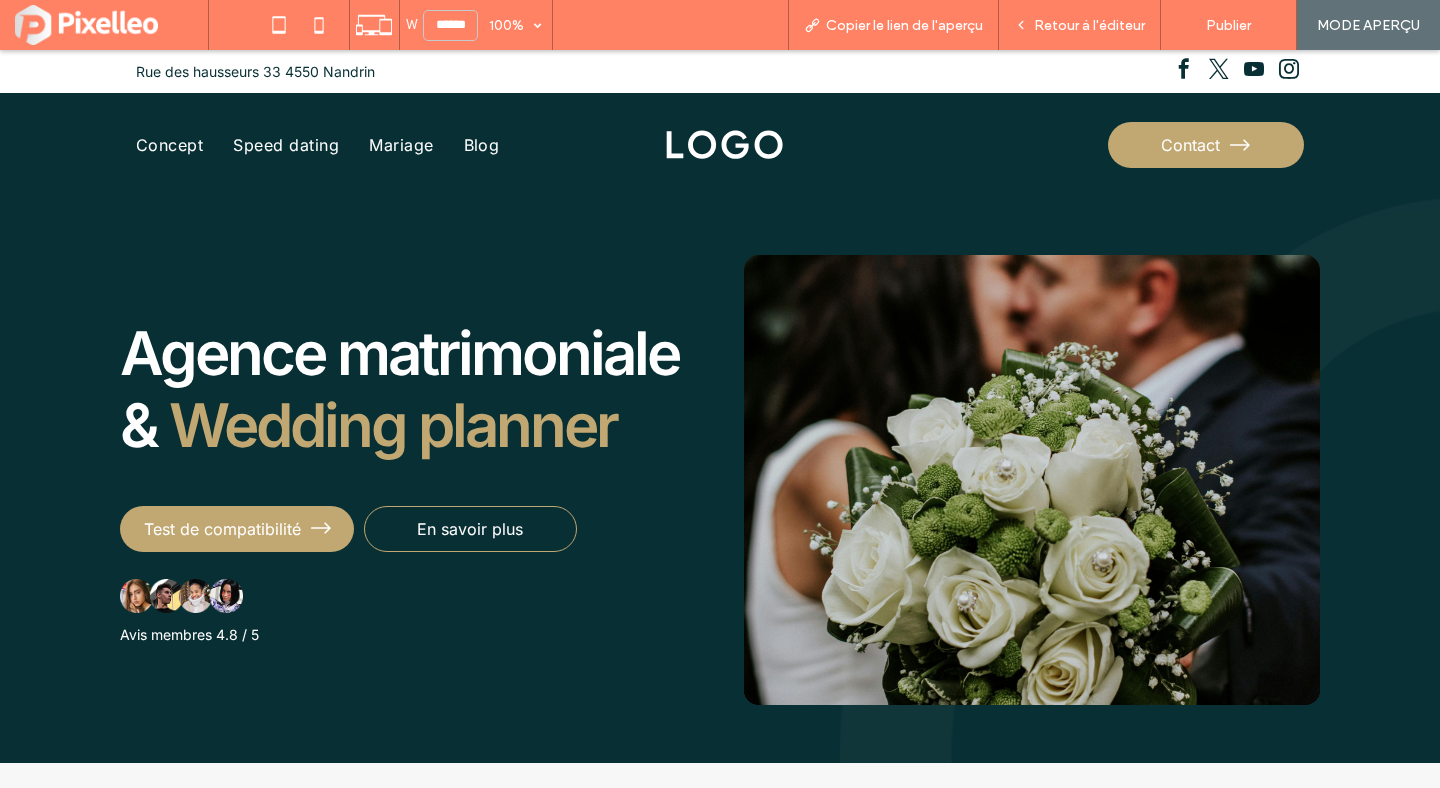 scroll, scrollTop: 0, scrollLeft: 0, axis: both 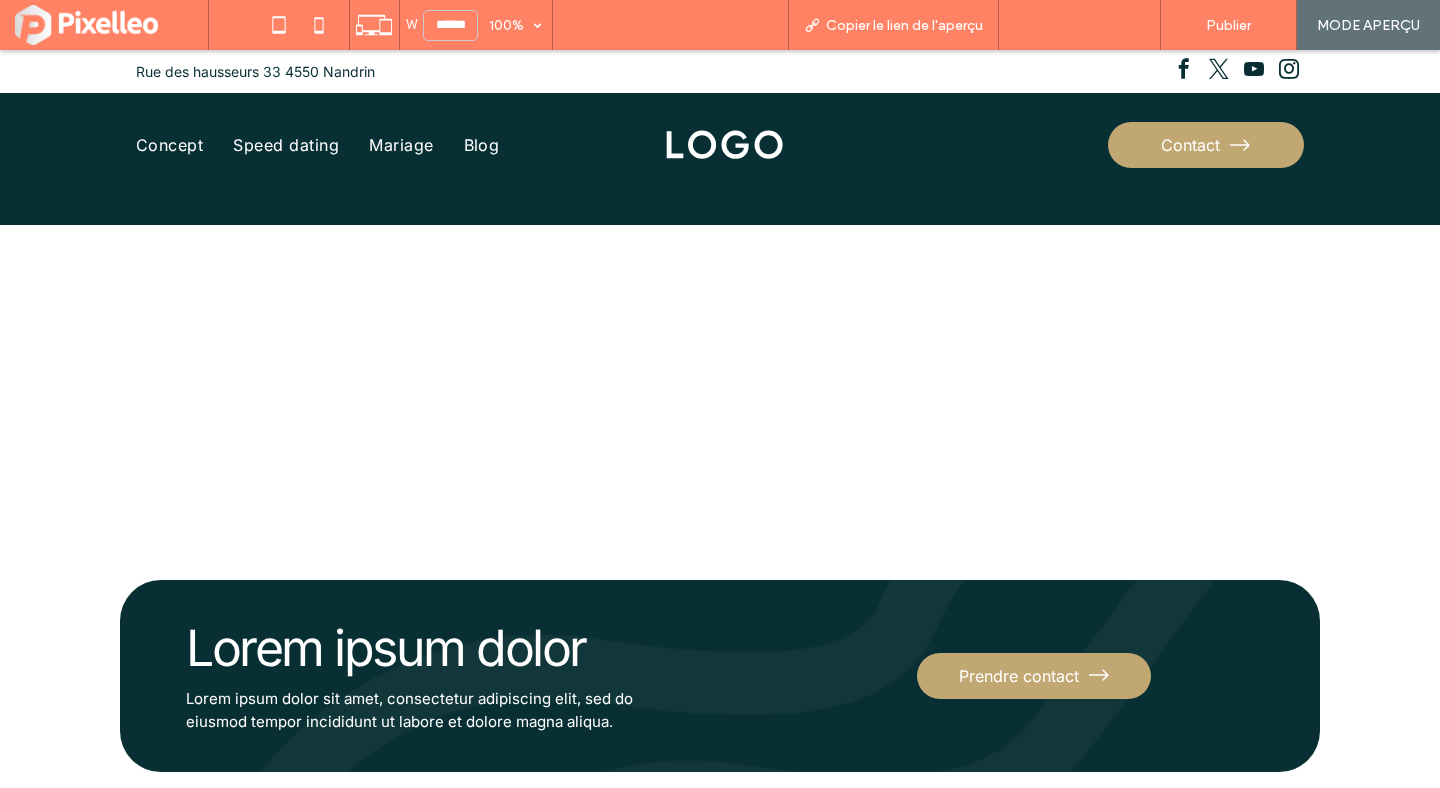 click on "Retour à l'éditeur" at bounding box center (1089, 25) 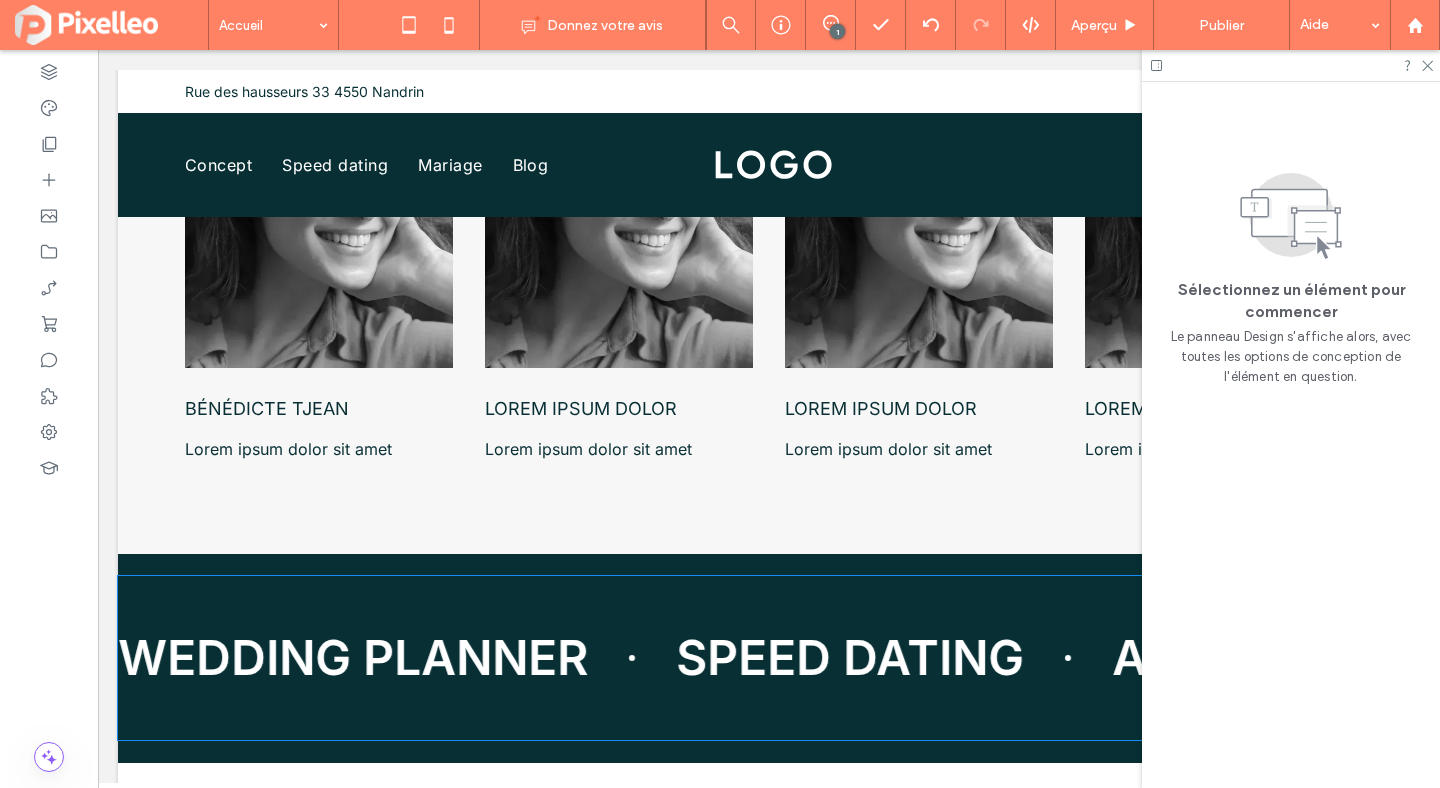 scroll, scrollTop: 6008, scrollLeft: 0, axis: vertical 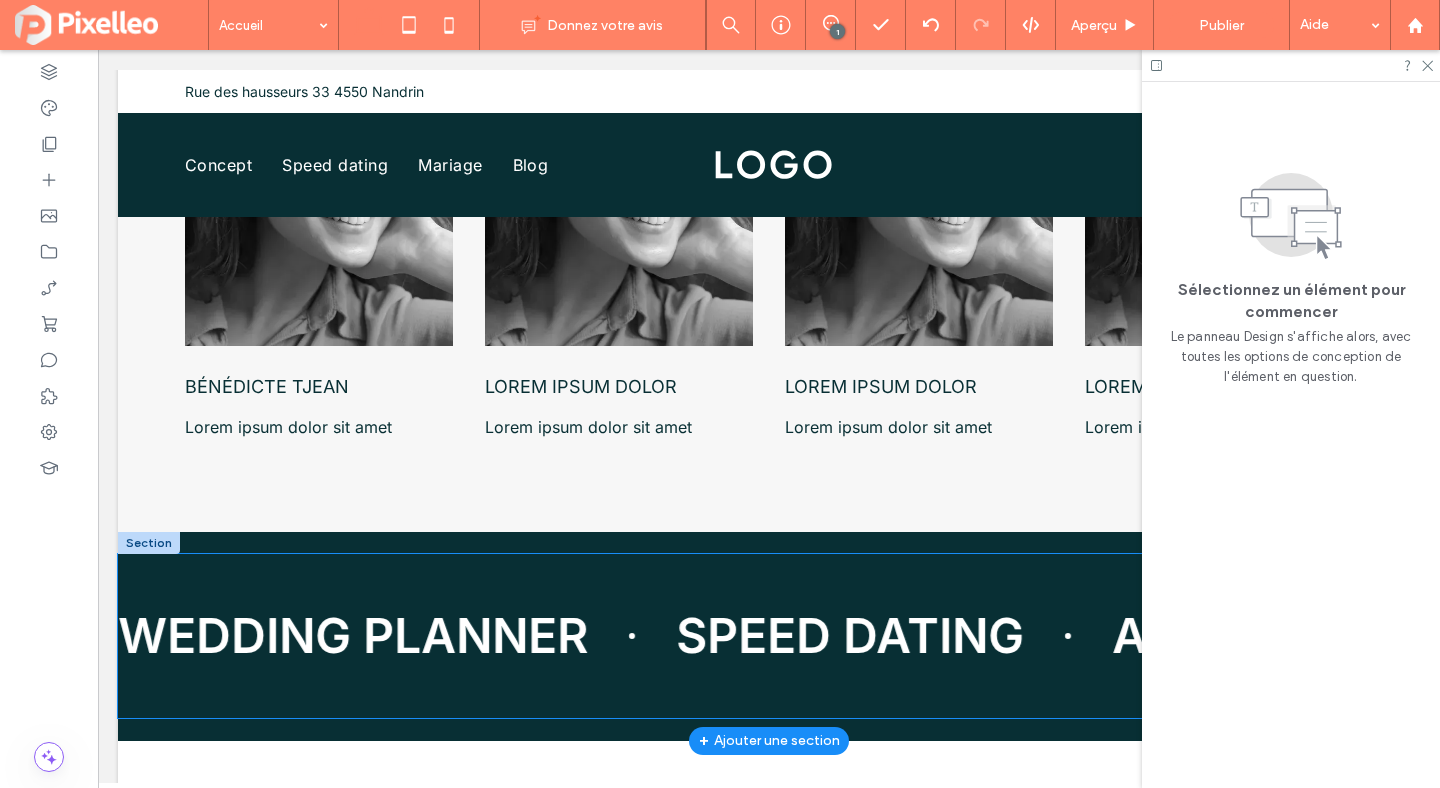 click on "WEDDING PLANNER" at bounding box center [289, 636] 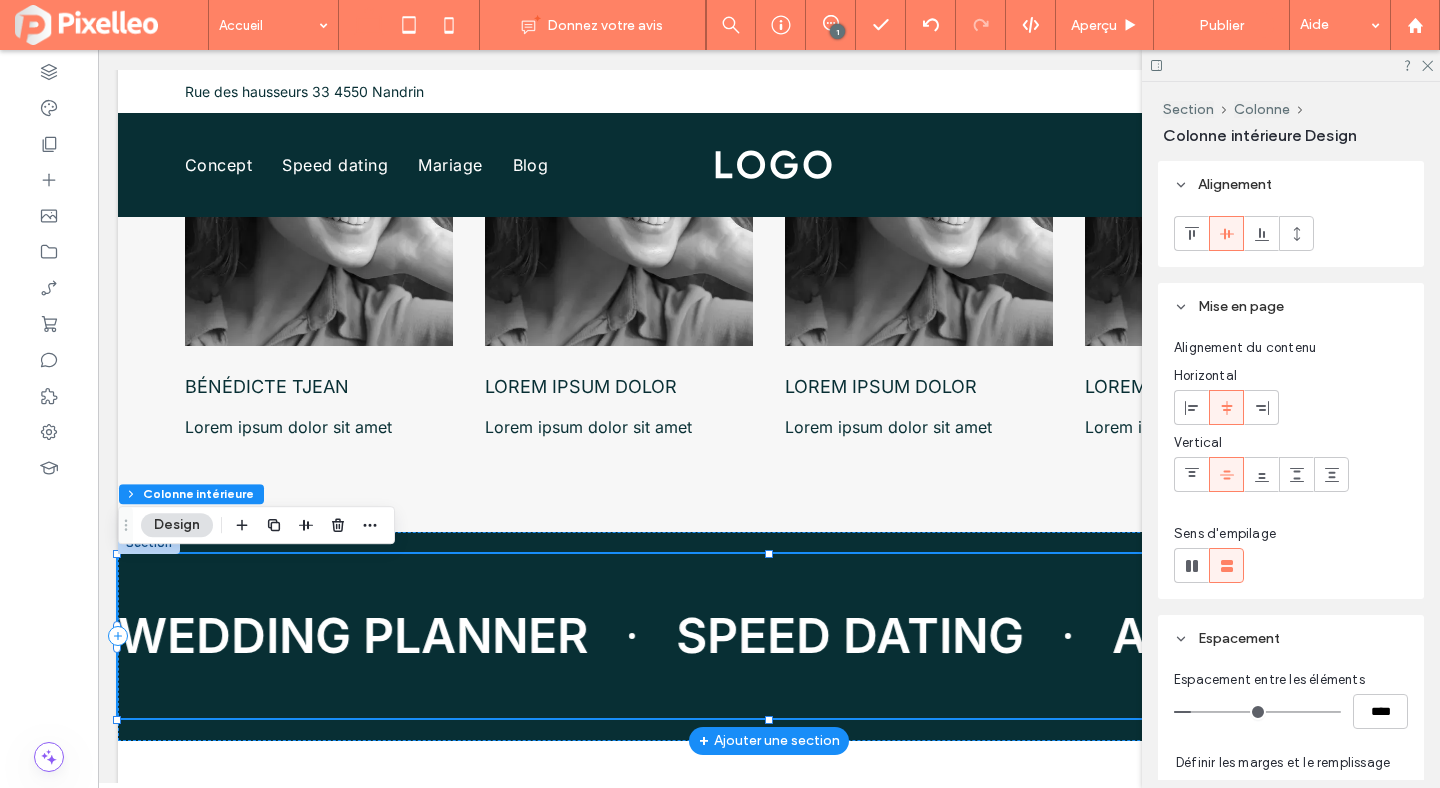 click on "WEDDING PLANNER" at bounding box center [326, 636] 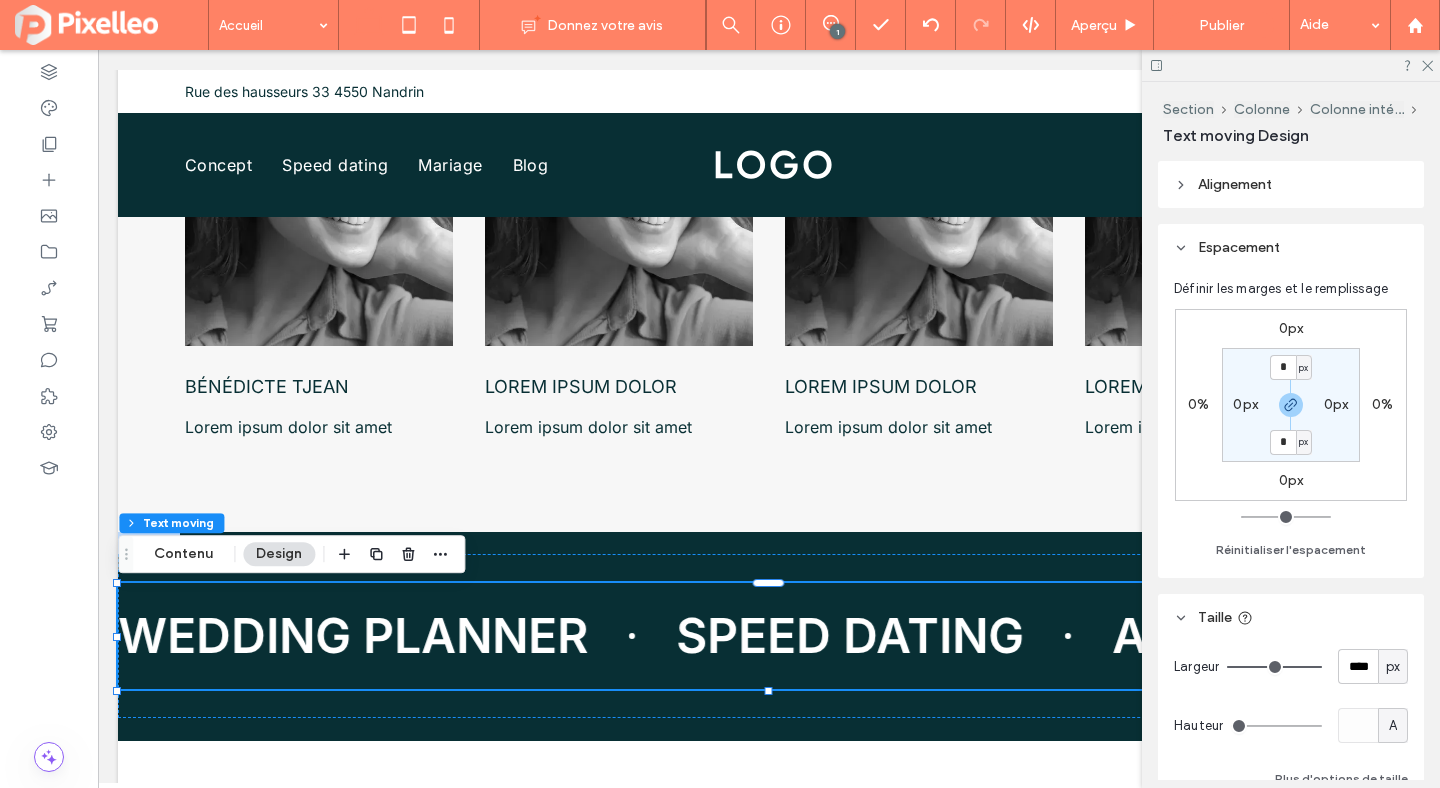 click on "Alignement" at bounding box center [1291, 184] 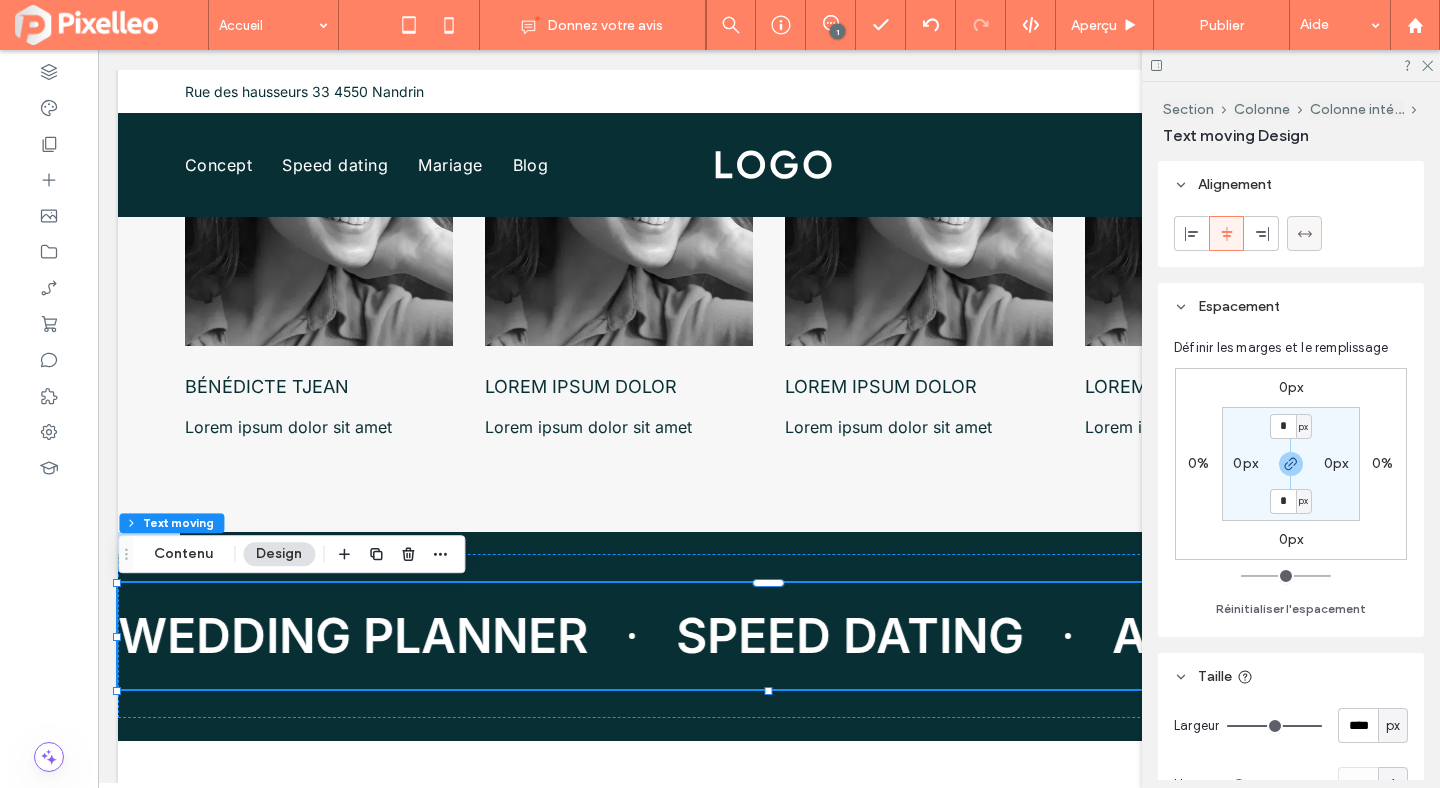 click 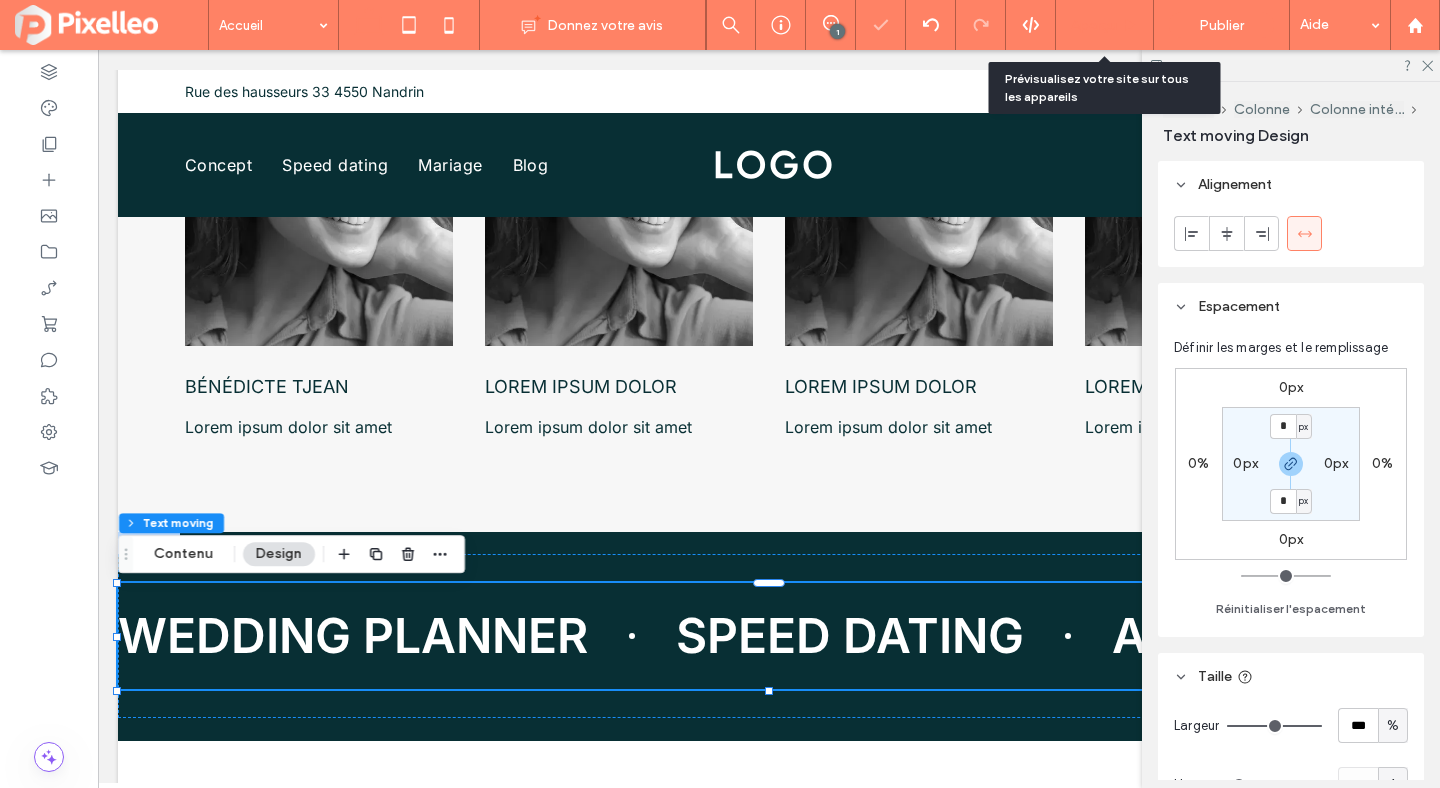 click on "Aperçu" at bounding box center (1094, 25) 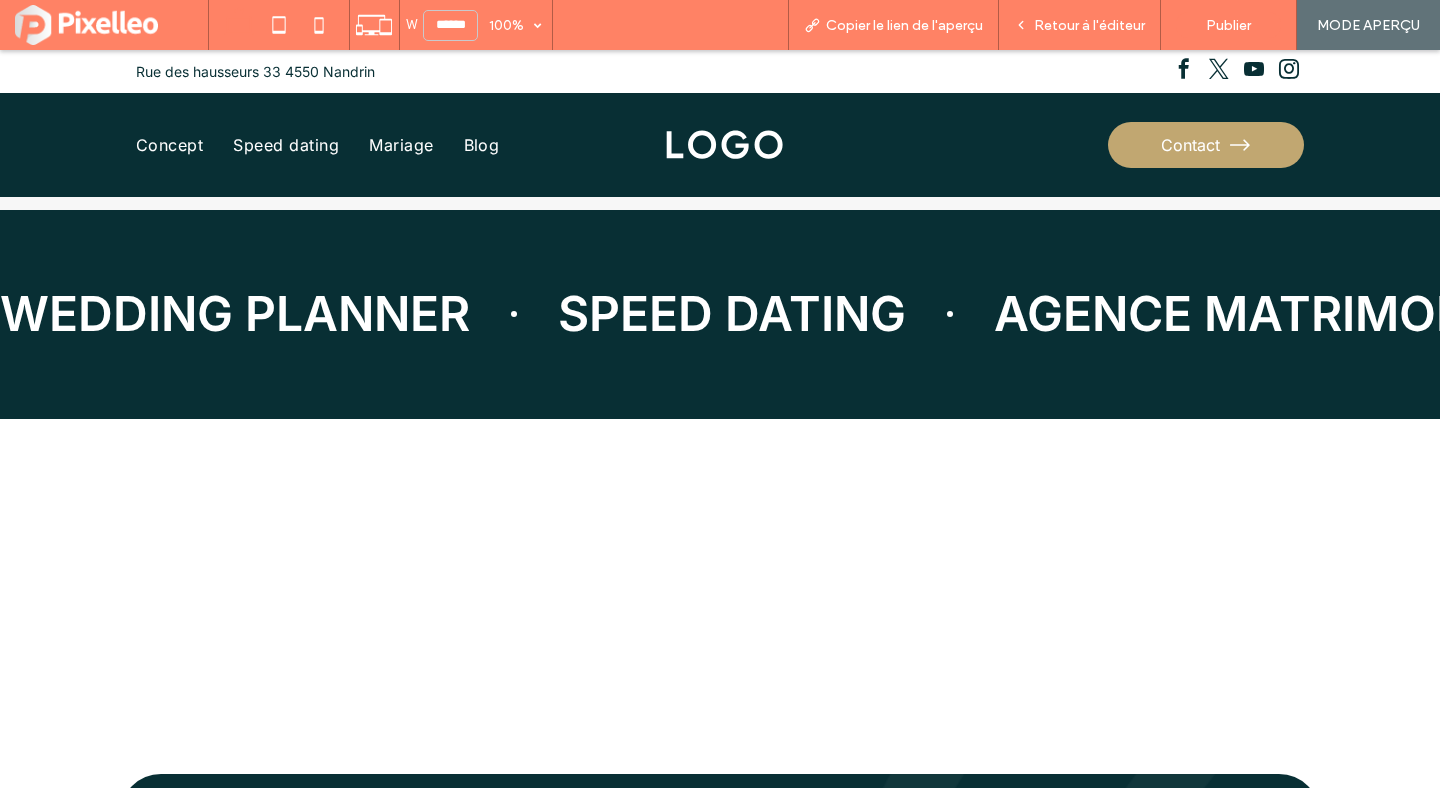 scroll, scrollTop: 6339, scrollLeft: 0, axis: vertical 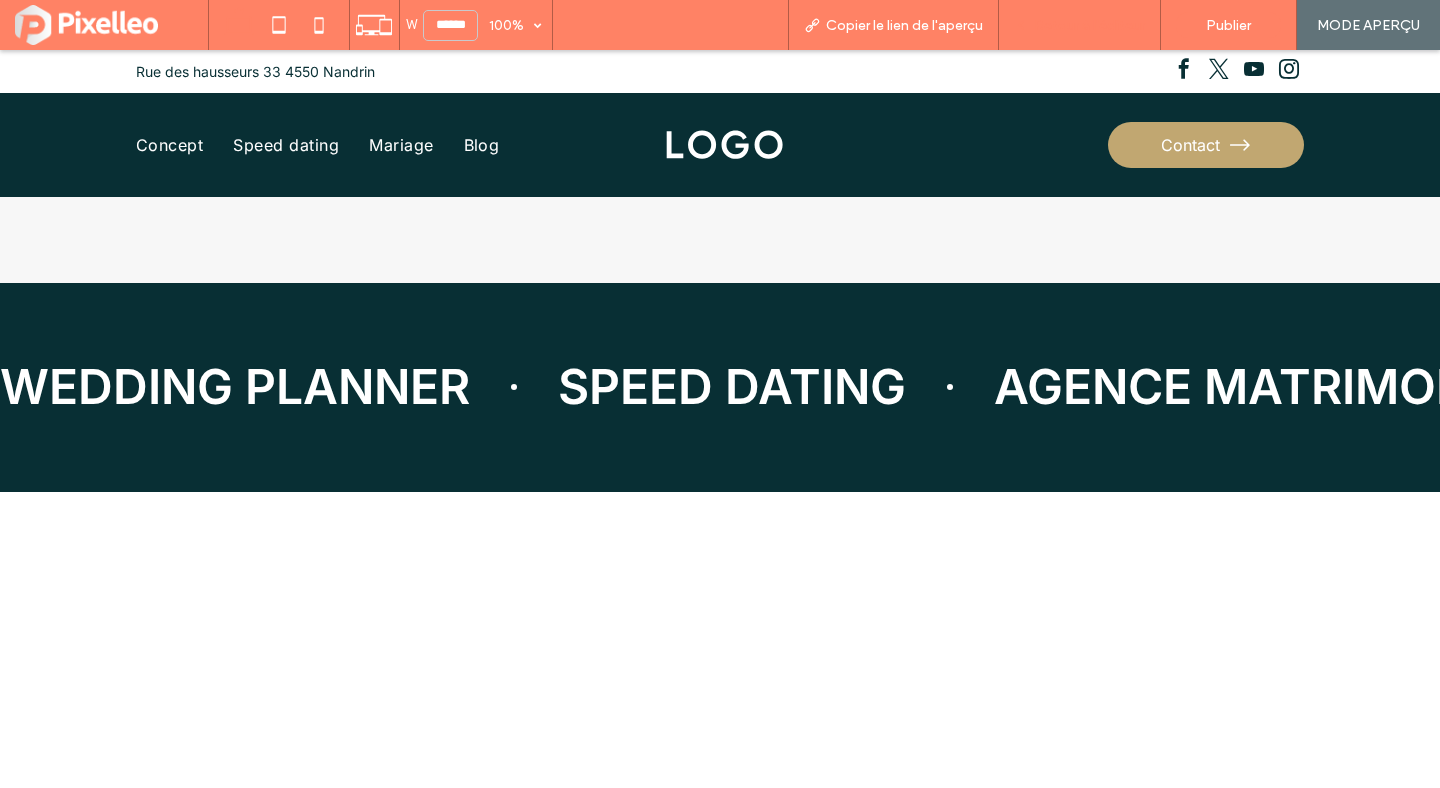 click on "Retour à l'éditeur" at bounding box center (1080, 25) 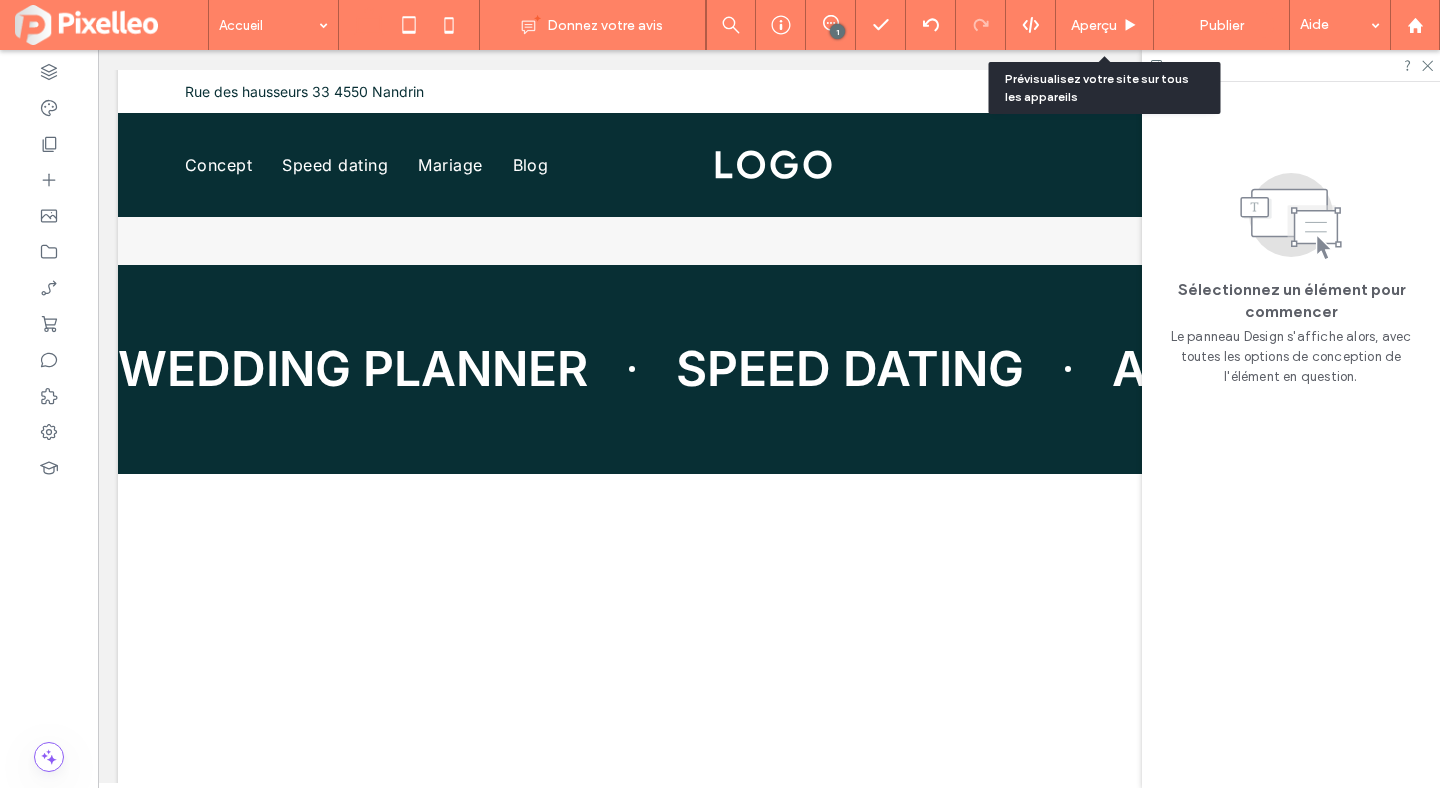 scroll, scrollTop: 6273, scrollLeft: 0, axis: vertical 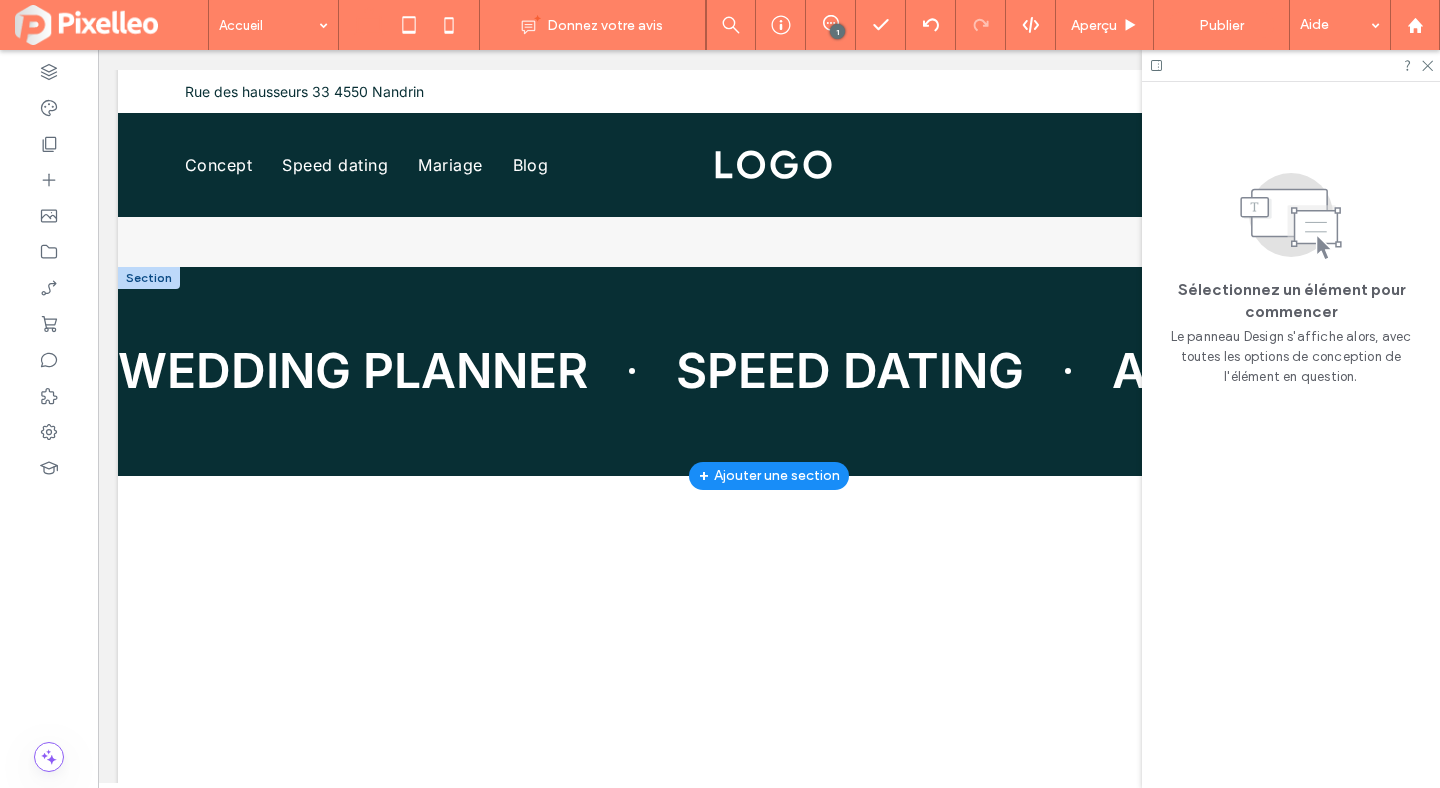 click at bounding box center (149, 278) 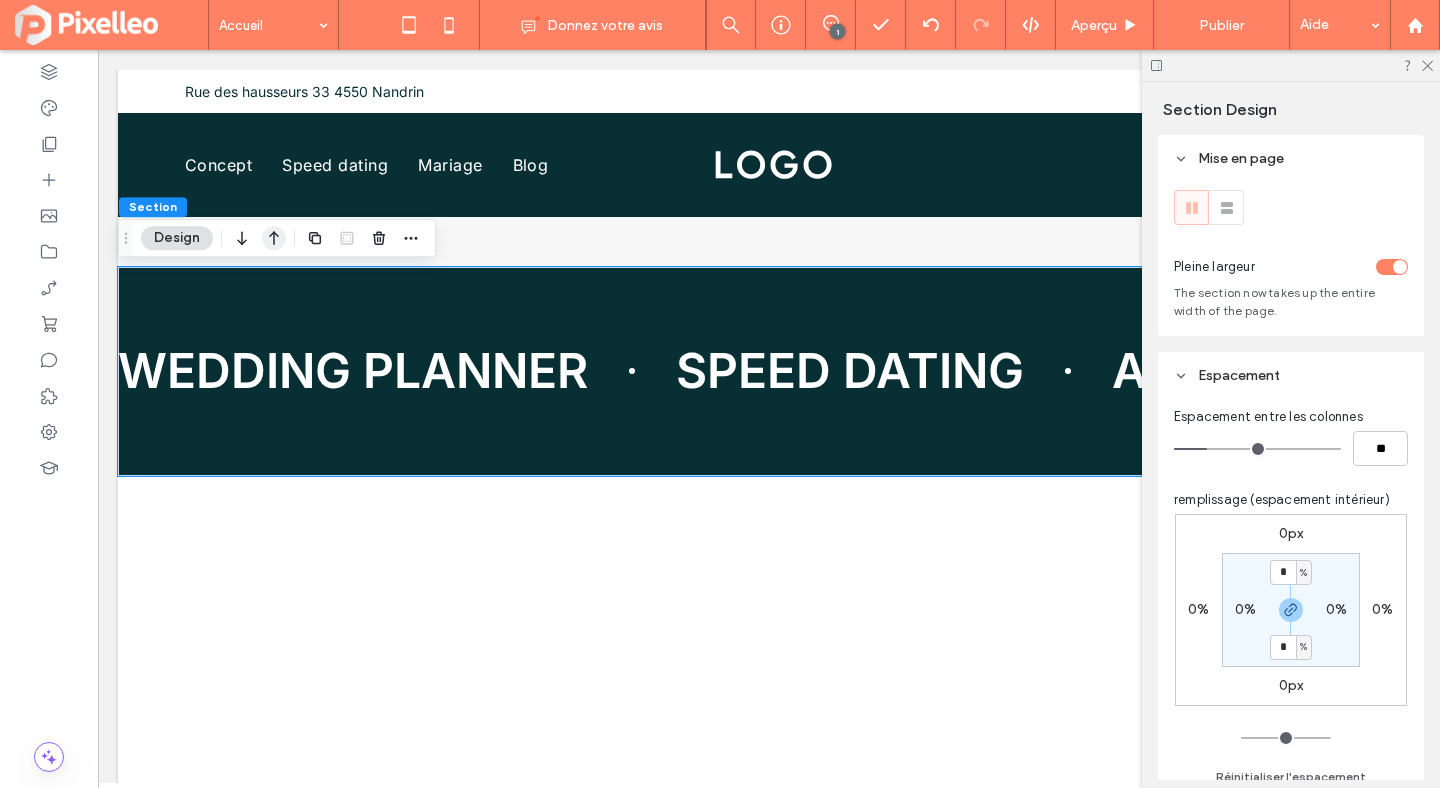 click 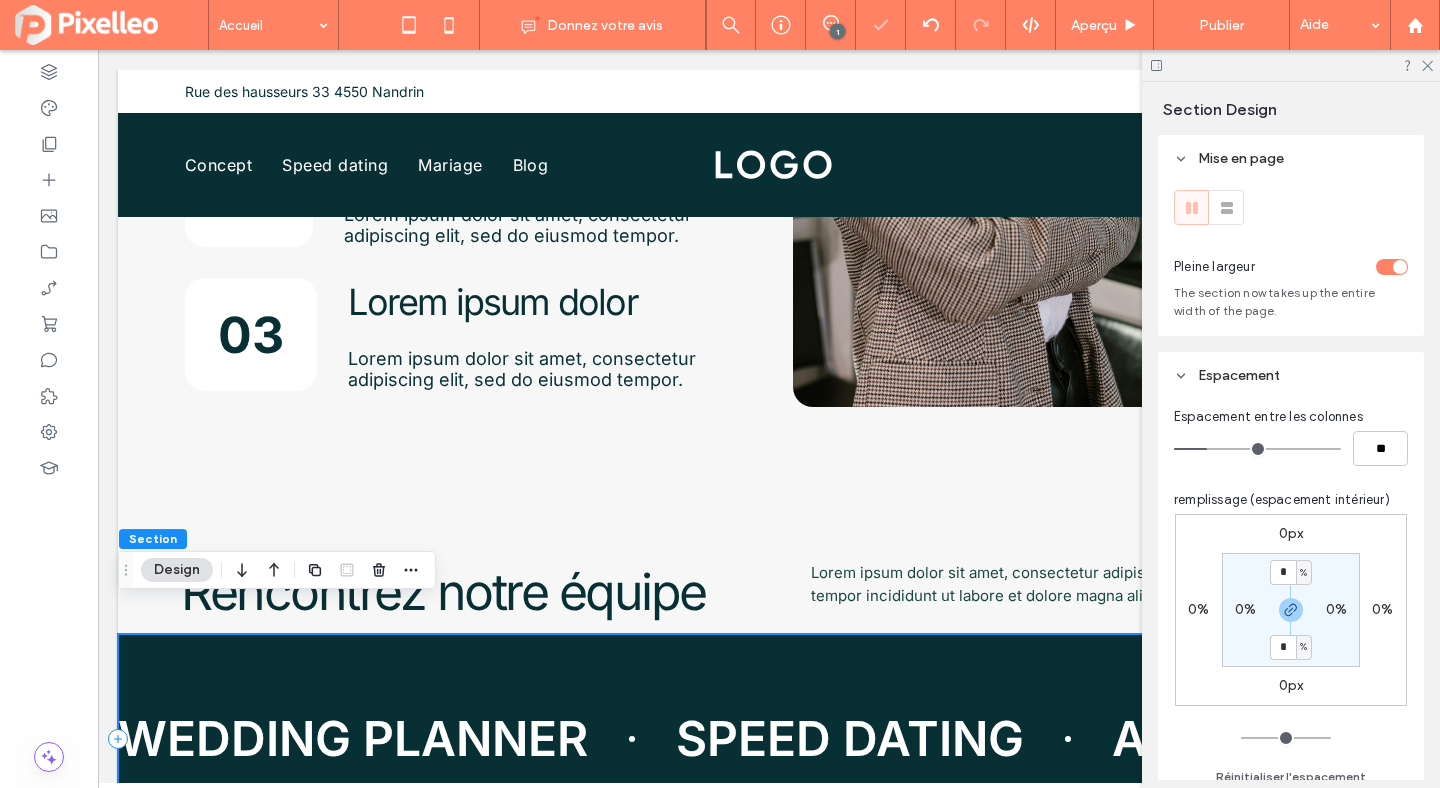 scroll, scrollTop: 5487, scrollLeft: 0, axis: vertical 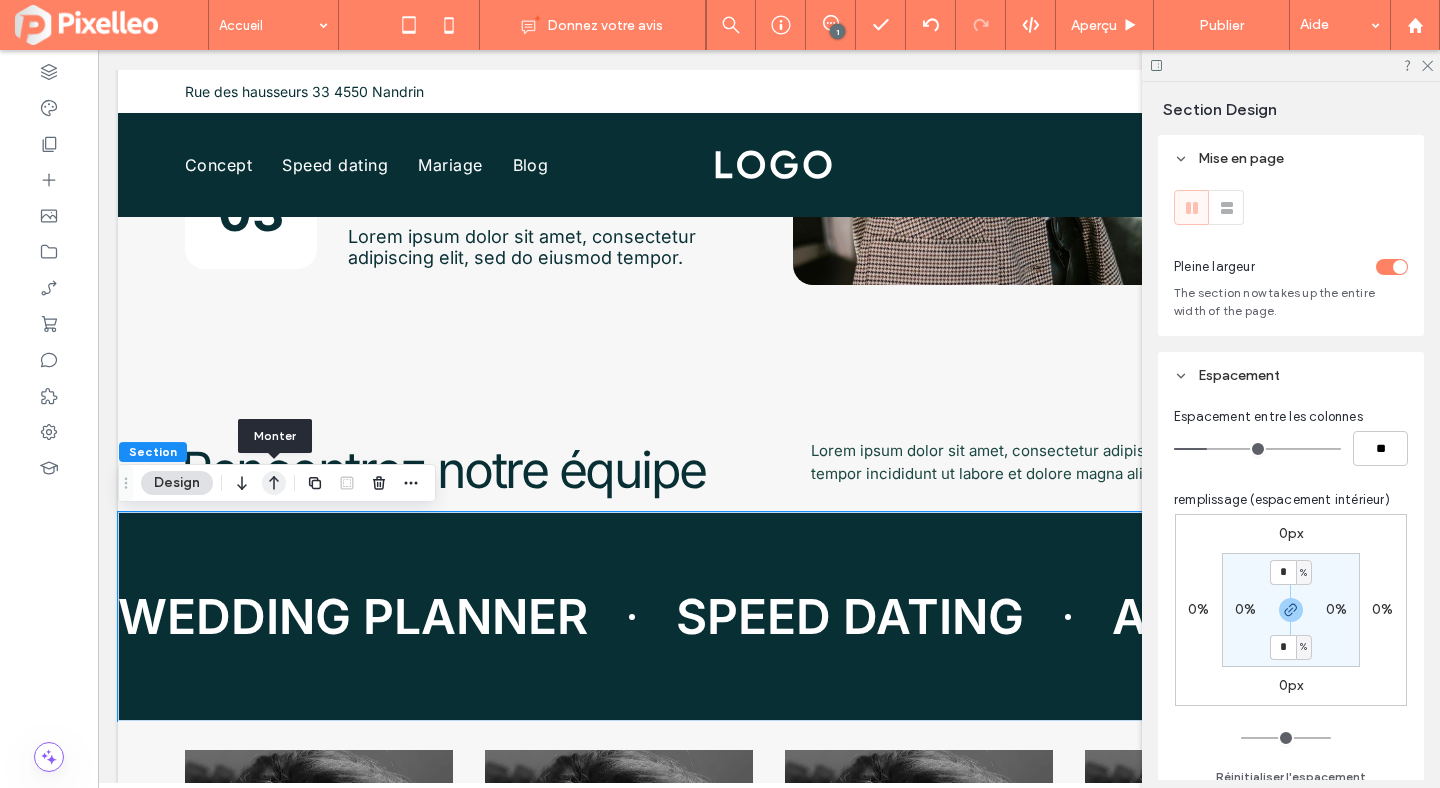 click 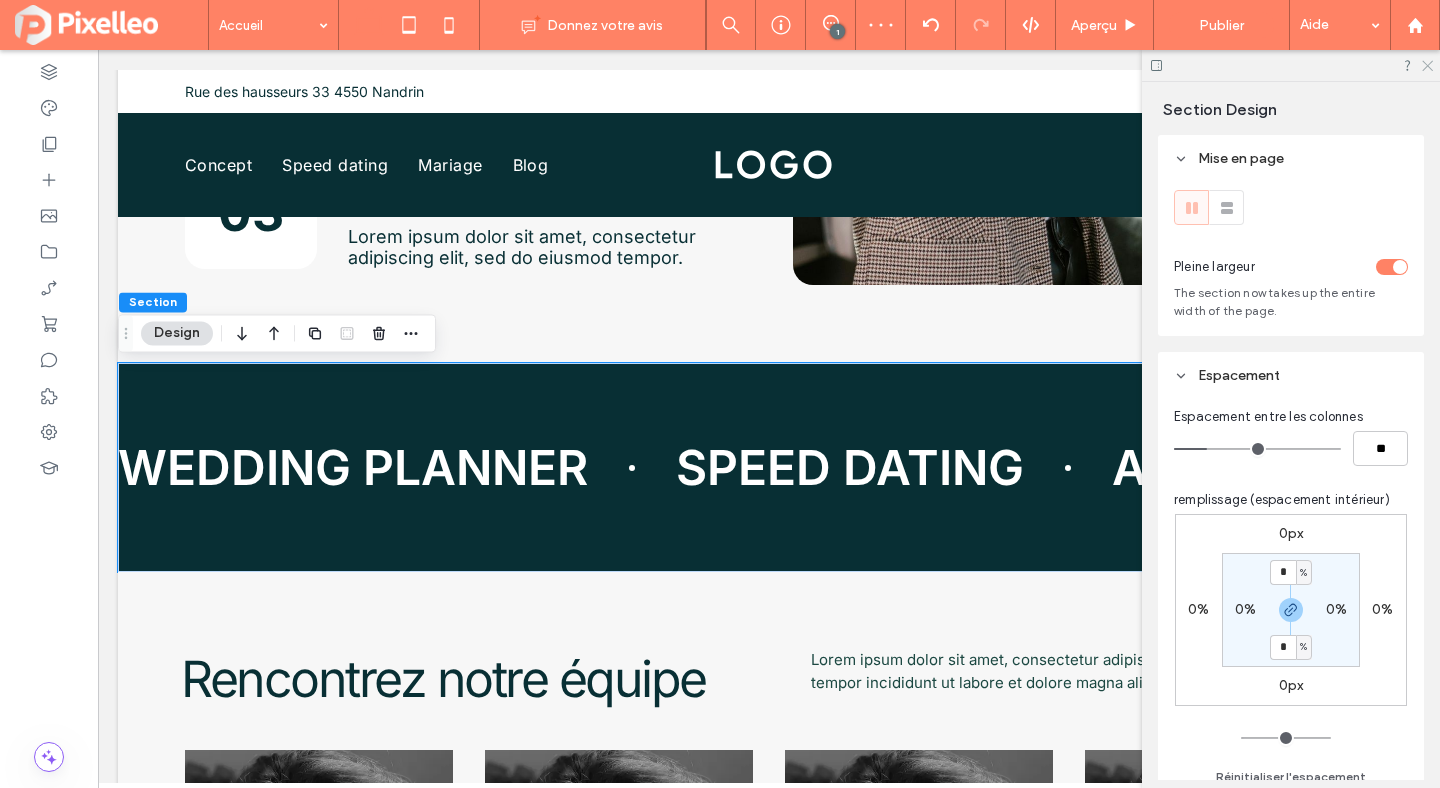 click 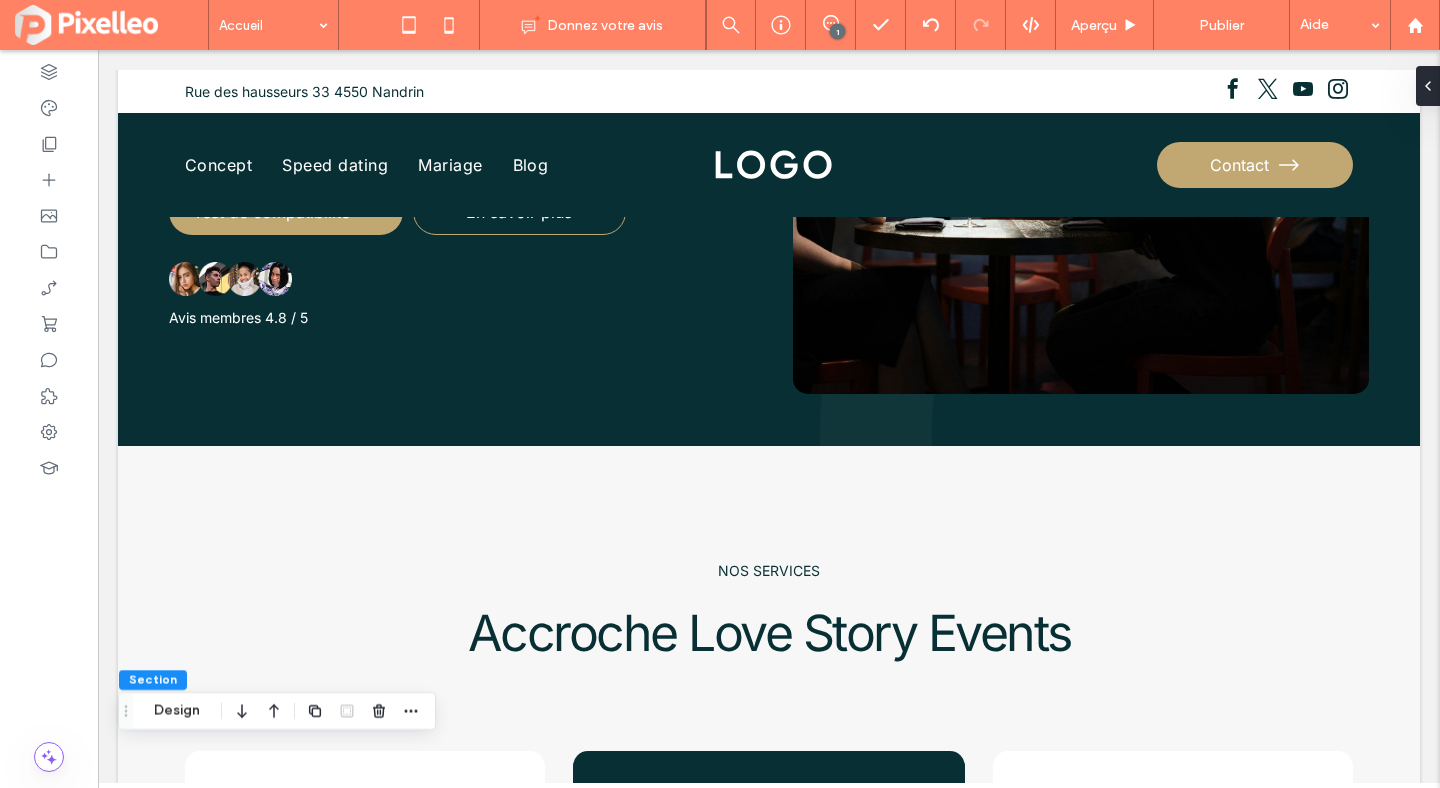 scroll, scrollTop: 0, scrollLeft: 0, axis: both 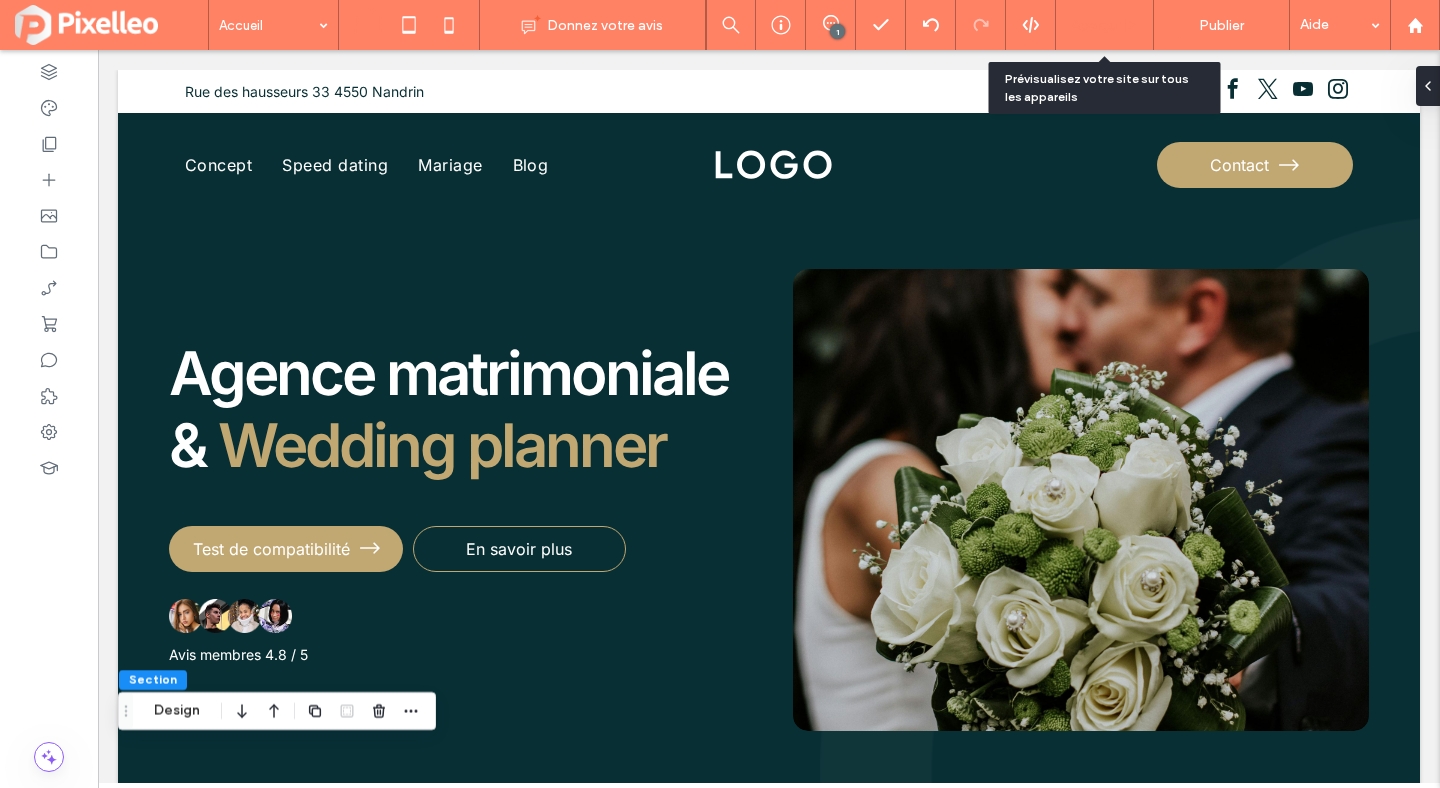 click on "Aperçu" at bounding box center (1105, 25) 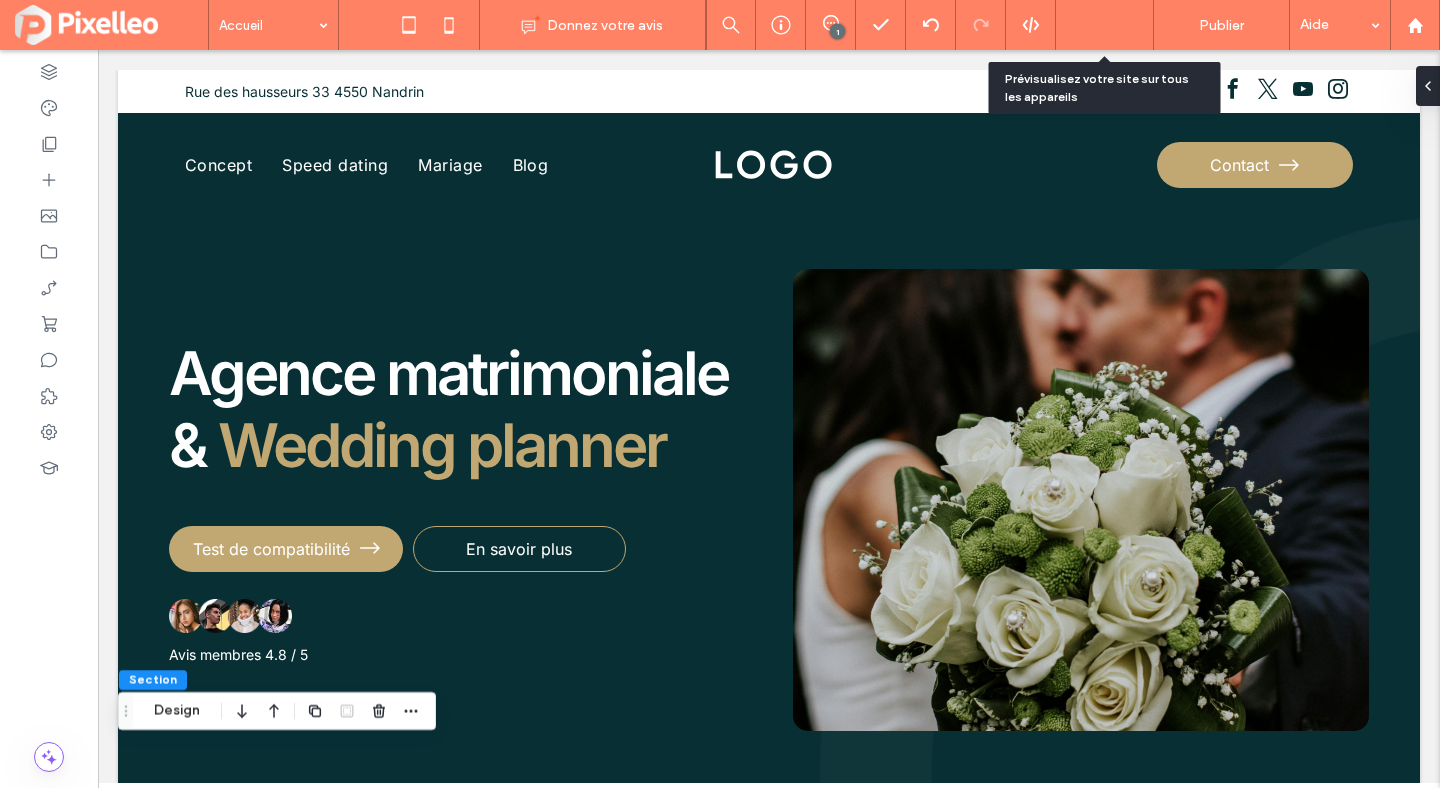click on "Aperçu" at bounding box center (1094, 25) 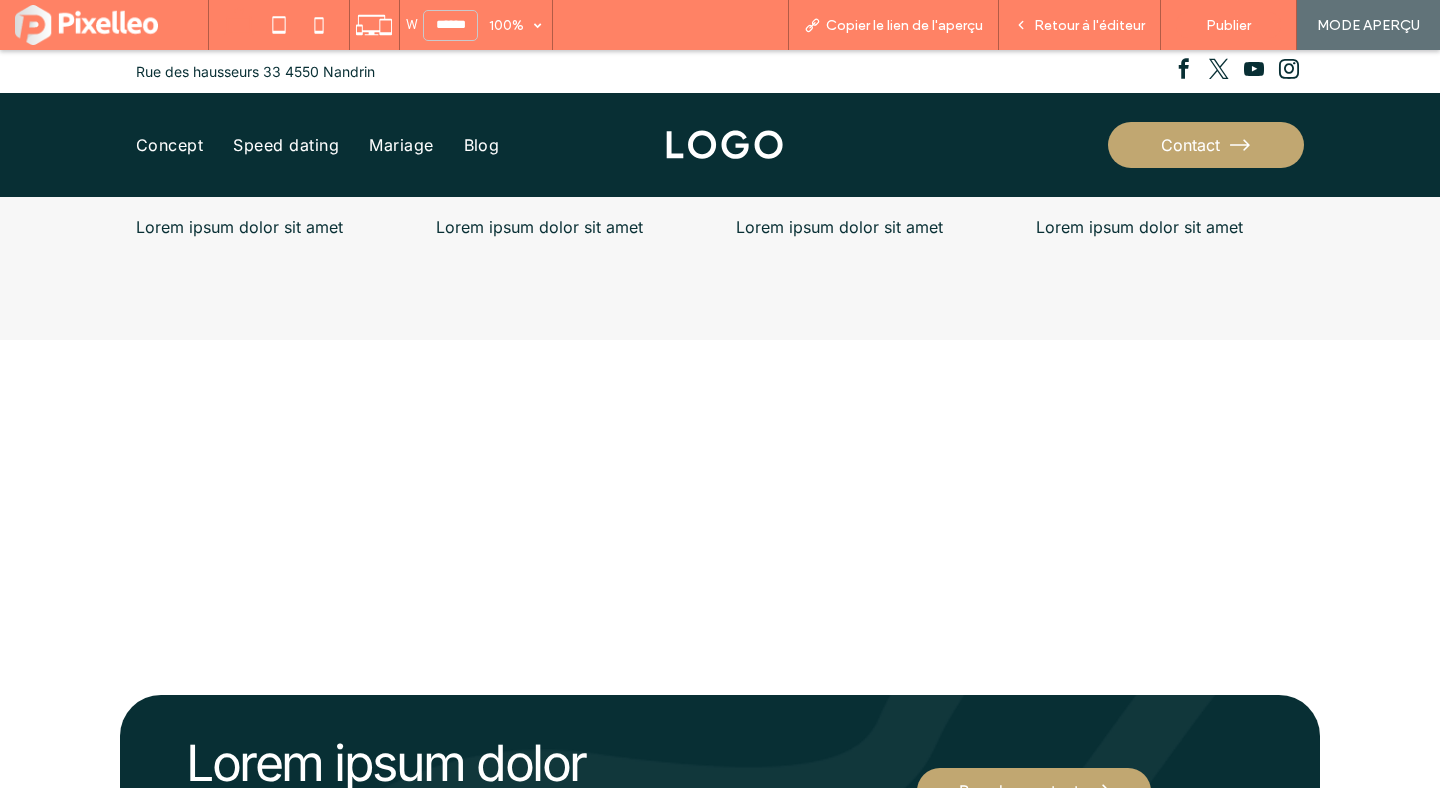 scroll, scrollTop: 6388, scrollLeft: 0, axis: vertical 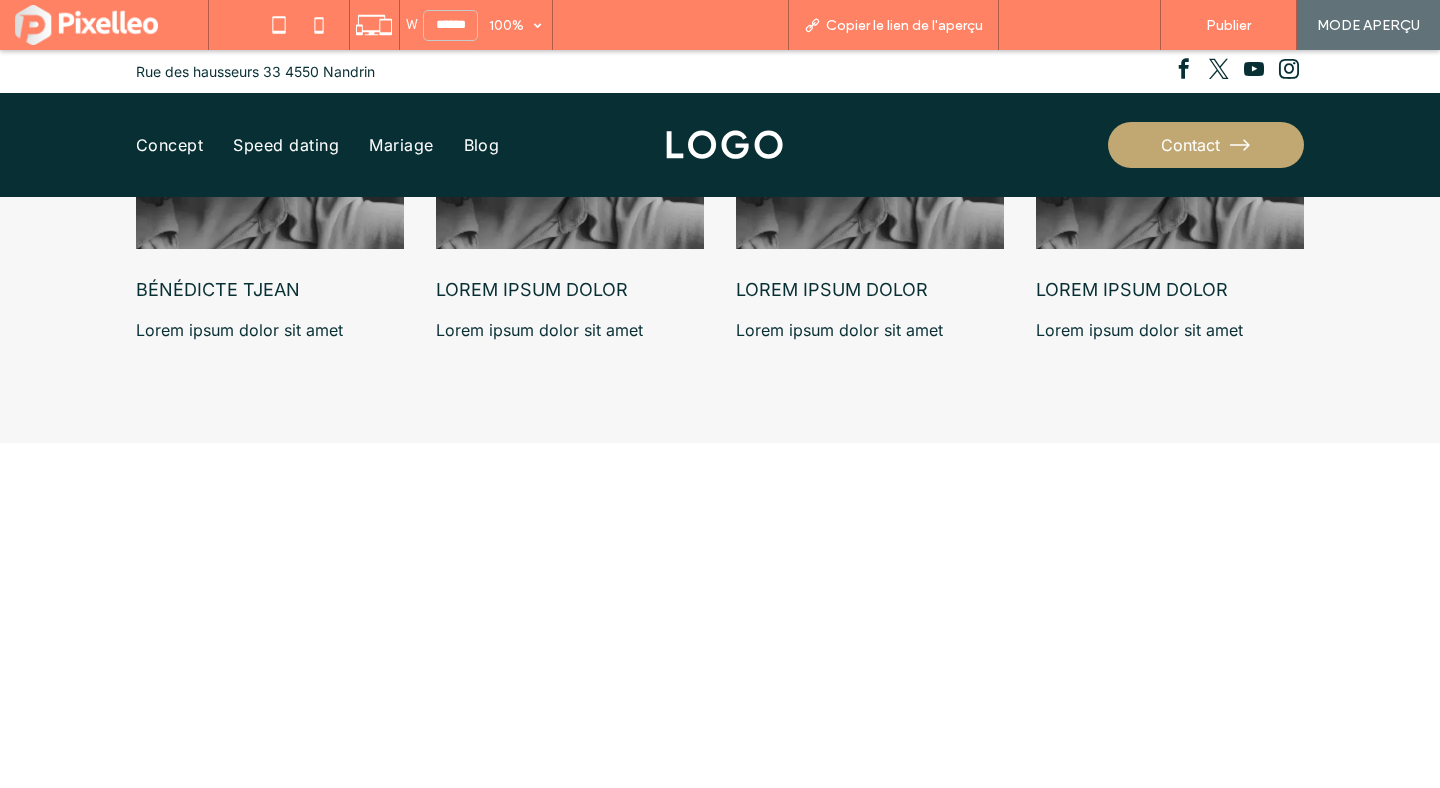 click on "Retour à l'éditeur" at bounding box center [1089, 25] 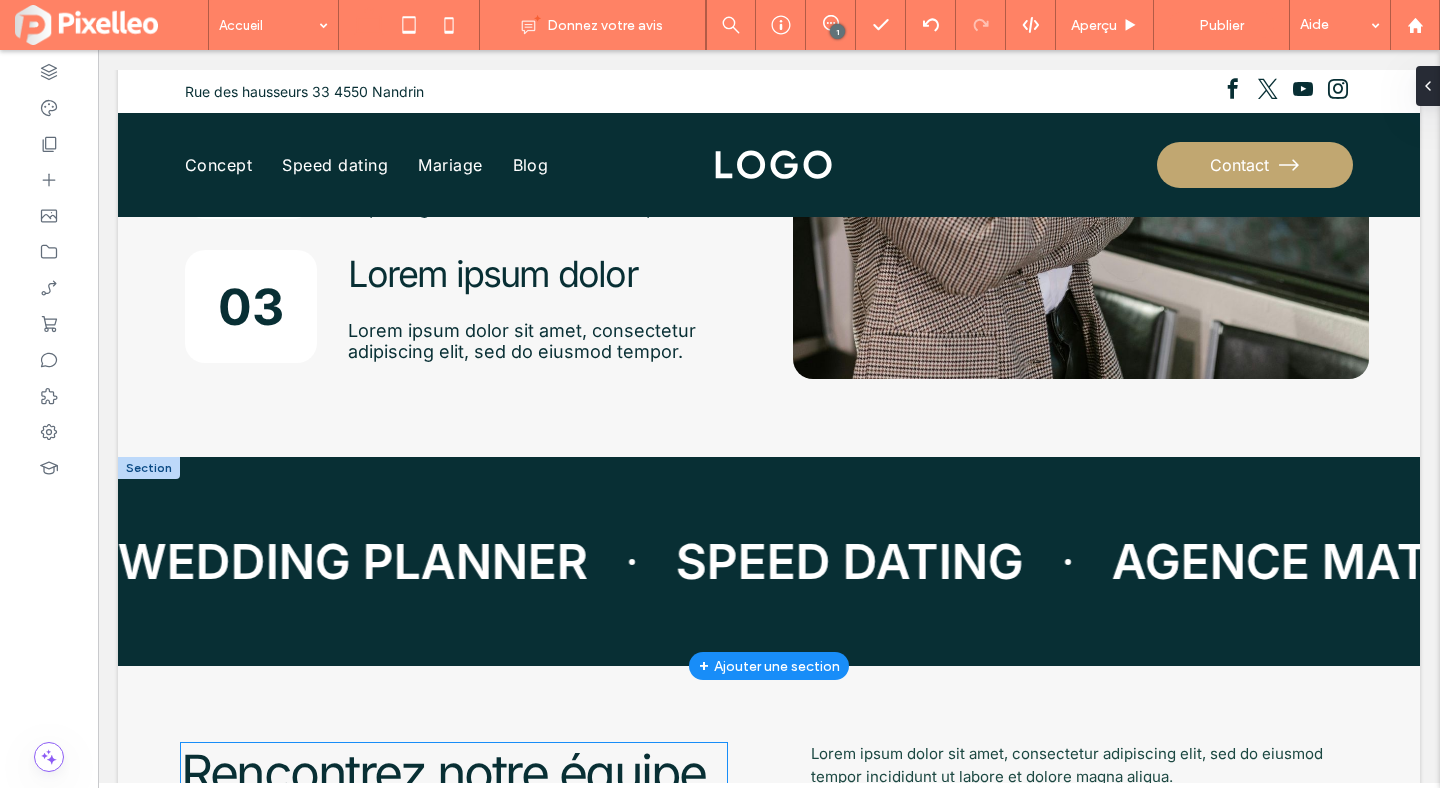 scroll, scrollTop: 5344, scrollLeft: 0, axis: vertical 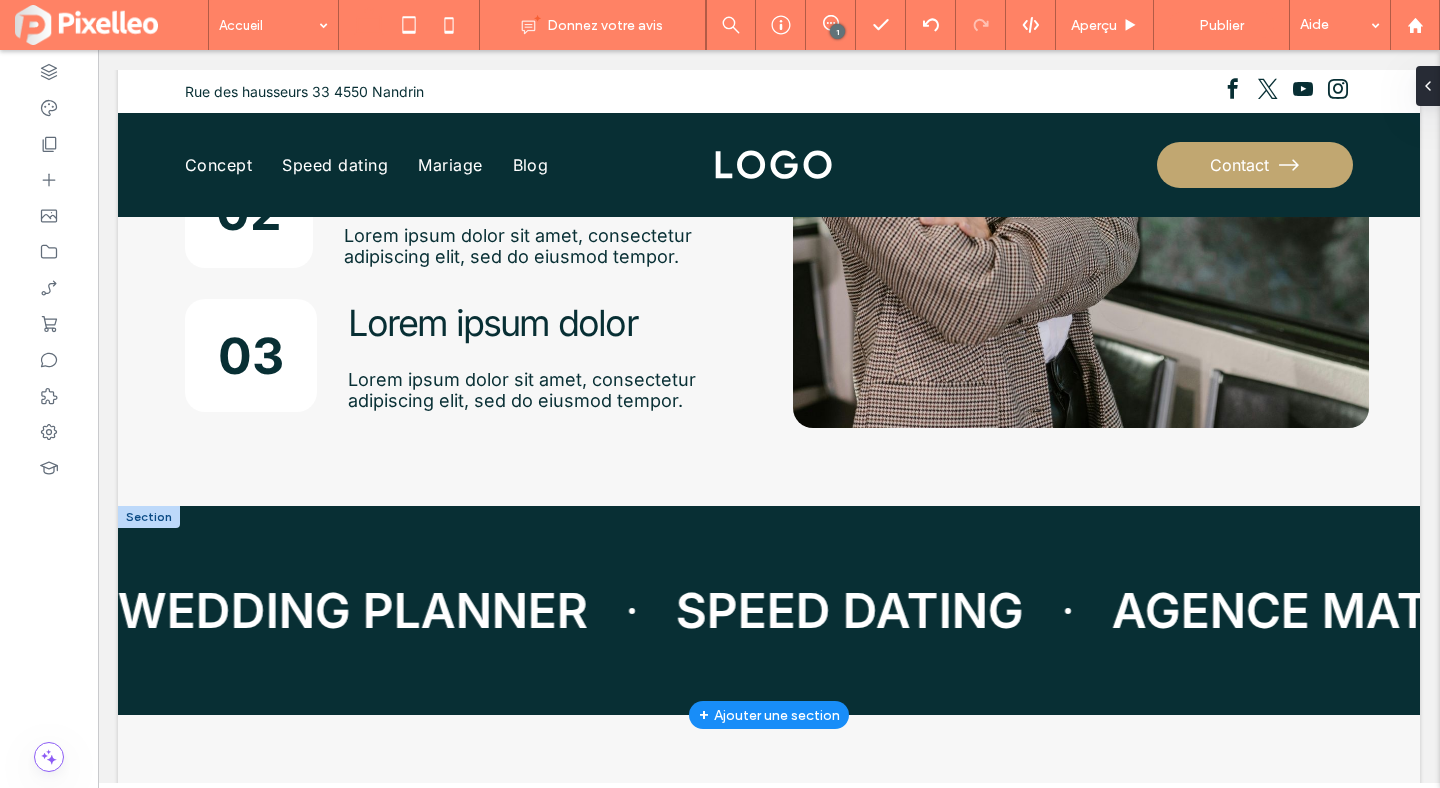 click at bounding box center [149, 517] 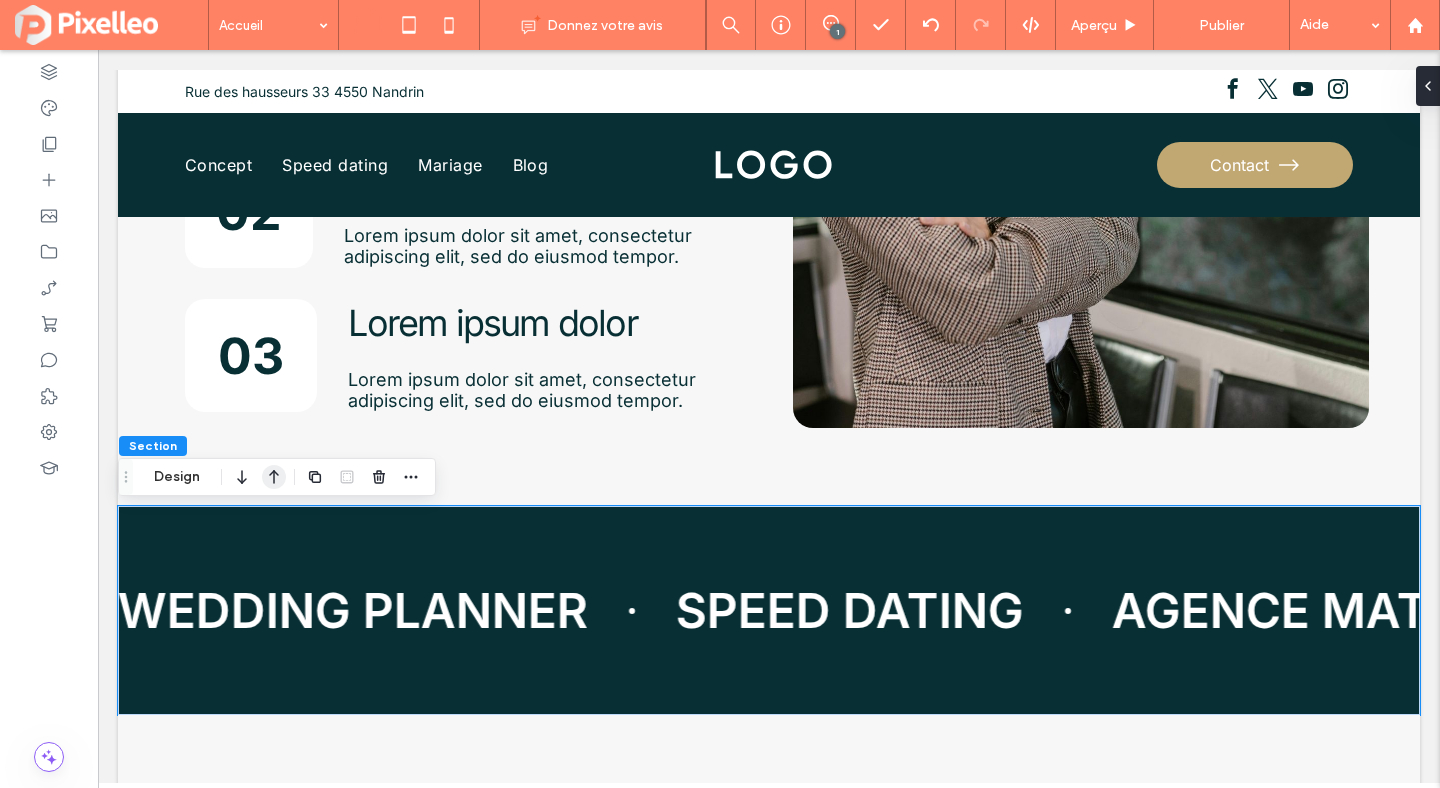 click 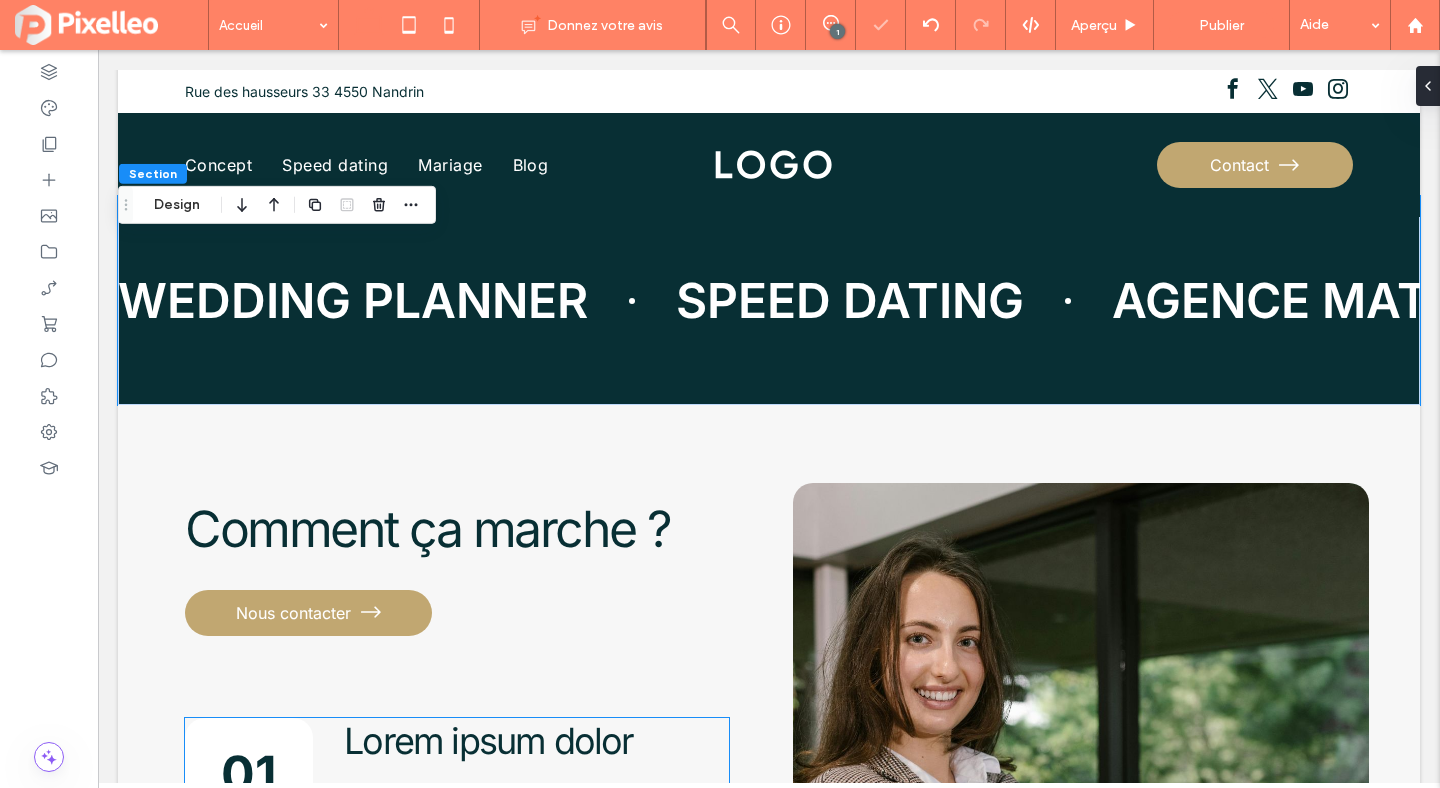 scroll, scrollTop: 4732, scrollLeft: 0, axis: vertical 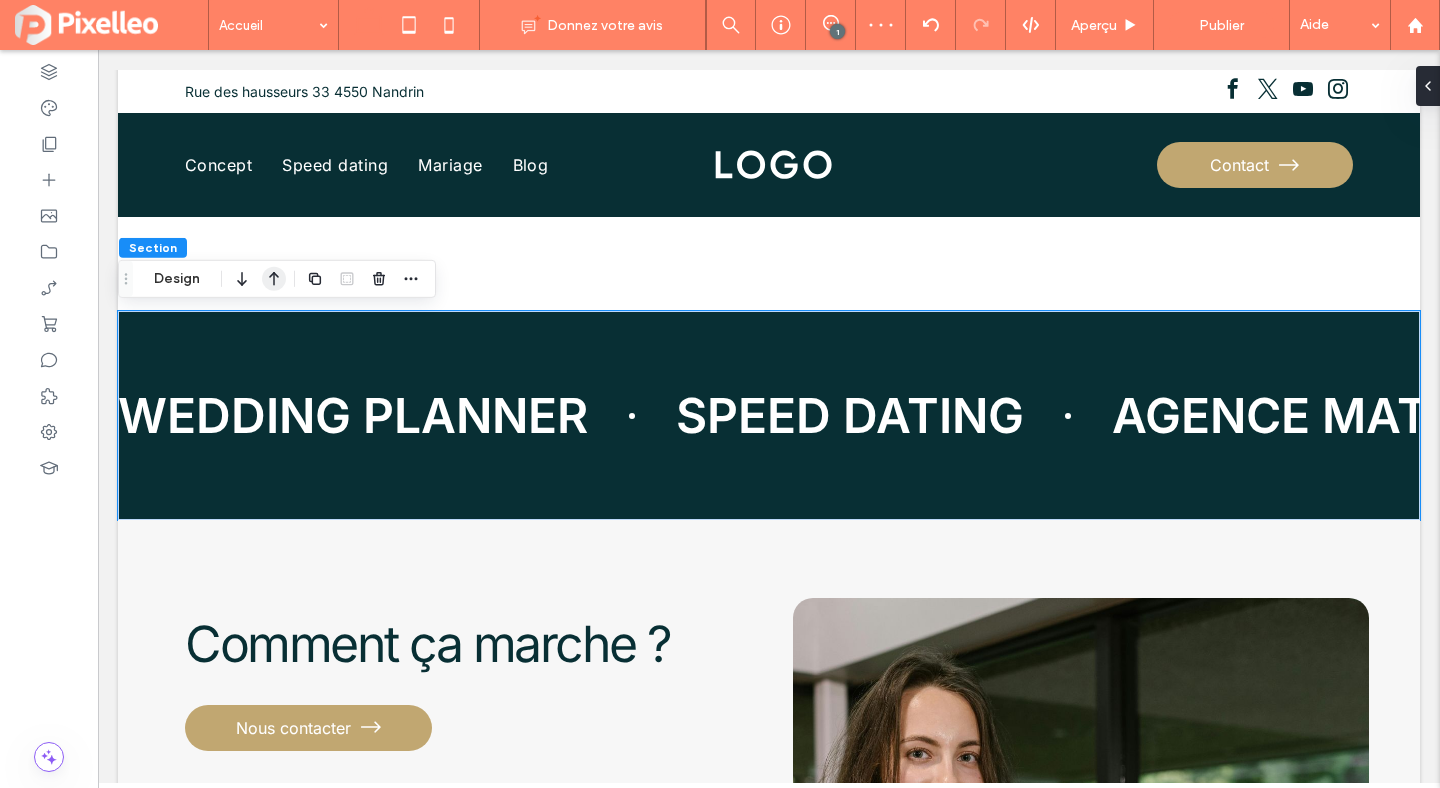 click 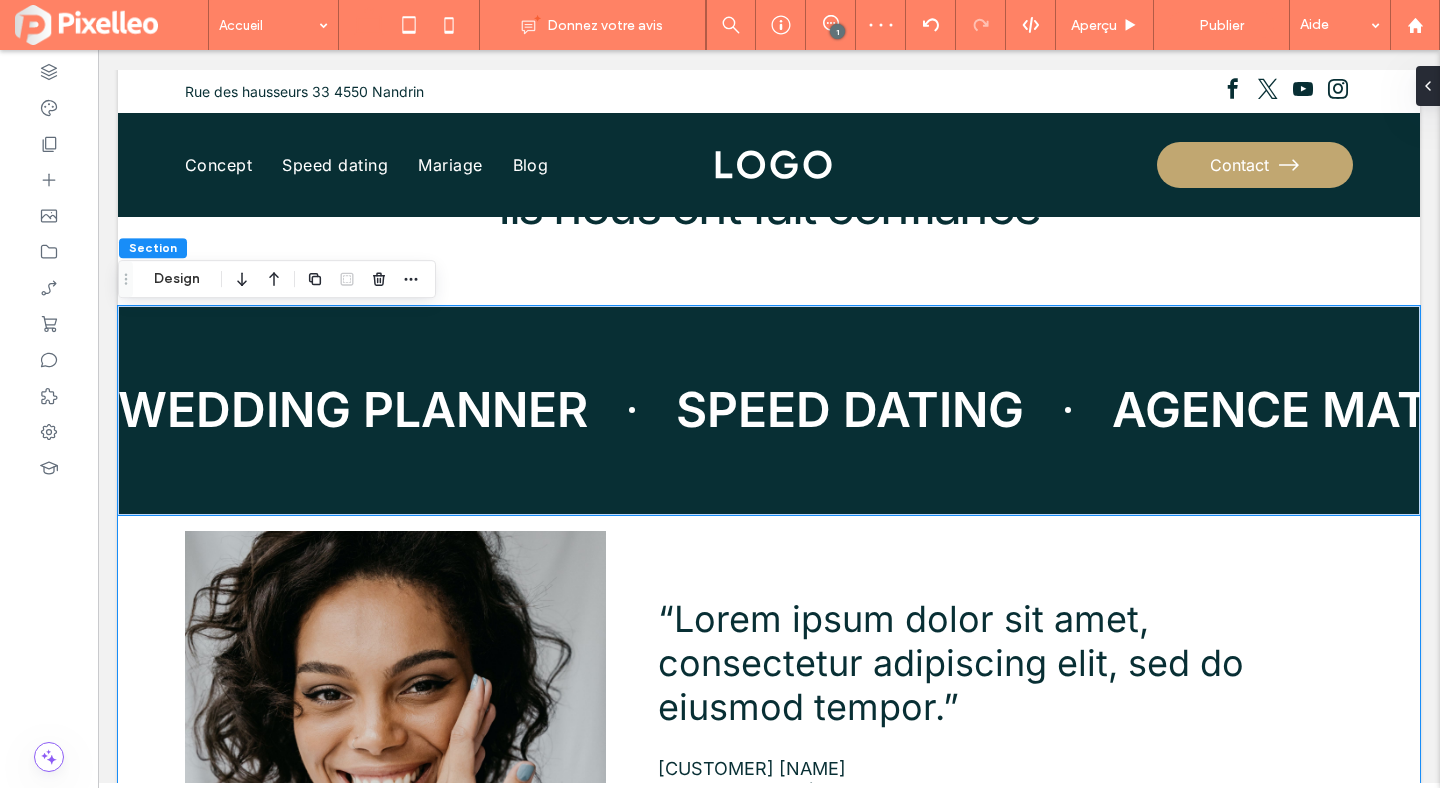 scroll, scrollTop: 4210, scrollLeft: 0, axis: vertical 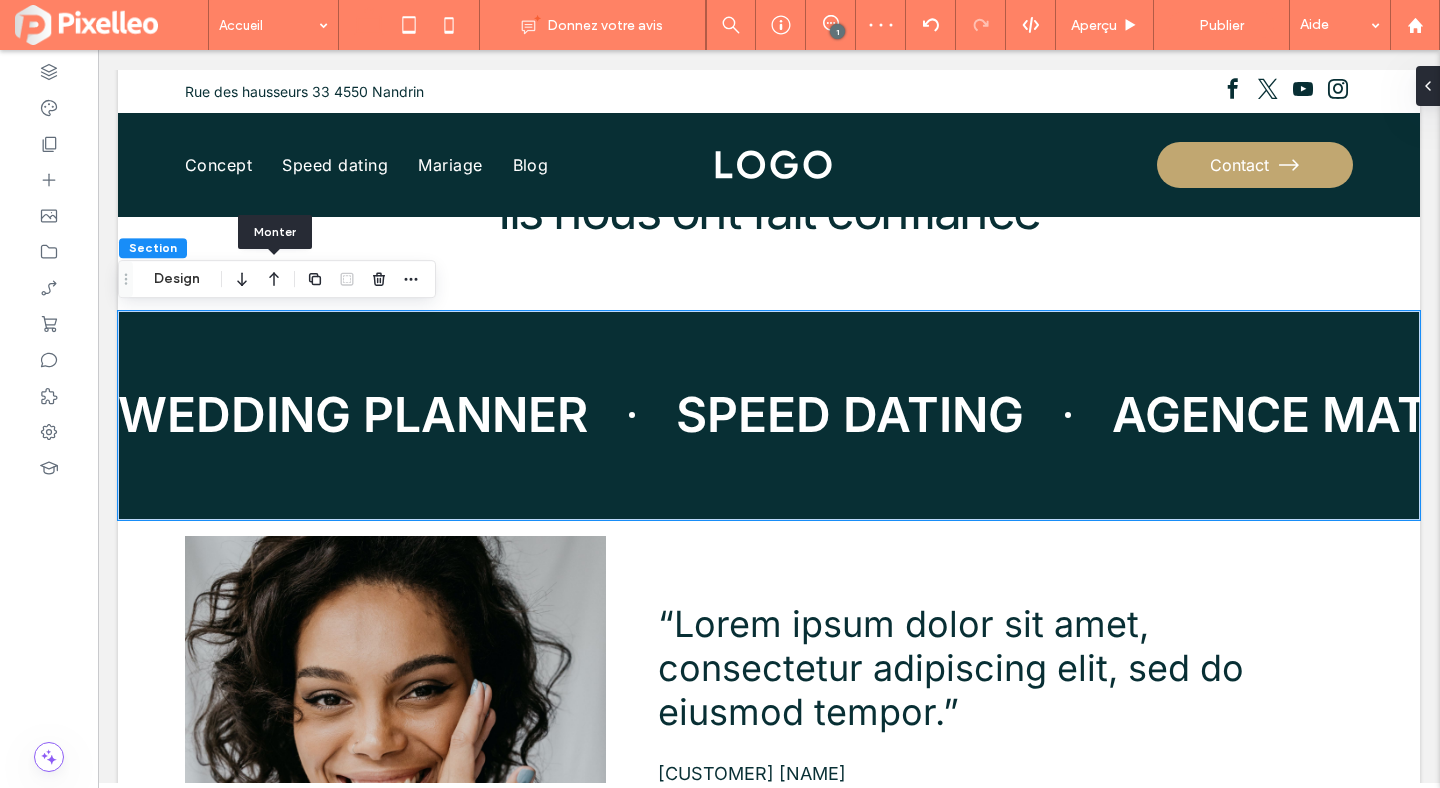 click 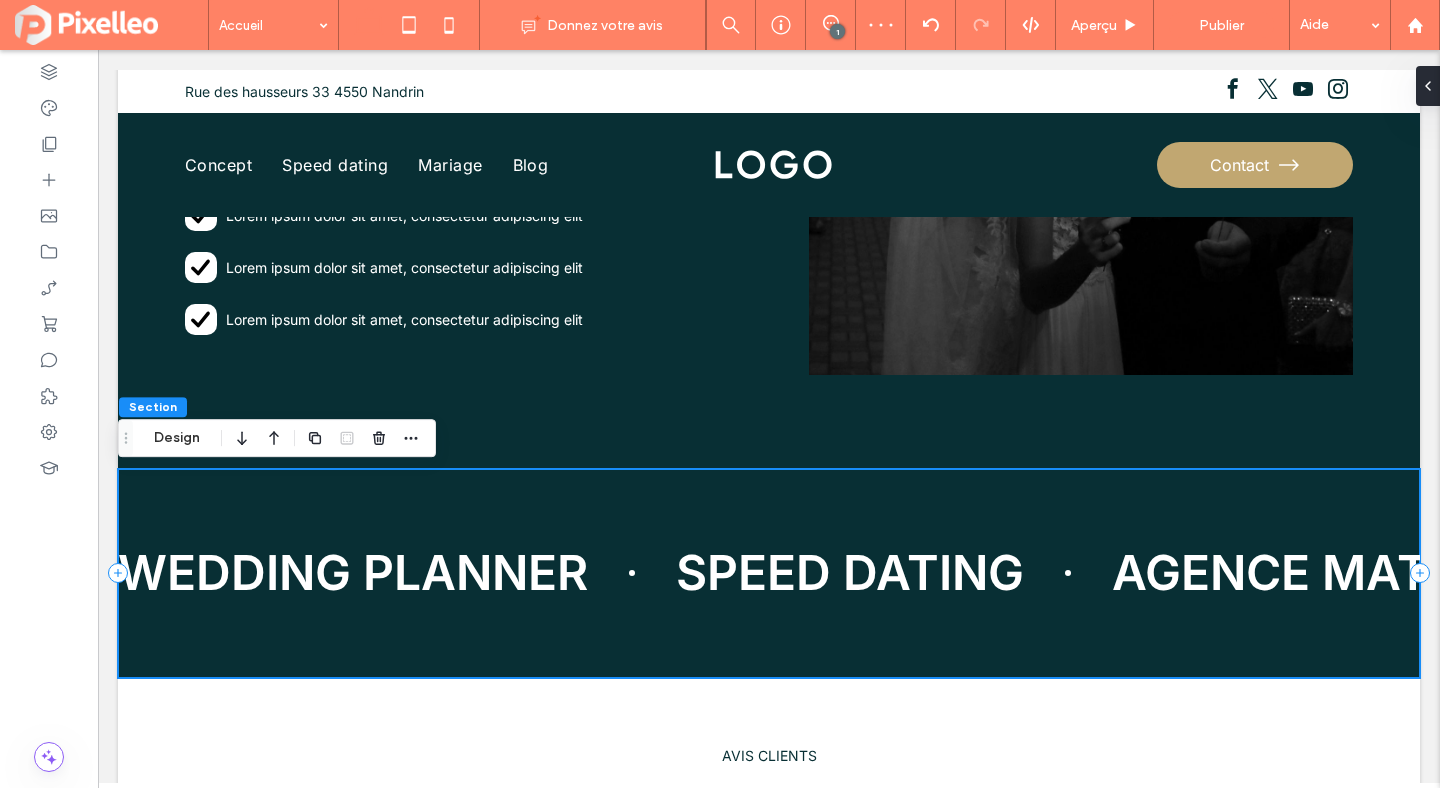 scroll, scrollTop: 3806, scrollLeft: 0, axis: vertical 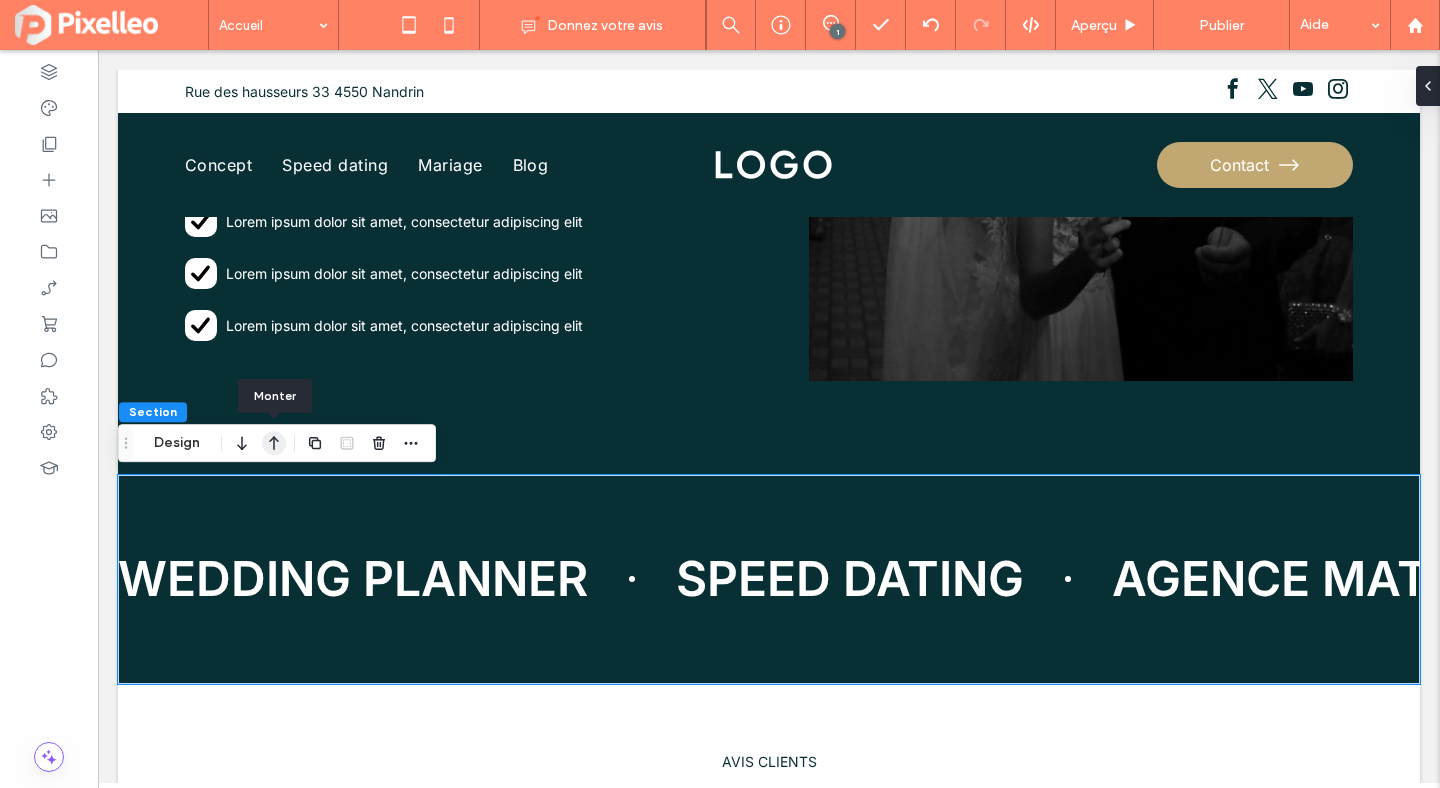 click 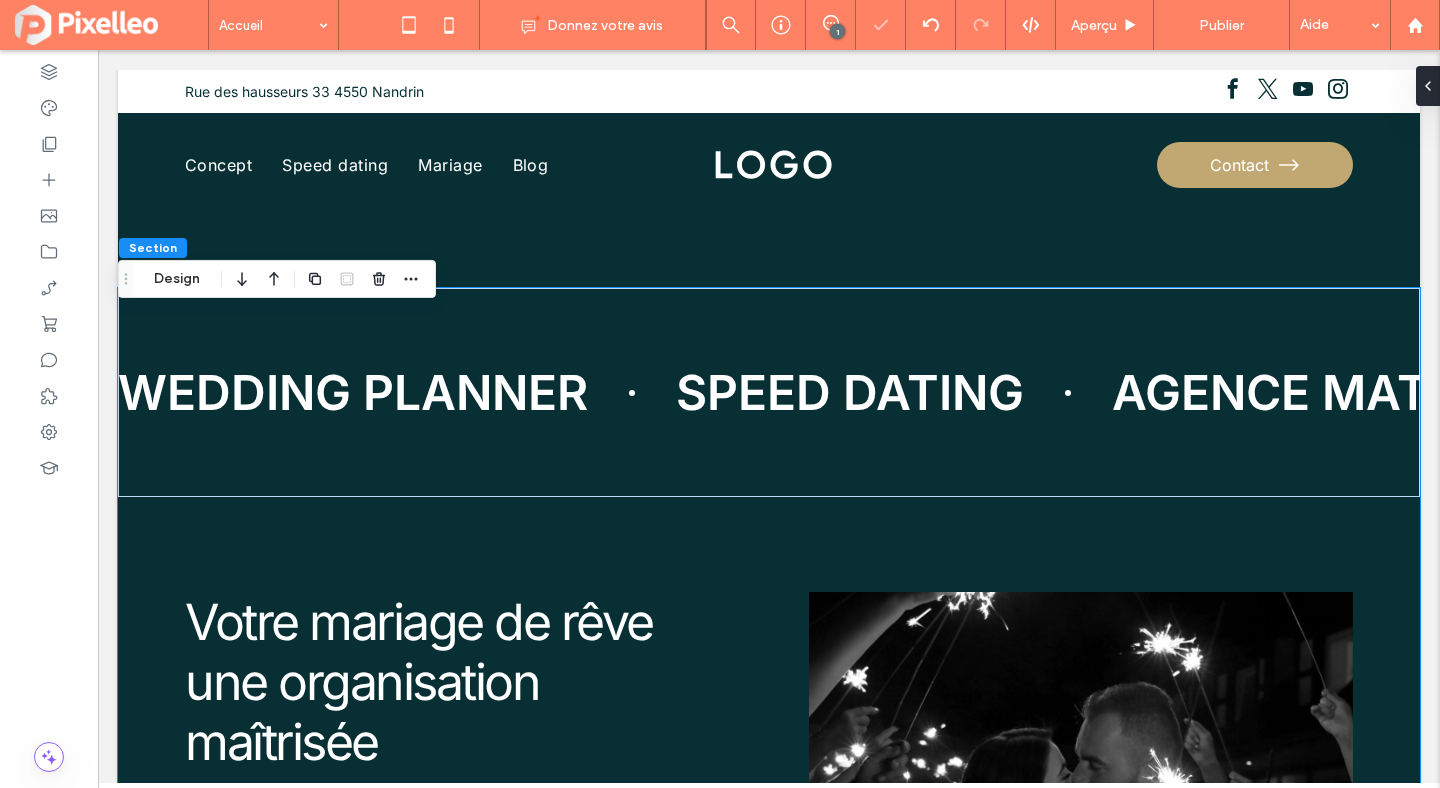 scroll, scrollTop: 3224, scrollLeft: 0, axis: vertical 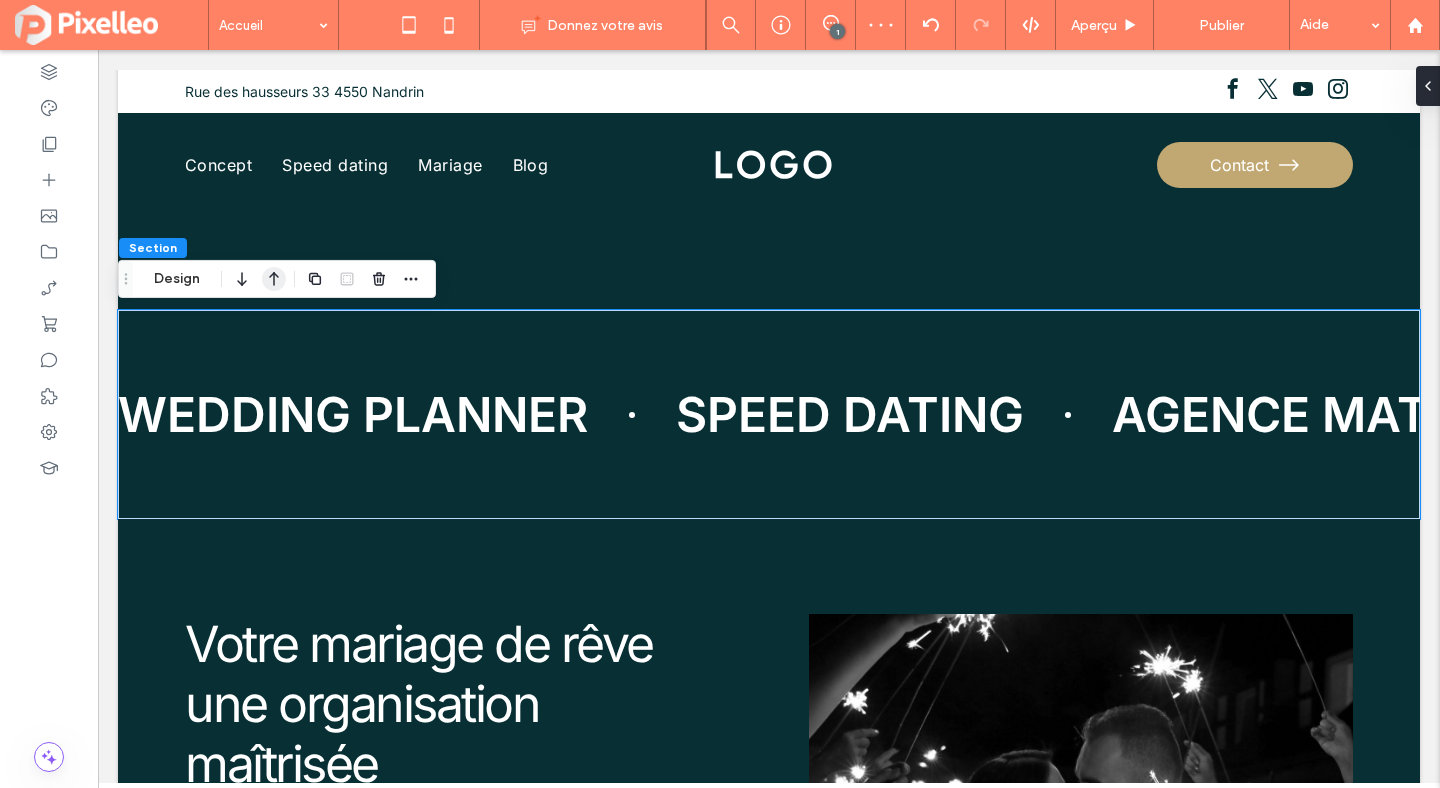 click 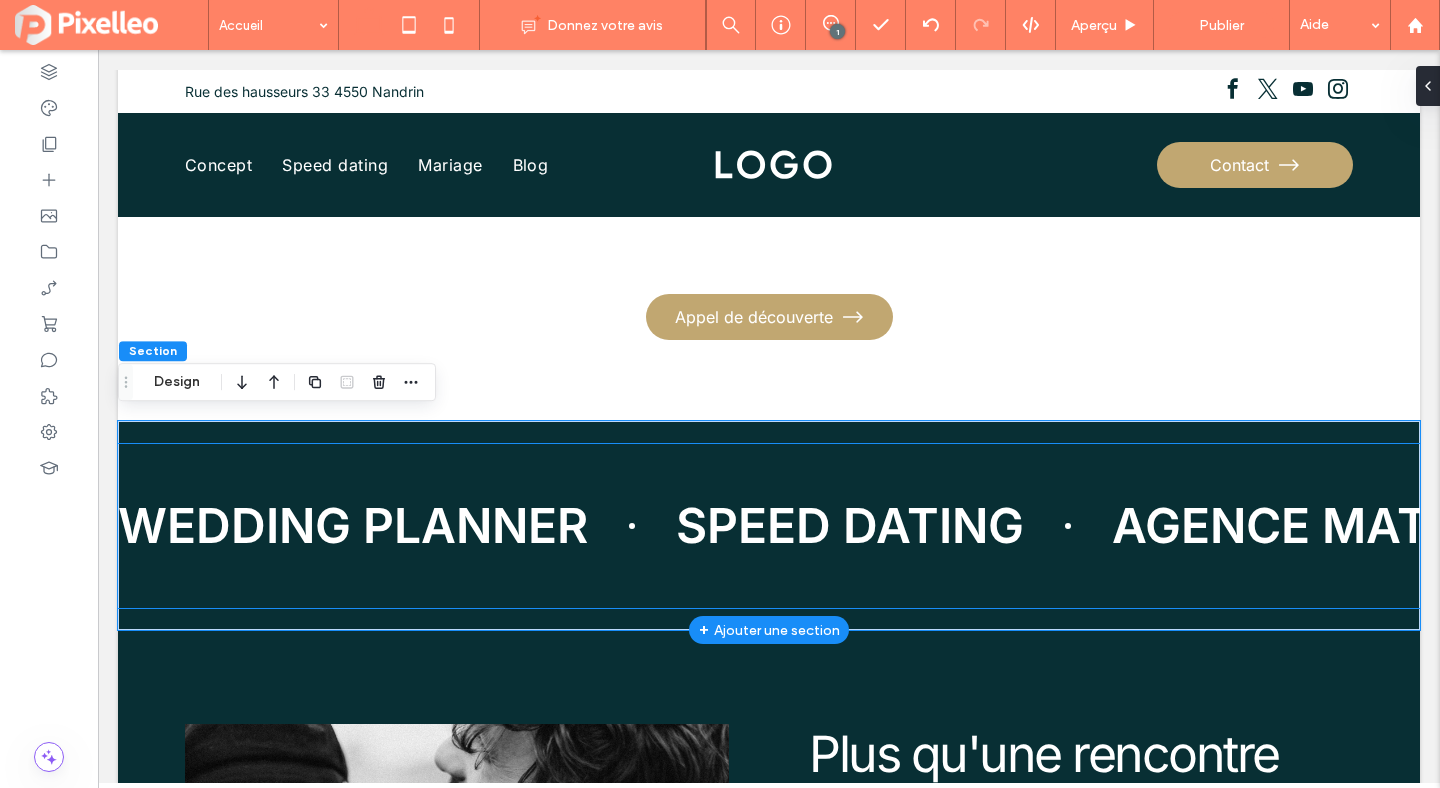 scroll, scrollTop: 2364, scrollLeft: 0, axis: vertical 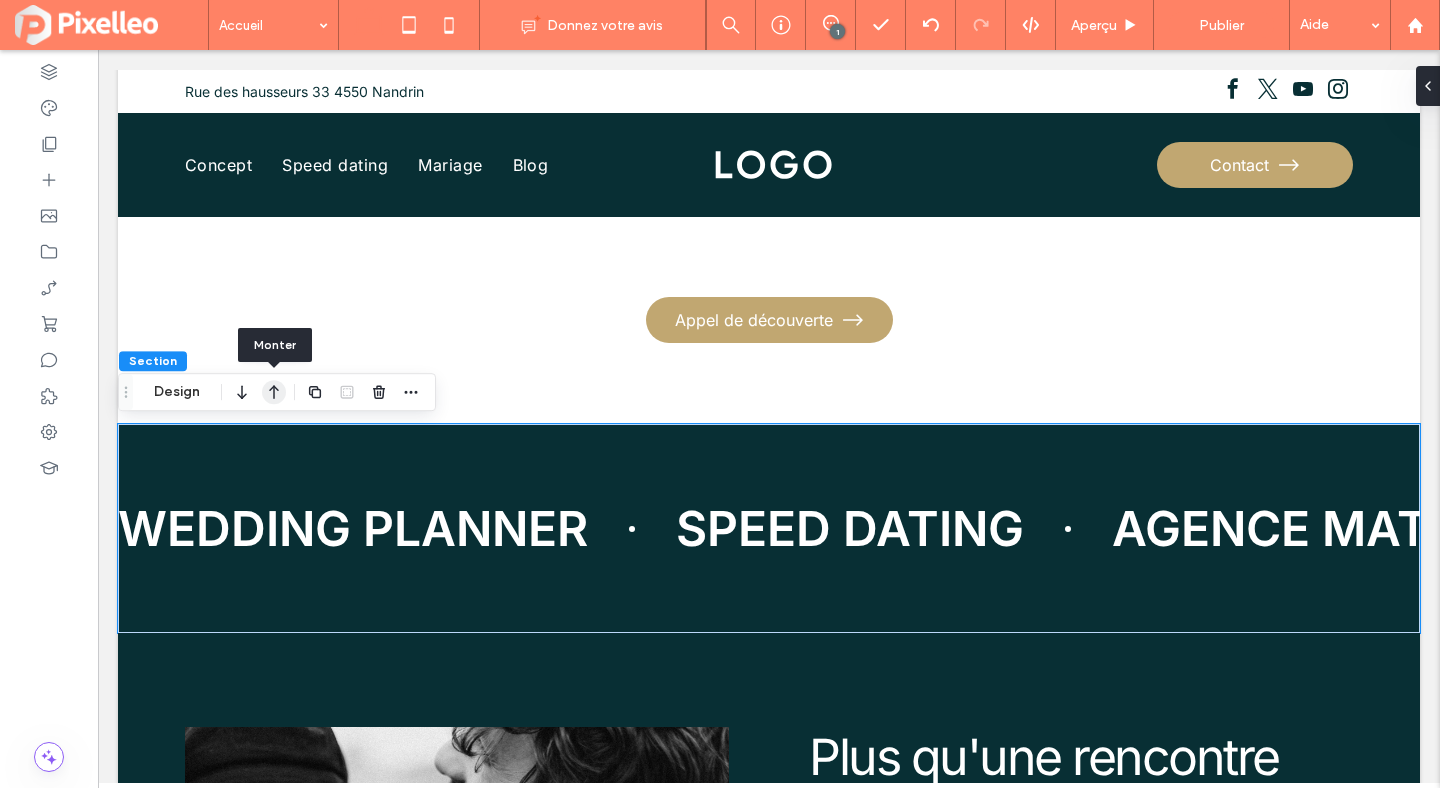 click 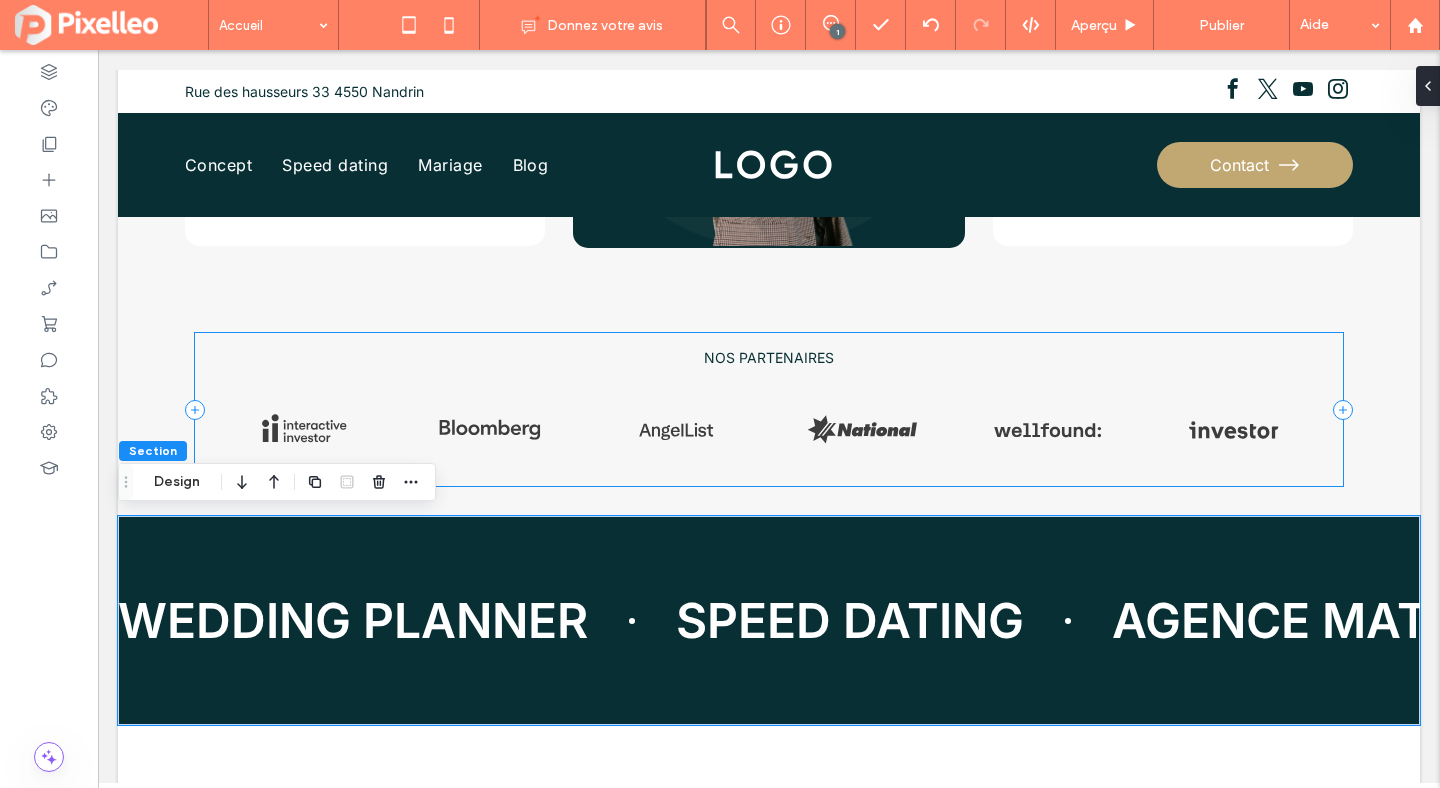 scroll, scrollTop: 1385, scrollLeft: 0, axis: vertical 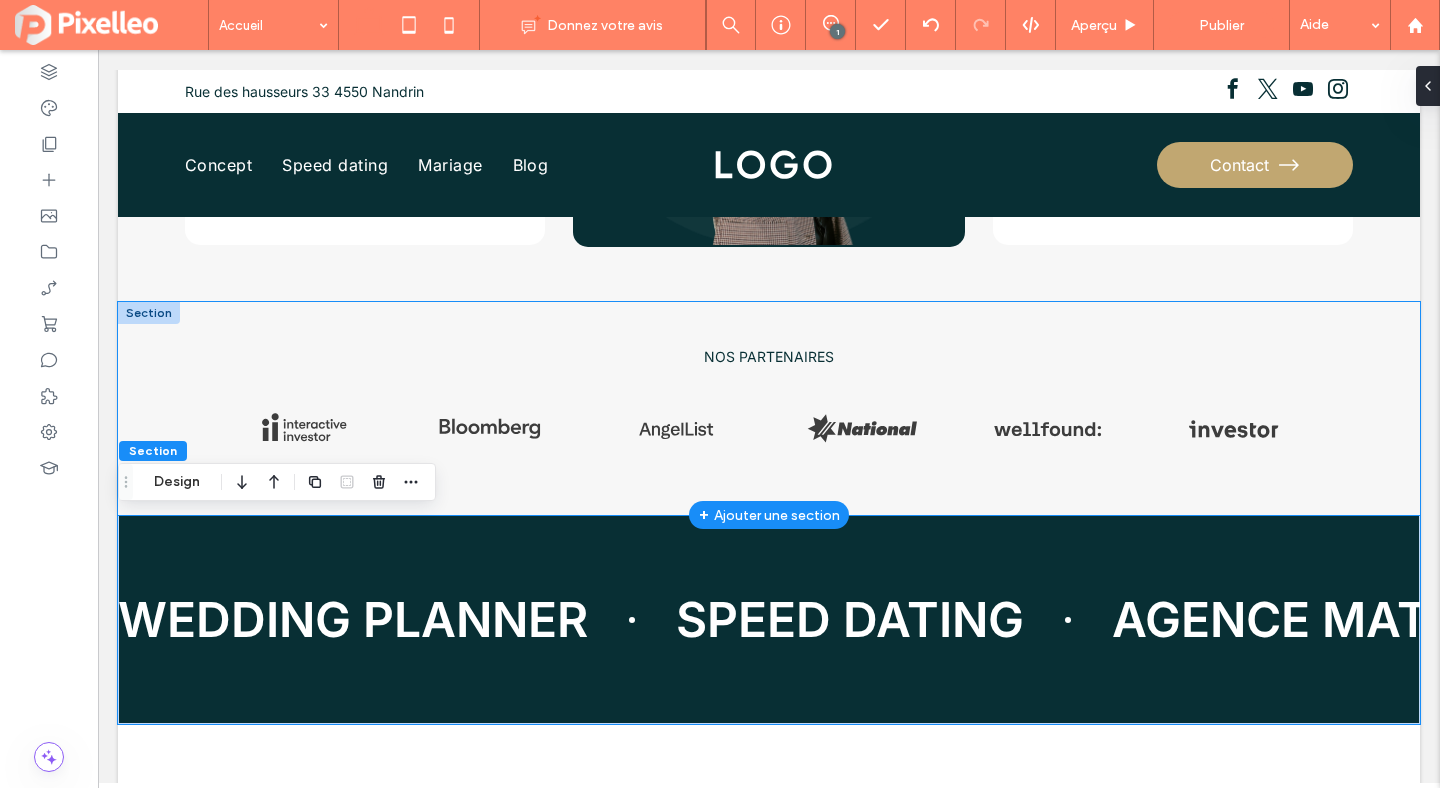 click on "NOS PARTENAIRES
Button
Button
Button
Button
Button
Button
Afficher davantage" at bounding box center (769, 408) 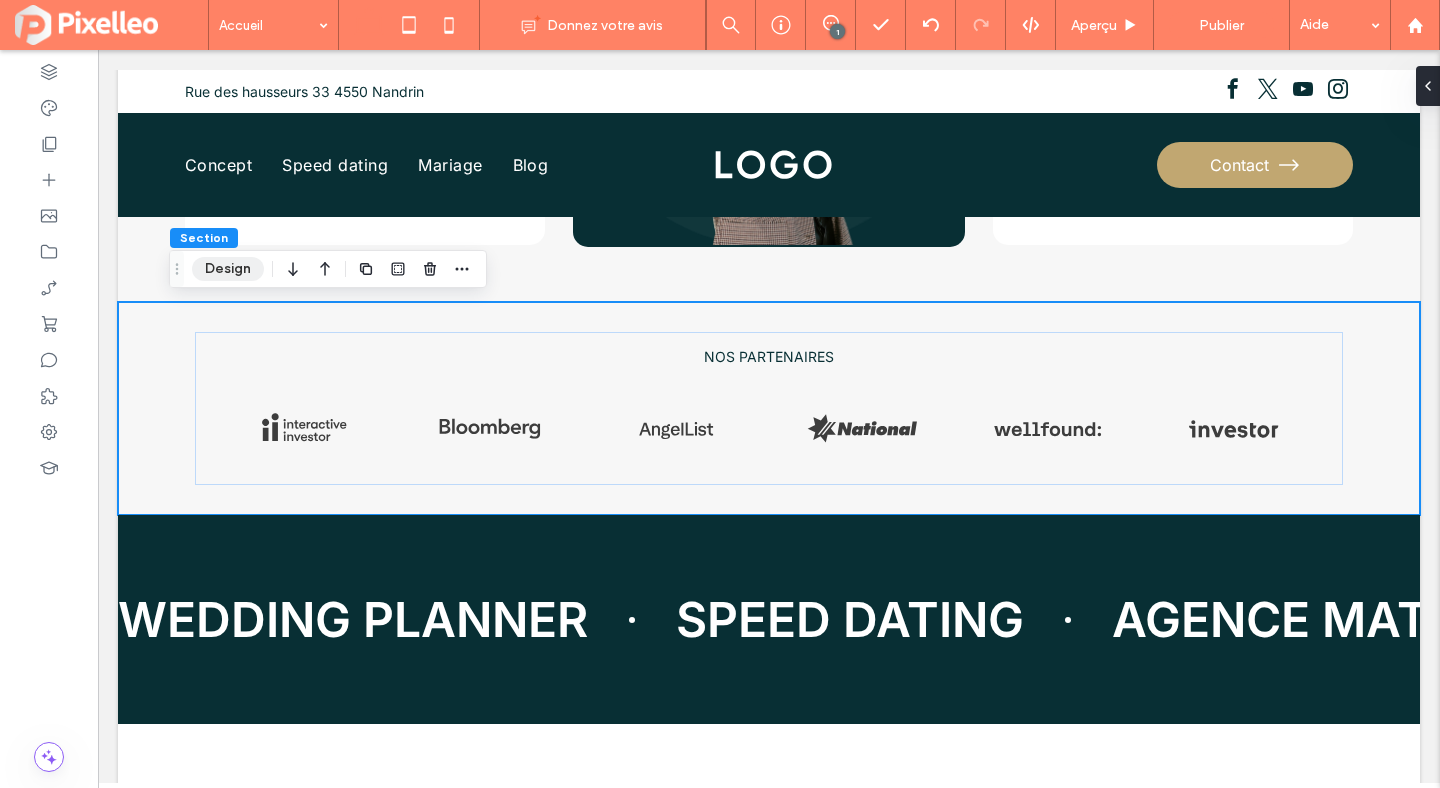 click on "Design" at bounding box center [228, 269] 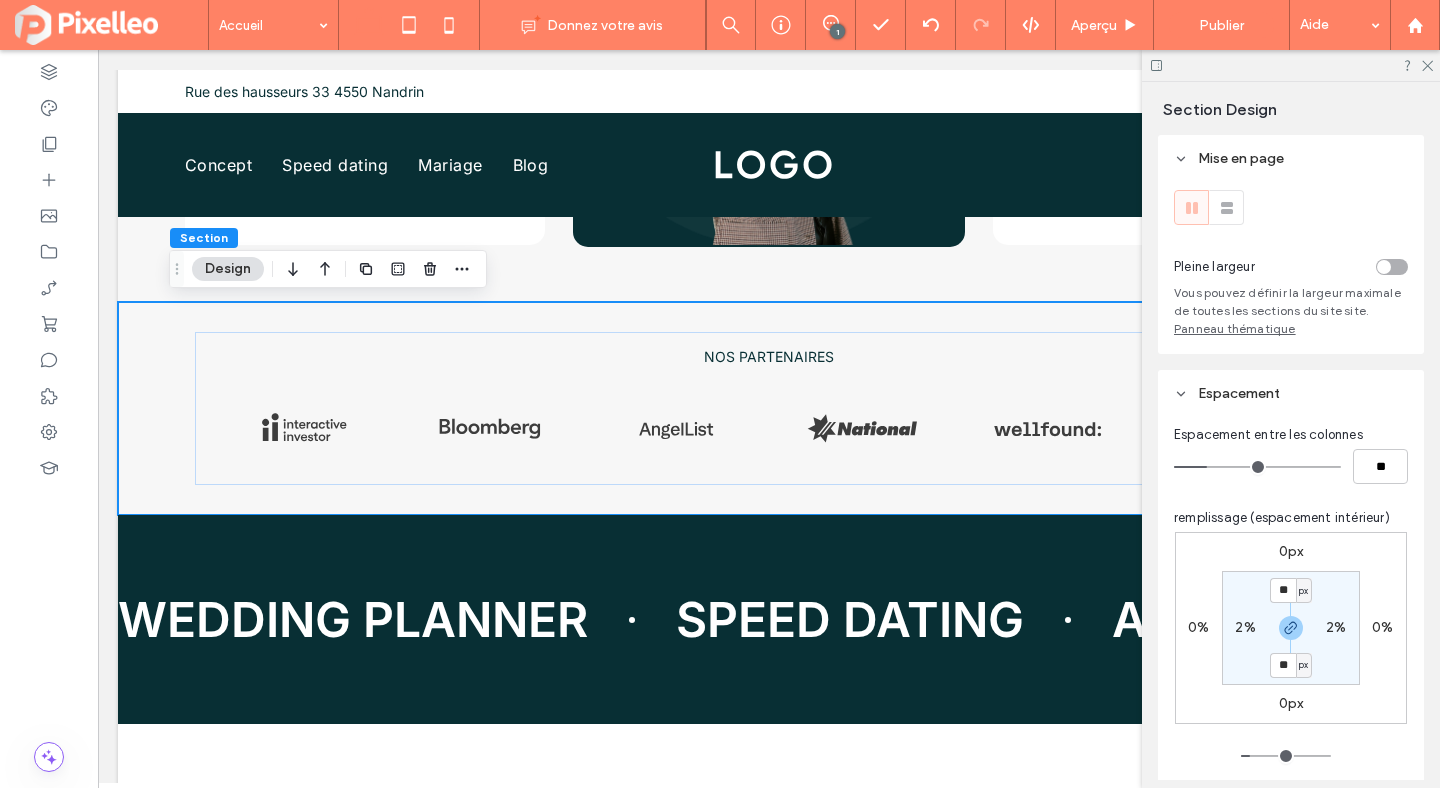 click on "px" at bounding box center (1303, 665) 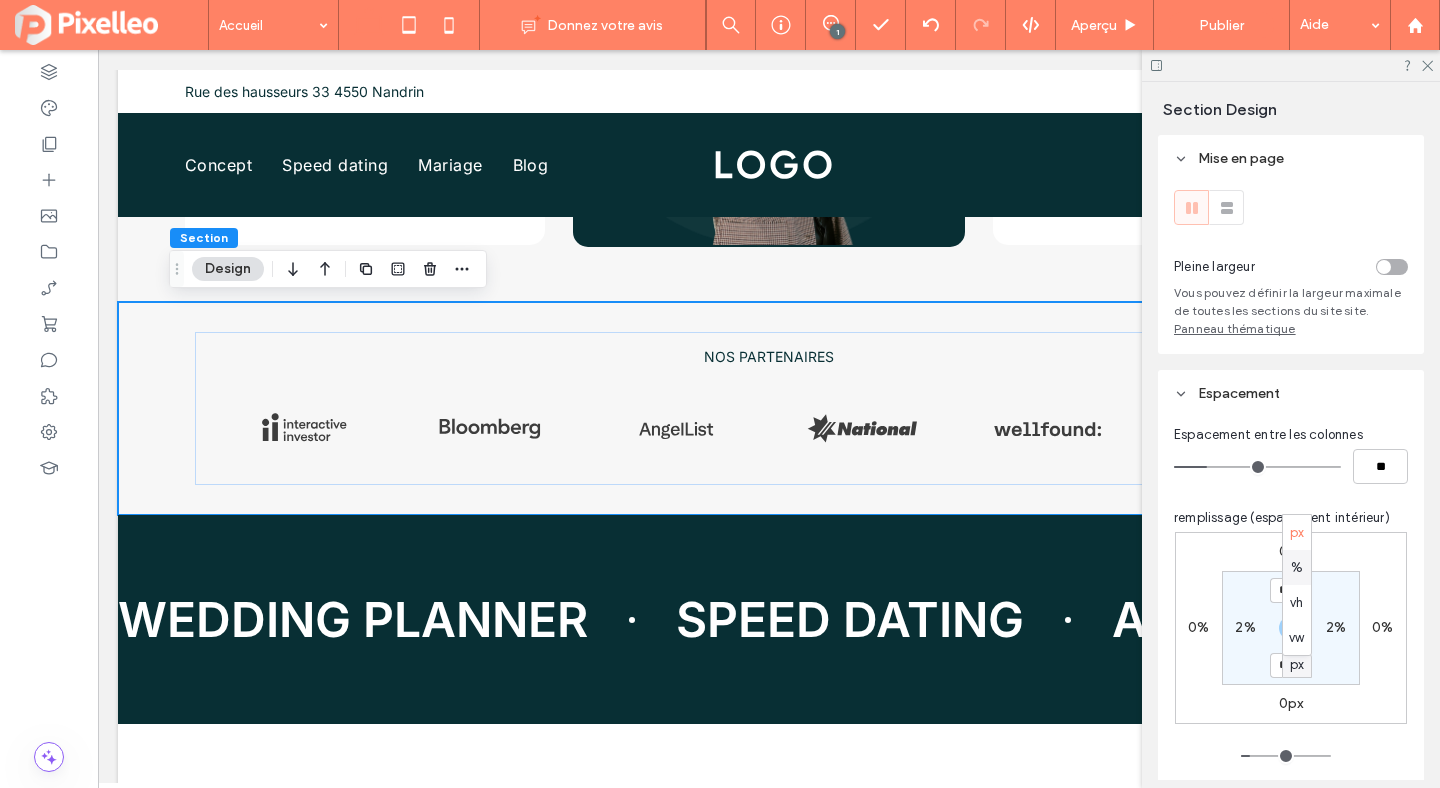 click on "%" at bounding box center [1297, 568] 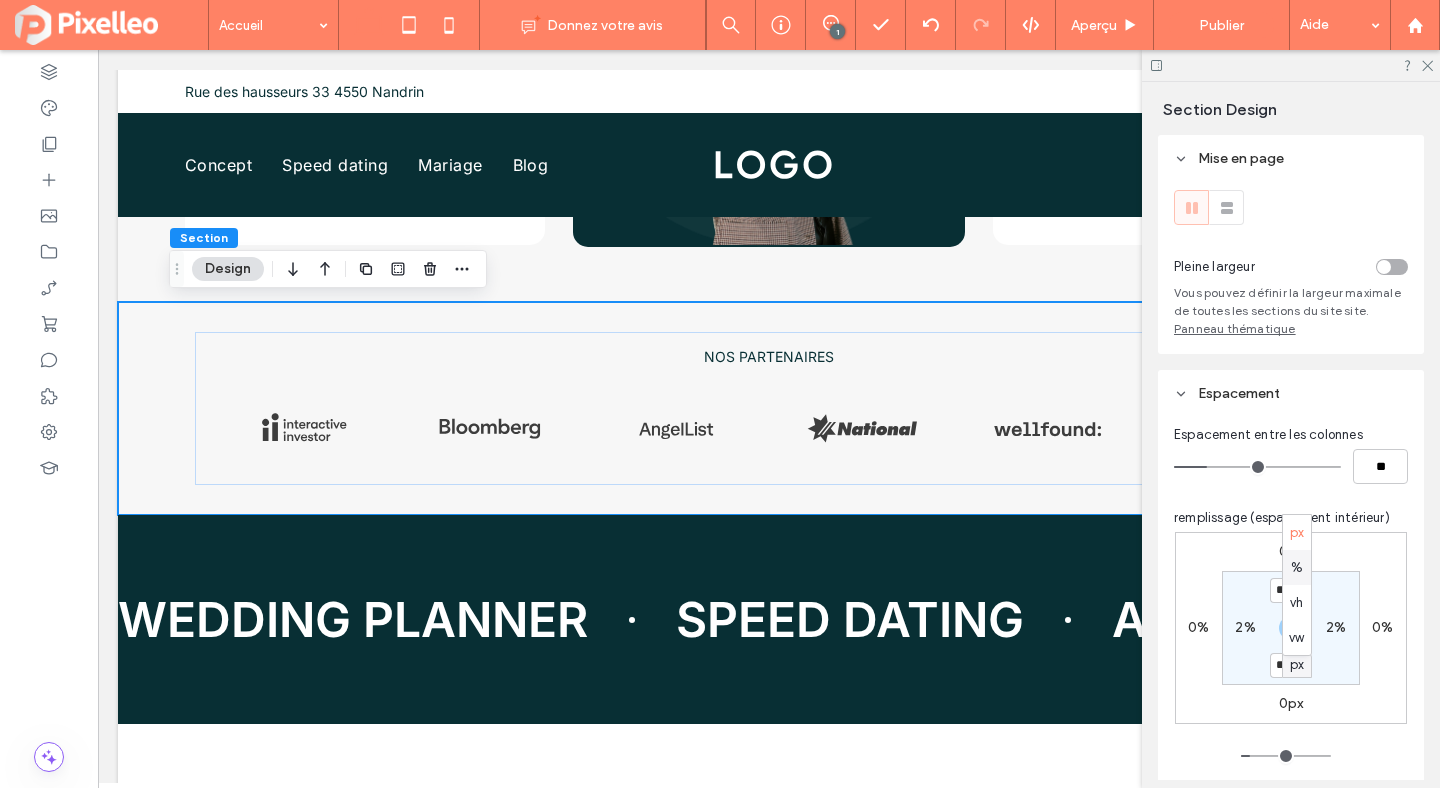 type on "*" 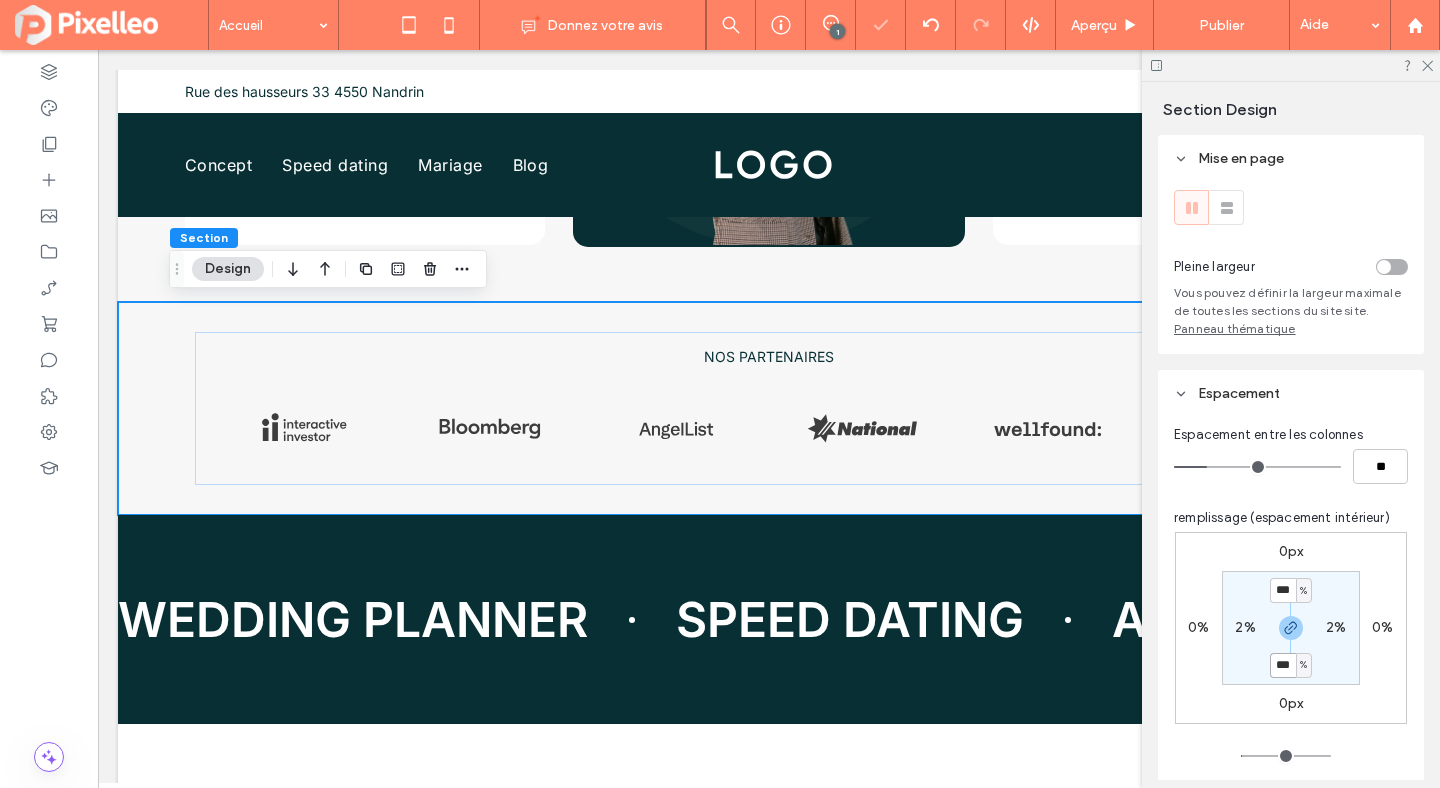 click on "***" at bounding box center [1283, 665] 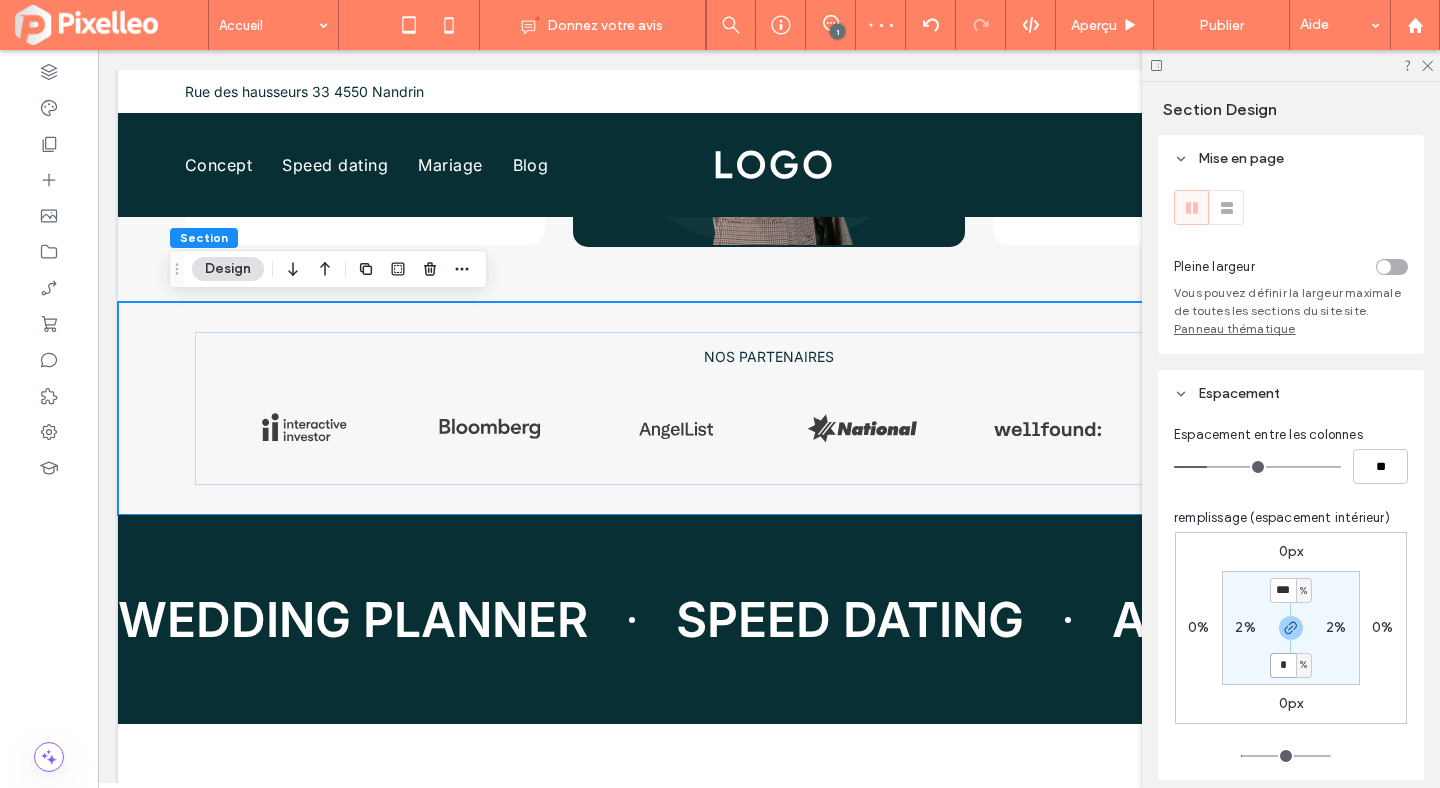 type on "*" 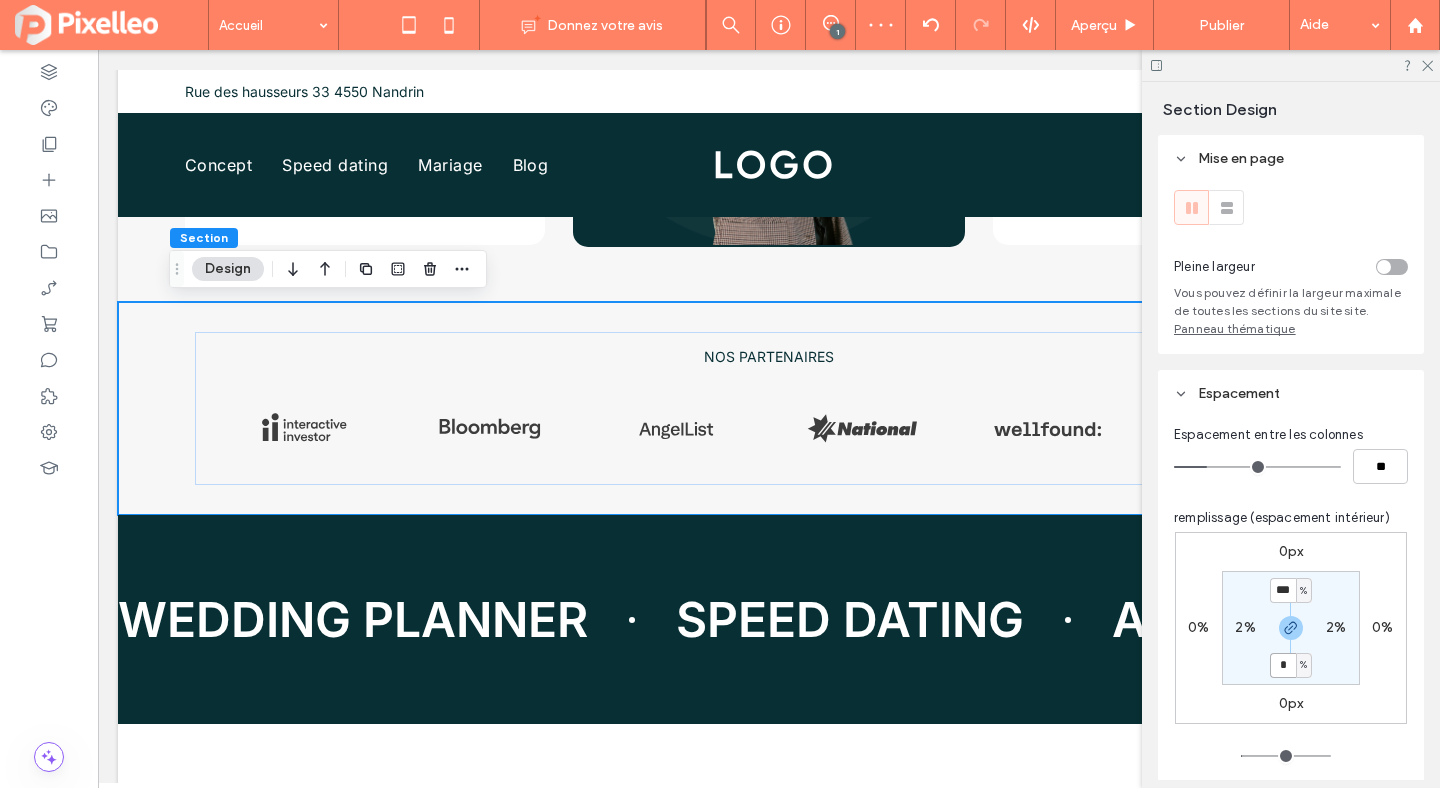type on "*" 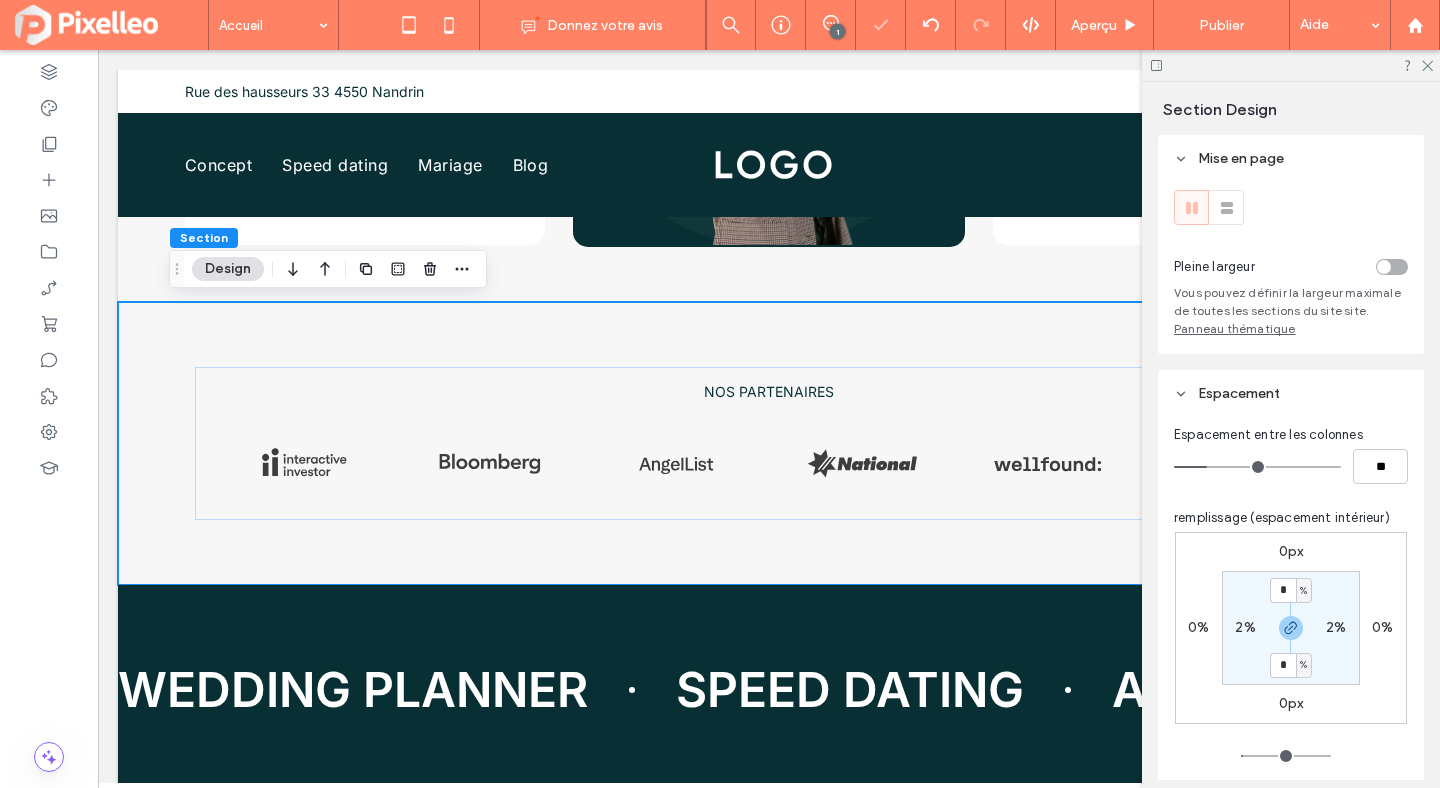 click on "%" at bounding box center (1303, 591) 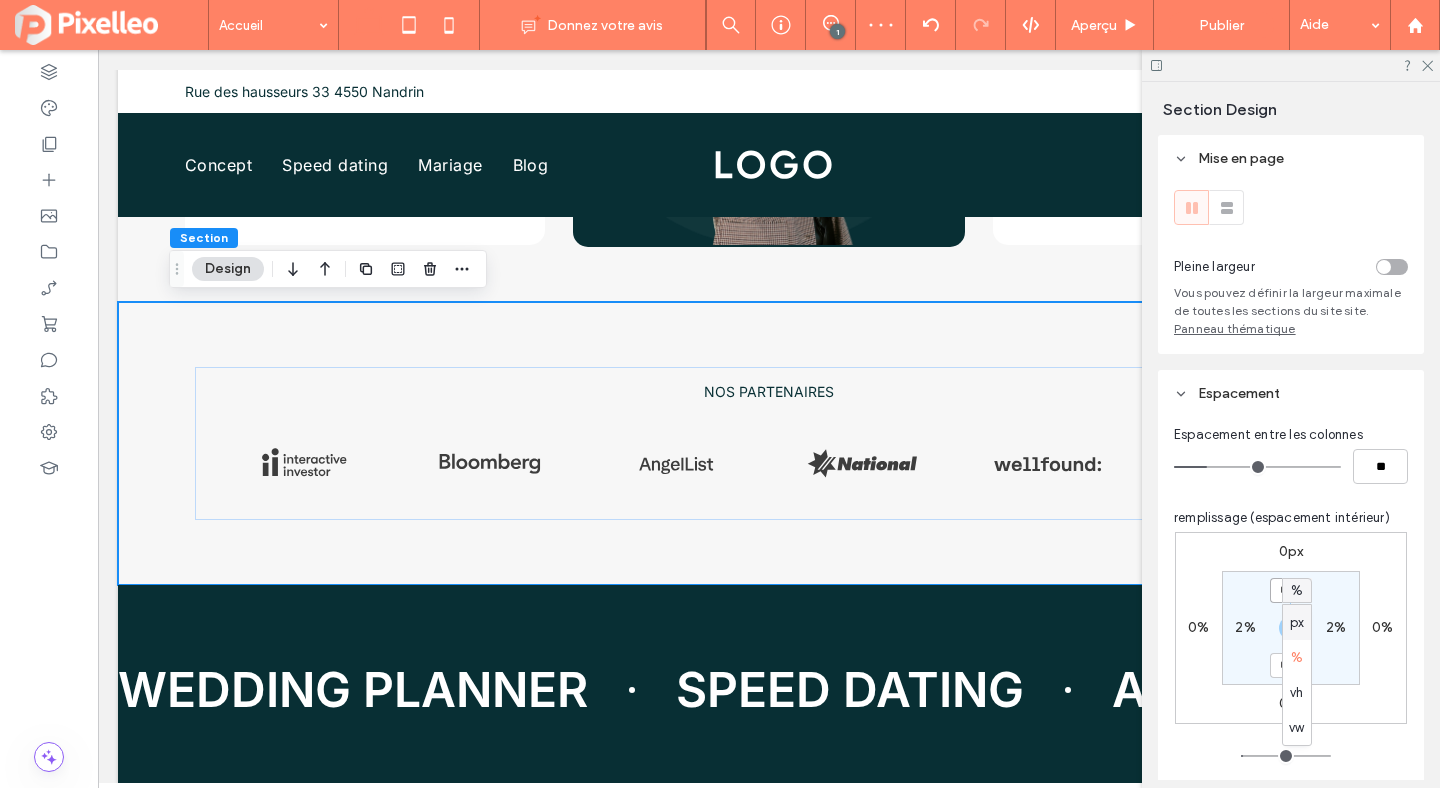 click on "*" at bounding box center (1283, 590) 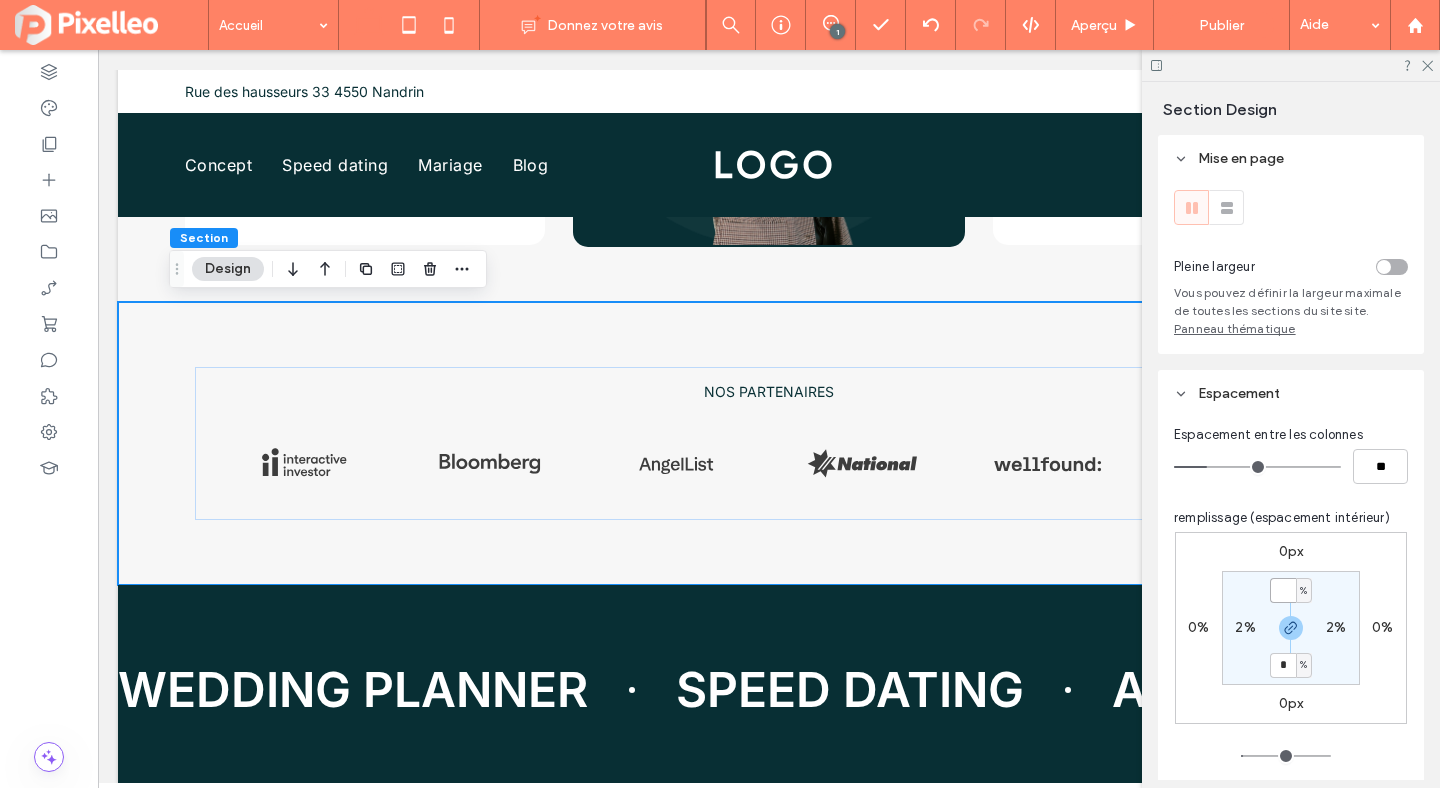 type on "*" 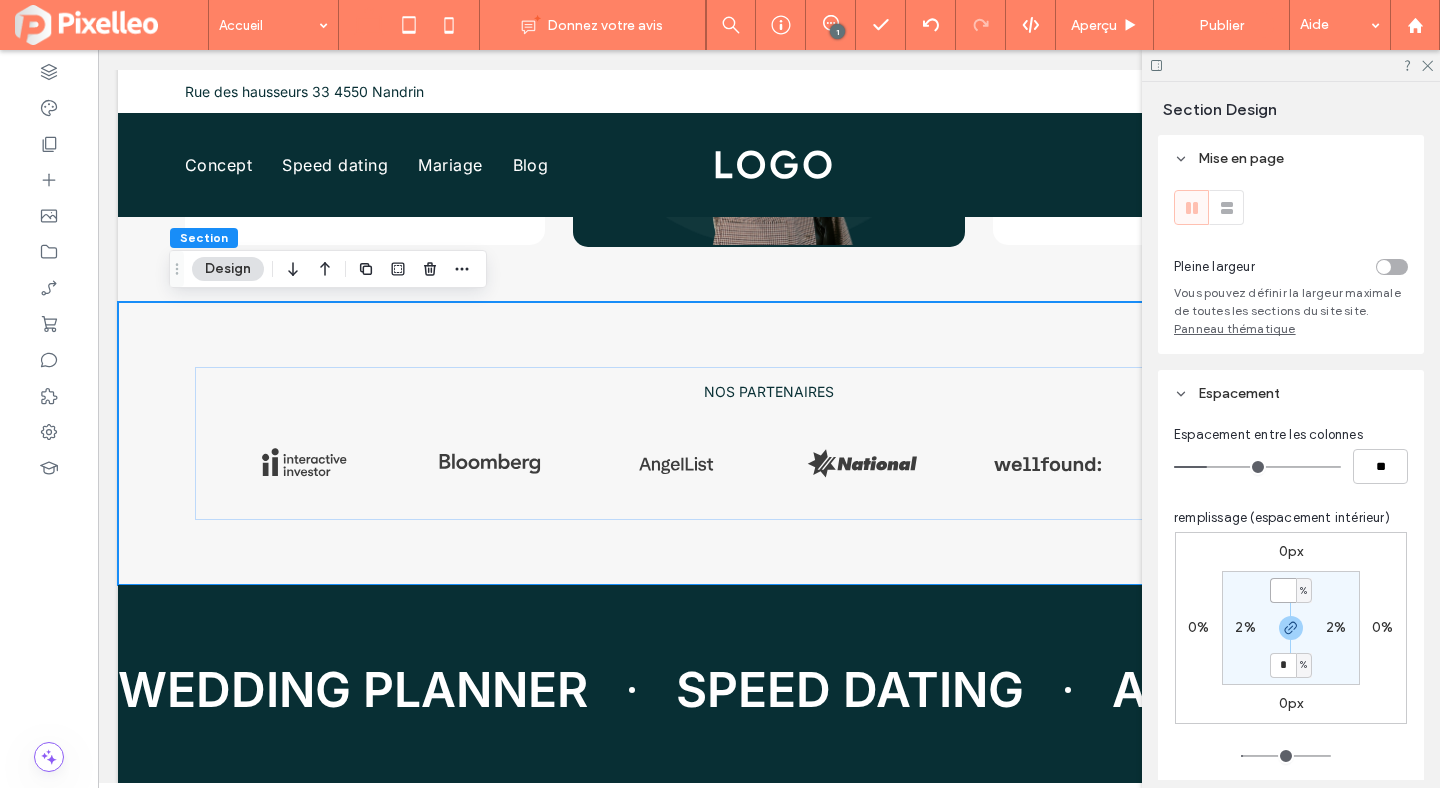 type on "*" 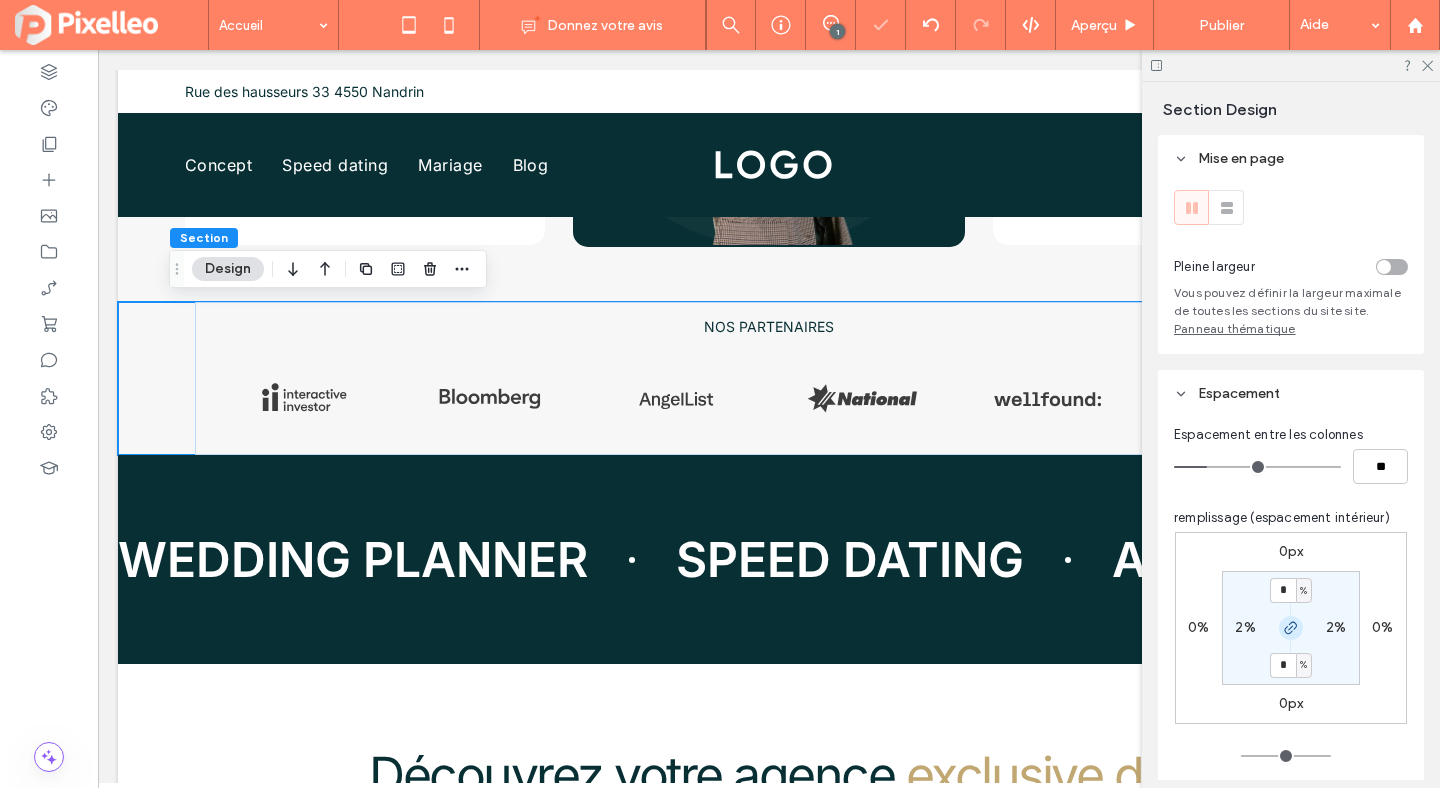 click 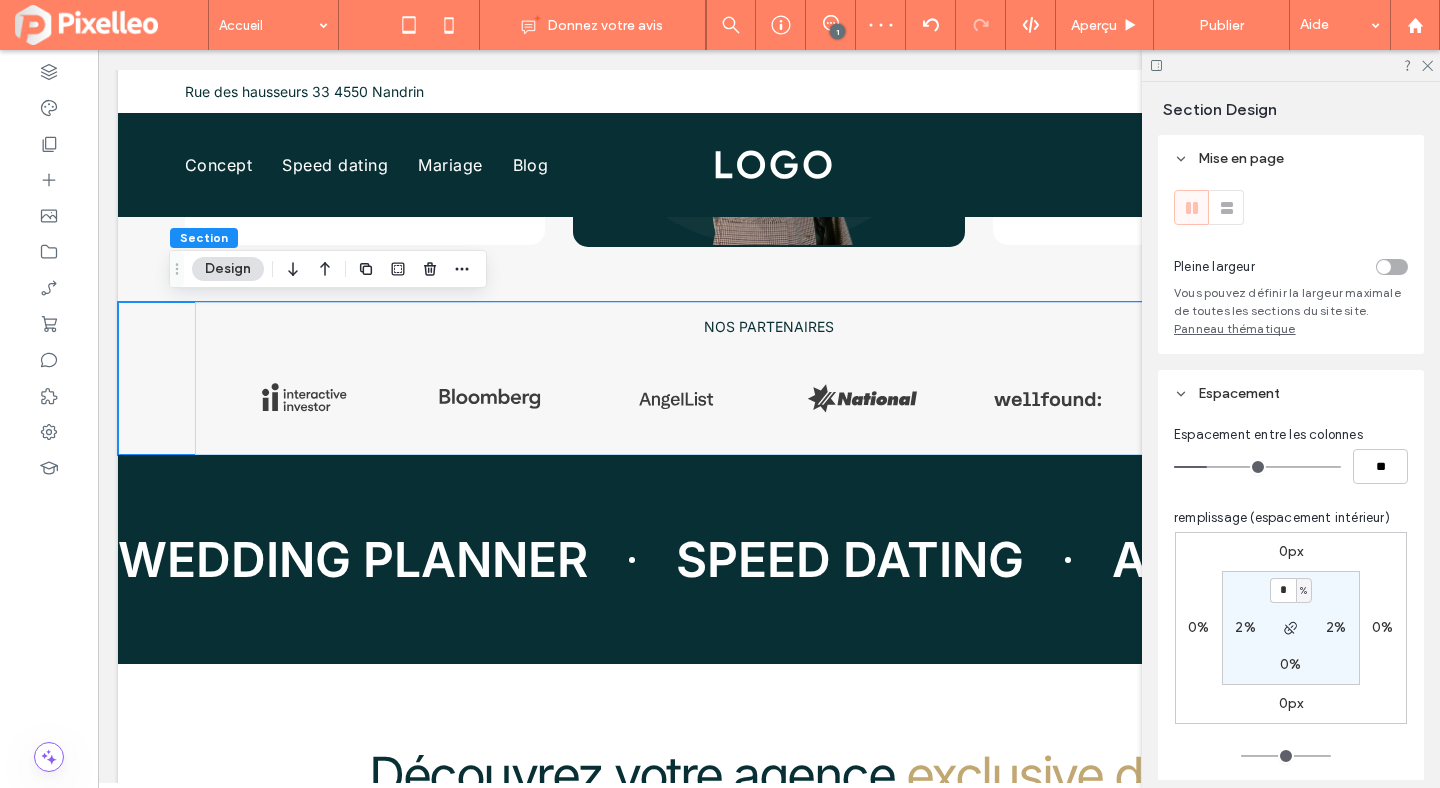 click on "* % 2% 0% 2%" at bounding box center [1291, 628] 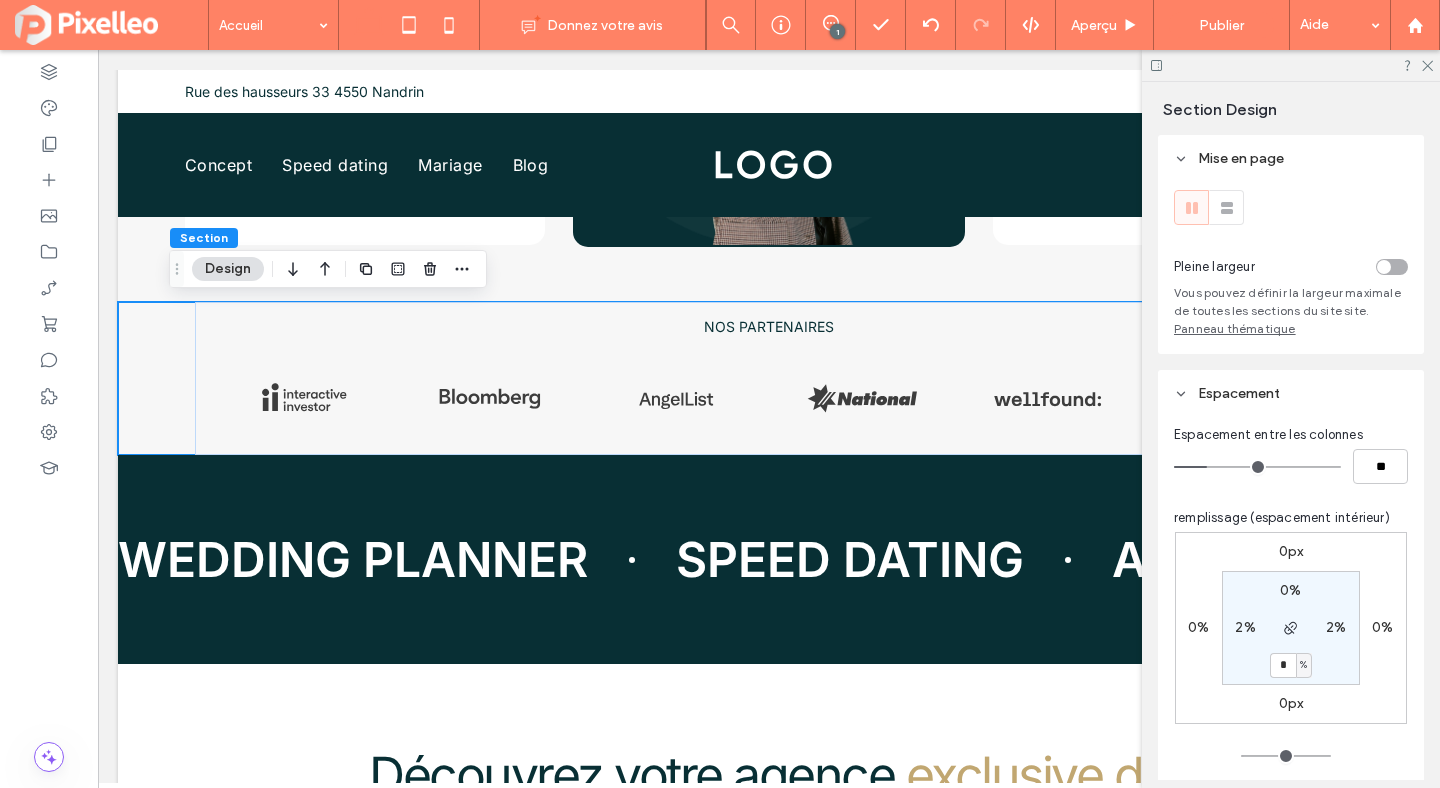 type on "*" 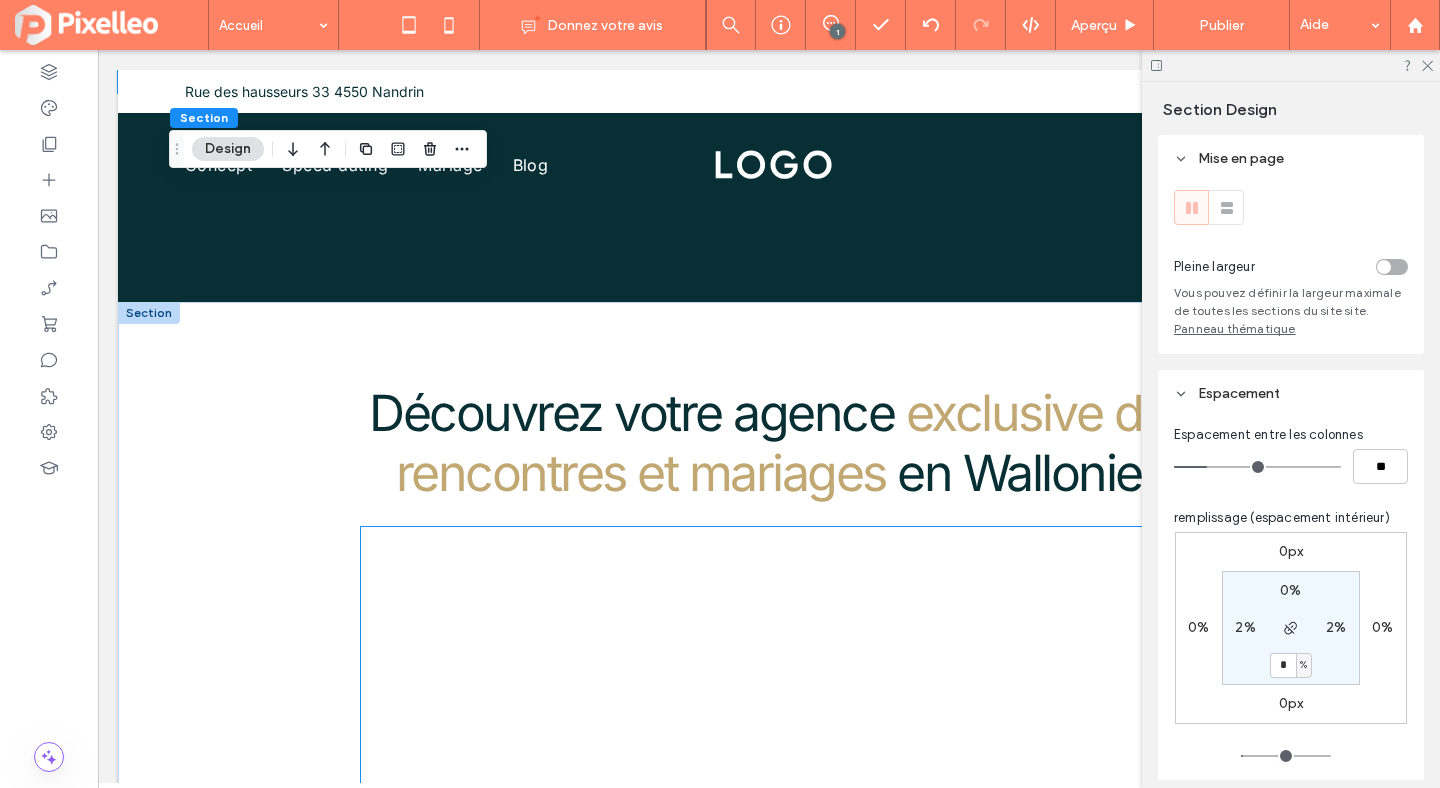 scroll, scrollTop: 1814, scrollLeft: 0, axis: vertical 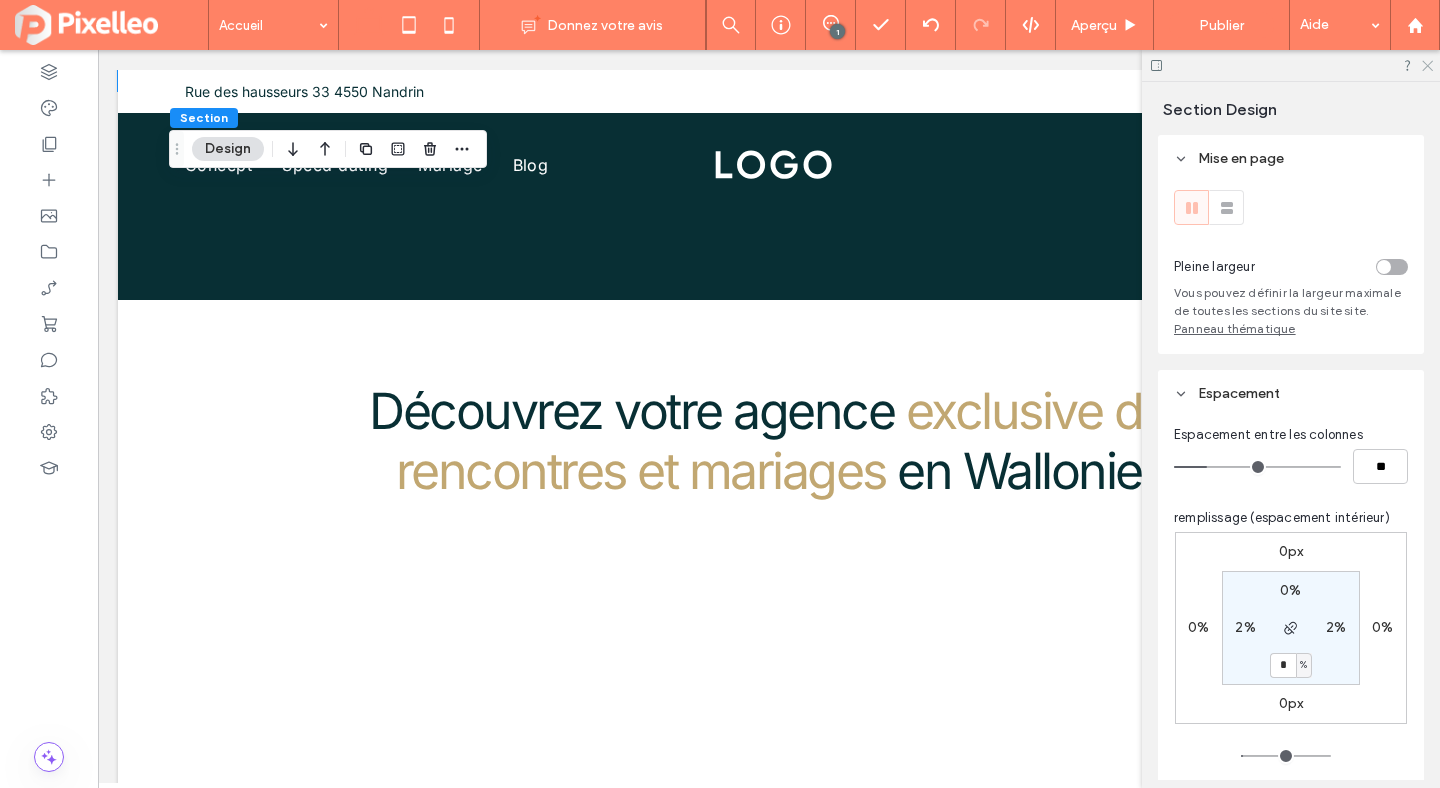 click 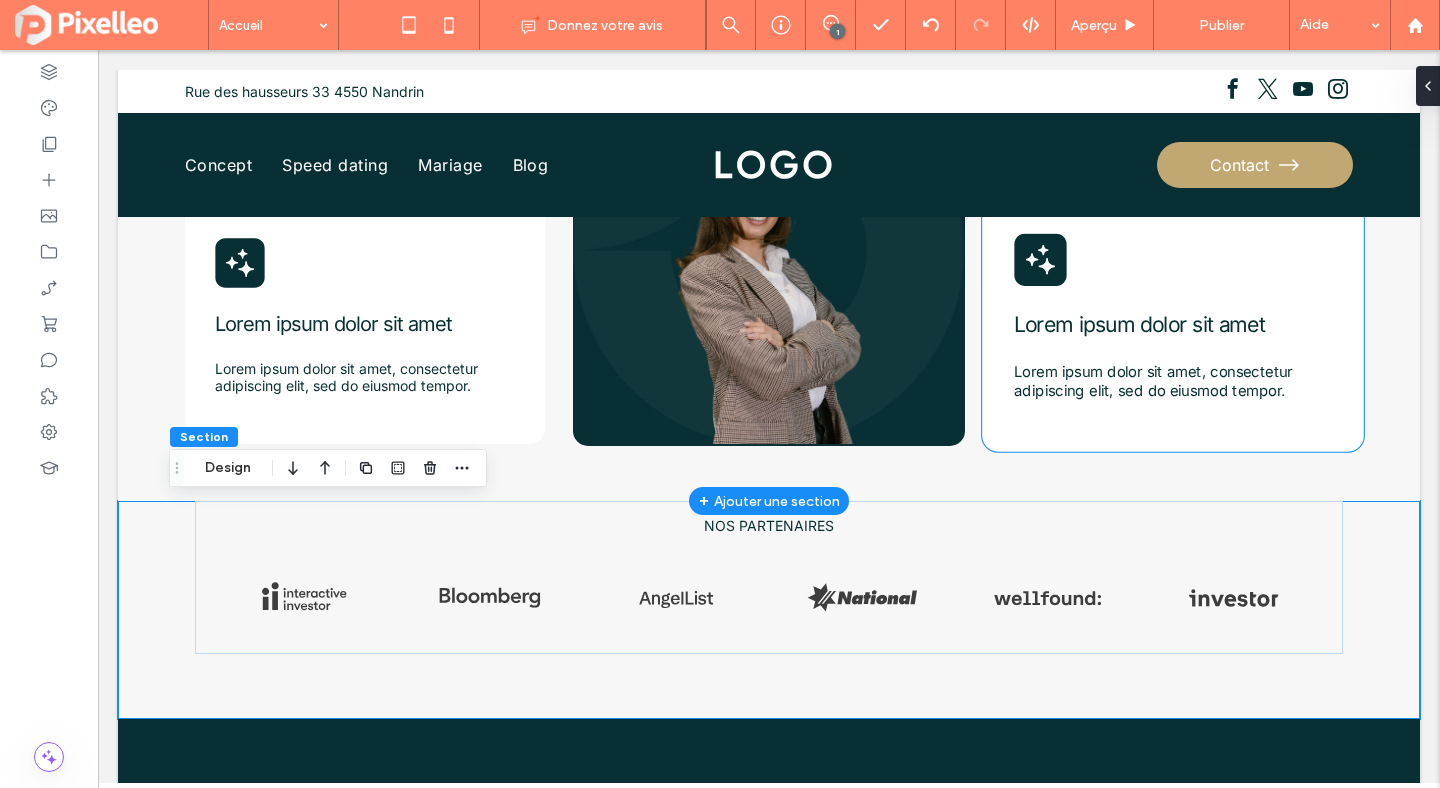 scroll, scrollTop: 1151, scrollLeft: 0, axis: vertical 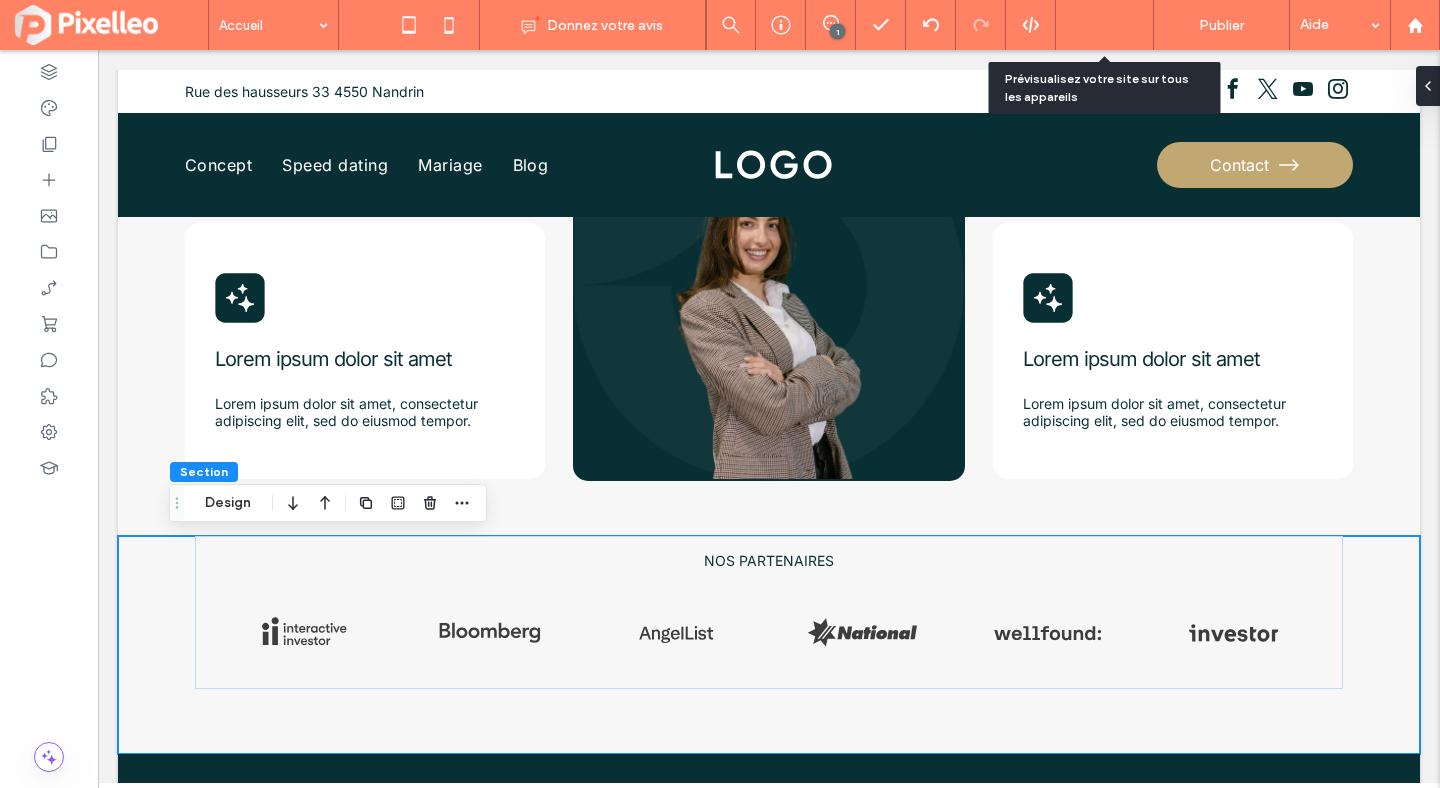 click on "Aperçu" at bounding box center [1094, 25] 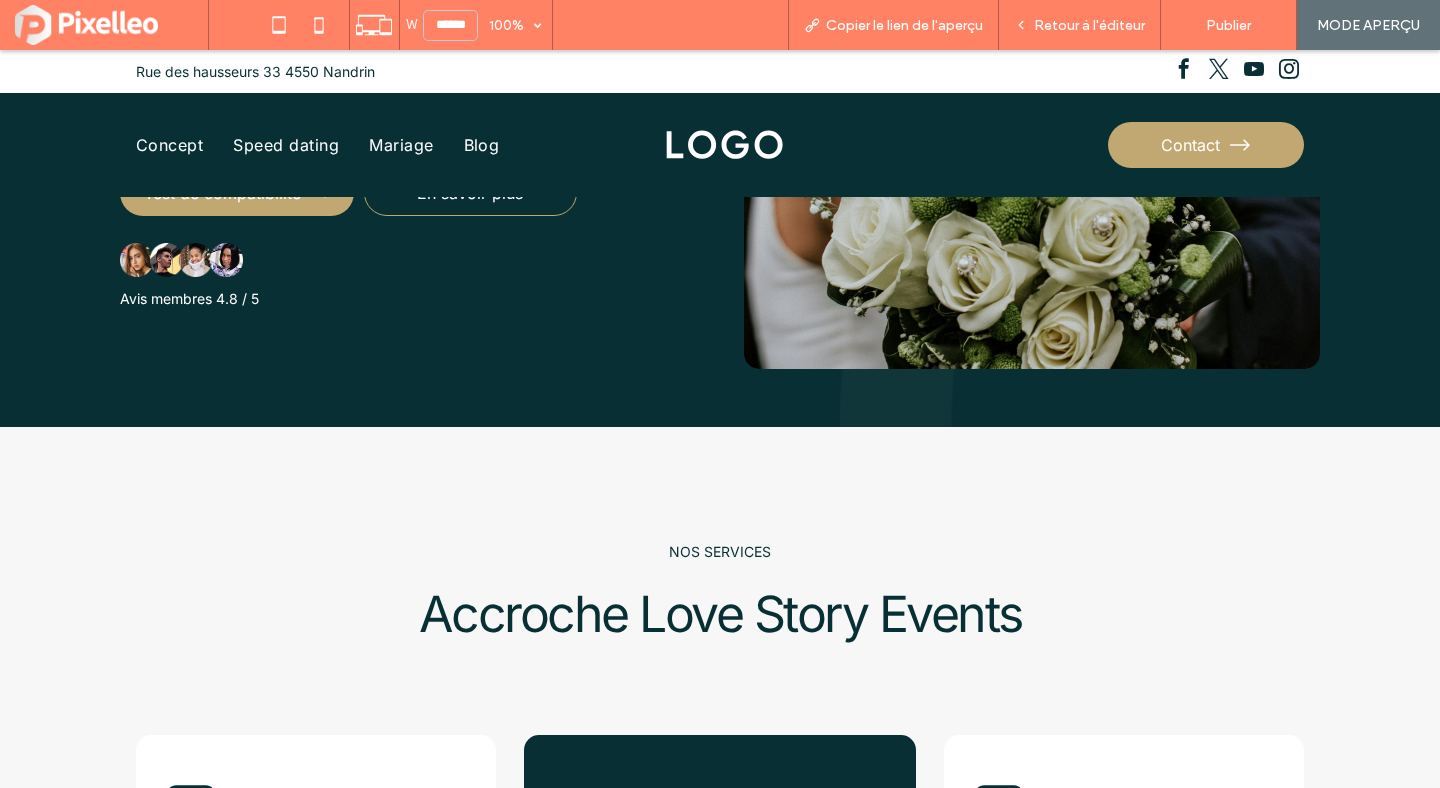 scroll, scrollTop: 575, scrollLeft: 0, axis: vertical 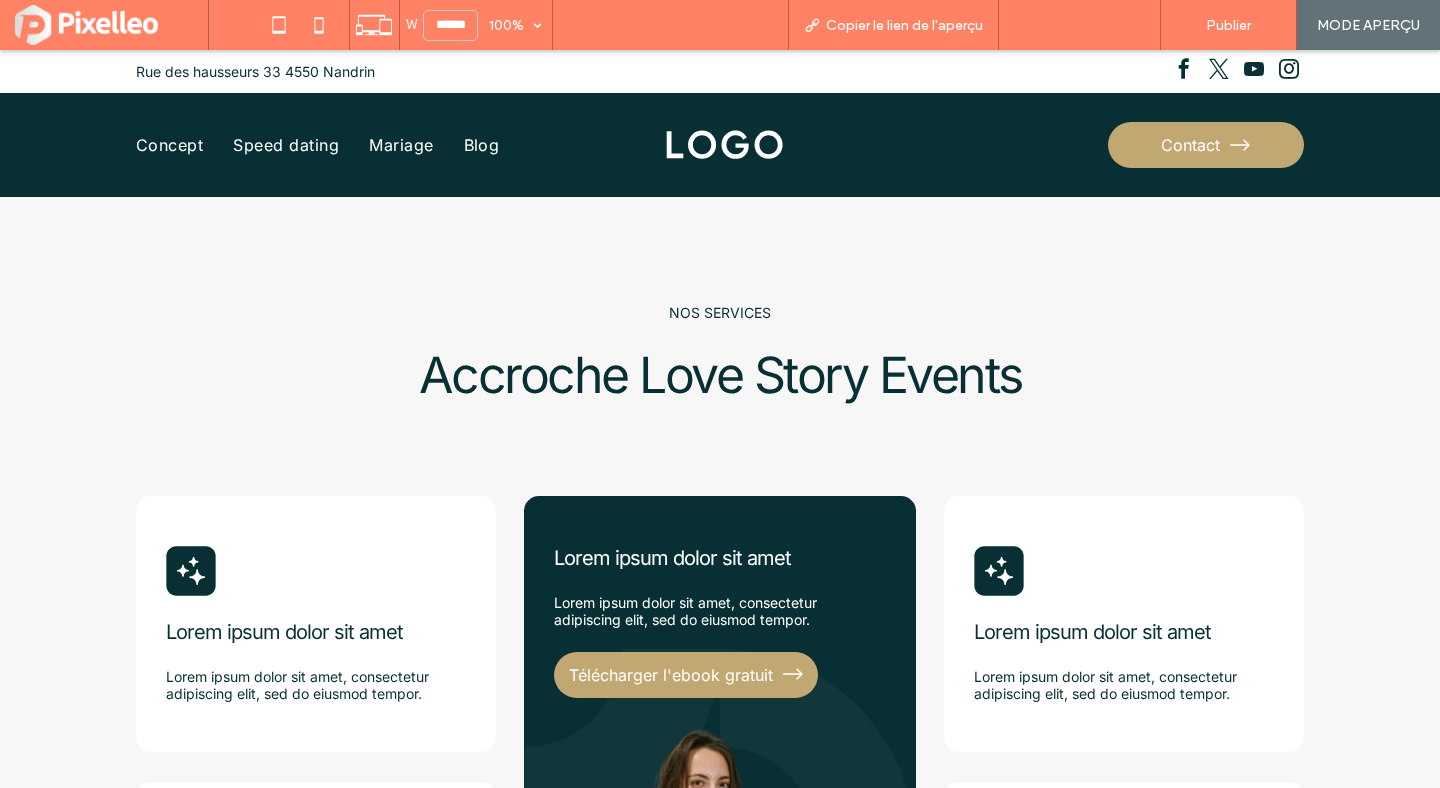 click on "Retour à l'éditeur" at bounding box center [1089, 25] 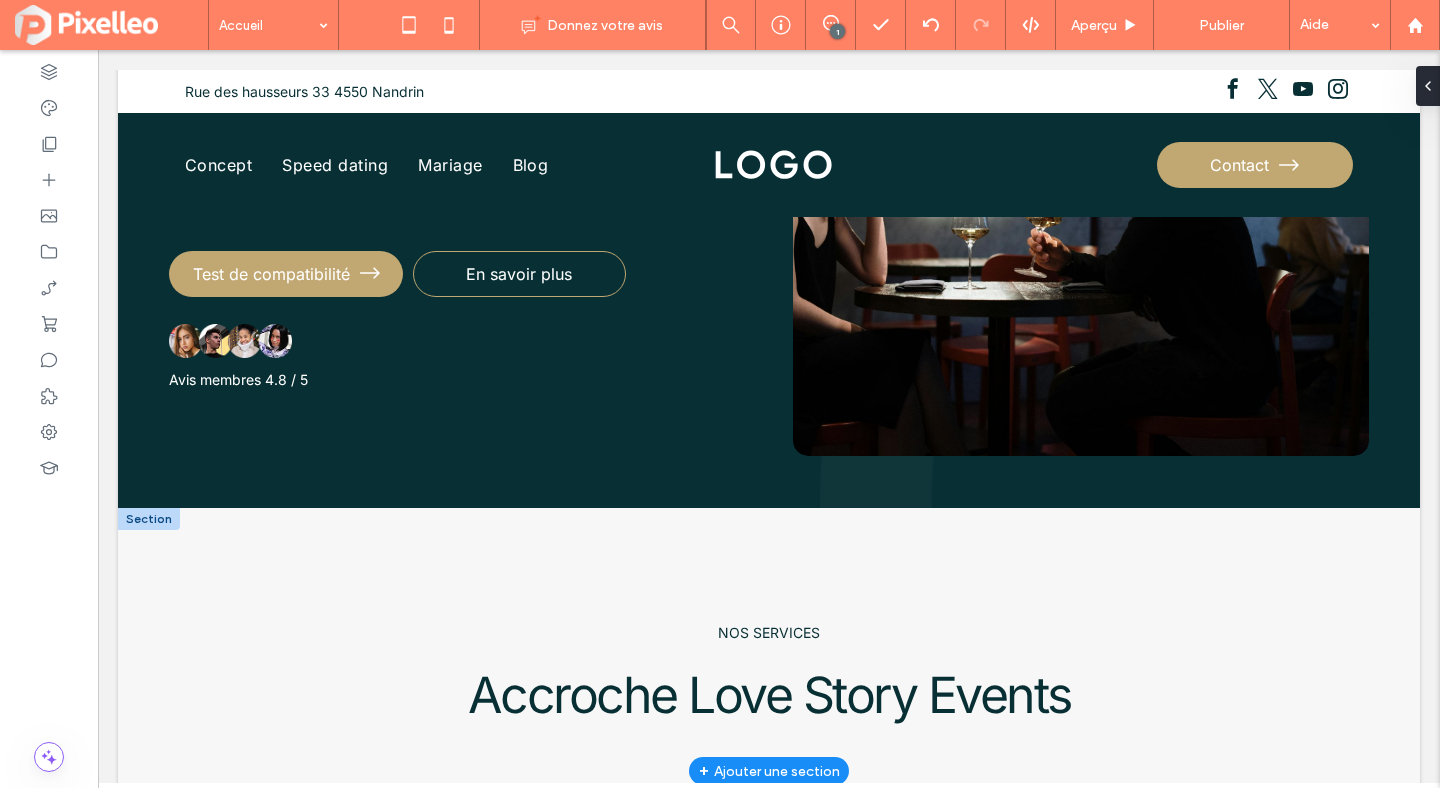 scroll, scrollTop: 348, scrollLeft: 0, axis: vertical 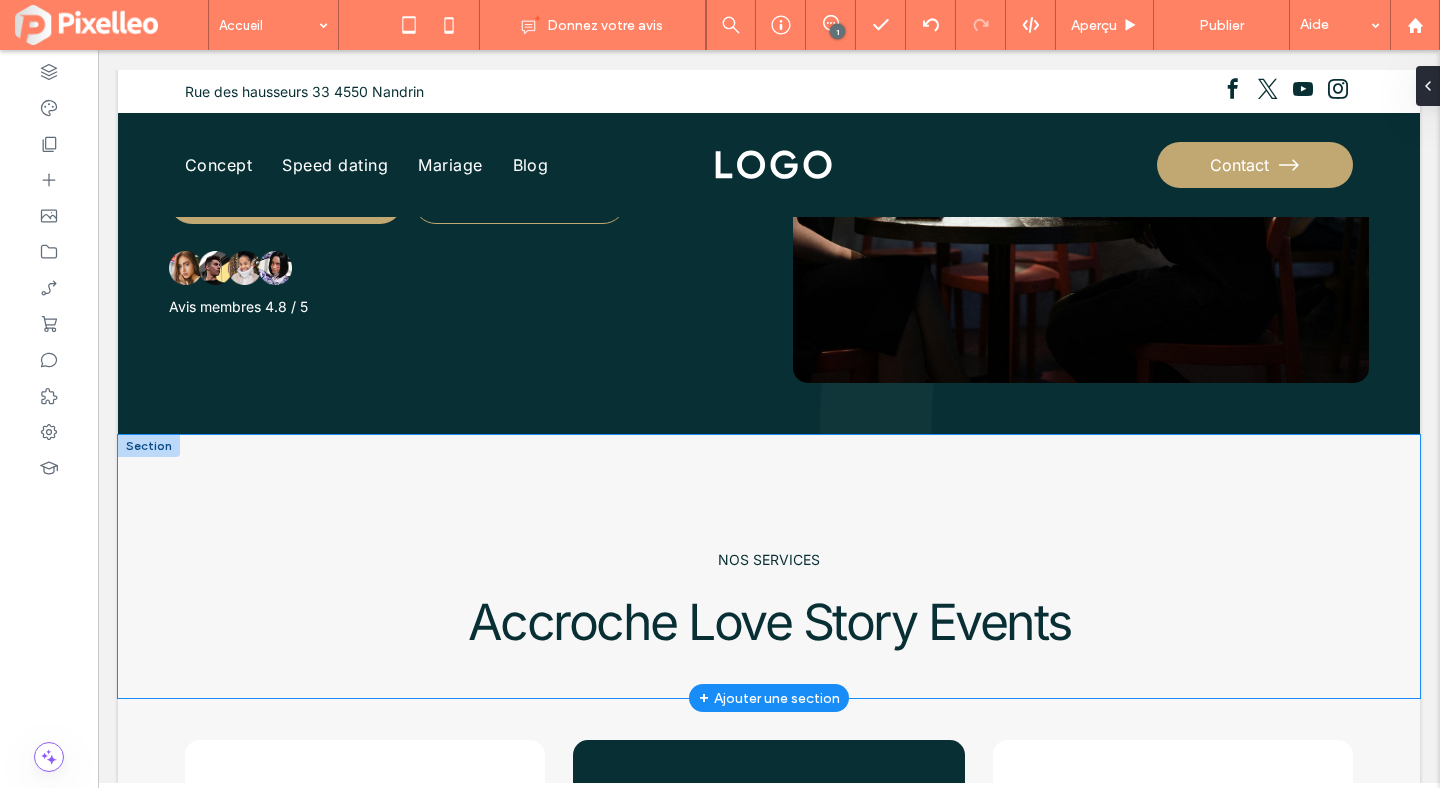 click on "NOS SERVICES
Accroche Love Story Events" at bounding box center [769, 566] 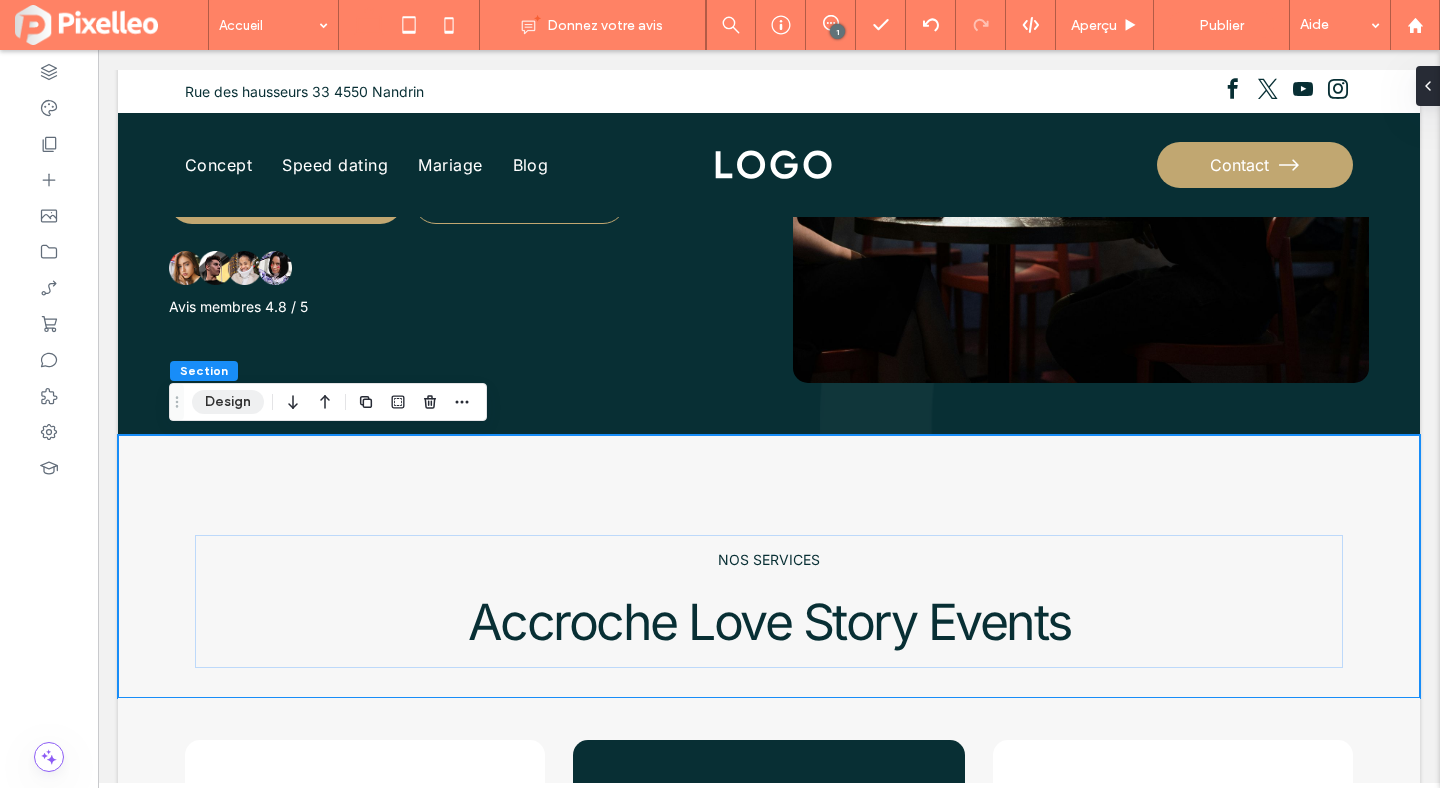 click on "Design" at bounding box center [228, 402] 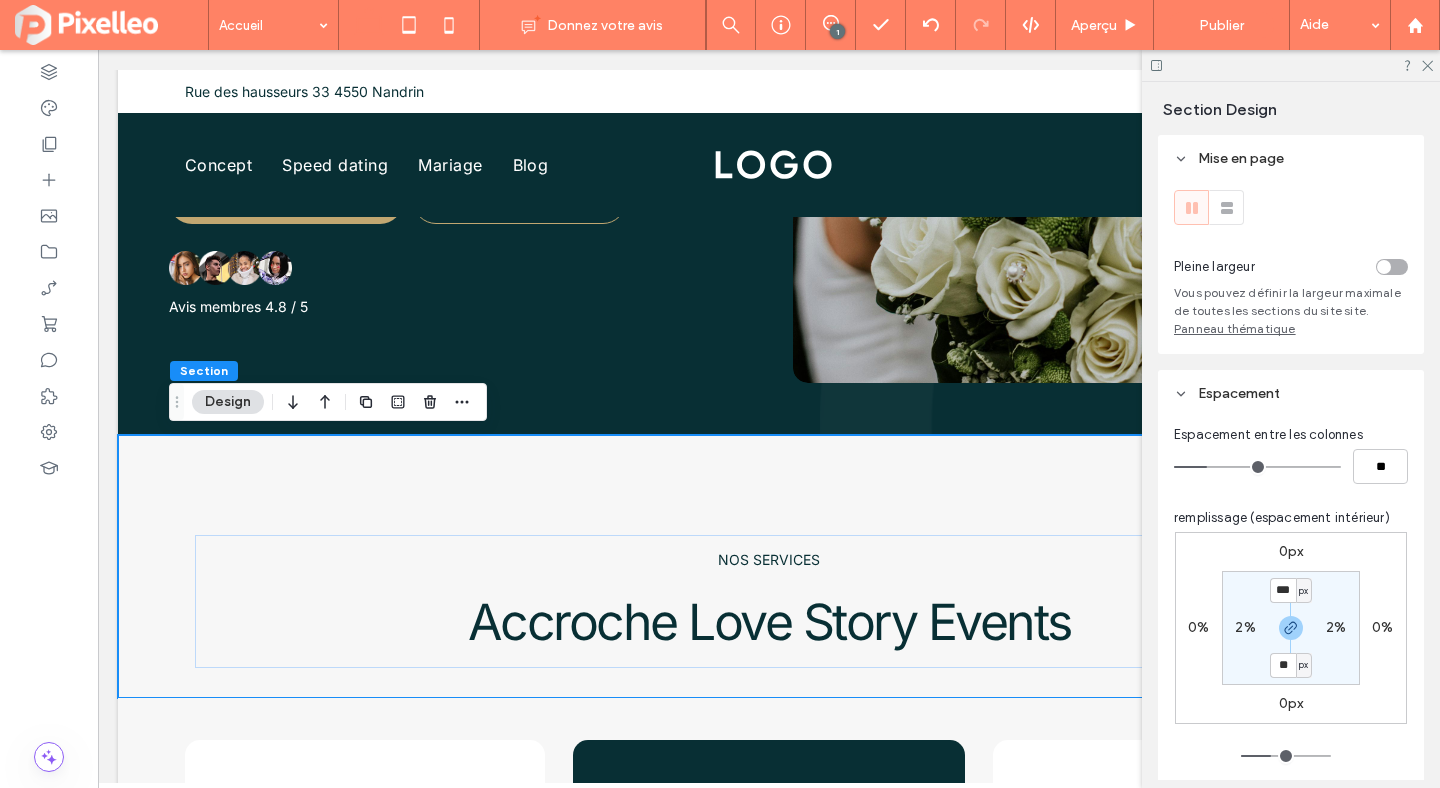 click on "px" at bounding box center [1304, 590] 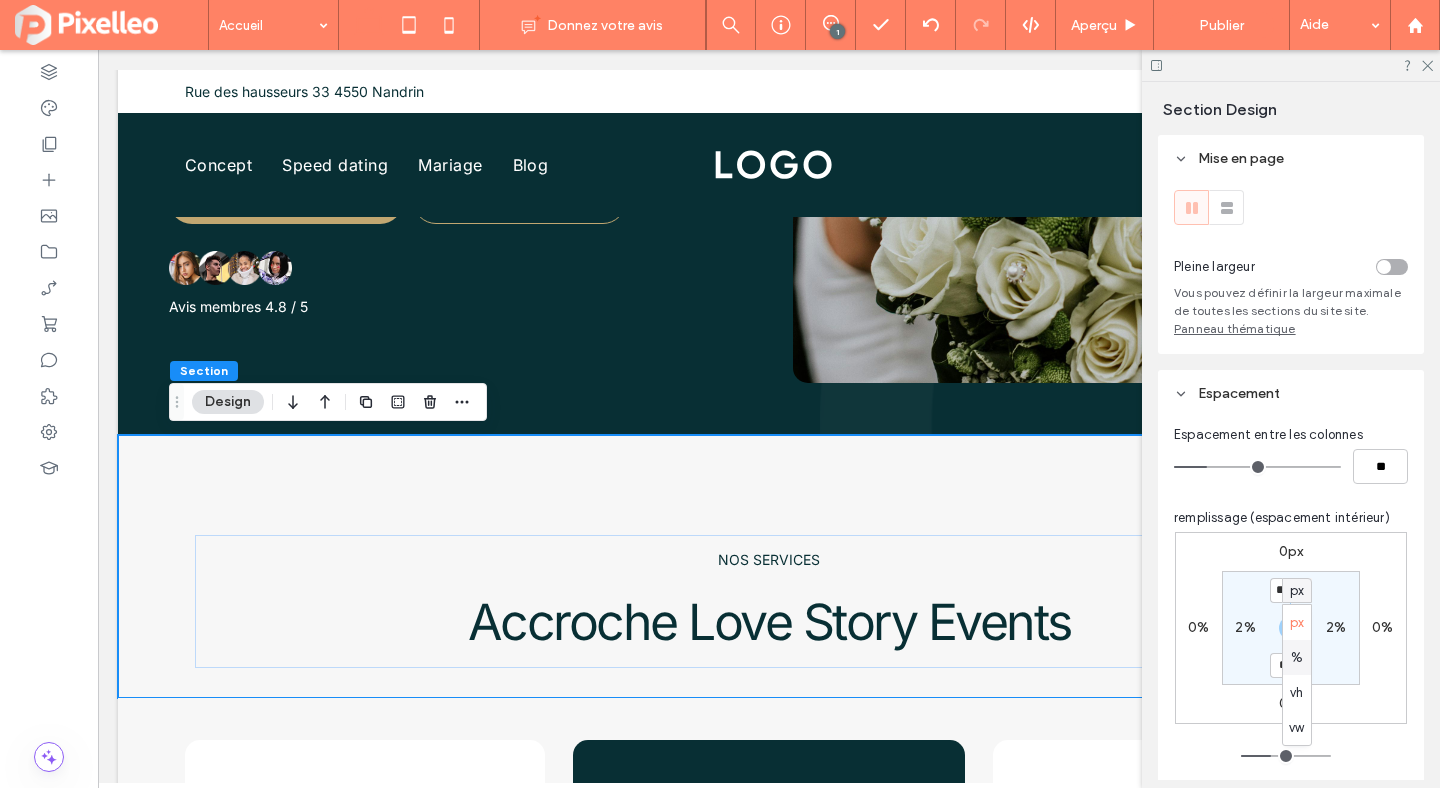 click on "%" at bounding box center (1297, 658) 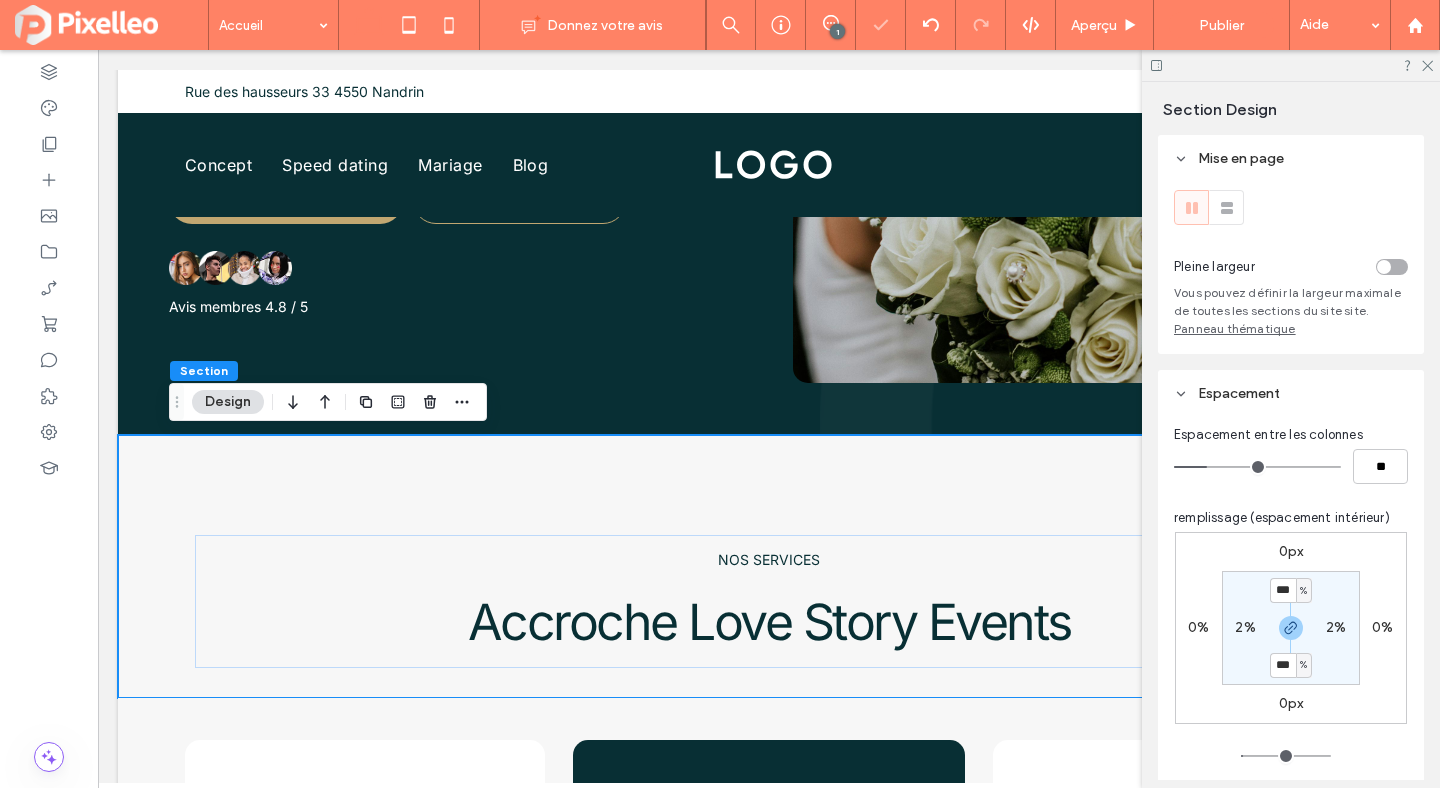 type on "***" 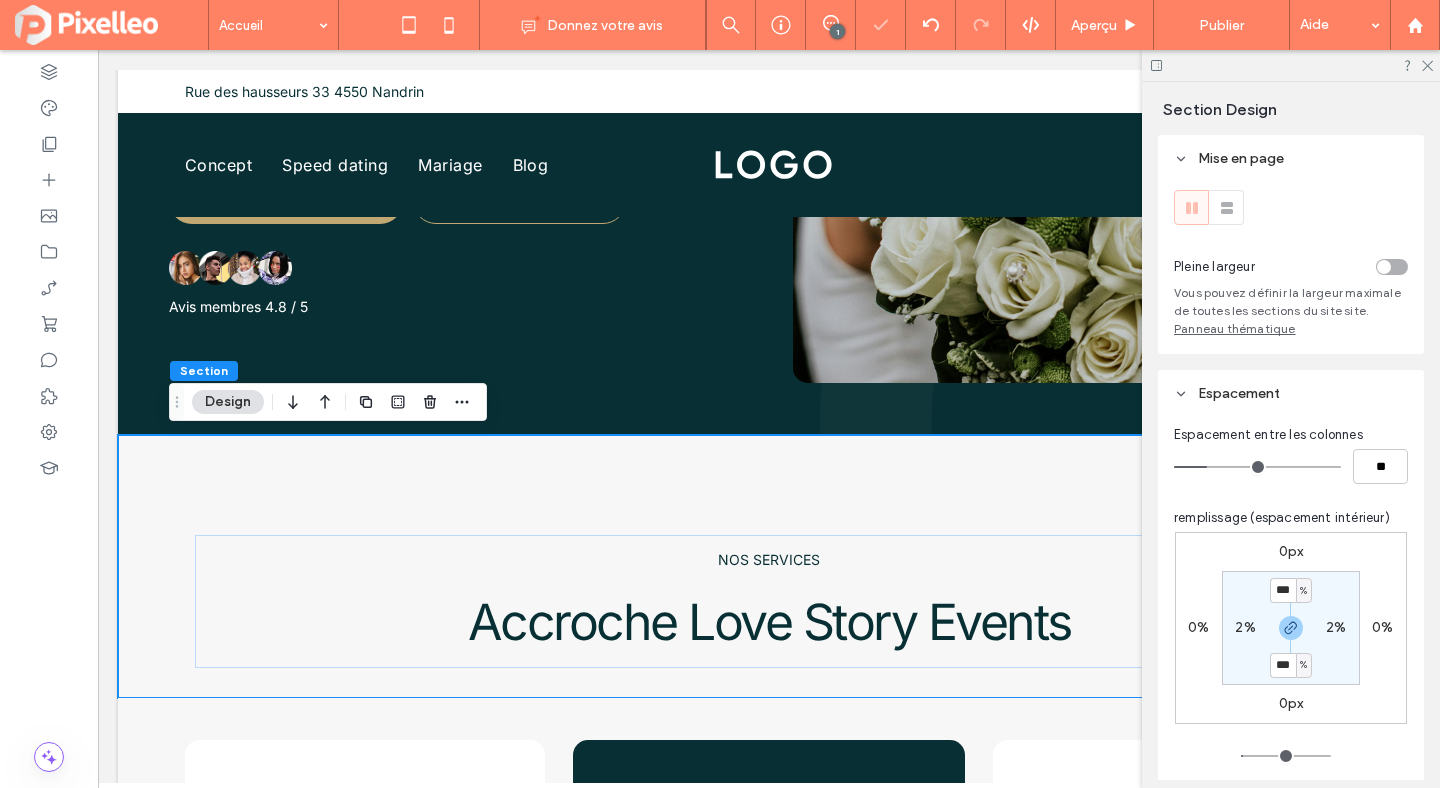 type on "***" 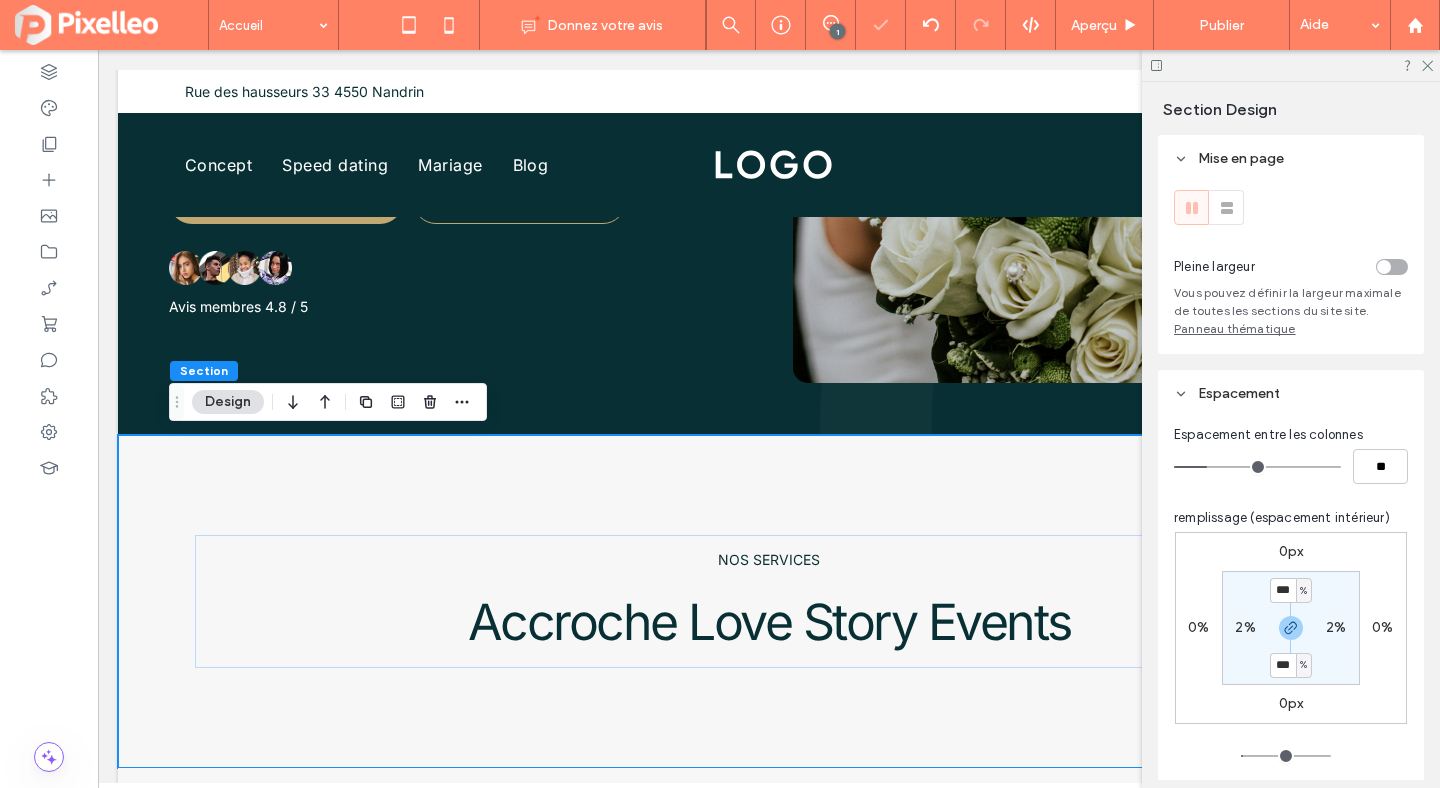 type on "*" 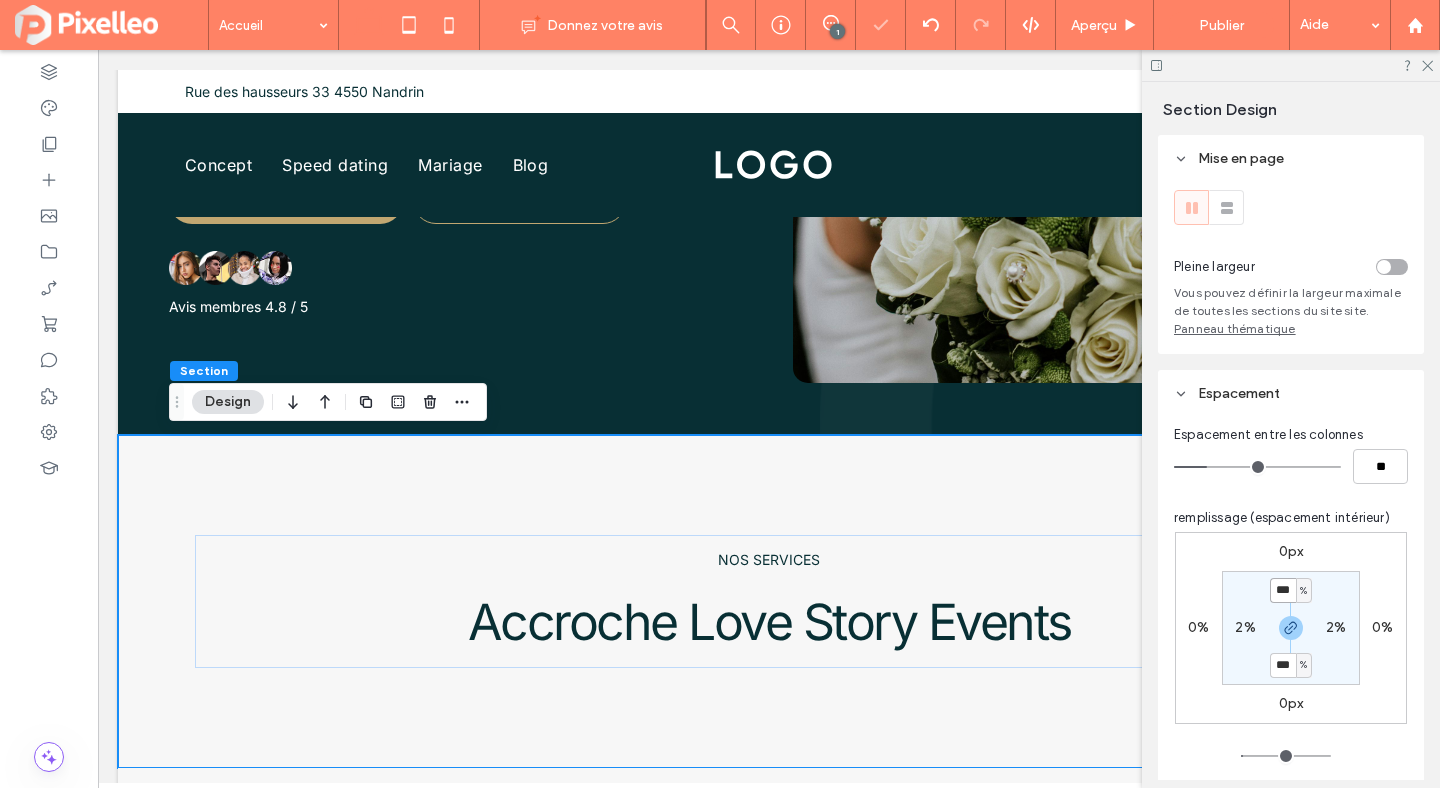 click on "***" at bounding box center (1283, 590) 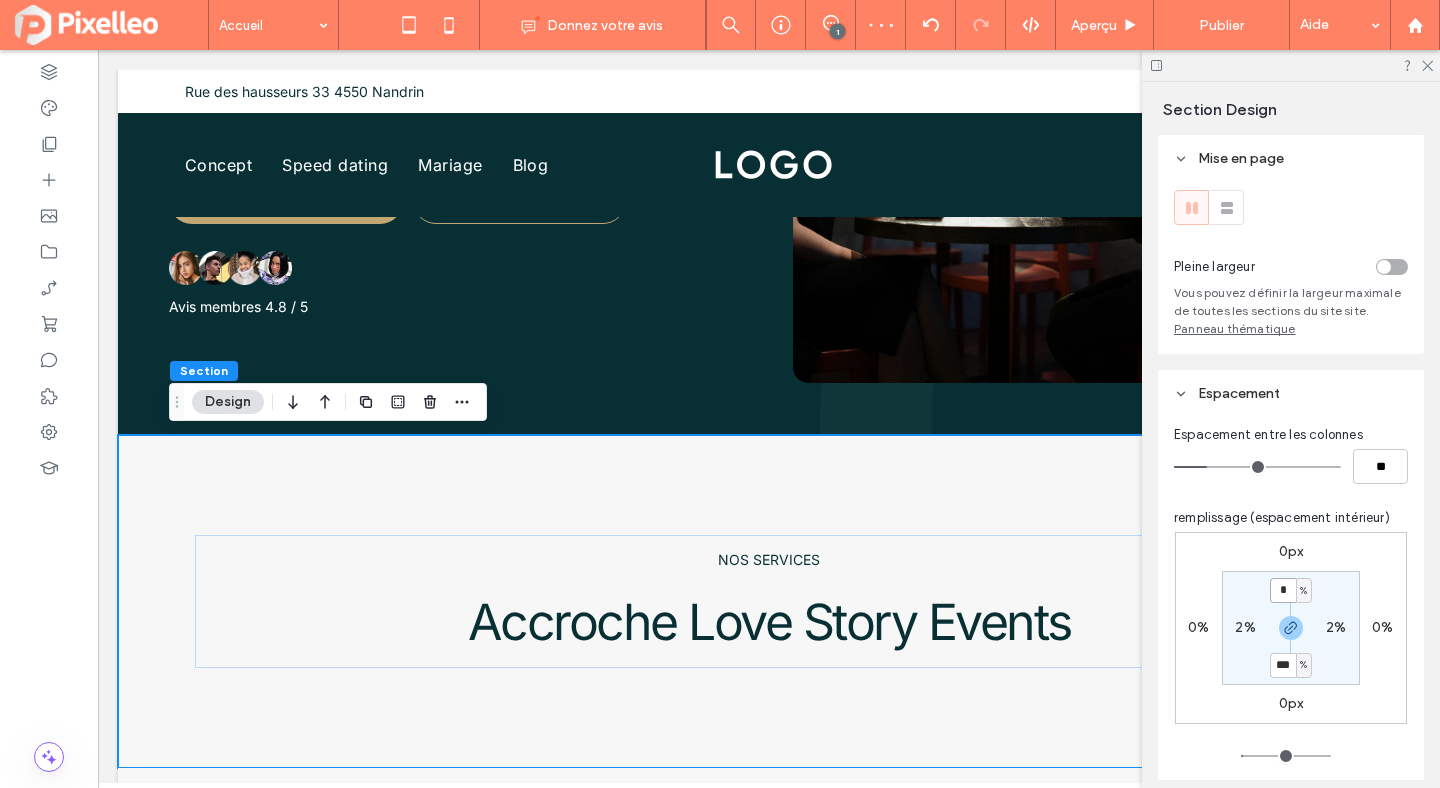 type on "*" 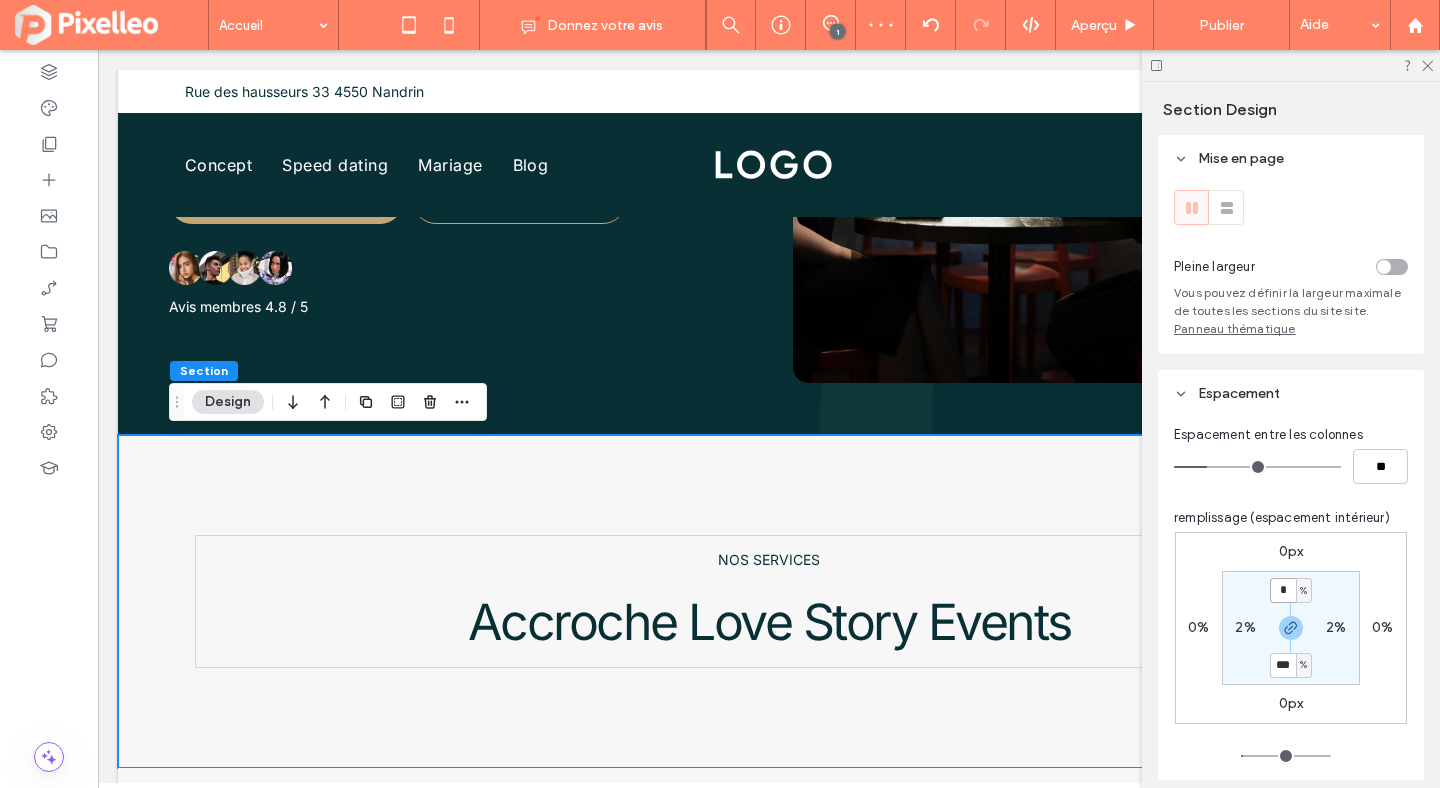 type on "*" 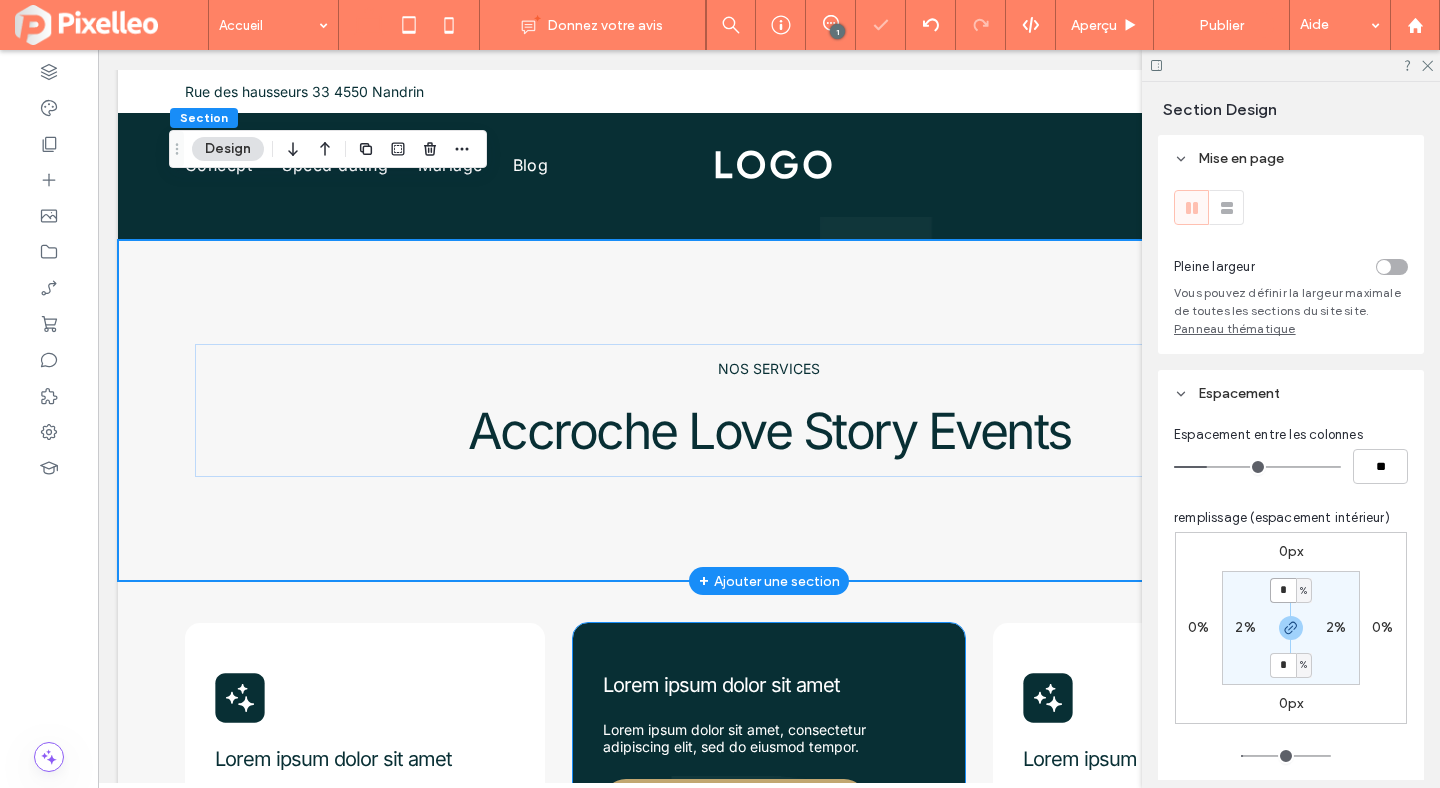scroll, scrollTop: 499, scrollLeft: 0, axis: vertical 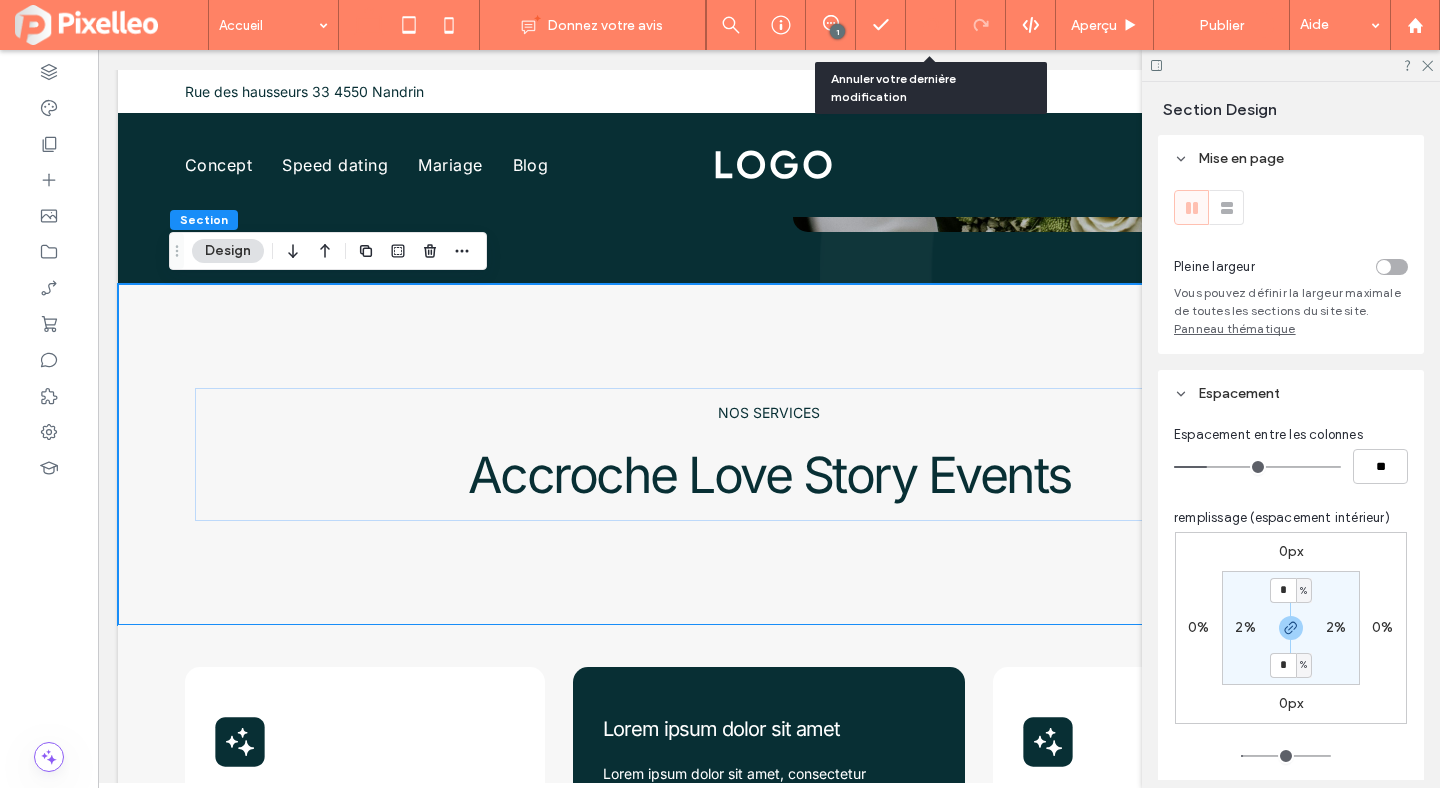 click 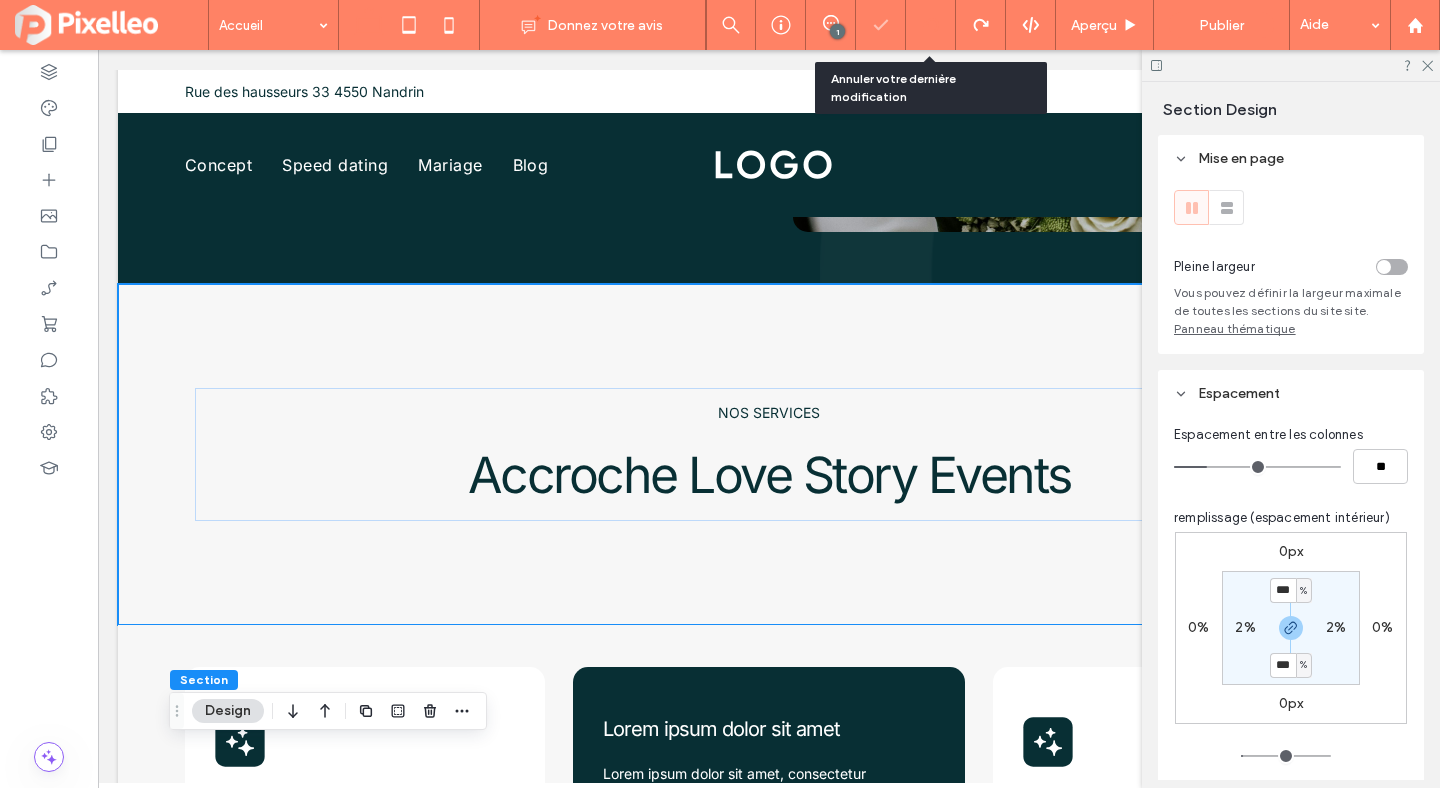 type on "*" 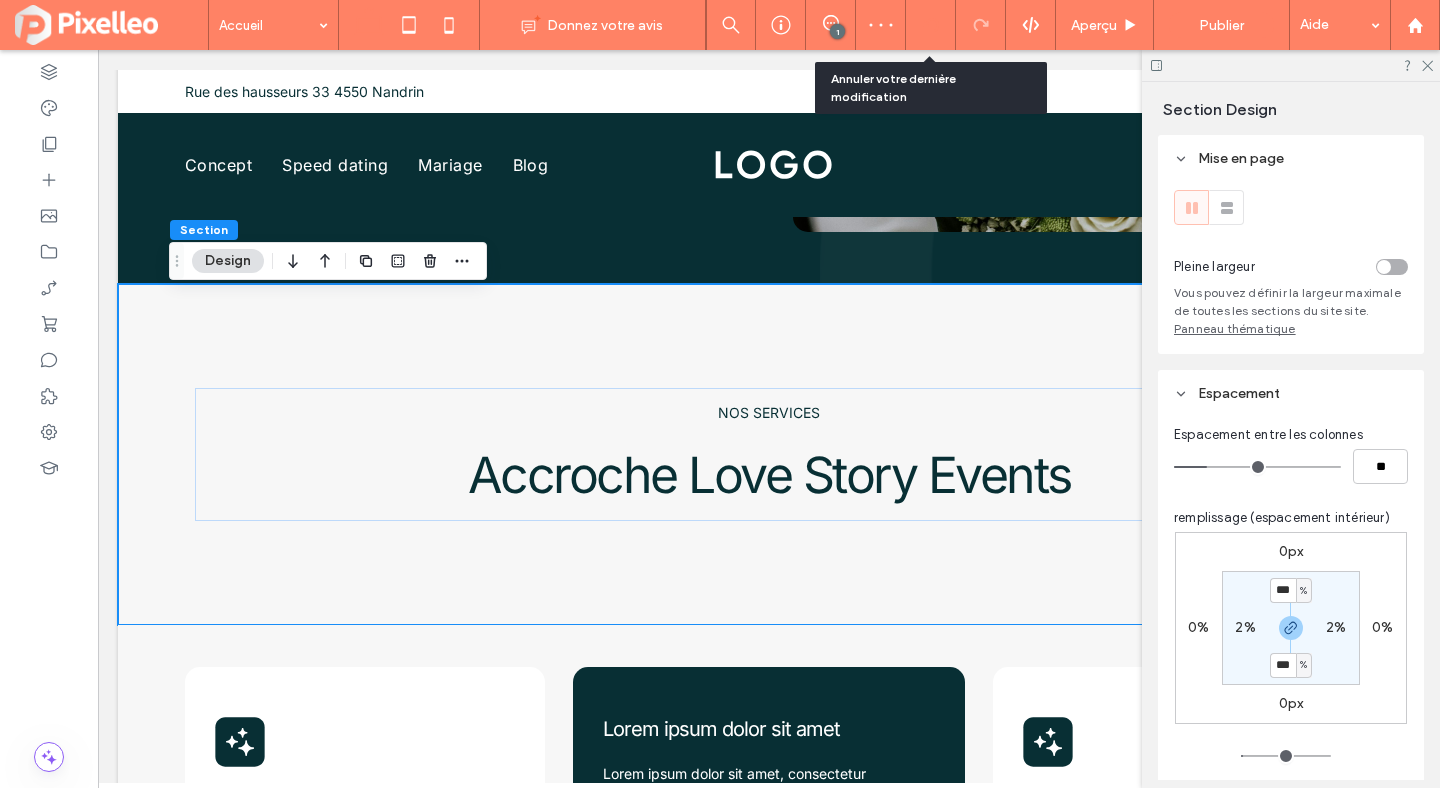 click at bounding box center [930, 25] 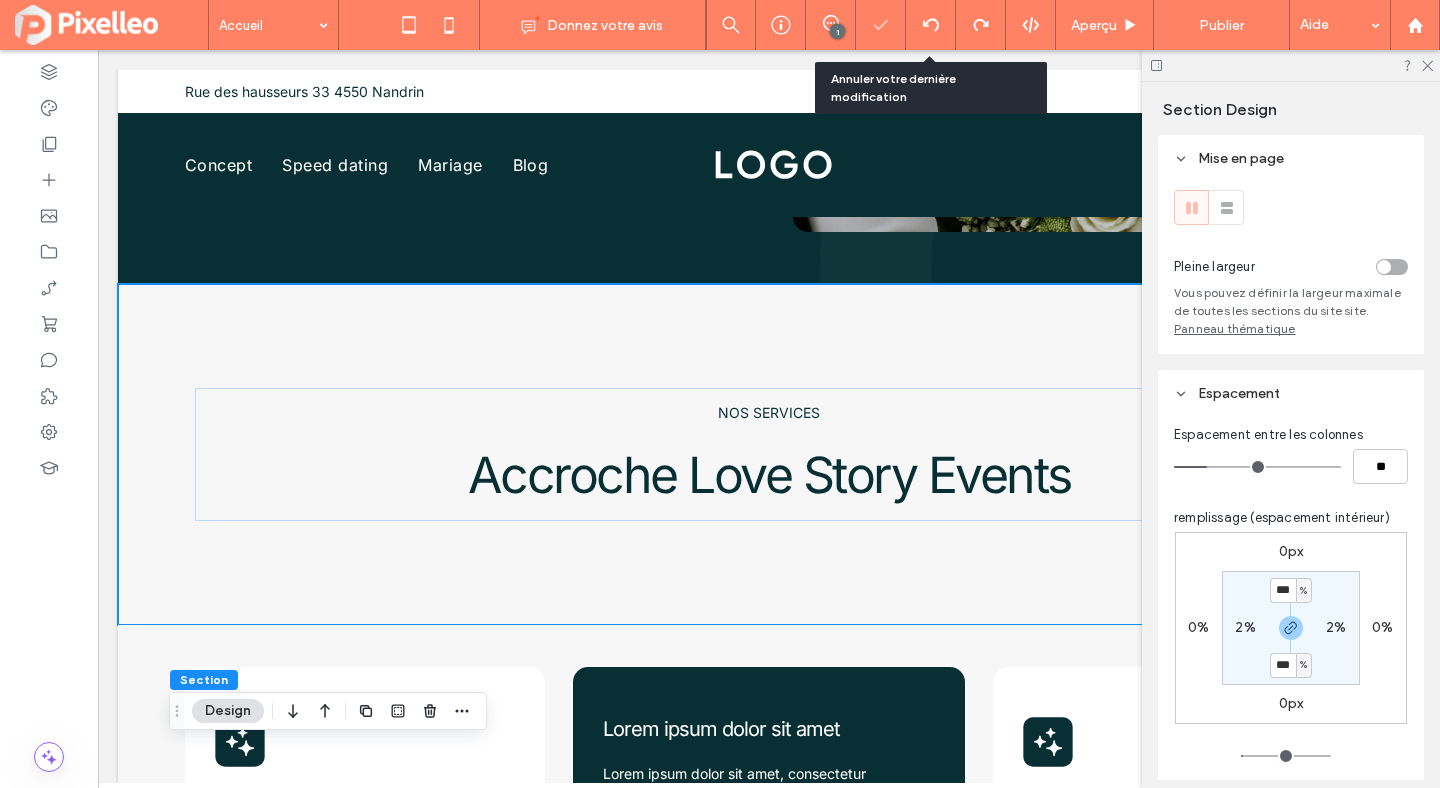 type on "*" 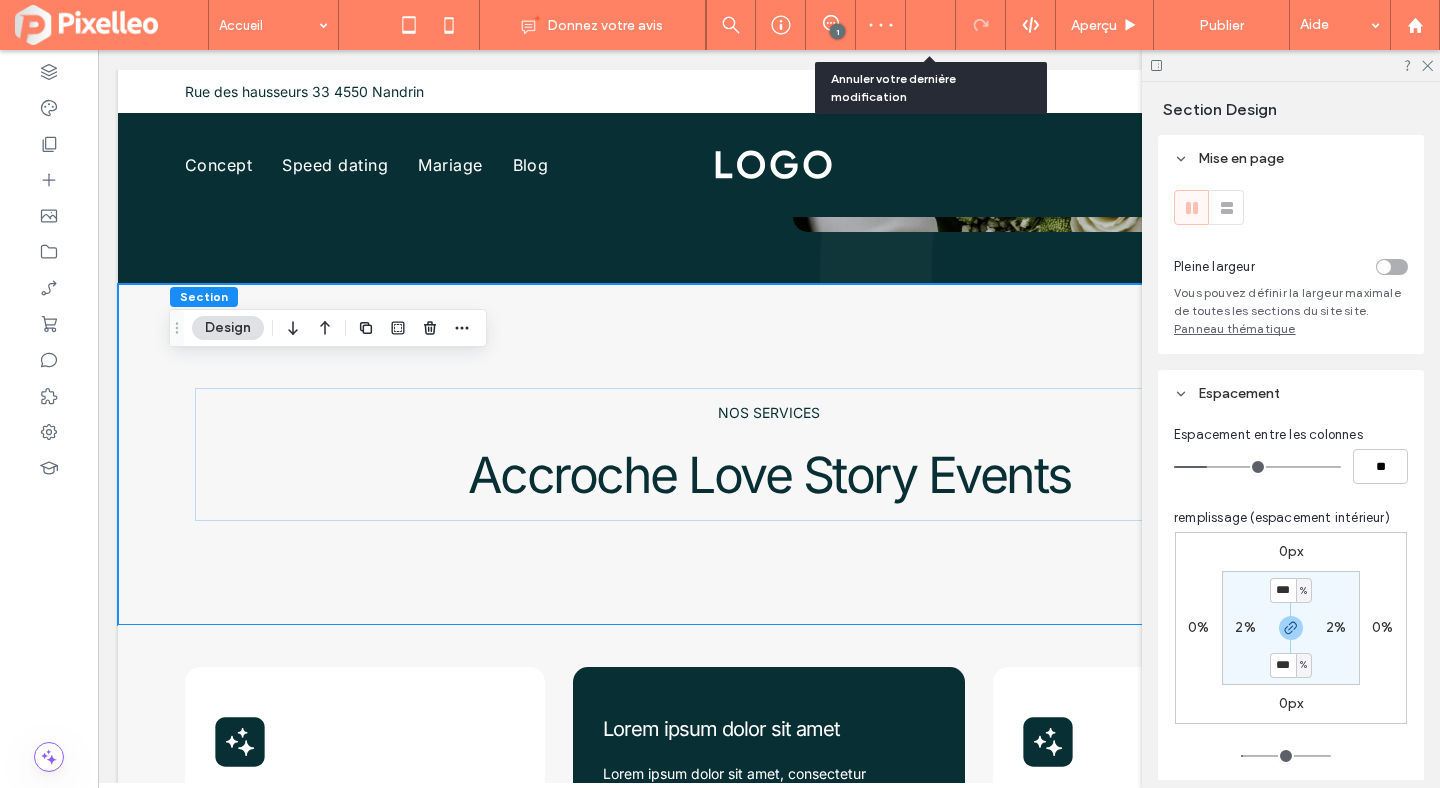 click 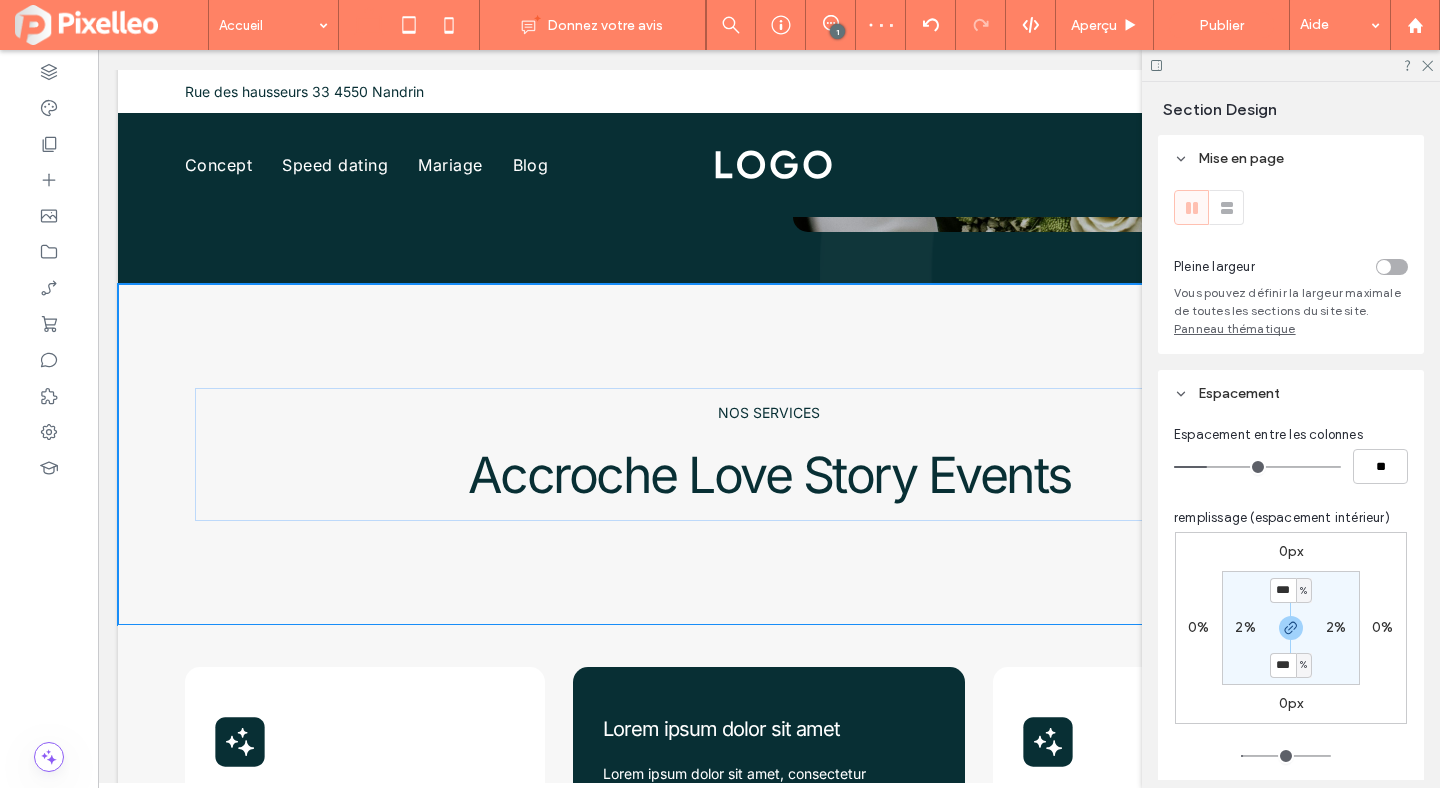 type on "*" 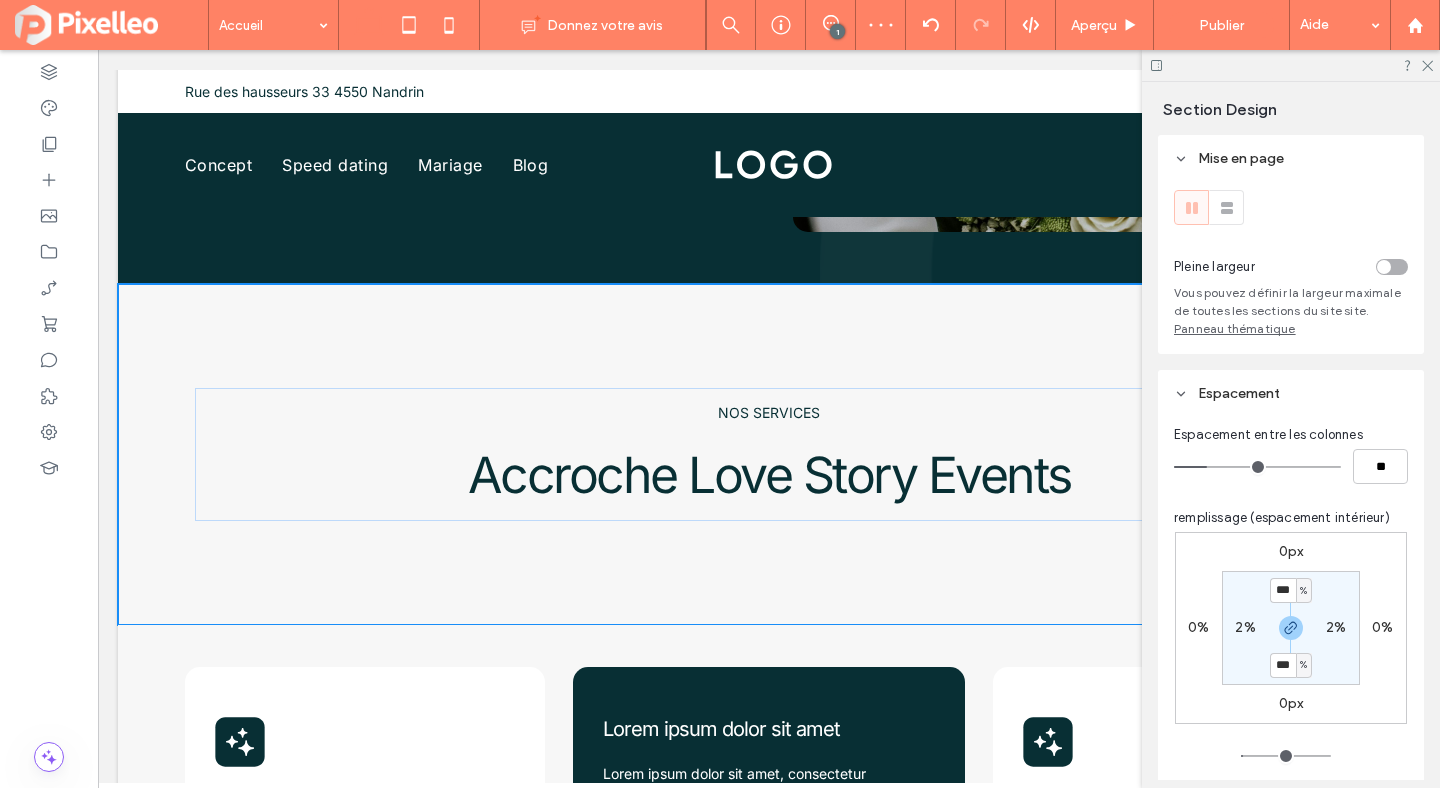 type on "***" 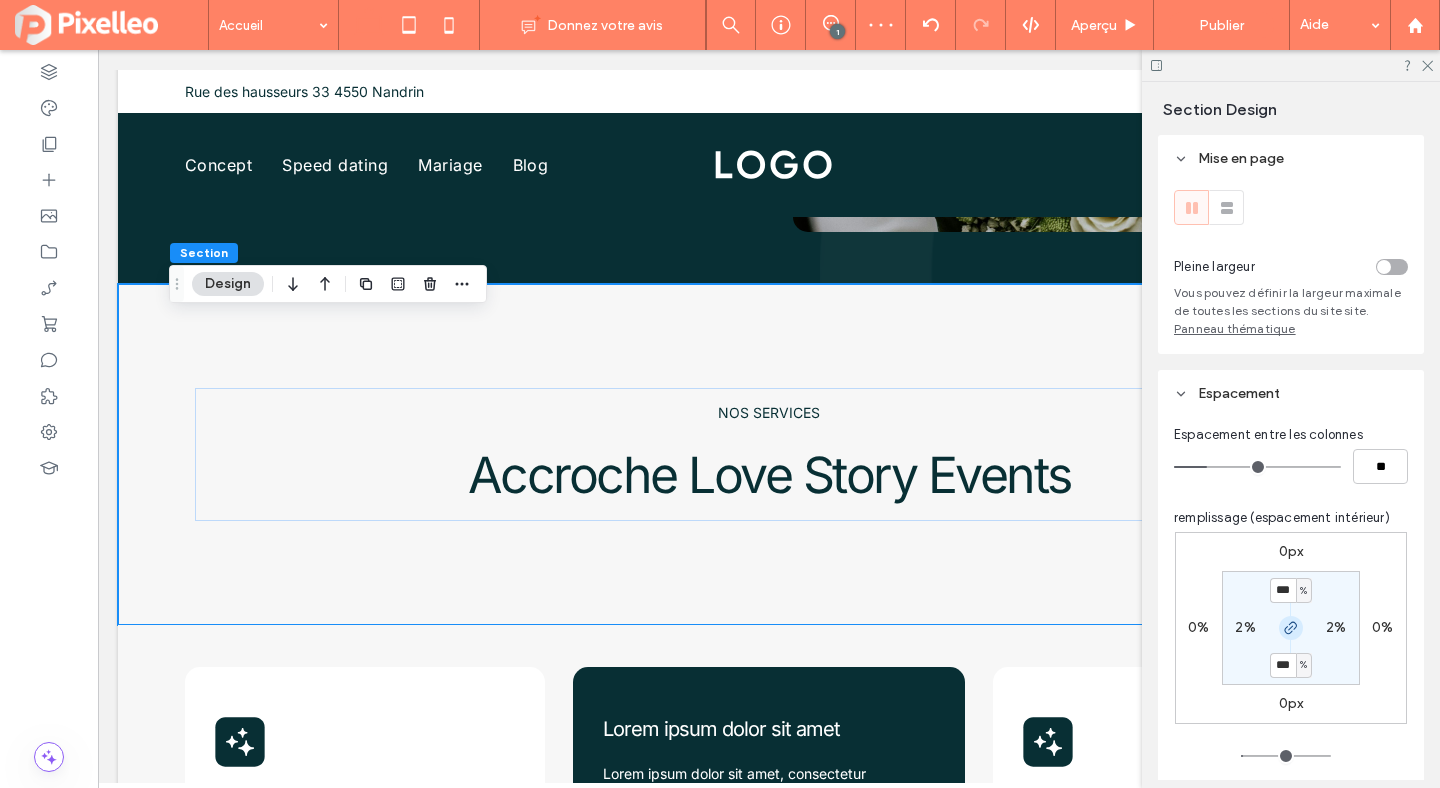 click at bounding box center [1291, 628] 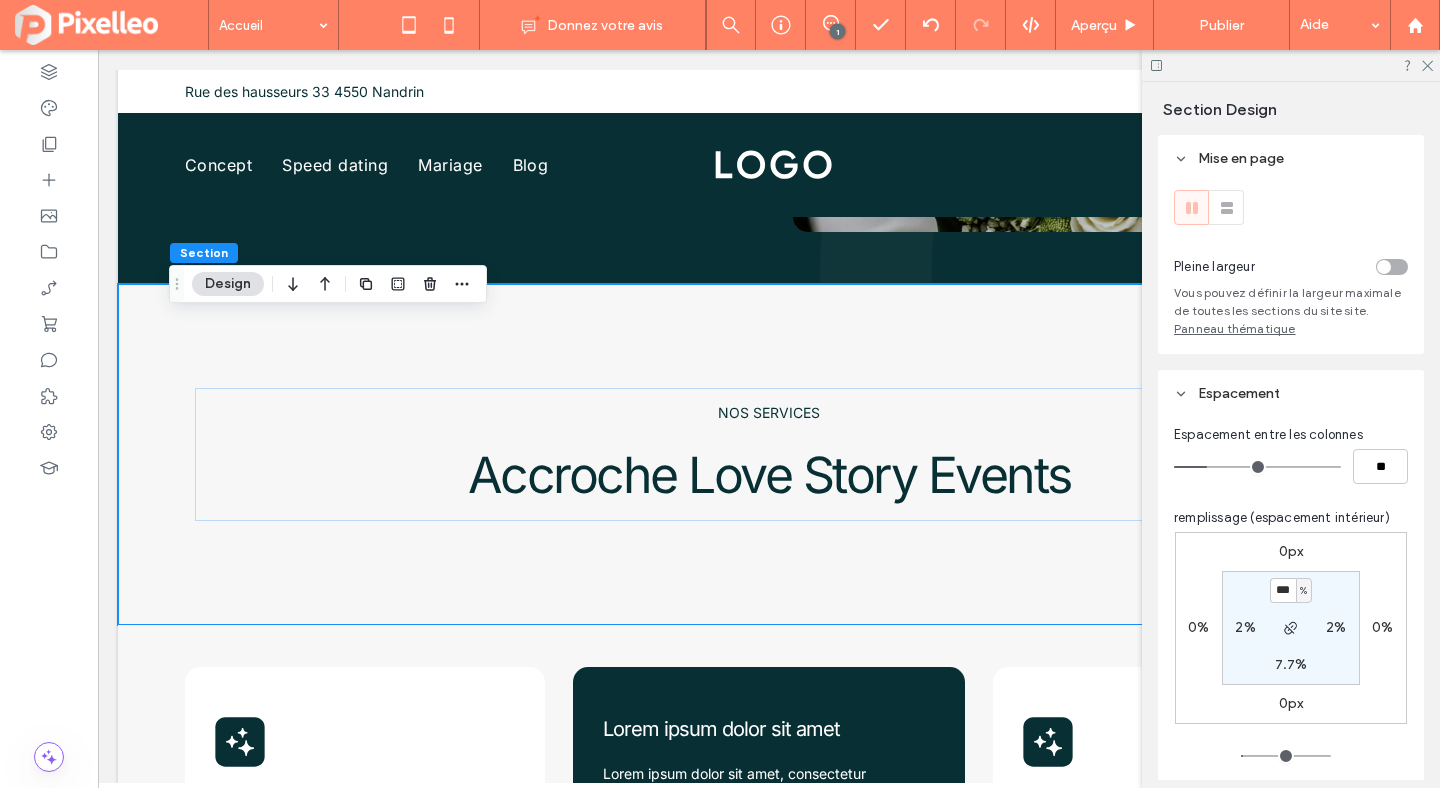 click on "7.7%" at bounding box center (1291, 664) 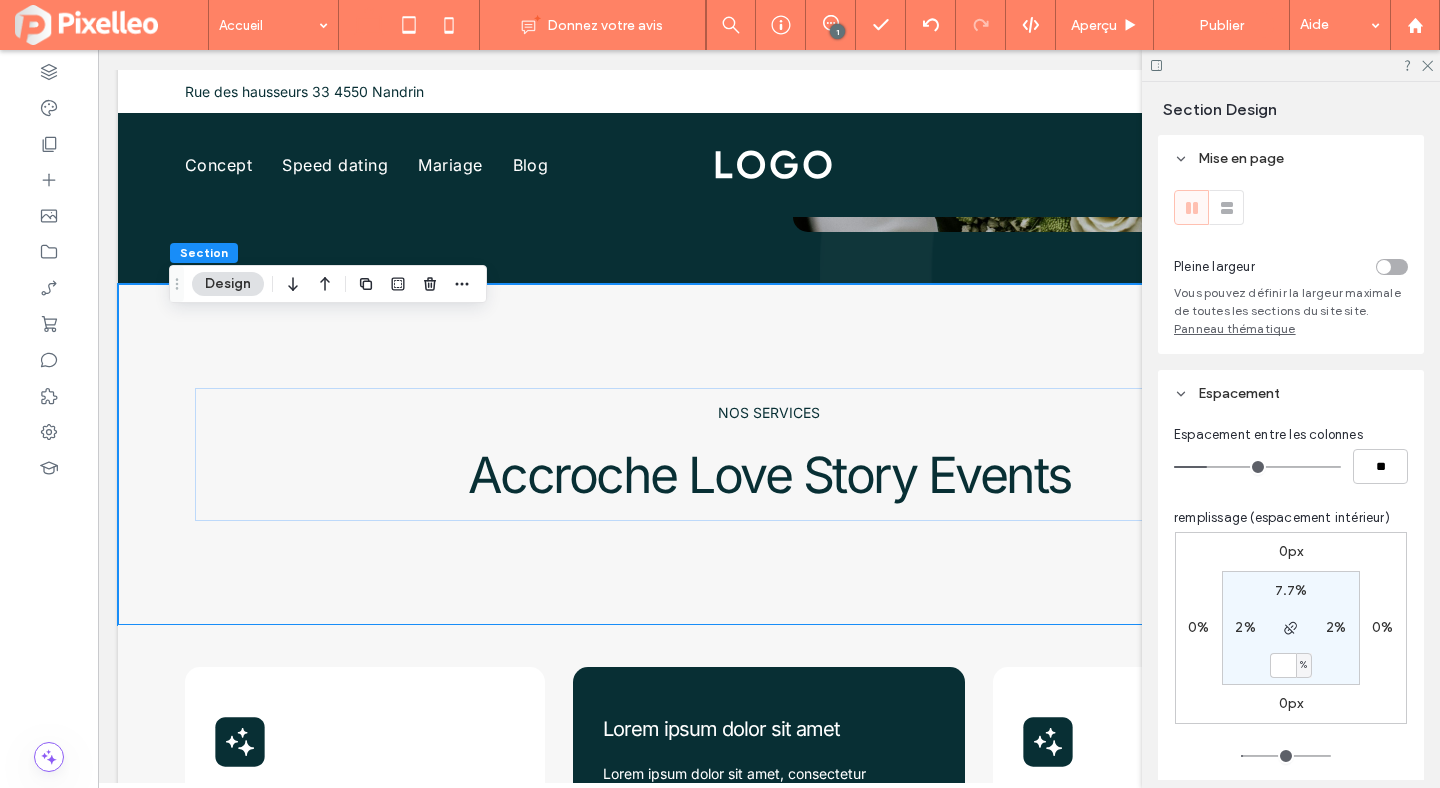 type 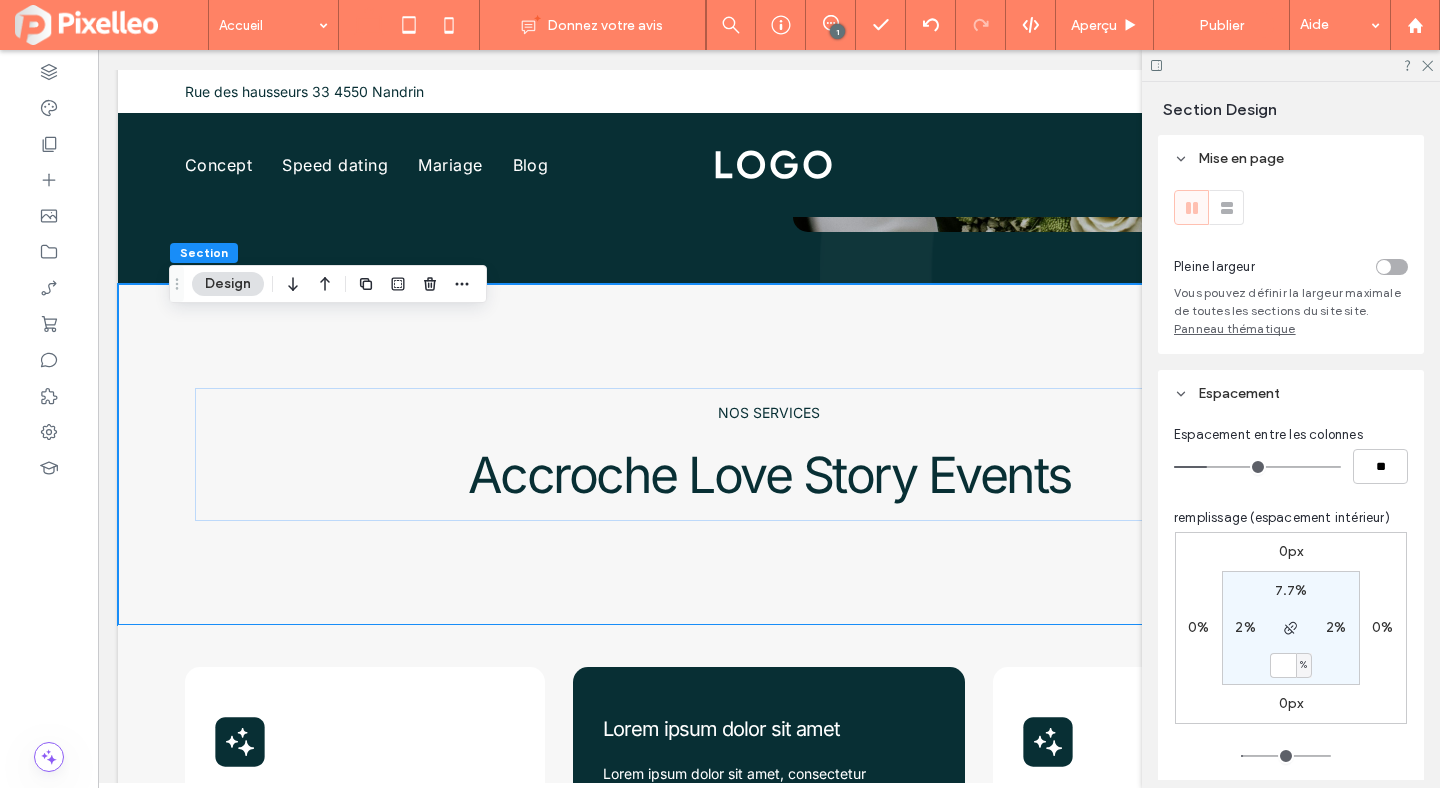 type on "*" 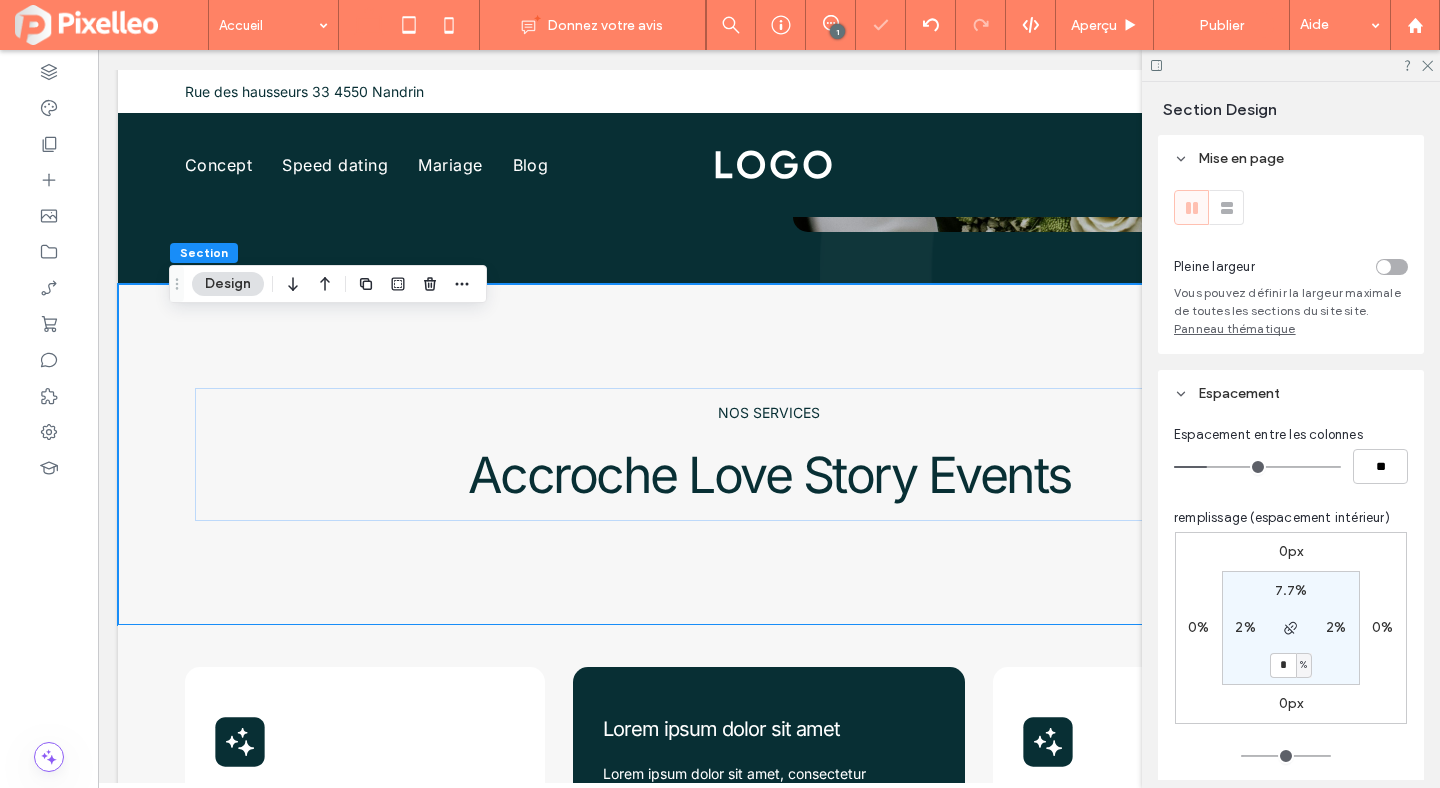 click on "7.7%" at bounding box center [1291, 590] 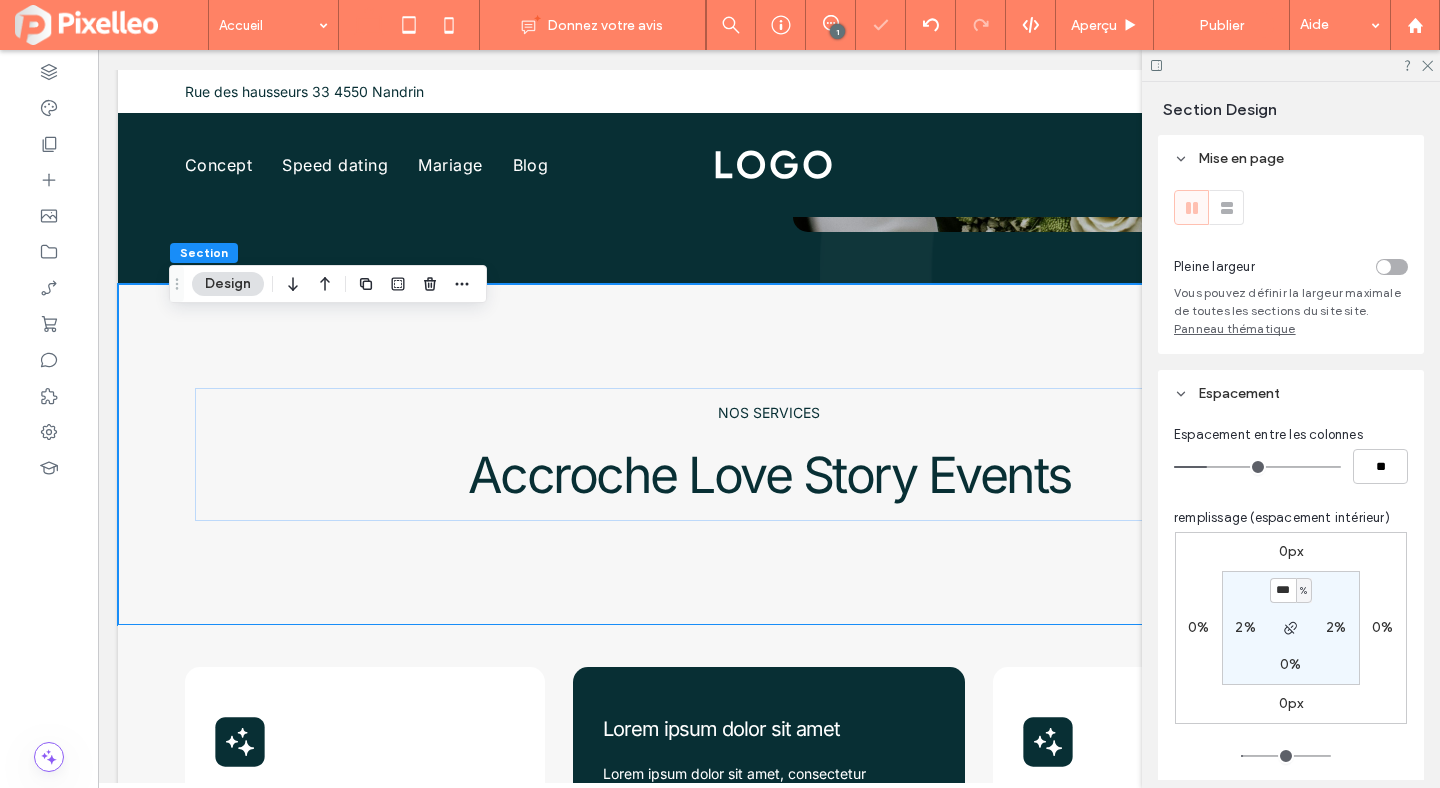 type on "*" 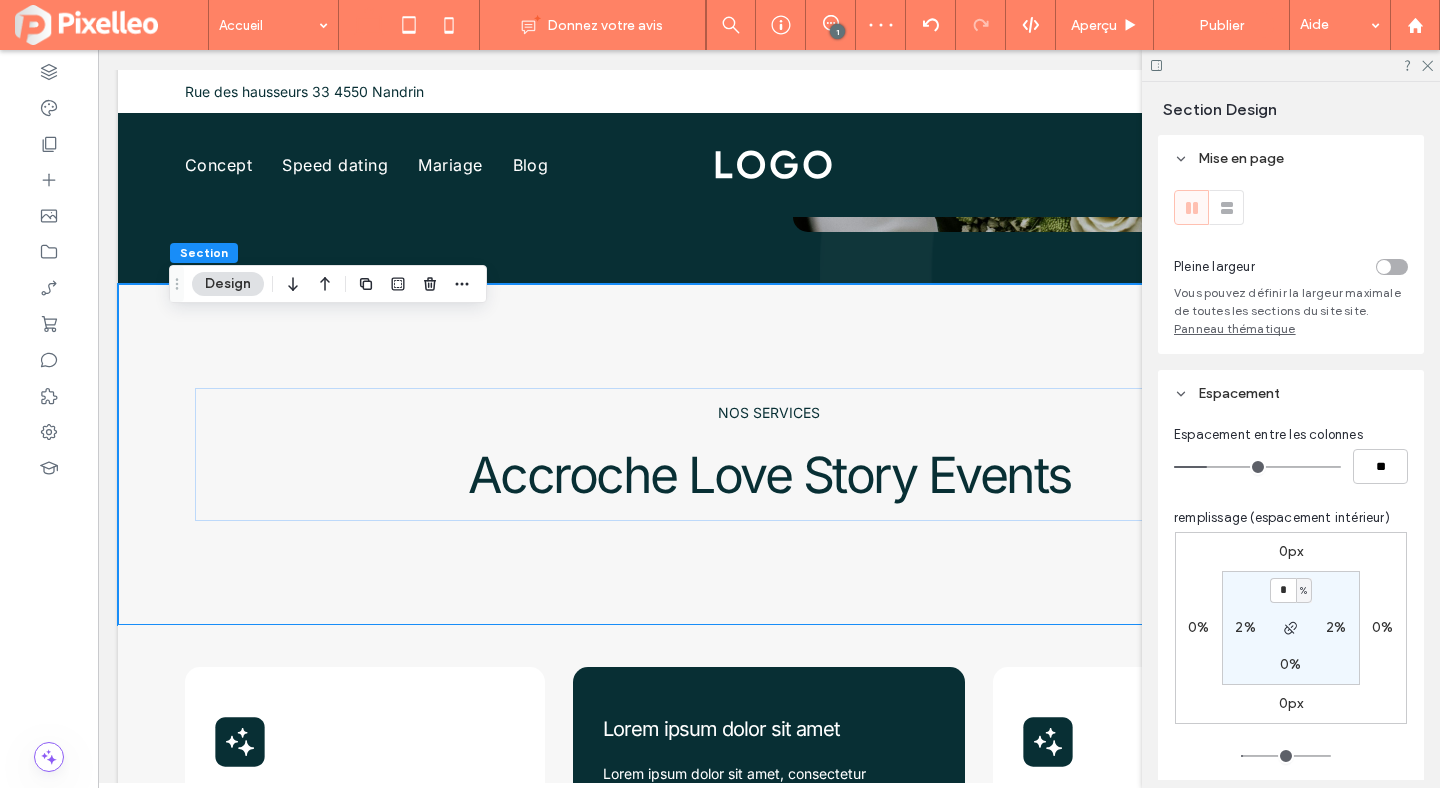 type on "*" 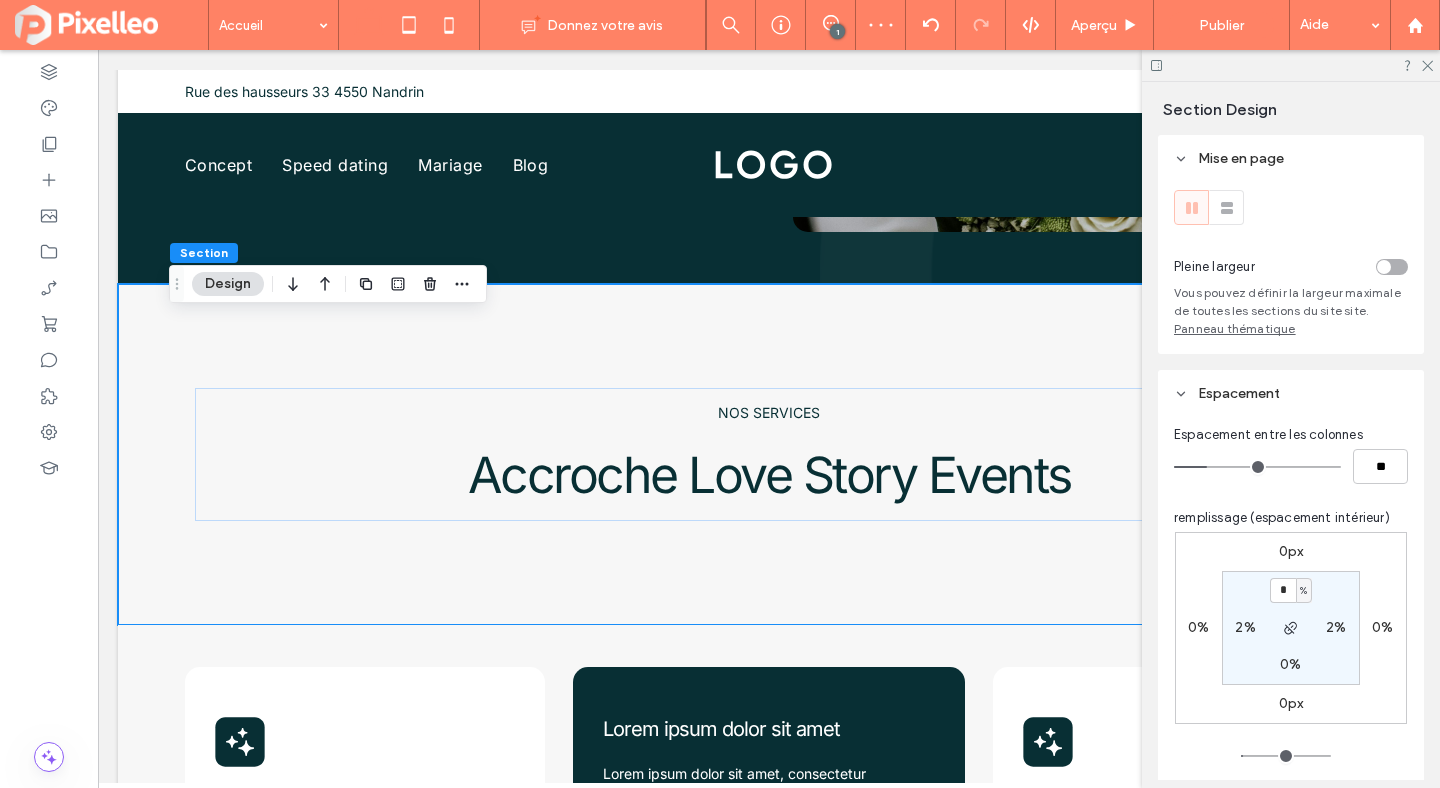 type on "*" 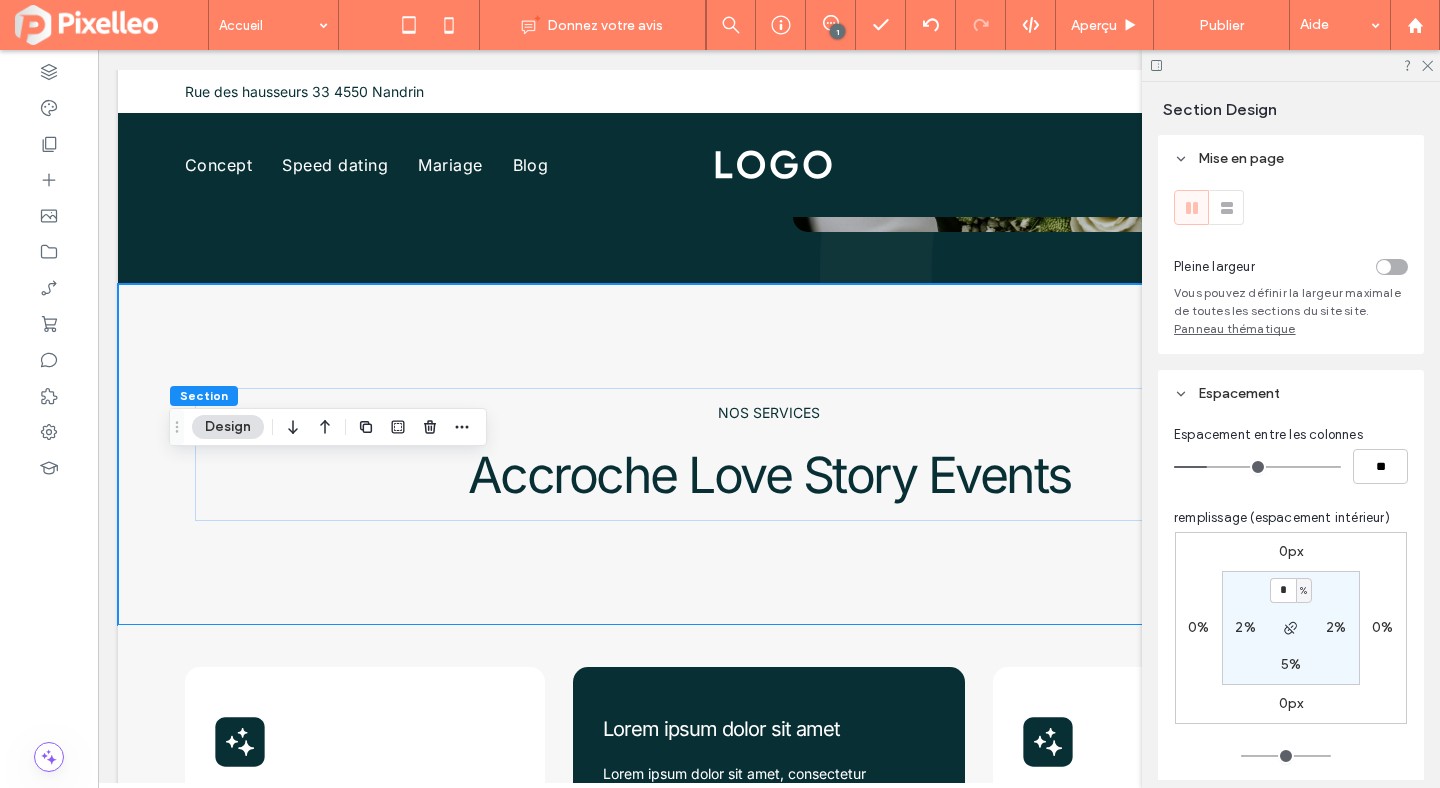 click on "5%" at bounding box center [1291, 664] 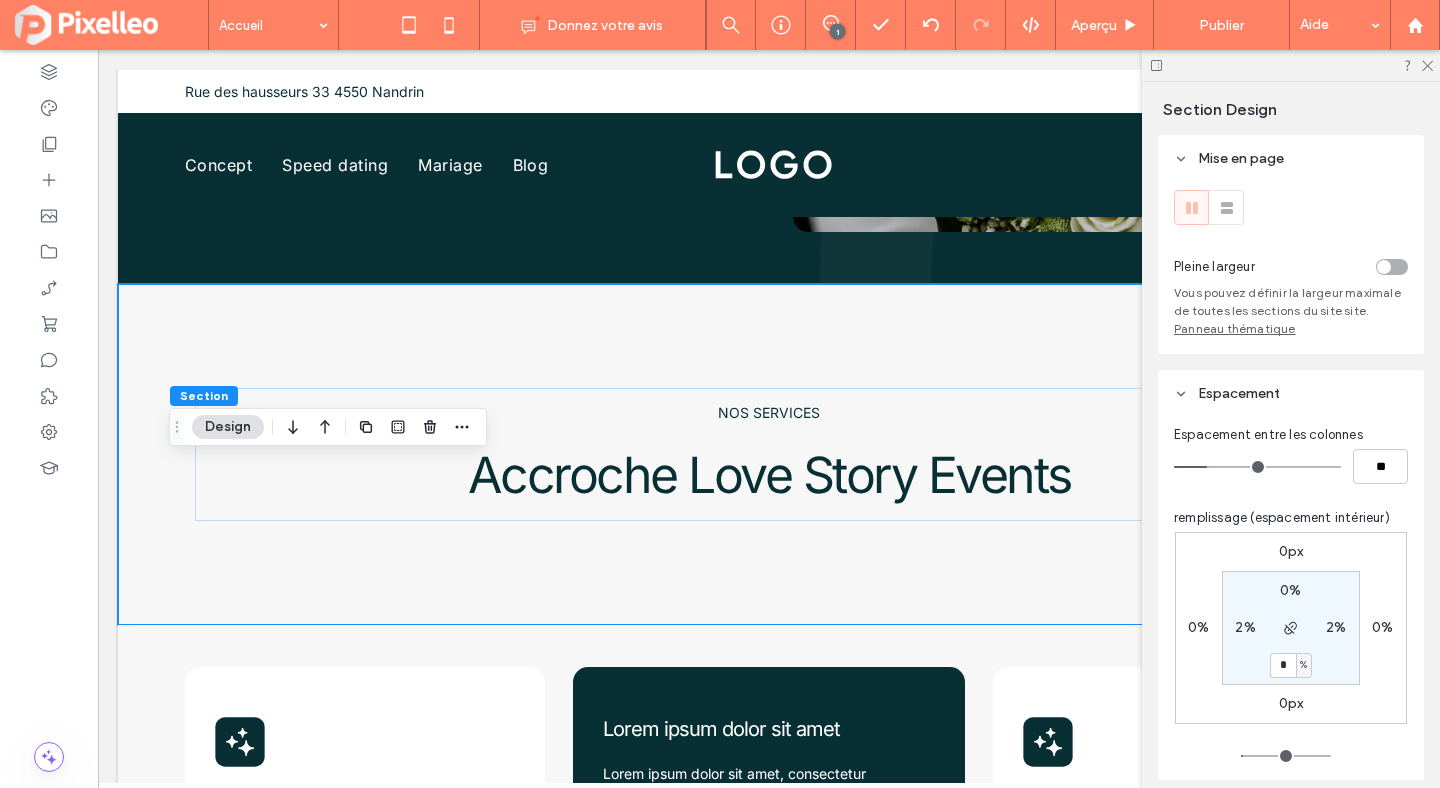 type on "*" 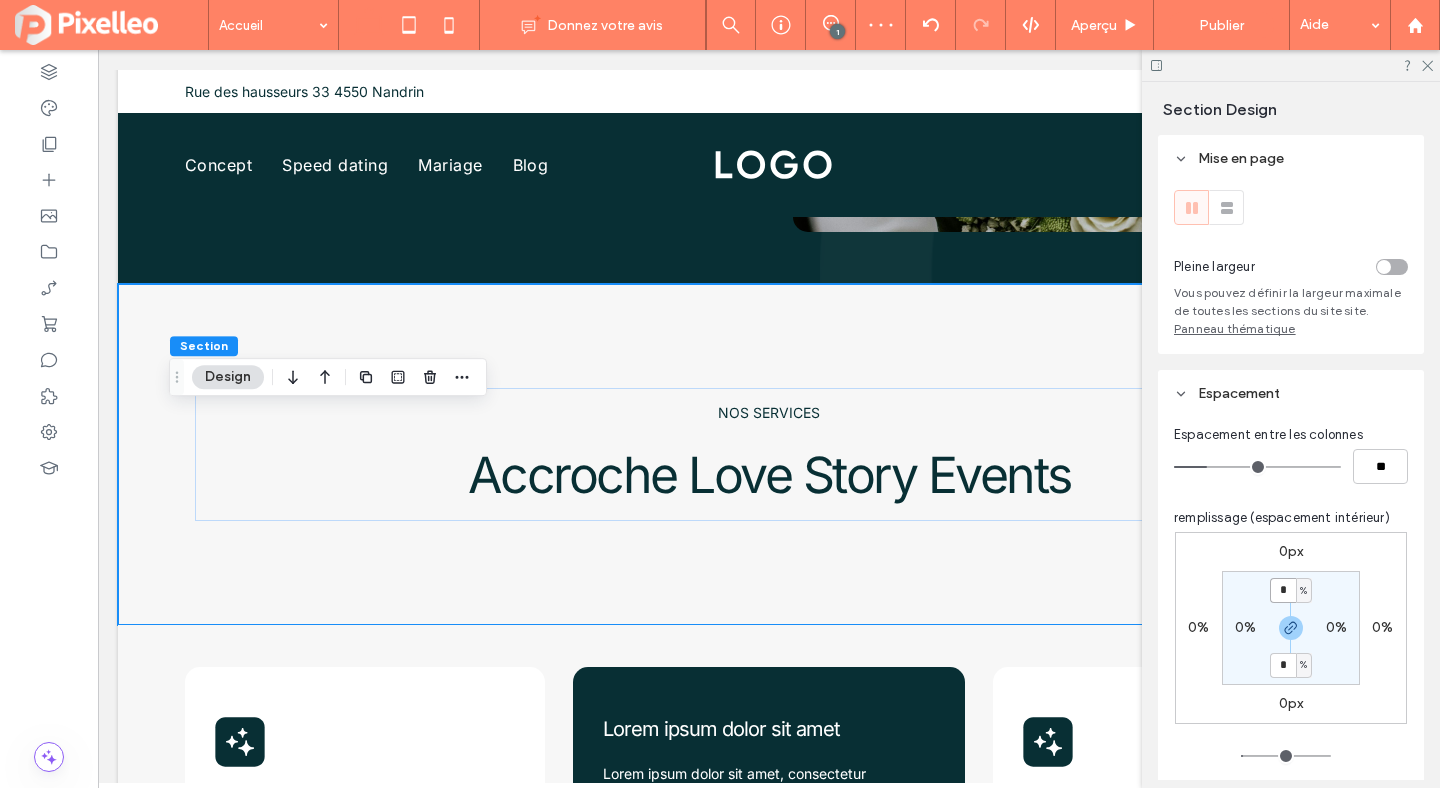 click on "*" at bounding box center [1283, 590] 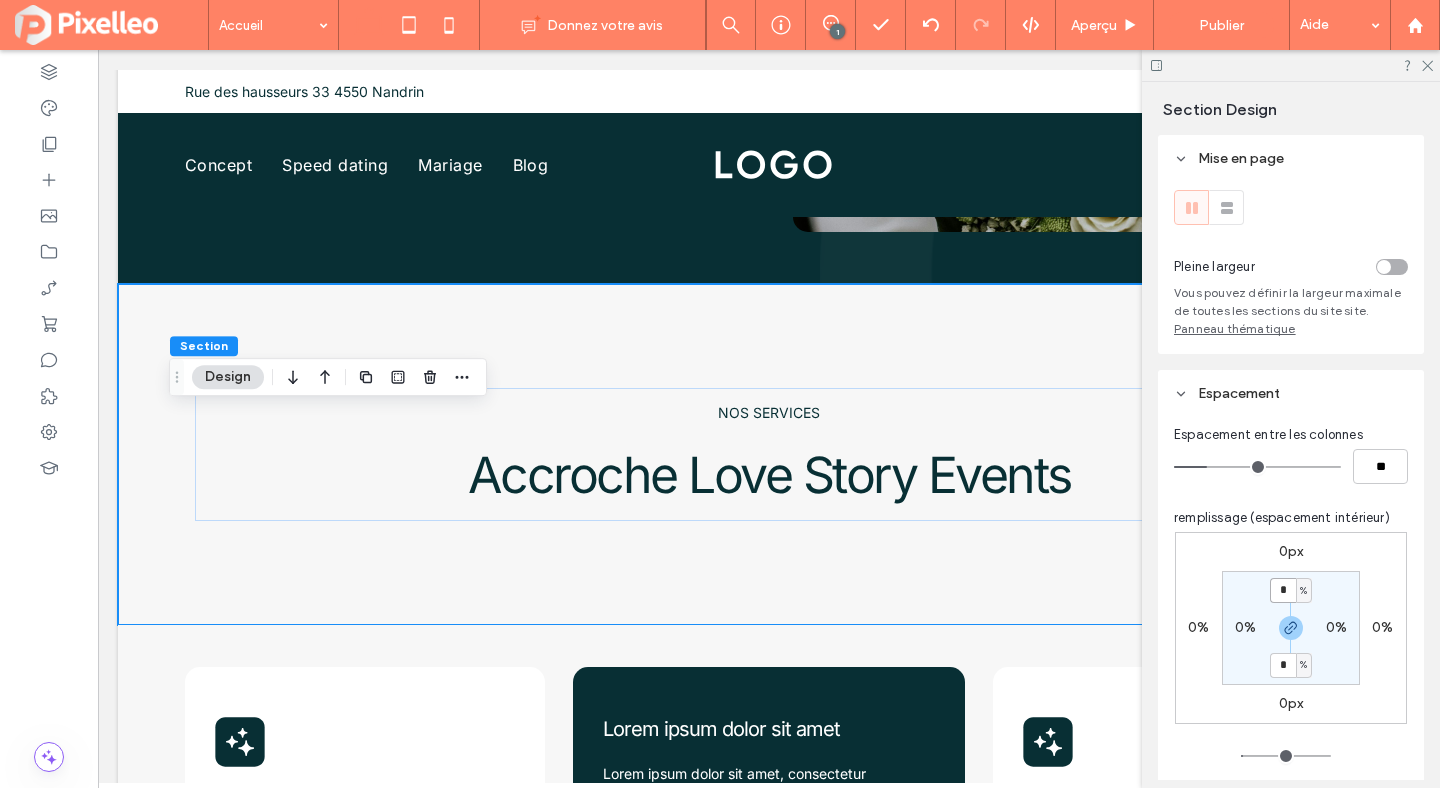 type on "*" 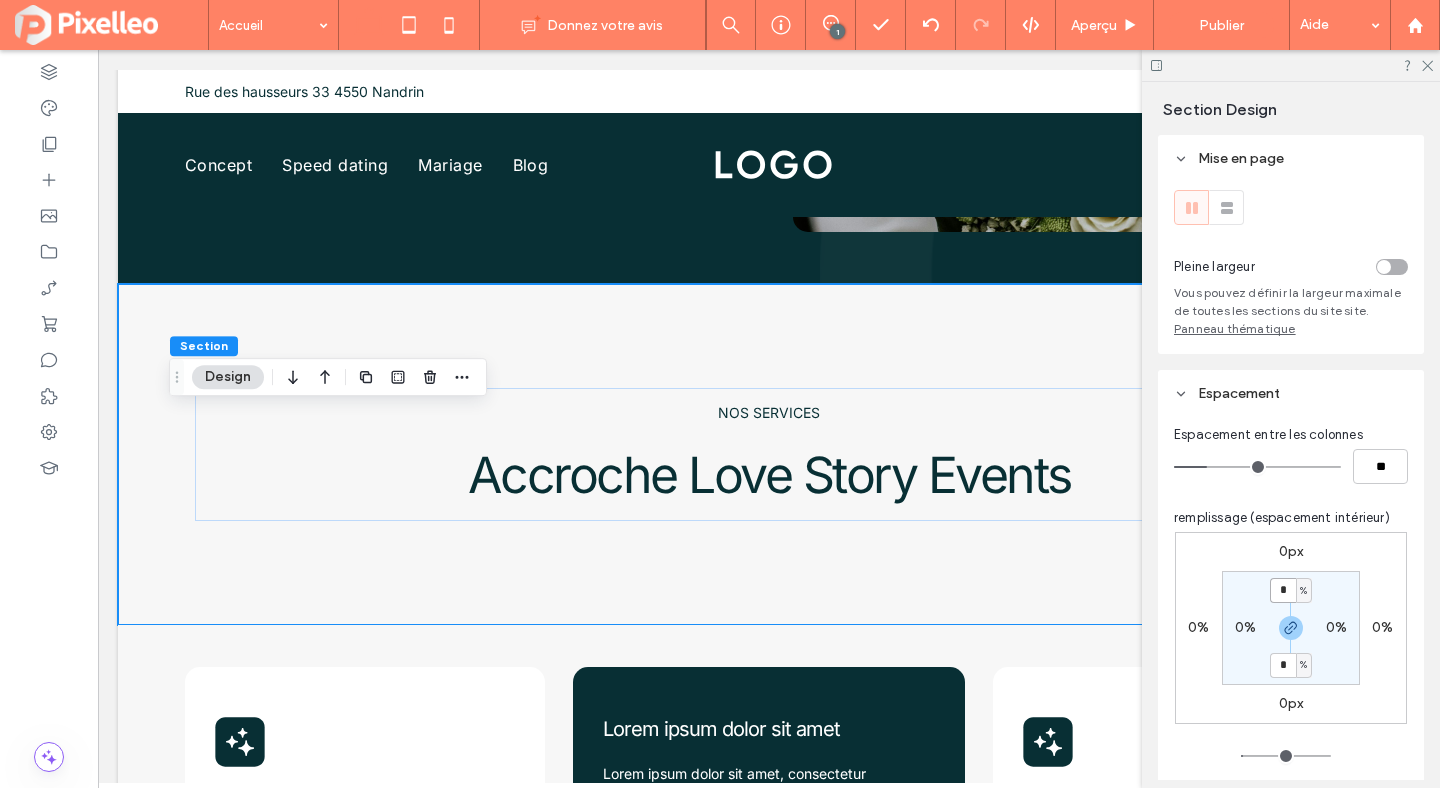 type on "*" 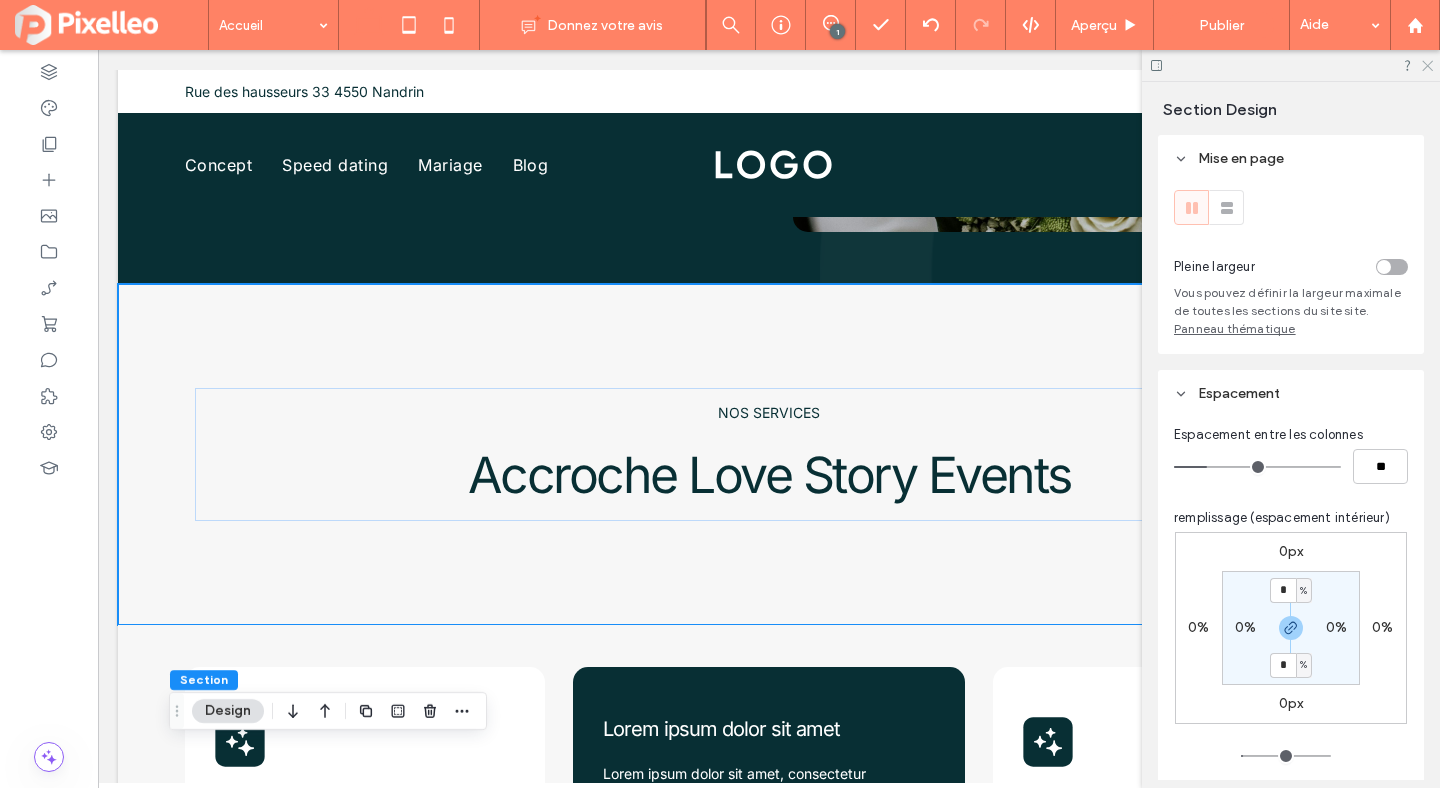 click 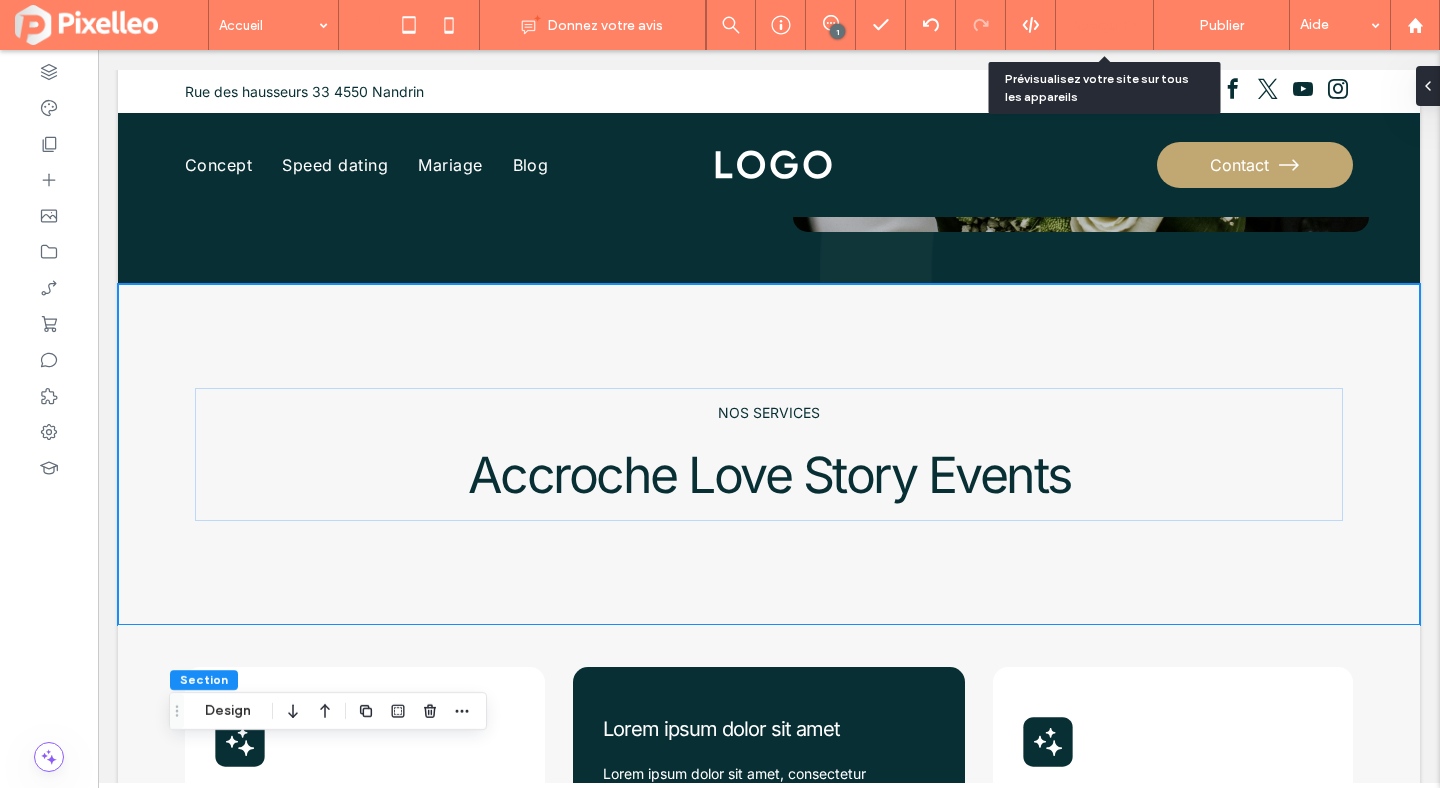 click on "Aperçu" at bounding box center [1105, 25] 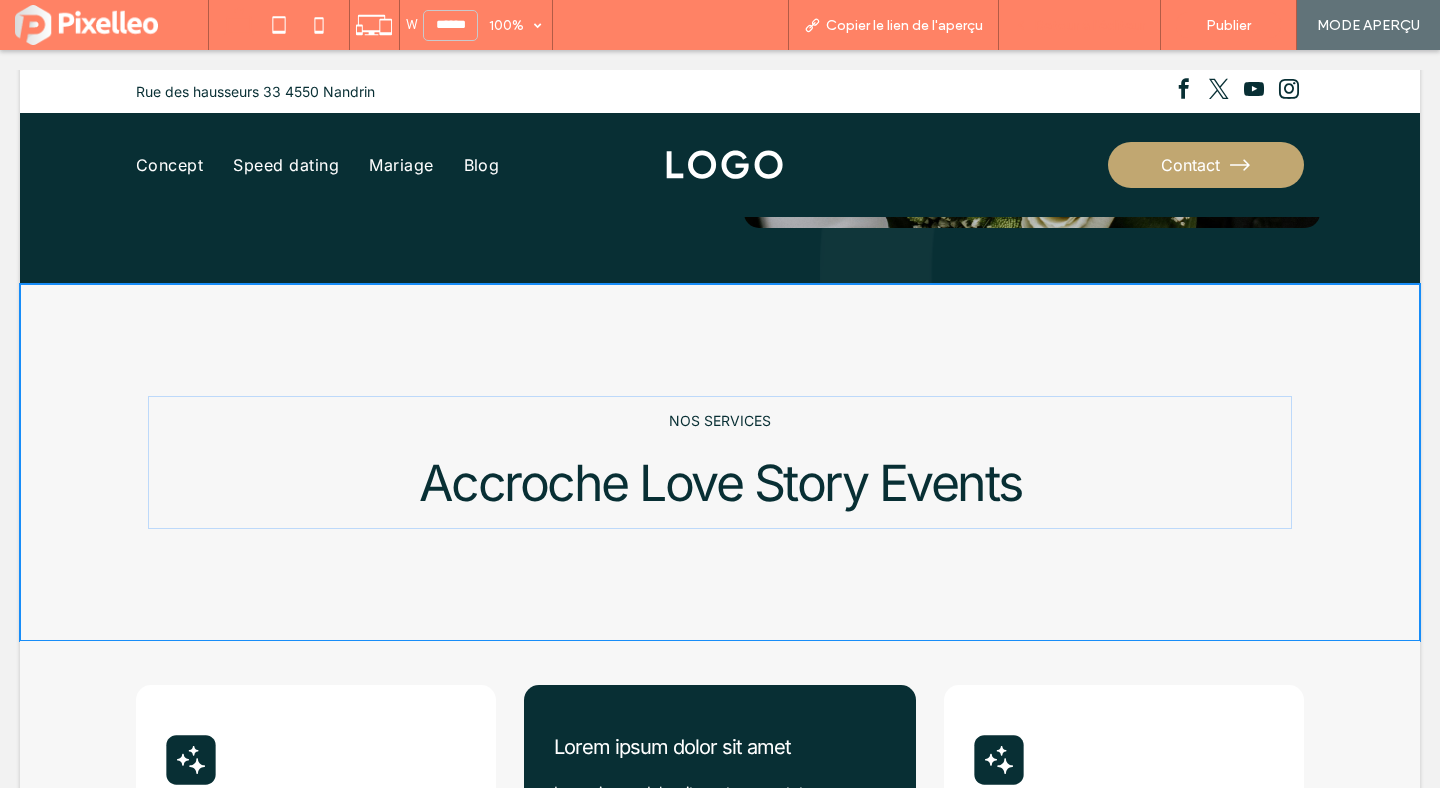 click on "Retour à l'éditeur" at bounding box center (1089, 25) 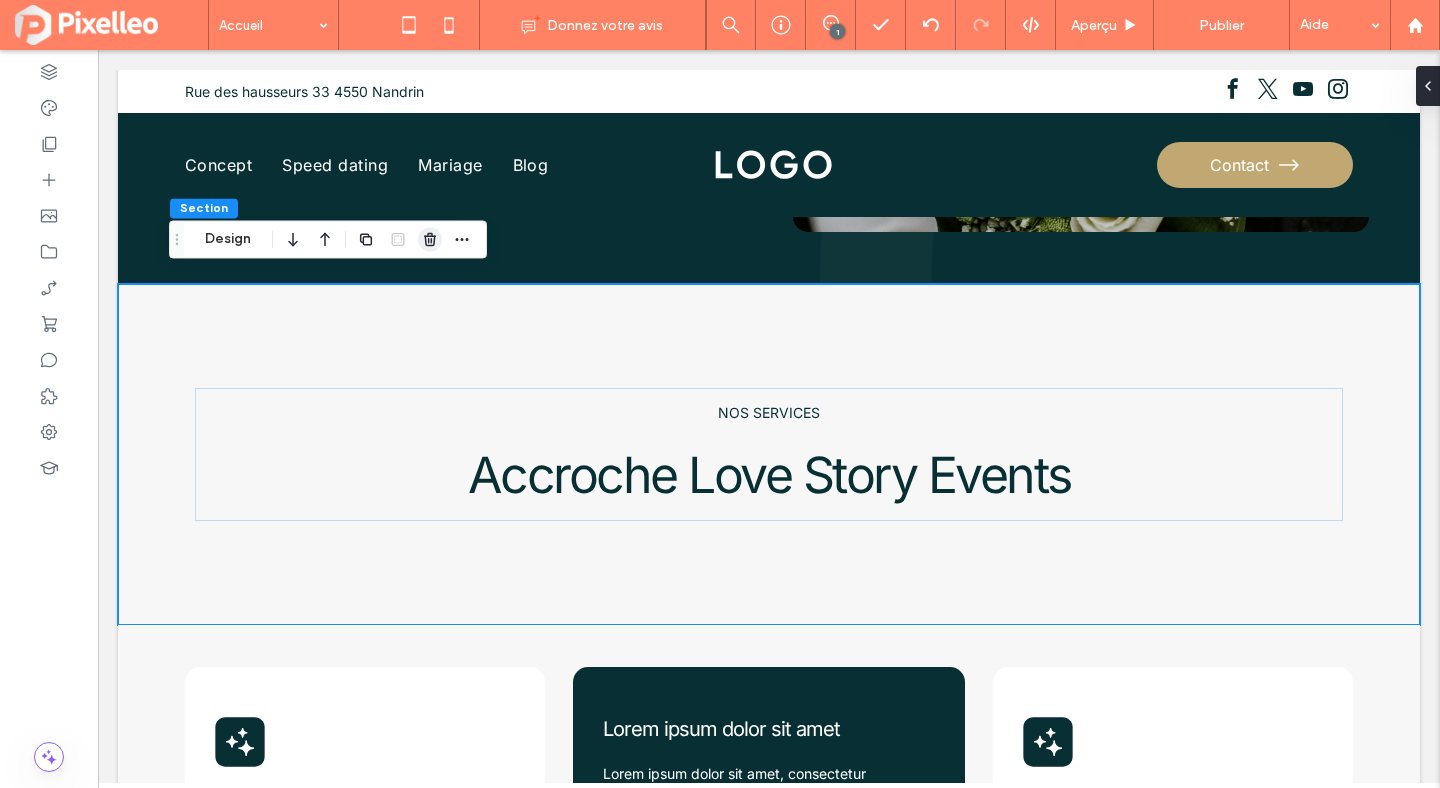 click 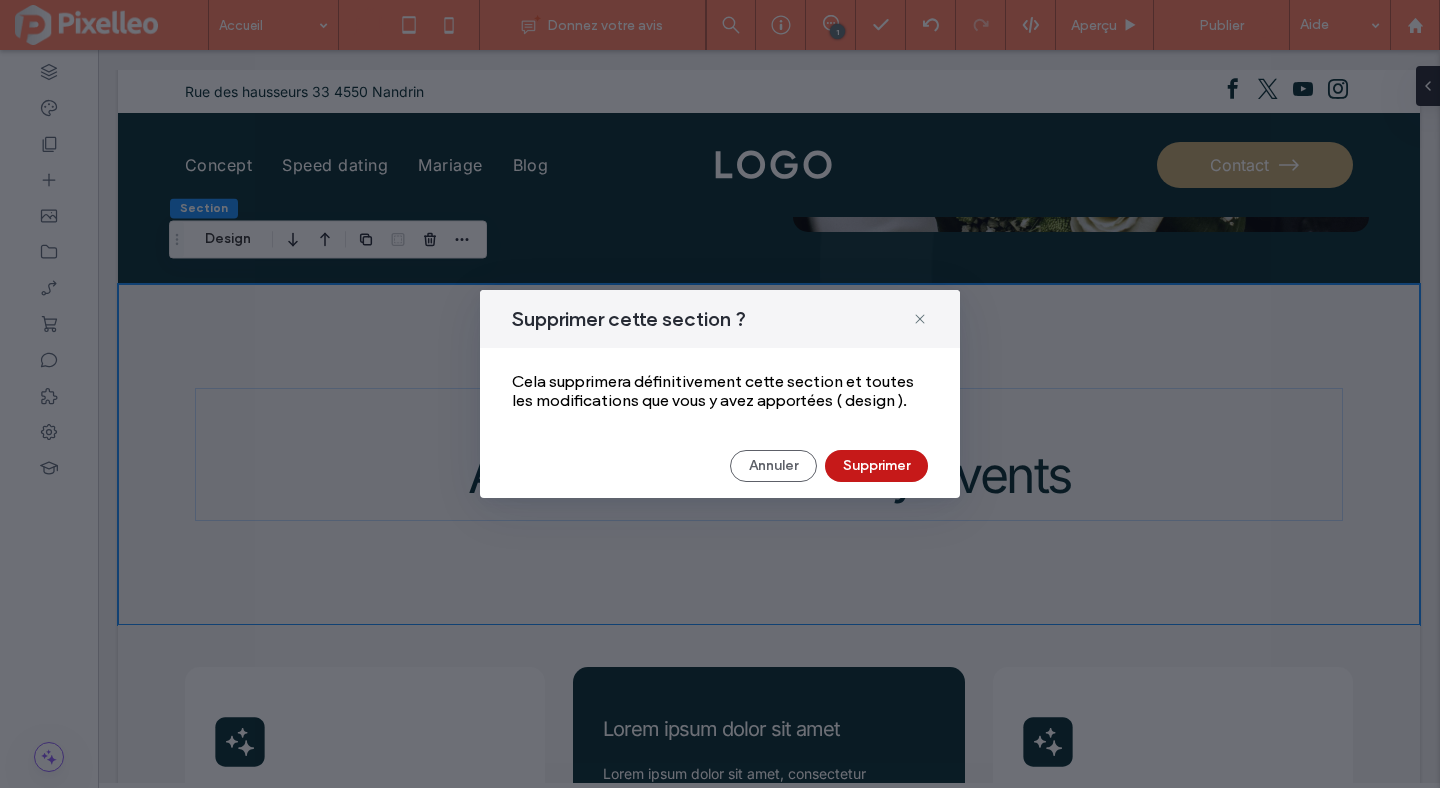click on "Supprimer" at bounding box center [876, 466] 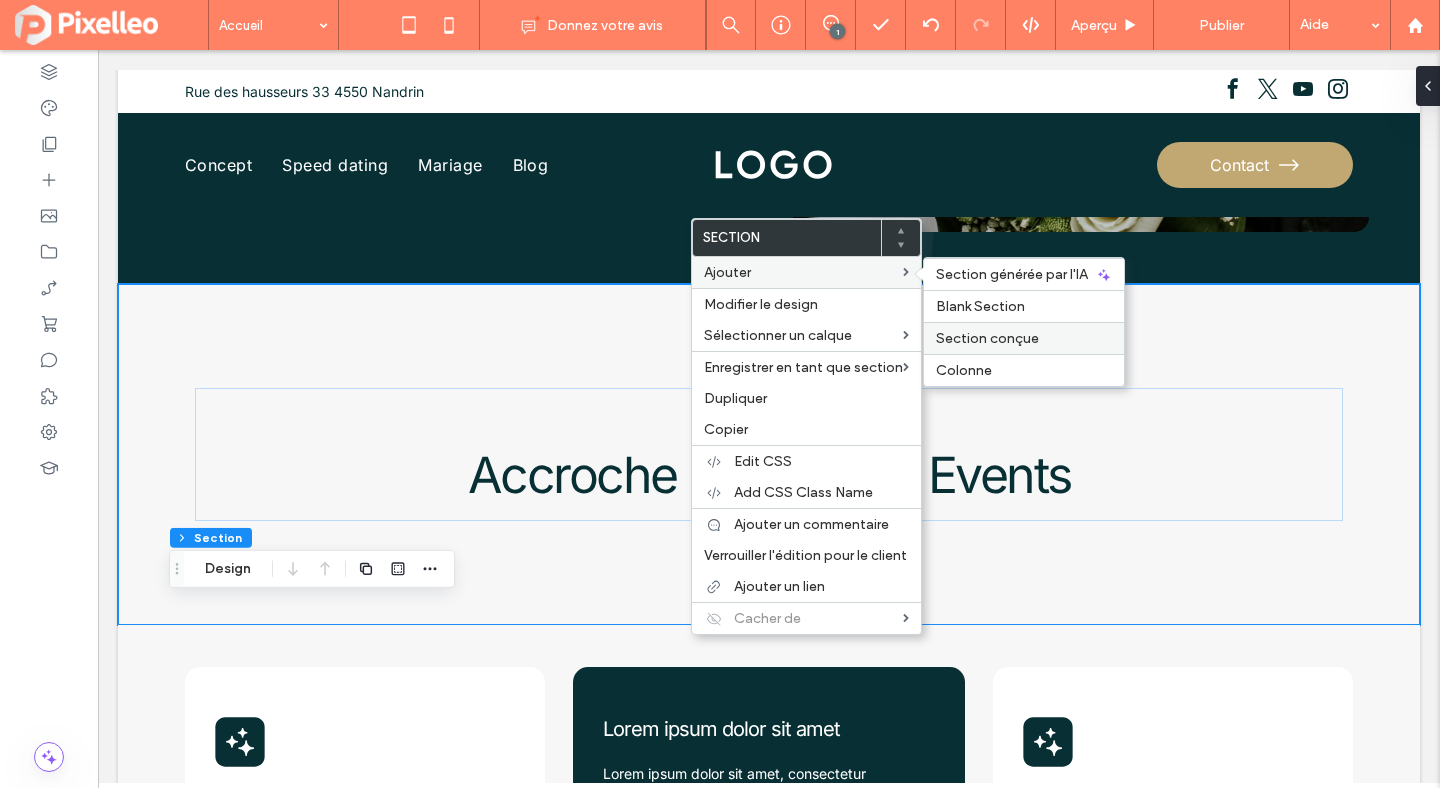 click on "Section conçue" at bounding box center [987, 338] 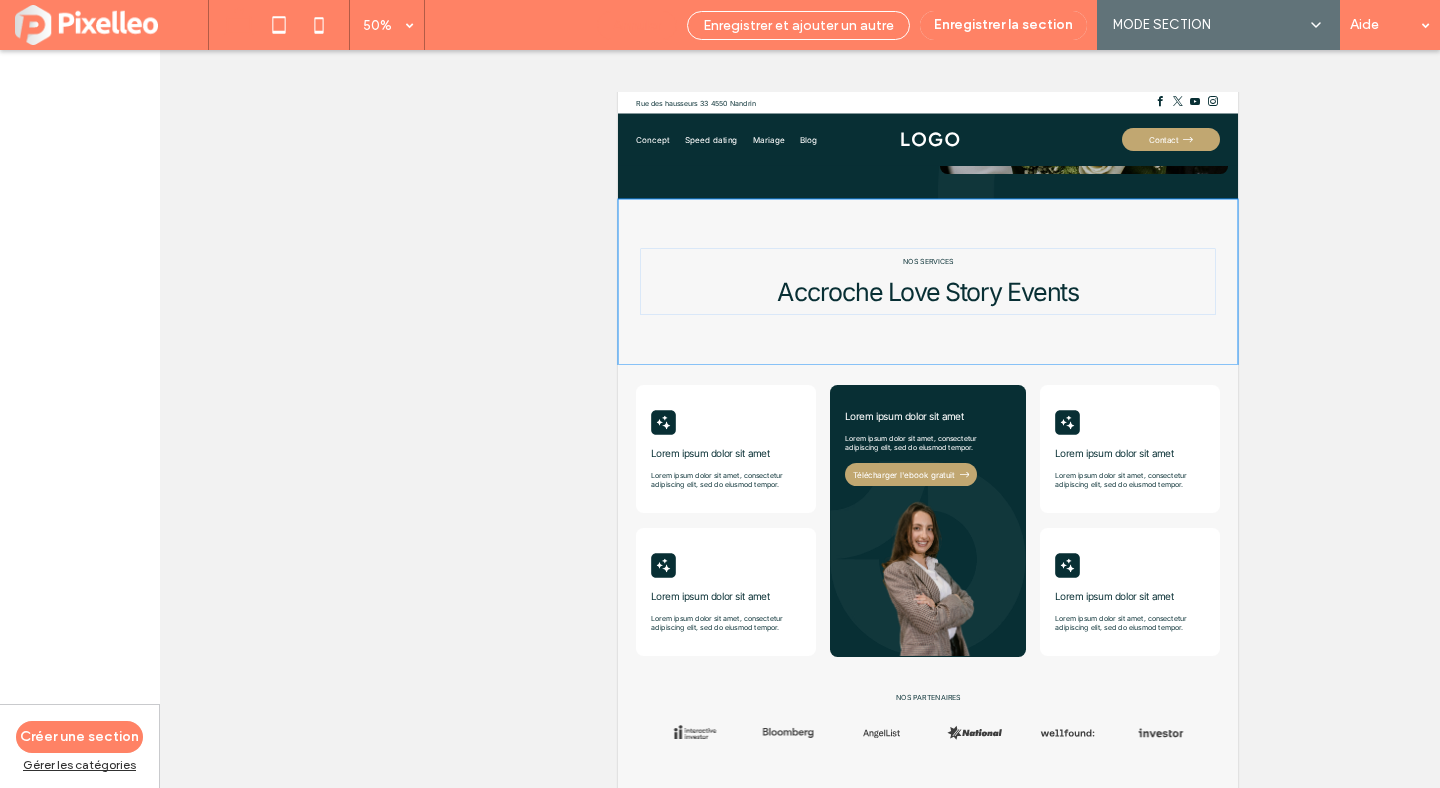 click on "Annuler" at bounding box center (637, 25) 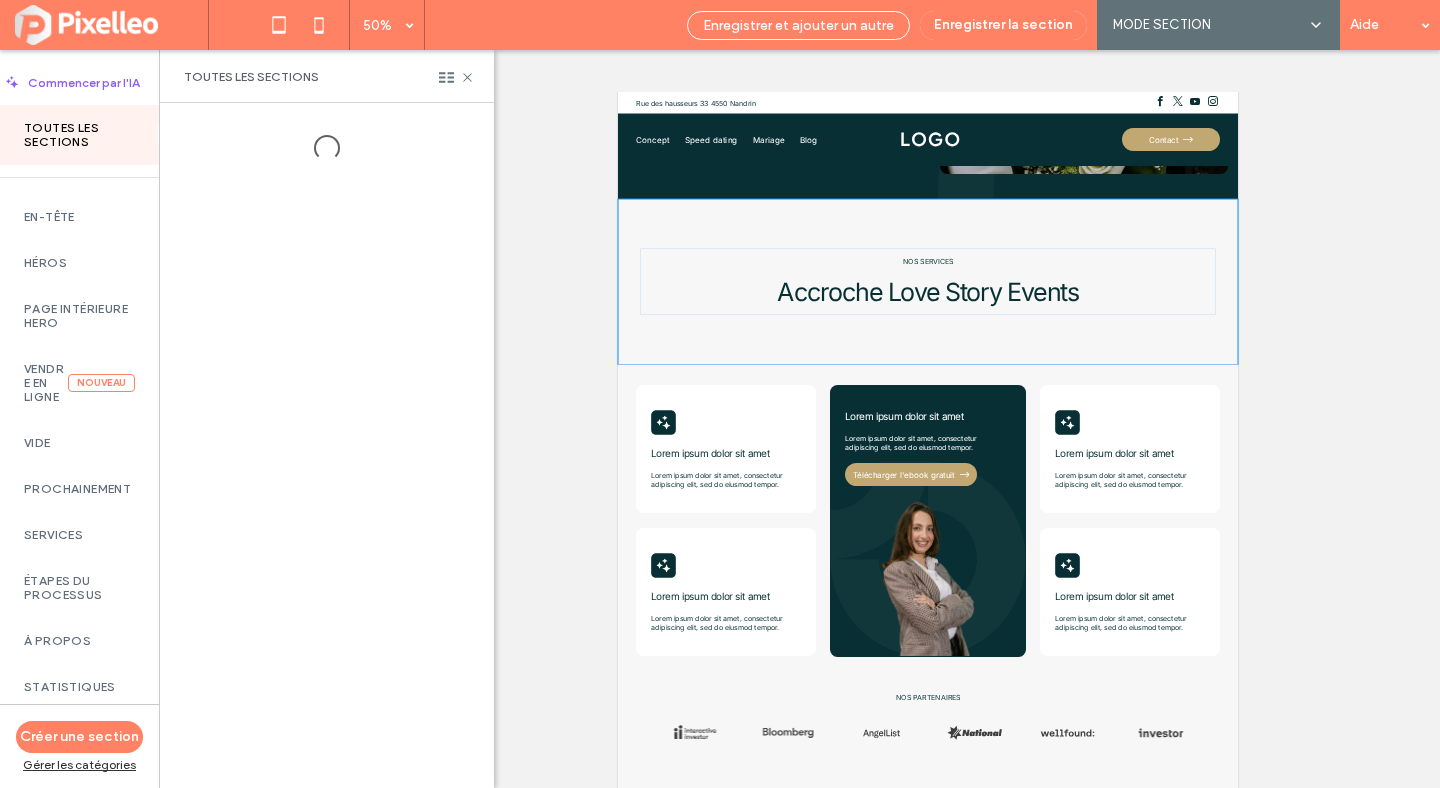 click on "Annuler" at bounding box center (637, 25) 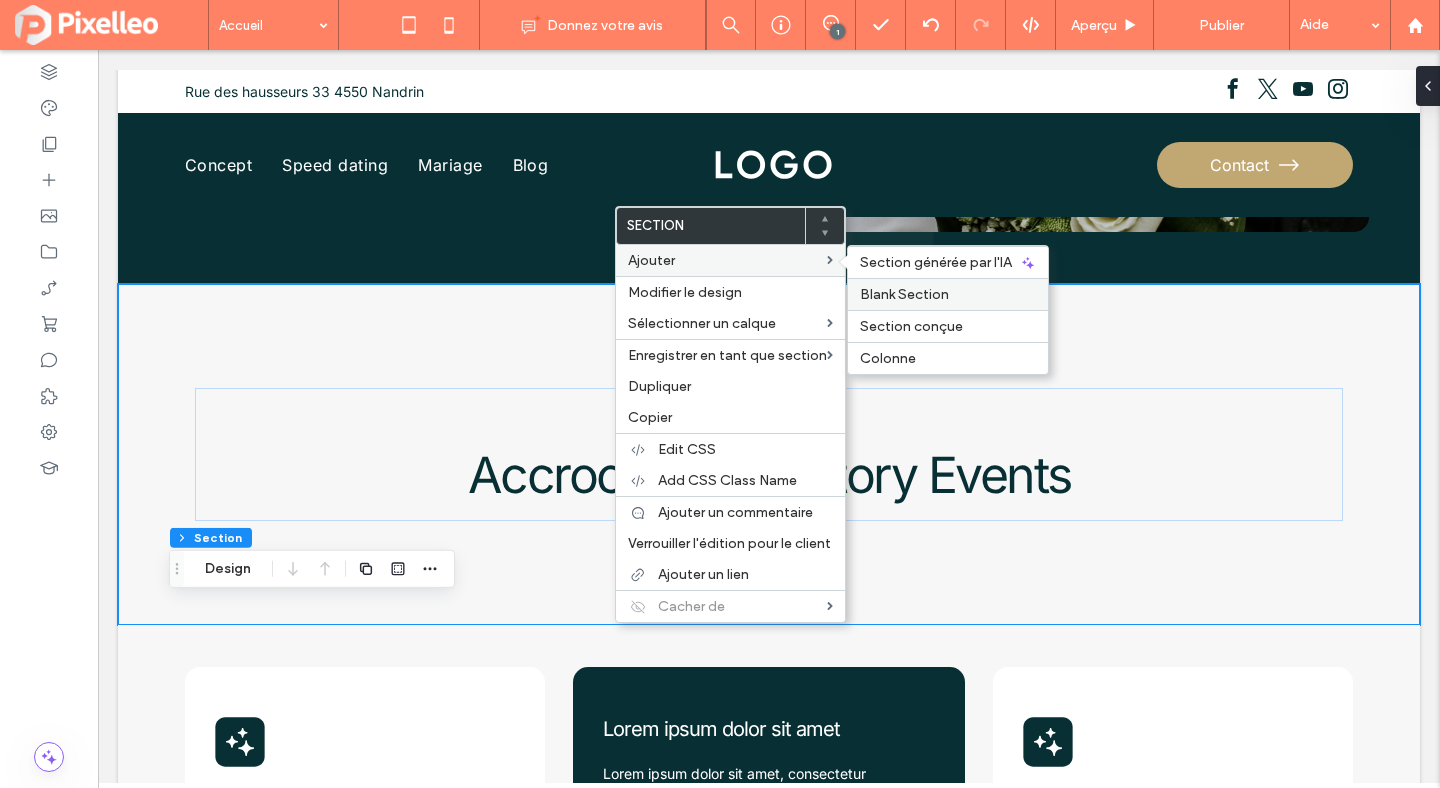 click on "Blank Section" at bounding box center (948, 294) 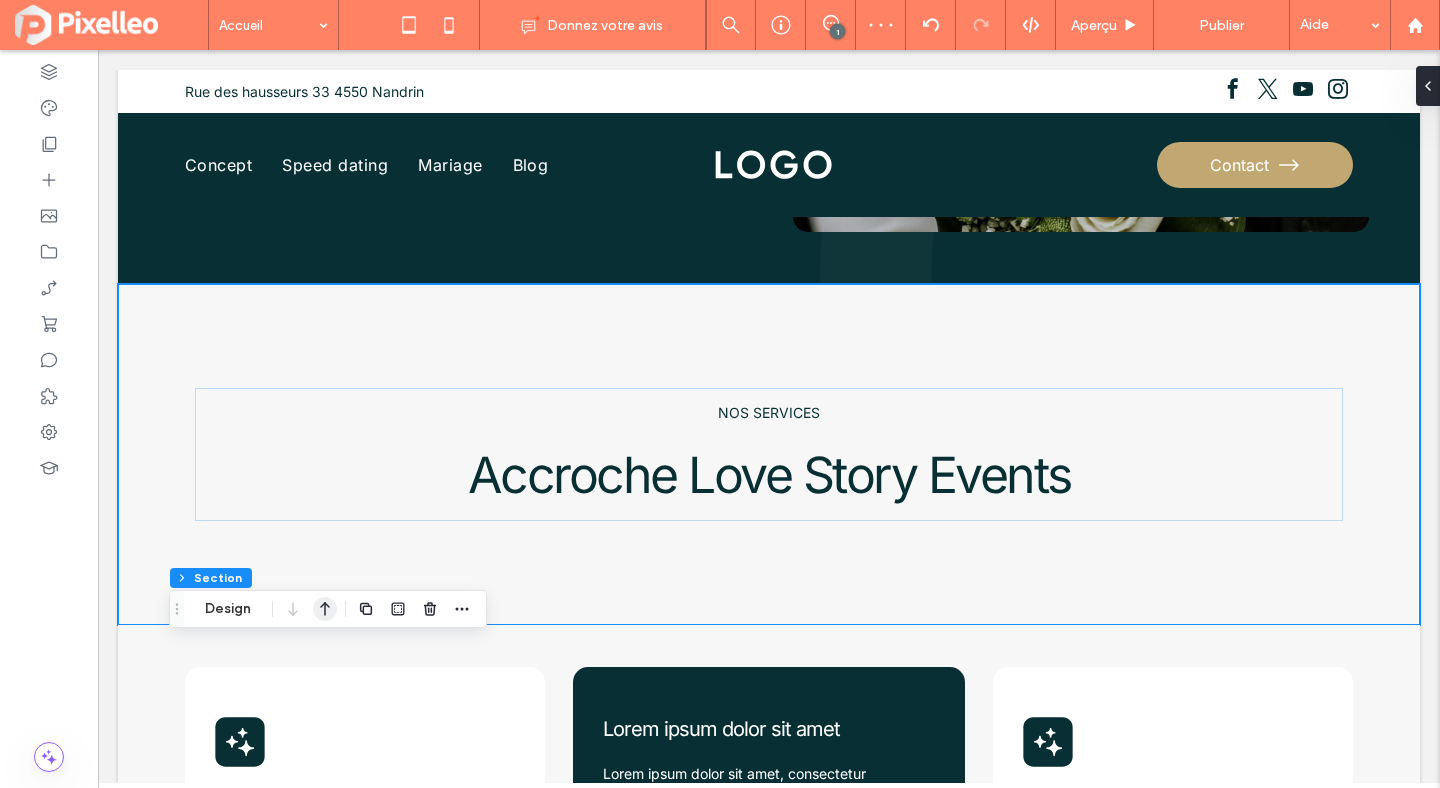 click 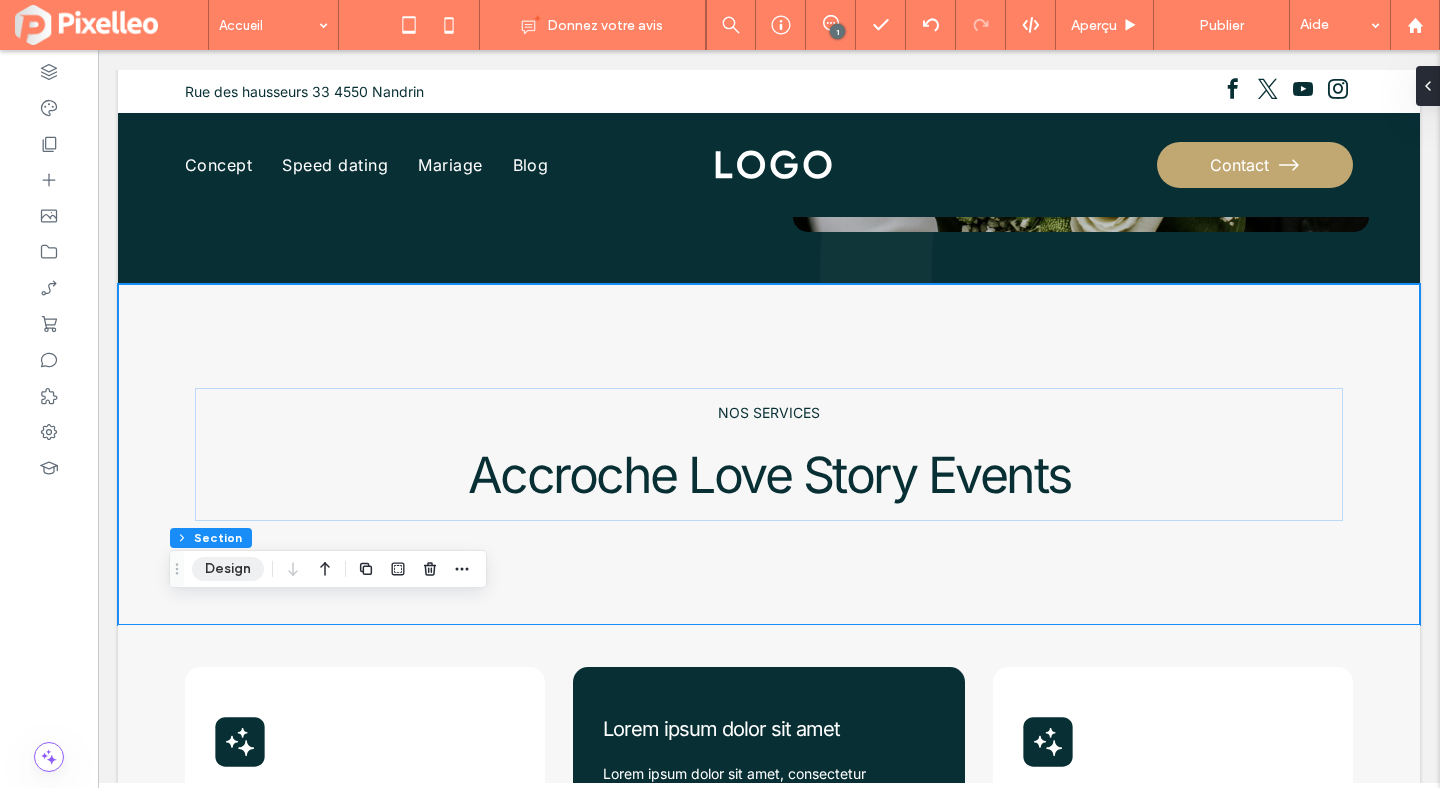 click on "Design" at bounding box center (228, 569) 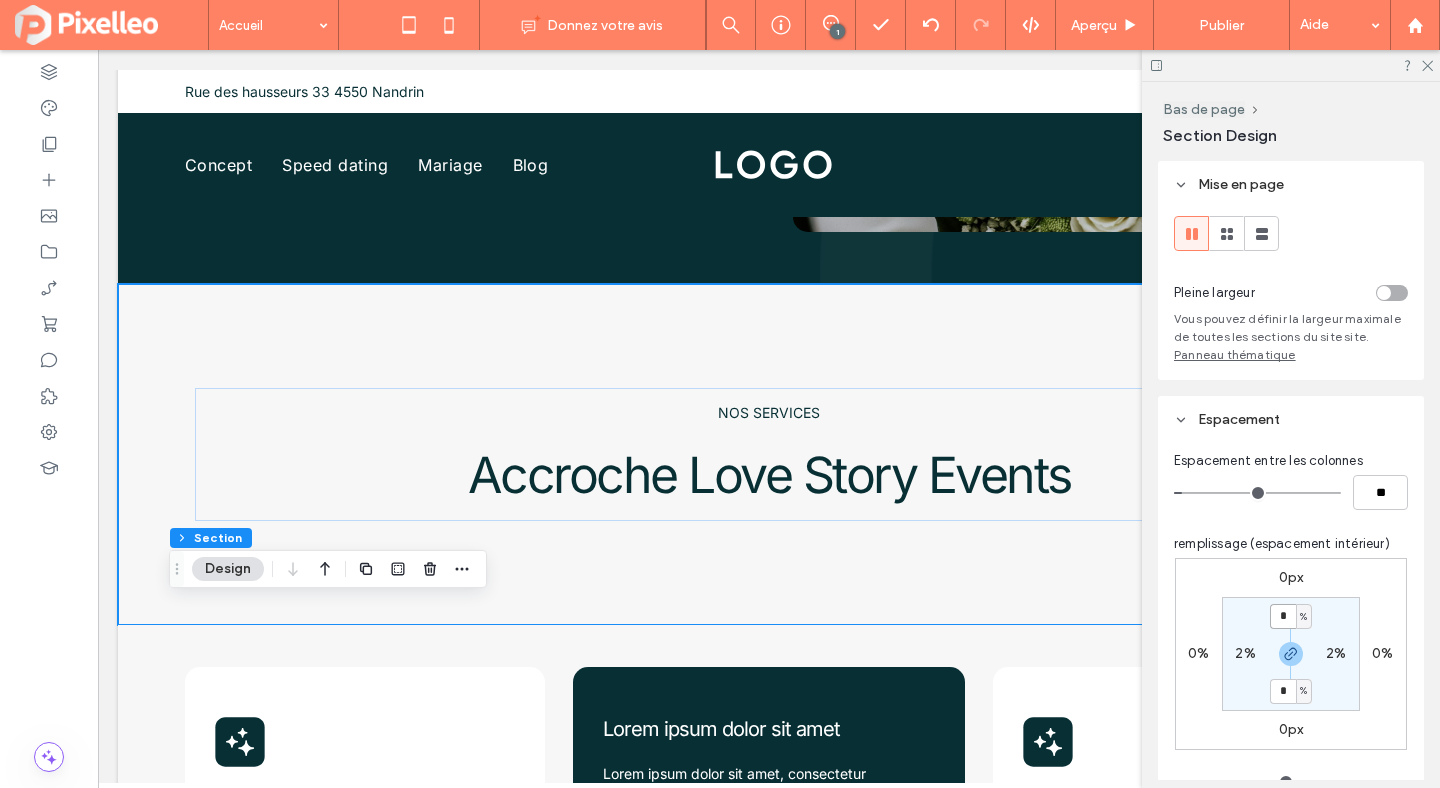 click on "*" at bounding box center [1283, 616] 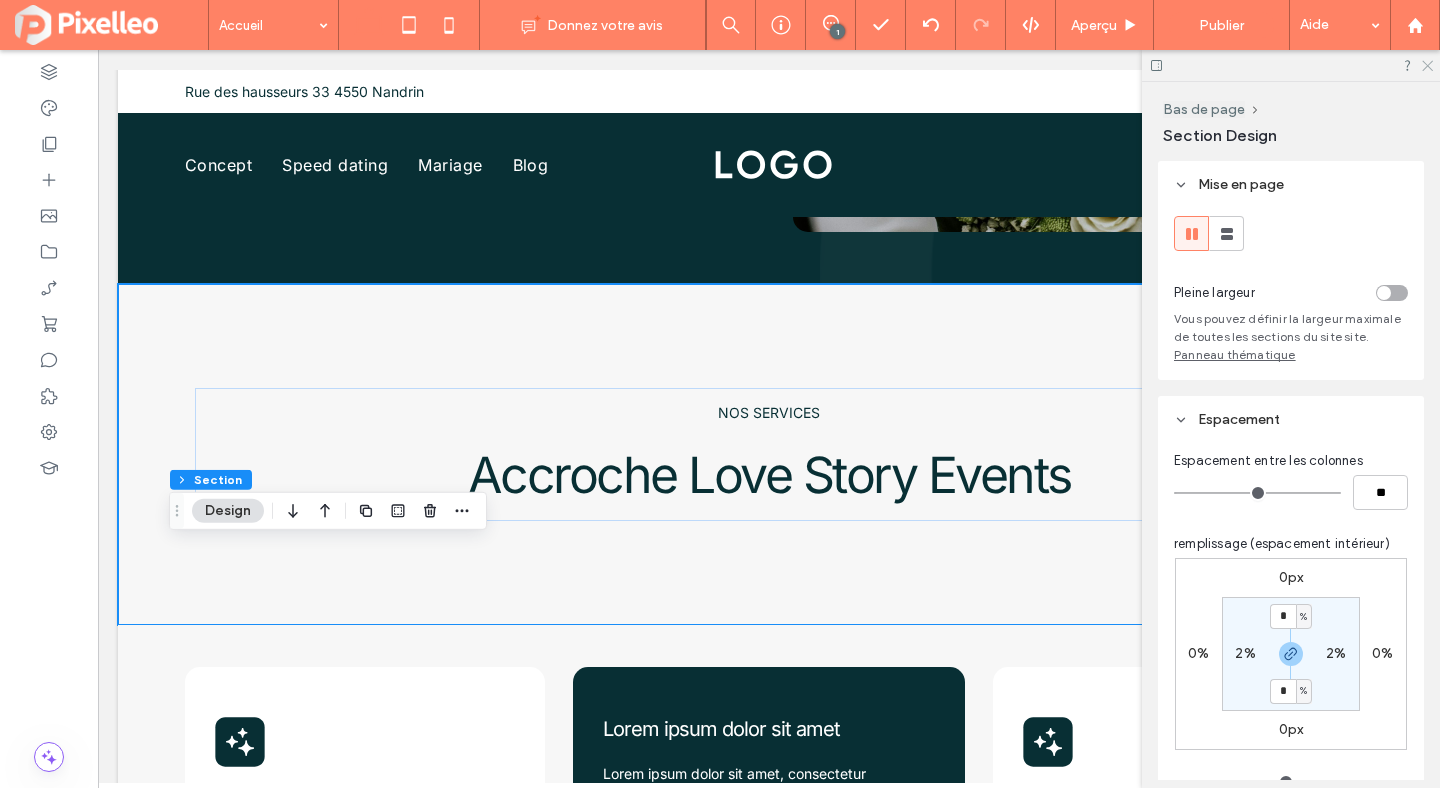 click 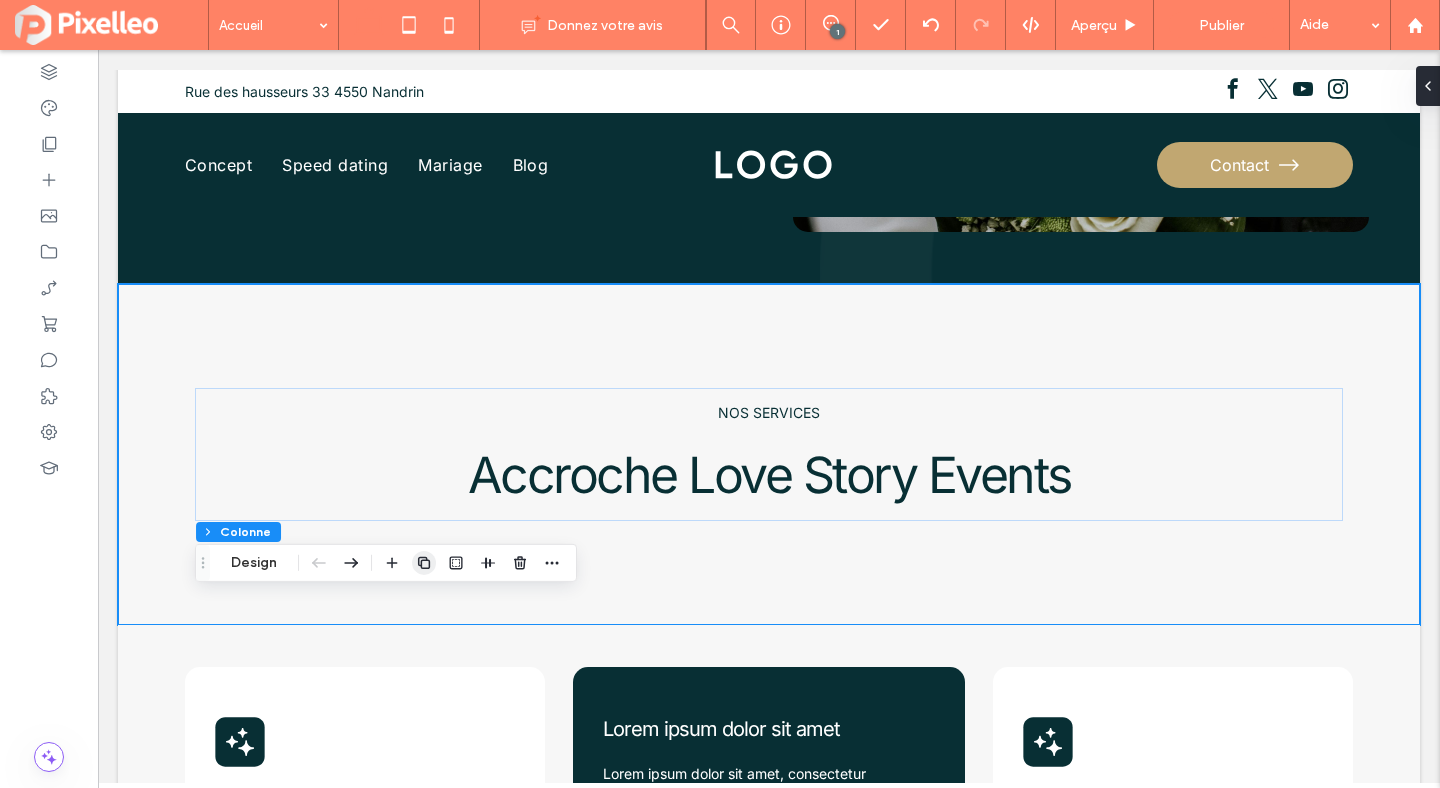 click 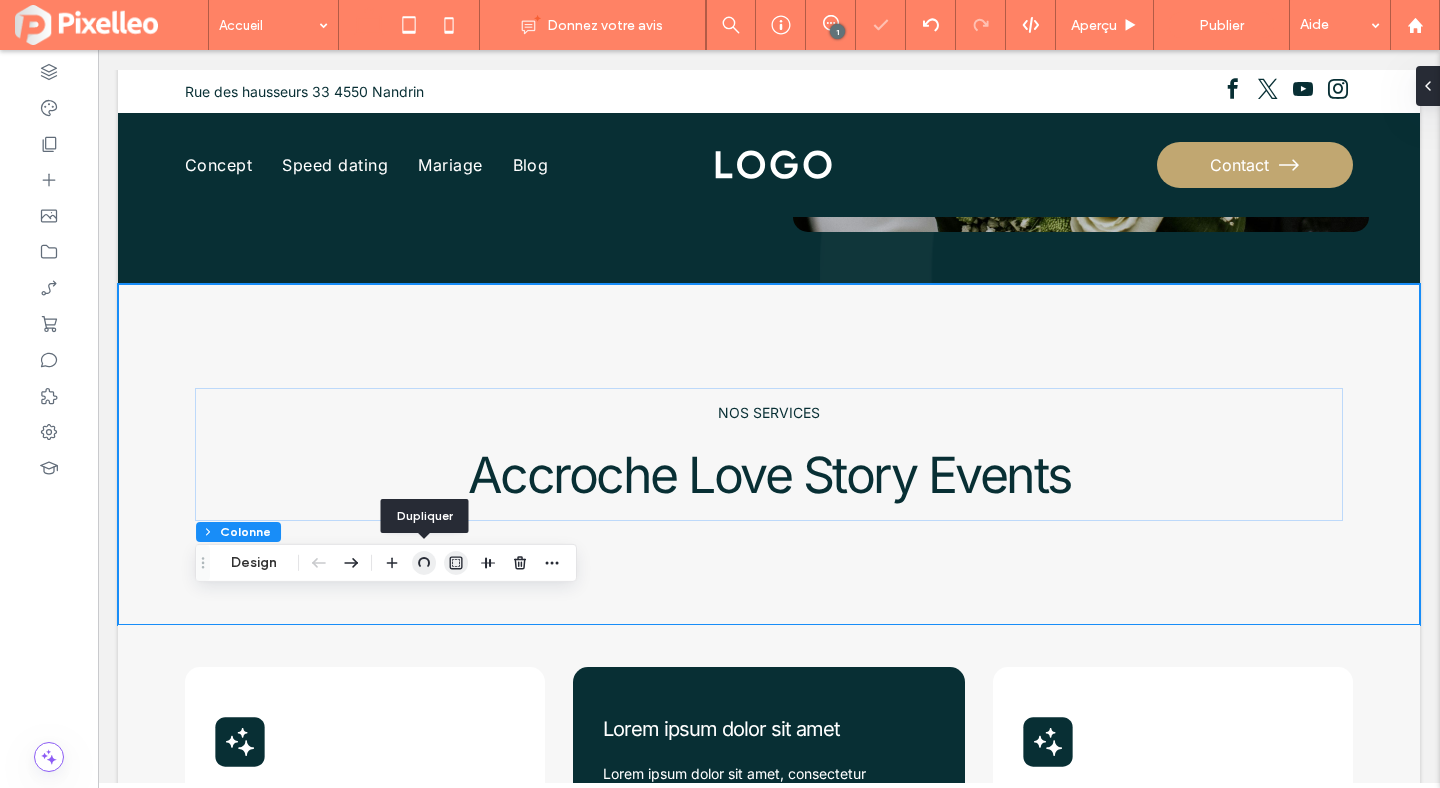 type on "**" 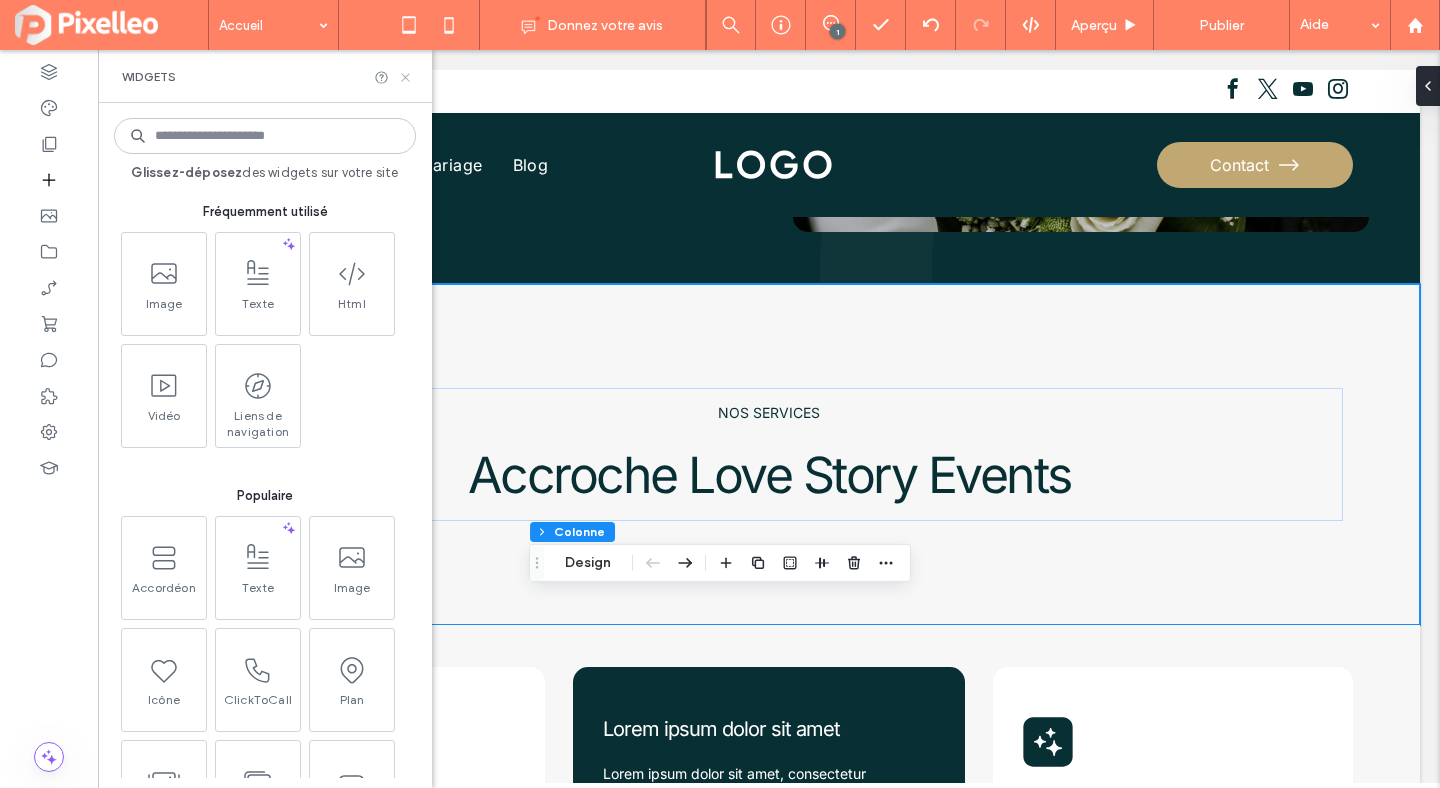 click 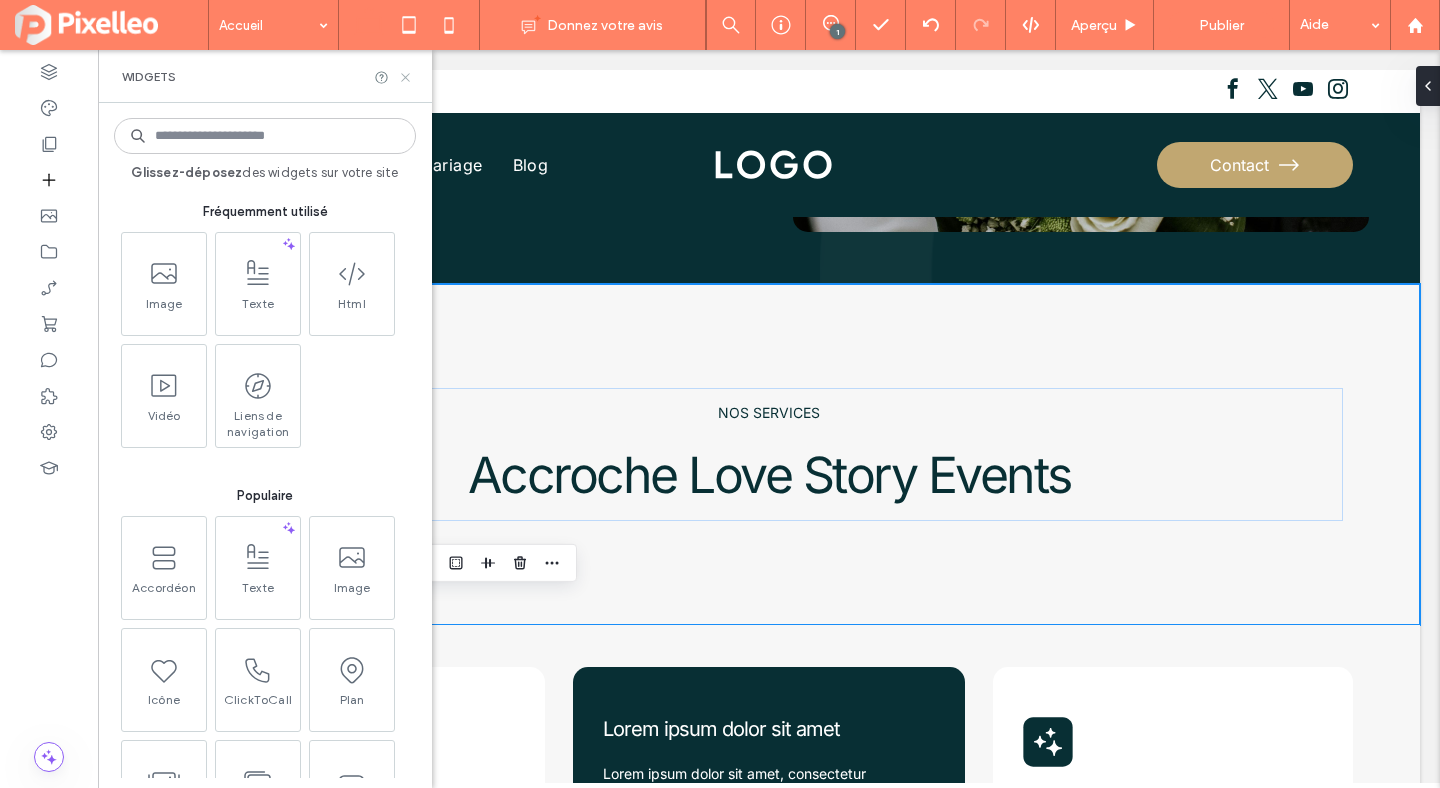 click 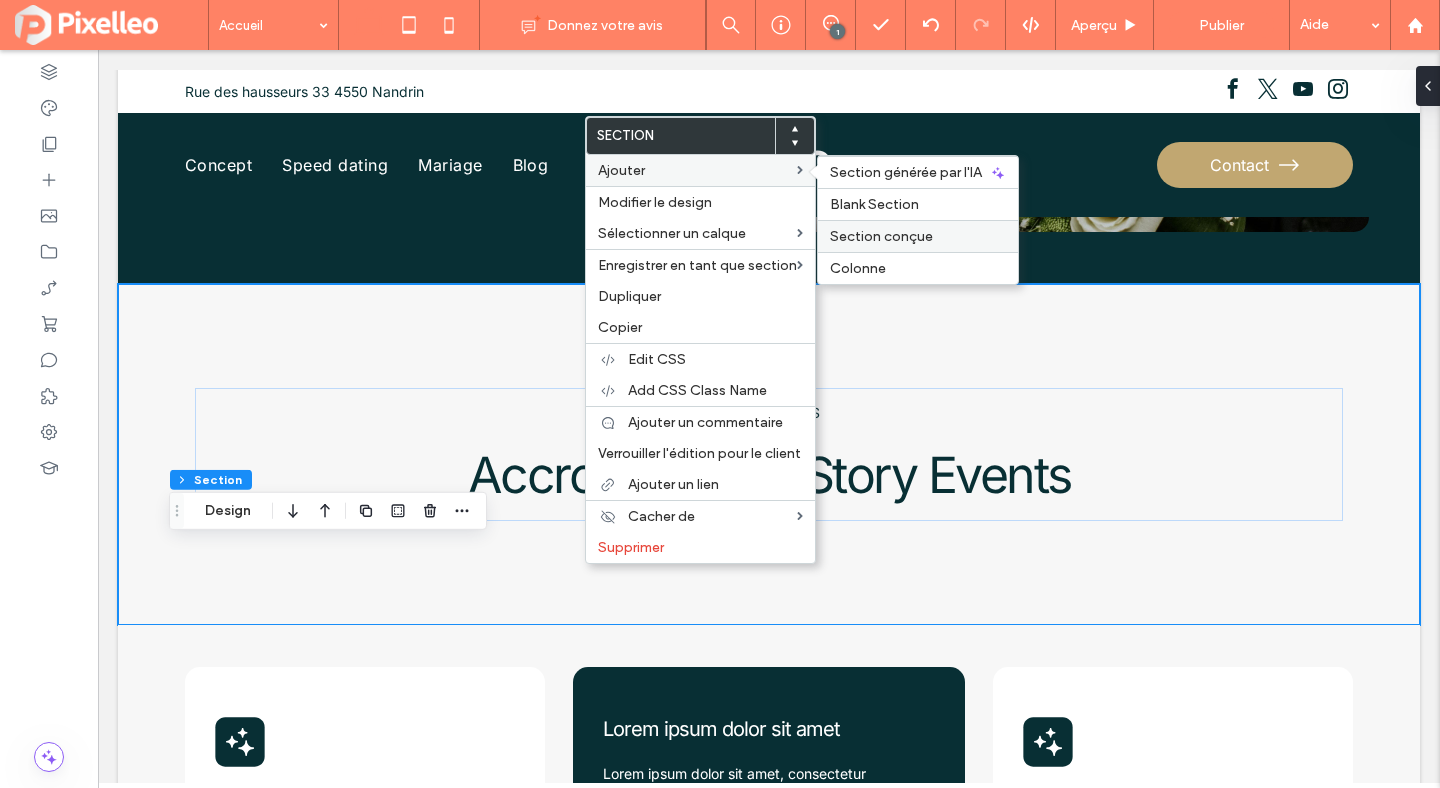 click on "Section conçue" at bounding box center (881, 236) 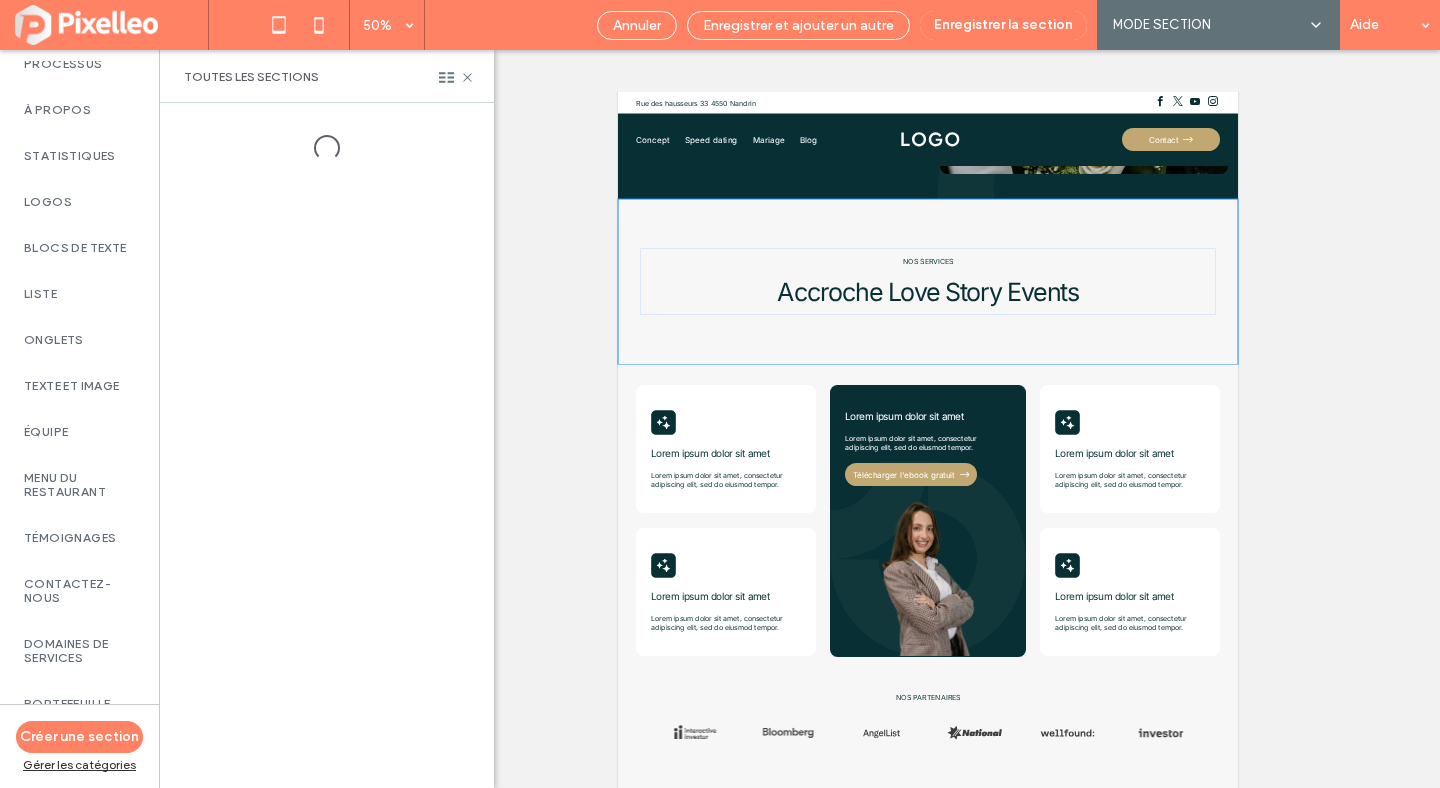 scroll, scrollTop: 1127, scrollLeft: 0, axis: vertical 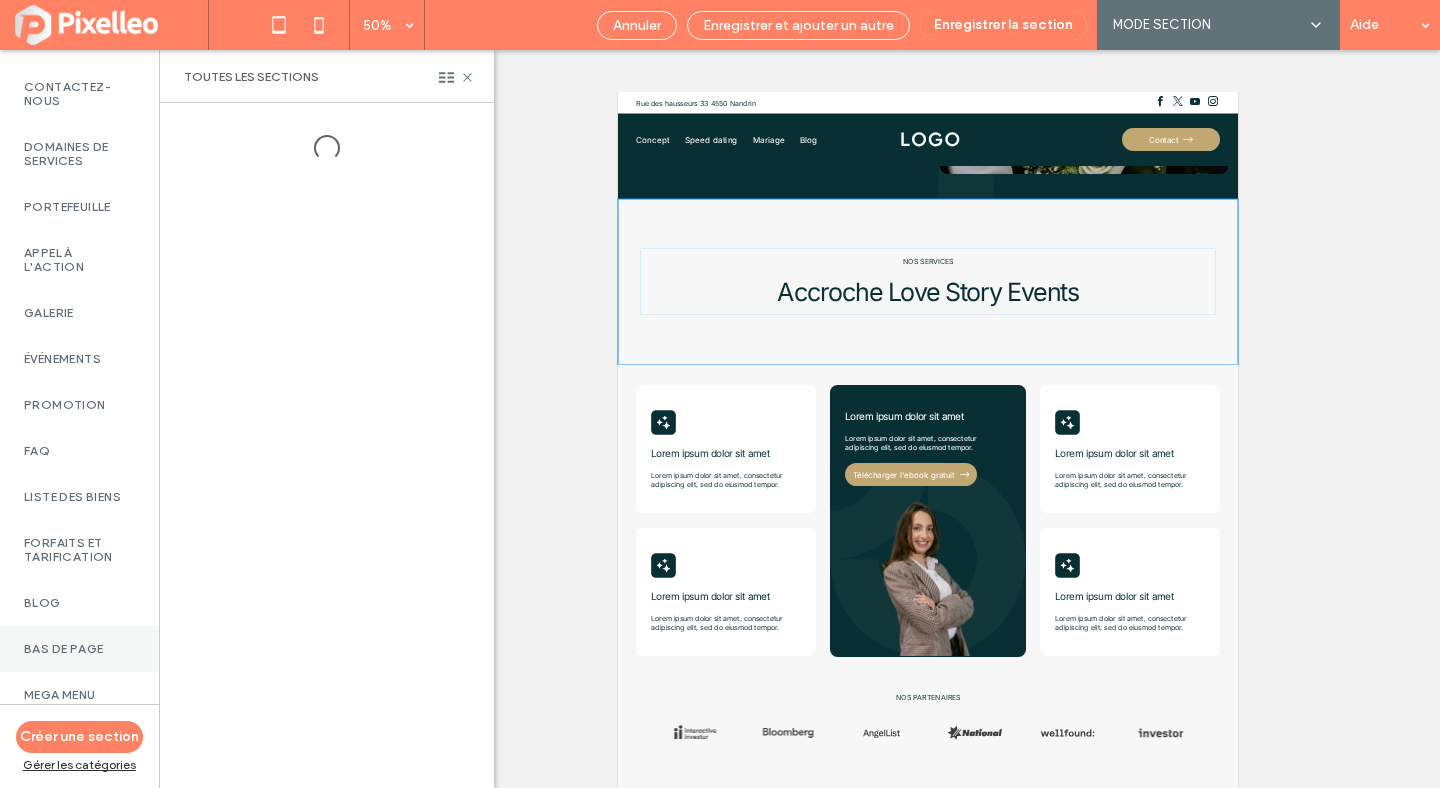 click on "Bas de page" at bounding box center [79, 649] 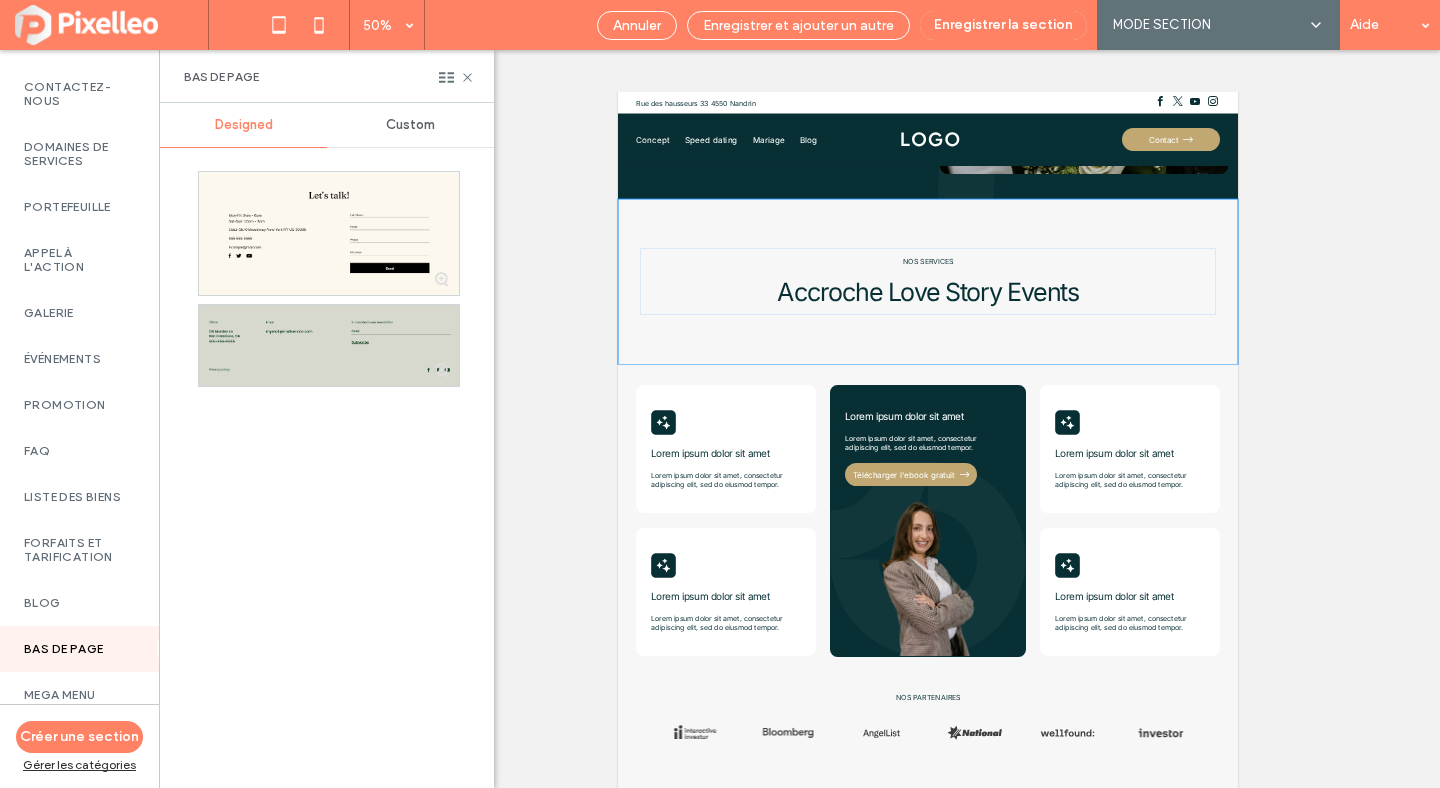 click on "Custom" at bounding box center (410, 125) 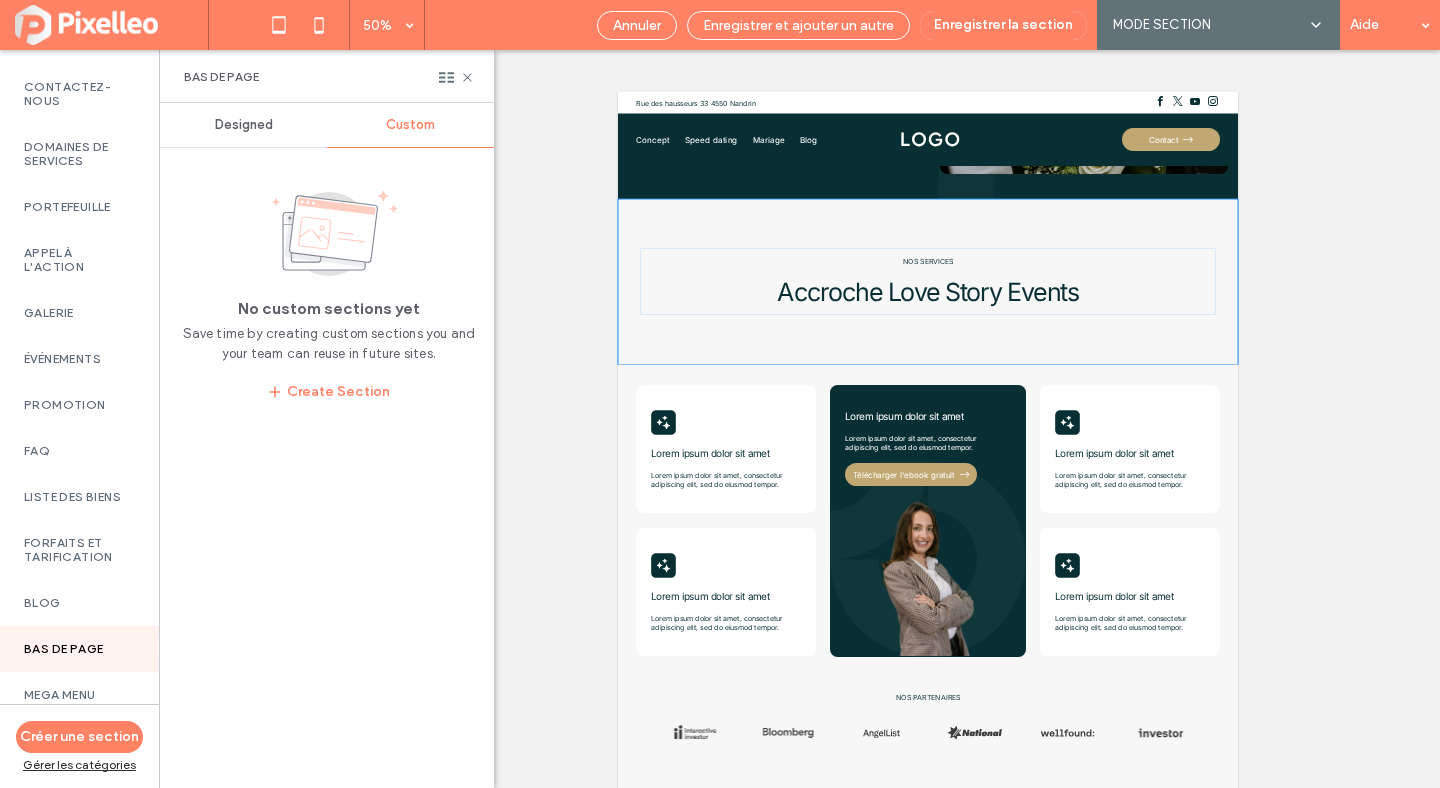 click on "Designed" at bounding box center (243, 125) 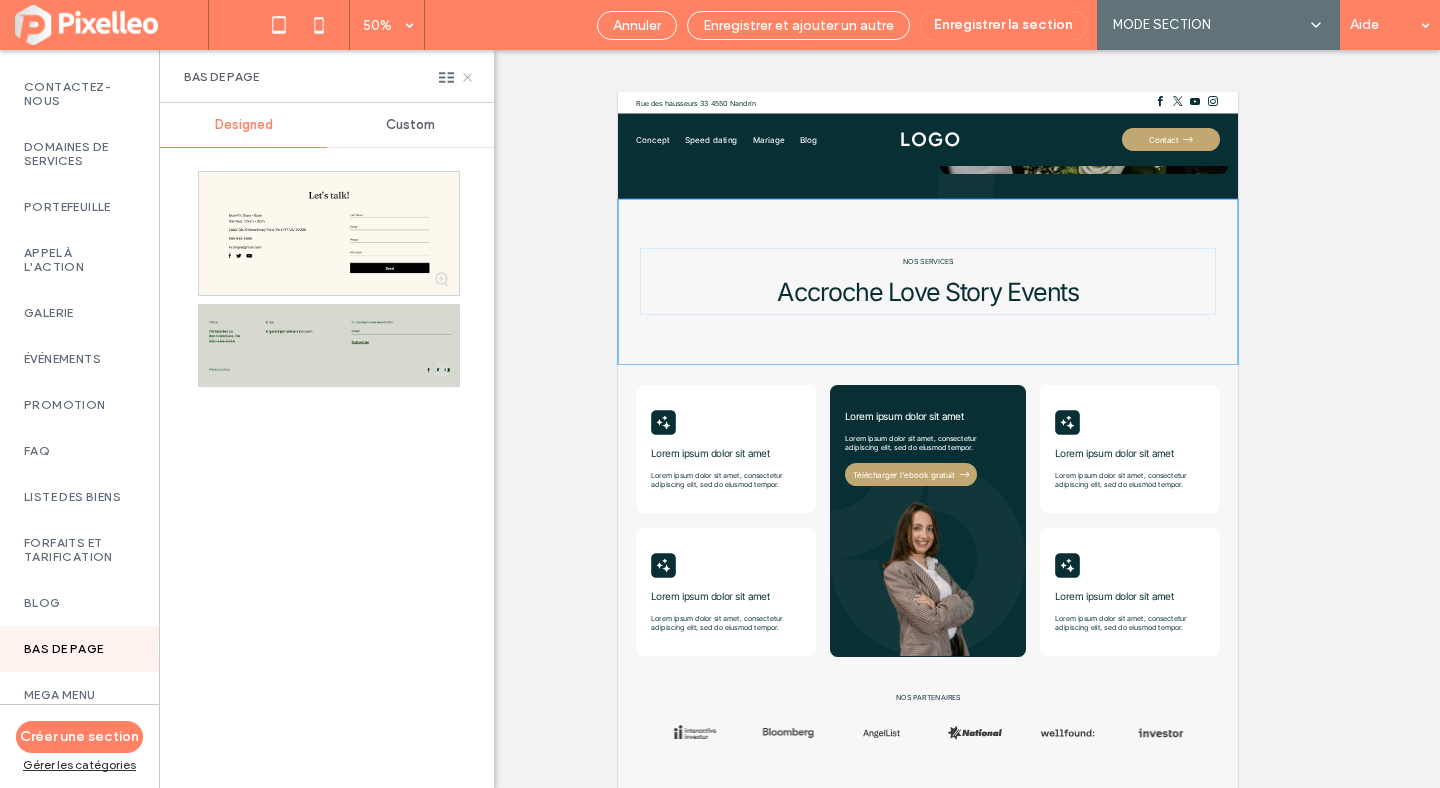 click 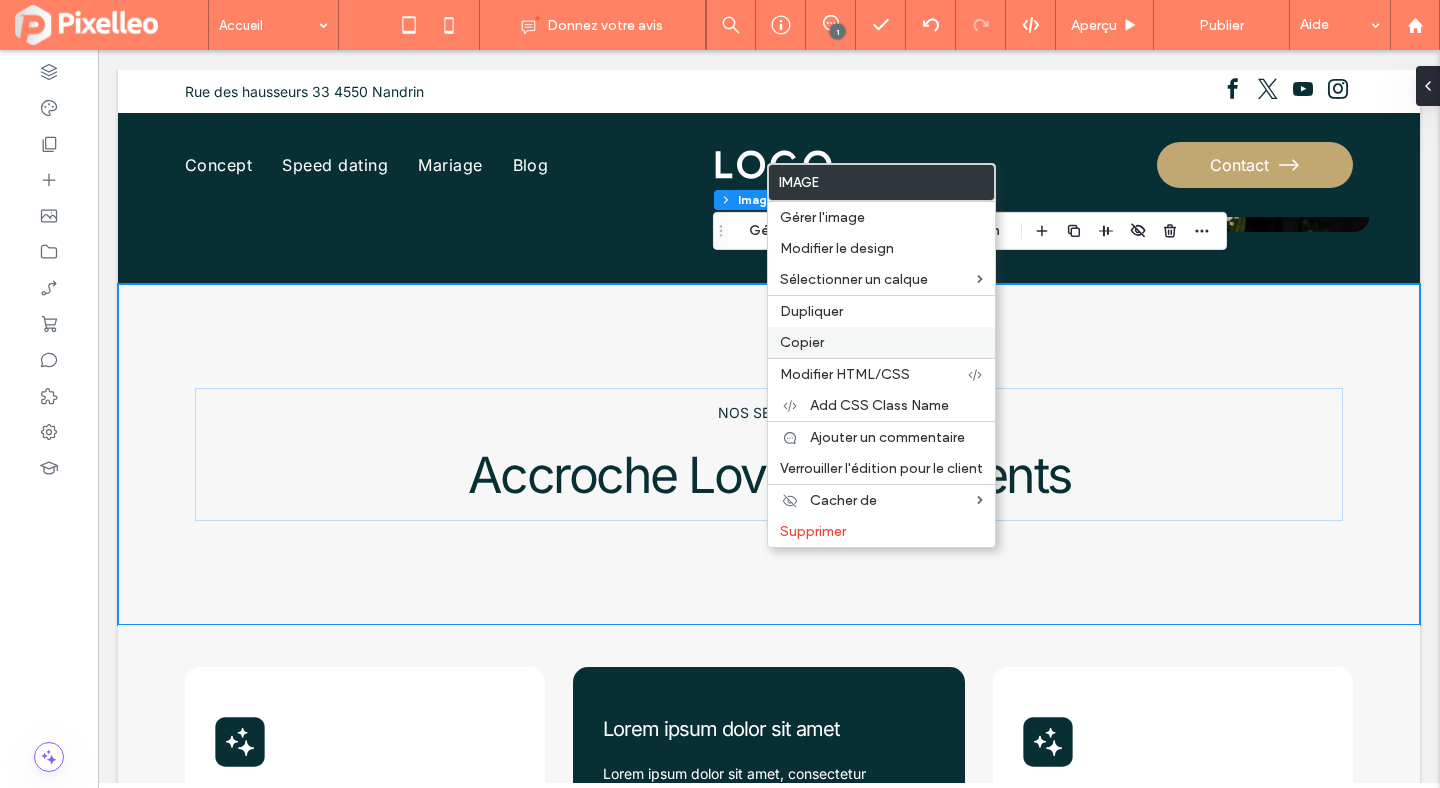 click on "Copier" at bounding box center (802, 342) 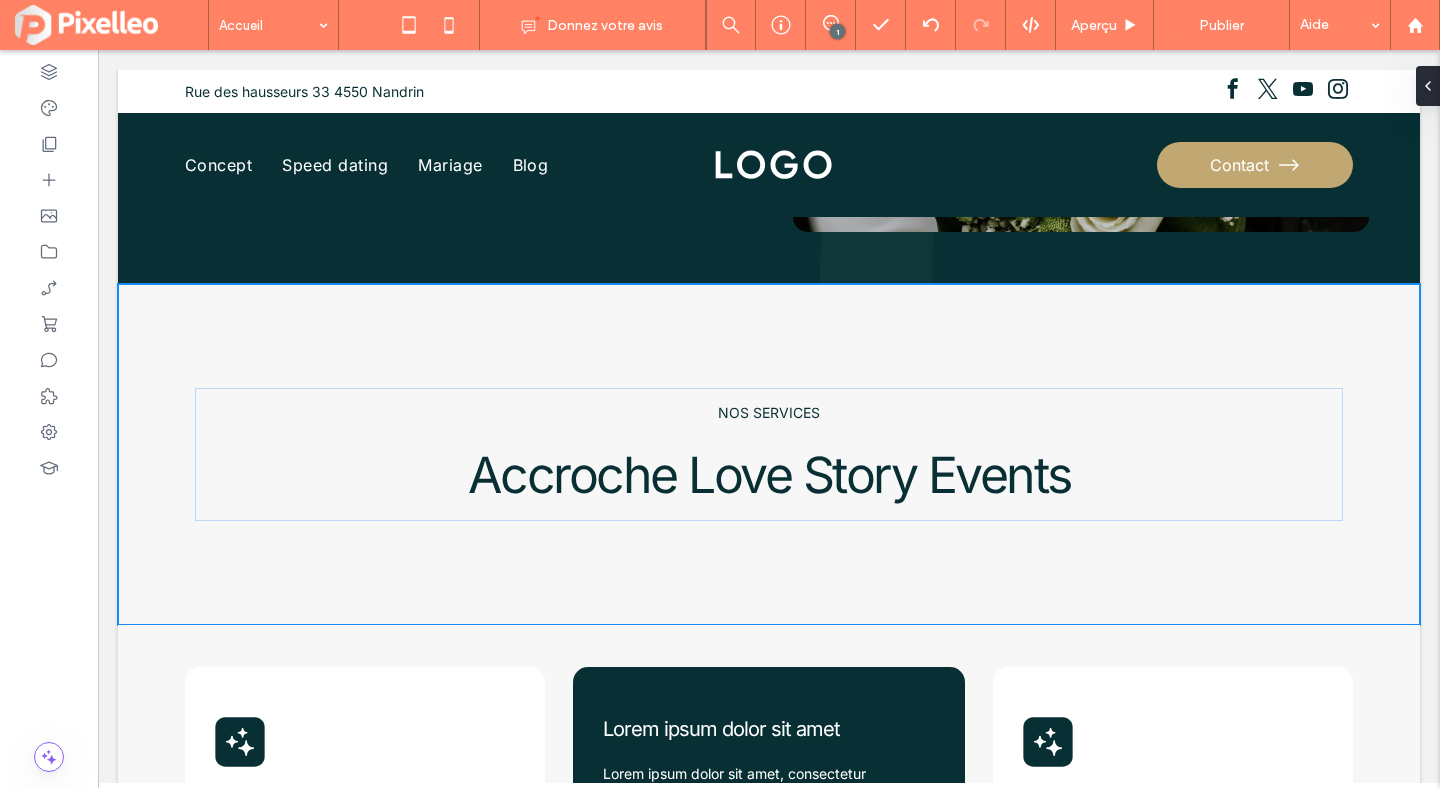 type on "**" 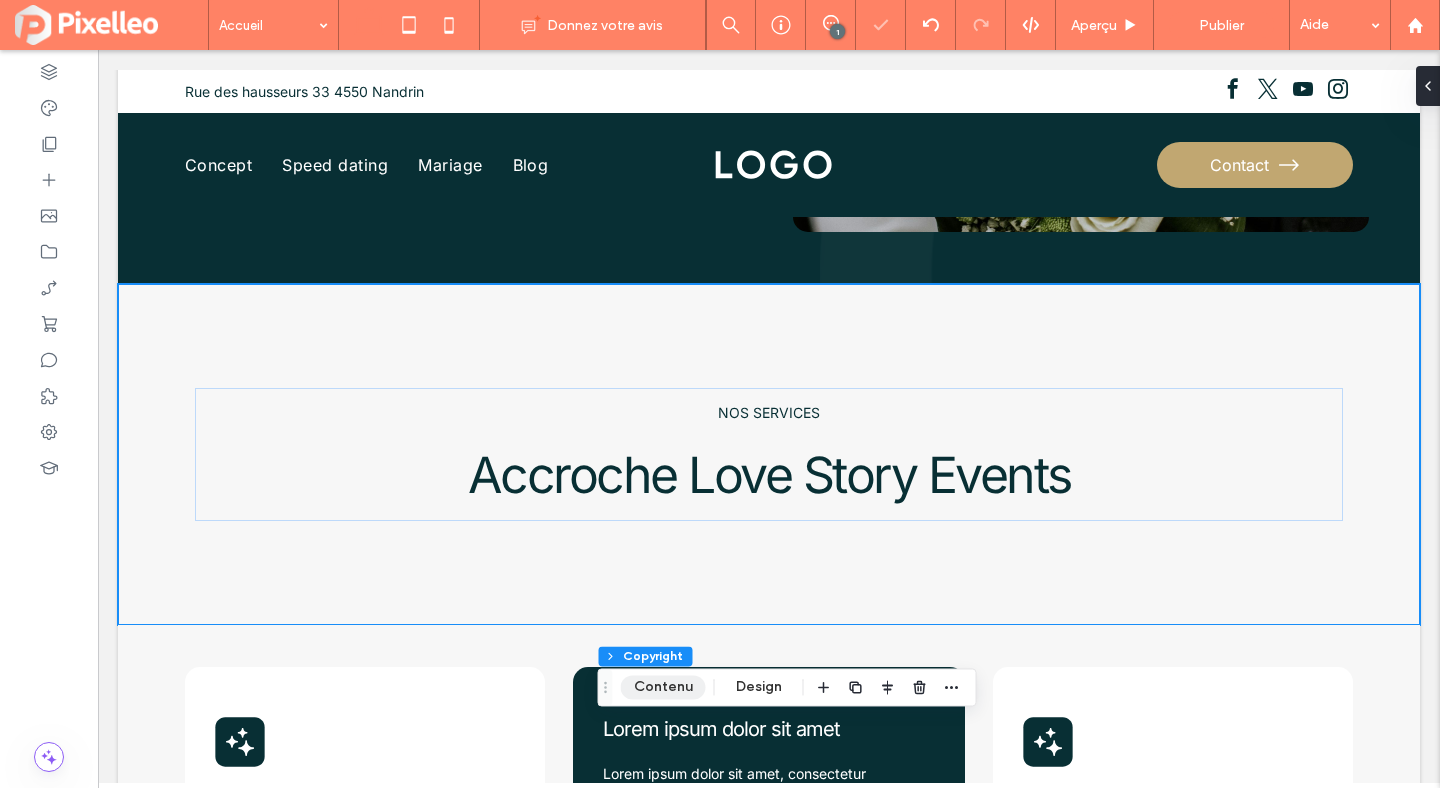 click on "Contenu" at bounding box center [663, 687] 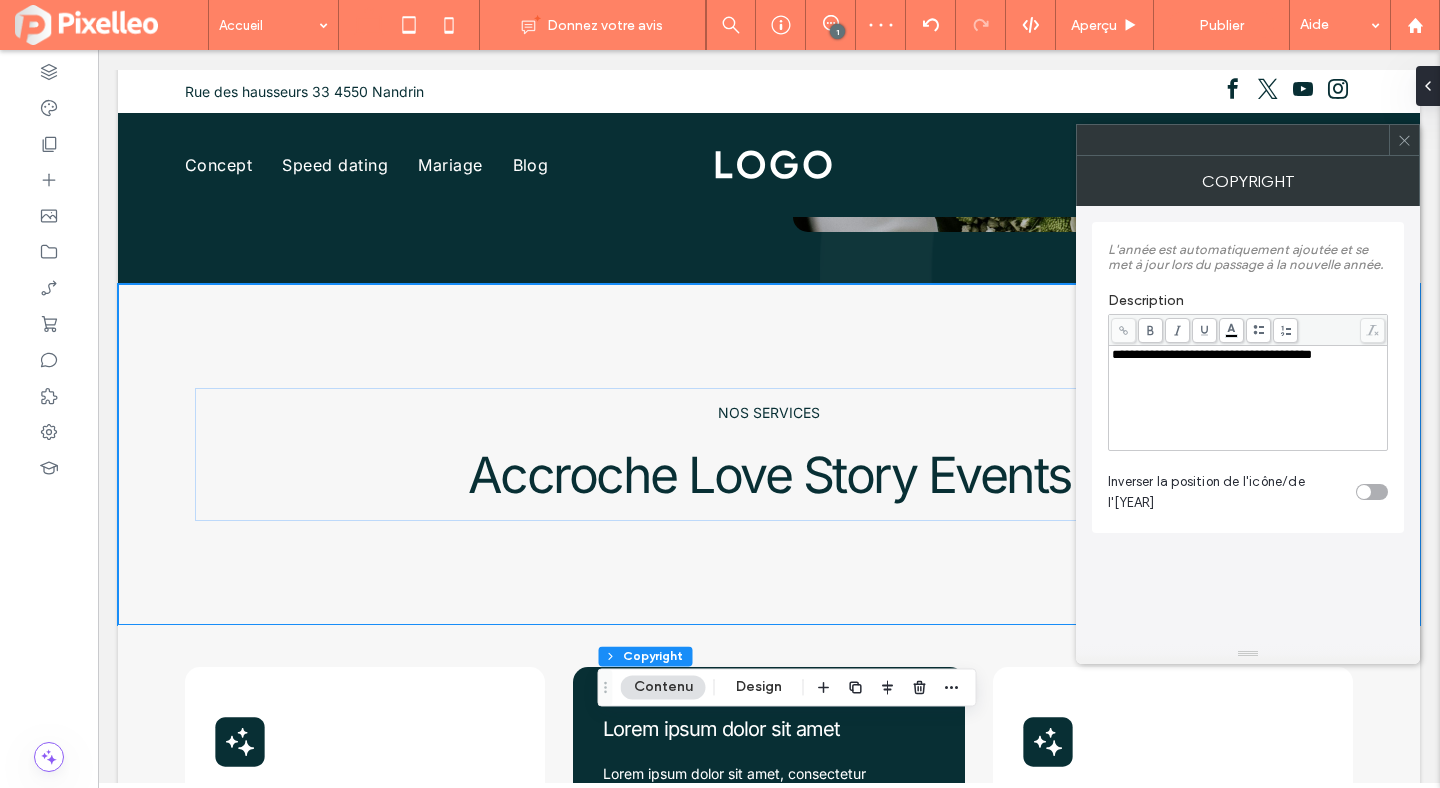 click on "**********" at bounding box center [1248, 355] 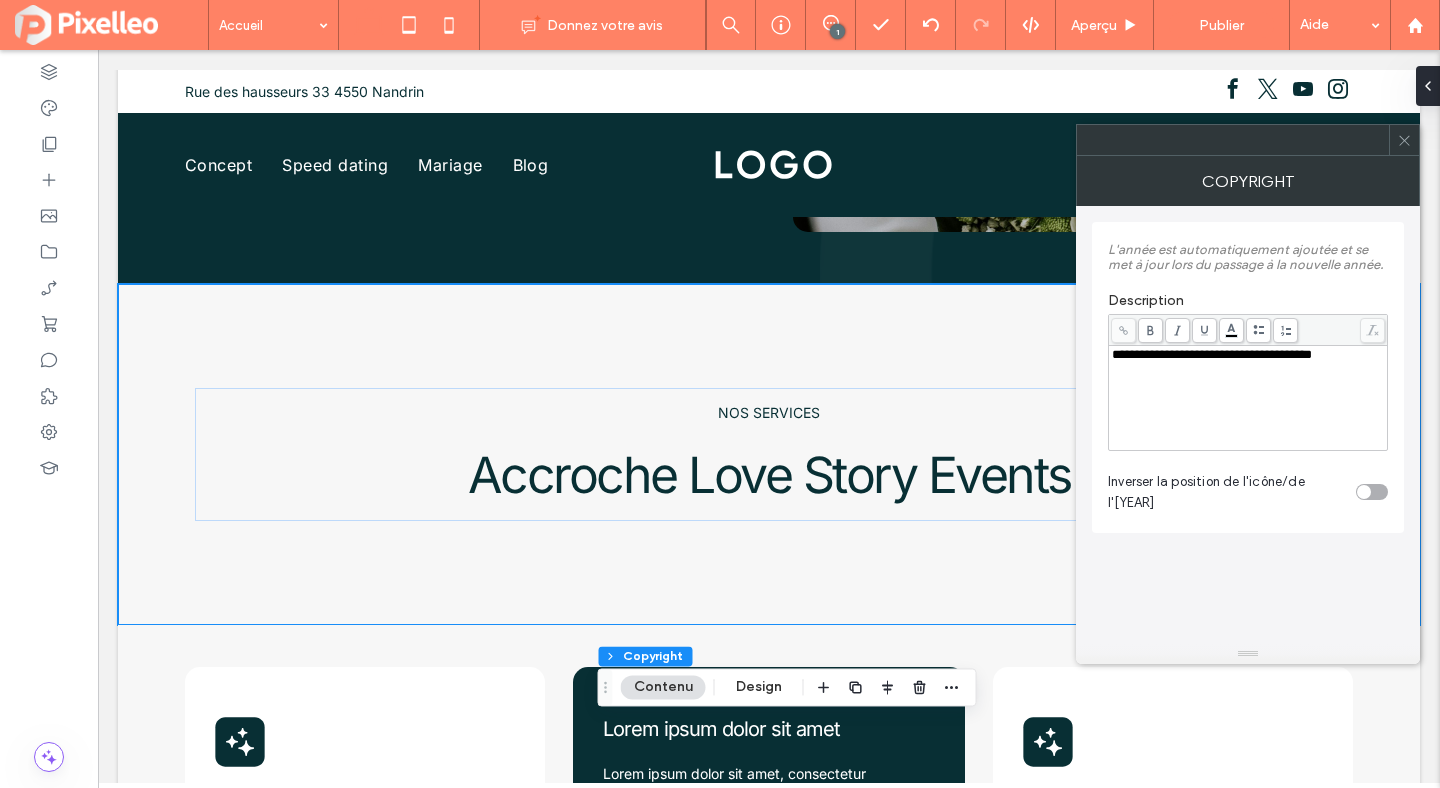 type 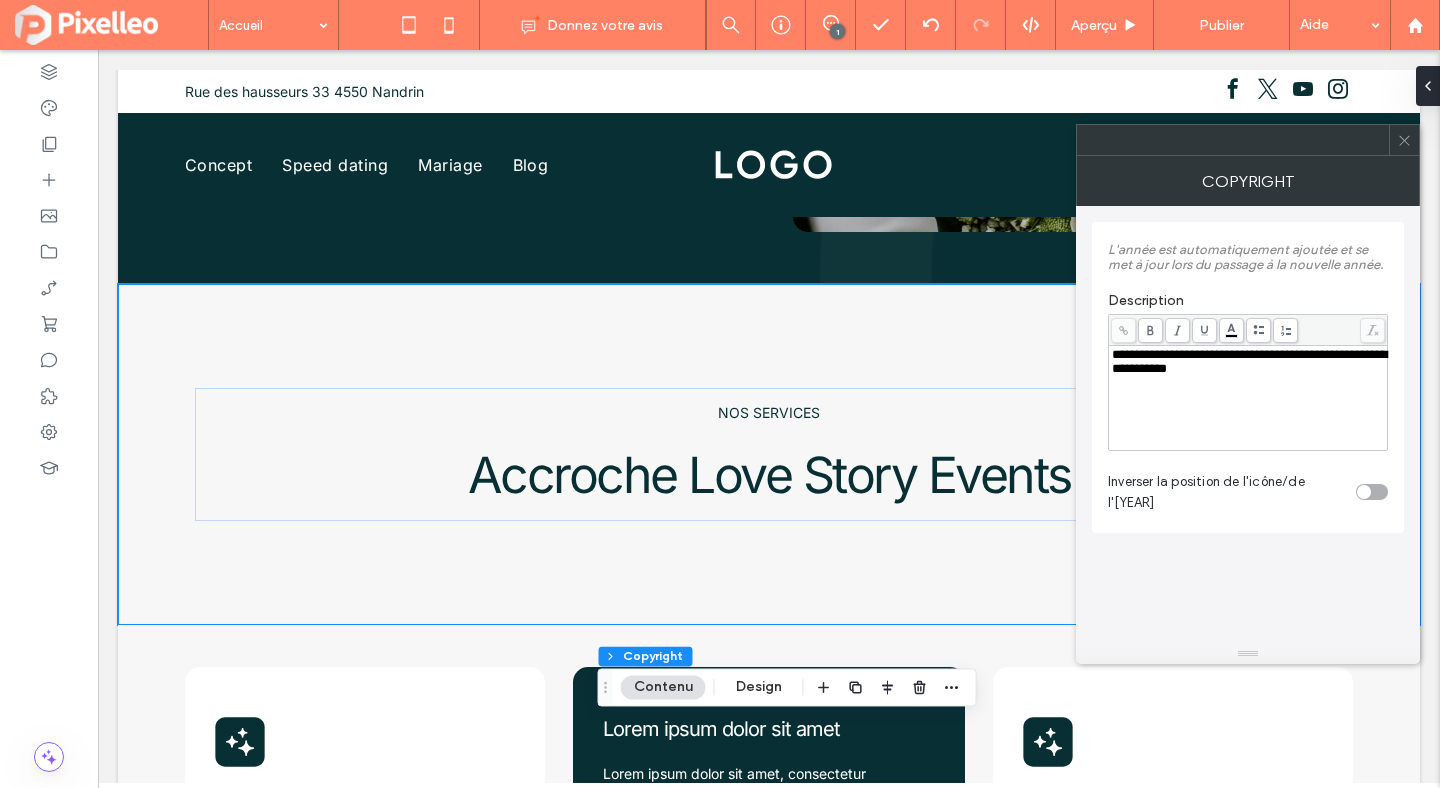click on "**********" at bounding box center (1249, 361) 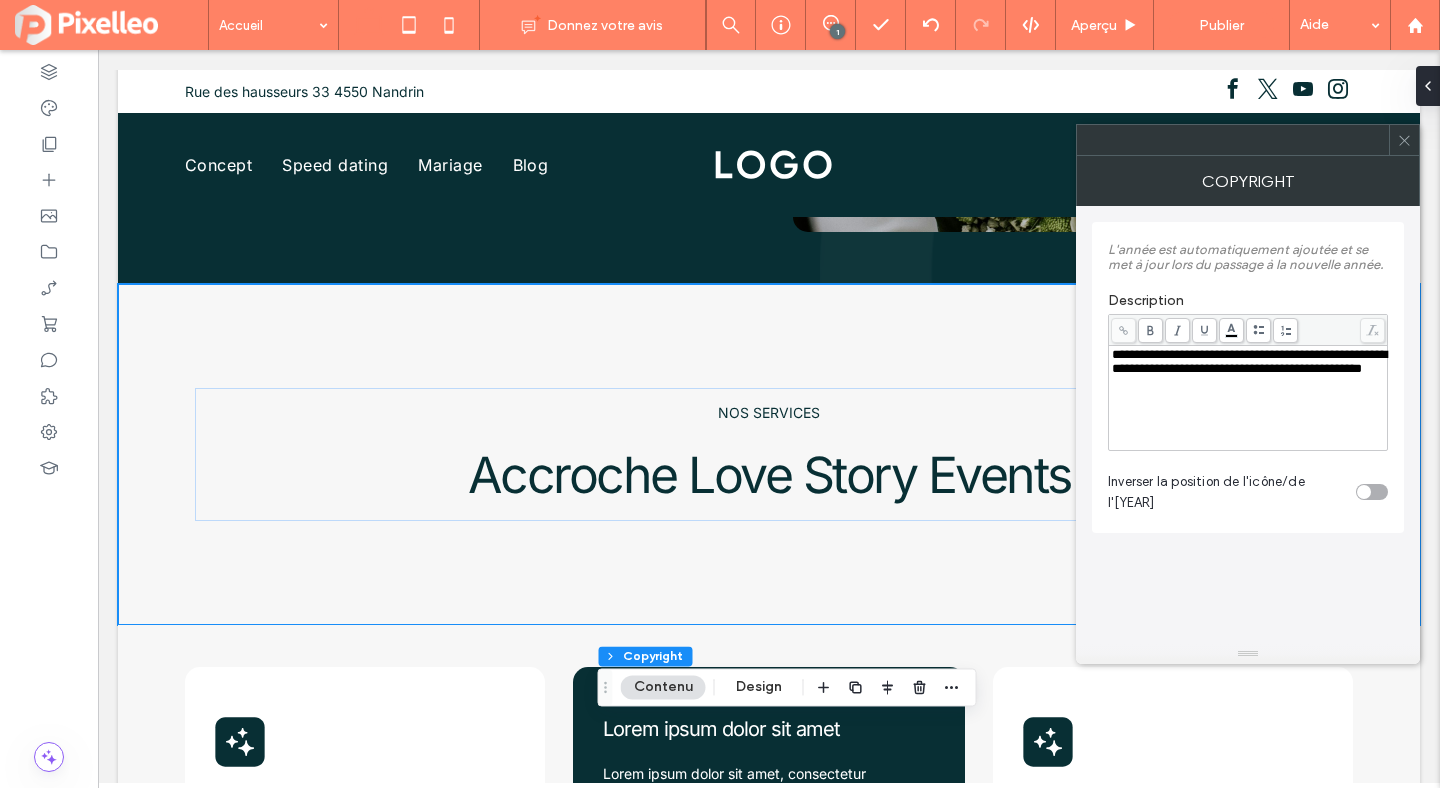 click on "**********" at bounding box center [1248, 398] 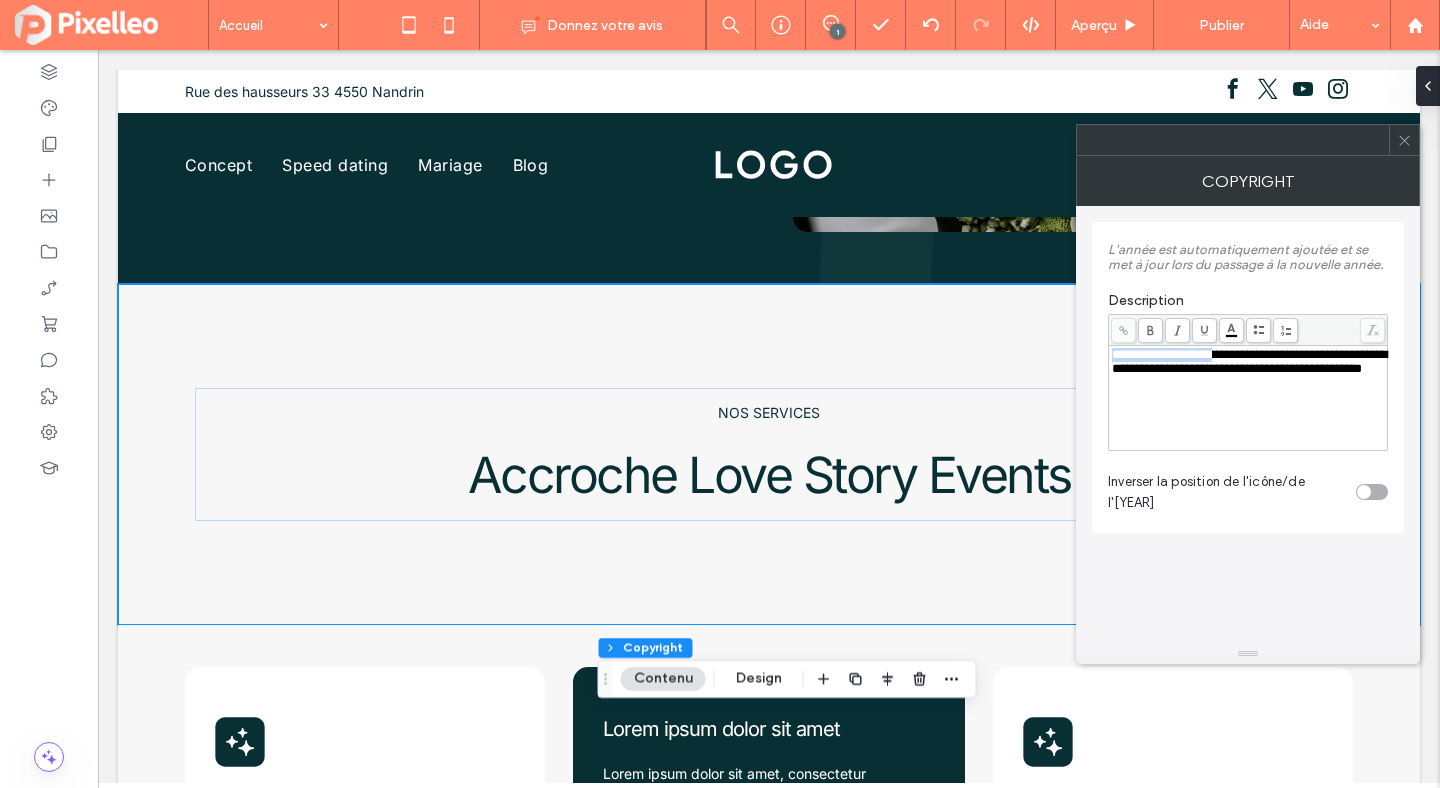 drag, startPoint x: 1227, startPoint y: 357, endPoint x: 1100, endPoint y: 364, distance: 127.192764 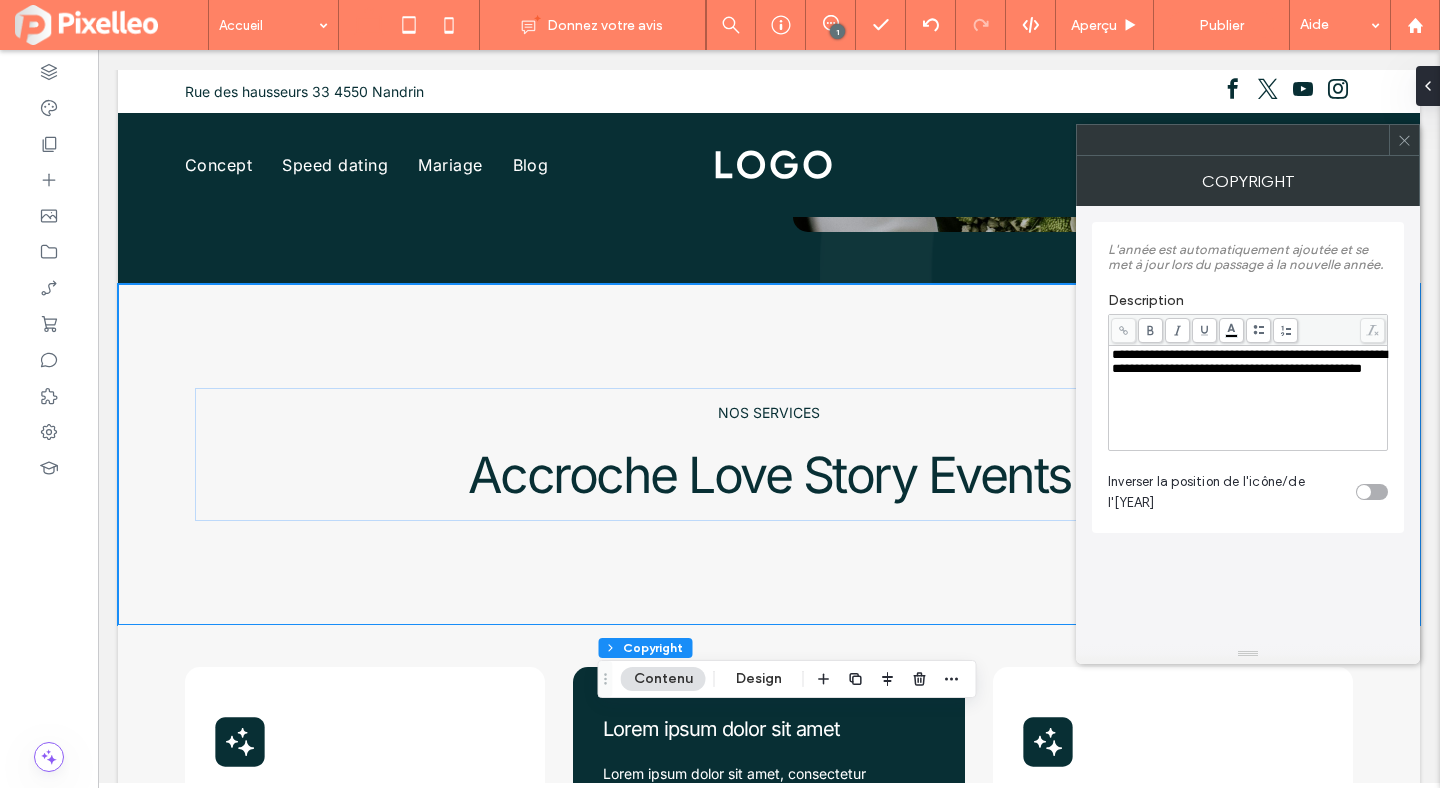 click on "**********" at bounding box center (1249, 361) 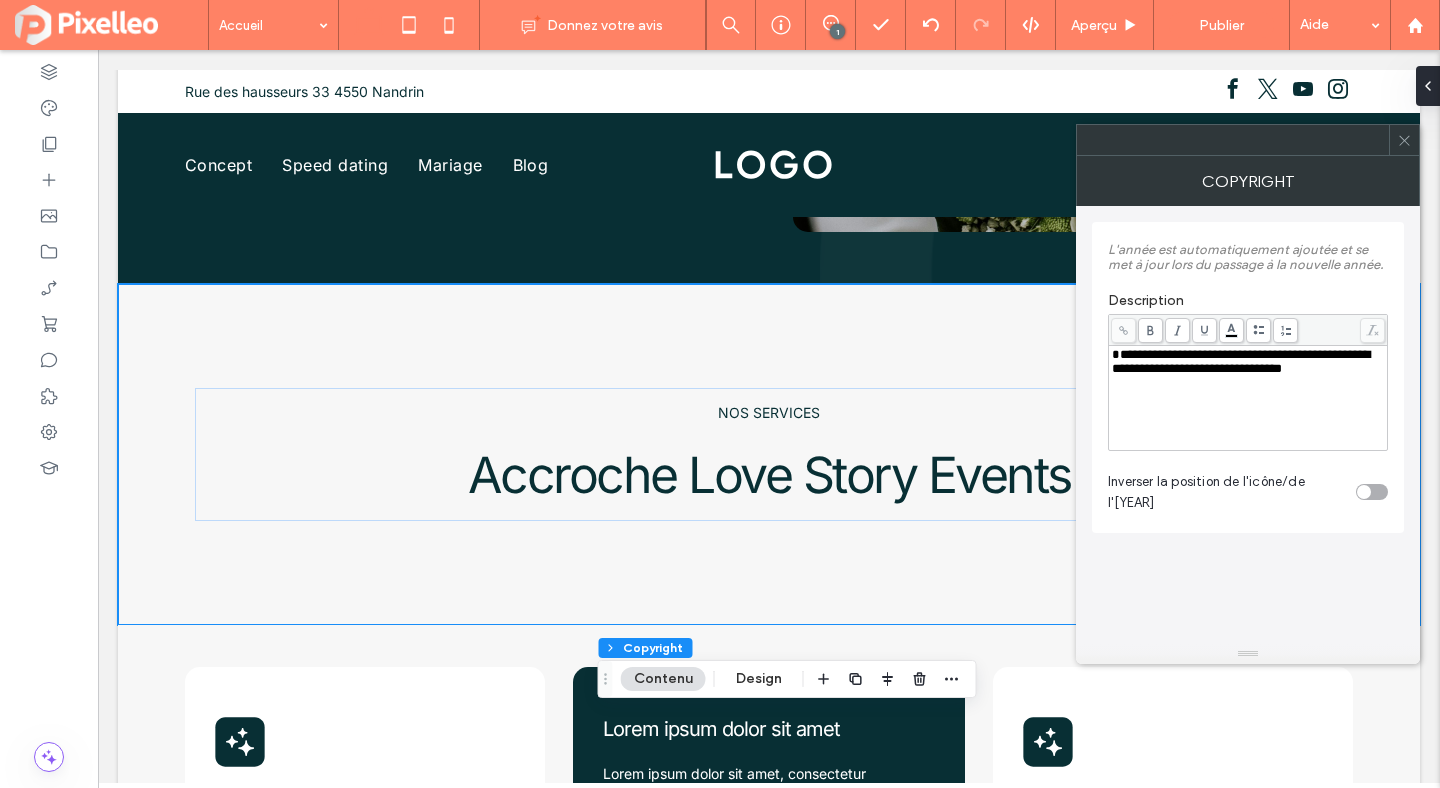 click on "**********" at bounding box center [1241, 361] 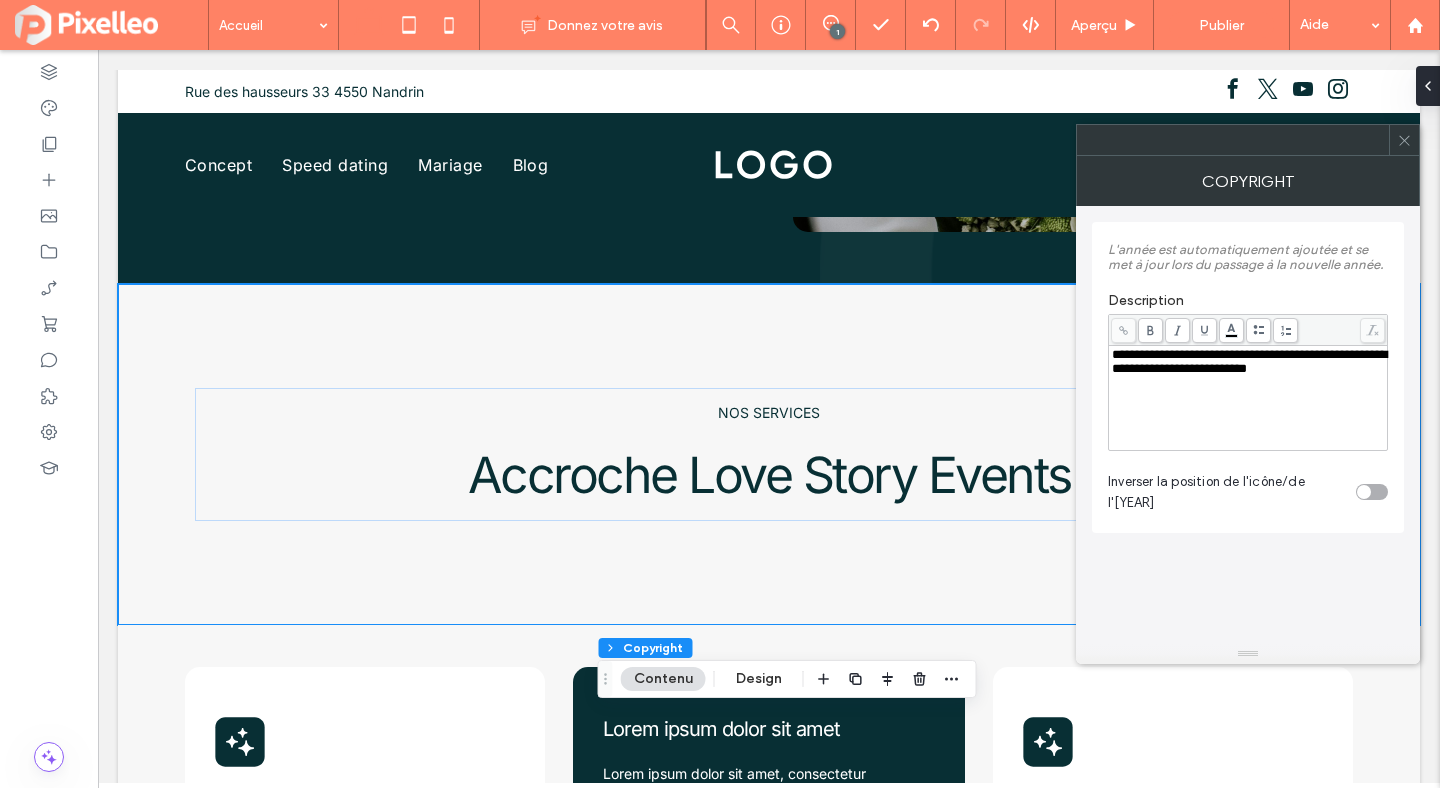 click on "Inverser la position de l'icône/de l'année" at bounding box center [1248, 492] 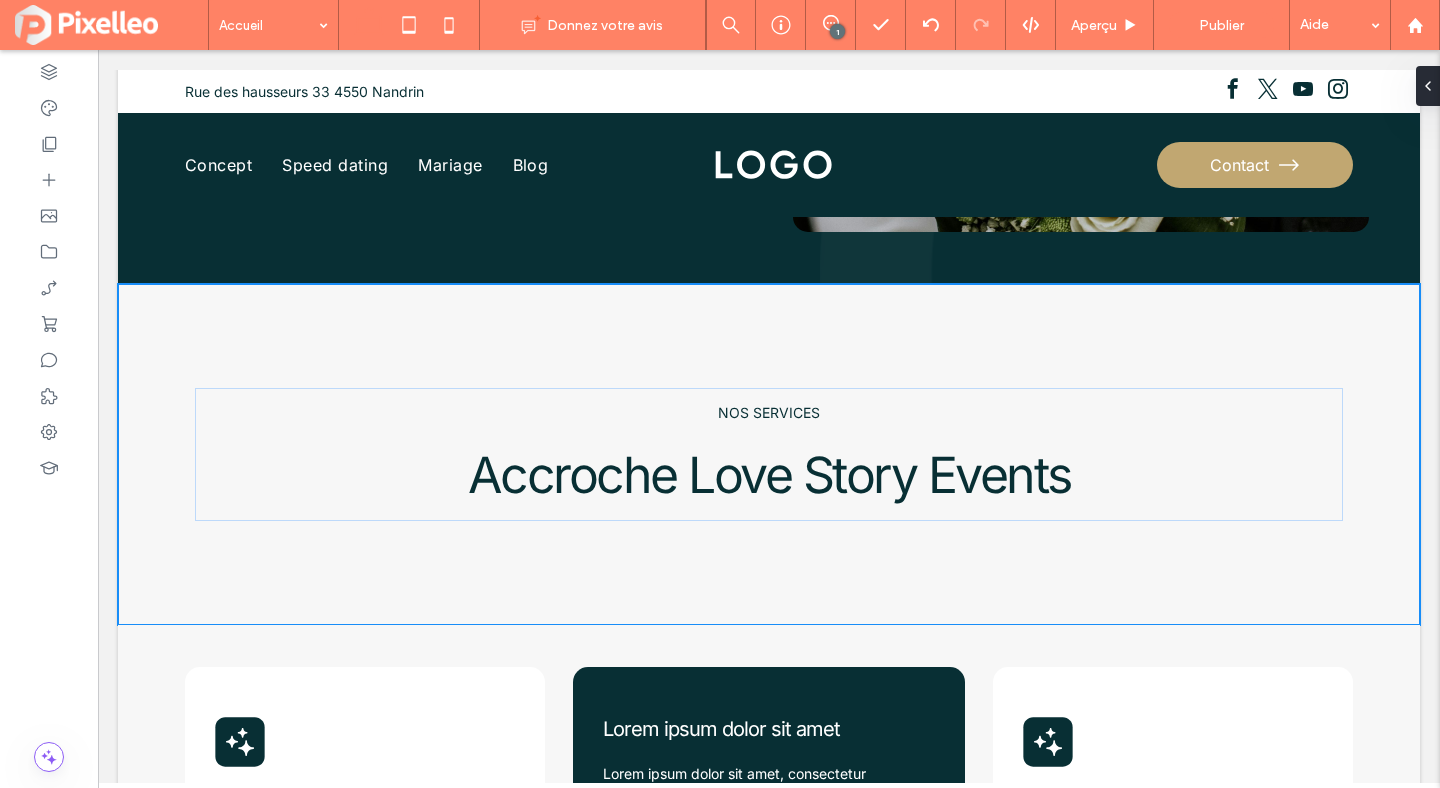 type on "**" 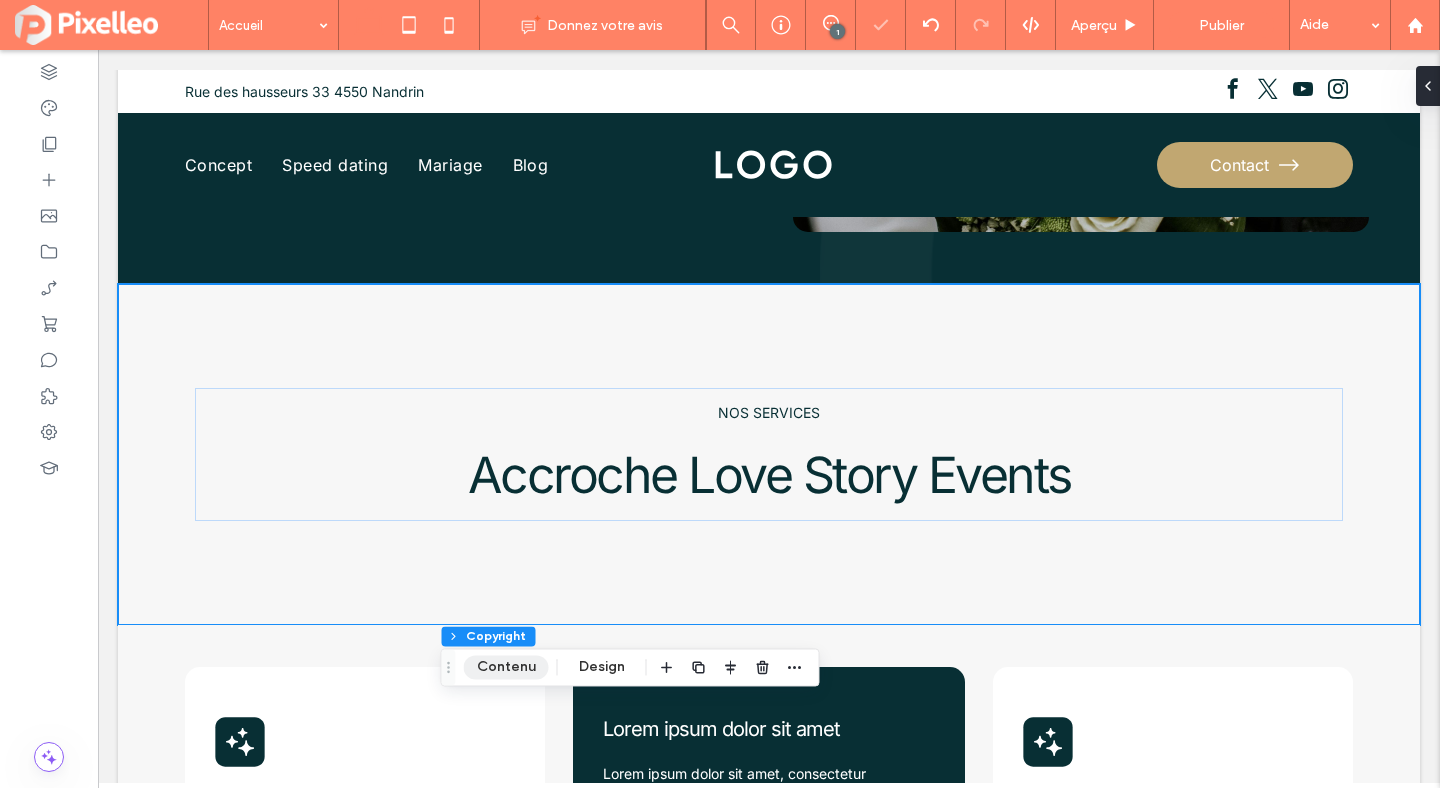 click on "Contenu" at bounding box center (506, 667) 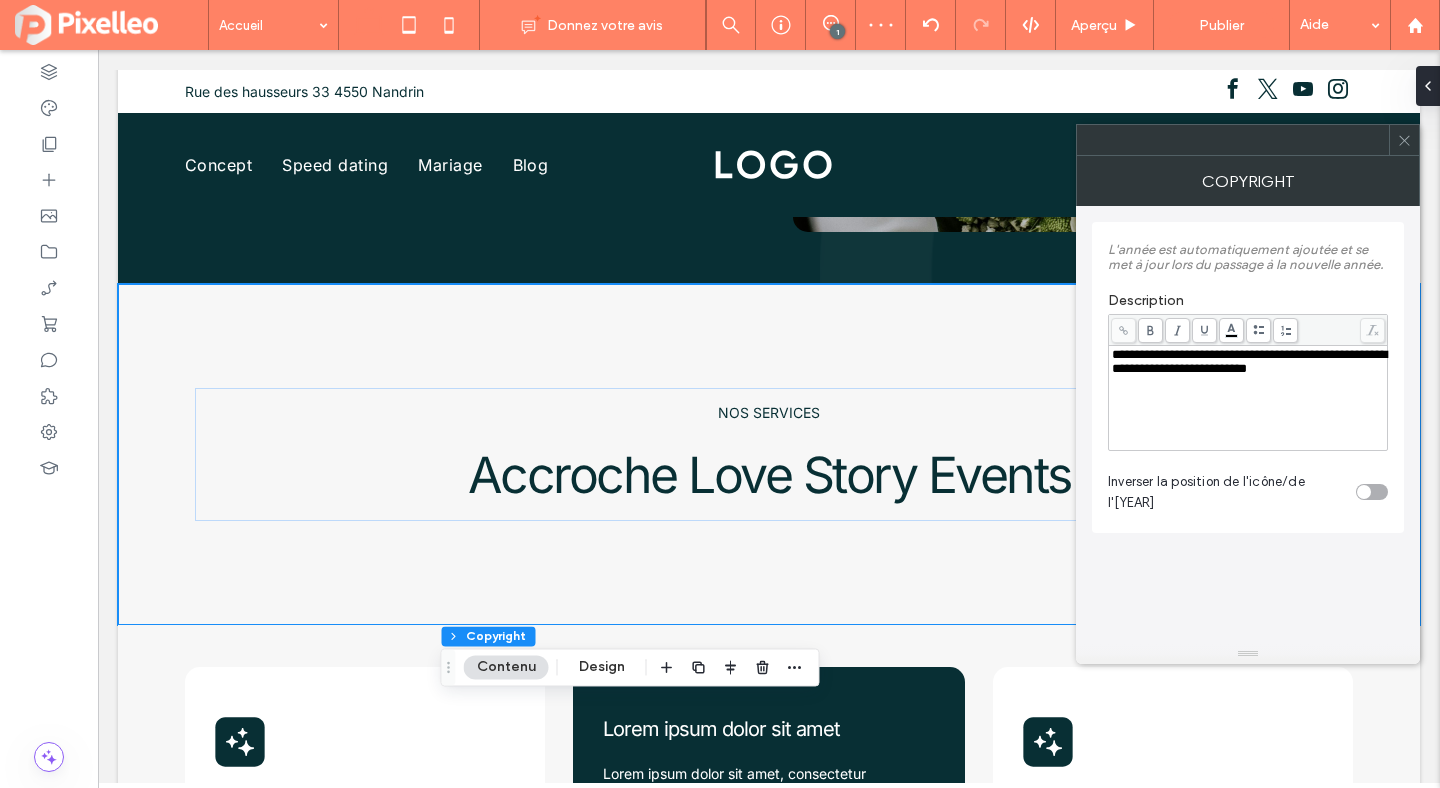 click on "**********" at bounding box center [1249, 361] 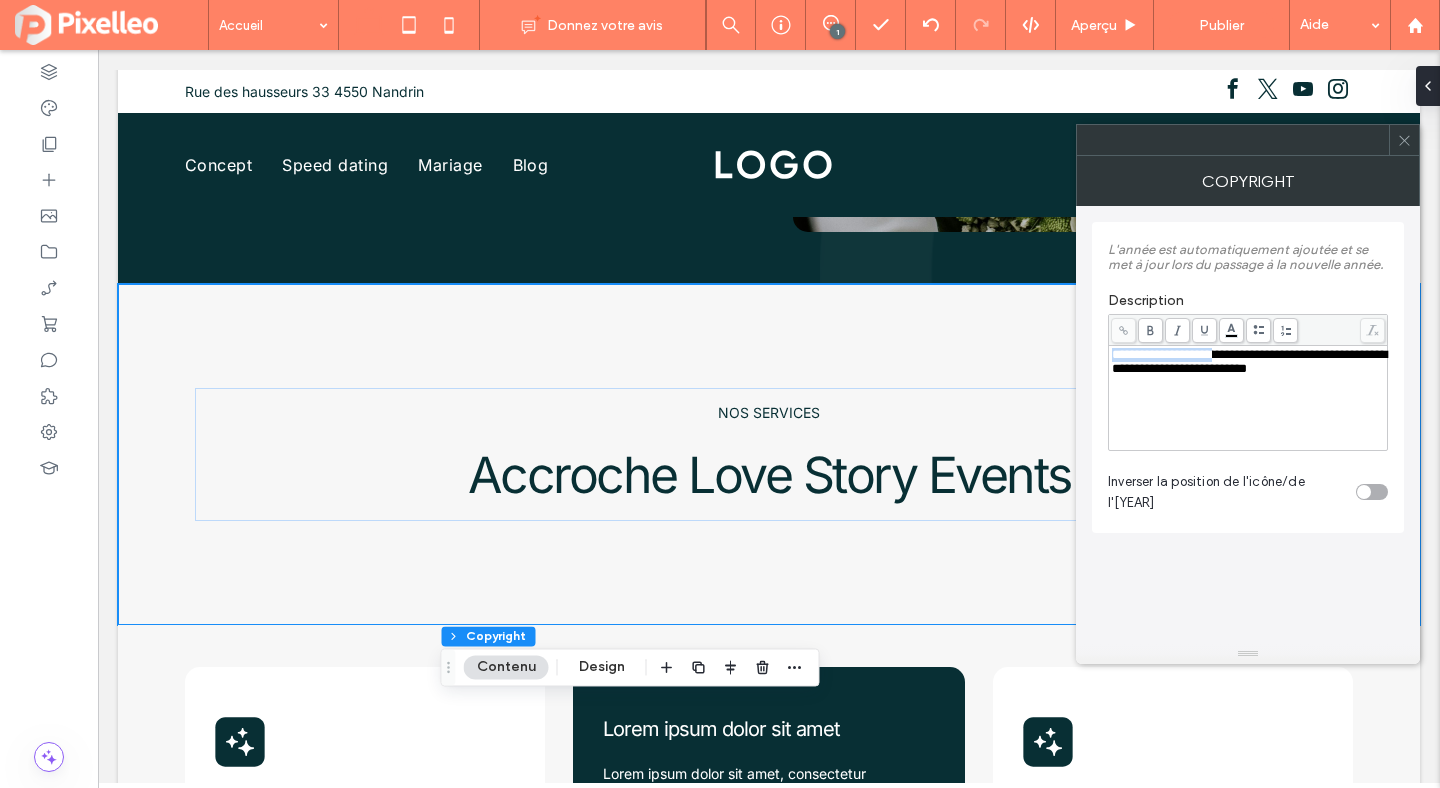 drag, startPoint x: 1251, startPoint y: 356, endPoint x: 1117, endPoint y: 344, distance: 134.53624 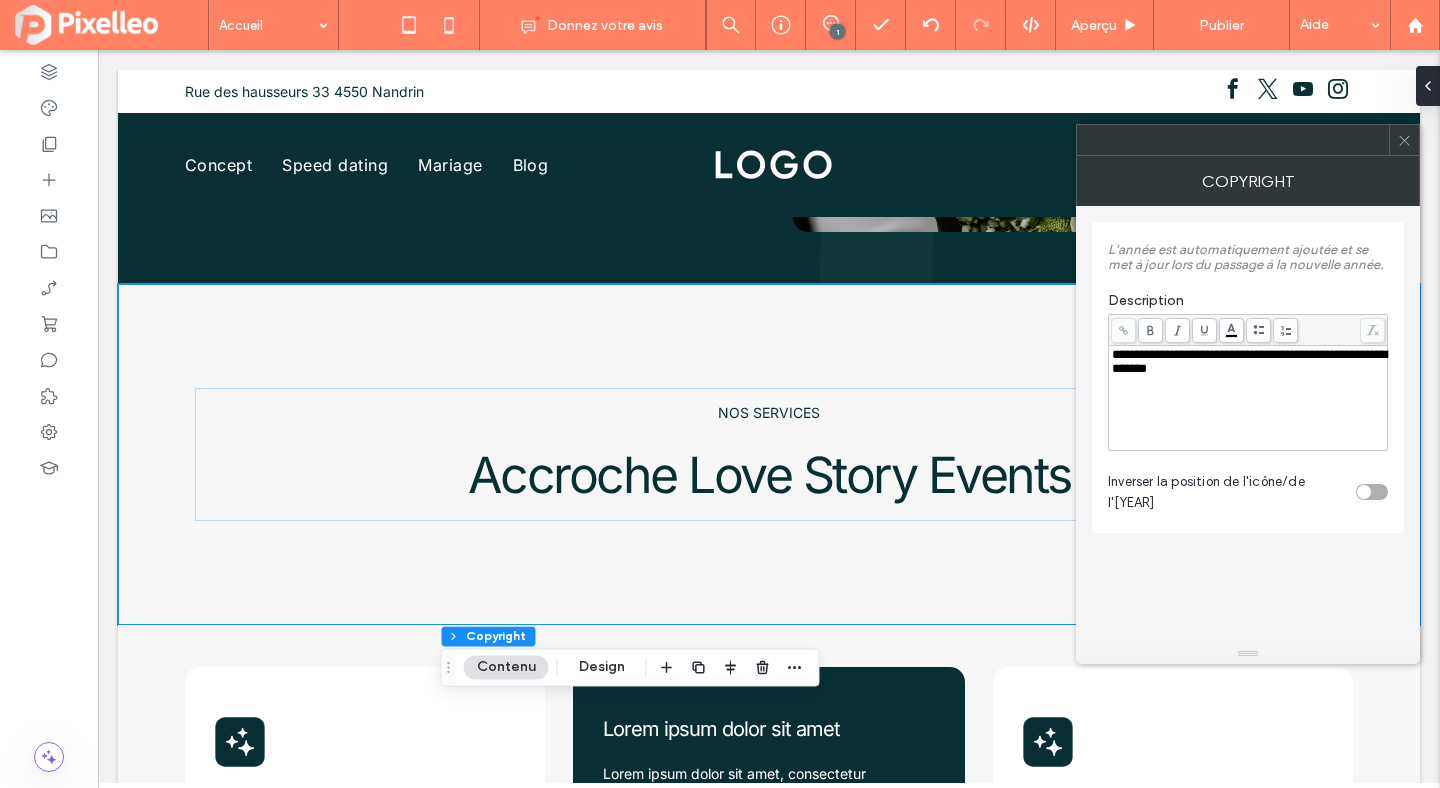 click on "**********" at bounding box center (1248, 371) 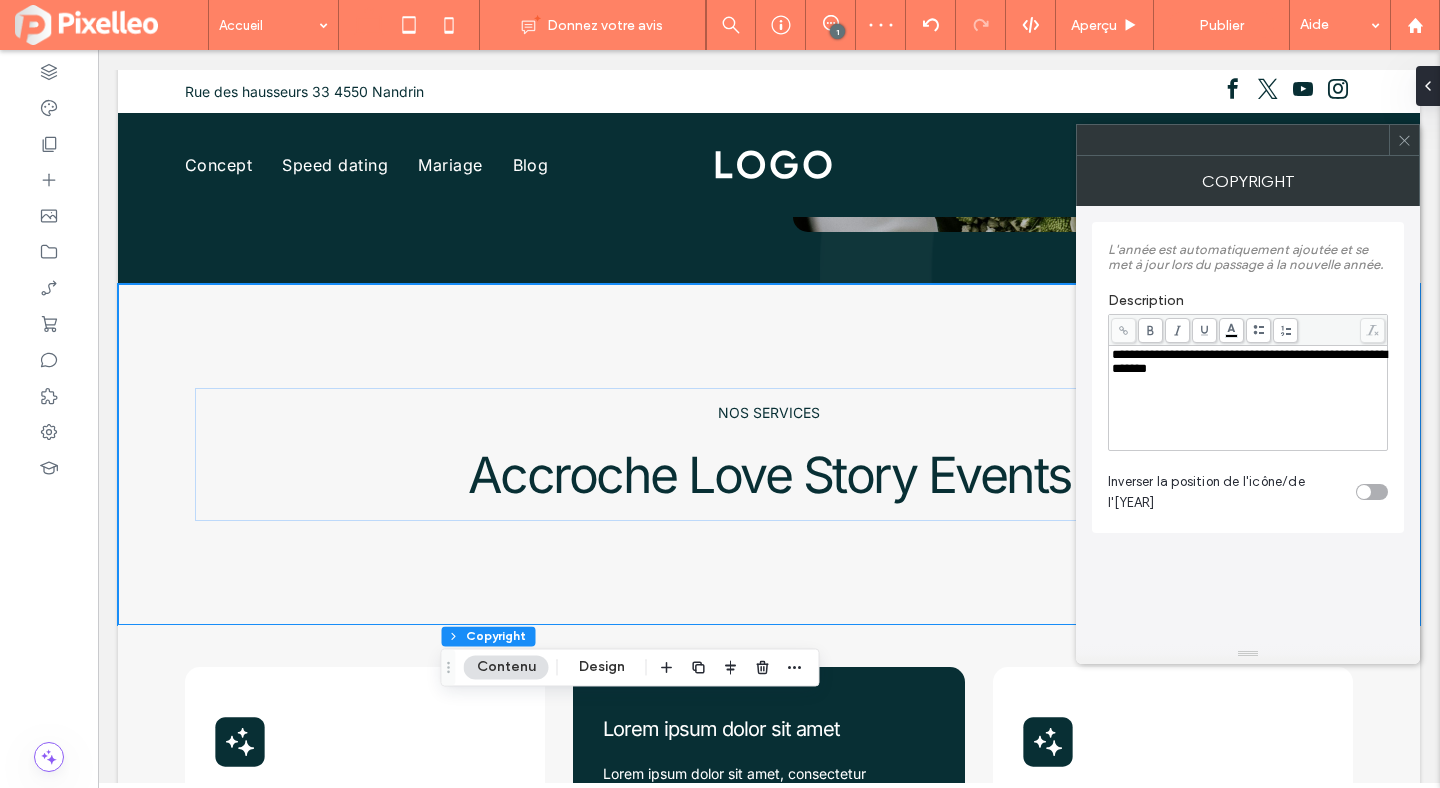 click 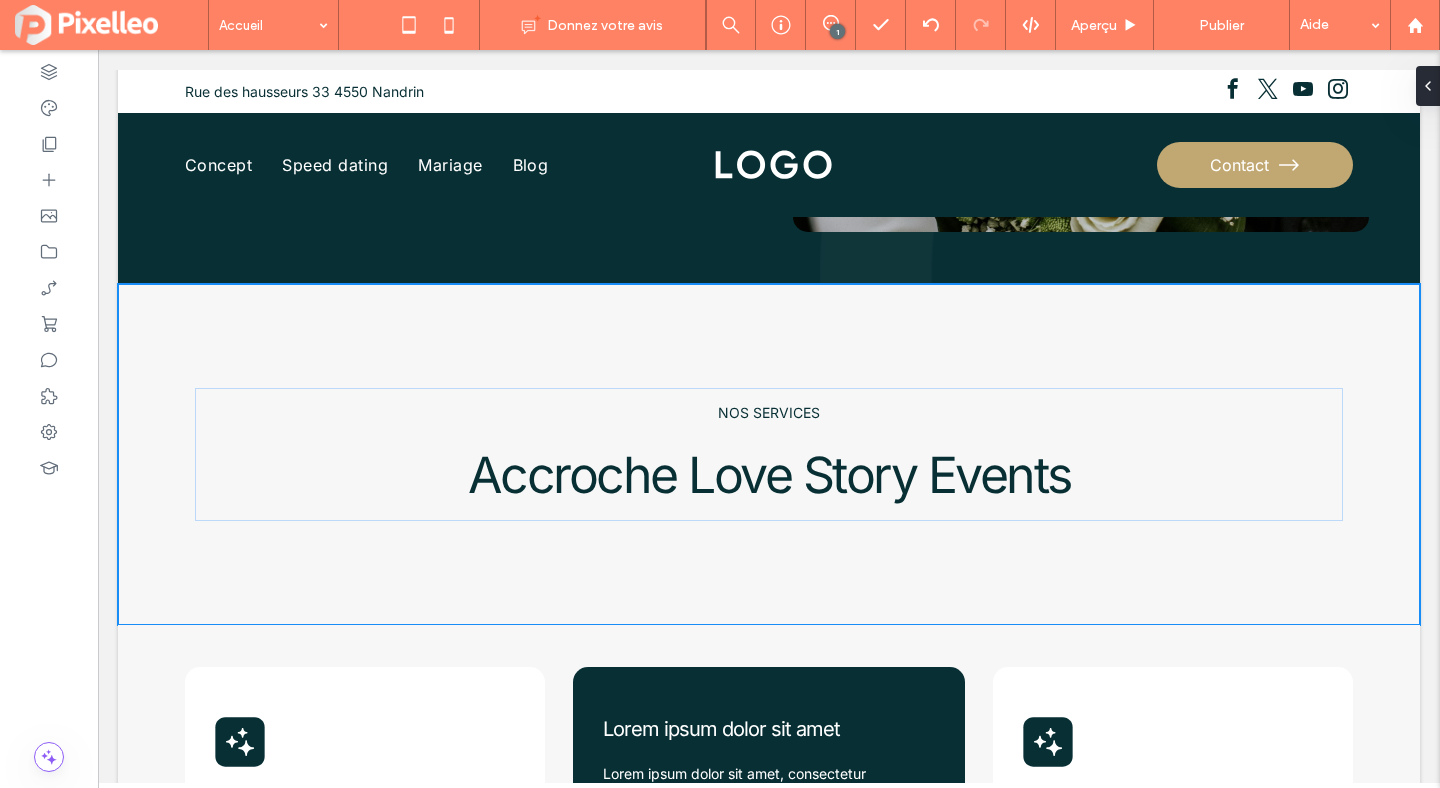 type on "**" 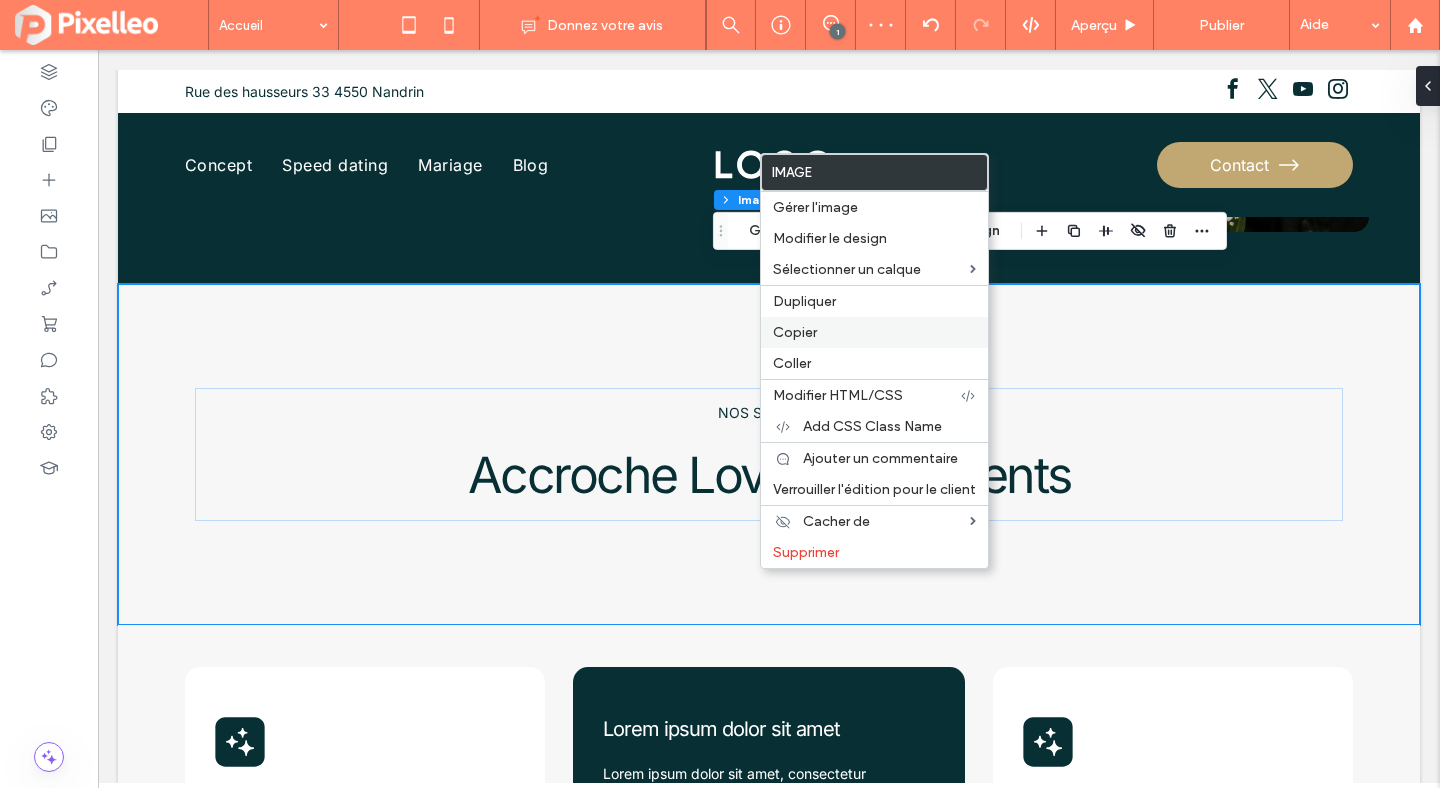 click on "Copier" at bounding box center (874, 332) 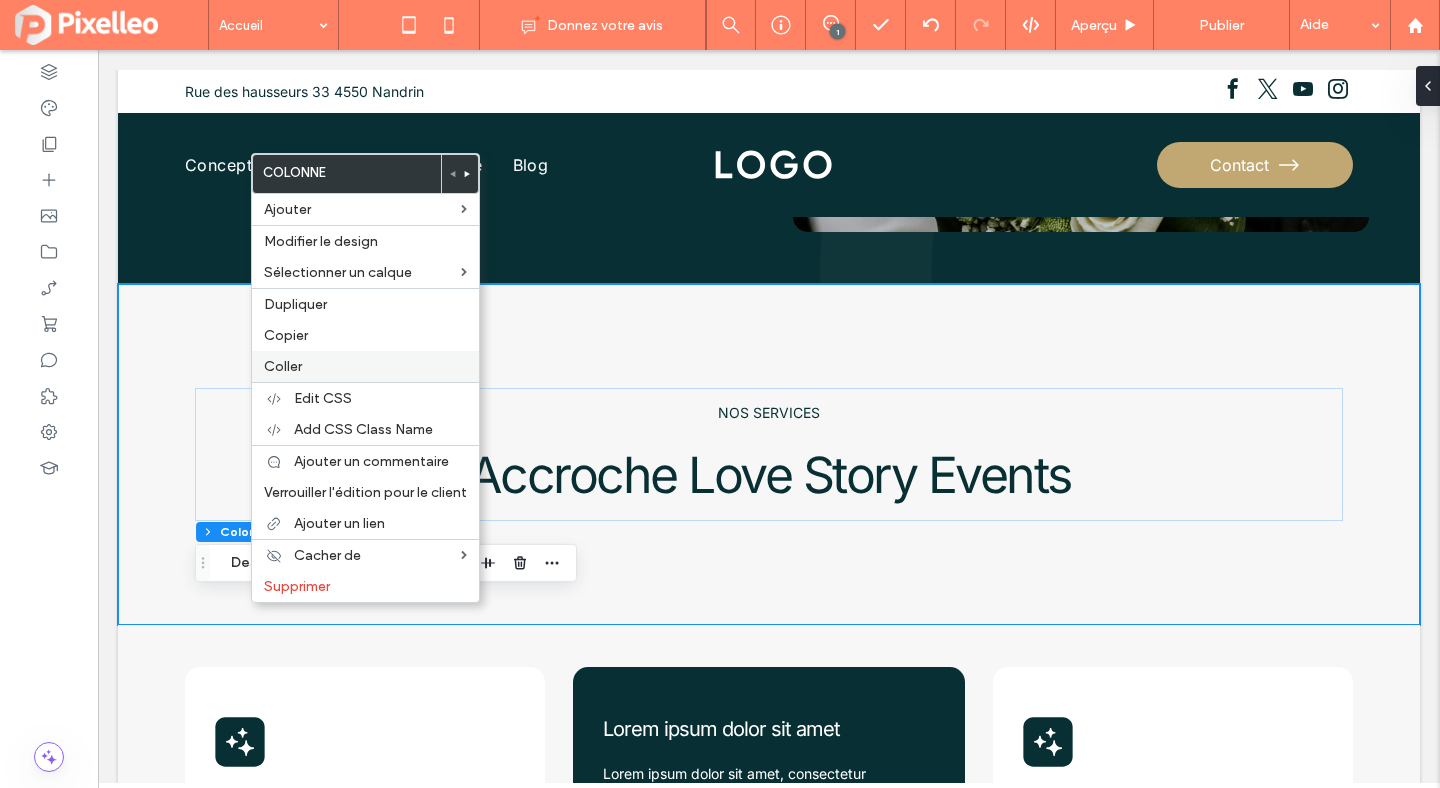 click on "Coller" at bounding box center [365, 366] 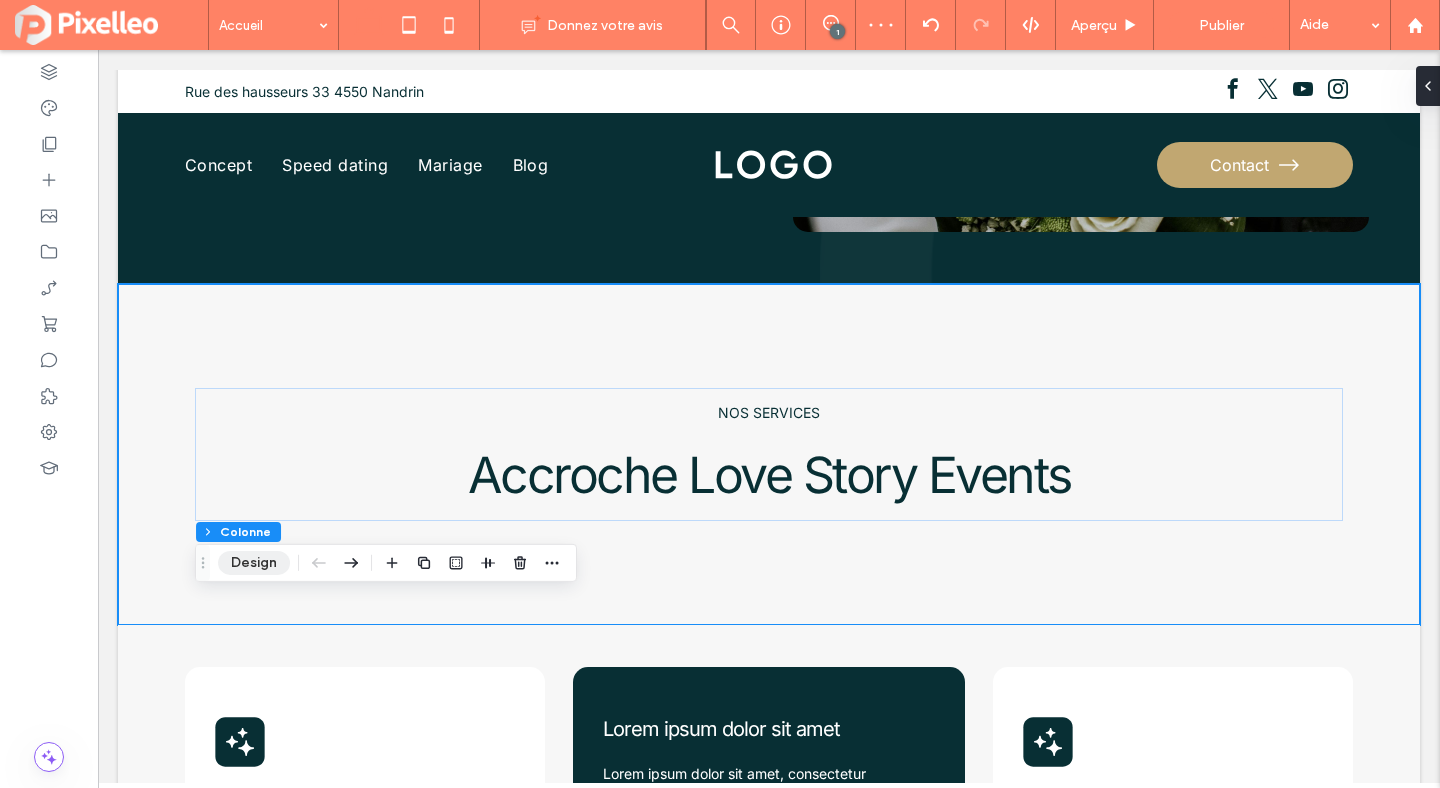 click on "Design" at bounding box center [254, 563] 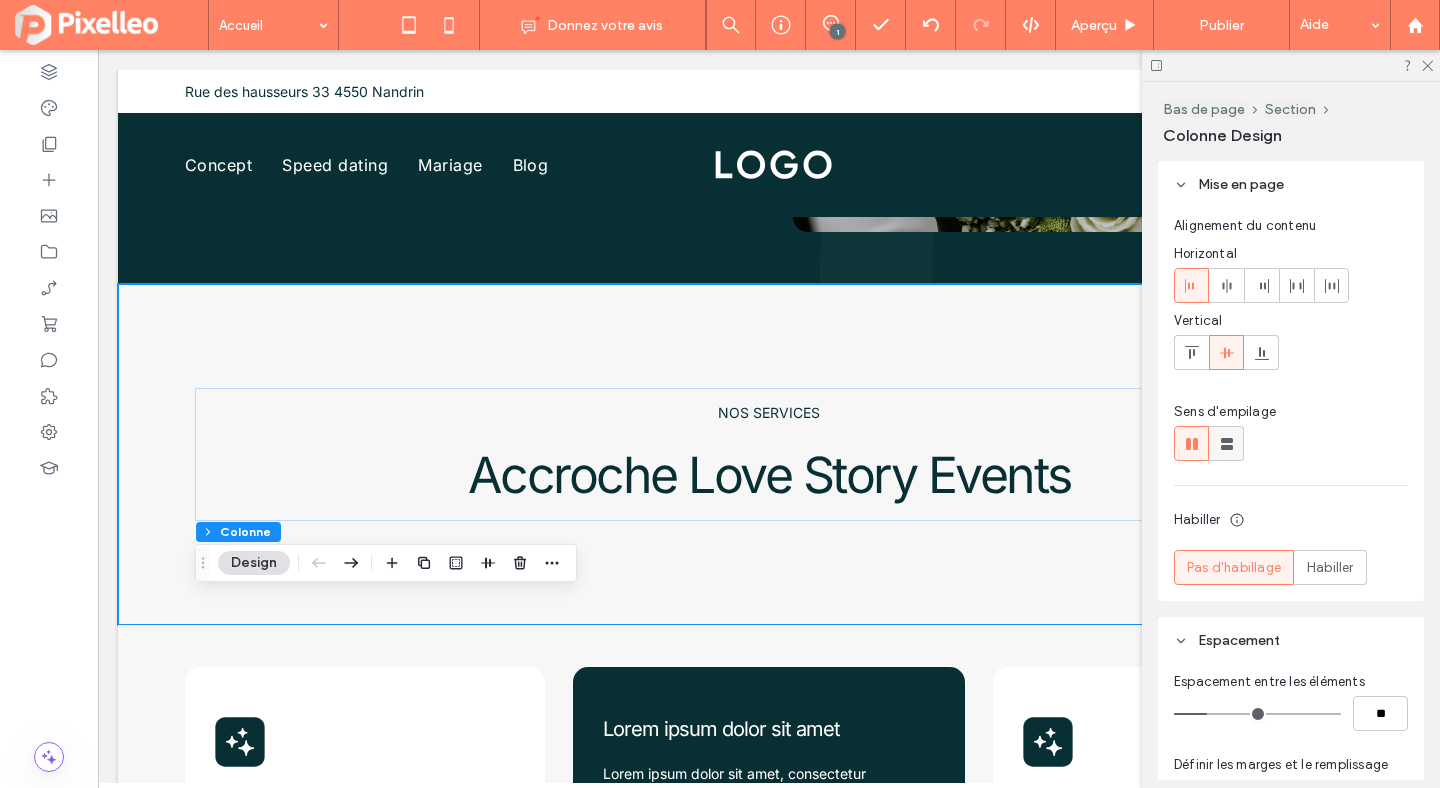 click 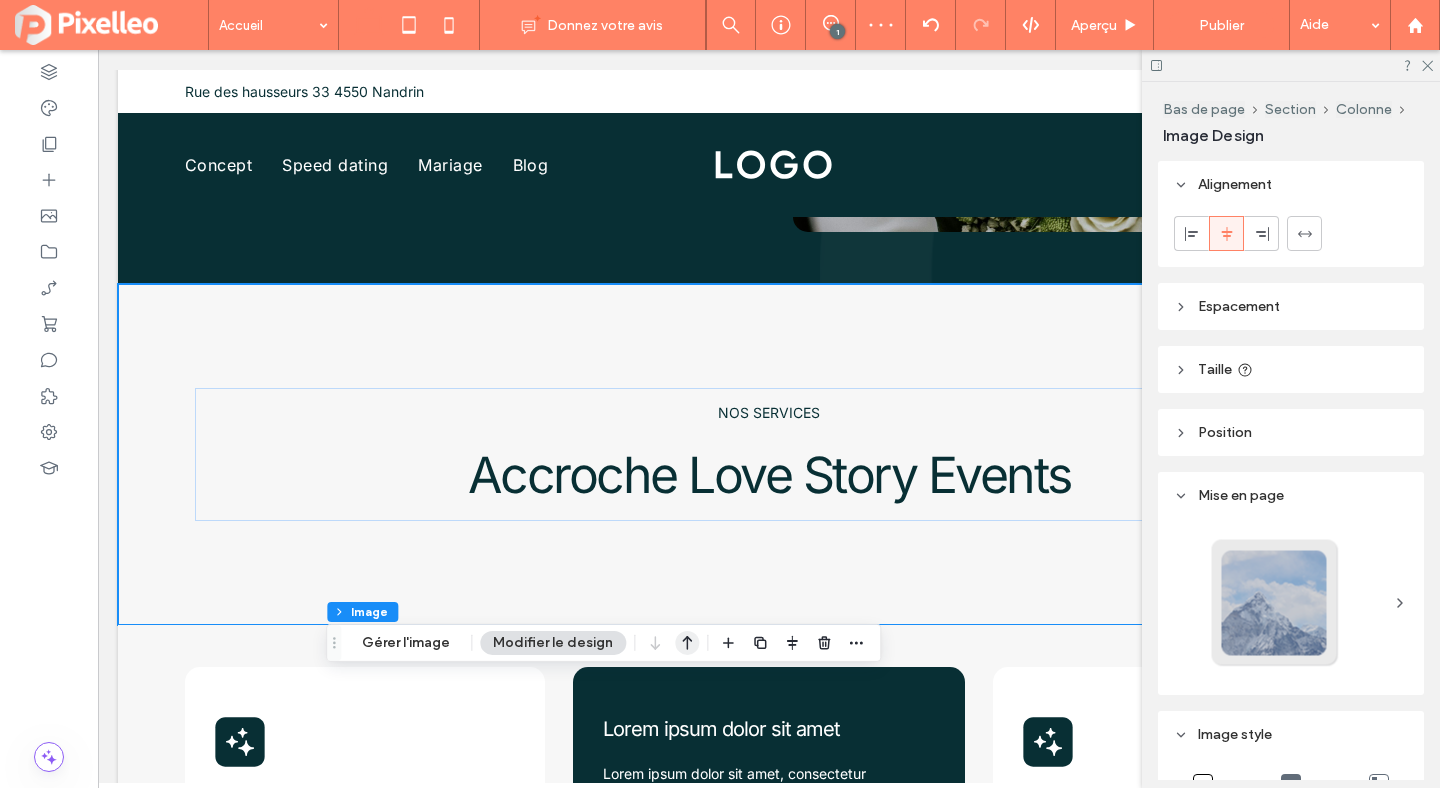 click 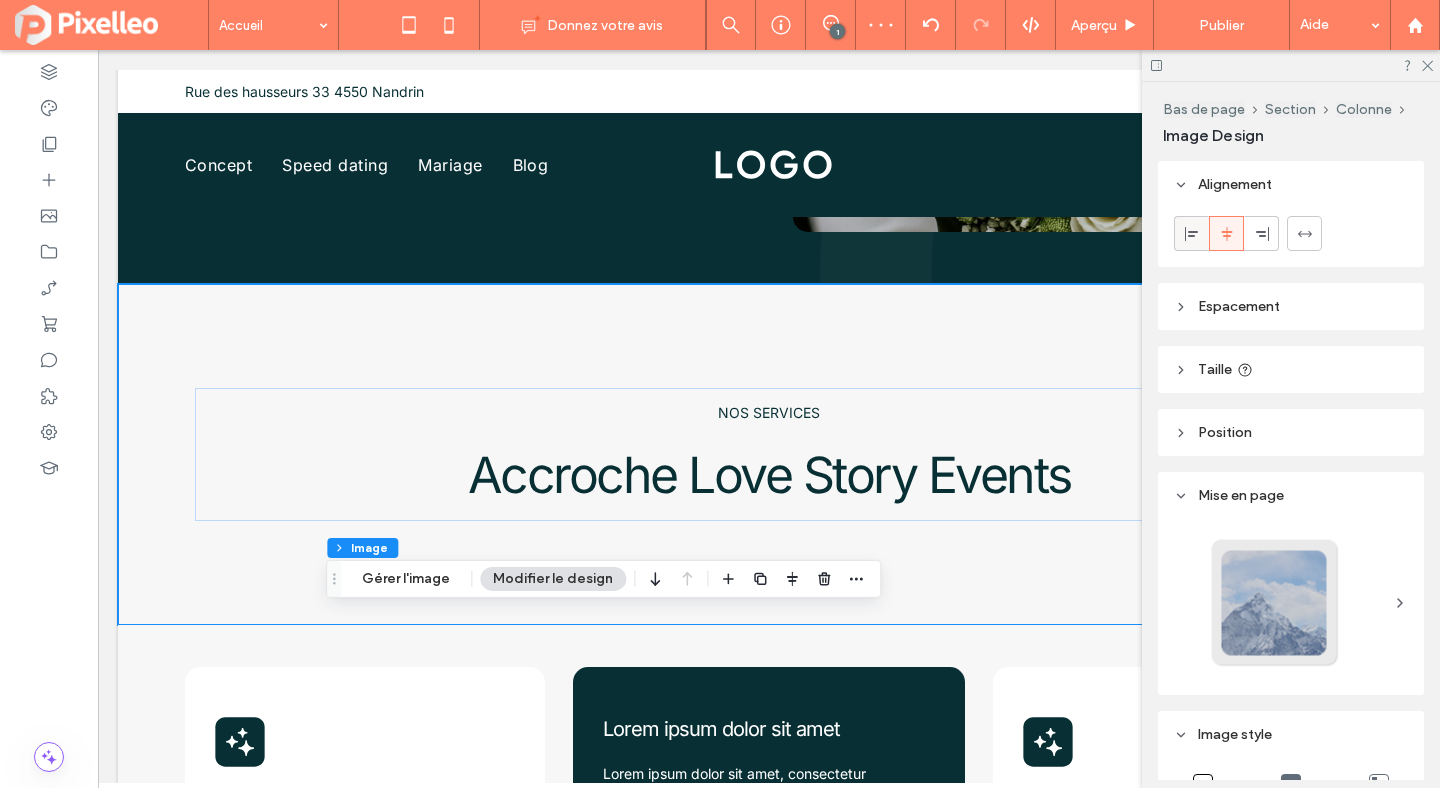 click 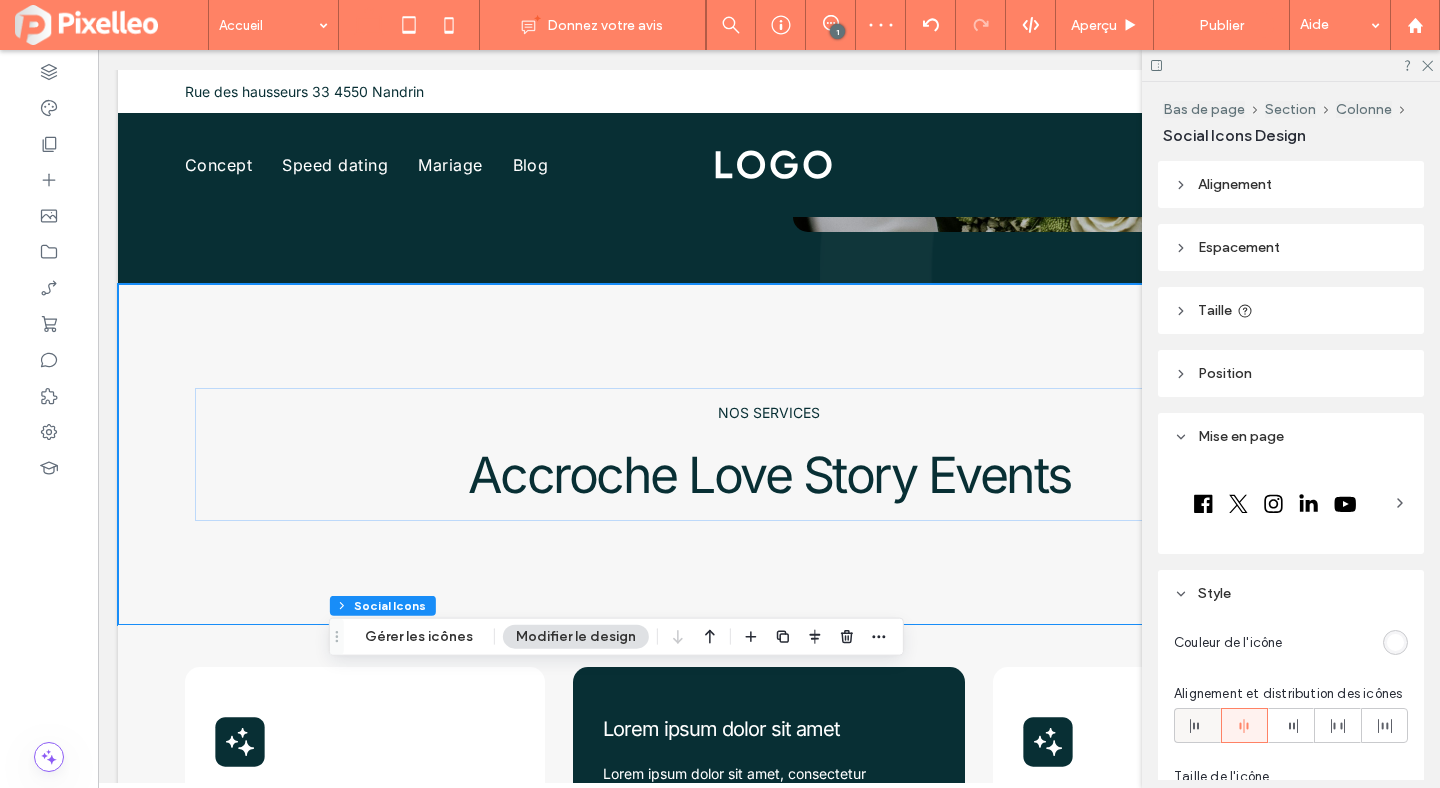 click at bounding box center [1197, 725] 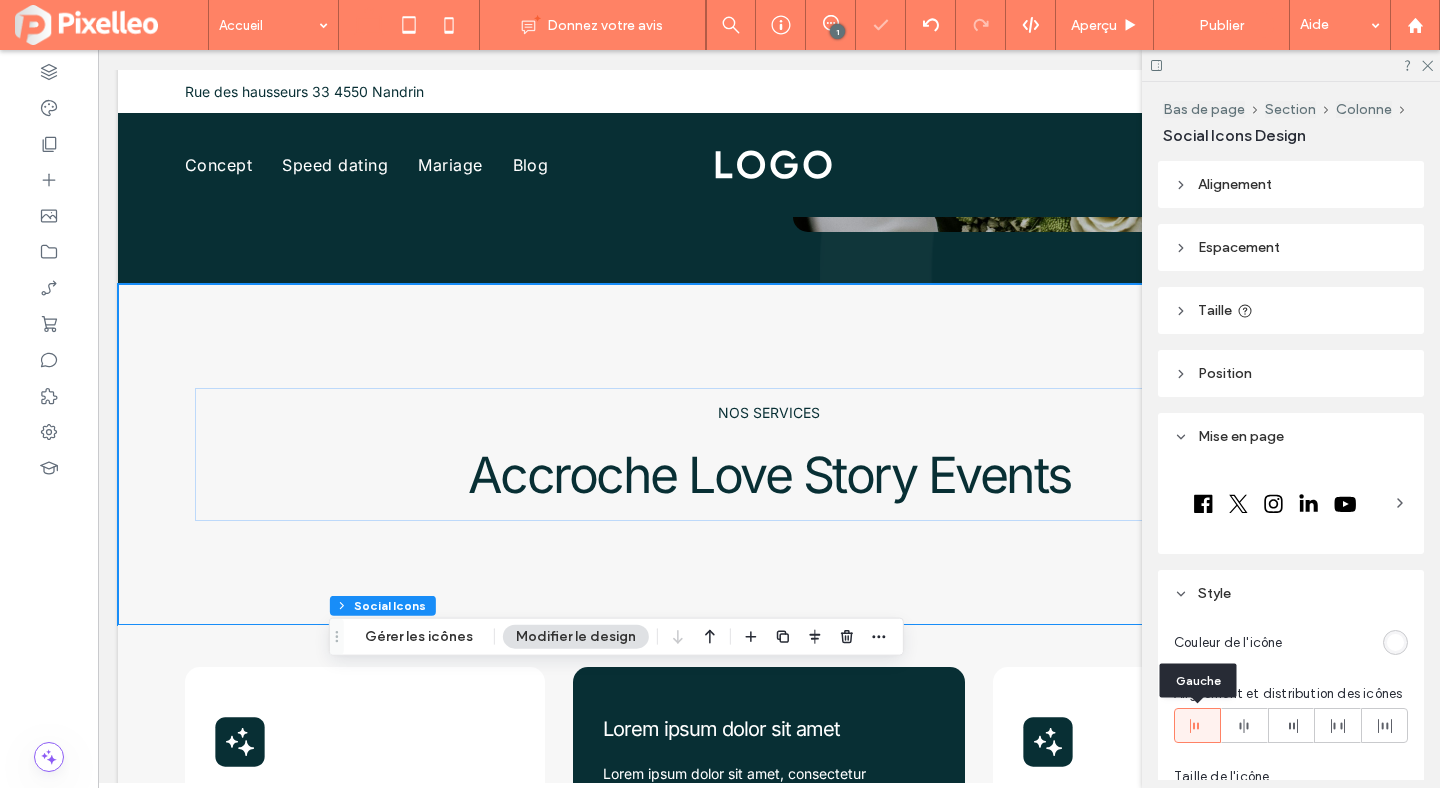 click at bounding box center [1197, 725] 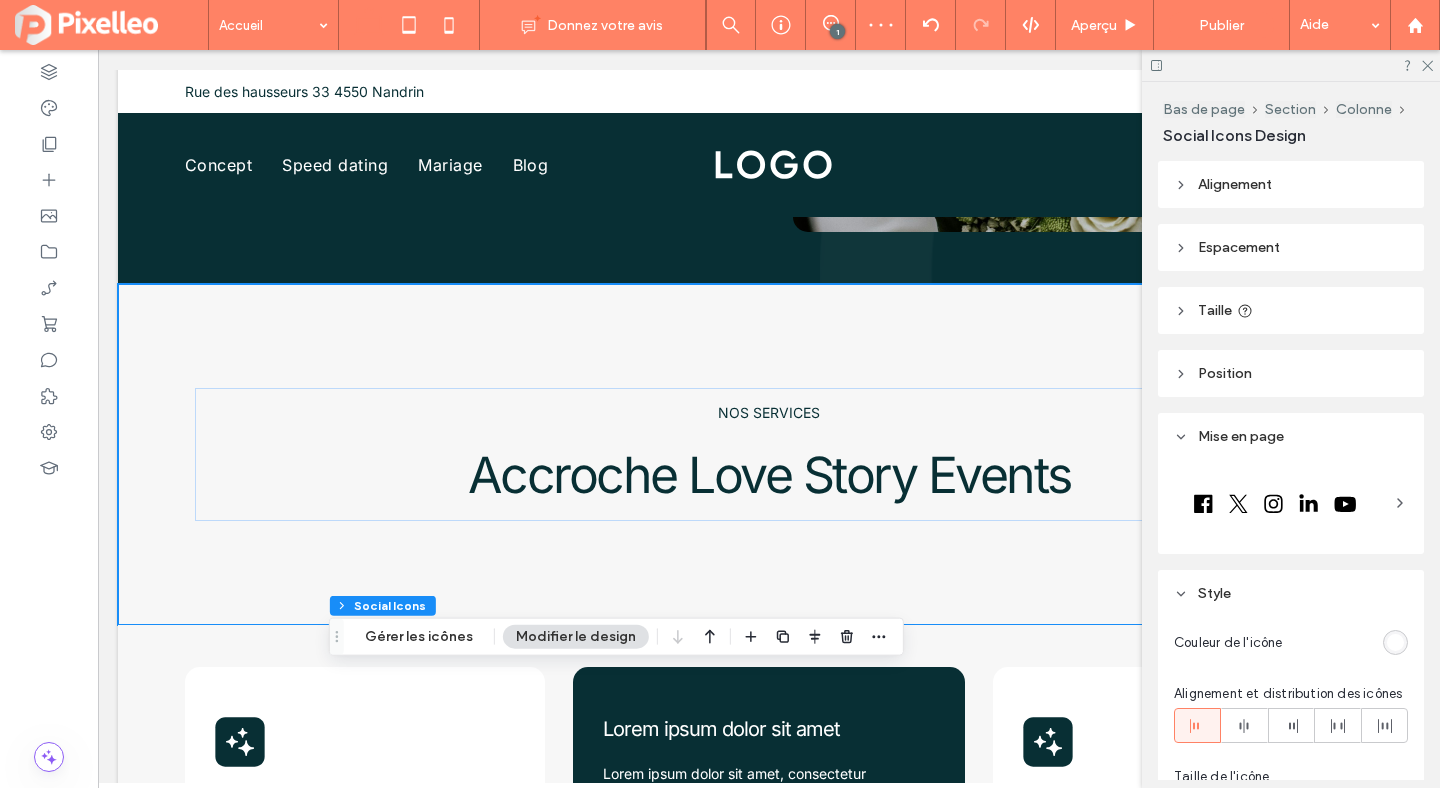 click on "Alignement" at bounding box center (1235, 184) 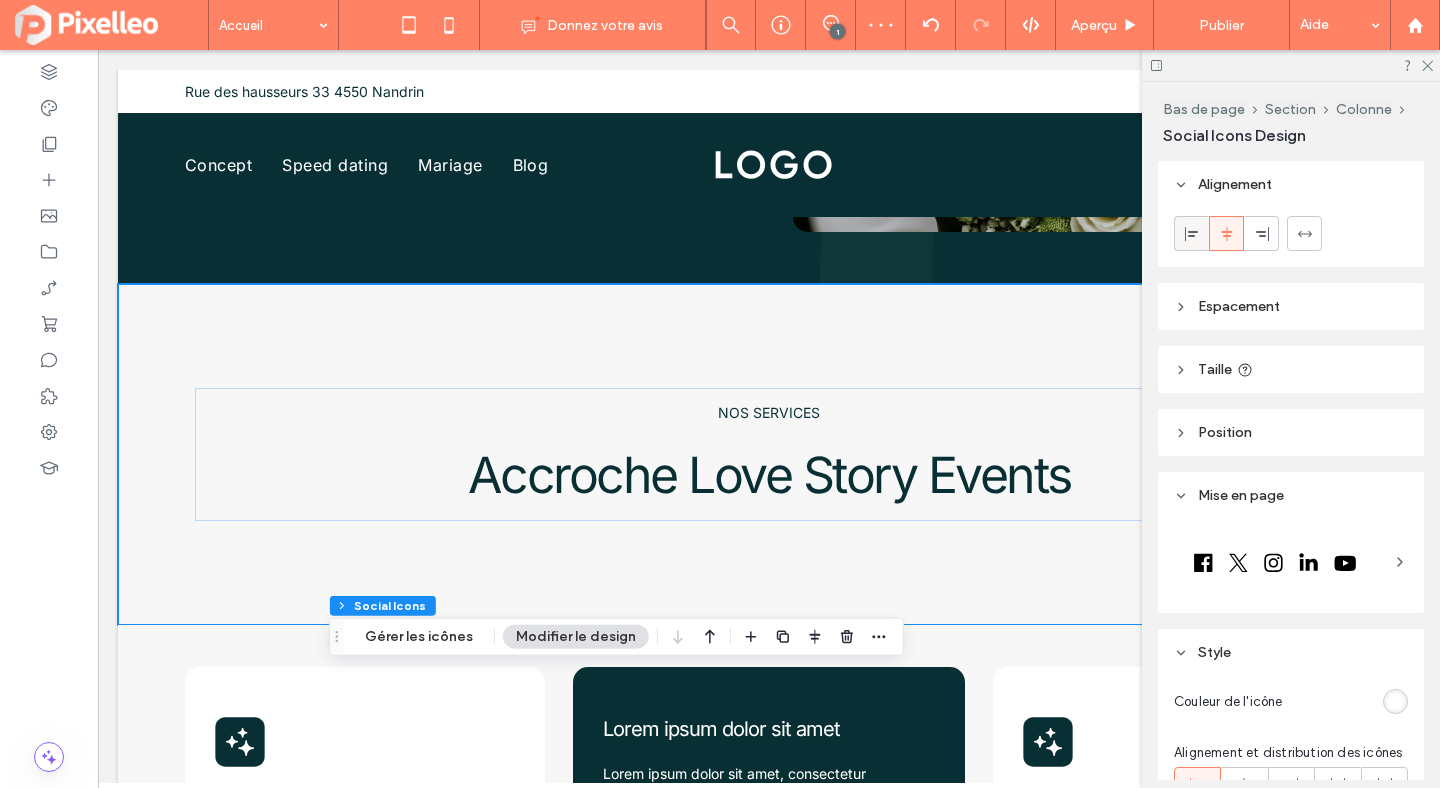 click 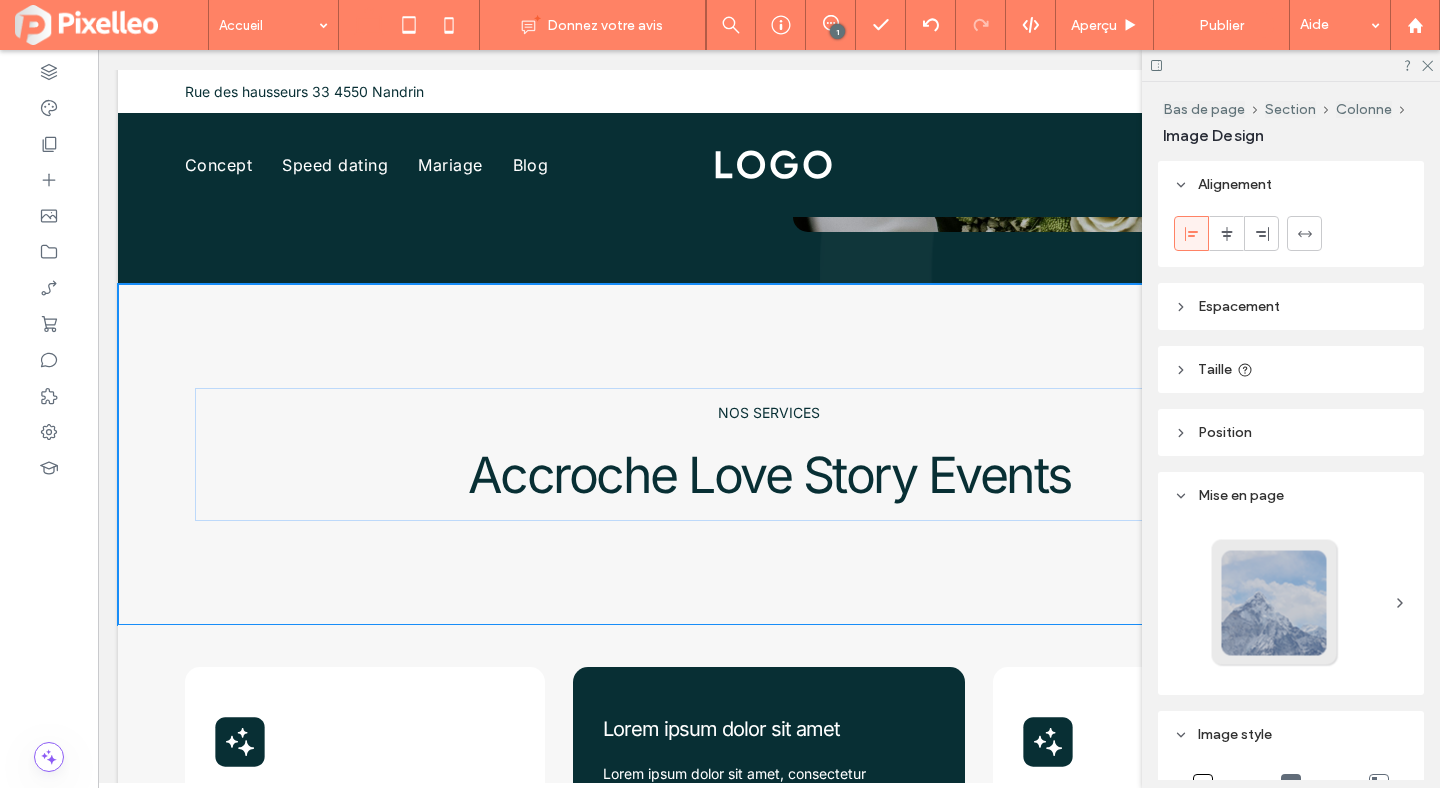 type on "***" 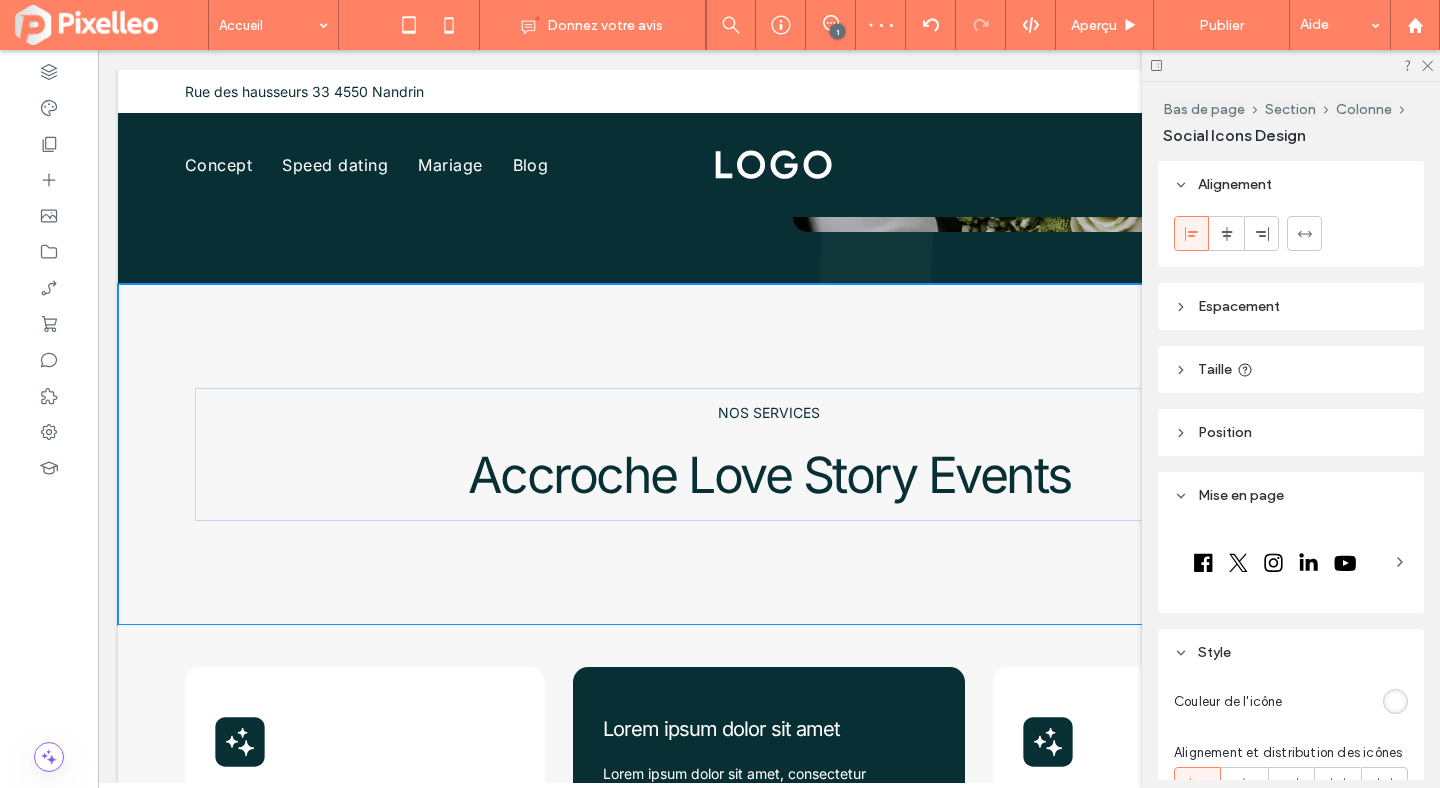 type on "***" 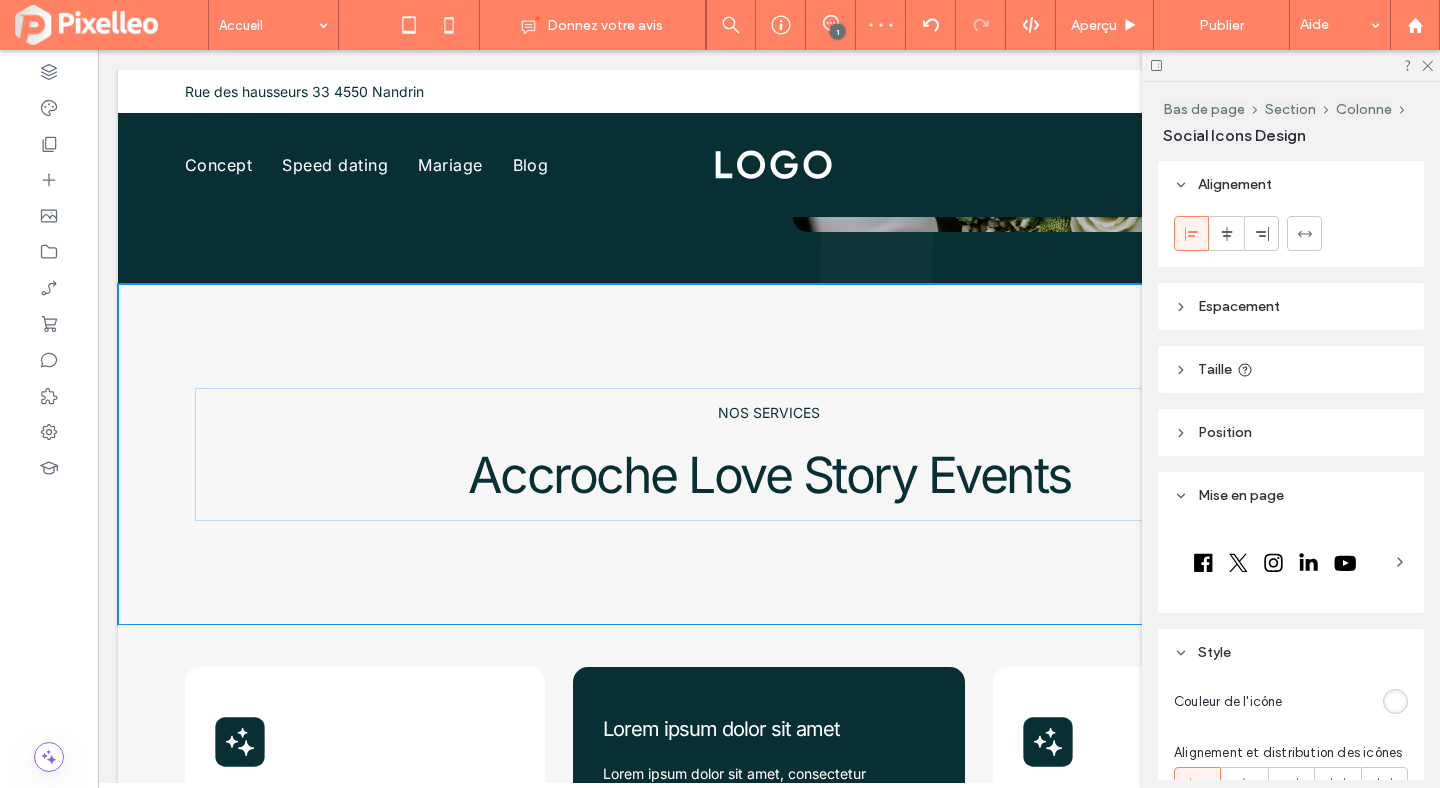 type on "***" 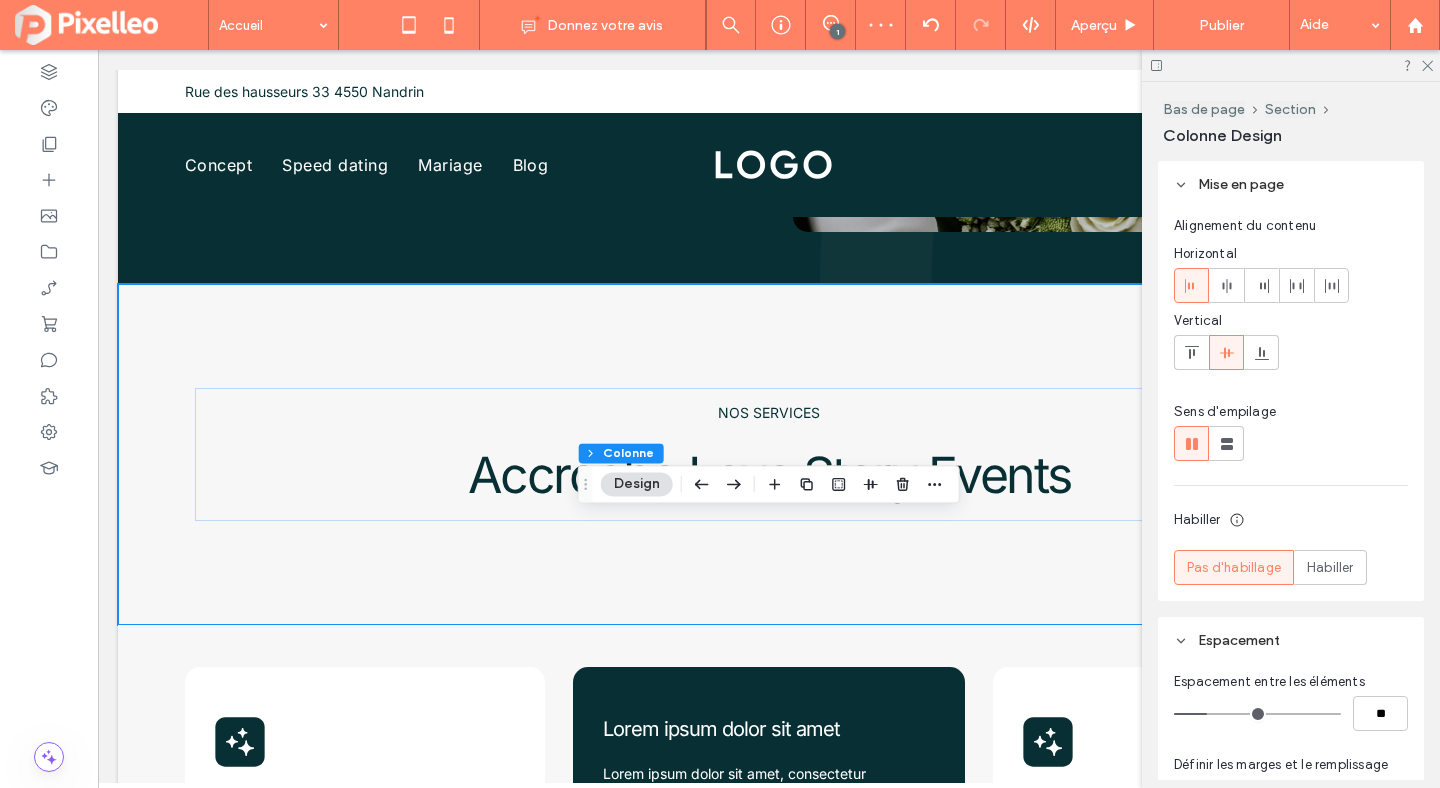 click at bounding box center [1291, 65] 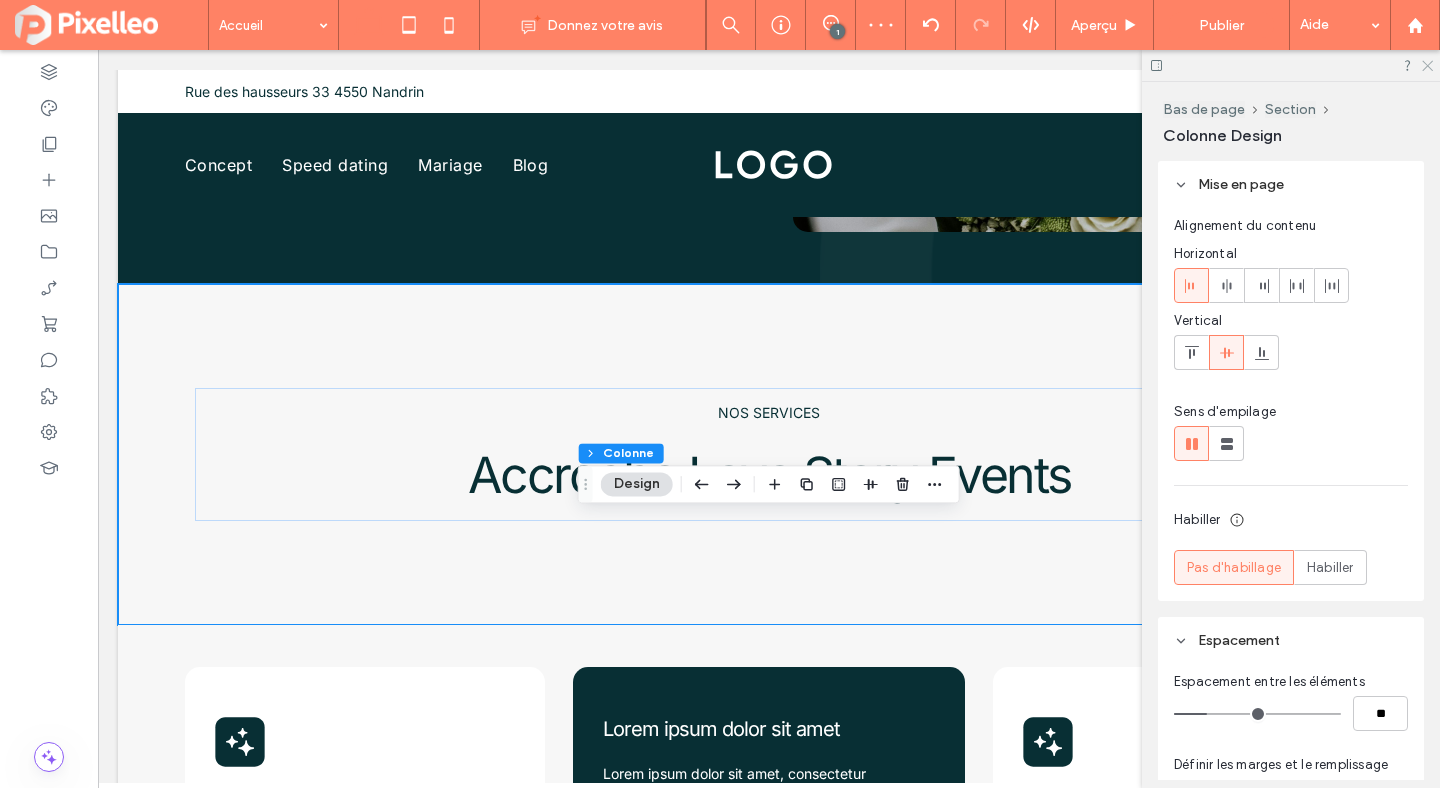 click 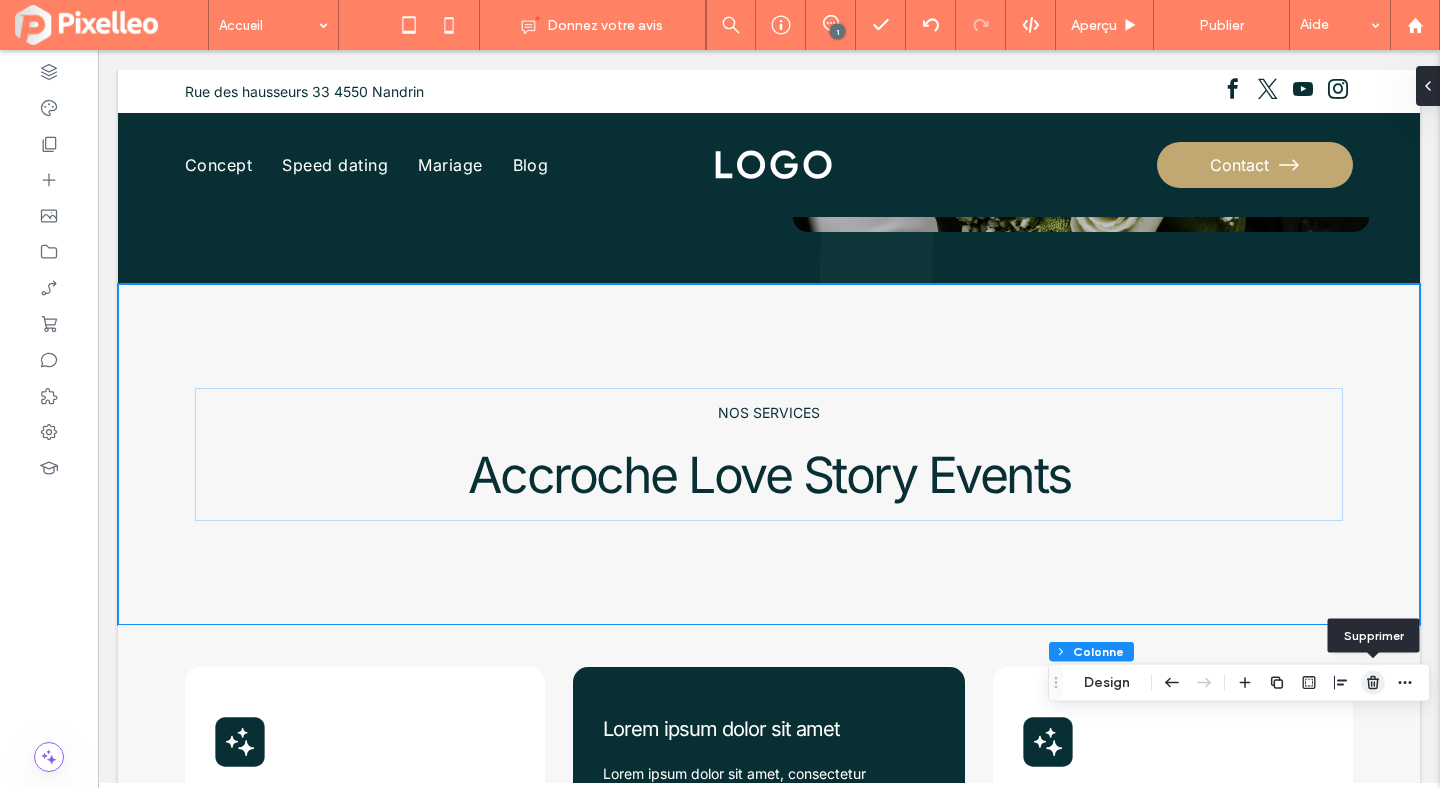 click 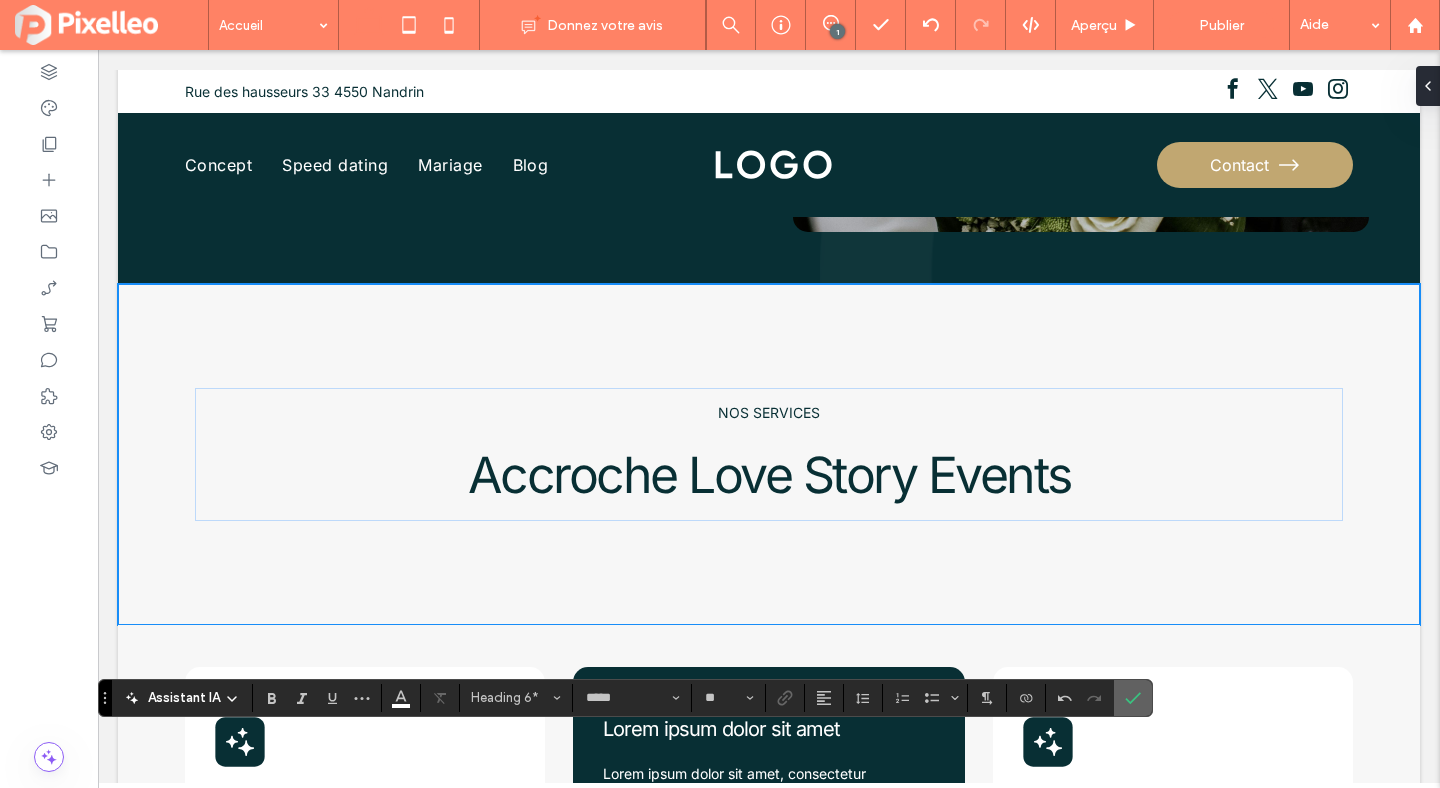 click at bounding box center (1129, 698) 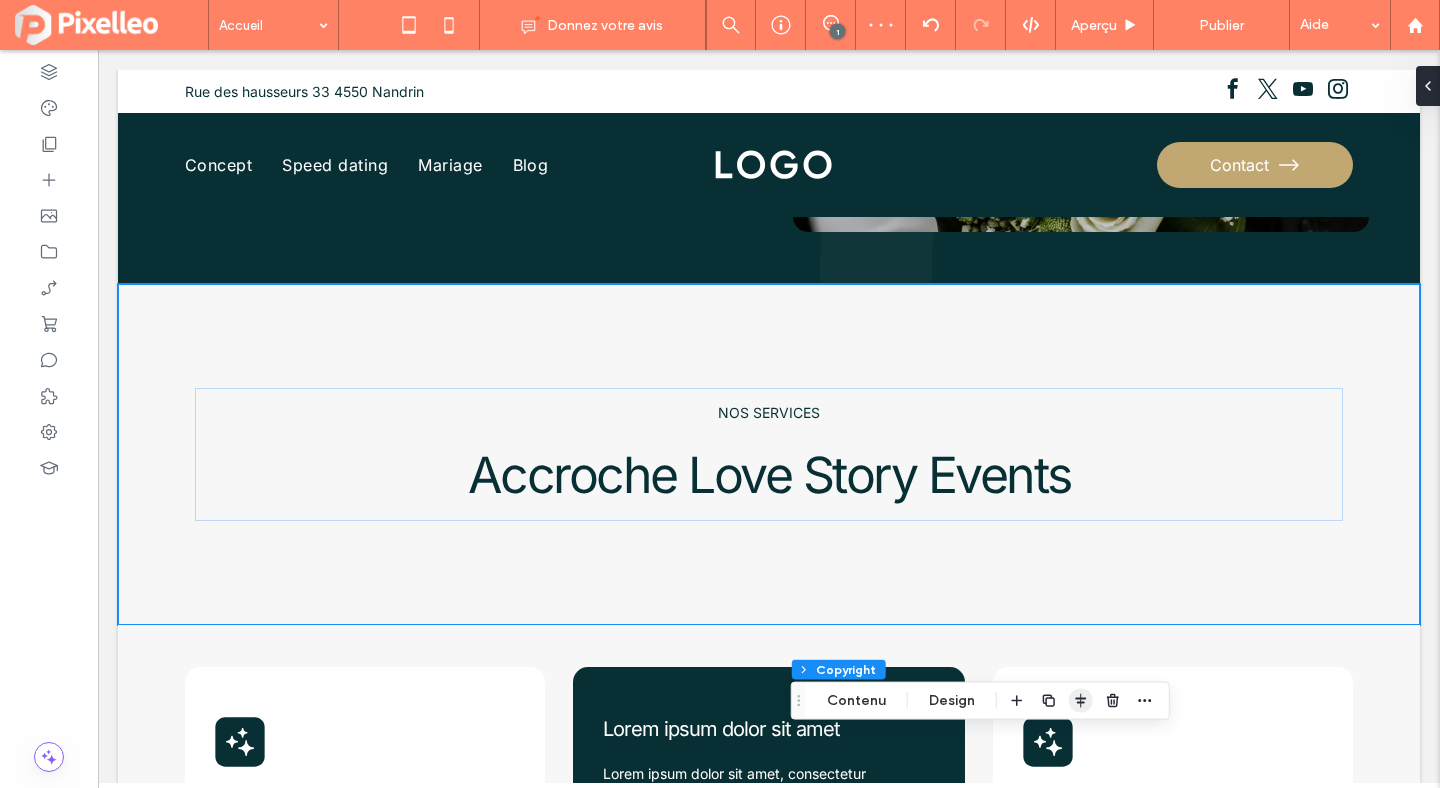 click 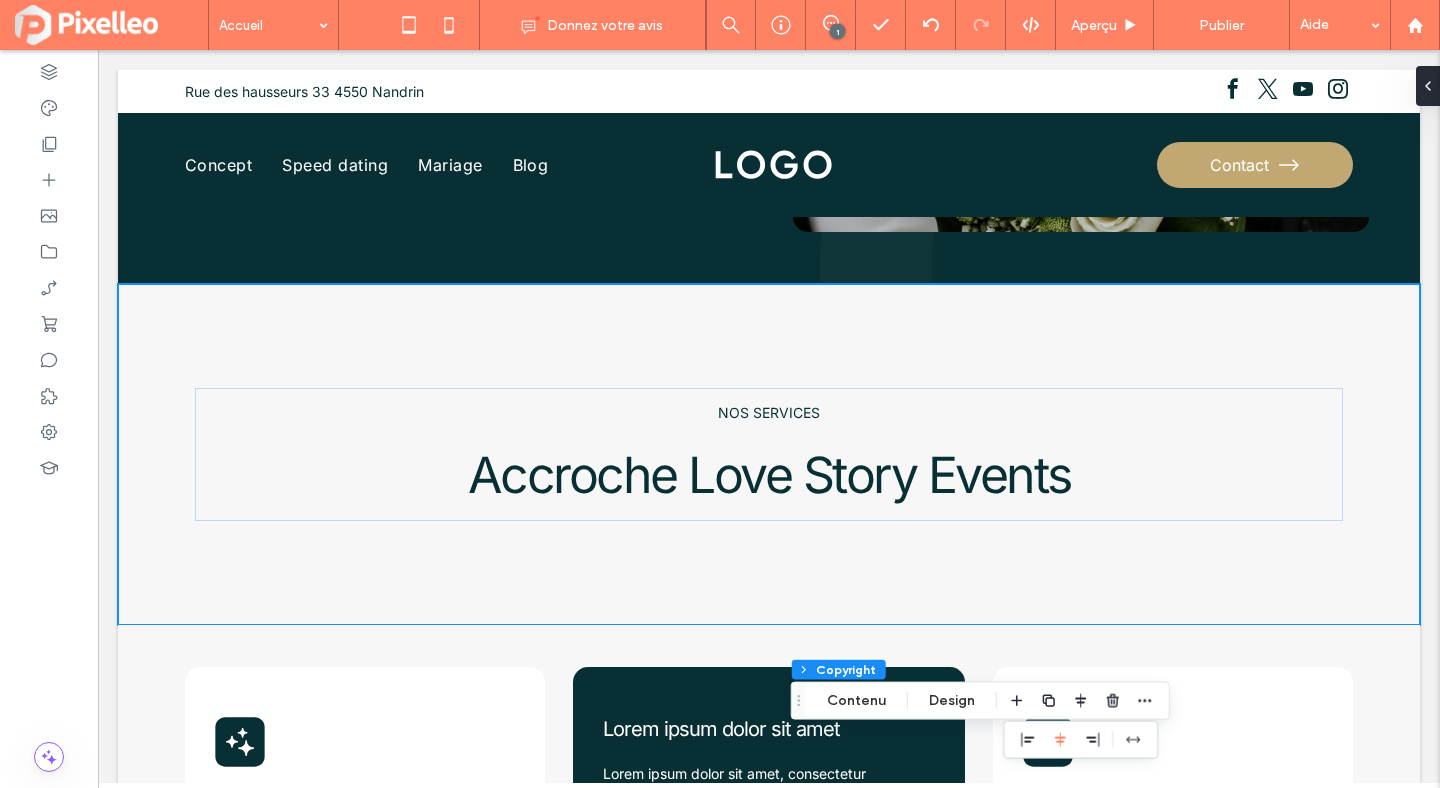 click at bounding box center [1080, 740] 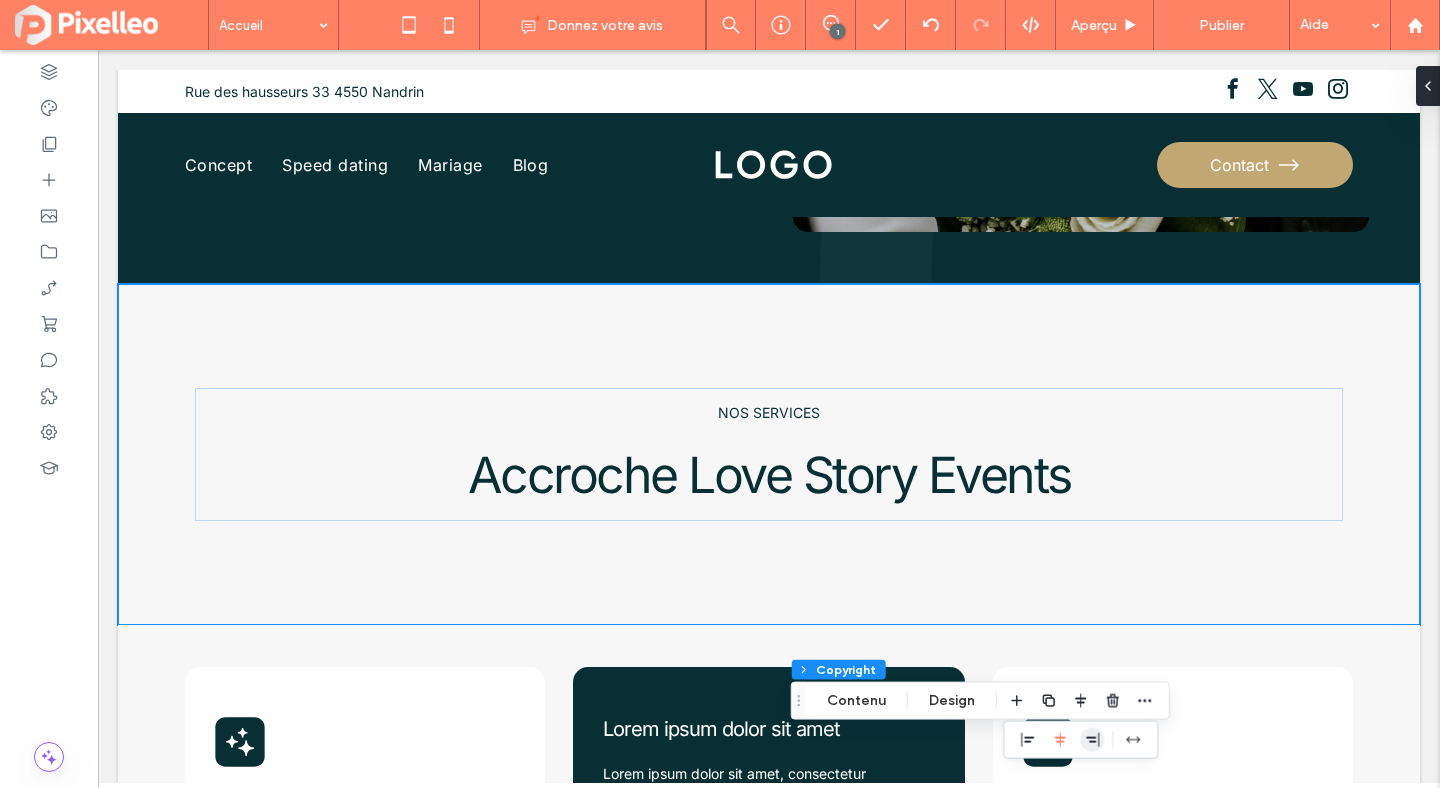 click 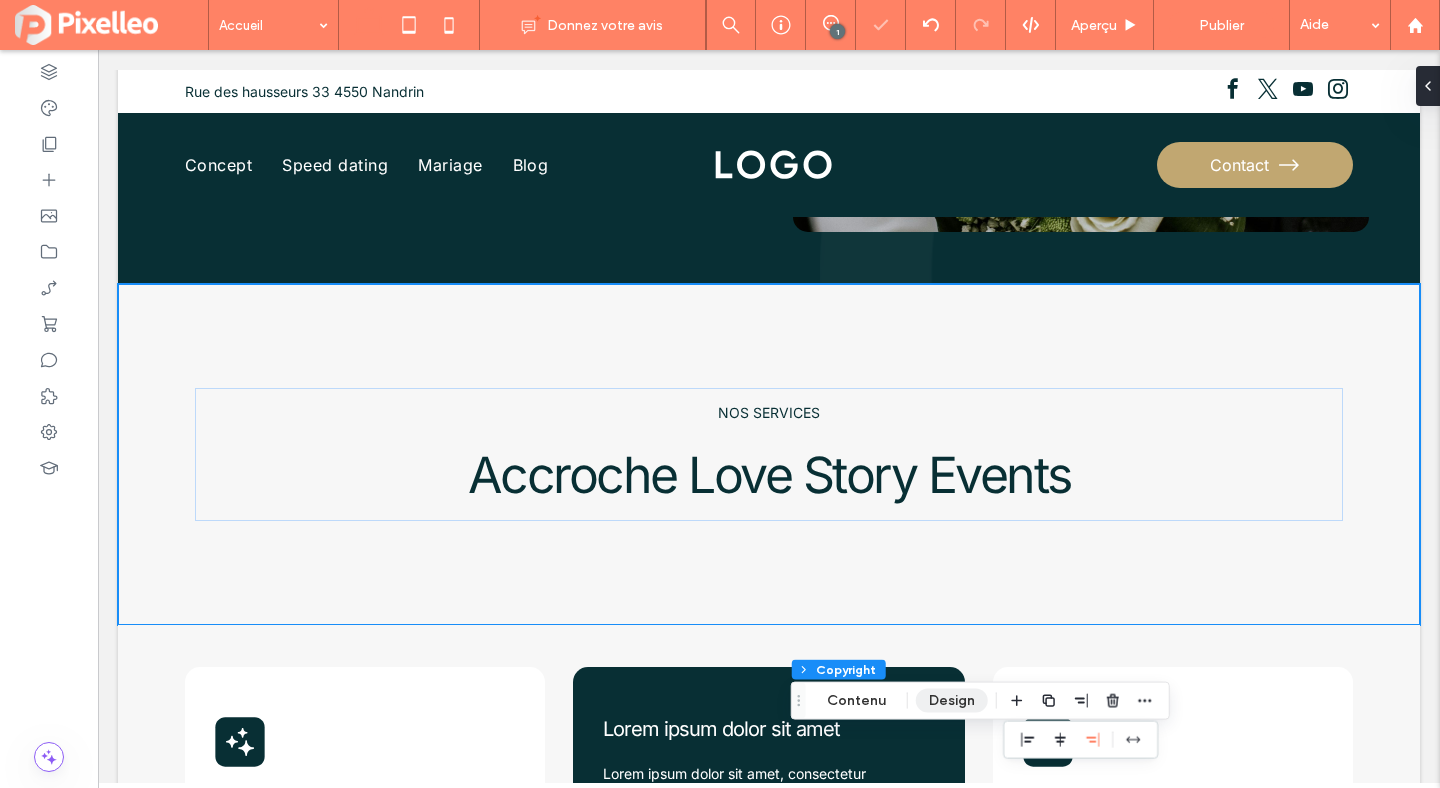click on "Design" at bounding box center [952, 701] 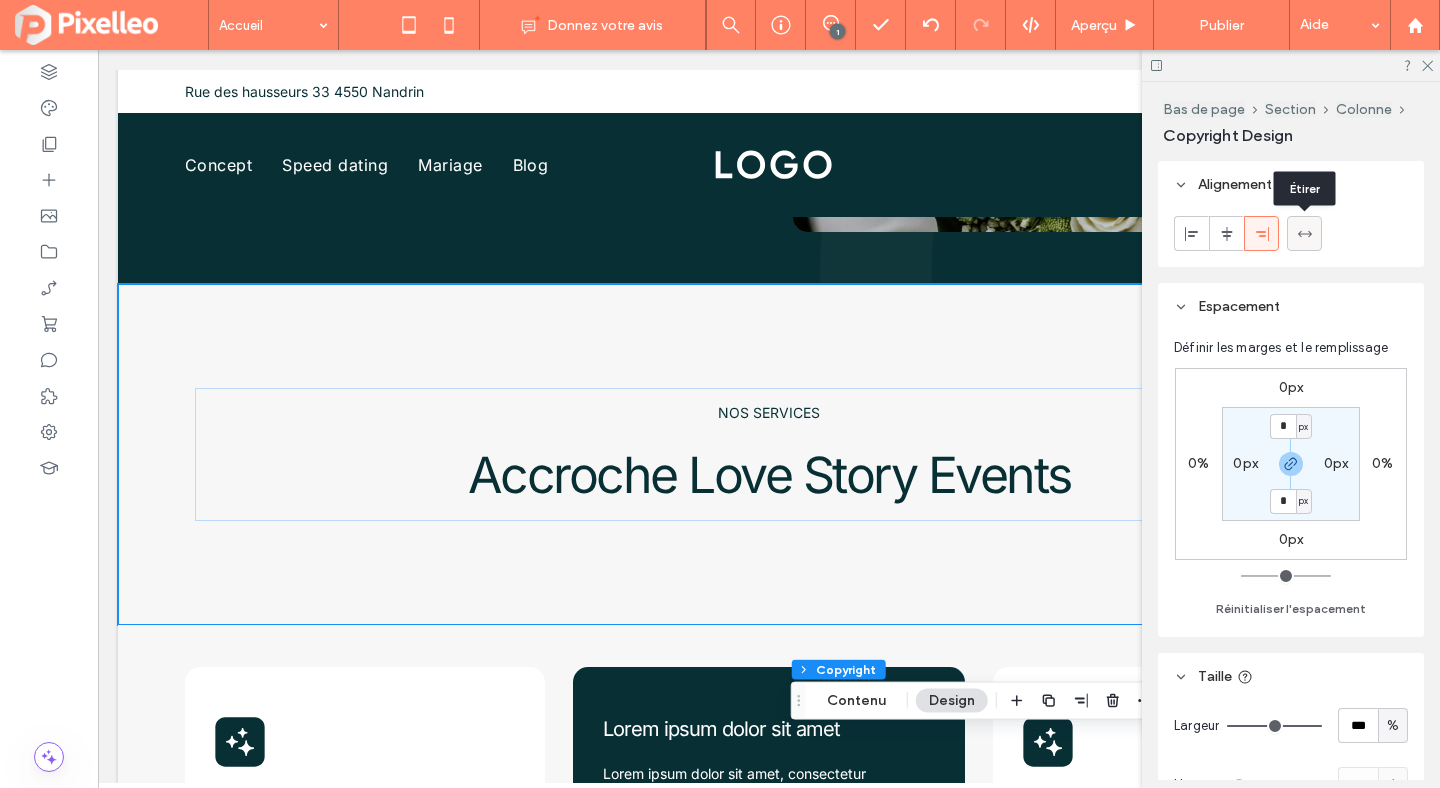 click 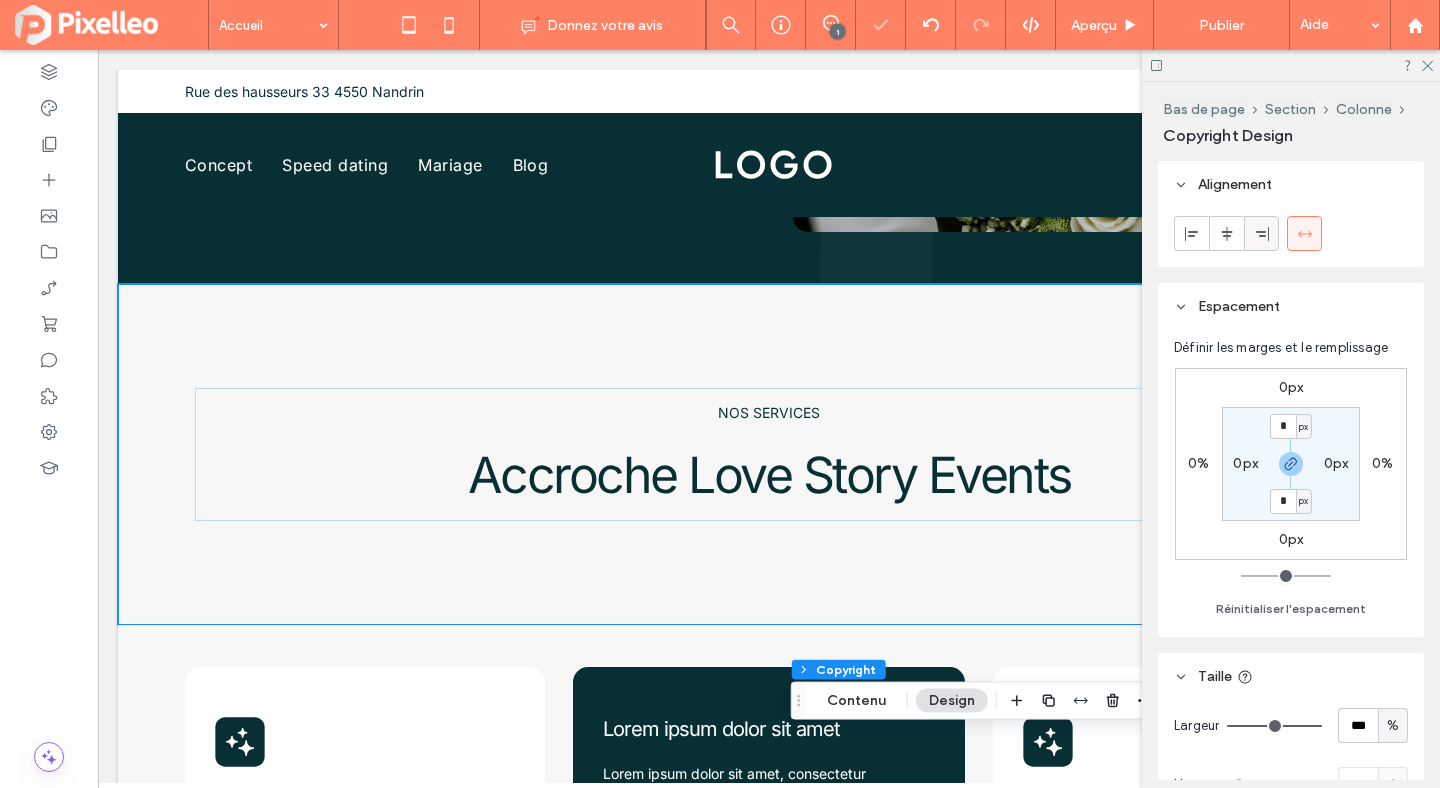 click 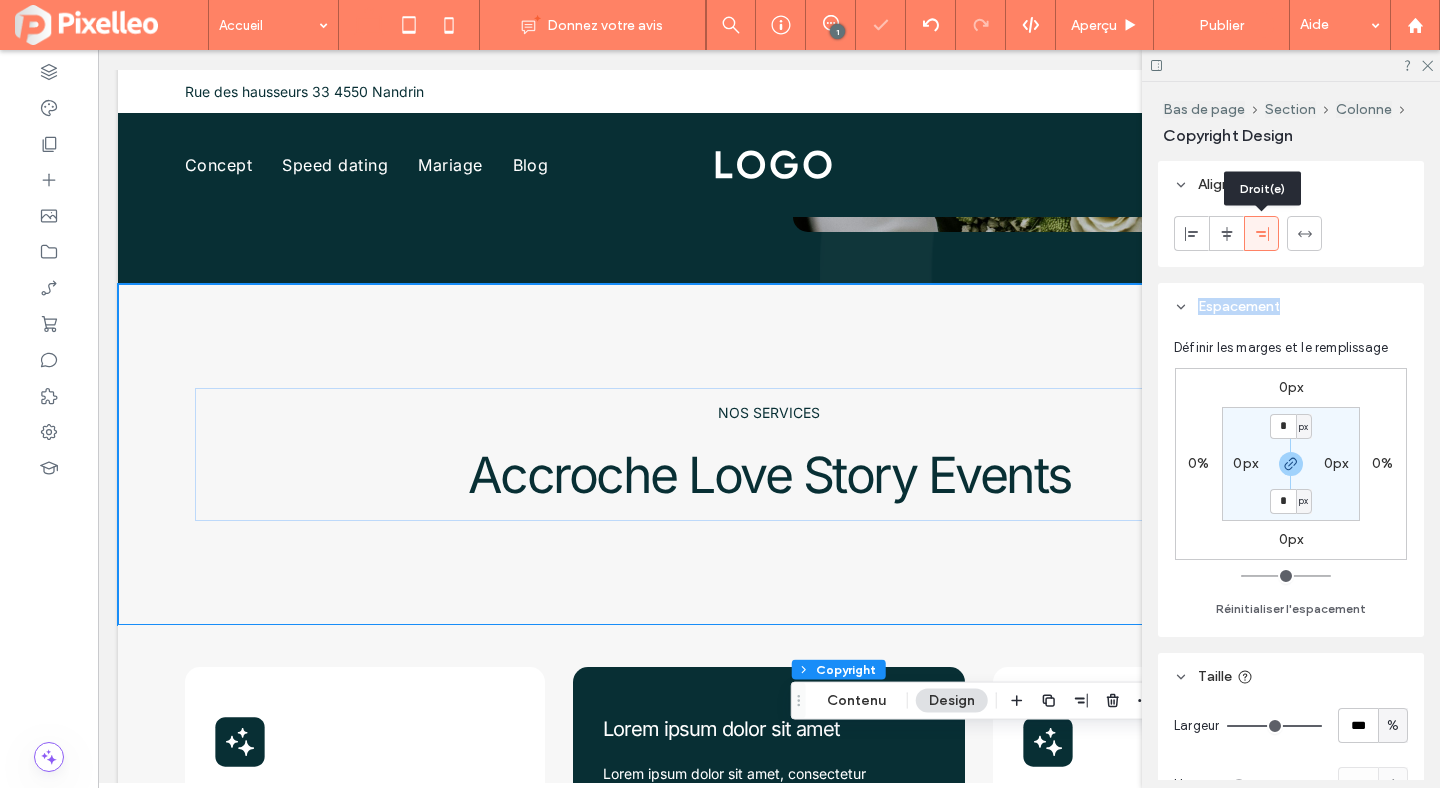 click 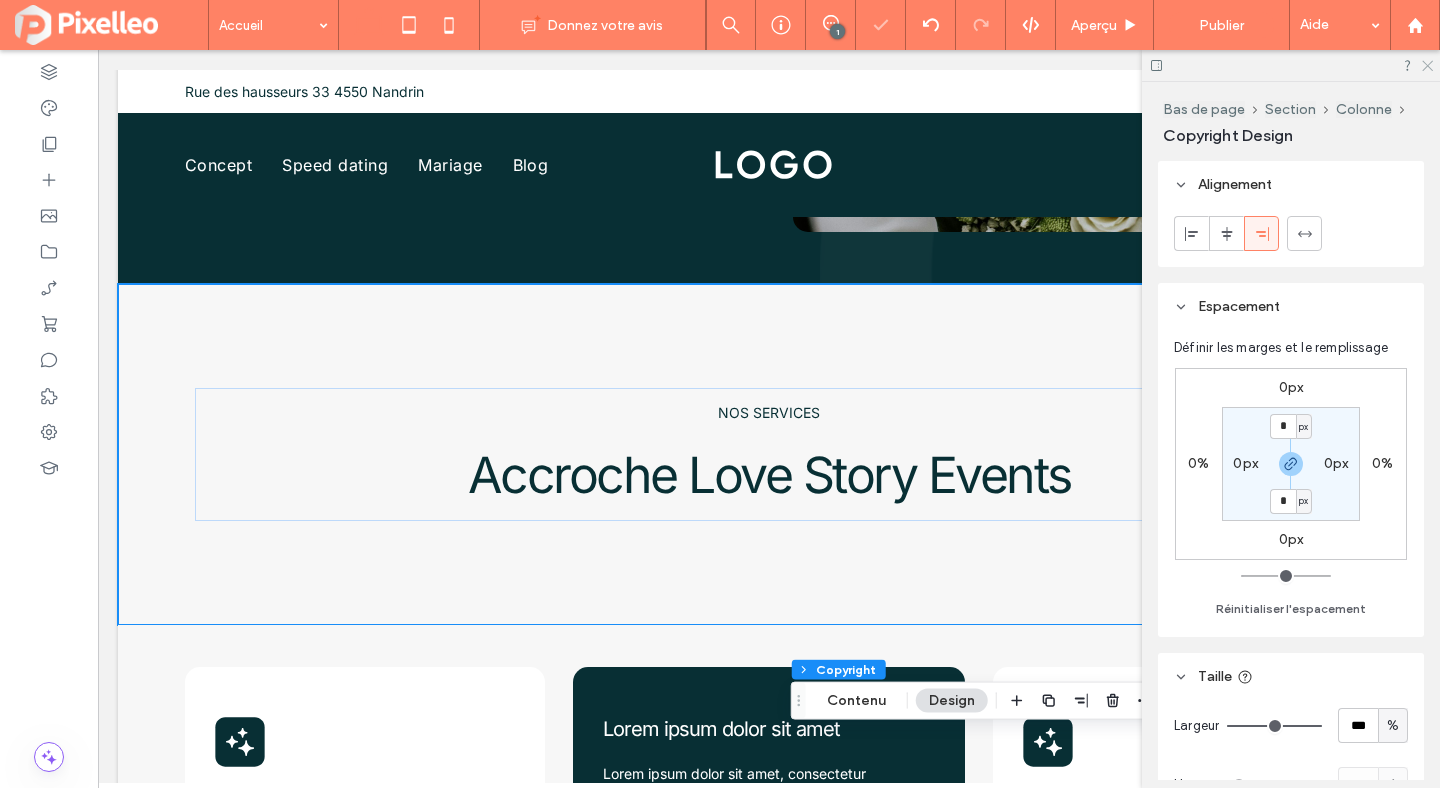 click 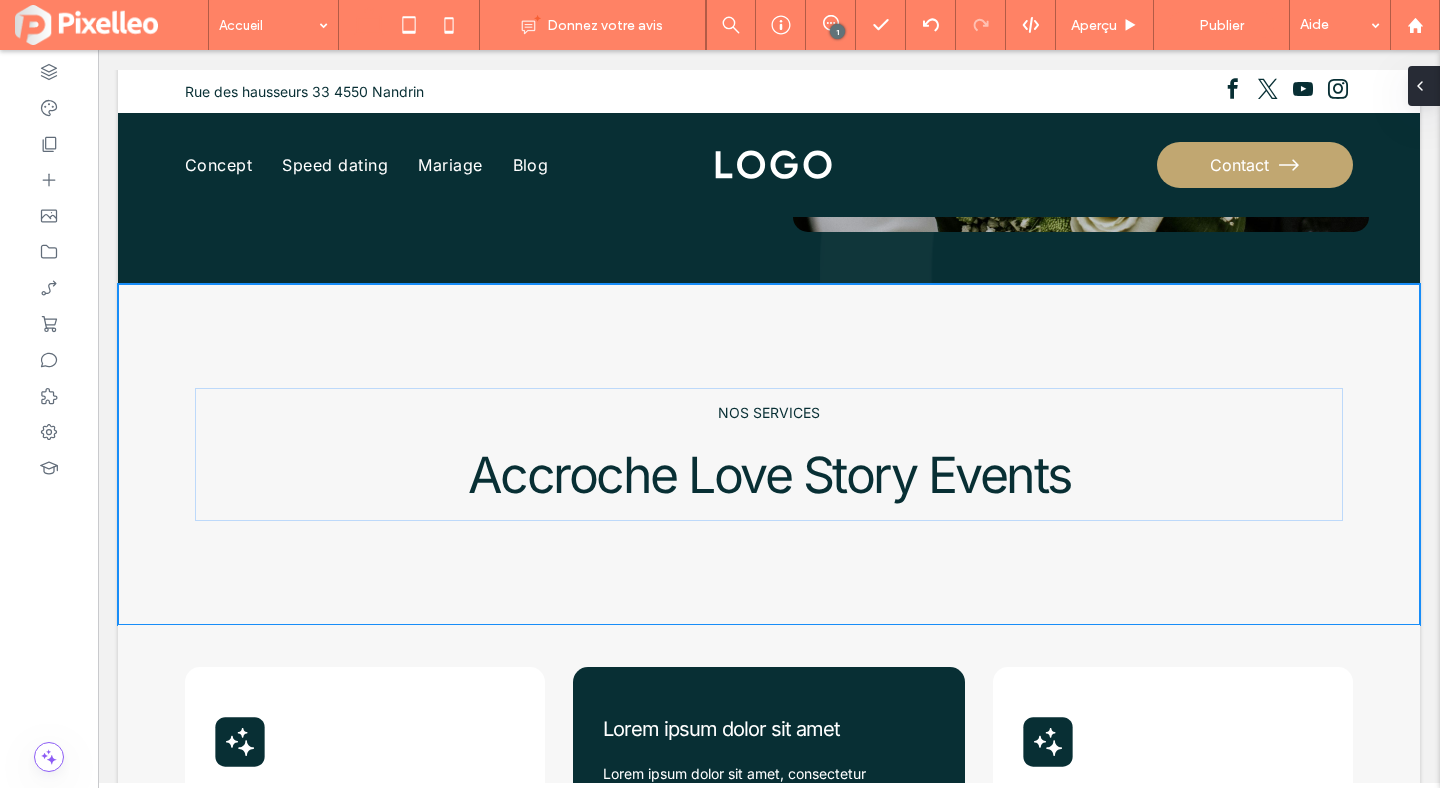 type on "**" 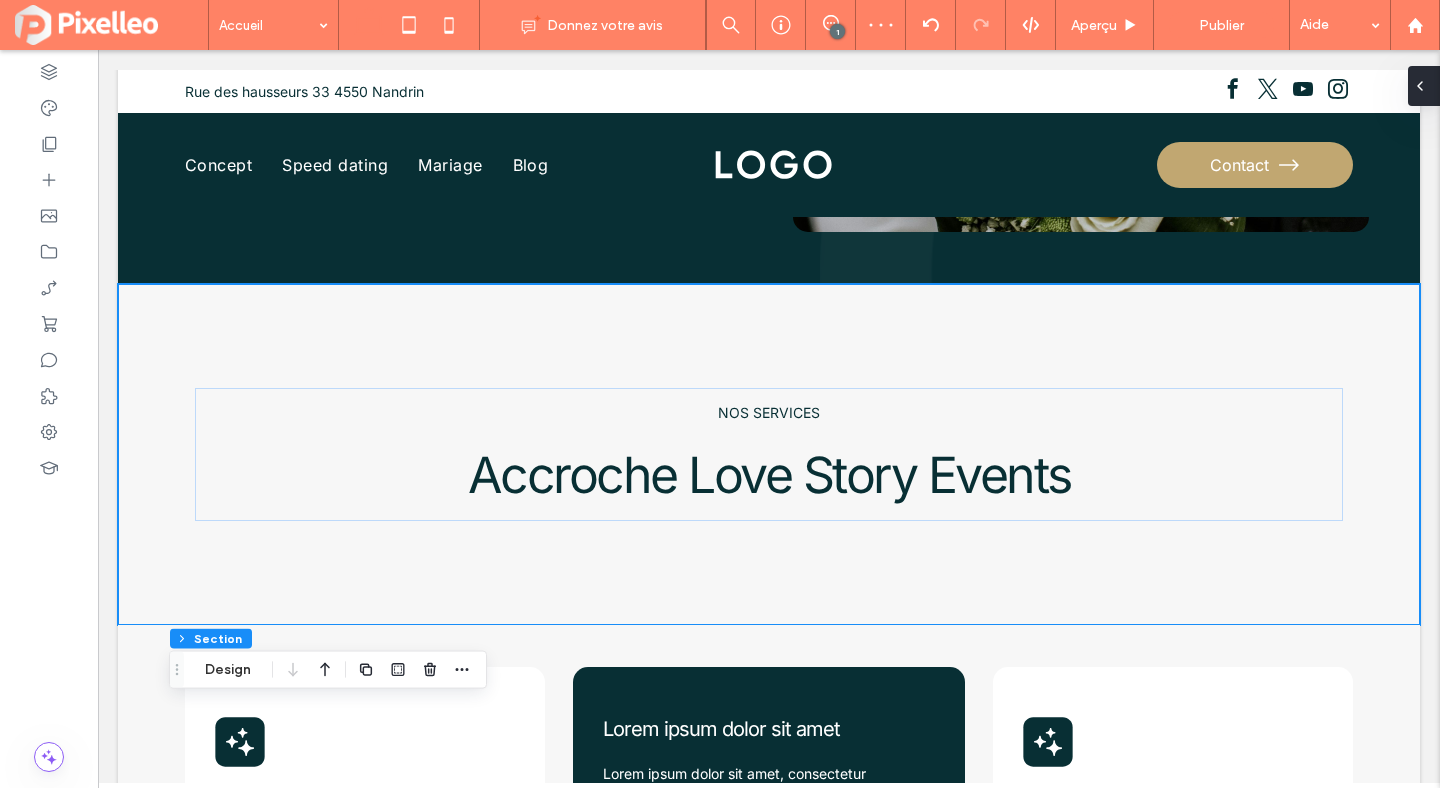 click 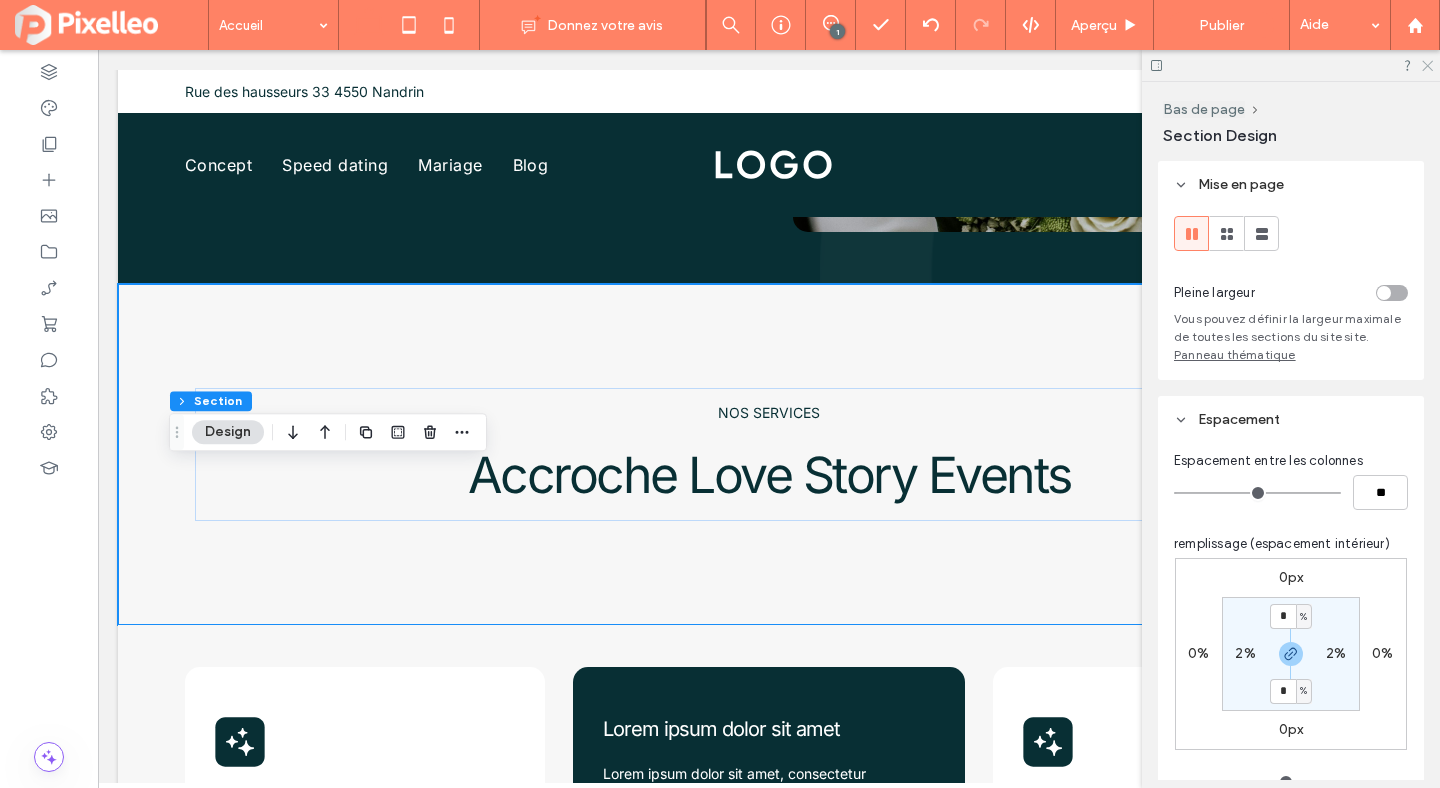 click 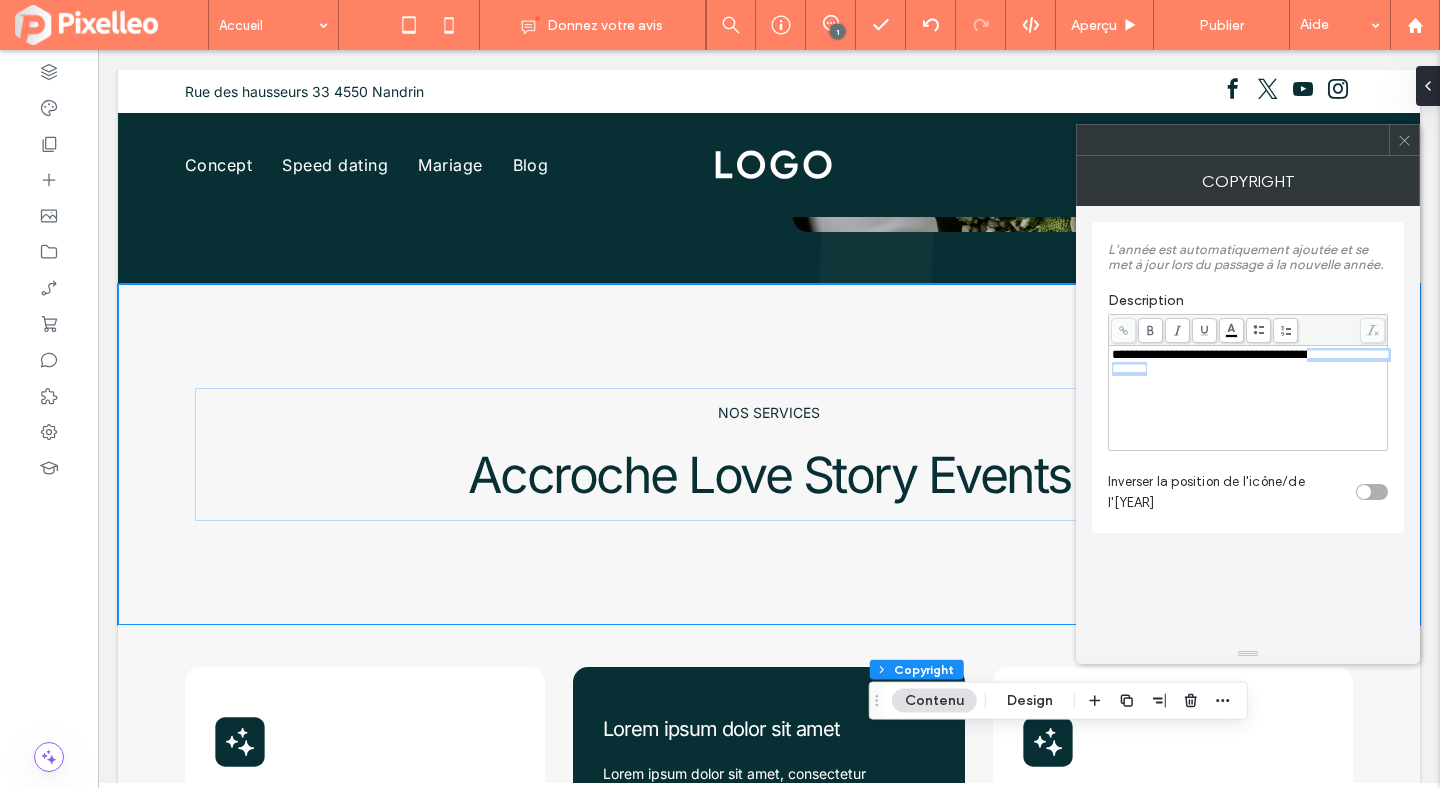 drag, startPoint x: 1241, startPoint y: 372, endPoint x: 1112, endPoint y: 376, distance: 129.062 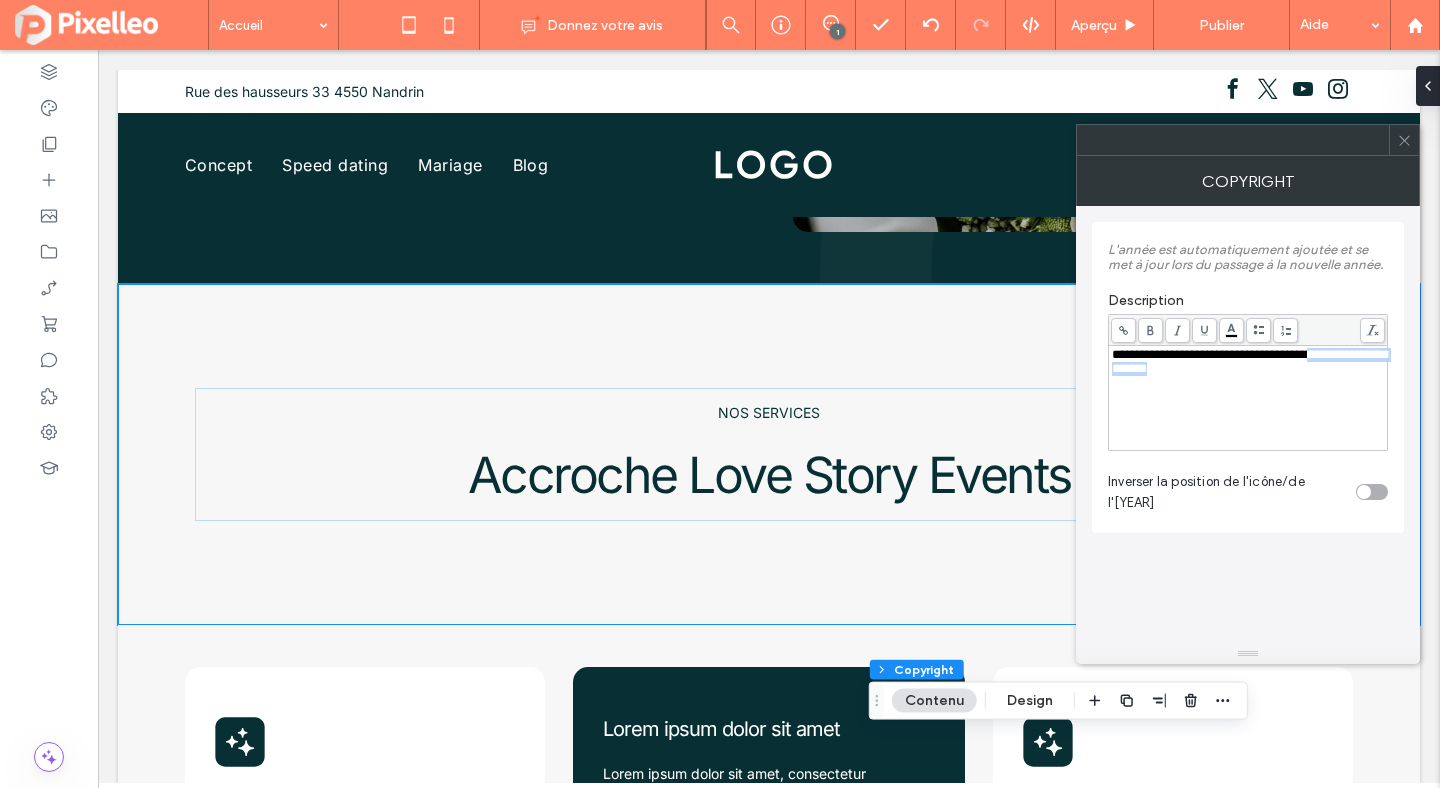 click 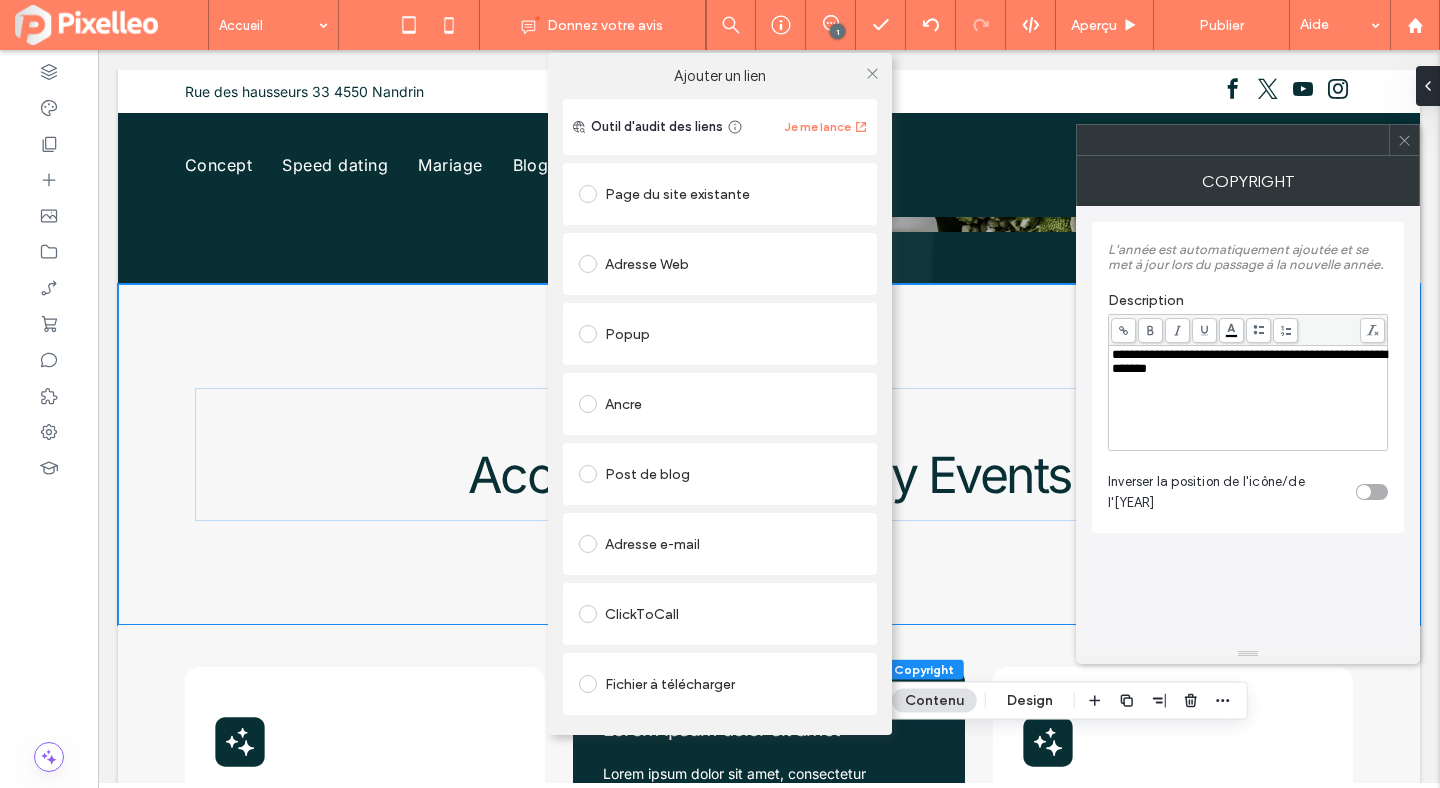 click on "Adresse Web" at bounding box center (720, 264) 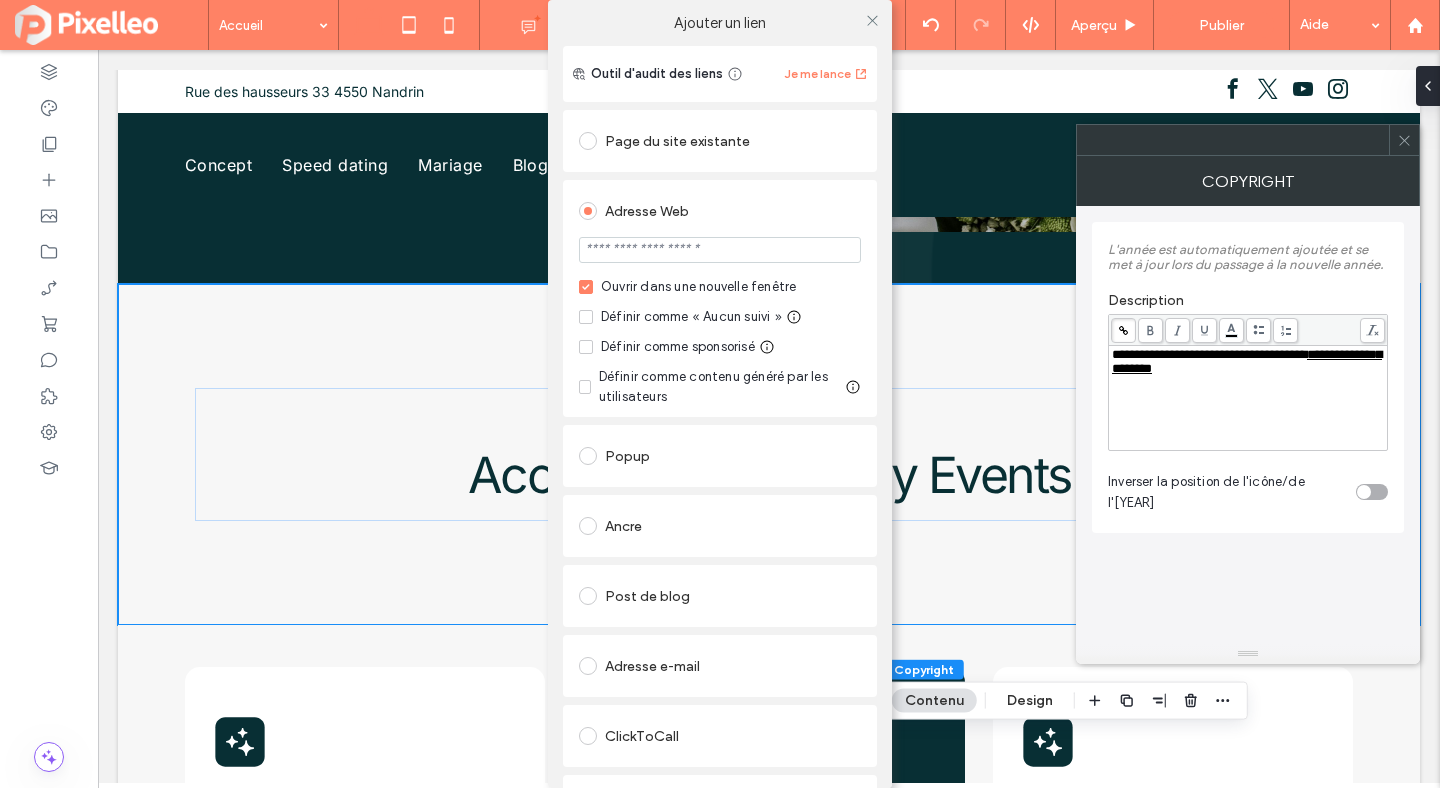 click at bounding box center [720, 250] 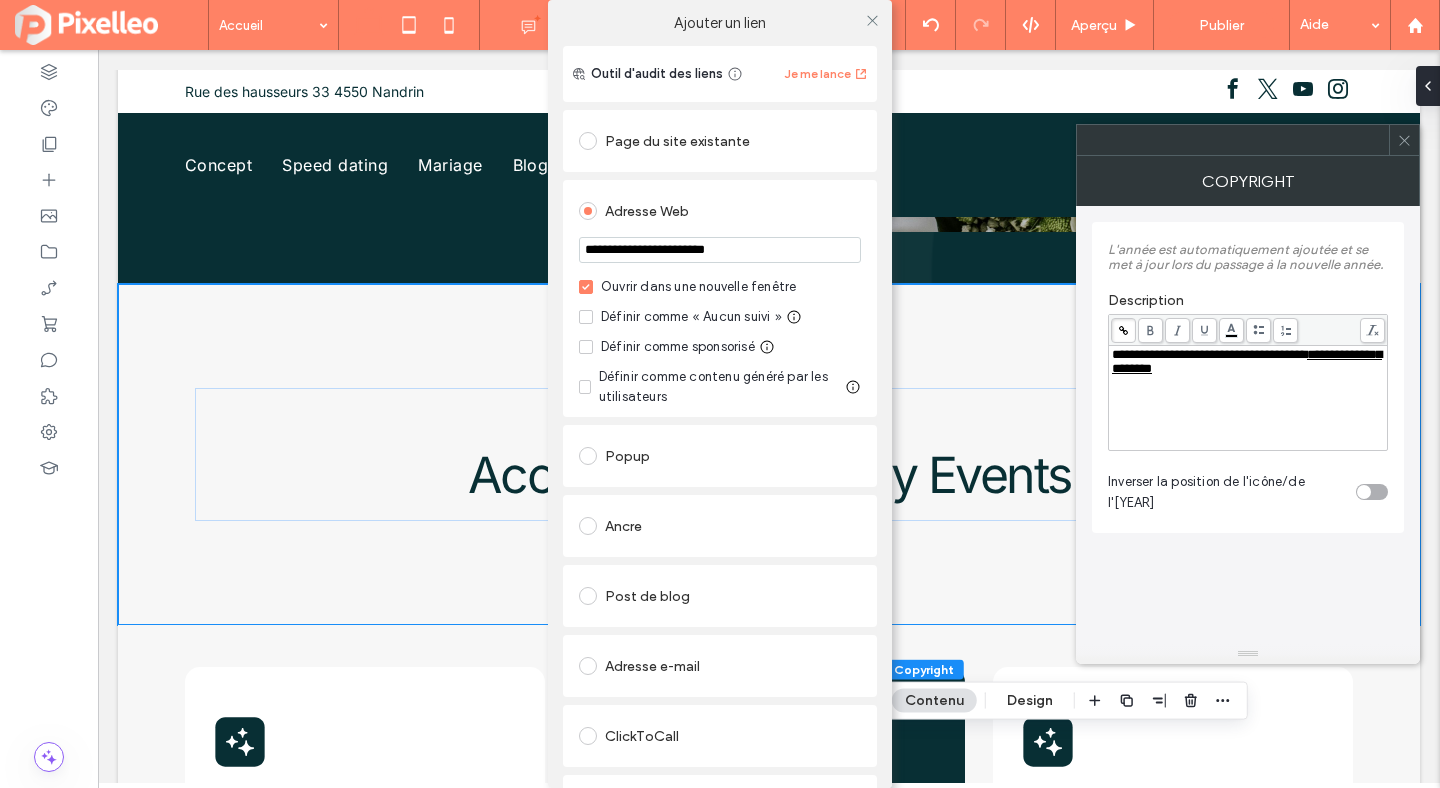 type on "**********" 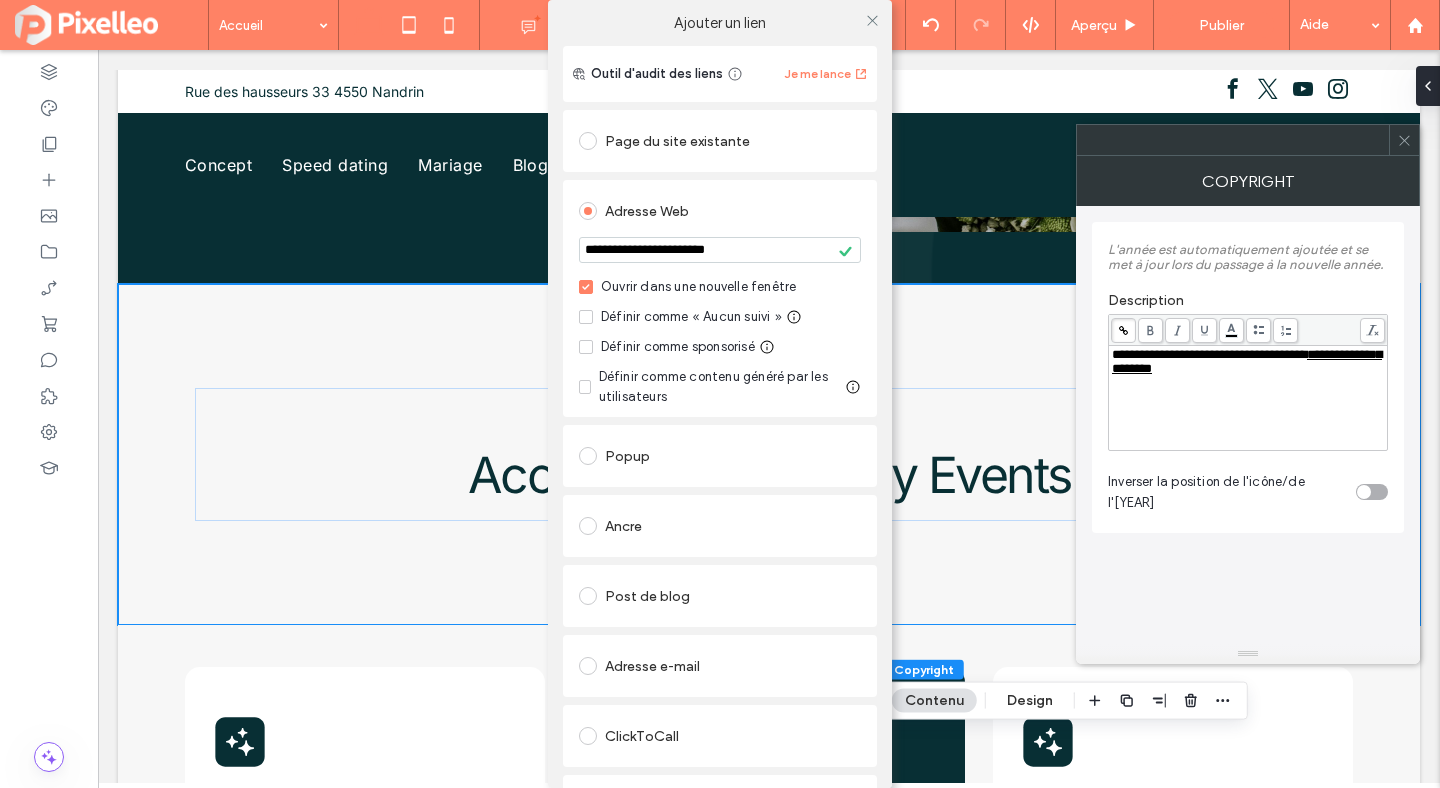 click on "Adresse Web" at bounding box center (720, 211) 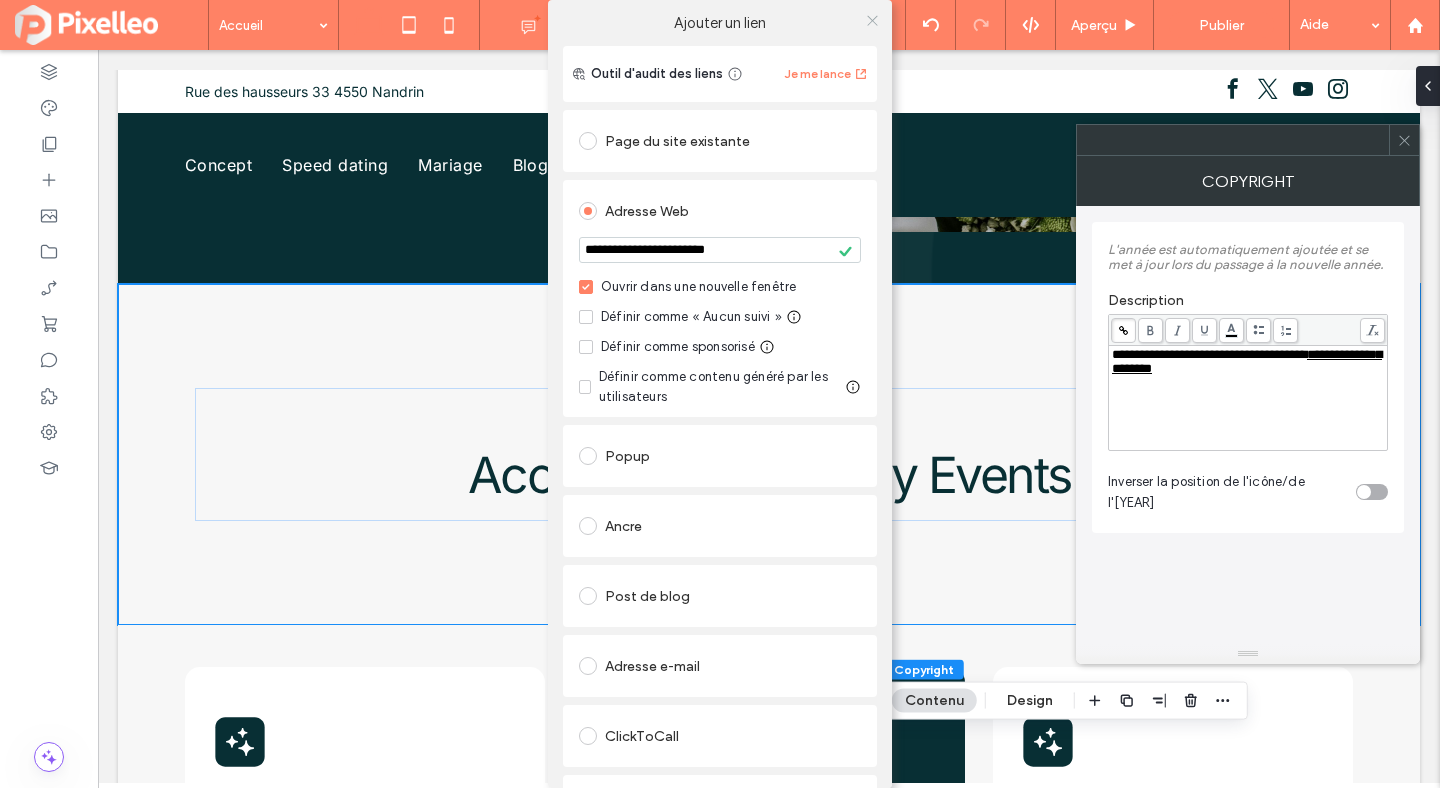 click 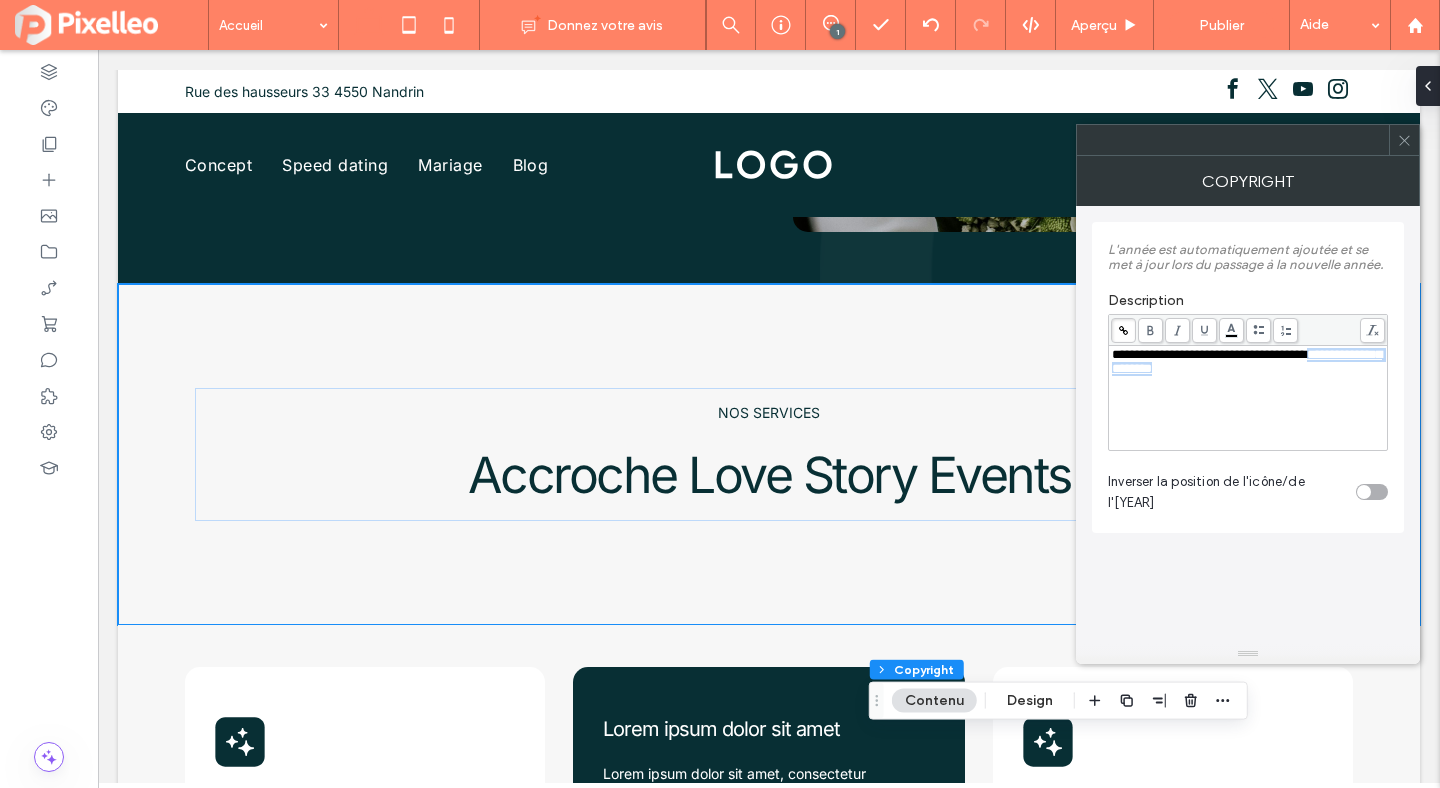click on ".wqwq-1{fill:#231f20;}
.cls-1q, .cls-2q { fill-rule: evenodd; }
.cls-2q { fill: #6e8188; }
True_local
Agendize
HealthEngine
x_close_popup
from_your_site
multi_language
zoom-out
zoom-in
z_vimeo
z_yelp
z_picassa
w_vCita
youtube
yelp
x2
x
x_x
x_alignright
x_handwritten
wrench
wordpress
windowsvv
win8
whats_app
wallet
warning-sign
w_youtube
w_youtube_channel
w_yelp
w_video
w_twitter
w_title
w_tabs
w_social_icons
w_spacer
w_share
w_rss_feed
w_recent-posts
w_push
w_paypal
w_photo_gallery" at bounding box center (720, 394) 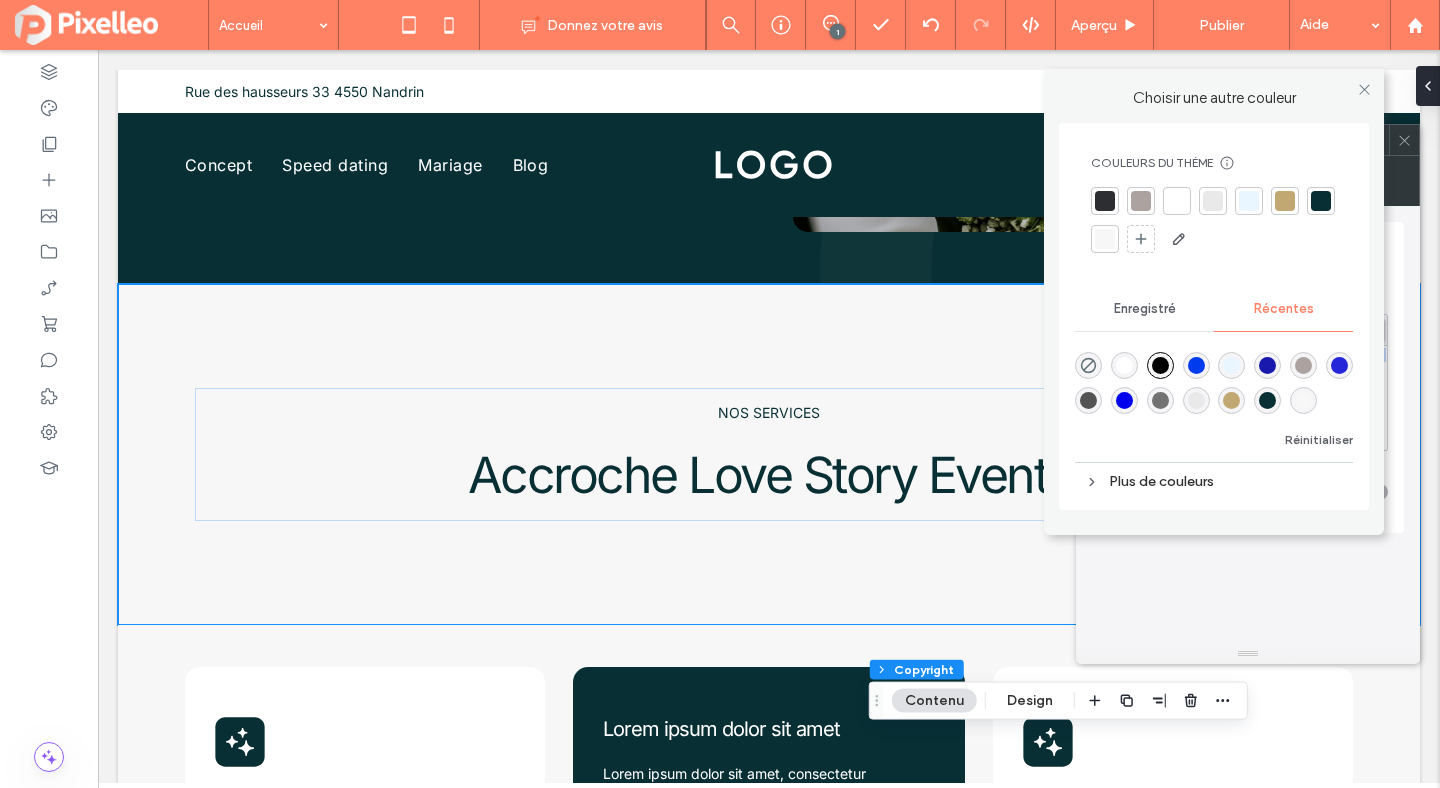 click at bounding box center (1124, 365) 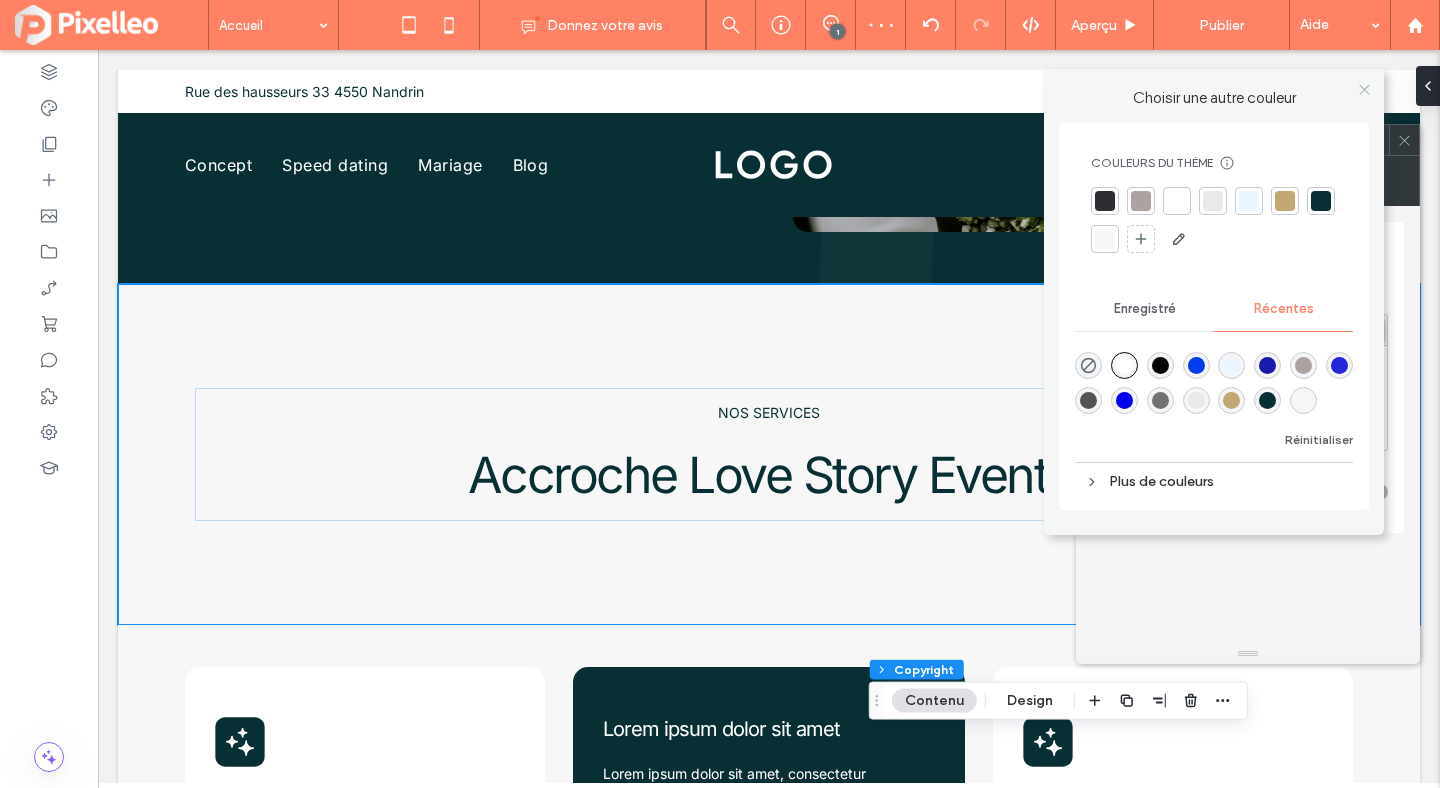 click 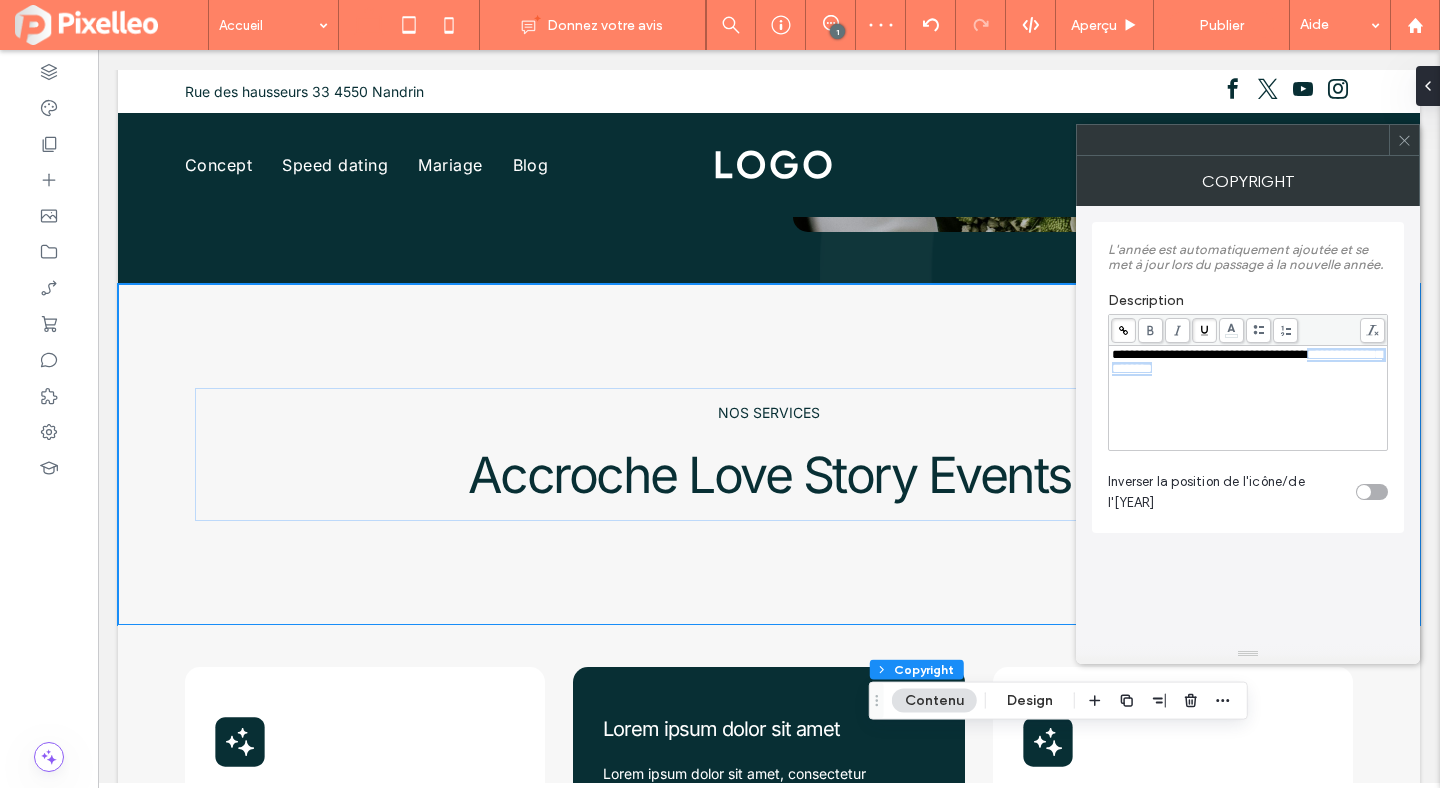 click 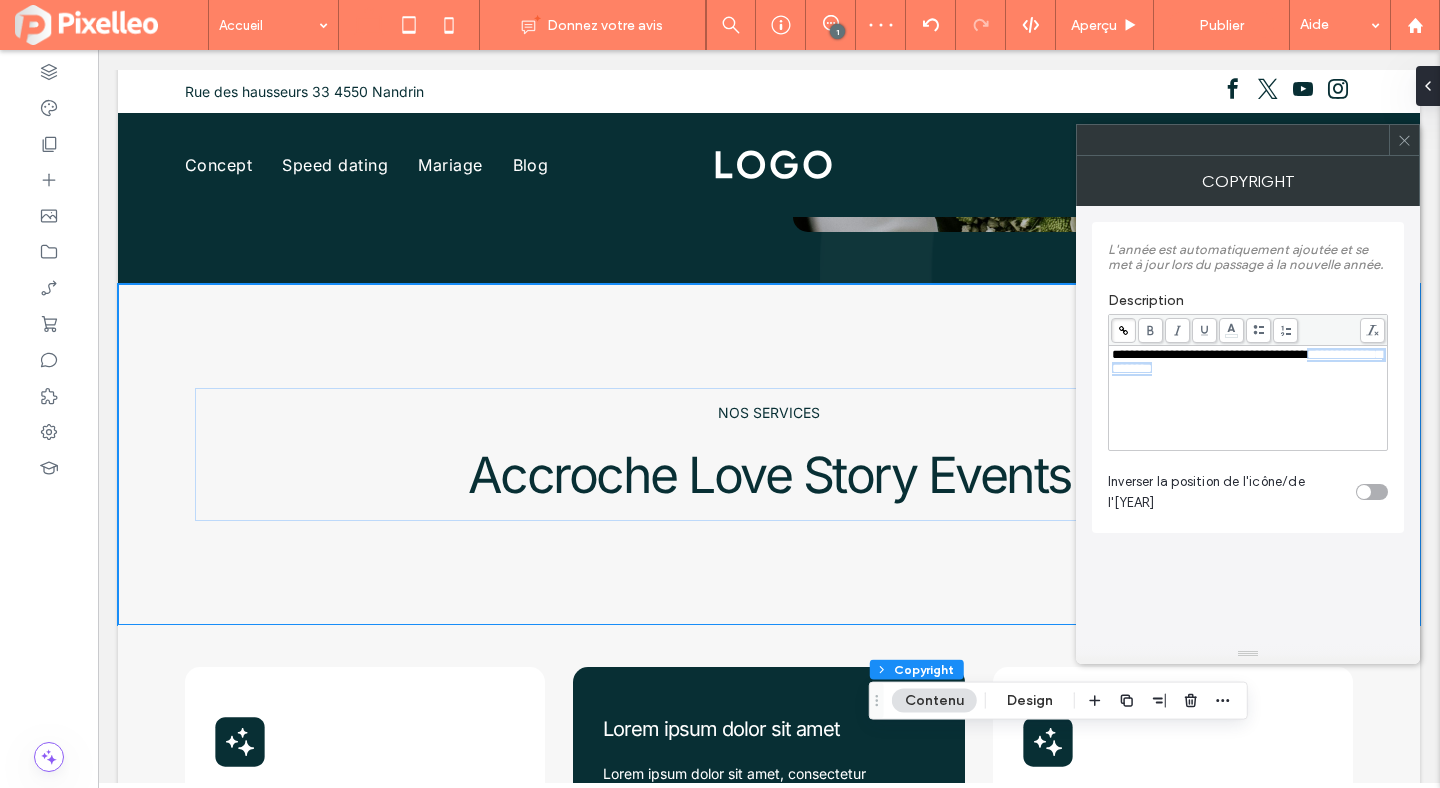 click 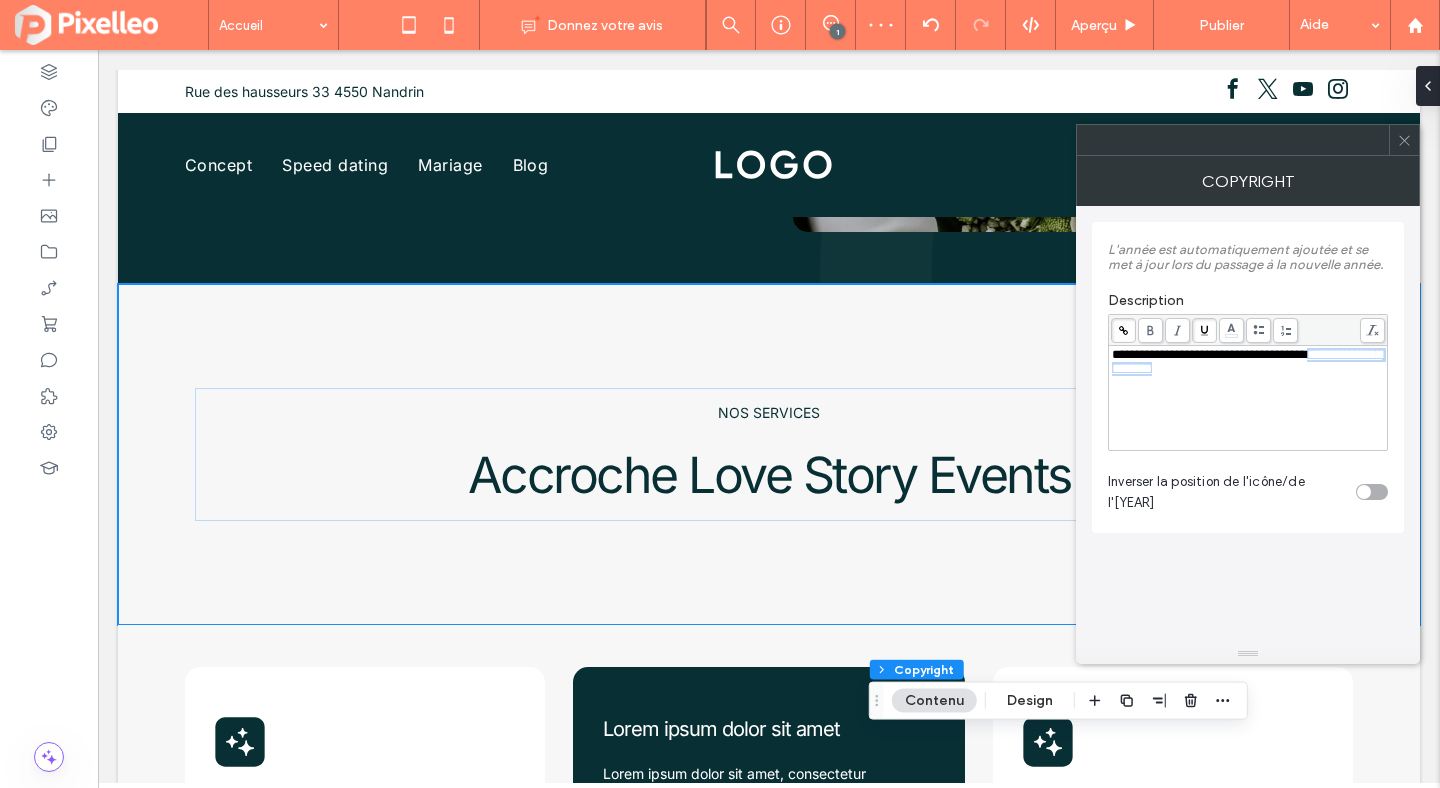 click at bounding box center (1204, 330) 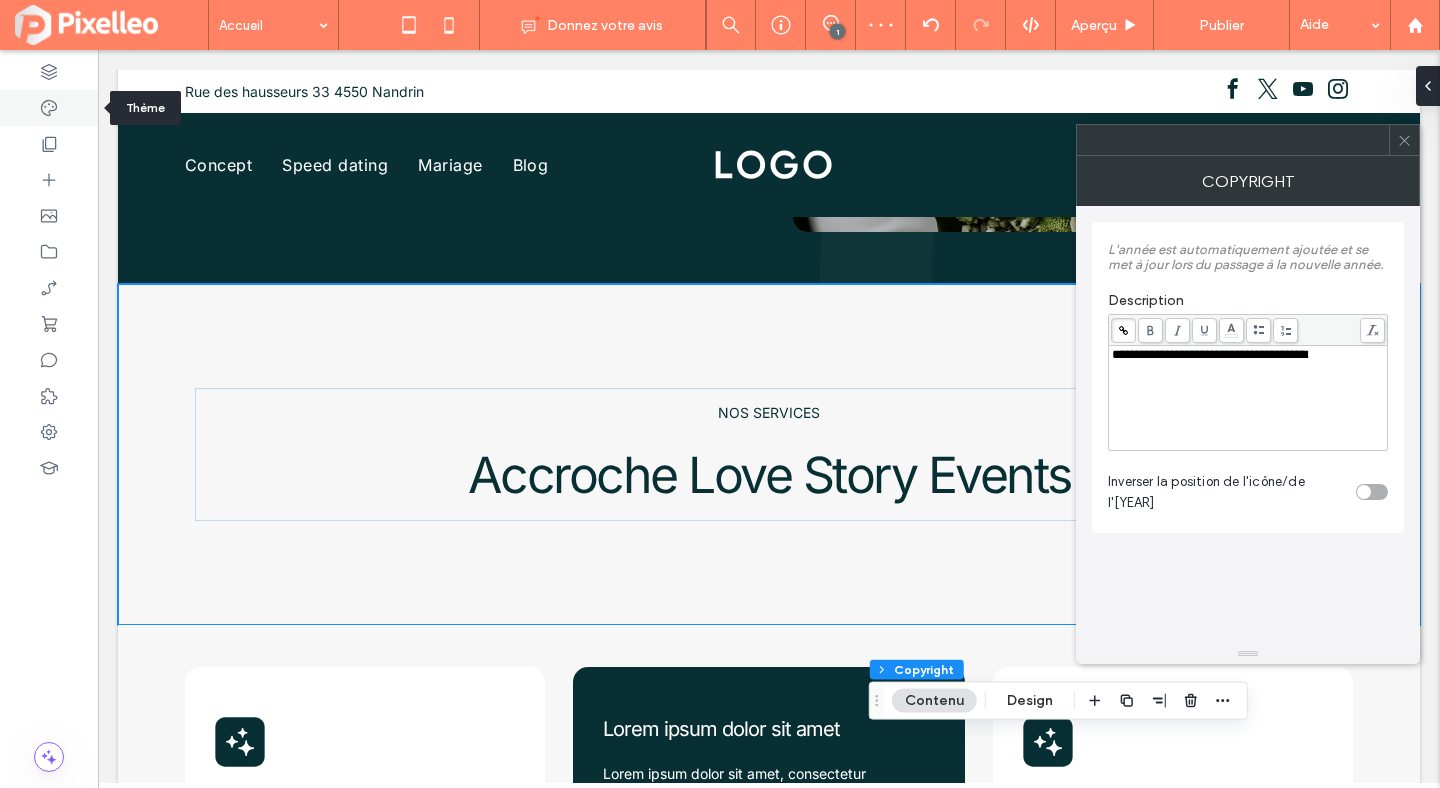 click 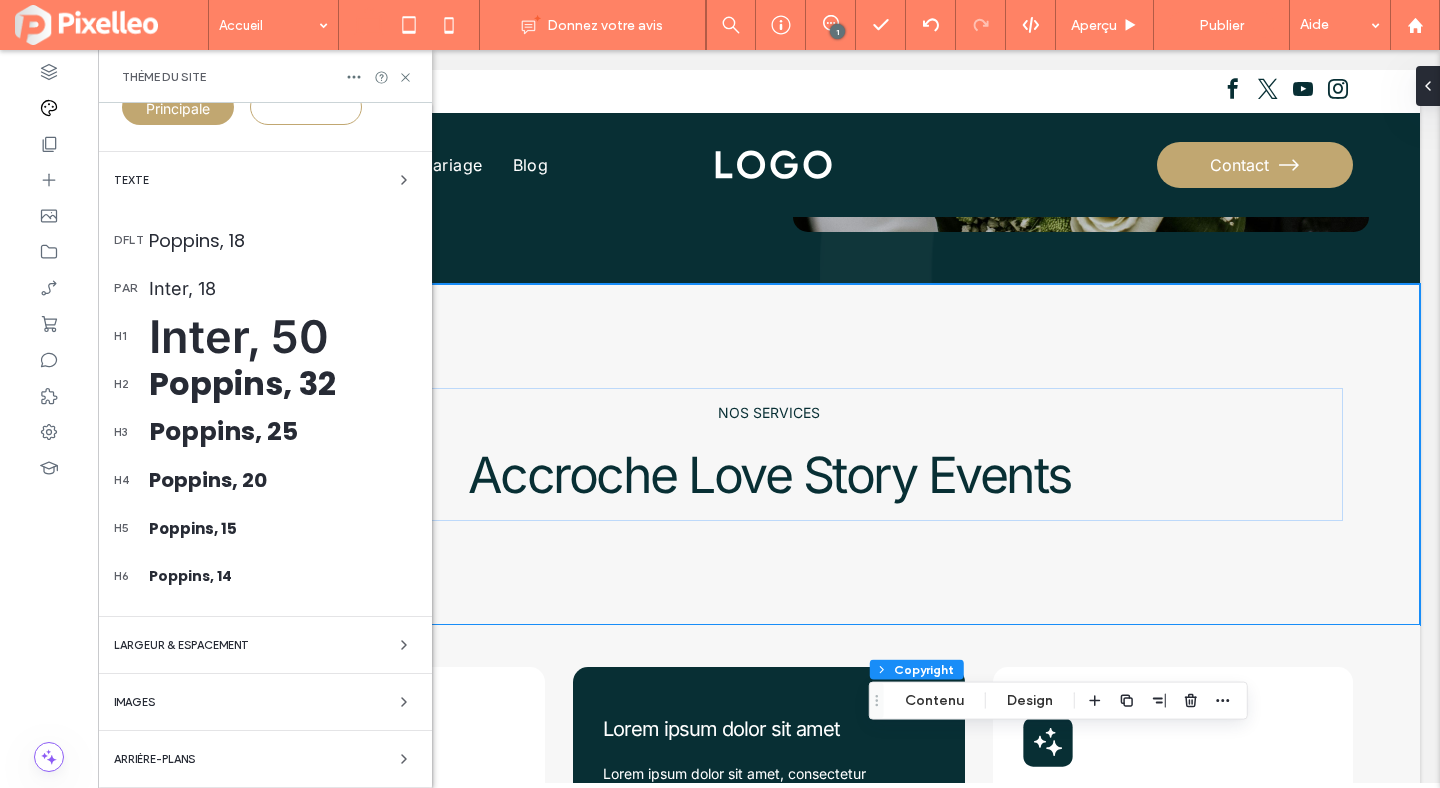 scroll, scrollTop: 0, scrollLeft: 0, axis: both 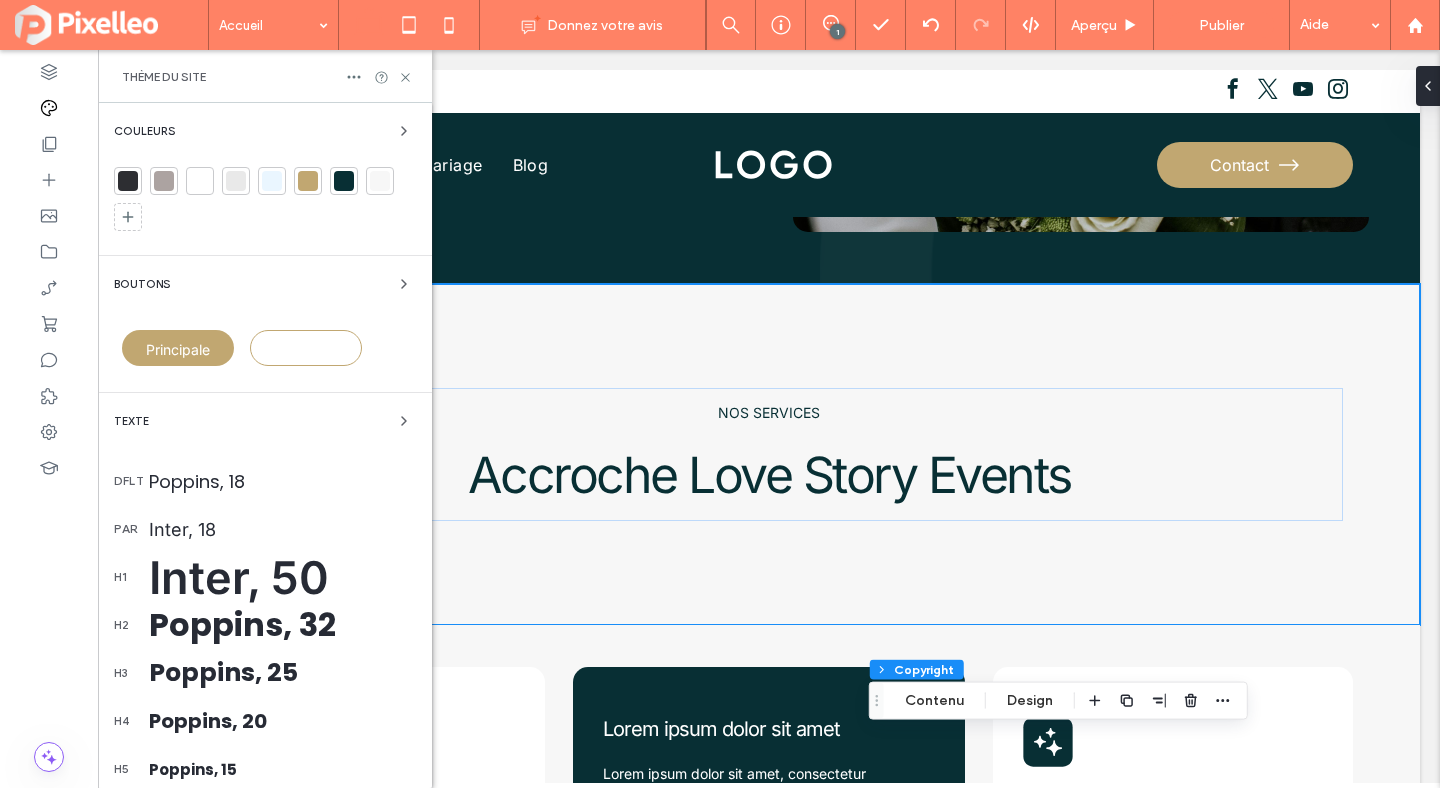 click on "Texte" at bounding box center [265, 421] 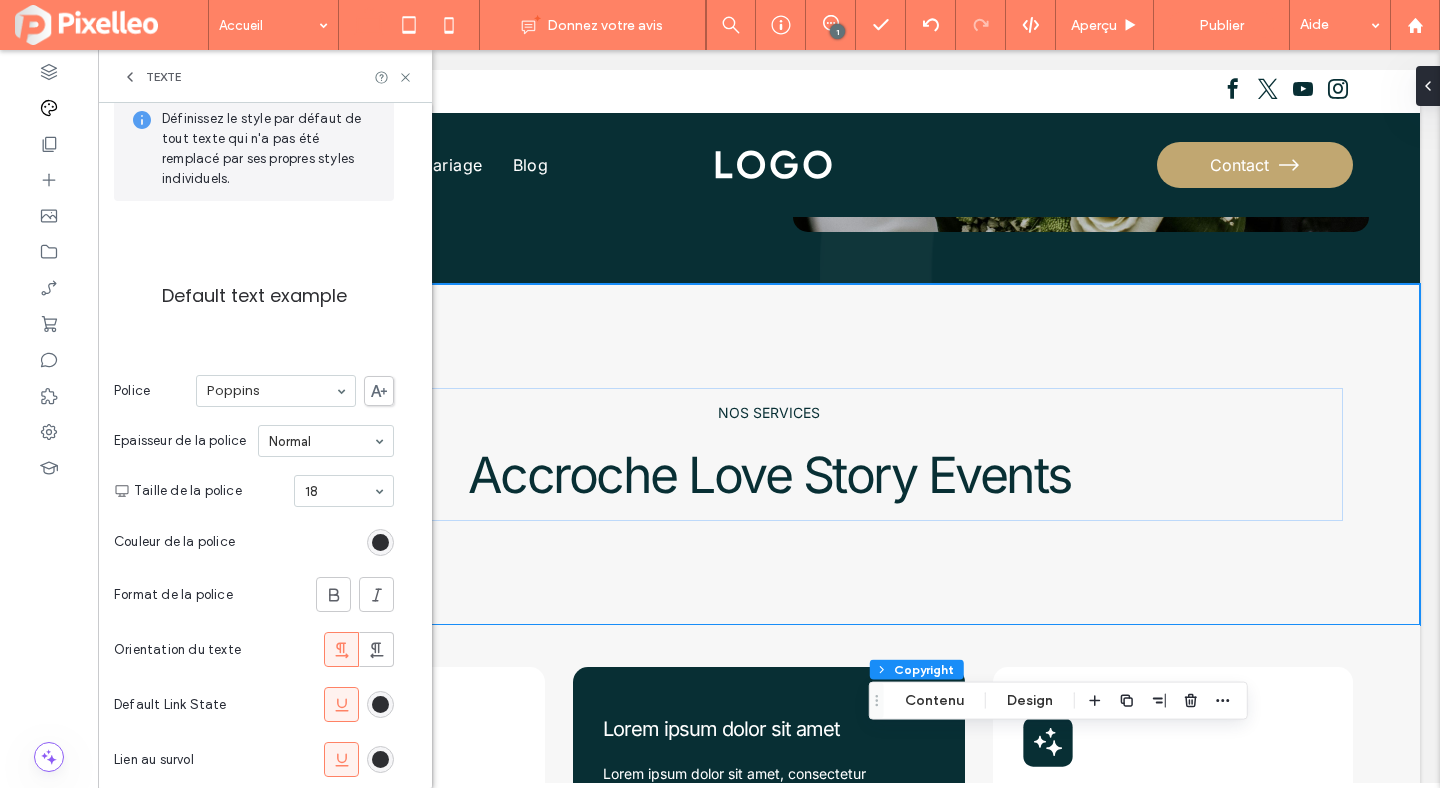 scroll, scrollTop: 206, scrollLeft: 0, axis: vertical 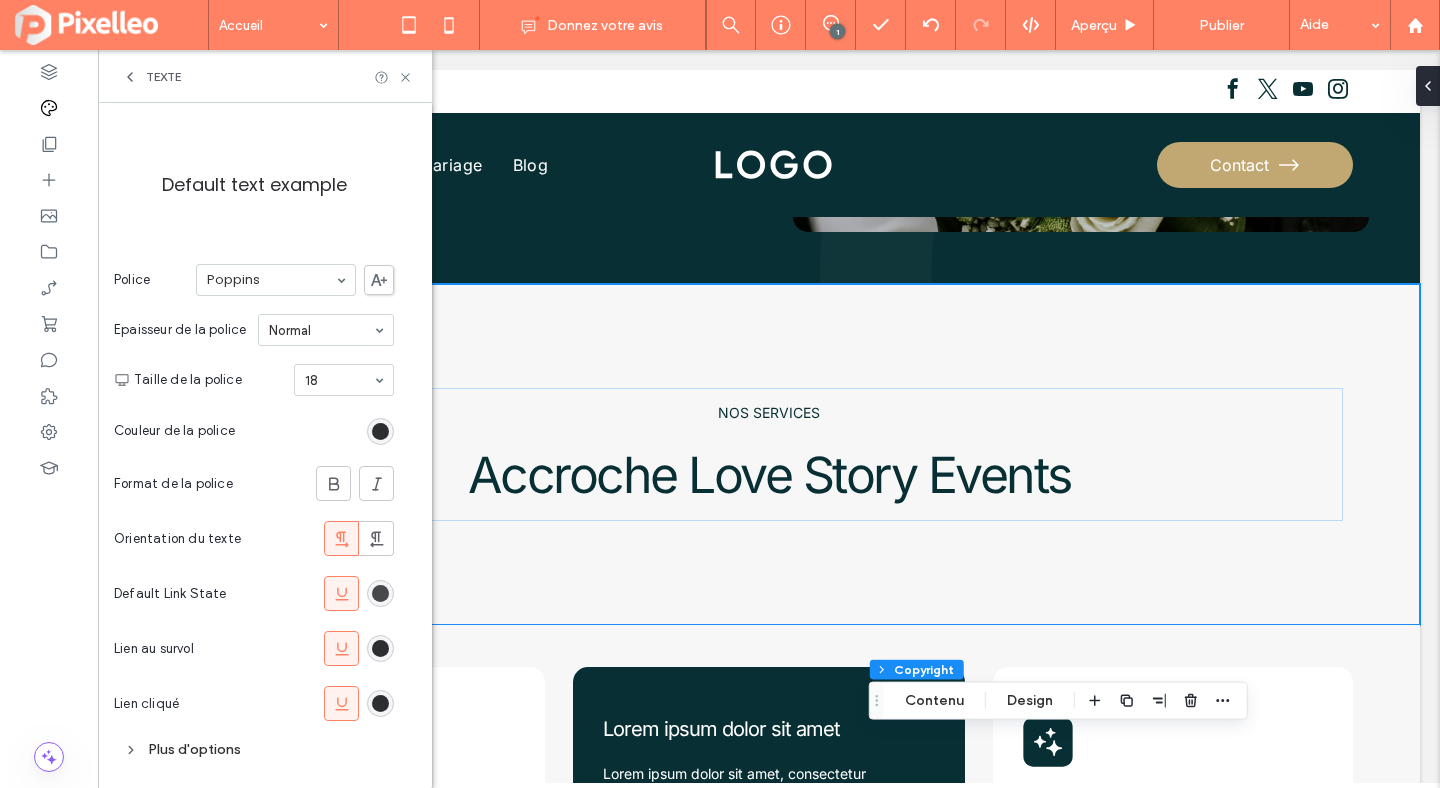 click at bounding box center (380, 593) 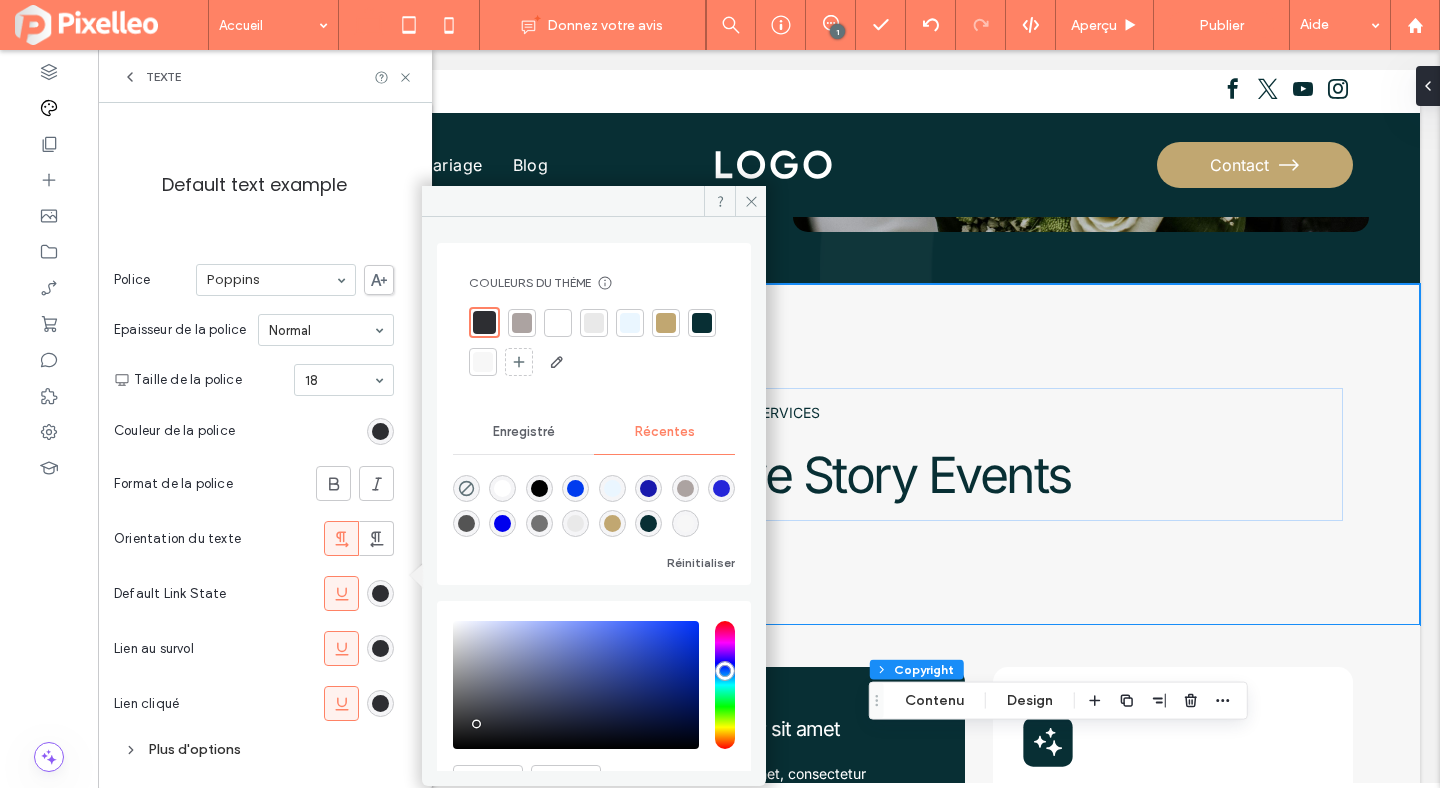 click at bounding box center [502, 488] 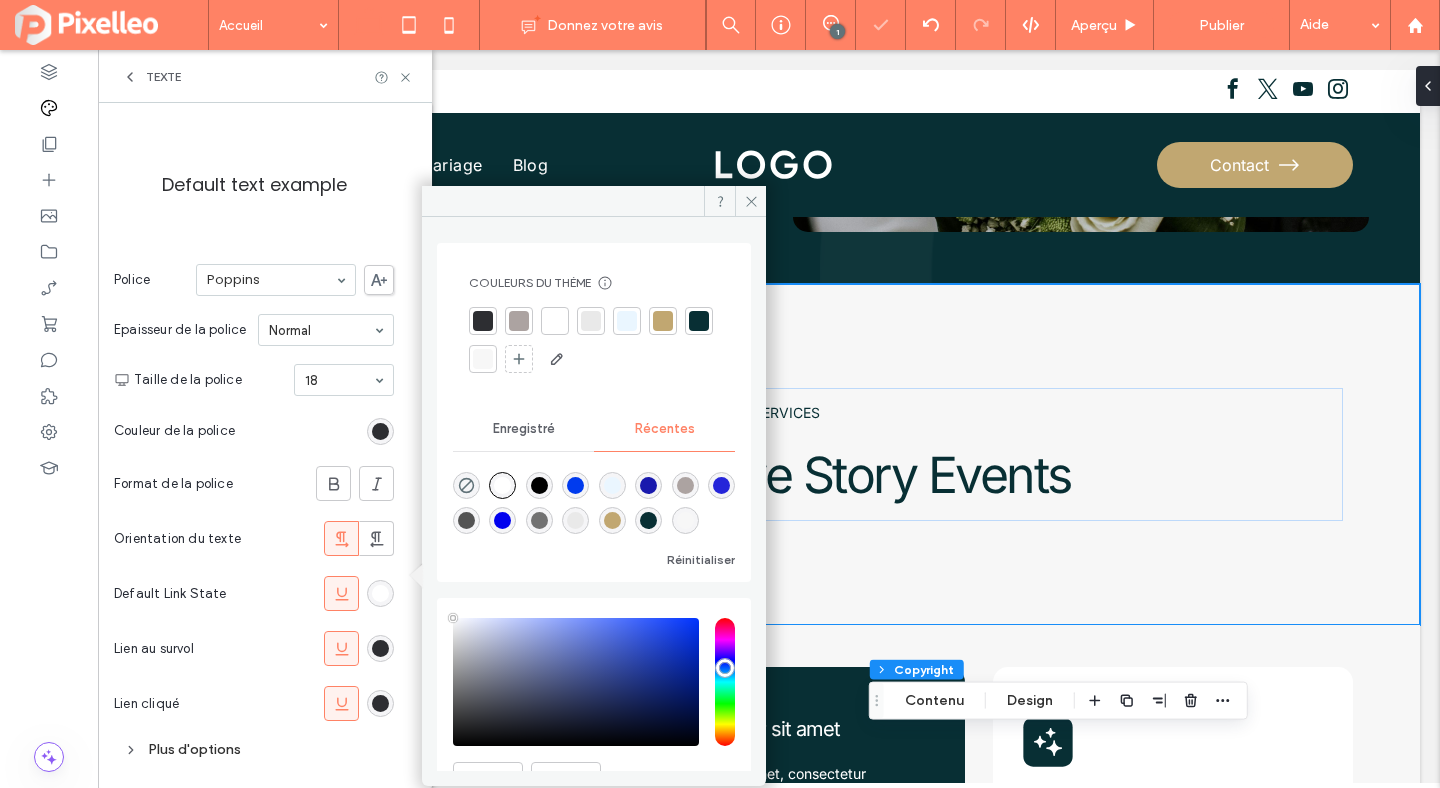 click 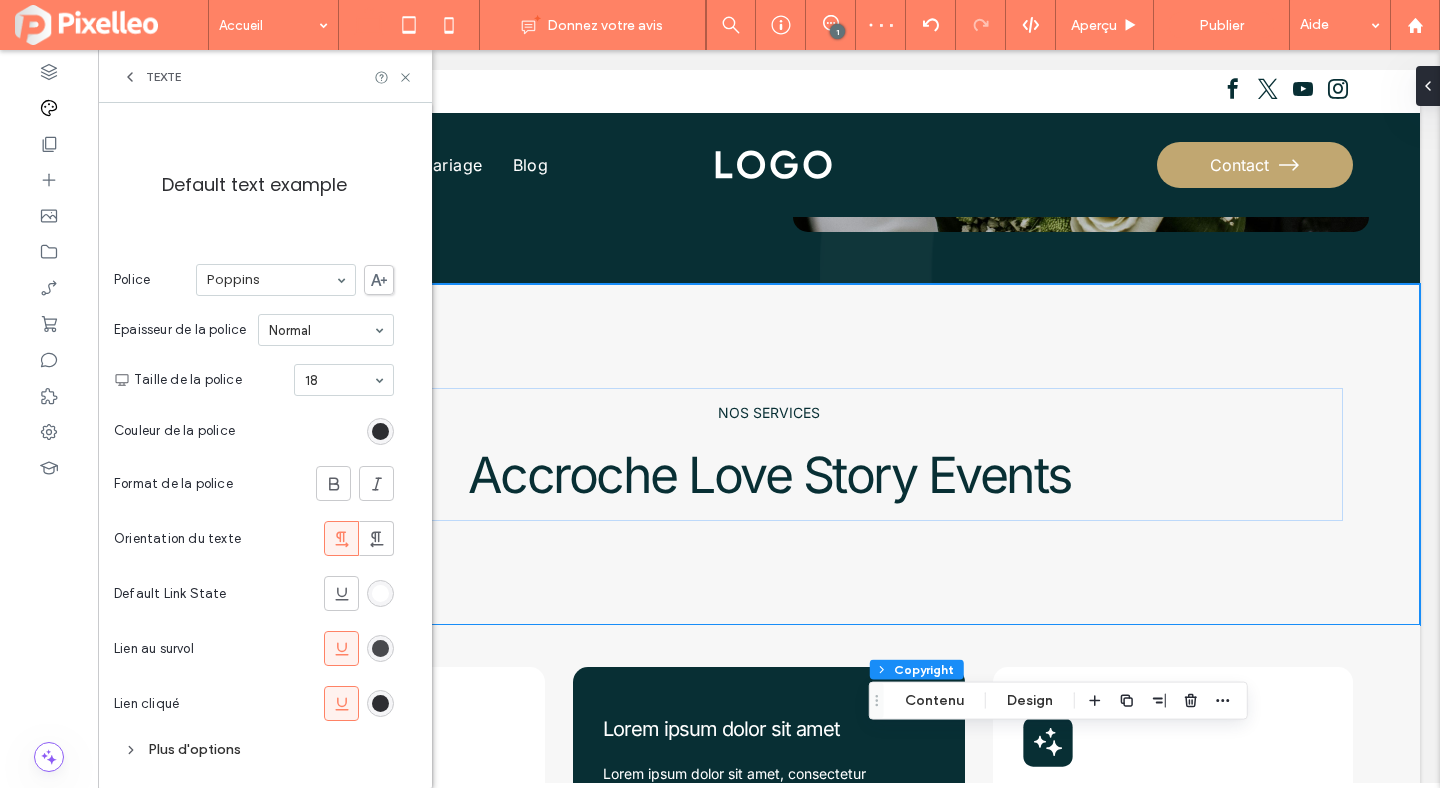 click at bounding box center [380, 648] 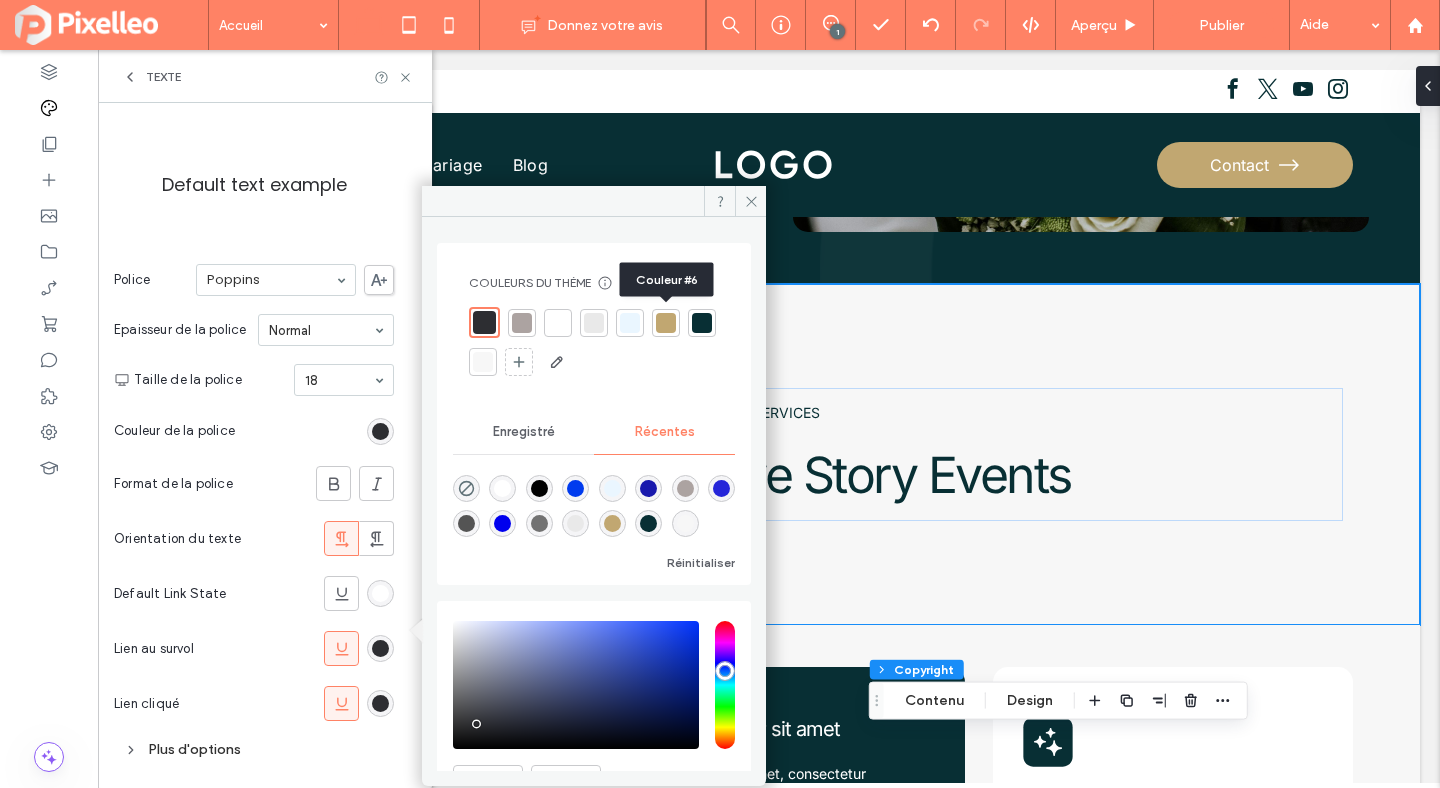 click at bounding box center (666, 323) 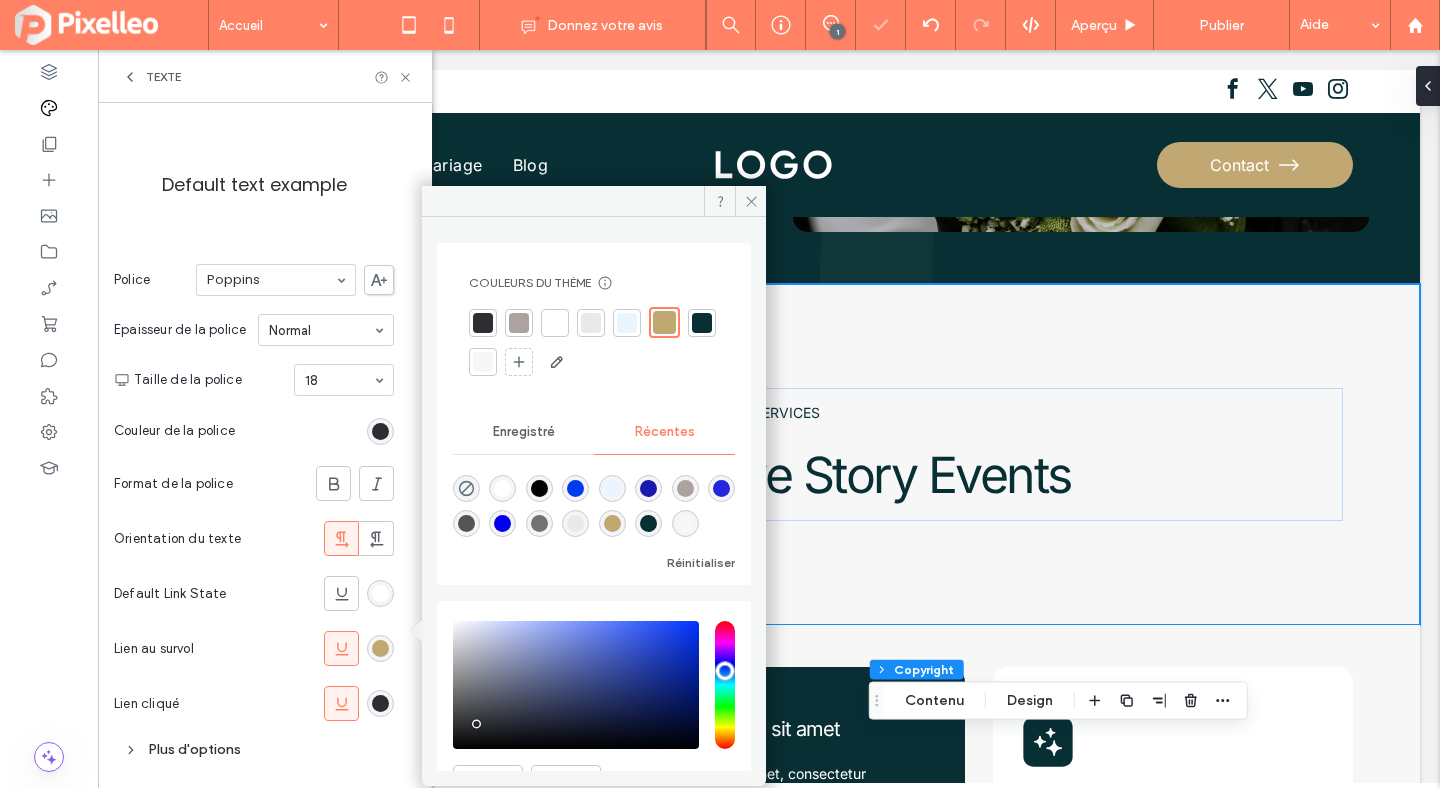 click 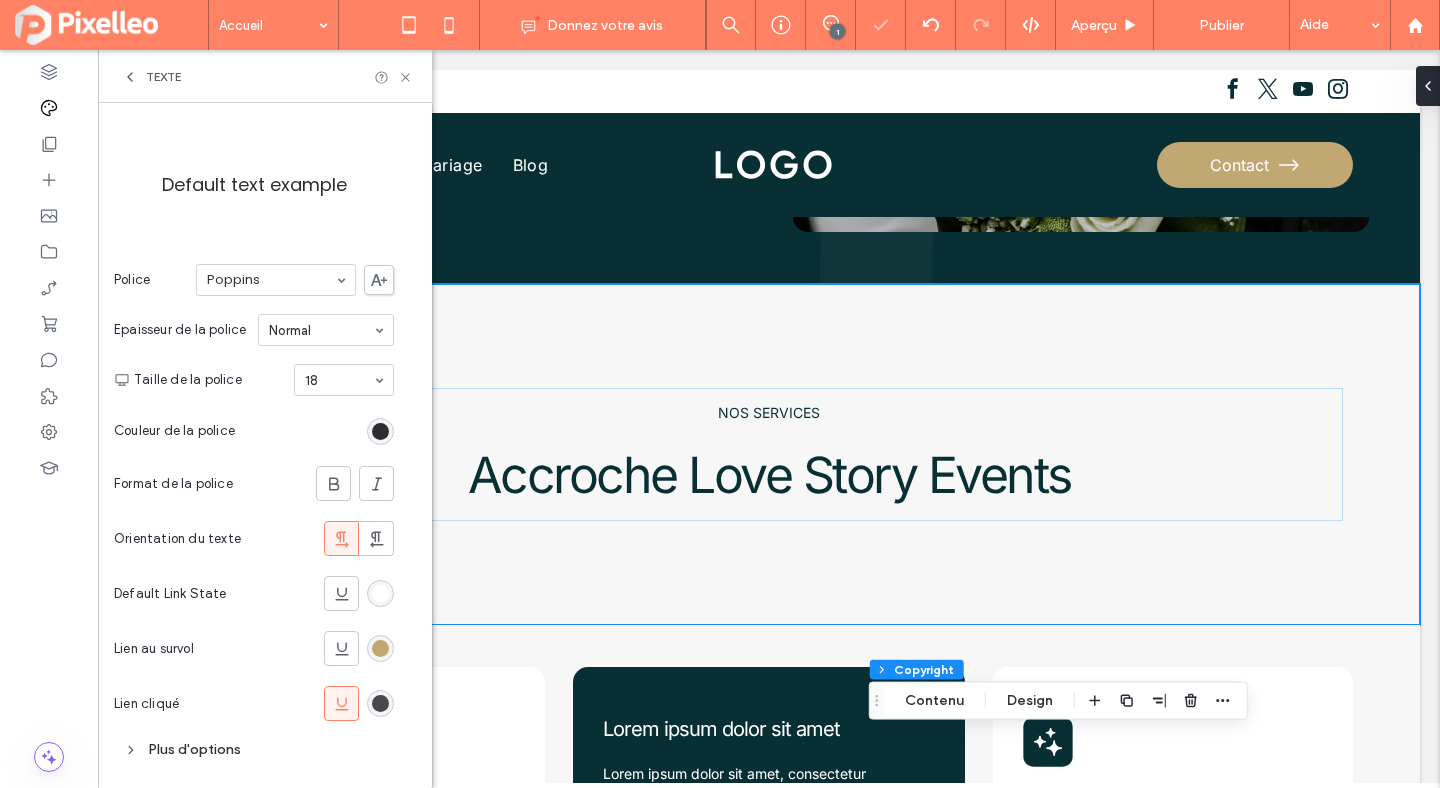 click at bounding box center [380, 703] 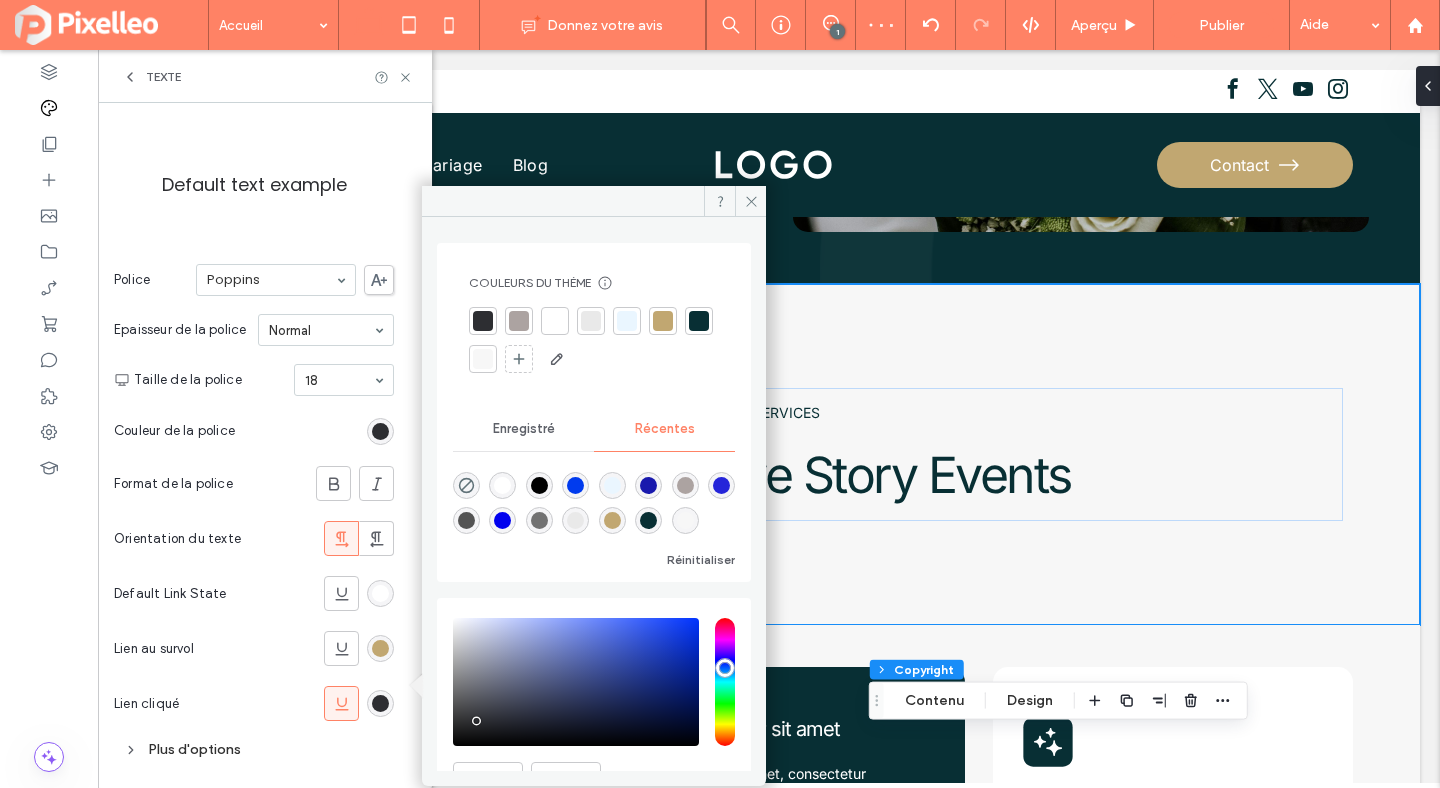 click at bounding box center (594, 341) 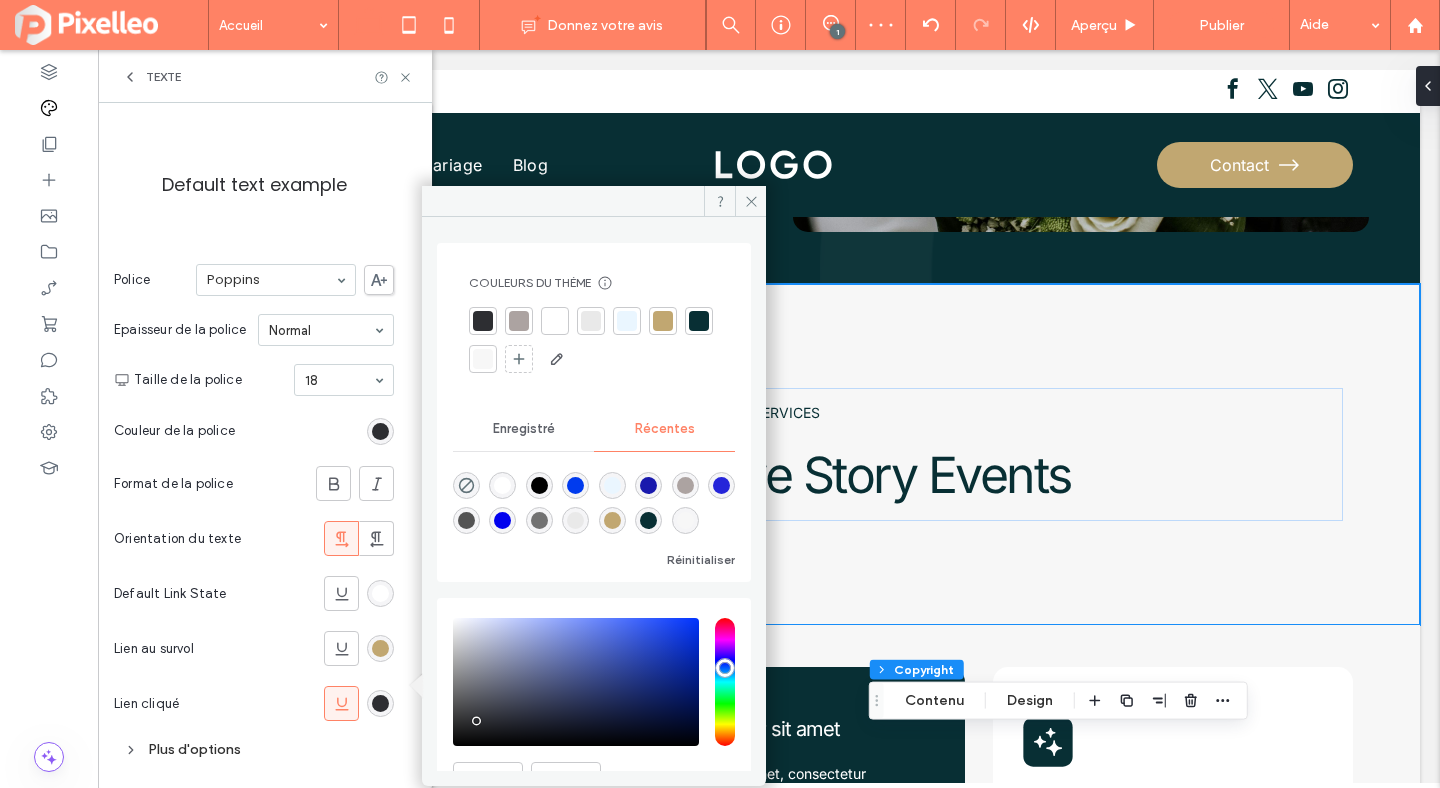 click at bounding box center (663, 321) 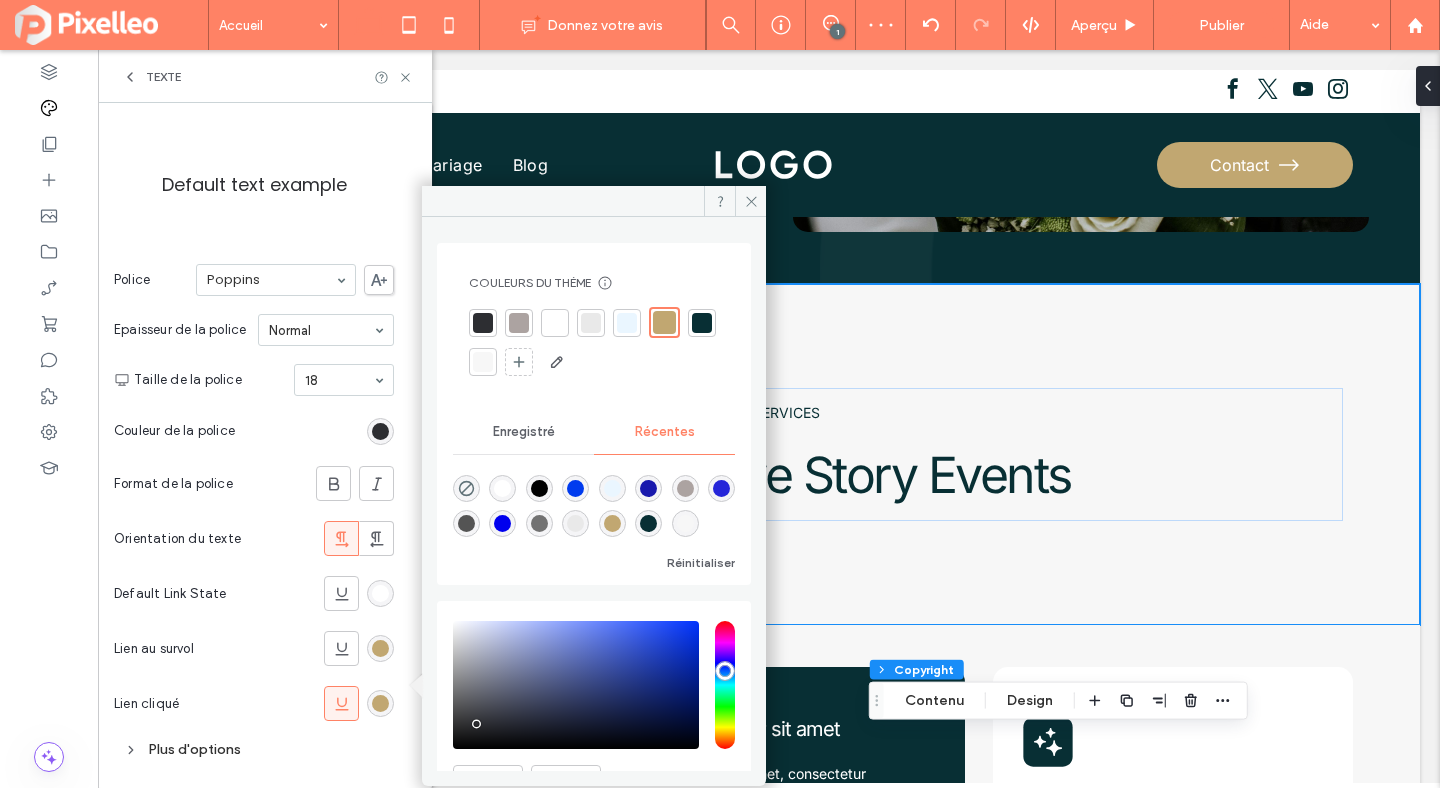 click 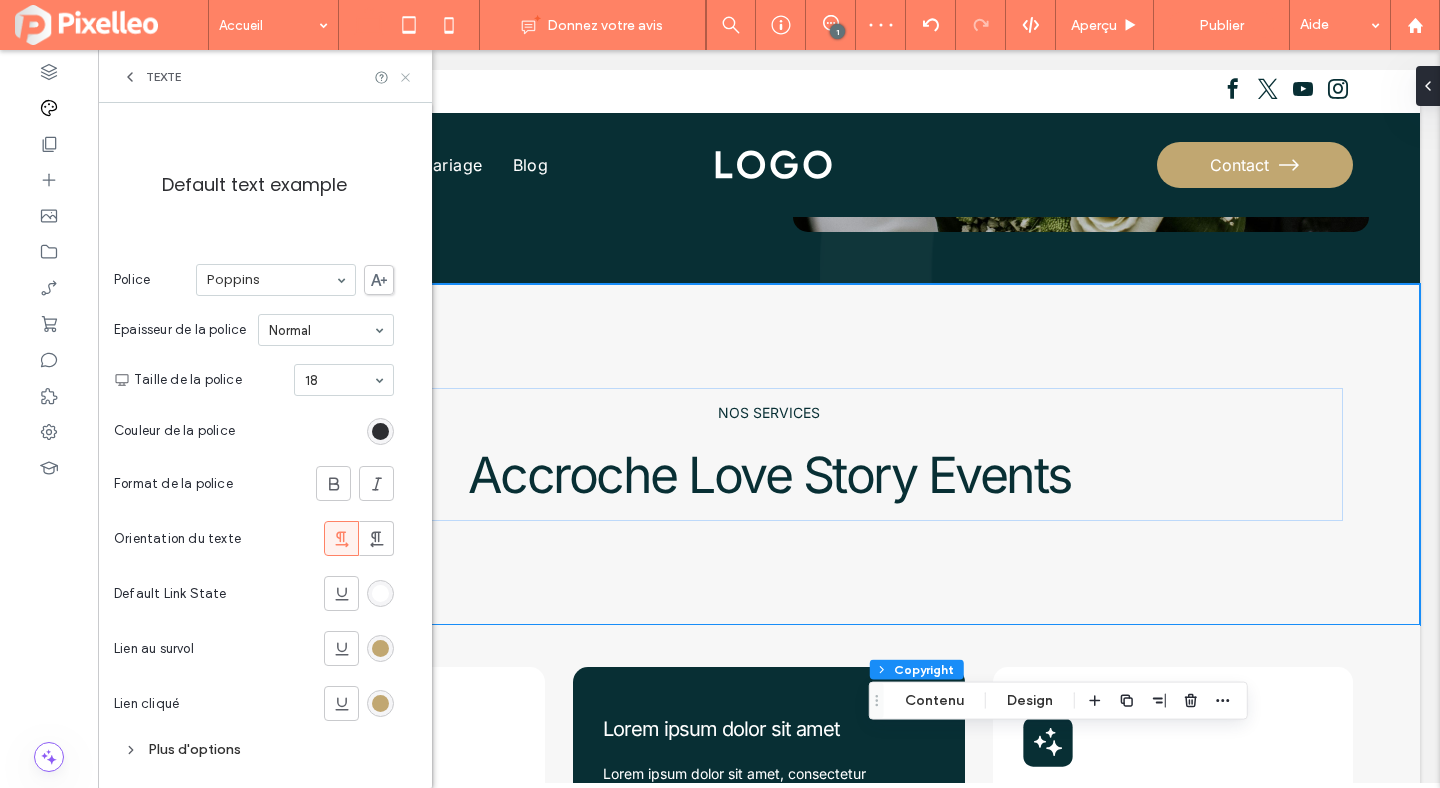 click 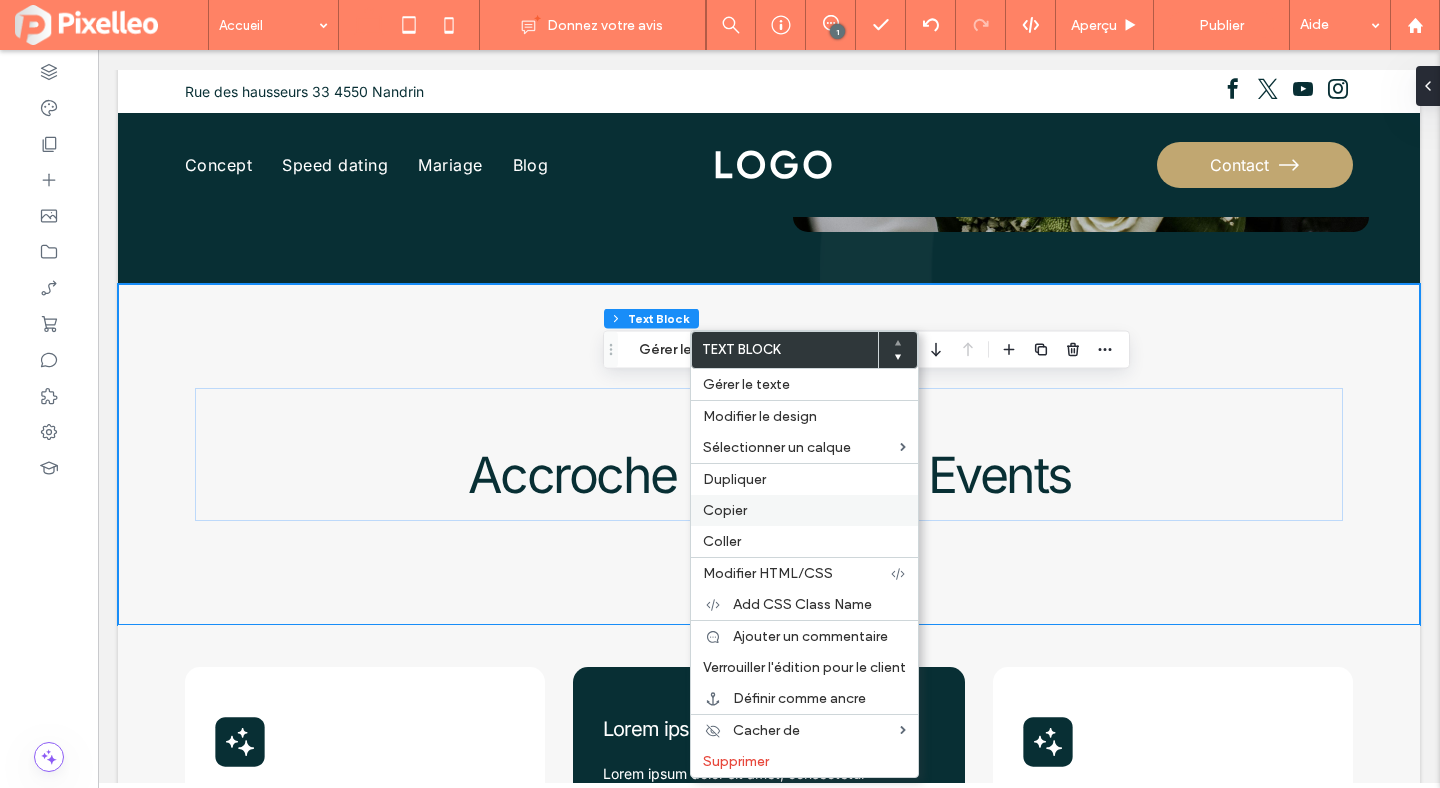 click on "Copier" at bounding box center (725, 510) 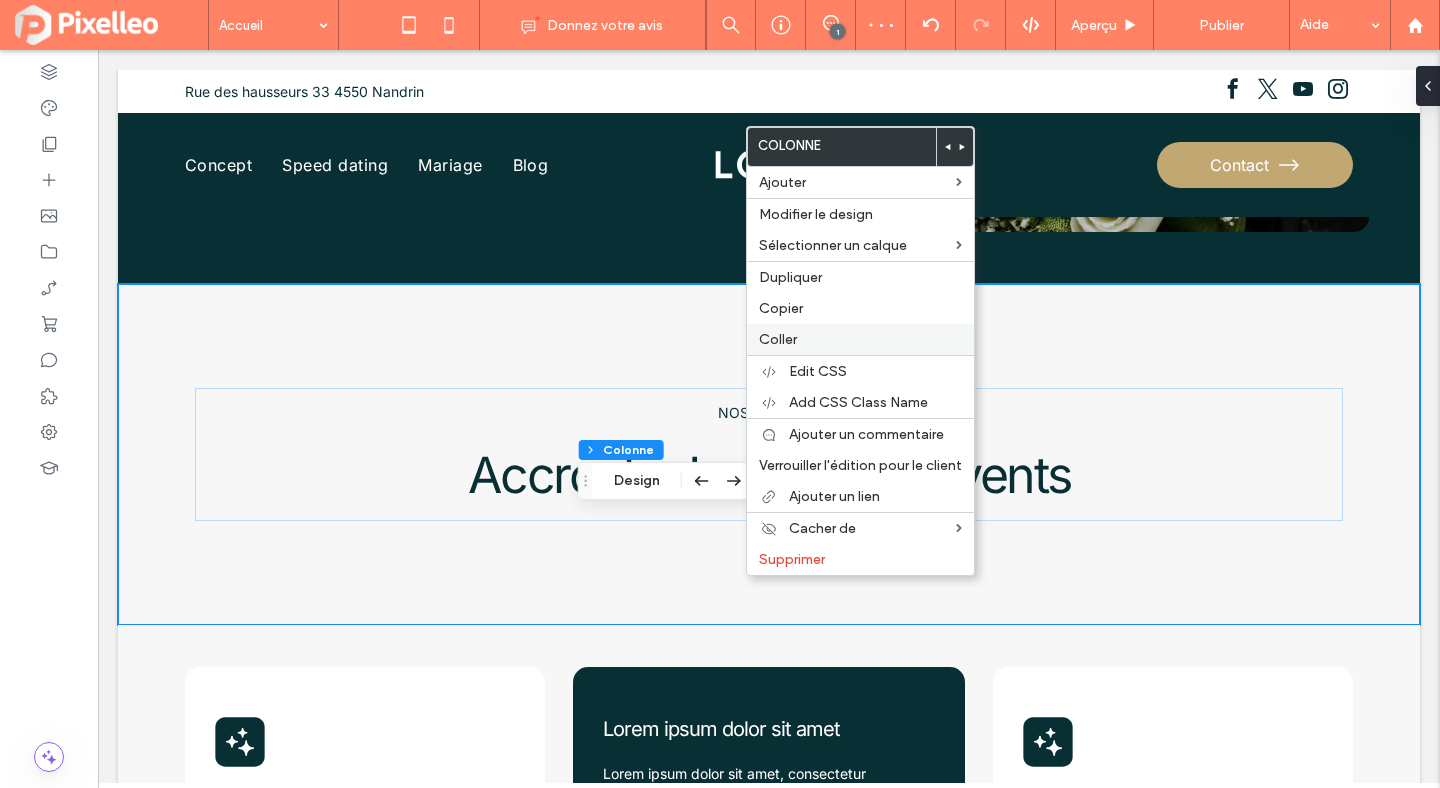 click on "Coller" at bounding box center (860, 339) 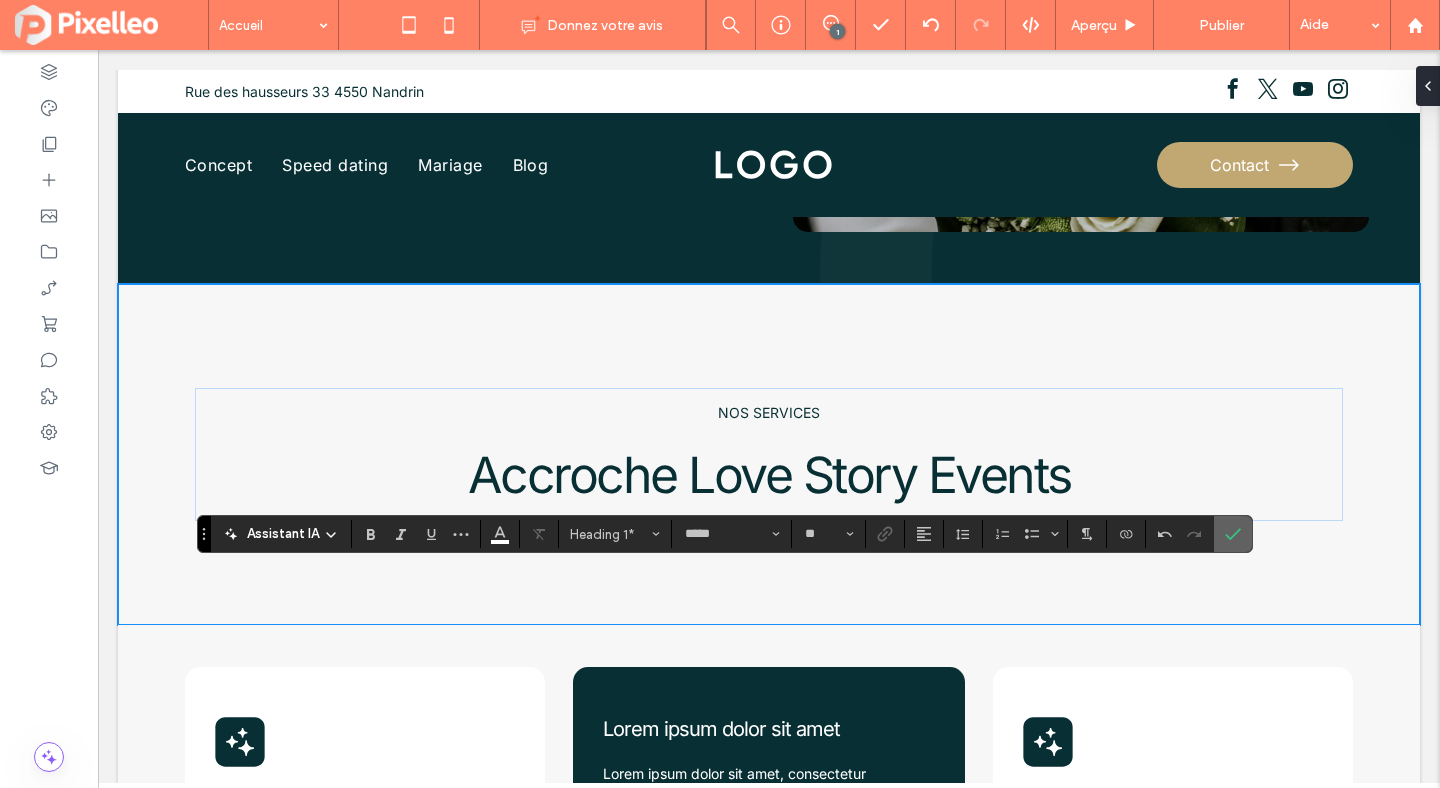 click 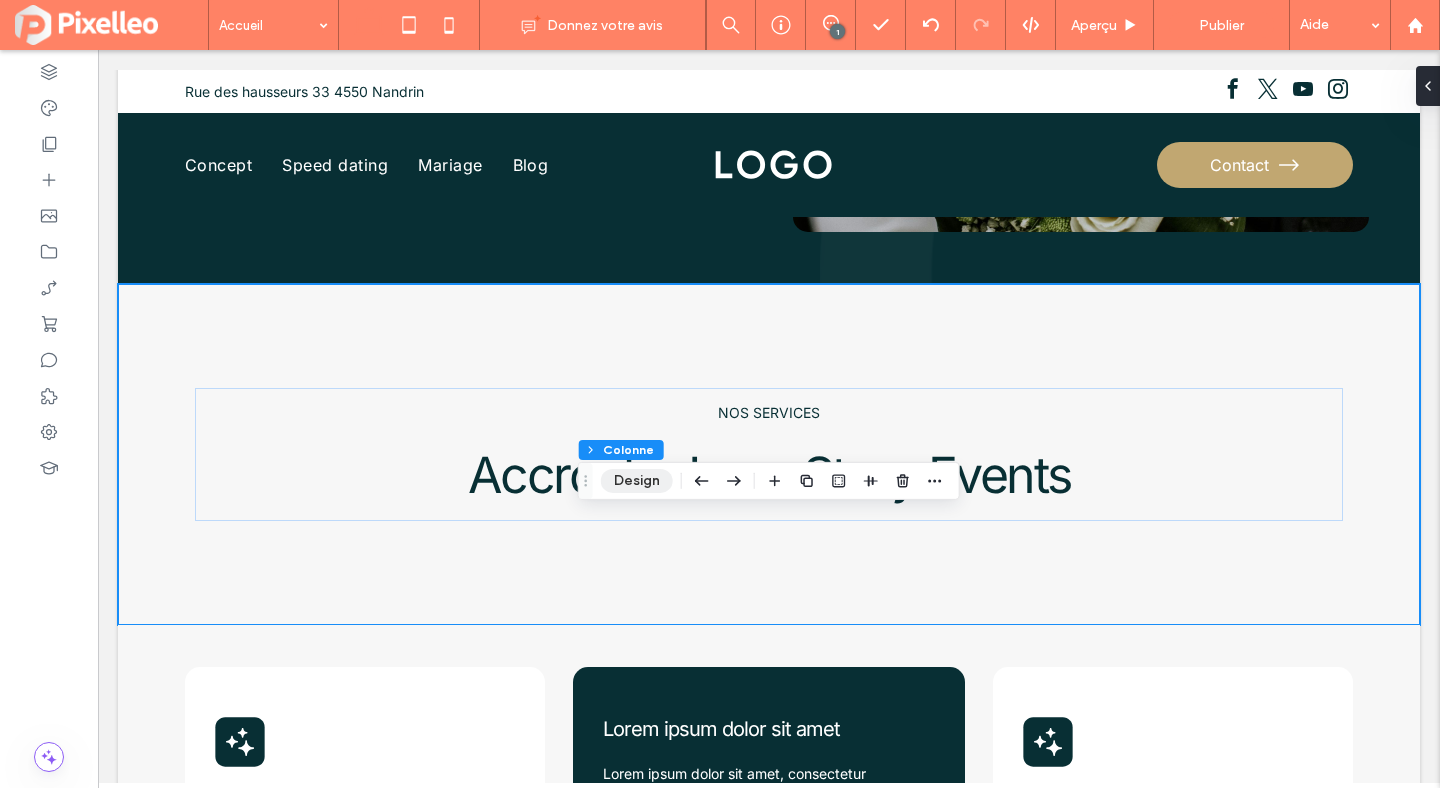click on "Design" at bounding box center (637, 481) 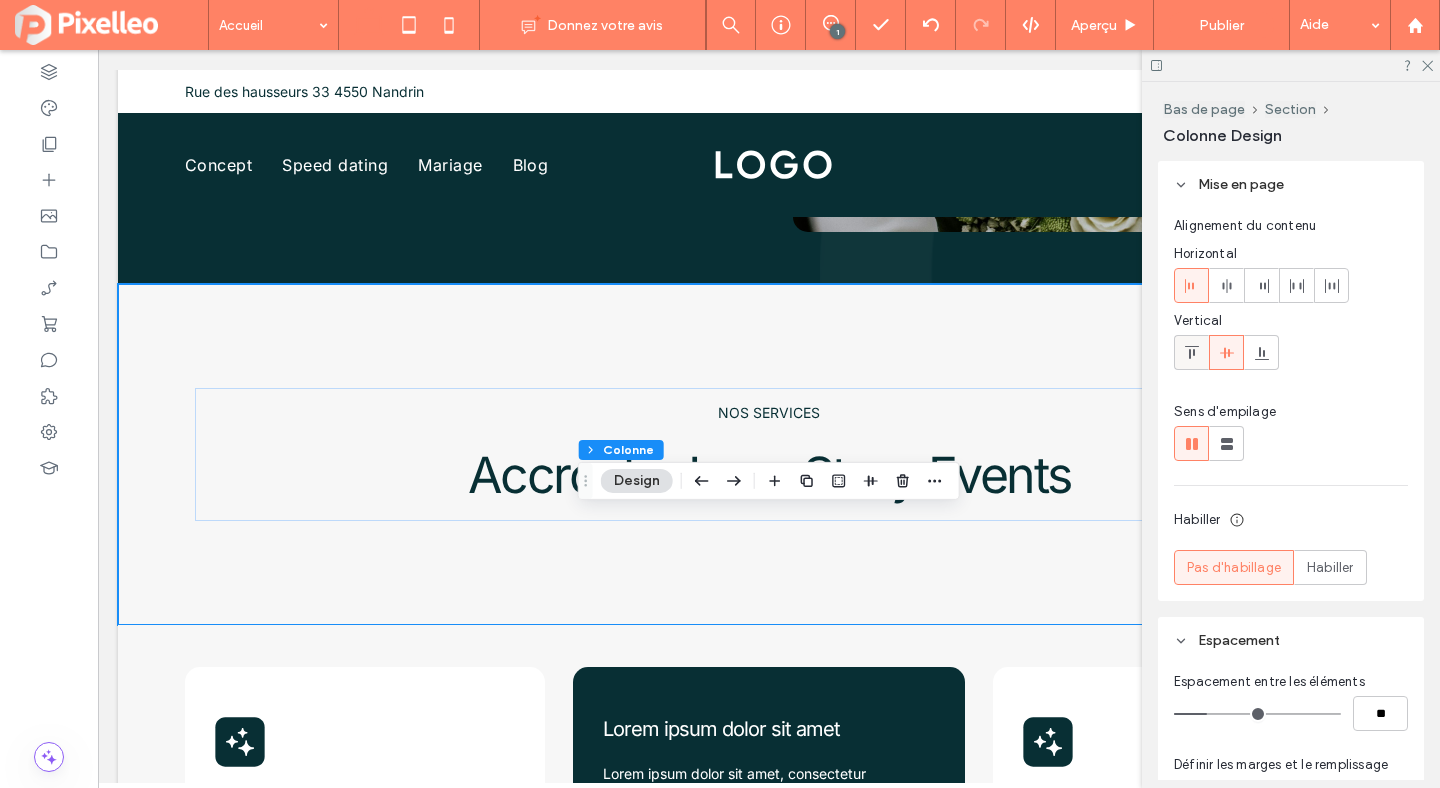 click at bounding box center [1191, 352] 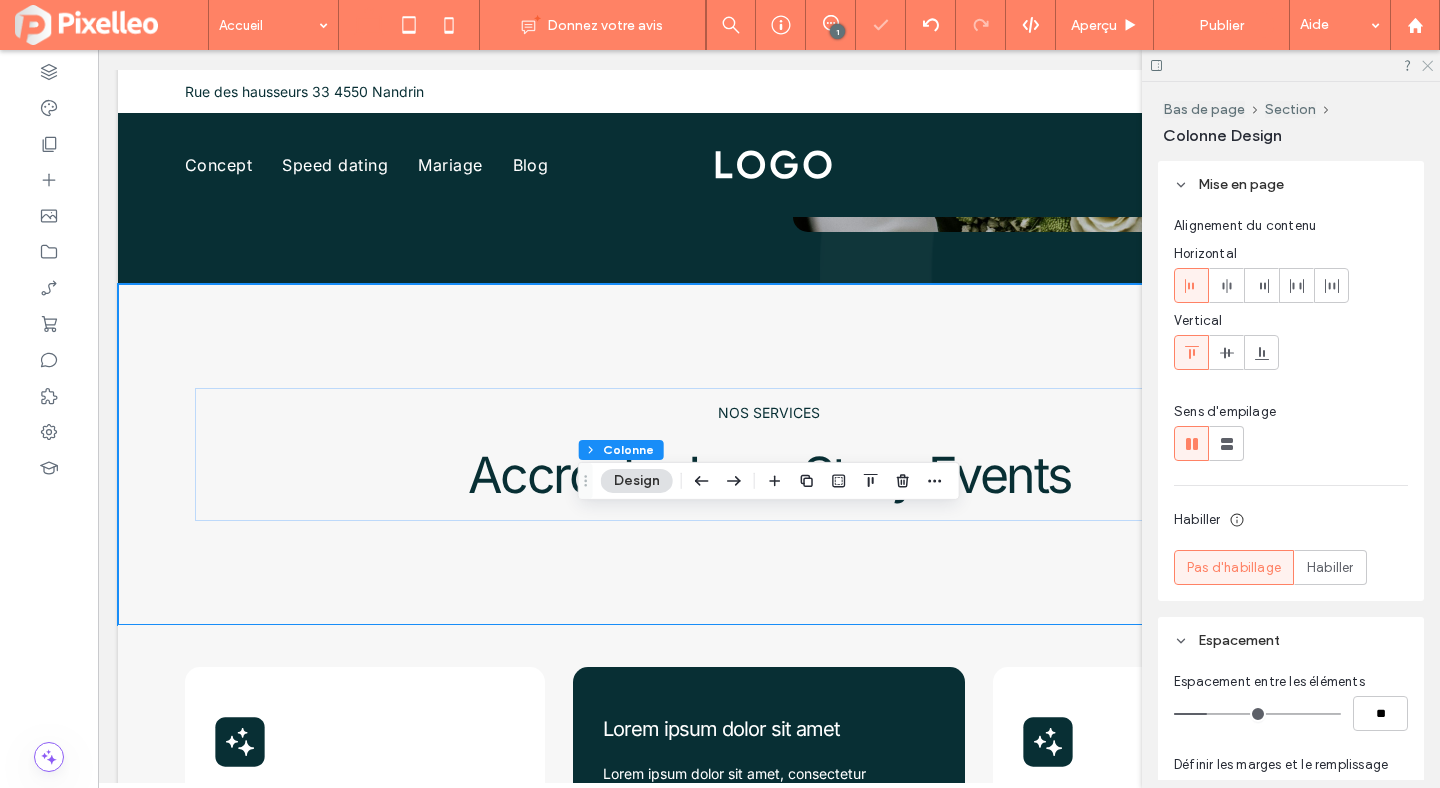click 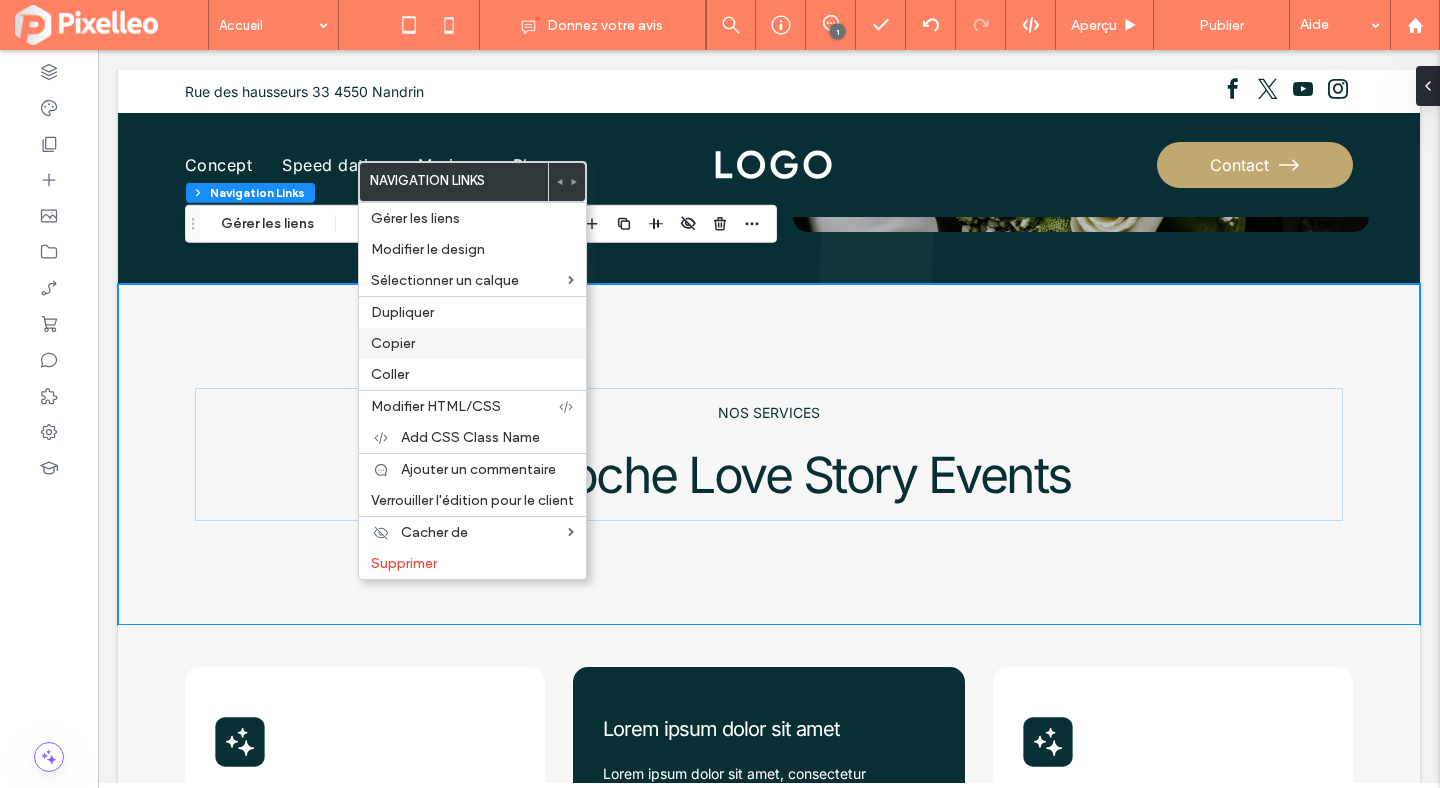 click on "Copier" at bounding box center (472, 343) 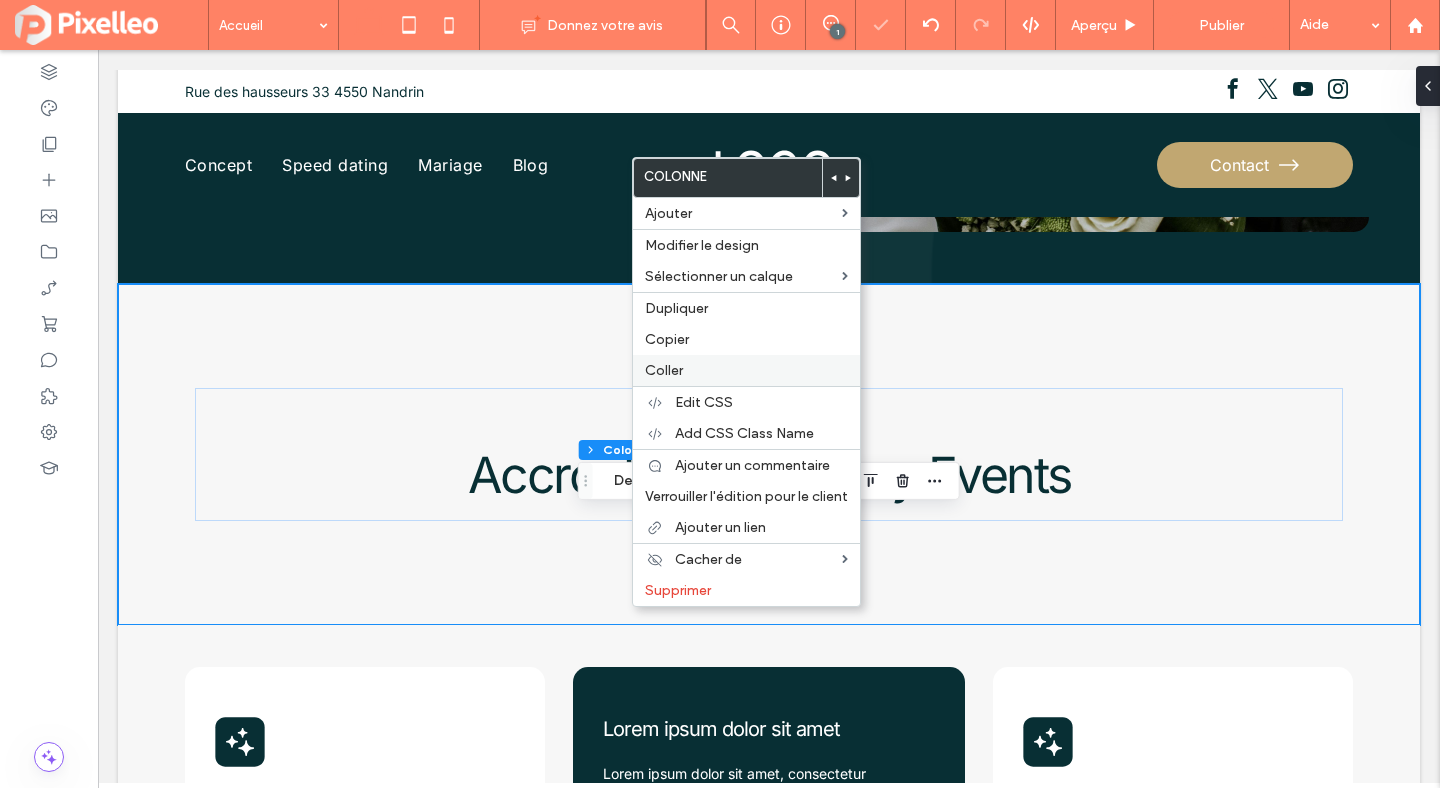 click on "Coller" at bounding box center [664, 370] 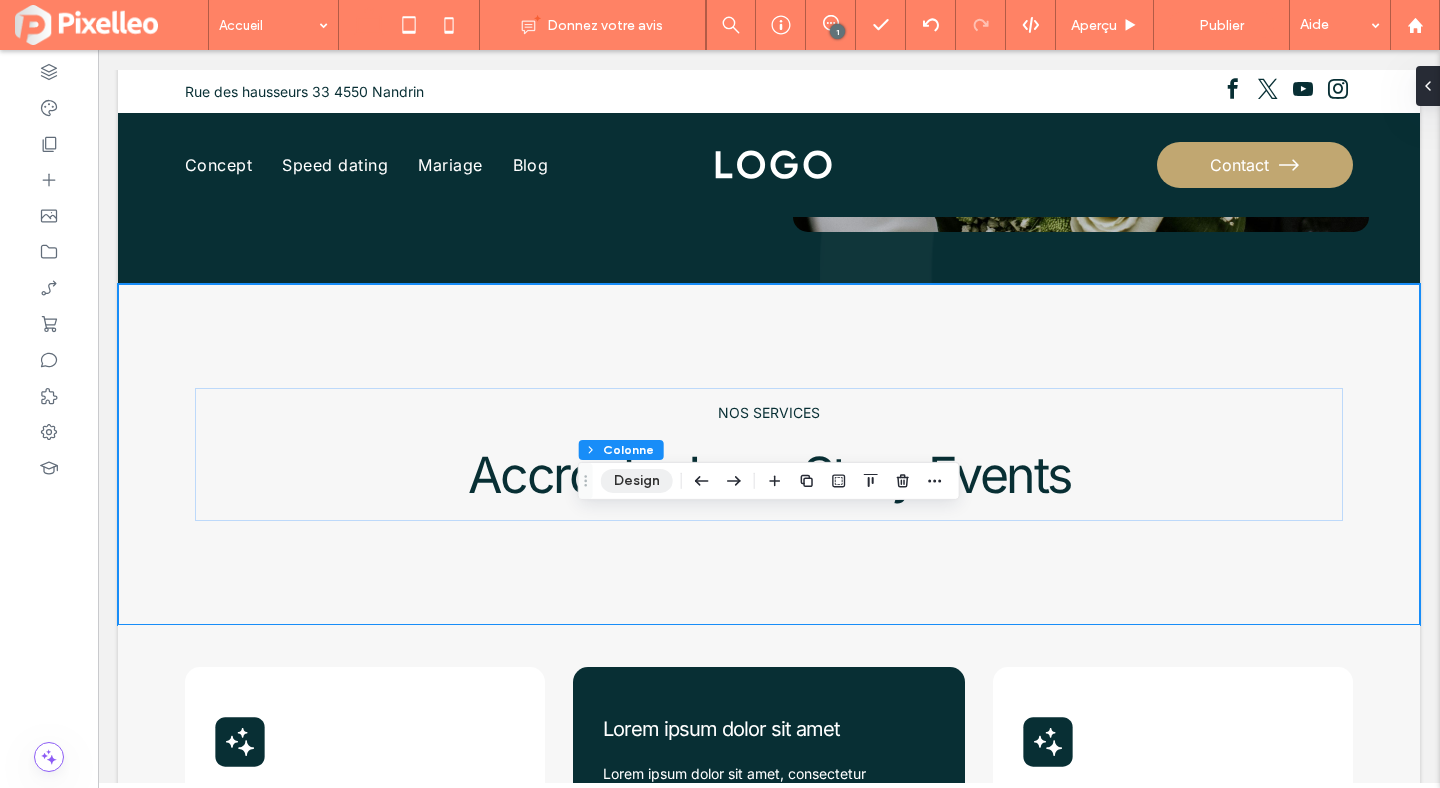 click on "Design" at bounding box center [637, 481] 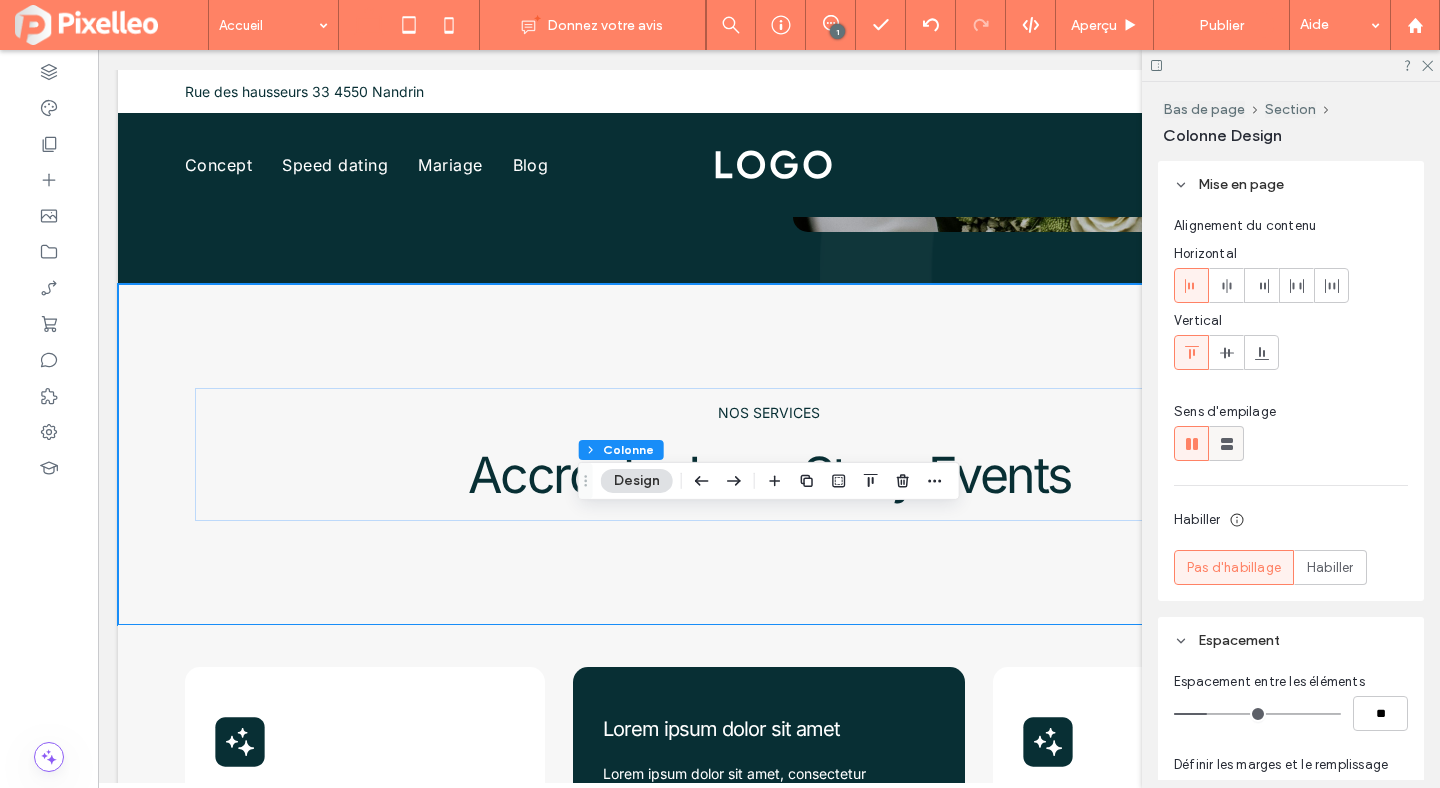 click 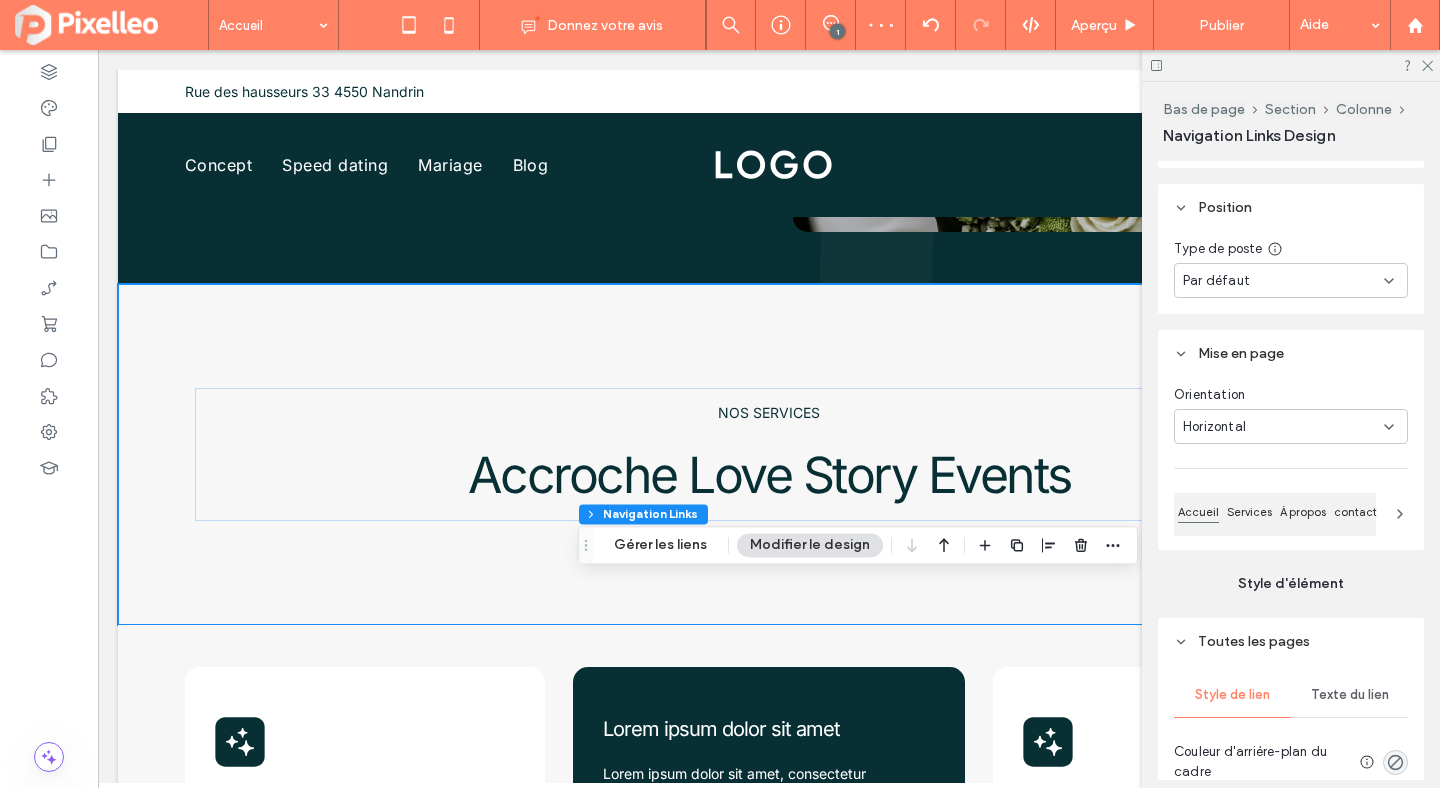 scroll, scrollTop: 860, scrollLeft: 0, axis: vertical 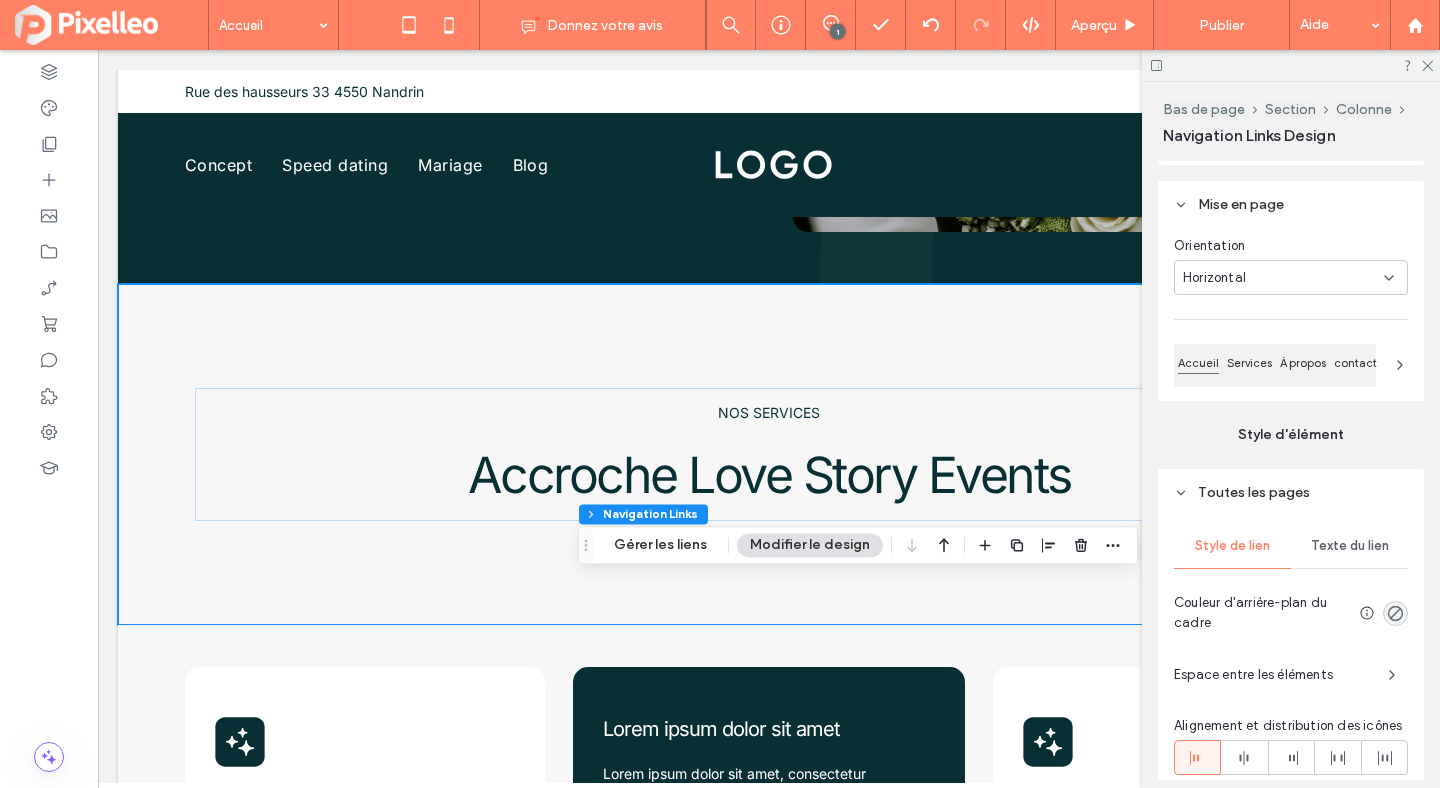 click on "Horizontal" at bounding box center [1283, 278] 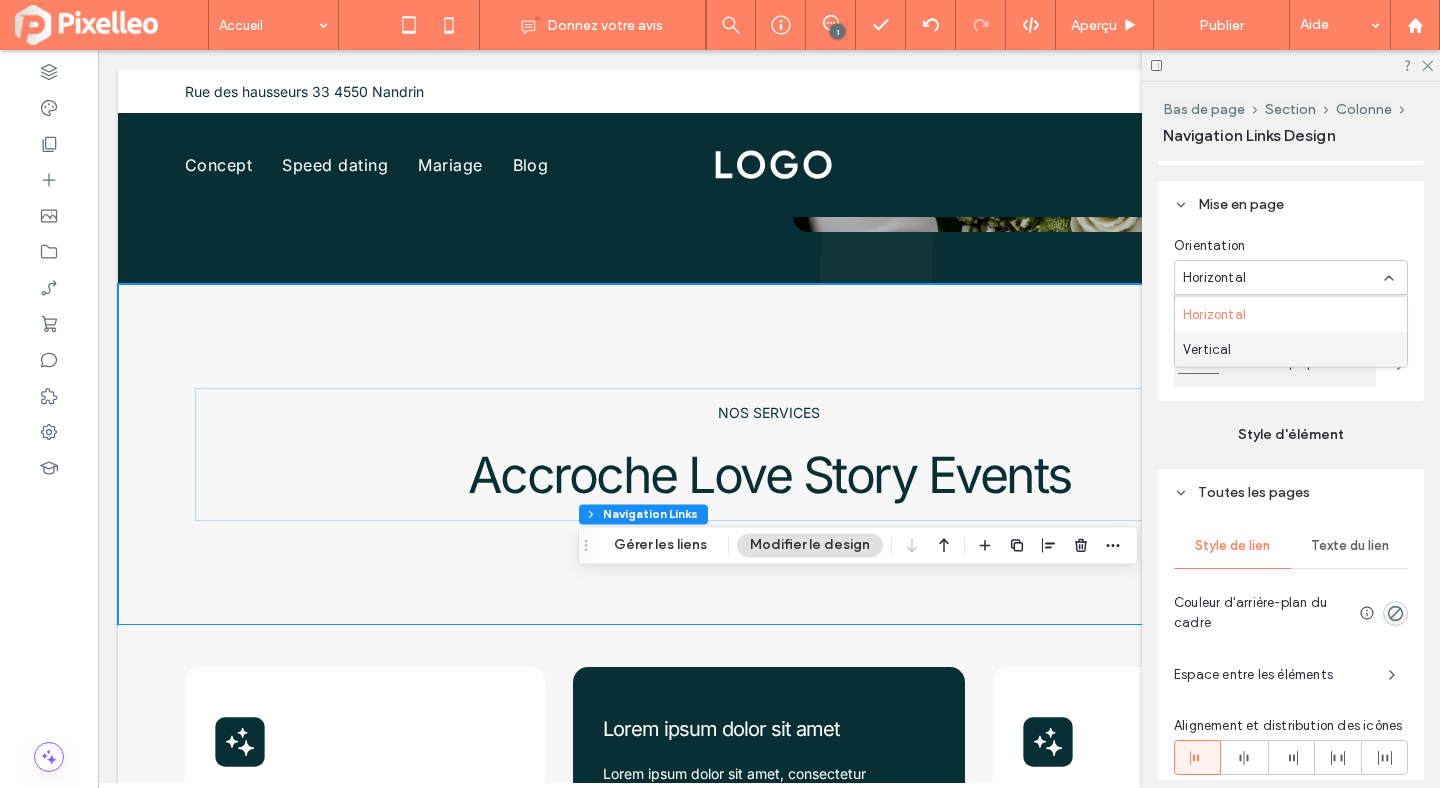 click on "Vertical" at bounding box center [1207, 349] 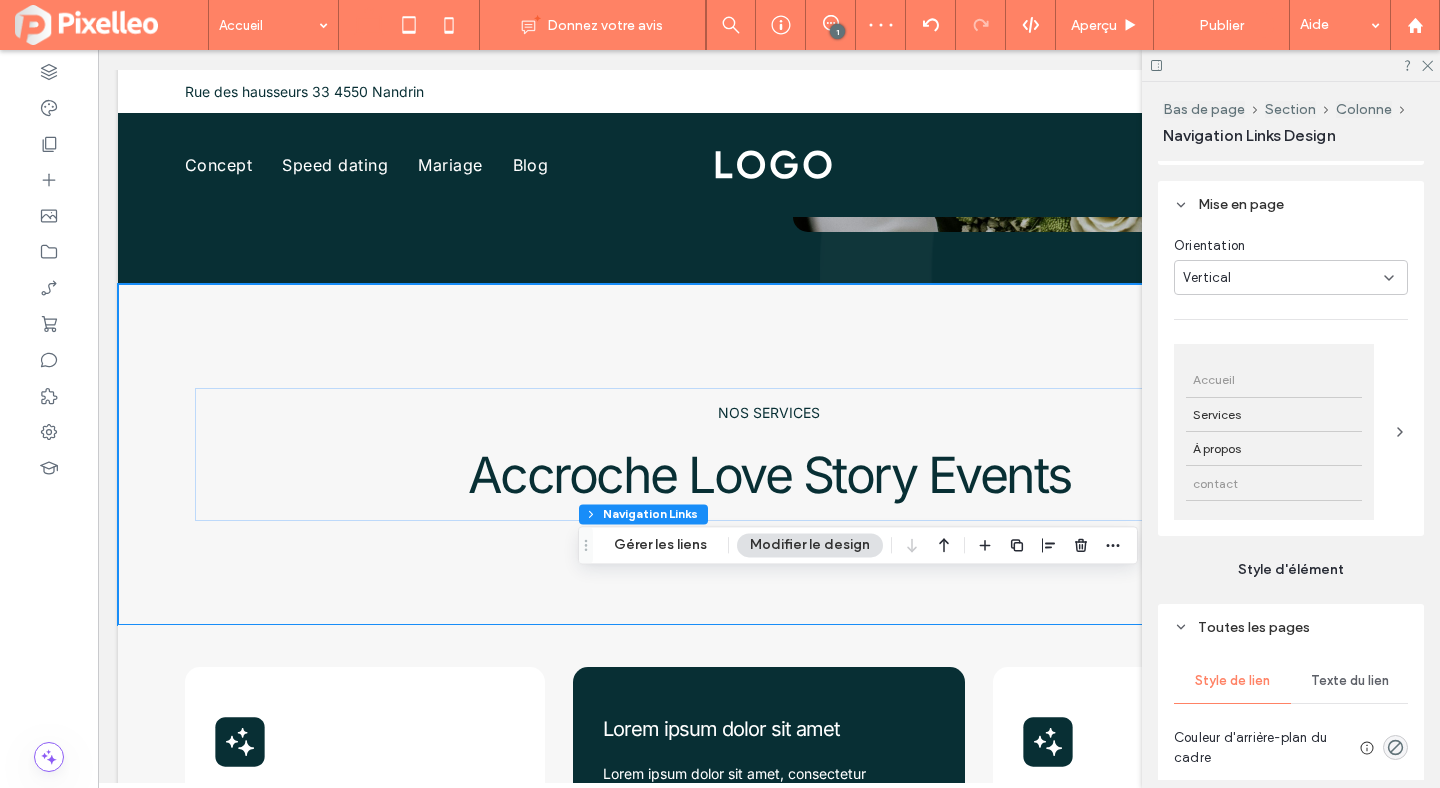 click on "contact" at bounding box center (1274, 483) 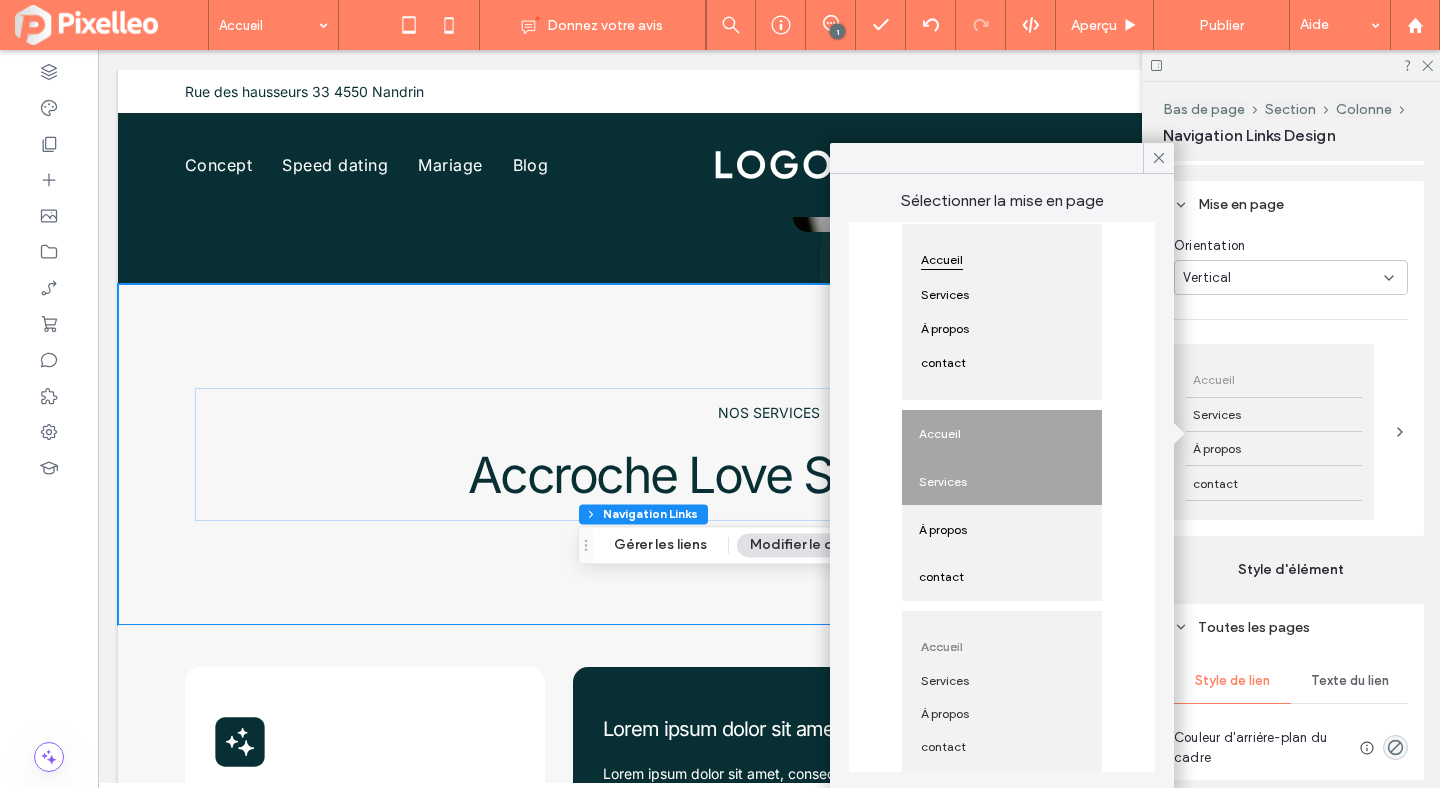 scroll, scrollTop: 318, scrollLeft: 0, axis: vertical 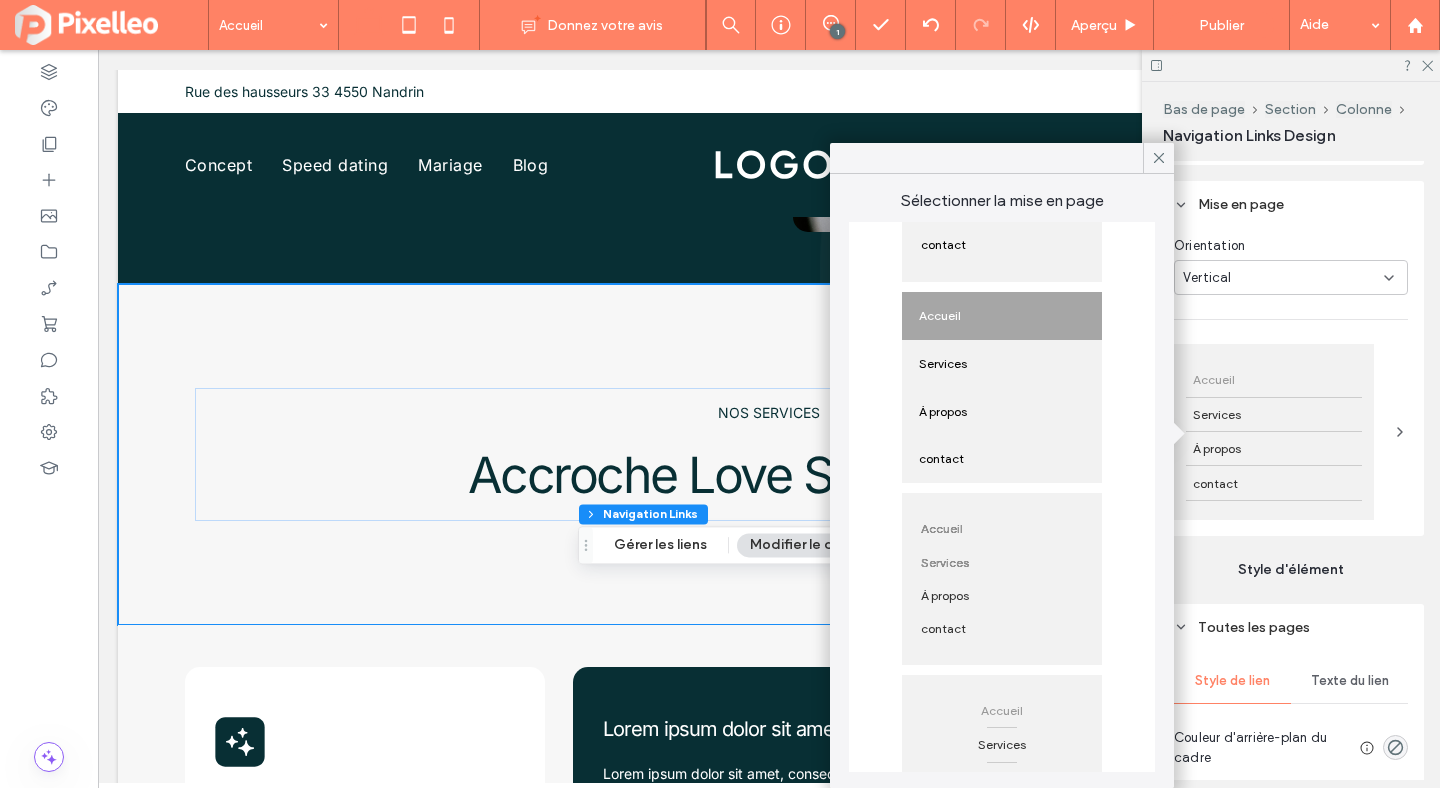click on "Services" at bounding box center (1002, 561) 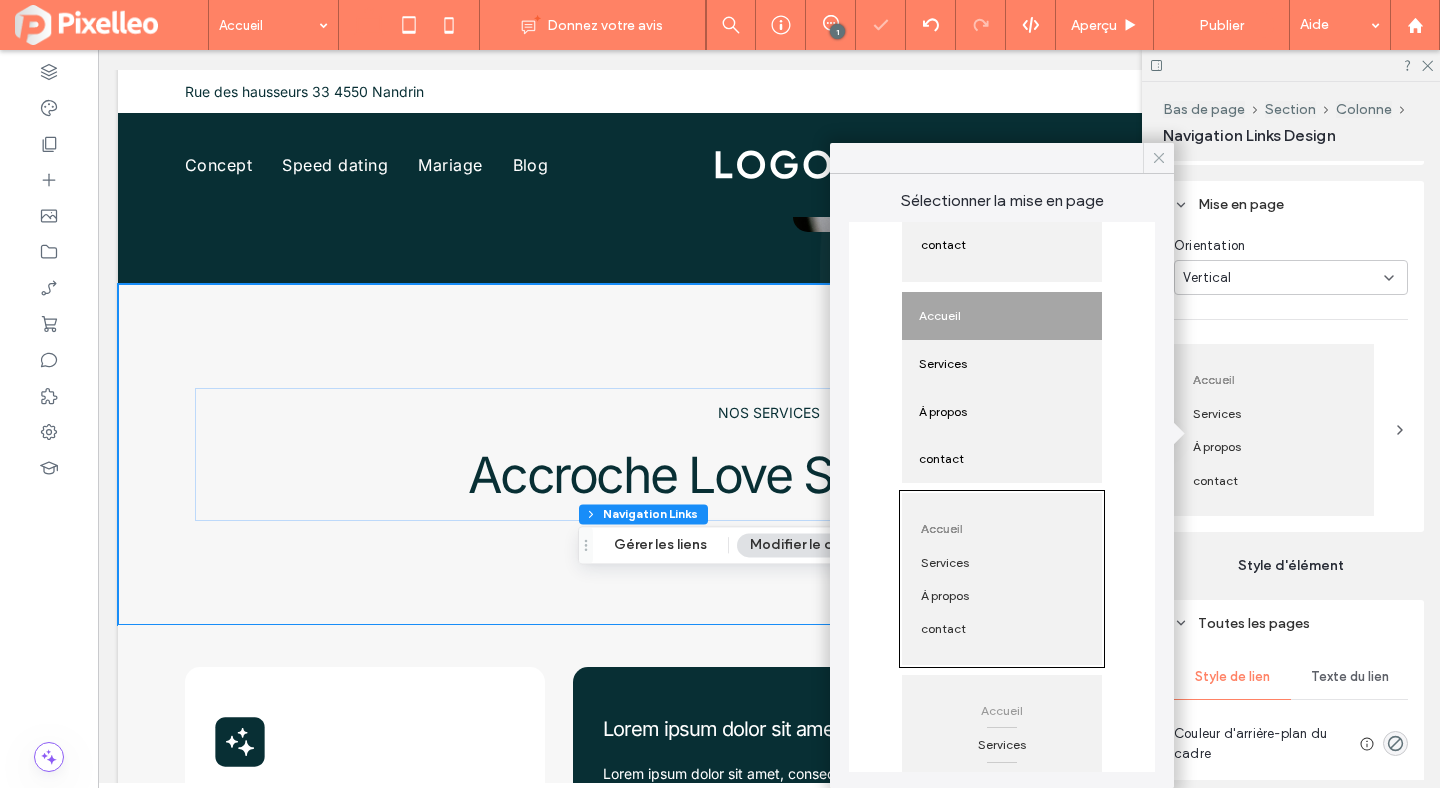click 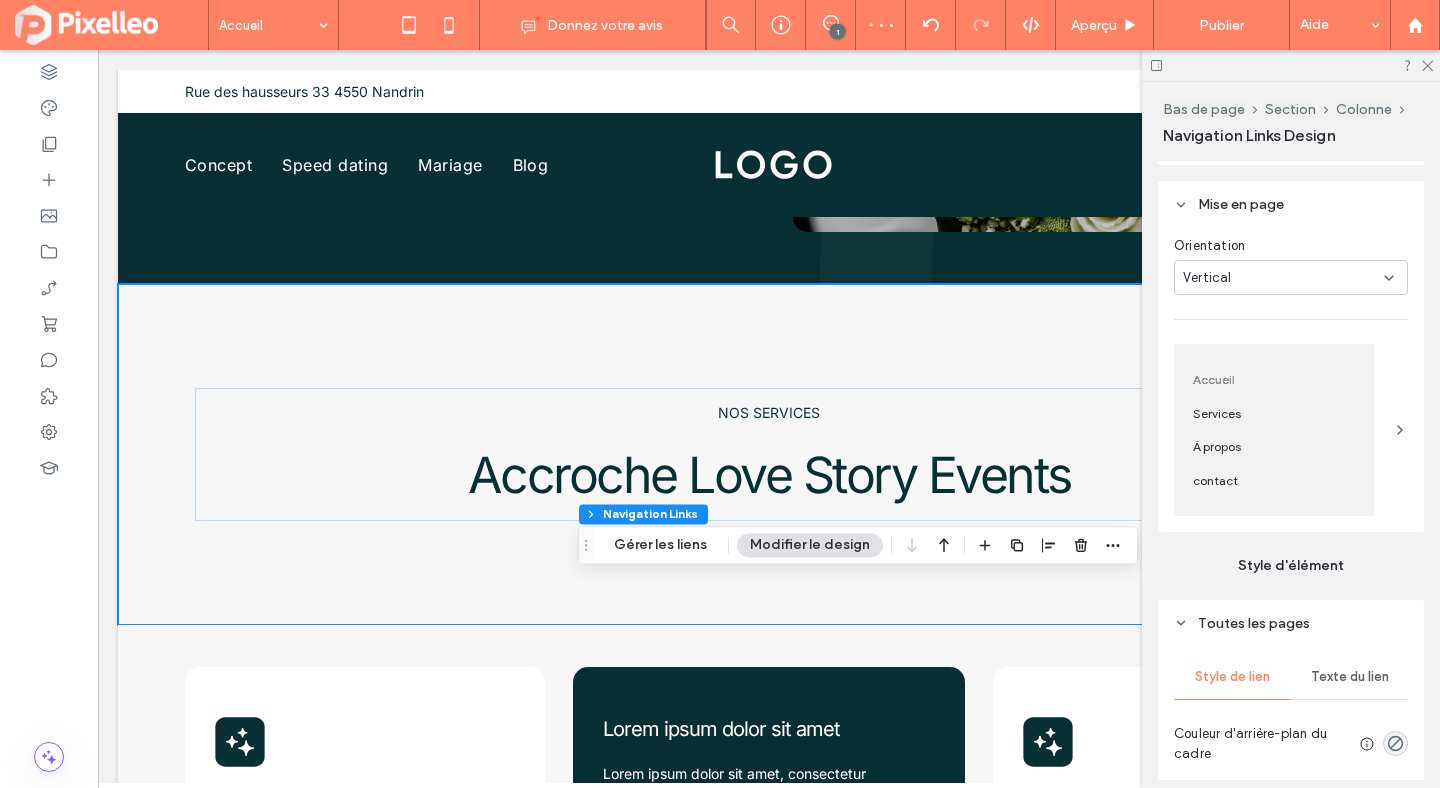 scroll, scrollTop: 1122, scrollLeft: 0, axis: vertical 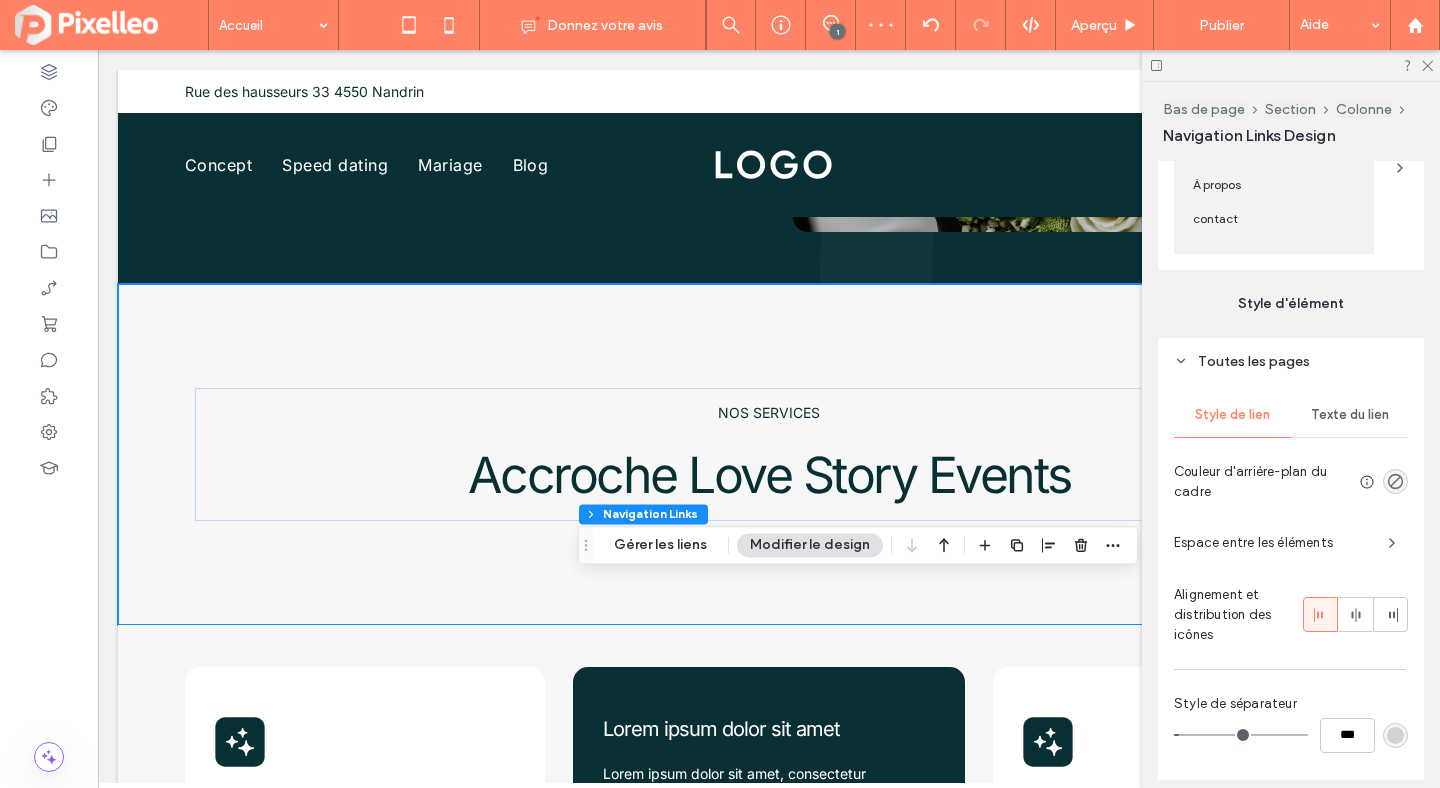click on "Espace entre les éléments" at bounding box center (1273, 543) 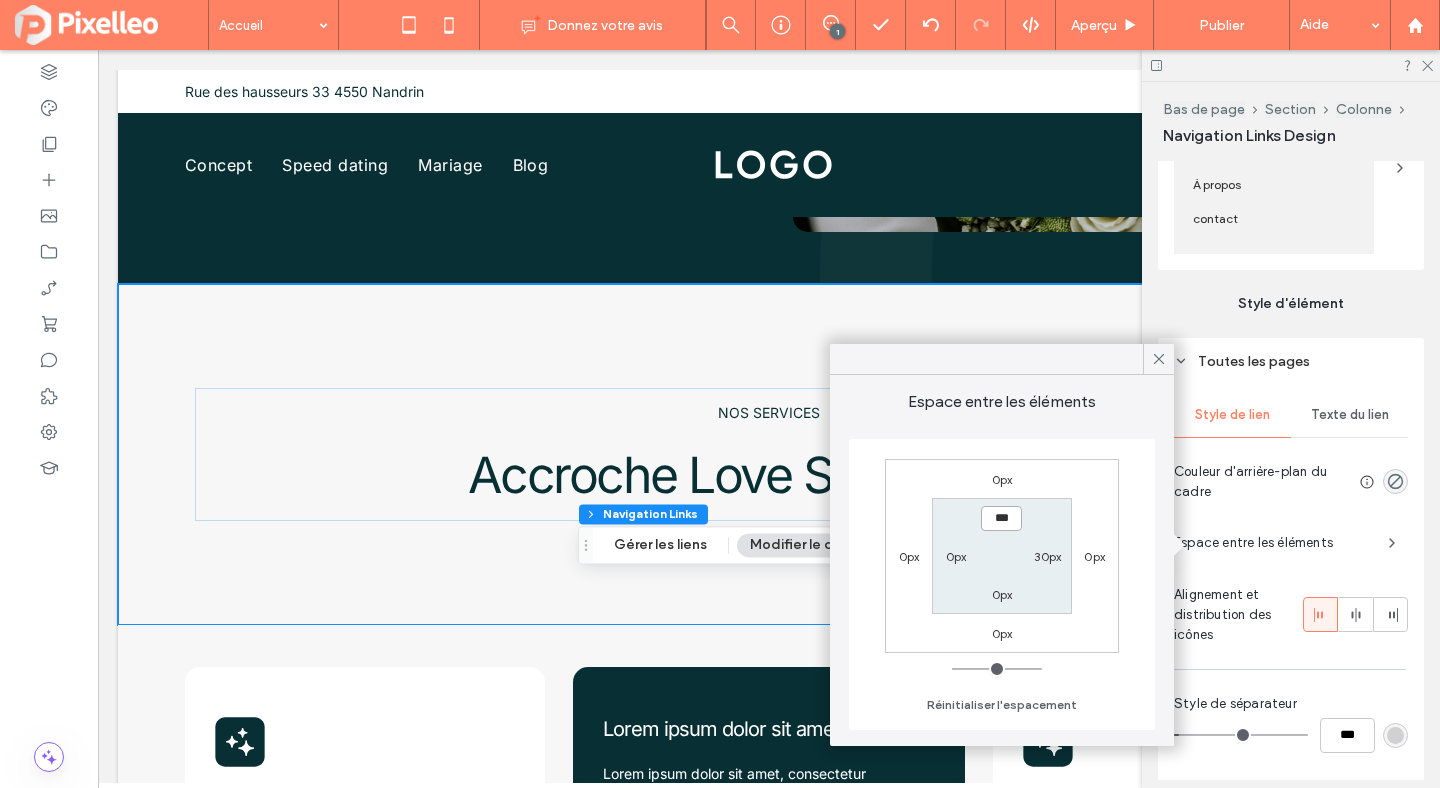 click on "***" at bounding box center [1001, 518] 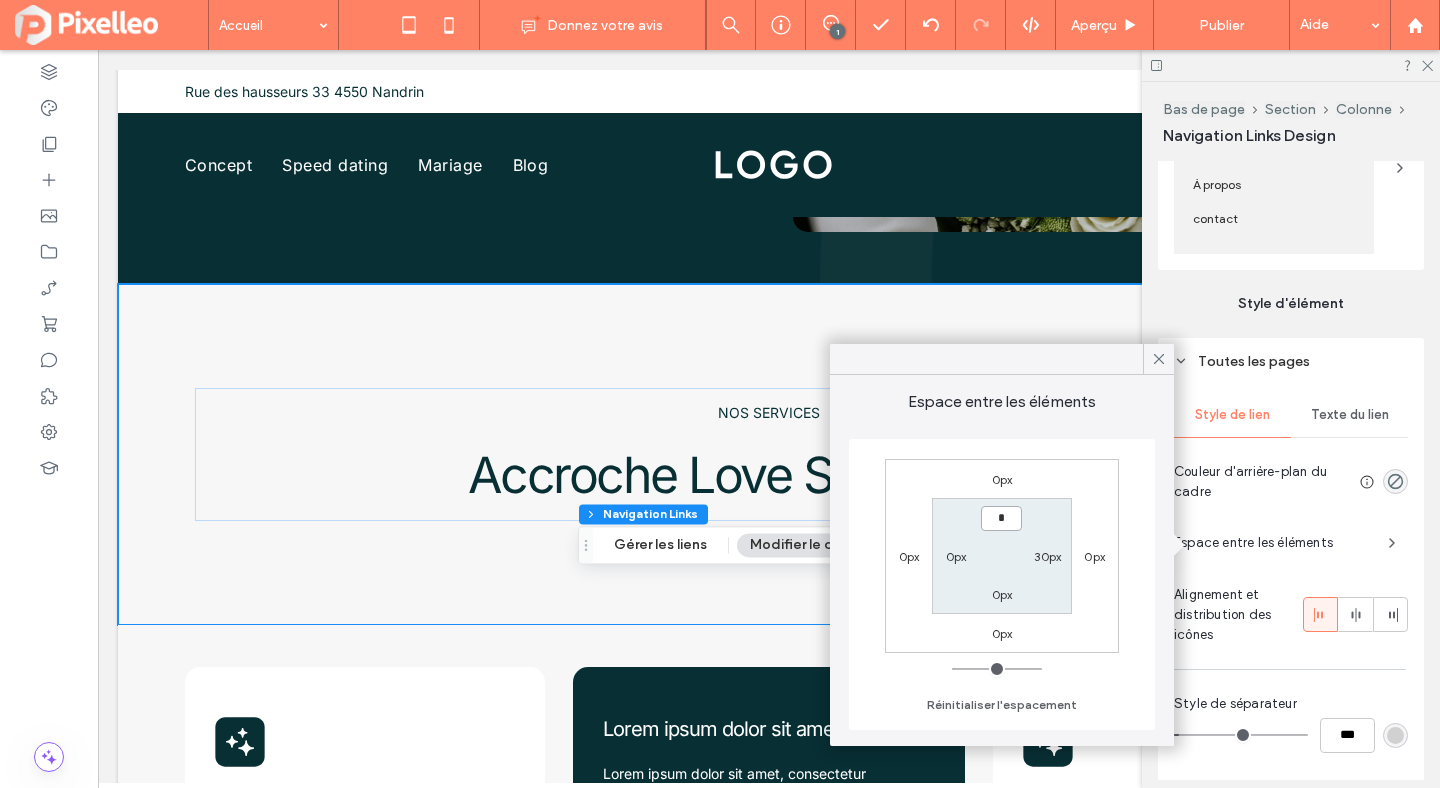 type on "***" 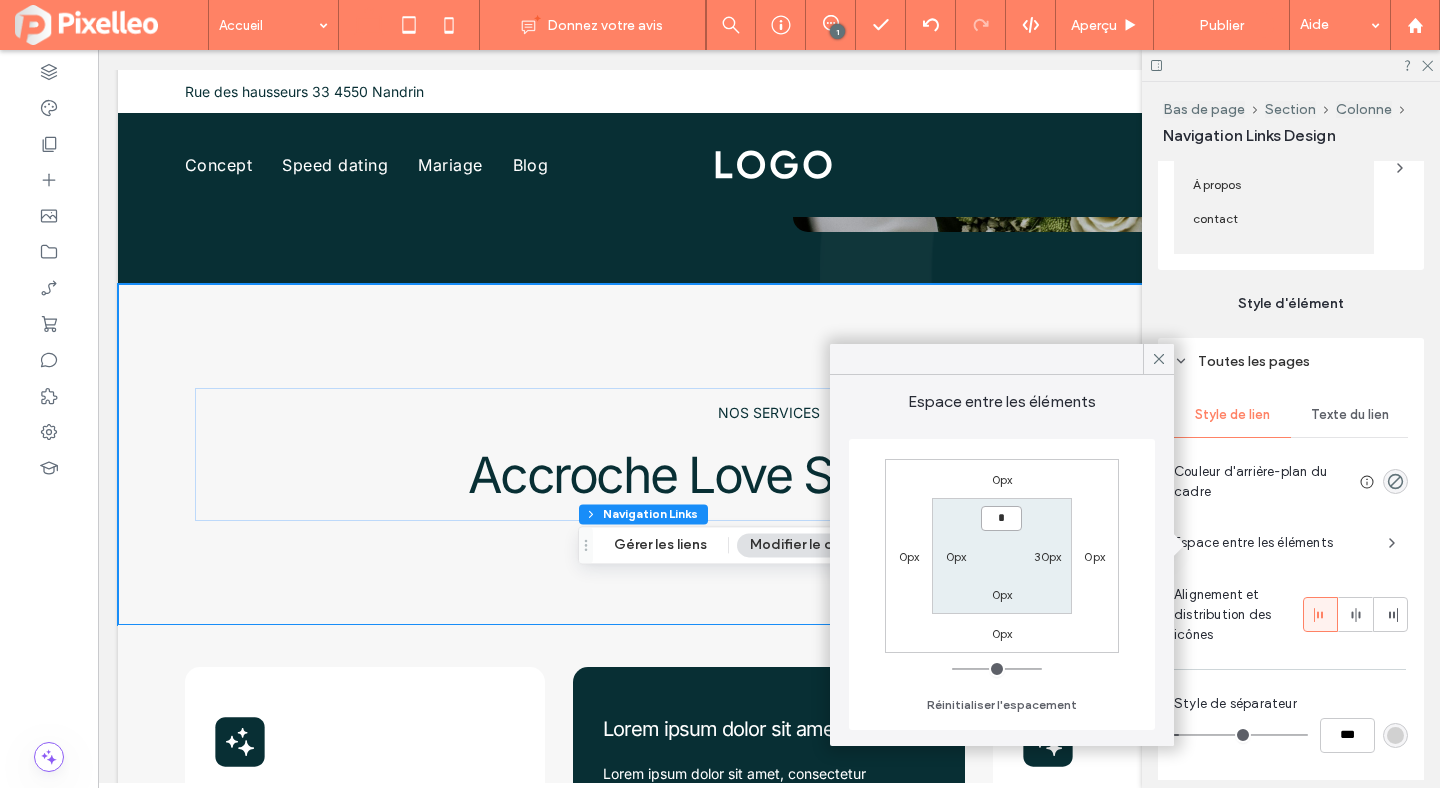 type on "*" 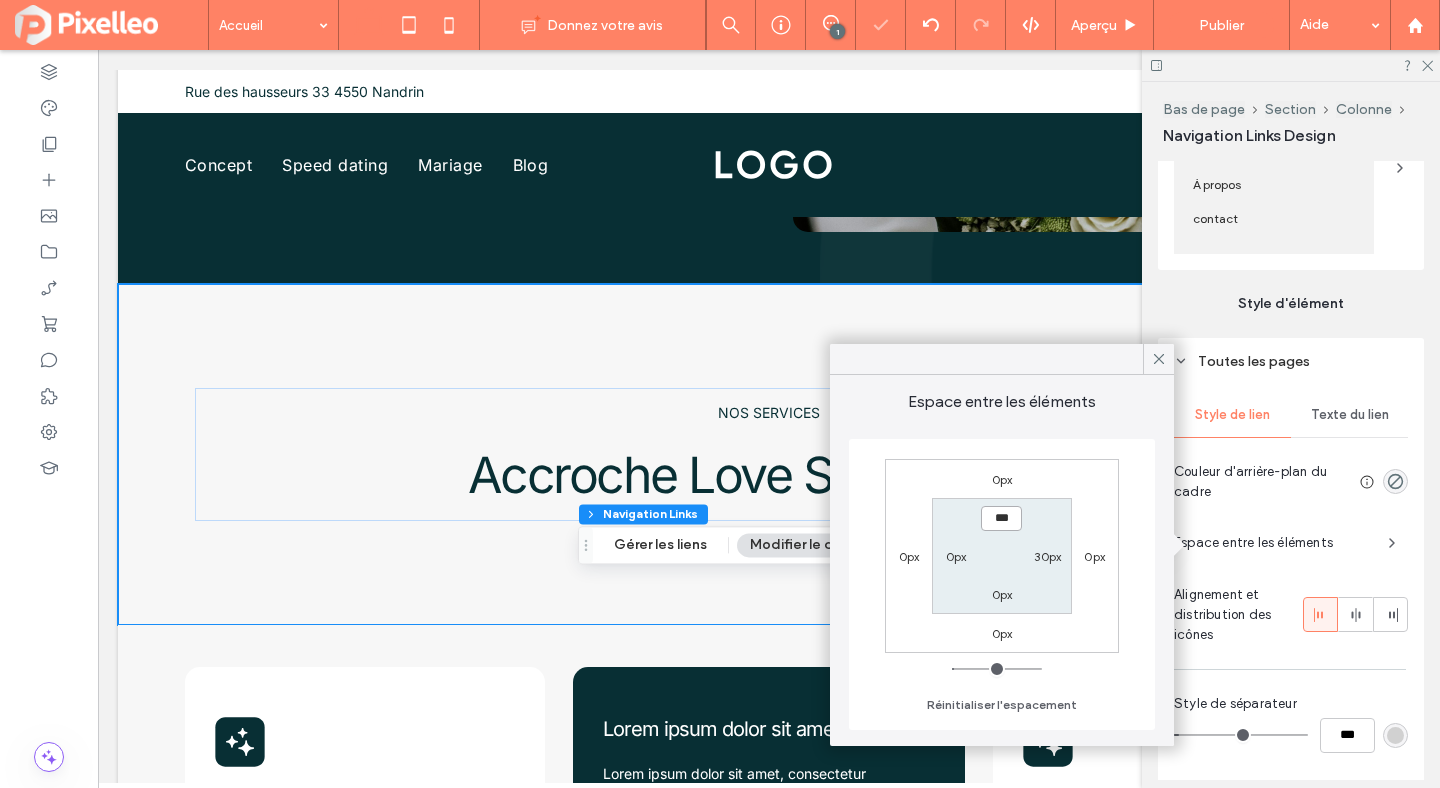click on "***" at bounding box center (1001, 518) 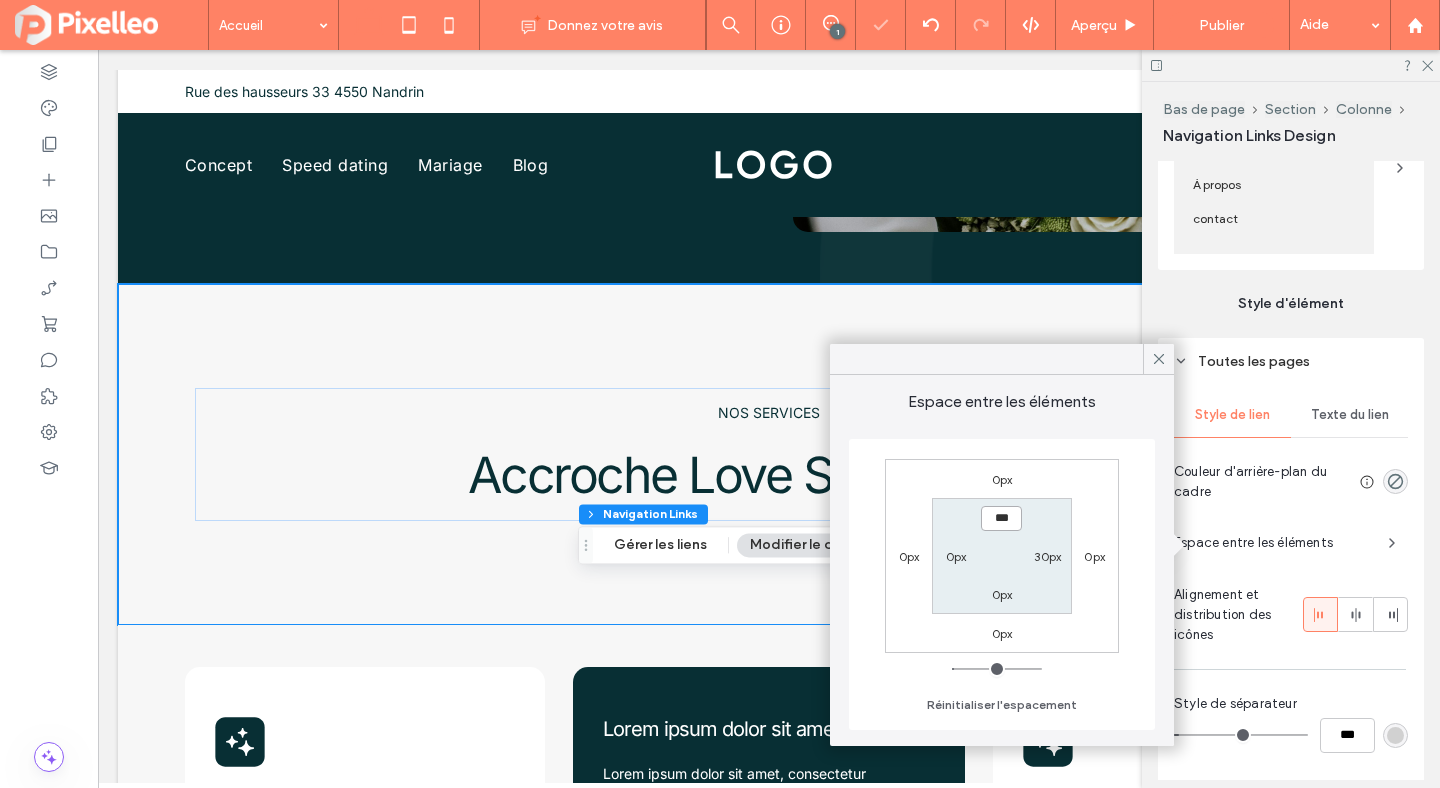 click on "***" at bounding box center [1001, 518] 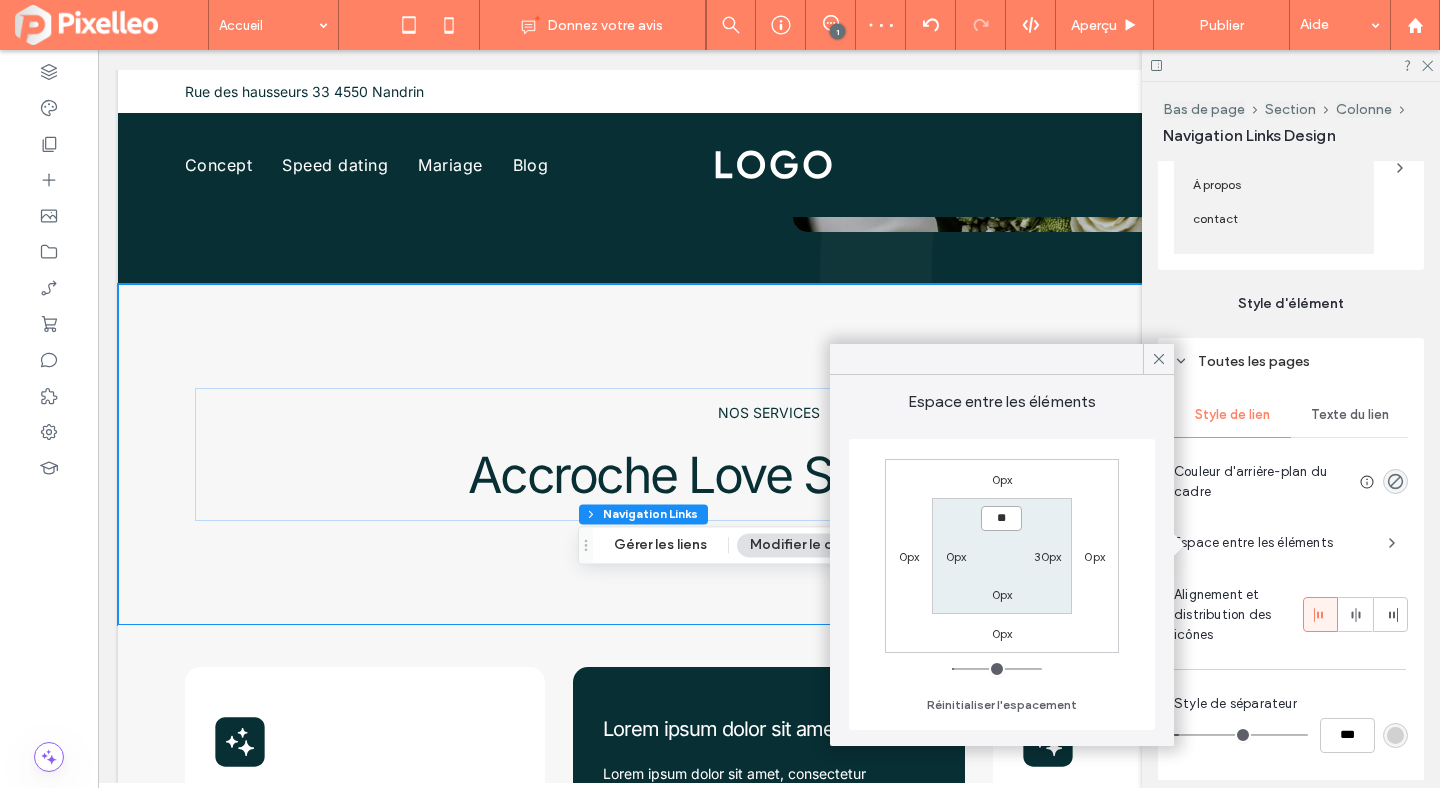 type on "****" 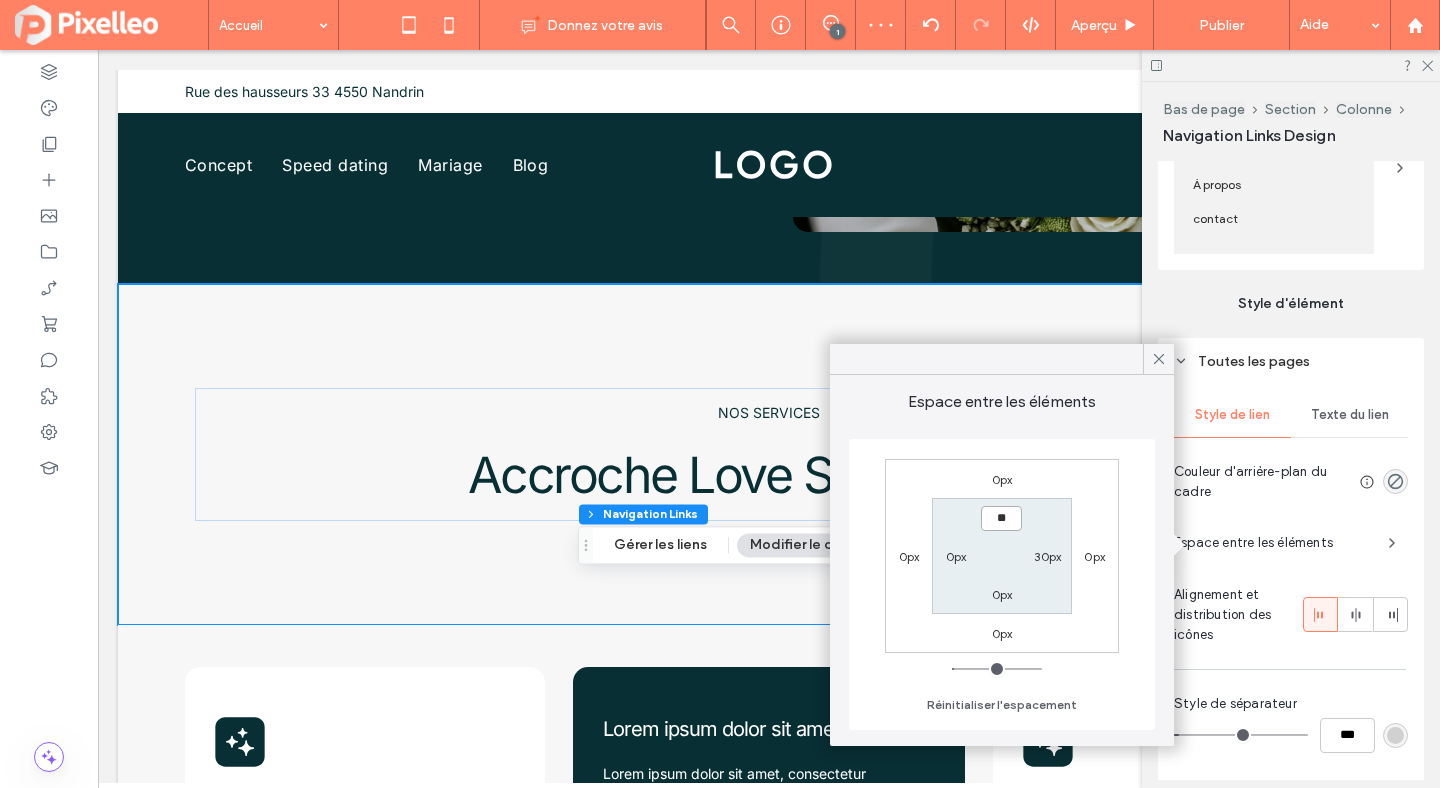 type on "**" 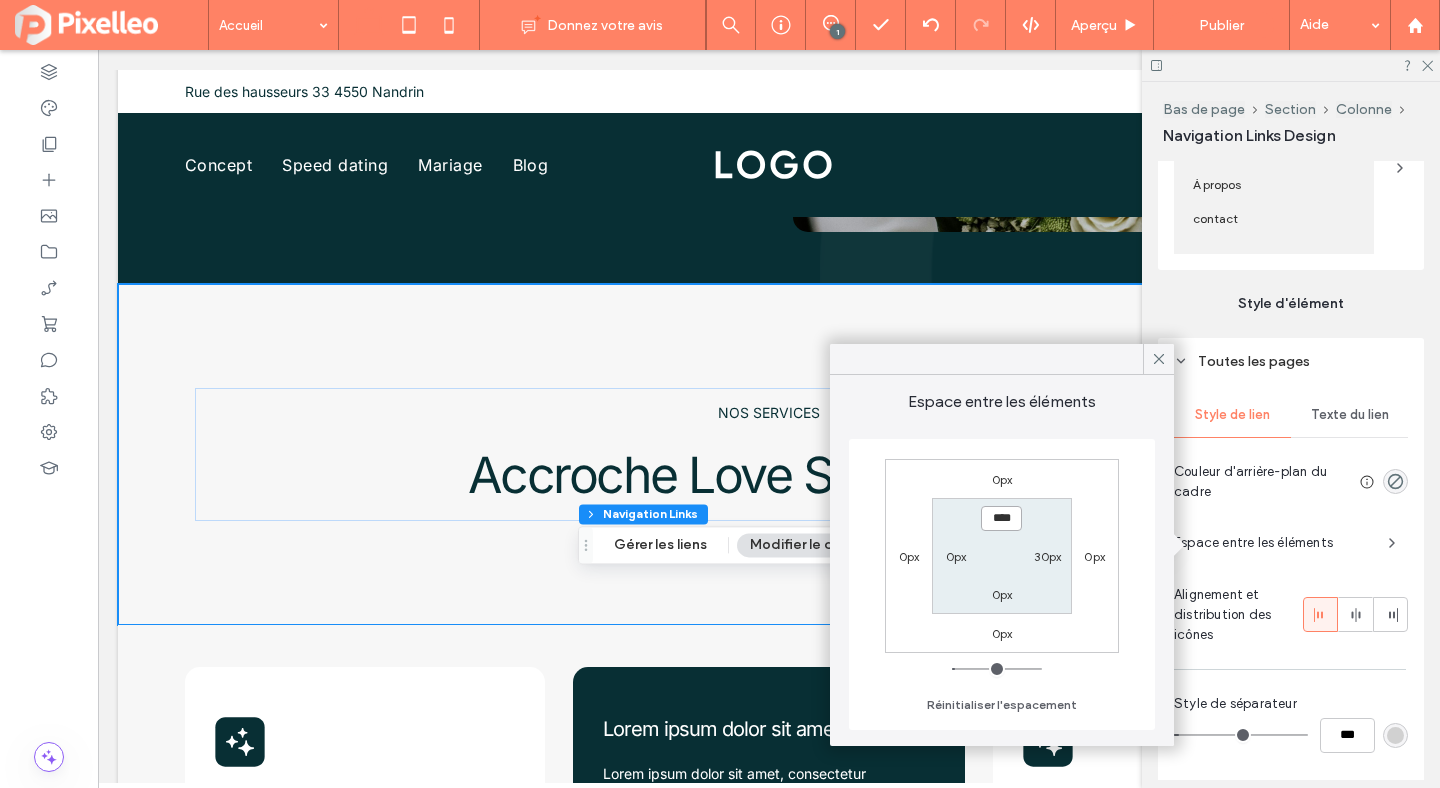 click on "****" at bounding box center (1001, 518) 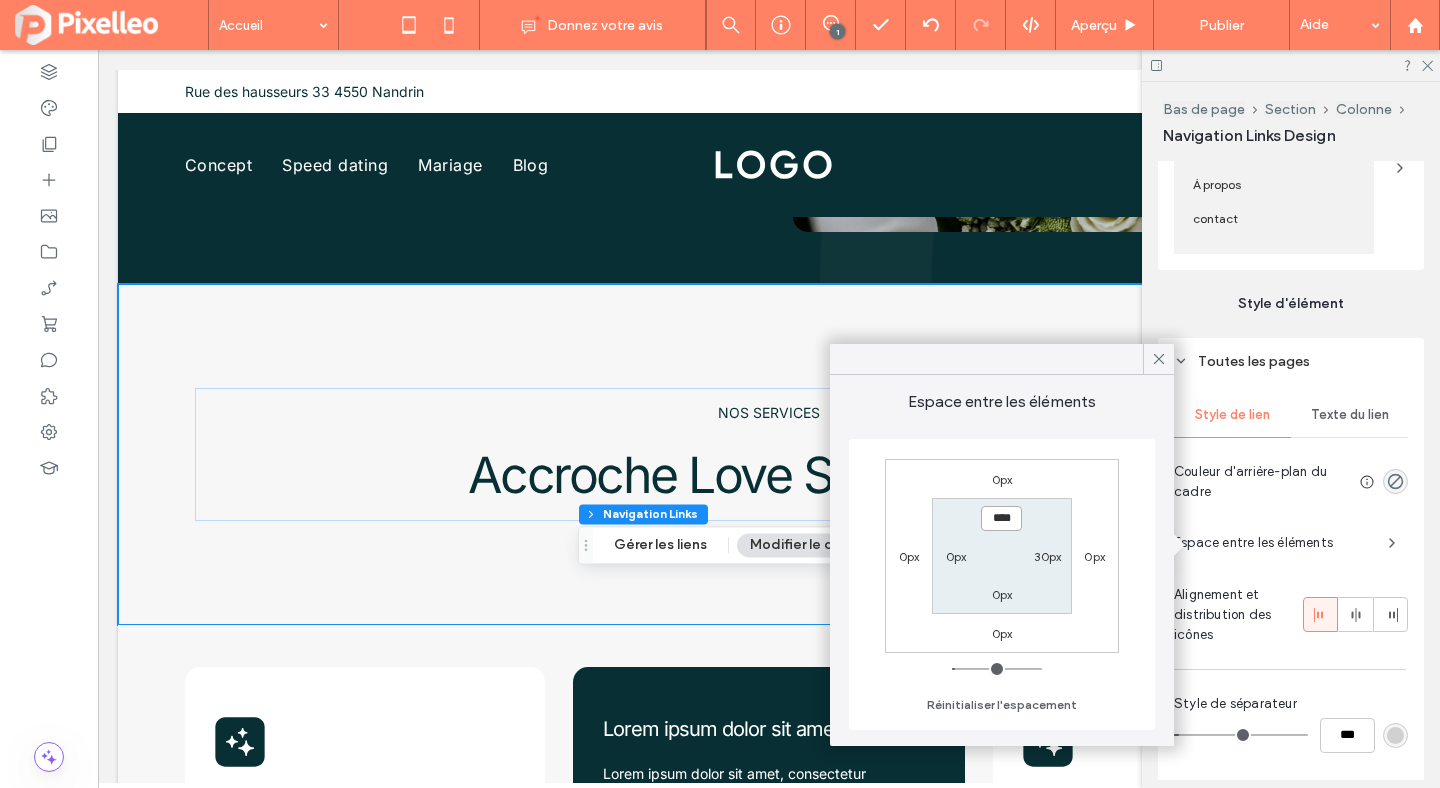 click on "****" at bounding box center [1001, 518] 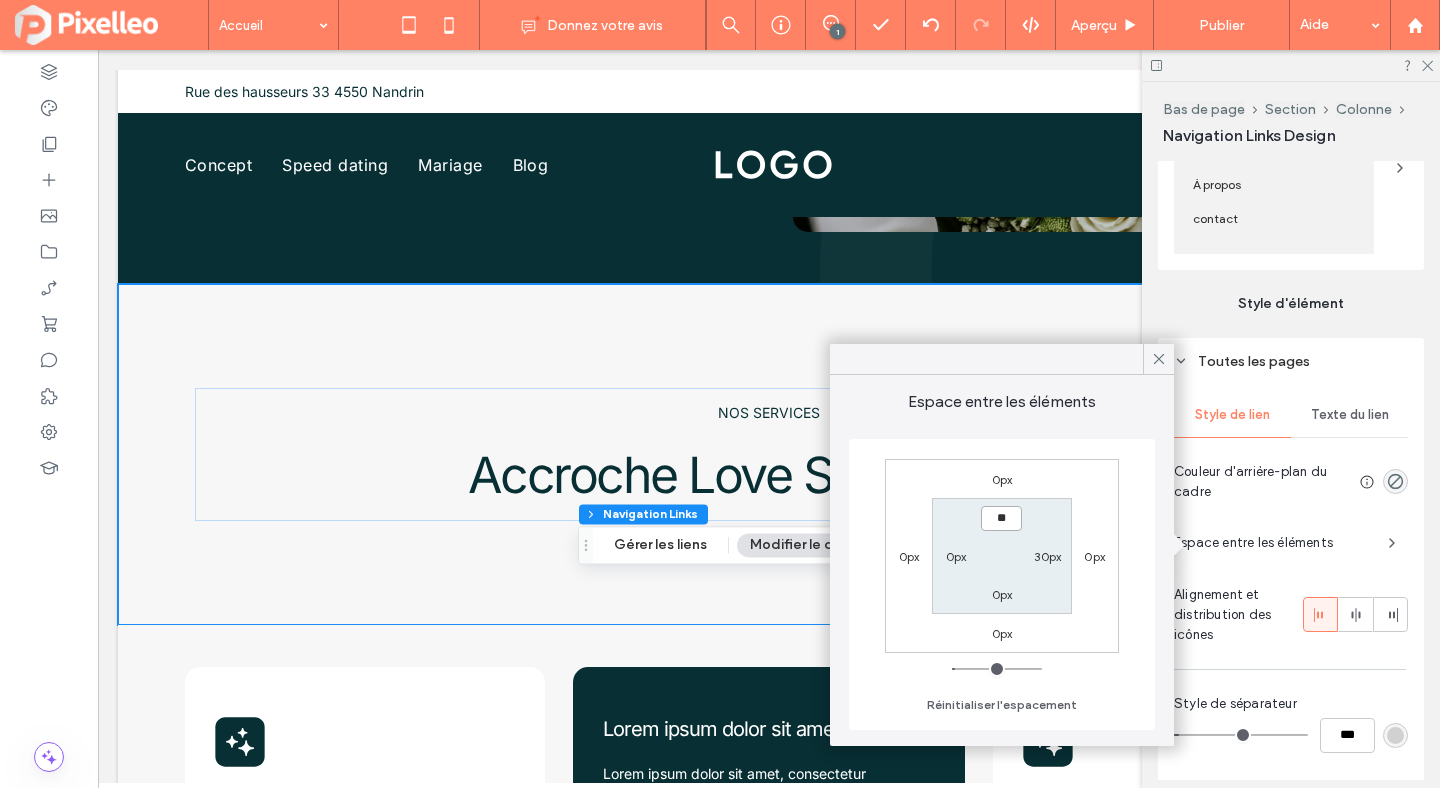 type on "****" 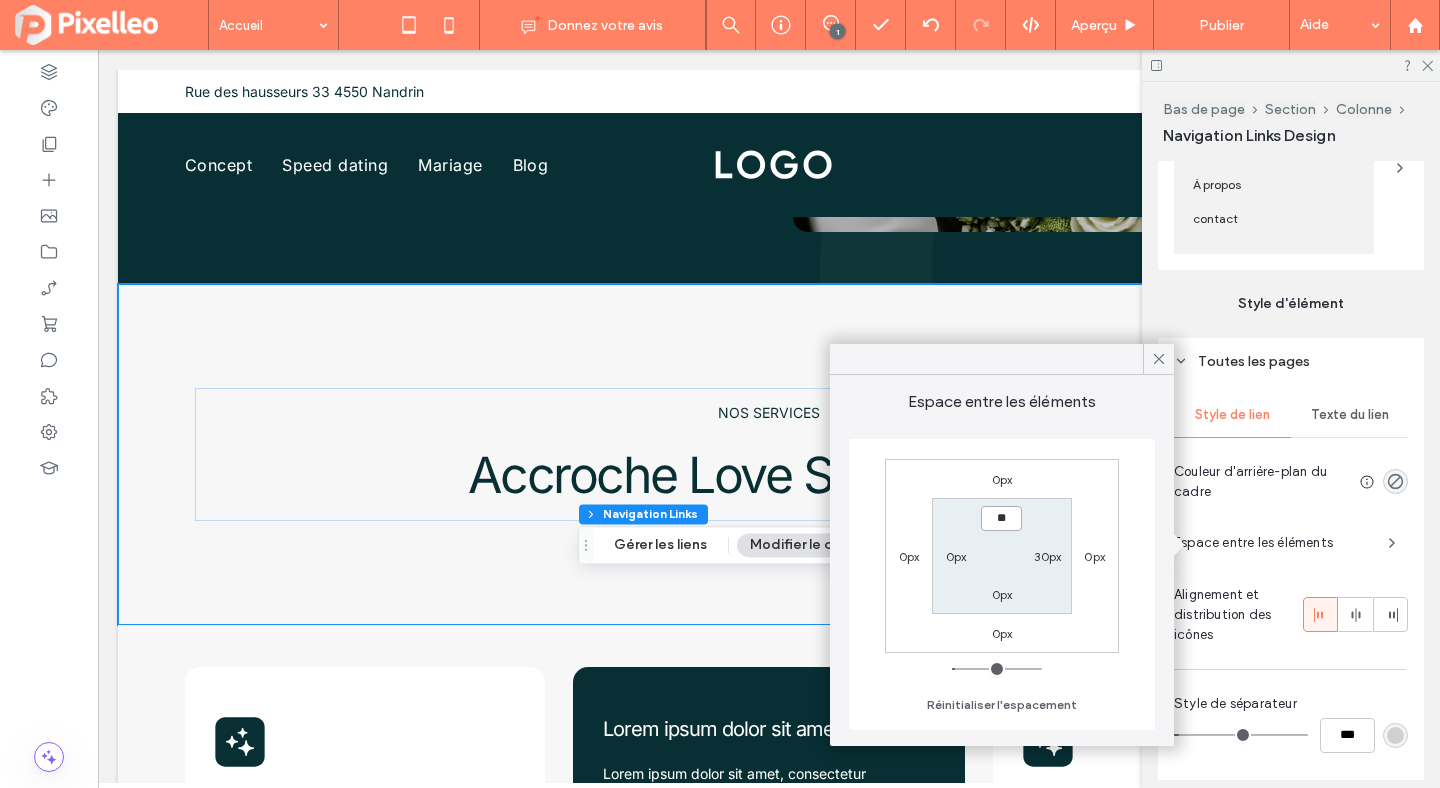 type on "**" 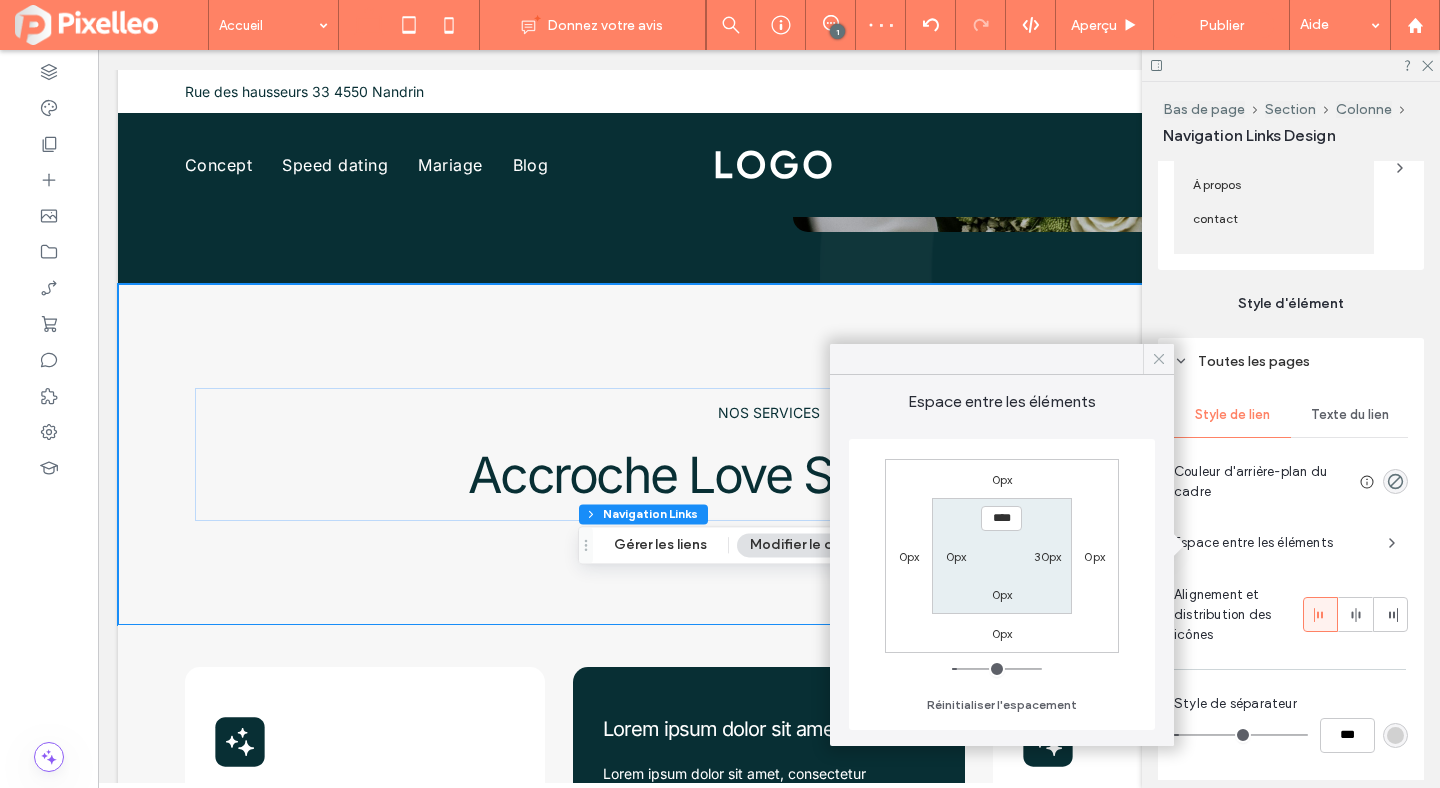 click 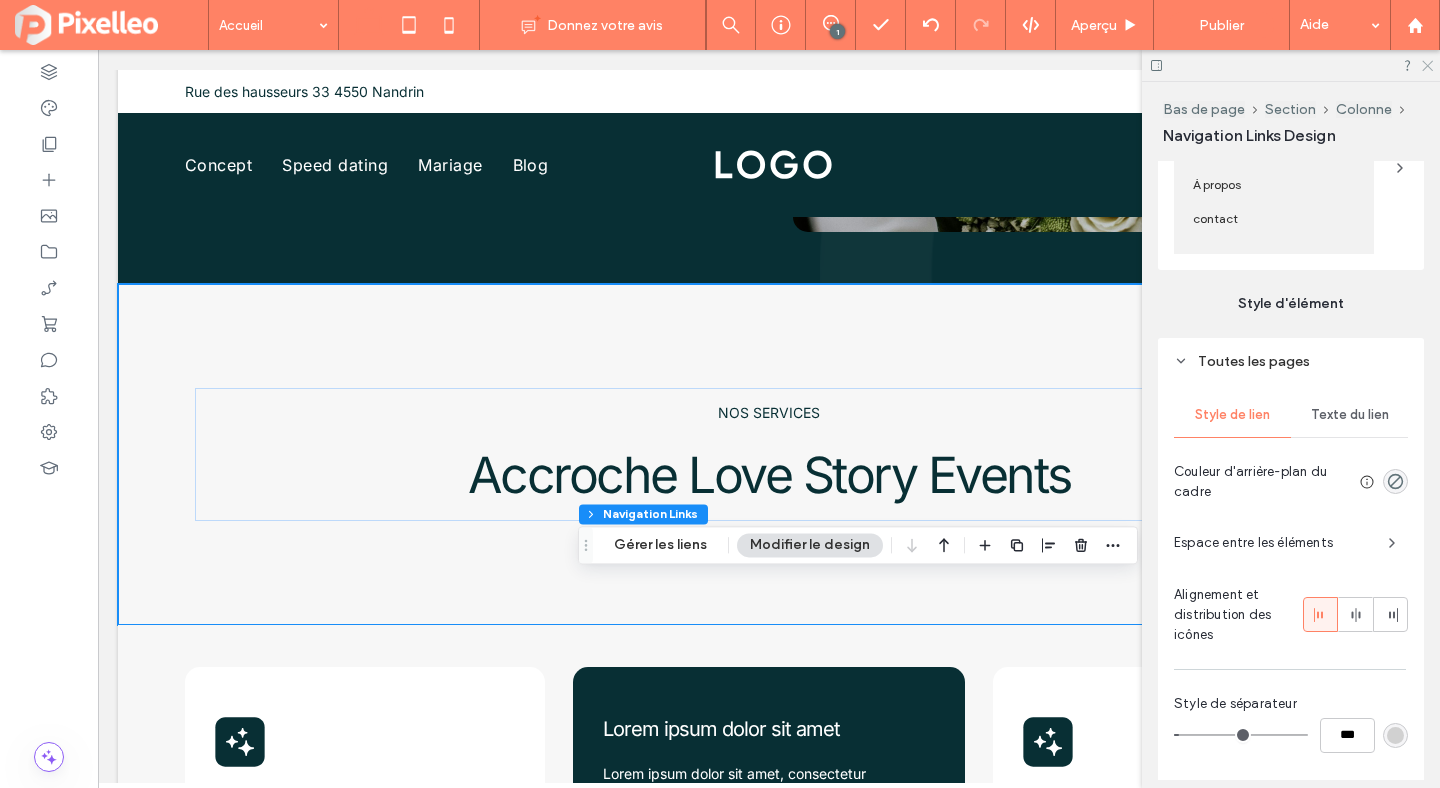click 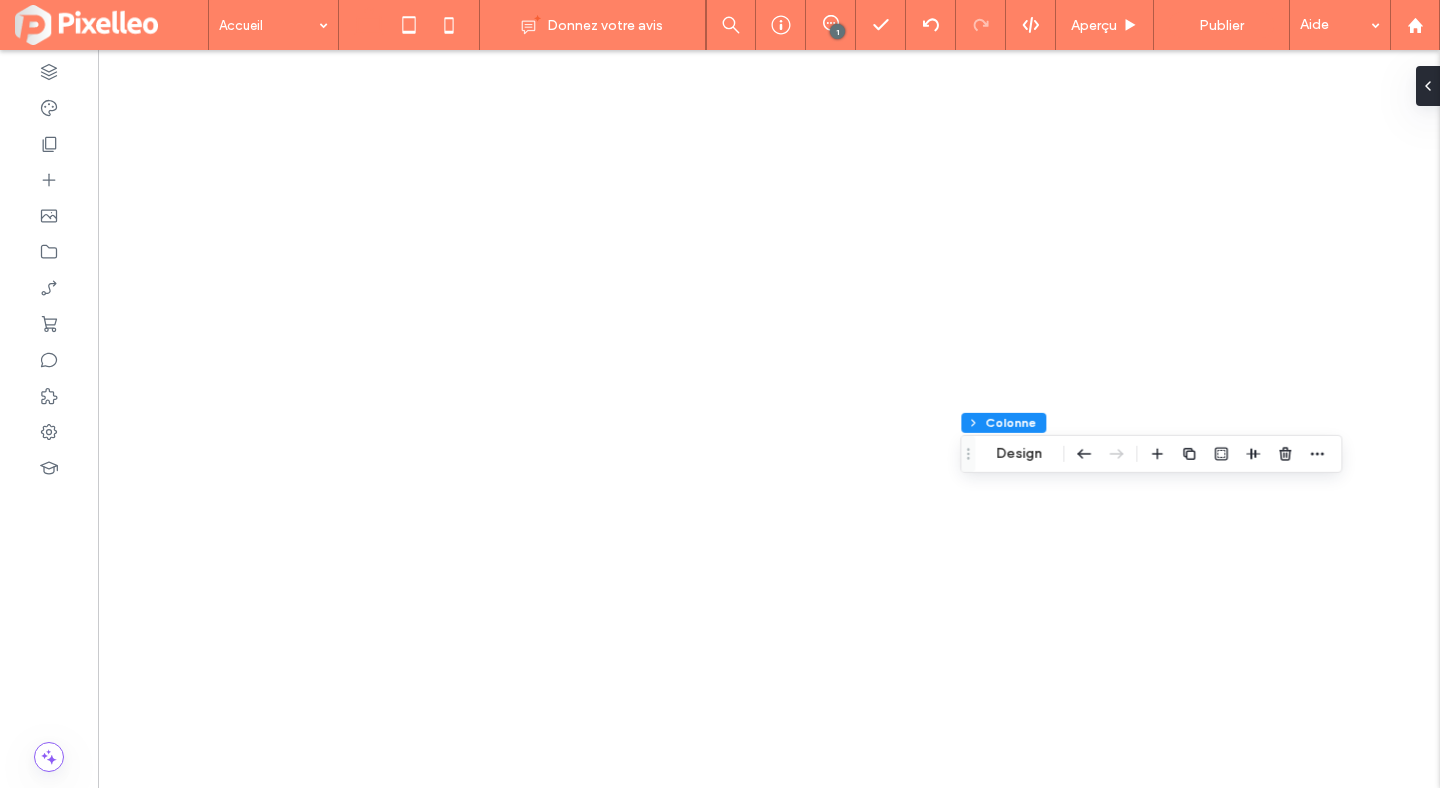 scroll, scrollTop: 0, scrollLeft: 0, axis: both 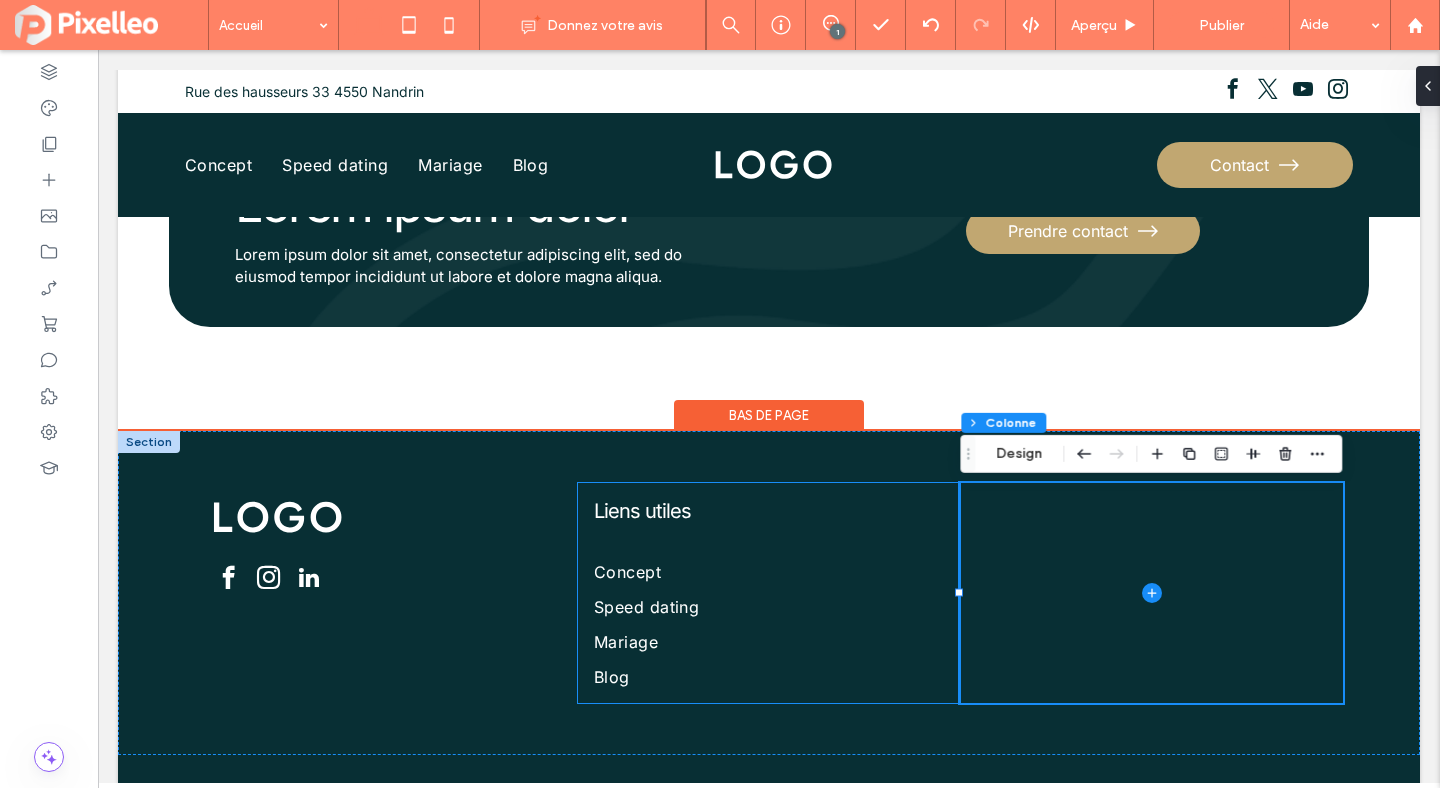 click on "Liens utiles         Concept
Speed dating
Mariage
Blog" at bounding box center (769, 593) 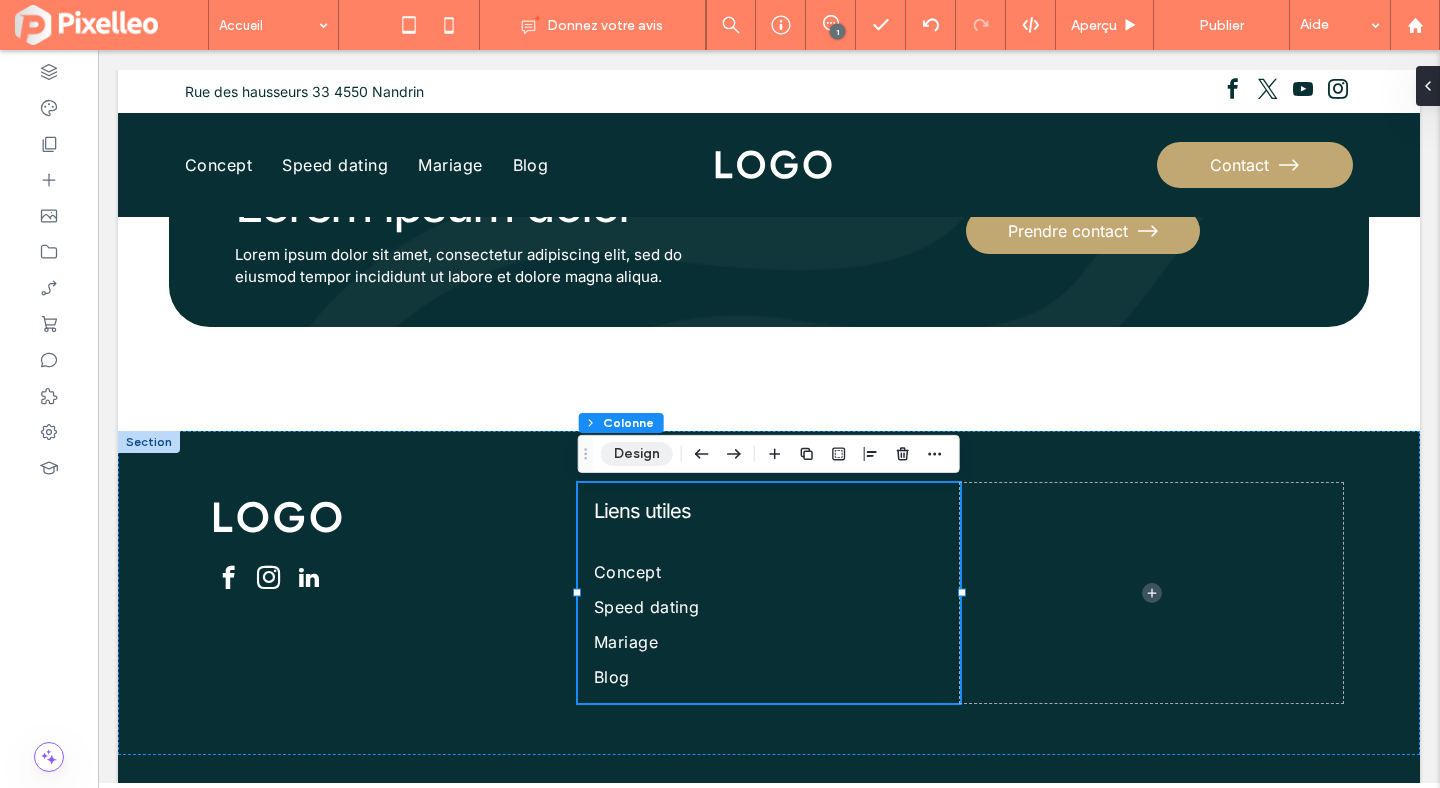 click on "Design" at bounding box center (637, 454) 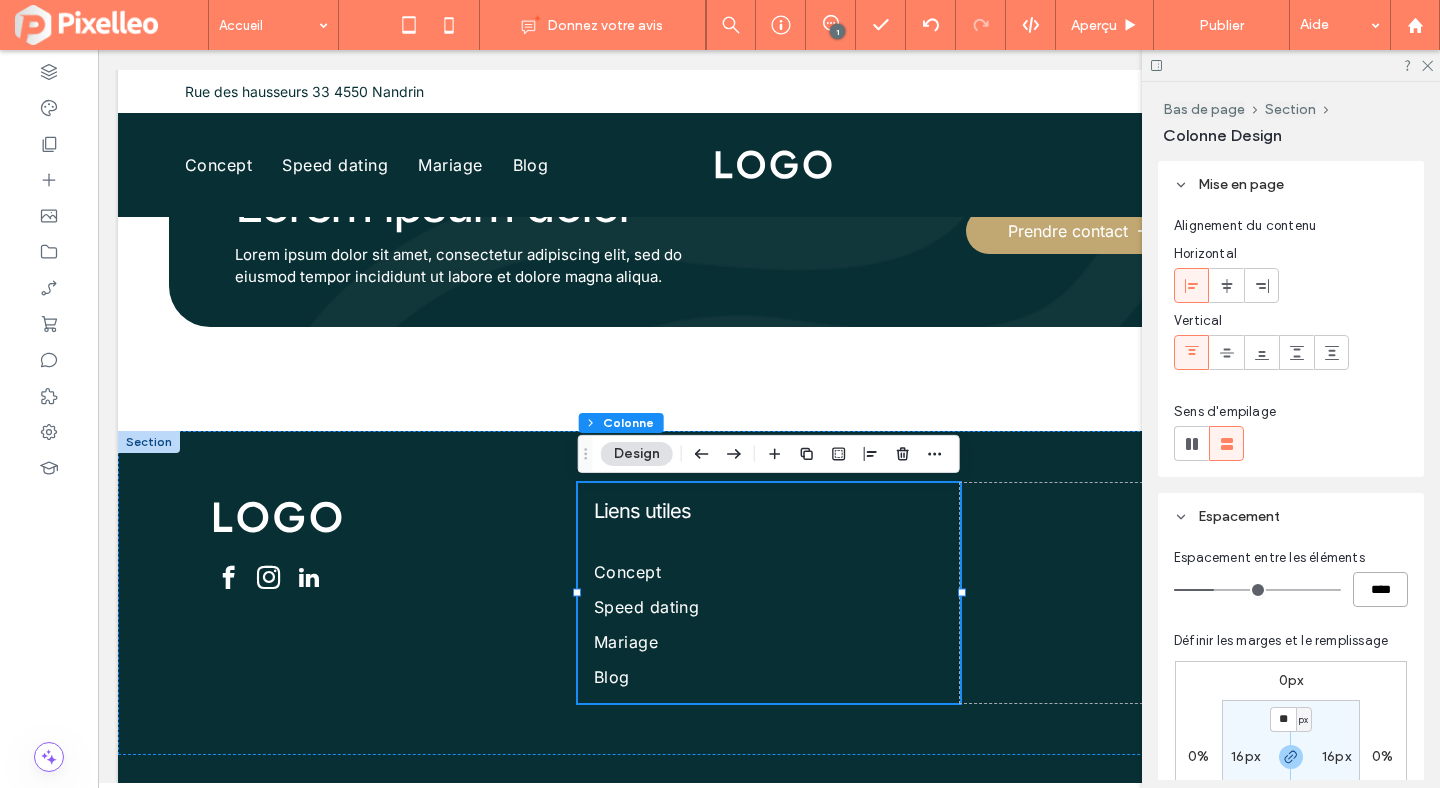 click on "****" at bounding box center (1380, 589) 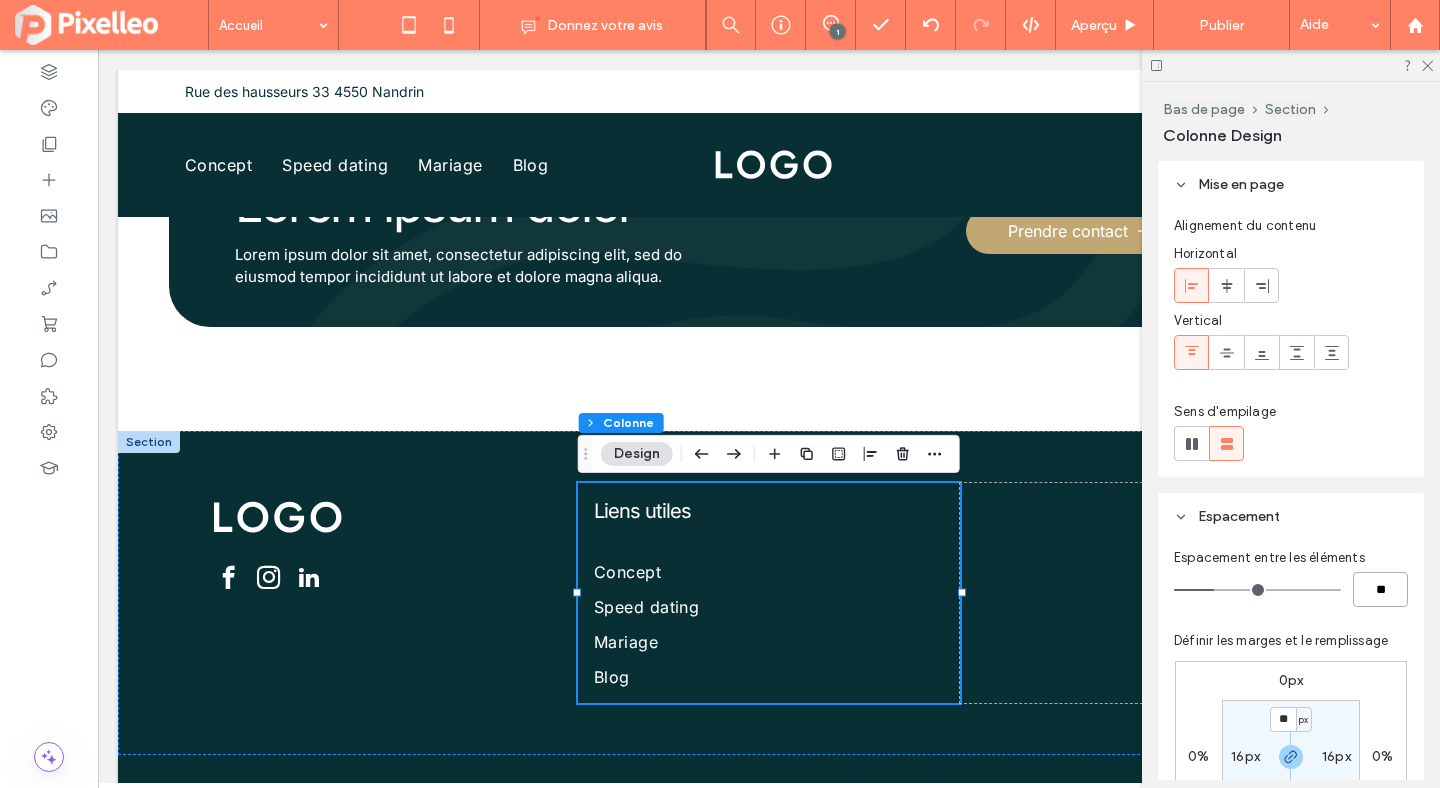 type on "**" 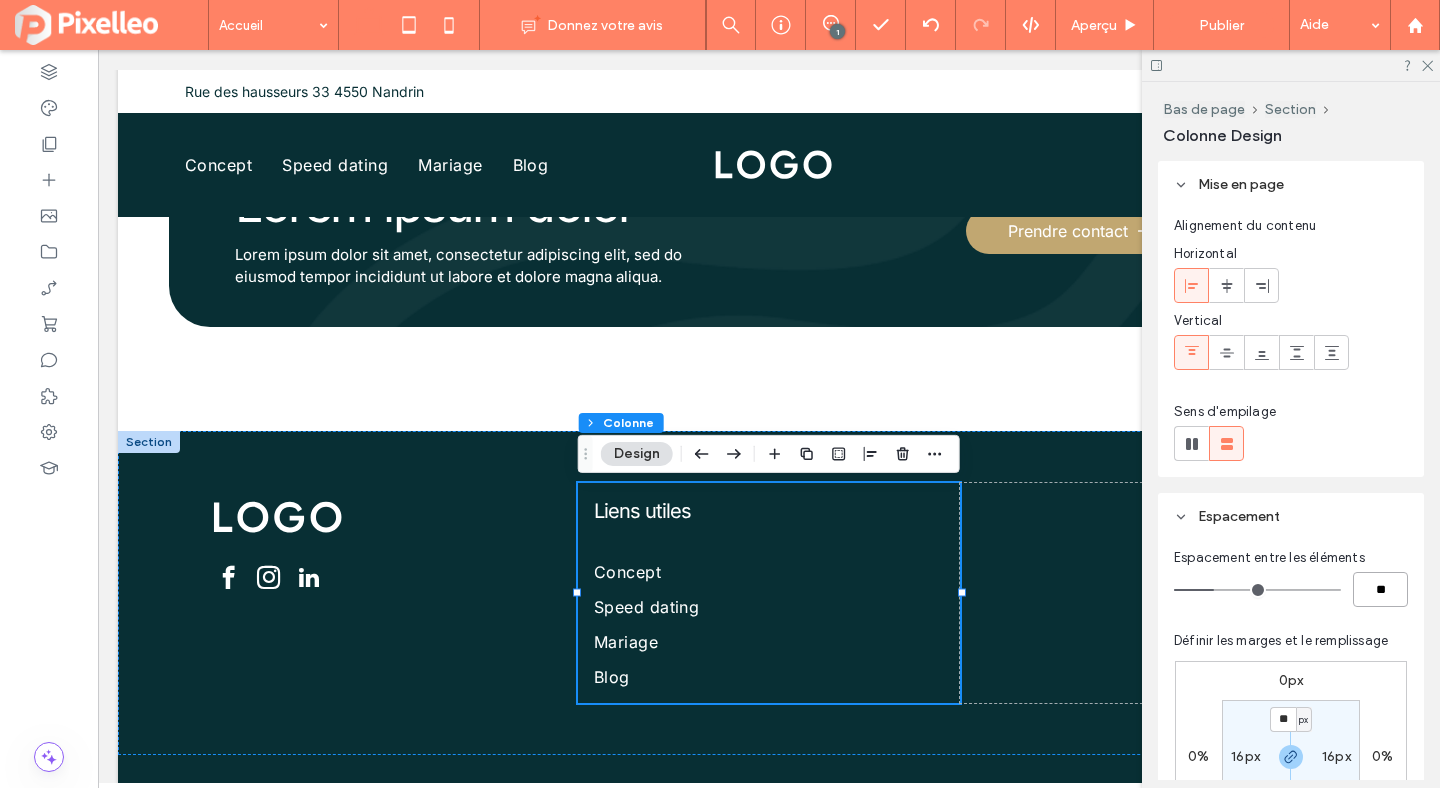 type on "*" 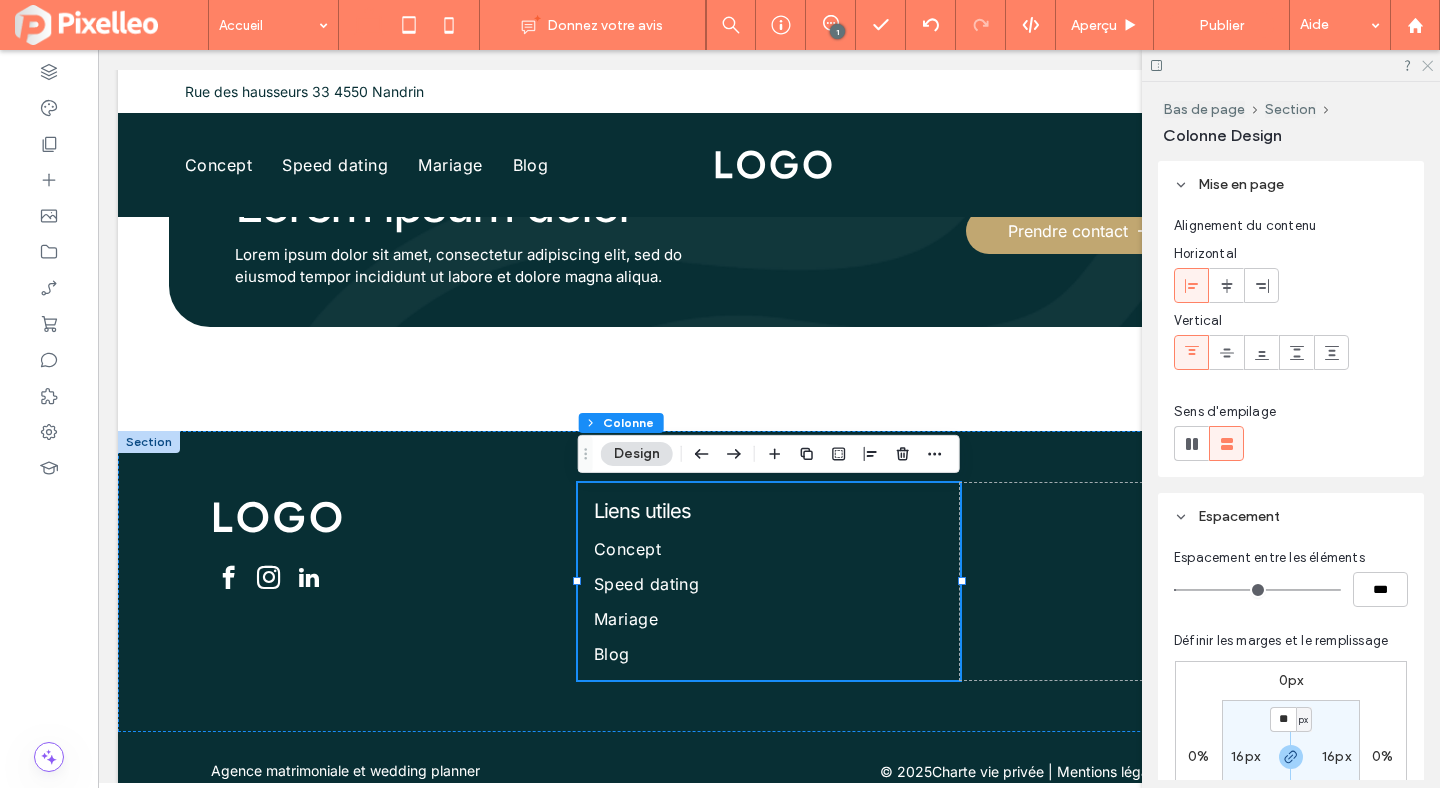 click 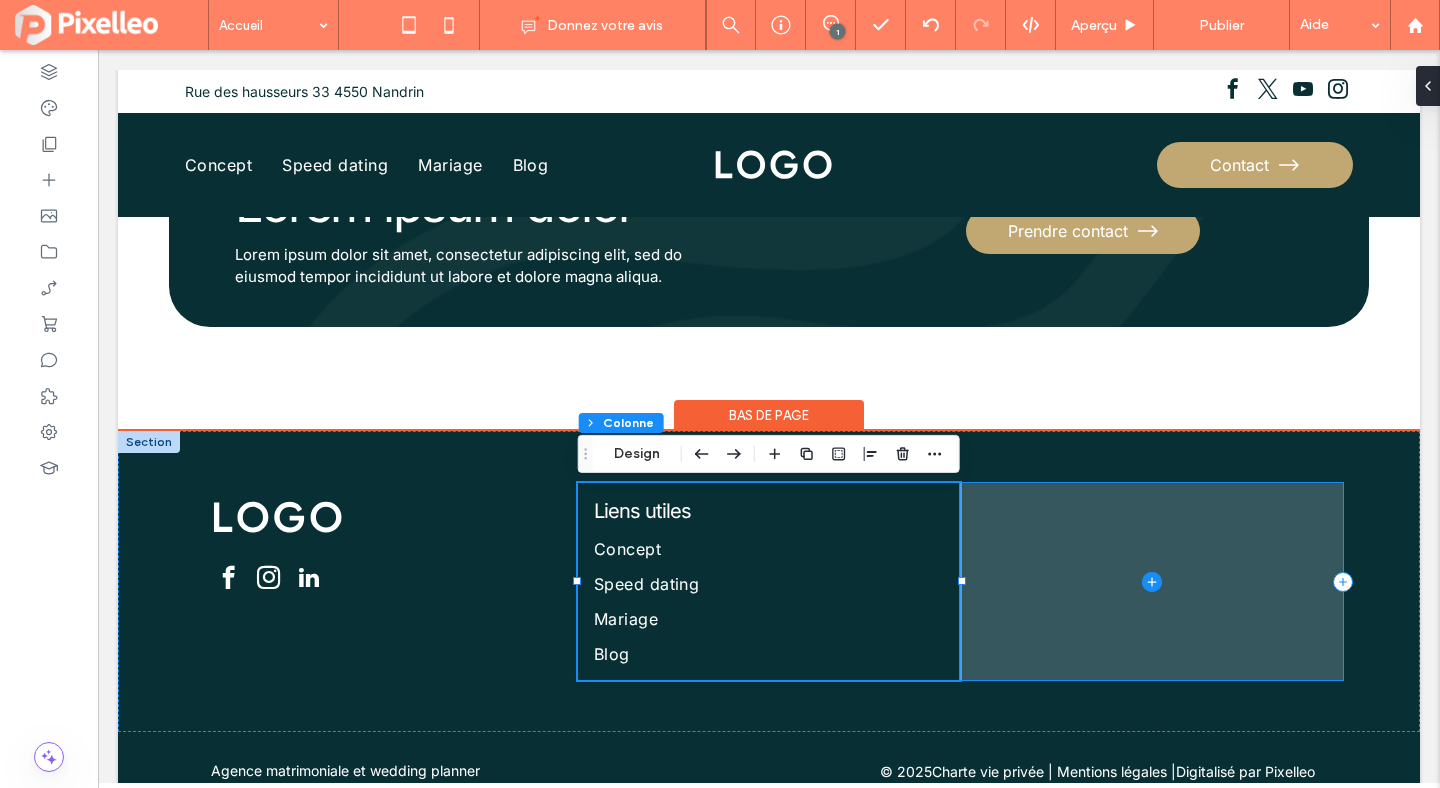 click at bounding box center [1151, 581] 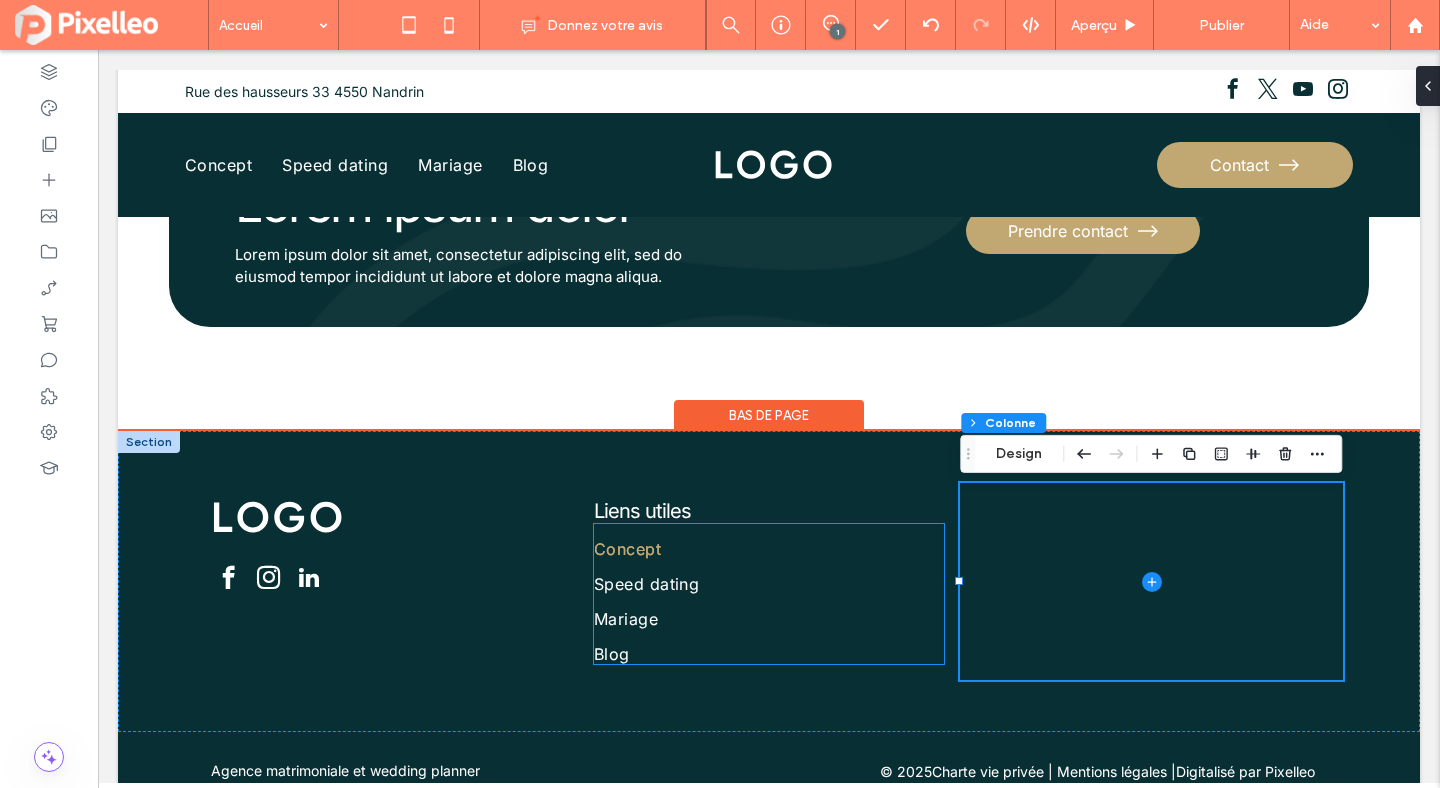 scroll, scrollTop: 6887, scrollLeft: 0, axis: vertical 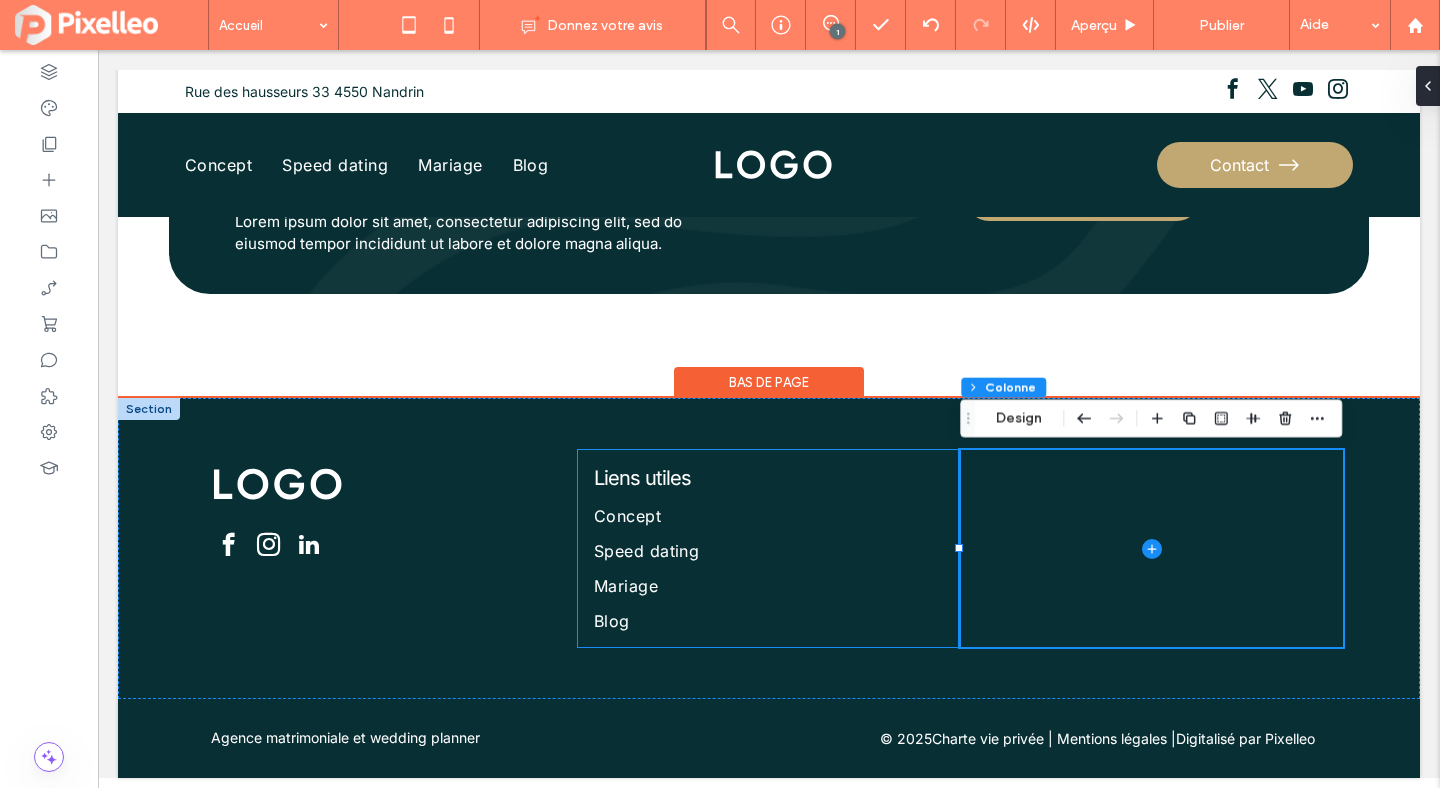 click on "Liens utiles         Concept
Speed dating
Mariage
Blog" at bounding box center [769, 548] 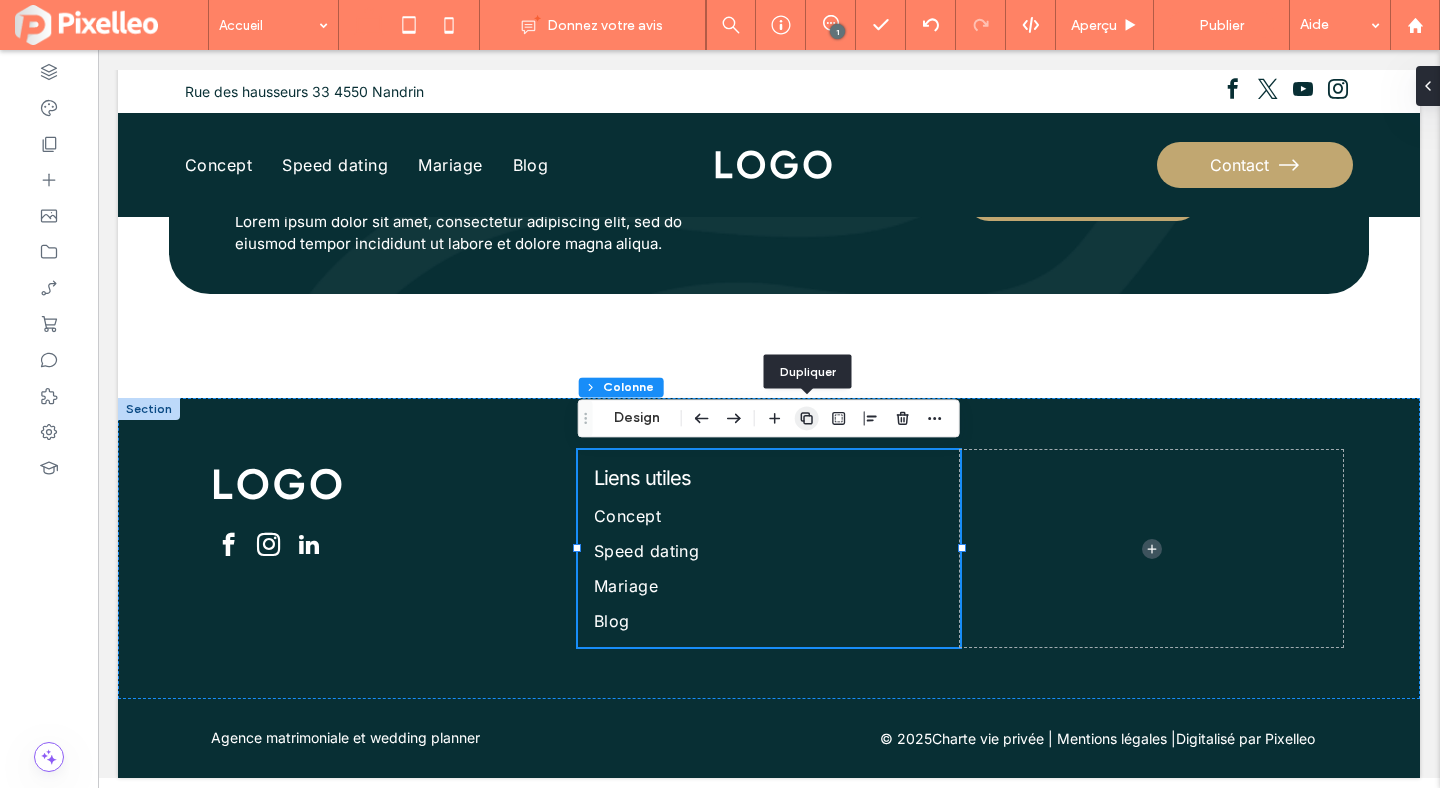 click 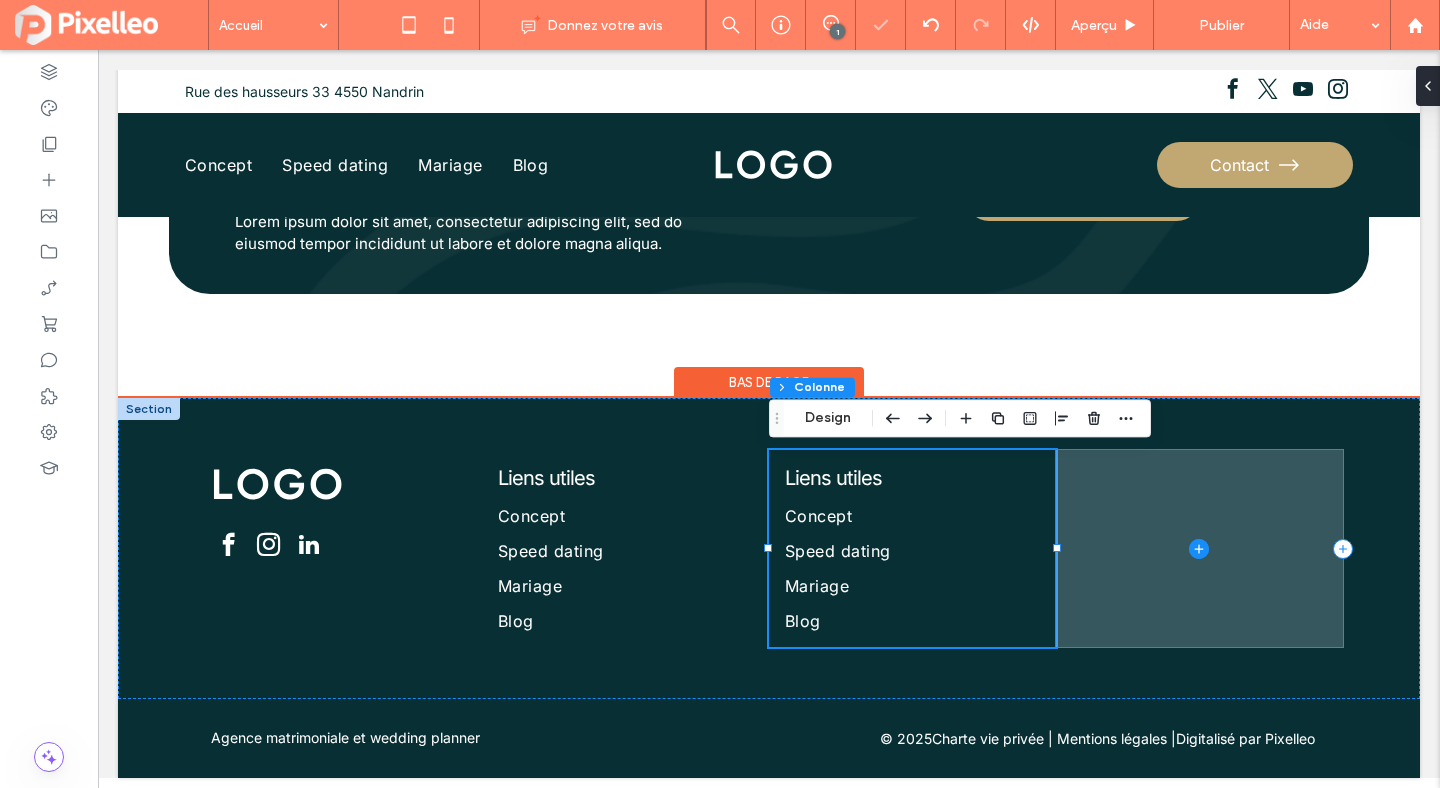 click at bounding box center (1199, 548) 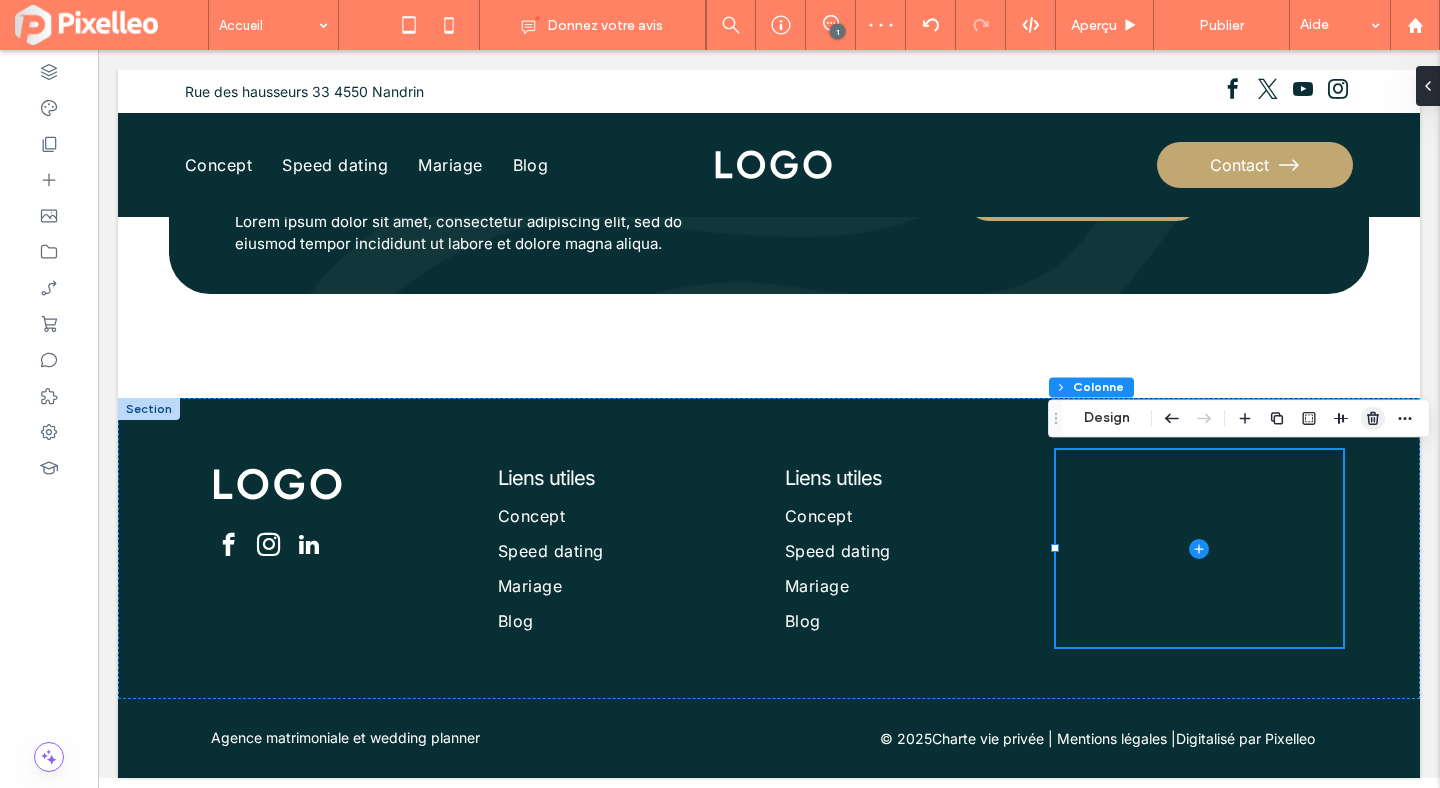 click 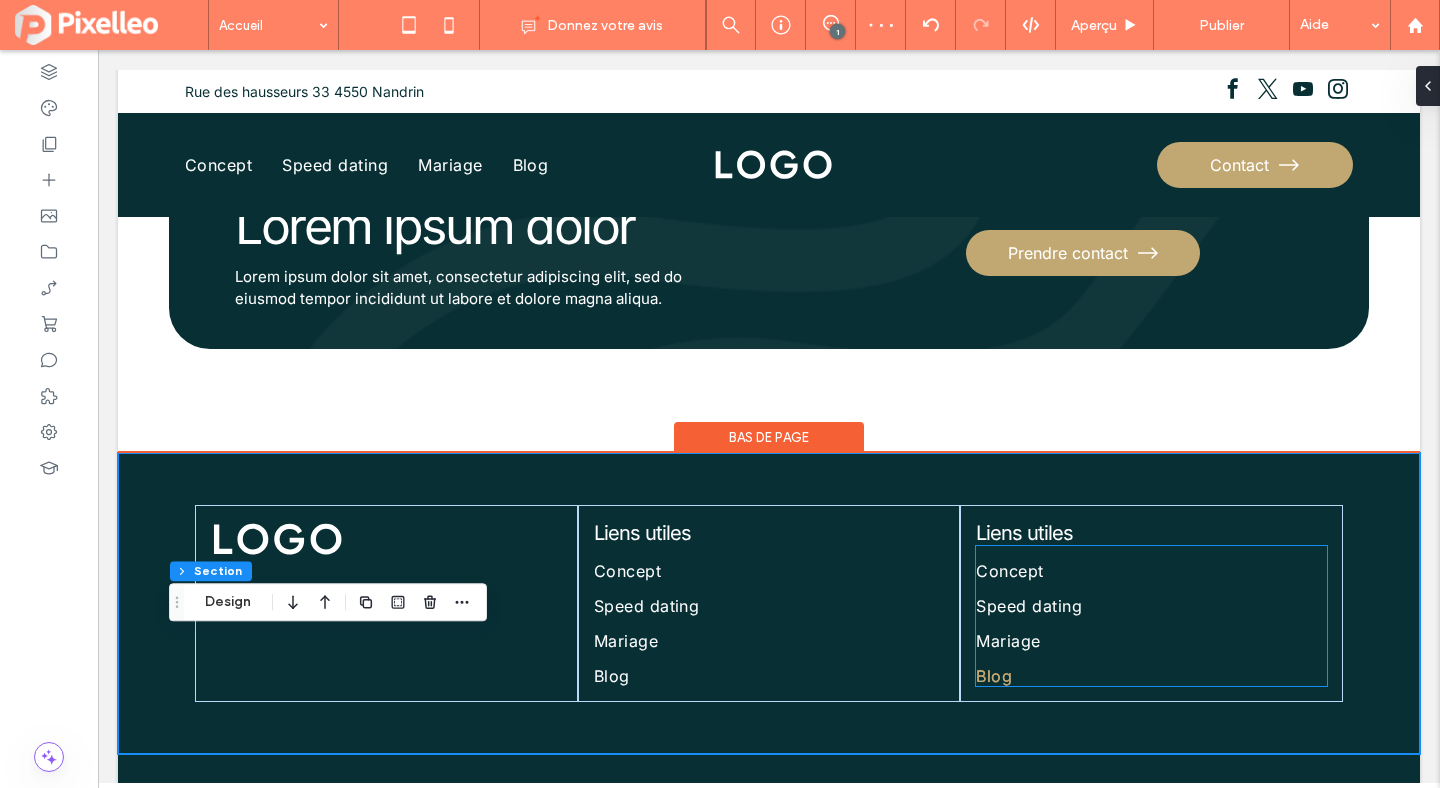 scroll, scrollTop: 6882, scrollLeft: 0, axis: vertical 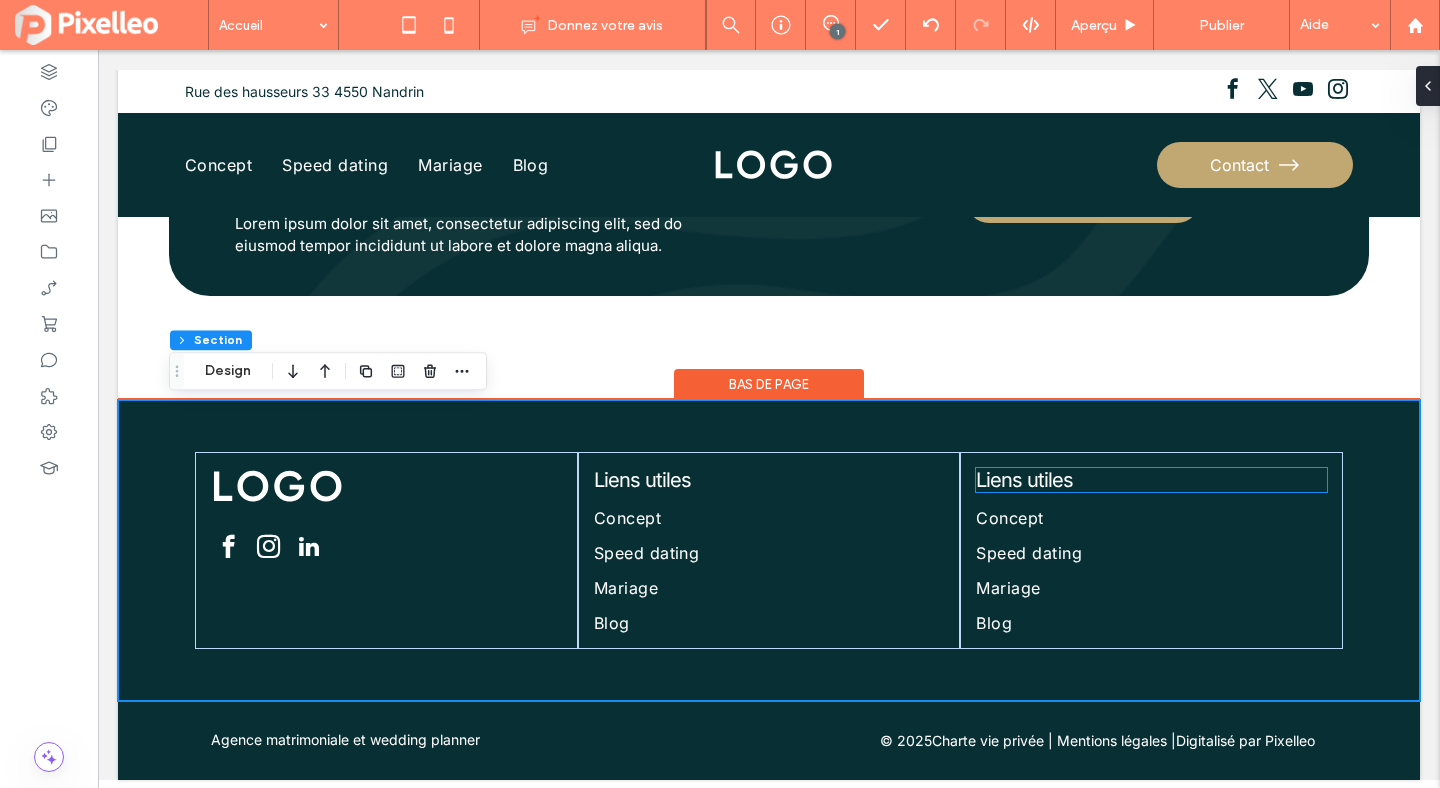 click on "Liens utiles" at bounding box center (1024, 480) 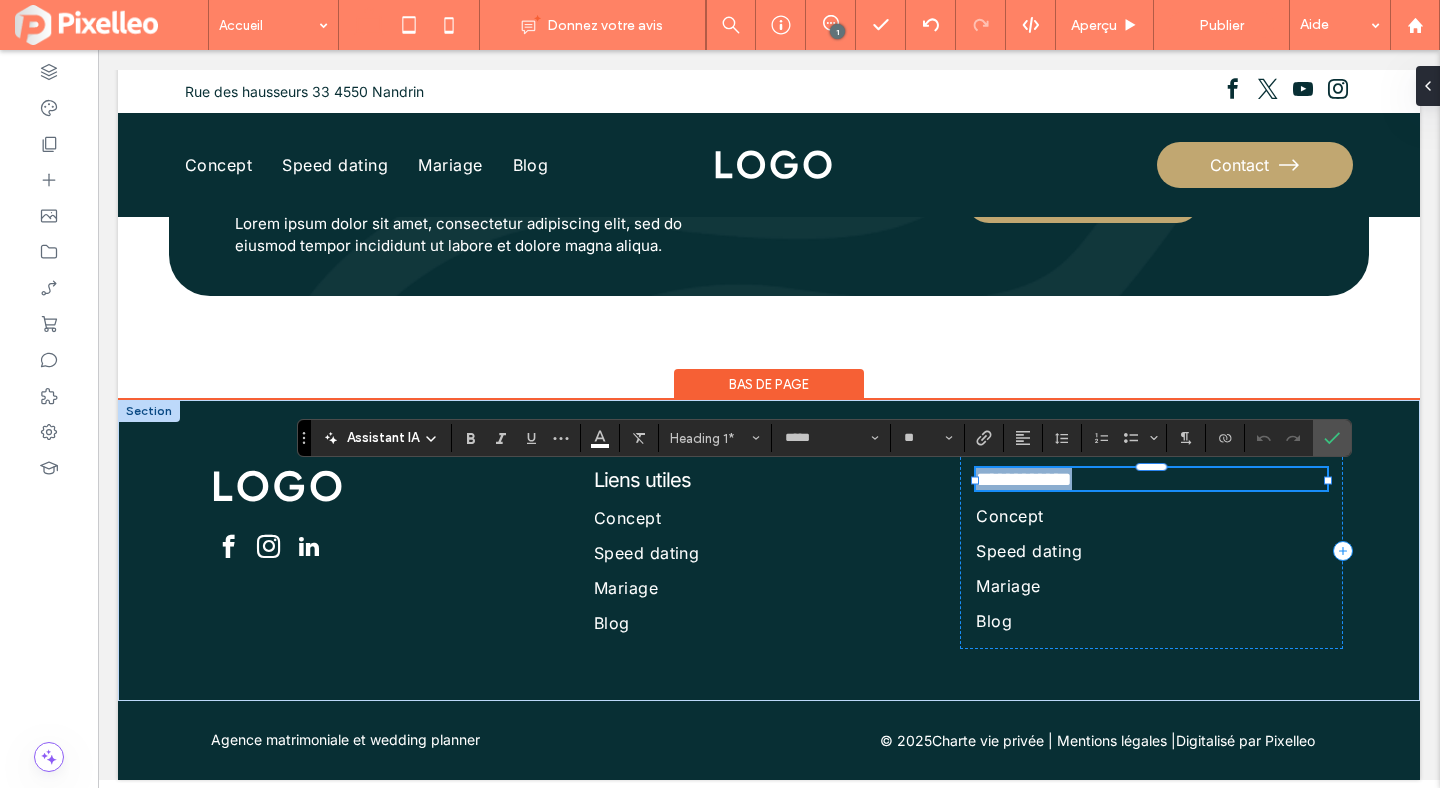 type 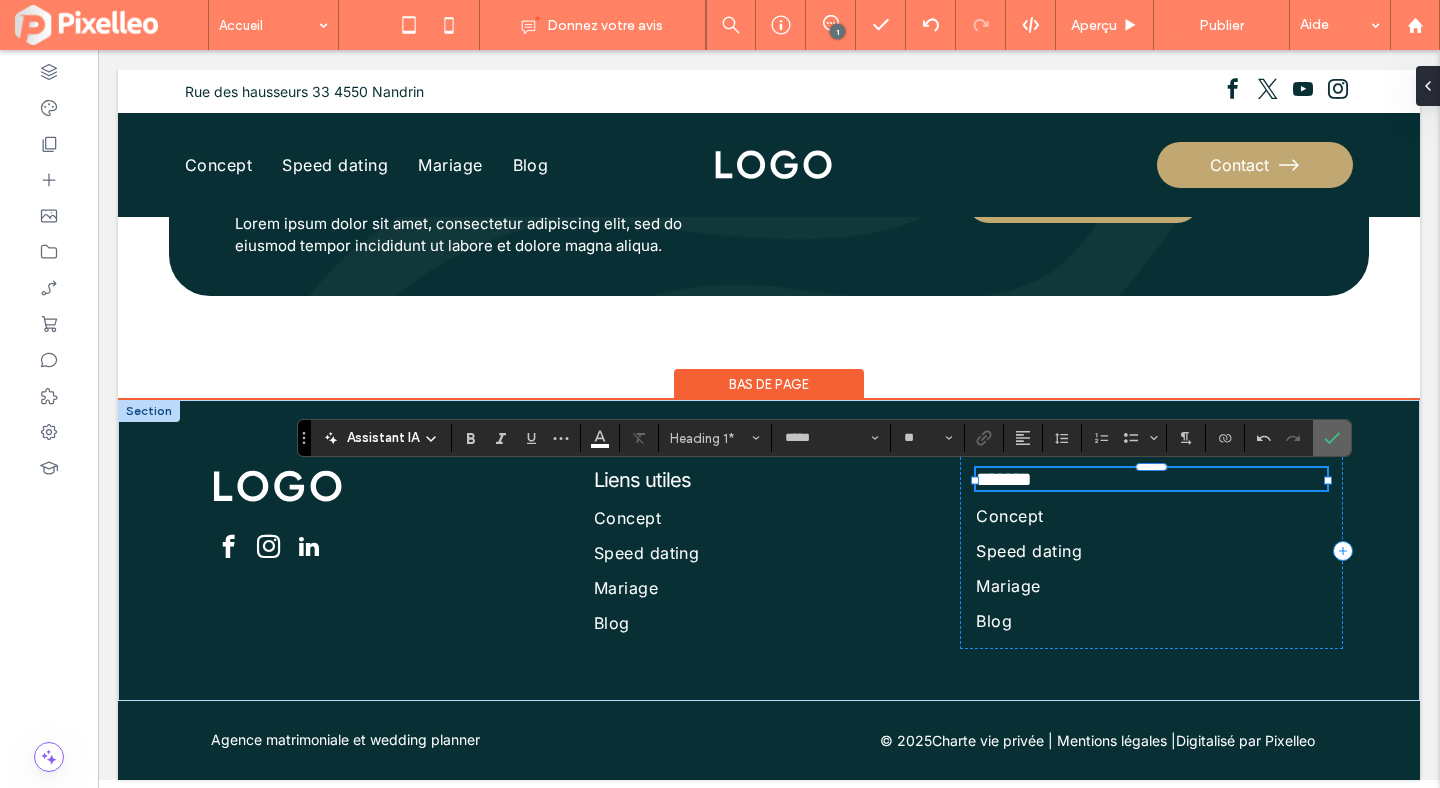 click 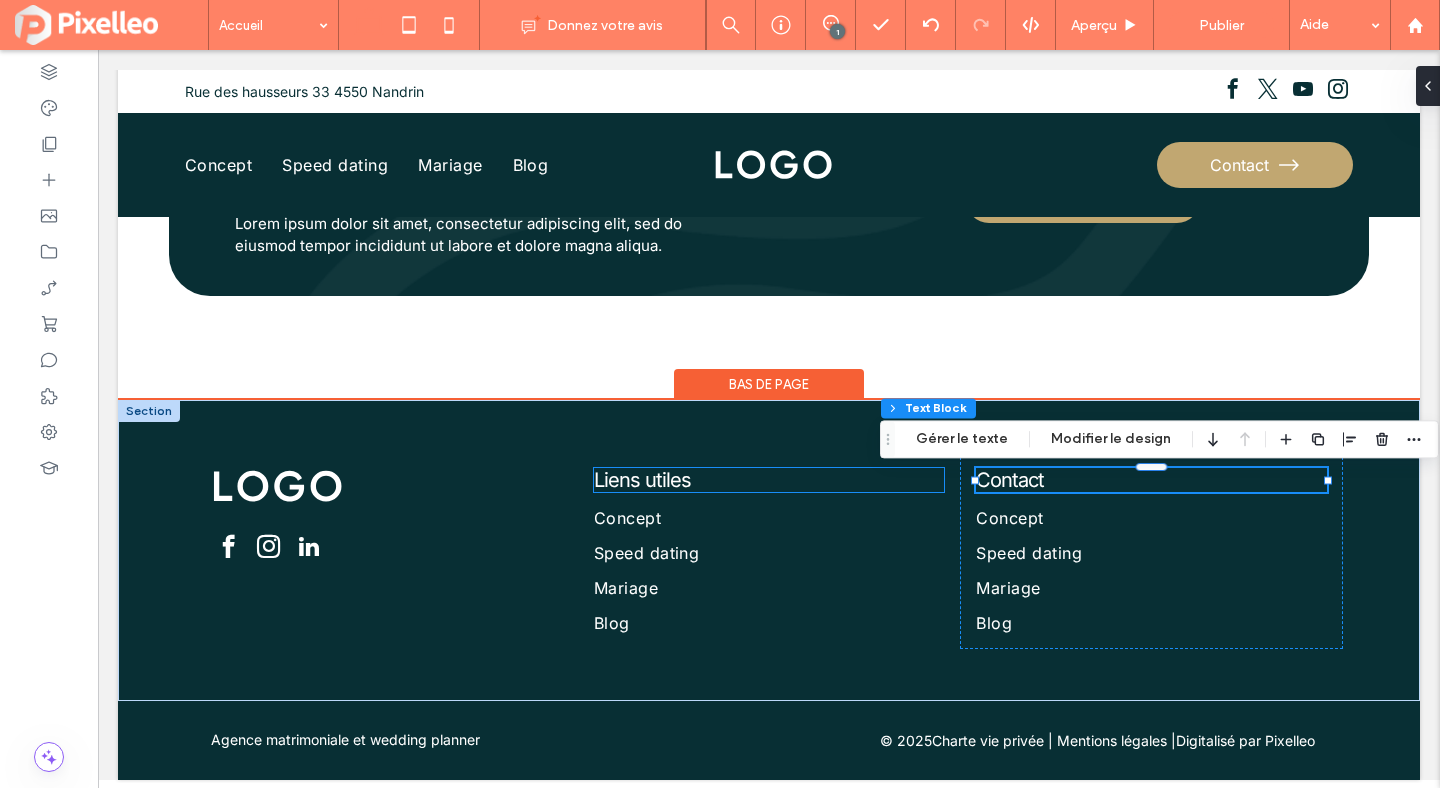 scroll, scrollTop: 6887, scrollLeft: 0, axis: vertical 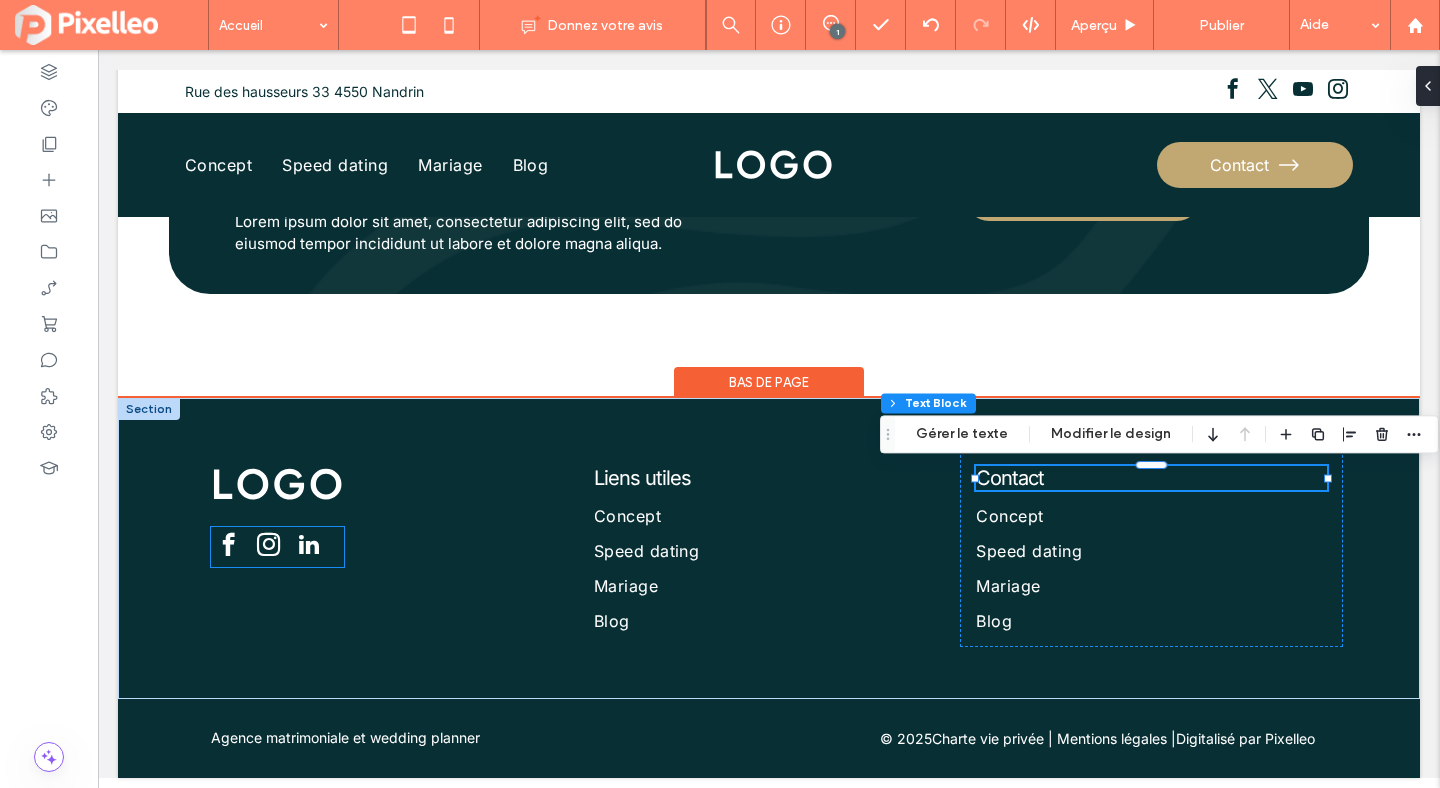 click at bounding box center [268, 544] 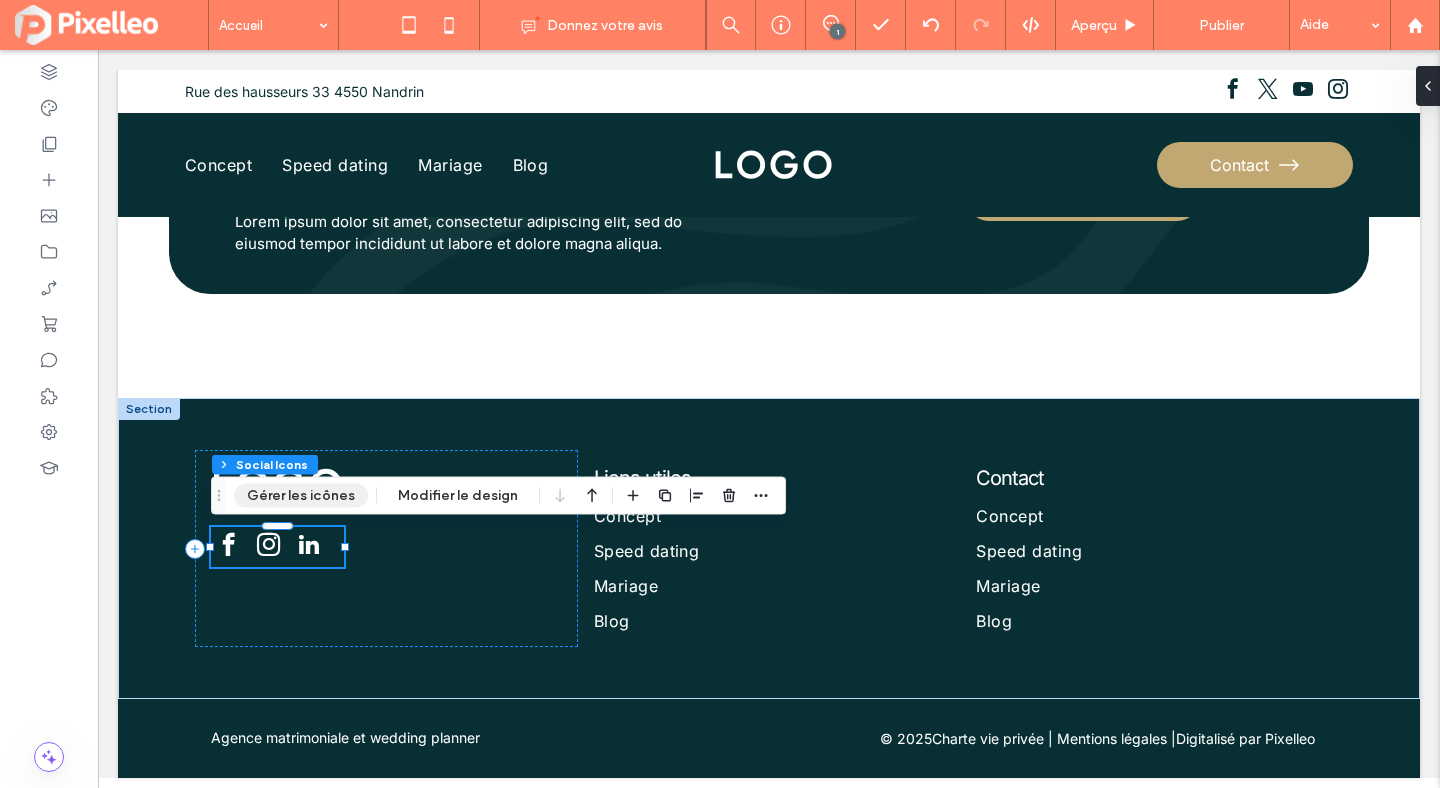 click on "Gérer les icônes" at bounding box center [301, 496] 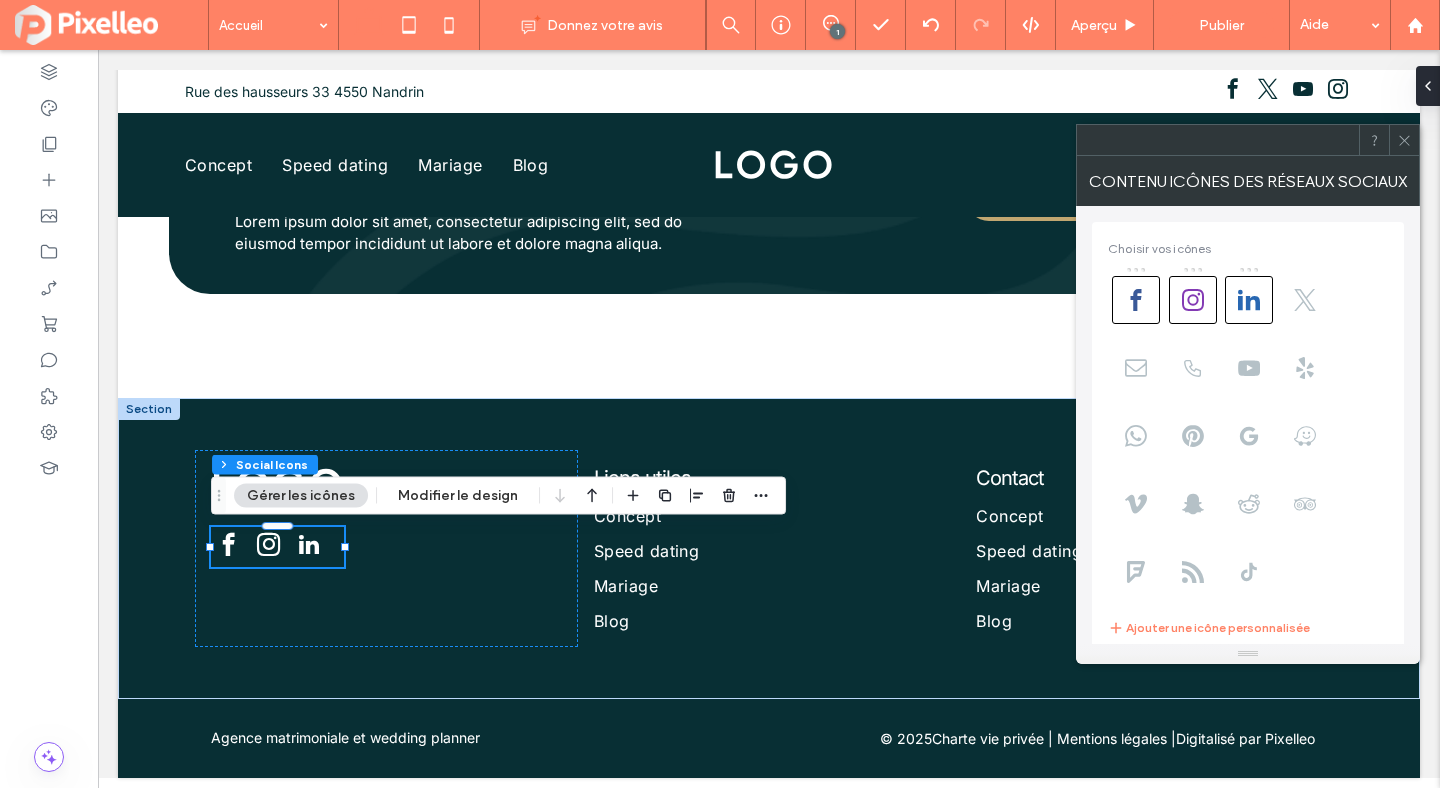 click 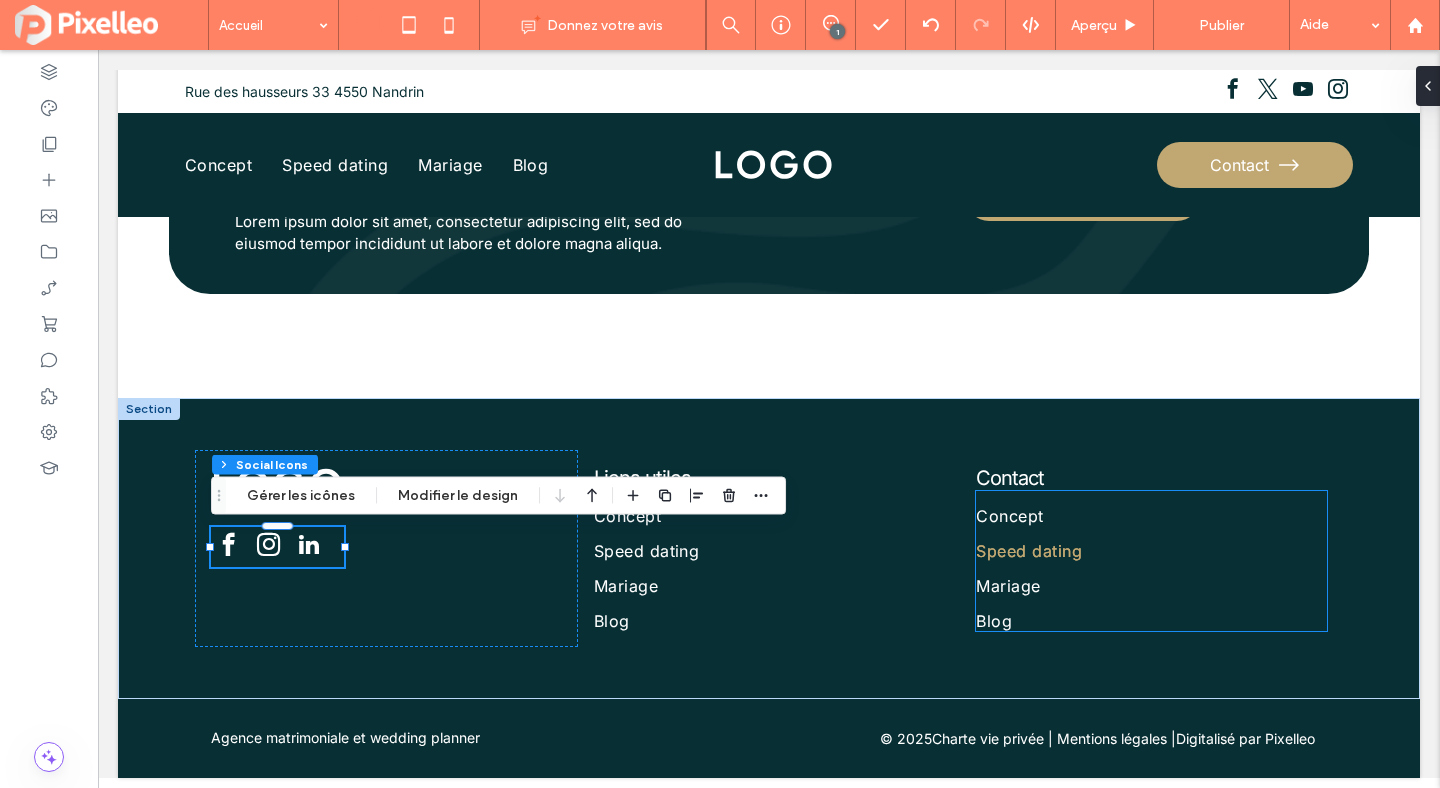 click on "Speed dating" at bounding box center (1151, 543) 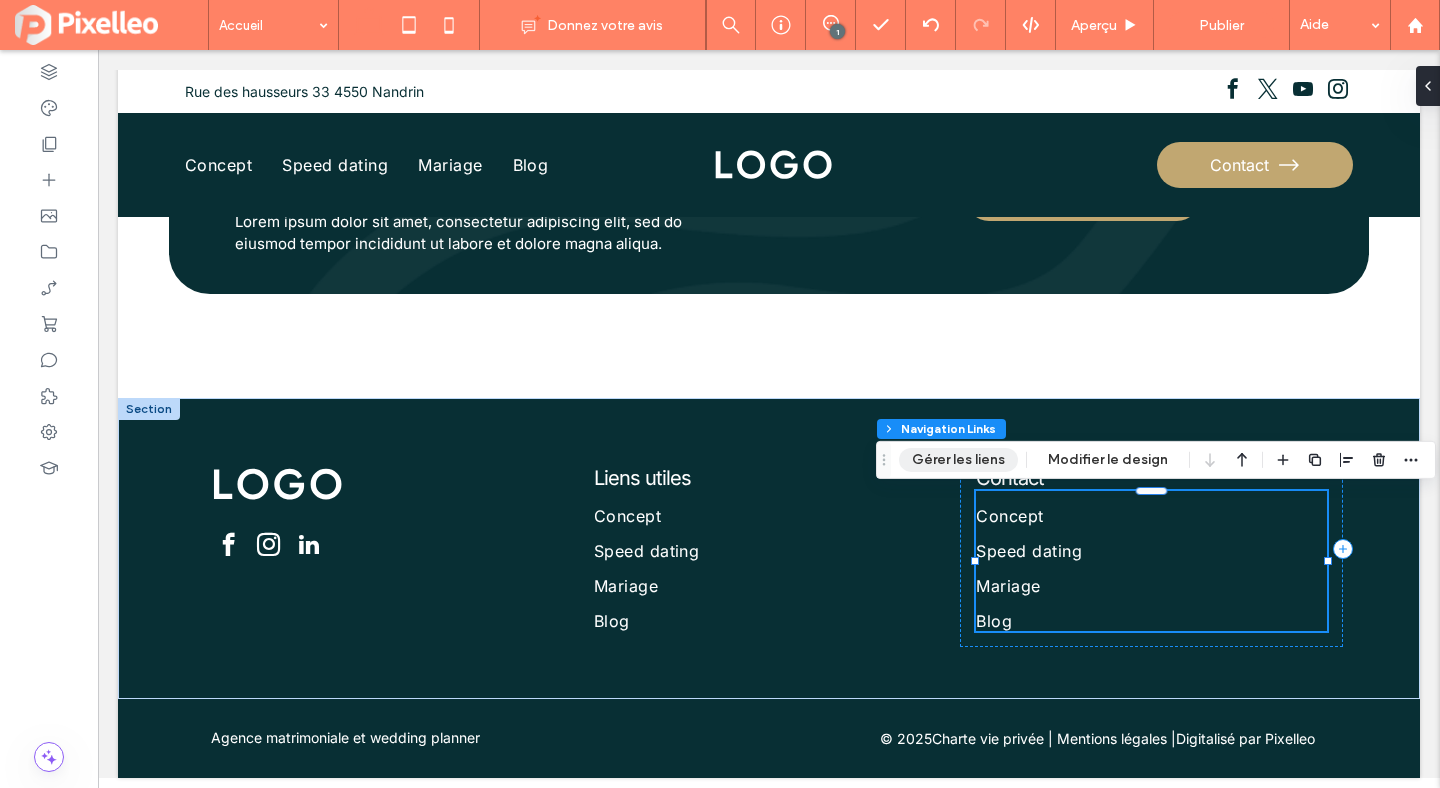 click on "Gérer les liens" at bounding box center [958, 460] 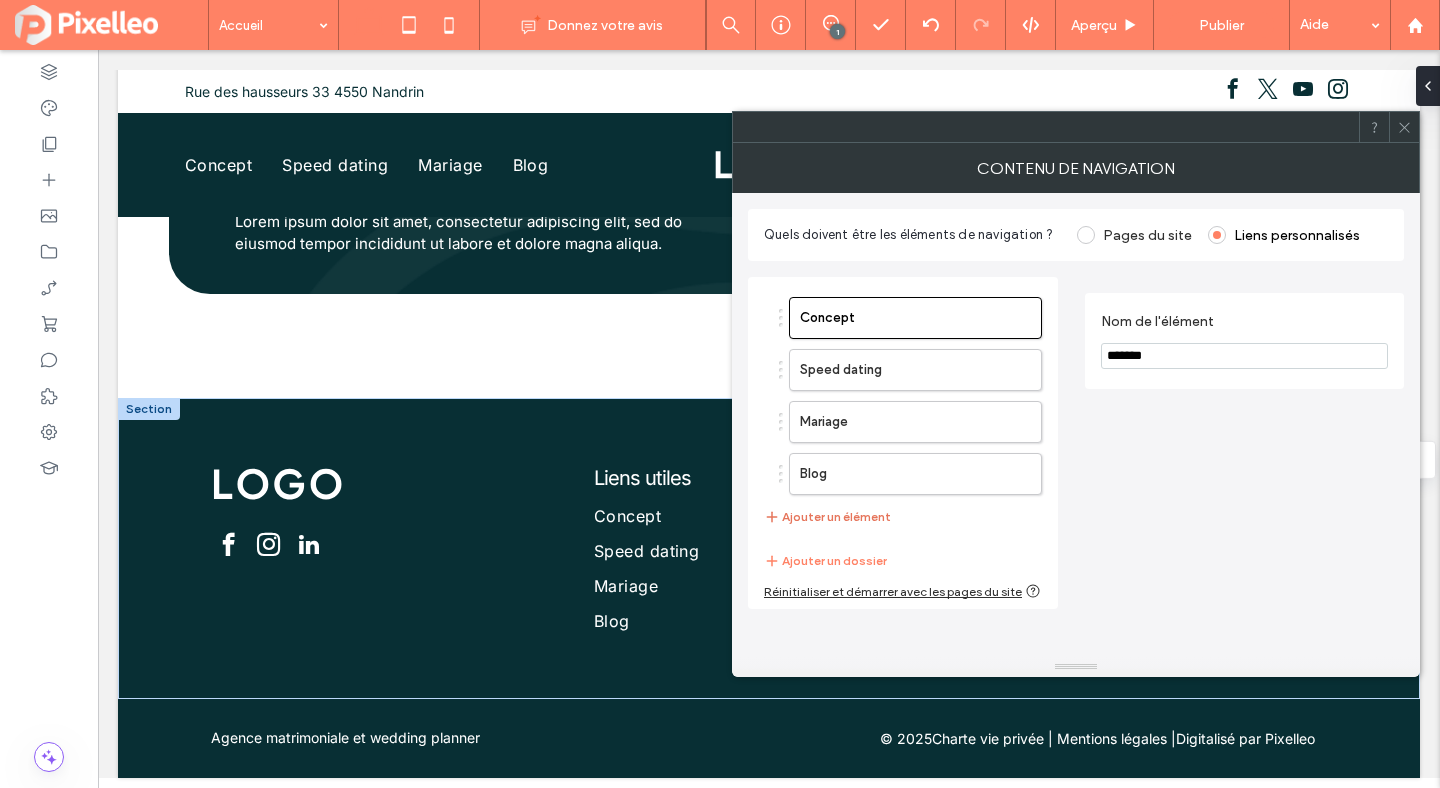 click on "Ajouter un élément" at bounding box center [827, 517] 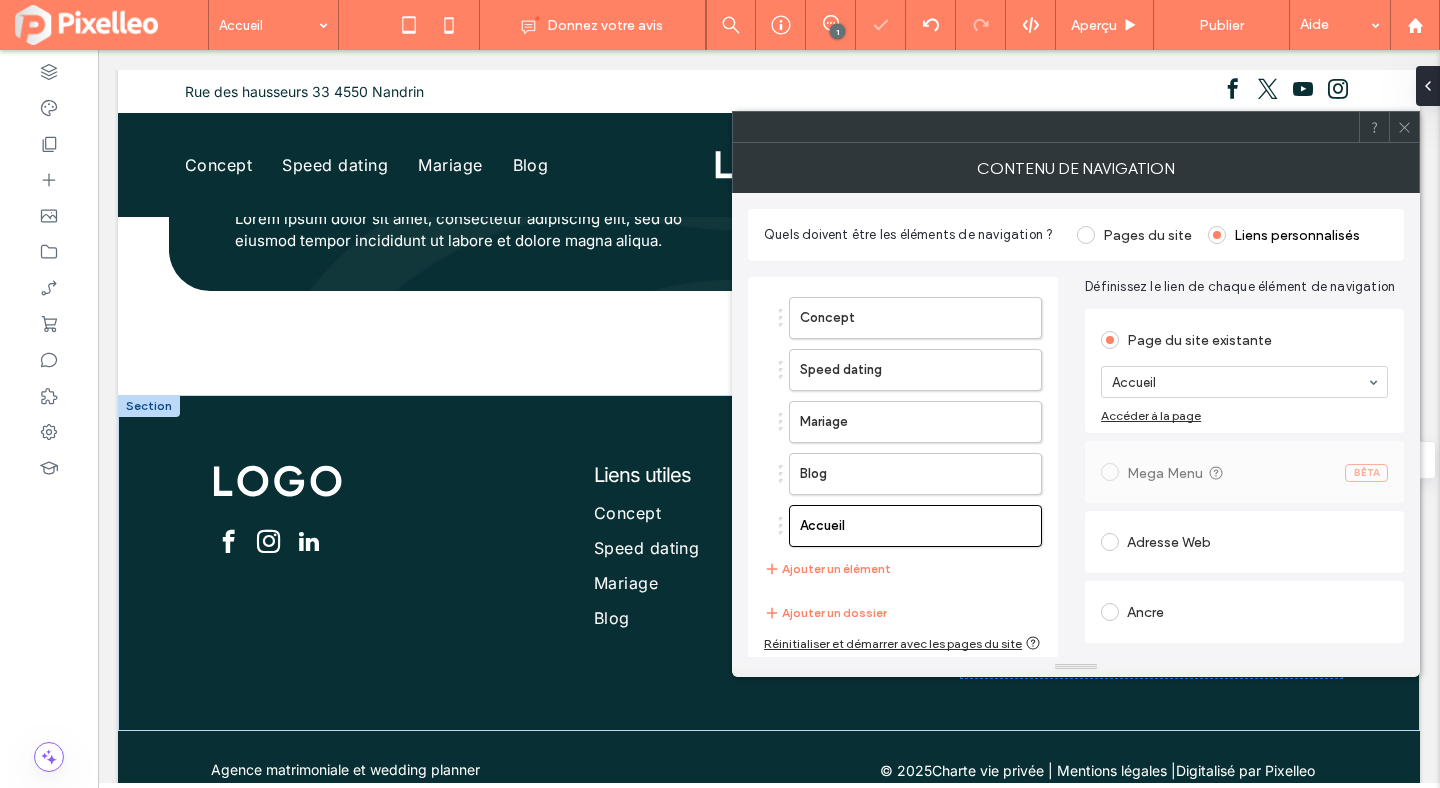 scroll, scrollTop: 48, scrollLeft: 0, axis: vertical 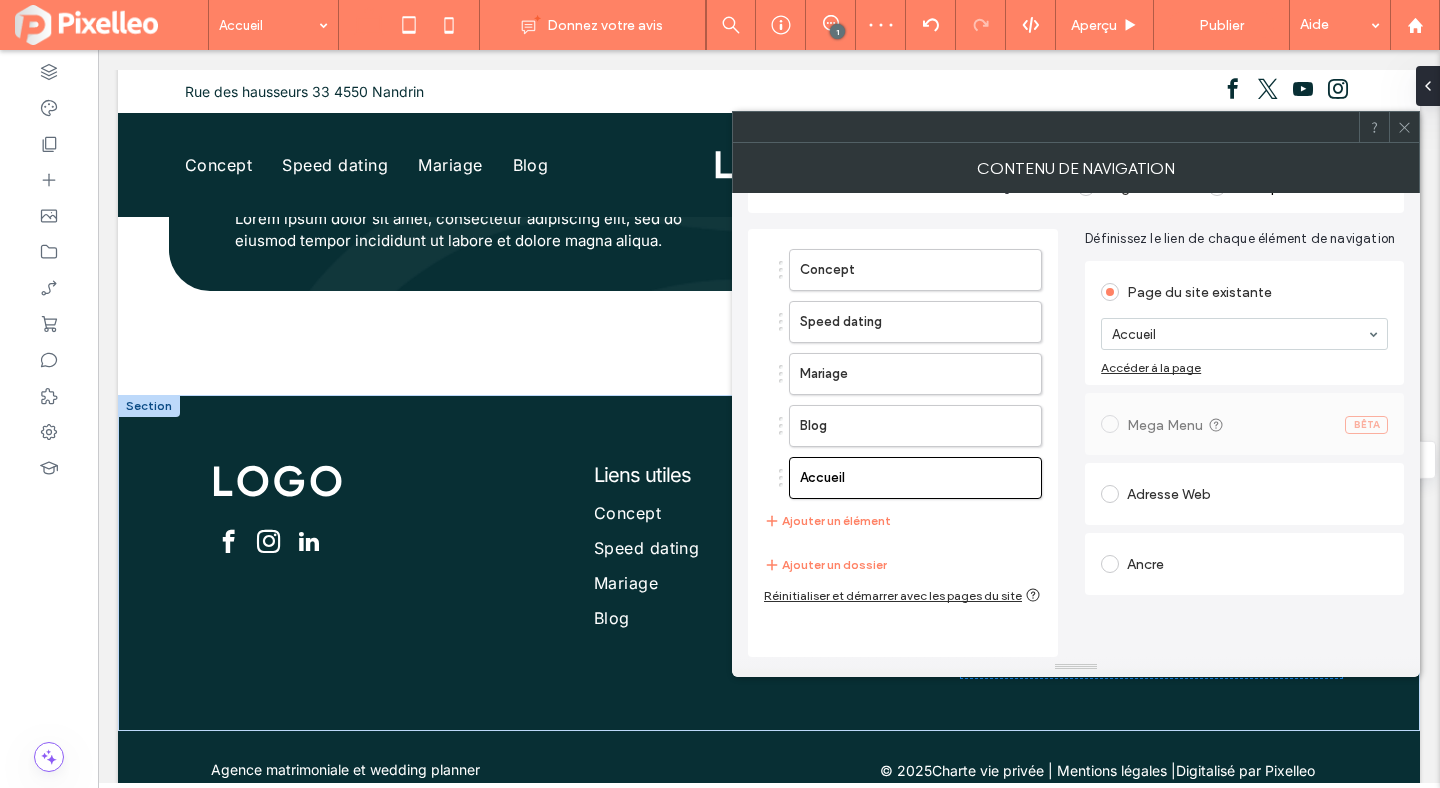 click on "Adresse Web" at bounding box center [1244, 494] 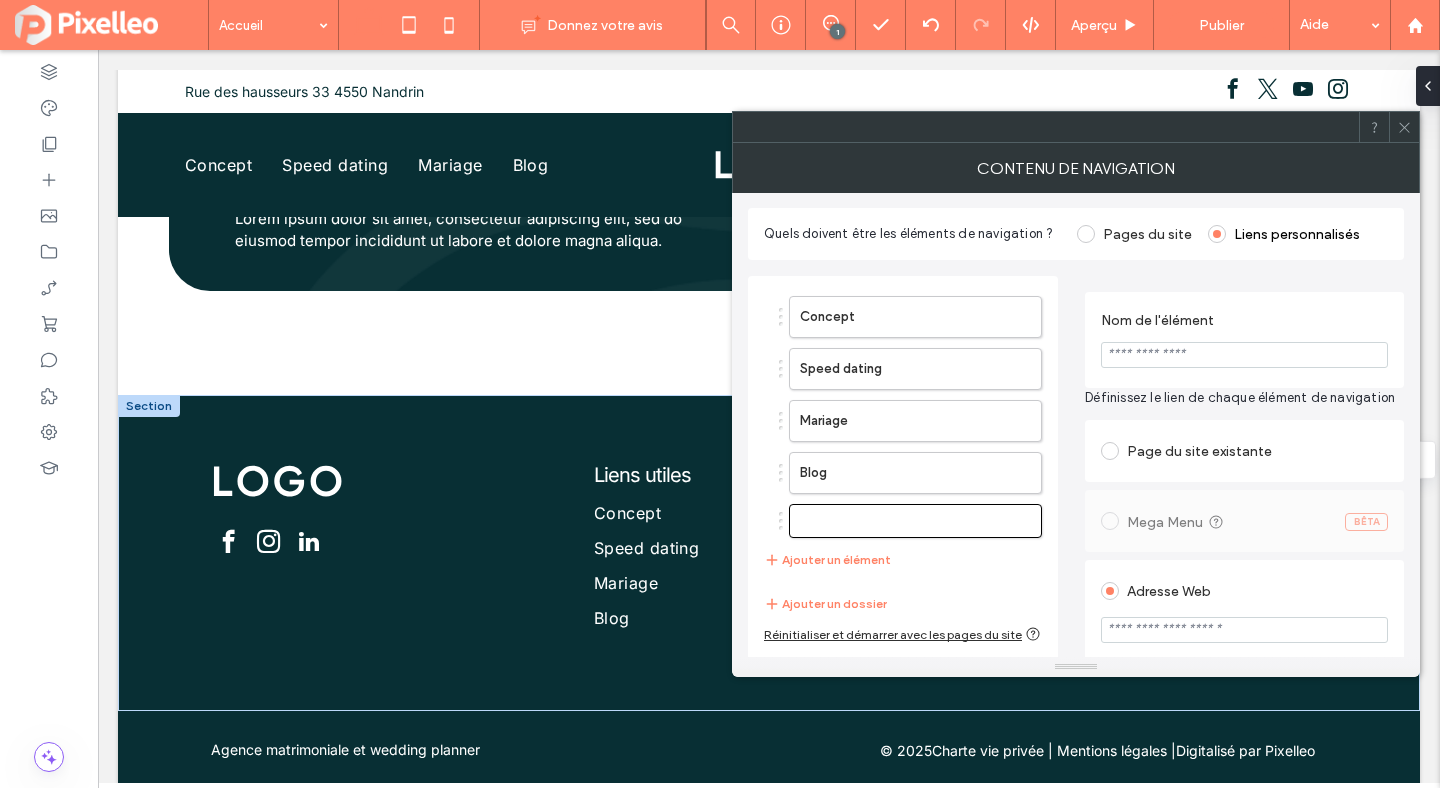 scroll, scrollTop: 0, scrollLeft: 0, axis: both 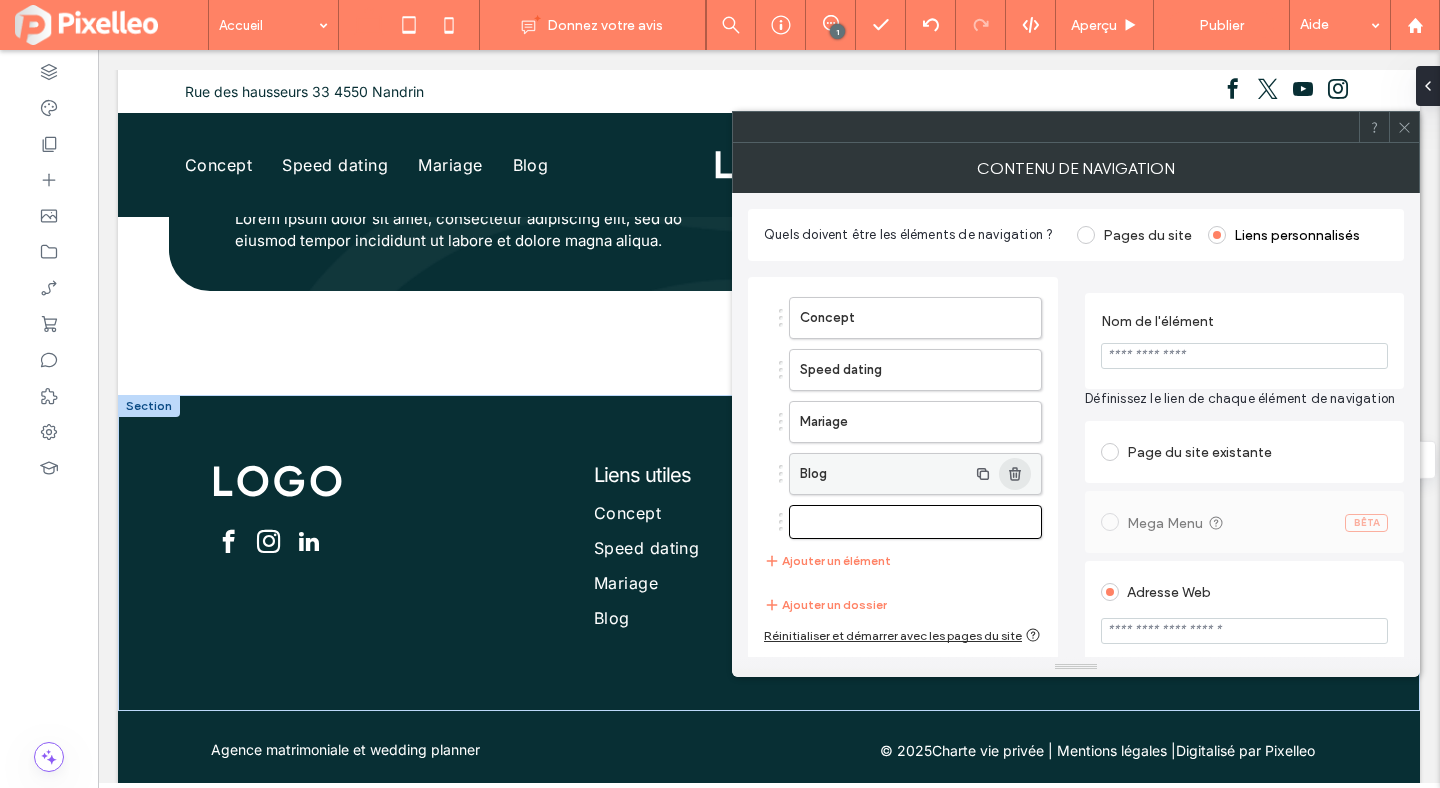 click 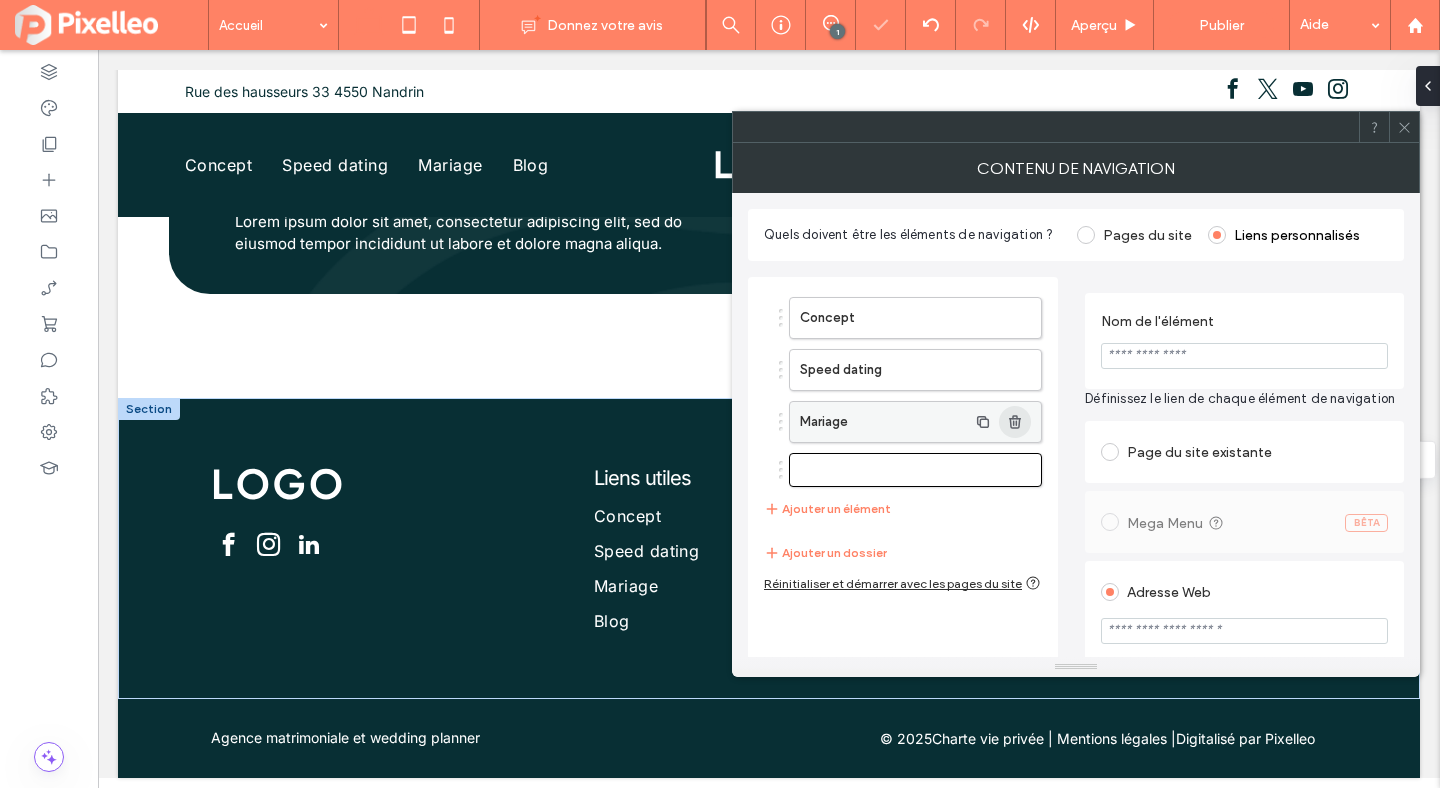 click at bounding box center (1015, 422) 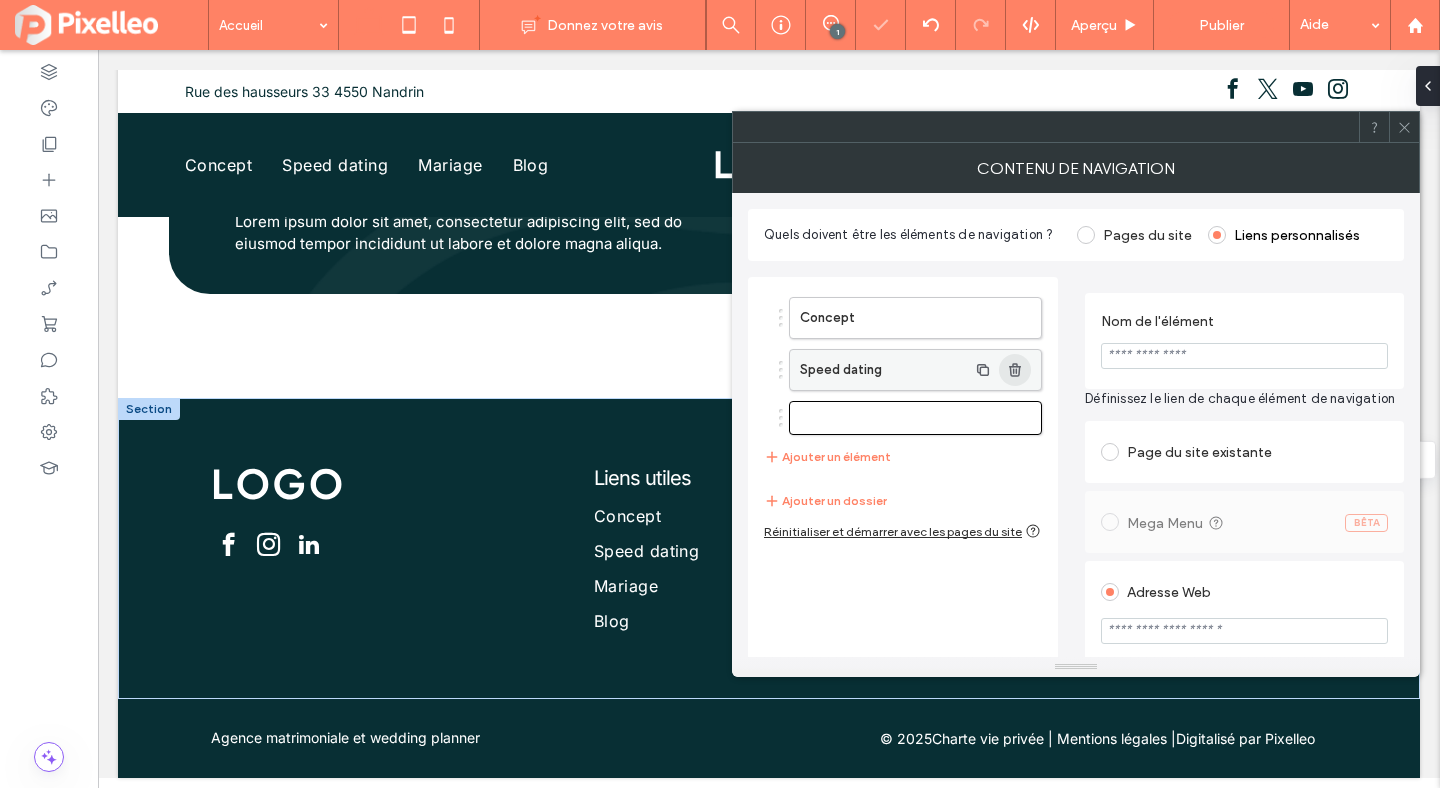 click 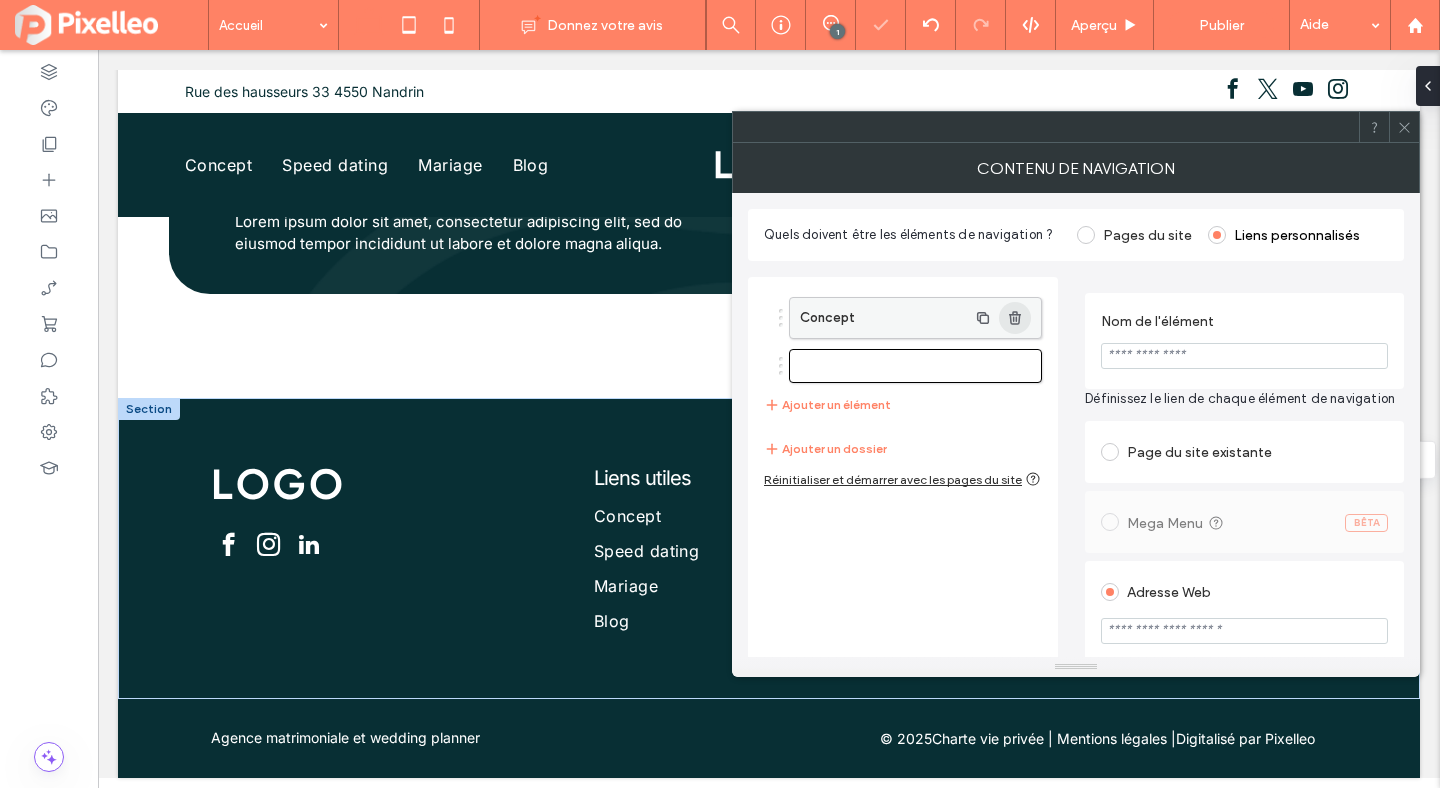 click 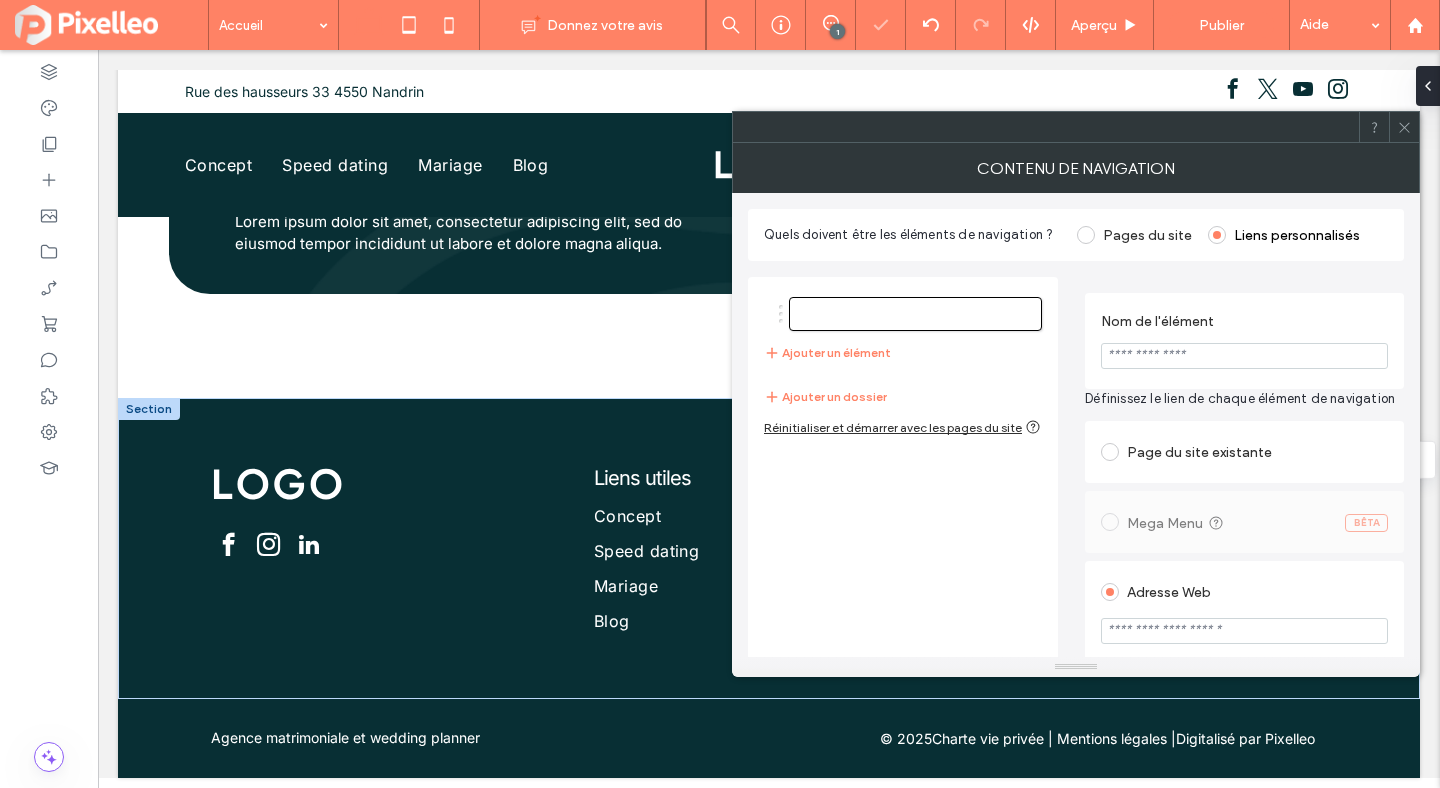 click at bounding box center (1244, 356) 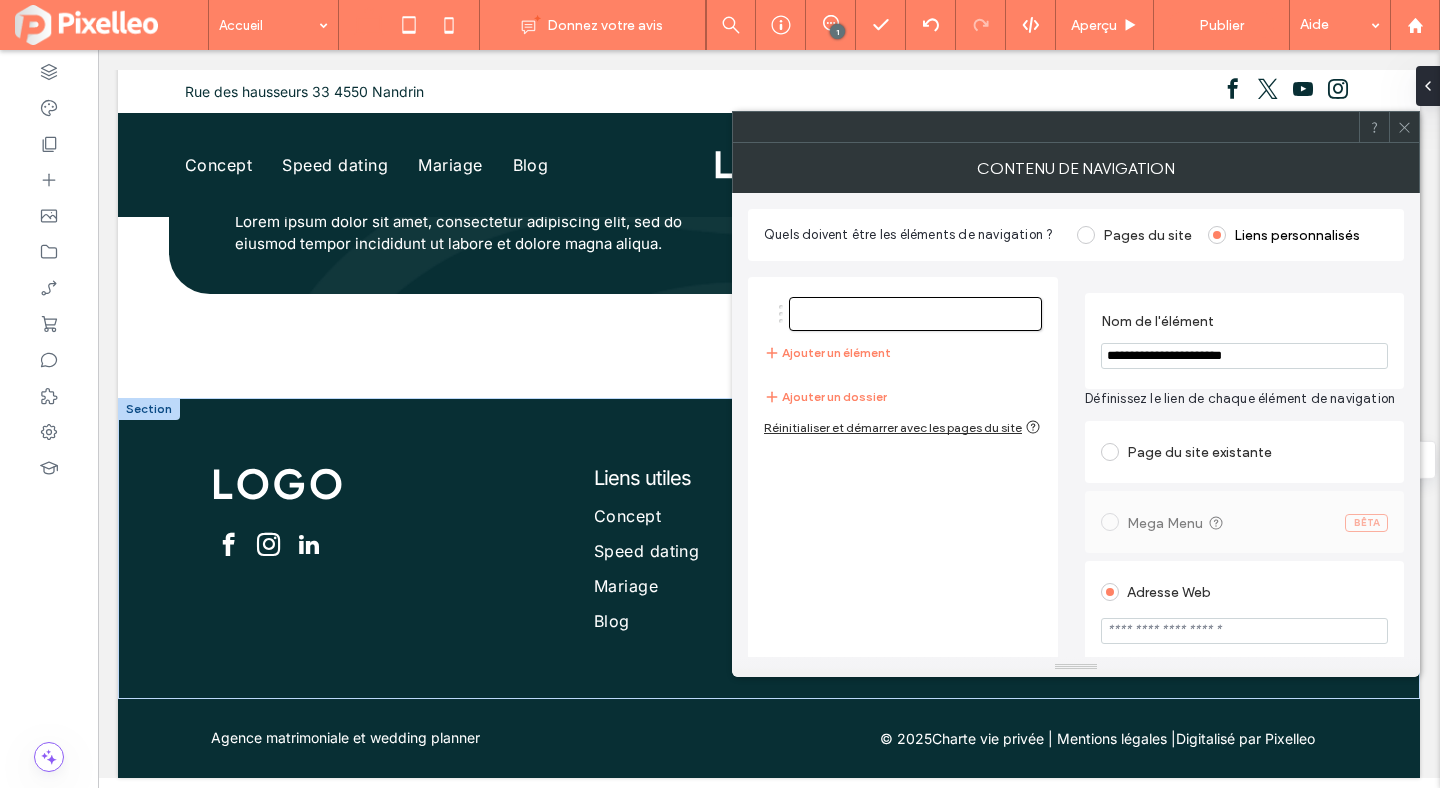 type on "**********" 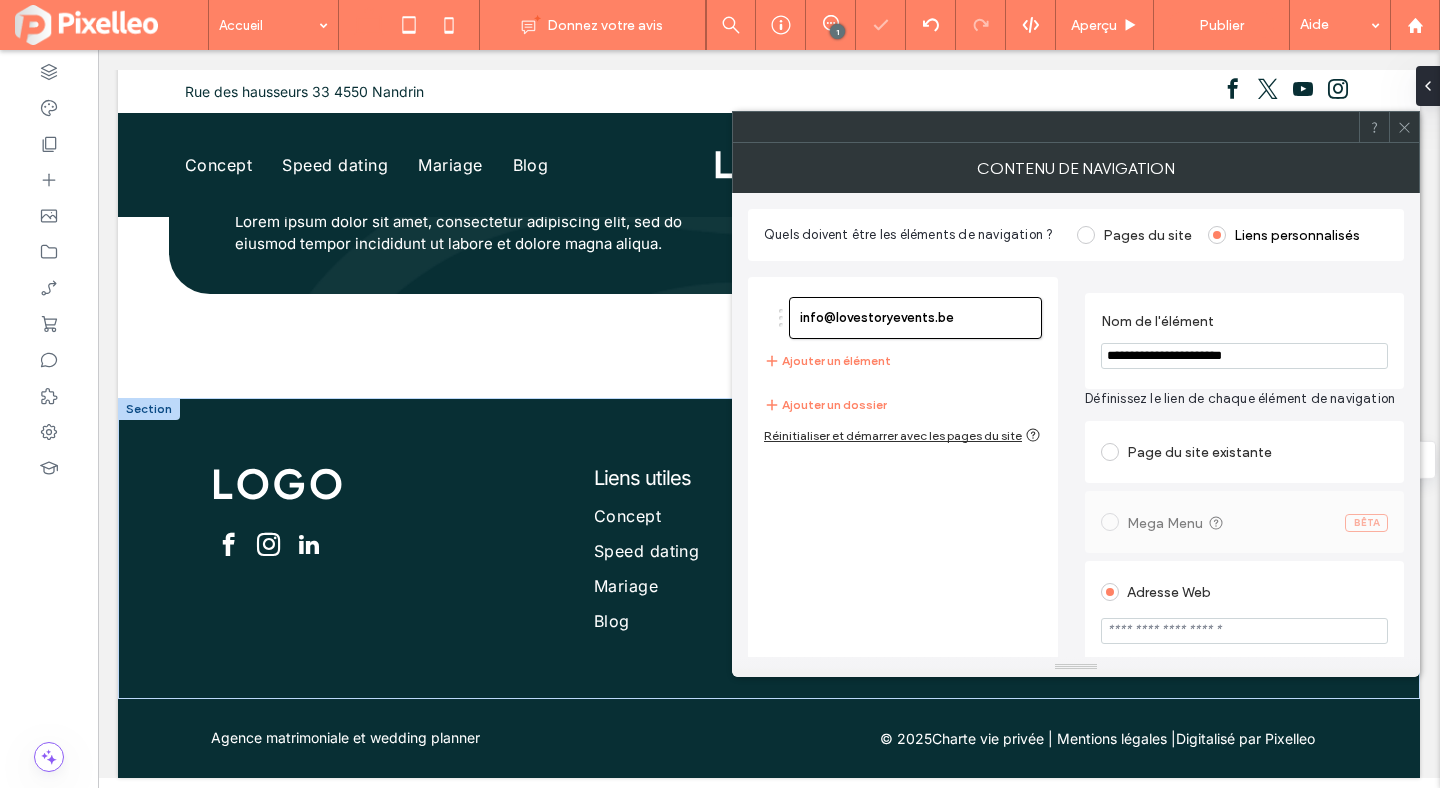 click on "**********" at bounding box center [1076, 564] 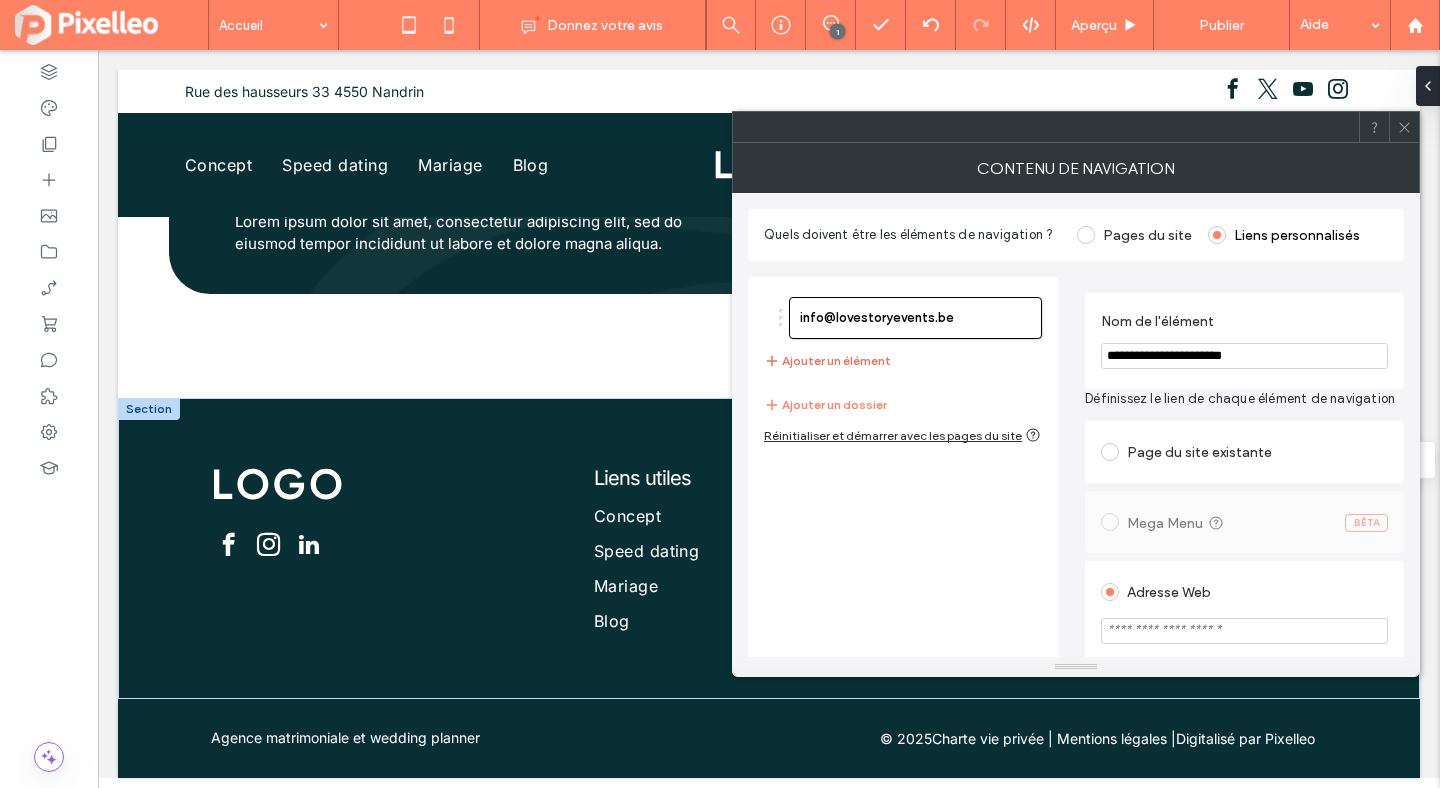 click on "Ajouter un élément" at bounding box center [827, 361] 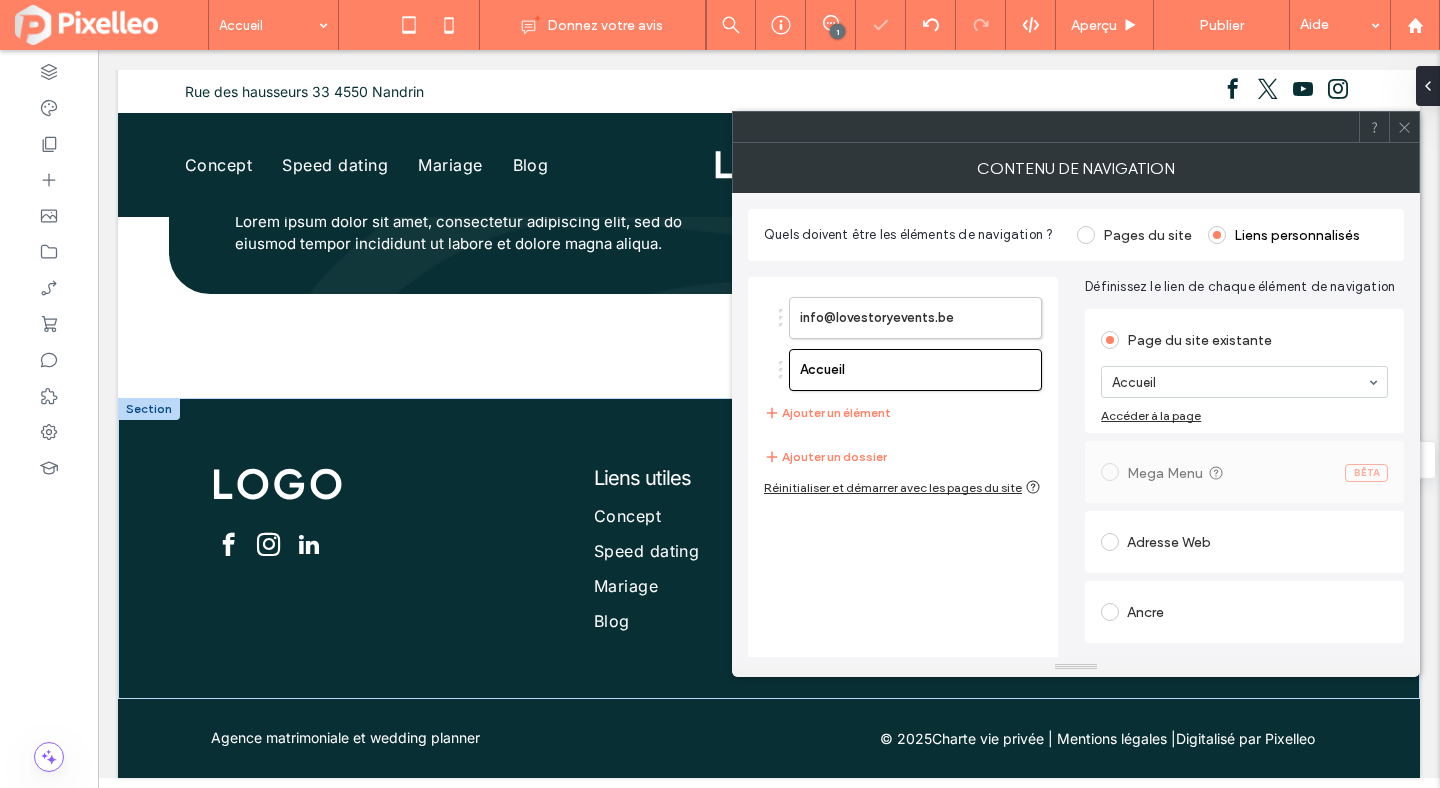 click on "Adresse Web" at bounding box center (1244, 542) 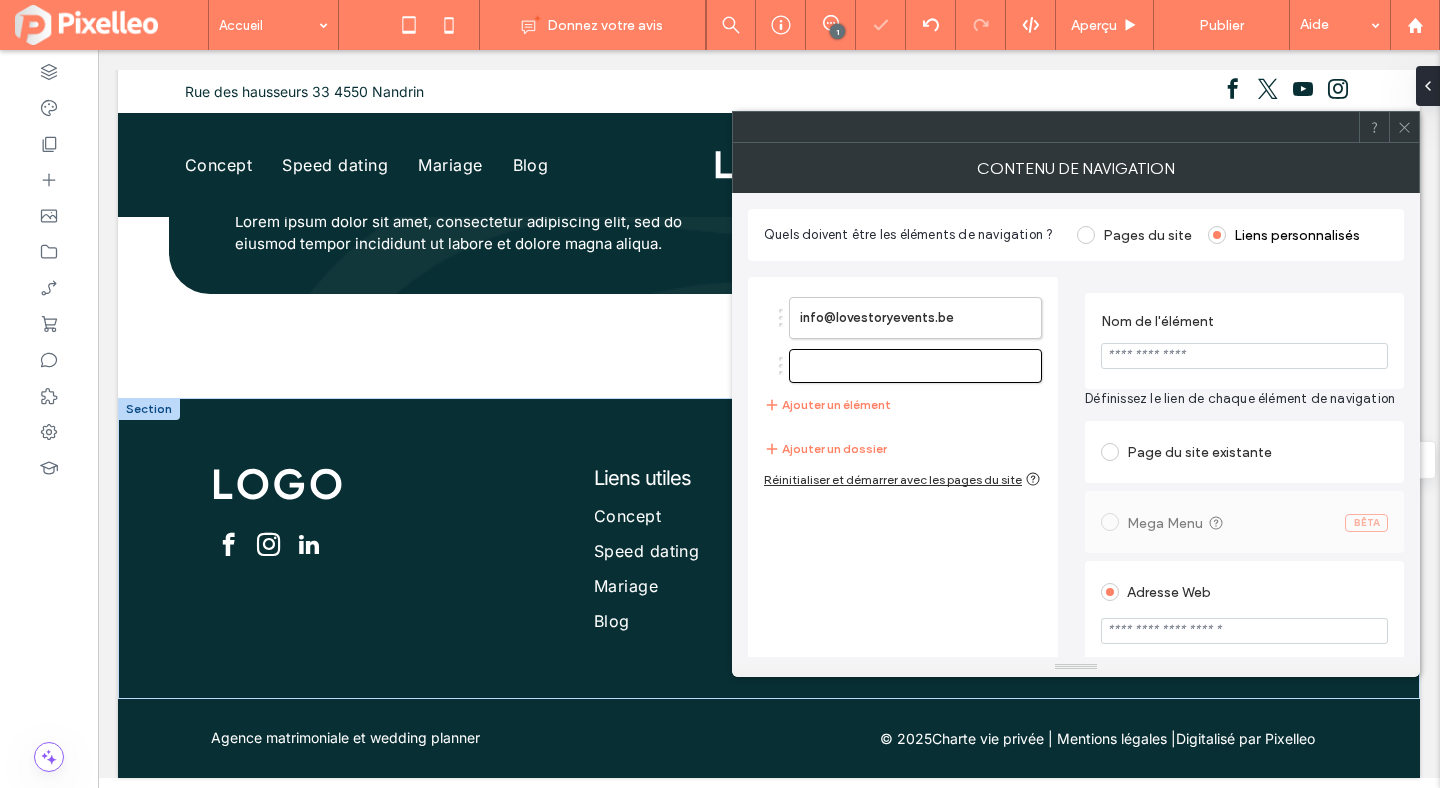 click at bounding box center (1244, 356) 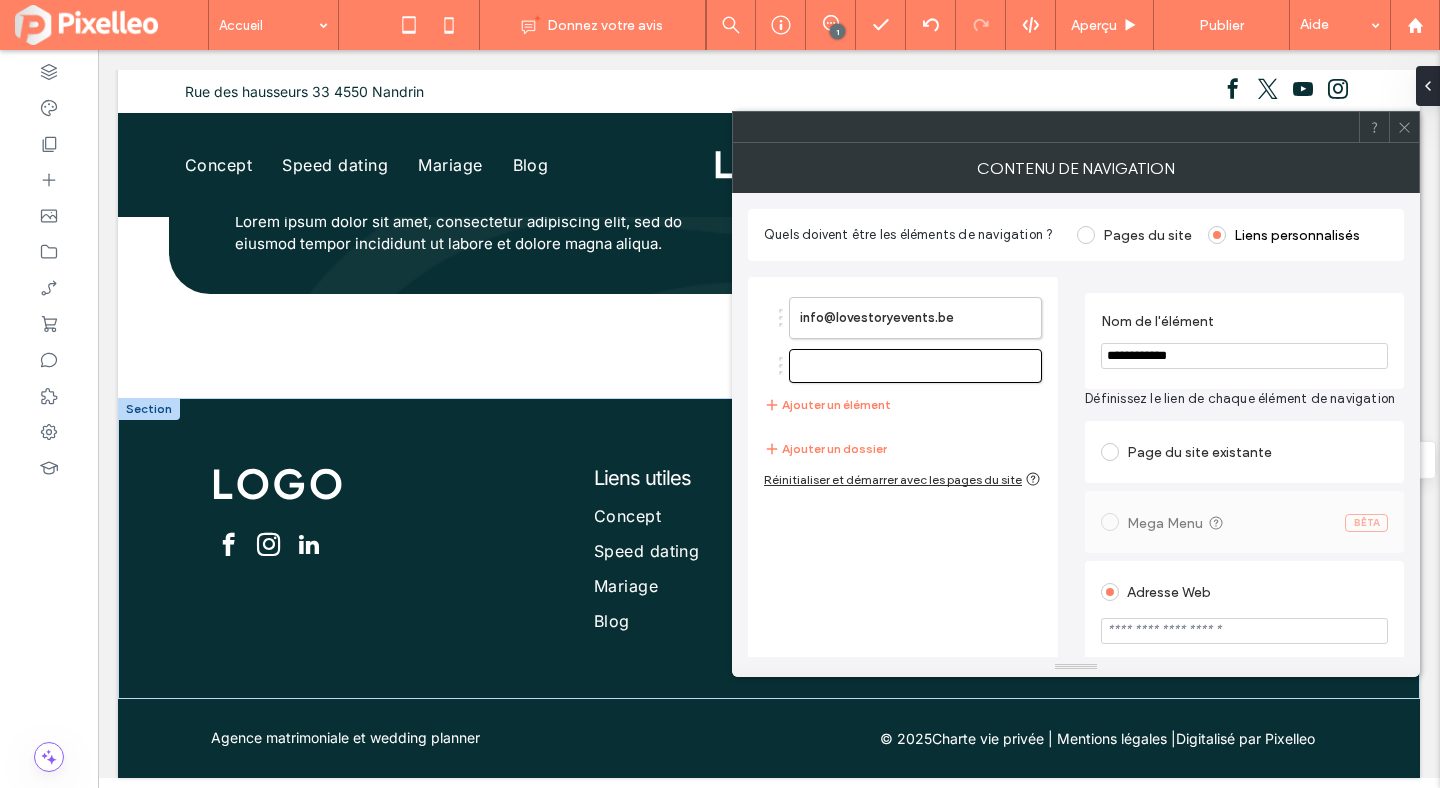 type on "**********" 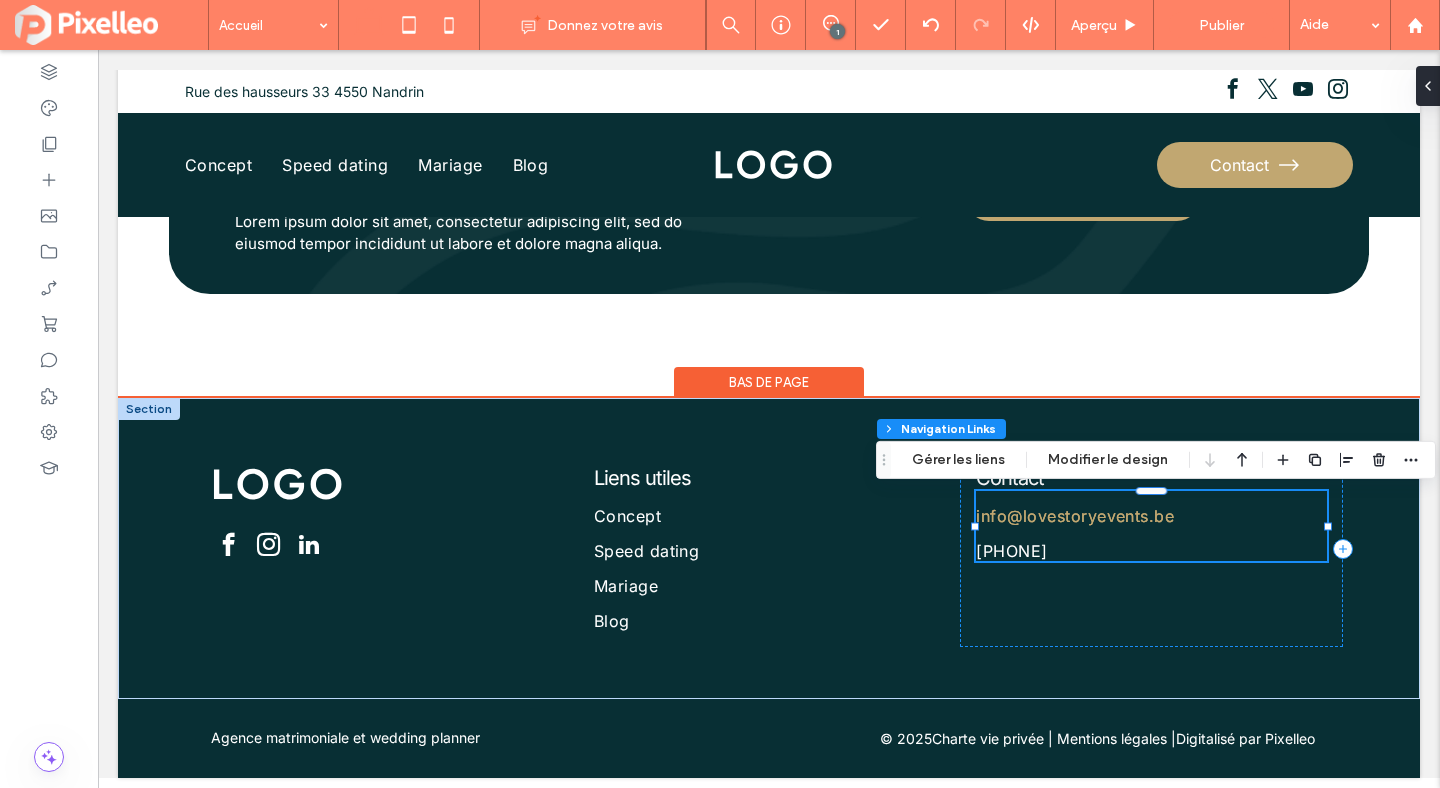 click on "info@lovestoryevents.be" at bounding box center (1151, 508) 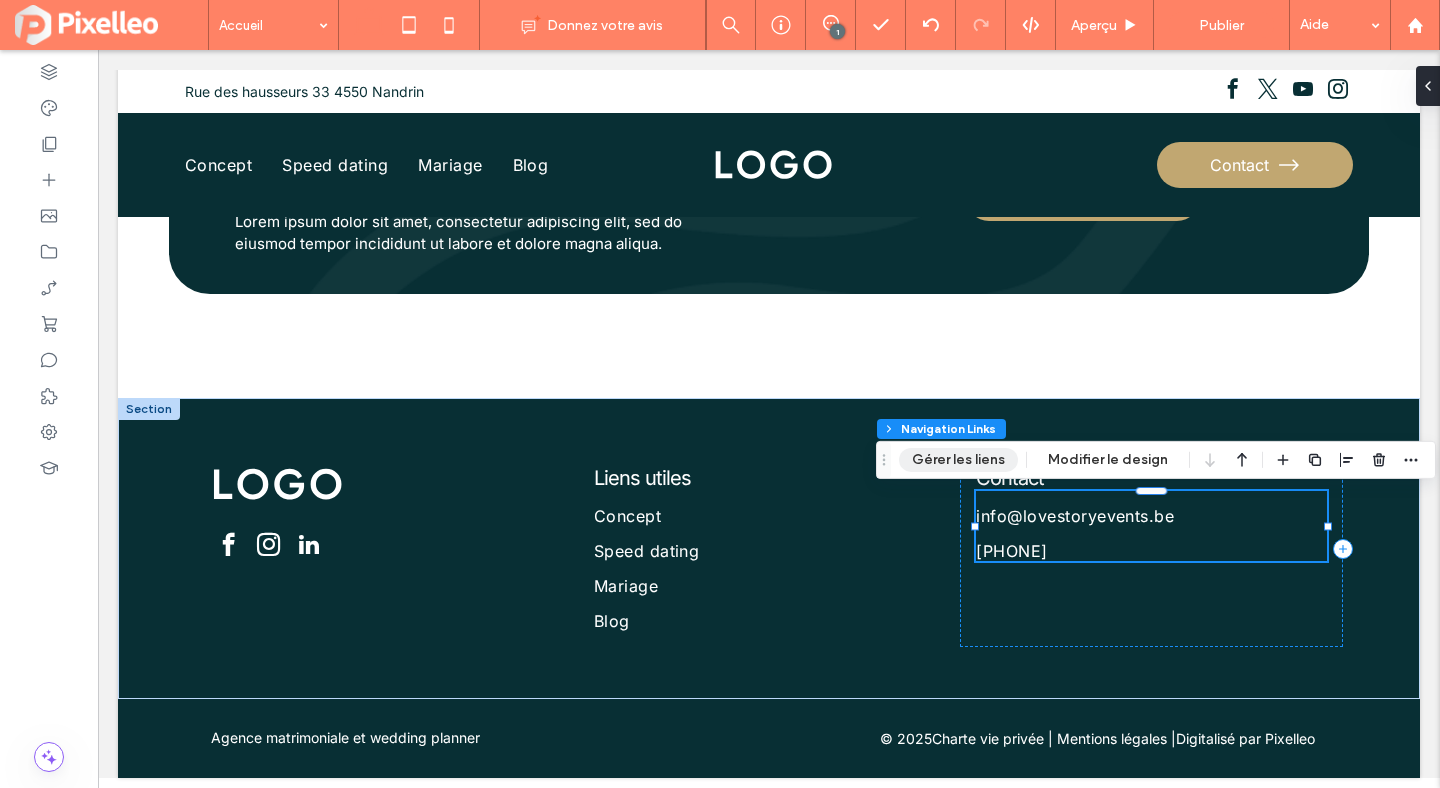 click on "Gérer les liens" at bounding box center (958, 460) 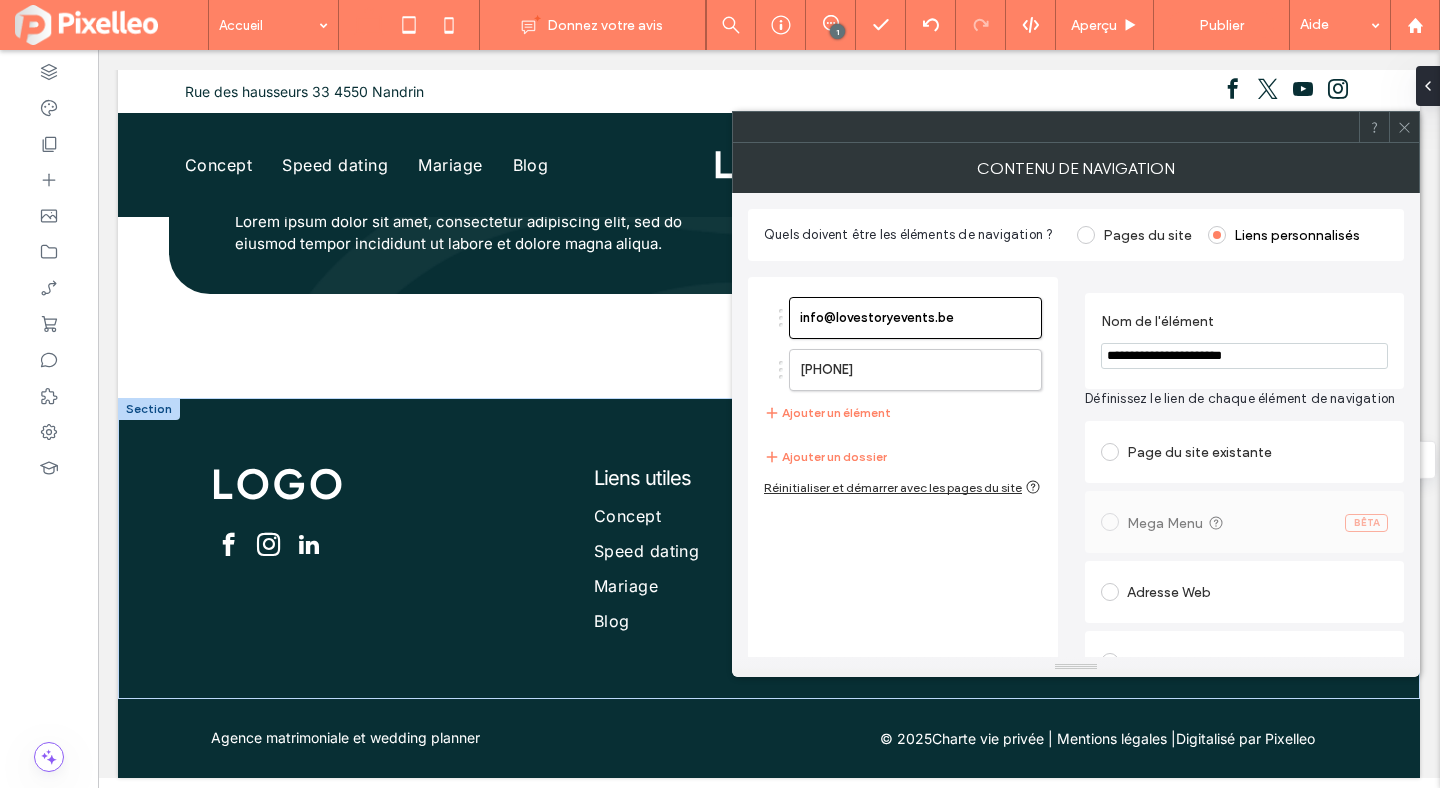 click 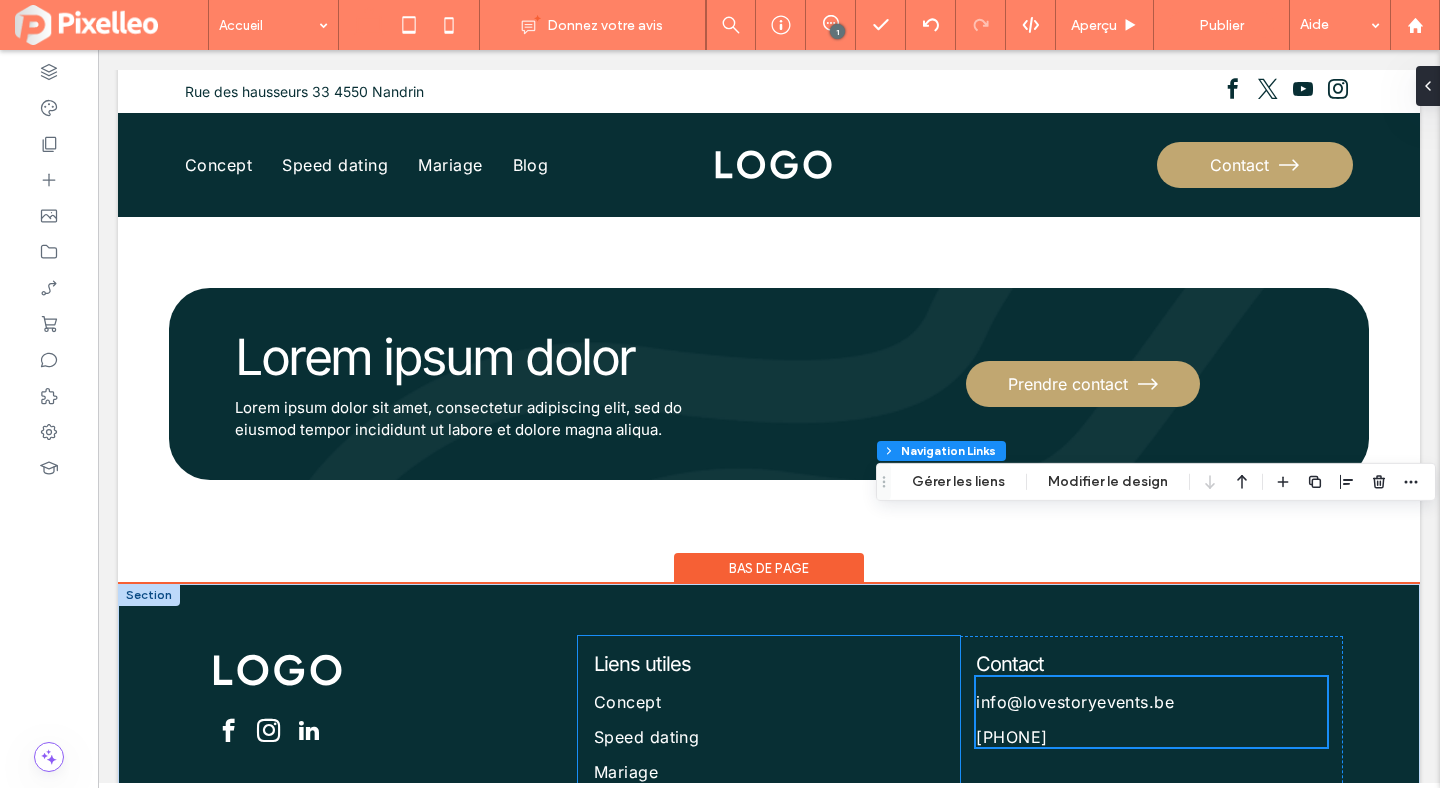 scroll, scrollTop: 6655, scrollLeft: 0, axis: vertical 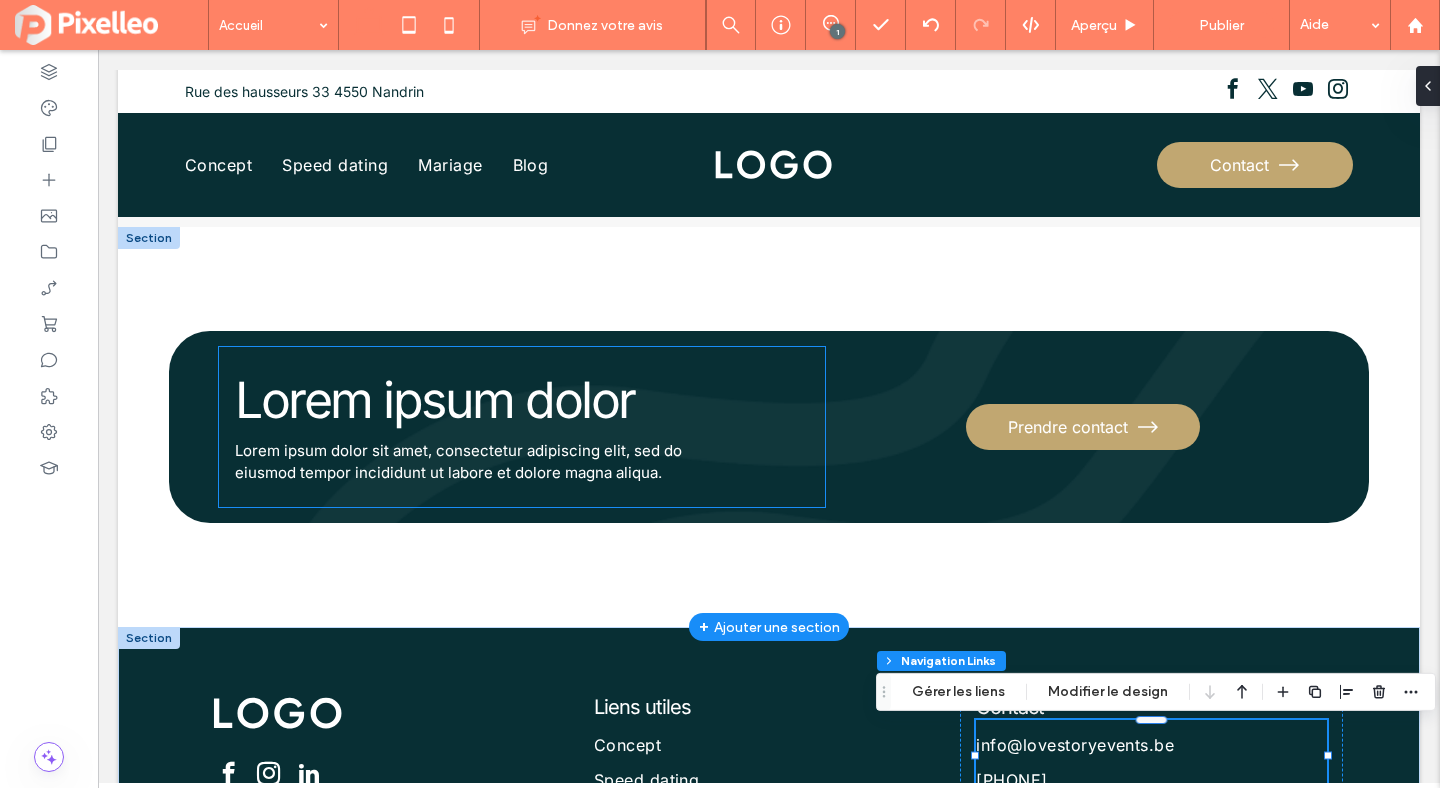 click on "Lorem ipsum dolor sit amet, consectetur adipiscing elit, sed do eiusmod tempor incididunt ut labore et dolore magna aliqua." at bounding box center (472, 462) 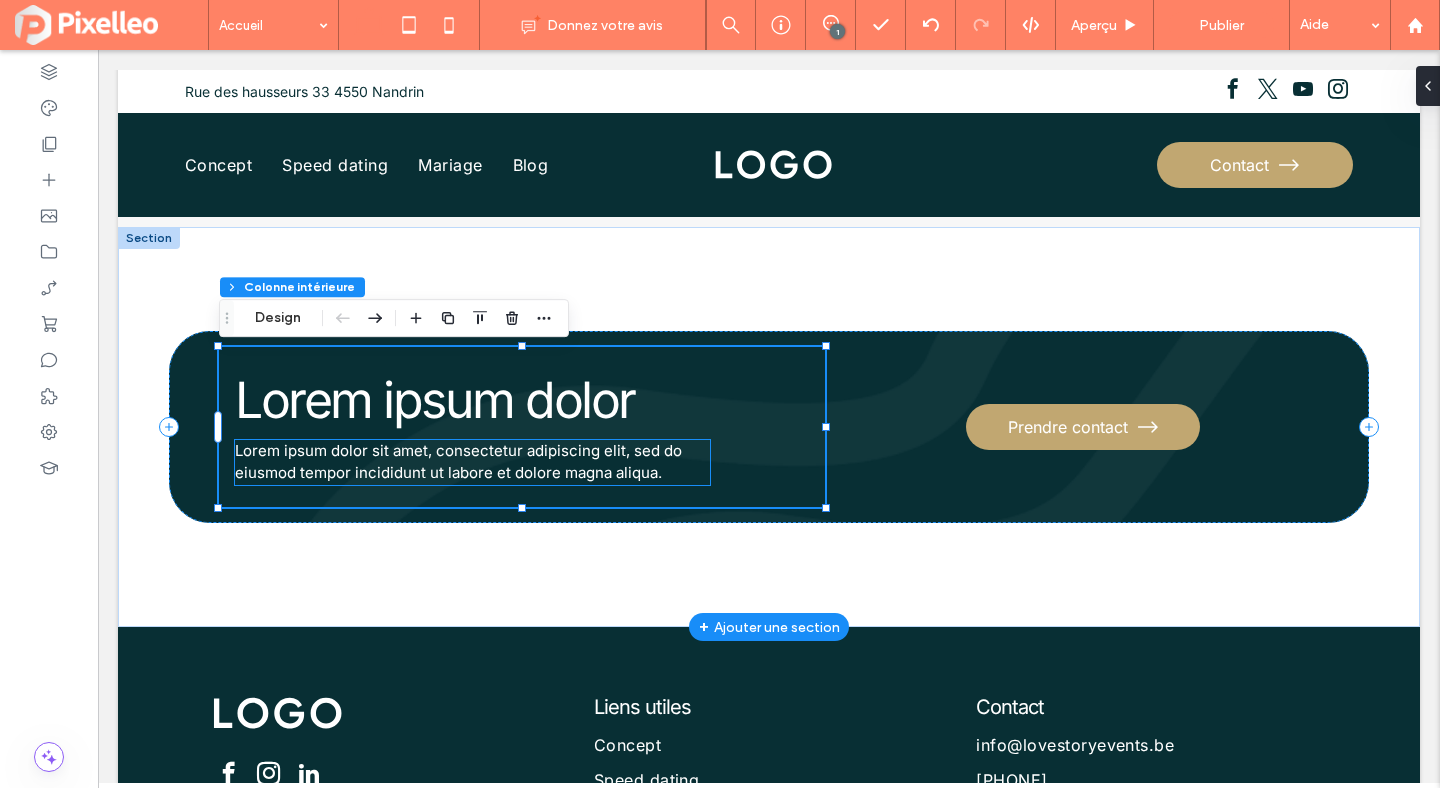 click on "Lorem ipsum dolor sit amet, consectetur adipiscing elit, sed do eiusmod tempor incididunt ut labore et dolore magna aliqua." at bounding box center [472, 462] 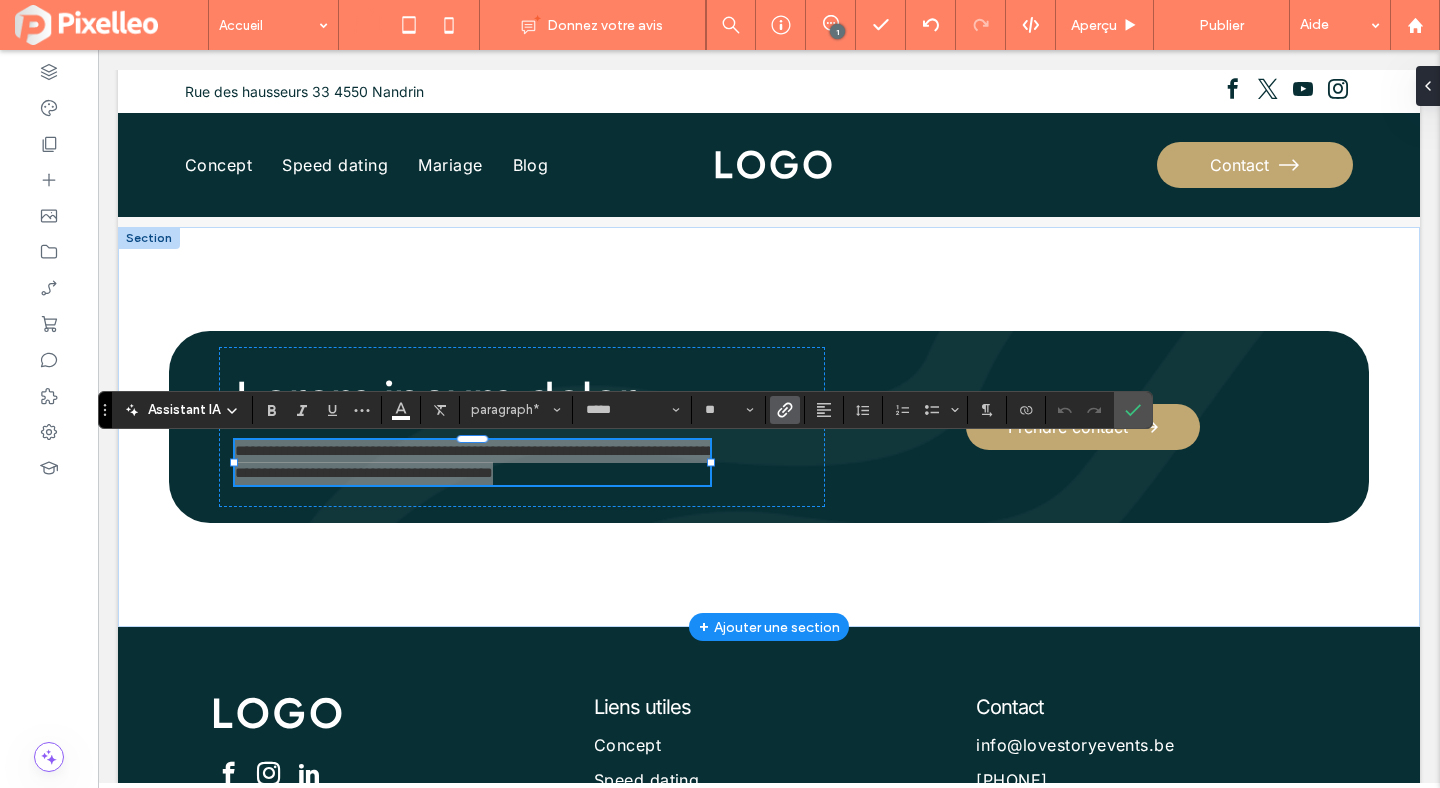 click 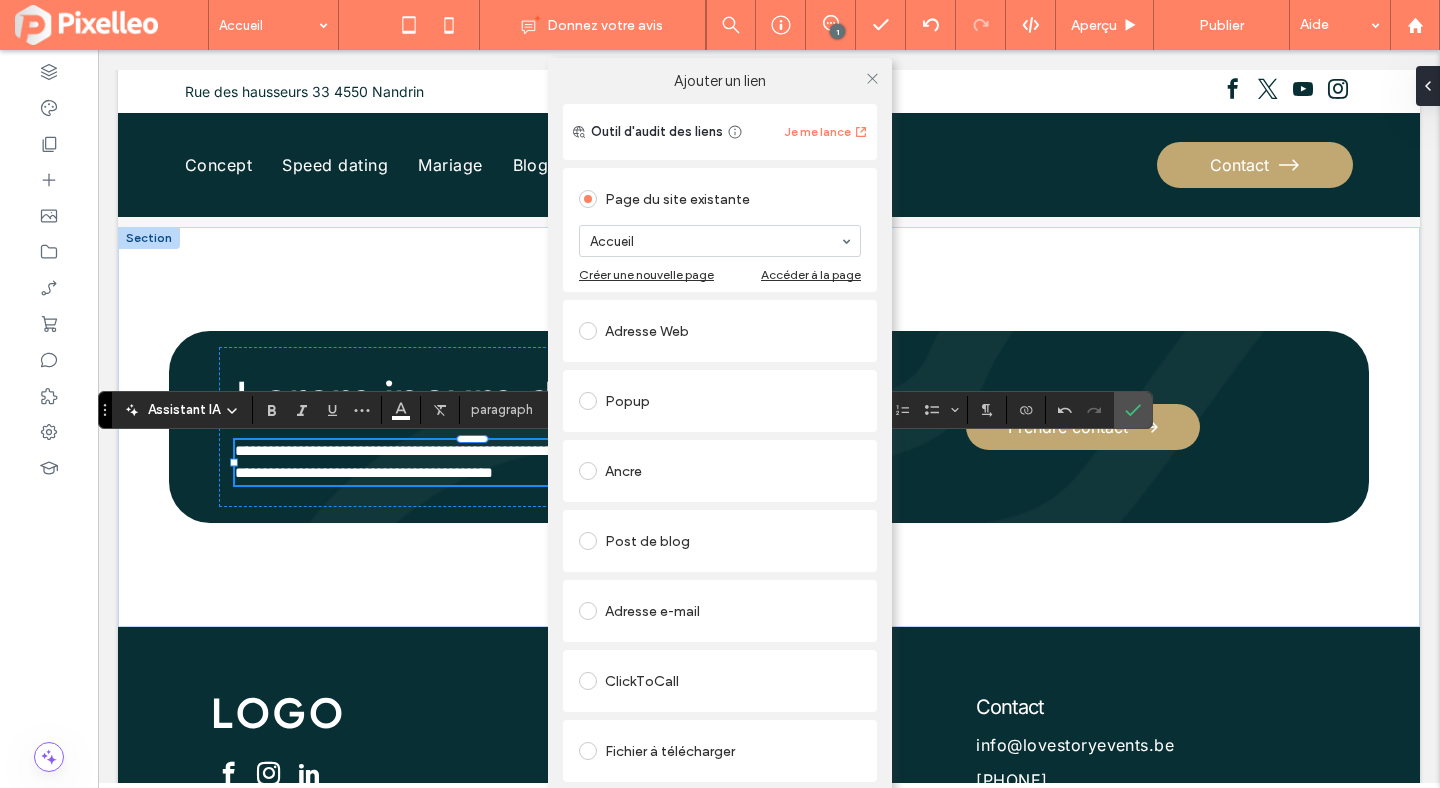 click on "Adresse e-mail" at bounding box center (720, 611) 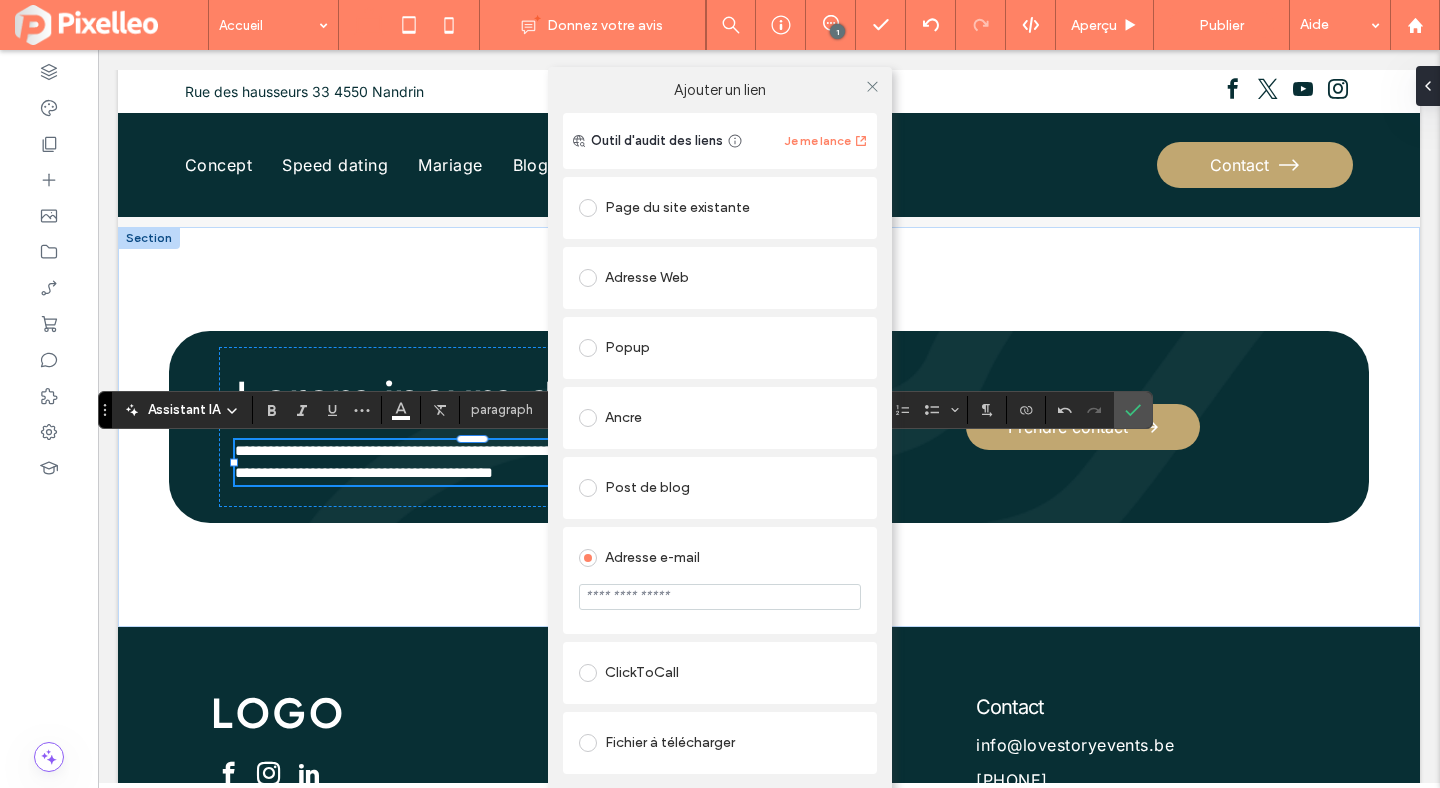 click at bounding box center [720, 597] 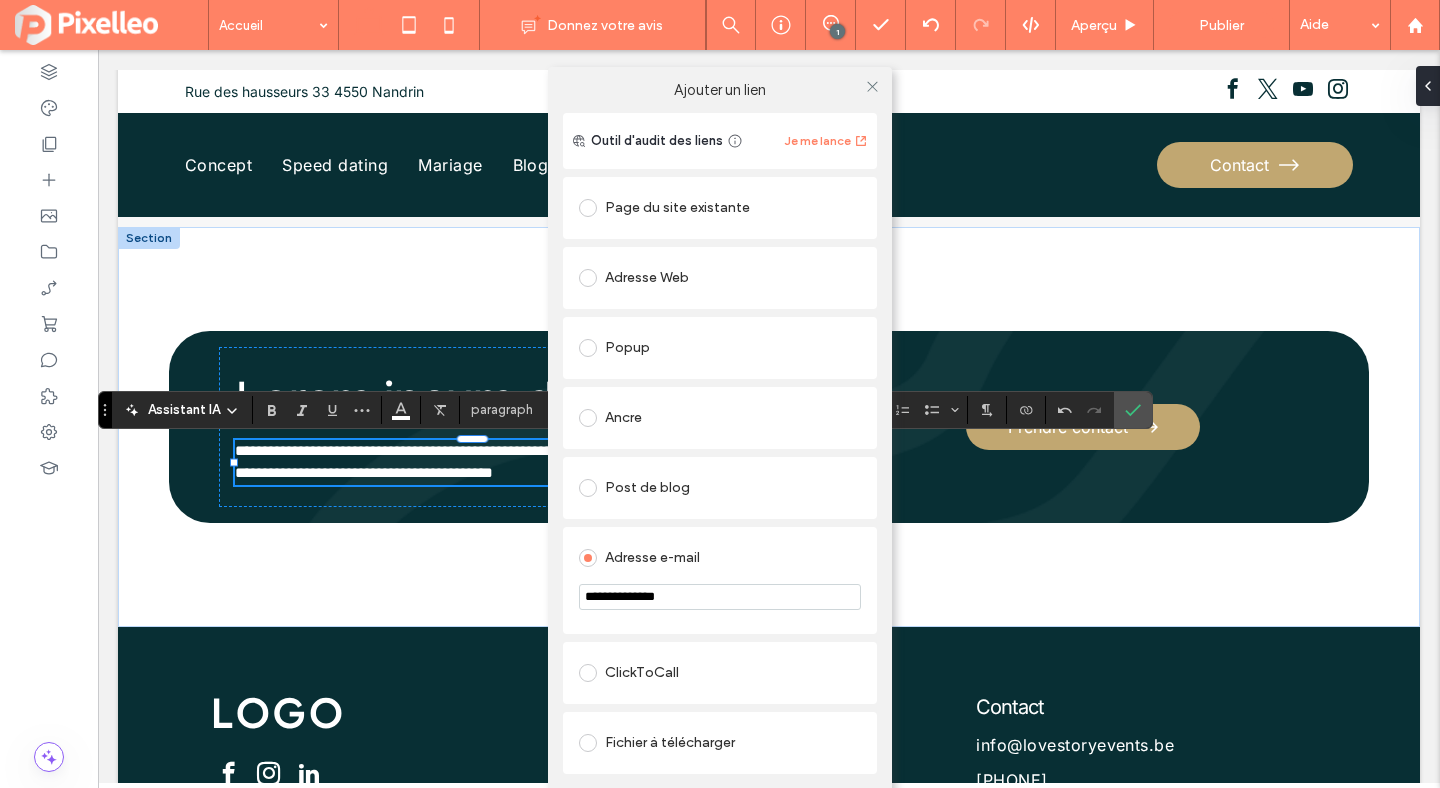 type on "**********" 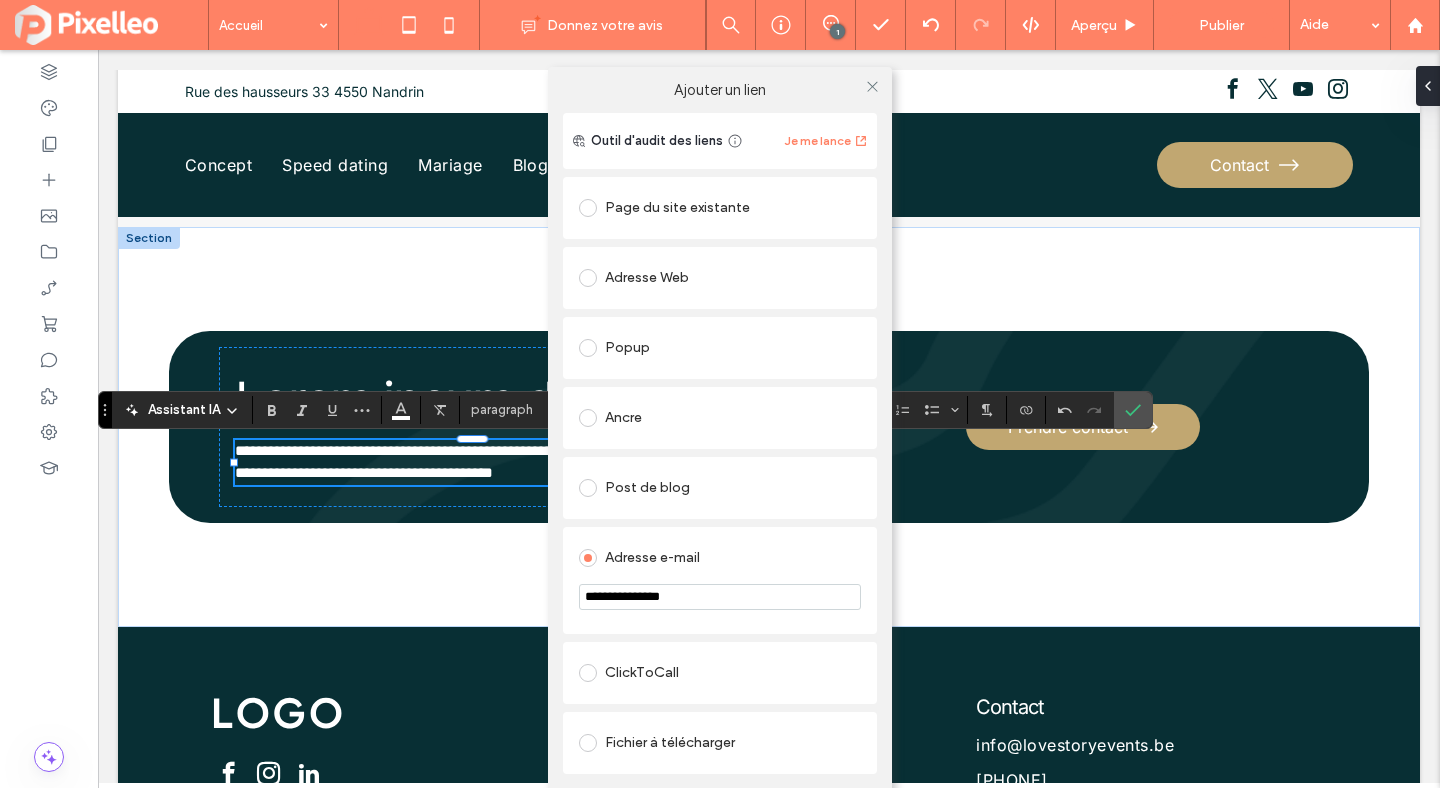 click on "Adresse e-mail" at bounding box center (720, 558) 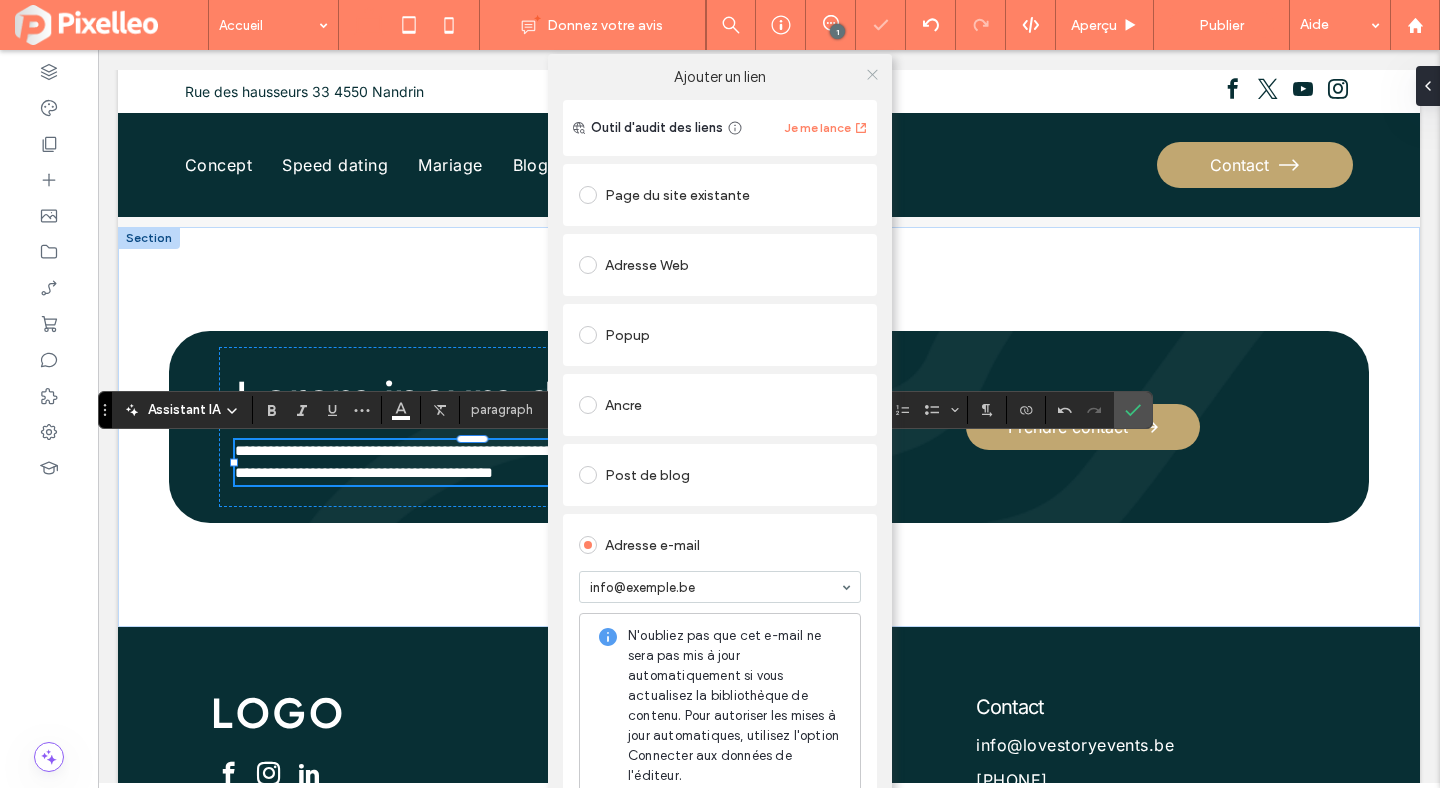 click 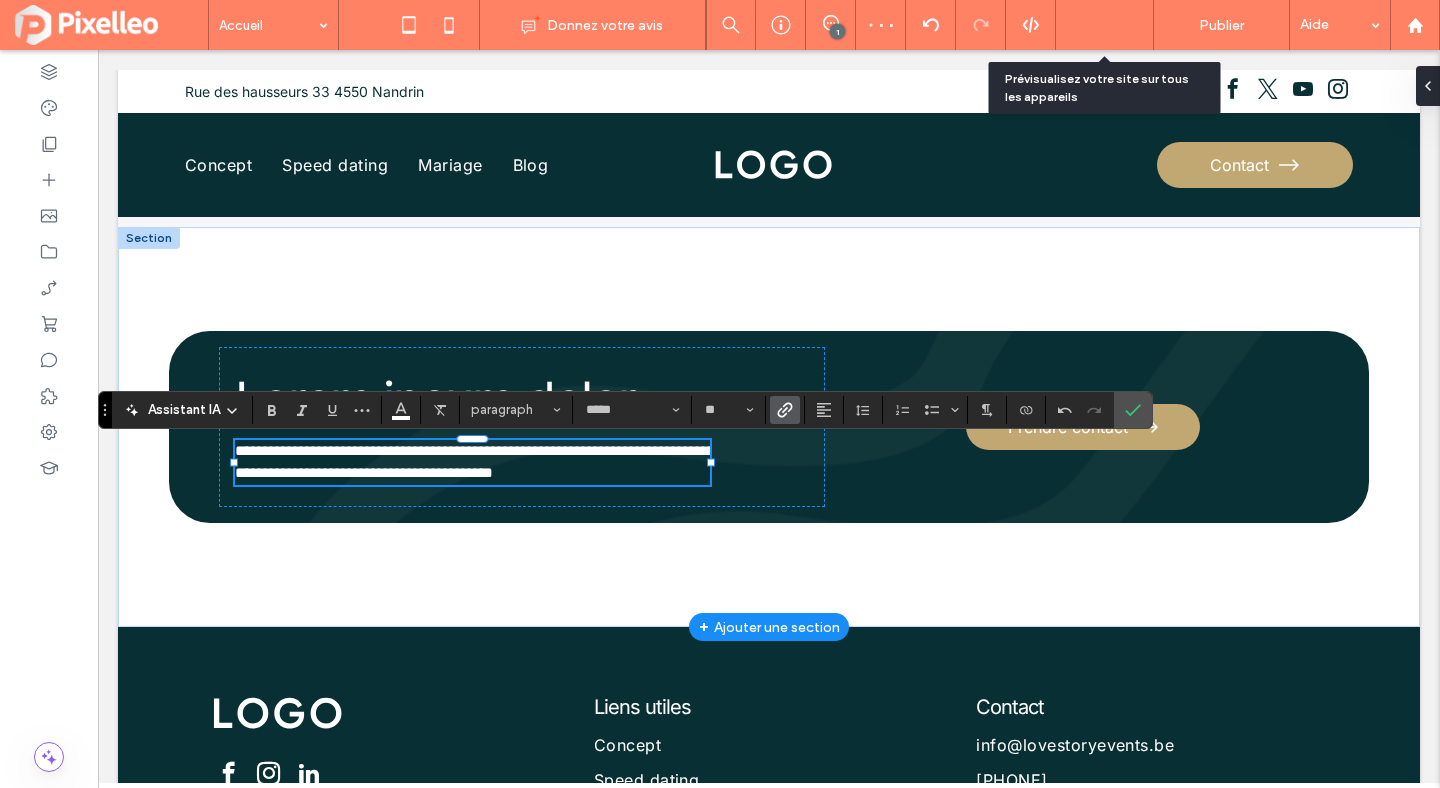 click on "Aperçu" at bounding box center (1104, 25) 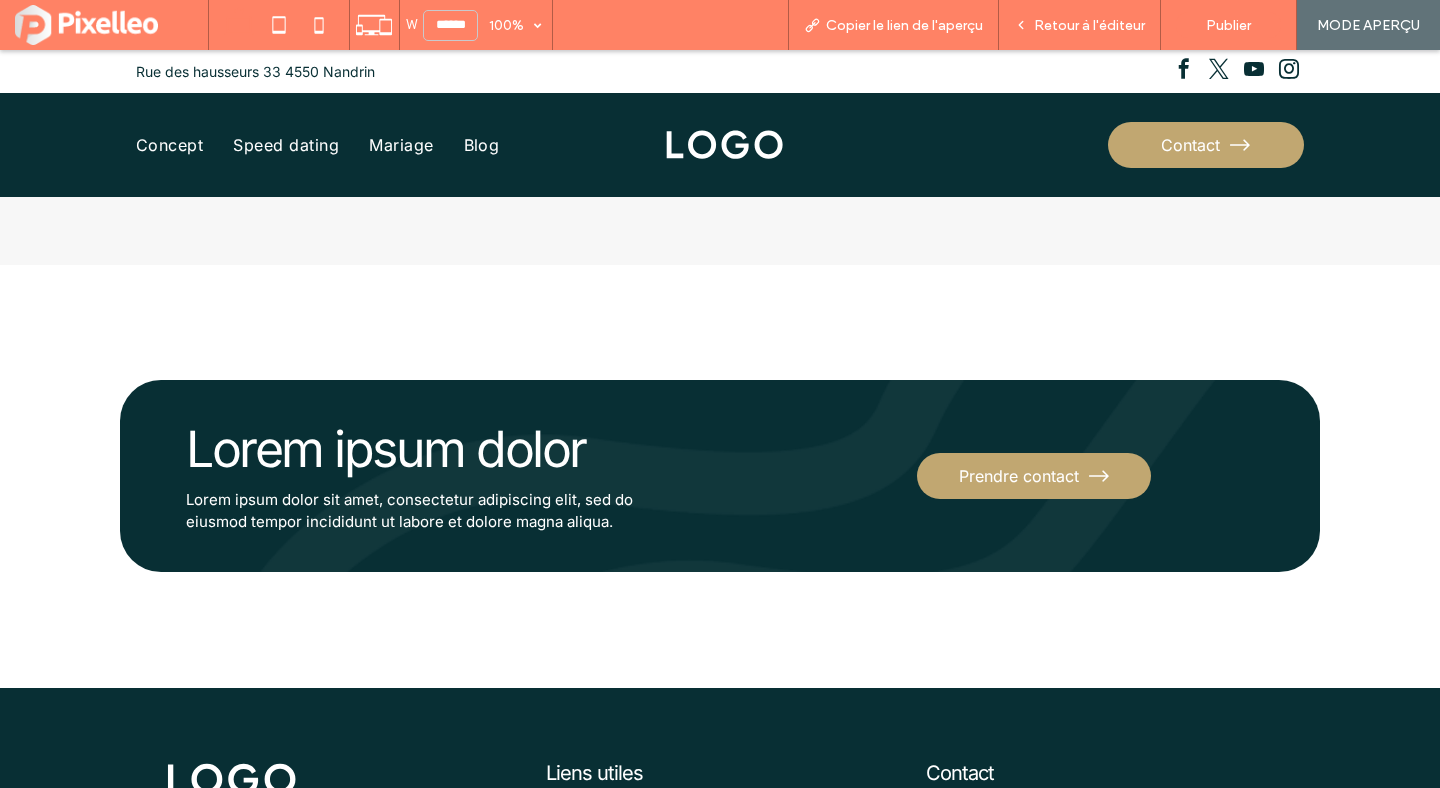 scroll, scrollTop: 6737, scrollLeft: 0, axis: vertical 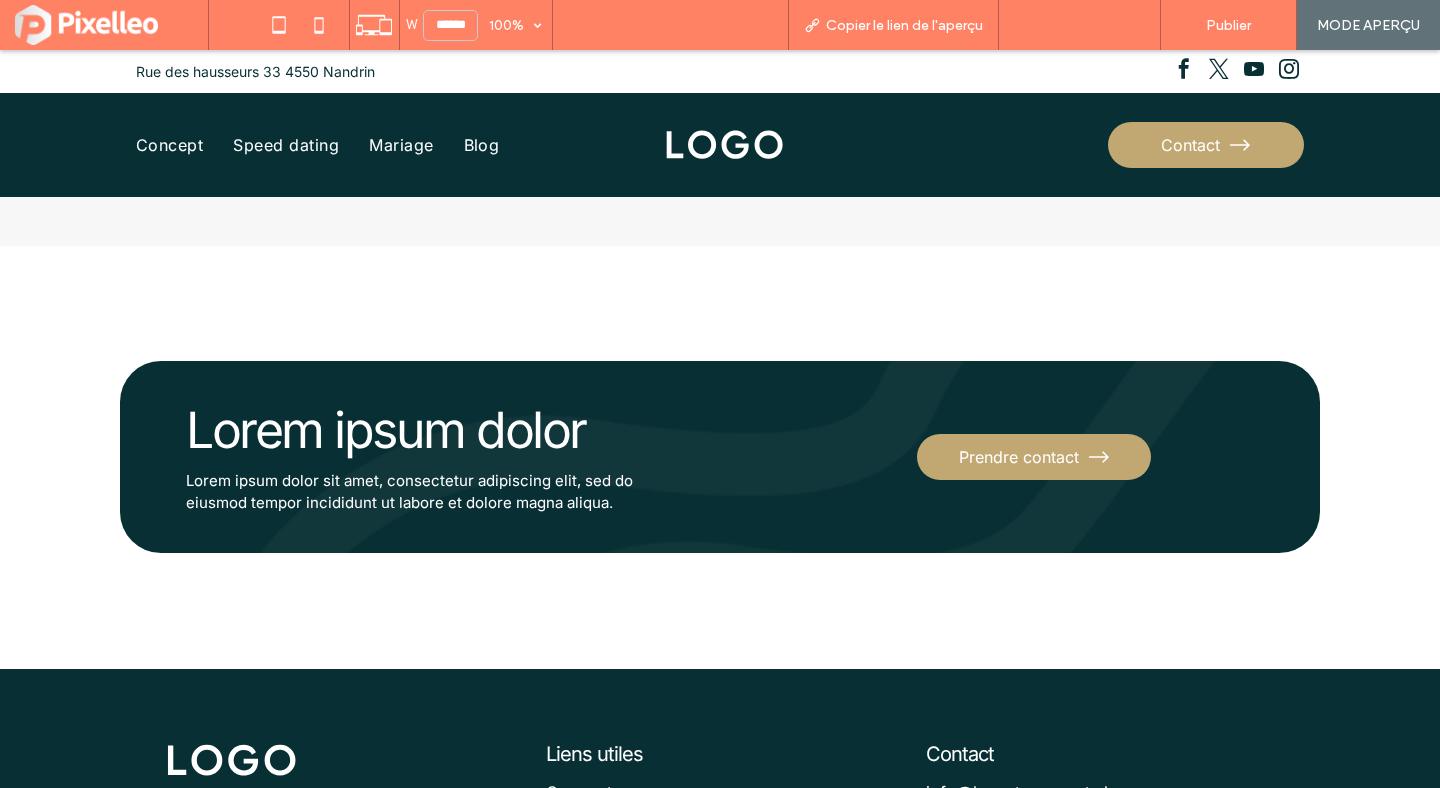 click on "Retour à l'éditeur" at bounding box center [1089, 25] 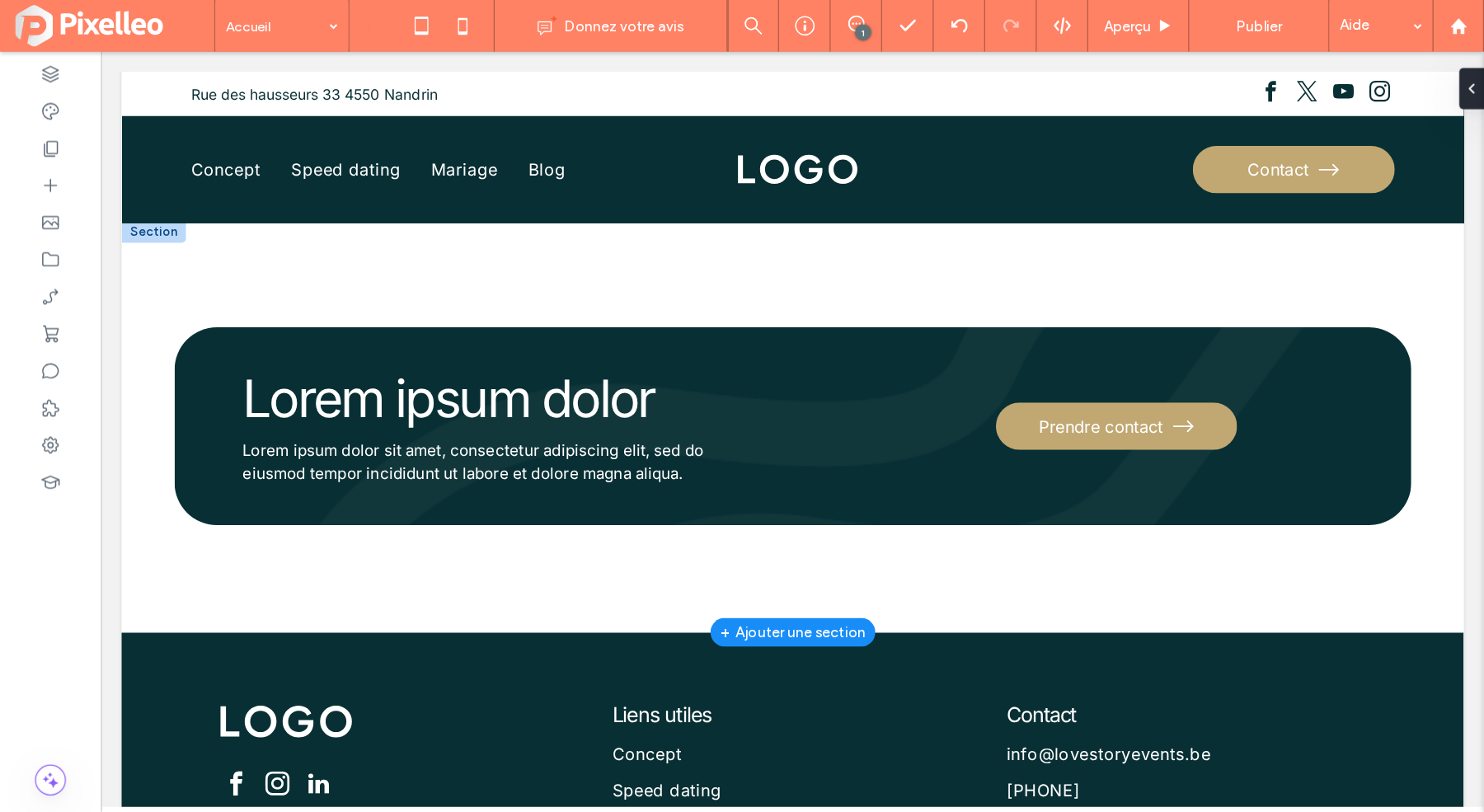 scroll, scrollTop: 5488, scrollLeft: 0, axis: vertical 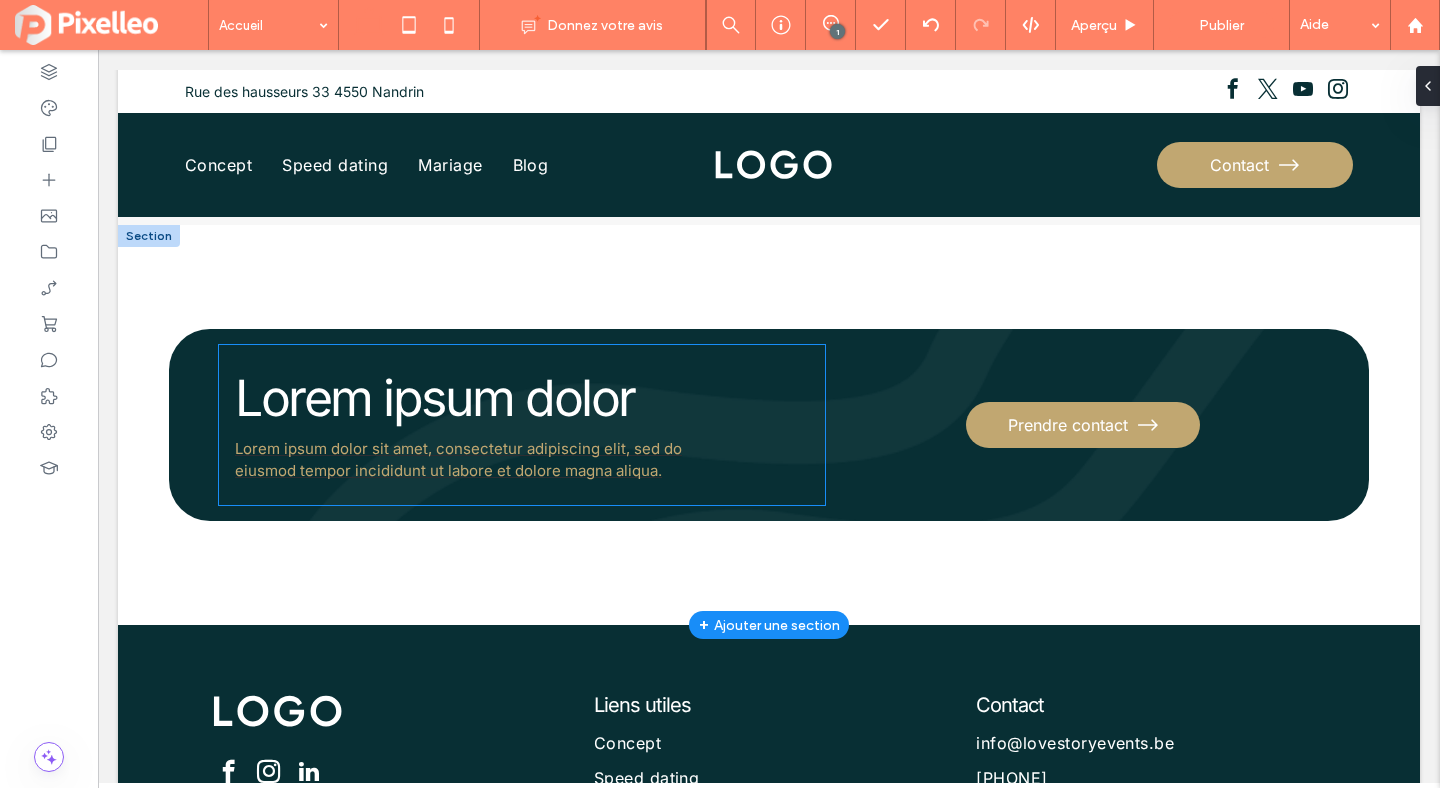 click on "Lorem ipsum dolor sit amet, consectetur adipiscing elit, sed do eiusmod tempor incididunt ut labore et dolore magna aliqua." at bounding box center (458, 460) 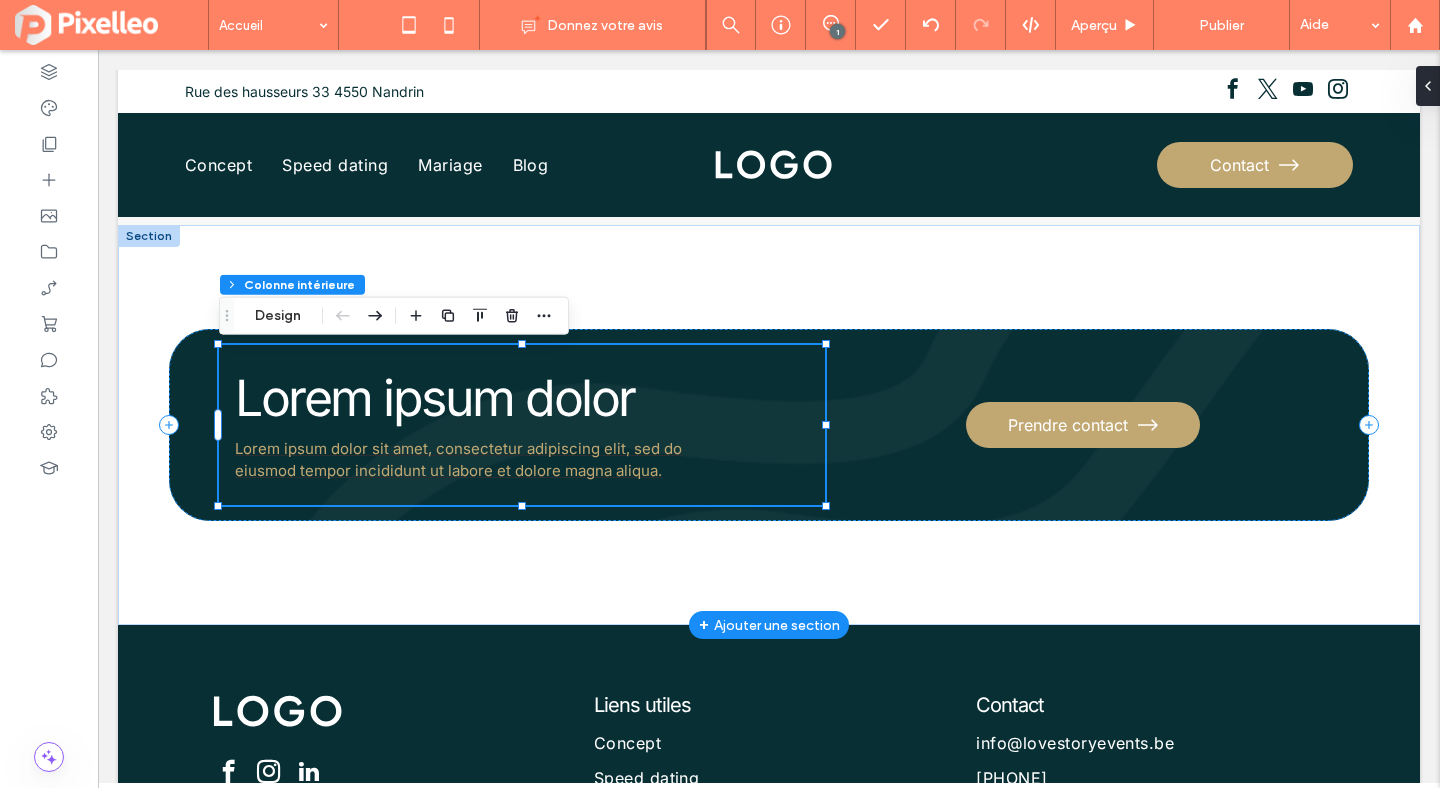 click on "Lorem ipsum dolor sit amet, consectetur adipiscing elit, sed do eiusmod tempor incididunt ut labore et dolore magna aliqua." at bounding box center (458, 460) 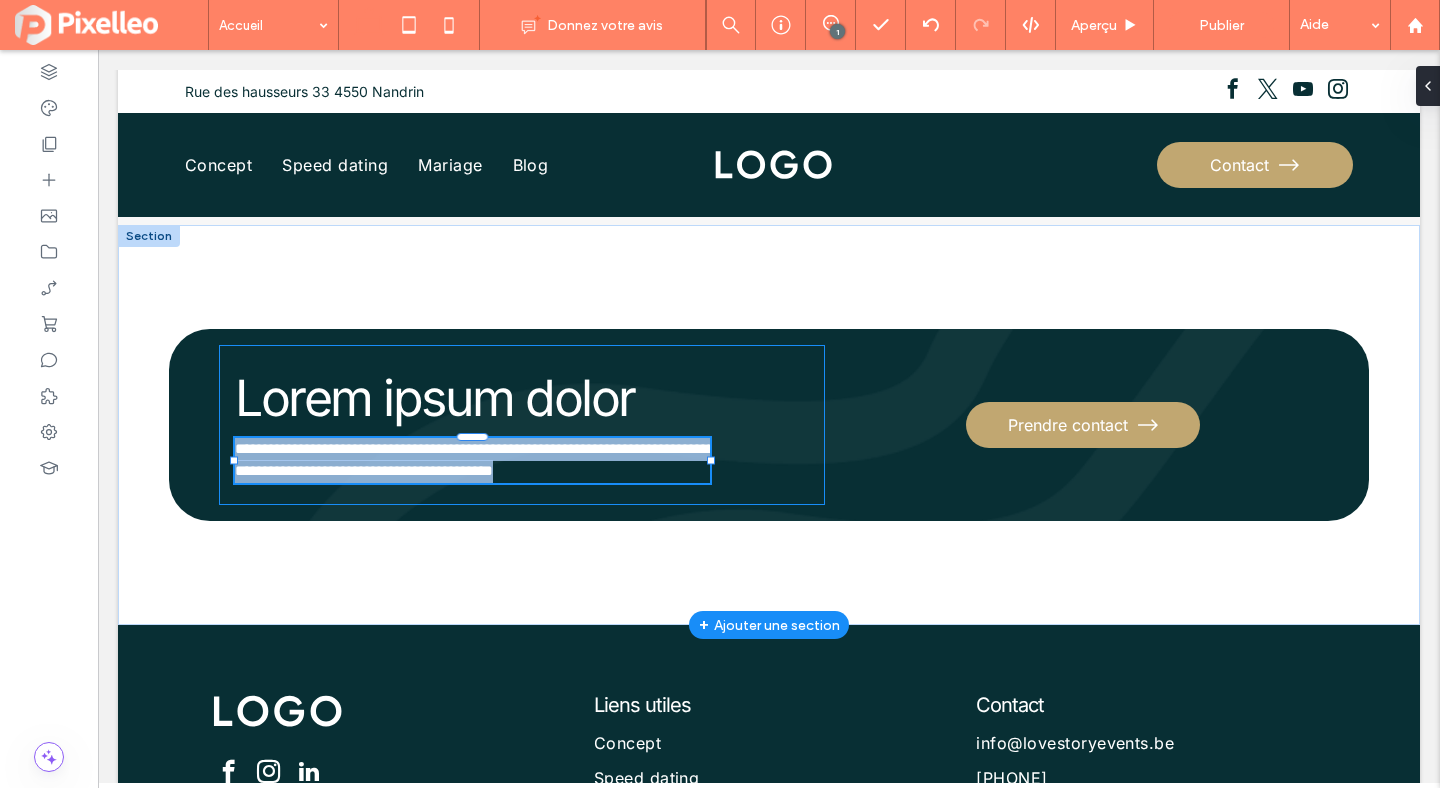 type on "*****" 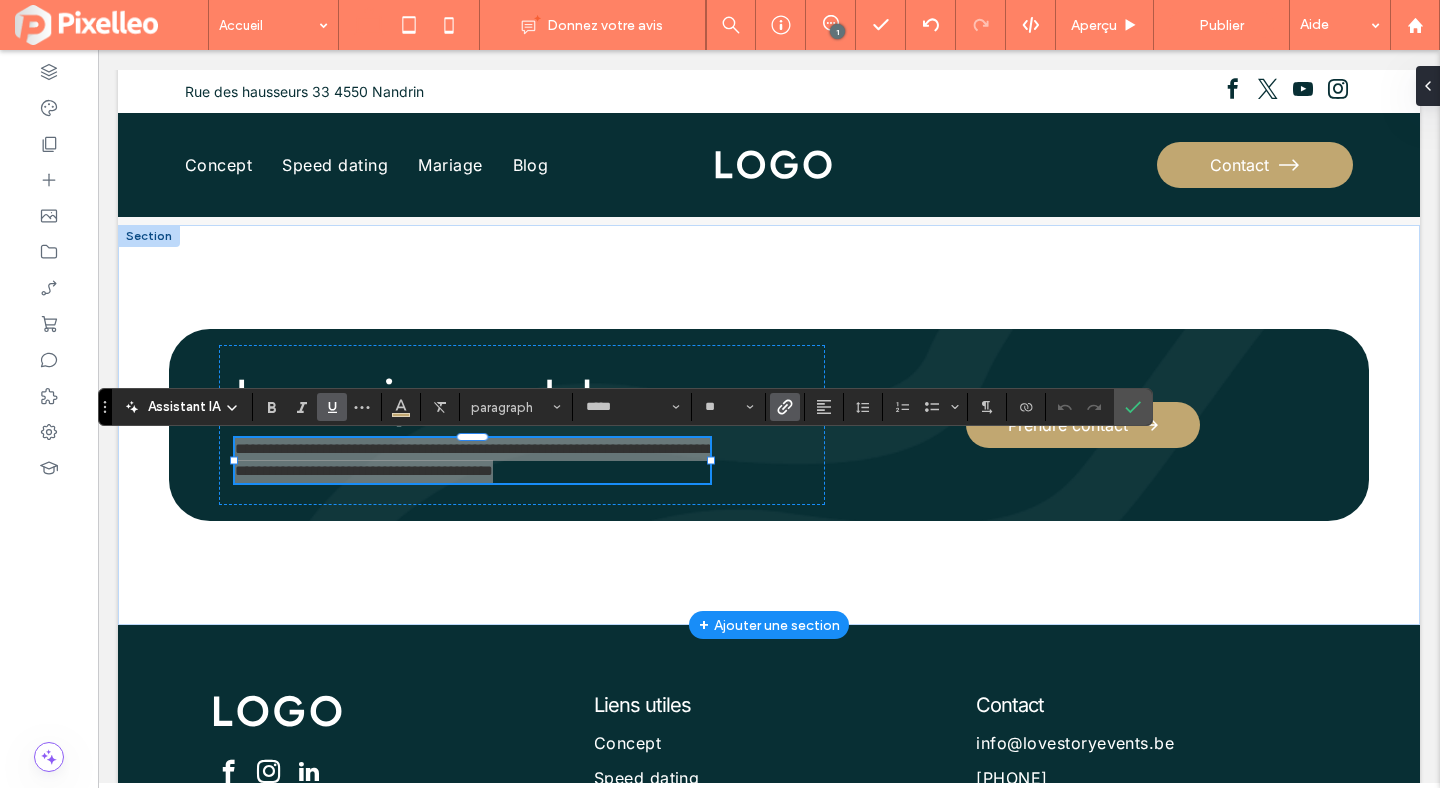 click 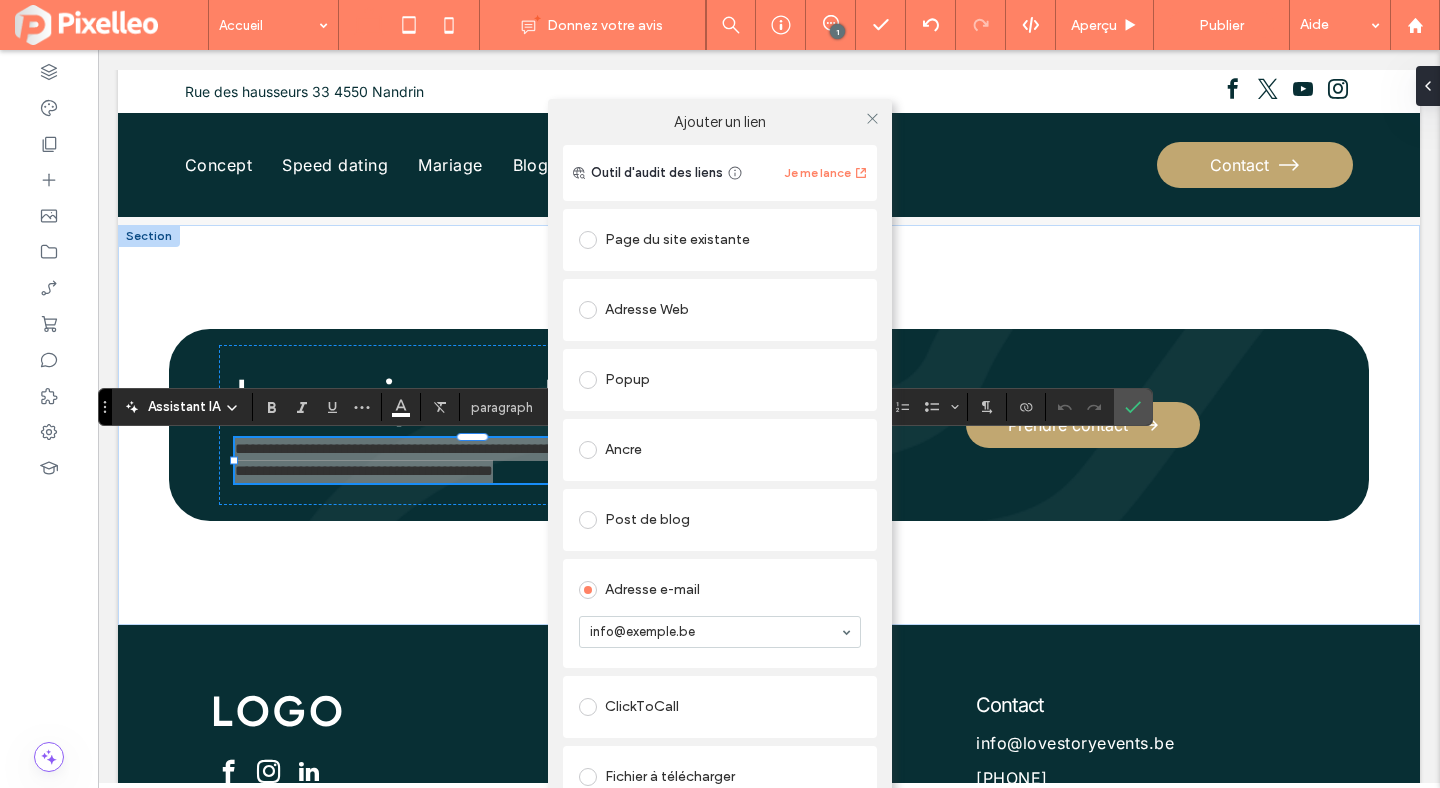 click at bounding box center (588, 590) 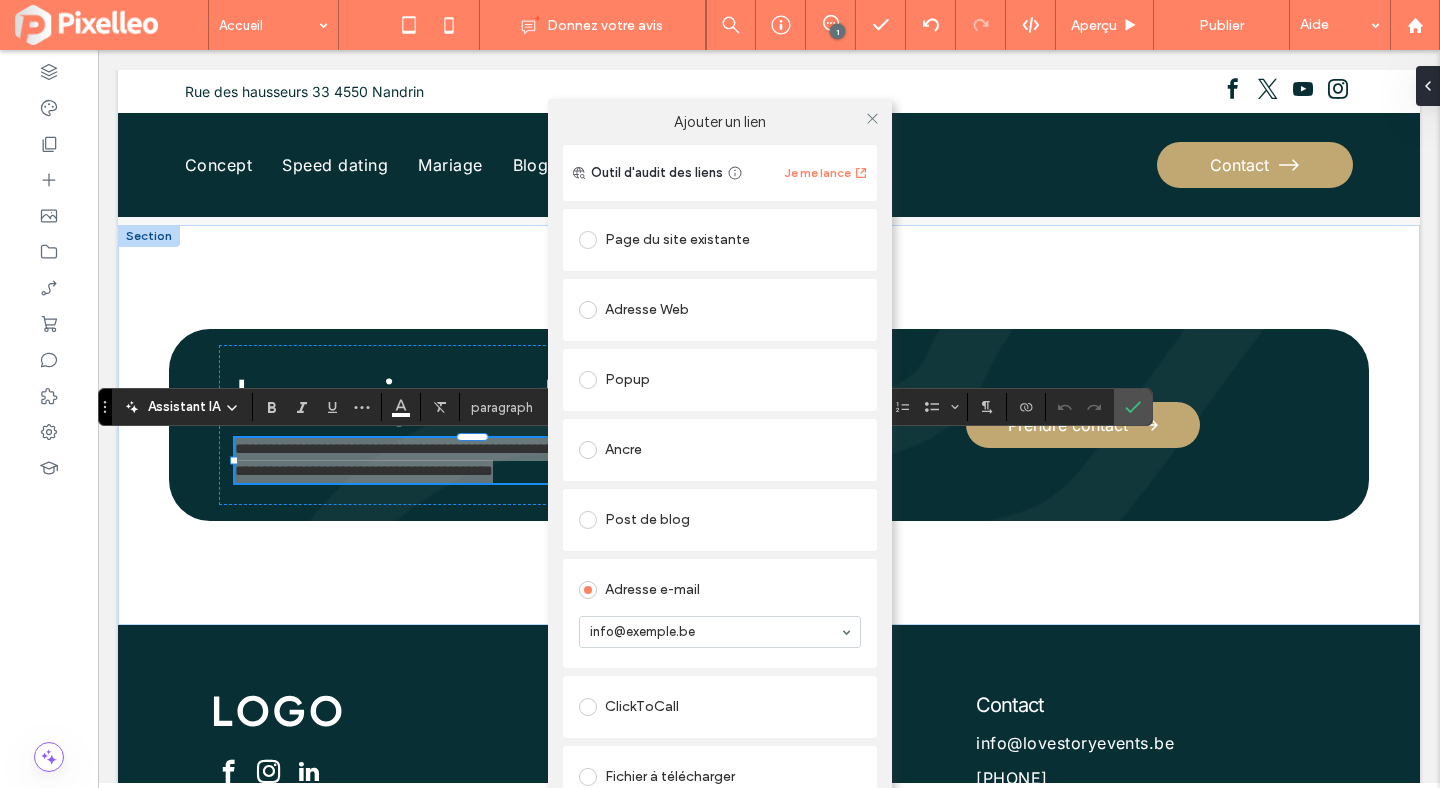 click on "Ajouter un lien Outil d'audit des liens Je me lance Page du site existante Adresse Web Popup Ancre Post de blog Adresse e-mail info@exemple.be ClickToCall Fichier à télécharger Supprimer le lien" at bounding box center (720, 481) 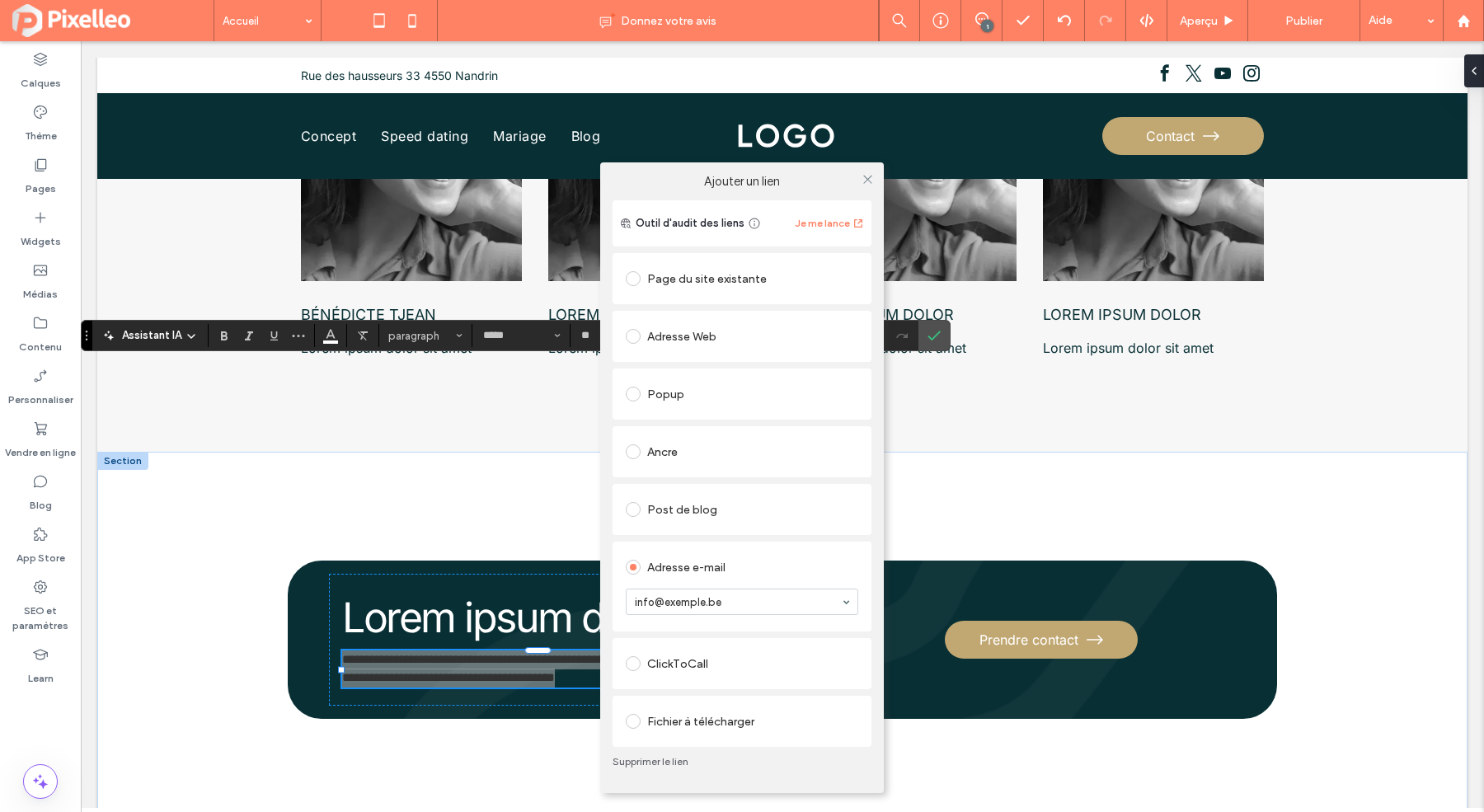 click on "Supprimer le lien" at bounding box center (742, 762) 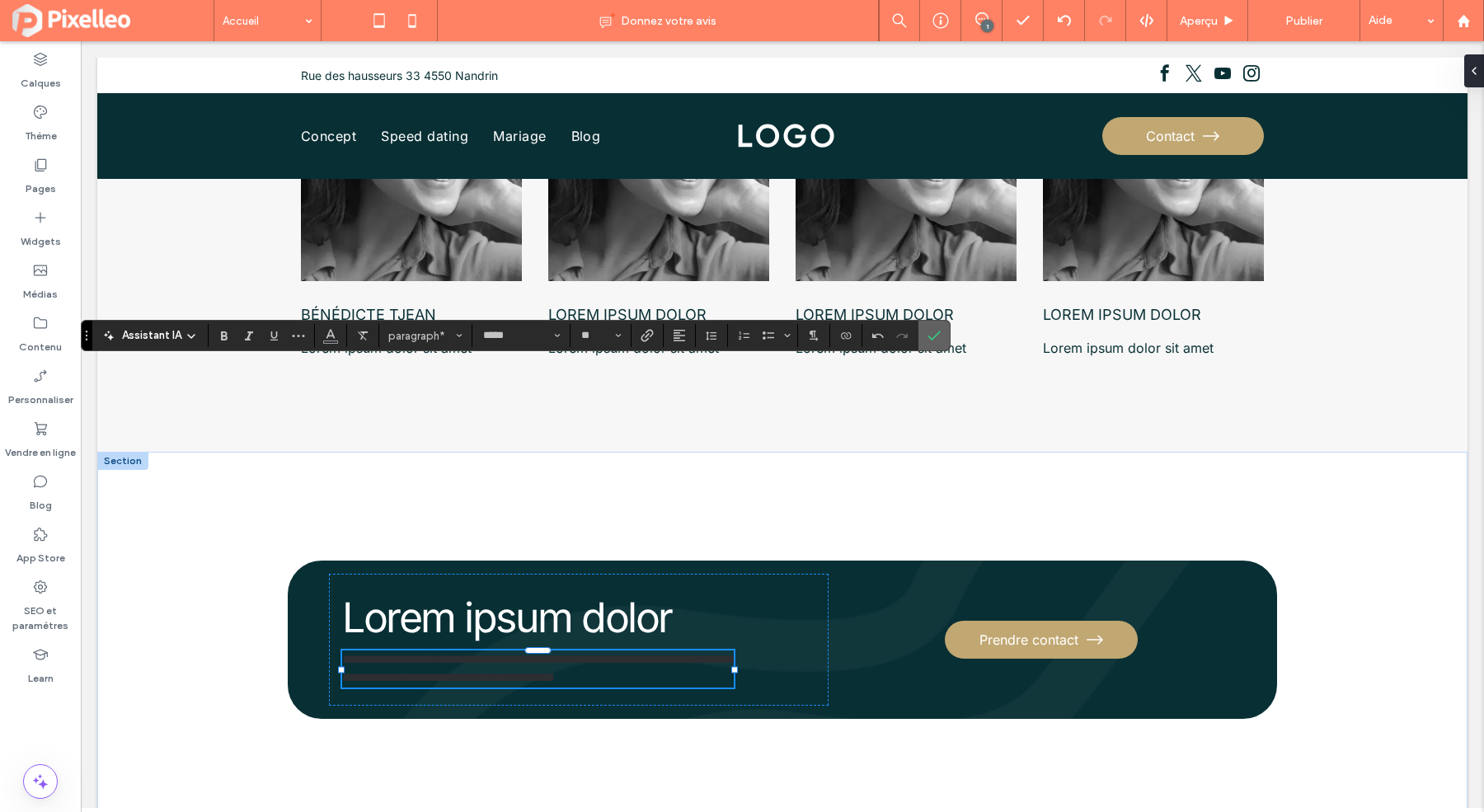 click at bounding box center [931, 336] 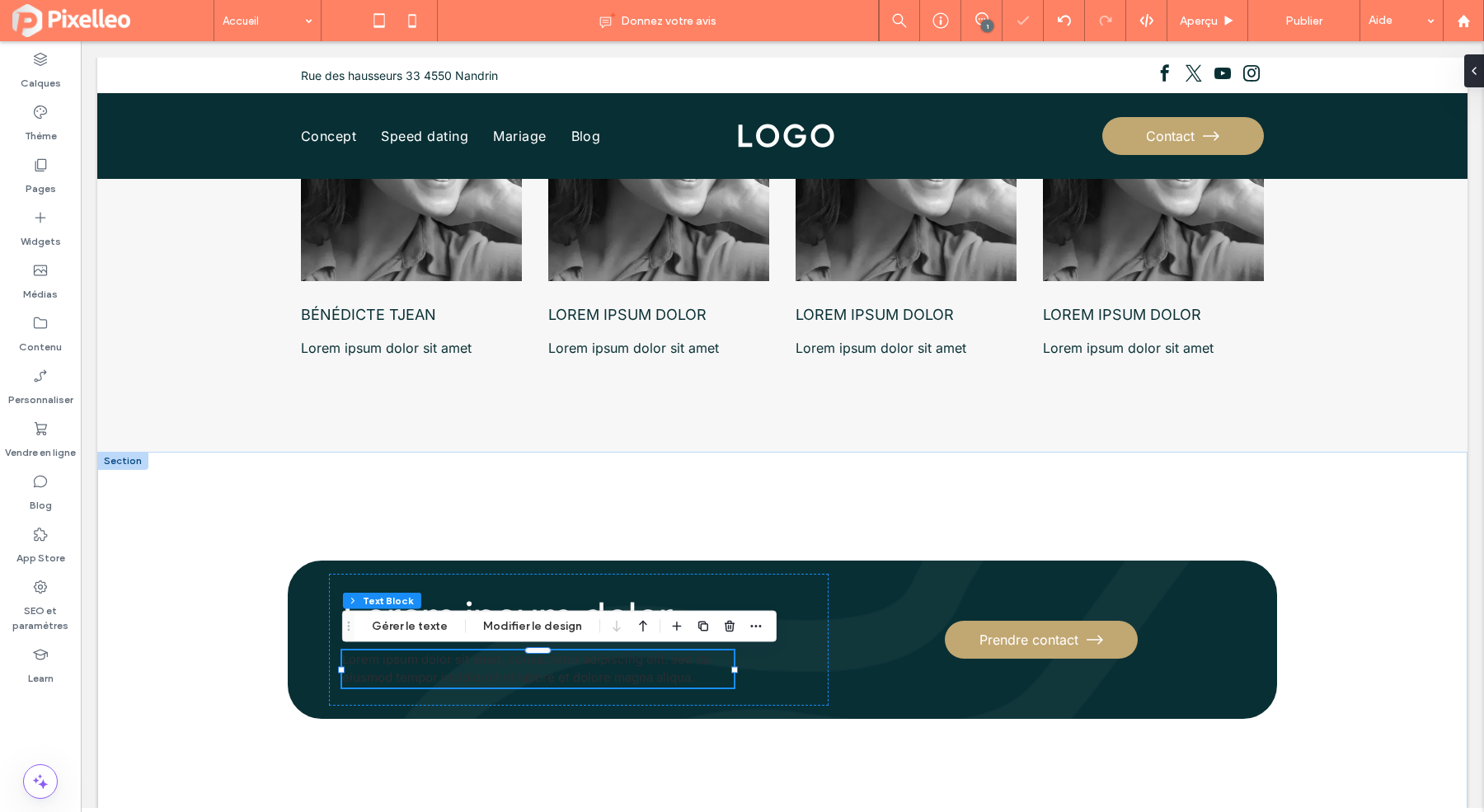 click on "Lorem ipsum dolor sit amet, consectetur adipiscing elit, sed do eiusmod tempor incididunt ut labore et dolore magna aliqua." at bounding box center (526, 669) 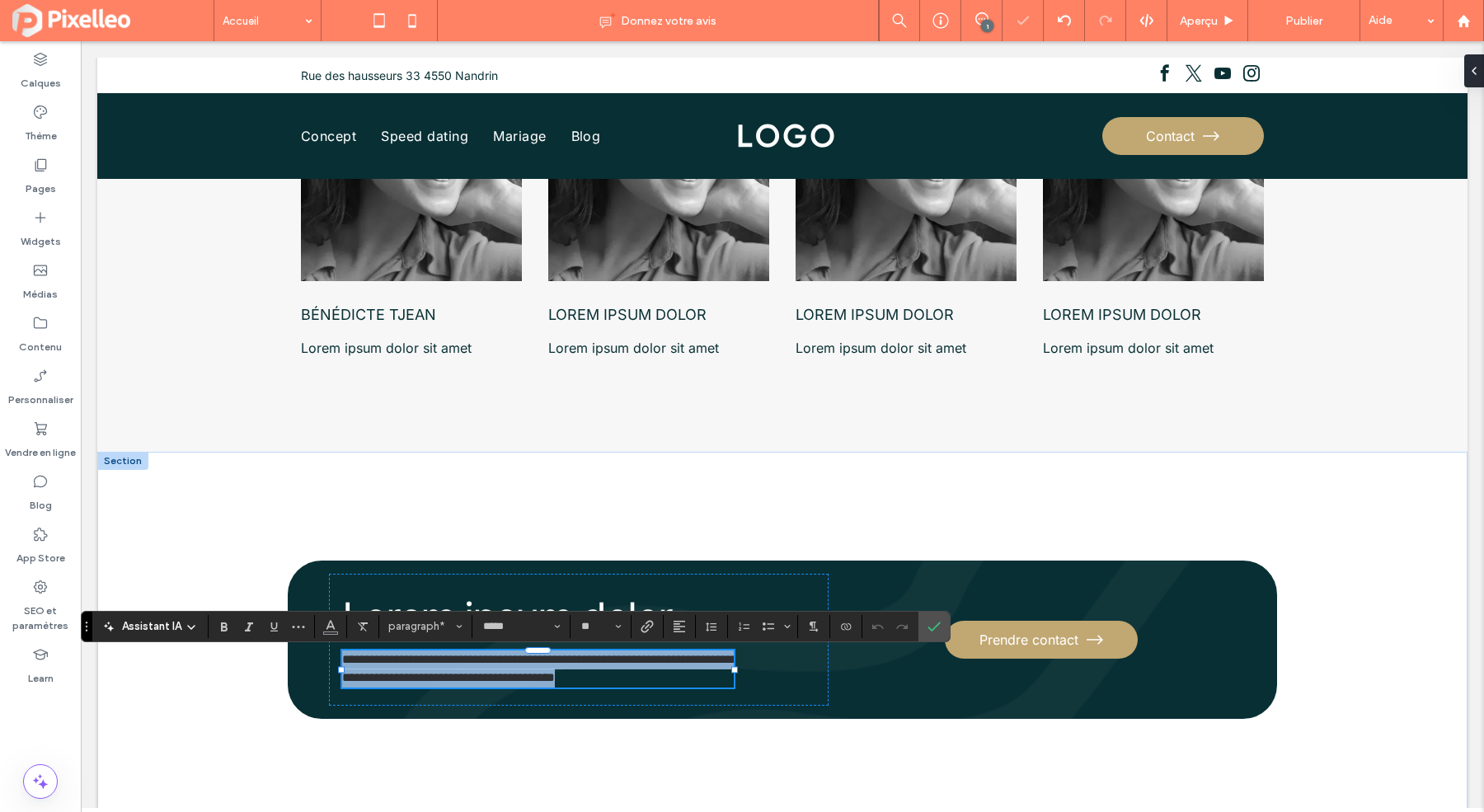 click on "**********" at bounding box center (540, 669) 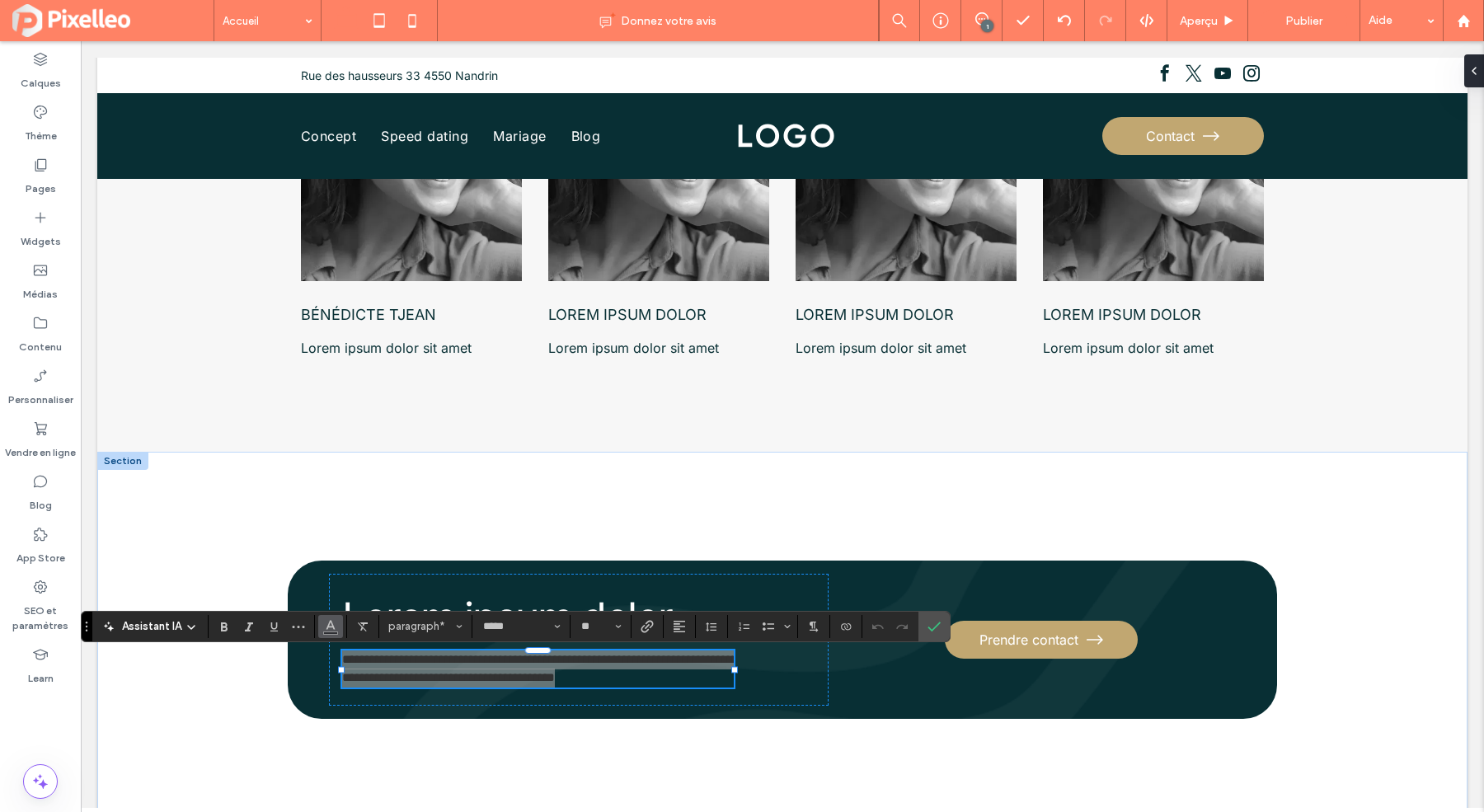 click 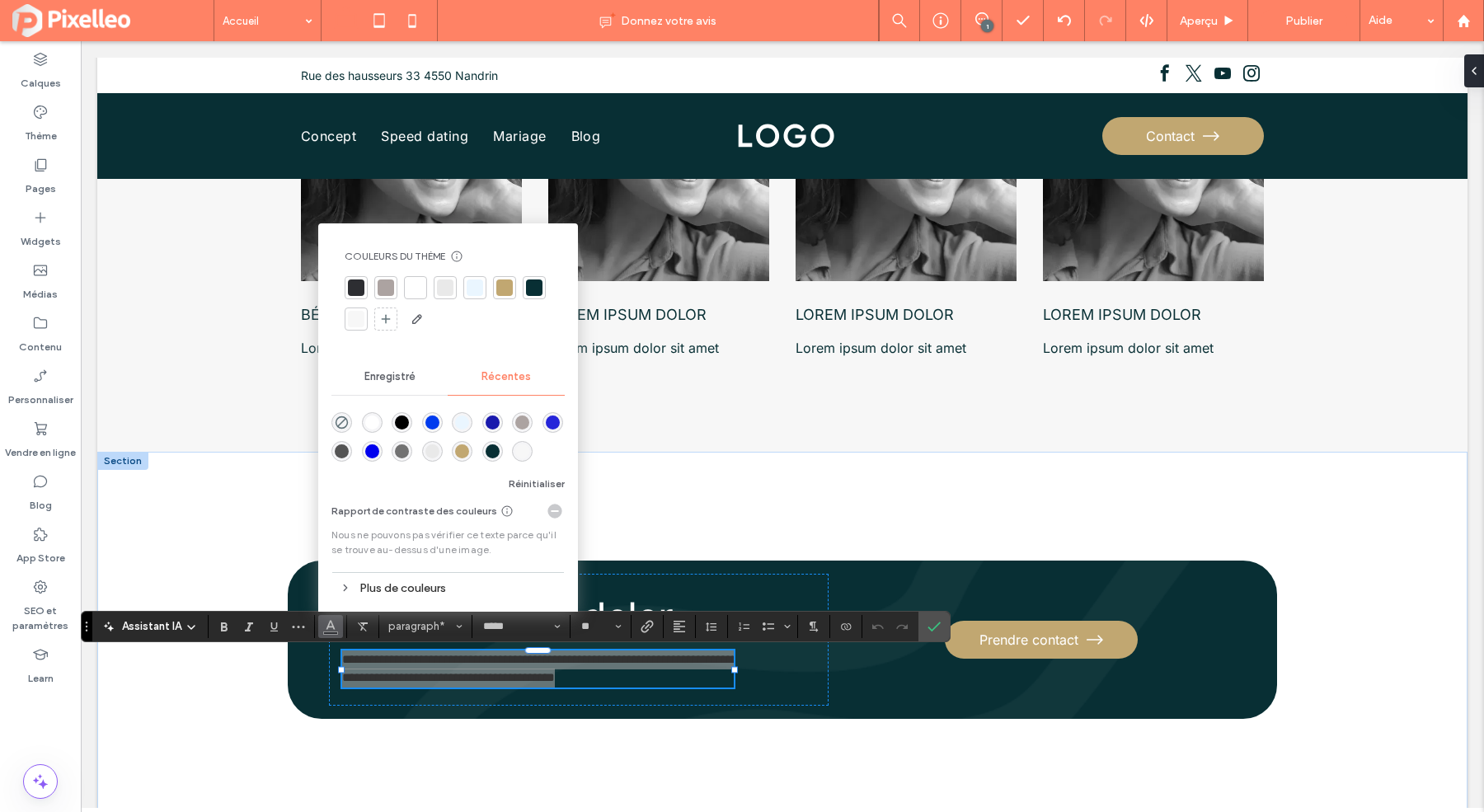click at bounding box center [372, 422] 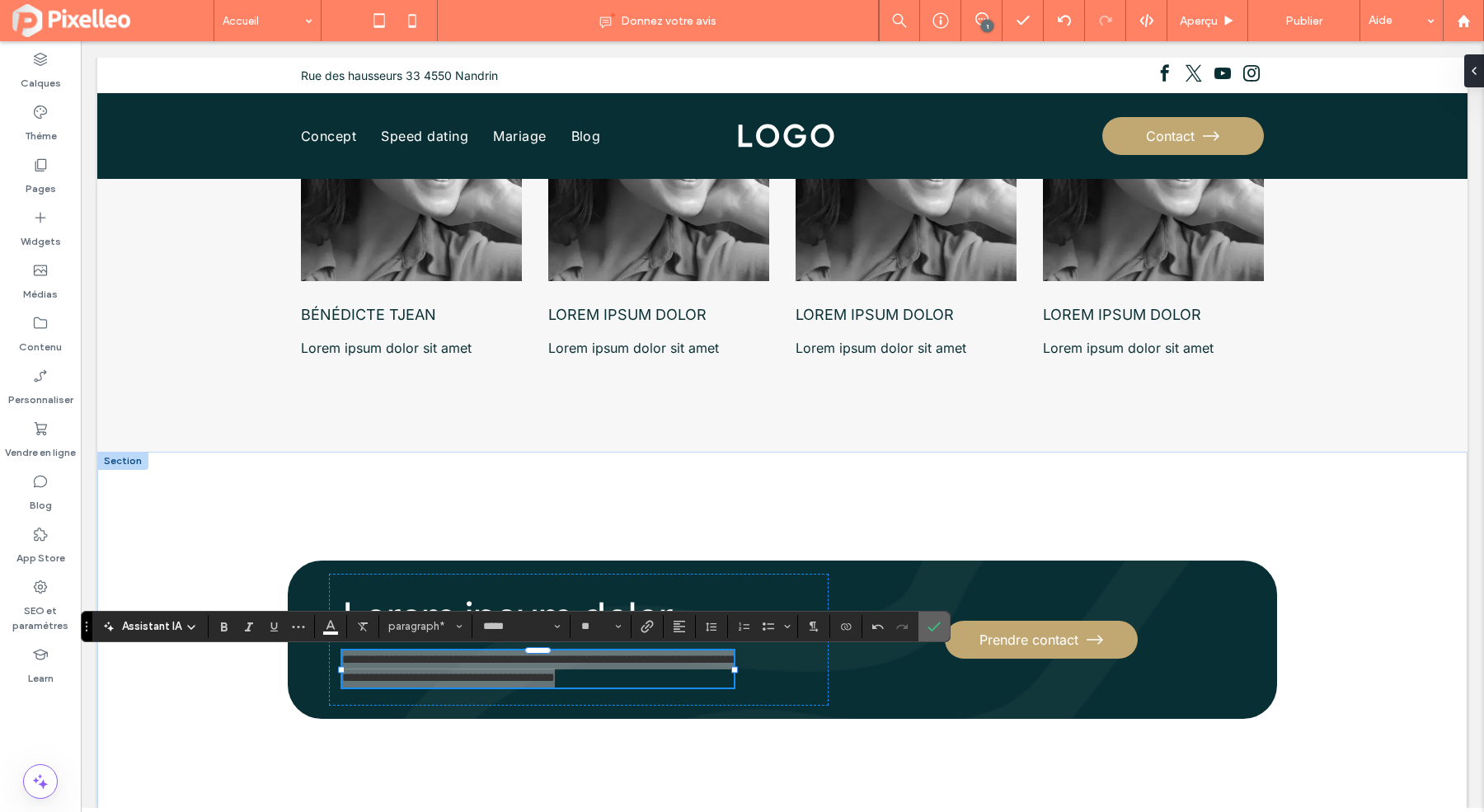 click 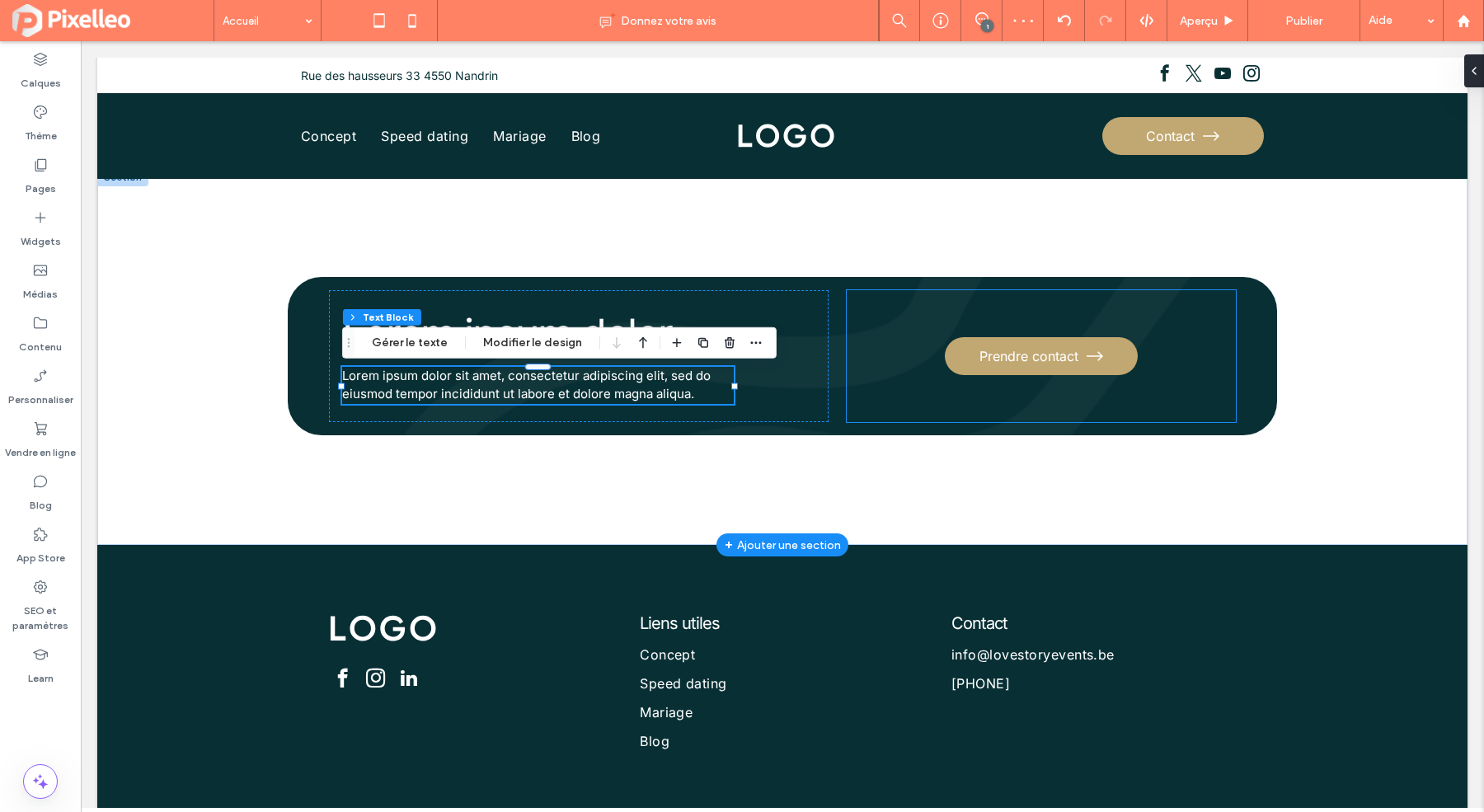 scroll, scrollTop: 5858, scrollLeft: 0, axis: vertical 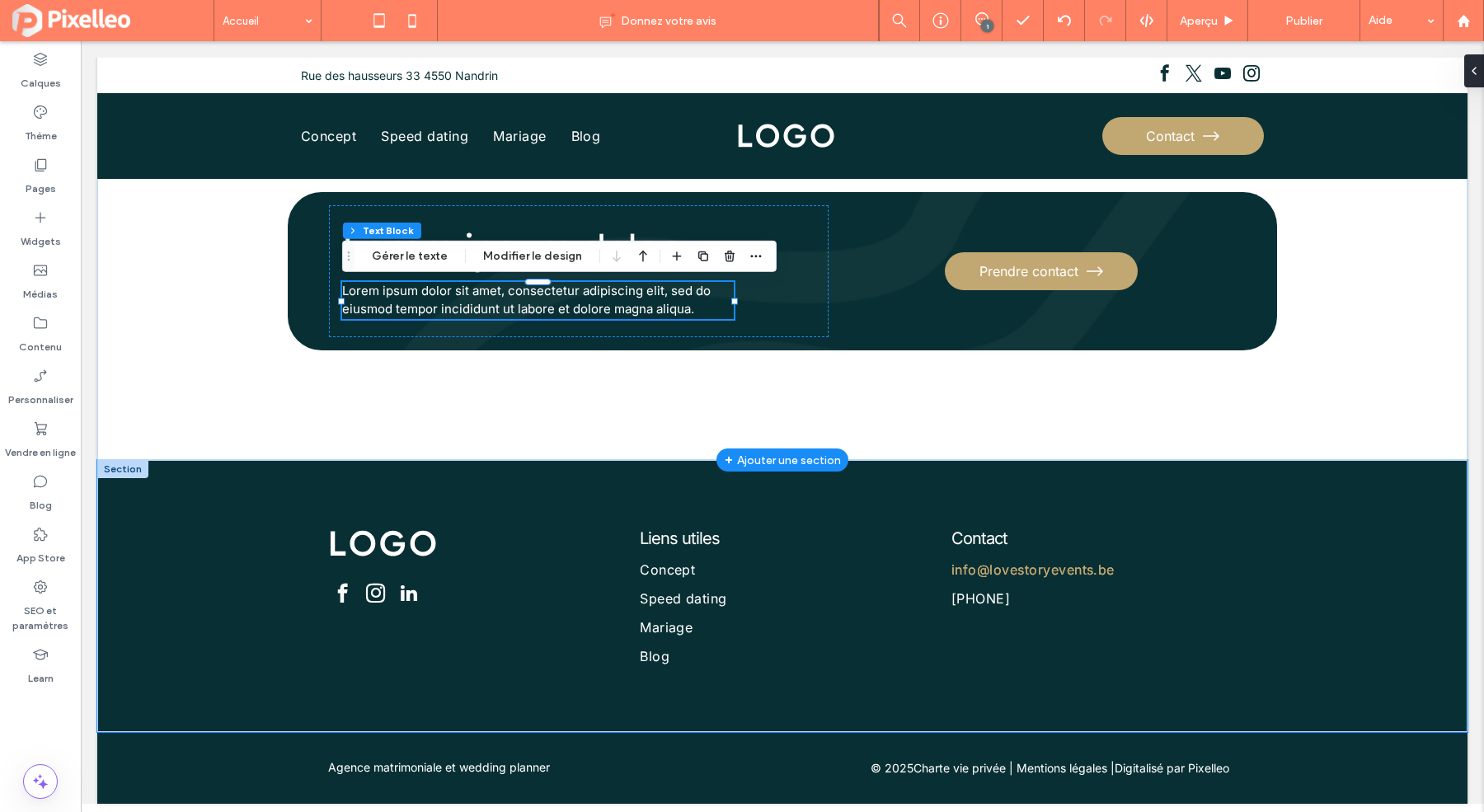 click on "info@lovestoryevents.be" at bounding box center (1033, 570) 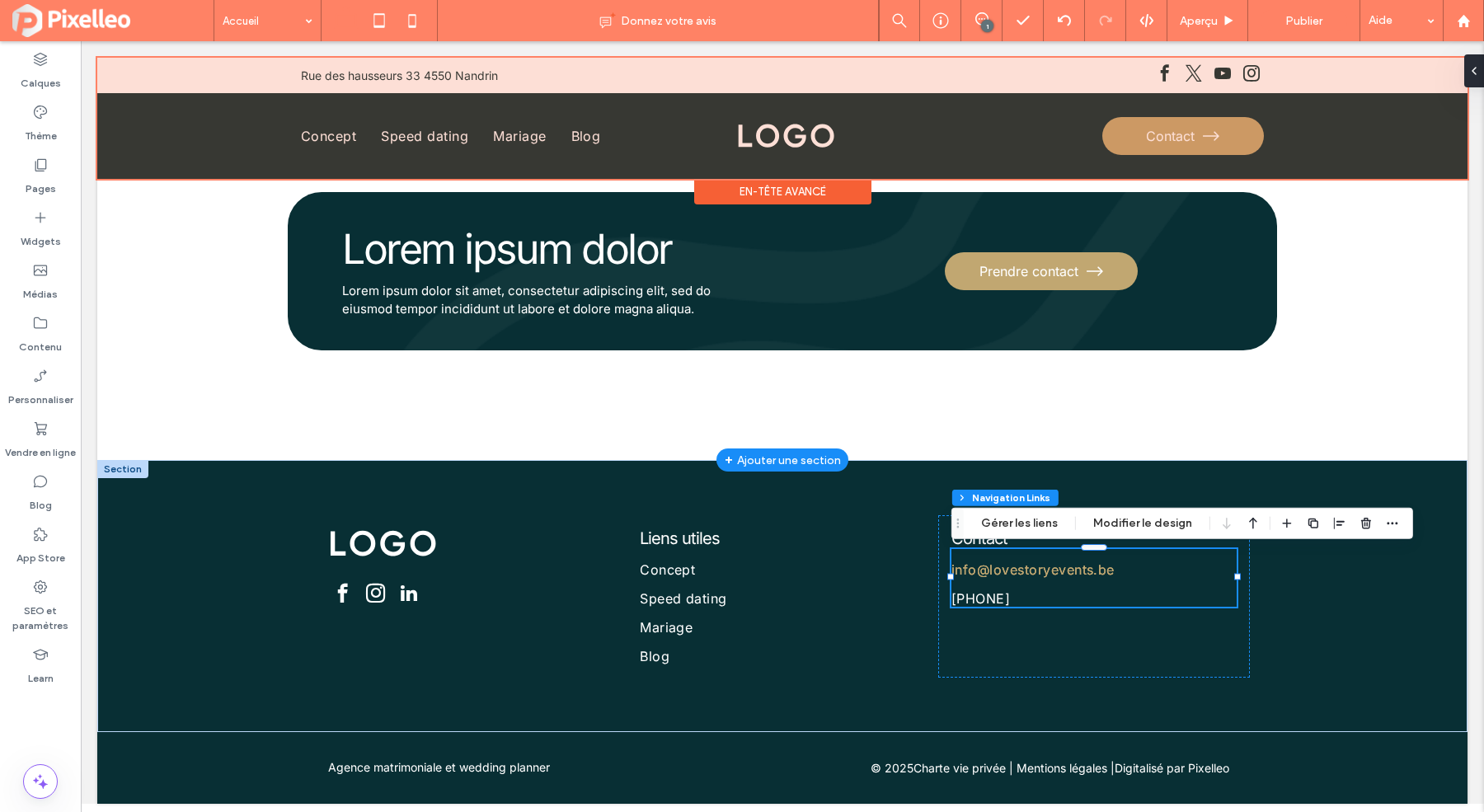 type on "***" 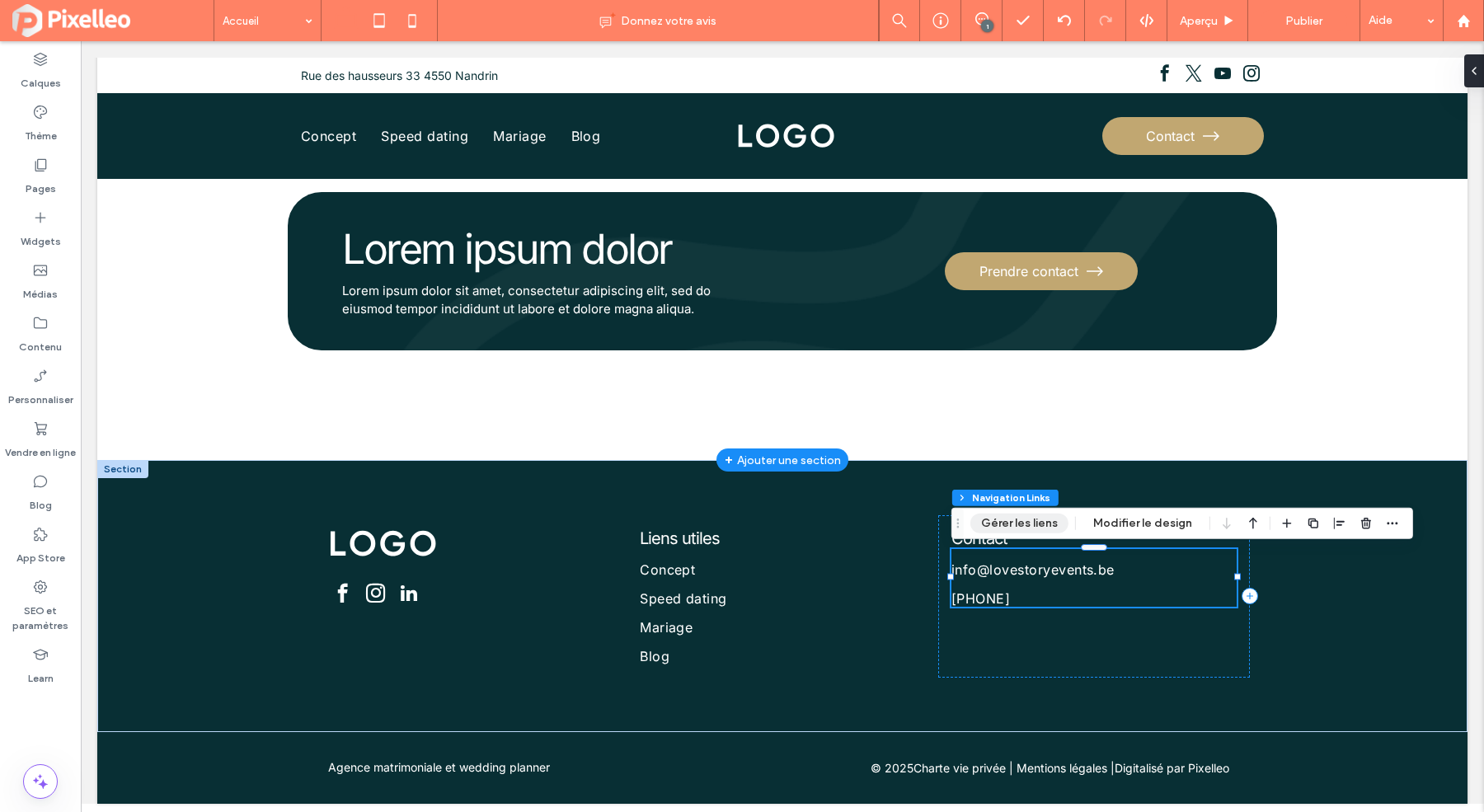 click on "info@lovestoryevents.be" at bounding box center (1094, 563) 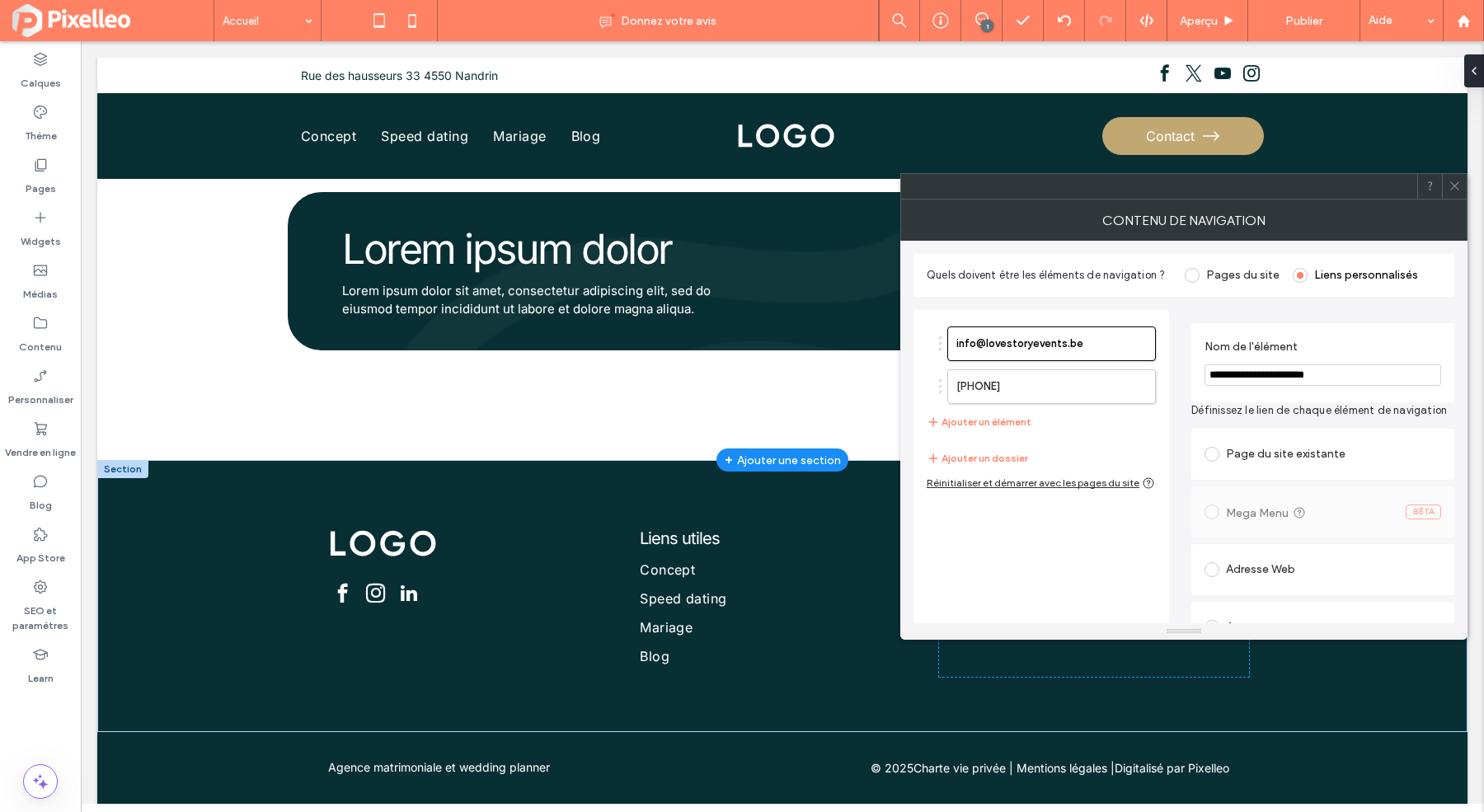 click on "info@lovestoryevents.be +32499235701 Ajouter un élément Ajouter un dossier Réinitialiser et démarrer avec les pages du site" at bounding box center (1041, 533) 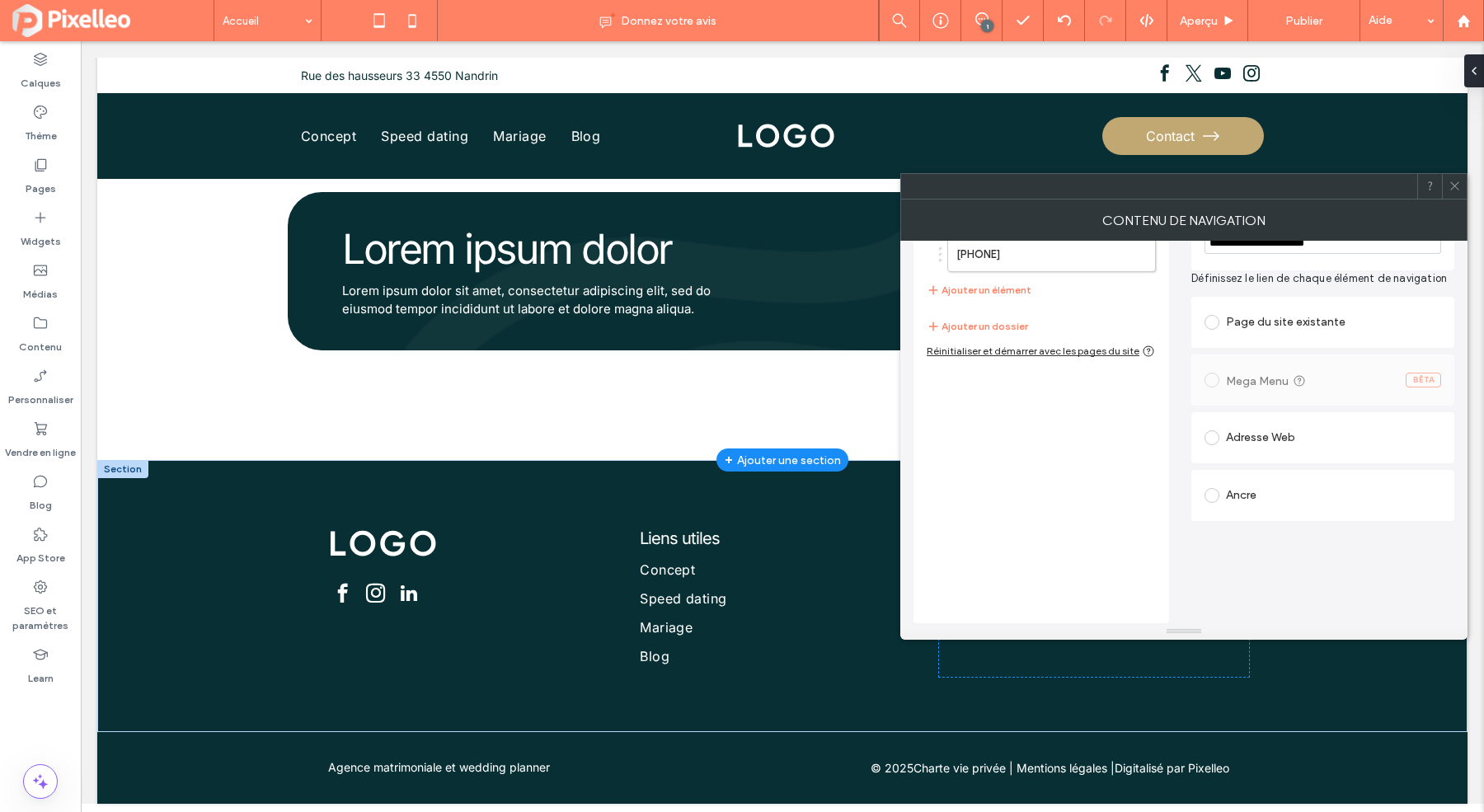 click on "Adresse Web" at bounding box center (1322, 438) 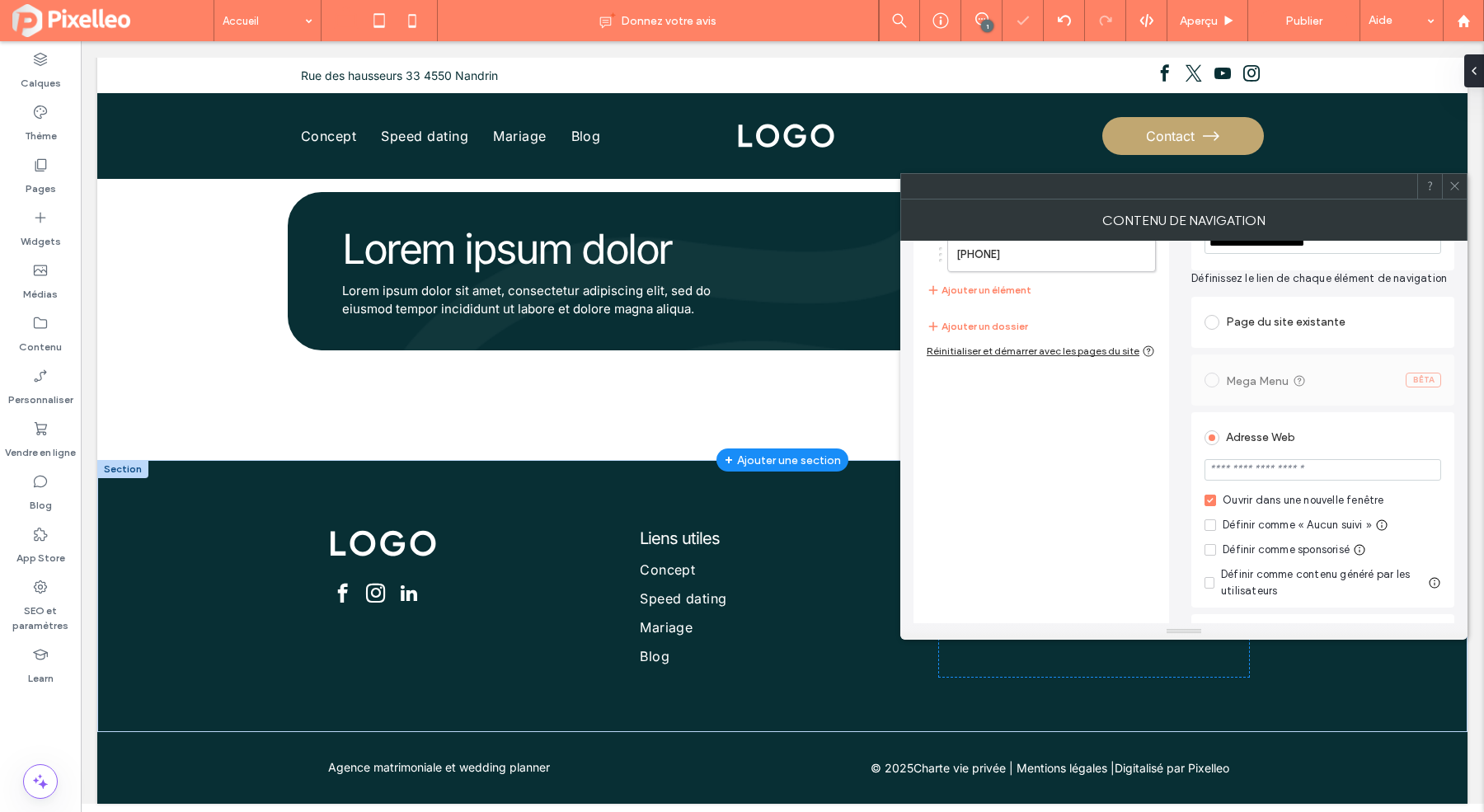 click at bounding box center [1322, 470] 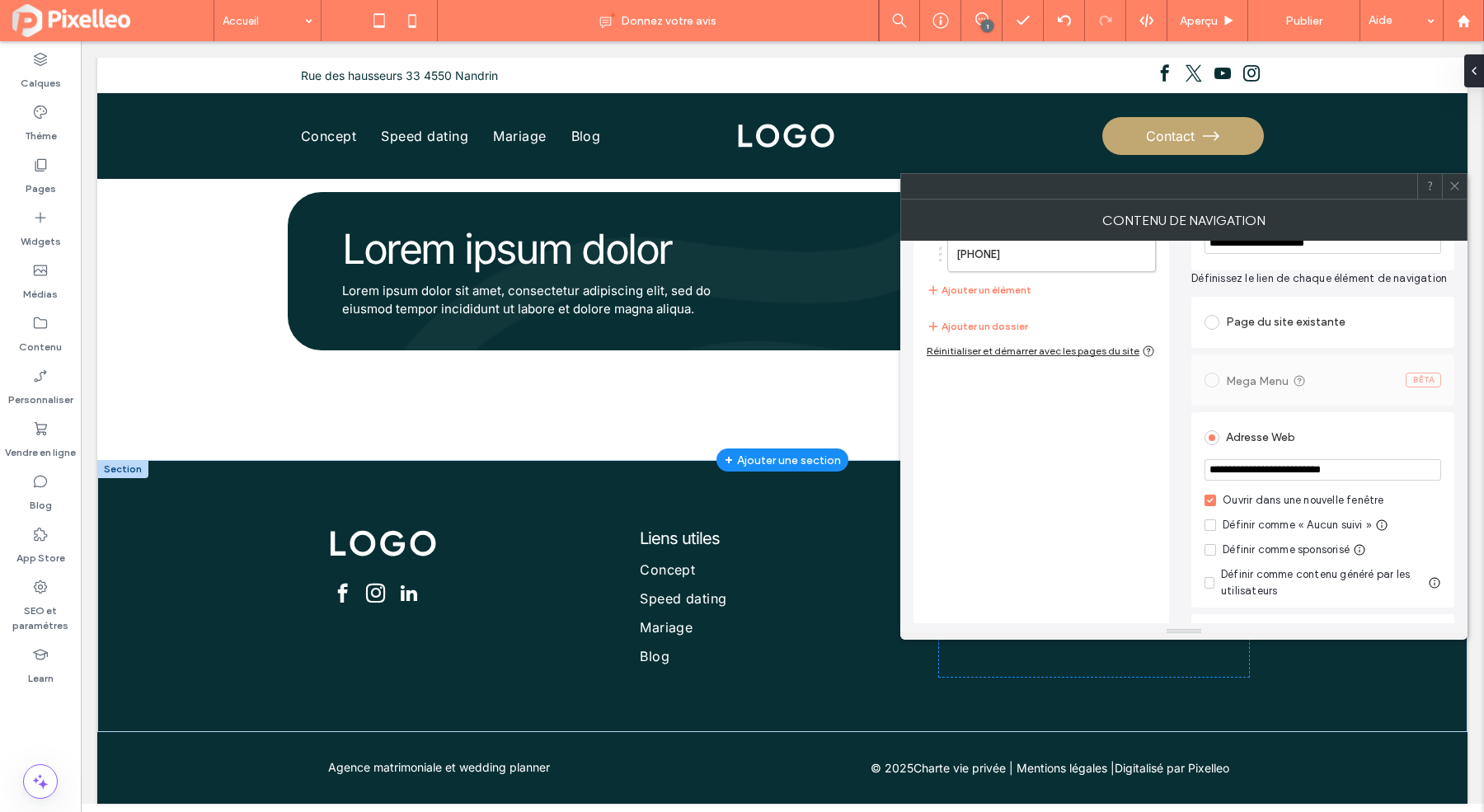 type on "**********" 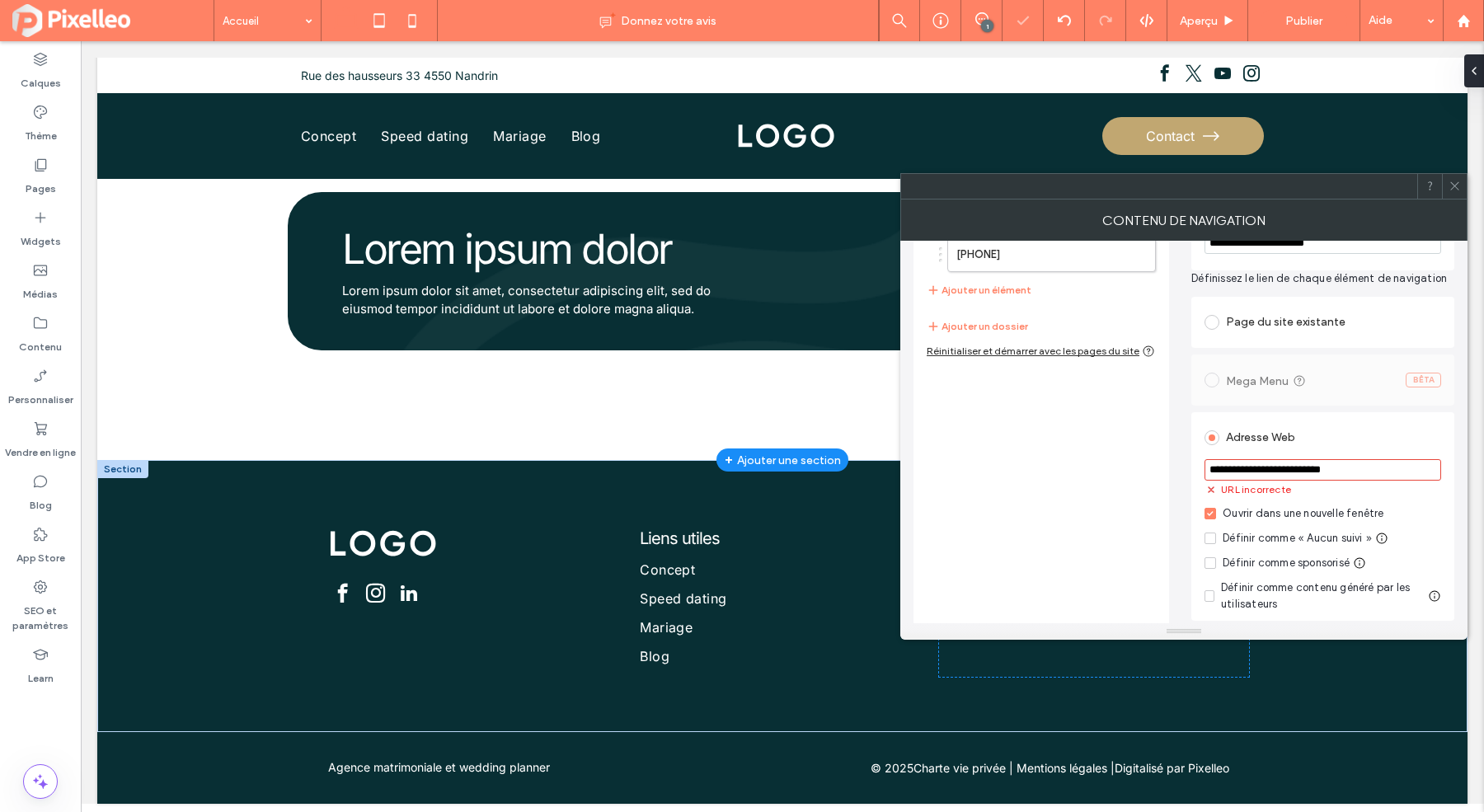 click on "**********" at bounding box center (1322, 470) 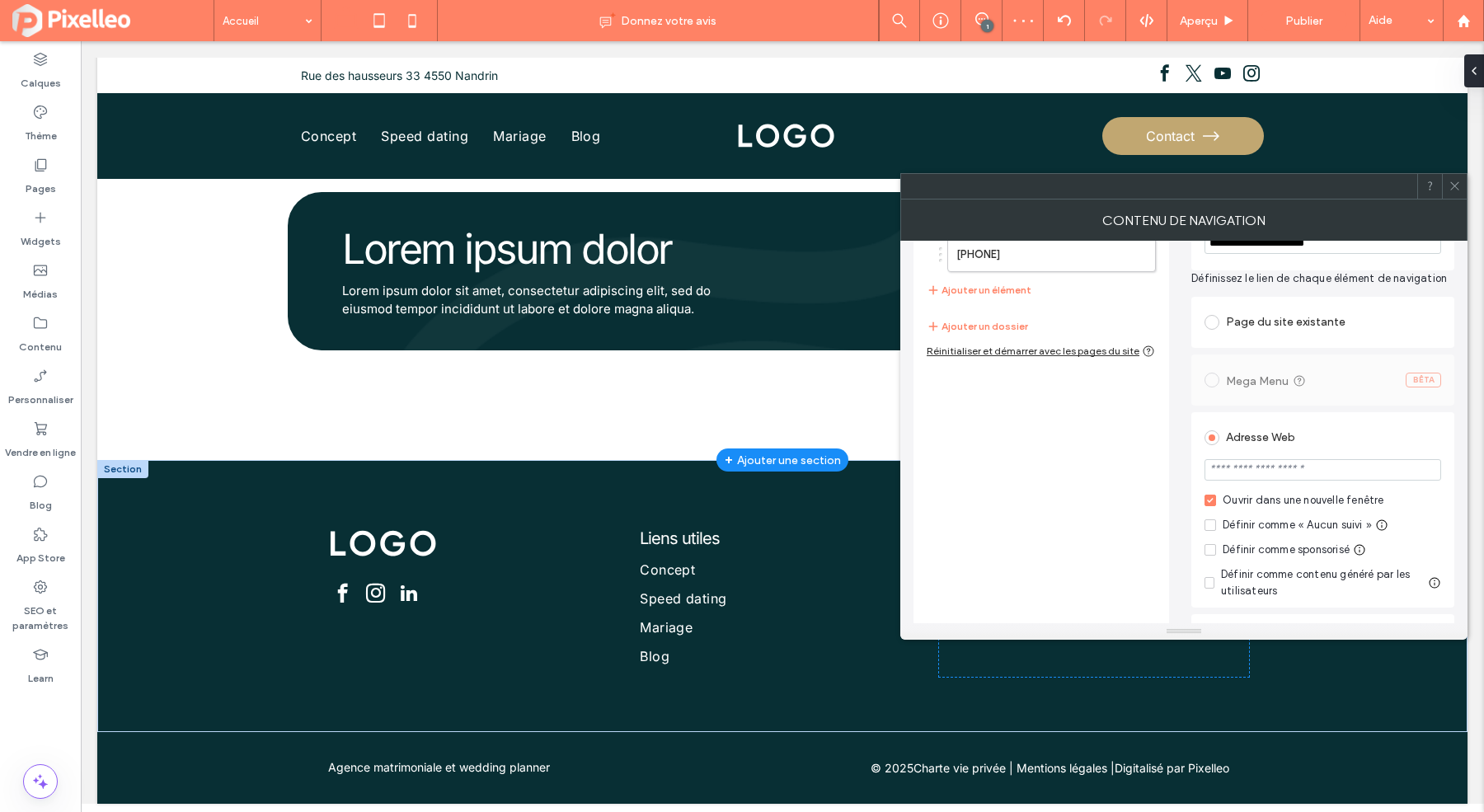 scroll, scrollTop: 114, scrollLeft: 0, axis: vertical 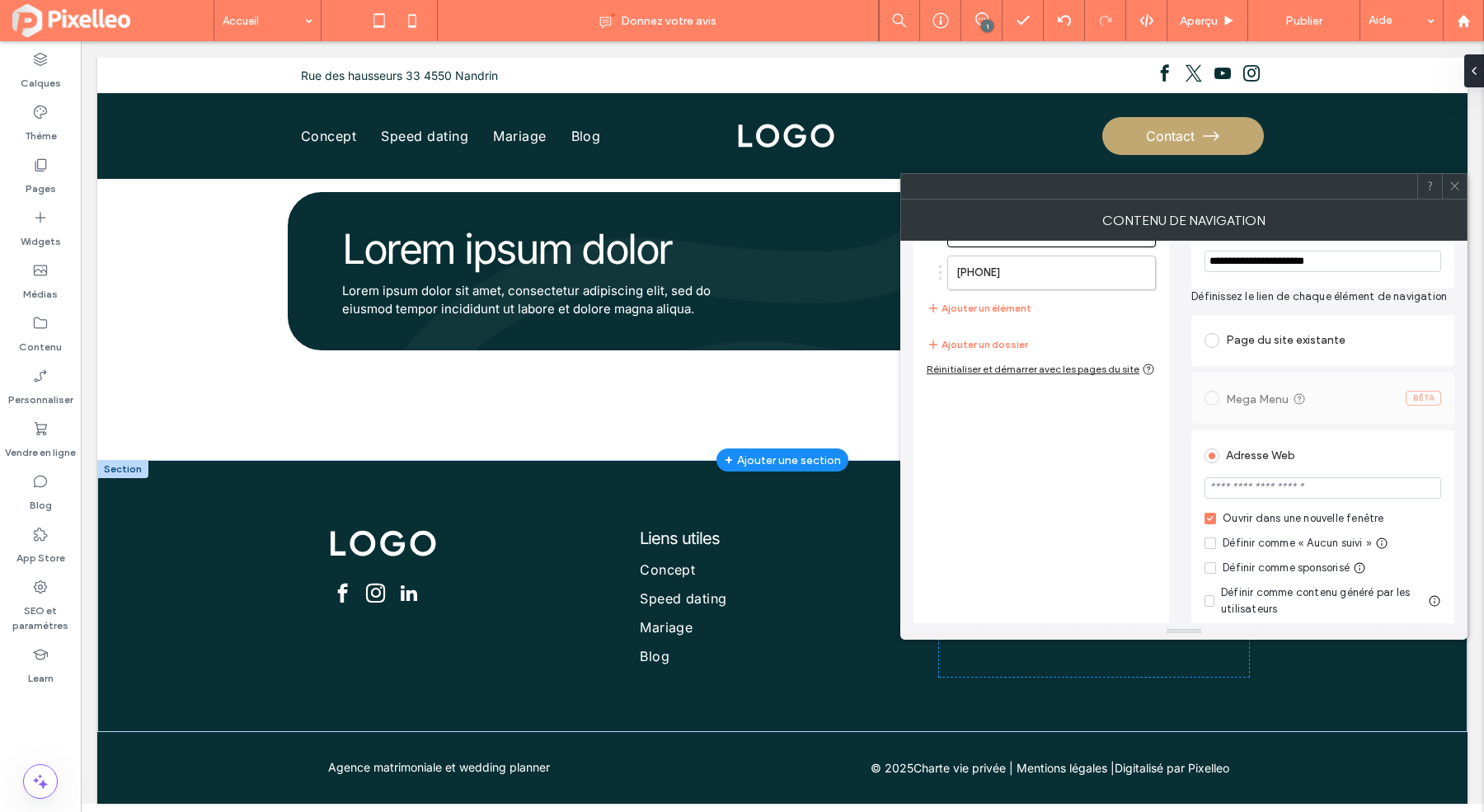 type on "*******" 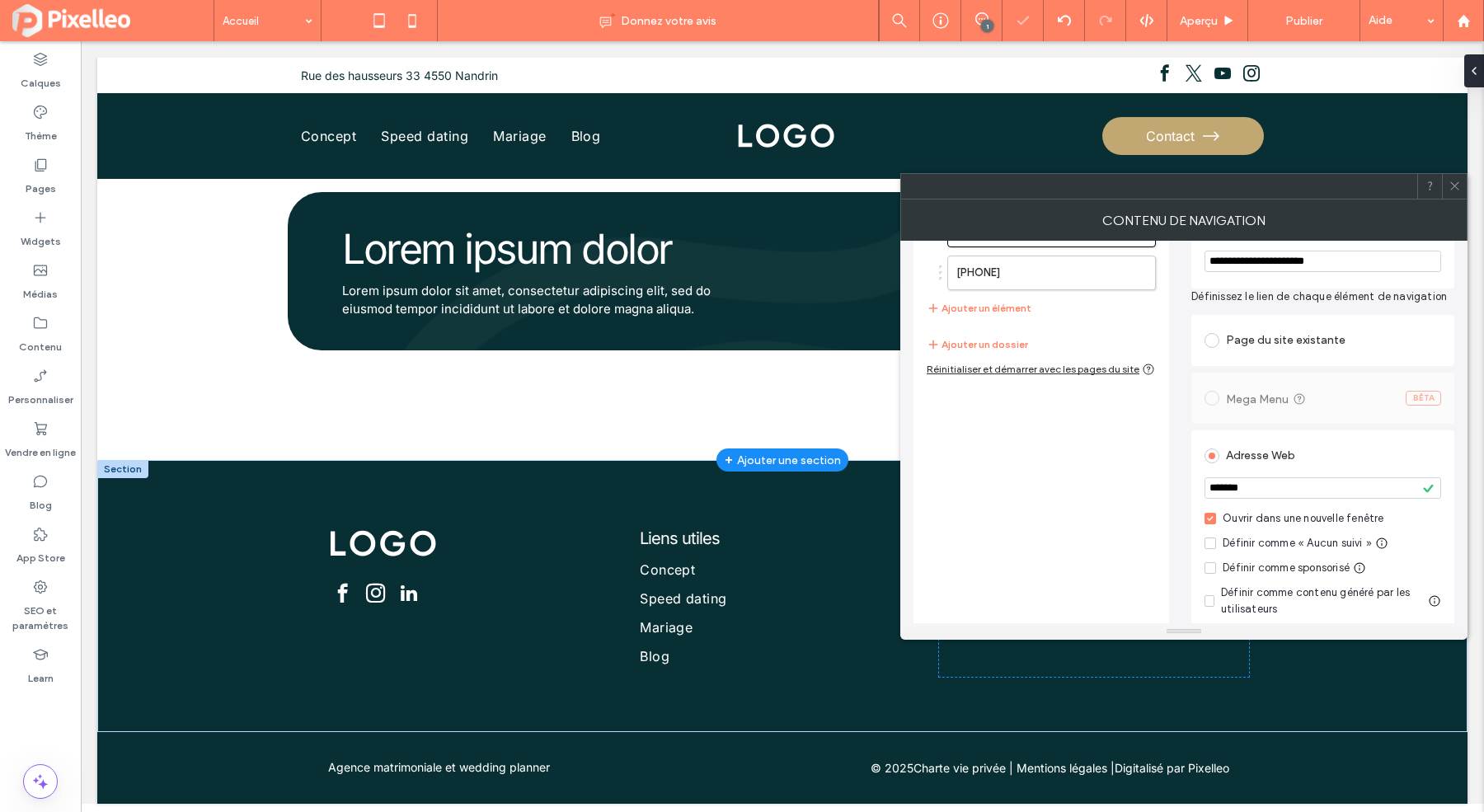 click 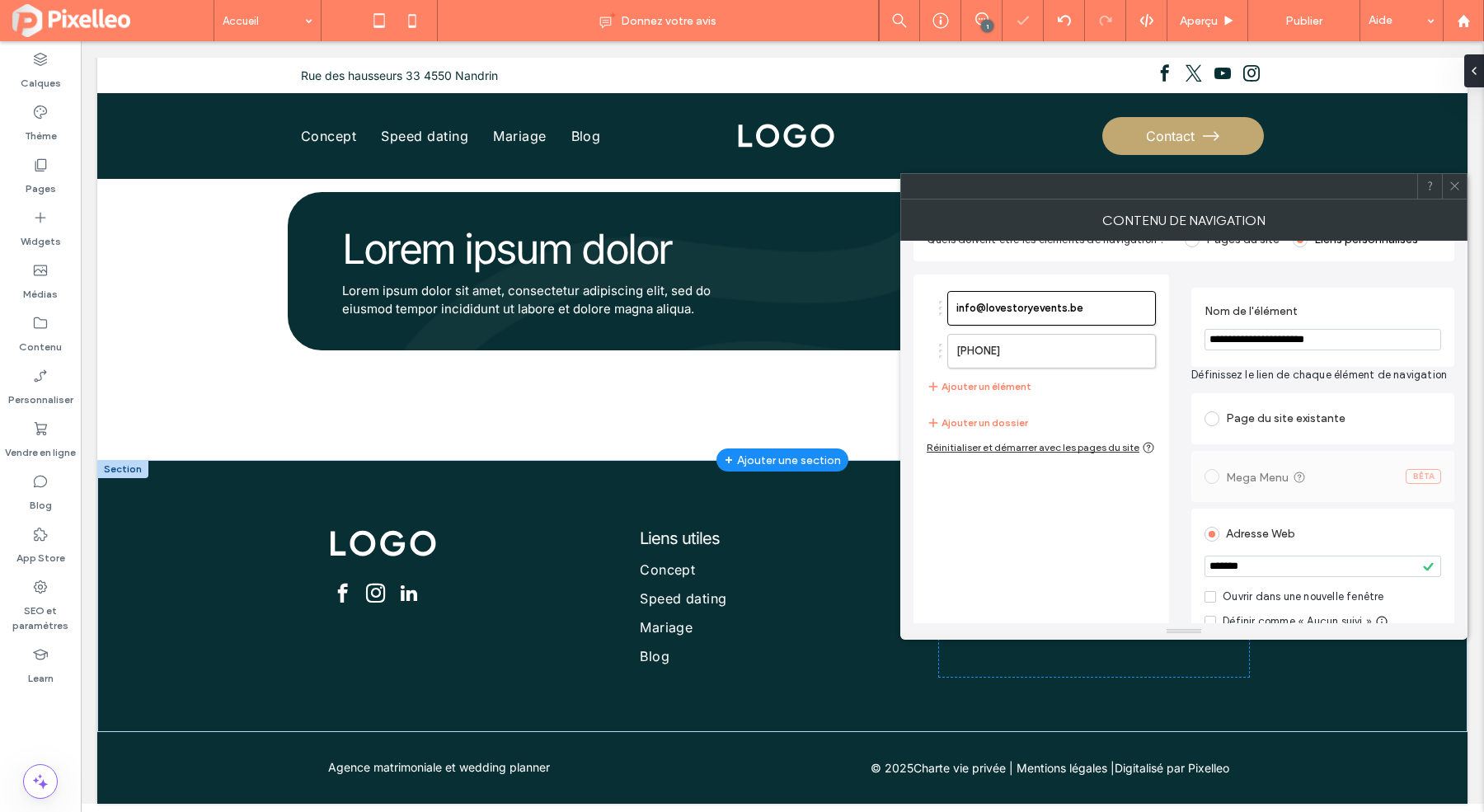 scroll, scrollTop: 5, scrollLeft: 0, axis: vertical 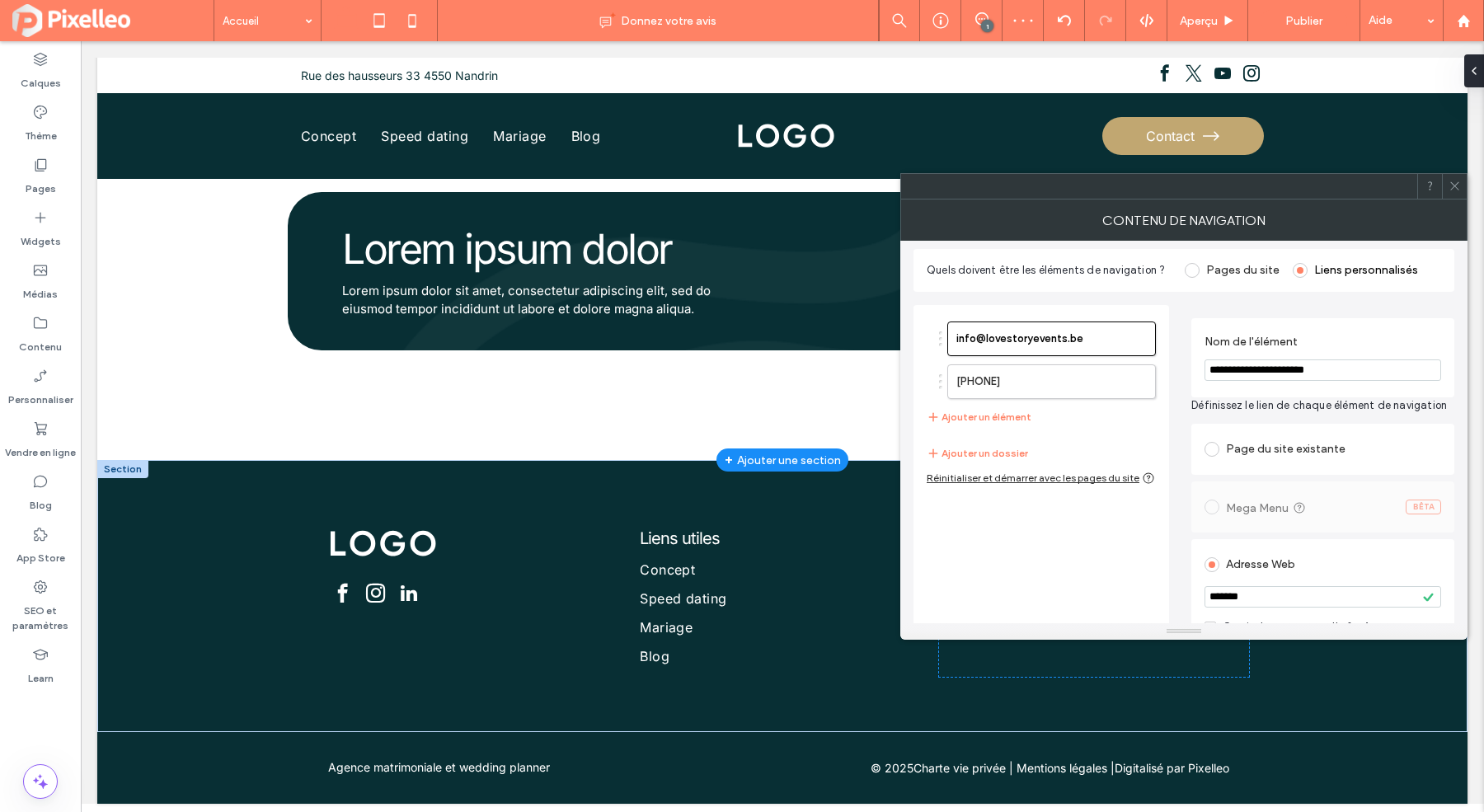 click on "**********" at bounding box center [1184, 542] 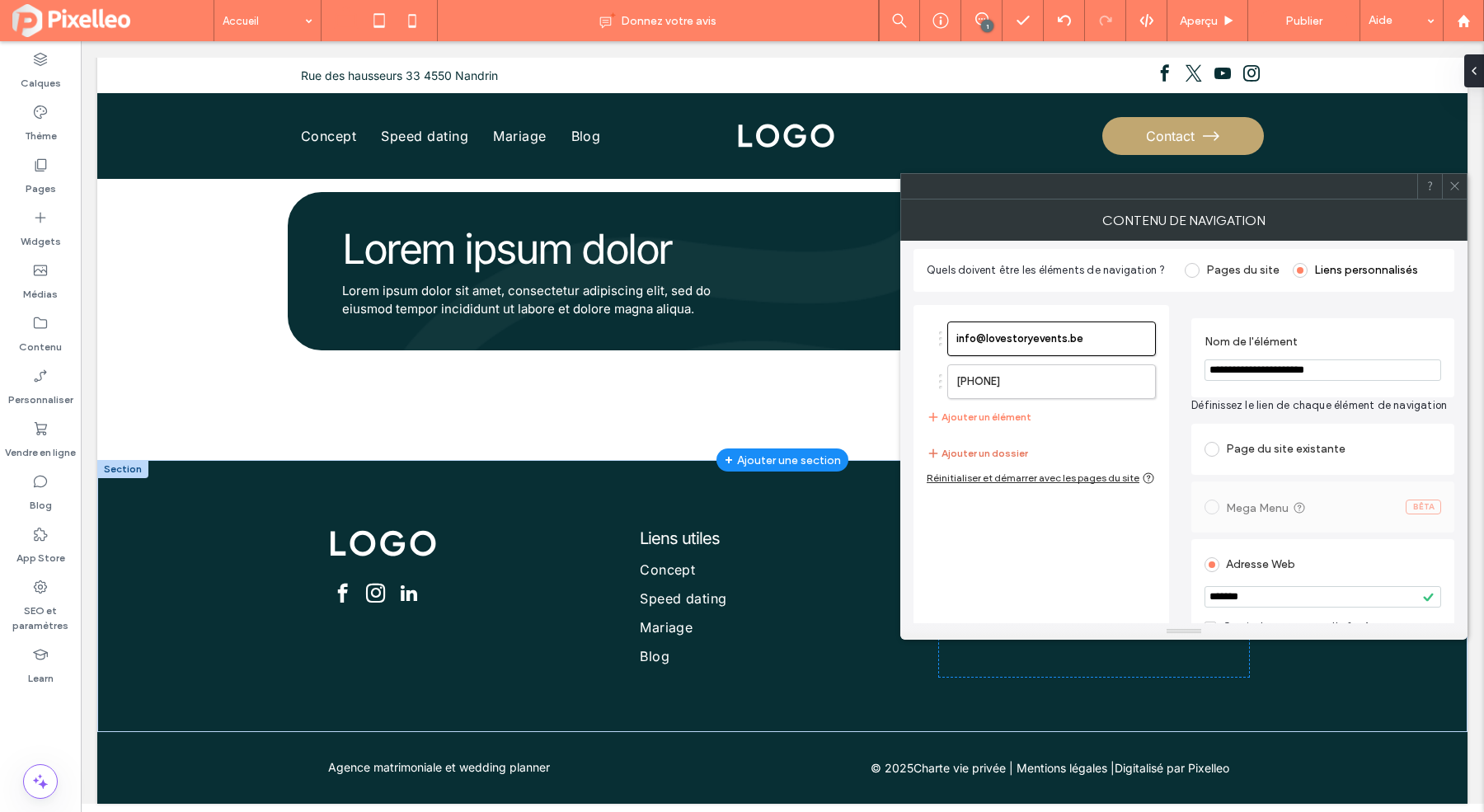 click on "Ajouter un dossier" at bounding box center [977, 453] 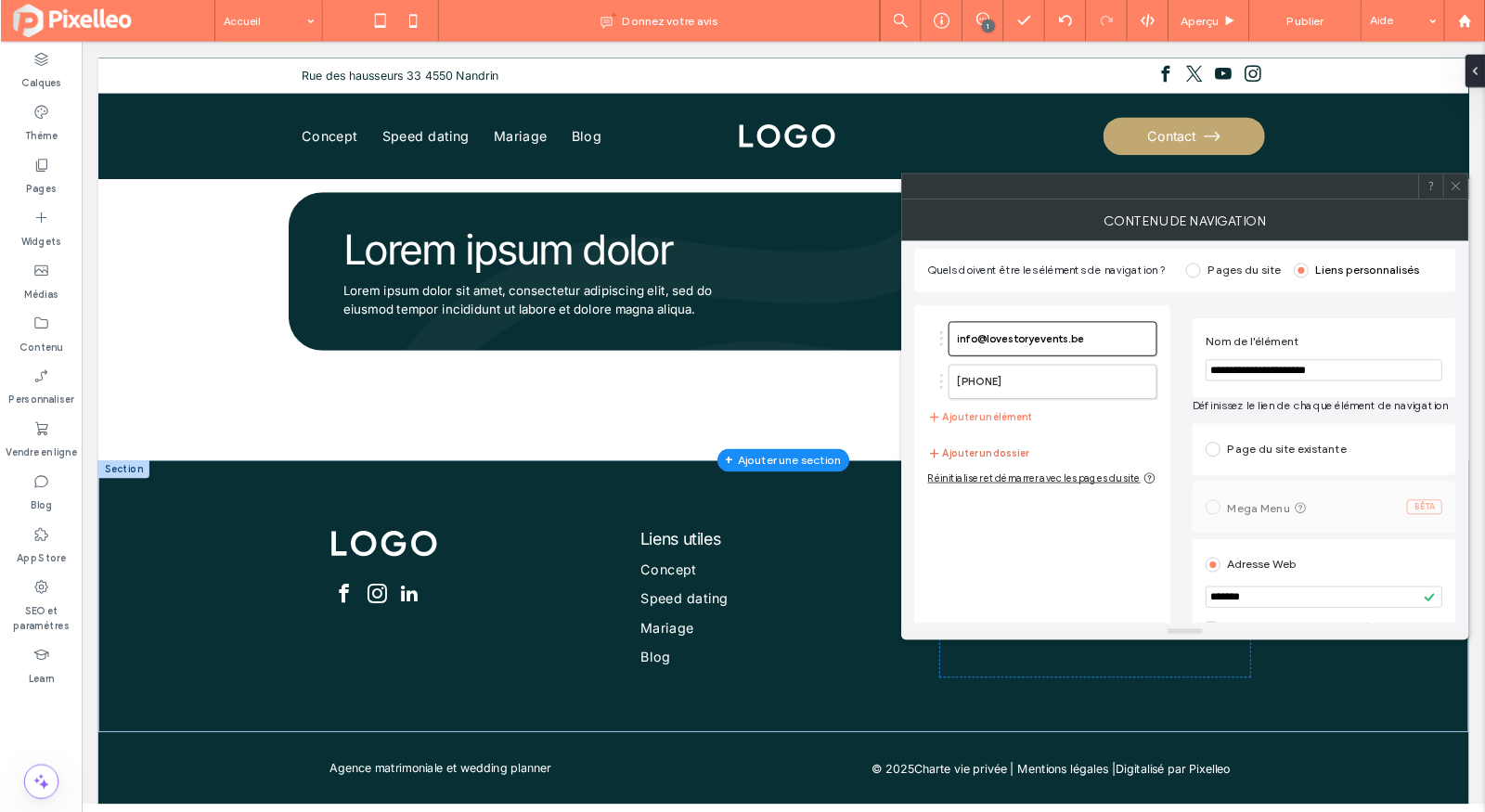 scroll, scrollTop: 0, scrollLeft: 0, axis: both 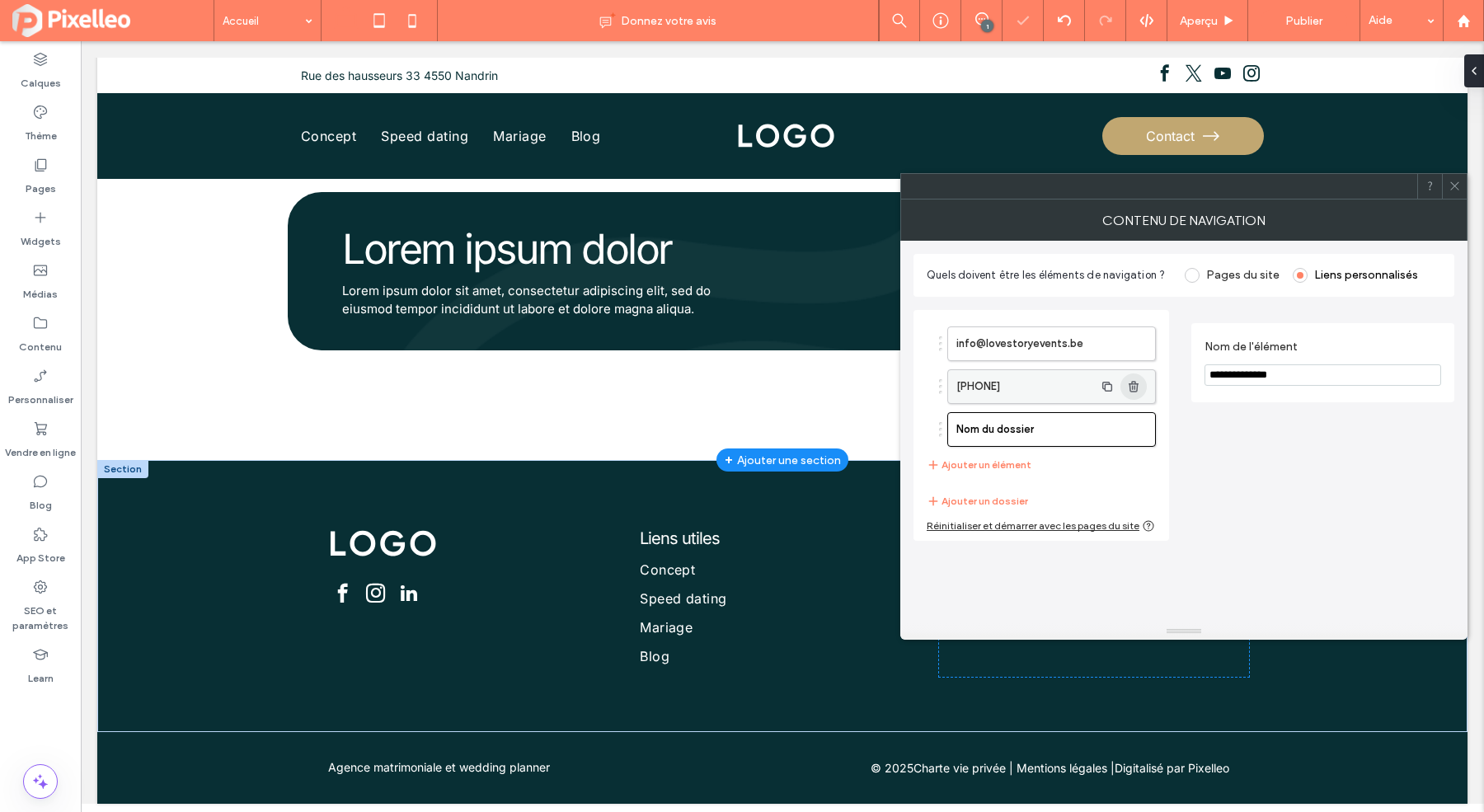 click 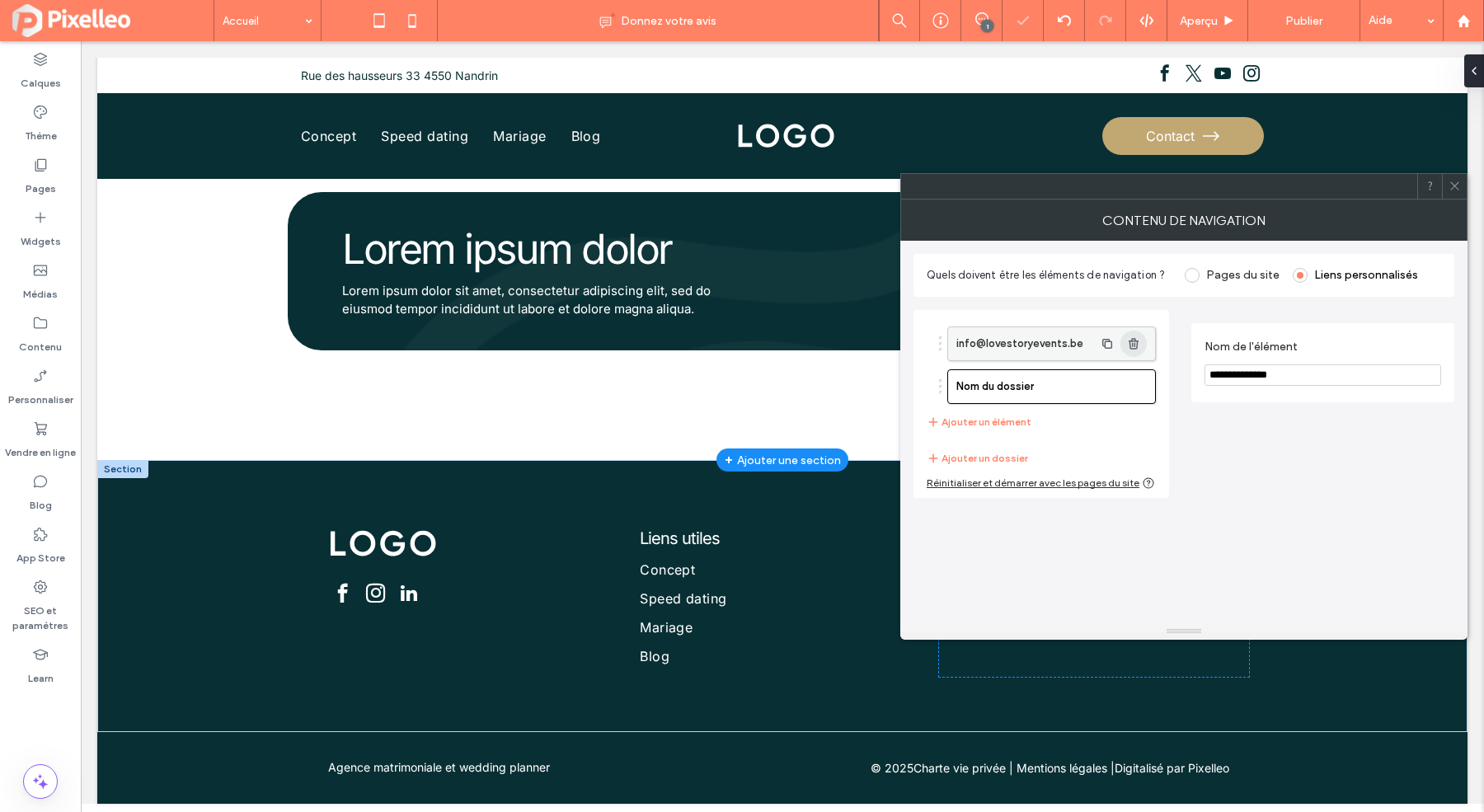 click 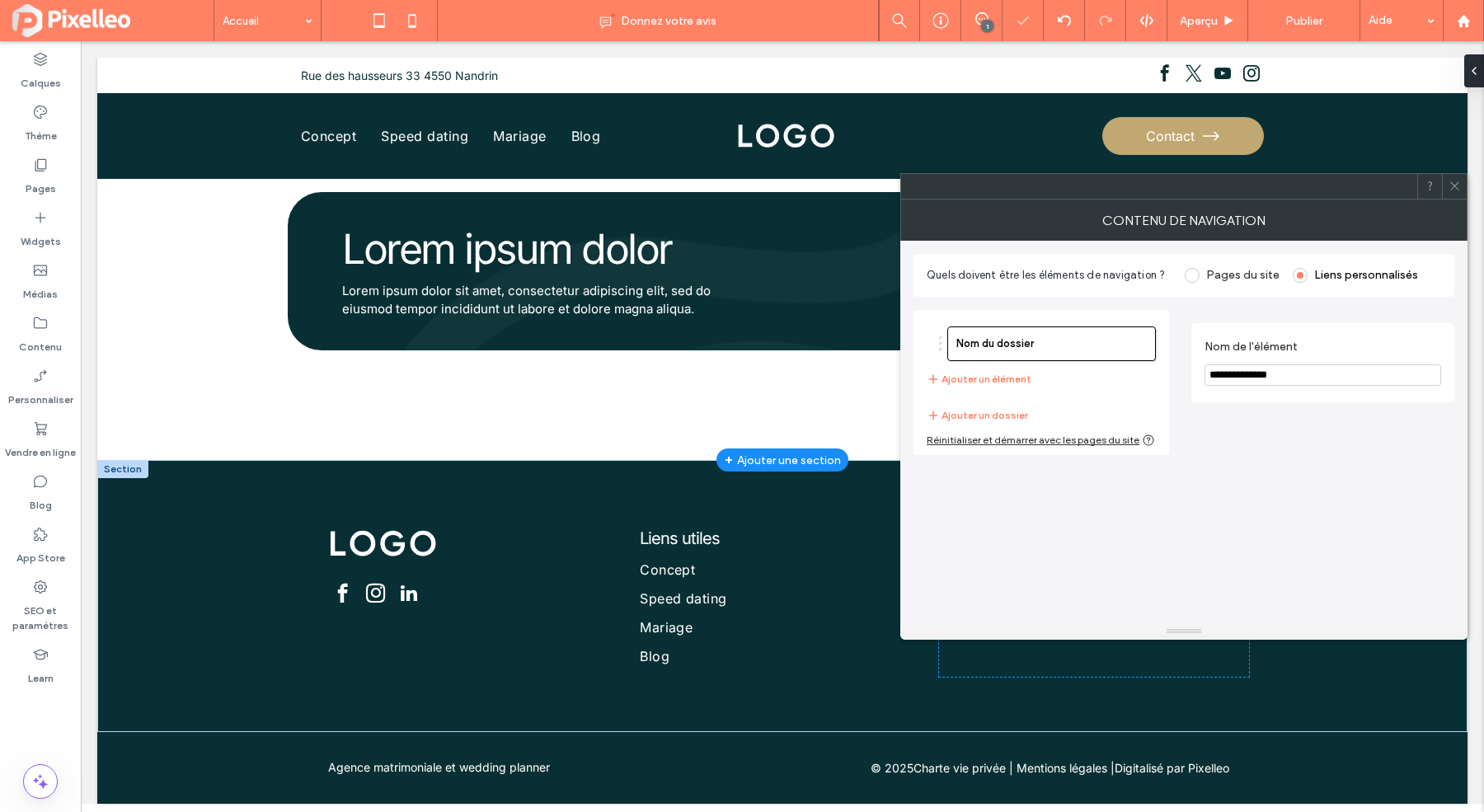 click on "**********" at bounding box center [1322, 363] 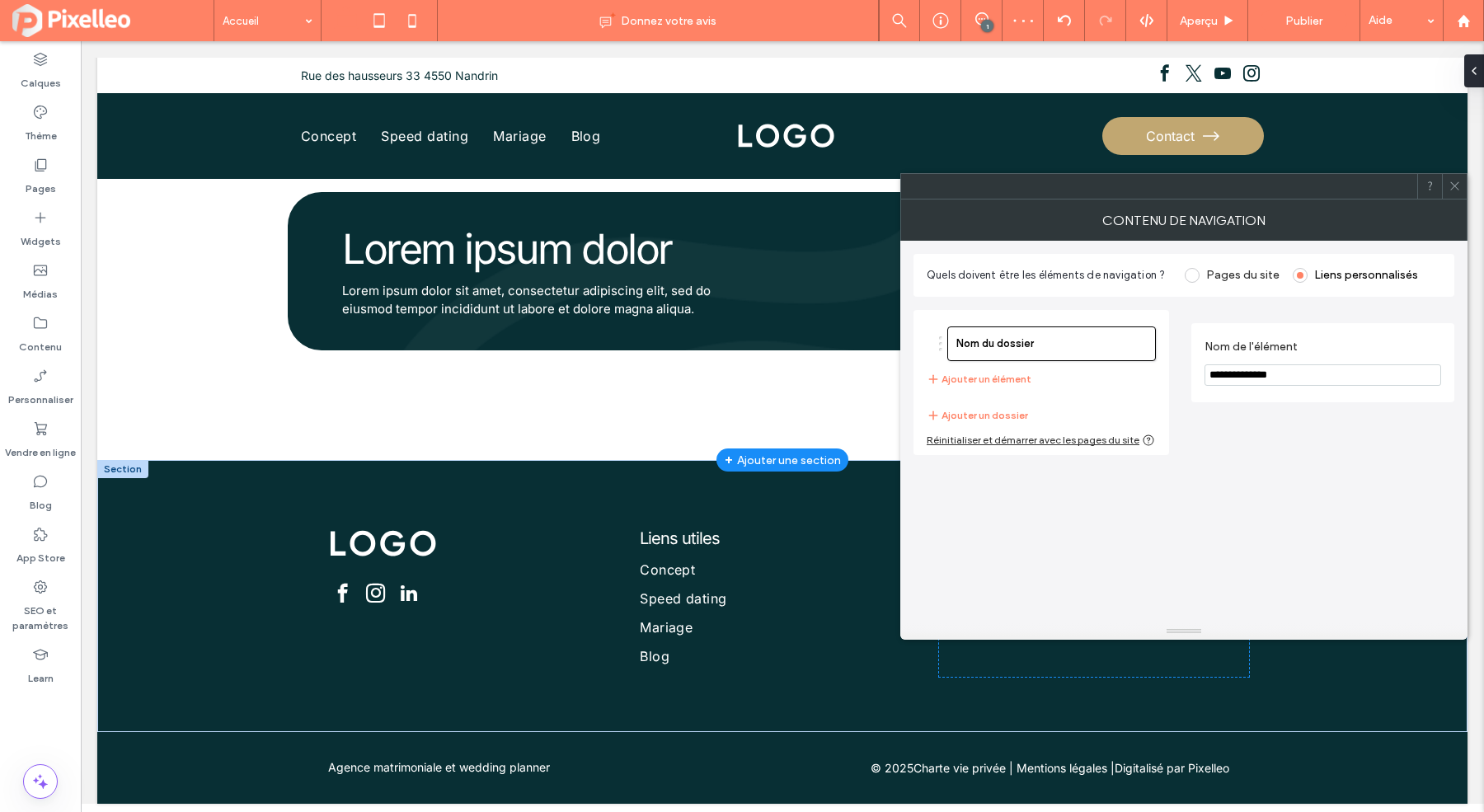 click on "**********" at bounding box center (1322, 375) 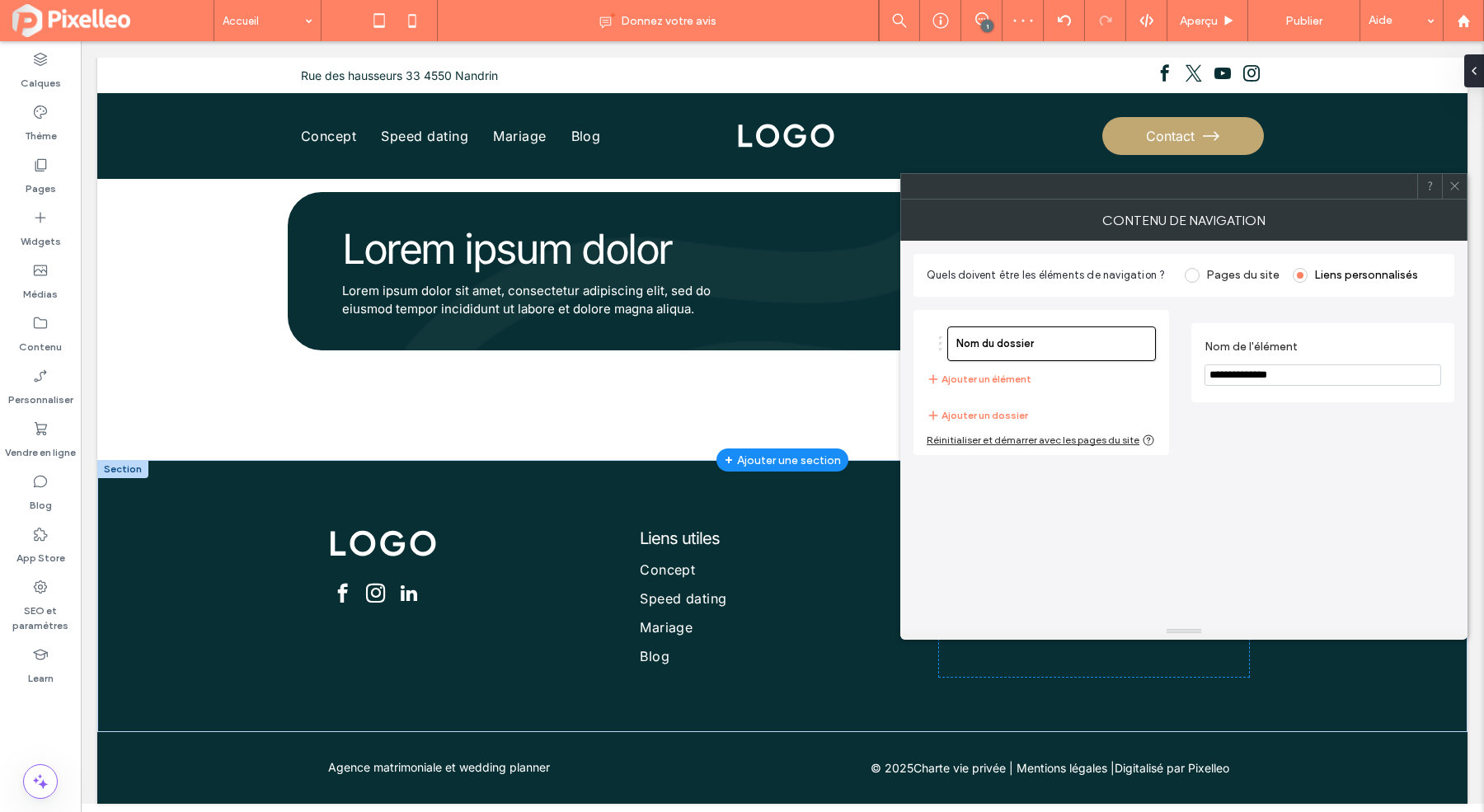 click on "**********" at bounding box center [1322, 375] 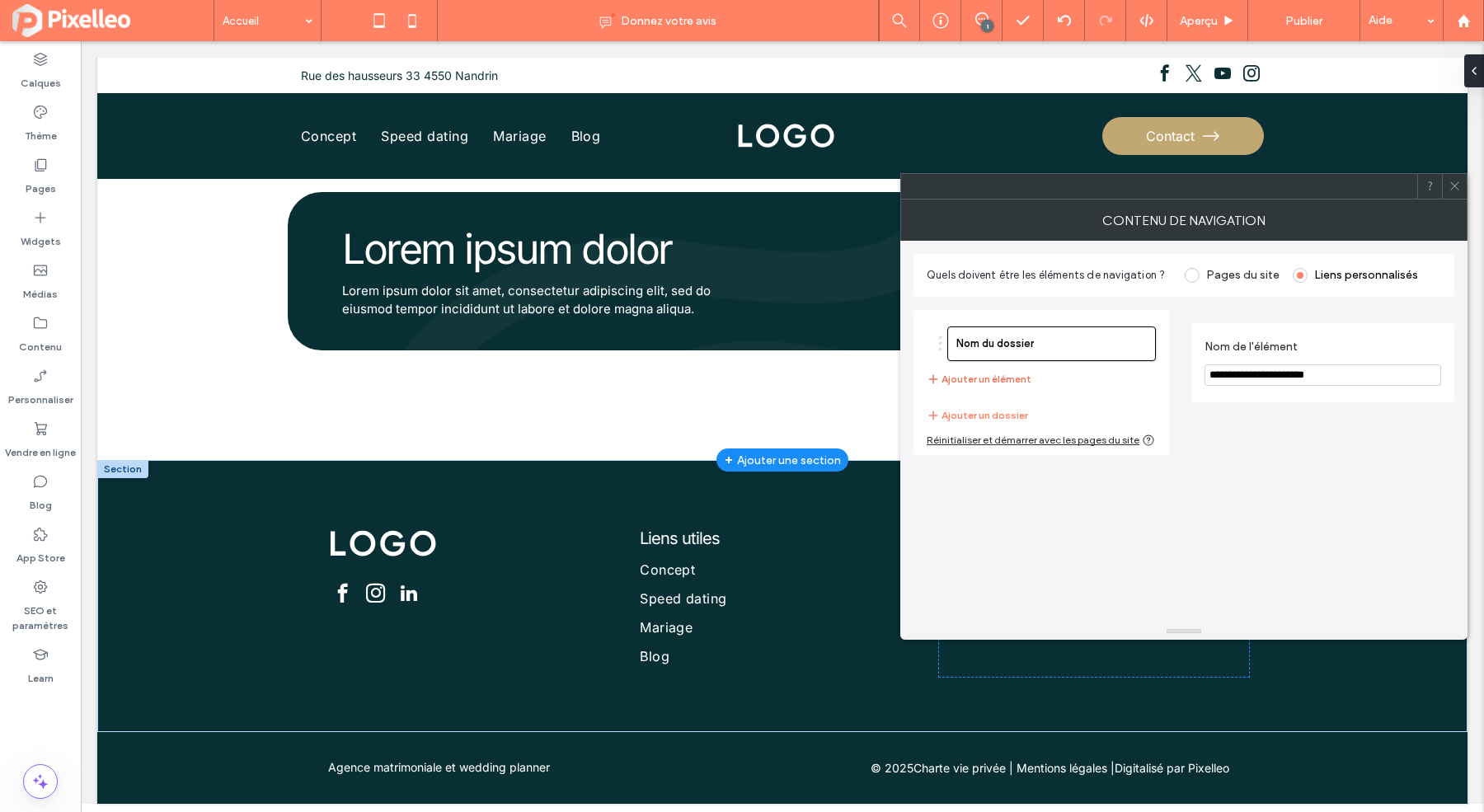 type on "**********" 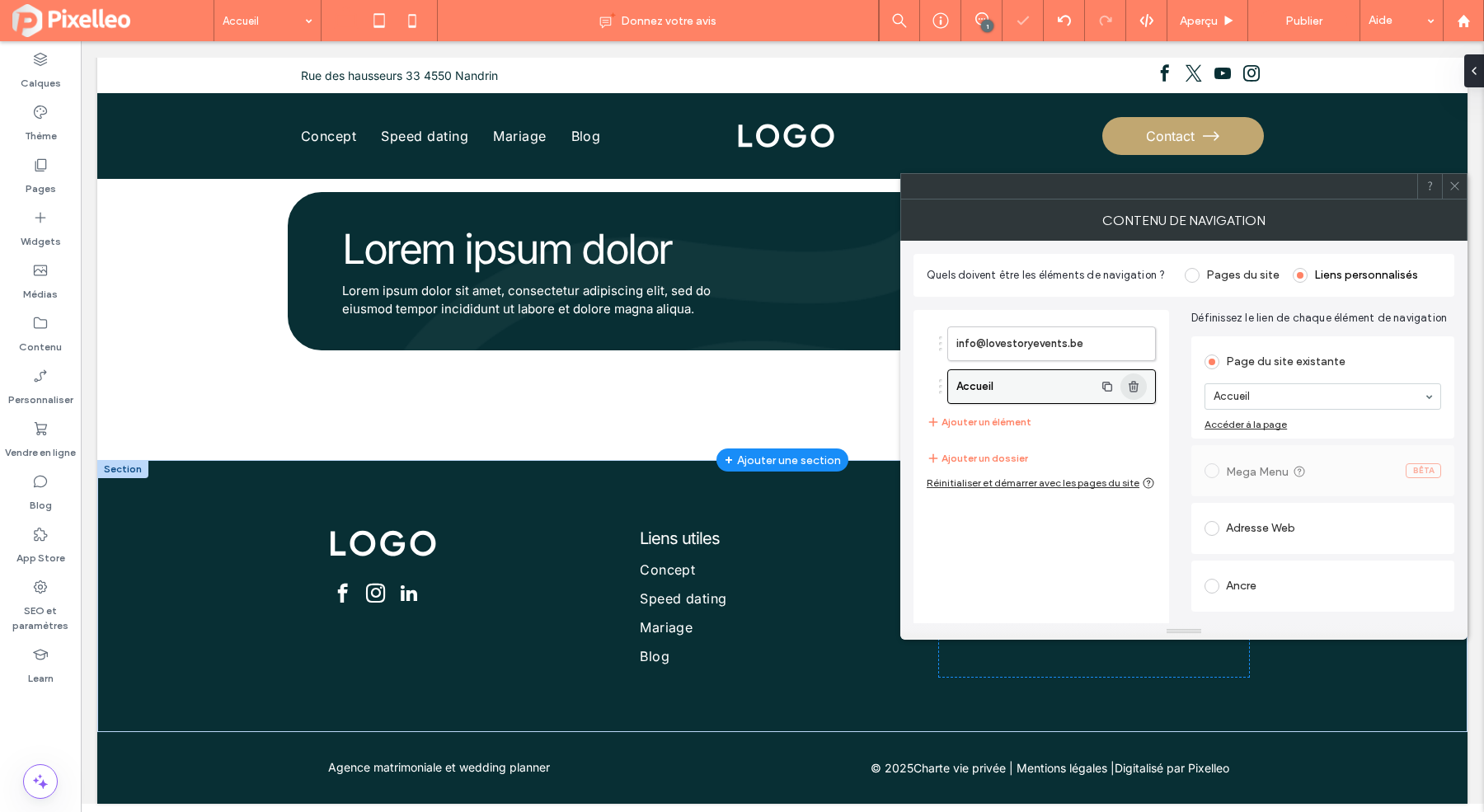 click at bounding box center (1134, 387) 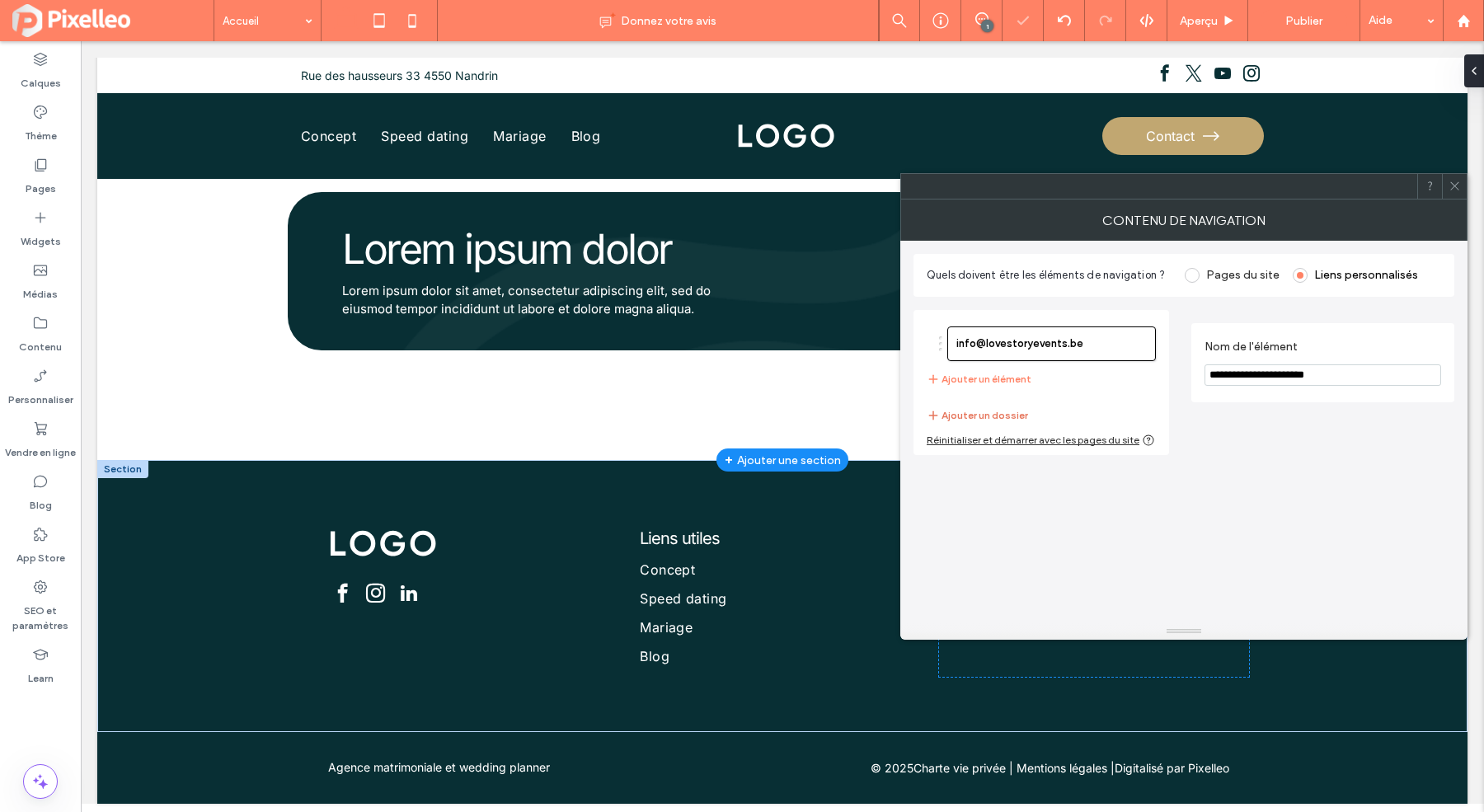 click on "Ajouter un dossier" at bounding box center [977, 415] 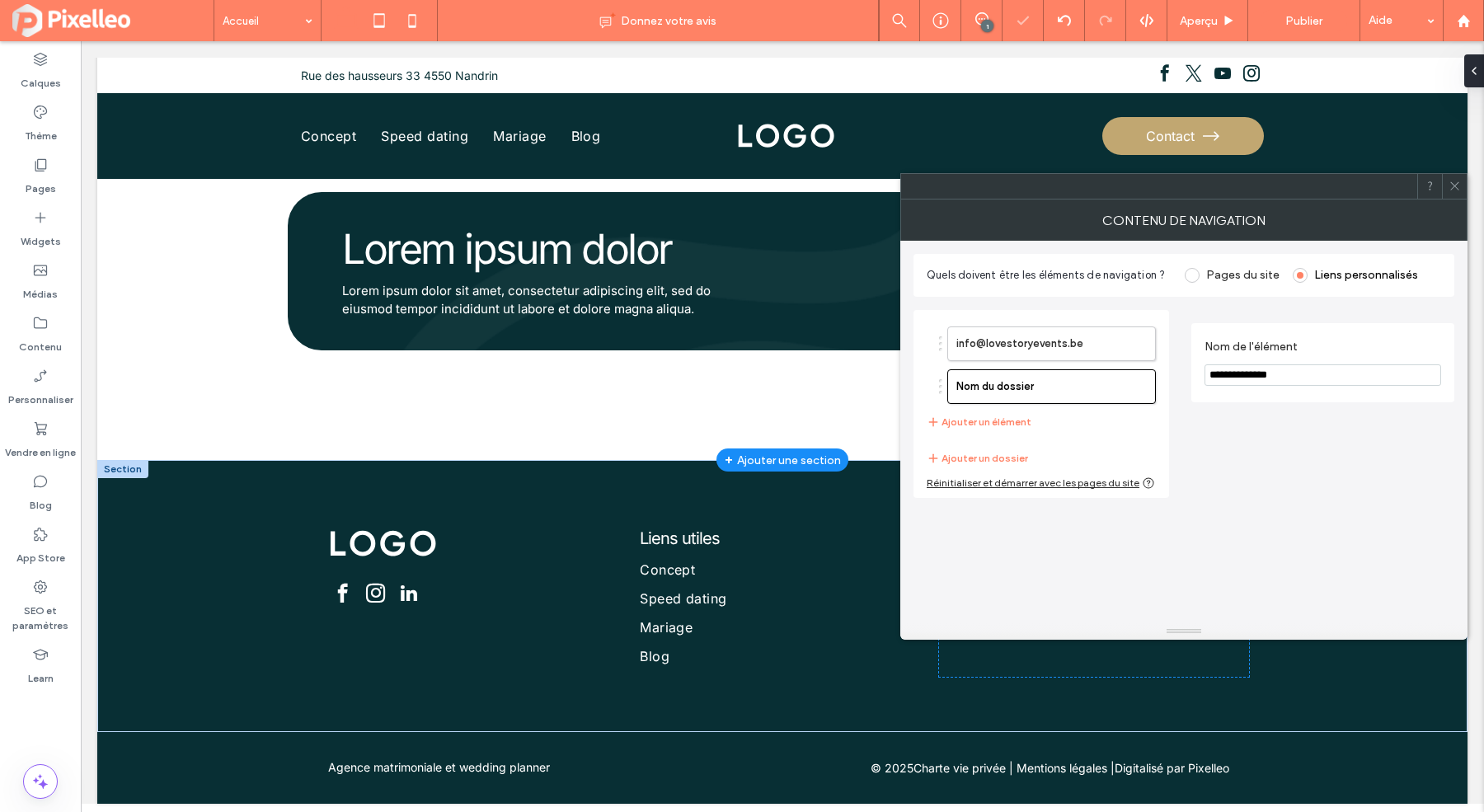 click on "**********" at bounding box center [1322, 375] 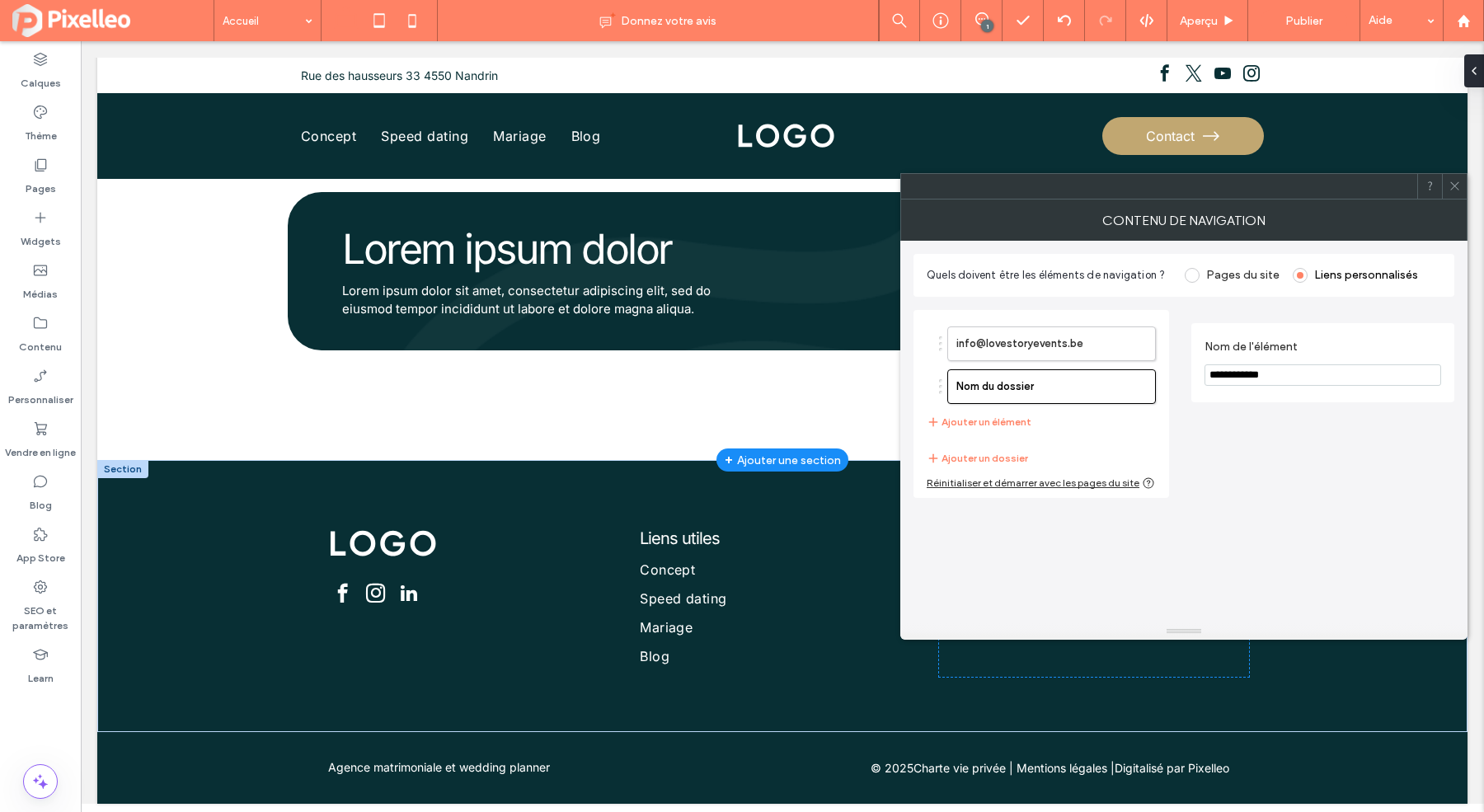 type on "**********" 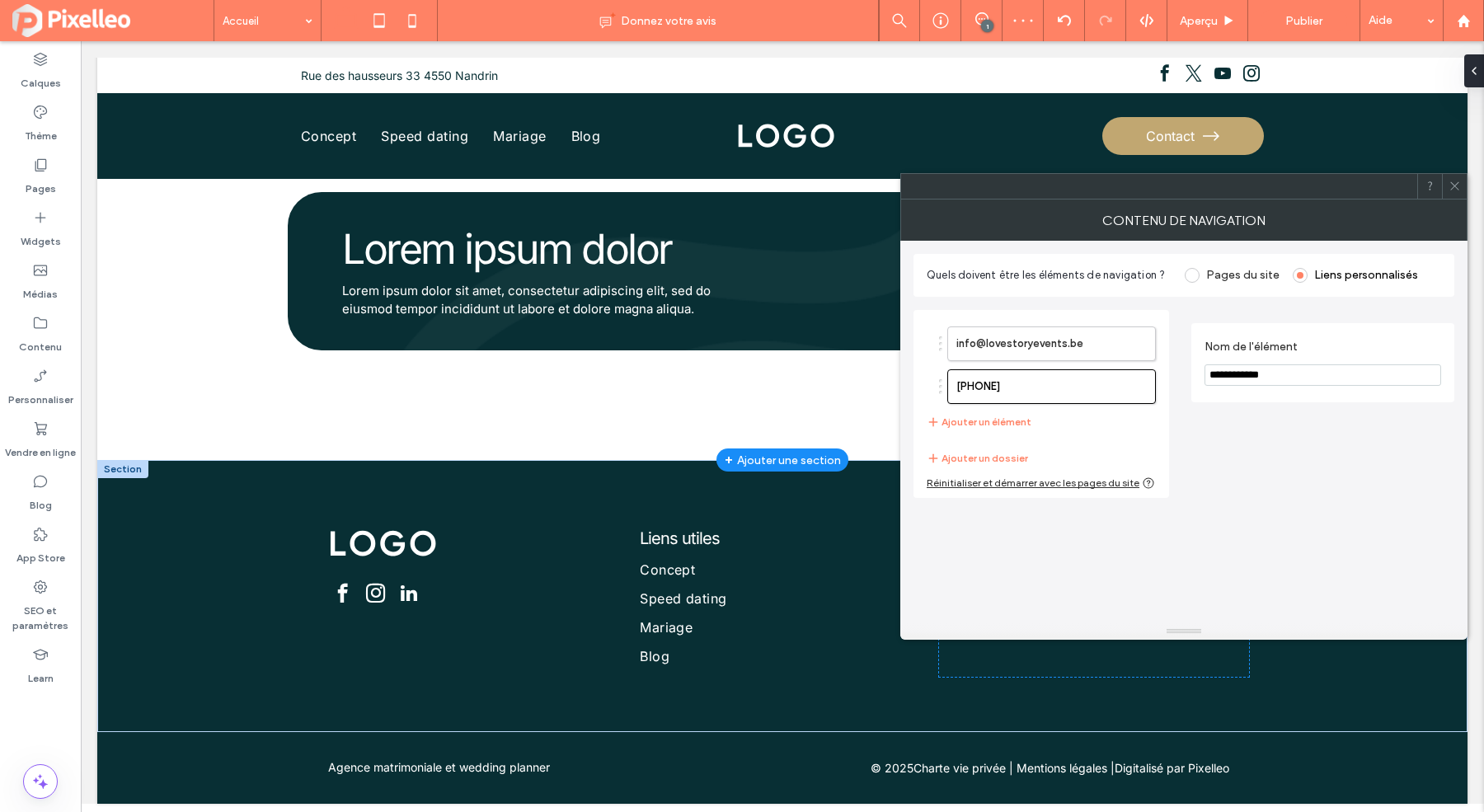 click at bounding box center [1454, 186] 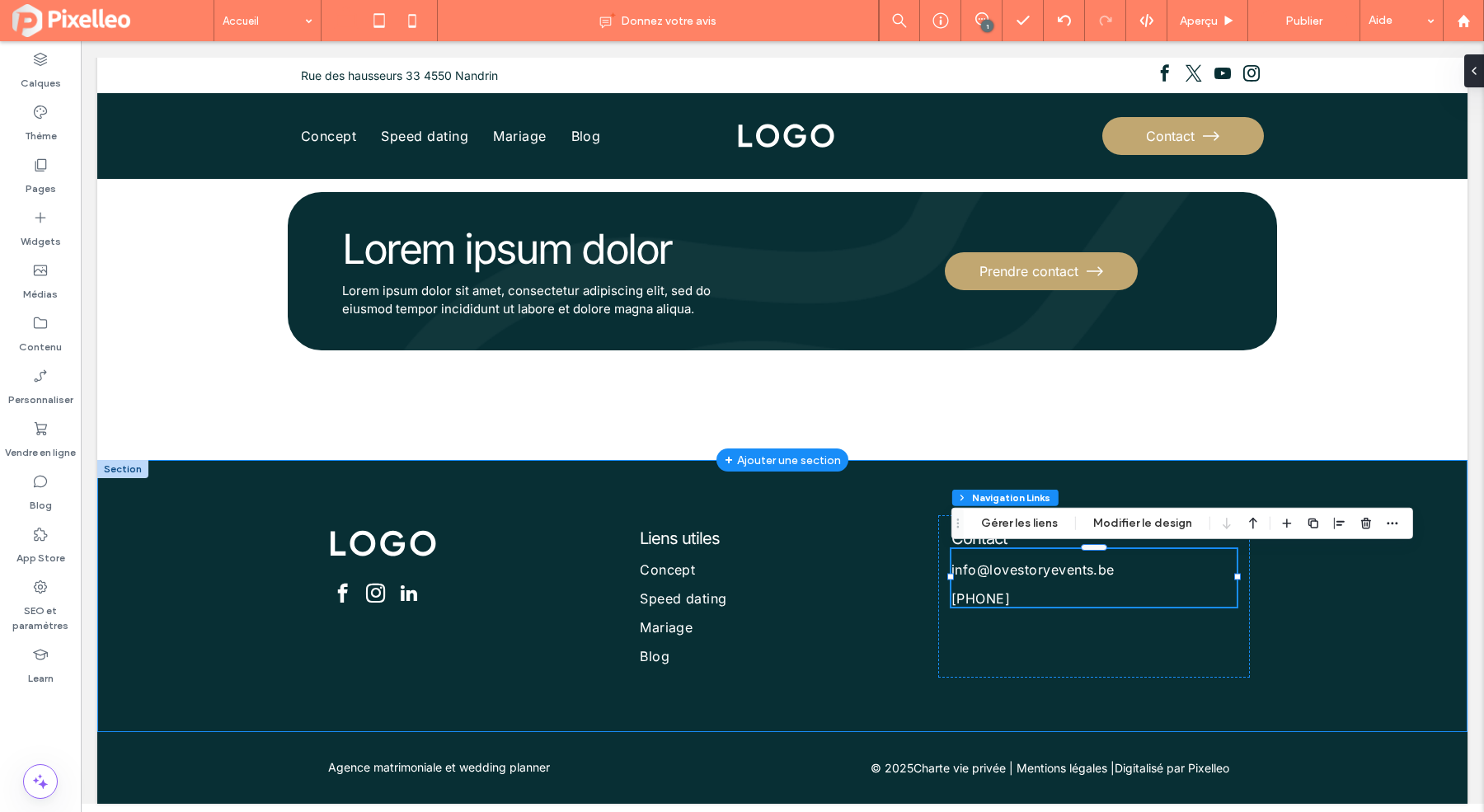 click on "Liens utiles         Concept
Speed dating
Mariage
Blog
Contact         info@lovestoryevents.be
+32499235701" at bounding box center (782, 596) 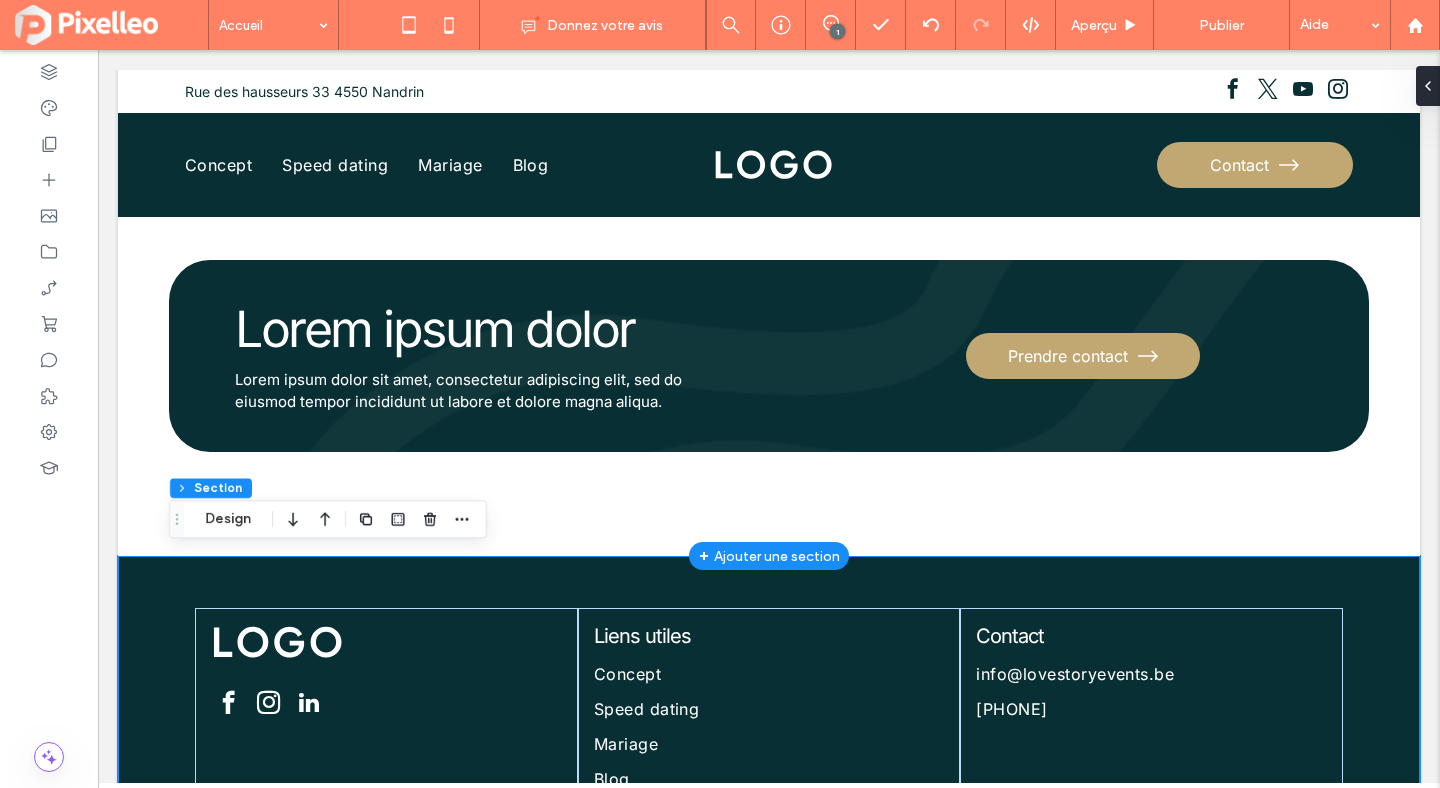 scroll, scrollTop: 6887, scrollLeft: 0, axis: vertical 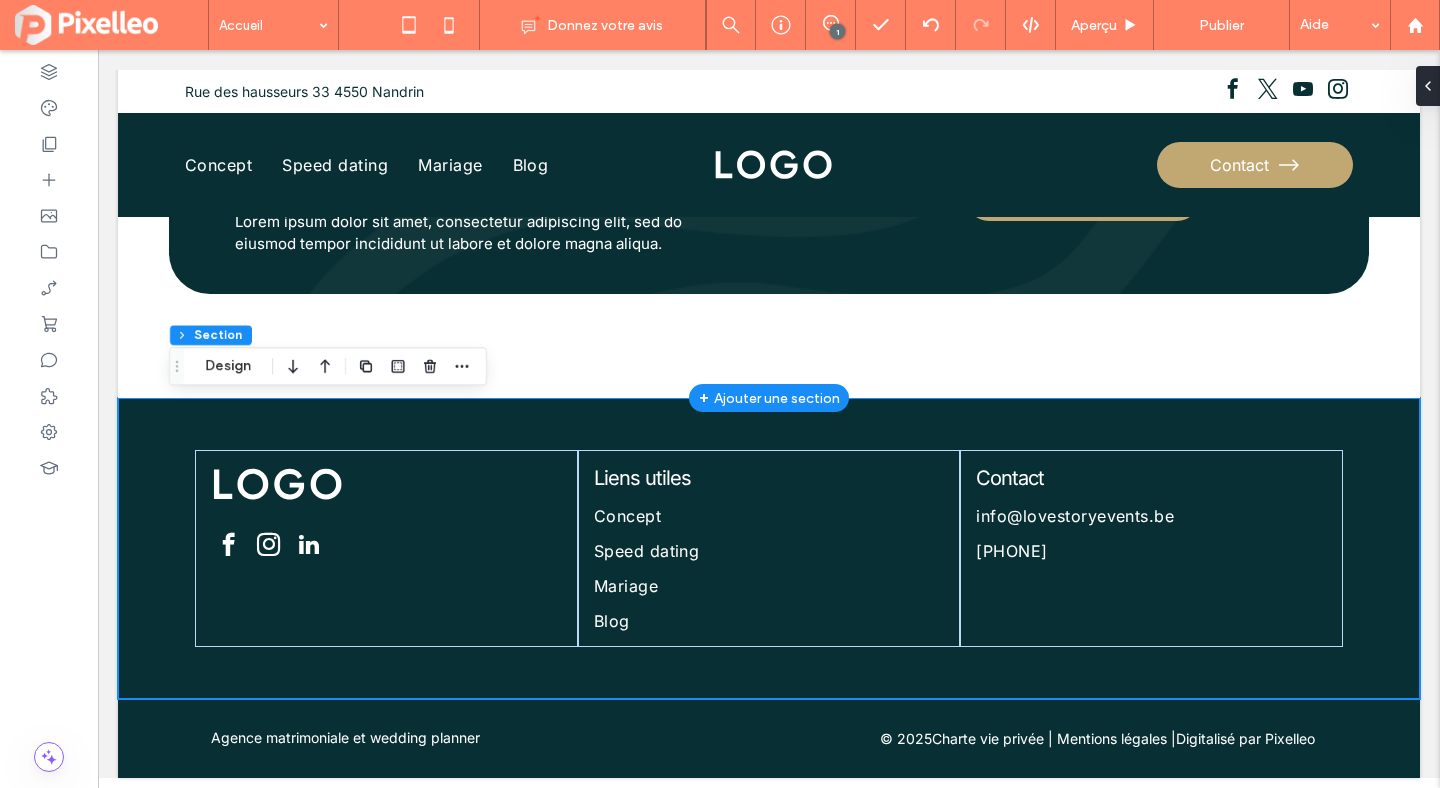click on "Liens utiles         Concept
Speed dating
Mariage
Blog
Contact         info@lovestoryevents.be
+32499235701" at bounding box center (769, 548) 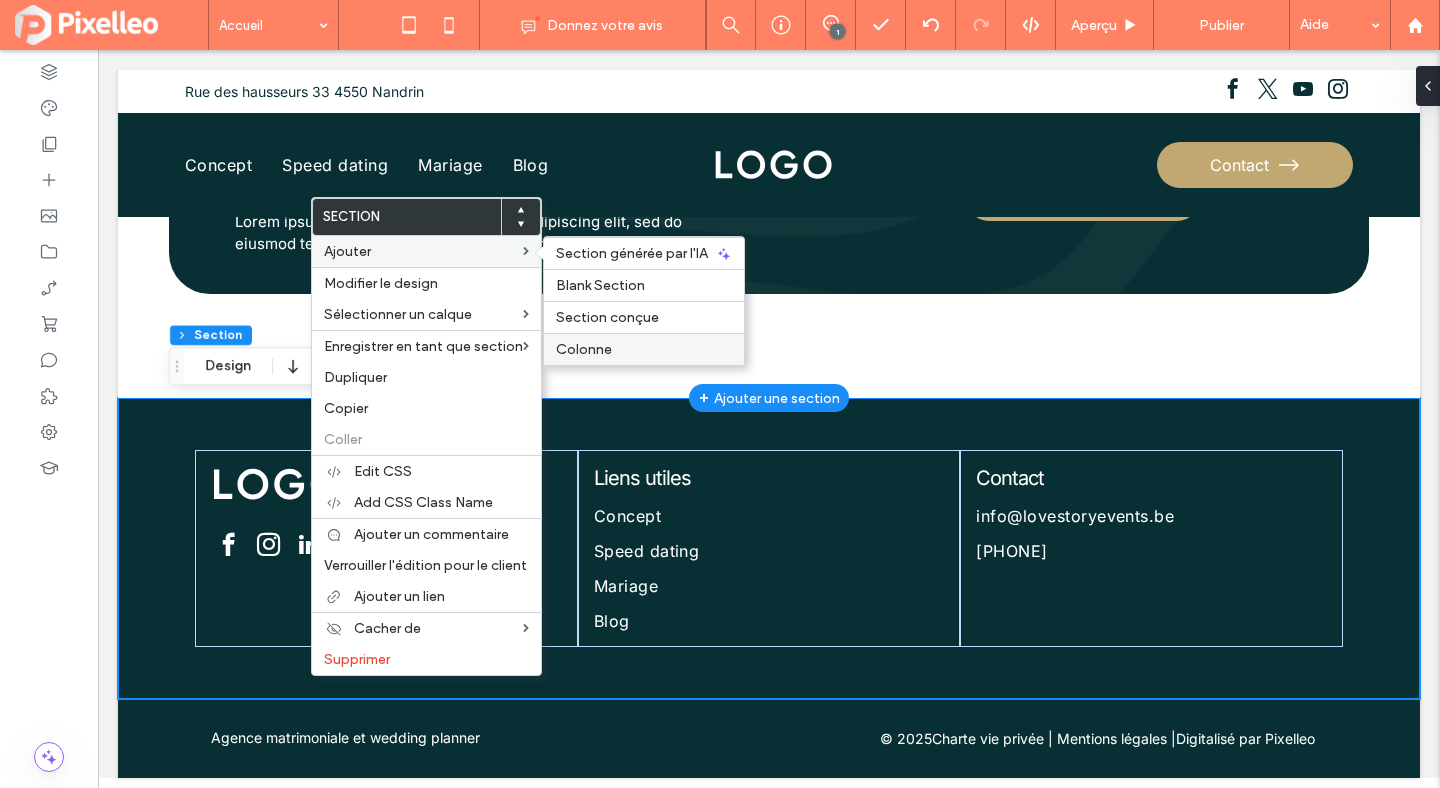 click on "Colonne" at bounding box center [584, 349] 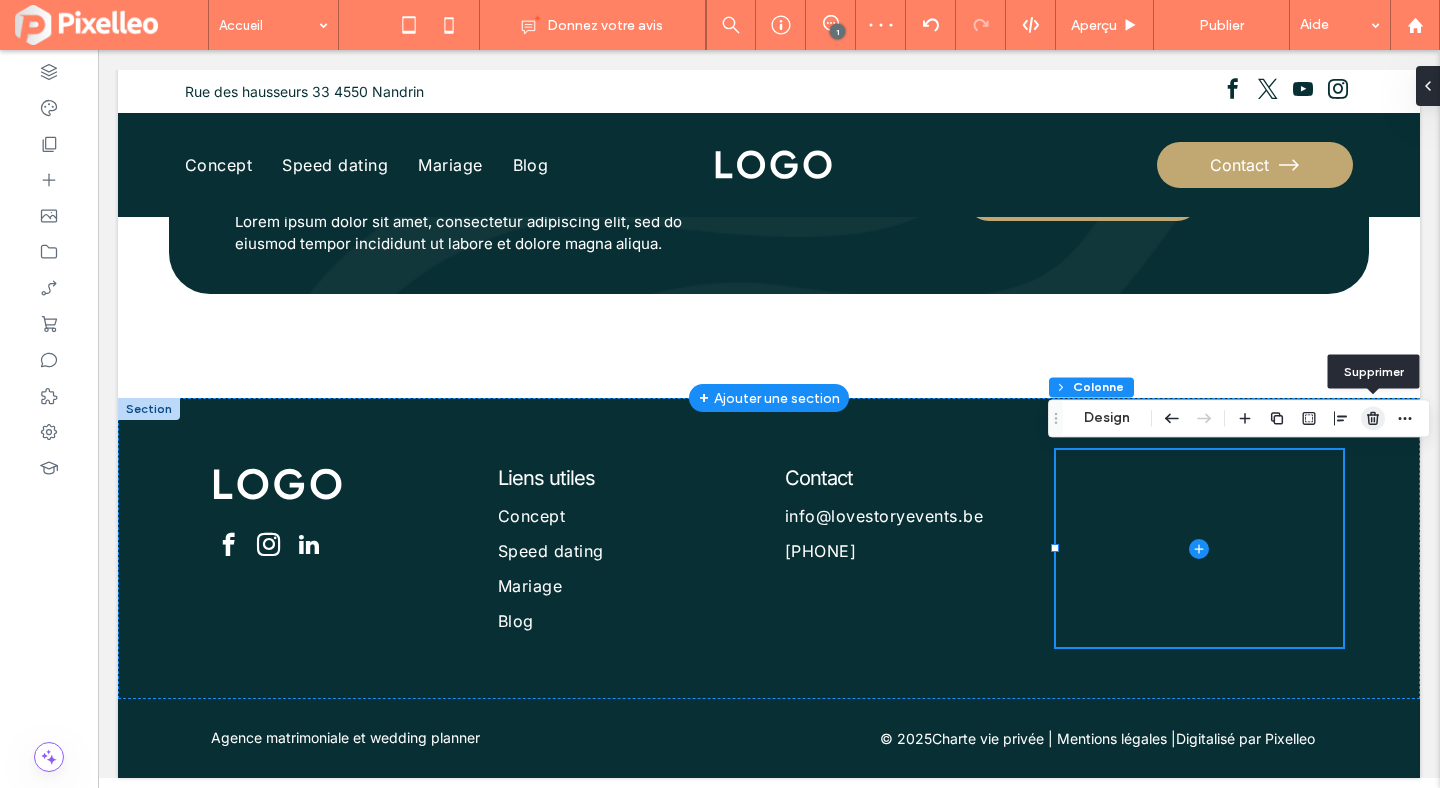 click 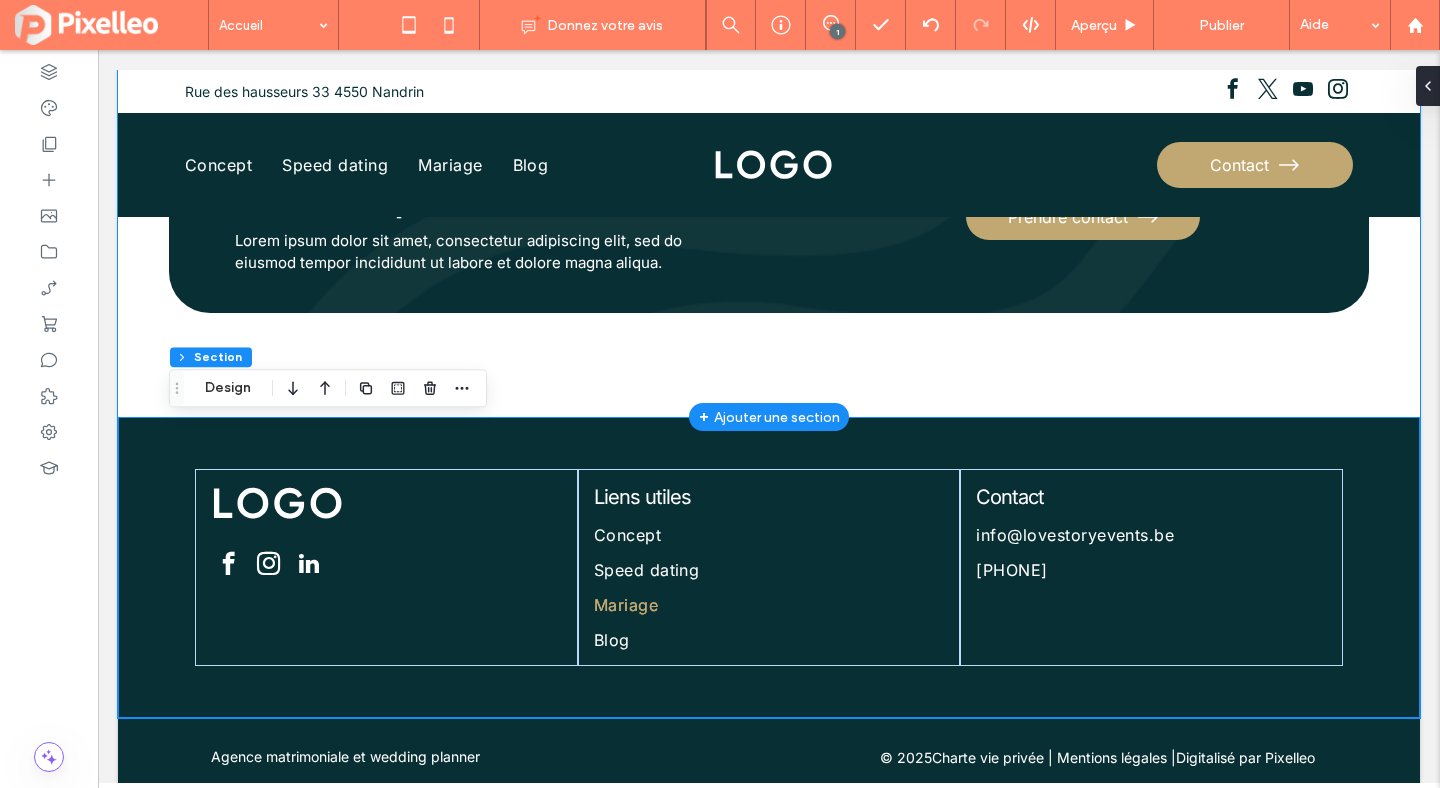 scroll, scrollTop: 6887, scrollLeft: 0, axis: vertical 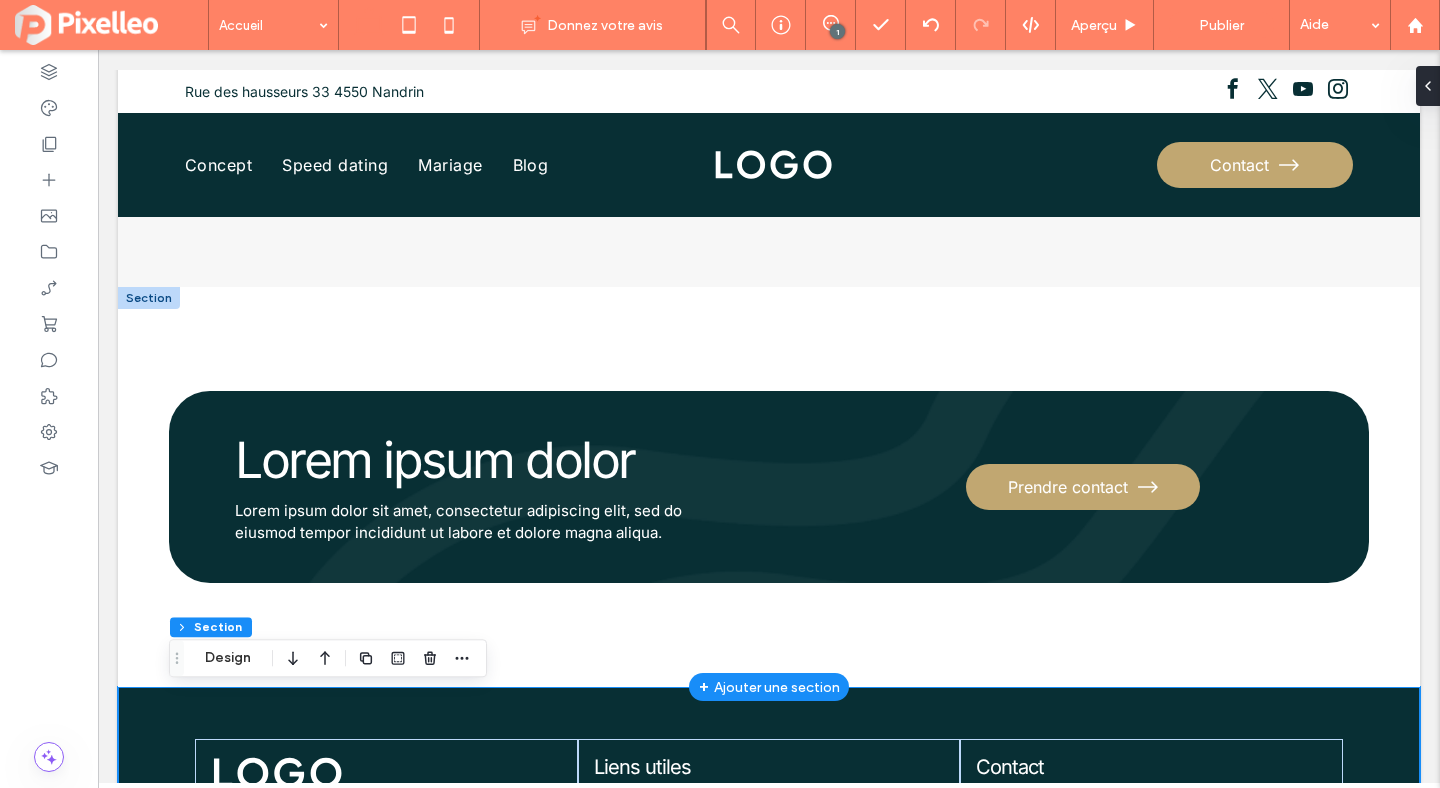 click at bounding box center (149, 298) 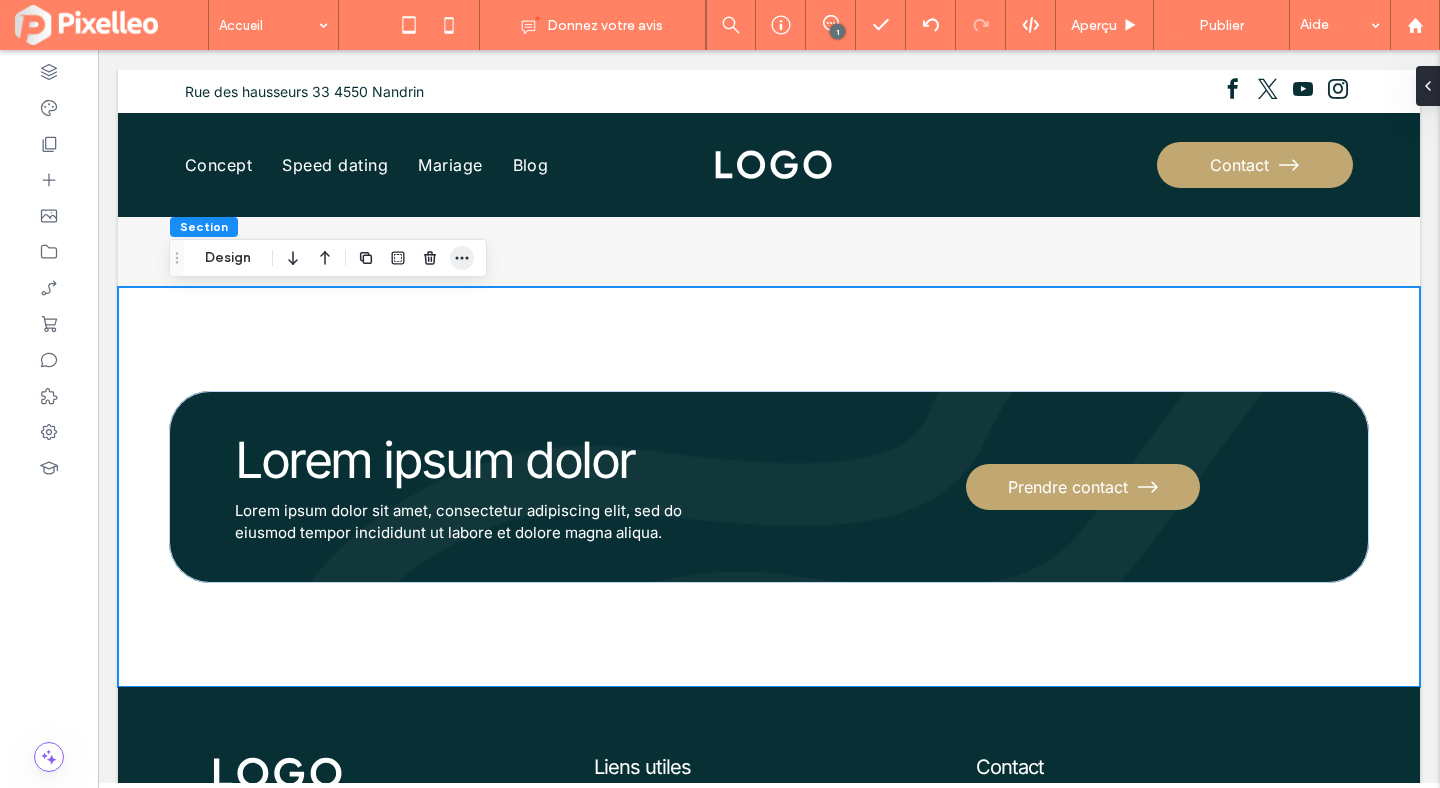 click 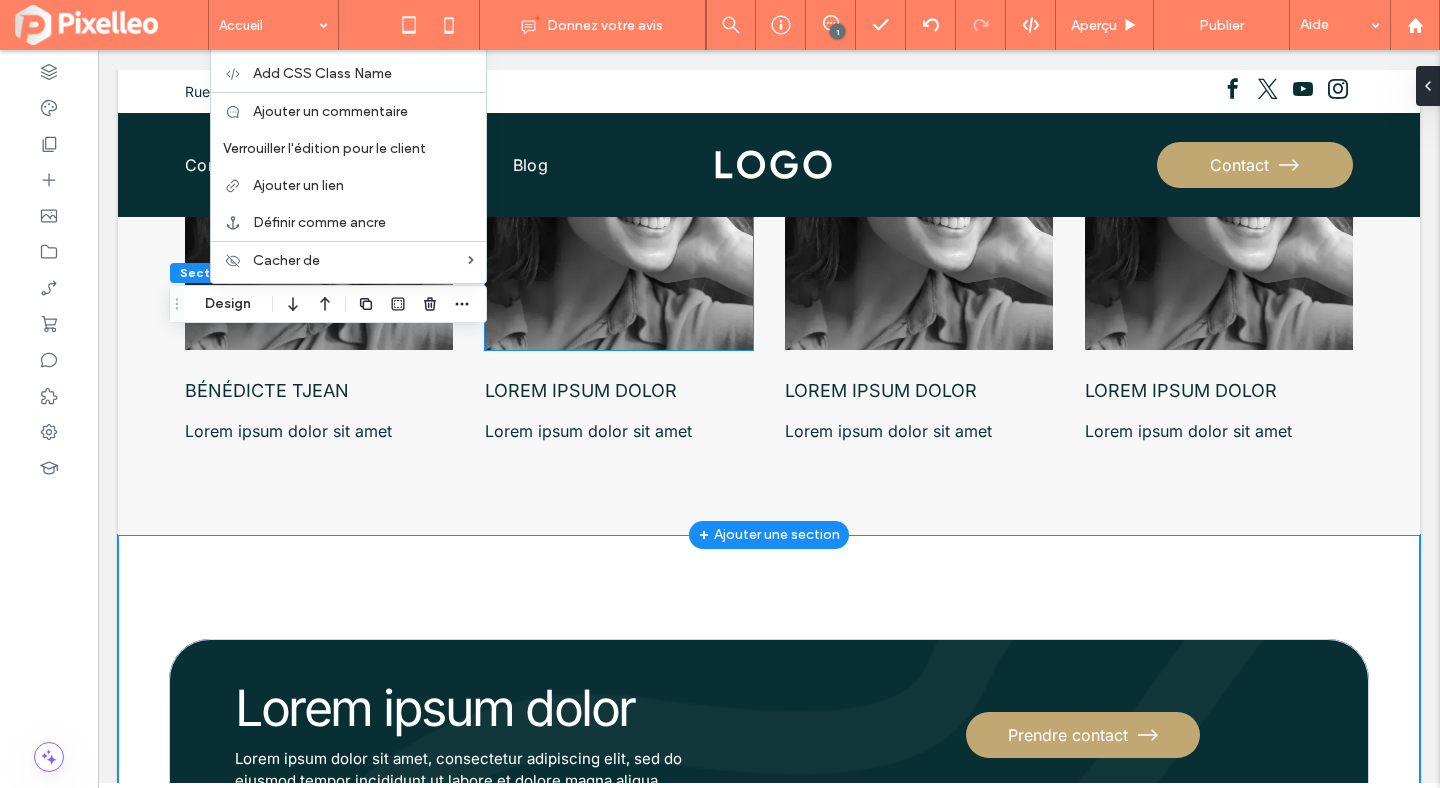 scroll, scrollTop: 6251, scrollLeft: 0, axis: vertical 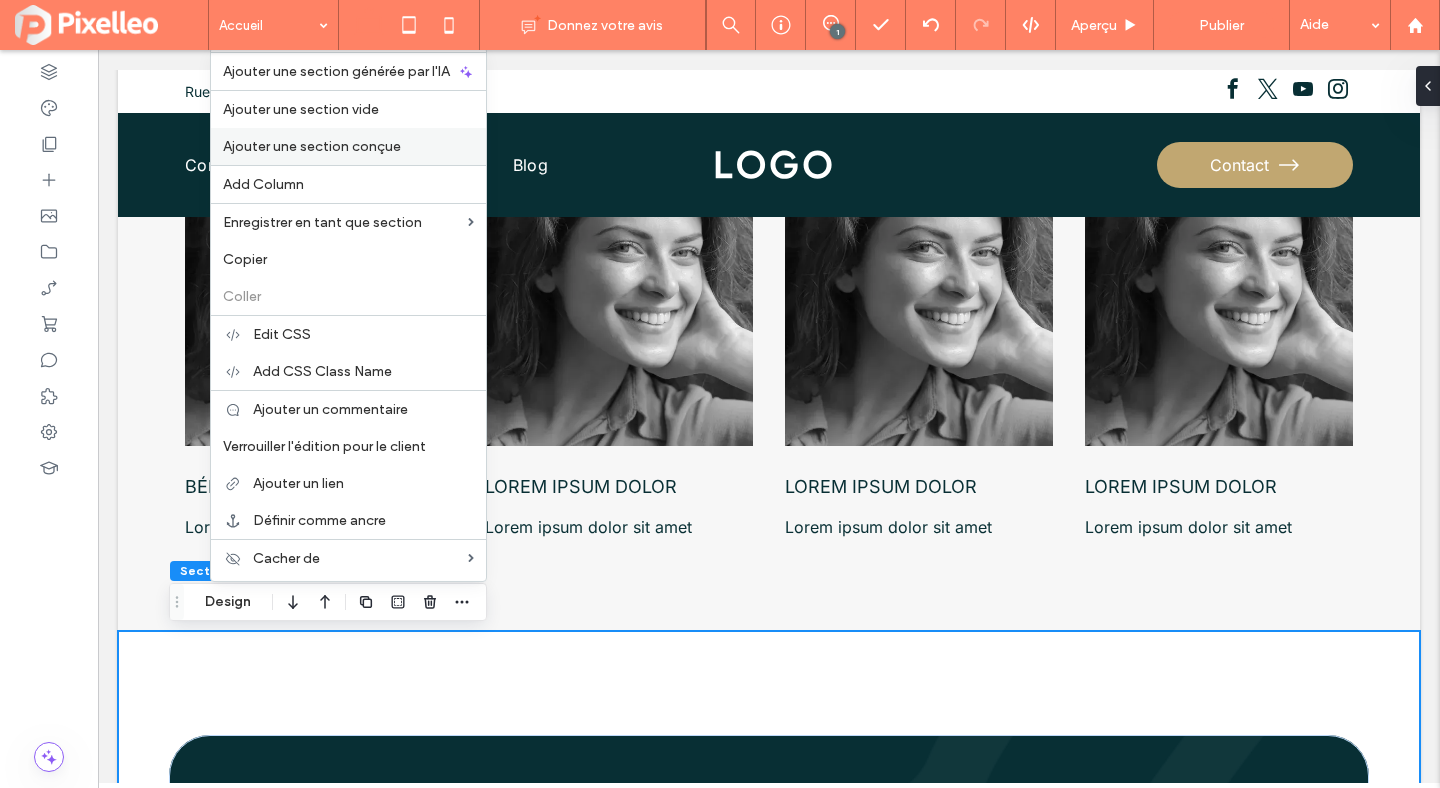 click on "Ajouter une section conçue" at bounding box center (312, 146) 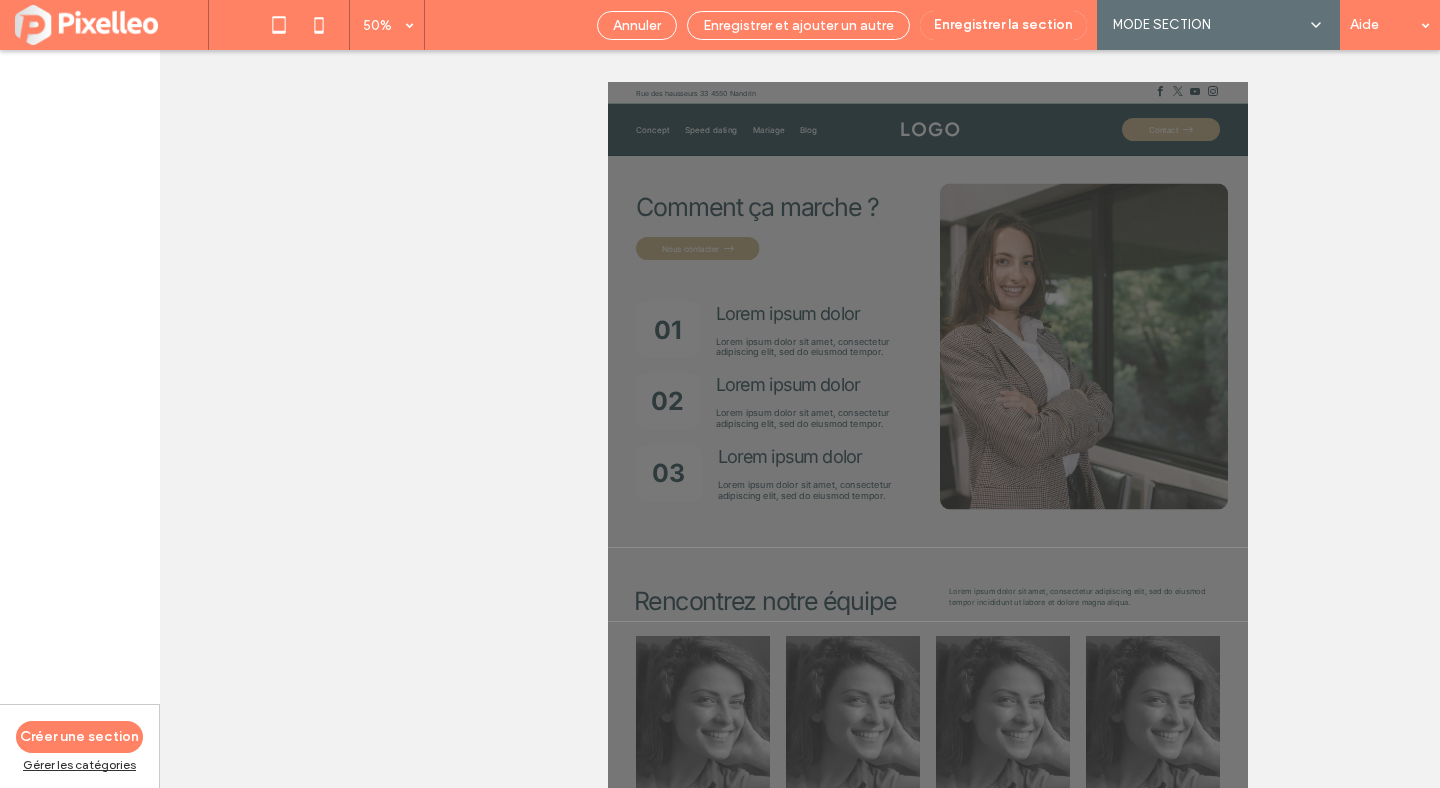 scroll, scrollTop: 5325, scrollLeft: 0, axis: vertical 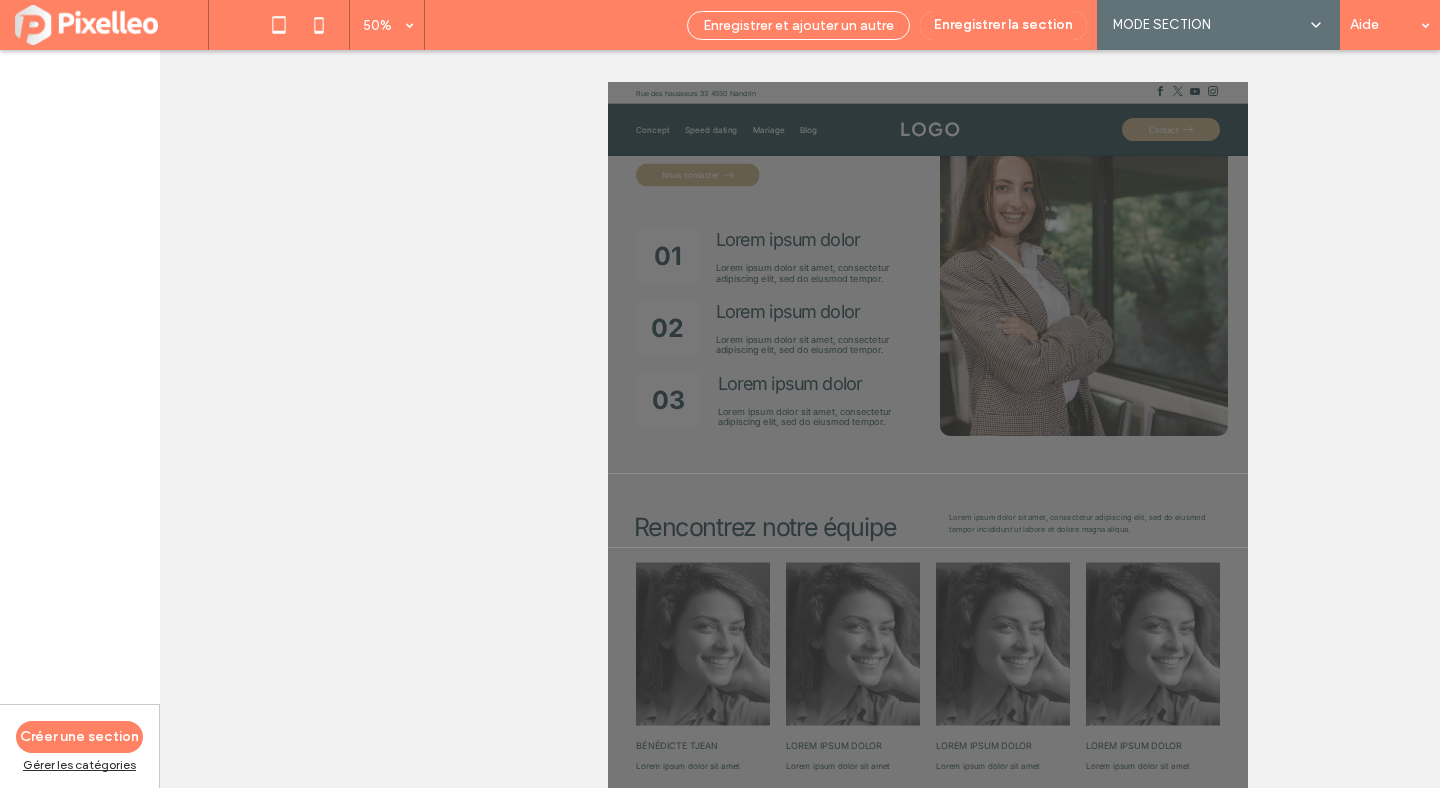 click on "Annuler" at bounding box center (637, 25) 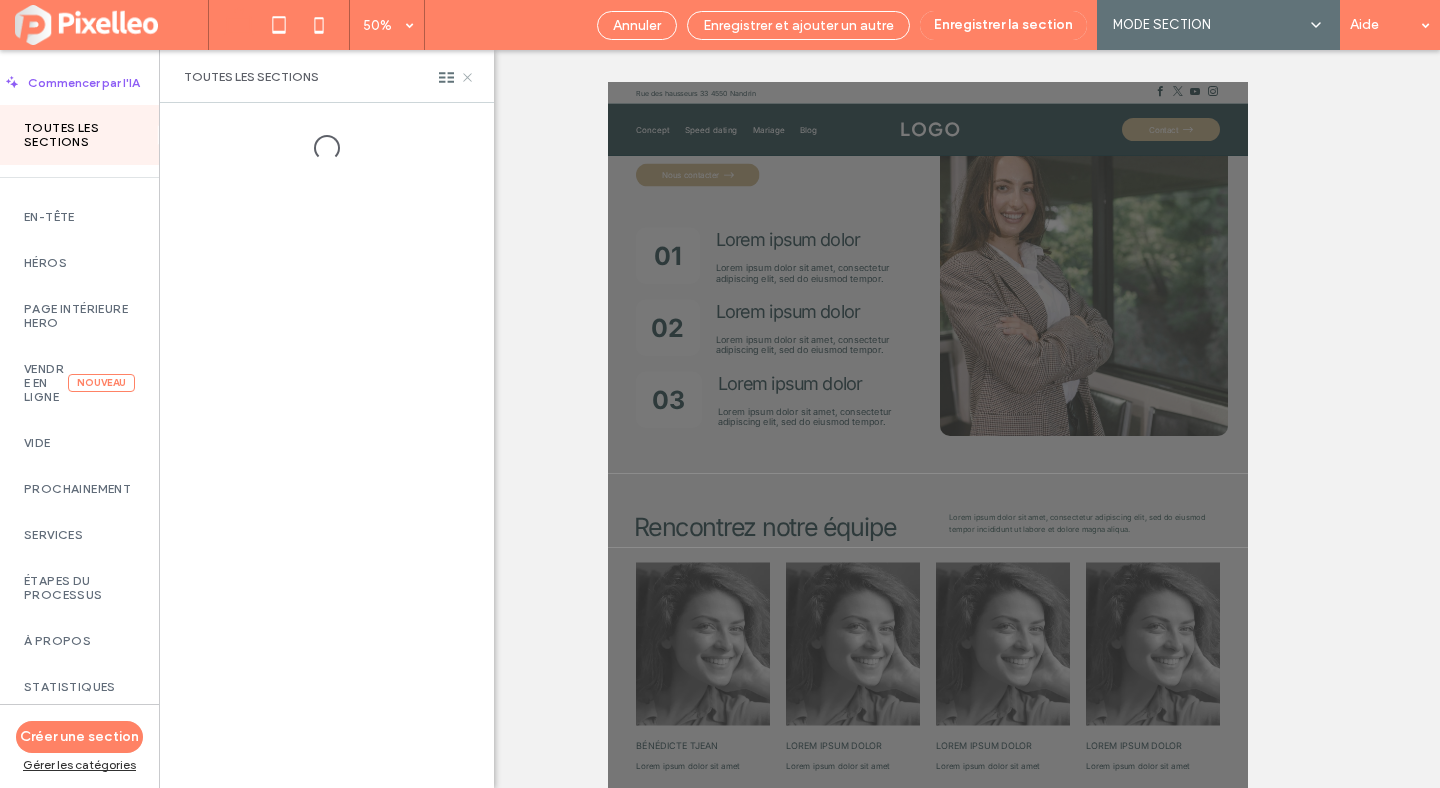 click 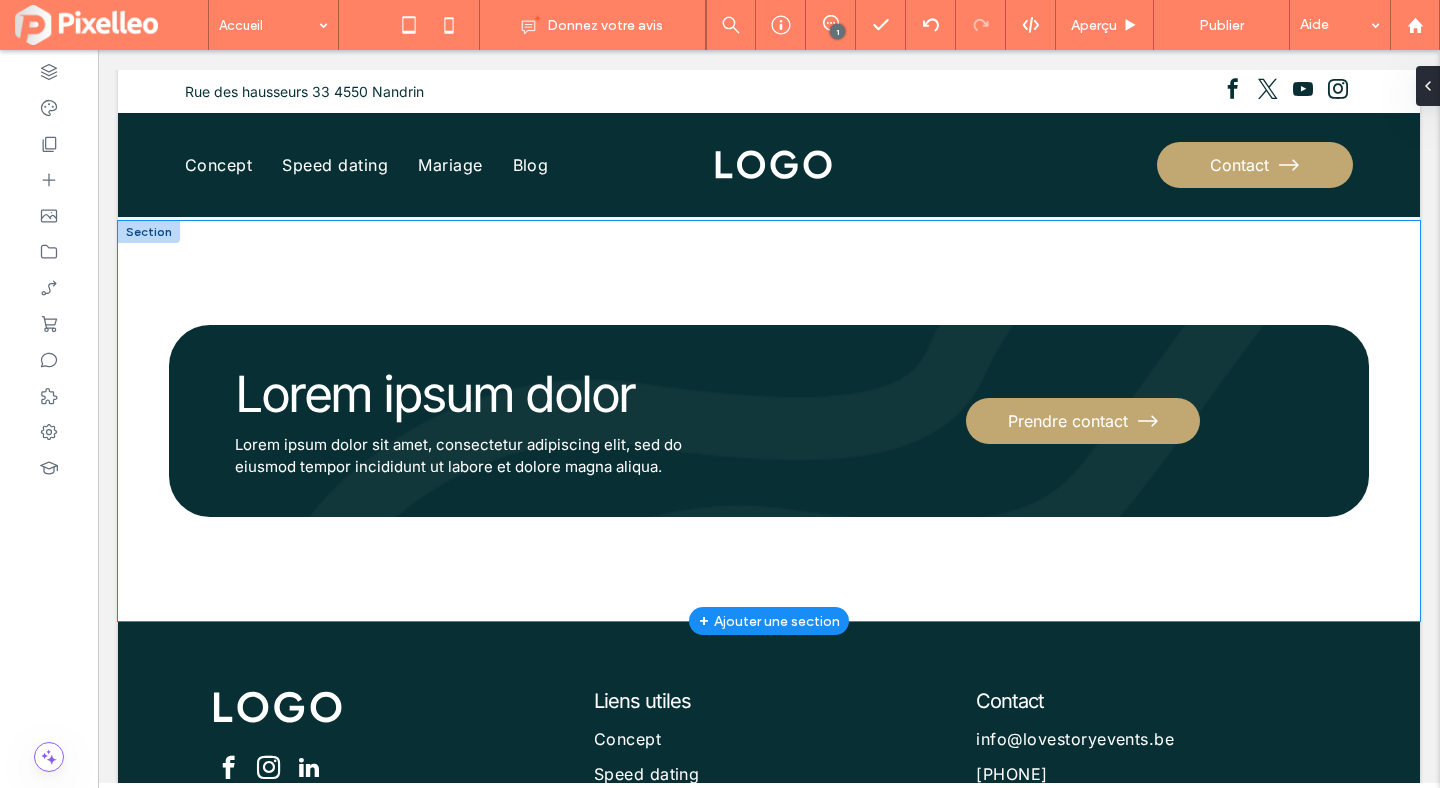 scroll, scrollTop: 6557, scrollLeft: 0, axis: vertical 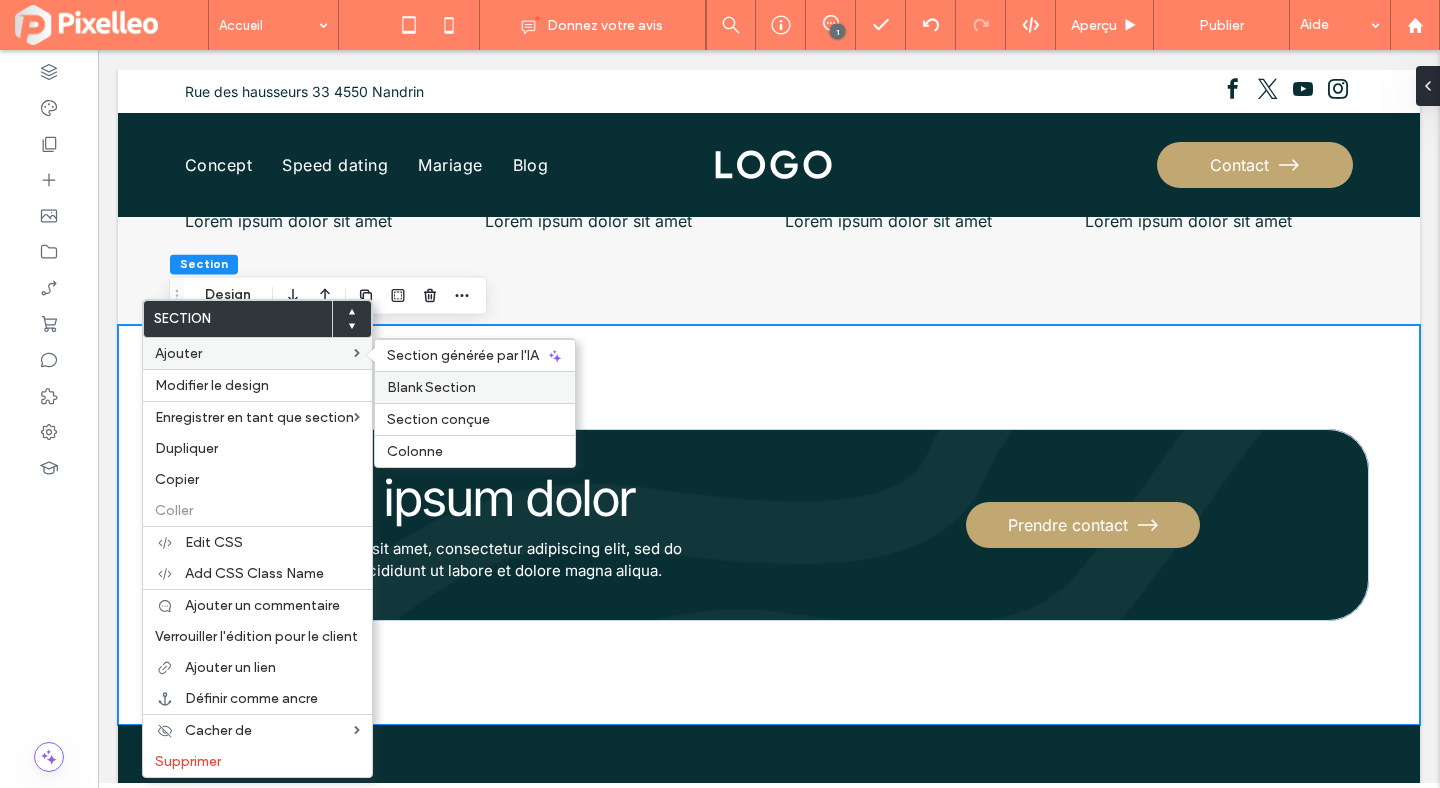click on "Blank Section" at bounding box center (431, 387) 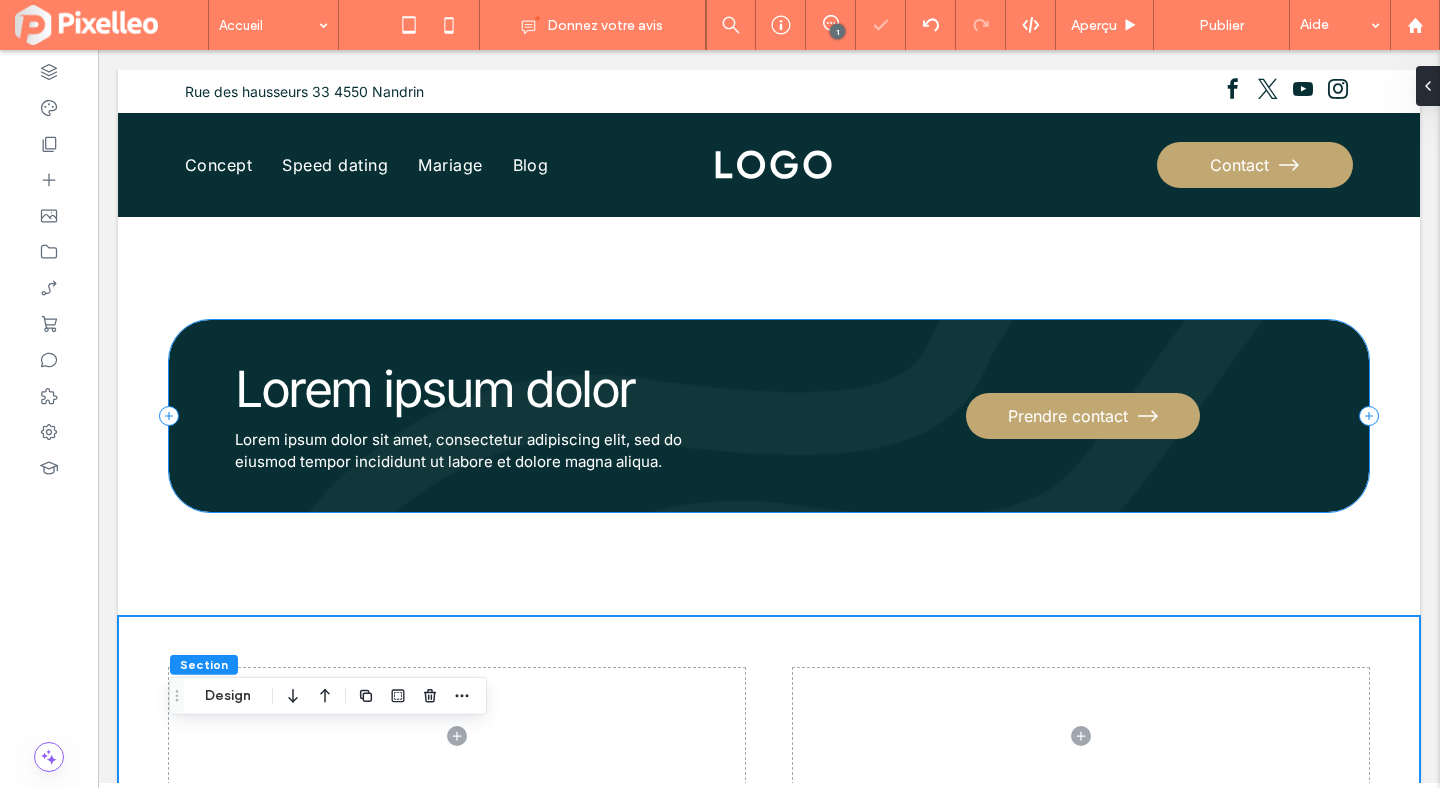 scroll, scrollTop: 6894, scrollLeft: 0, axis: vertical 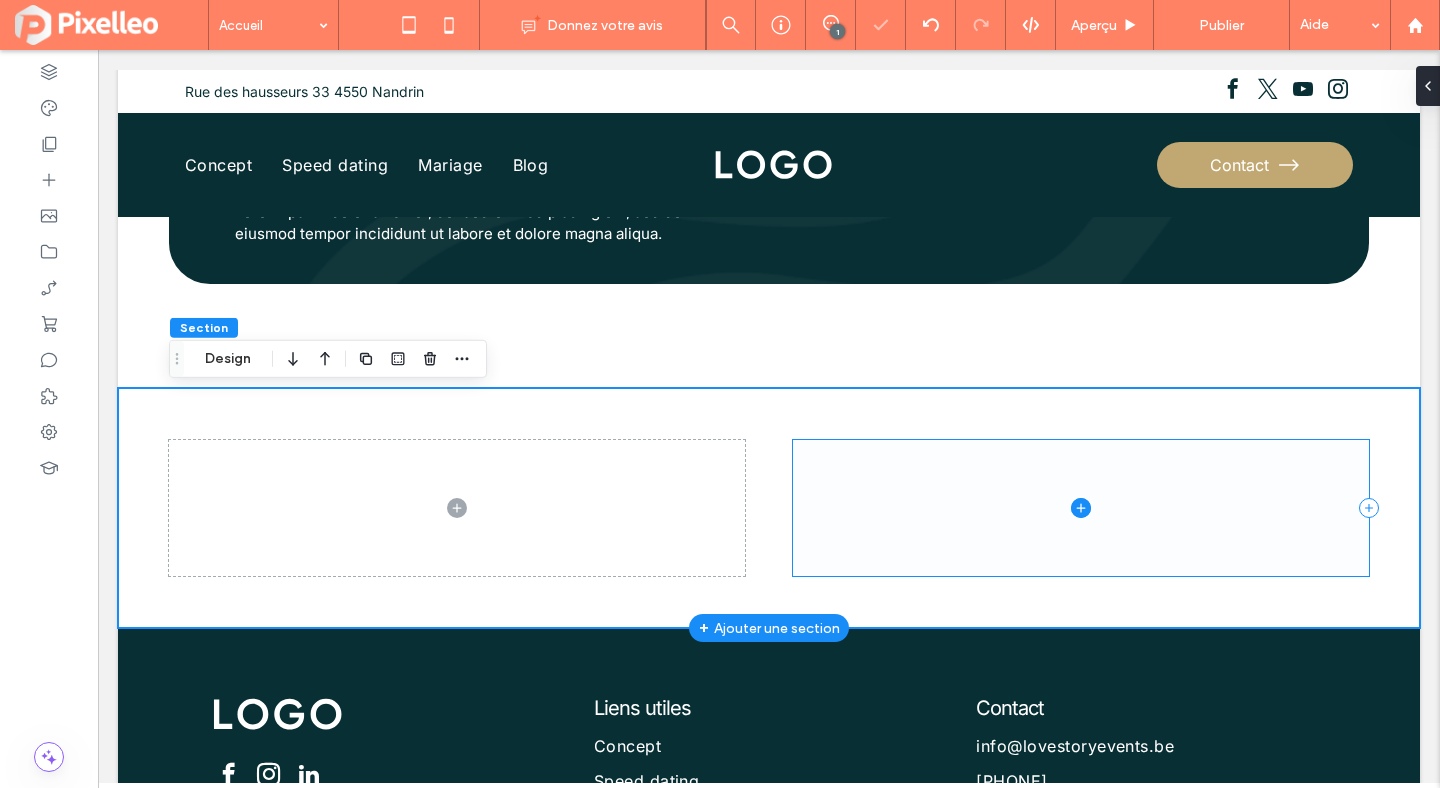 click at bounding box center (1081, 508) 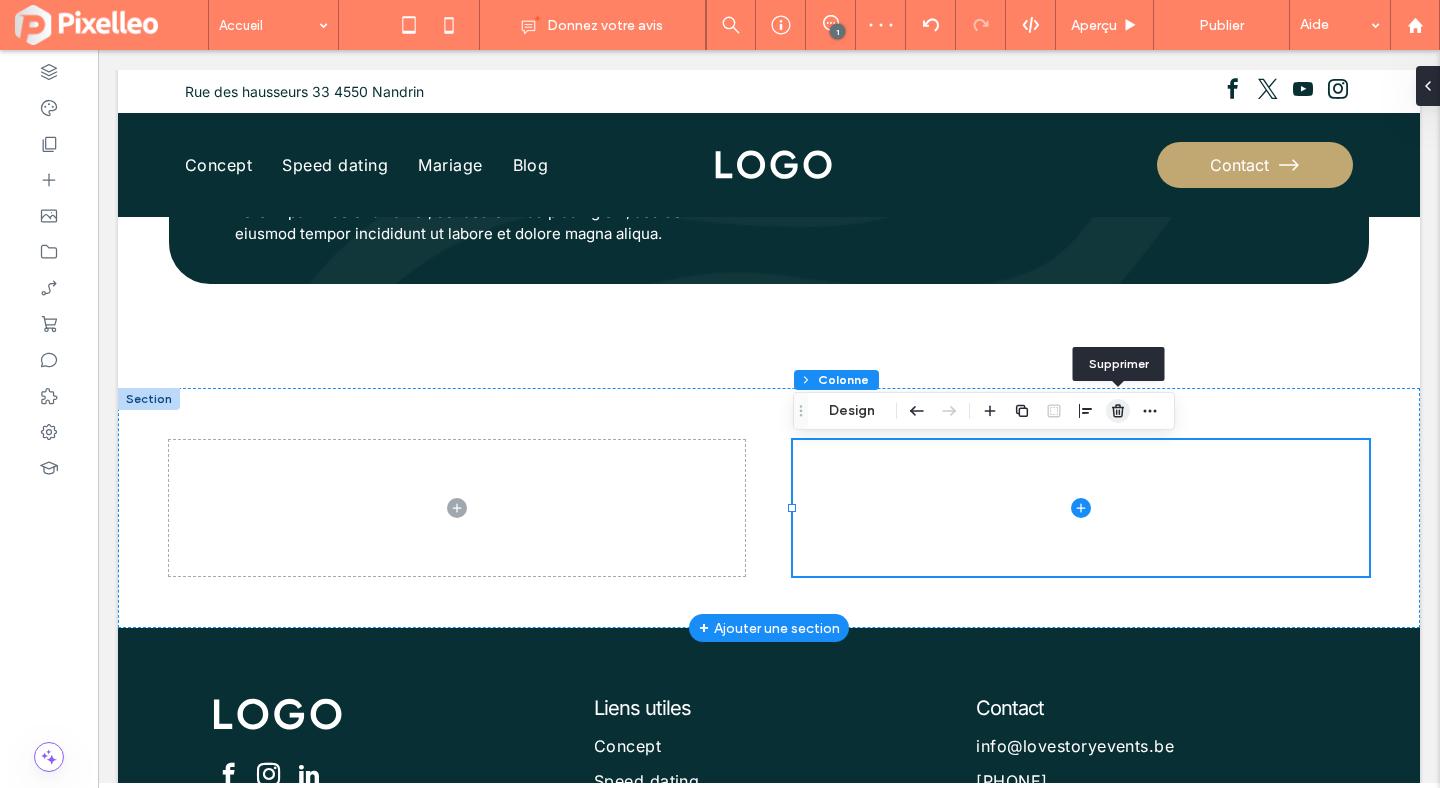 click at bounding box center (1118, 411) 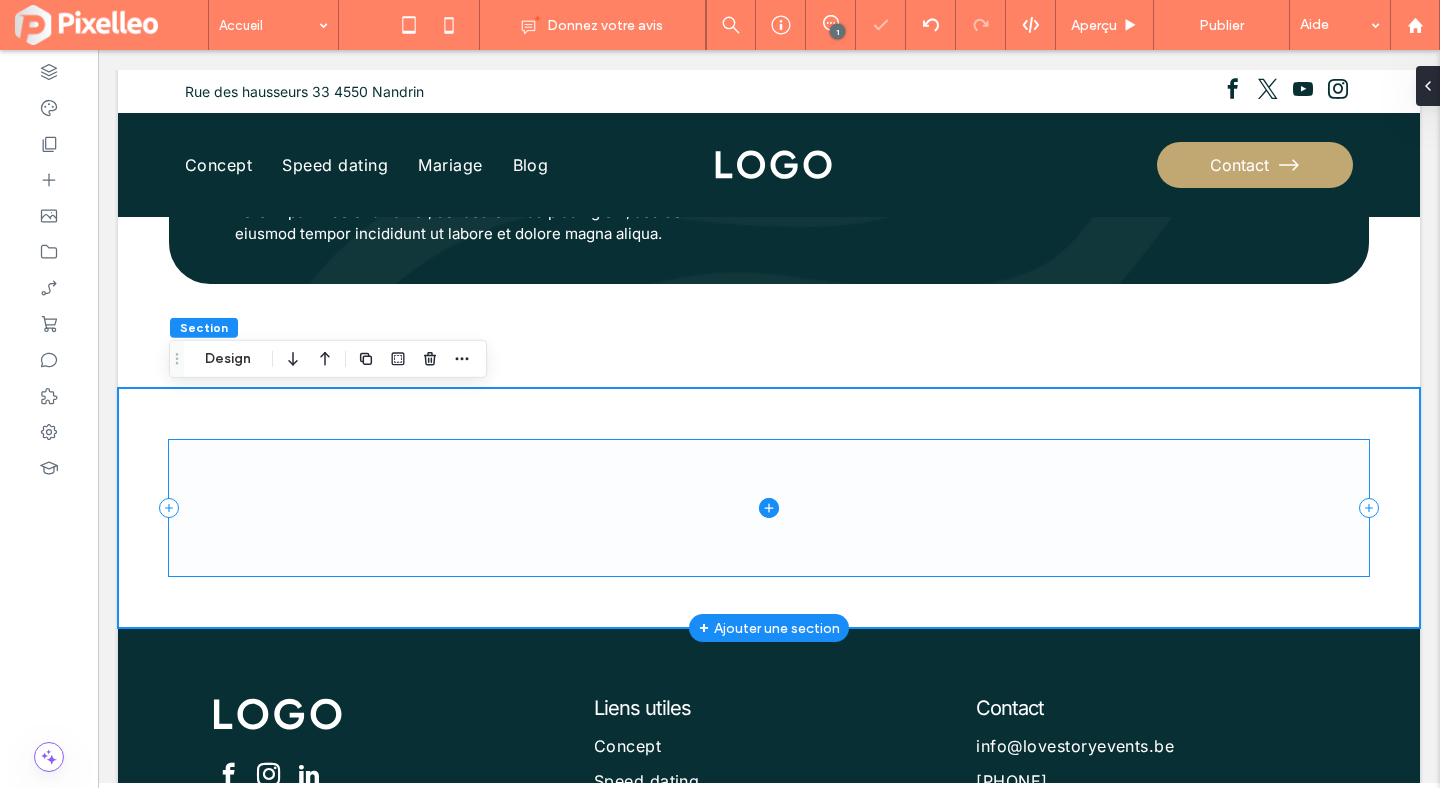 click at bounding box center [769, 508] 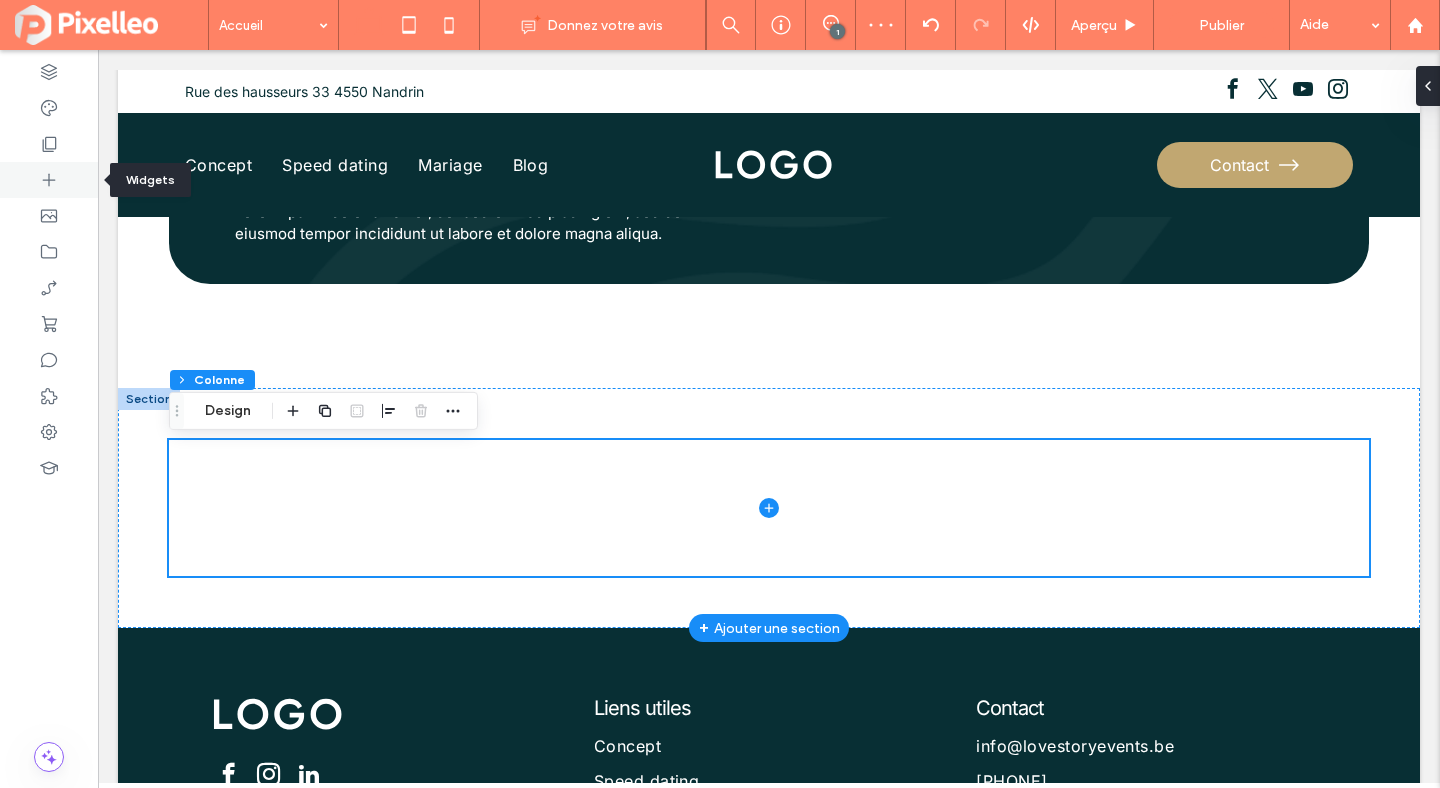 click 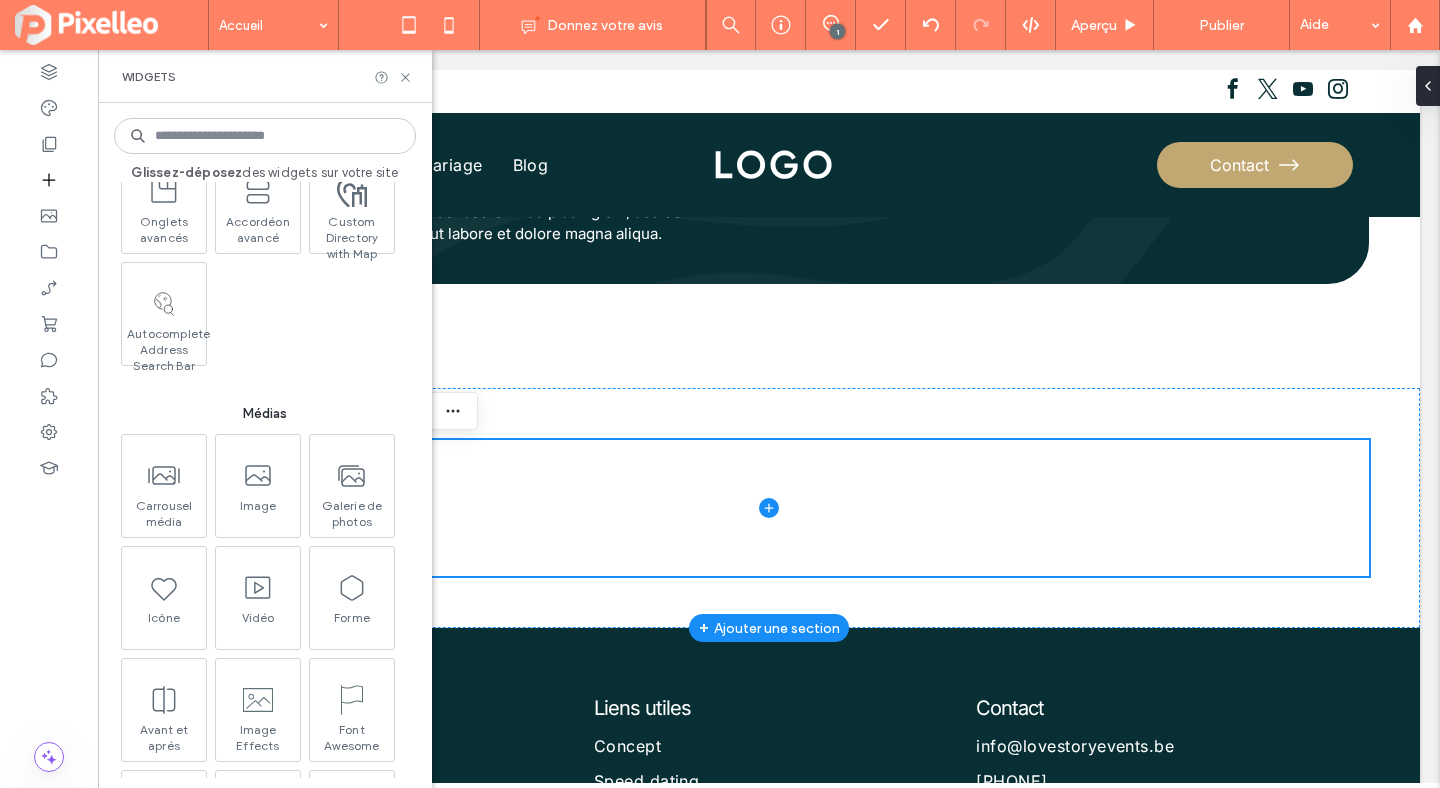 scroll, scrollTop: 2760, scrollLeft: 0, axis: vertical 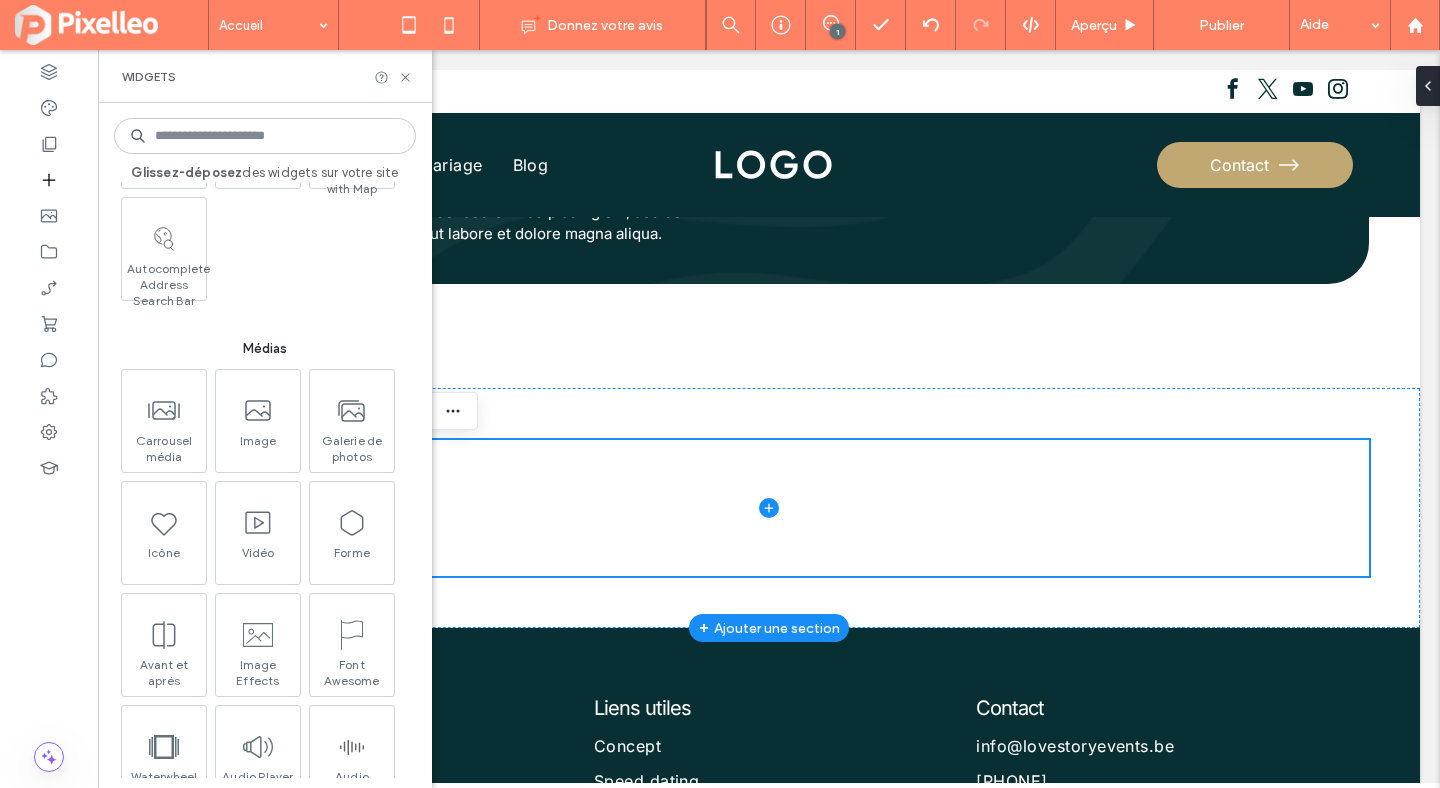 click at bounding box center [265, 136] 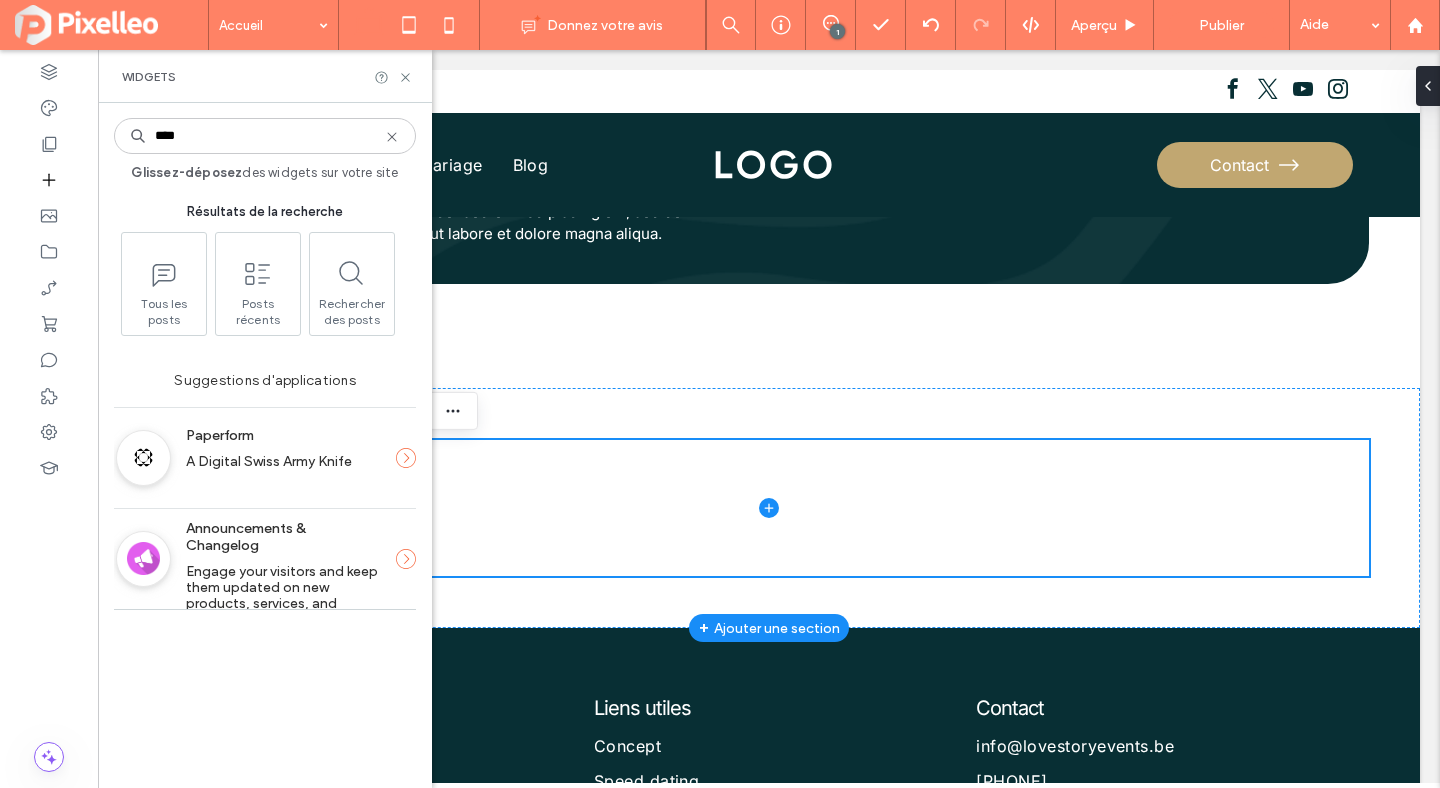 scroll, scrollTop: 0, scrollLeft: 0, axis: both 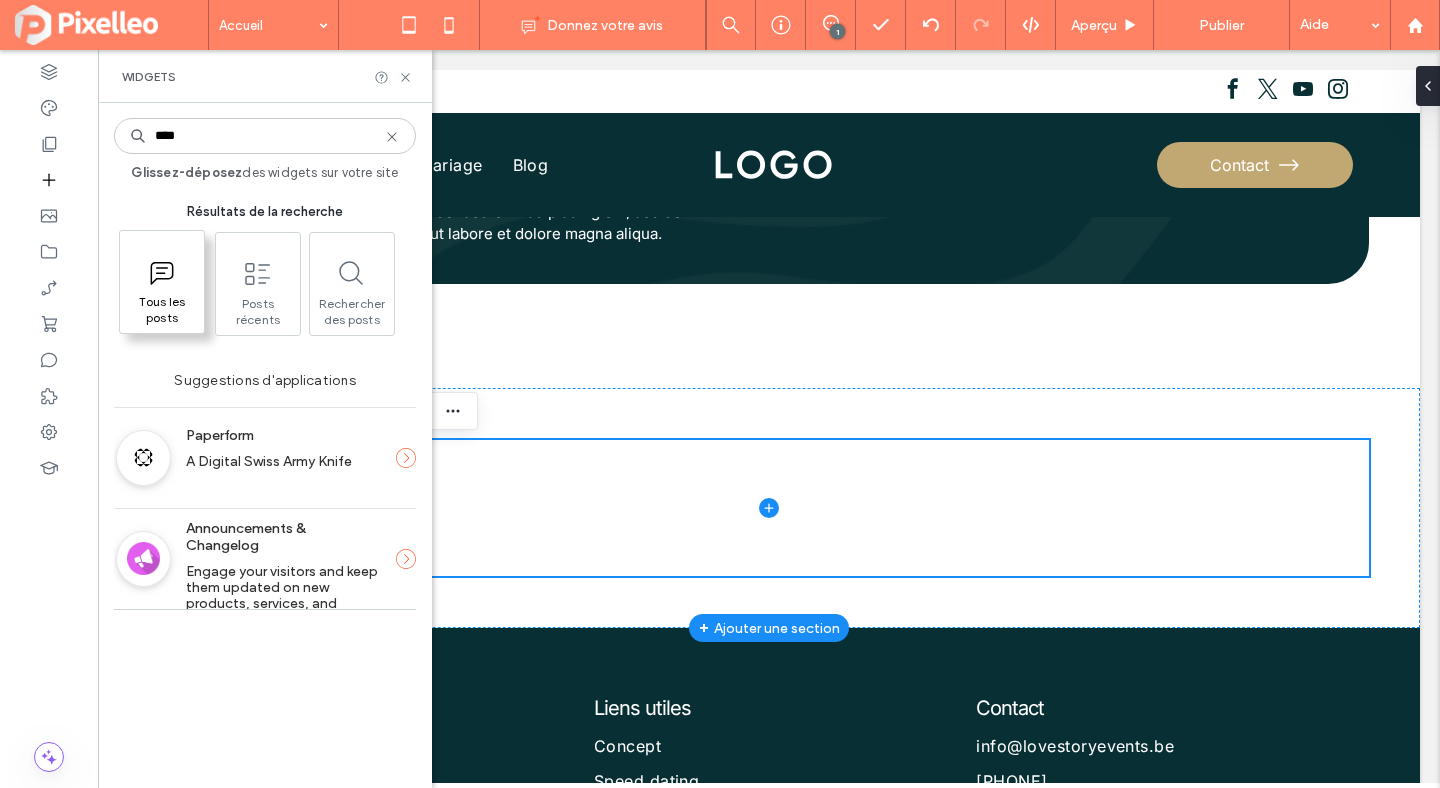type on "****" 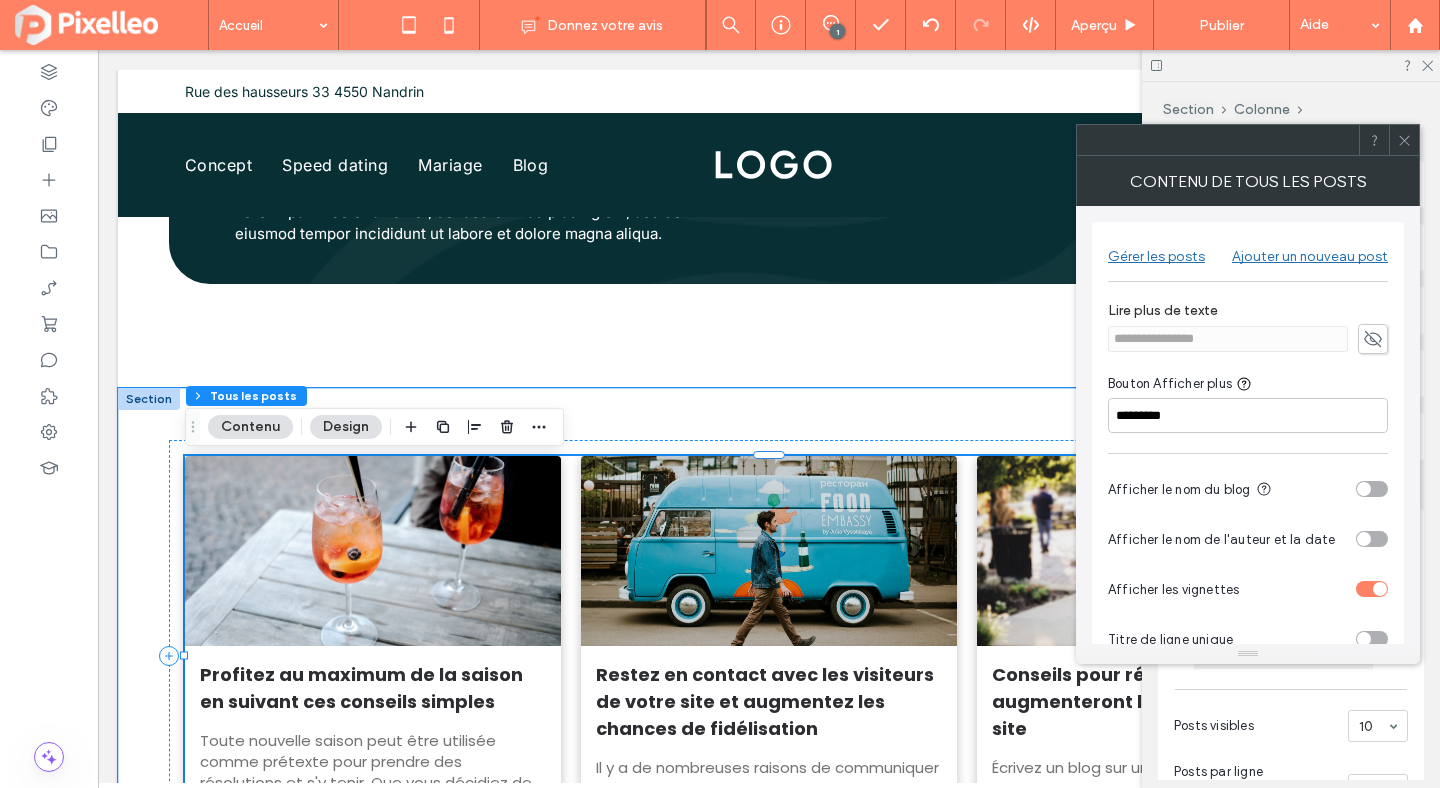 scroll, scrollTop: 40, scrollLeft: 0, axis: vertical 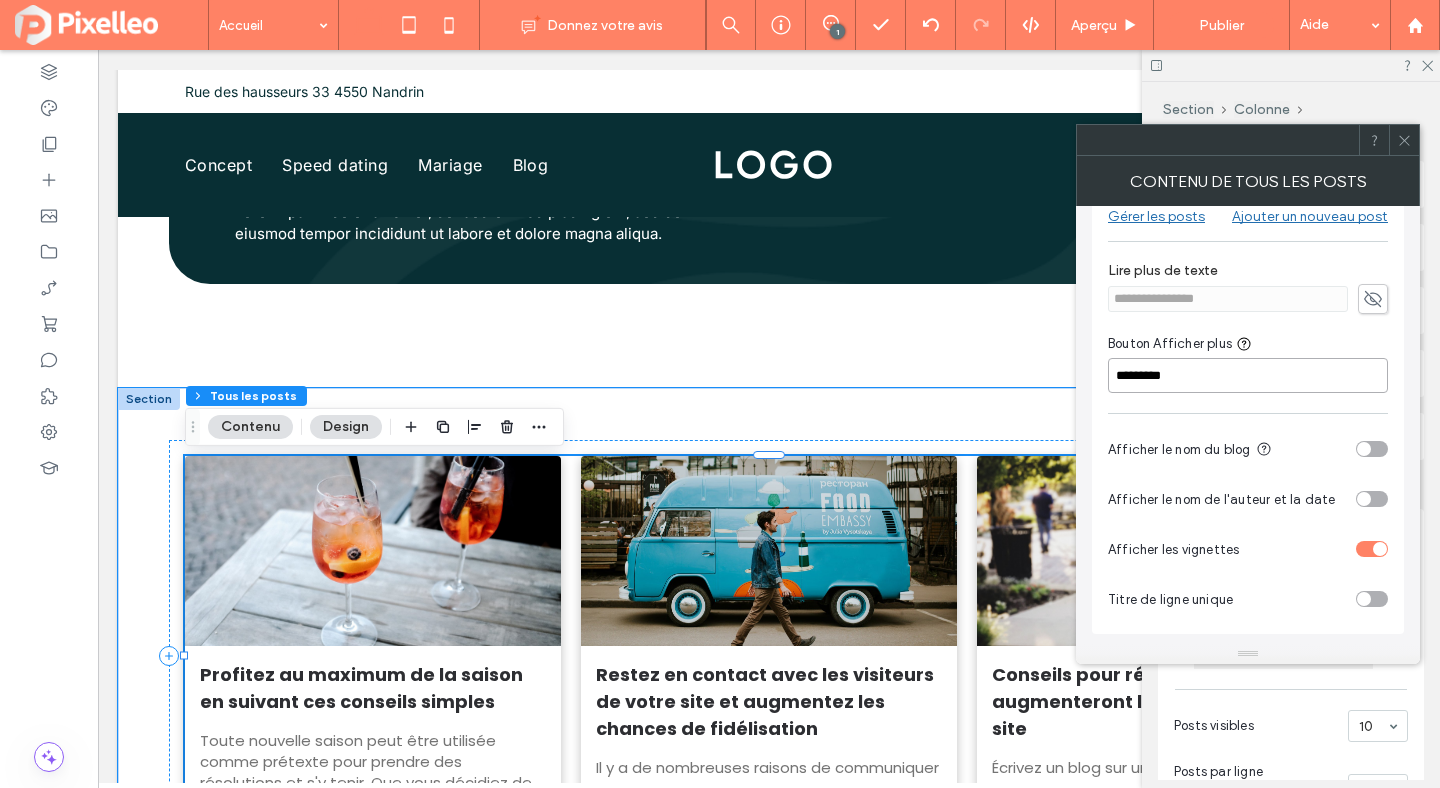 click on "*********" at bounding box center [1248, 375] 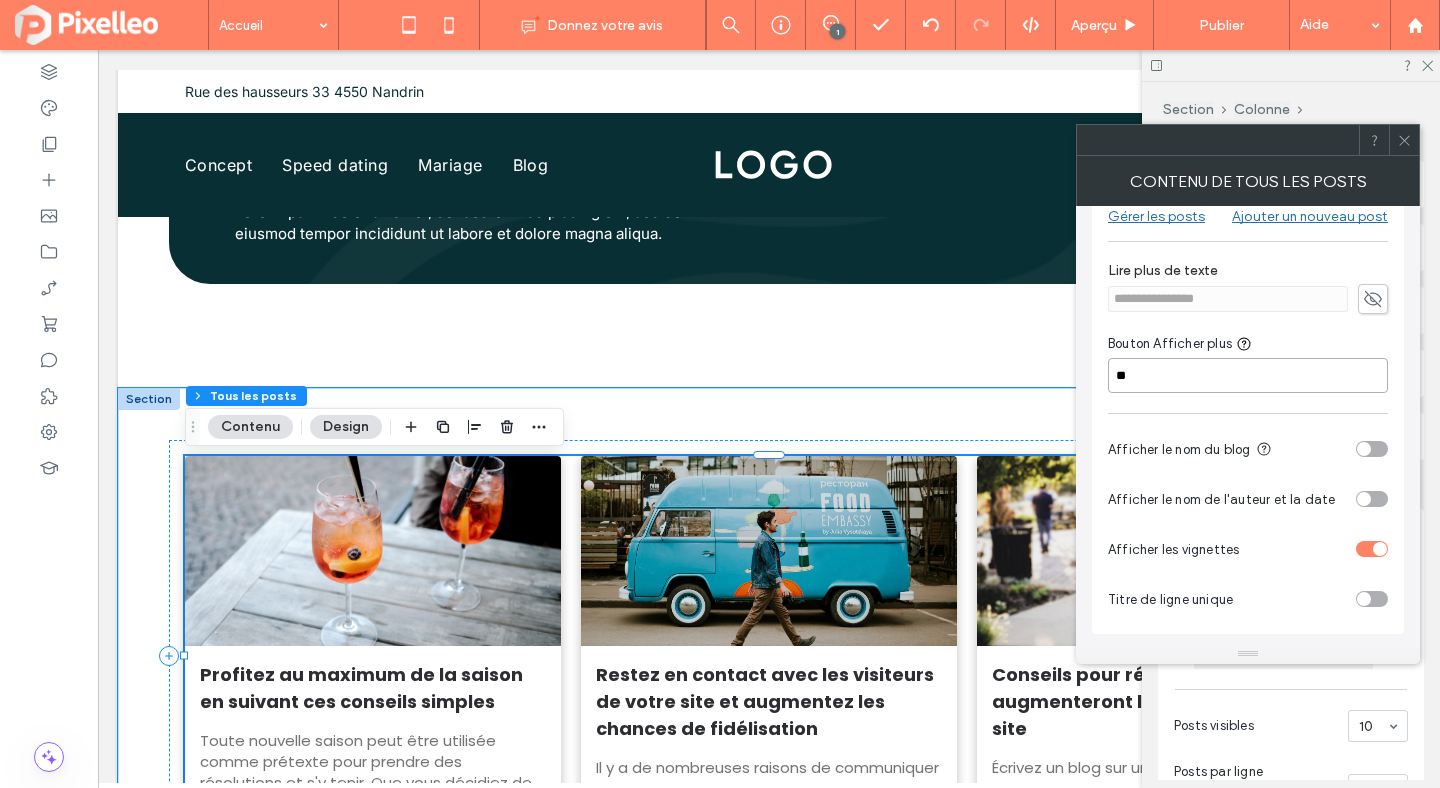 type on "*" 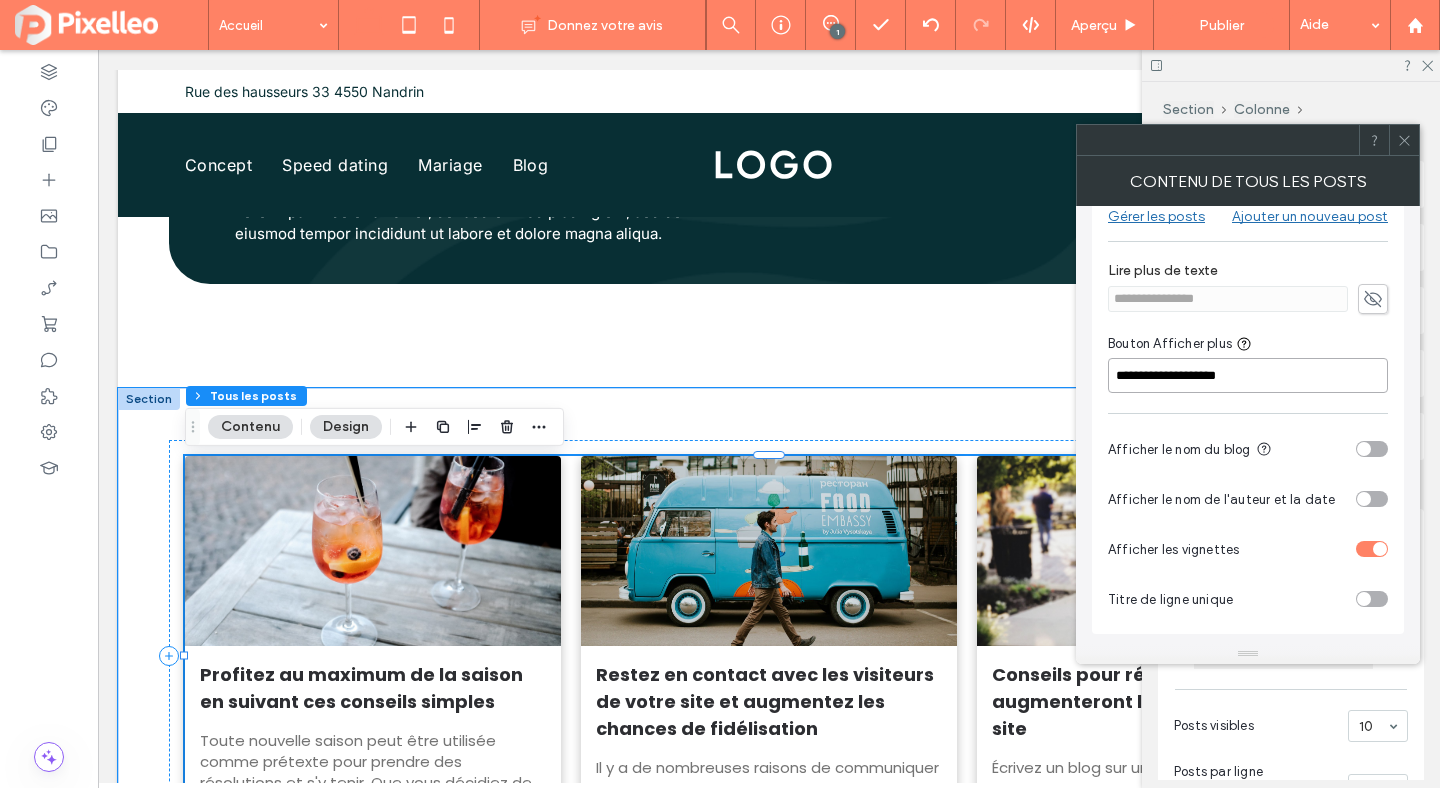 type on "**********" 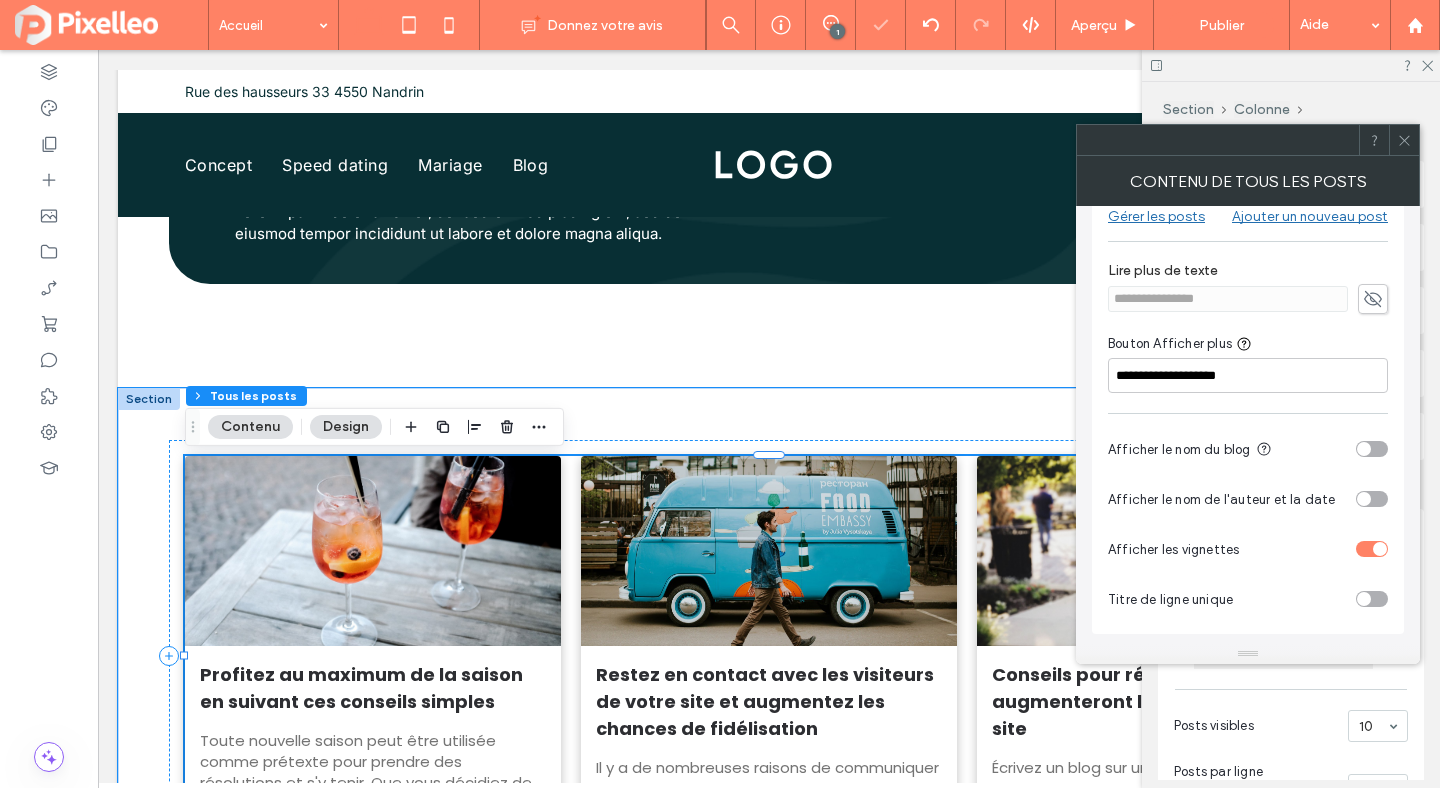 click on "**********" at bounding box center (1248, 363) 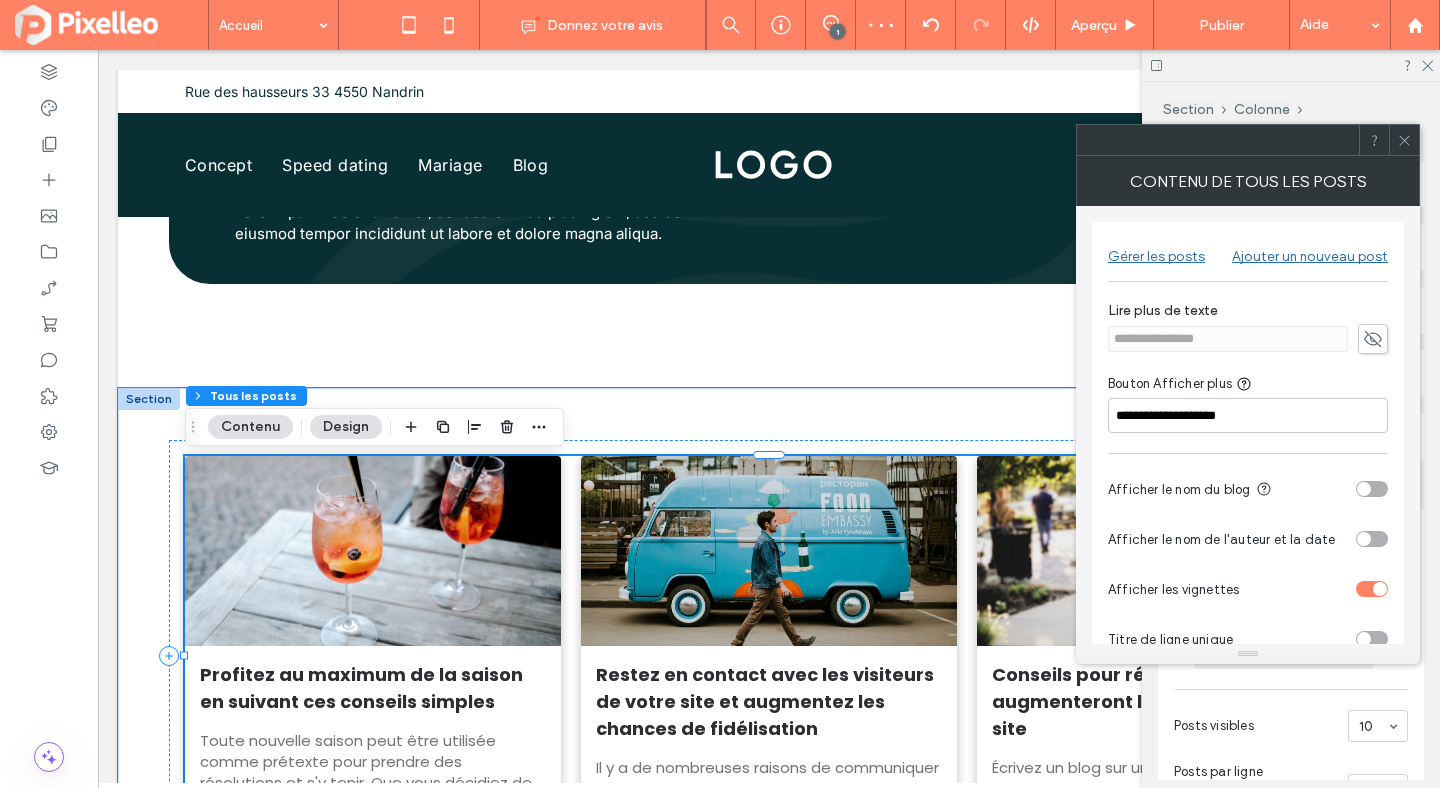 click 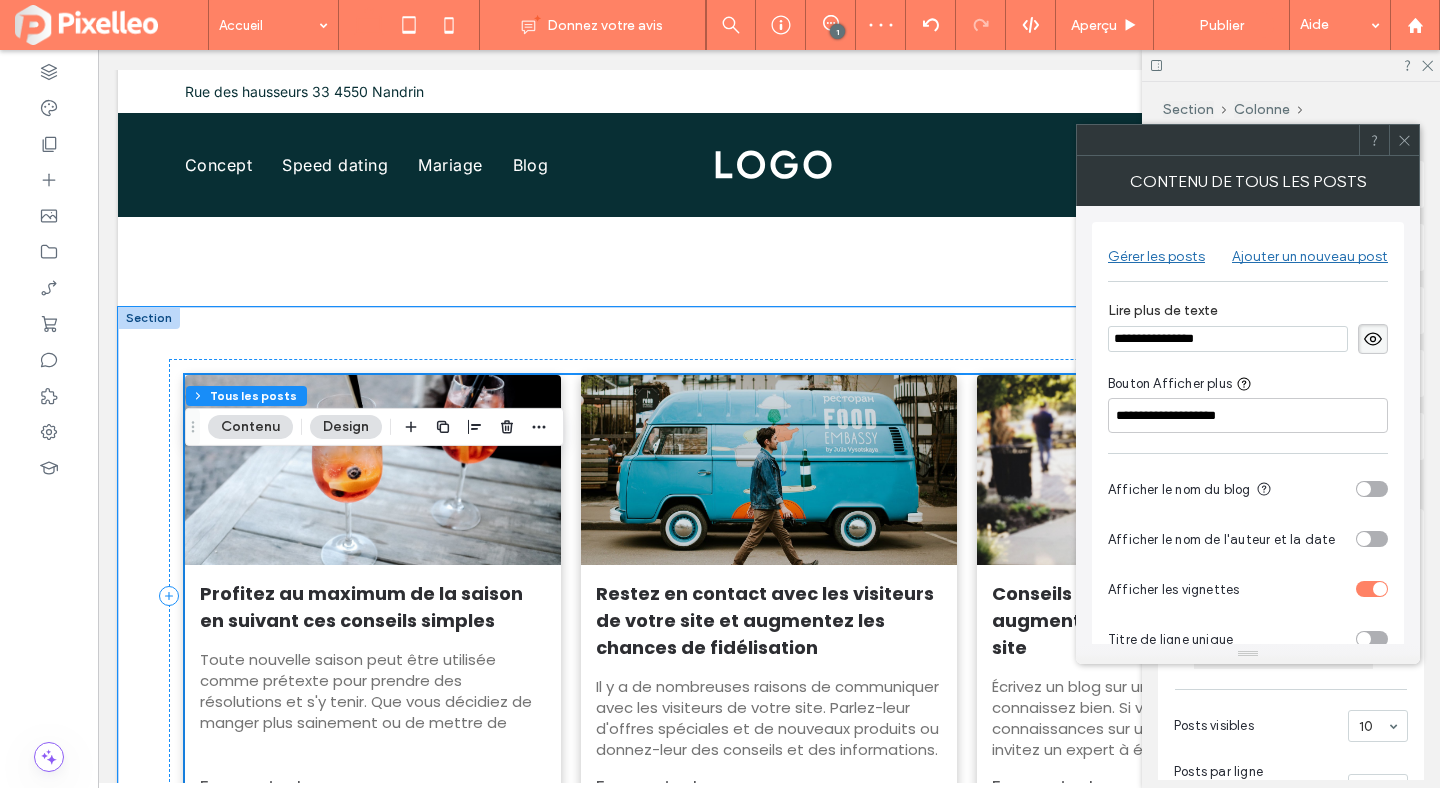 scroll, scrollTop: 7138, scrollLeft: 0, axis: vertical 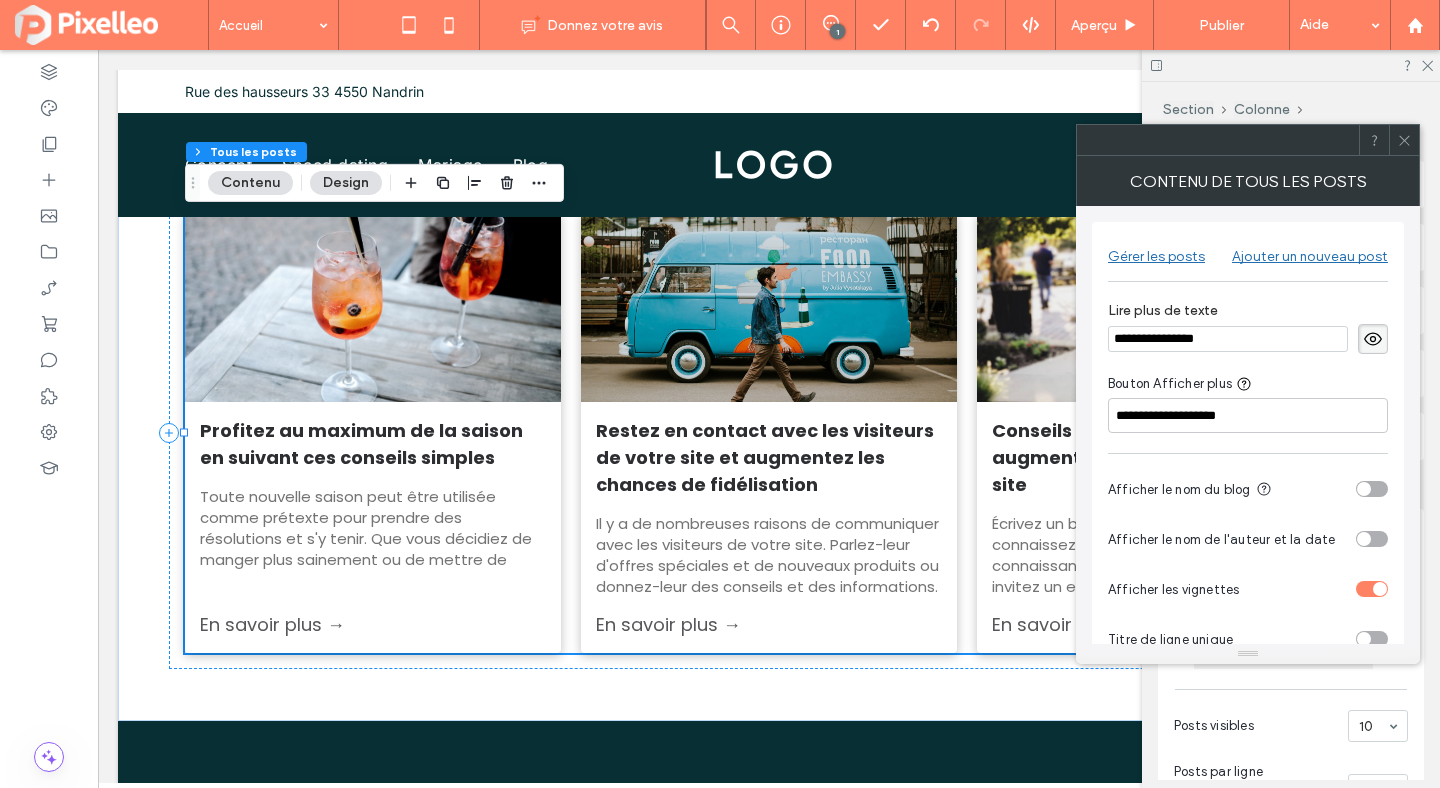 click 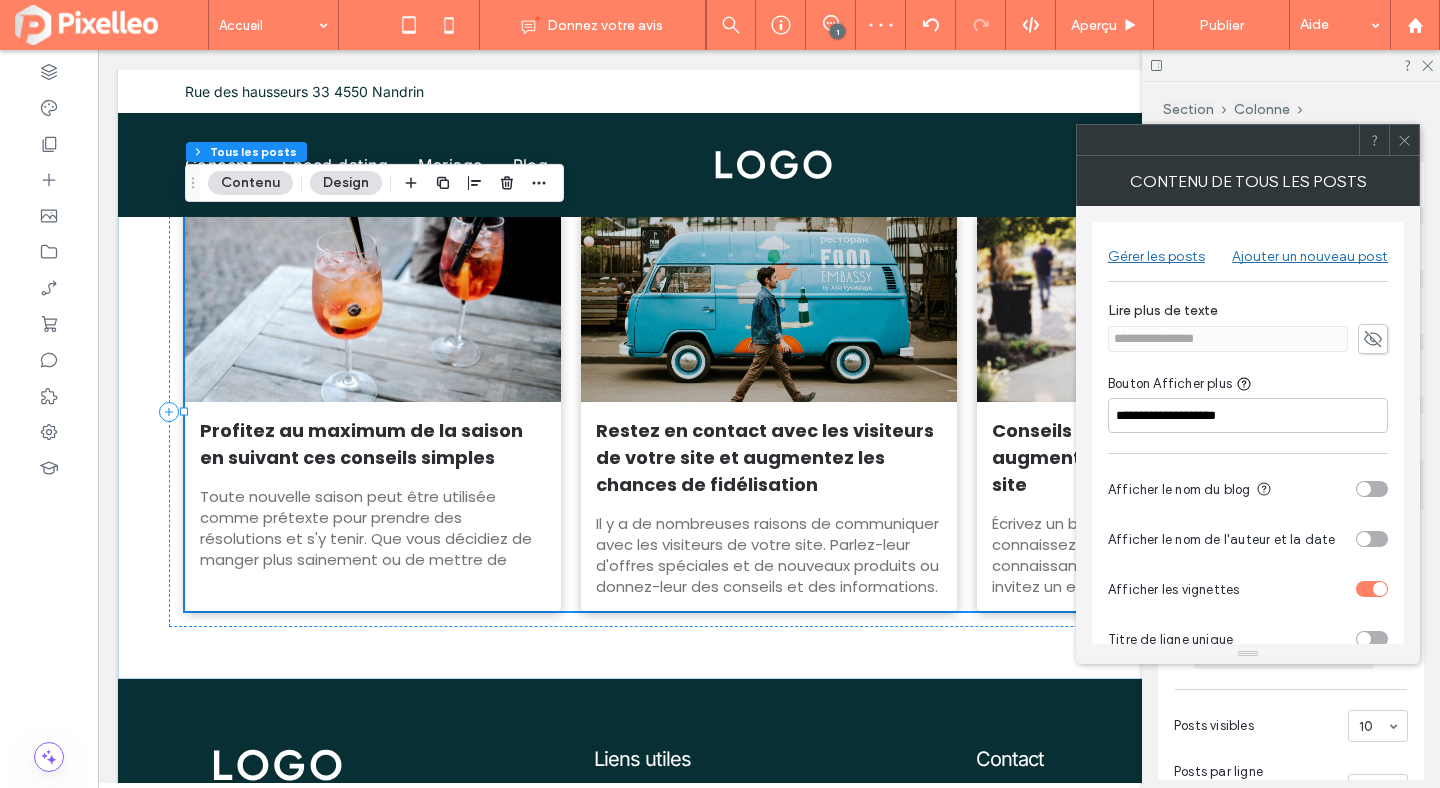 click at bounding box center [1404, 140] 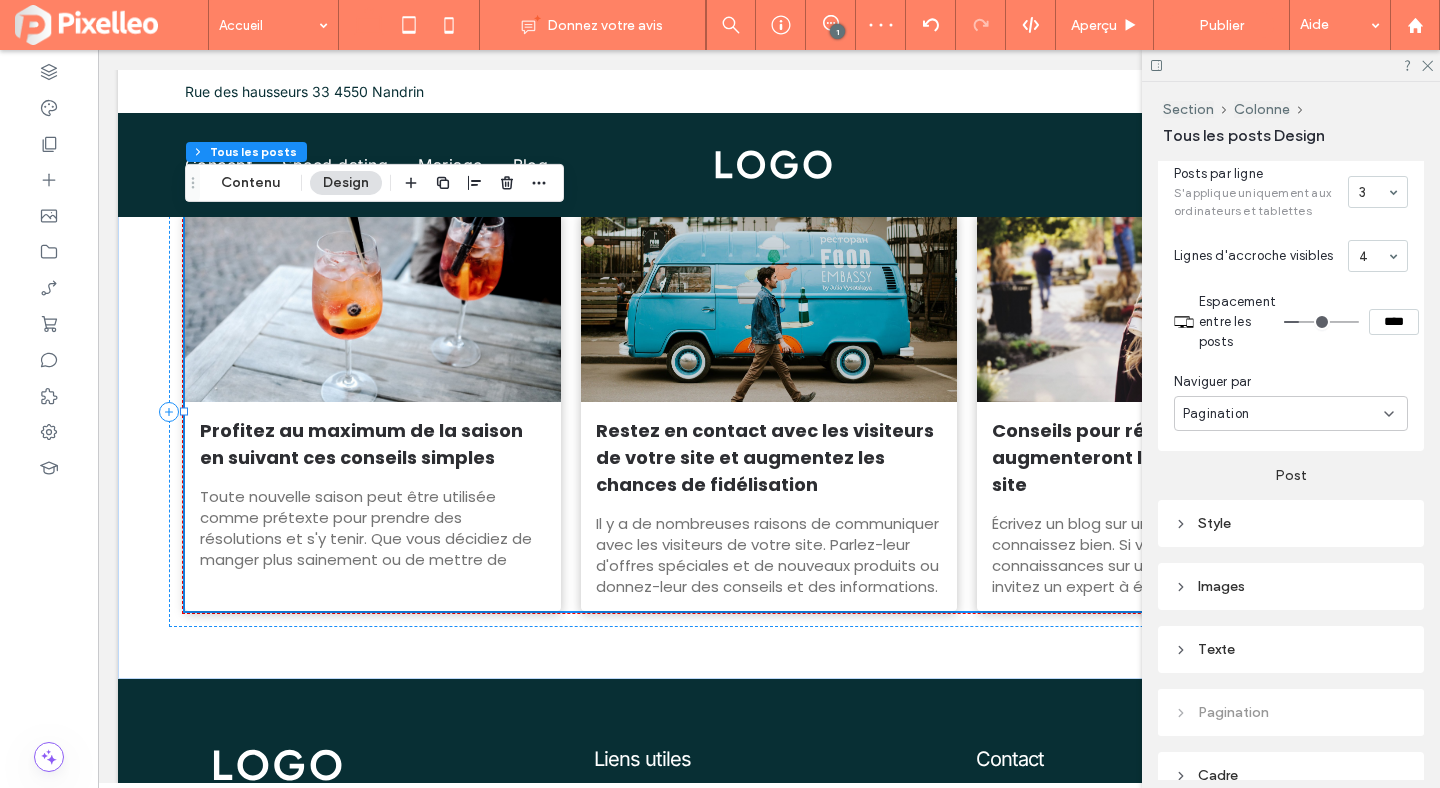 scroll, scrollTop: 697, scrollLeft: 0, axis: vertical 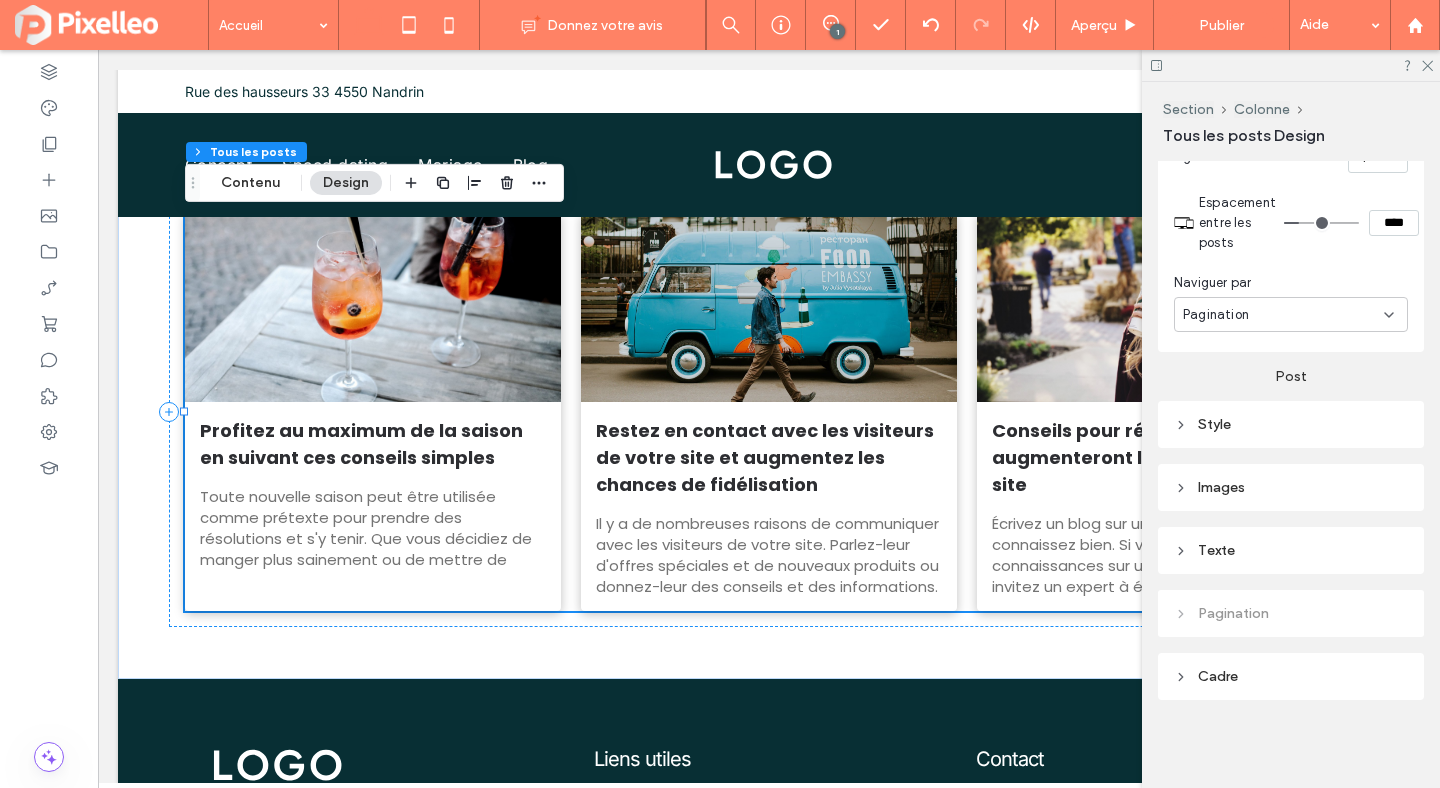 click on "Style" at bounding box center [1291, 424] 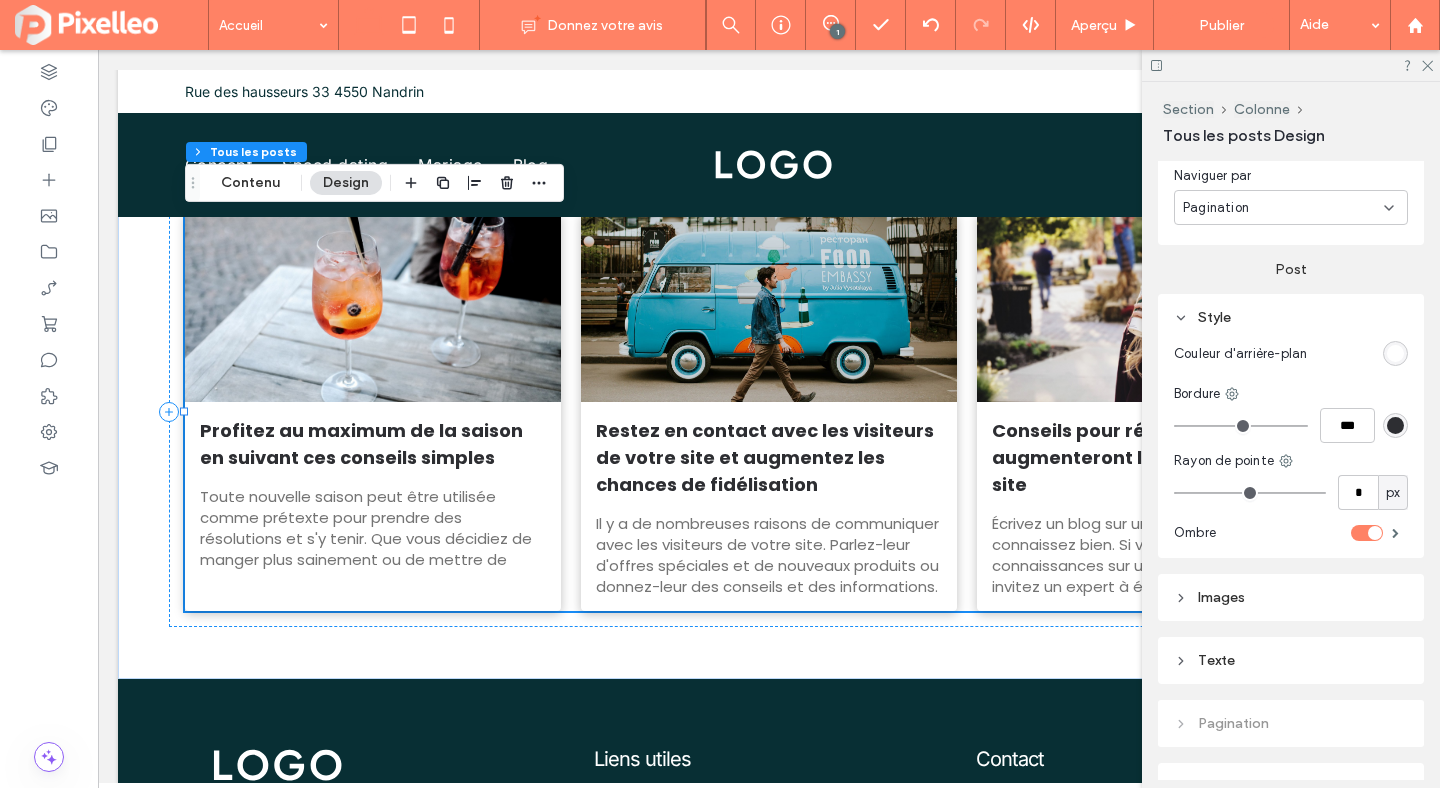 scroll, scrollTop: 833, scrollLeft: 0, axis: vertical 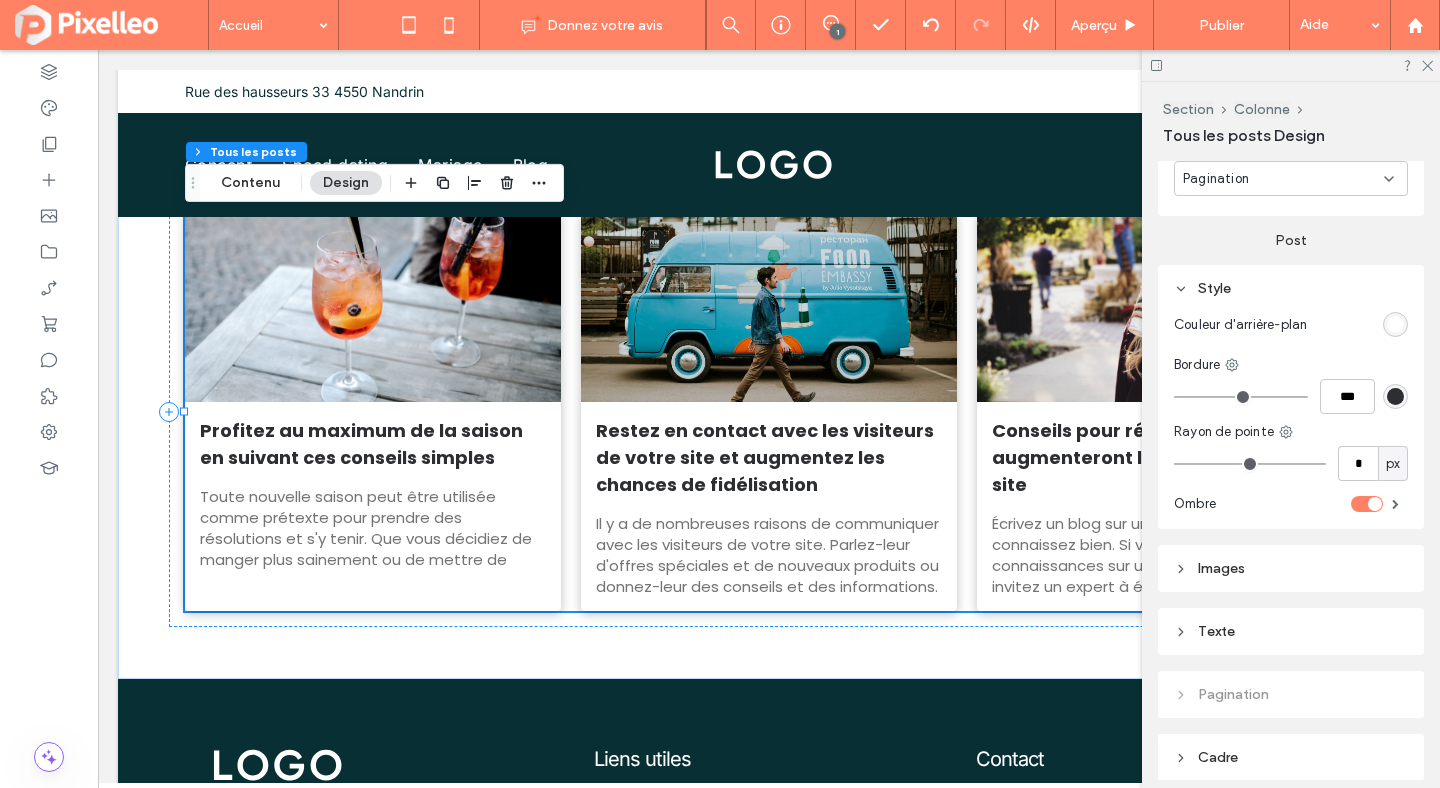 click at bounding box center [1375, 504] 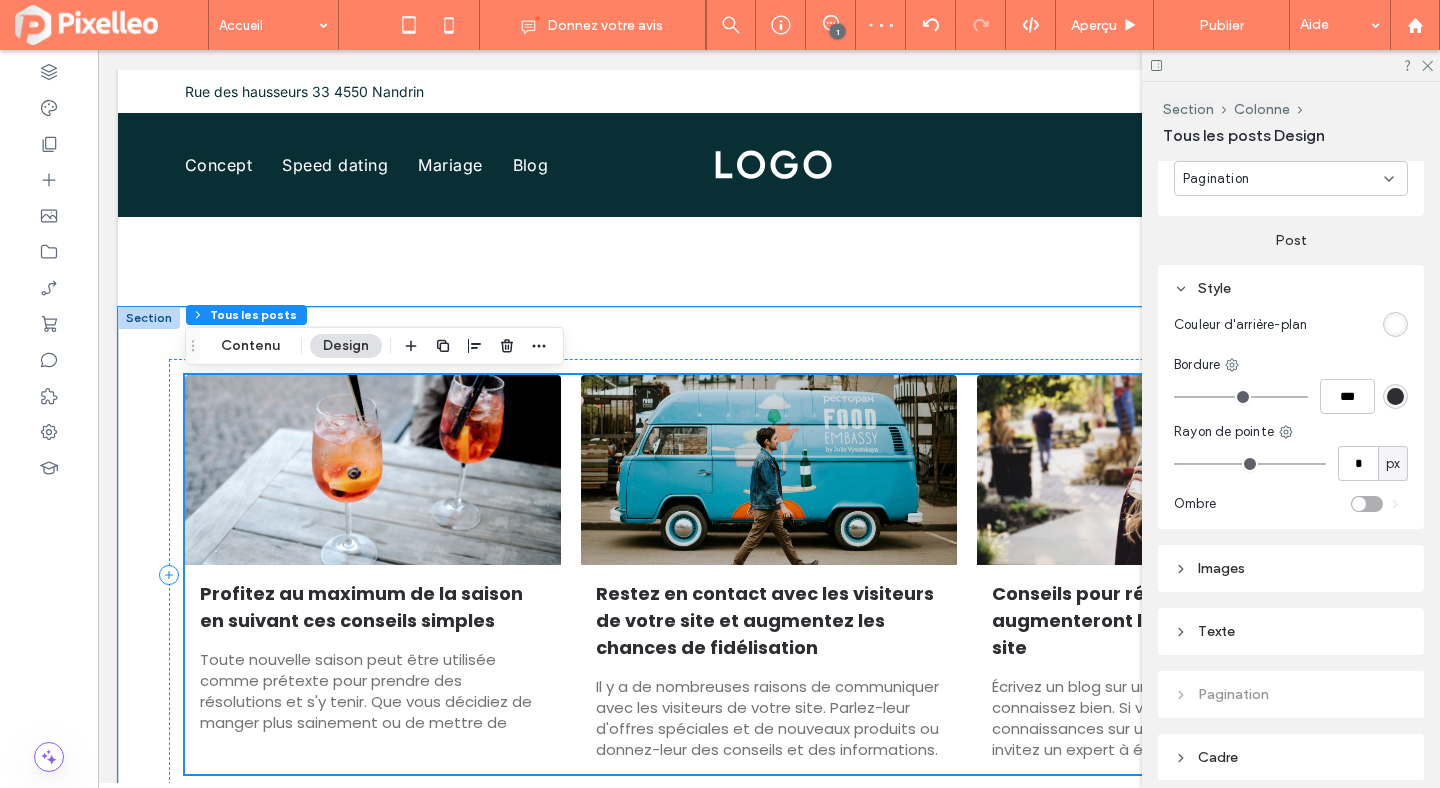 scroll, scrollTop: 6972, scrollLeft: 0, axis: vertical 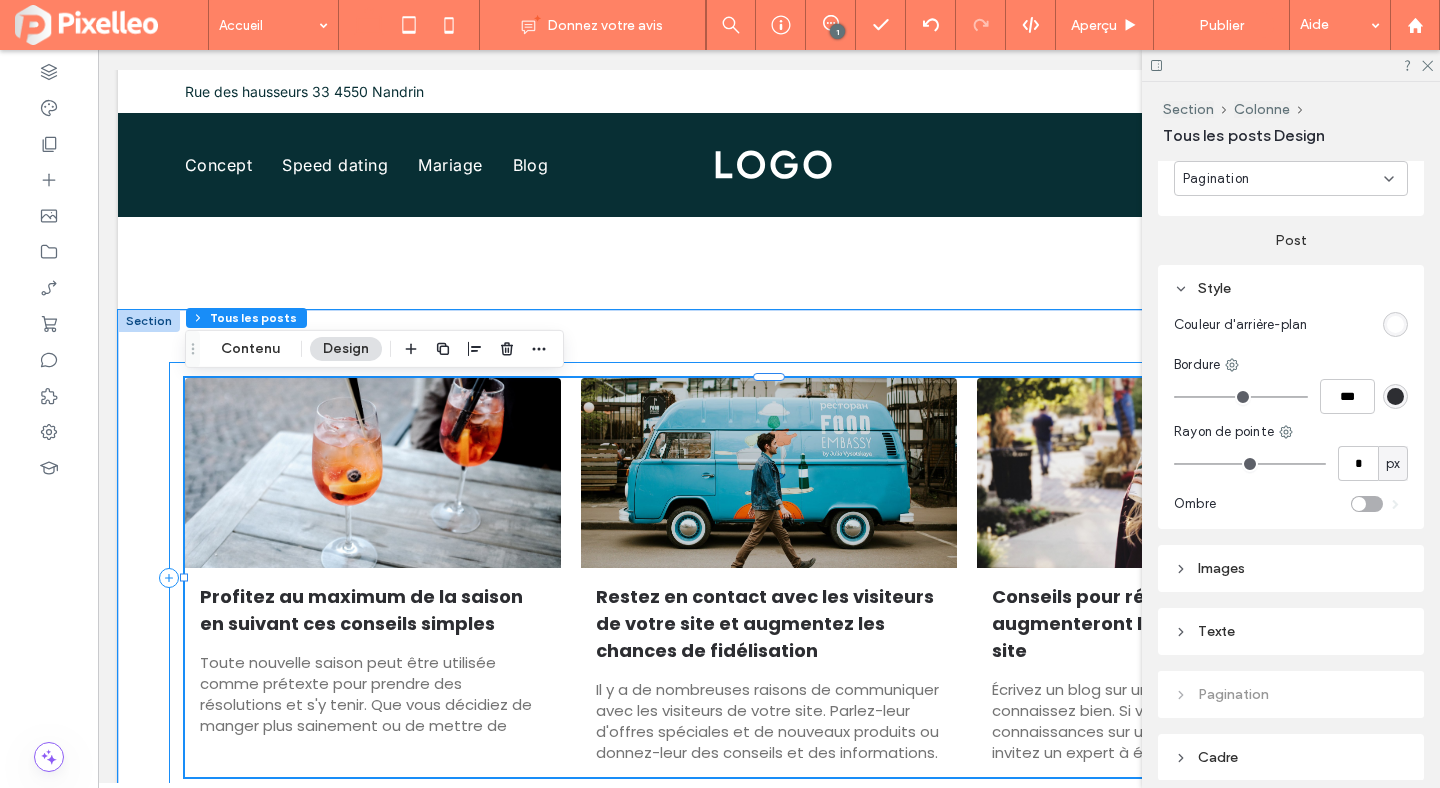 click on "Profitez au maximum de la saison en suivant ces conseils simples
par Pixelleo Dev Team
•
5 août 2025
Toute nouvelle saison peut être utilisée comme prétexte pour prendre des résolutions et s'y tenir. Que vous décidiez de manger plus sainement ou de mettre de l'ordre dans votre garage, voici quelques conseils pour prendre des résolutions et vous y tenir.
Restez en contact avec les visiteurs de votre site et augmentez les chances de fidélisation
par Pixelleo Dev Team
•
5 août 2025
Il y a de nombreuses raisons de communiquer avec les visiteurs de votre site. Parlez-leur d'offres spéciales et de nouveaux produits ou donnez-leur des conseils et des informations.
Conseils pour rédiger des posts qui augmenteront le trafic sur votre site
par Pixelleo Dev Team
•
5 août 2025" at bounding box center [769, 577] 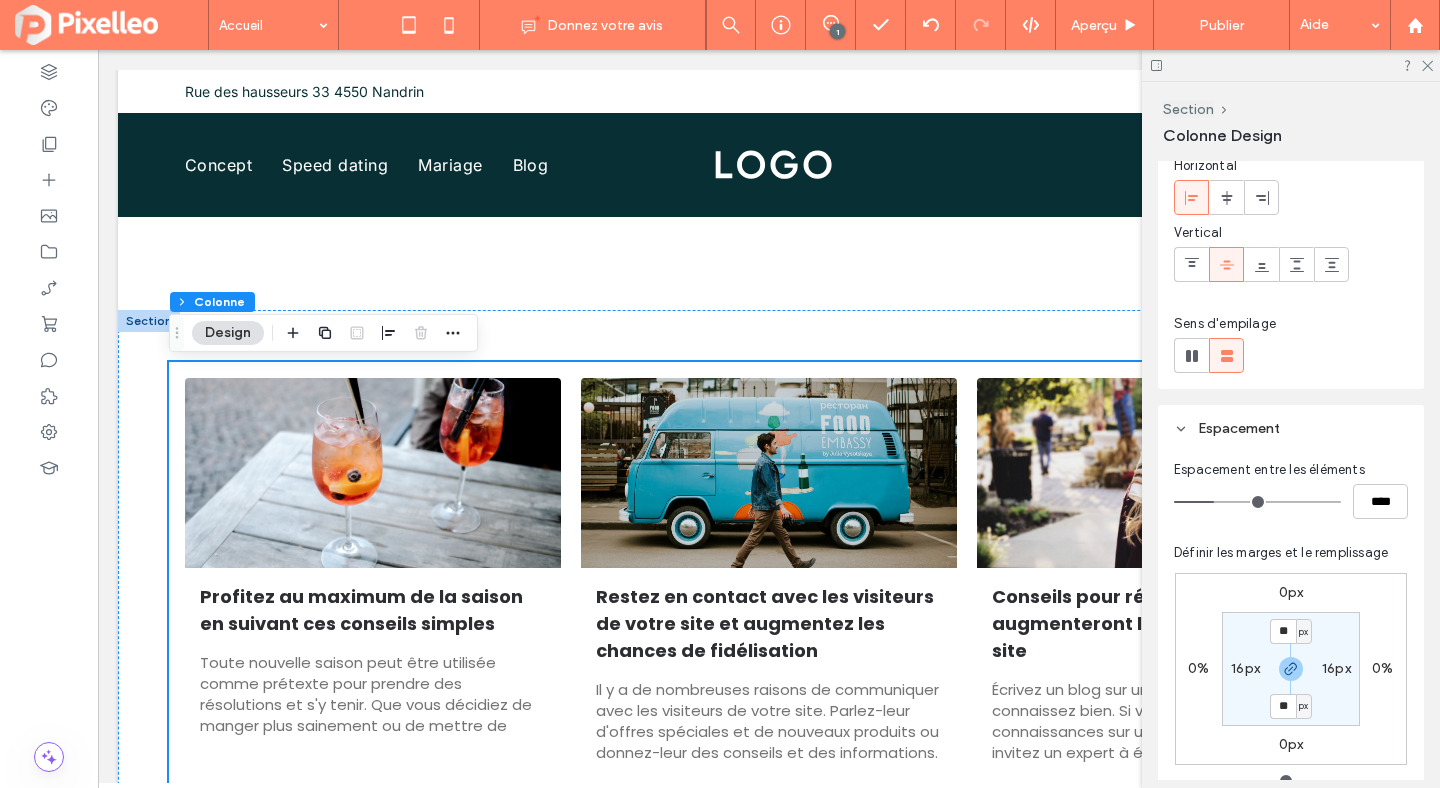 scroll, scrollTop: 165, scrollLeft: 0, axis: vertical 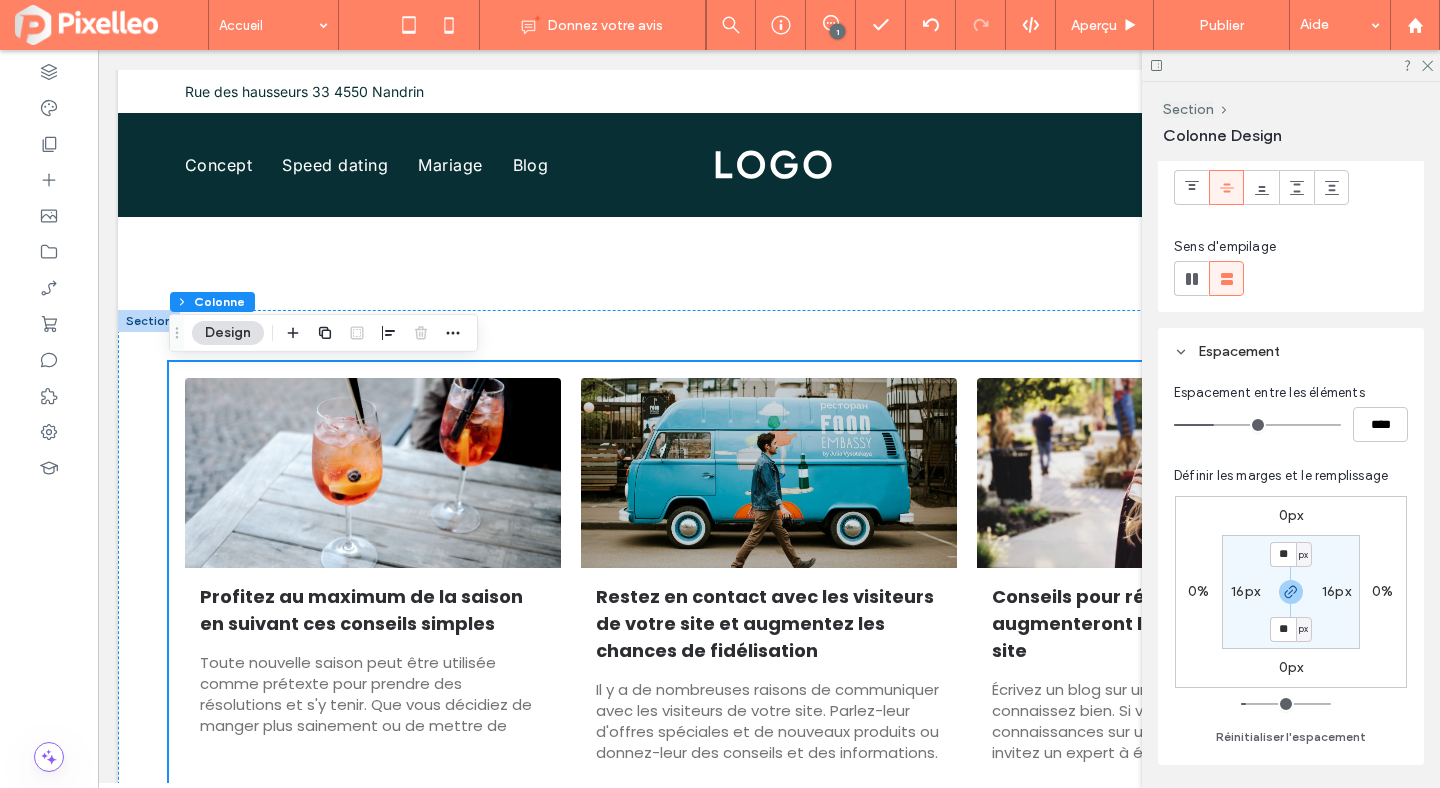 click on "16px" at bounding box center [1245, 591] 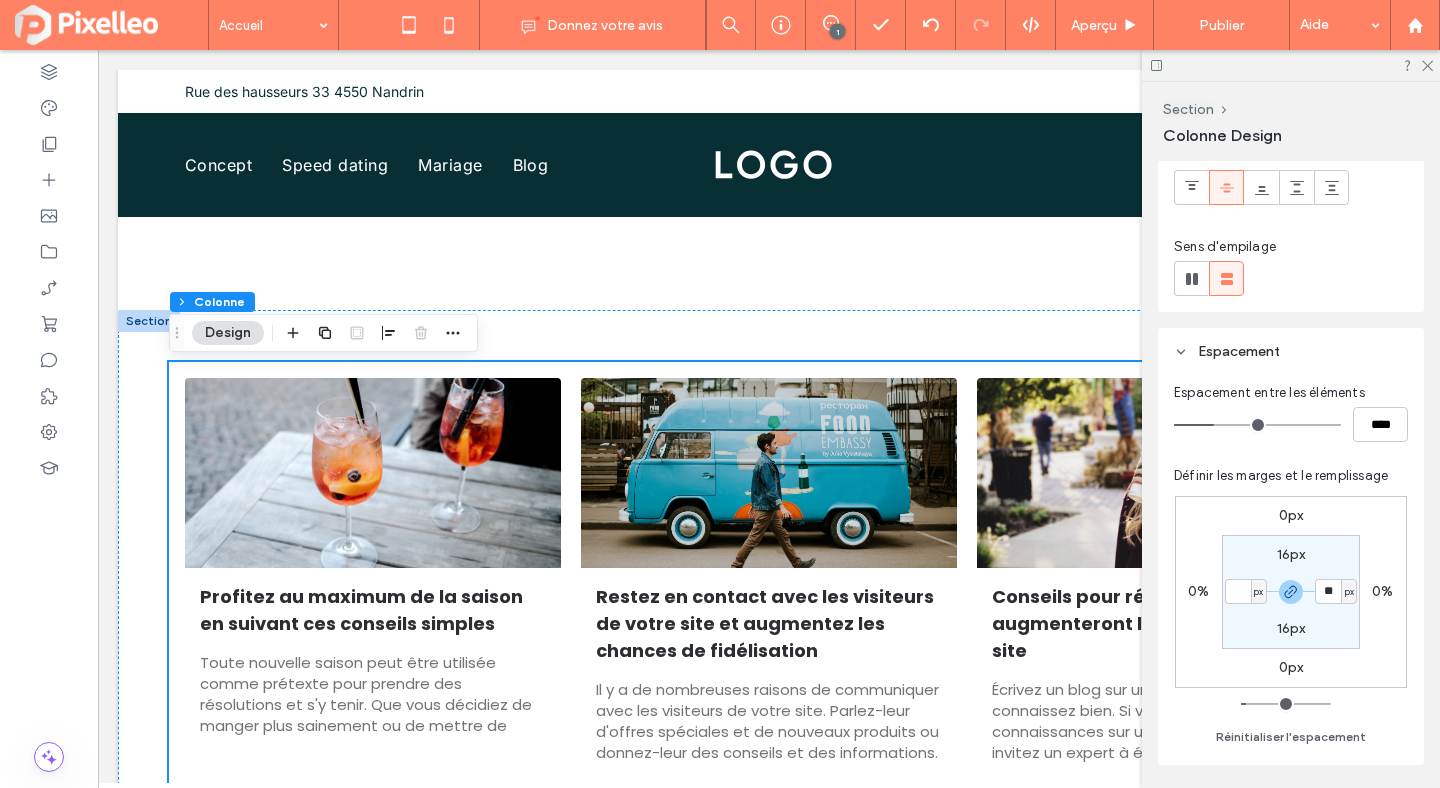 type 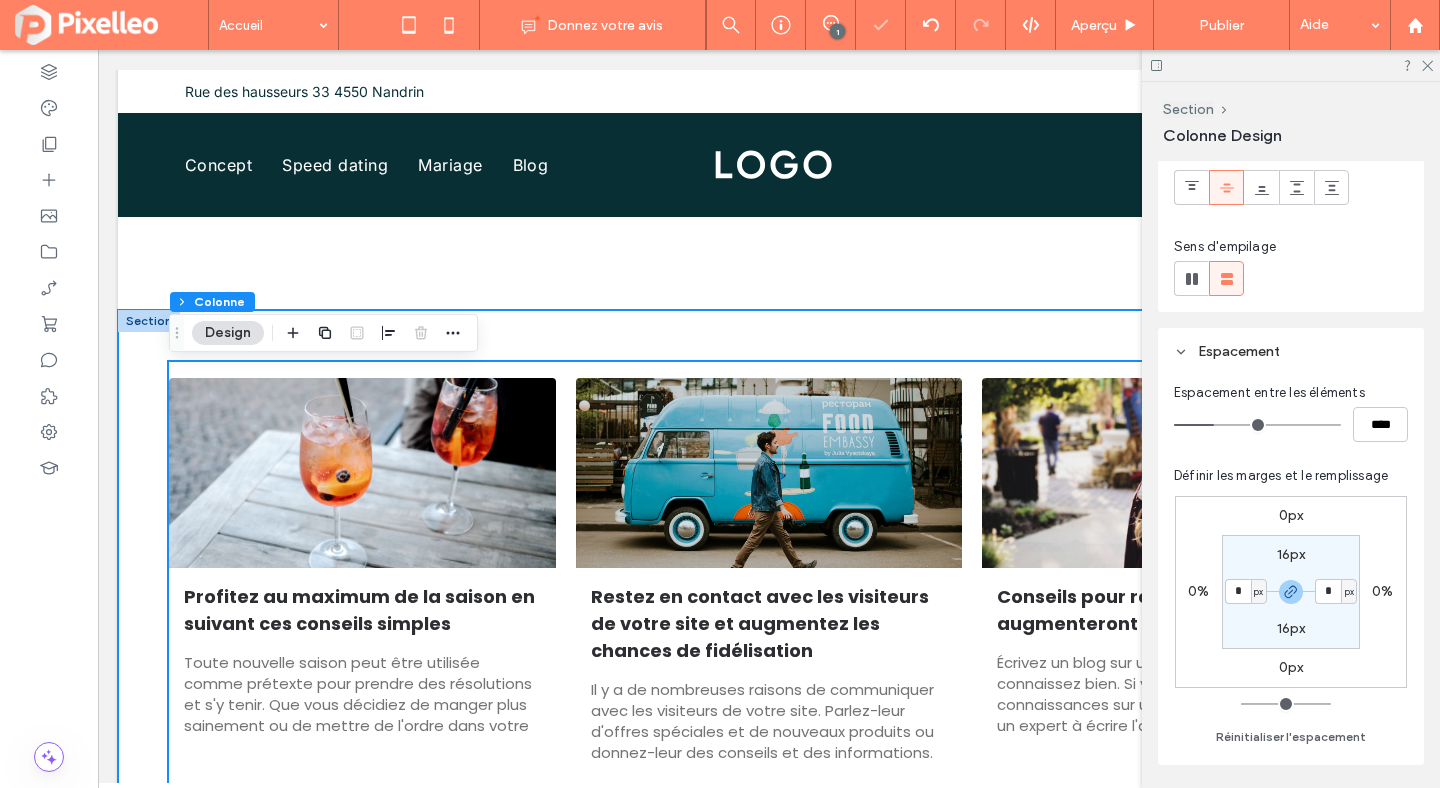 click on "Profitez au maximum de la saison en suivant ces conseils simples
par Pixelleo Dev Team
•
5 août 2025
Toute nouvelle saison peut être utilisée comme prétexte pour prendre des résolutions et s'y tenir. Que vous décidiez de manger plus sainement ou de mettre de l'ordre dans votre garage, voici quelques conseils pour prendre des résolutions et vous y tenir.
Restez en contact avec les visiteurs de votre site et augmentez les chances de fidélisation
par Pixelleo Dev Team
•
5 août 2025
Il y a de nombreuses raisons de communiquer avec les visiteurs de votre site. Parlez-leur d'offres spéciales et de nouveaux produits ou donnez-leur des conseils et des informations.
Conseils pour rédiger des posts qui augmenteront le trafic sur votre site
par Pixelleo Dev Team
•
5 août 2025" at bounding box center [769, 577] 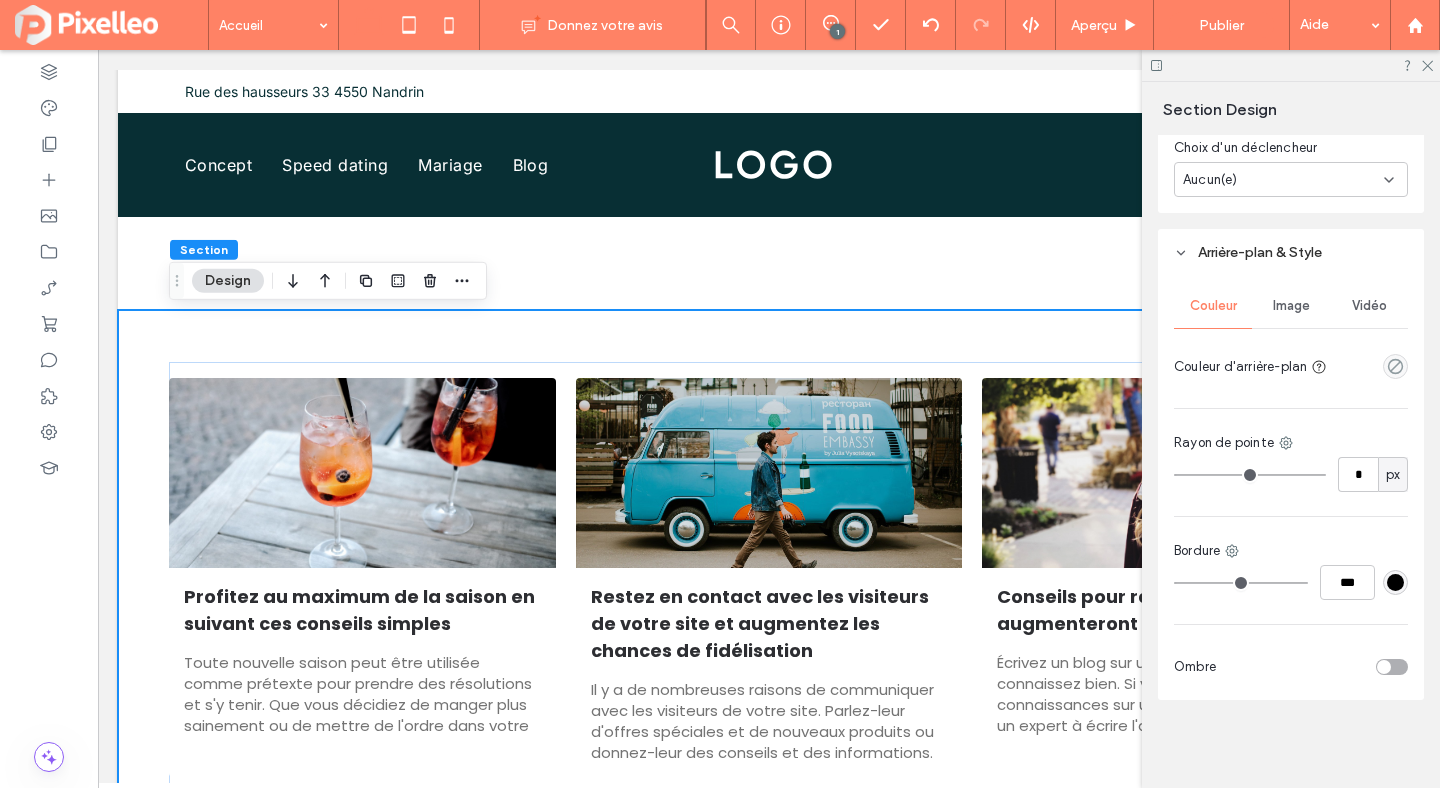 scroll, scrollTop: 0, scrollLeft: 0, axis: both 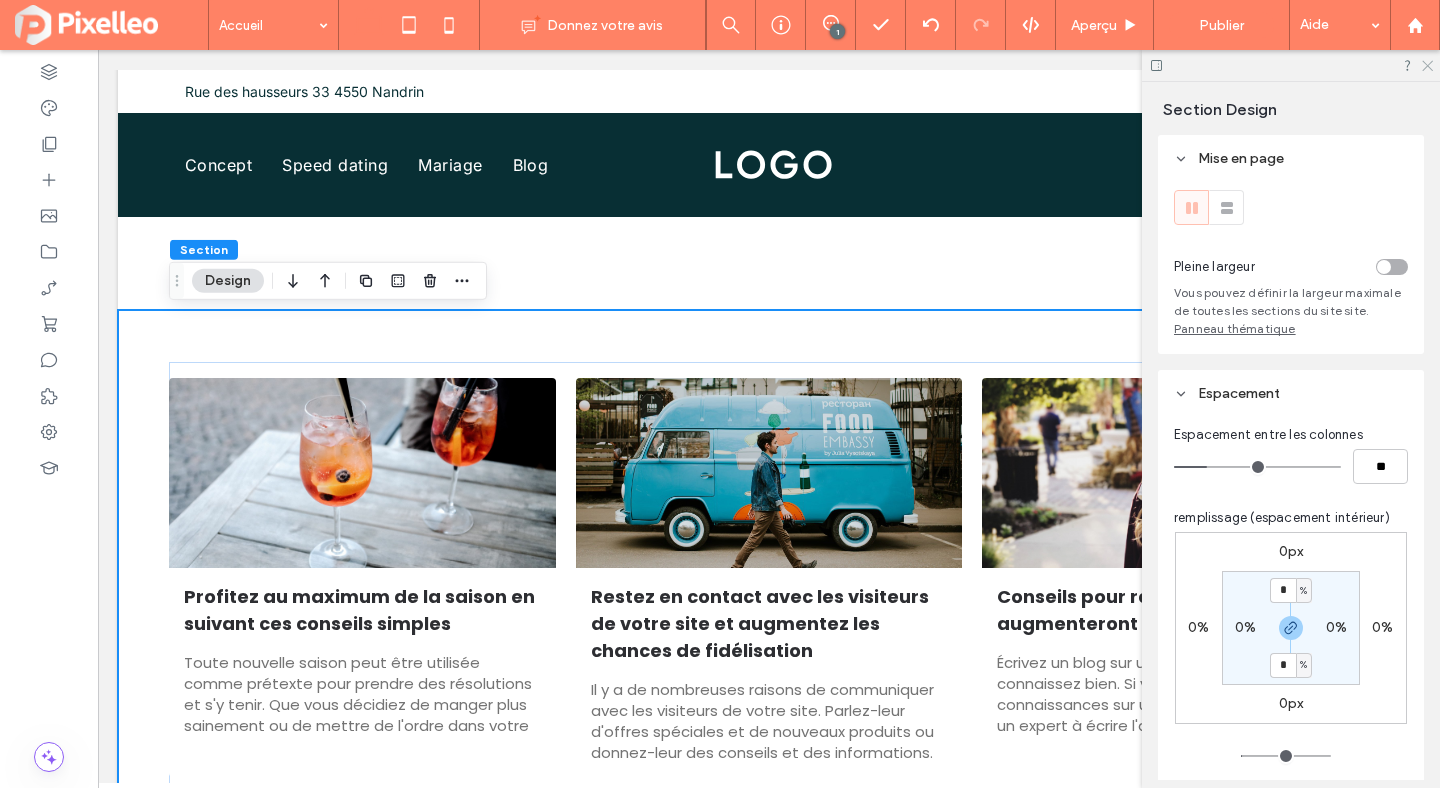click 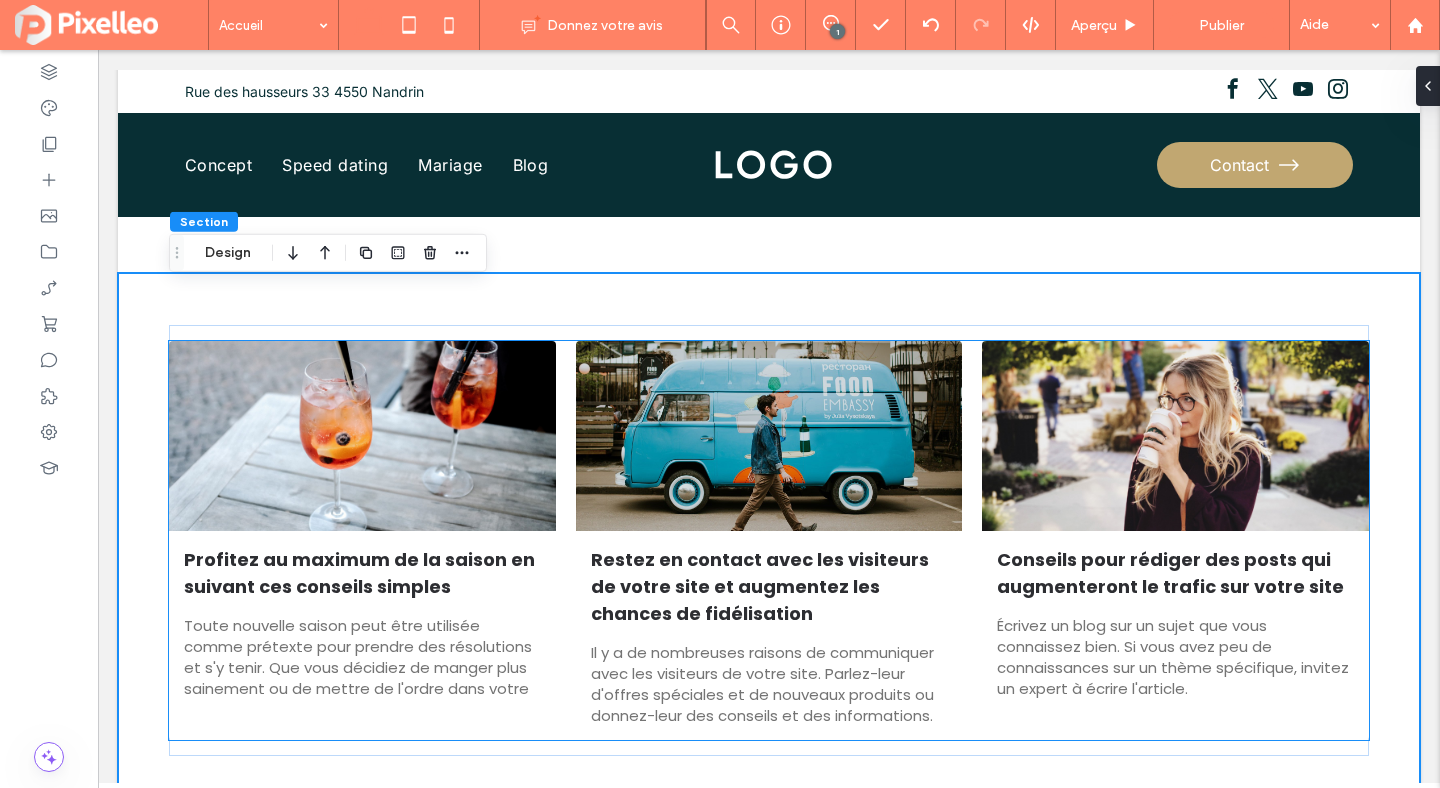 scroll, scrollTop: 6972, scrollLeft: 0, axis: vertical 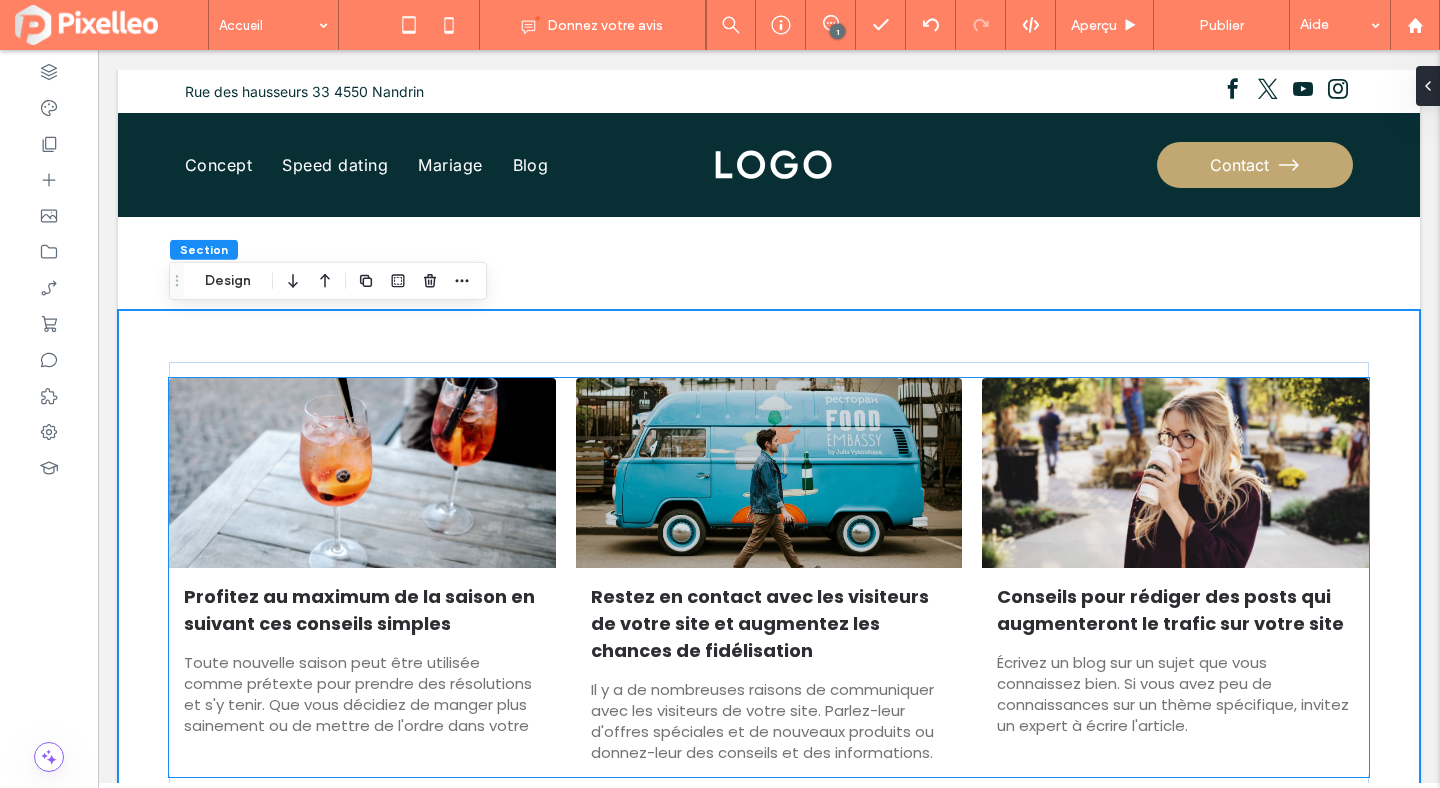 click on "Restez en contact avec les visiteurs de votre site et augmentez les chances de fidélisation" at bounding box center (769, 623) 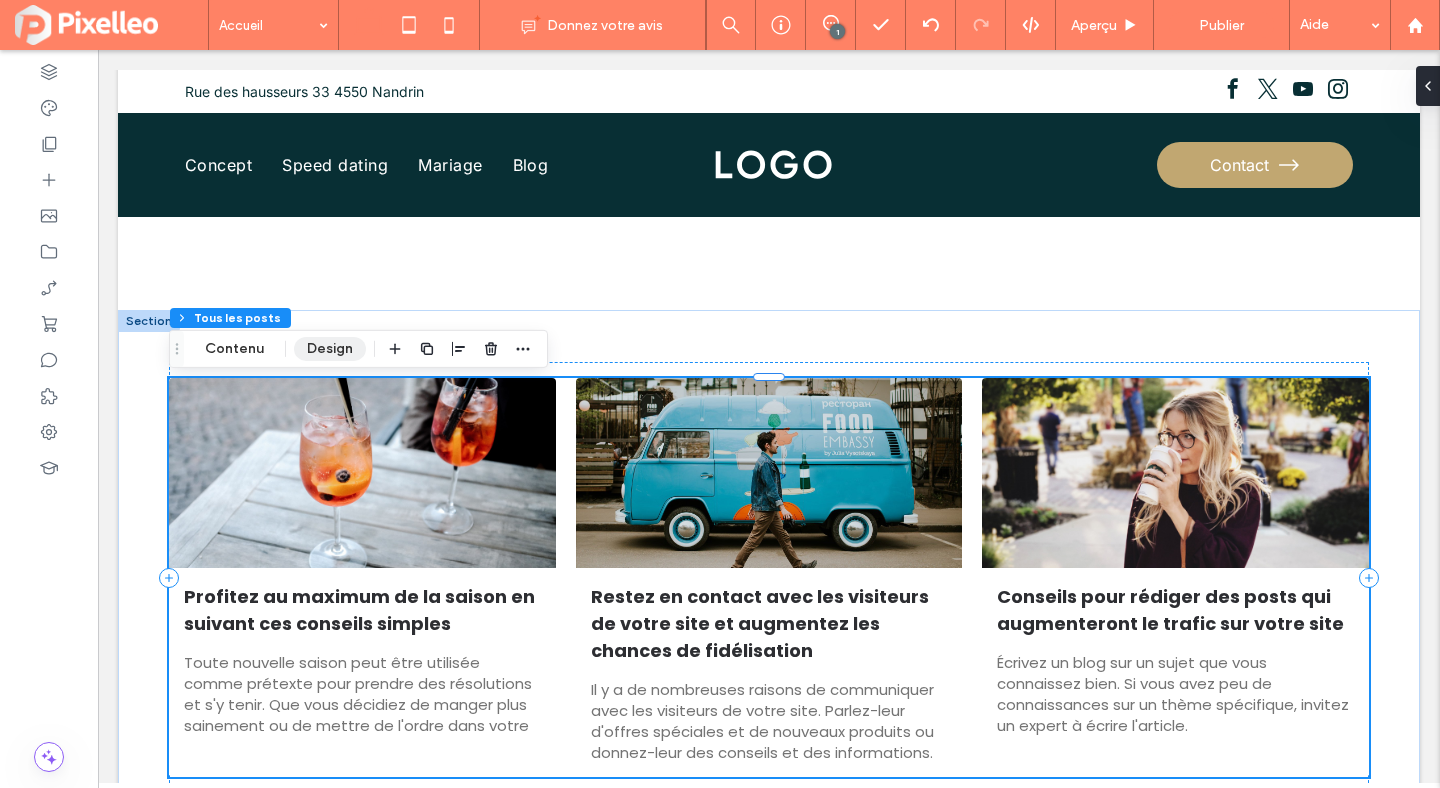 click on "Design" at bounding box center [330, 349] 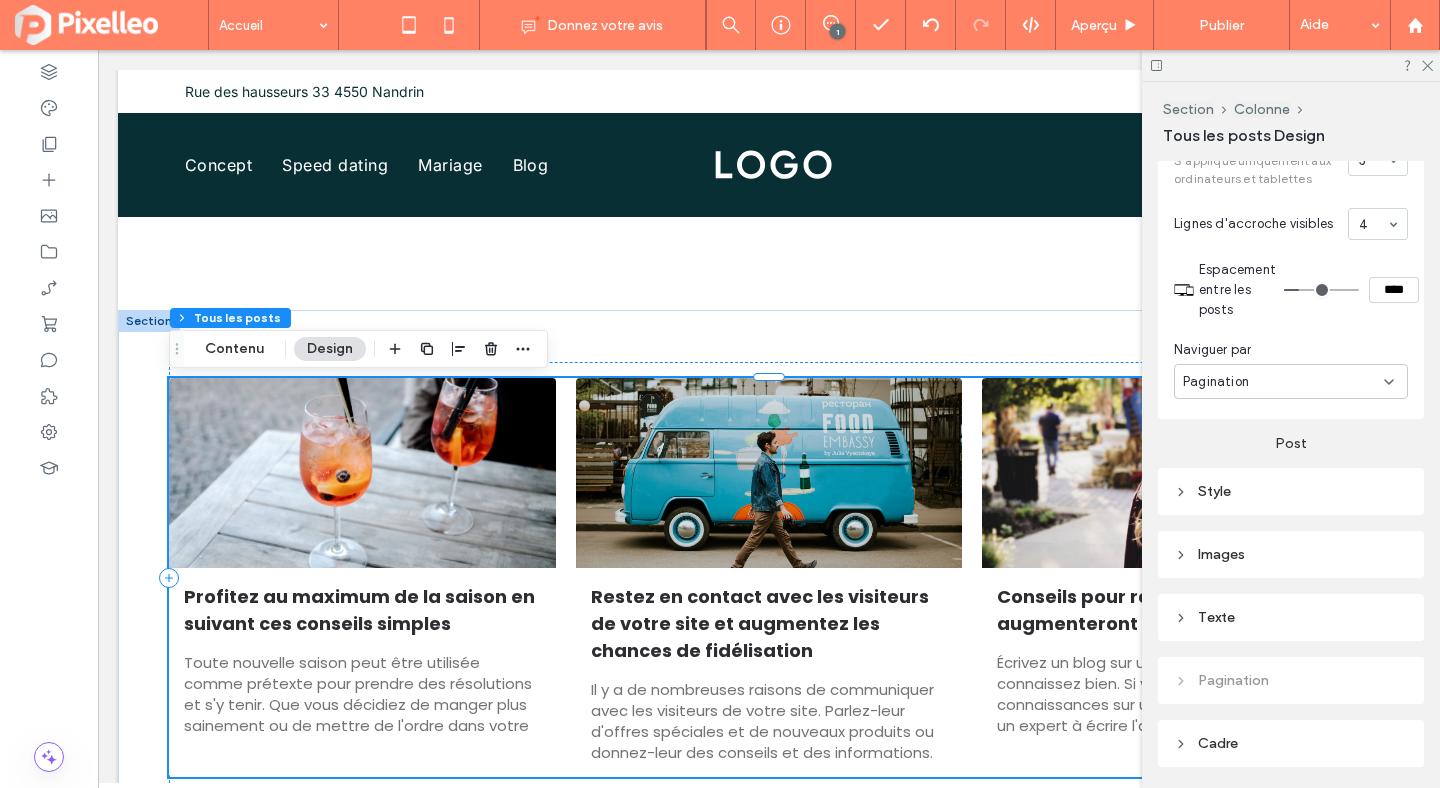 scroll, scrollTop: 697, scrollLeft: 0, axis: vertical 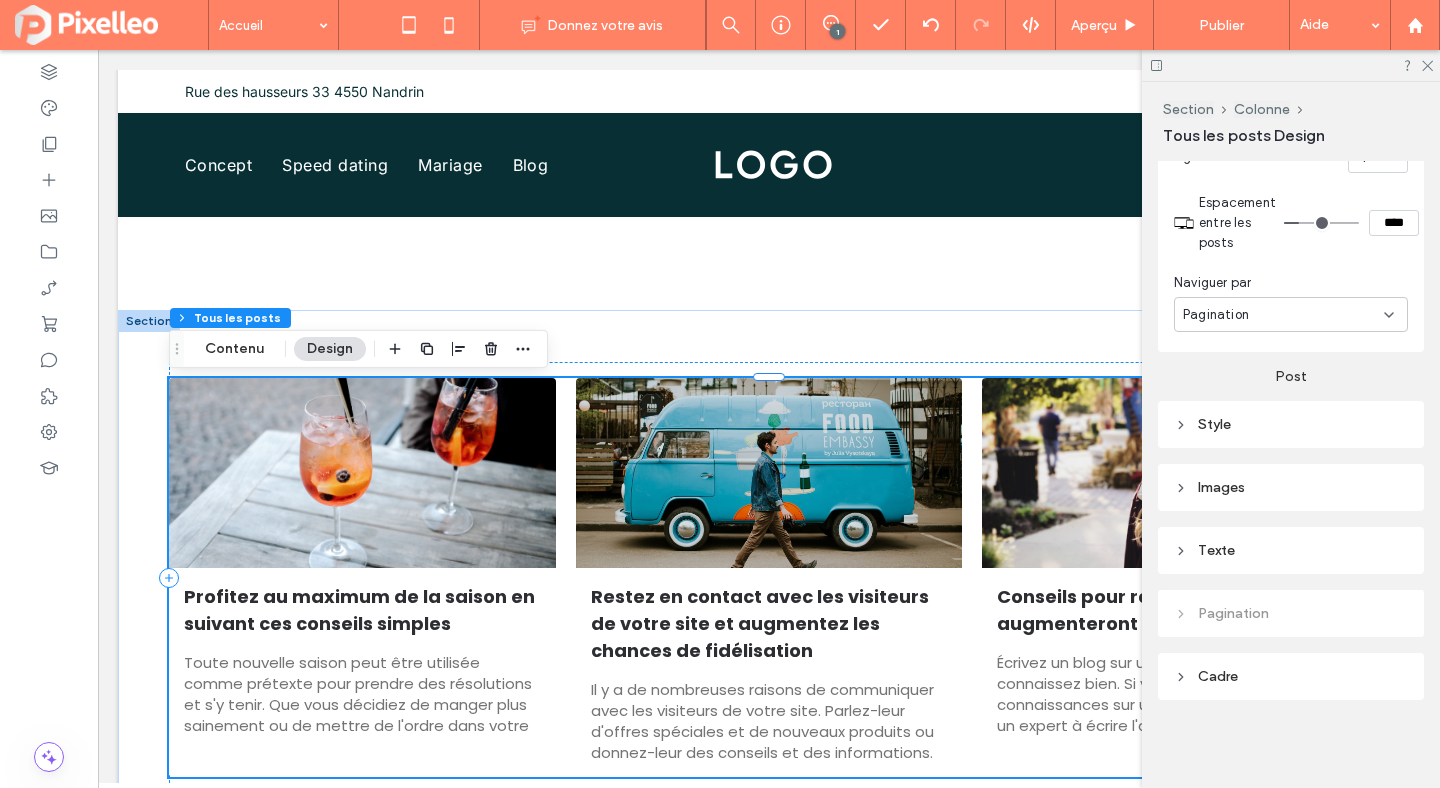 click on "Texte" at bounding box center [1291, 550] 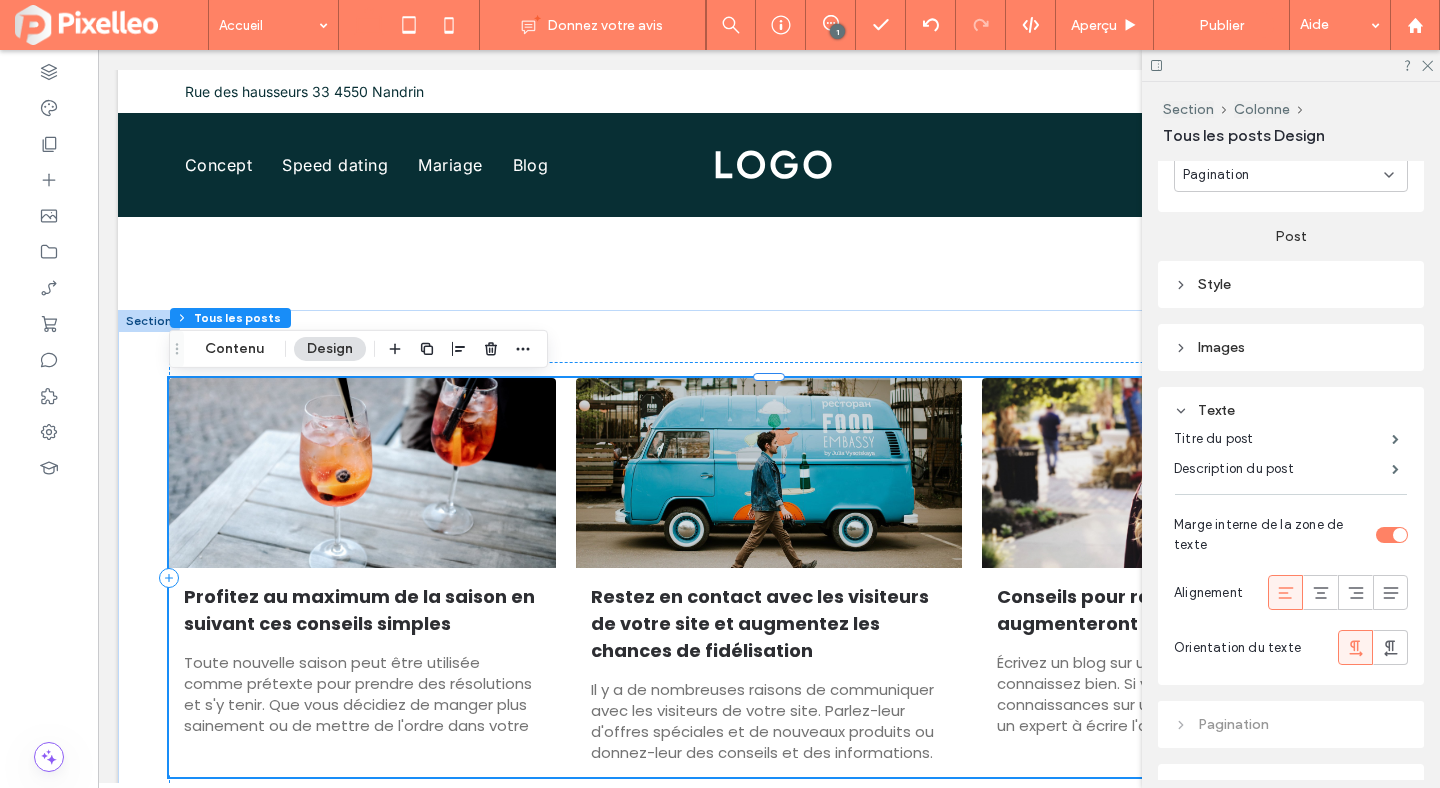 scroll, scrollTop: 882, scrollLeft: 0, axis: vertical 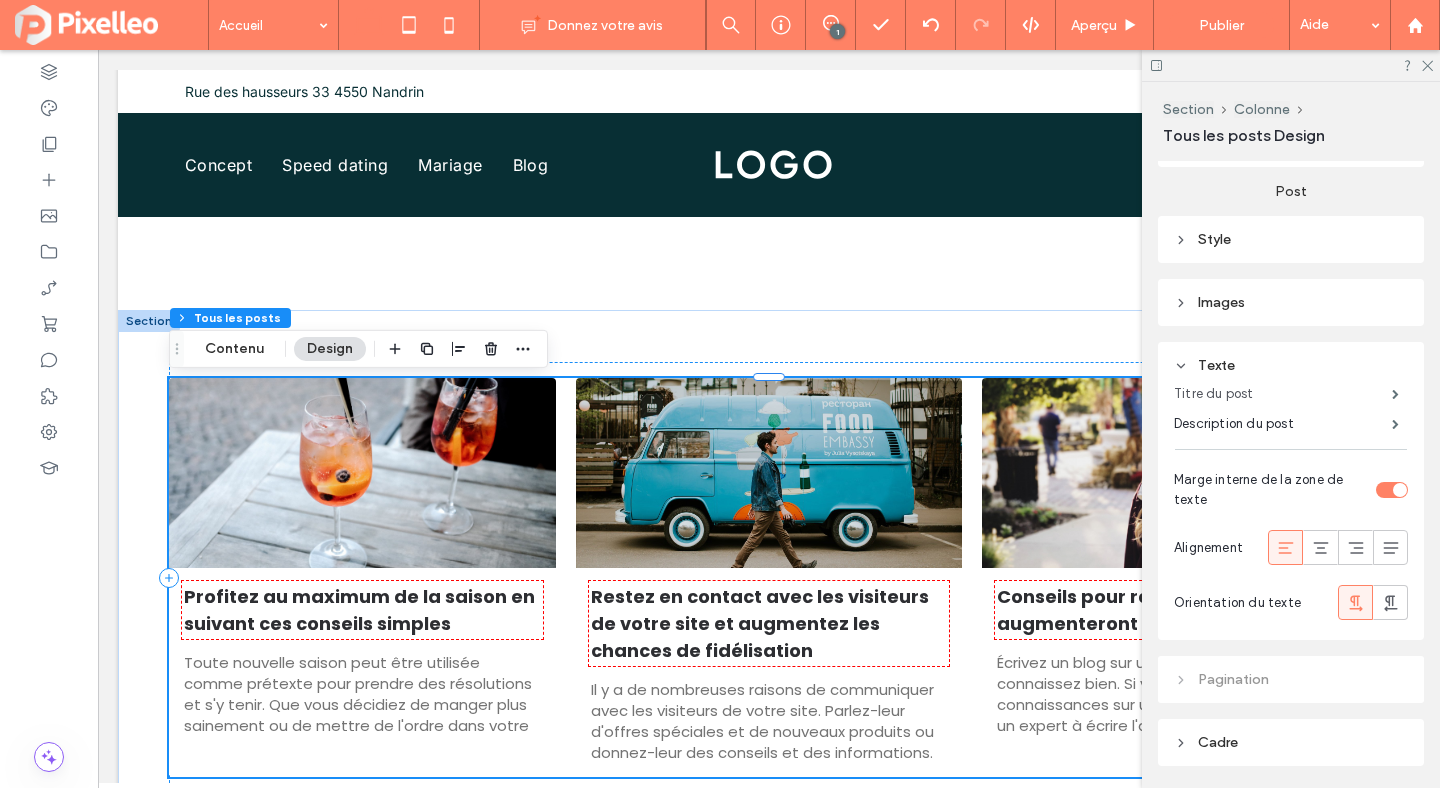 click on "Titre du post" at bounding box center (1283, 394) 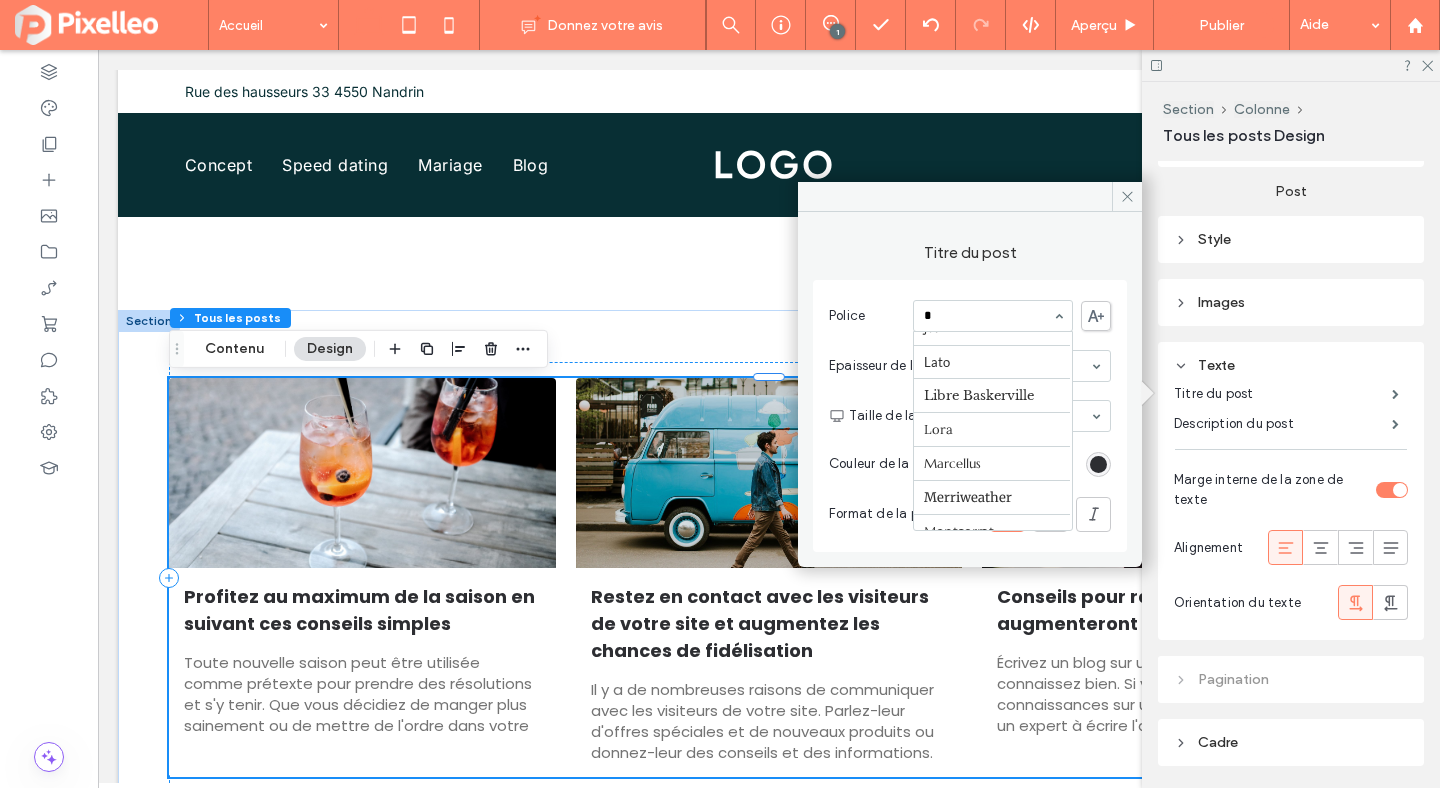 type on "**" 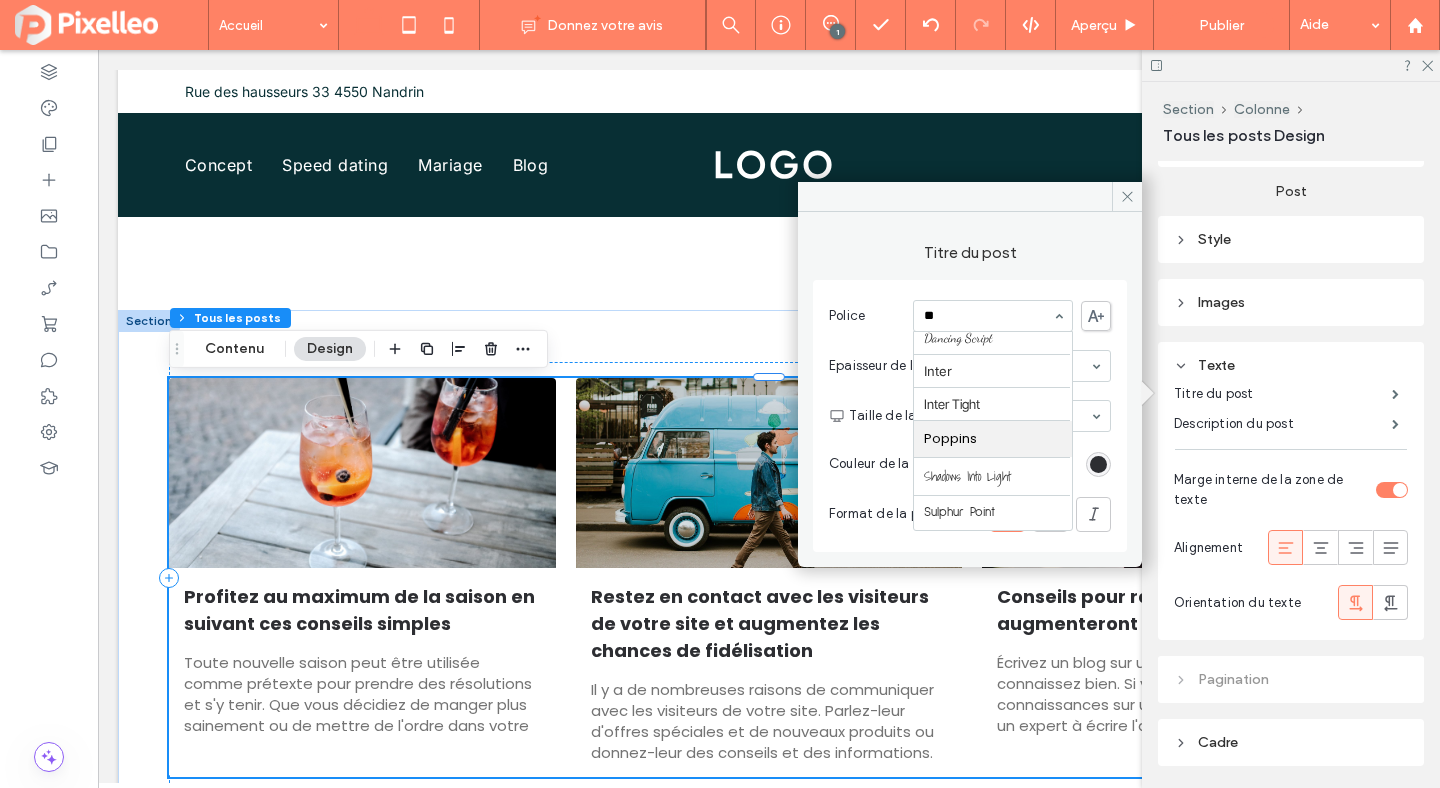 scroll, scrollTop: 3, scrollLeft: 0, axis: vertical 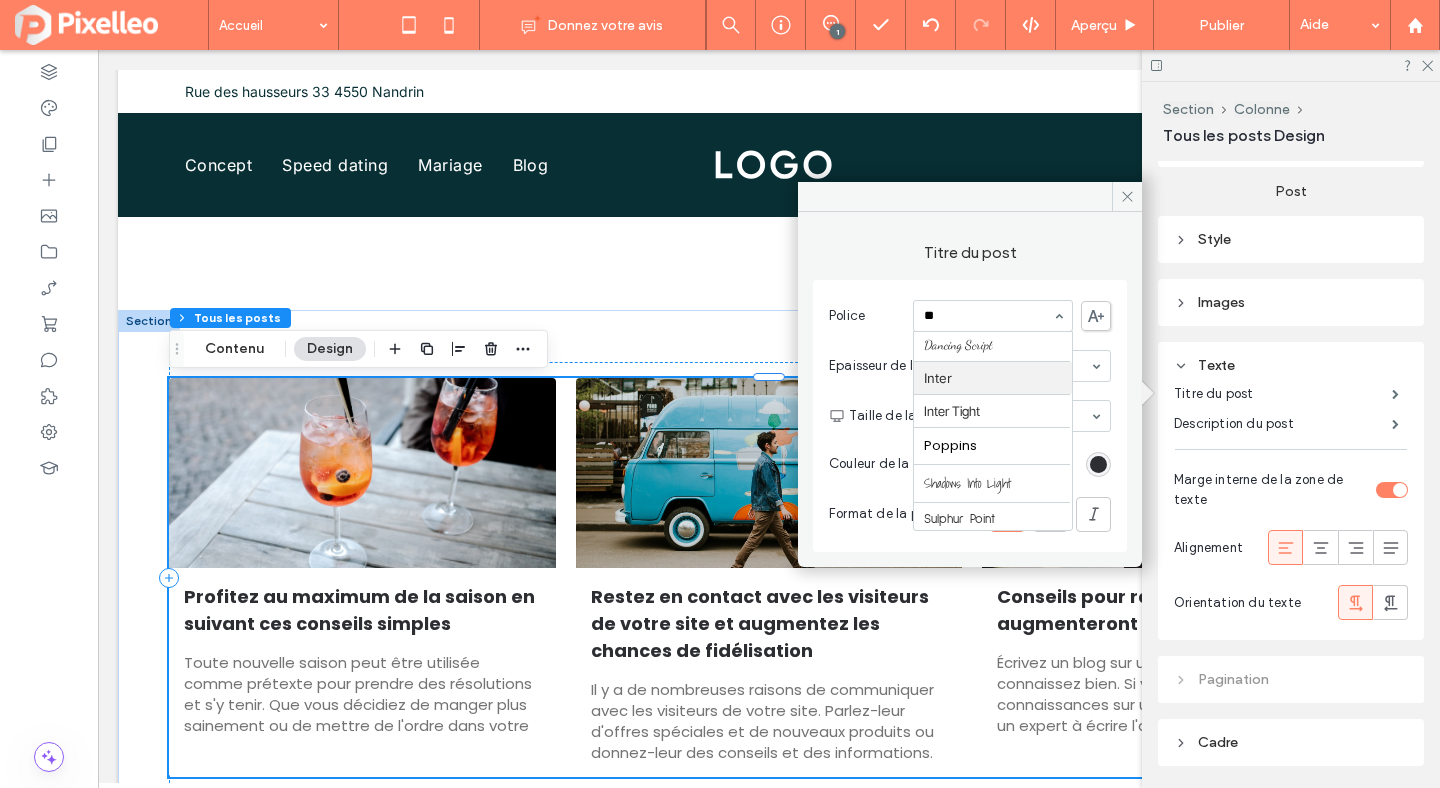 type 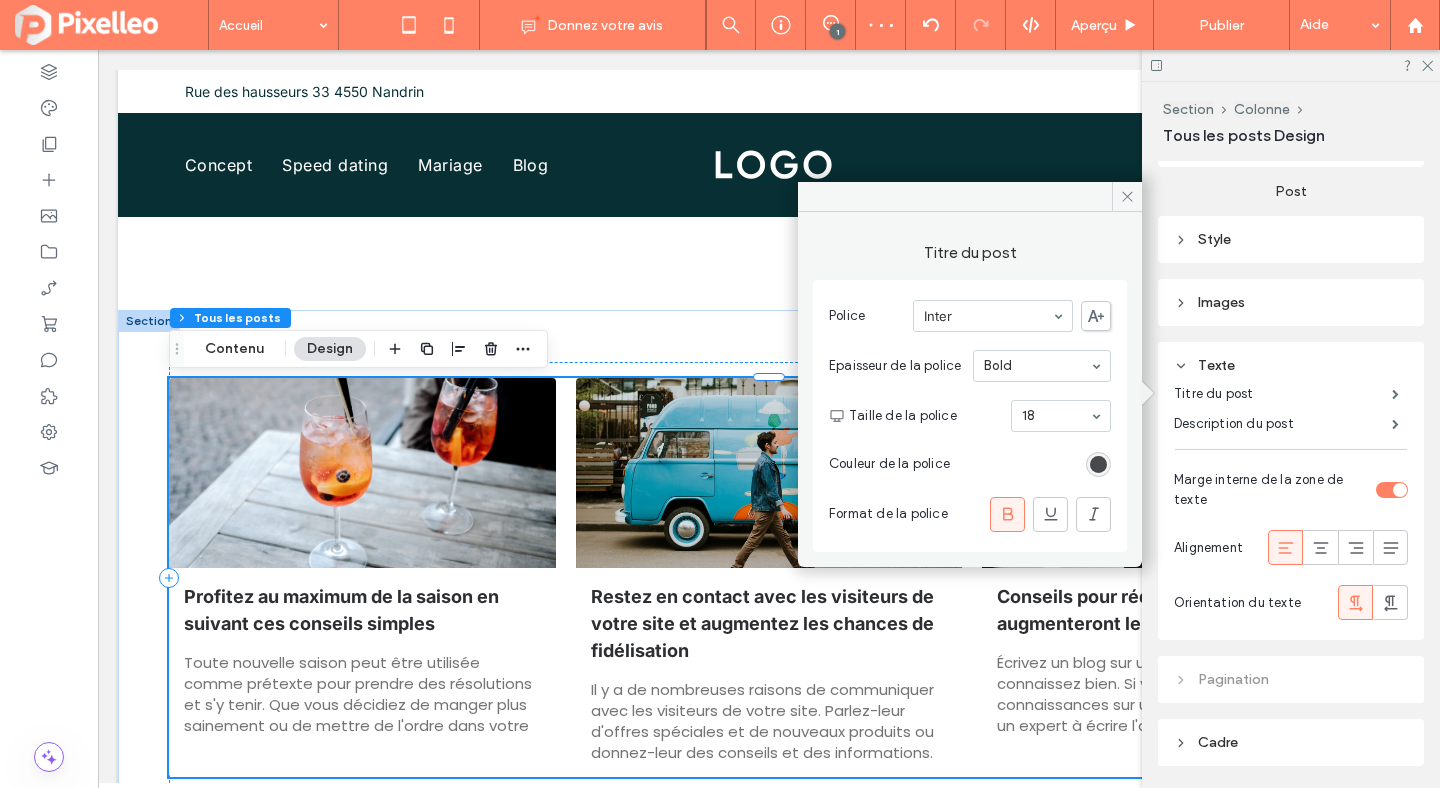click at bounding box center [1098, 464] 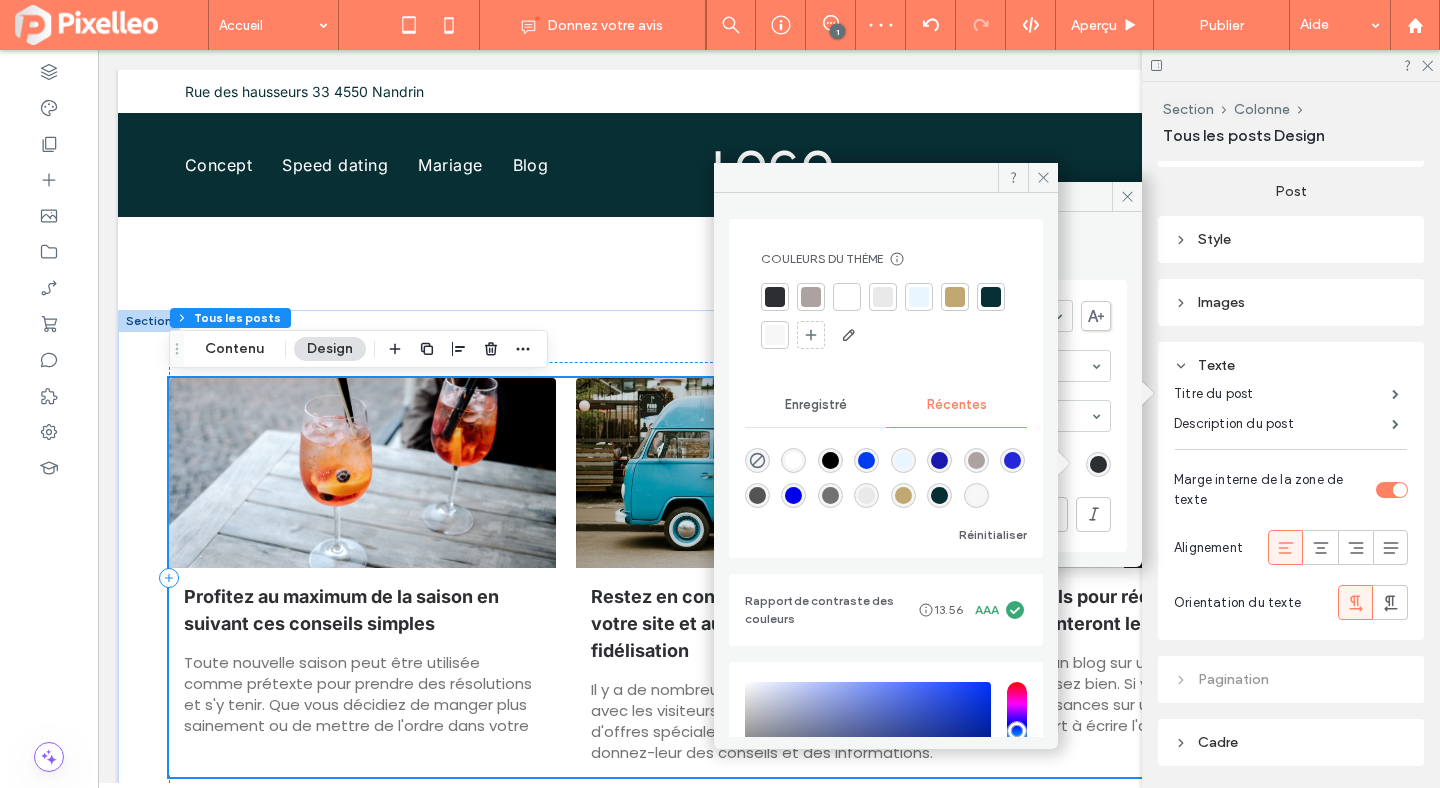 click at bounding box center [991, 297] 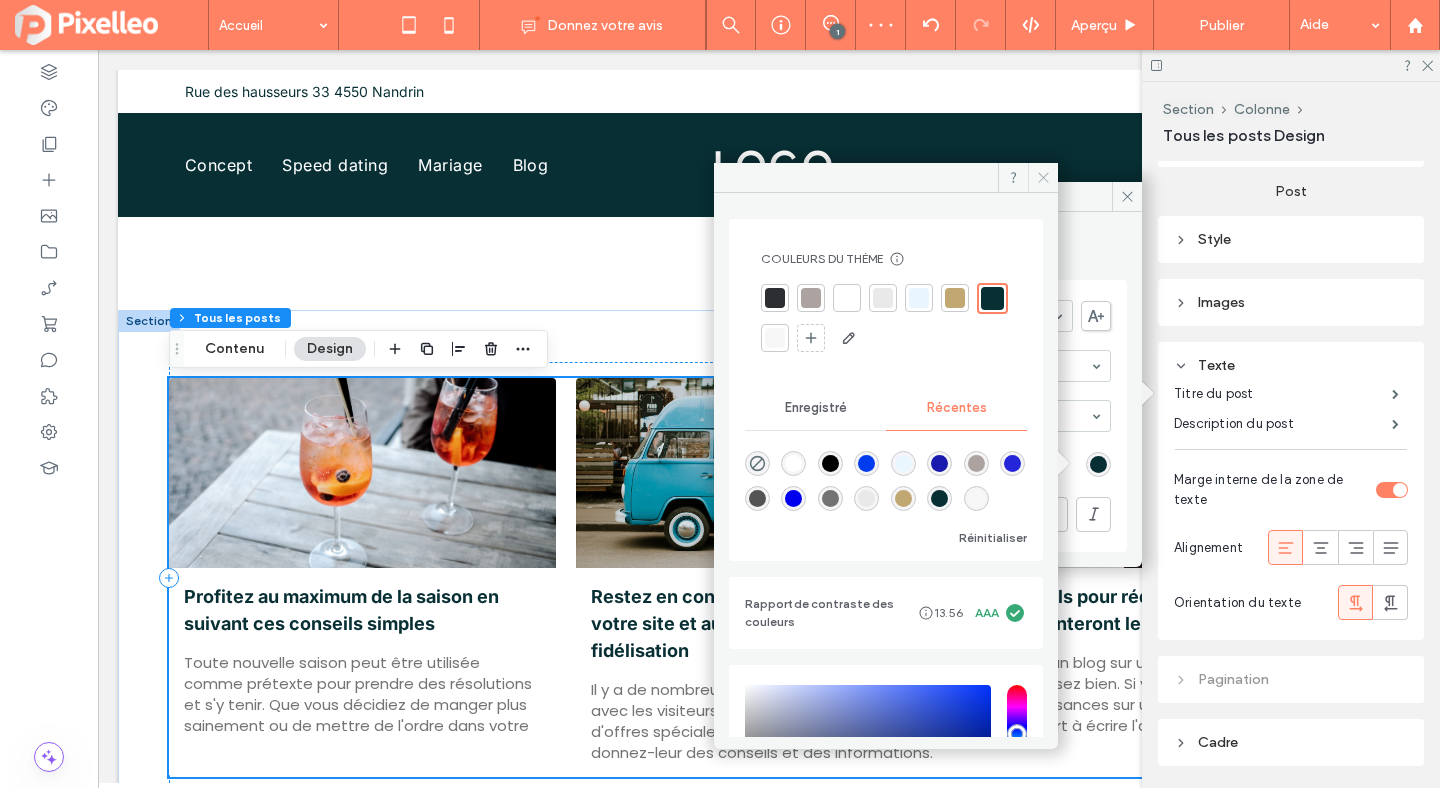 click 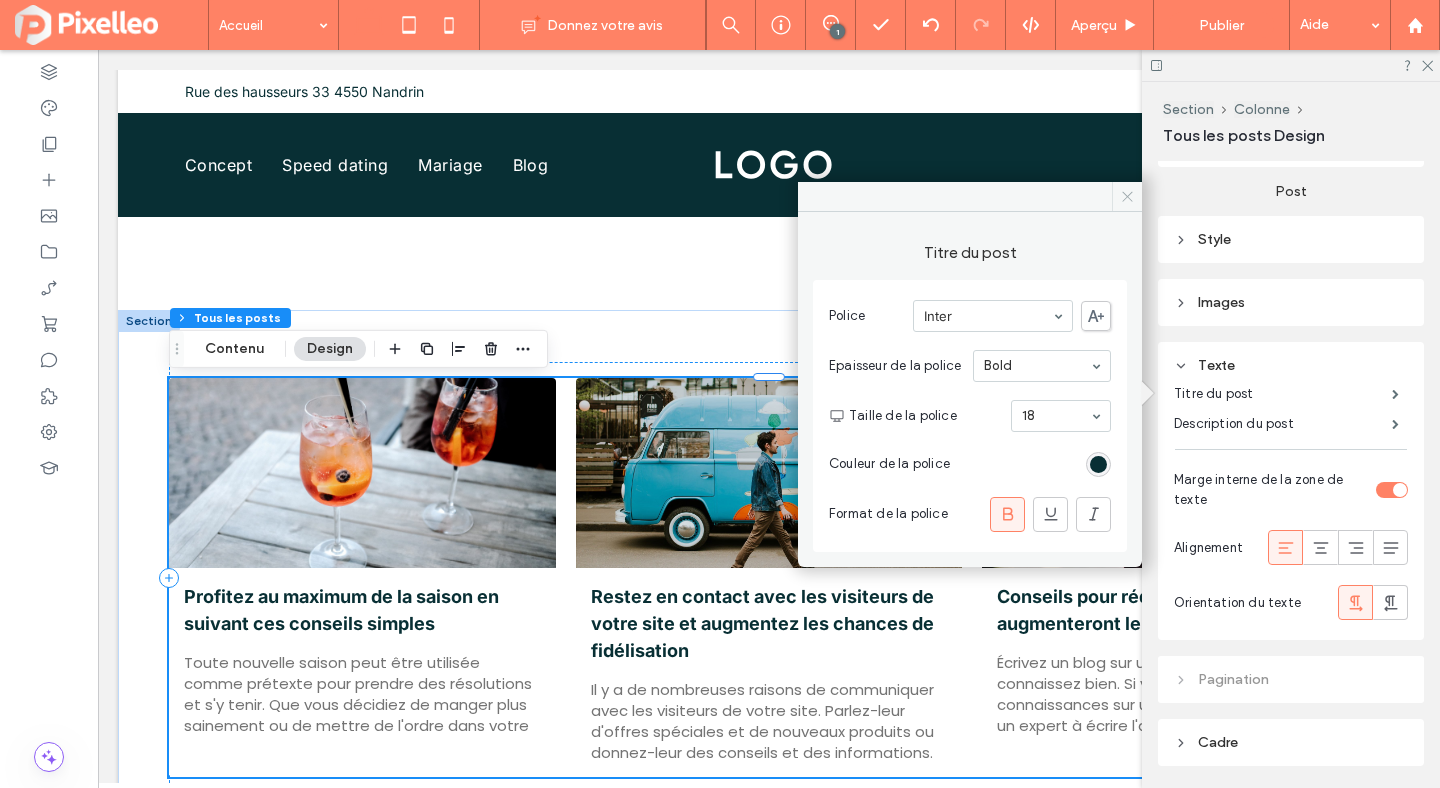 click 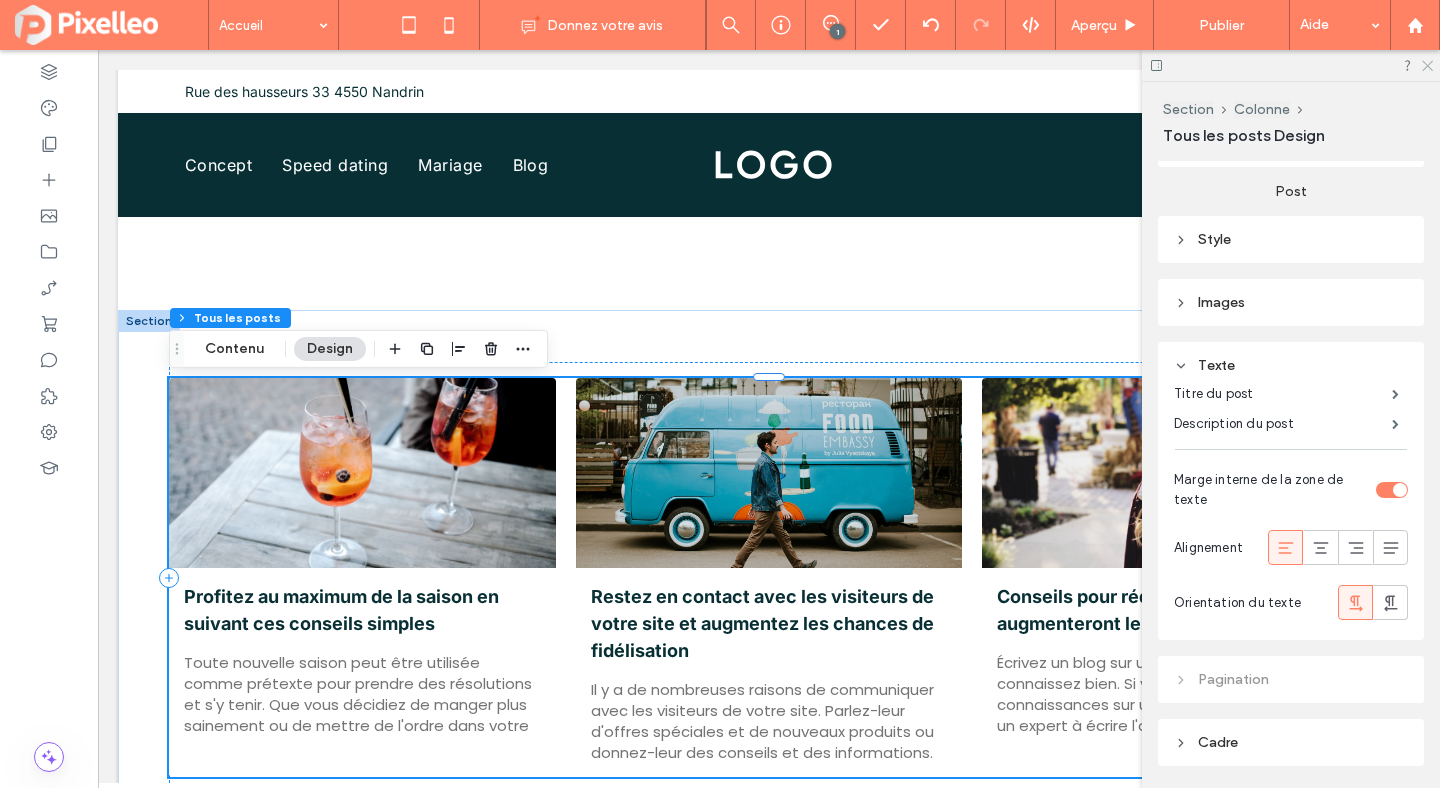 click 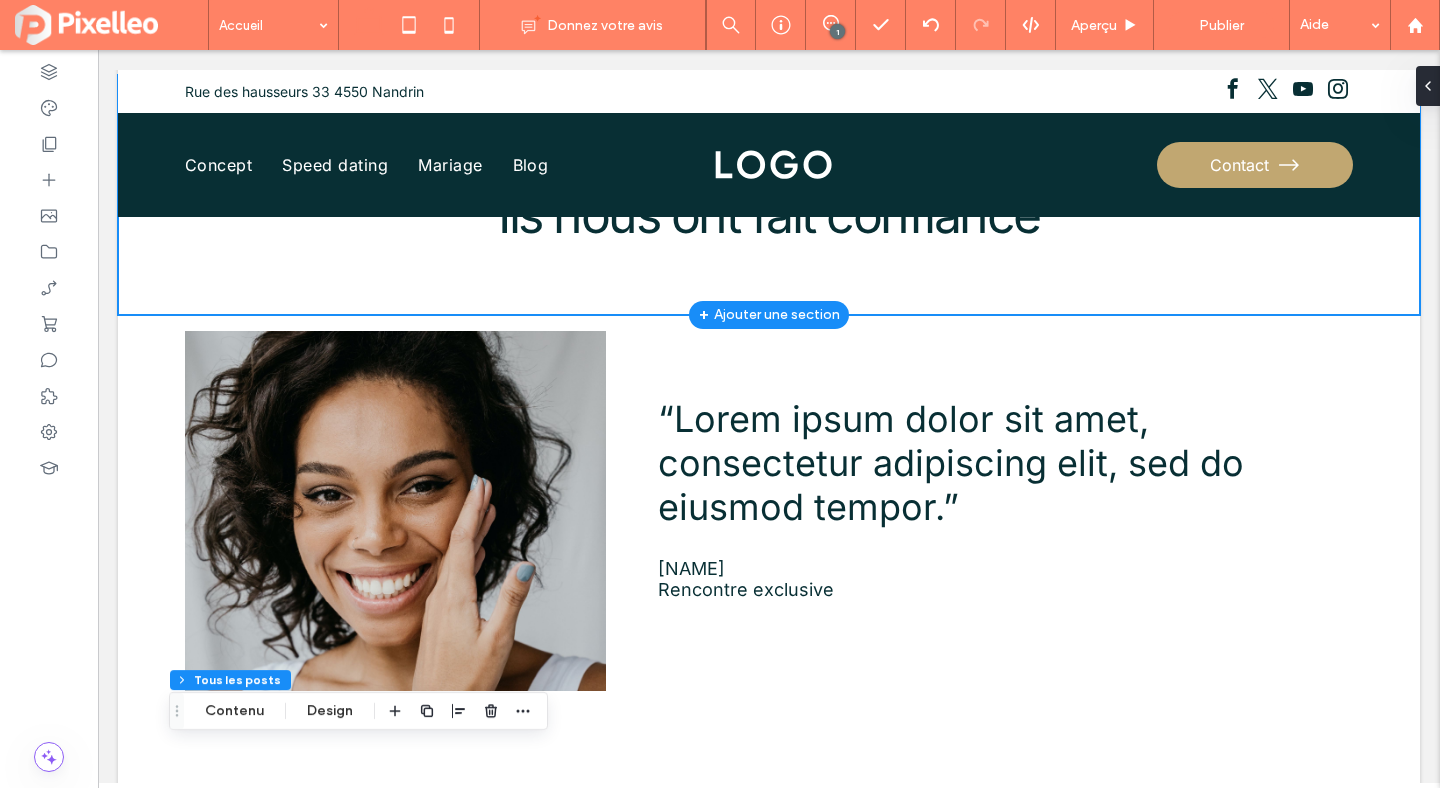 scroll, scrollTop: 4345, scrollLeft: 0, axis: vertical 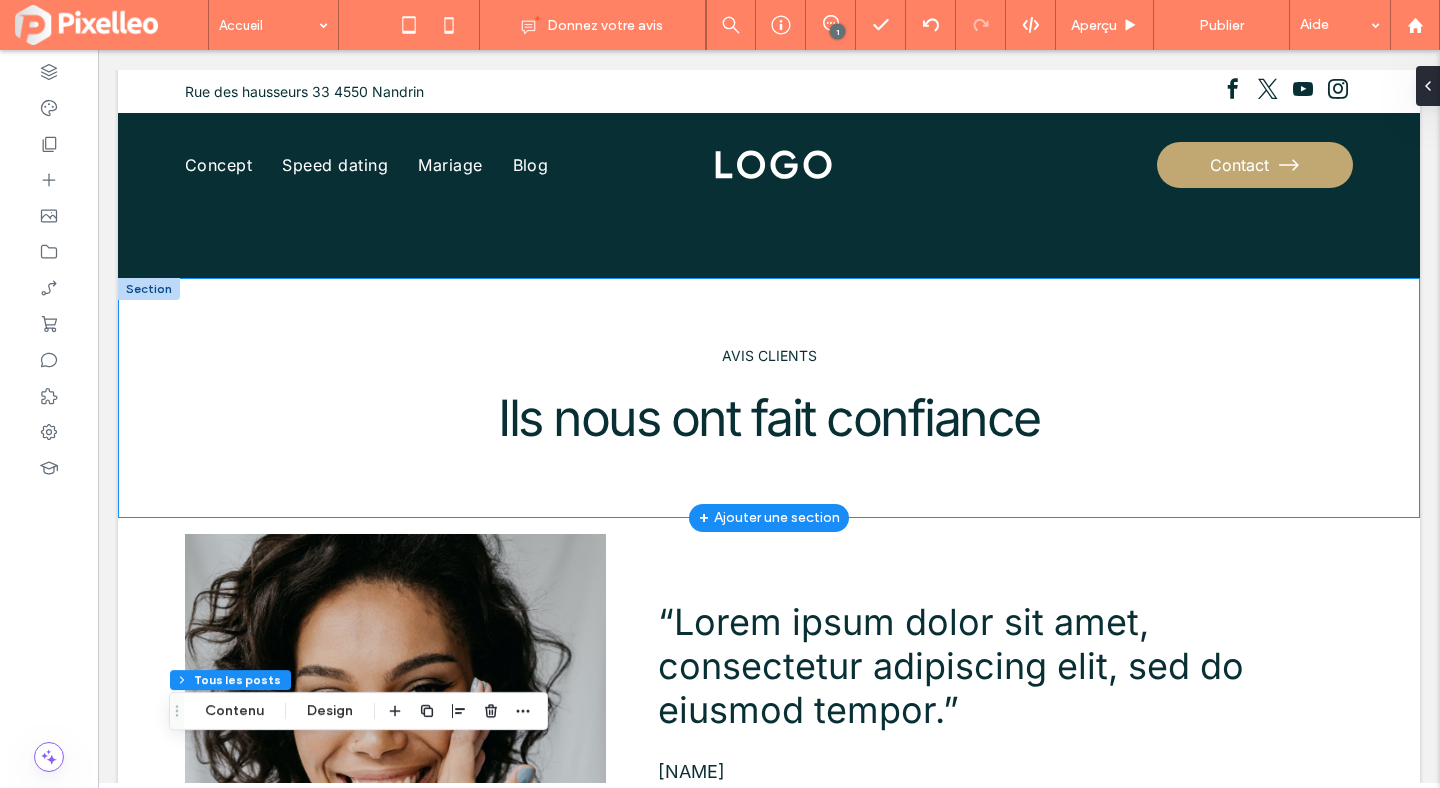 click at bounding box center (149, 289) 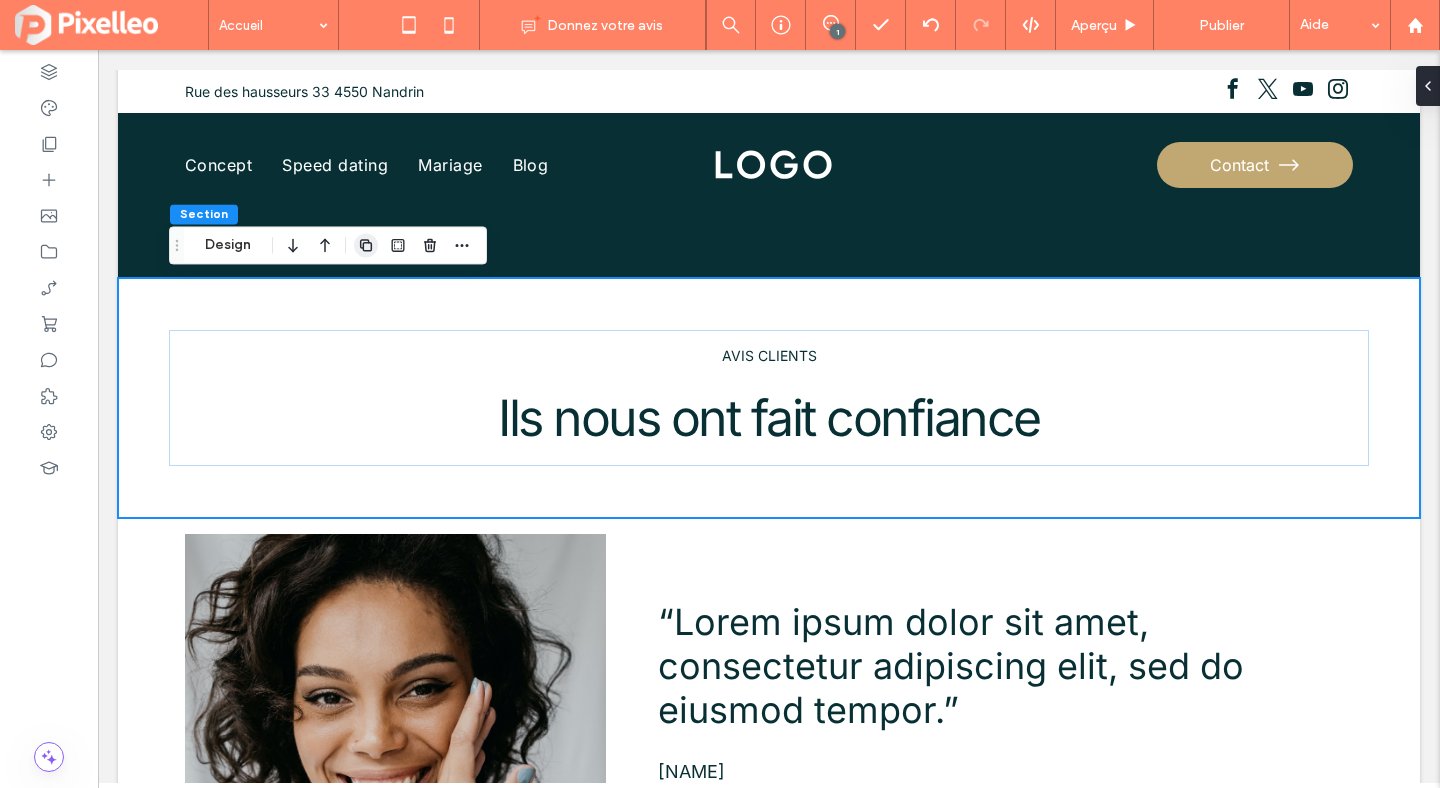 click 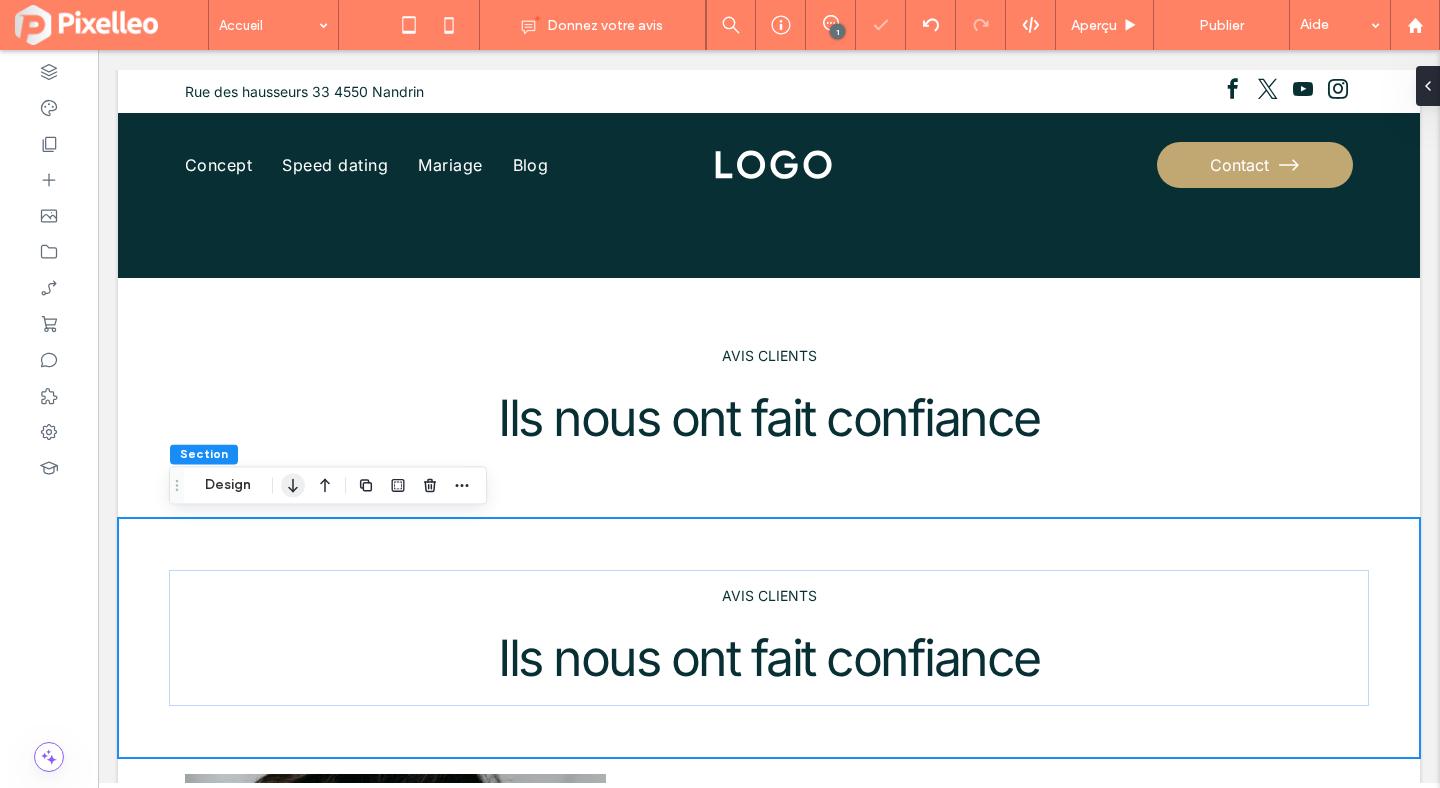 click 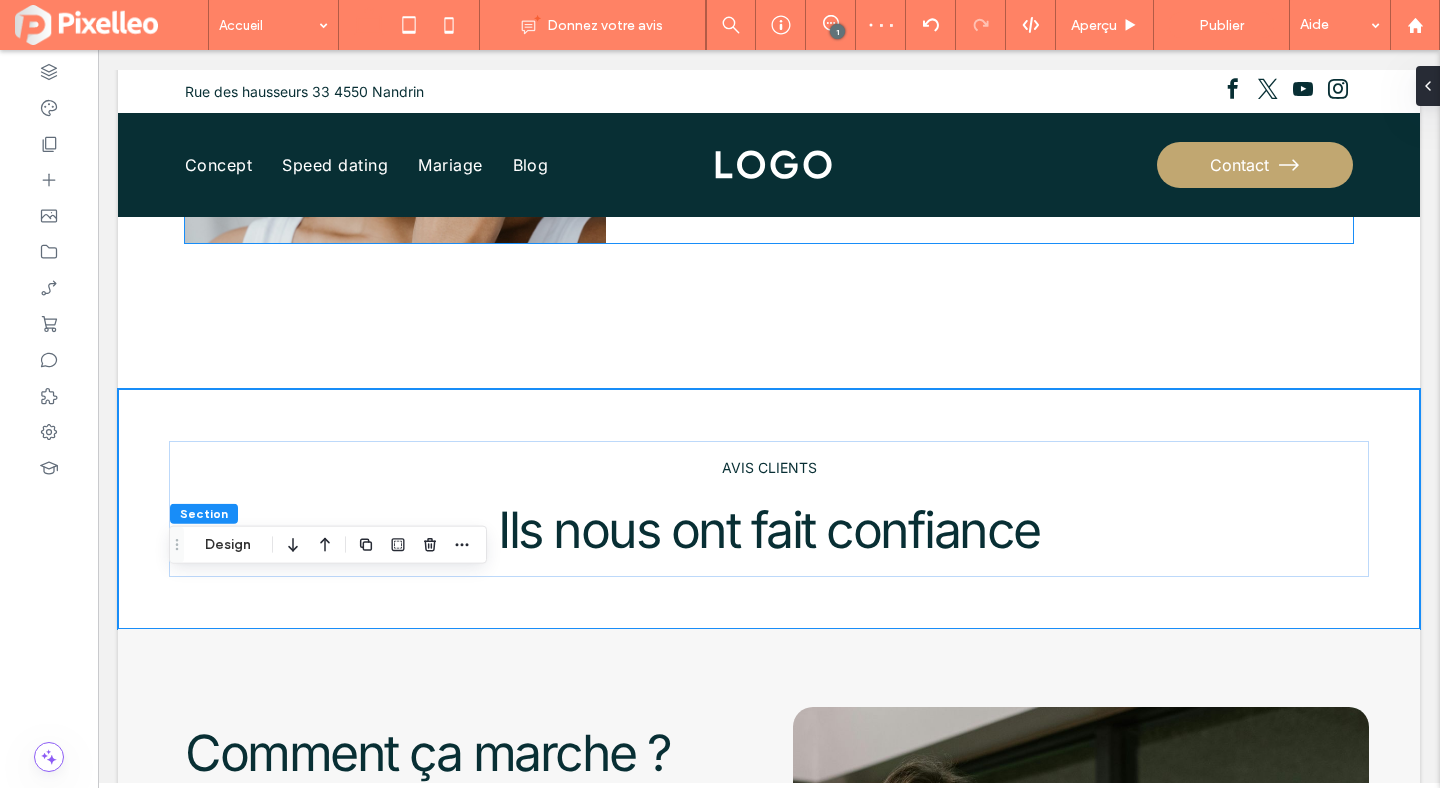 scroll, scrollTop: 5089, scrollLeft: 0, axis: vertical 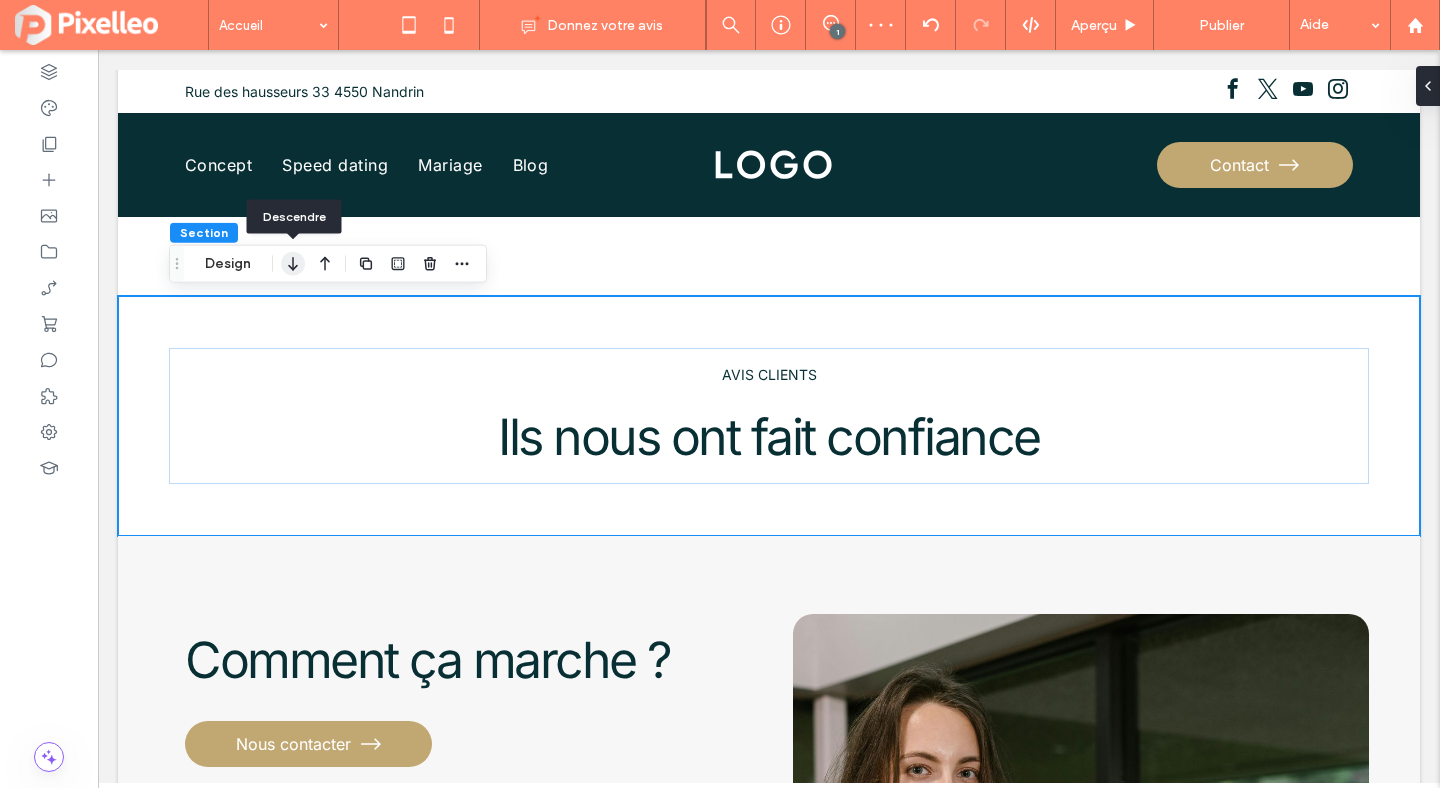 click 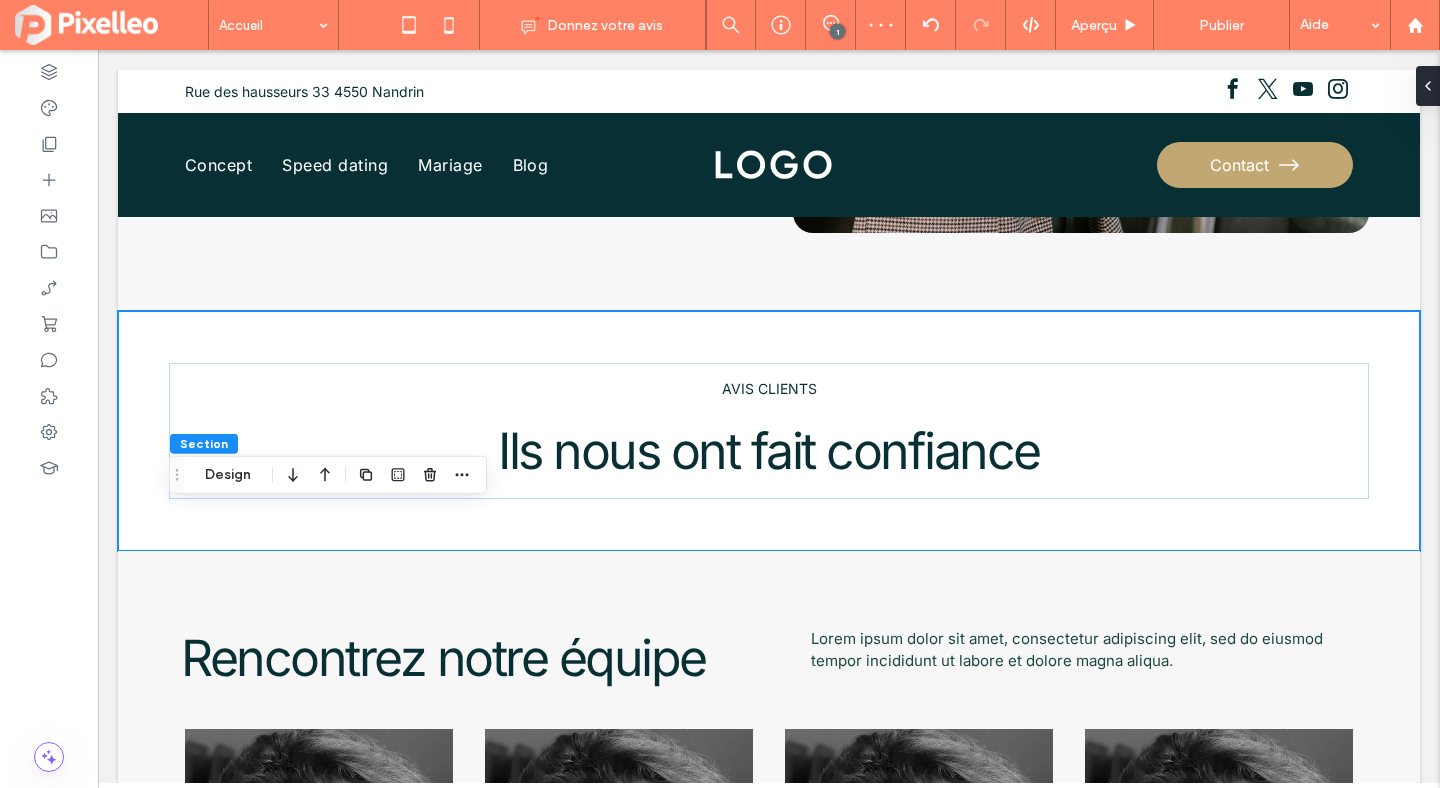 scroll, scrollTop: 5899, scrollLeft: 0, axis: vertical 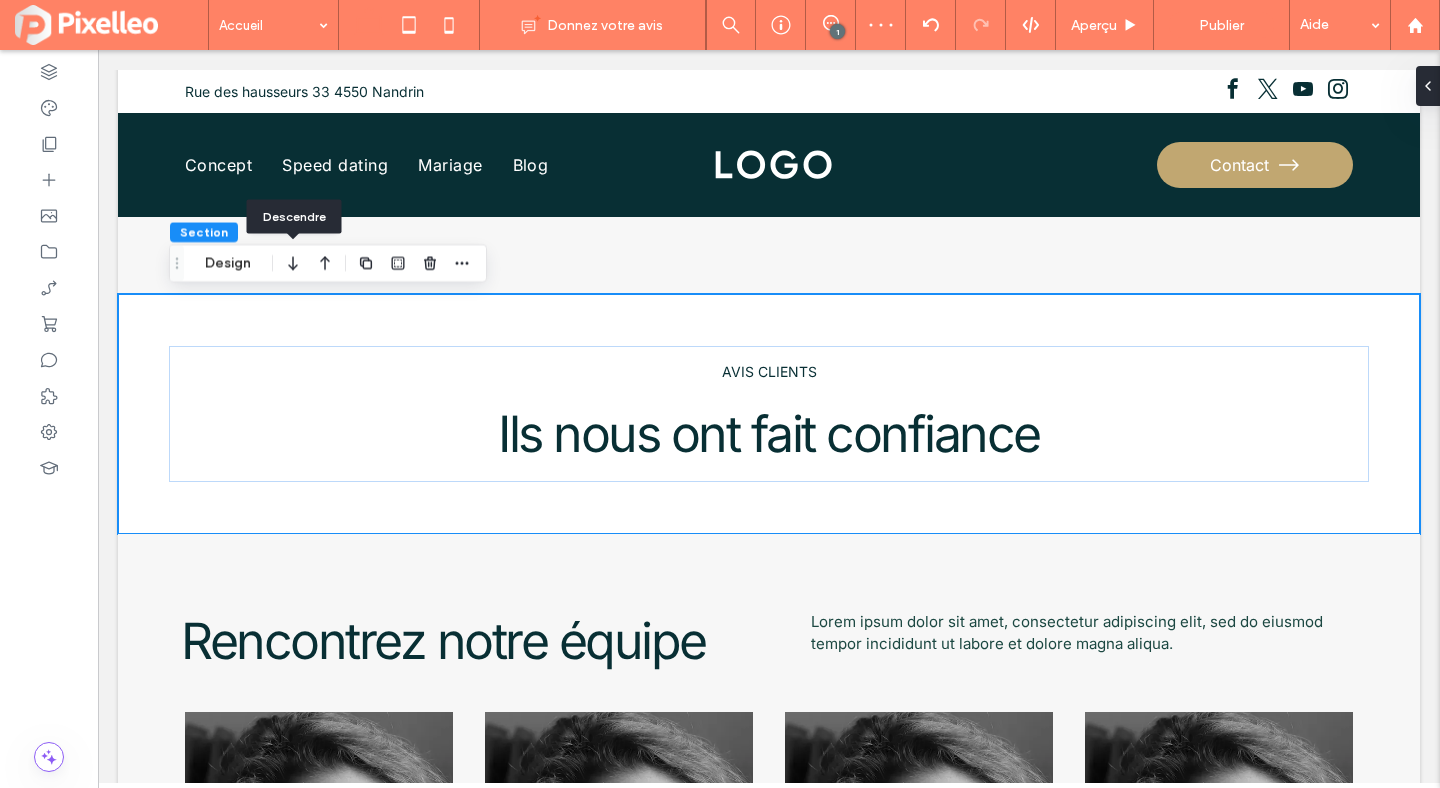 click 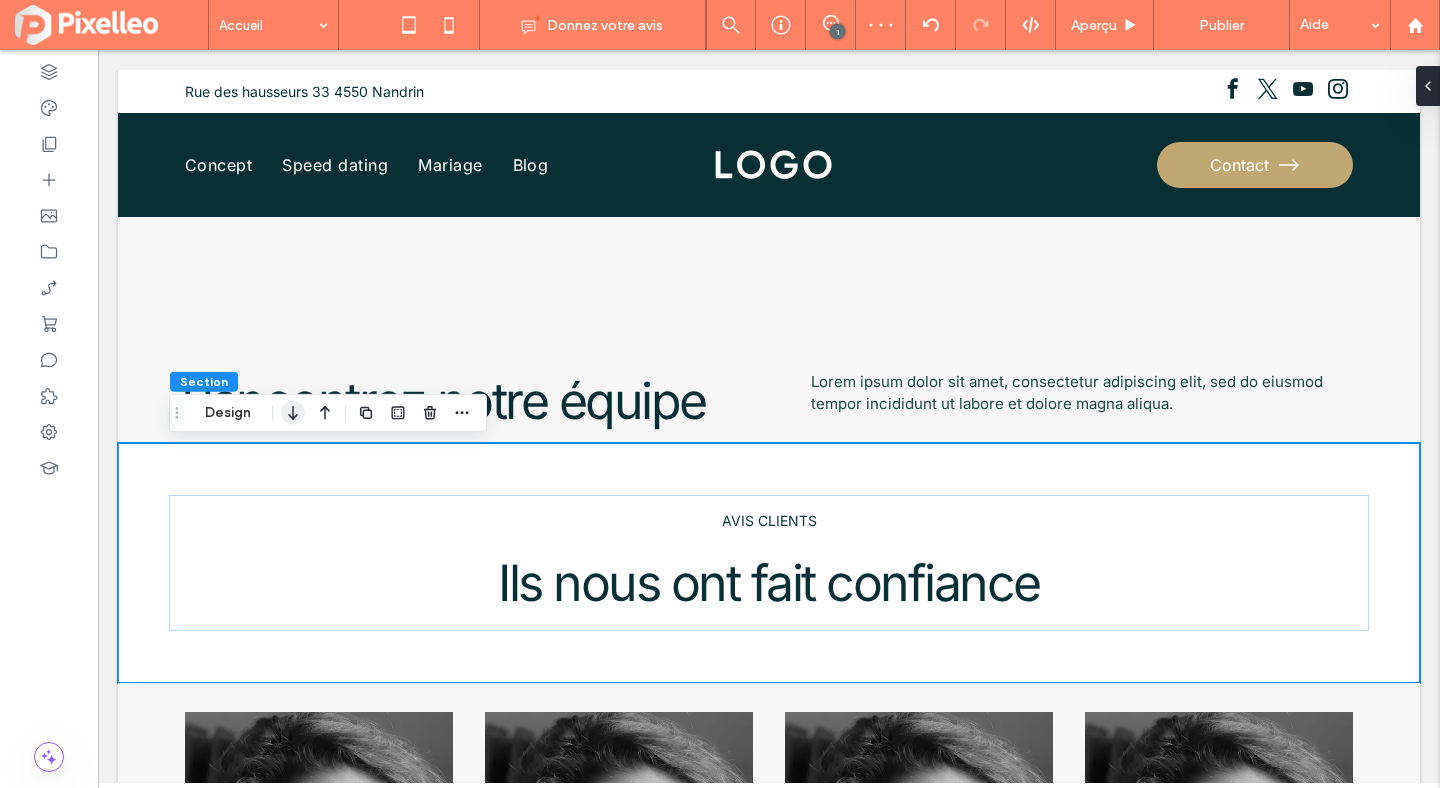 click 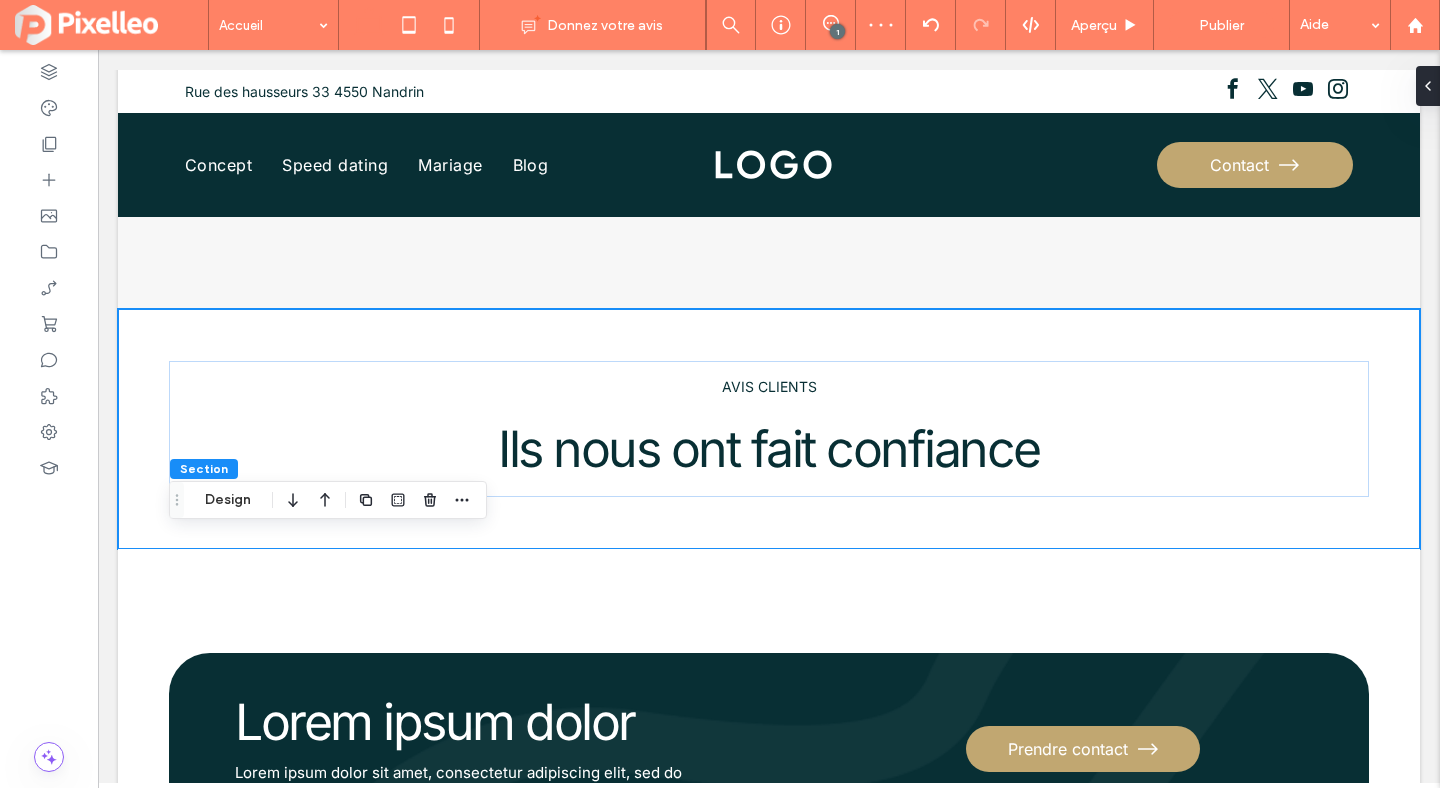 scroll, scrollTop: 6589, scrollLeft: 0, axis: vertical 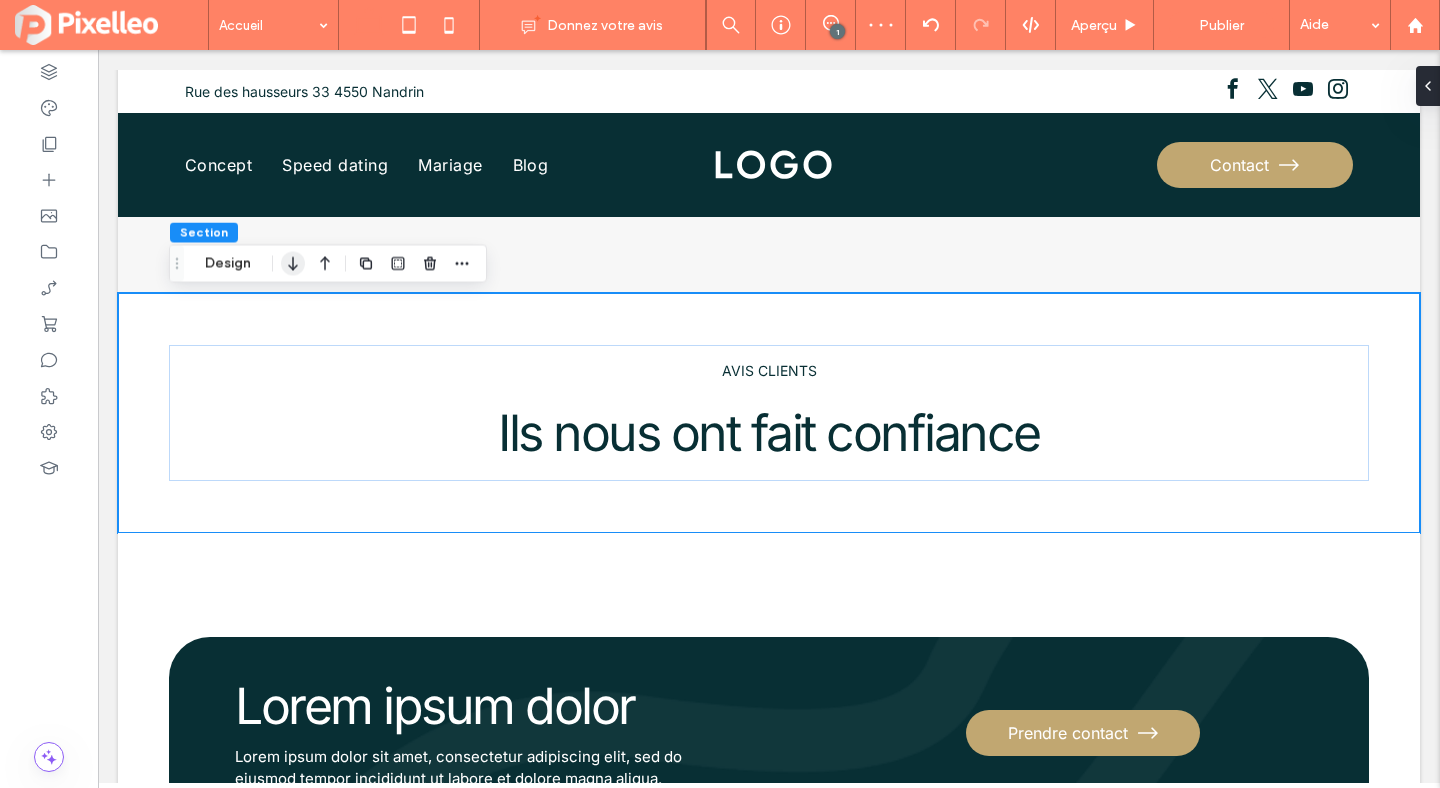 click 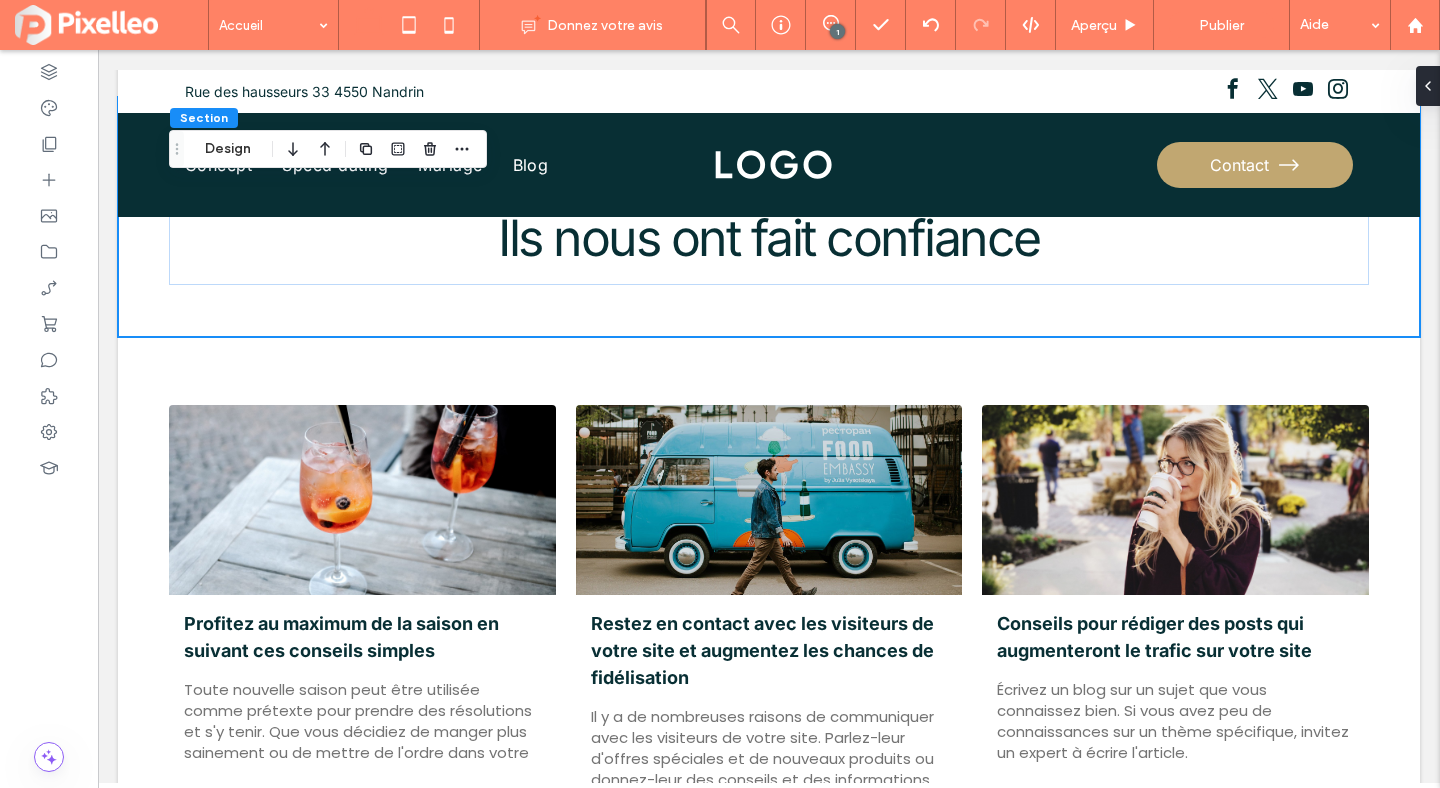 scroll, scrollTop: 7148, scrollLeft: 0, axis: vertical 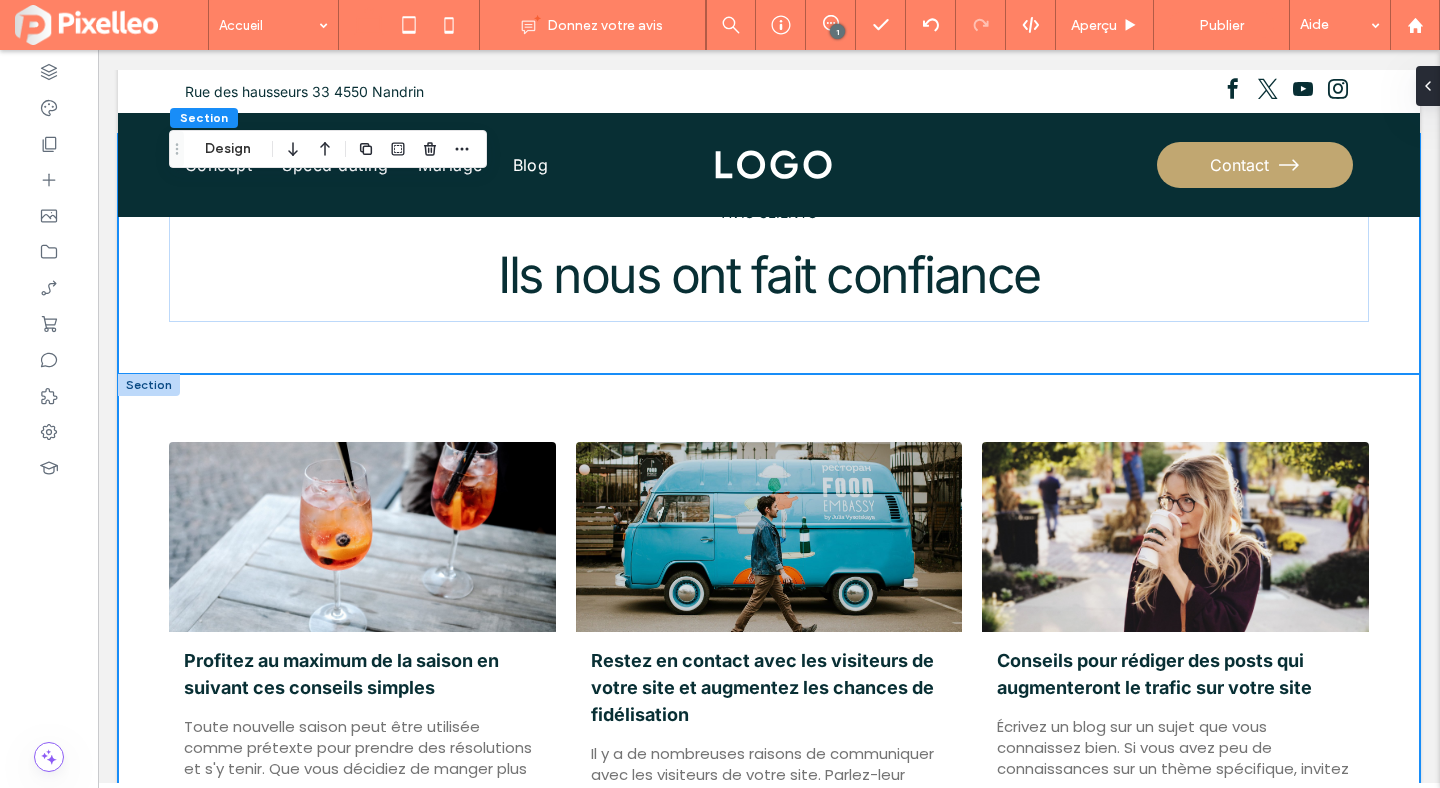 click on "Profitez au maximum de la saison en suivant ces conseils simples
par Pixelleo Dev Team
•
5 août 2025
Toute nouvelle saison peut être utilisée comme prétexte pour prendre des résolutions et s'y tenir. Que vous décidiez de manger plus sainement ou de mettre de l'ordre dans votre garage, voici quelques conseils pour prendre des résolutions et vous y tenir.
Restez en contact avec les visiteurs de votre site et augmentez les chances de fidélisation
par Pixelleo Dev Team
•
5 août 2025
Il y a de nombreuses raisons de communiquer avec les visiteurs de votre site. Parlez-leur d'offres spéciales et de nouveaux produits ou donnez-leur des conseils et des informations.
Conseils pour rédiger des posts qui augmenteront le trafic sur votre site
par Pixelleo Dev Team
•
5 août 2025" at bounding box center (769, 641) 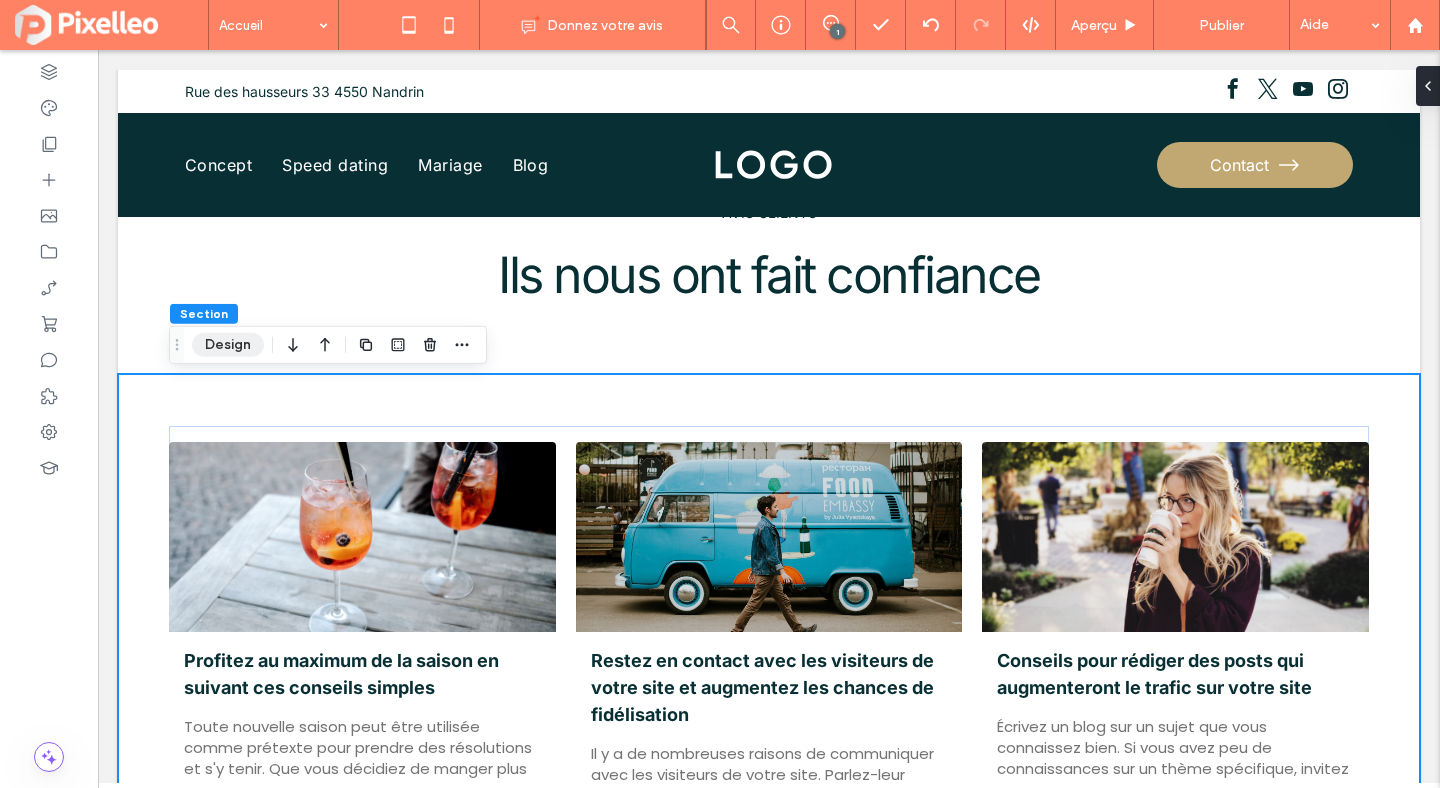 click on "Design" at bounding box center [228, 345] 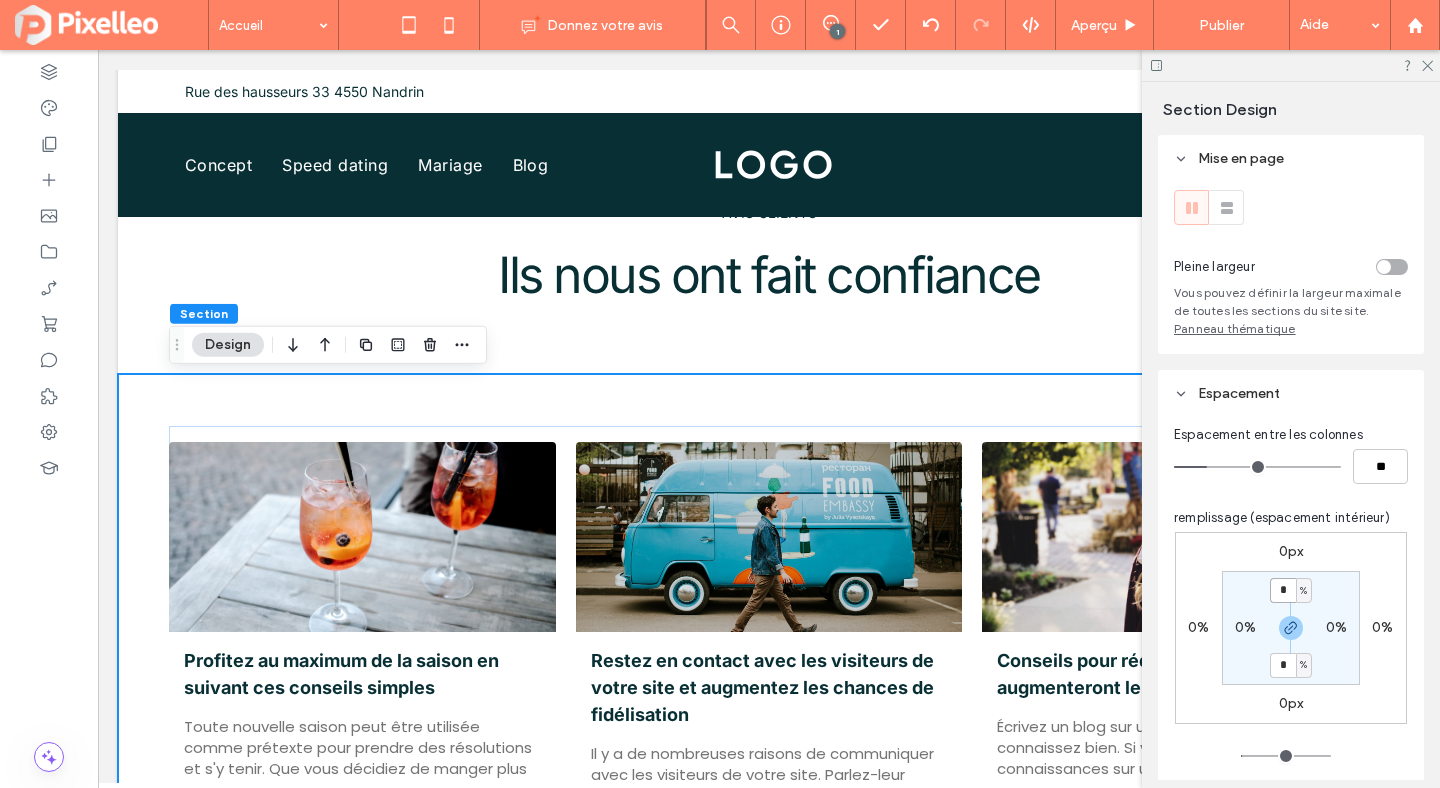 click on "*" at bounding box center (1283, 590) 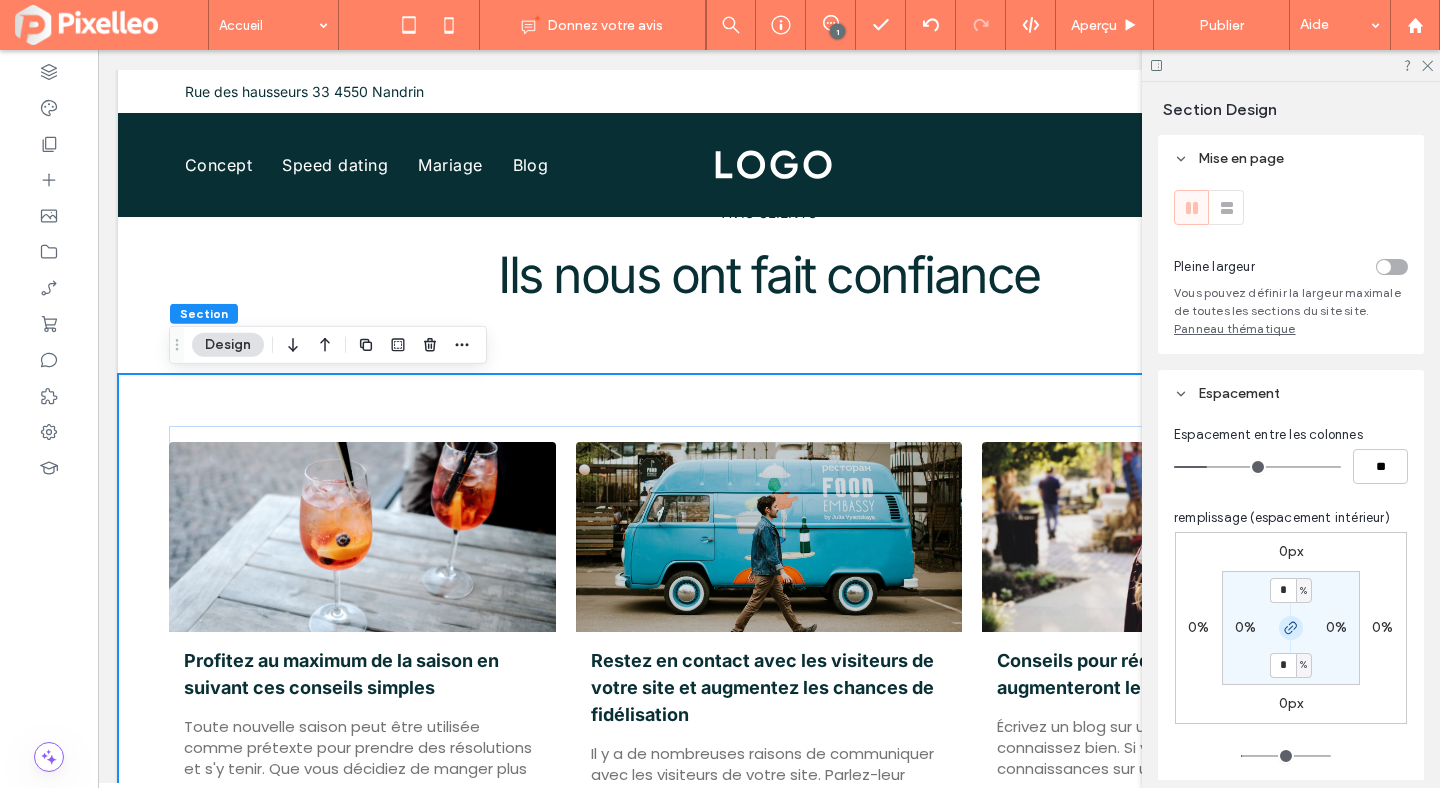 click 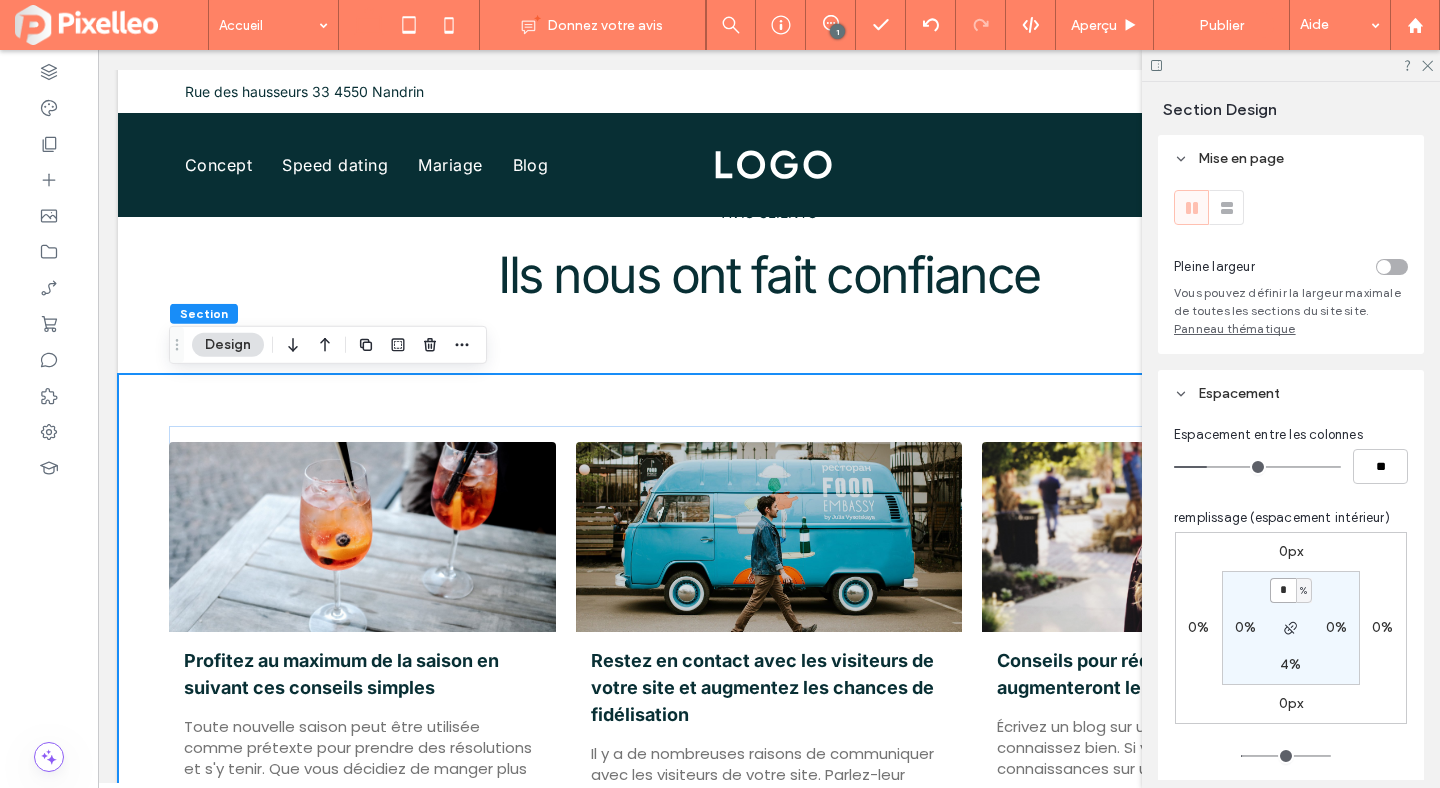 click on "*" at bounding box center [1283, 590] 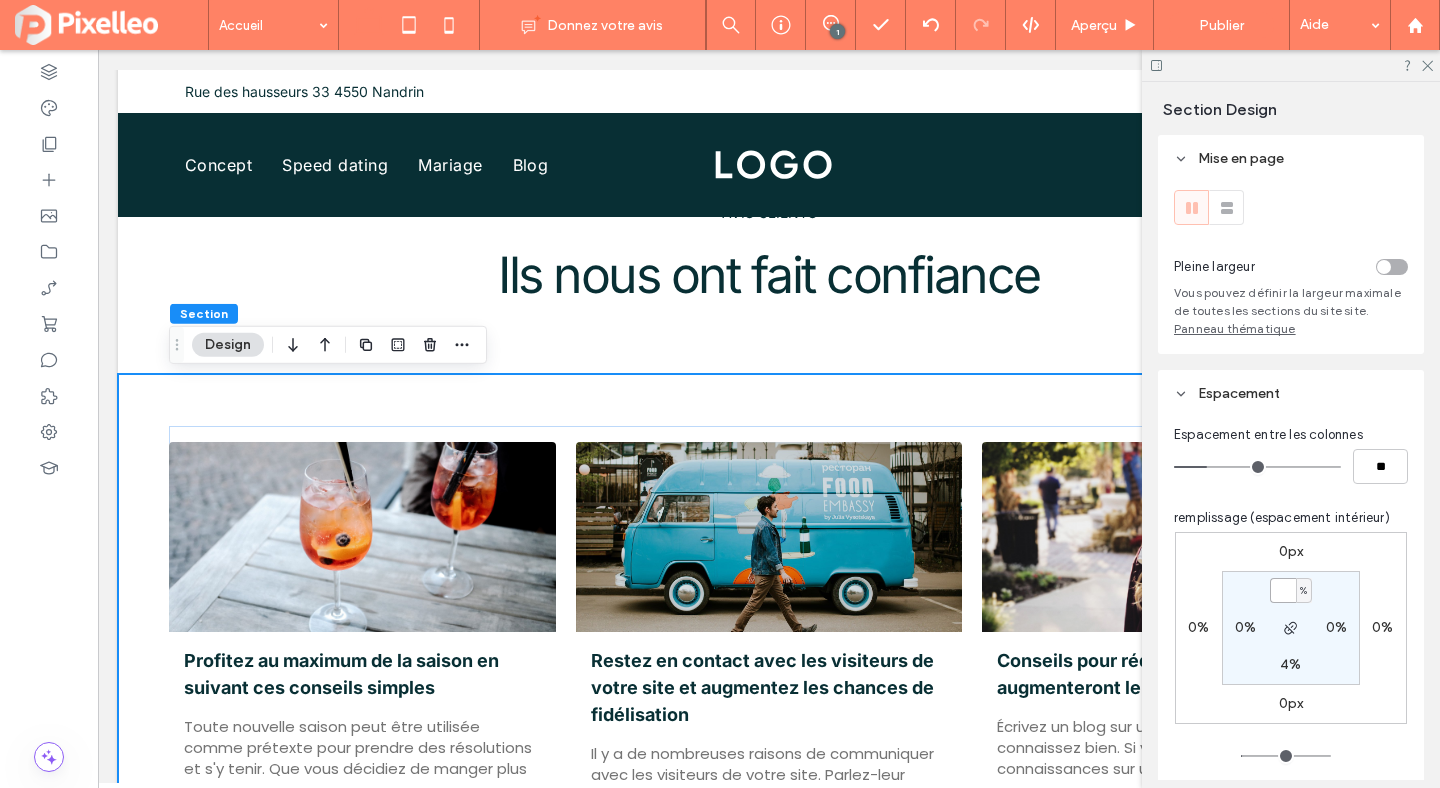 type on "*" 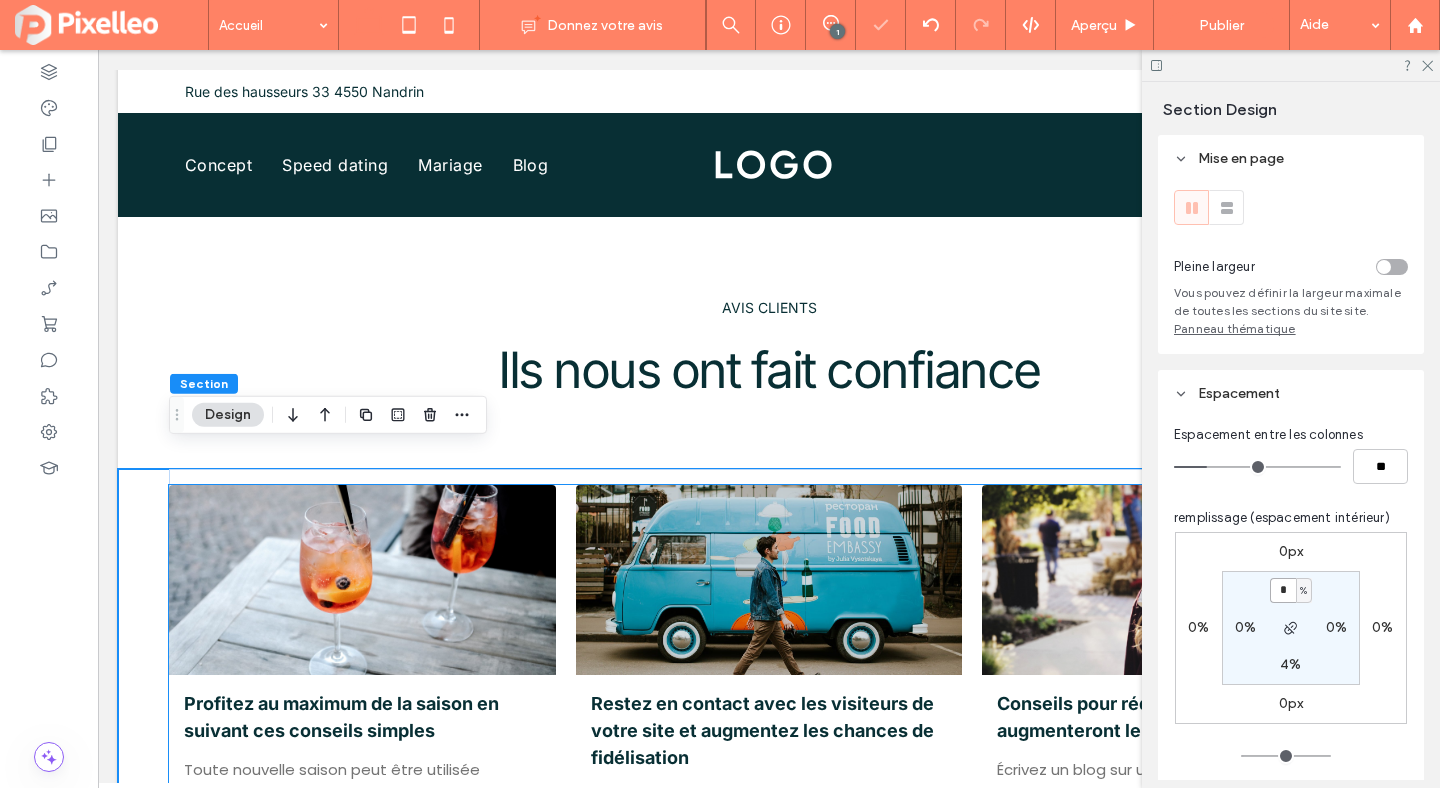scroll, scrollTop: 7038, scrollLeft: 0, axis: vertical 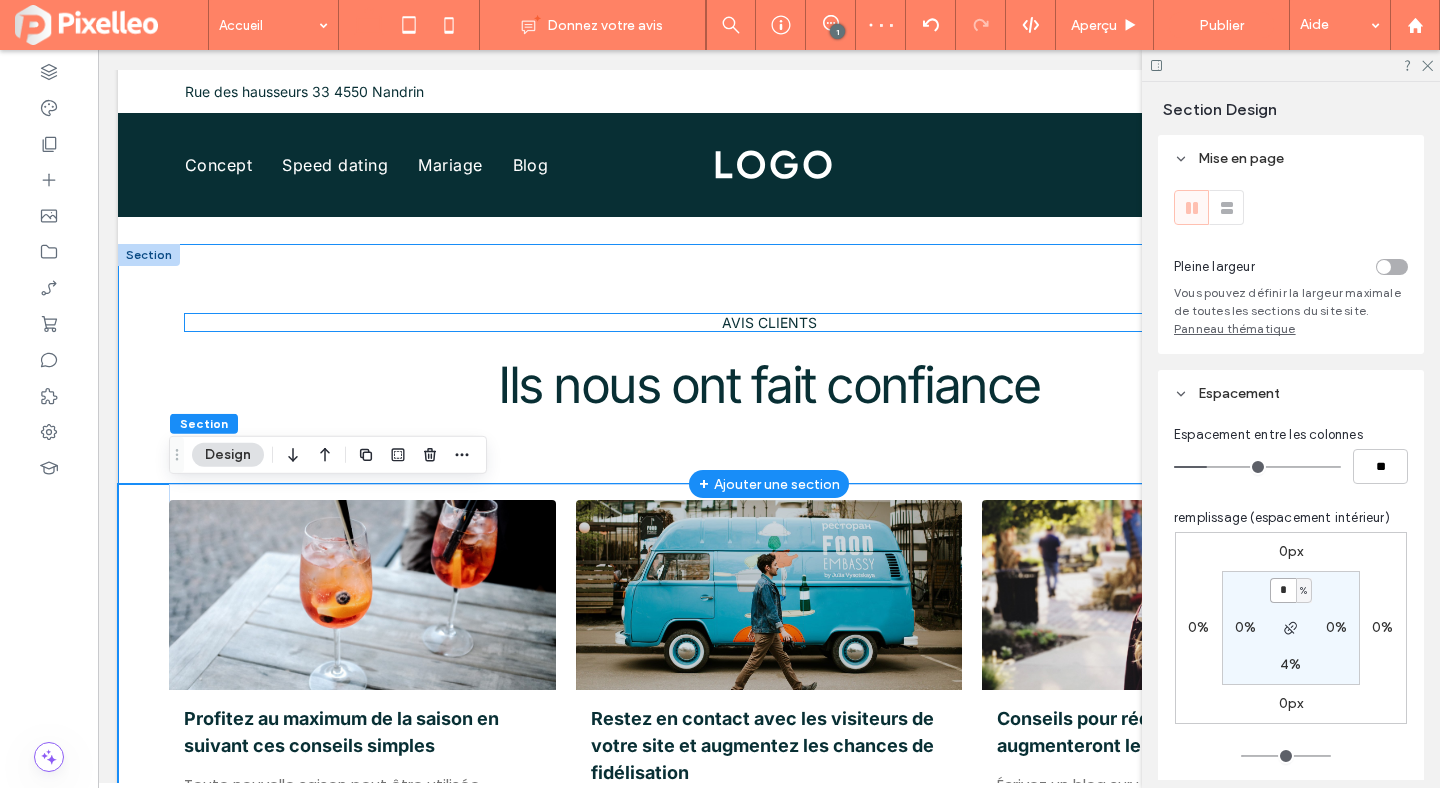 click on "AVIS CLIENTS" at bounding box center (769, 322) 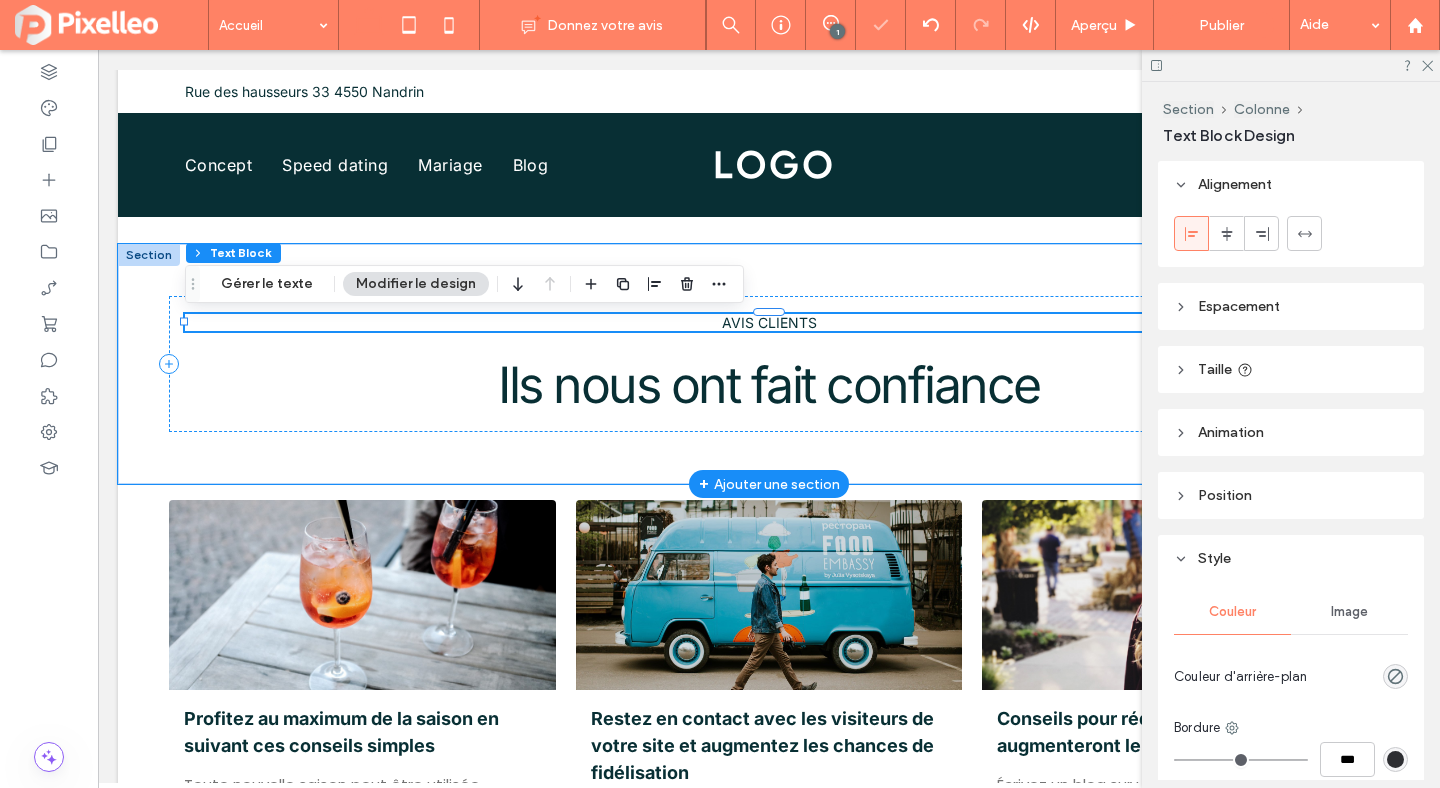 click on "AVIS CLIENTS" at bounding box center (769, 322) 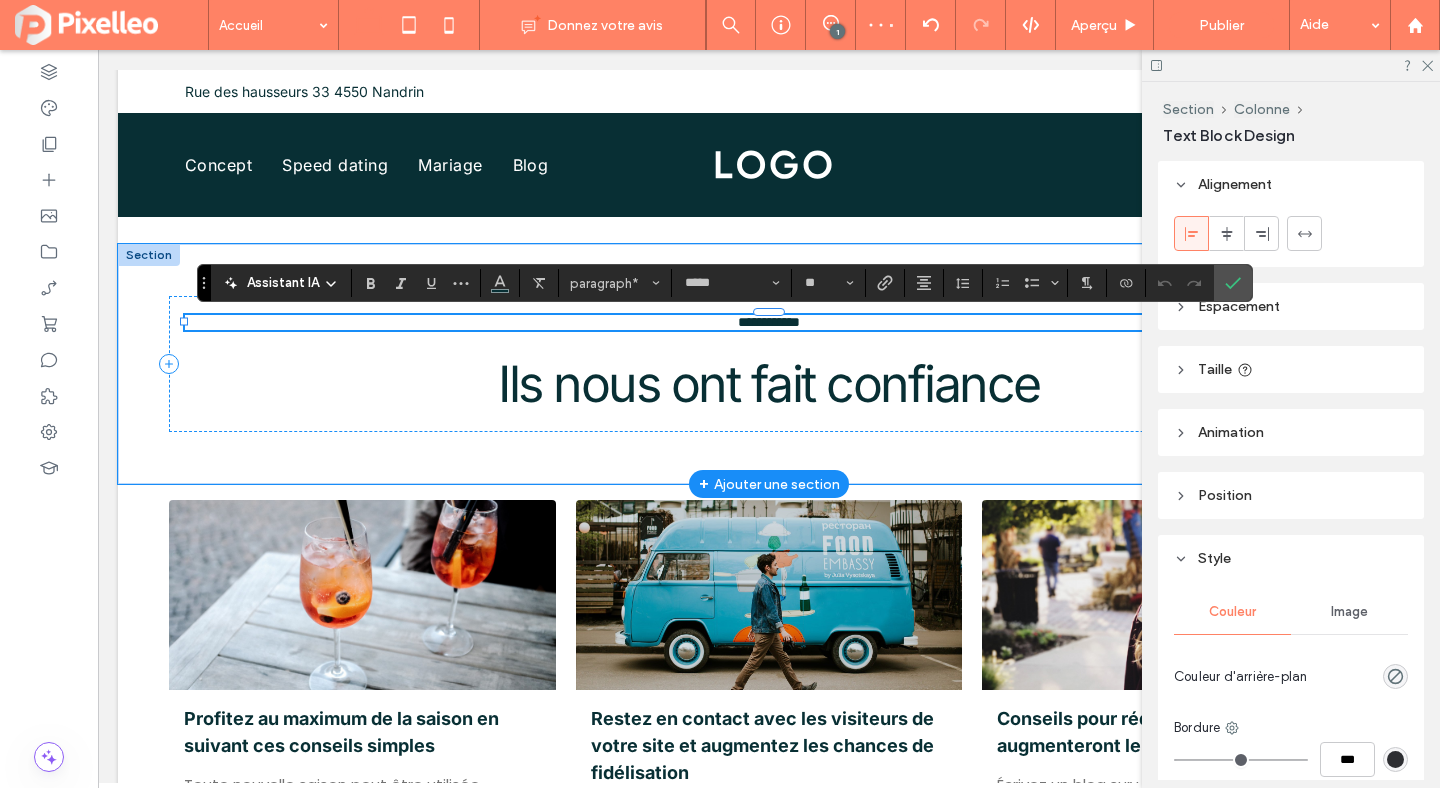 type 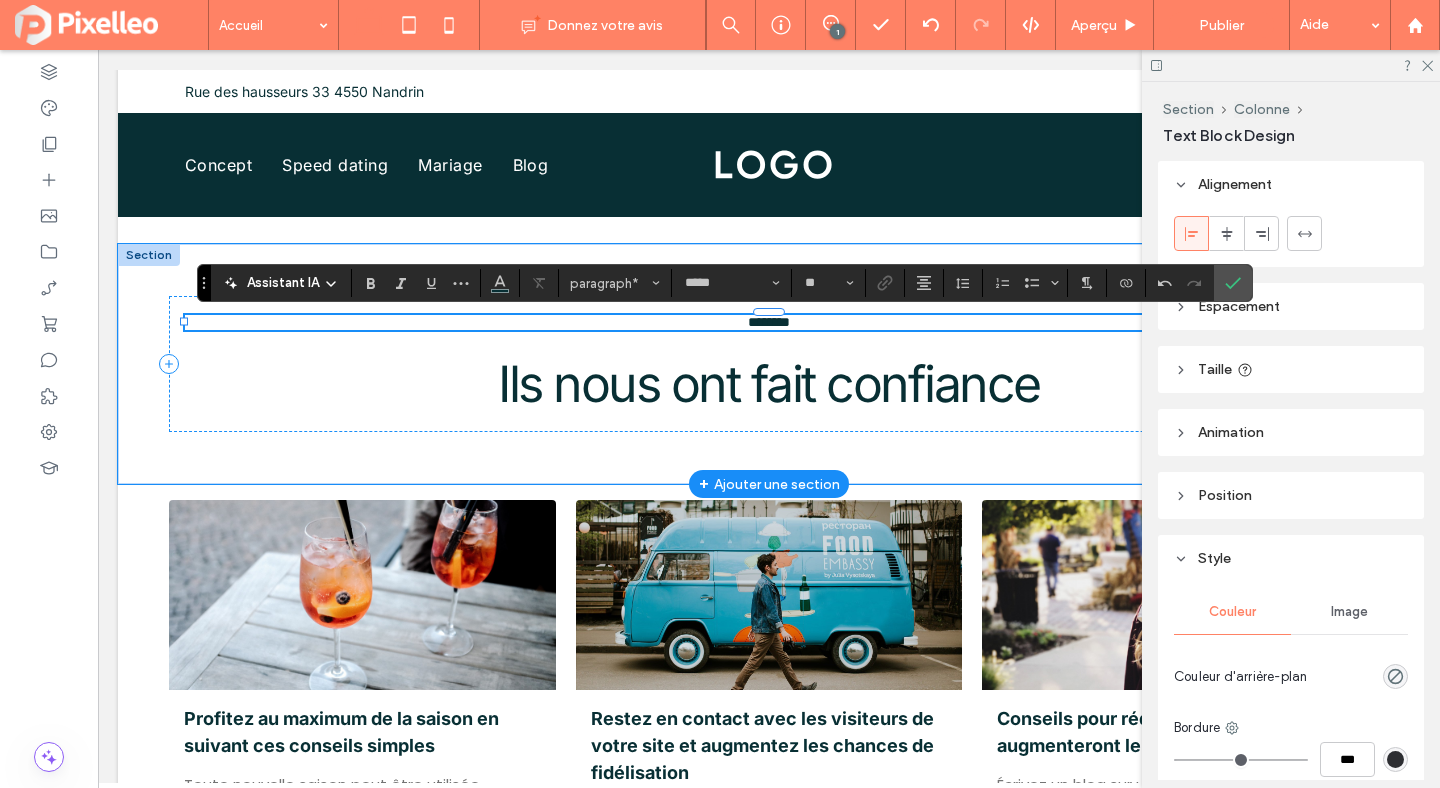 click on "********" at bounding box center [769, 322] 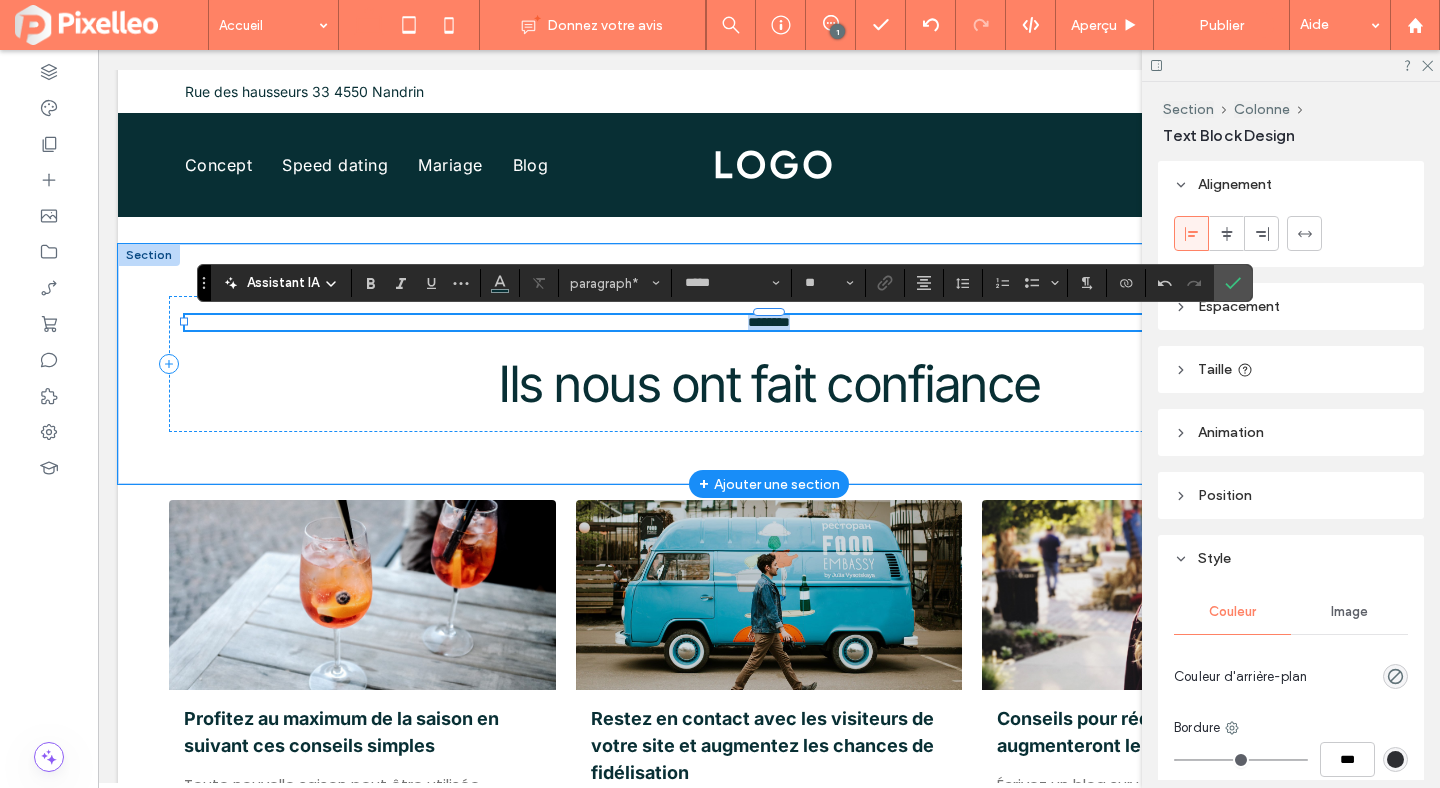 click on "********" at bounding box center [769, 322] 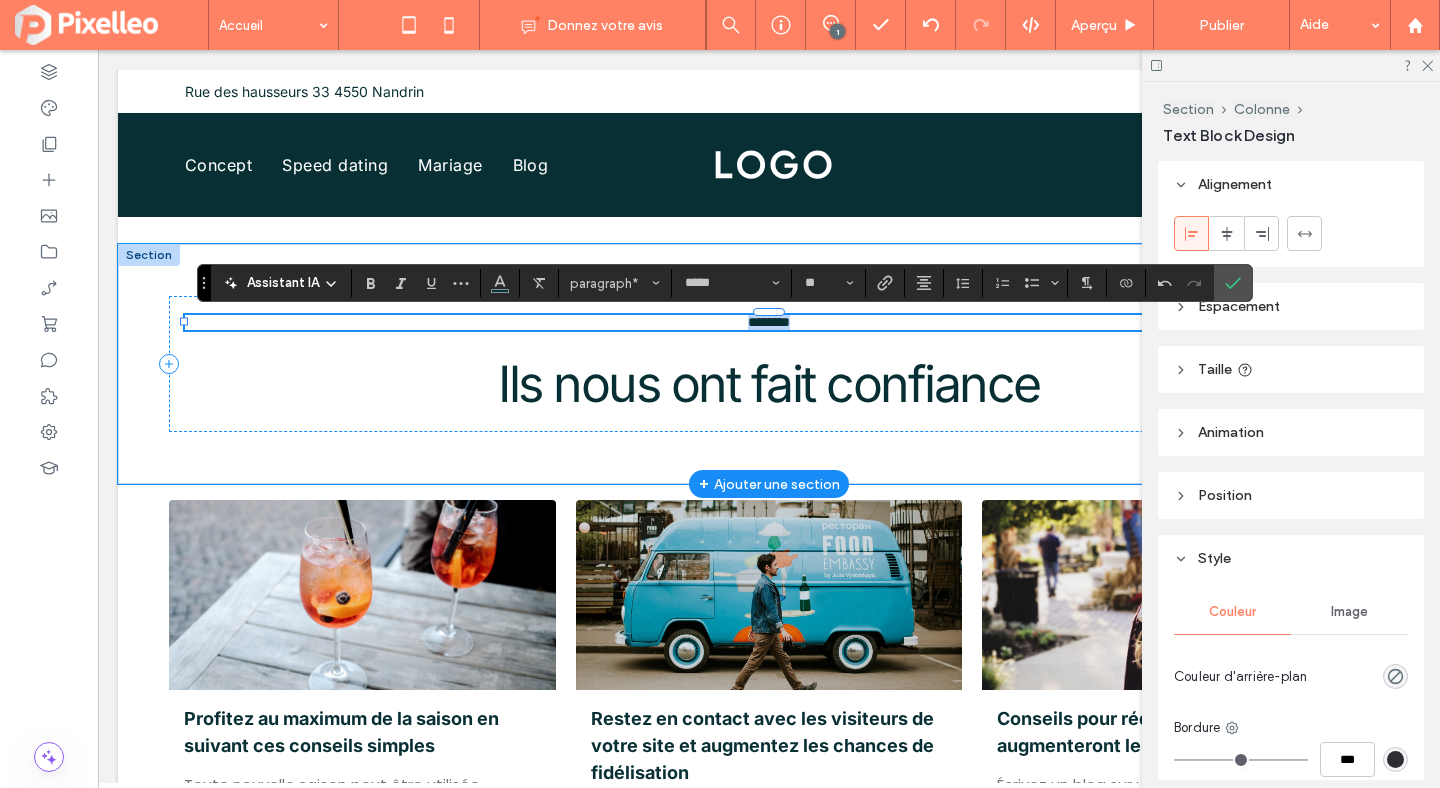 click on "********" at bounding box center (769, 322) 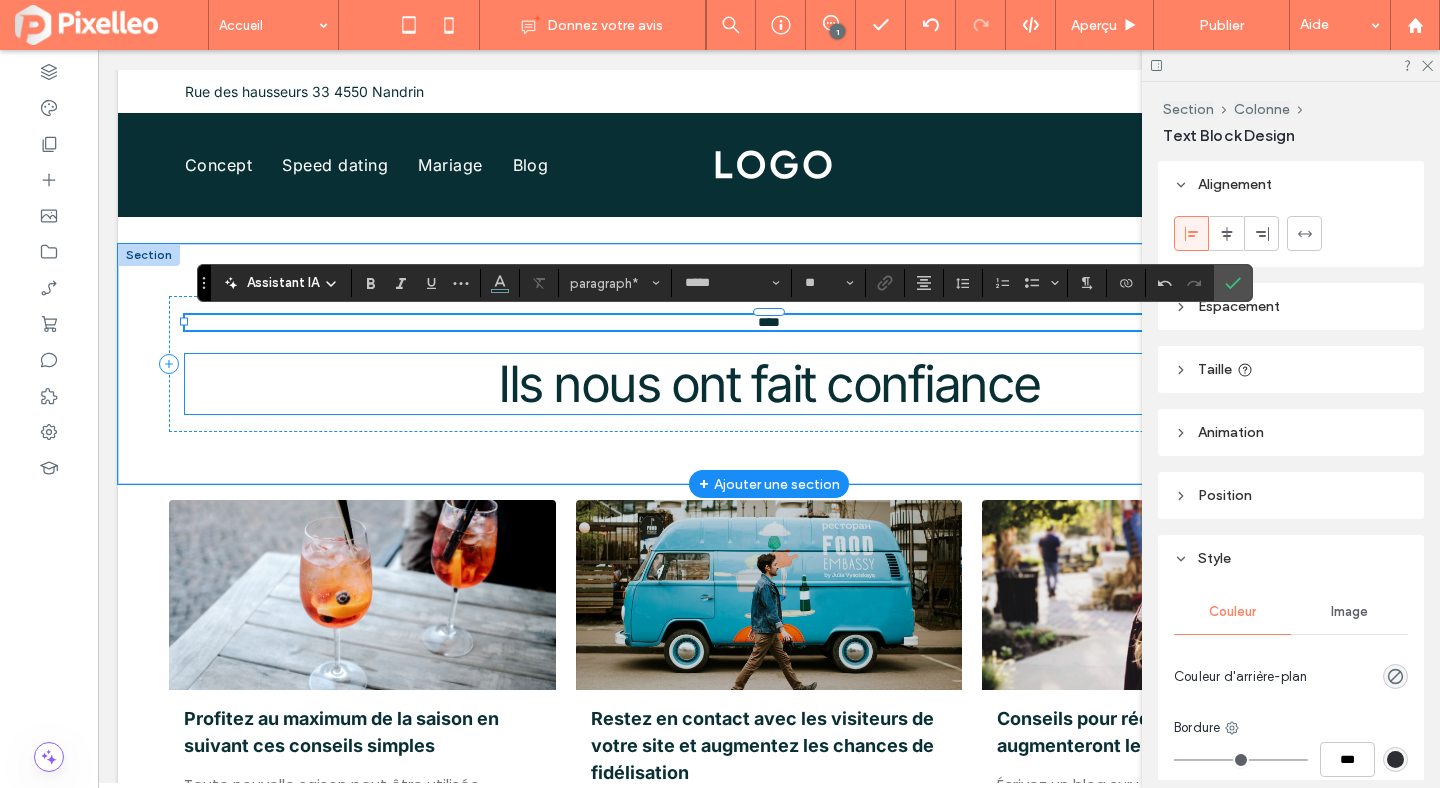 click on "Ils nous ont fait confiance" at bounding box center [769, 384] 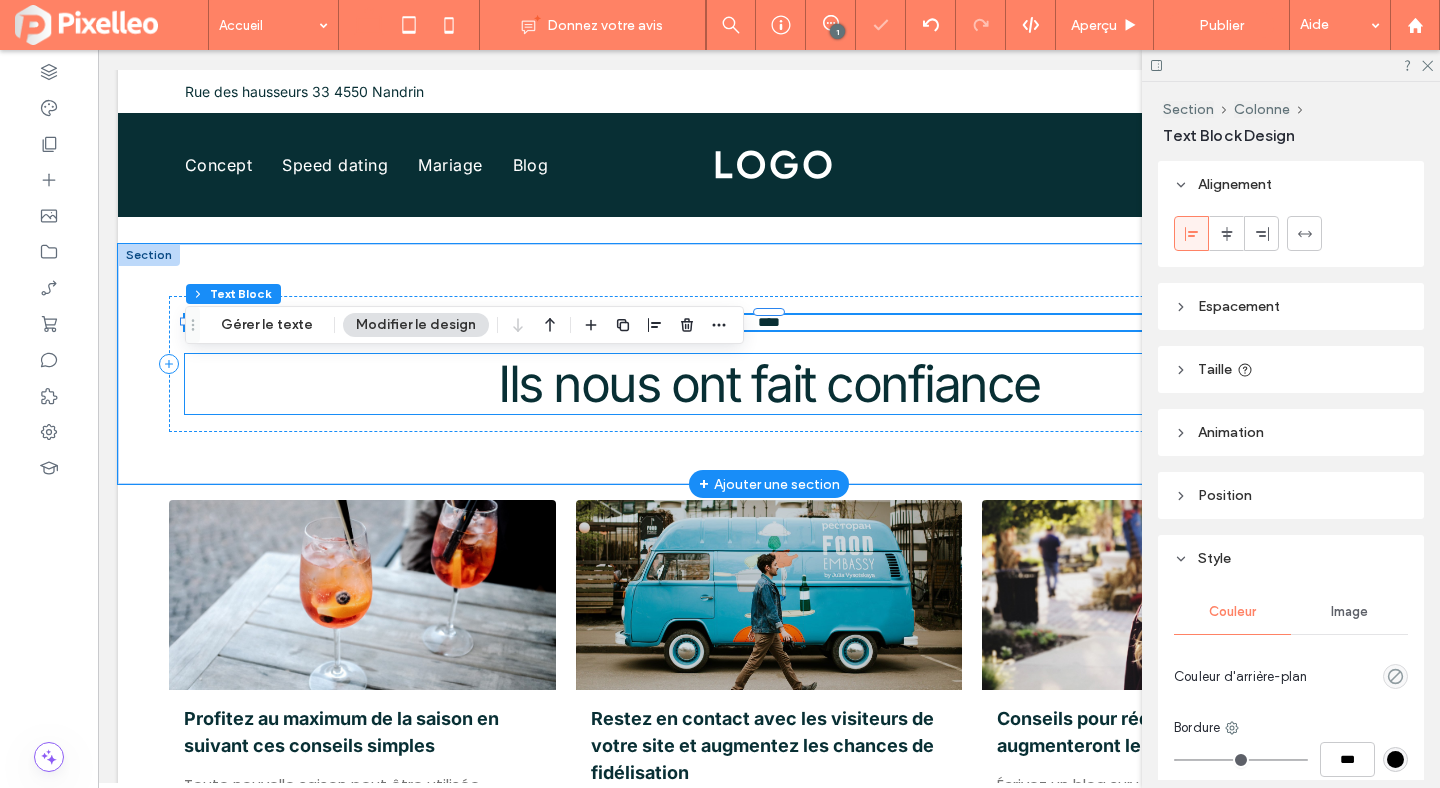 click on "Ils nous ont fait confiance" at bounding box center (769, 384) 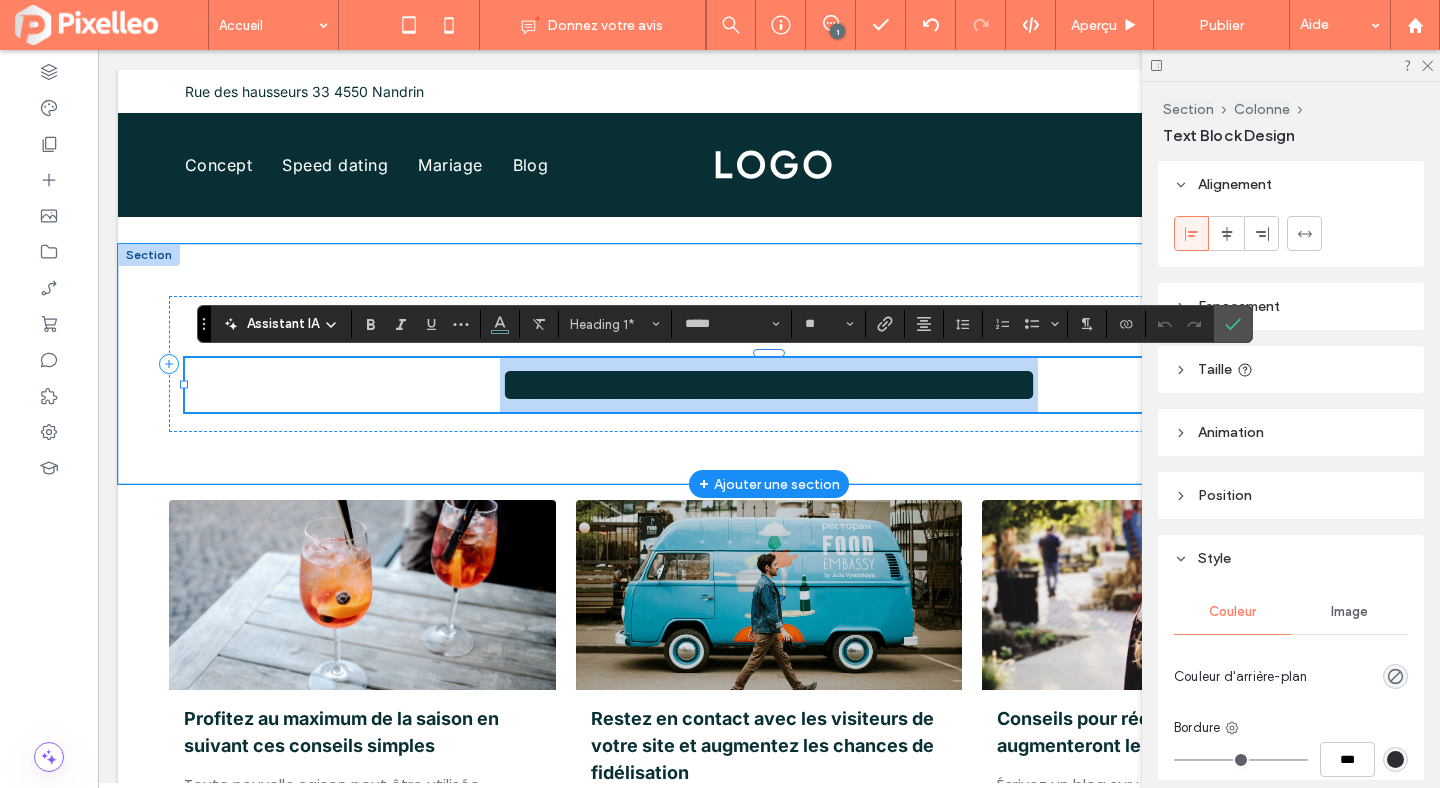 type 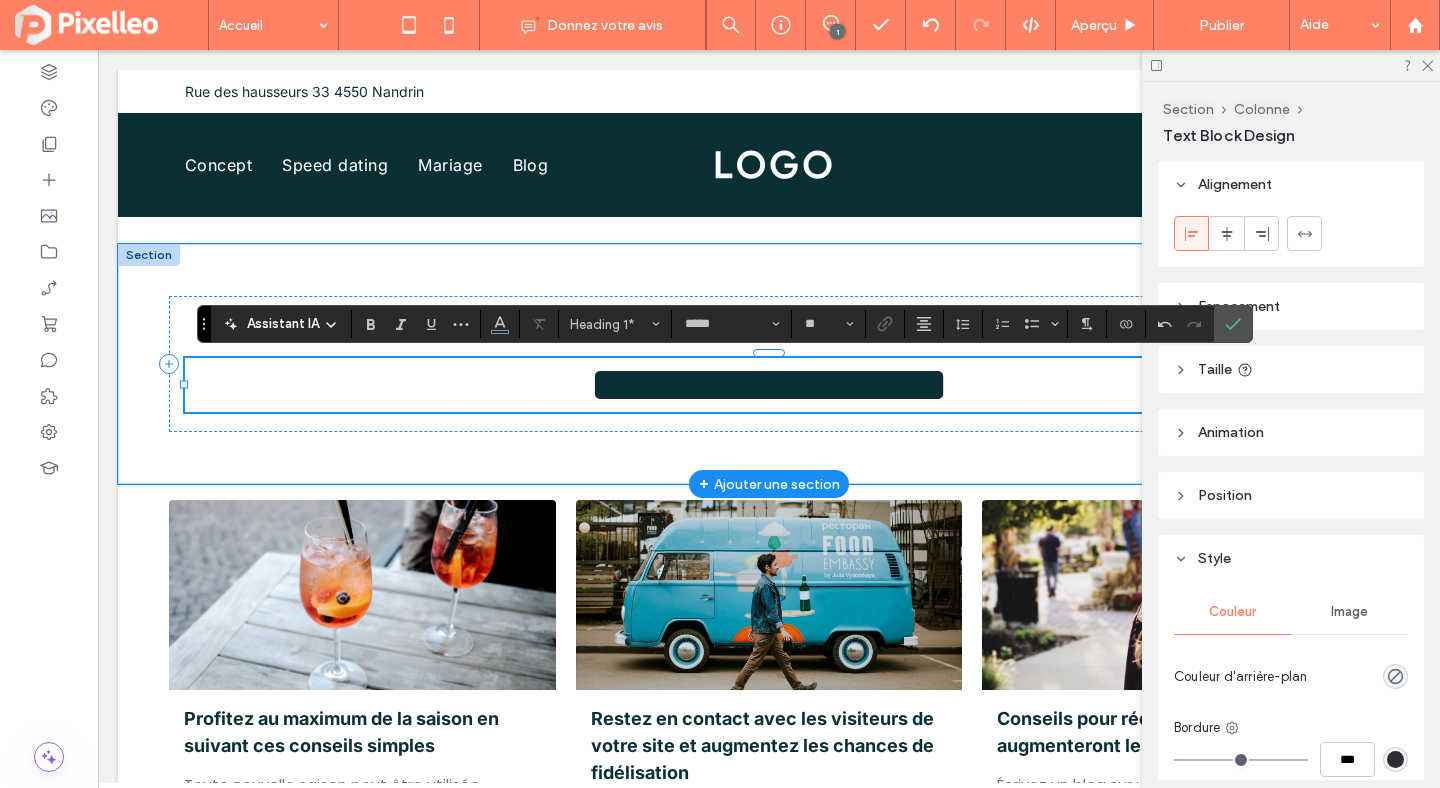 click on "**********" at bounding box center [769, 384] 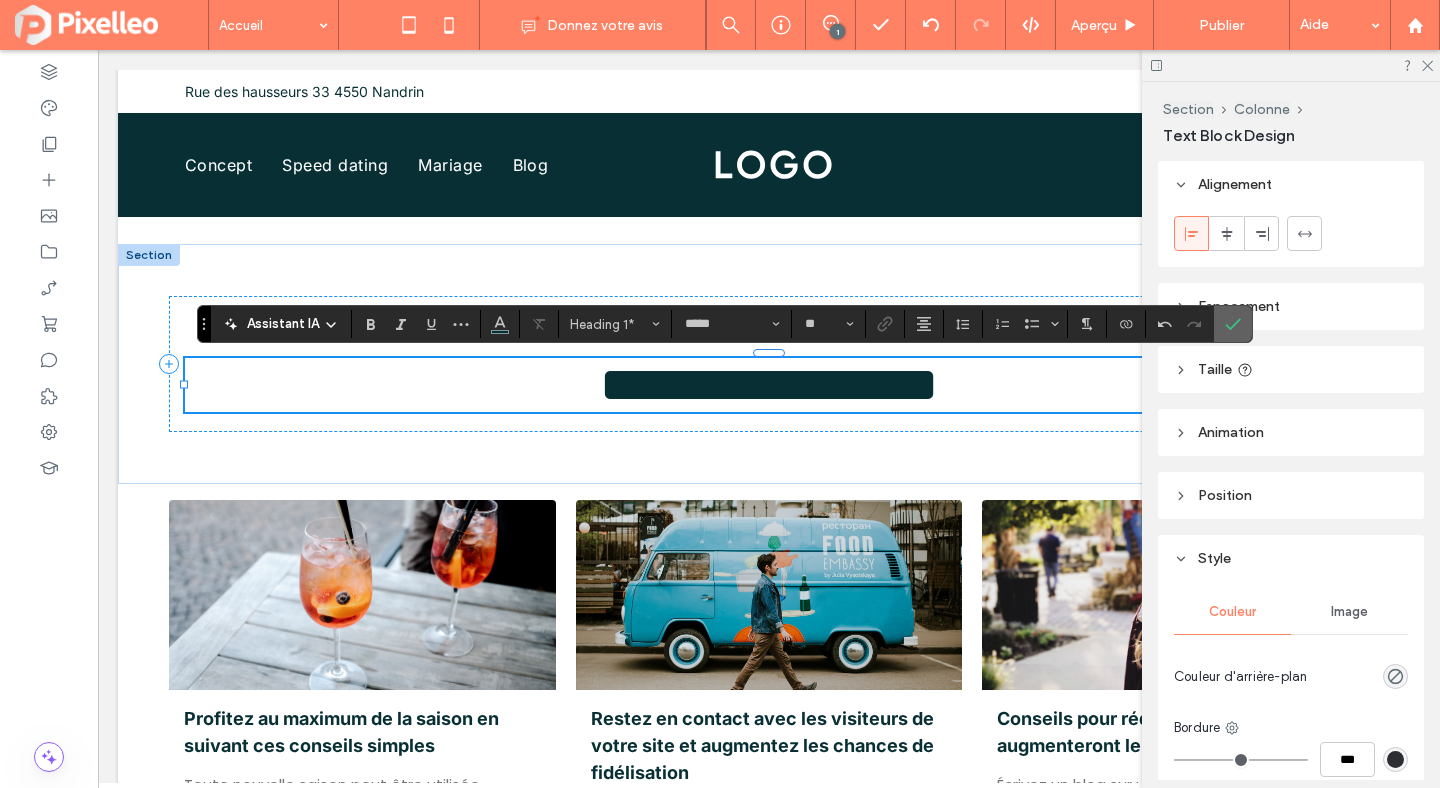 click at bounding box center (1233, 324) 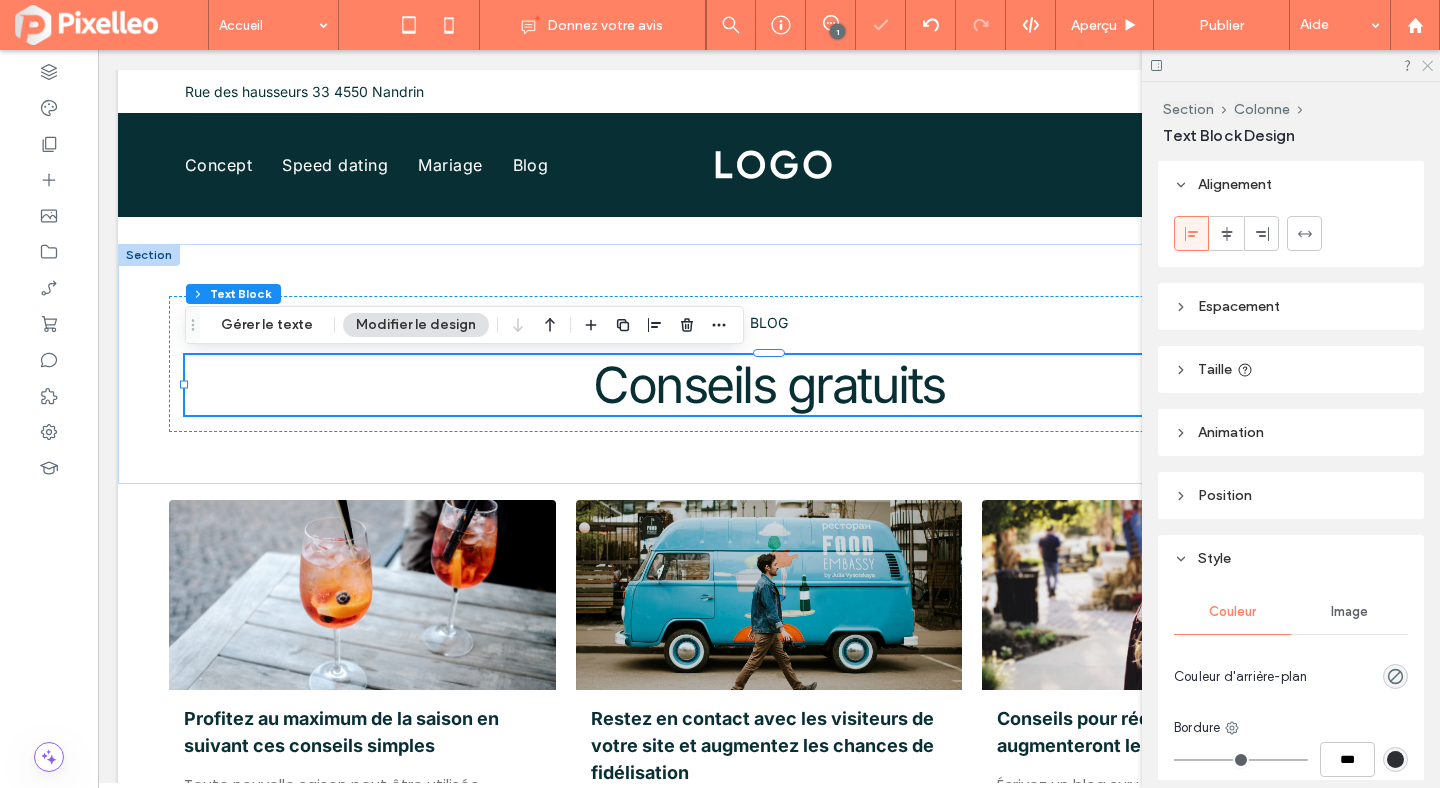 click 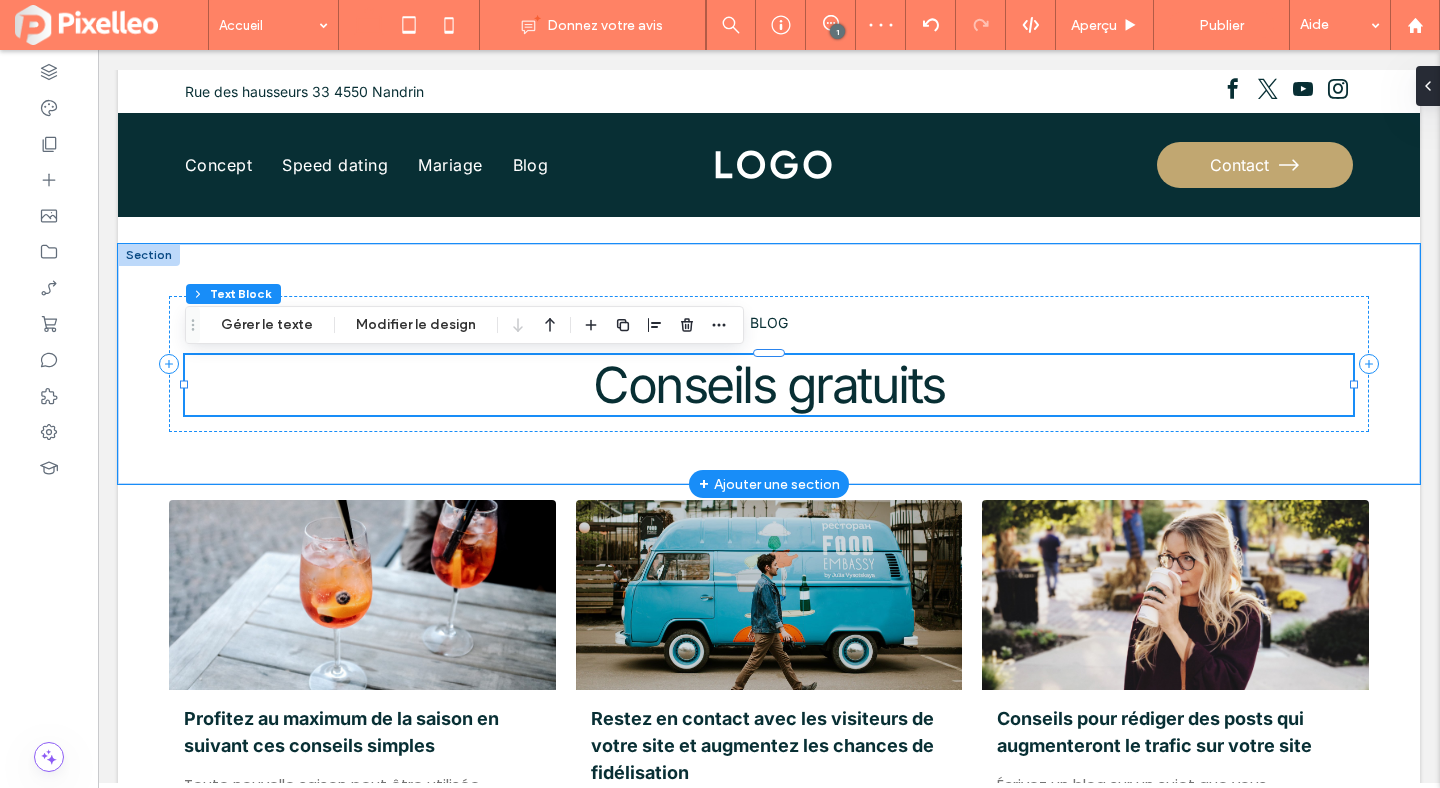 click on "Conseils gratuits" at bounding box center [769, 385] 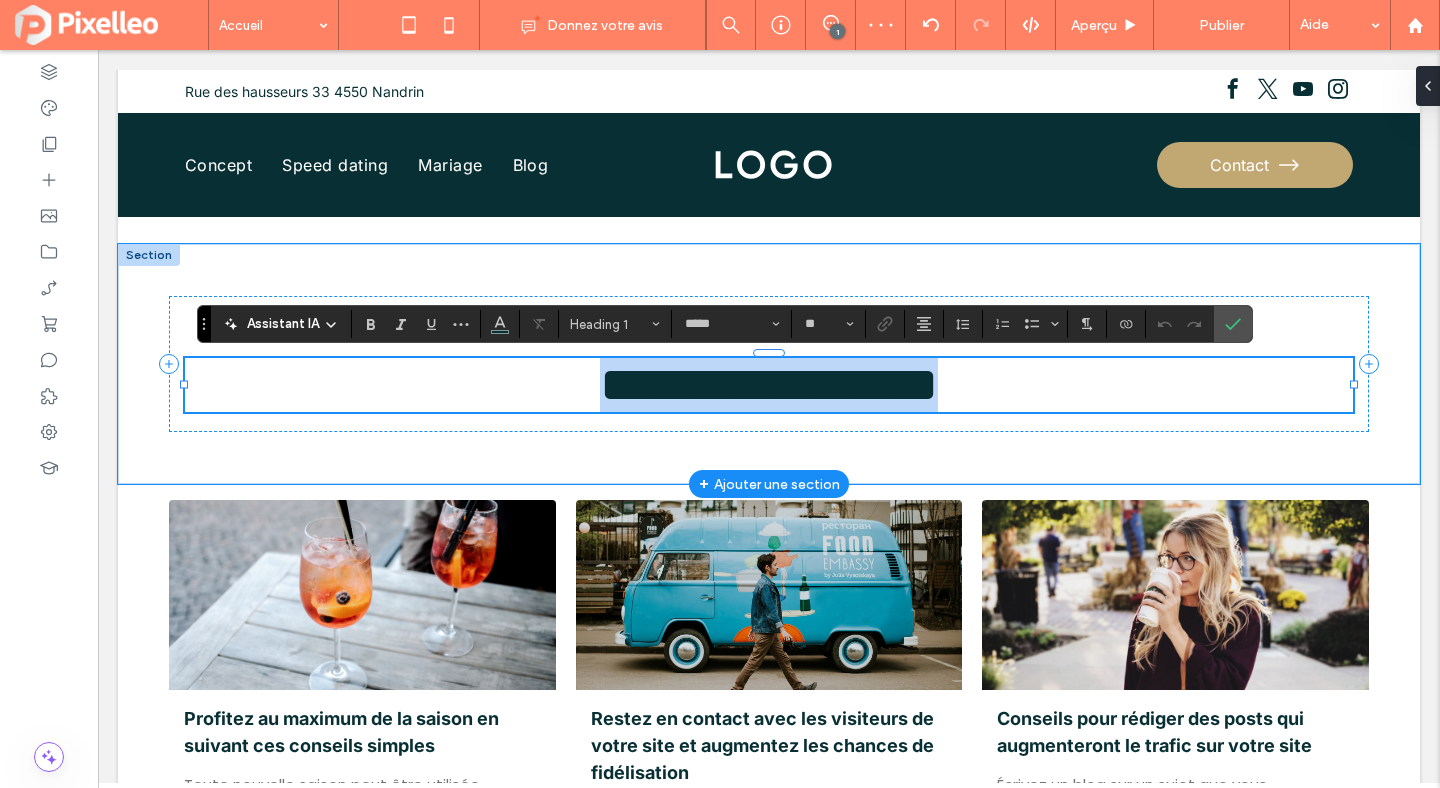 click on "**********" at bounding box center (769, 384) 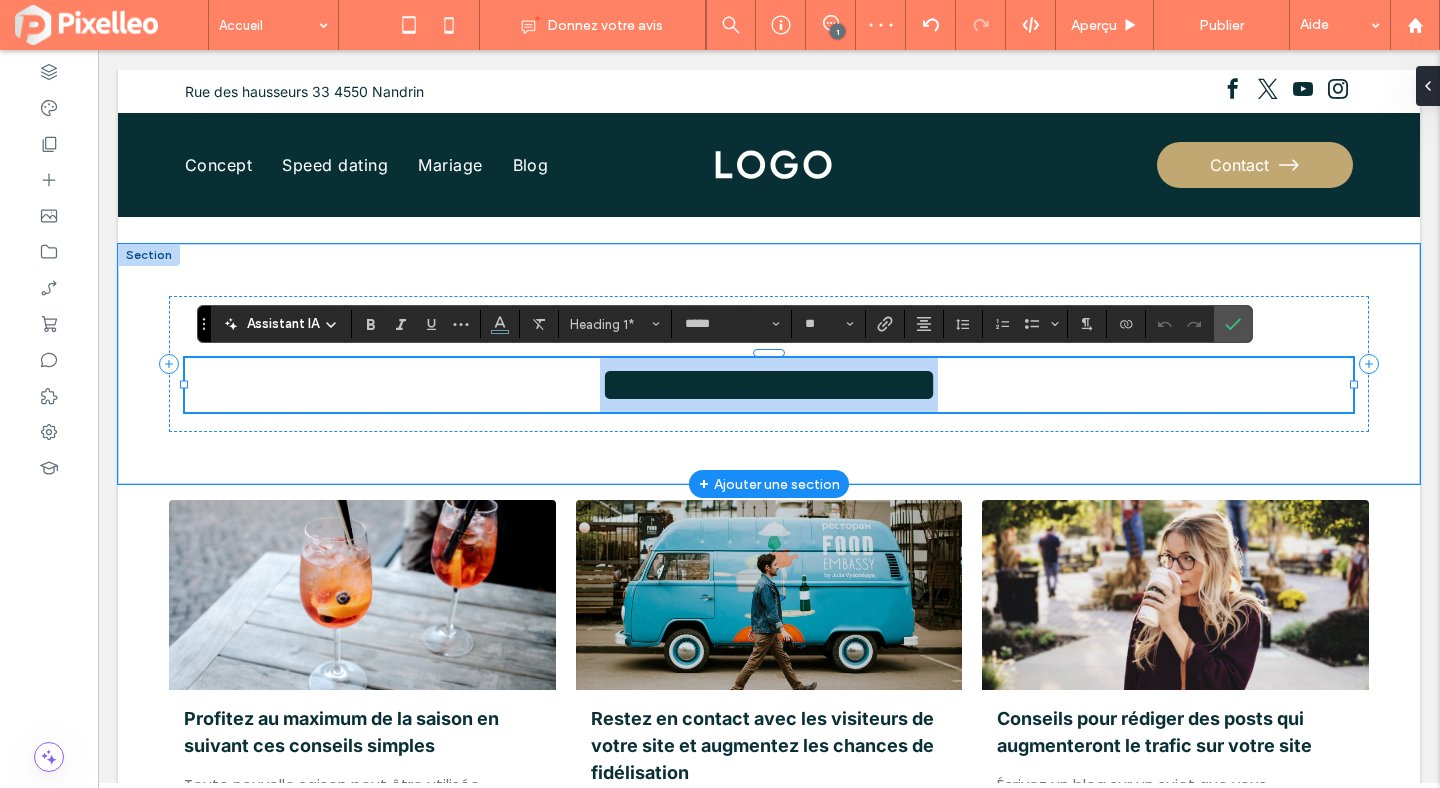 type 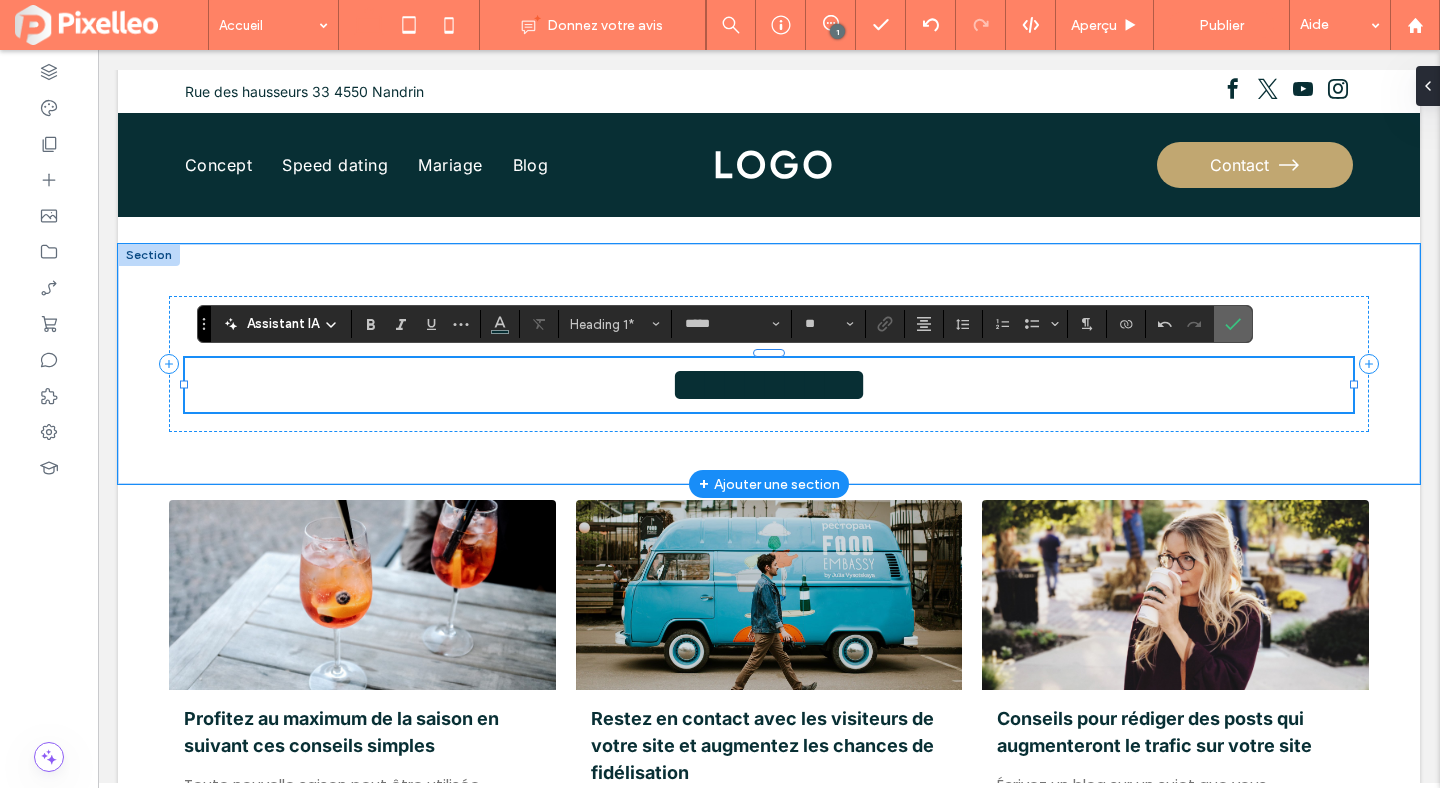 click at bounding box center [1233, 324] 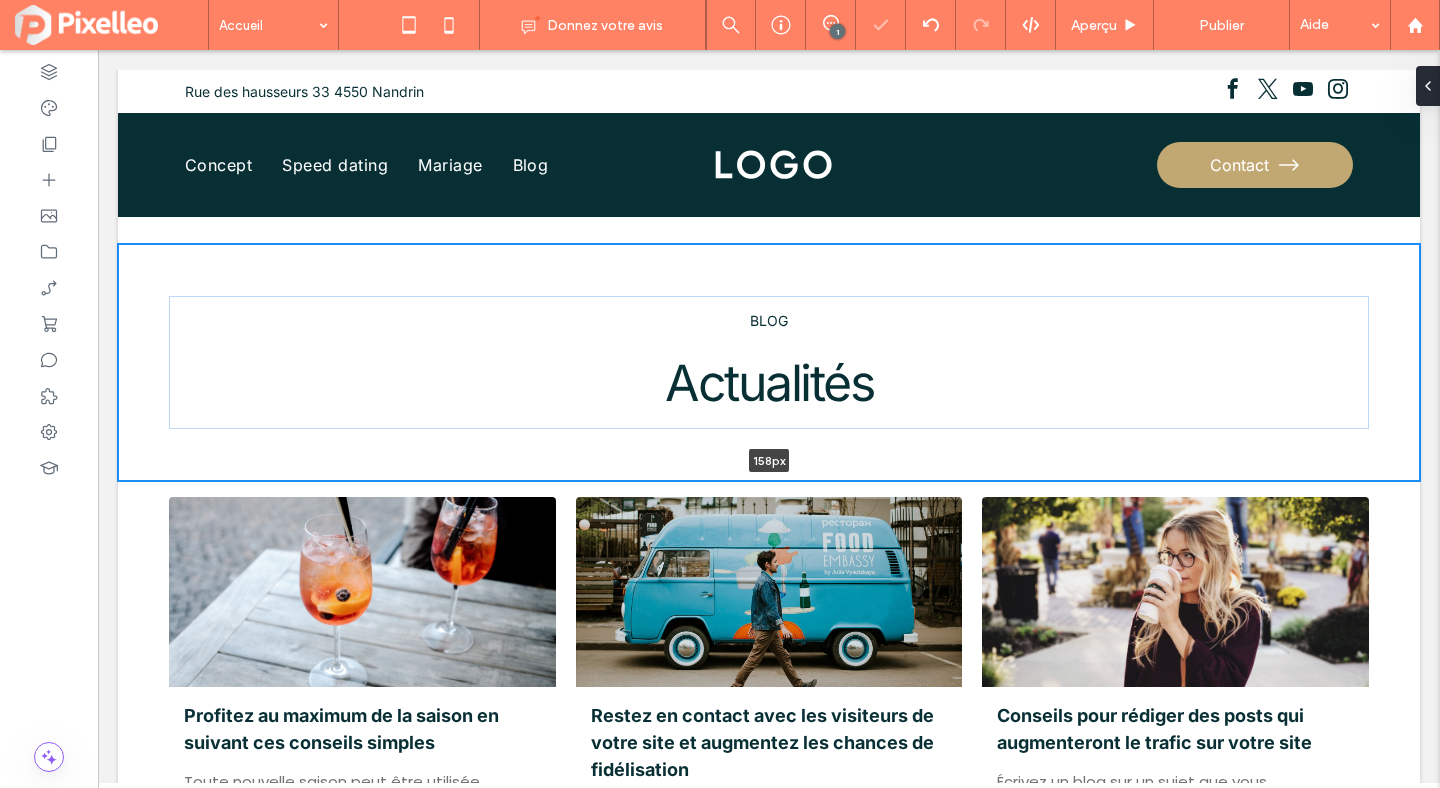 drag, startPoint x: 928, startPoint y: 486, endPoint x: 916, endPoint y: 398, distance: 88.814415 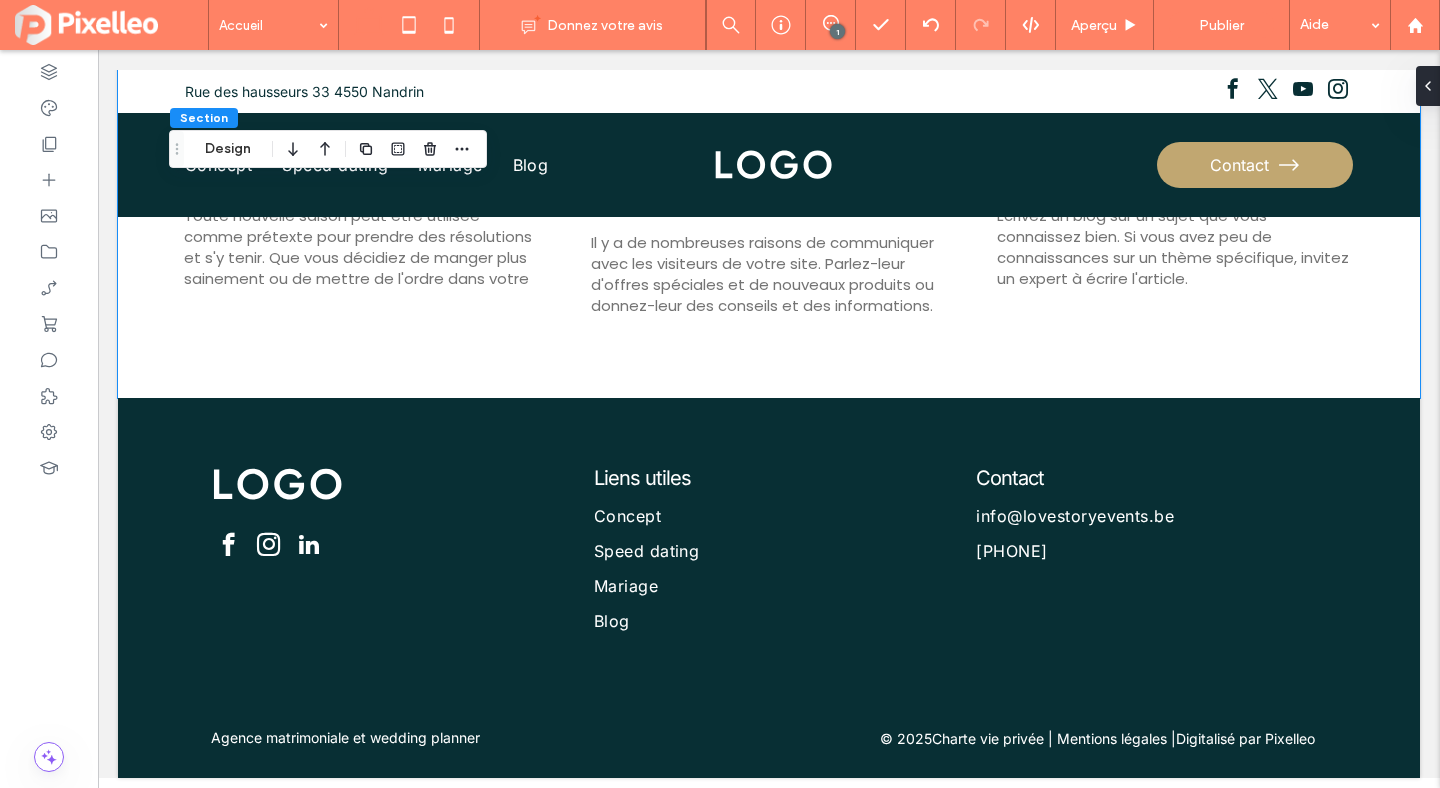 scroll, scrollTop: 7381, scrollLeft: 0, axis: vertical 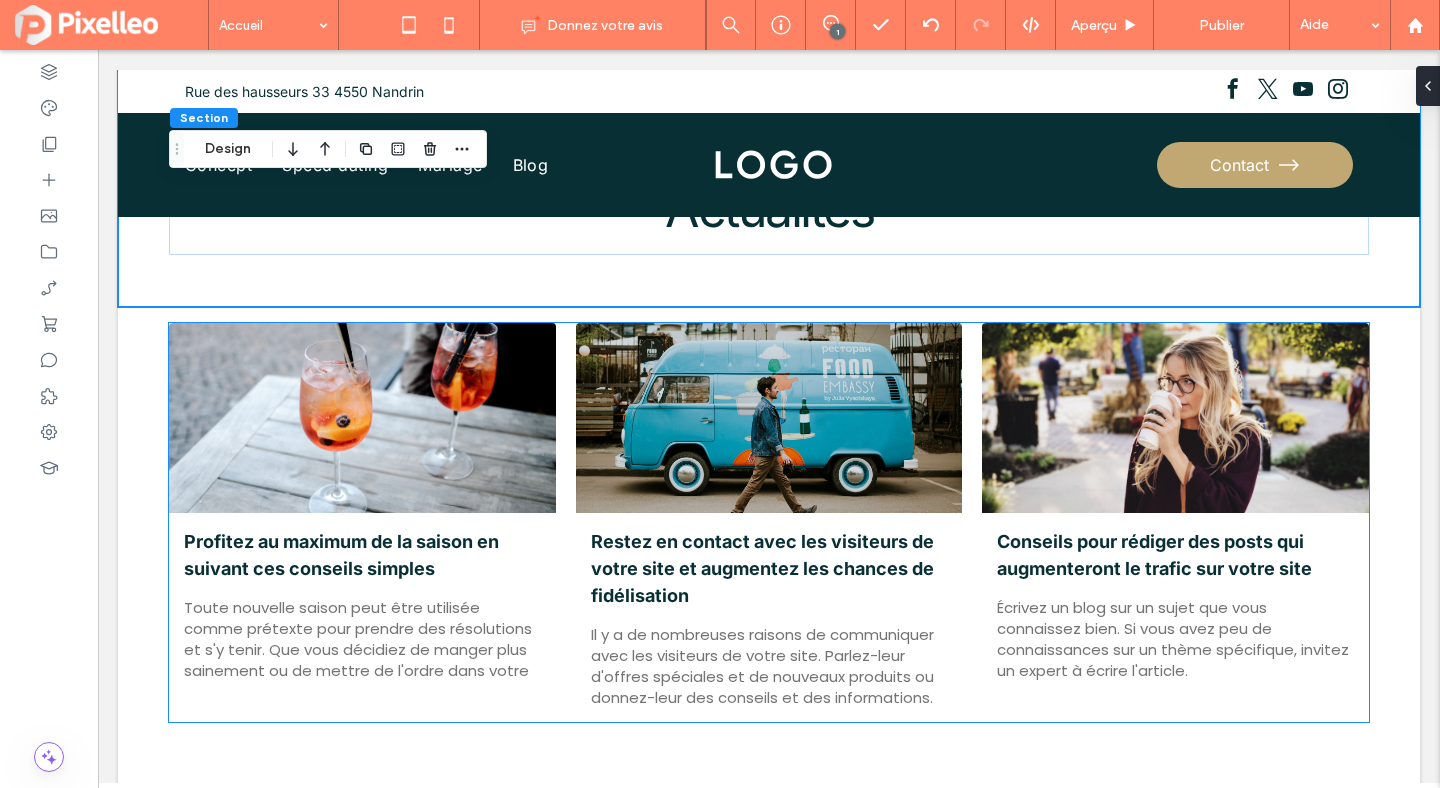 click at bounding box center [769, 418] 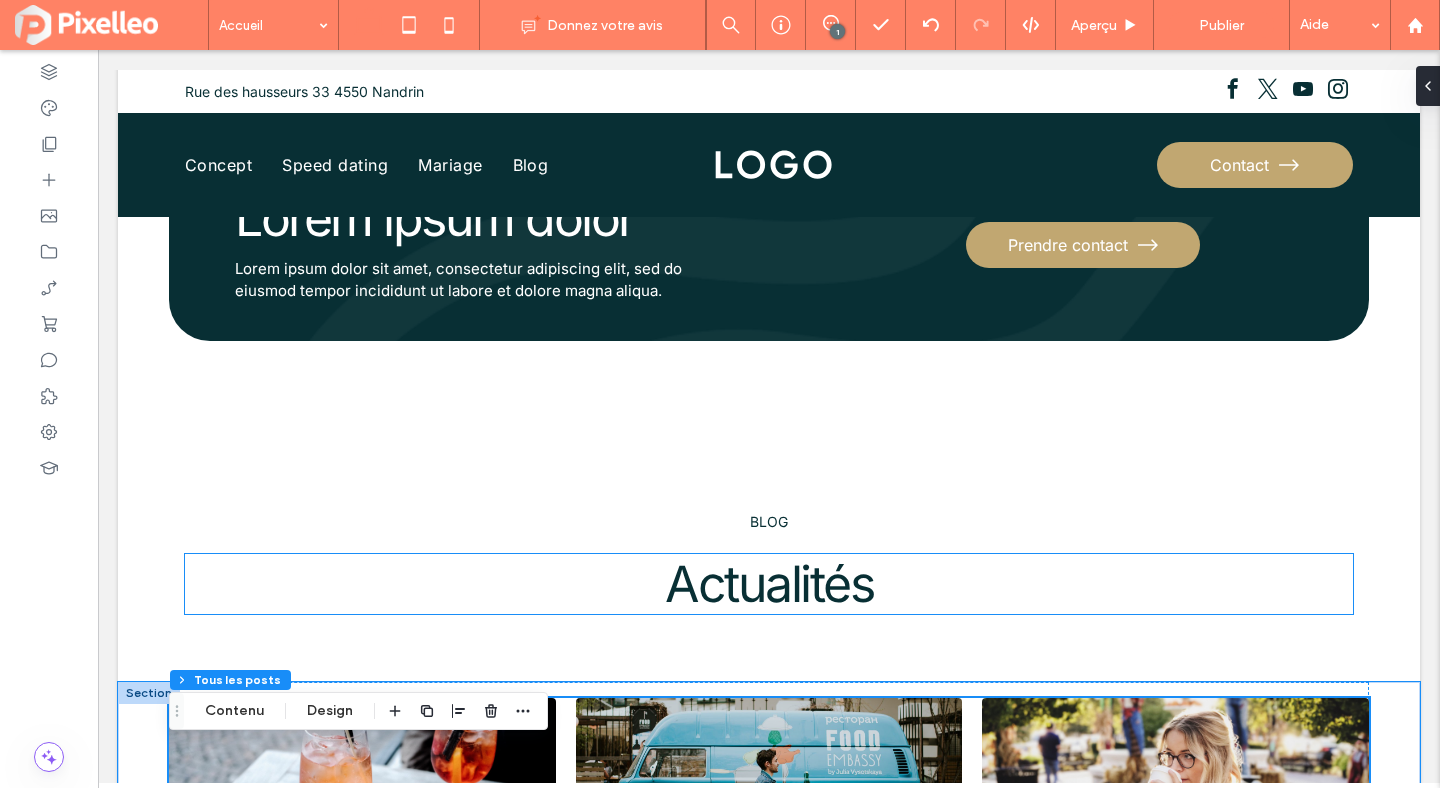 scroll, scrollTop: 6884, scrollLeft: 0, axis: vertical 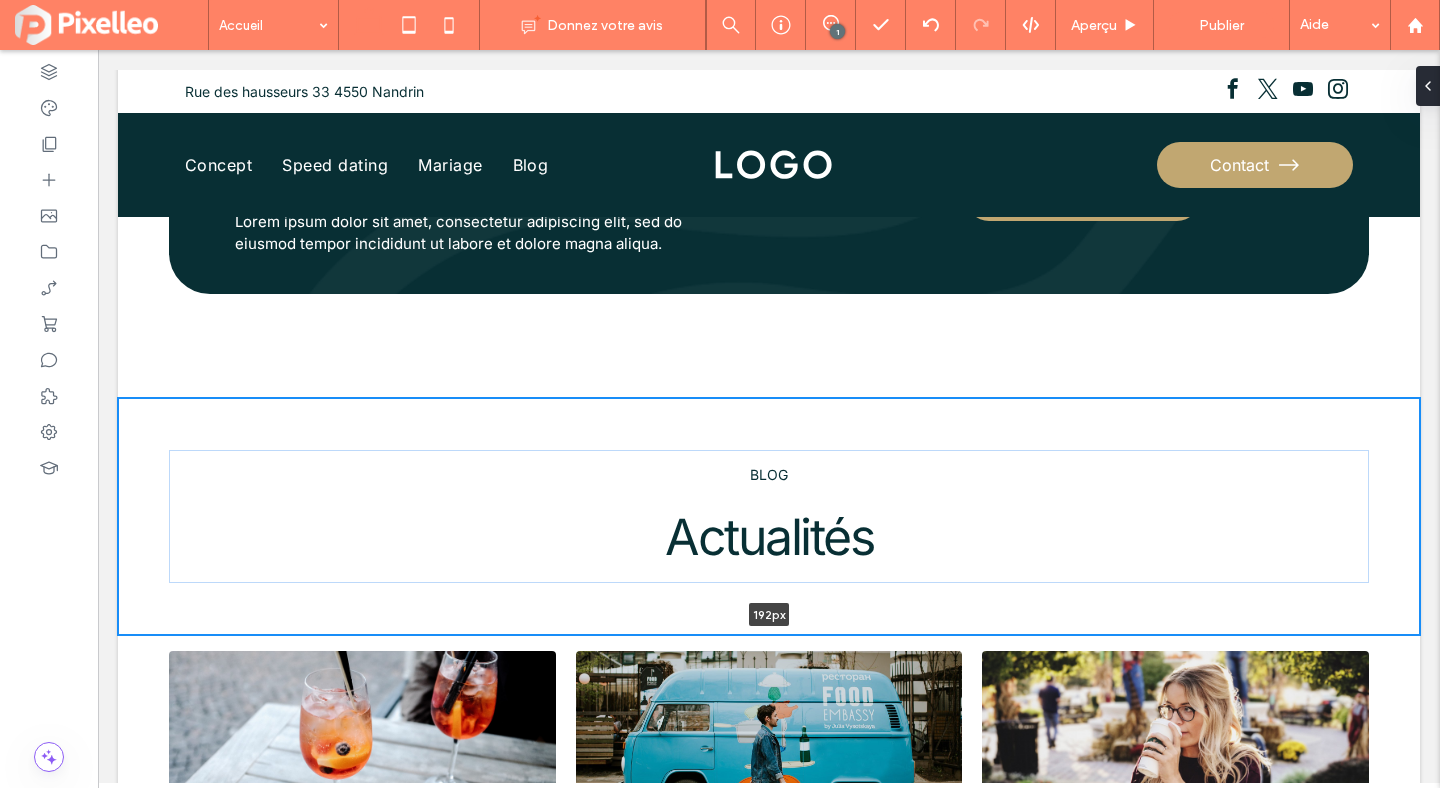 drag, startPoint x: 865, startPoint y: 637, endPoint x: 866, endPoint y: 586, distance: 51.009804 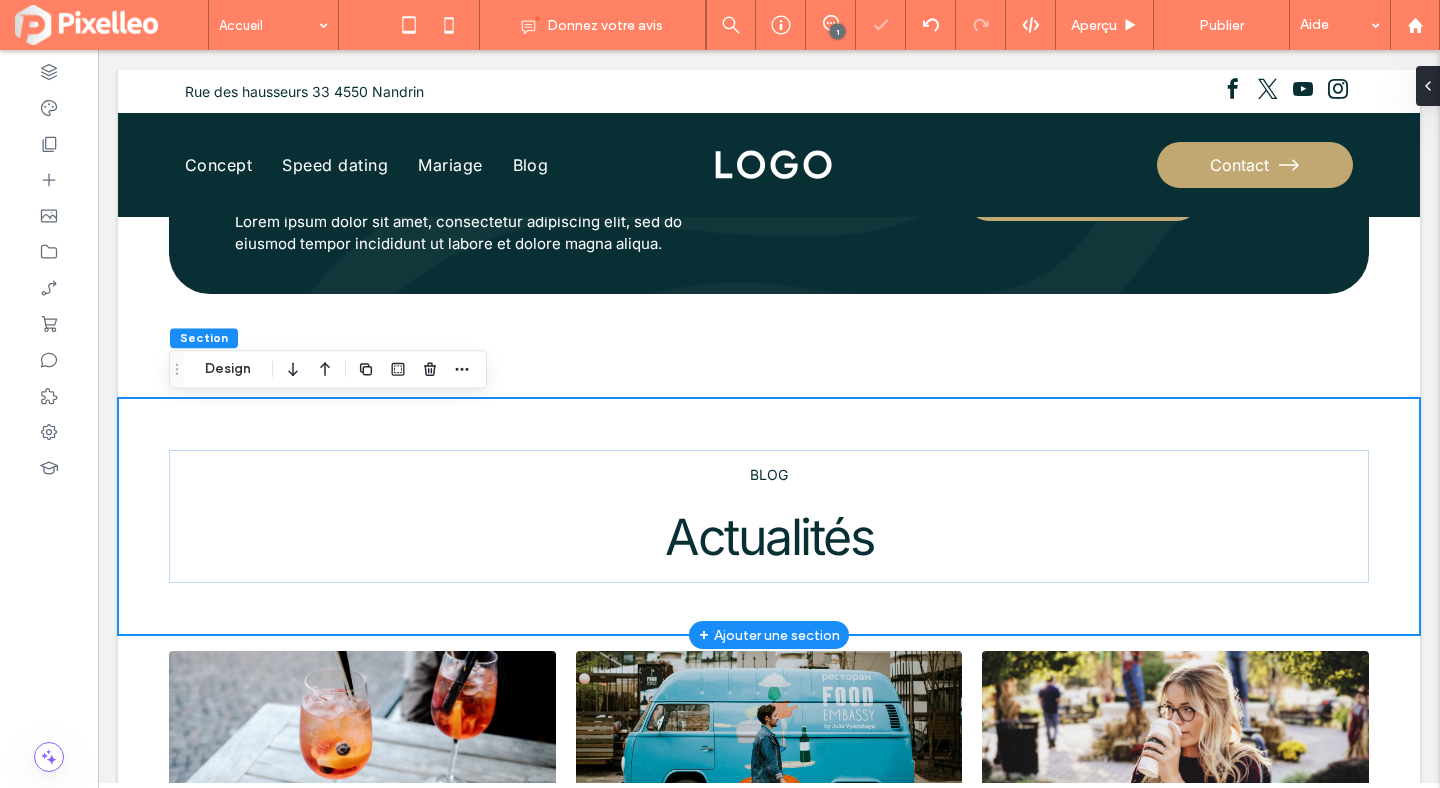 click on "BLOG
Actualités" at bounding box center (769, 516) 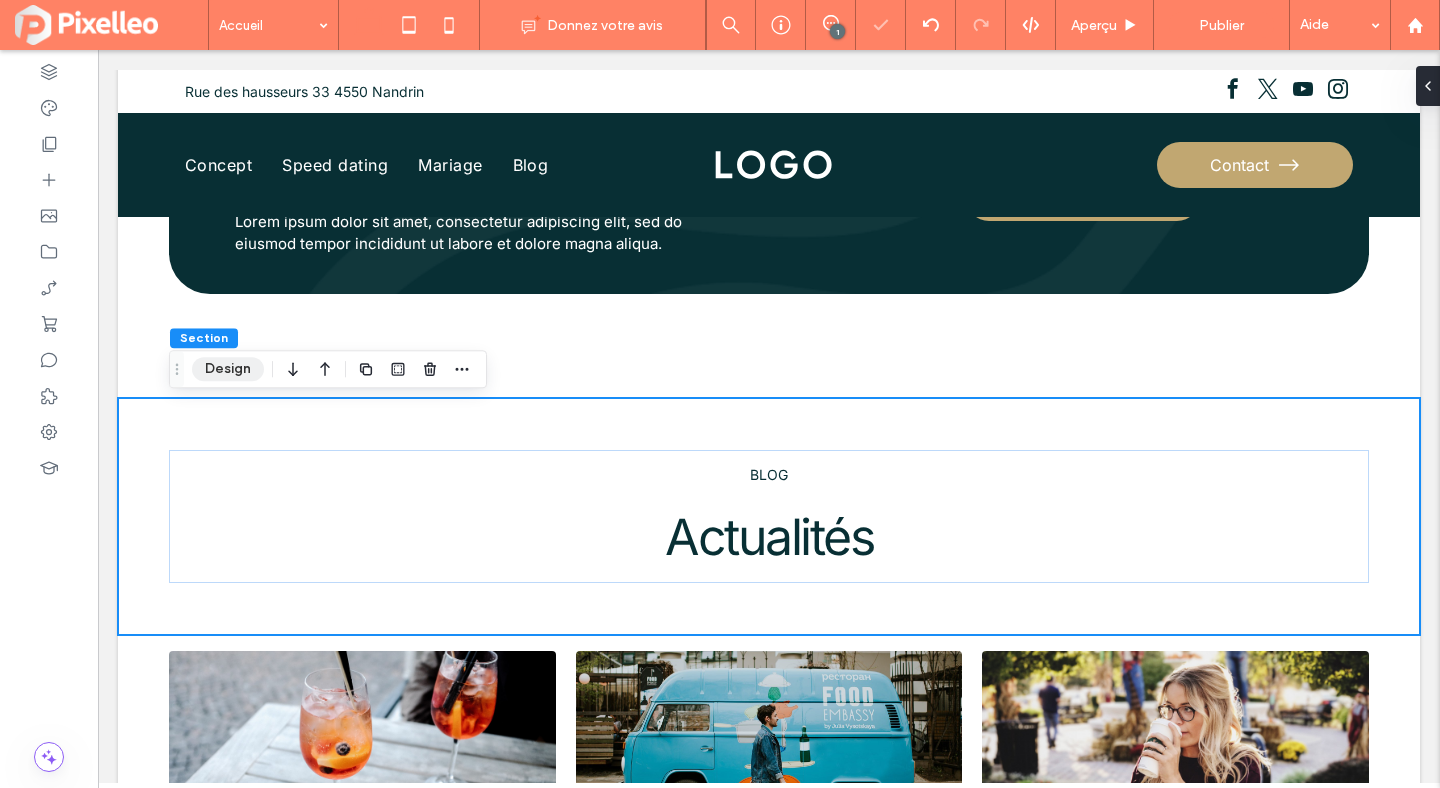 click on "Design" at bounding box center (228, 369) 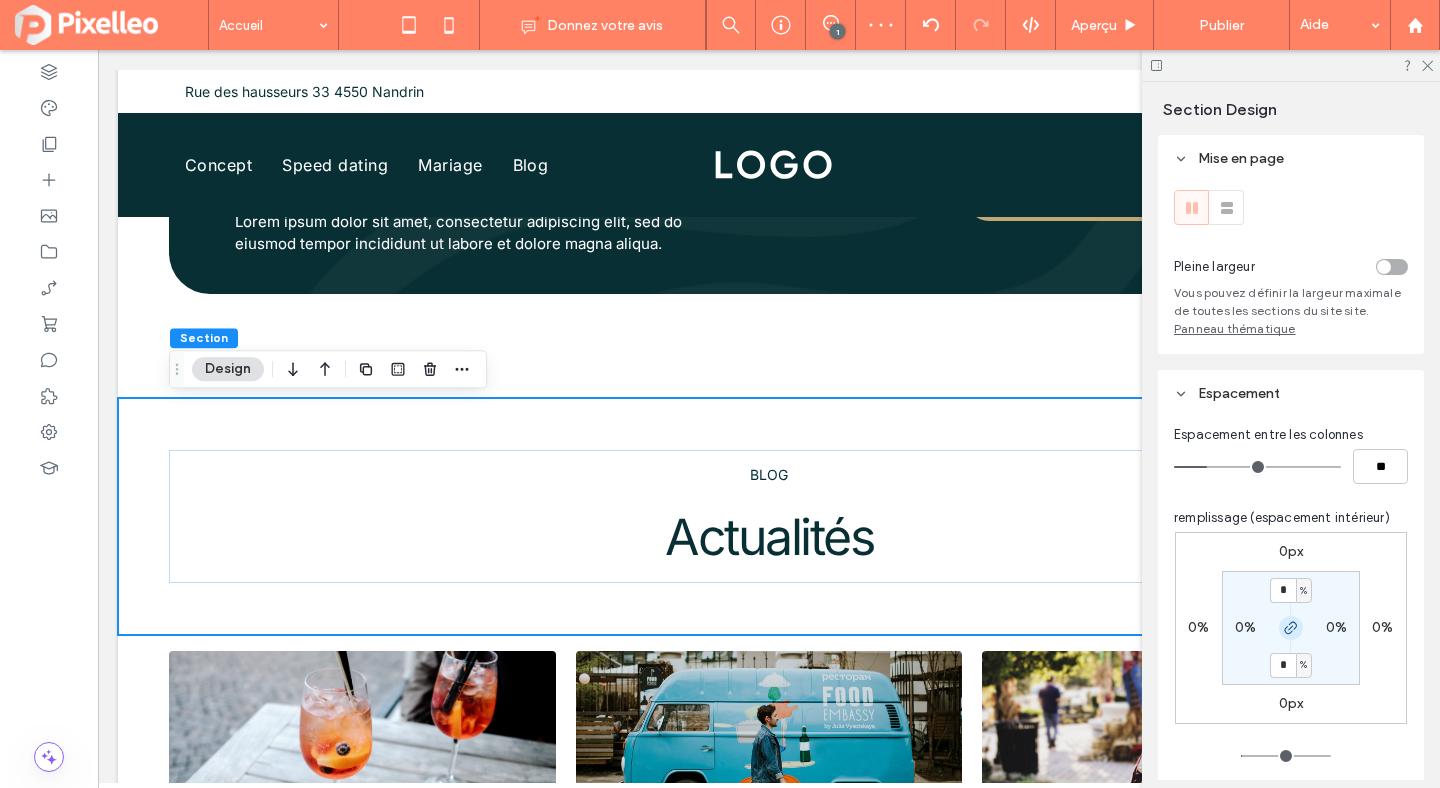 click 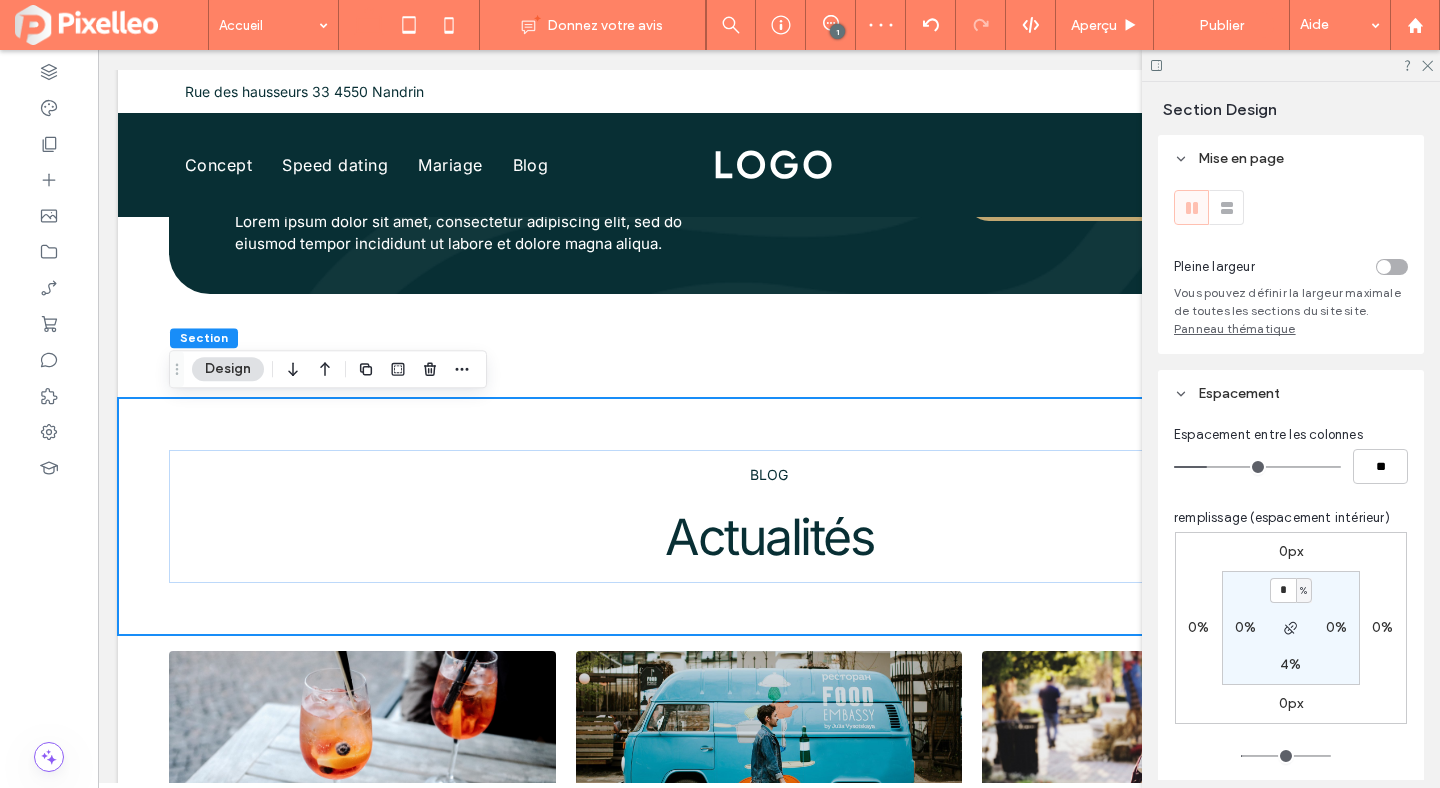 click on "4%" at bounding box center (1290, 664) 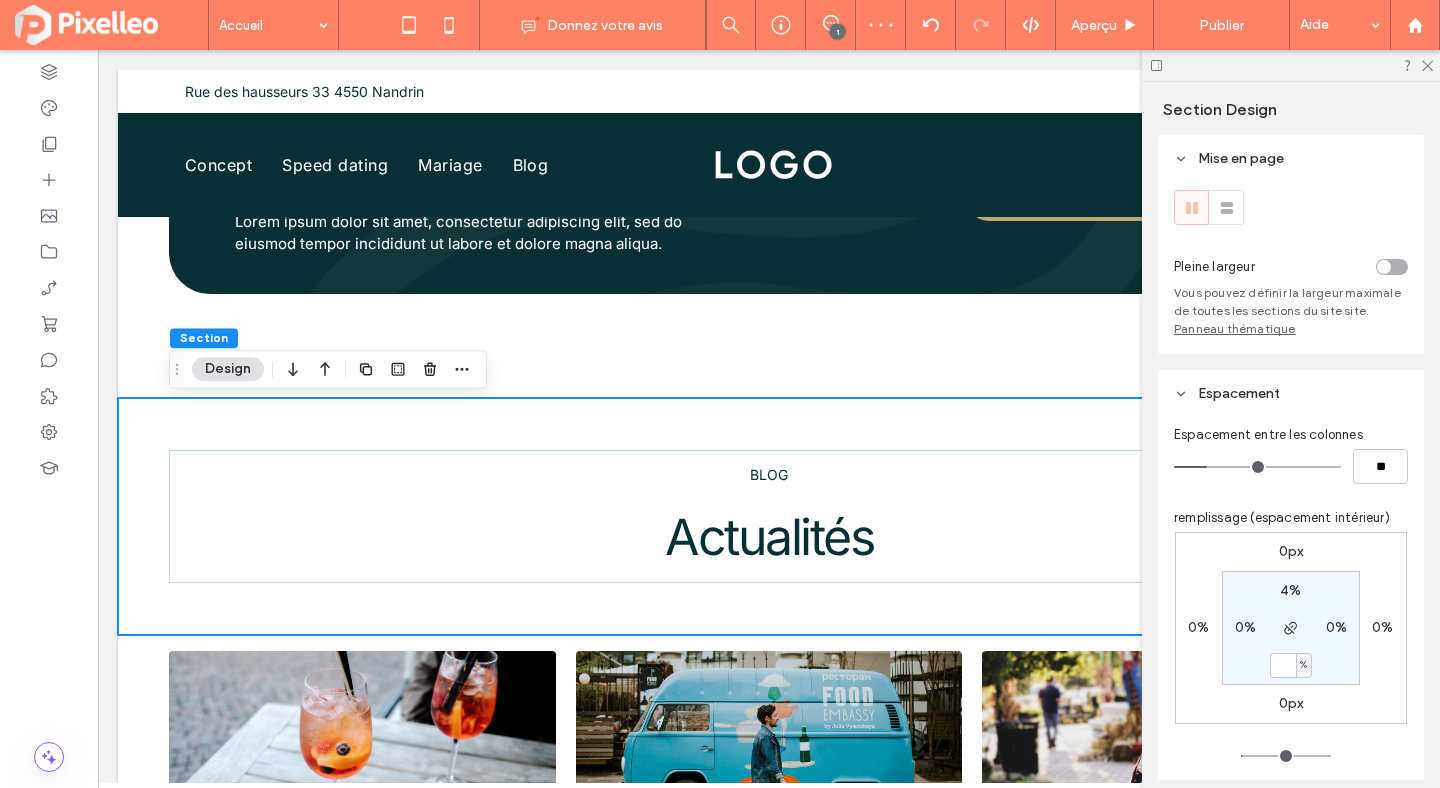 type 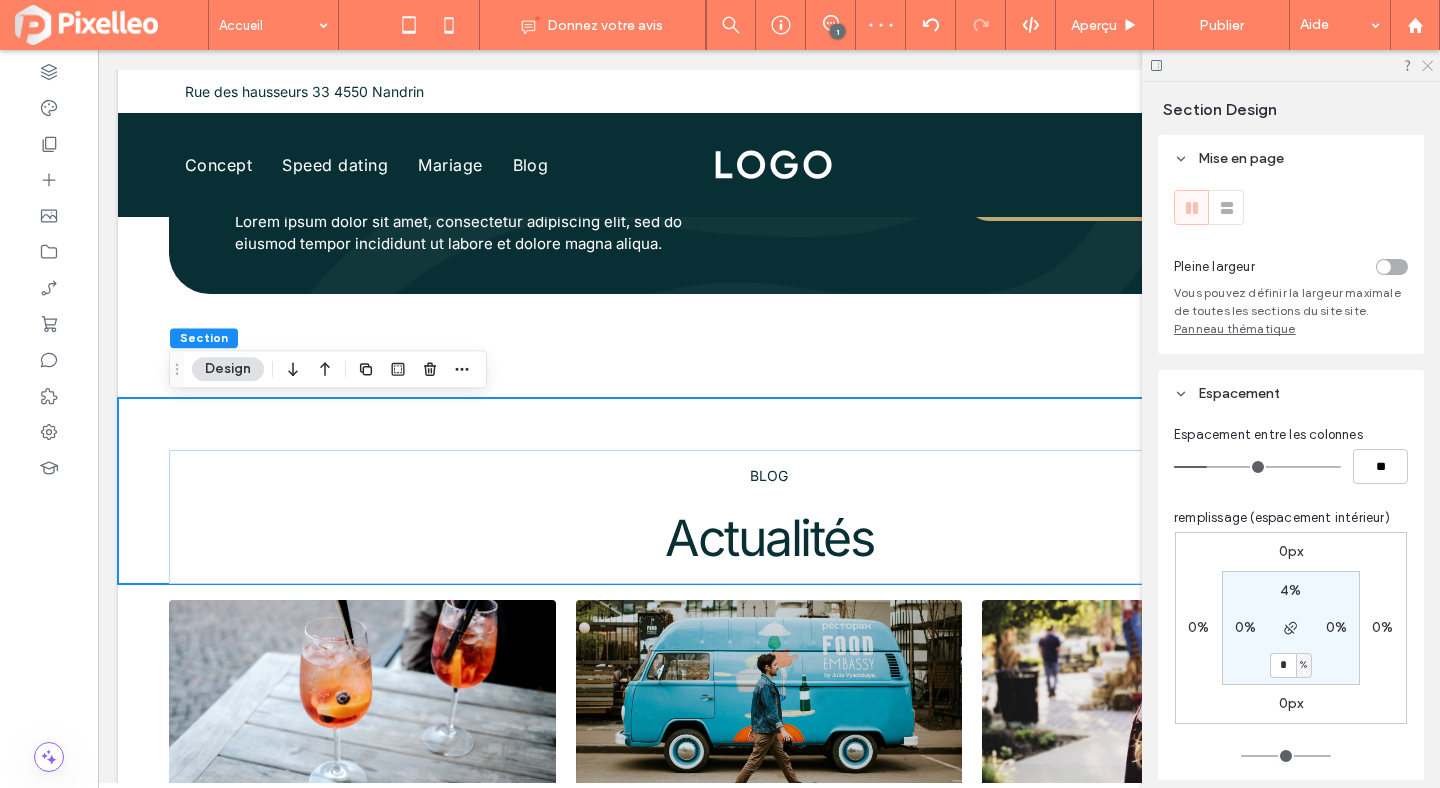 click 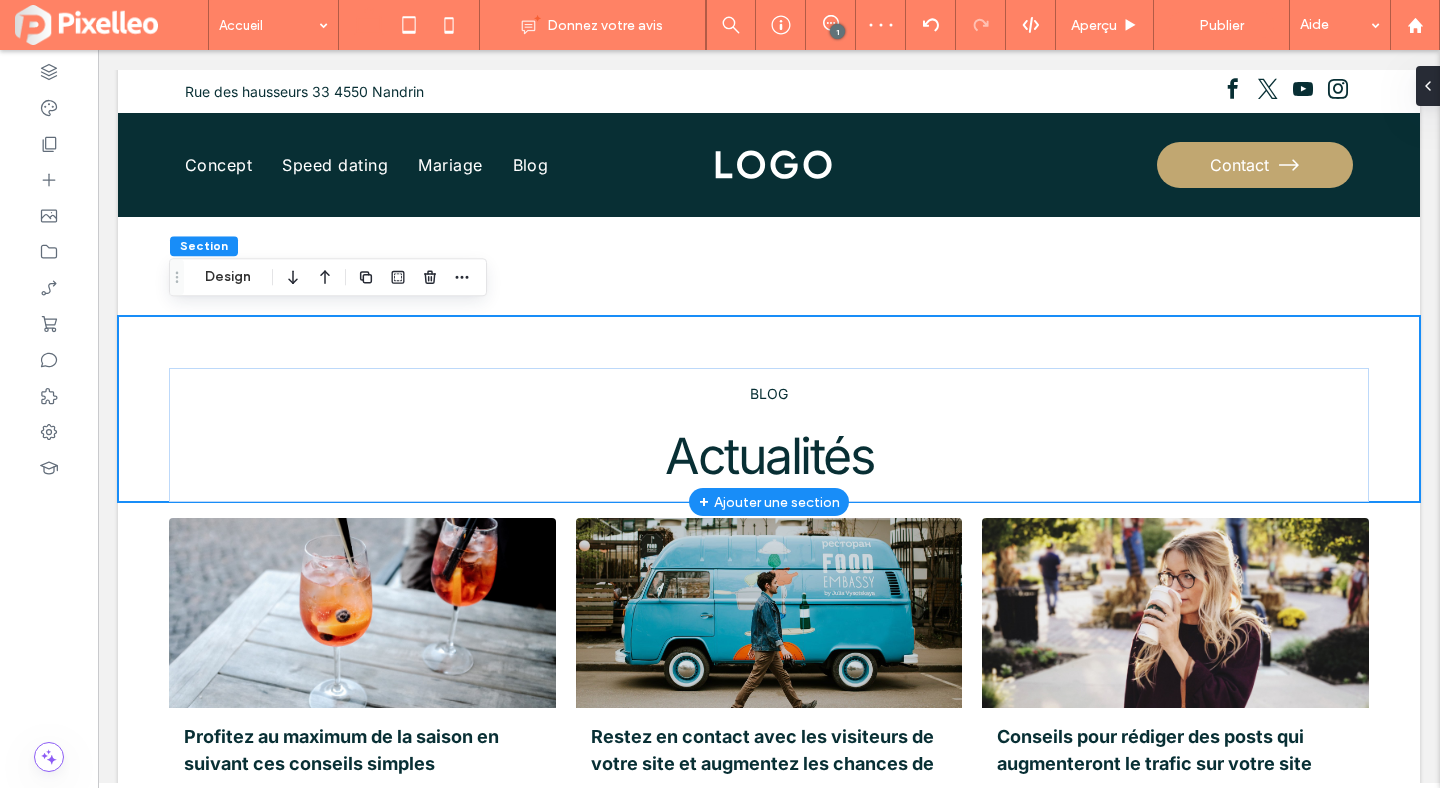 scroll, scrollTop: 7024, scrollLeft: 0, axis: vertical 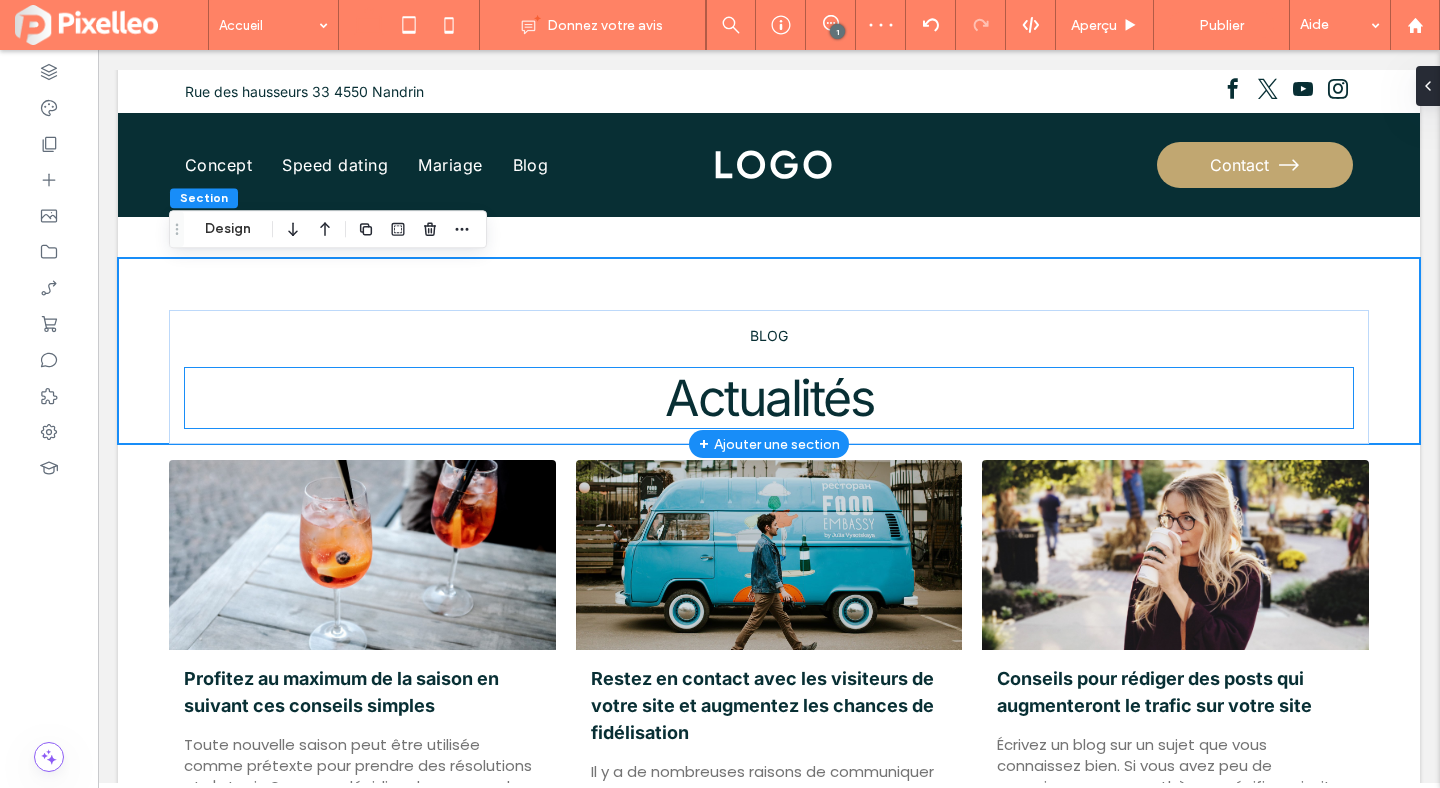 click on "Actualités" at bounding box center [769, 398] 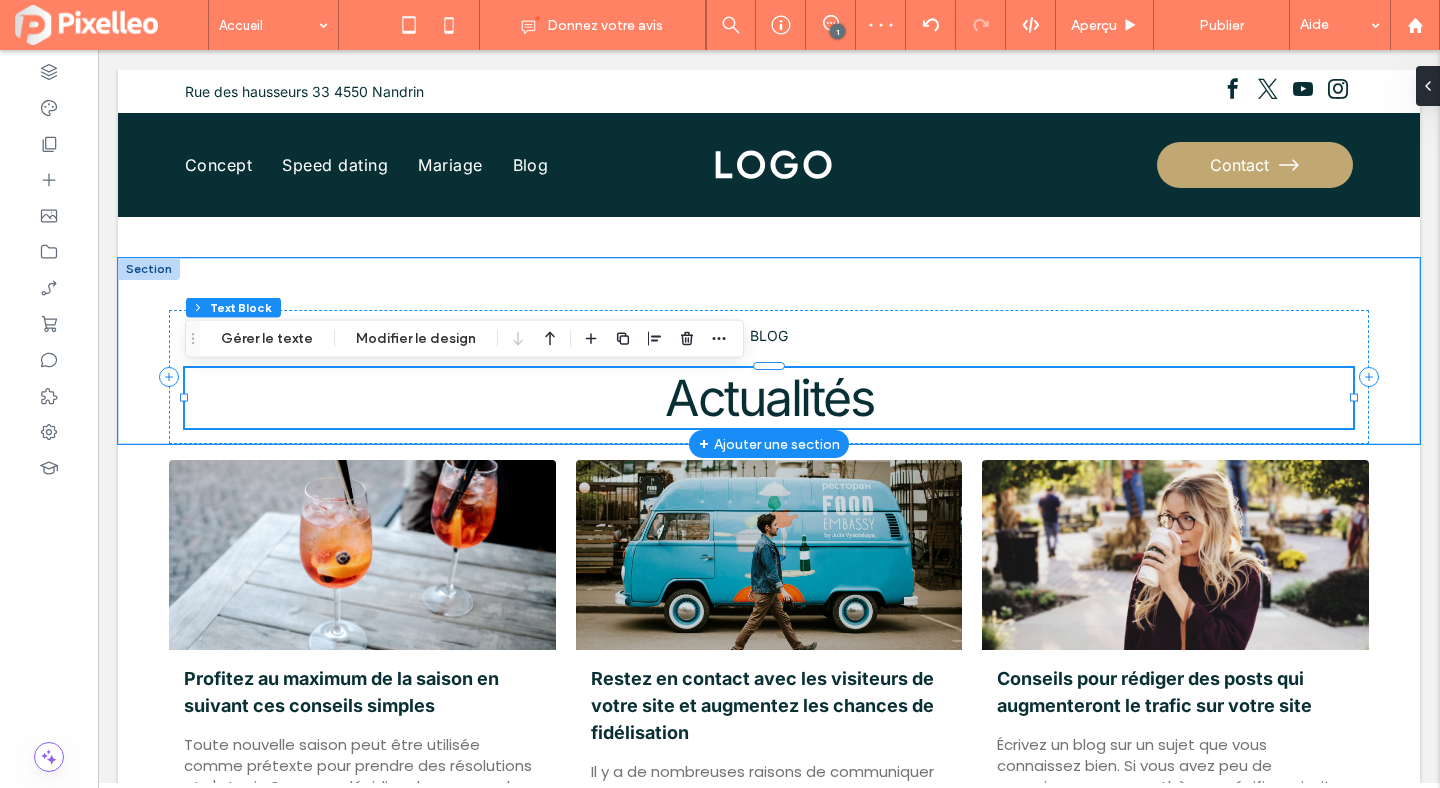 click on "Actualités" at bounding box center (769, 398) 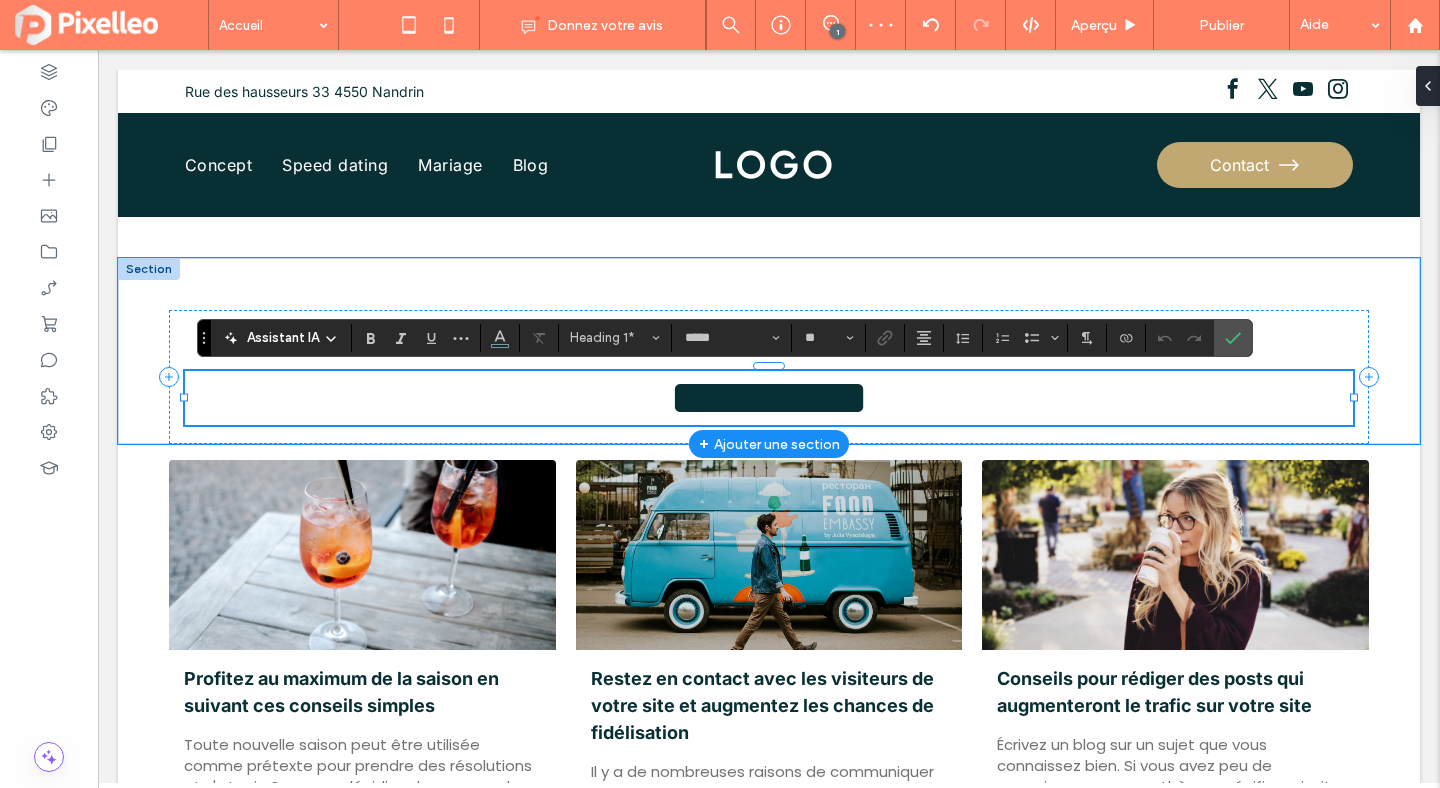 click on "**********" at bounding box center (769, 398) 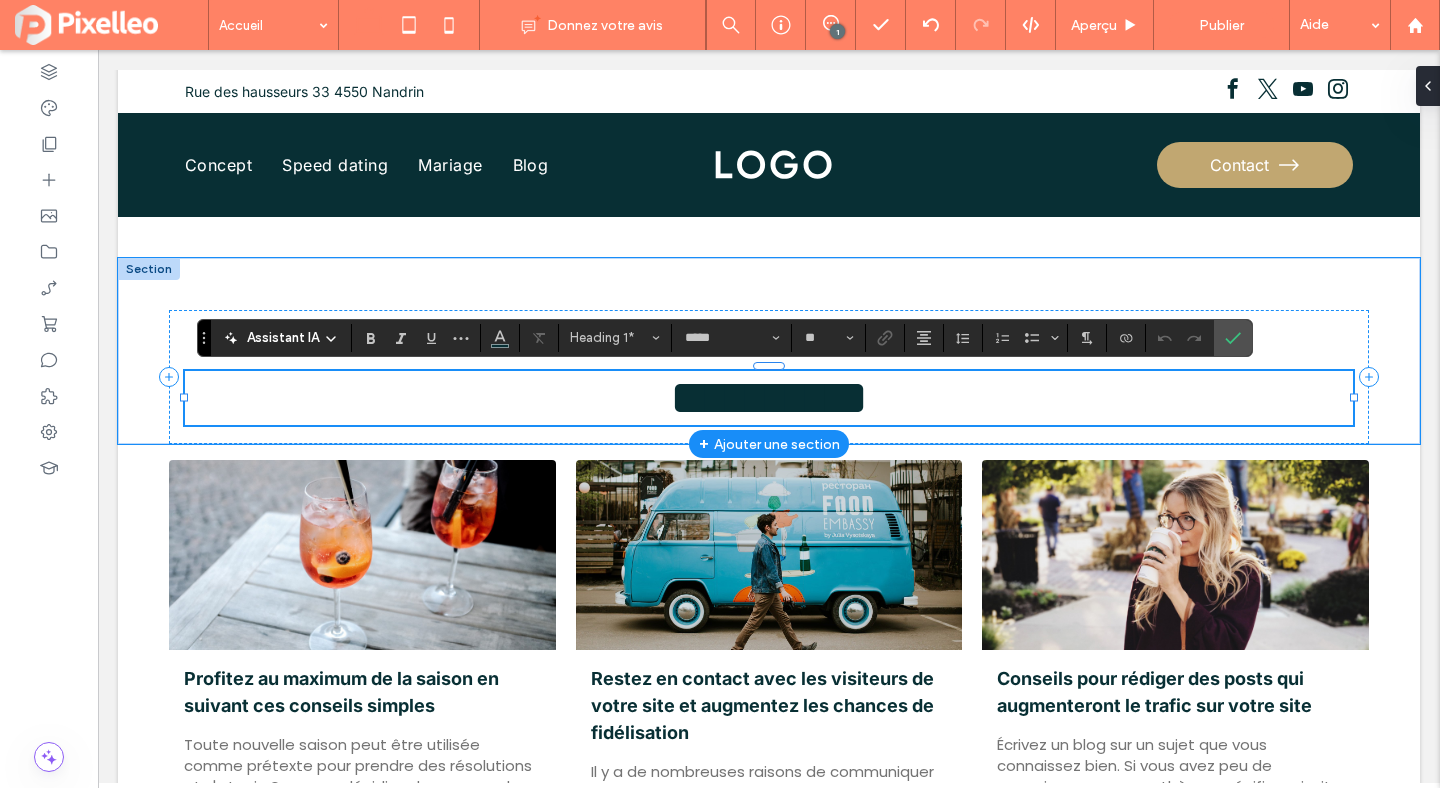 type 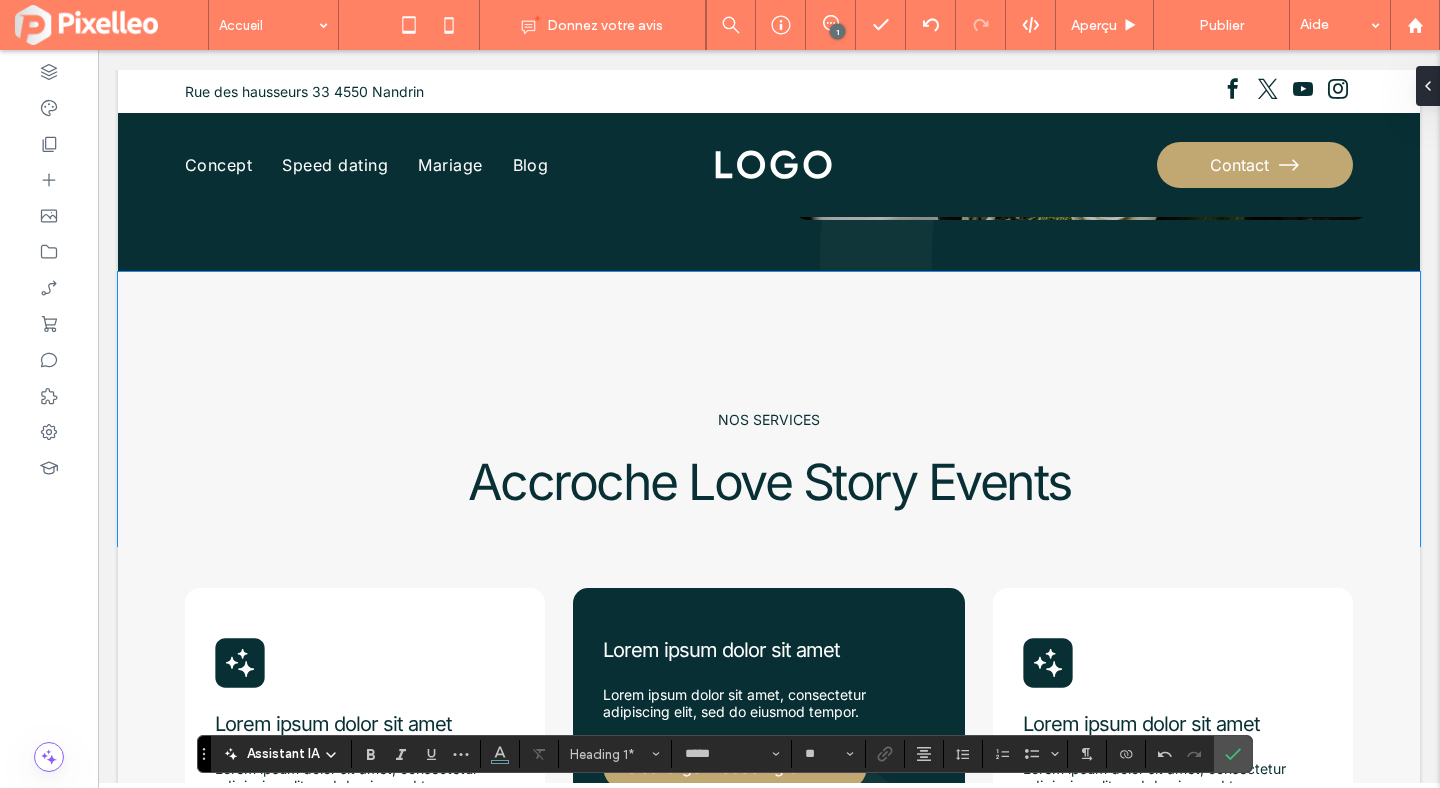 scroll, scrollTop: 0, scrollLeft: 0, axis: both 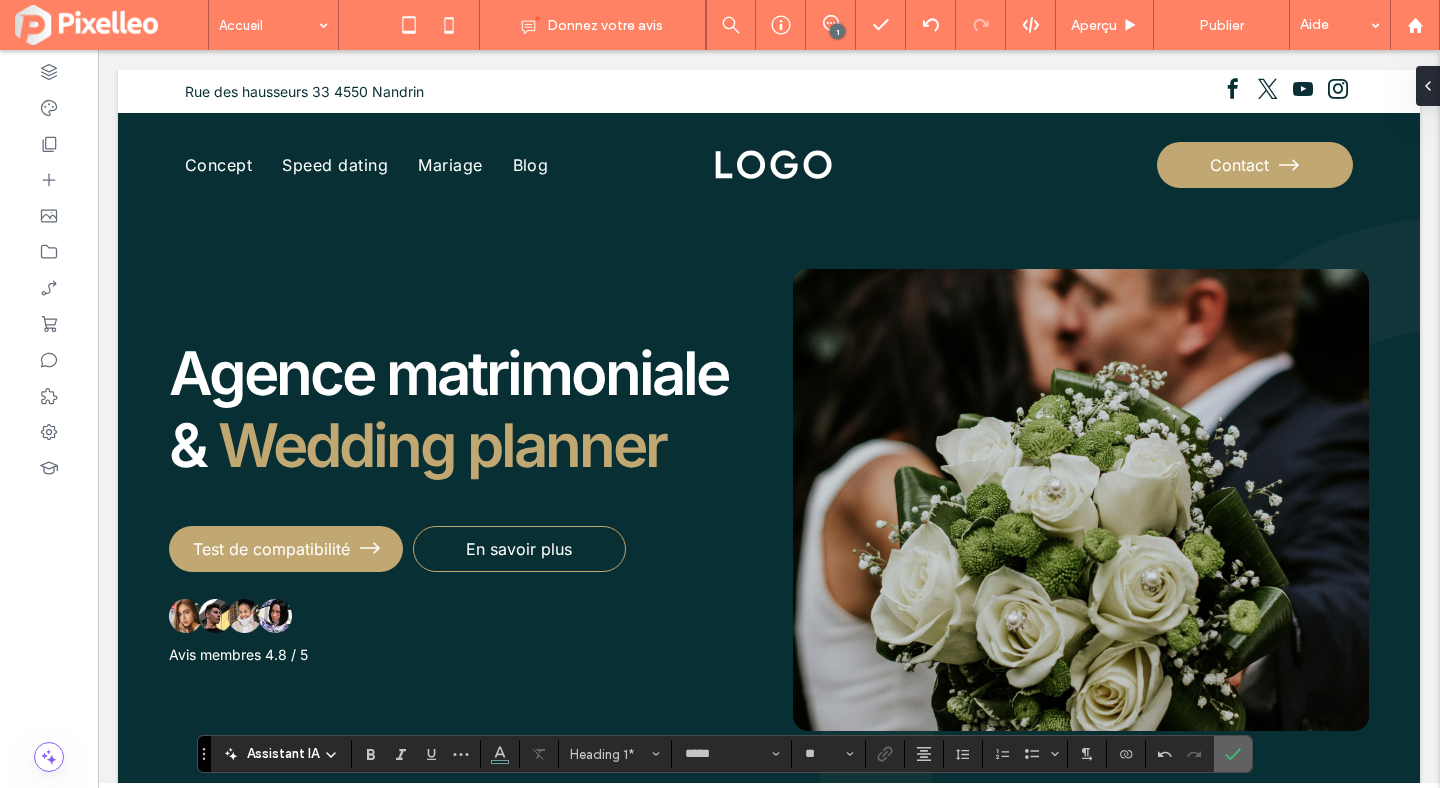 click at bounding box center [1233, 754] 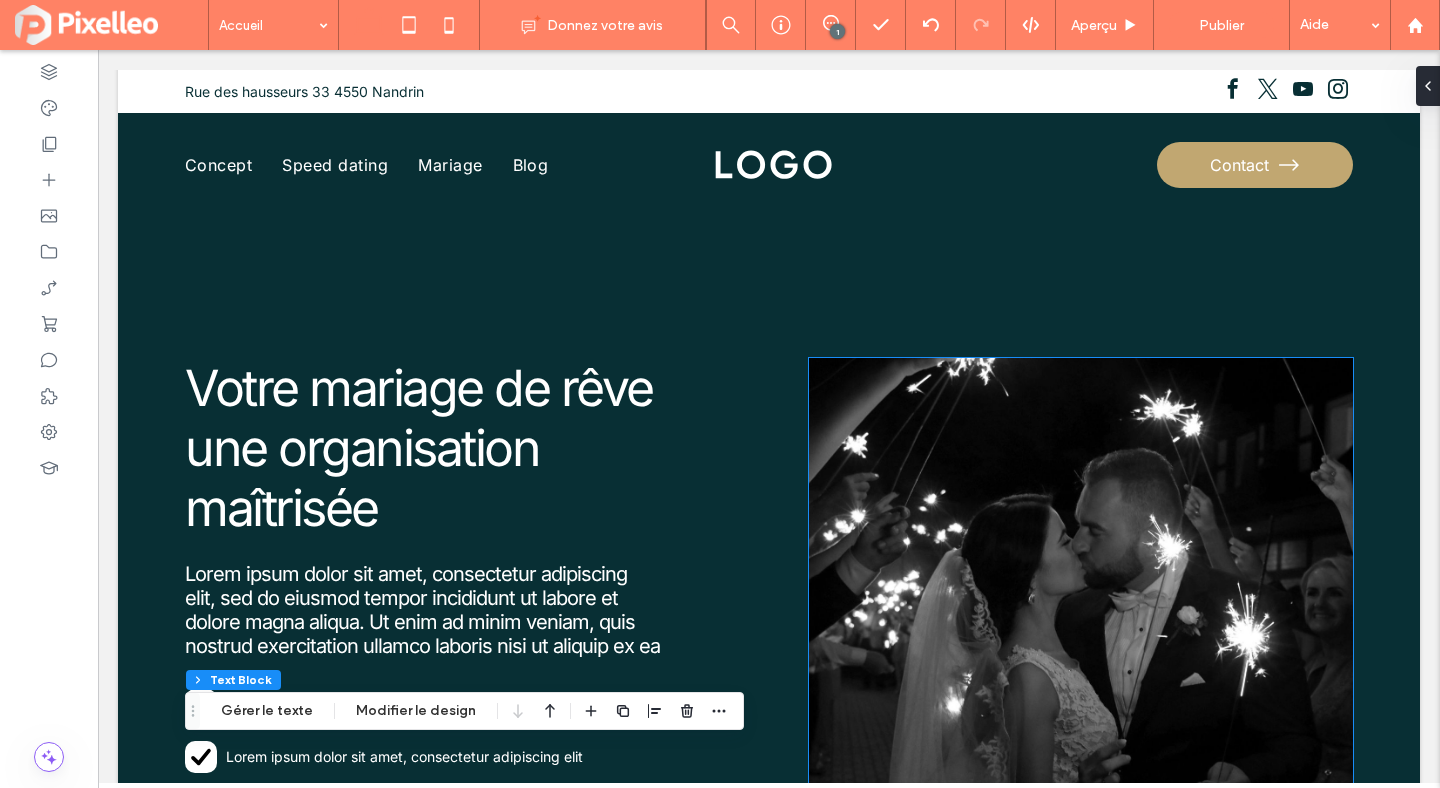 scroll, scrollTop: 3611, scrollLeft: 0, axis: vertical 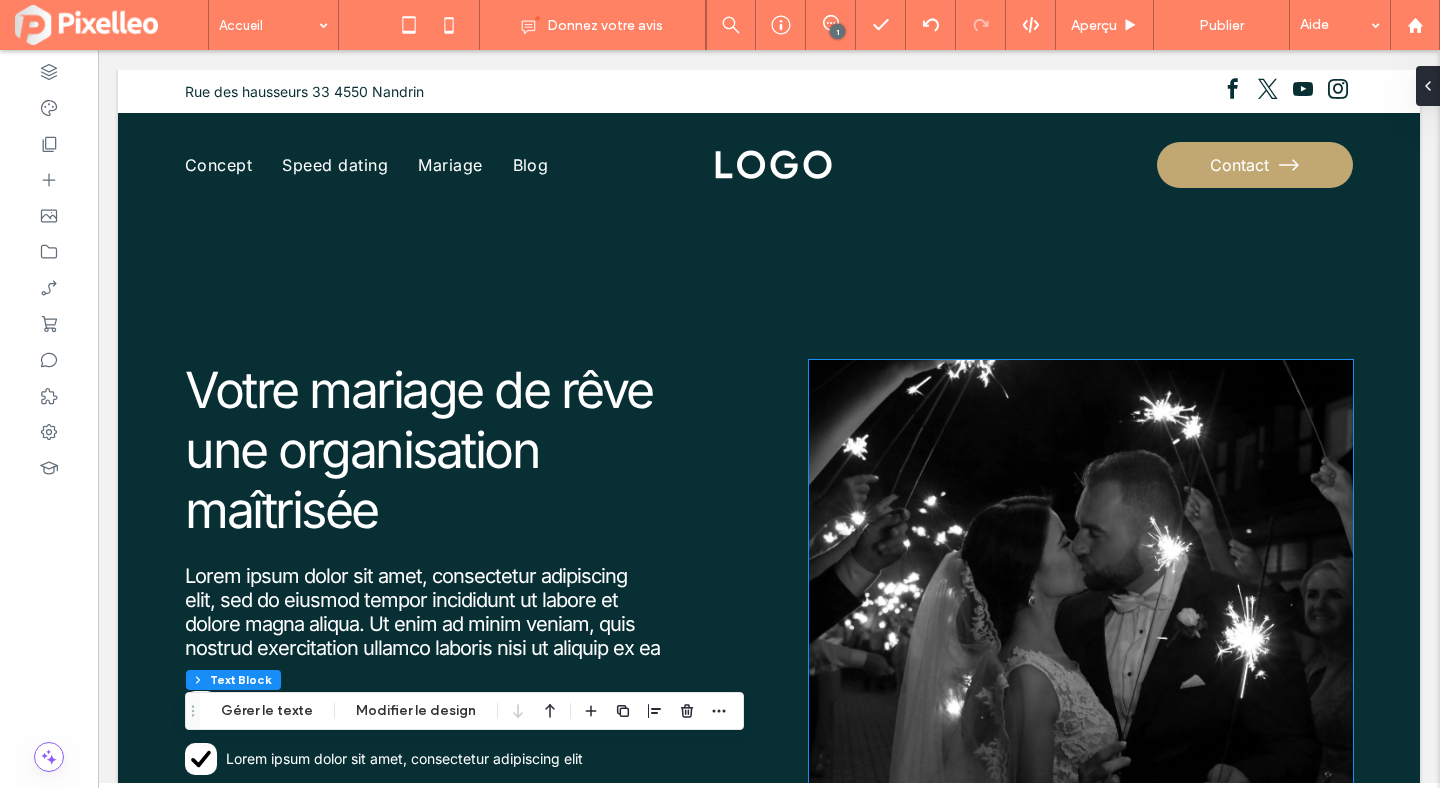 click at bounding box center (1081, 639) 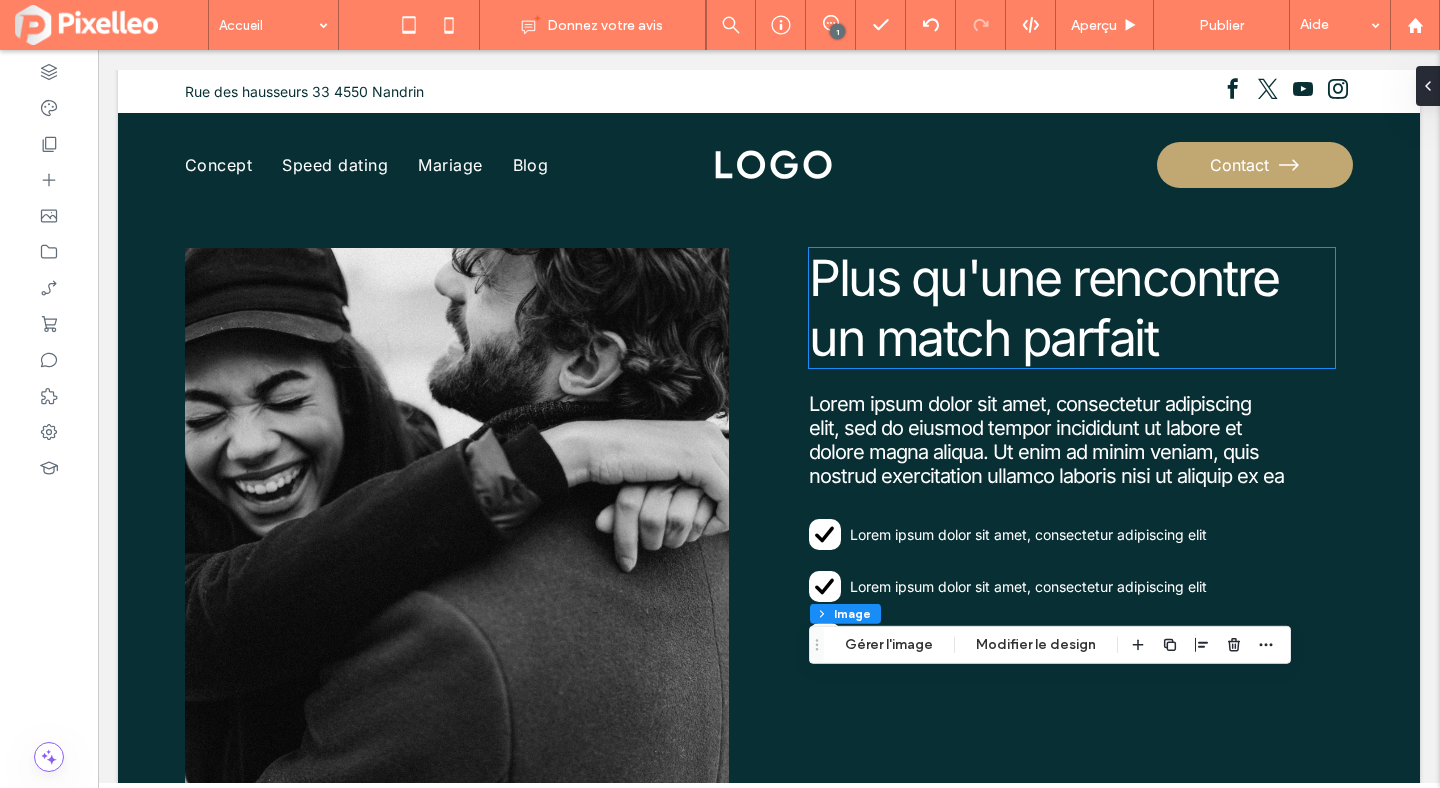 scroll, scrollTop: 2861, scrollLeft: 0, axis: vertical 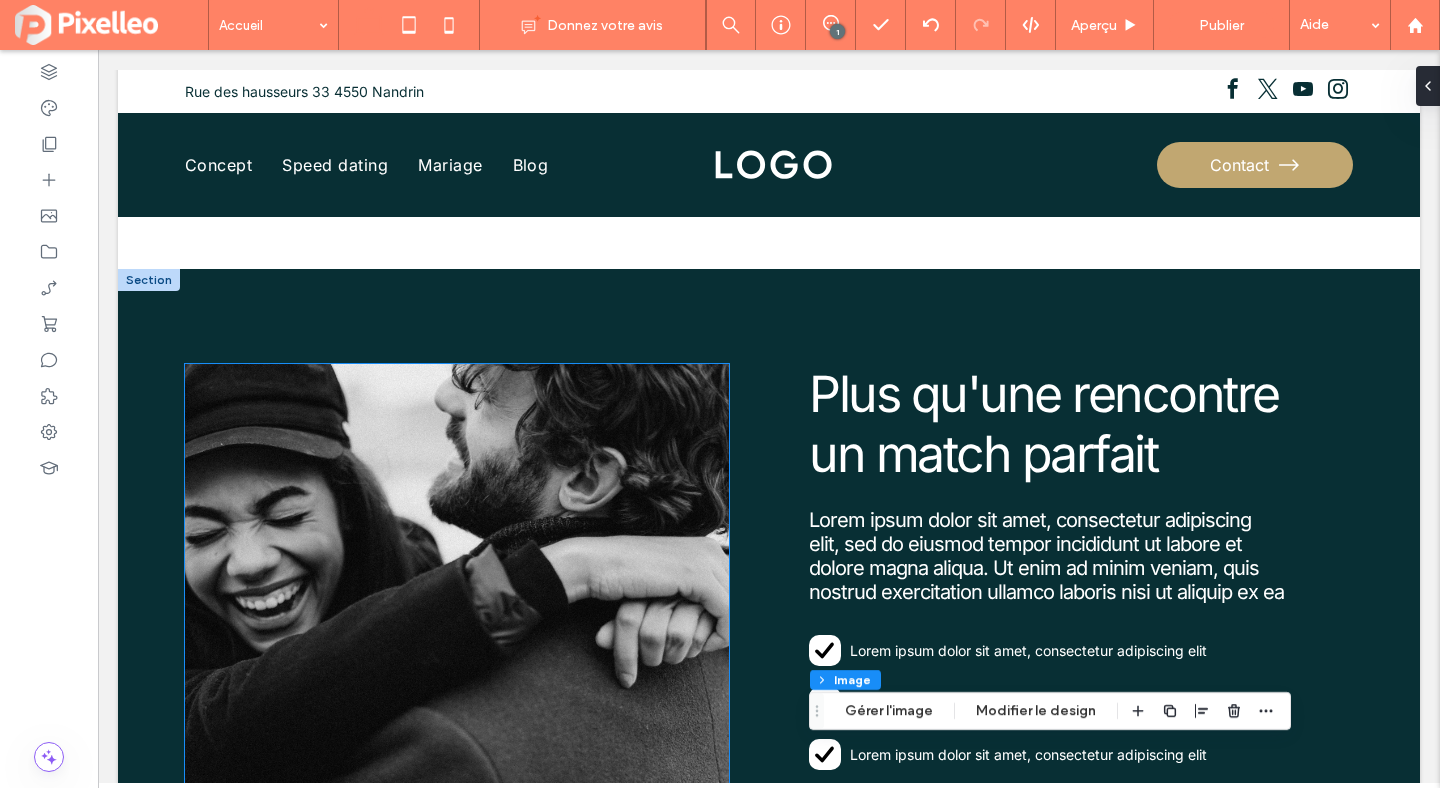click at bounding box center (457, 643) 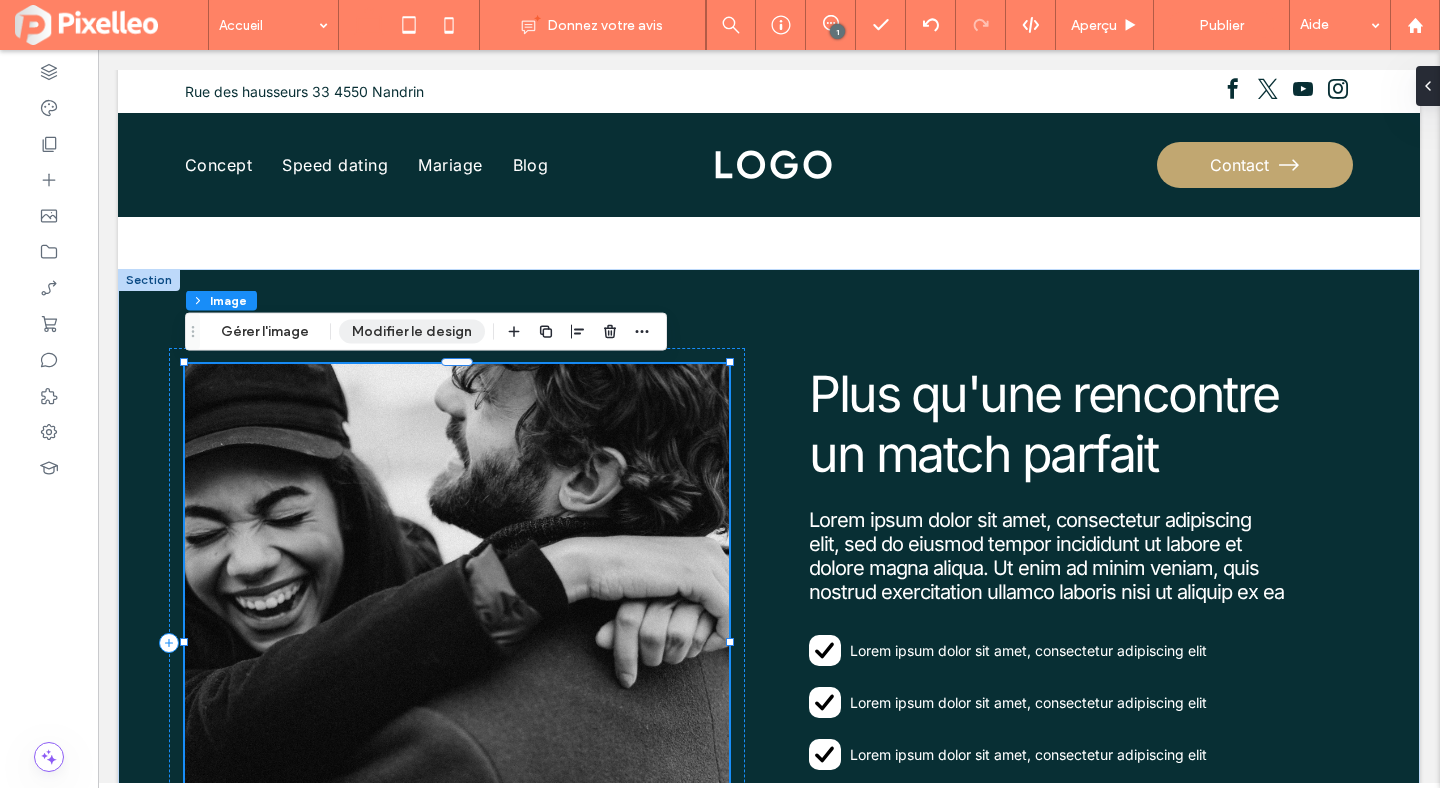 click on "Modifier le design" at bounding box center [412, 332] 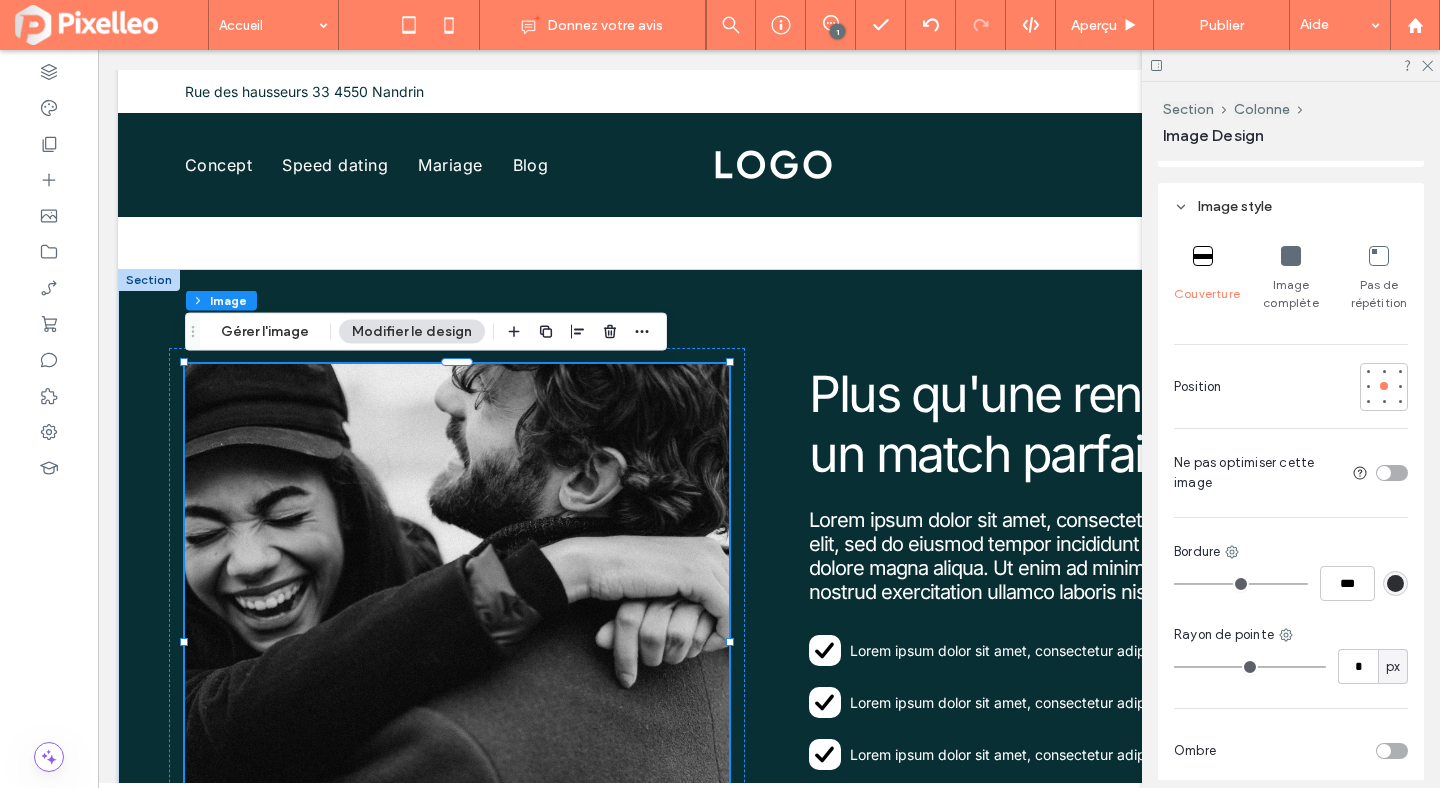 scroll, scrollTop: 646, scrollLeft: 0, axis: vertical 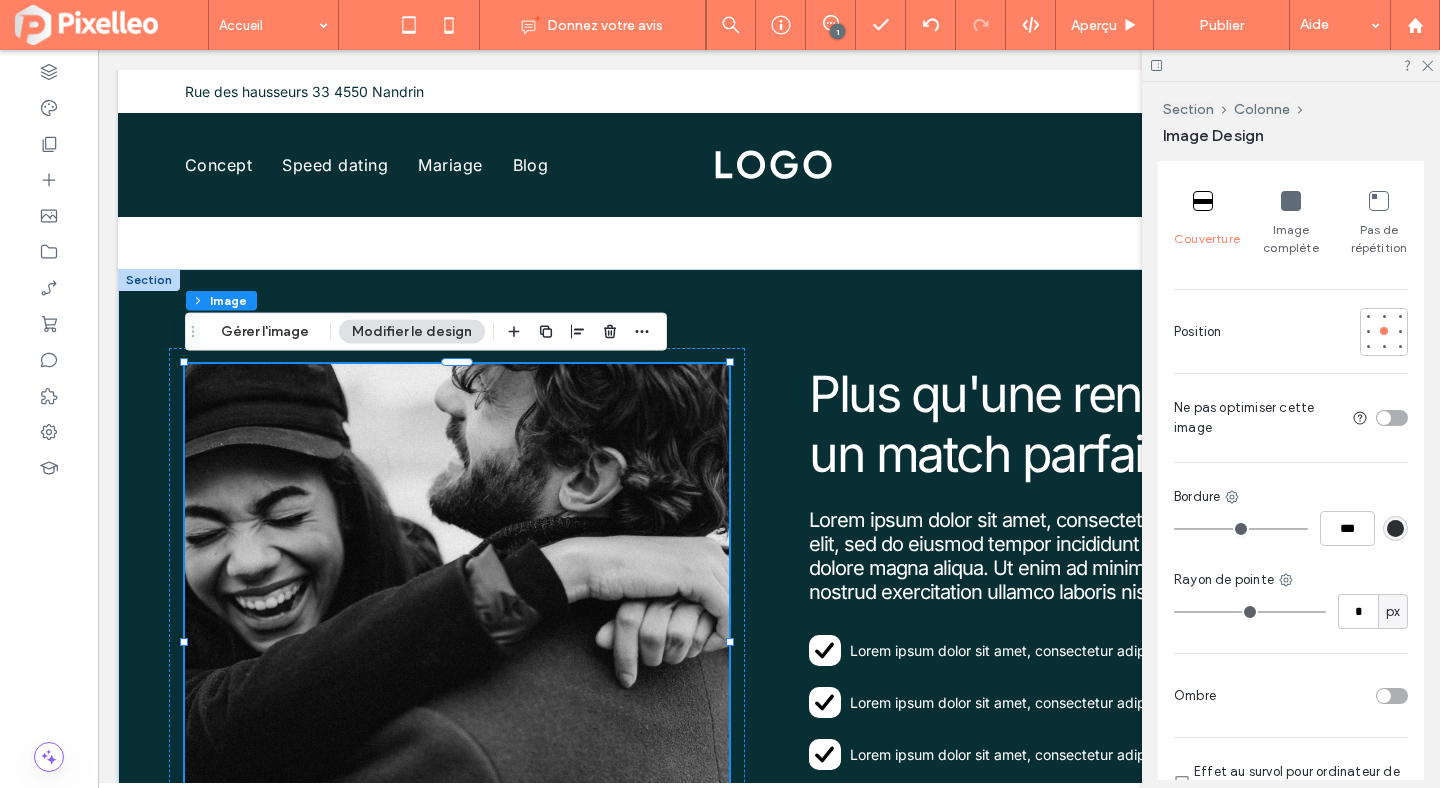 type on "*" 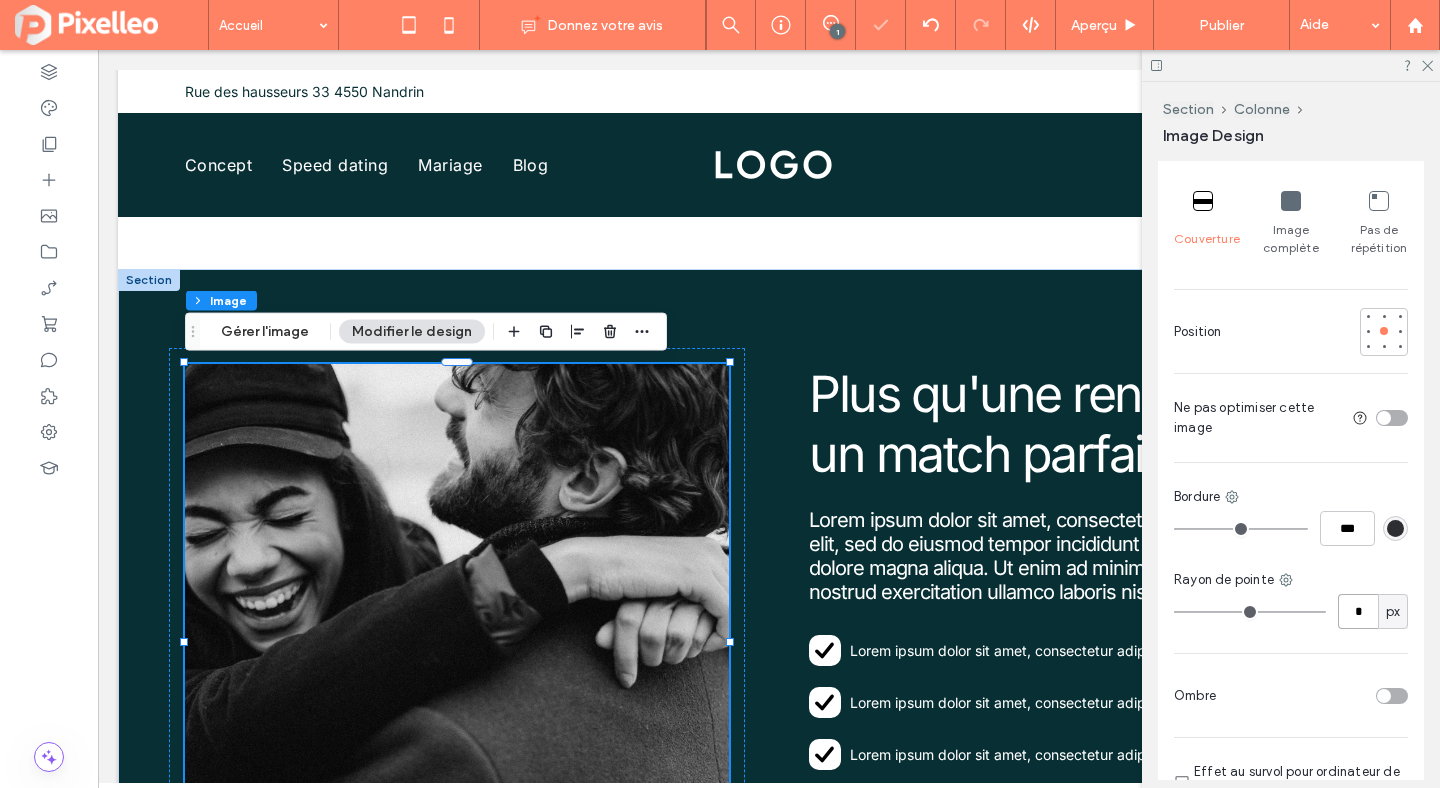 click on "*" at bounding box center (1358, 611) 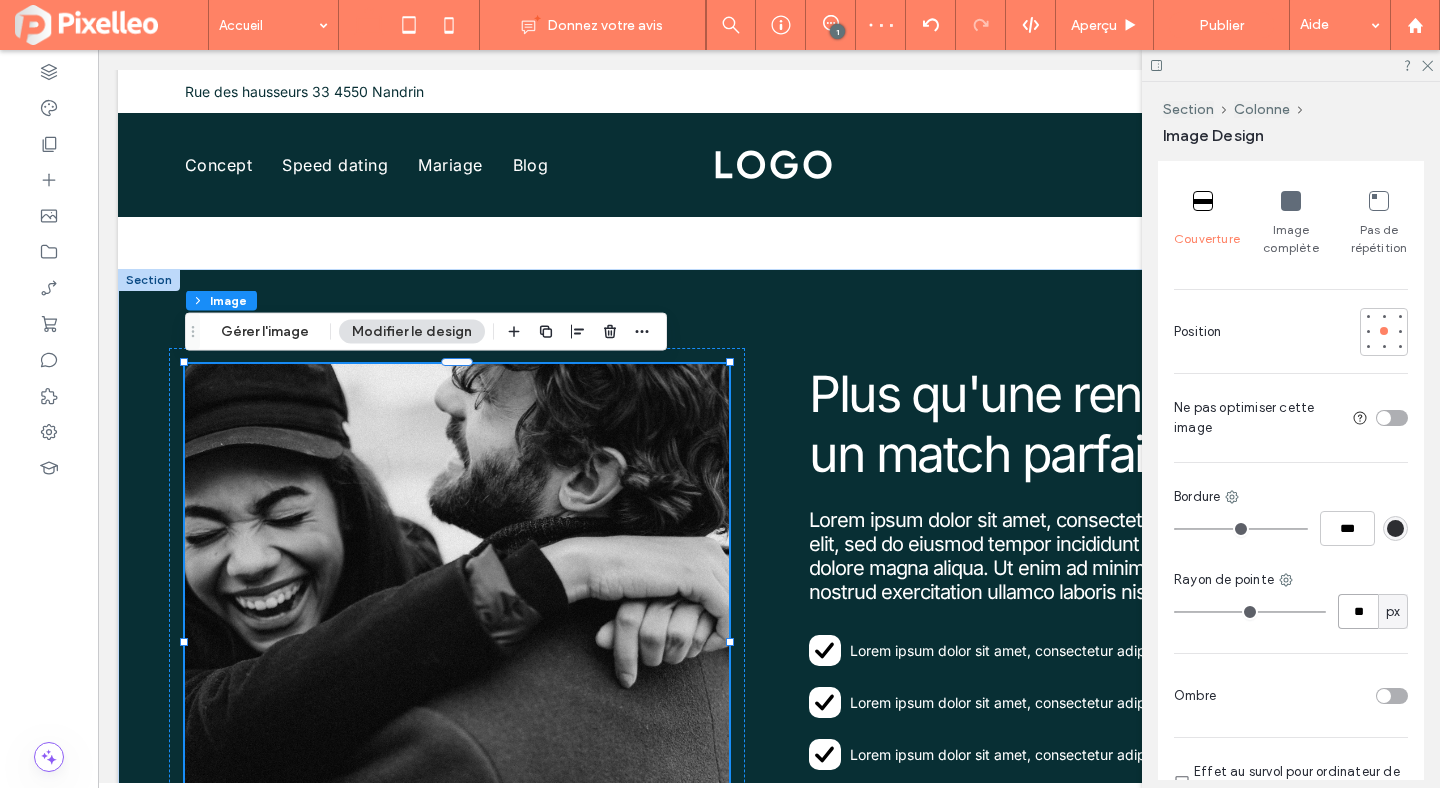 type on "**" 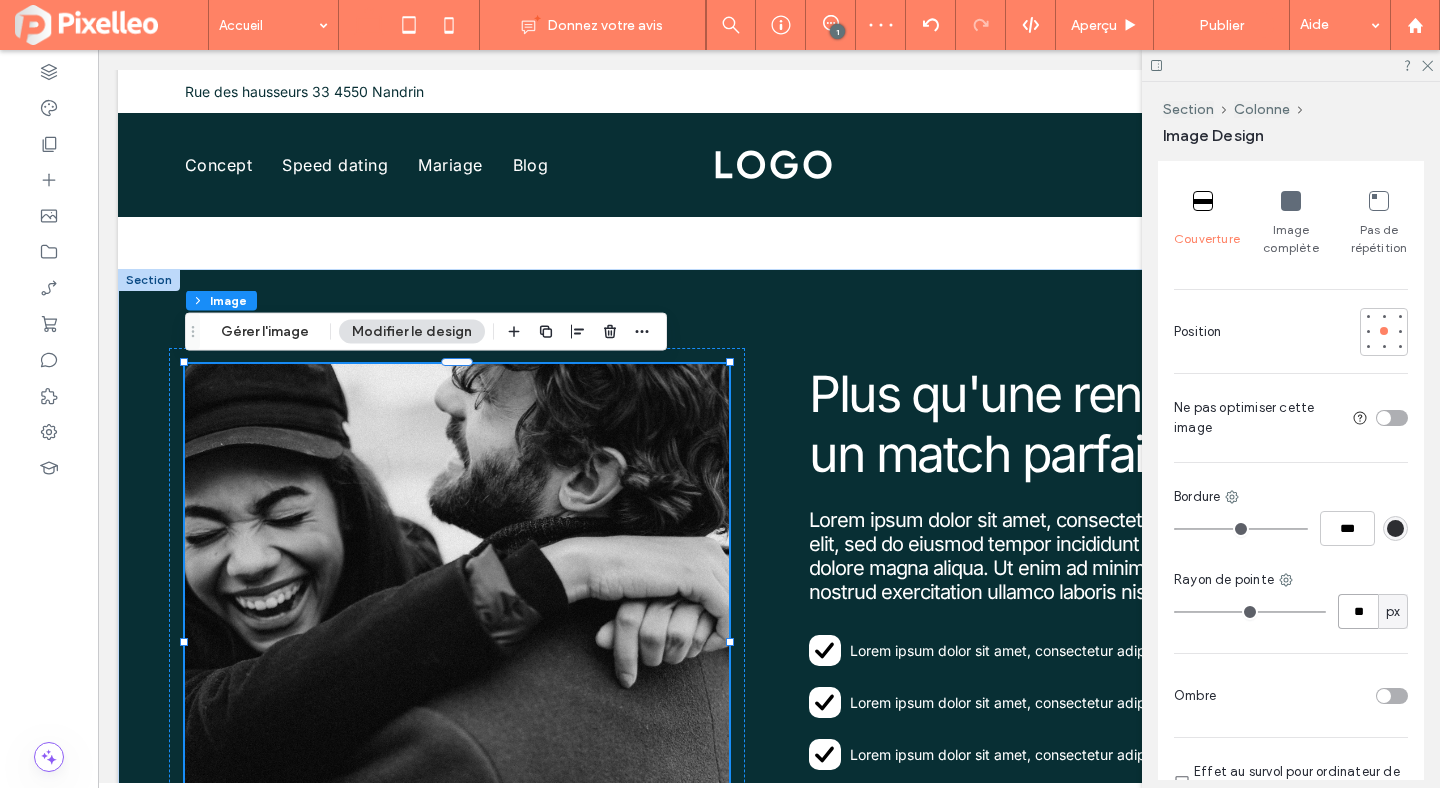 type on "**" 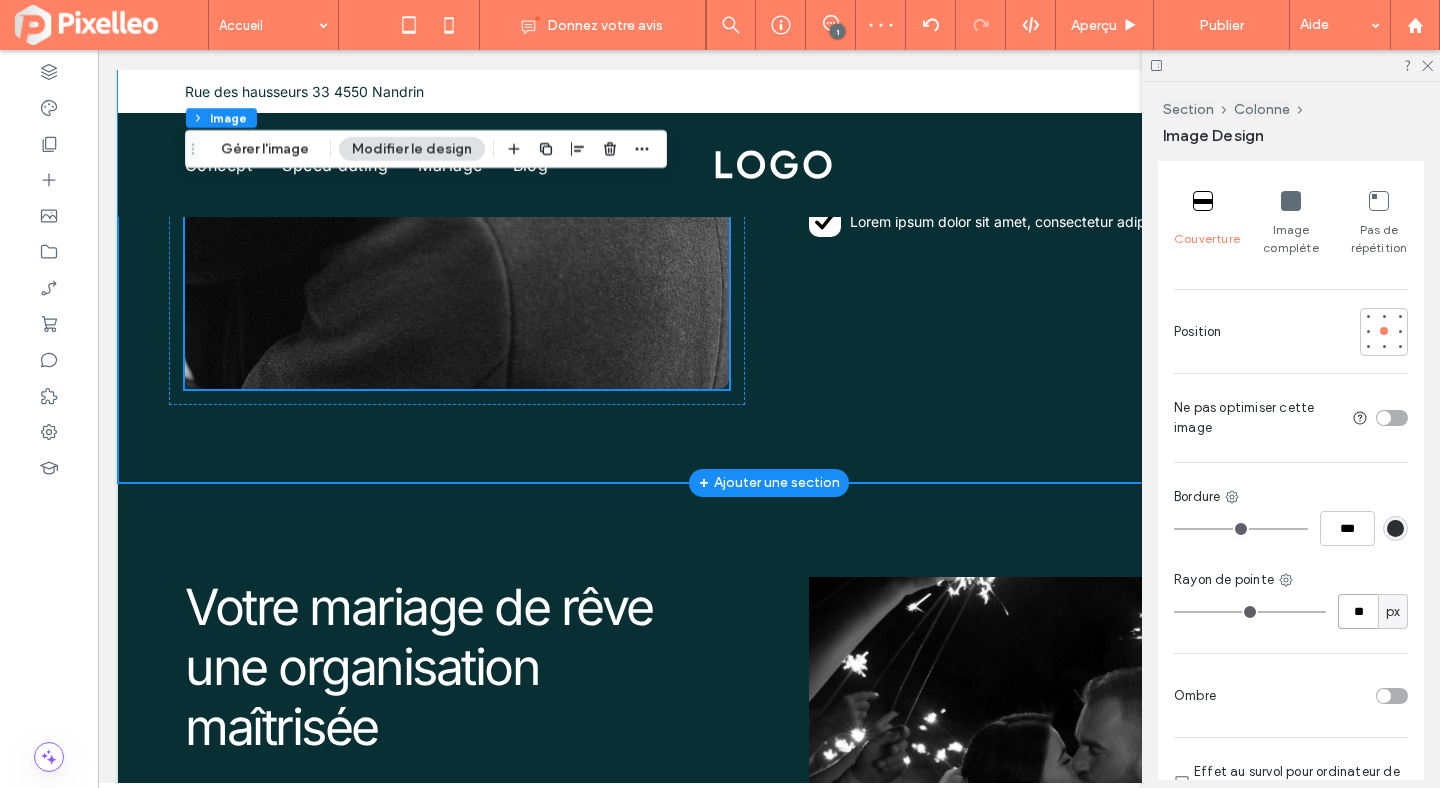 scroll, scrollTop: 3566, scrollLeft: 0, axis: vertical 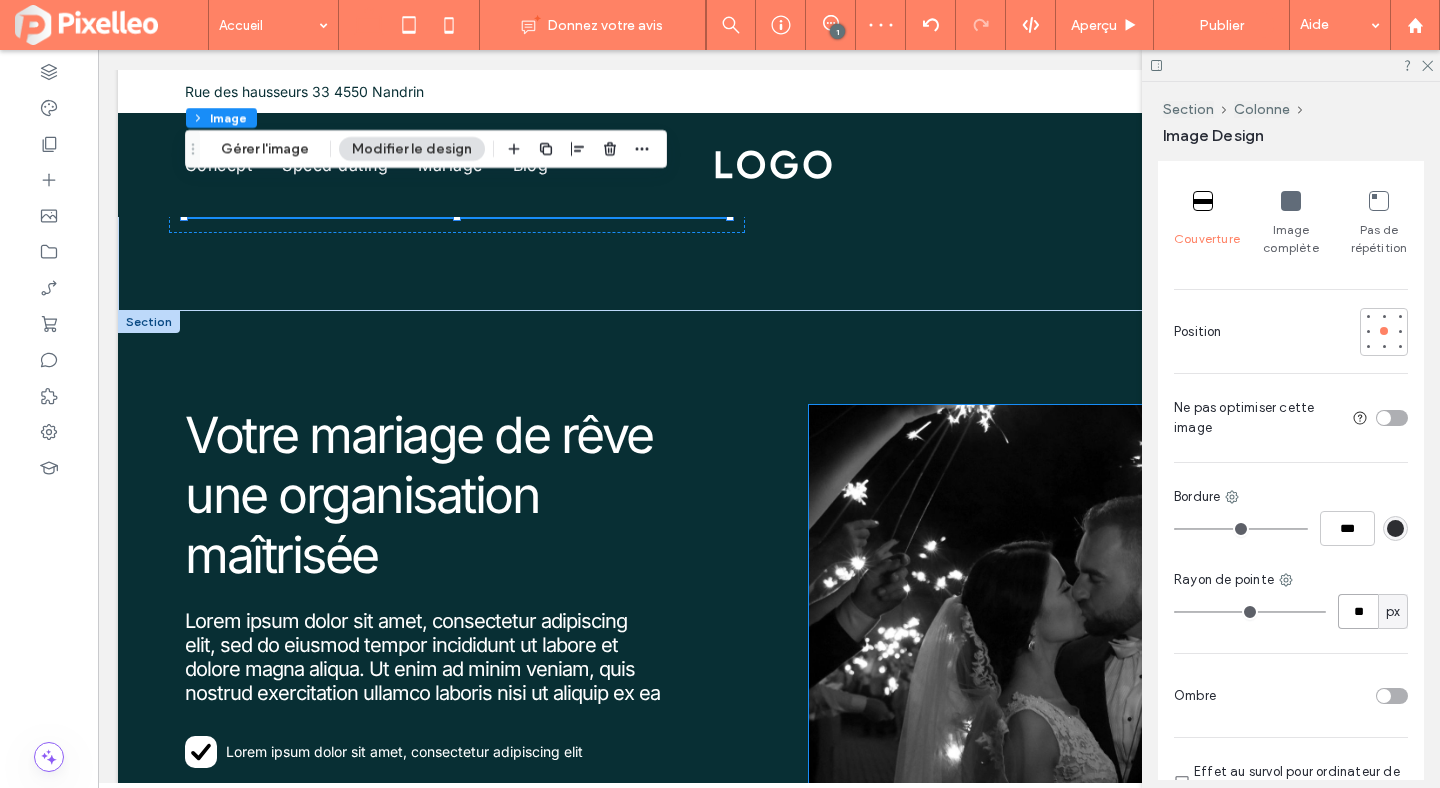 click at bounding box center (1081, 684) 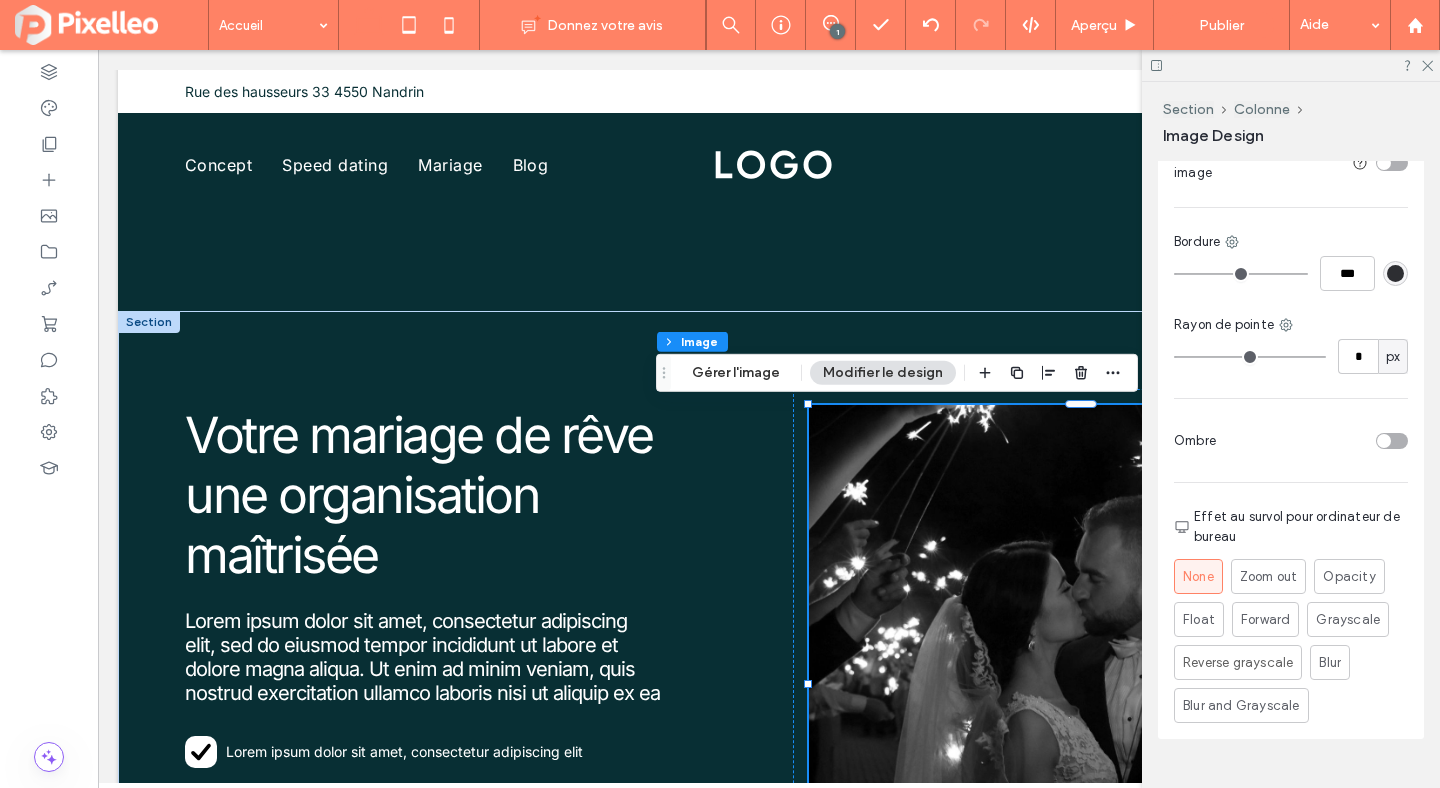 scroll, scrollTop: 940, scrollLeft: 0, axis: vertical 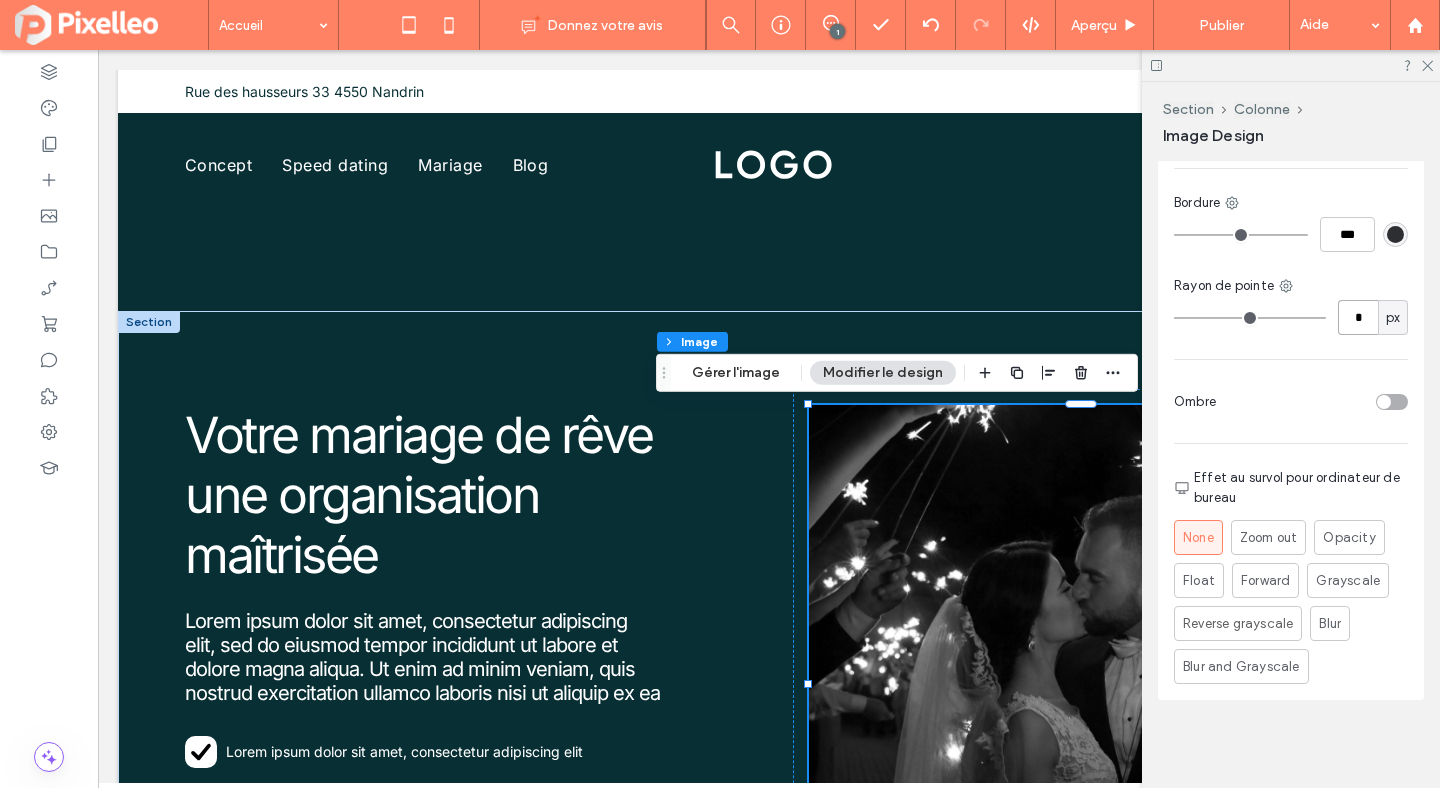 click on "*" at bounding box center [1358, 317] 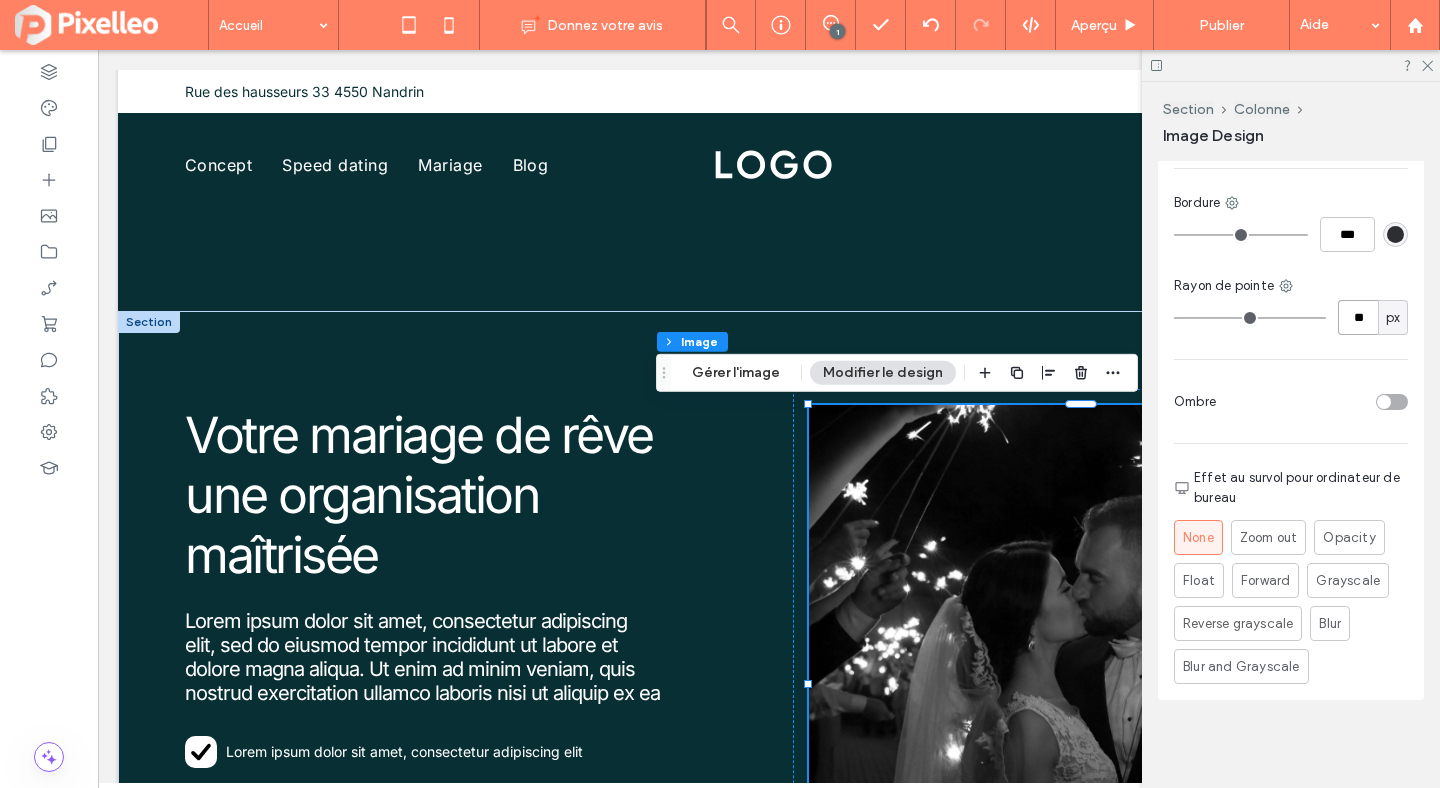 type on "**" 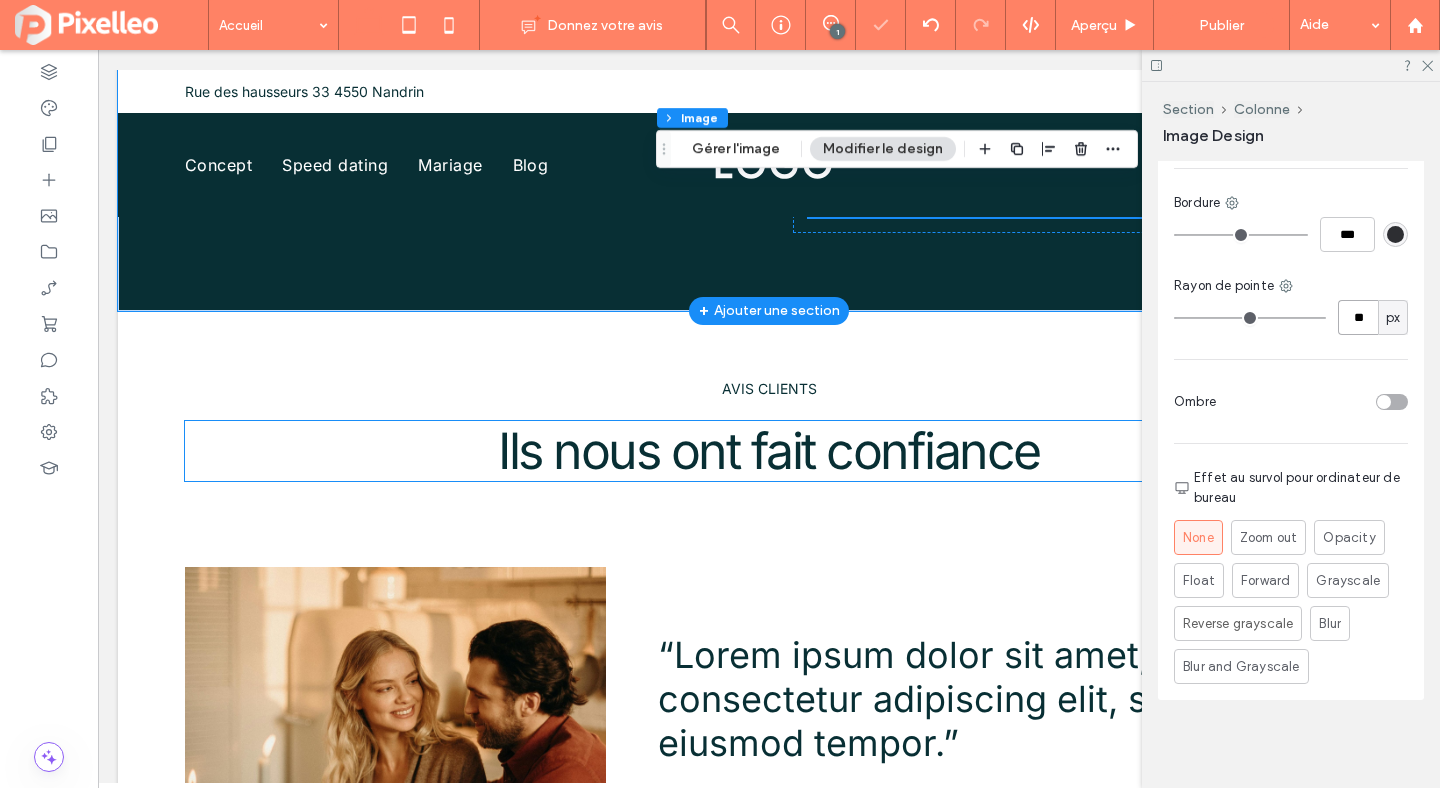 scroll, scrollTop: 4483, scrollLeft: 0, axis: vertical 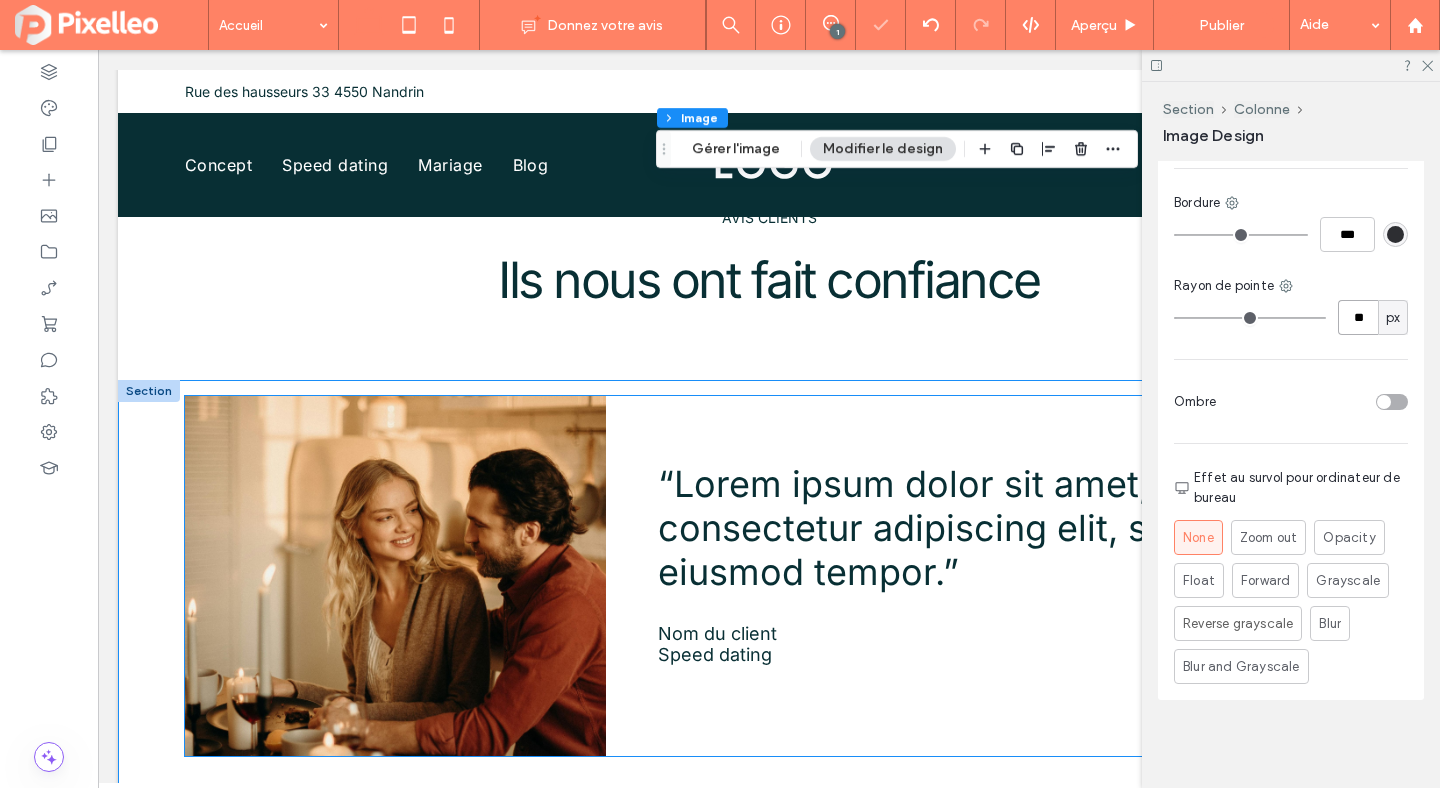 click at bounding box center [395, 576] 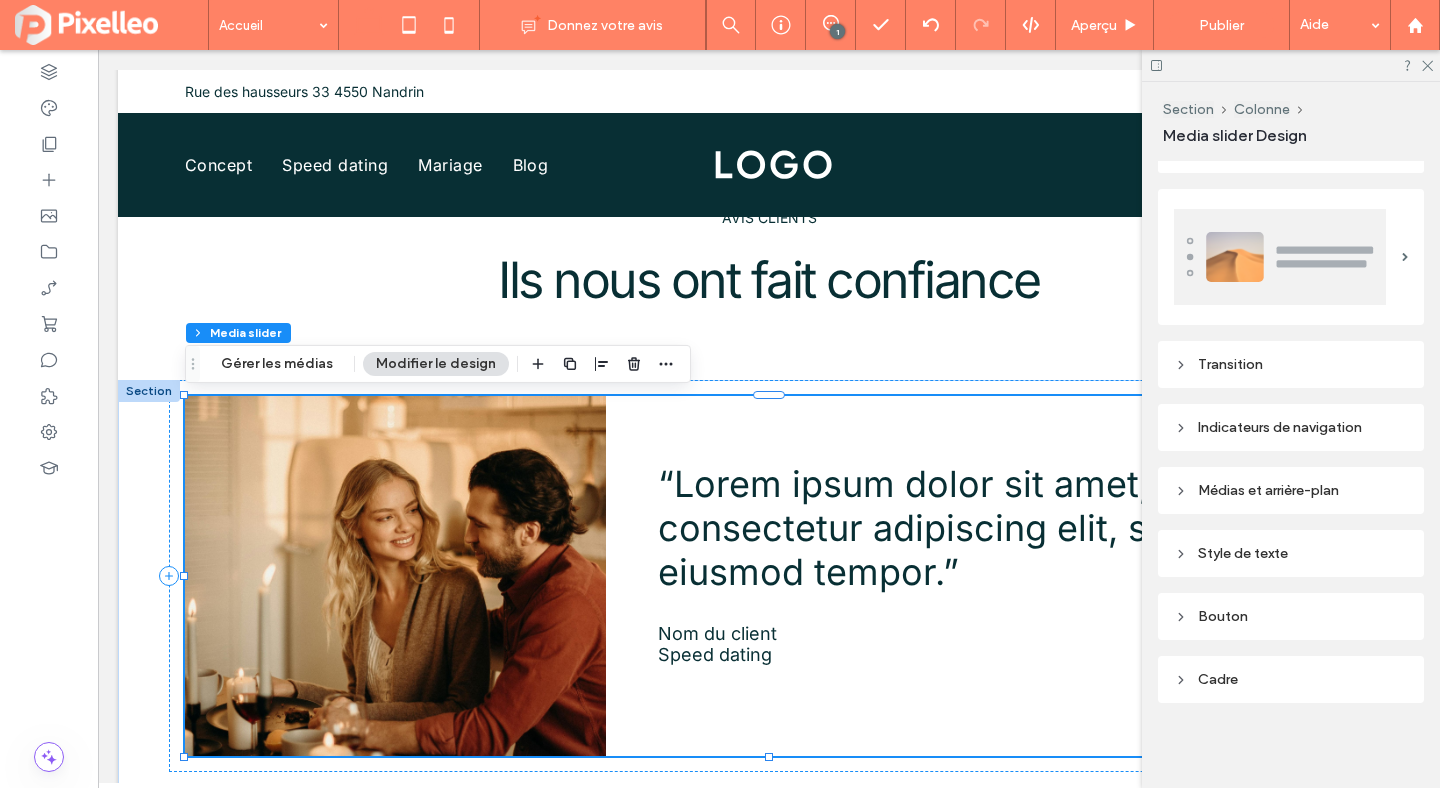 scroll, scrollTop: 290, scrollLeft: 0, axis: vertical 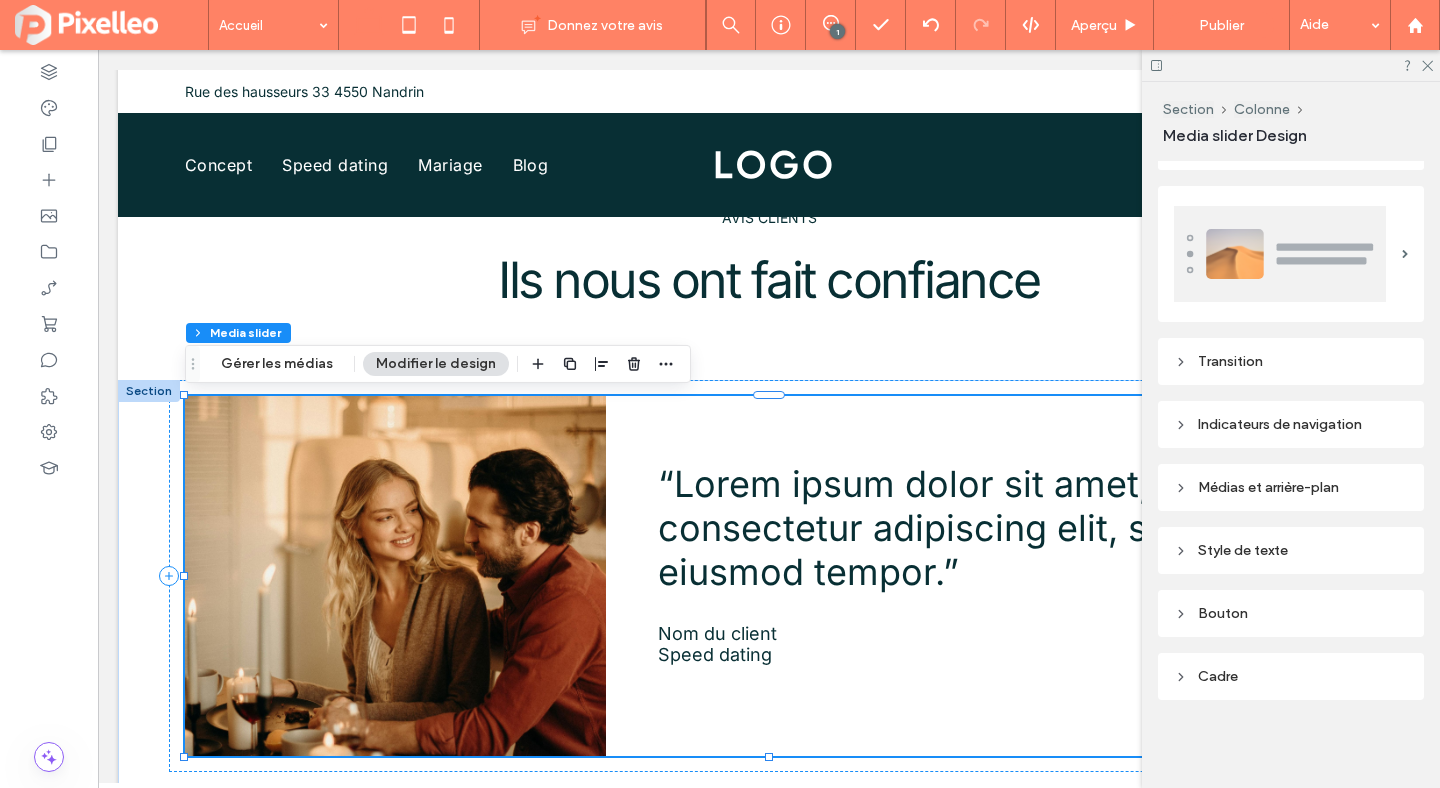 click on "Médias et arrière-plan" at bounding box center [1291, 487] 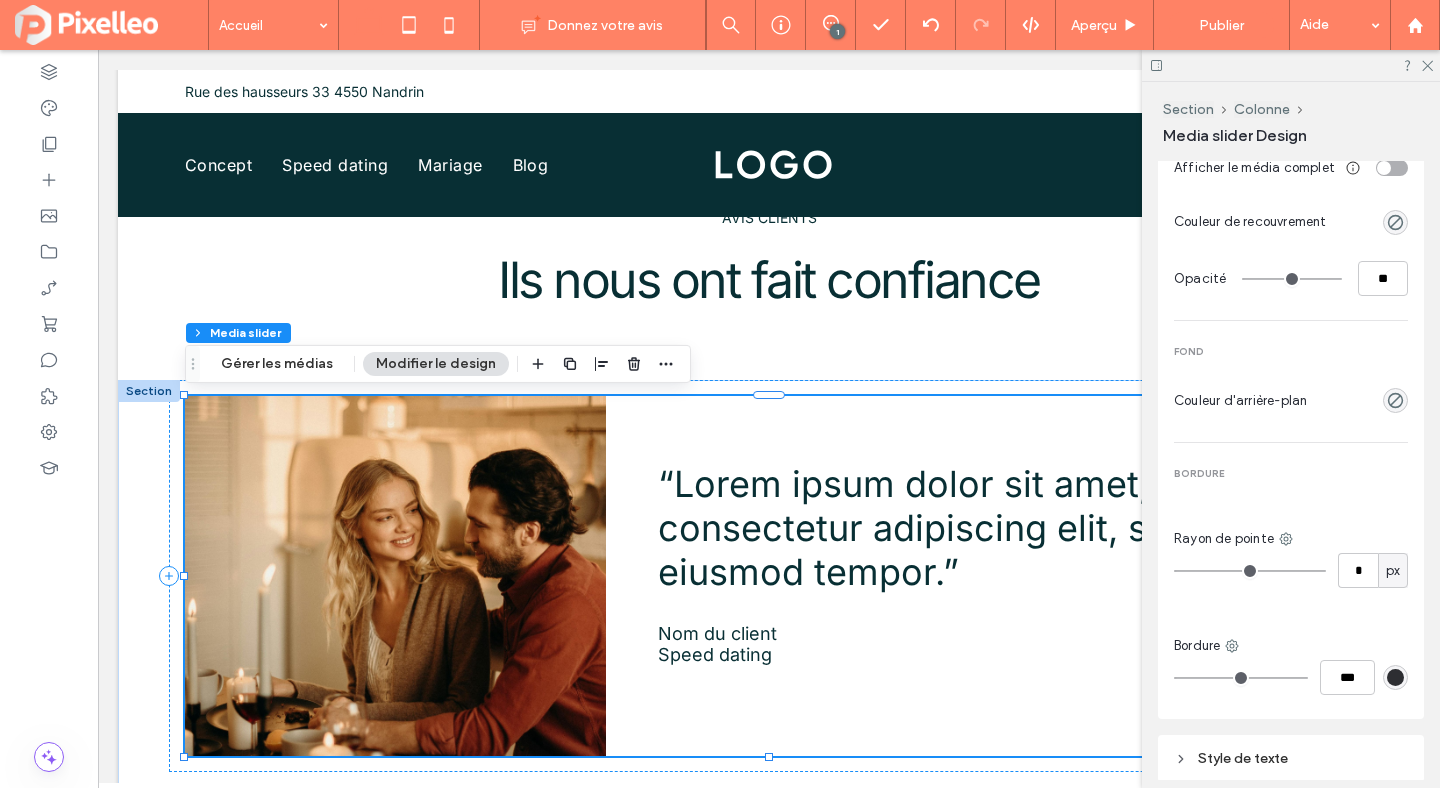 scroll, scrollTop: 737, scrollLeft: 0, axis: vertical 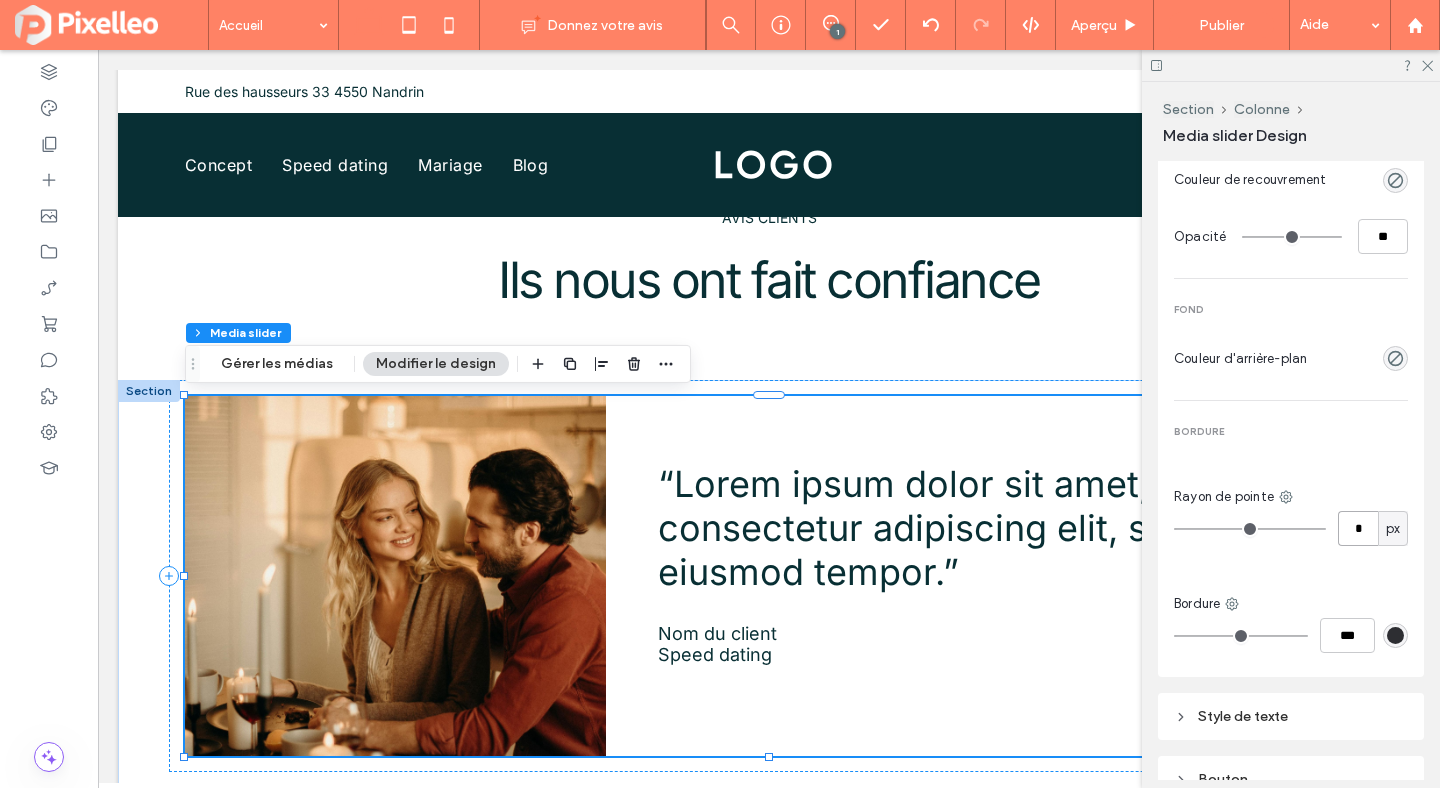 click on "*" at bounding box center (1358, 528) 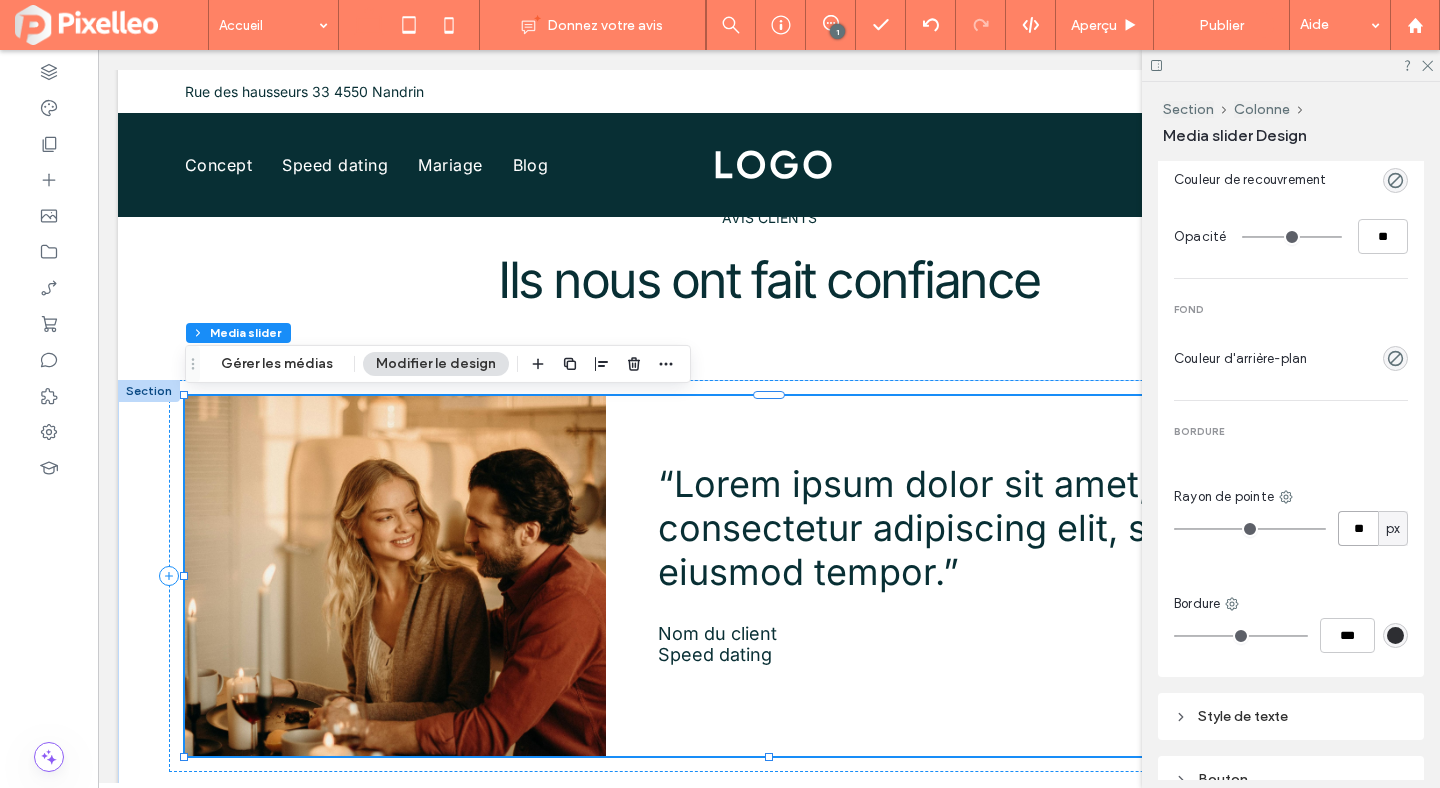 type on "**" 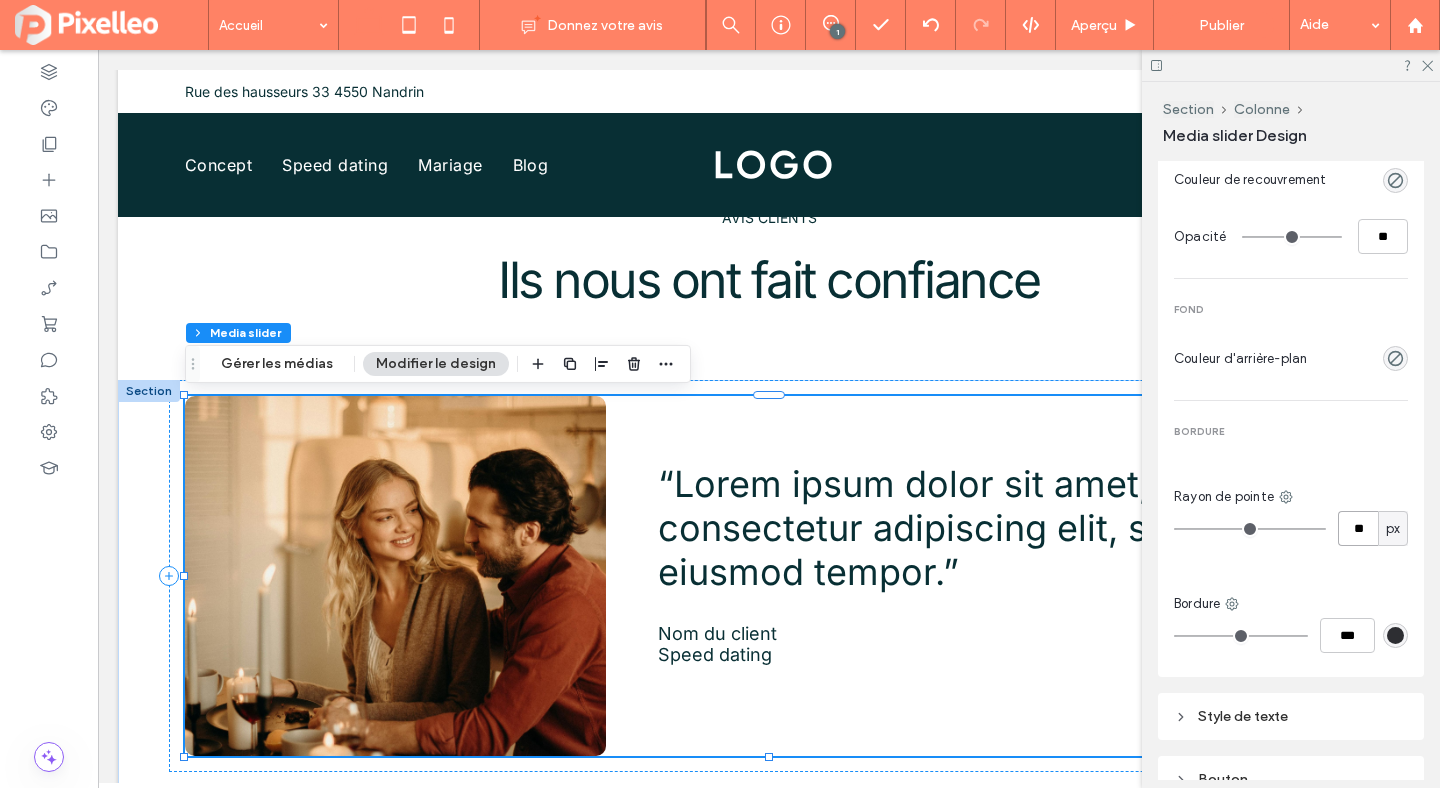 type on "**" 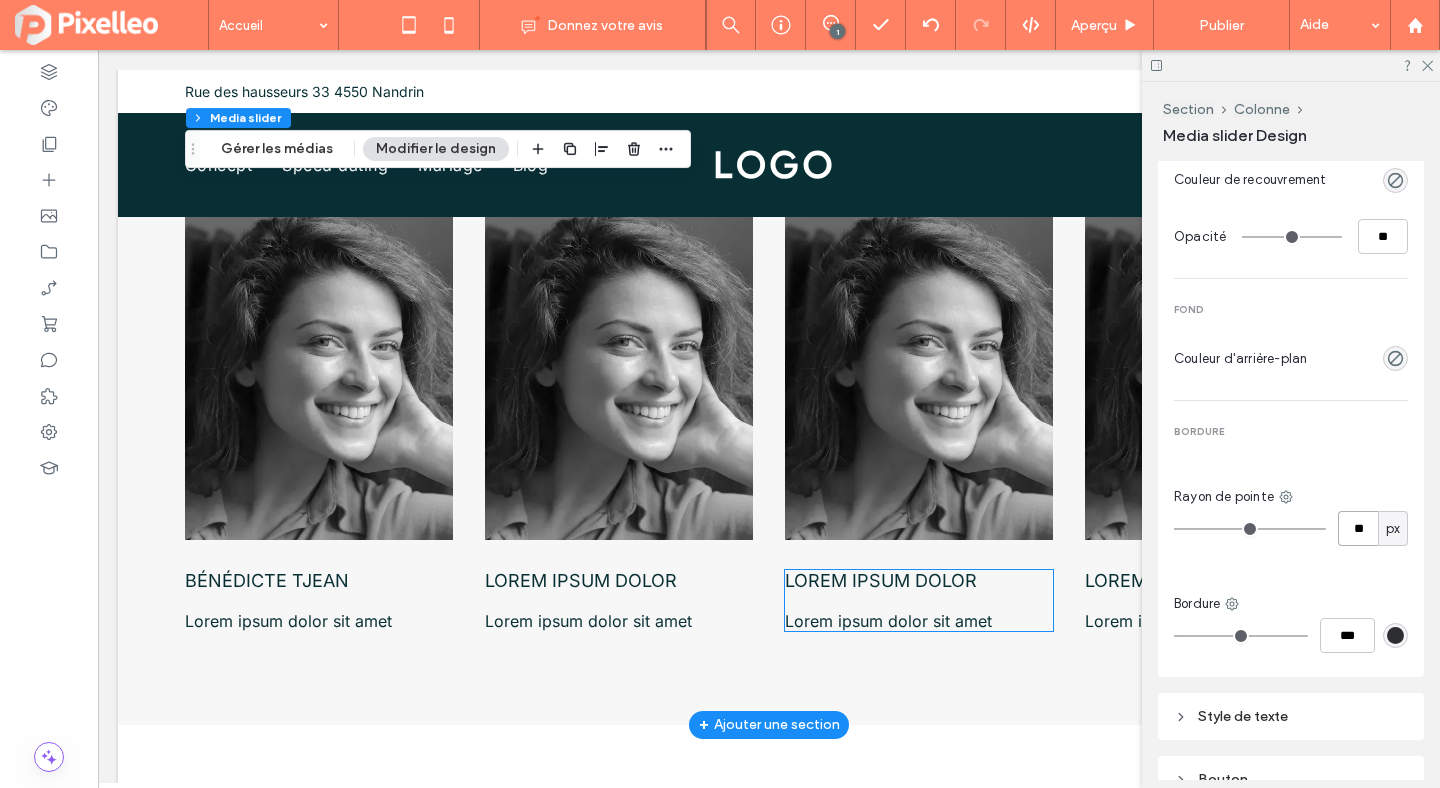 scroll, scrollTop: 6244, scrollLeft: 0, axis: vertical 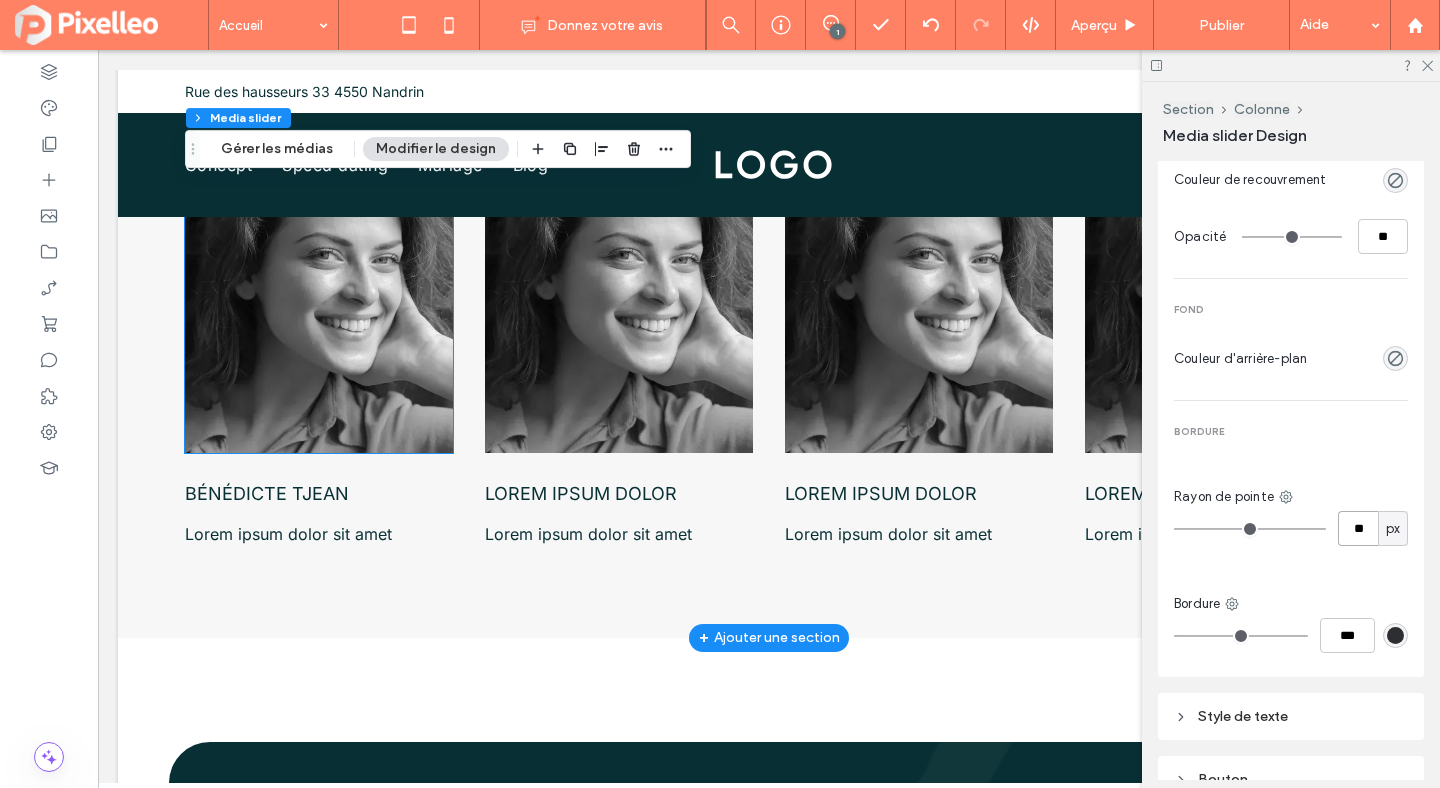 click at bounding box center [319, 290] 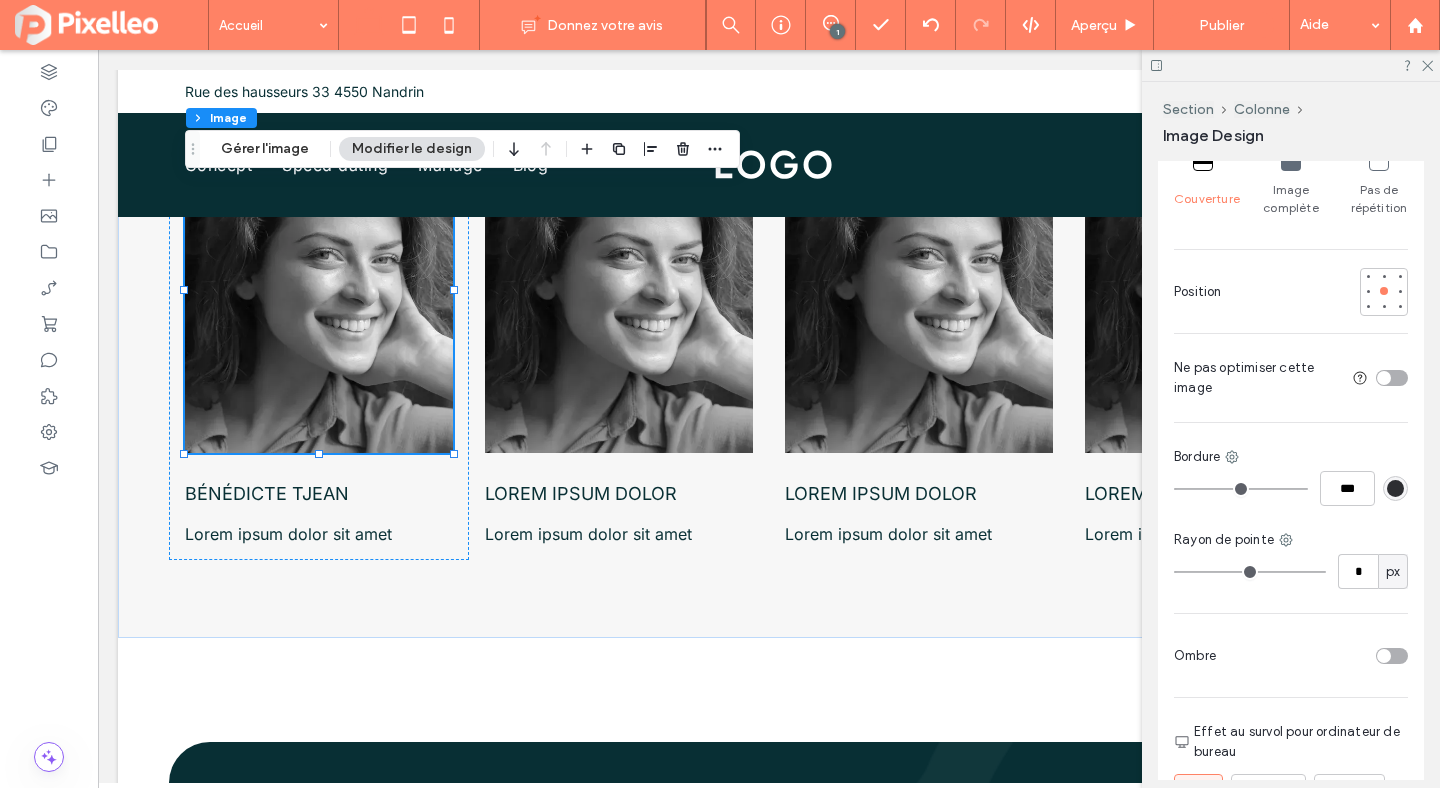 scroll, scrollTop: 692, scrollLeft: 0, axis: vertical 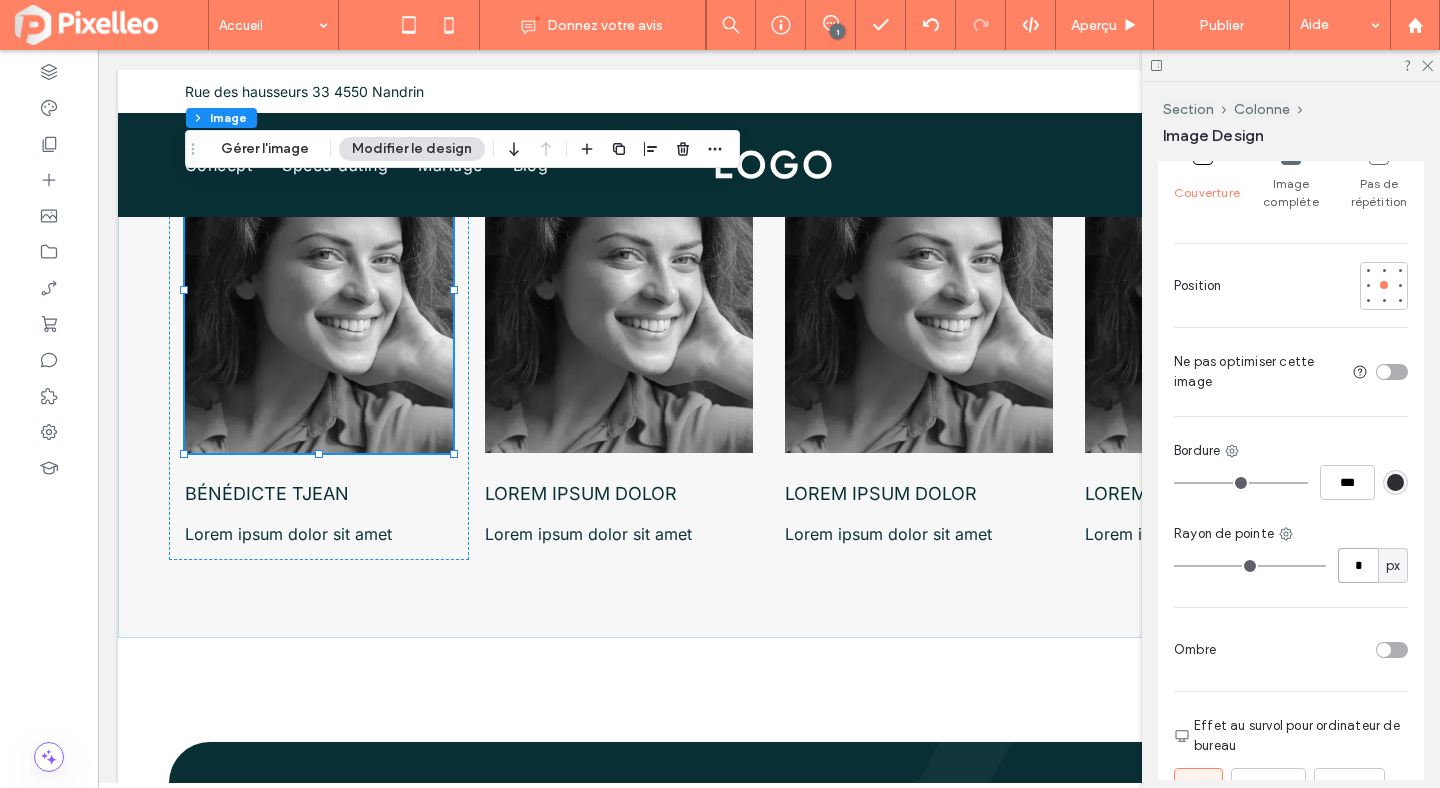 click on "*" at bounding box center [1358, 565] 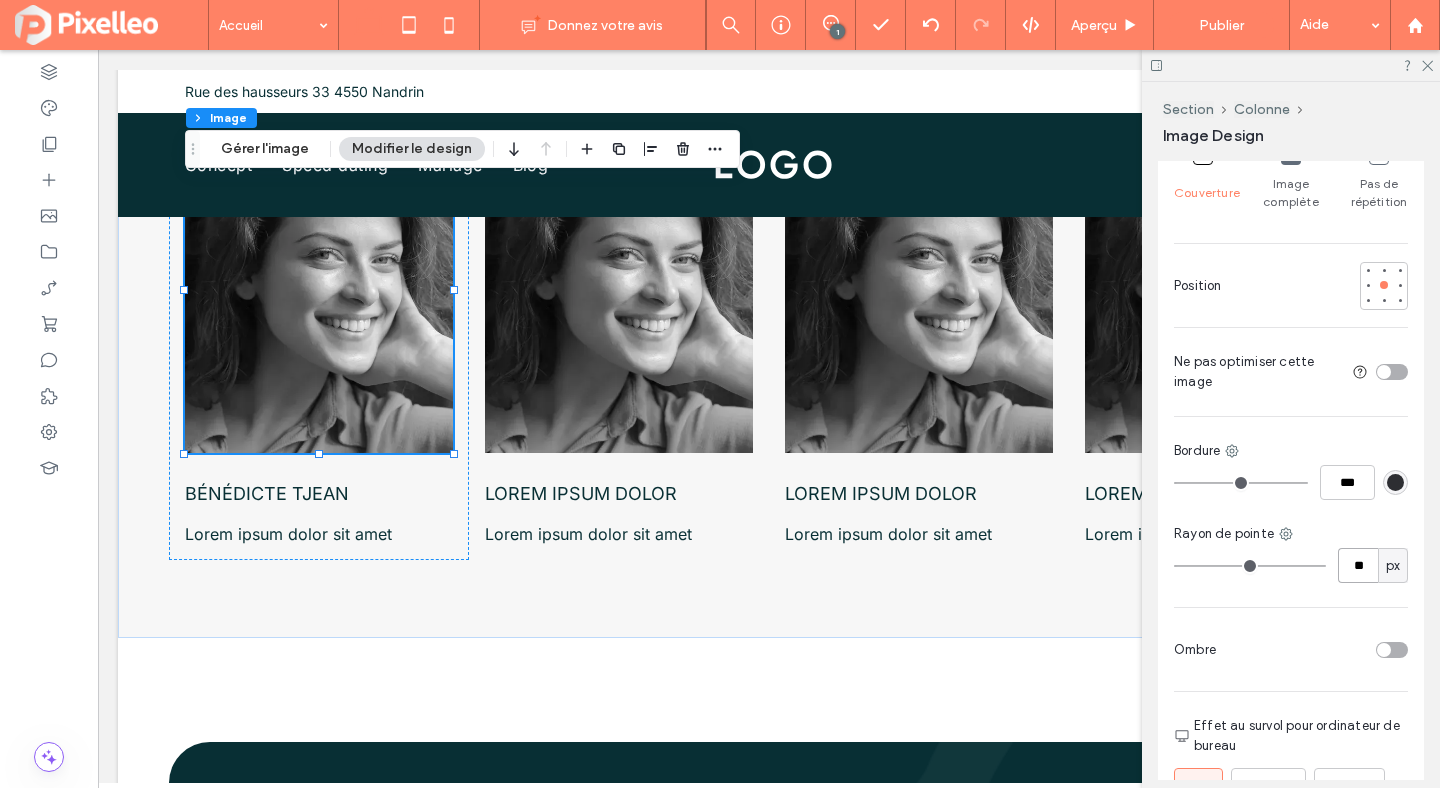type on "**" 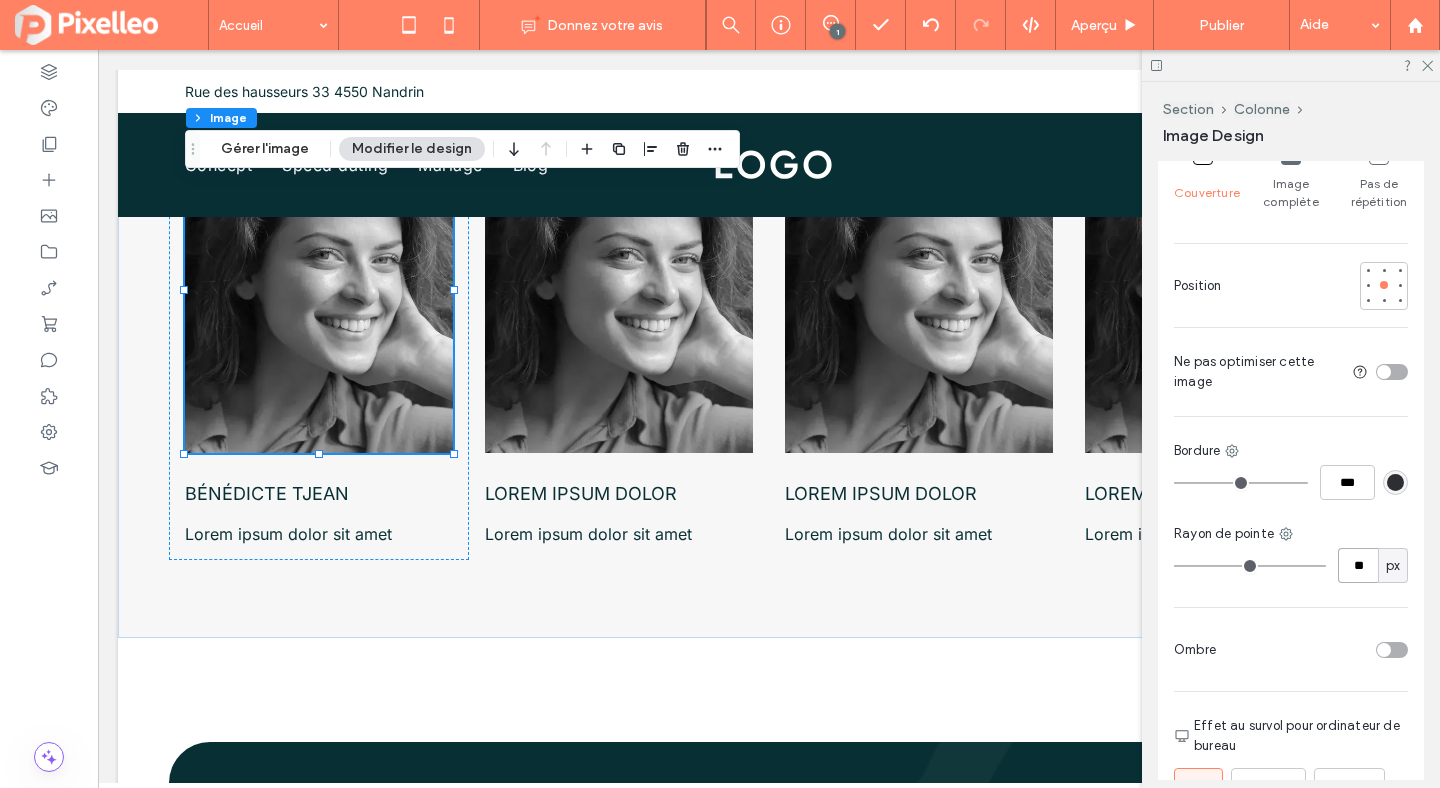 type on "**" 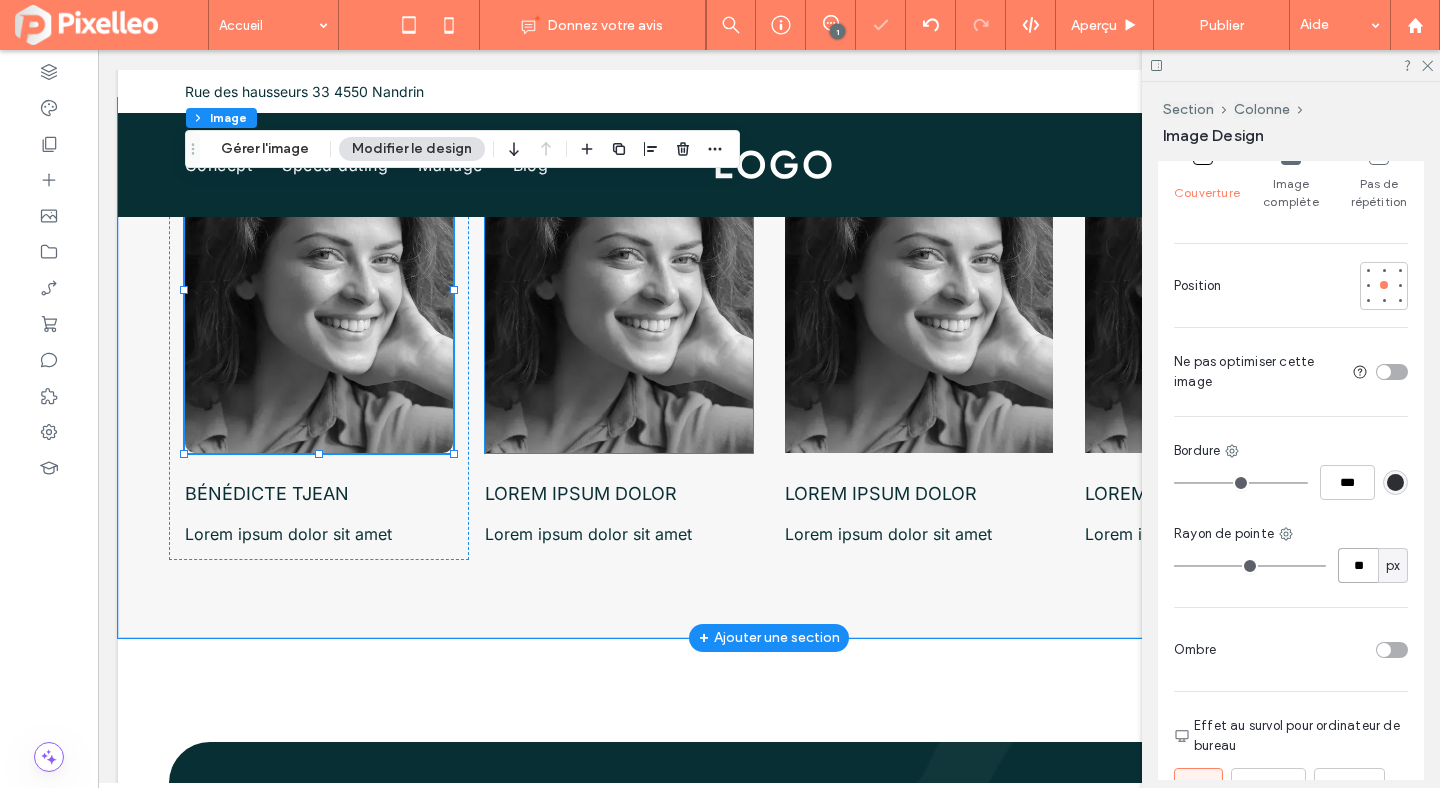 click at bounding box center (619, 290) 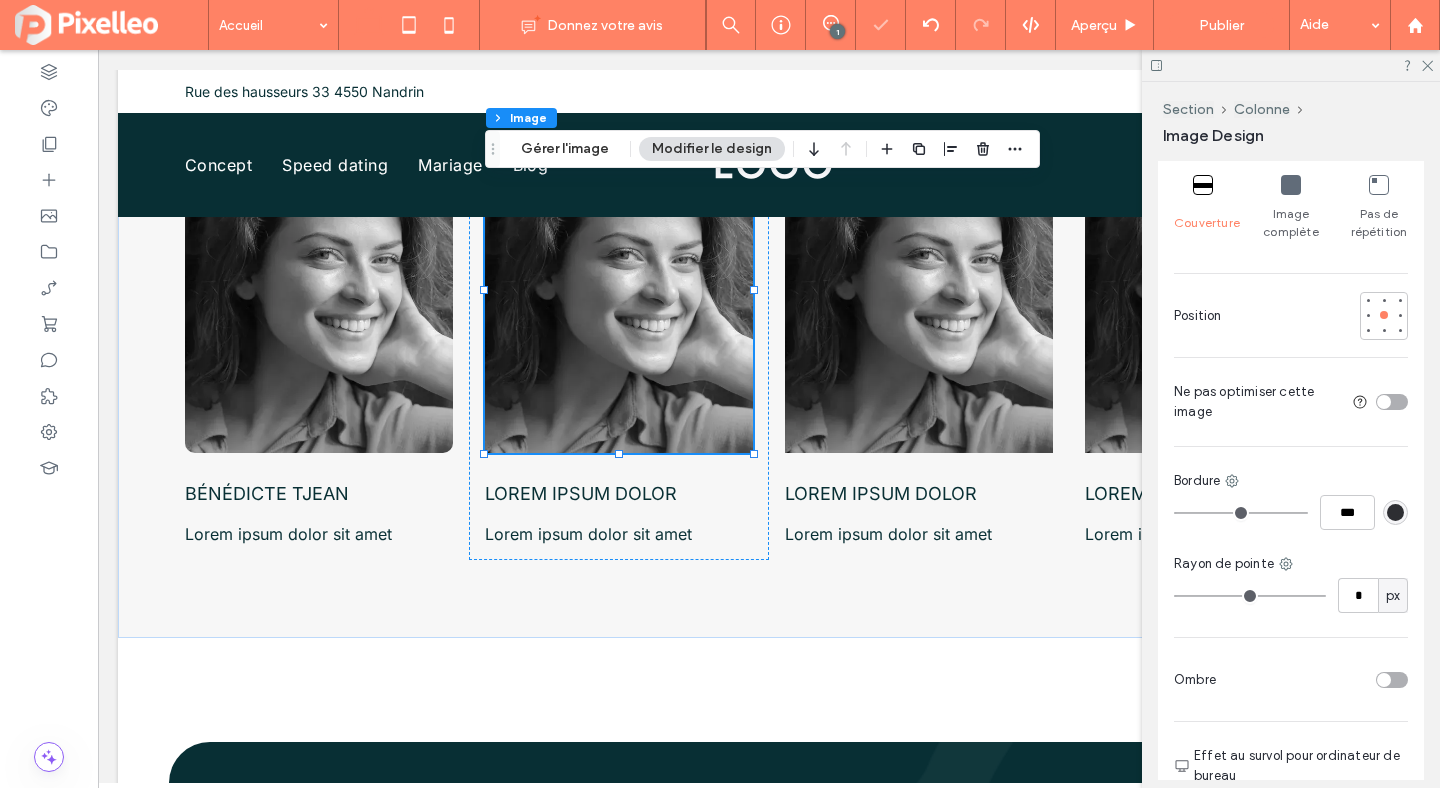 scroll, scrollTop: 742, scrollLeft: 0, axis: vertical 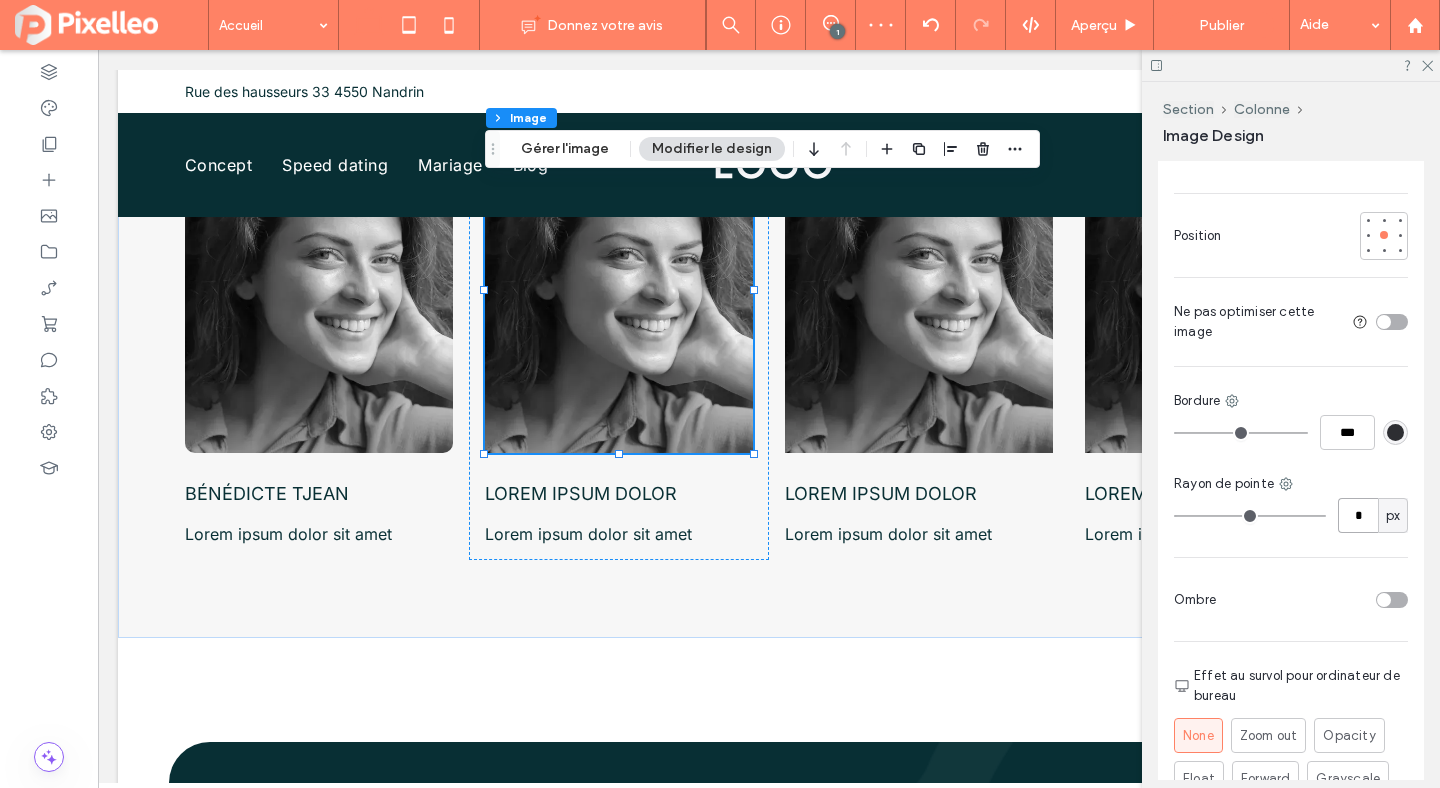 click on "*" at bounding box center (1358, 515) 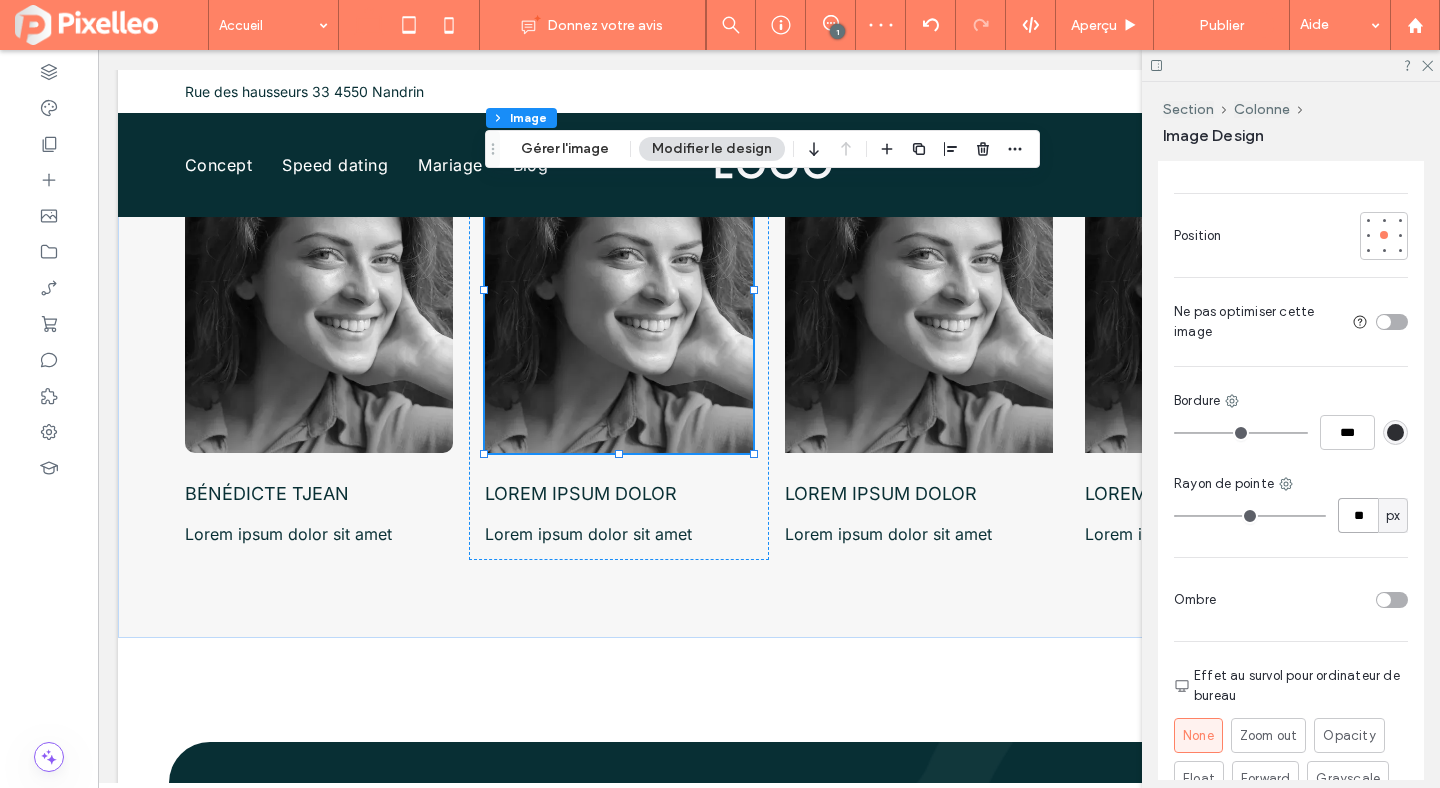 type on "**" 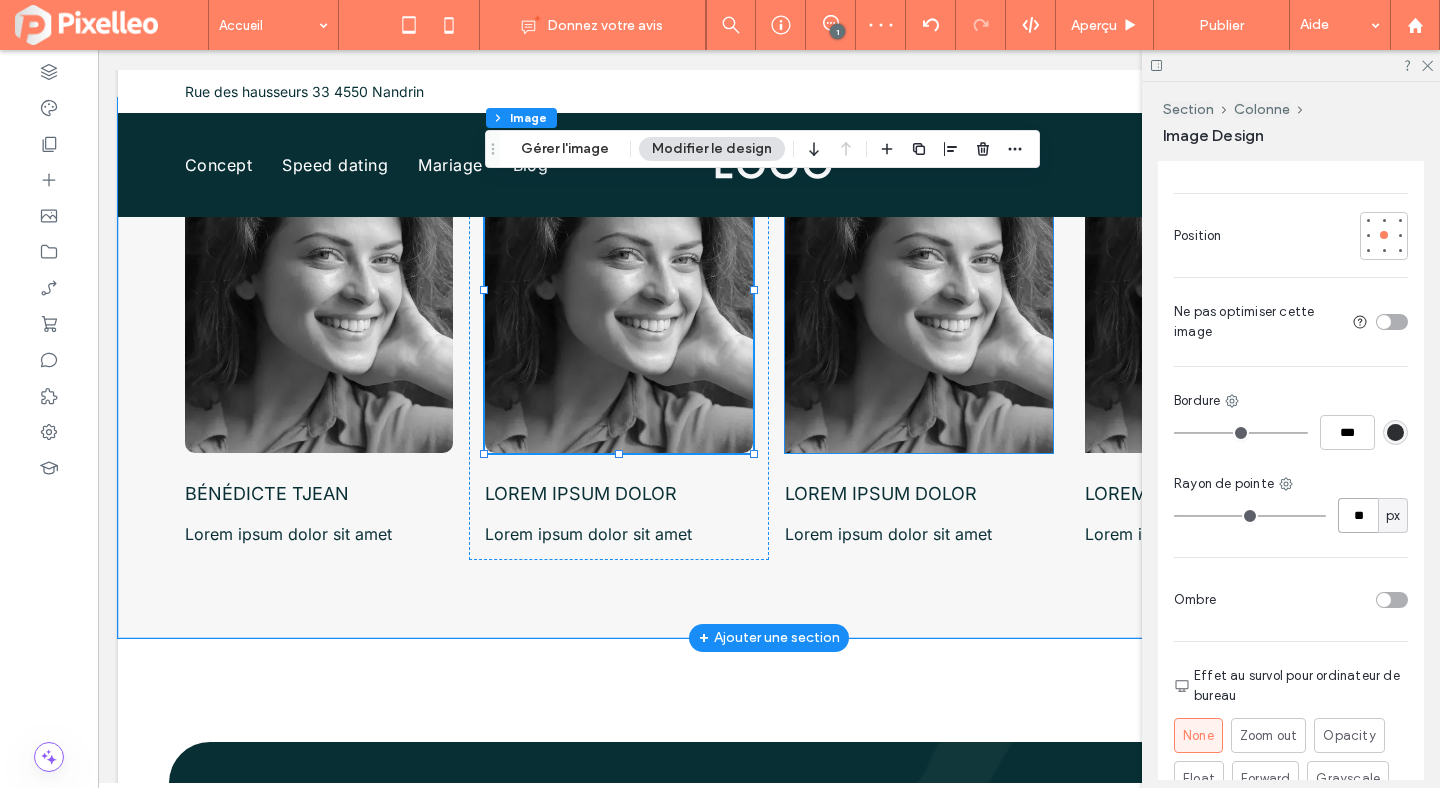 click at bounding box center [919, 290] 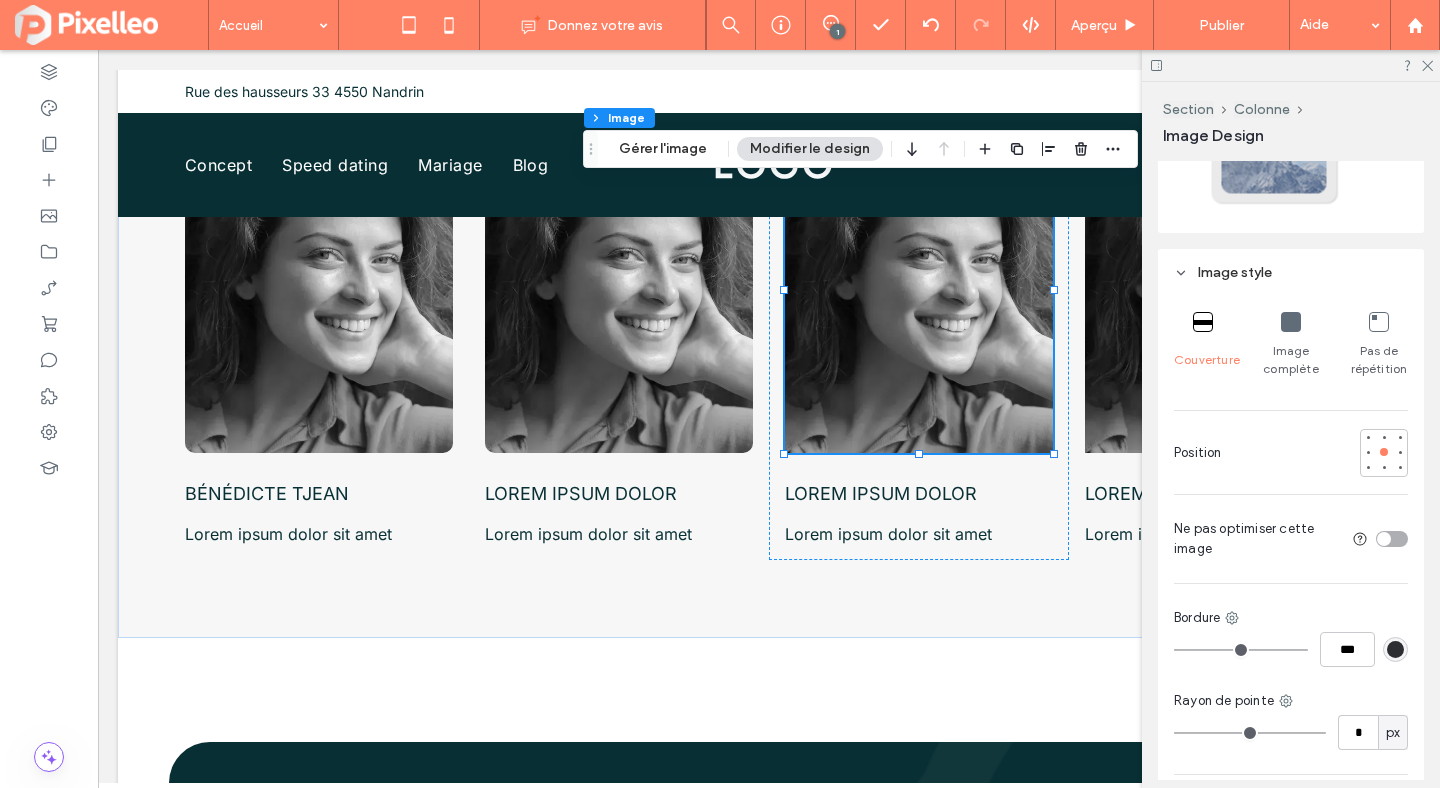 scroll, scrollTop: 730, scrollLeft: 0, axis: vertical 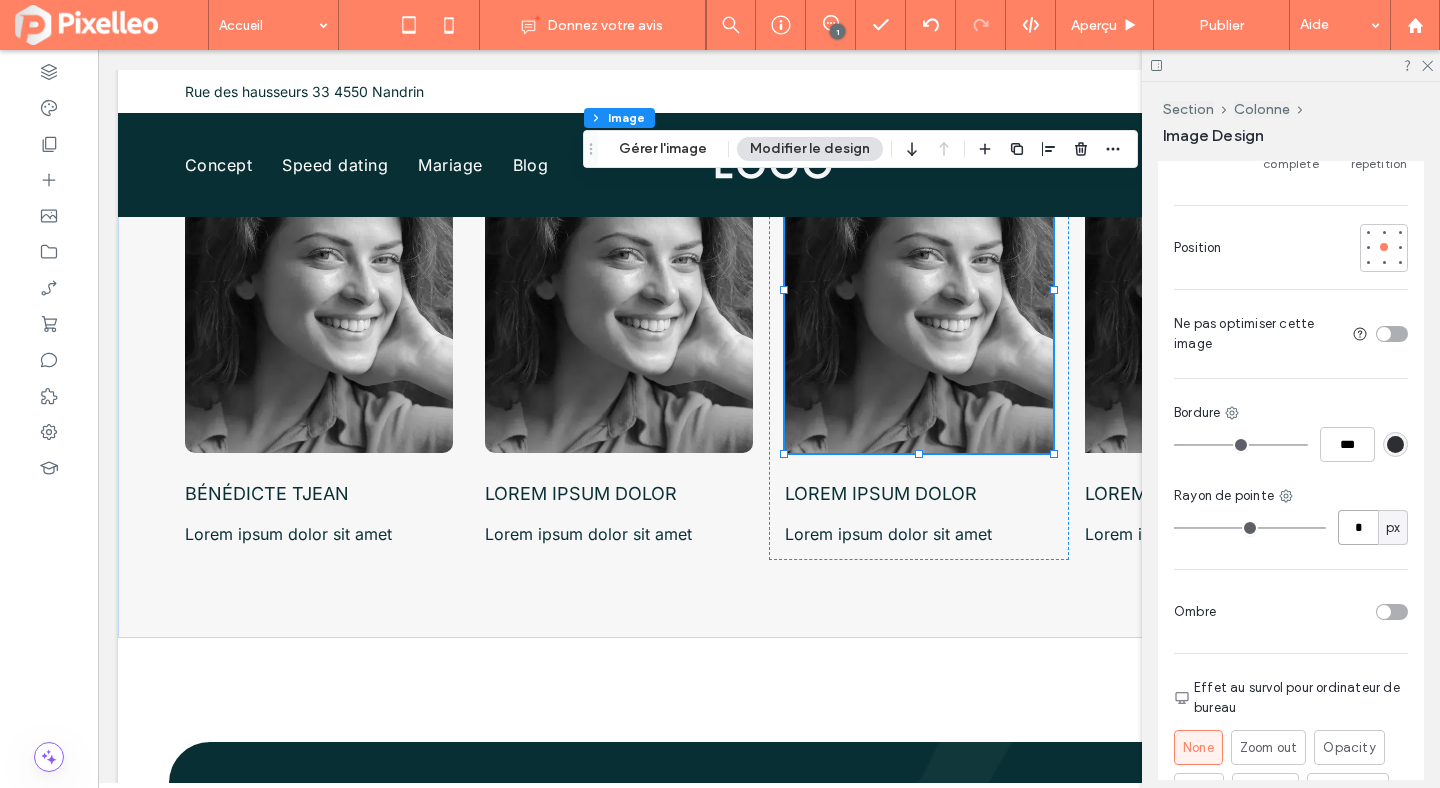 click on "*" at bounding box center (1358, 527) 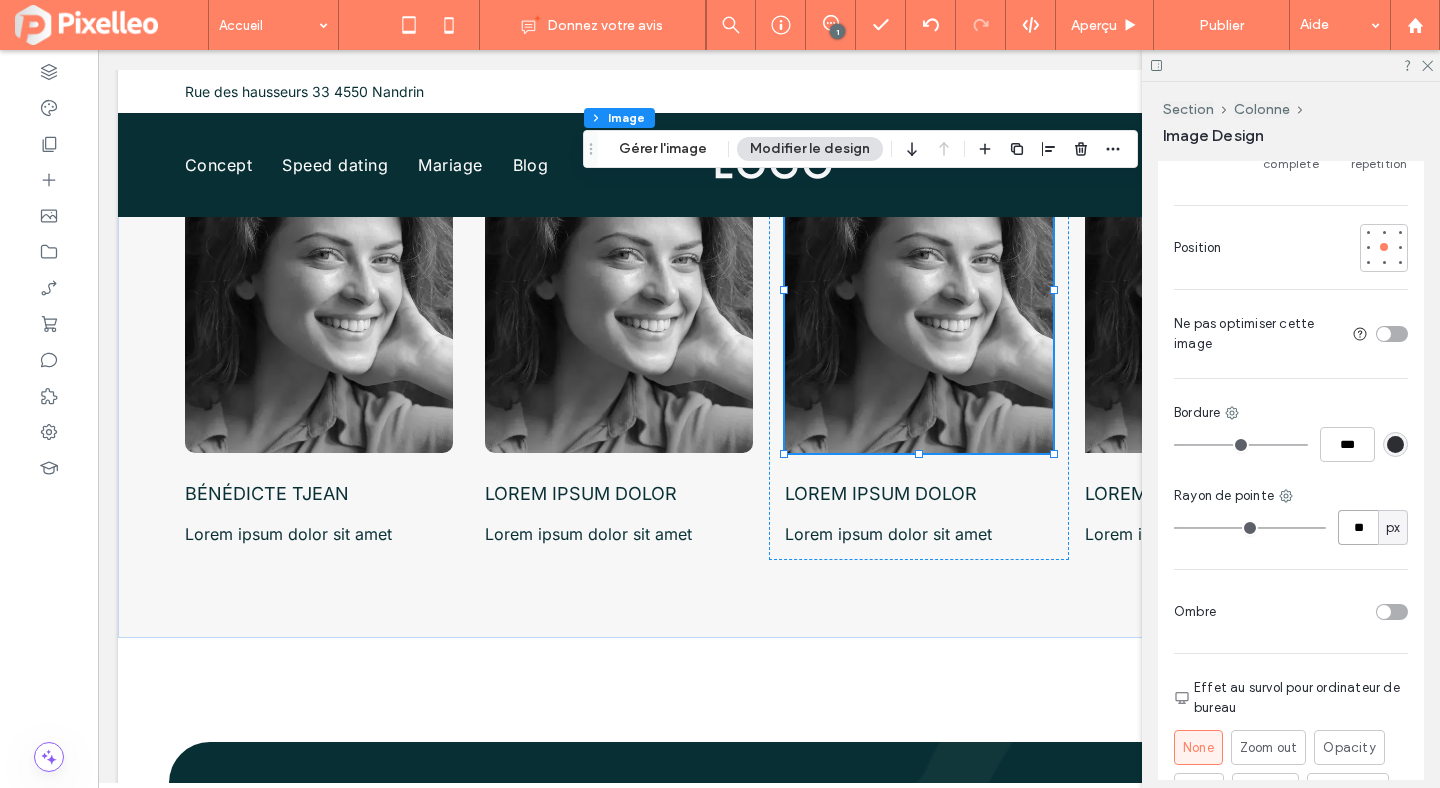 type on "**" 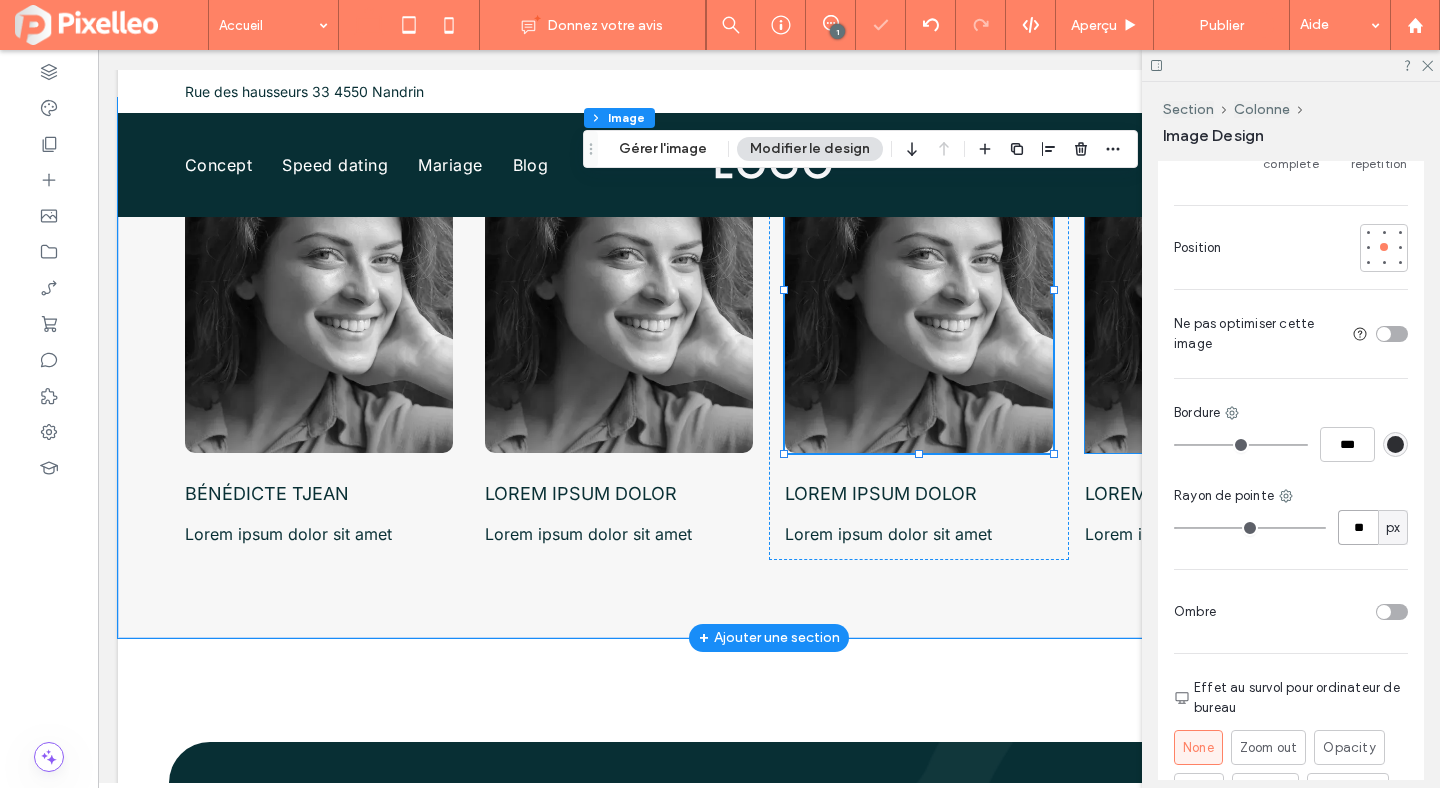 click at bounding box center (1219, 290) 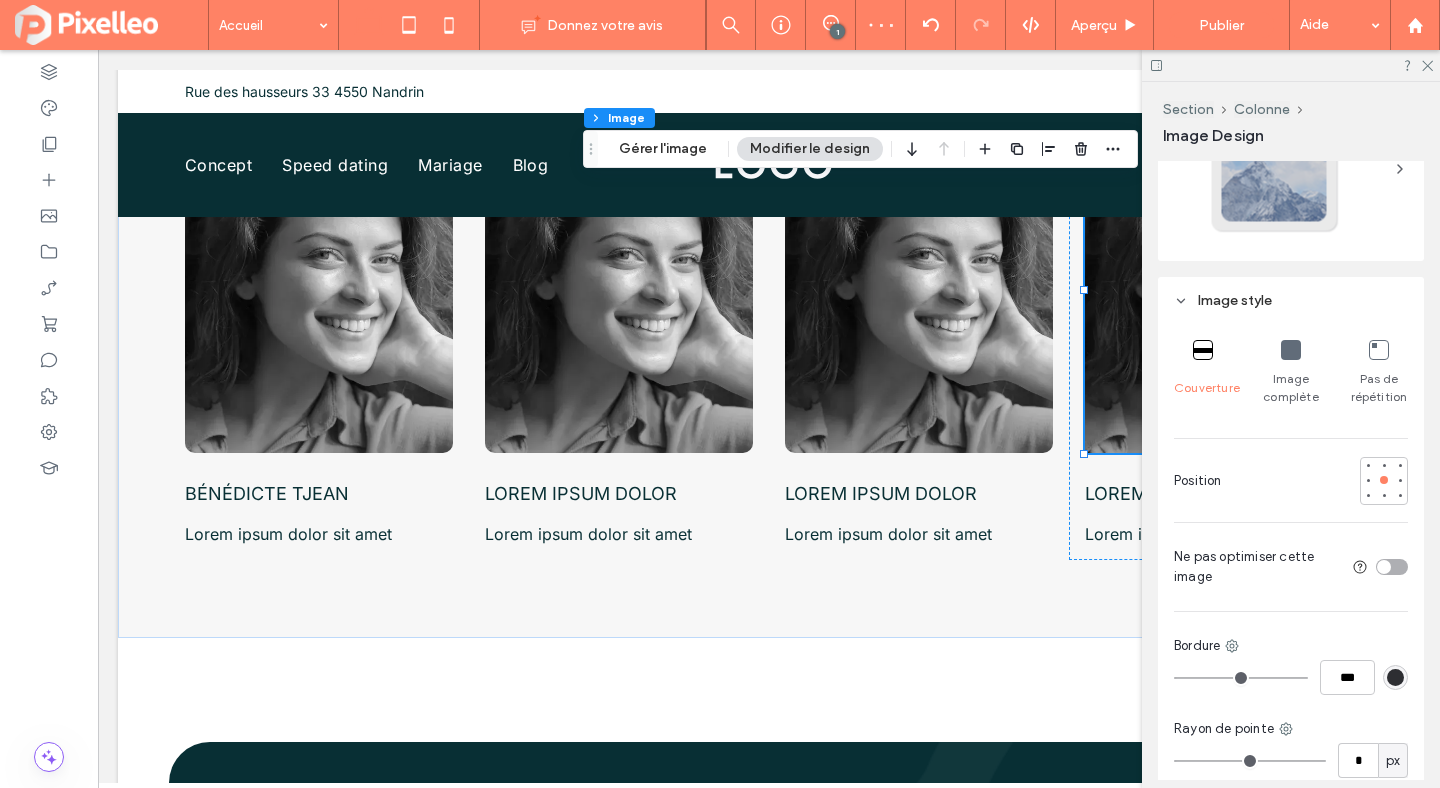 scroll, scrollTop: 702, scrollLeft: 0, axis: vertical 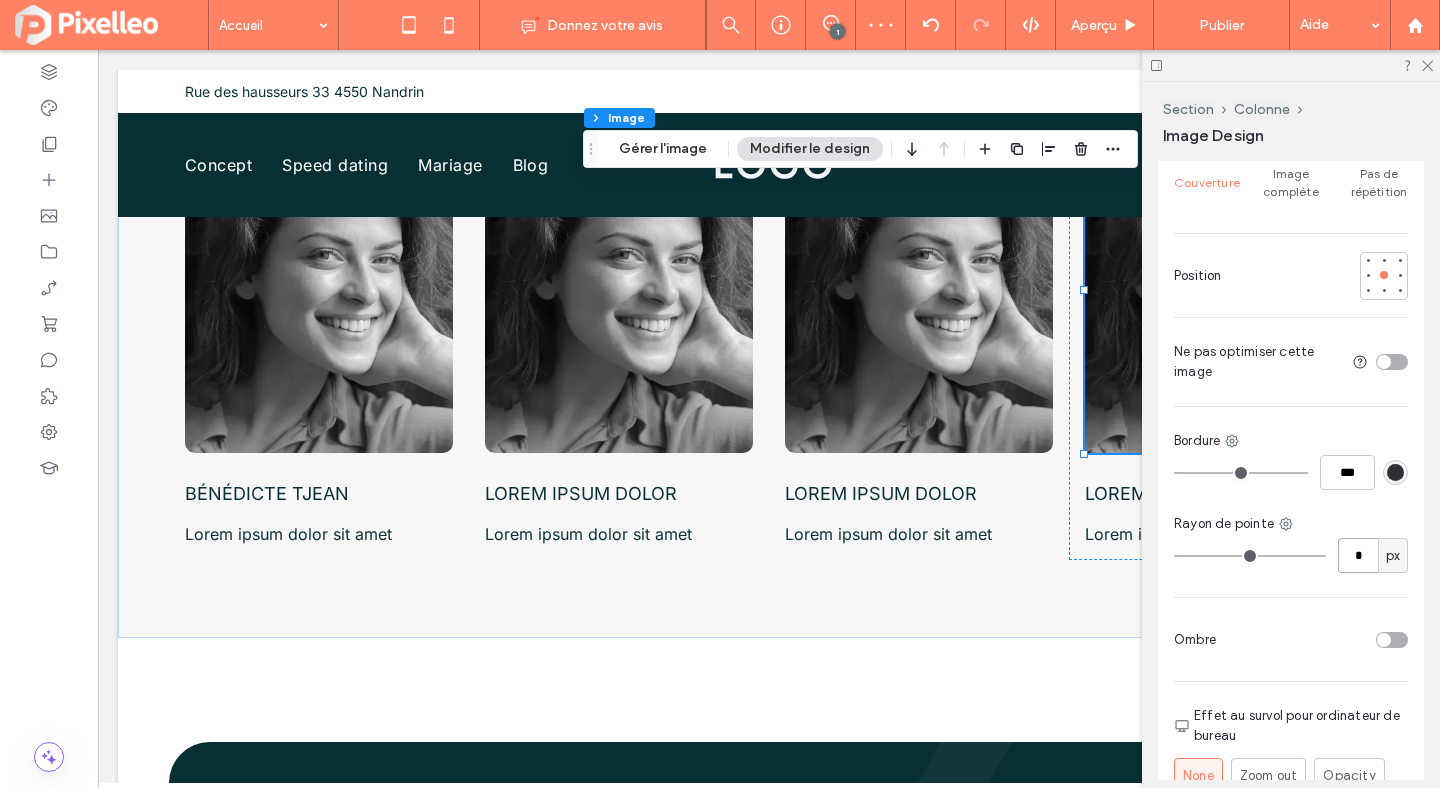 click on "*" at bounding box center [1358, 555] 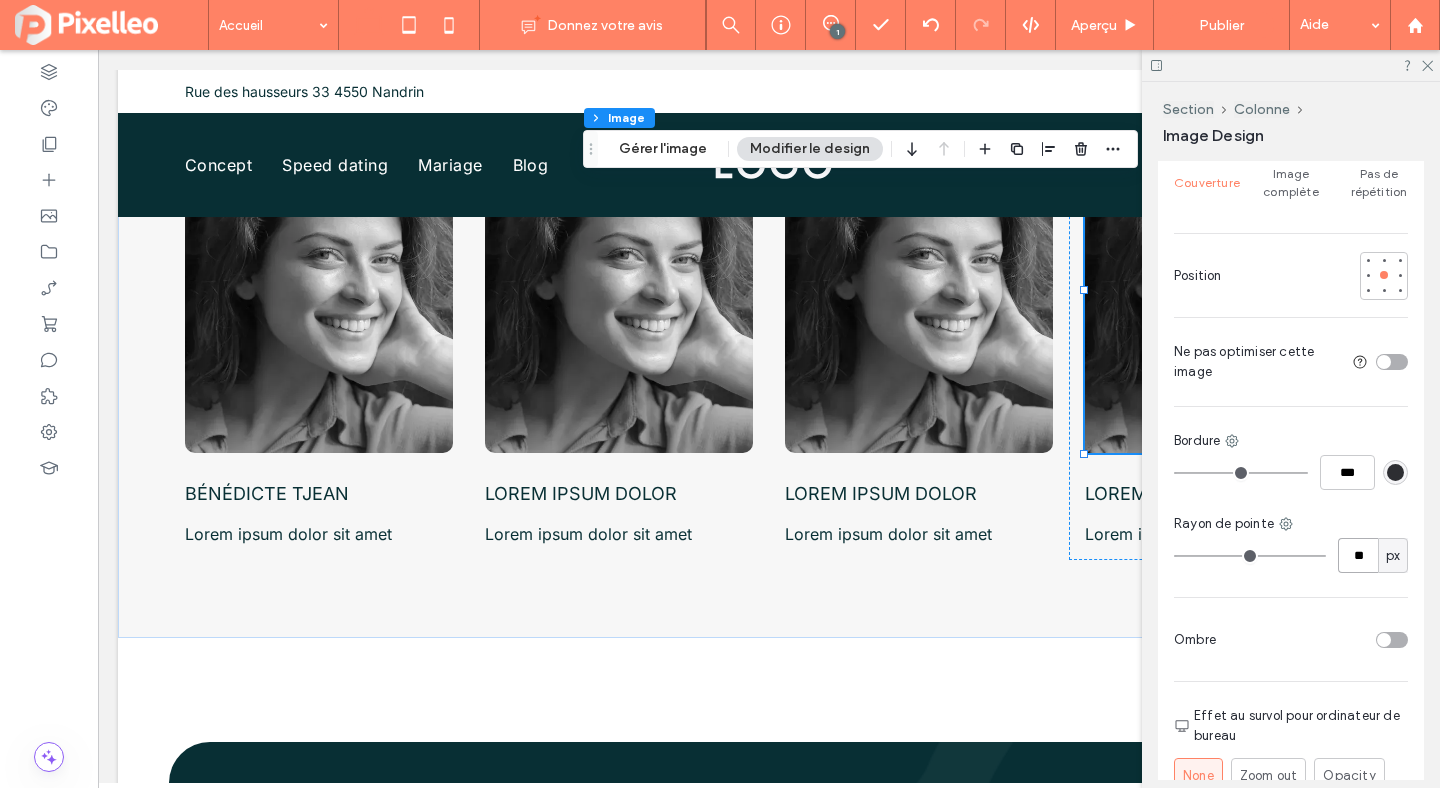 type on "**" 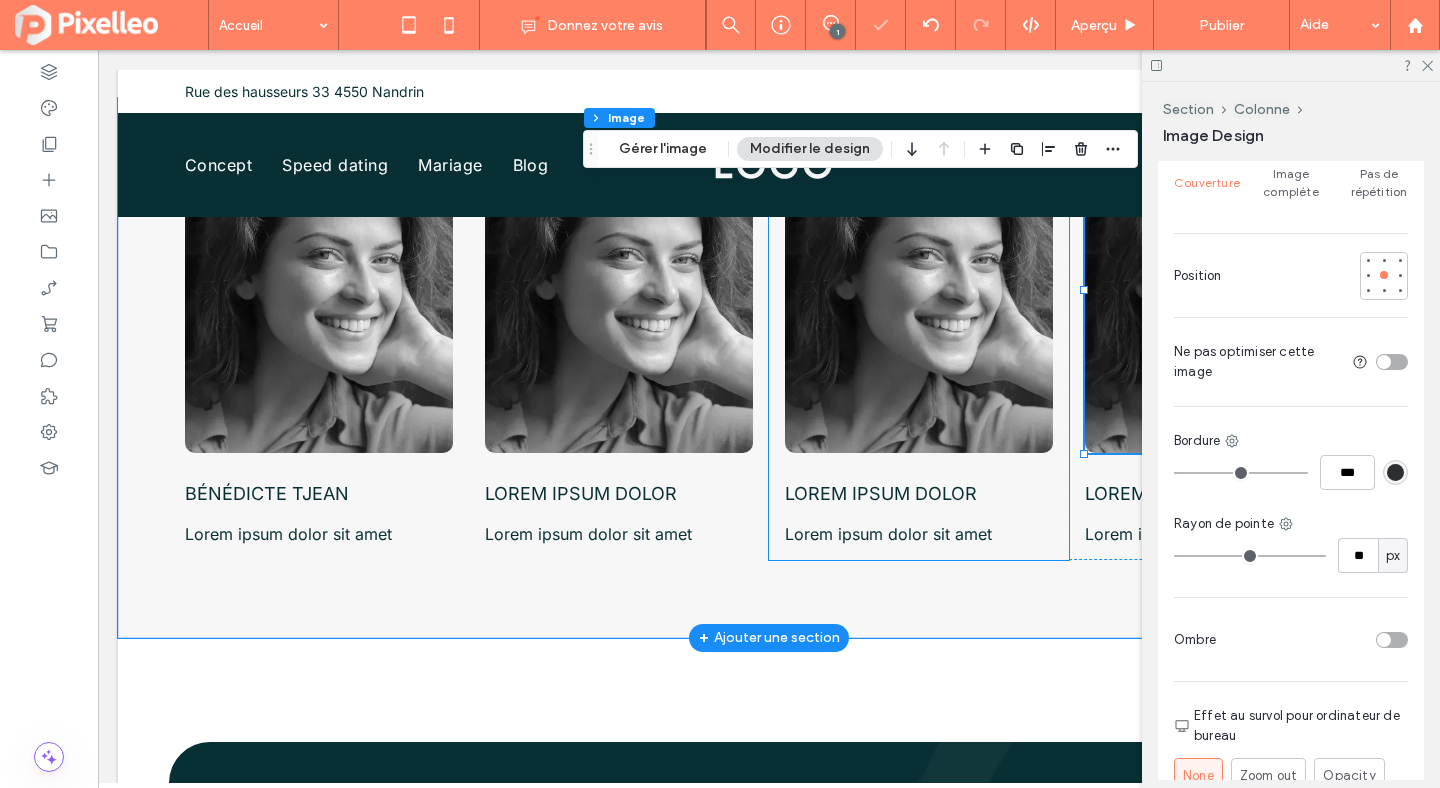 click on "Lorem ipsum dolor
Lorem ipsum dolor sit amet" at bounding box center (919, 335) 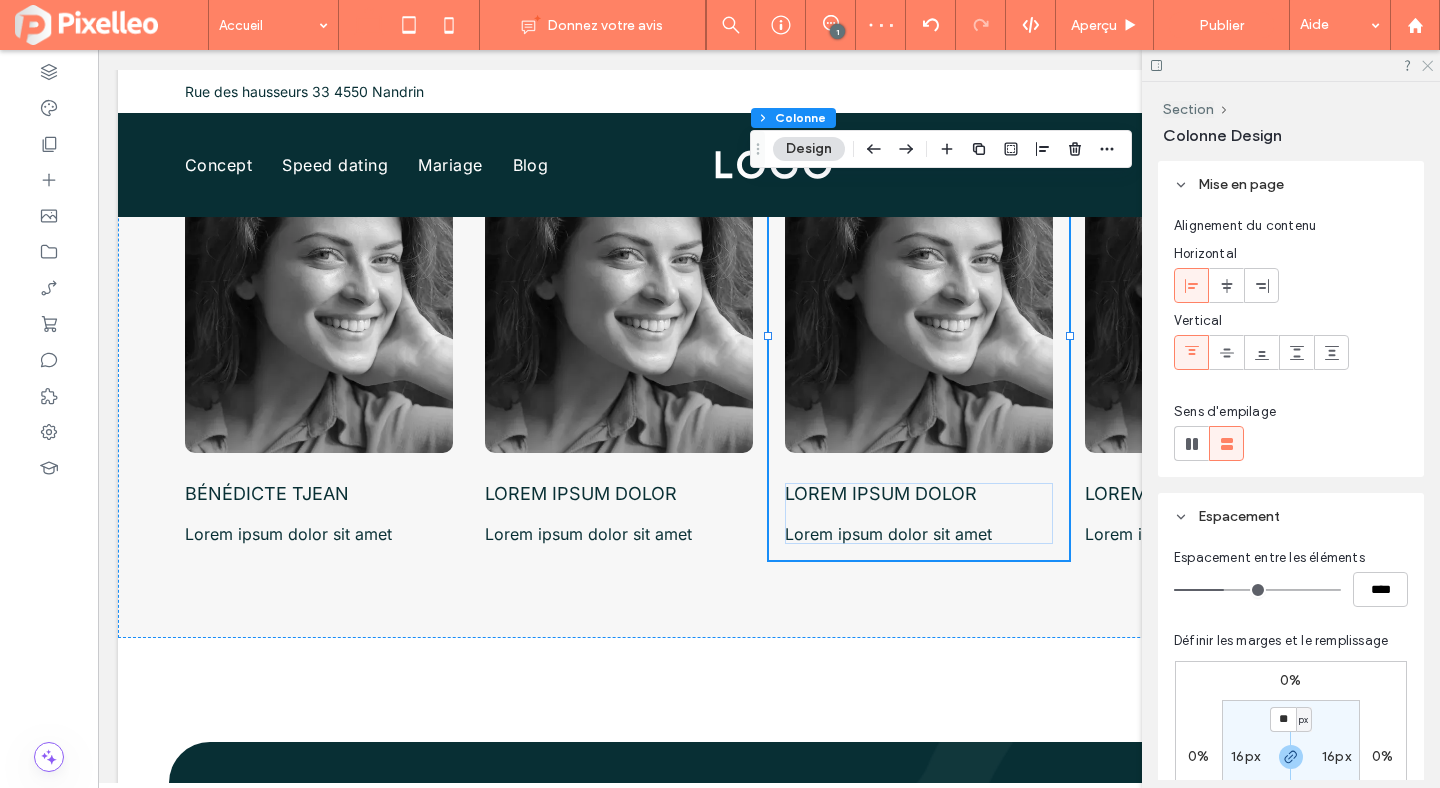 click 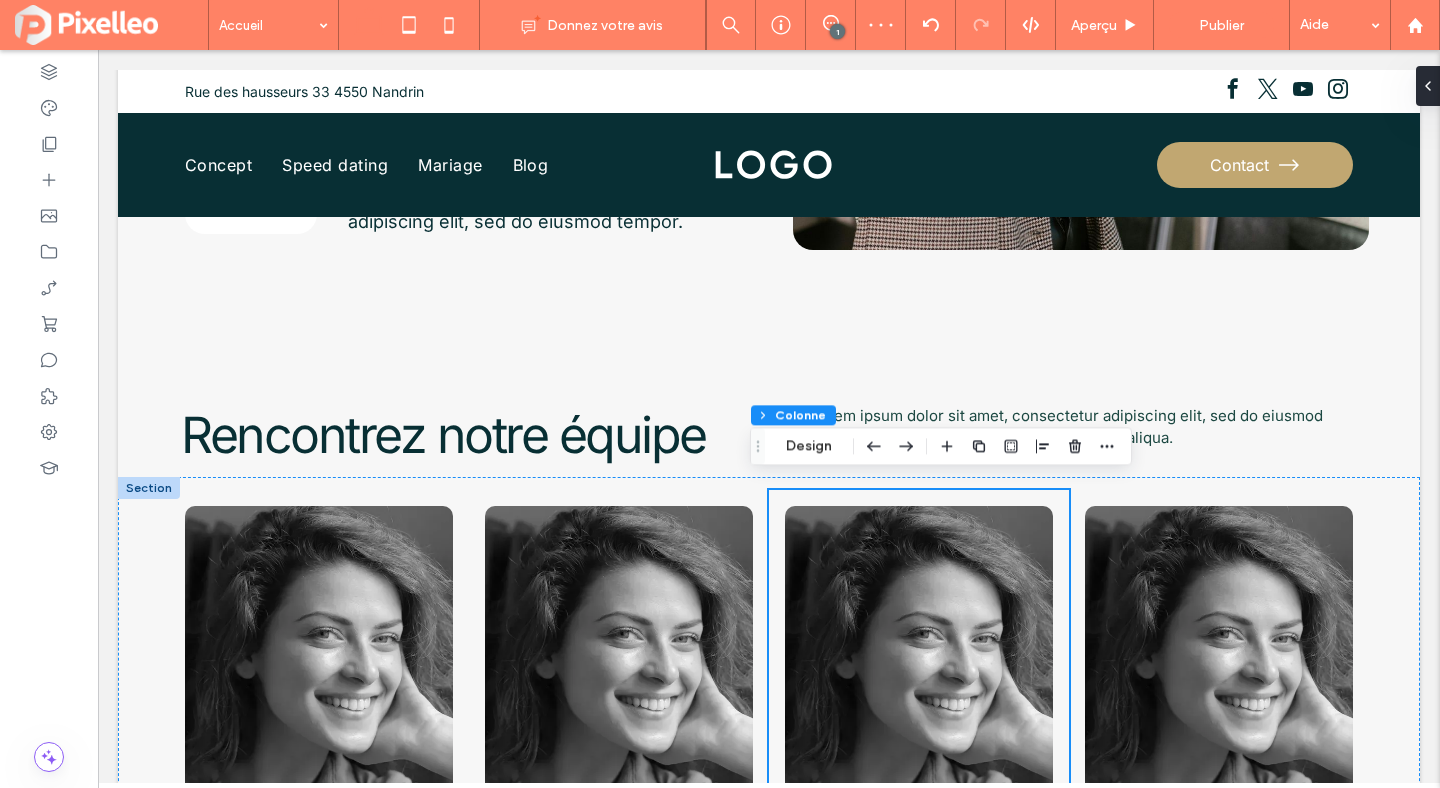 scroll, scrollTop: 5863, scrollLeft: 0, axis: vertical 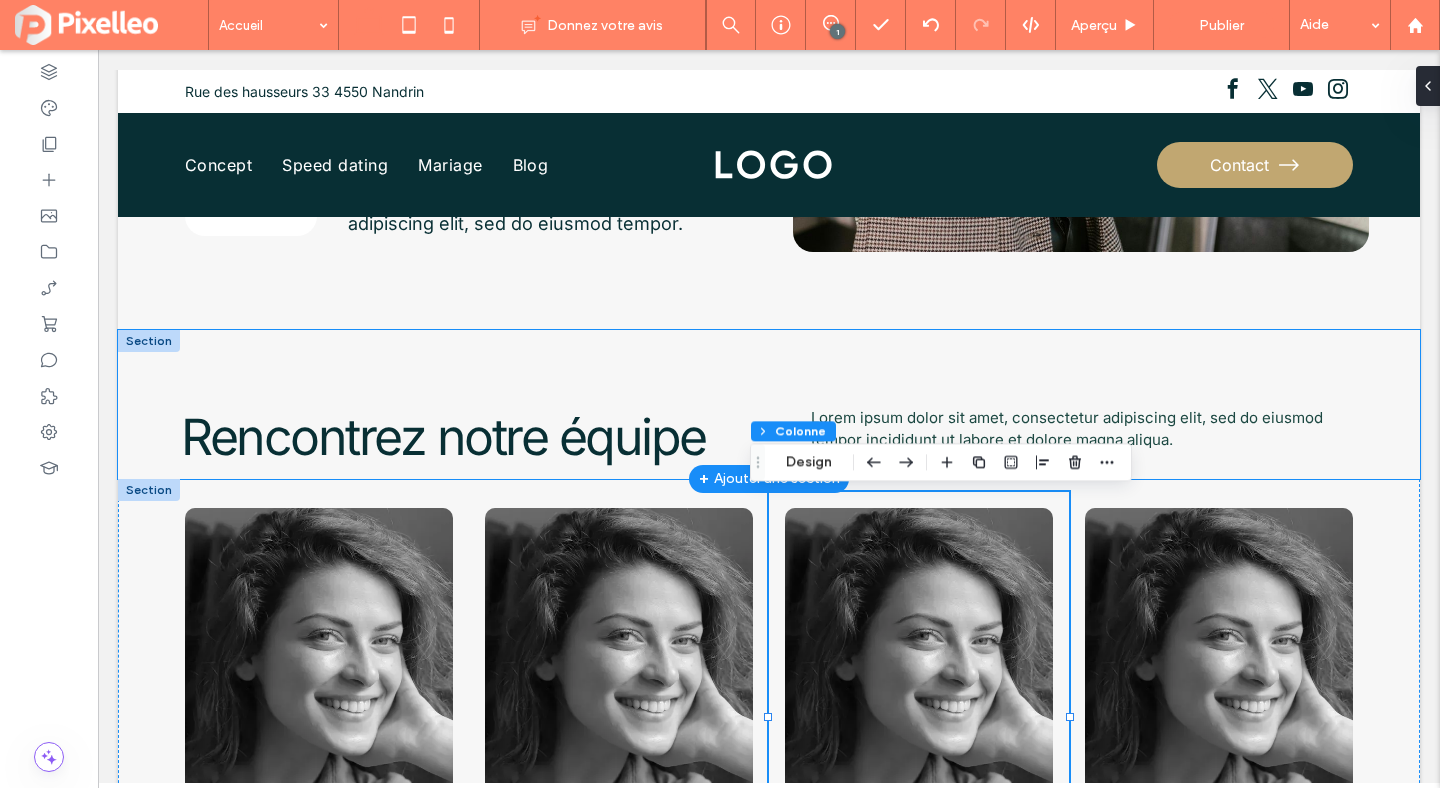 click on "Rencontrez notre équipe
Lorem ipsum dolor sit amet, consectetur adipiscing elit, sed do eiusmod tempor incididunt ut labore et dolore magna aliqua." at bounding box center (769, 404) 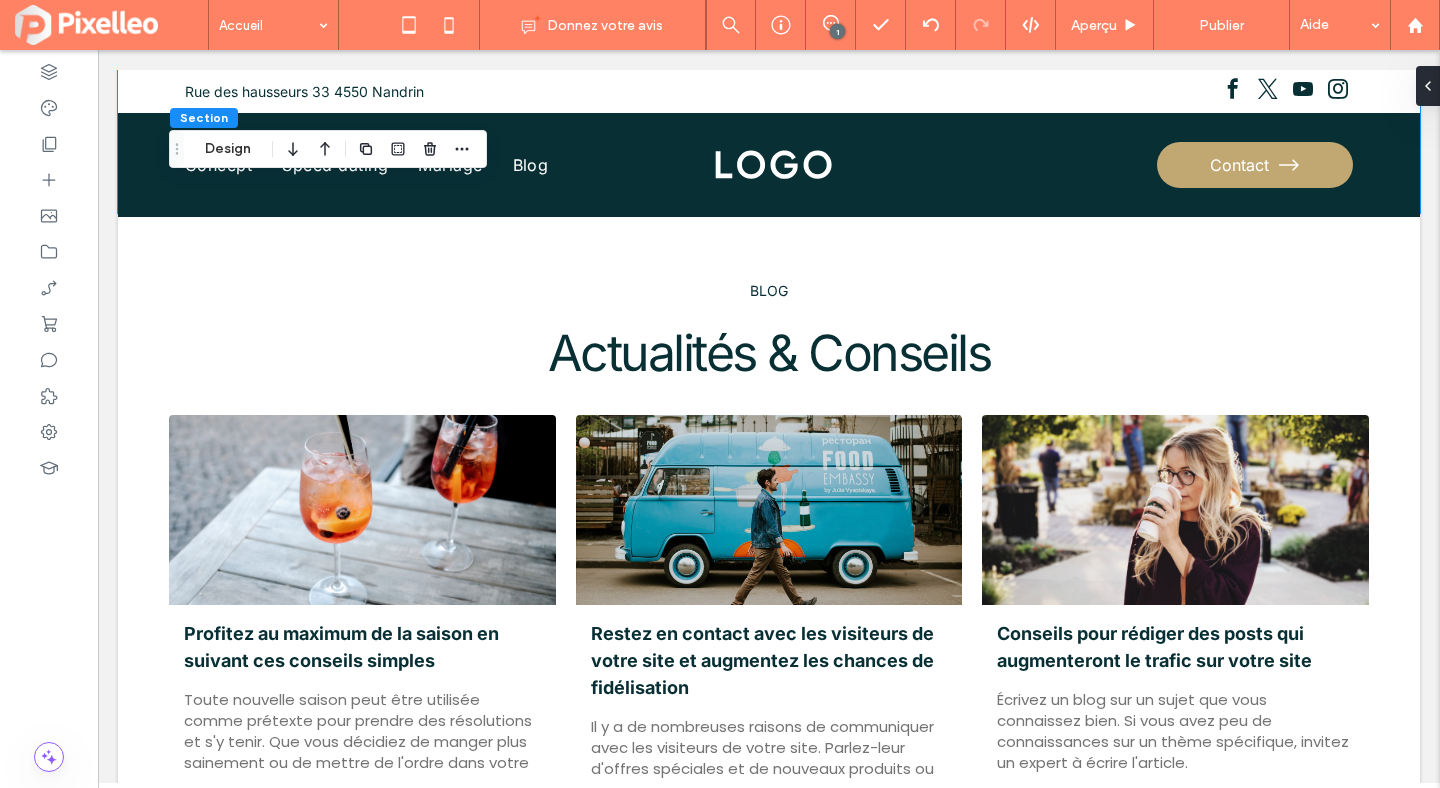 scroll, scrollTop: 7075, scrollLeft: 0, axis: vertical 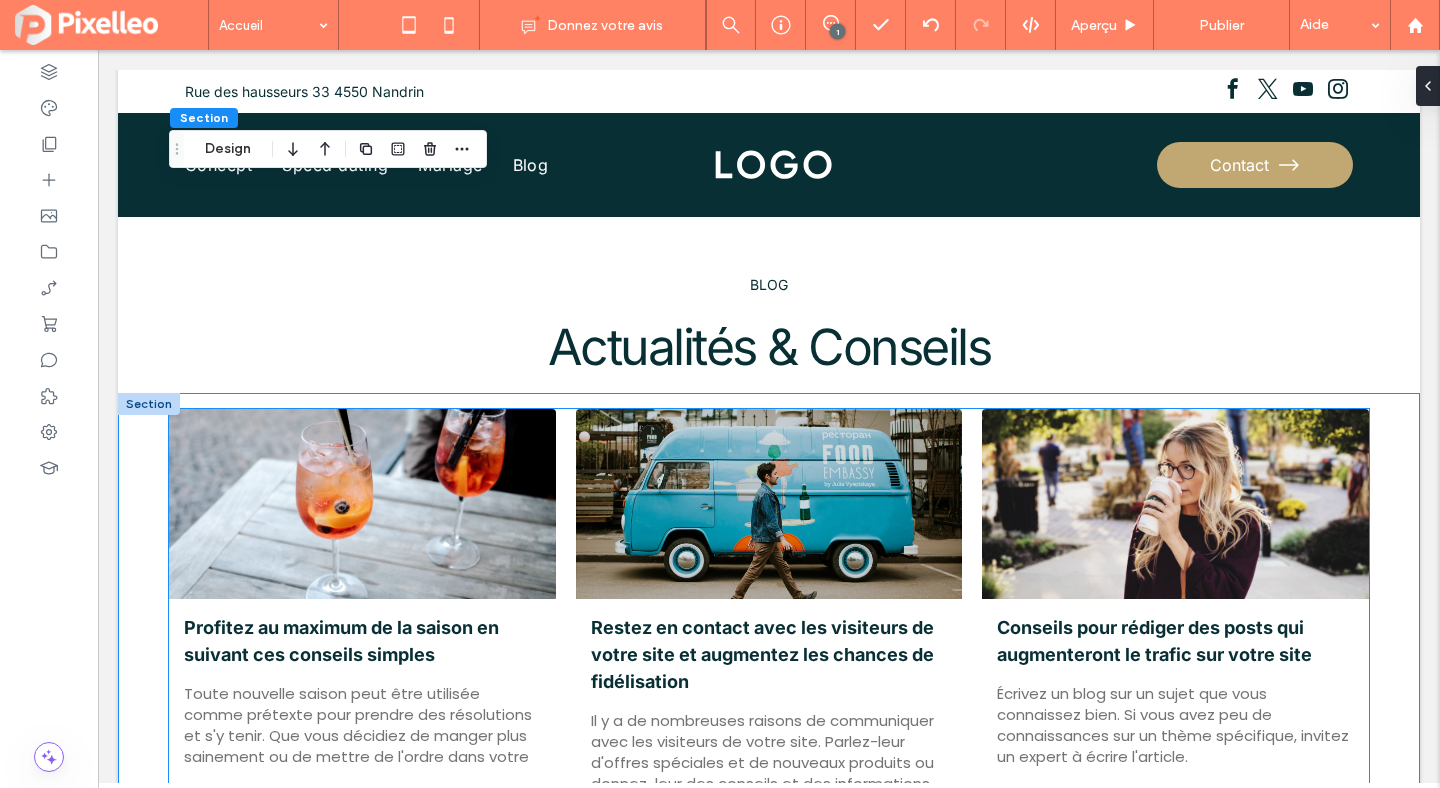 click at bounding box center (362, 503) 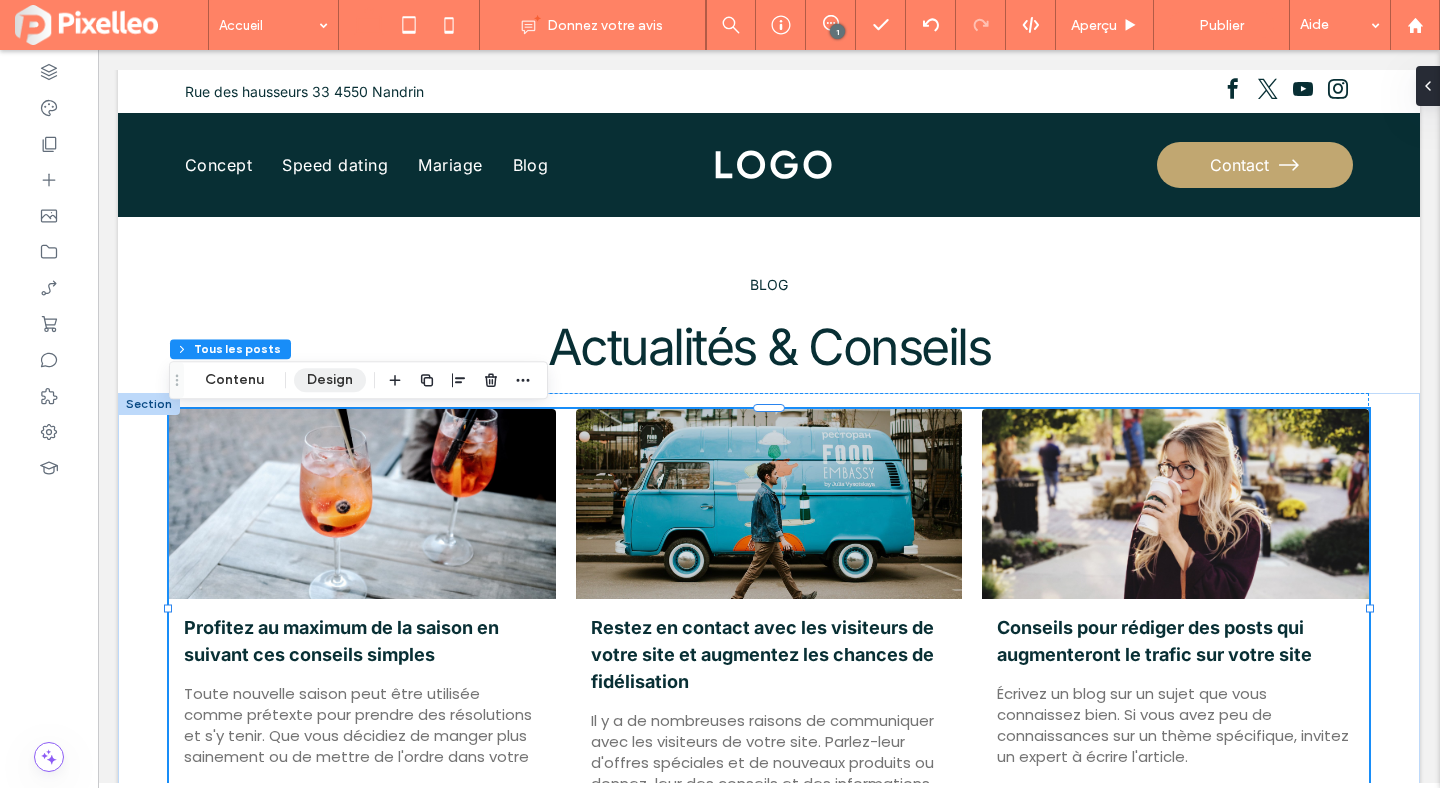 click on "Design" at bounding box center [330, 380] 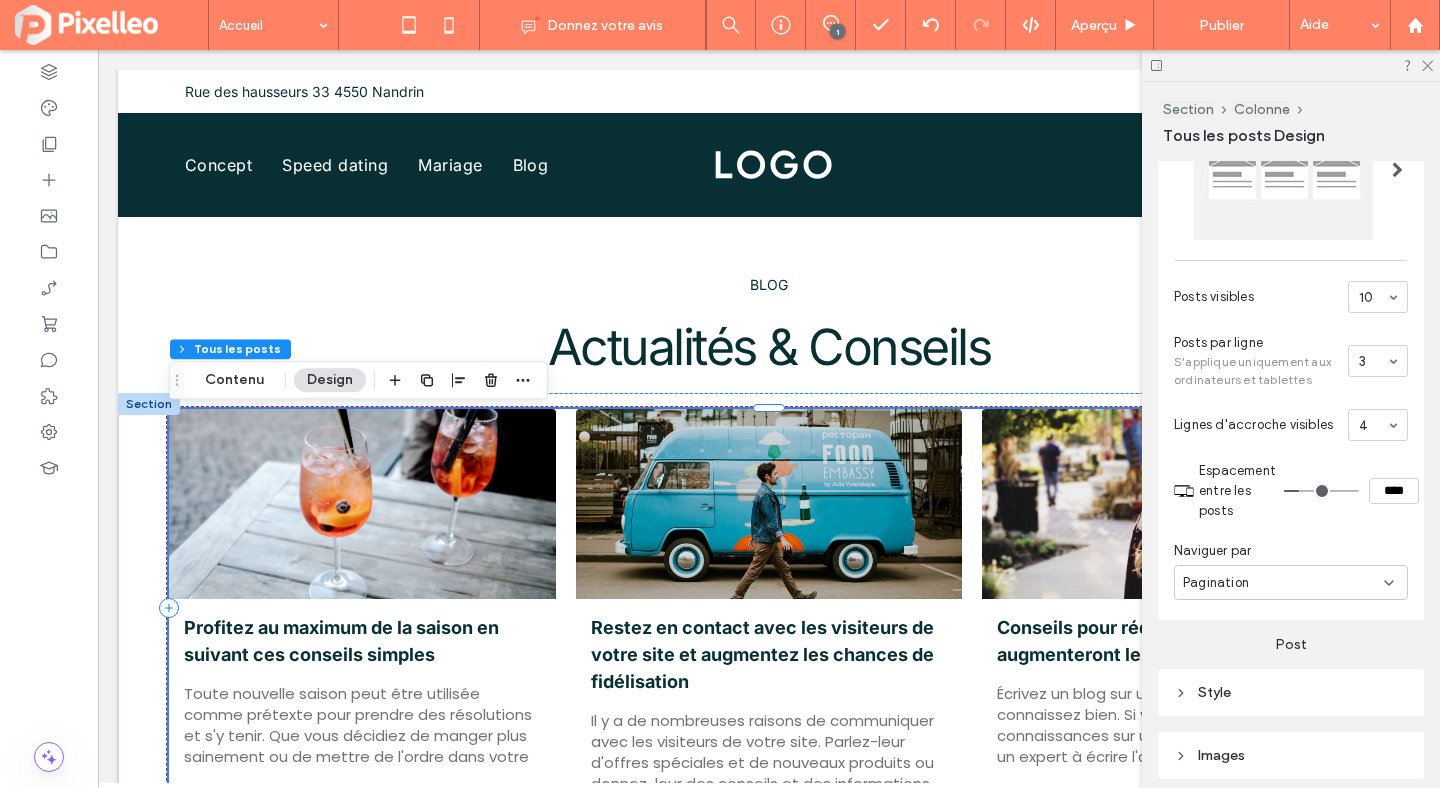 scroll, scrollTop: 697, scrollLeft: 0, axis: vertical 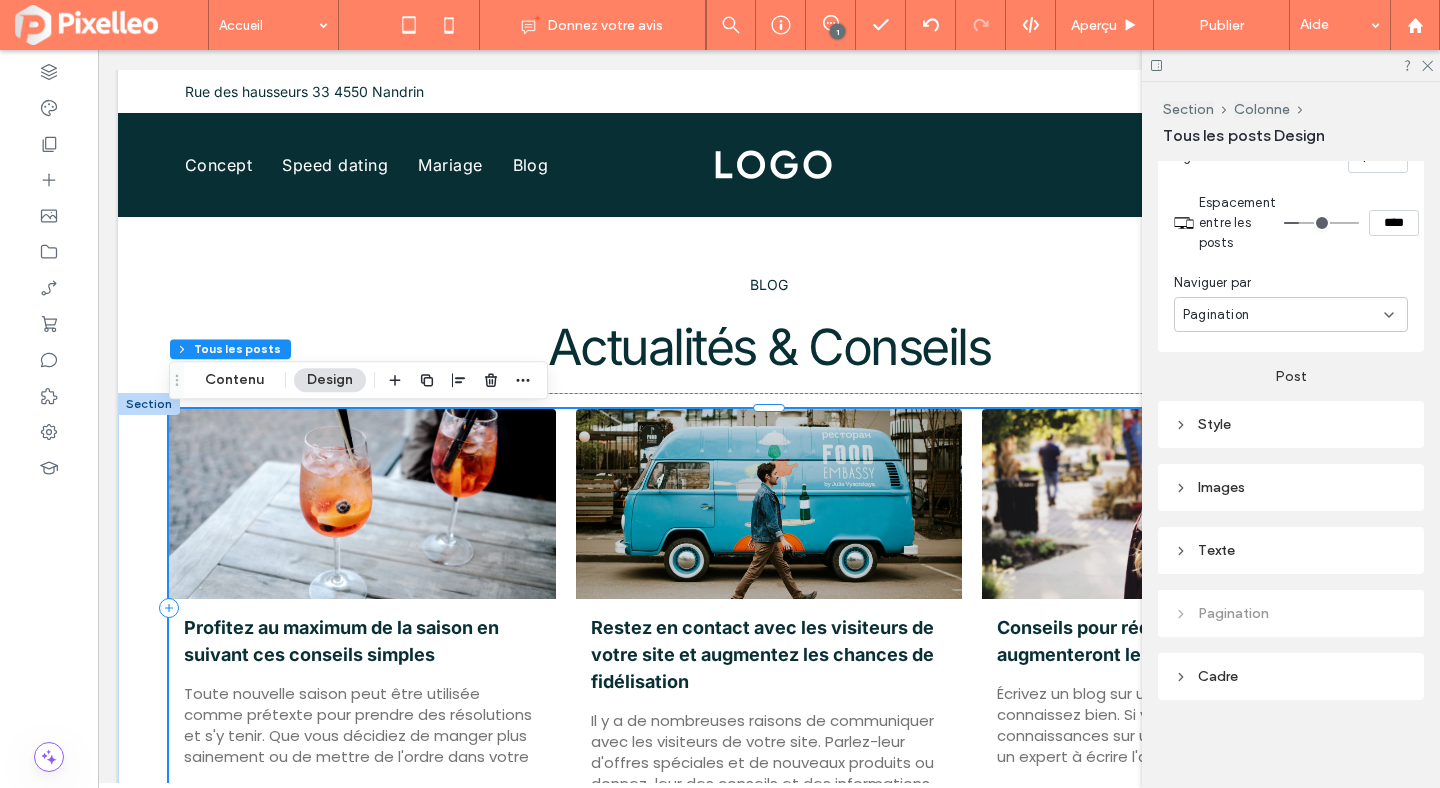 click on "Style" at bounding box center [1291, 424] 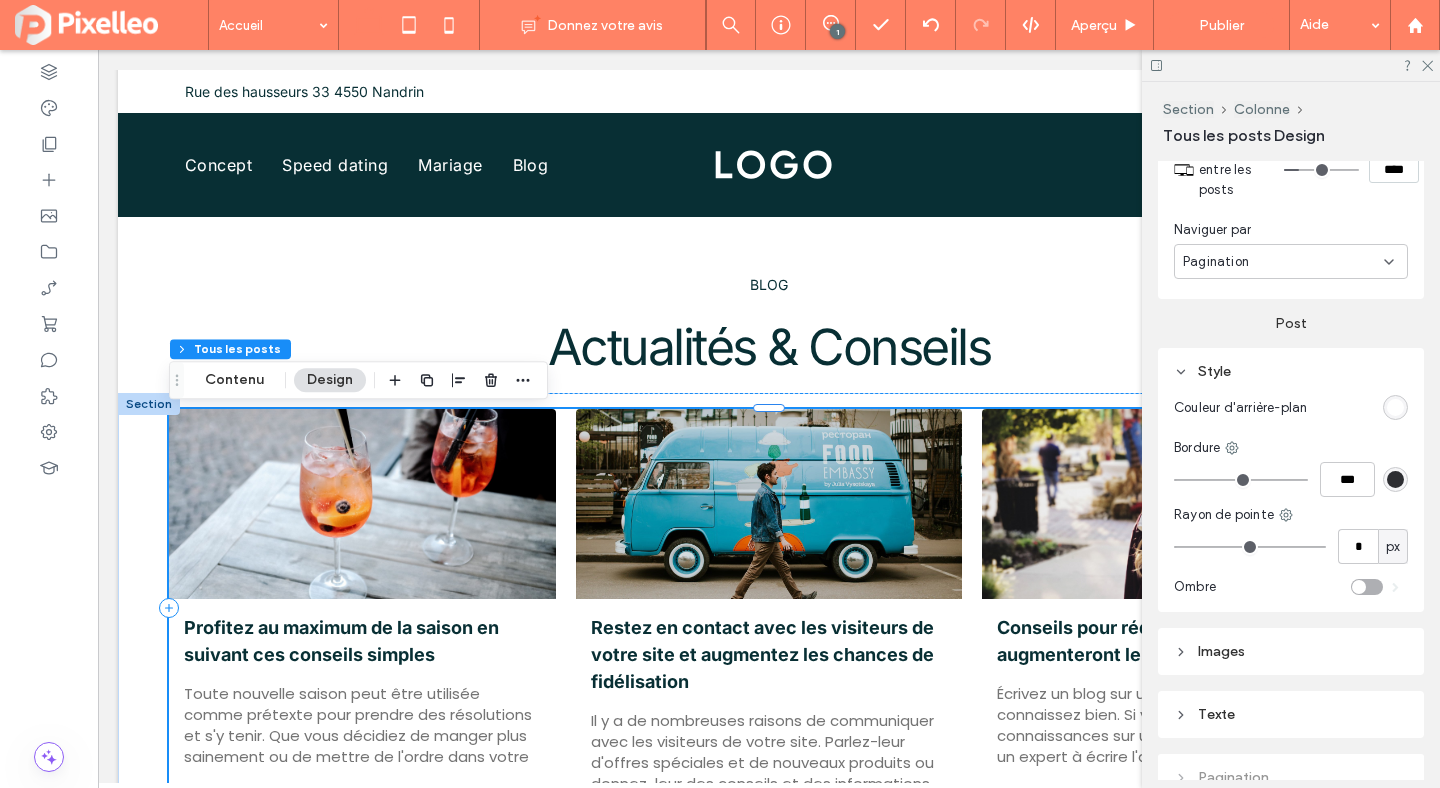 scroll, scrollTop: 829, scrollLeft: 0, axis: vertical 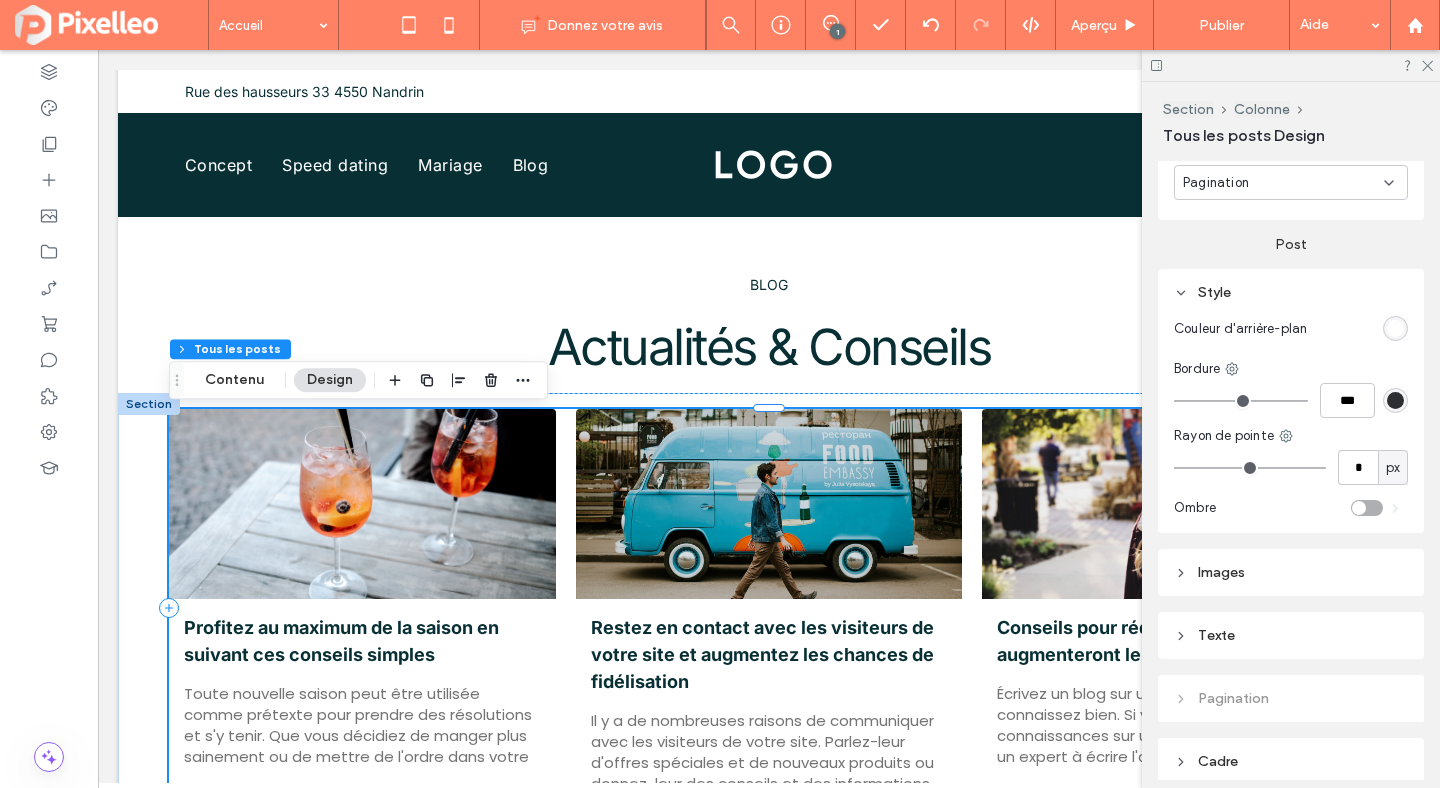 click on "Images" at bounding box center [1291, 572] 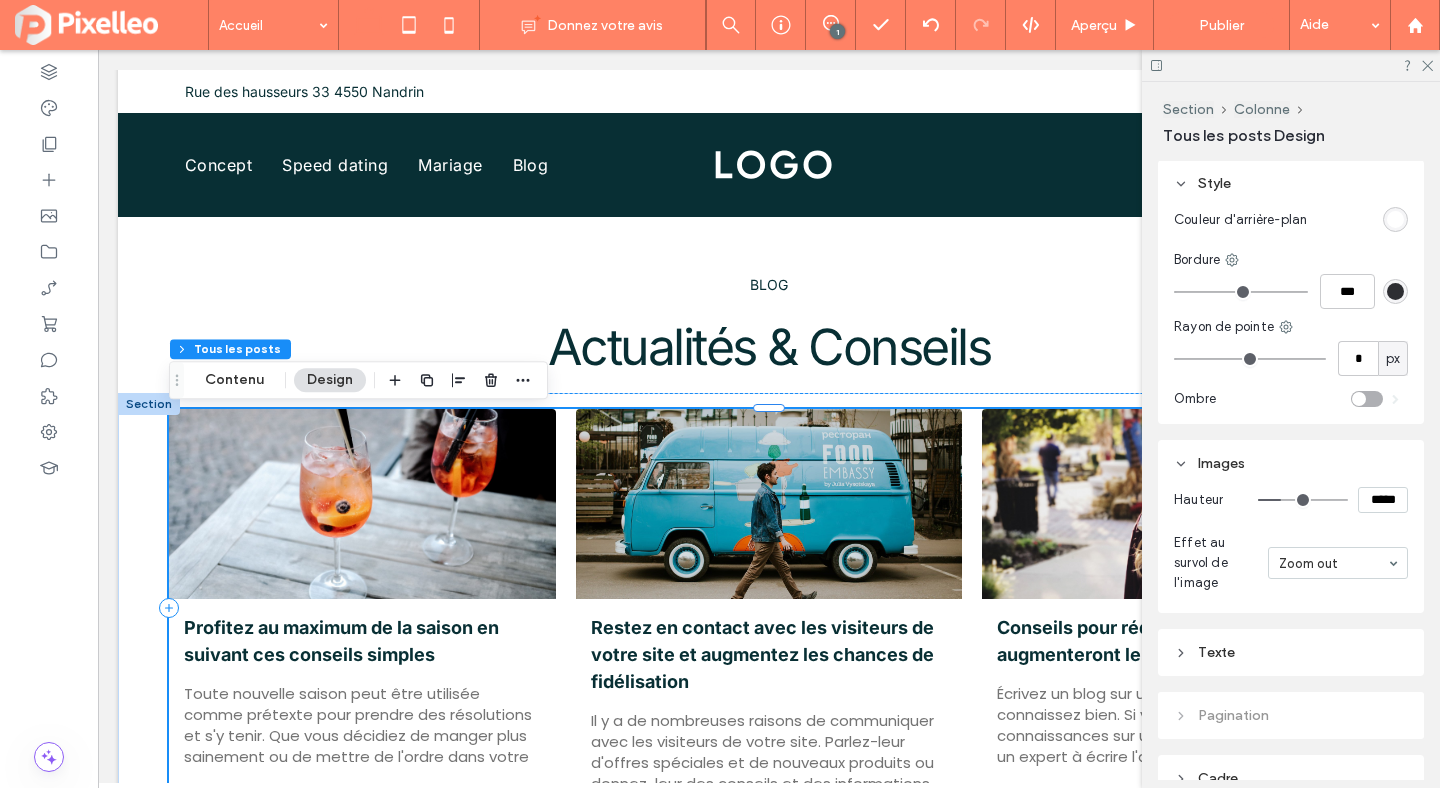 scroll, scrollTop: 946, scrollLeft: 0, axis: vertical 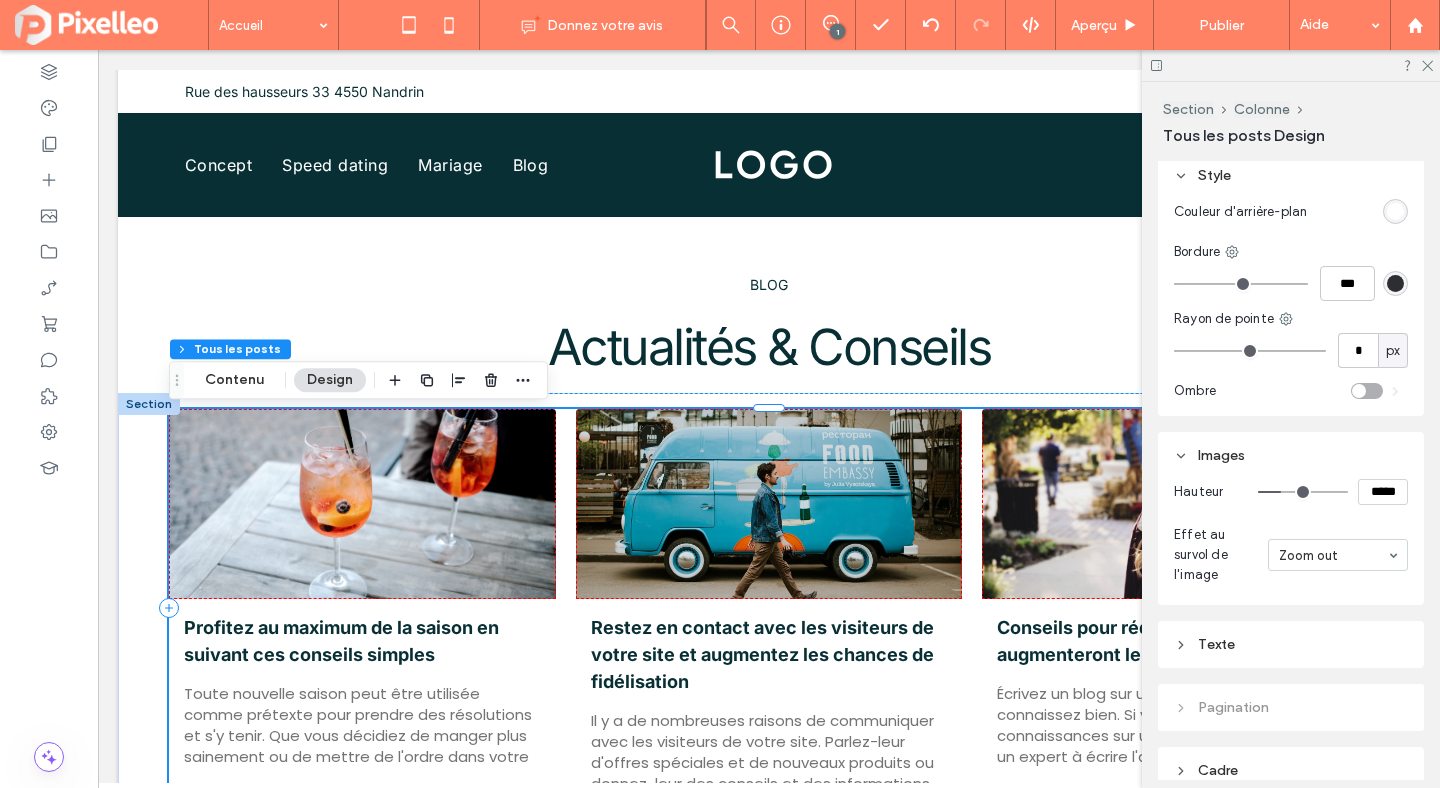 type on "***" 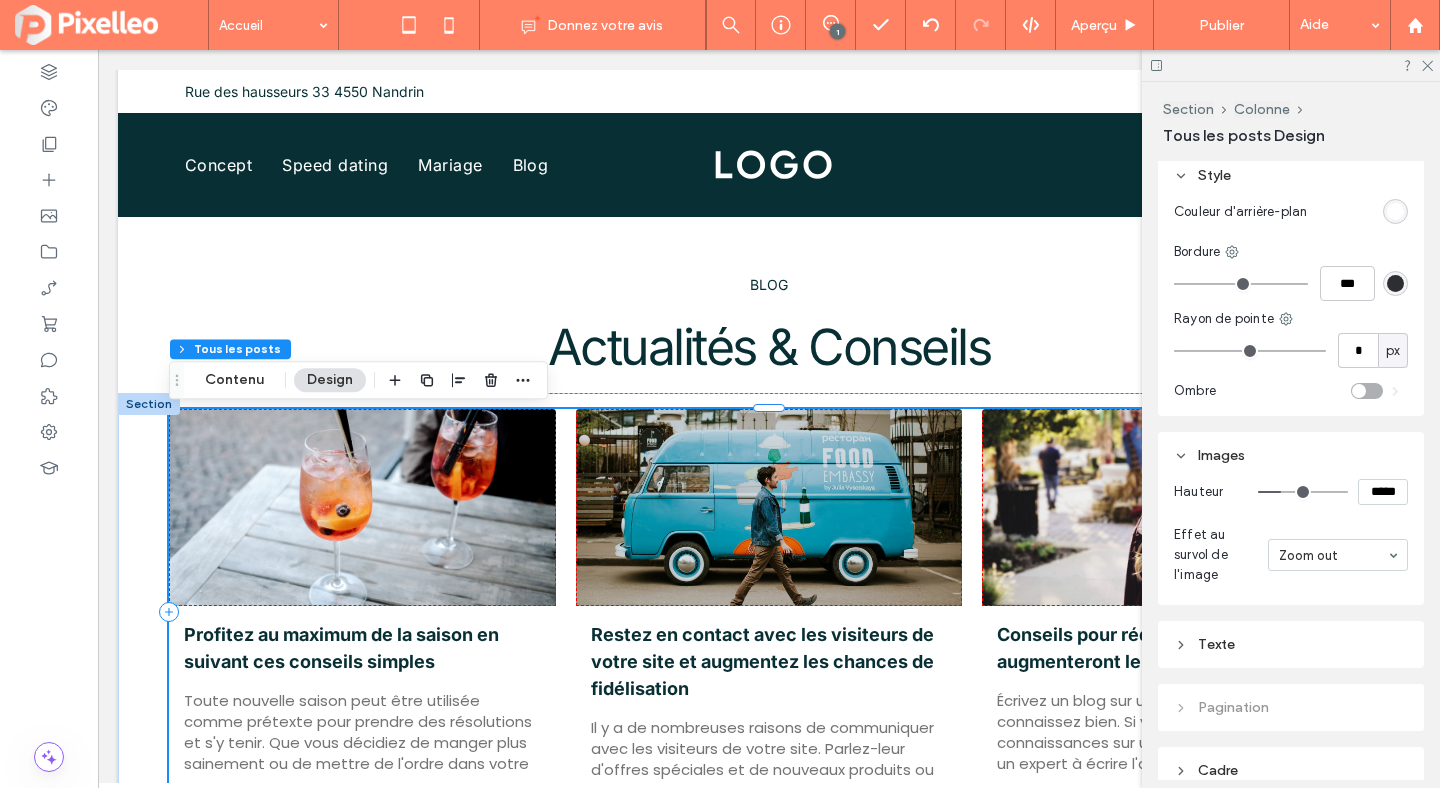 type on "***" 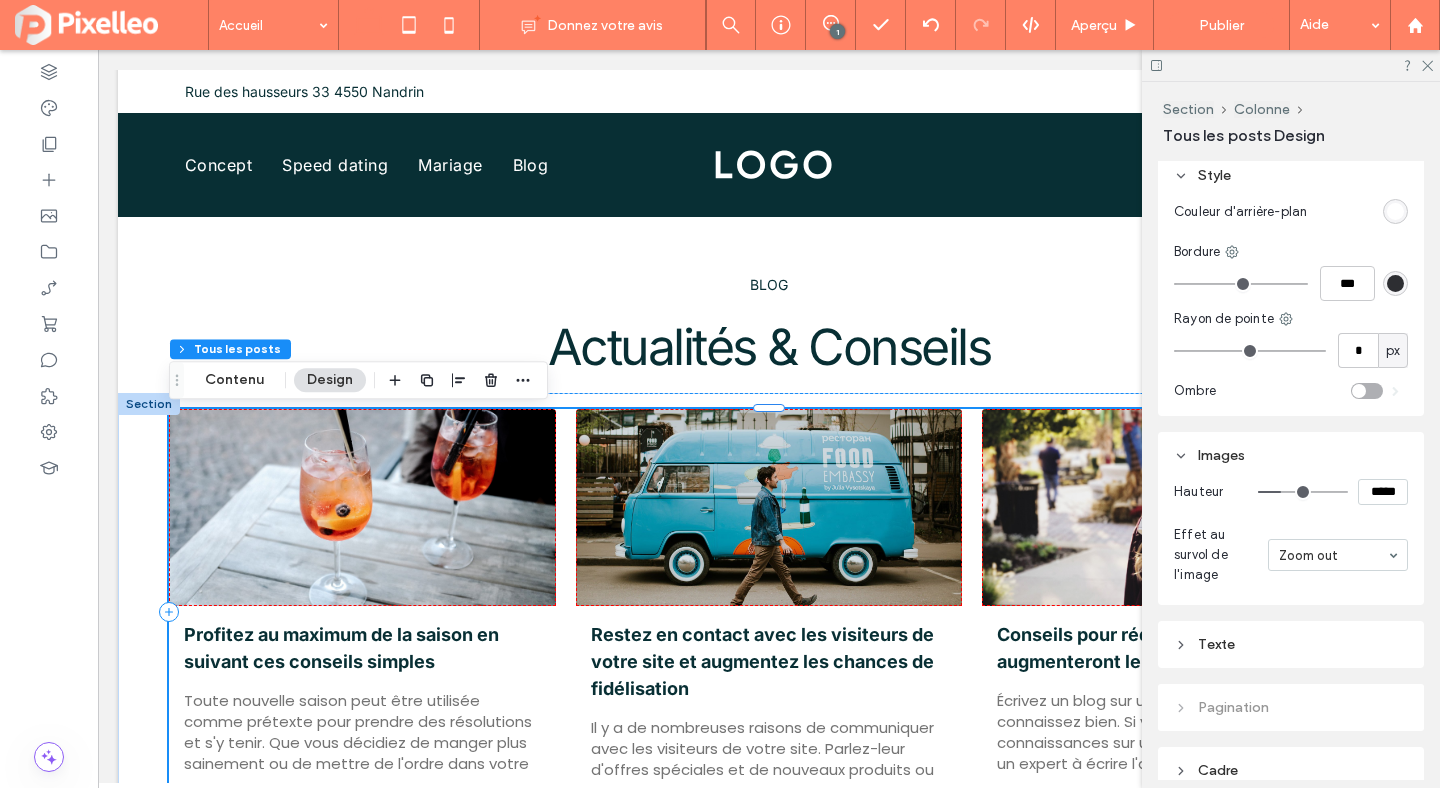 type on "*****" 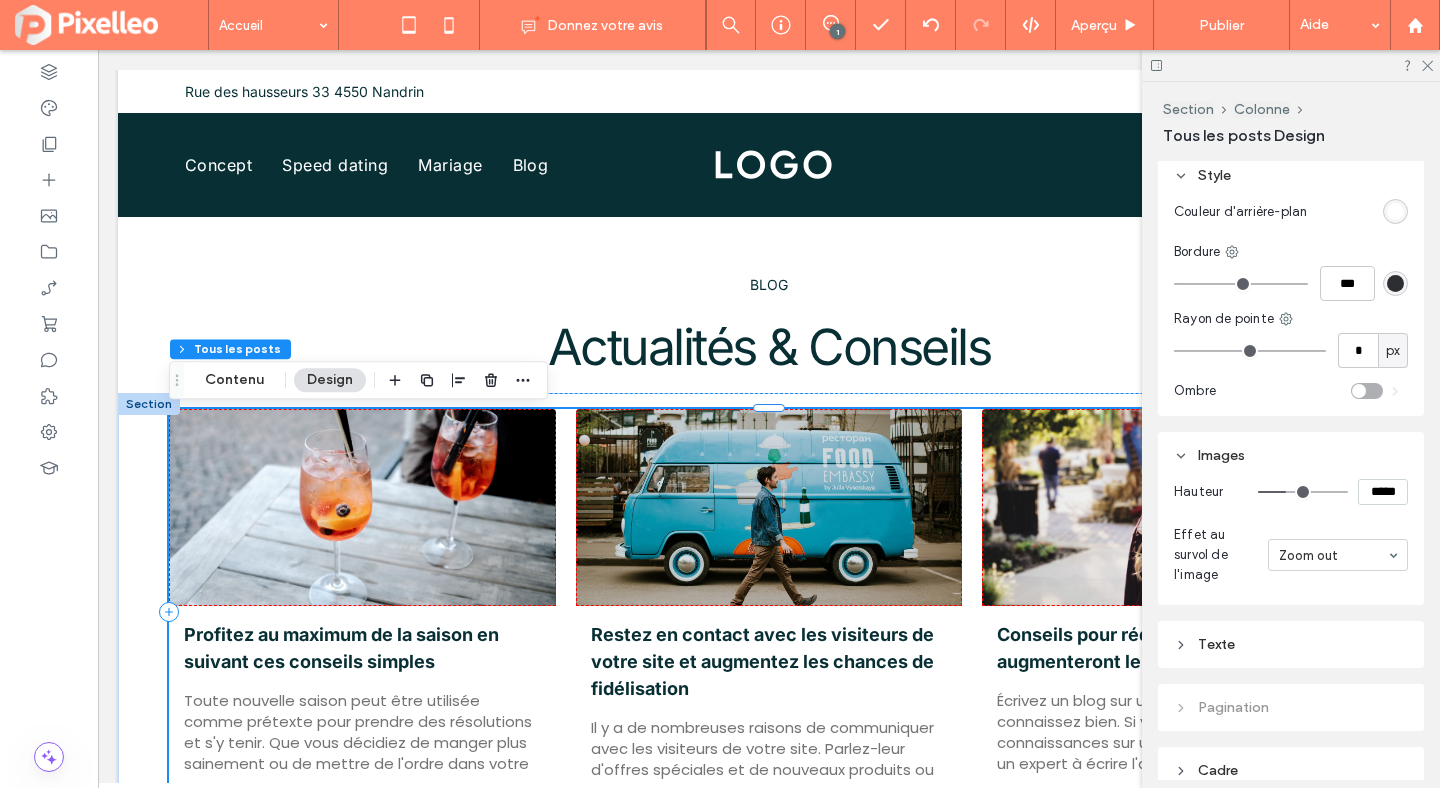 type on "***" 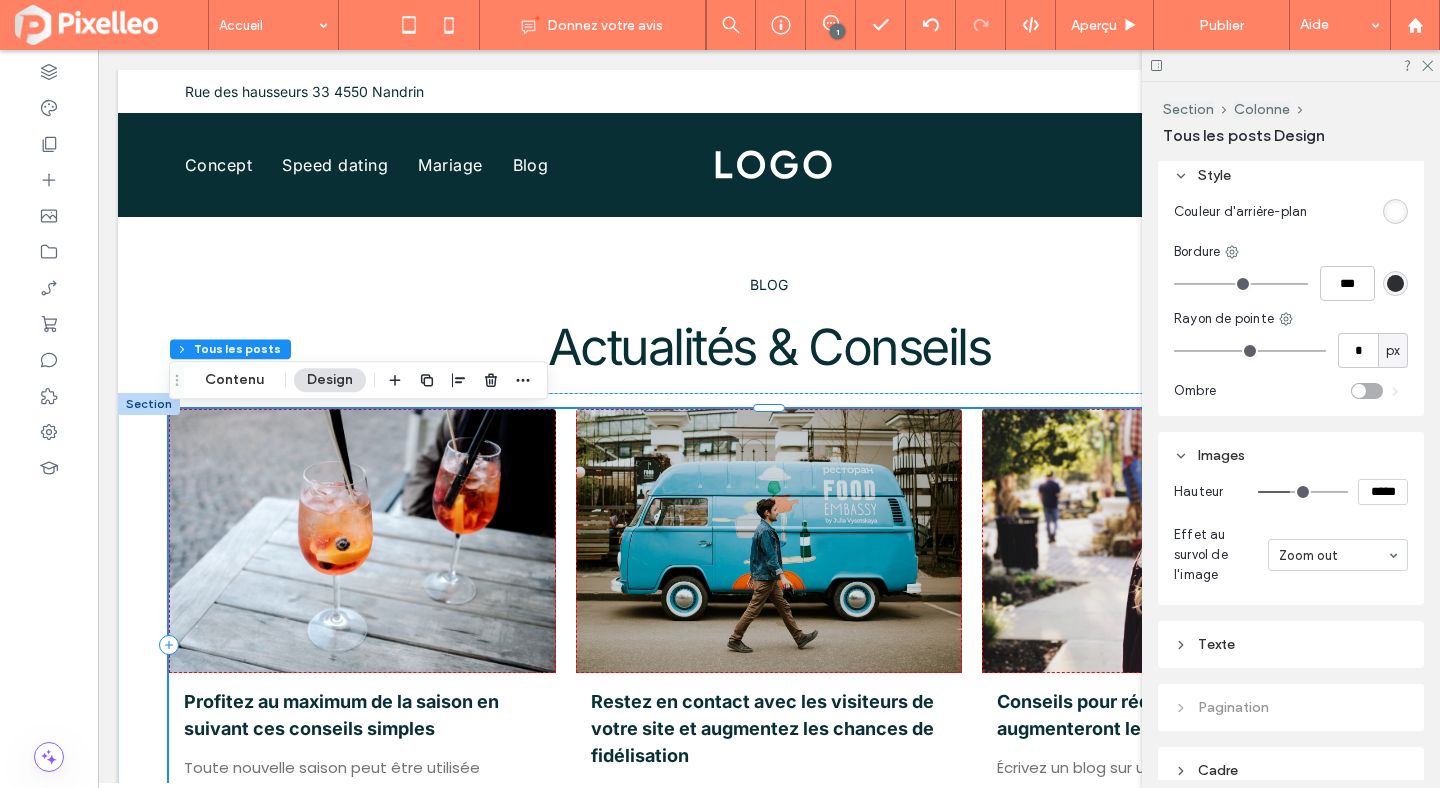 type on "***" 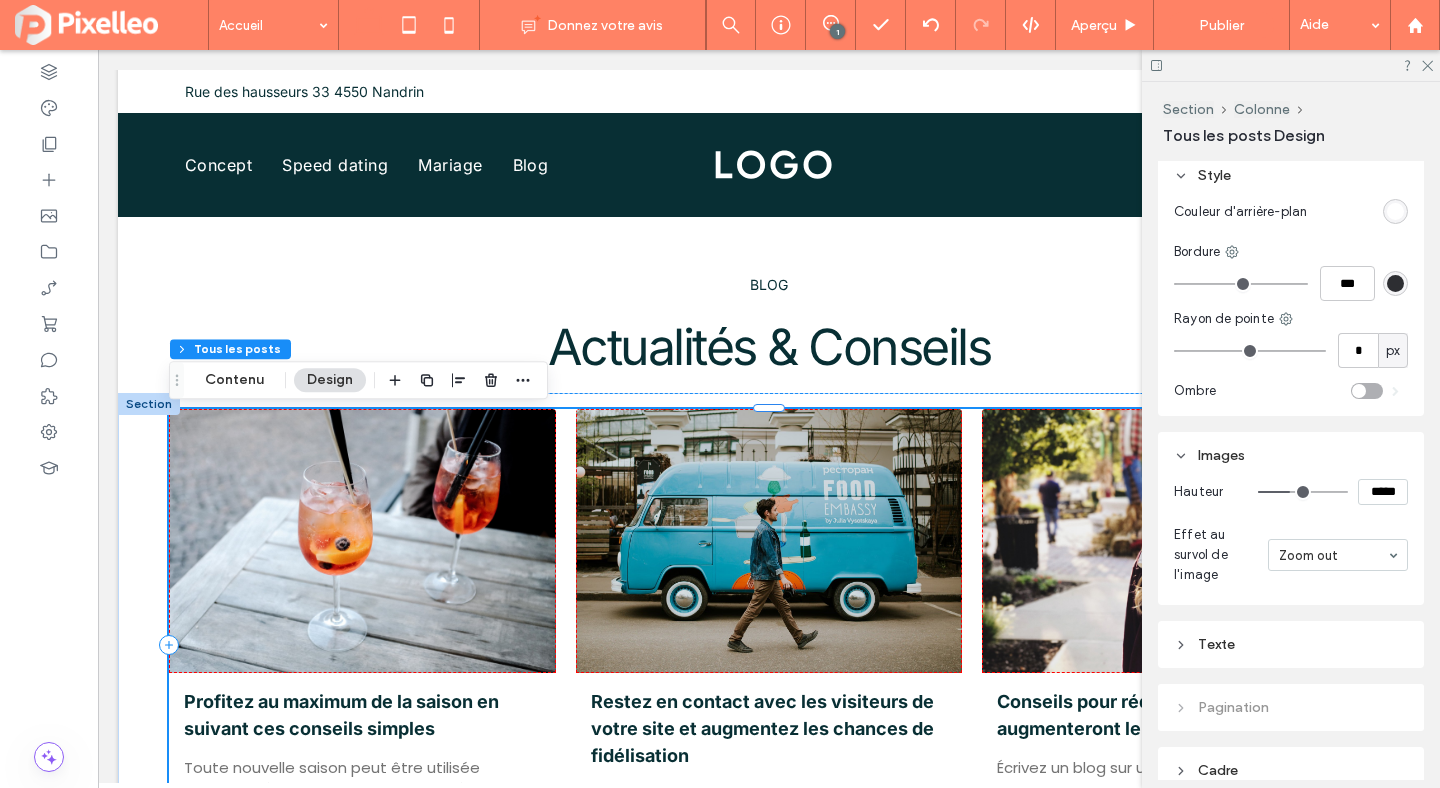 type on "*****" 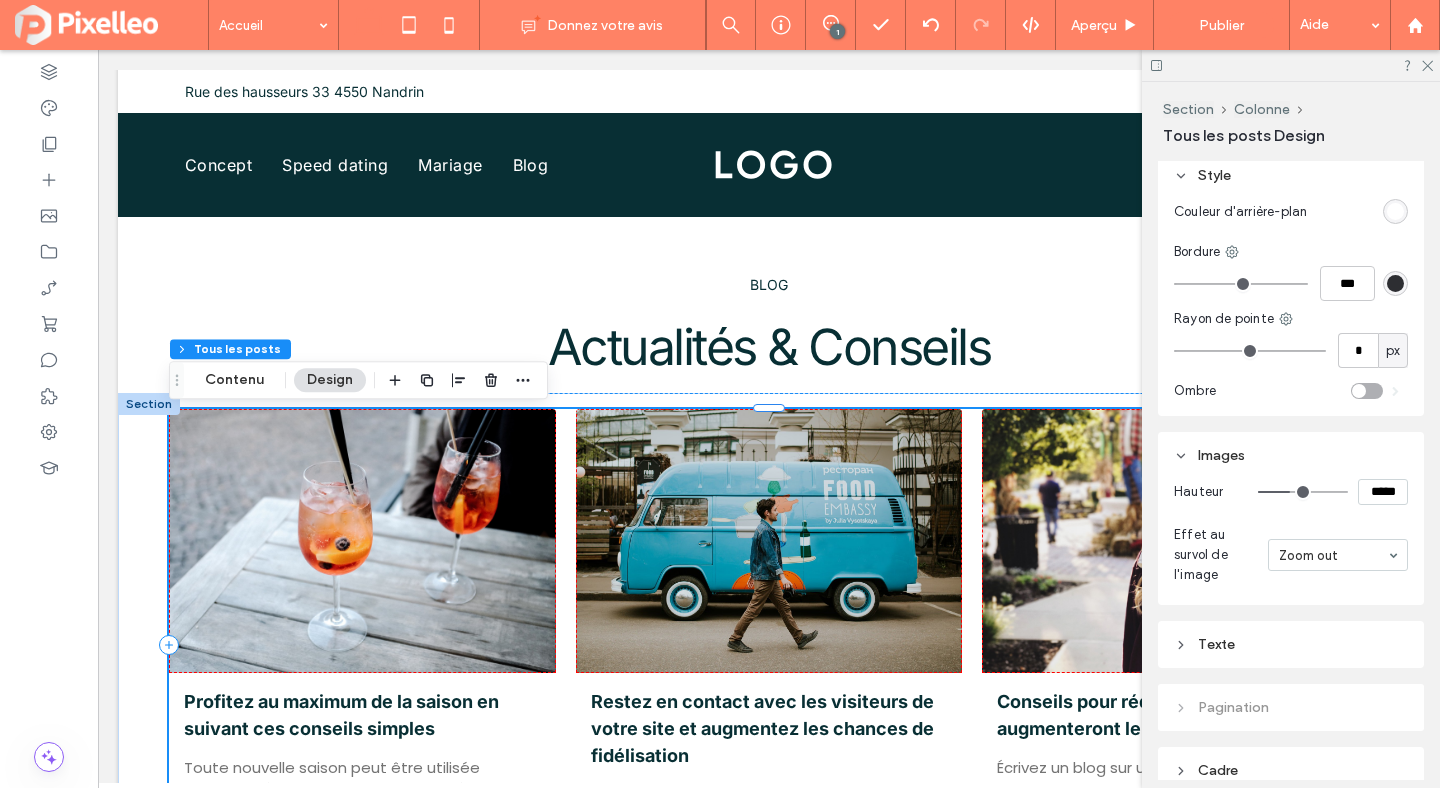 type on "***" 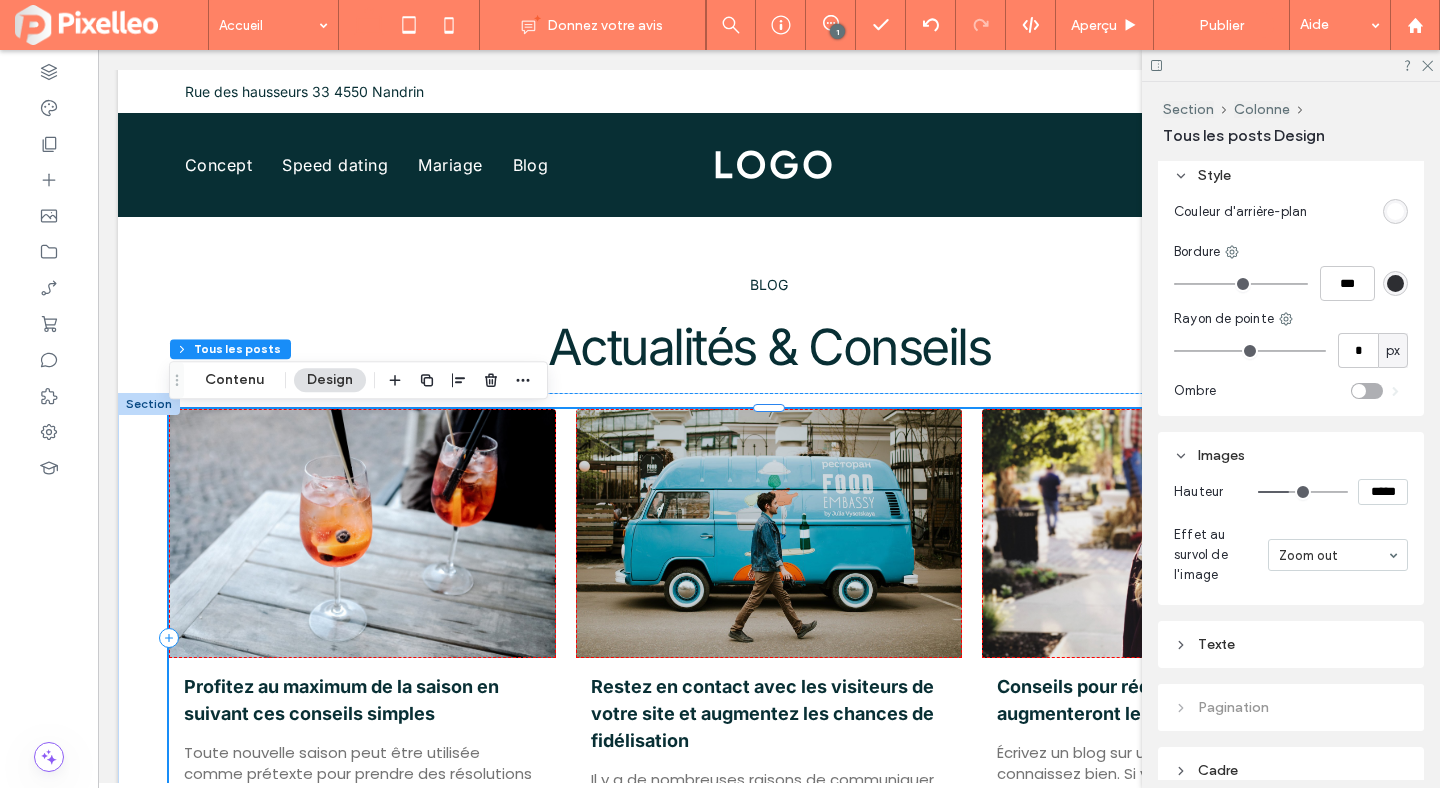 type on "***" 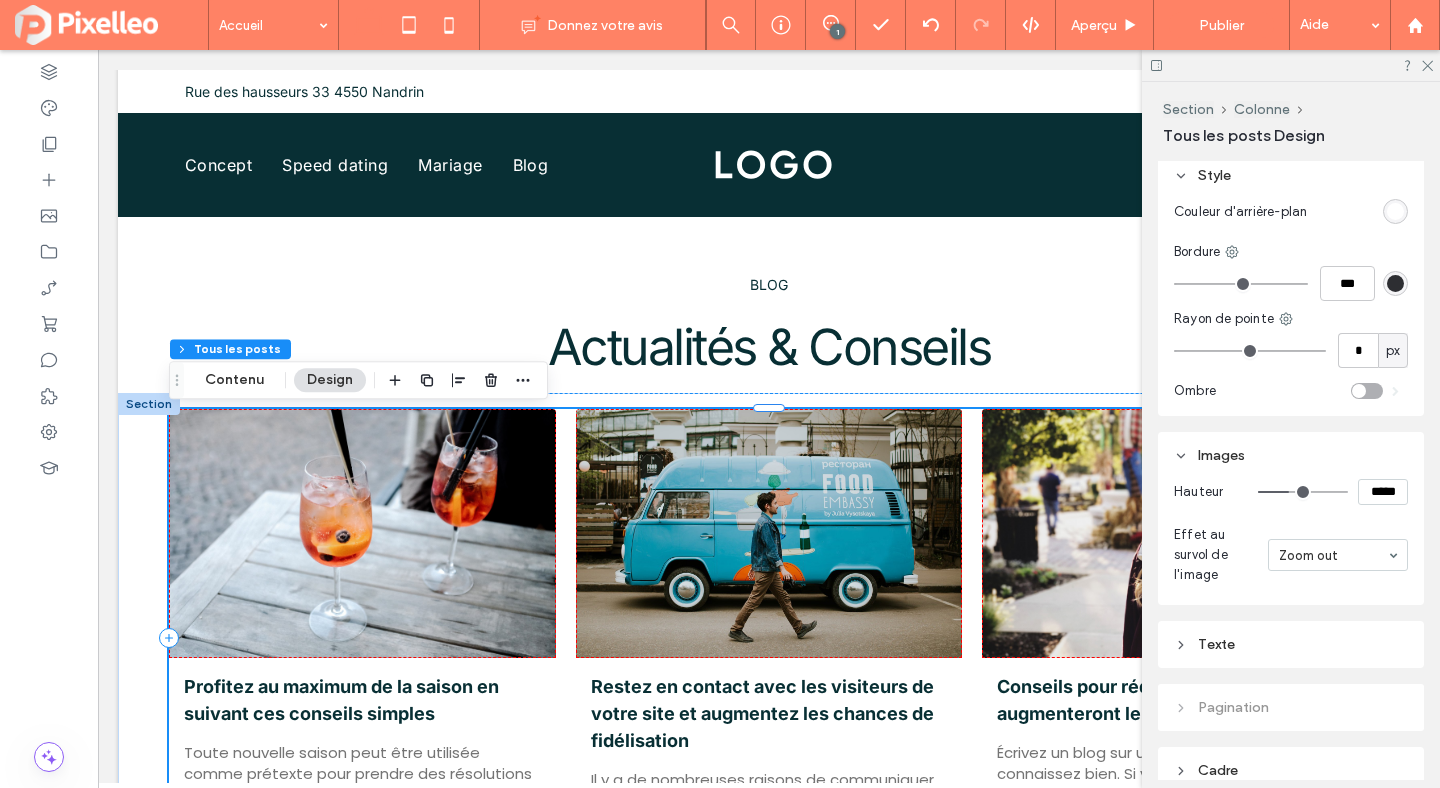 click at bounding box center [1303, 492] 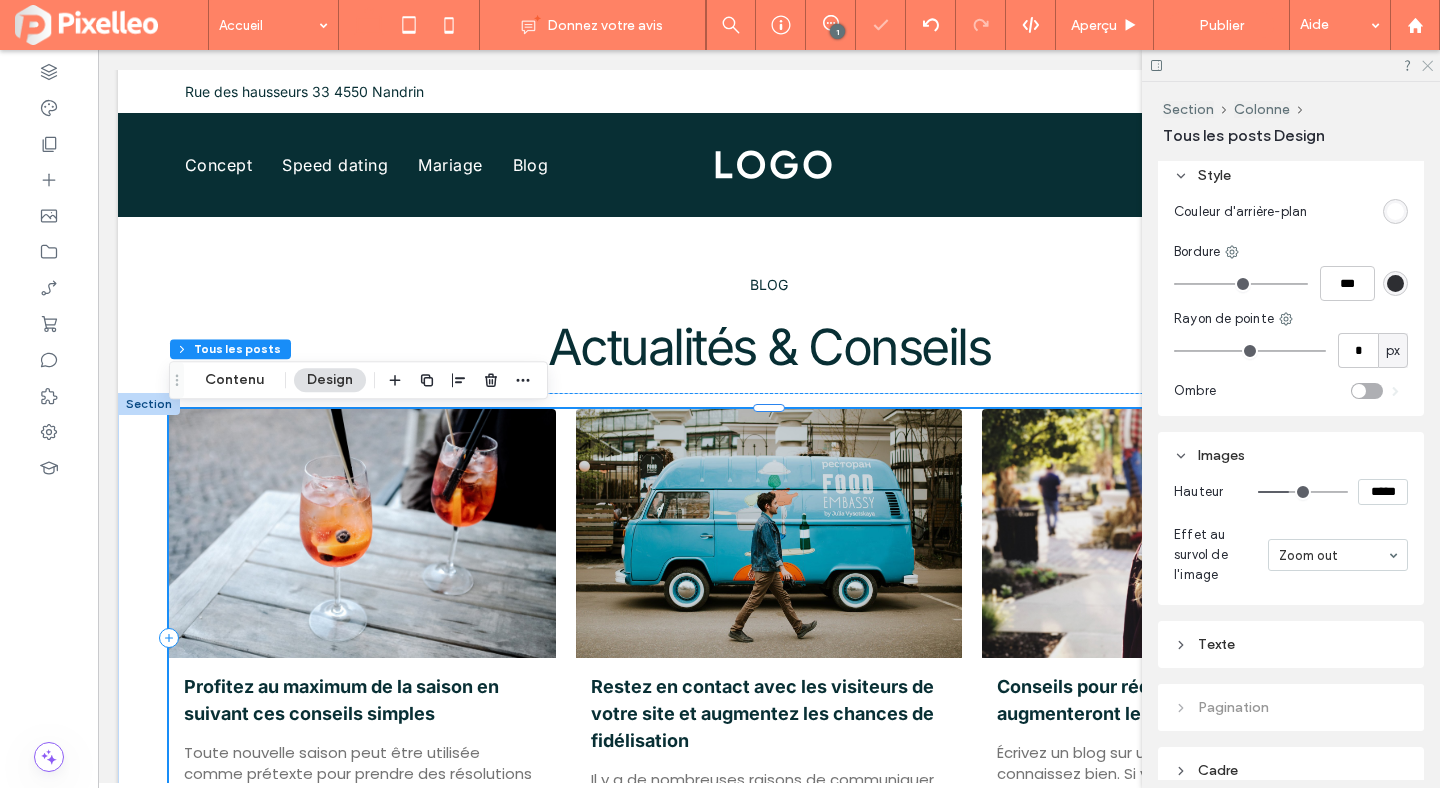 click 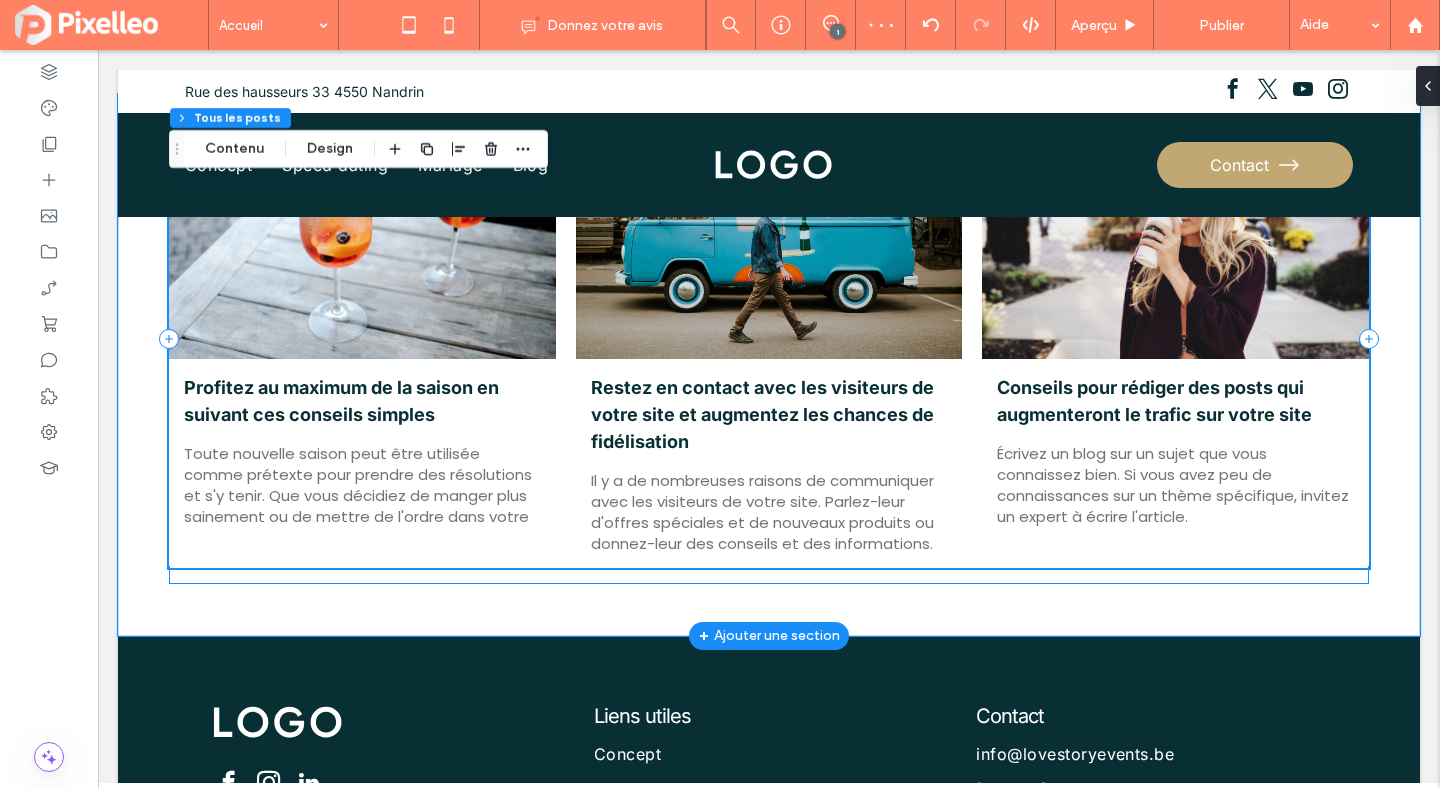 scroll, scrollTop: 7372, scrollLeft: 0, axis: vertical 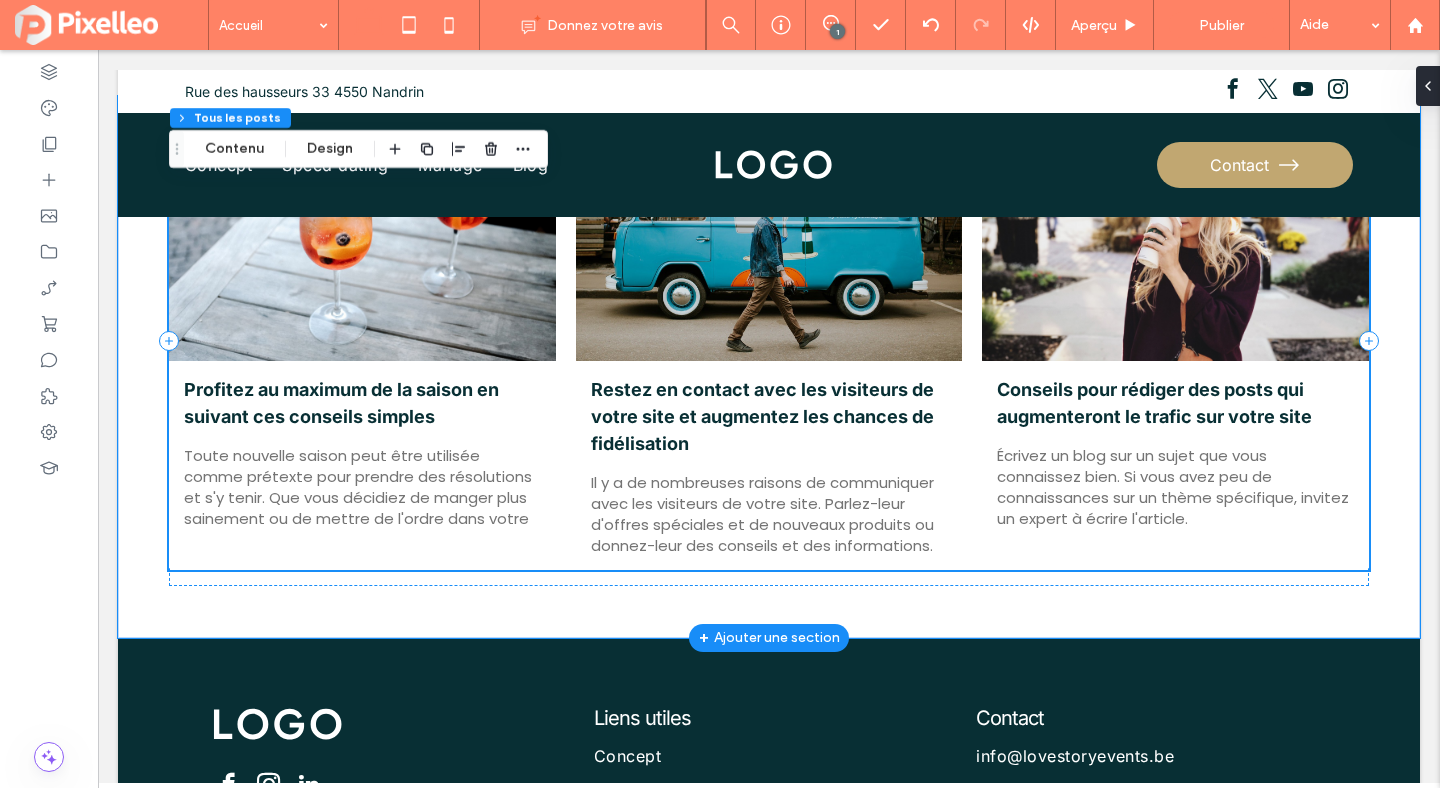 click on "Restez en contact avec les visiteurs de votre site et augmentez les chances de fidélisation" at bounding box center [769, 416] 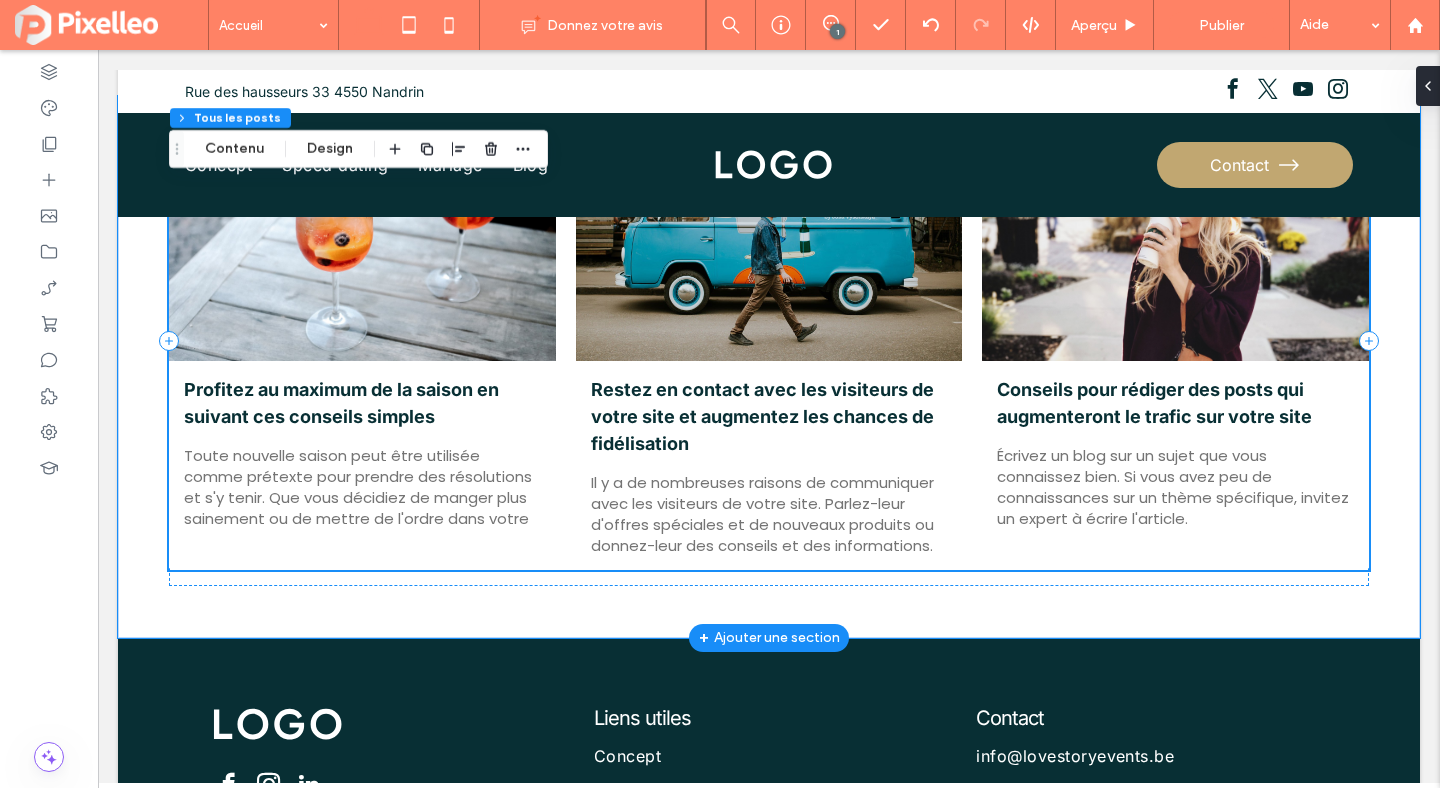 click on "Toute nouvelle saison peut être utilisée comme prétexte pour prendre des résolutions et s'y tenir. Que vous décidiez de manger plus sainement ou de mettre de l'ordre dans votre garage, voici quelques conseils pour prendre des résolutions et vous y tenir." at bounding box center [362, 486] 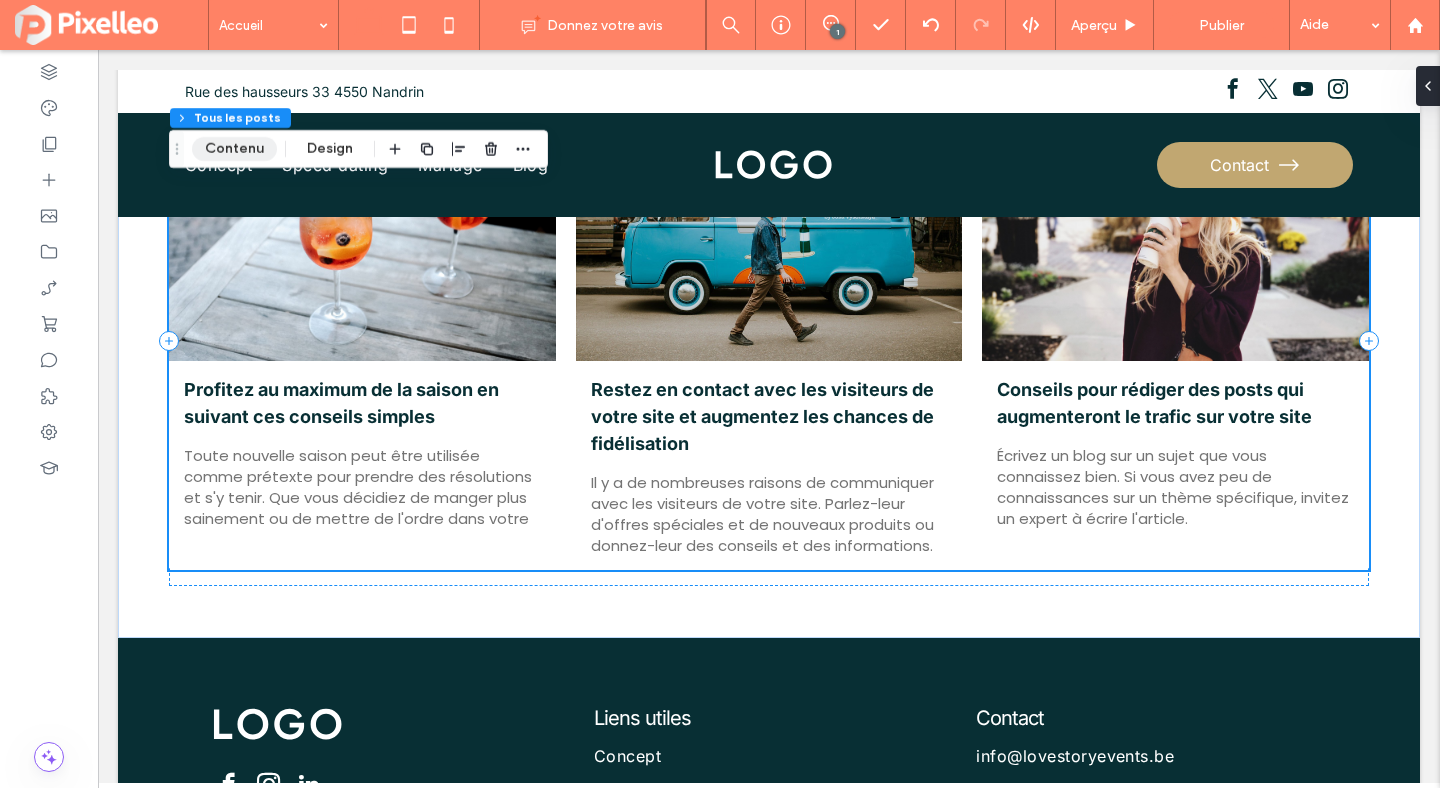 click on "Contenu" at bounding box center [234, 149] 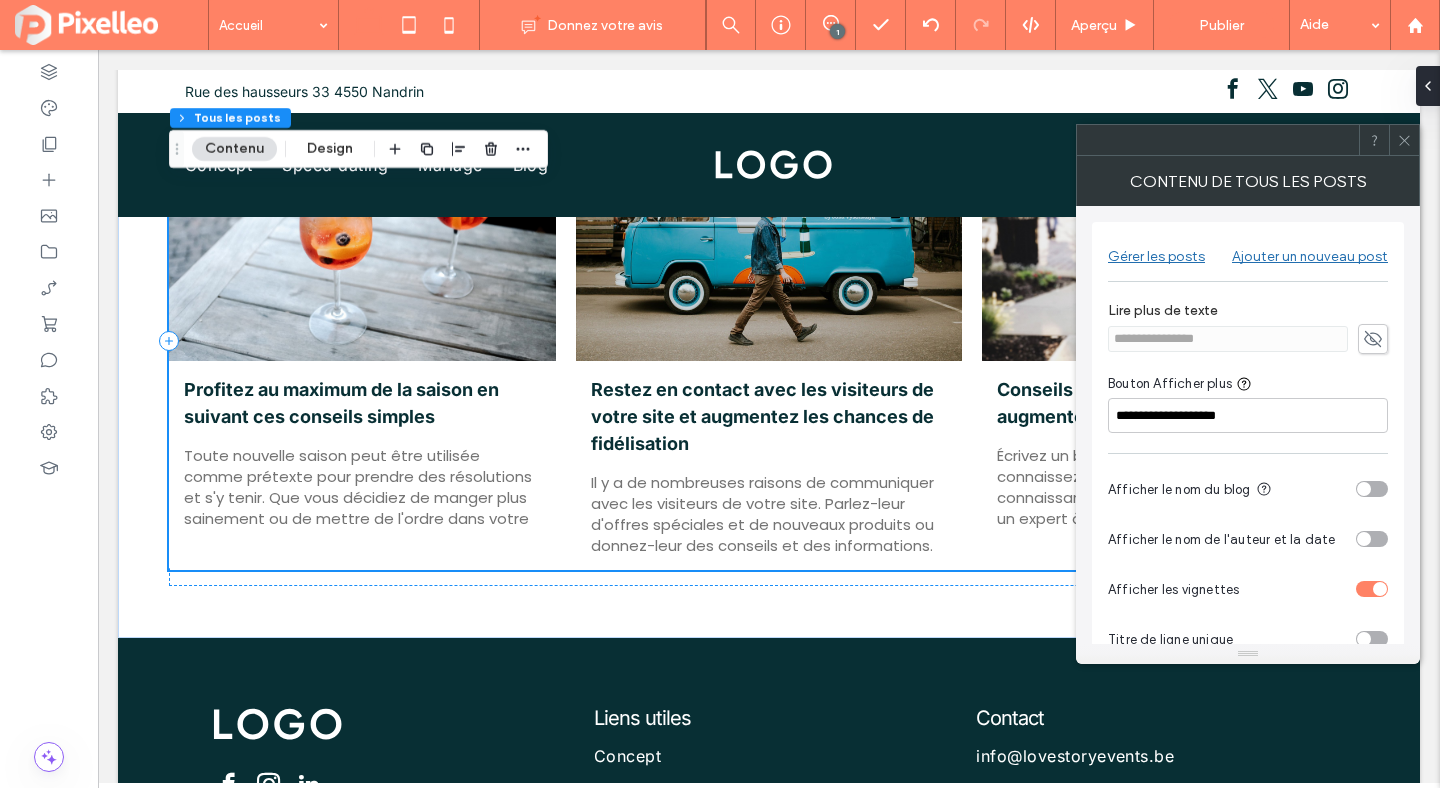 click on "Gérer les posts" at bounding box center [1156, 251] 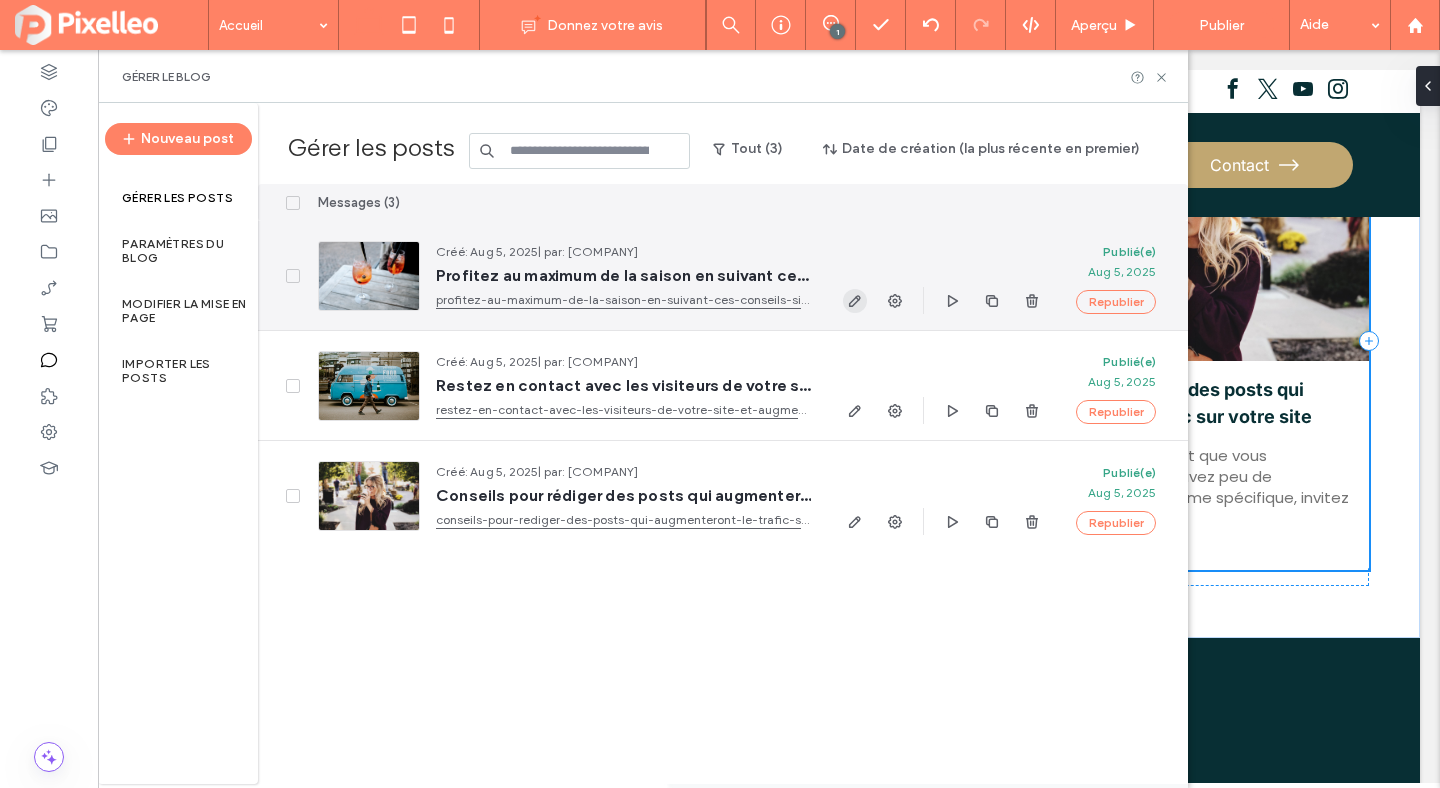 click 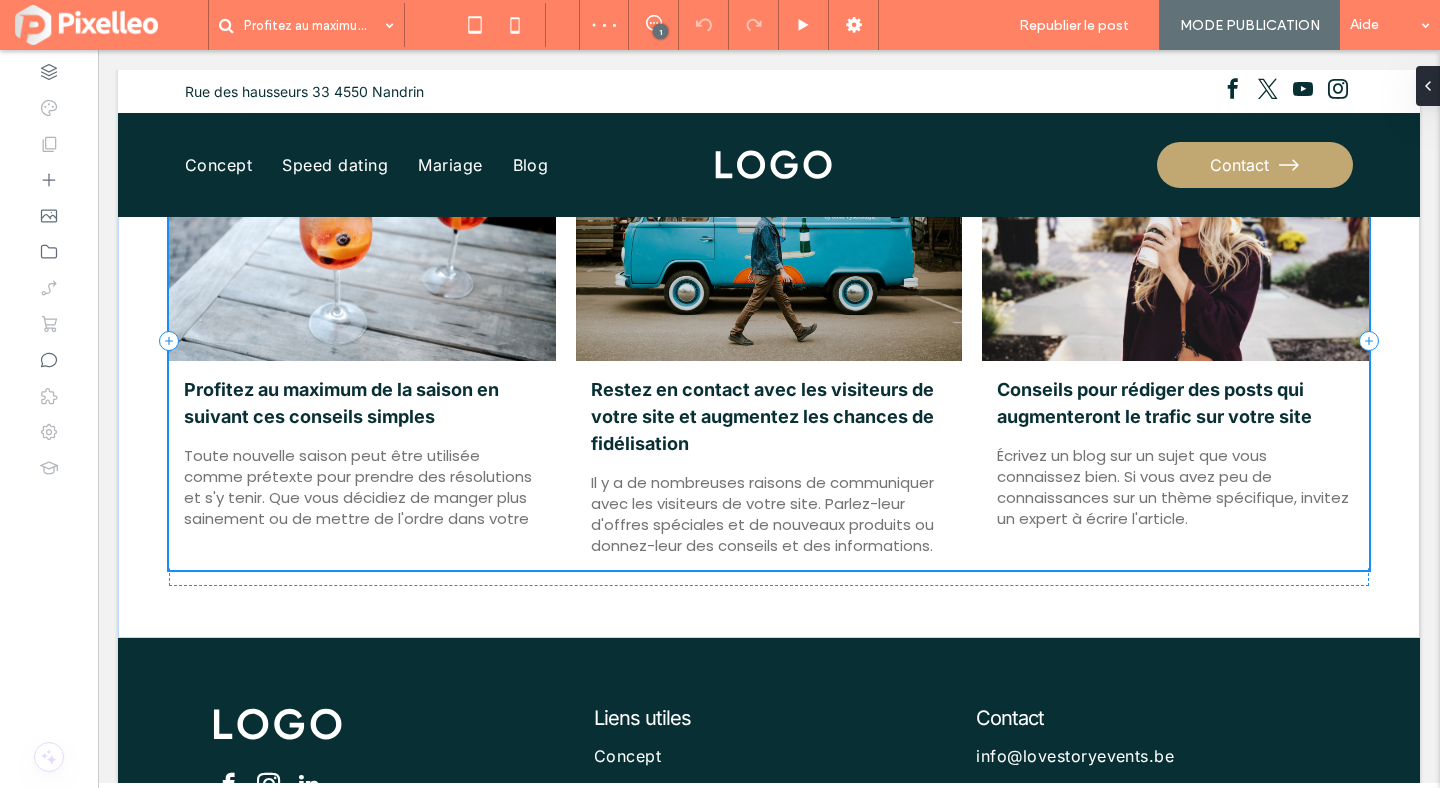 click on "Terminé" at bounding box center (939, 25) 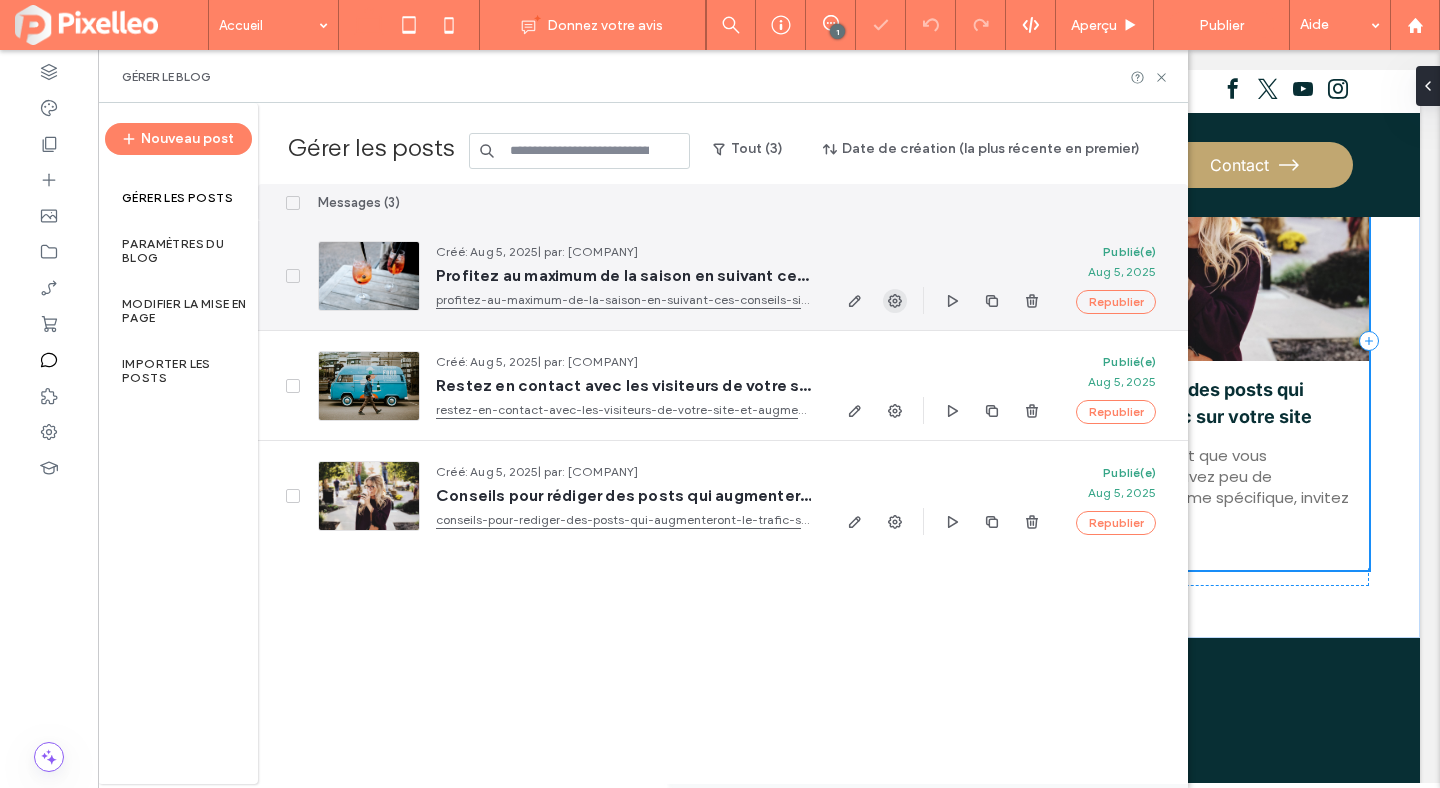 click 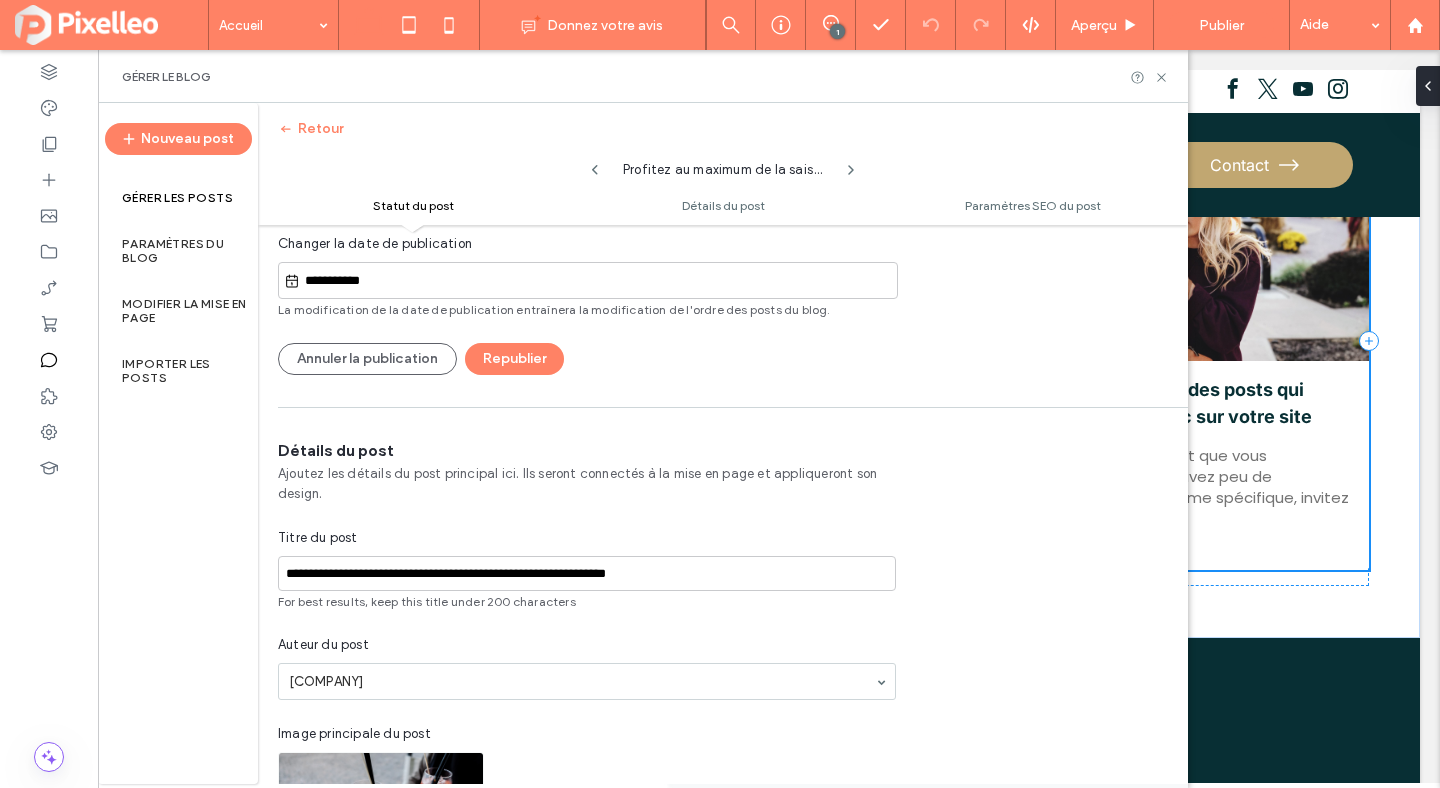 scroll, scrollTop: 254, scrollLeft: 0, axis: vertical 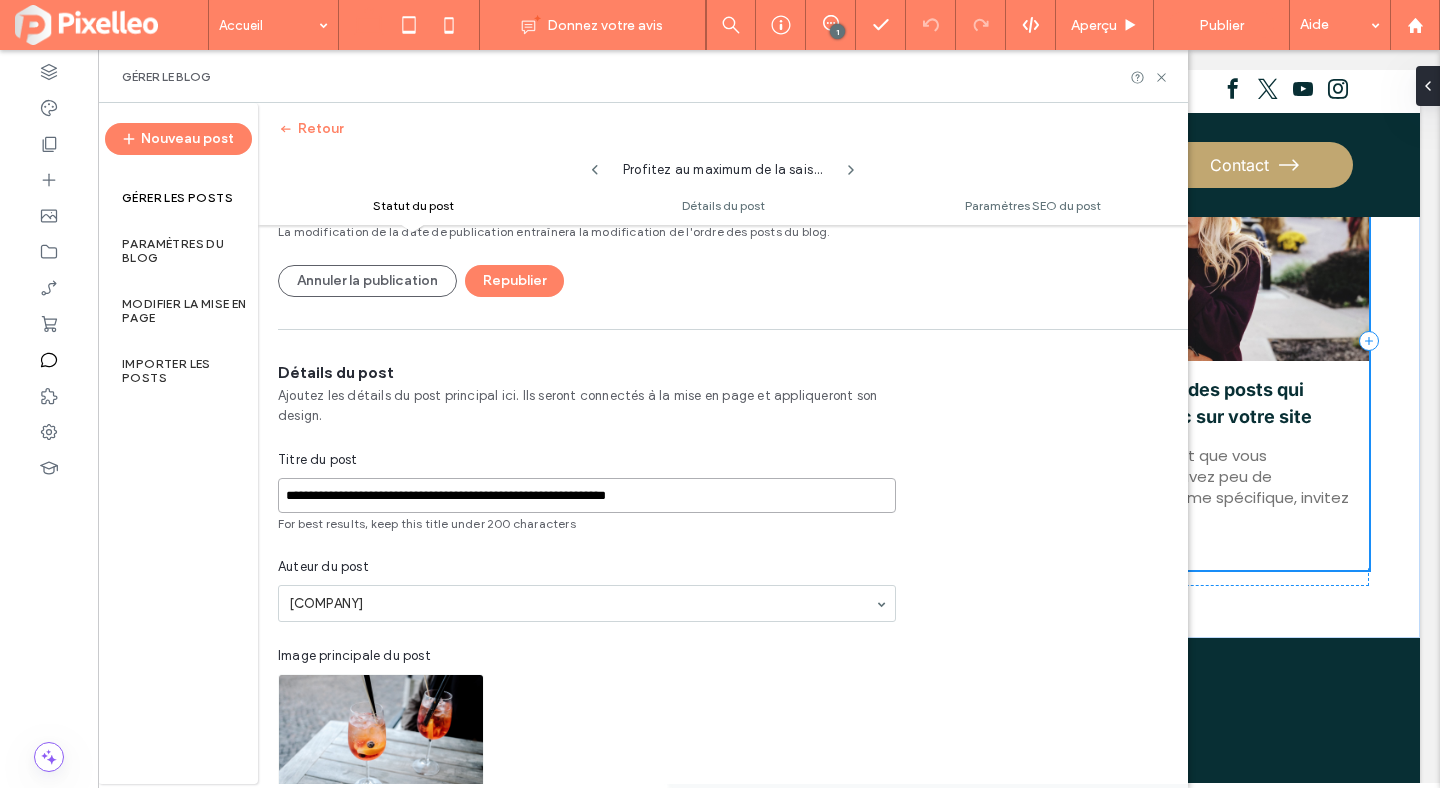 click on "**********" at bounding box center (587, 495) 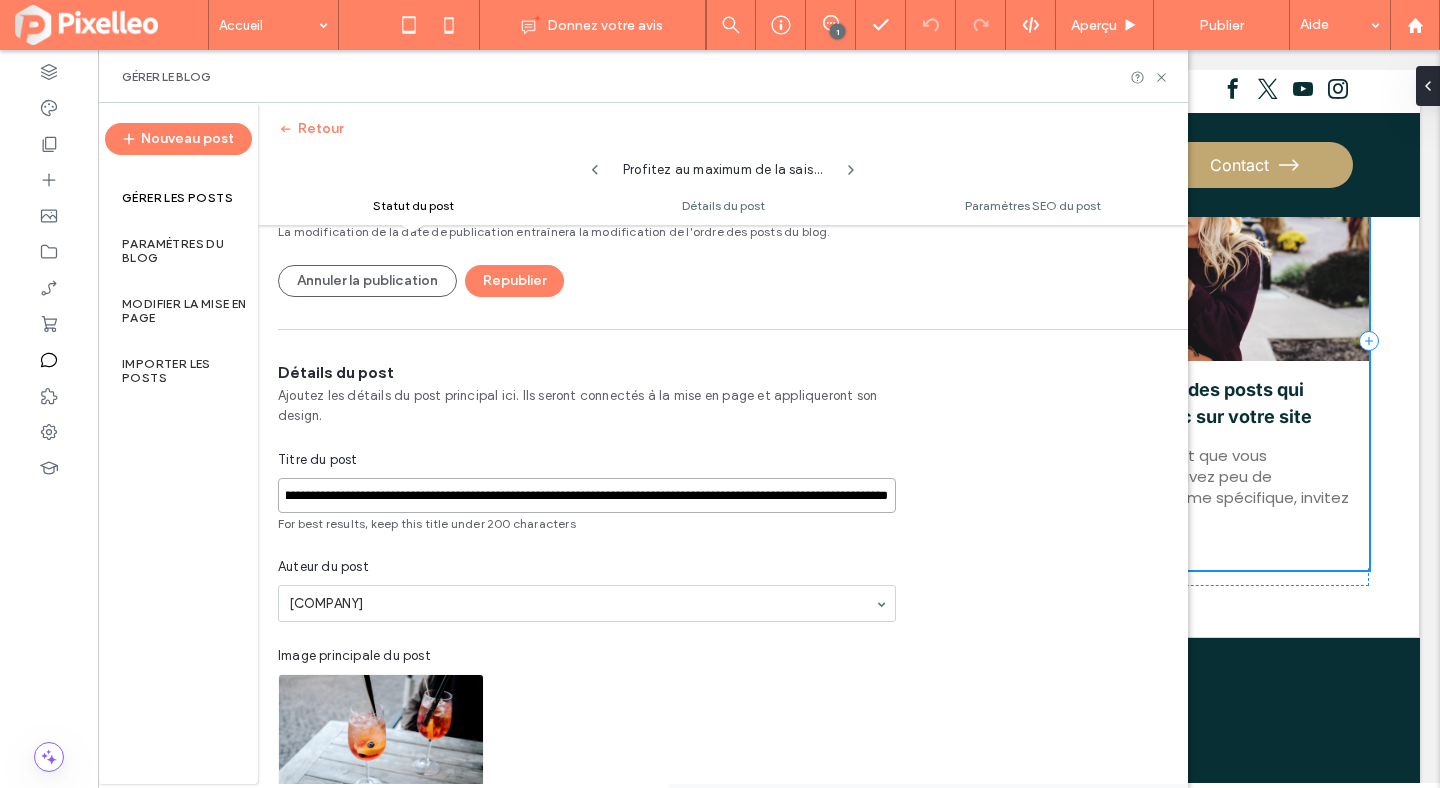 scroll, scrollTop: 0, scrollLeft: 0, axis: both 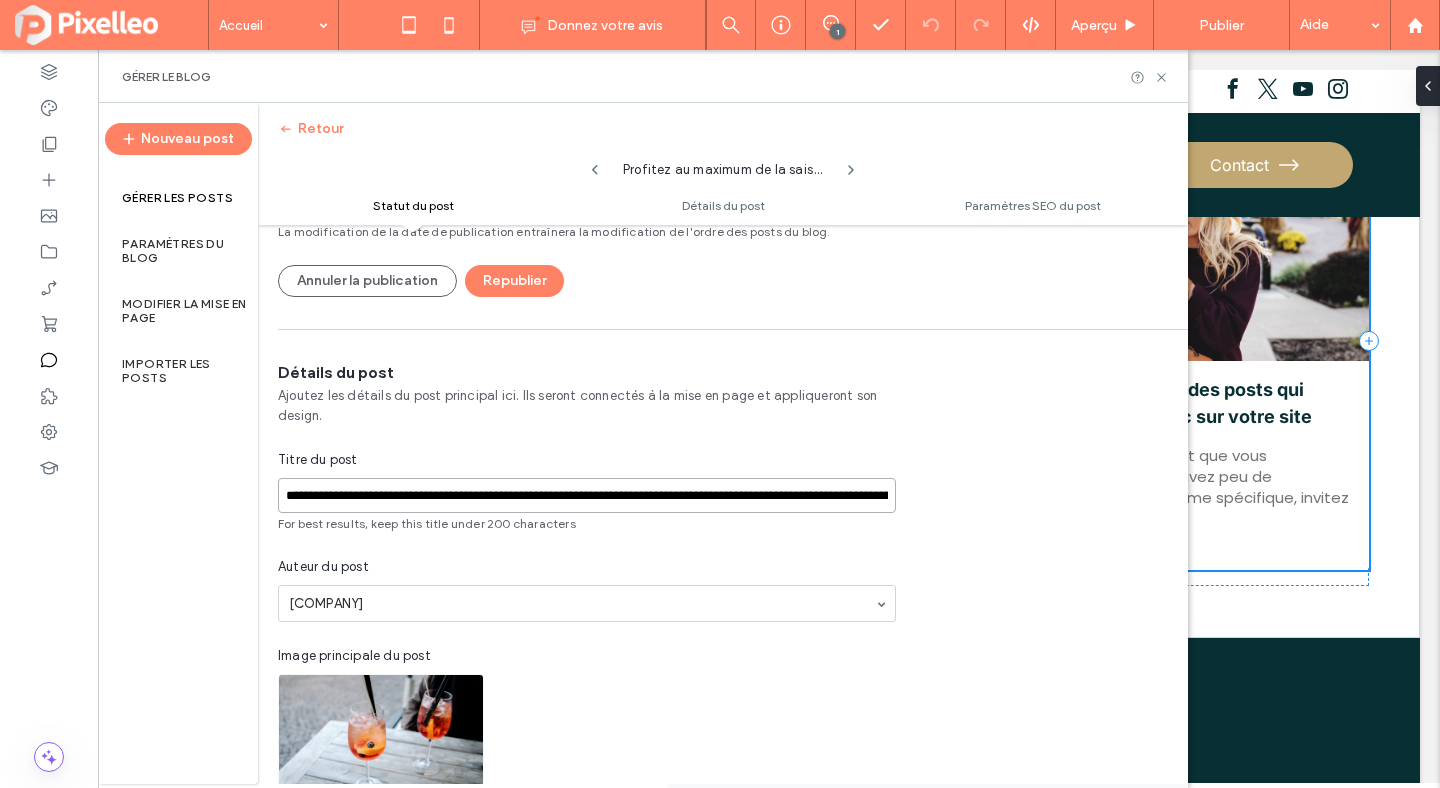 drag, startPoint x: 889, startPoint y: 496, endPoint x: 614, endPoint y: 494, distance: 275.00726 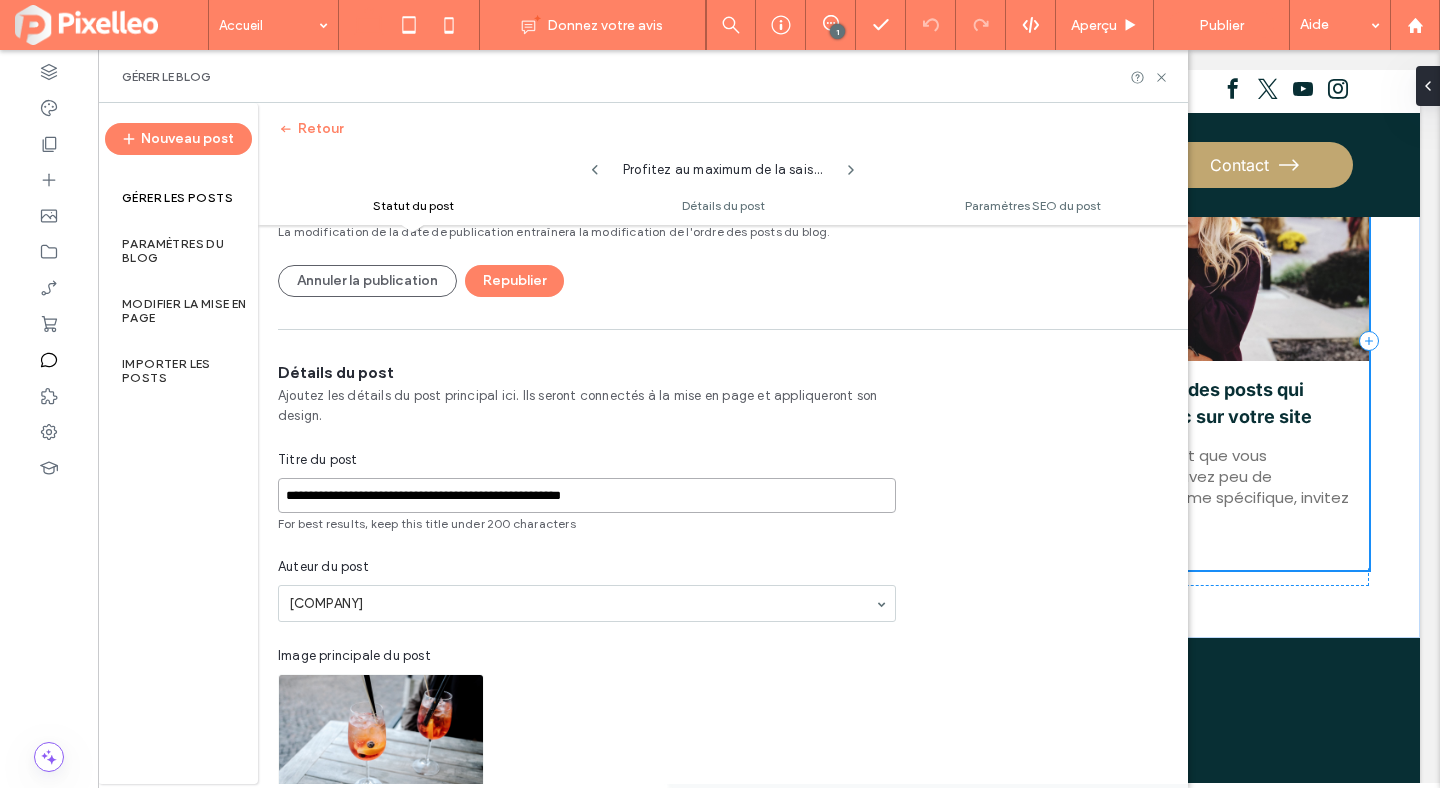 click on "**********" at bounding box center (587, 495) 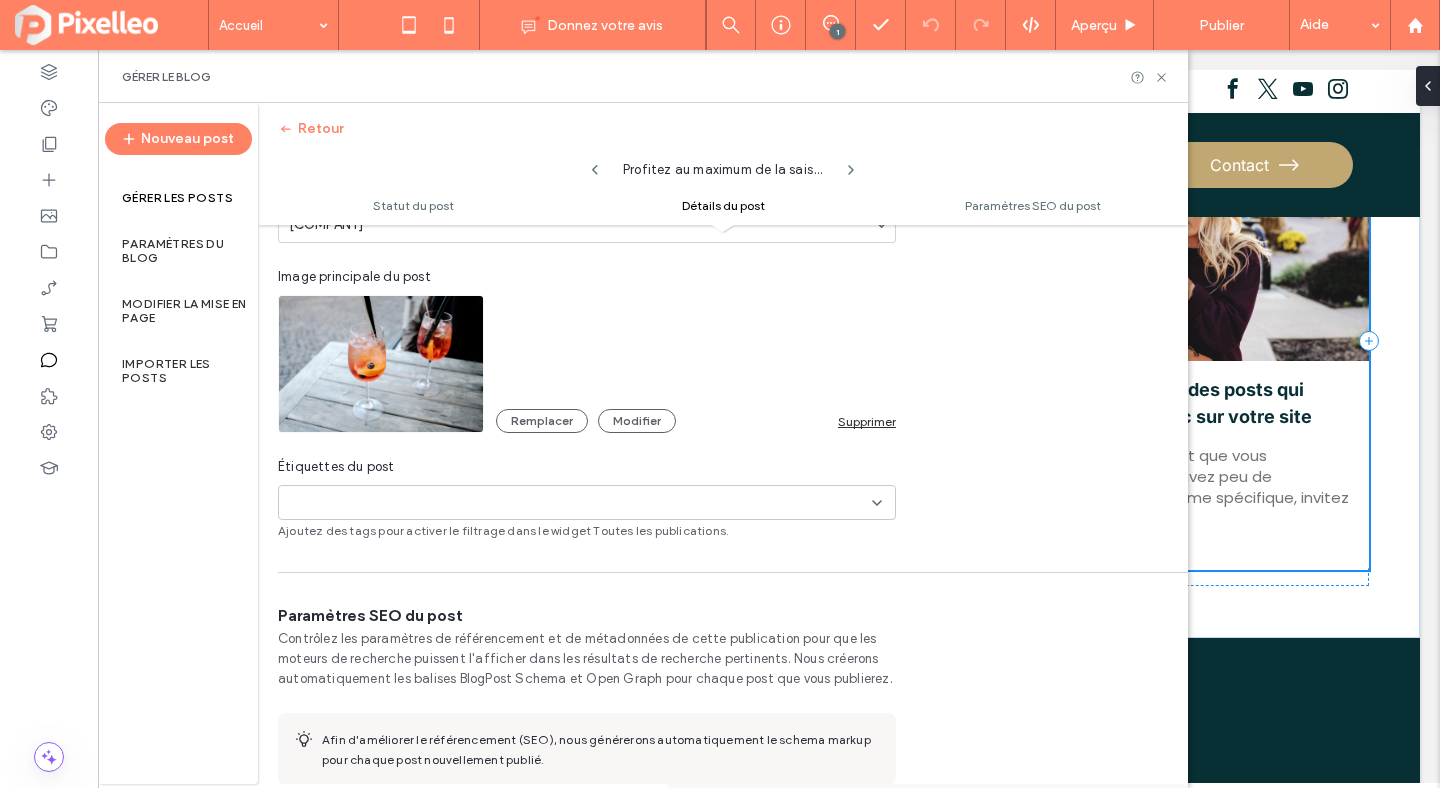 scroll, scrollTop: 913, scrollLeft: 0, axis: vertical 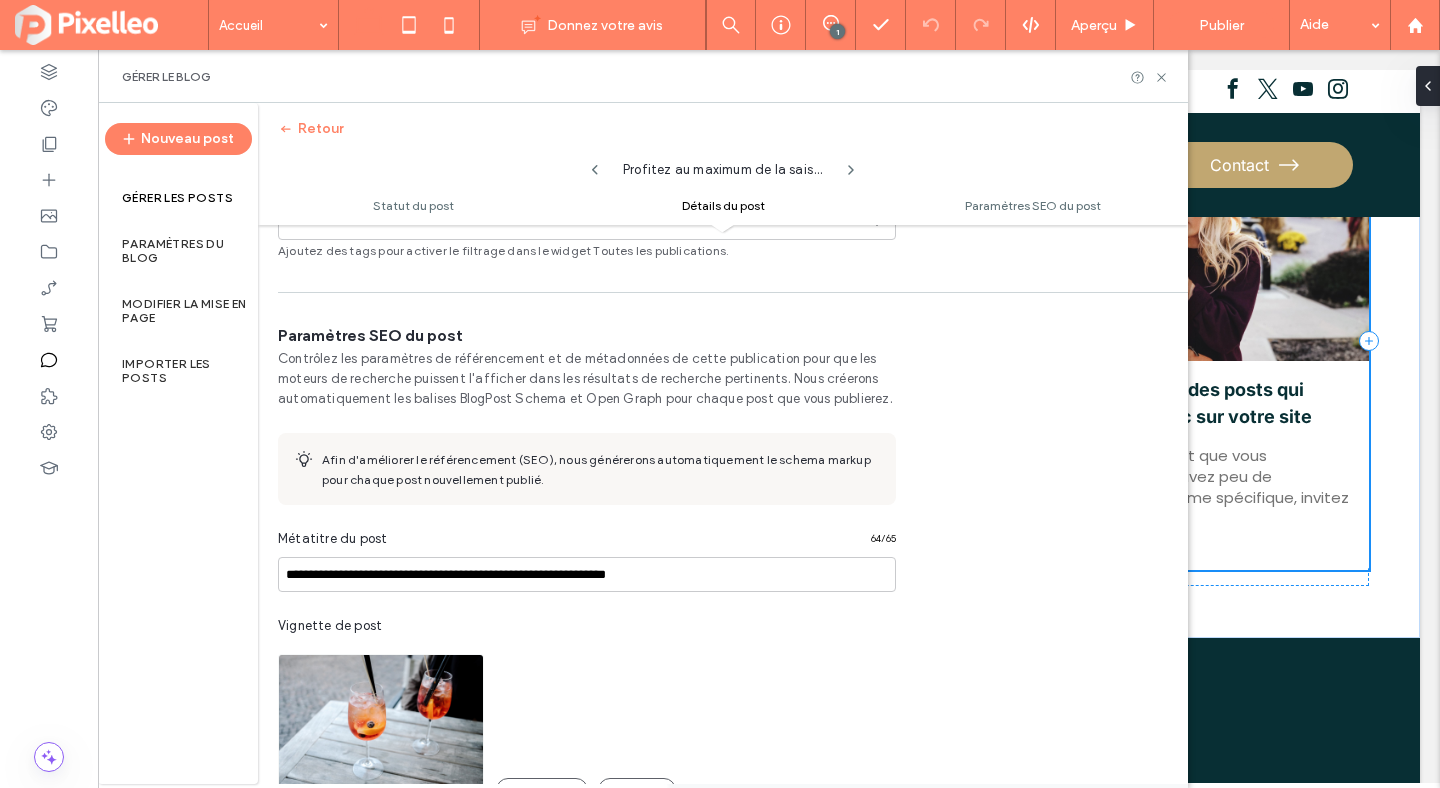 type on "**********" 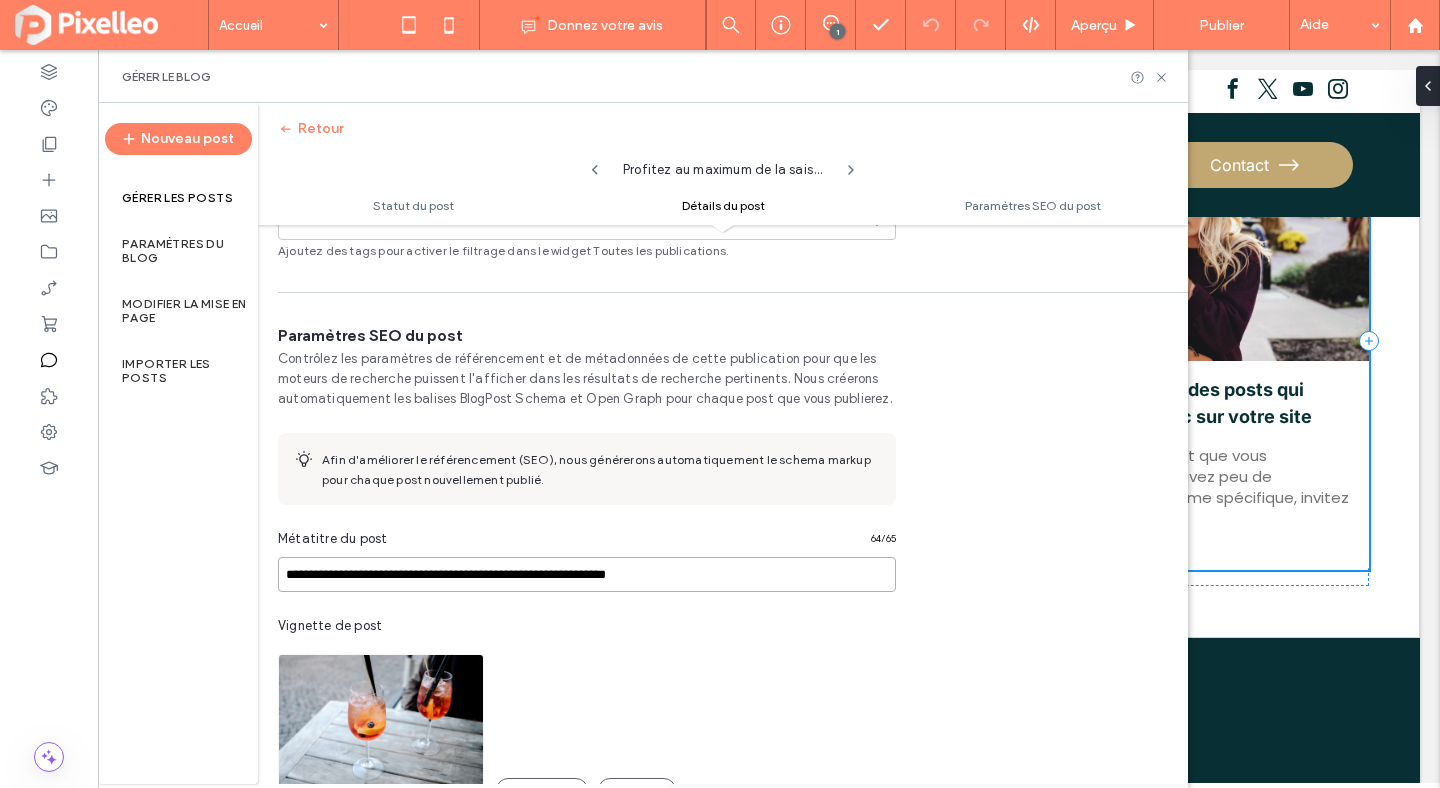 type on "**********" 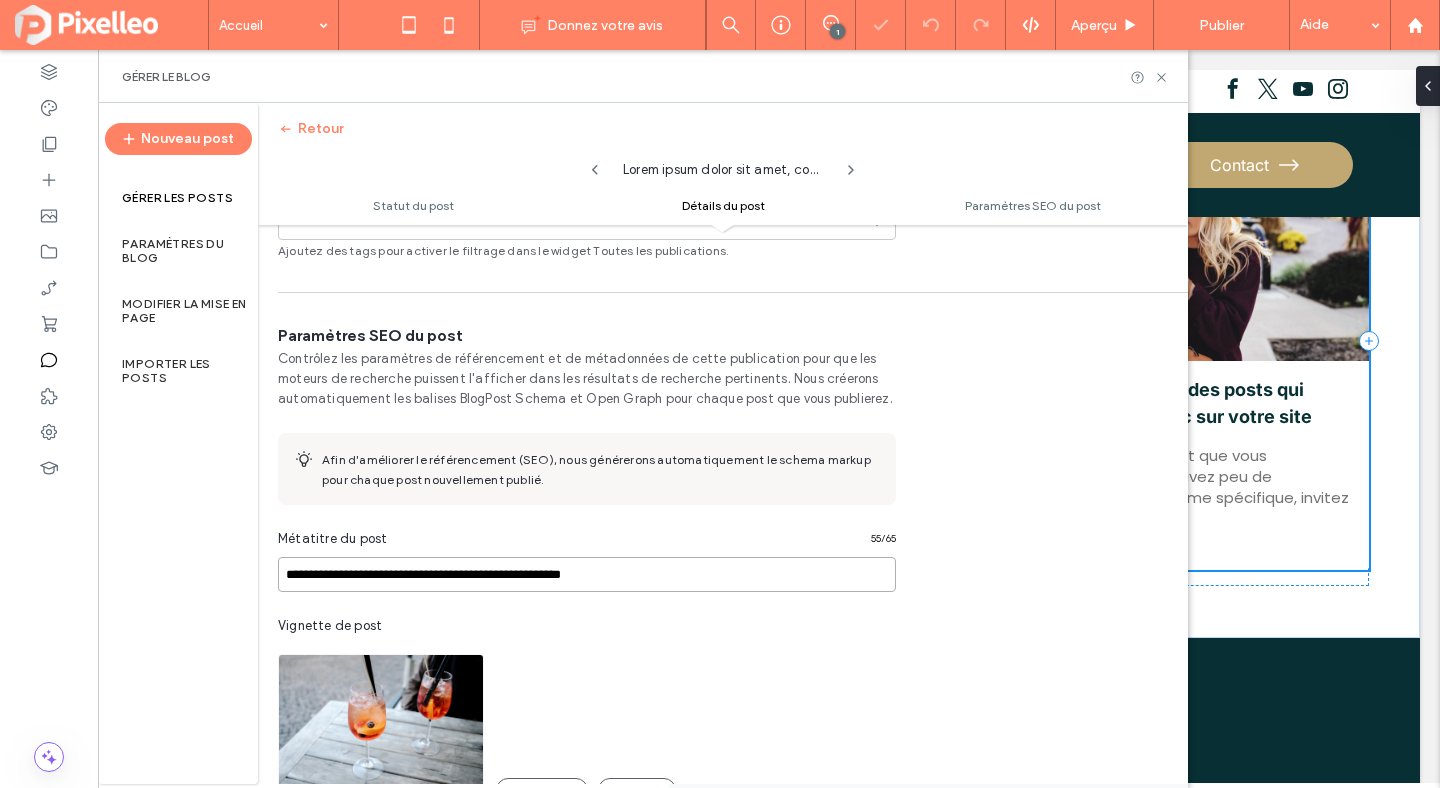 click on "**********" at bounding box center [587, 574] 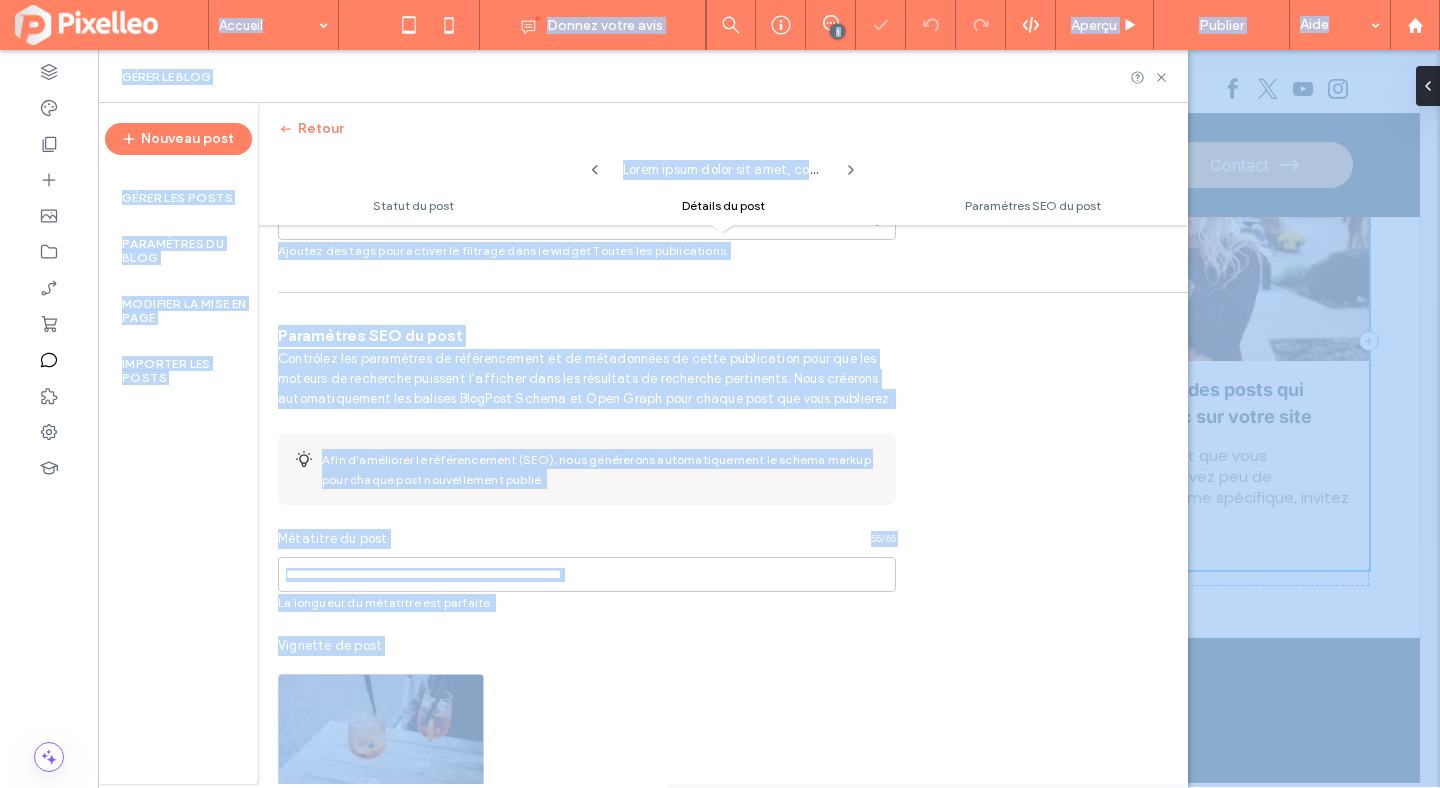 click at bounding box center [720, 394] 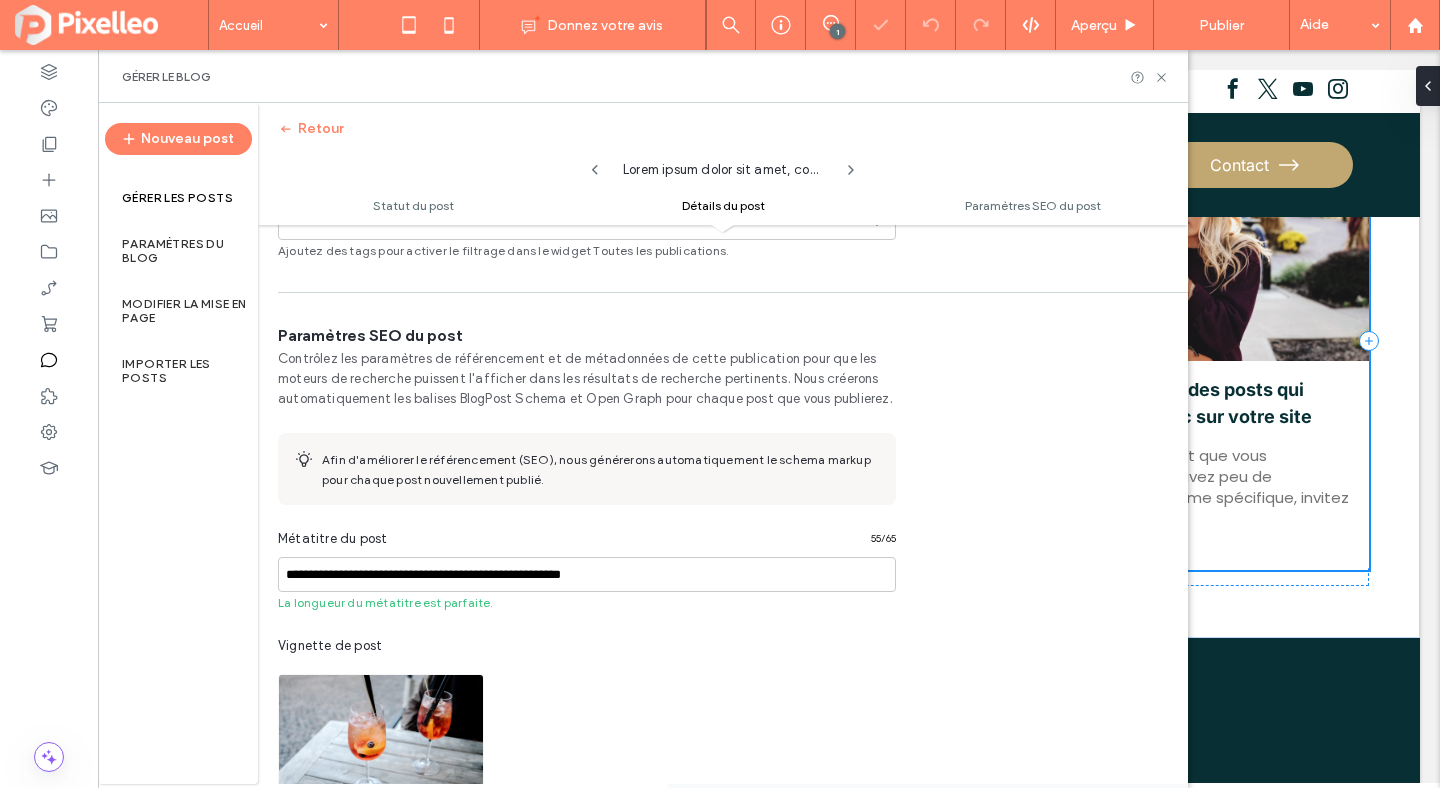 click on "Vignette de post" at bounding box center [587, 646] 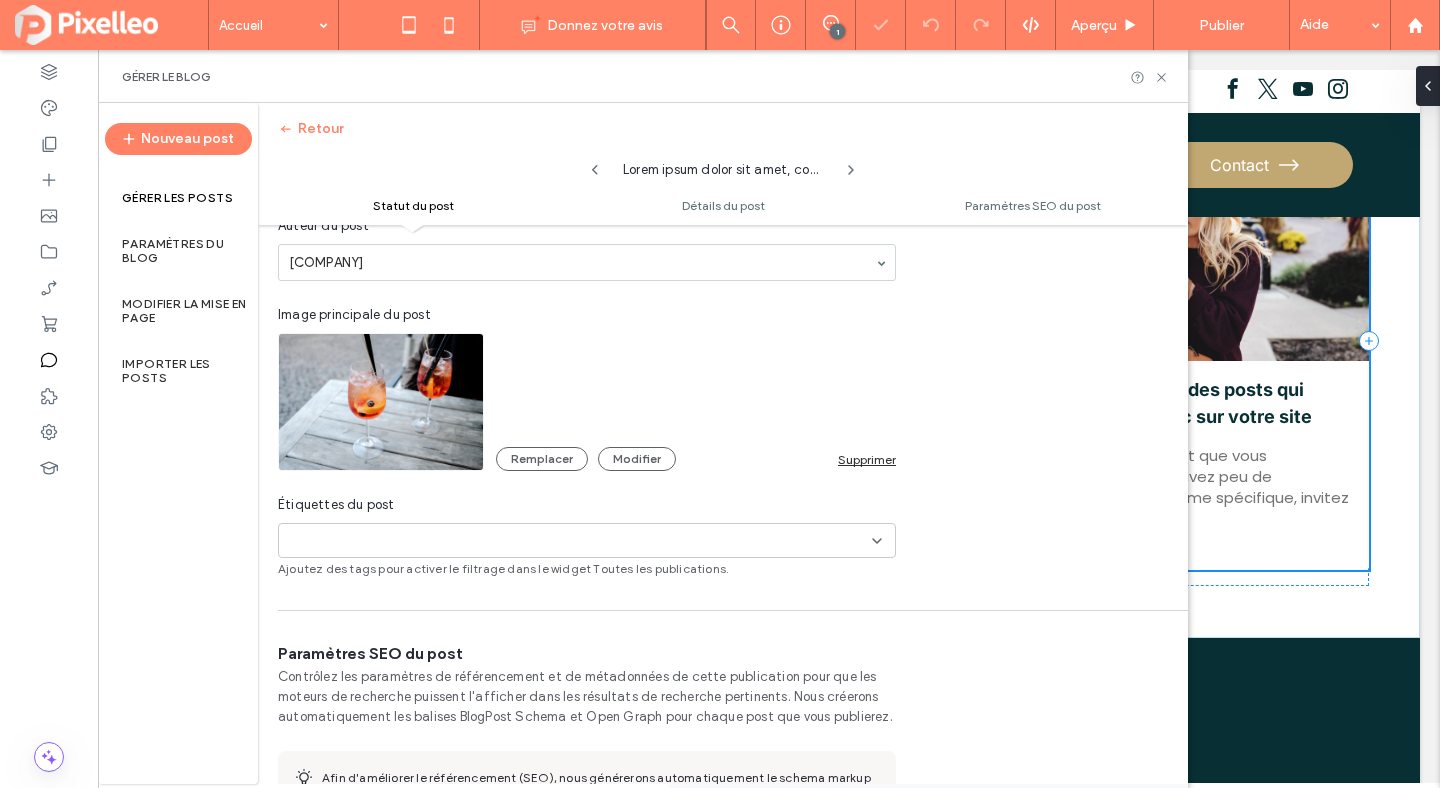 scroll, scrollTop: 153, scrollLeft: 0, axis: vertical 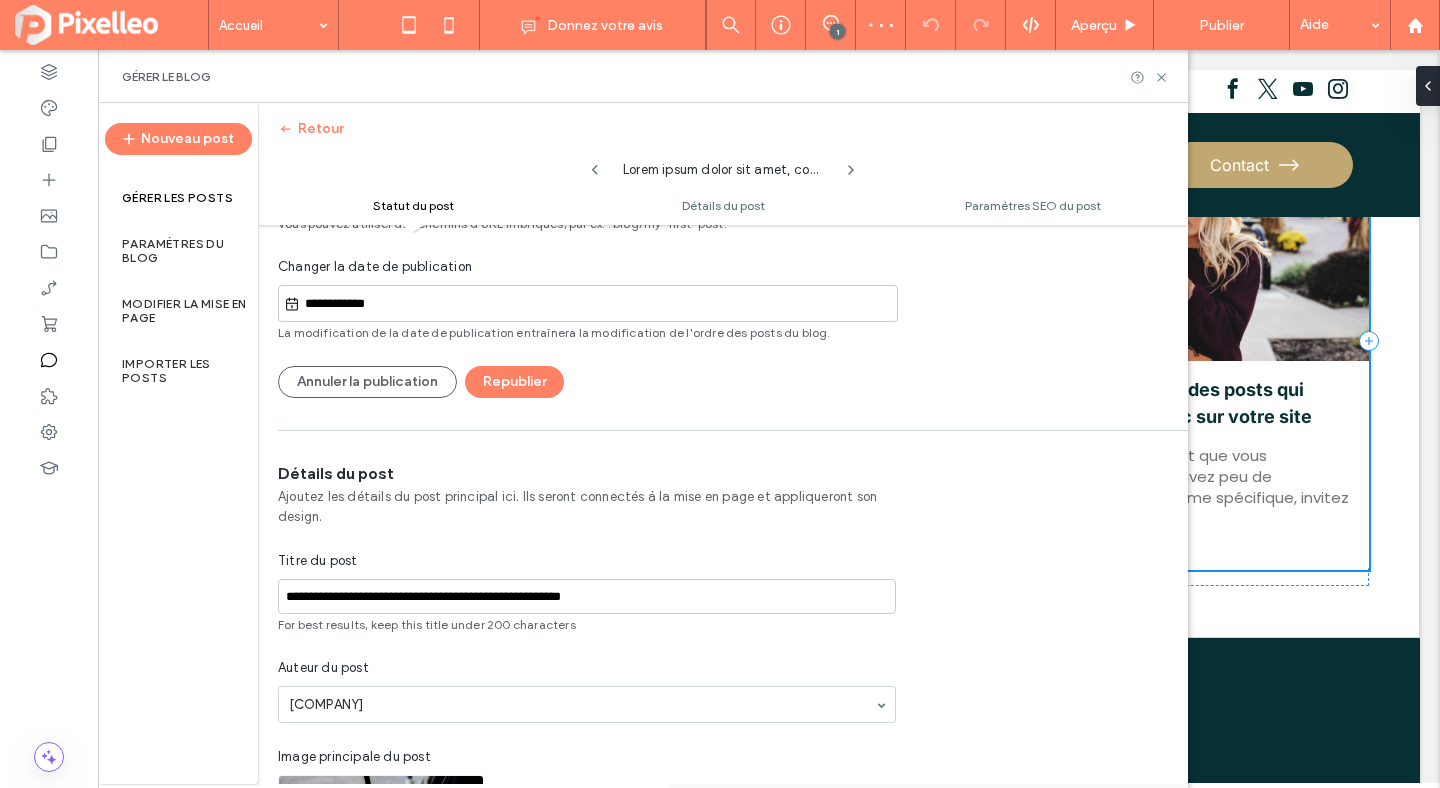 click 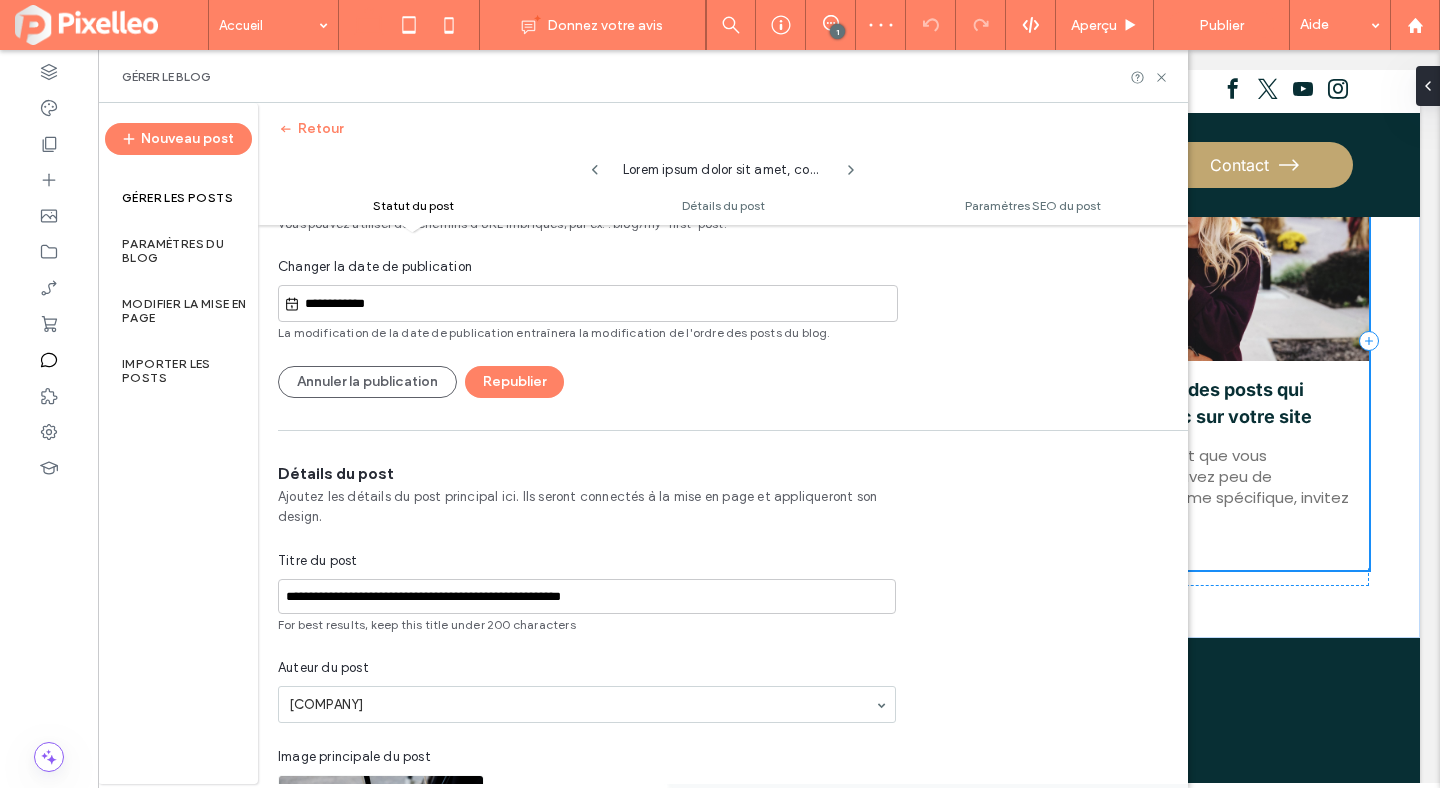 type on "**********" 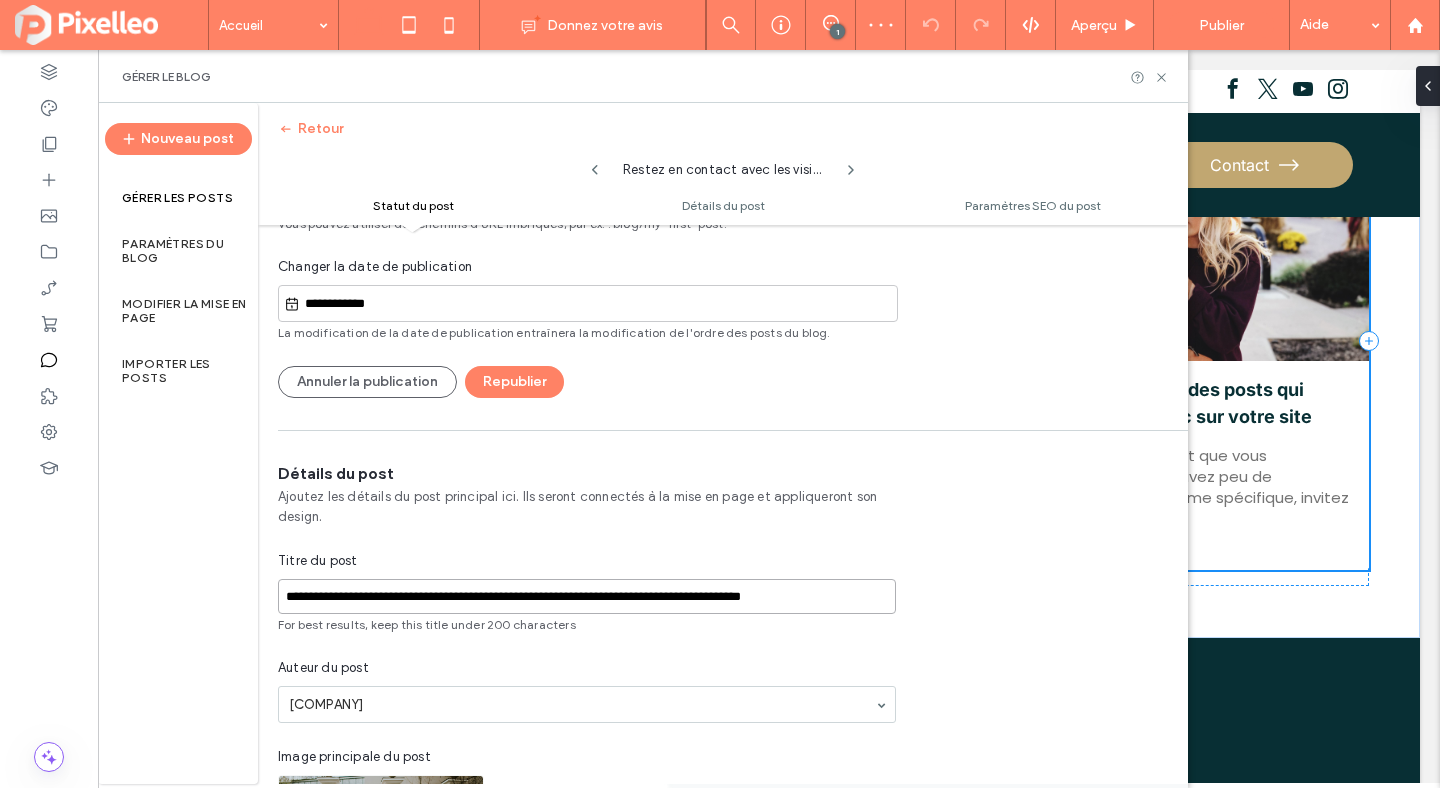click on "**********" at bounding box center [587, 596] 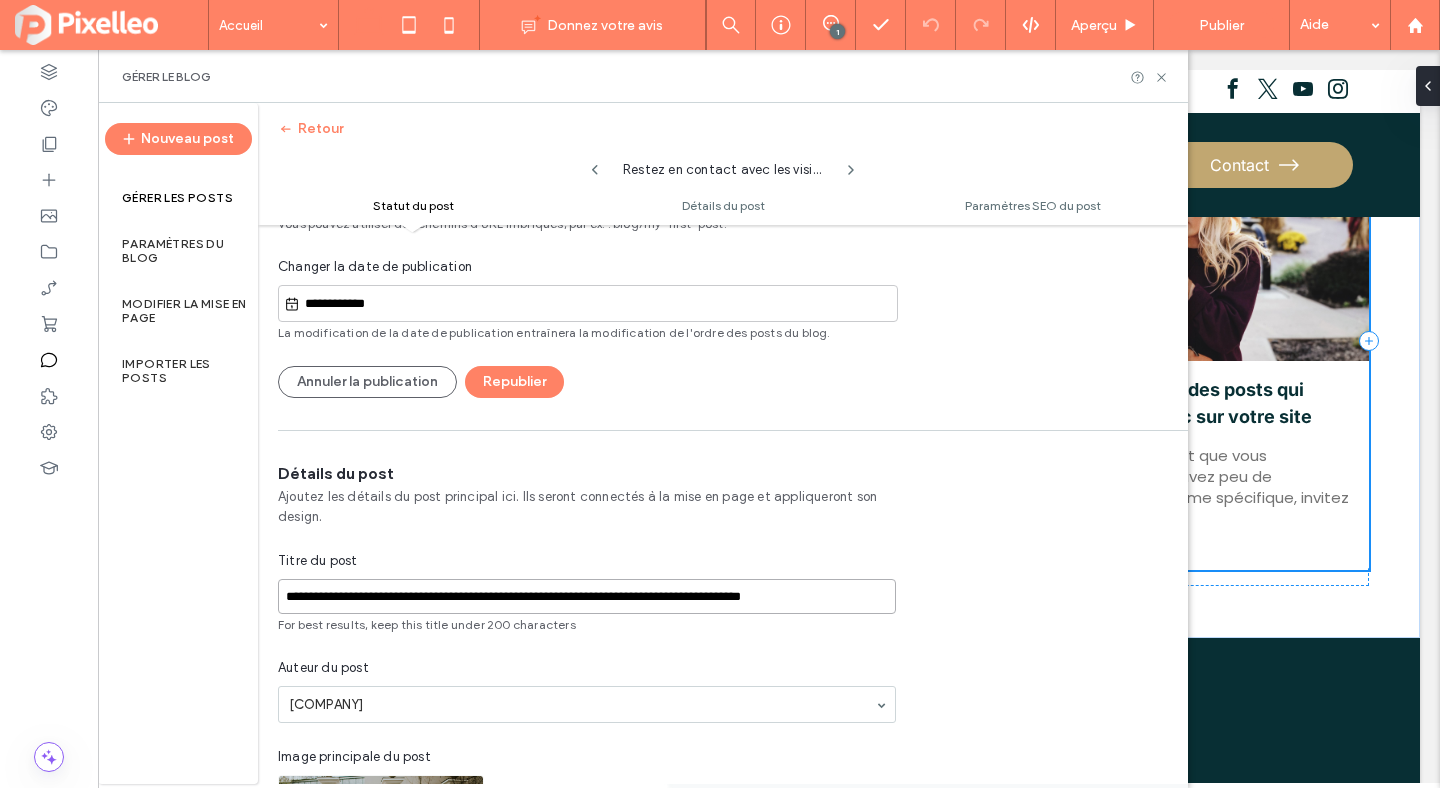 click on "**********" at bounding box center (587, 596) 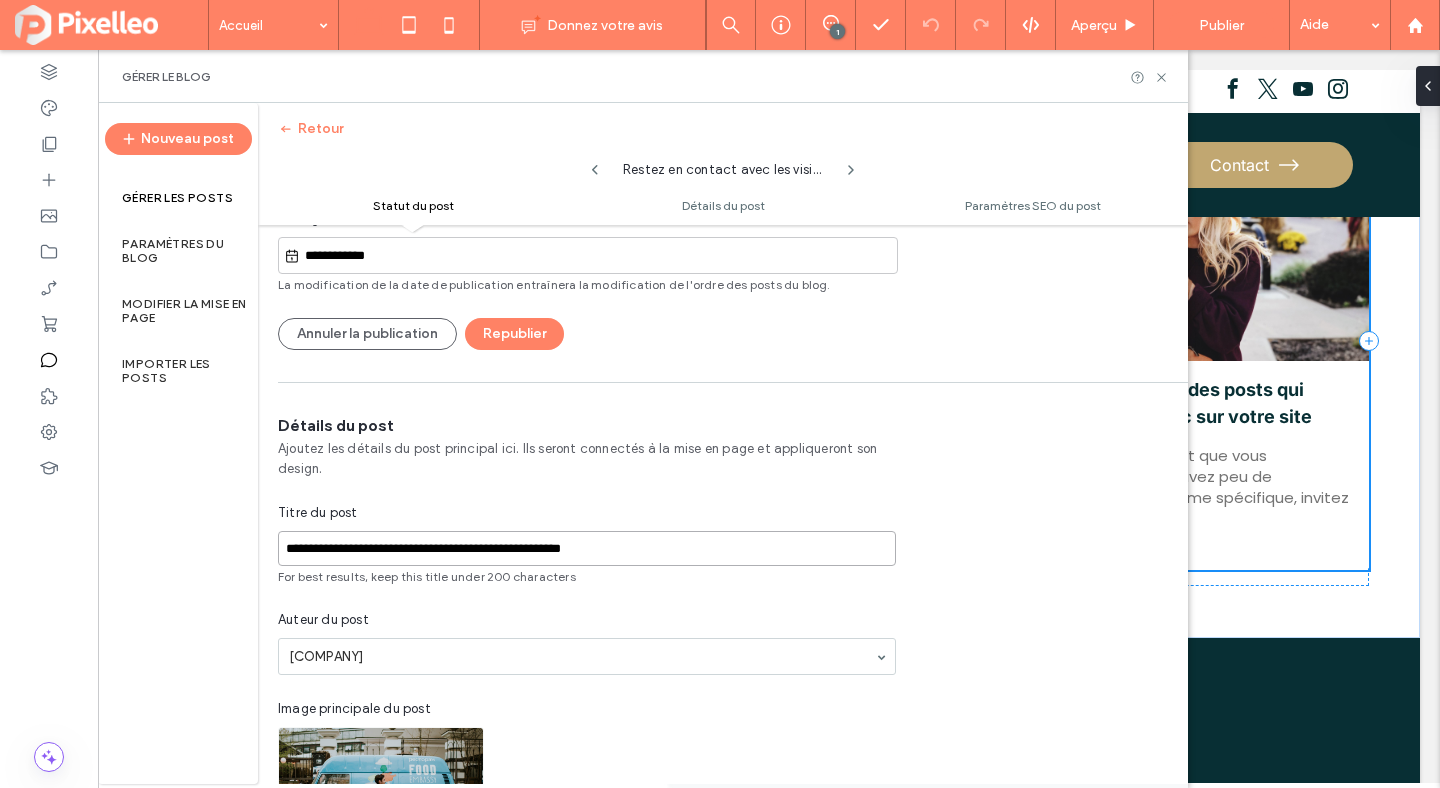 type on "**********" 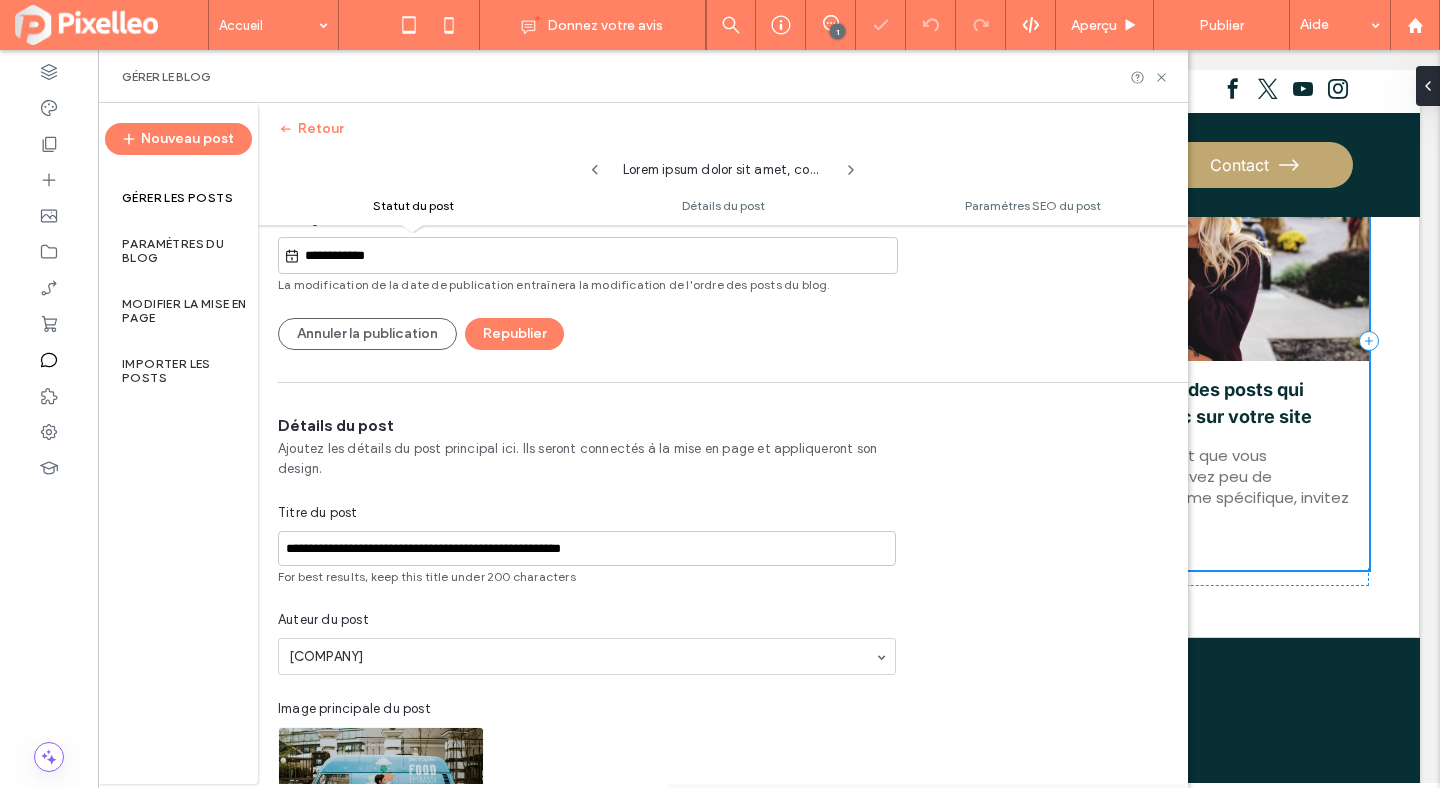 type on "**********" 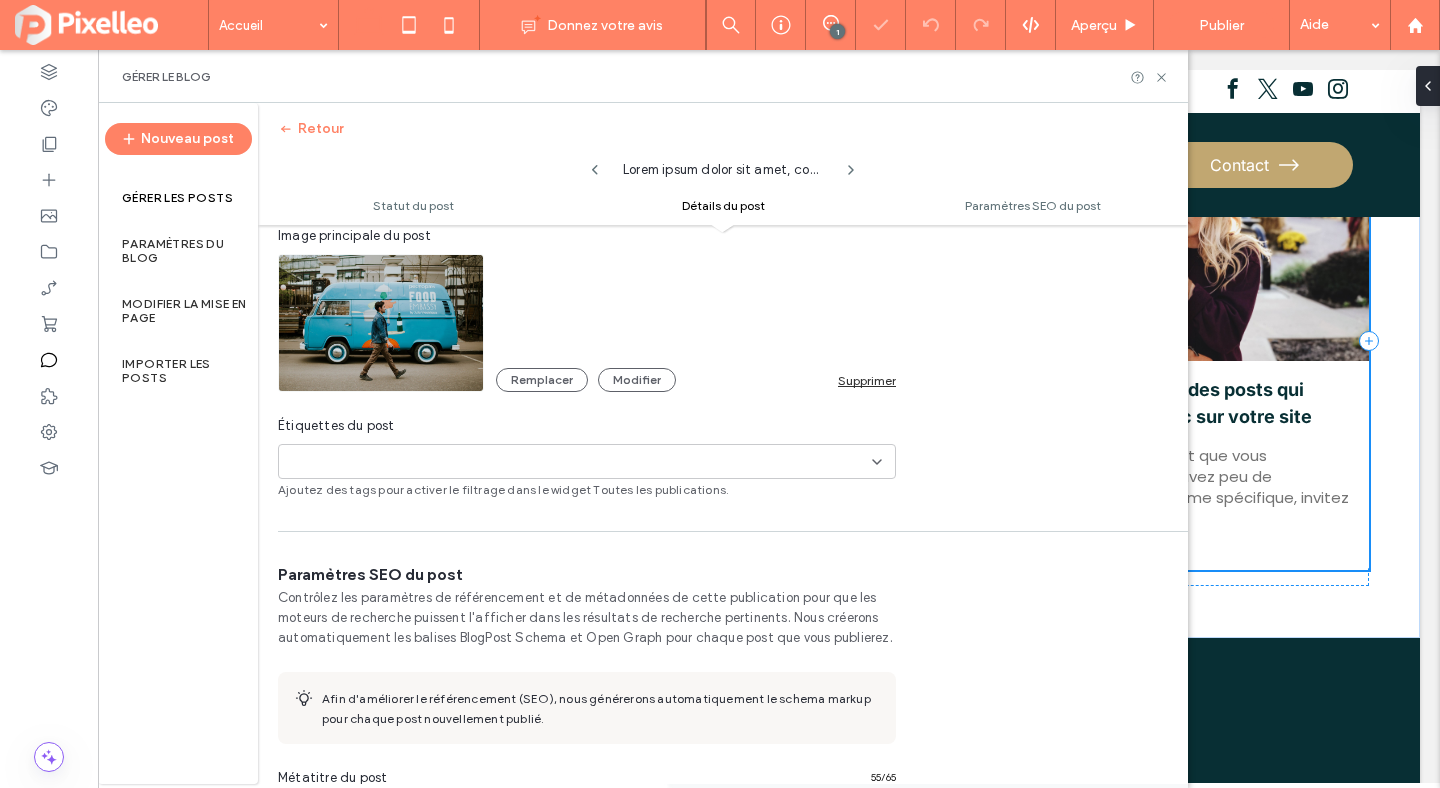 scroll, scrollTop: 984, scrollLeft: 0, axis: vertical 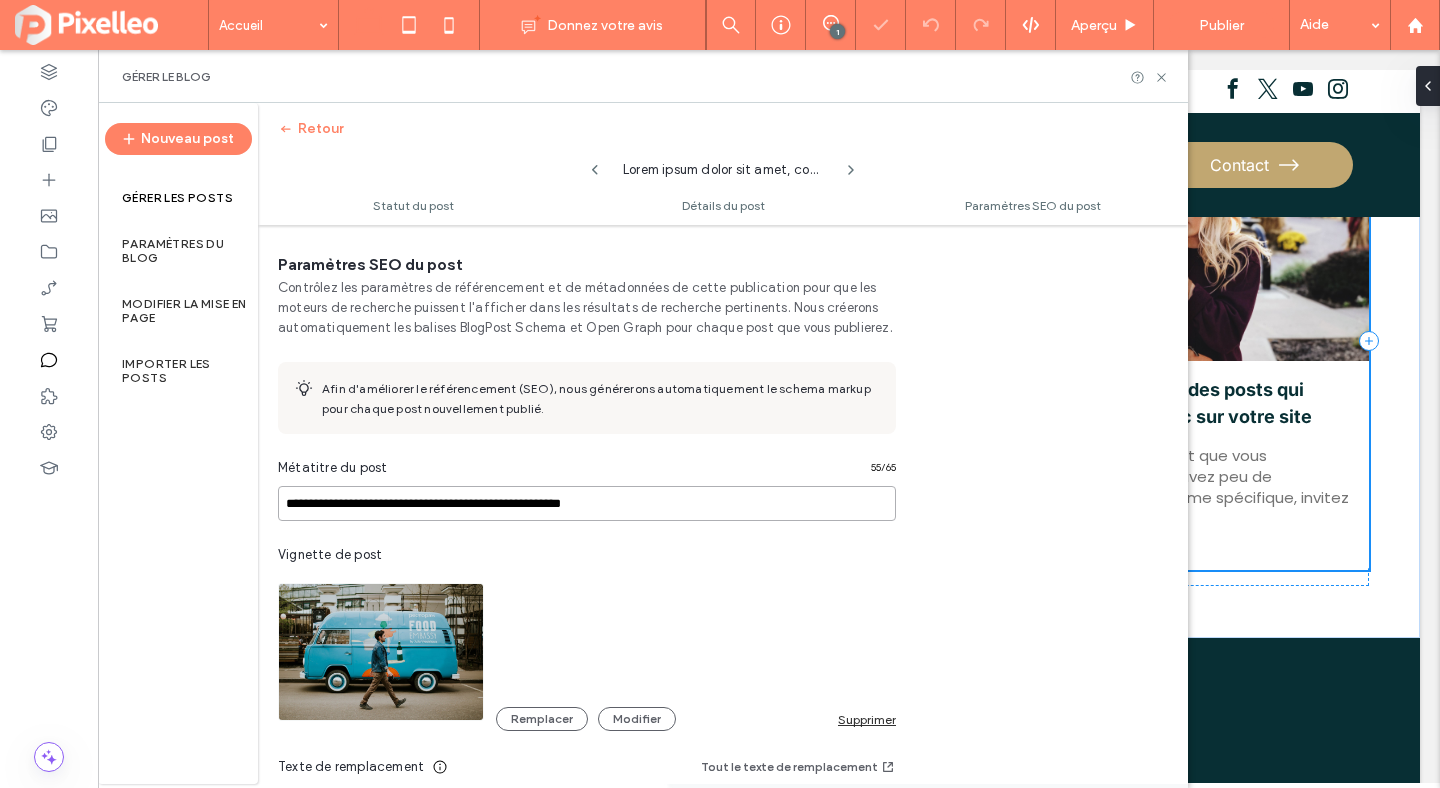 click on "**********" at bounding box center (587, 503) 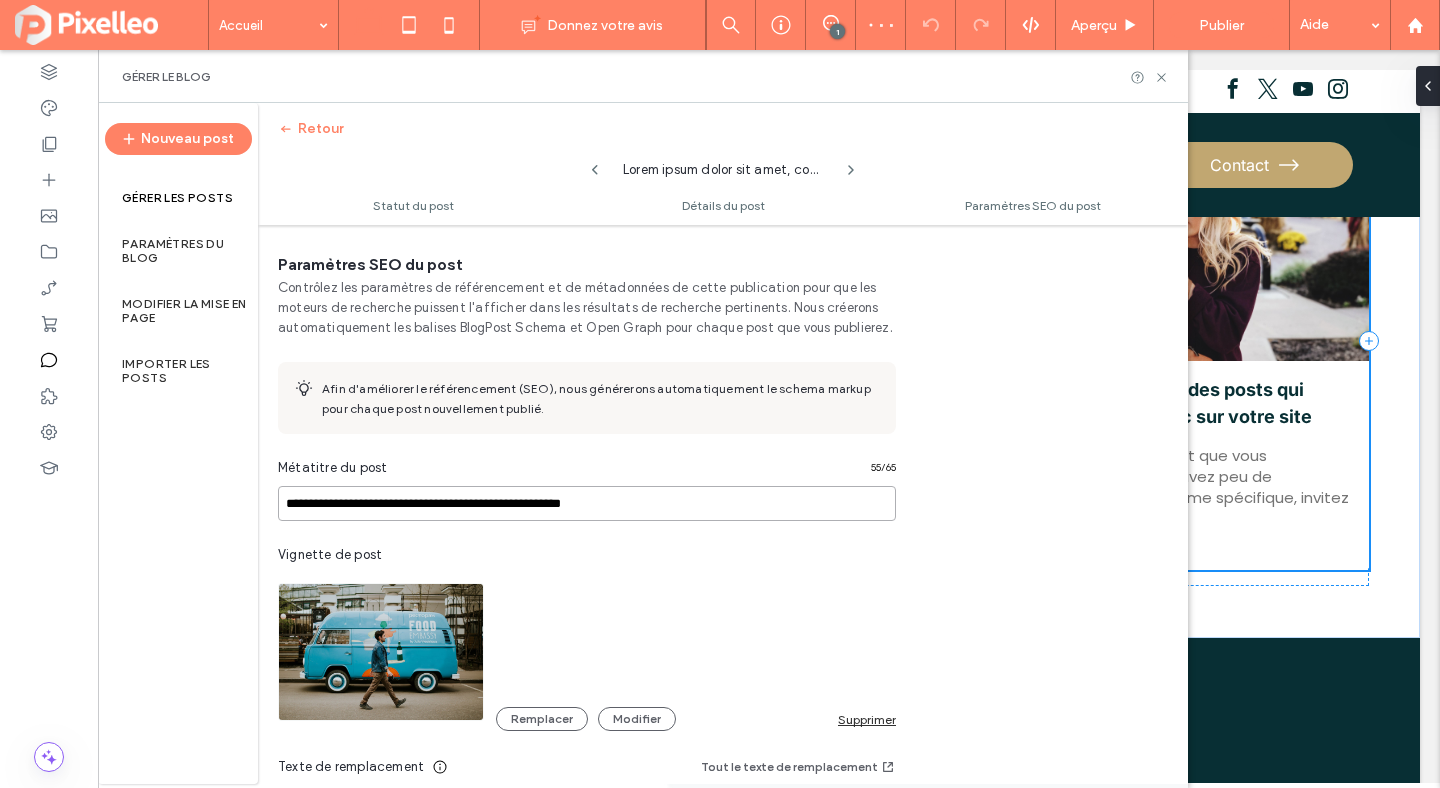 click on "**********" at bounding box center [587, 503] 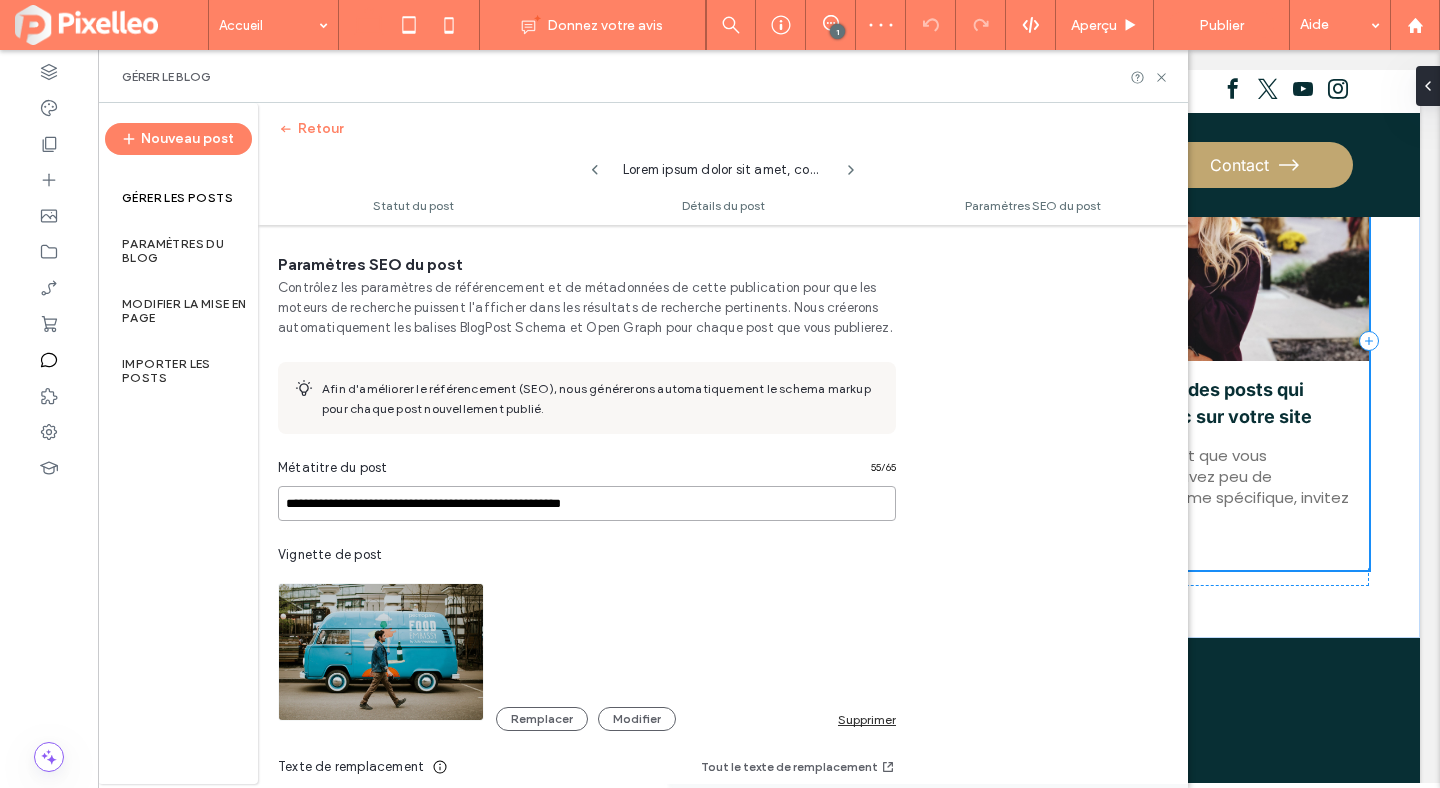 click on "**********" at bounding box center [587, 503] 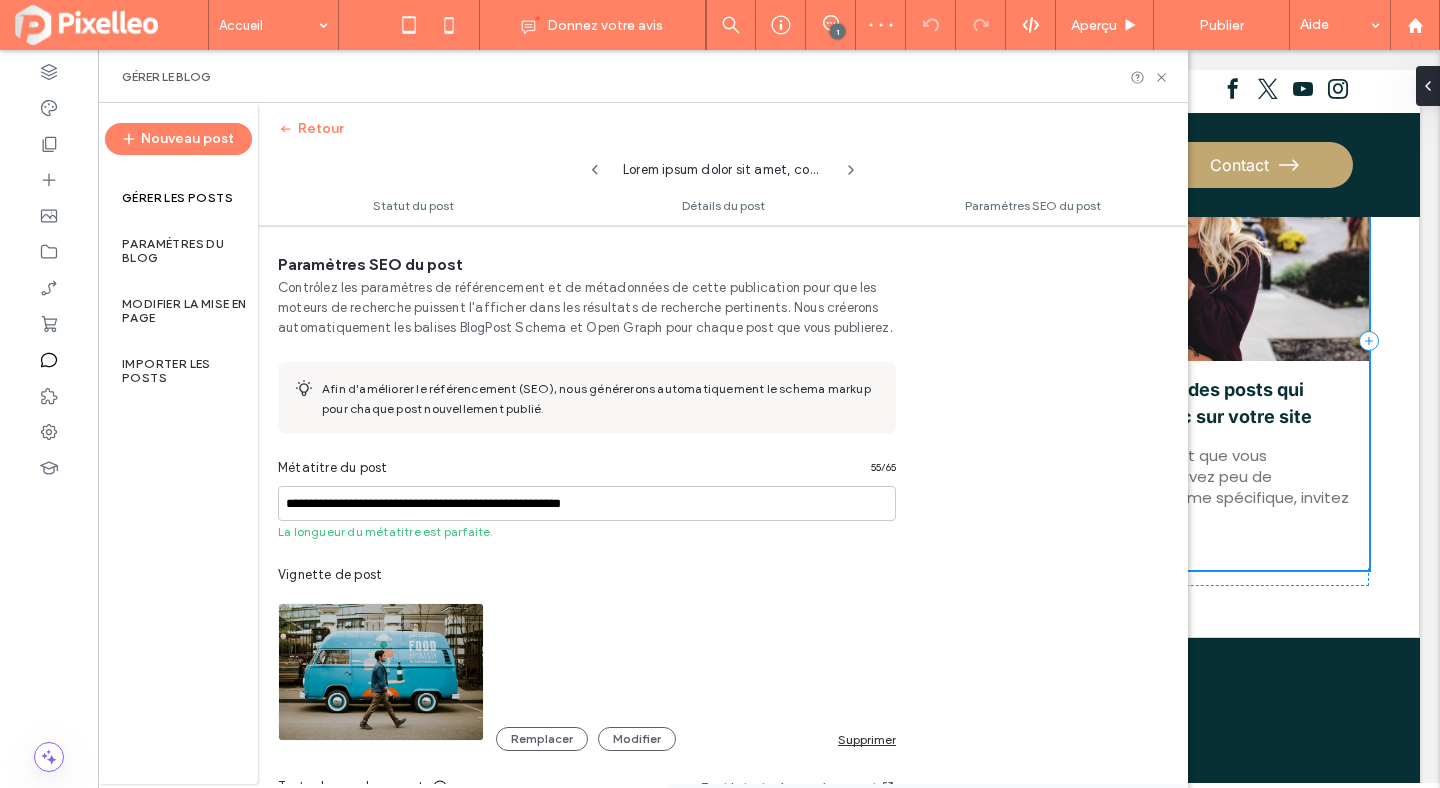 click on "**********" at bounding box center [587, 656] 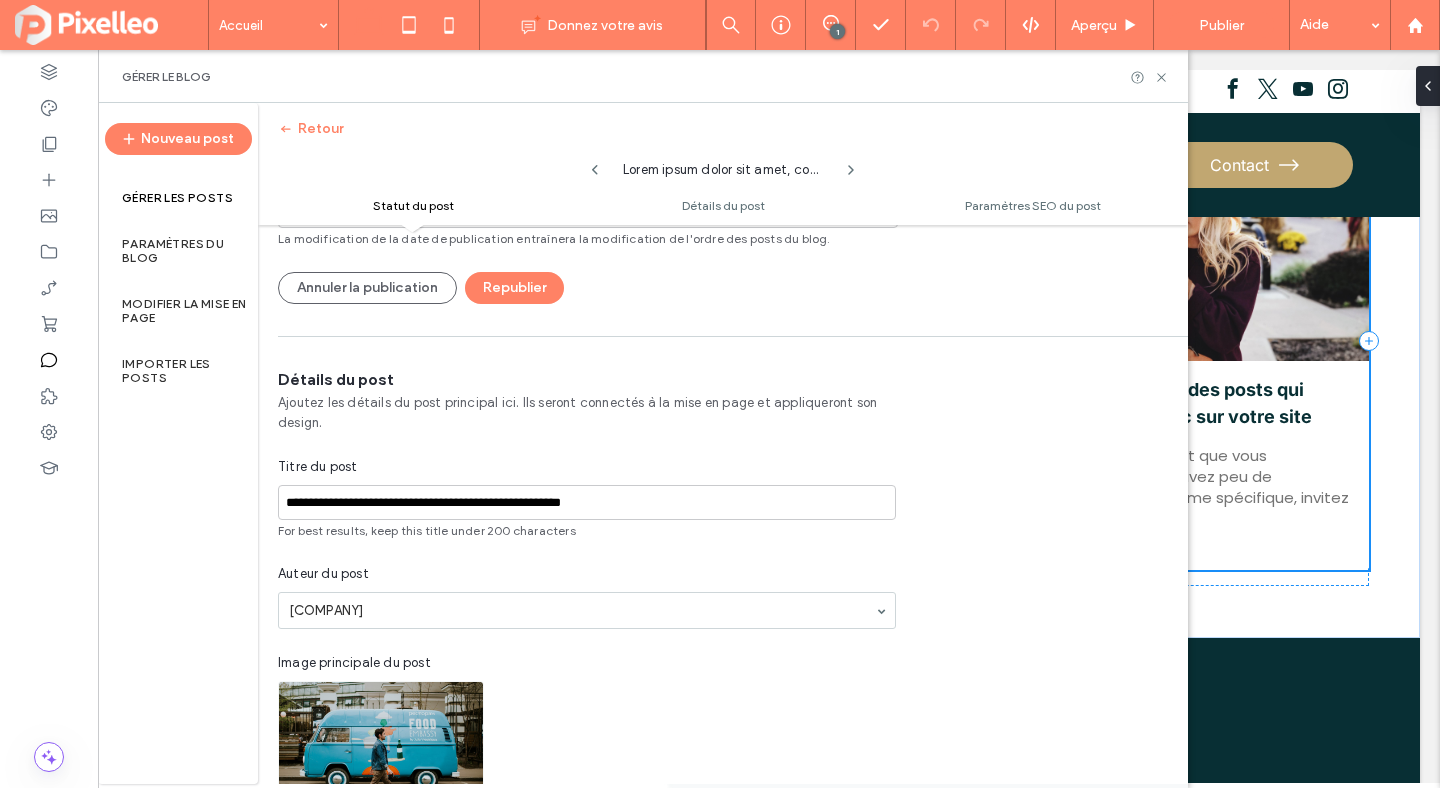 scroll, scrollTop: 0, scrollLeft: 0, axis: both 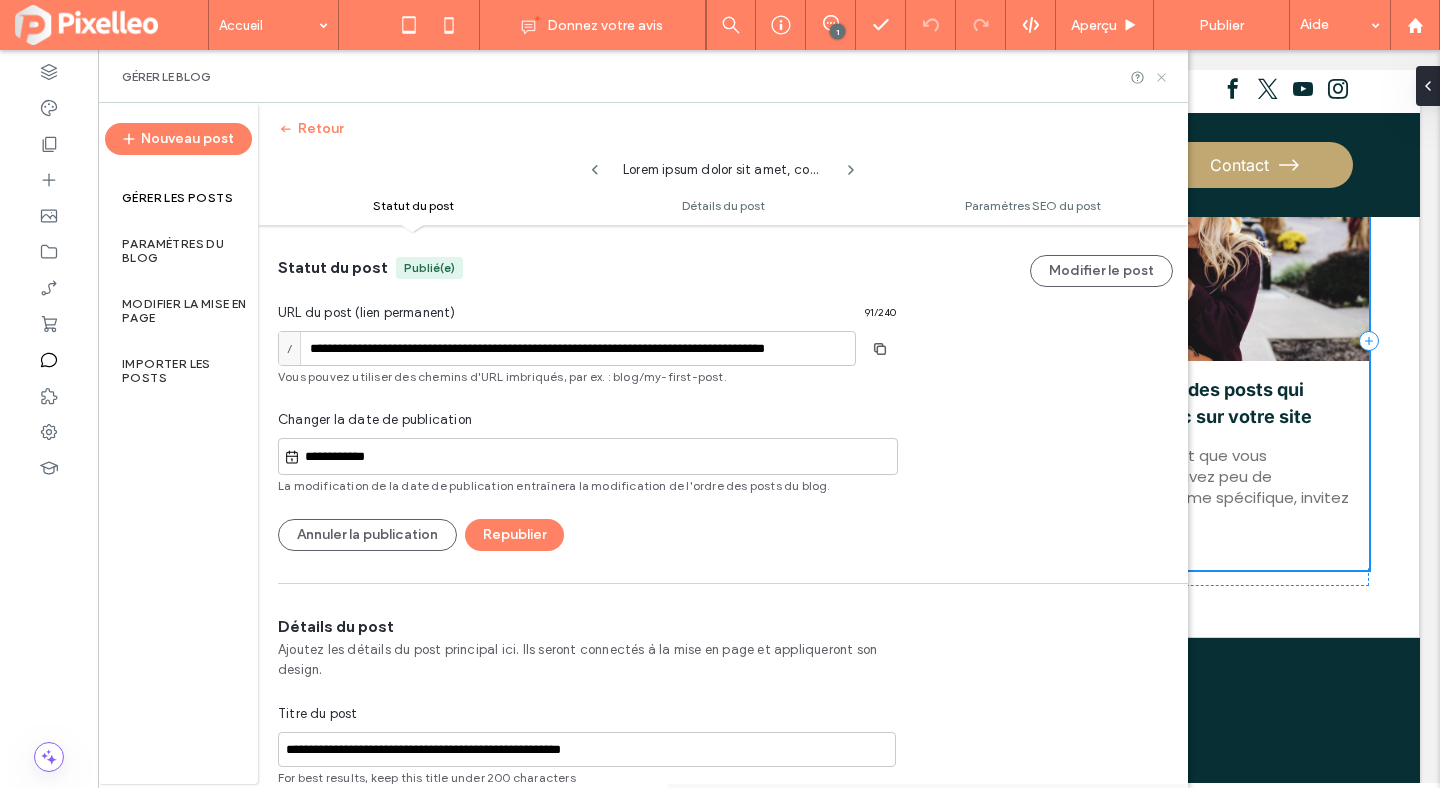 click 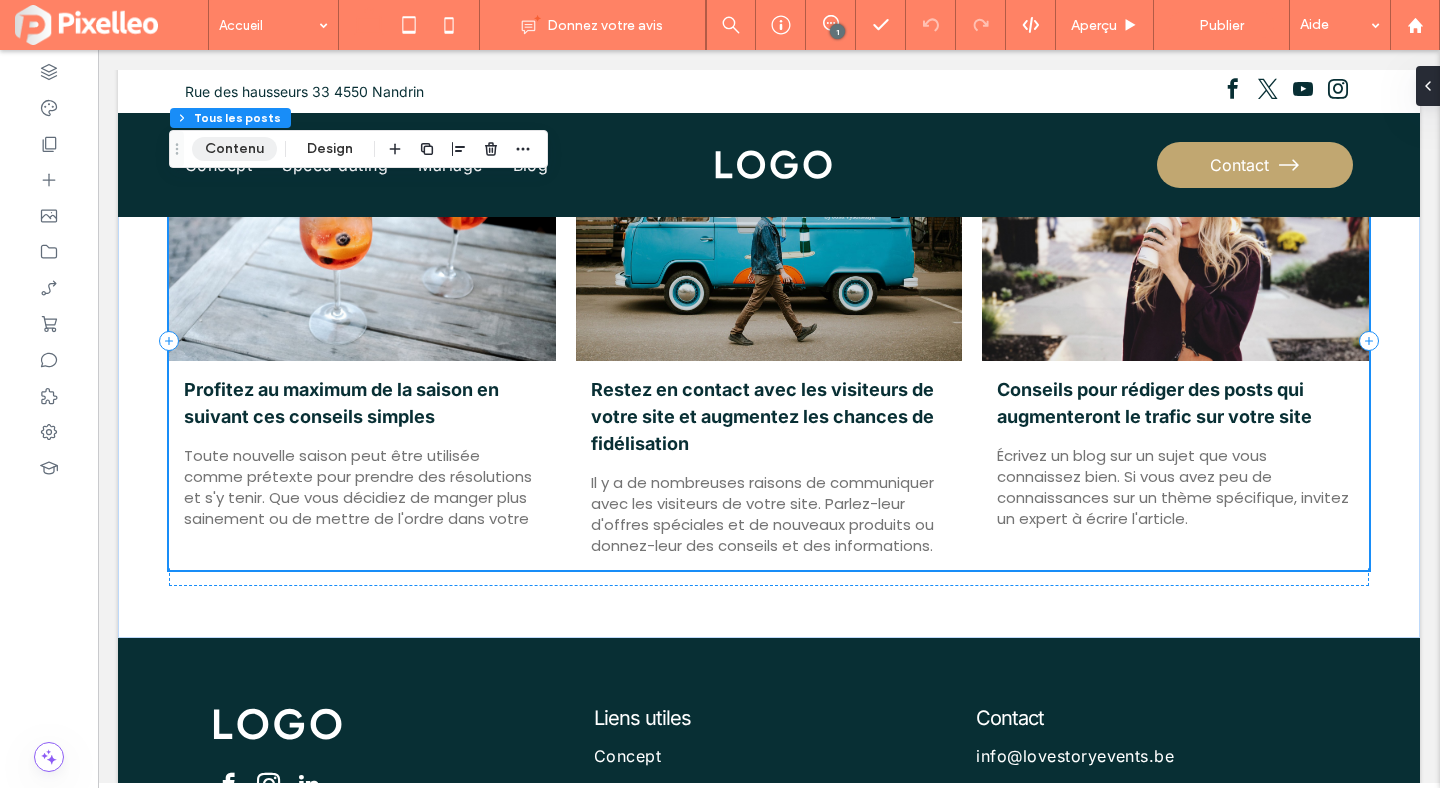 click on "Contenu" at bounding box center (234, 149) 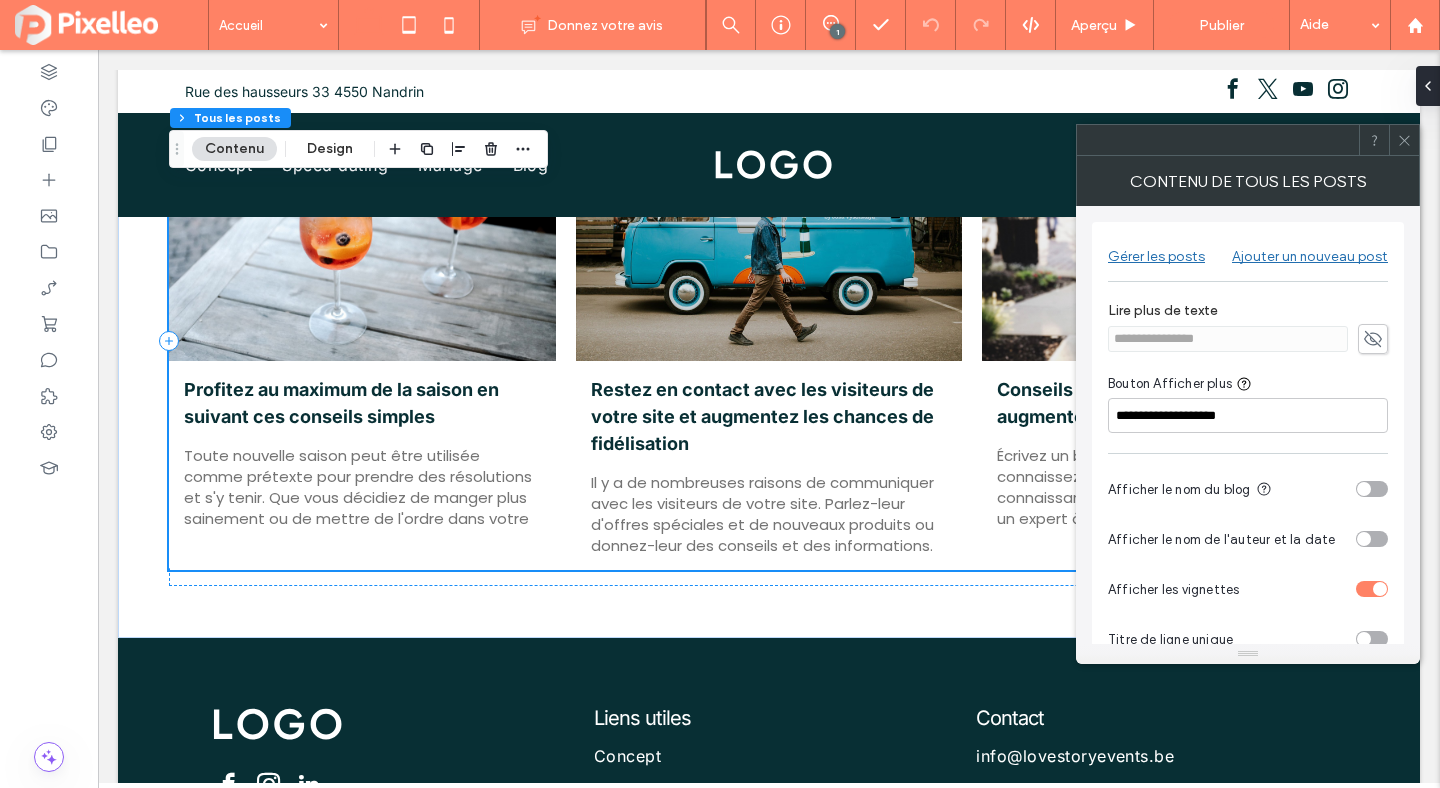 click on "Gérer les posts" at bounding box center [1156, 256] 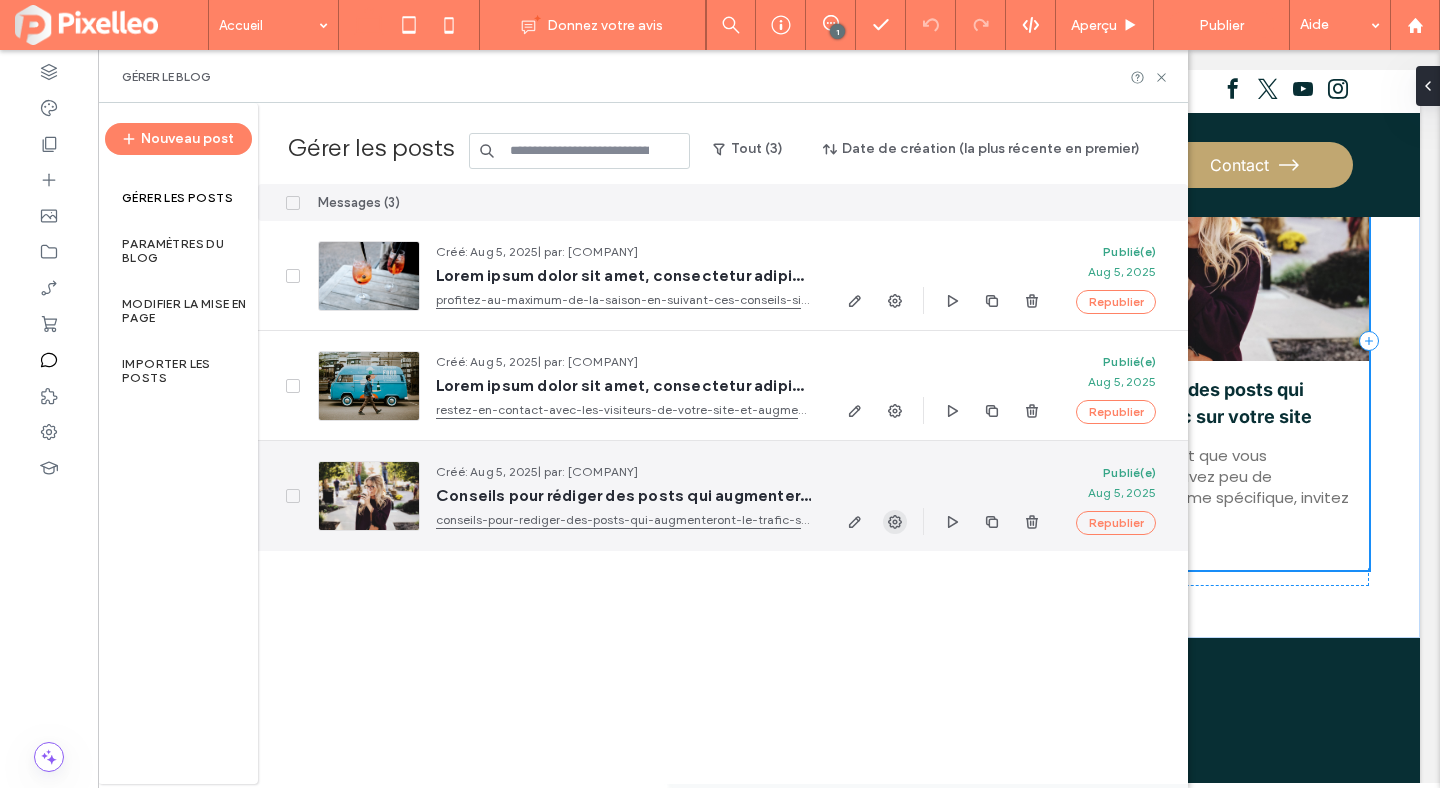click 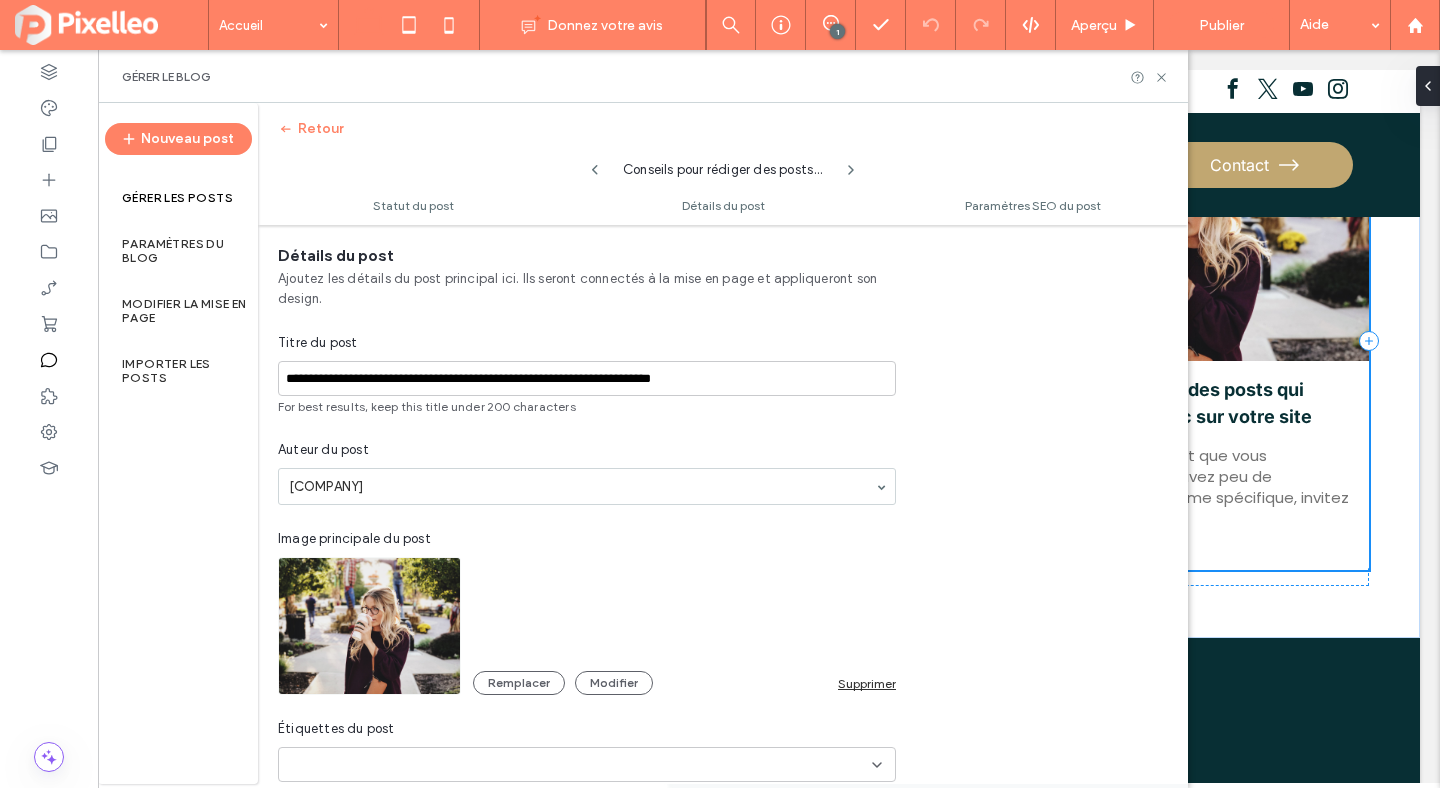 scroll, scrollTop: 375, scrollLeft: 0, axis: vertical 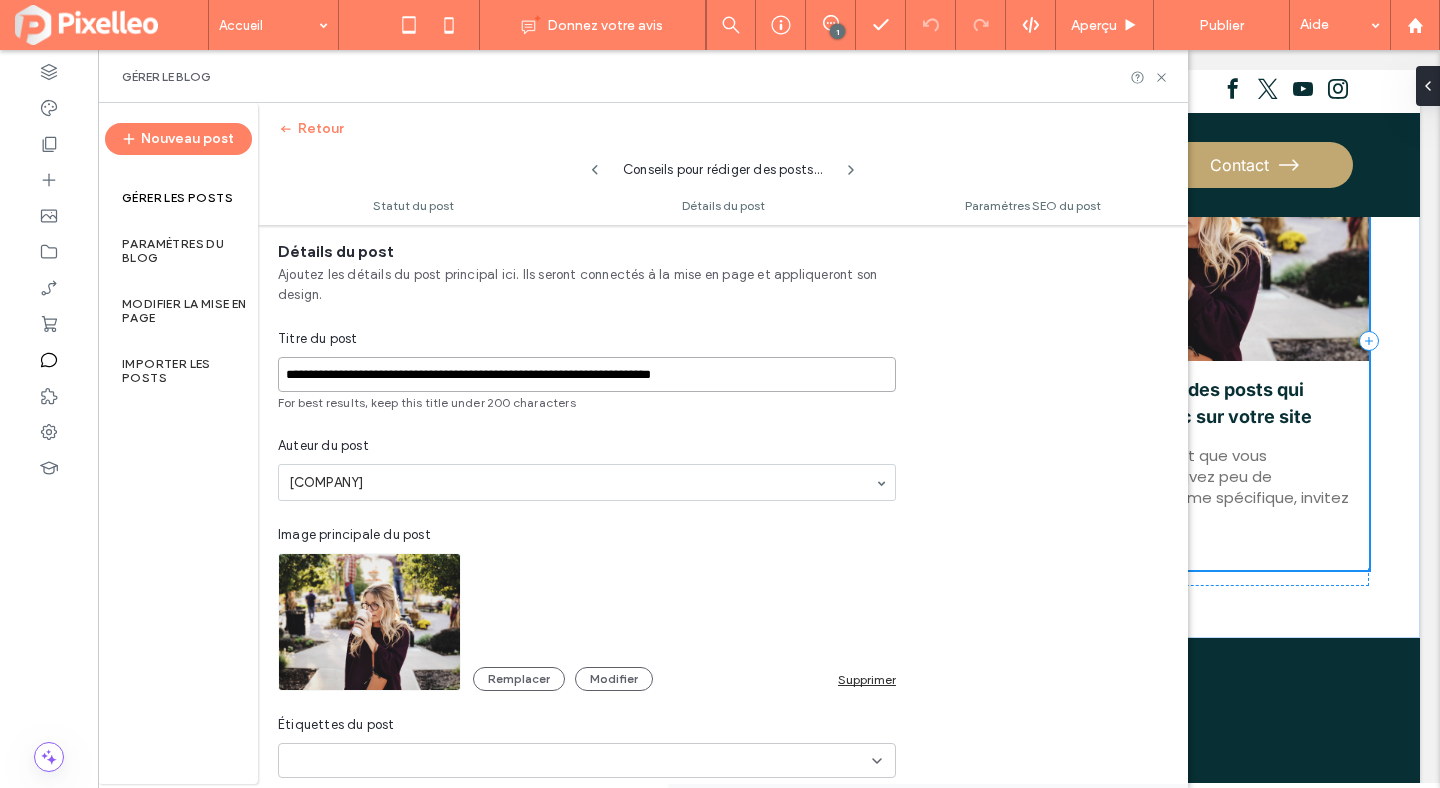 click on "**********" at bounding box center [587, 374] 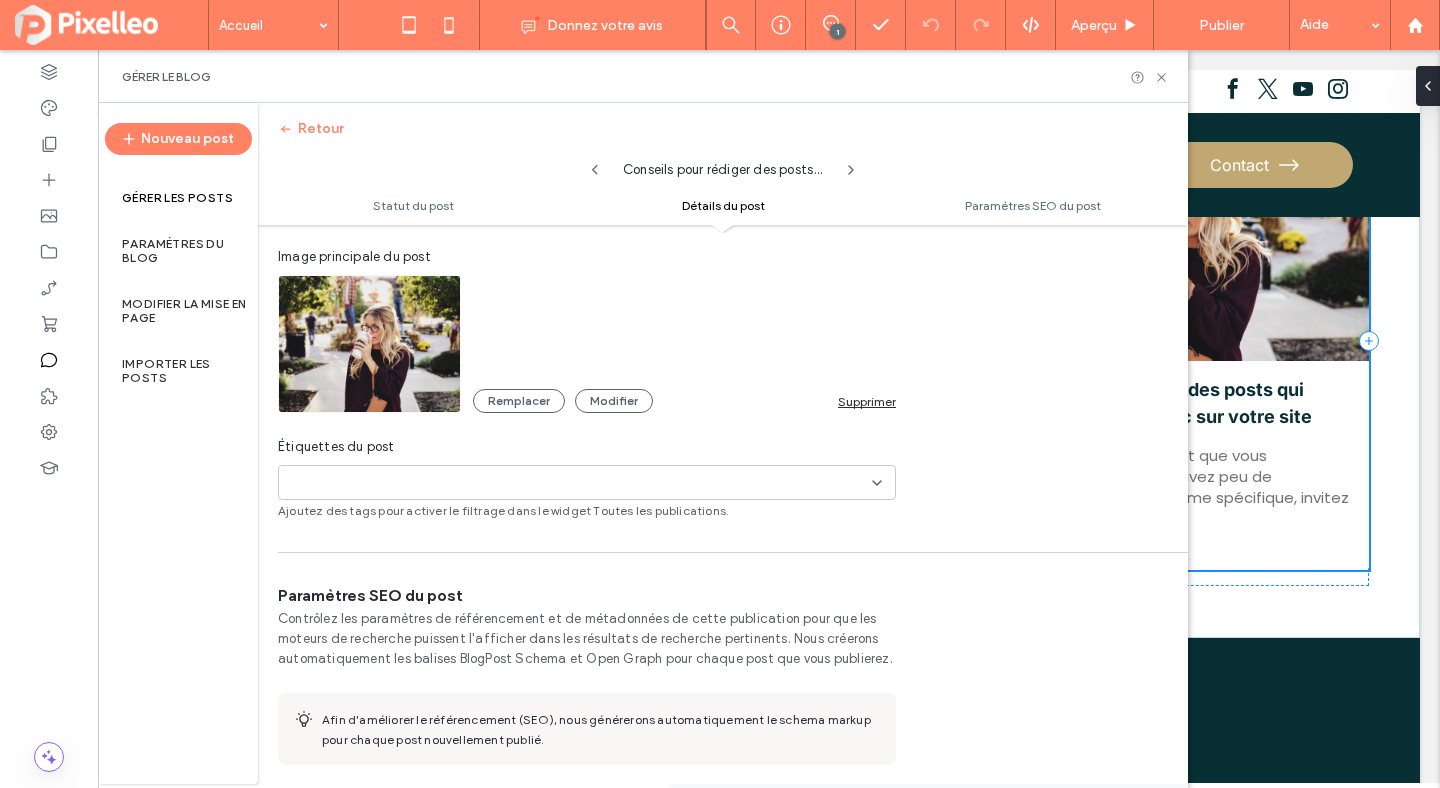 scroll, scrollTop: 878, scrollLeft: 0, axis: vertical 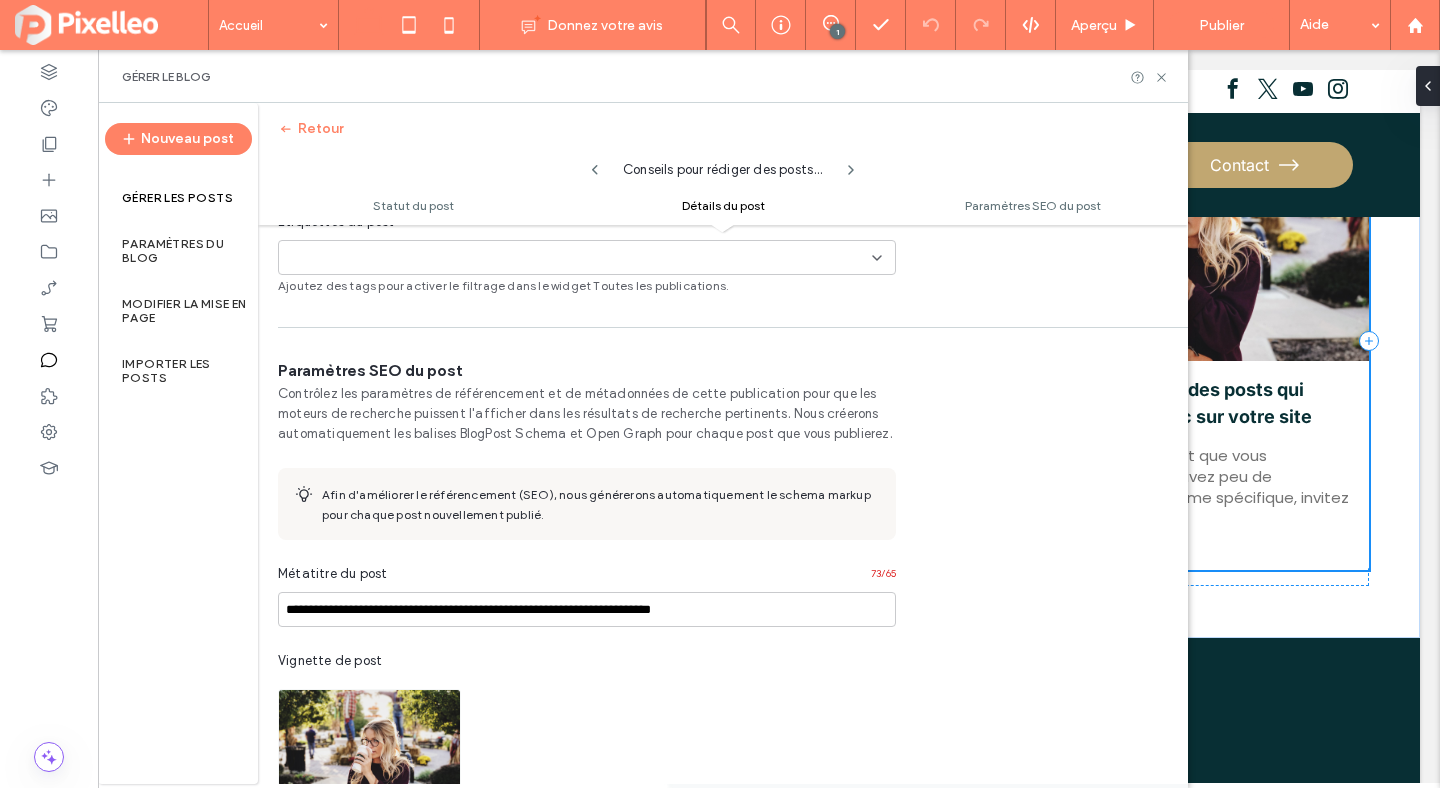 type on "**********" 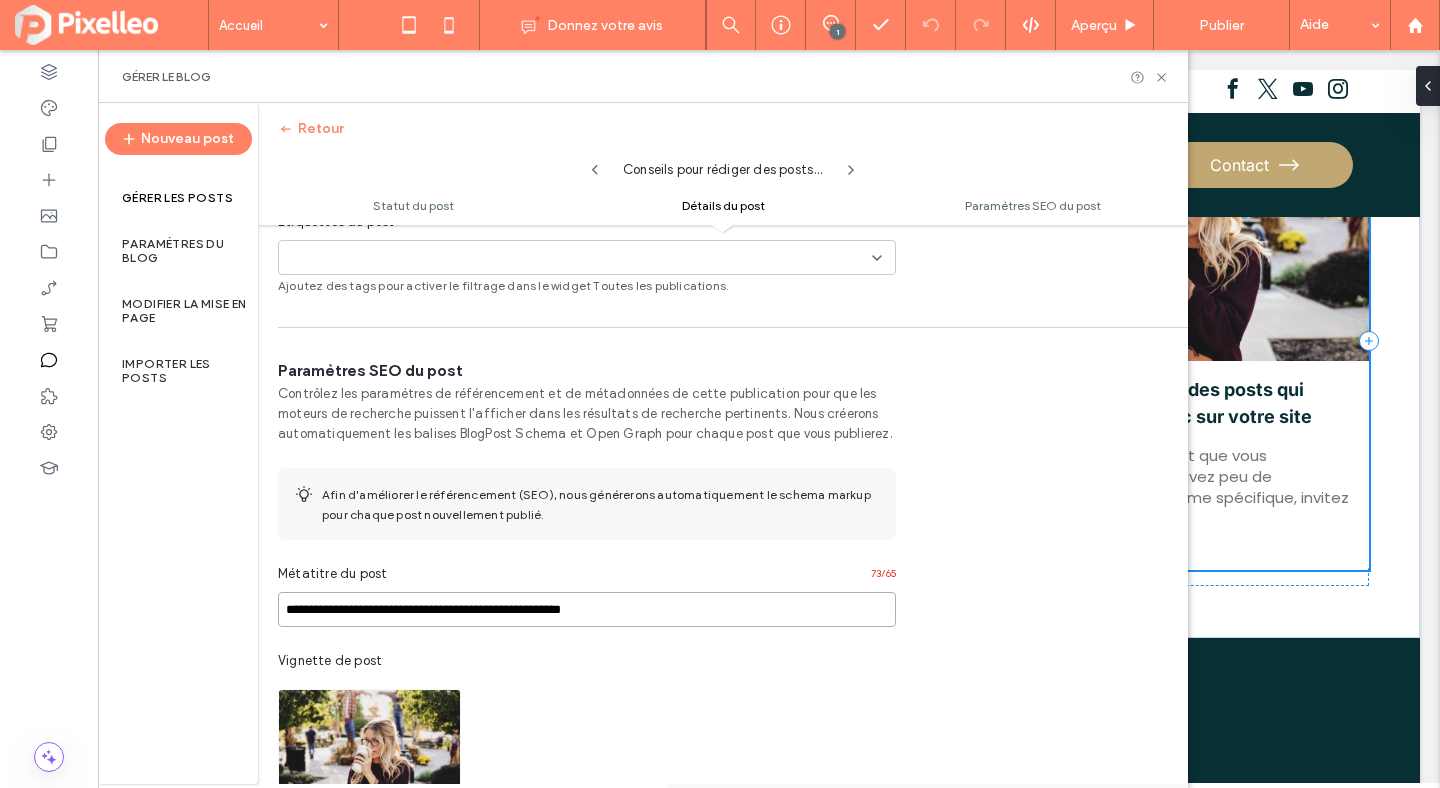 click on "**********" at bounding box center (587, 609) 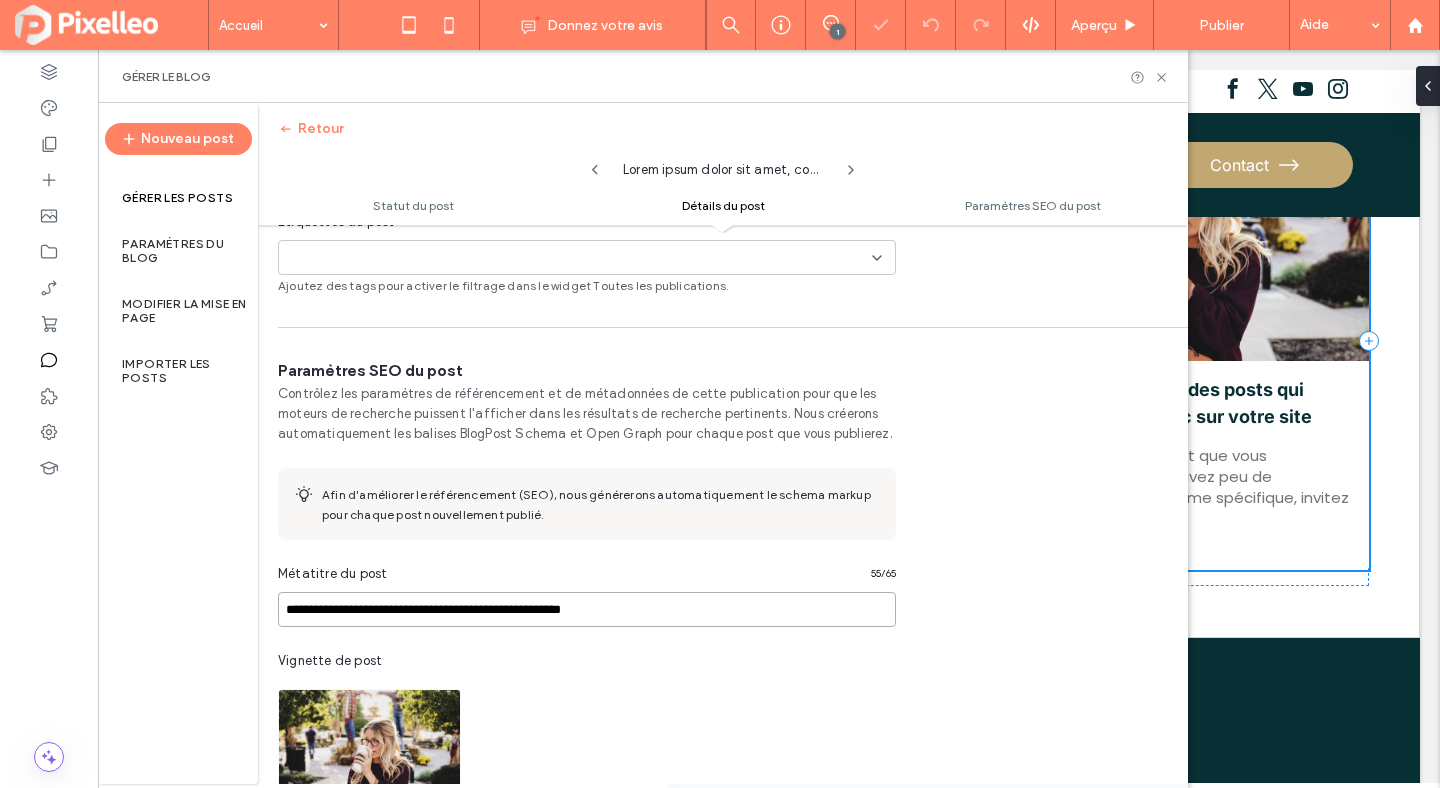 click on "**********" at bounding box center (720, 394) 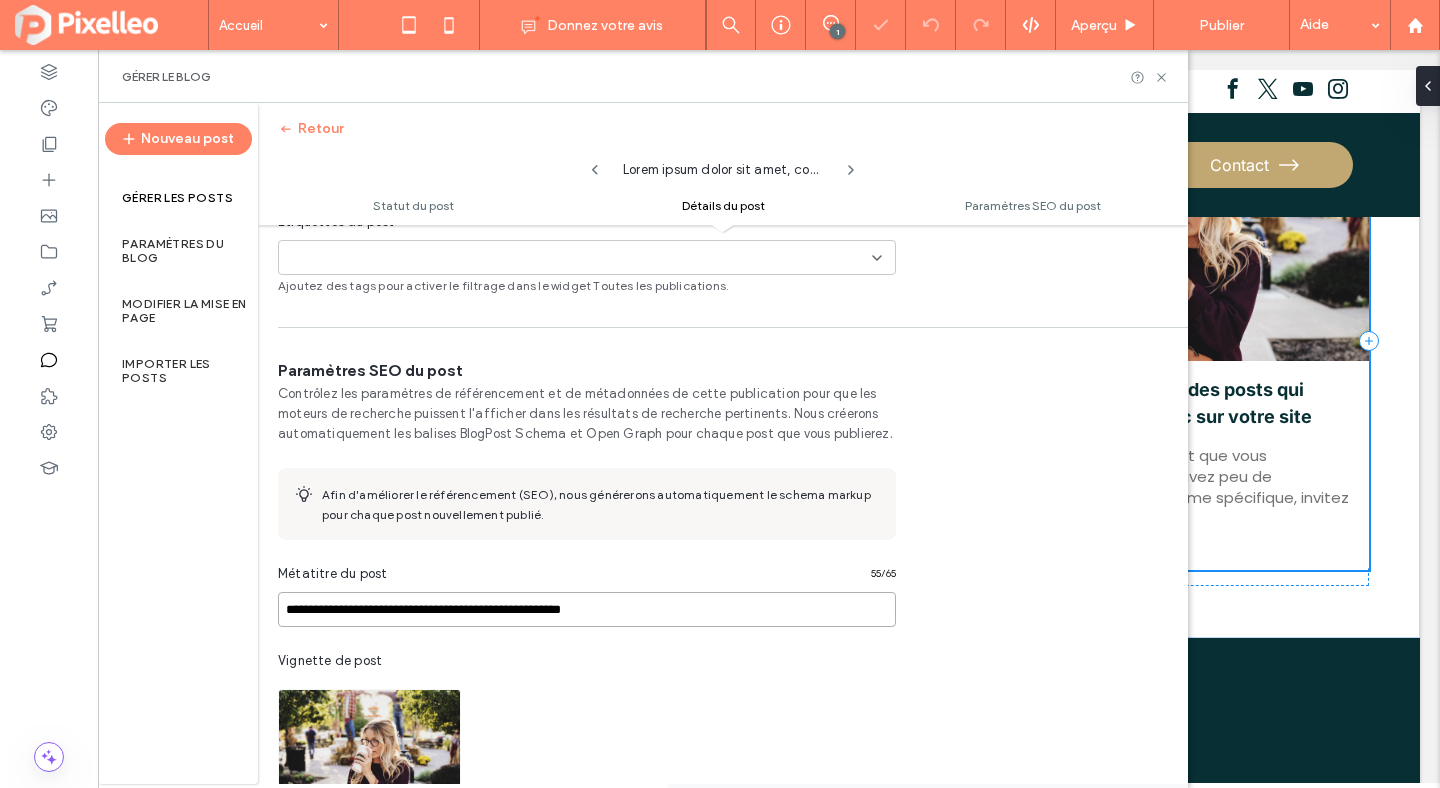 click on "**********" at bounding box center [587, 609] 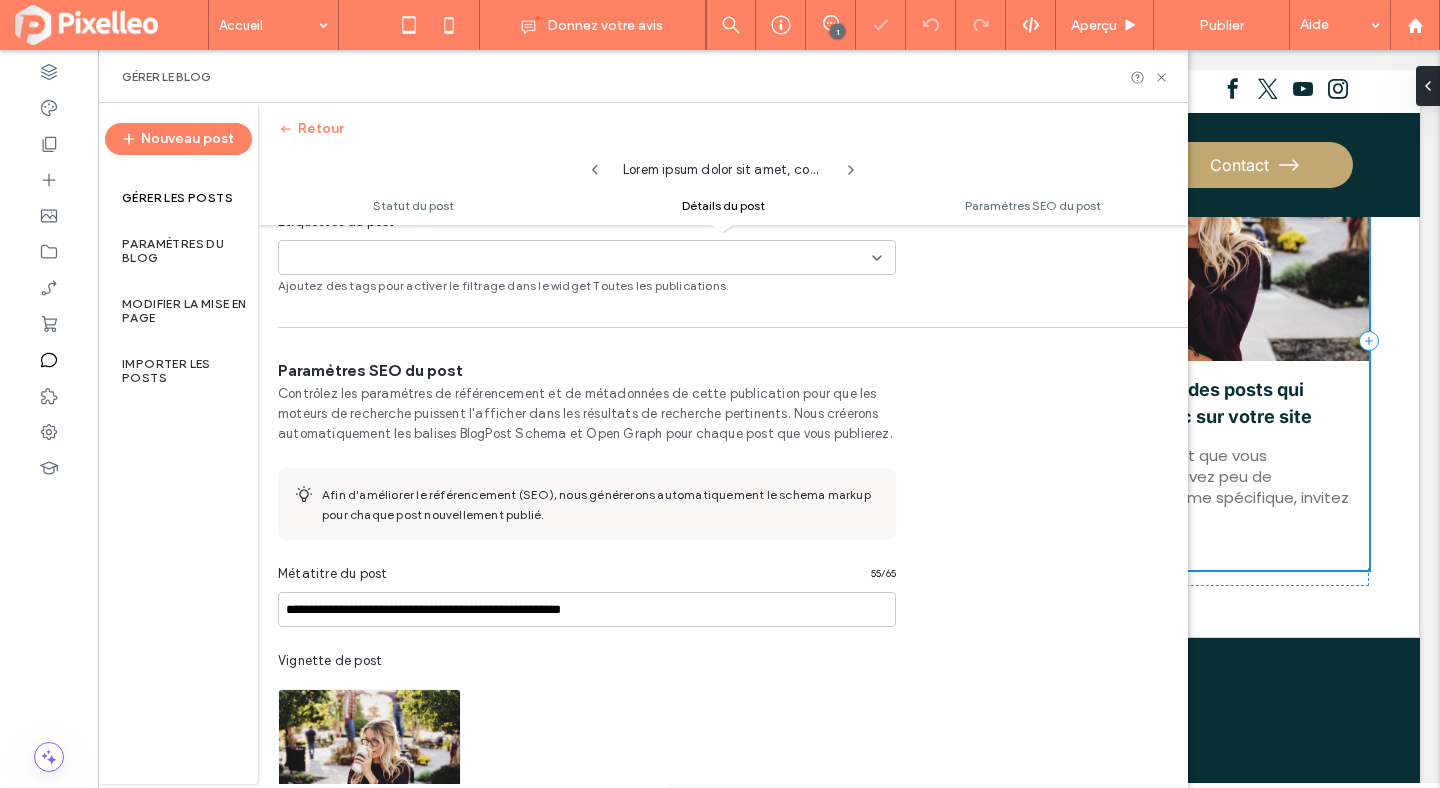click on "**********" at bounding box center (587, 752) 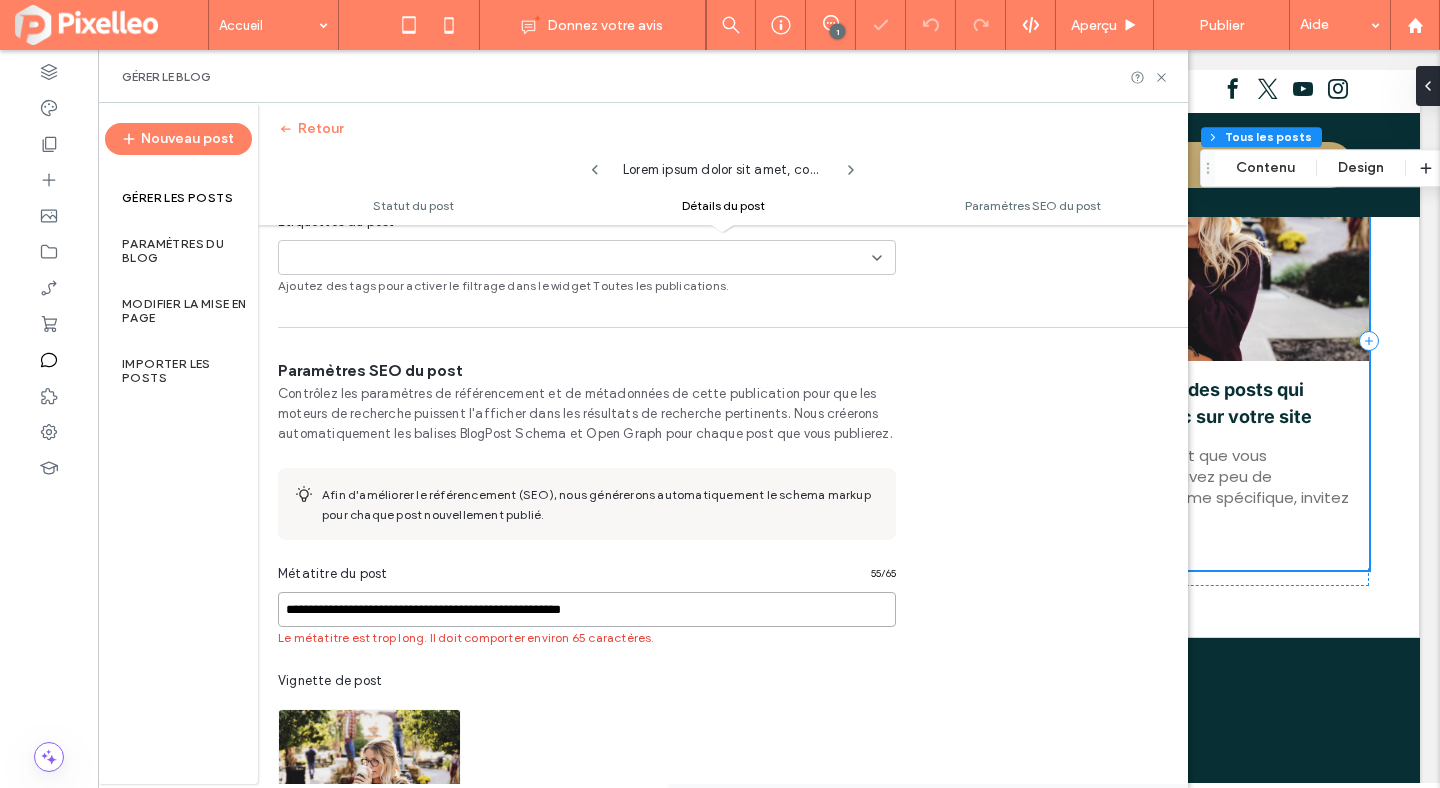 click on "**********" at bounding box center [587, 609] 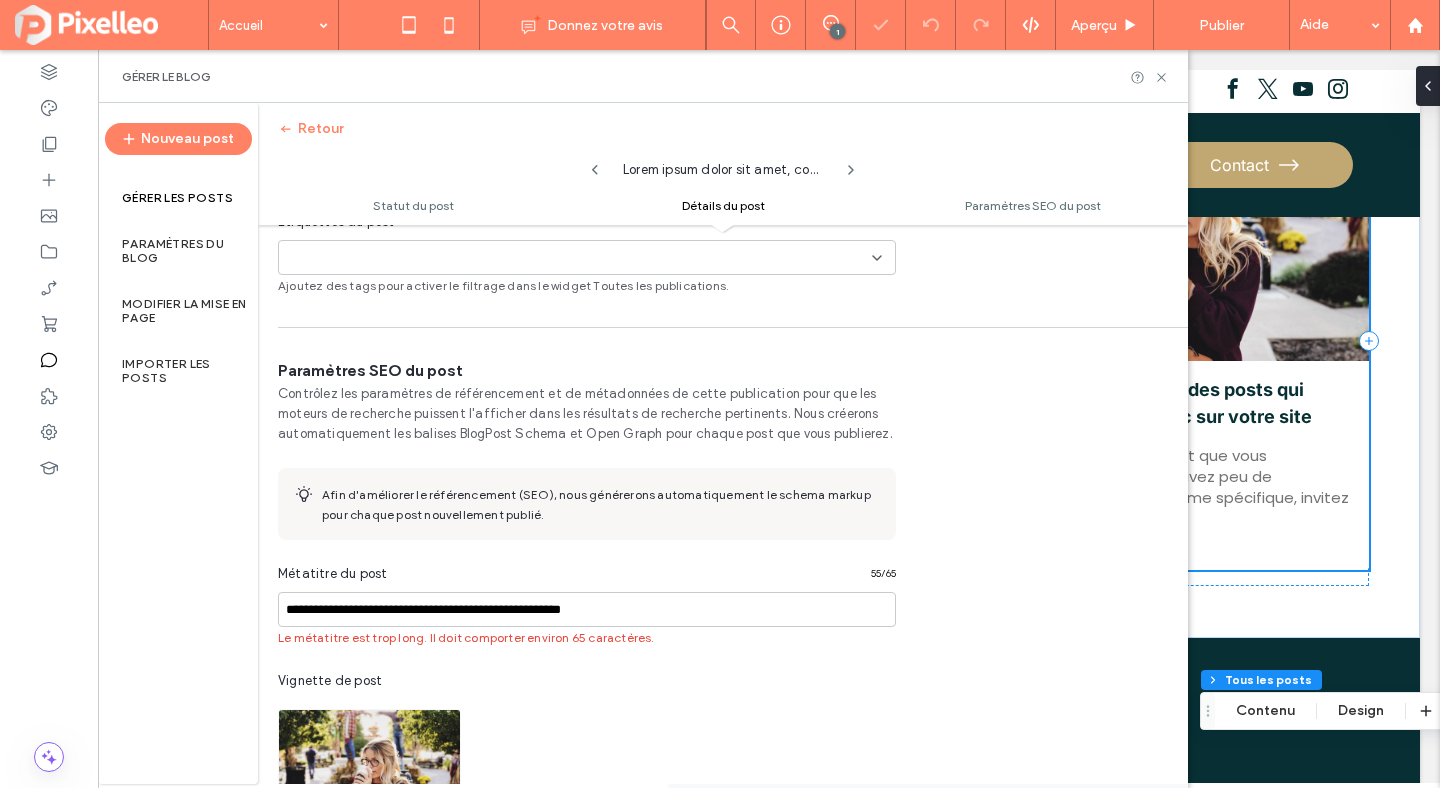 click on "**********" at bounding box center [587, 762] 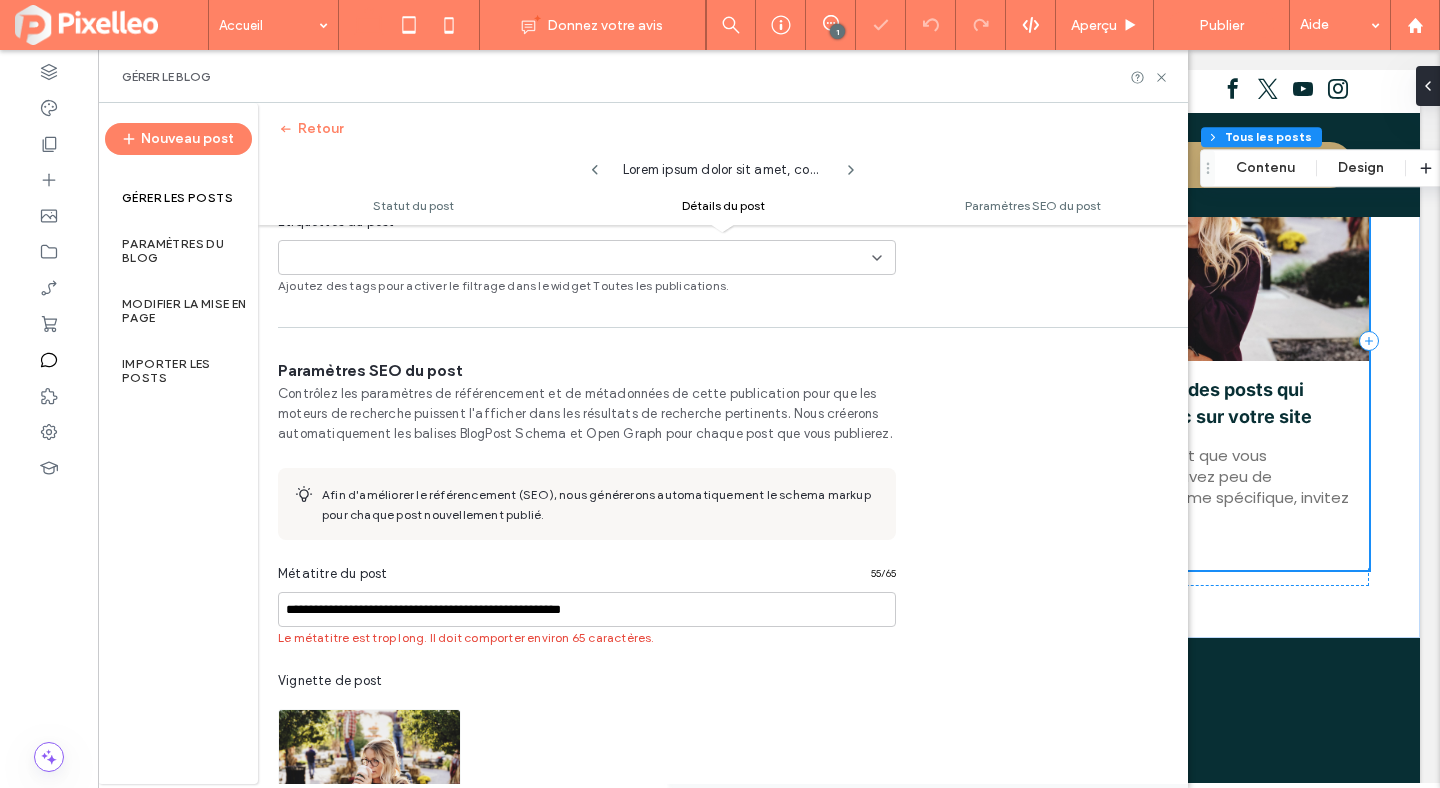 click on "Métatitre du post 55 / 65" at bounding box center [587, 578] 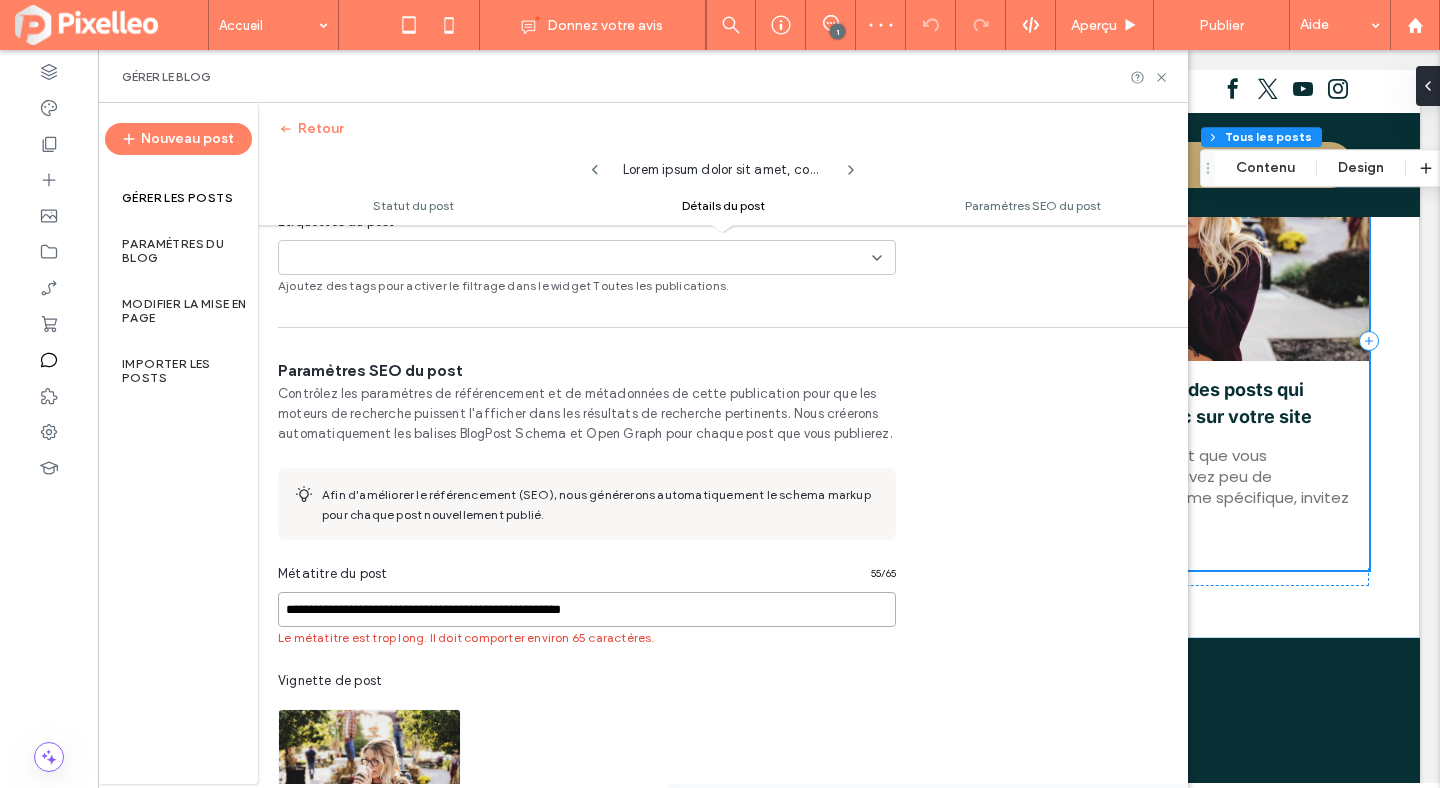 click on "**********" at bounding box center [587, 609] 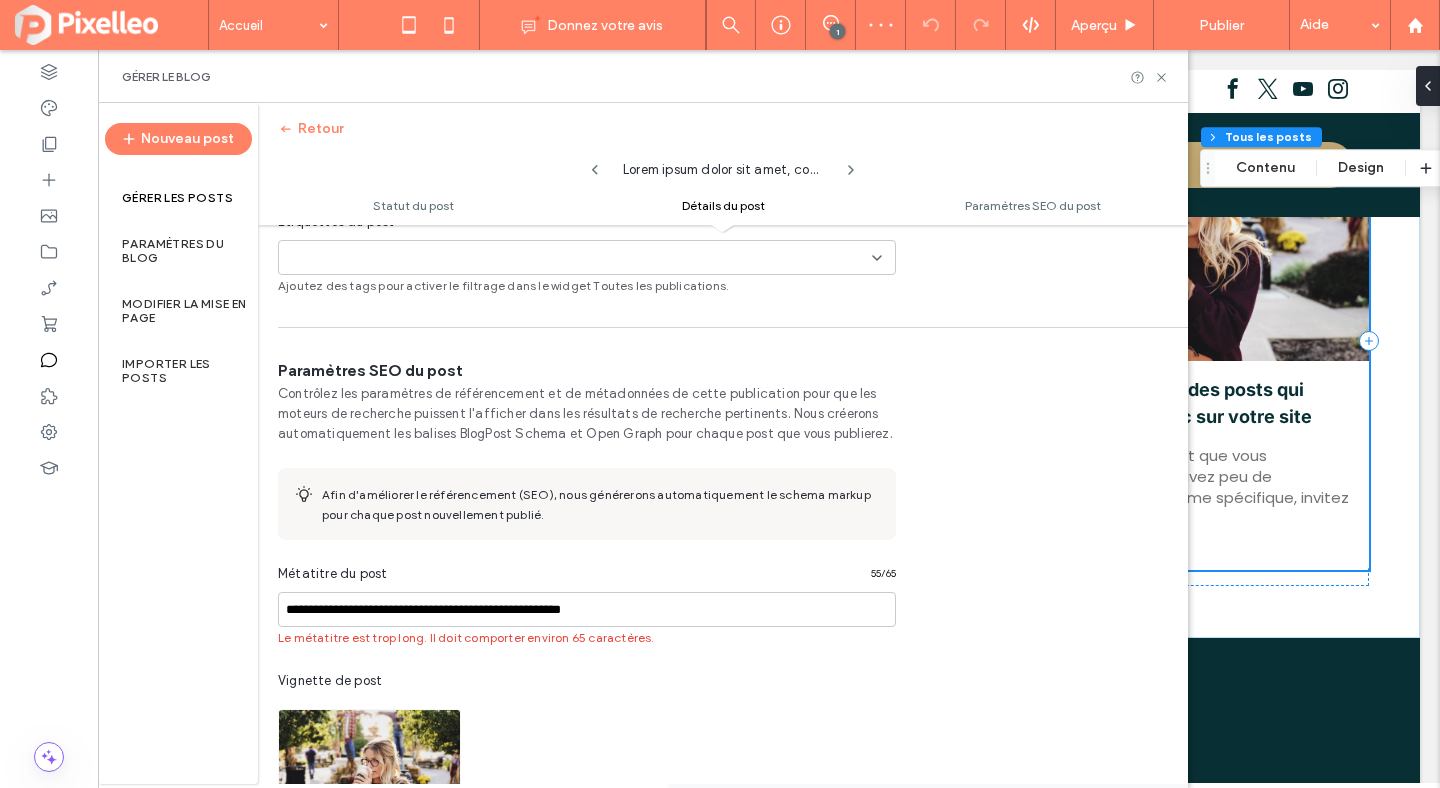 click on "Métatitre du post 55 / 65" at bounding box center (587, 578) 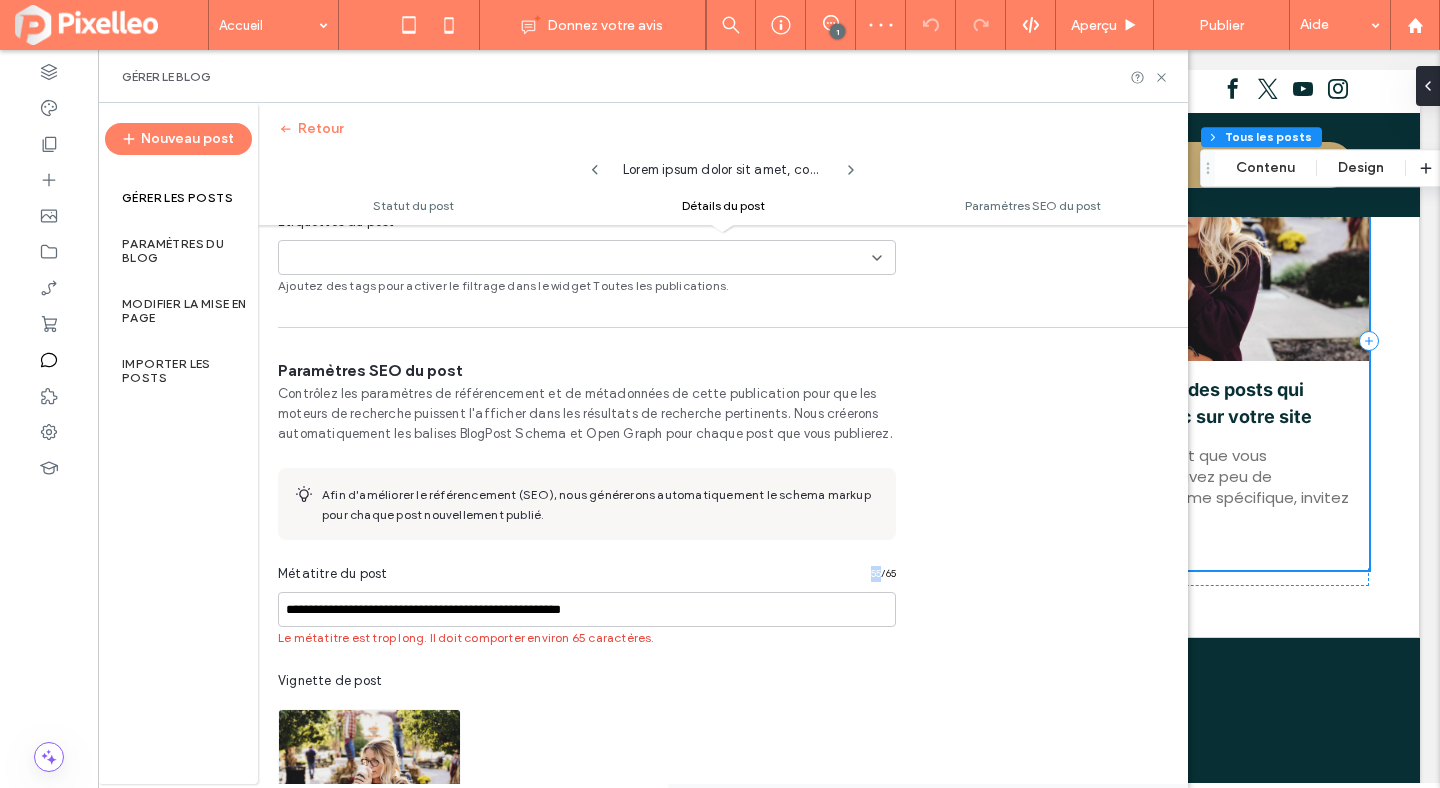 click on "Métatitre du post 55 / 65" at bounding box center [587, 578] 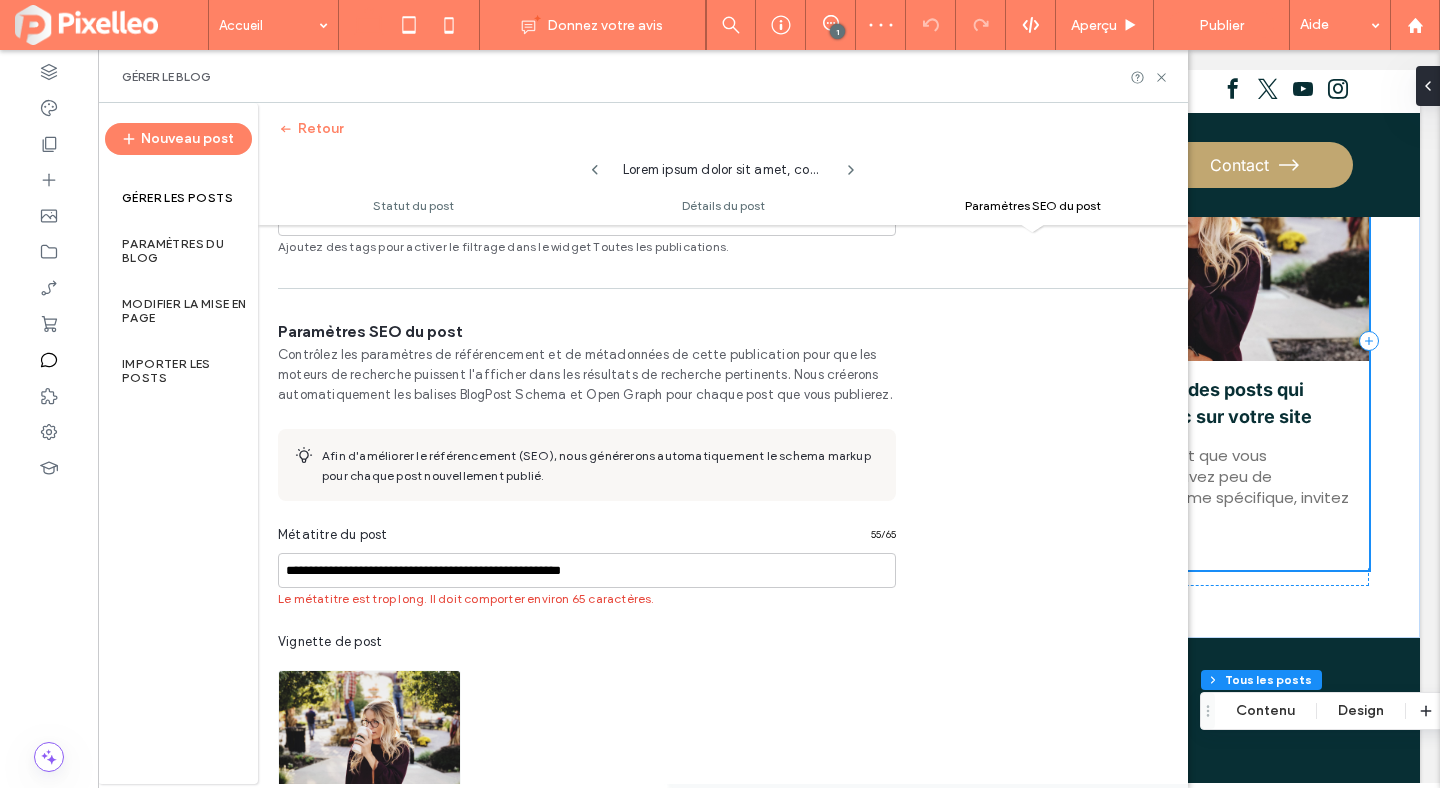 scroll, scrollTop: 1252, scrollLeft: 0, axis: vertical 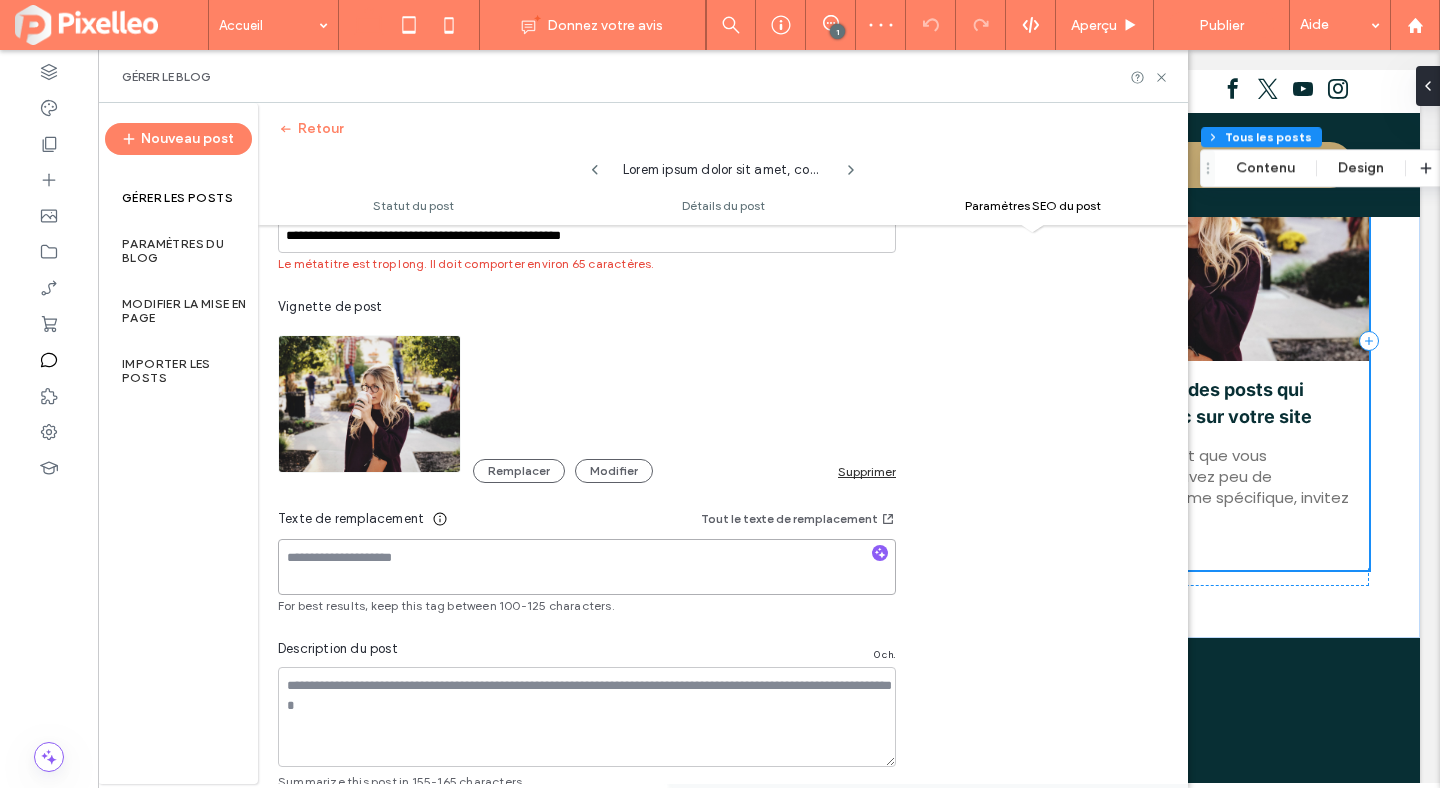 click at bounding box center (587, 567) 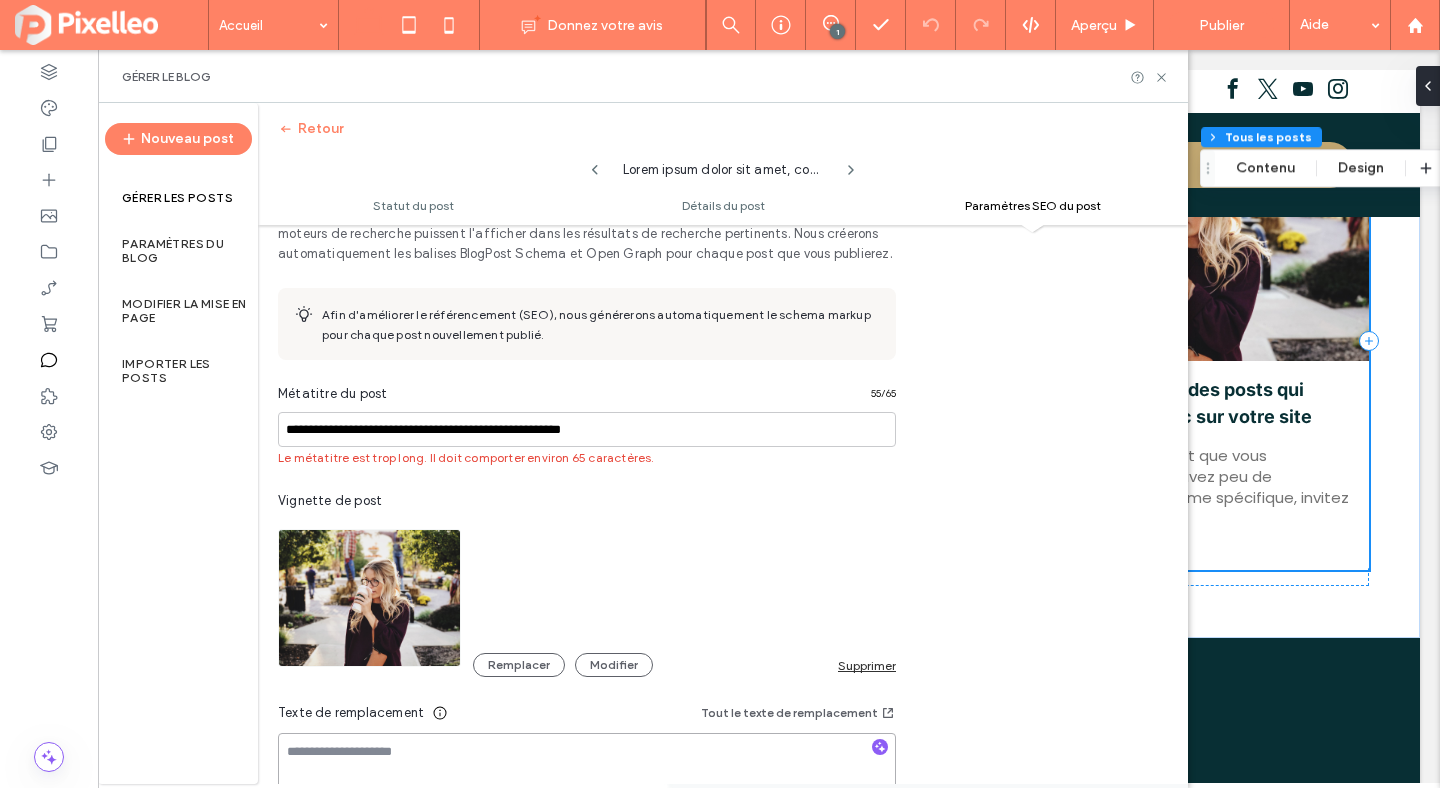 scroll, scrollTop: 1011, scrollLeft: 0, axis: vertical 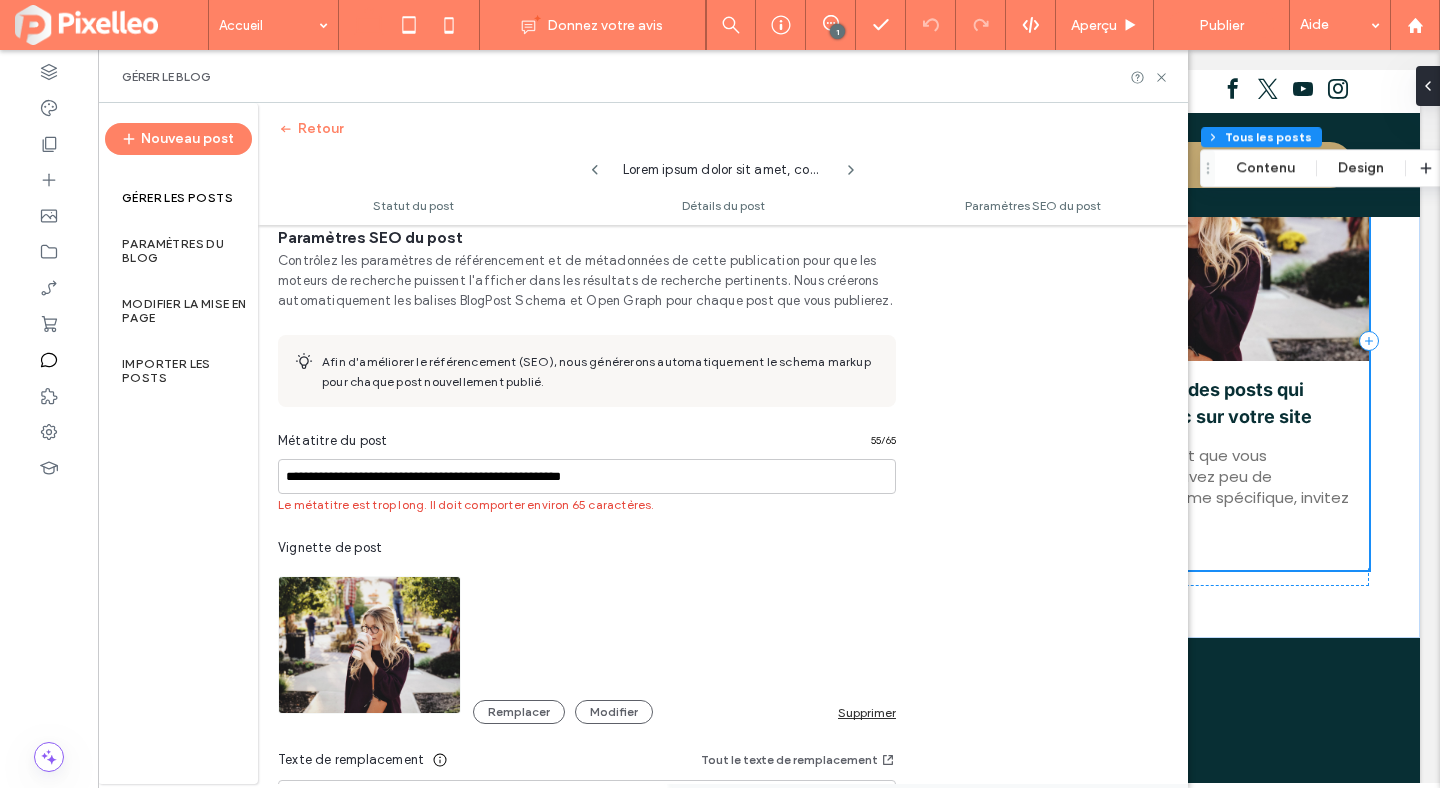 click on "Vignette de post" at bounding box center [587, 548] 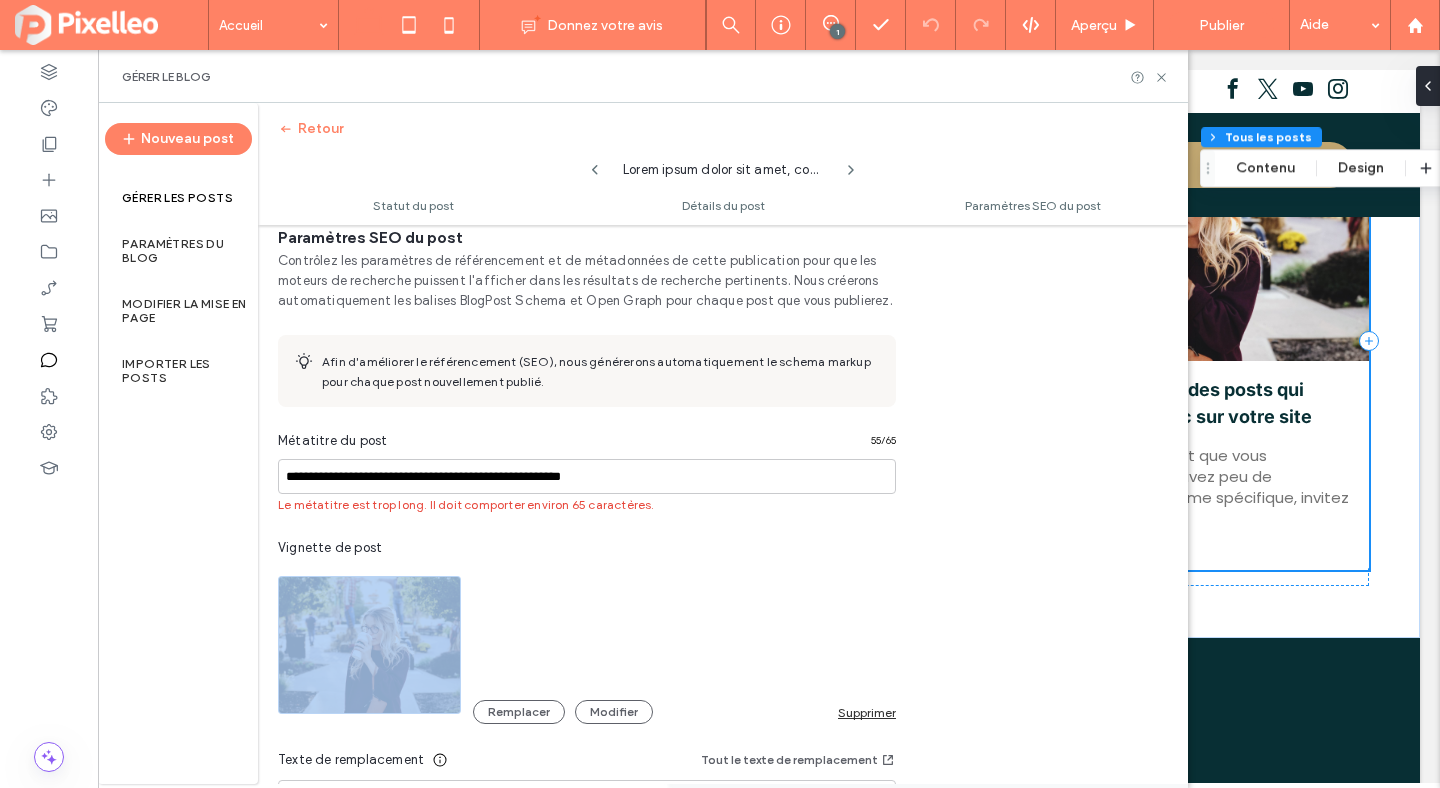 click on "Vignette de post" at bounding box center (587, 548) 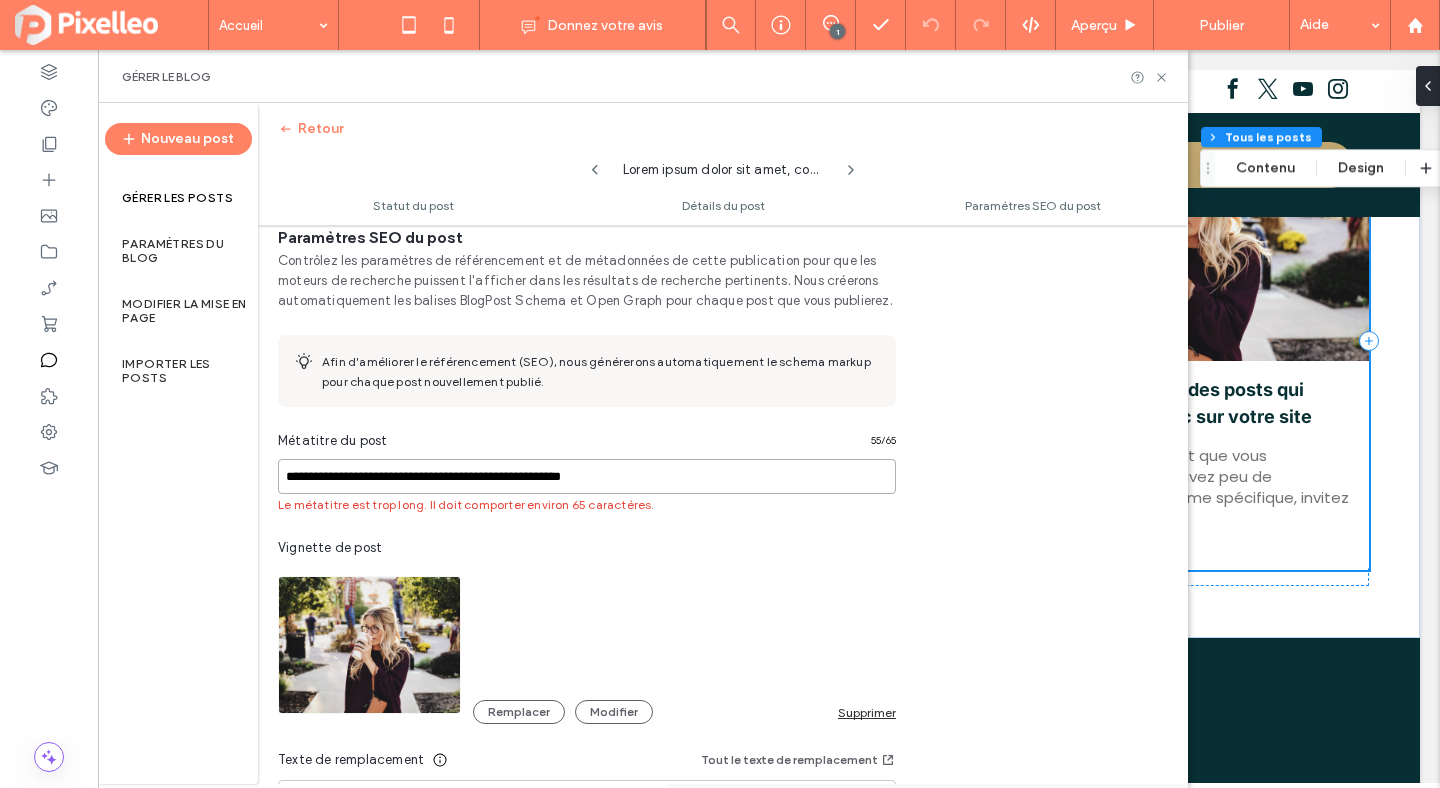 click on "**********" at bounding box center (587, 476) 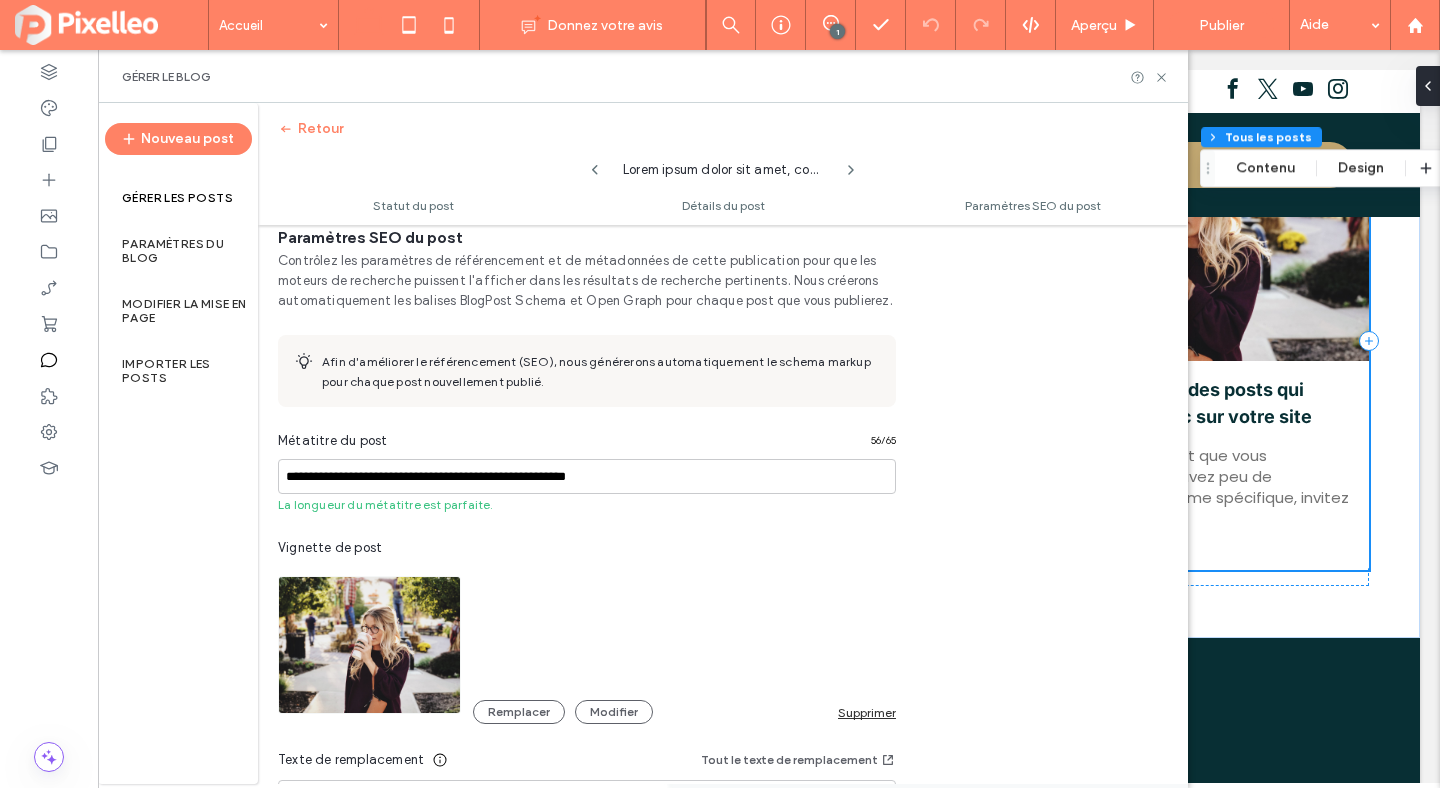 click on "Métatitre du post 56 / 65" at bounding box center [587, 445] 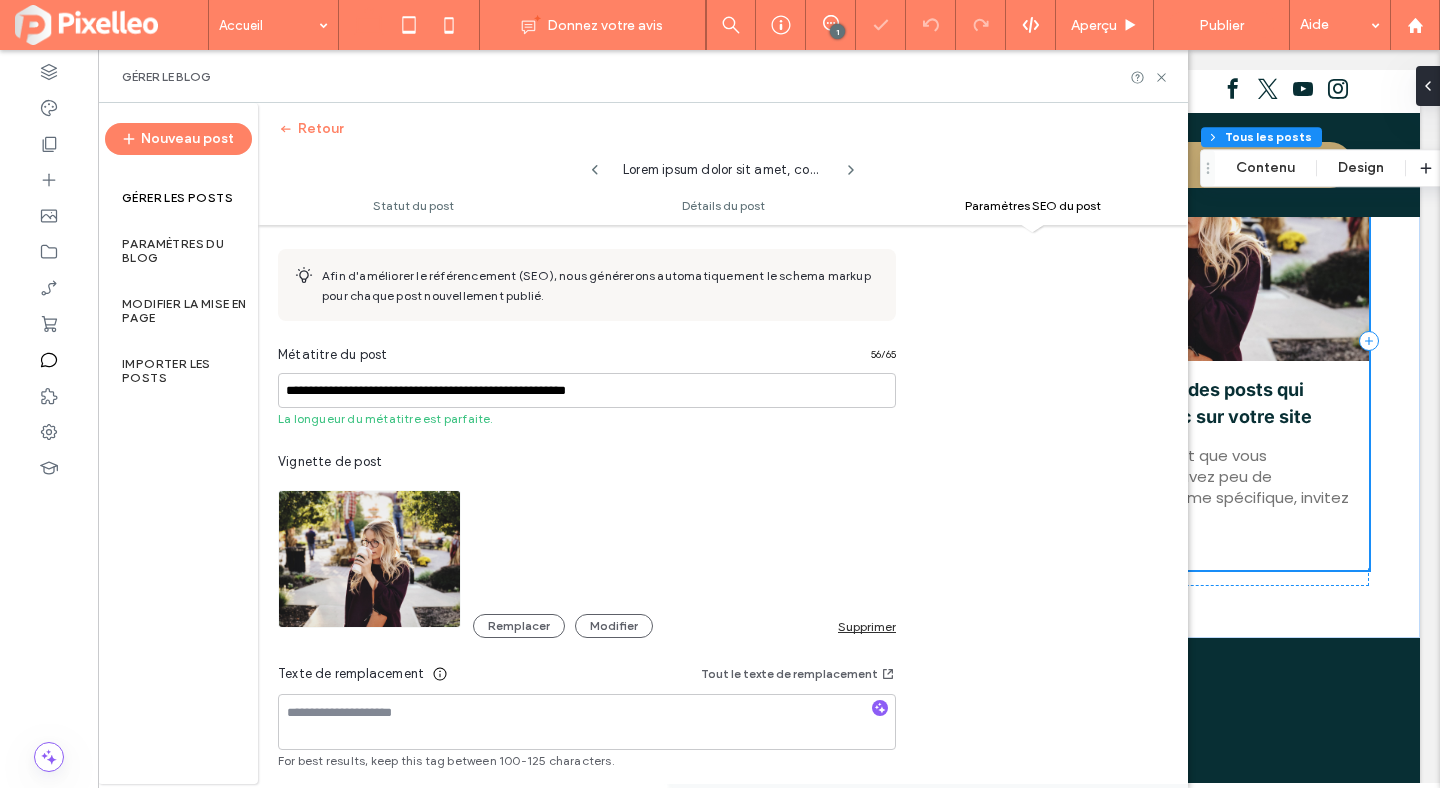 scroll, scrollTop: 1064, scrollLeft: 0, axis: vertical 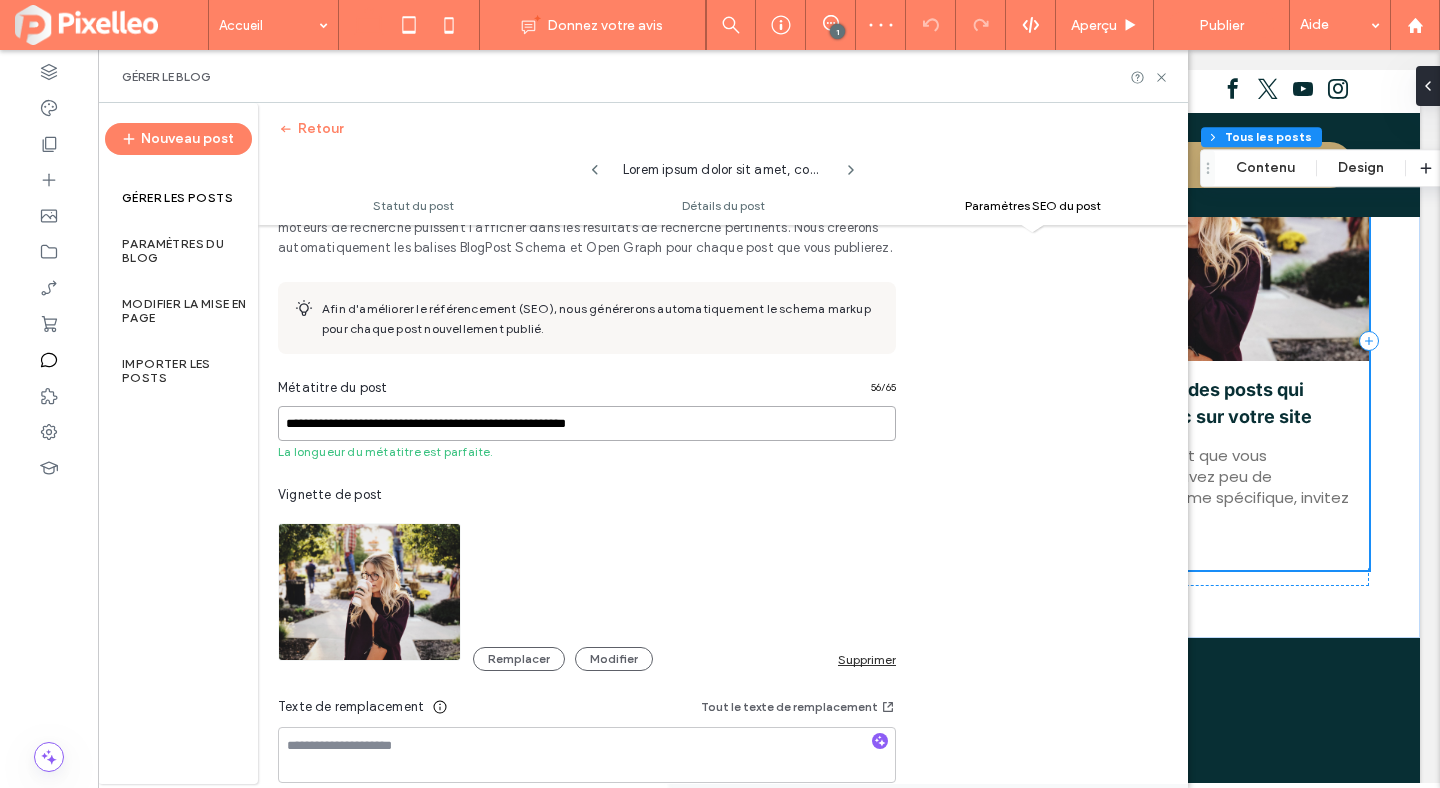 click on "**********" at bounding box center (587, 423) 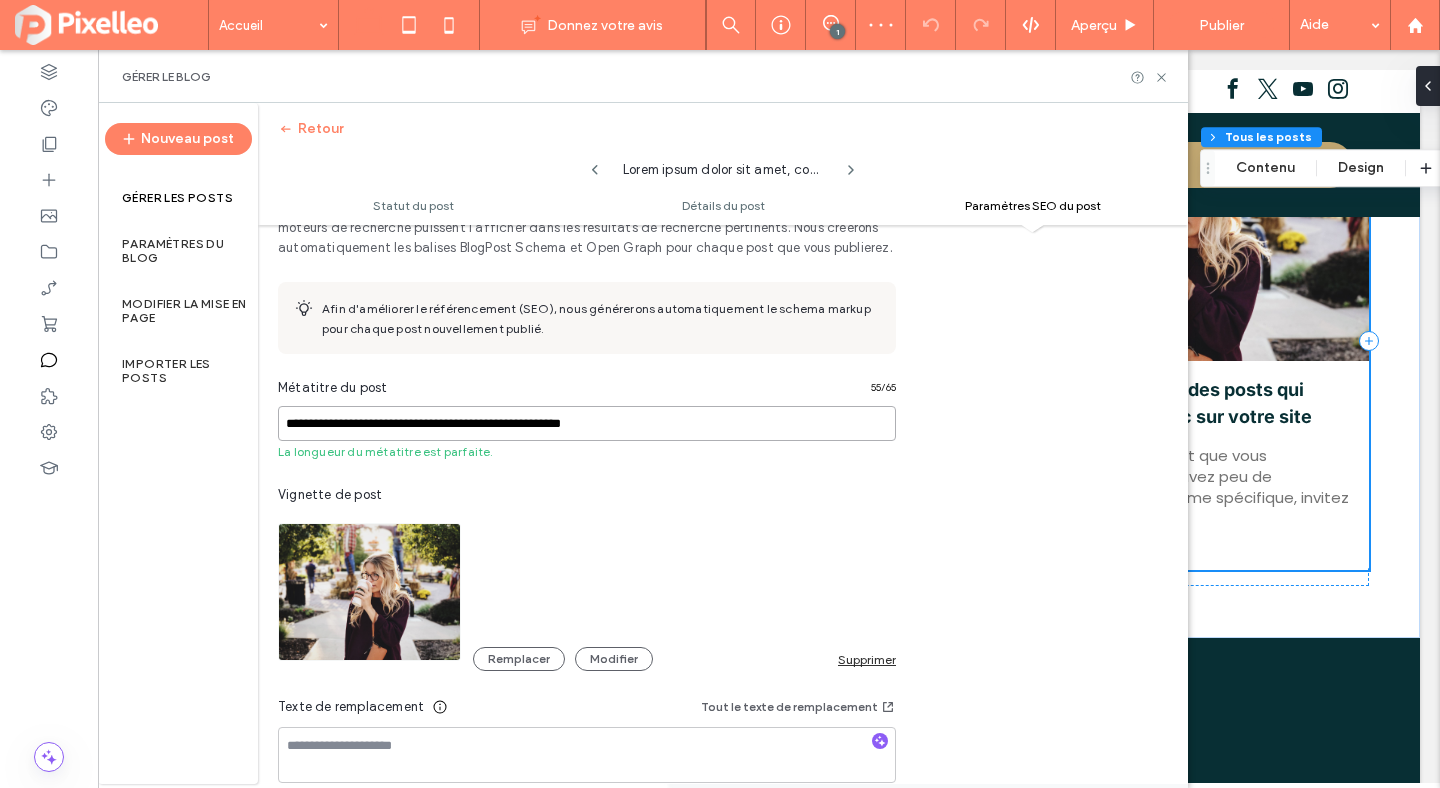 type on "**********" 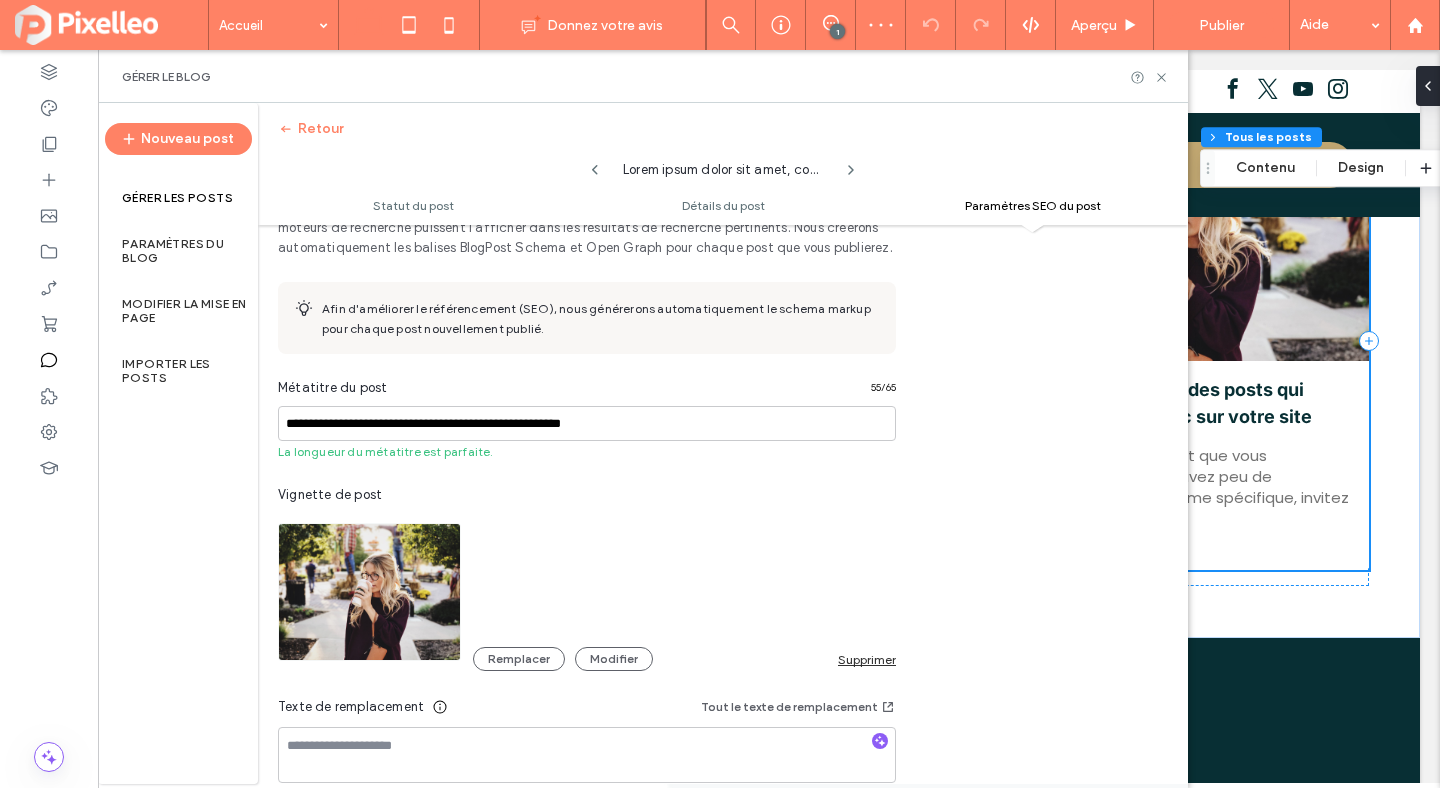 click on "La longueur du métatitre est parfaite." at bounding box center (587, 452) 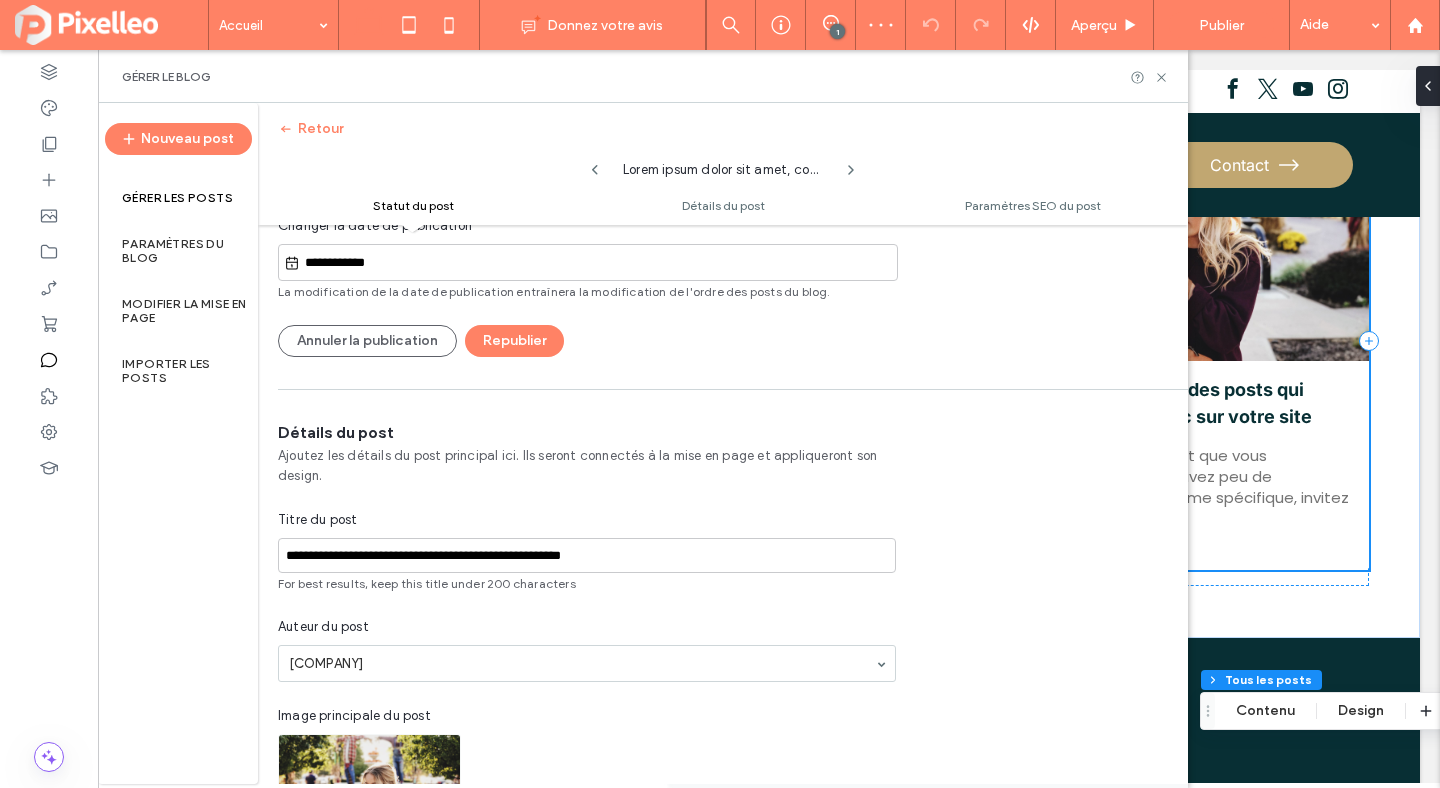 scroll, scrollTop: 0, scrollLeft: 0, axis: both 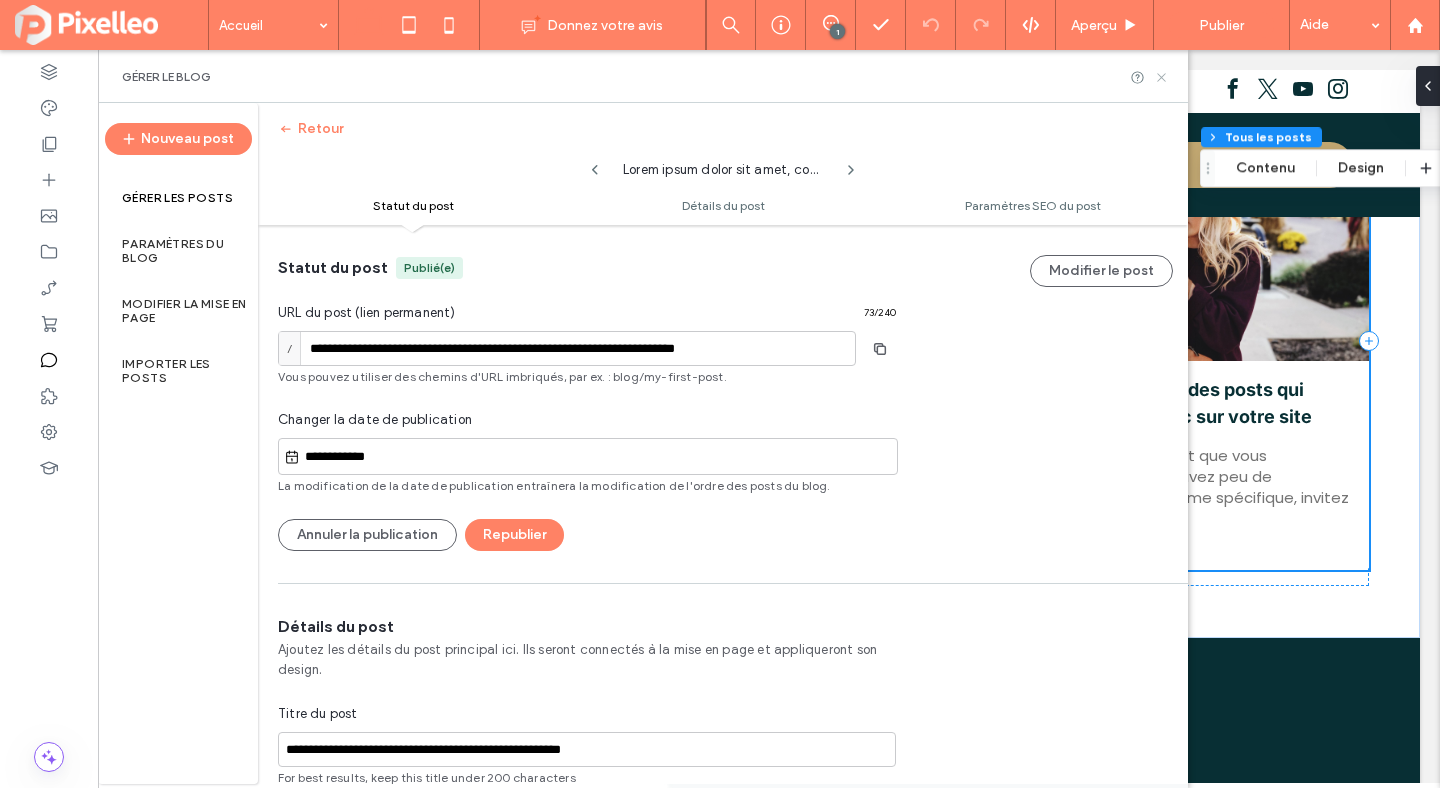 click 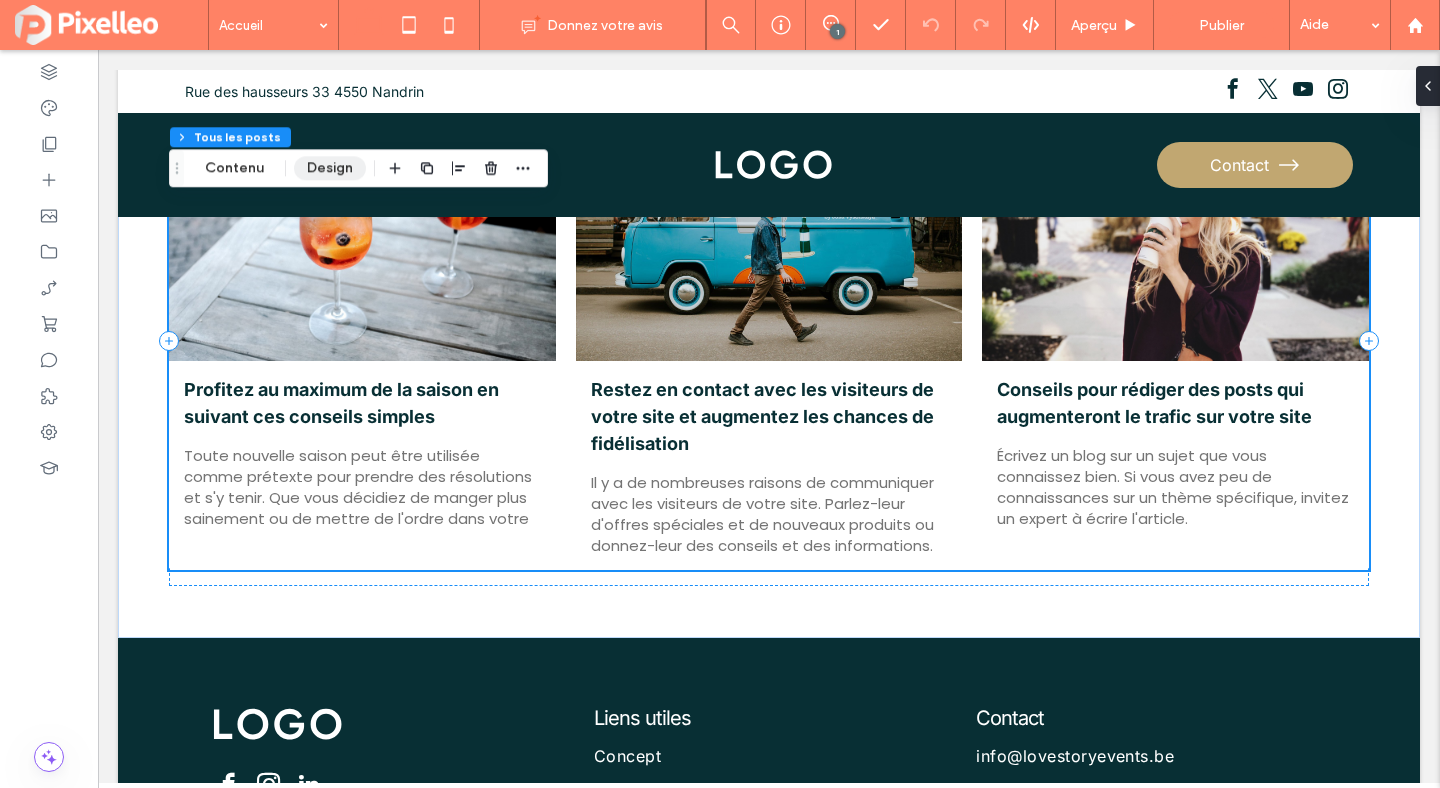 click on "Design" at bounding box center [330, 168] 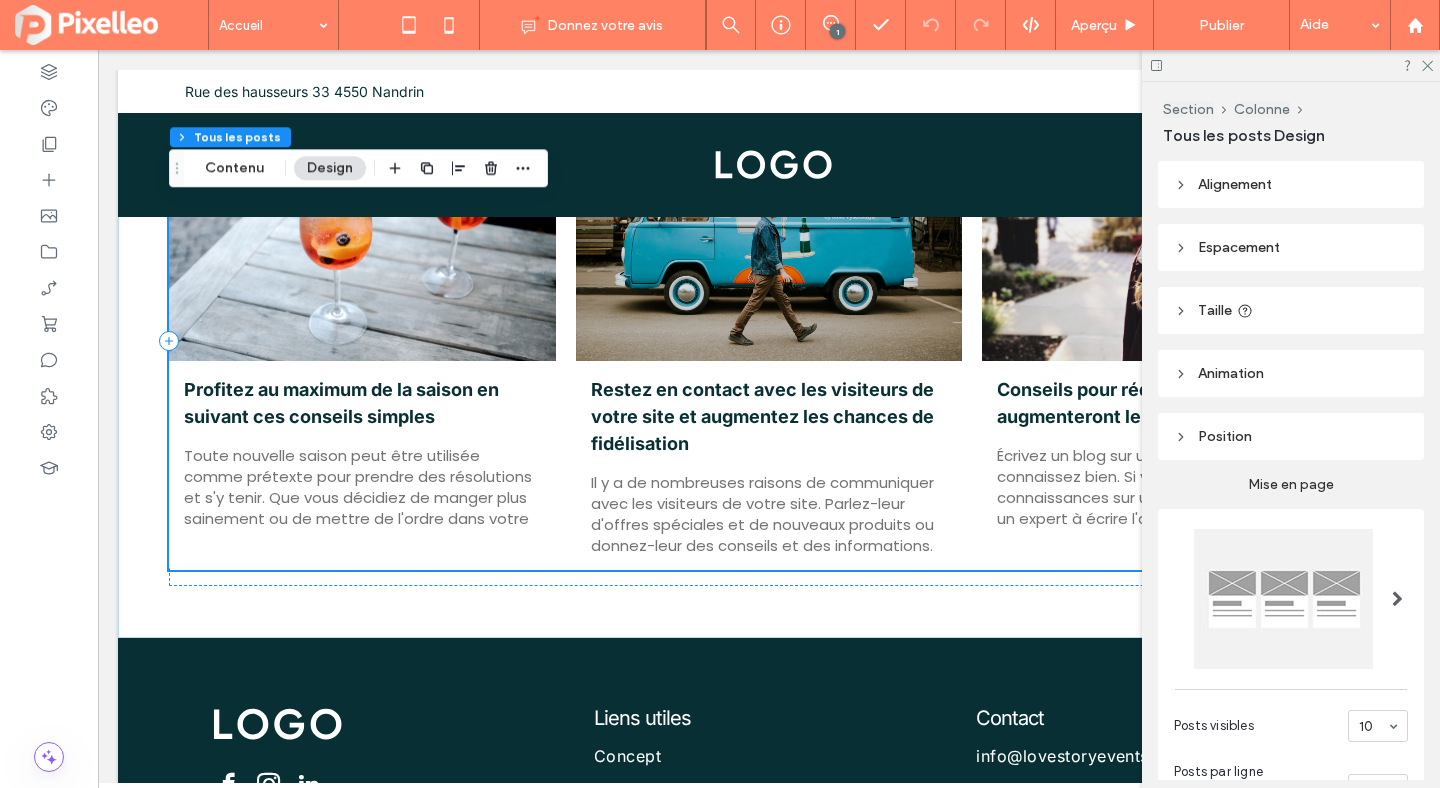 scroll, scrollTop: 451, scrollLeft: 0, axis: vertical 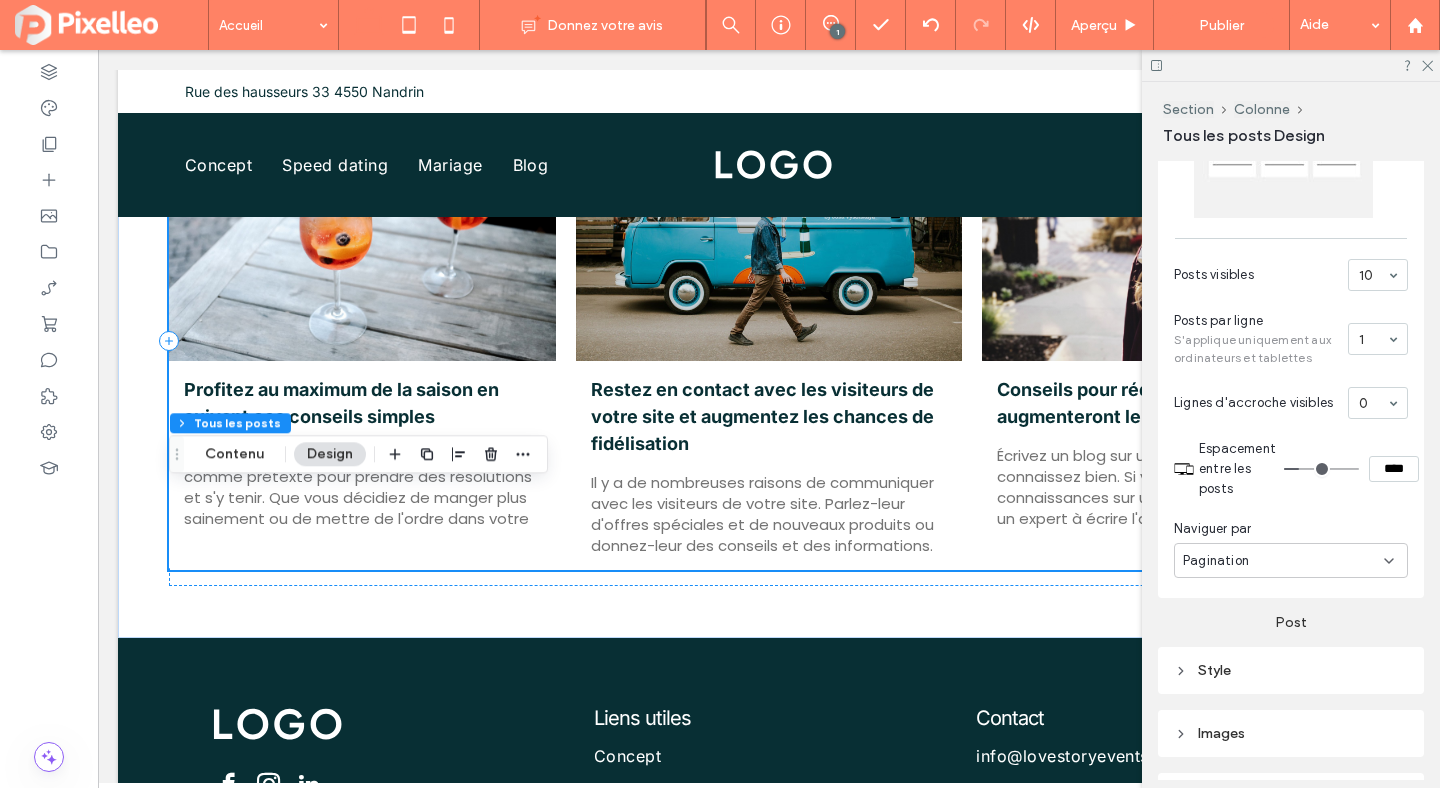 click at bounding box center [1373, 339] 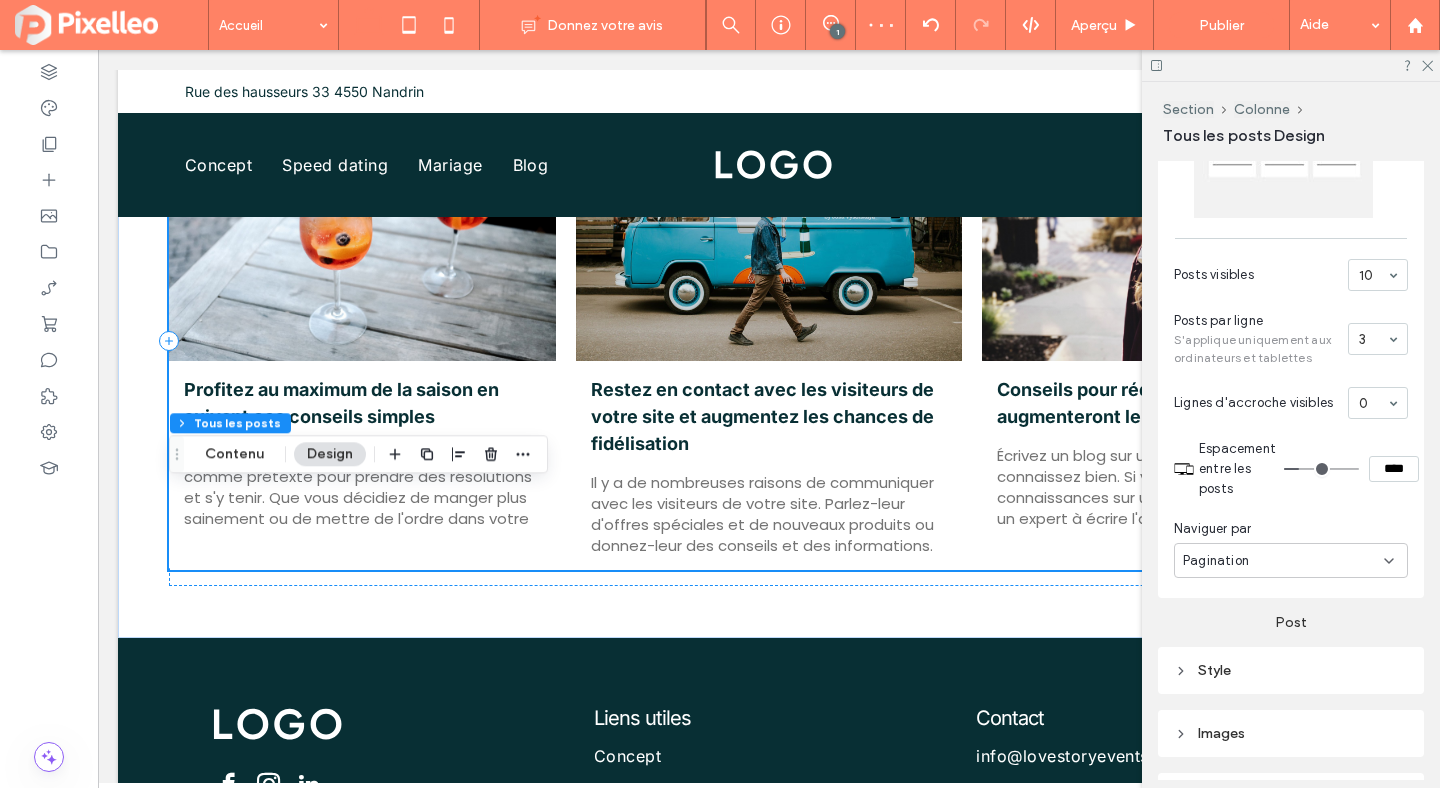 click on "Pagination" at bounding box center [1283, 561] 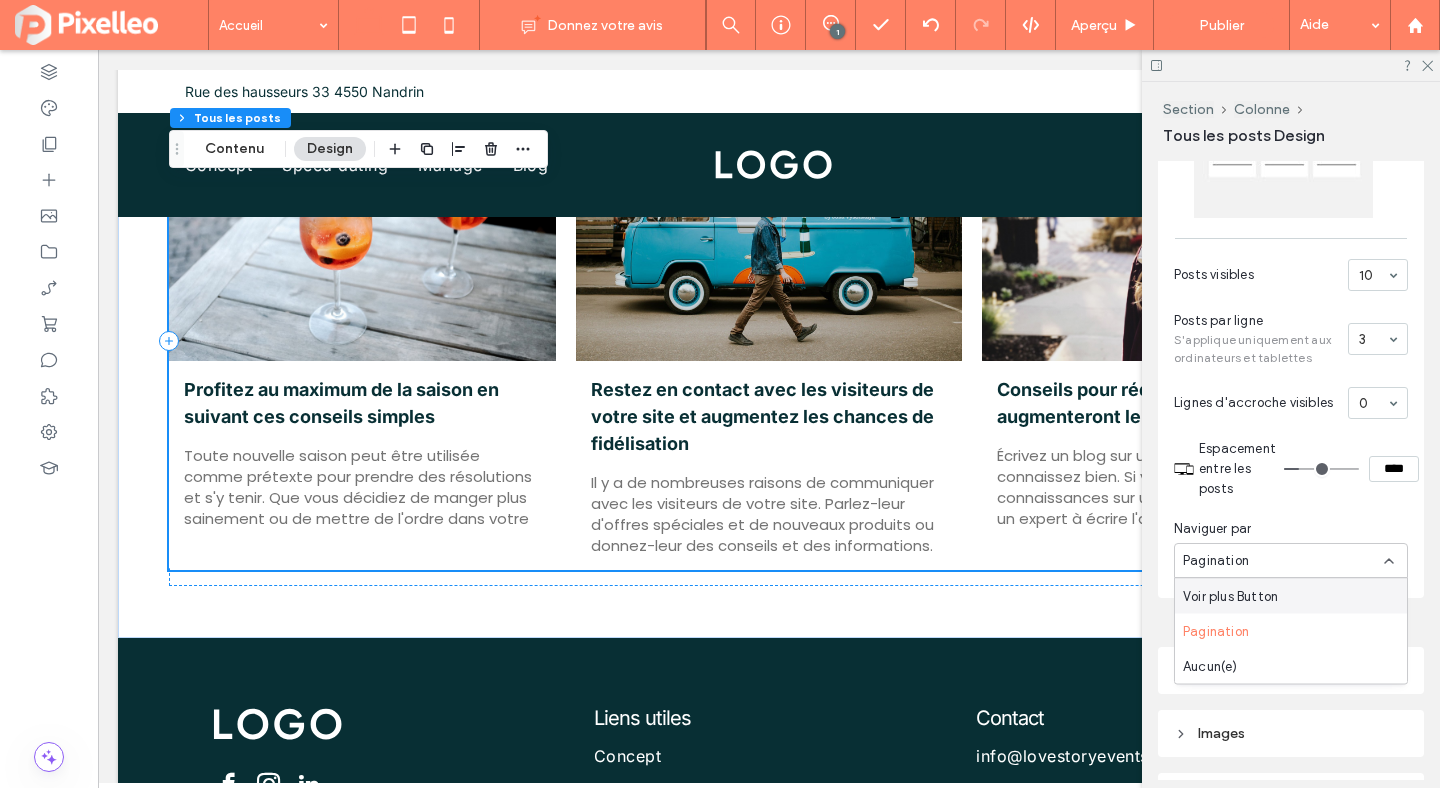 click on "Voir plus Button" at bounding box center (1230, 596) 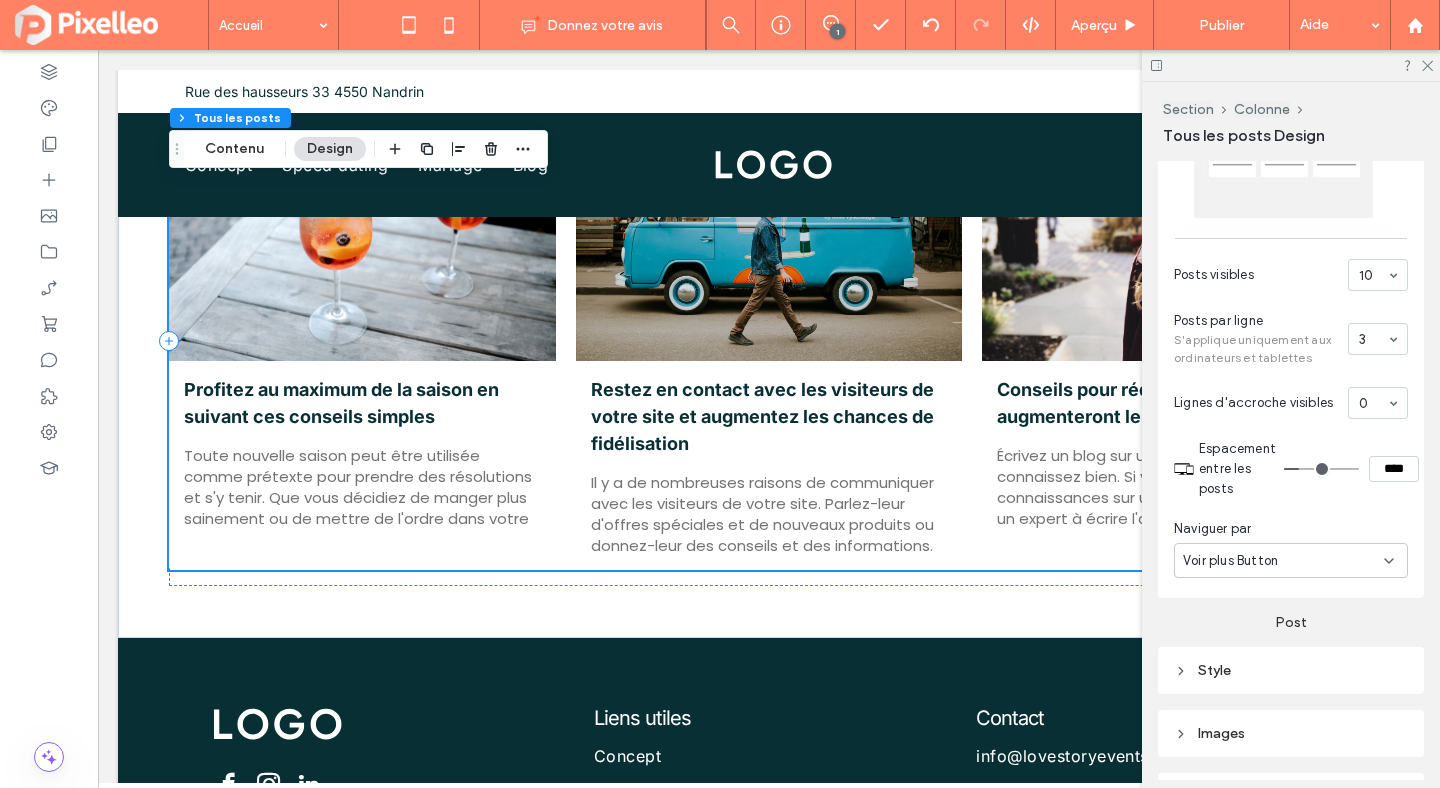 click on "Voir plus Button" at bounding box center (1230, 561) 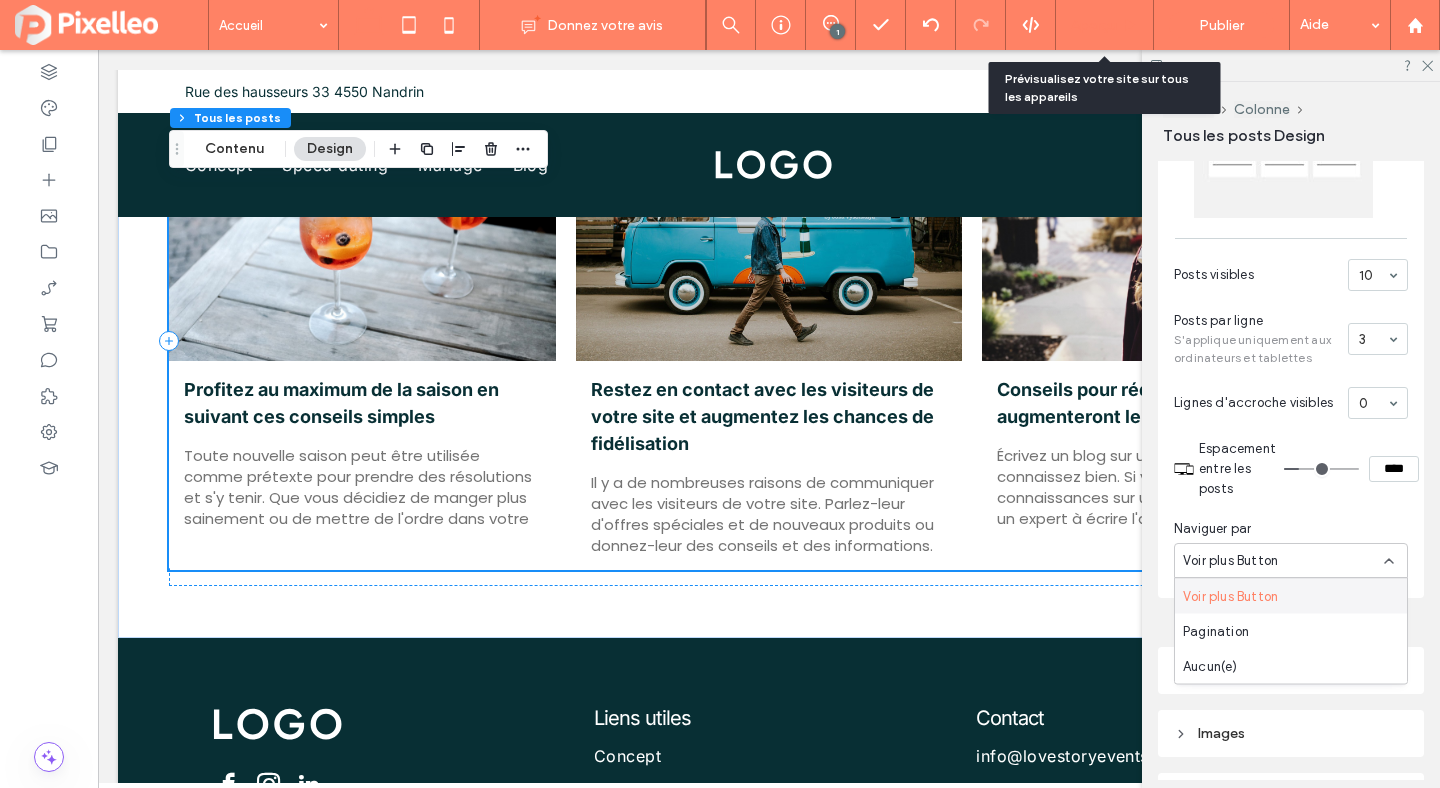 click on "Aperçu" at bounding box center [1105, 25] 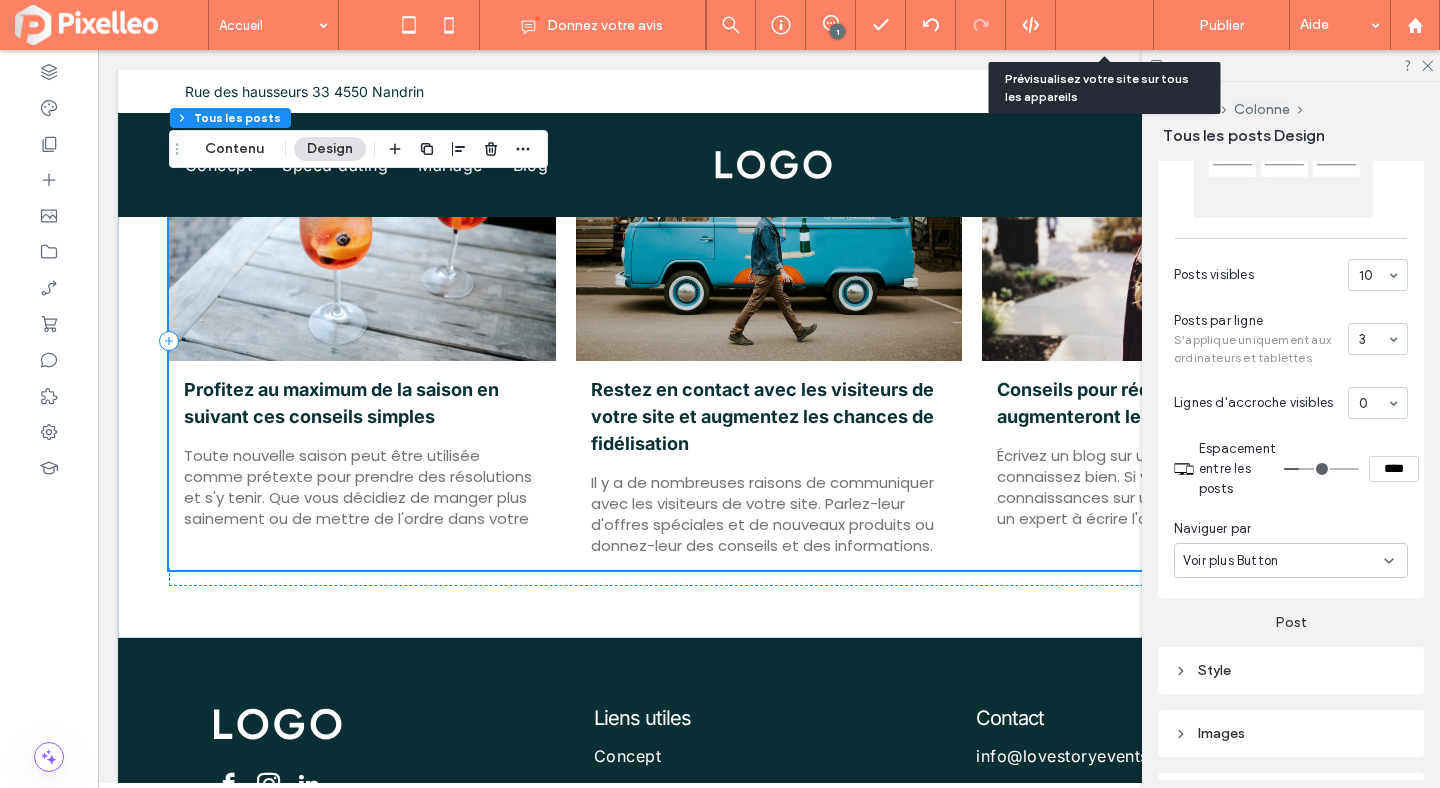 click on "Aperçu" at bounding box center (1094, 25) 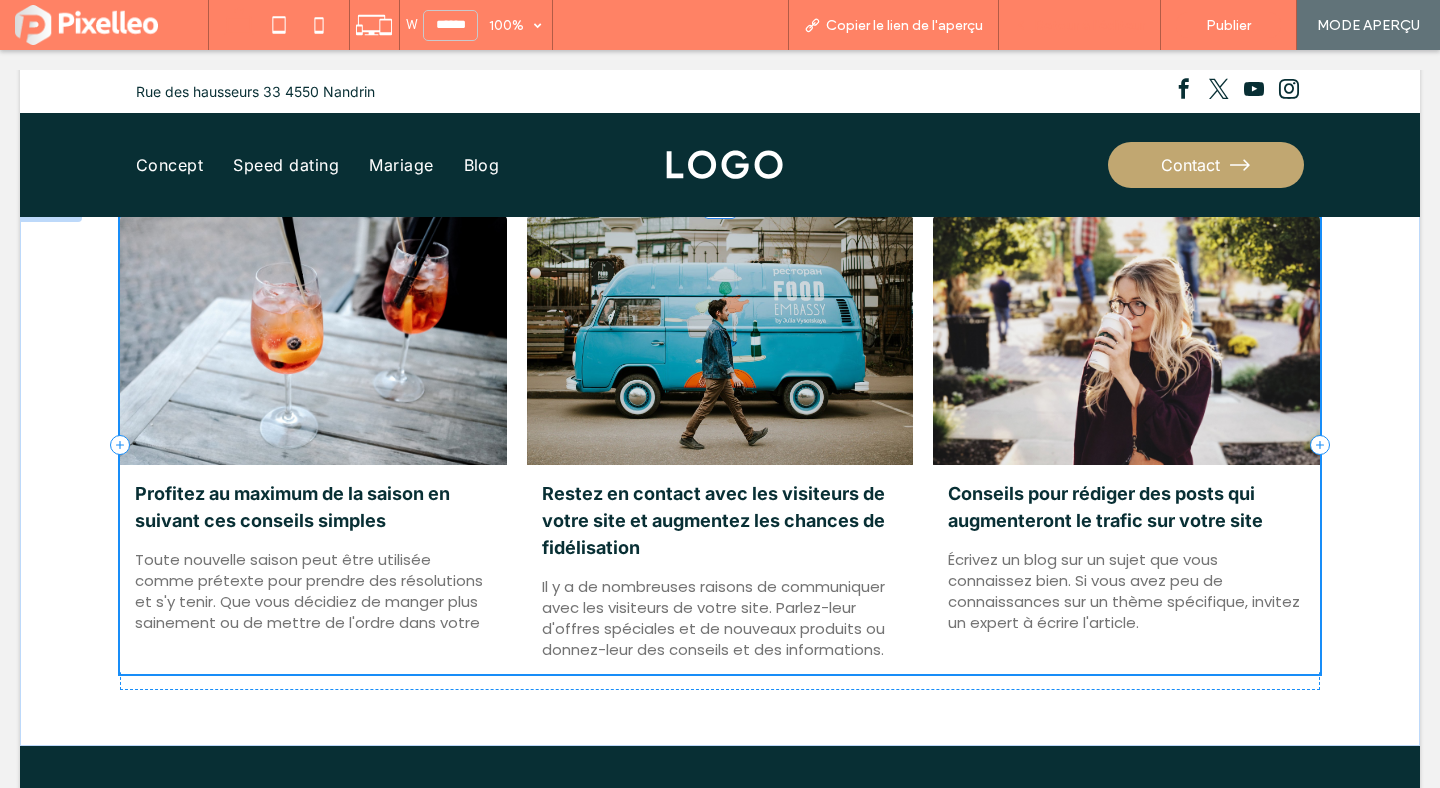 click on "Retour à l'éditeur" at bounding box center (1089, 25) 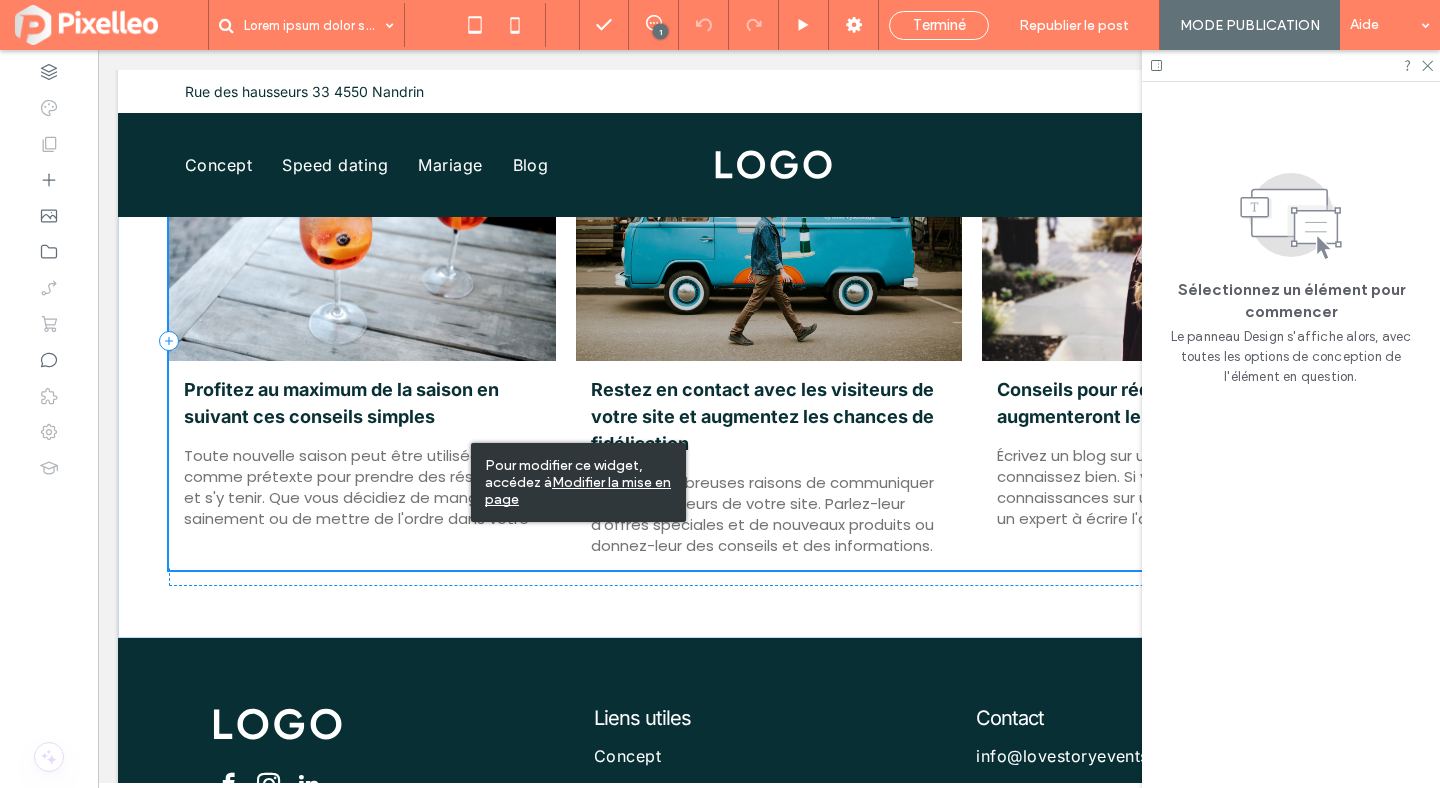 click on "Modifier la mise en page" at bounding box center (578, 491) 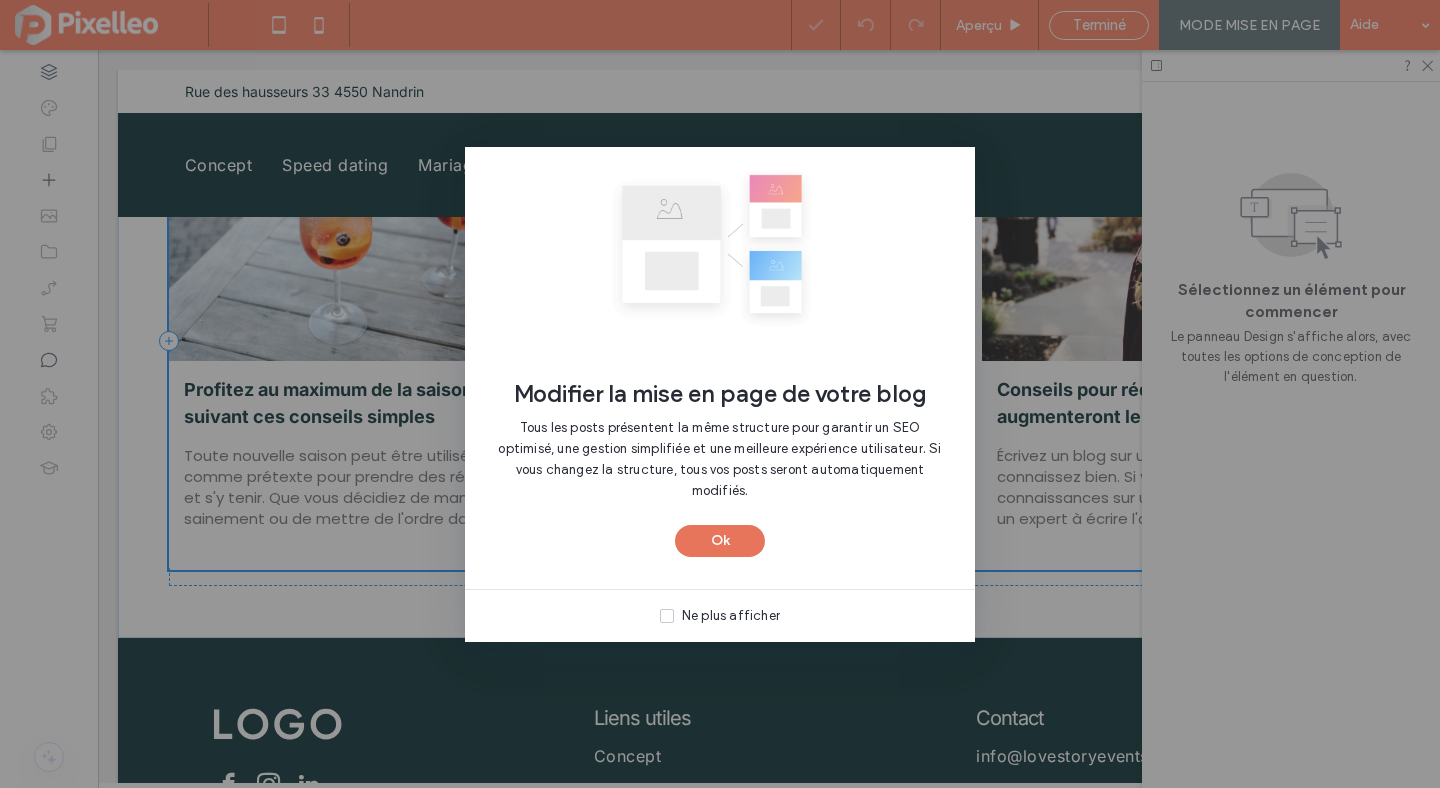 click on "Ok" at bounding box center [720, 541] 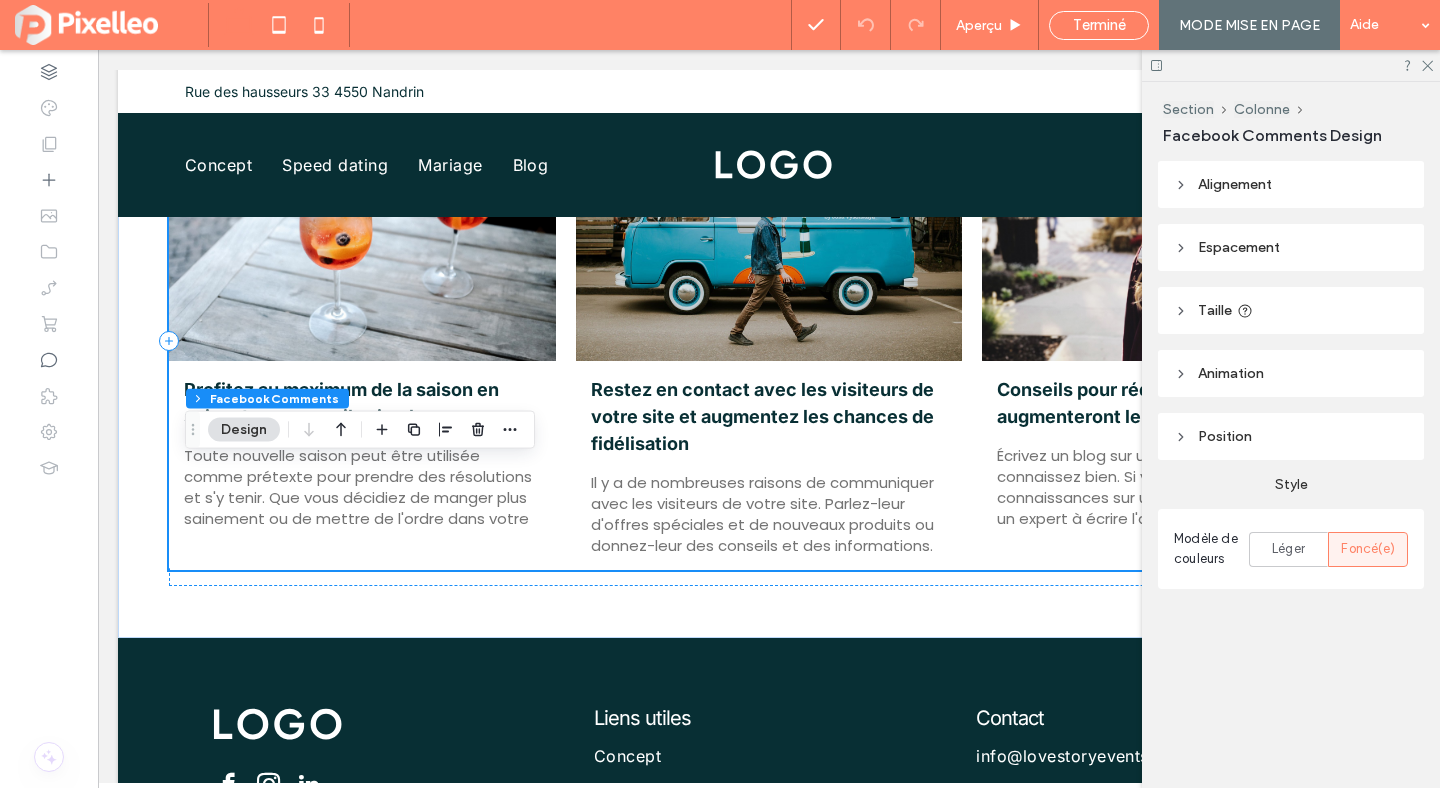 click at bounding box center [1291, 65] 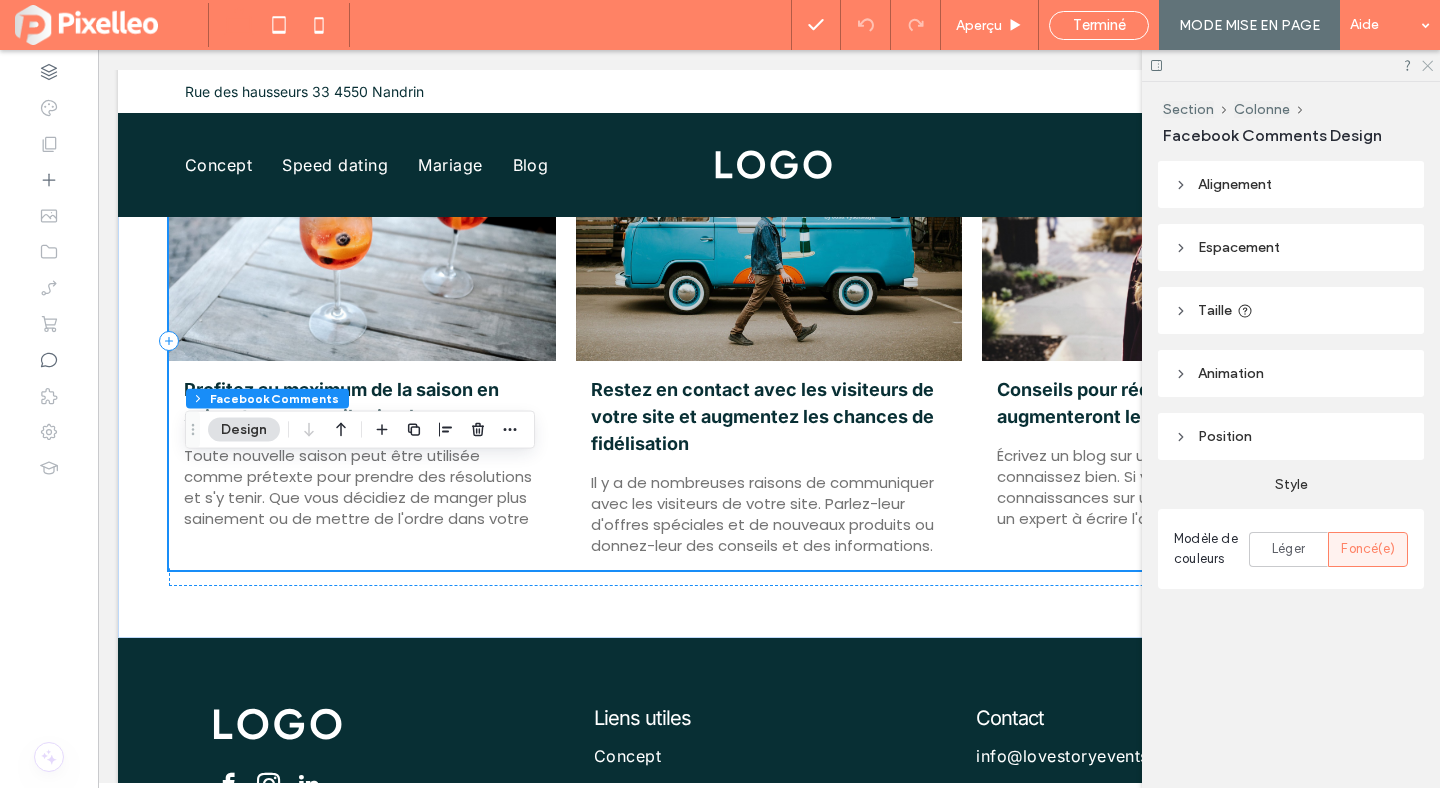 click 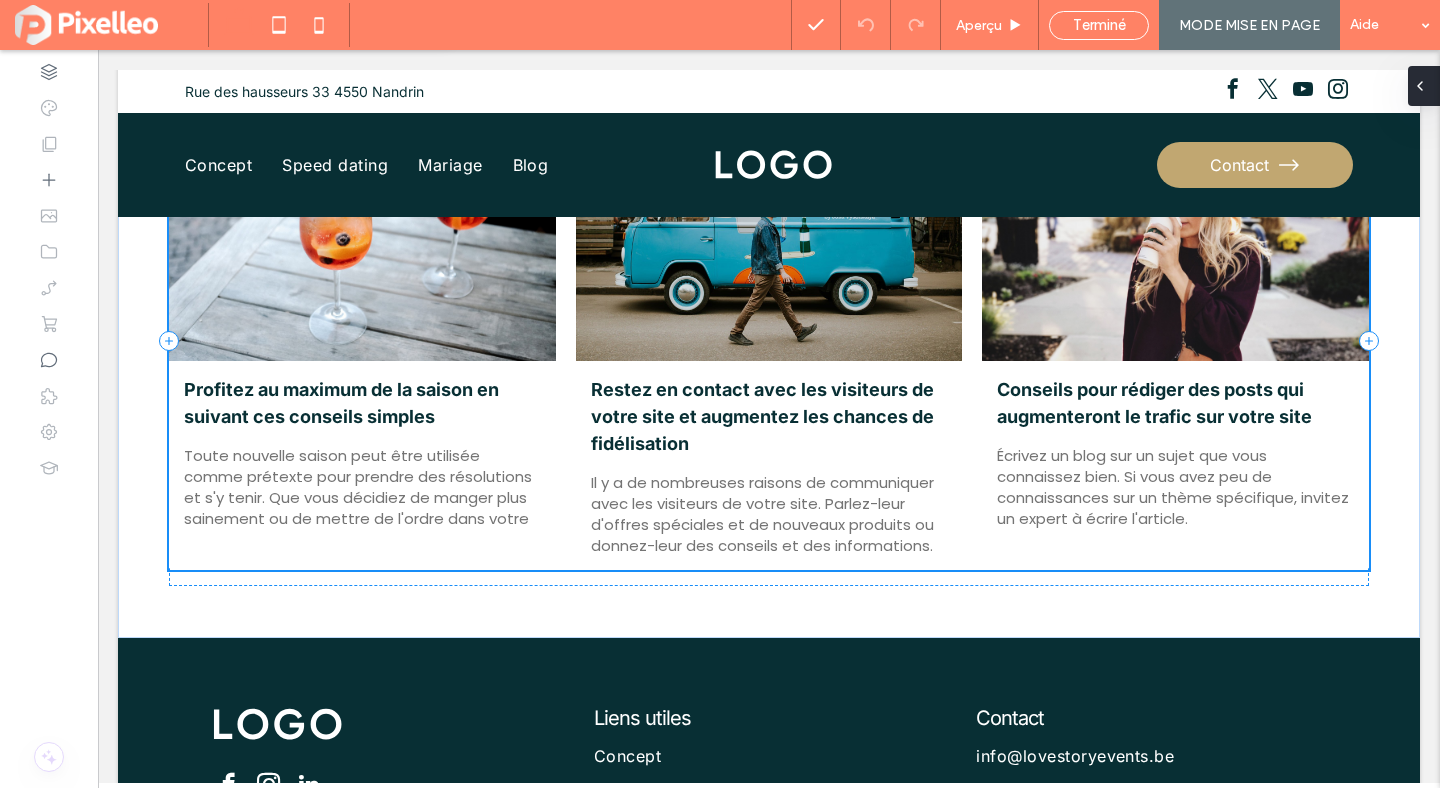 type on "**" 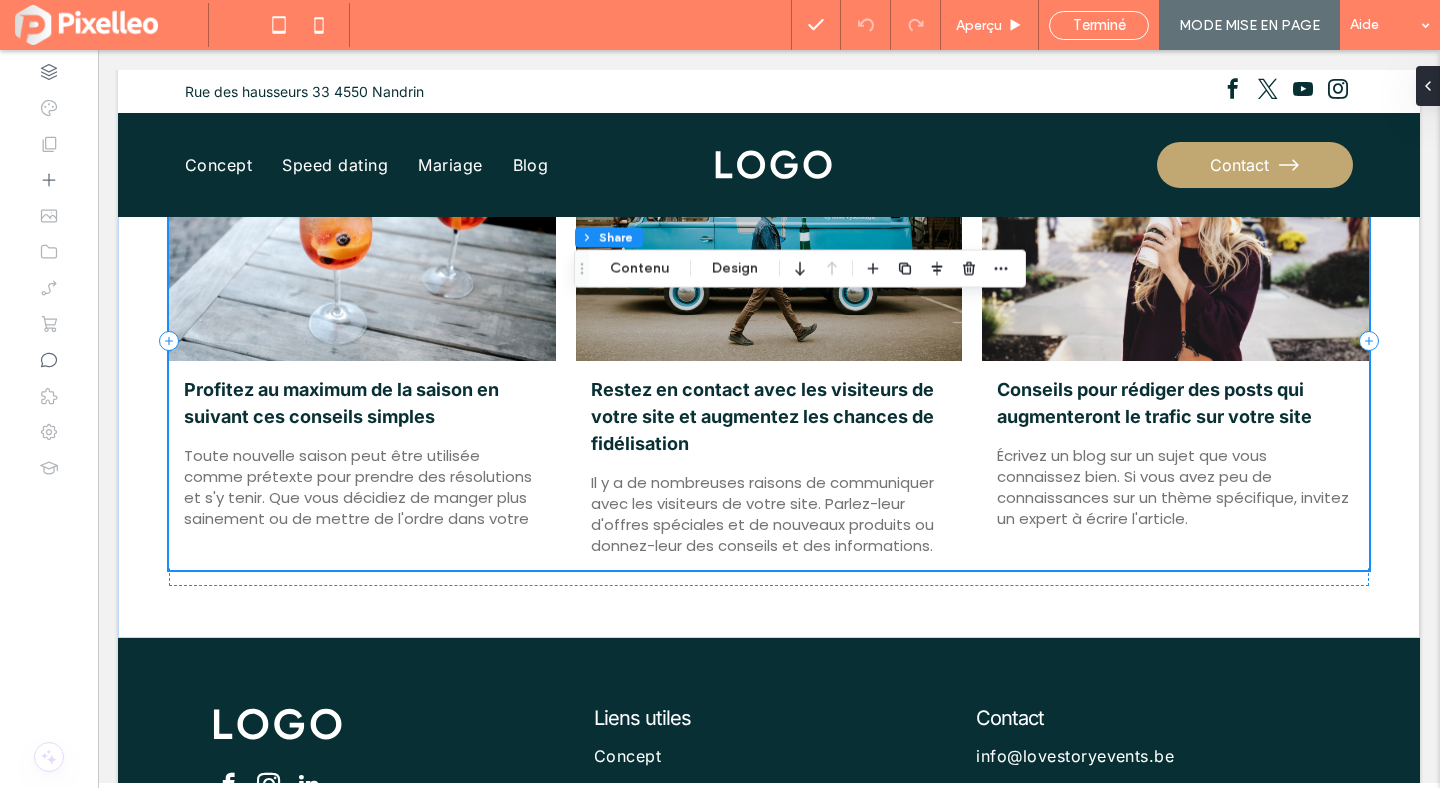 click at bounding box center (937, 269) 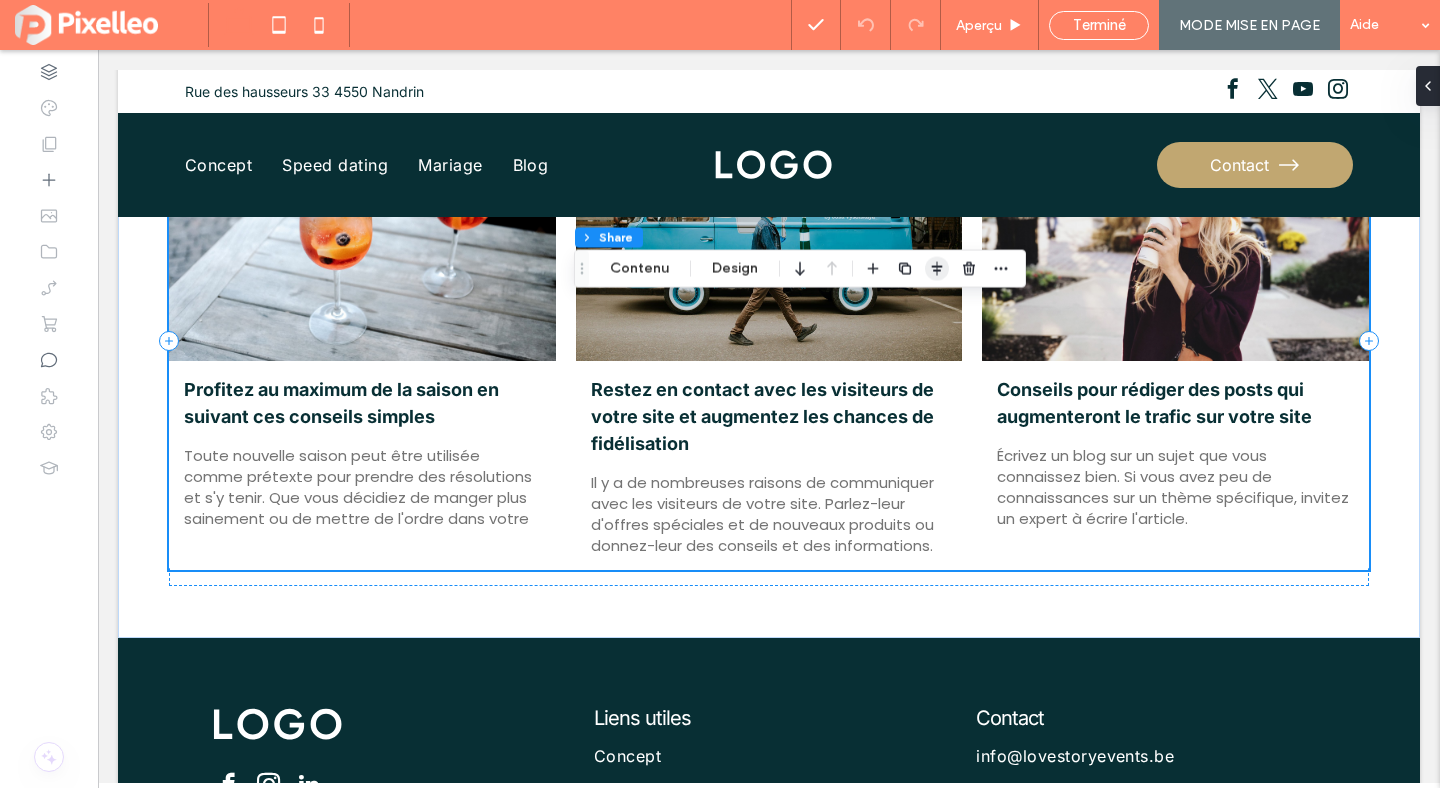 click 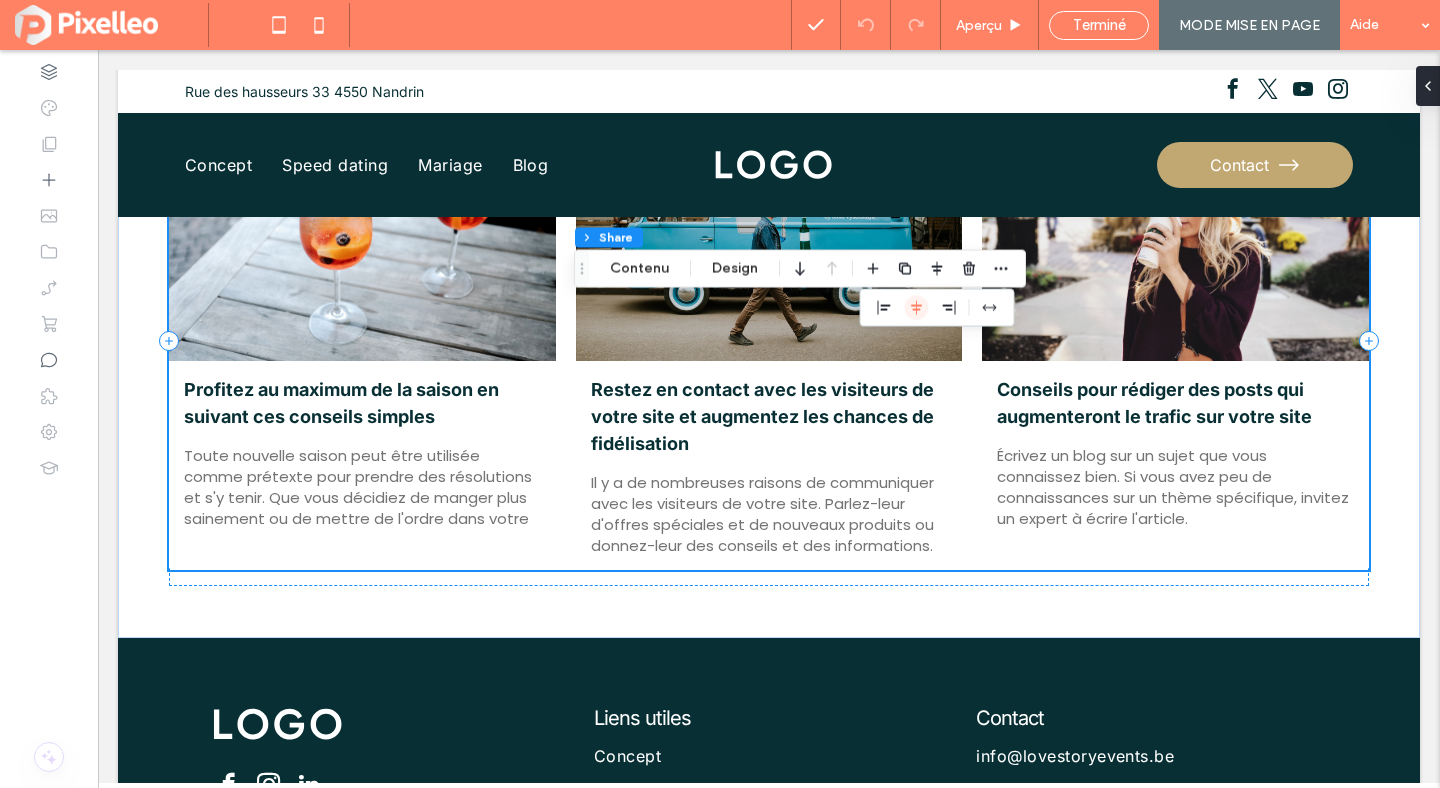 click 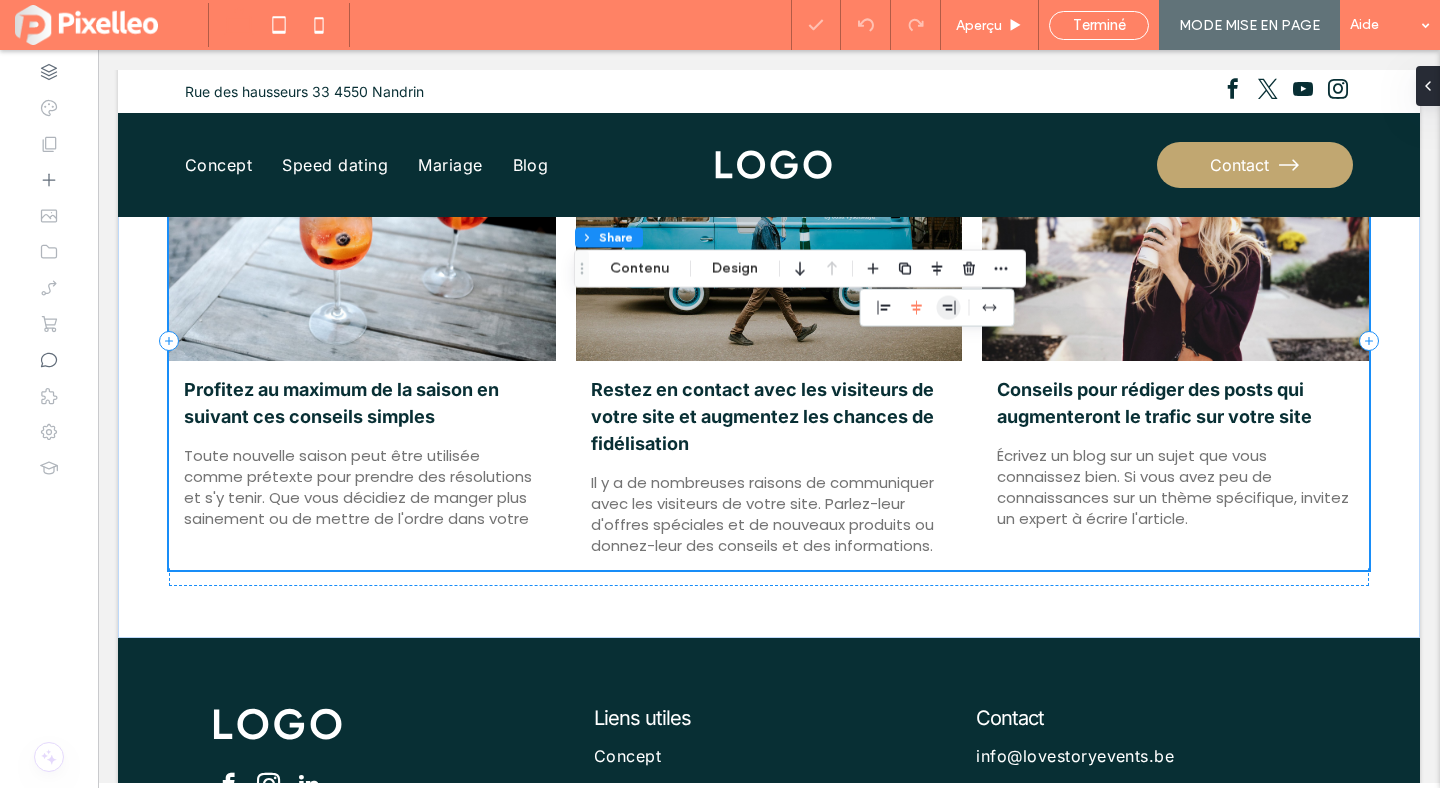 click 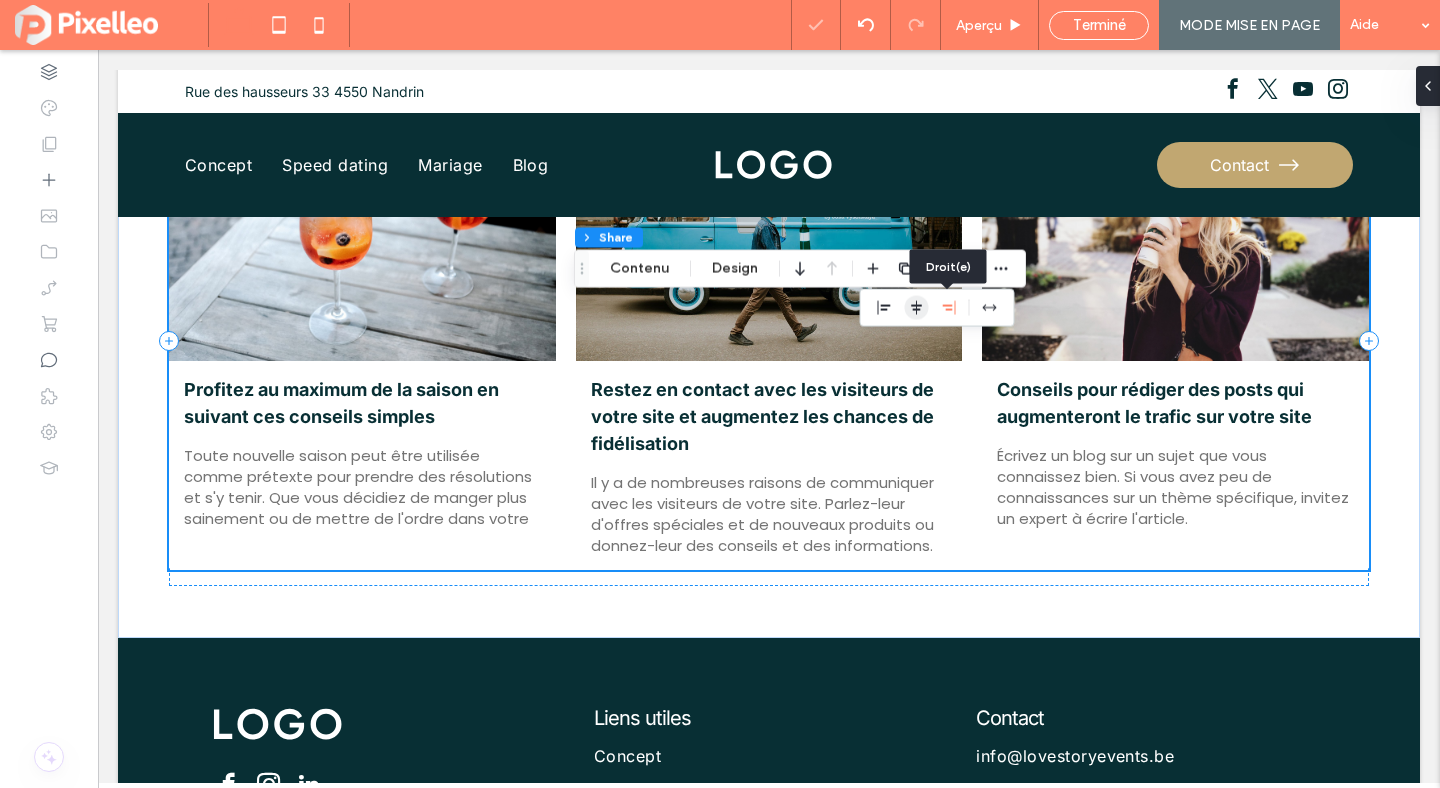 click 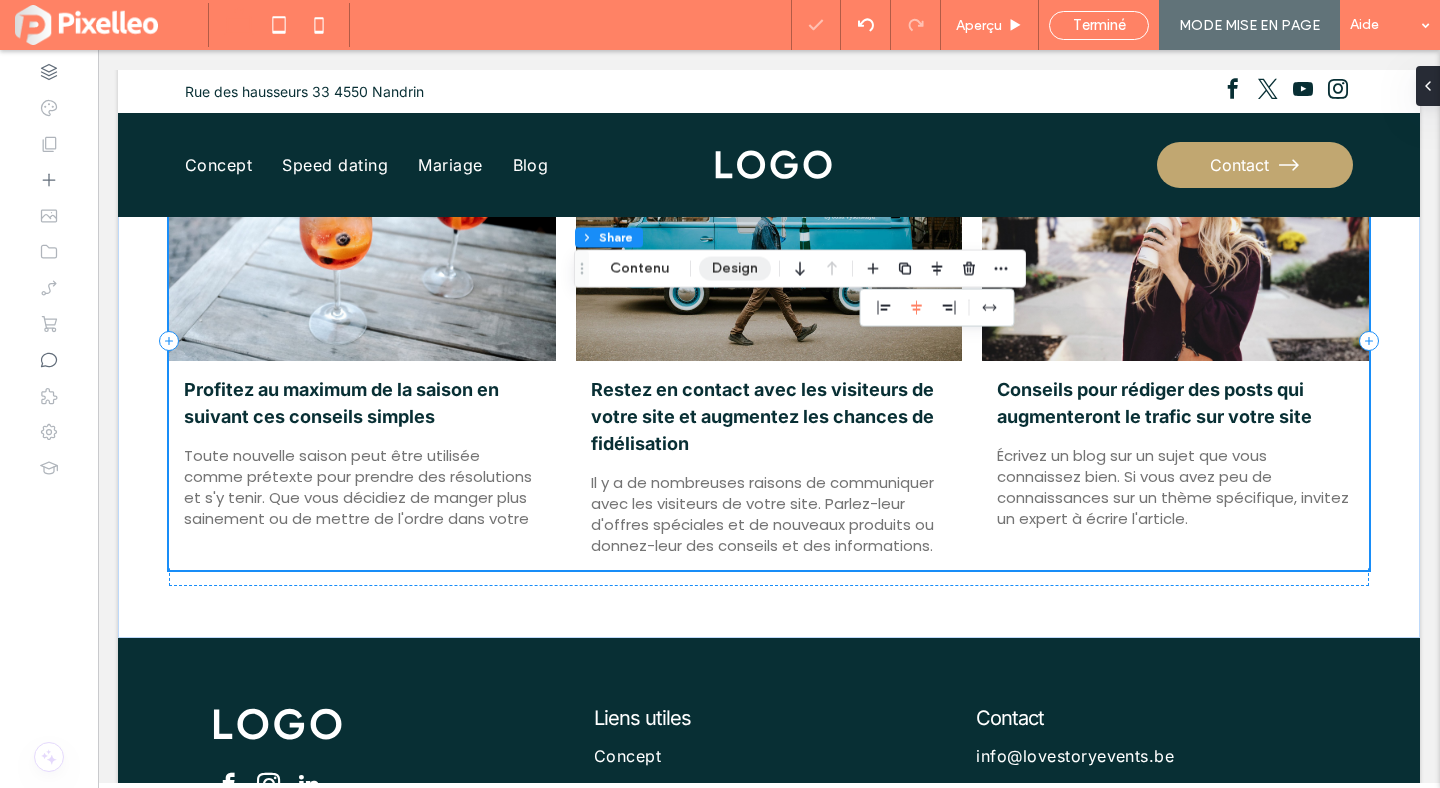 click on "Design" at bounding box center [735, 269] 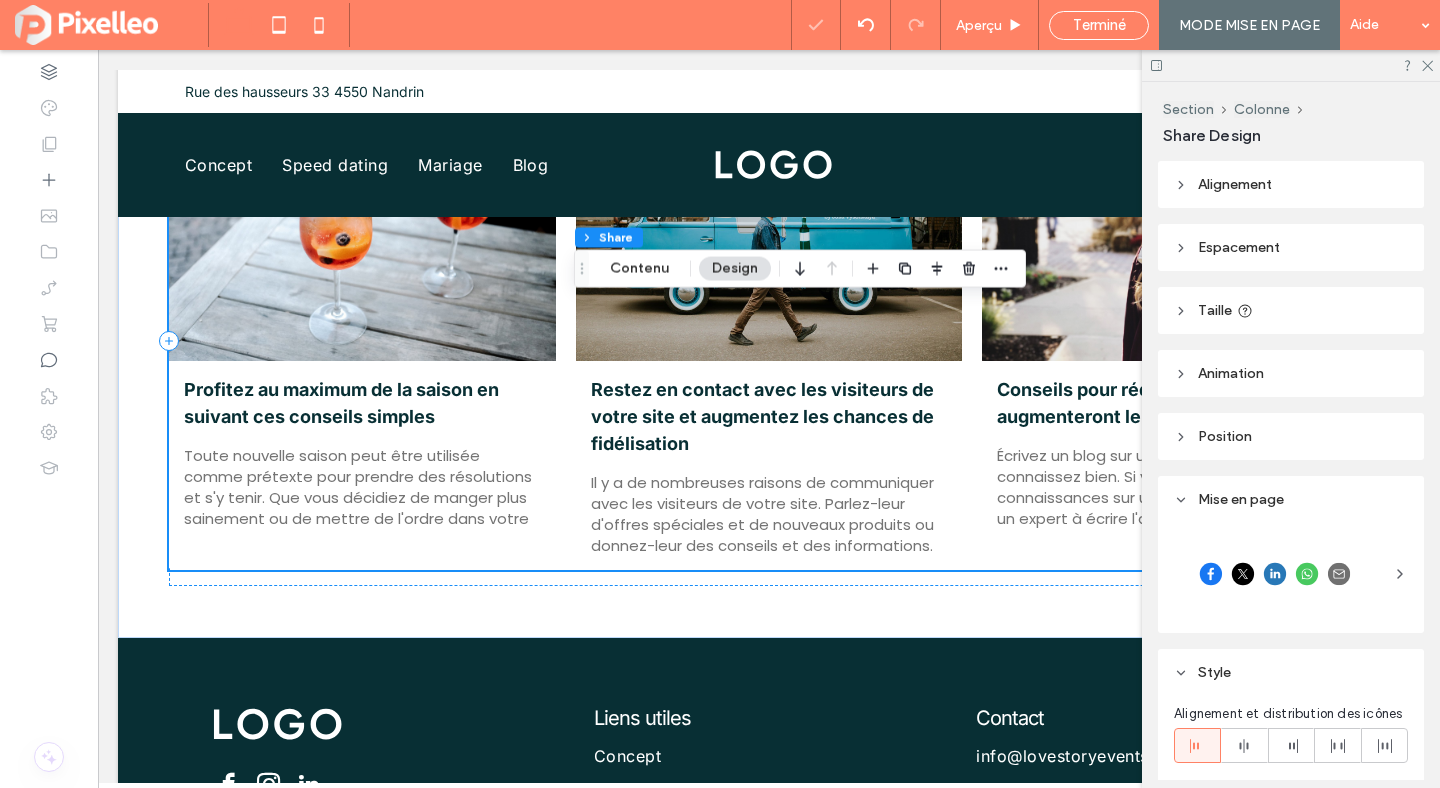 click on "Alignement" at bounding box center (1235, 184) 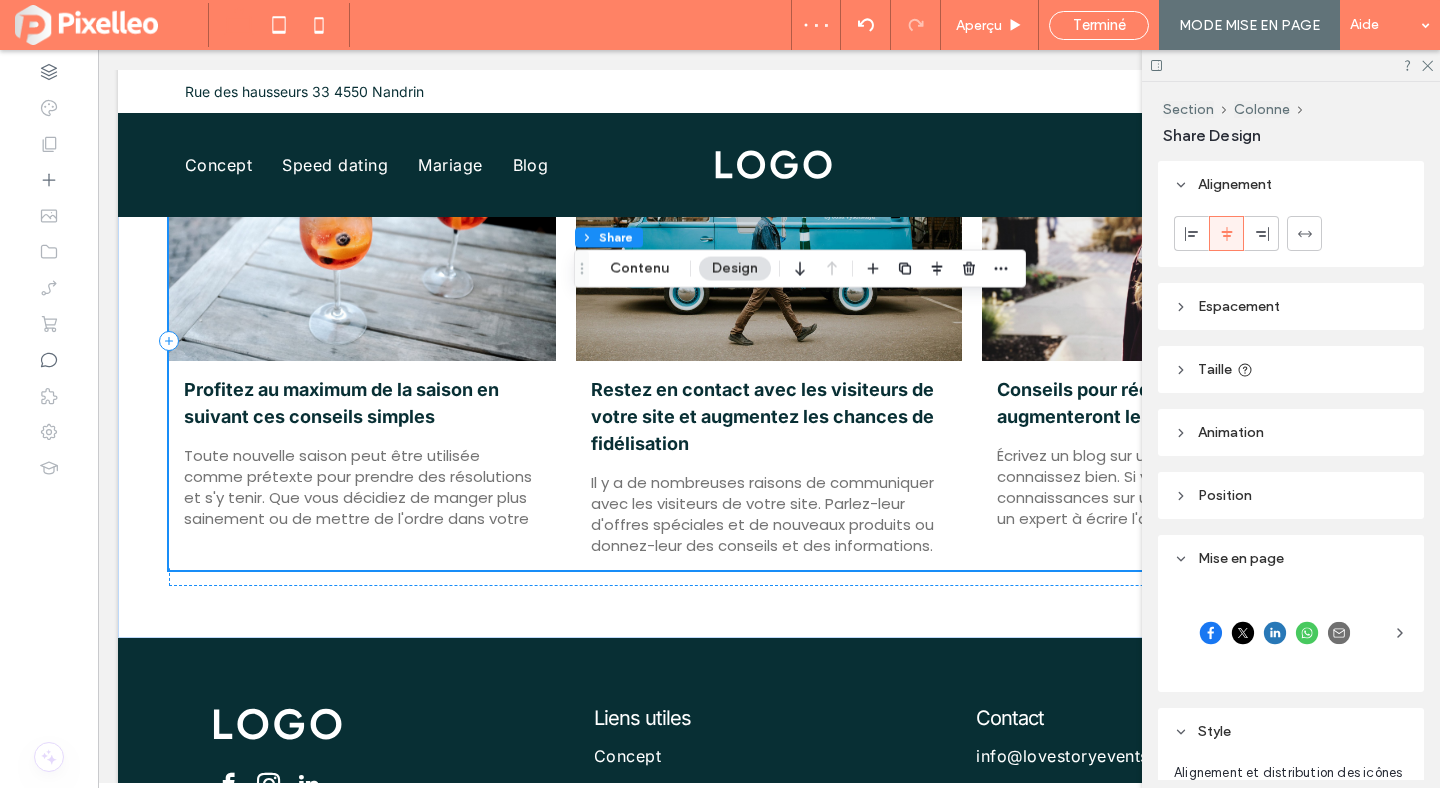 click 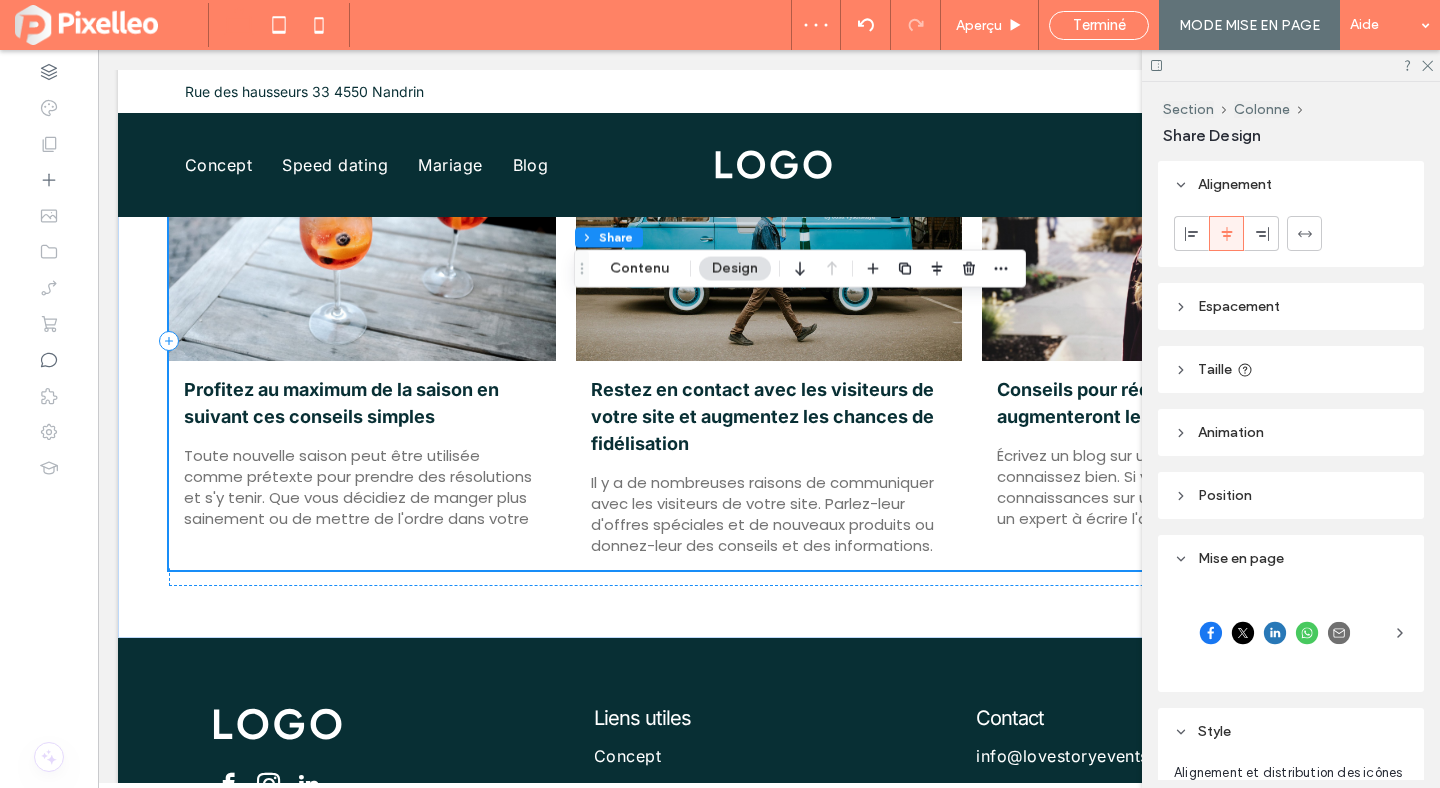 click on "Espacement" at bounding box center (1239, 306) 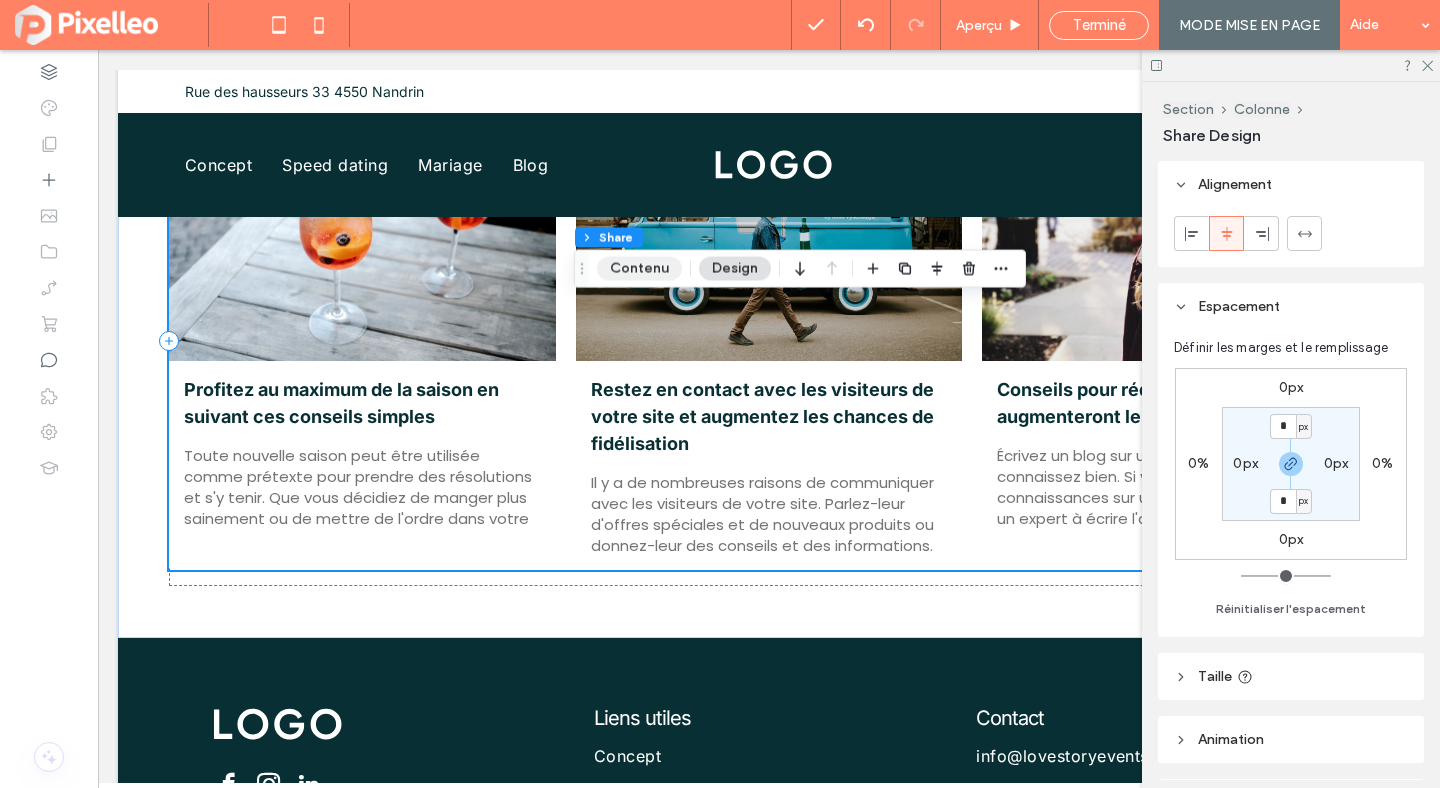 click on "Contenu" at bounding box center (639, 269) 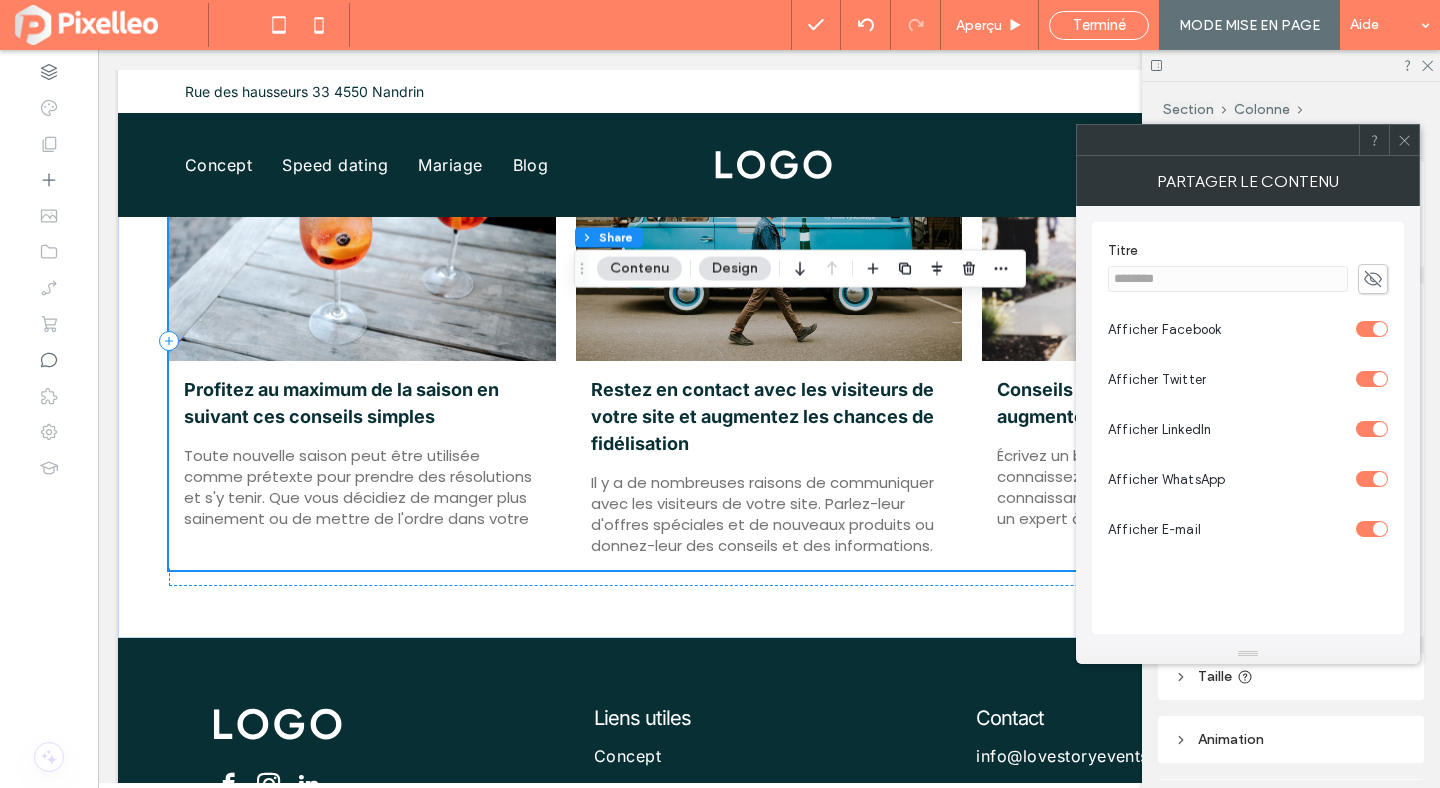 click 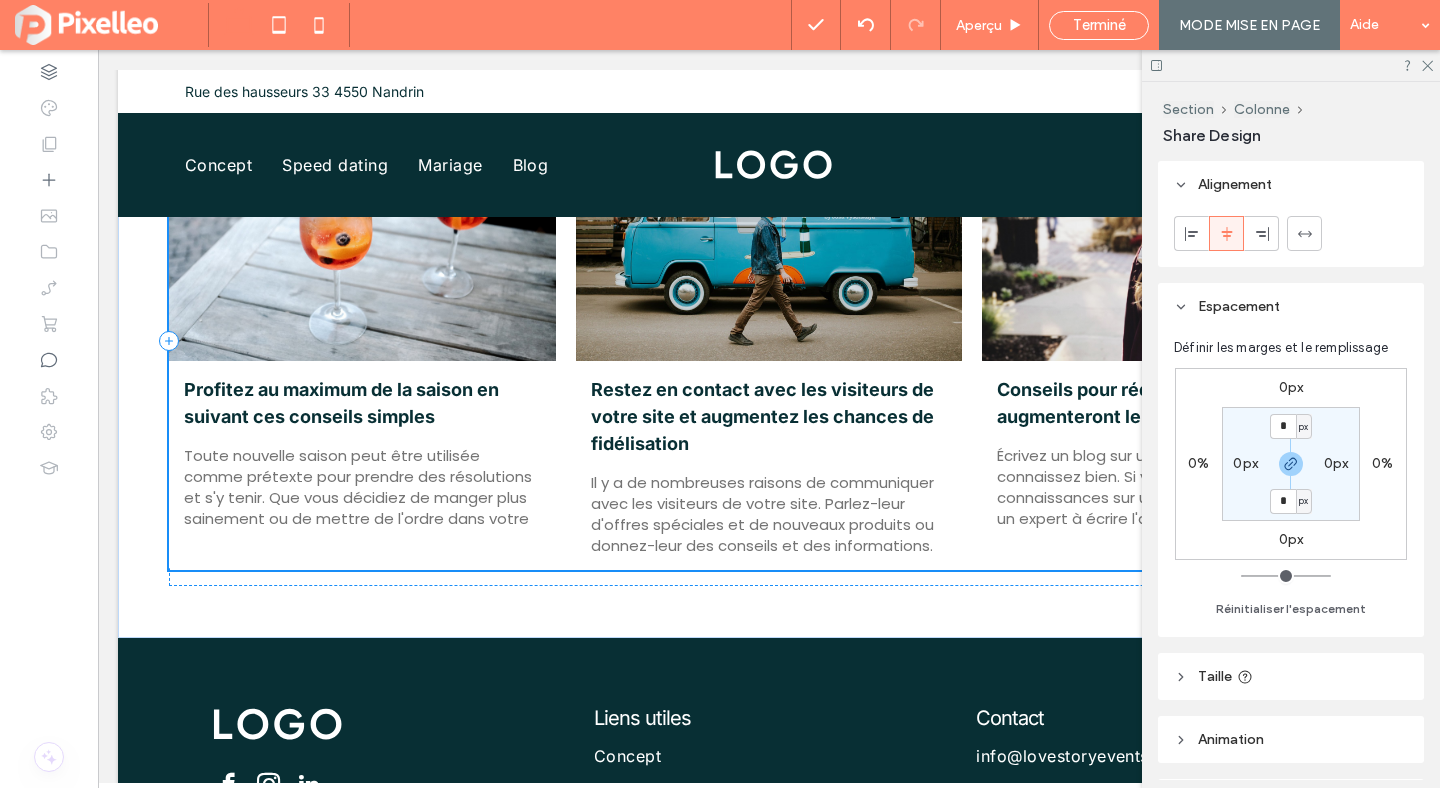 type on "**" 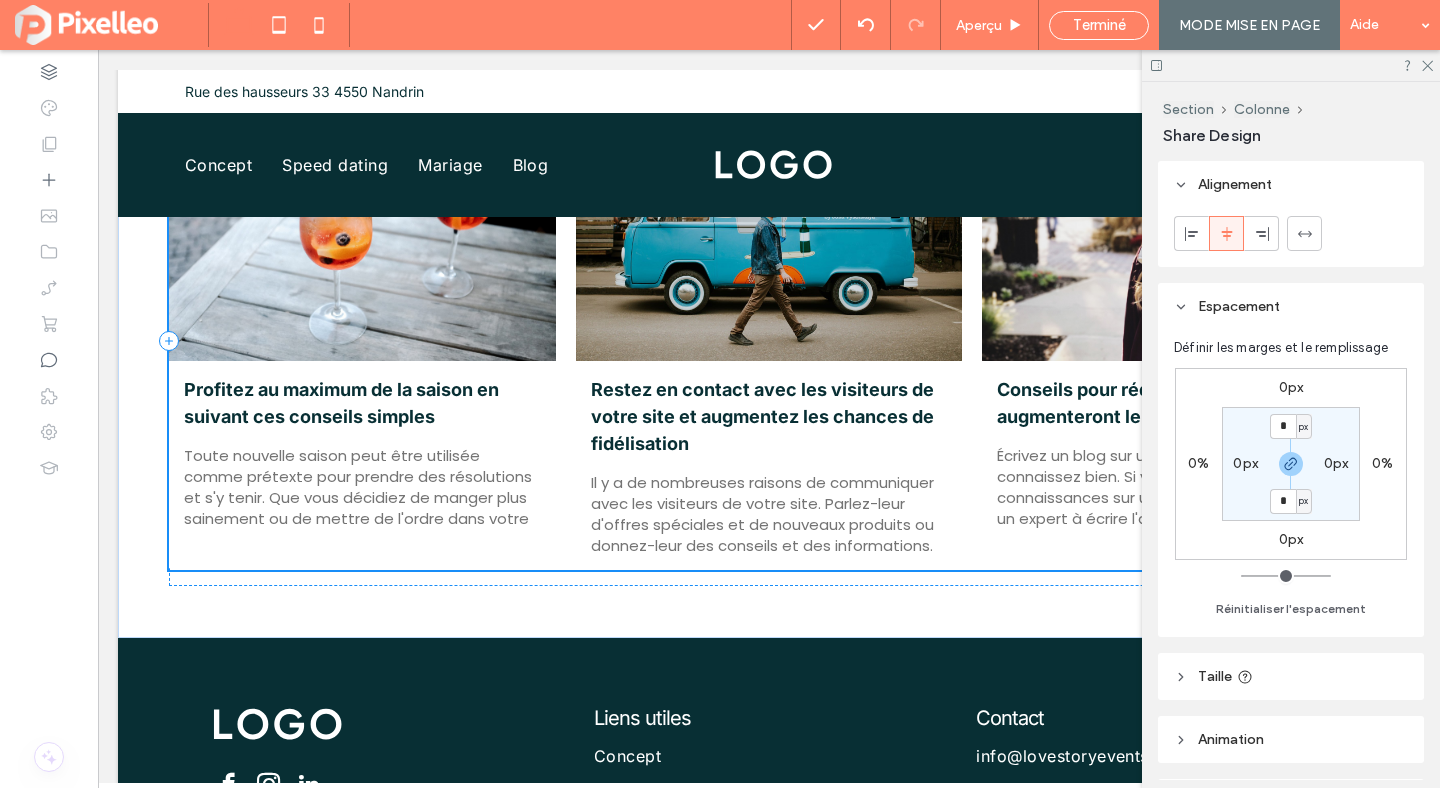 type on "****" 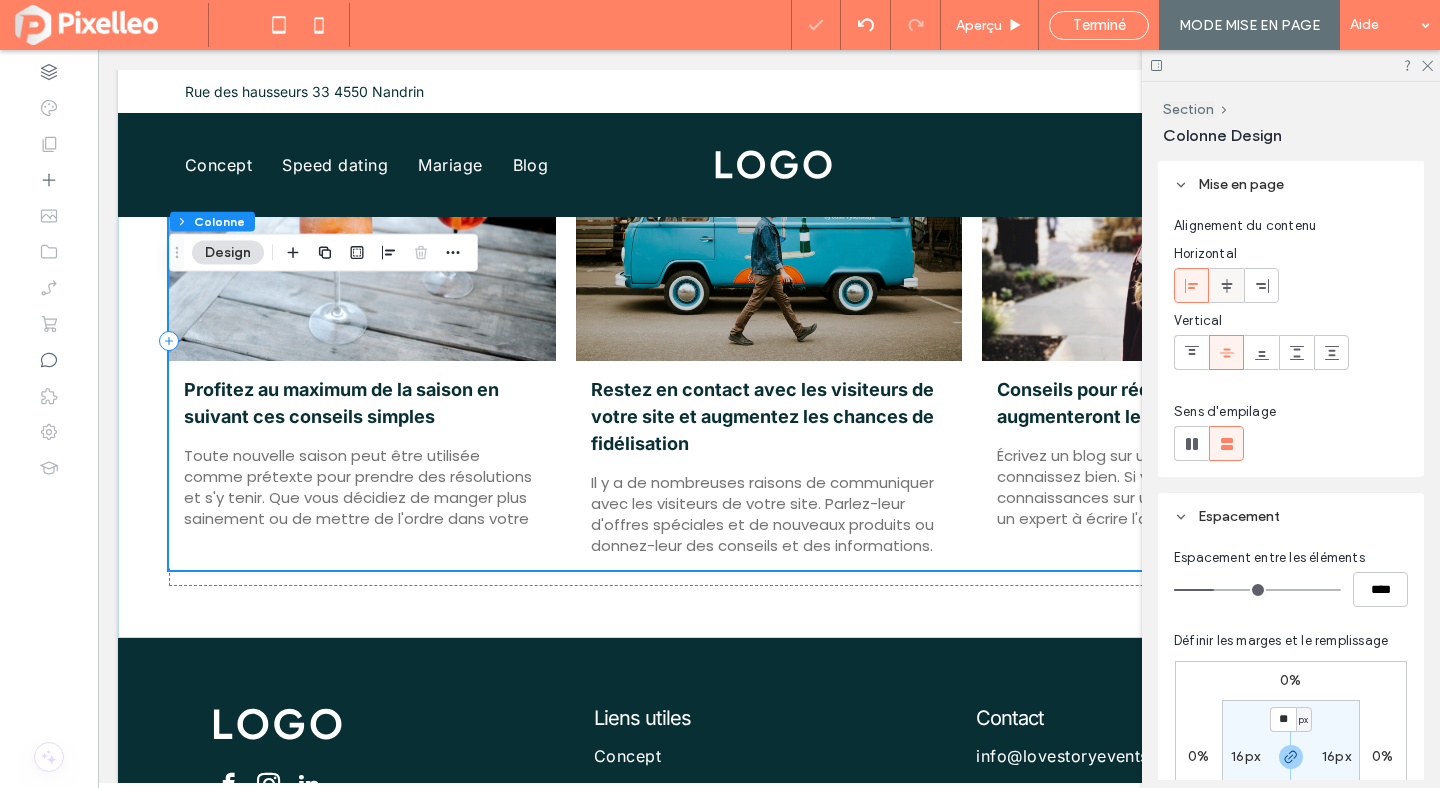 click at bounding box center (1227, 285) 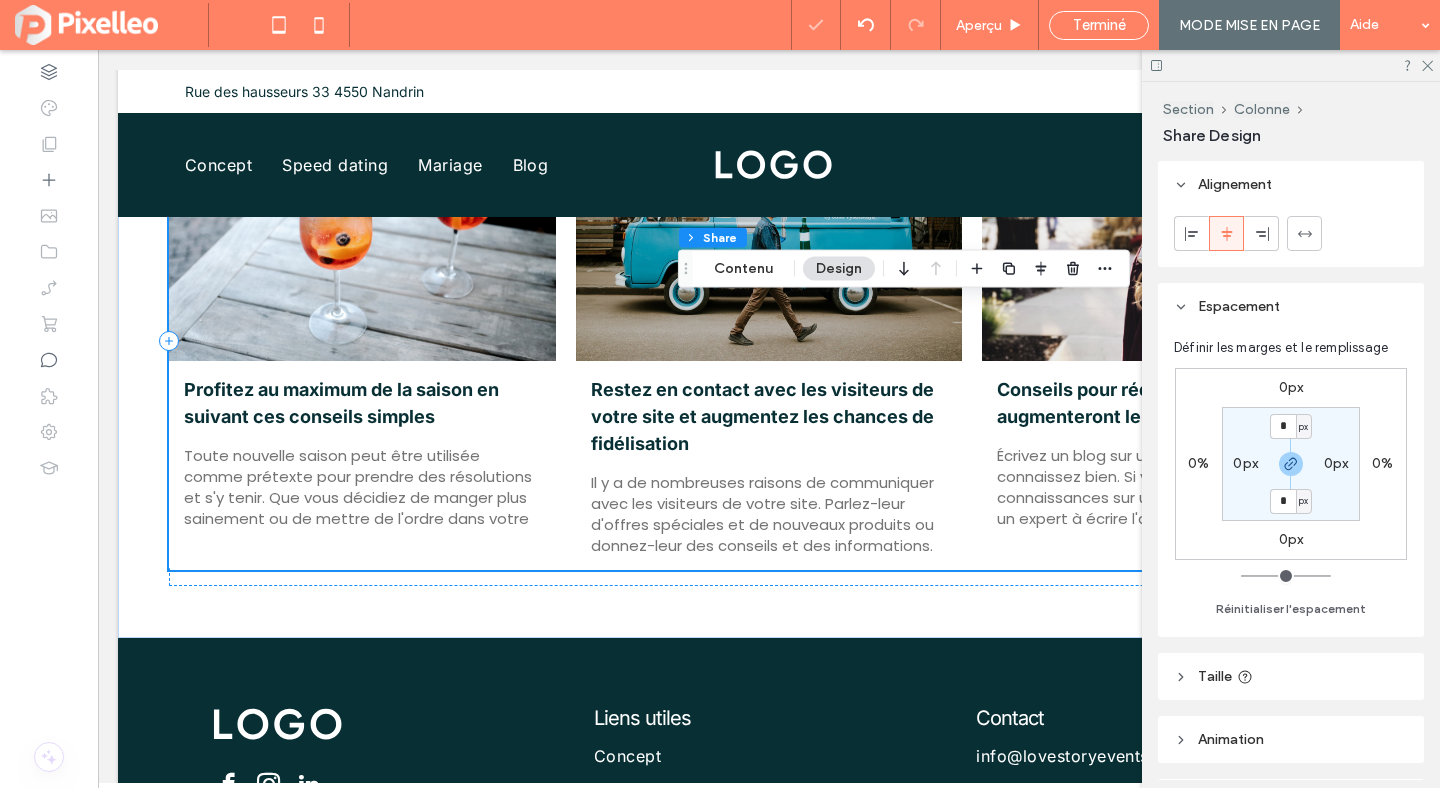 type on "**" 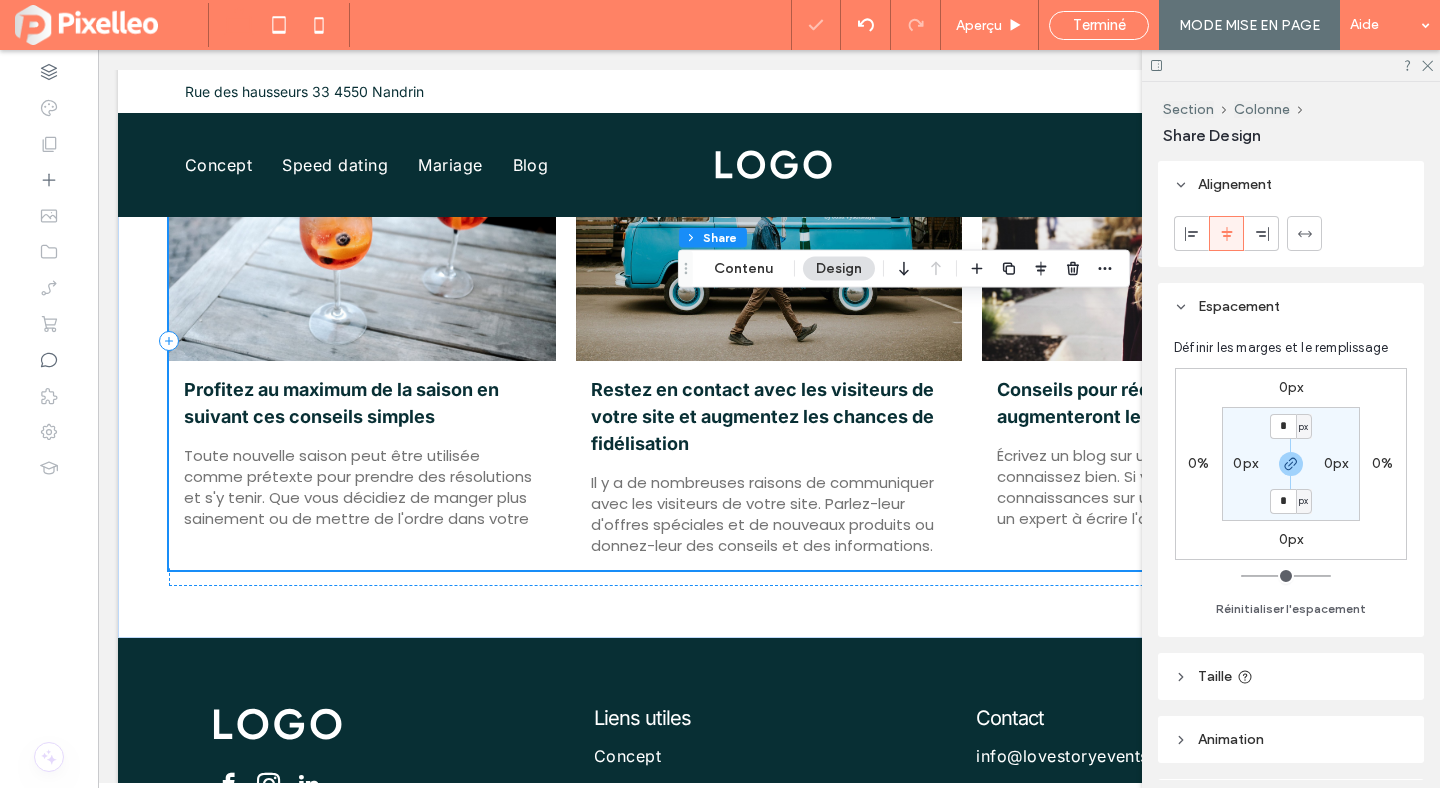 type on "****" 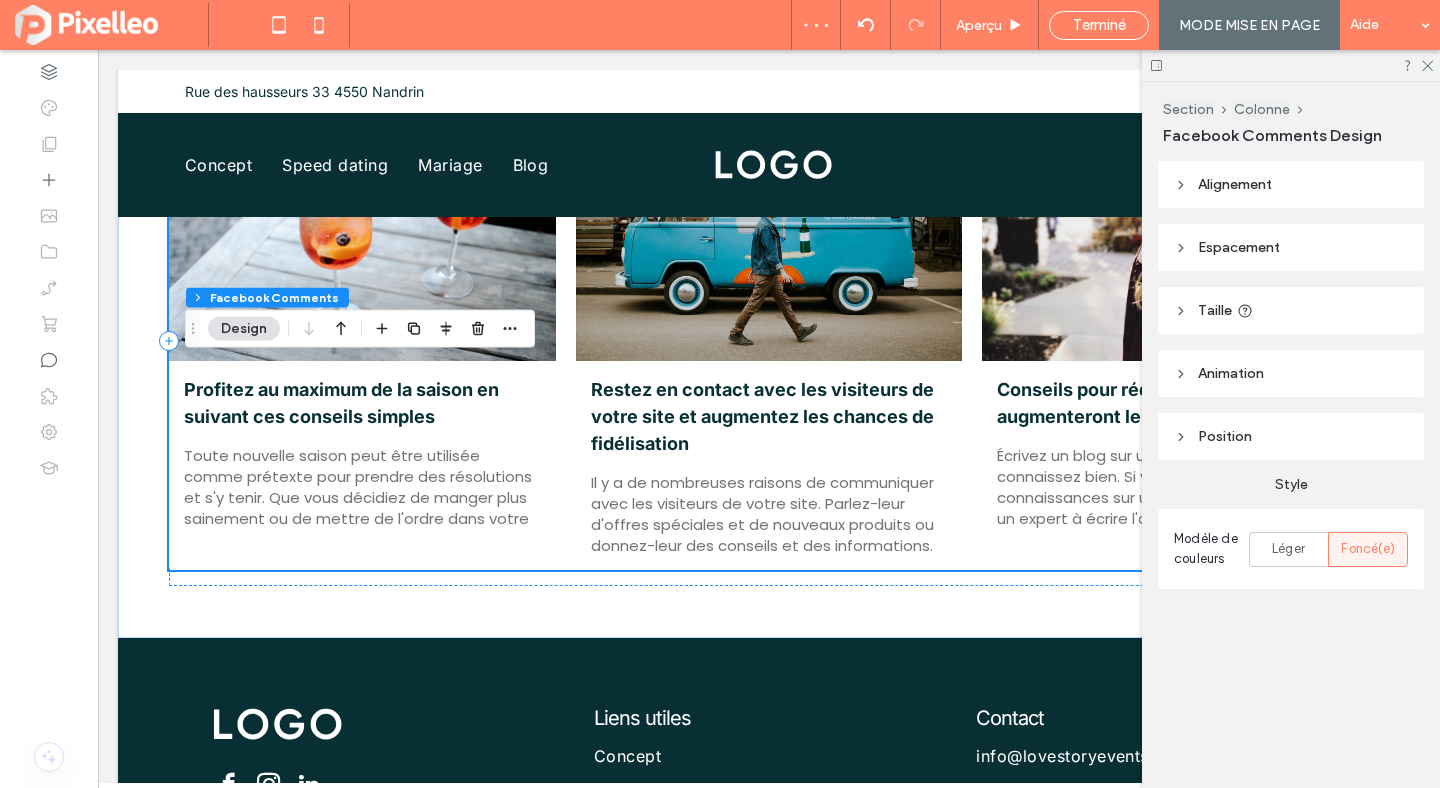 click on "Alignement" at bounding box center [1235, 184] 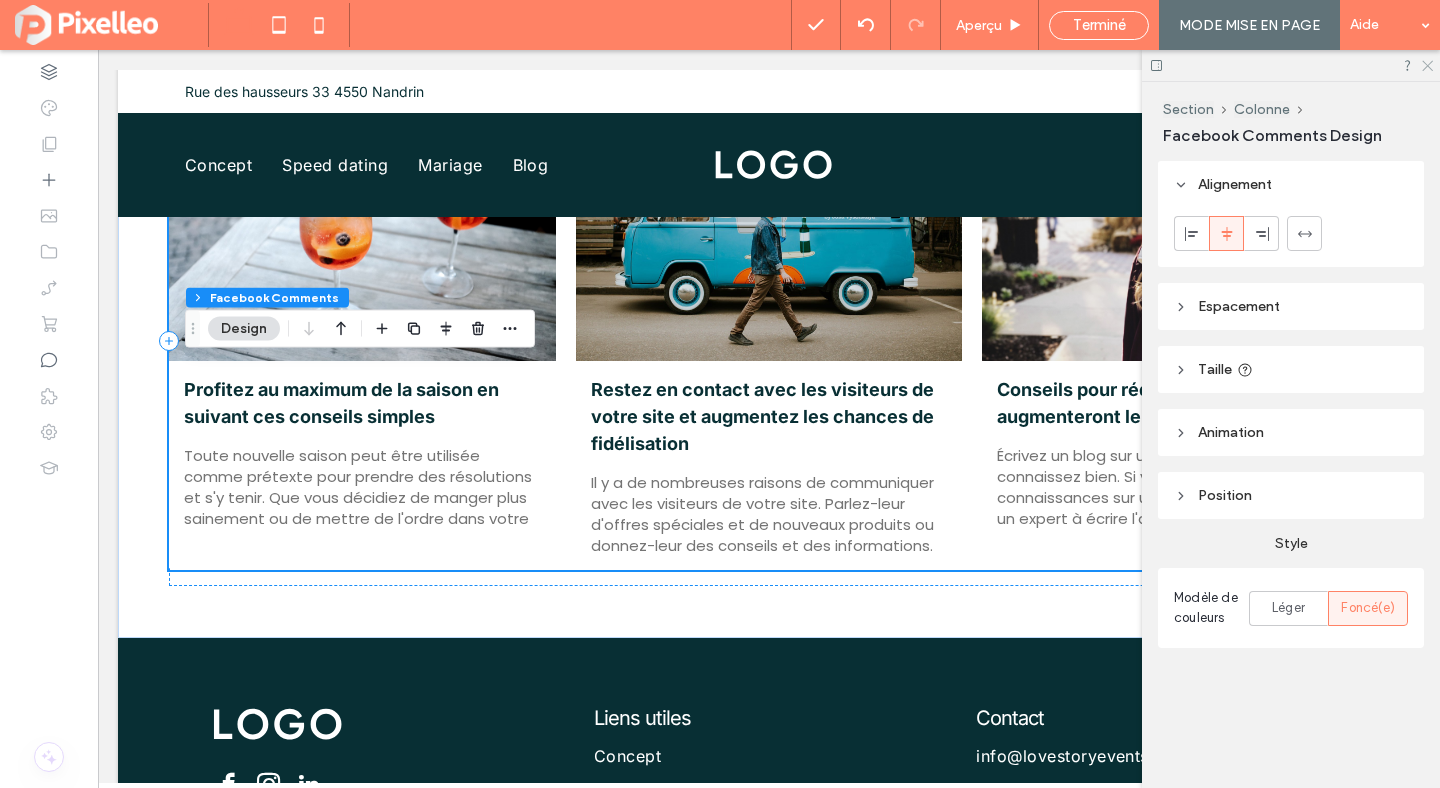 click 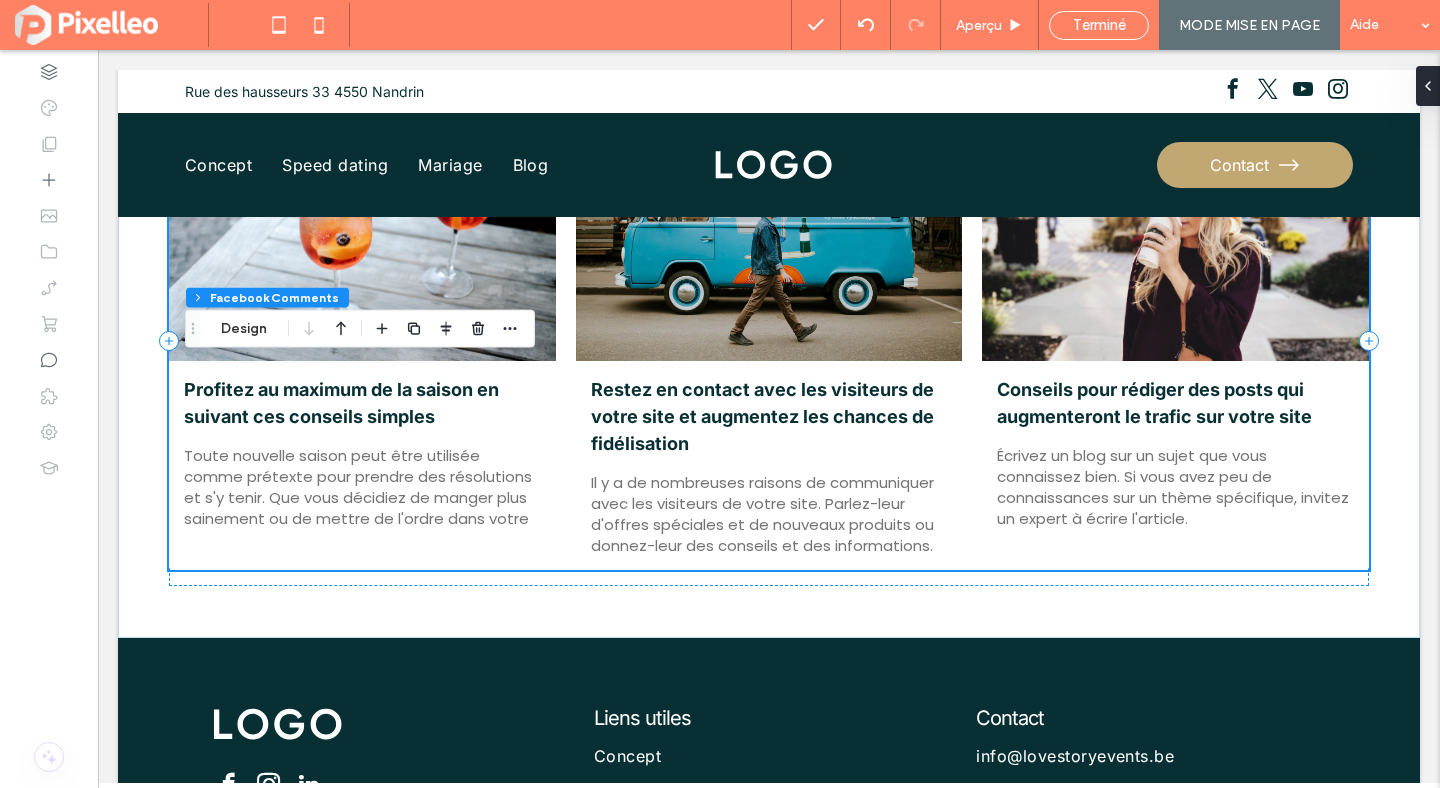 click at bounding box center (1432, 86) 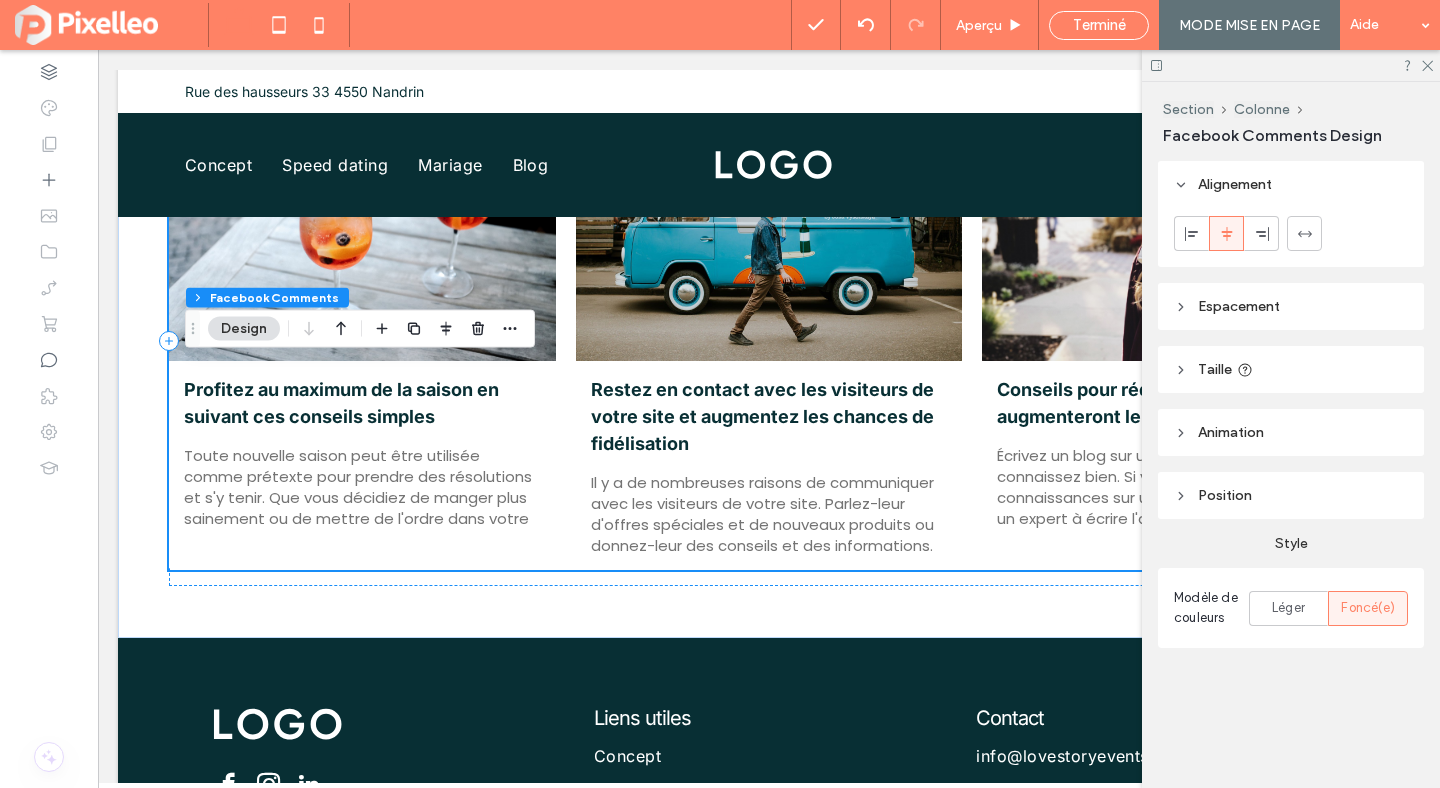 click on "Terminé" at bounding box center (1099, 25) 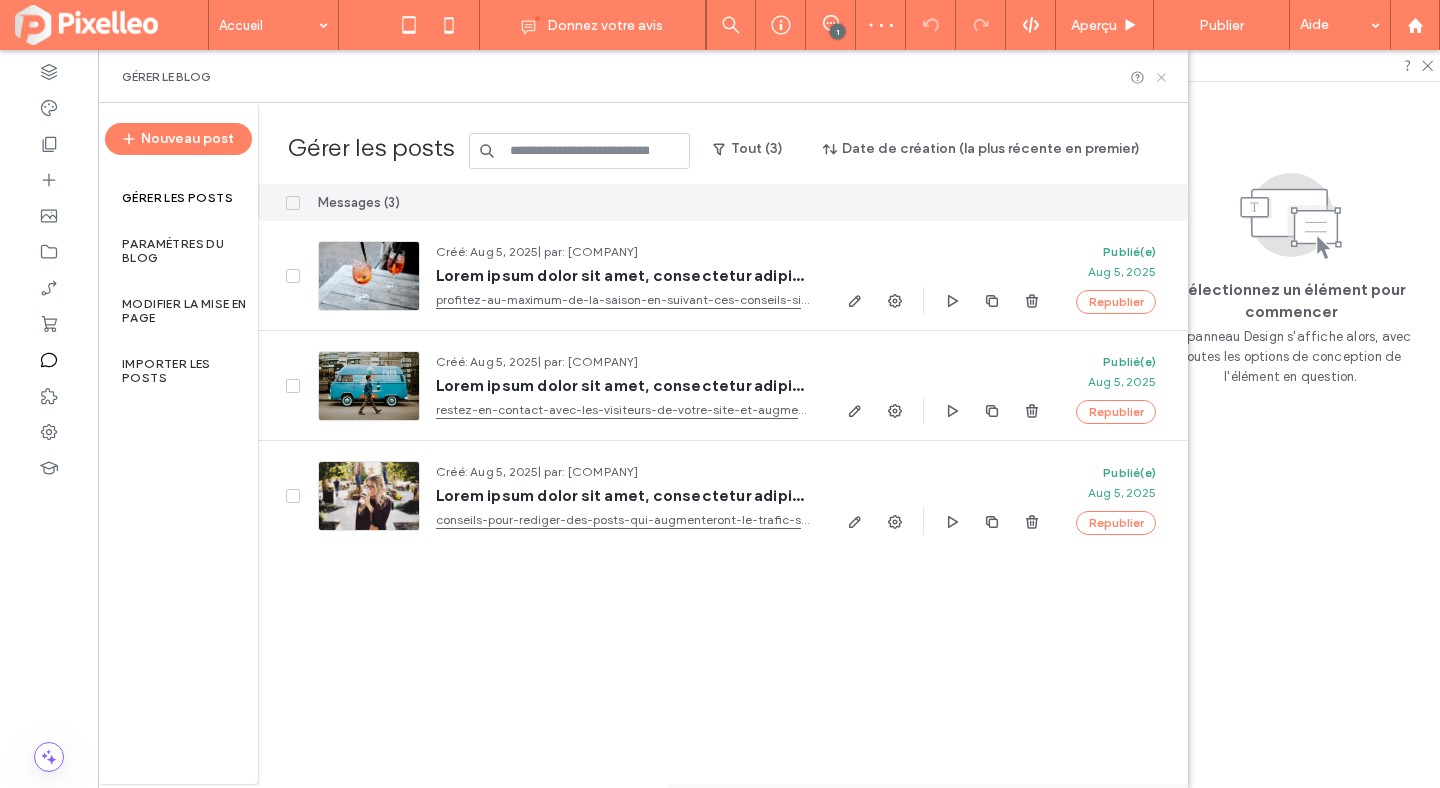 click 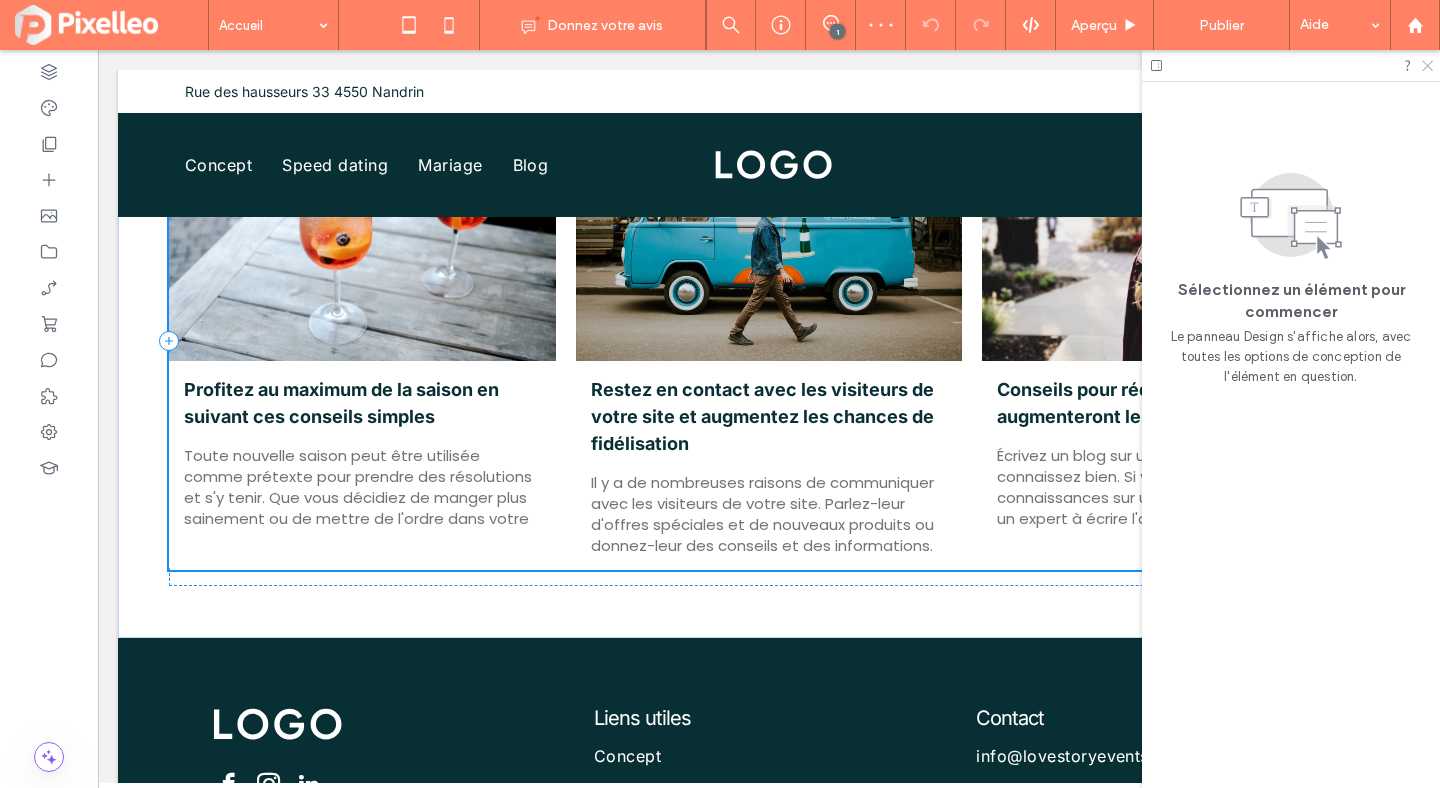 click 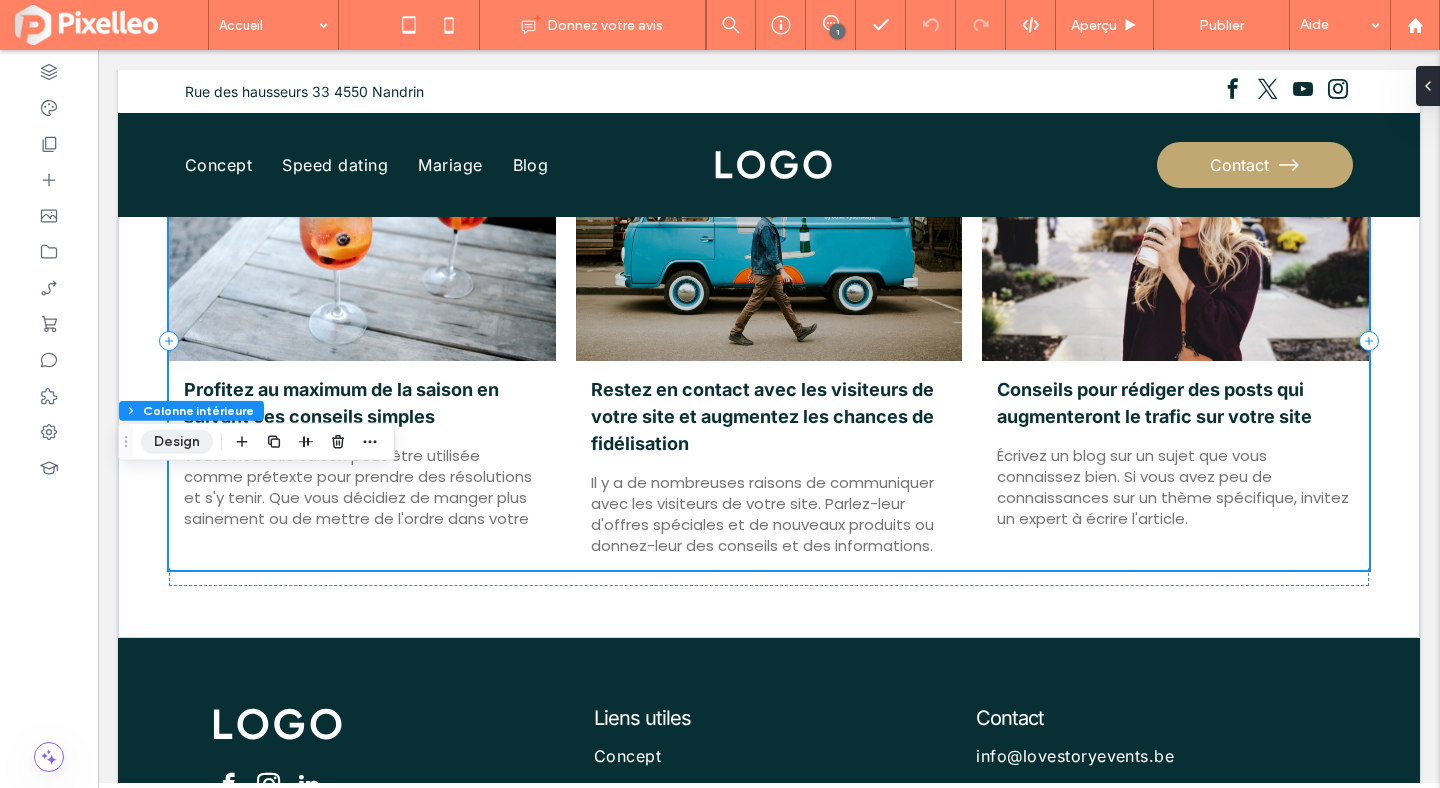 click on "Design" at bounding box center (177, 442) 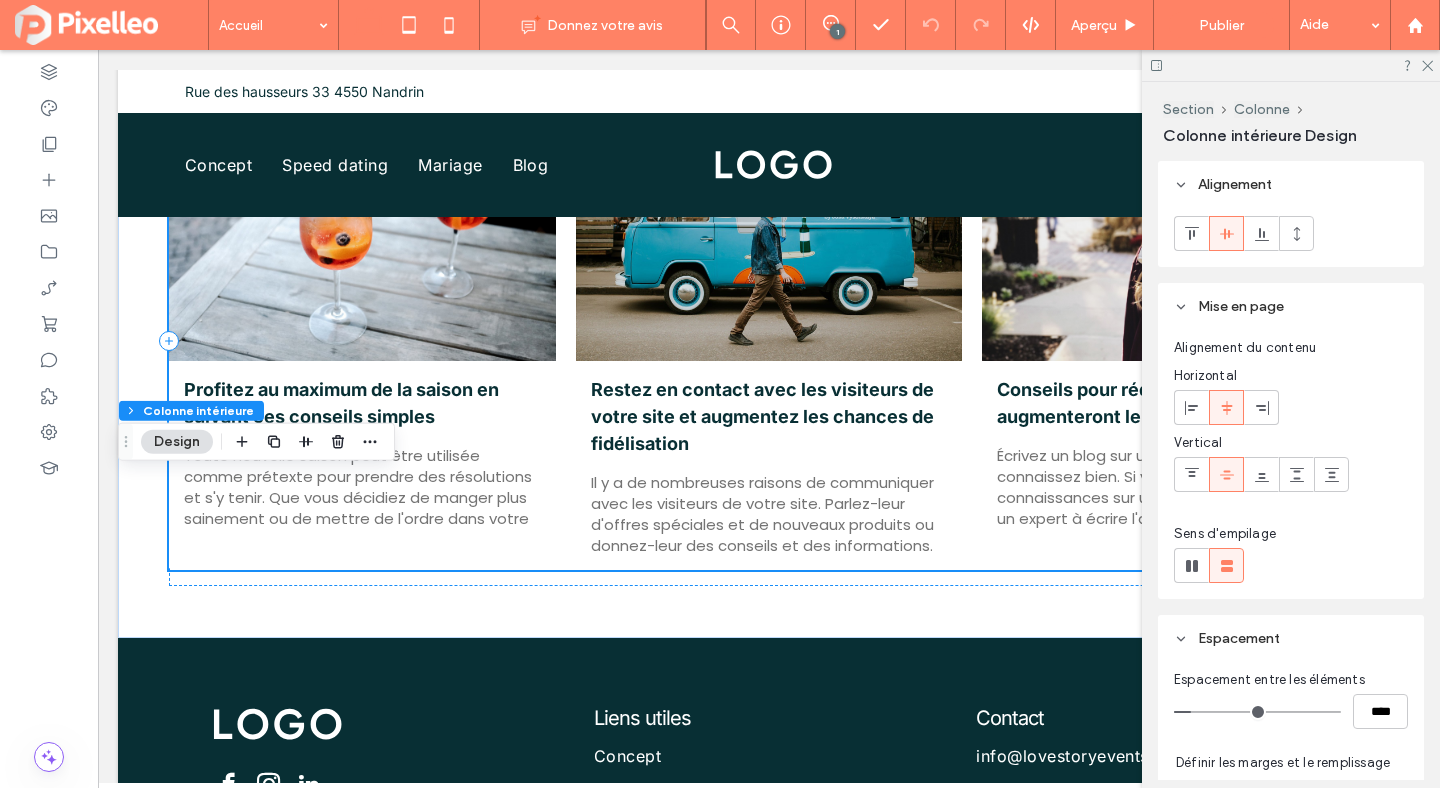 scroll, scrollTop: 684, scrollLeft: 0, axis: vertical 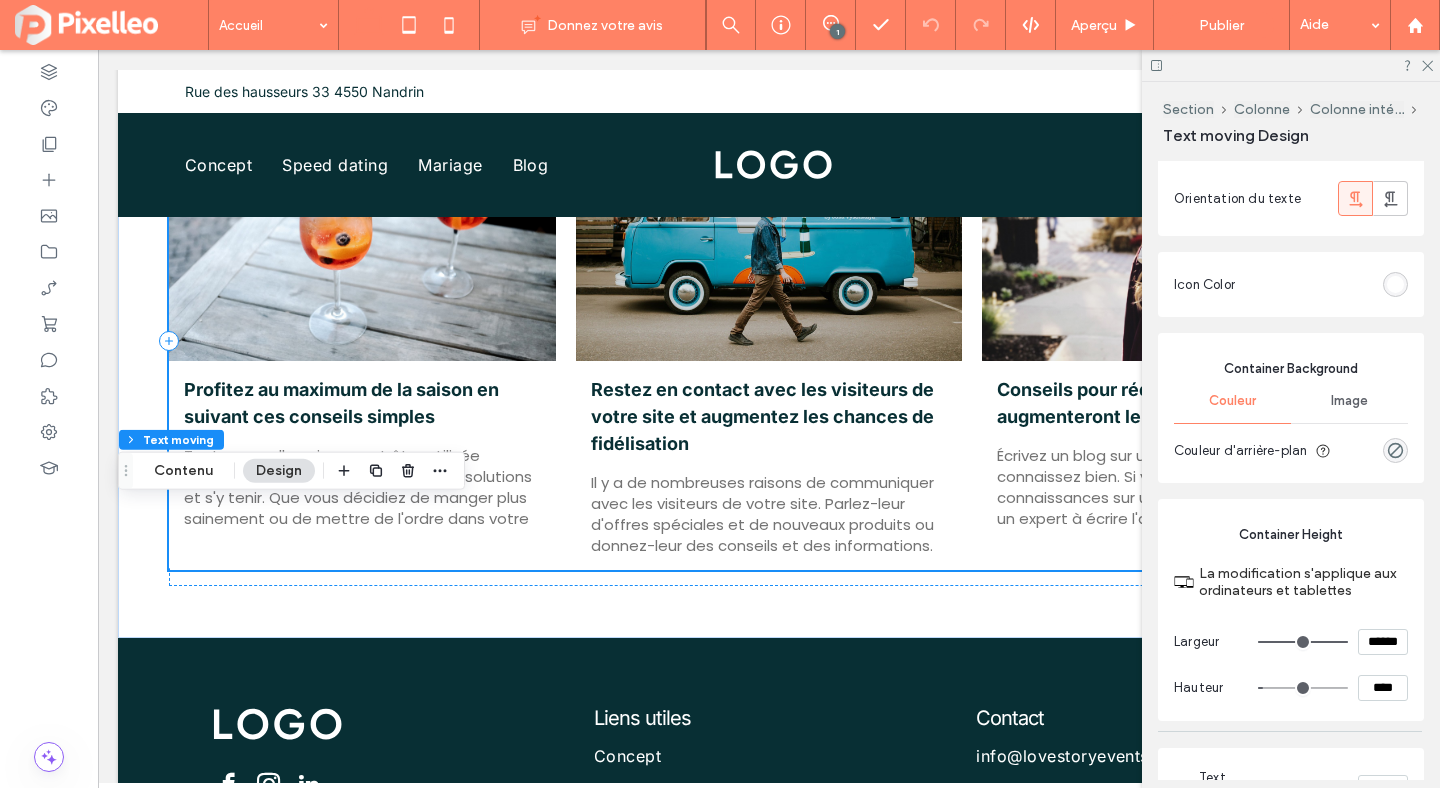 click at bounding box center [1395, 284] 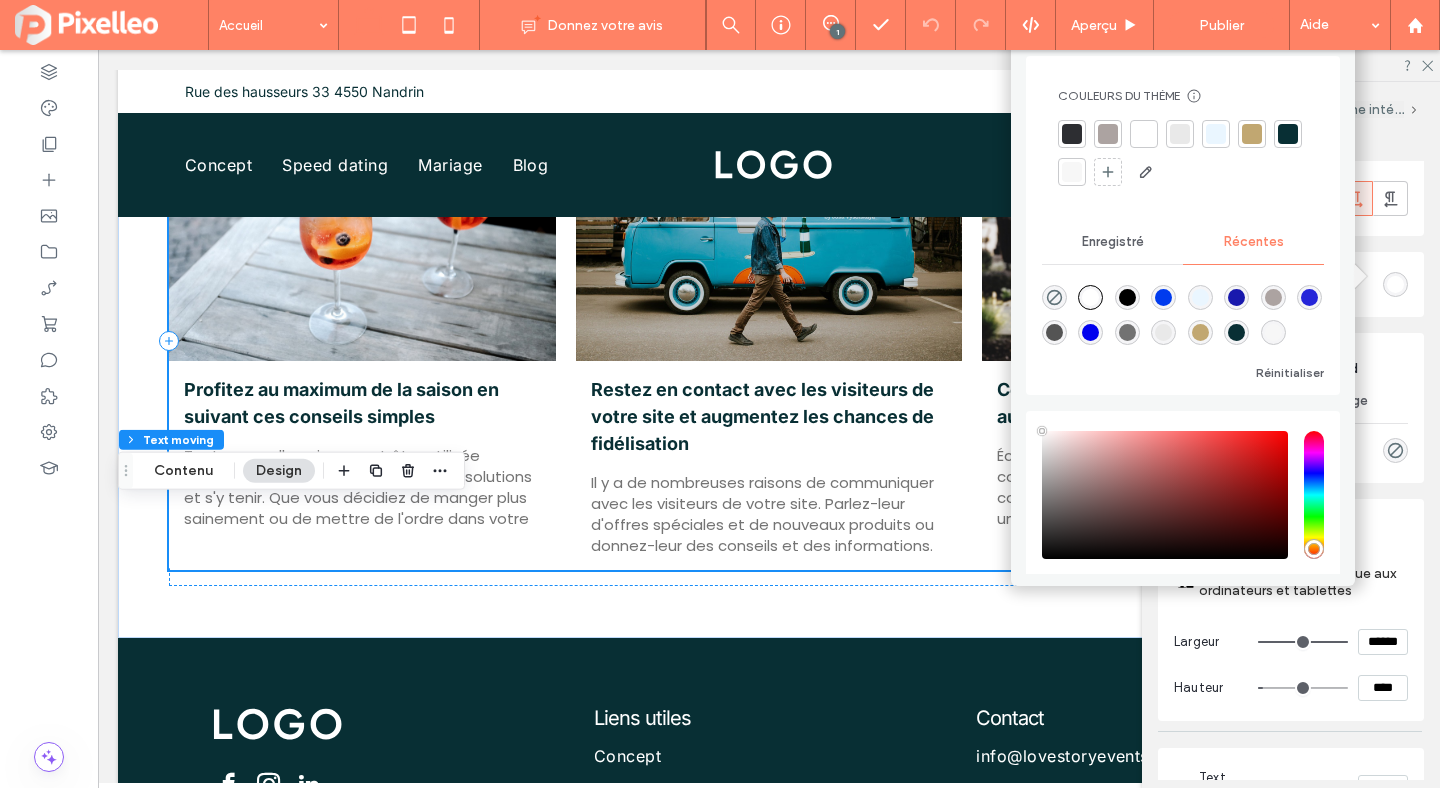 click at bounding box center [1252, 134] 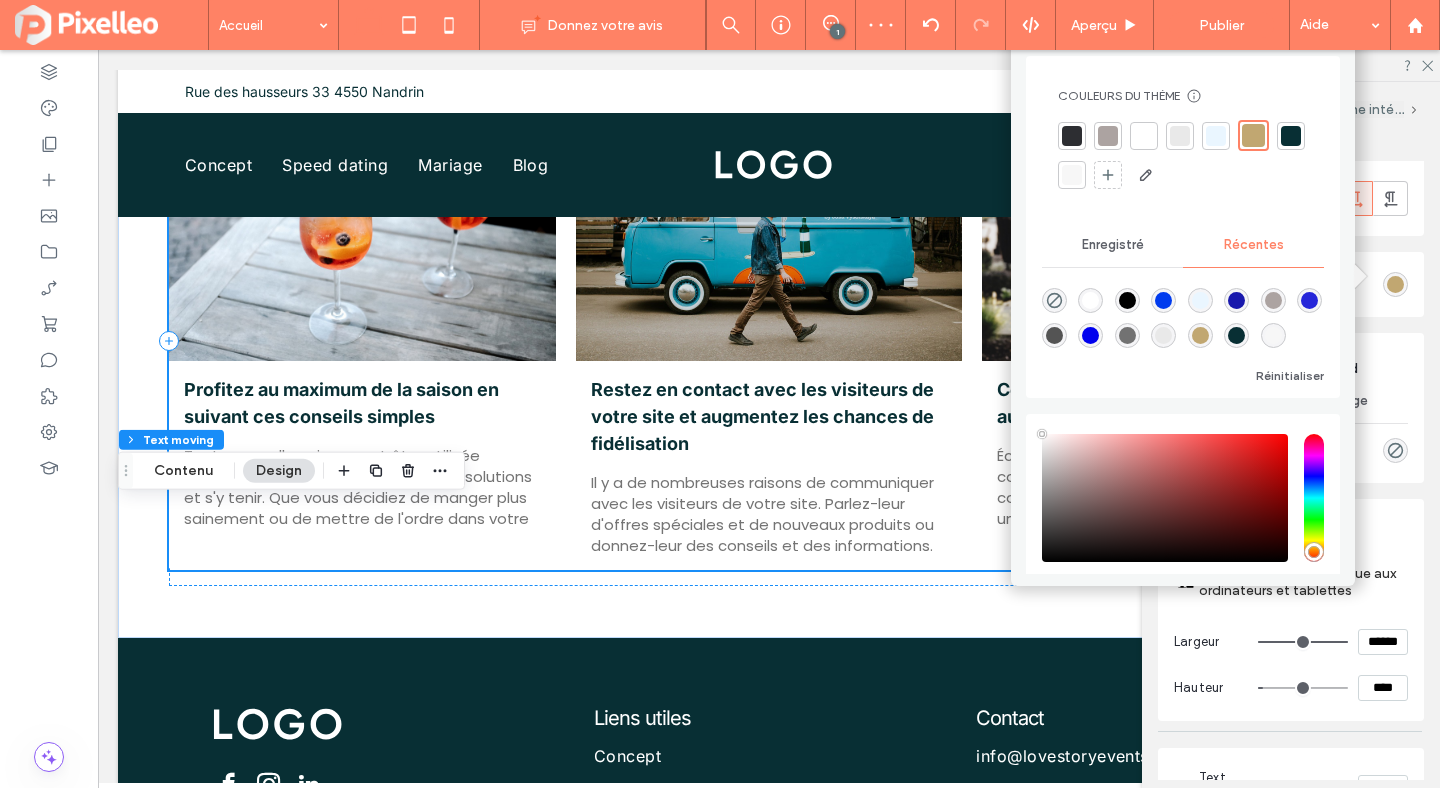 click on "Text moving Design" at bounding box center (1293, 135) 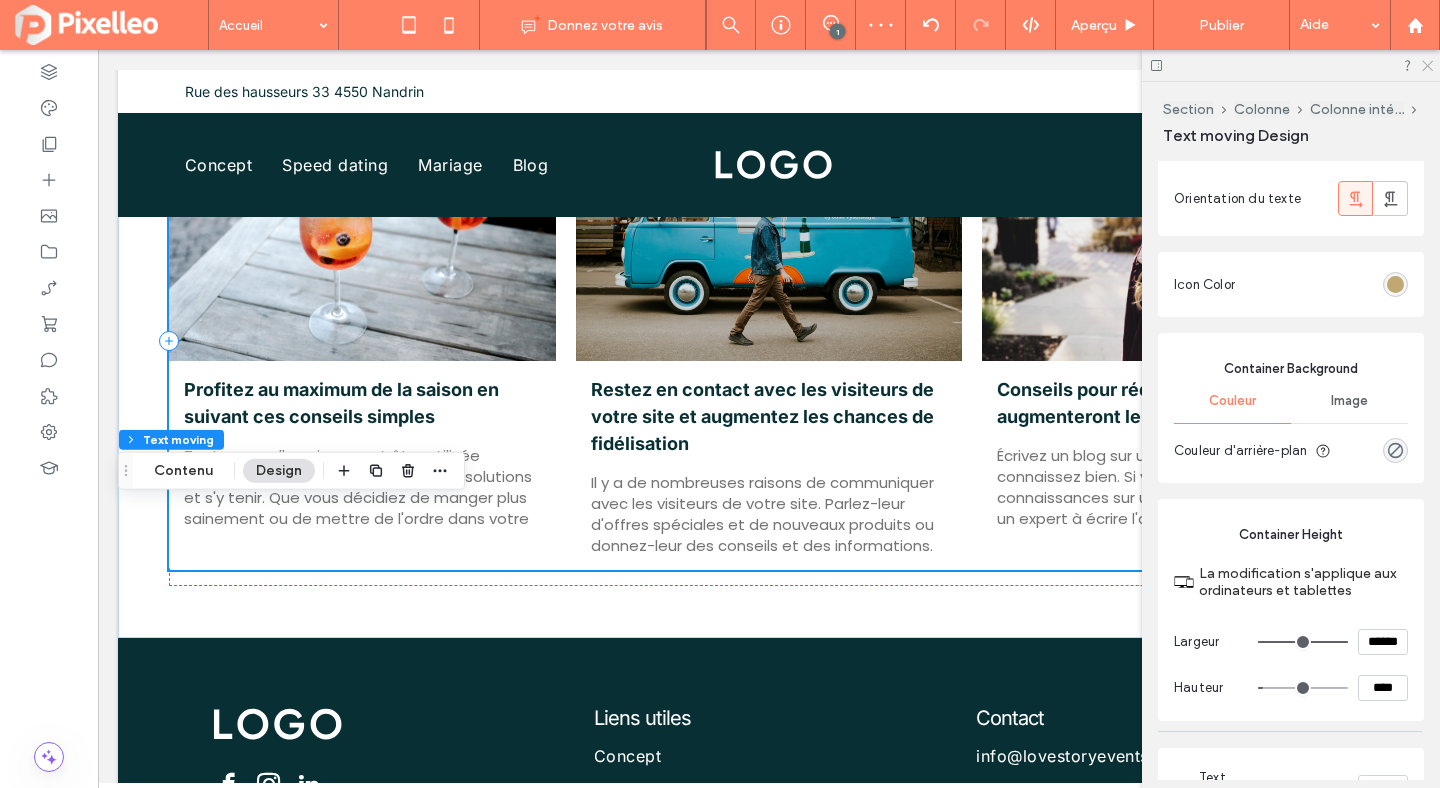 click 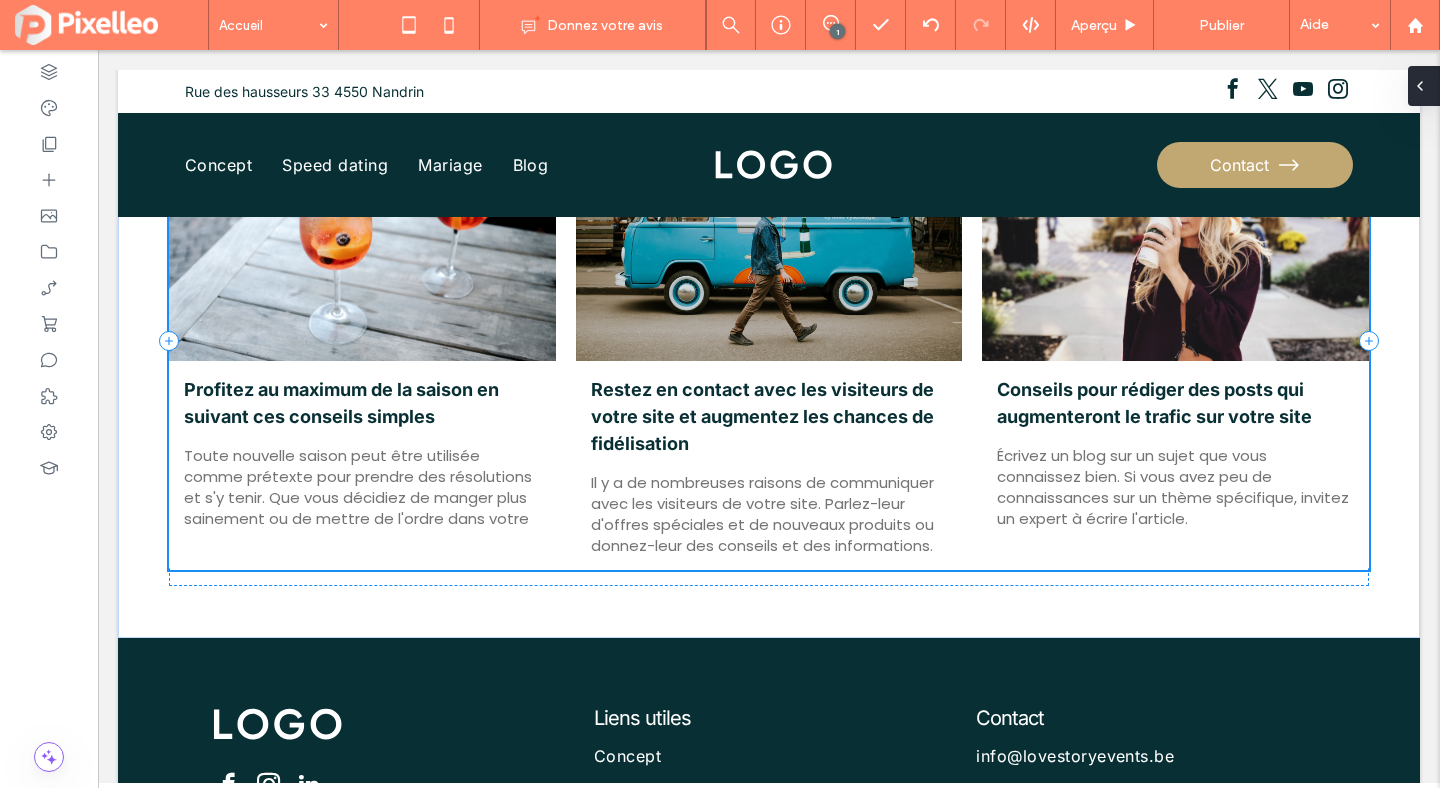 type on "***" 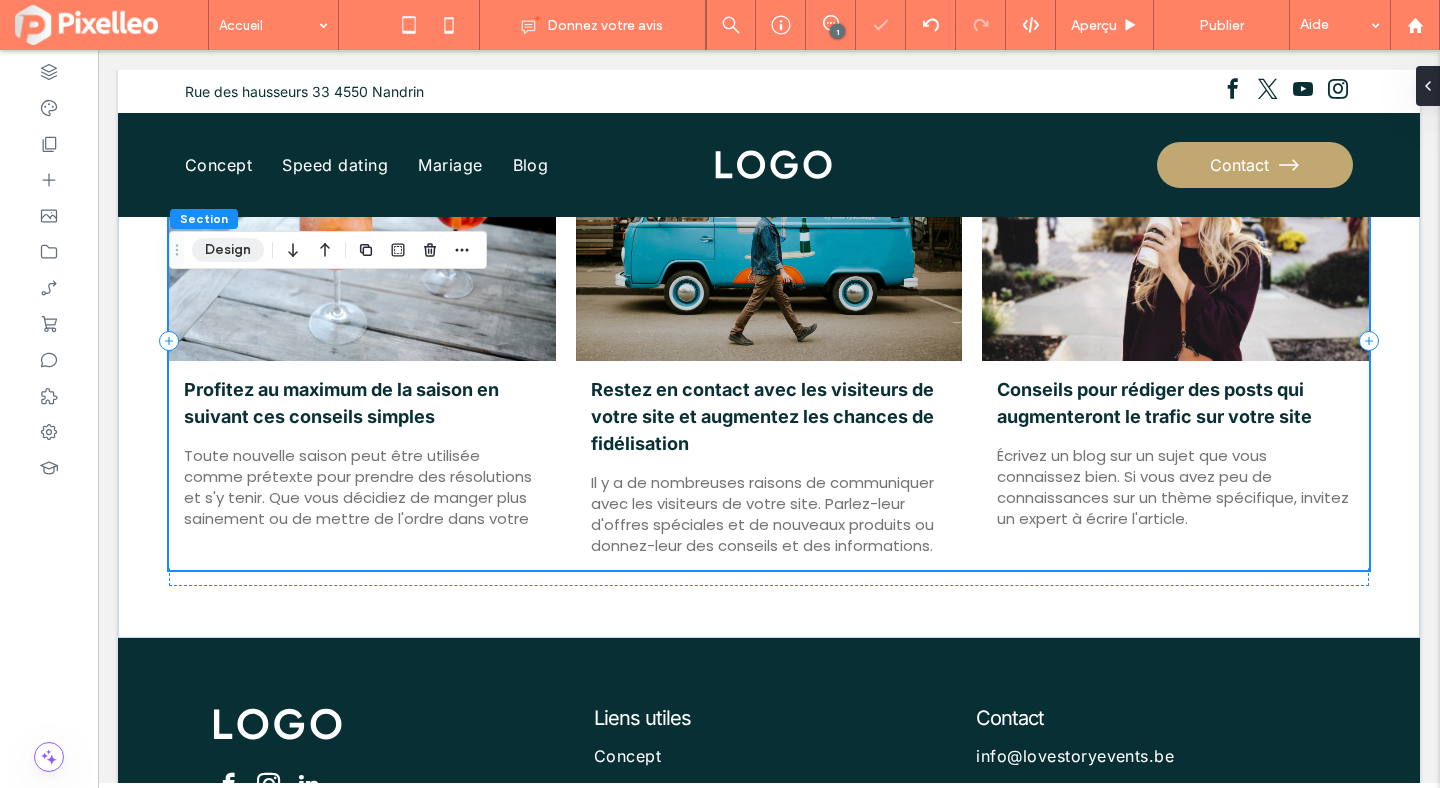 click on "Design" at bounding box center [228, 250] 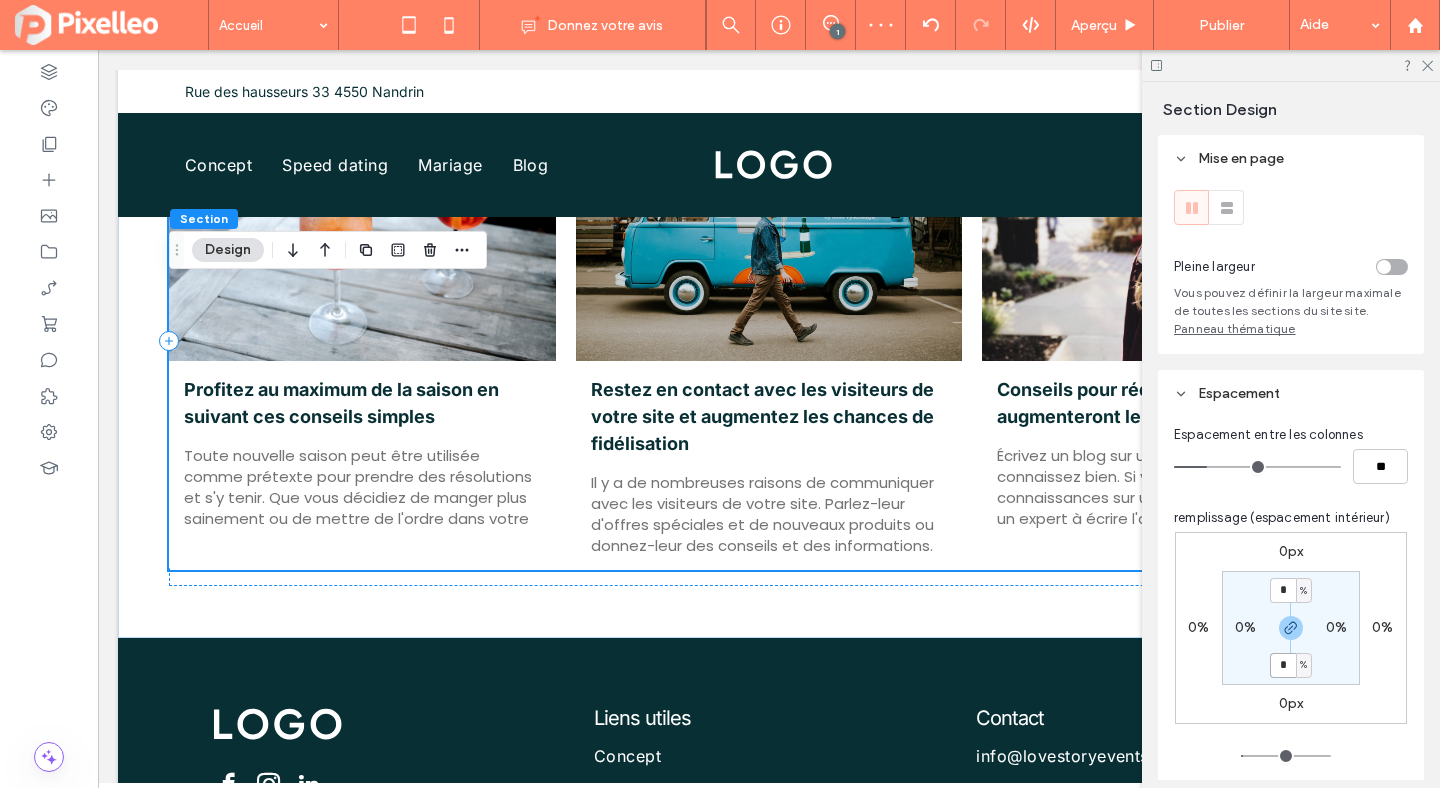 click on "*" at bounding box center [1283, 665] 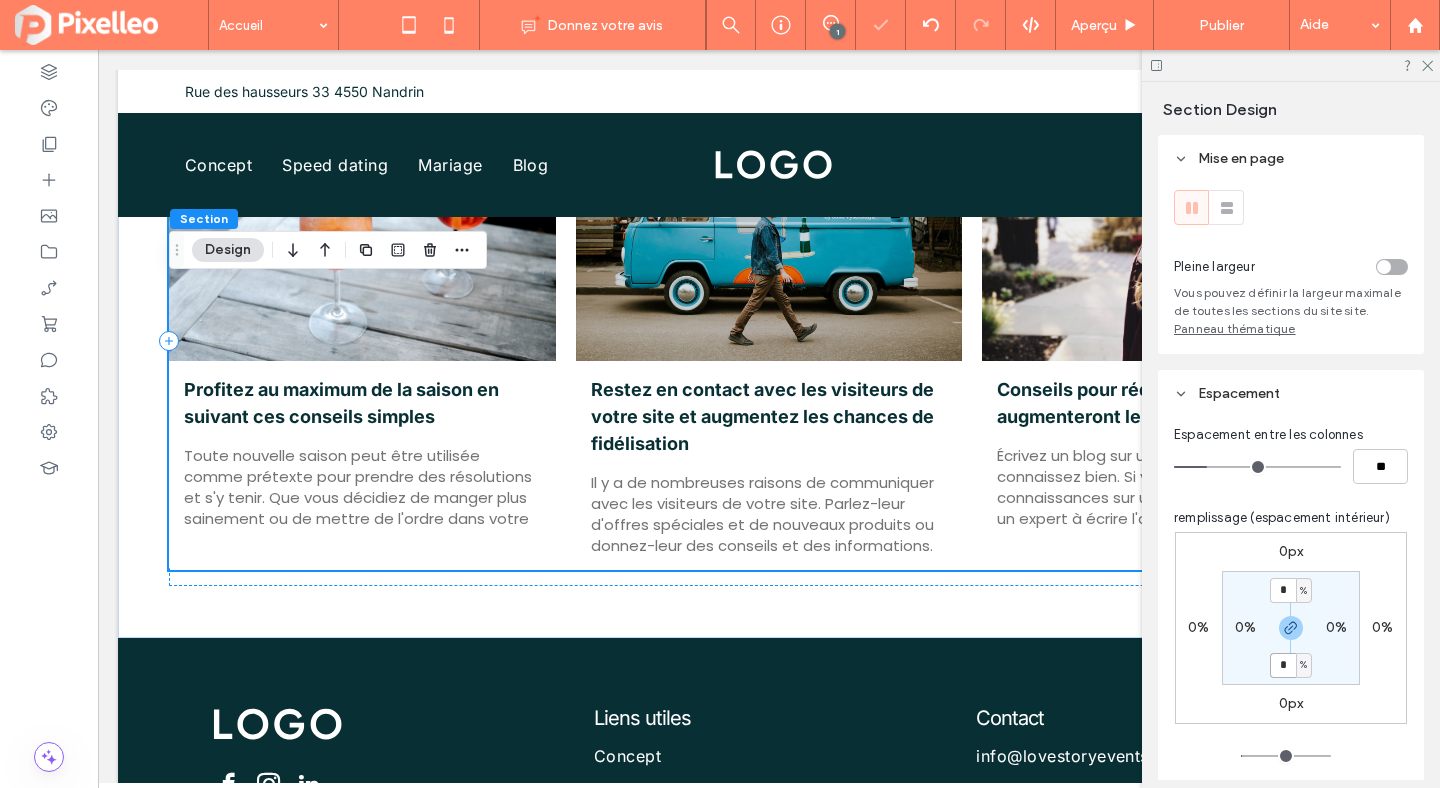click on "*" at bounding box center (1283, 665) 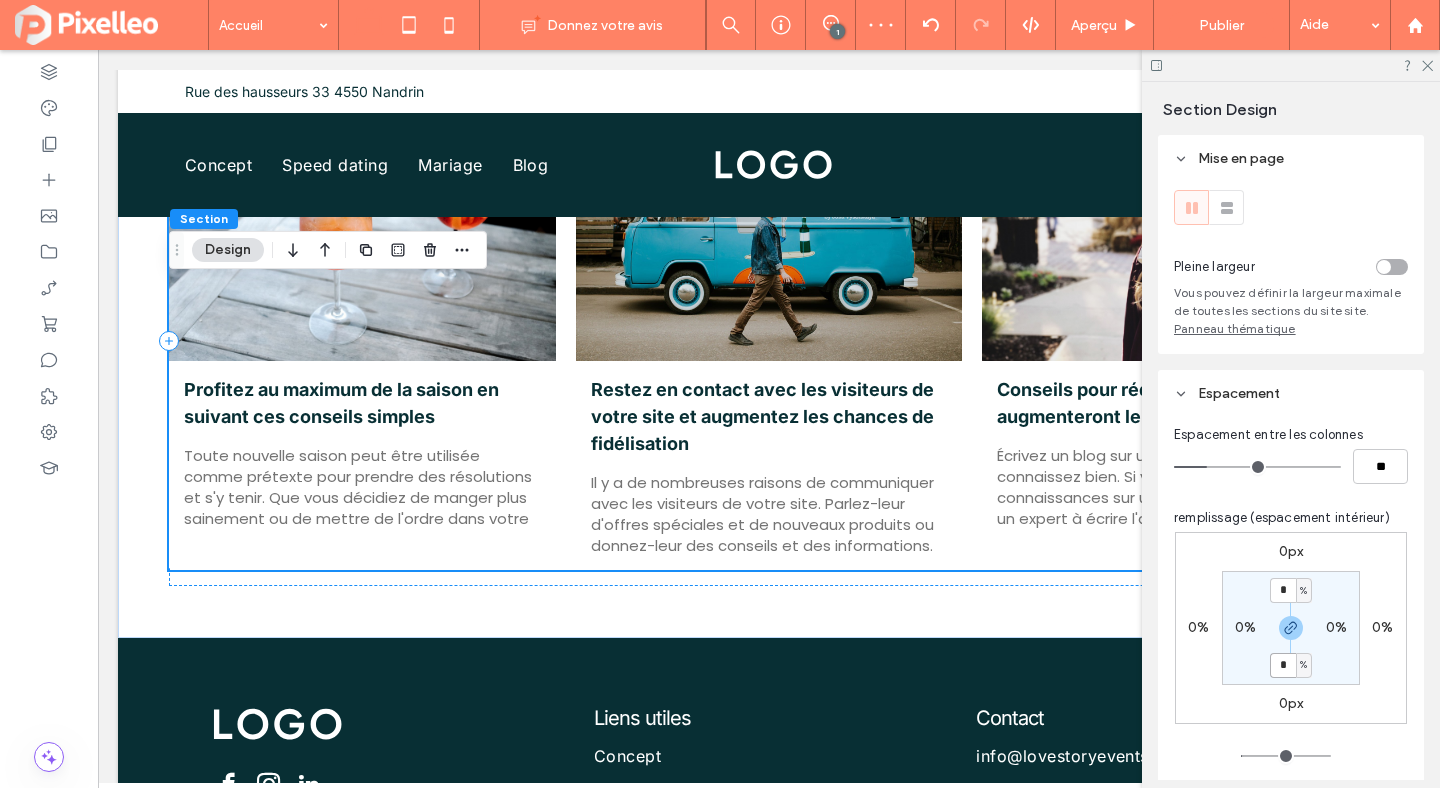 click on "*" at bounding box center [1283, 665] 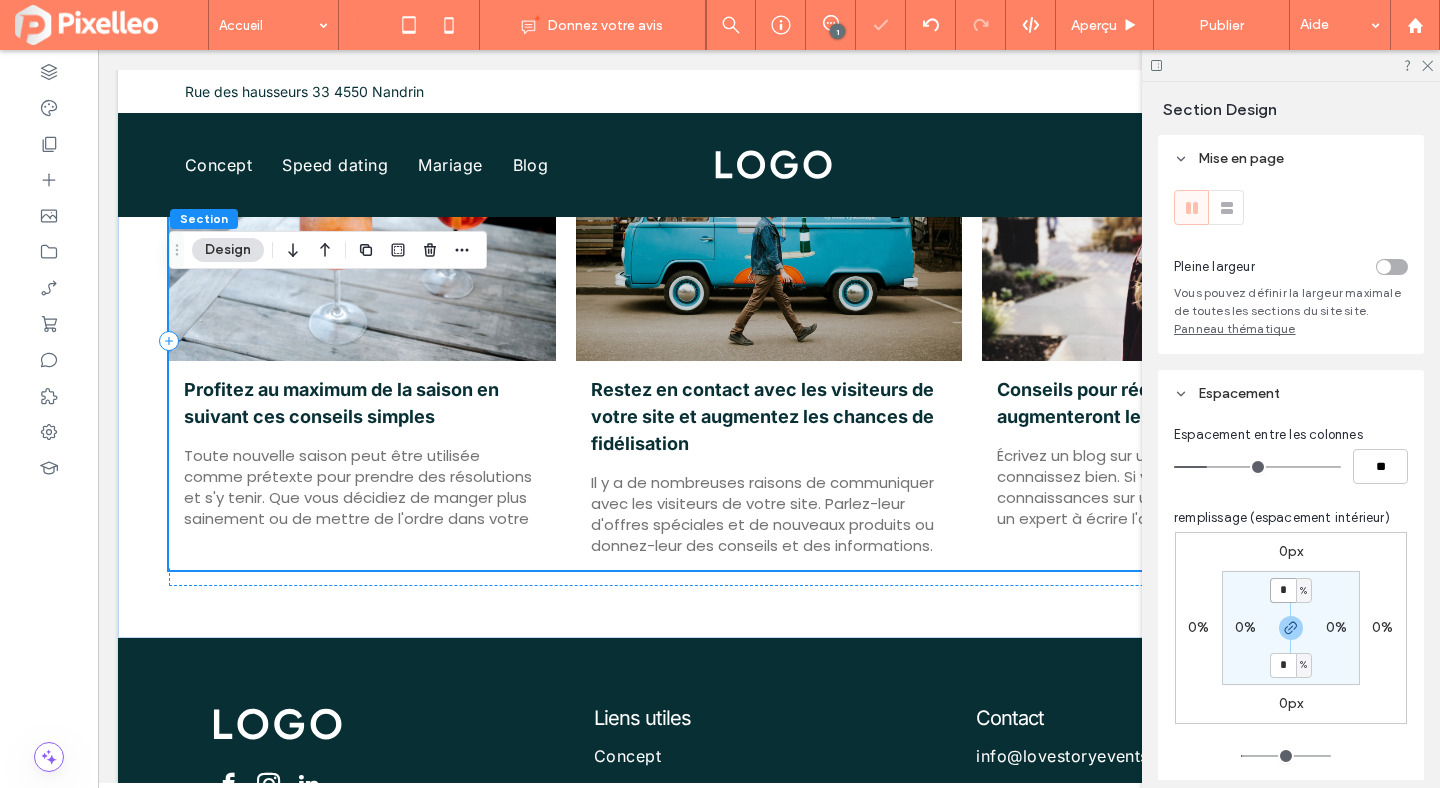 click on "*" at bounding box center [1283, 590] 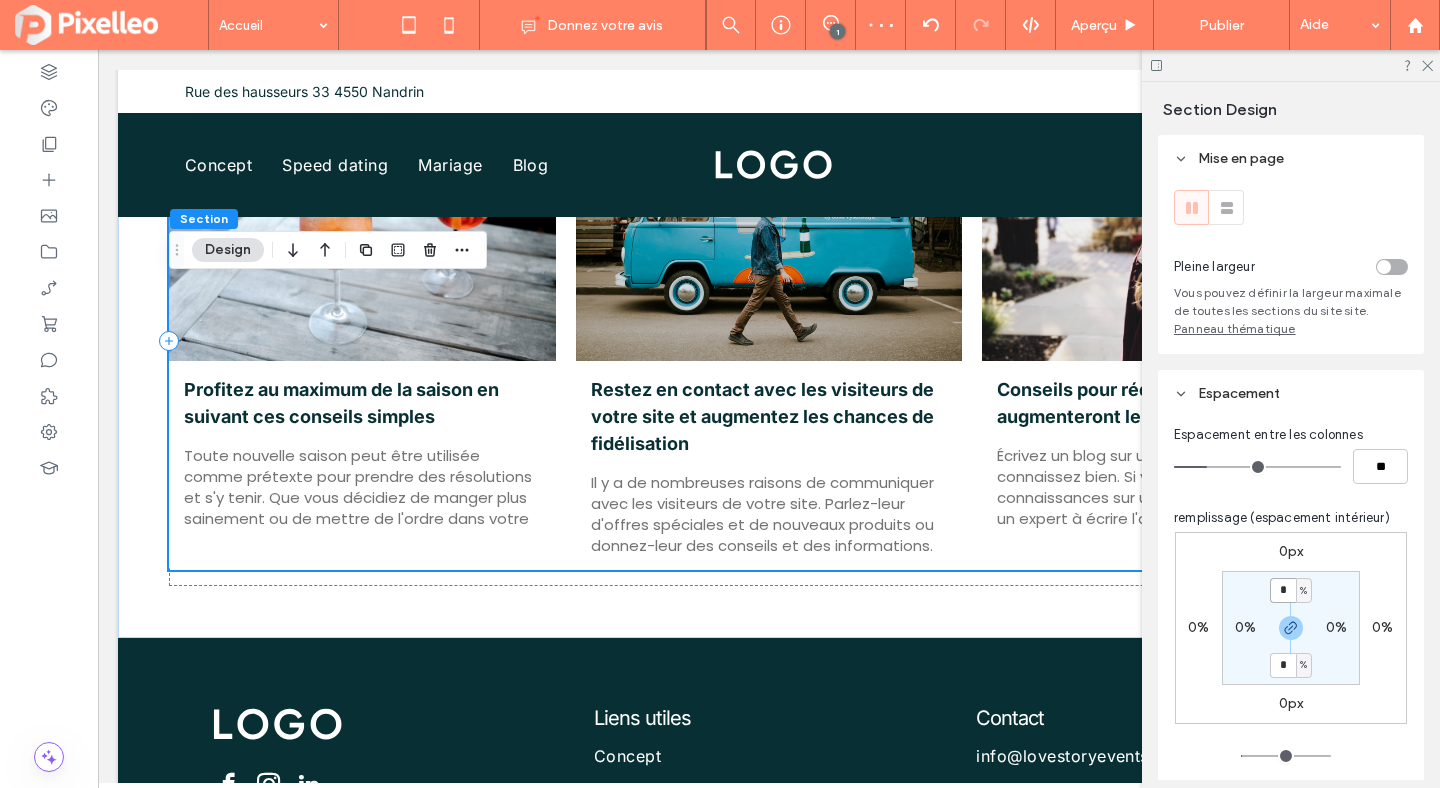type on "*" 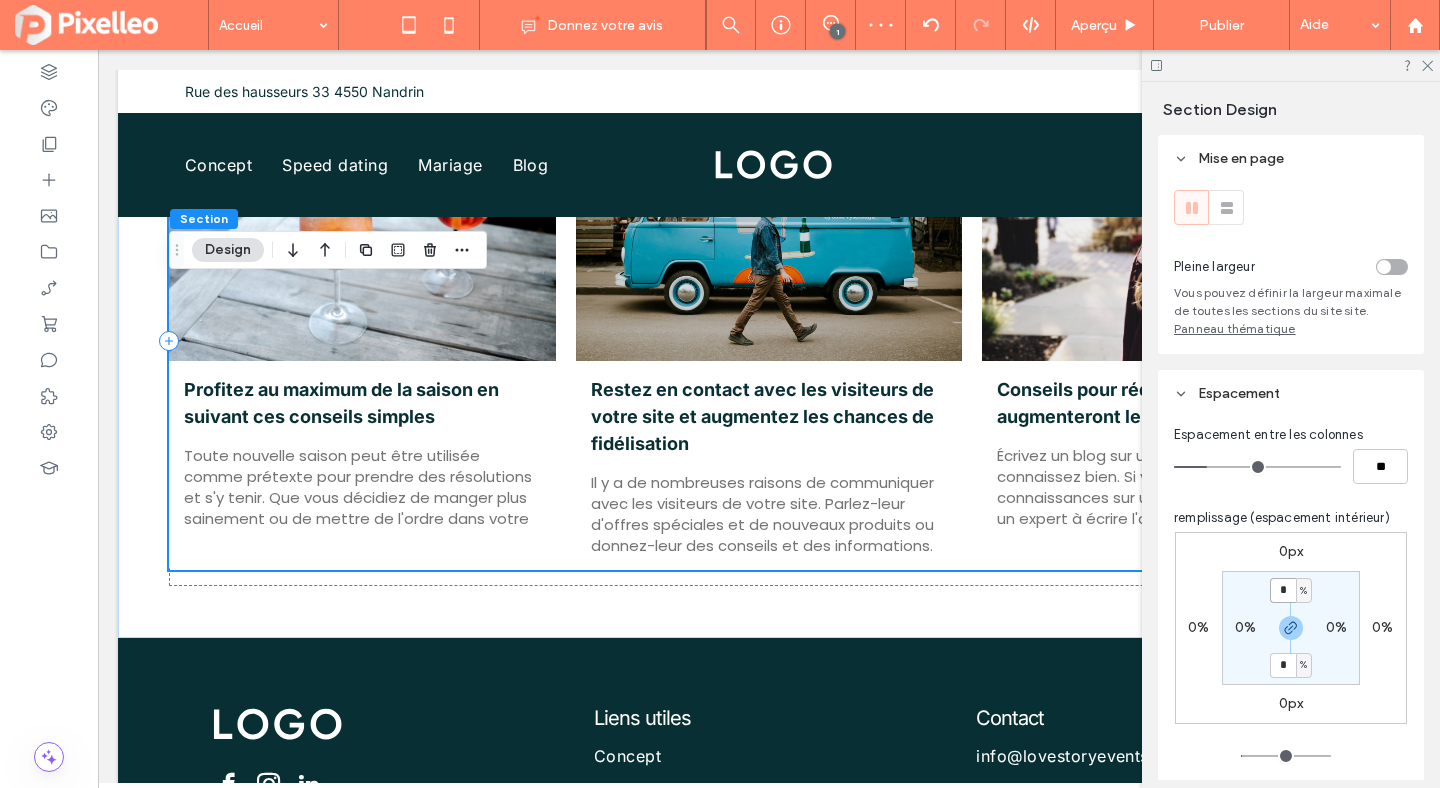 type on "*" 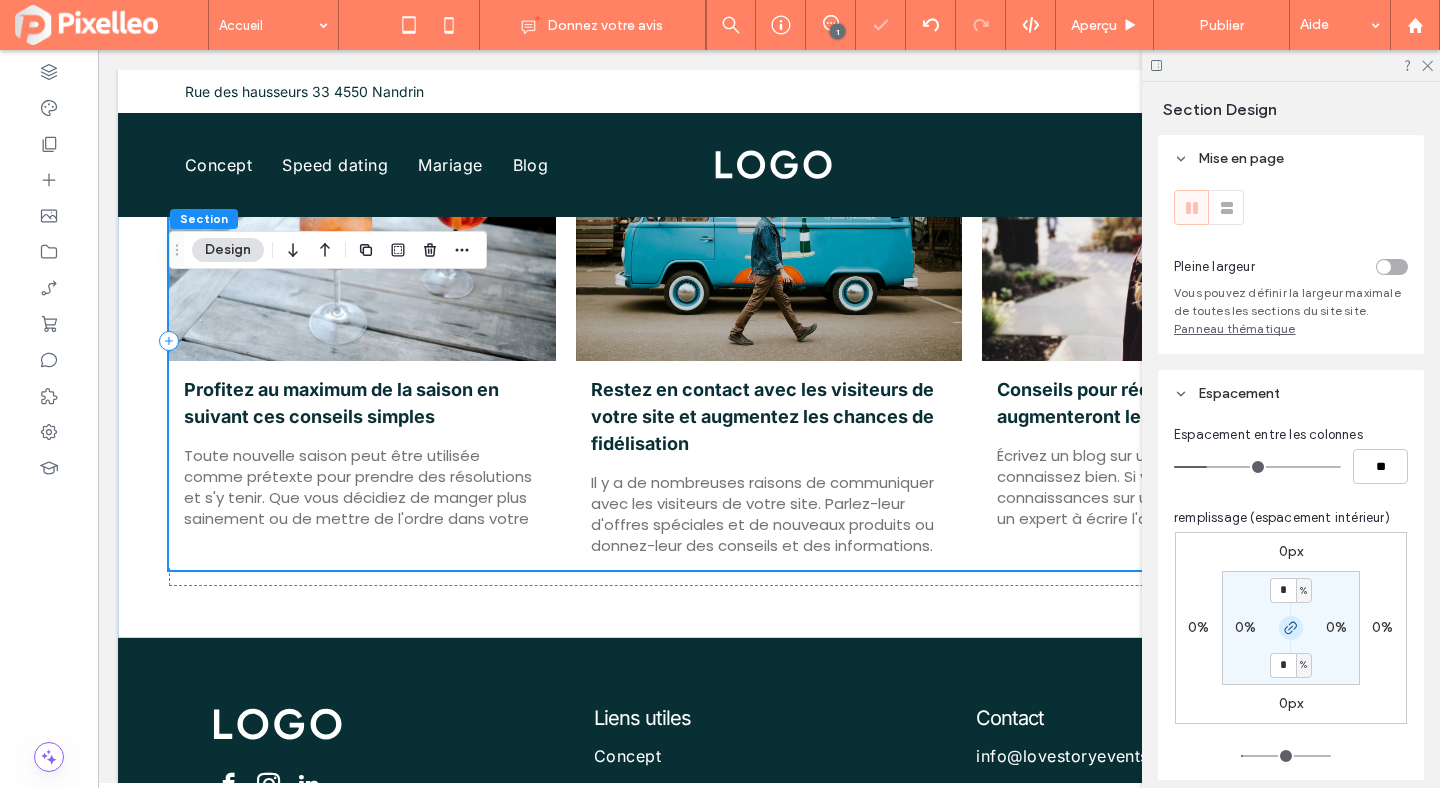 click 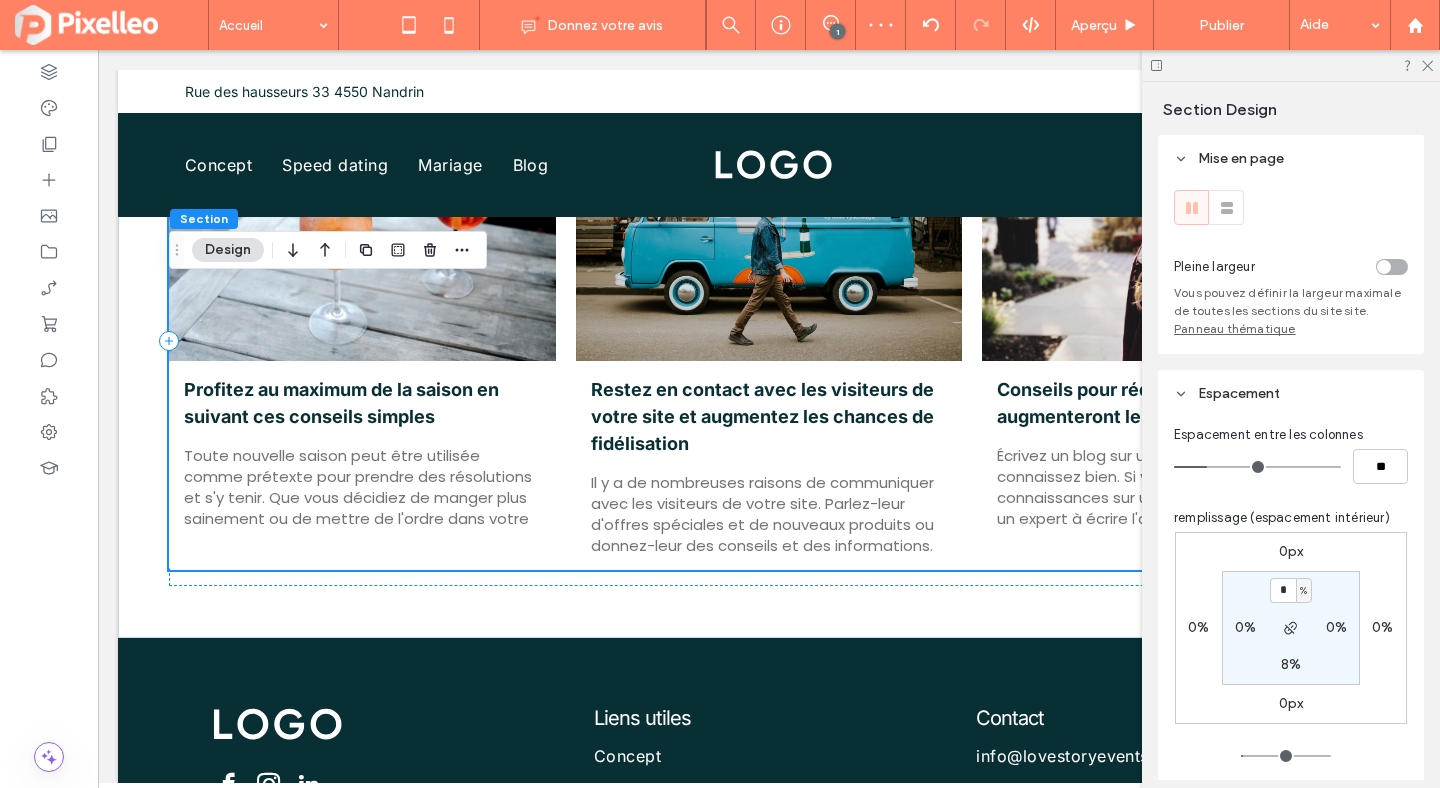 click on "8%" at bounding box center (1291, 664) 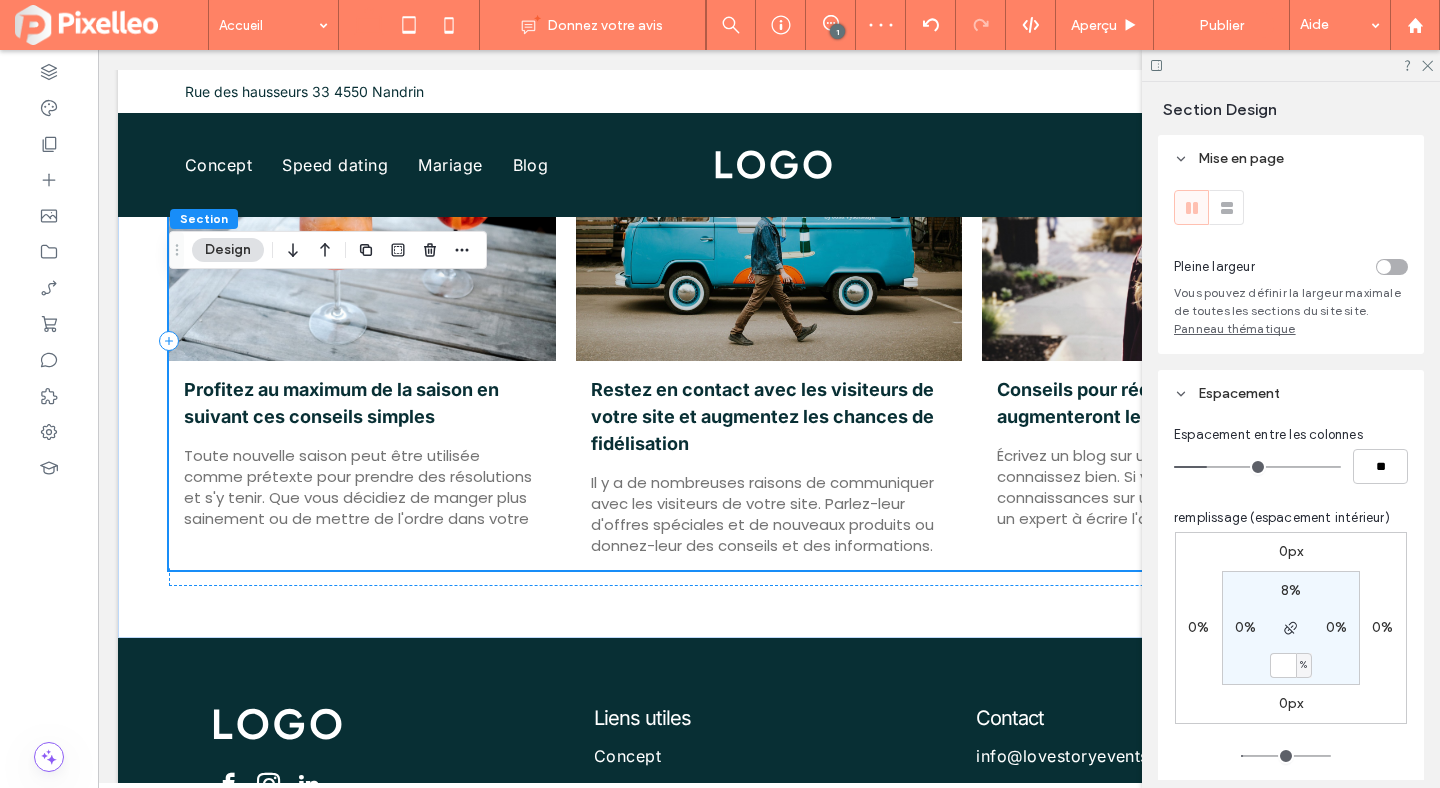 type 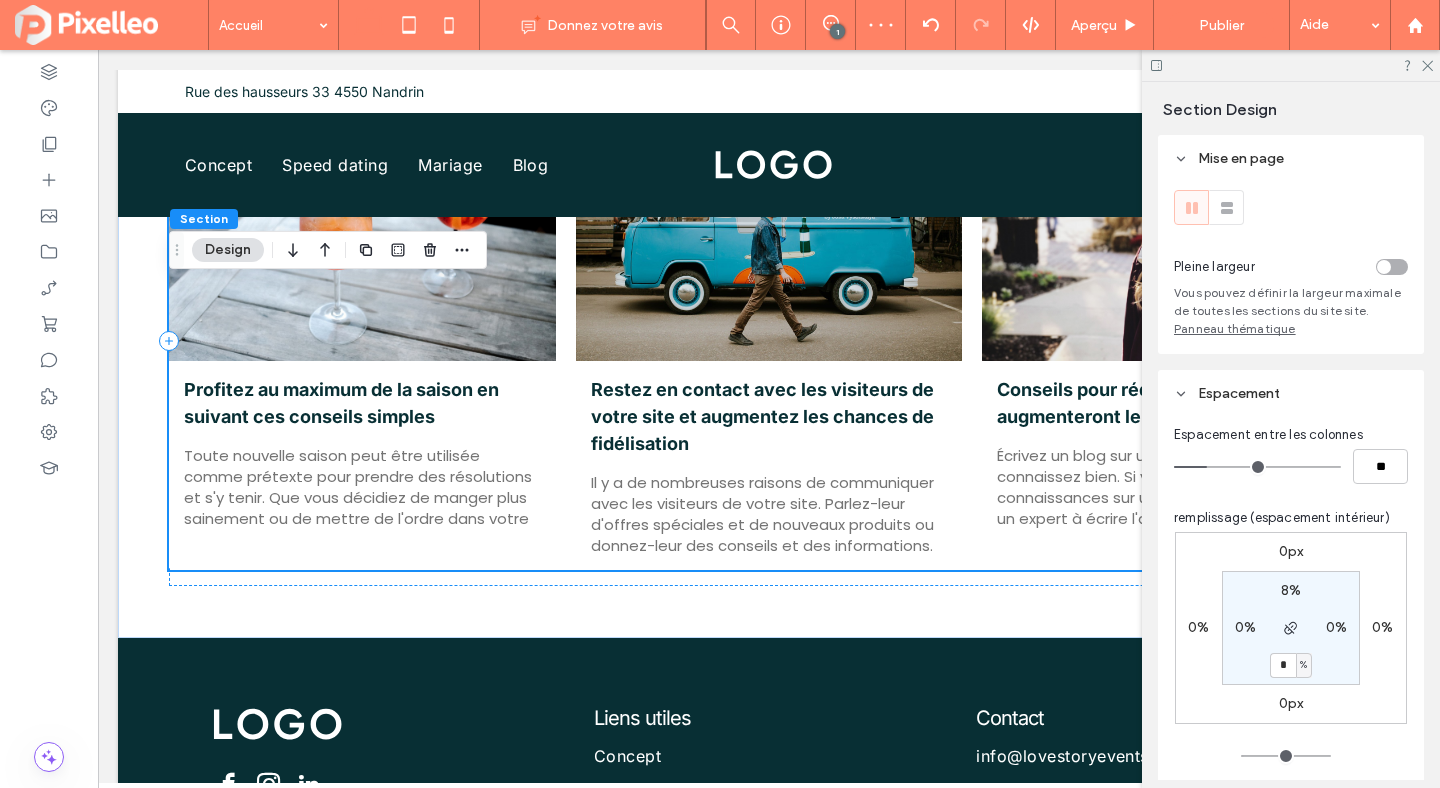 click on "8%" at bounding box center [1291, 590] 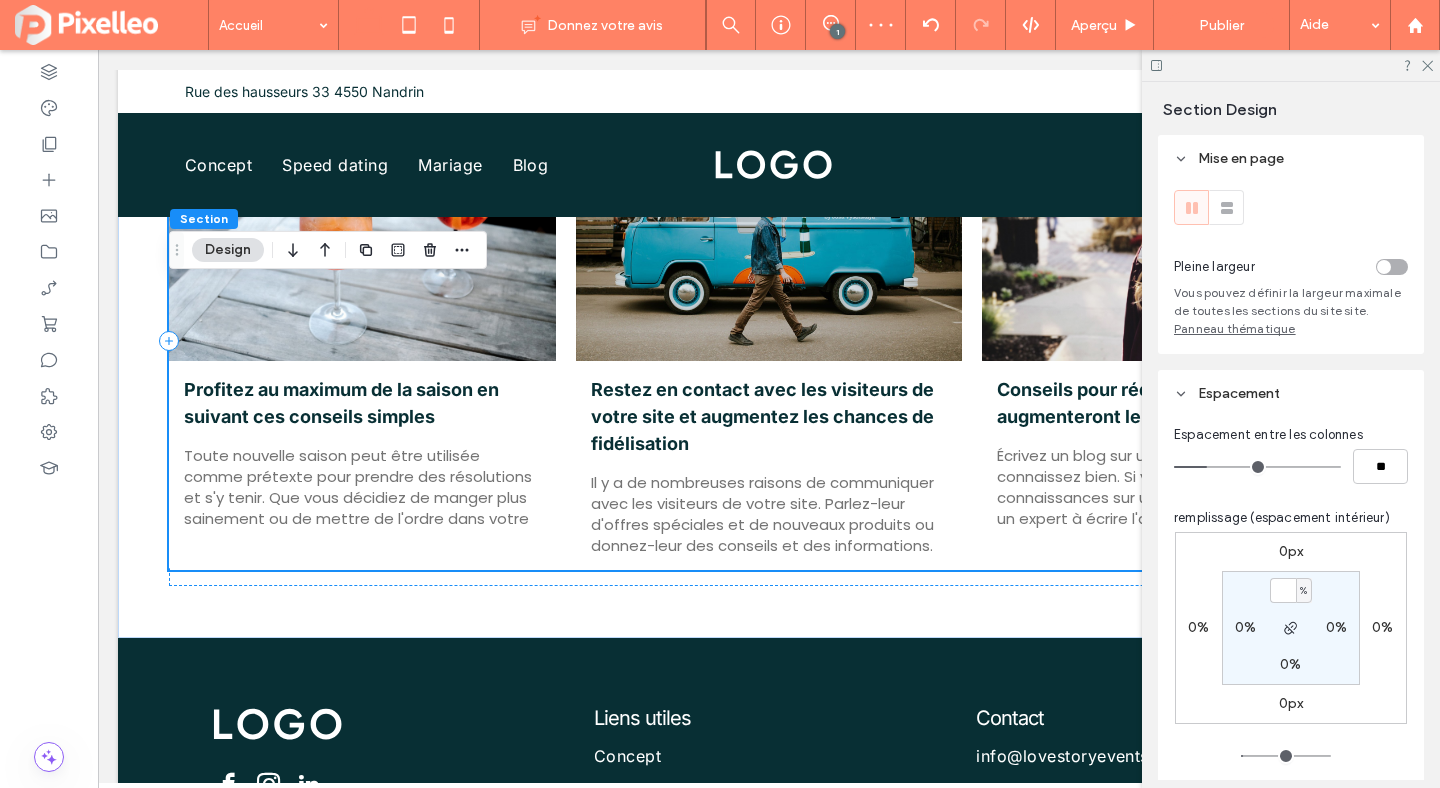 type 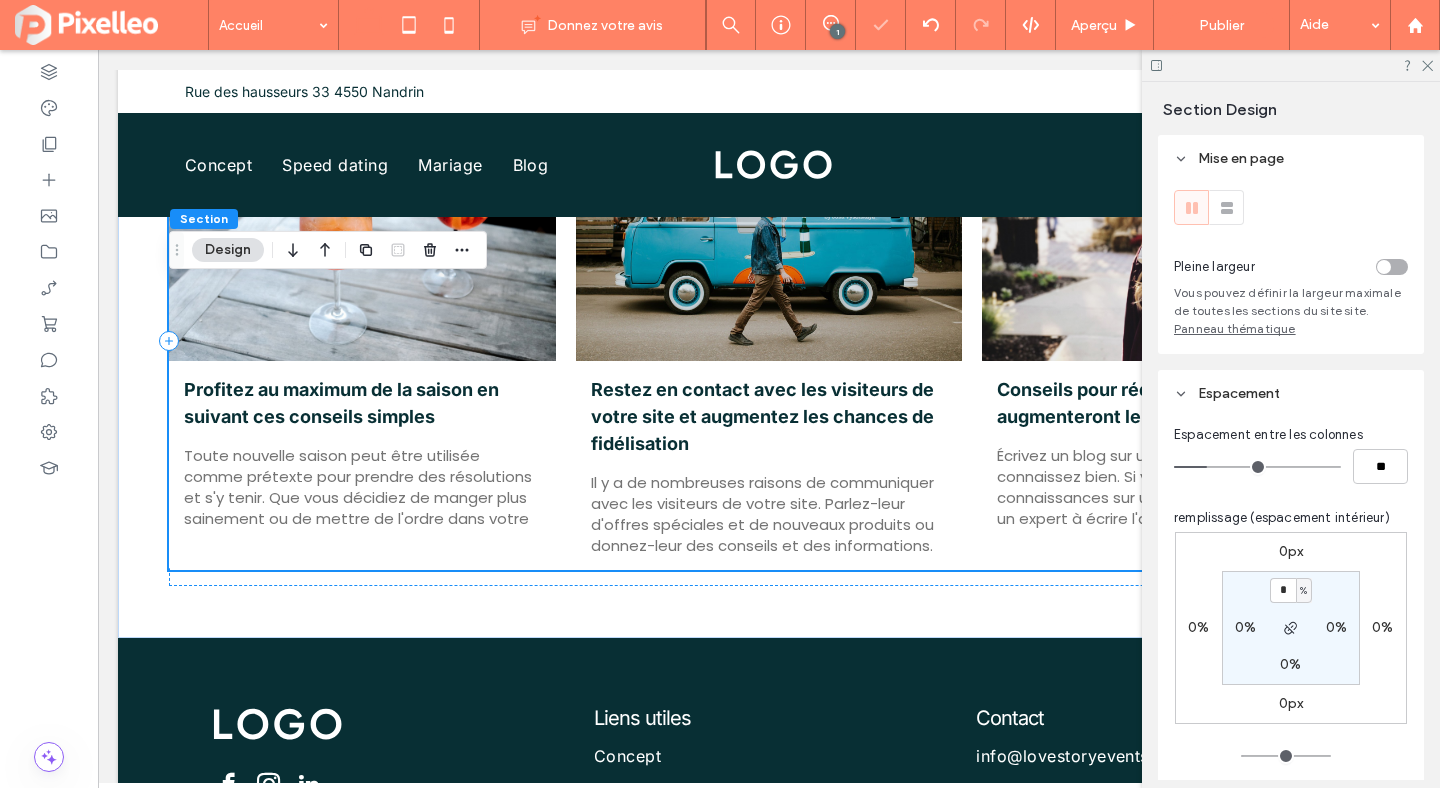 click on "*" at bounding box center [1283, 590] 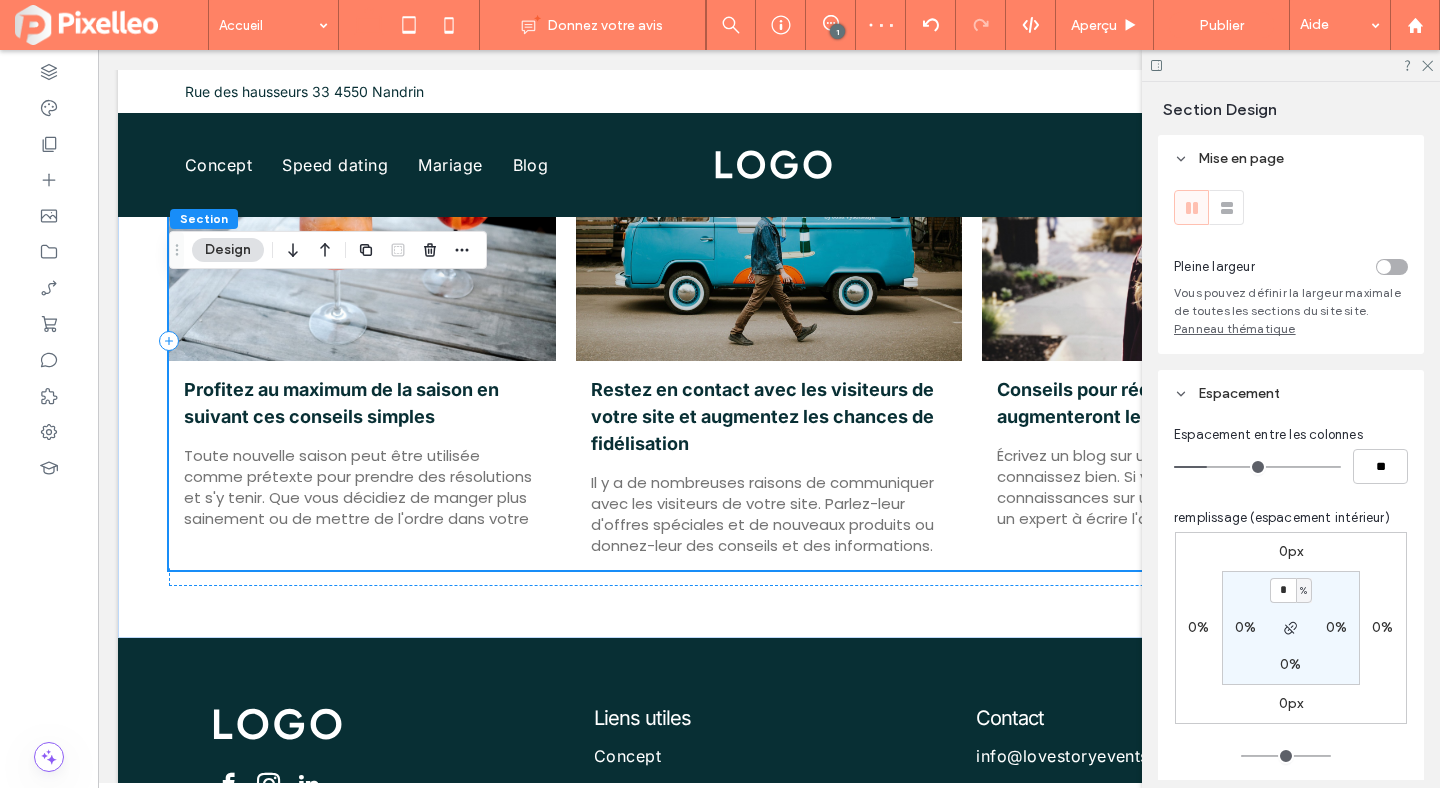 type on "*" 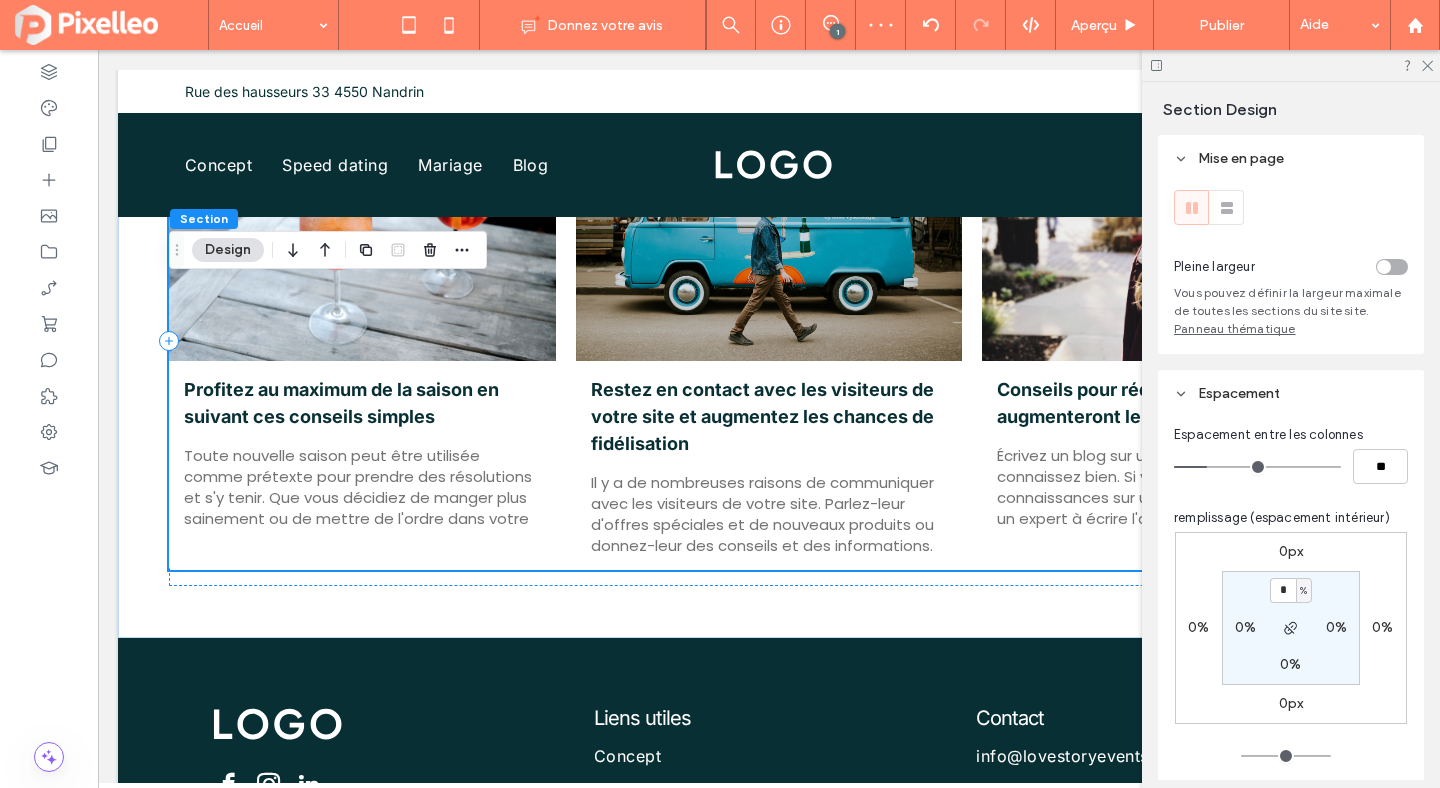 type on "*" 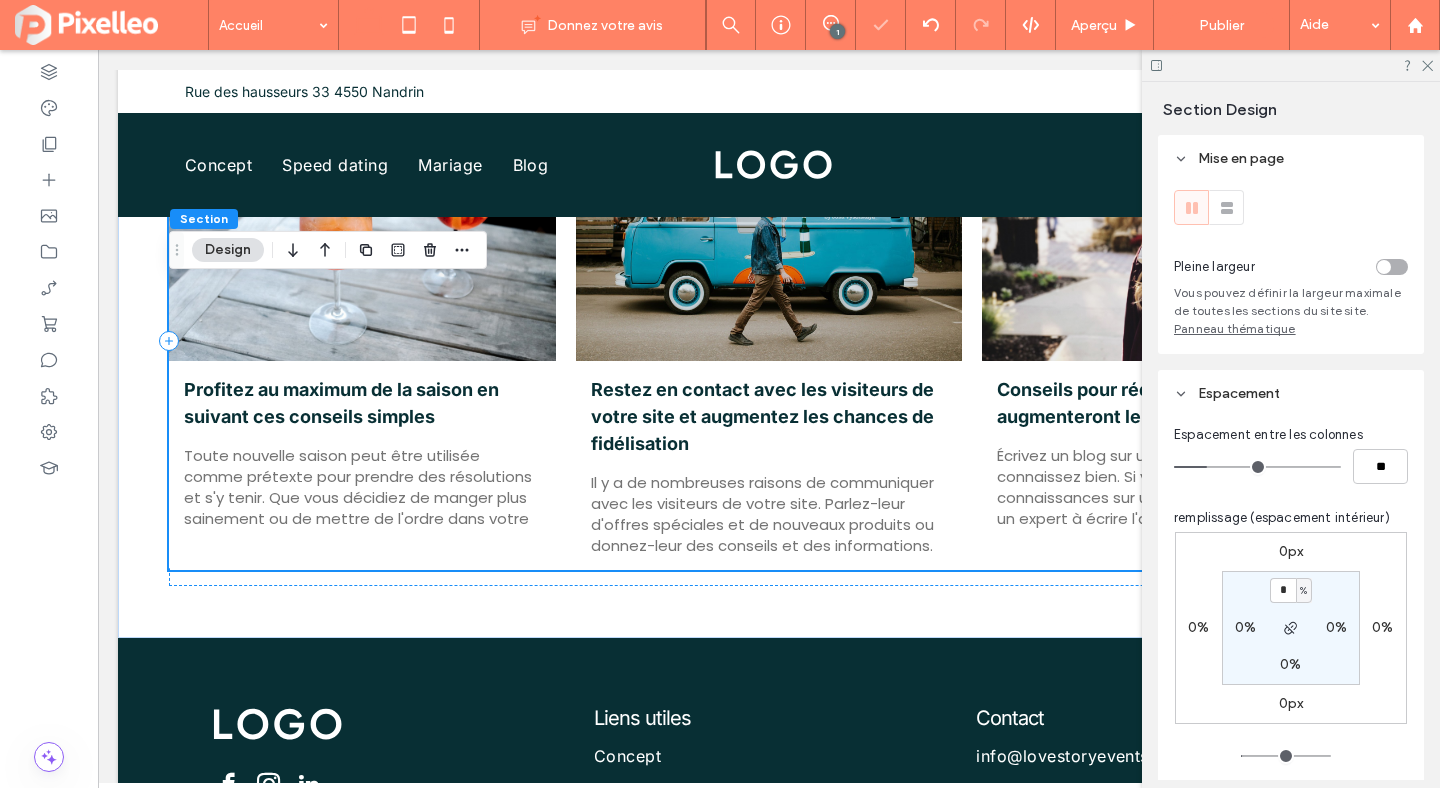 click on "*" at bounding box center [1283, 590] 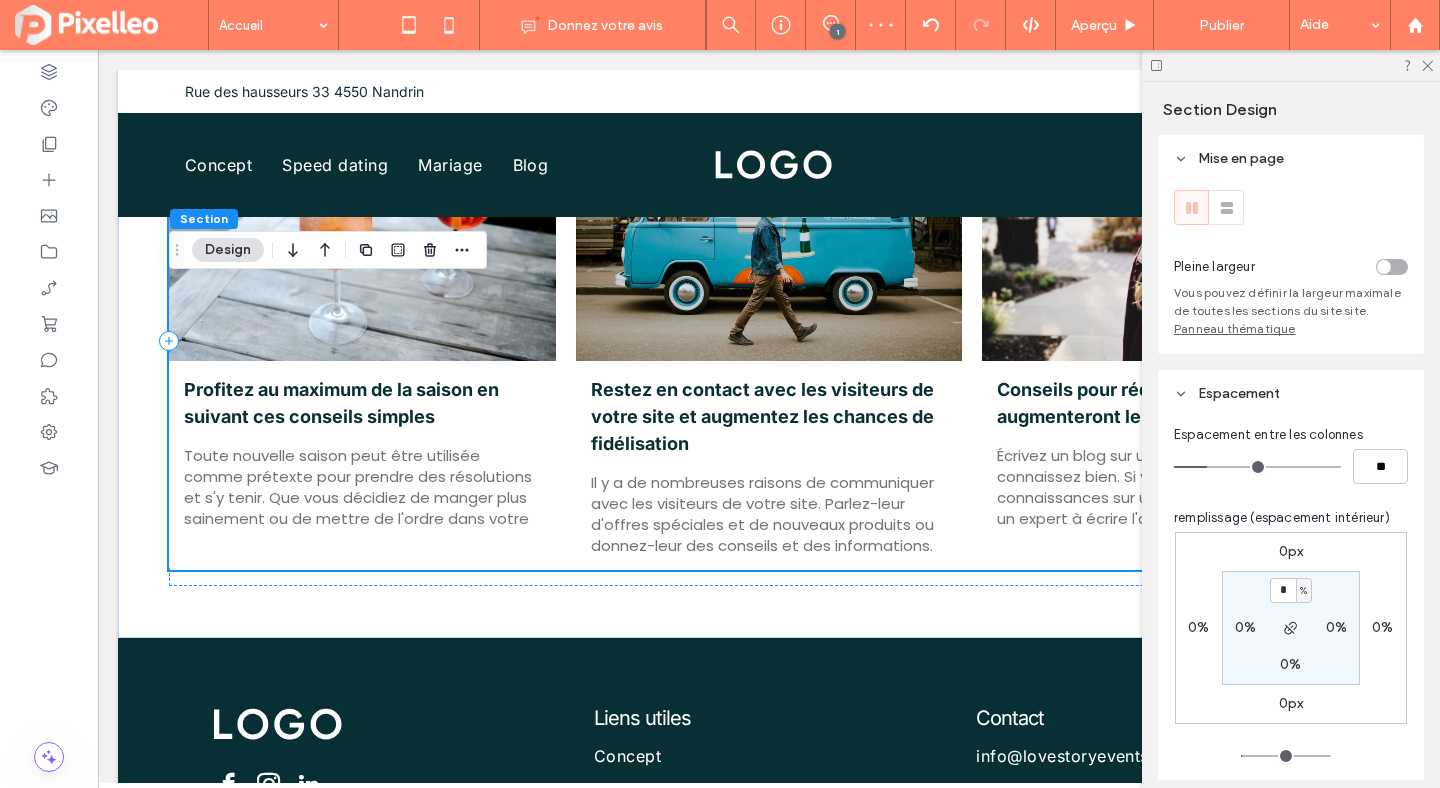 click on "*" at bounding box center [1283, 590] 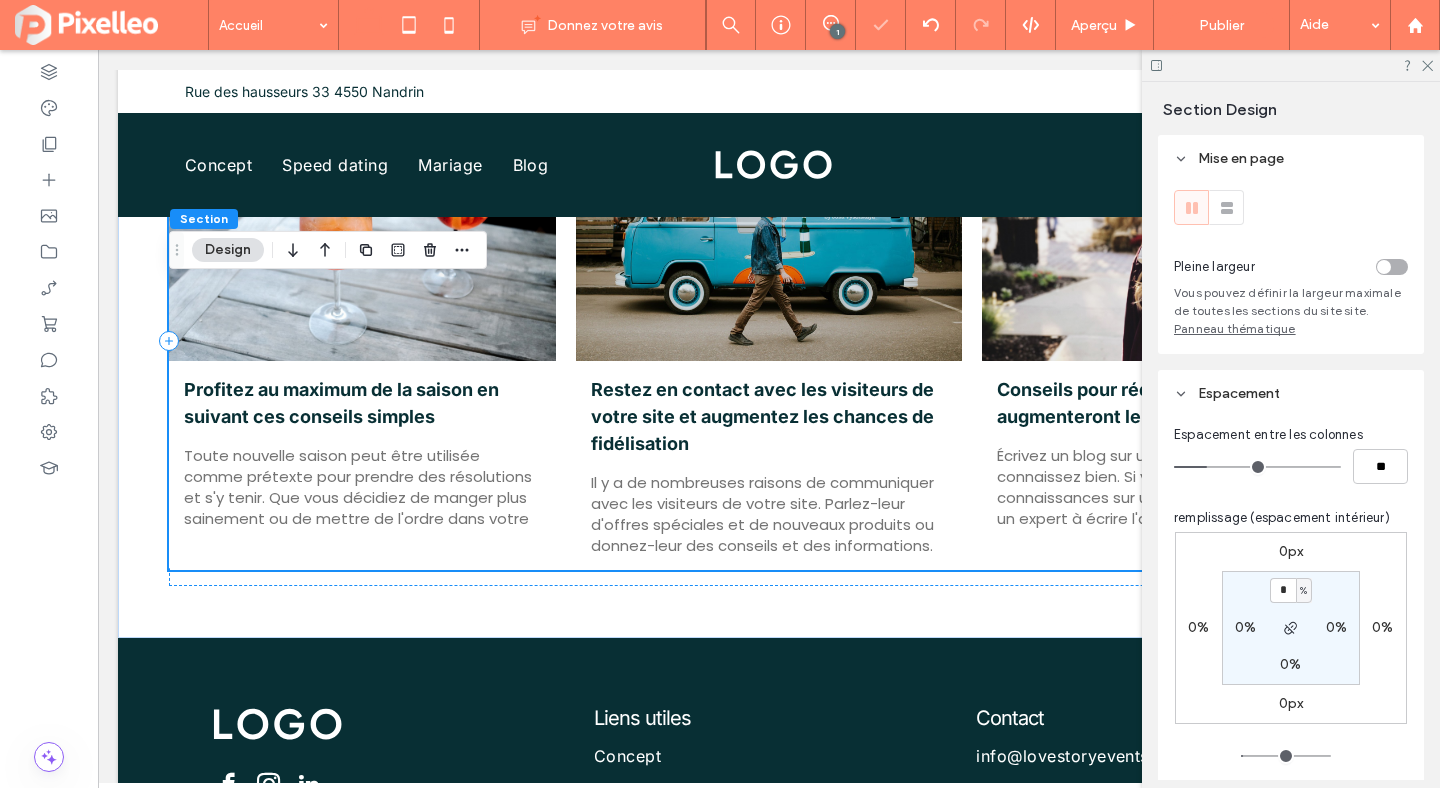 click on "0%" at bounding box center [1290, 664] 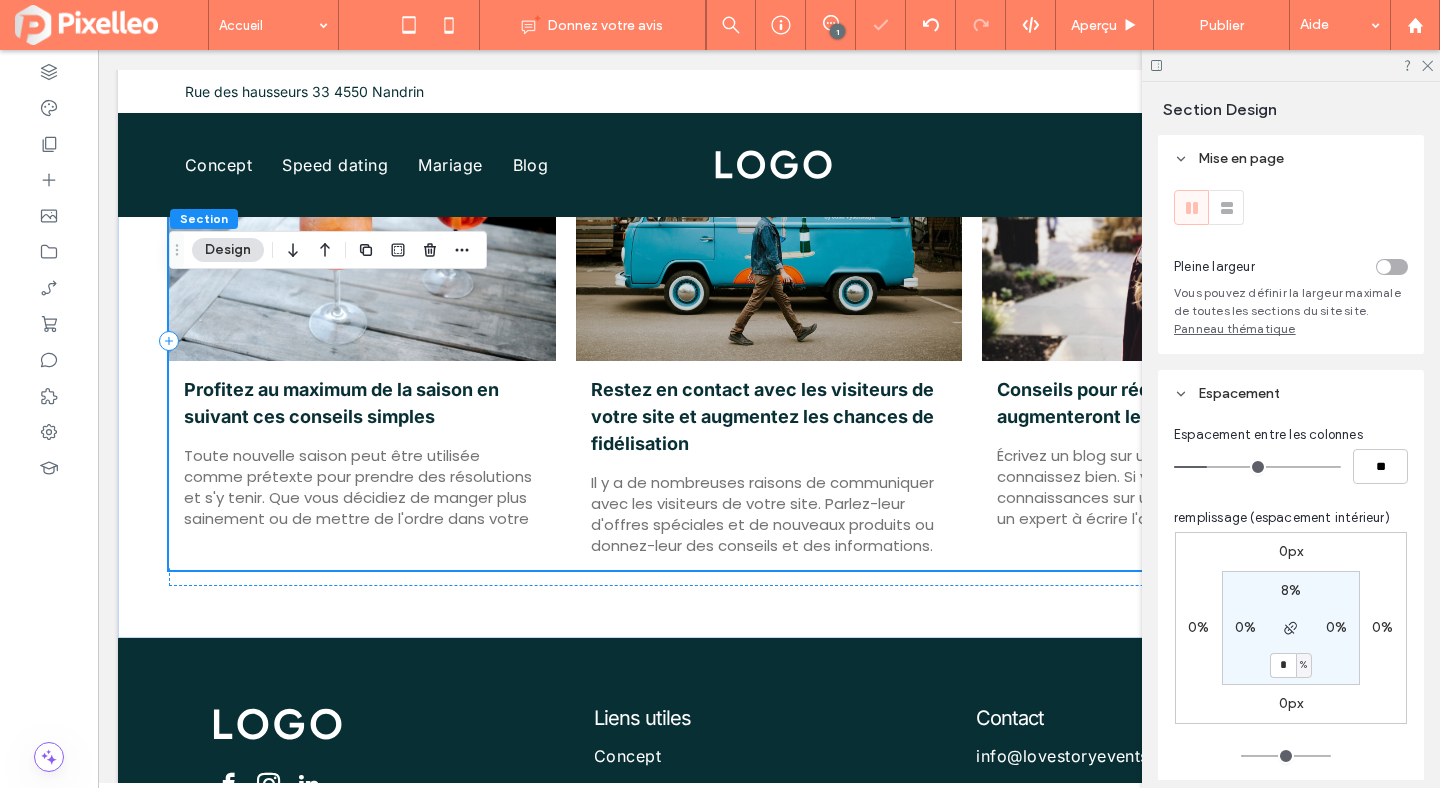 type on "*" 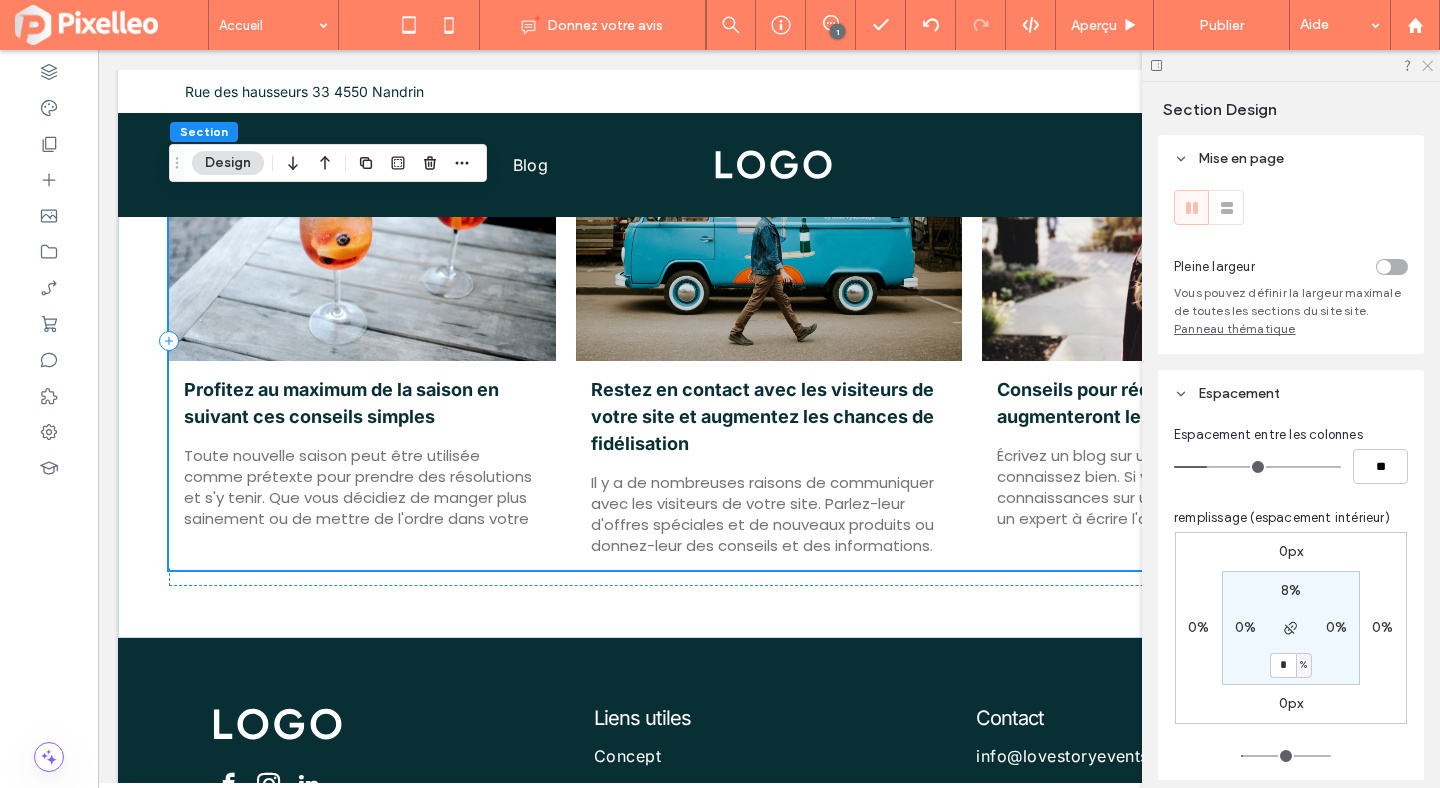 click 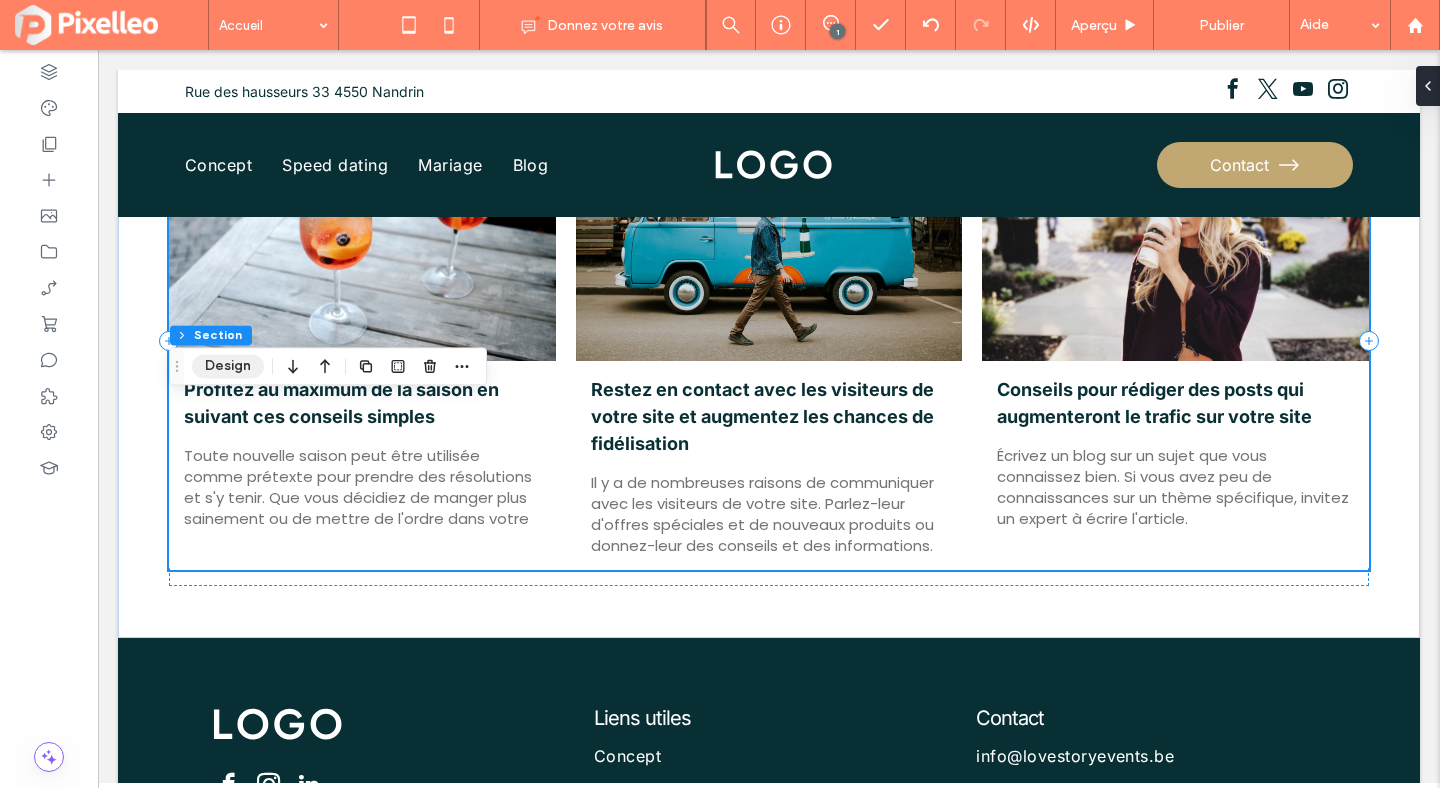 click on "Design" at bounding box center (228, 366) 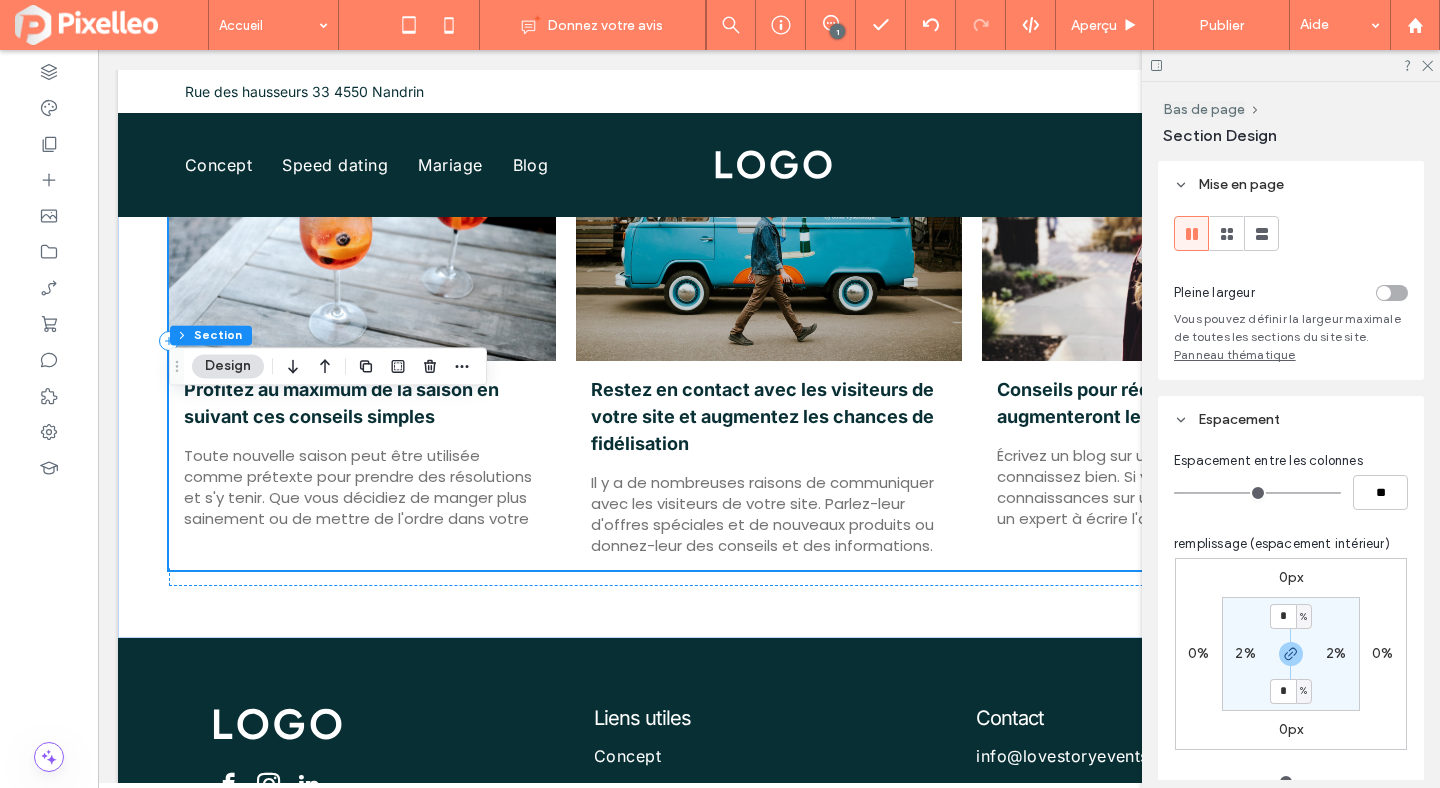 click on "2%" at bounding box center (1245, 653) 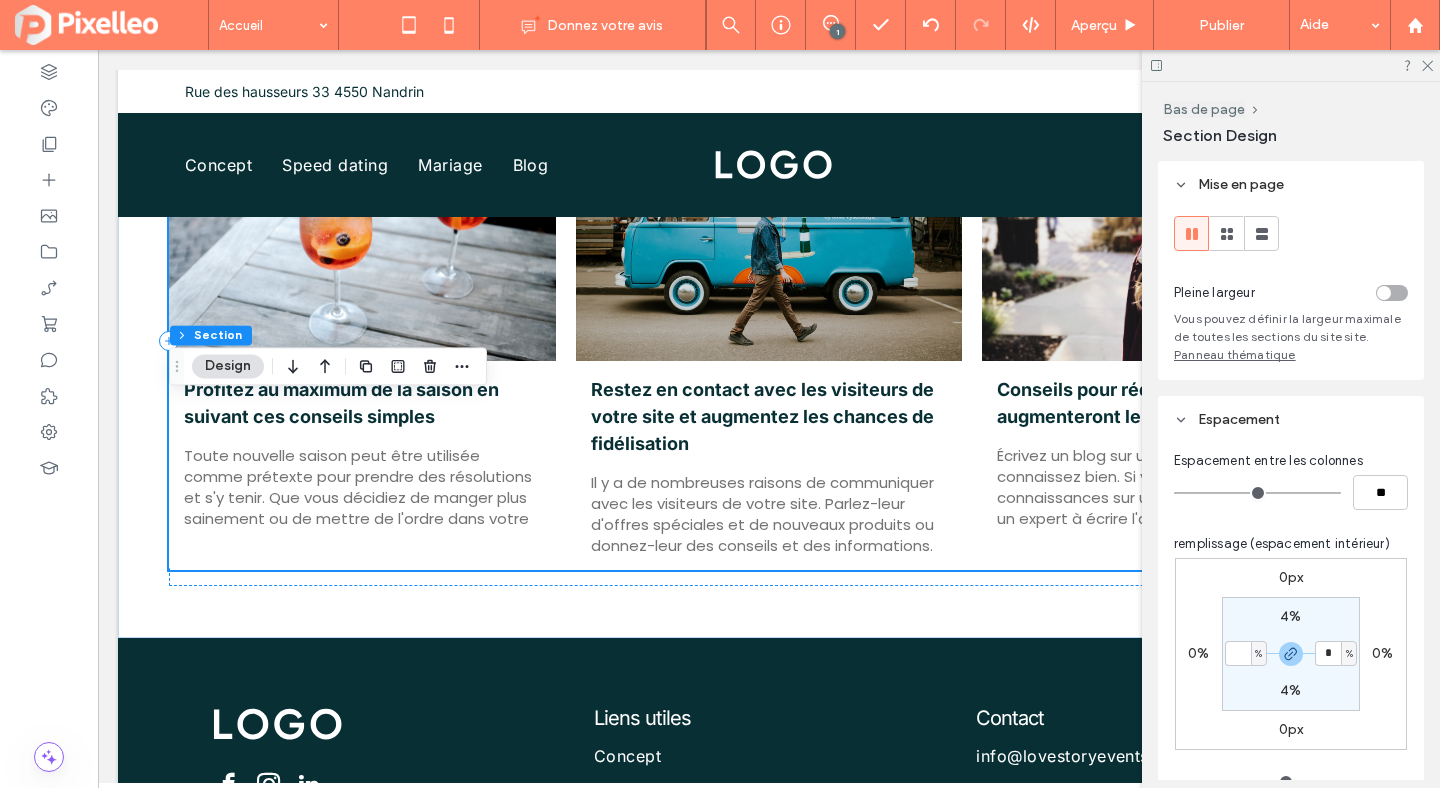type 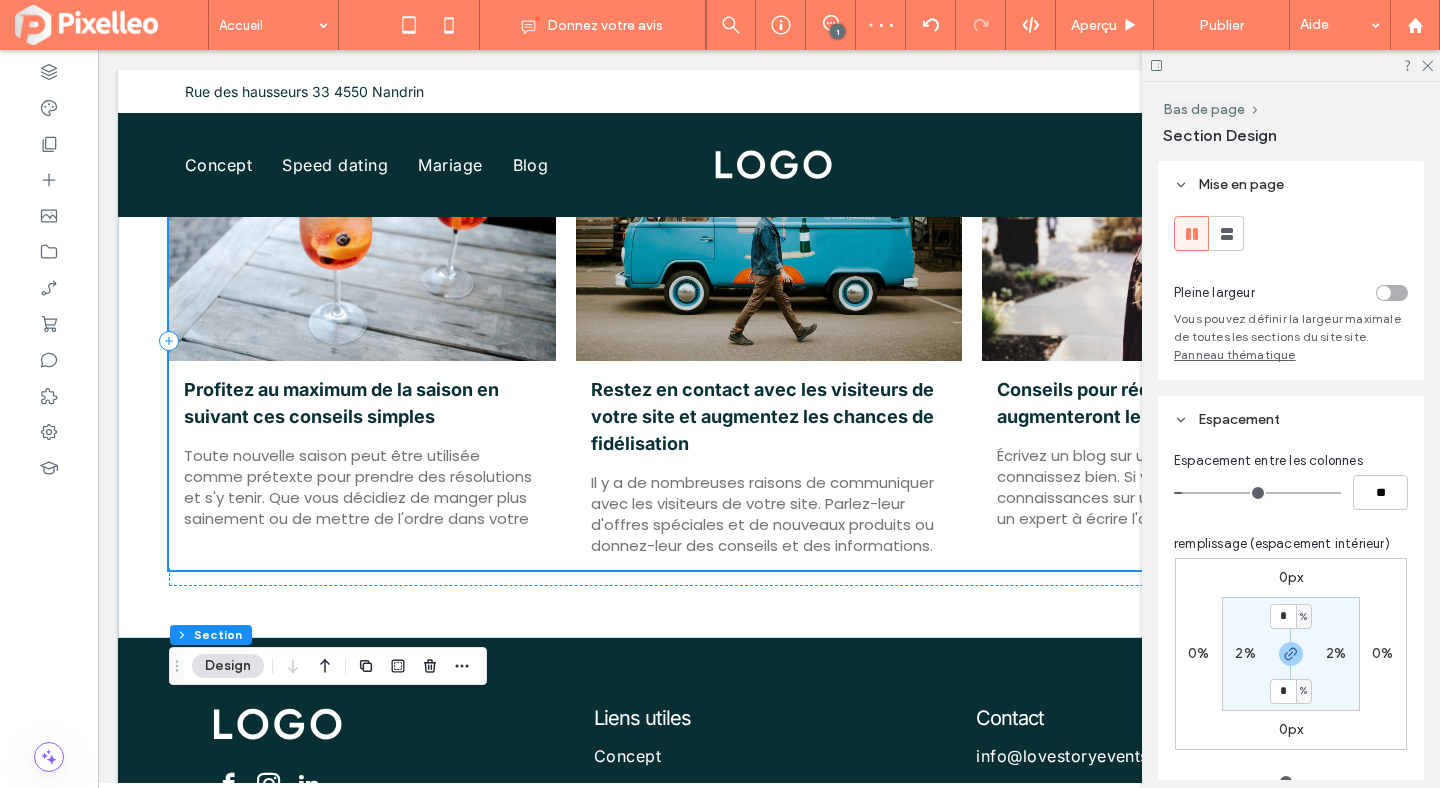 click on "2%" at bounding box center (1245, 653) 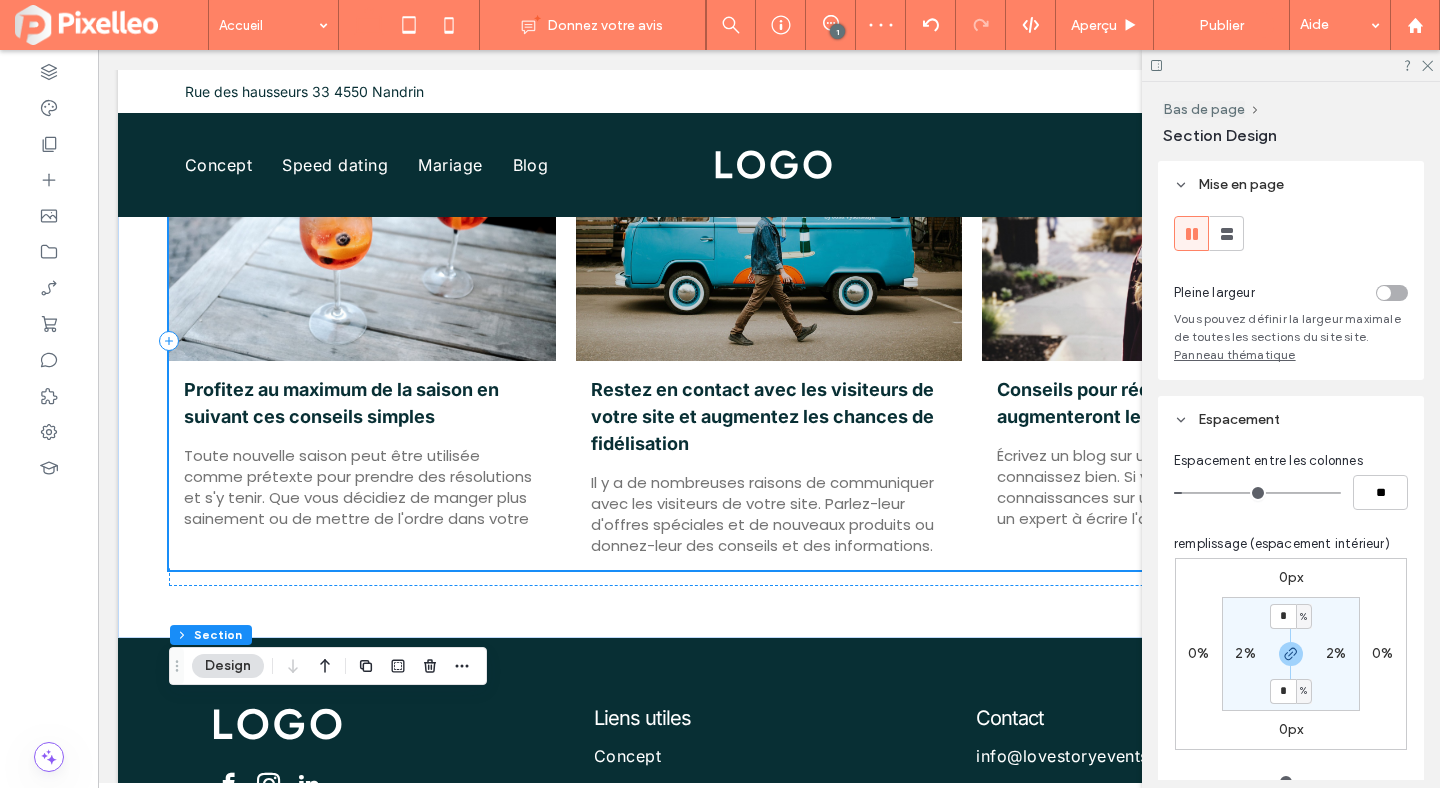 type on "*" 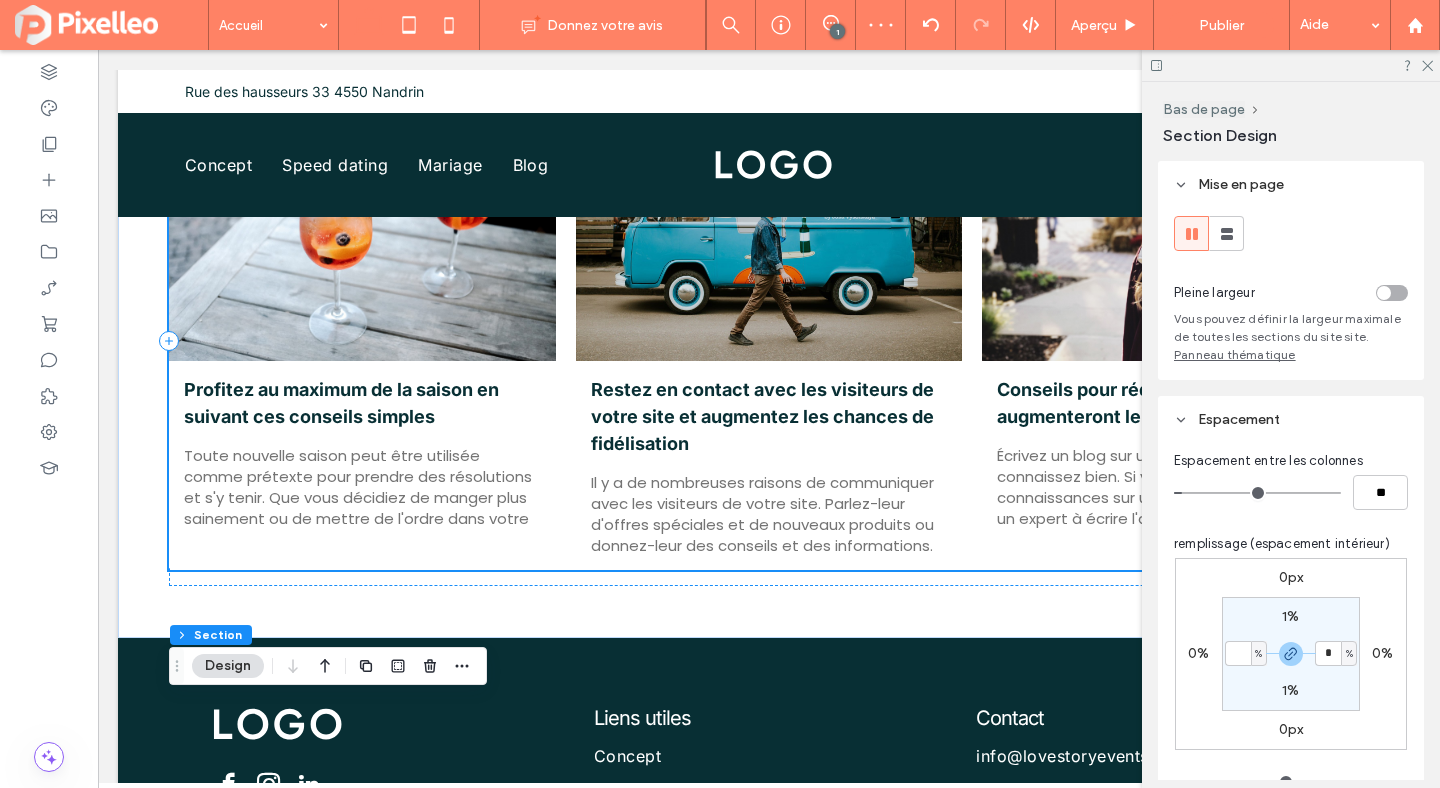 type 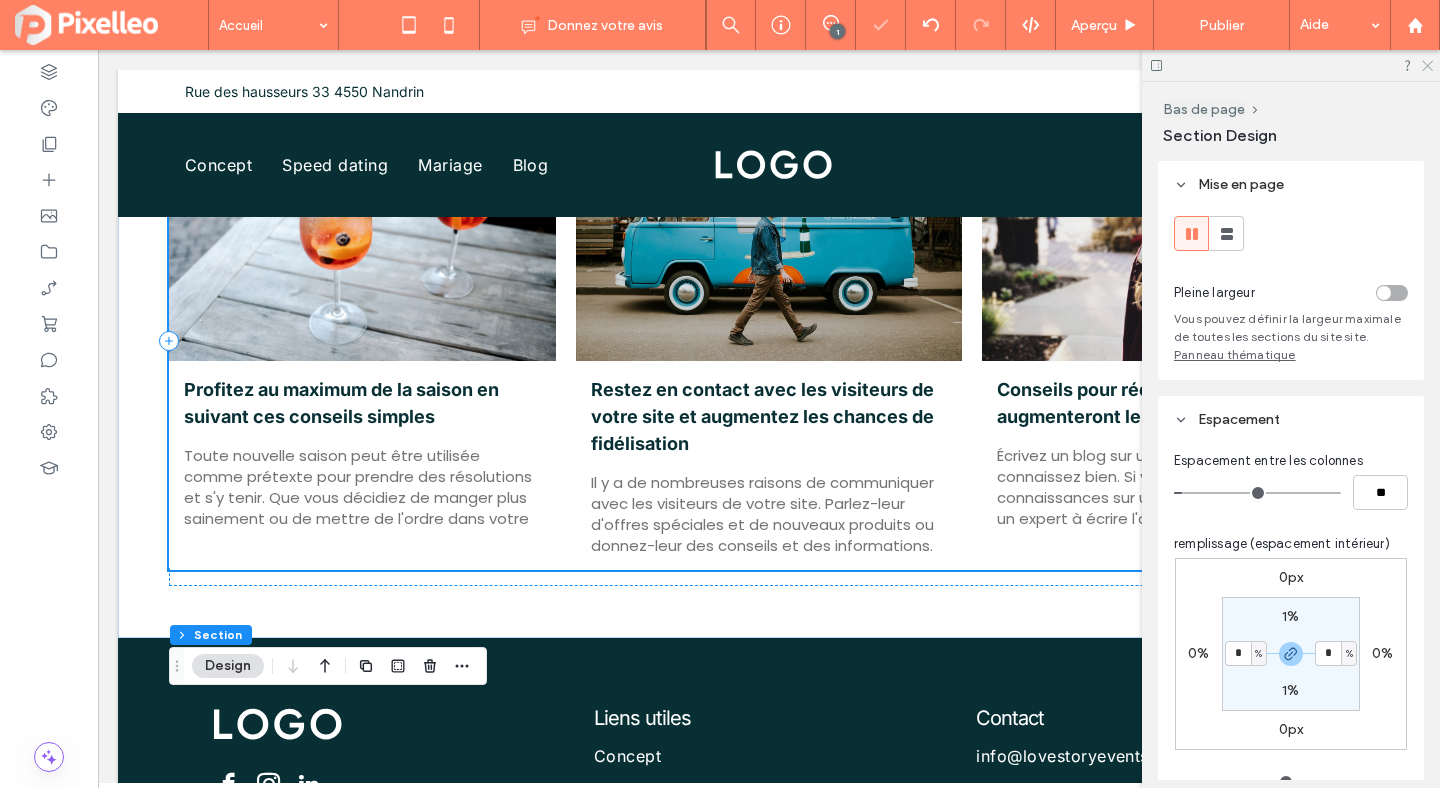 click 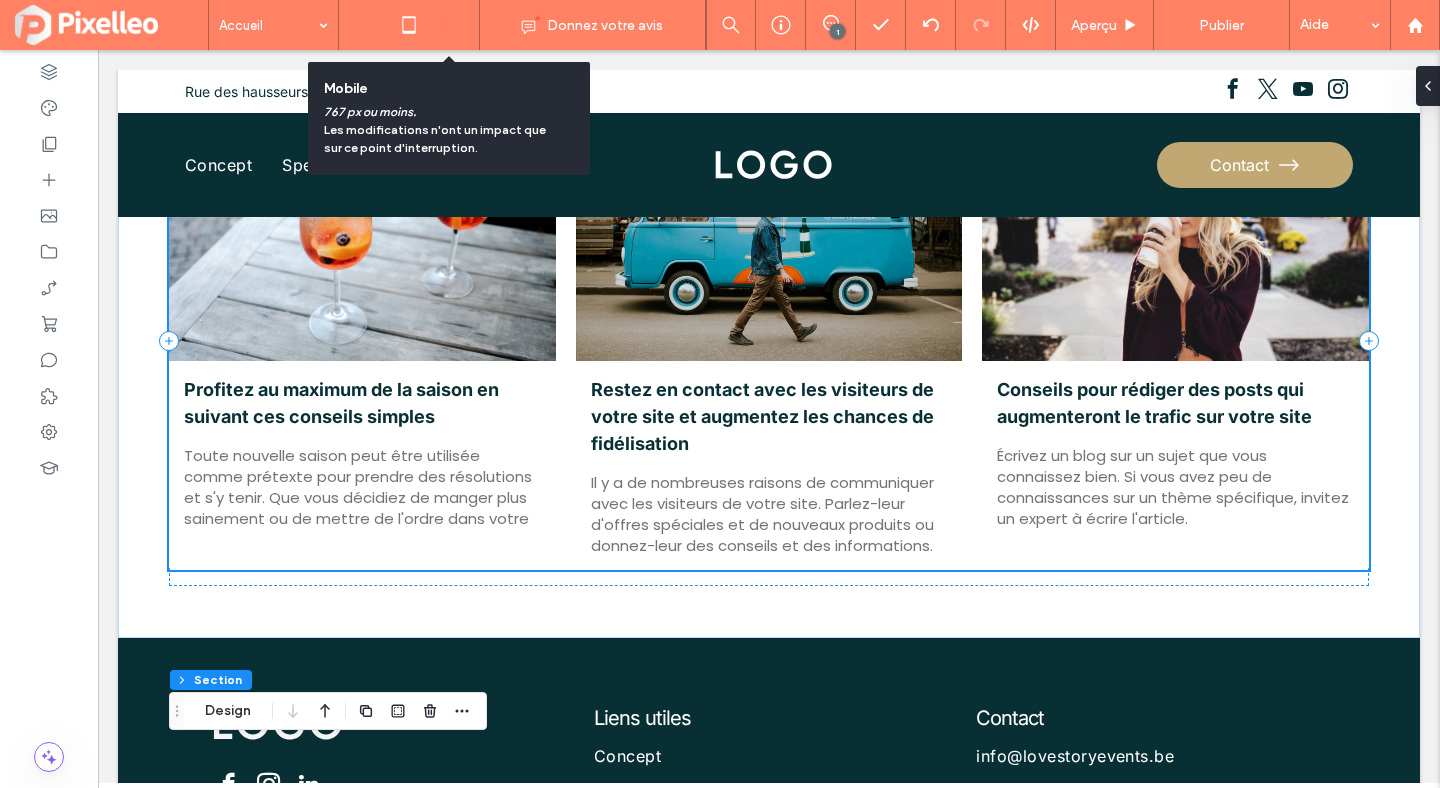 click 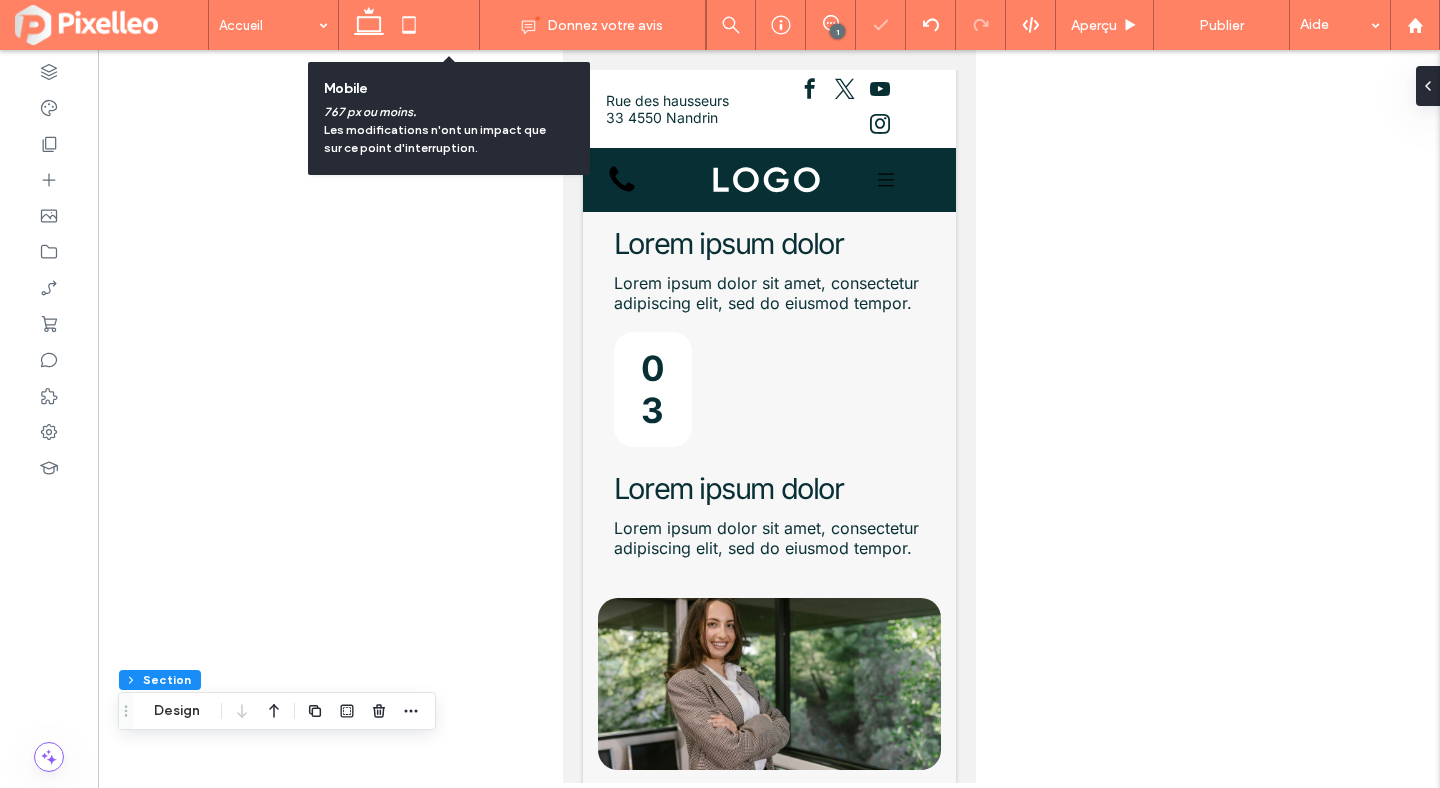 type on "*" 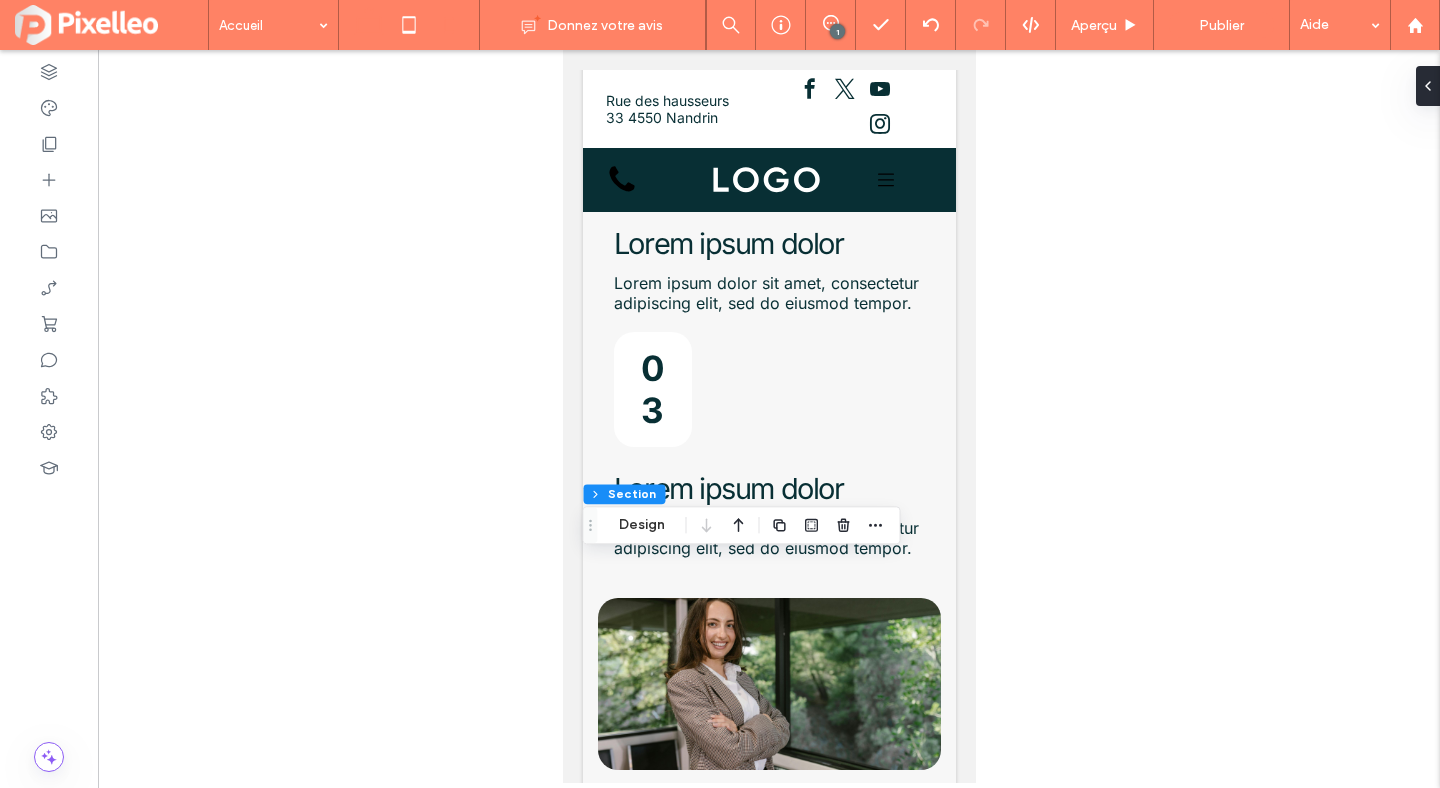 click 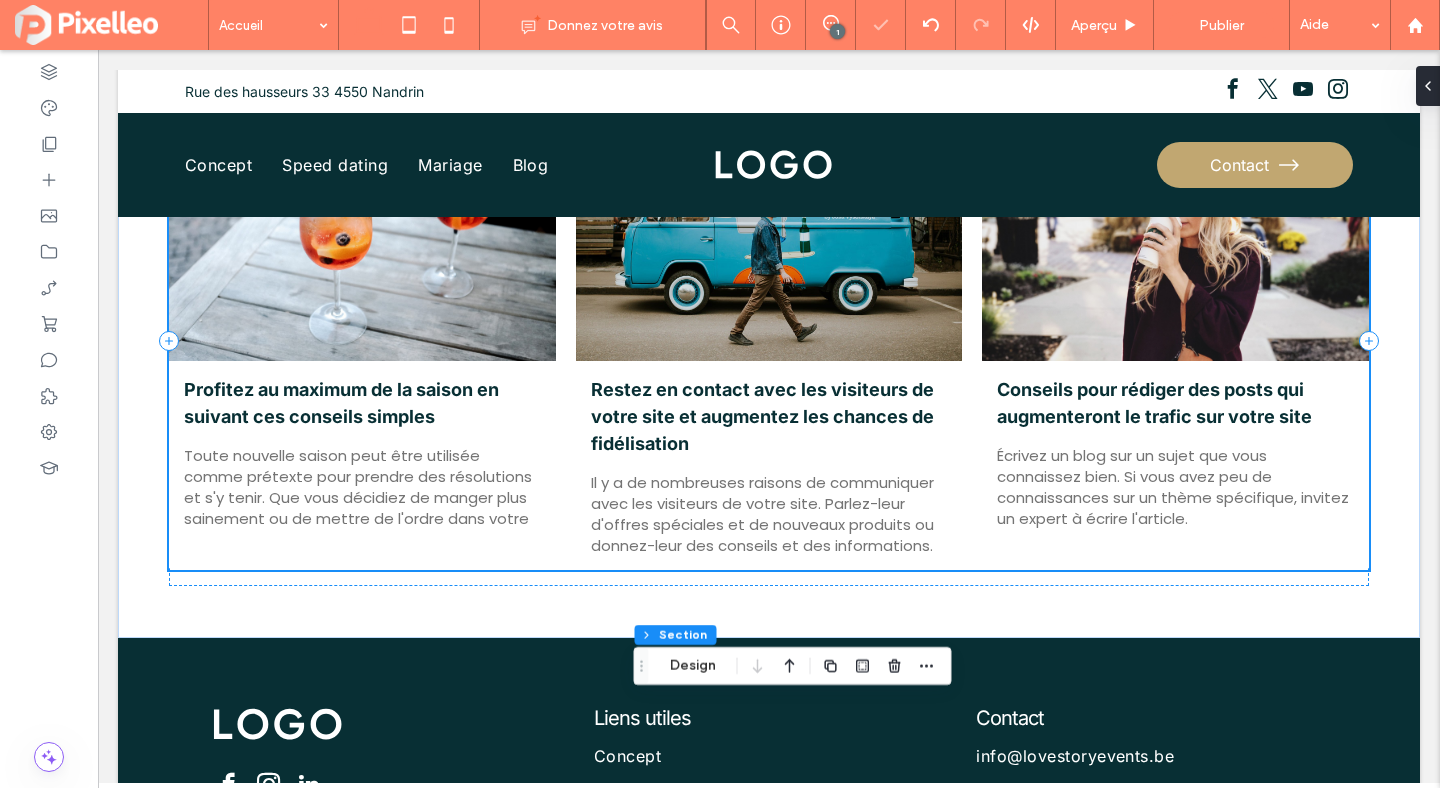 type on "*" 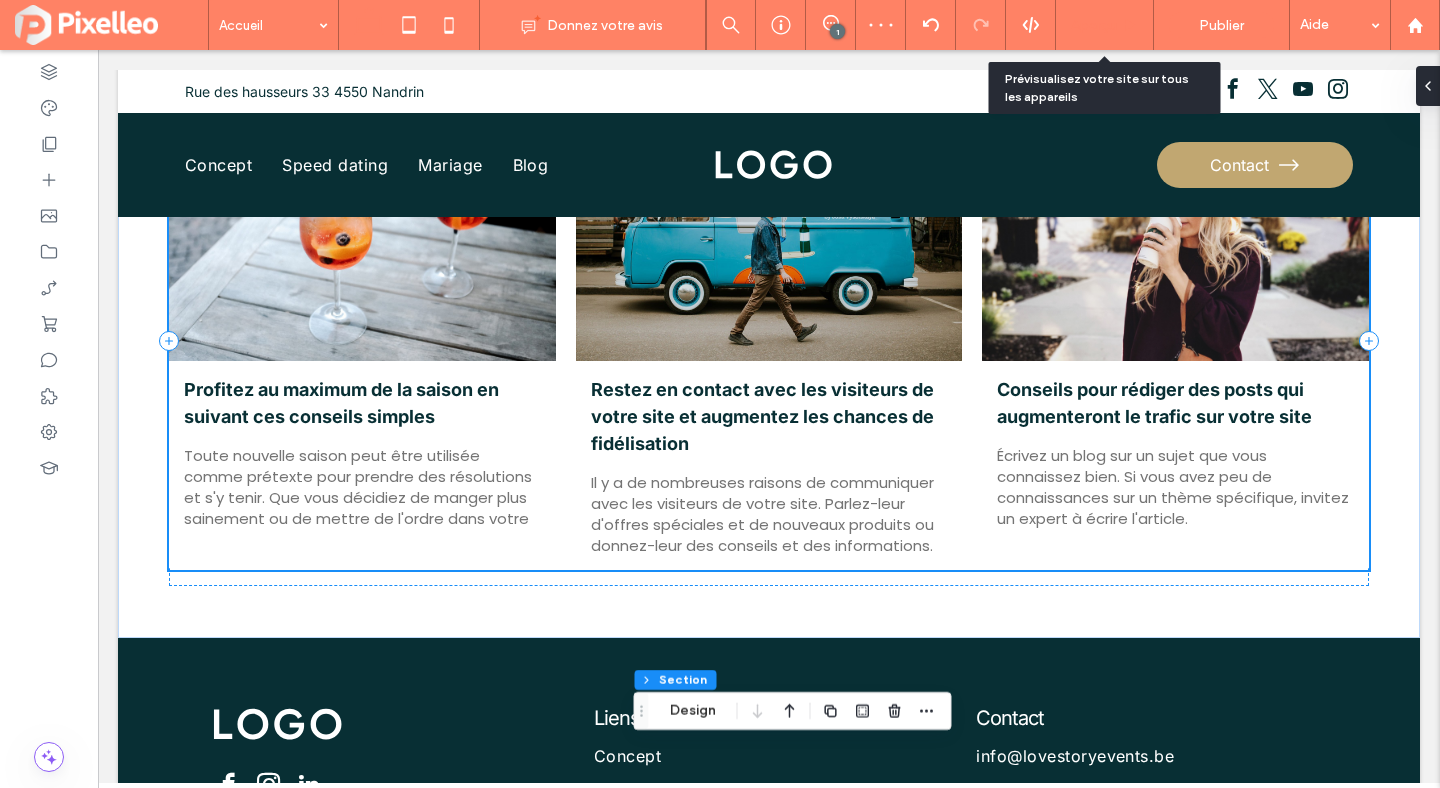 click 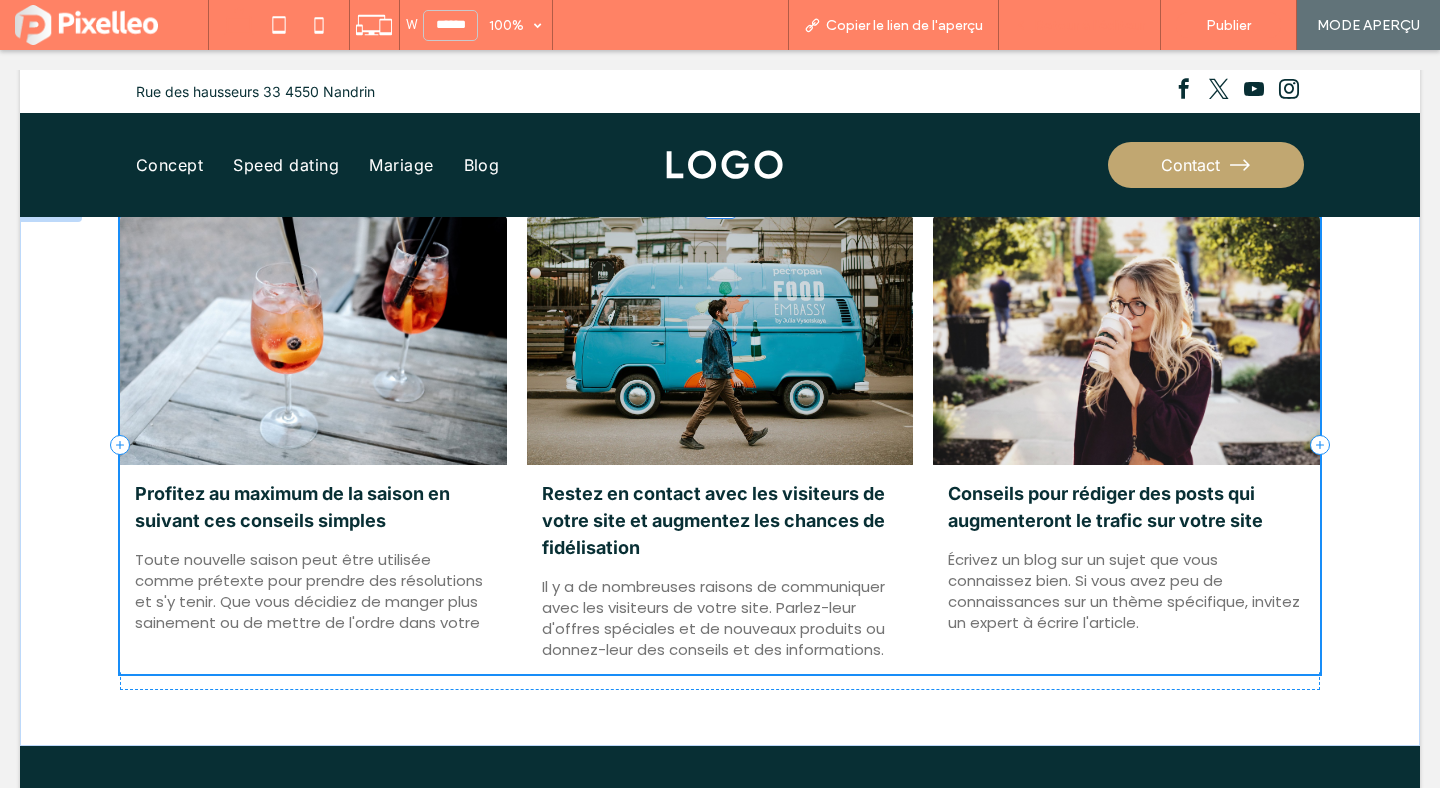 click on "Retour à l'éditeur" at bounding box center [1089, 25] 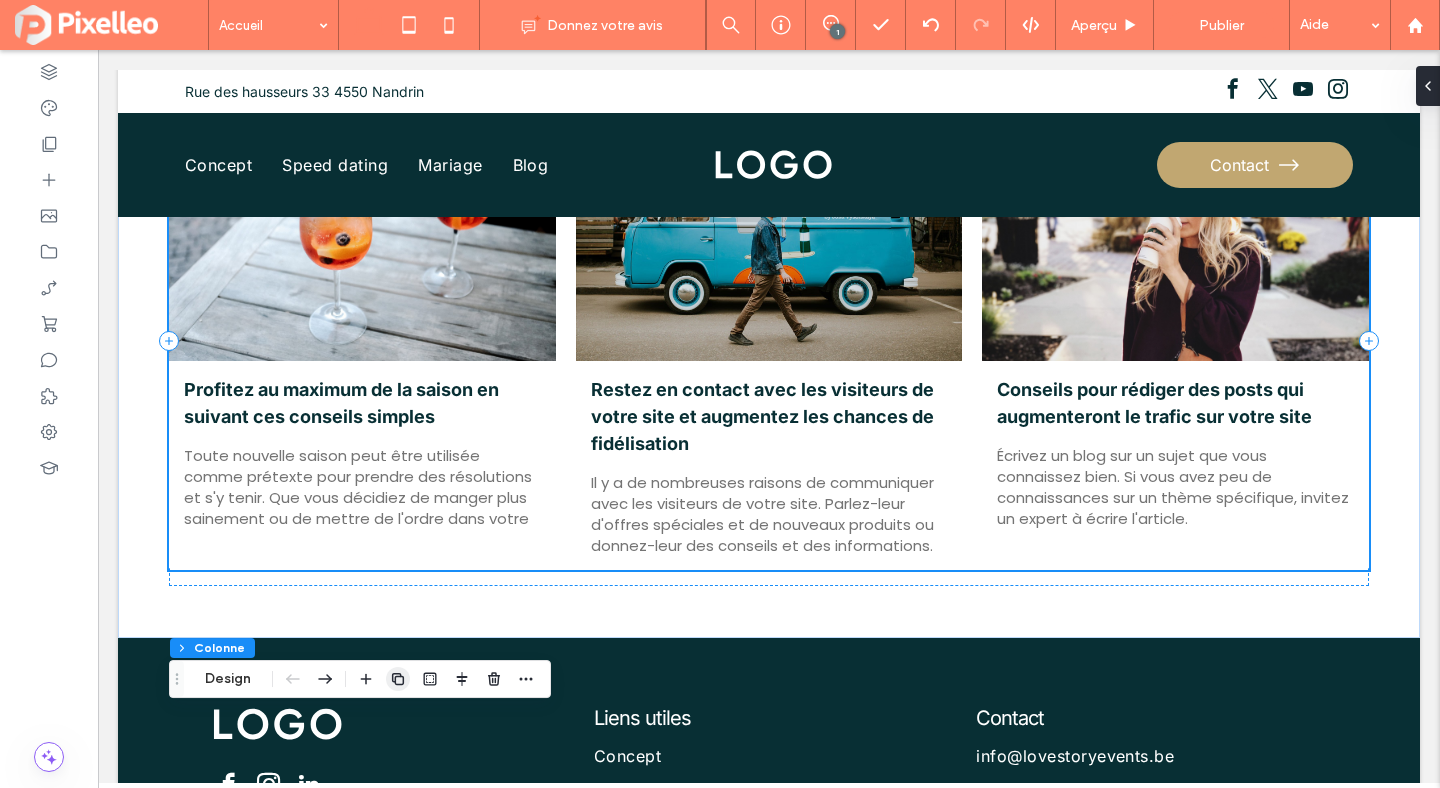 click 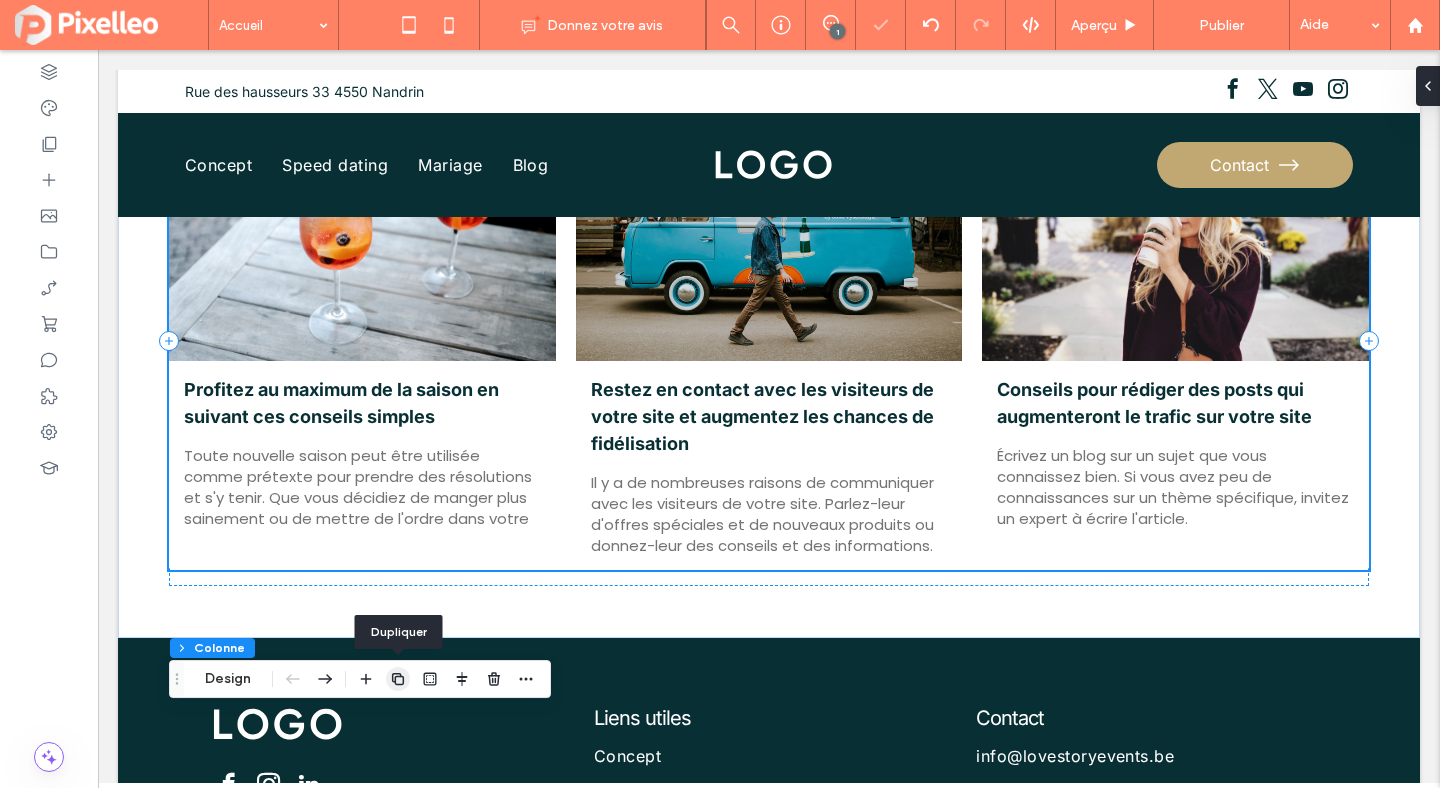 type on "**" 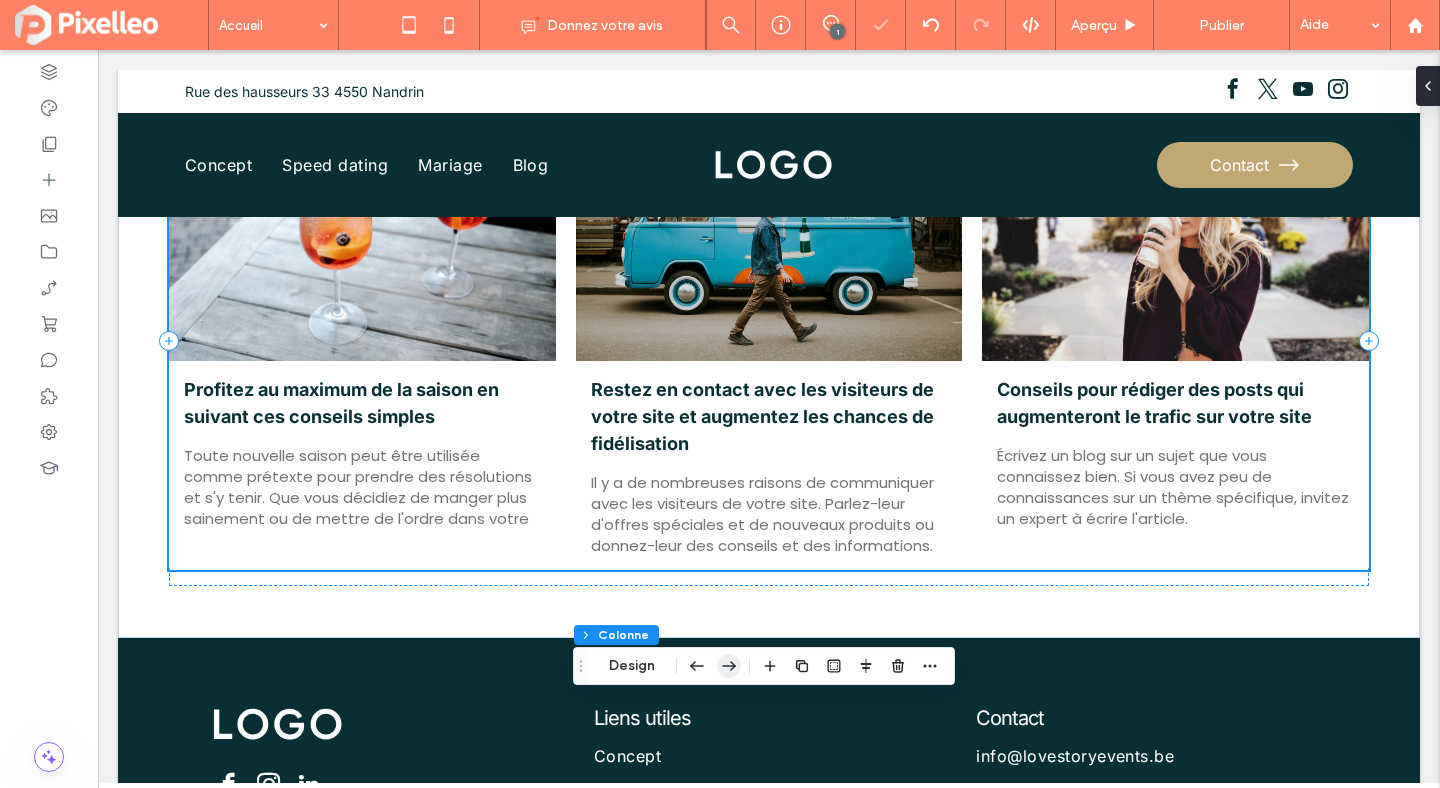 click 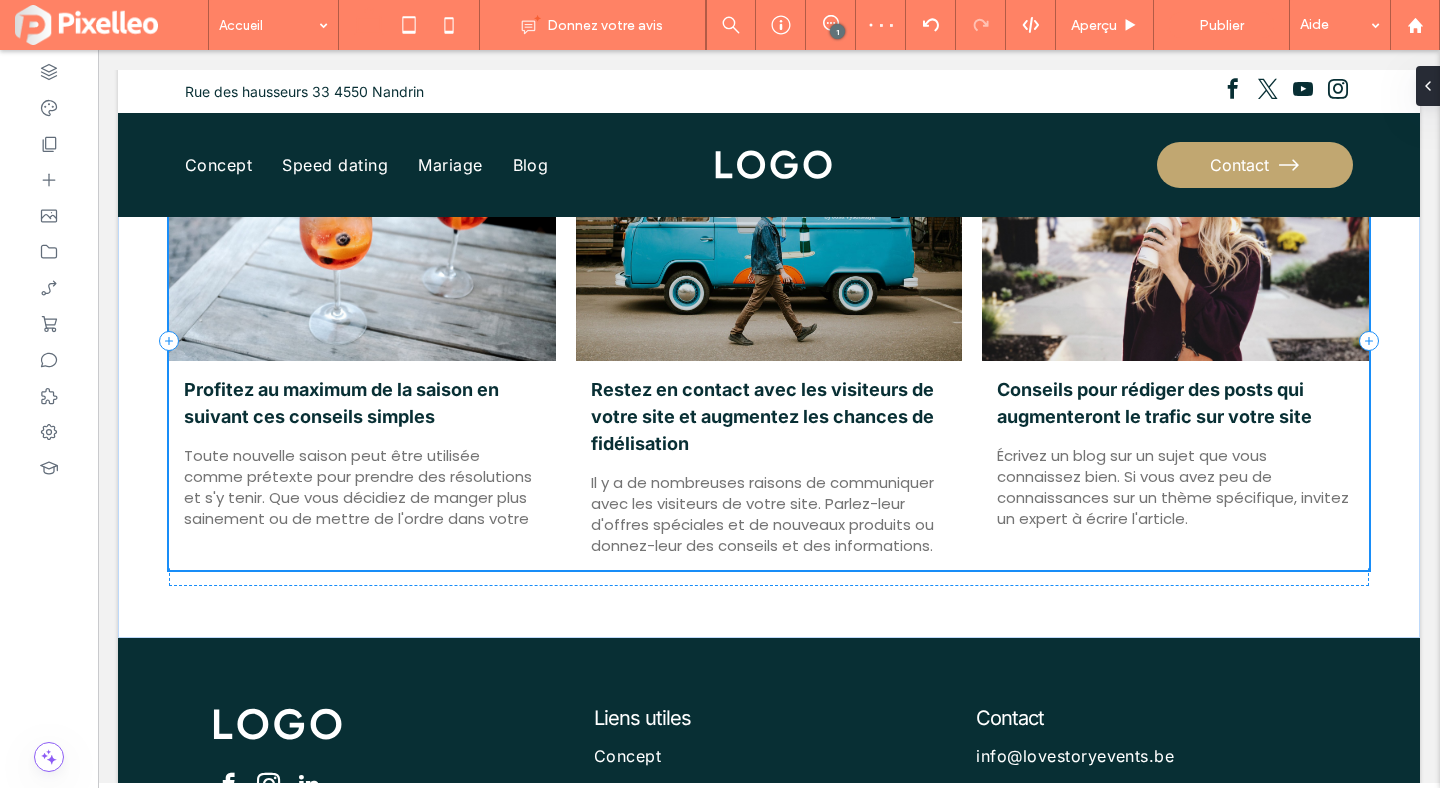 type on "***" 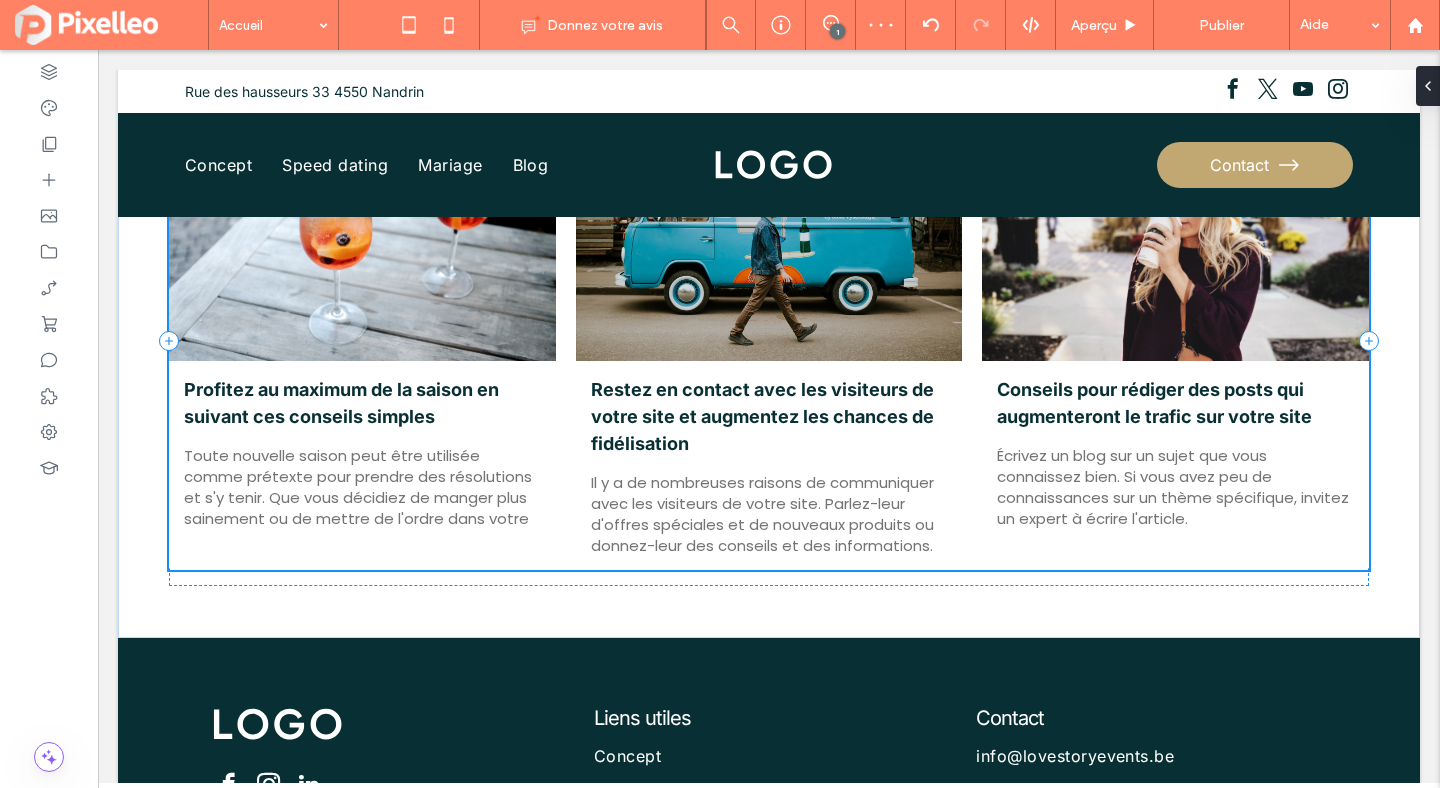 type on "***" 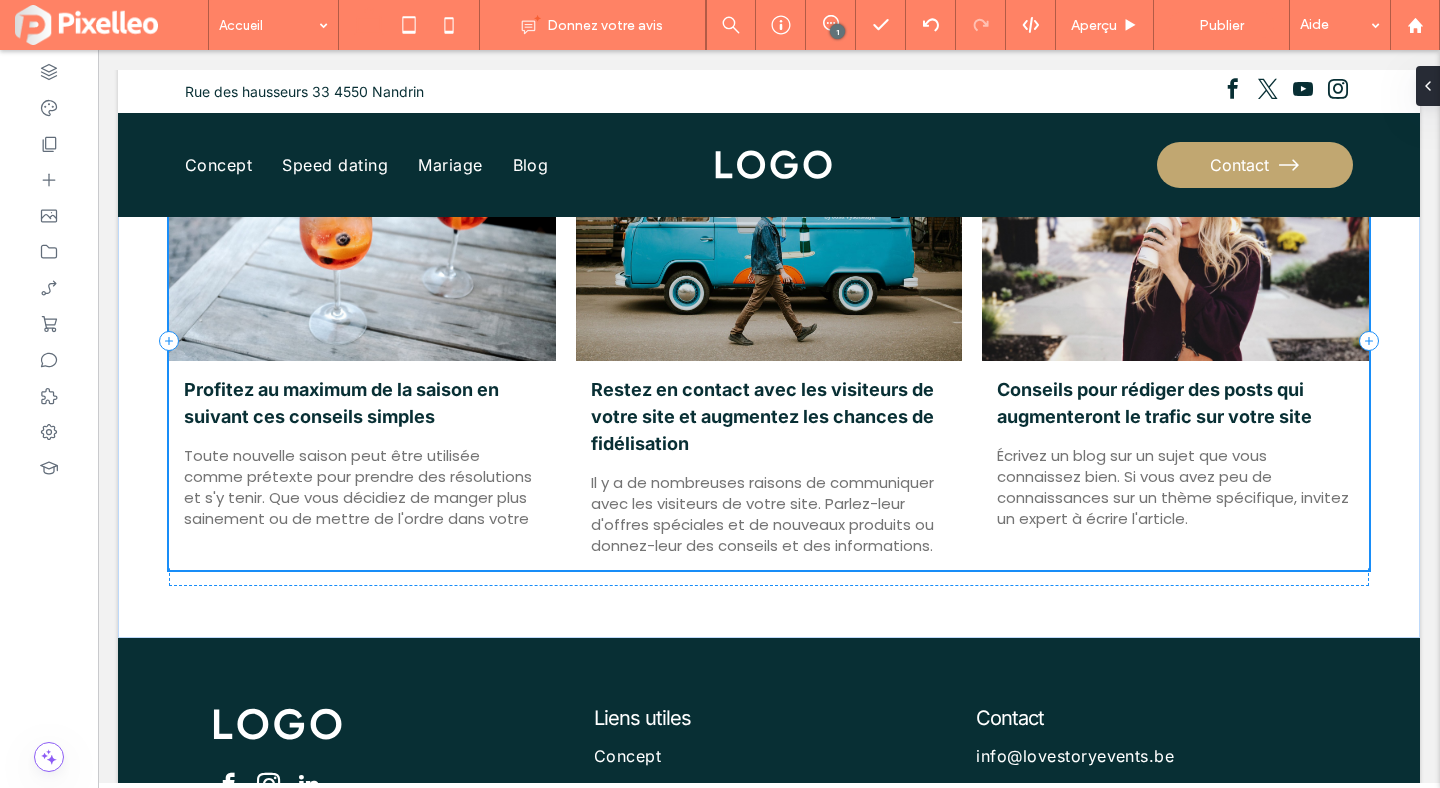type on "**" 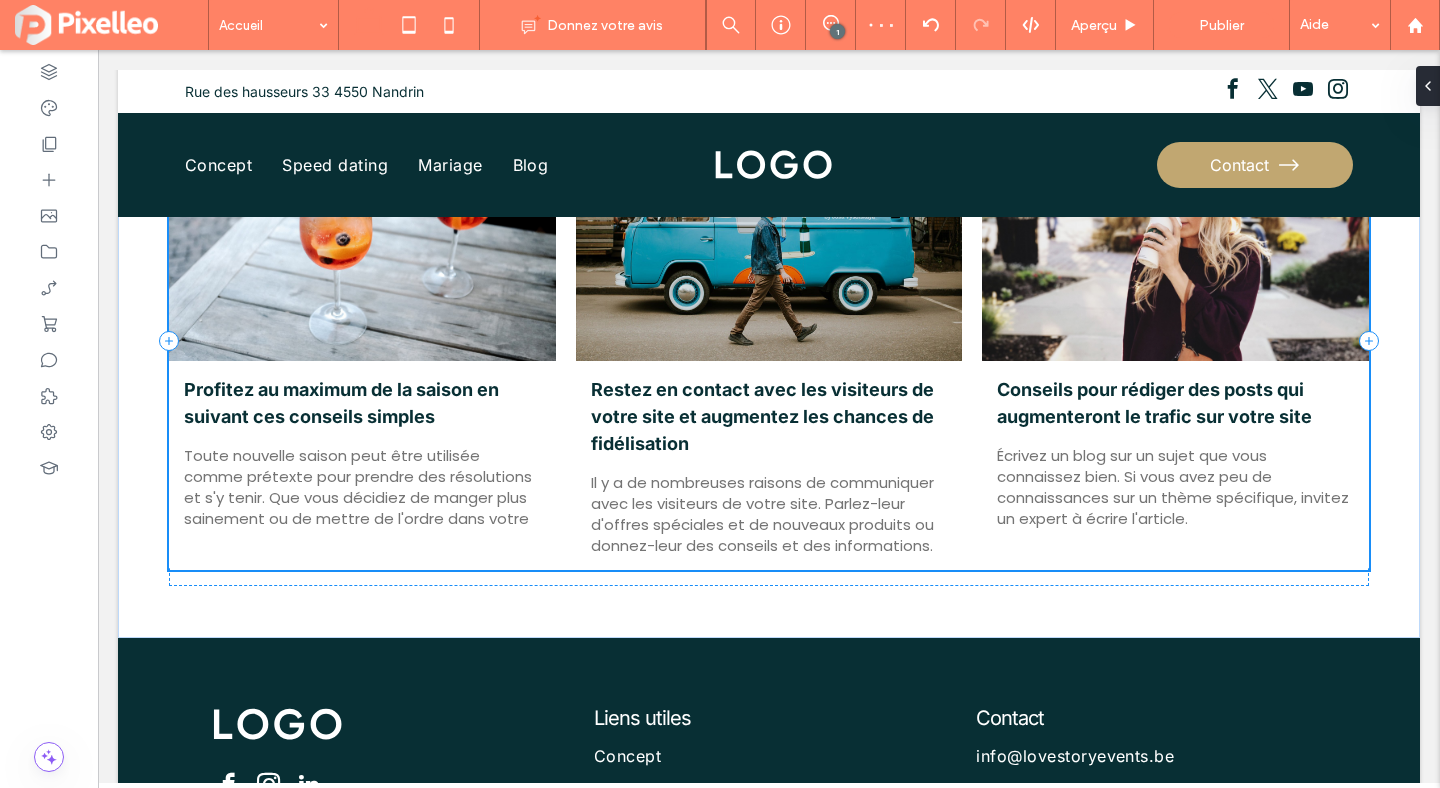 type on "**" 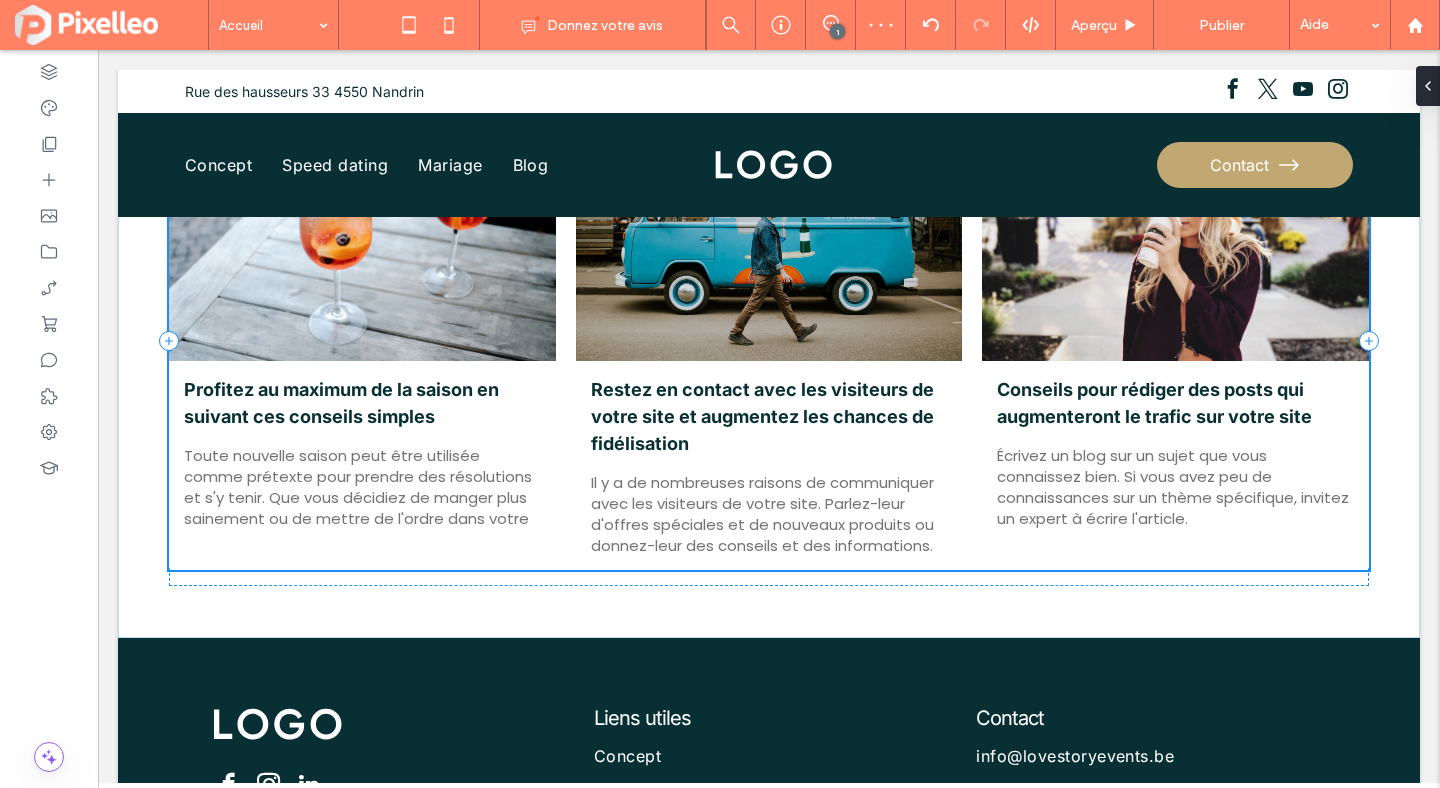type on "*****" 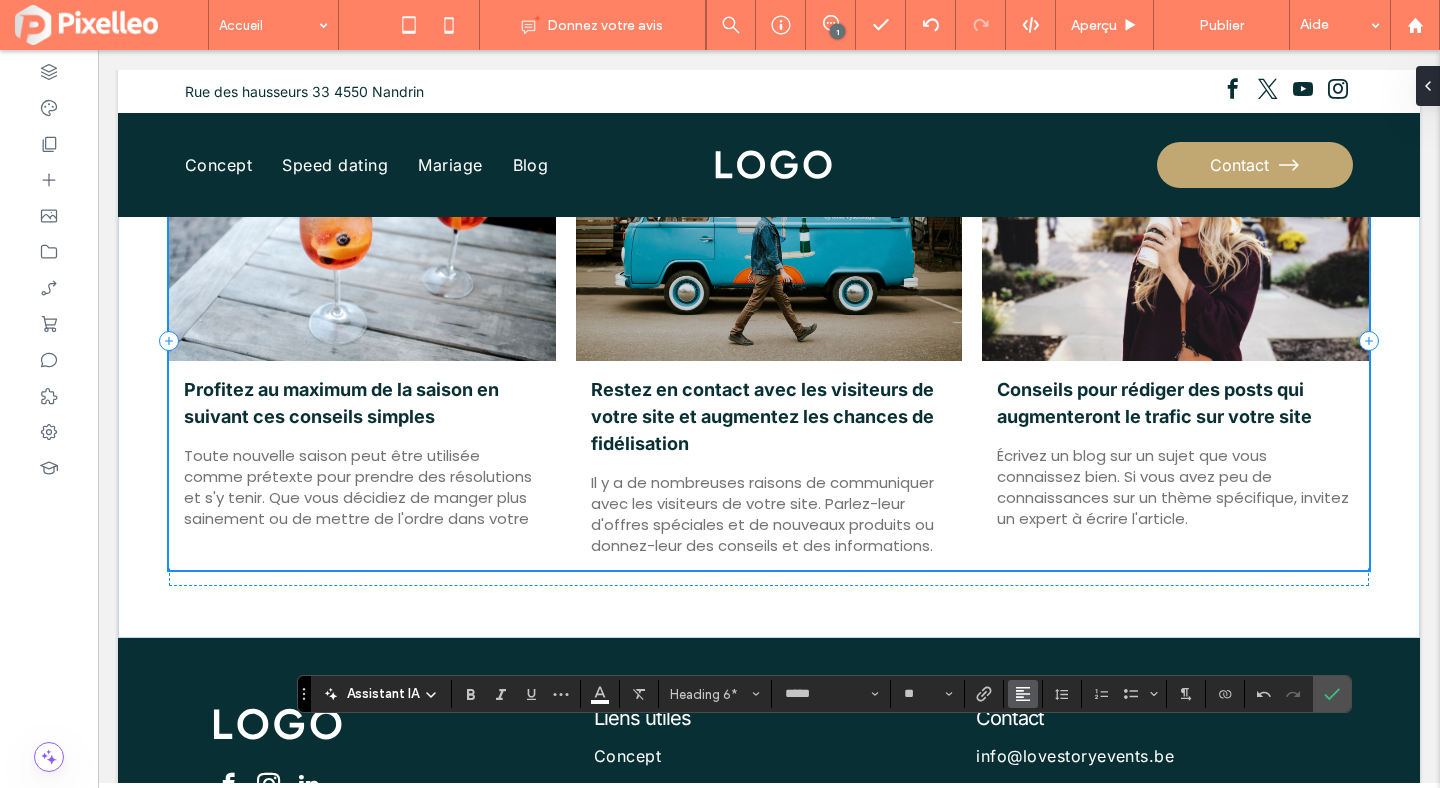 click 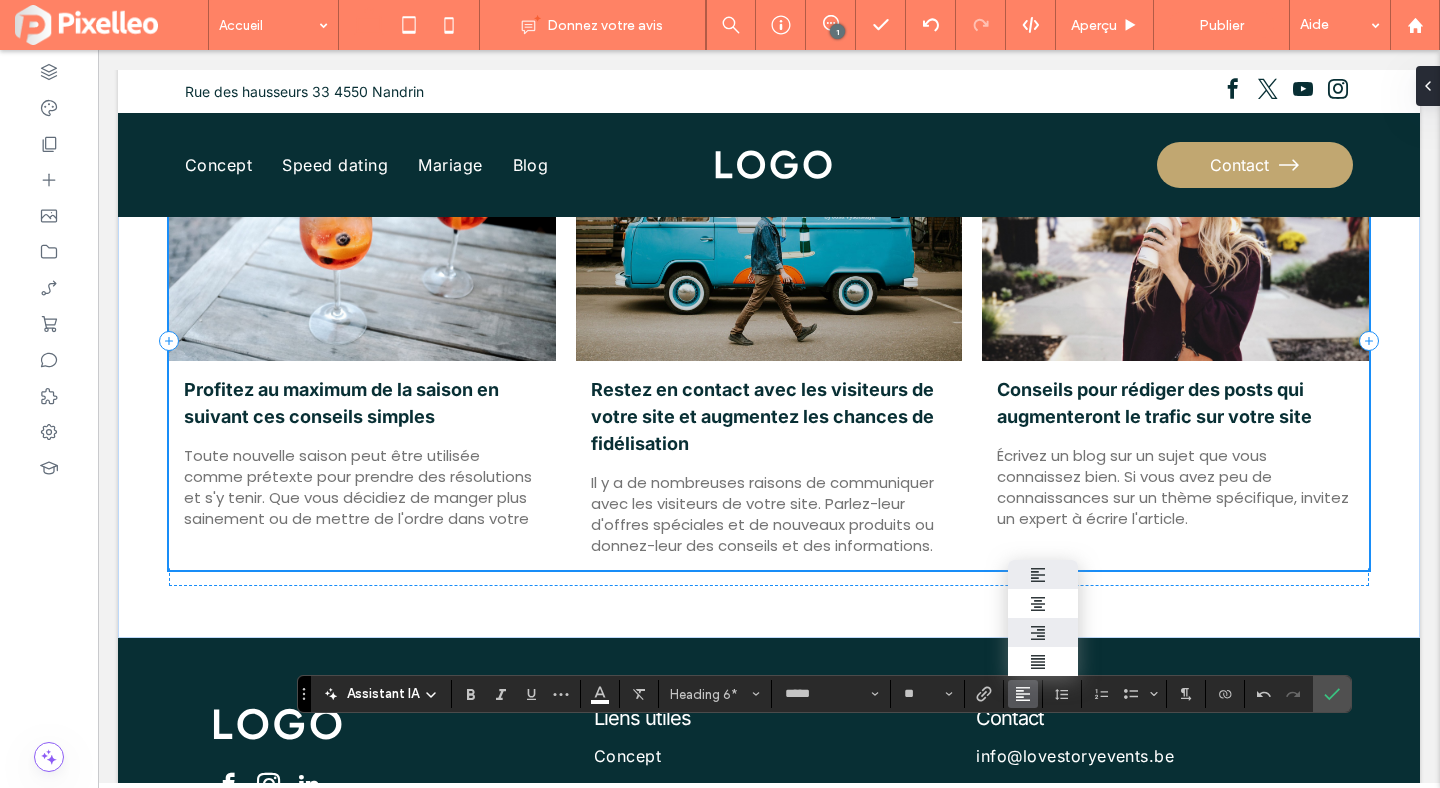 click 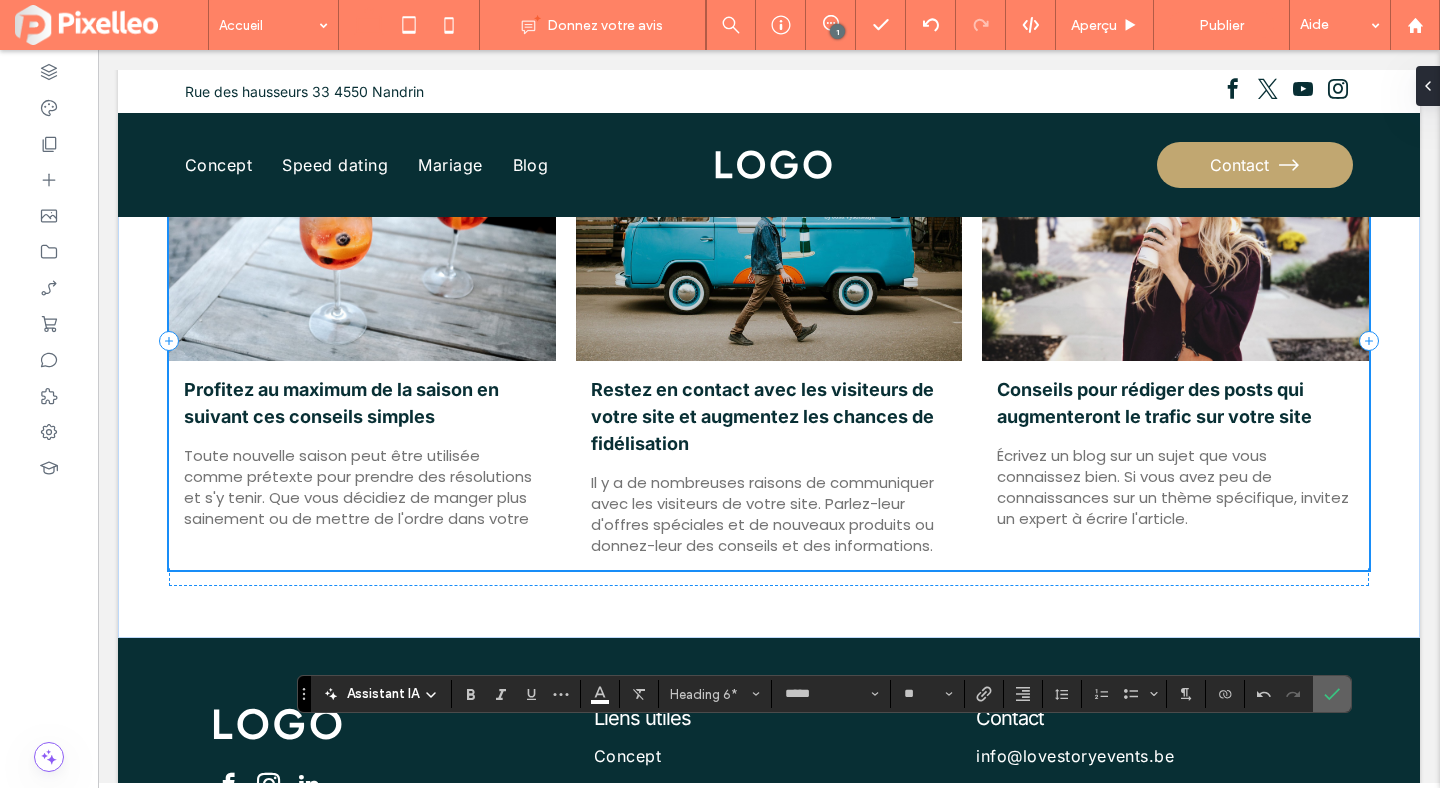 click 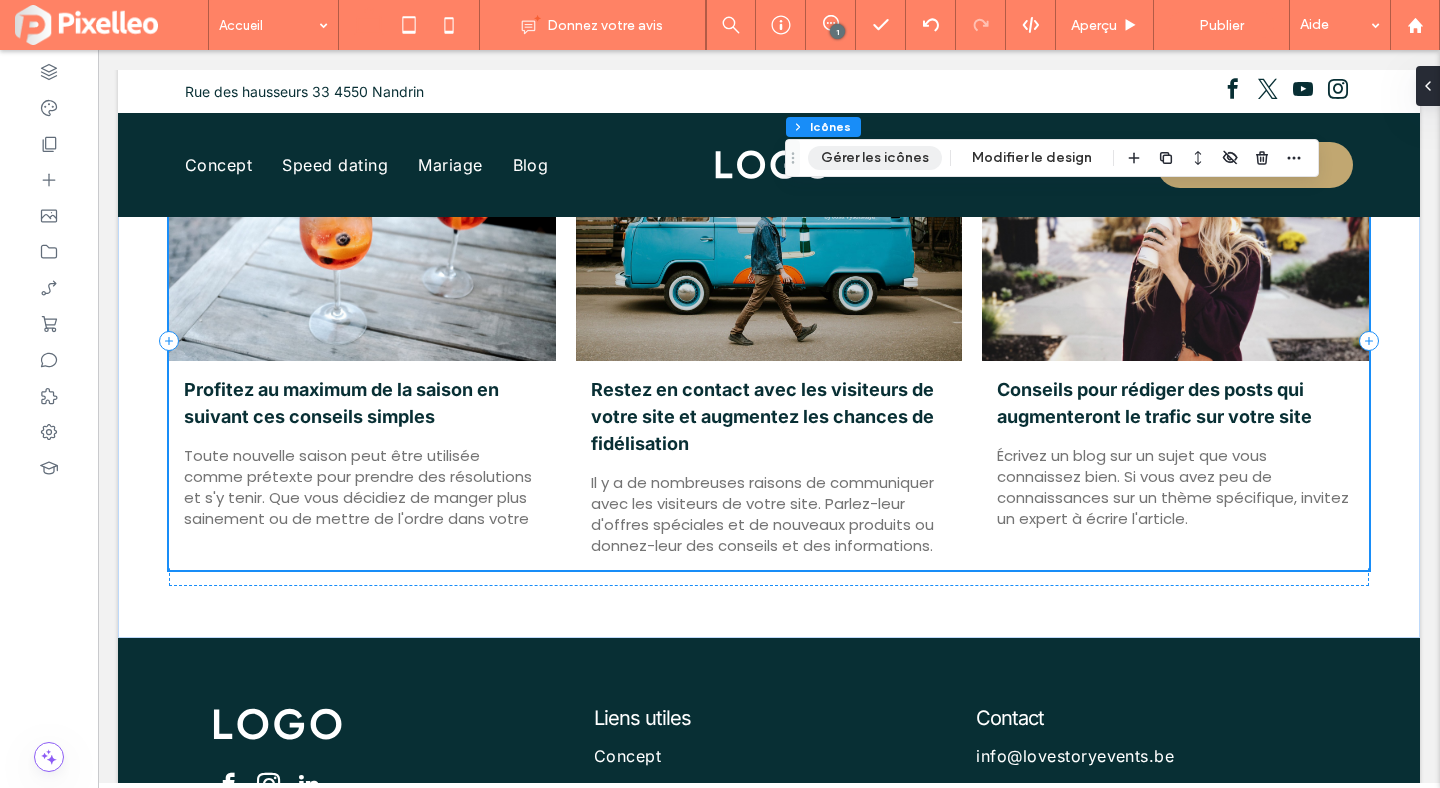 click on "Gérer les icônes" at bounding box center (875, 158) 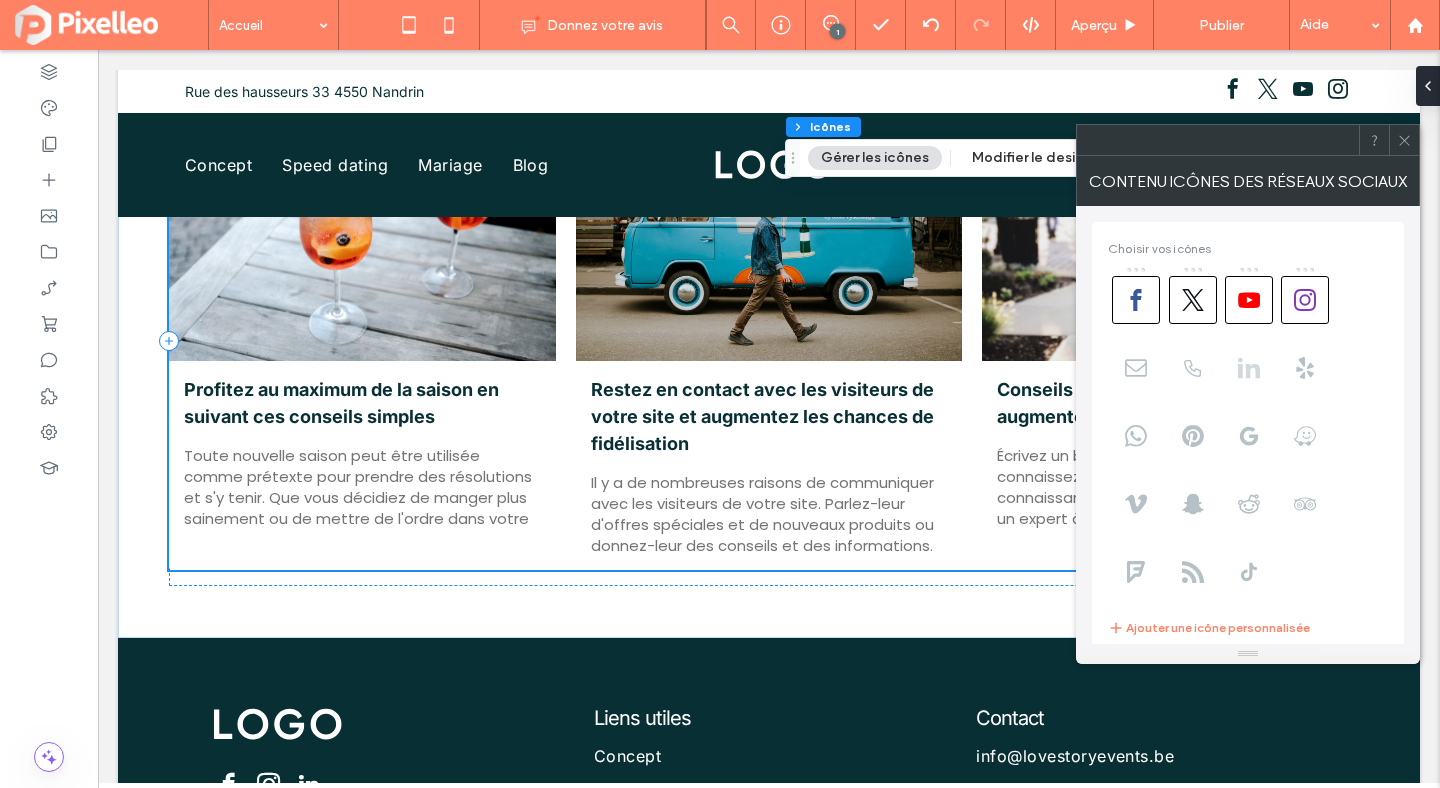 click at bounding box center [1249, 368] 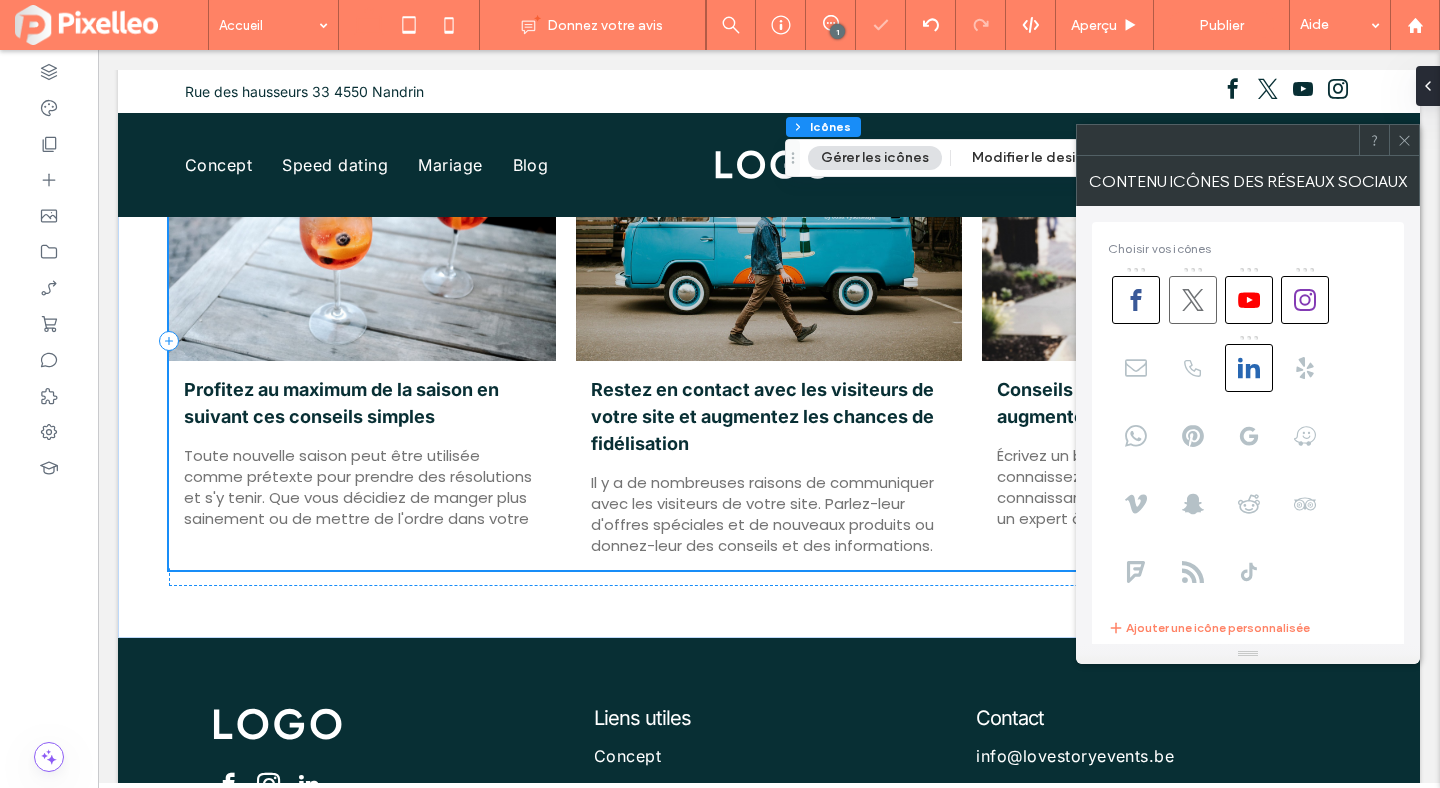 click 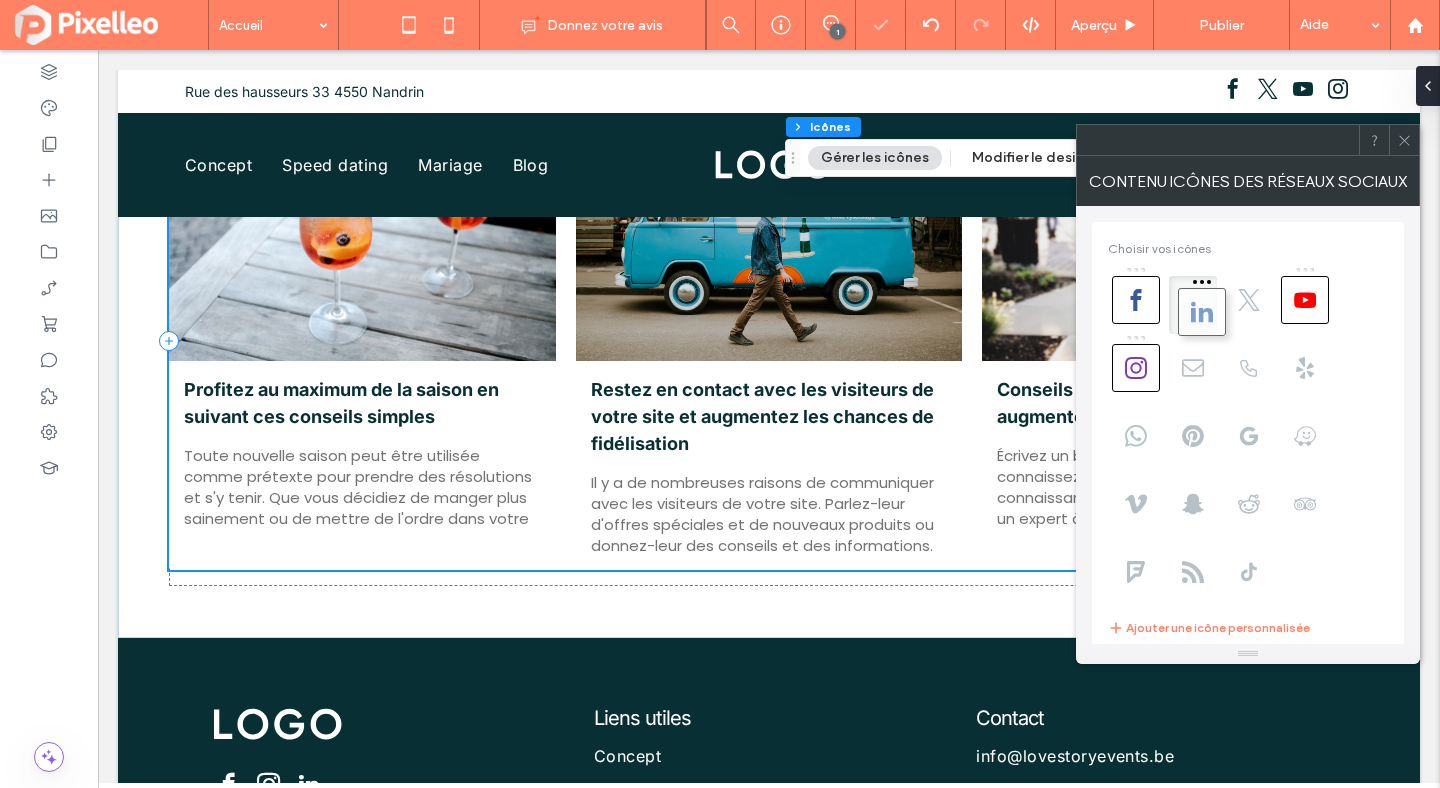 drag, startPoint x: 1243, startPoint y: 368, endPoint x: 1192, endPoint y: 312, distance: 75.74299 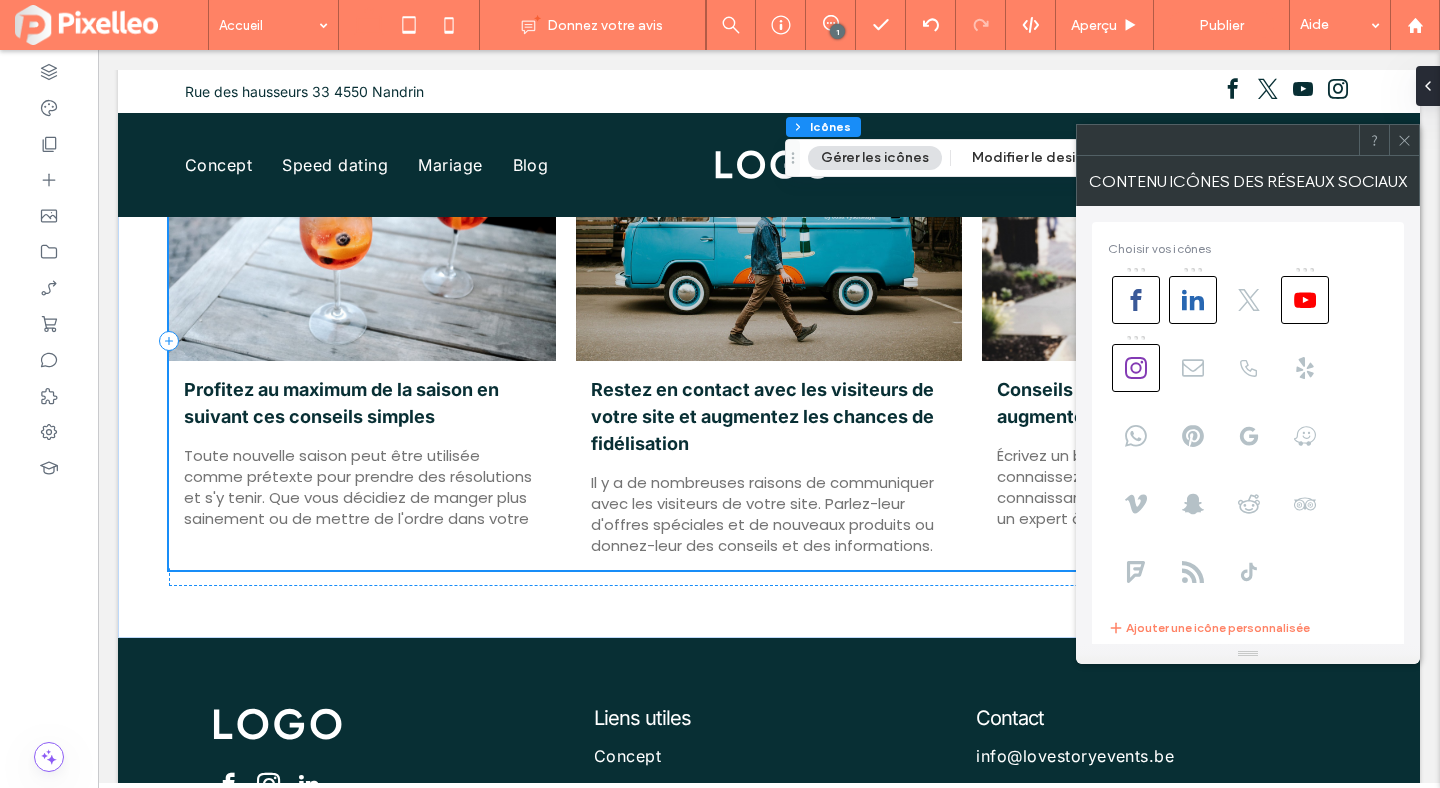 click 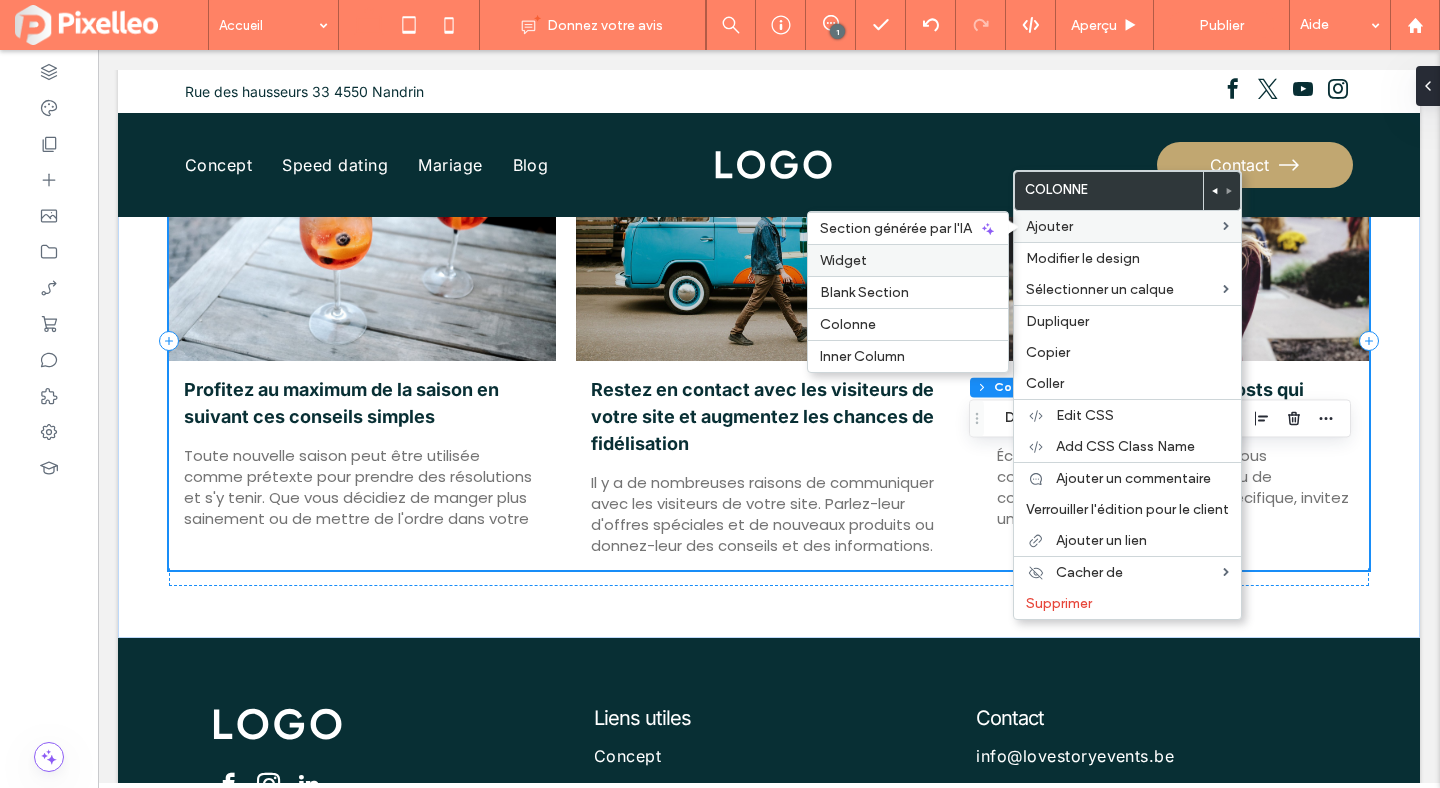 click on "Widget" at bounding box center (843, 260) 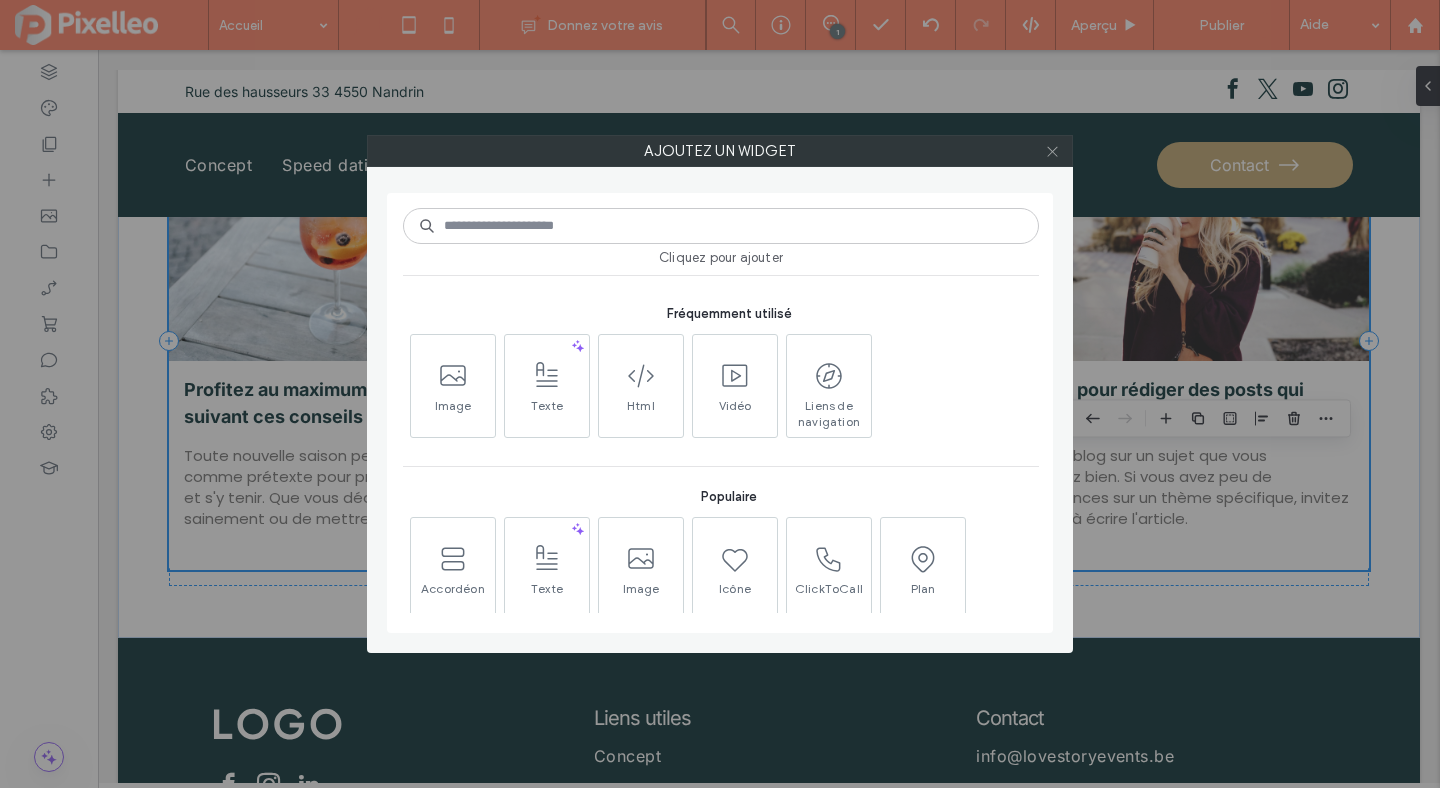 click at bounding box center [1052, 151] 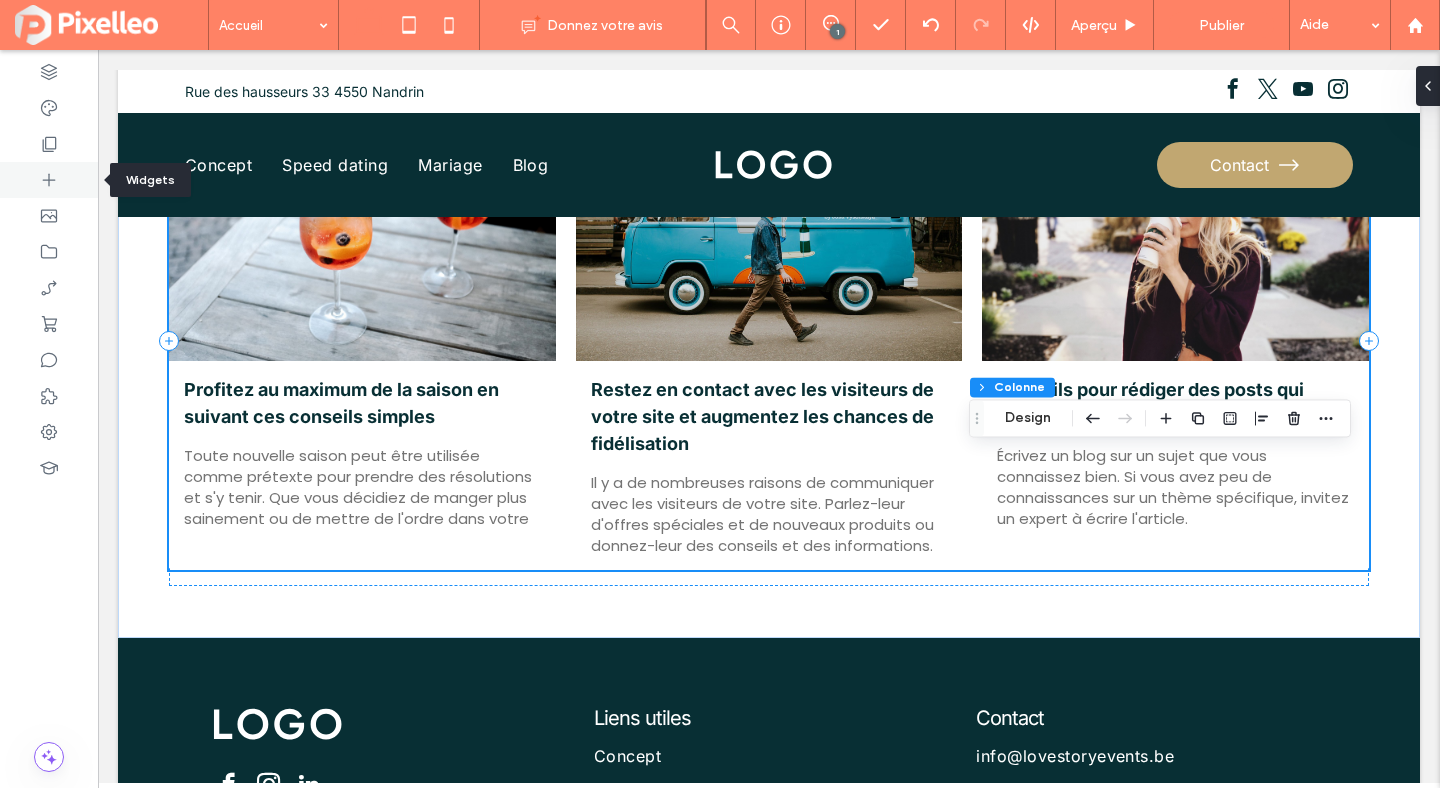 click 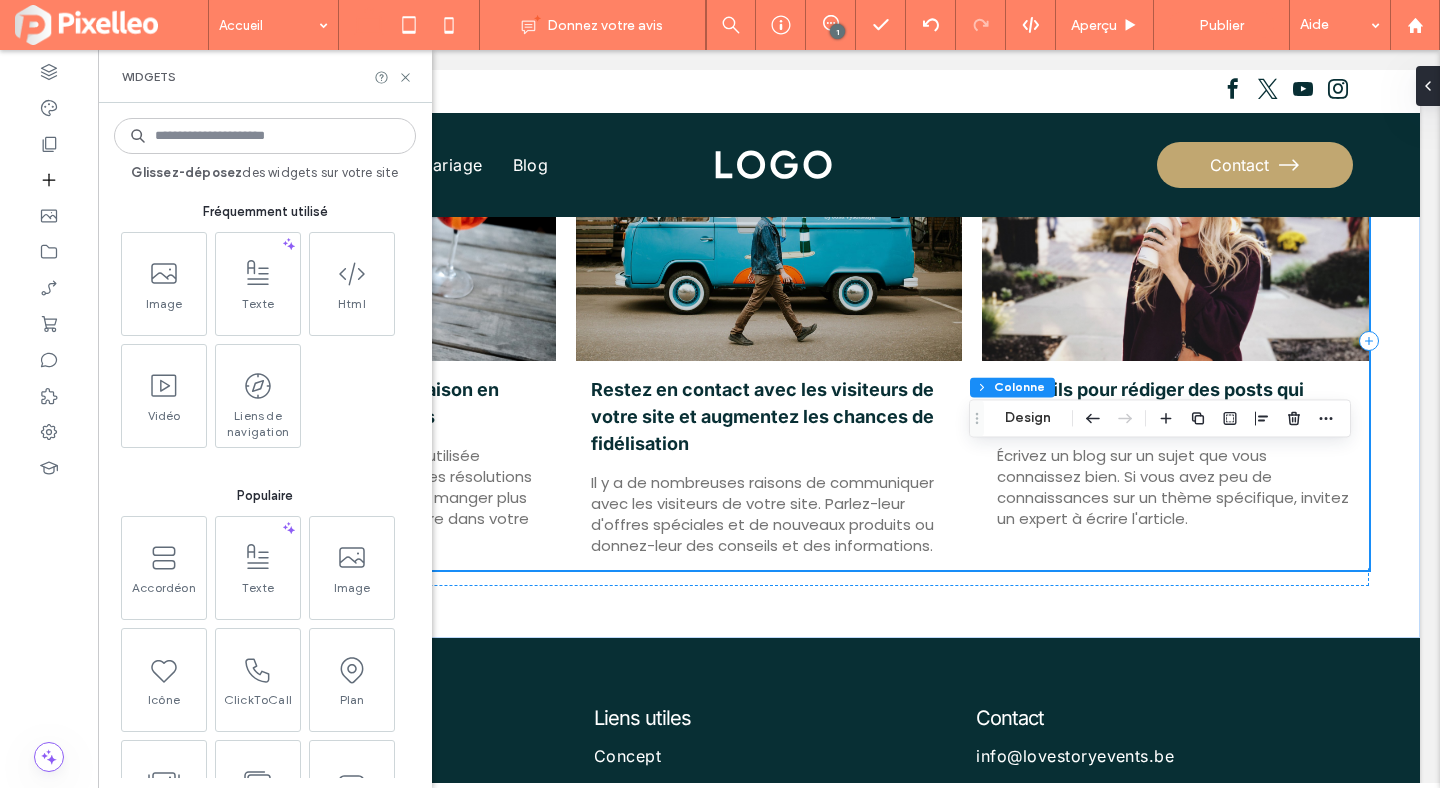 click at bounding box center [265, 136] 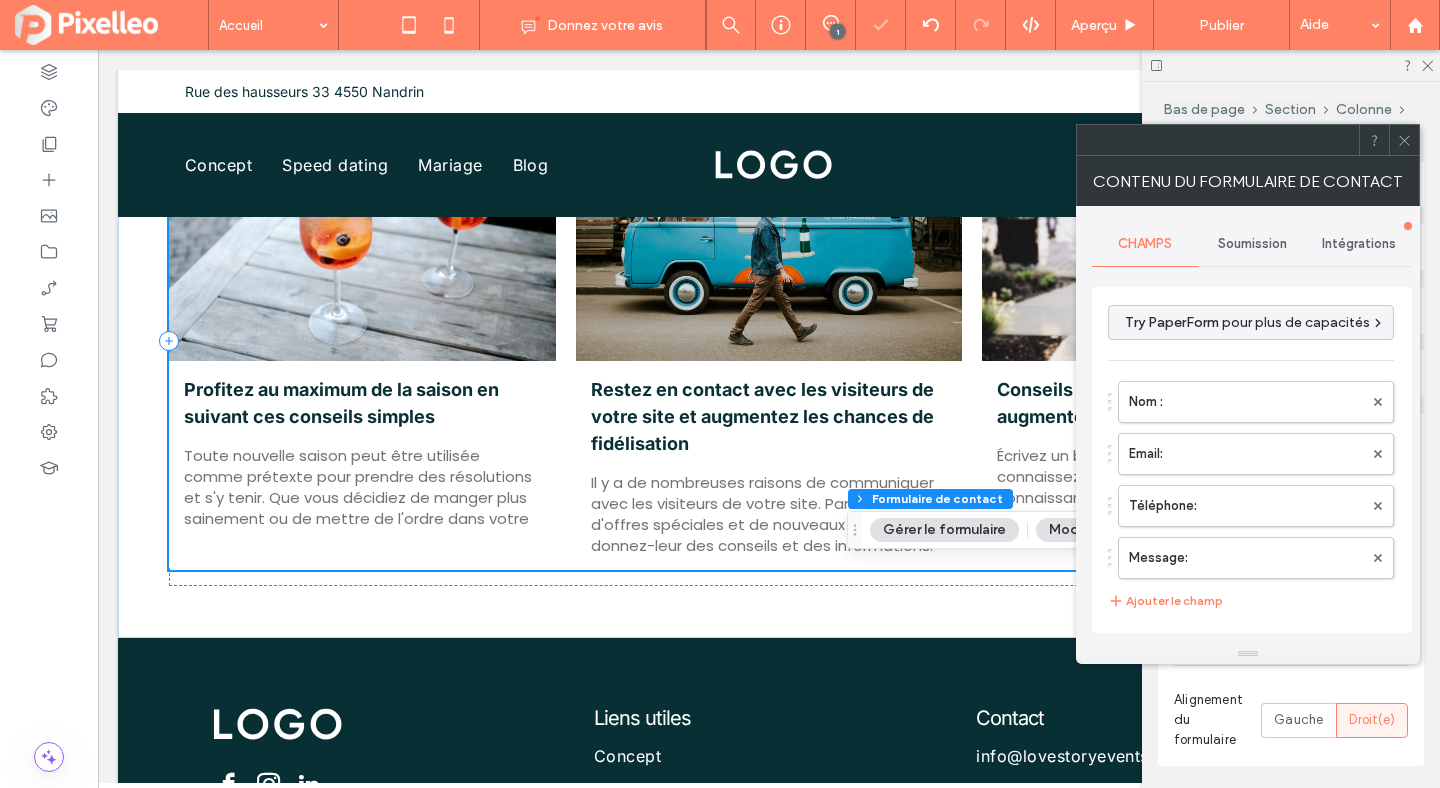 type on "*" 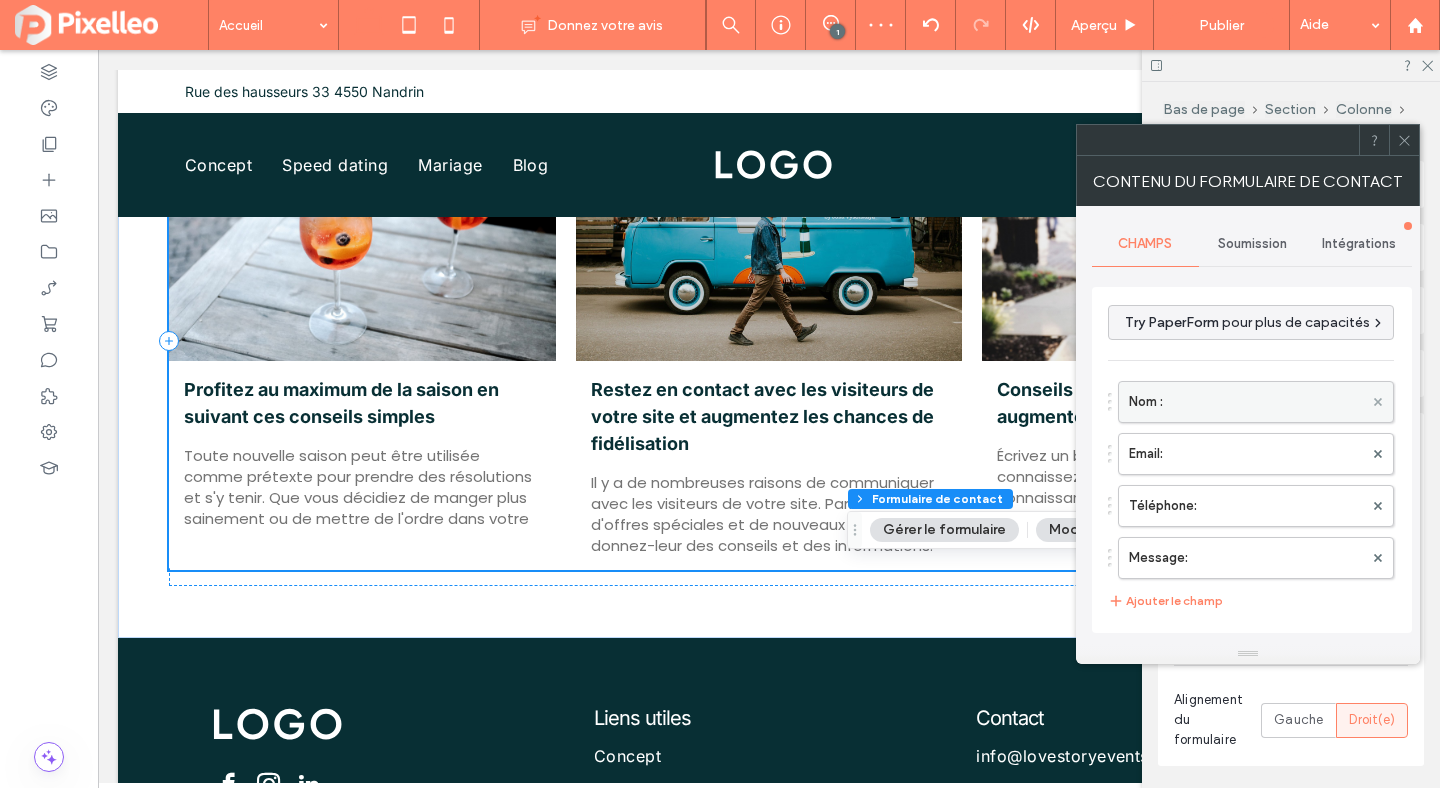 click 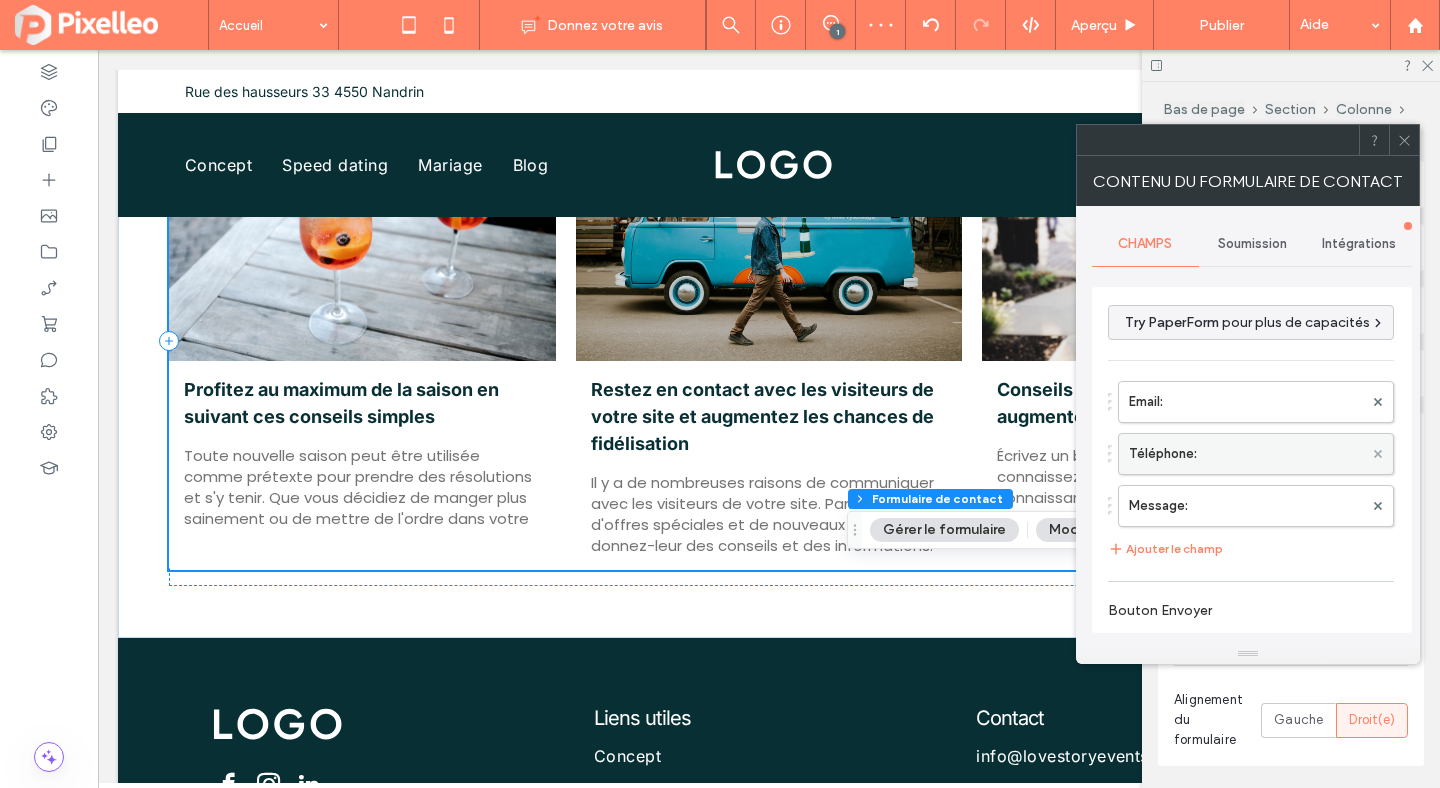click 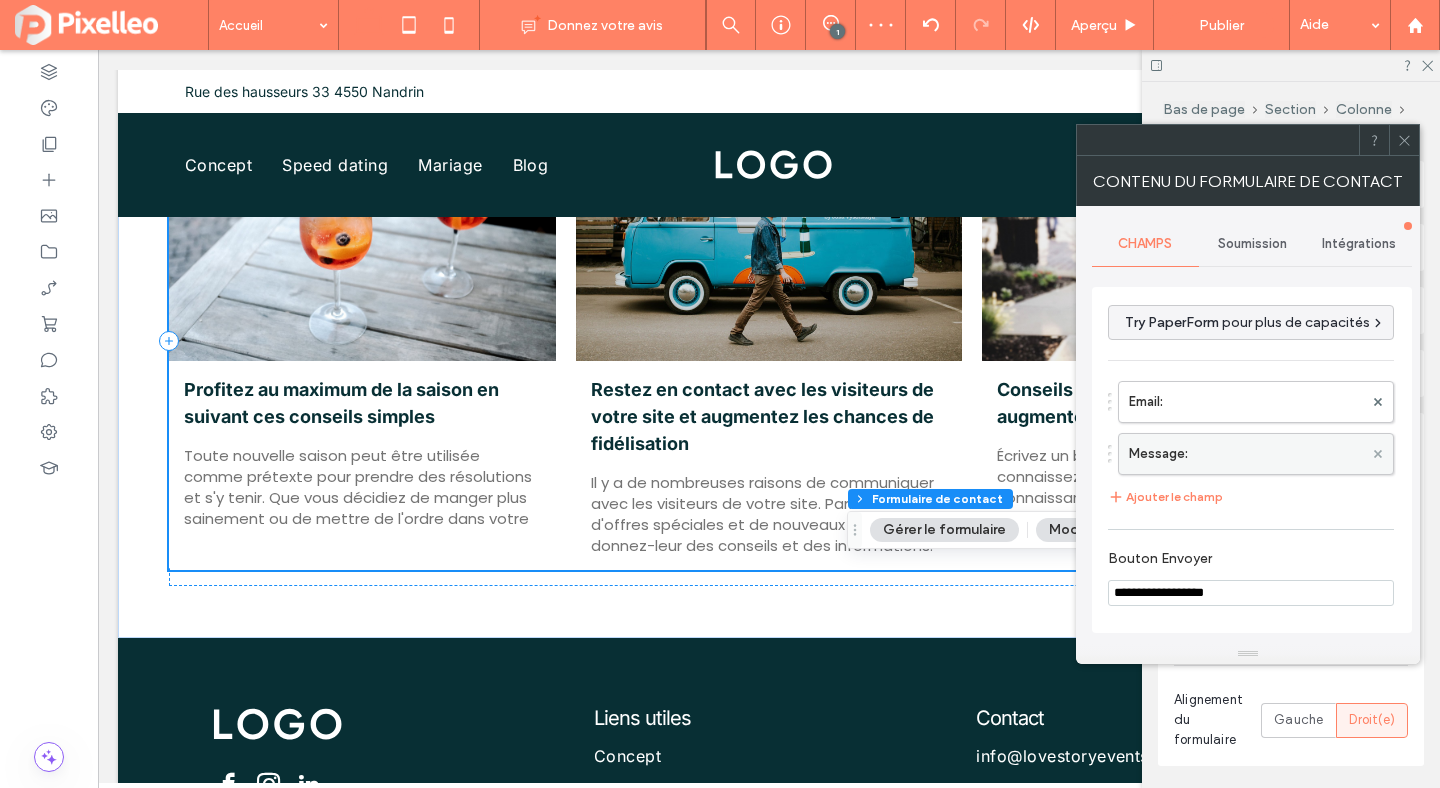 click 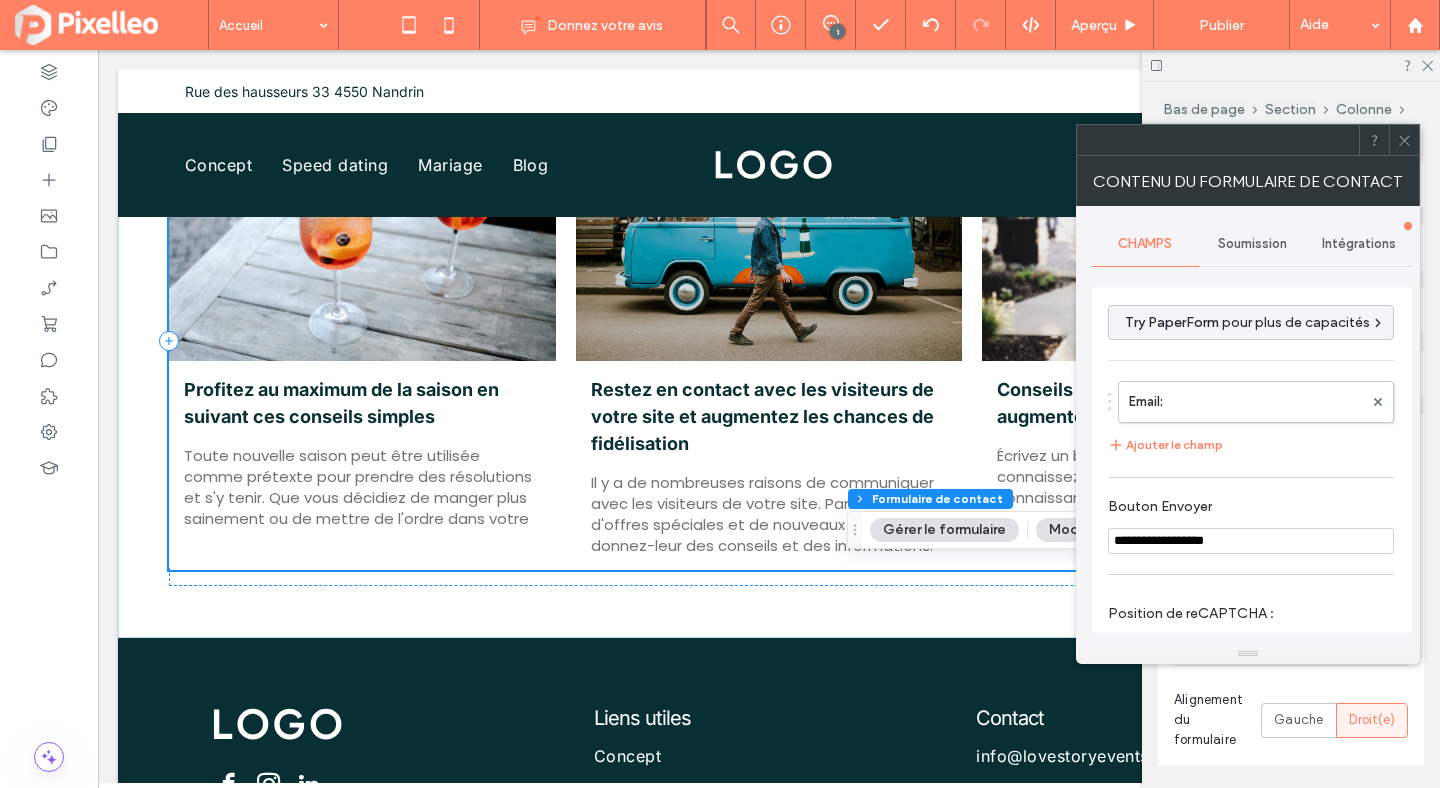 click 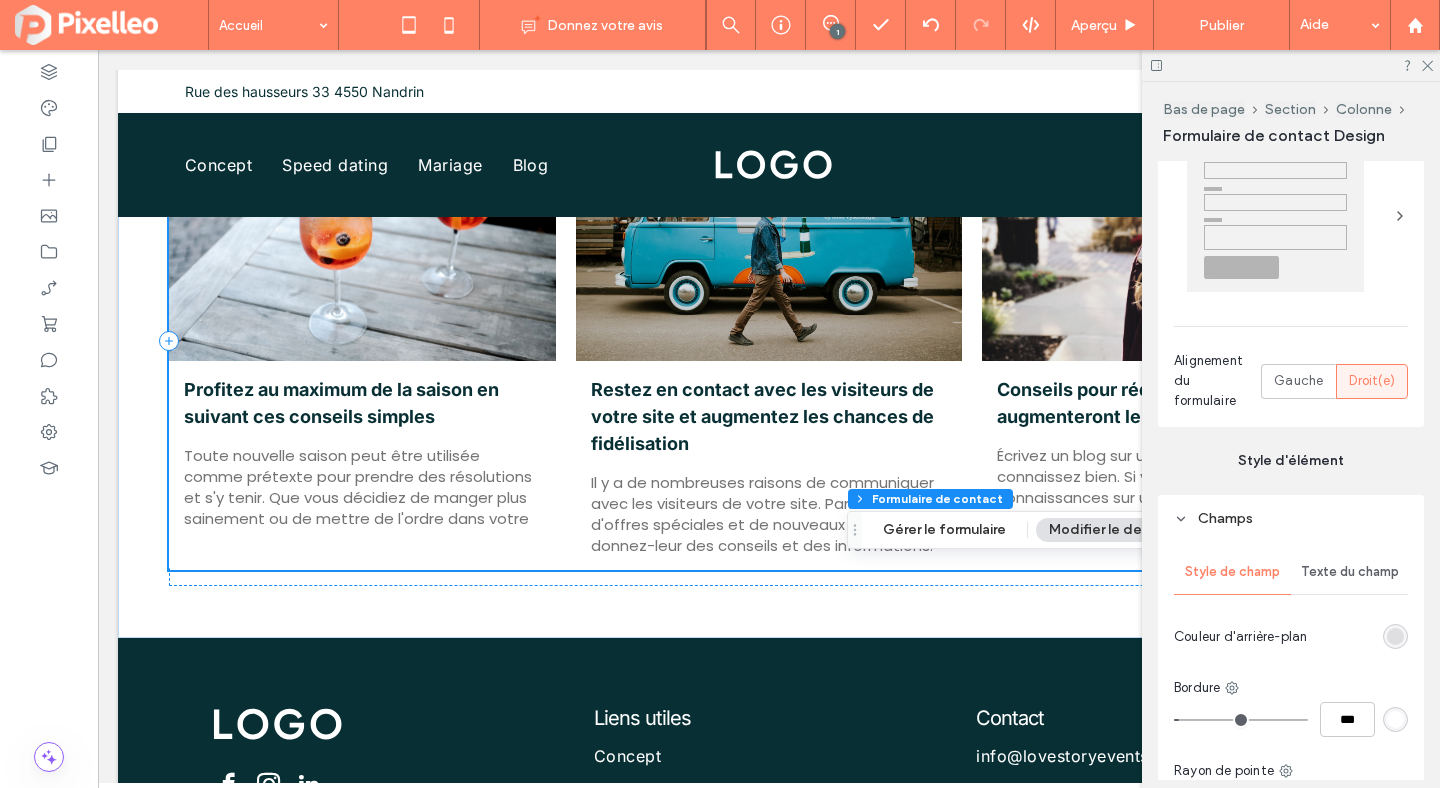 scroll, scrollTop: 359, scrollLeft: 0, axis: vertical 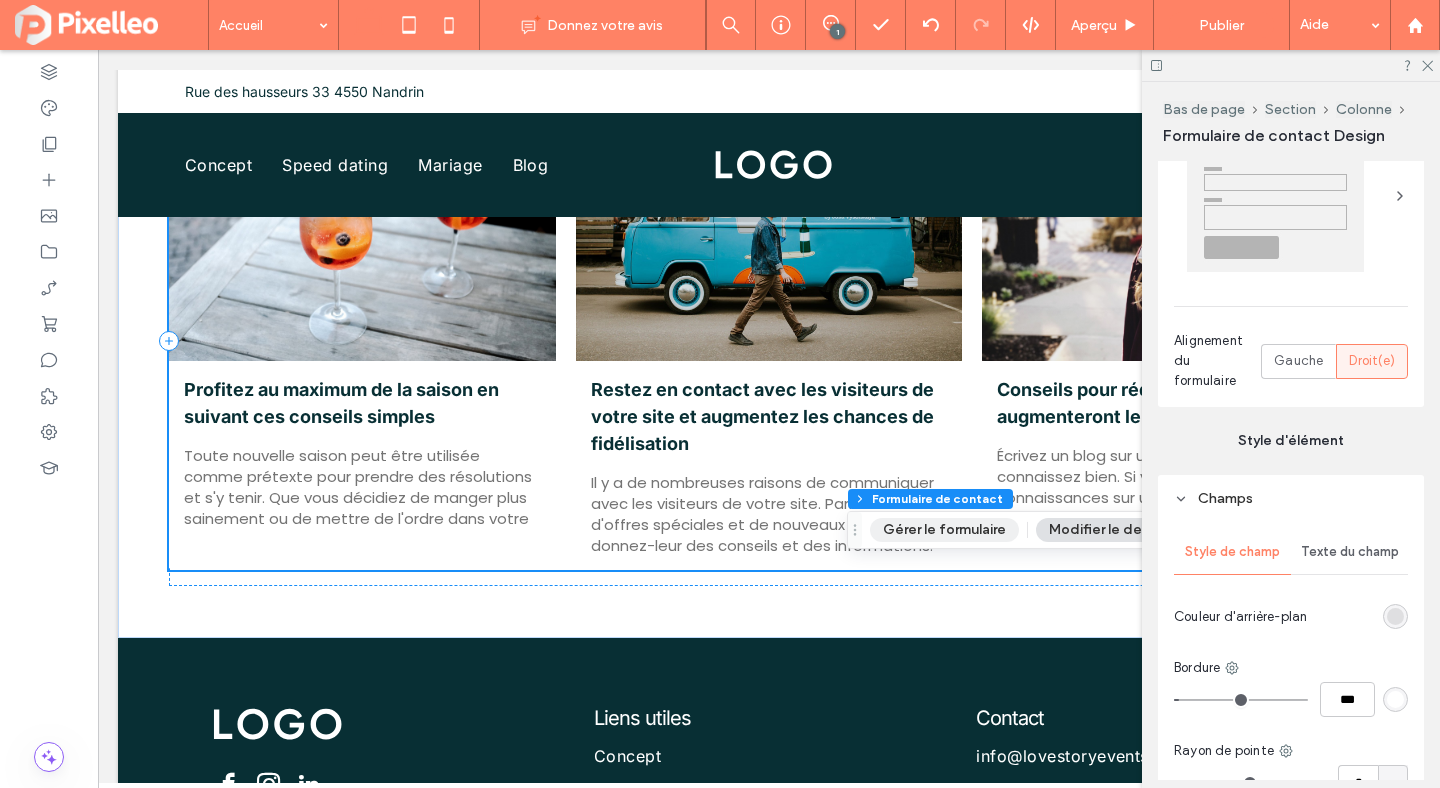 click on "Gérer le formulaire" at bounding box center (944, 530) 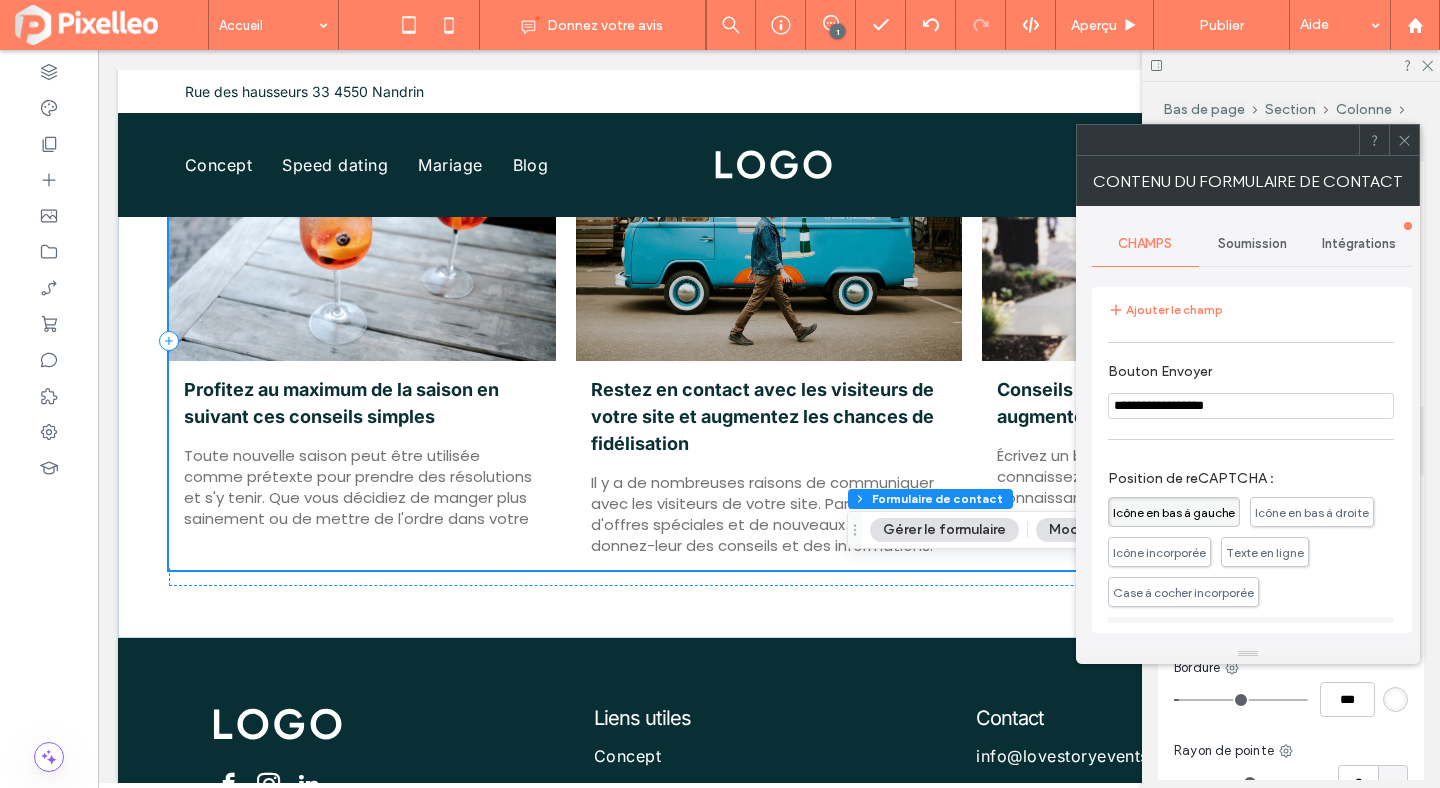scroll, scrollTop: 307, scrollLeft: 0, axis: vertical 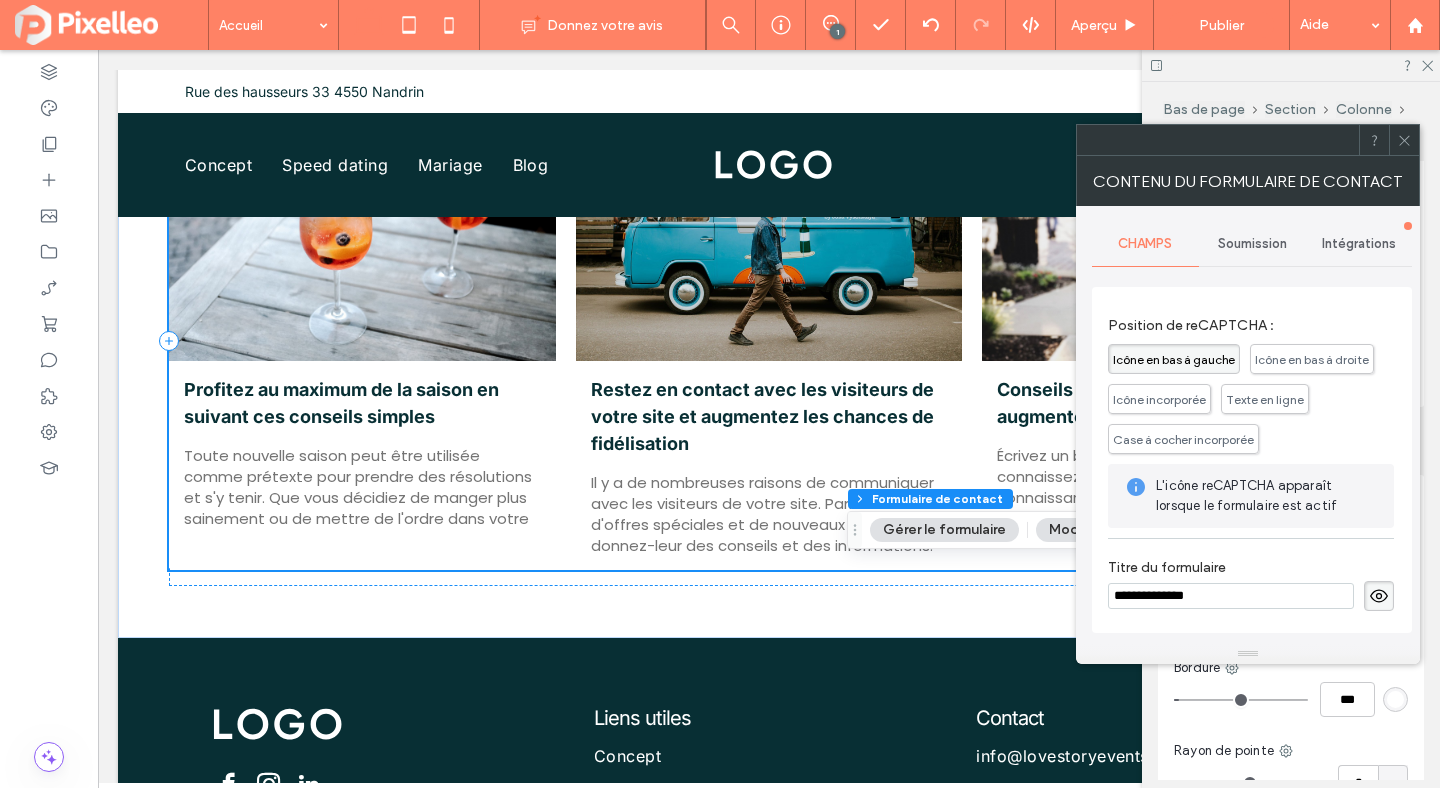 click 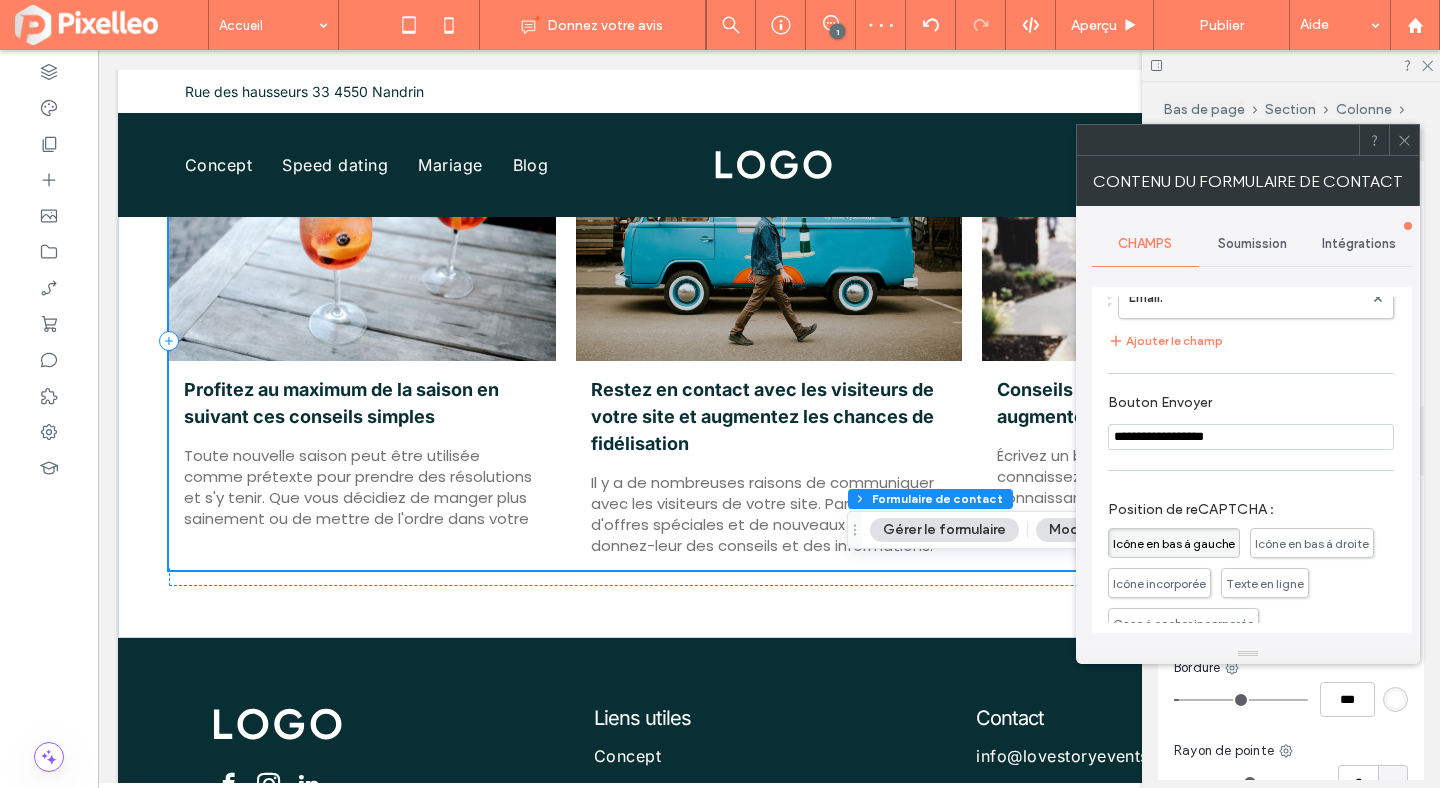 scroll, scrollTop: 307, scrollLeft: 0, axis: vertical 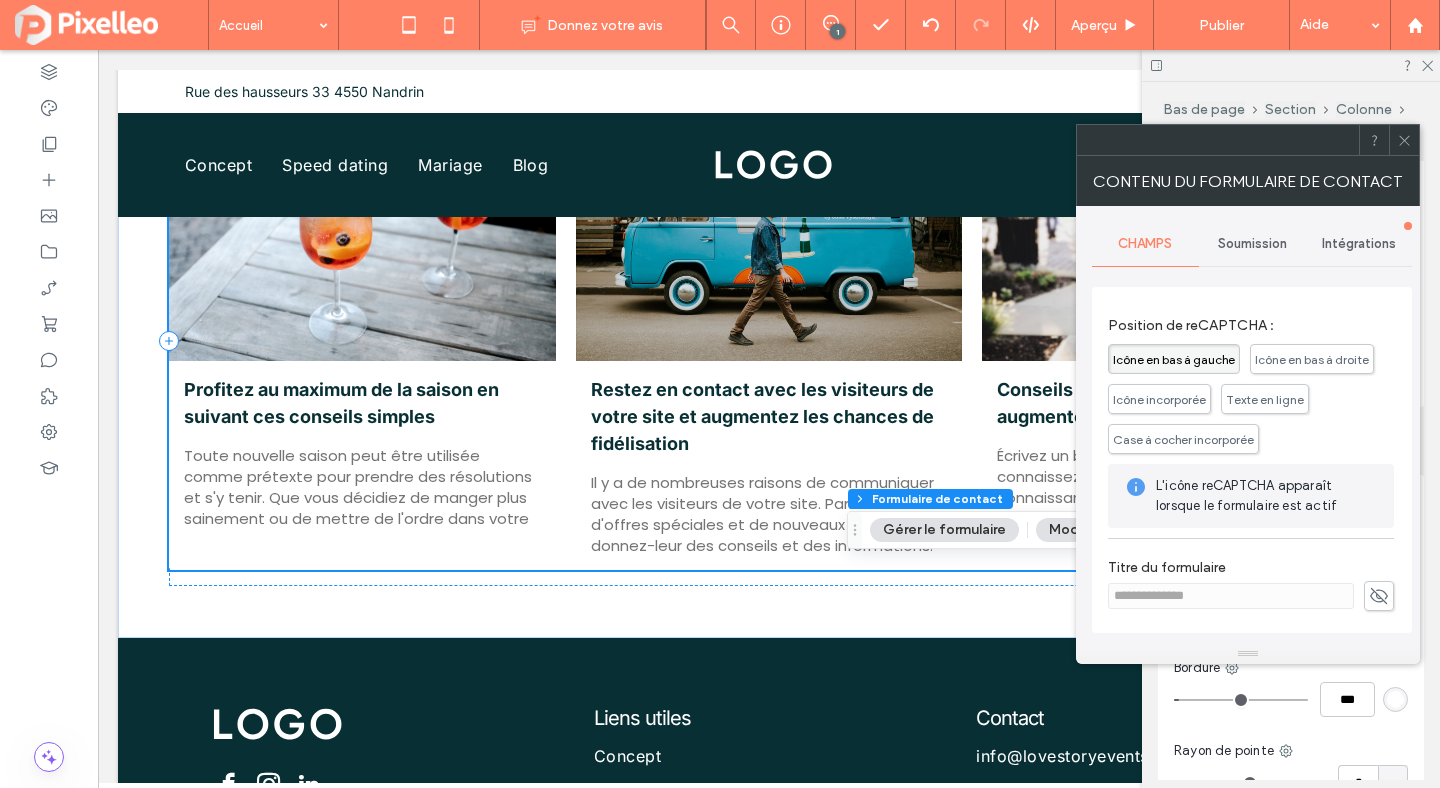 click 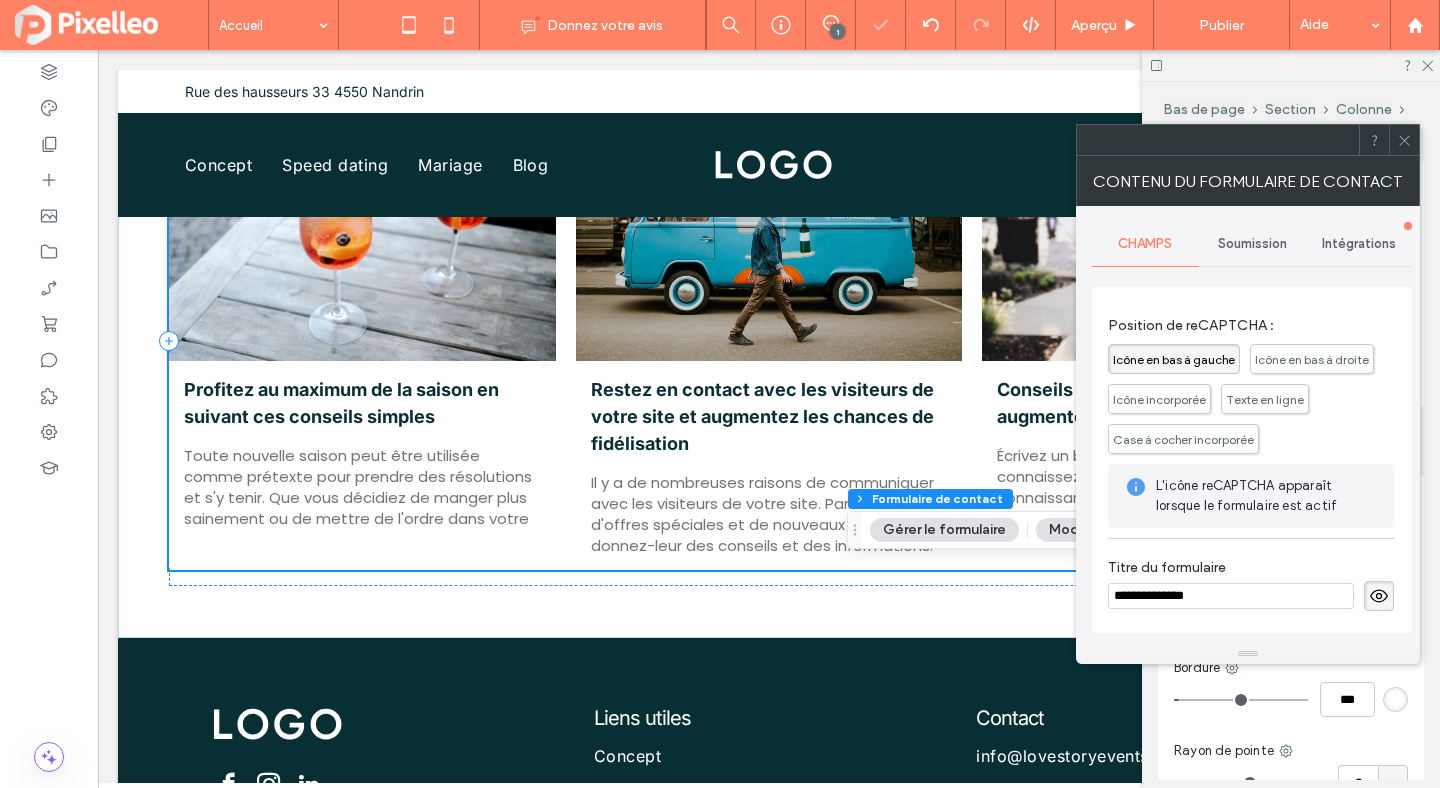 click on "**********" at bounding box center (1231, 596) 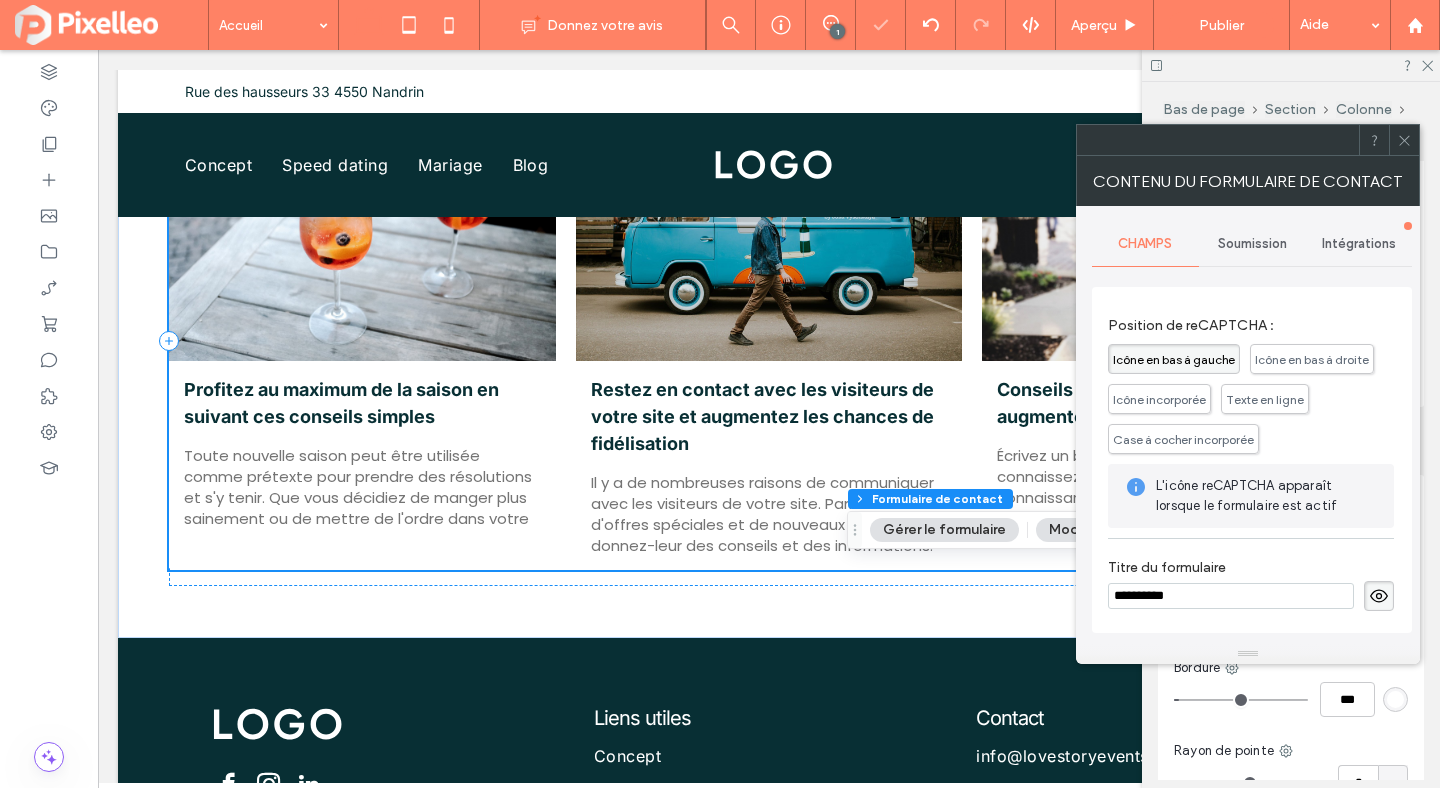 type on "**********" 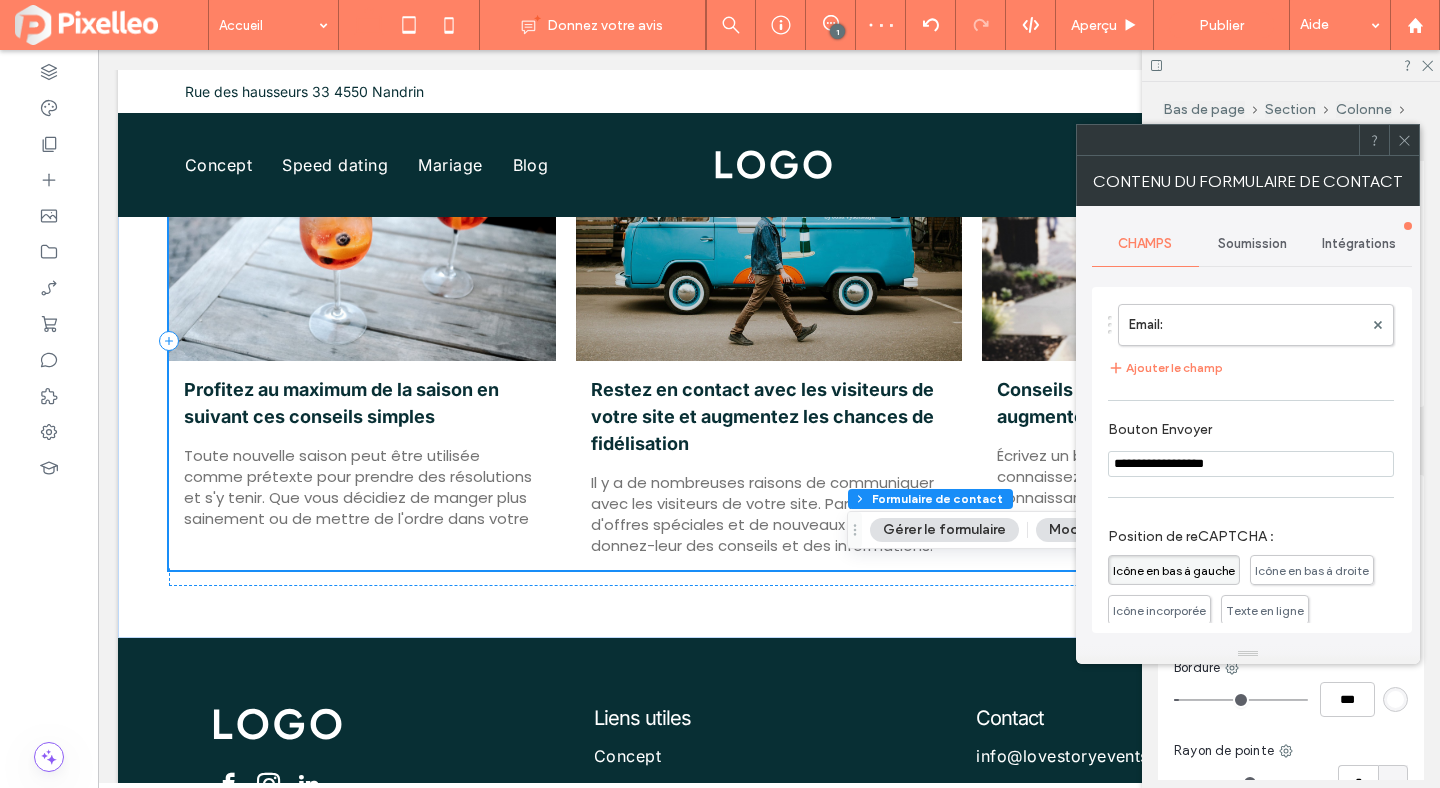 scroll, scrollTop: 0, scrollLeft: 0, axis: both 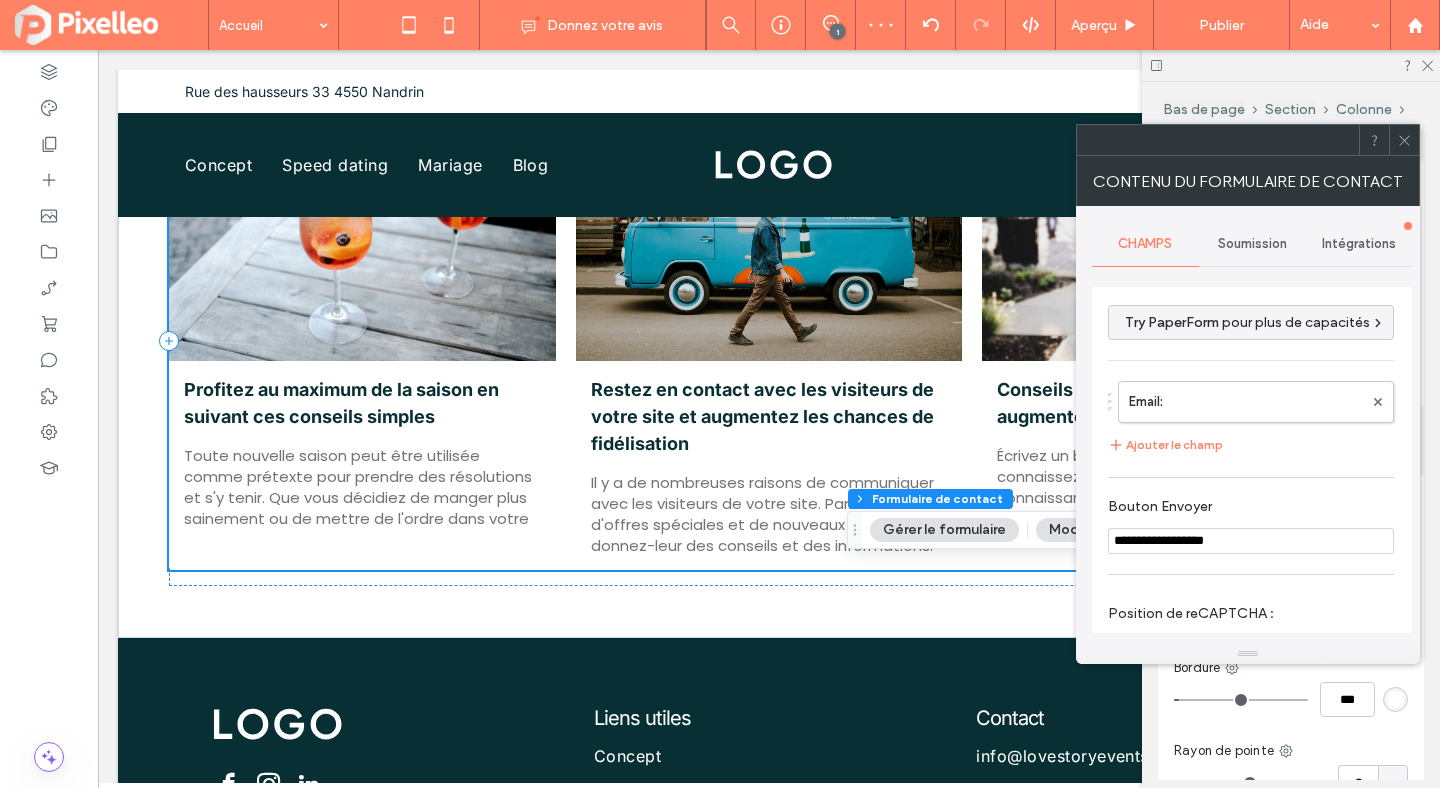 click 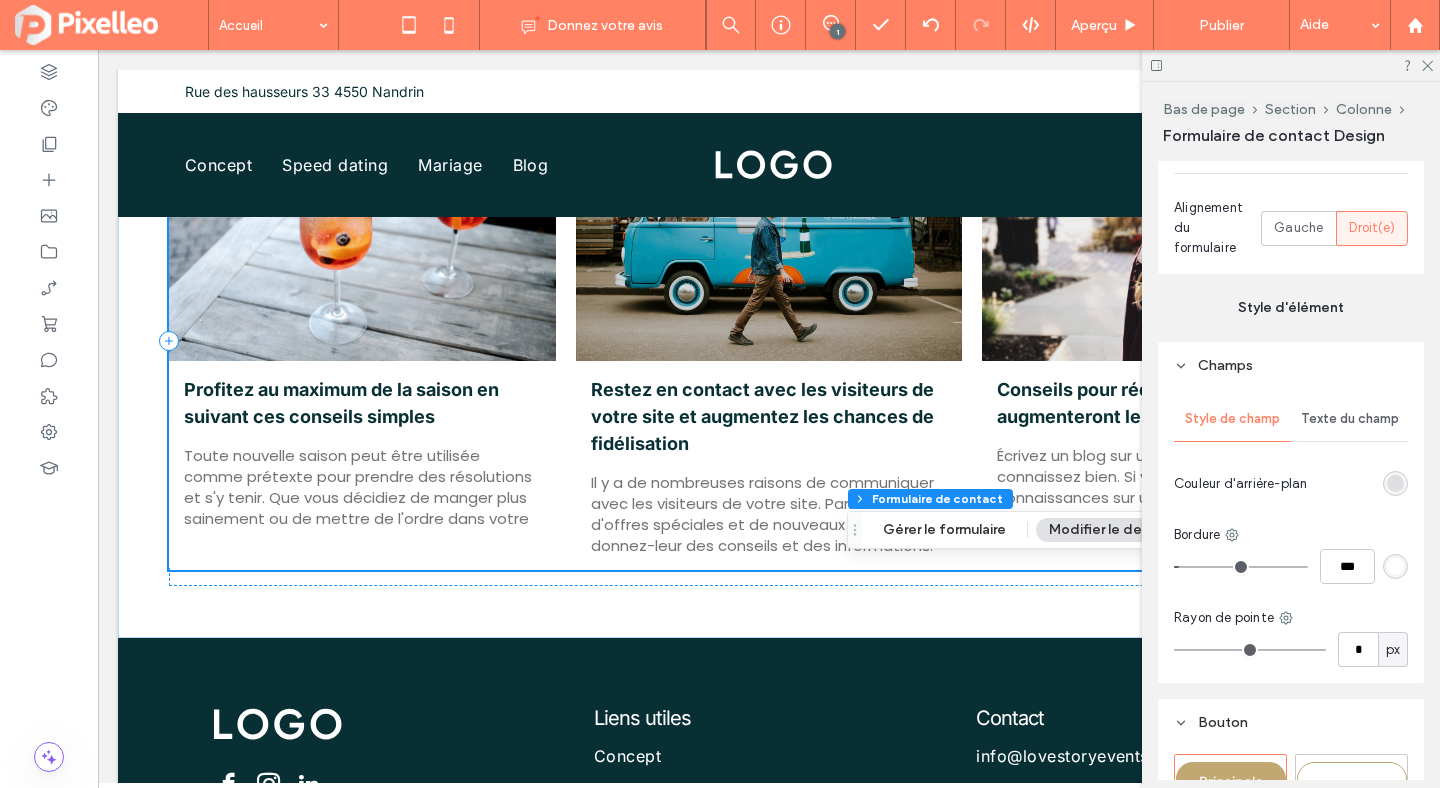 scroll, scrollTop: 573, scrollLeft: 0, axis: vertical 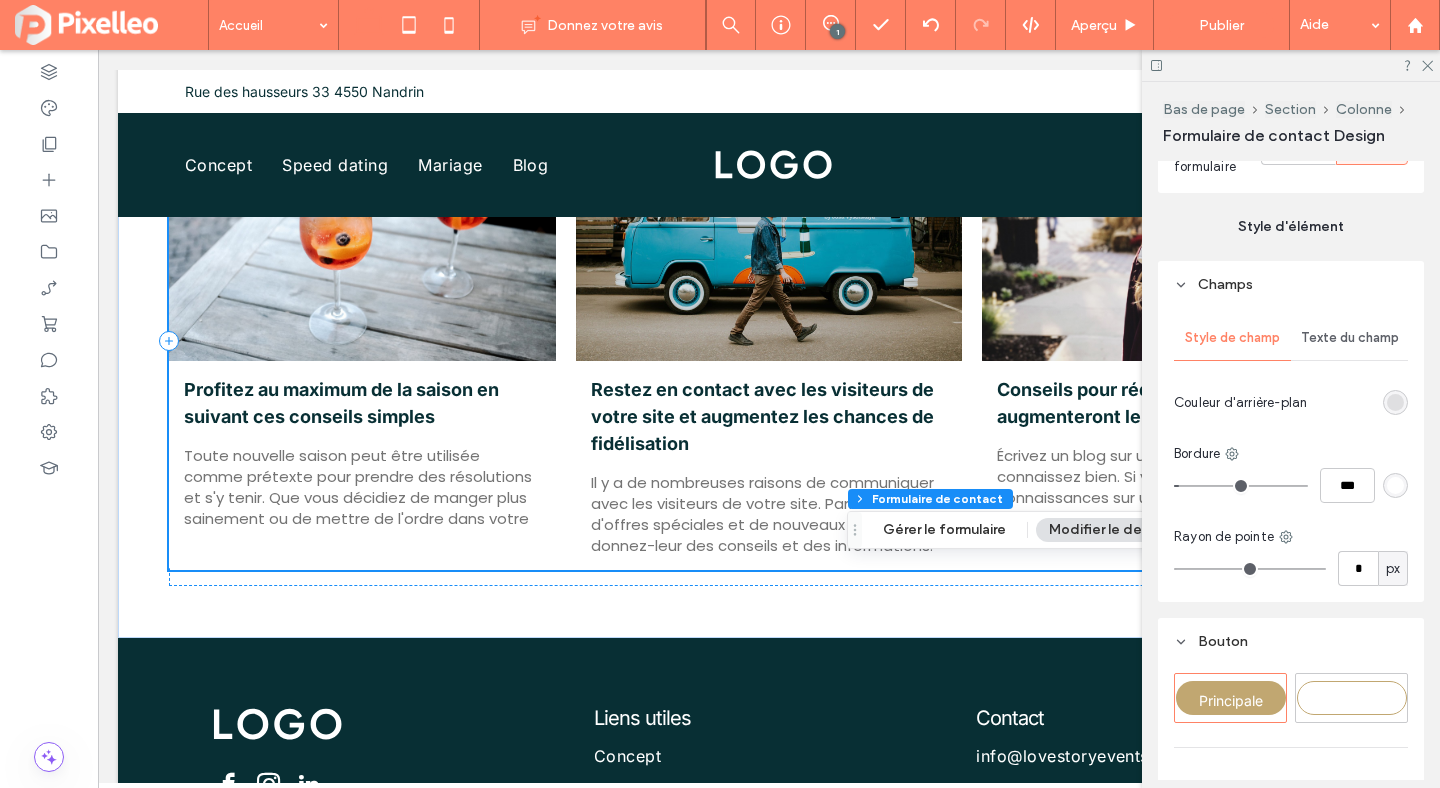 click on "Texte du champ" at bounding box center (1350, 338) 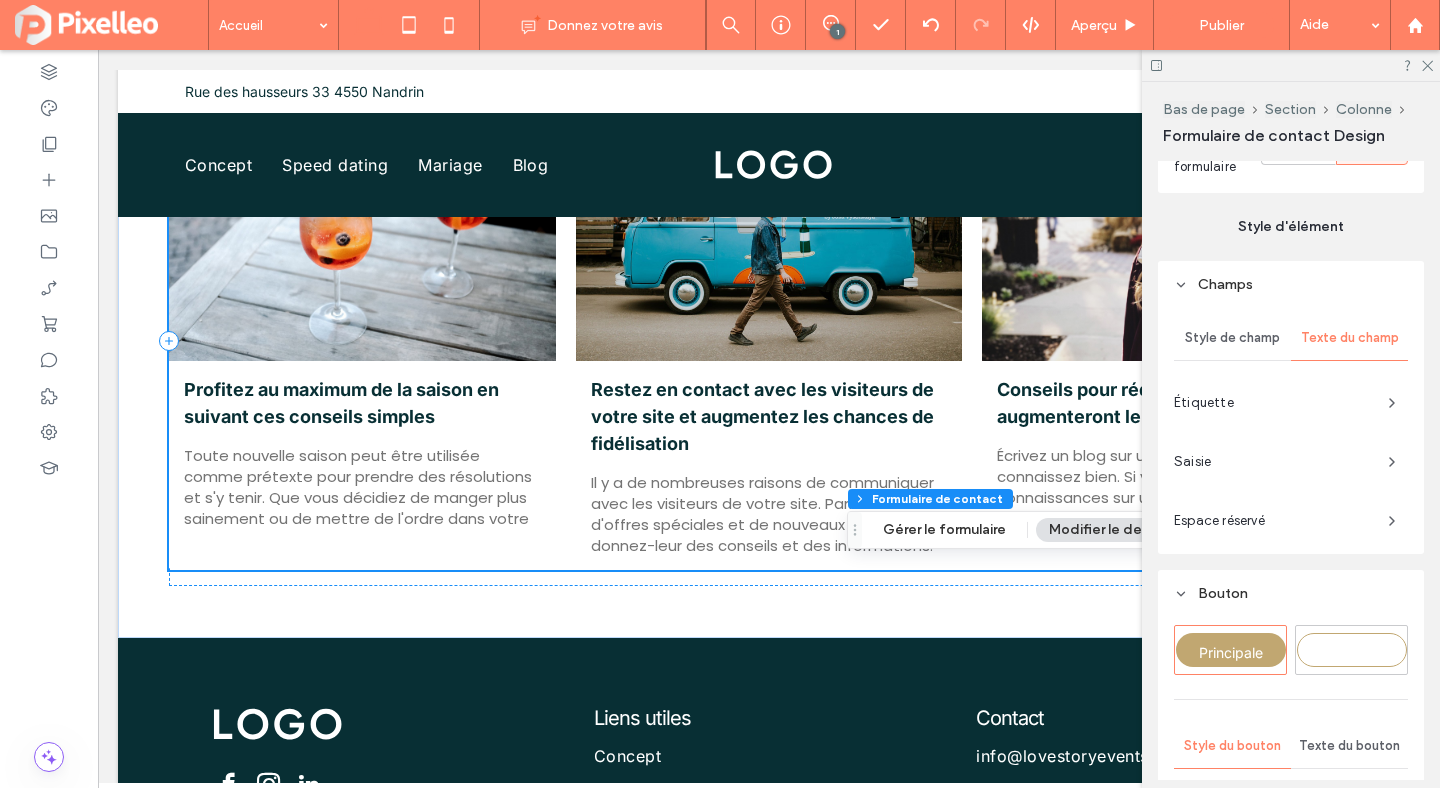 click on "Étiquette" at bounding box center [1273, 403] 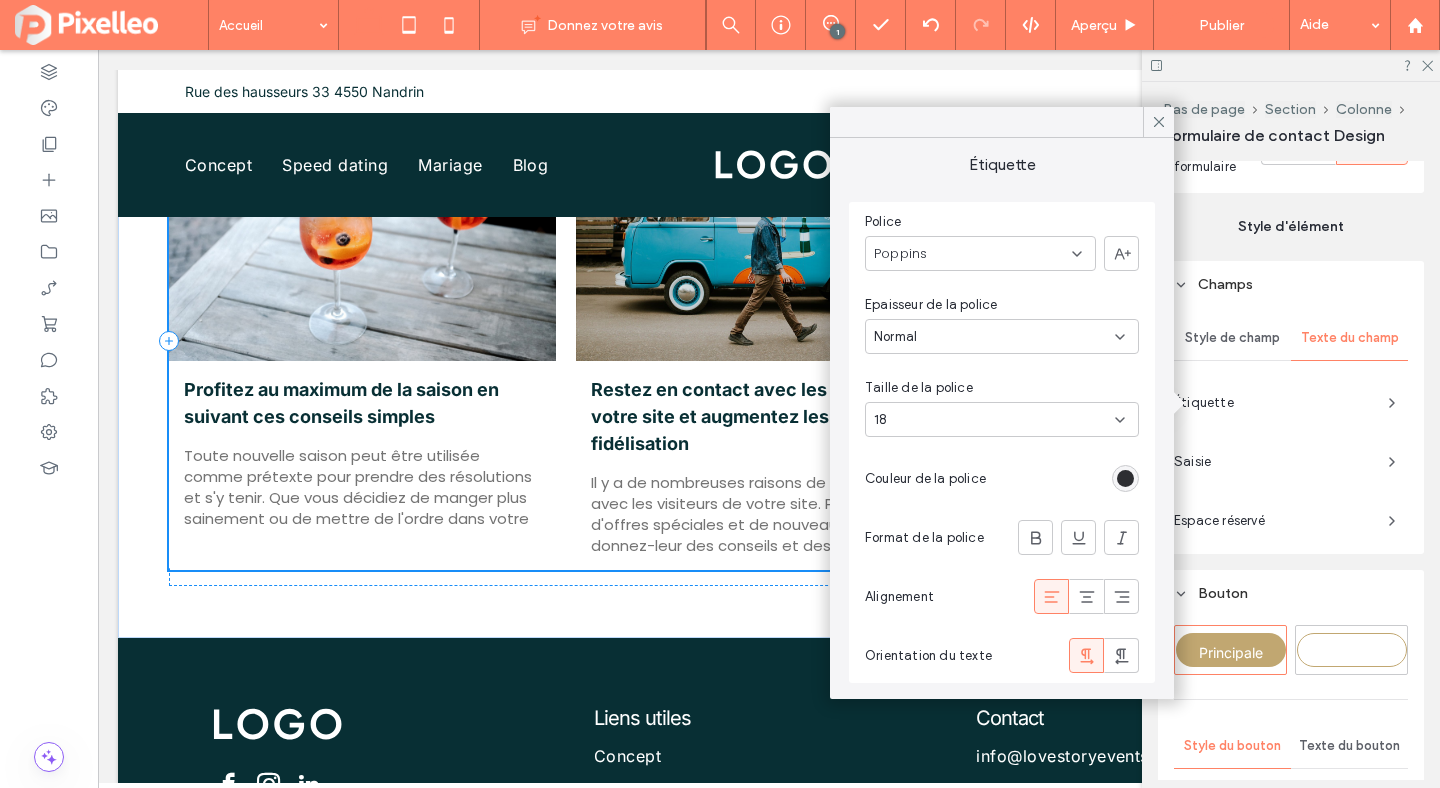 click on "Poppins" at bounding box center (980, 253) 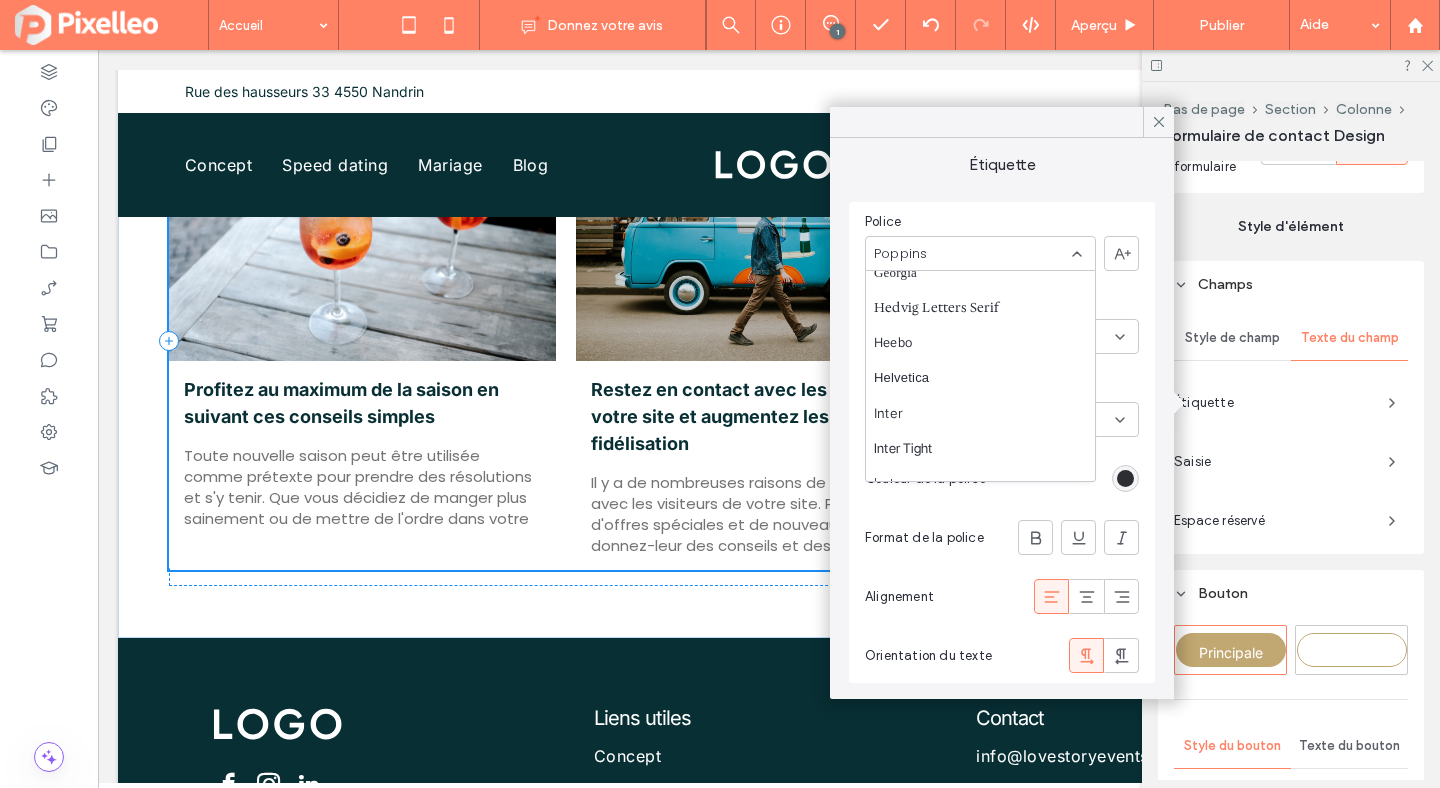 scroll, scrollTop: 768, scrollLeft: 0, axis: vertical 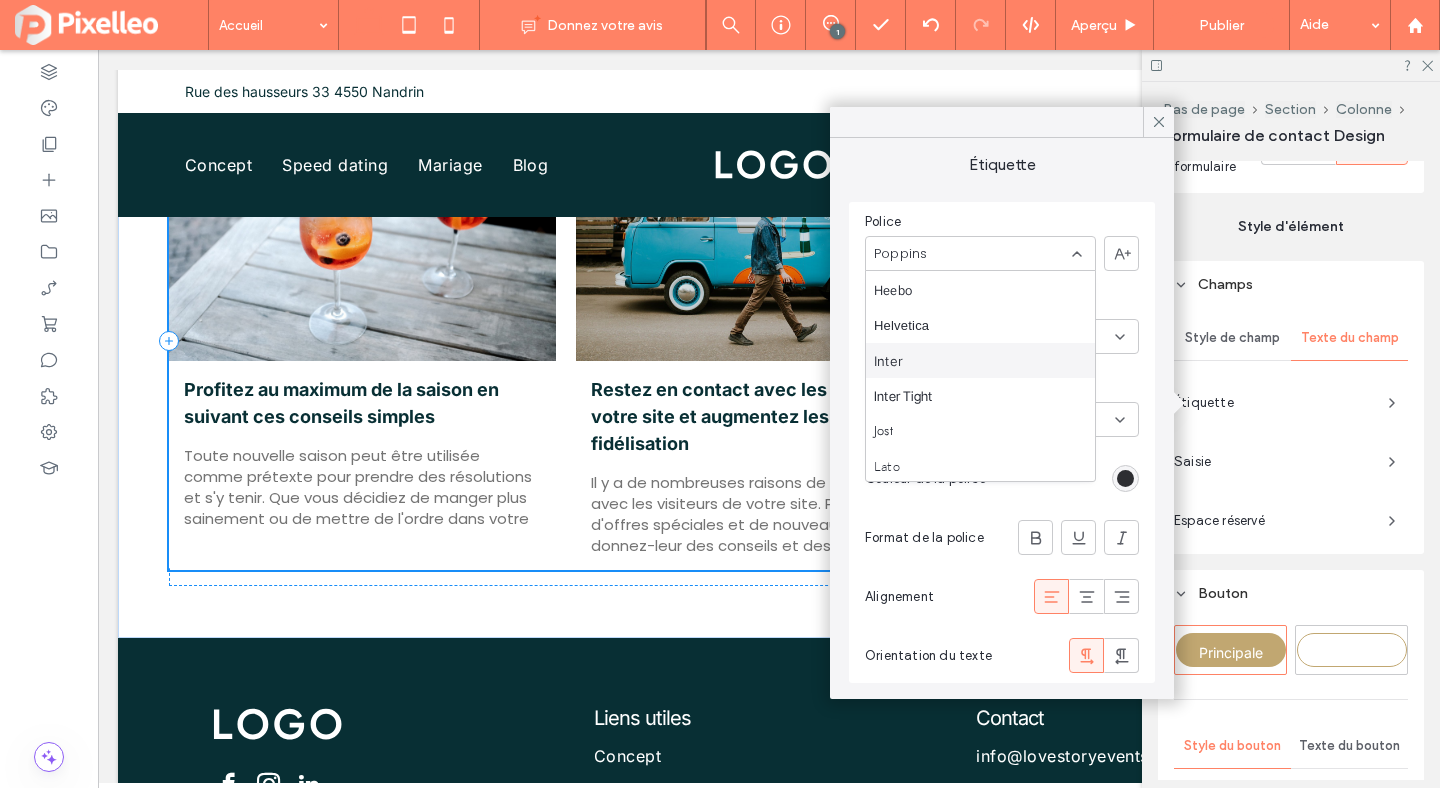 click on "Inter" at bounding box center [980, 360] 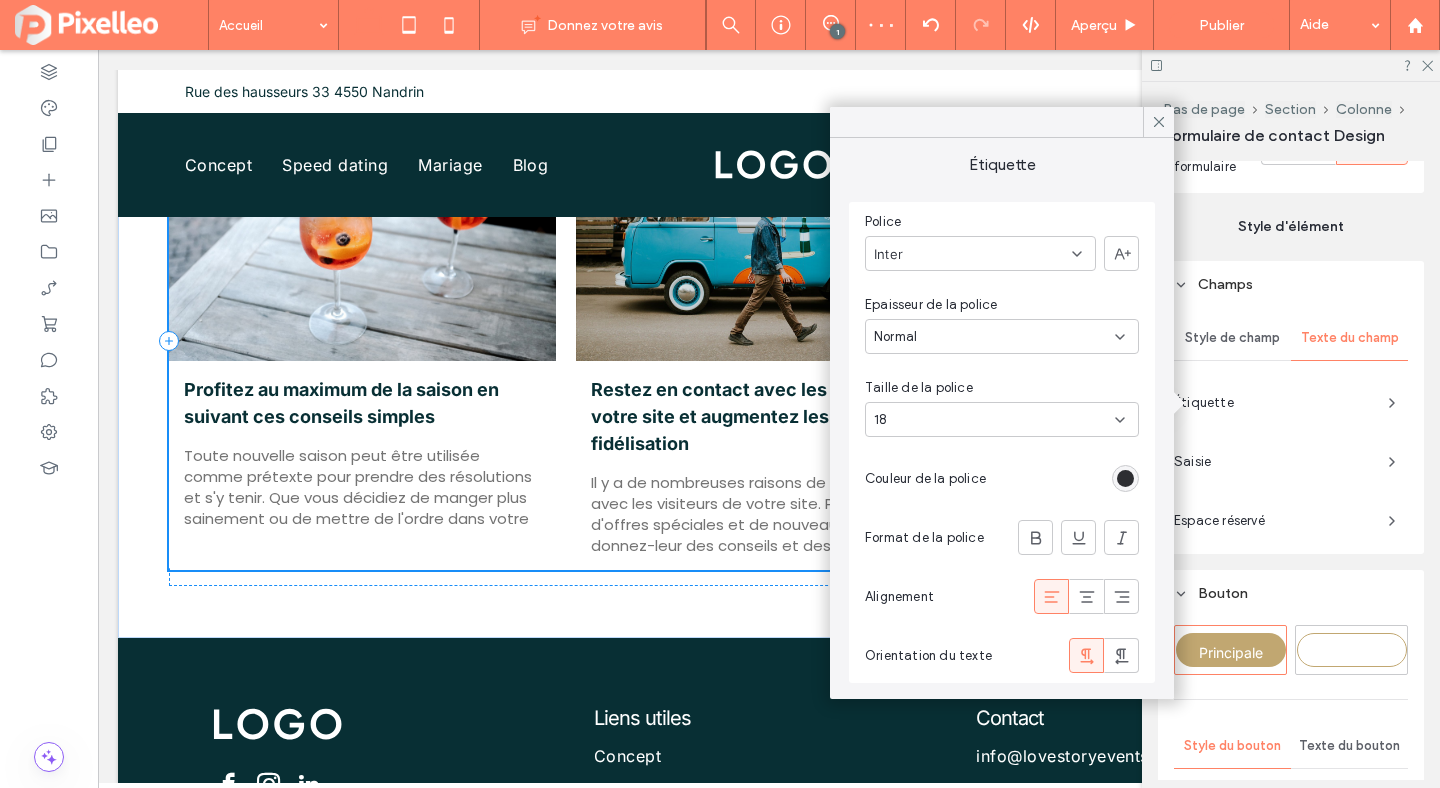 click at bounding box center [1125, 478] 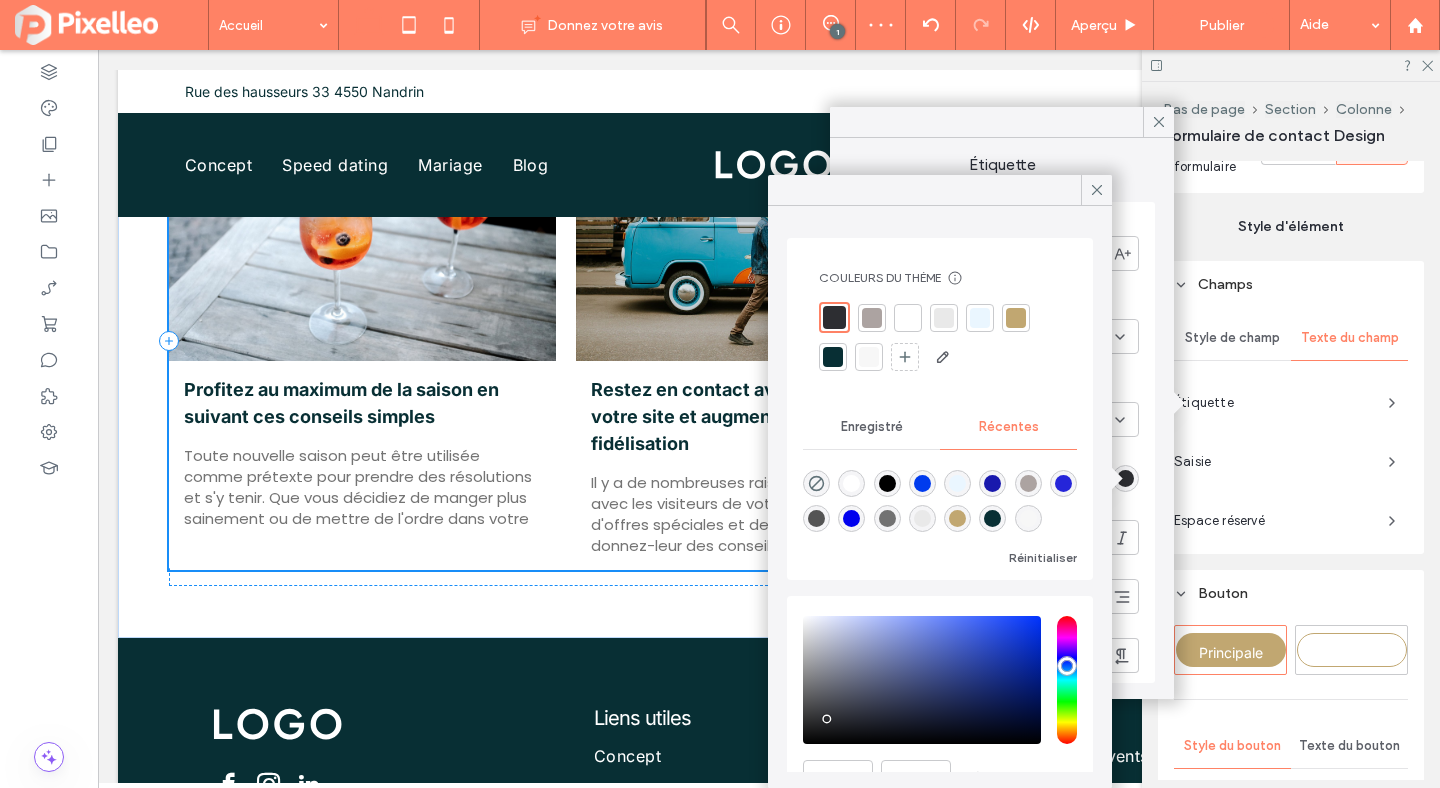click at bounding box center [851, 483] 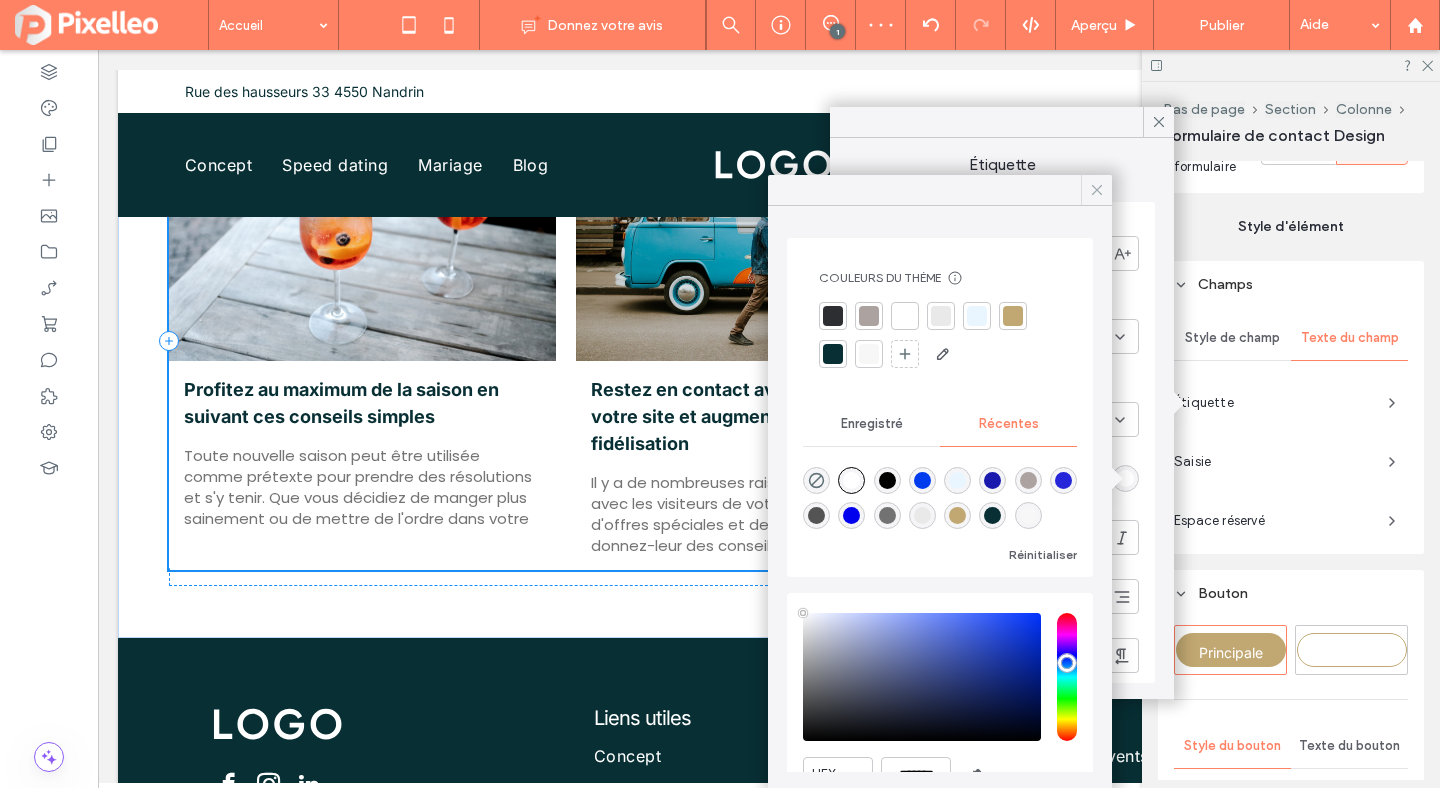 click 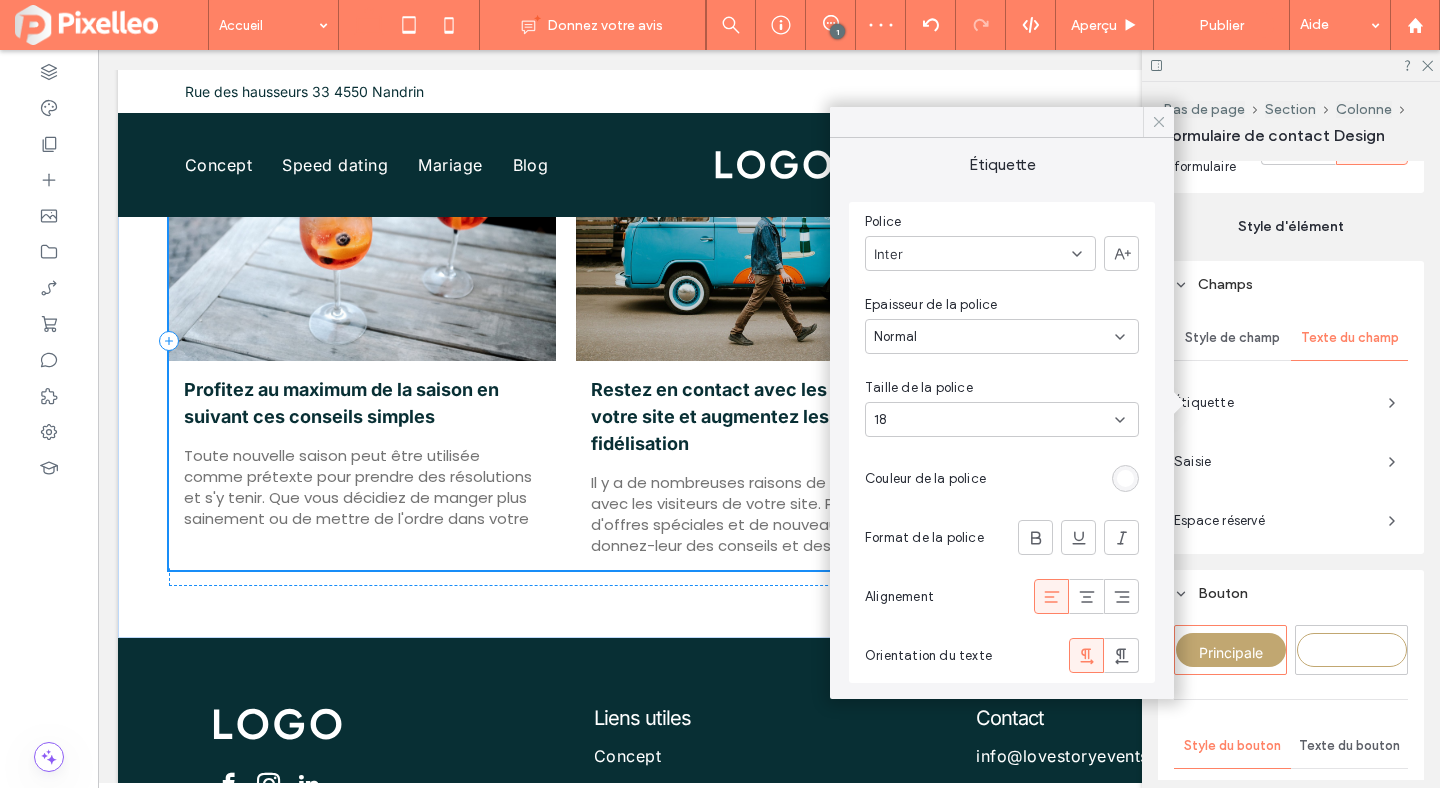 click 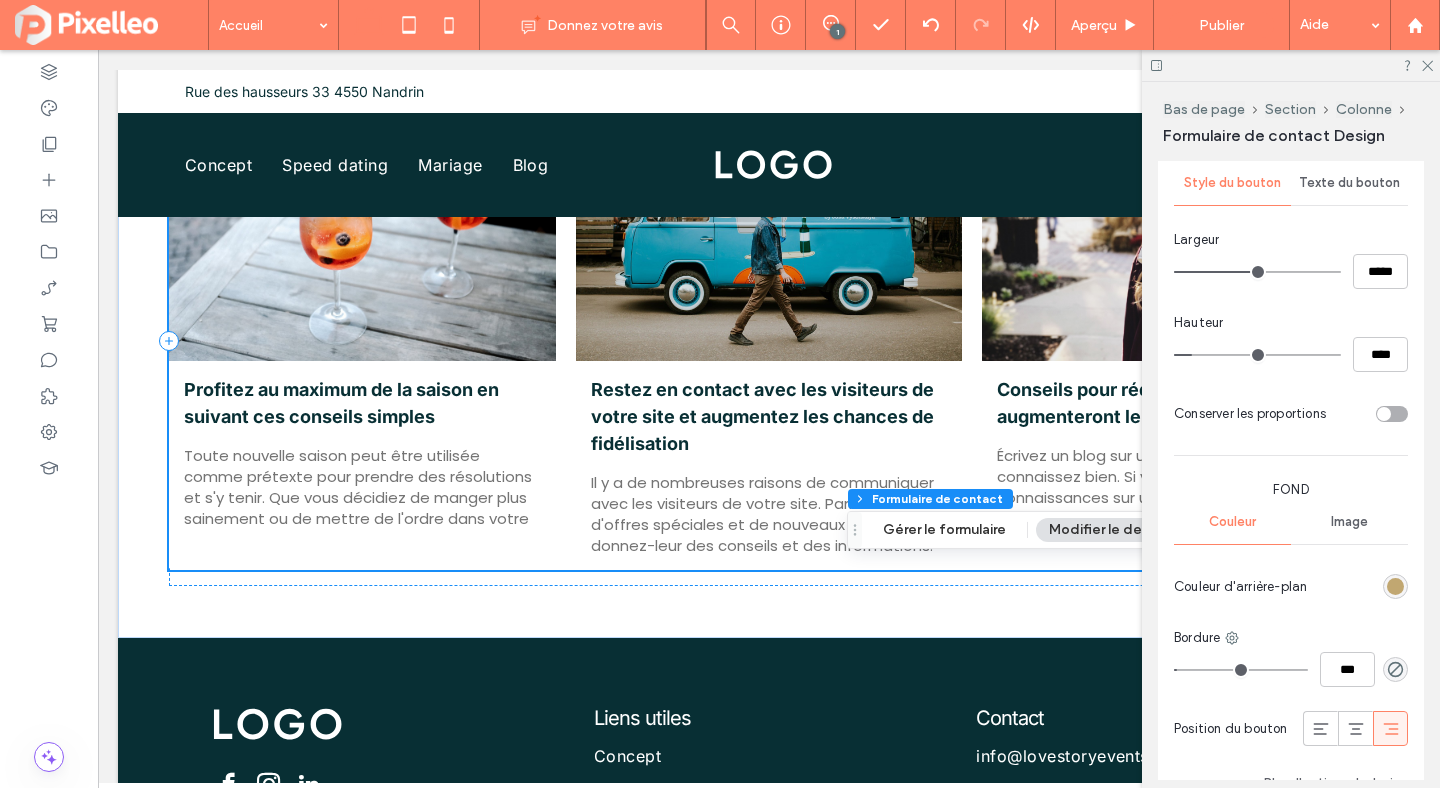 scroll, scrollTop: 1318, scrollLeft: 0, axis: vertical 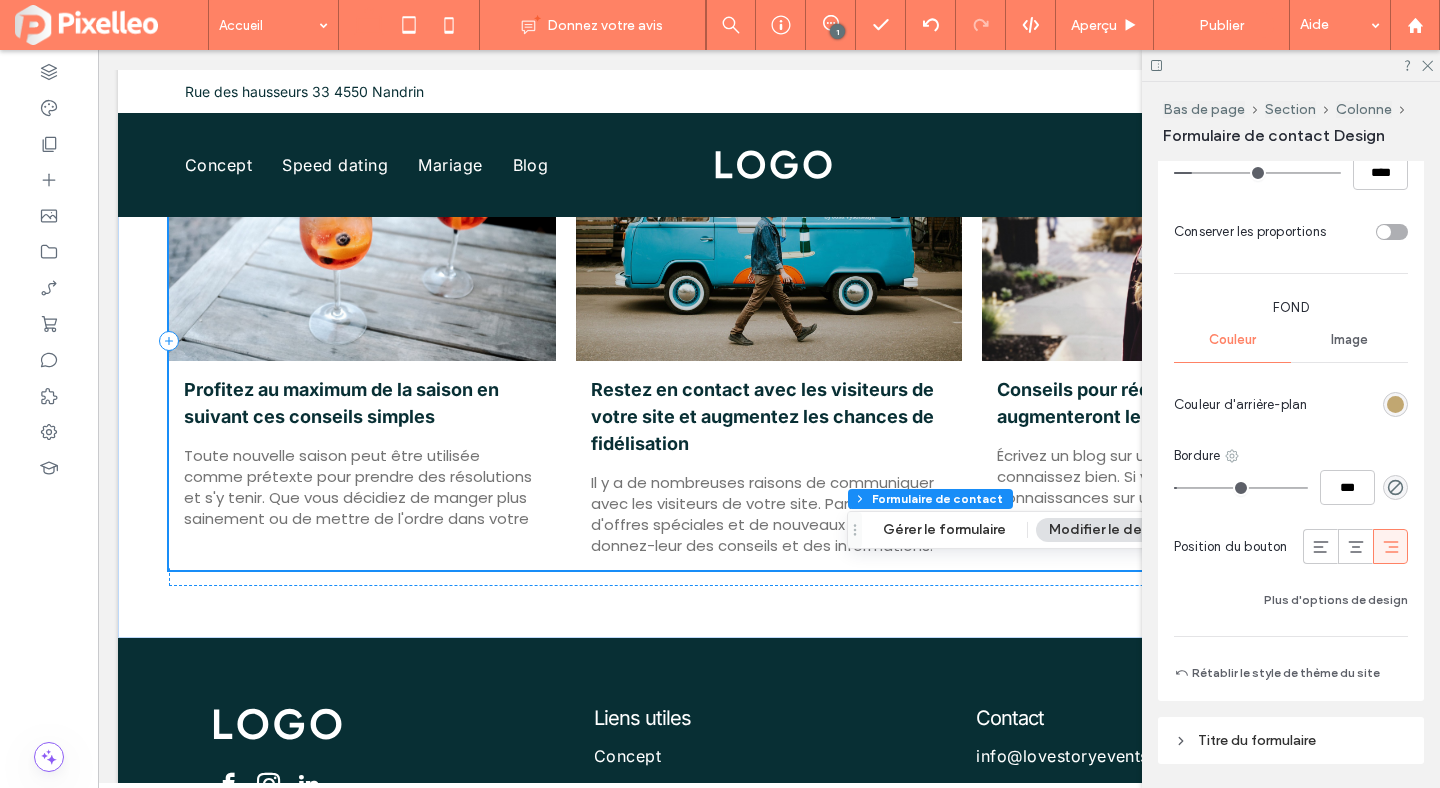 click 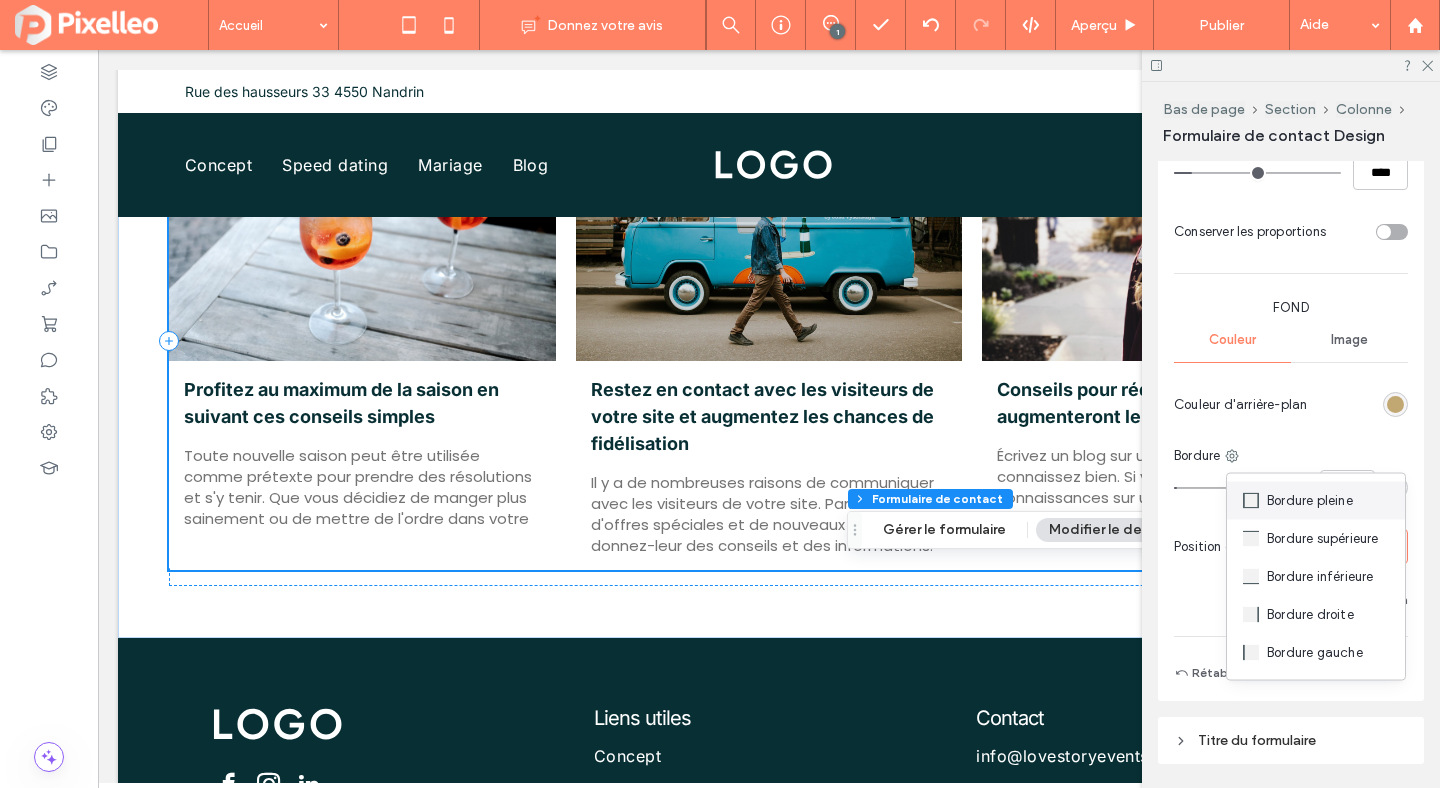 click 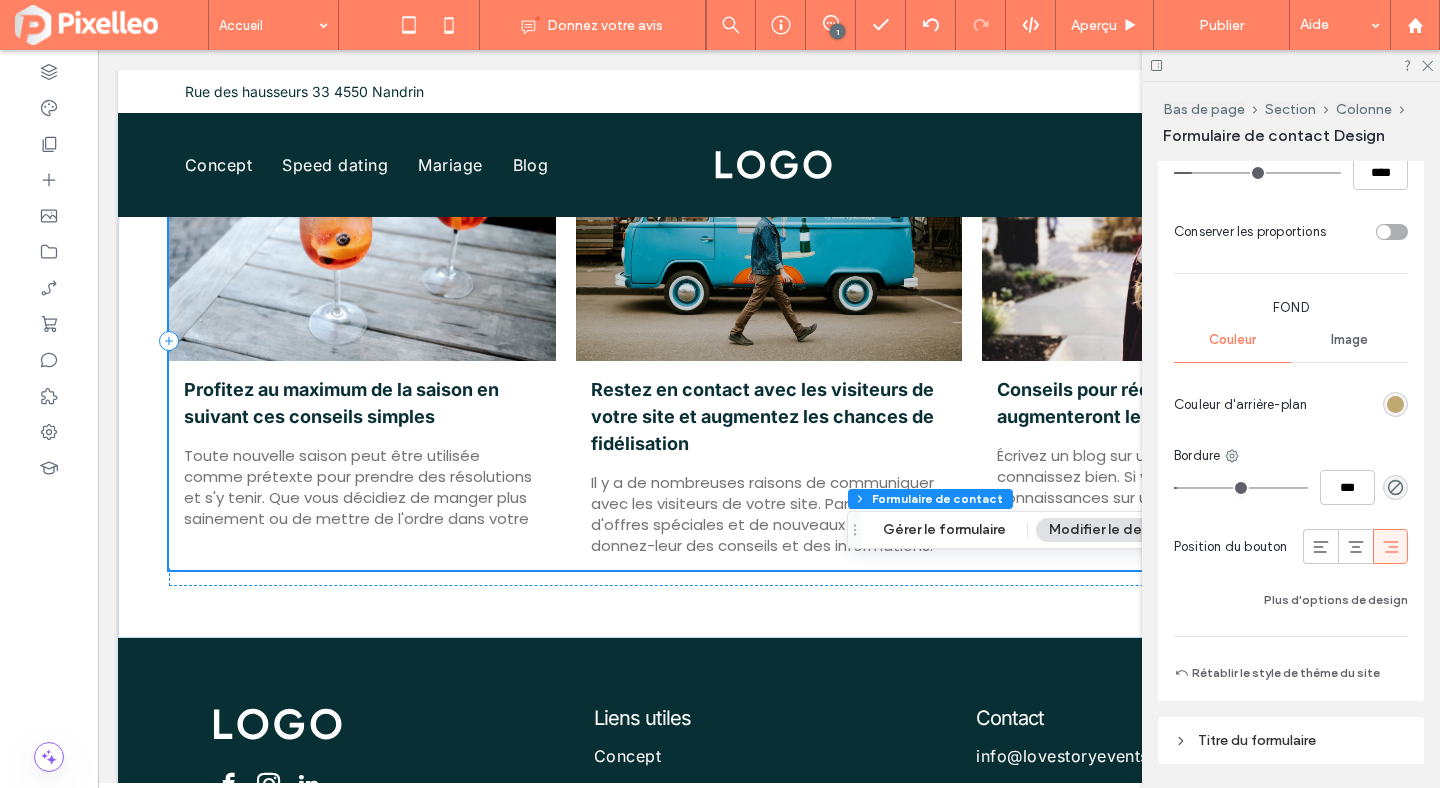 type on "*" 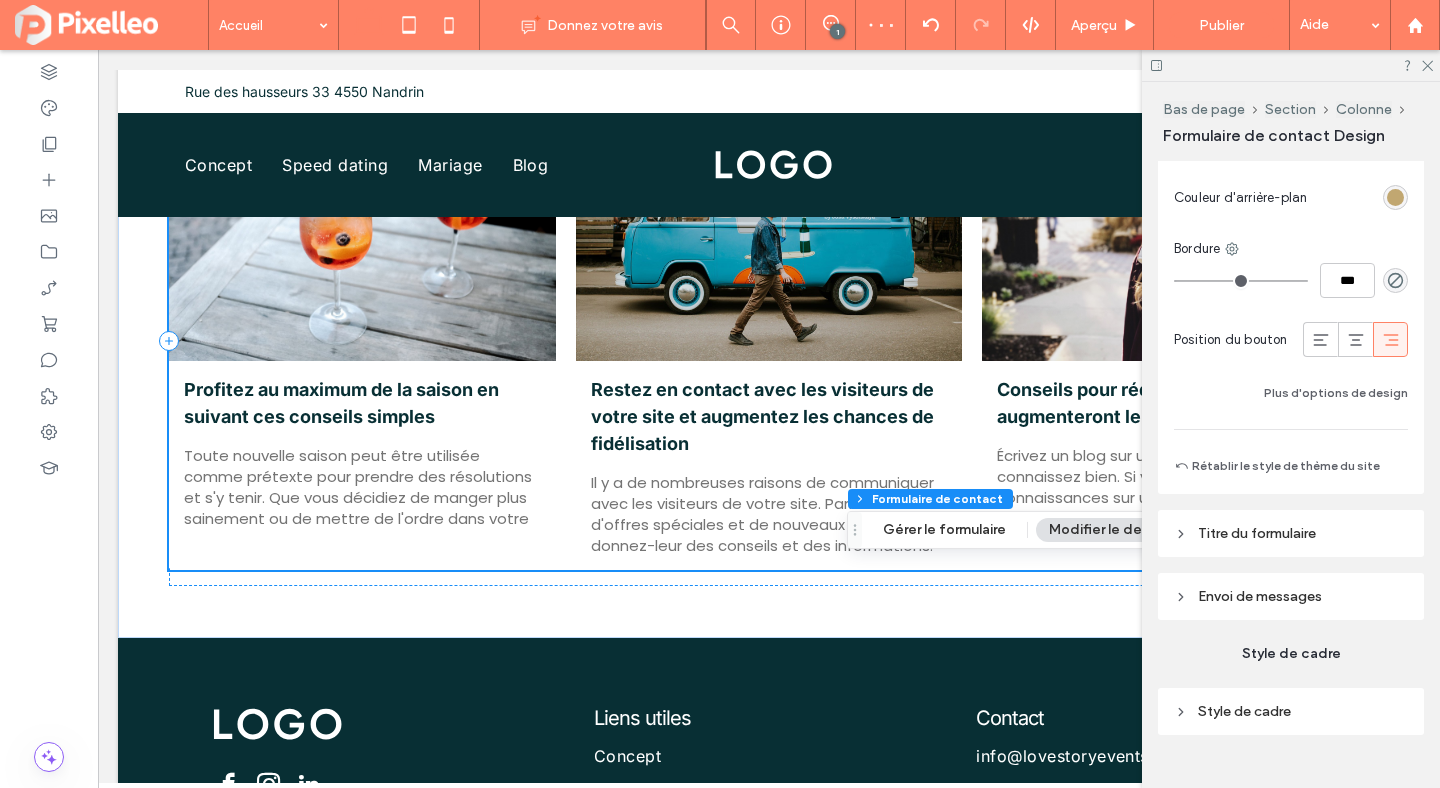 scroll, scrollTop: 1548, scrollLeft: 0, axis: vertical 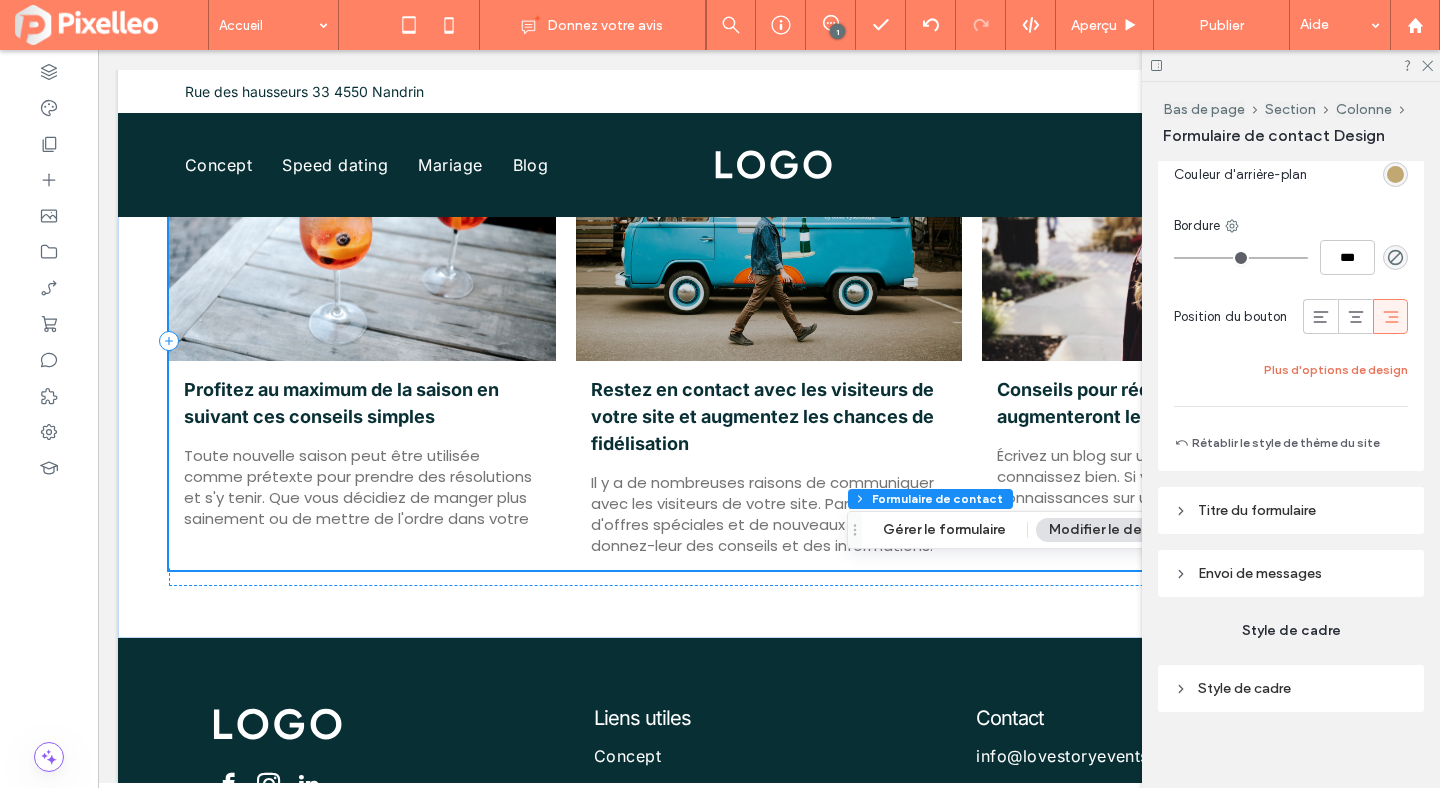 click on "Plus d'options de design" at bounding box center (1336, 370) 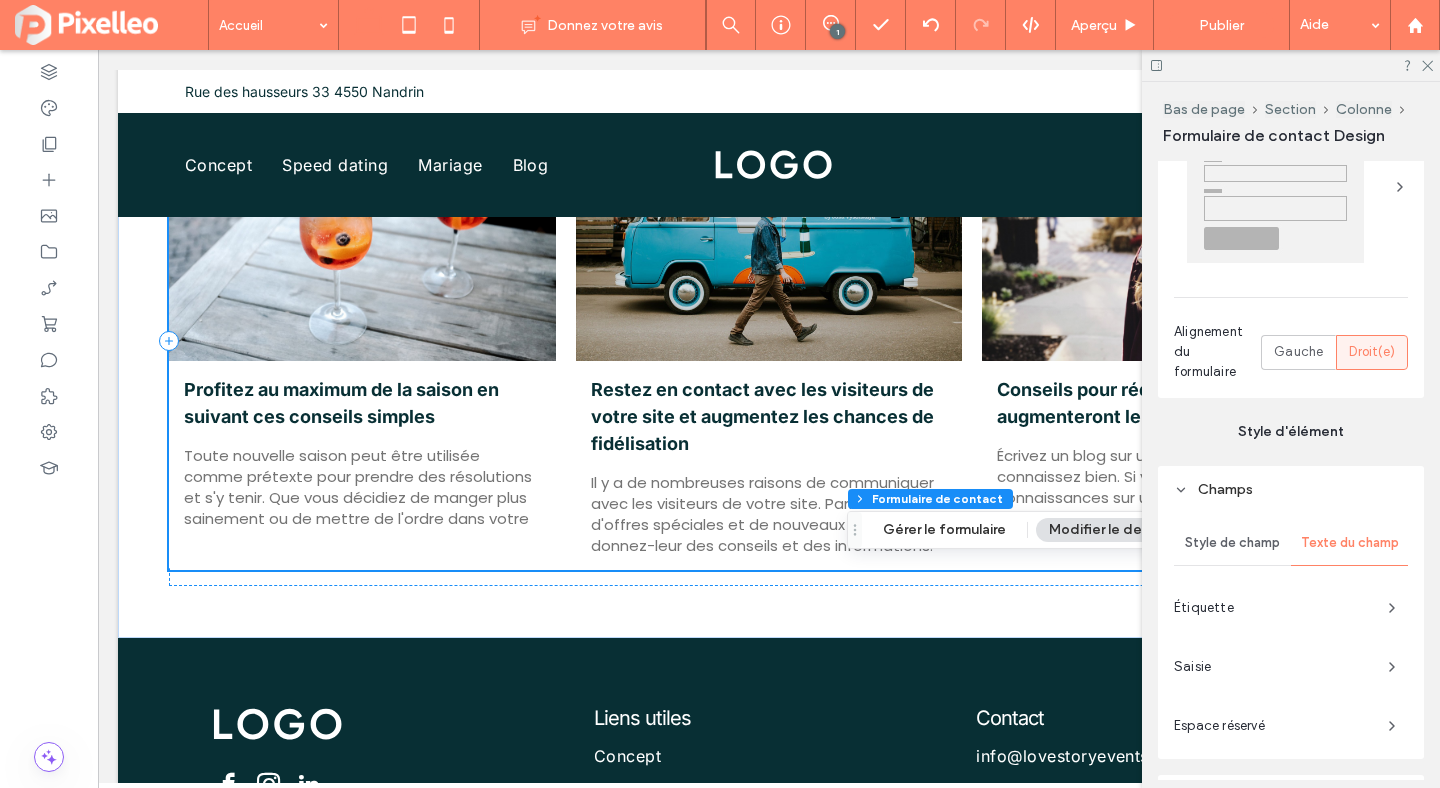 scroll, scrollTop: 366, scrollLeft: 0, axis: vertical 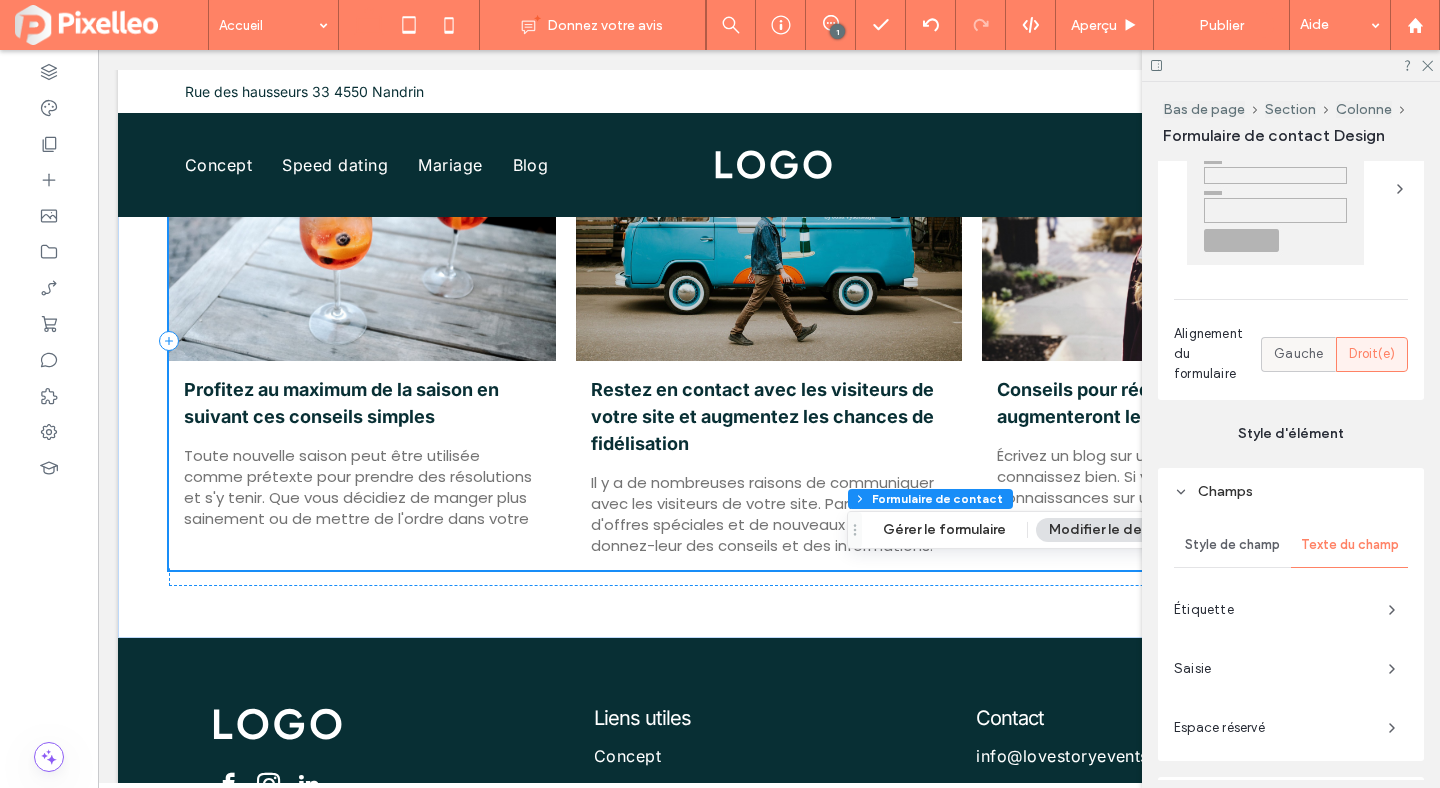 click on "Gauche" at bounding box center [1298, 354] 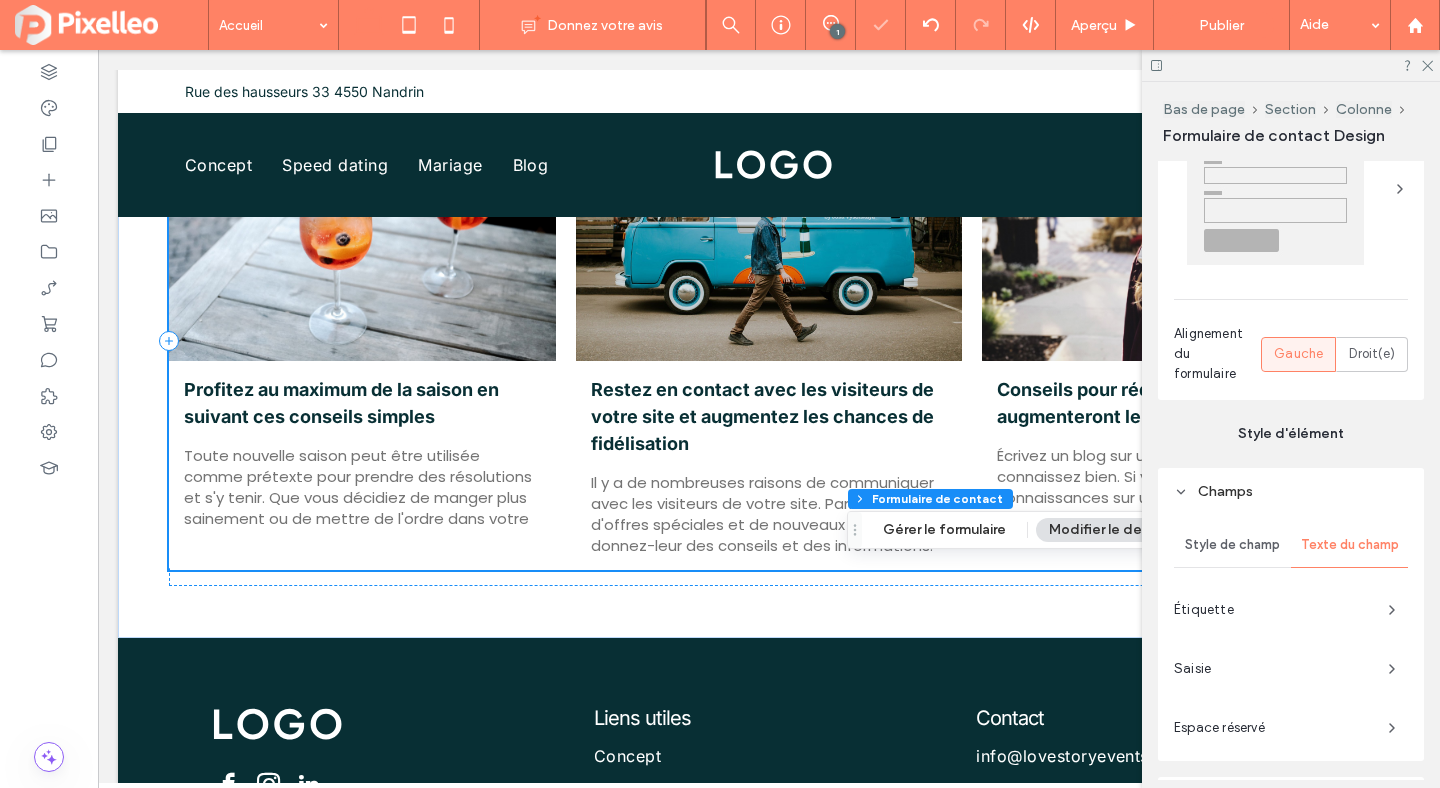click on "Style de champ" at bounding box center (1232, 545) 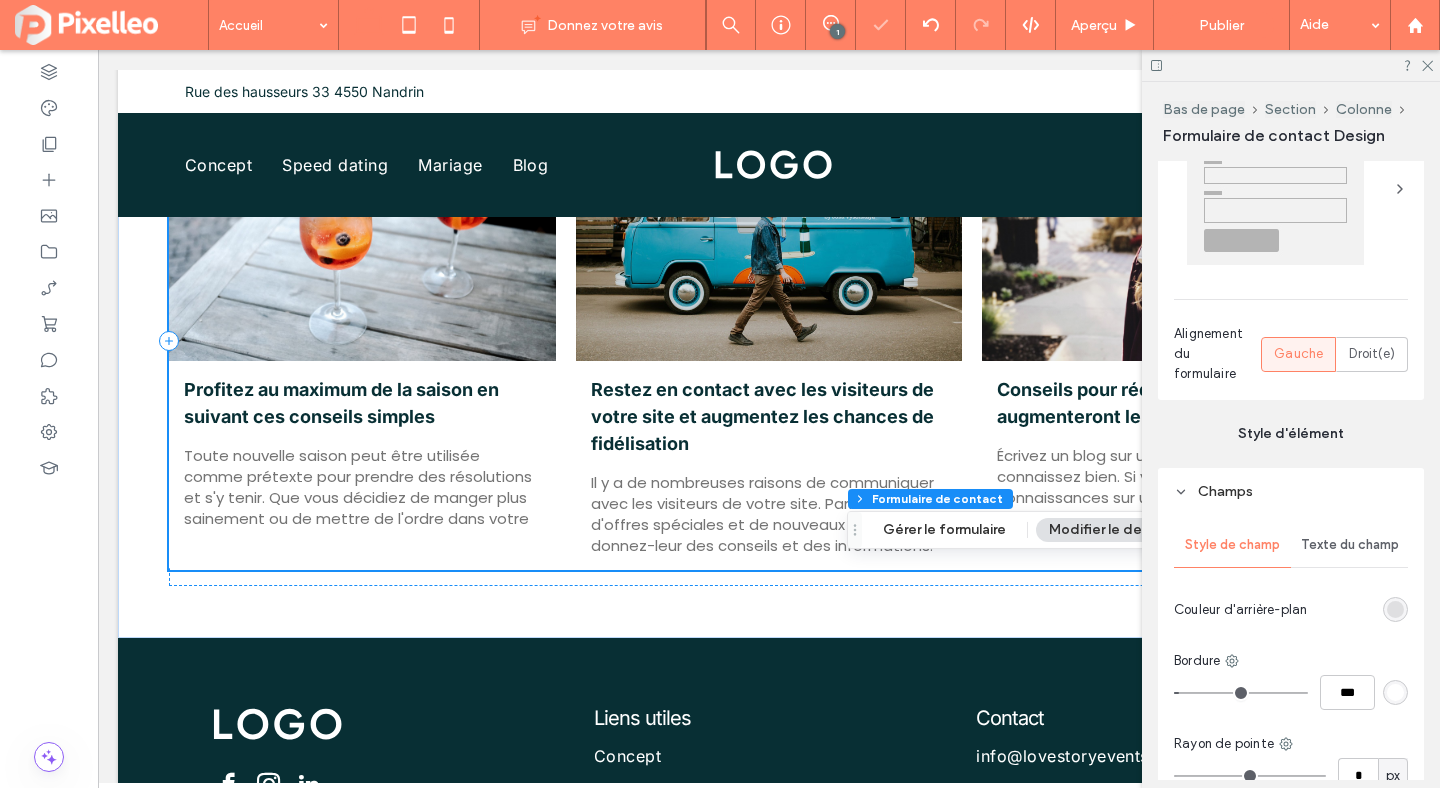 scroll, scrollTop: 550, scrollLeft: 0, axis: vertical 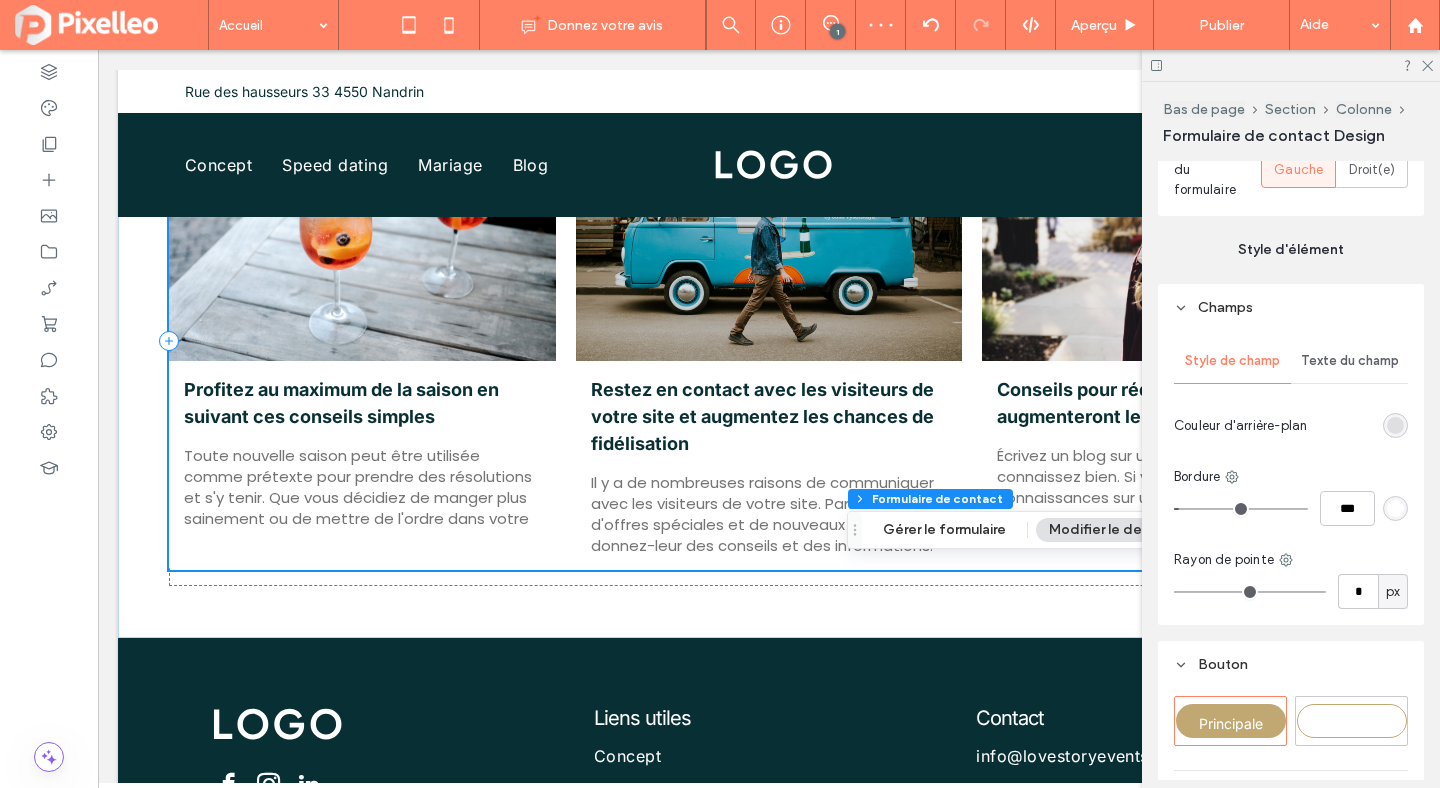 type on "*" 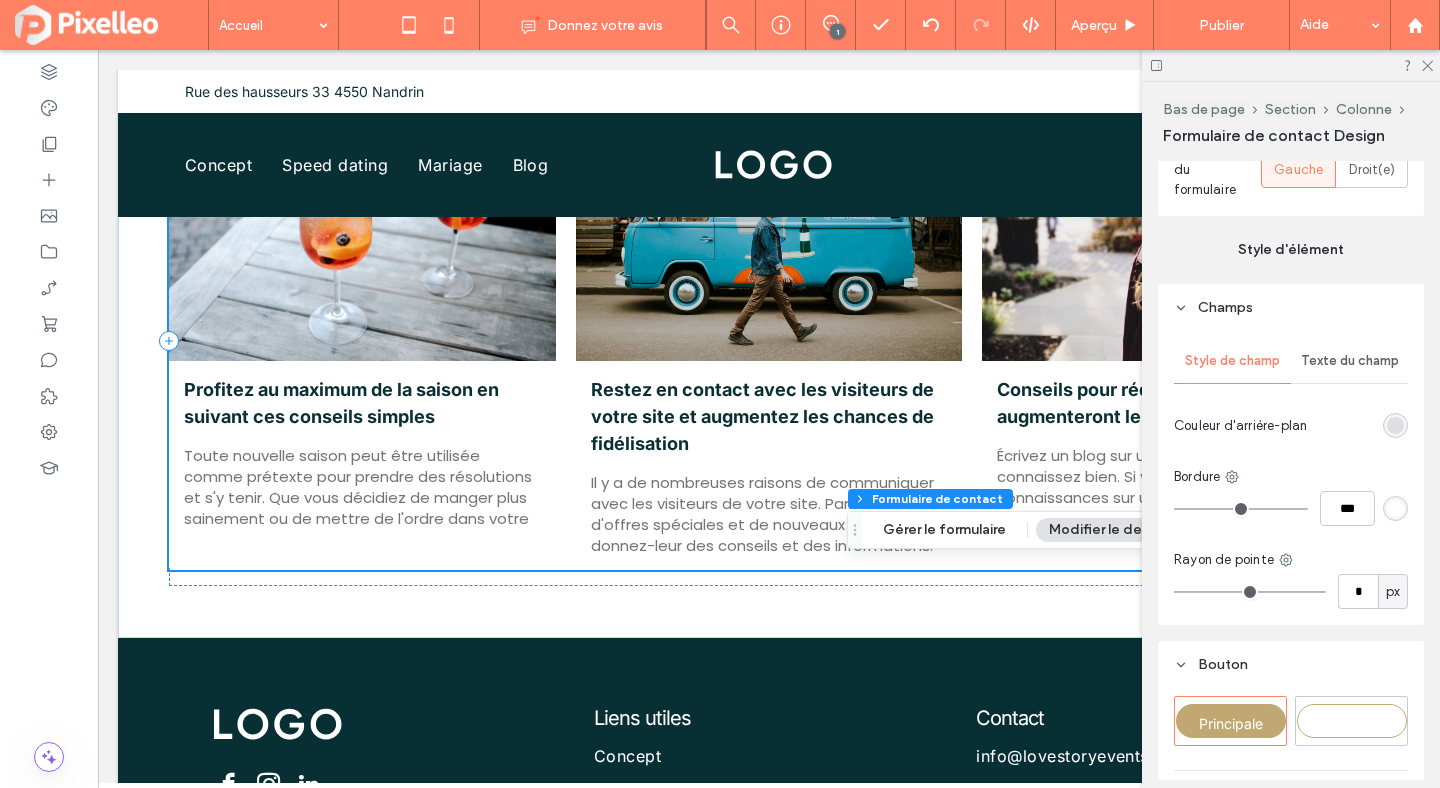 click at bounding box center [1395, 425] 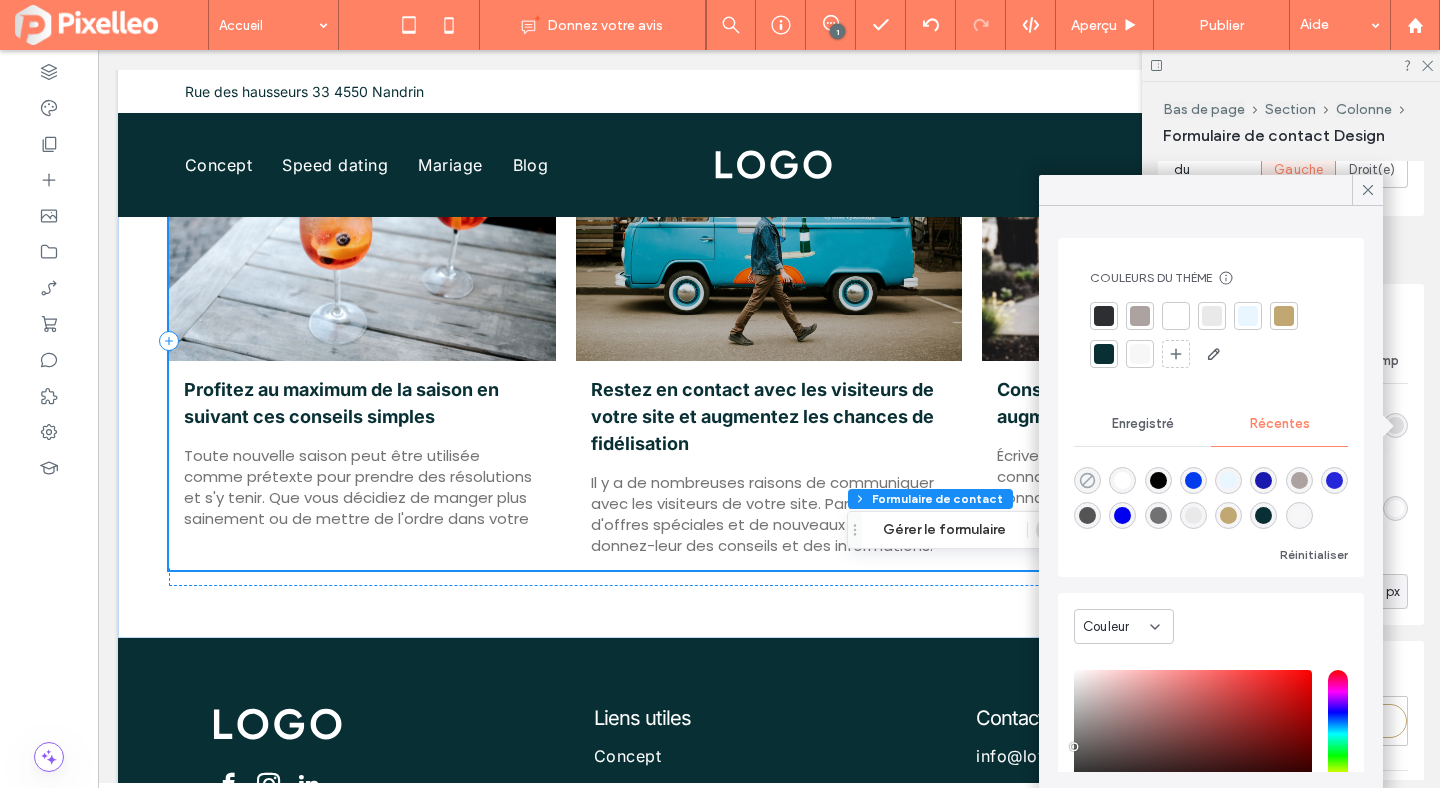 click 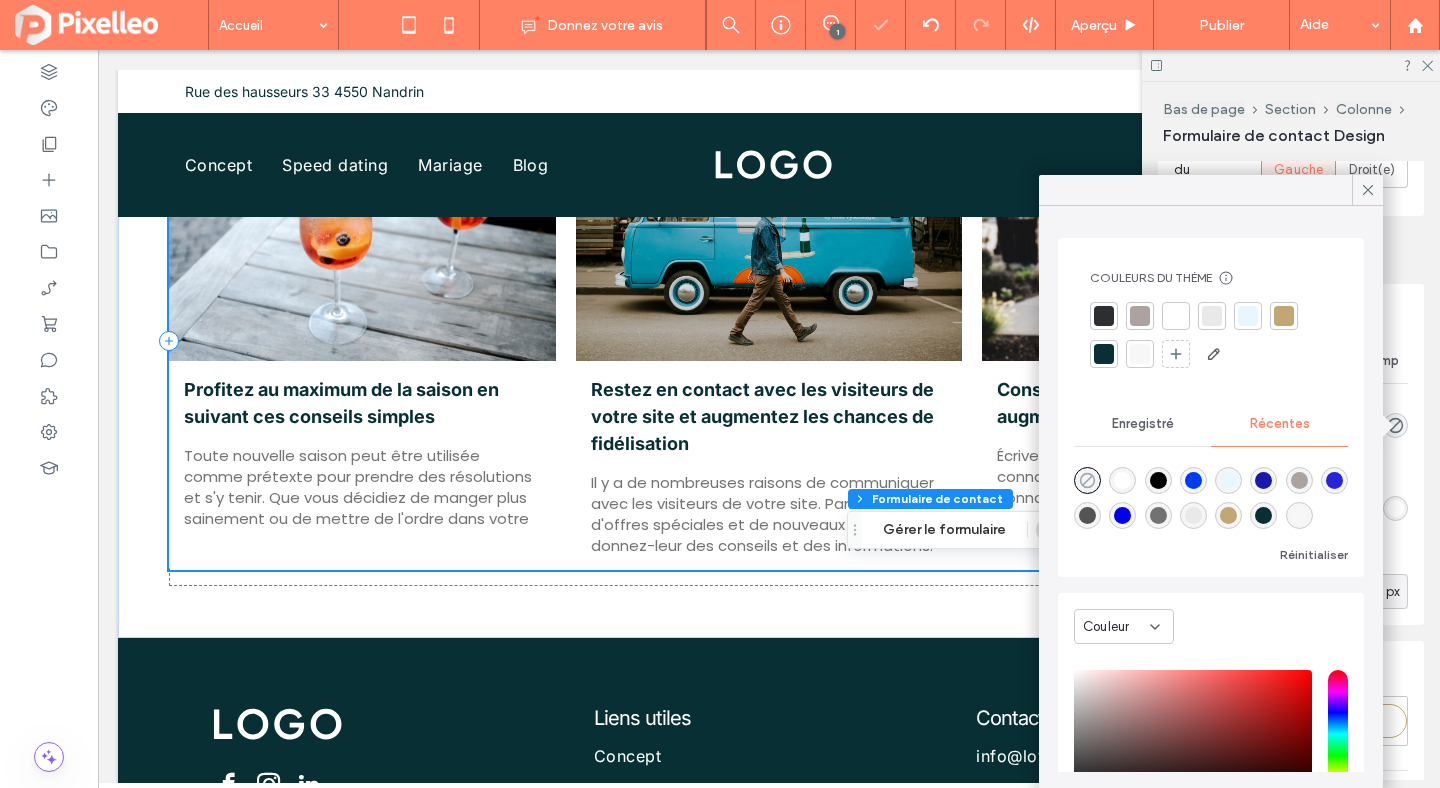 type on "*******" 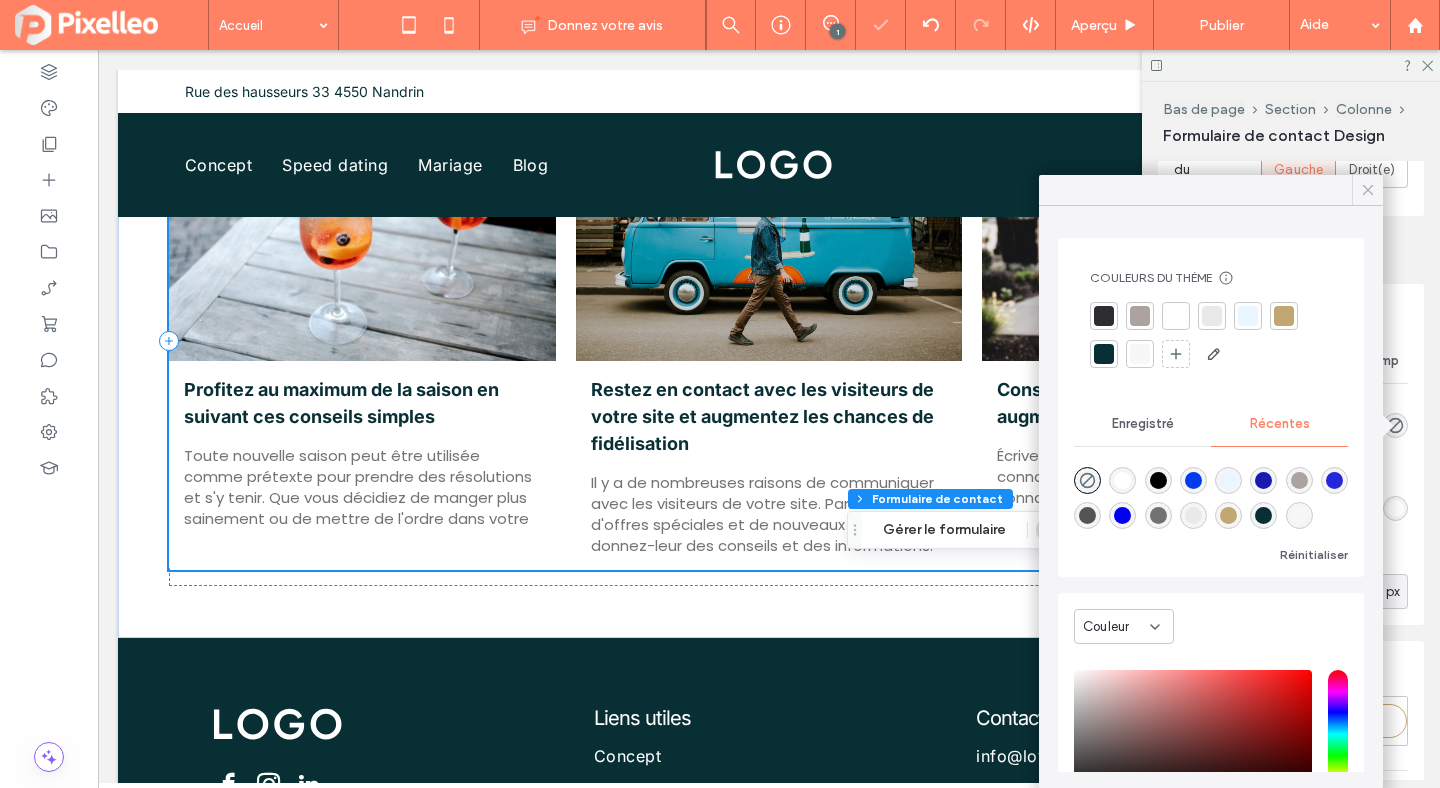 click at bounding box center [1368, 190] 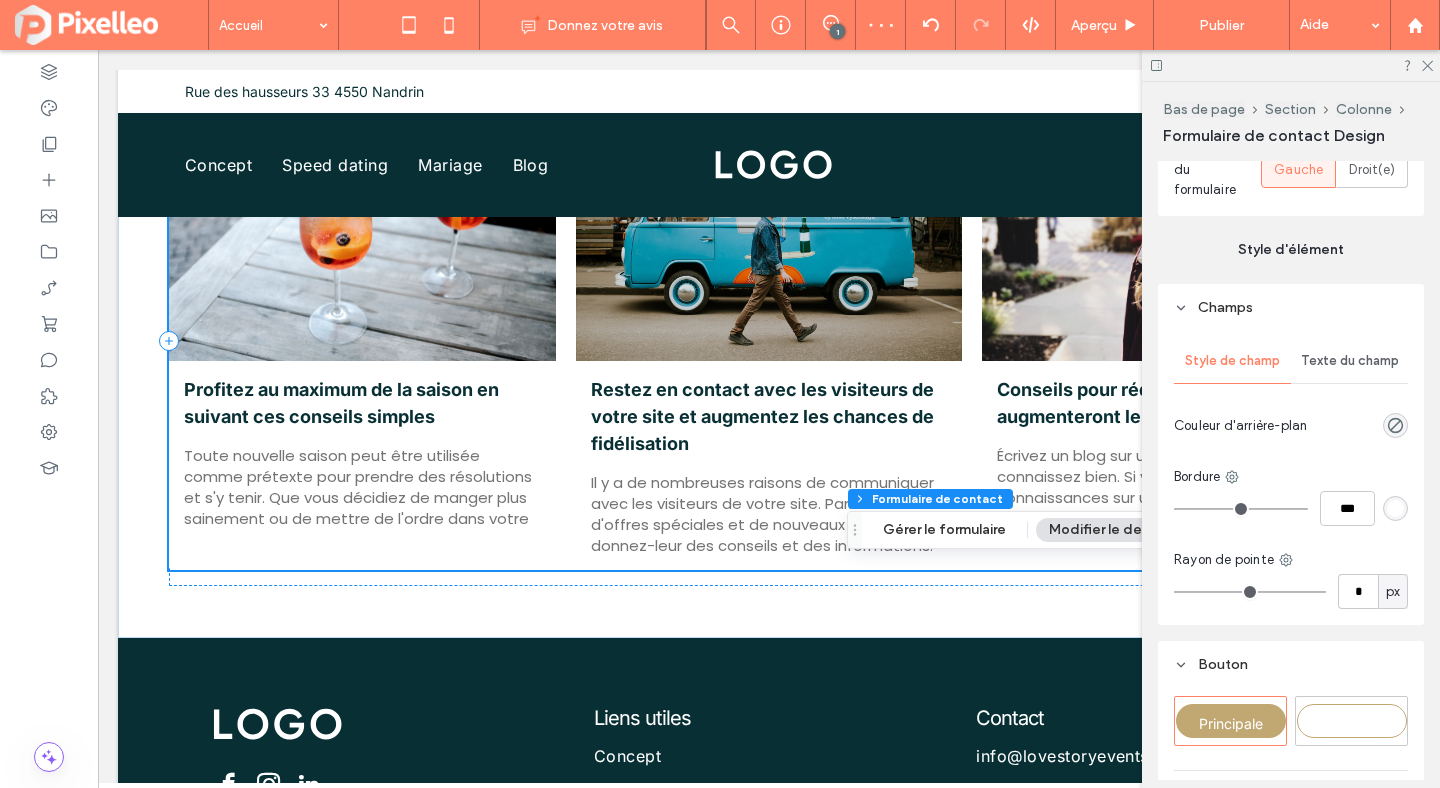 type on "*" 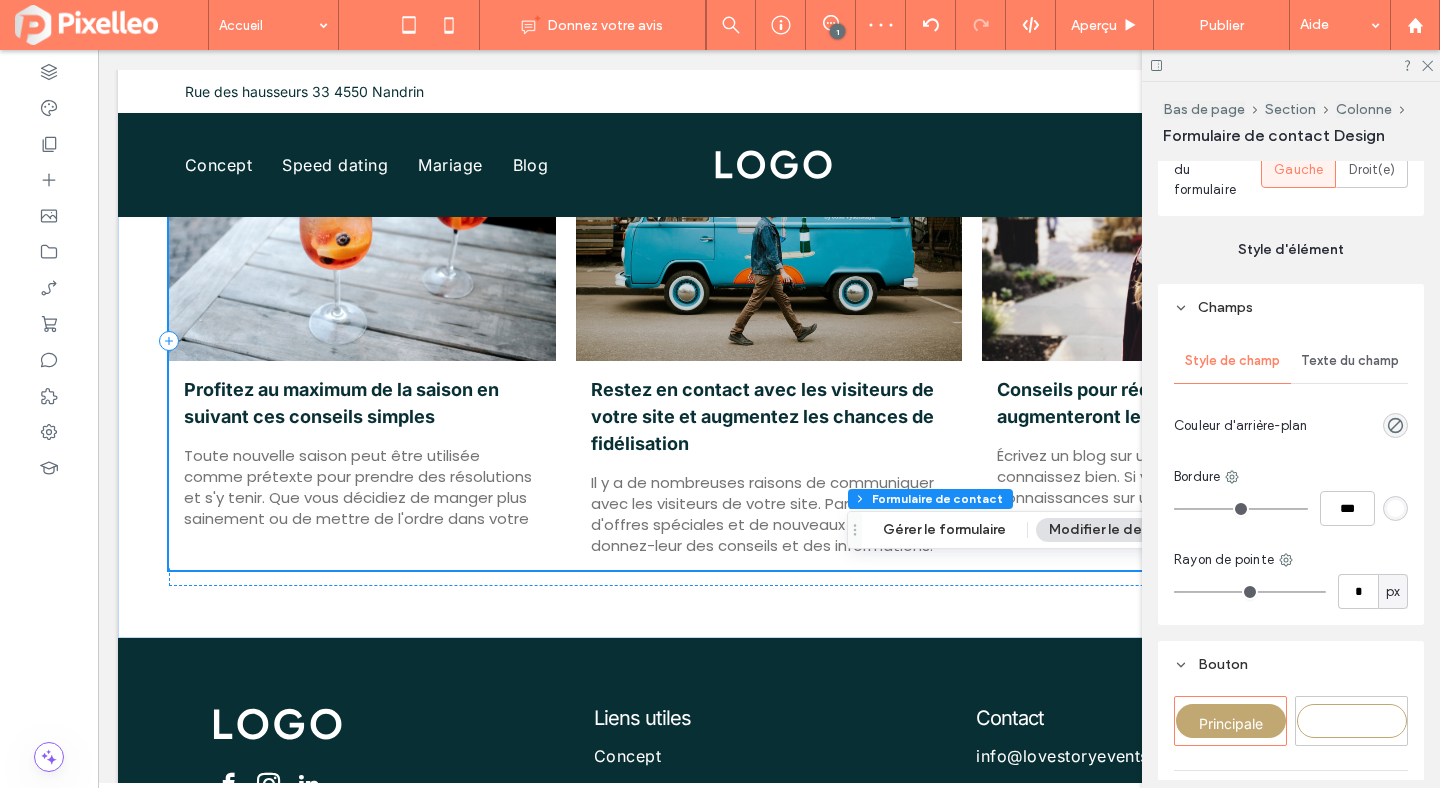 type on "***" 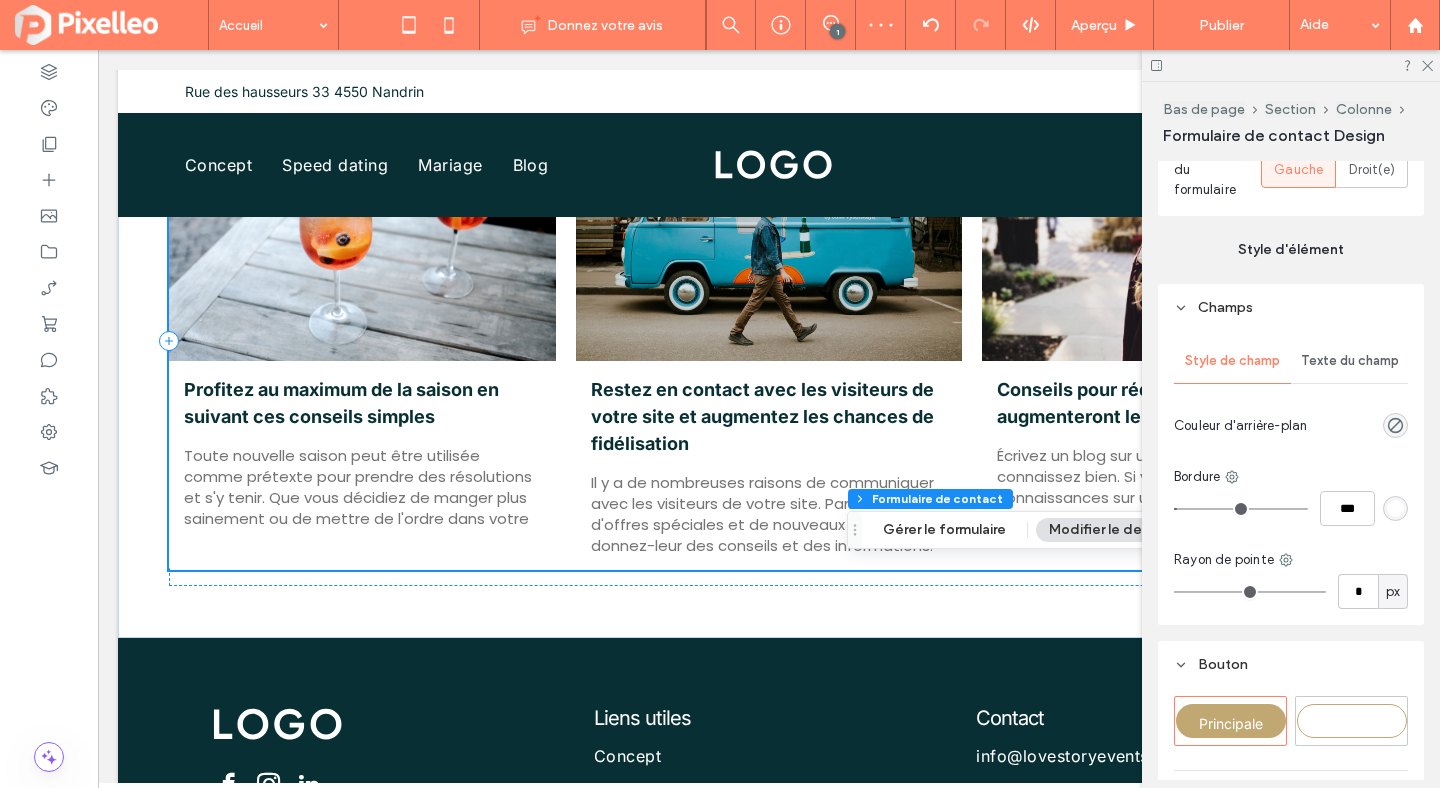 type on "*" 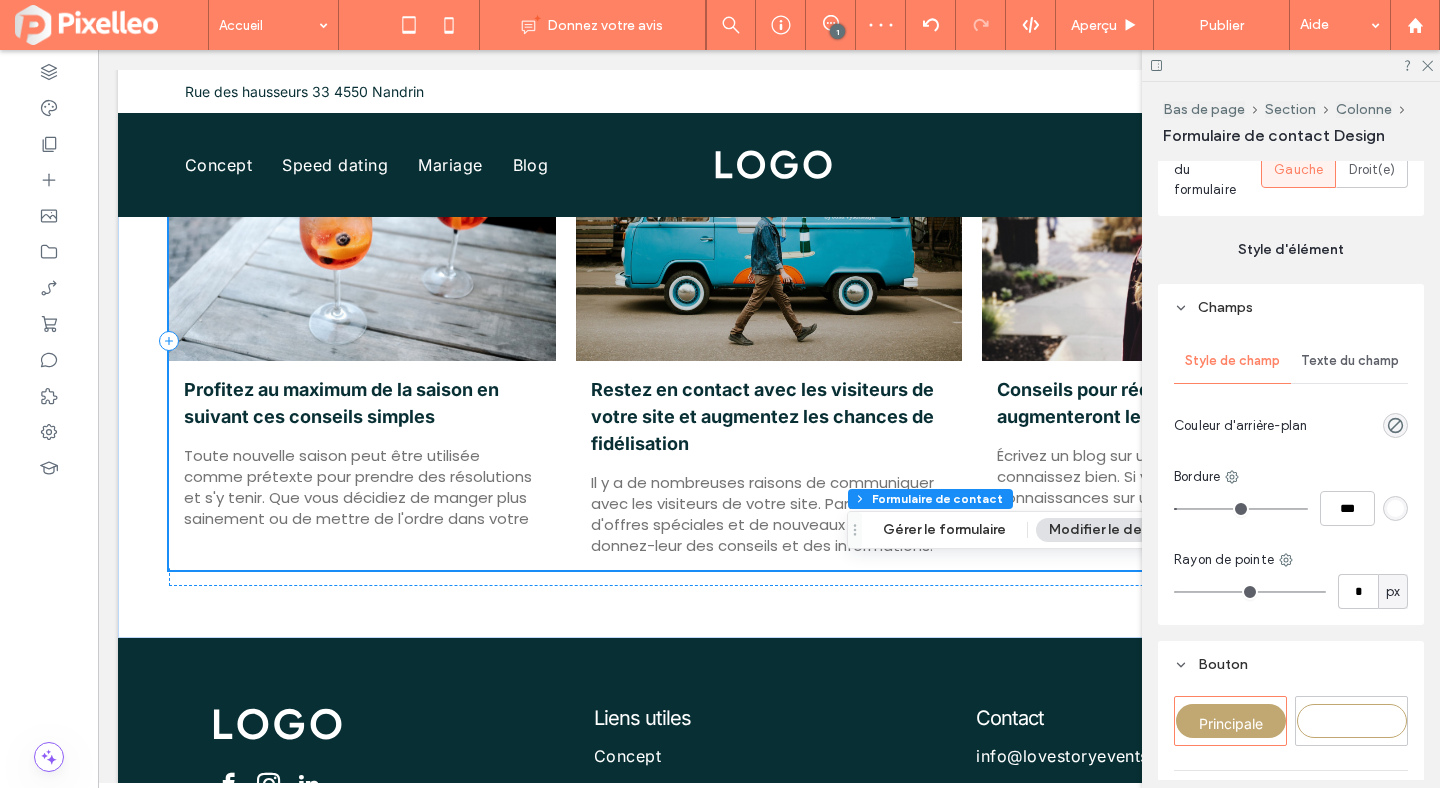 type on "***" 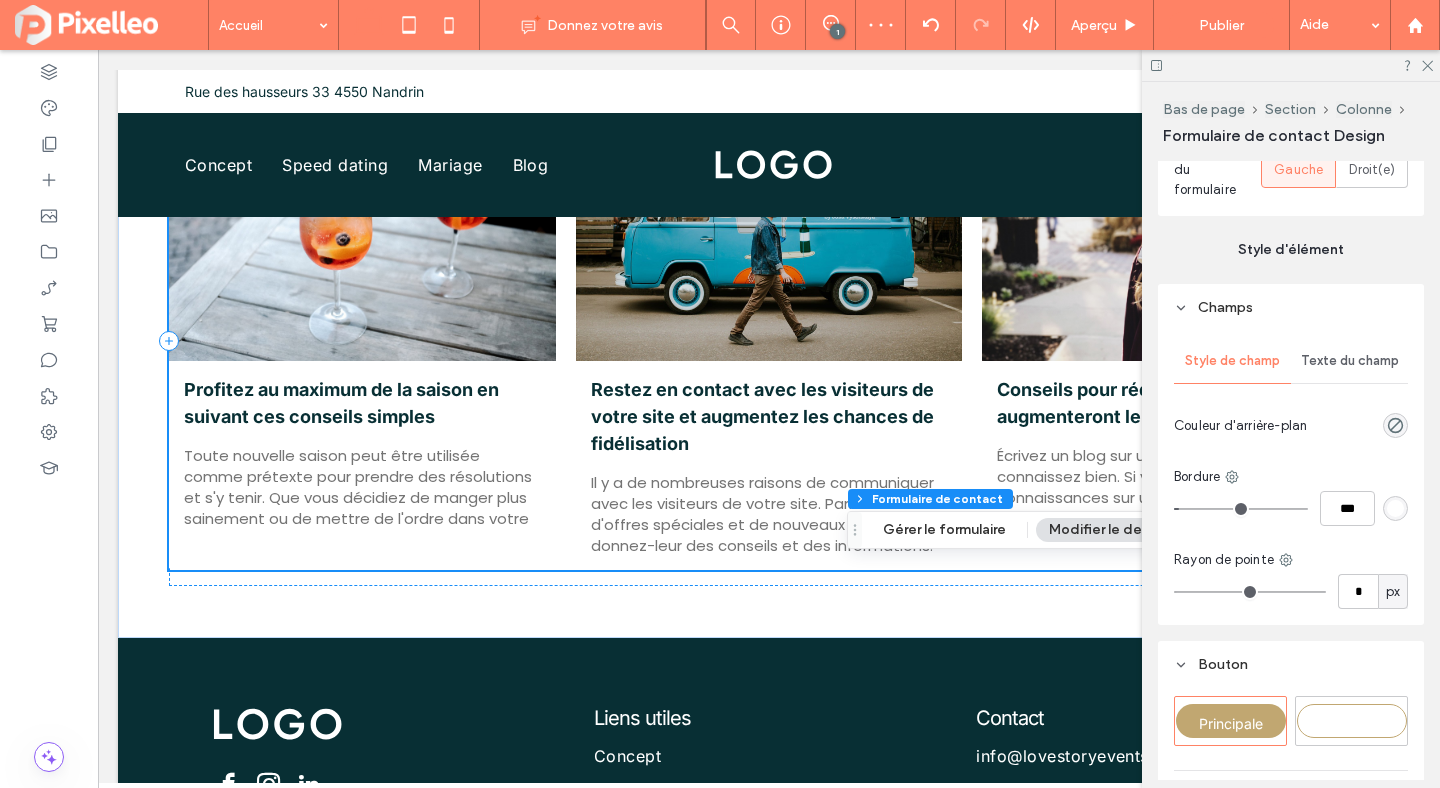 click at bounding box center [1241, 509] 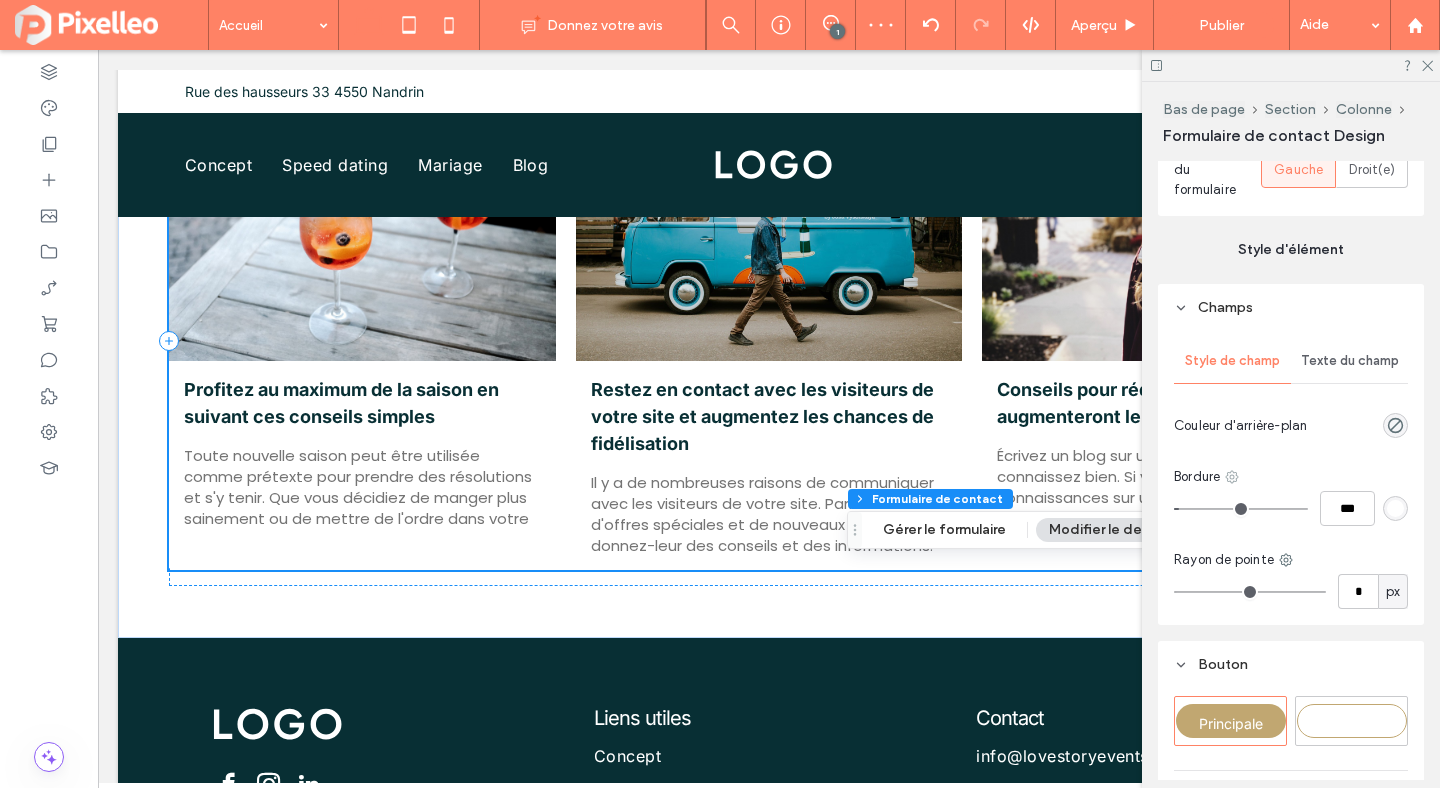 click 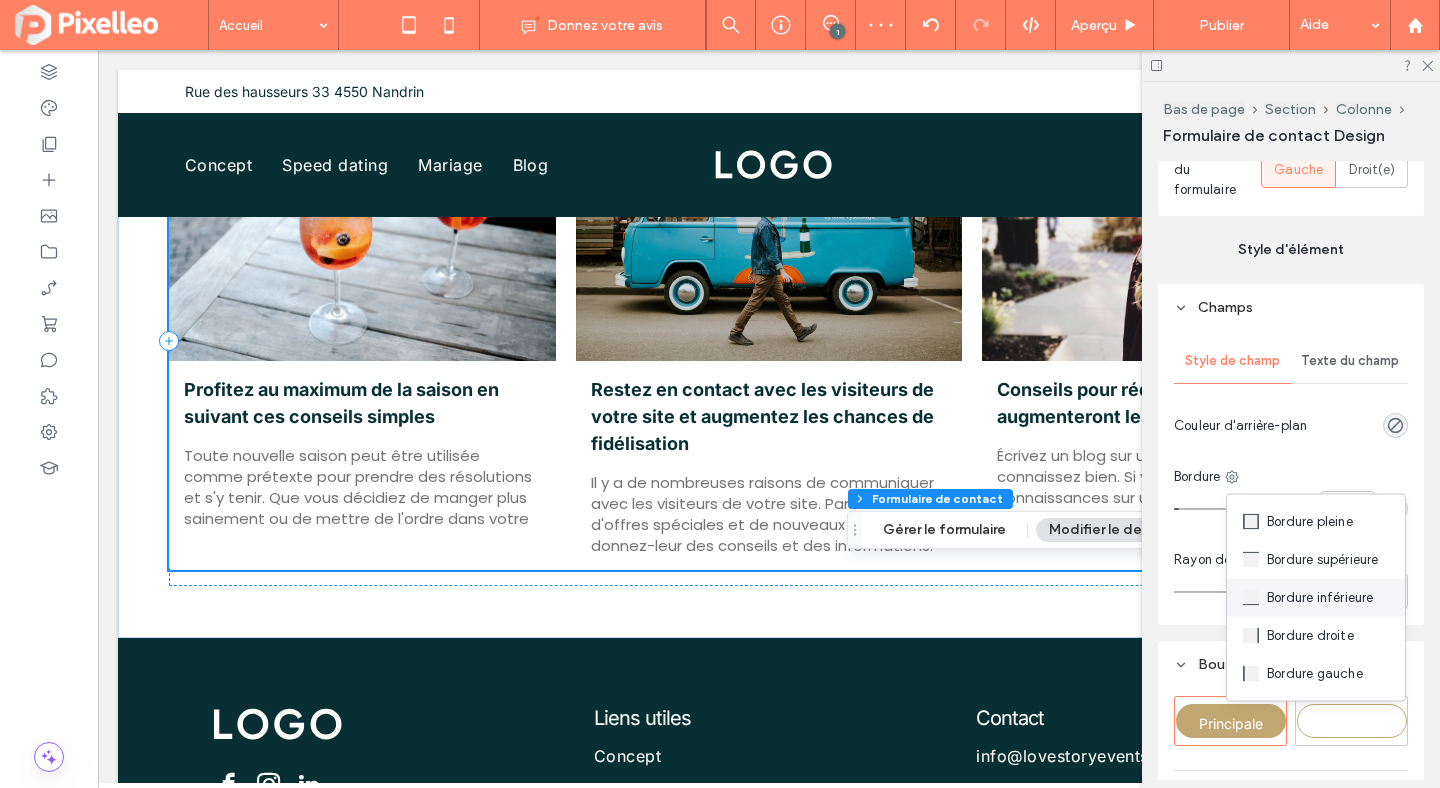 click at bounding box center (1255, 598) 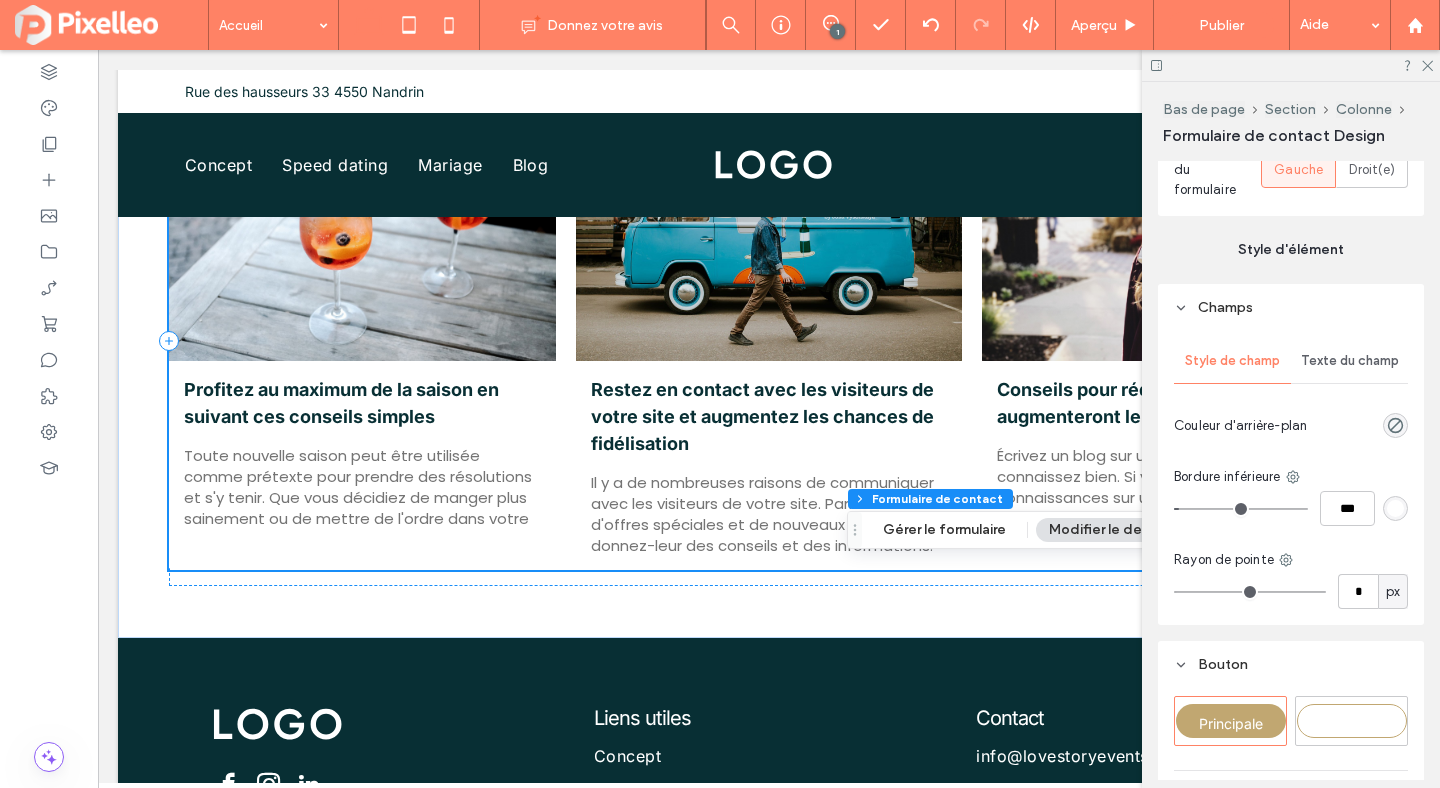 type on "*" 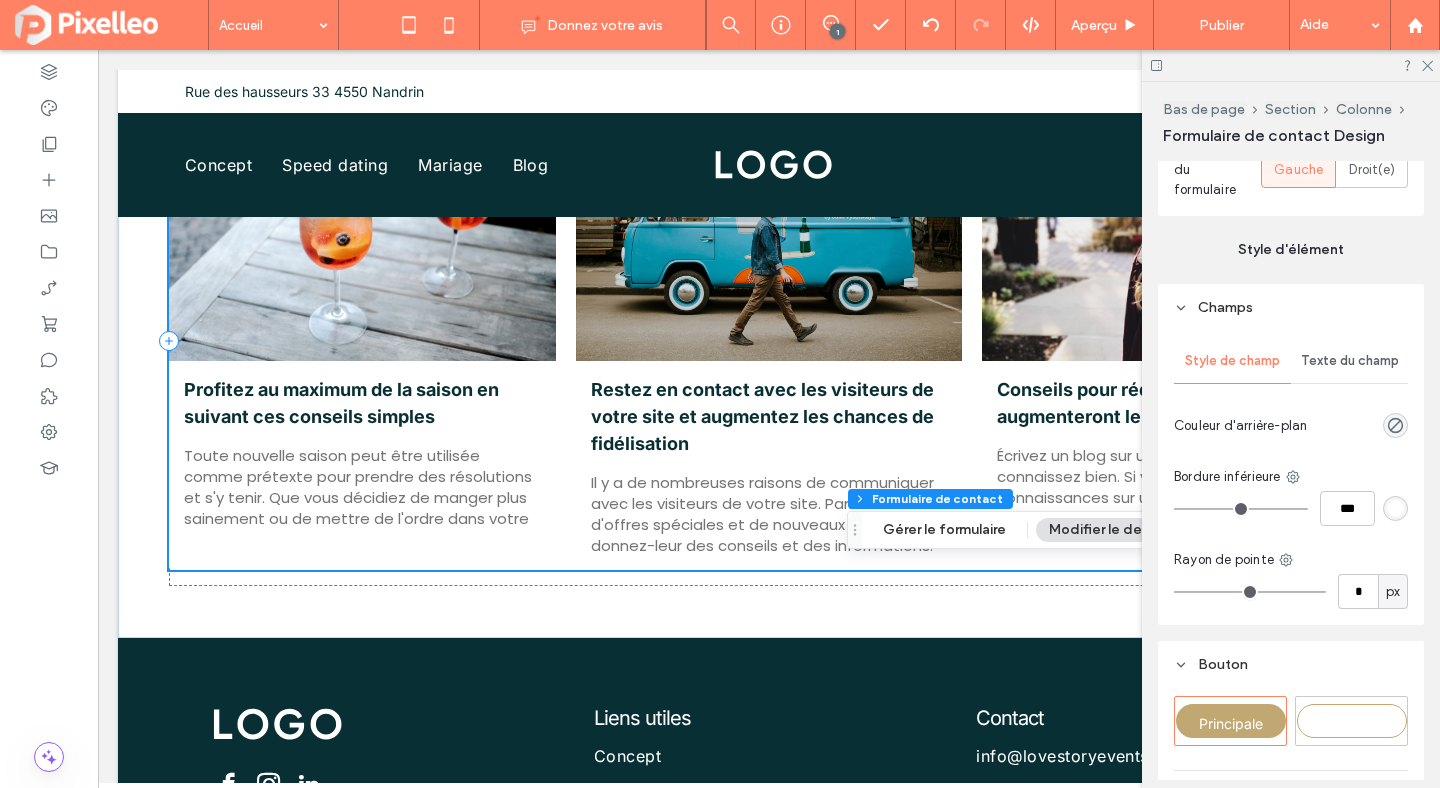 drag, startPoint x: 1186, startPoint y: 504, endPoint x: 1160, endPoint y: 504, distance: 26 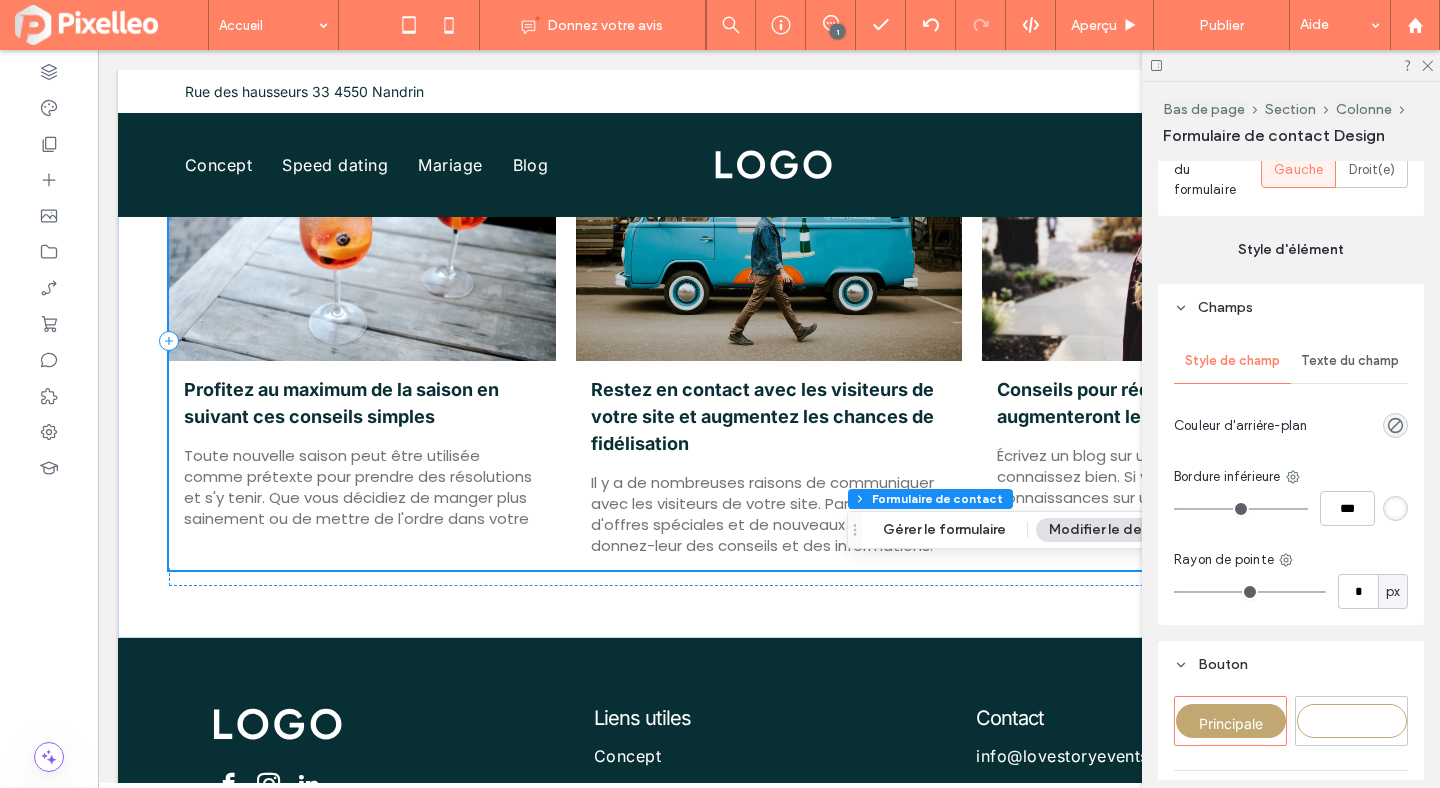 click at bounding box center [1241, 509] 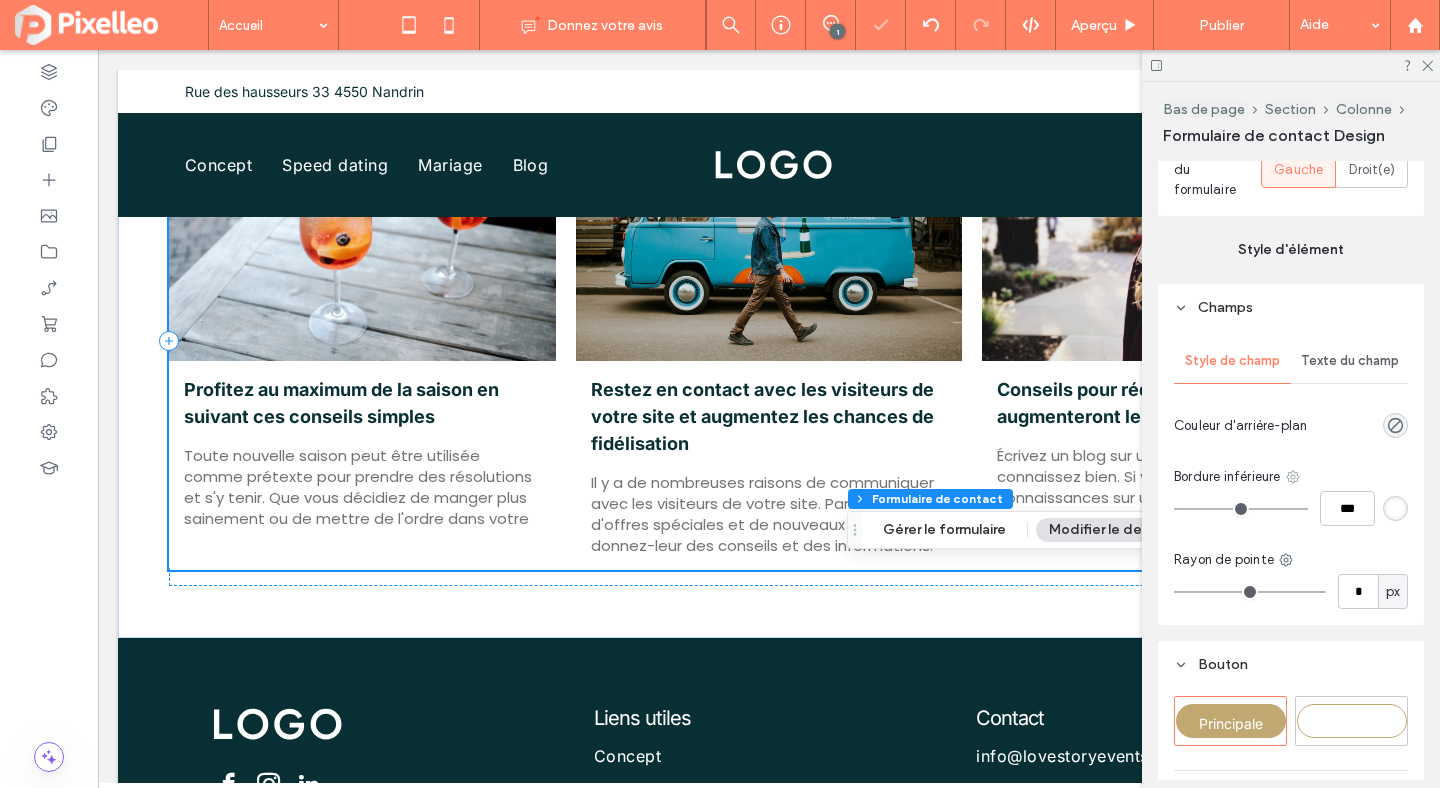 click 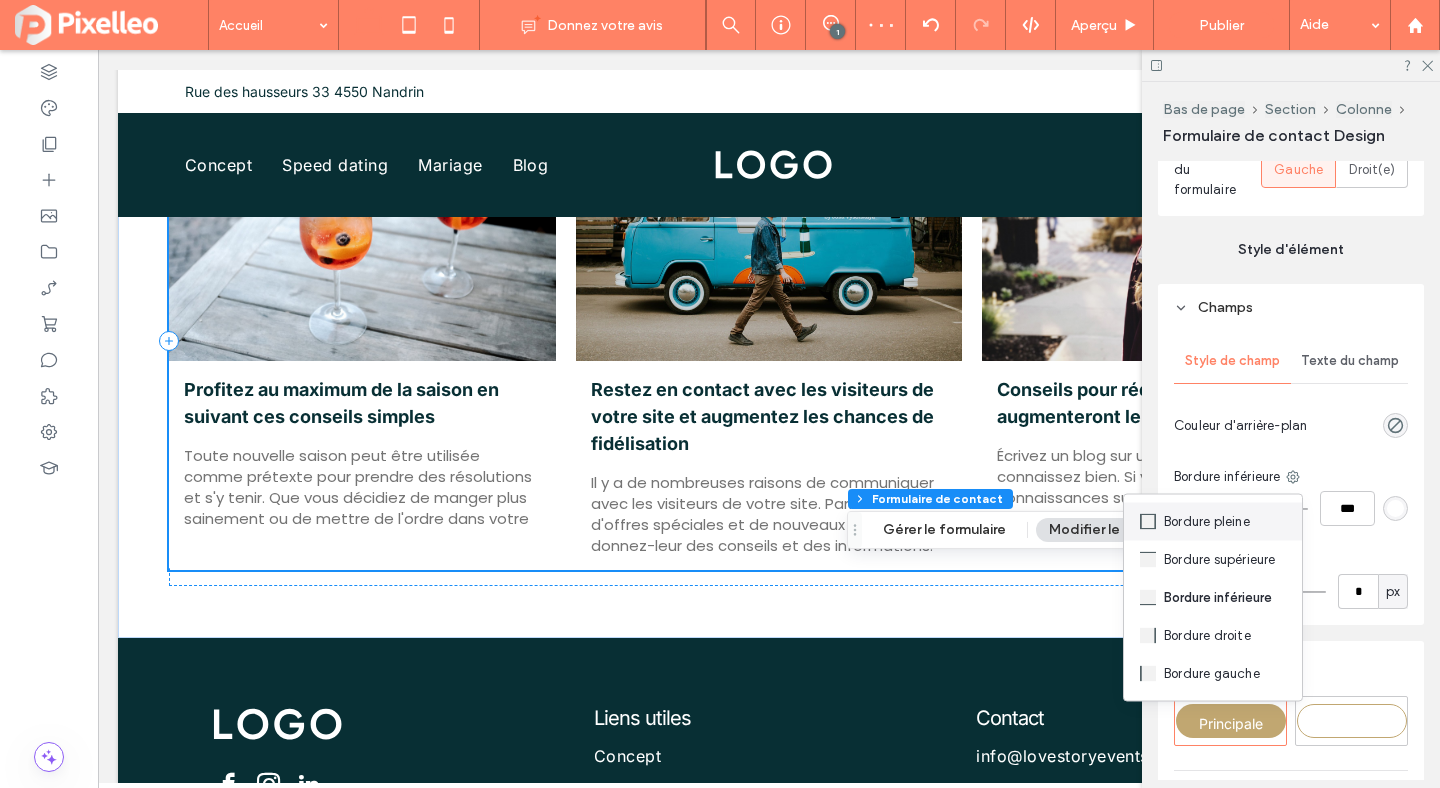 click on "Bordure pleine" at bounding box center (1213, 522) 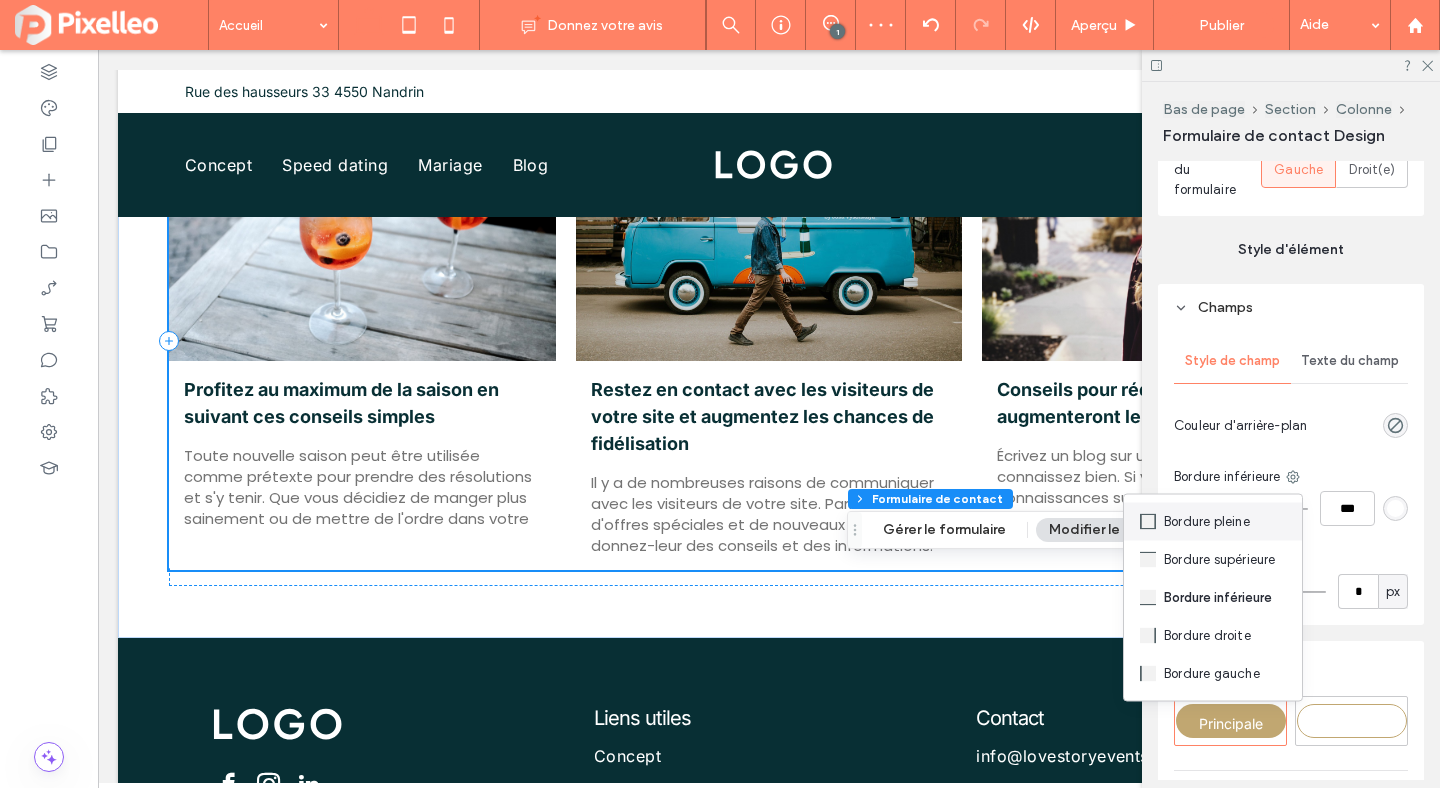 type on "*" 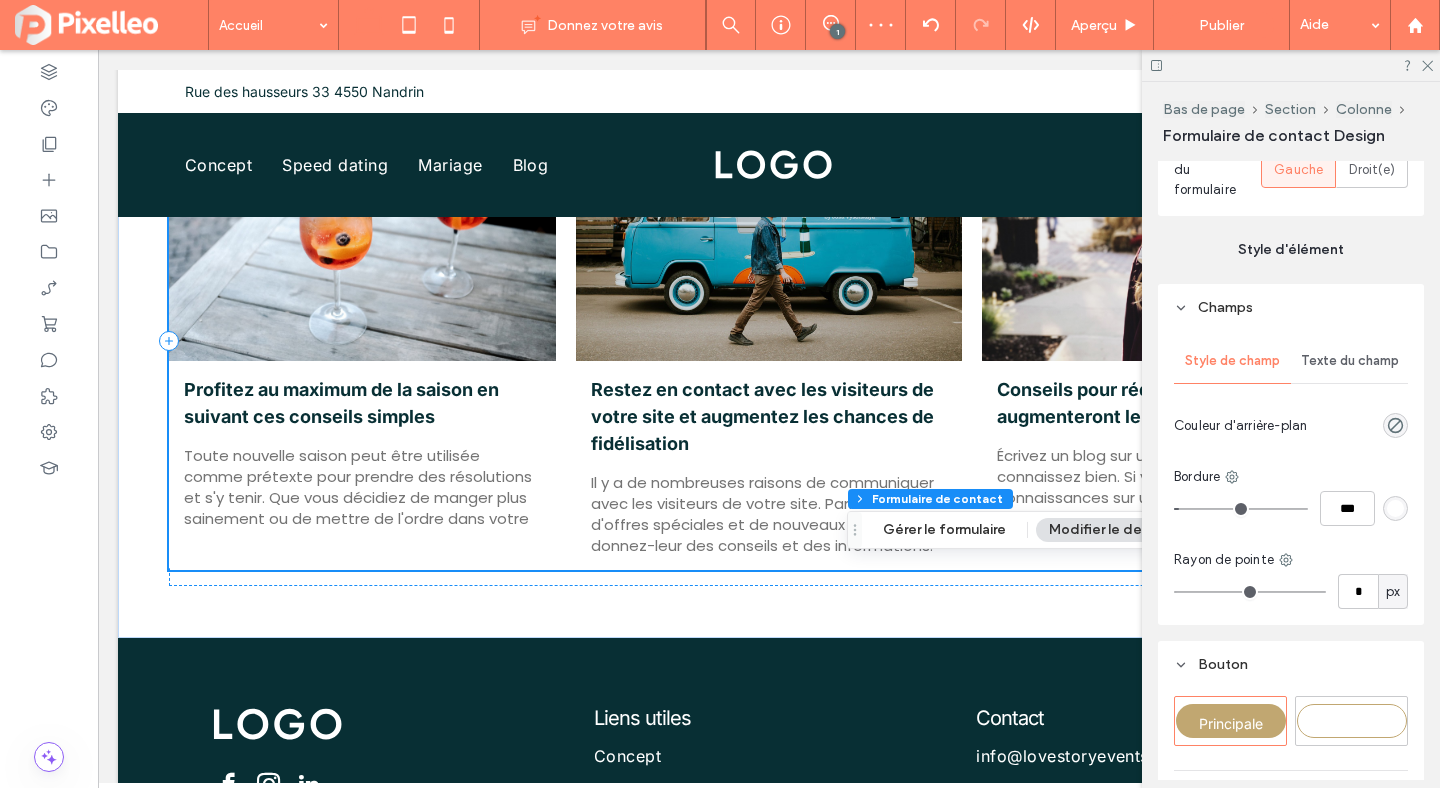 type on "*" 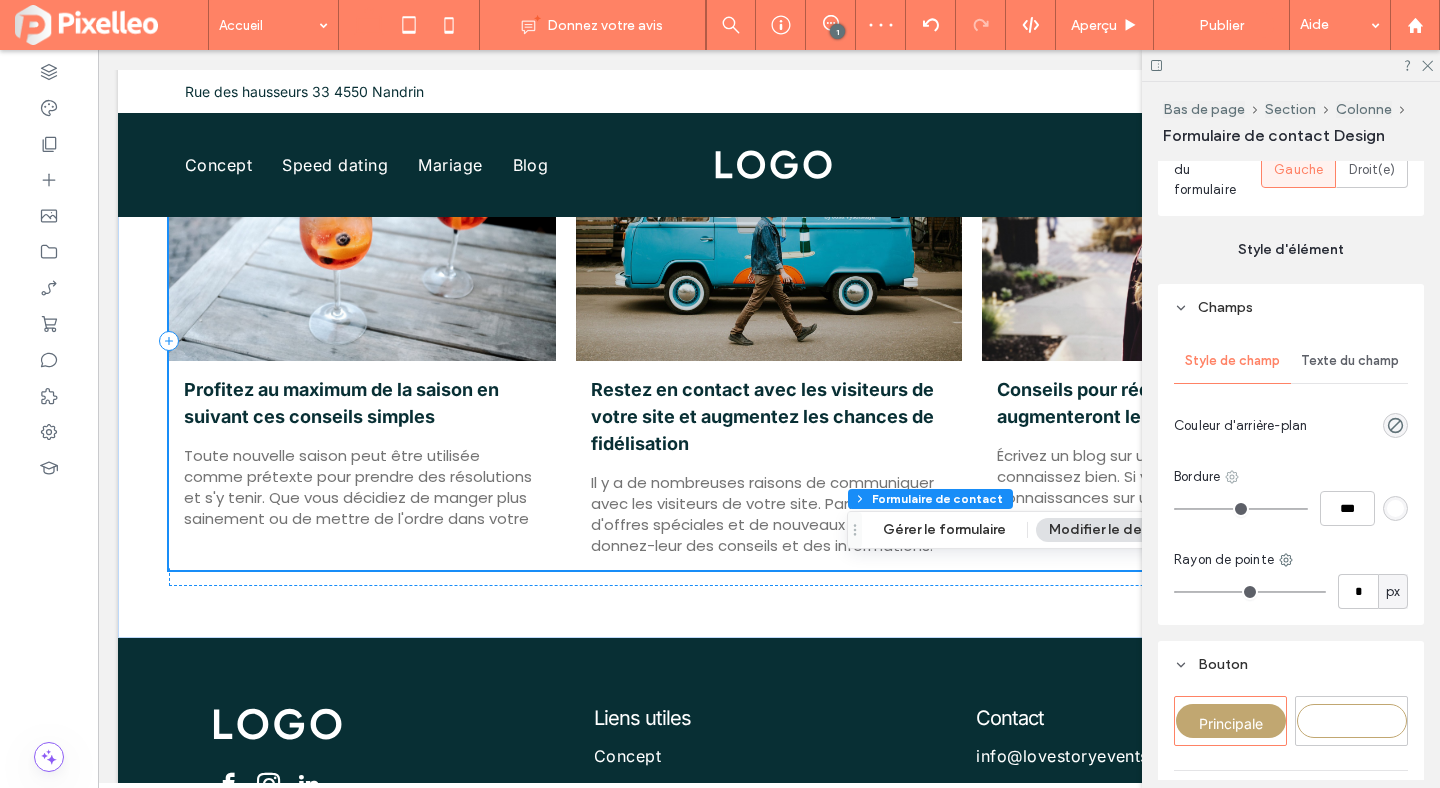 click 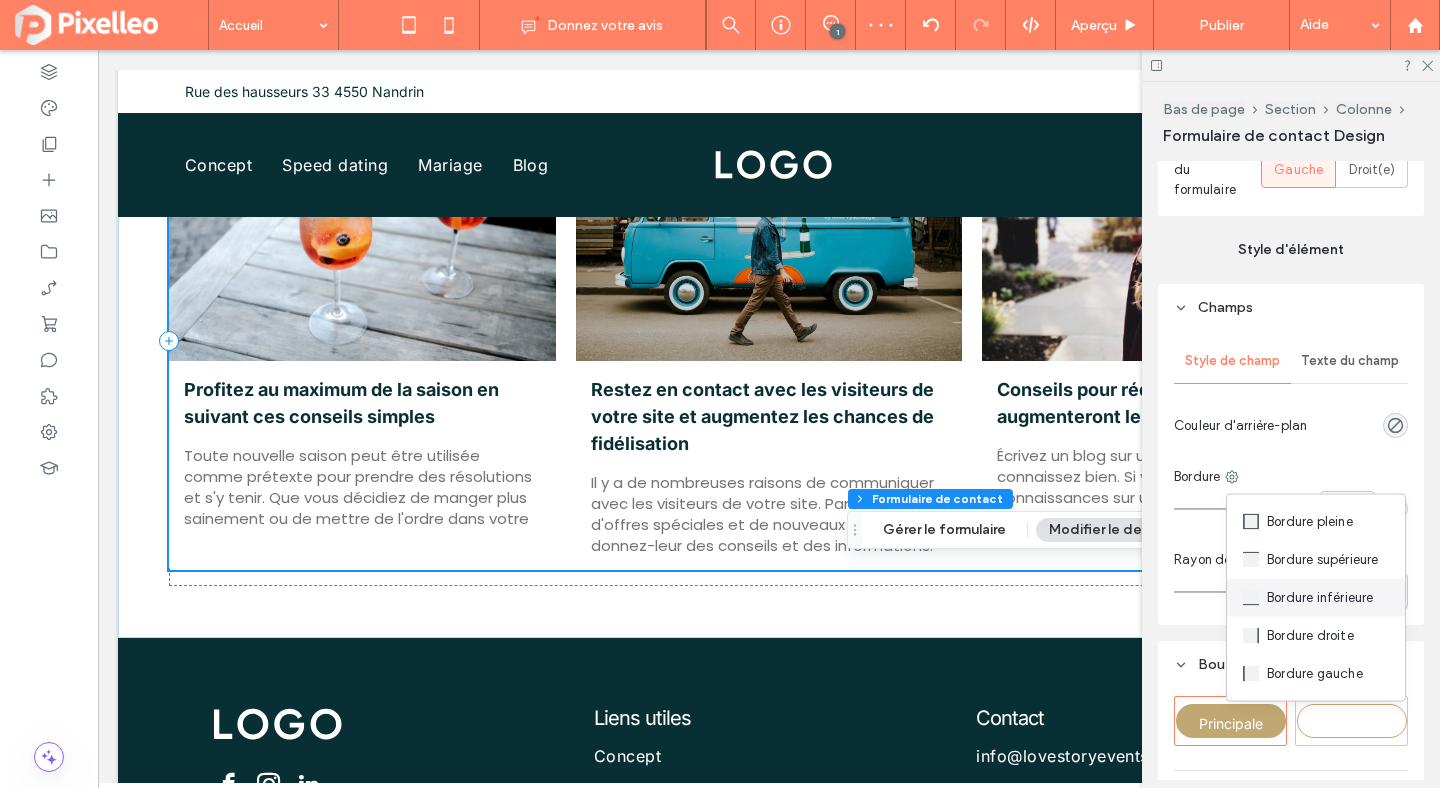 click on "Bordure inférieure" at bounding box center (1316, 598) 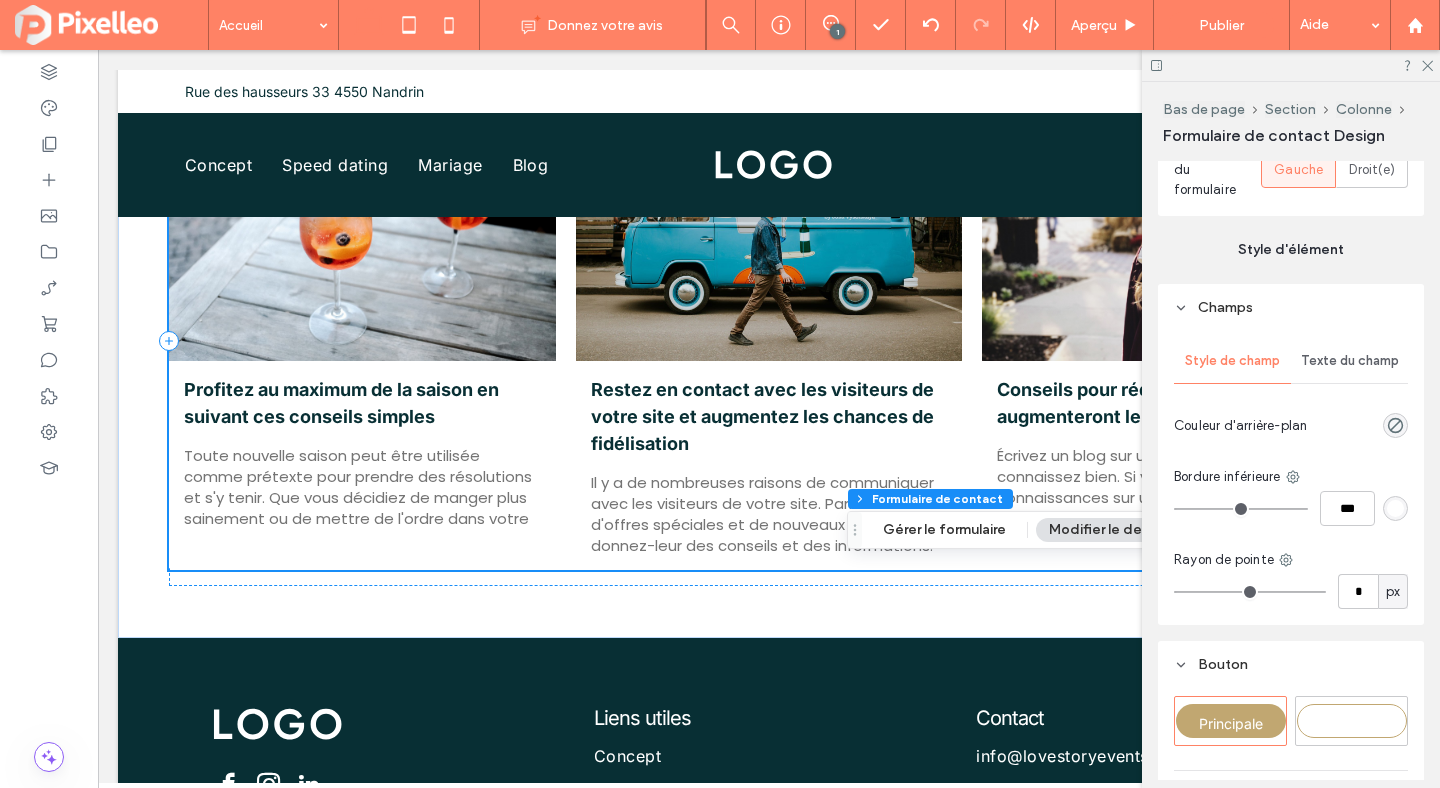 type on "*" 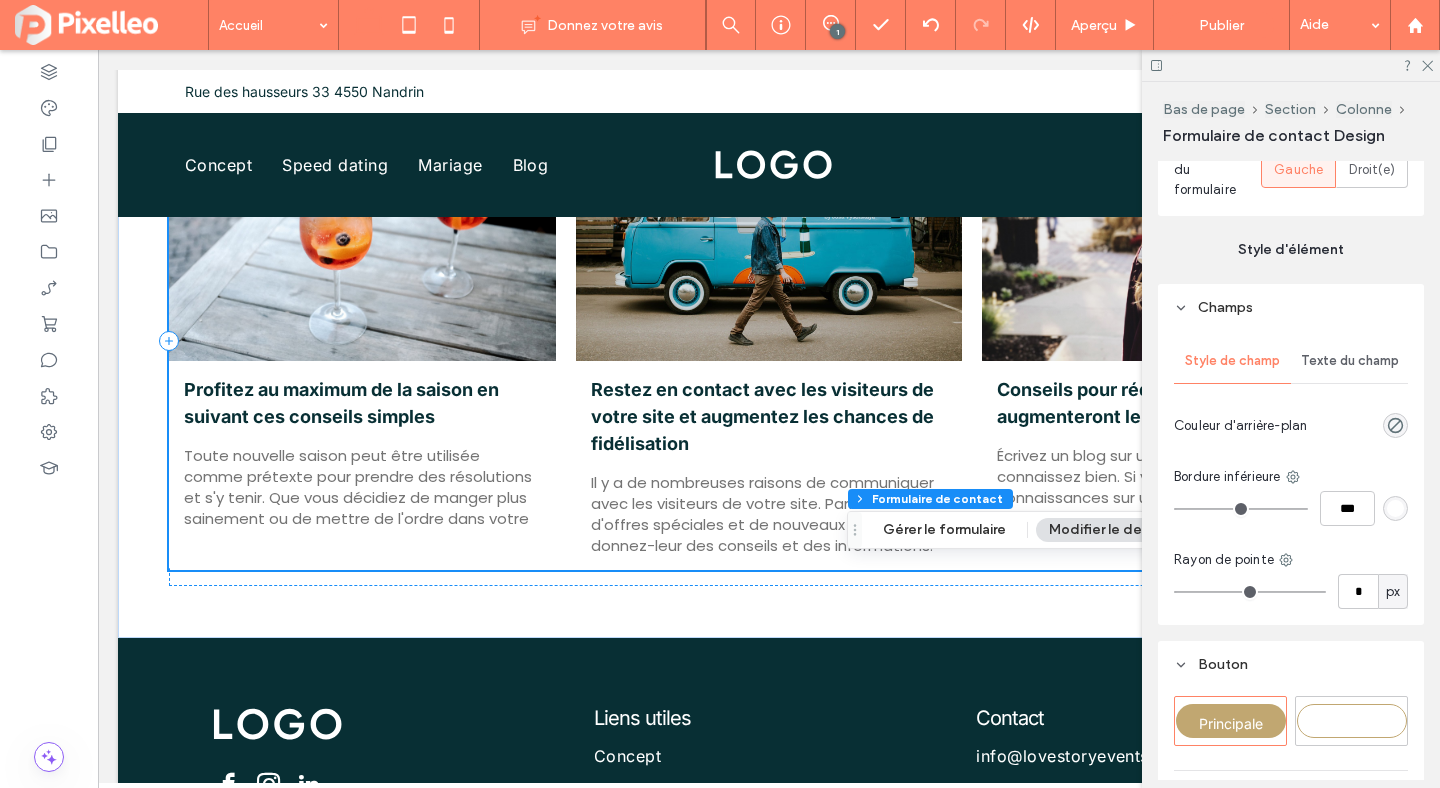 type on "***" 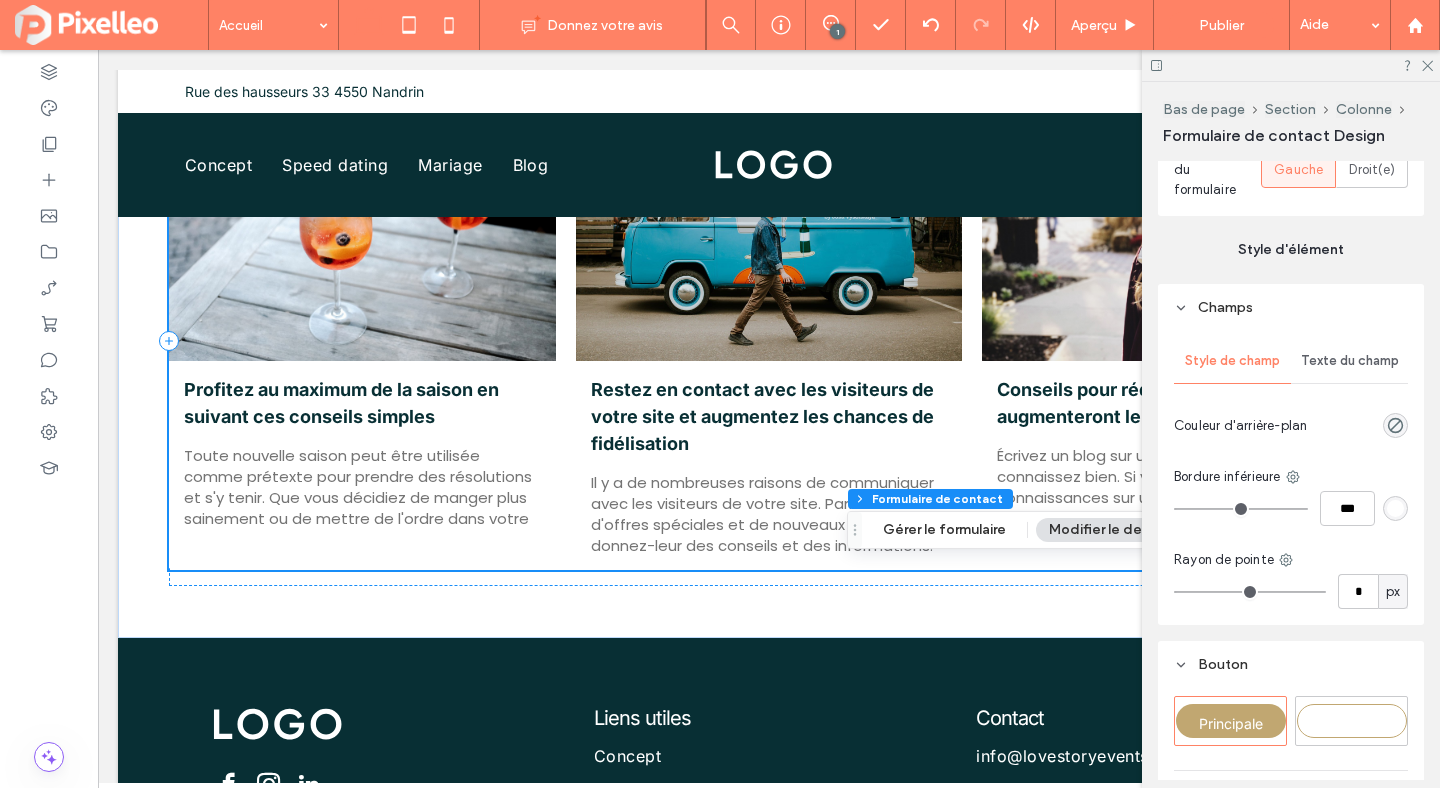 type on "*" 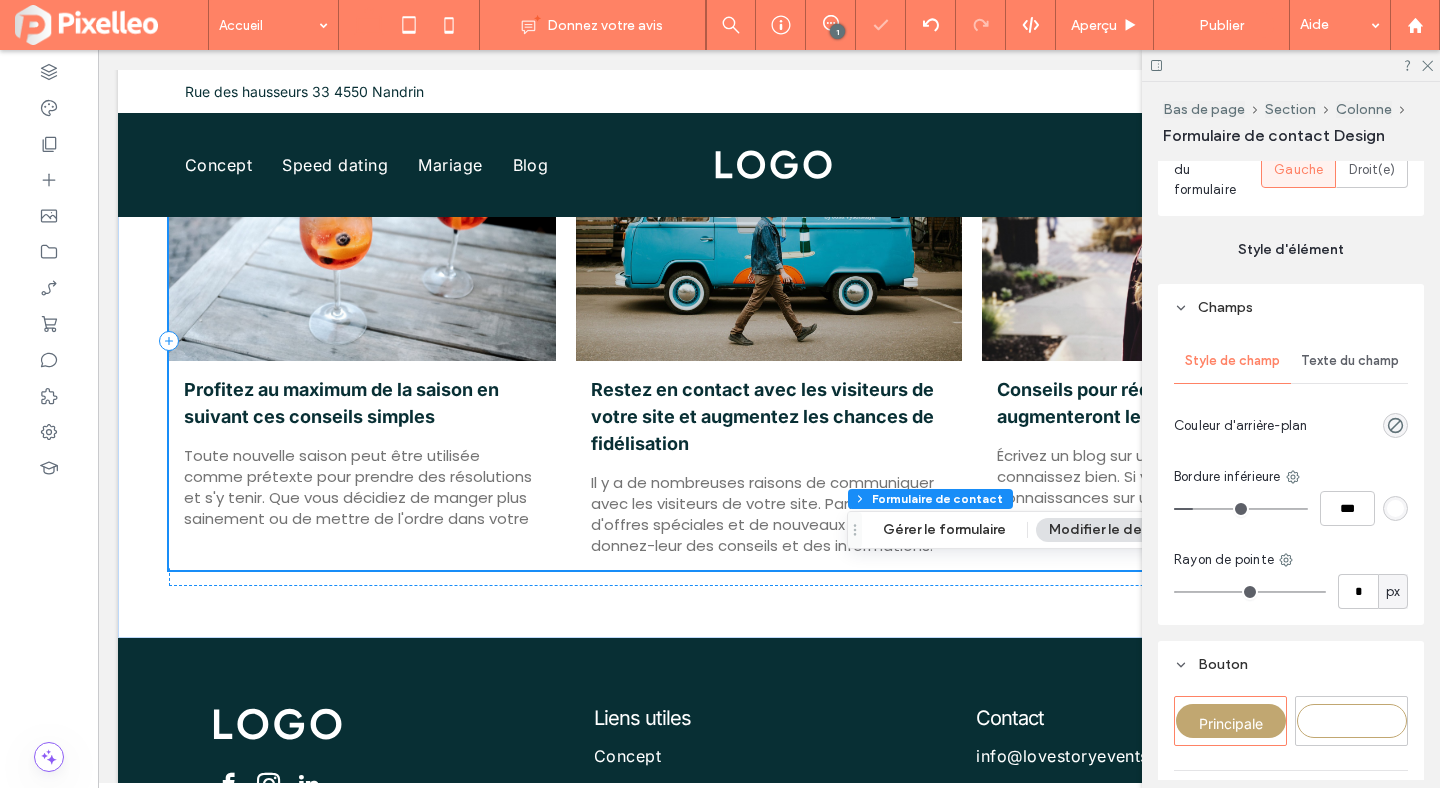 type on "*" 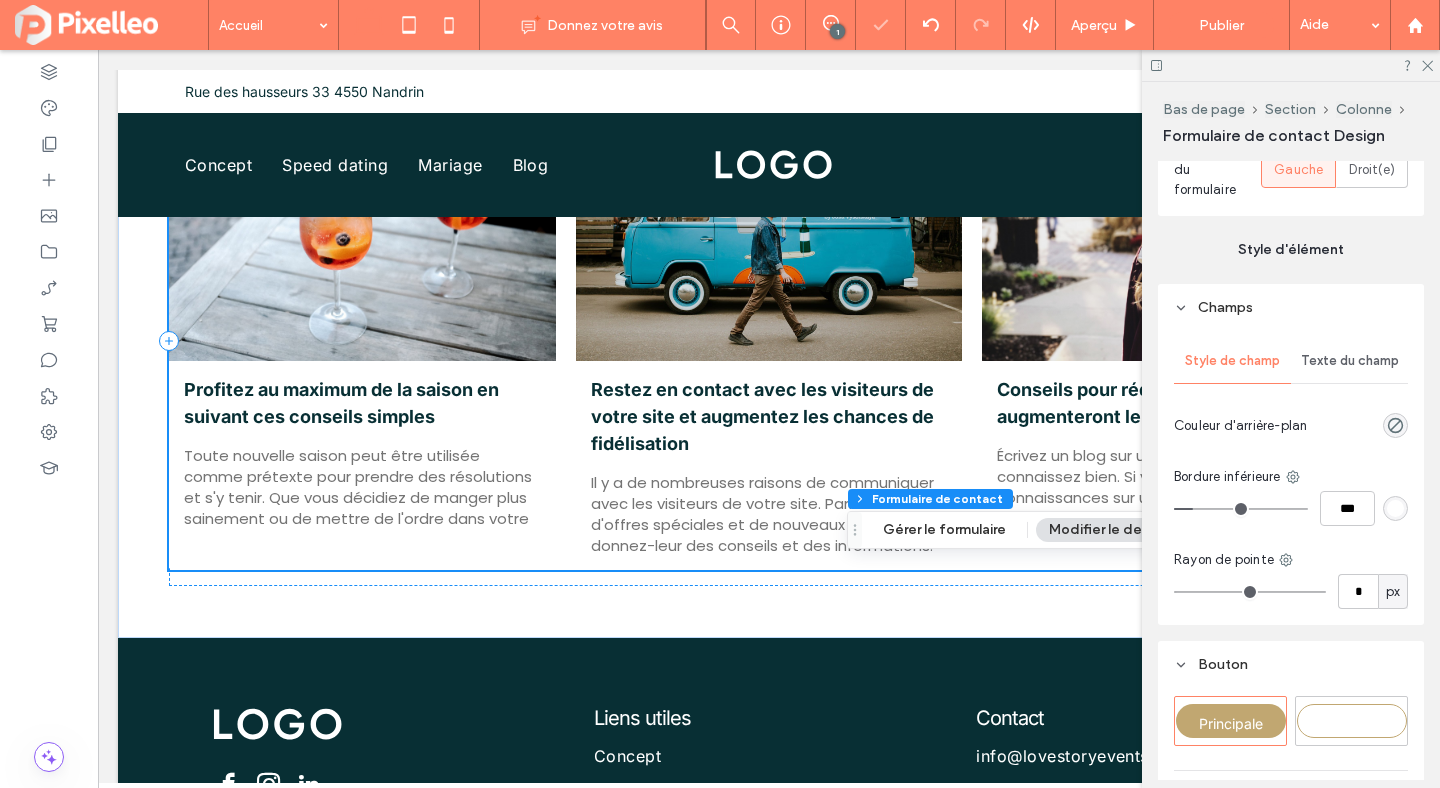 type on "***" 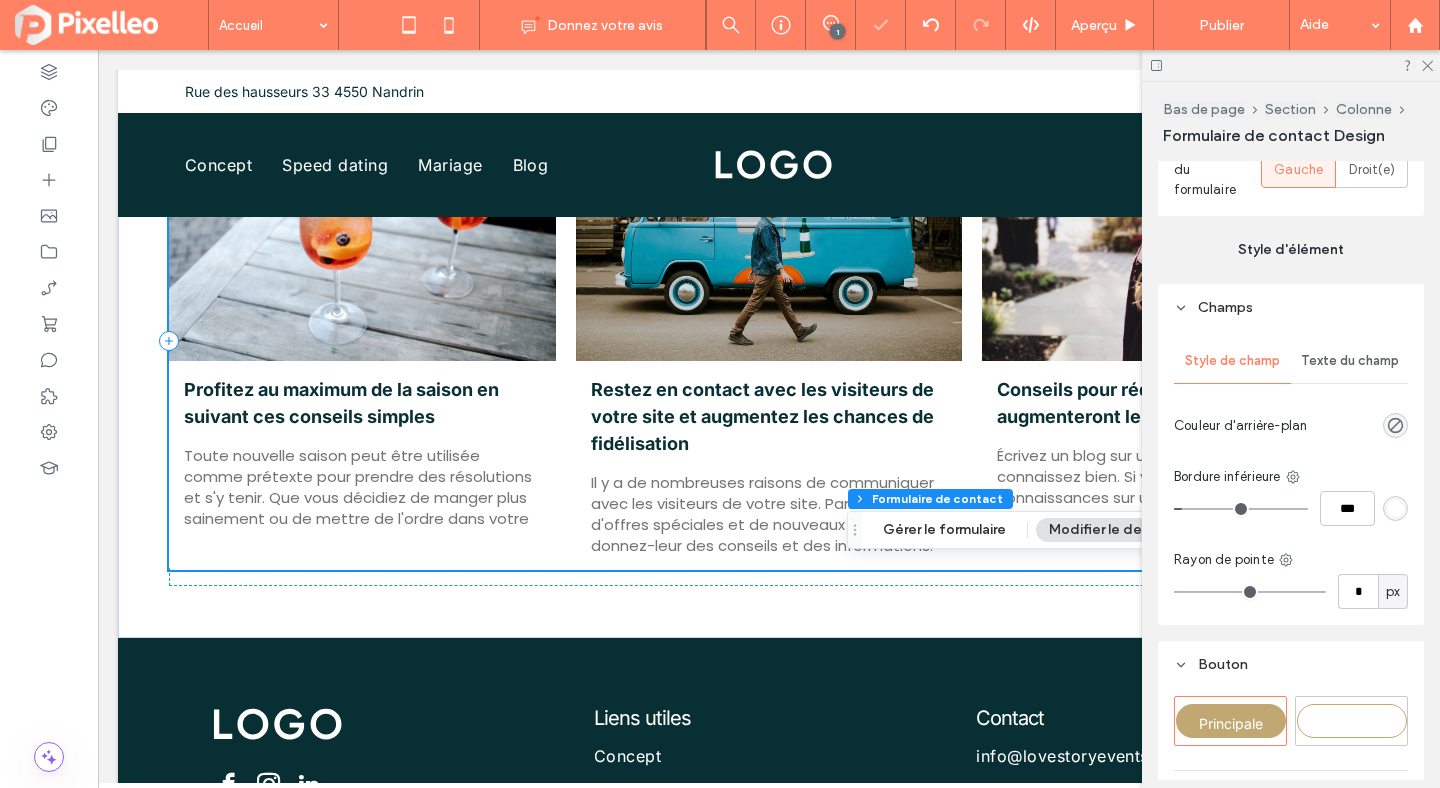 type on "*" 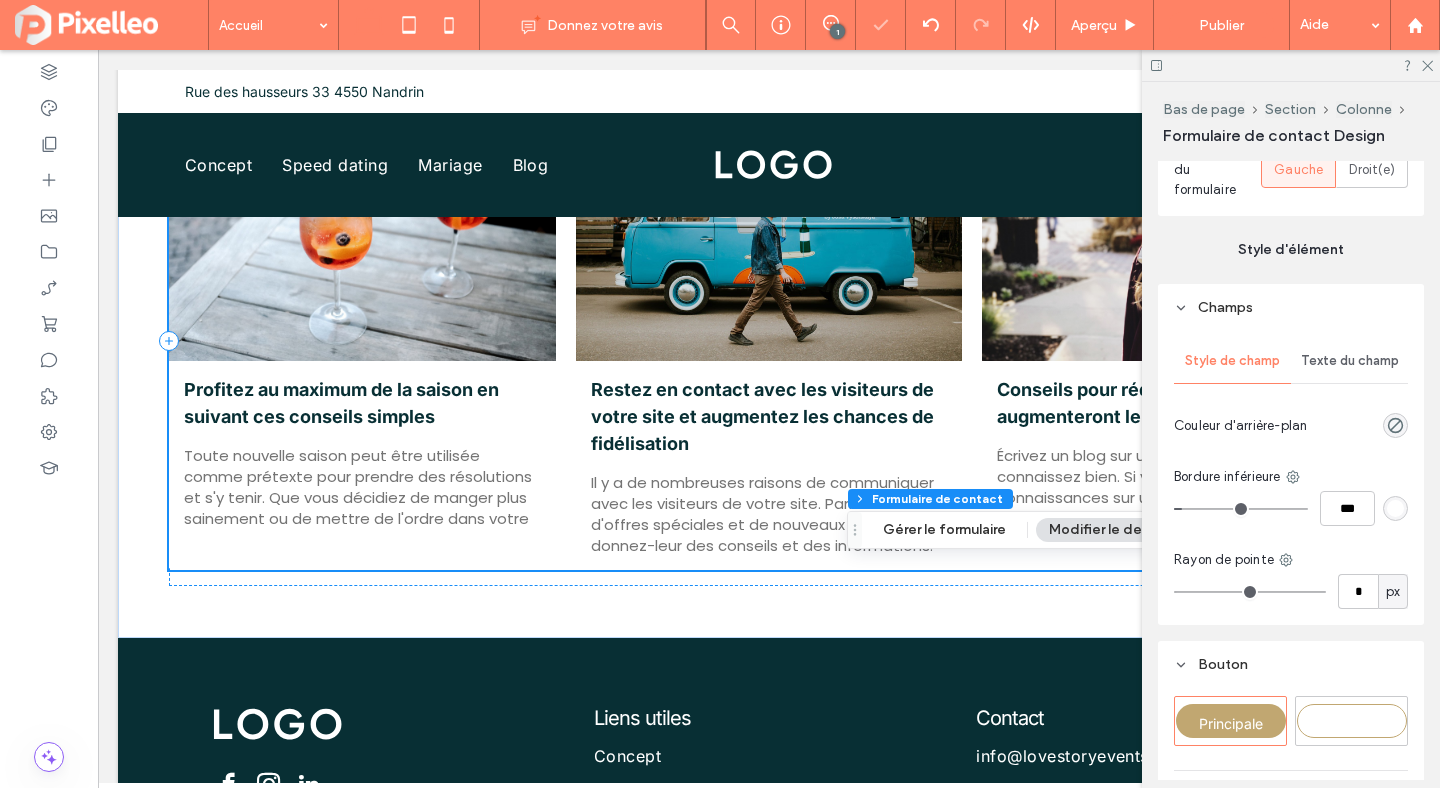 type on "***" 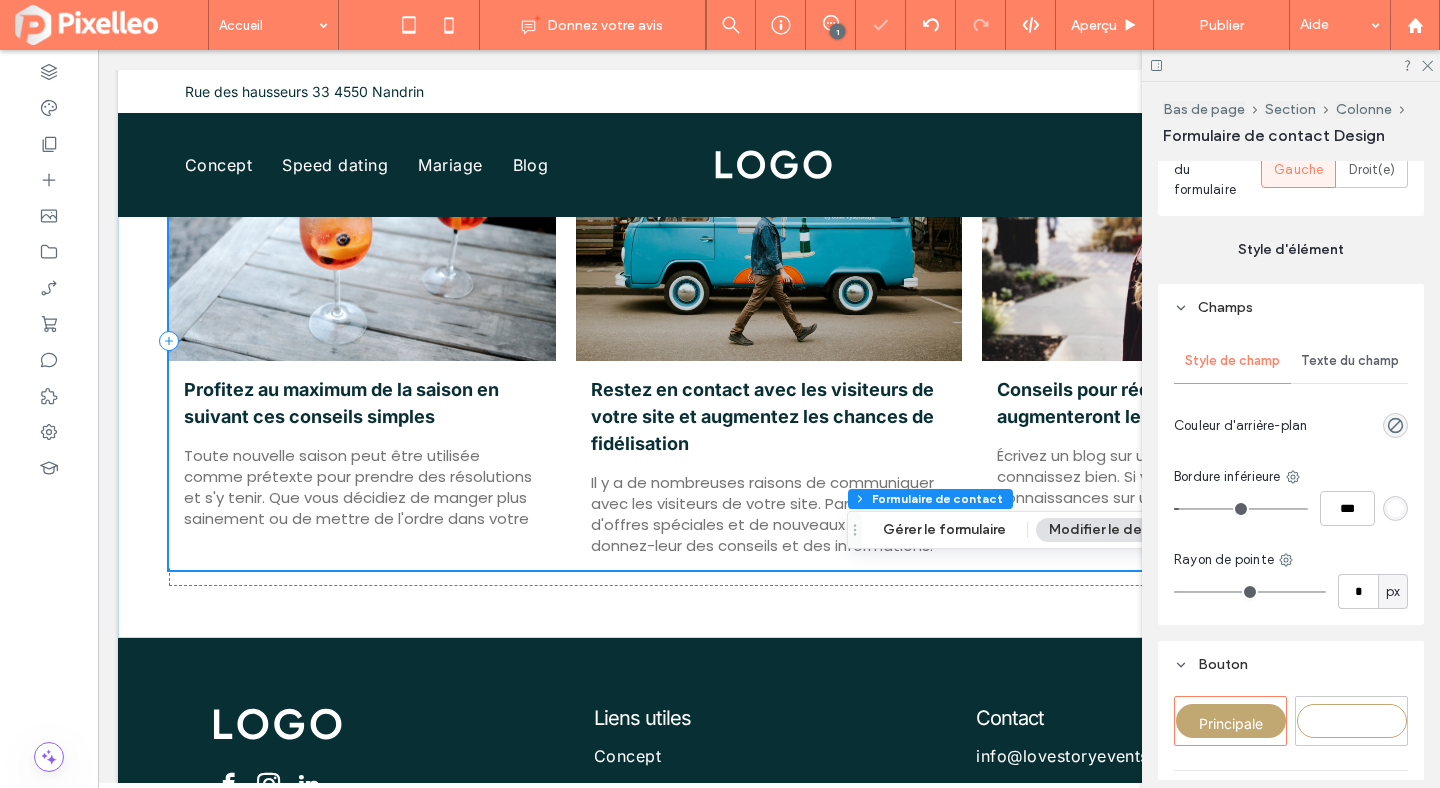 type on "*" 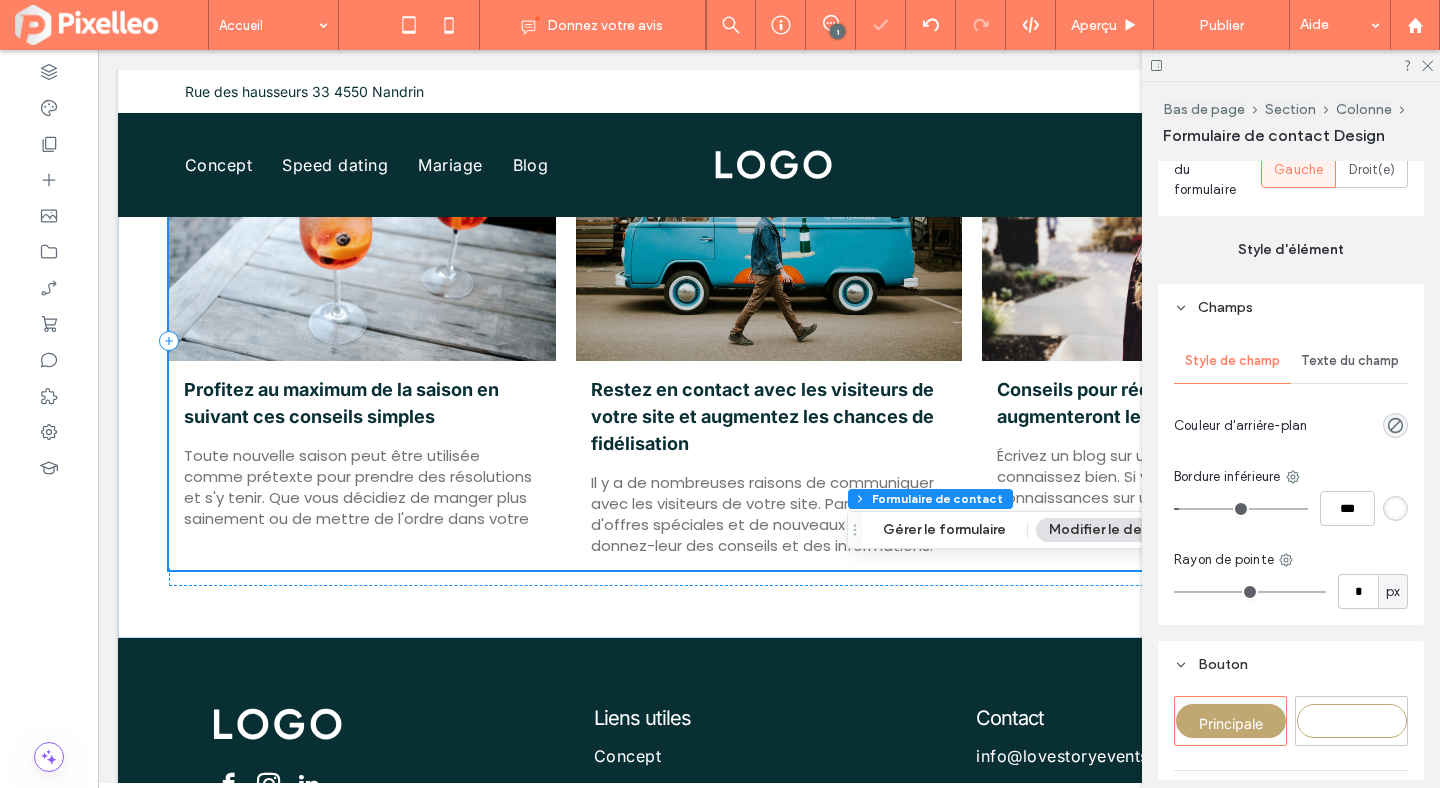 type on "***" 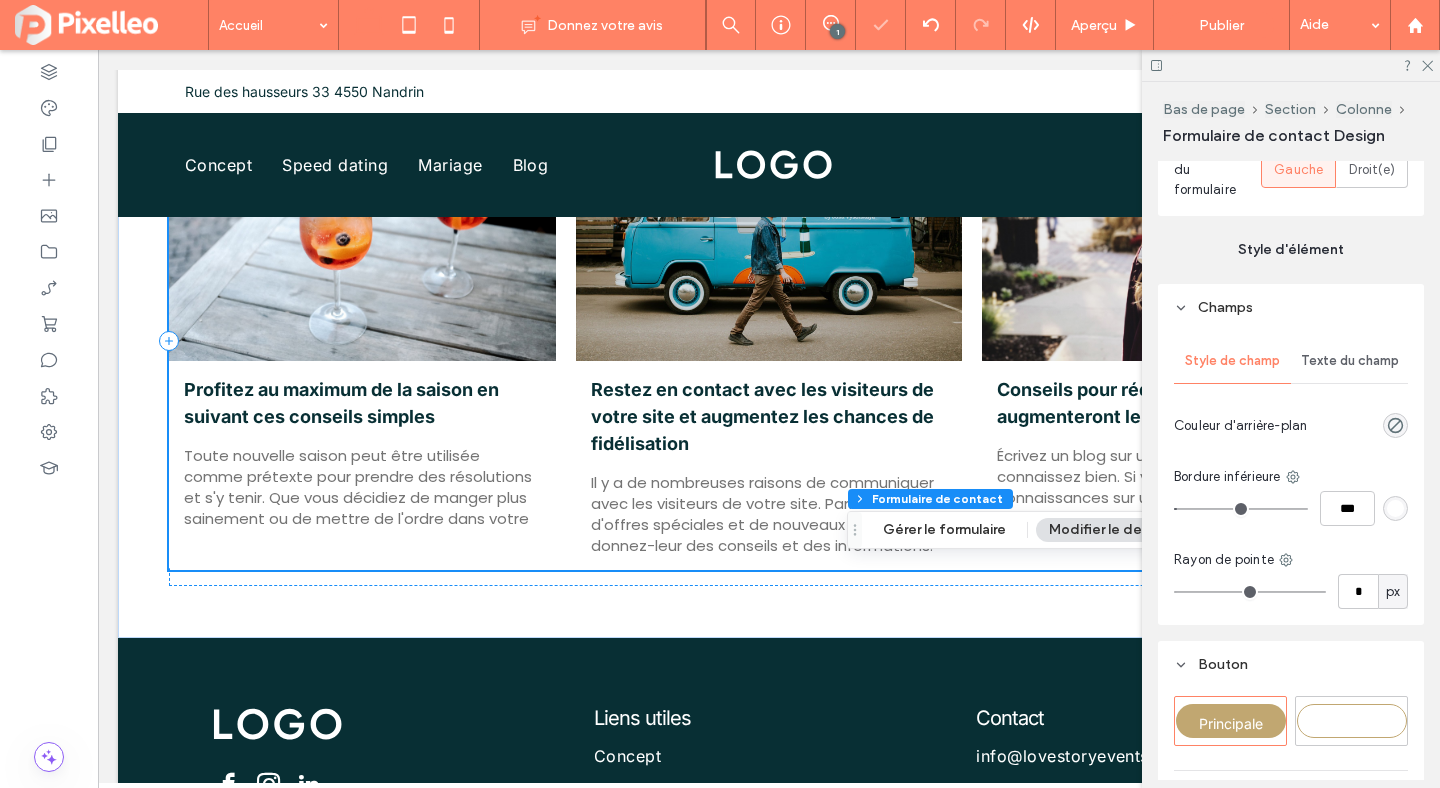 drag, startPoint x: 1197, startPoint y: 512, endPoint x: 1183, endPoint y: 512, distance: 14 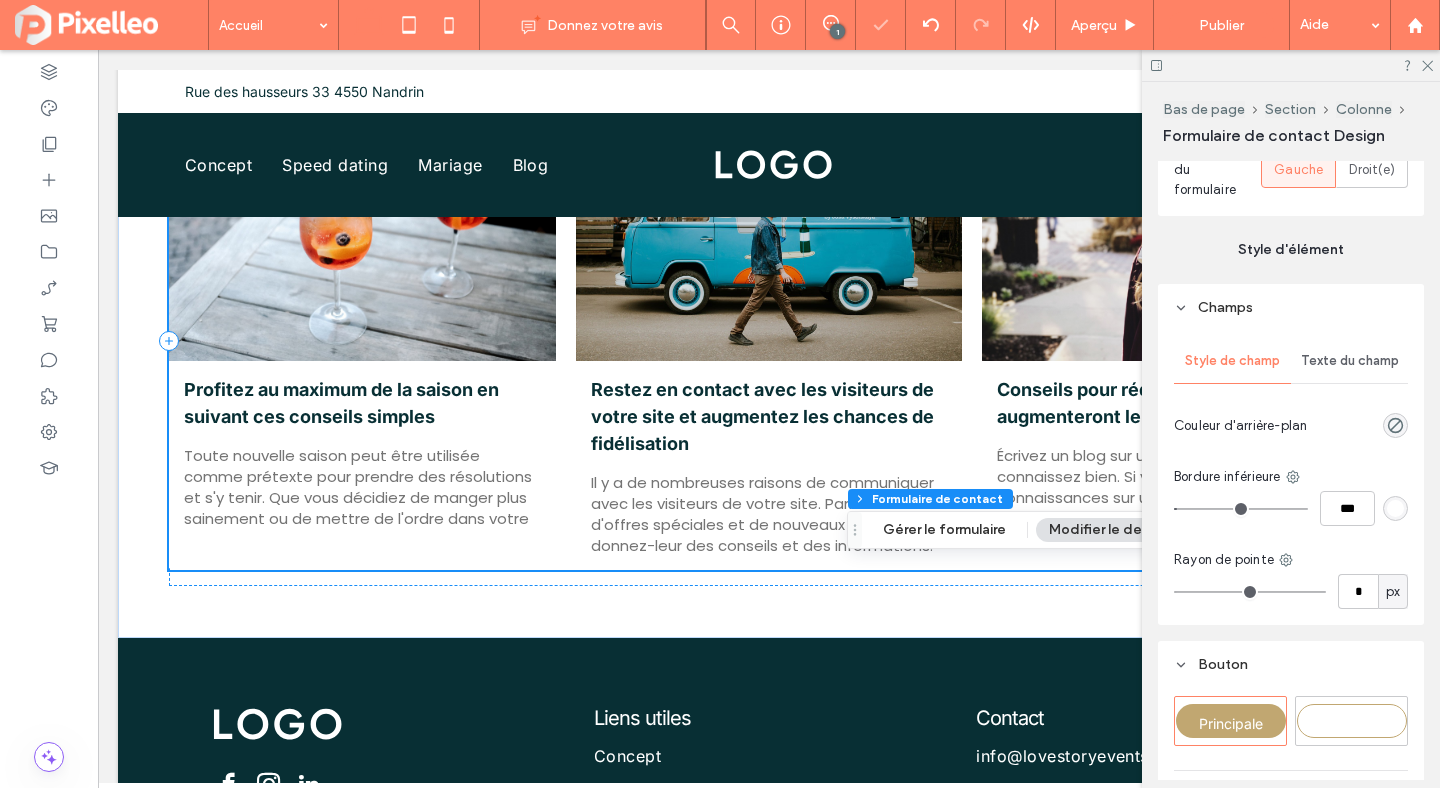 type on "*" 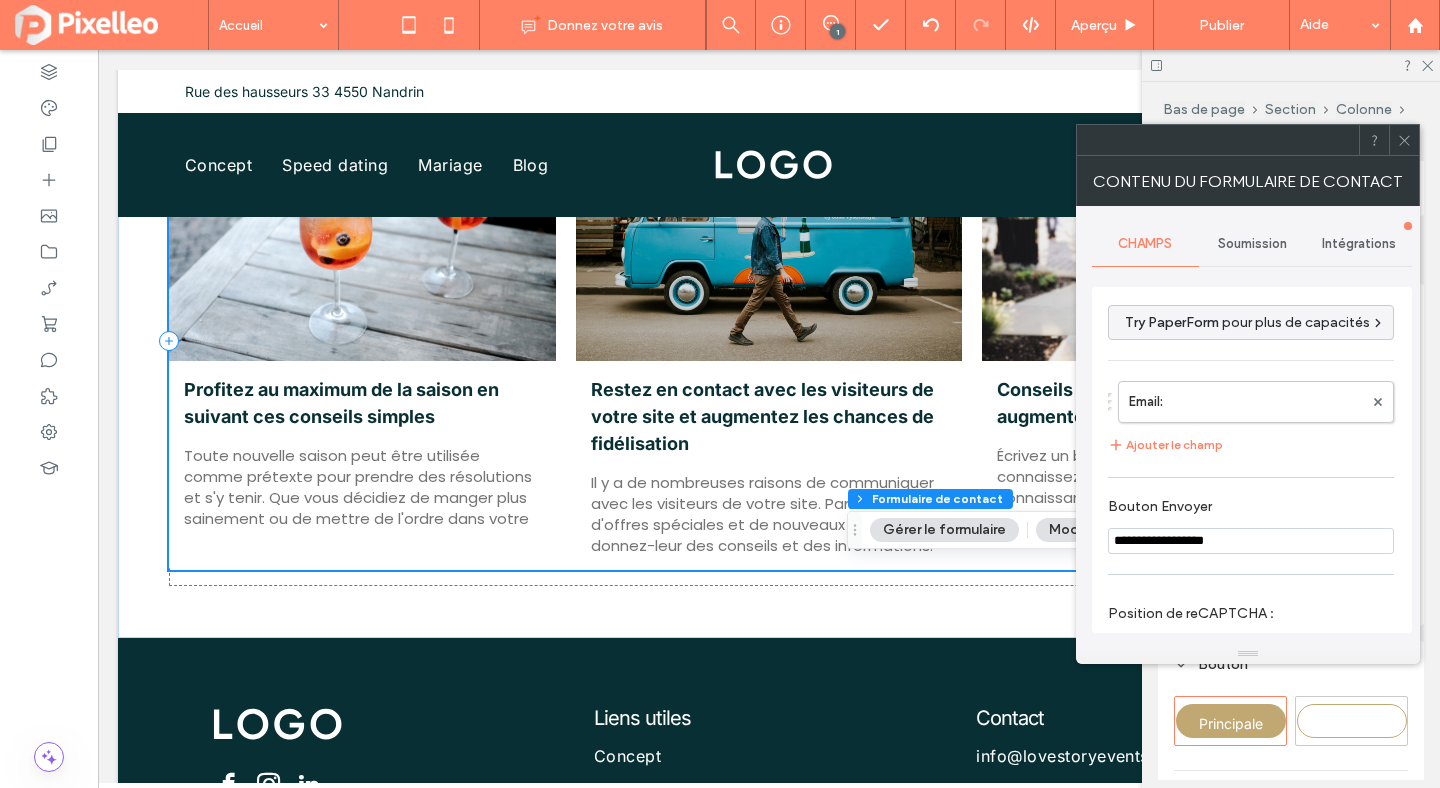 click 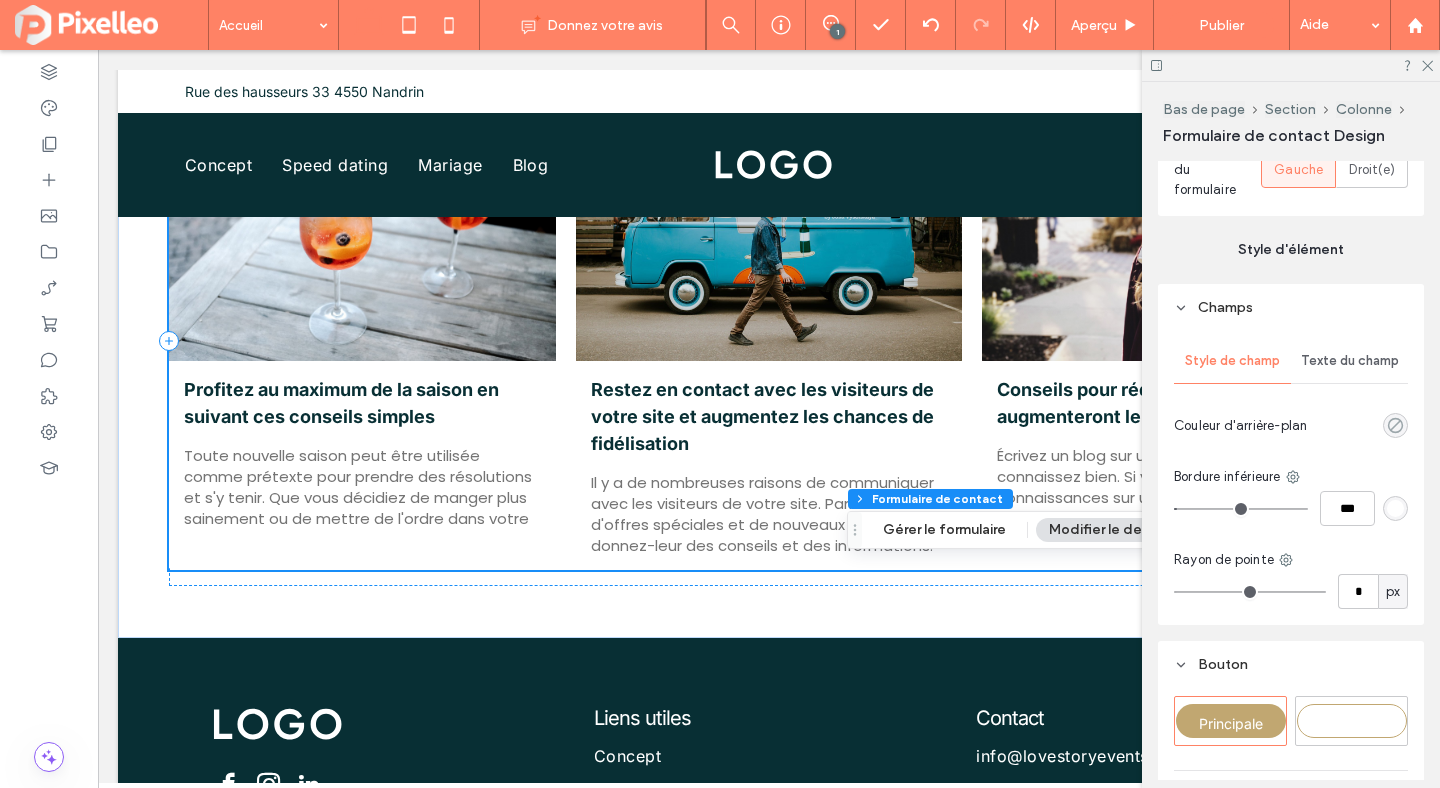 click 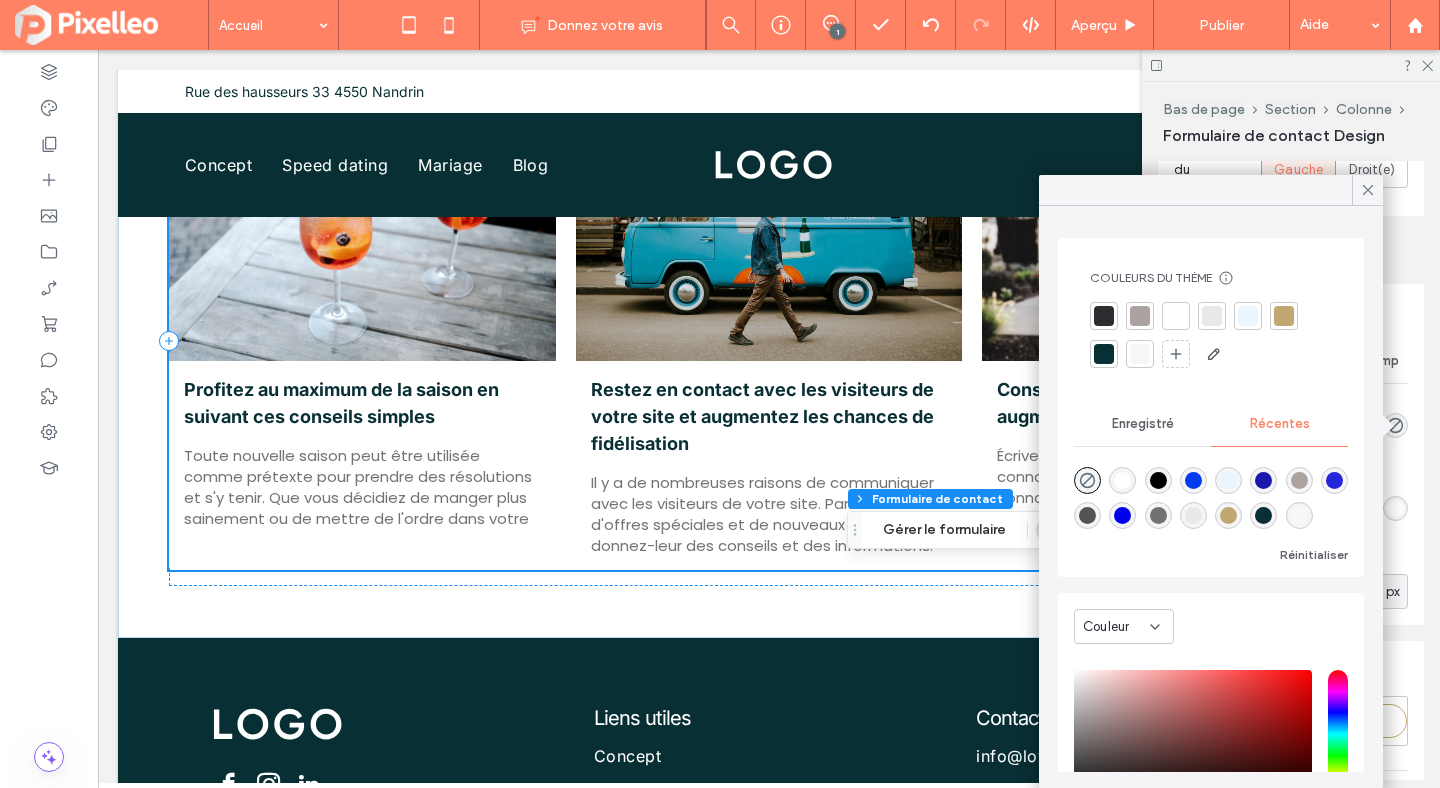 click at bounding box center (1176, 316) 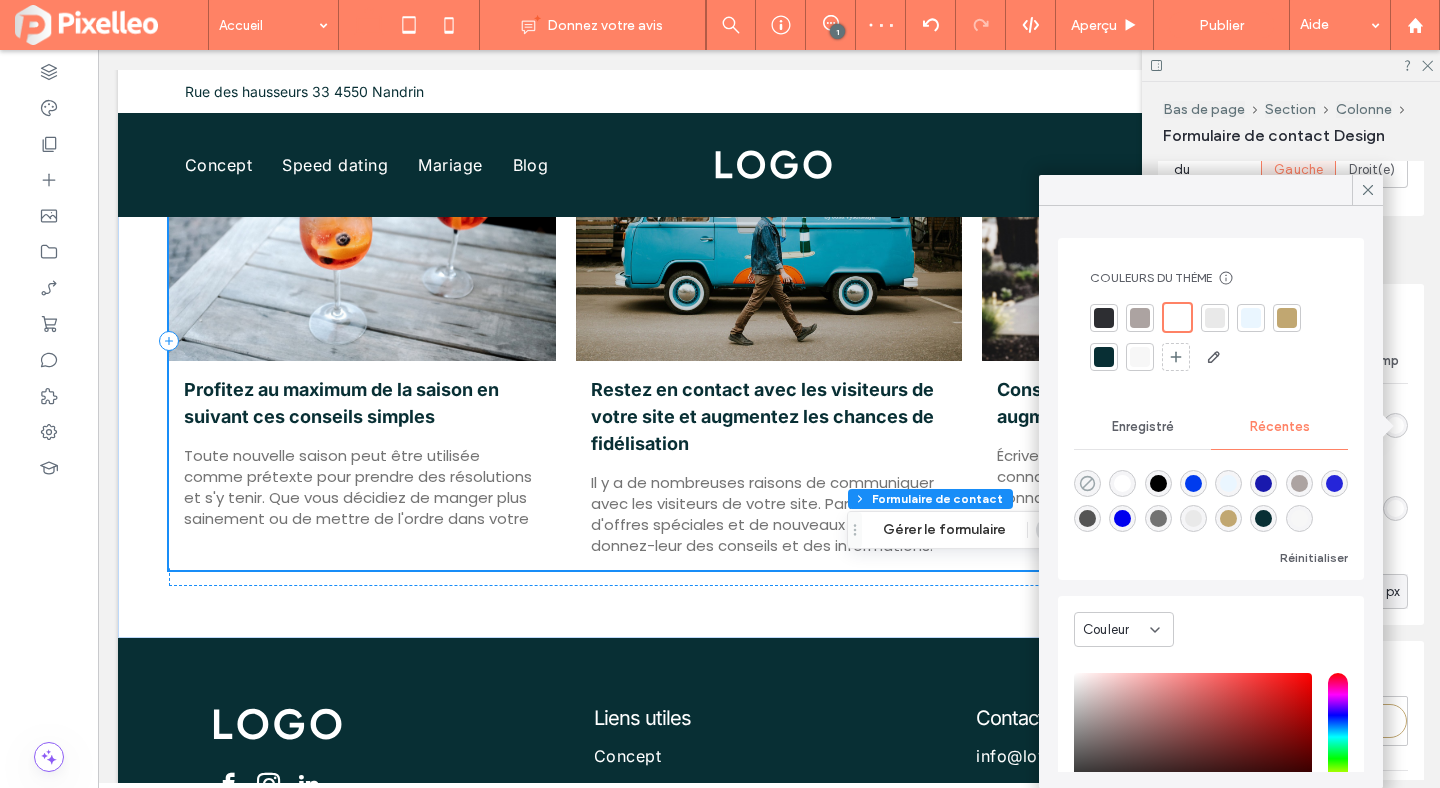 click 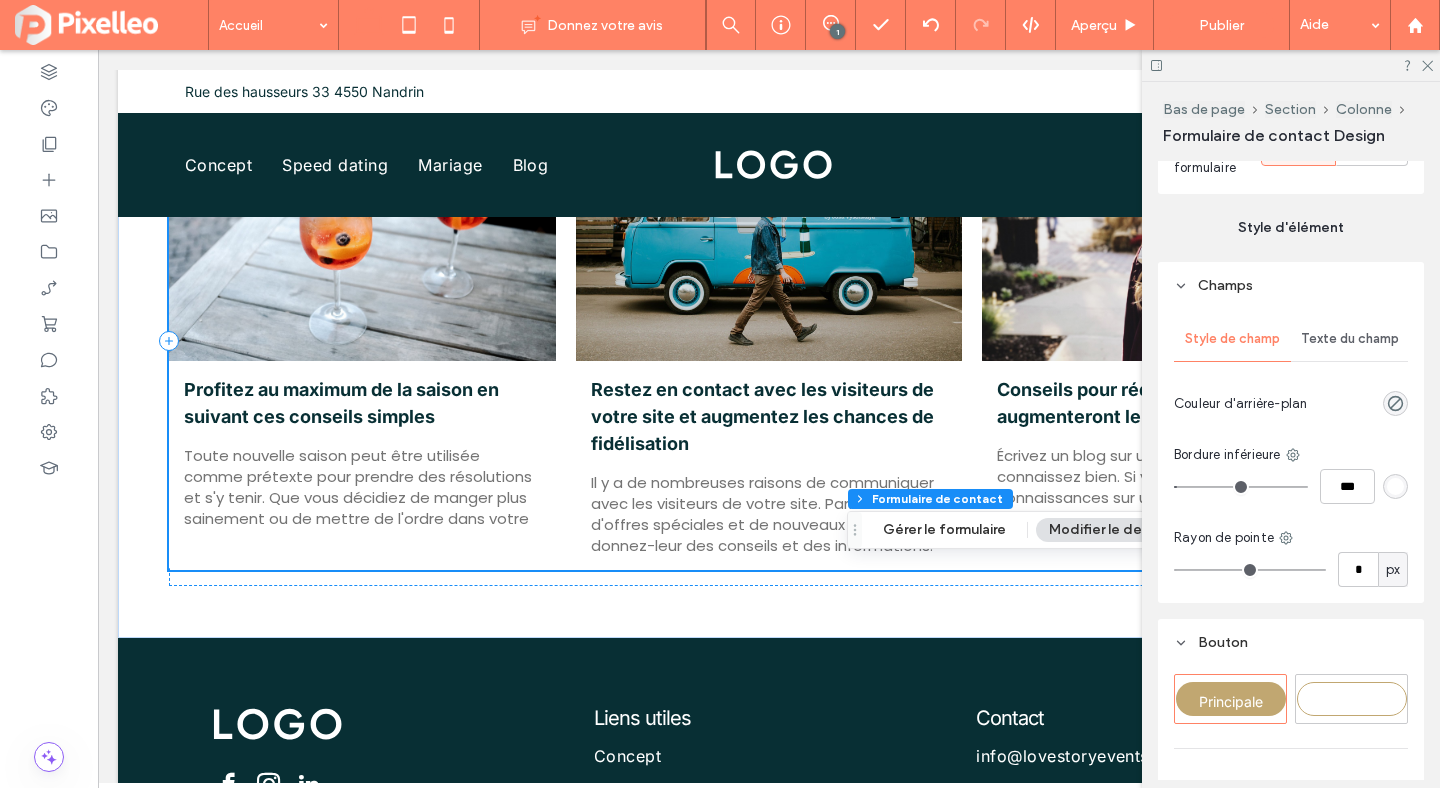 scroll, scrollTop: 575, scrollLeft: 0, axis: vertical 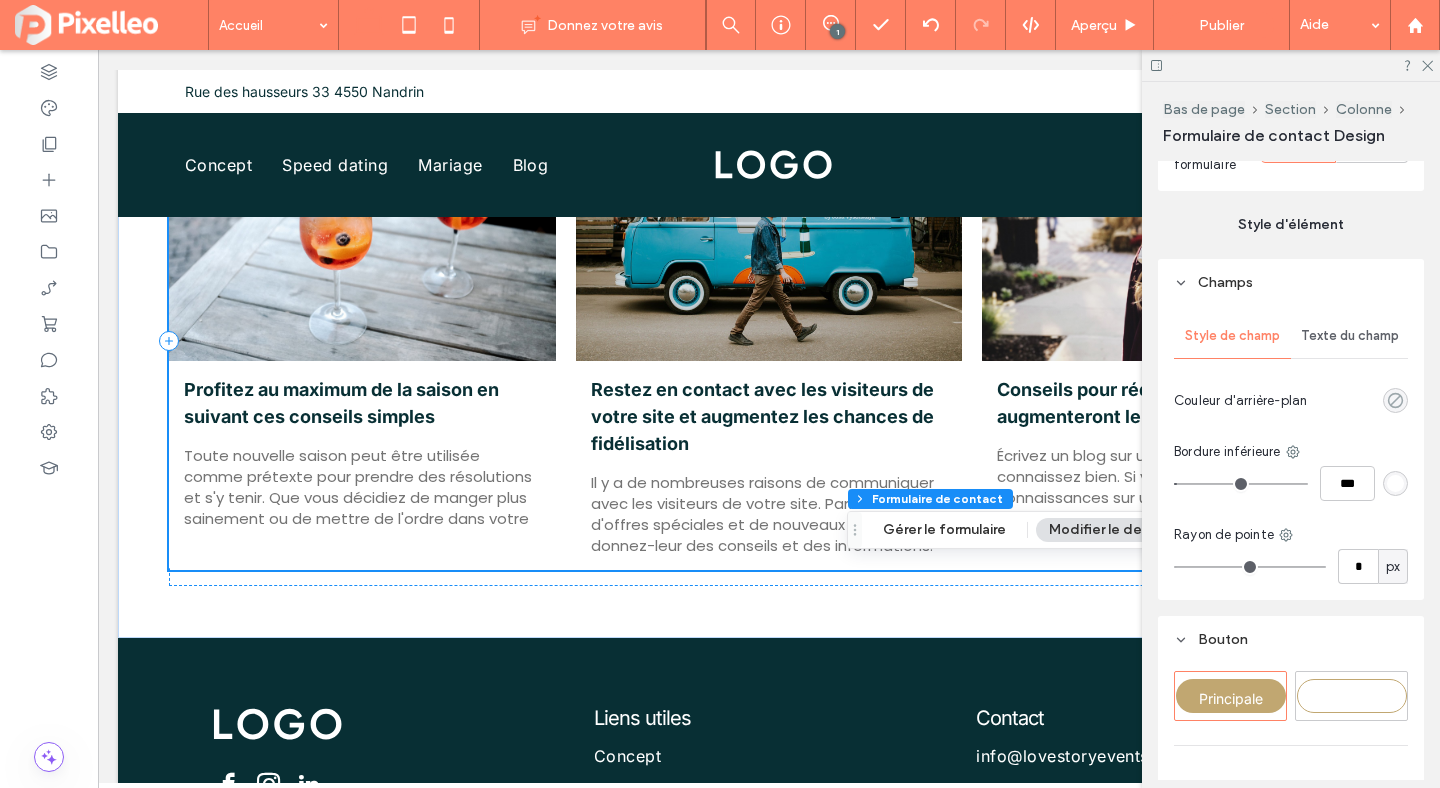 click 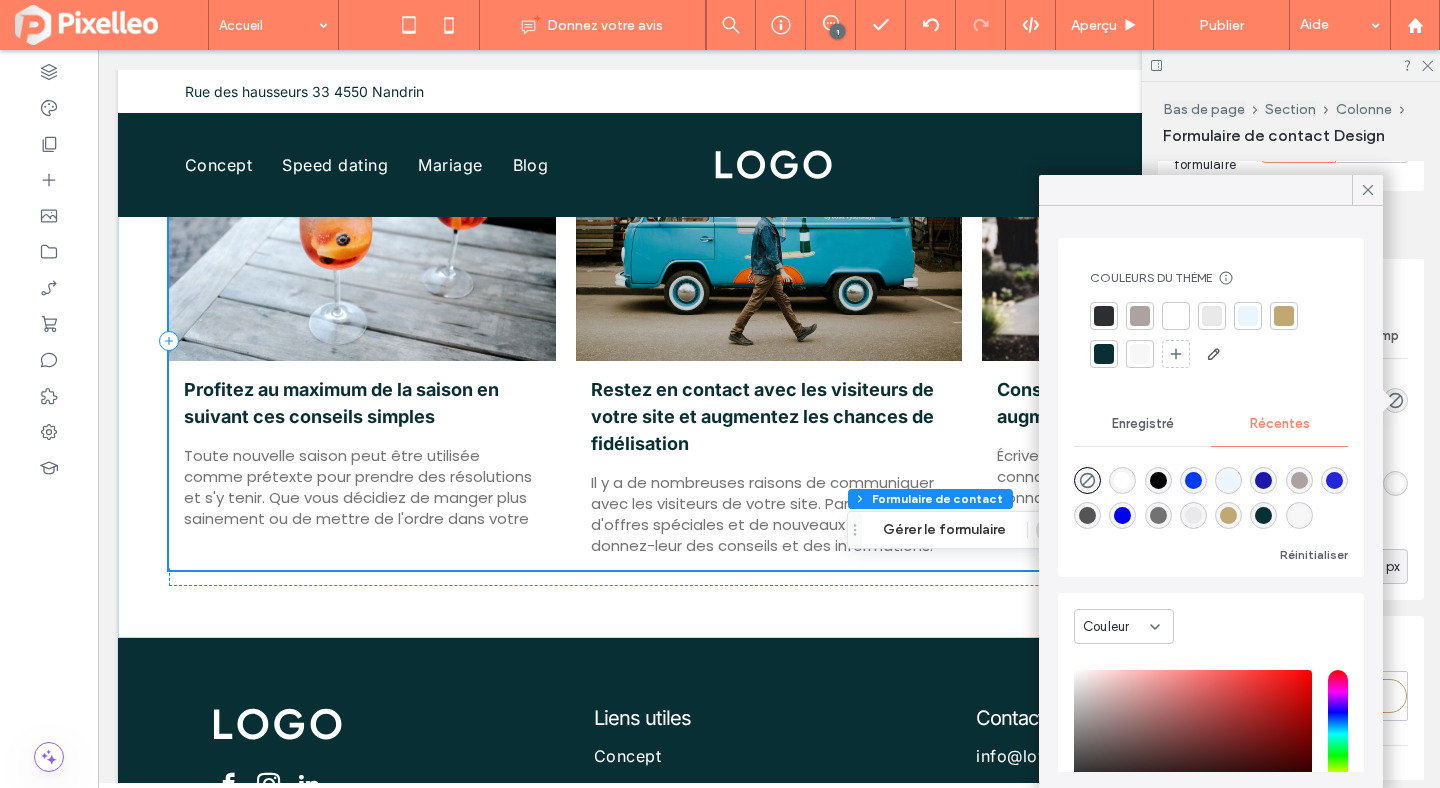 click at bounding box center [1122, 480] 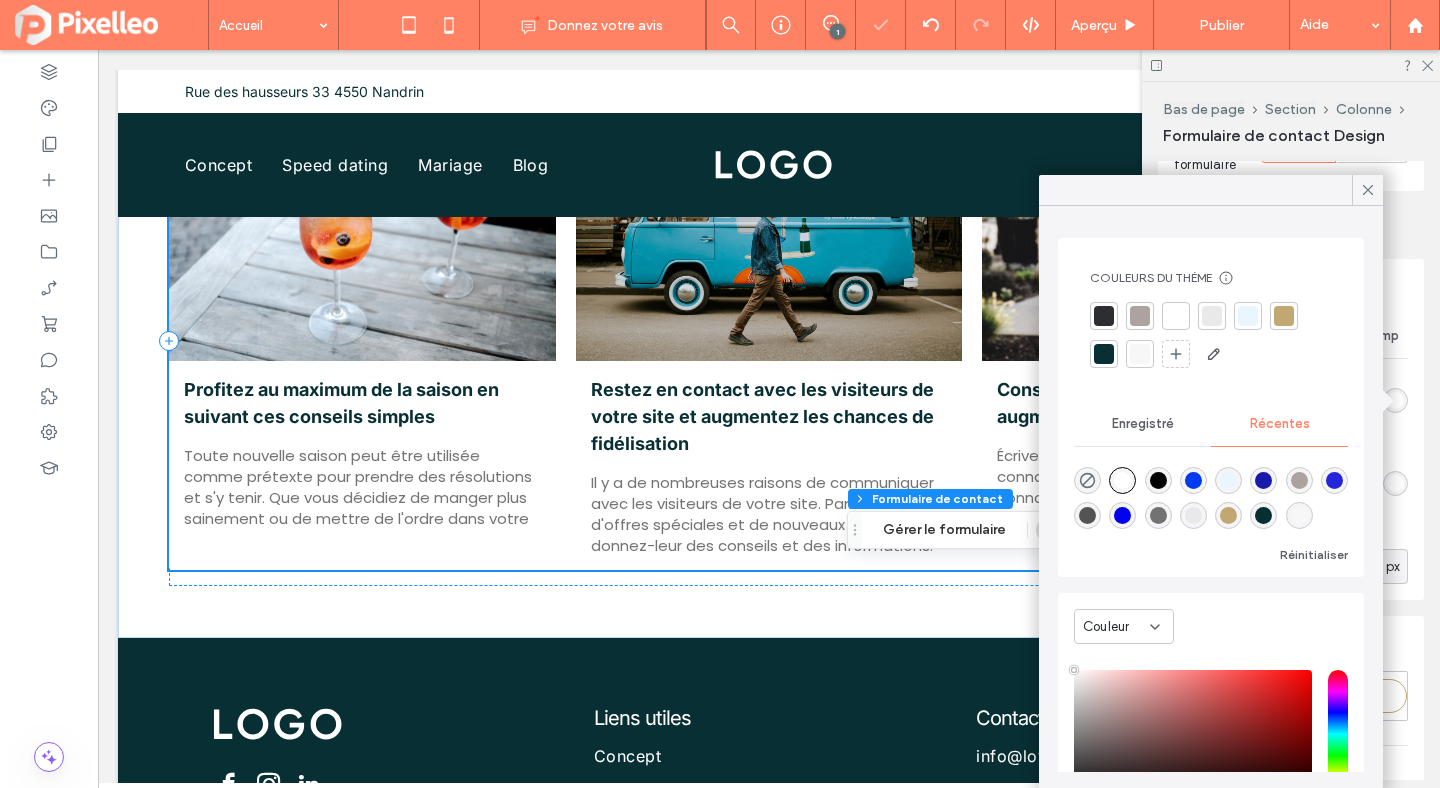 click at bounding box center [1122, 480] 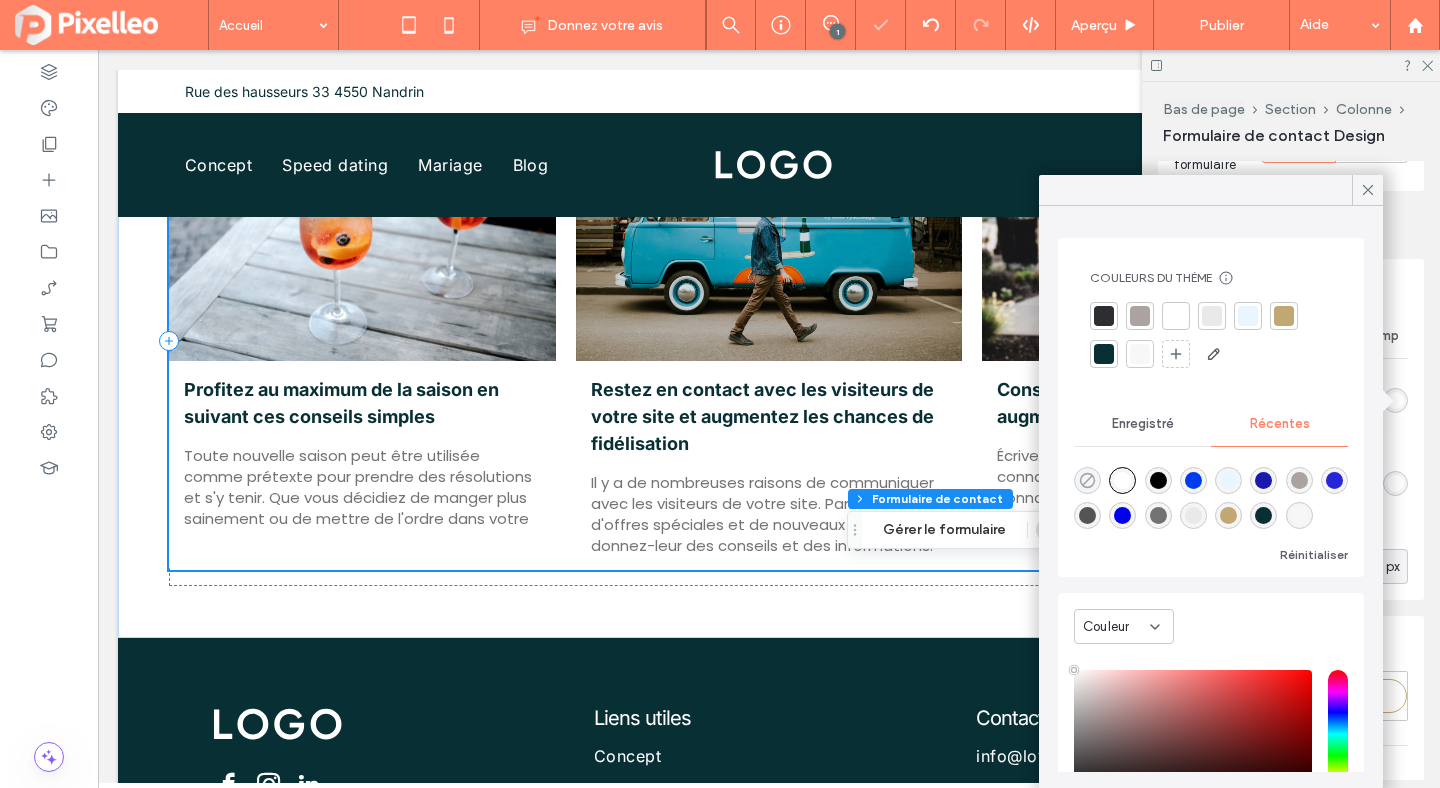 click 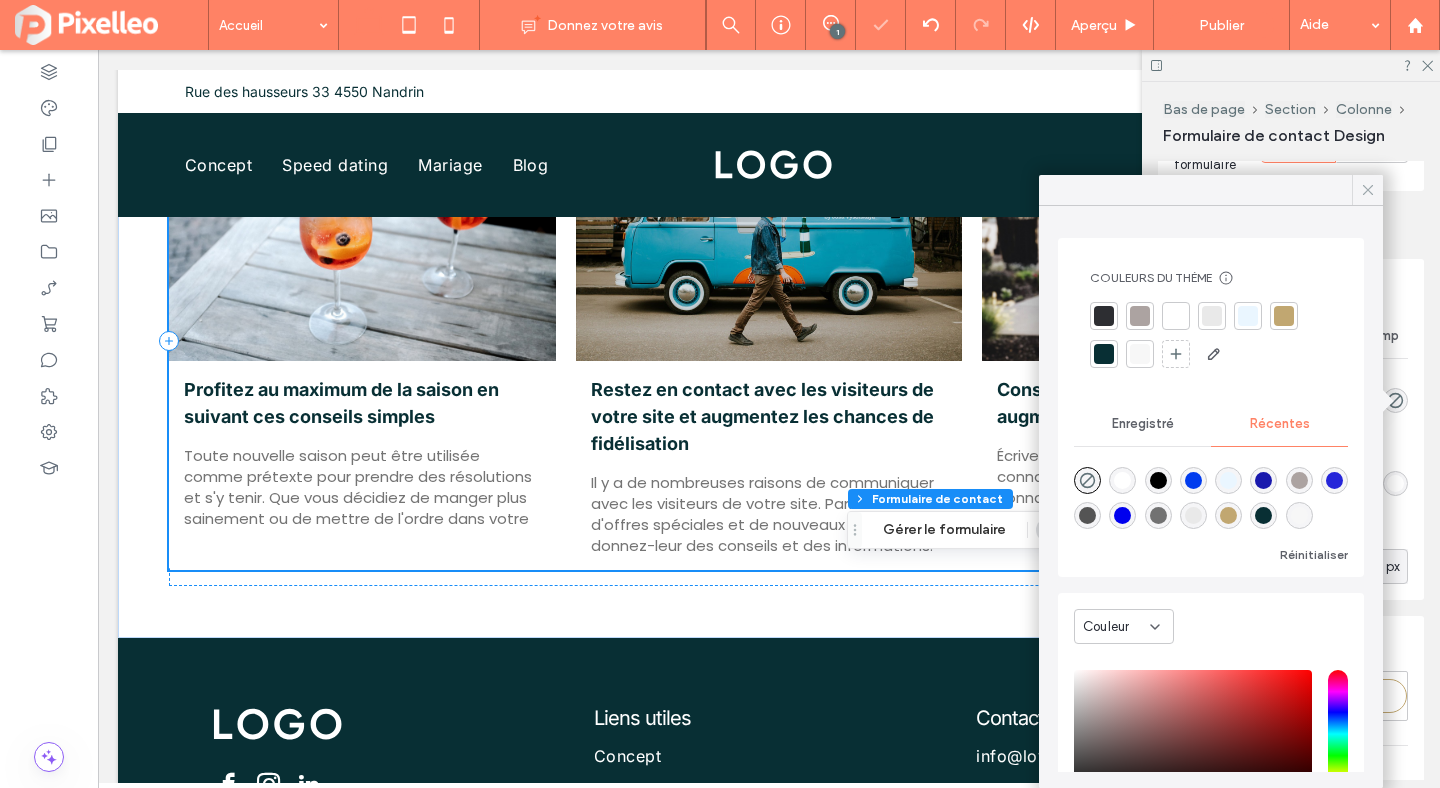 click 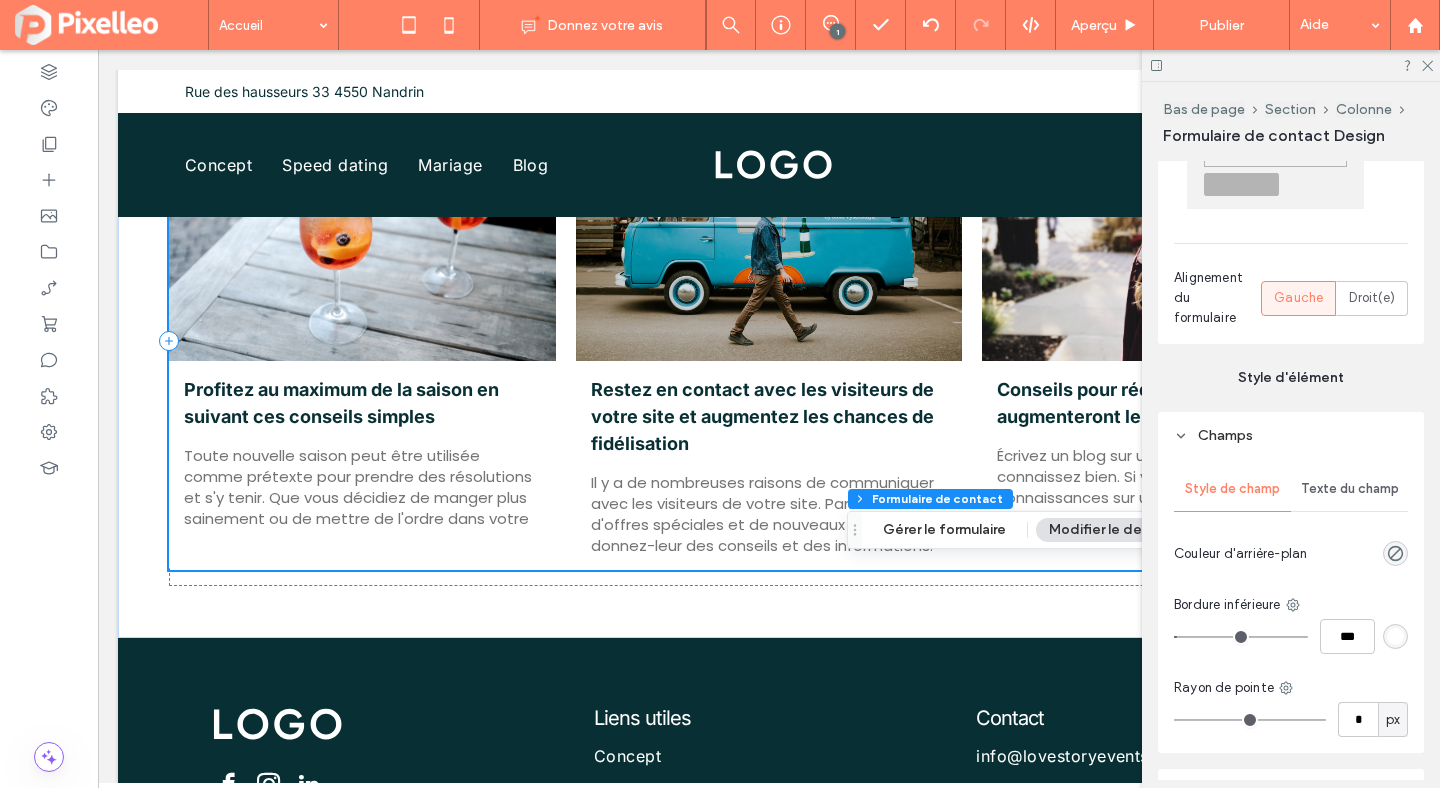 scroll, scrollTop: 406, scrollLeft: 0, axis: vertical 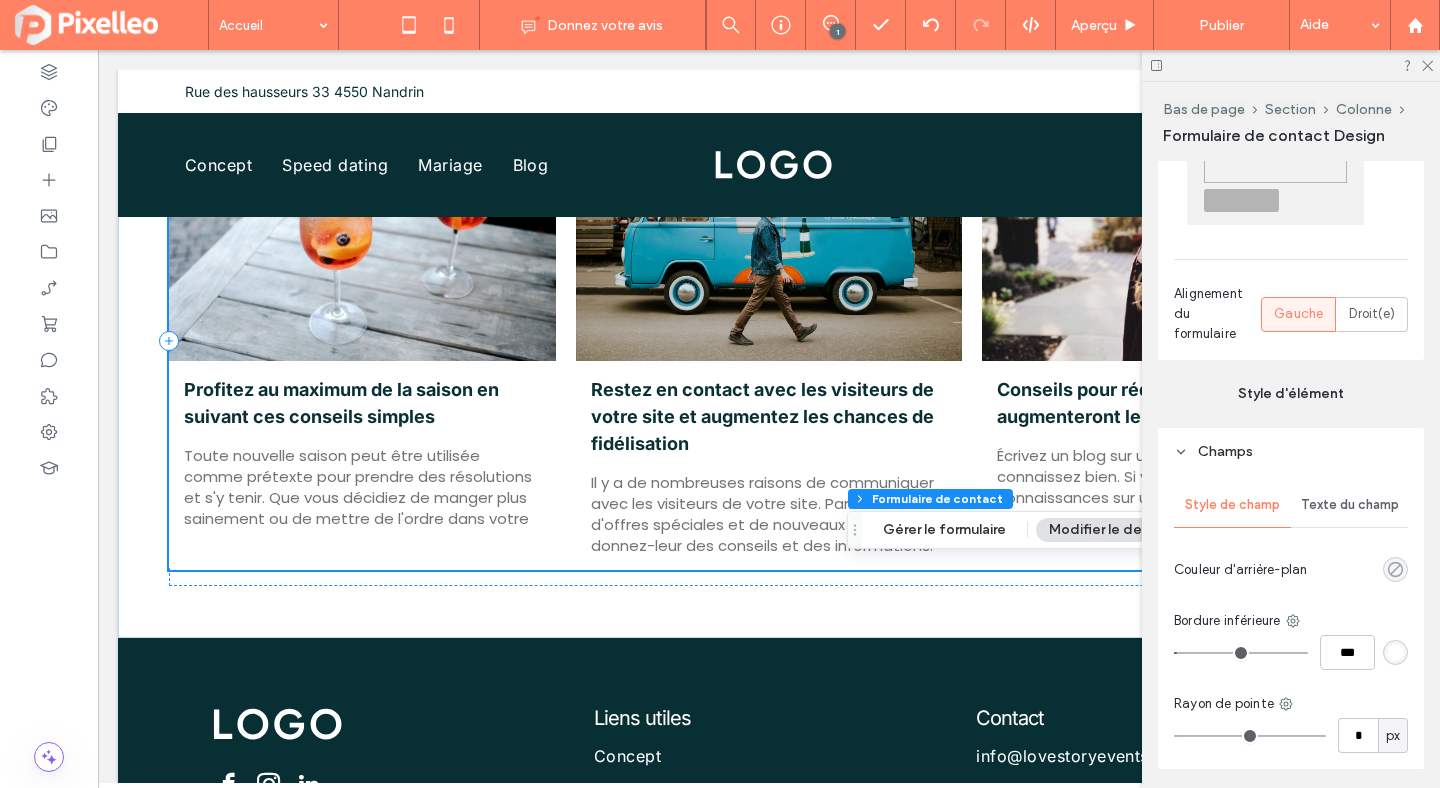 click 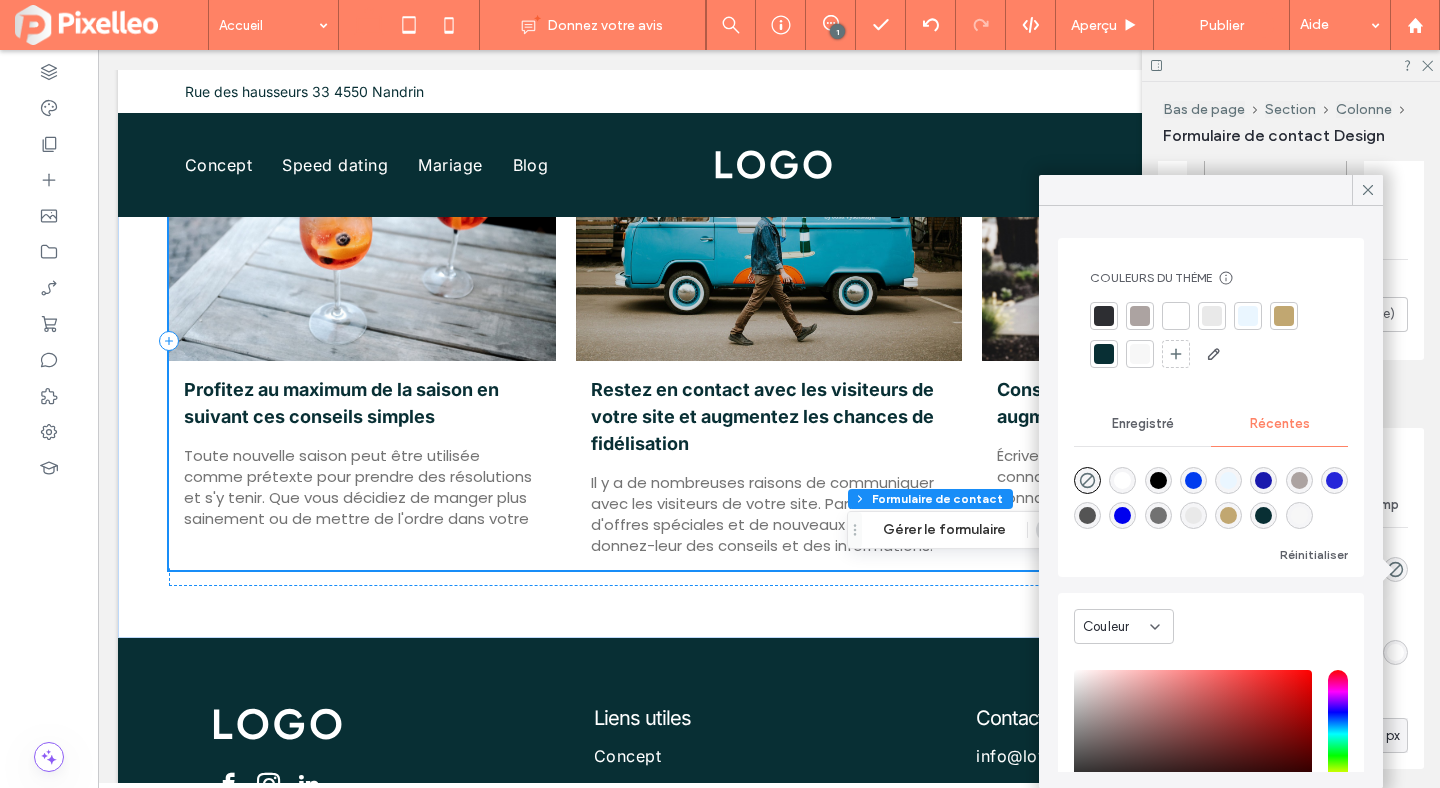 click at bounding box center [1122, 480] 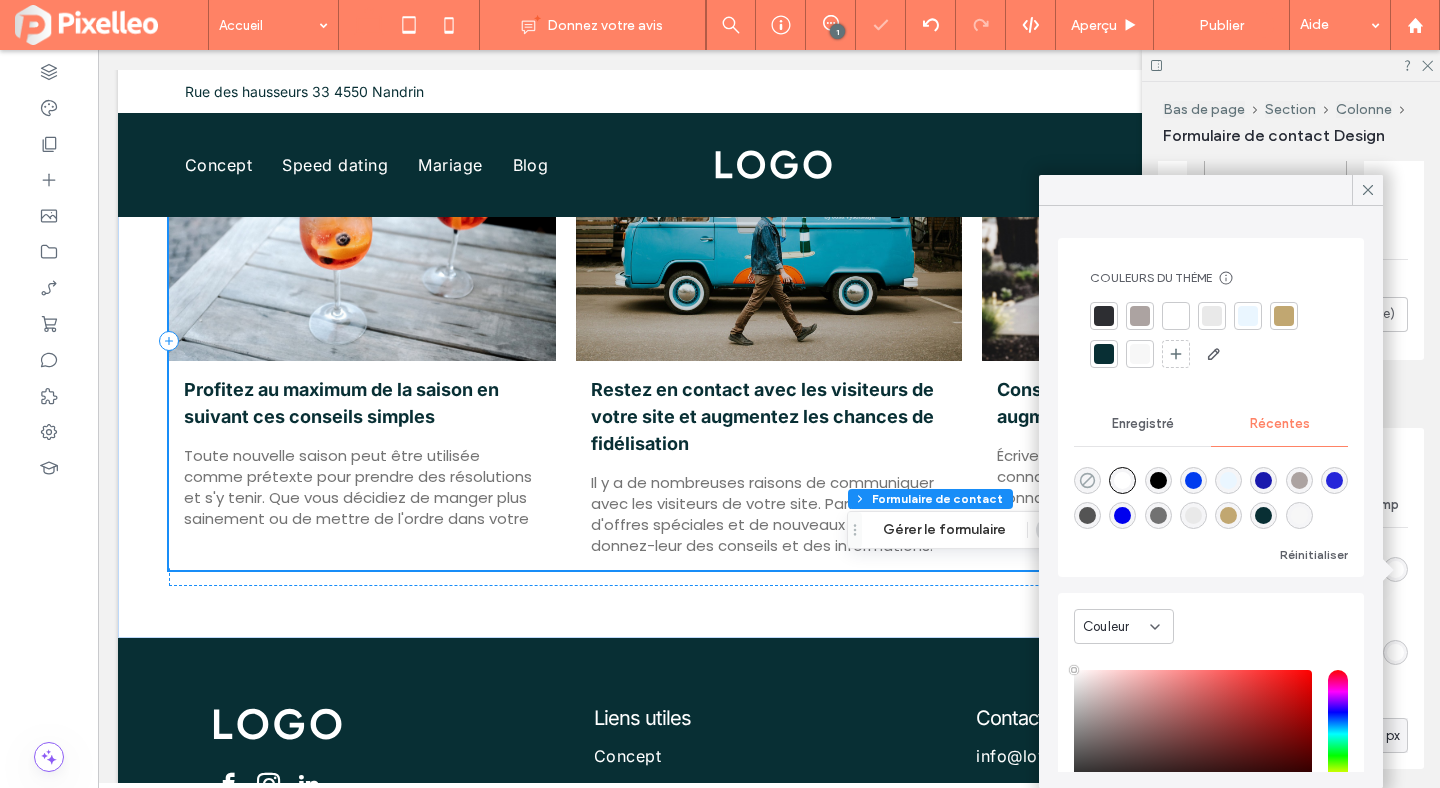click 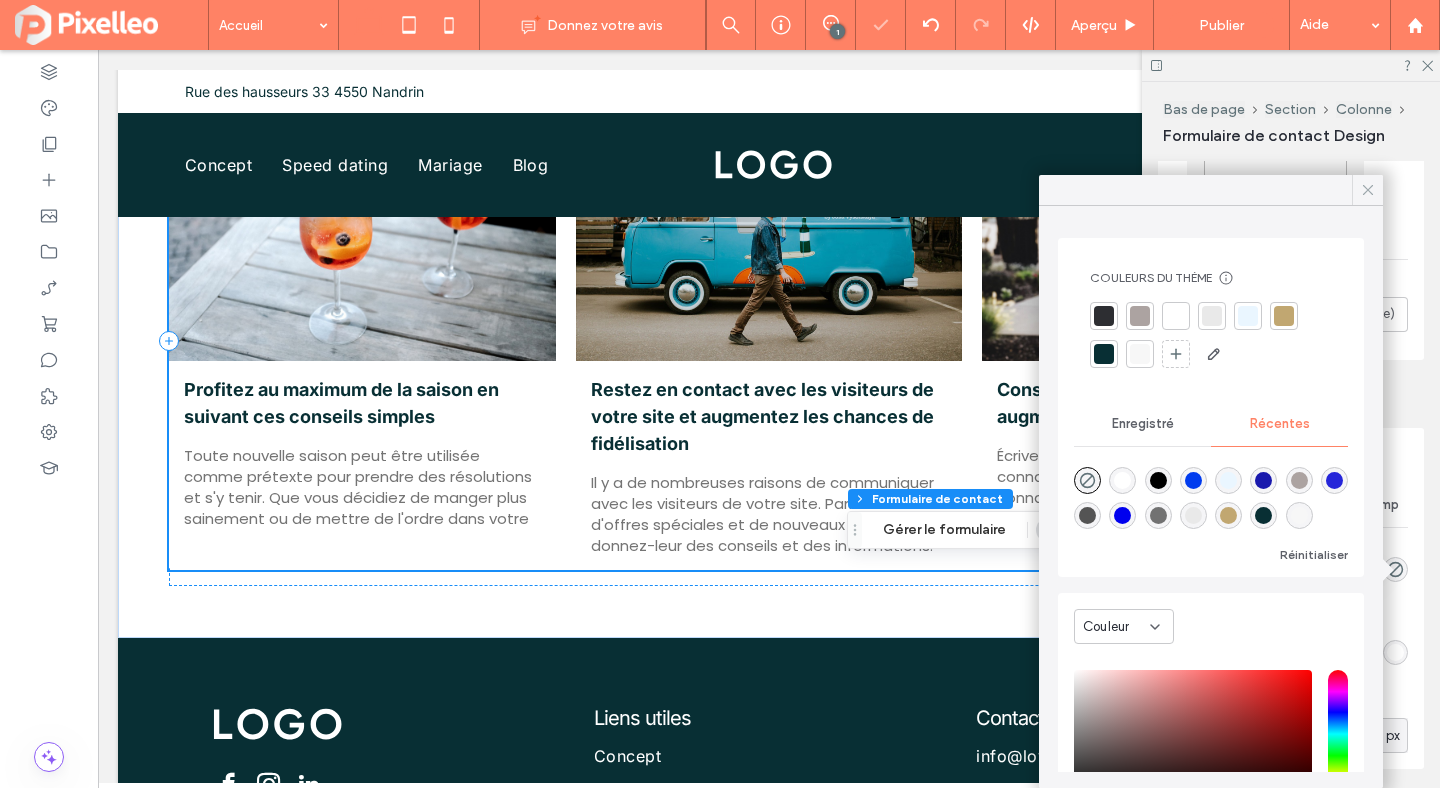 click at bounding box center (1368, 190) 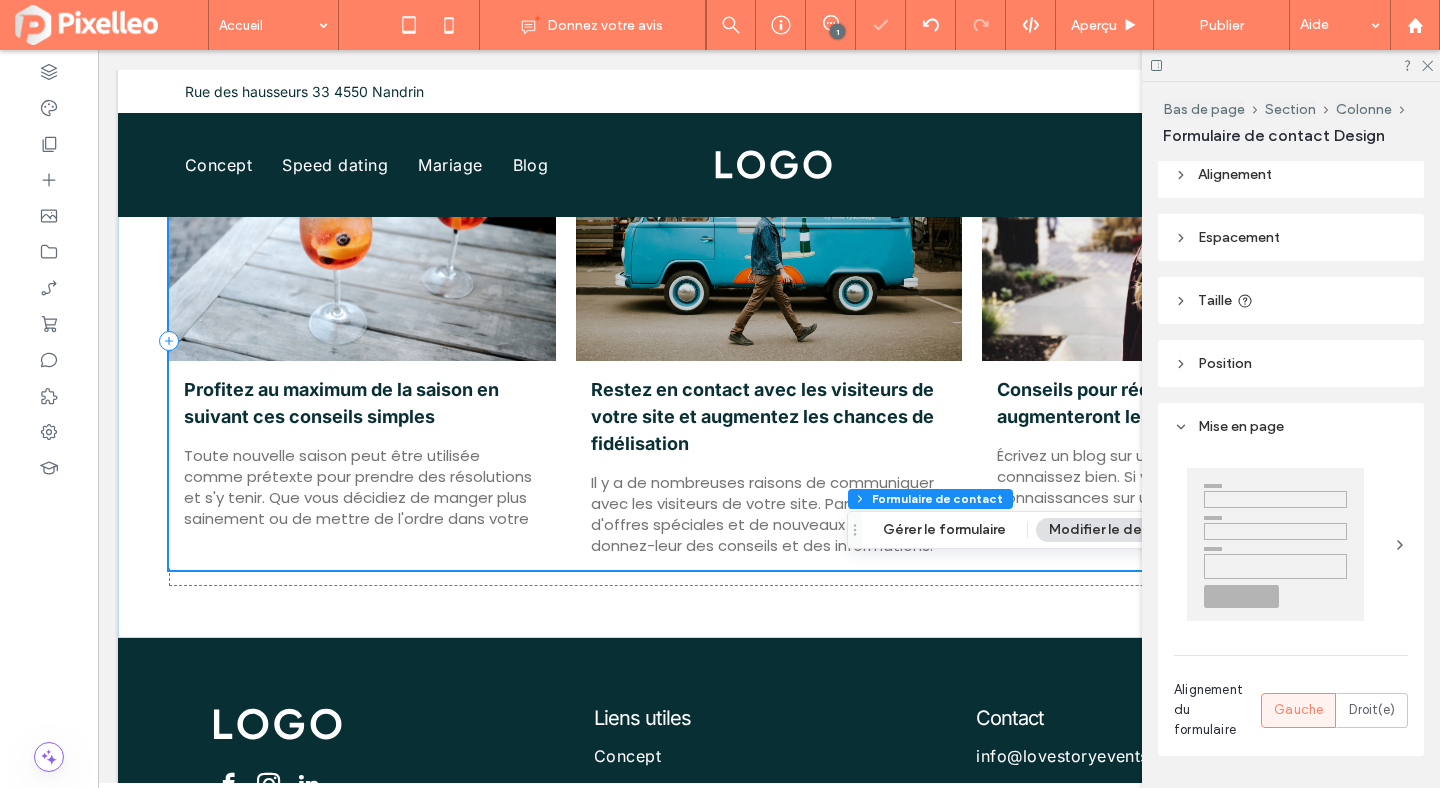 scroll, scrollTop: 0, scrollLeft: 0, axis: both 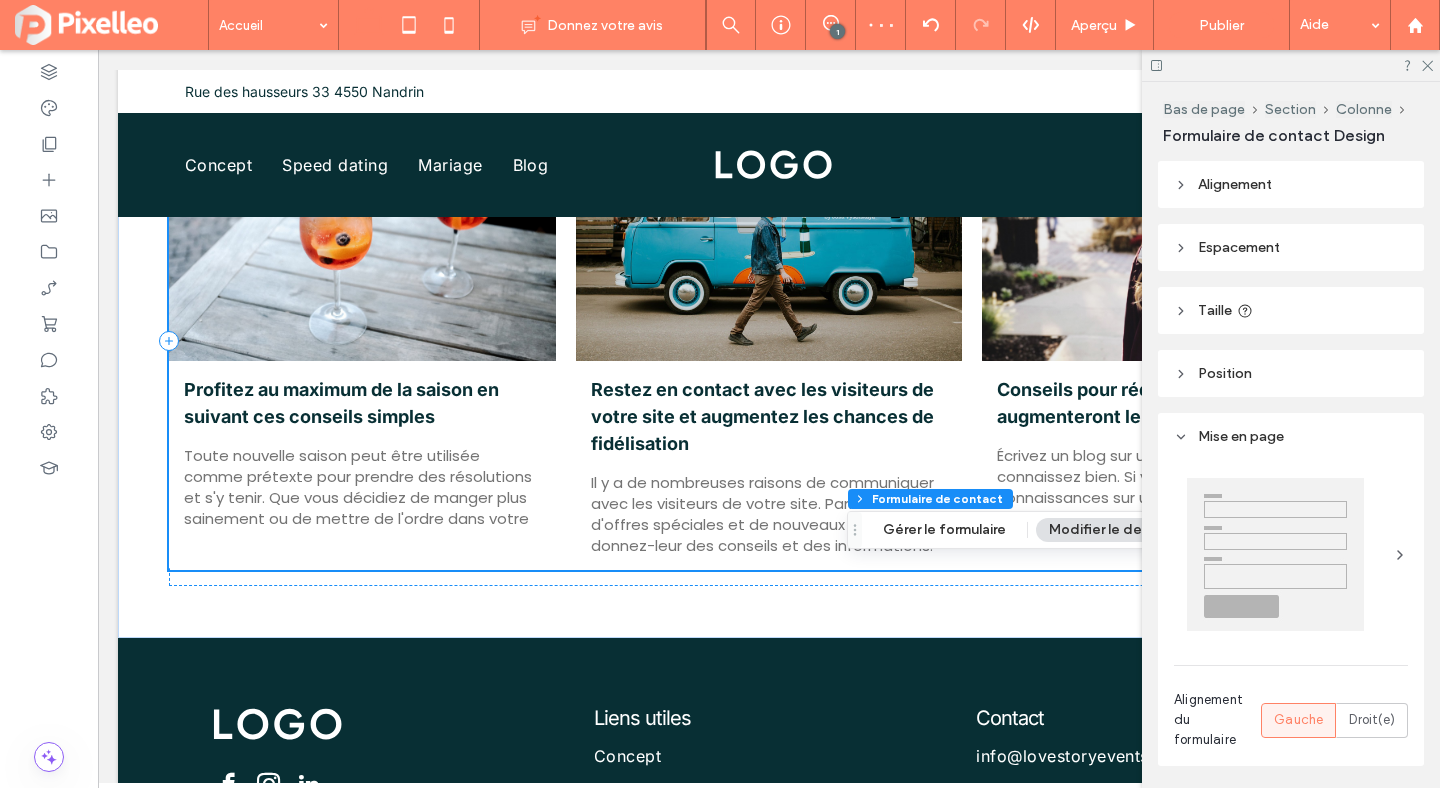 click on "Alignement" at bounding box center (1291, 184) 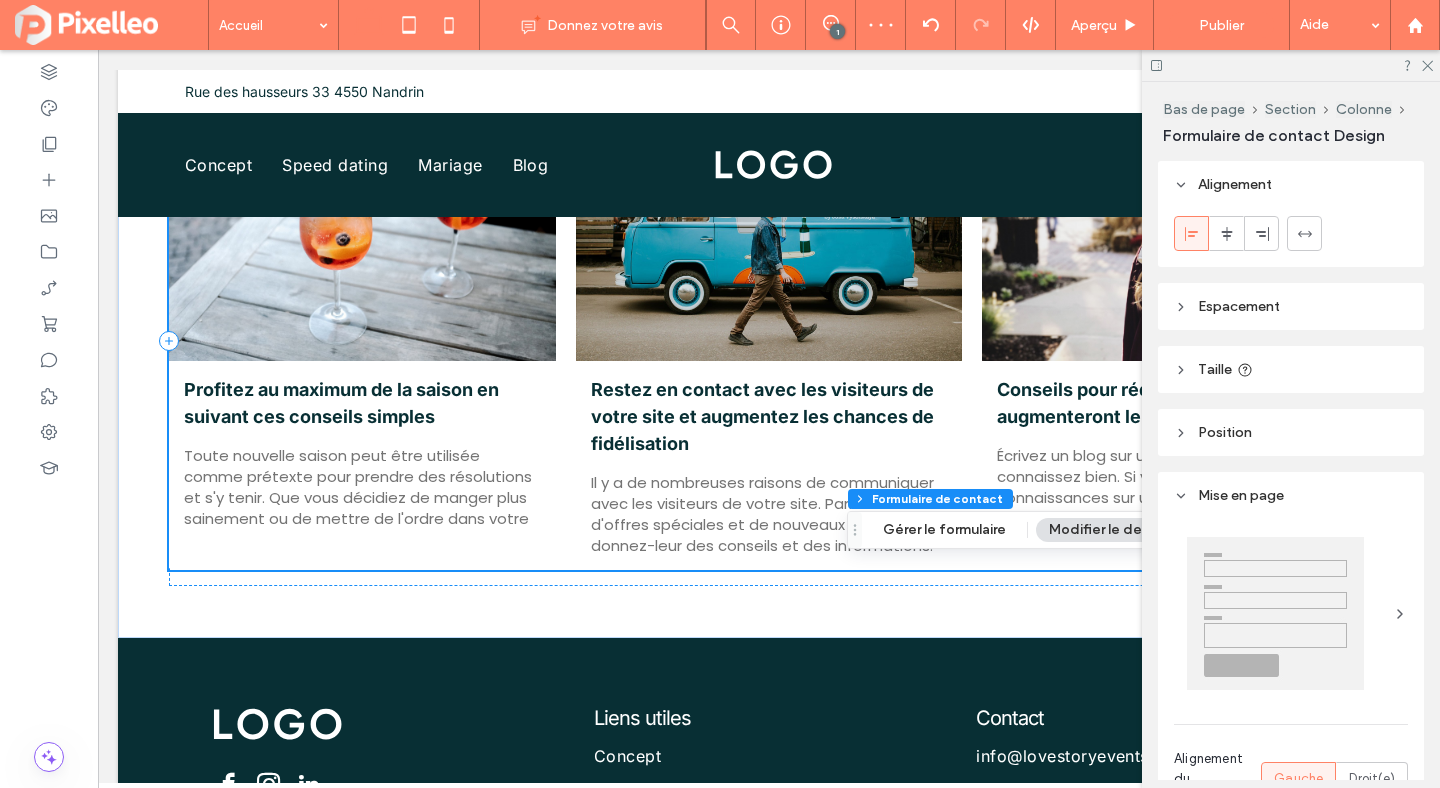 click on "Espacement" at bounding box center (1291, 306) 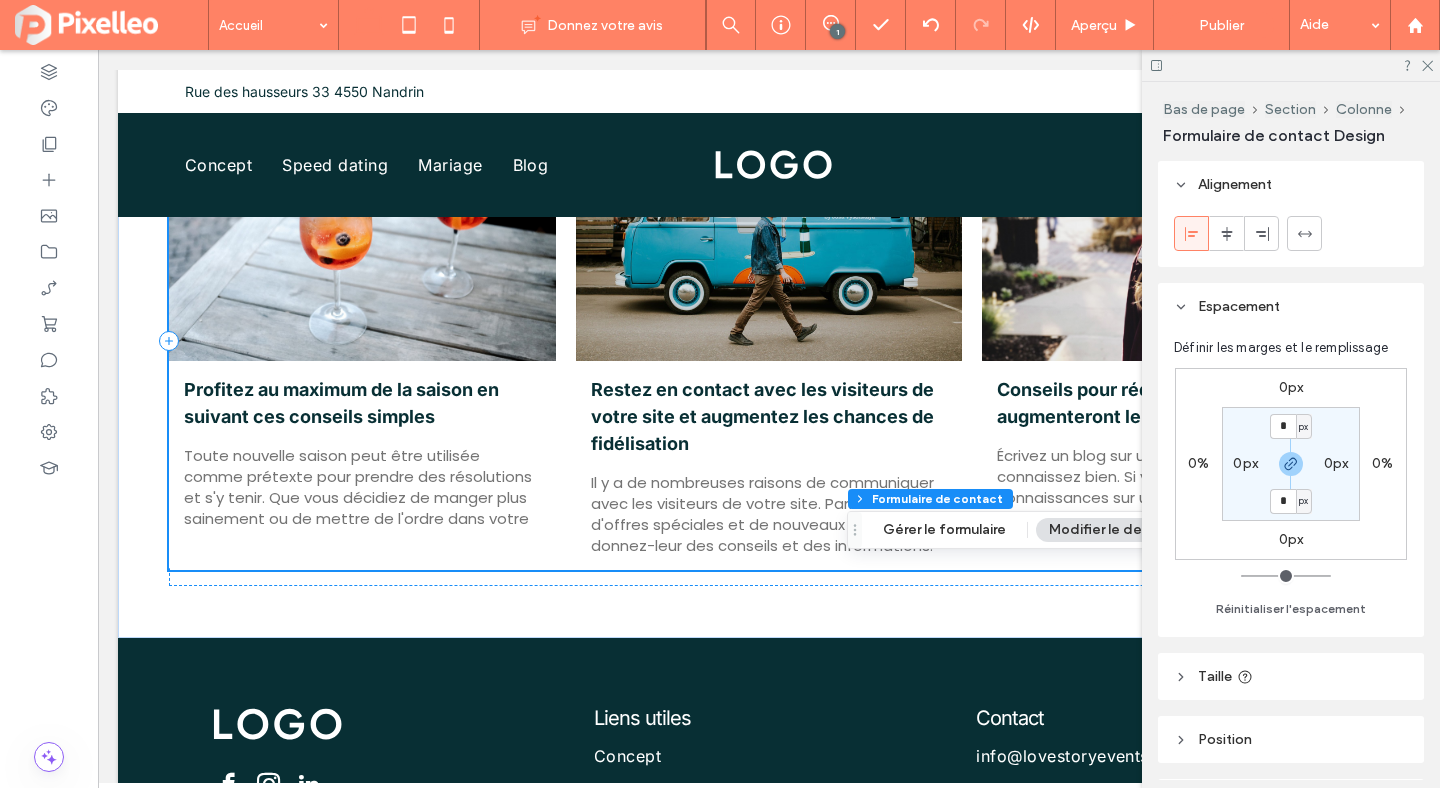 scroll, scrollTop: 267, scrollLeft: 0, axis: vertical 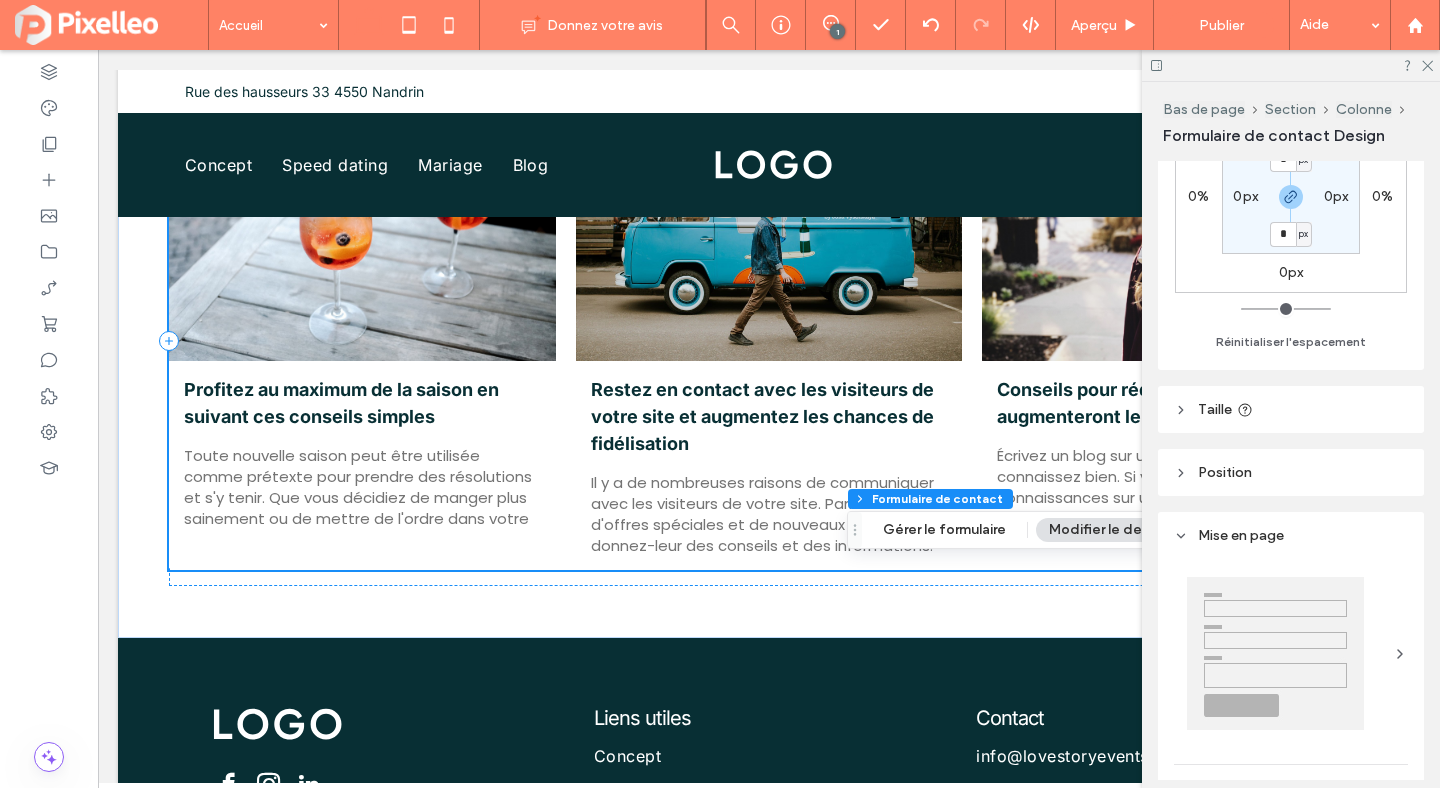 click on "Taille" at bounding box center (1291, 409) 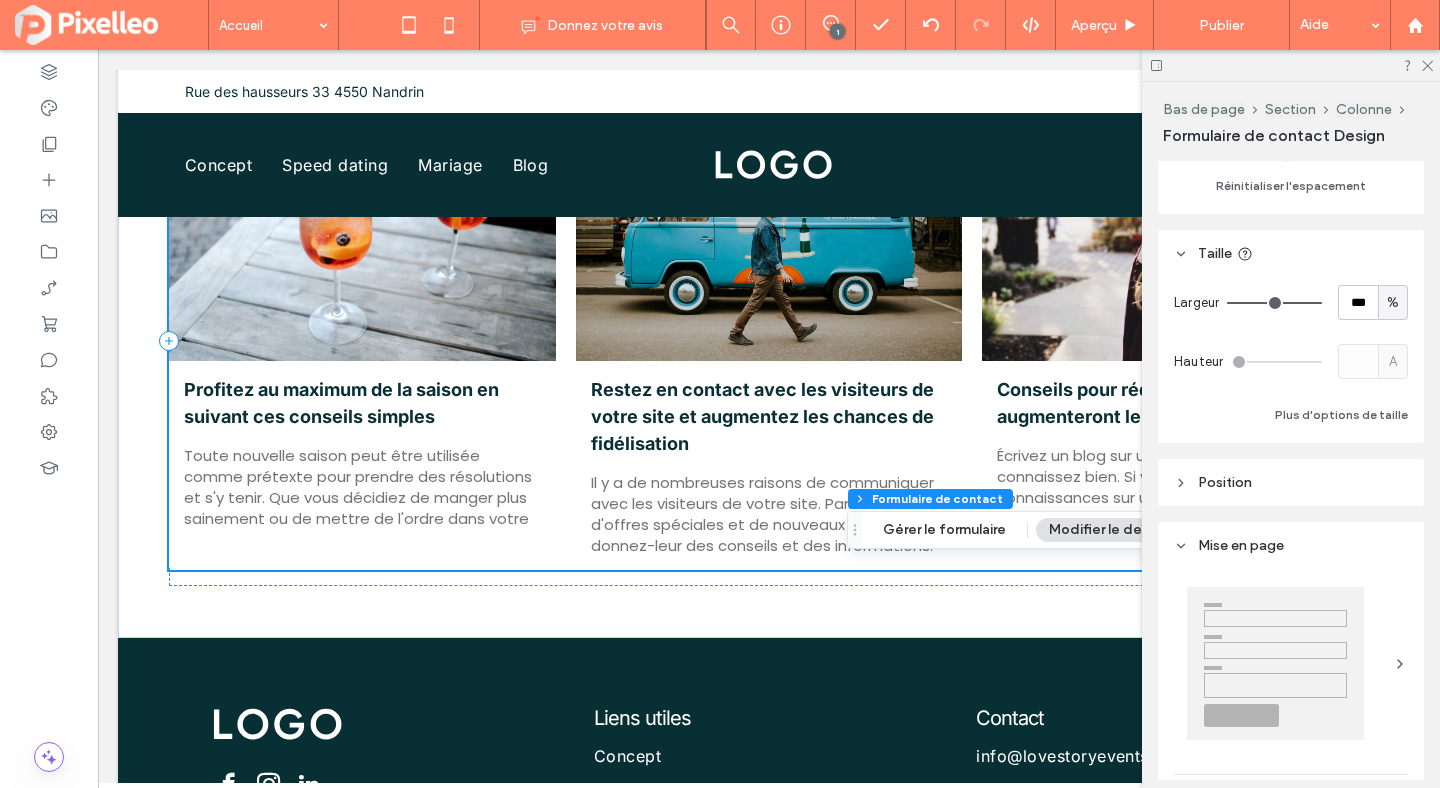 click on "Position" at bounding box center (1291, 482) 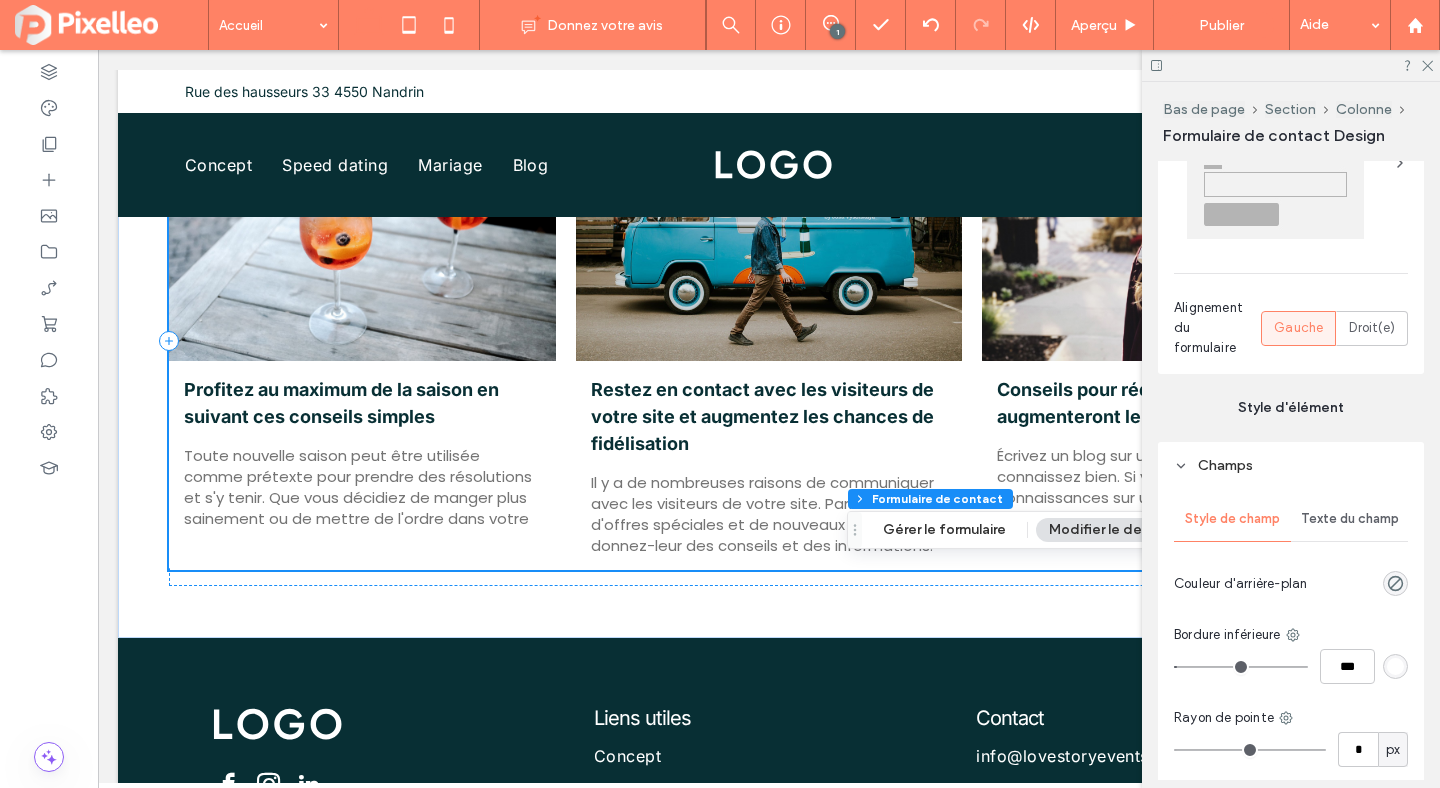 scroll, scrollTop: 1087, scrollLeft: 0, axis: vertical 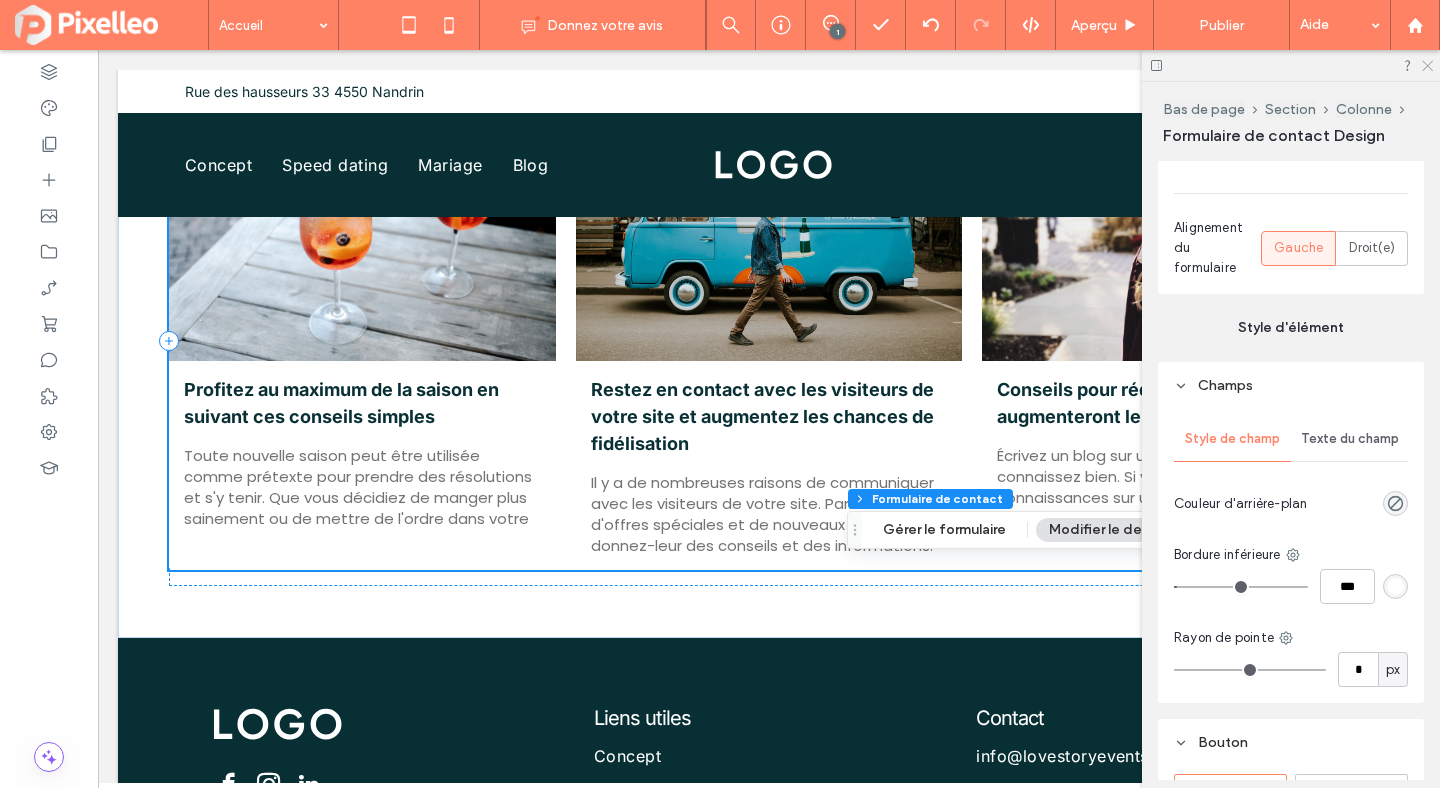 click 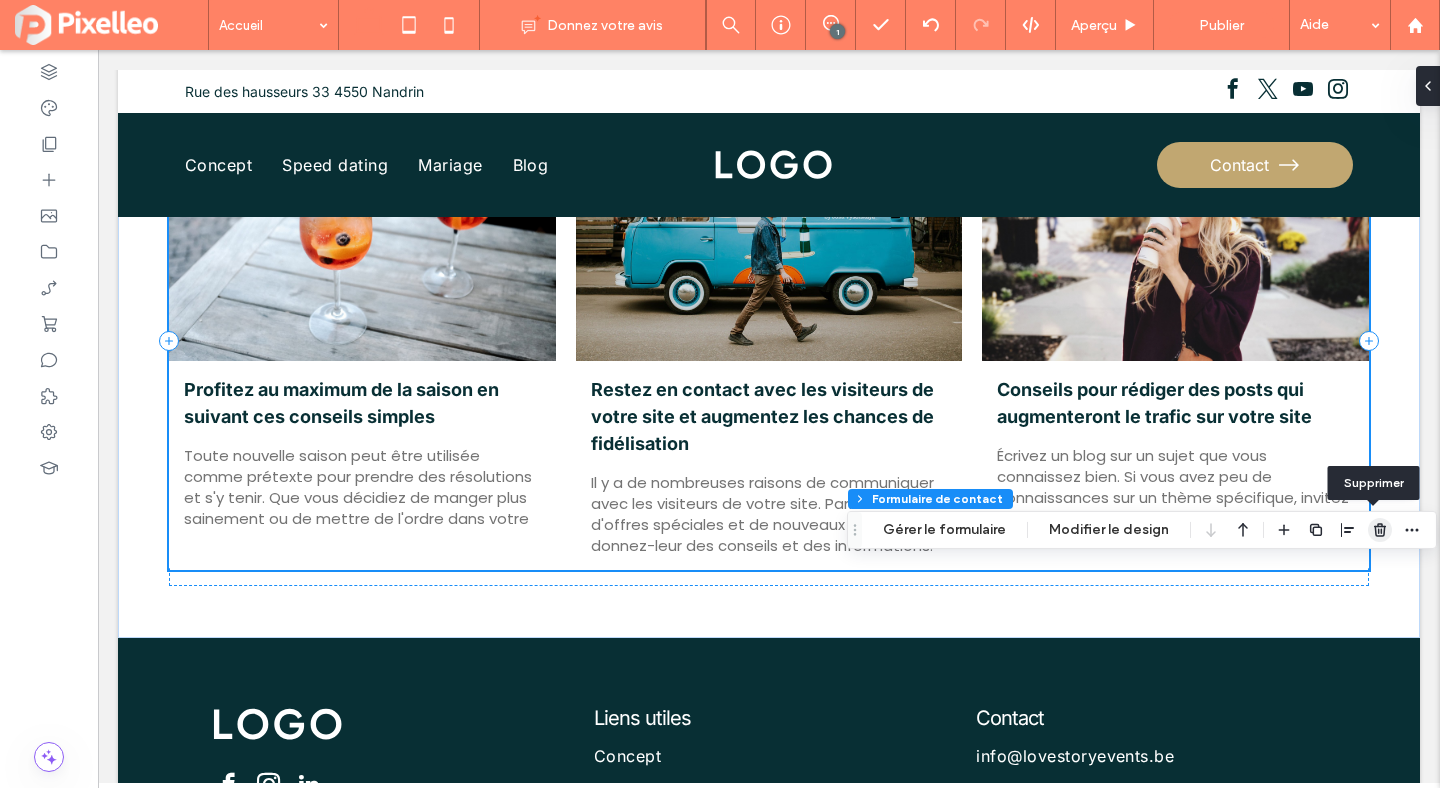 click 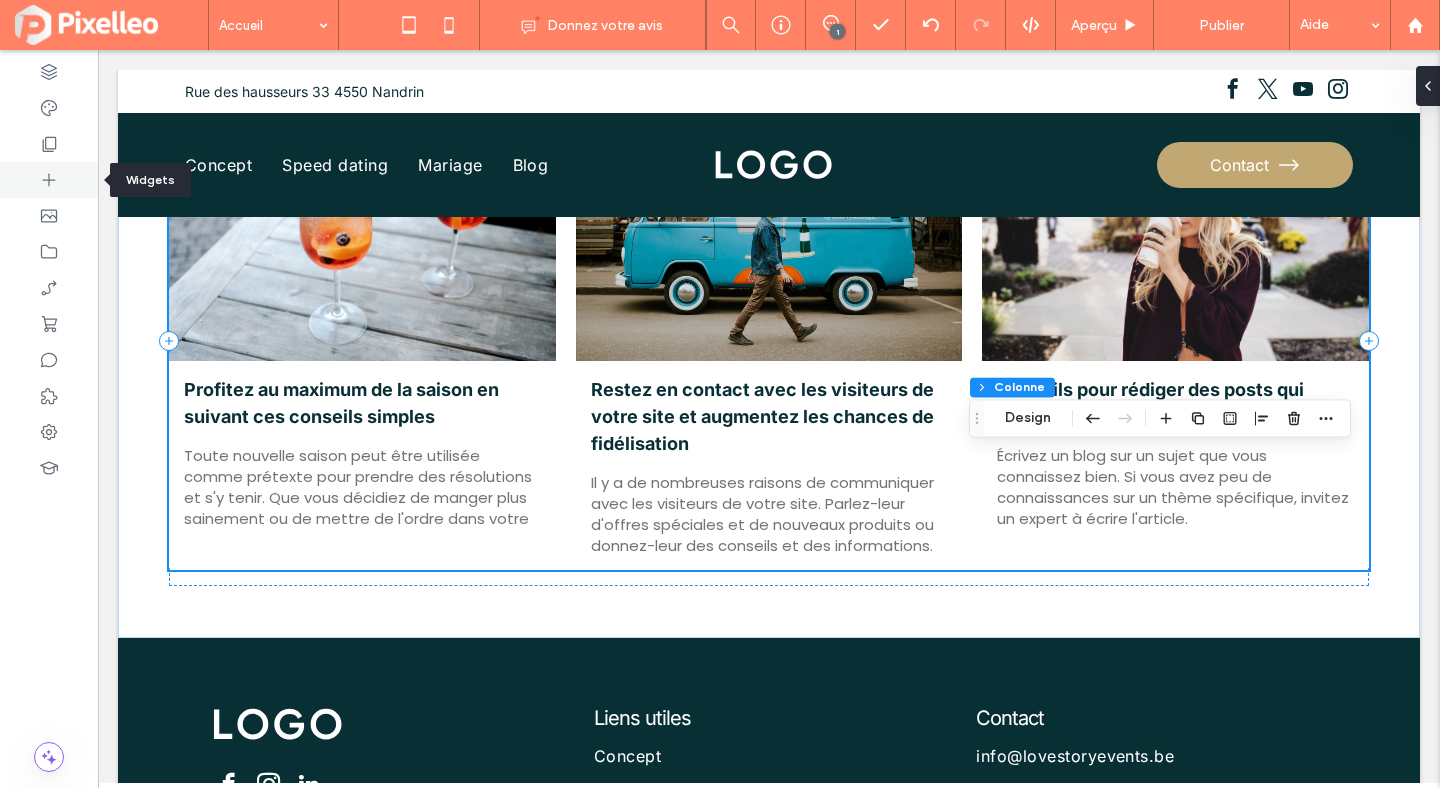 click 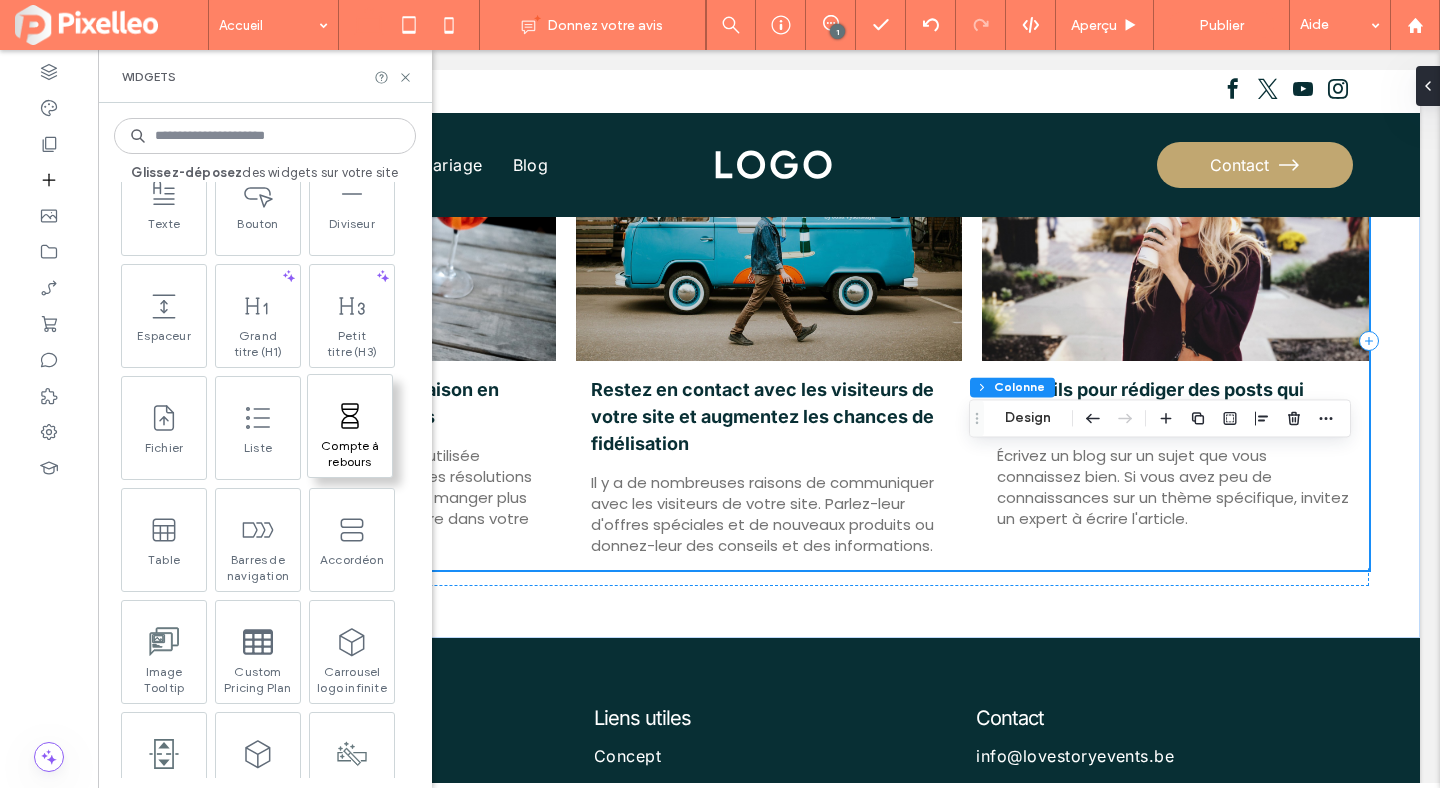 scroll, scrollTop: 1180, scrollLeft: 0, axis: vertical 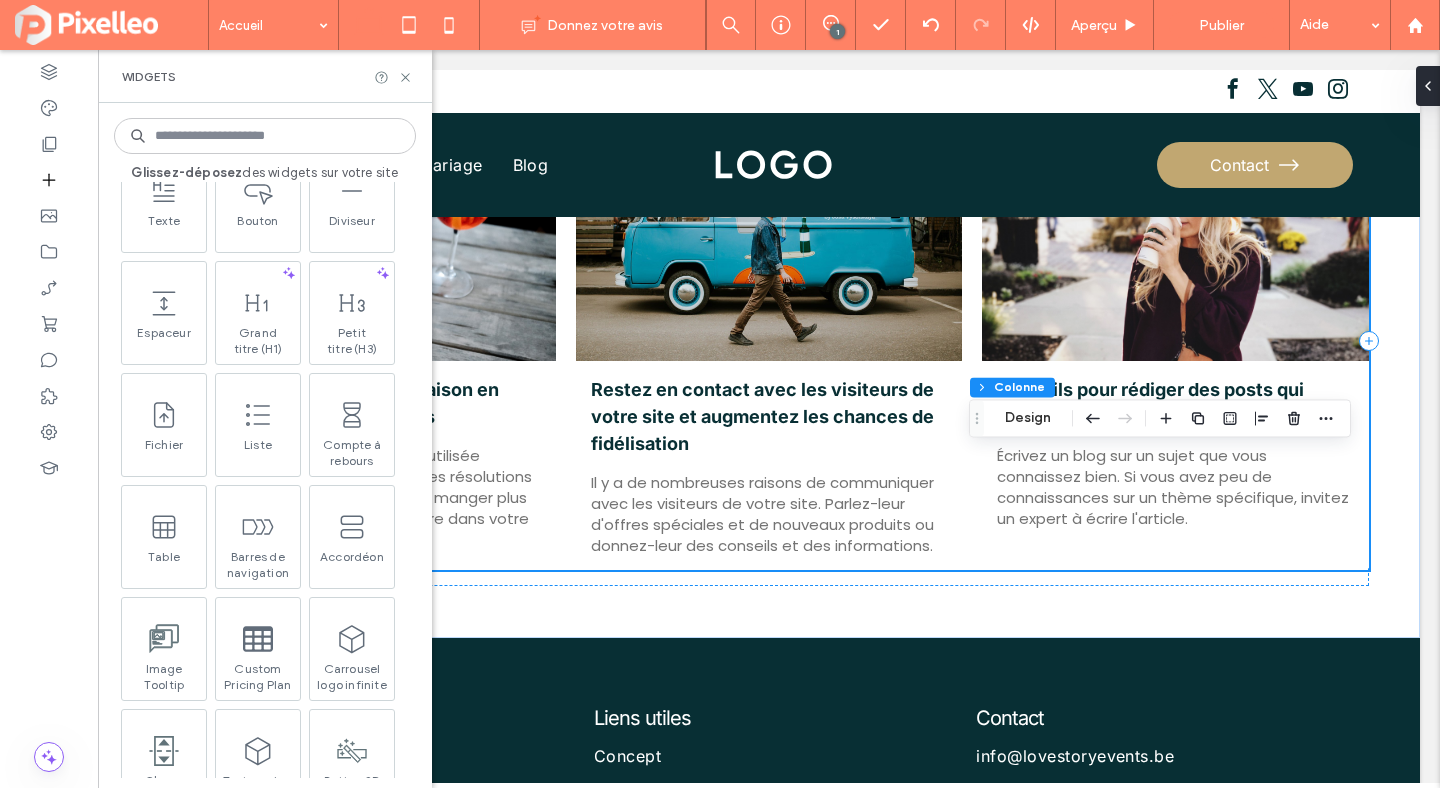 click at bounding box center [265, 136] 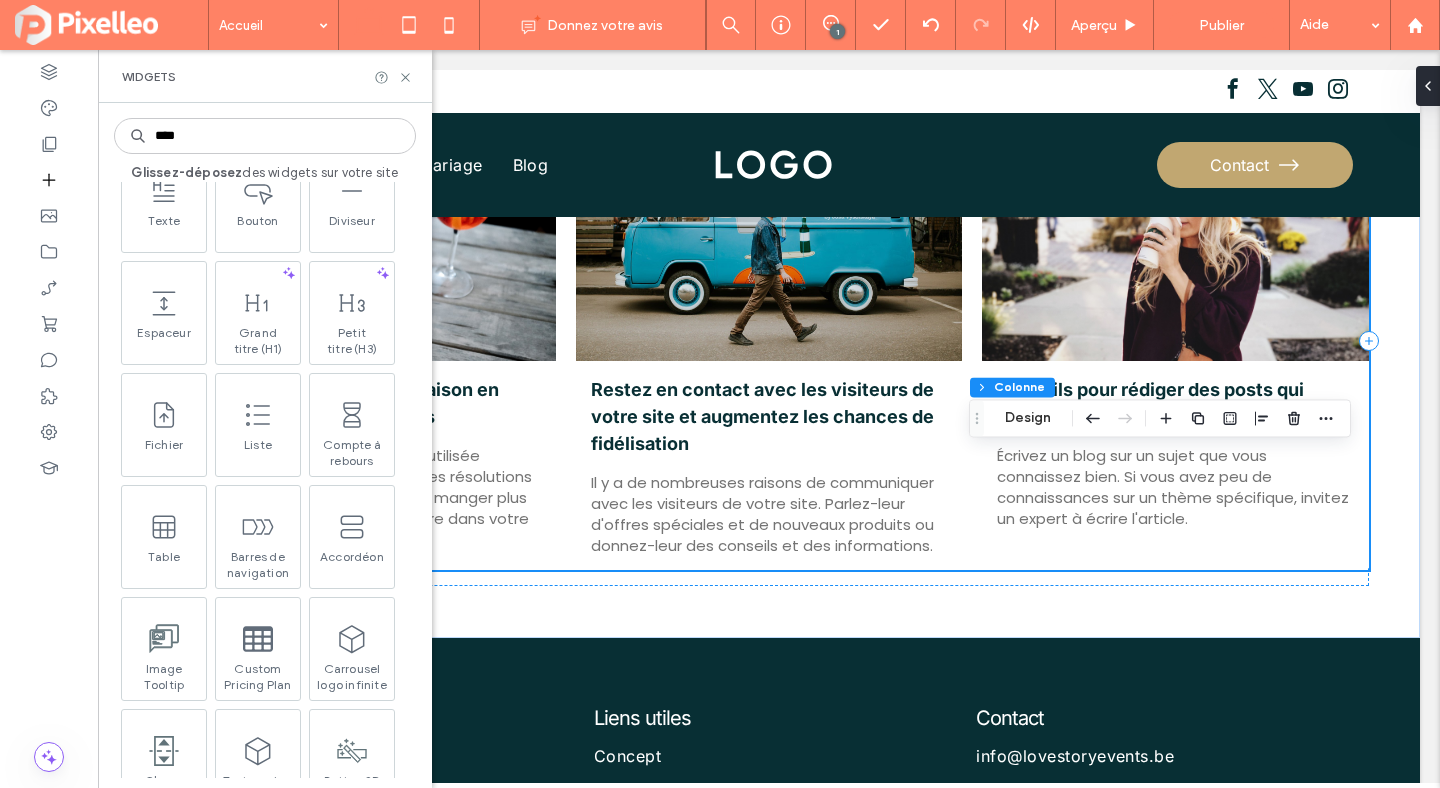 scroll, scrollTop: 0, scrollLeft: 0, axis: both 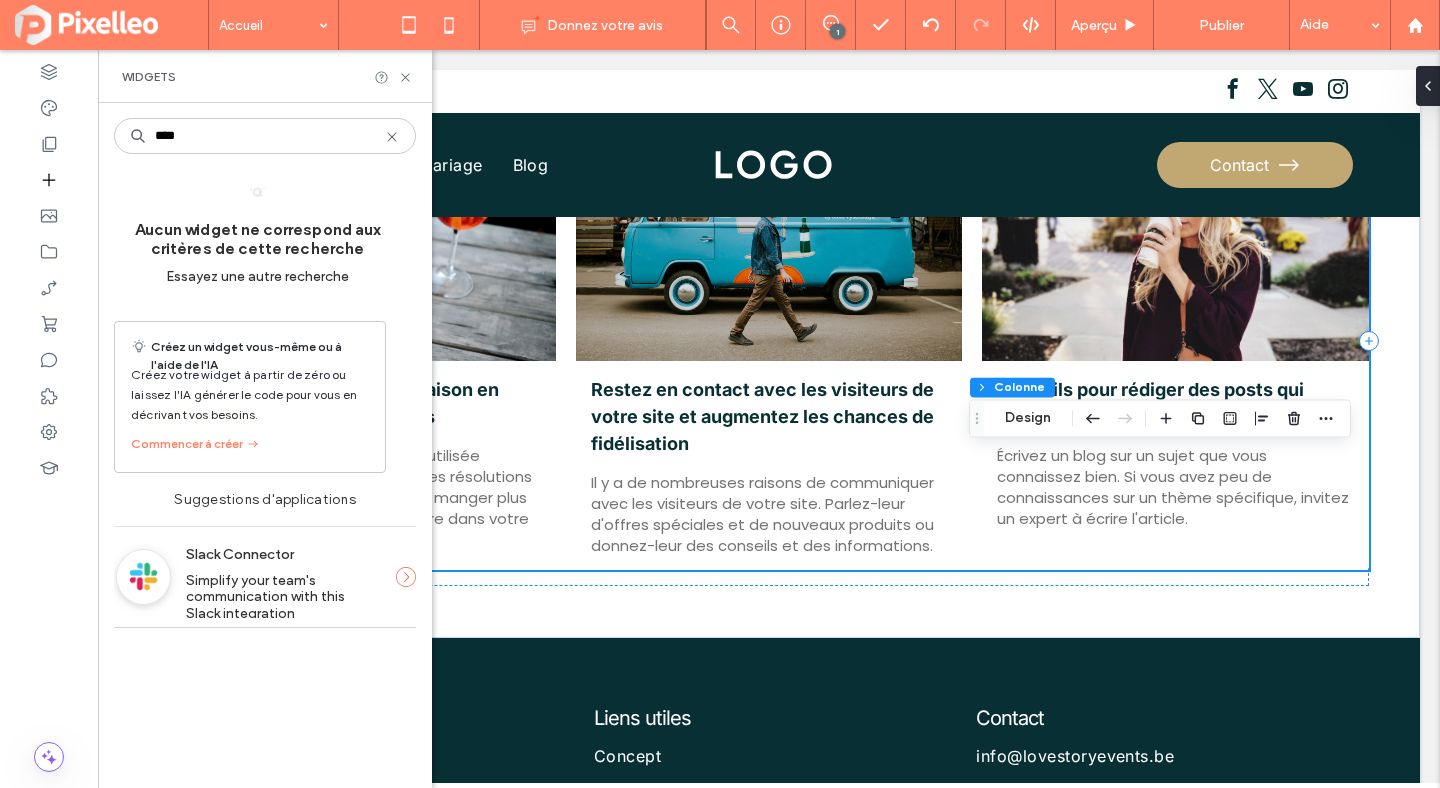 click on "****" at bounding box center (265, 136) 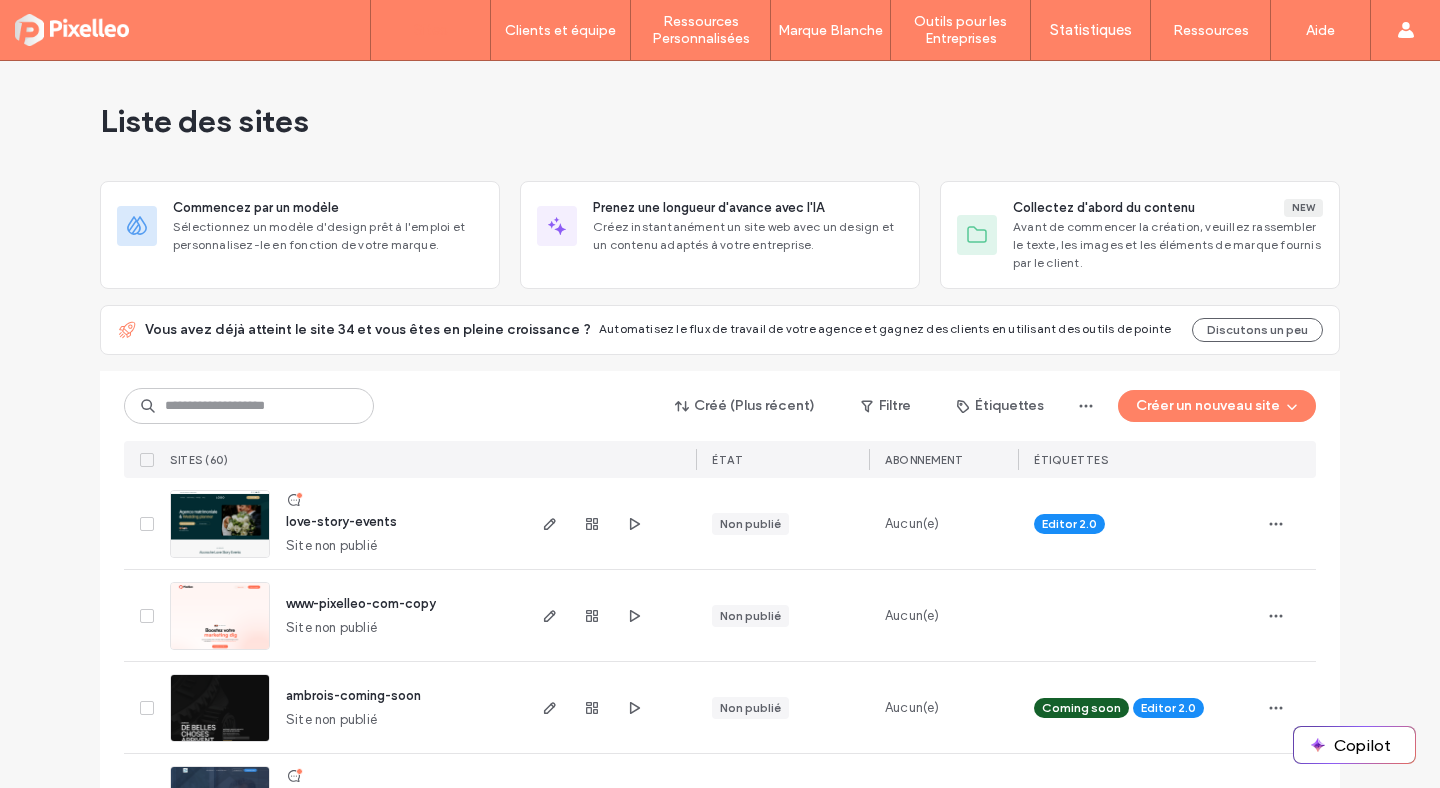scroll, scrollTop: 0, scrollLeft: 0, axis: both 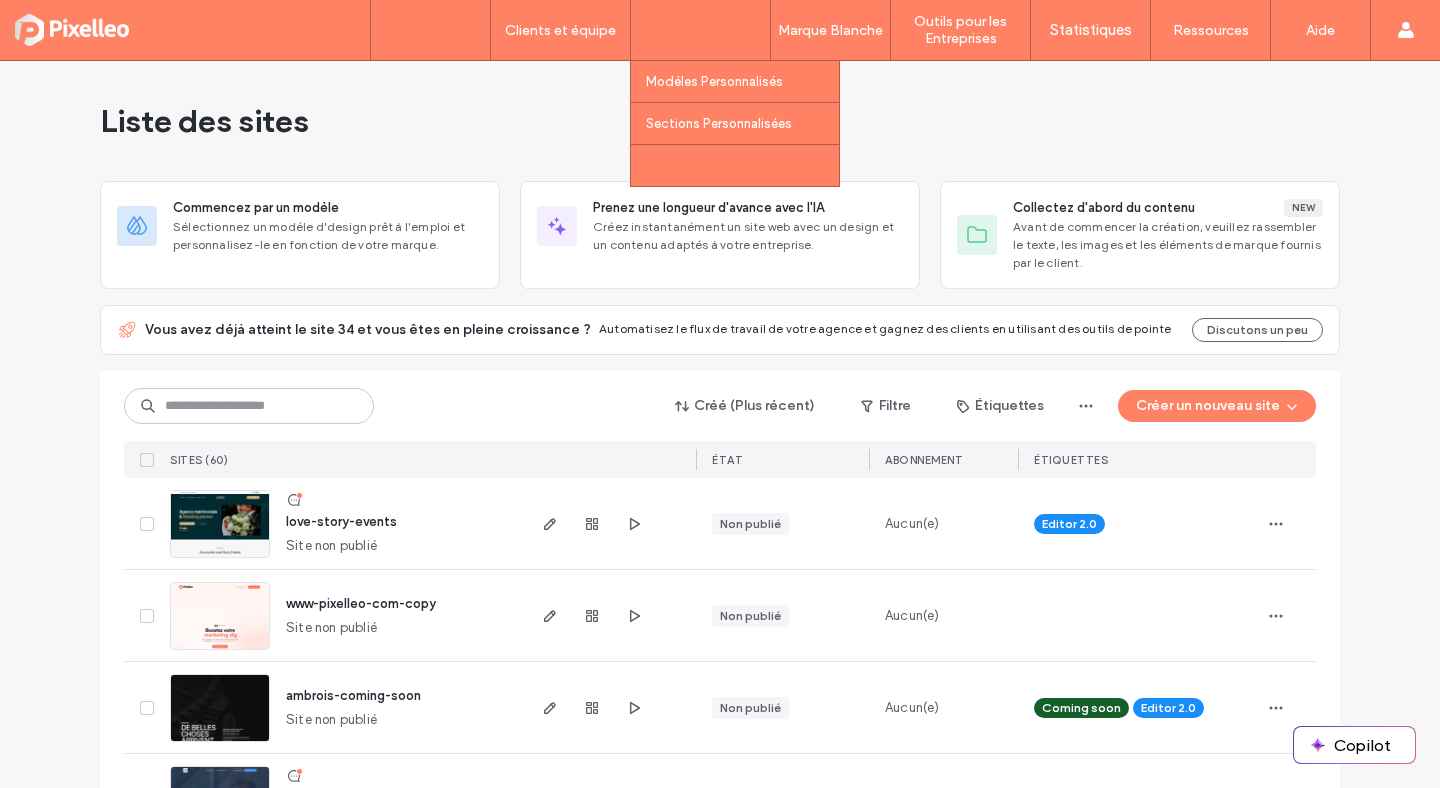 click on "Créateur de Widgets" at bounding box center (708, 165) 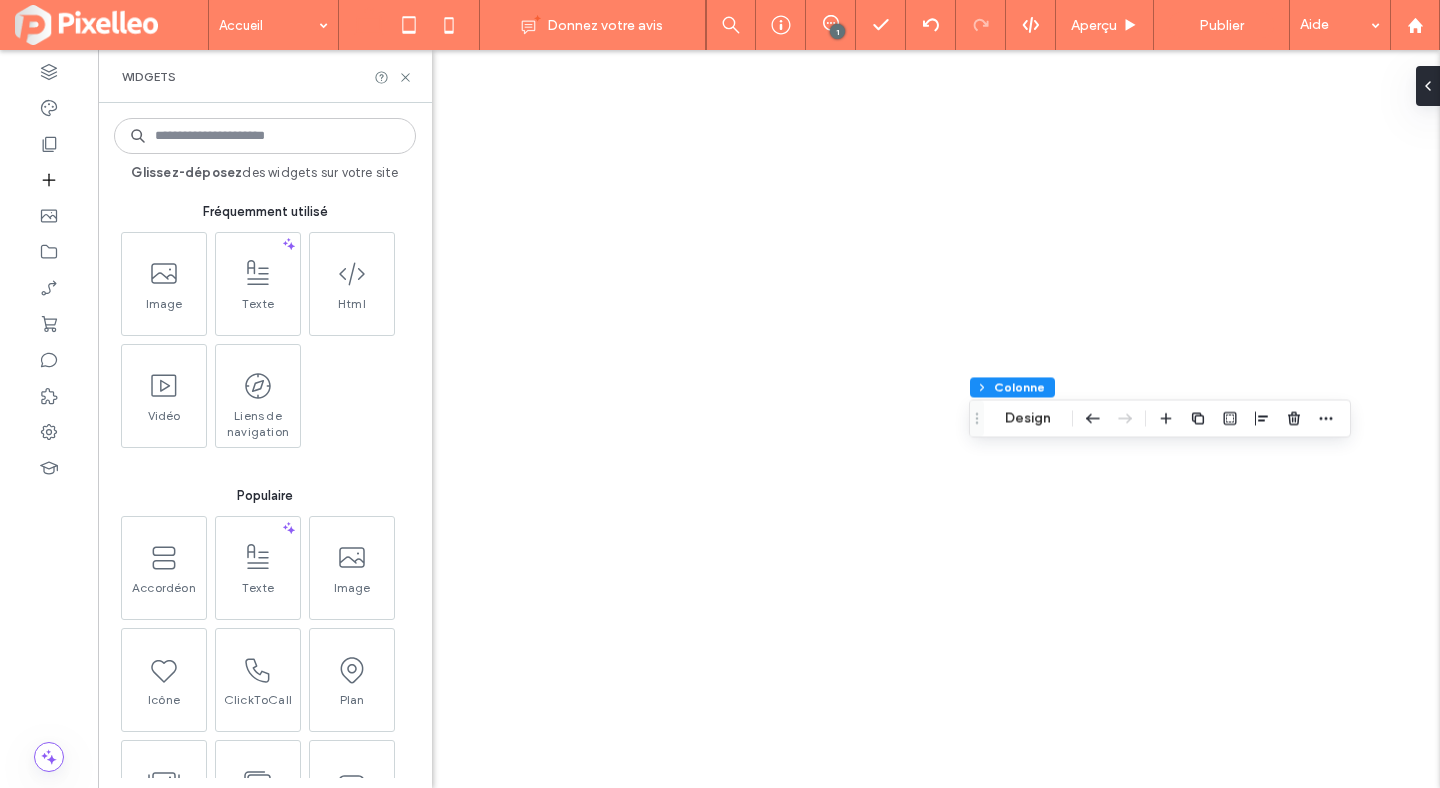 scroll, scrollTop: 0, scrollLeft: 0, axis: both 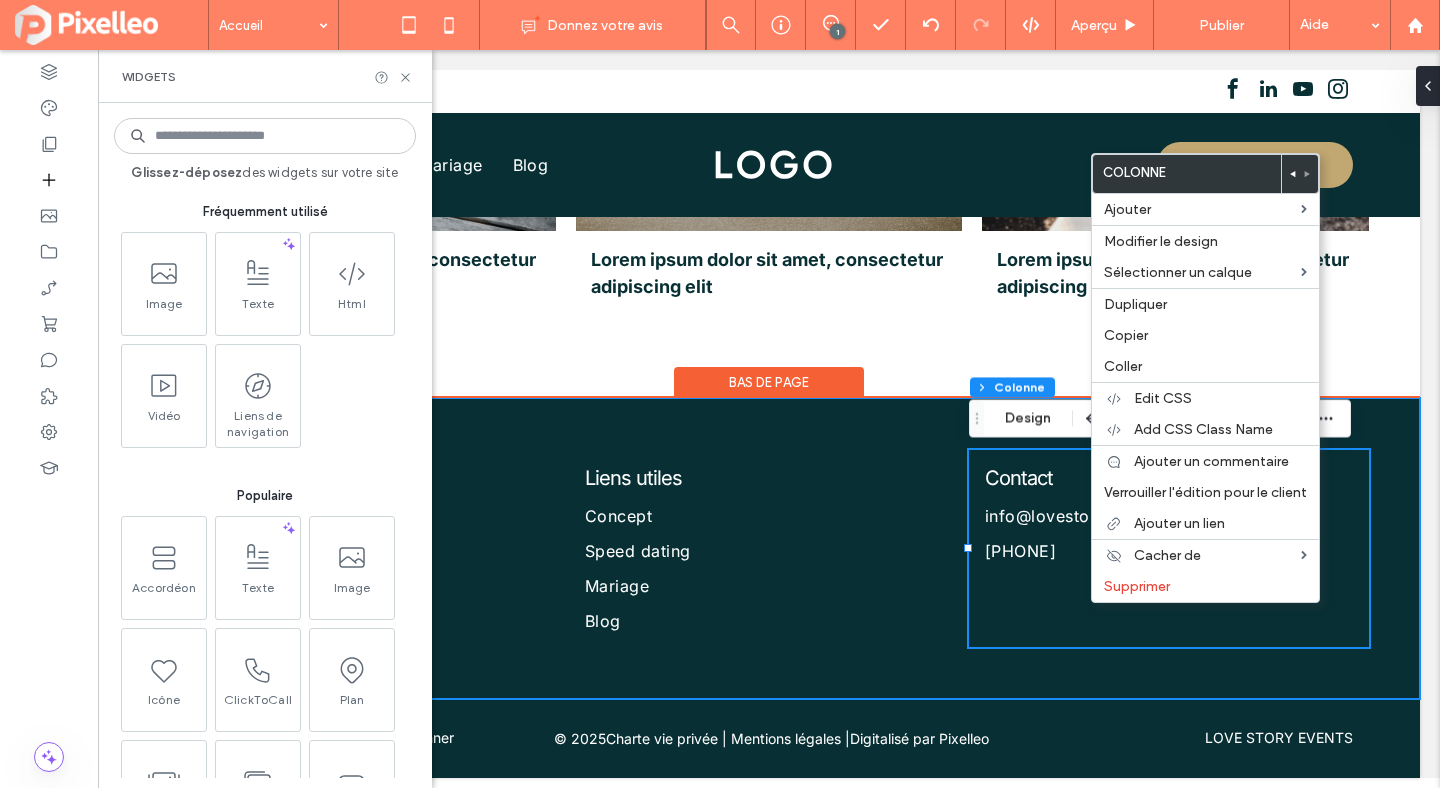 click on "Liens utiles
Concept
Speed dating
Mariage
Blog
Contact
info@example.com
+32555-235701" at bounding box center [769, 548] 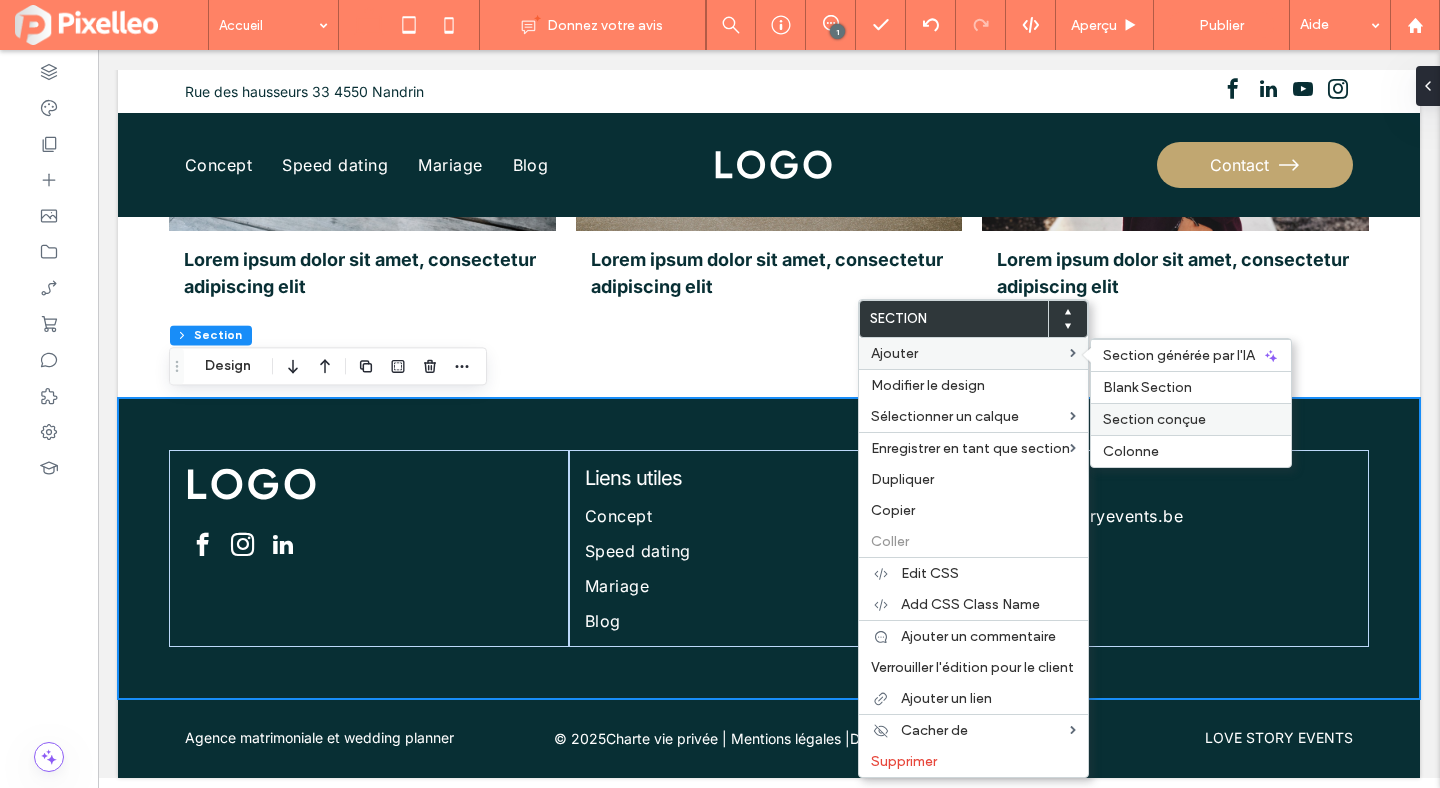 click on "Section conçue" at bounding box center [1154, 419] 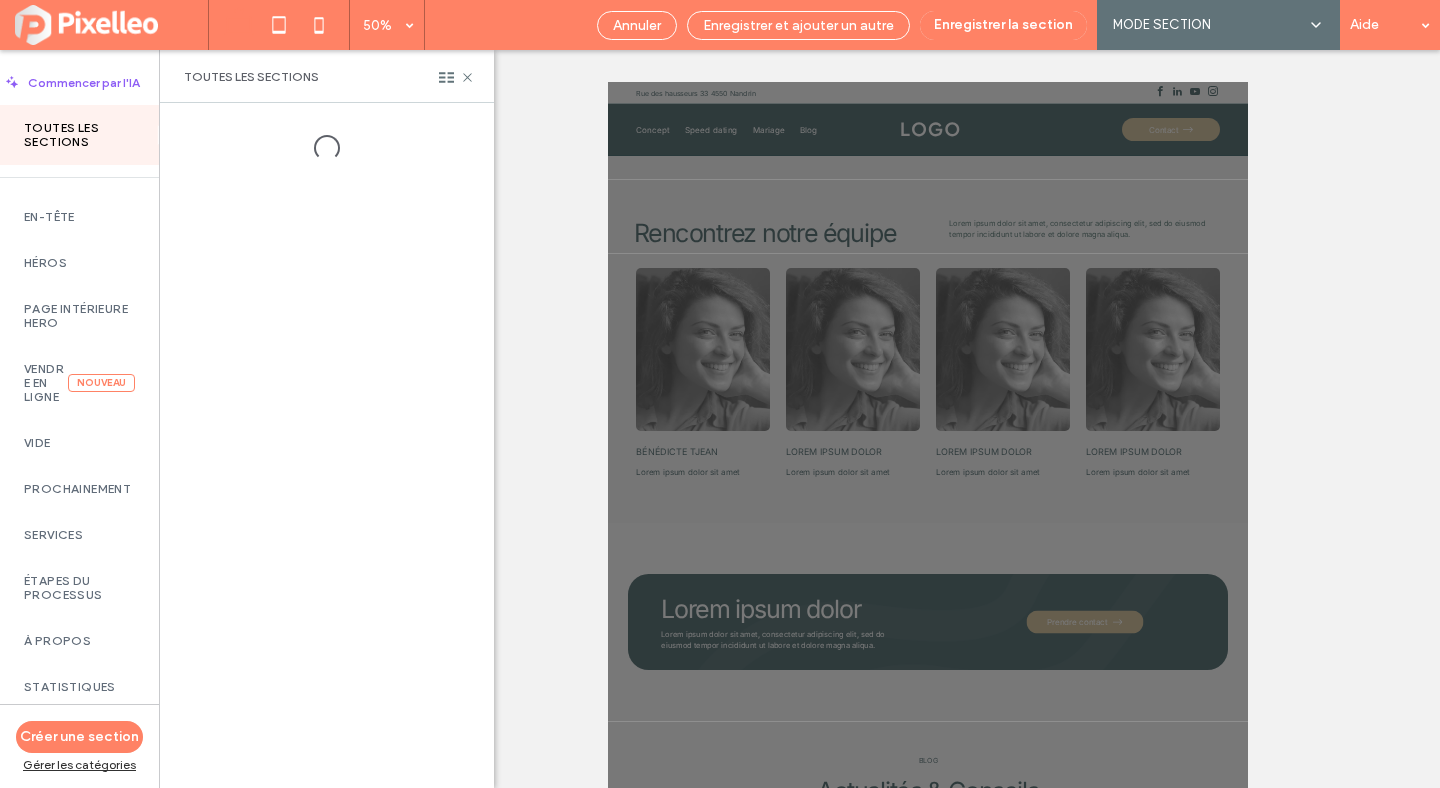 scroll, scrollTop: 5939, scrollLeft: 0, axis: vertical 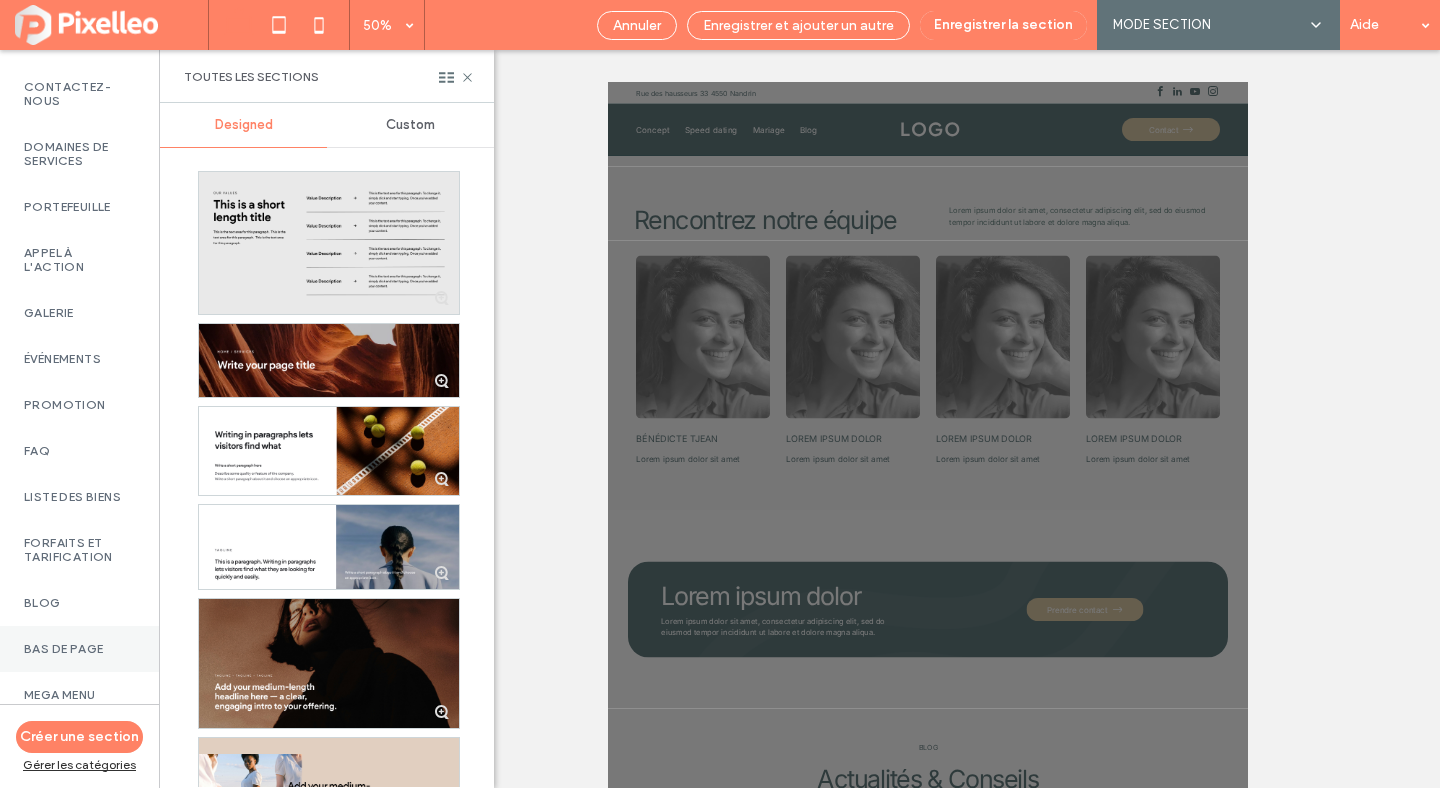 click on "Bas de page" at bounding box center (79, 649) 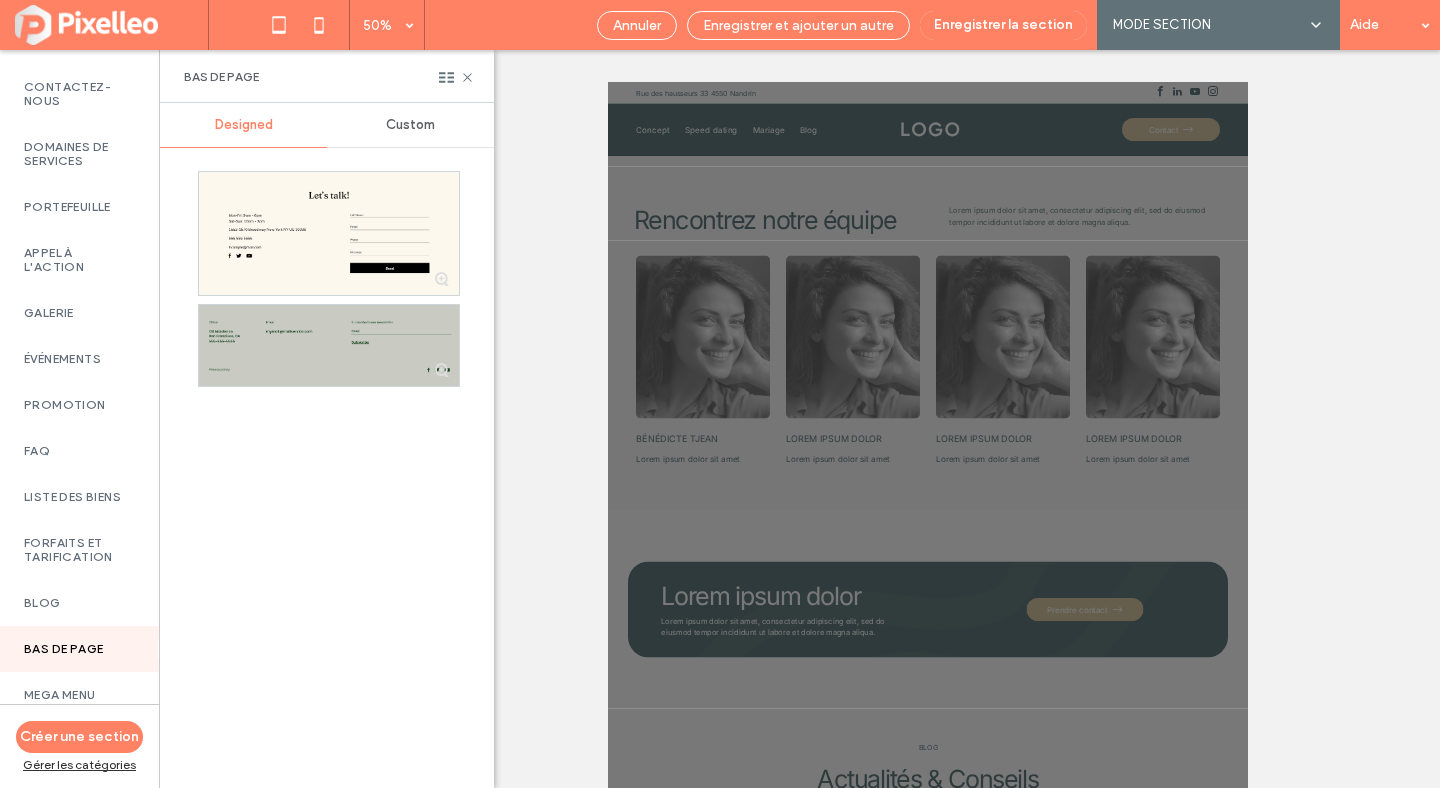 click at bounding box center (329, 345) 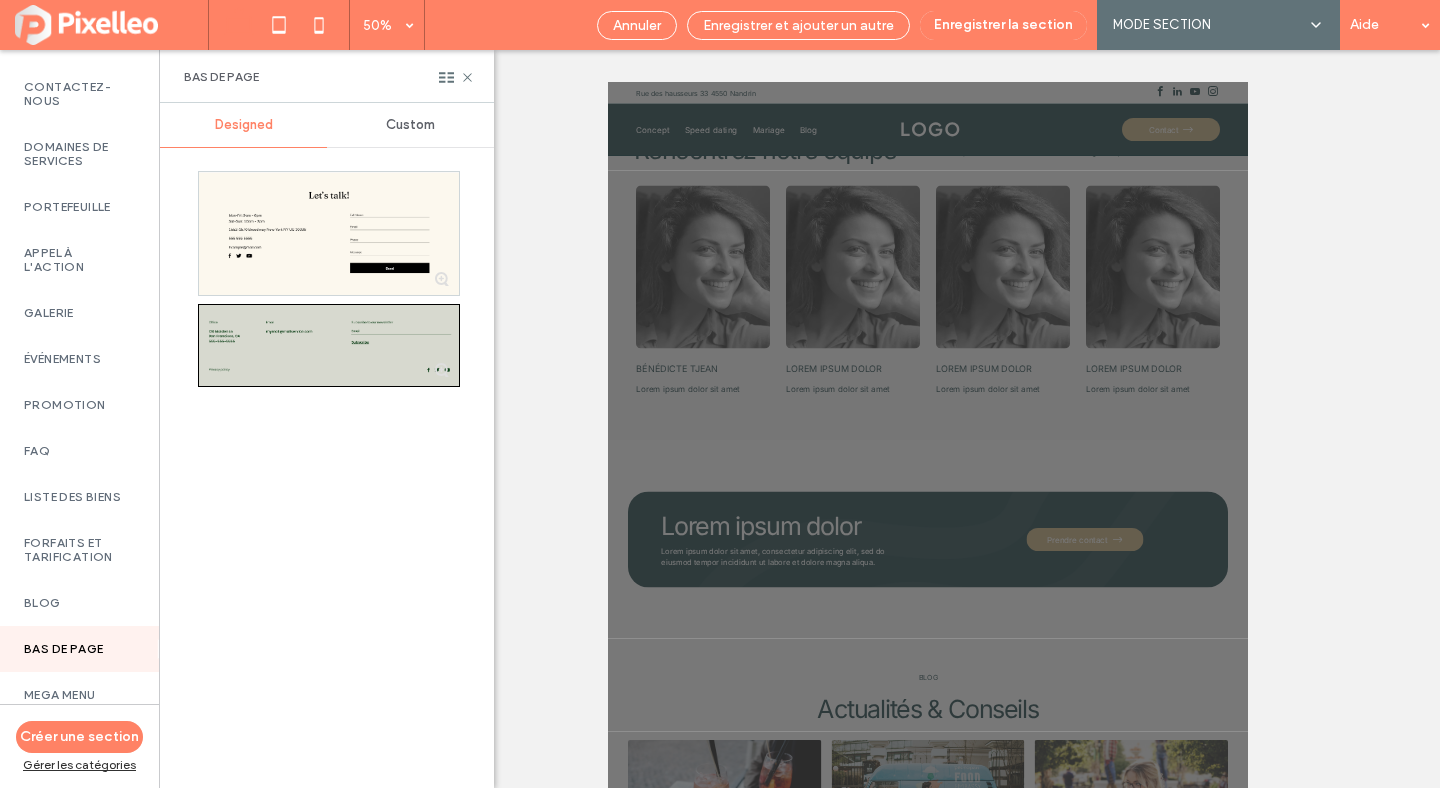 scroll, scrollTop: 6088, scrollLeft: 0, axis: vertical 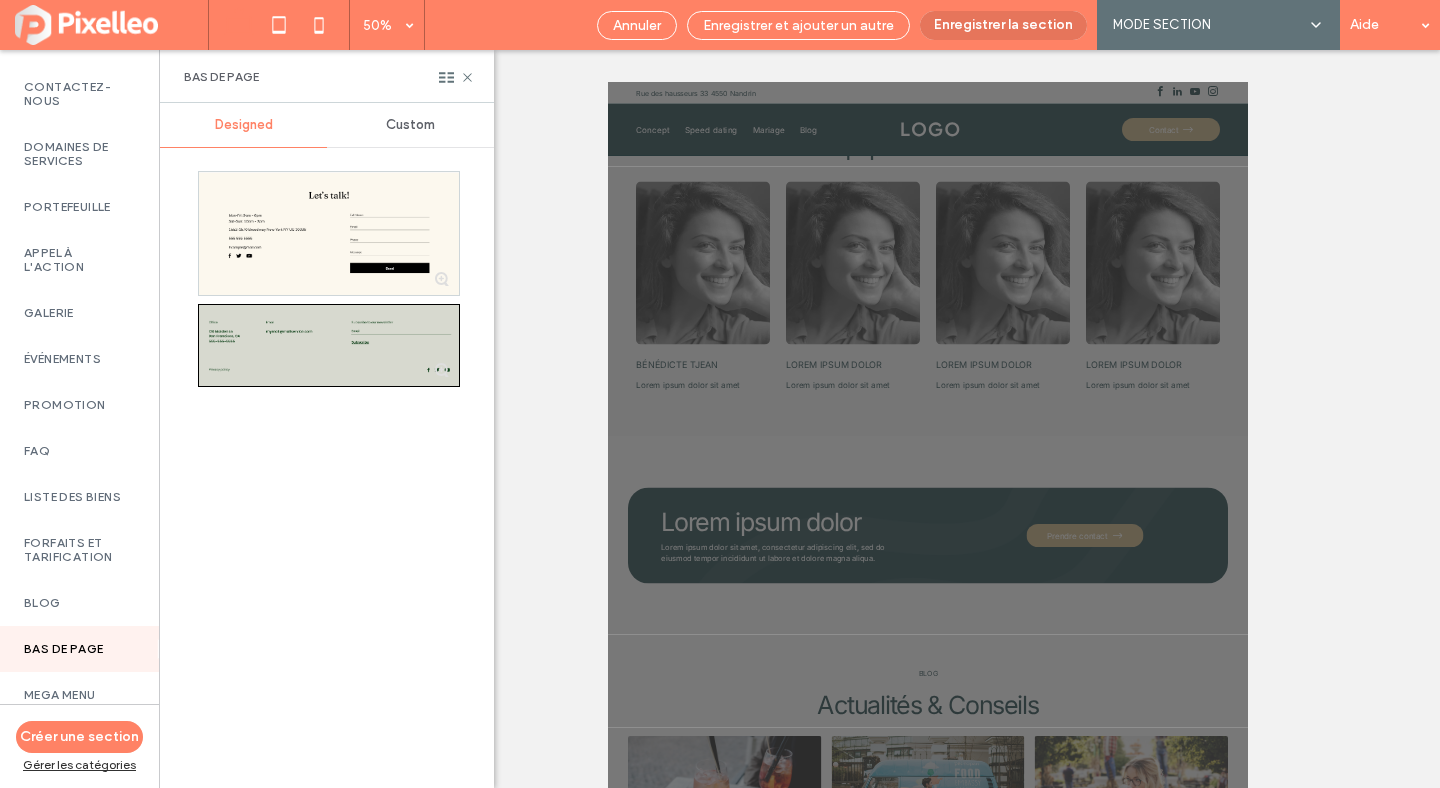 click on "Enregistrer la section" at bounding box center [1003, 25] 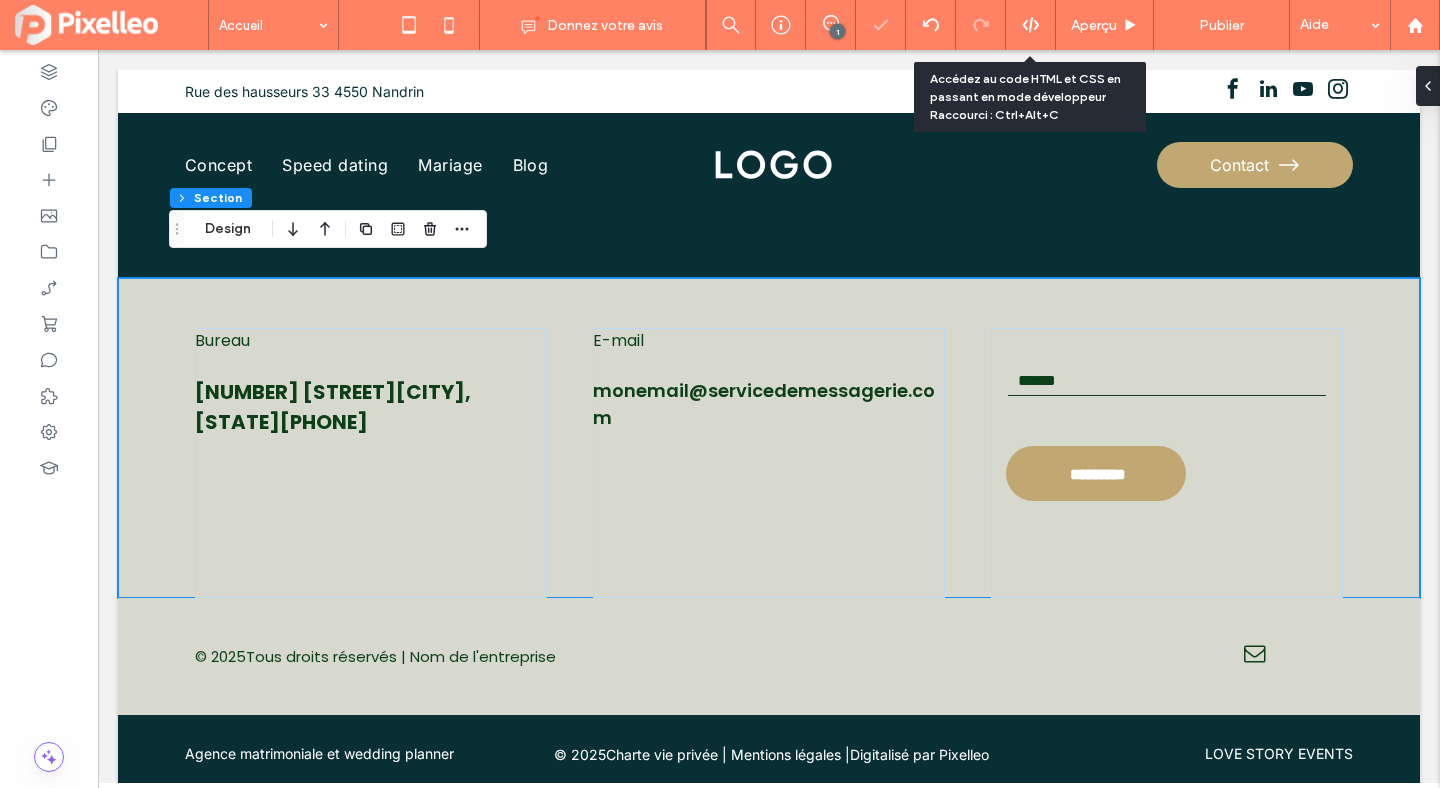 scroll, scrollTop: 7942, scrollLeft: 0, axis: vertical 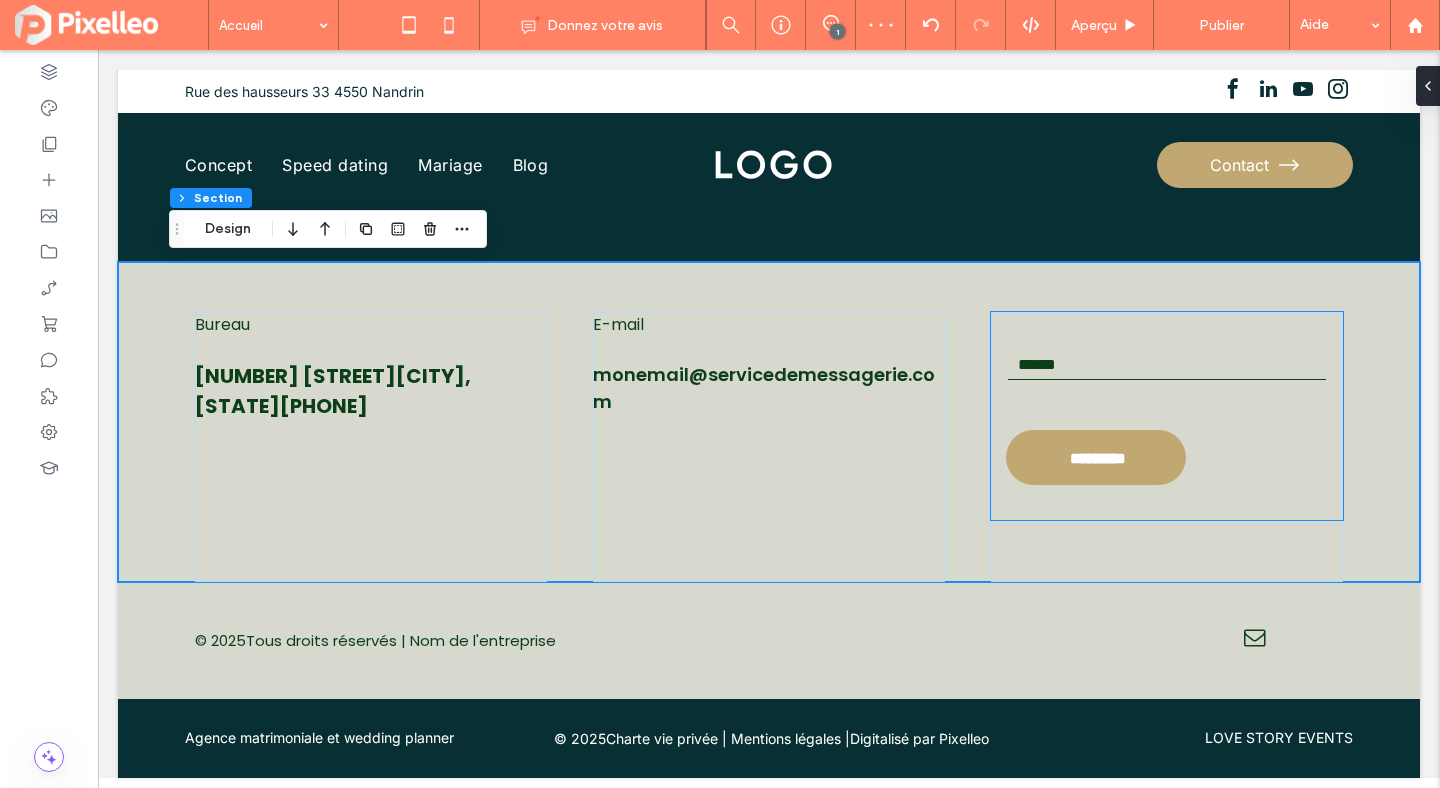 click at bounding box center (1167, 365) 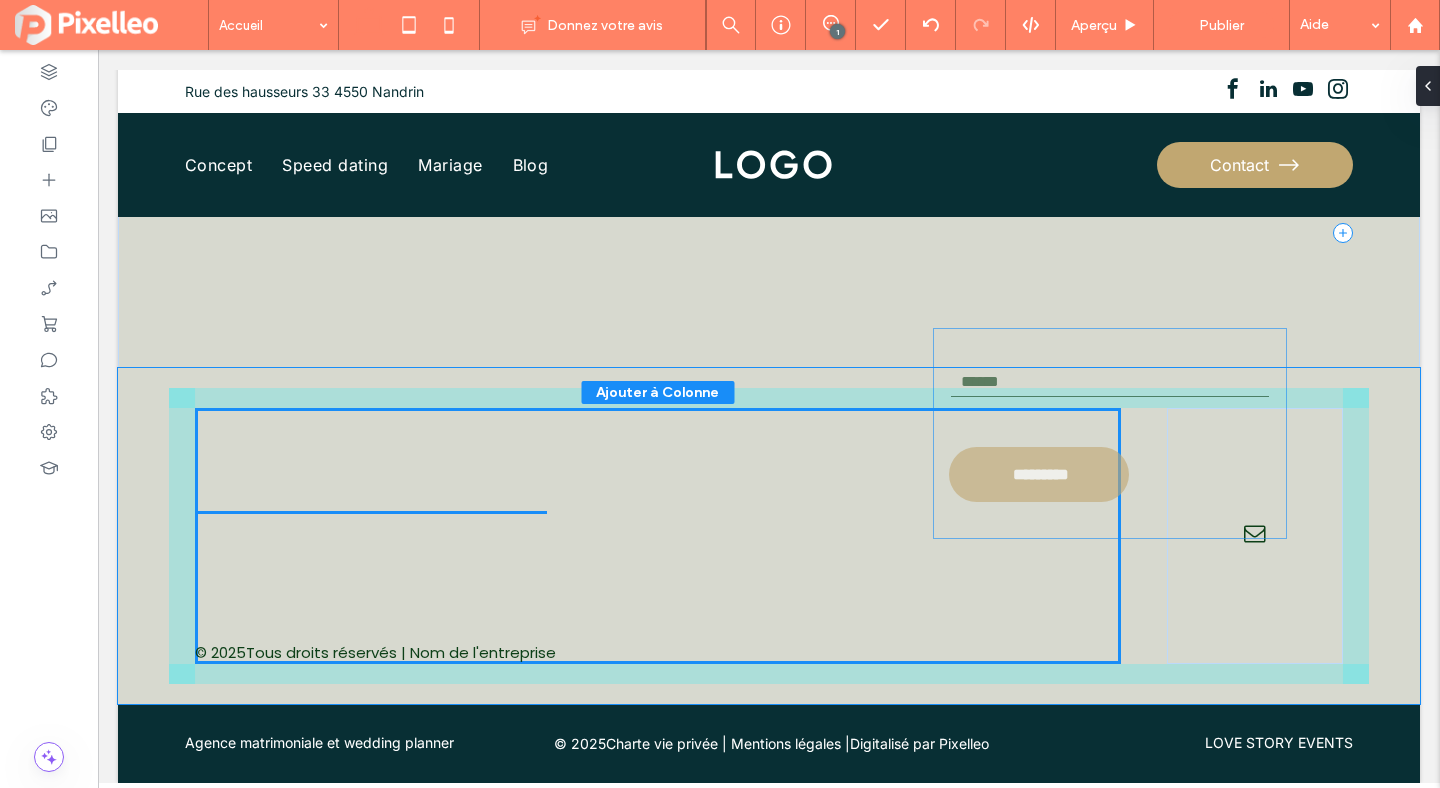 scroll, scrollTop: 7937, scrollLeft: 0, axis: vertical 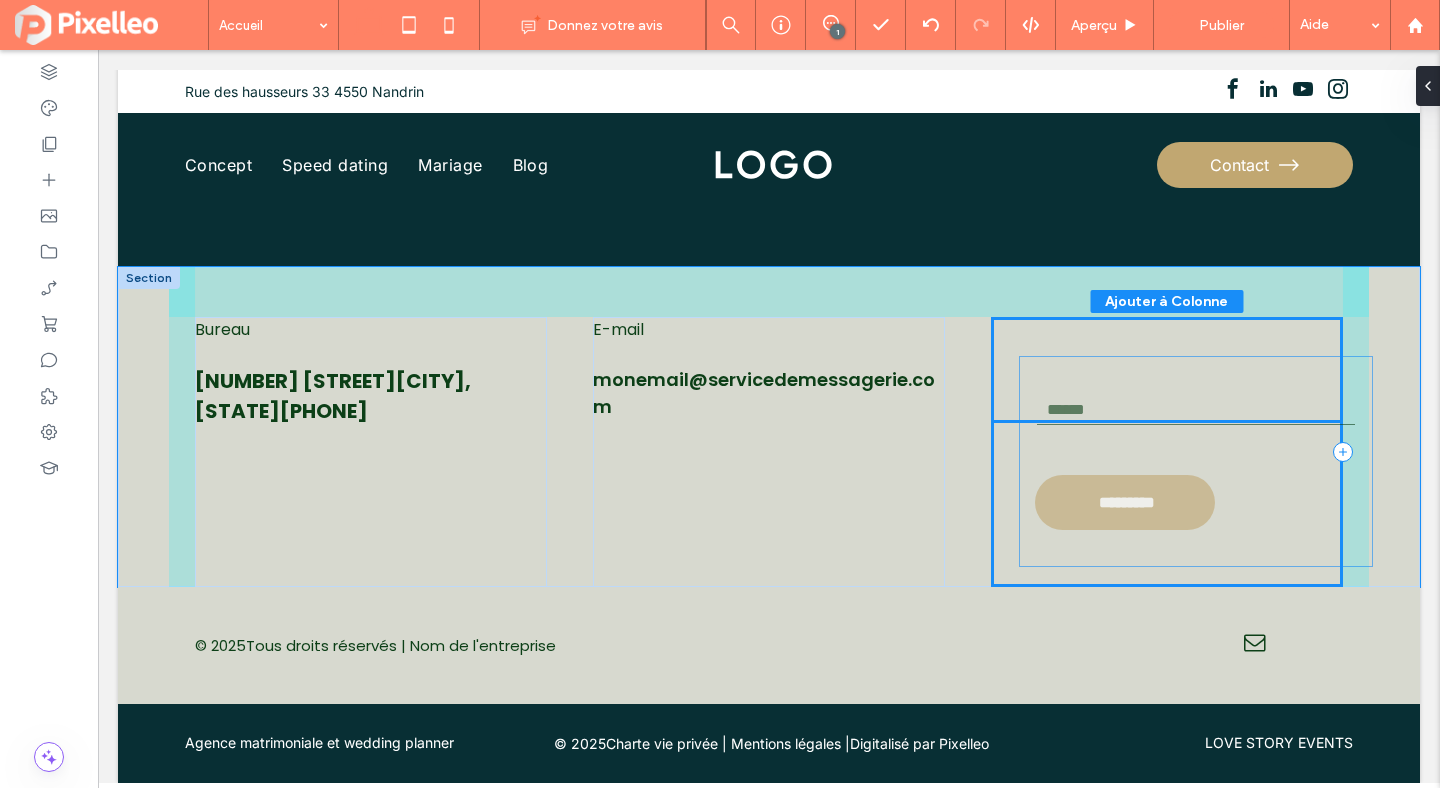 drag, startPoint x: 1078, startPoint y: 368, endPoint x: 1108, endPoint y: 415, distance: 55.758408 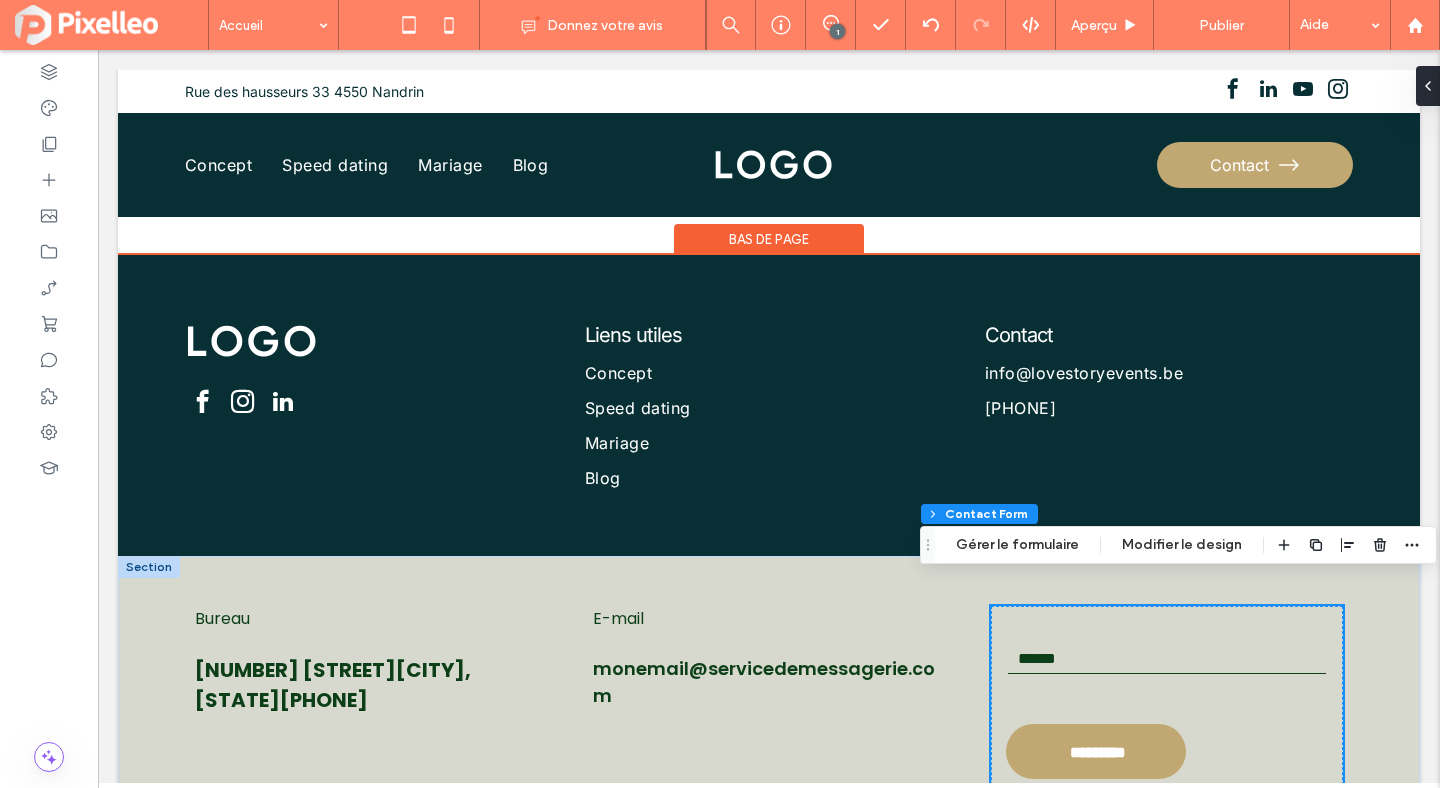 scroll, scrollTop: 7801, scrollLeft: 0, axis: vertical 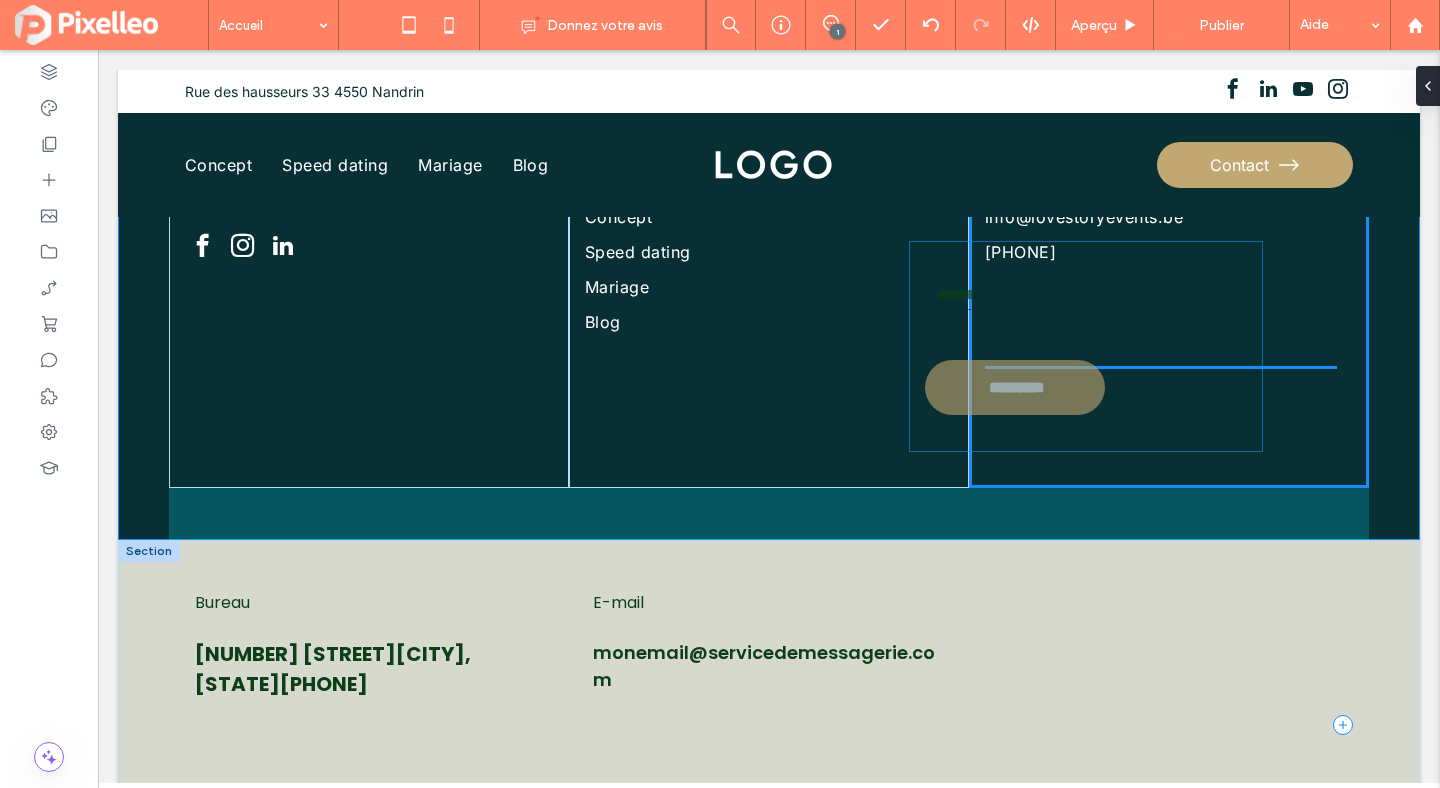drag, startPoint x: 1155, startPoint y: 544, endPoint x: 1074, endPoint y: 333, distance: 226.01328 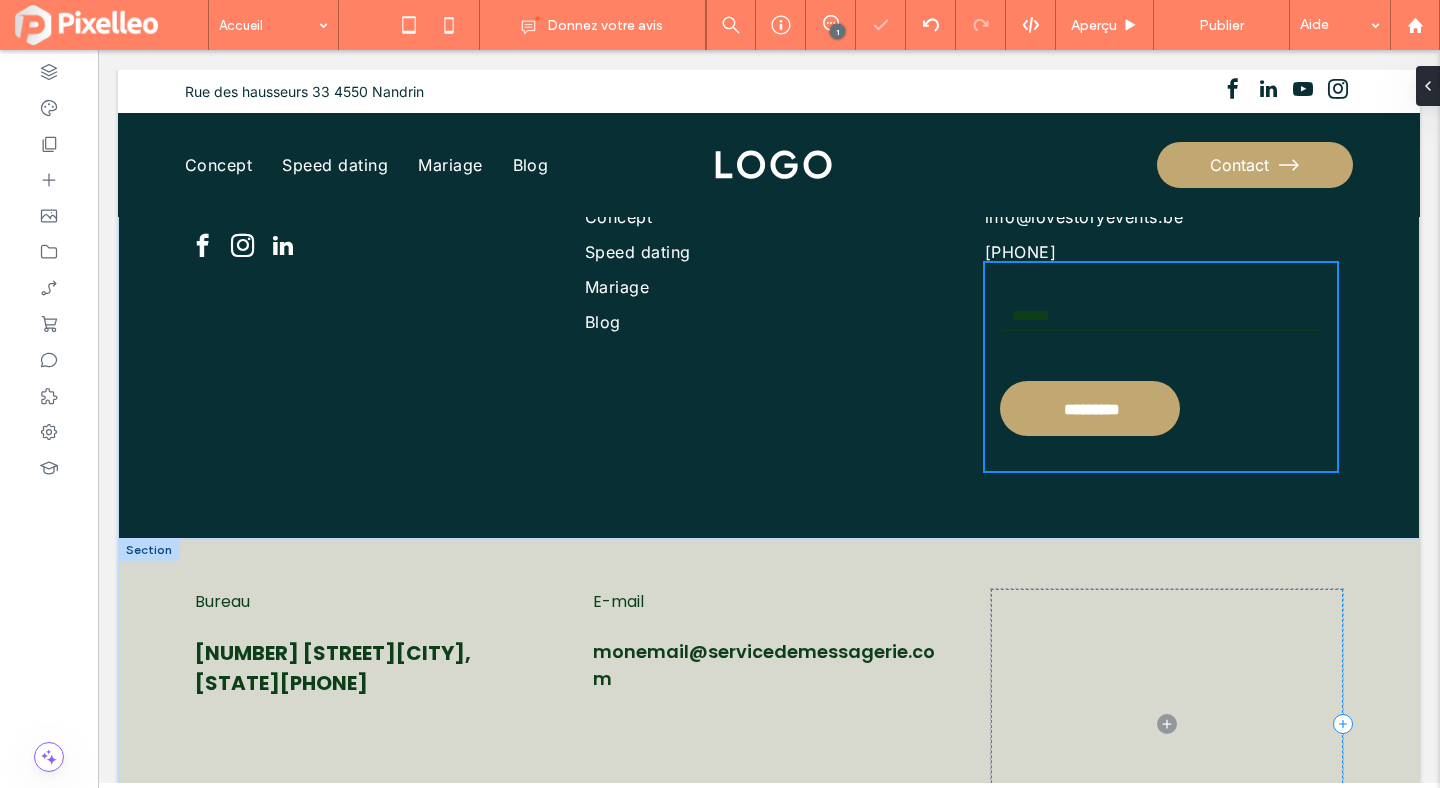 type on "**" 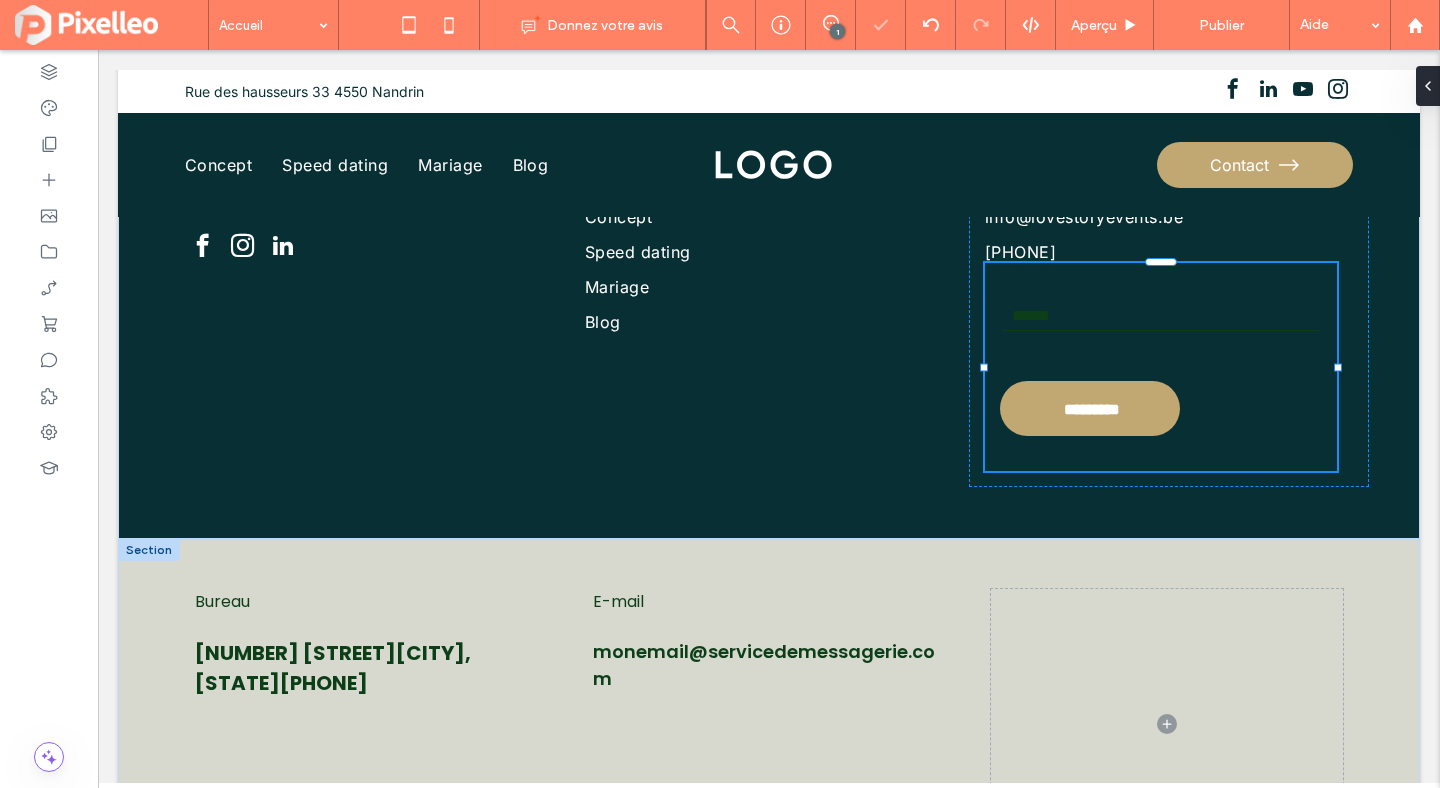type on "***" 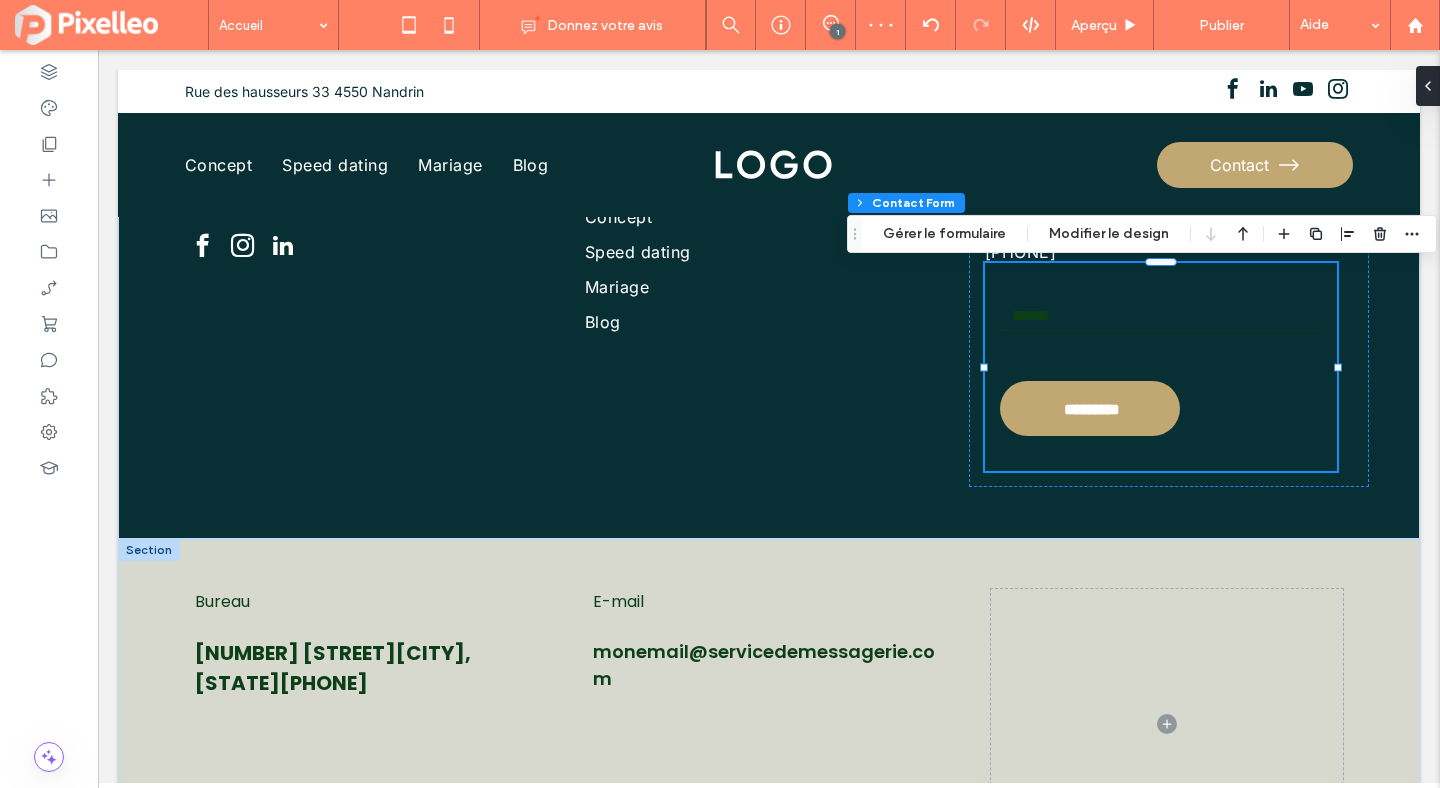 click at bounding box center (149, 550) 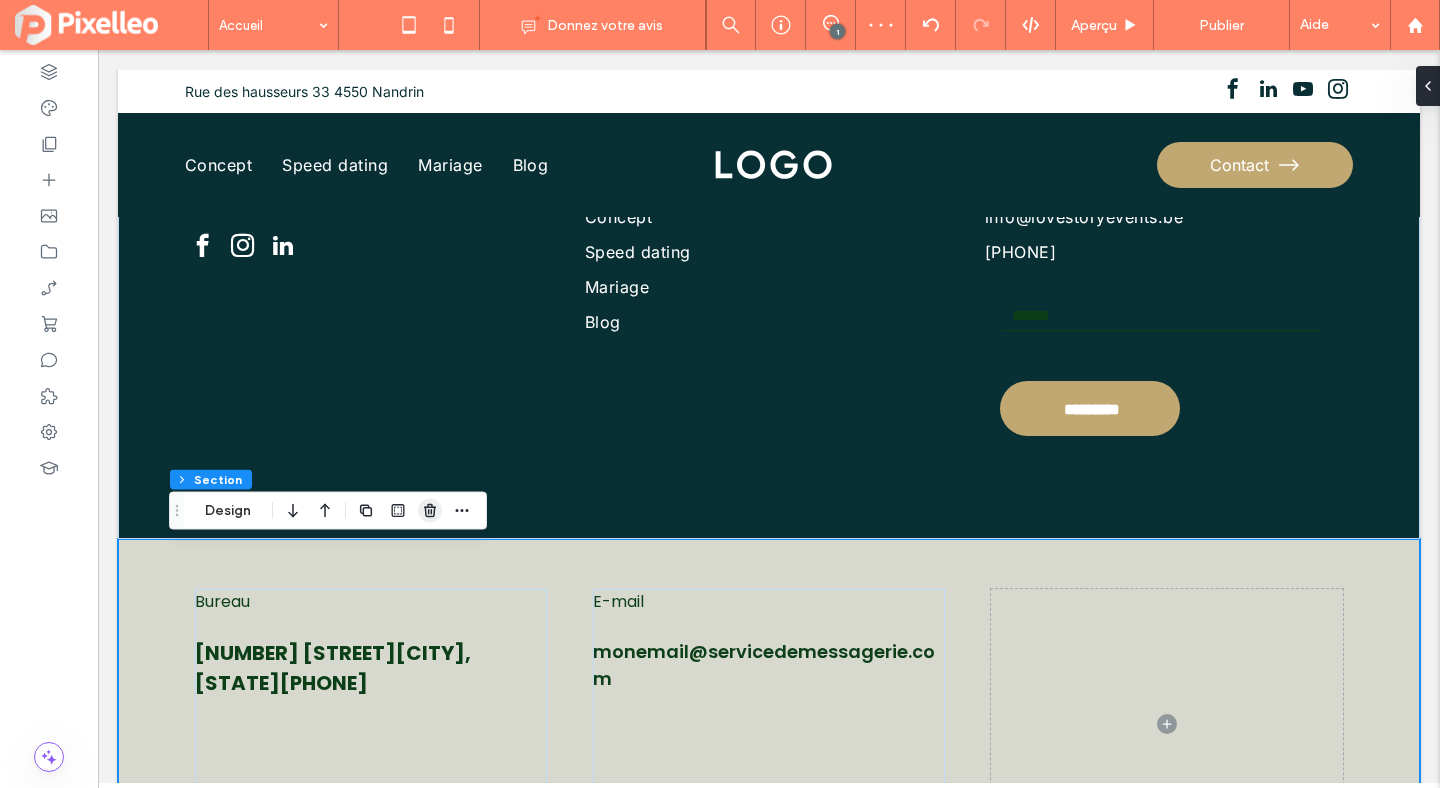 click 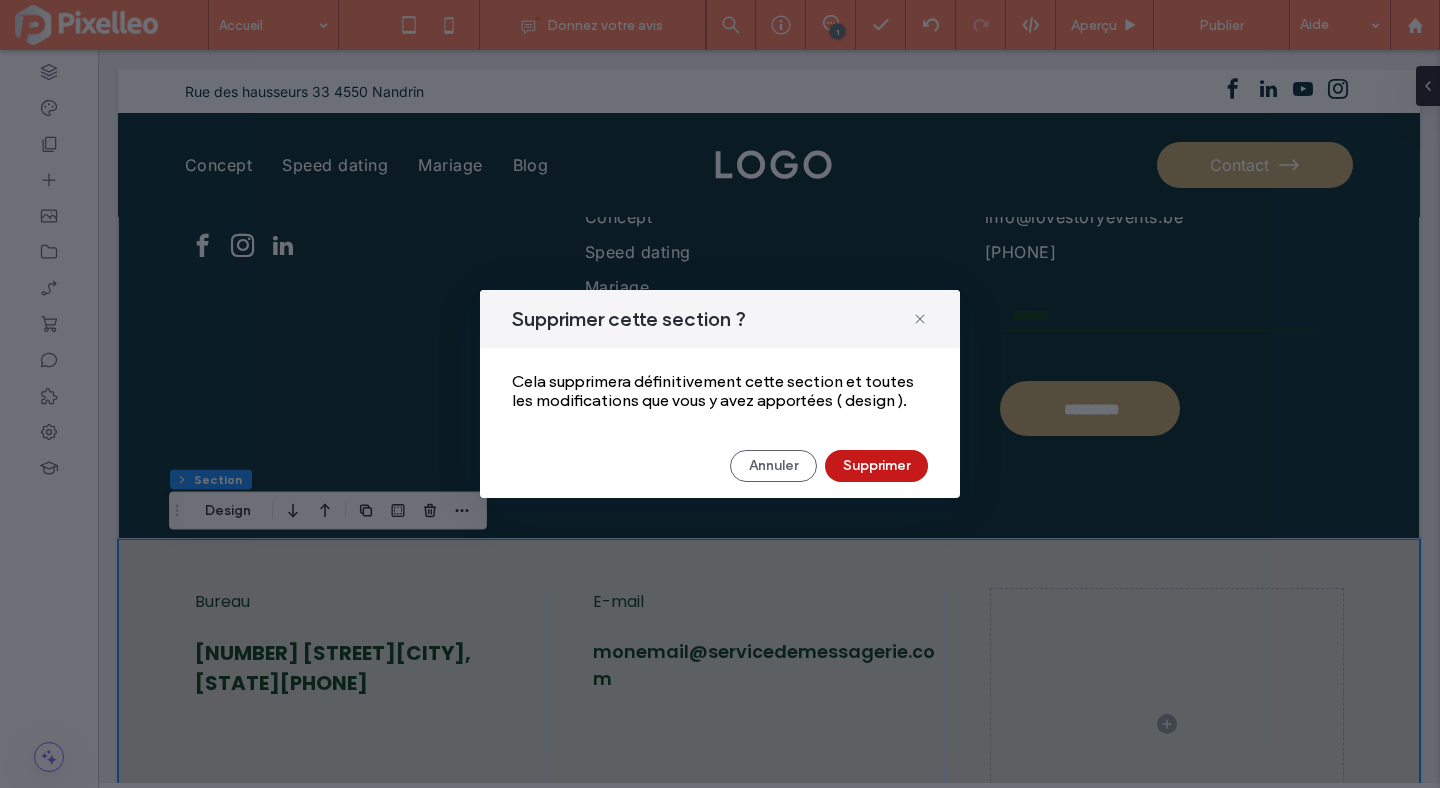 click on "Supprimer" at bounding box center [876, 466] 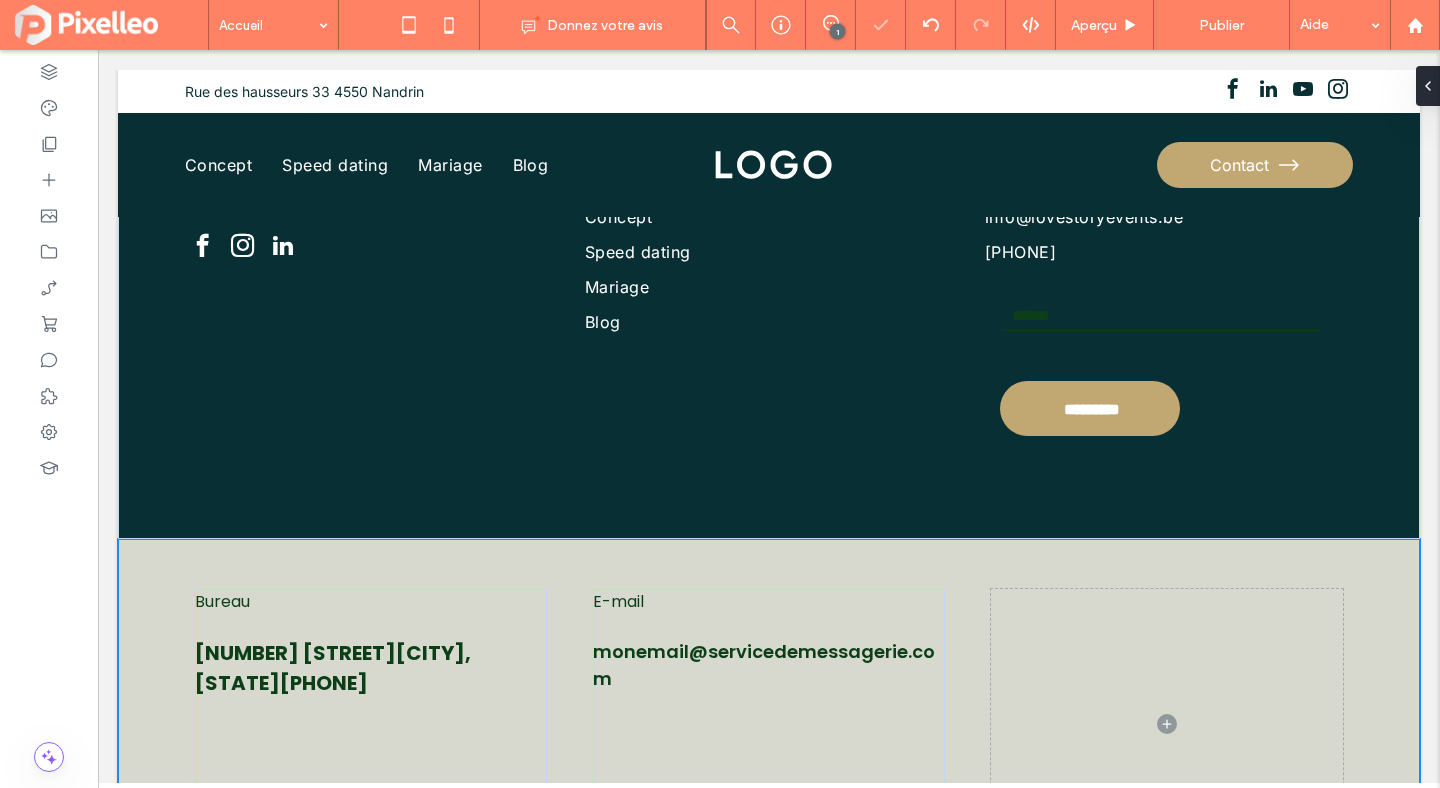 scroll, scrollTop: 7762, scrollLeft: 0, axis: vertical 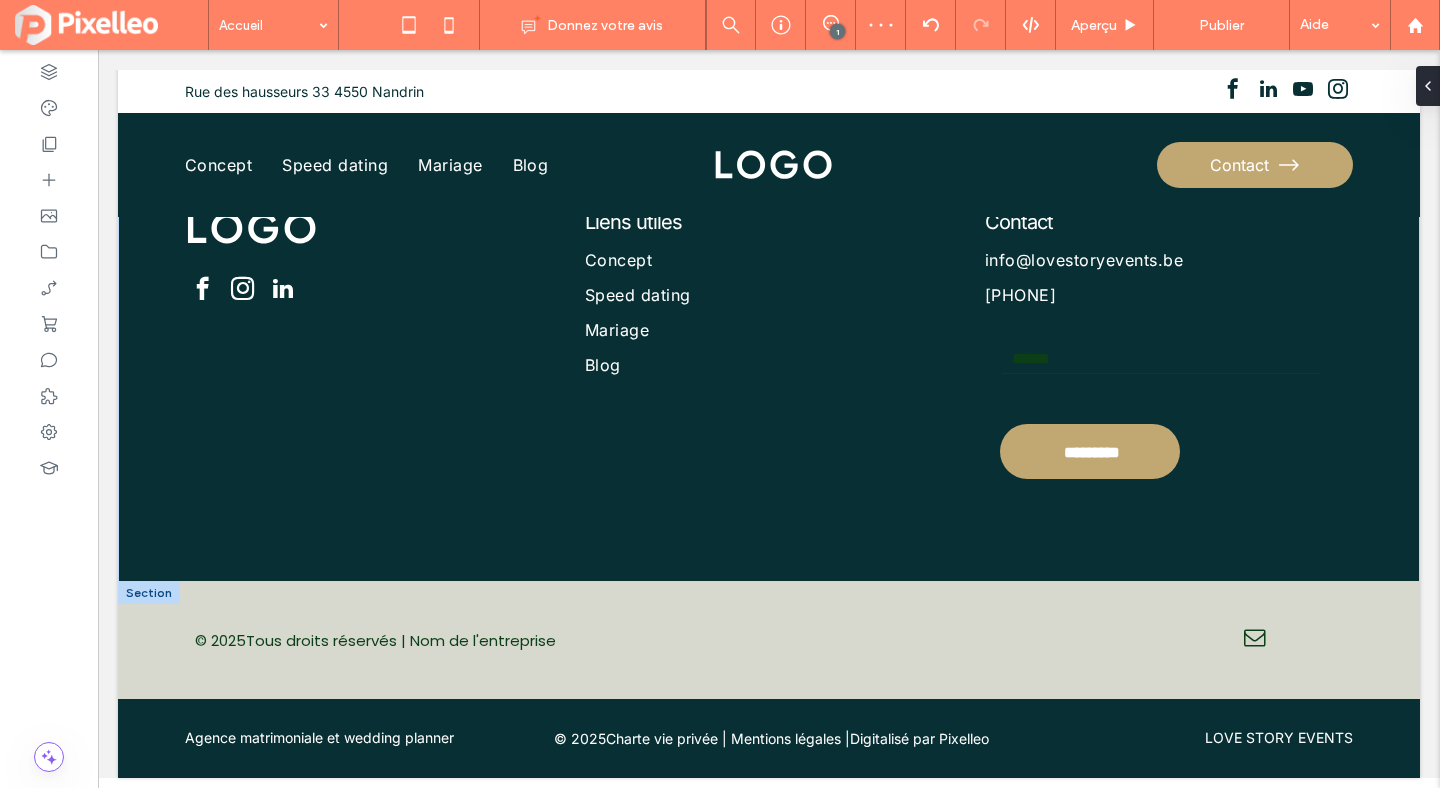 click at bounding box center [149, 593] 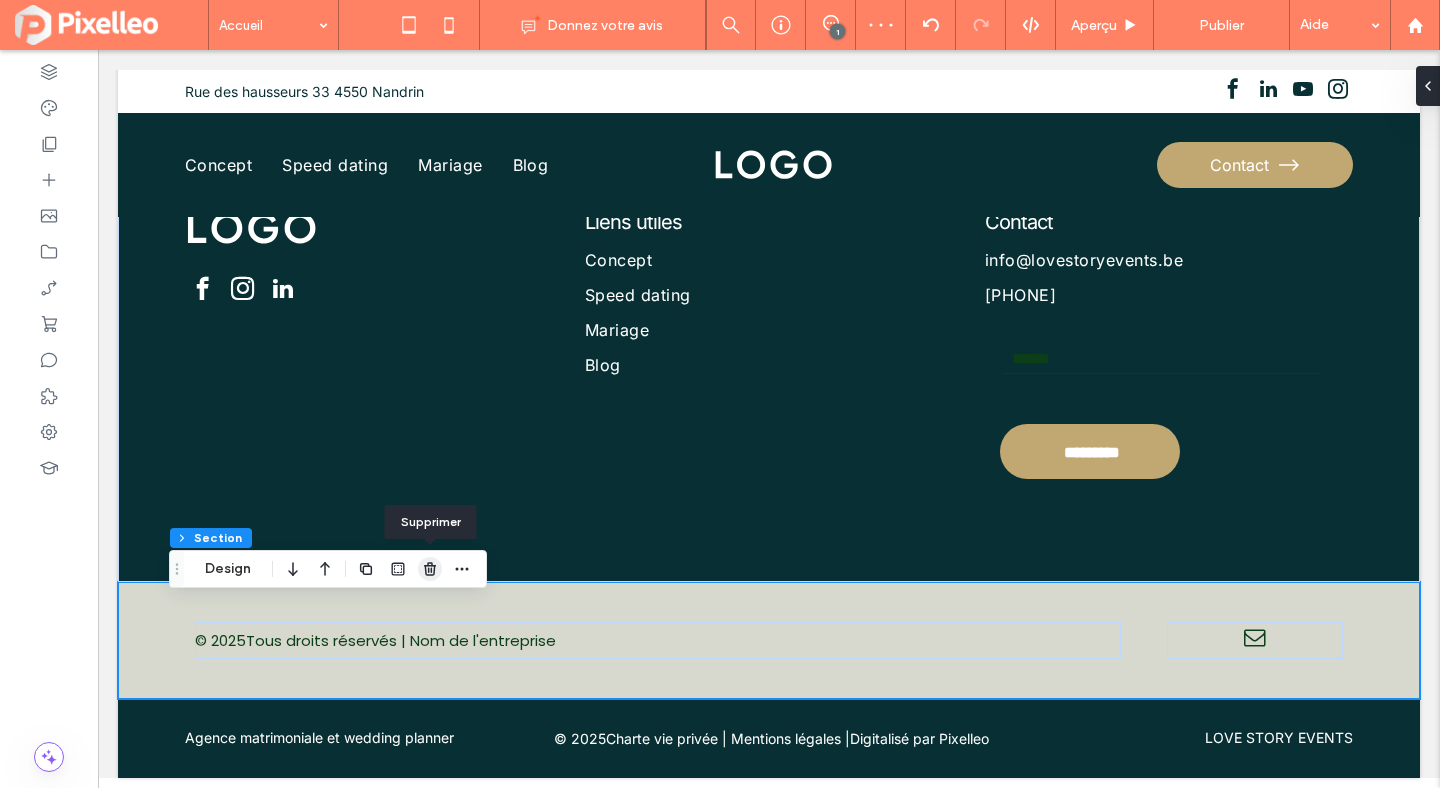 click 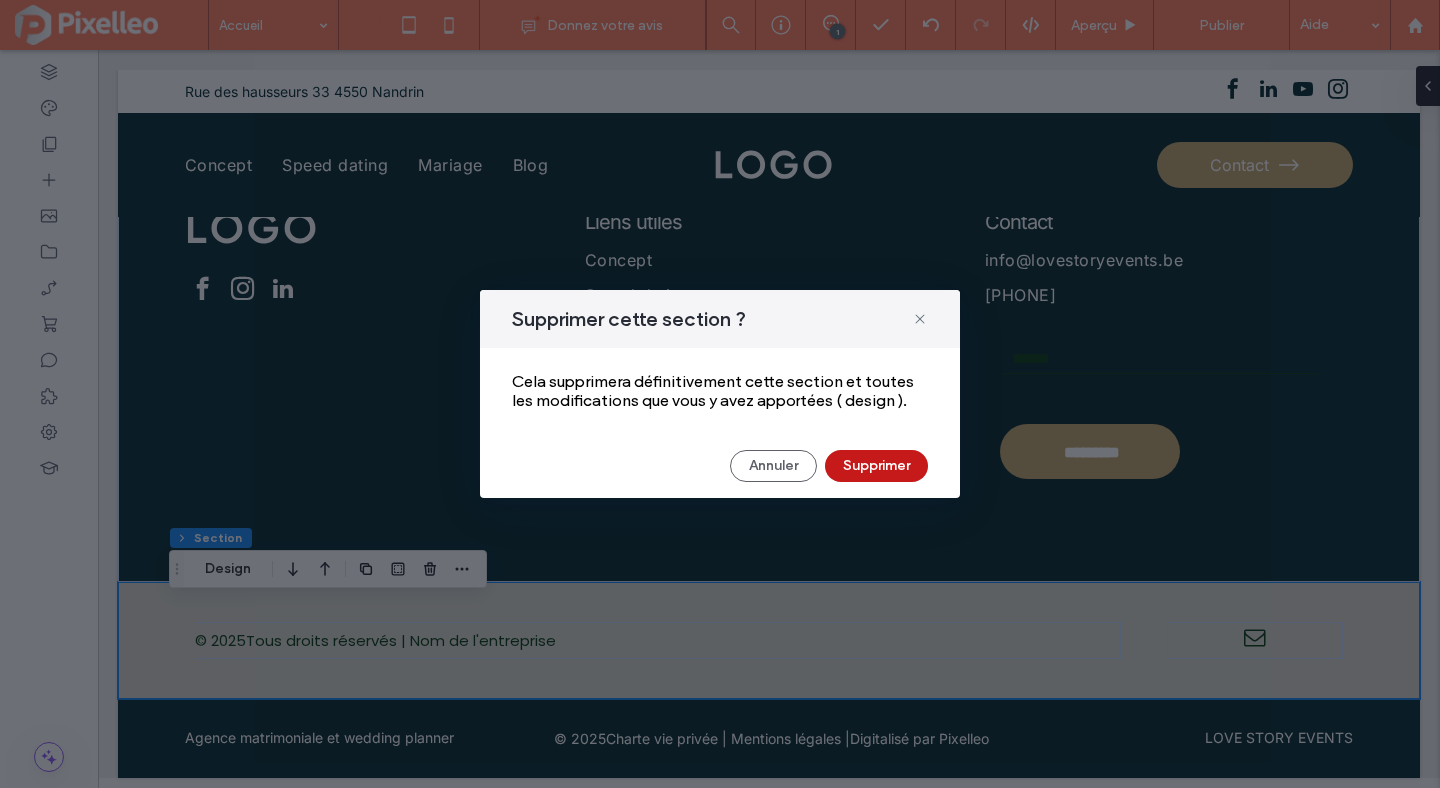 click on "Supprimer" at bounding box center [876, 466] 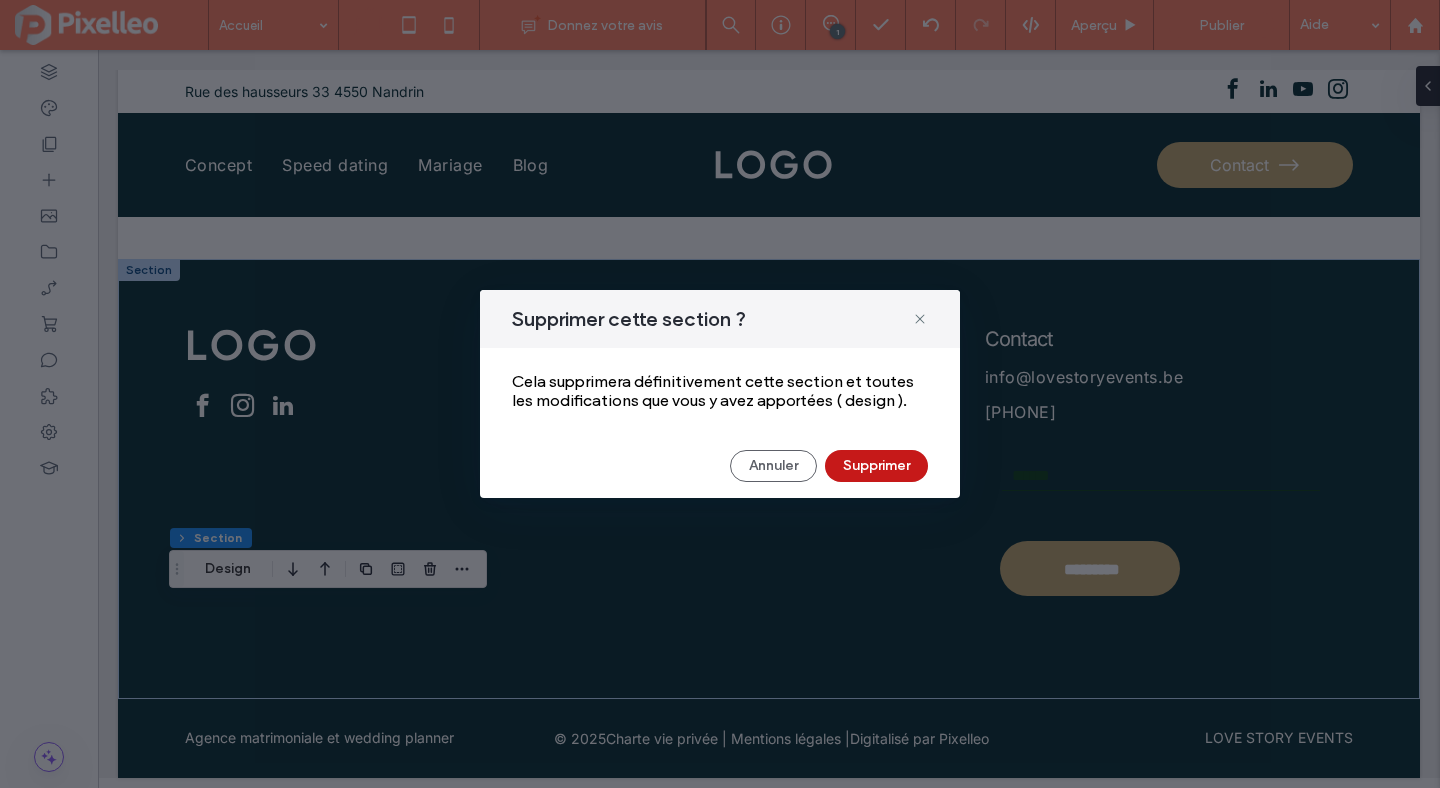 scroll, scrollTop: 7645, scrollLeft: 0, axis: vertical 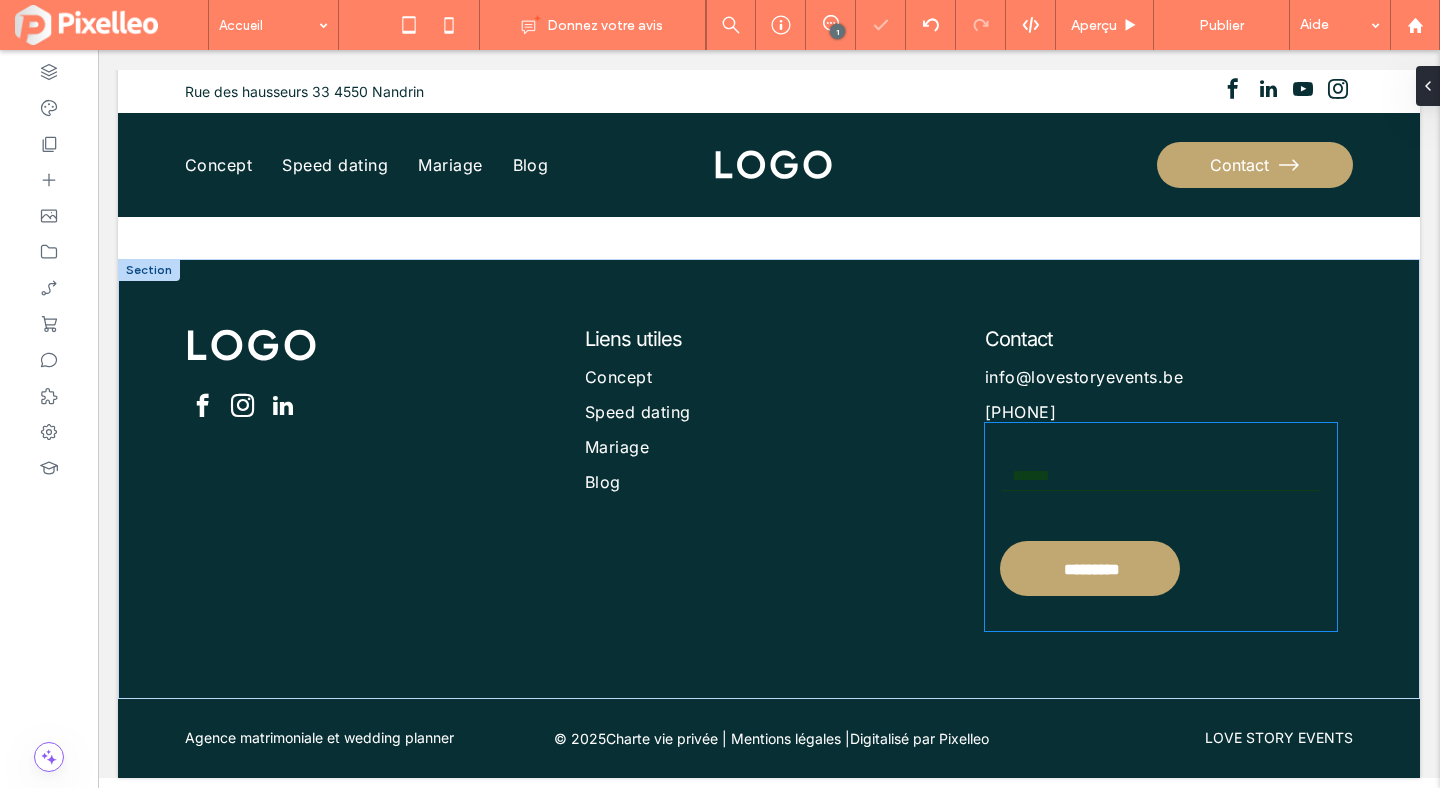 click at bounding box center [1161, 476] 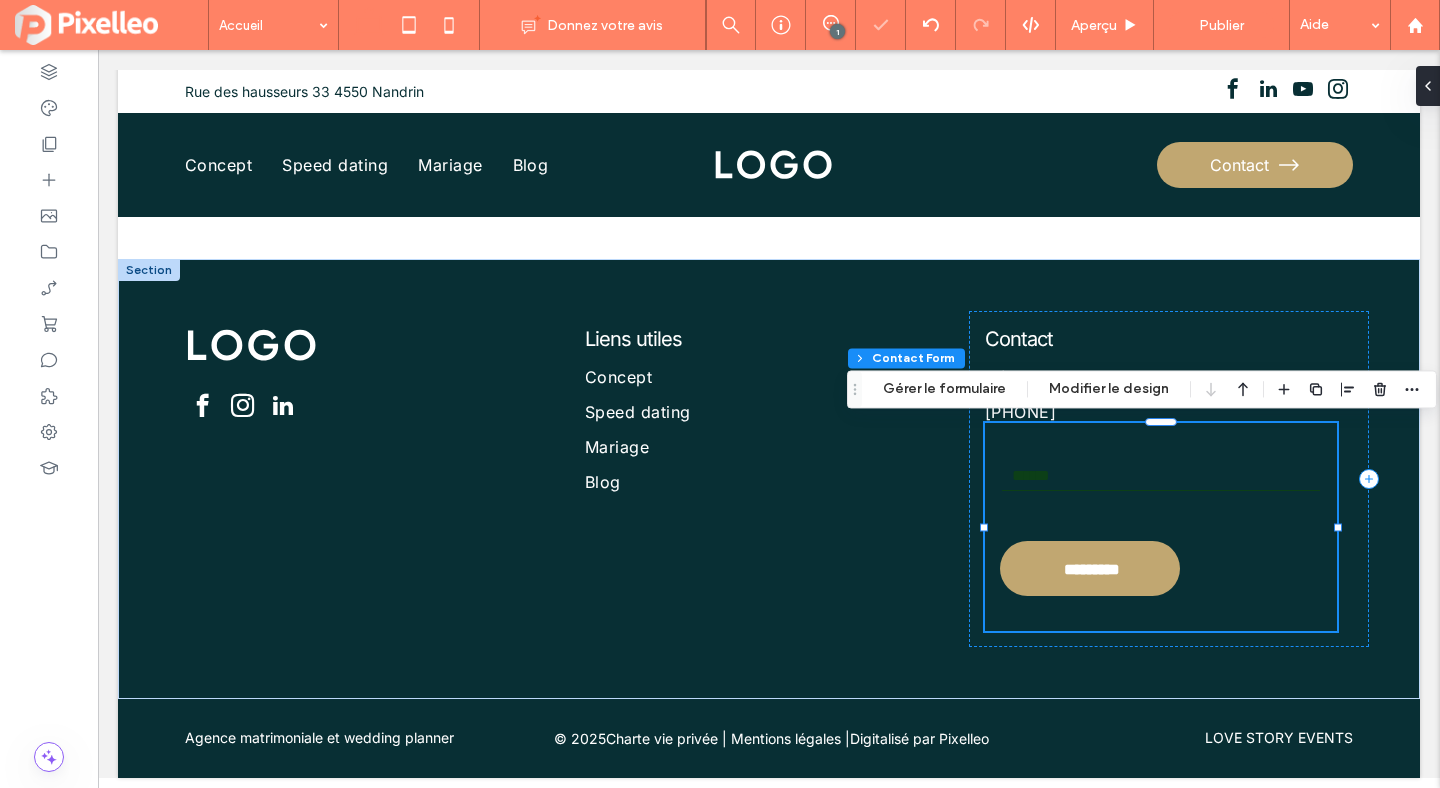 type on "*" 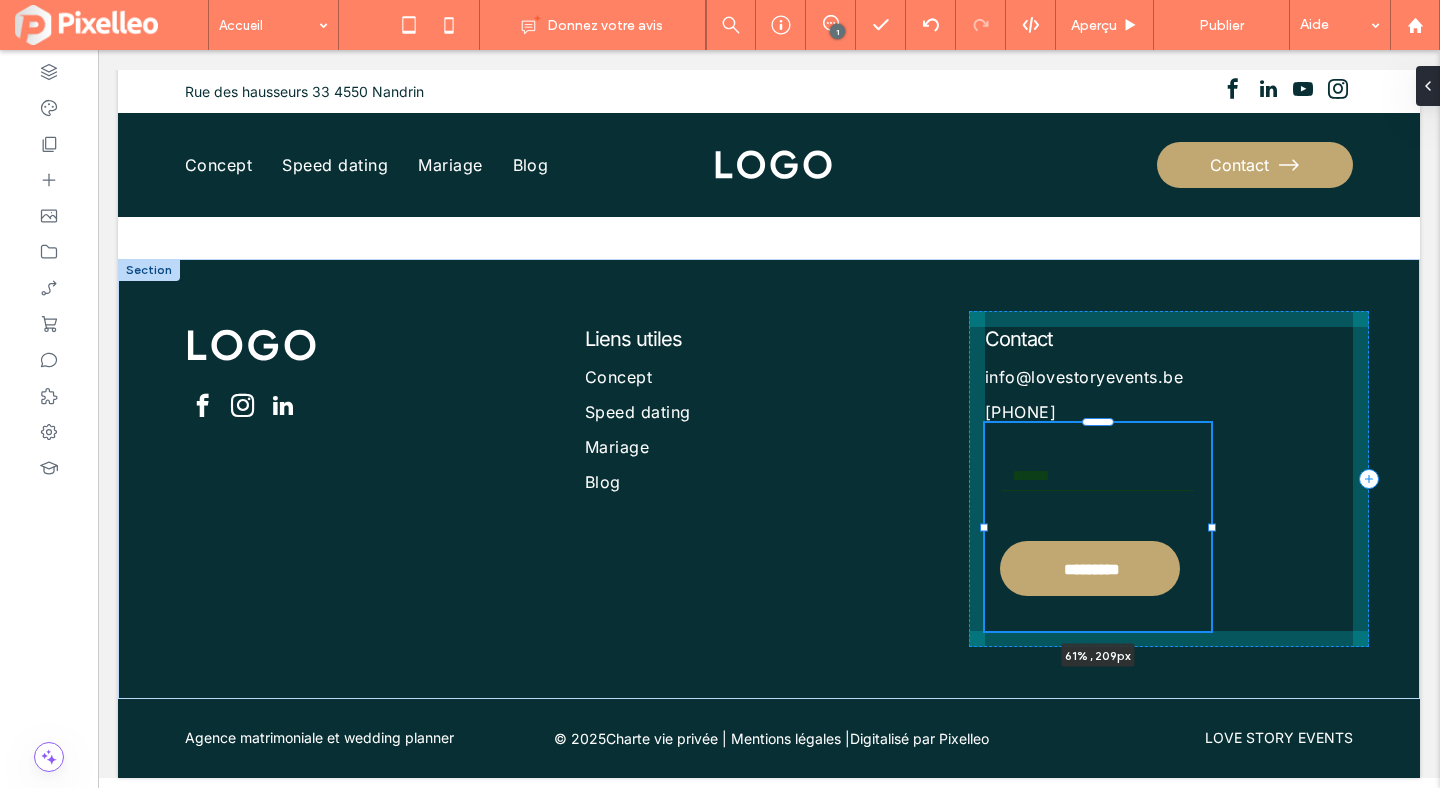 drag, startPoint x: 1337, startPoint y: 530, endPoint x: 1211, endPoint y: 521, distance: 126.32102 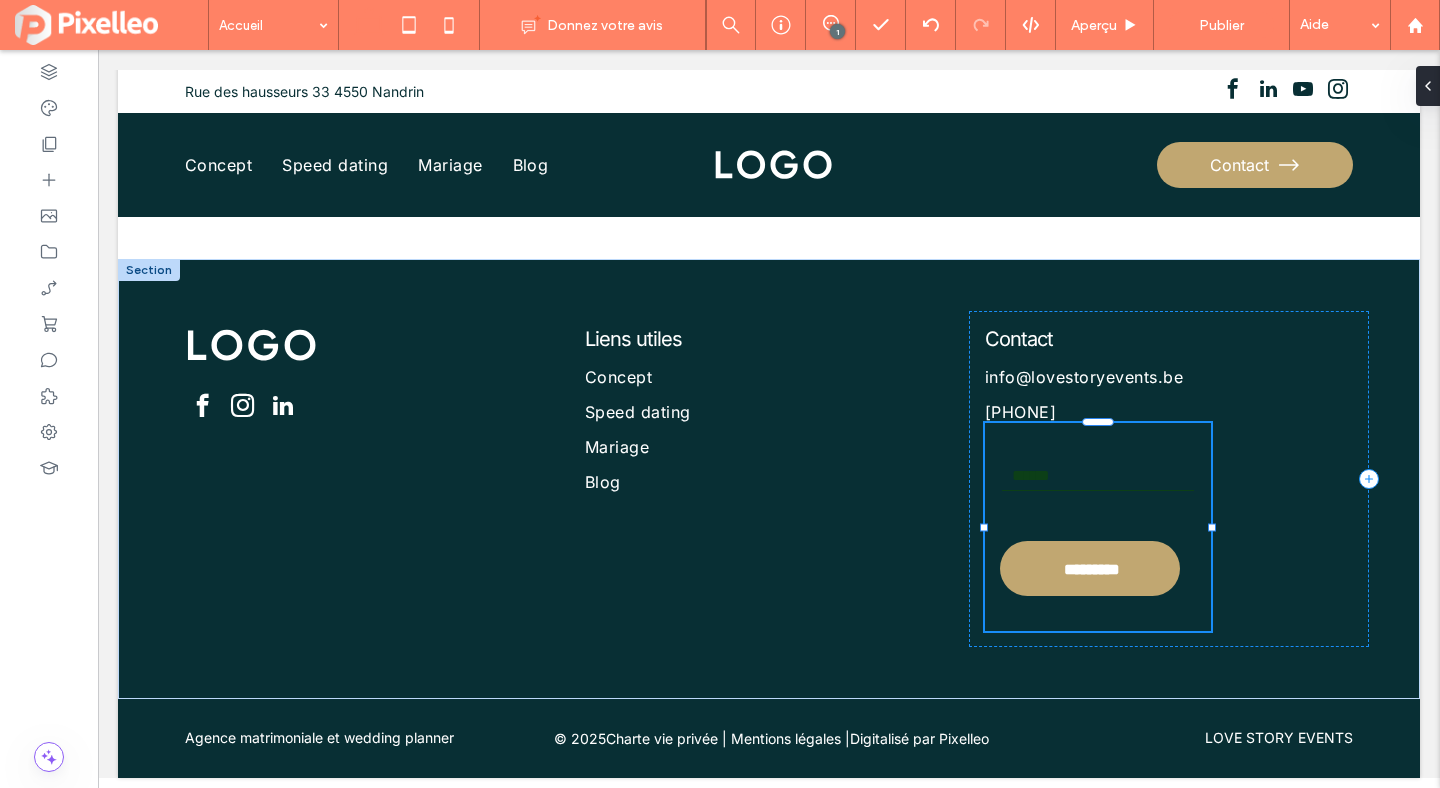 type on "**" 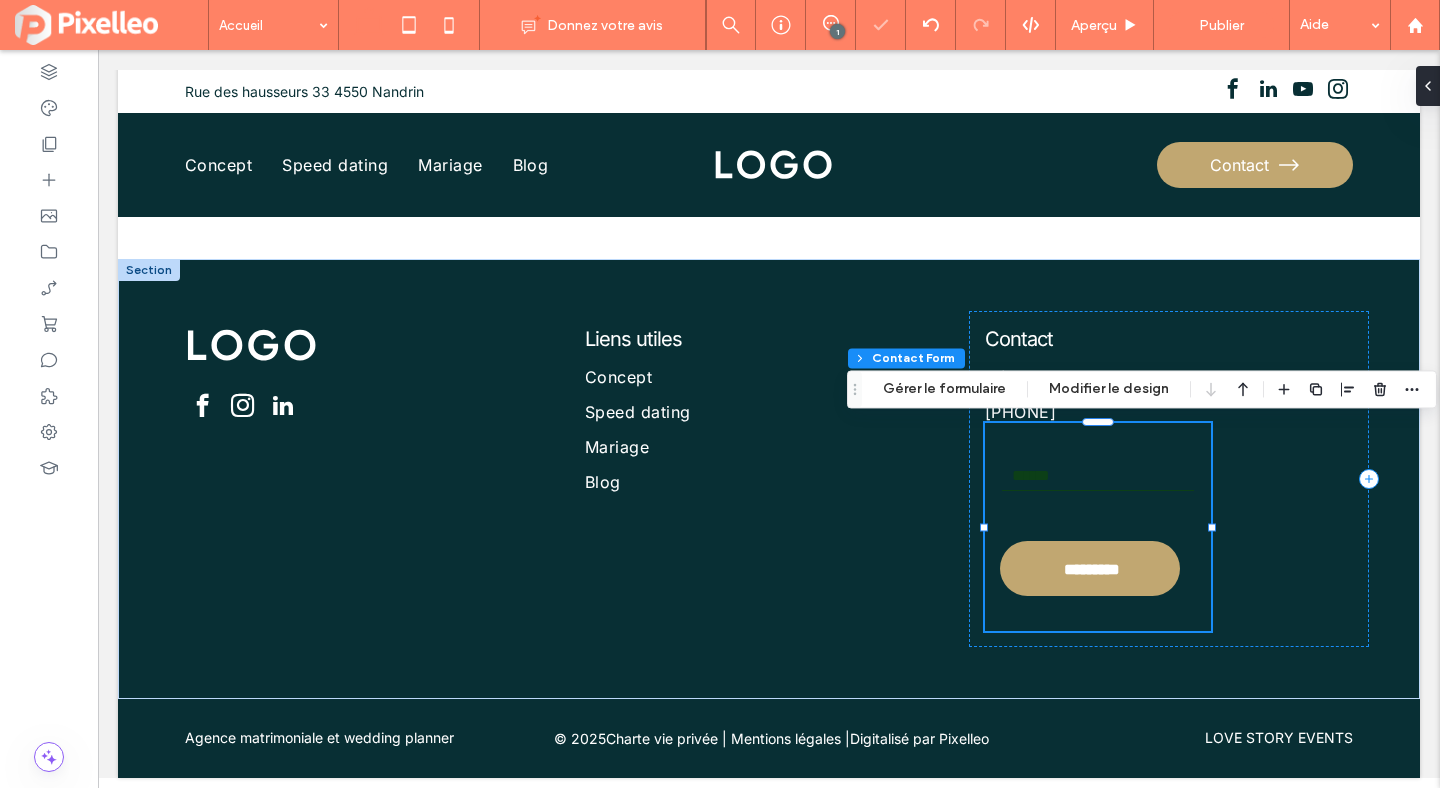click at bounding box center [1098, 476] 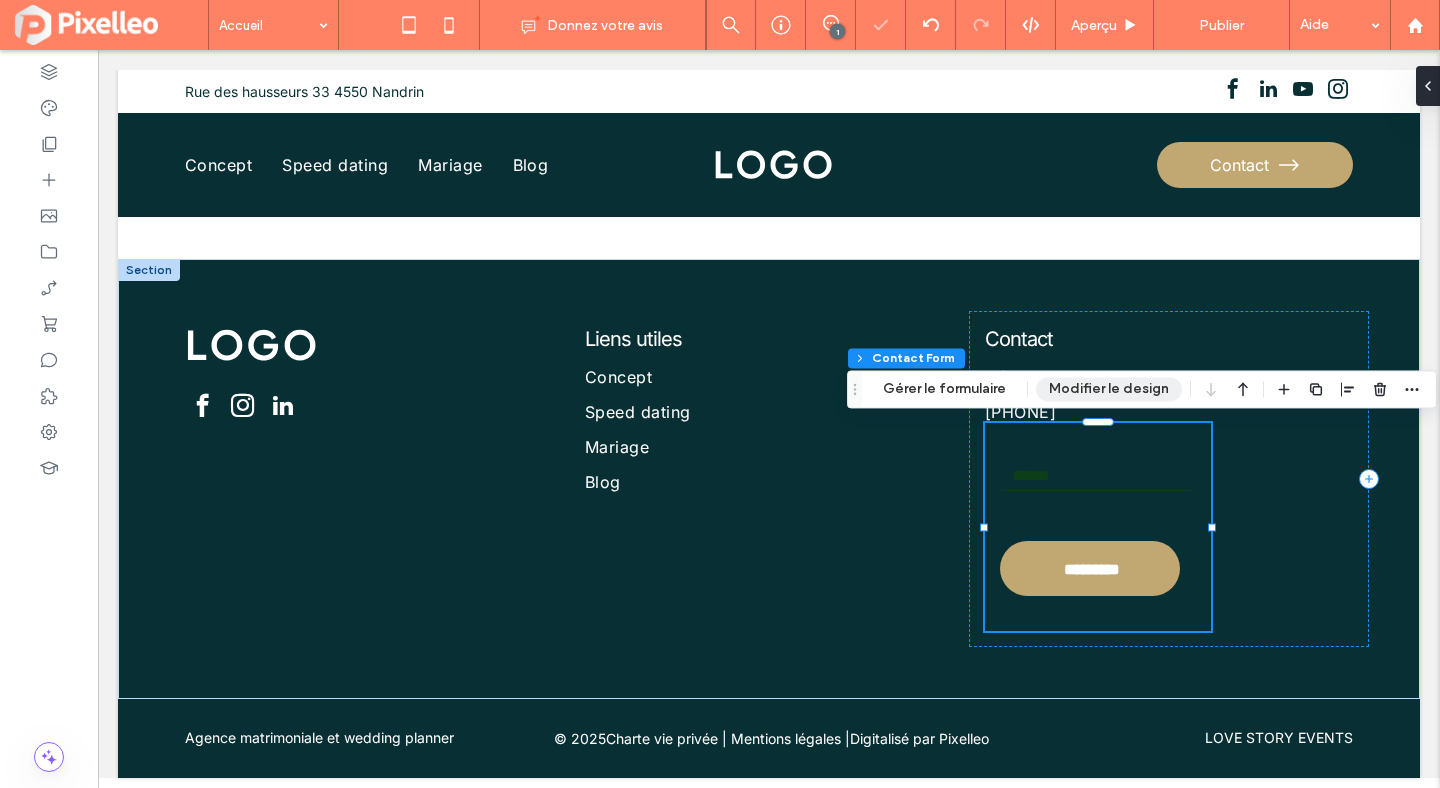 click on "Modifier le design" at bounding box center [1109, 389] 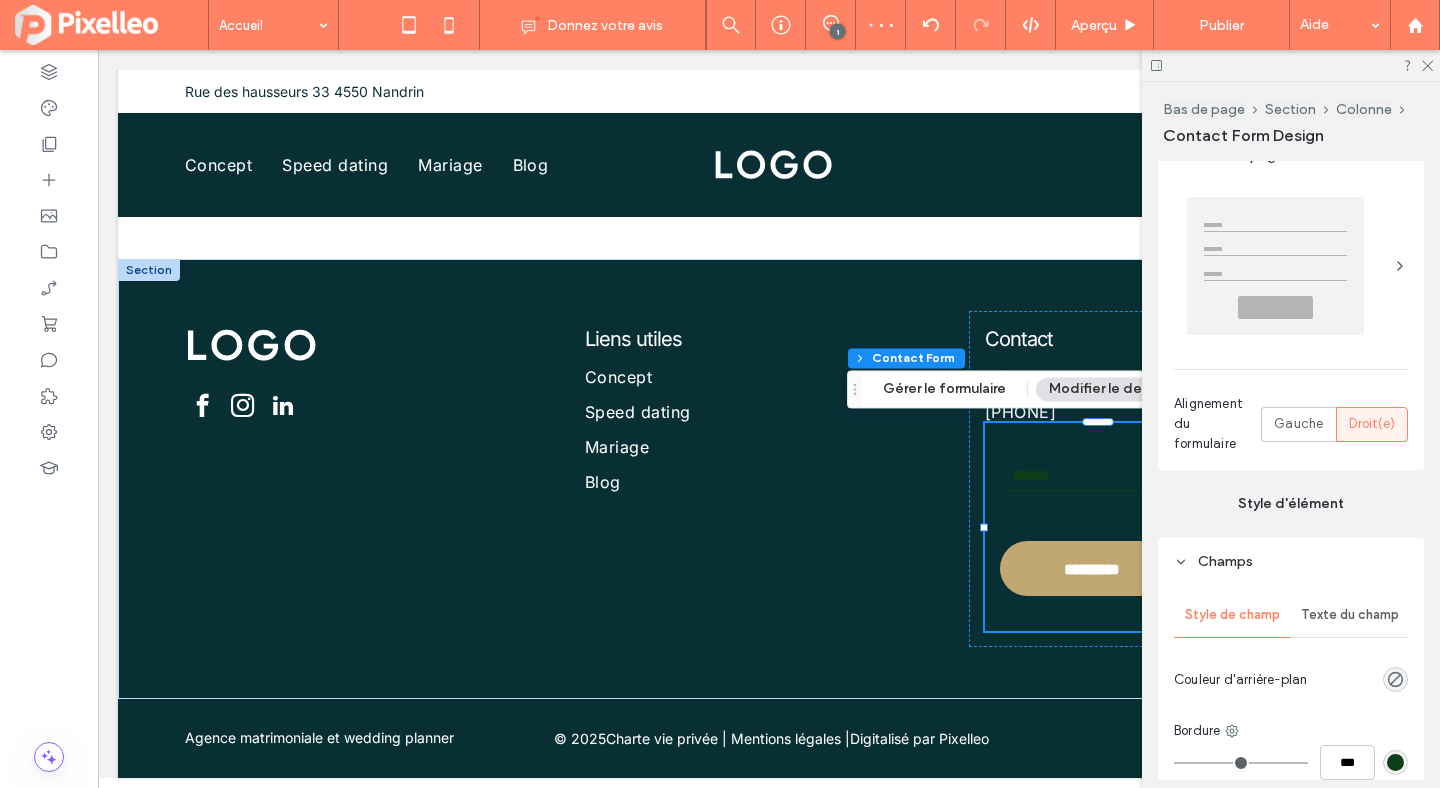 scroll, scrollTop: 1064, scrollLeft: 0, axis: vertical 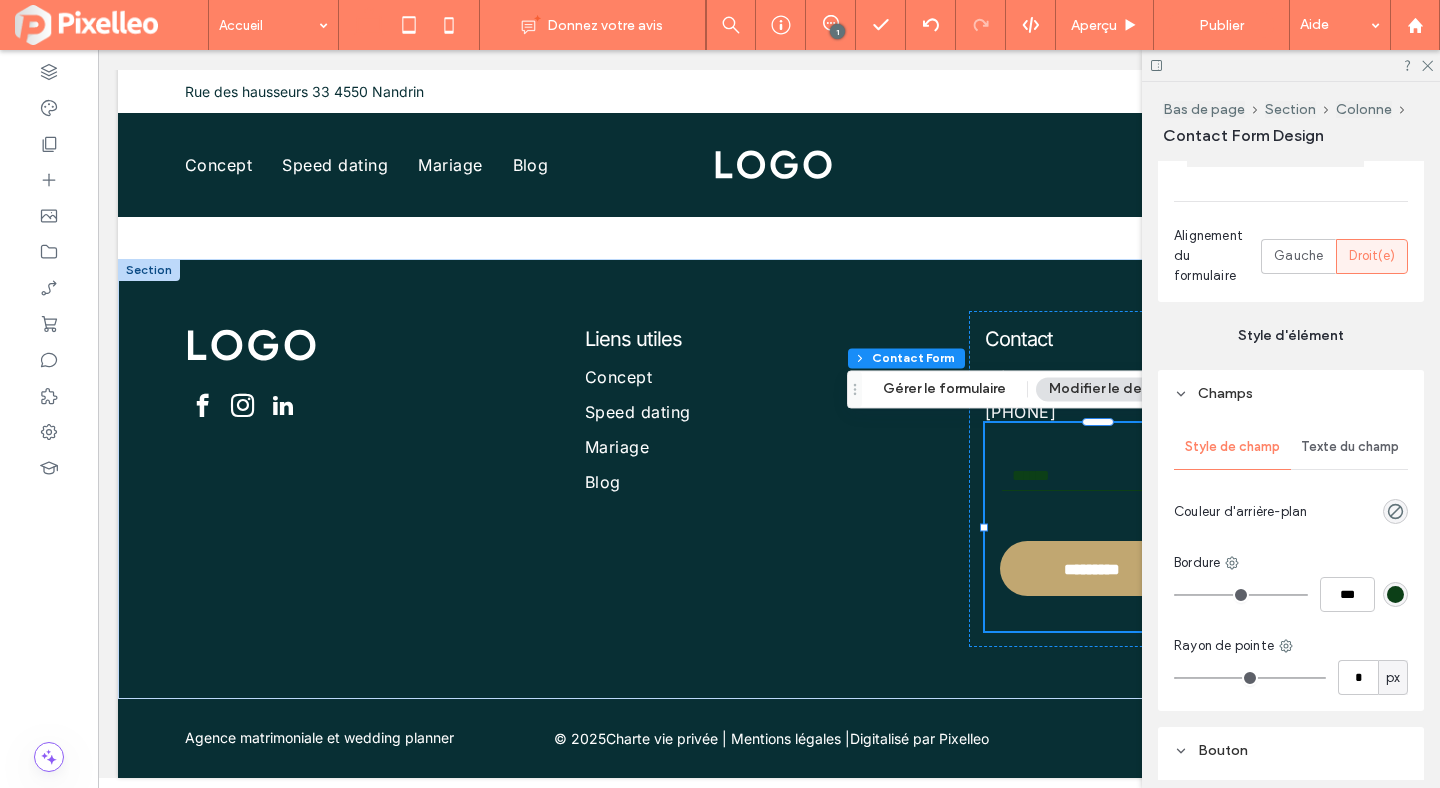 click on "Texte du champ" at bounding box center [1349, 447] 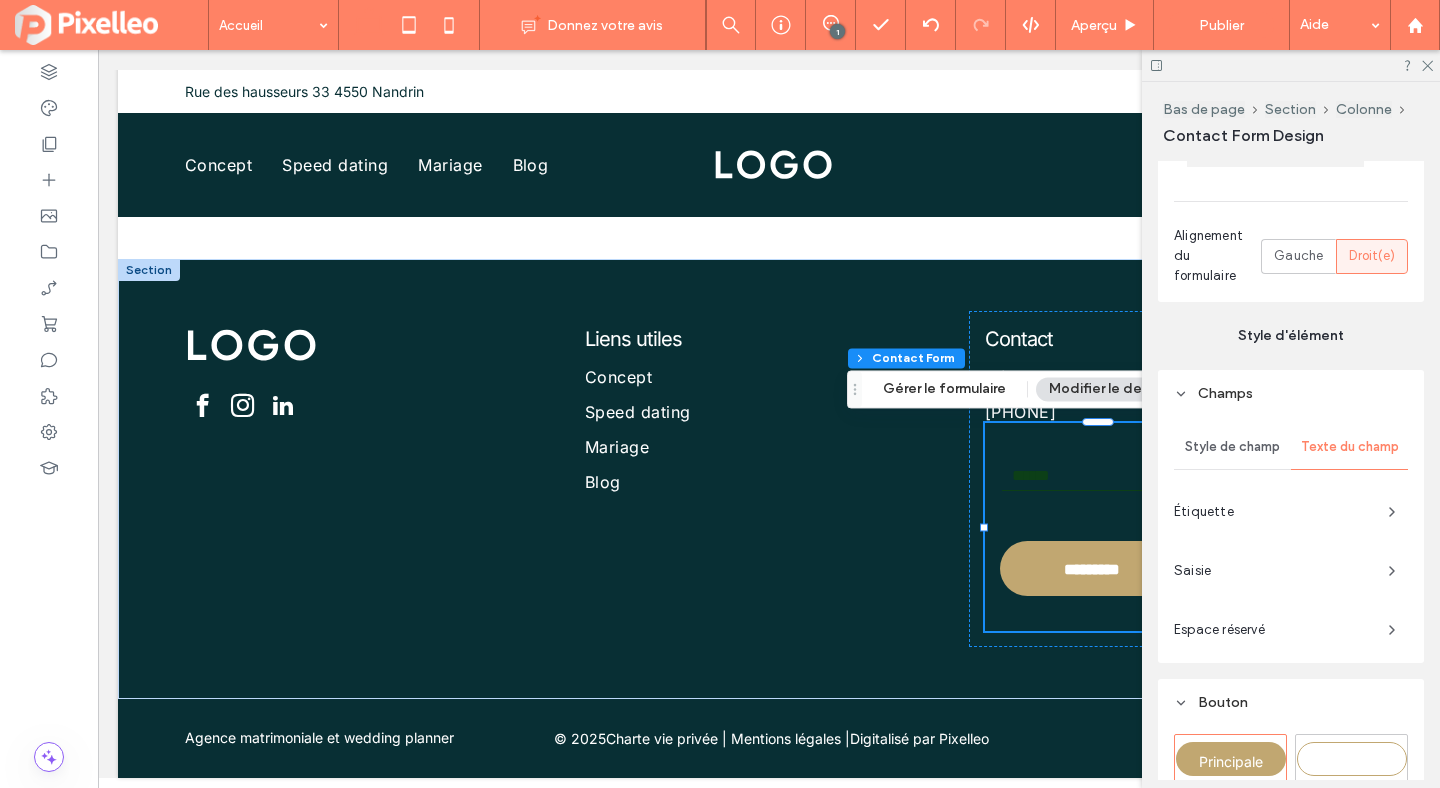 click on "Étiquette" at bounding box center (1273, 512) 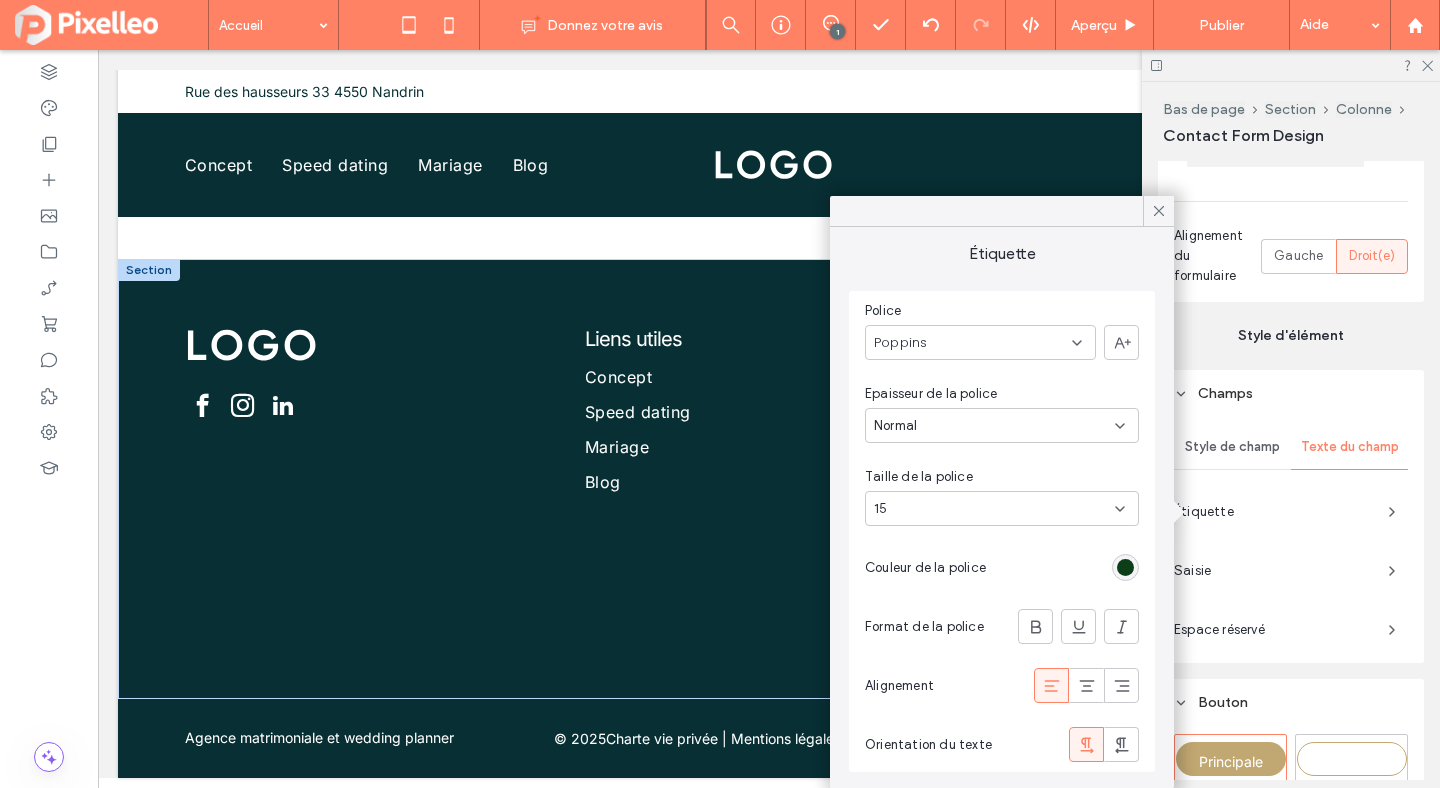 click on "Poppins" at bounding box center [980, 342] 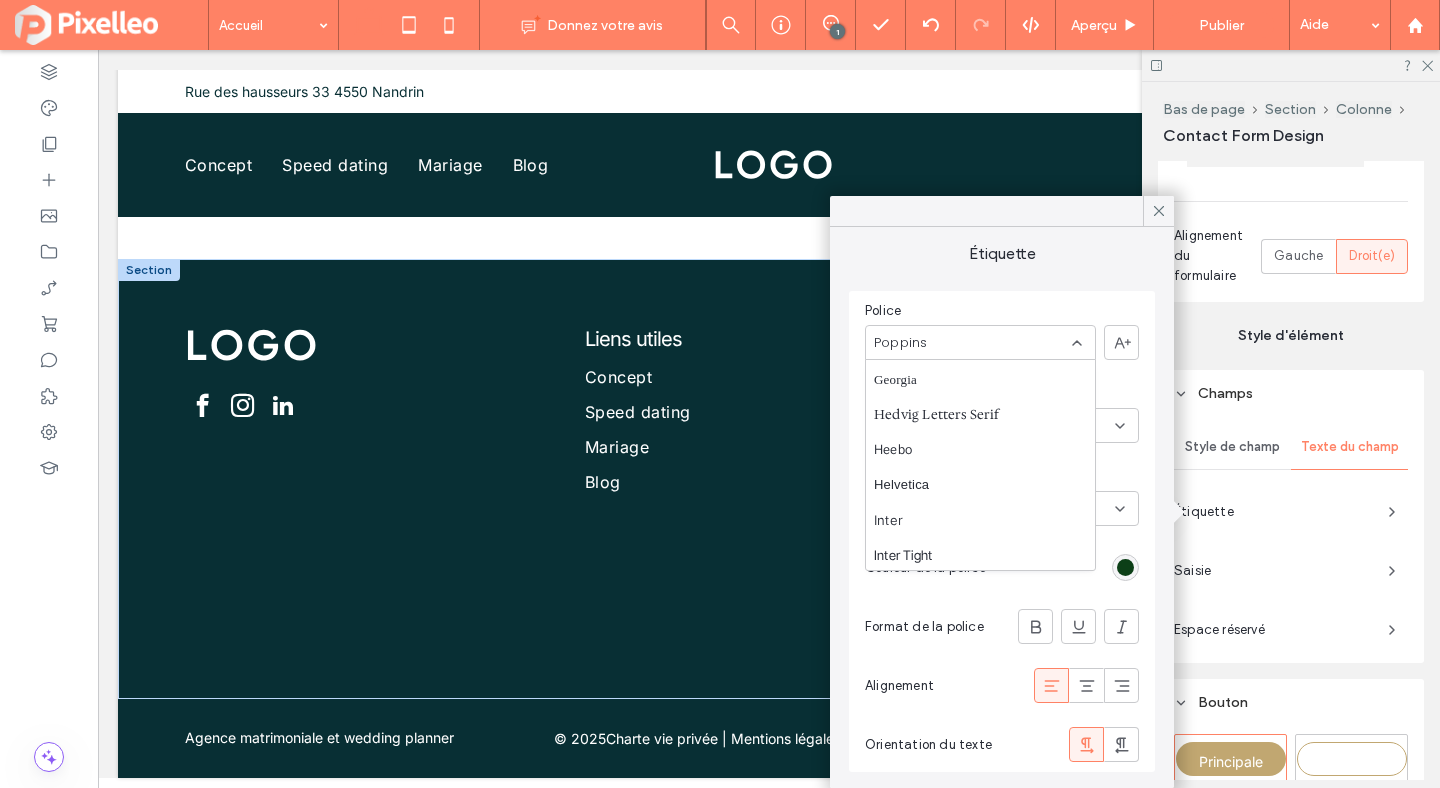 scroll, scrollTop: 704, scrollLeft: 0, axis: vertical 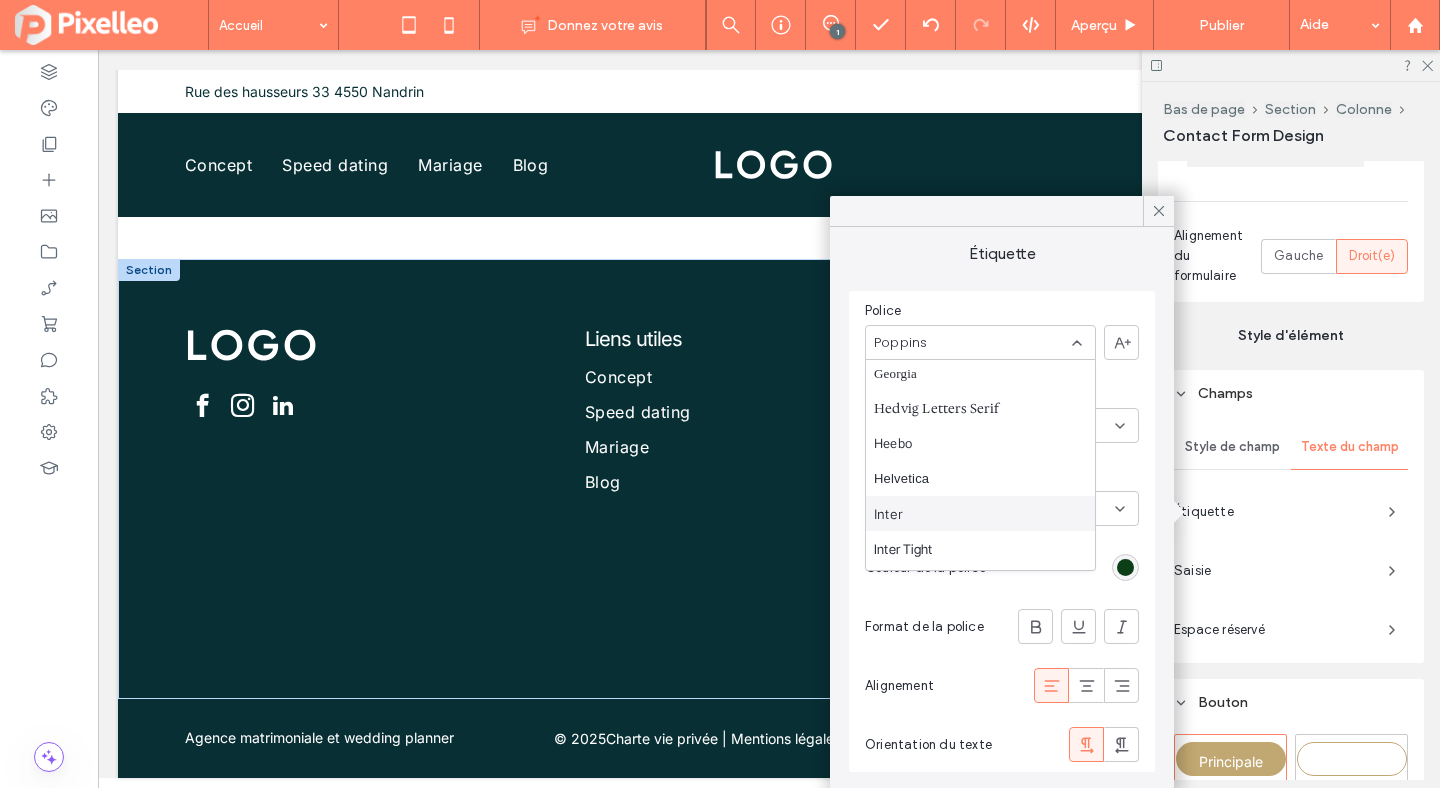 click on "Inter" at bounding box center (980, 513) 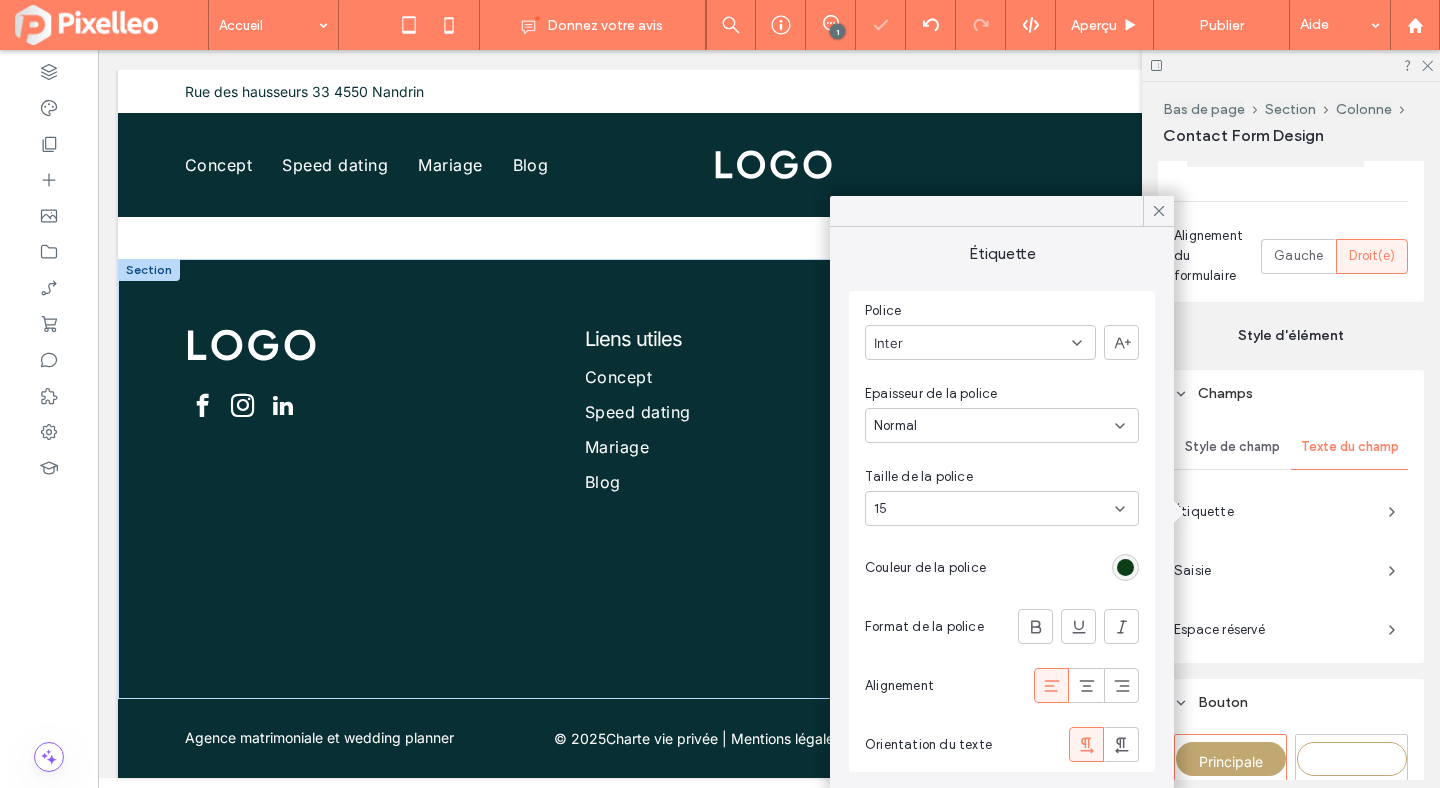 click at bounding box center (1125, 567) 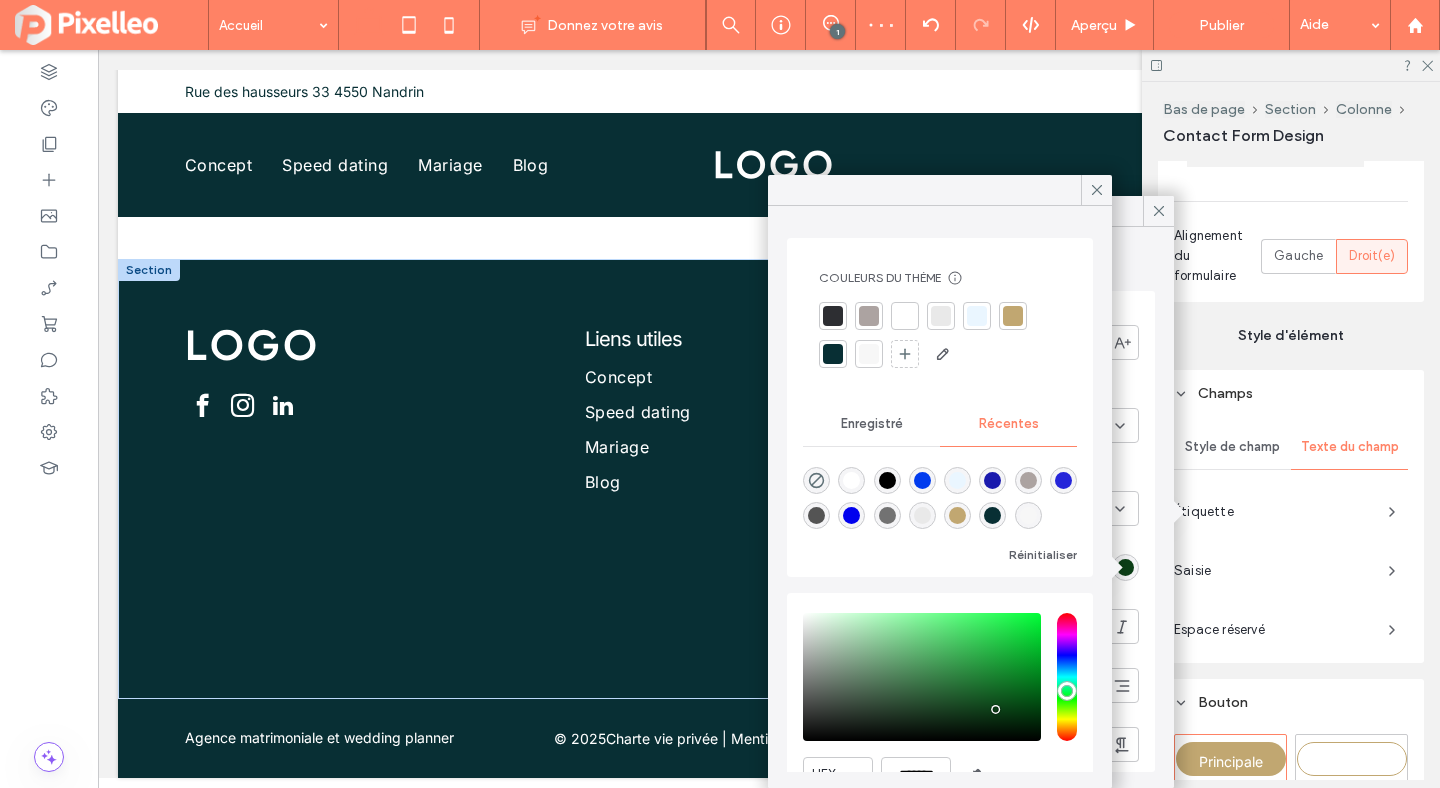 click at bounding box center (851, 480) 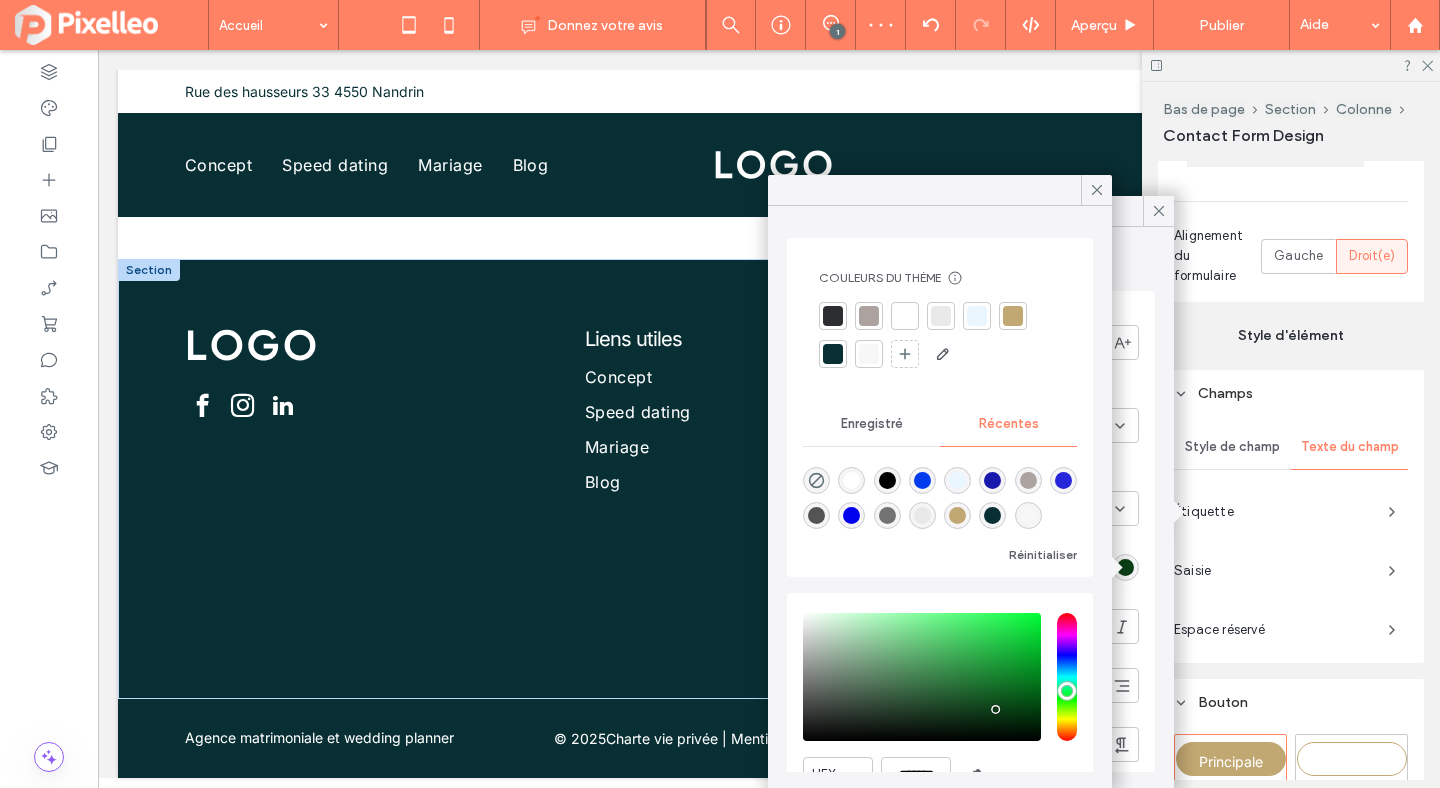 type on "*******" 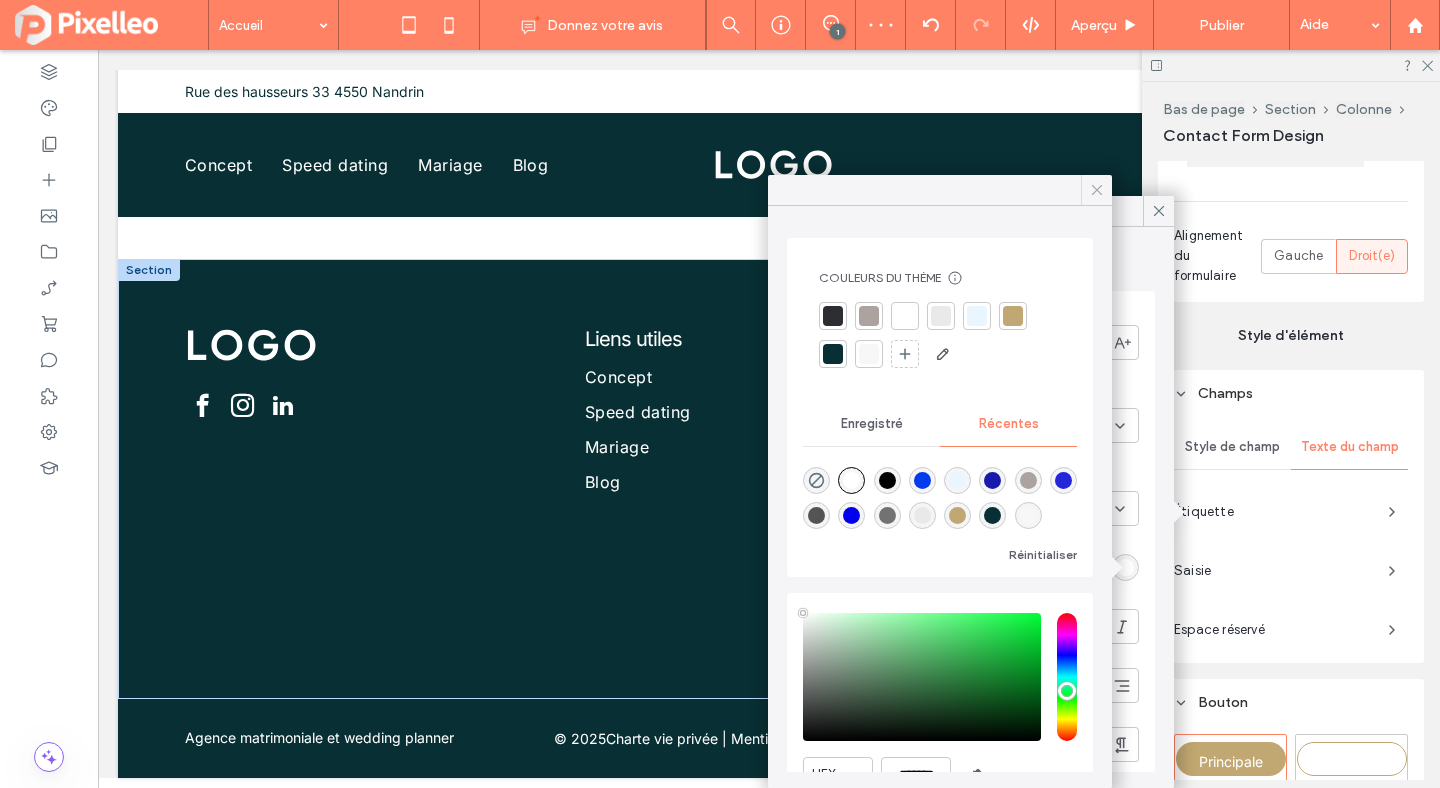 click at bounding box center (1097, 190) 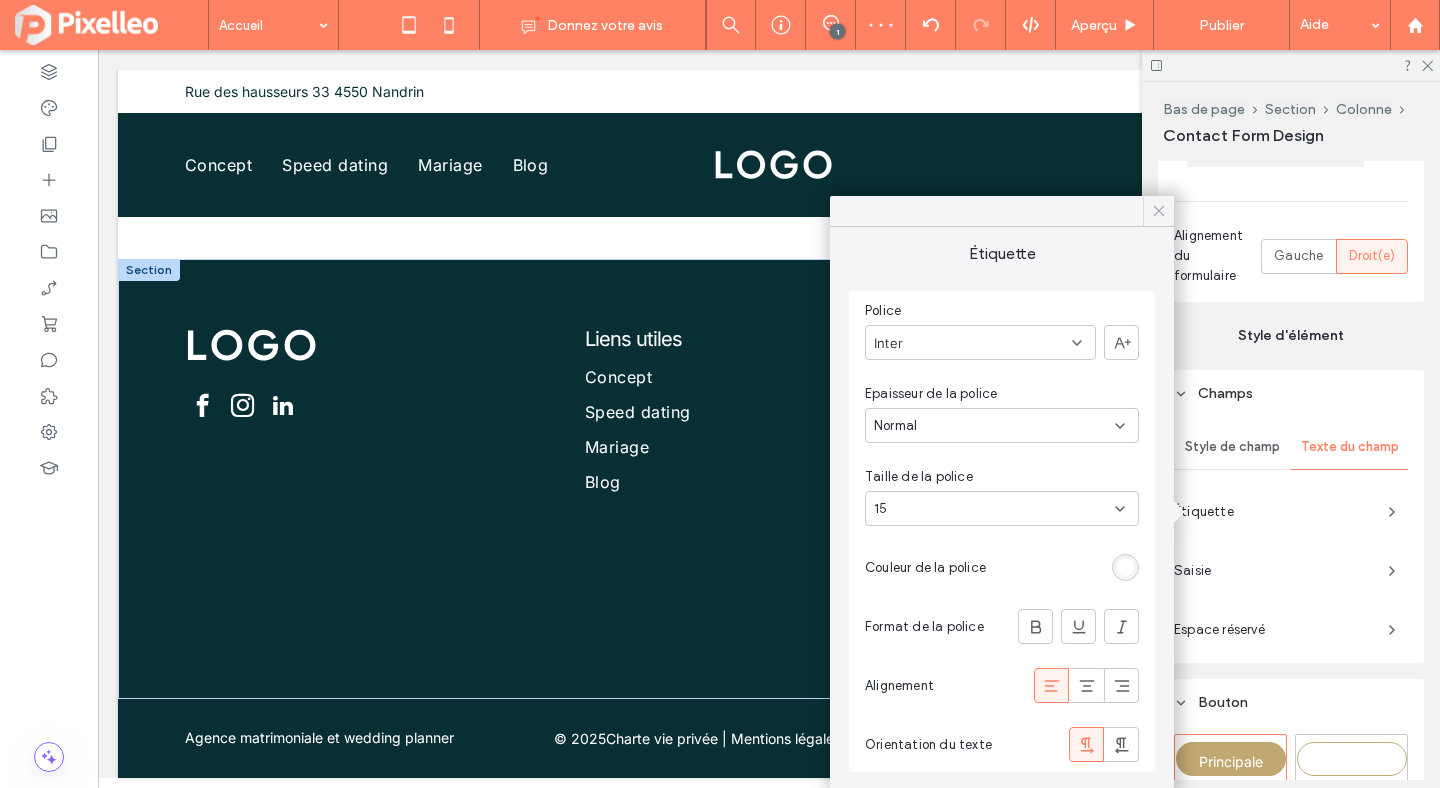 click 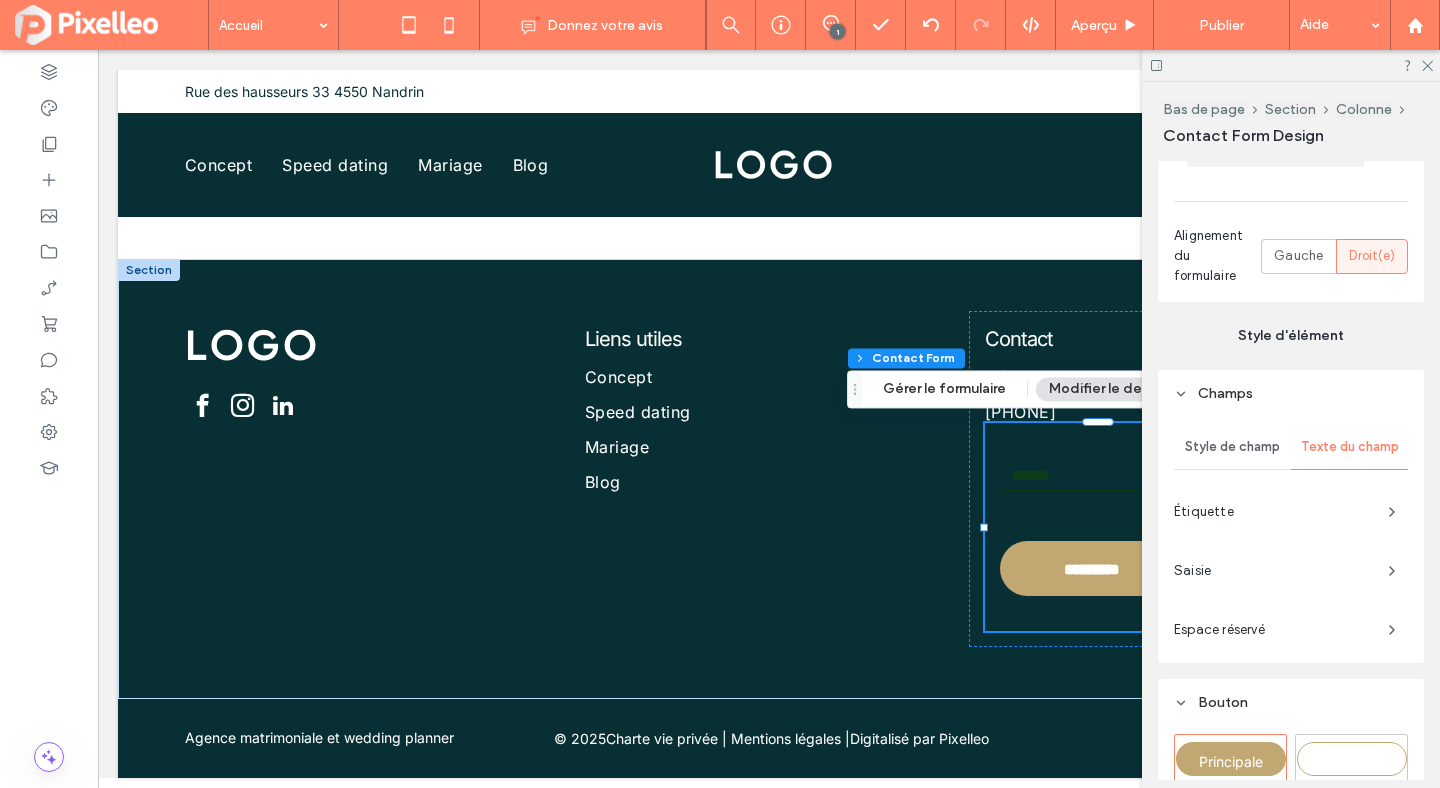 click on "Étiquette" at bounding box center [1273, 512] 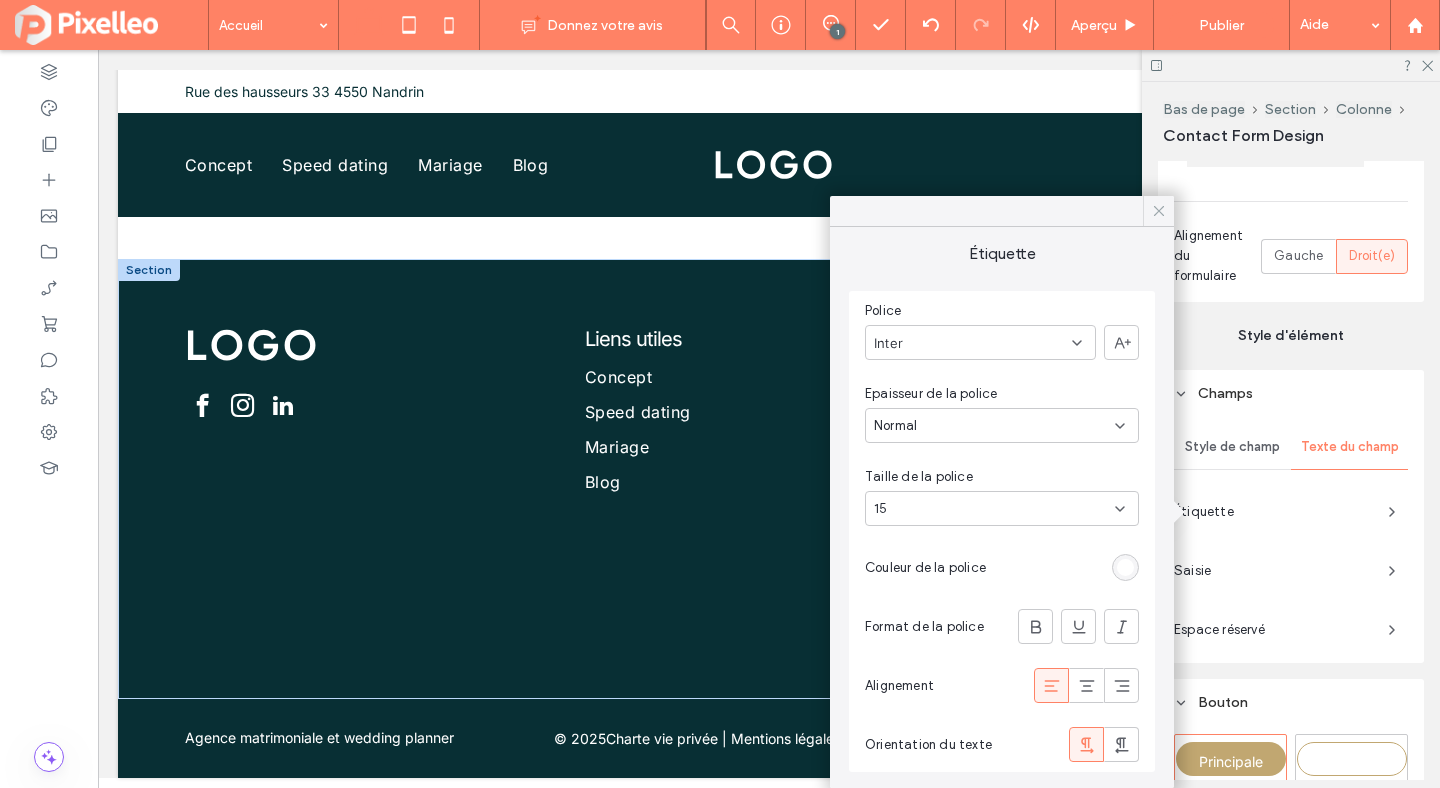 click 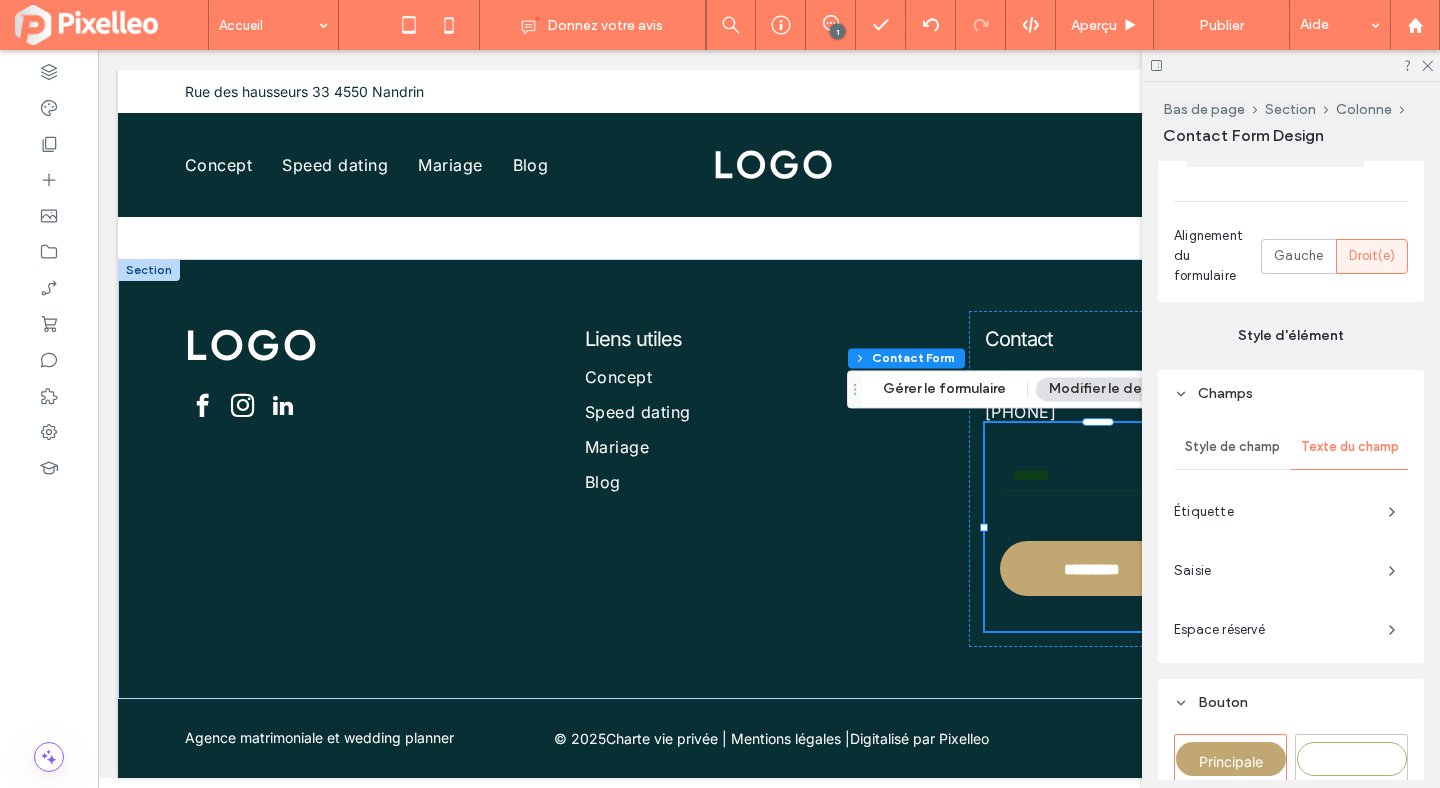 click on "Saisie" at bounding box center (1273, 571) 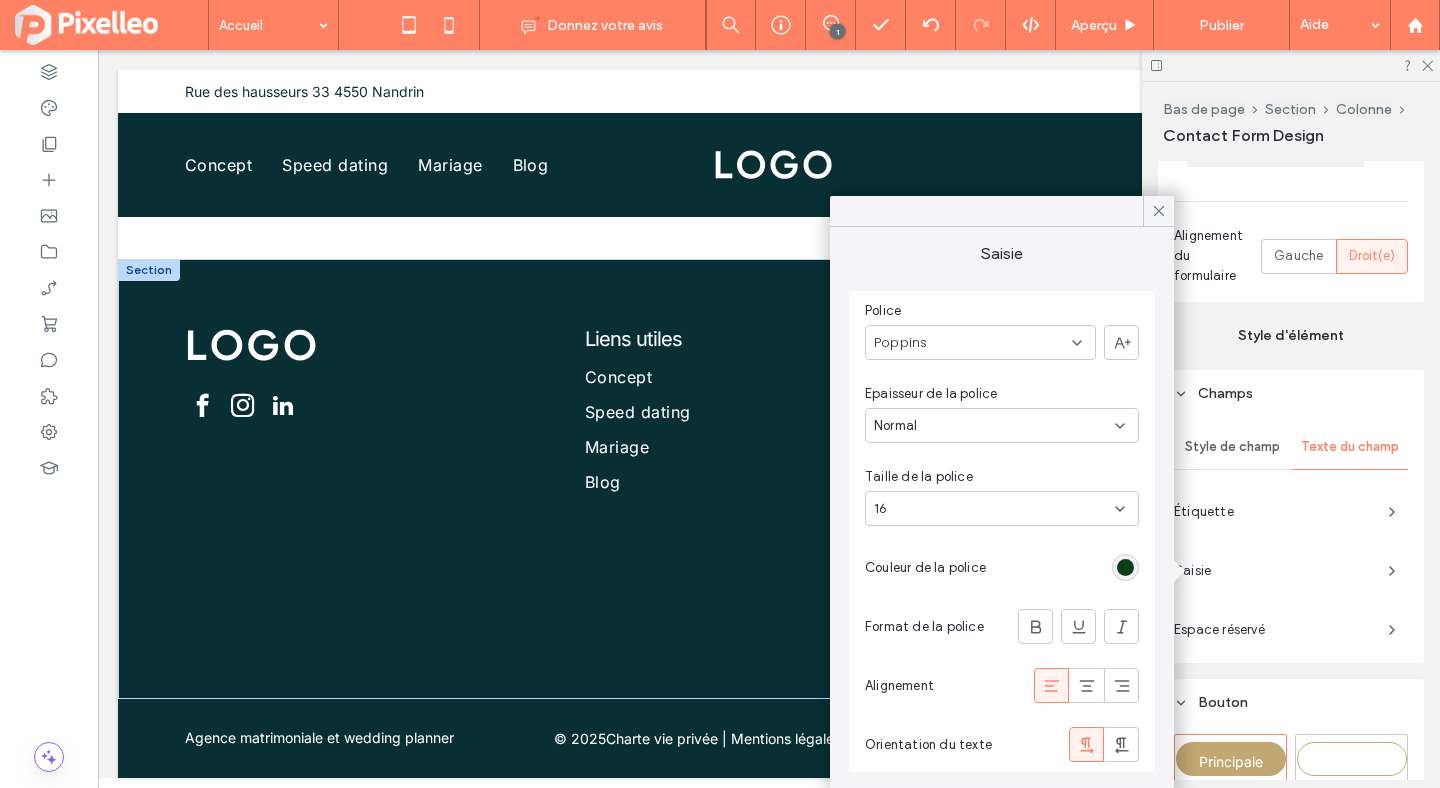 click at bounding box center (1125, 567) 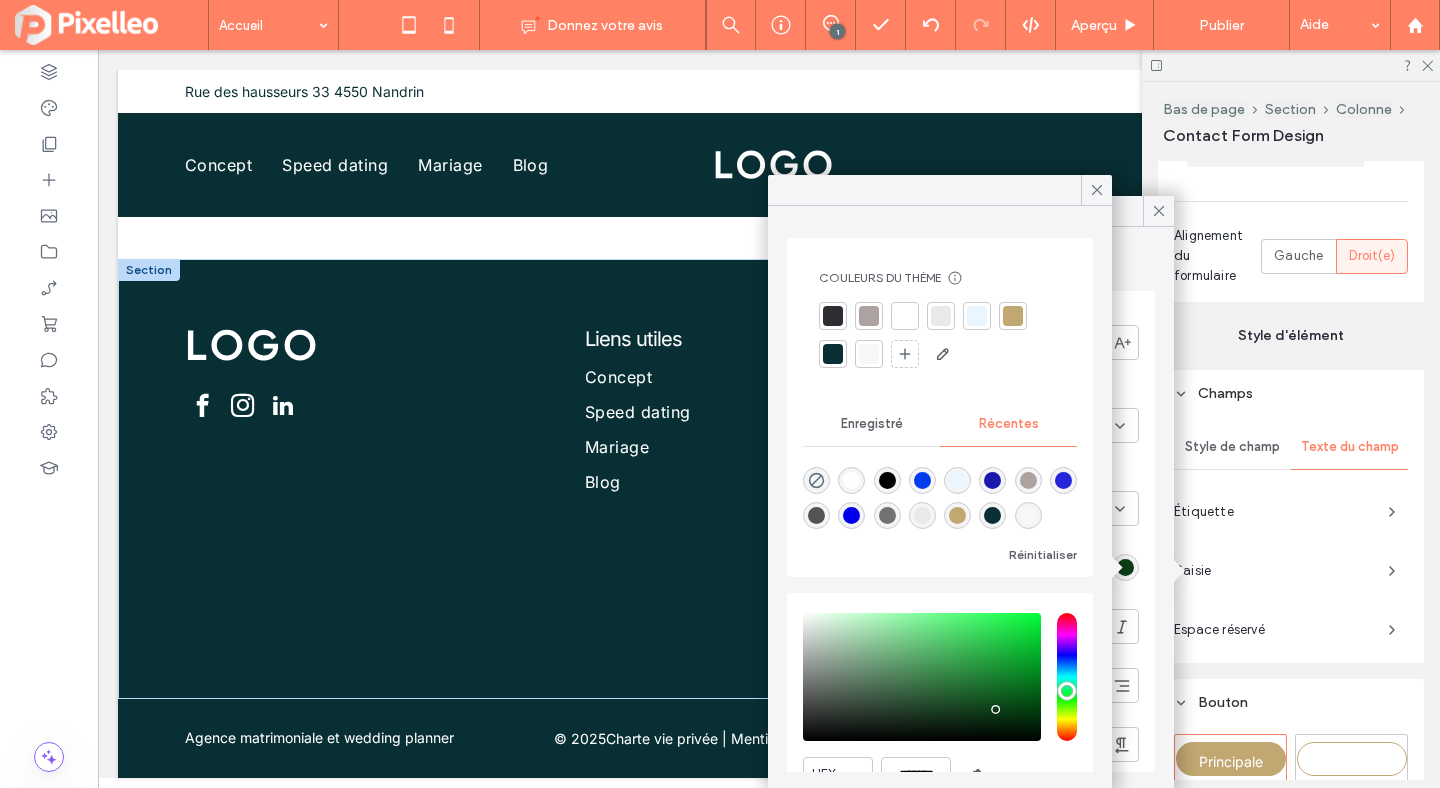 click at bounding box center (851, 480) 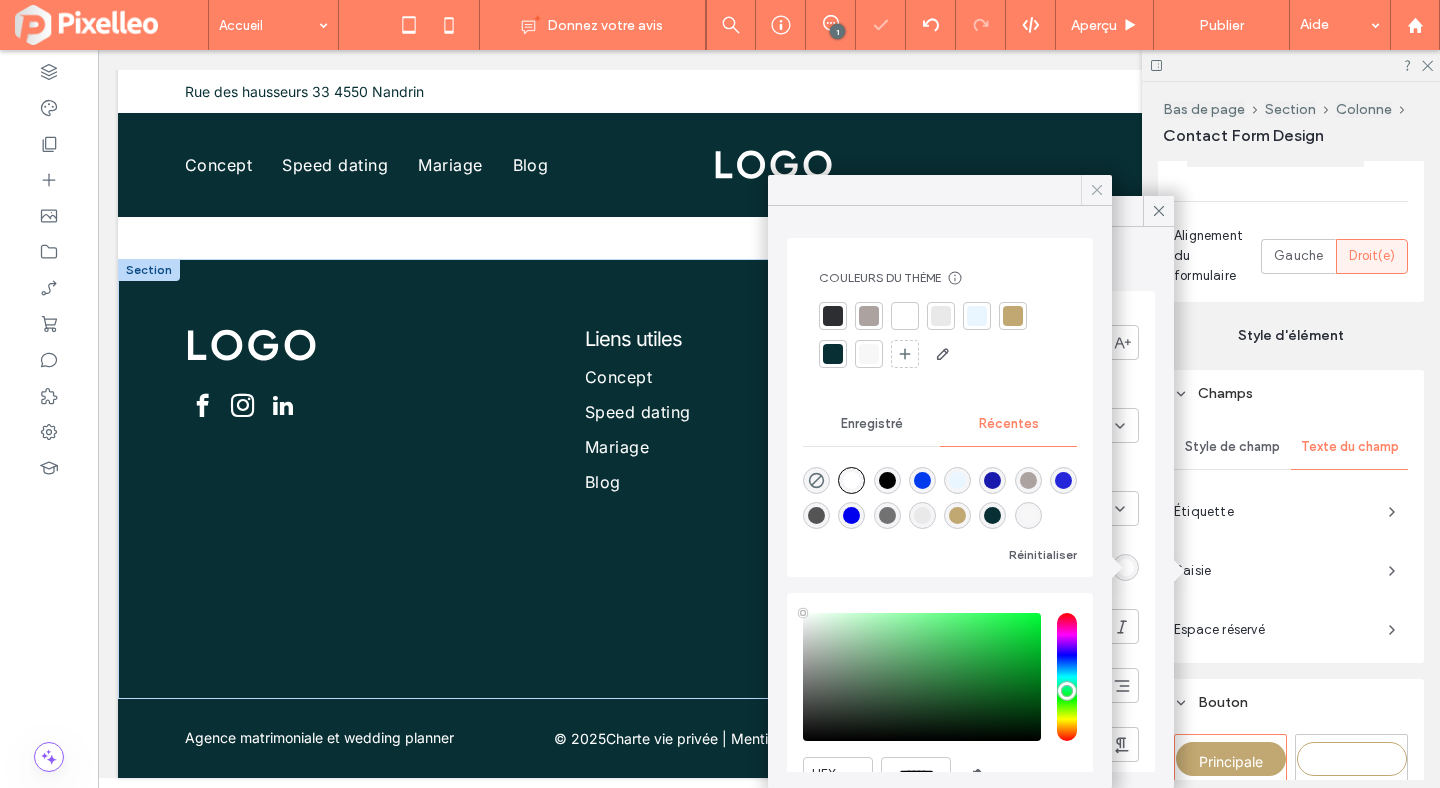 click 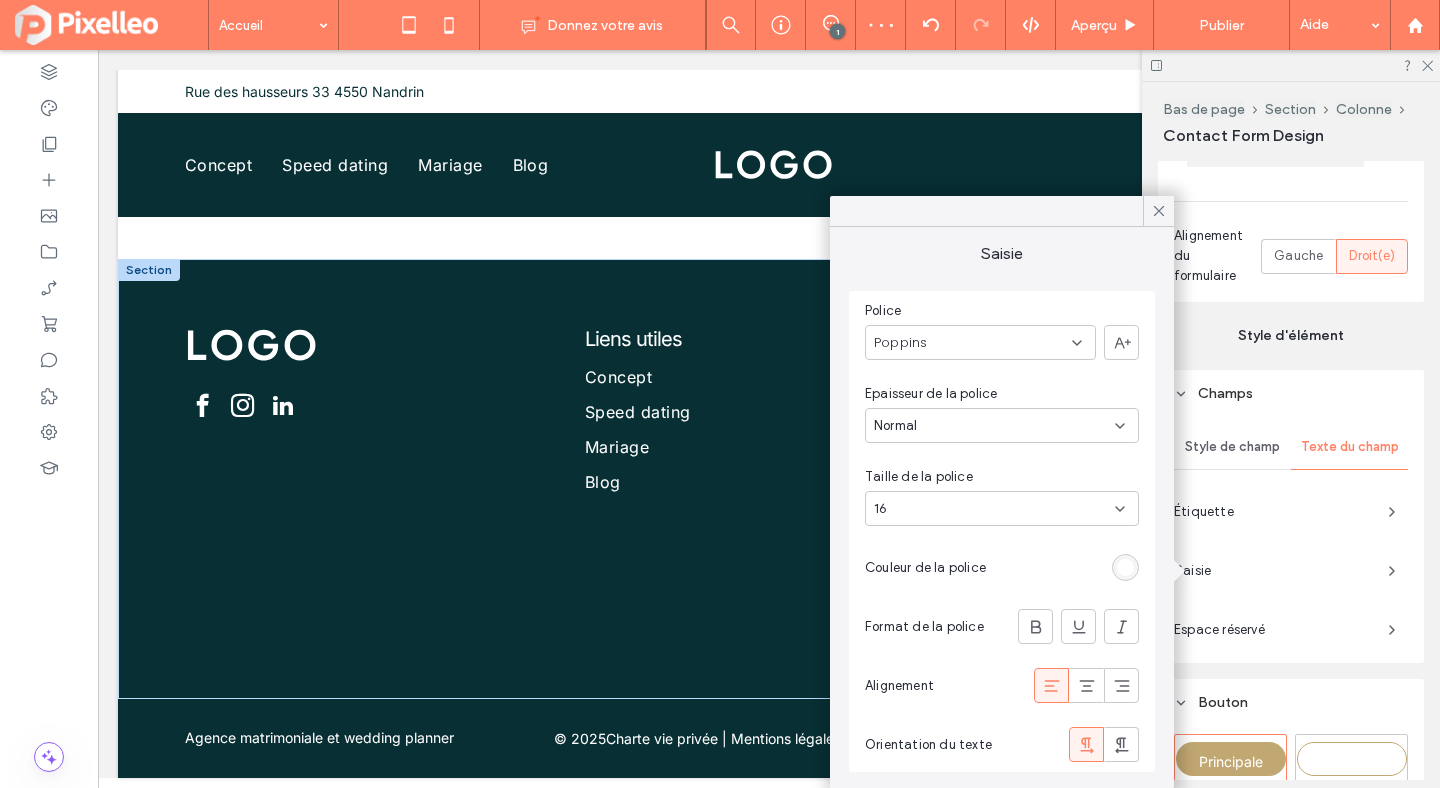click on "Poppins" at bounding box center (980, 342) 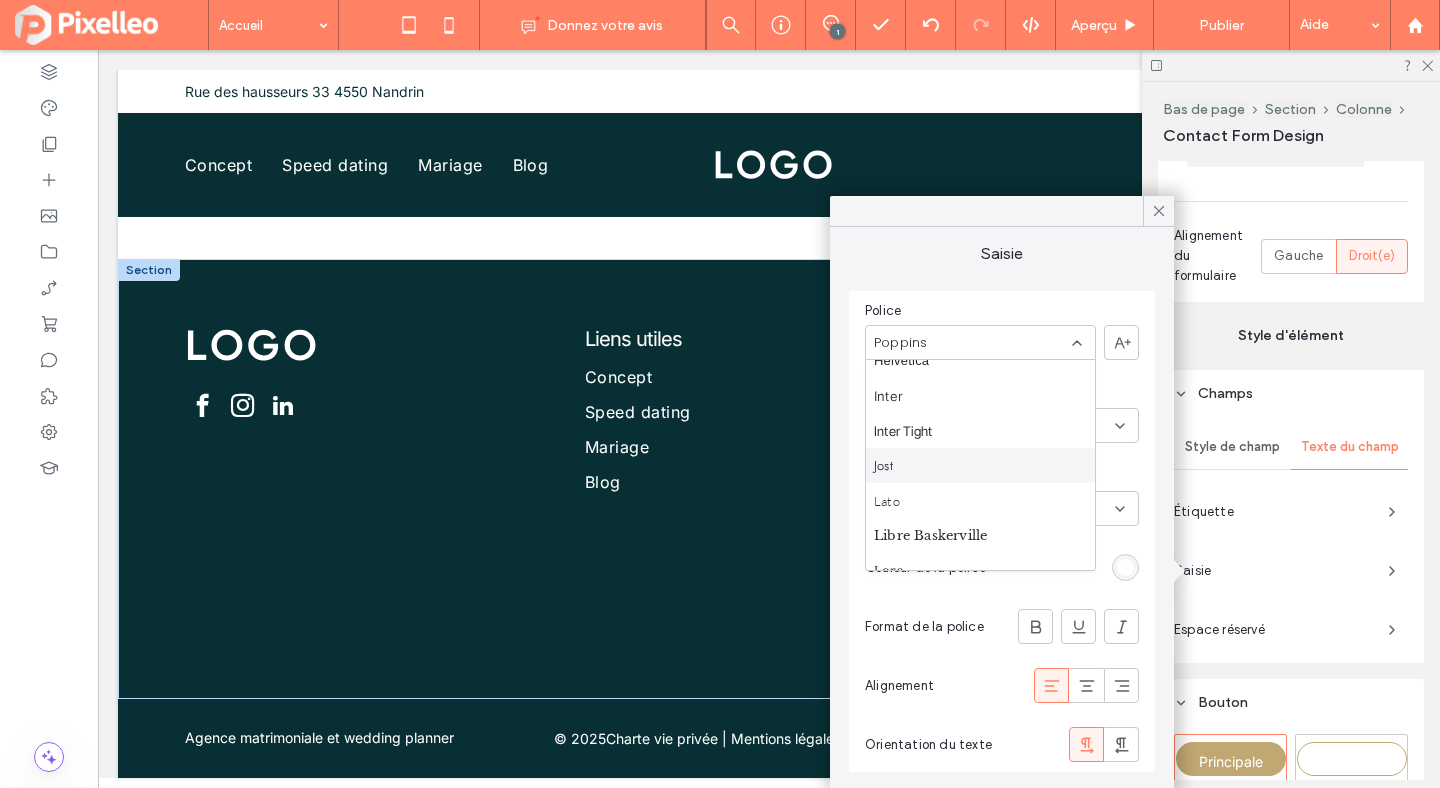 scroll, scrollTop: 817, scrollLeft: 0, axis: vertical 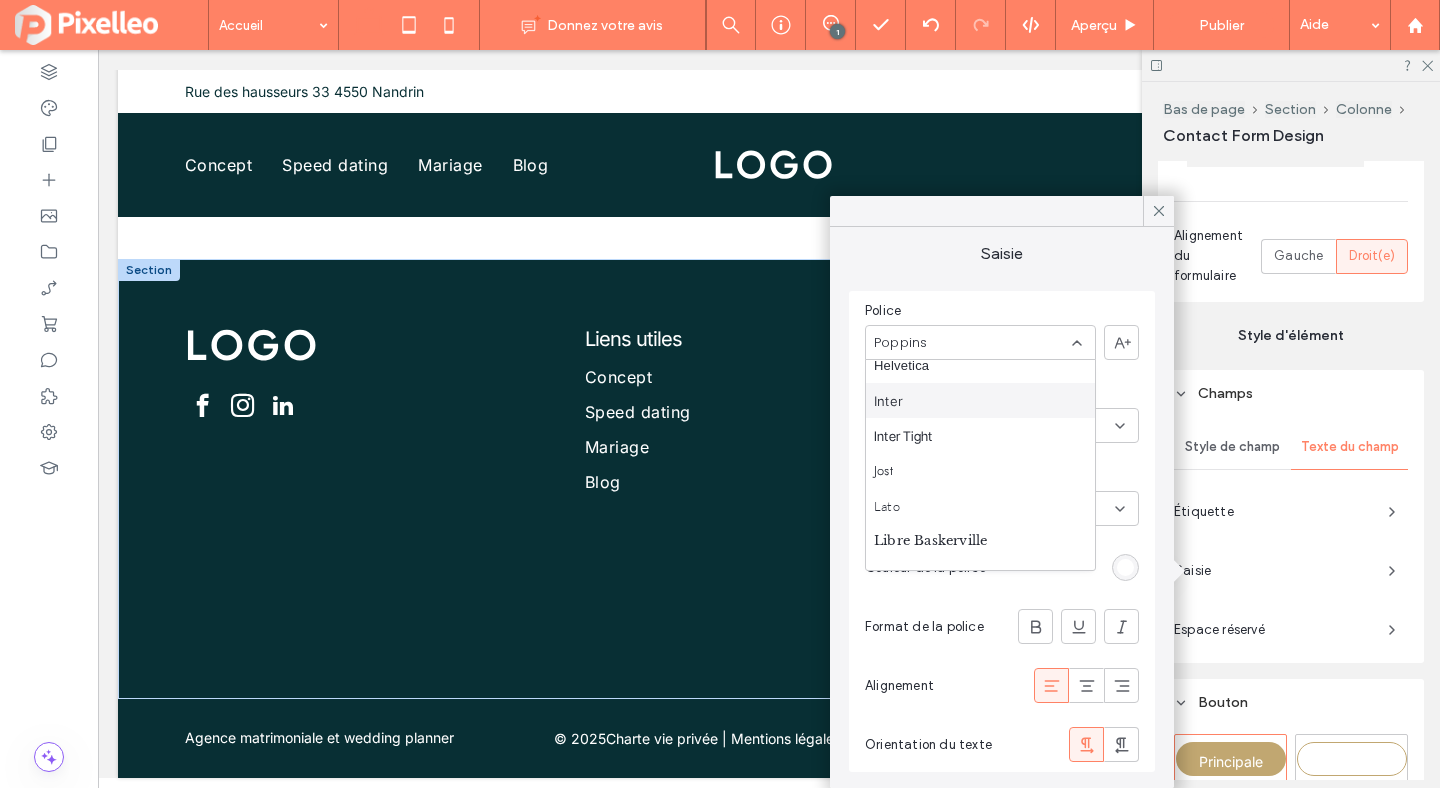 click on "Inter" at bounding box center [888, 401] 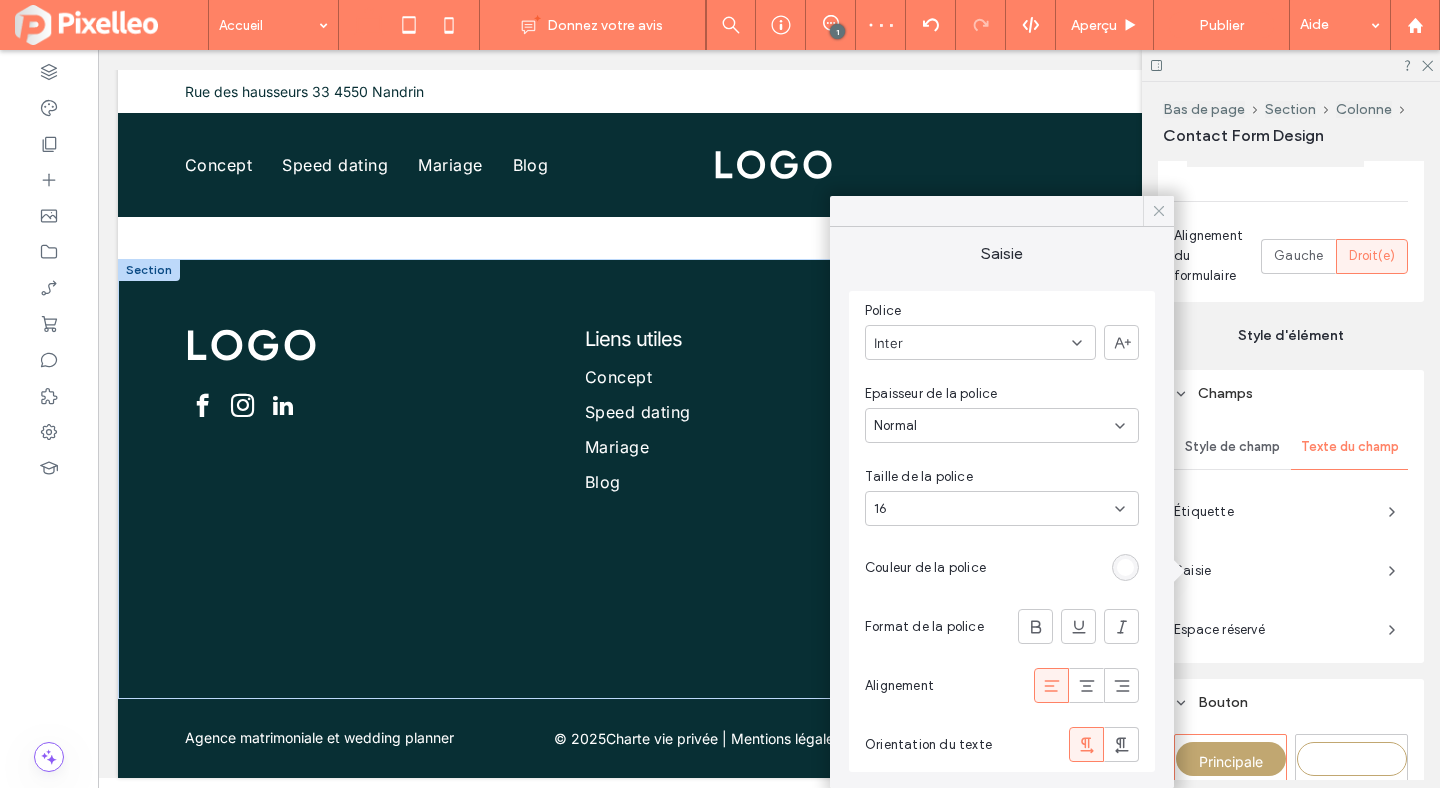 click 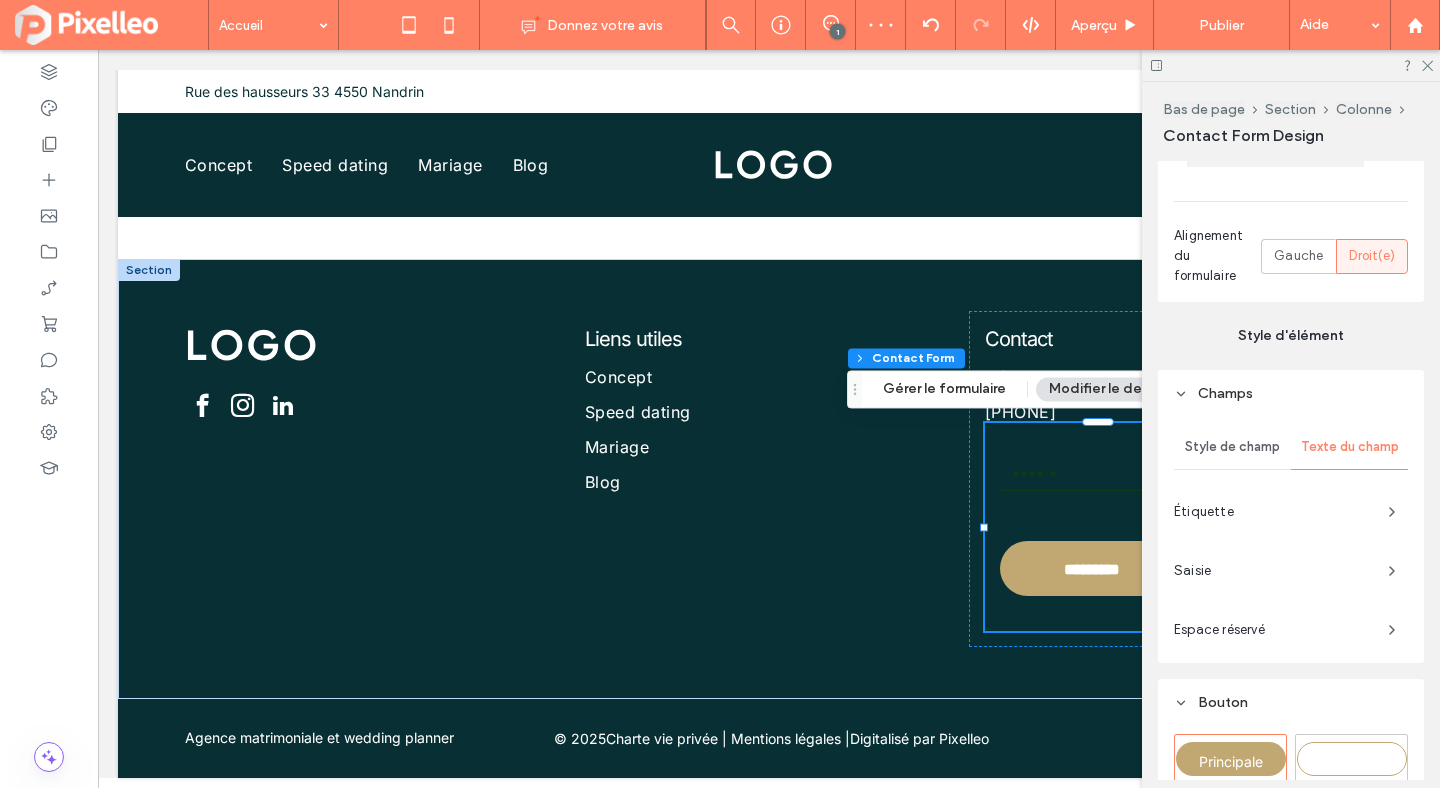click on "Espace réservé" at bounding box center [1273, 630] 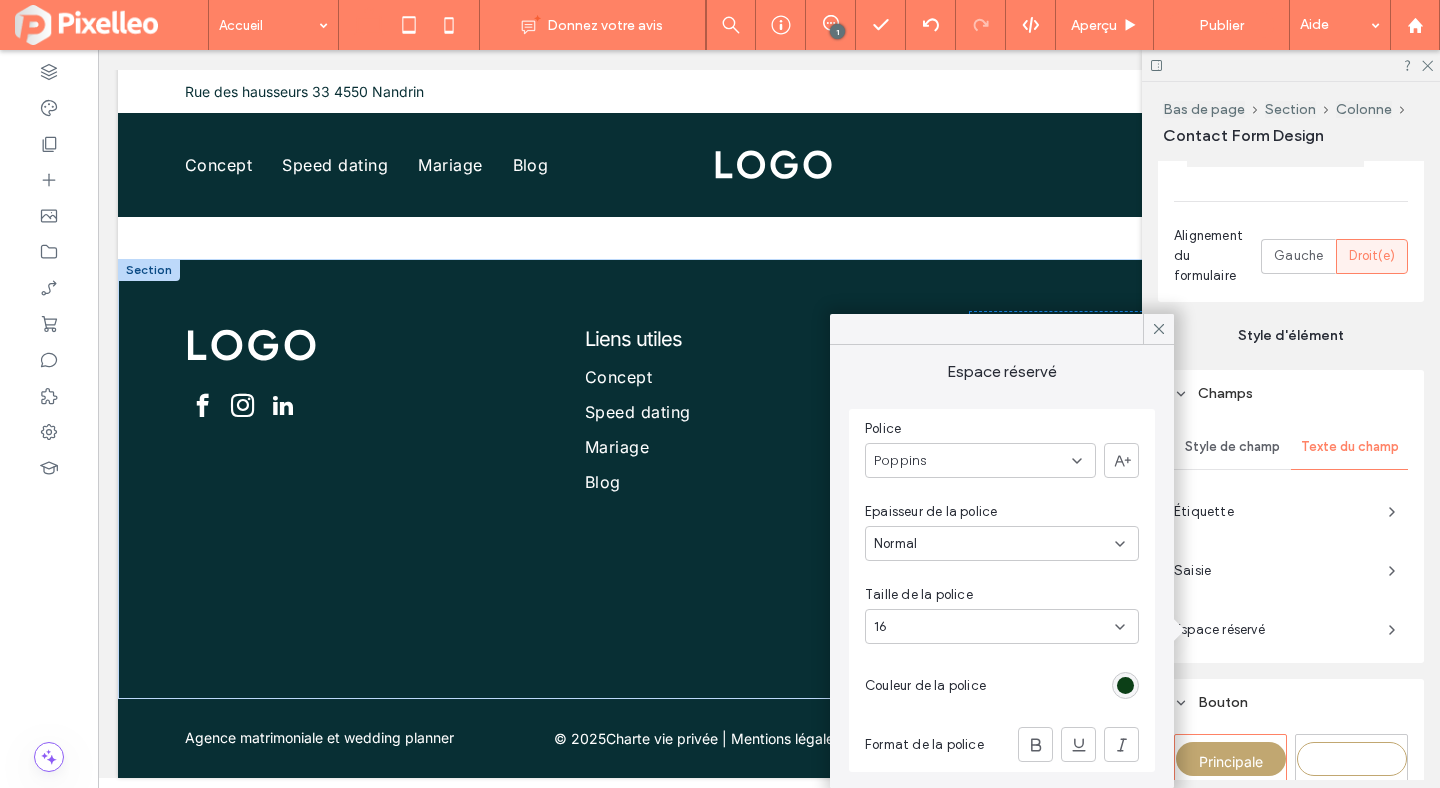 click at bounding box center [1125, 685] 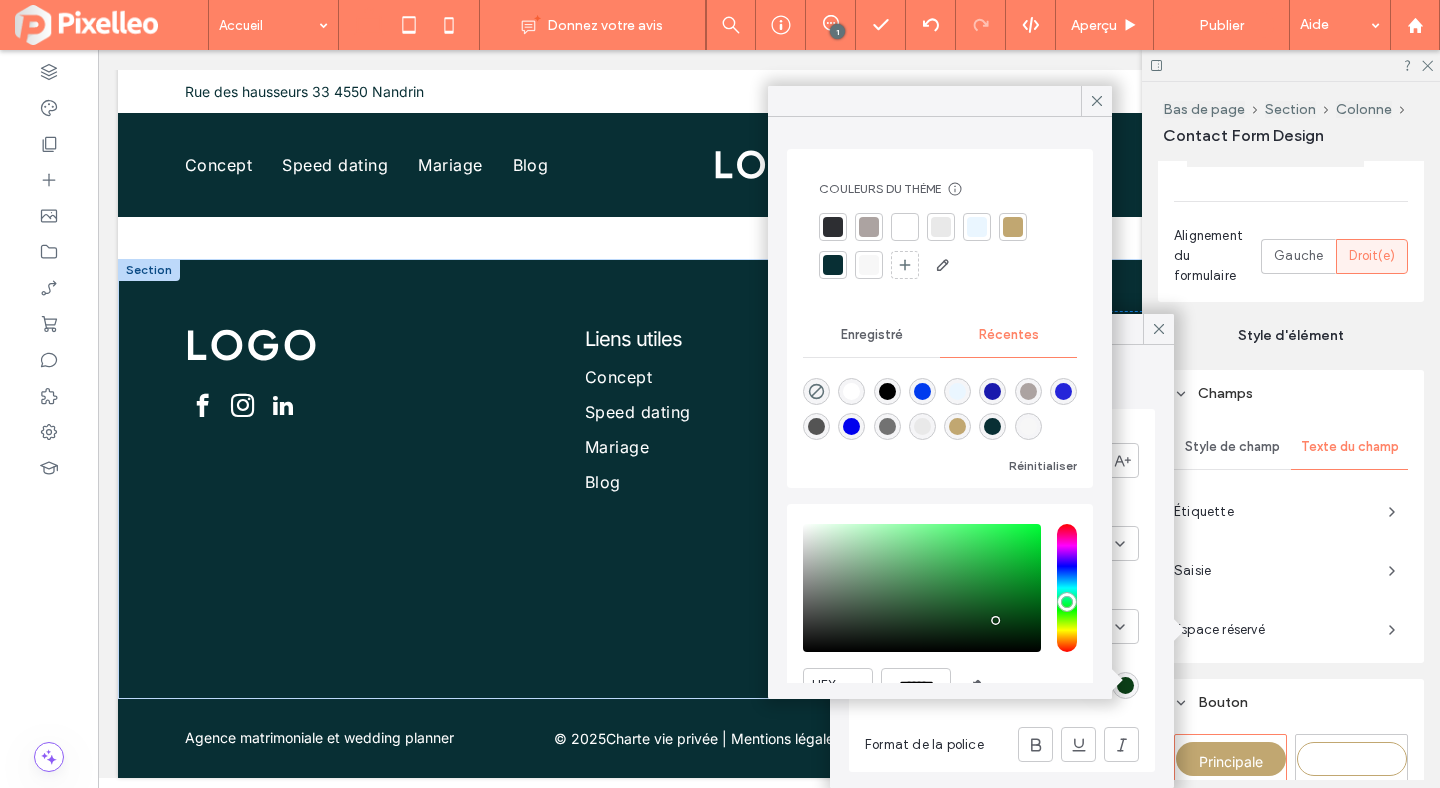 click at bounding box center [851, 391] 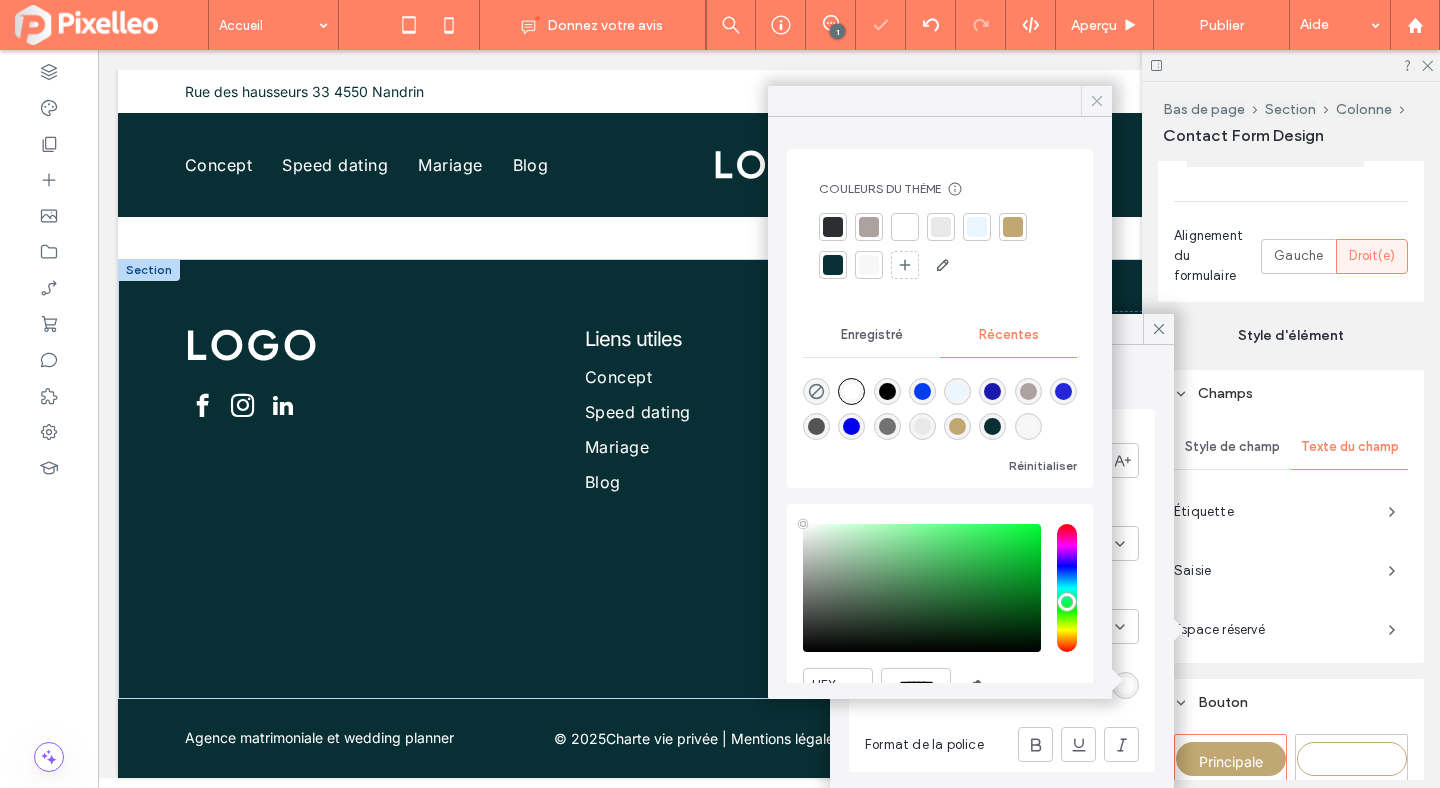 click 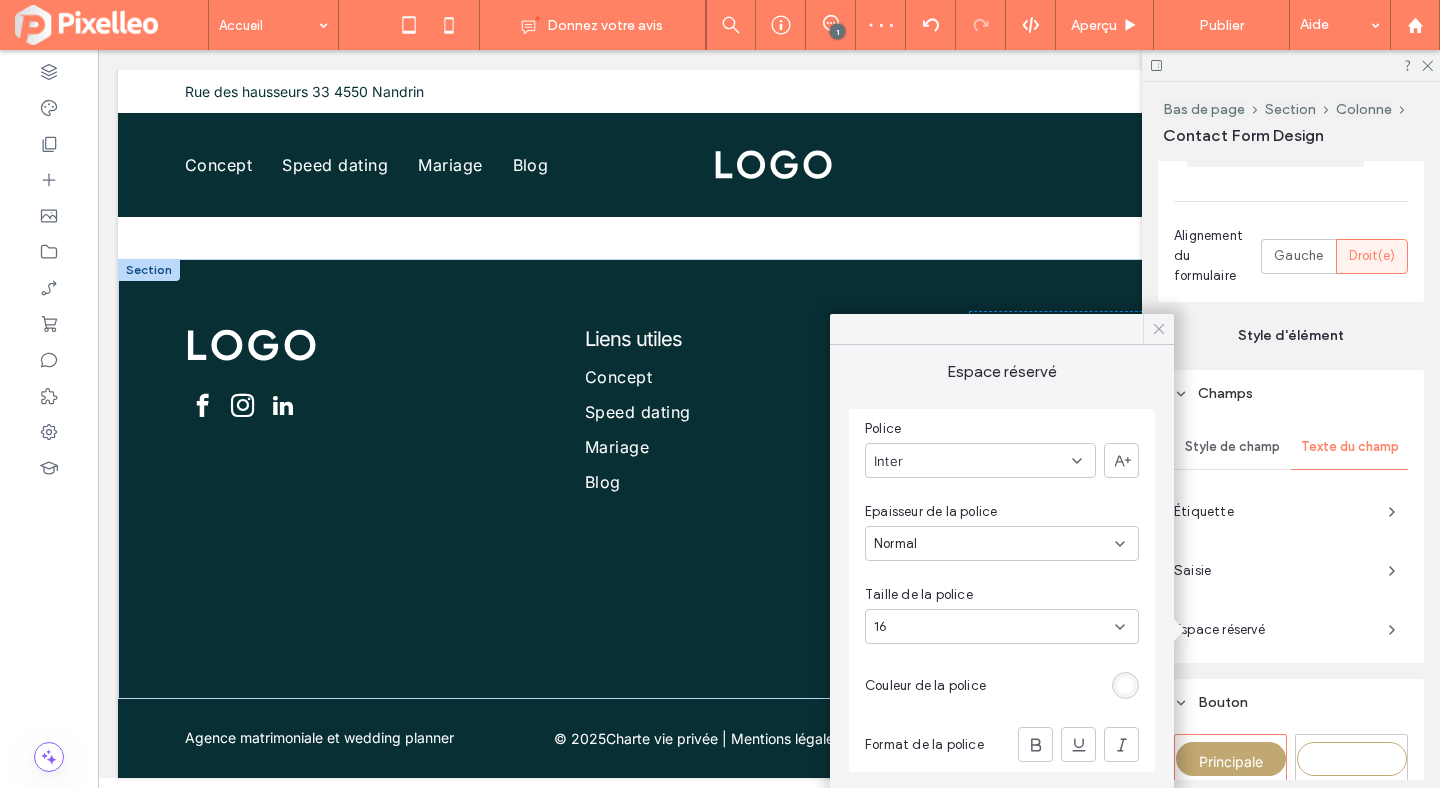 click 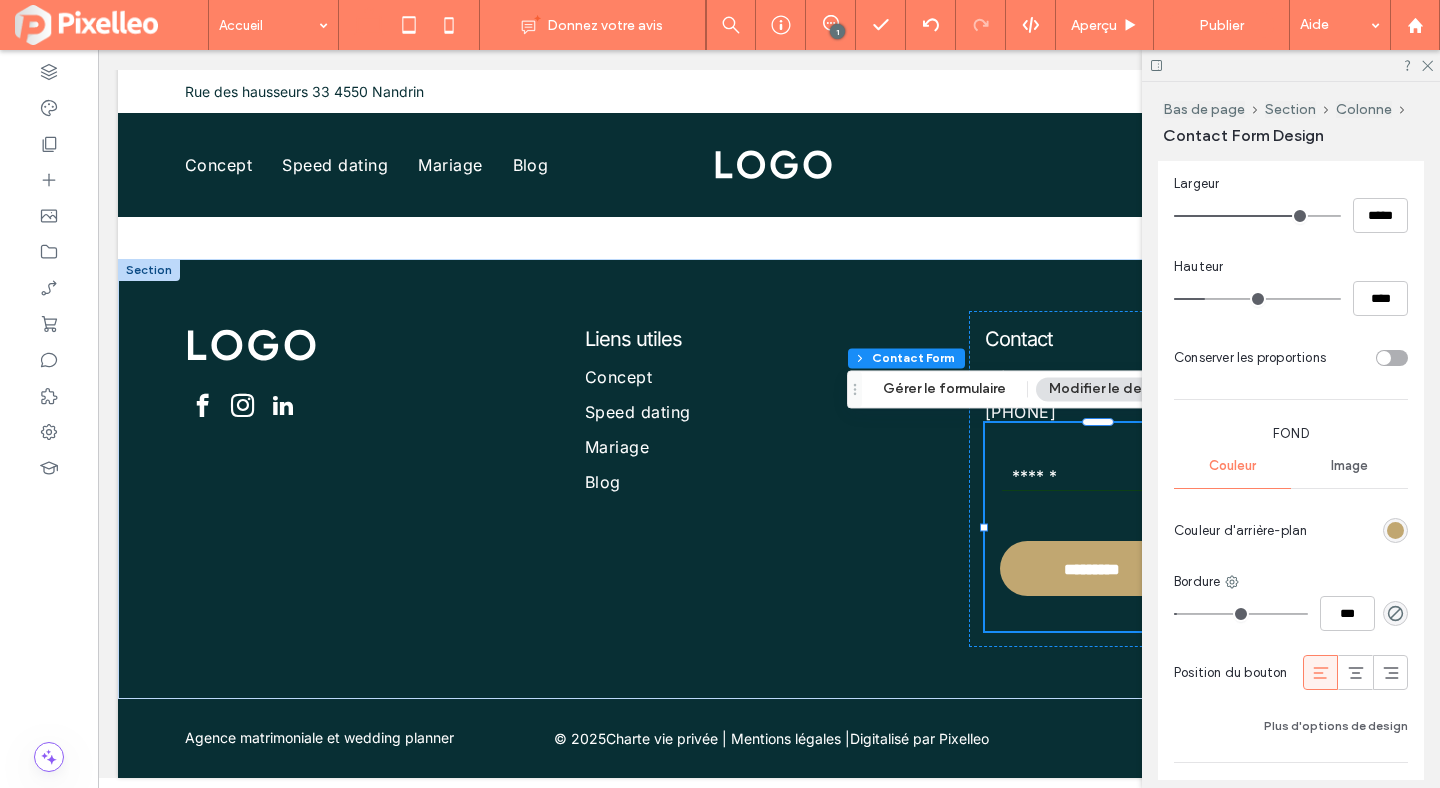scroll, scrollTop: 2014, scrollLeft: 0, axis: vertical 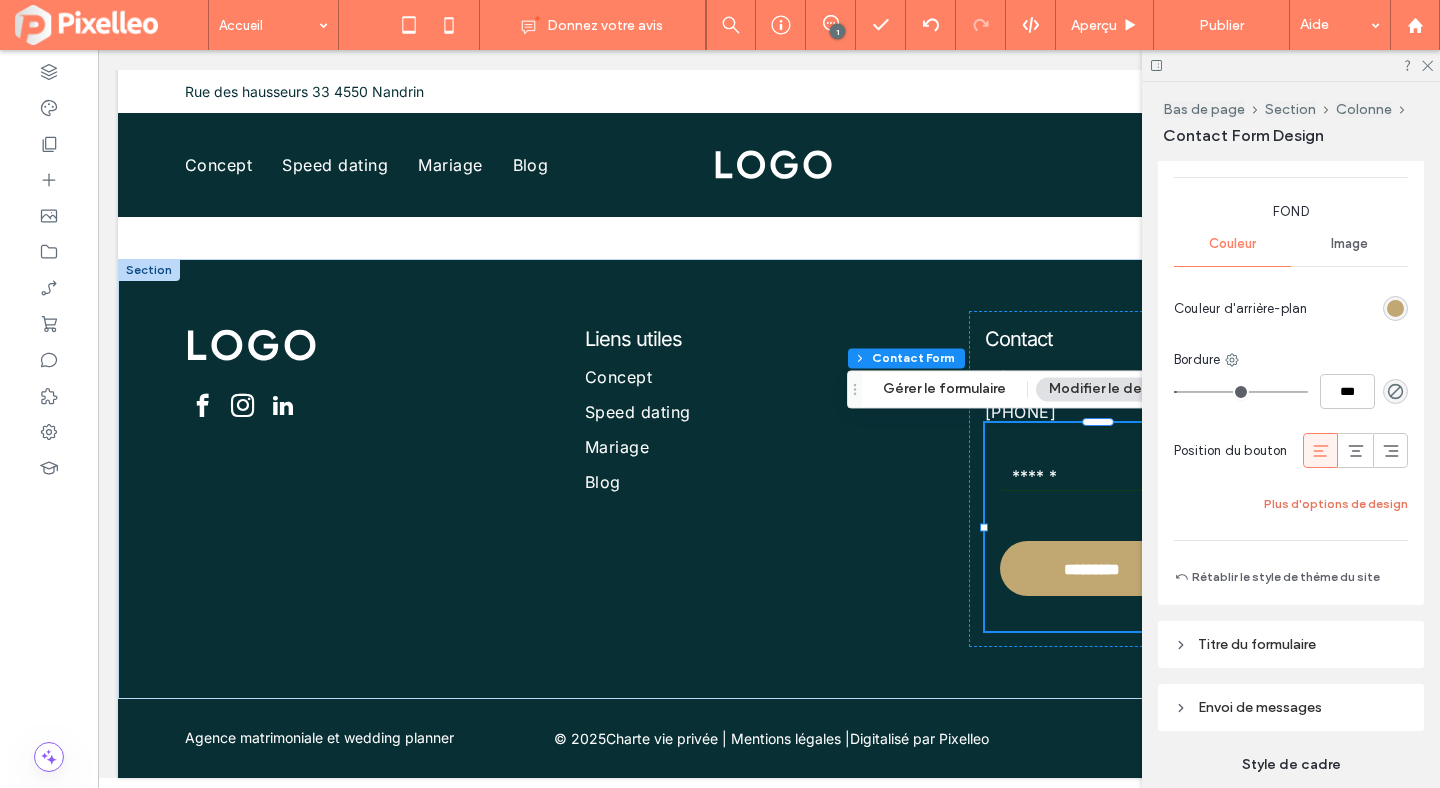 click on "Plus d'options de design" at bounding box center [1336, 504] 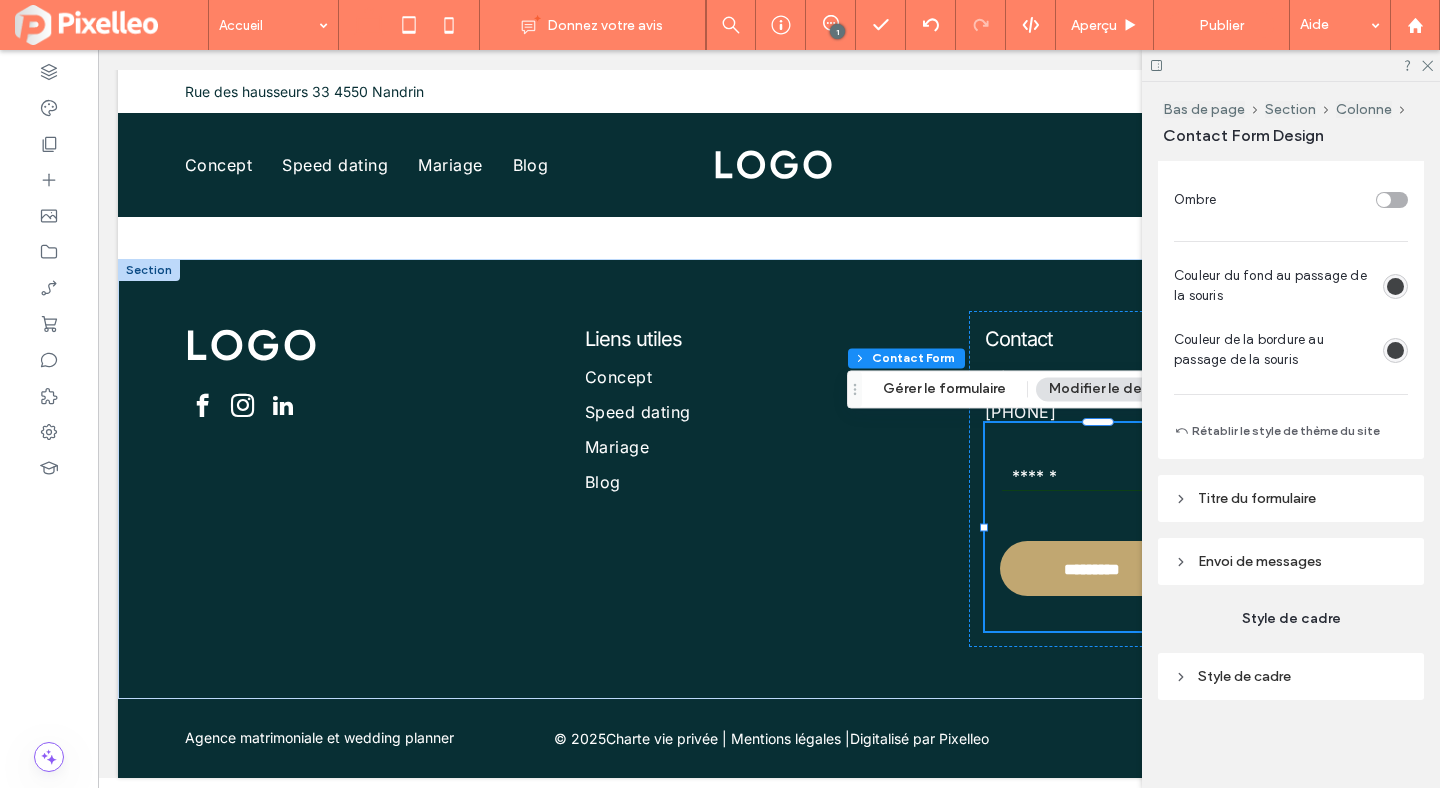 scroll, scrollTop: 2403, scrollLeft: 0, axis: vertical 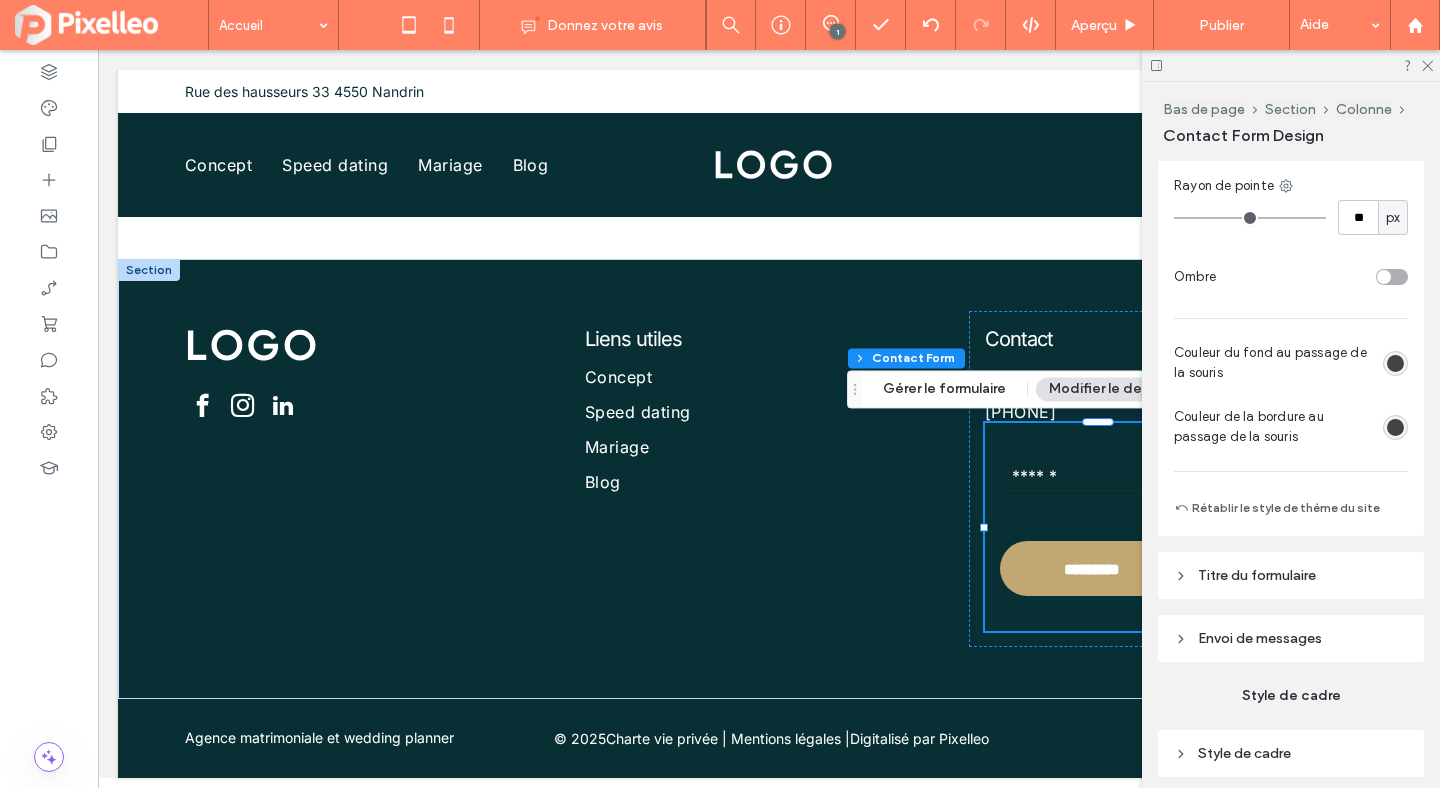 click on "Titre du formulaire" at bounding box center [1257, 575] 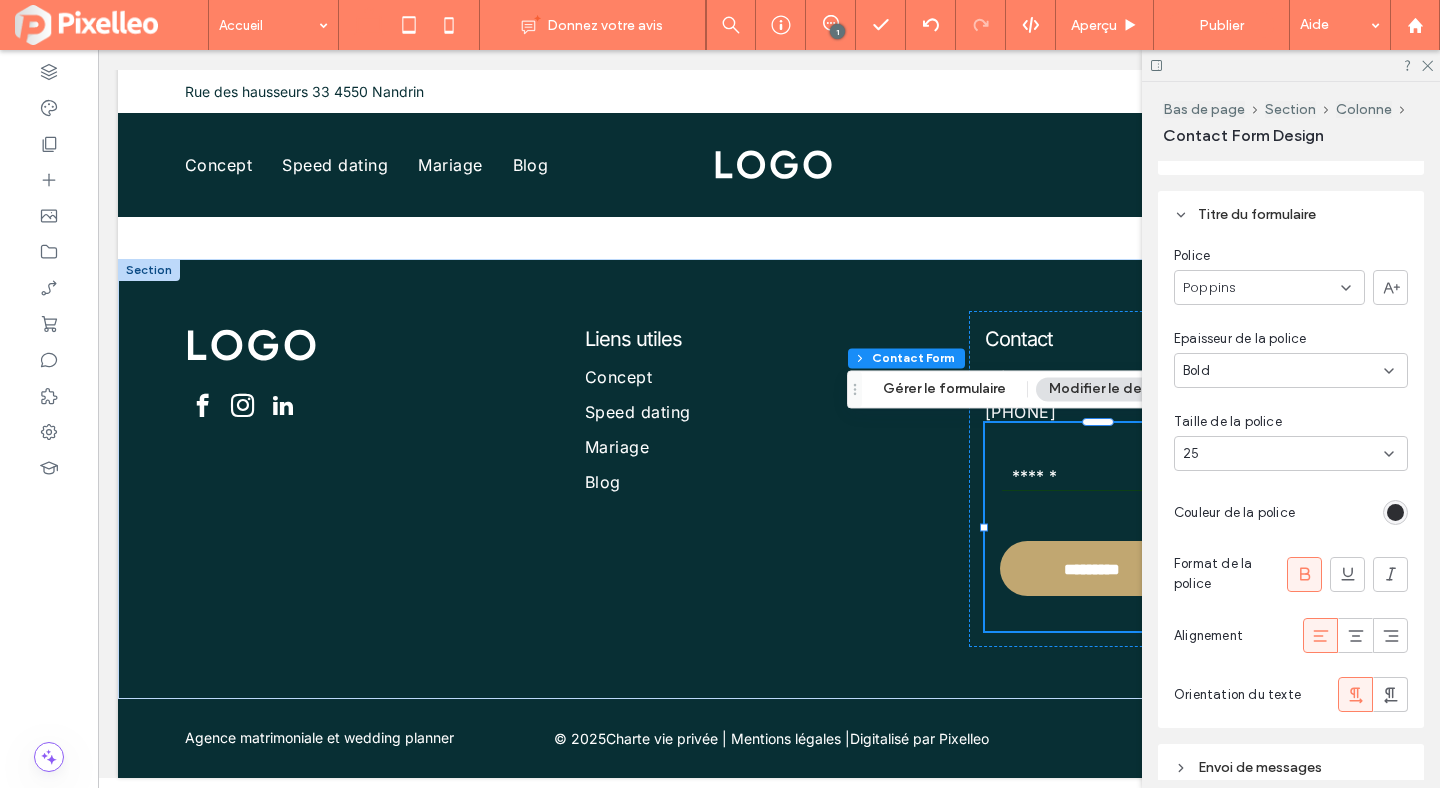 scroll, scrollTop: 2829, scrollLeft: 0, axis: vertical 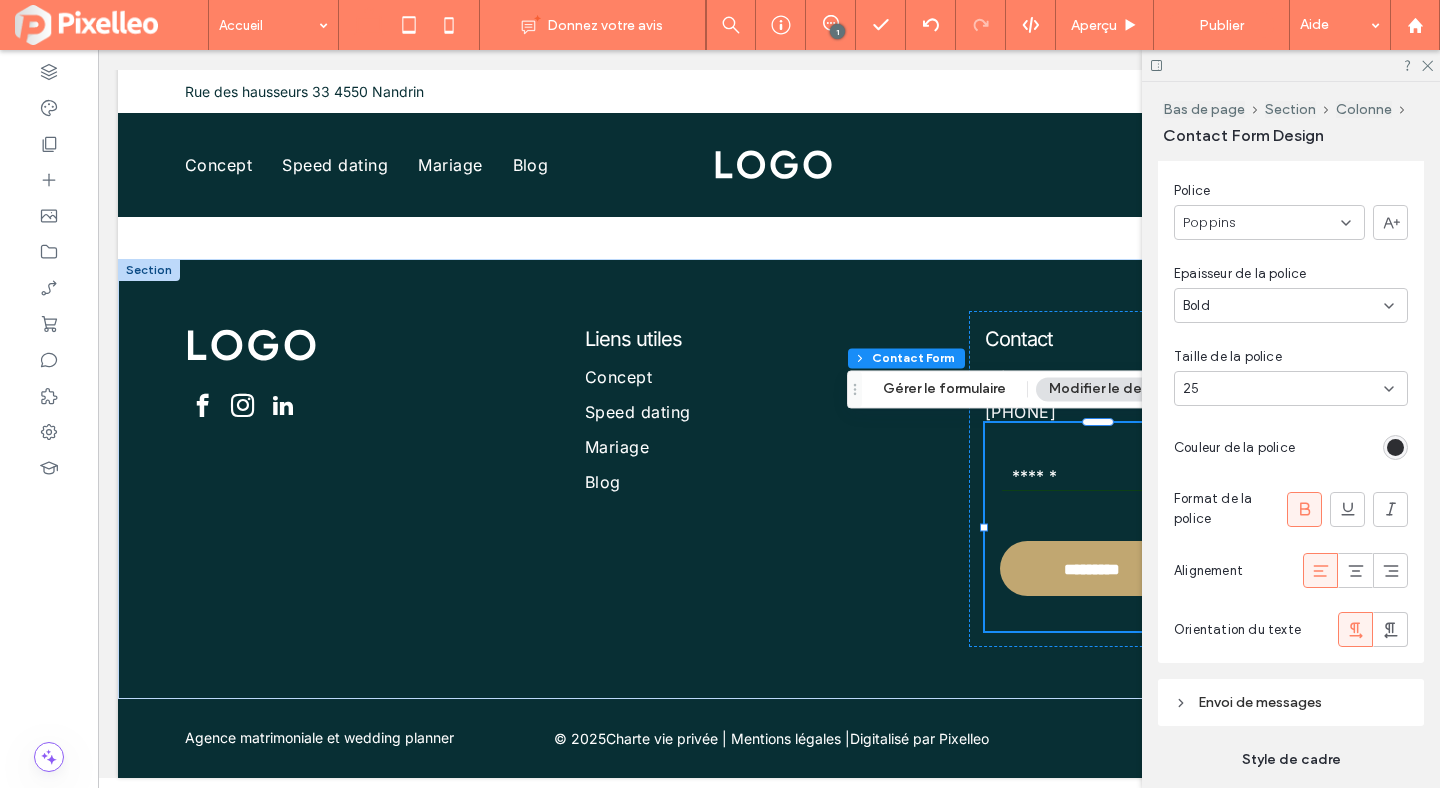 click at bounding box center [1395, 447] 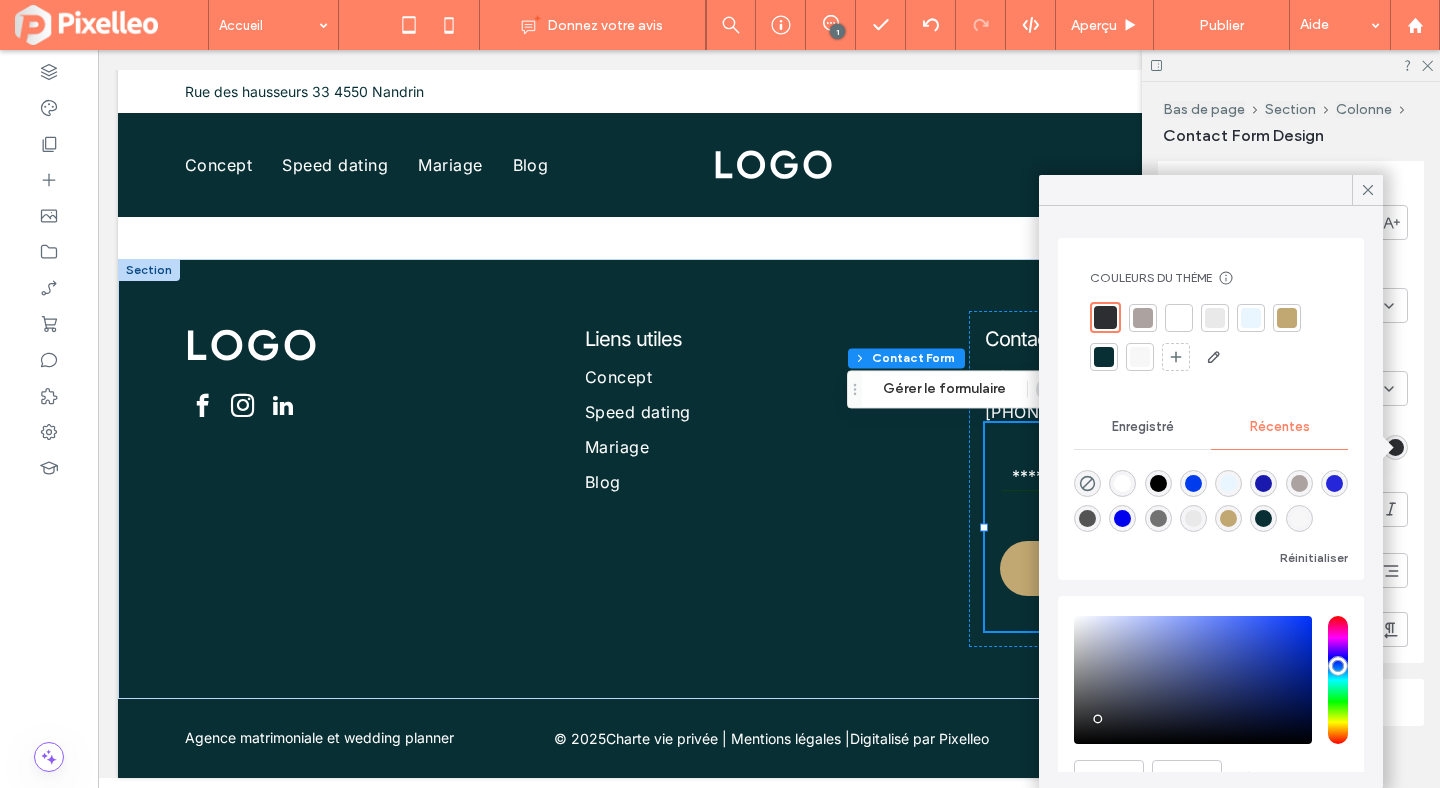 click at bounding box center [1122, 483] 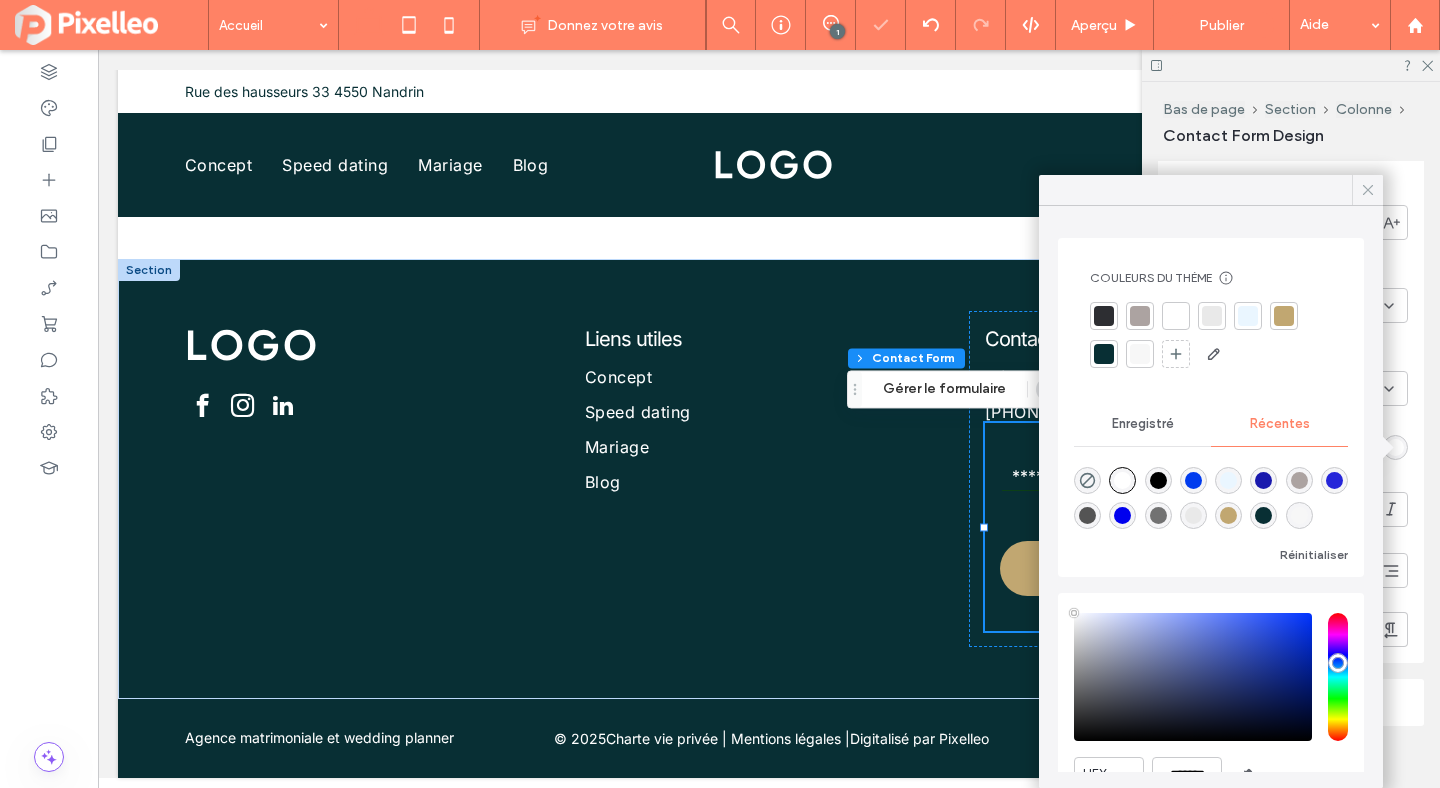 click 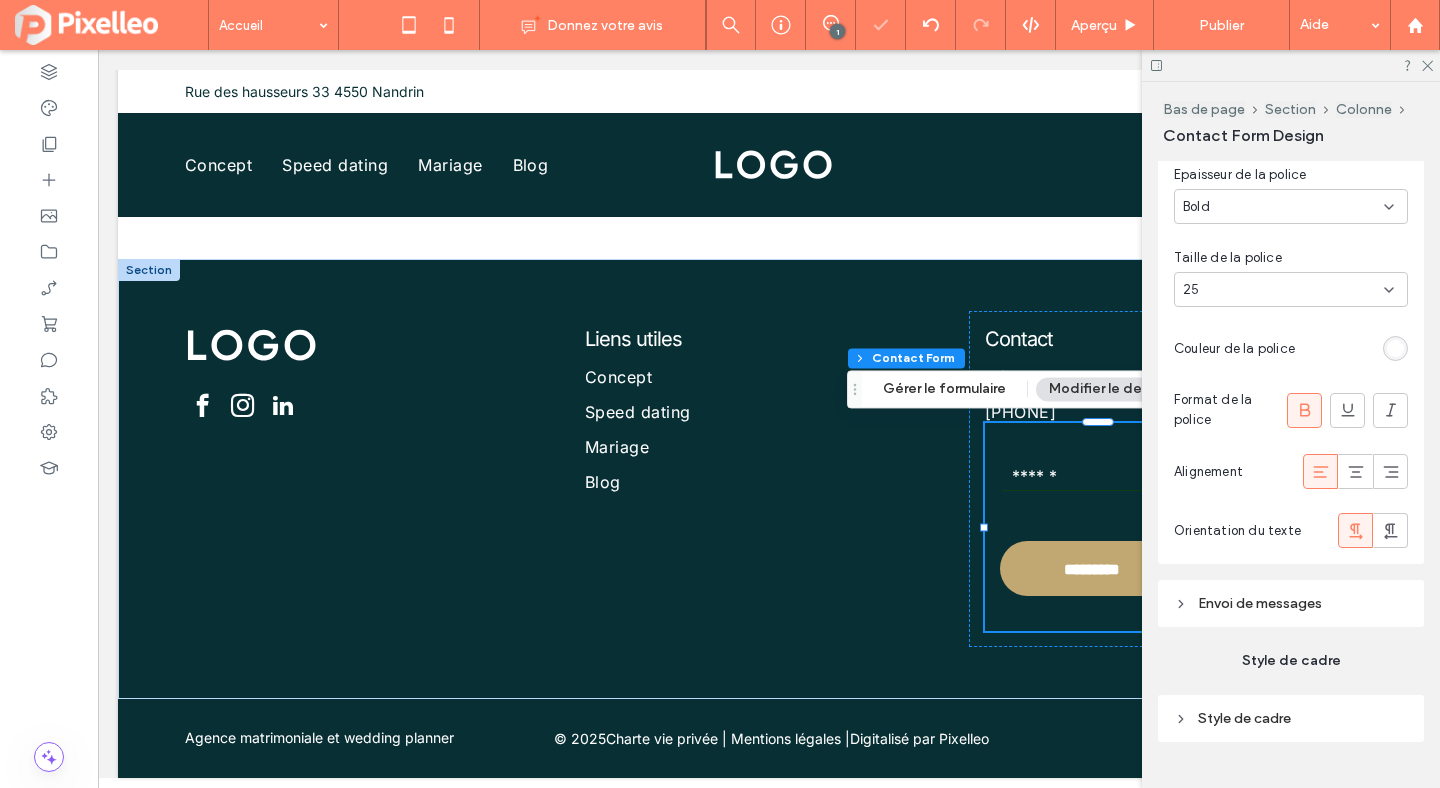 scroll, scrollTop: 2970, scrollLeft: 0, axis: vertical 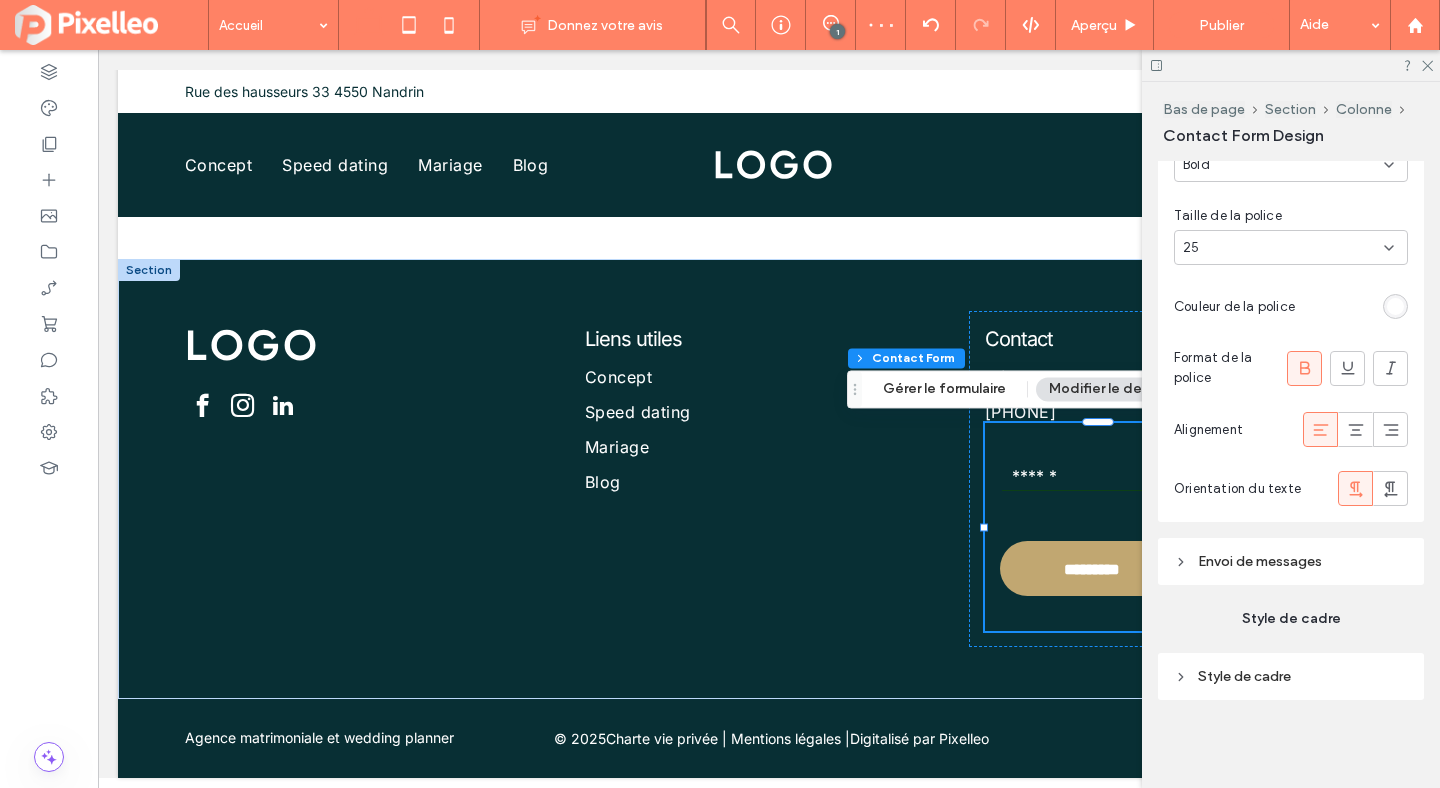 click on "Envoi de messages" at bounding box center [1291, 561] 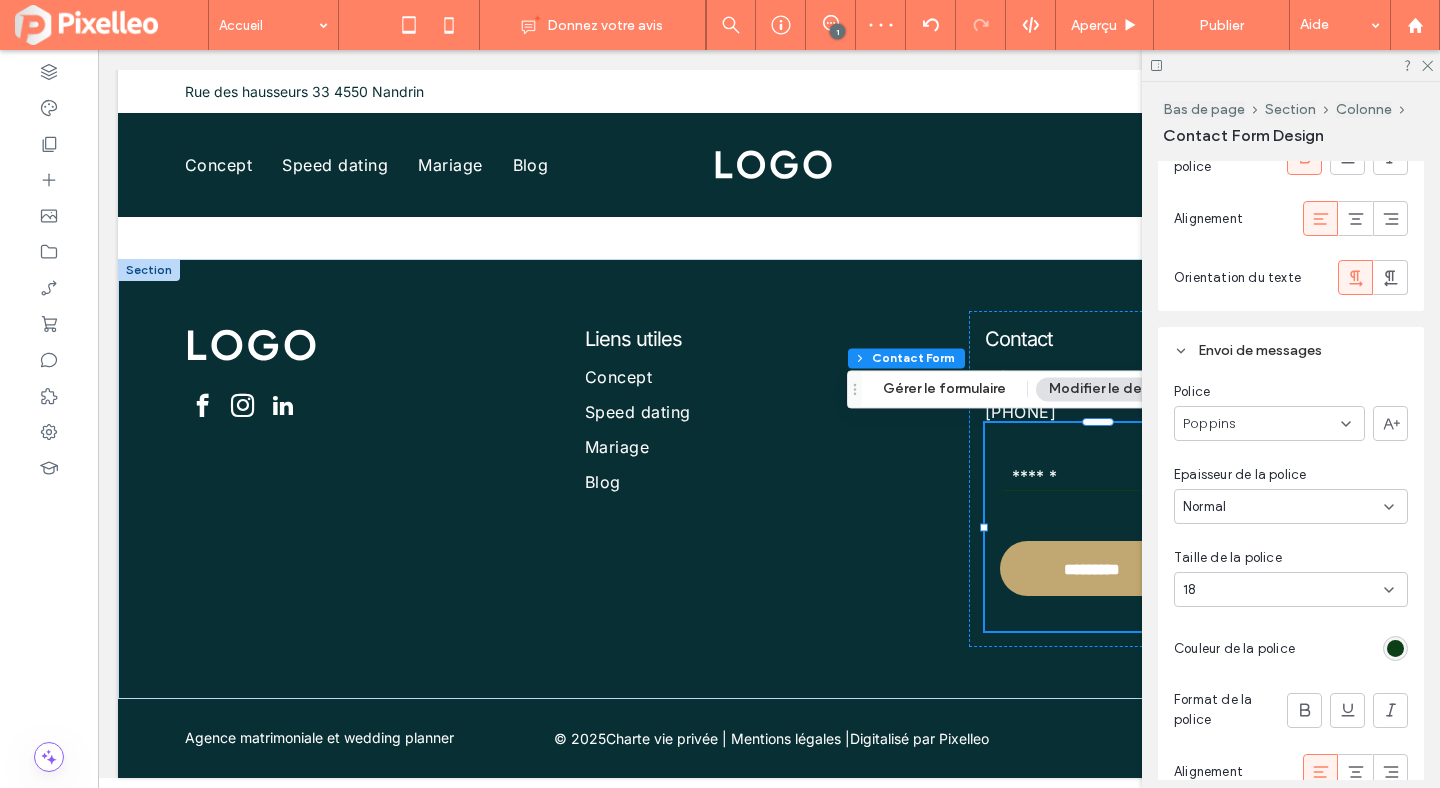 scroll, scrollTop: 3212, scrollLeft: 0, axis: vertical 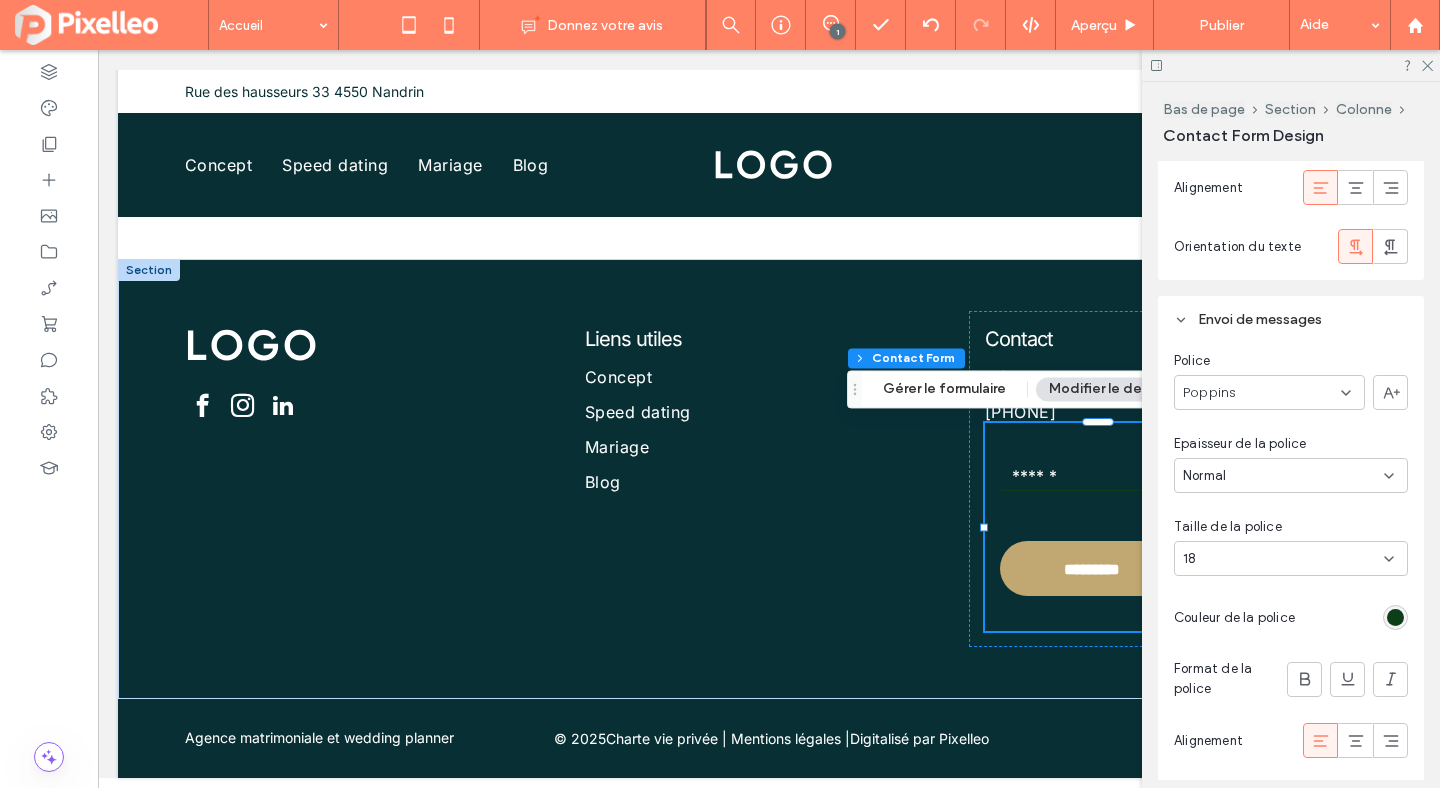 click on "Poppins" at bounding box center [1269, 392] 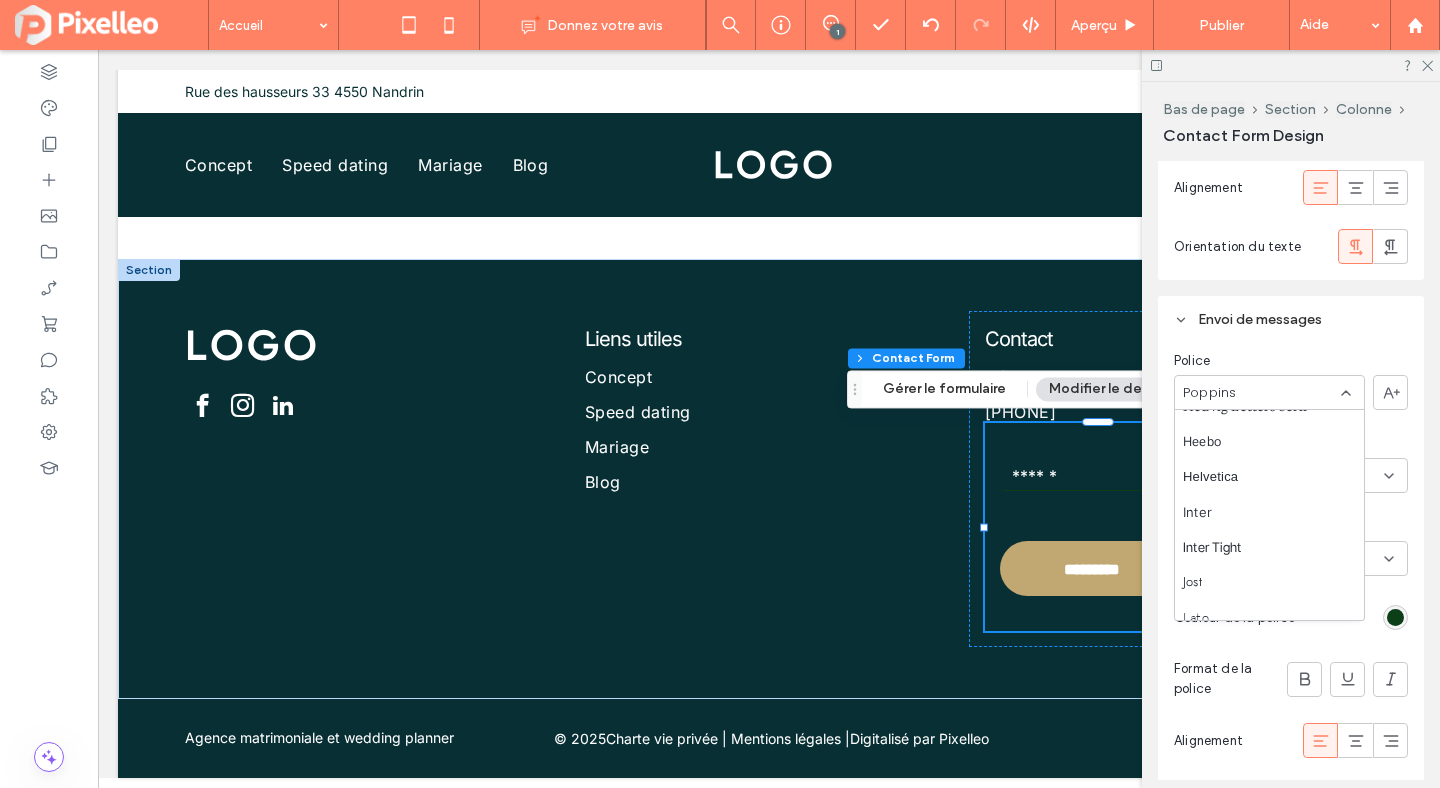 scroll, scrollTop: 747, scrollLeft: 0, axis: vertical 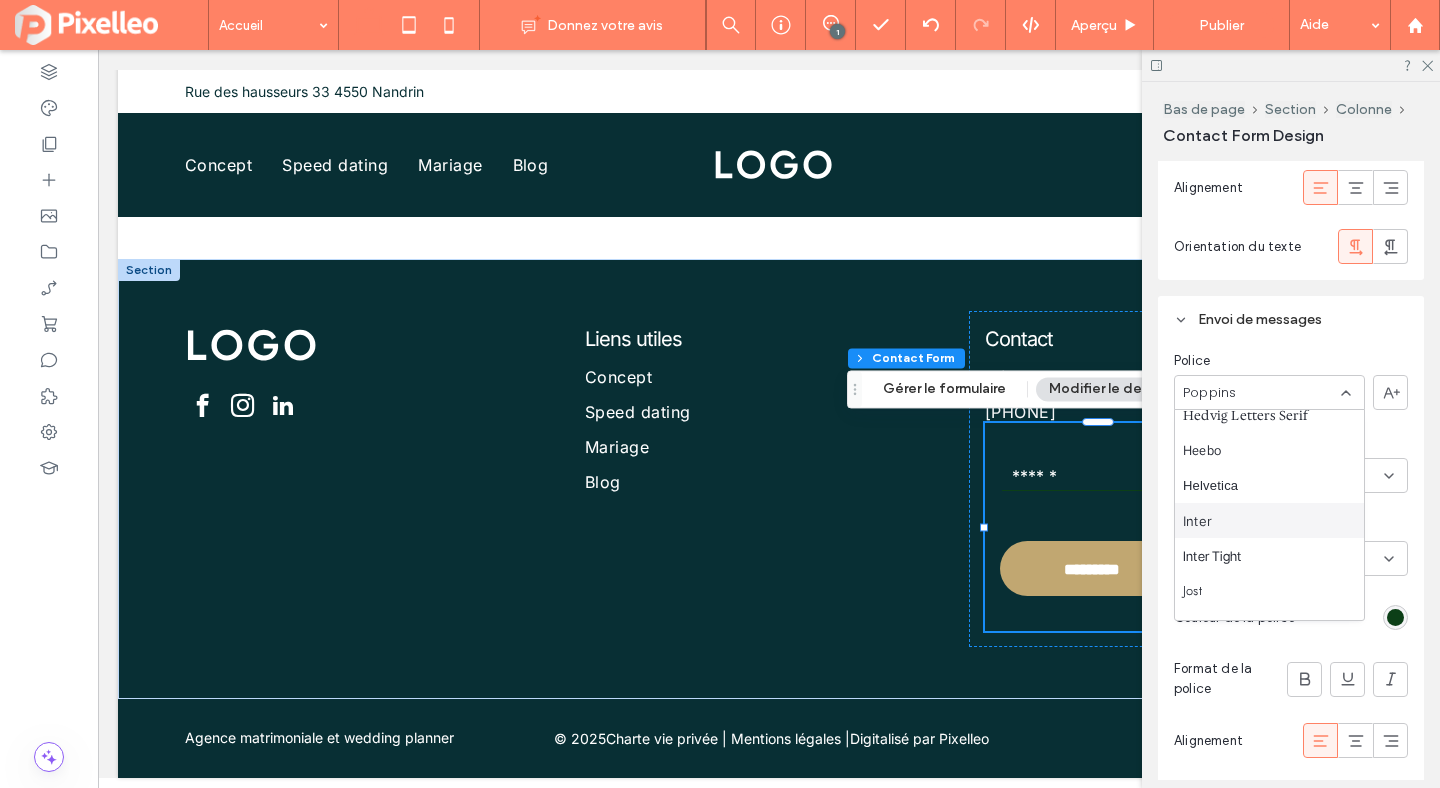 click on "Inter" at bounding box center [1269, 520] 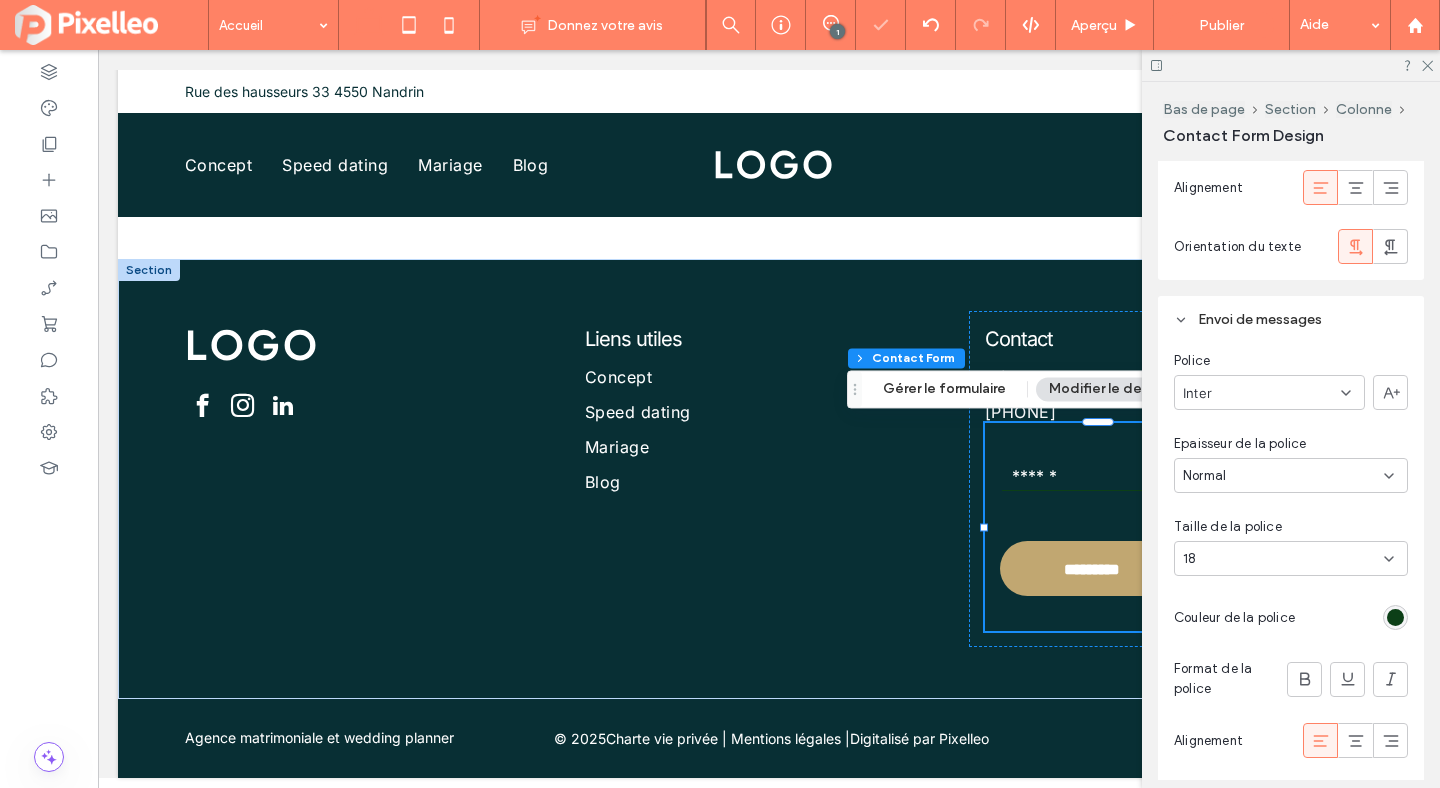 click at bounding box center (1395, 617) 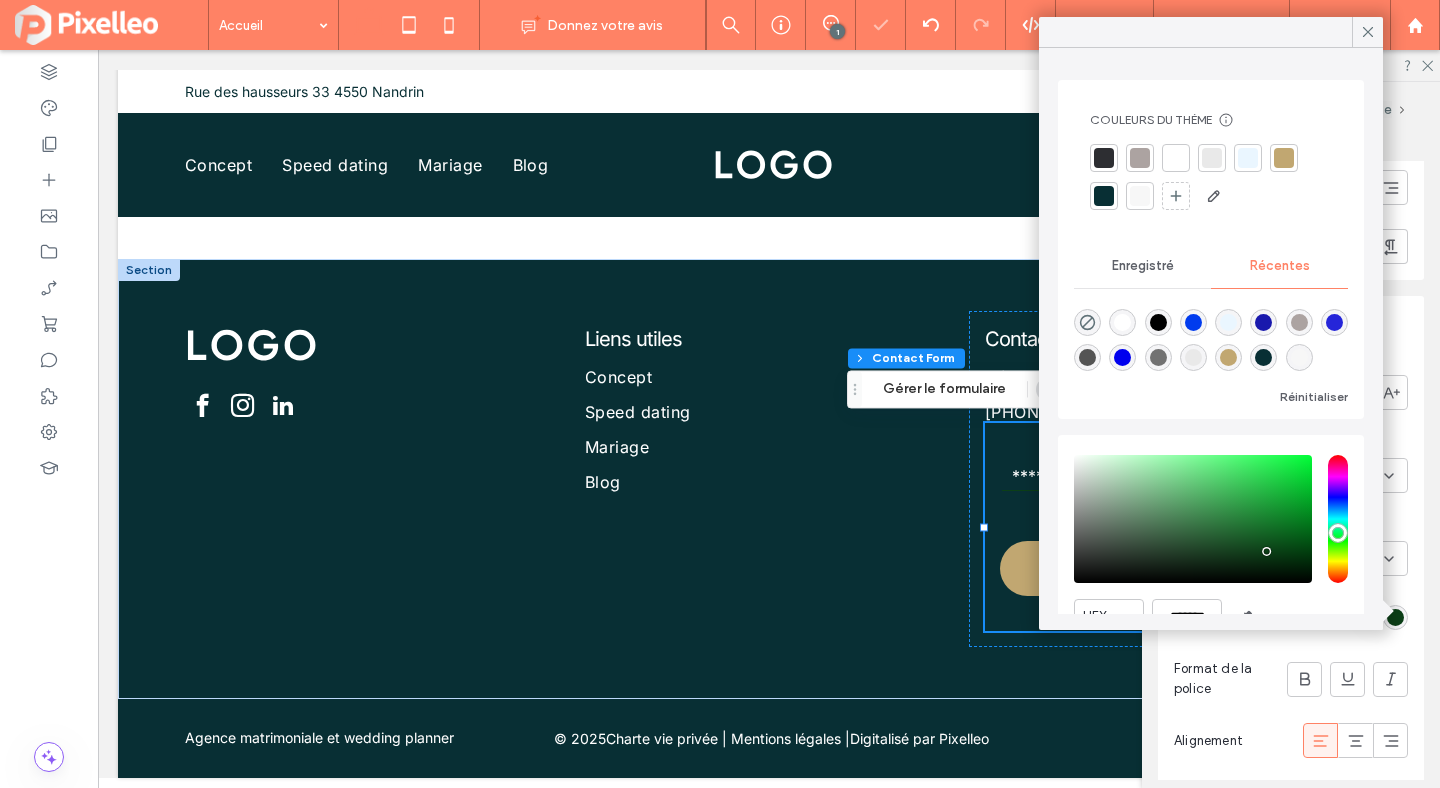 click at bounding box center [1122, 322] 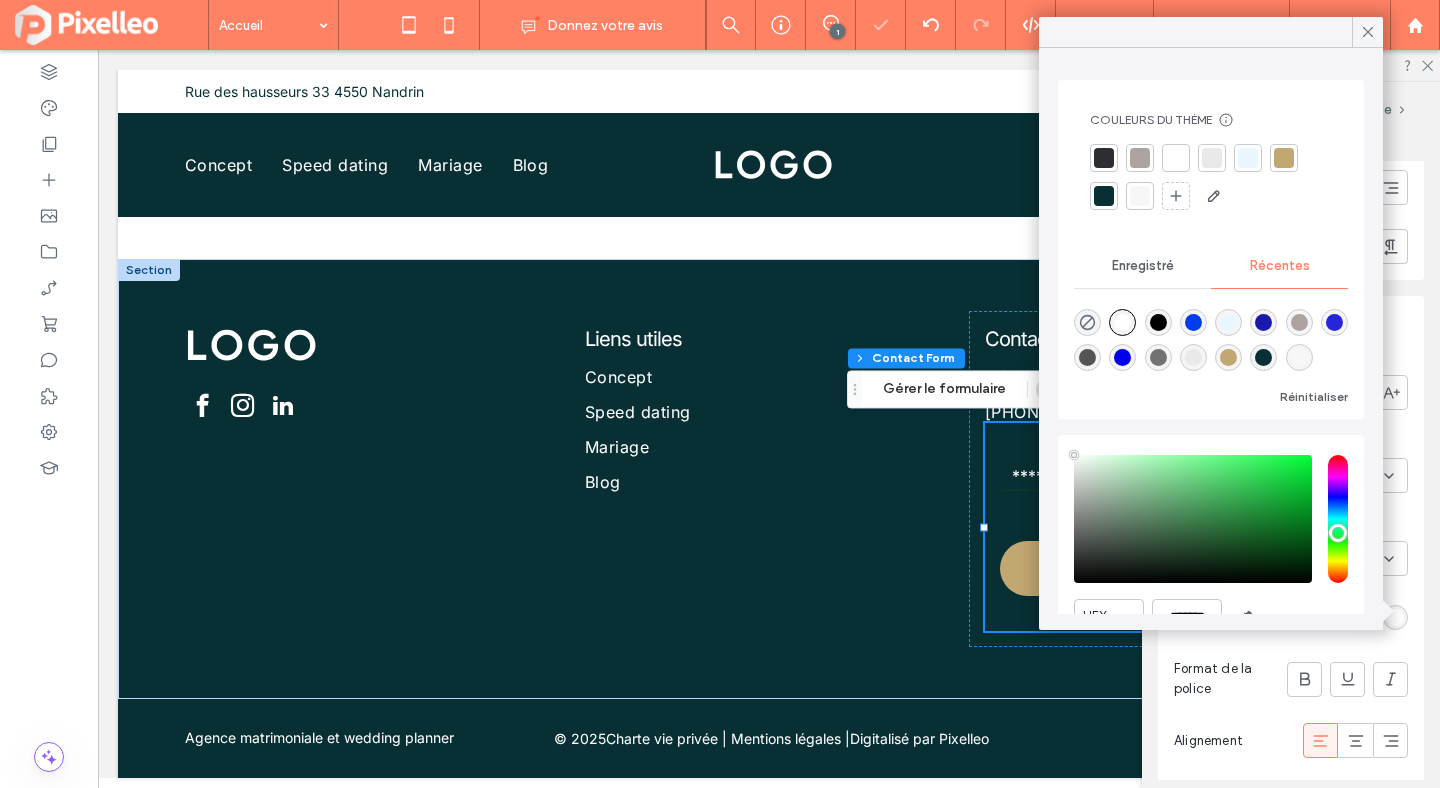 type on "*******" 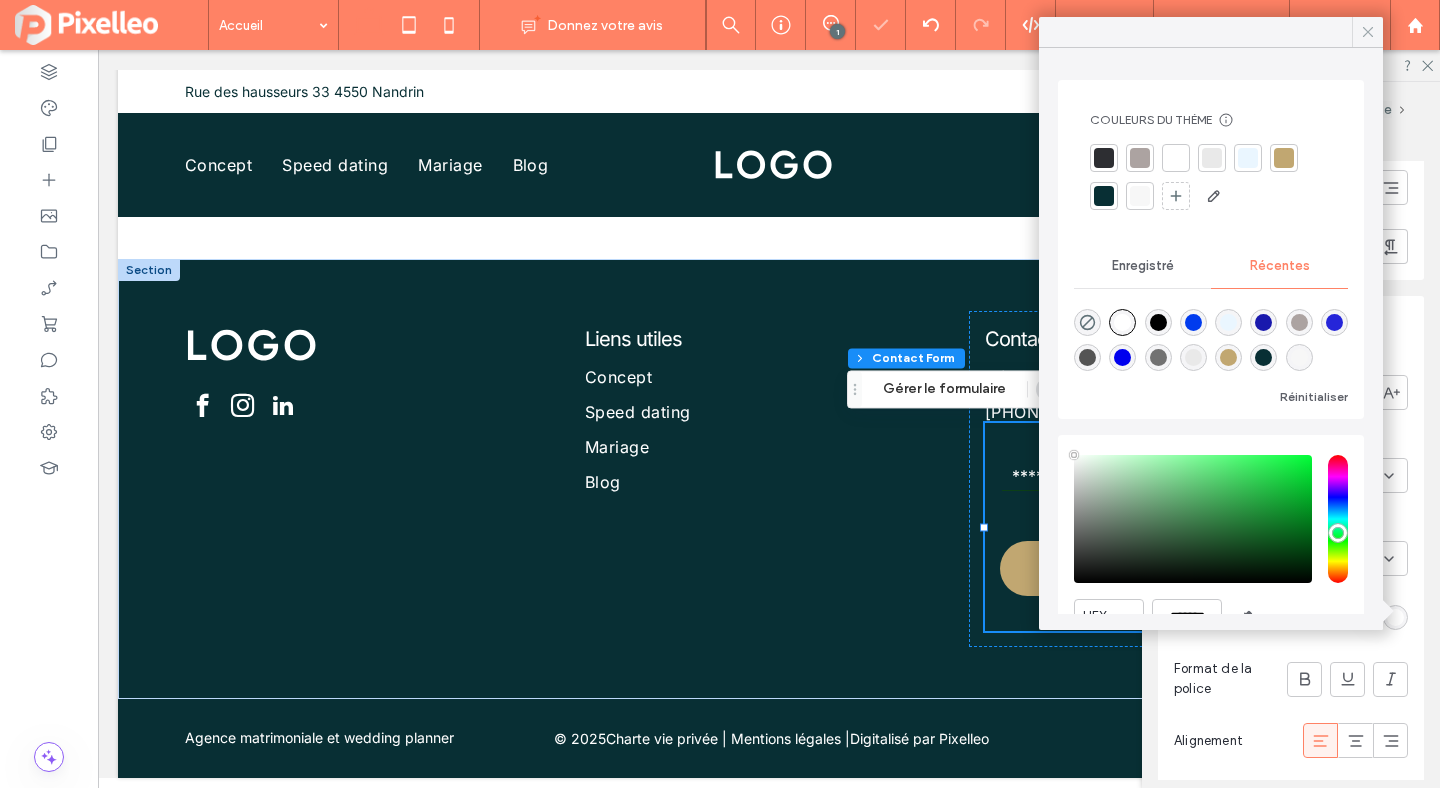 click at bounding box center (1368, 32) 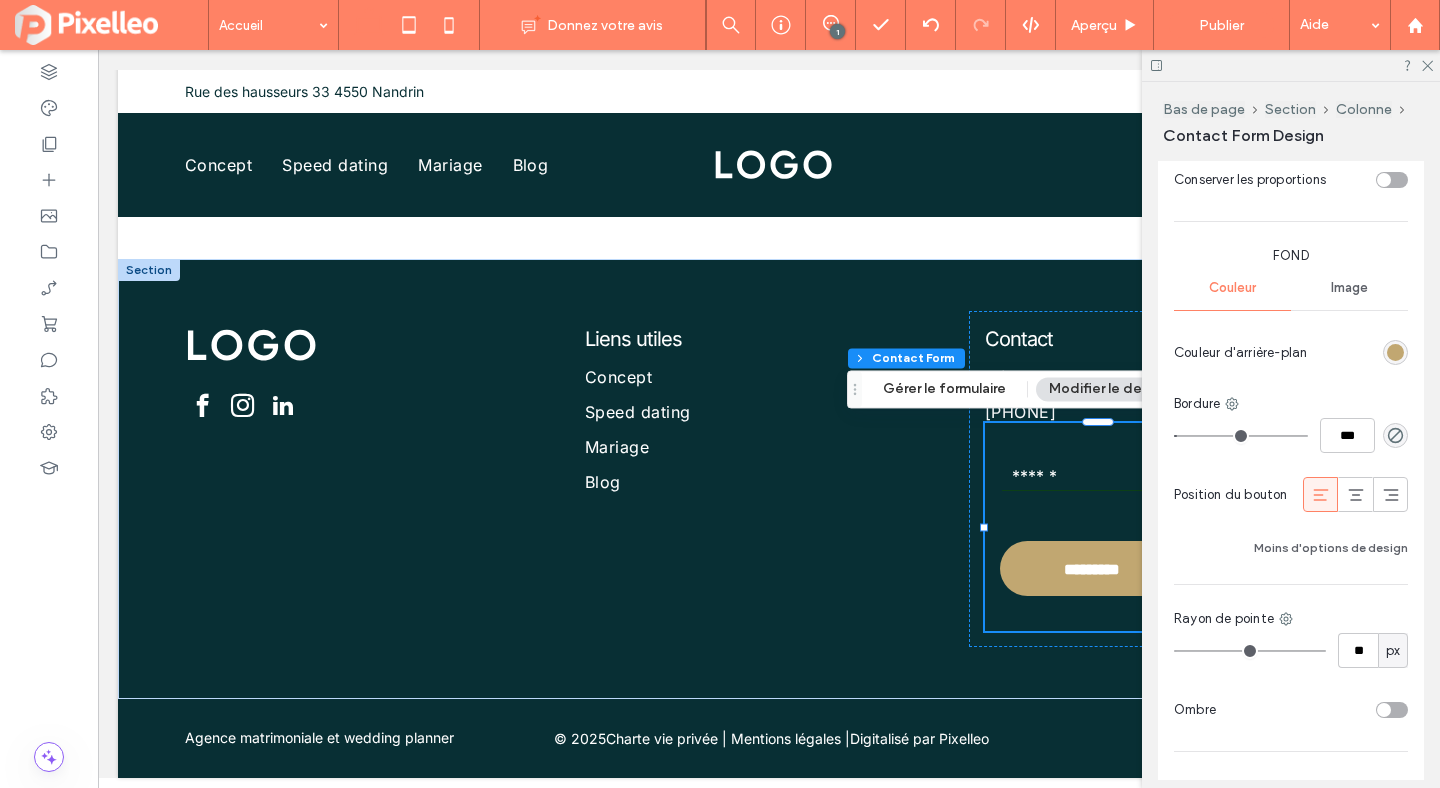 scroll, scrollTop: 1968, scrollLeft: 0, axis: vertical 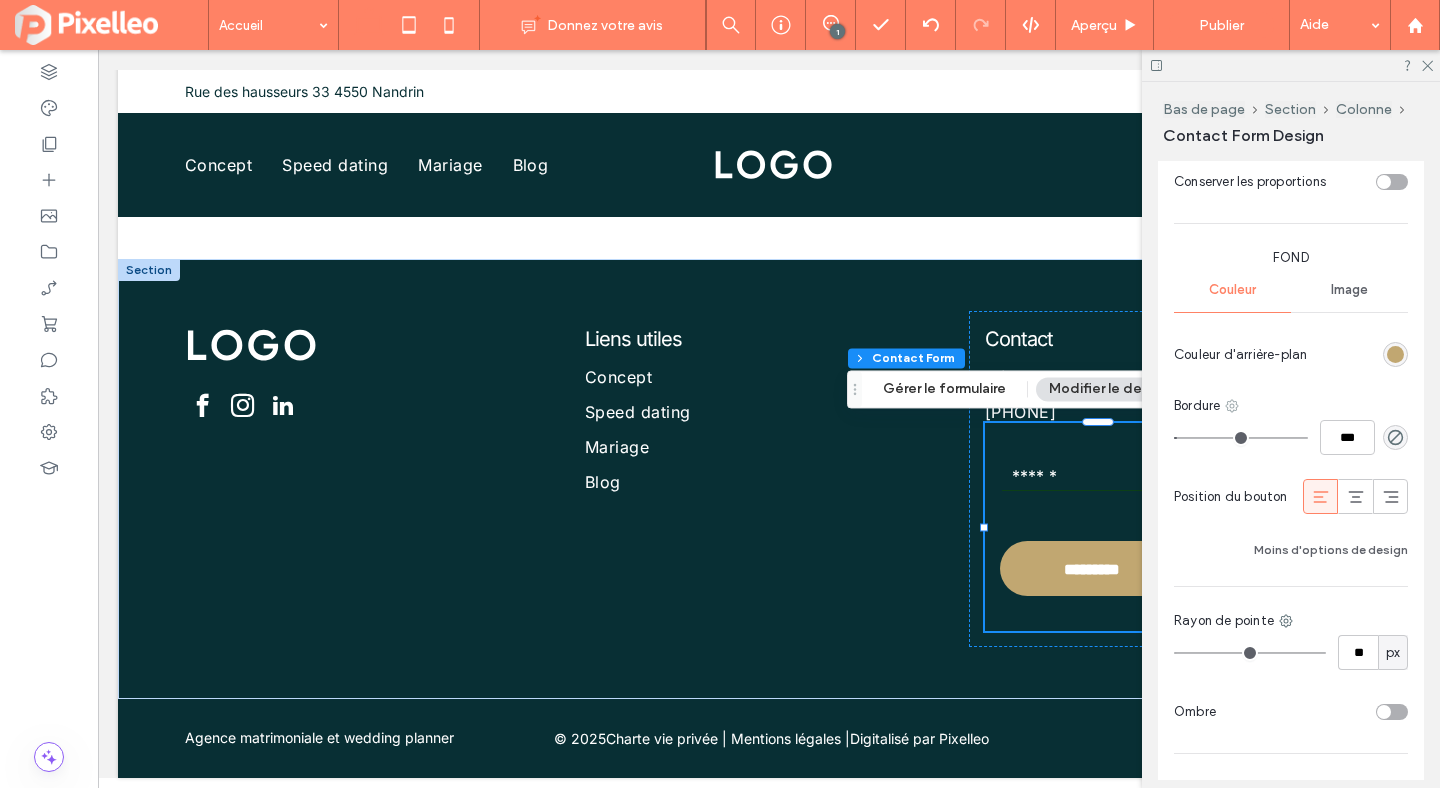 click 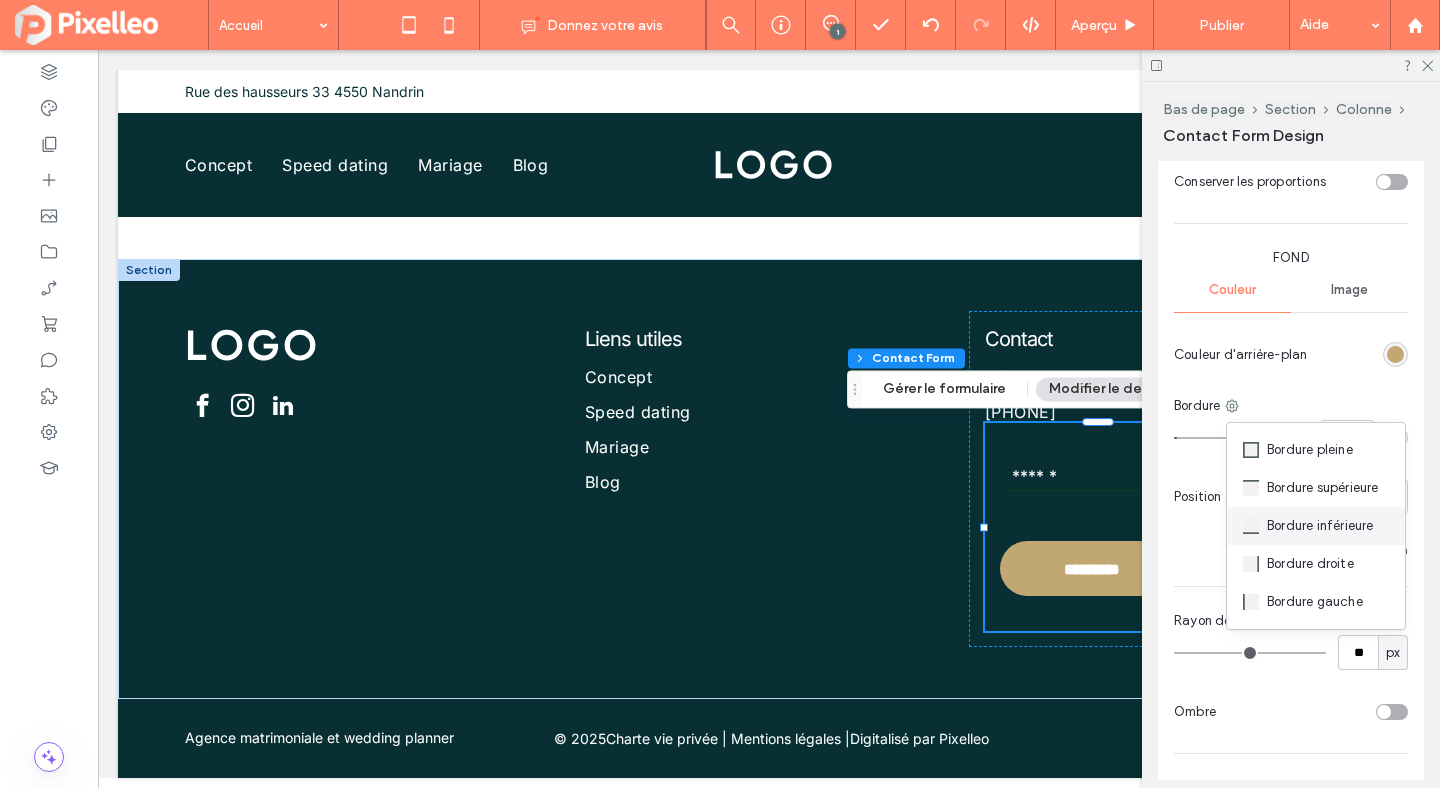 click on "Bordure inférieure" at bounding box center (1320, 526) 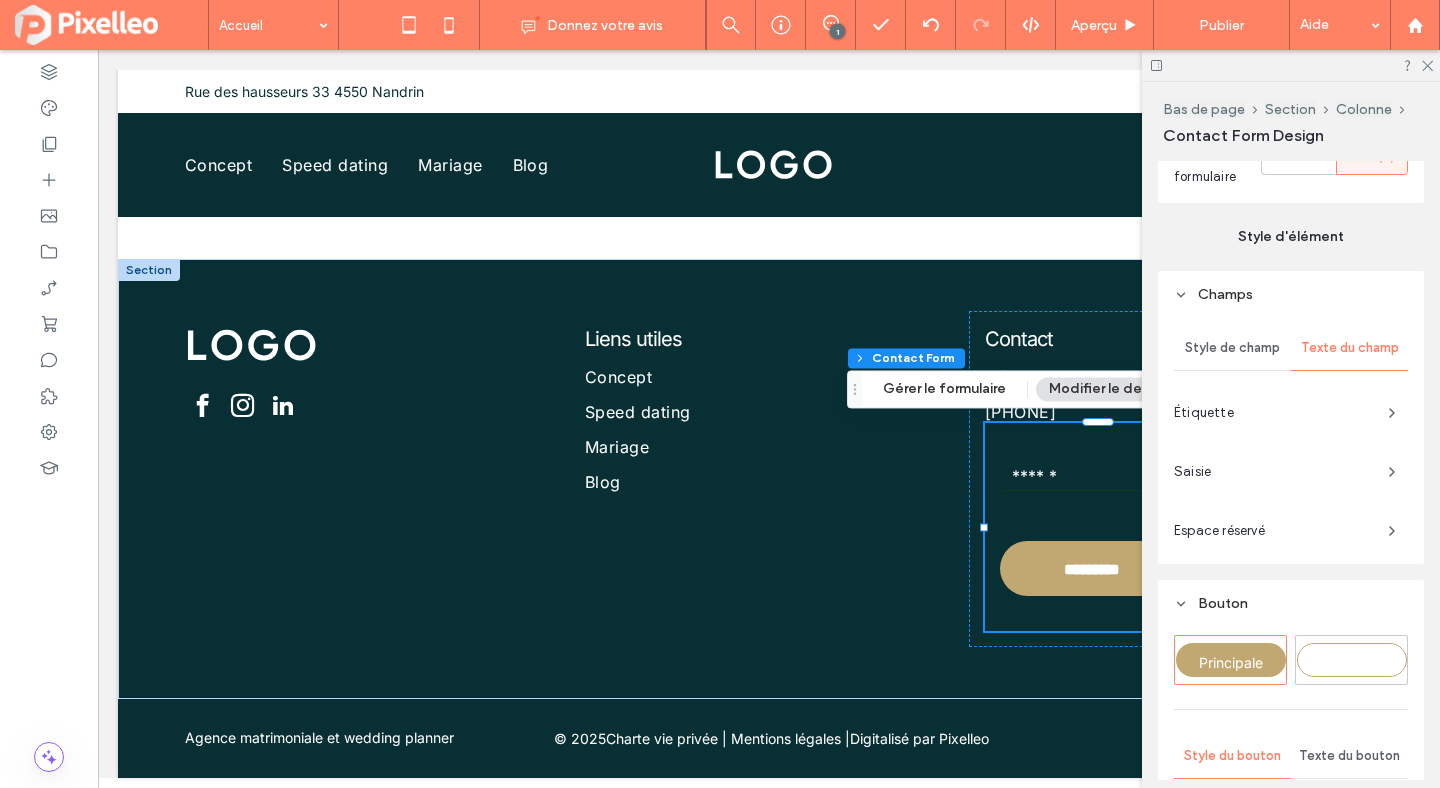 scroll, scrollTop: 1165, scrollLeft: 0, axis: vertical 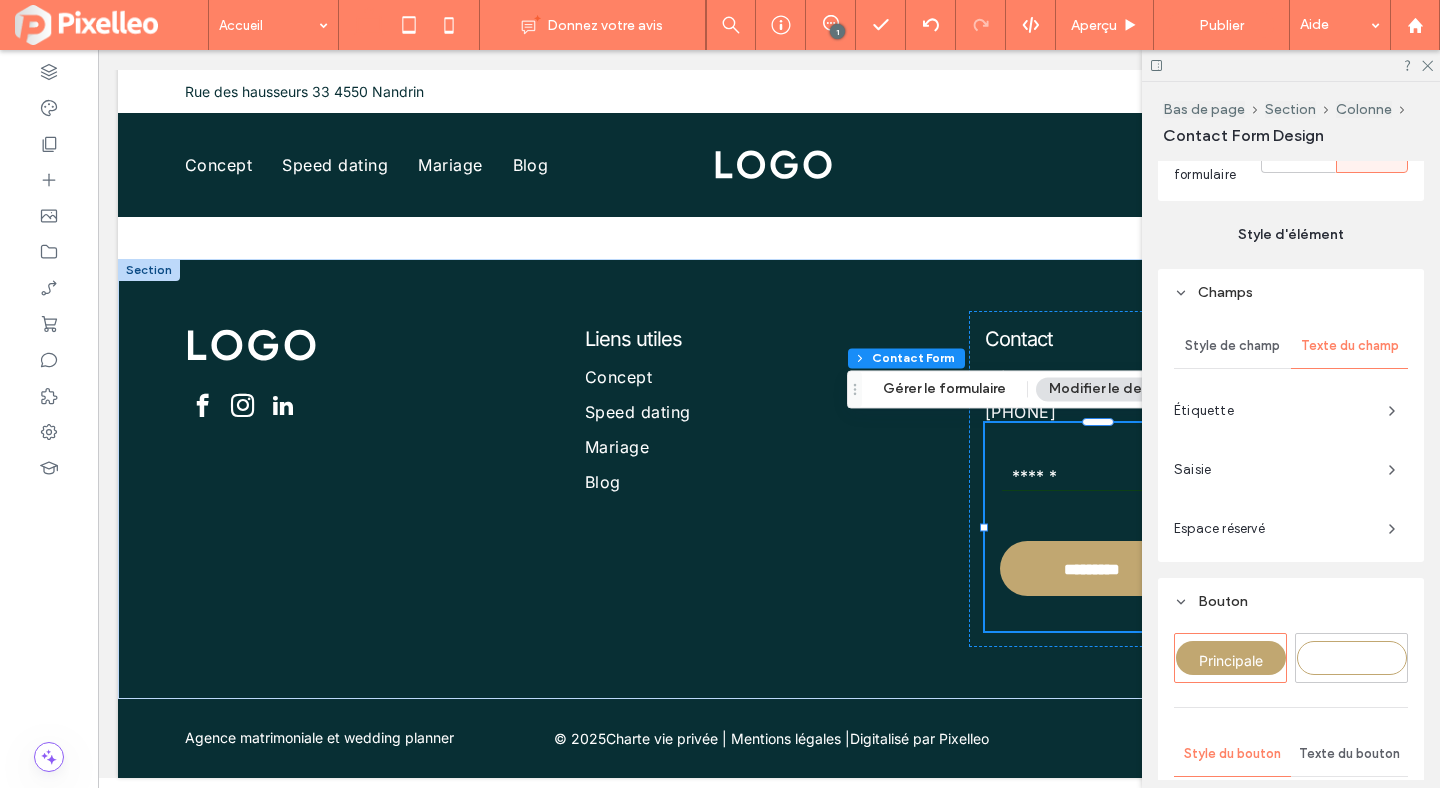 click on "Espace réservé" at bounding box center [1291, 528] 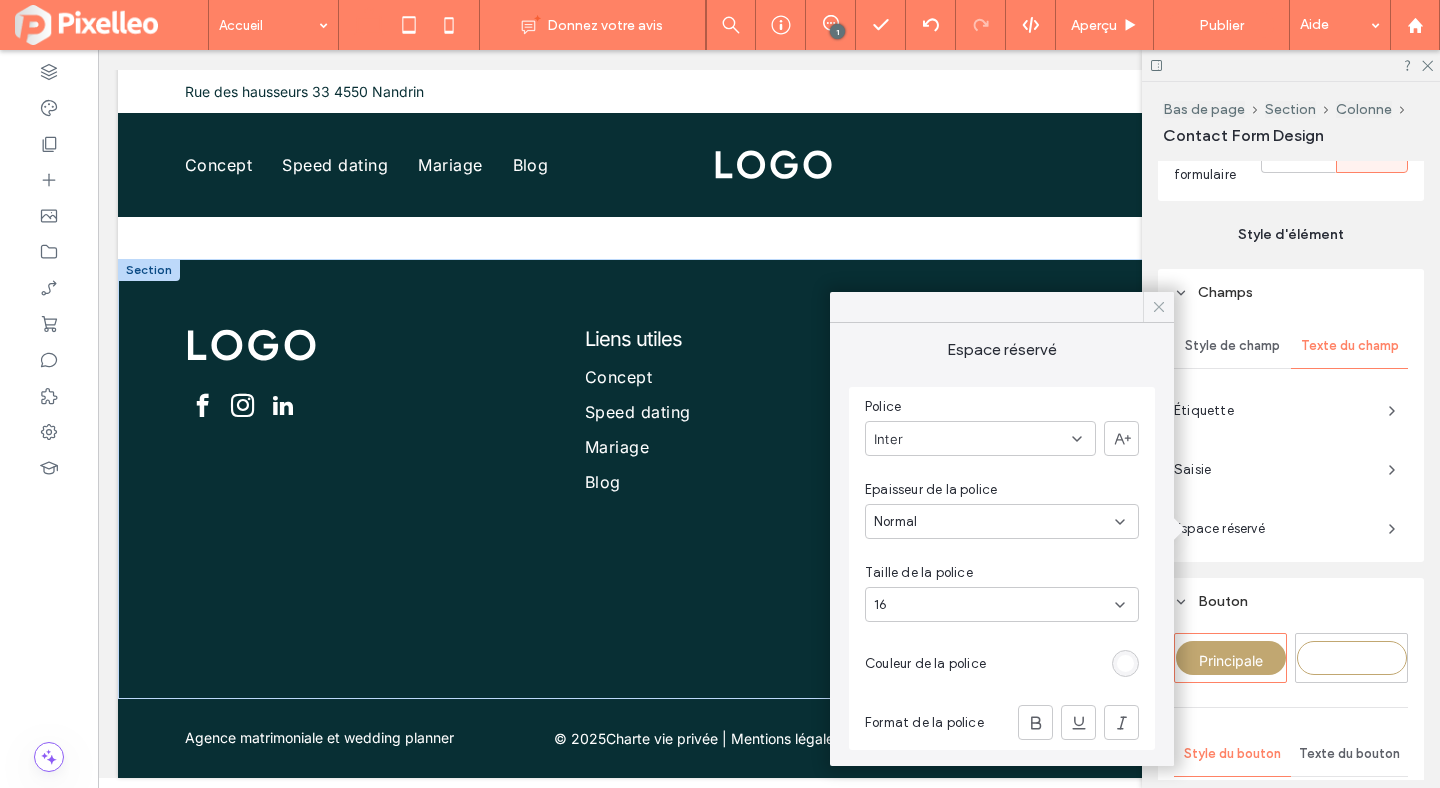 click 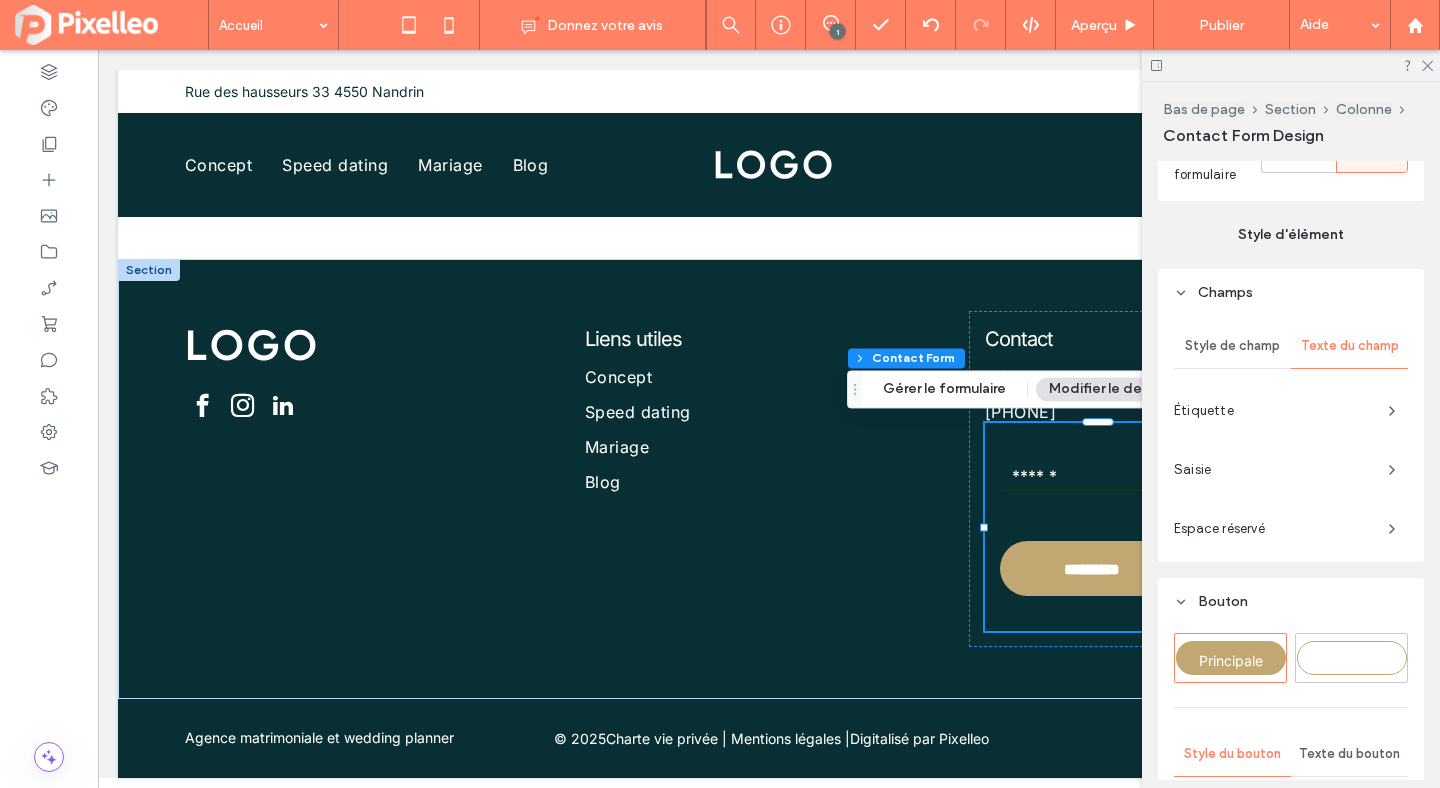 click on "Saisie" at bounding box center (1273, 470) 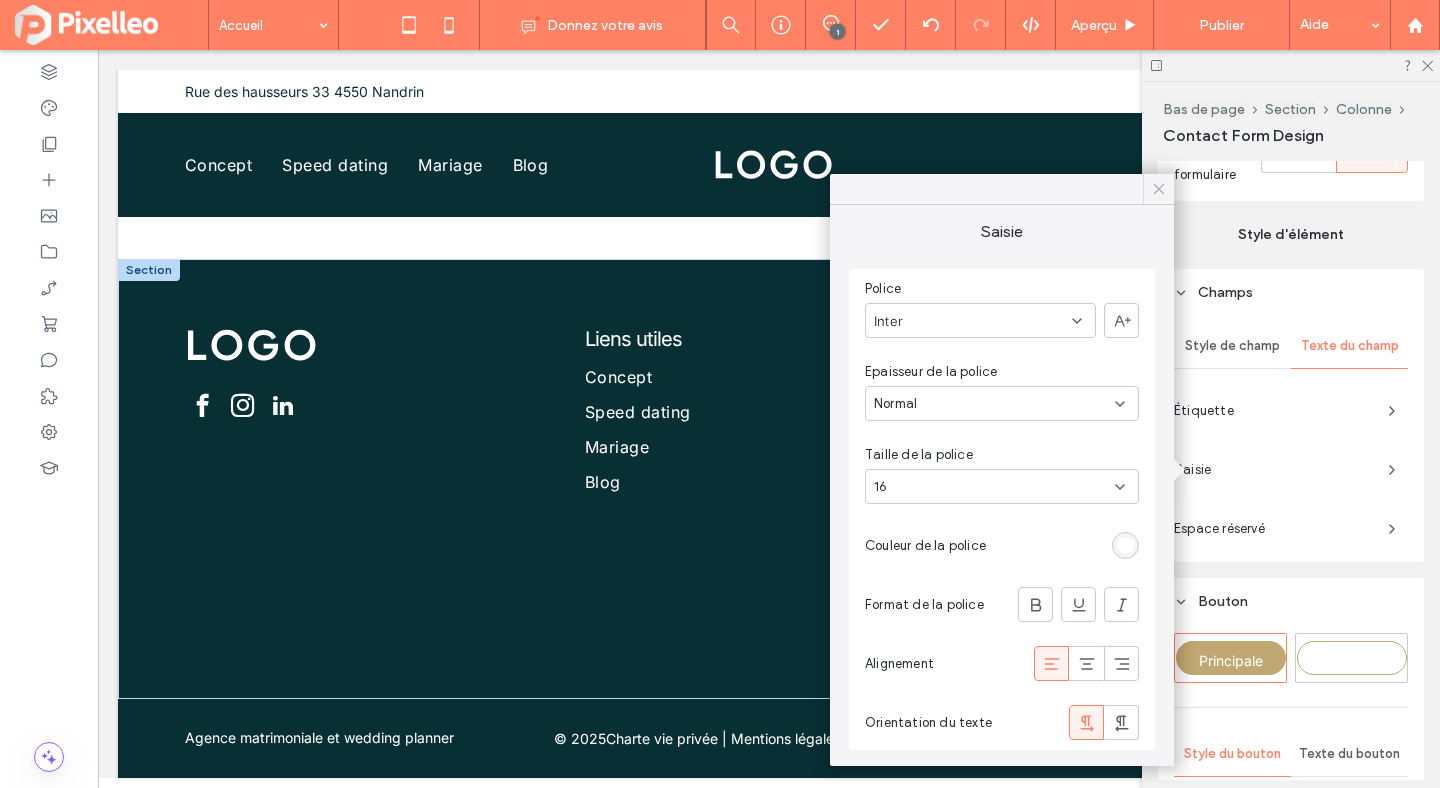 click 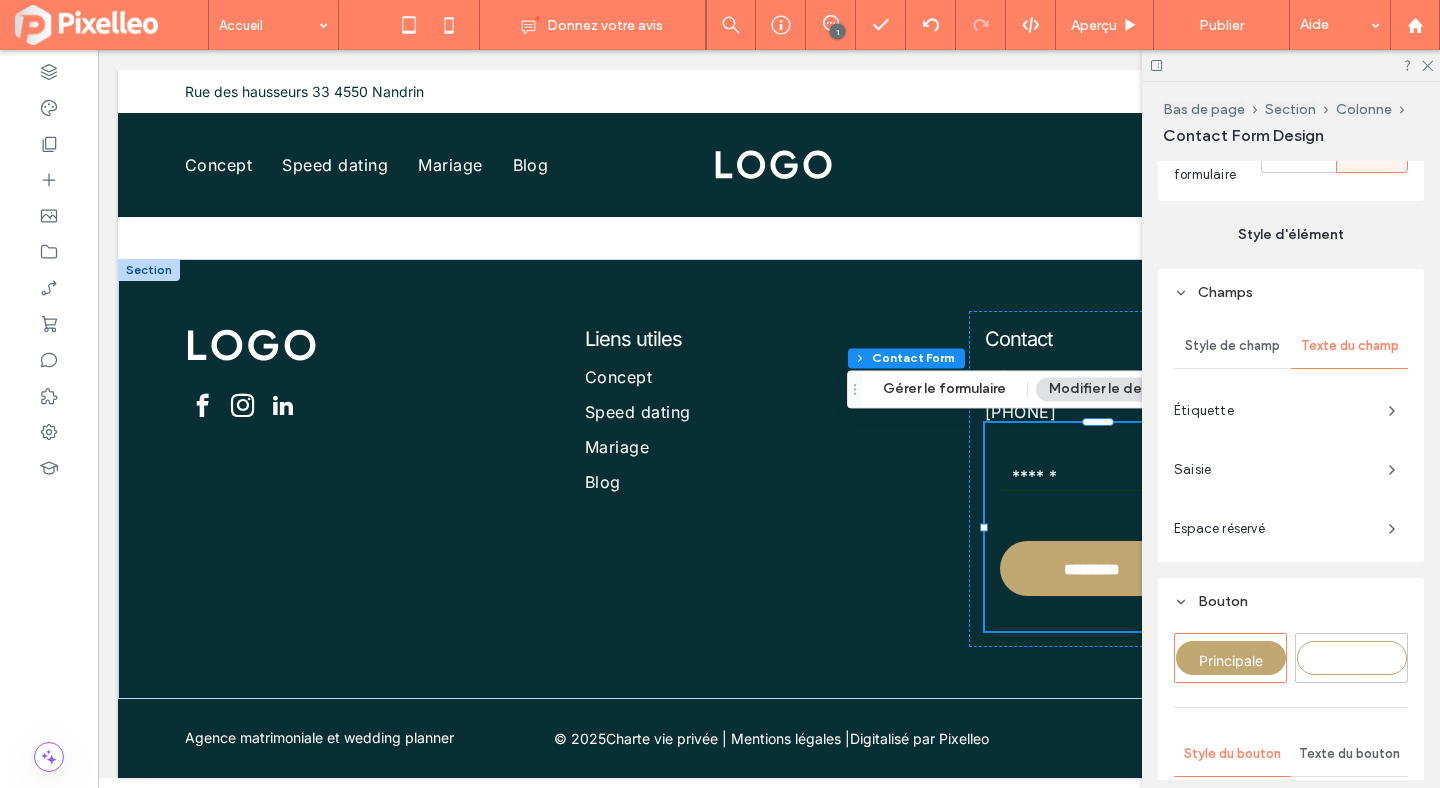 click on "Étiquette" at bounding box center [1273, 411] 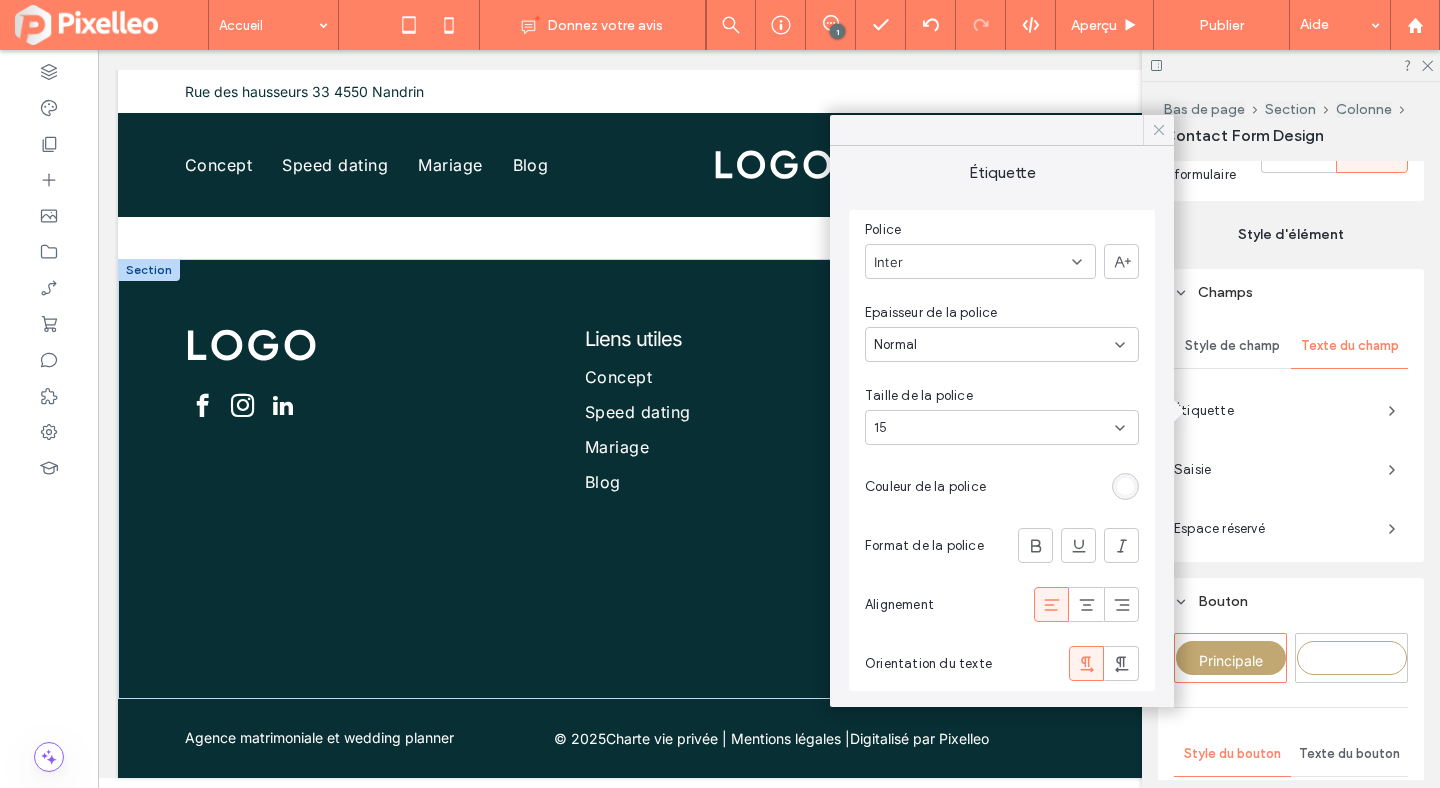 click 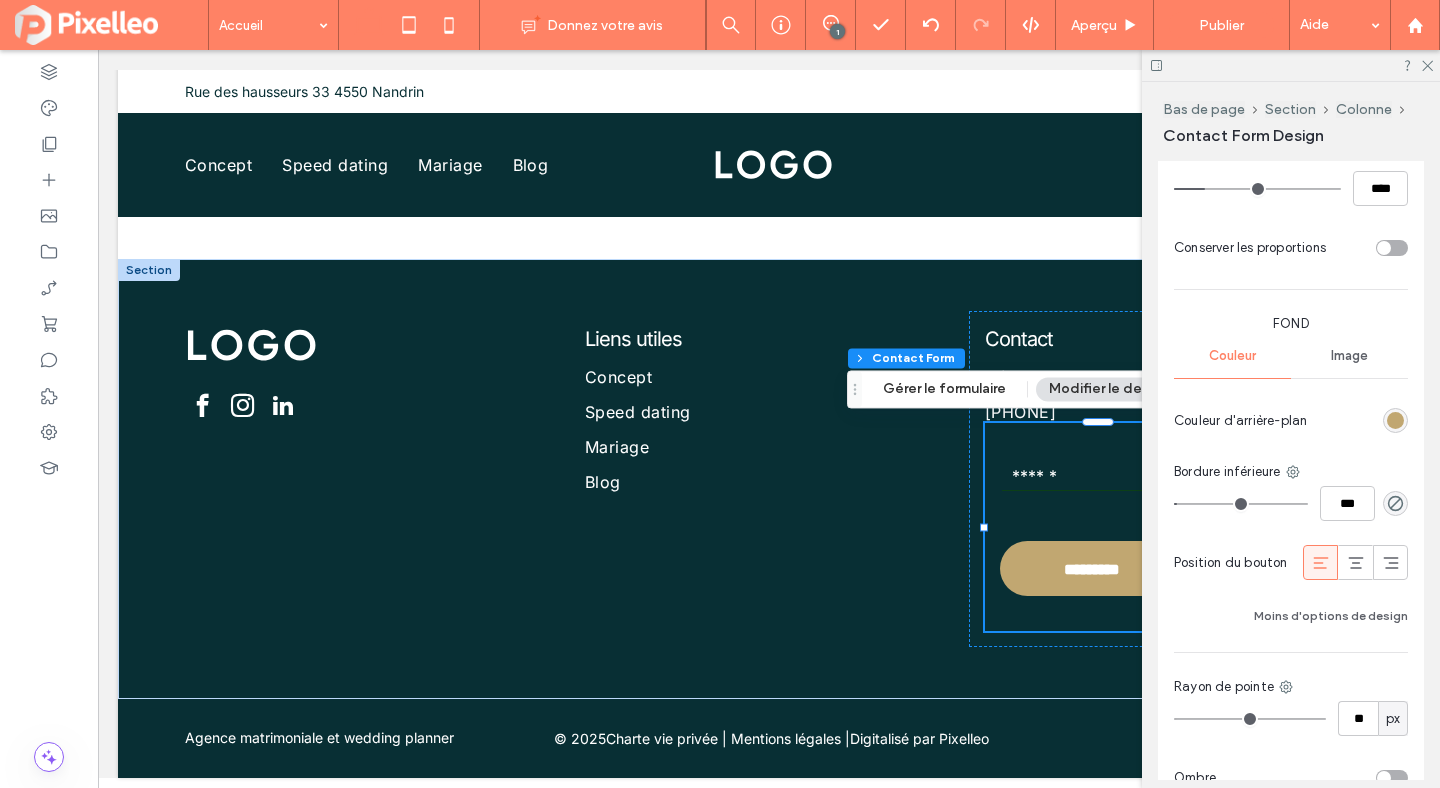 scroll, scrollTop: 1912, scrollLeft: 0, axis: vertical 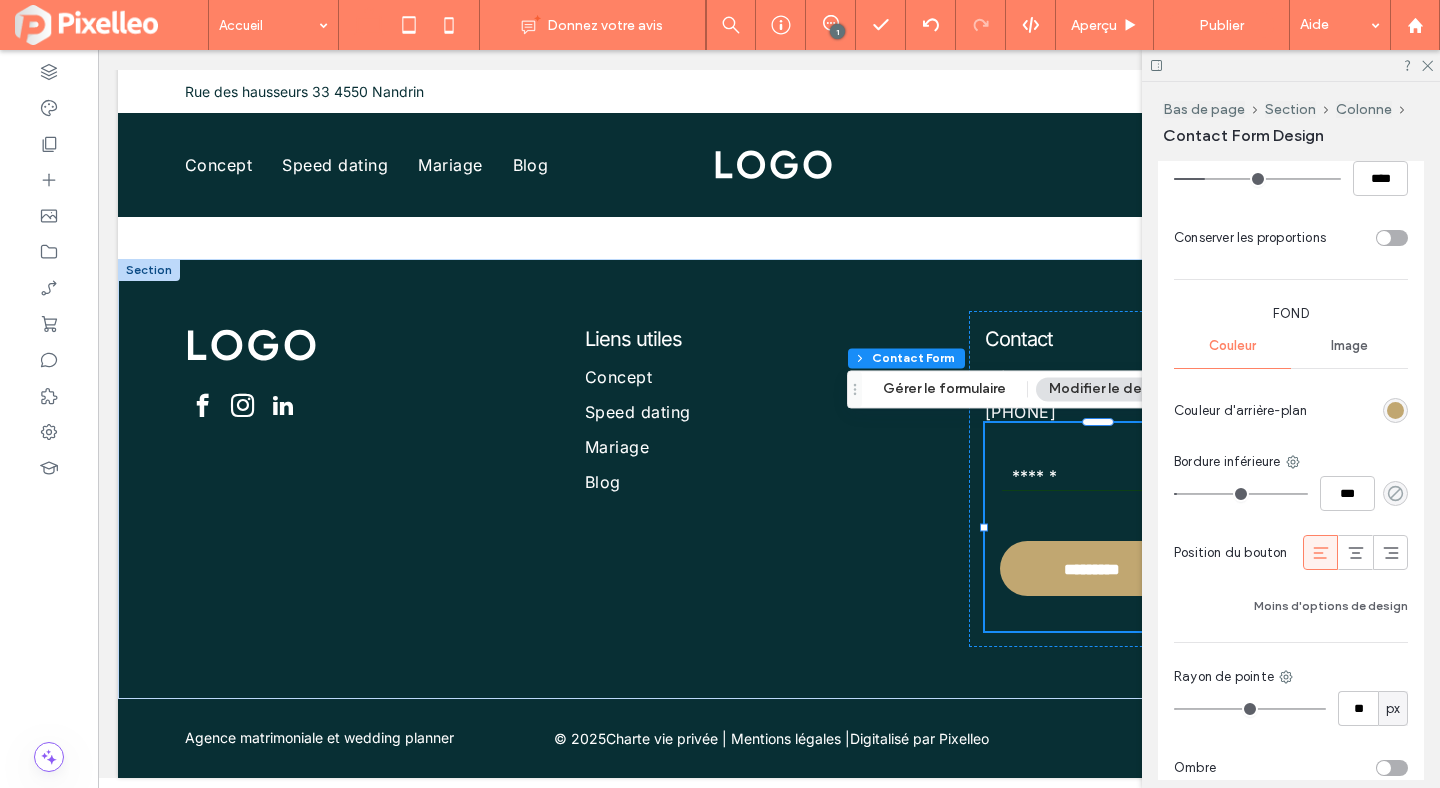 click 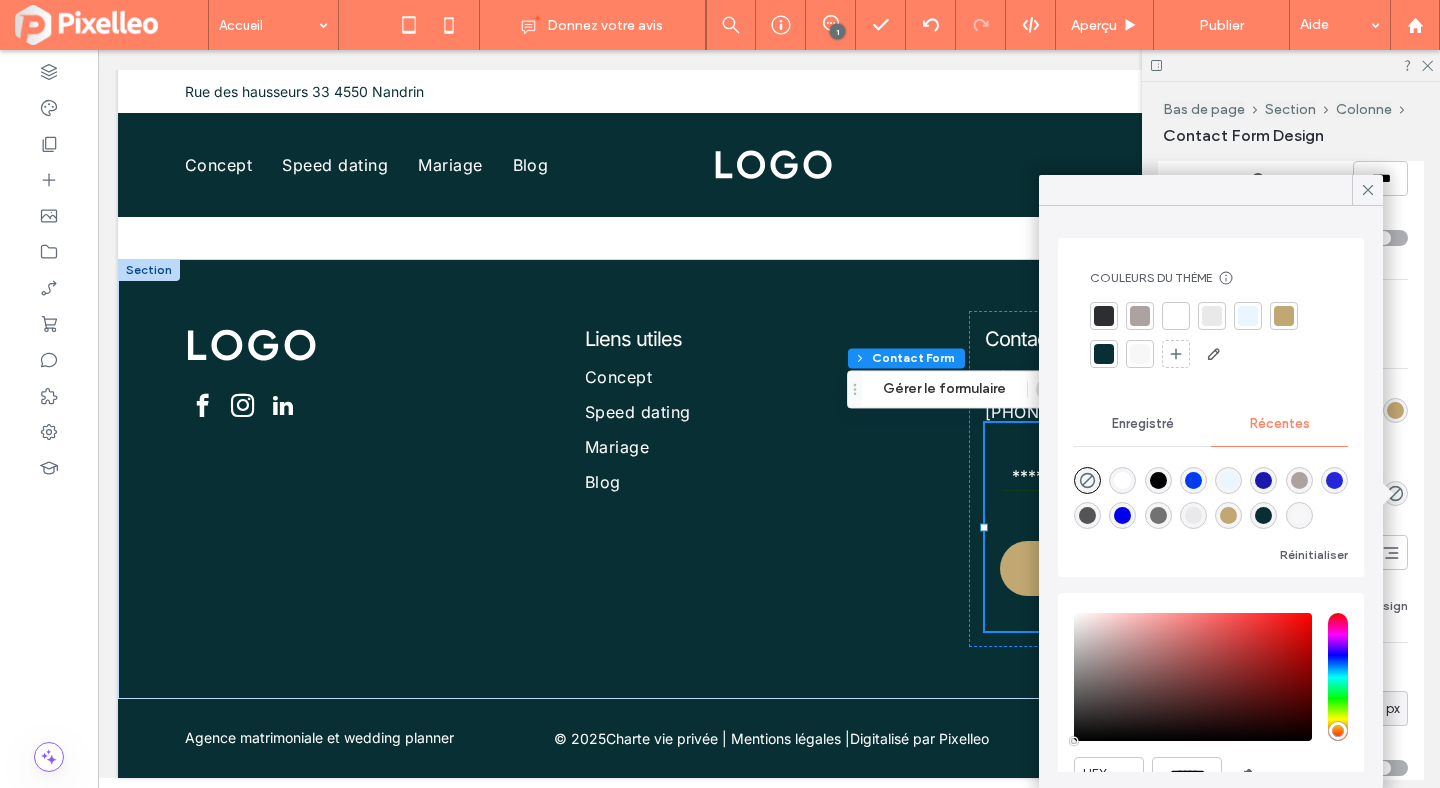 click at bounding box center (1122, 480) 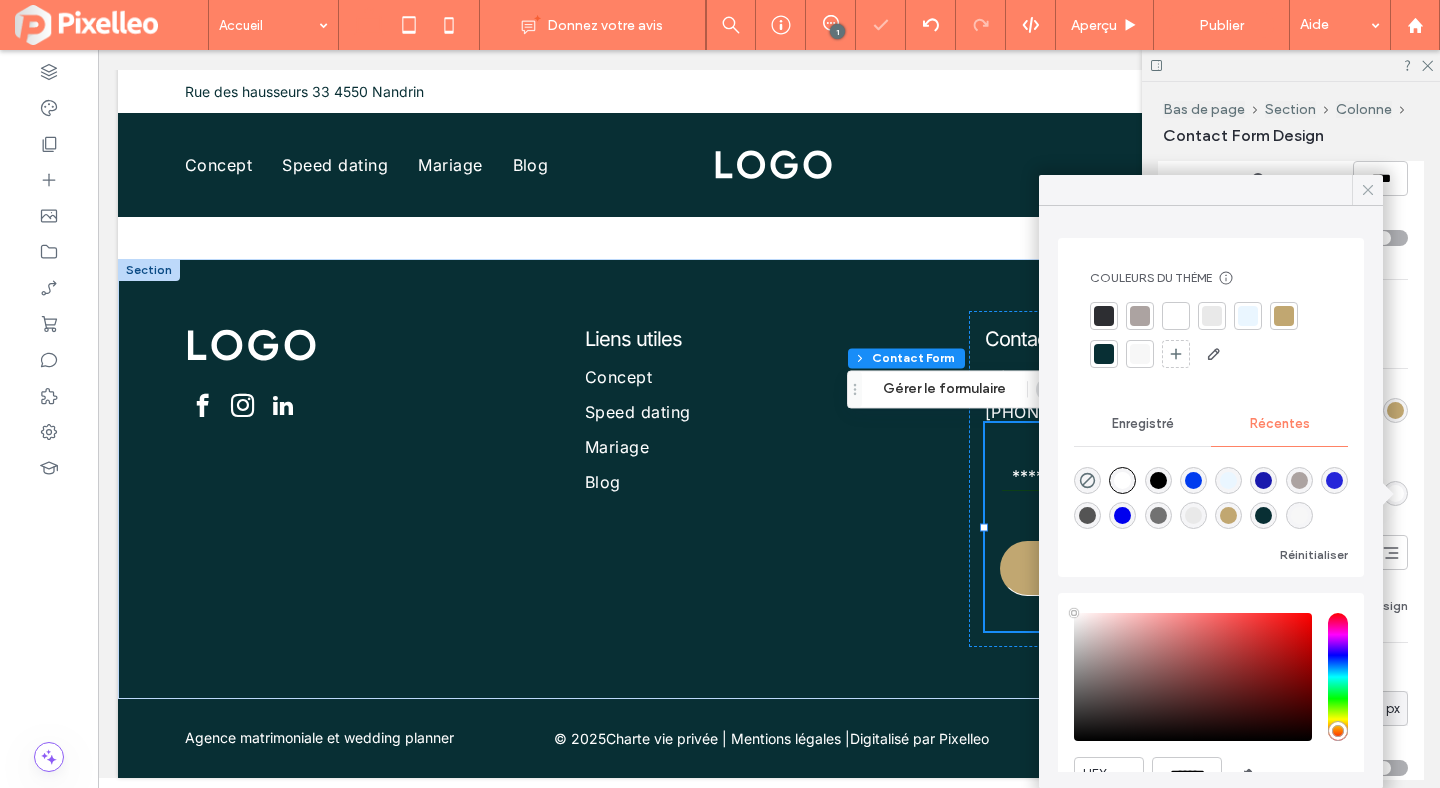 click 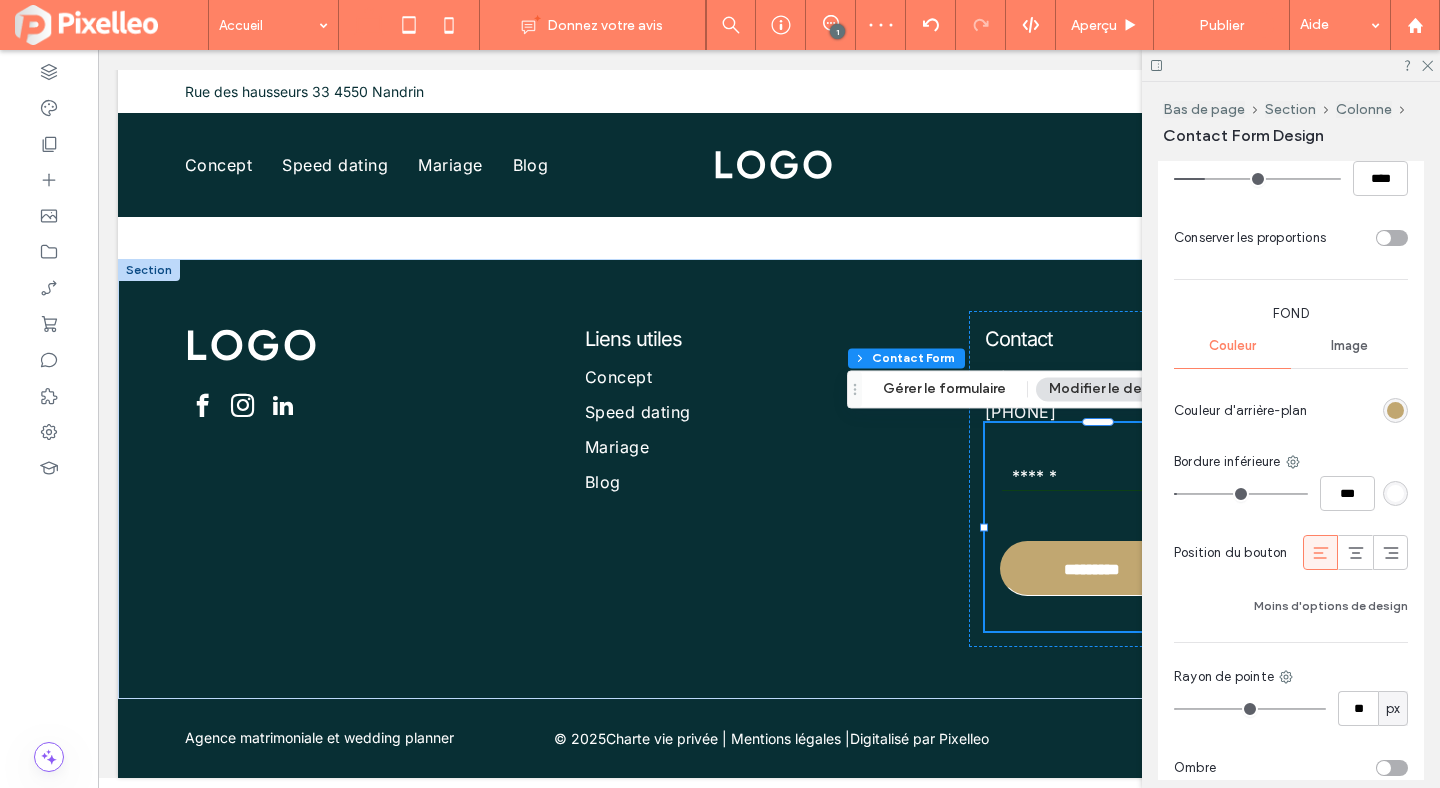 type on "*" 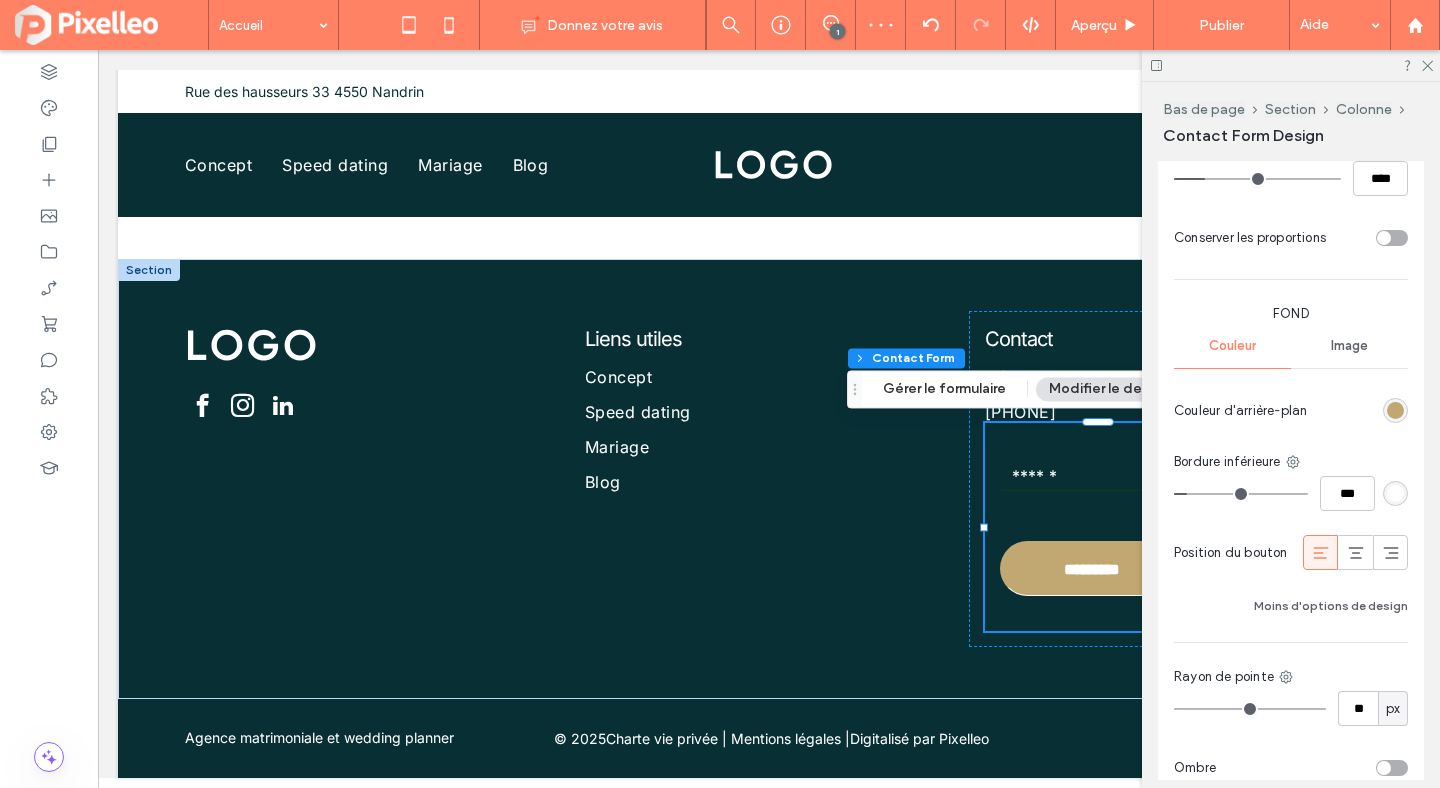 type on "*" 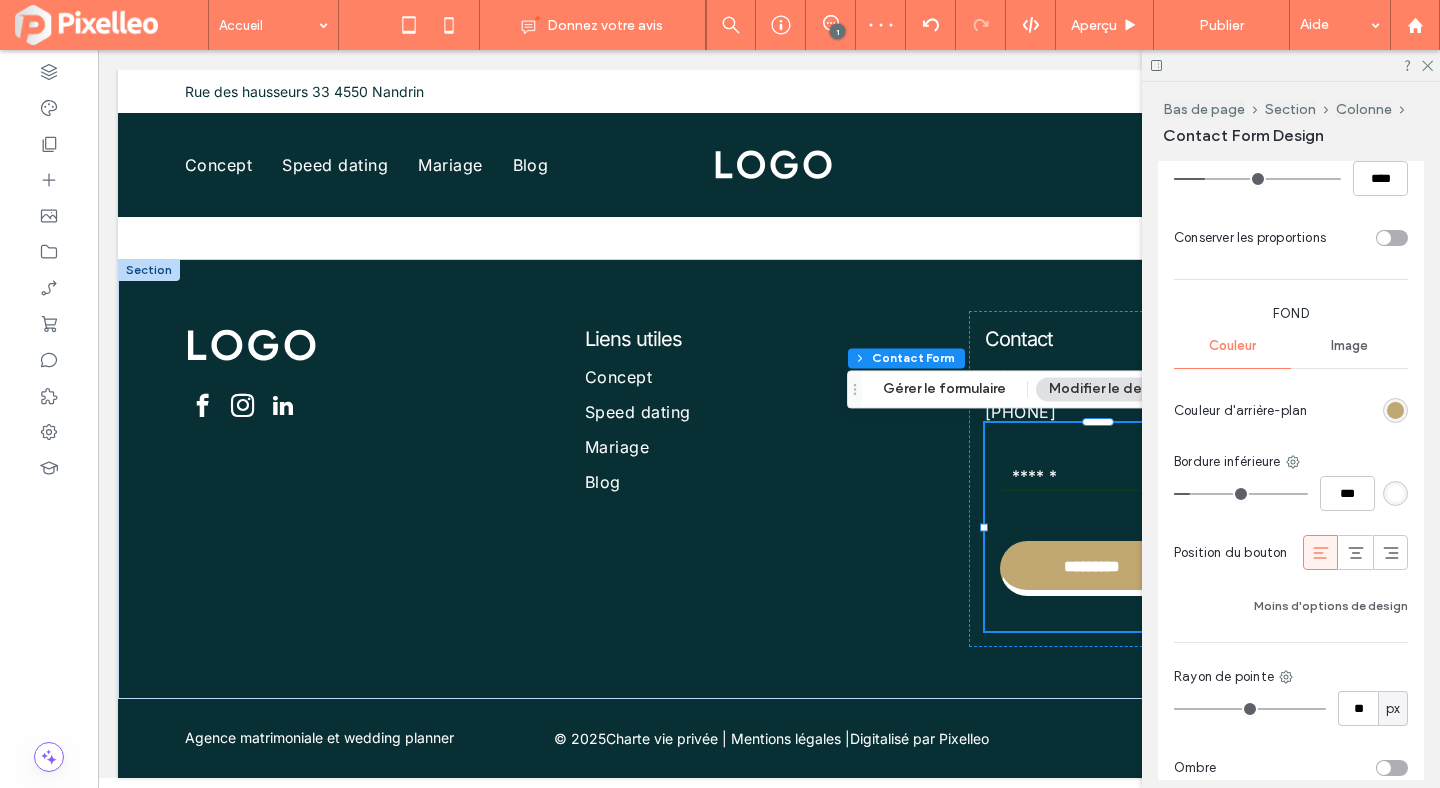 type on "*" 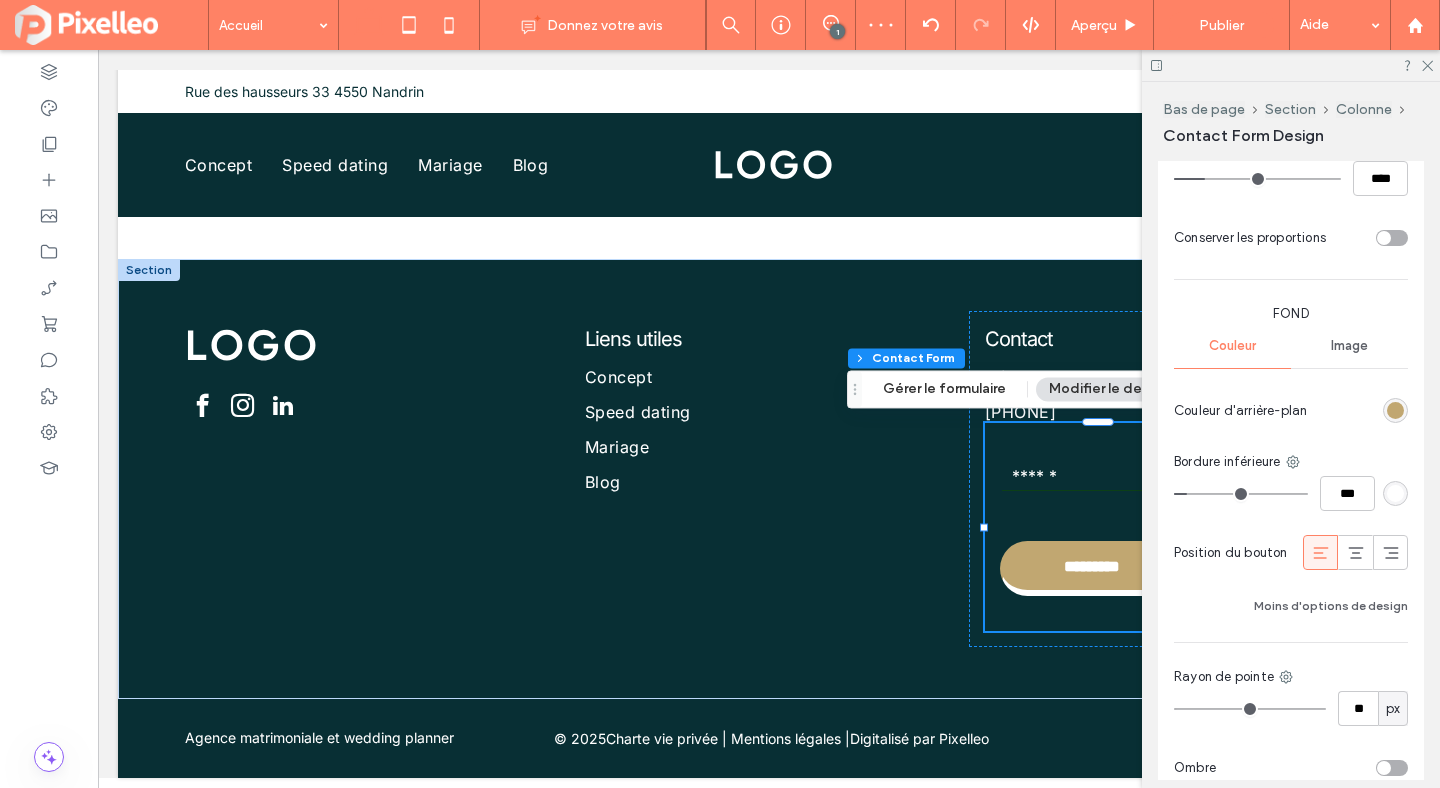 type on "*" 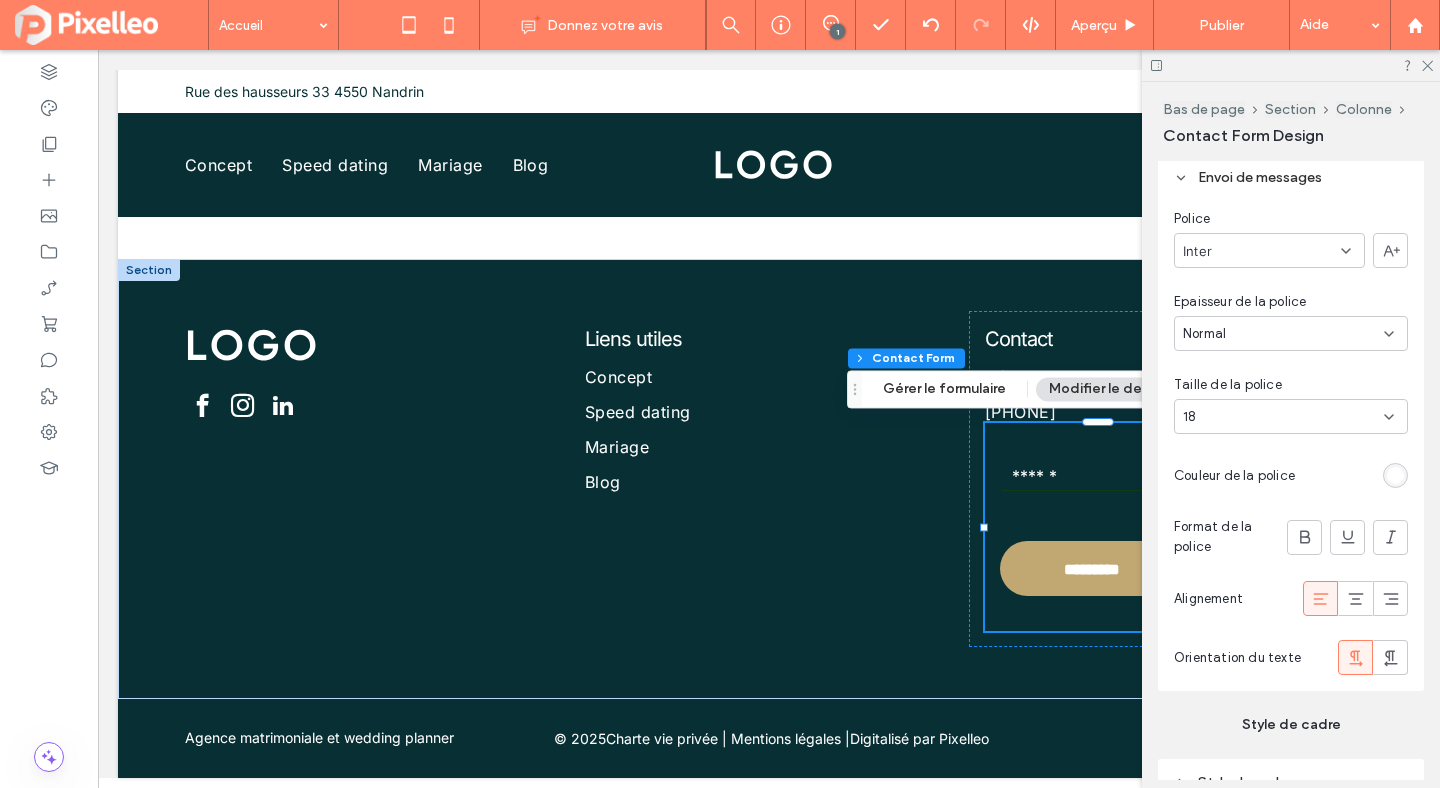 scroll, scrollTop: 3460, scrollLeft: 0, axis: vertical 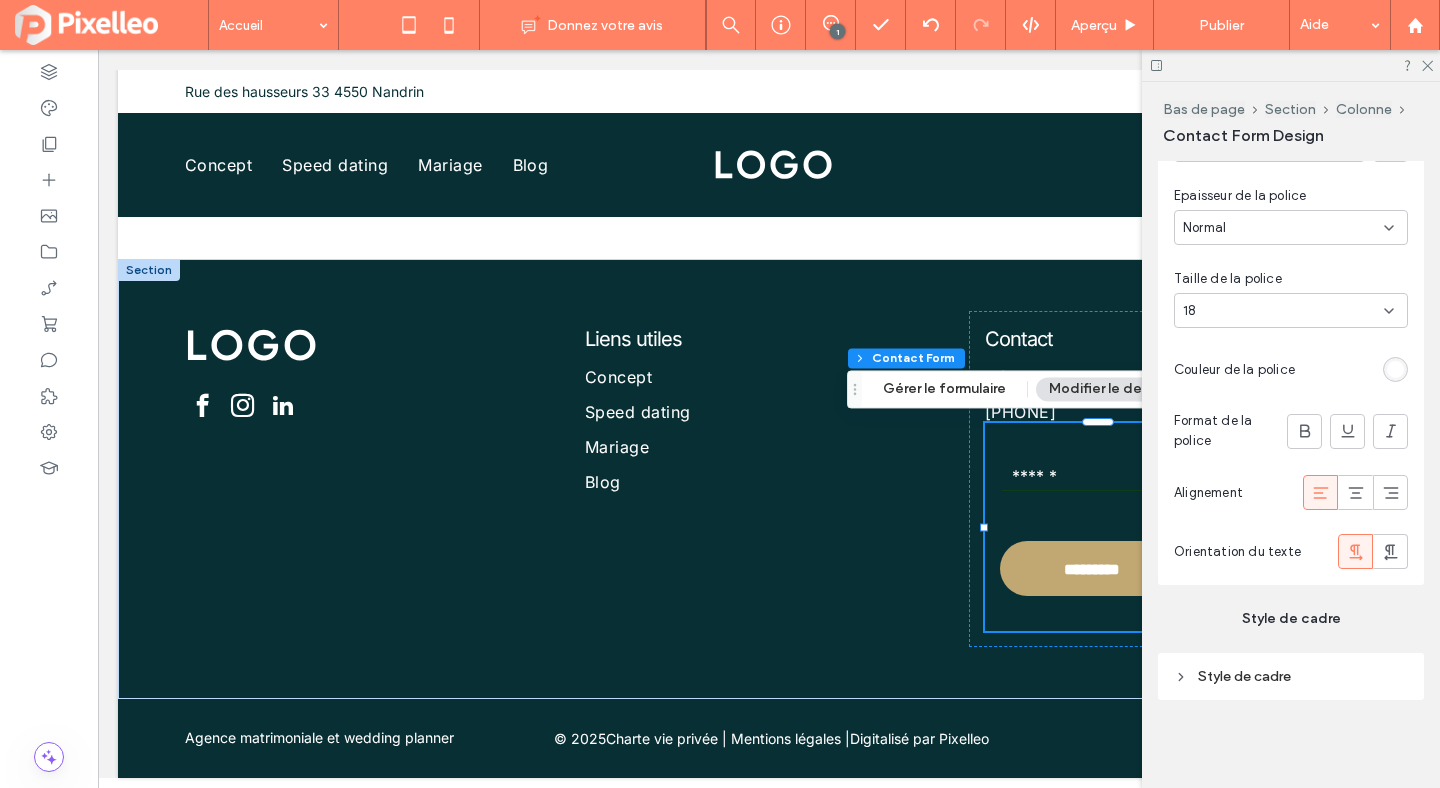 click on "Style de cadre" at bounding box center (1291, 676) 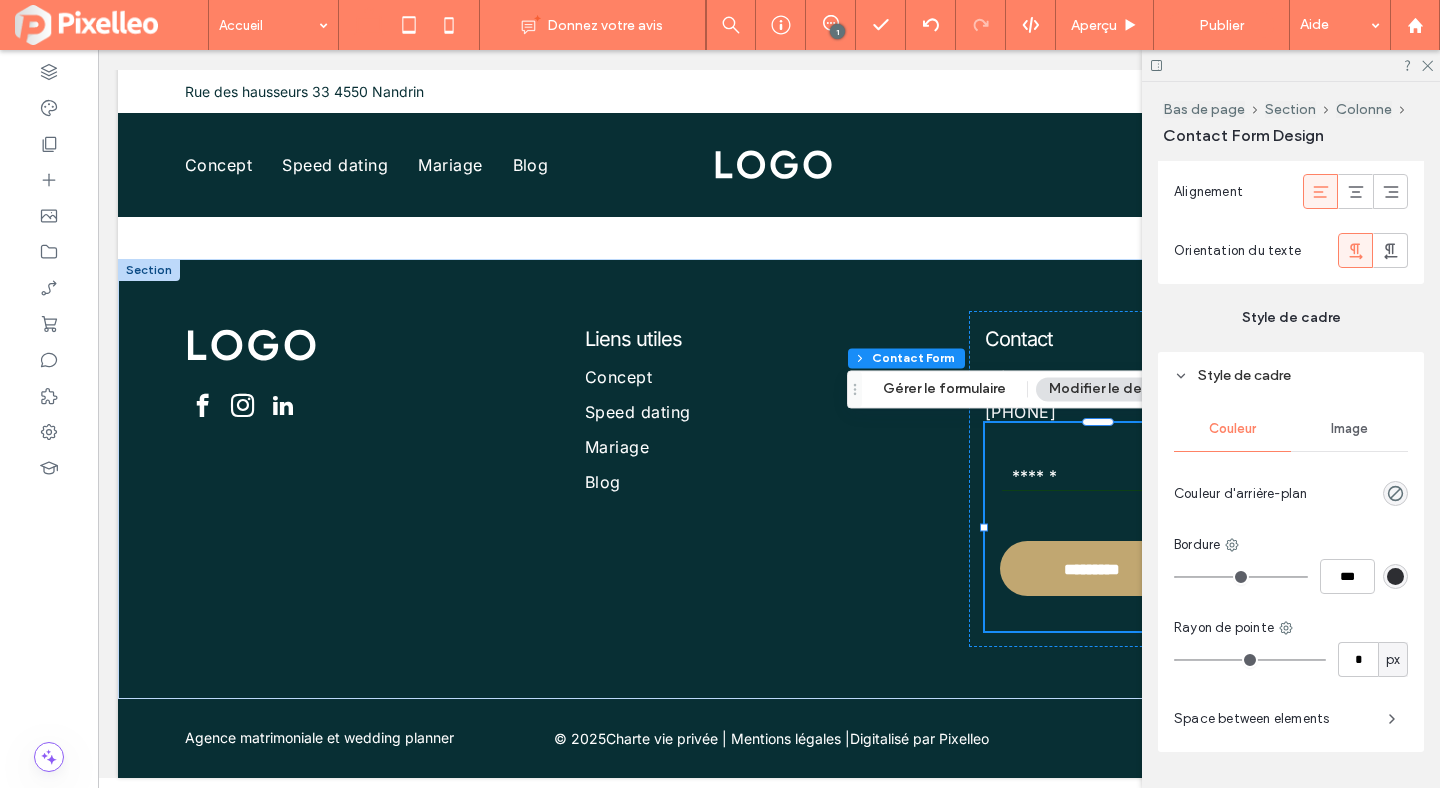 scroll, scrollTop: 3813, scrollLeft: 0, axis: vertical 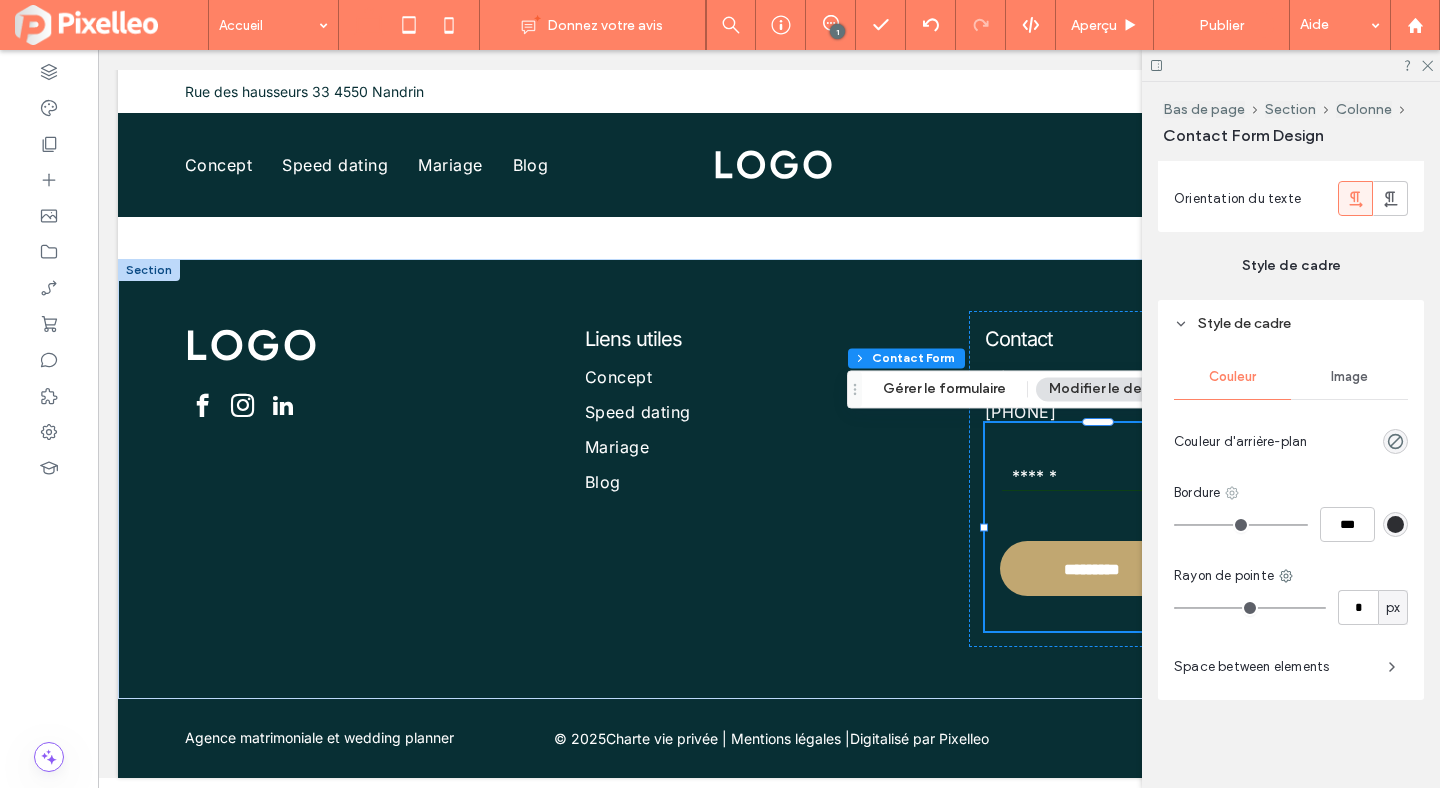 click 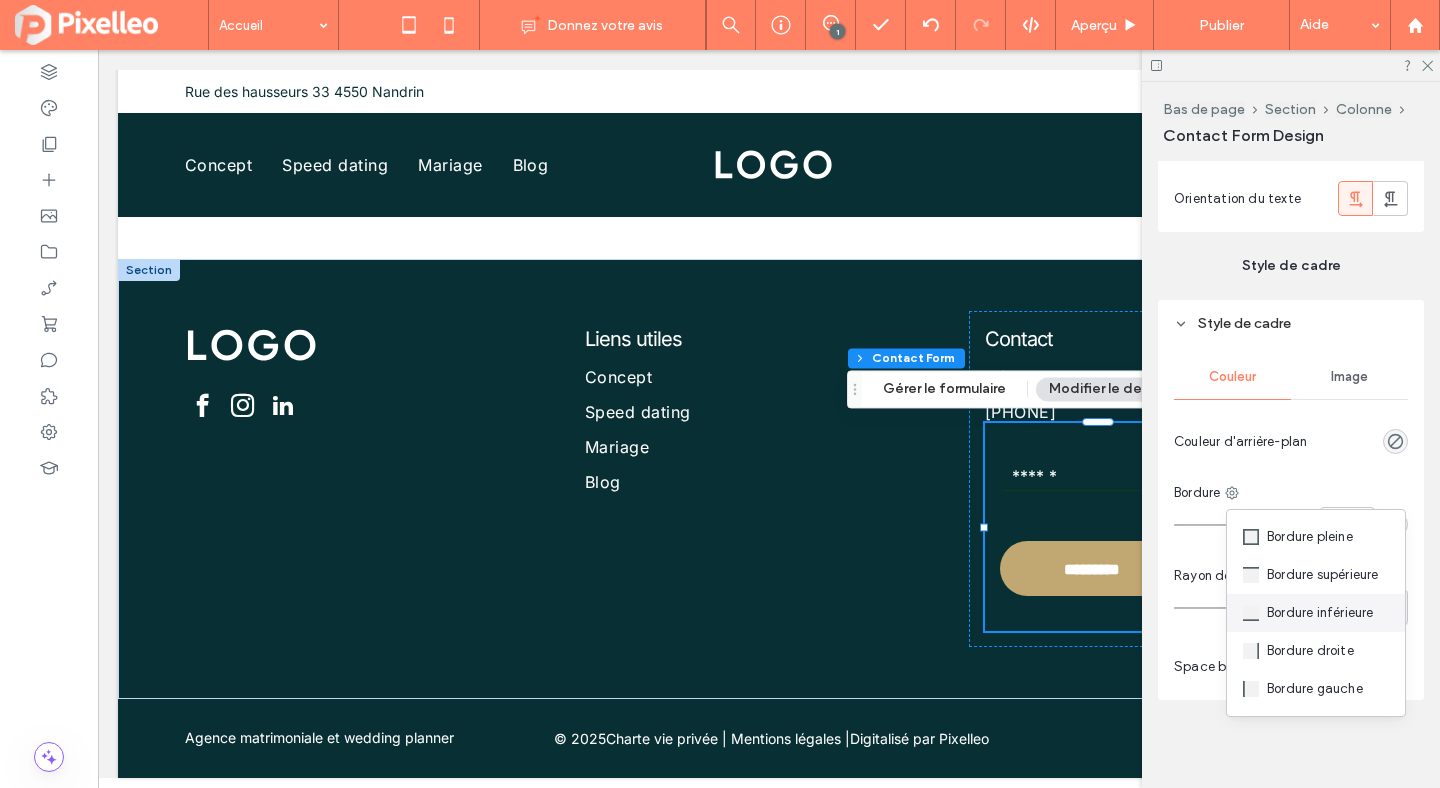 click on "Bordure inférieure" at bounding box center [1316, 613] 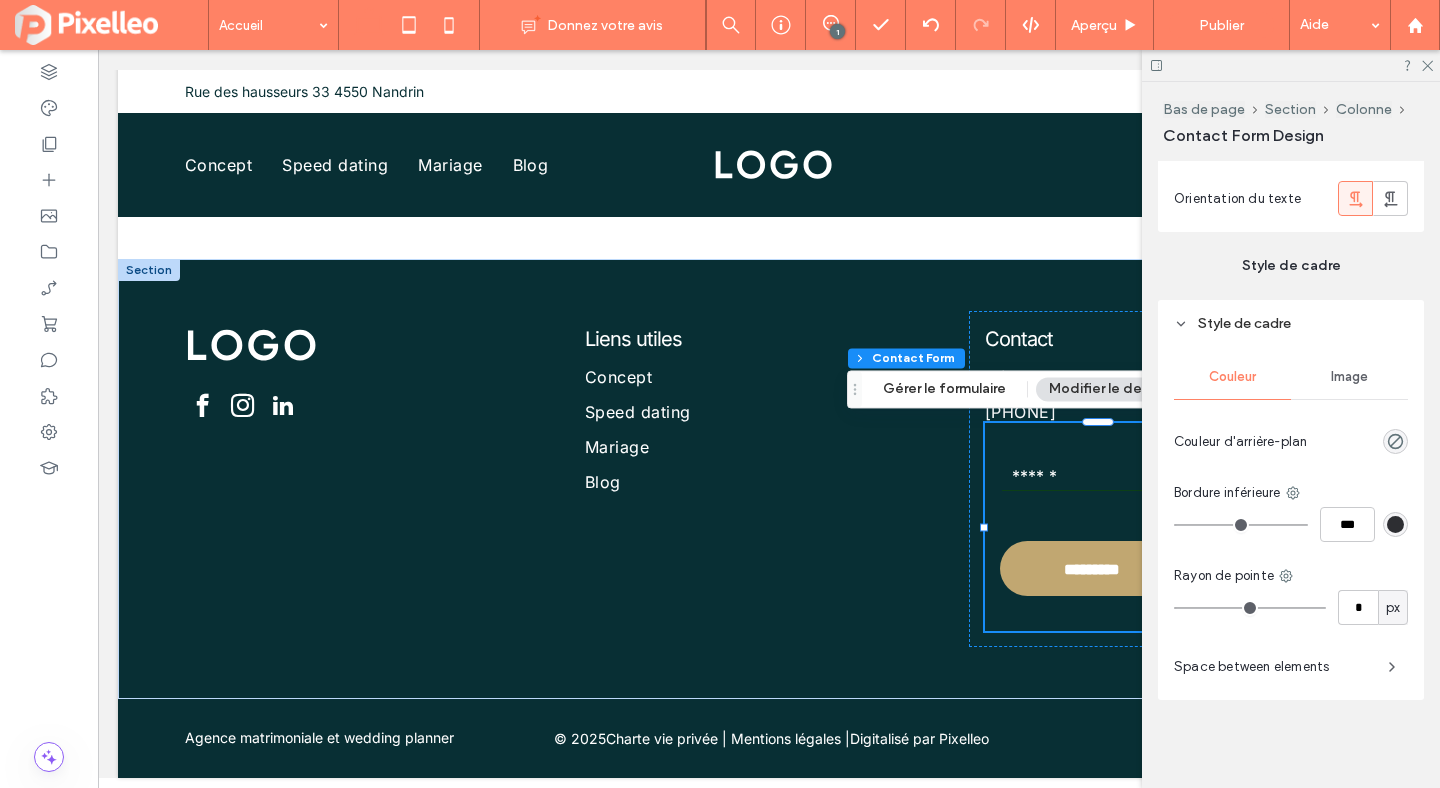 type on "*" 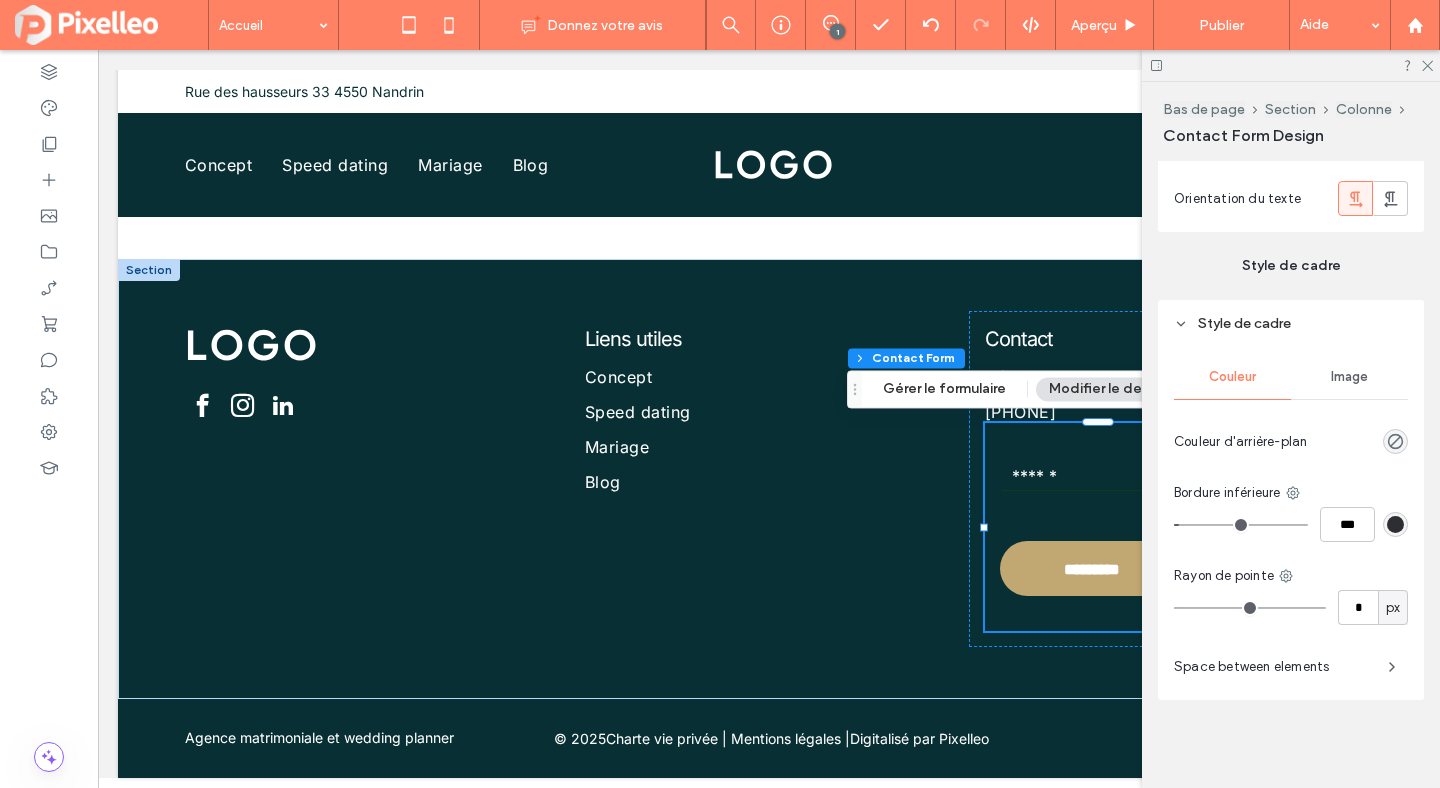 type on "*" 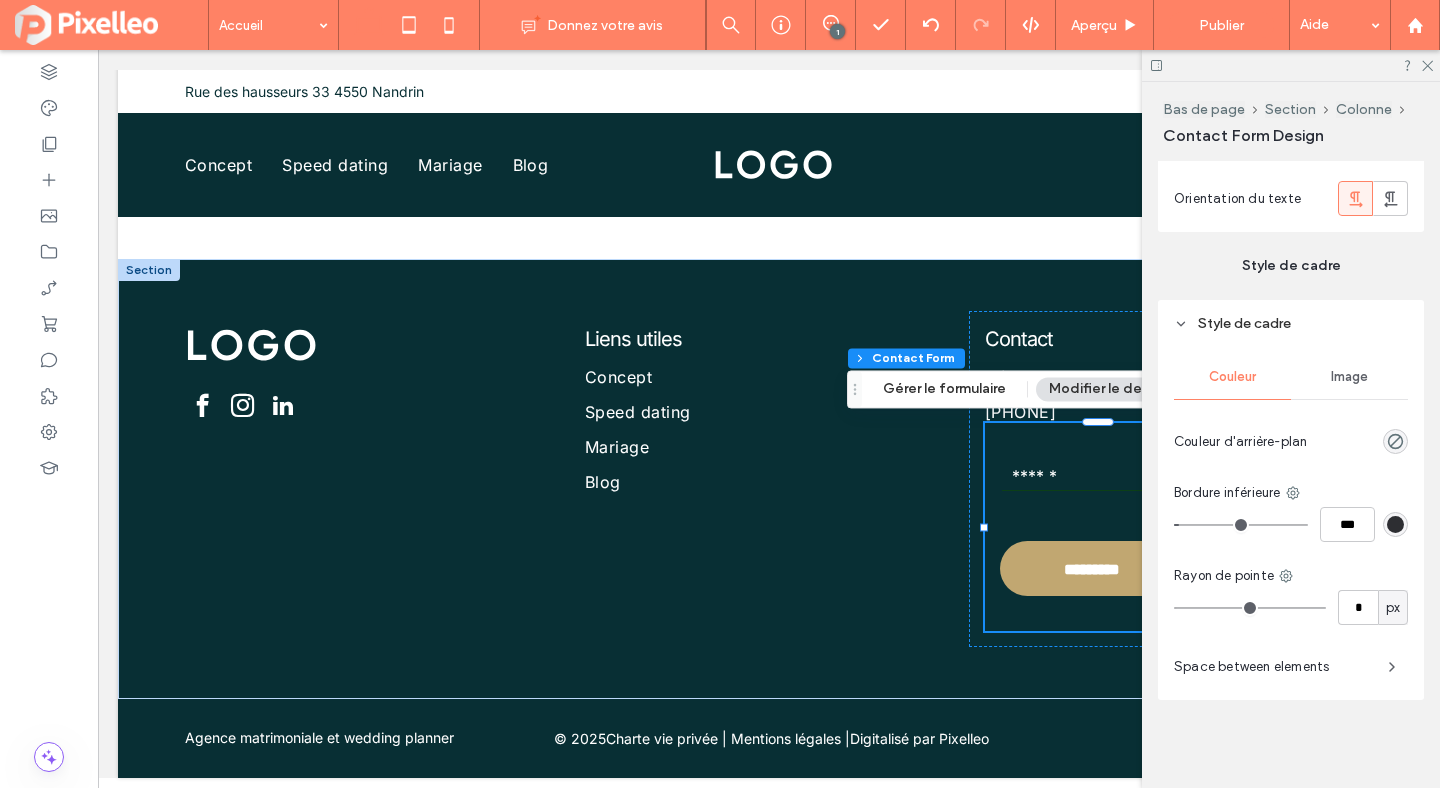 type on "***" 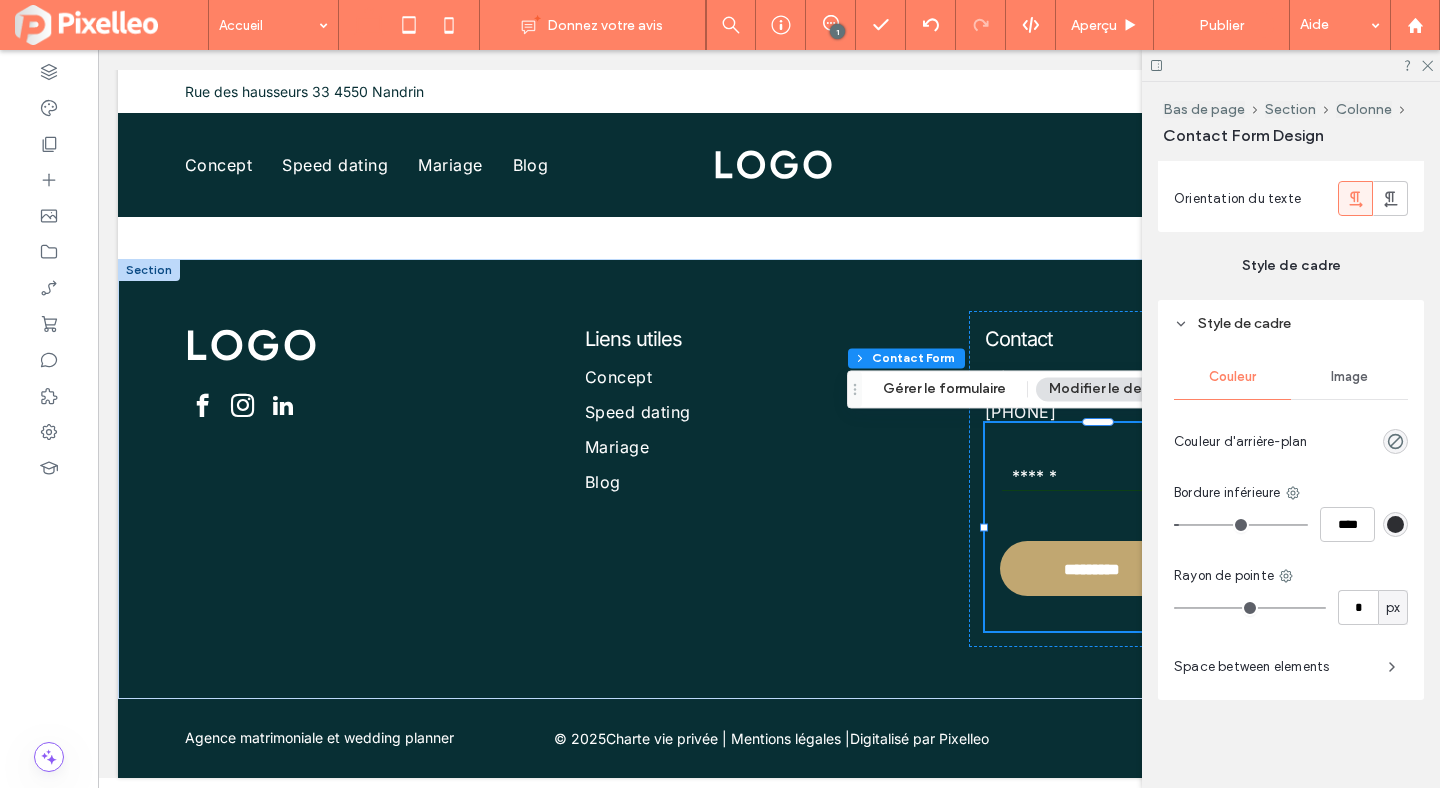 type on "**" 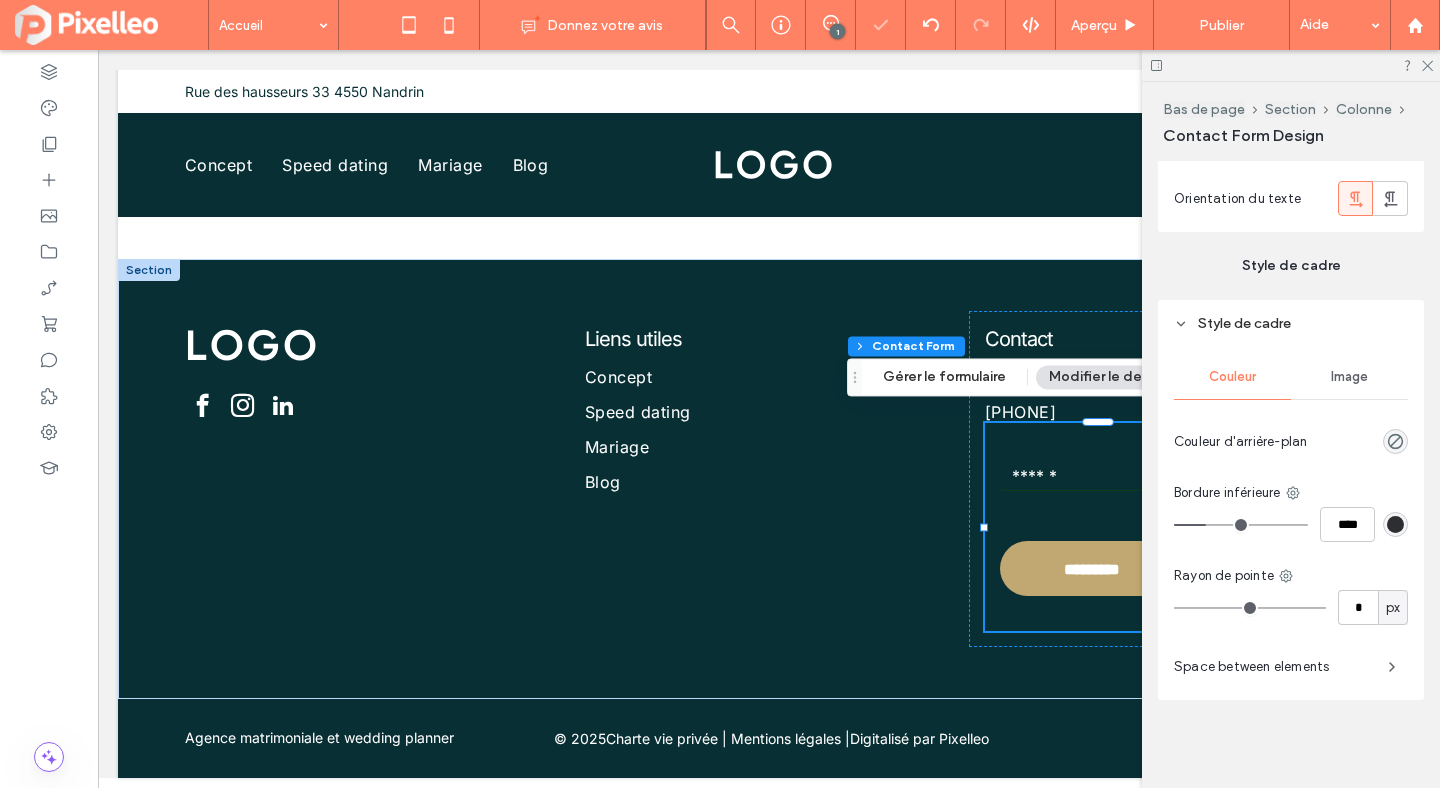scroll, scrollTop: 7657, scrollLeft: 0, axis: vertical 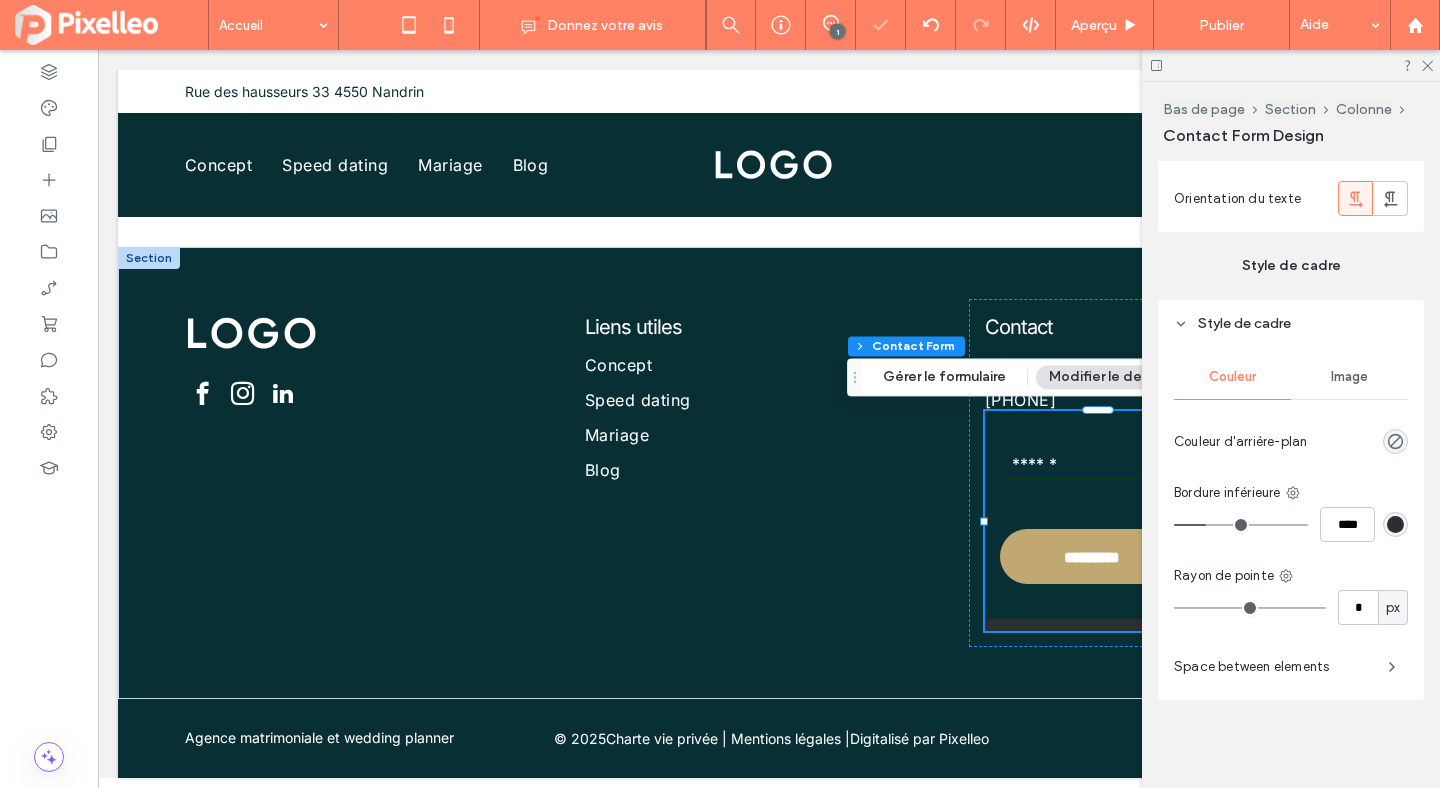 type on "**" 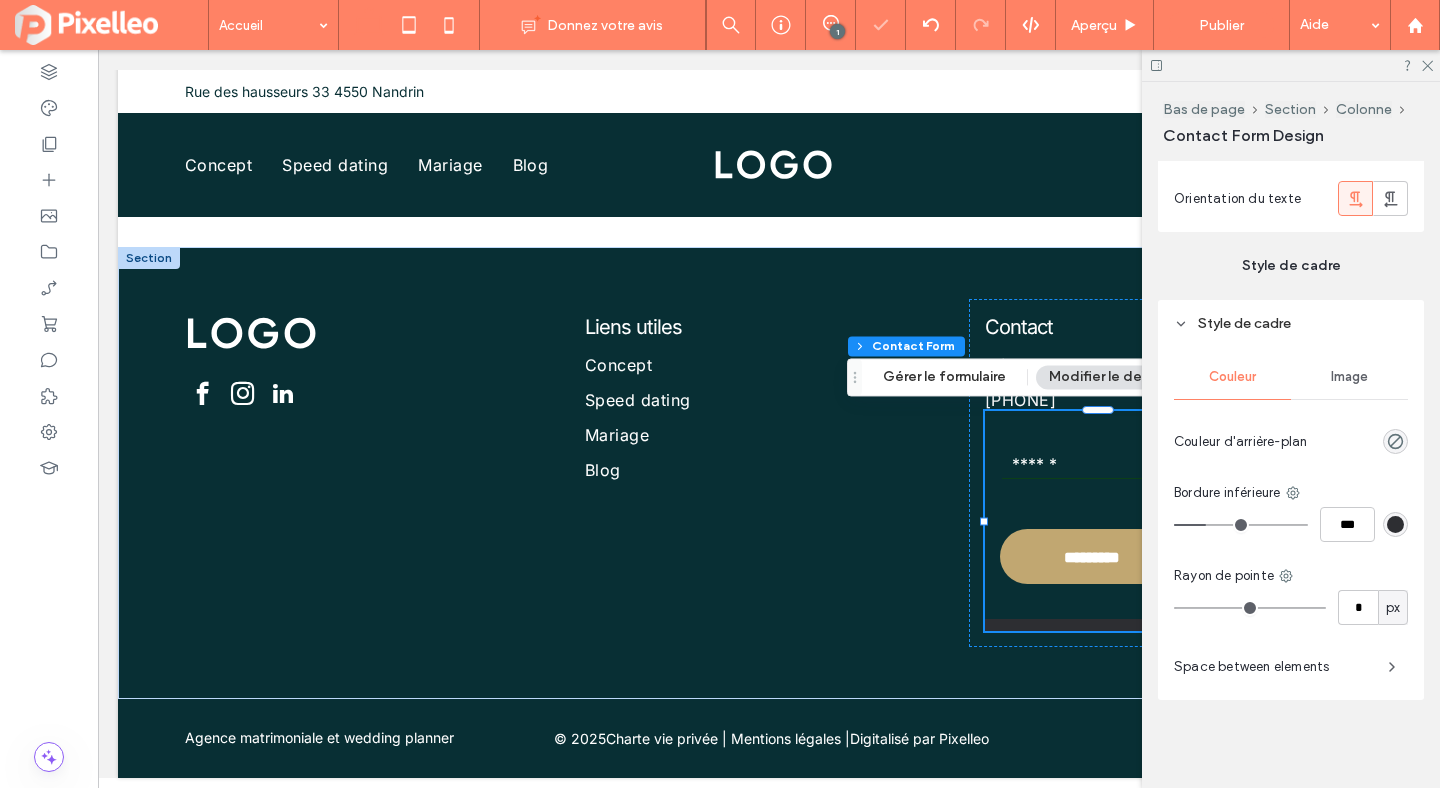 type on "*" 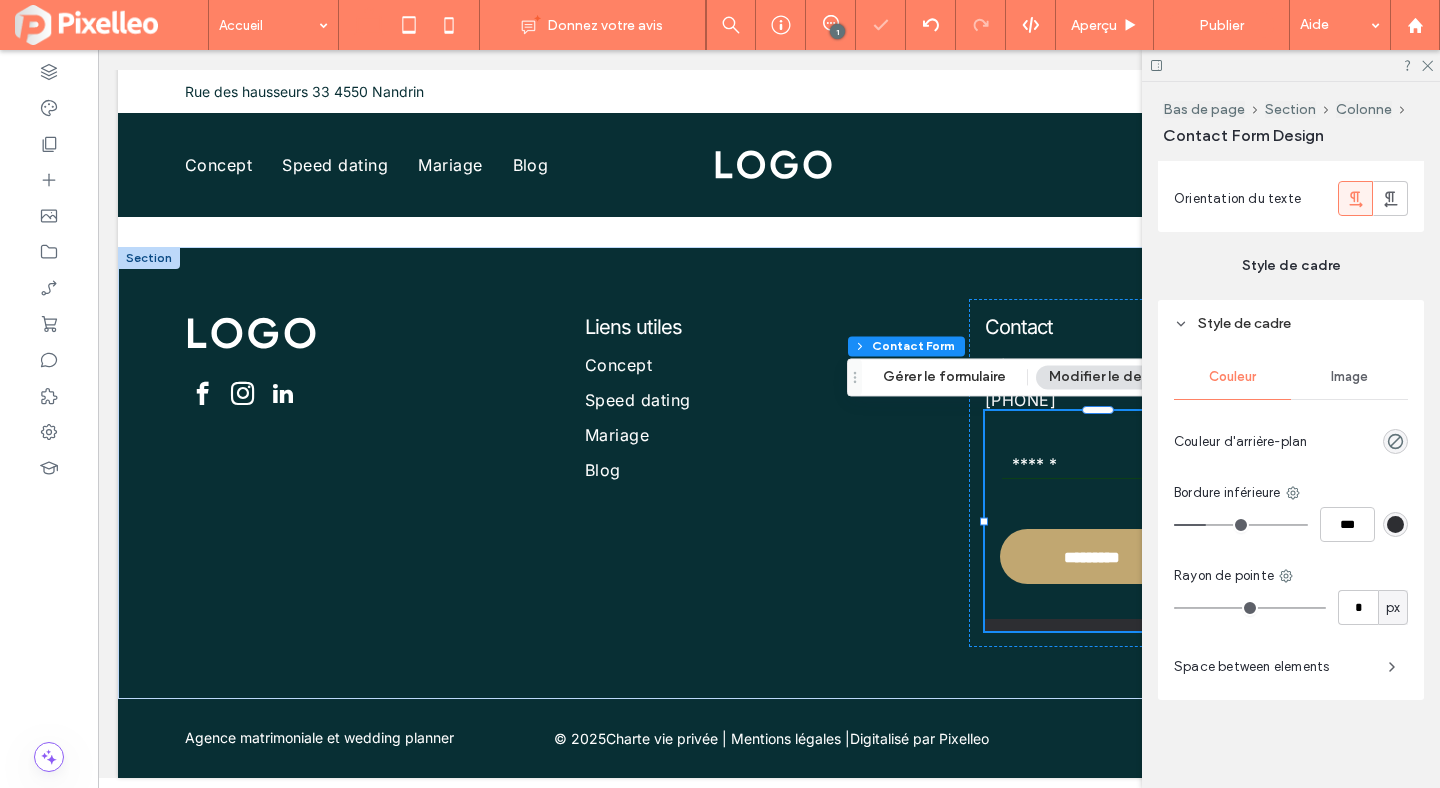 type on "***" 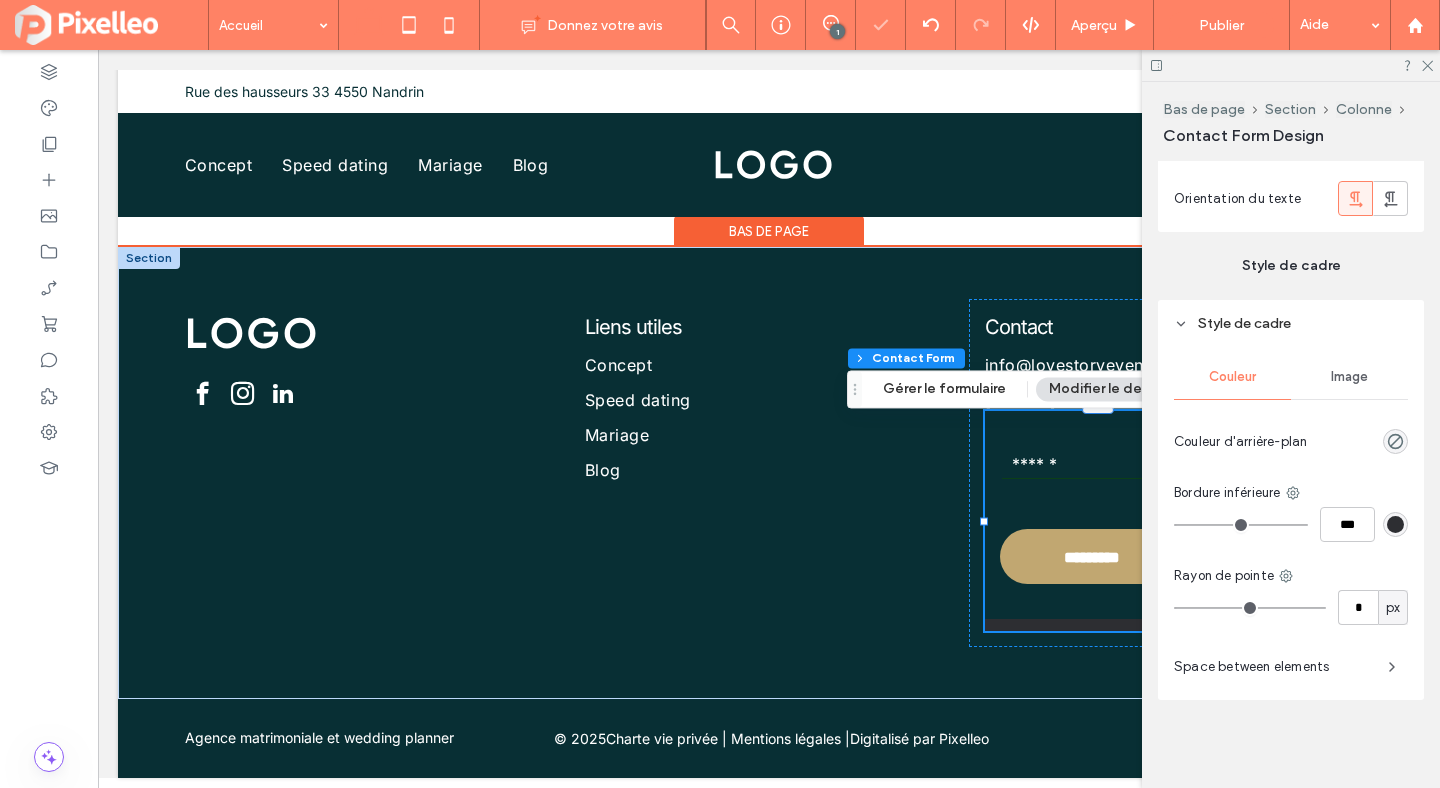 scroll, scrollTop: 7645, scrollLeft: 0, axis: vertical 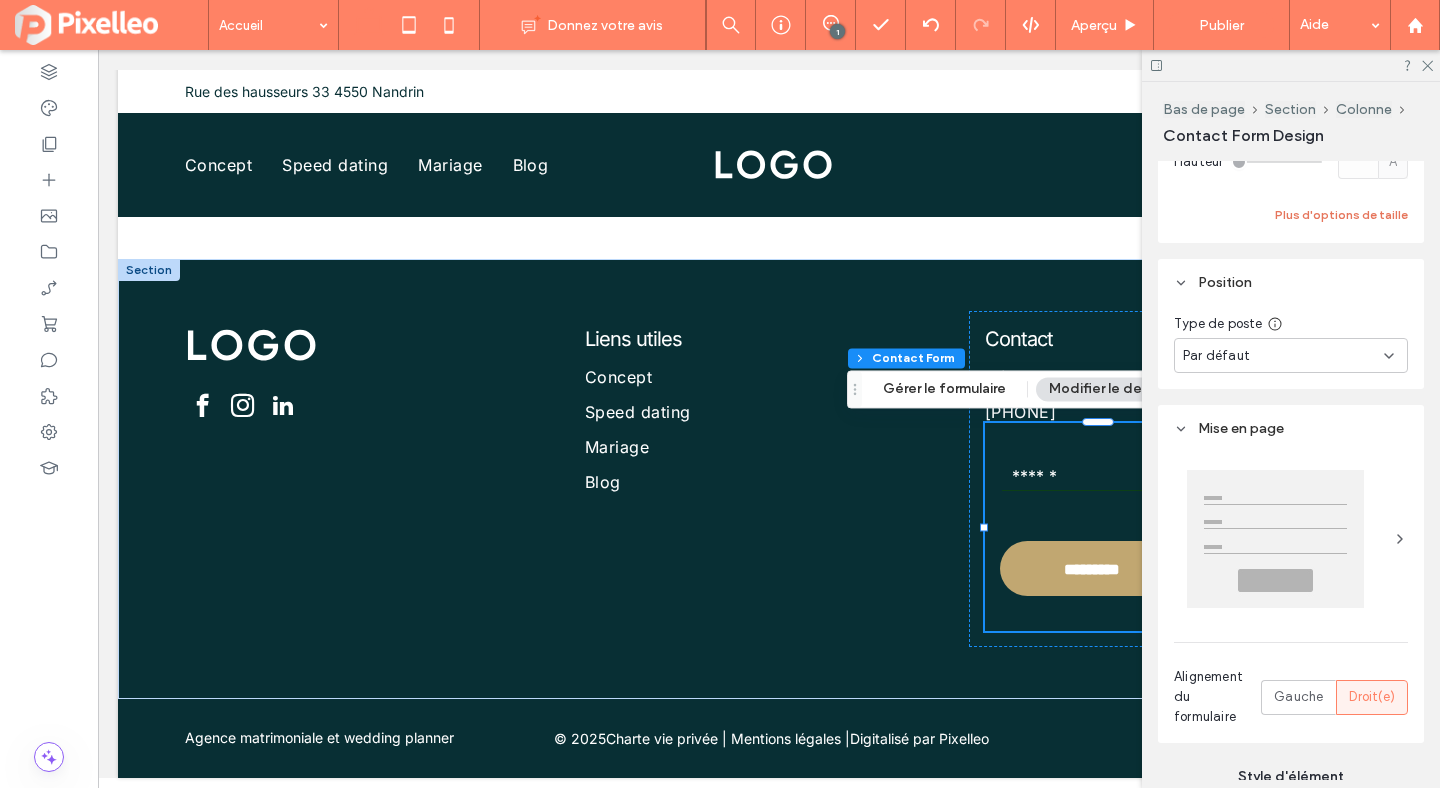 click on "Plus d'options de taille" at bounding box center (1341, 215) 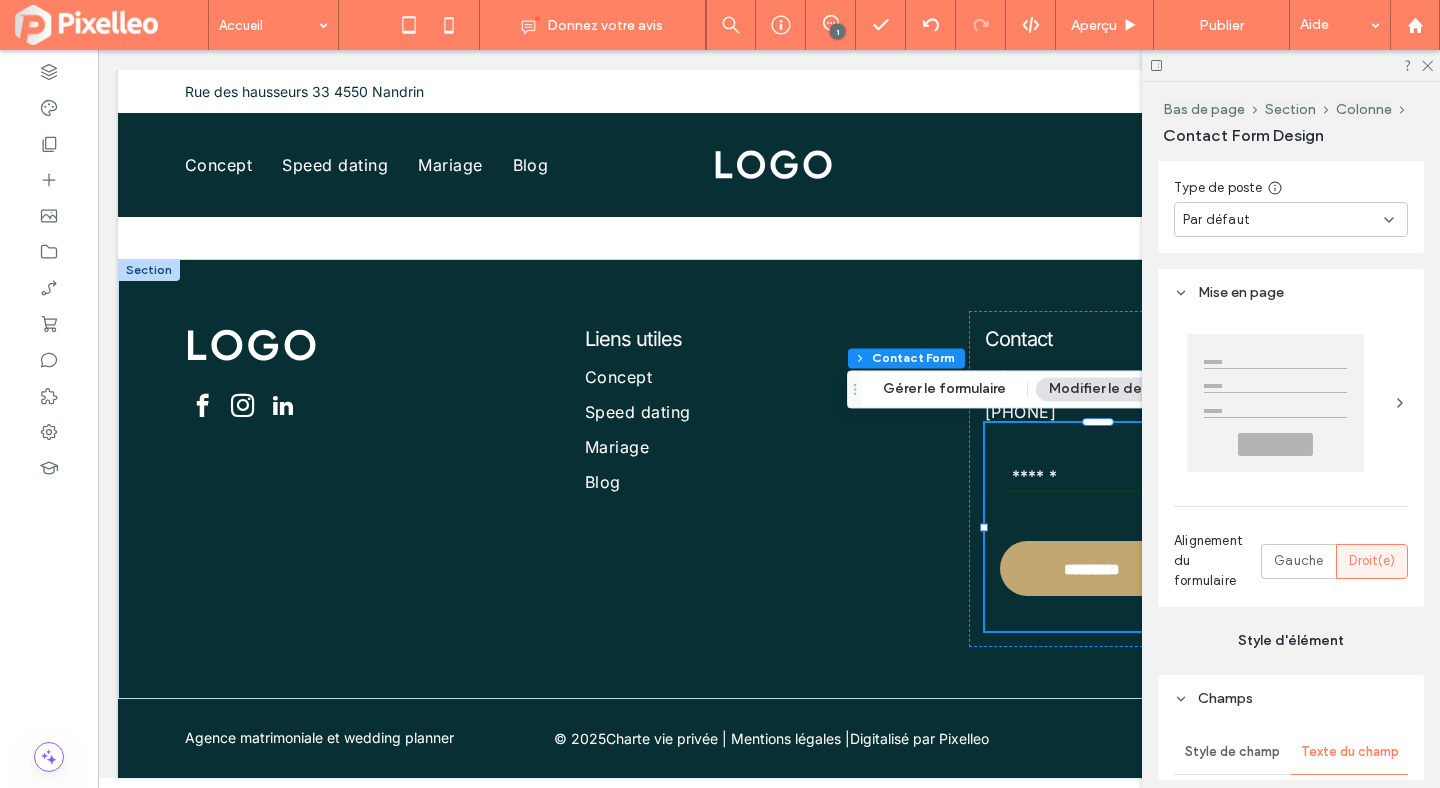 scroll, scrollTop: 1111, scrollLeft: 0, axis: vertical 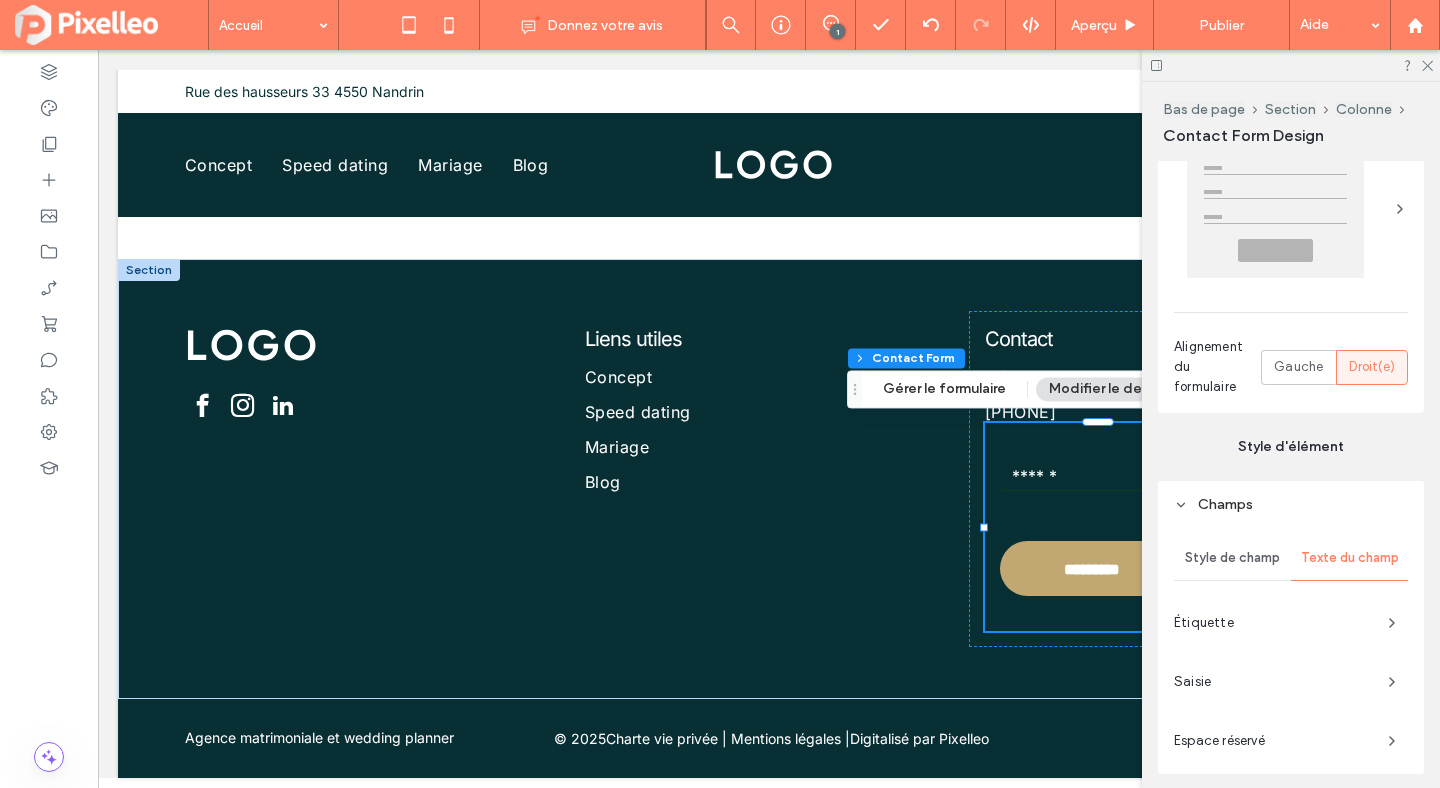 click on "Style de champ" at bounding box center (1232, 558) 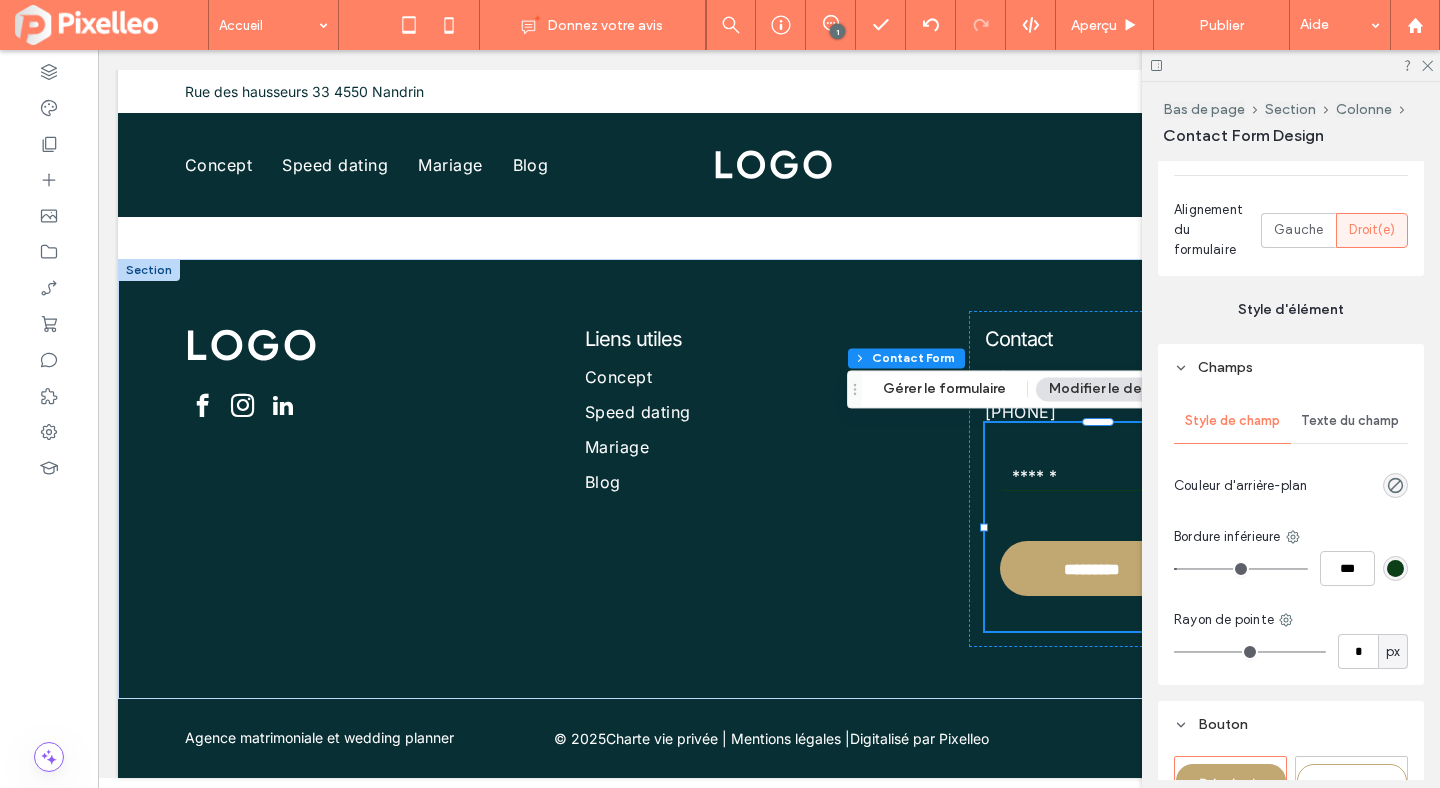 scroll, scrollTop: 1304, scrollLeft: 0, axis: vertical 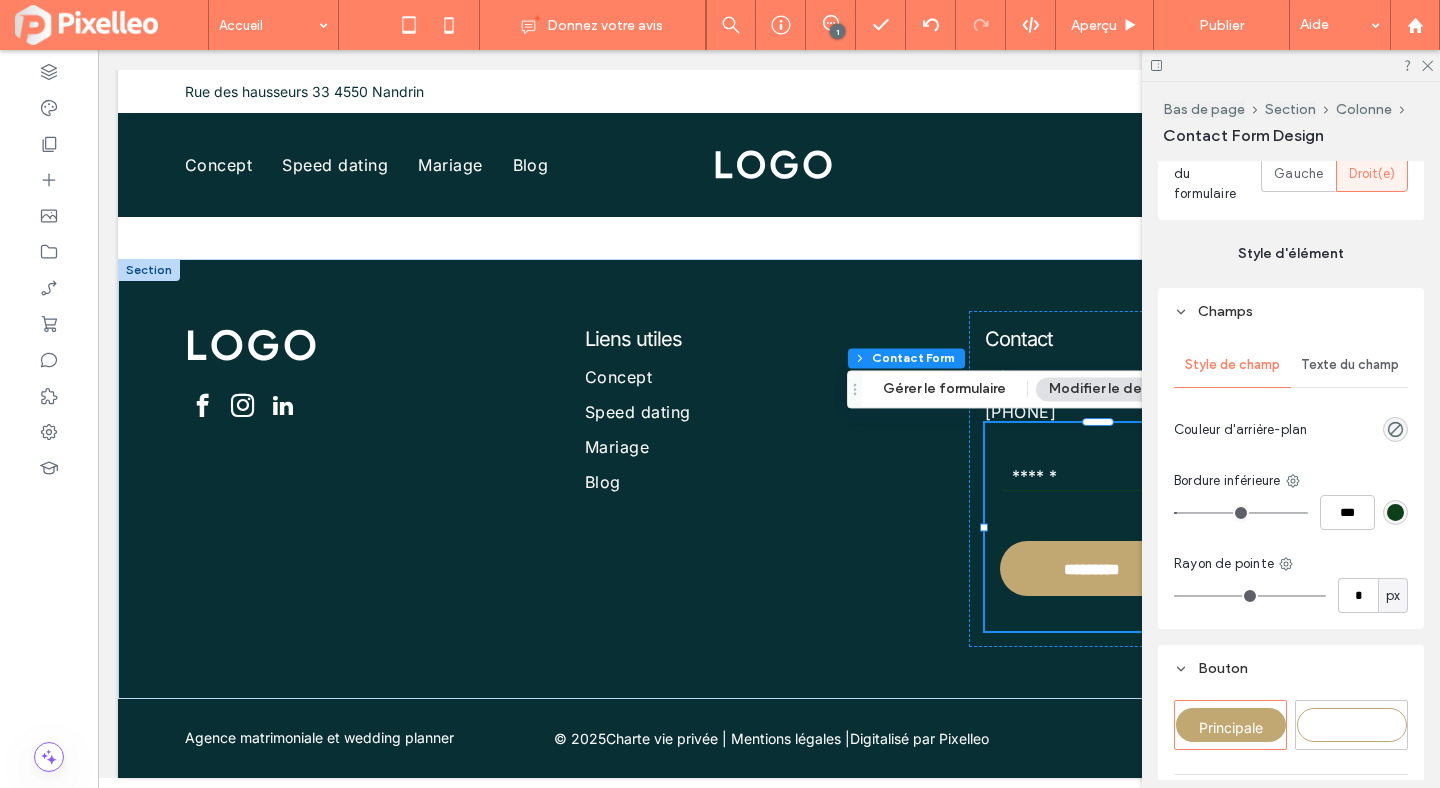 click at bounding box center [1395, 512] 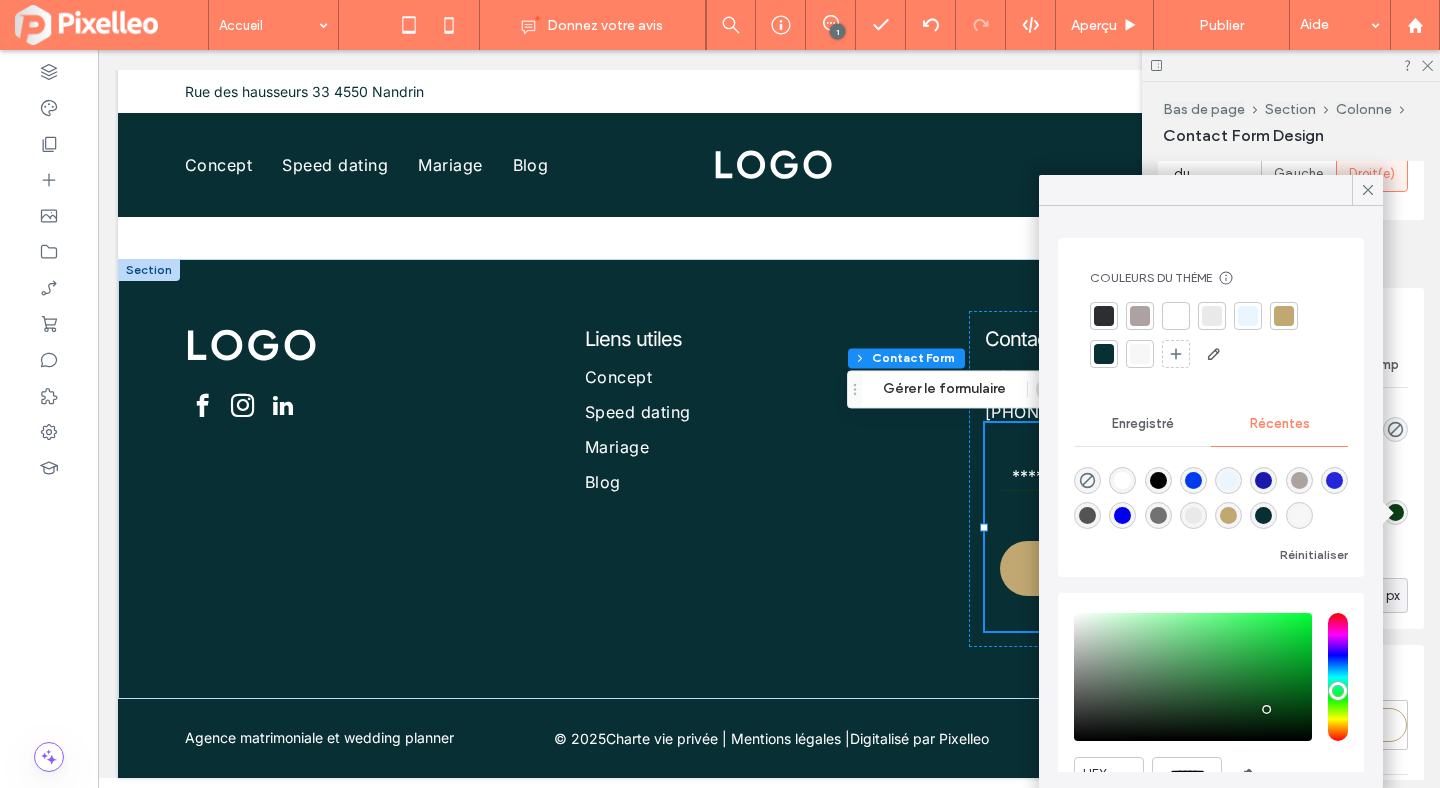 click at bounding box center (1122, 480) 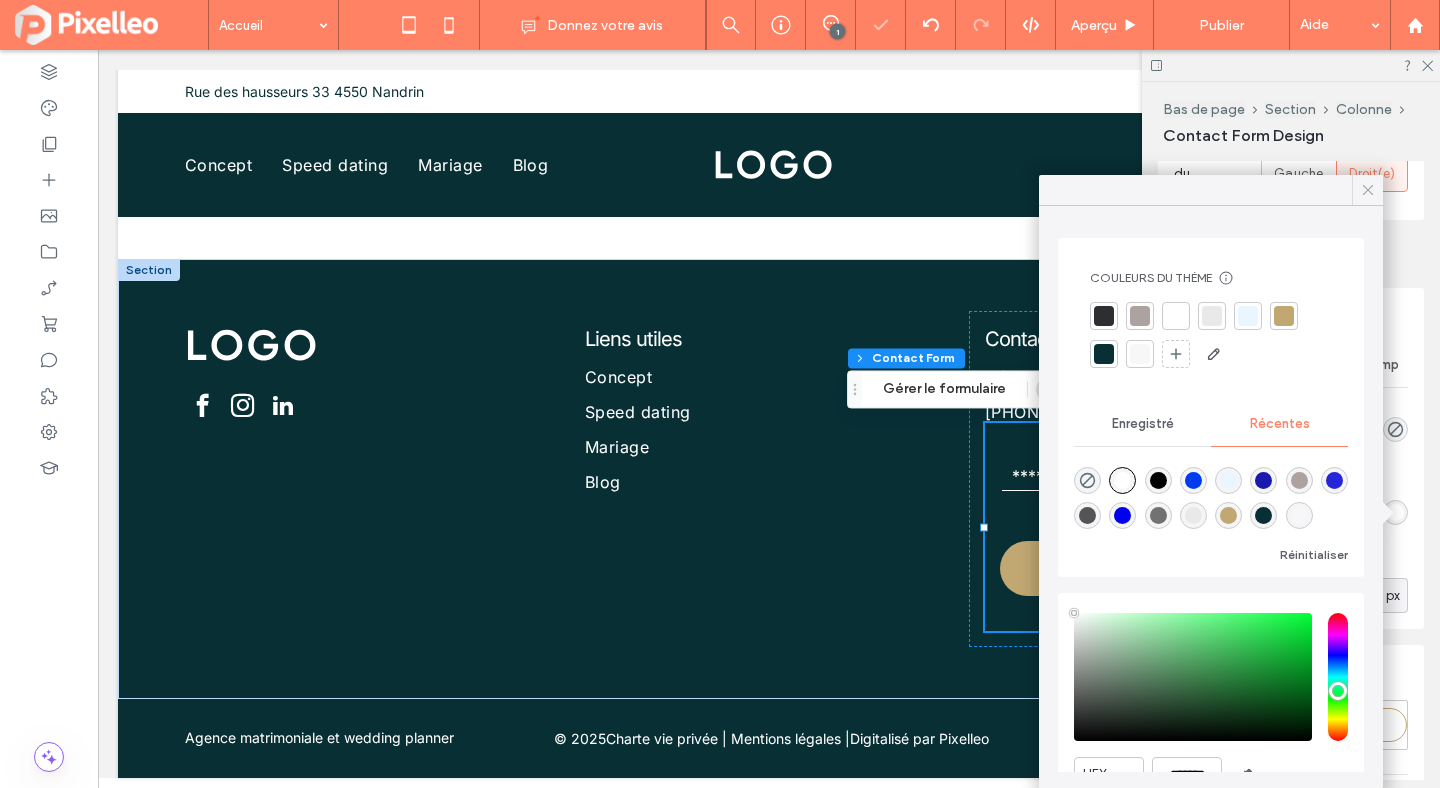 click 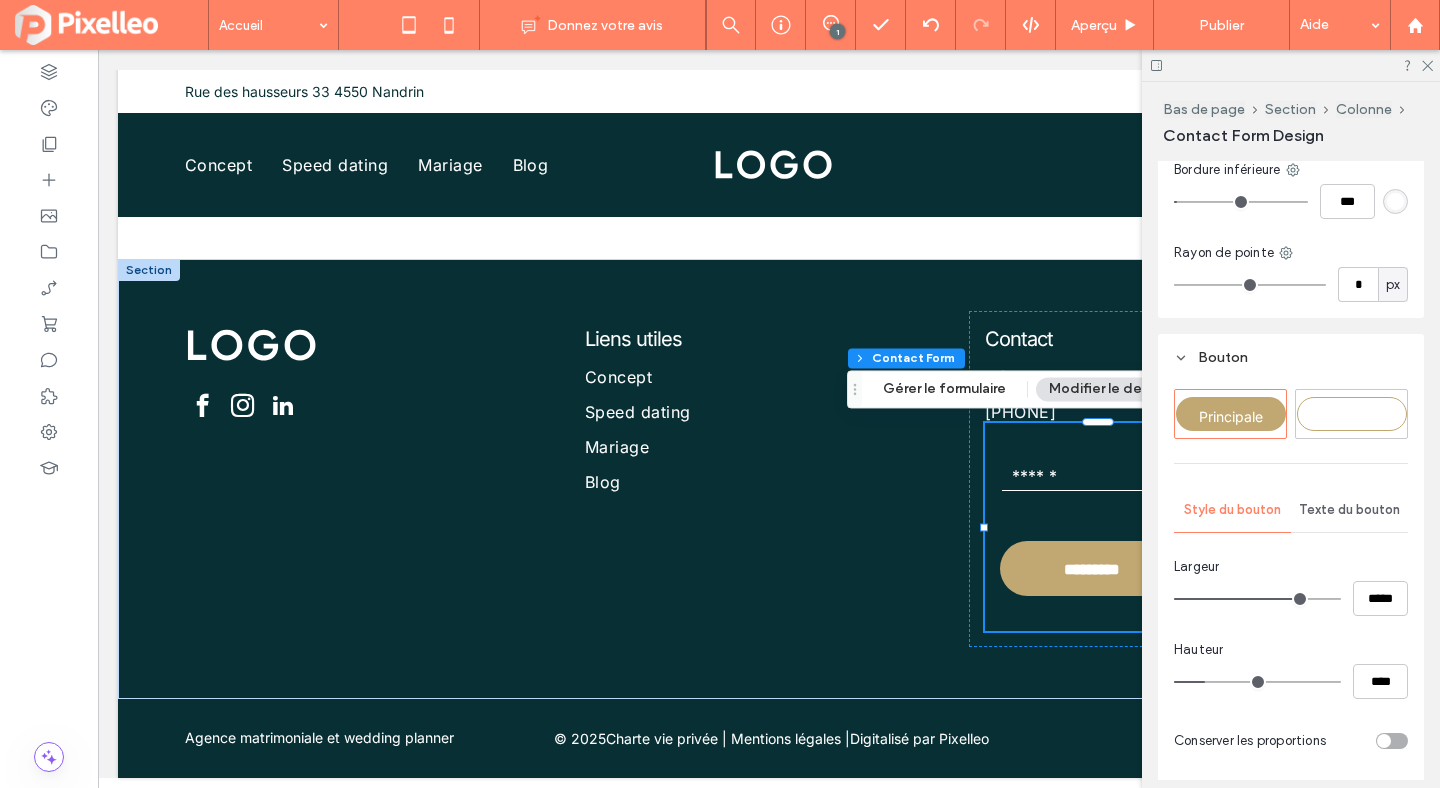 scroll, scrollTop: 1631, scrollLeft: 0, axis: vertical 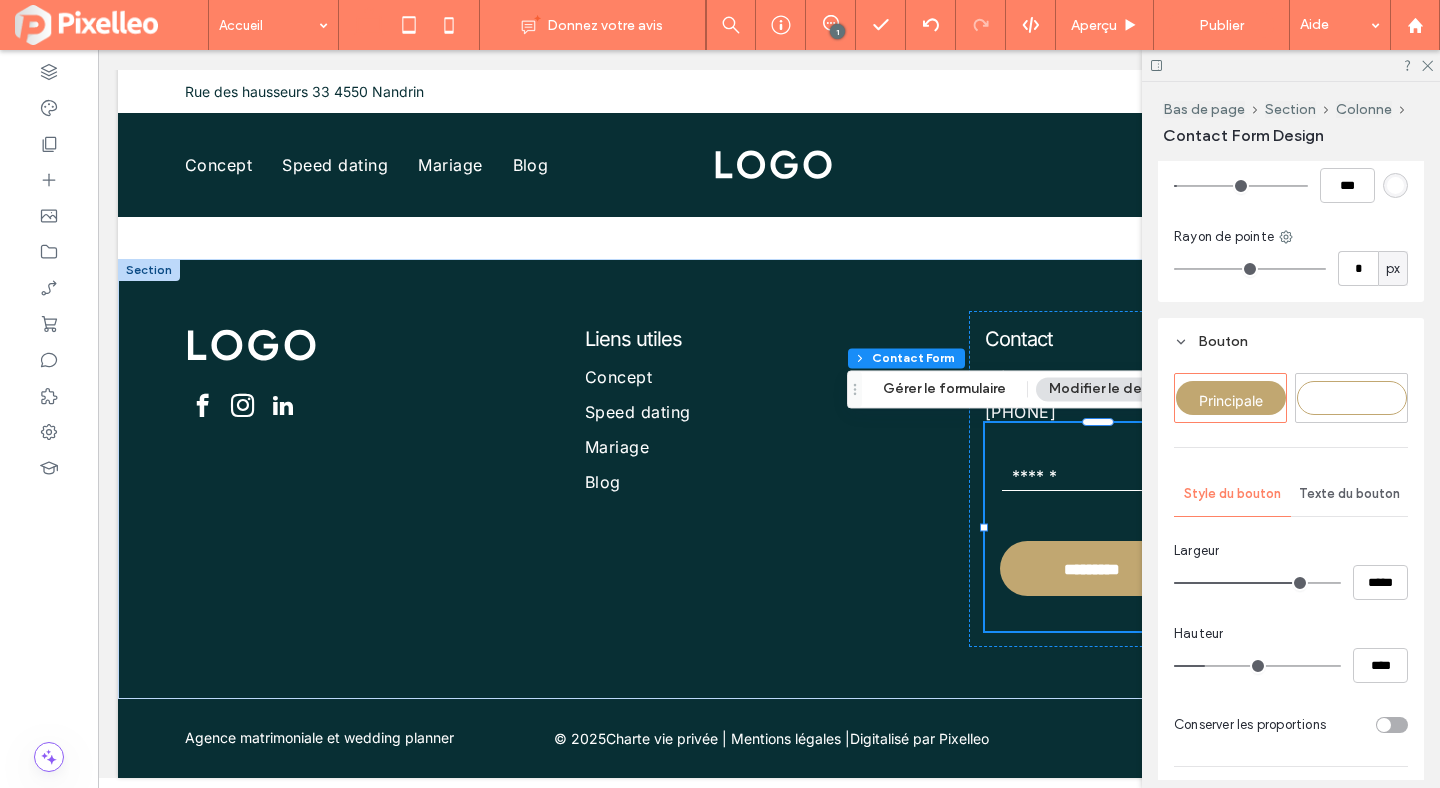 click on "Texte du bouton" at bounding box center [1349, 494] 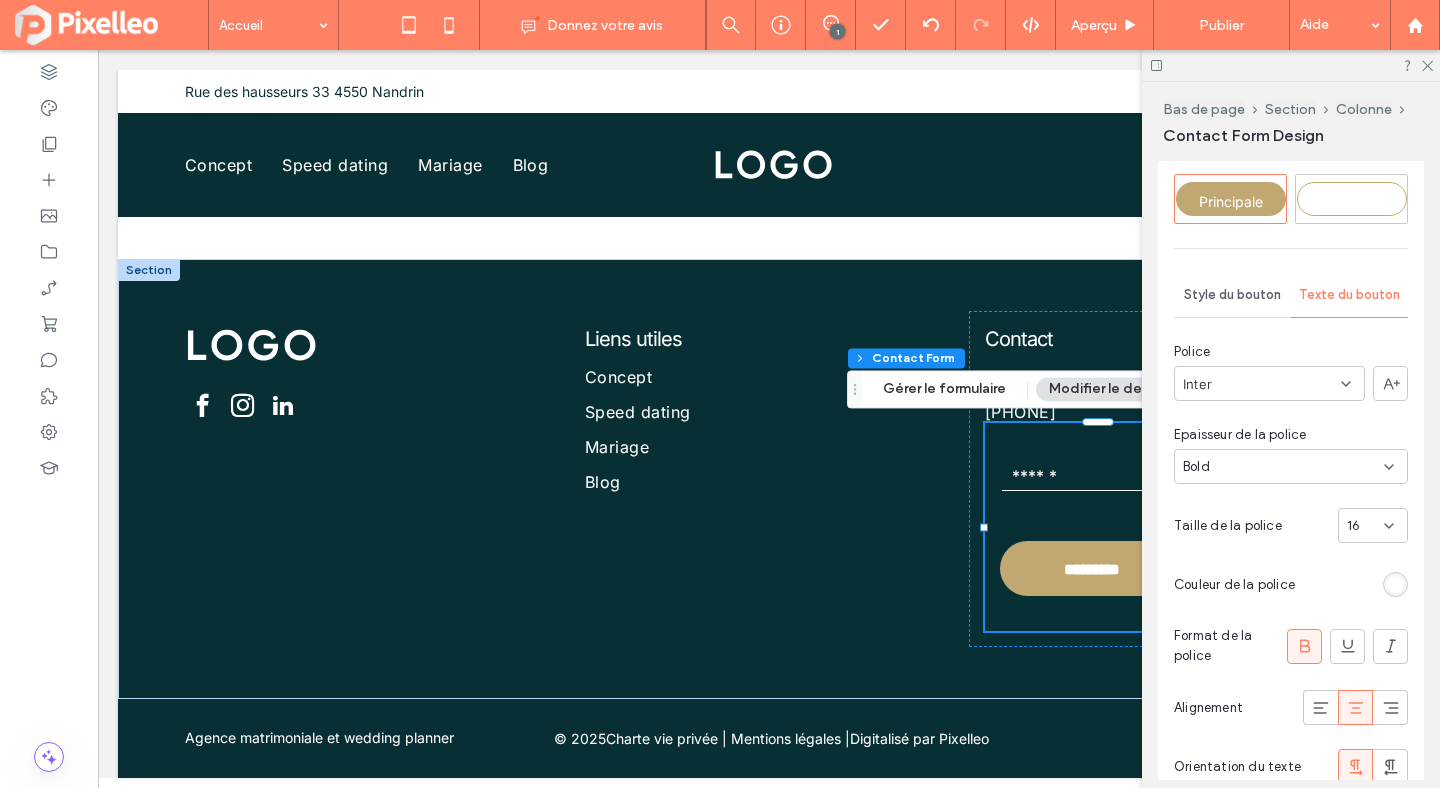 scroll, scrollTop: 1835, scrollLeft: 0, axis: vertical 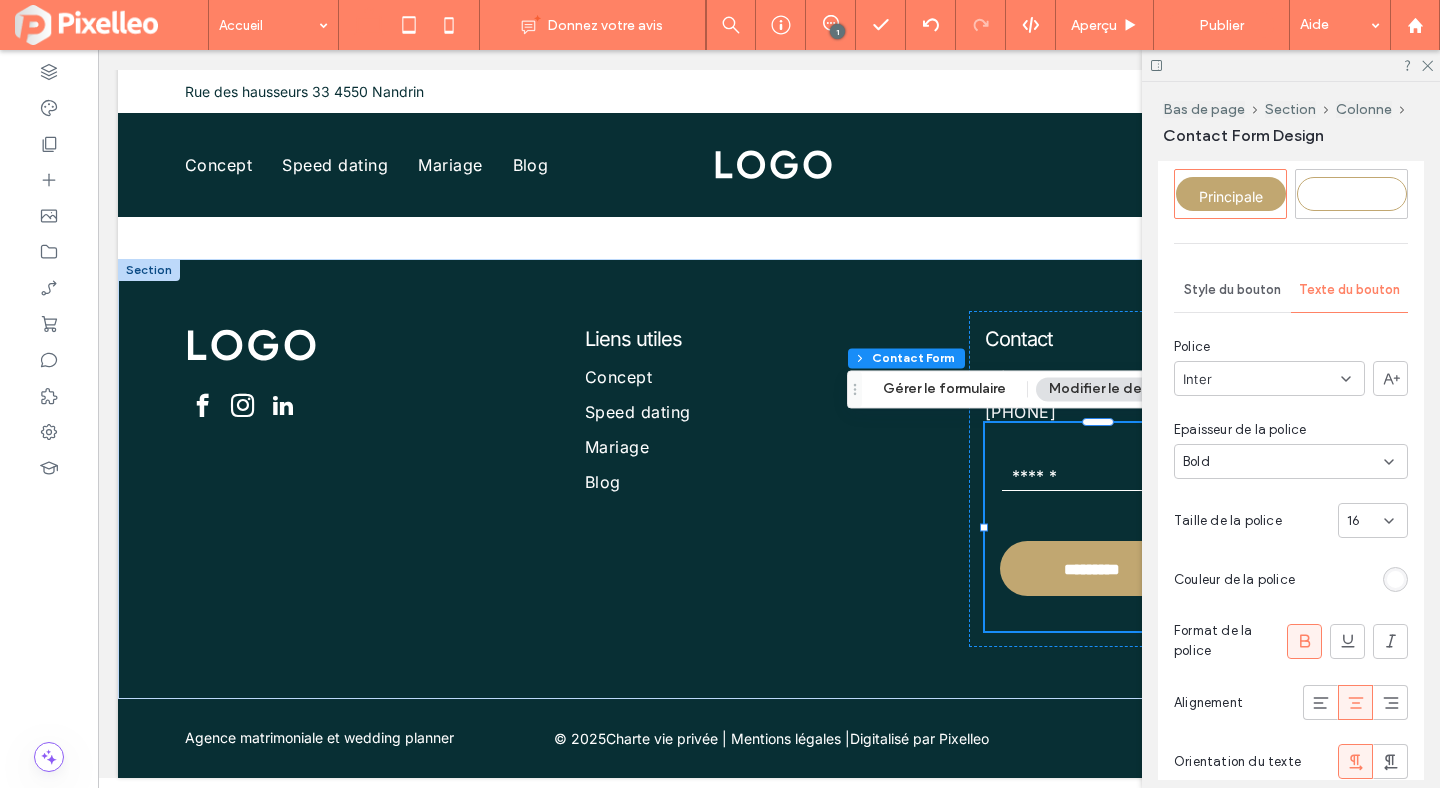 click 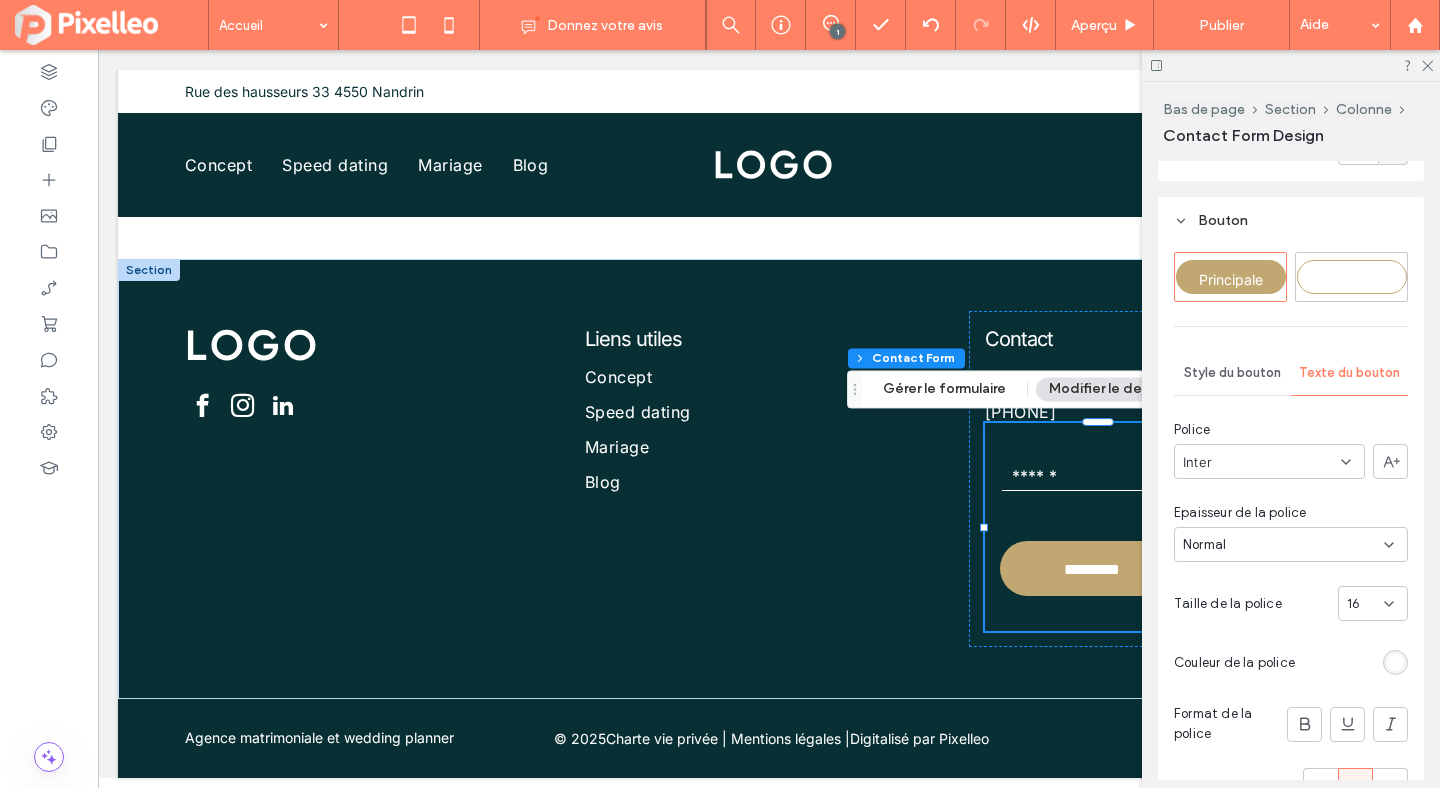 scroll, scrollTop: 1742, scrollLeft: 0, axis: vertical 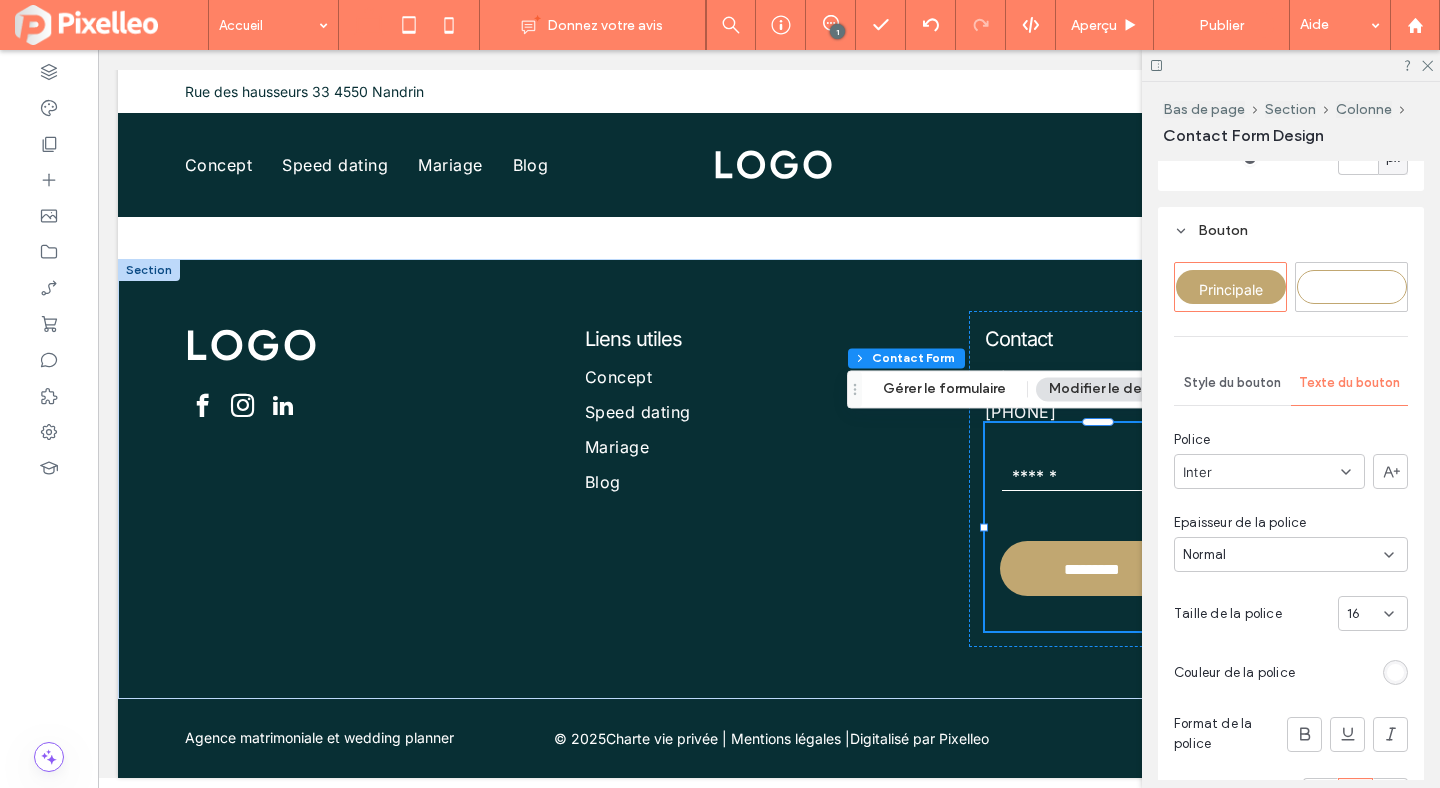click on "Style du bouton" at bounding box center [1232, 383] 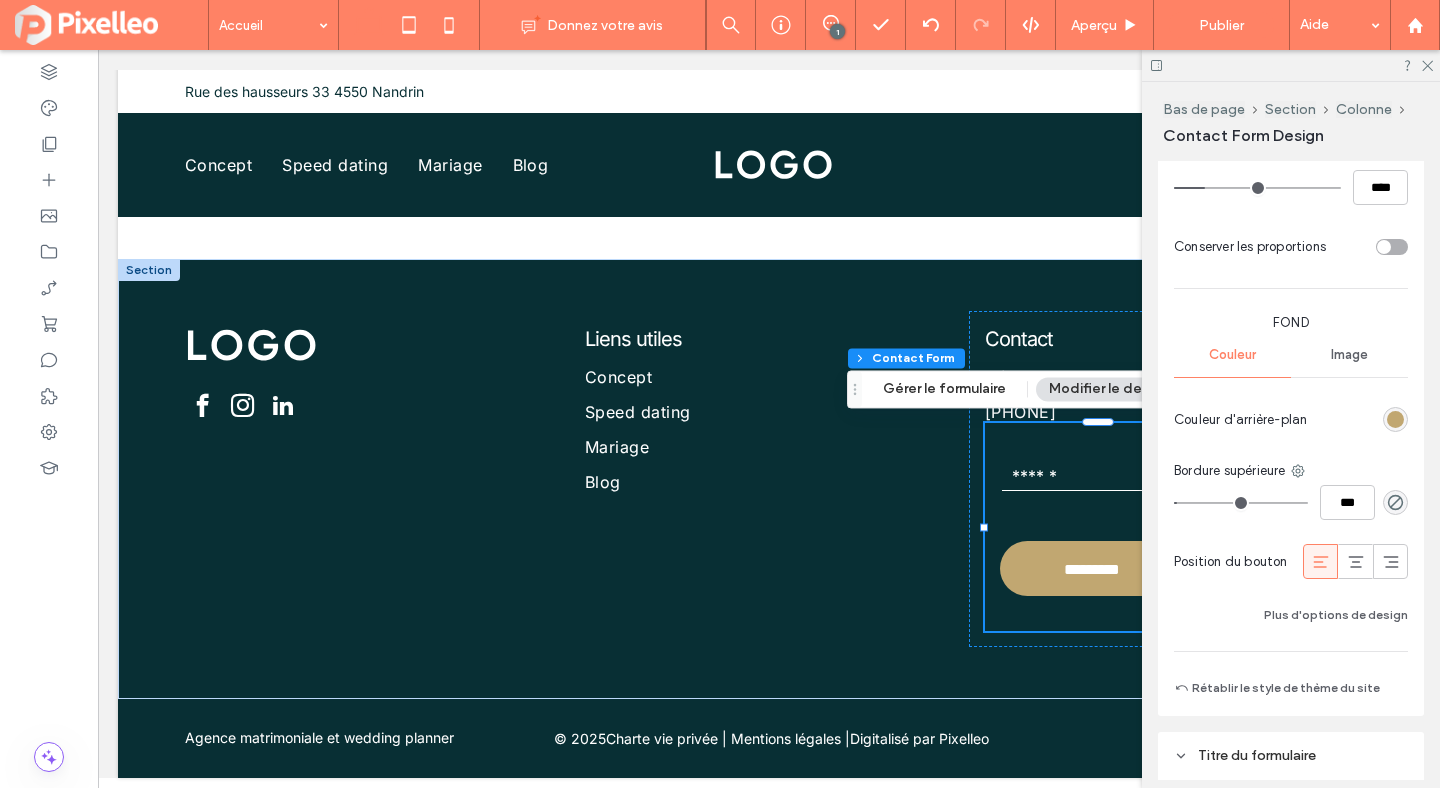 scroll, scrollTop: 2142, scrollLeft: 0, axis: vertical 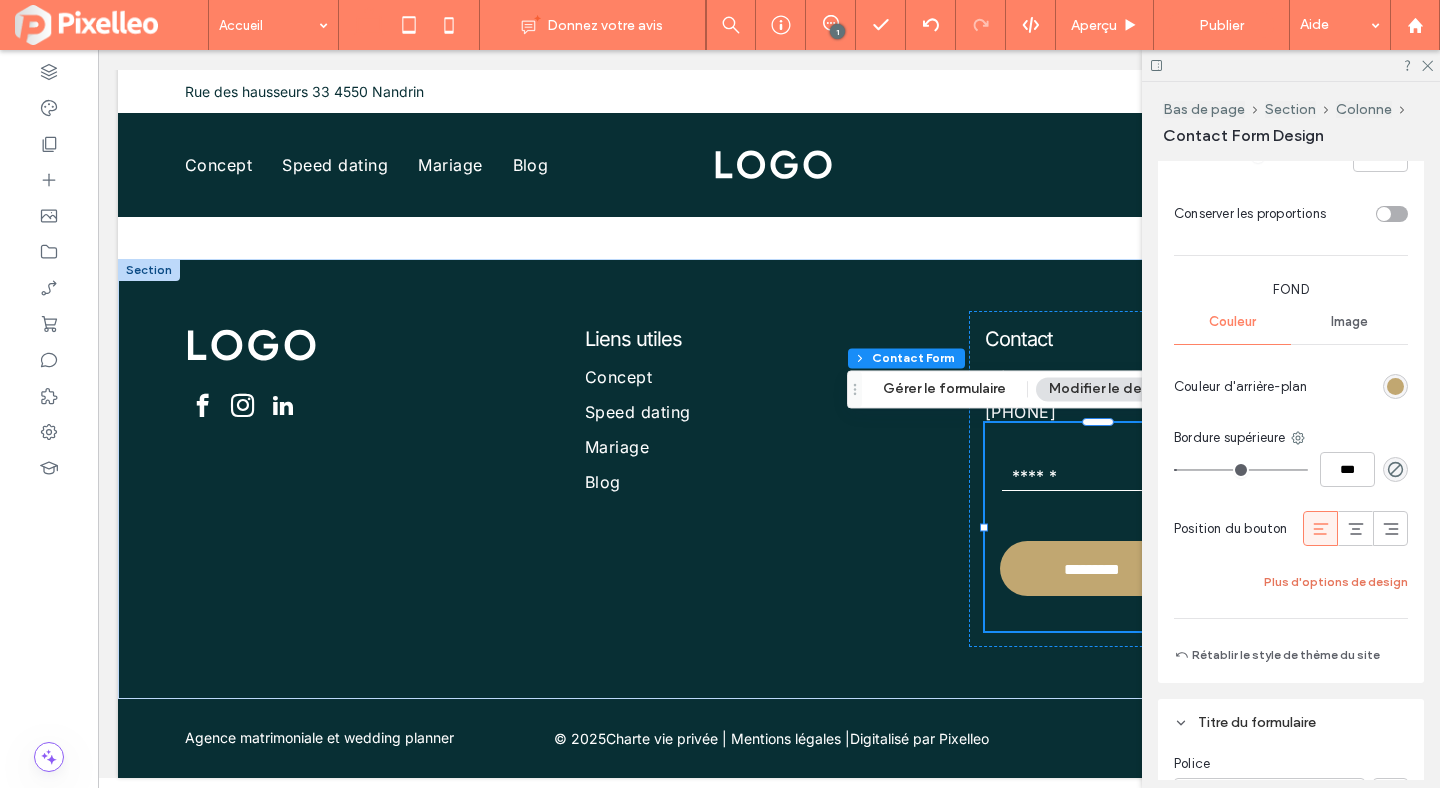 click on "Plus d'options de design" at bounding box center [1336, 582] 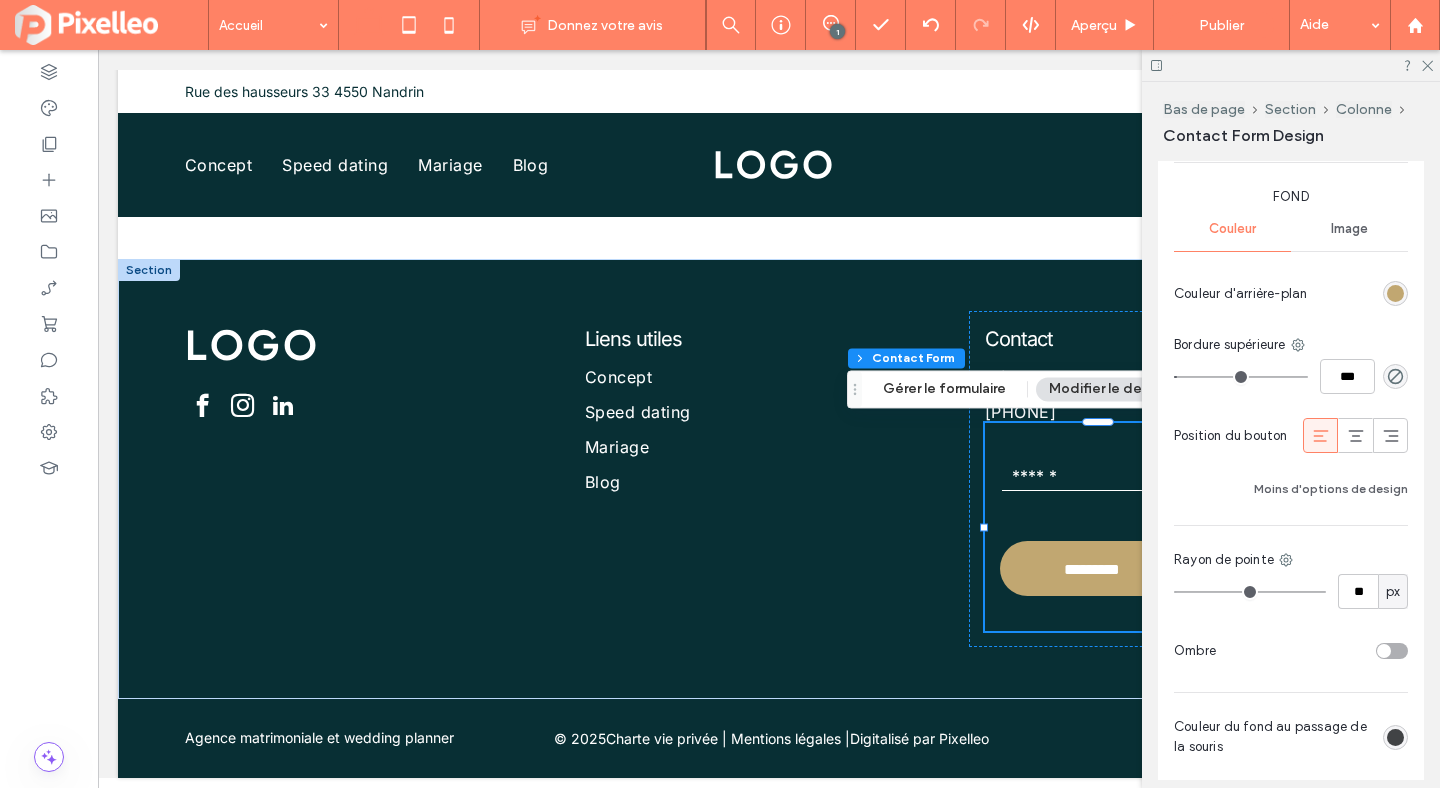 scroll, scrollTop: 2429, scrollLeft: 0, axis: vertical 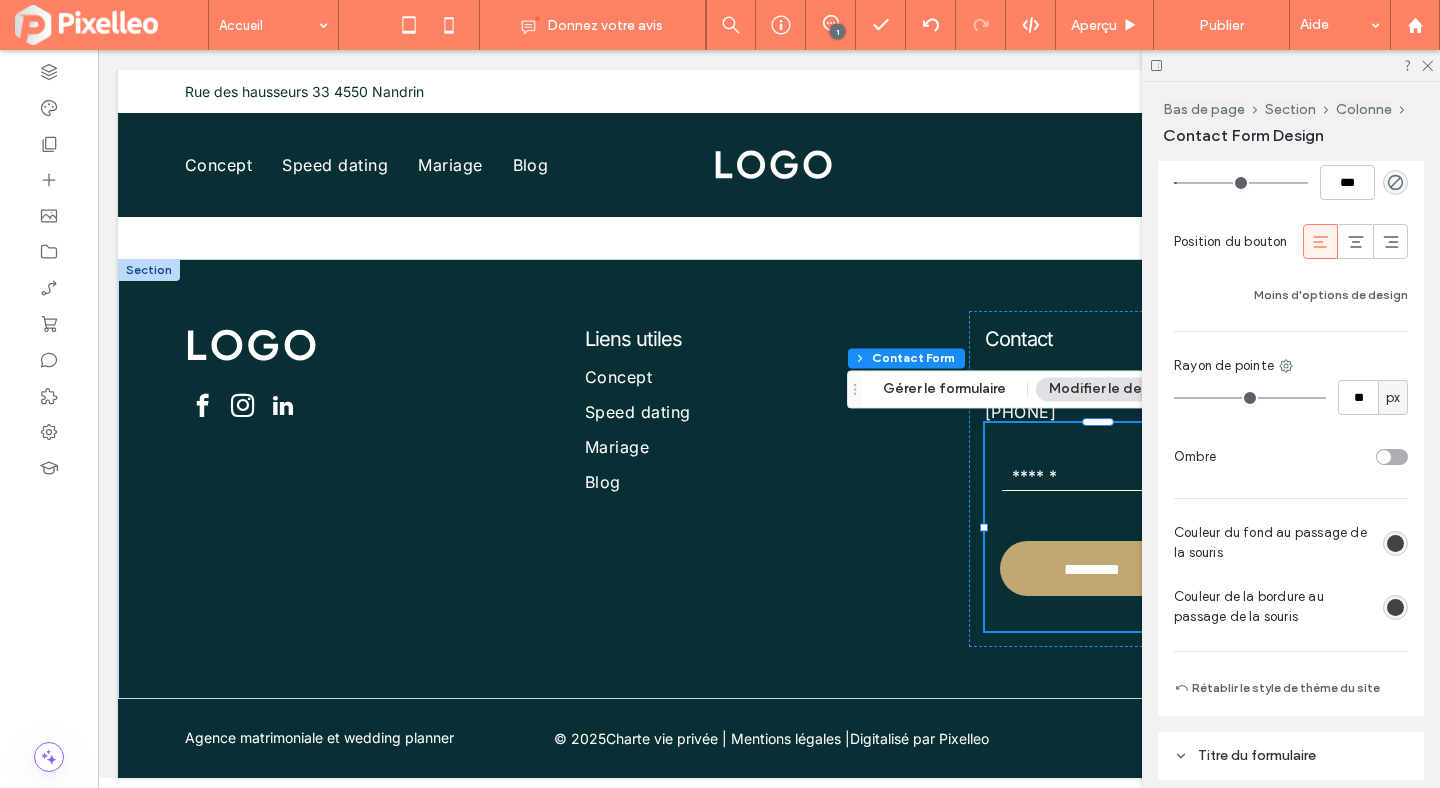 click at bounding box center [1395, 543] 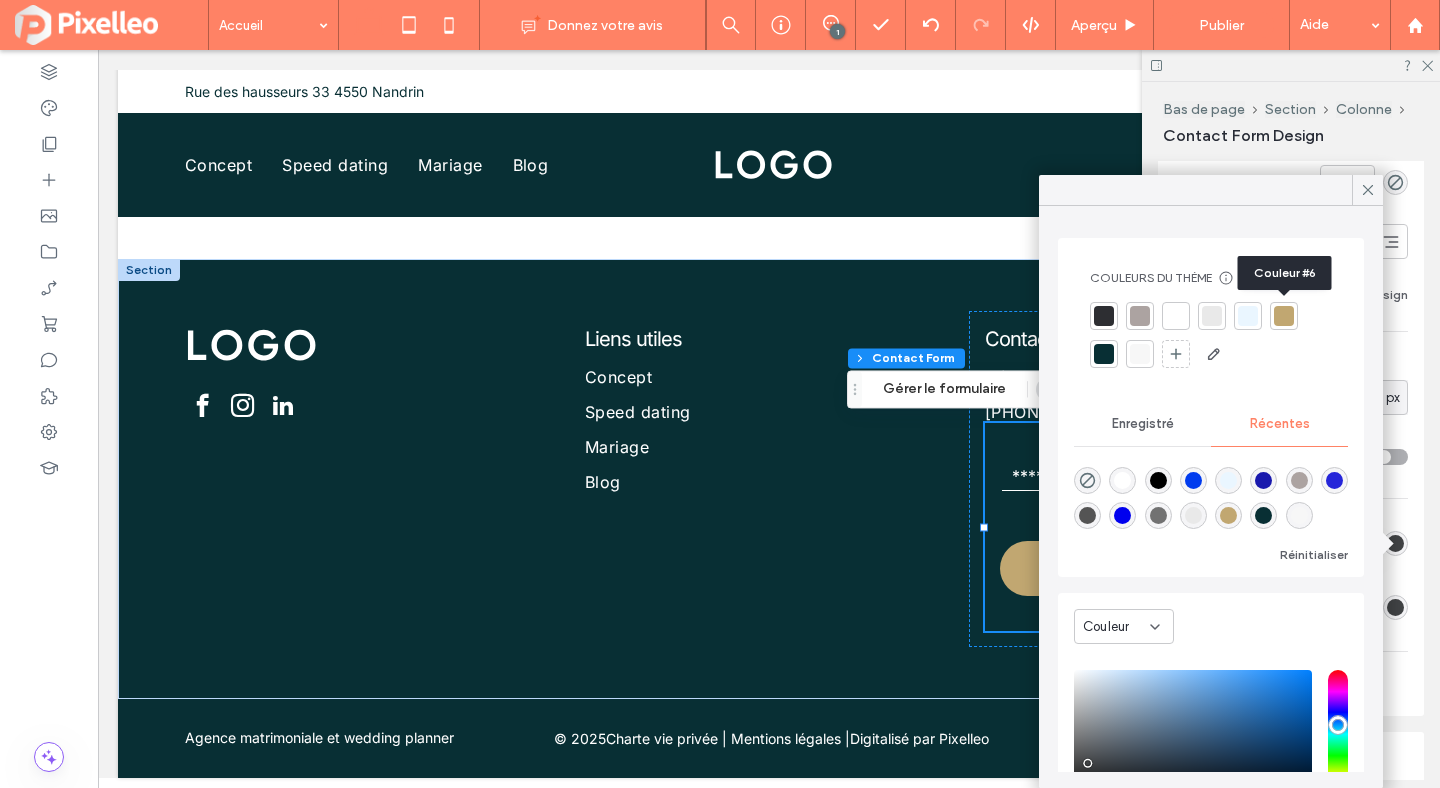 click at bounding box center (1284, 316) 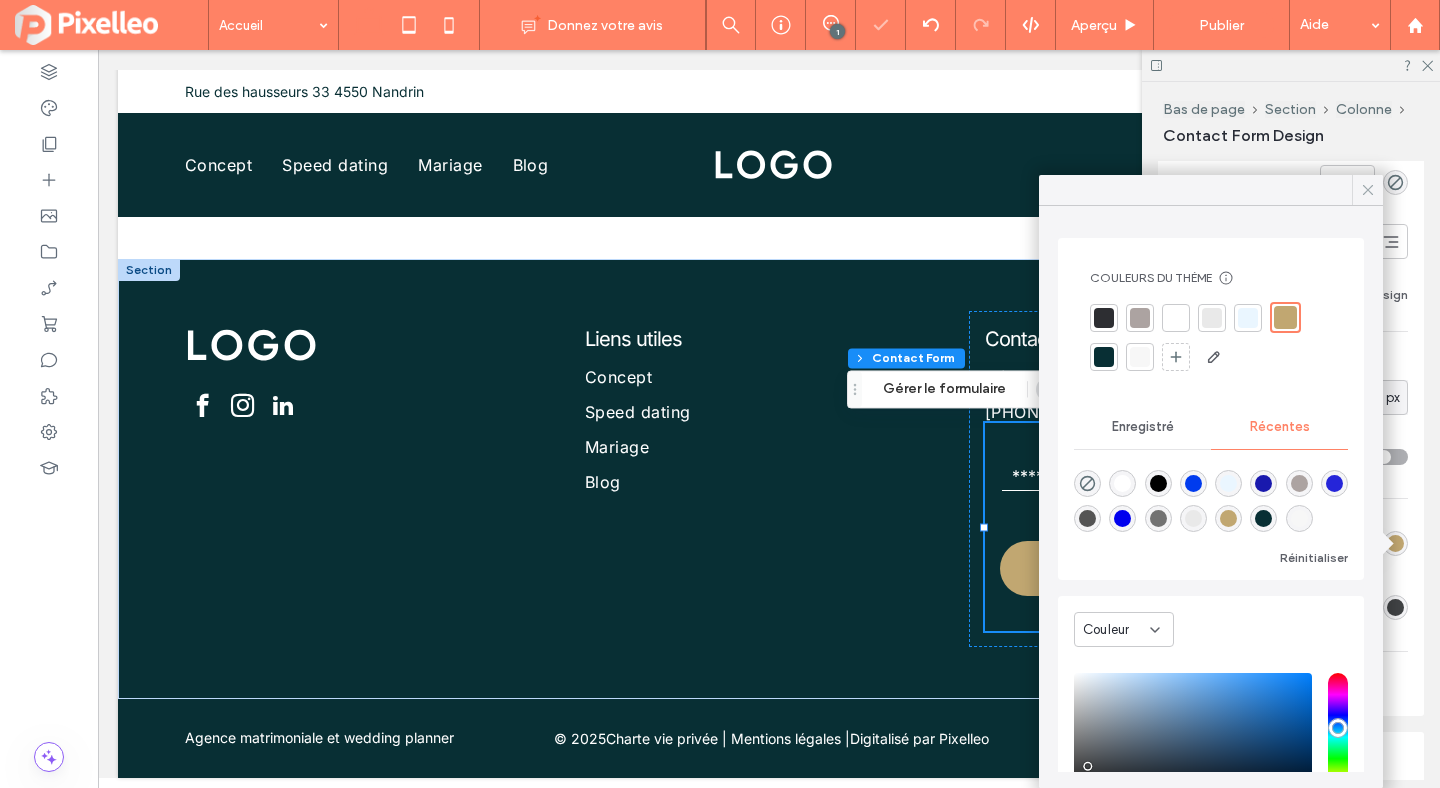 click 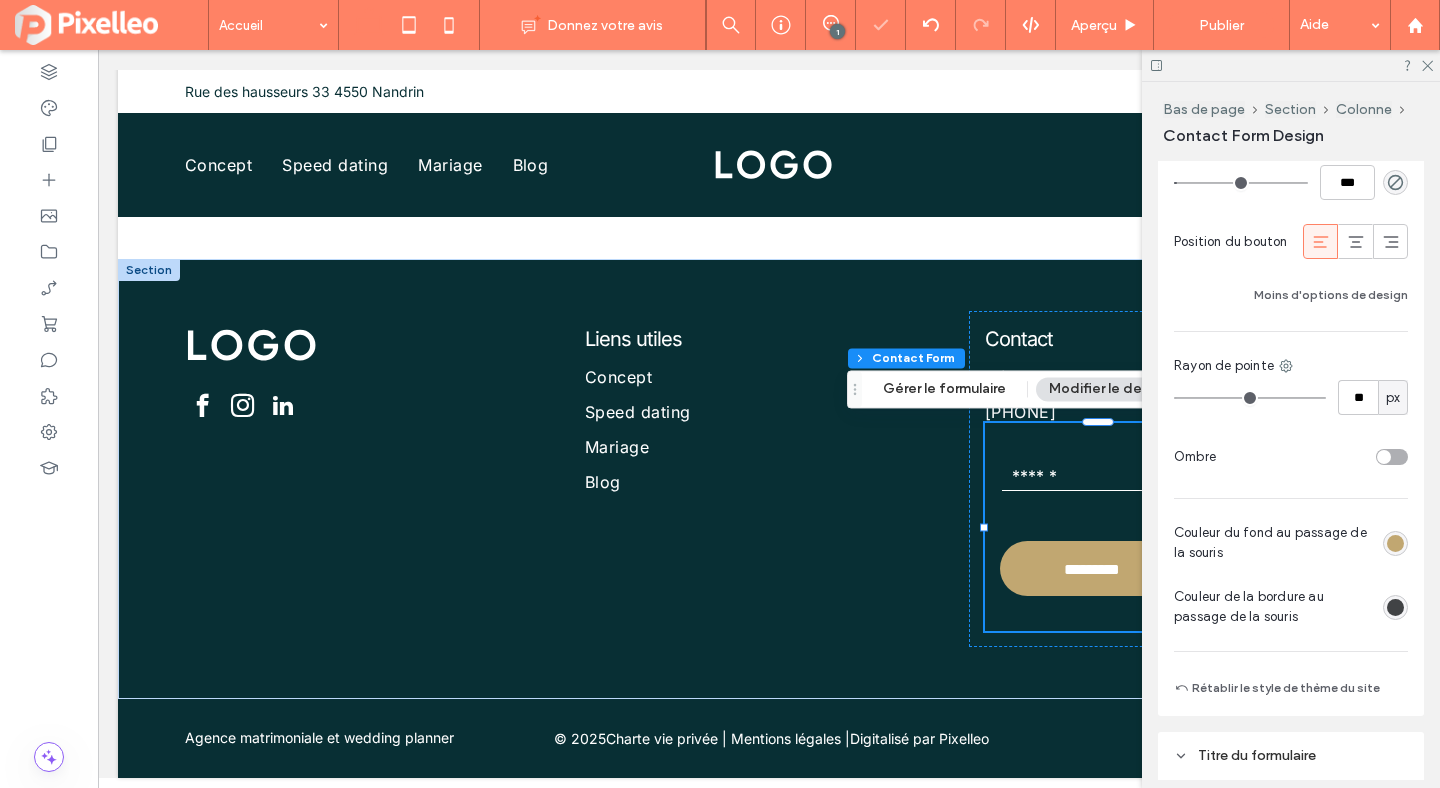 click at bounding box center [1395, 607] 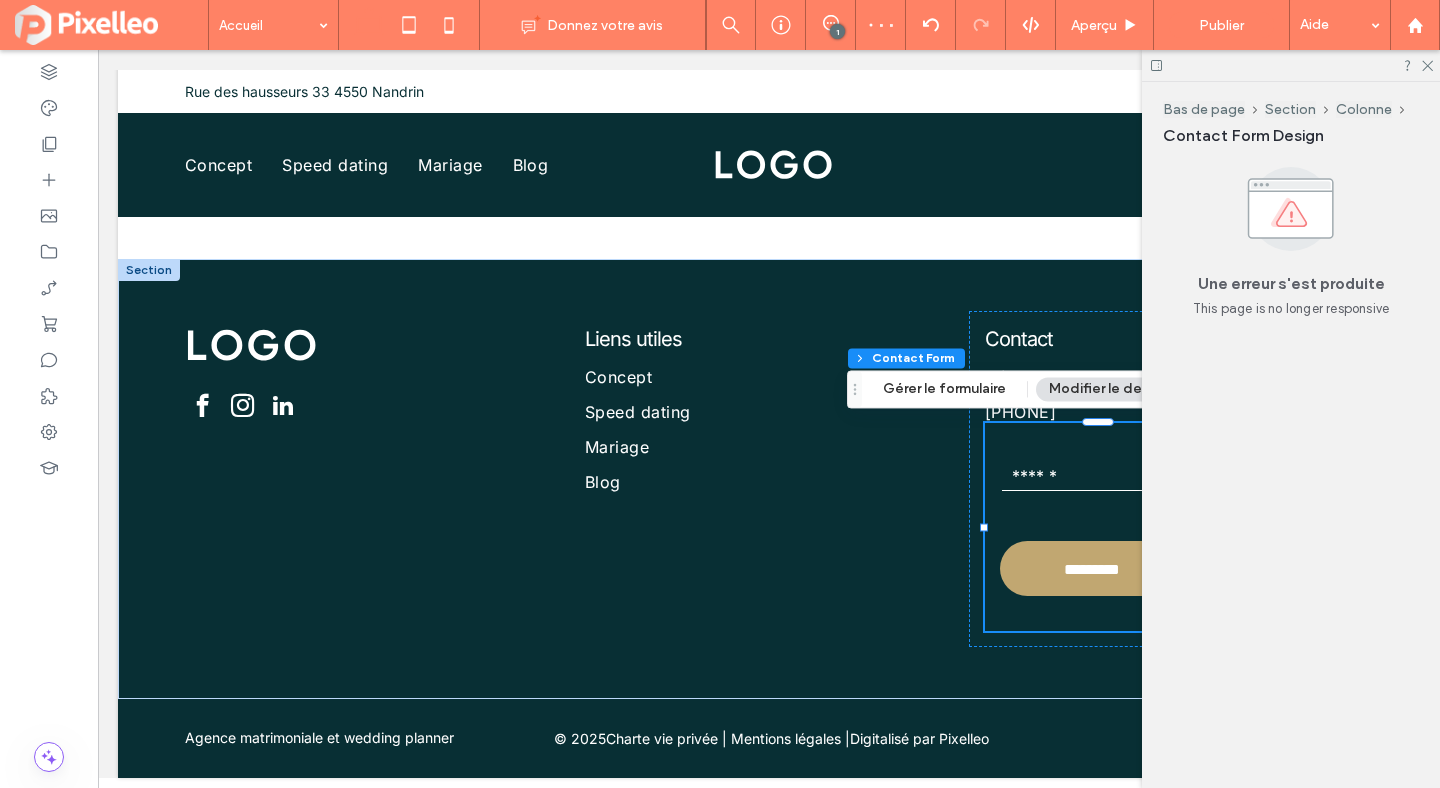 scroll, scrollTop: 0, scrollLeft: 0, axis: both 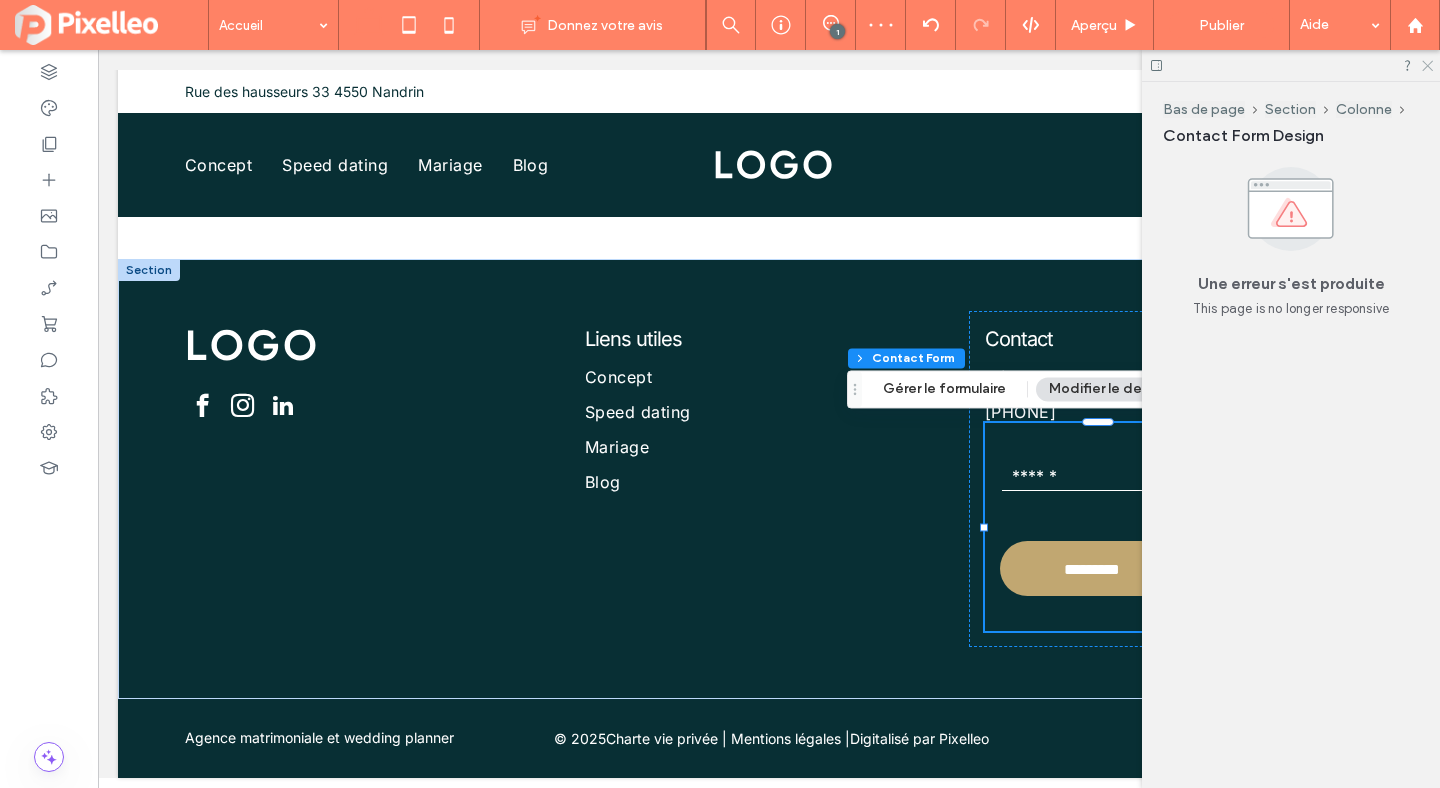 click 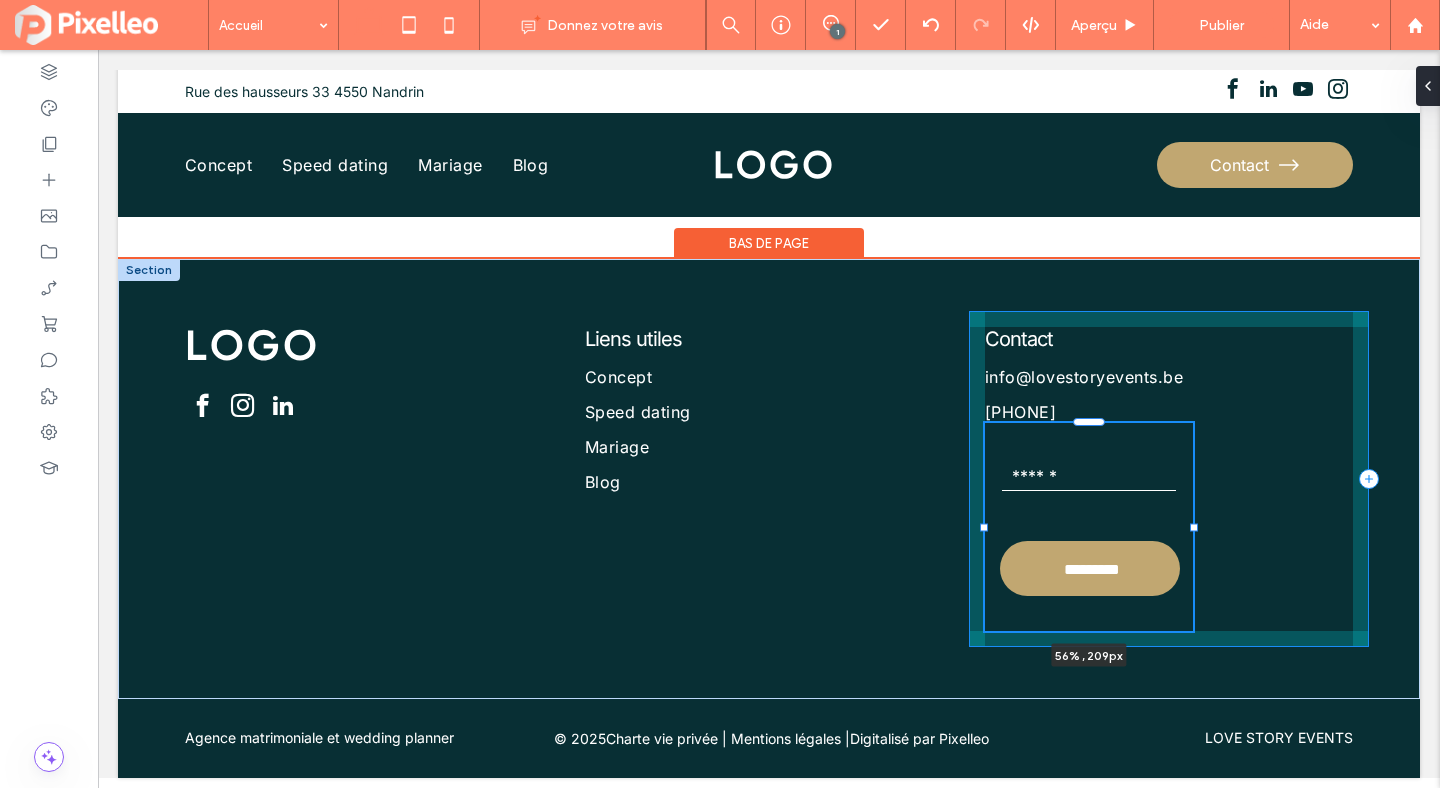 drag, startPoint x: 1211, startPoint y: 526, endPoint x: 1193, endPoint y: 520, distance: 18.973665 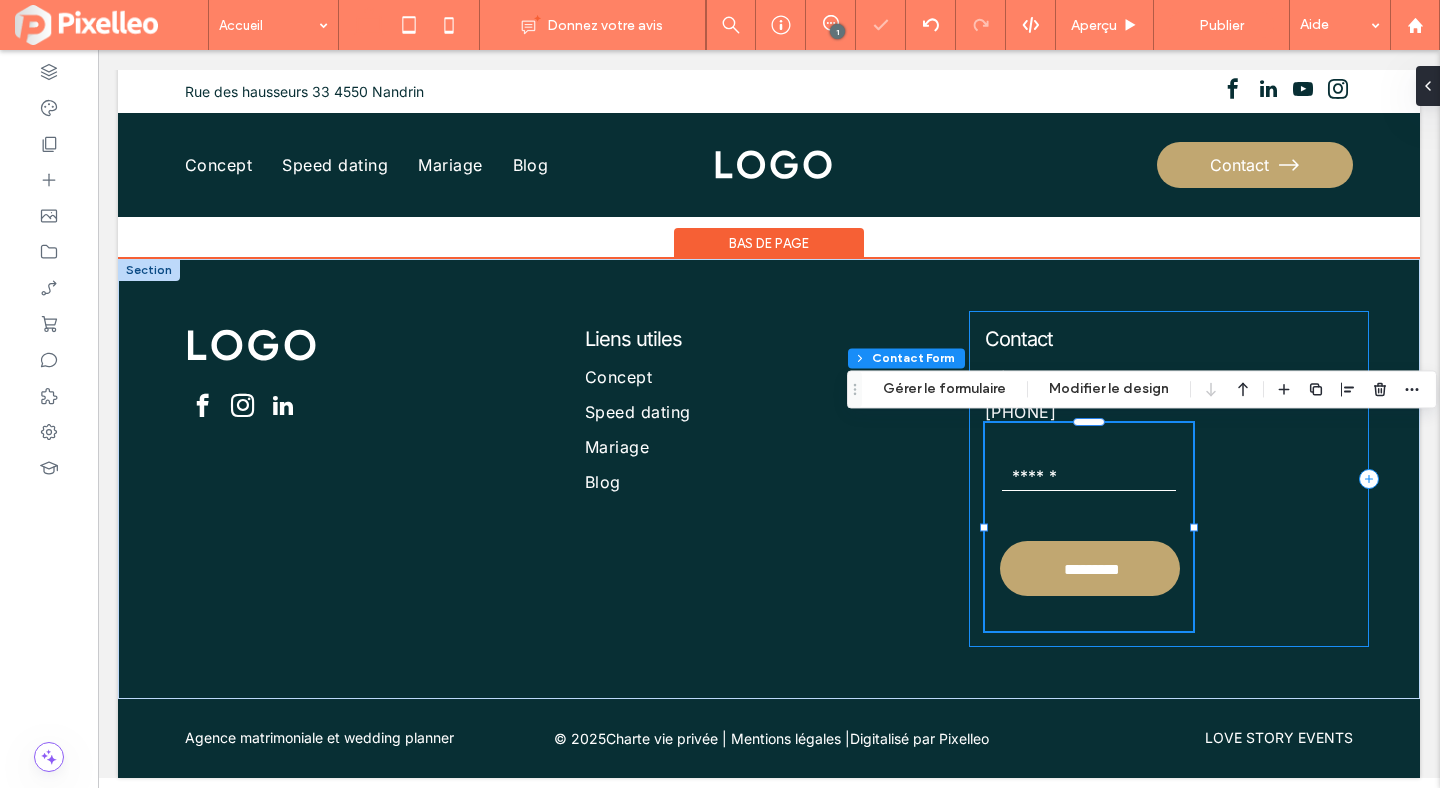 click on "Contact
info@example.com
+32555-235701
Abonnez-vous à notre bulletin d'information
E-mail
*********
Merci de nous avoir contactés. Nous reviendrons vers vous dès que possible.
Oups ! Une erreur s'est produite lors de l'envoi de votre message. Veuillez réessayer plus tard.
56% , 209px" at bounding box center [1169, 479] 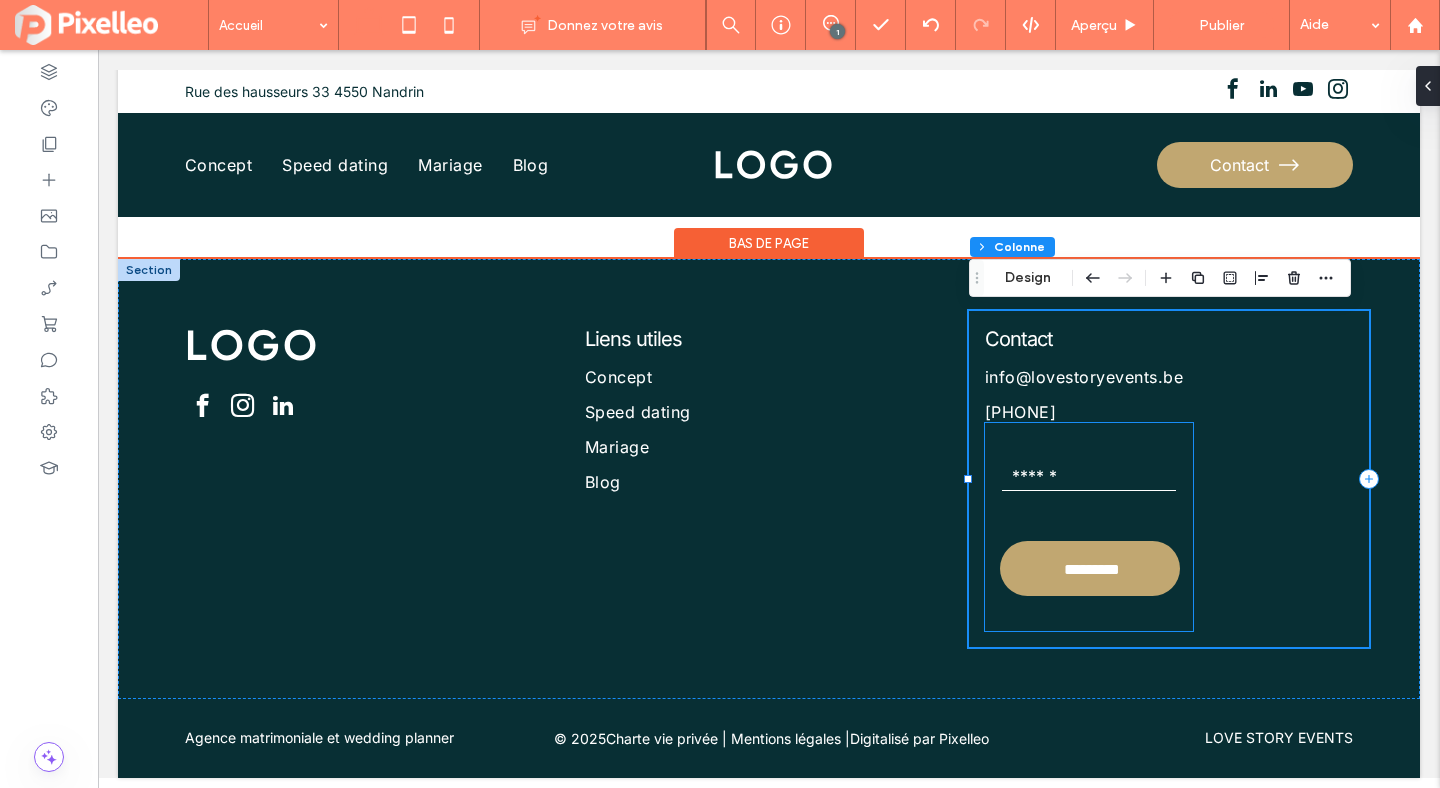 click at bounding box center (1089, 476) 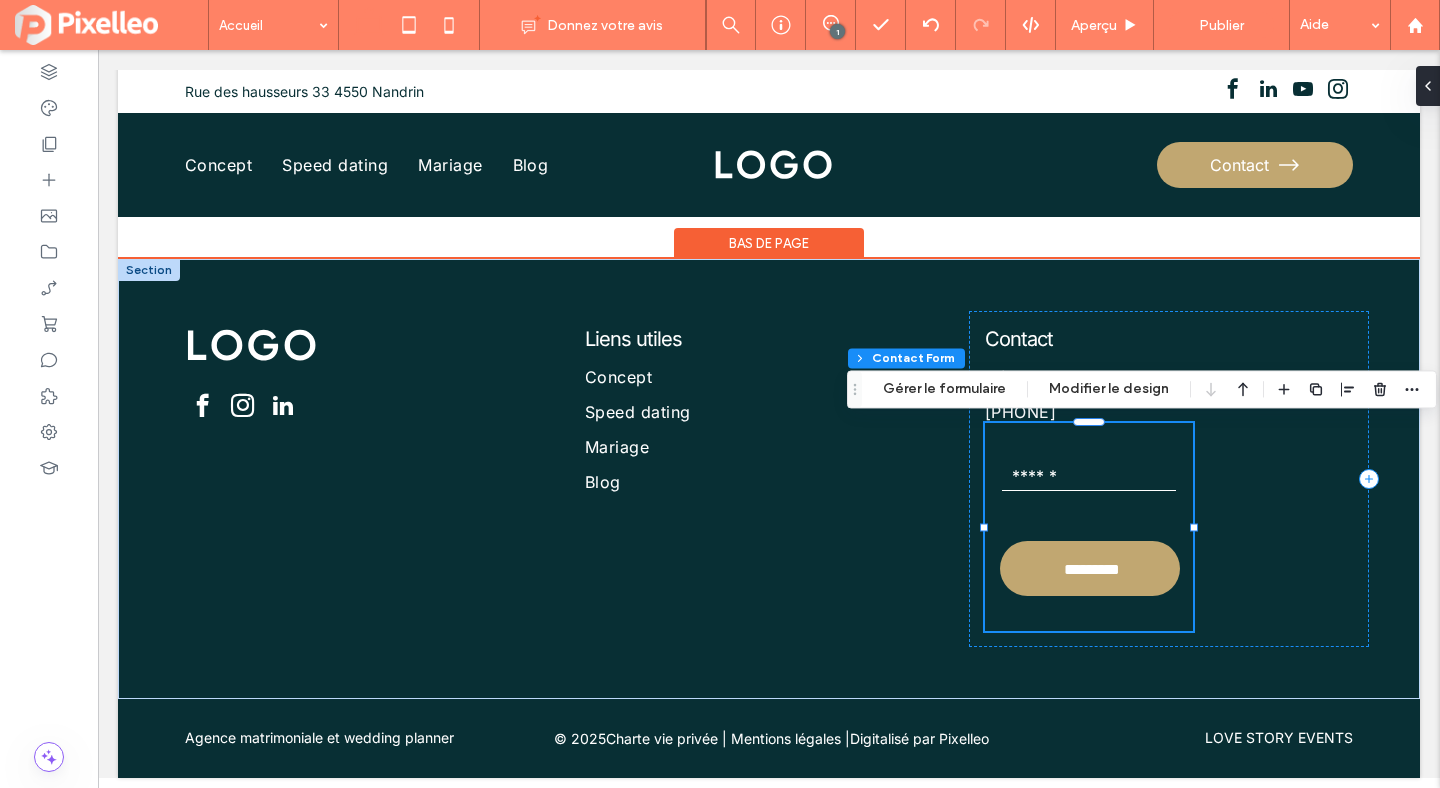 type on "*" 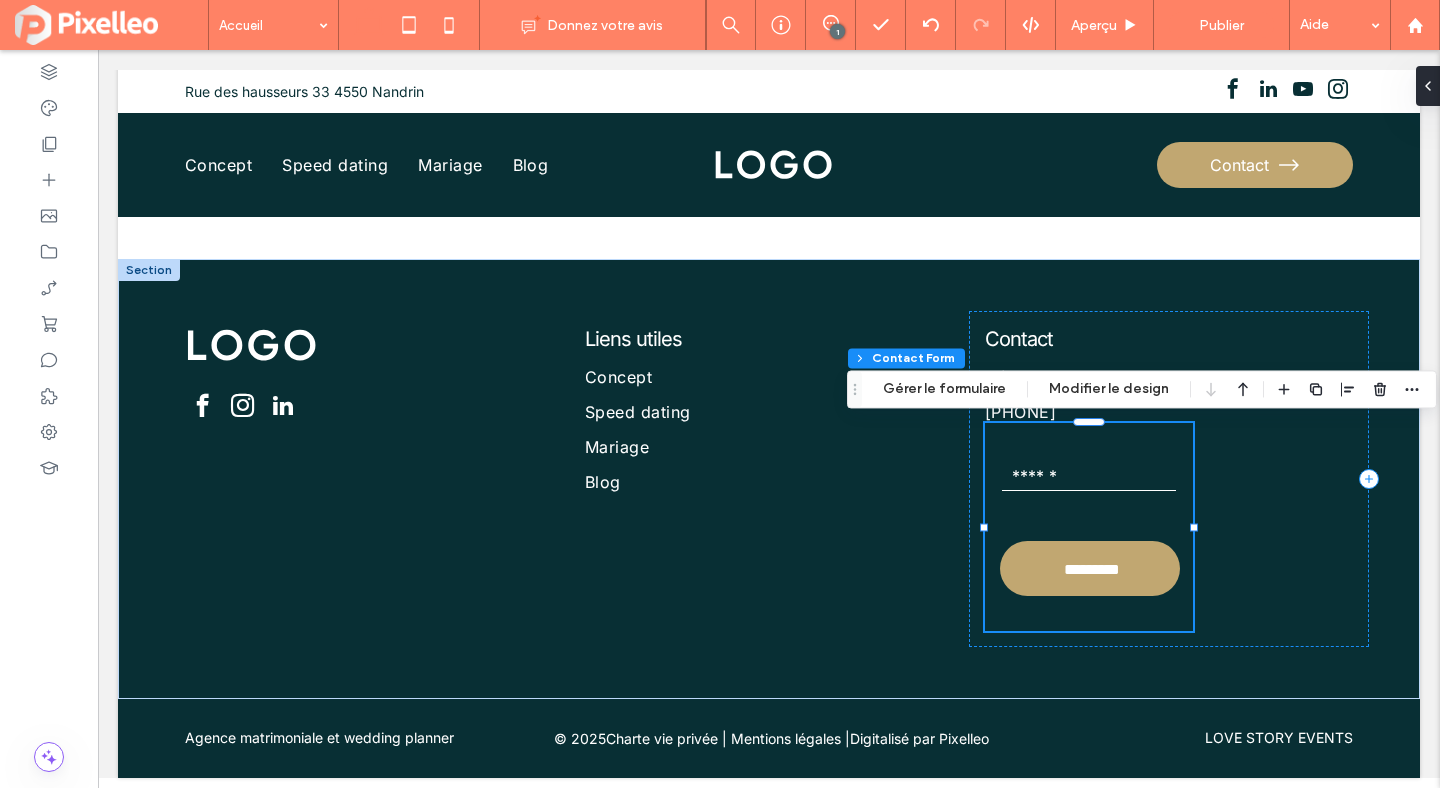 click on "Bas de page Section Colonne Contact Form Gérer le formulaire Modifier le design" at bounding box center [1142, 389] 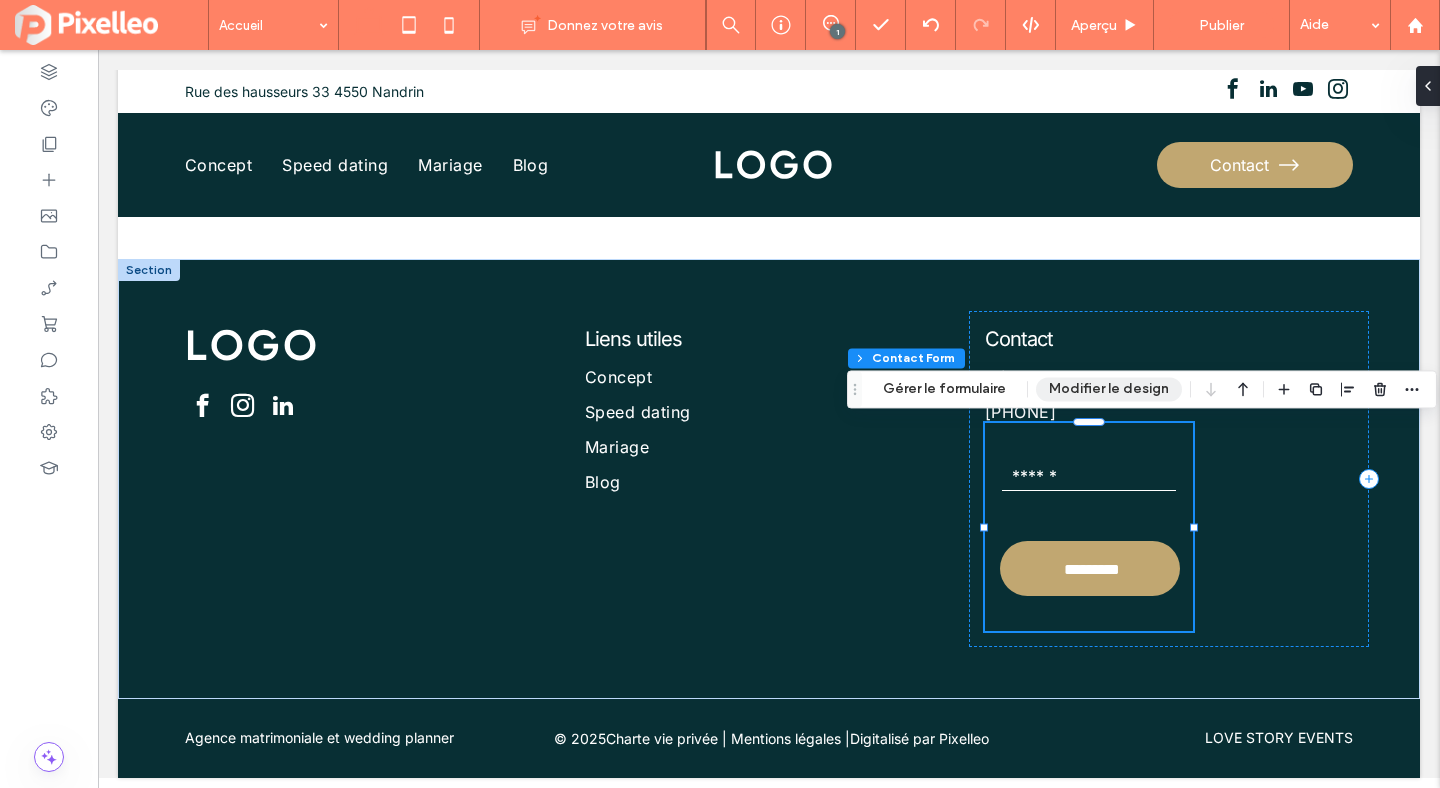 click on "Modifier le design" at bounding box center [1109, 389] 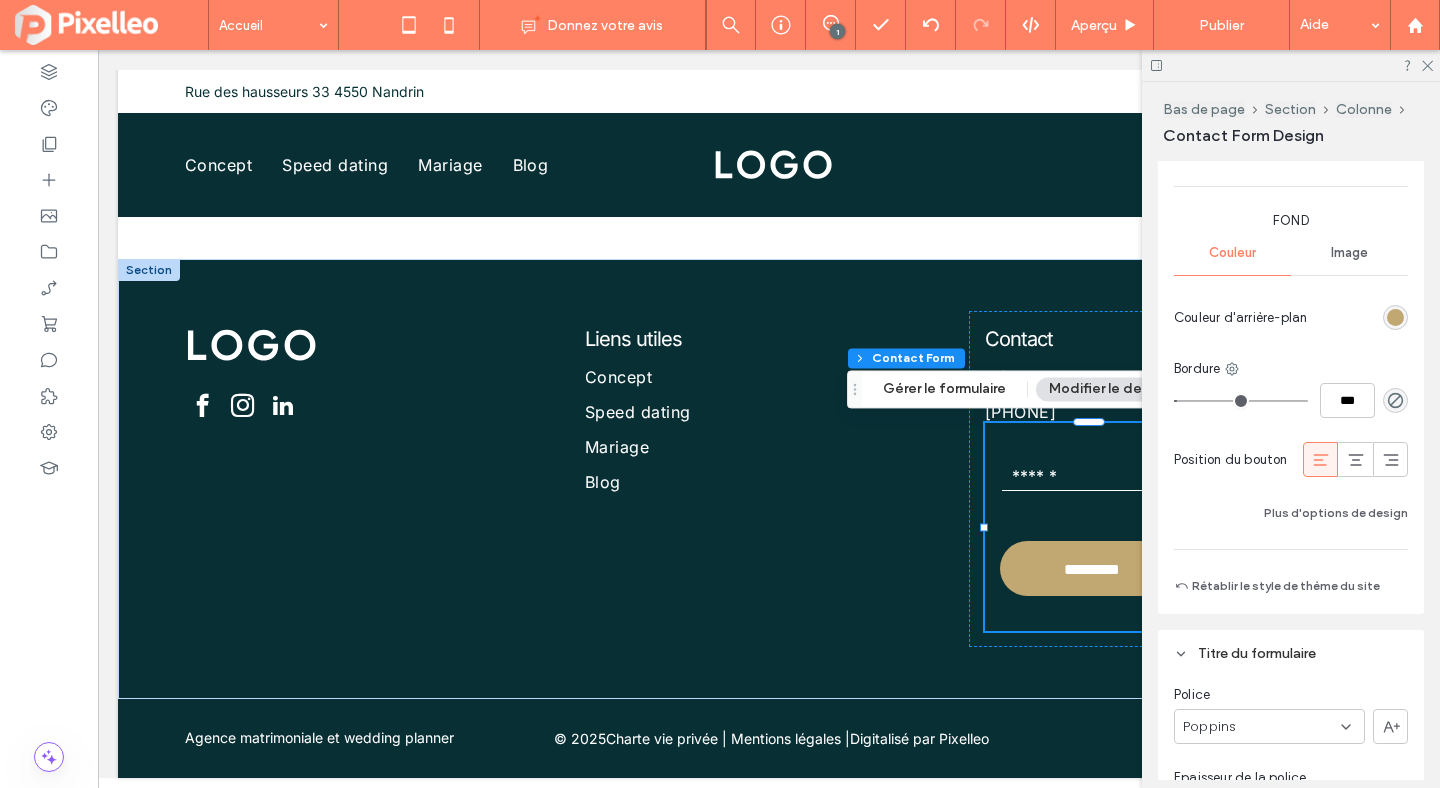scroll, scrollTop: 2083, scrollLeft: 0, axis: vertical 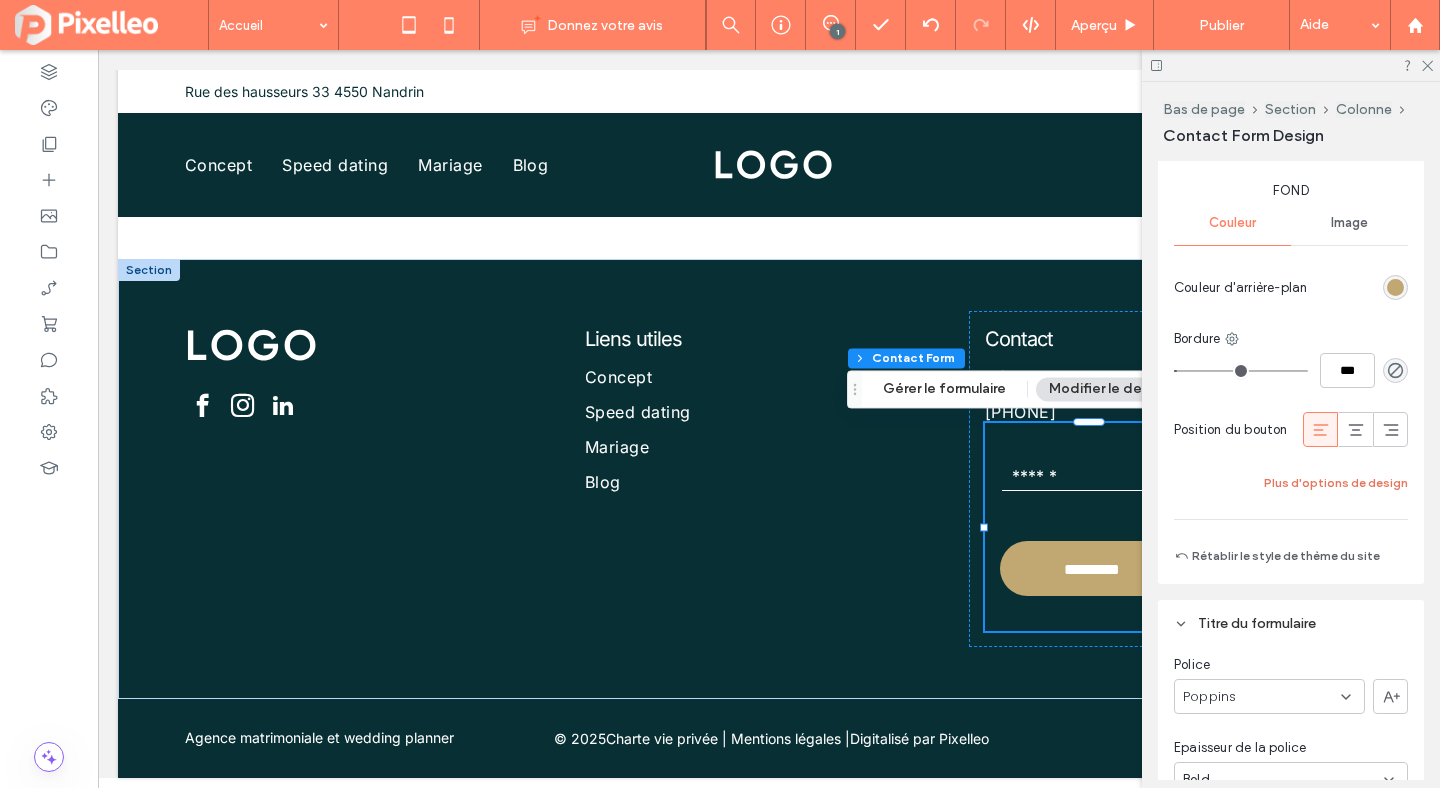 click on "Plus d'options de design" at bounding box center (1336, 483) 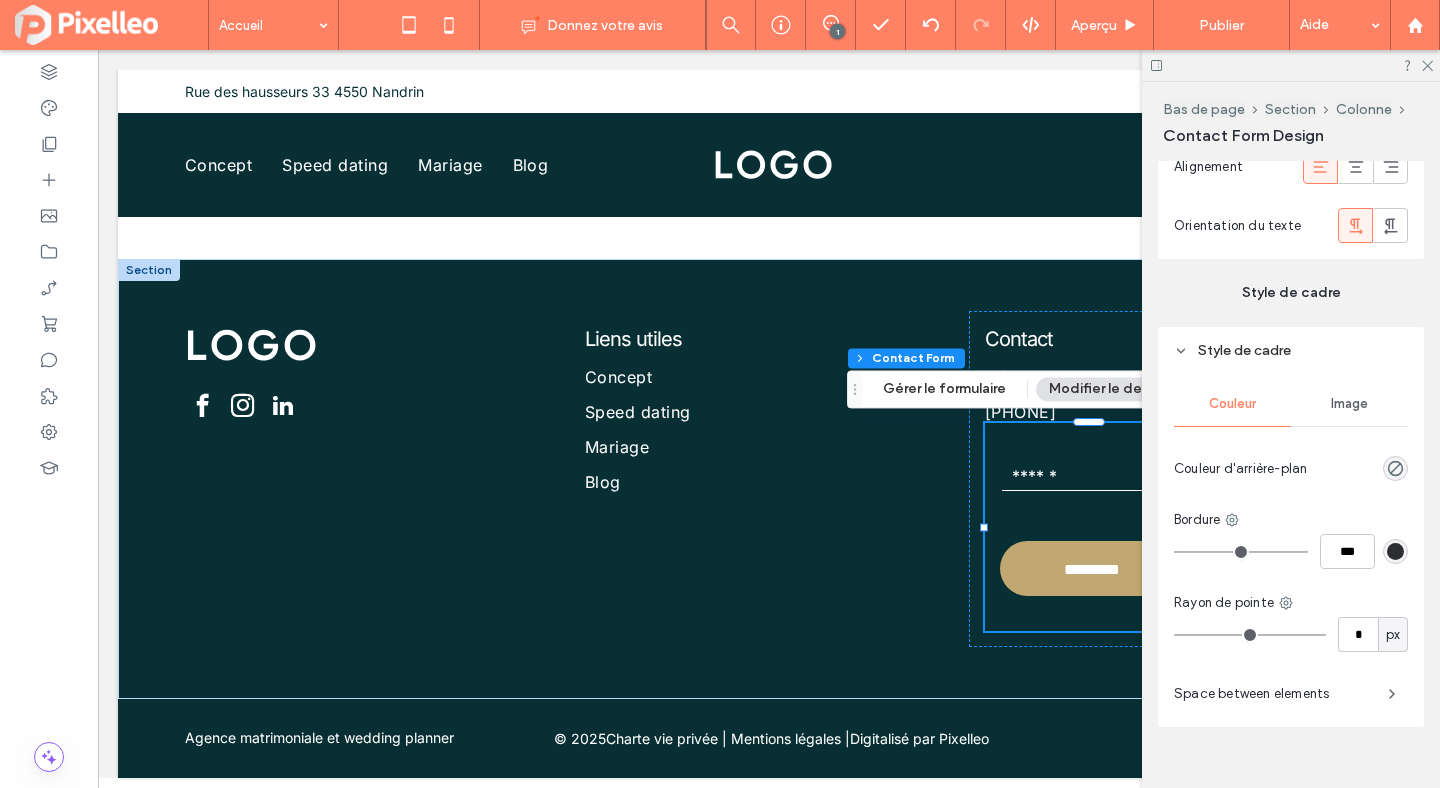 scroll, scrollTop: 3861, scrollLeft: 0, axis: vertical 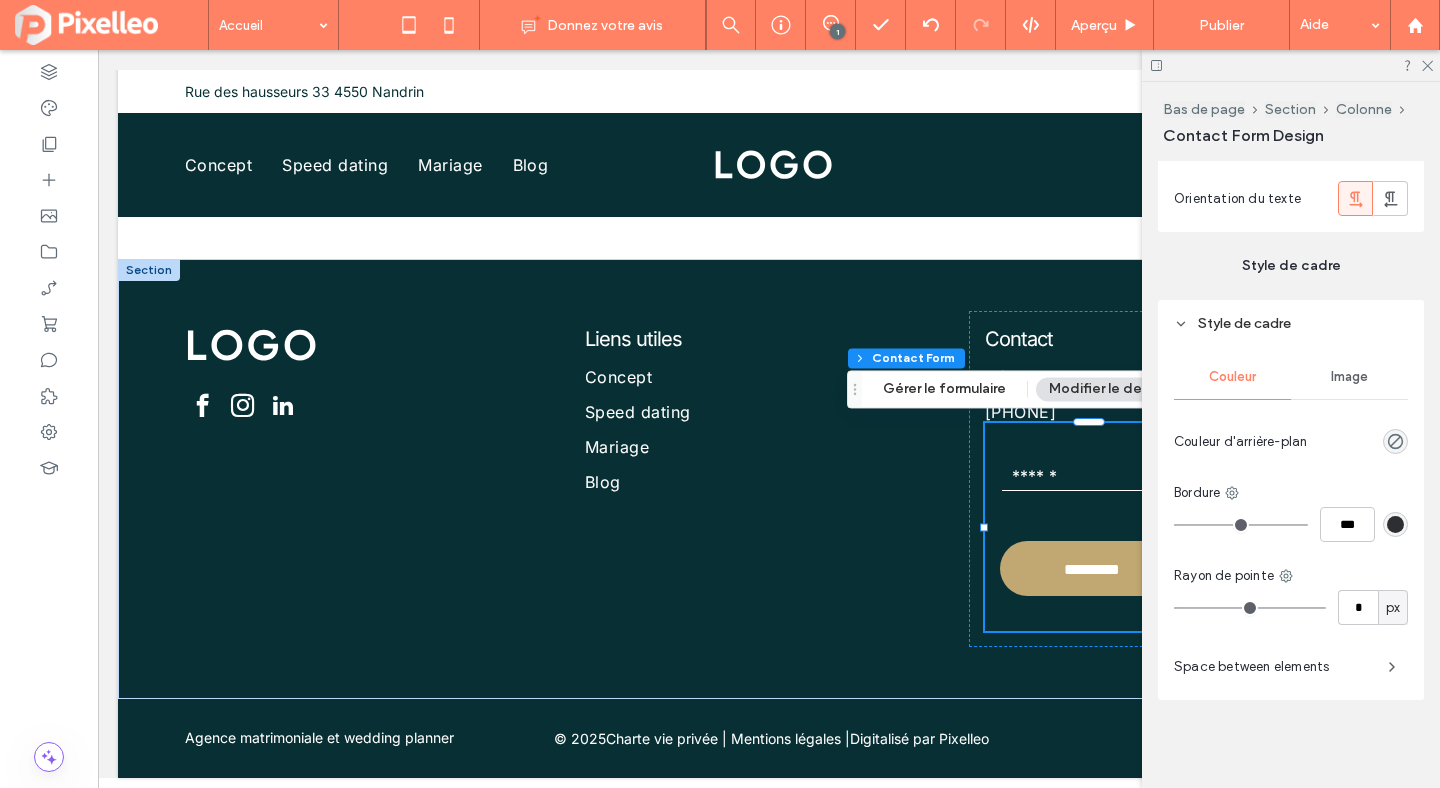 click on "Space between elements" at bounding box center [1273, 667] 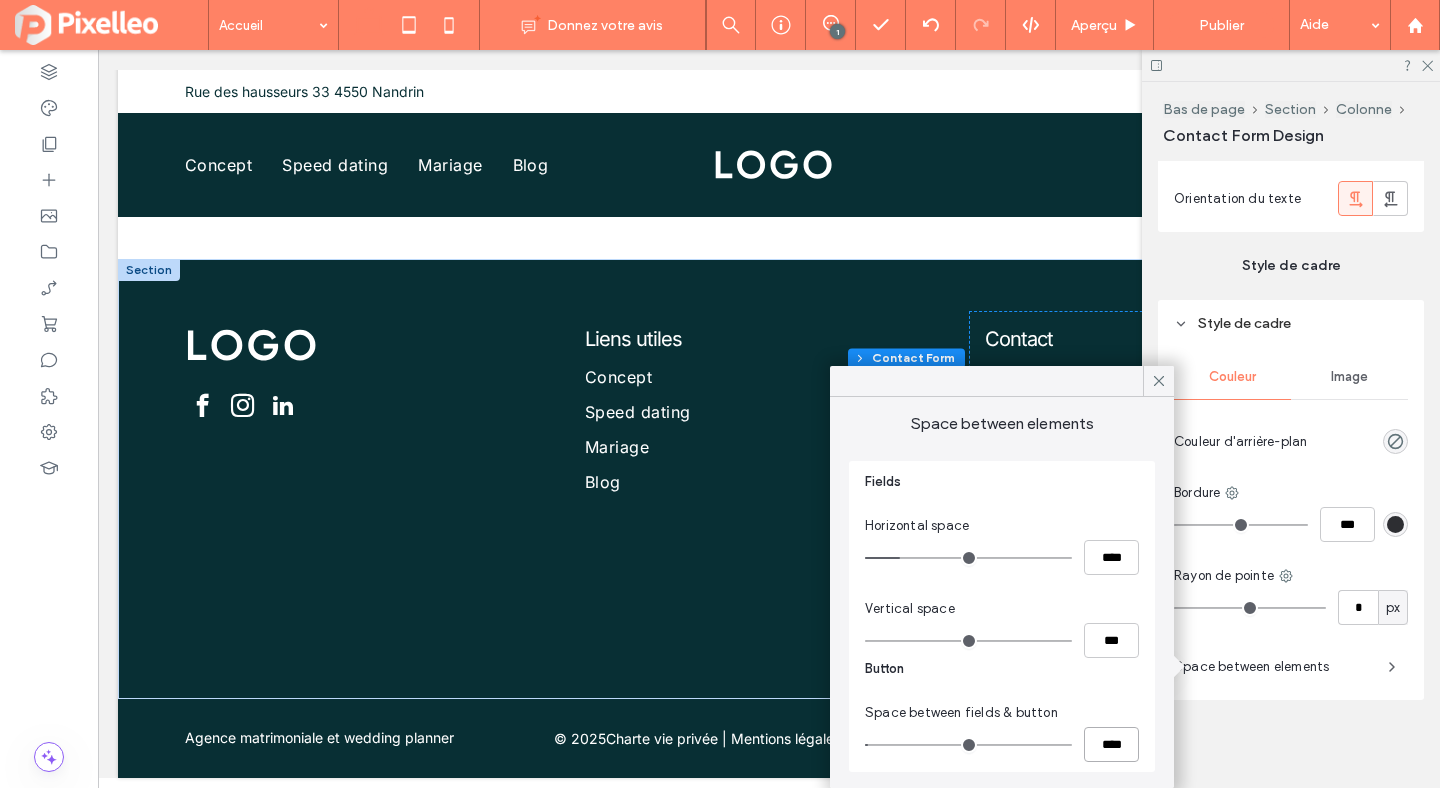 click on "****" at bounding box center [1111, 744] 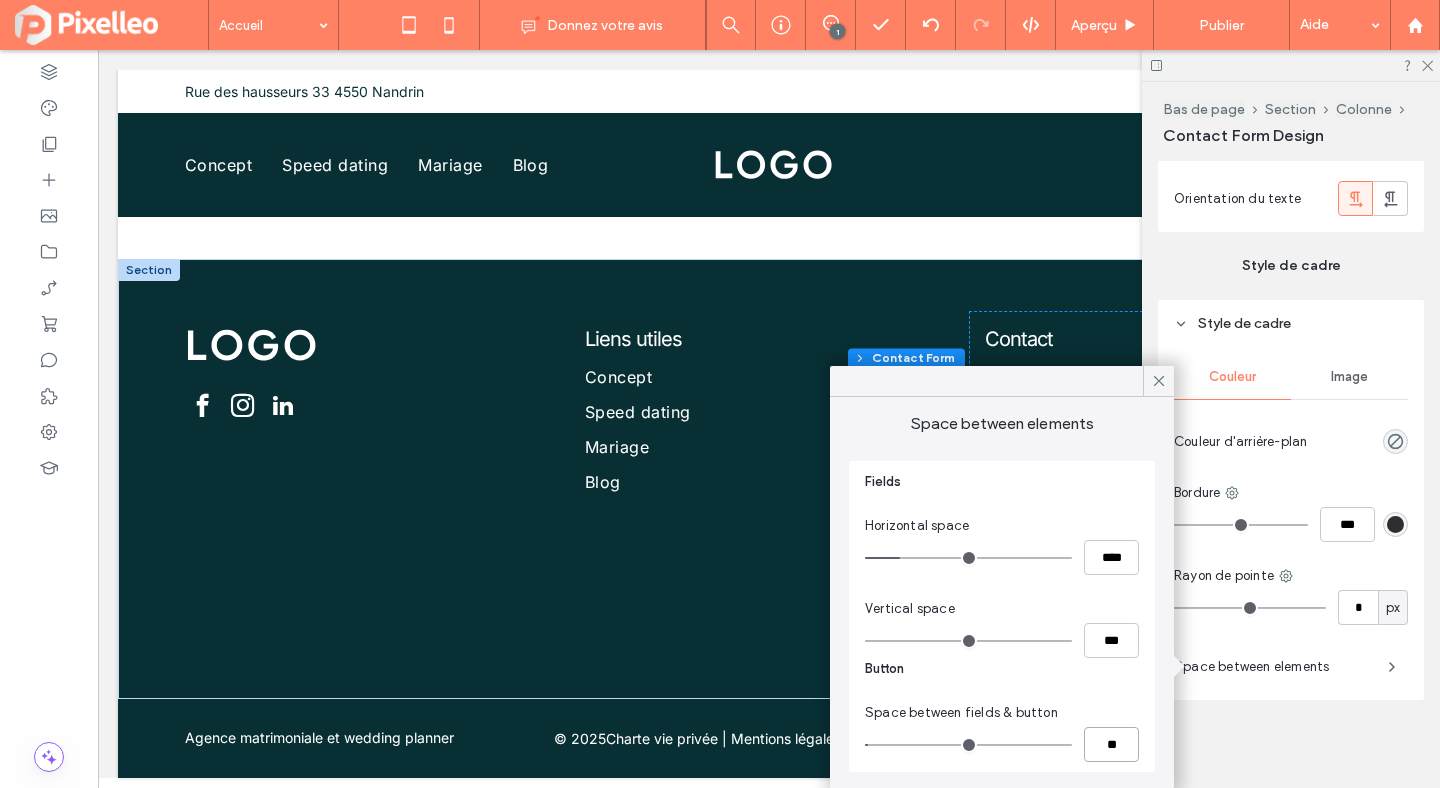 type on "**" 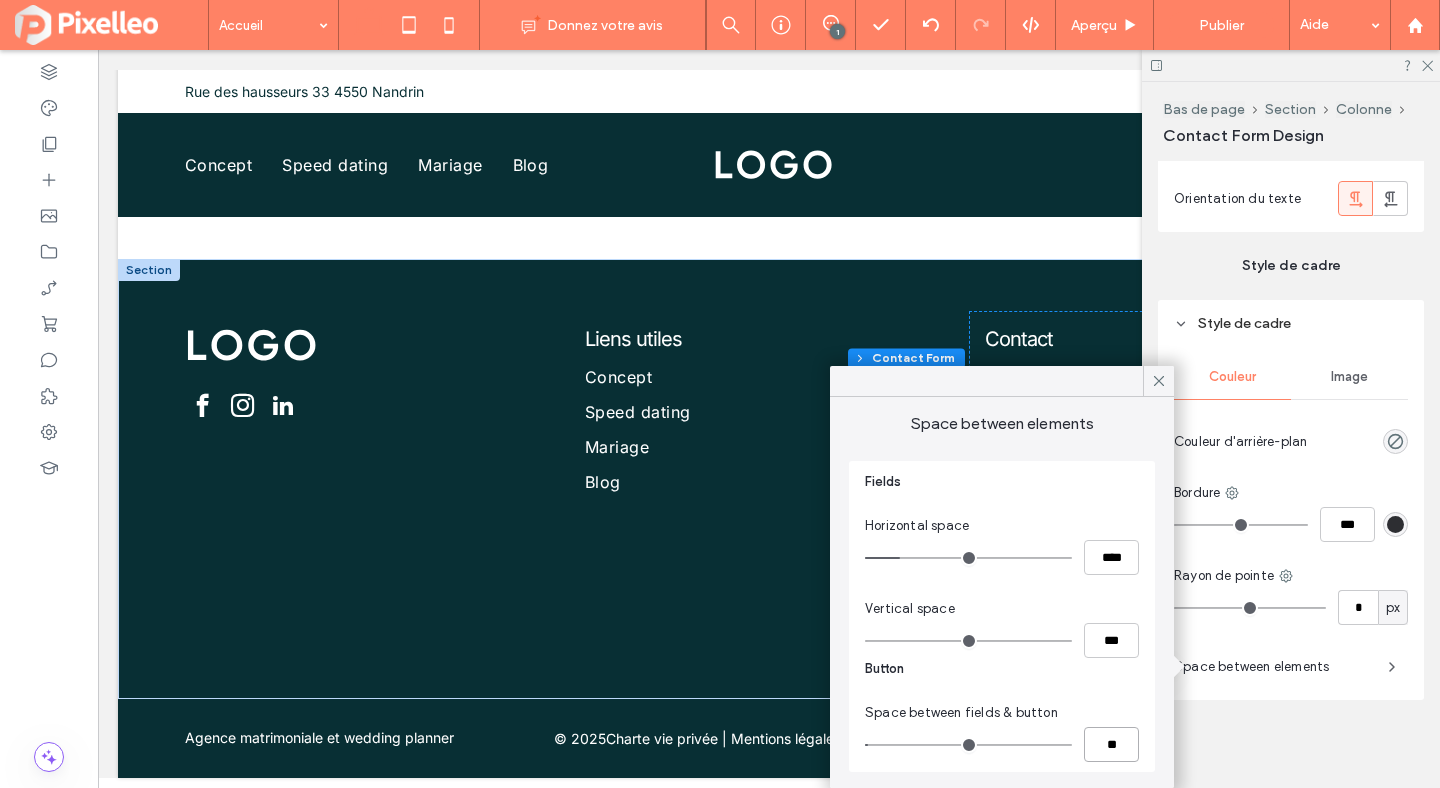 type on "**" 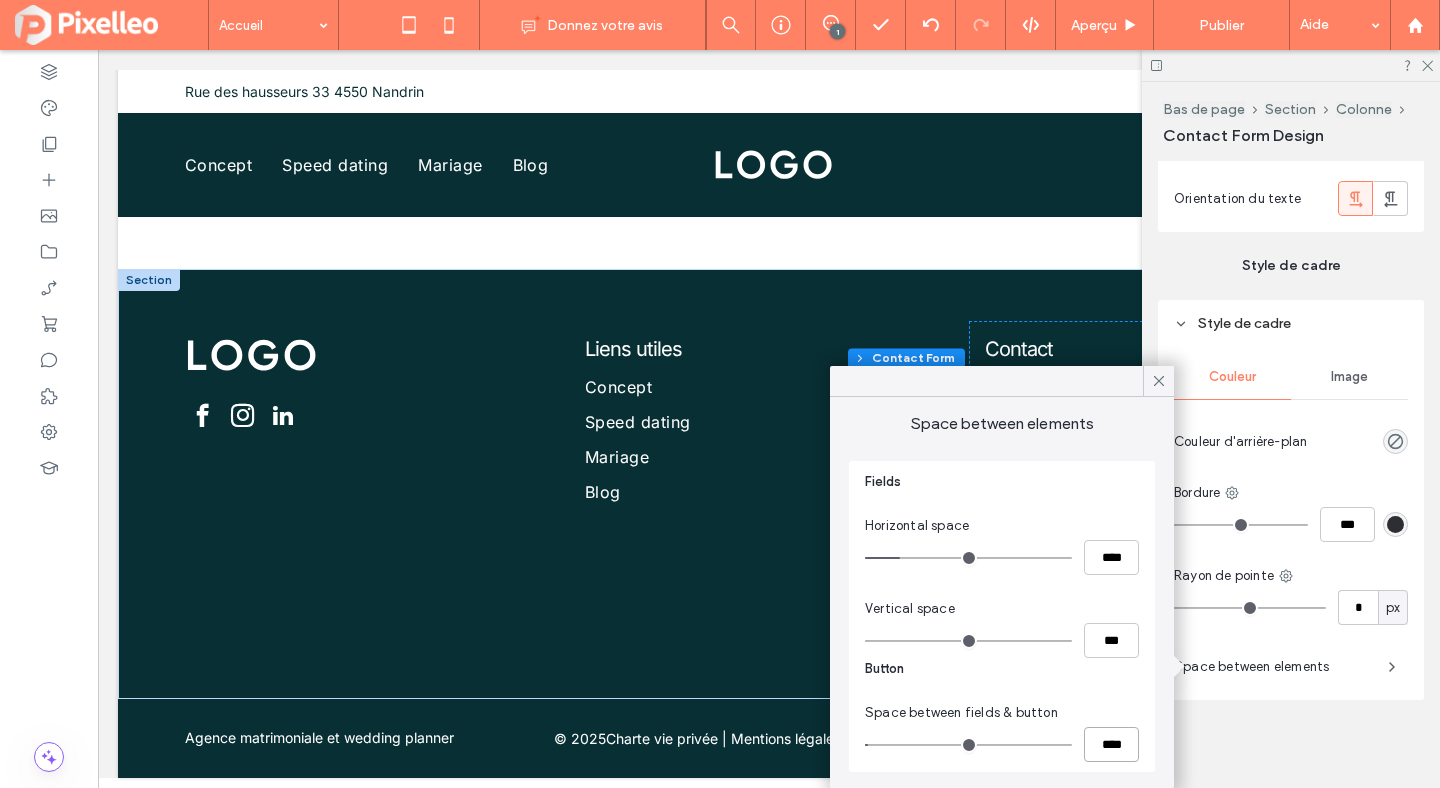 scroll, scrollTop: 7635, scrollLeft: 0, axis: vertical 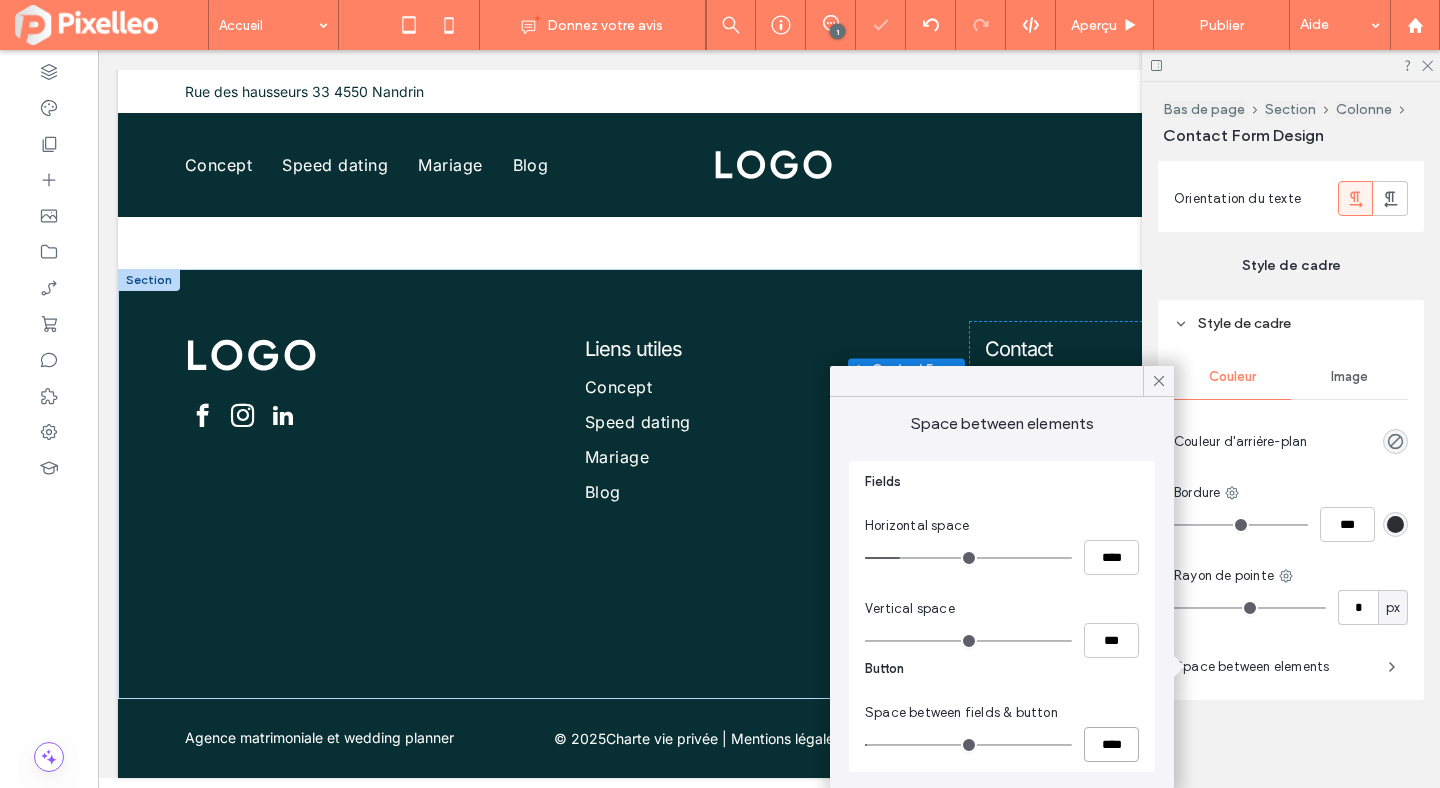 type on "**" 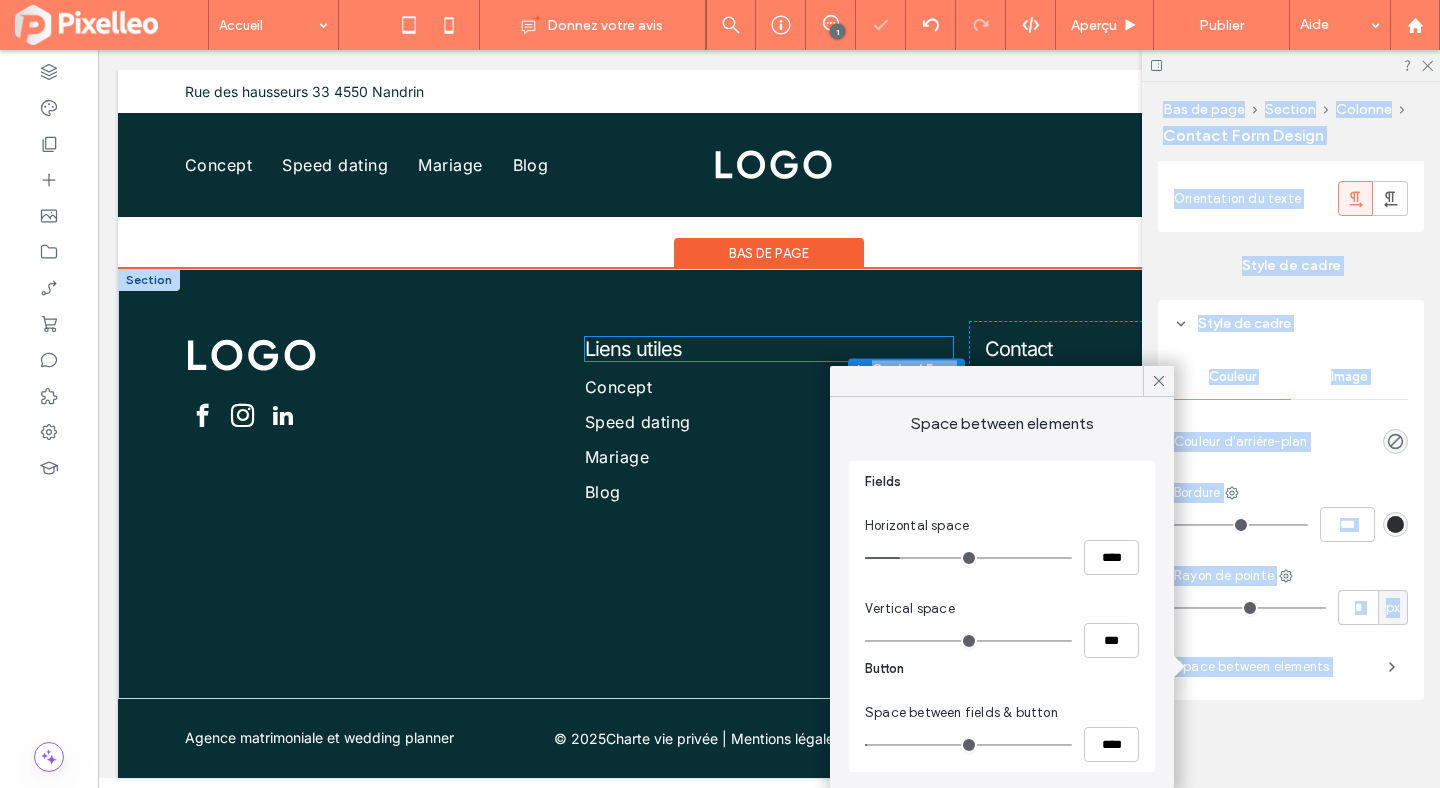 drag, startPoint x: 1137, startPoint y: 430, endPoint x: 773, endPoint y: 351, distance: 372.47415 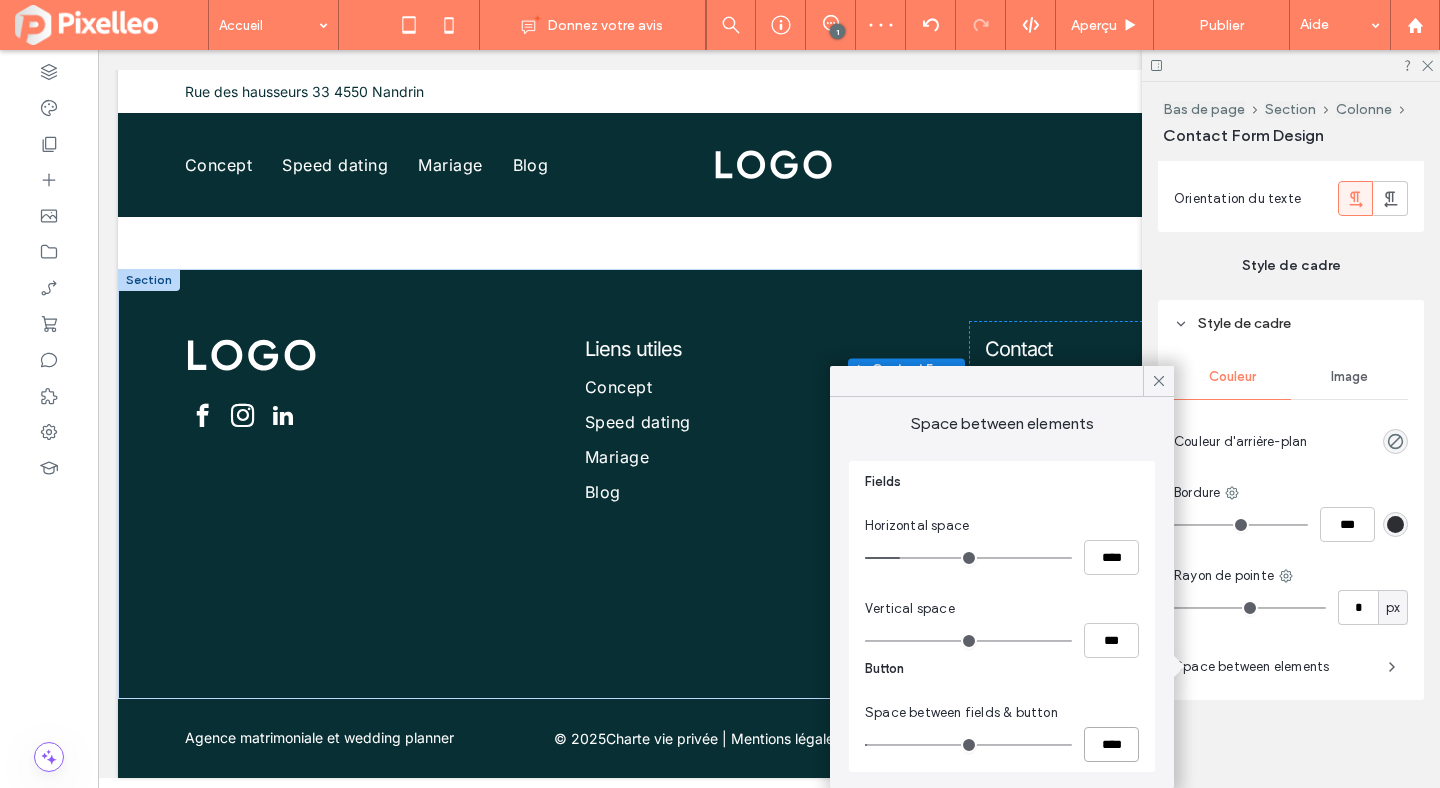 click on "****" at bounding box center (1111, 744) 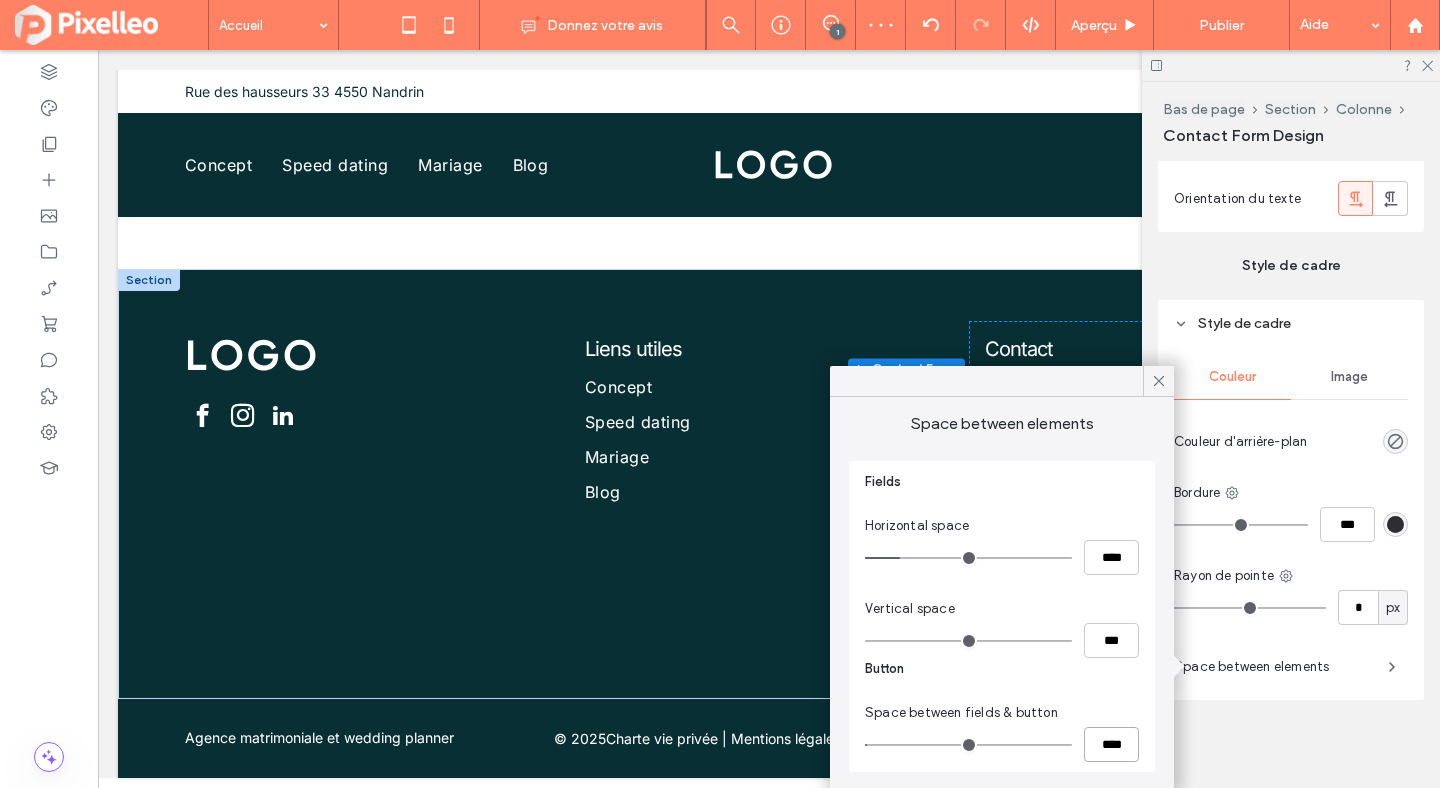 click on "****" at bounding box center [1111, 744] 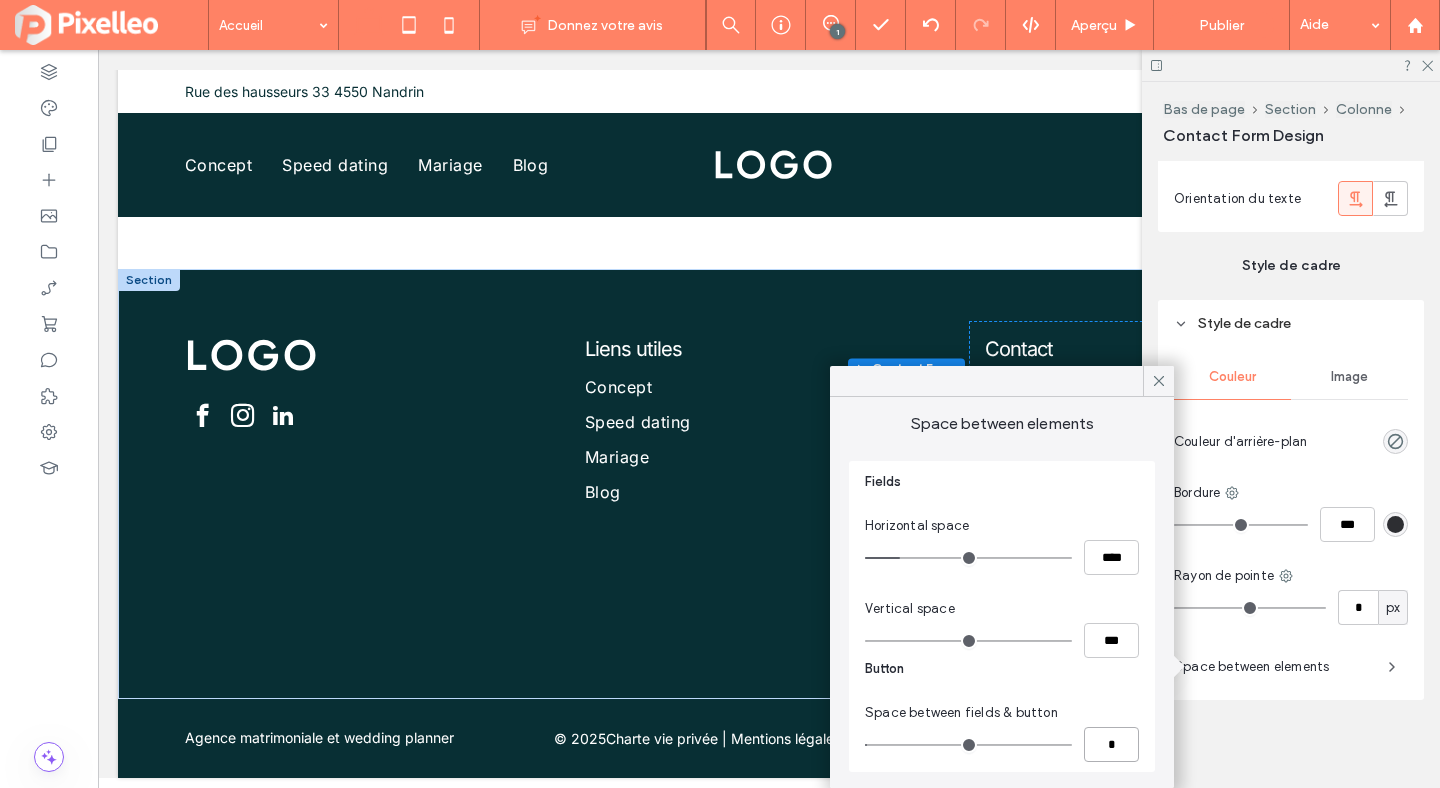 type on "*" 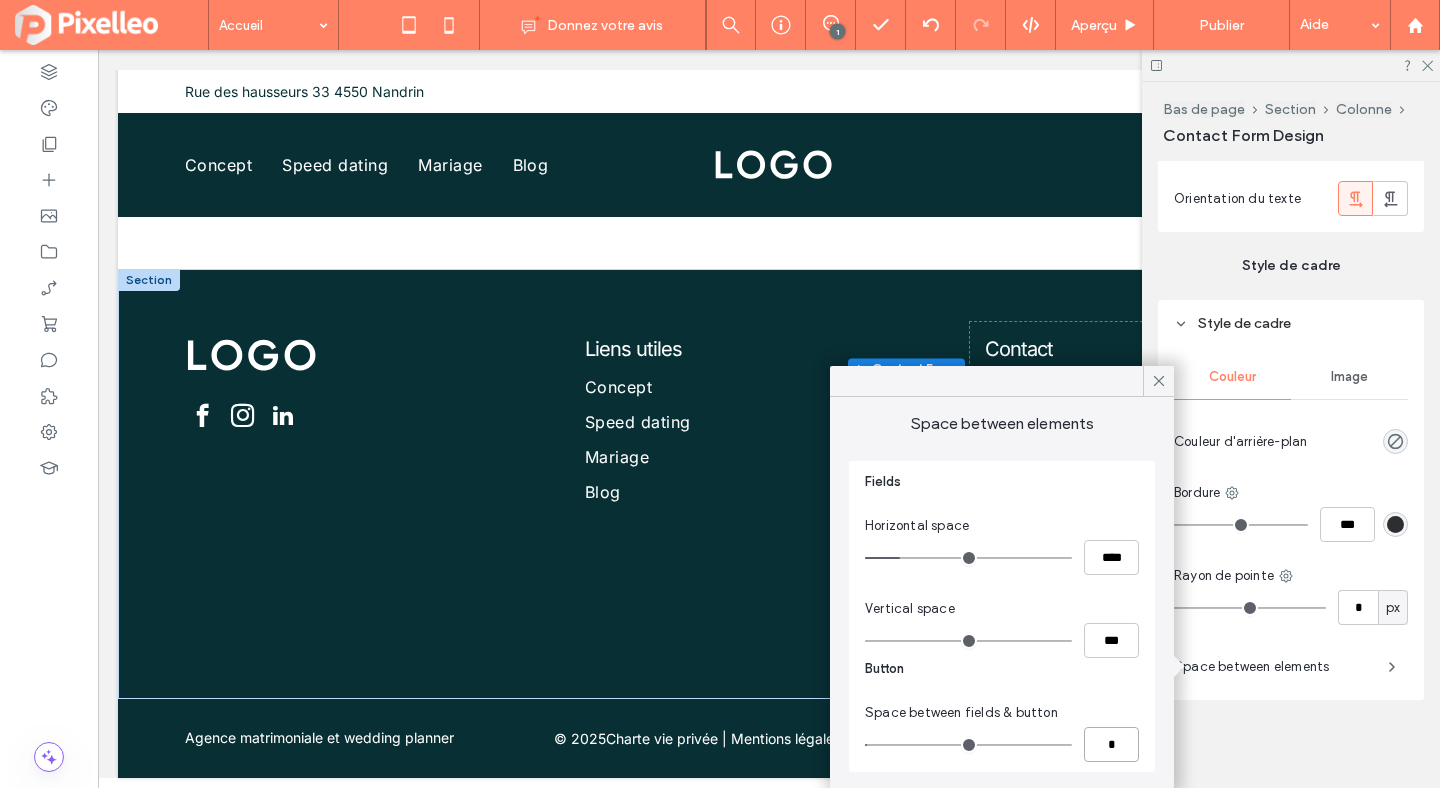 type on "**" 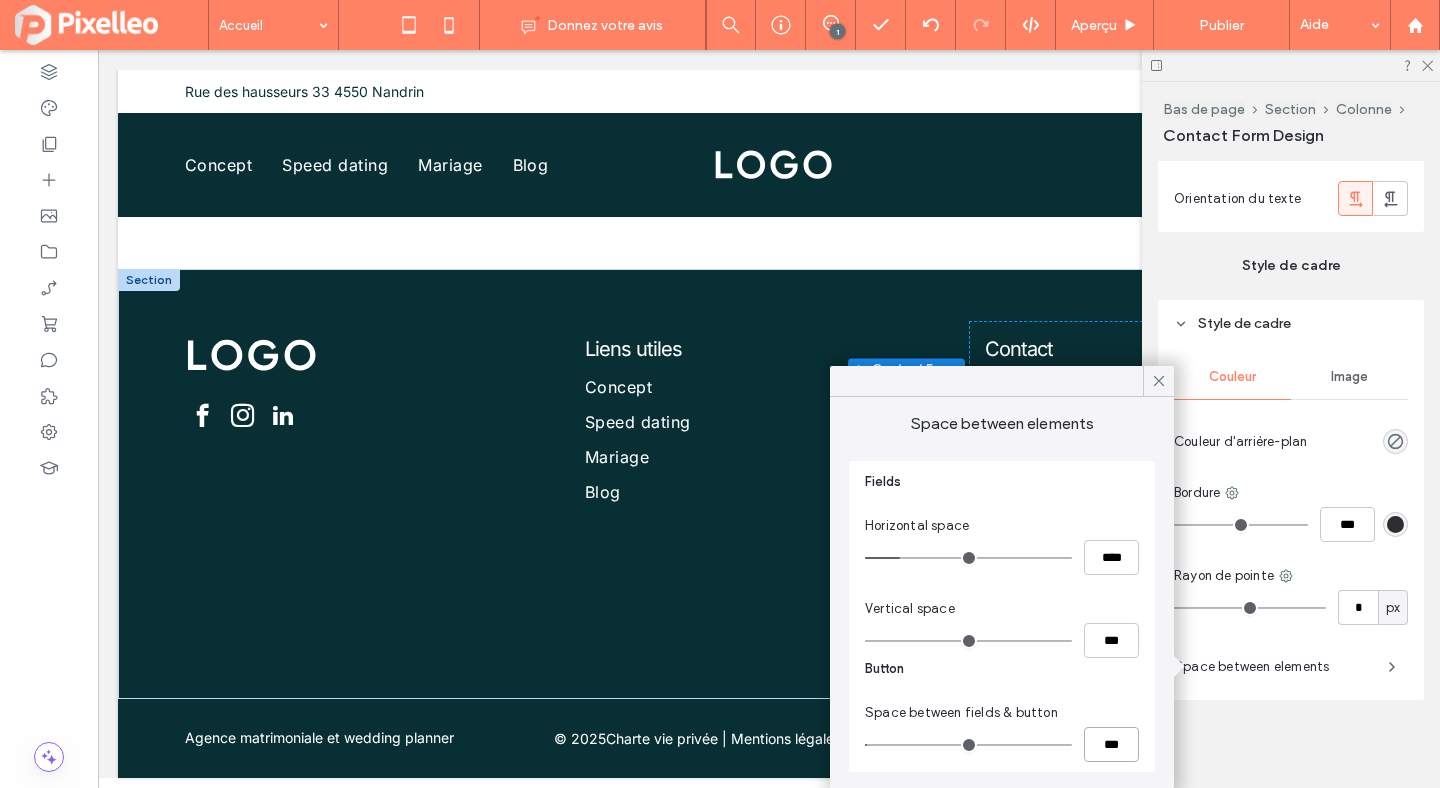 scroll, scrollTop: 7630, scrollLeft: 0, axis: vertical 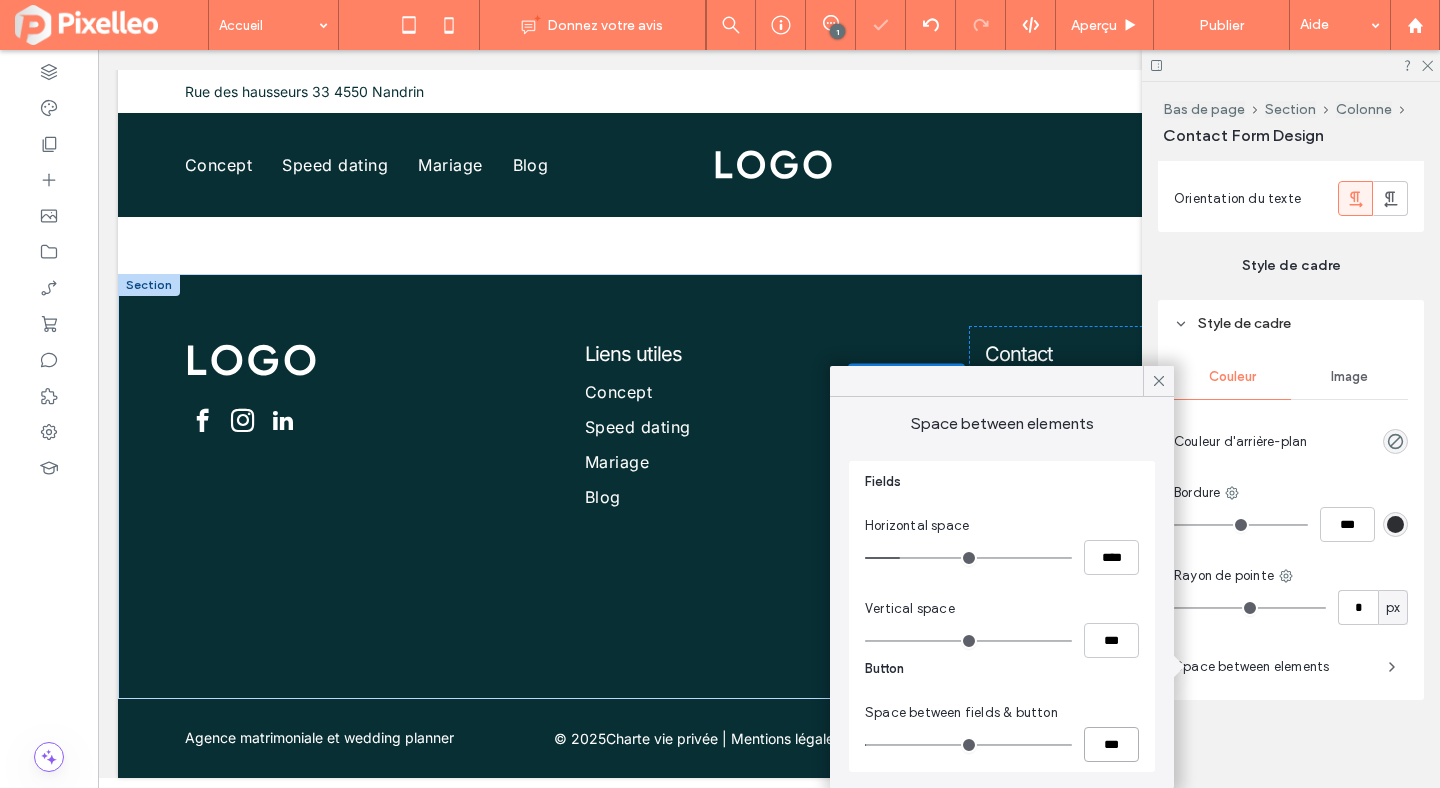 type on "**" 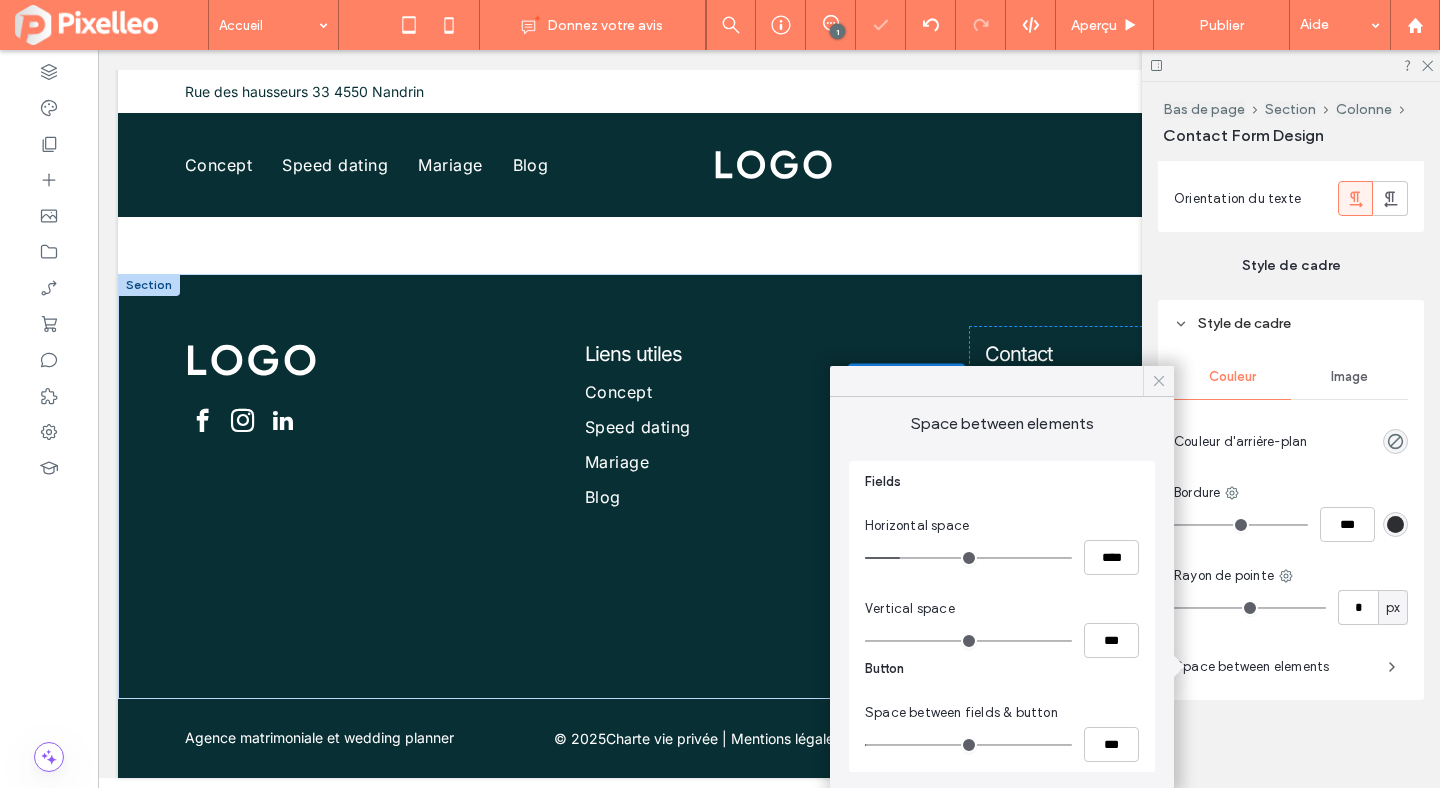 click 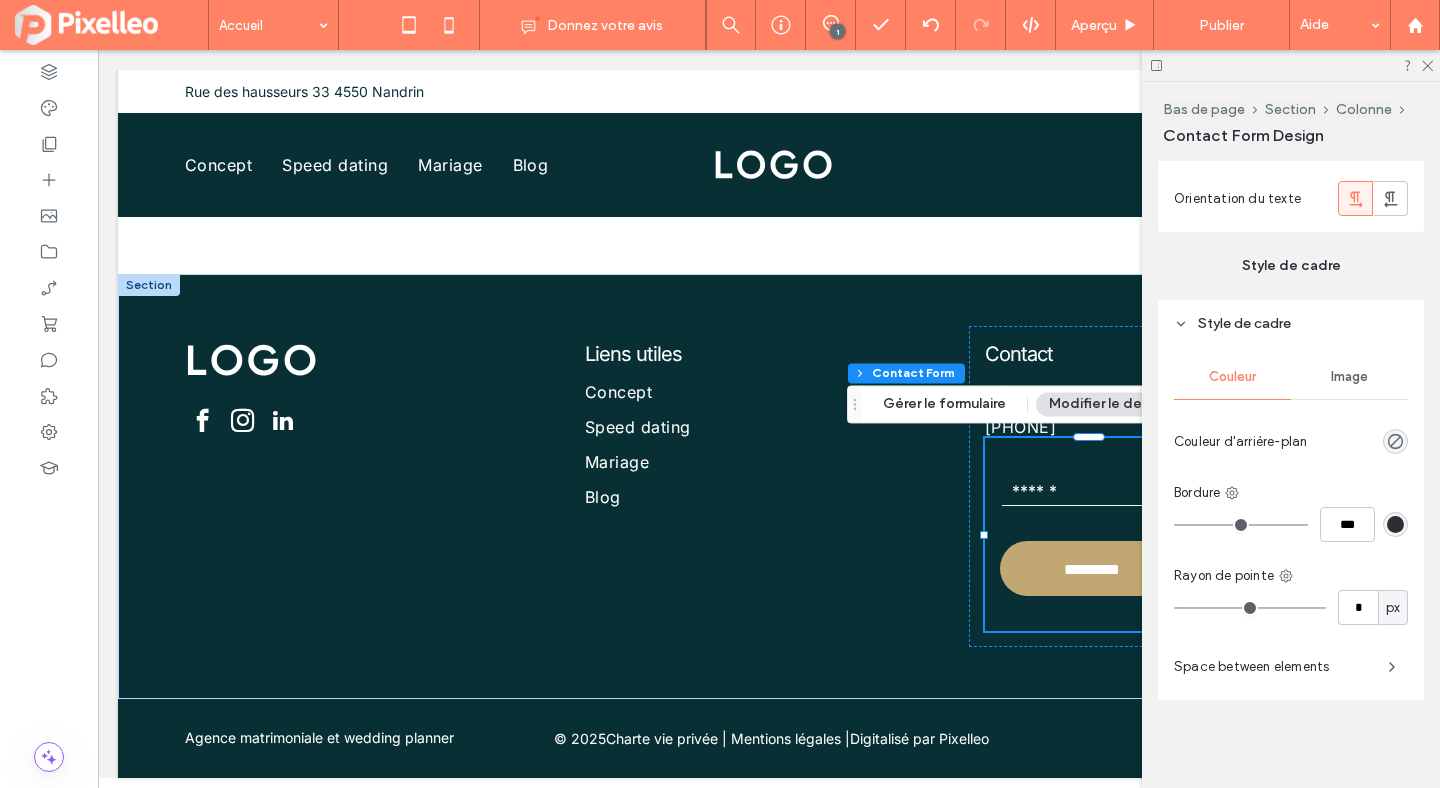 click on "Space between elements" at bounding box center (1273, 667) 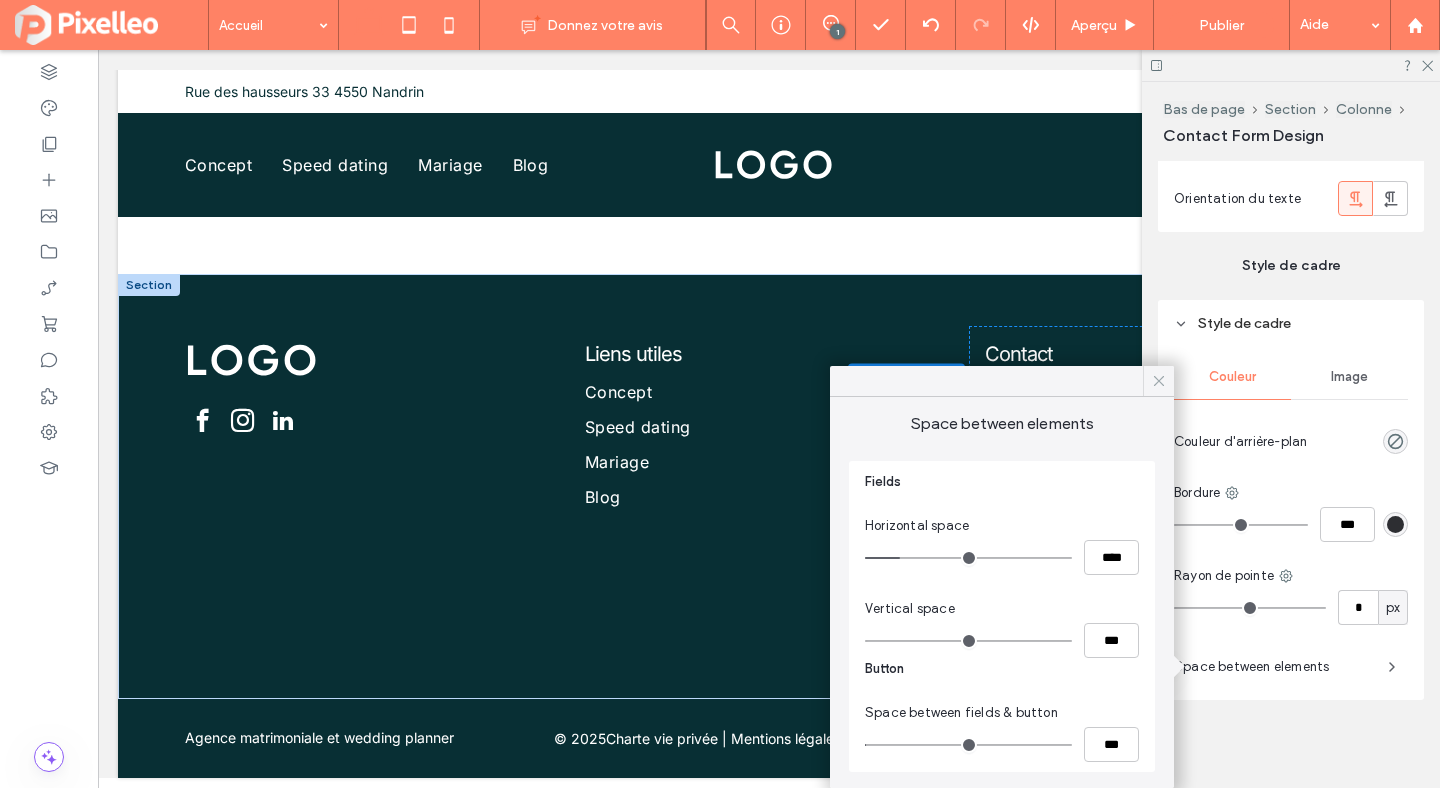 click 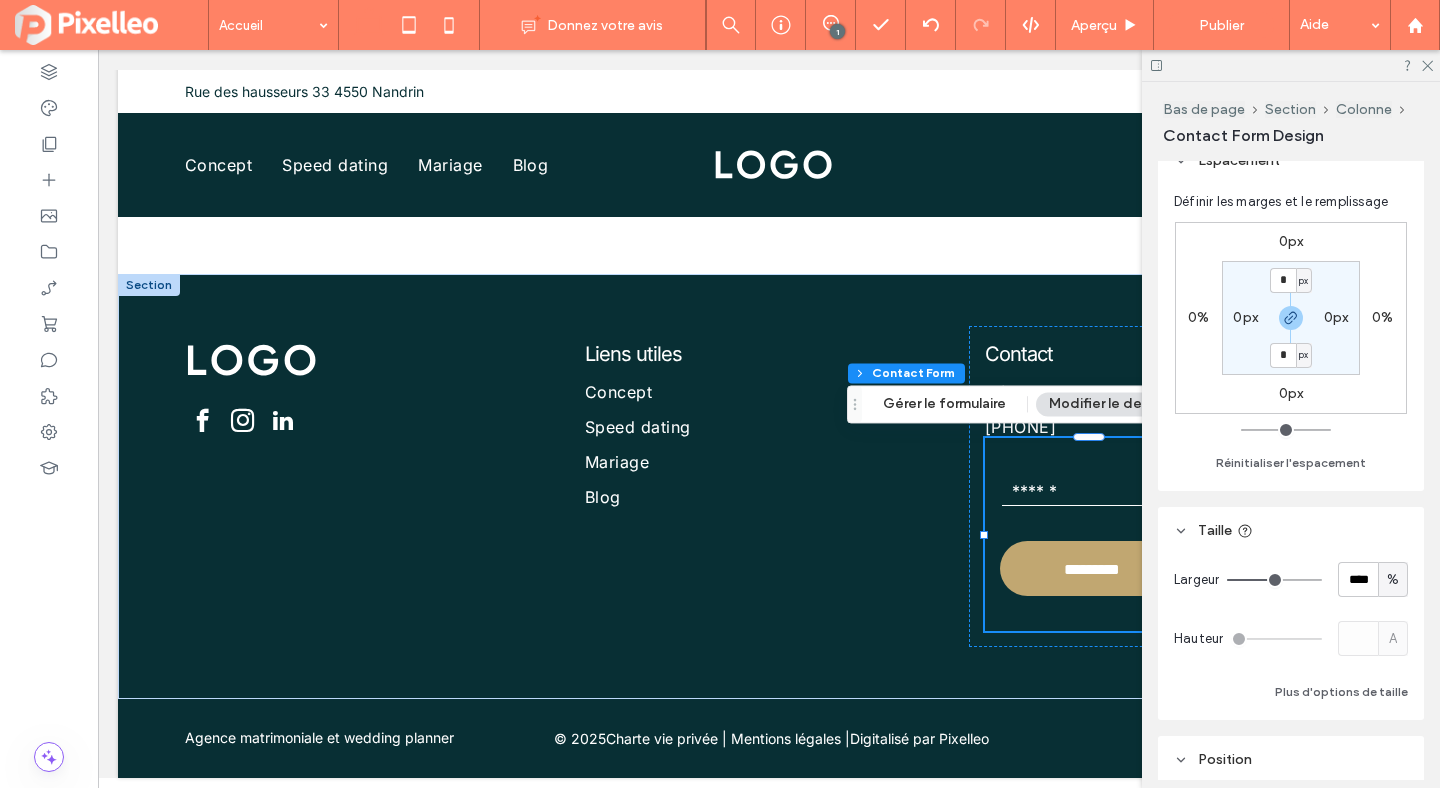 scroll, scrollTop: 137, scrollLeft: 0, axis: vertical 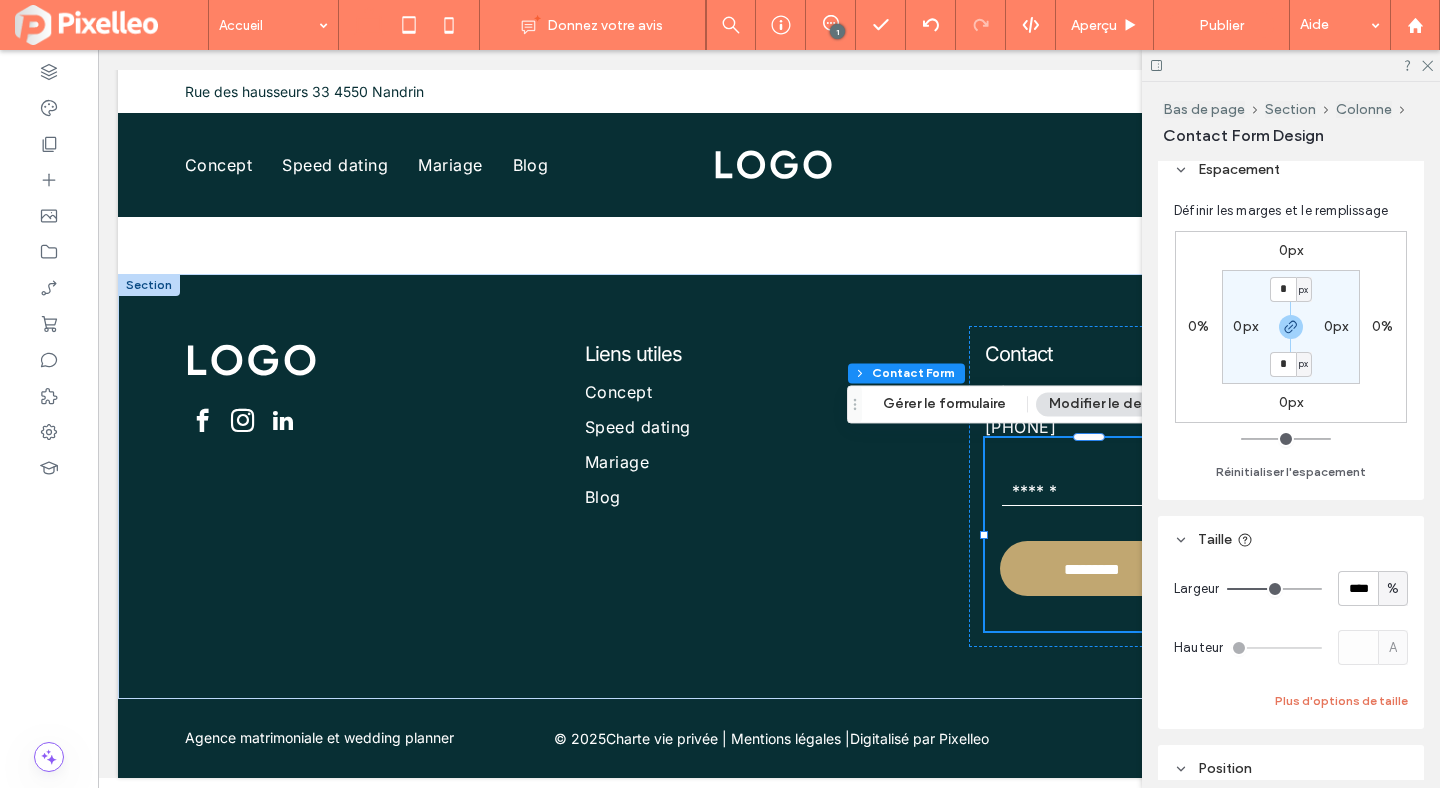 click on "Plus d'options de taille" at bounding box center (1341, 701) 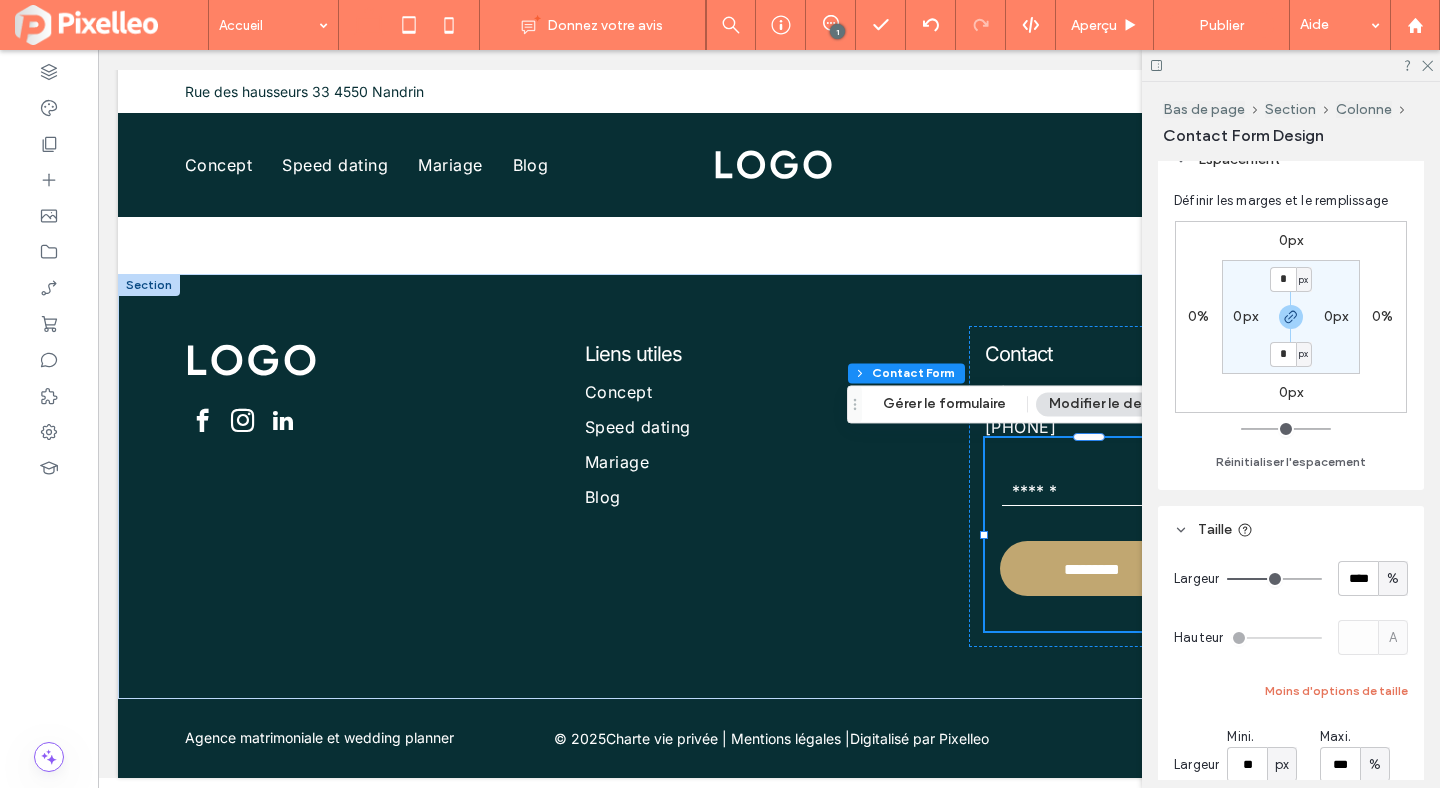 scroll, scrollTop: 0, scrollLeft: 0, axis: both 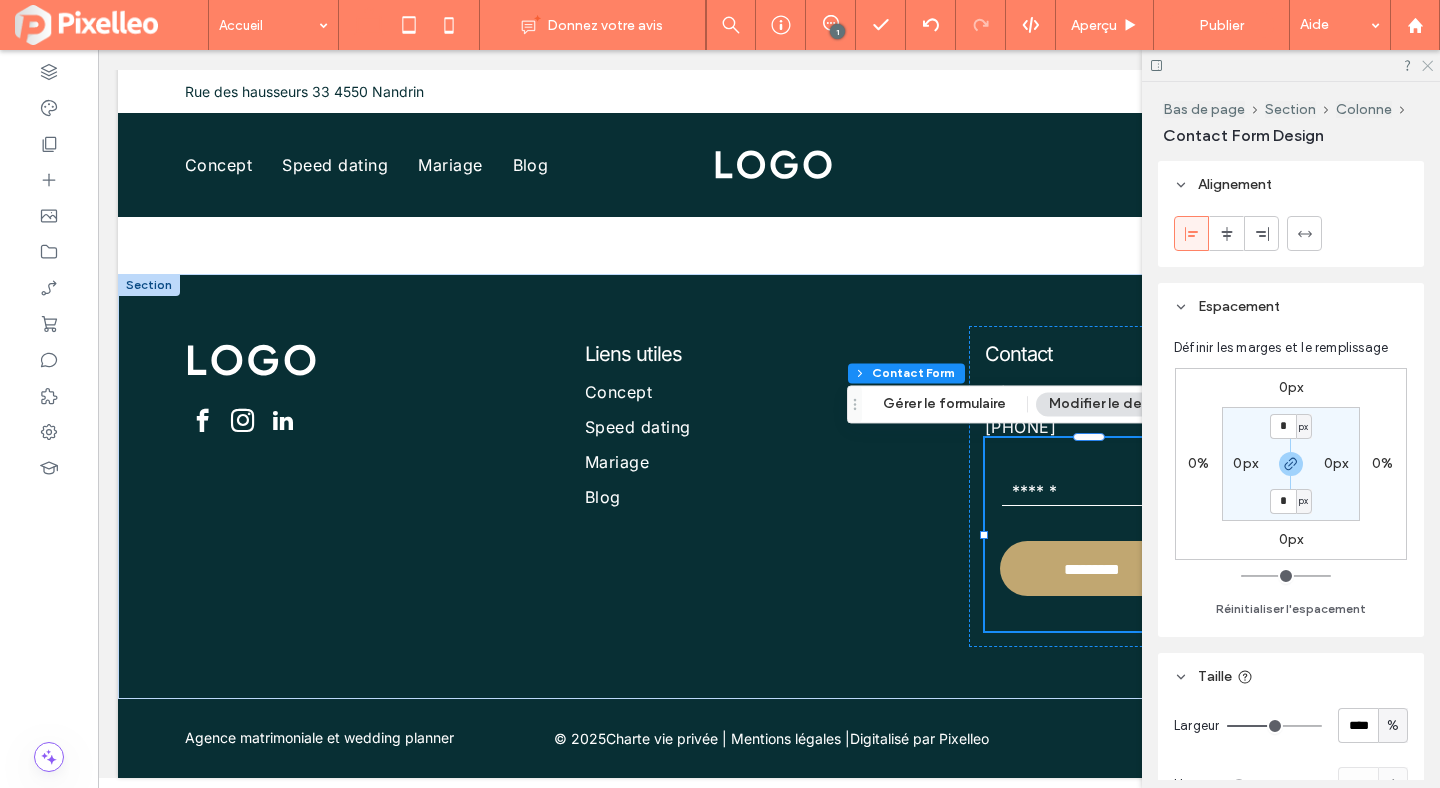 click 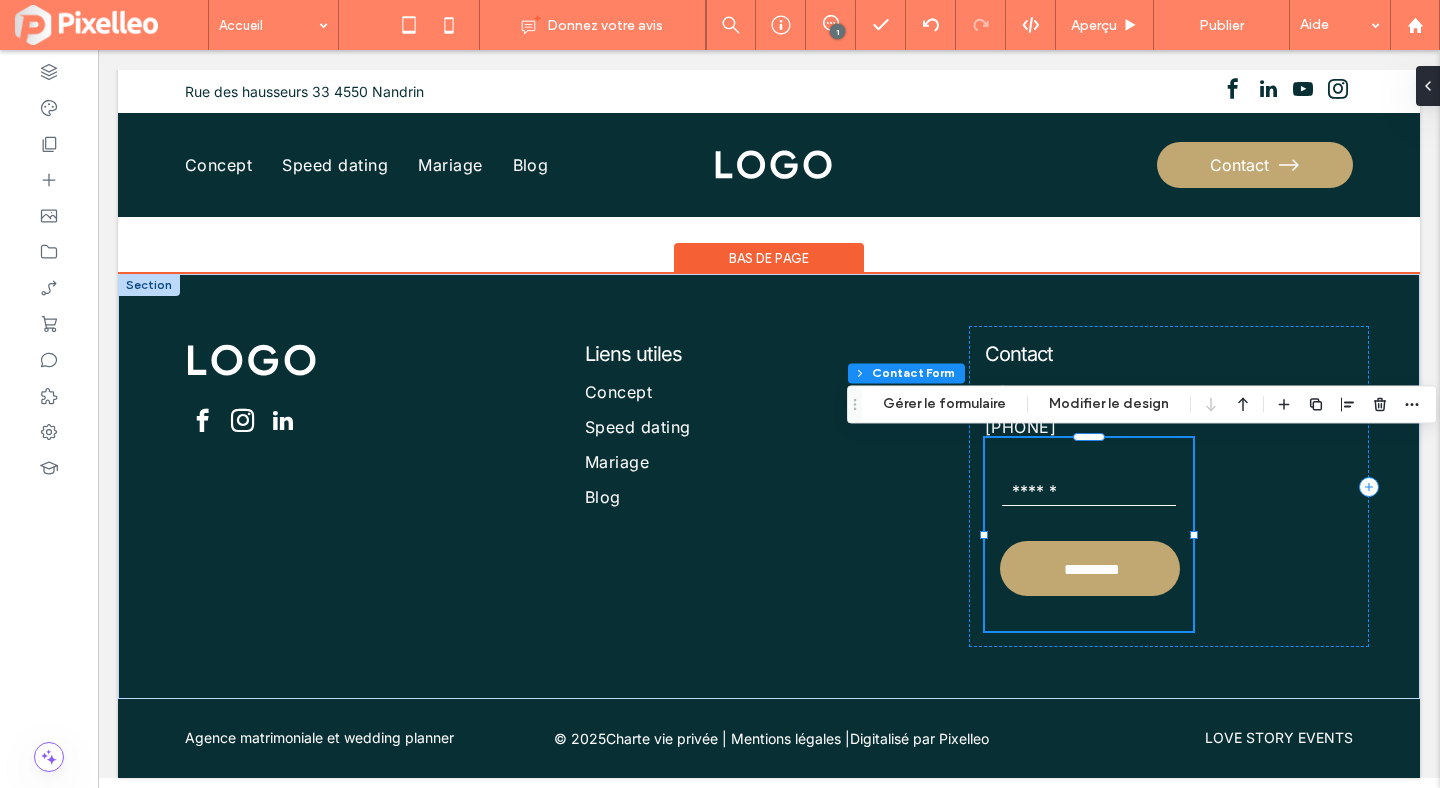 click on "E-mail
*********" at bounding box center [1089, 534] 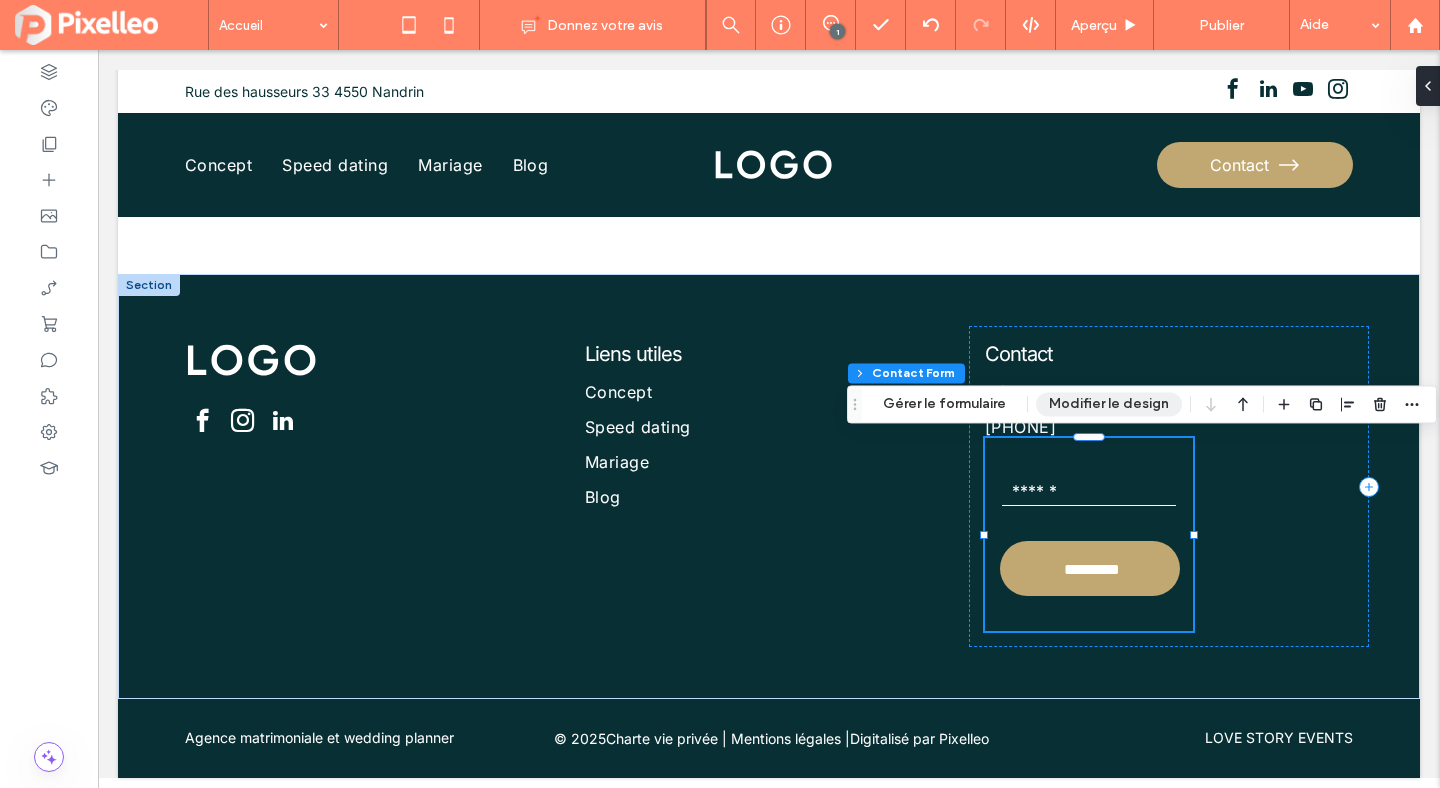 click on "Modifier le design" at bounding box center (1109, 404) 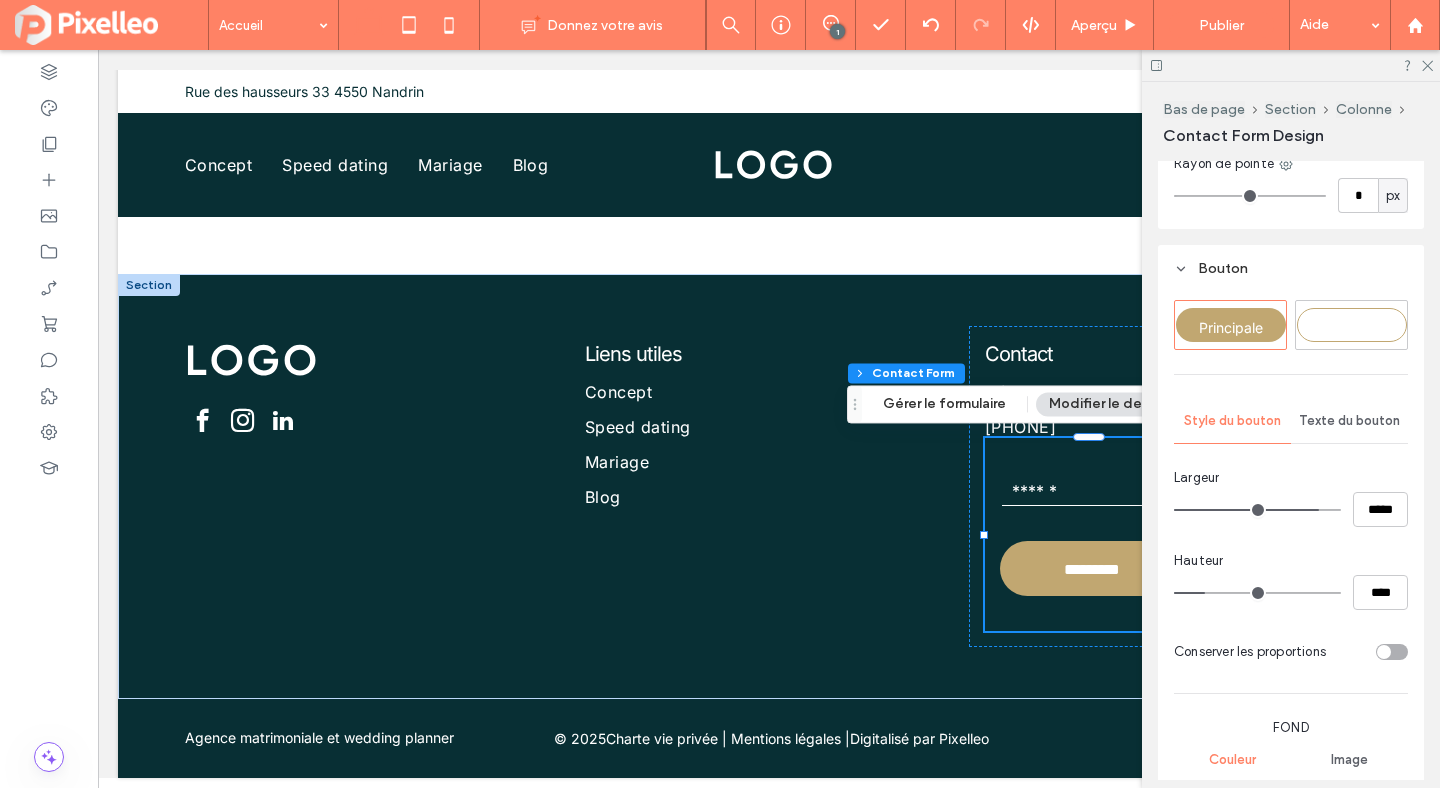 scroll, scrollTop: 1716, scrollLeft: 0, axis: vertical 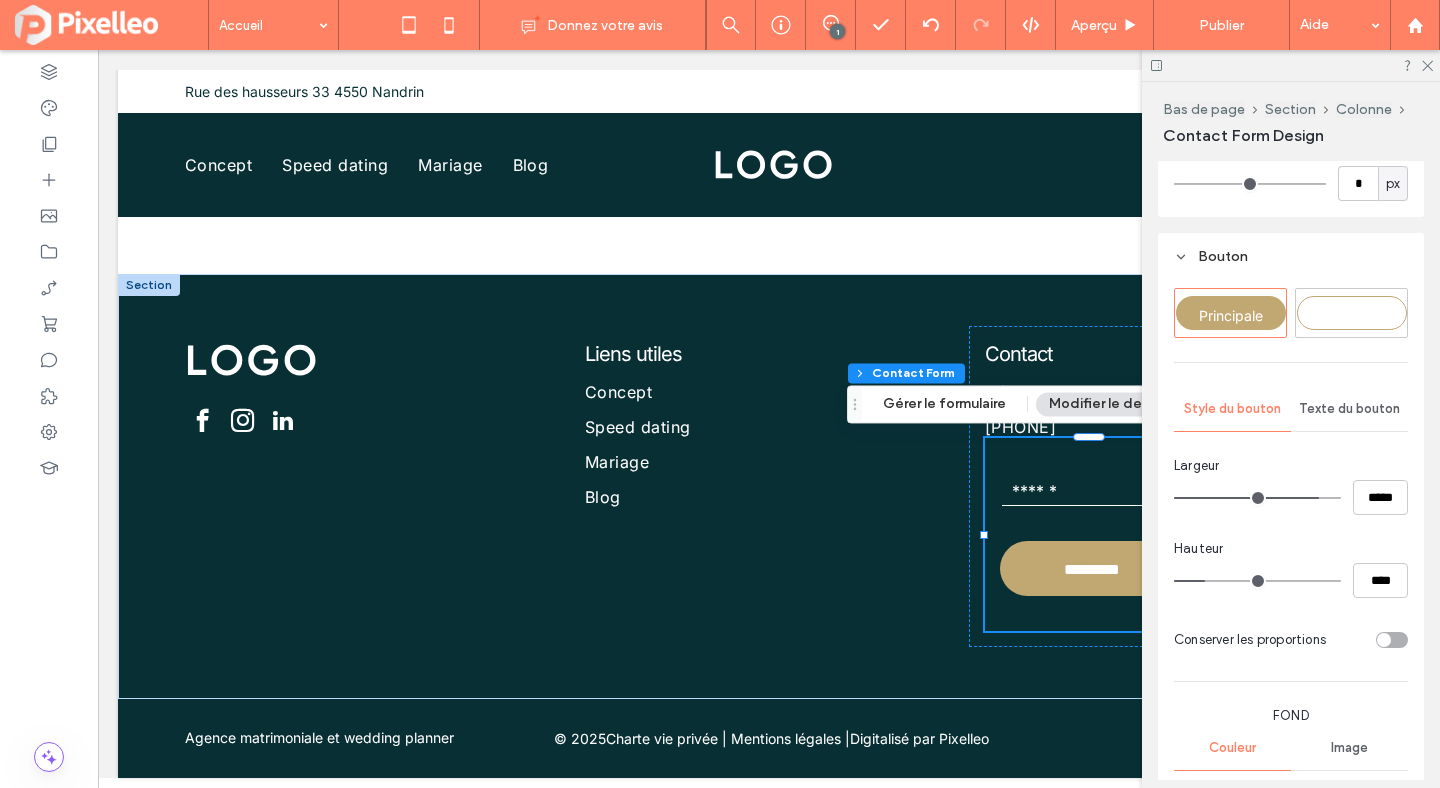 type on "**" 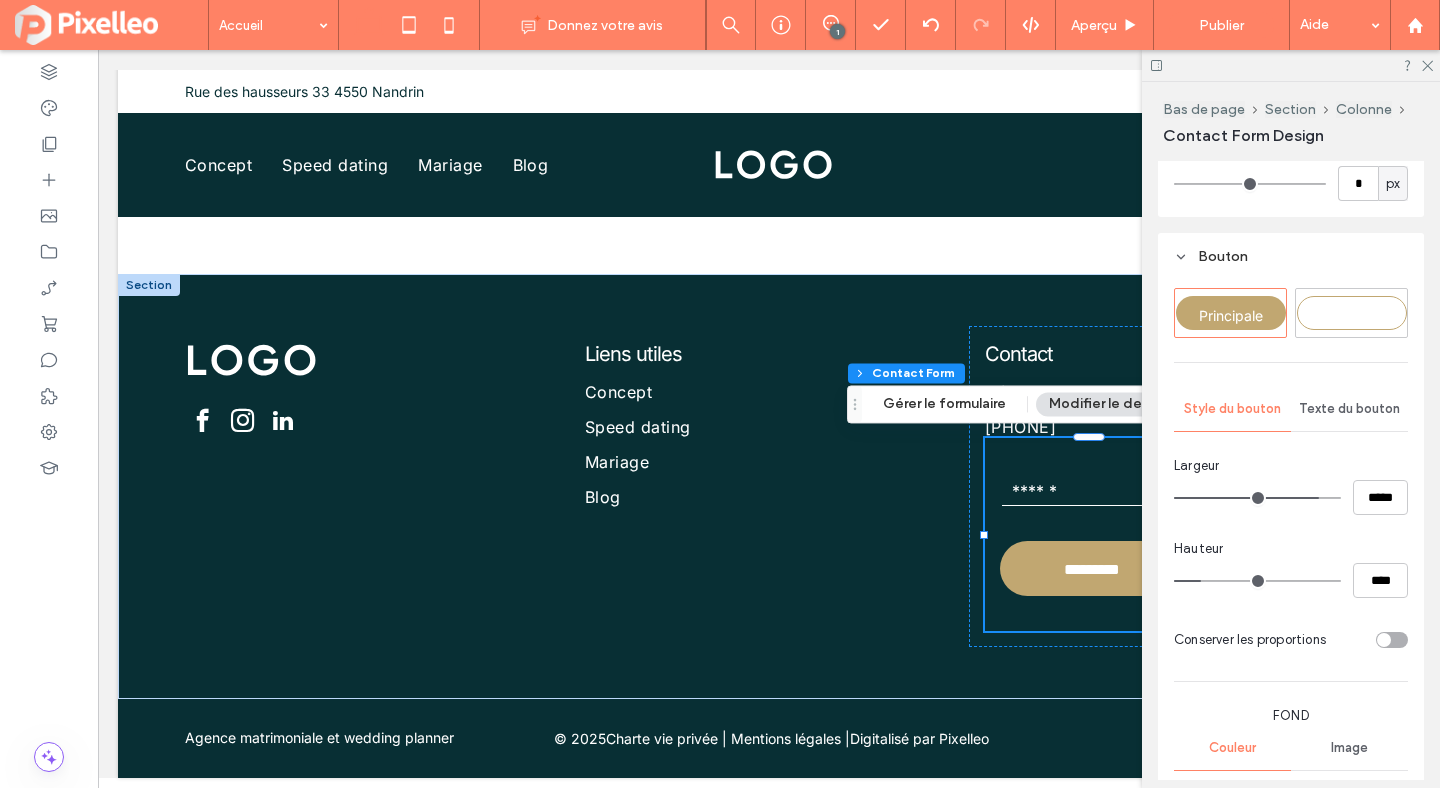 type on "**" 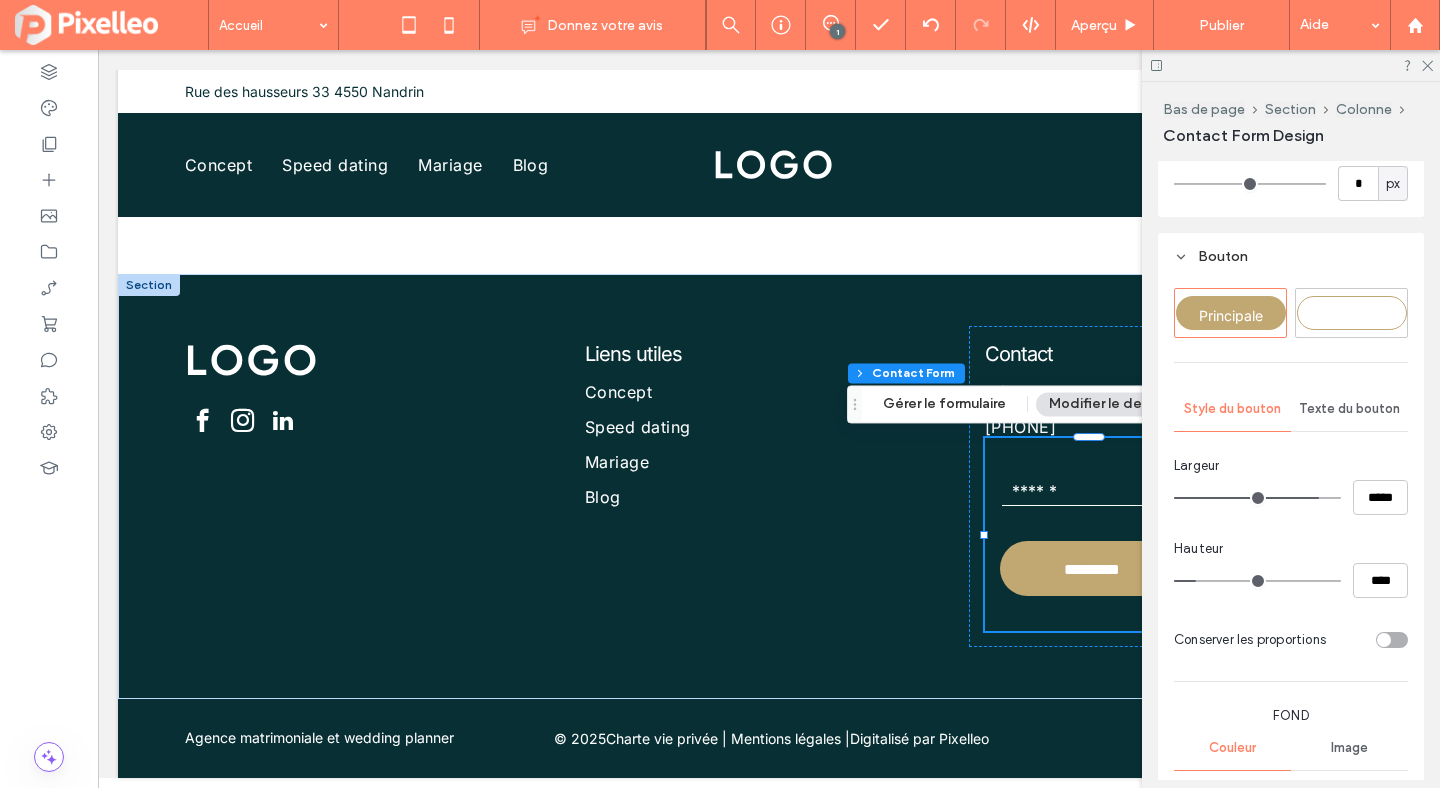 click at bounding box center (1257, 581) 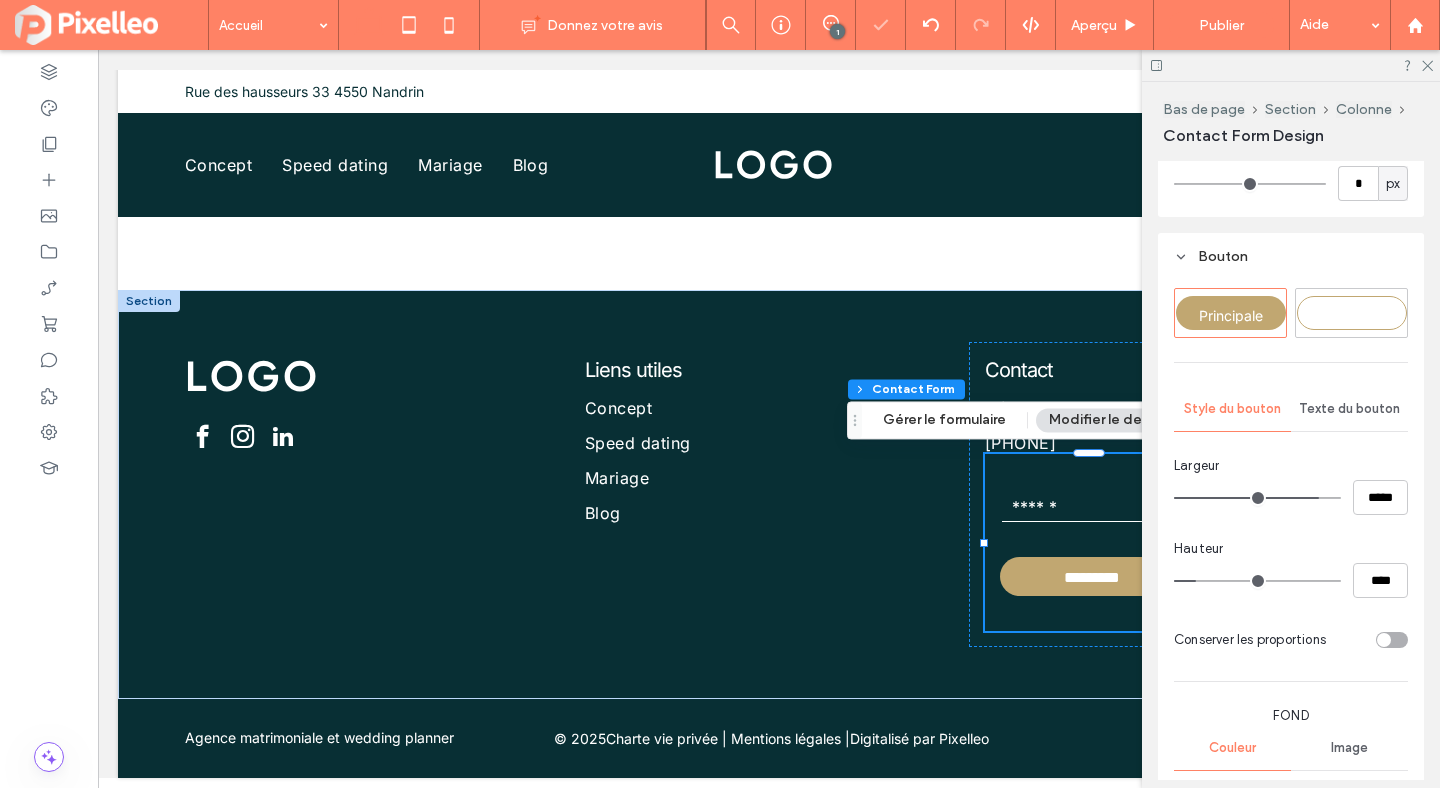 scroll, scrollTop: 7630, scrollLeft: 0, axis: vertical 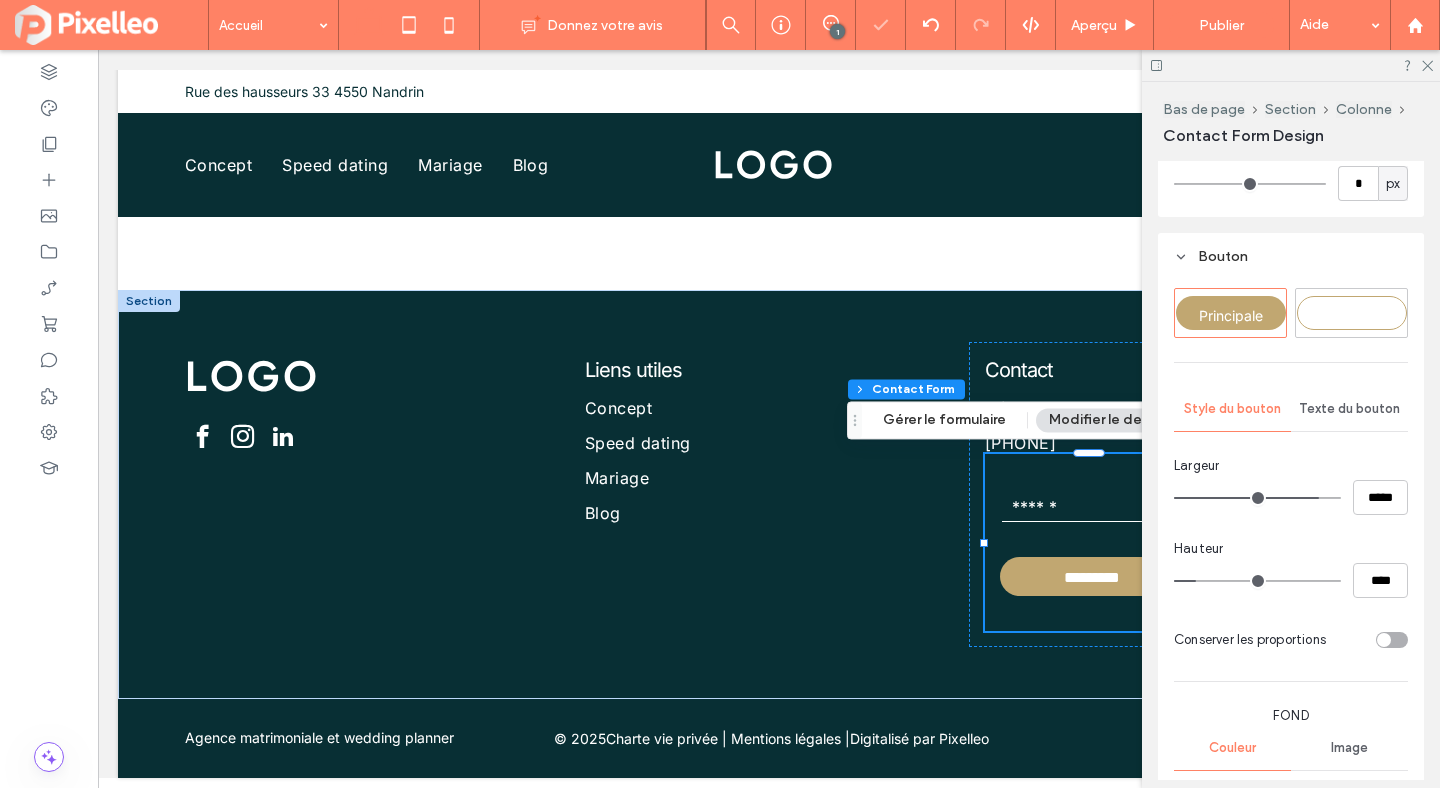 type on "**" 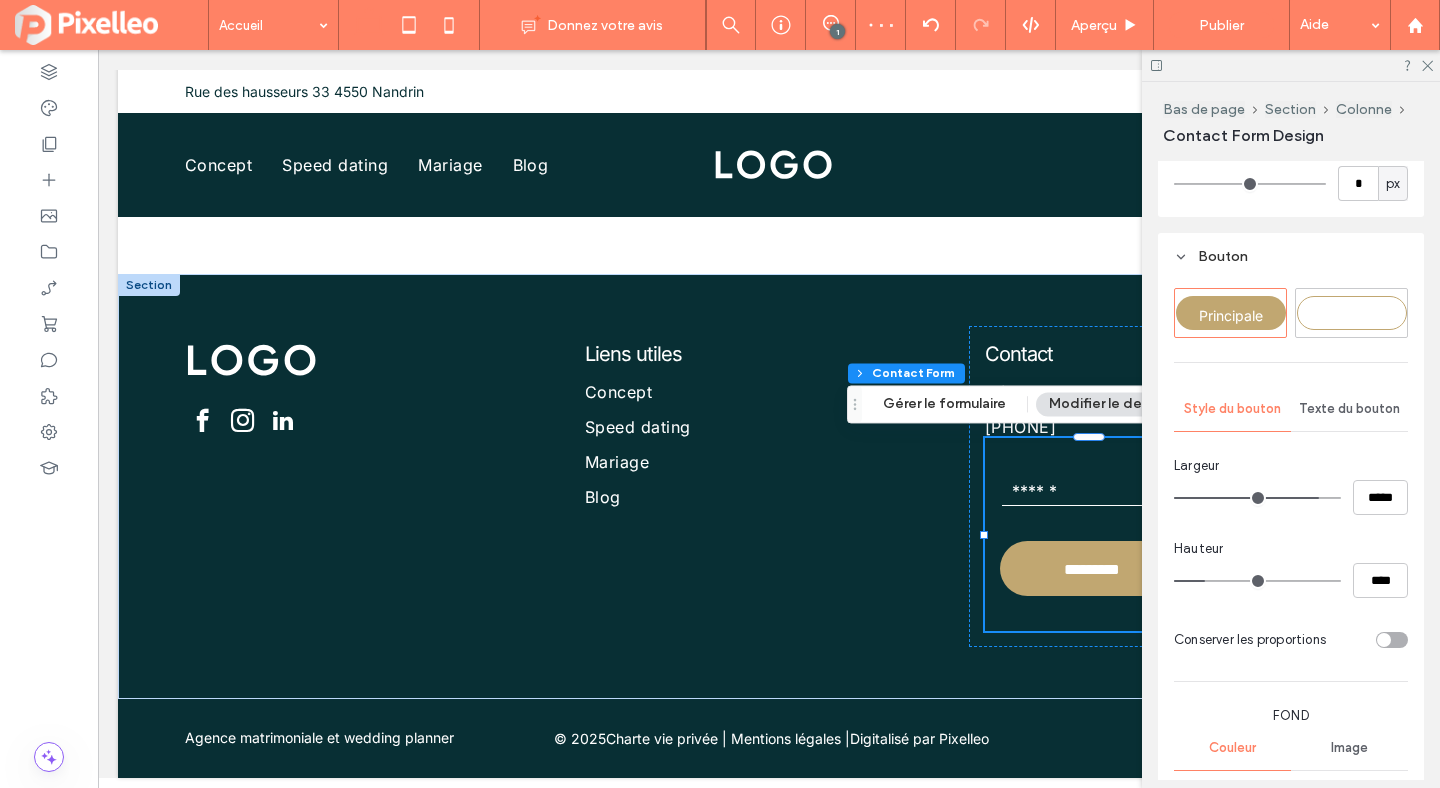 type on "**" 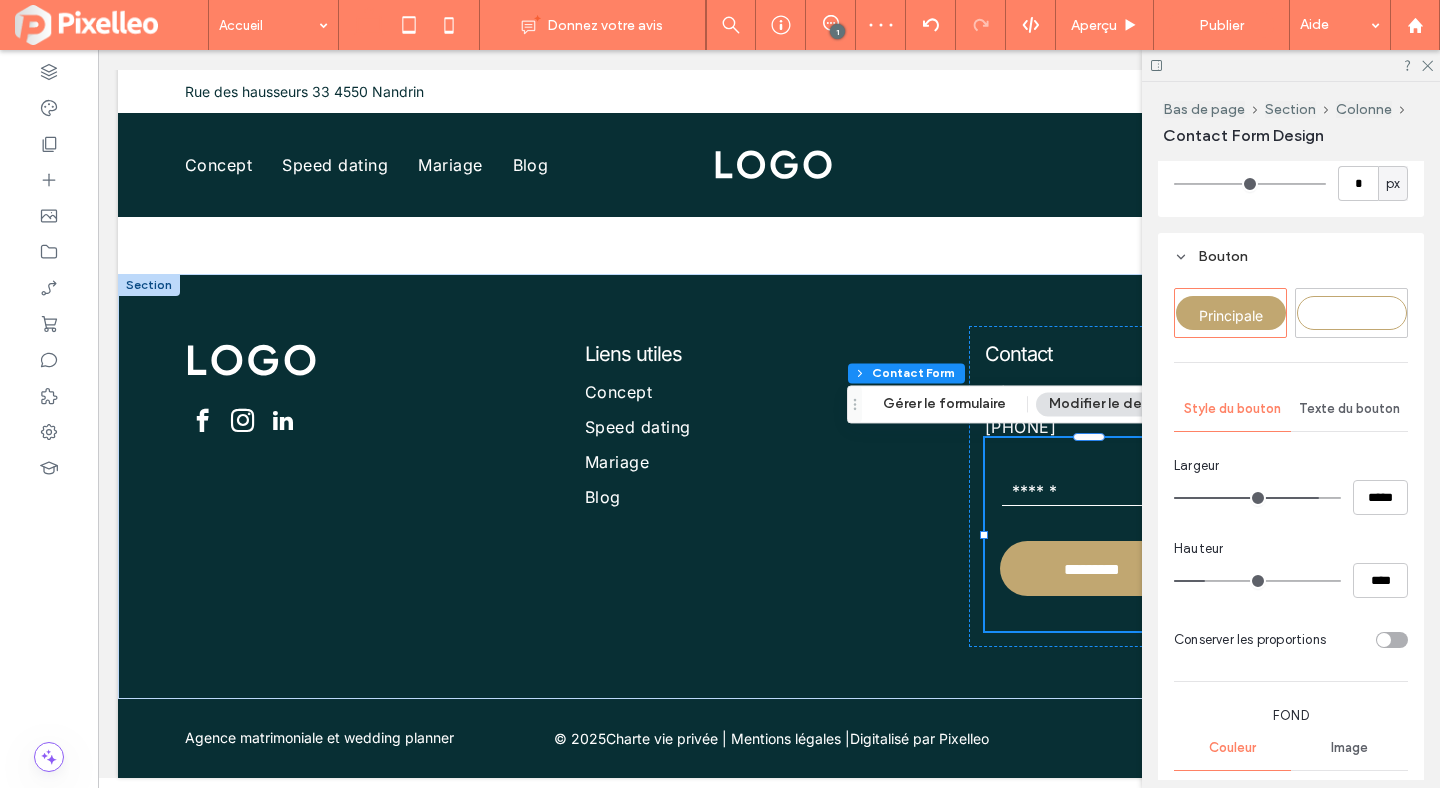 type on "****" 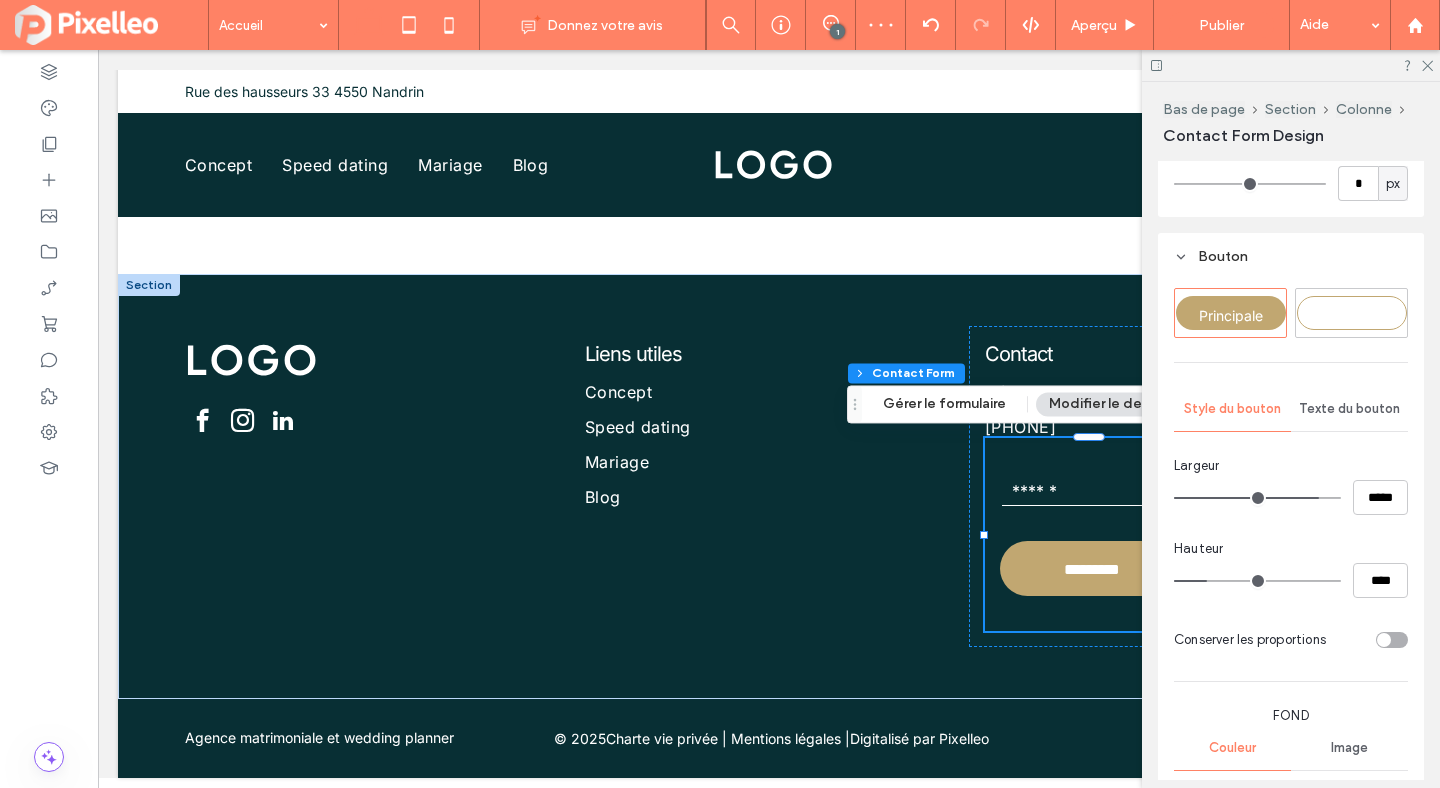 type on "**" 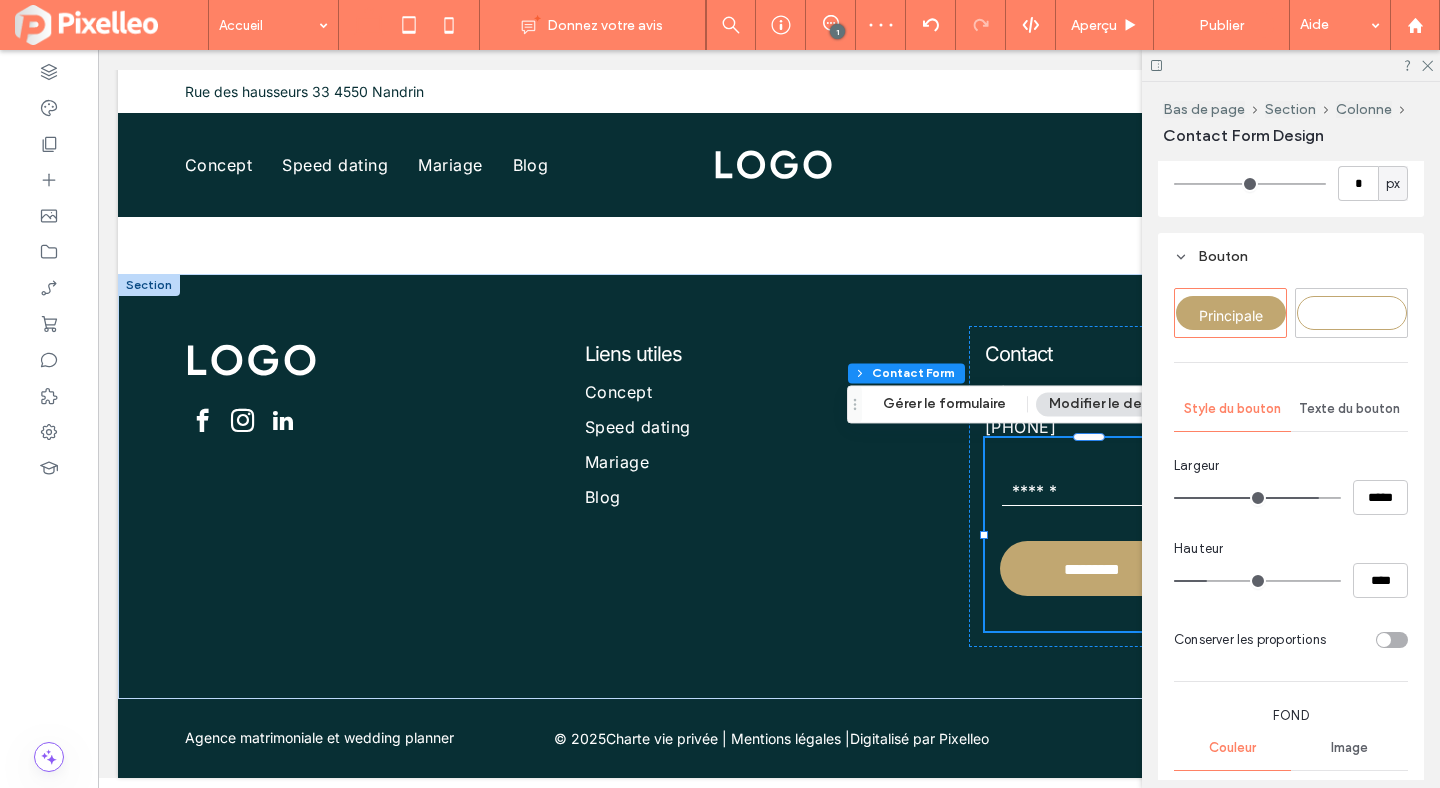 type on "**" 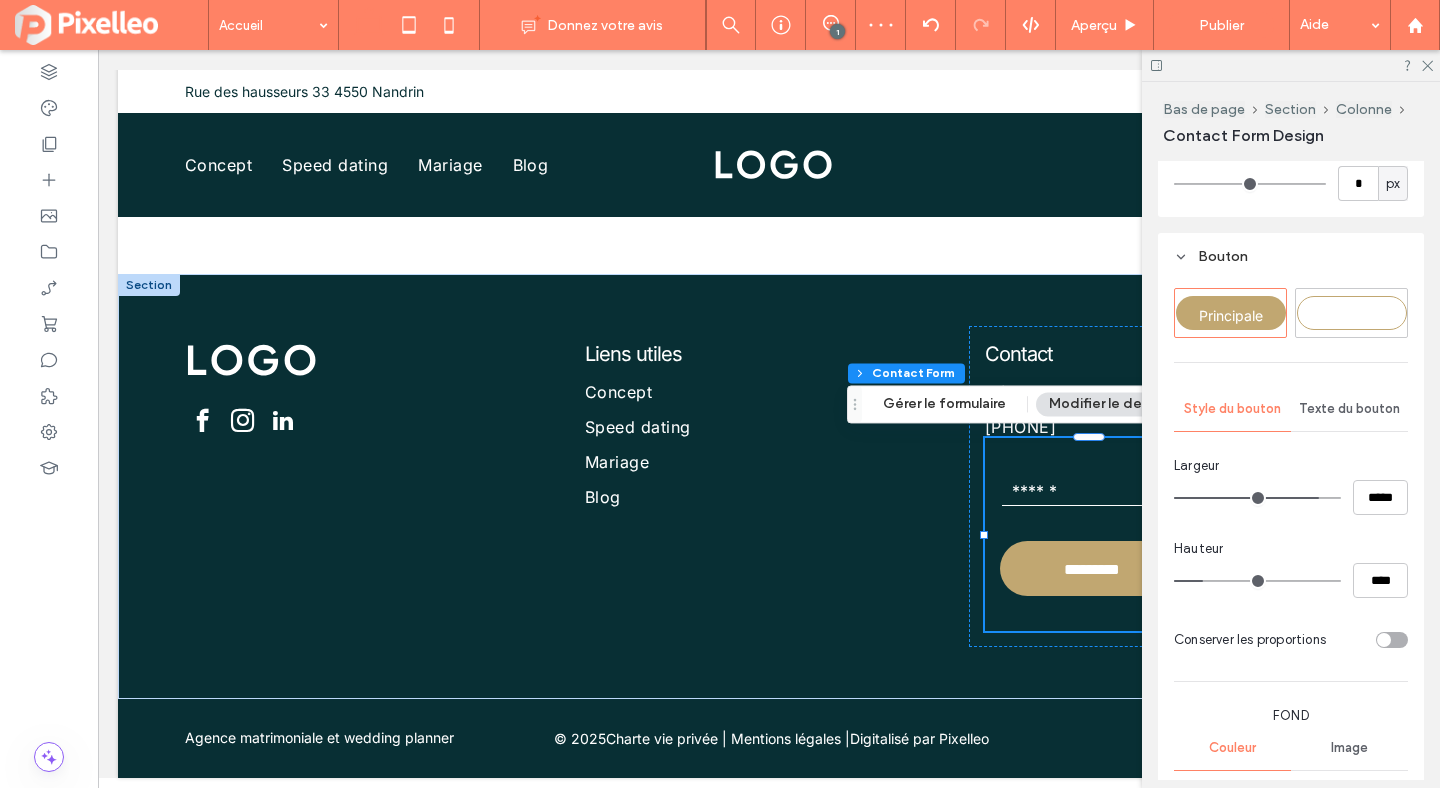 type on "**" 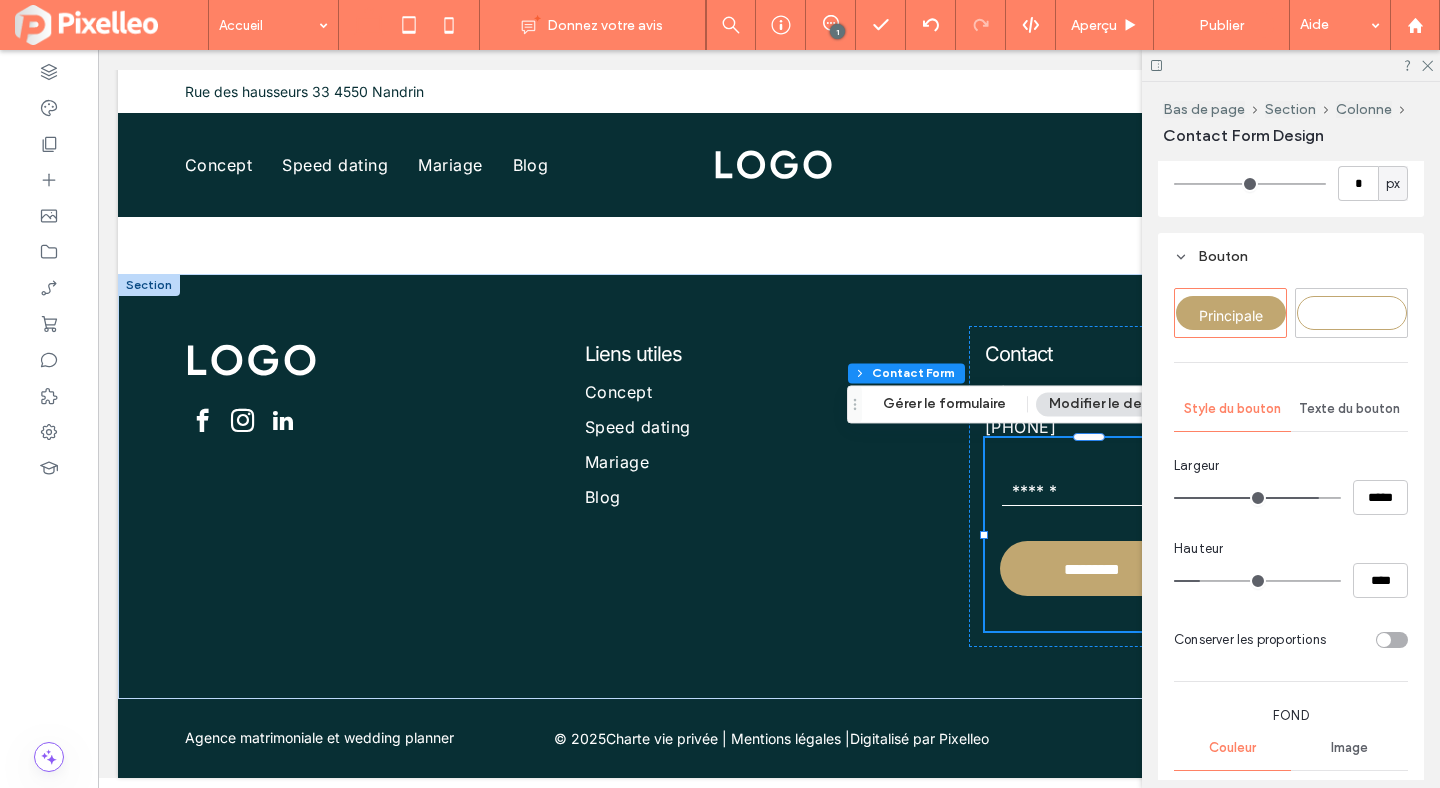 type on "**" 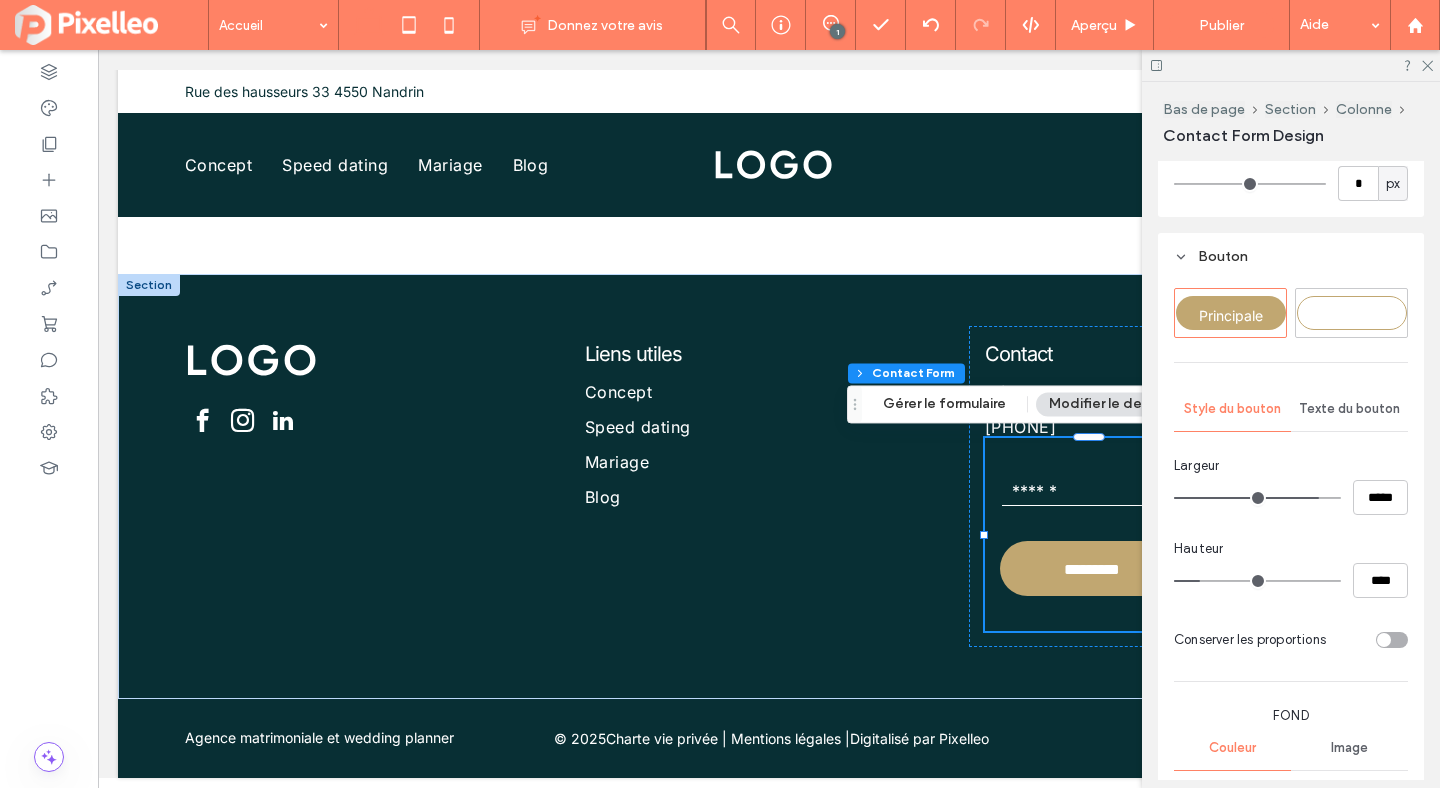 type on "****" 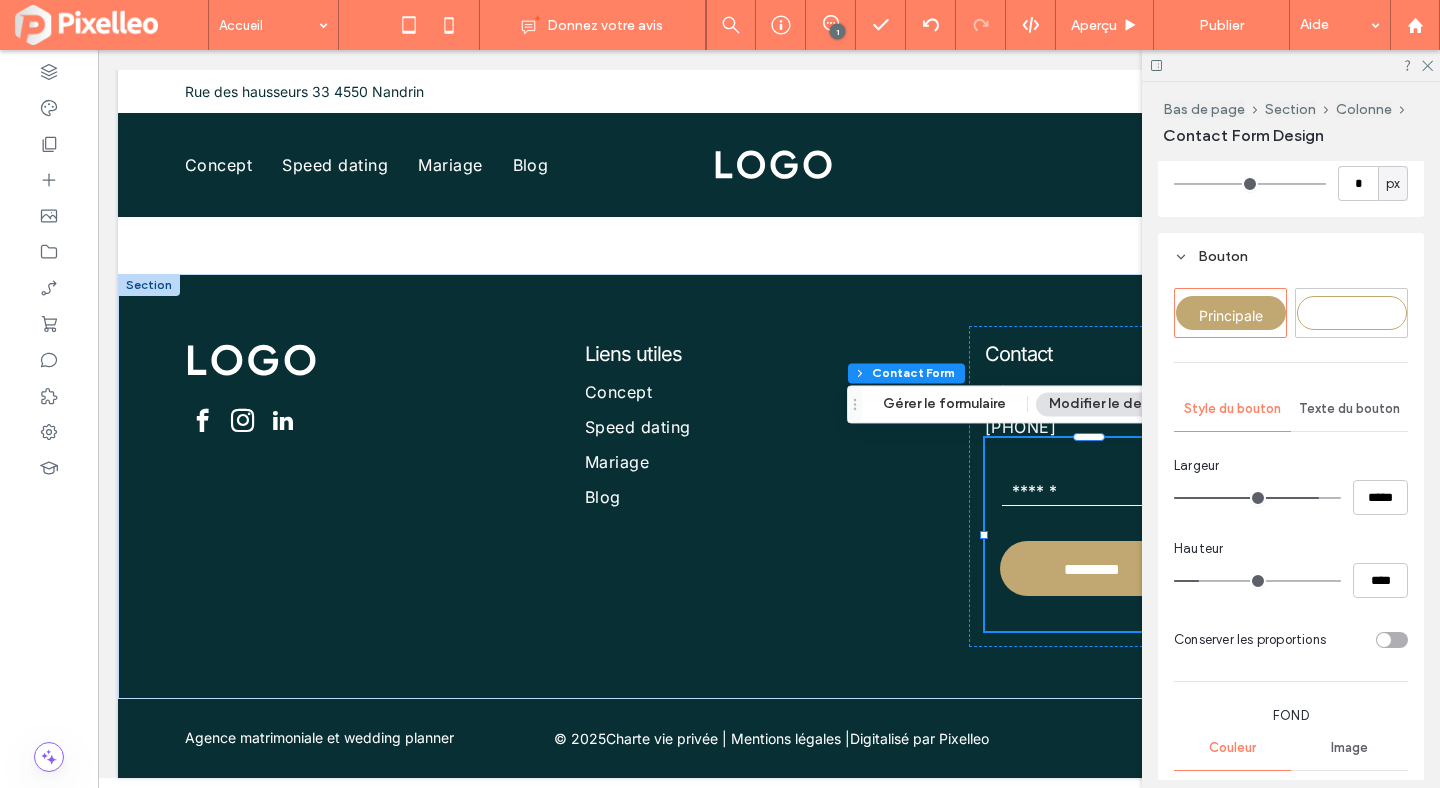 type on "**" 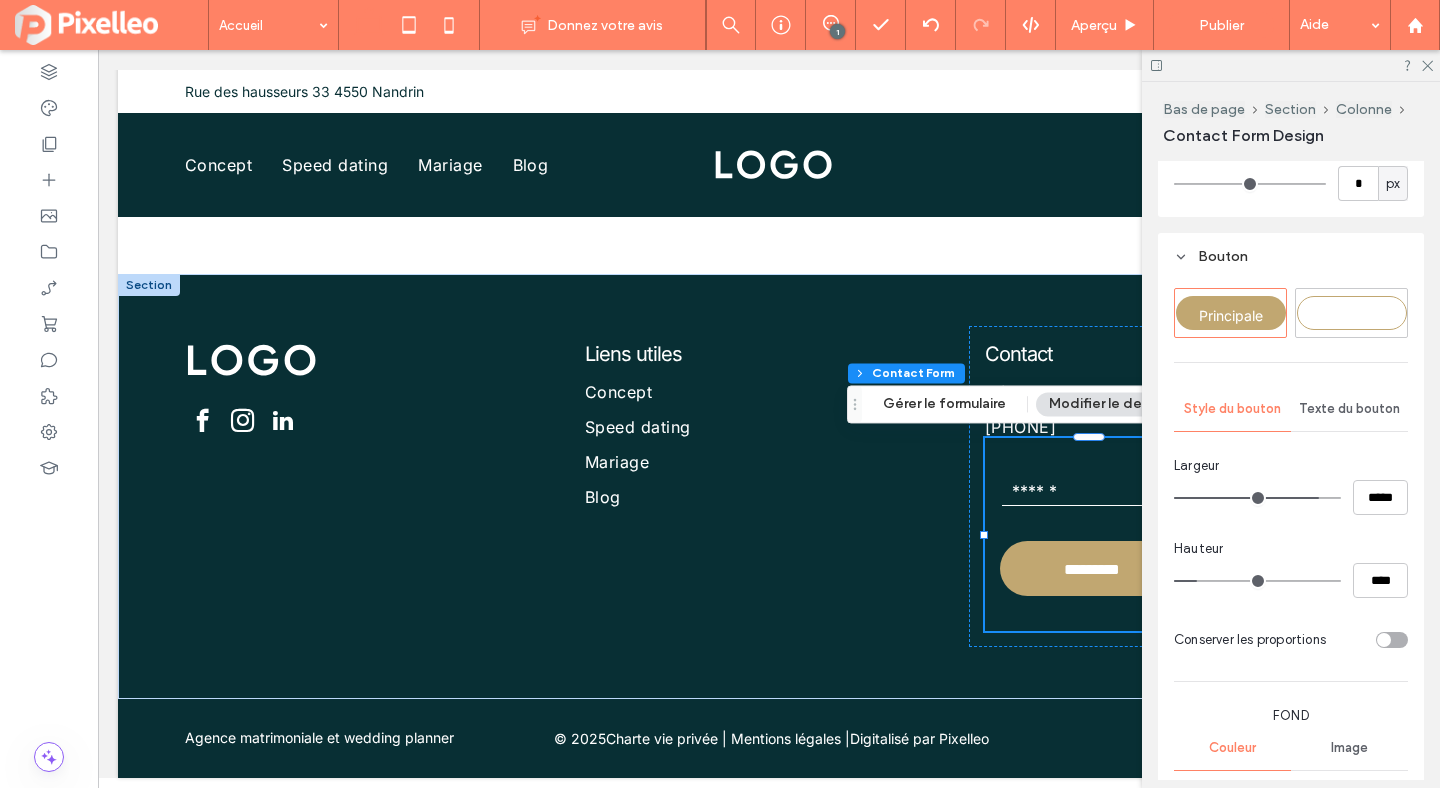 type on "**" 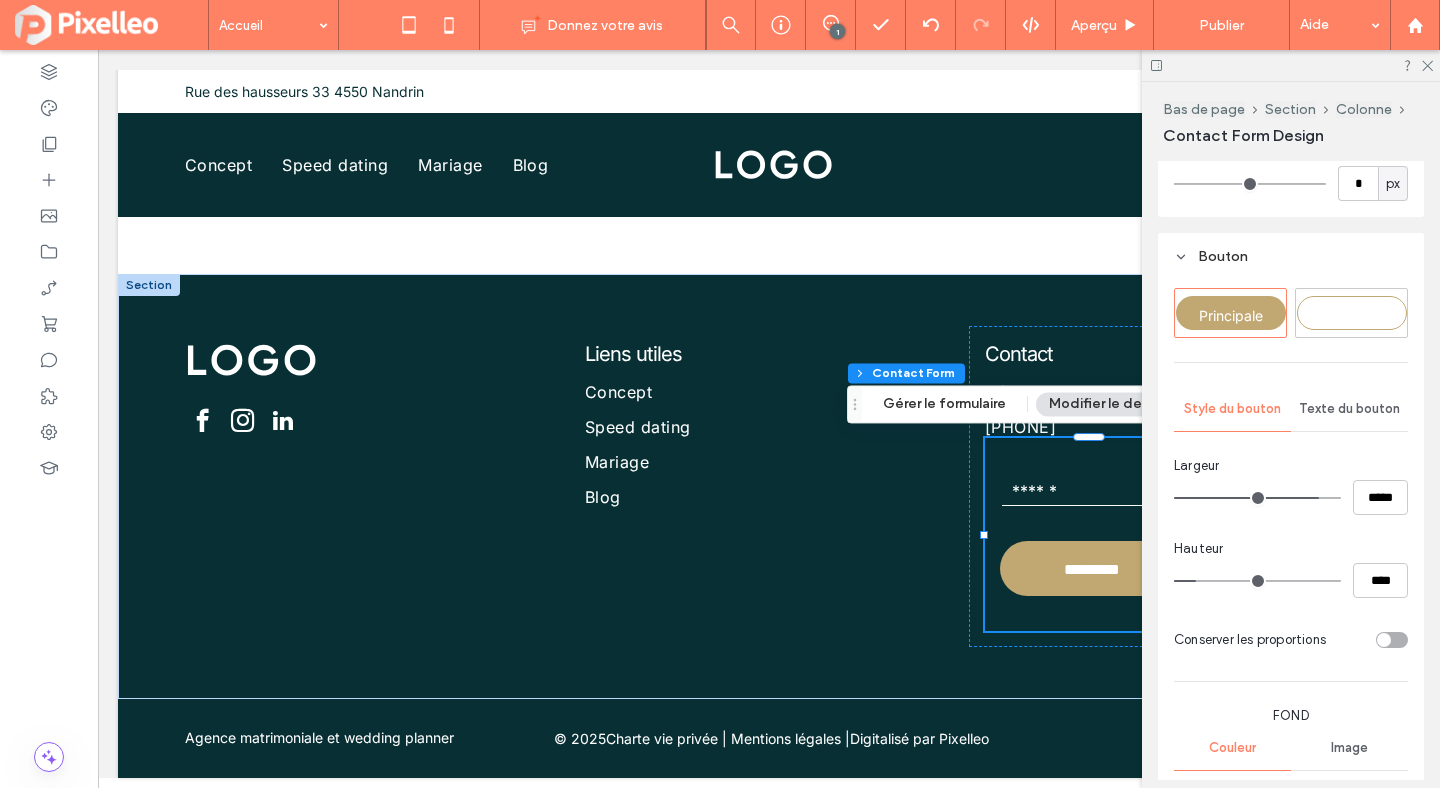 click at bounding box center (1257, 581) 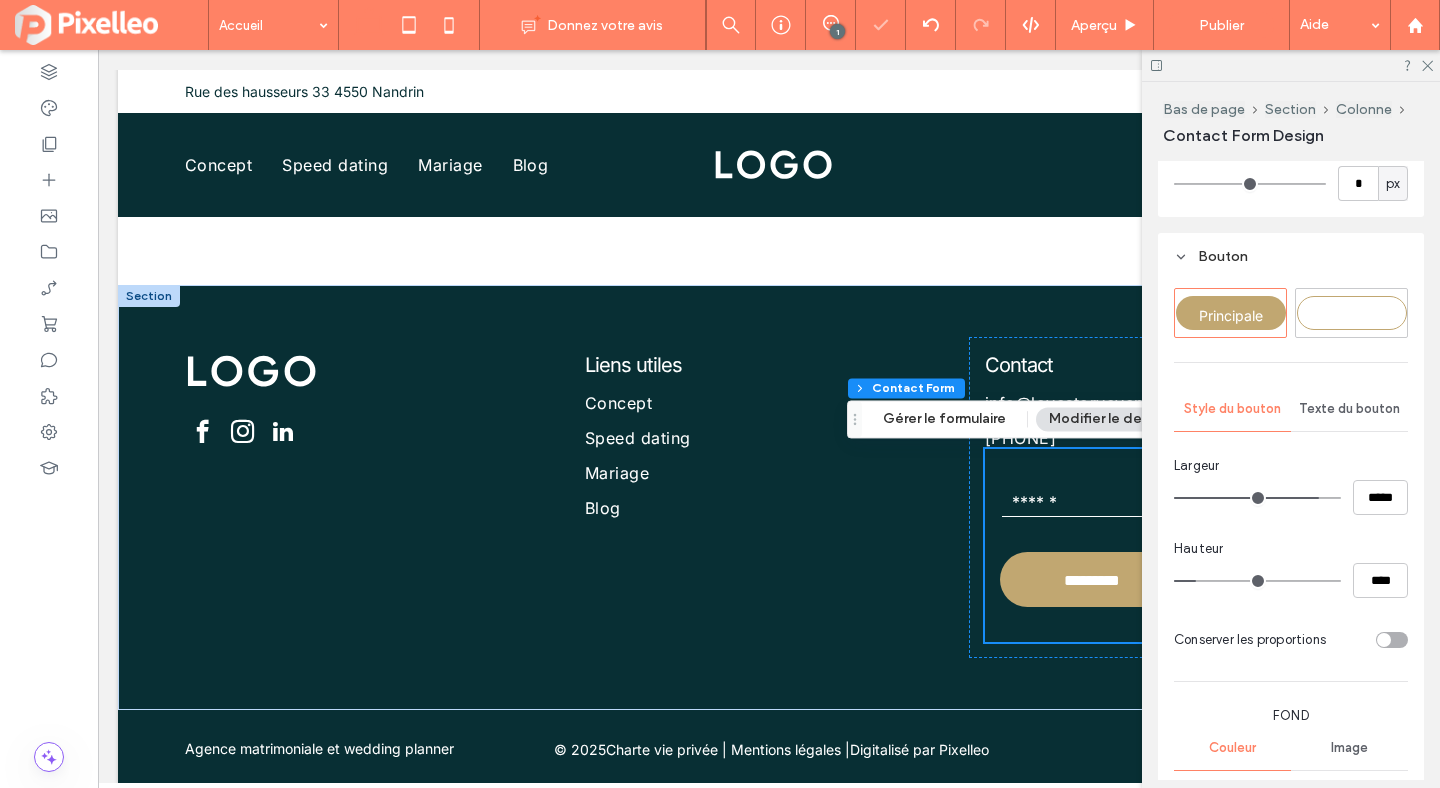 type on "**" 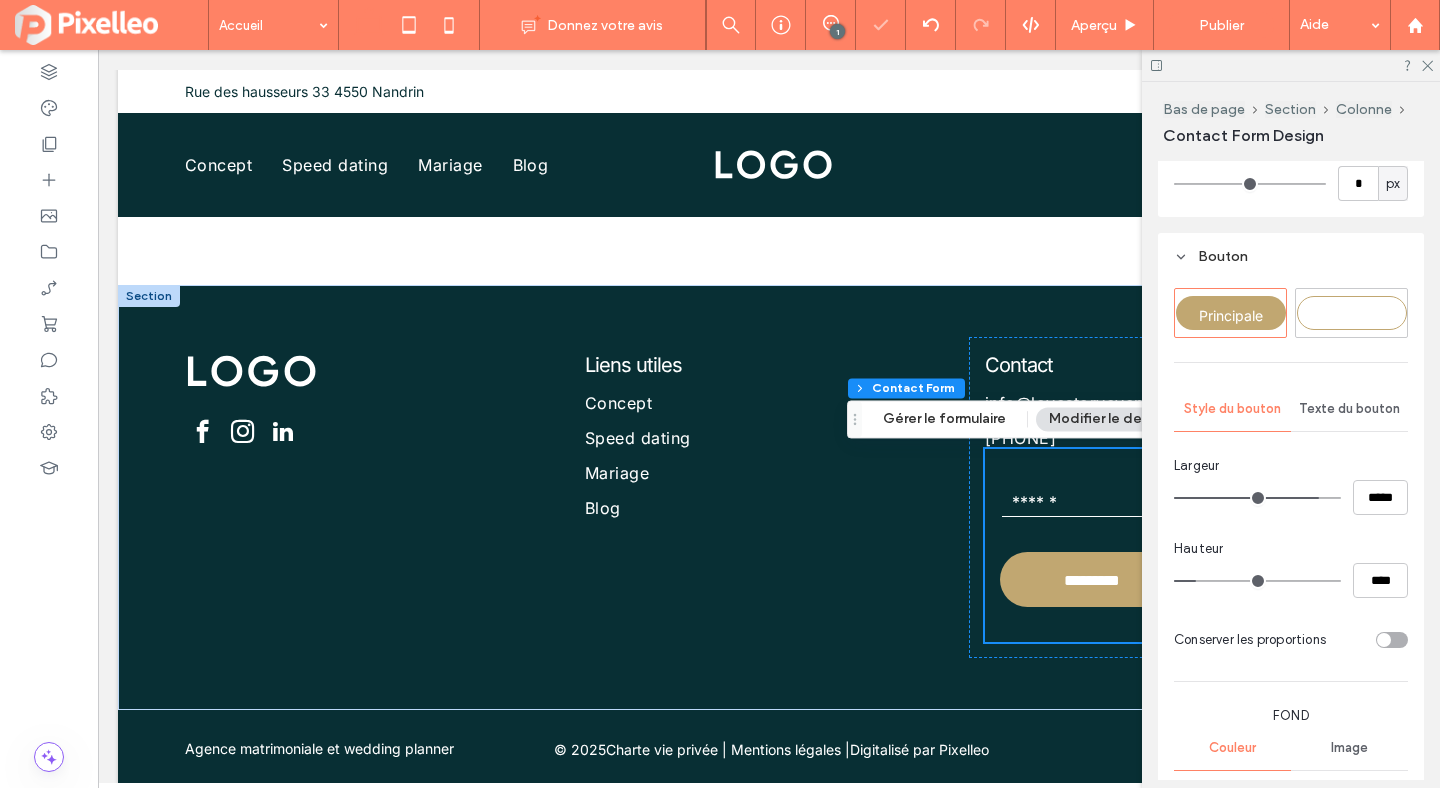 scroll, scrollTop: 7630, scrollLeft: 0, axis: vertical 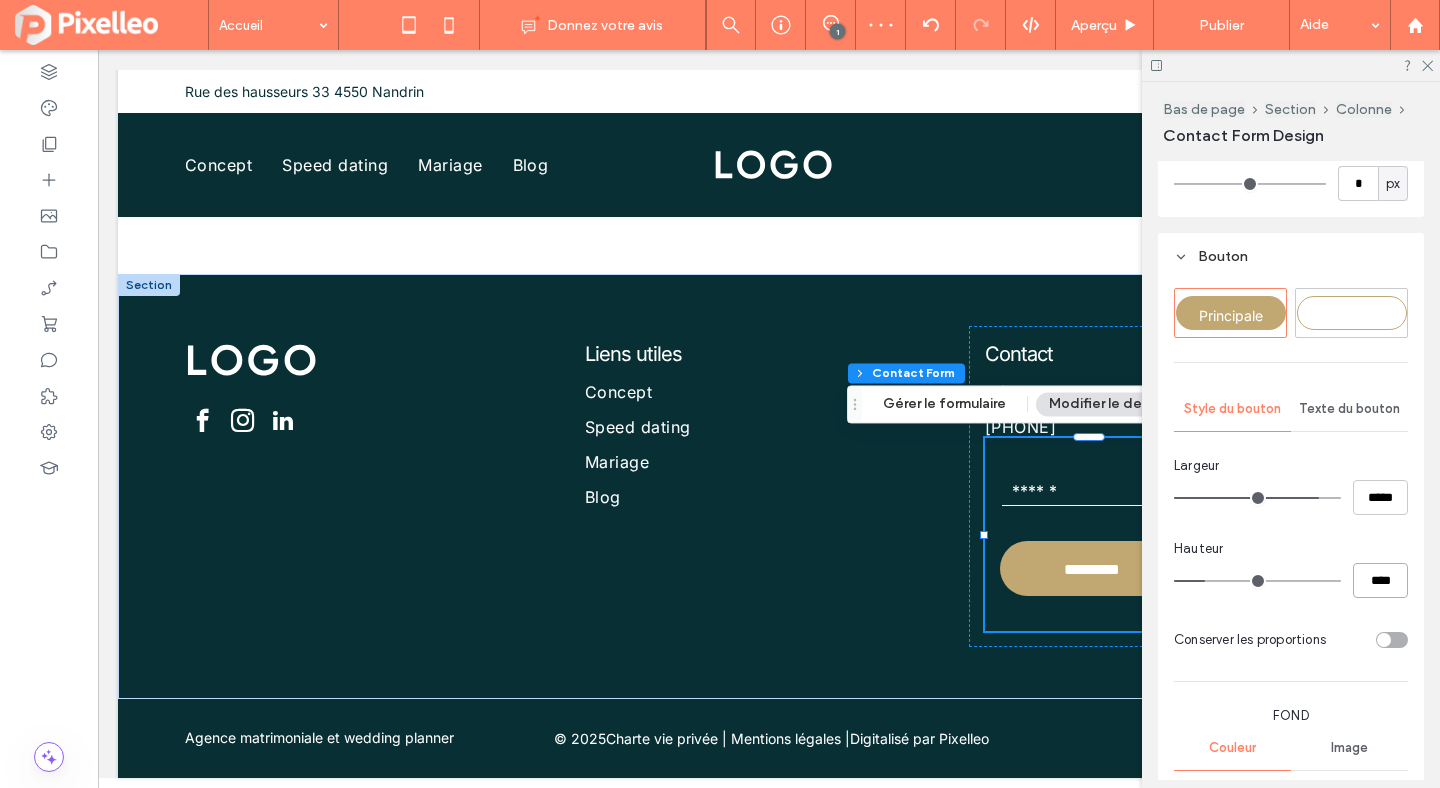 click on "****" at bounding box center (1380, 580) 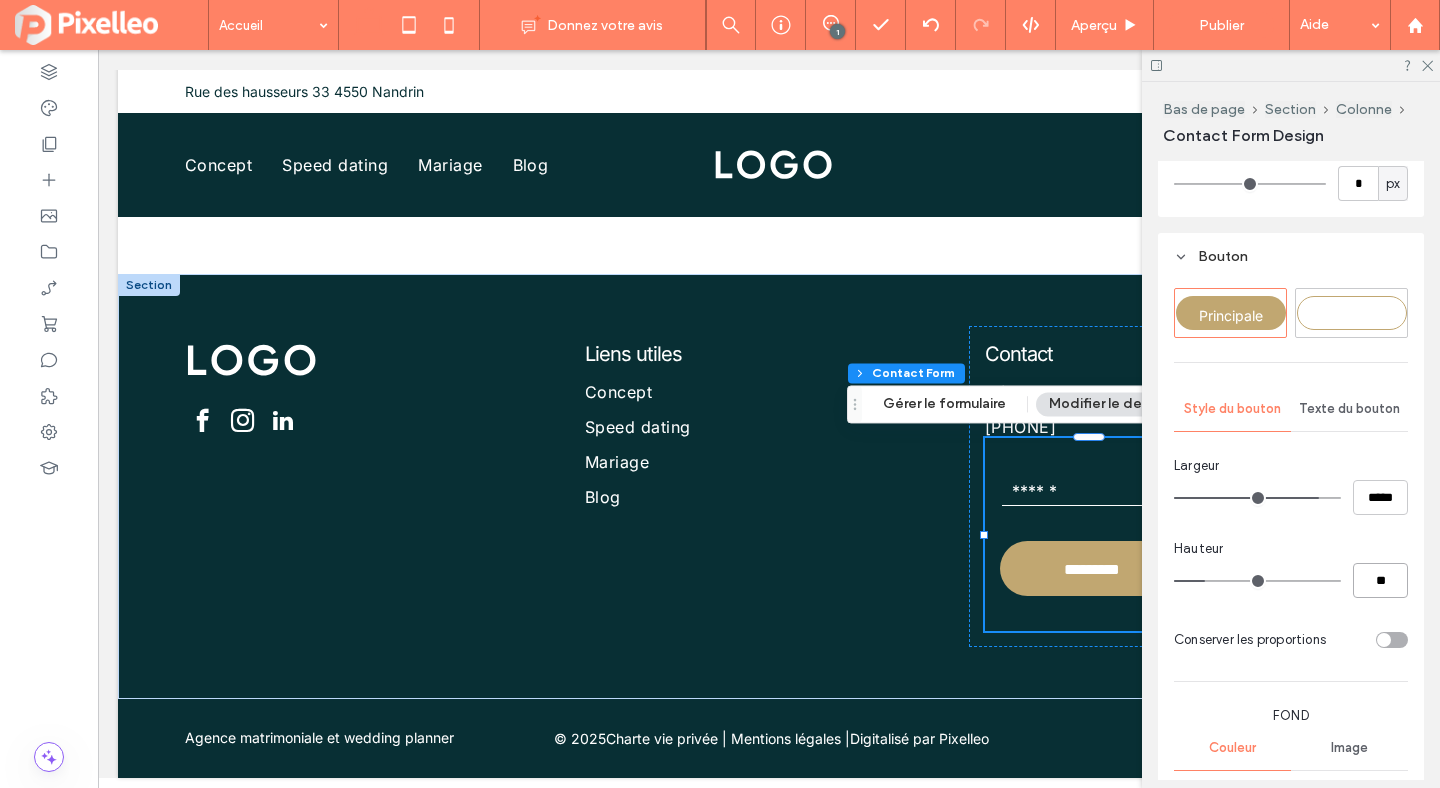 type on "**" 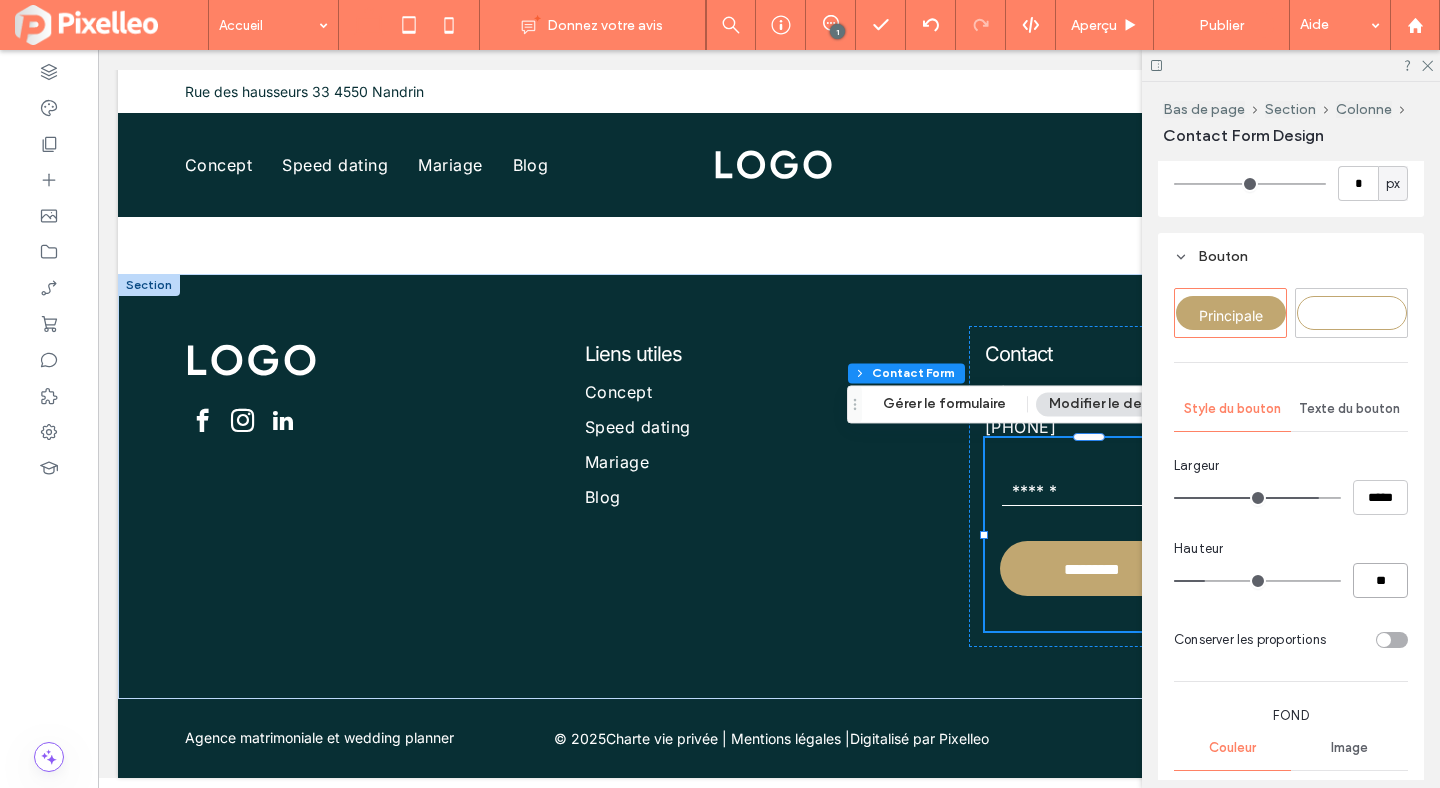 type on "**" 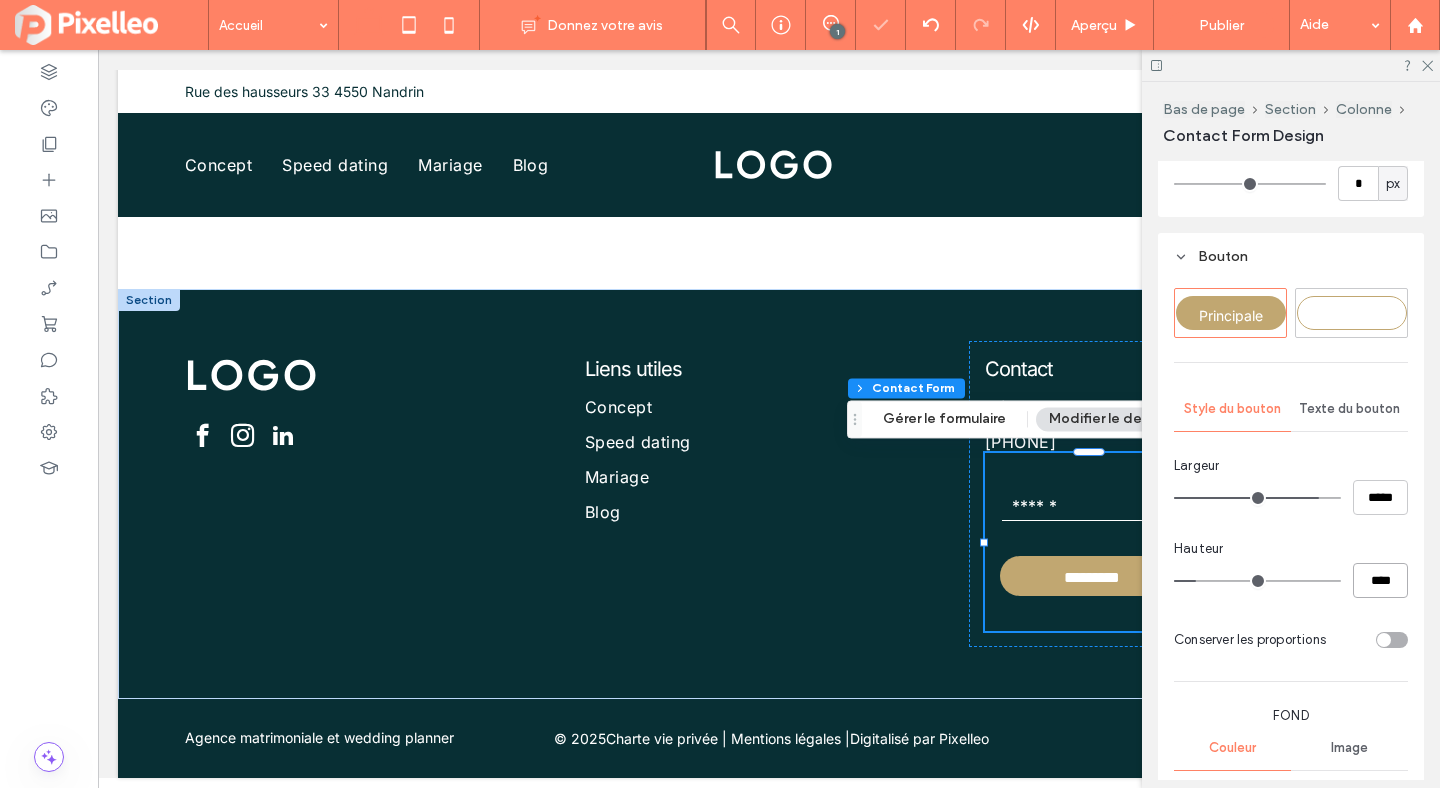 type on "**" 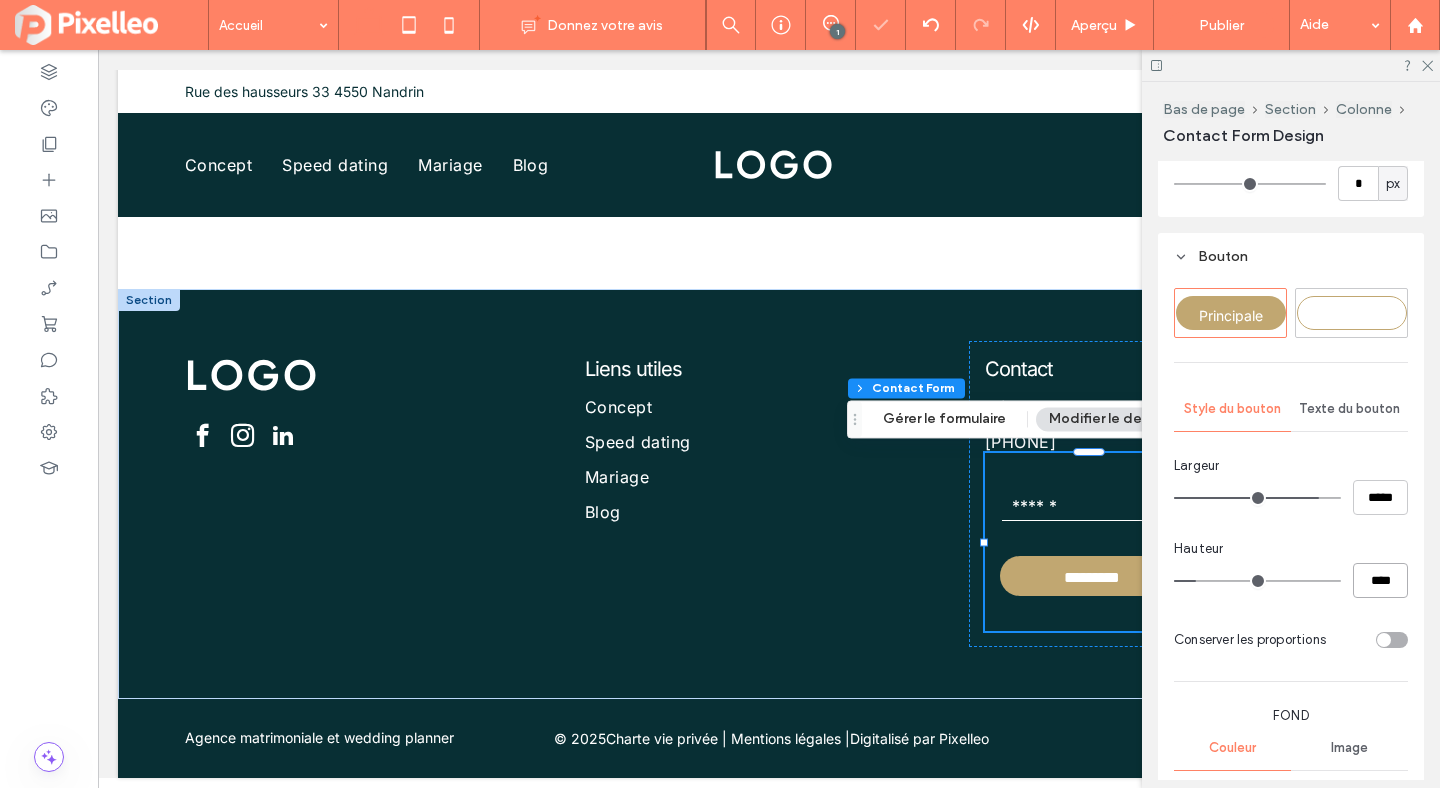 type on "****" 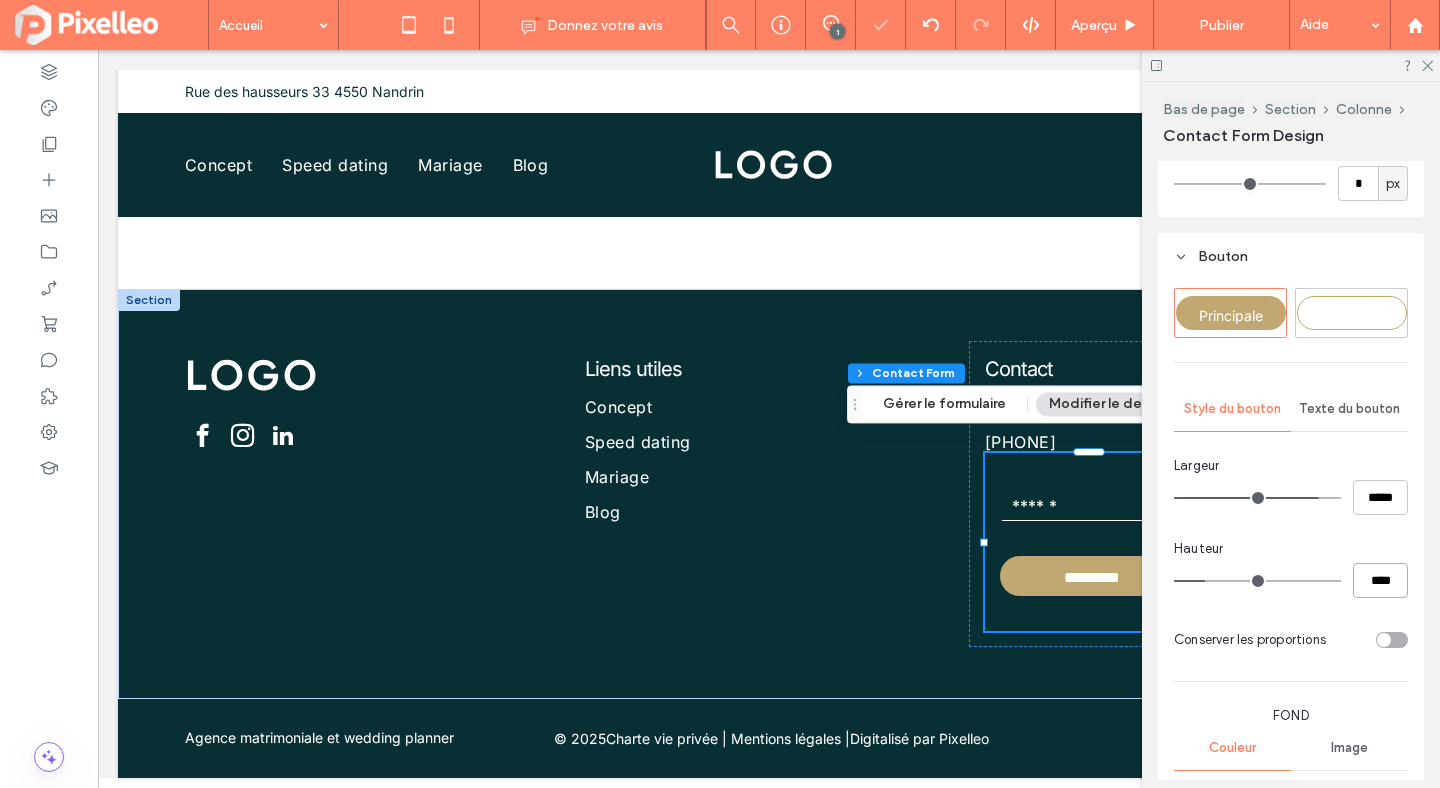 scroll, scrollTop: 7630, scrollLeft: 0, axis: vertical 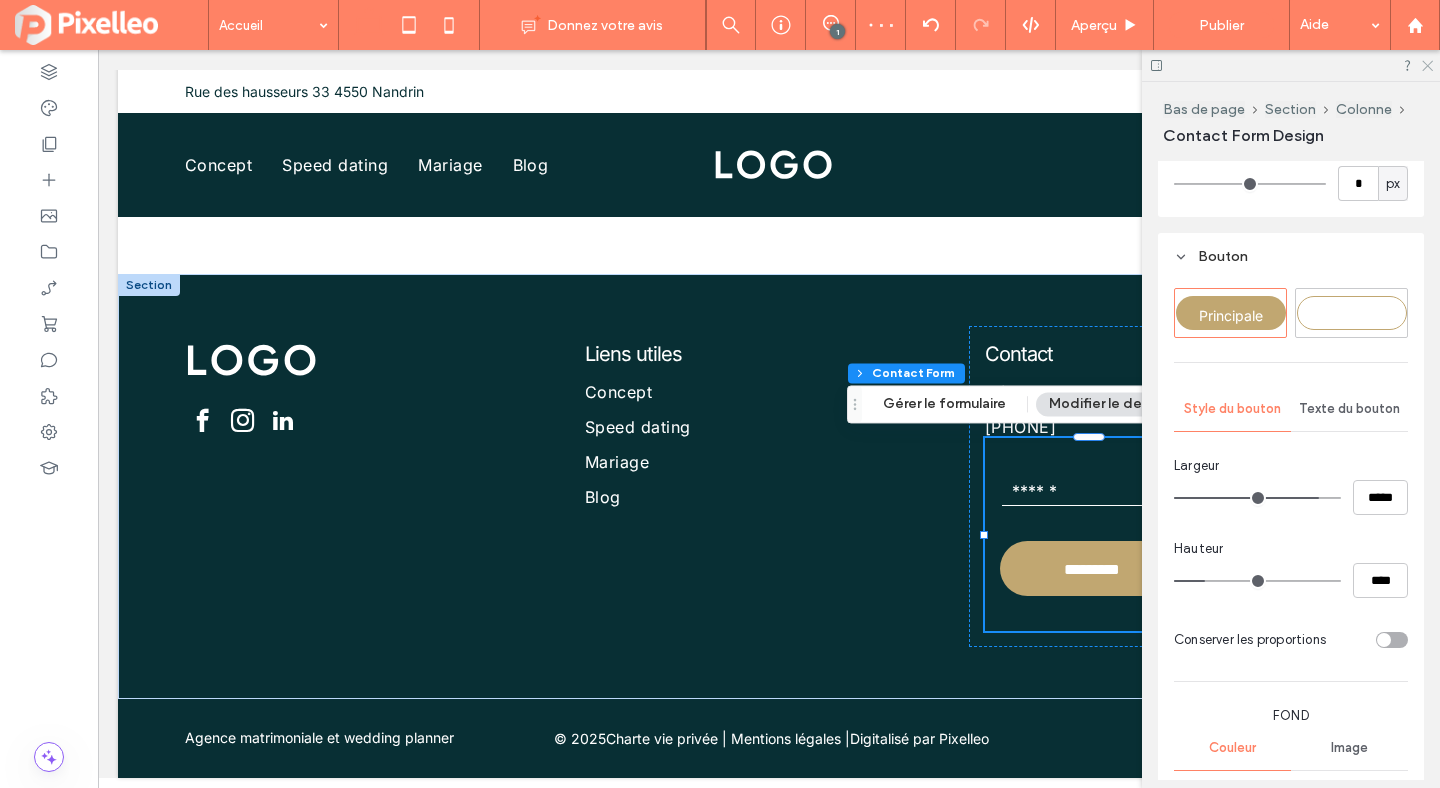 click 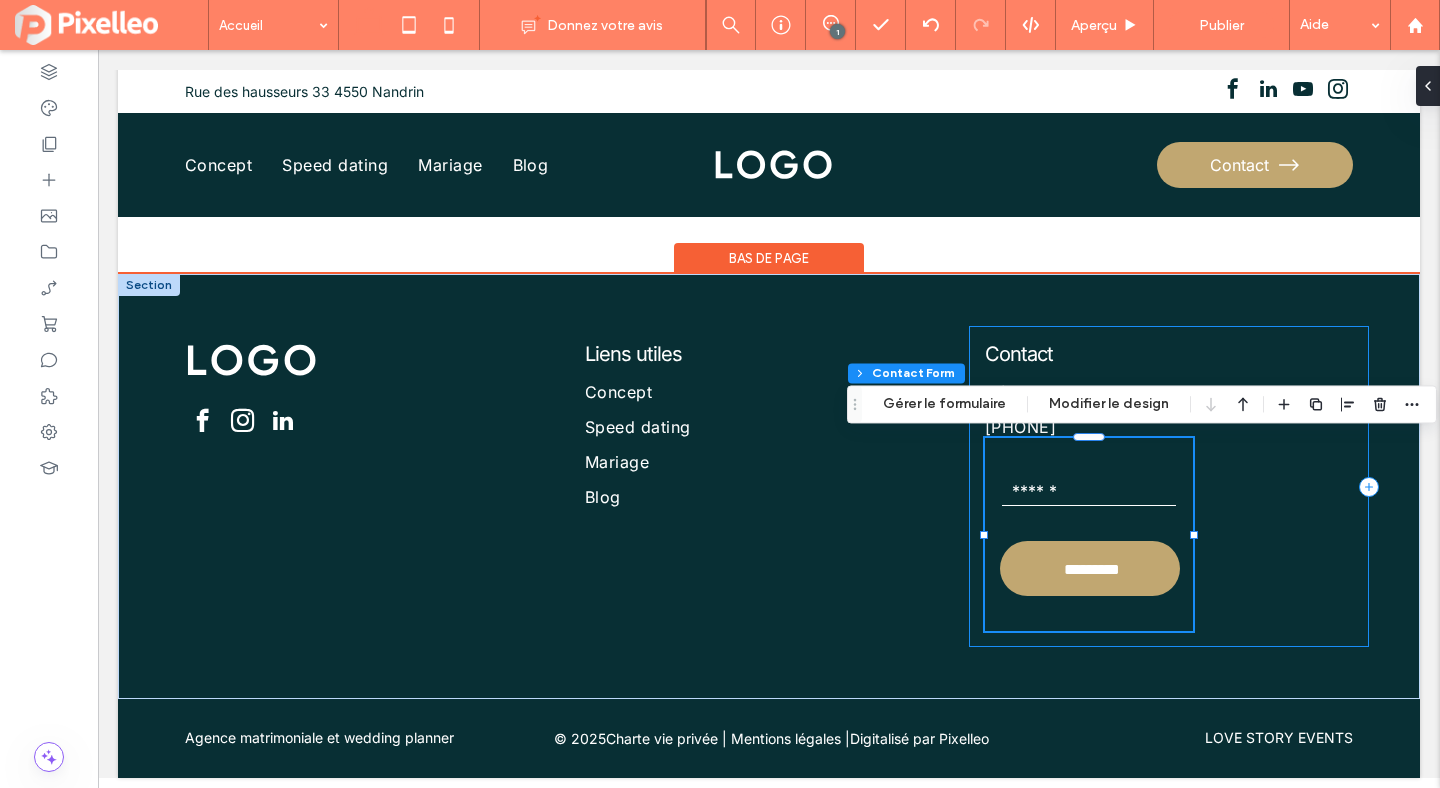 click on "Contact
info@example.com
+32555-235701
Abonnez-vous à notre bulletin d'information
E-mail
*********
Merci de nous avoir contactés. Nous reviendrons vers vous dès que possible.
Oups ! Une erreur s'est produite lors de l'envoi de votre message. Veuillez réessayer plus tard." at bounding box center [1169, 486] 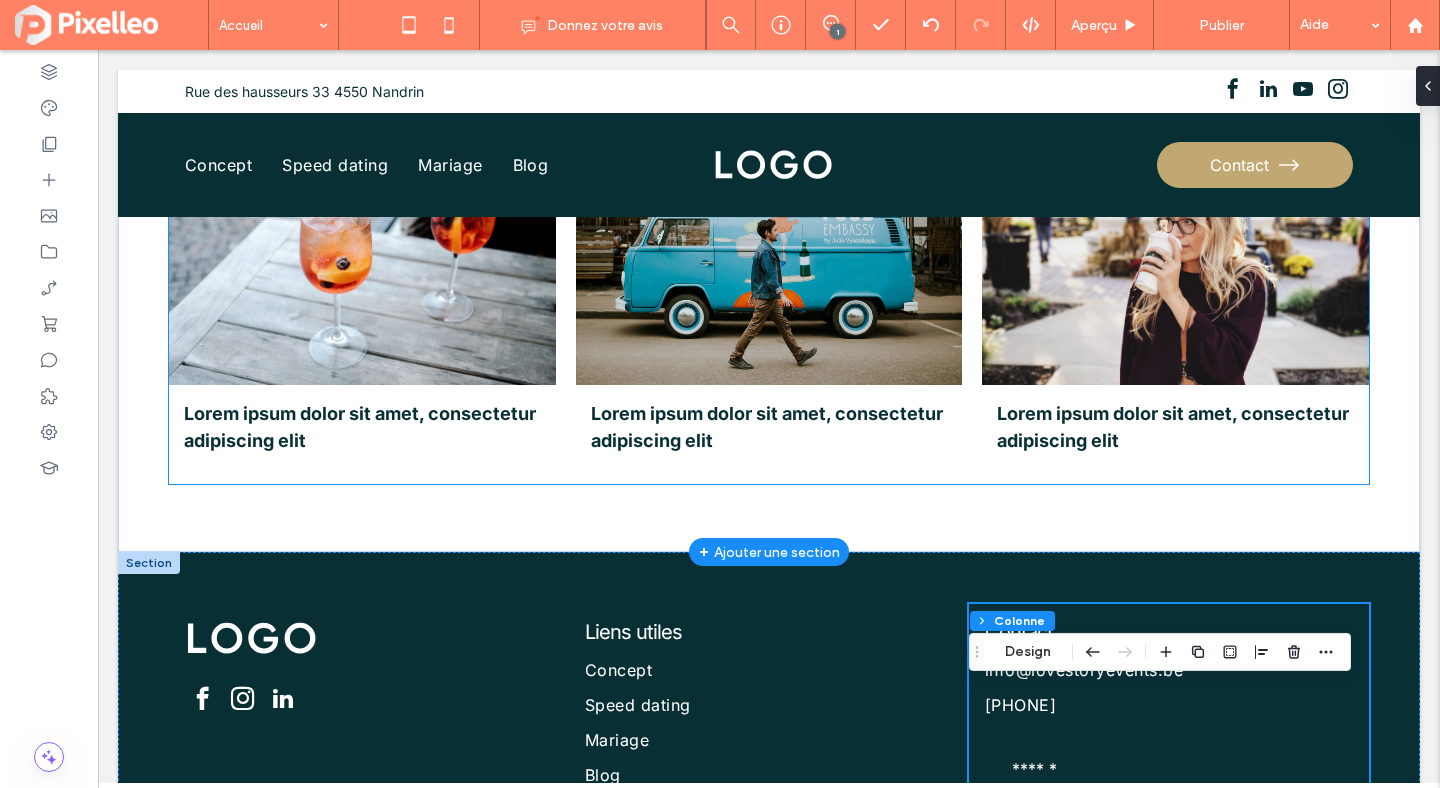 scroll, scrollTop: 7630, scrollLeft: 0, axis: vertical 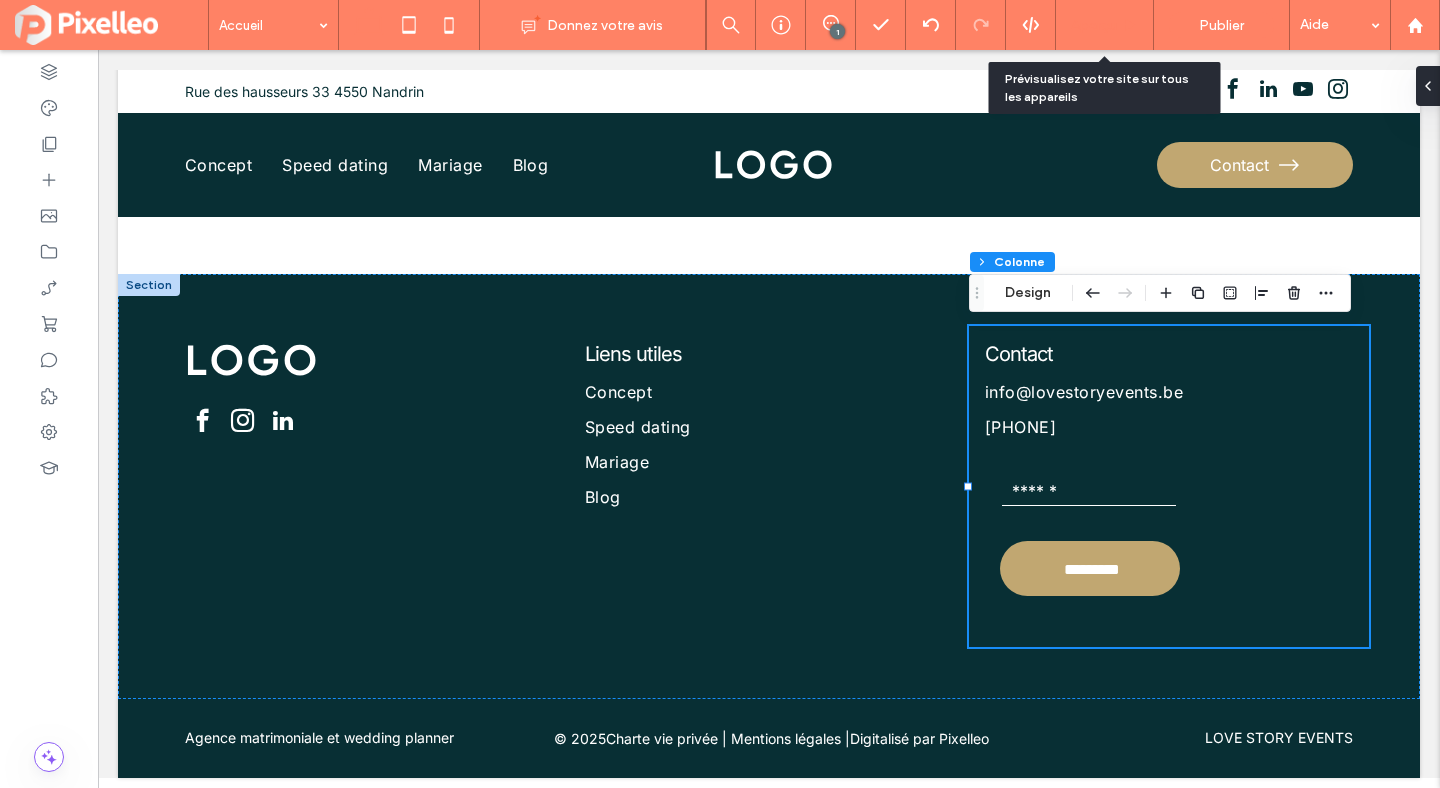 click on "Aperçu" at bounding box center [1094, 25] 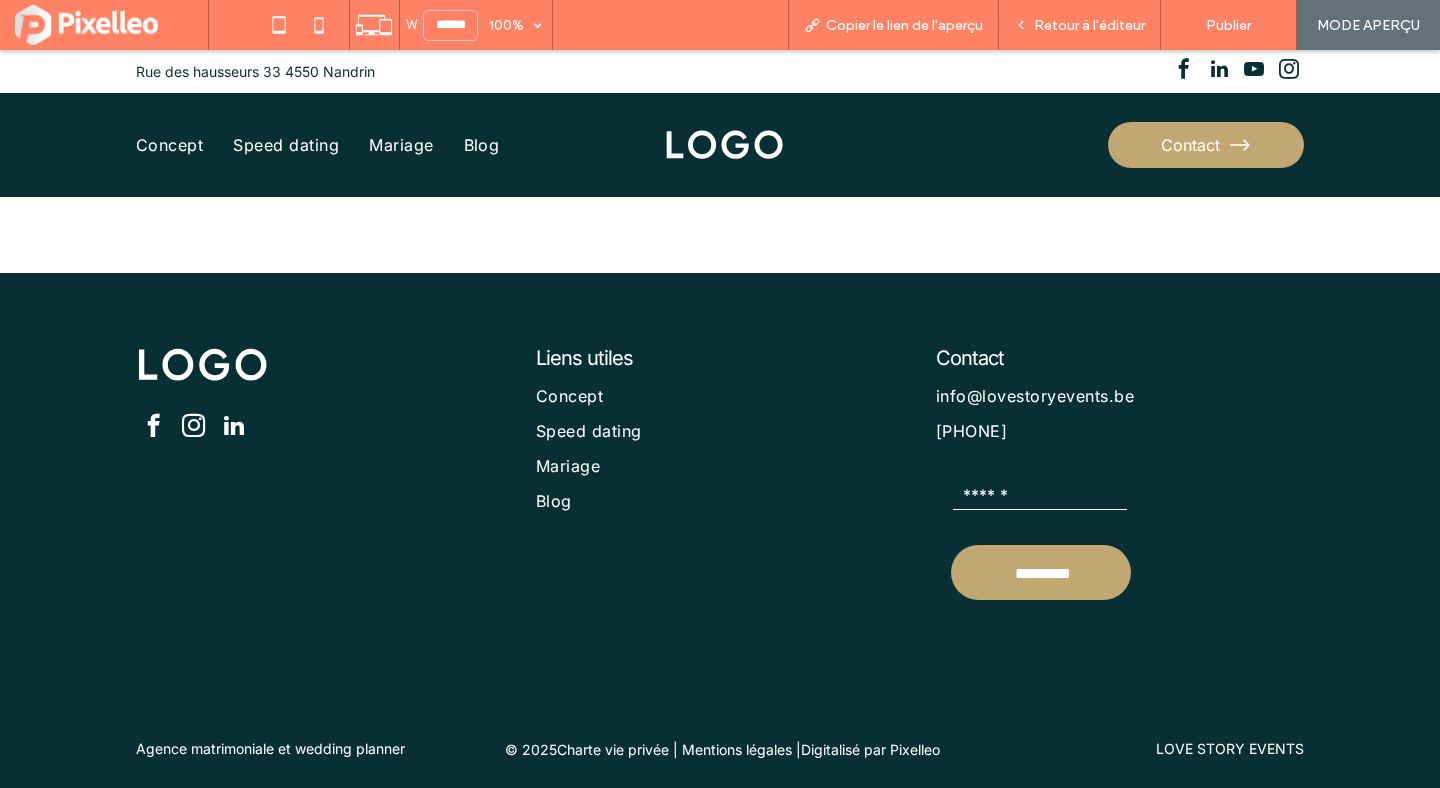 scroll, scrollTop: 7769, scrollLeft: 0, axis: vertical 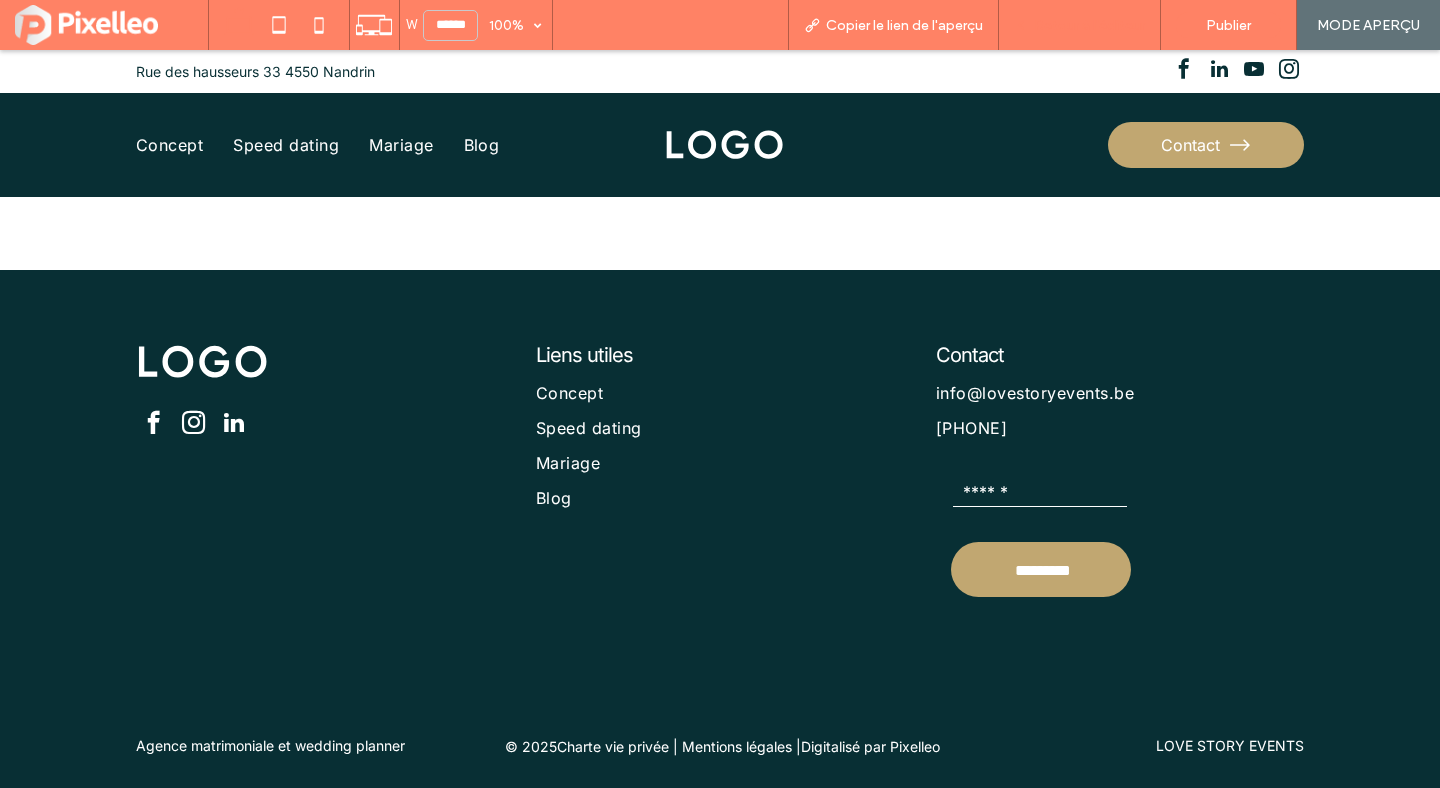click on "Retour à l'éditeur" at bounding box center (1089, 25) 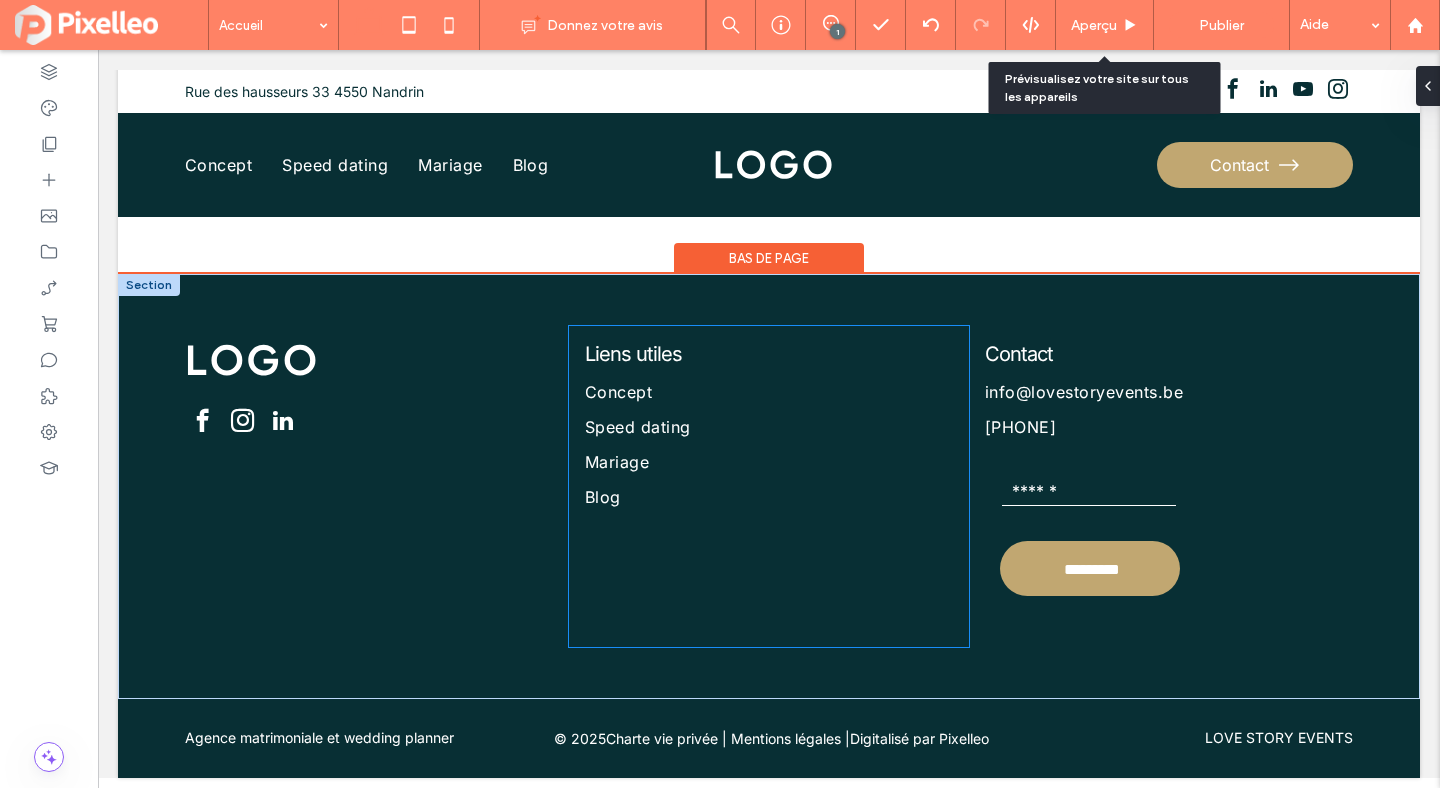 scroll, scrollTop: 7630, scrollLeft: 0, axis: vertical 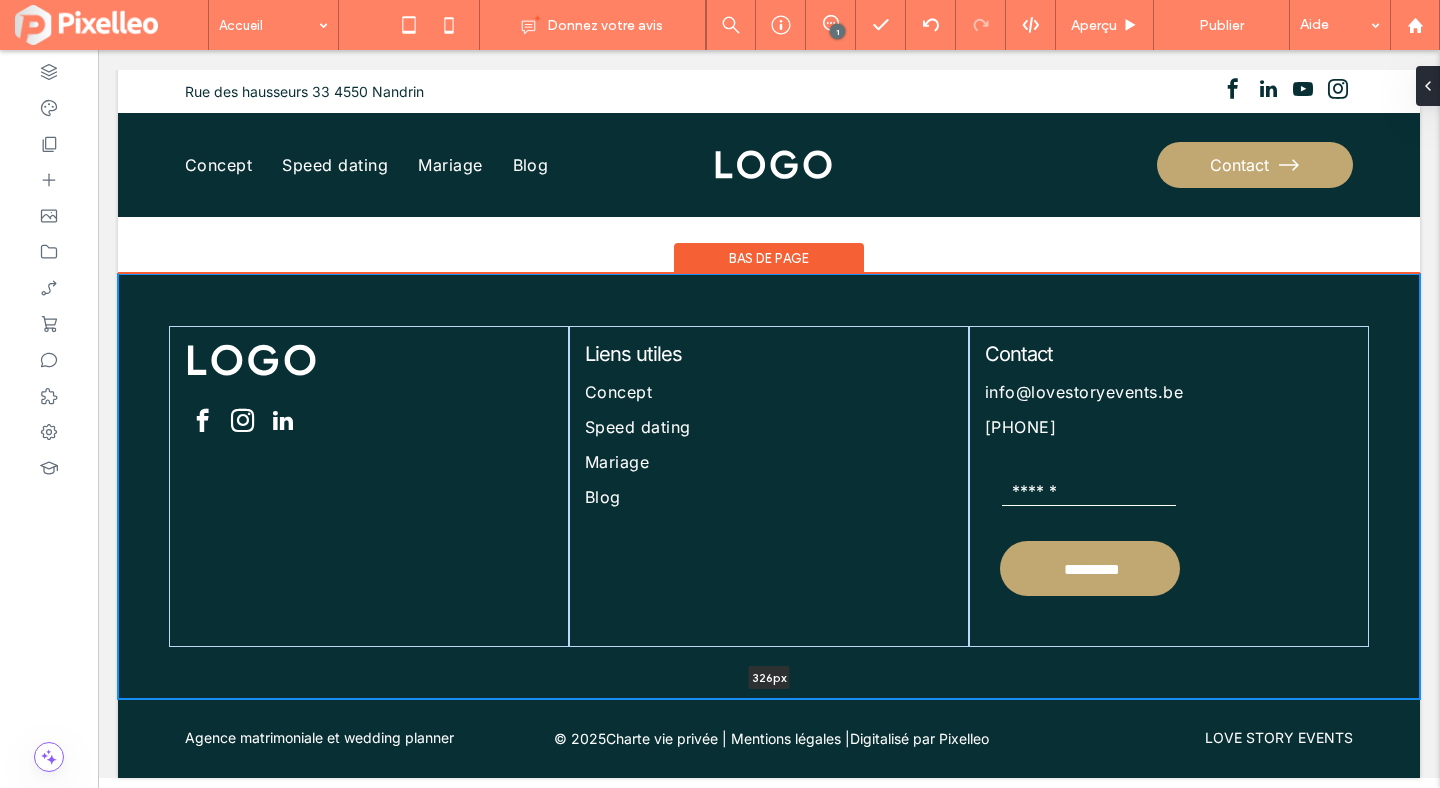 drag, startPoint x: 812, startPoint y: 699, endPoint x: 812, endPoint y: 571, distance: 128 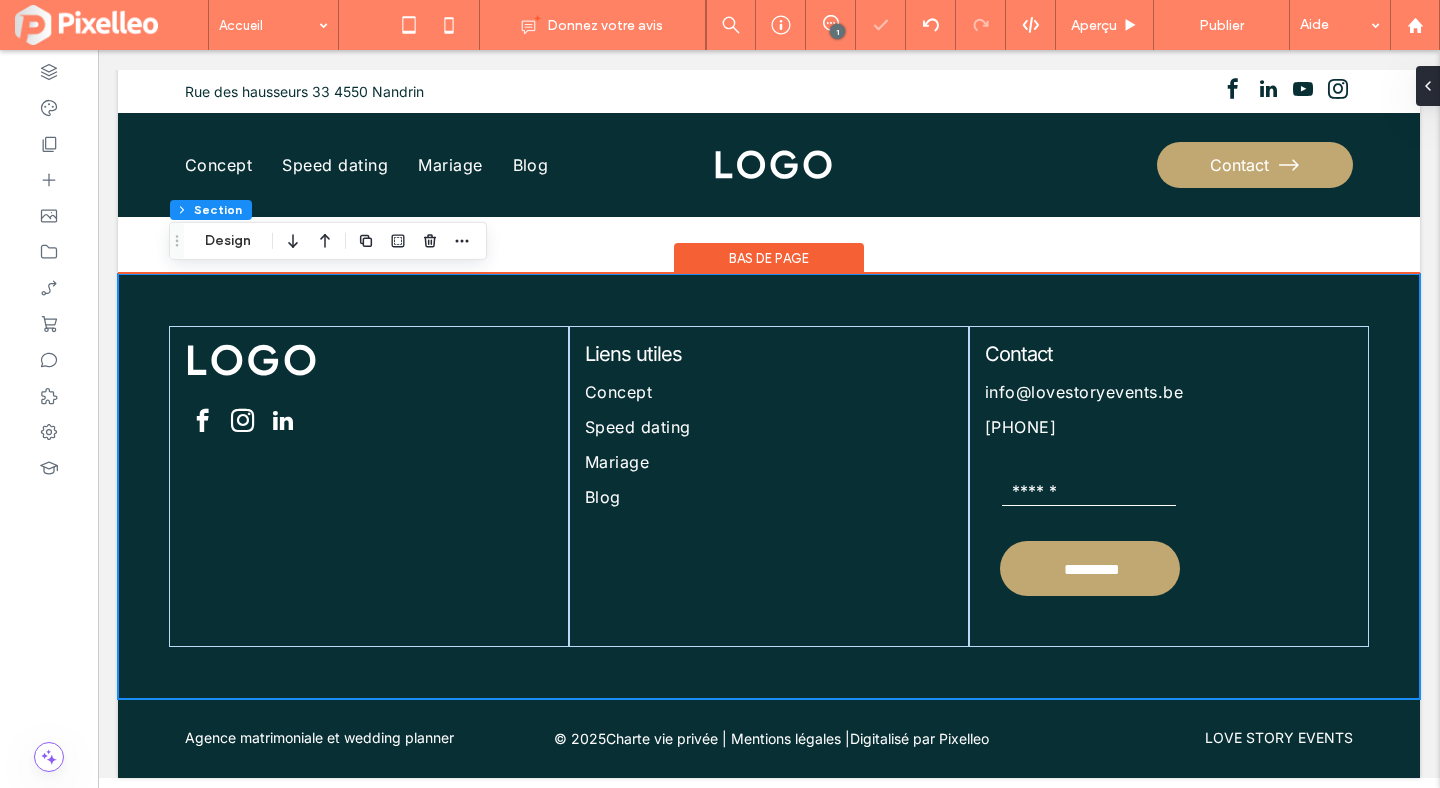 click on "Liens utiles
Concept
Speed dating
Mariage
Blog
Contact
info@example.com
+32555-235701
Abonnez-vous à notre bulletin d'information
E-mail
*********
Merci de nous avoir contactés. Nous reviendrons vers vous dès que possible.
Oups ! Une erreur s'est produite lors de l'envoi de votre message. Veuillez réessayer plus tard." at bounding box center (769, 486) 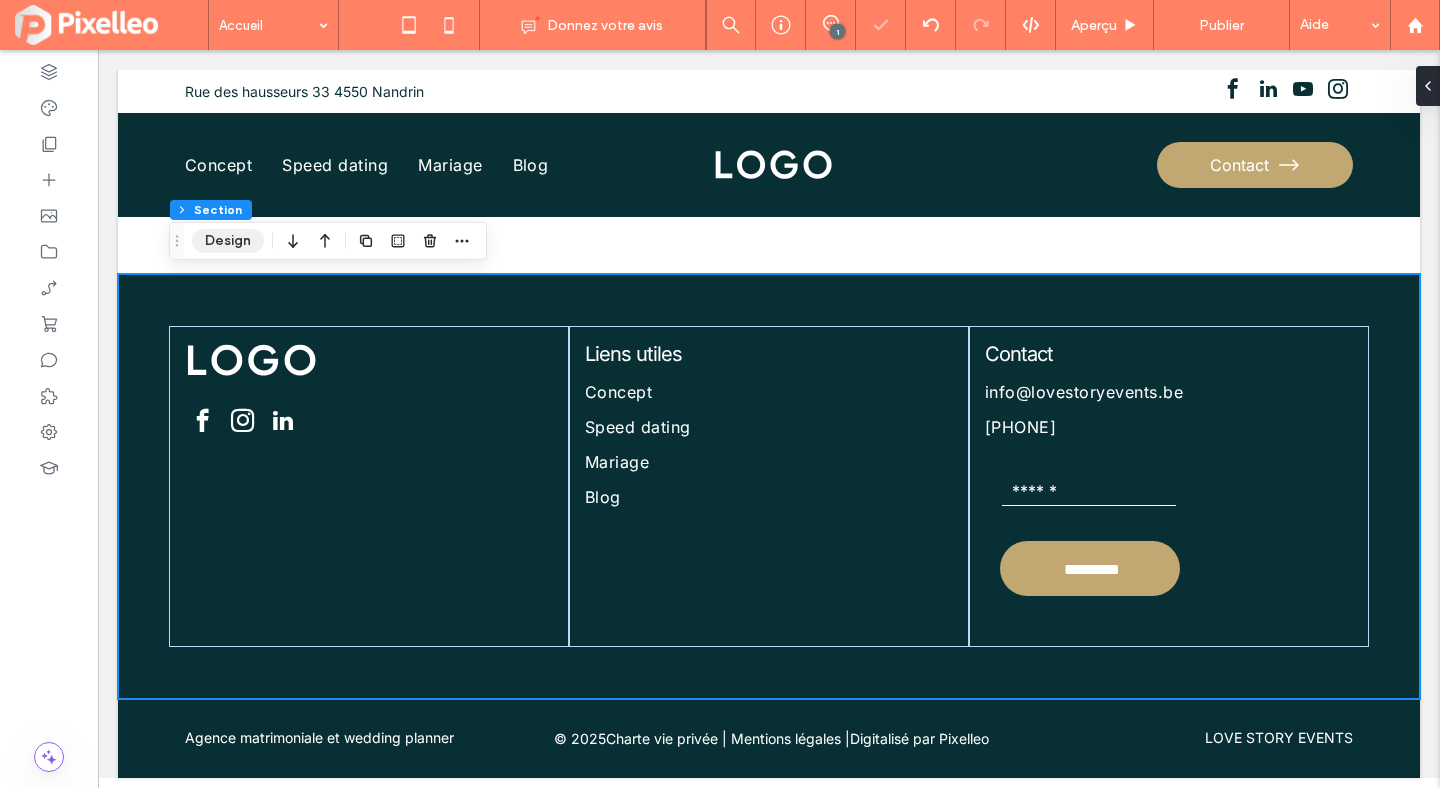 click on "Design" at bounding box center (228, 241) 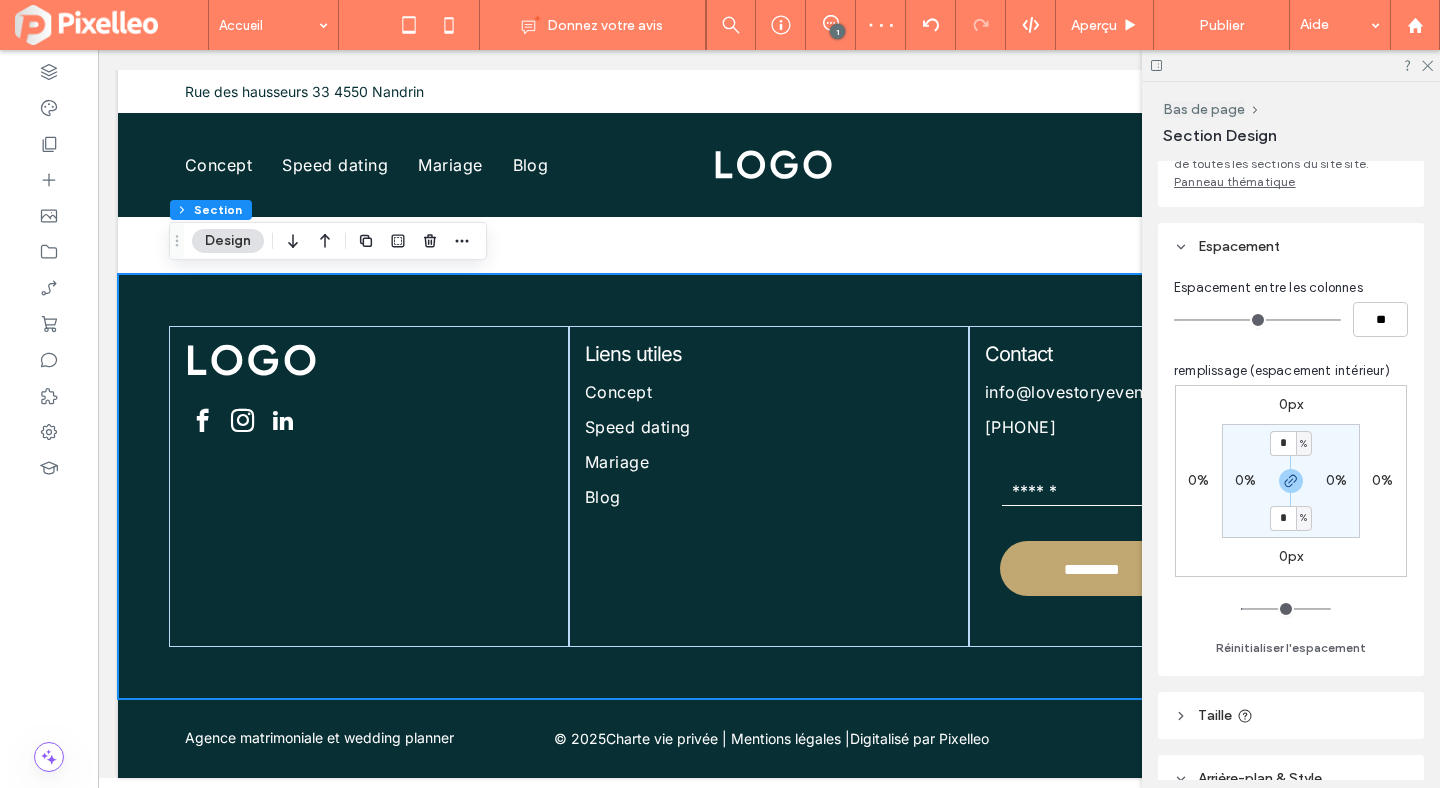scroll, scrollTop: 187, scrollLeft: 0, axis: vertical 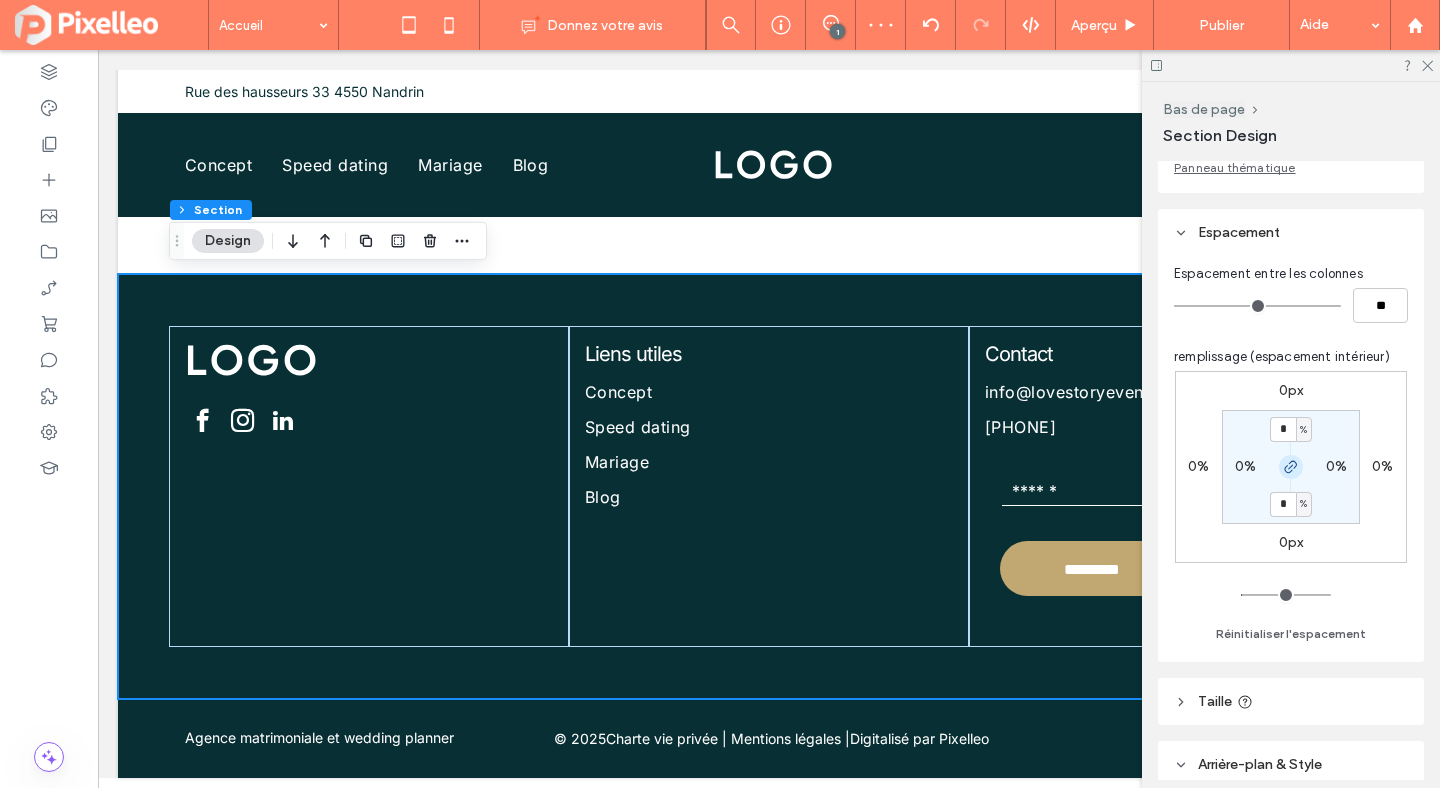 click 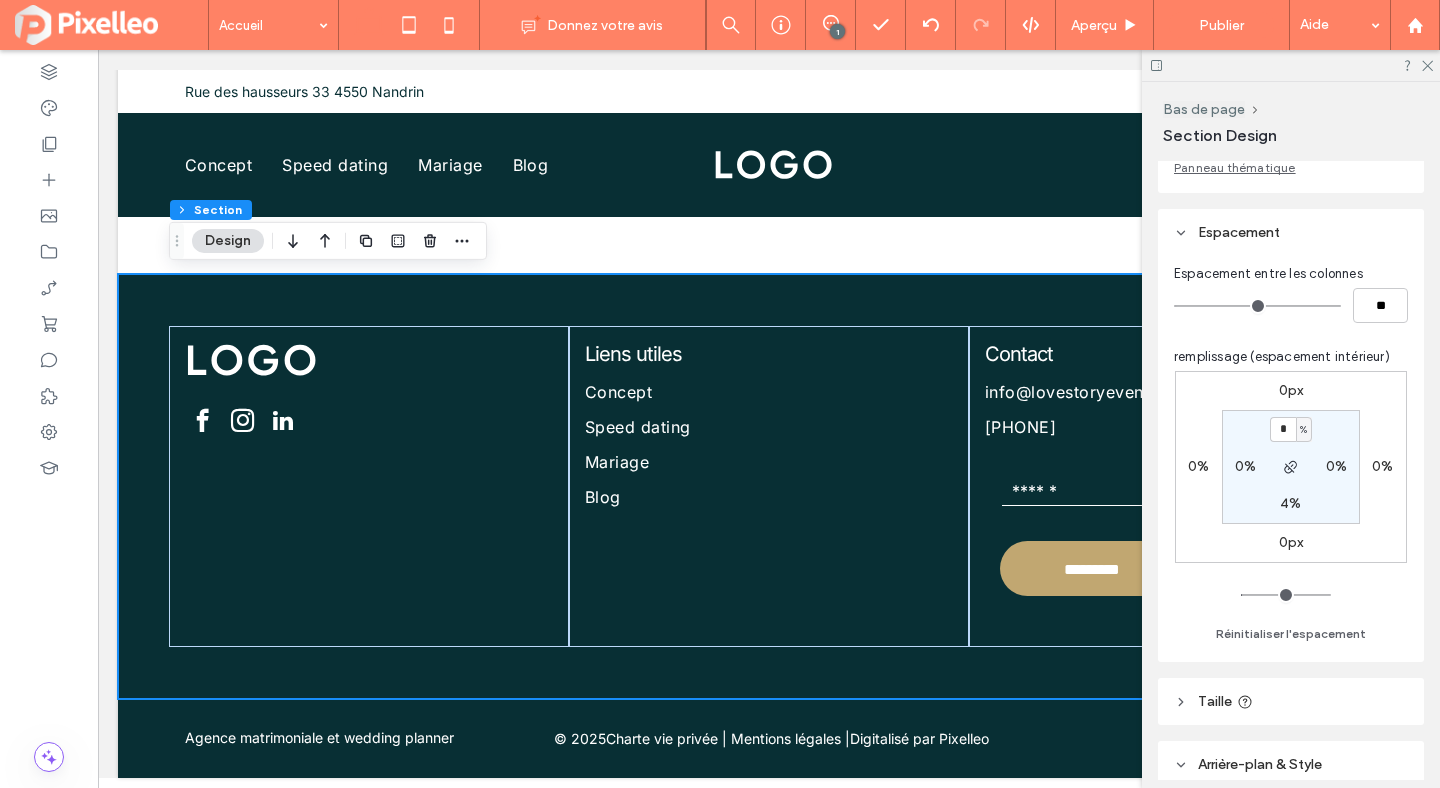 click on "4%" at bounding box center (1290, 503) 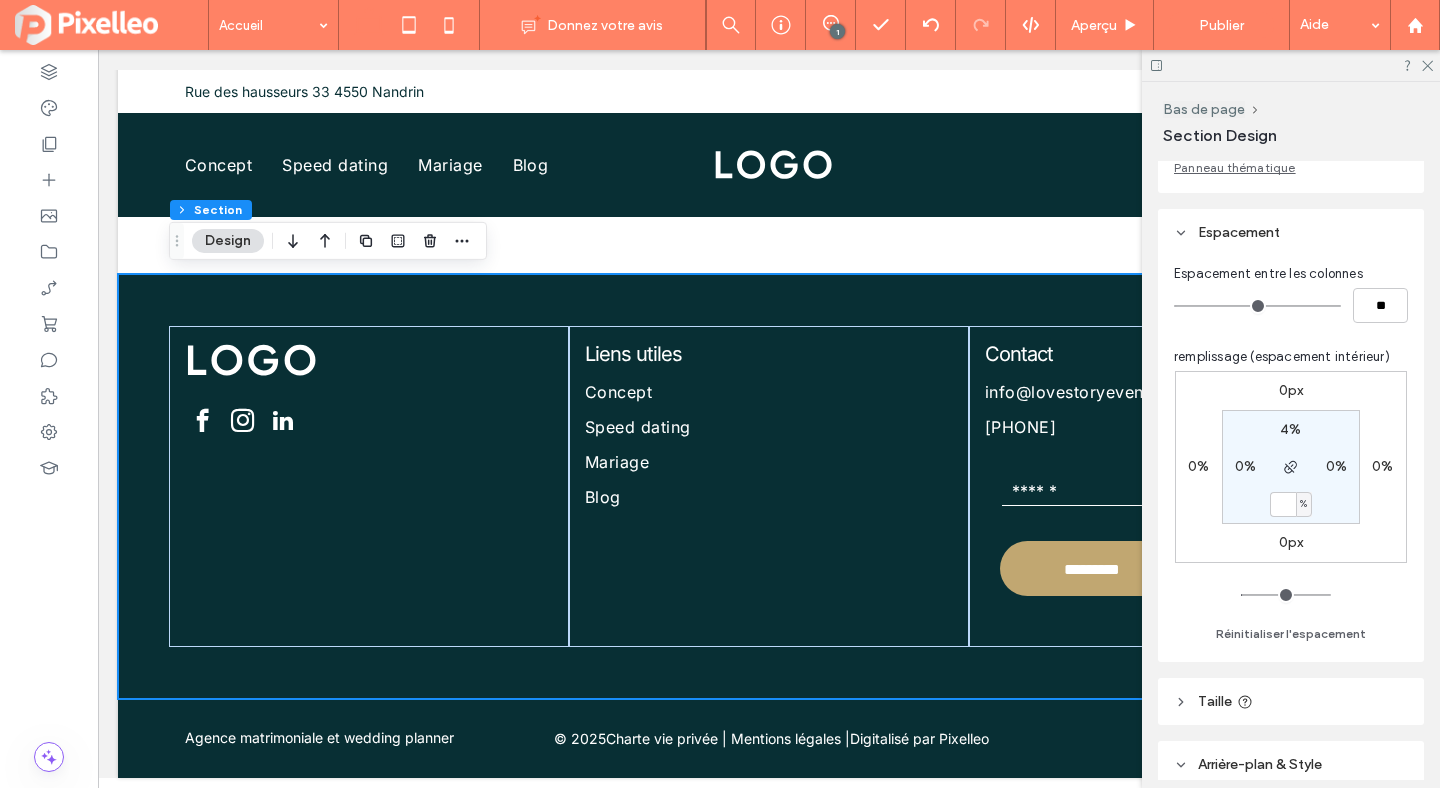 type 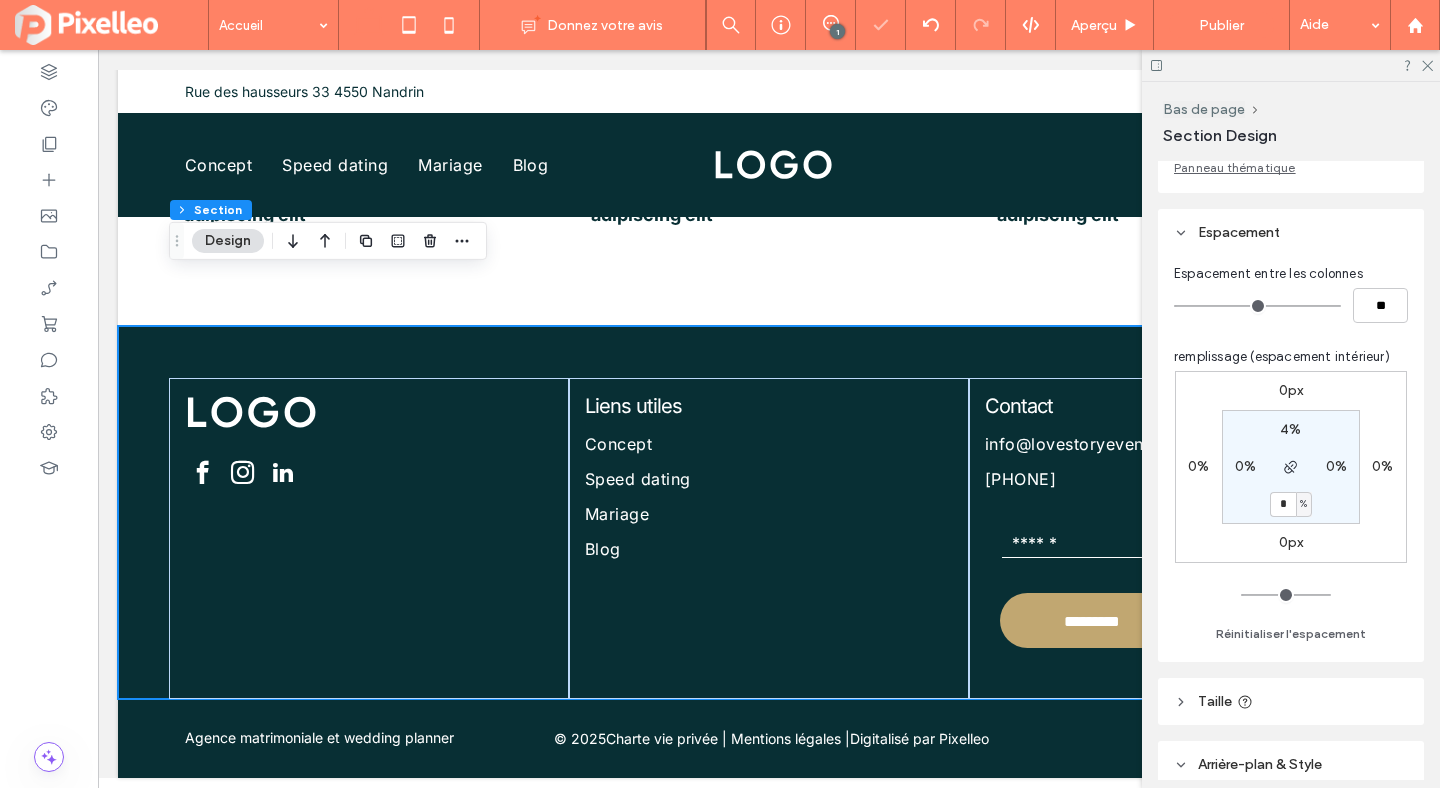 scroll, scrollTop: 7578, scrollLeft: 0, axis: vertical 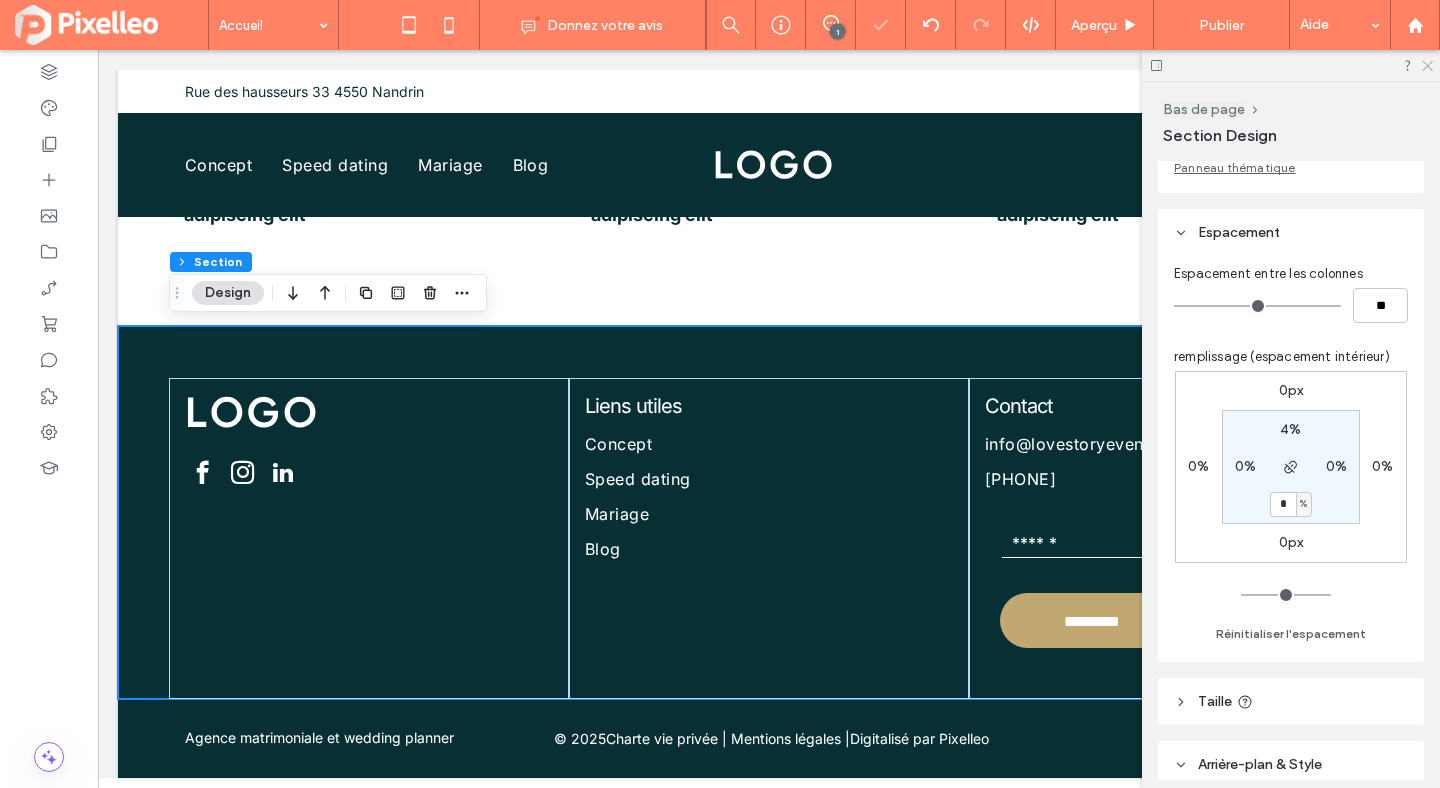 click 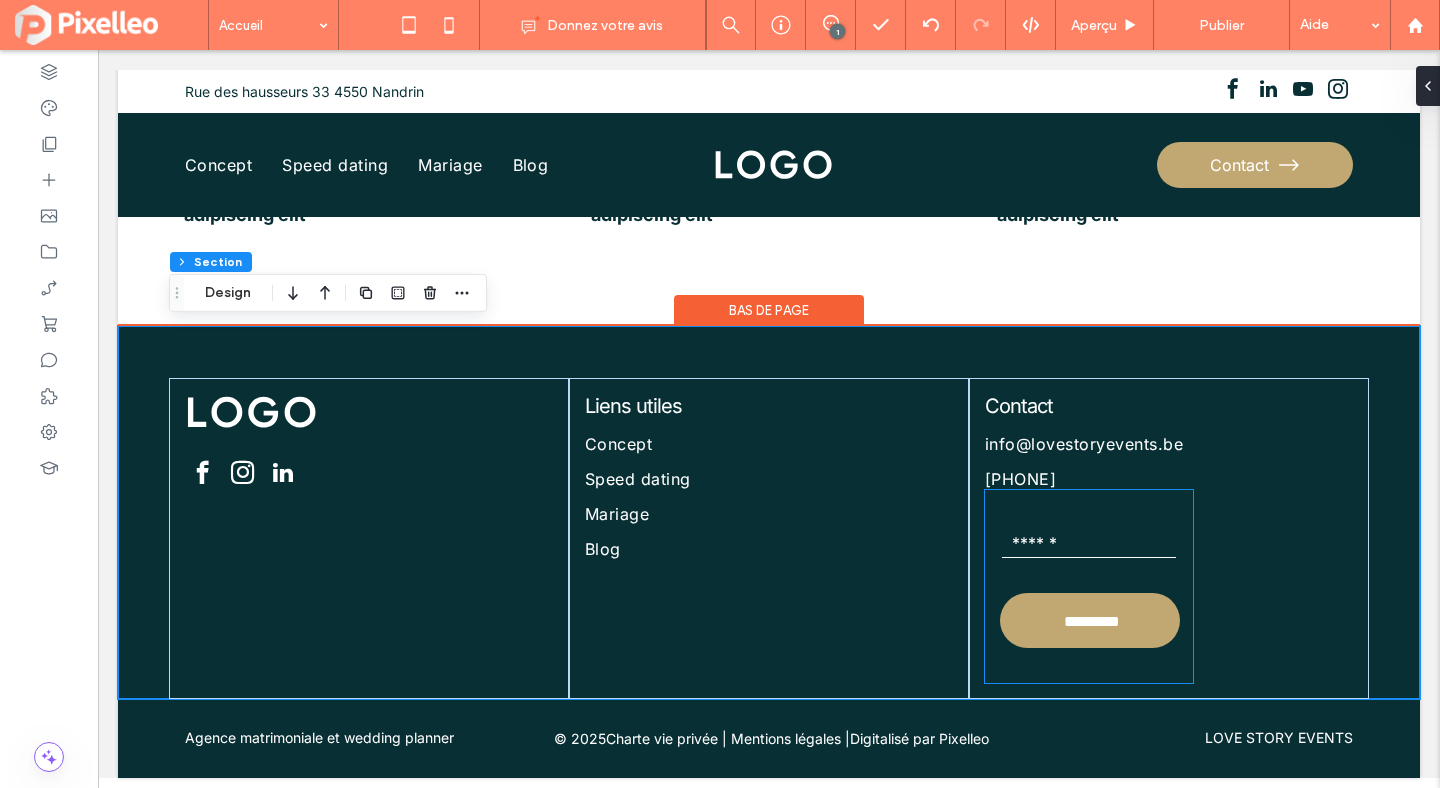 click at bounding box center [1089, 543] 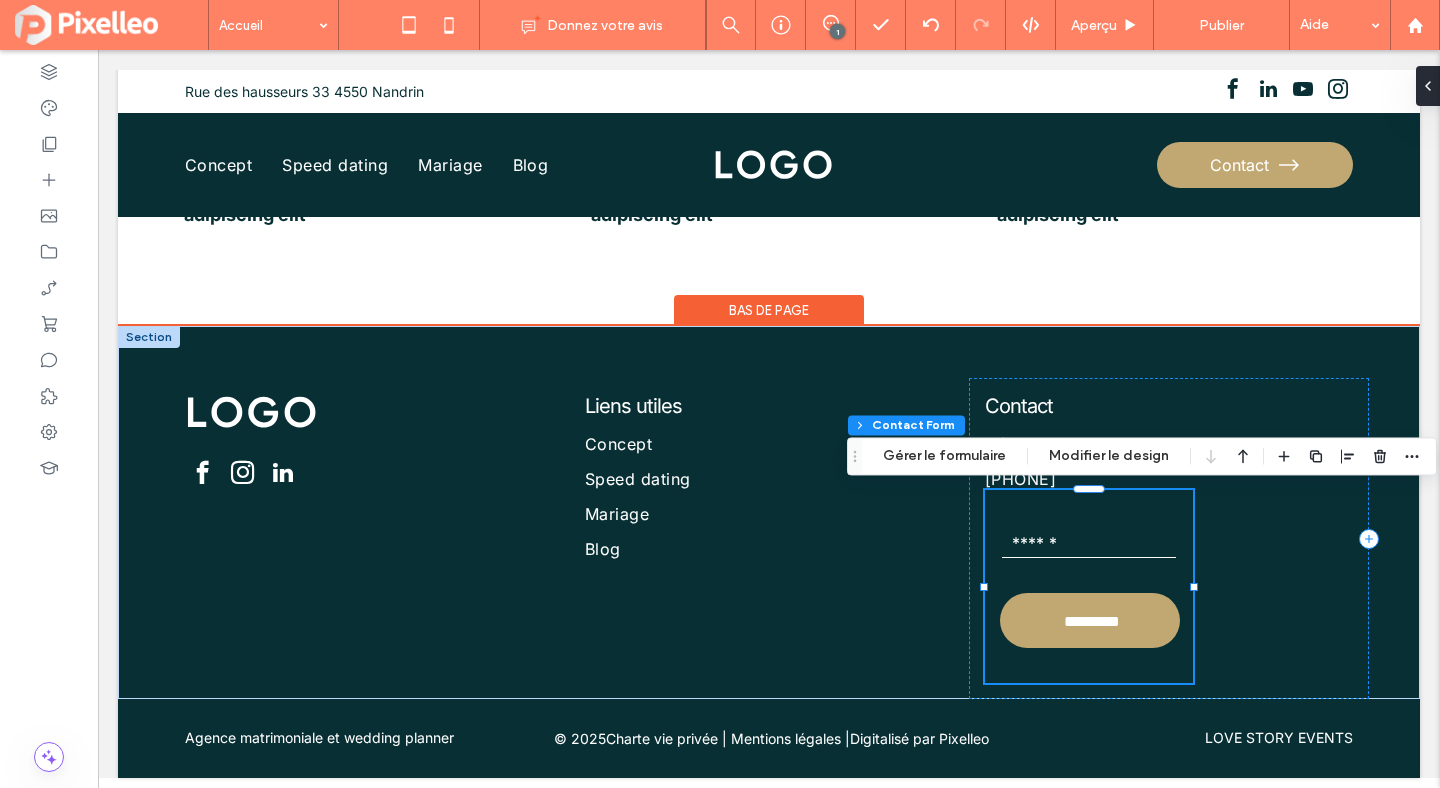 type on "*" 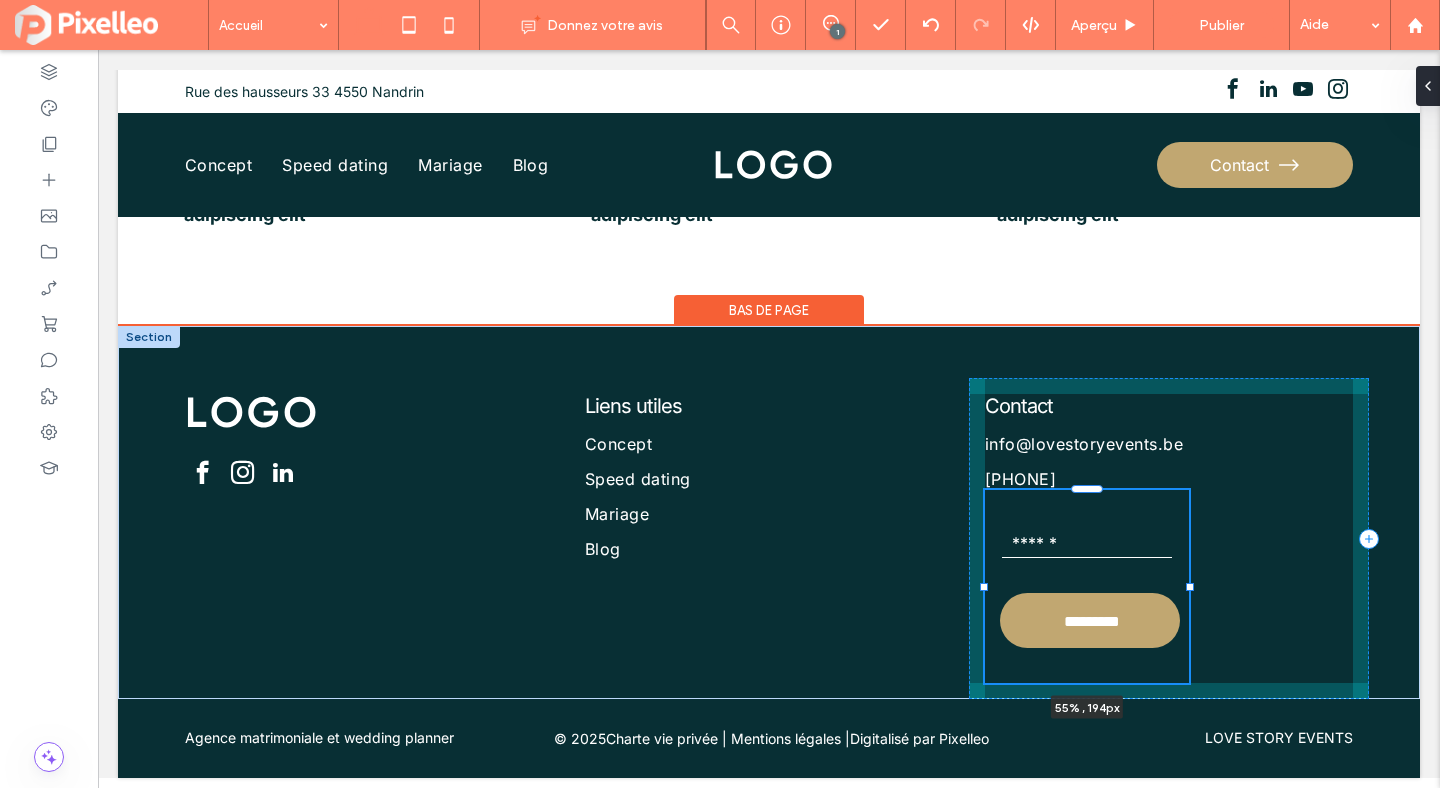 drag, startPoint x: 1193, startPoint y: 589, endPoint x: 1189, endPoint y: 605, distance: 16.492422 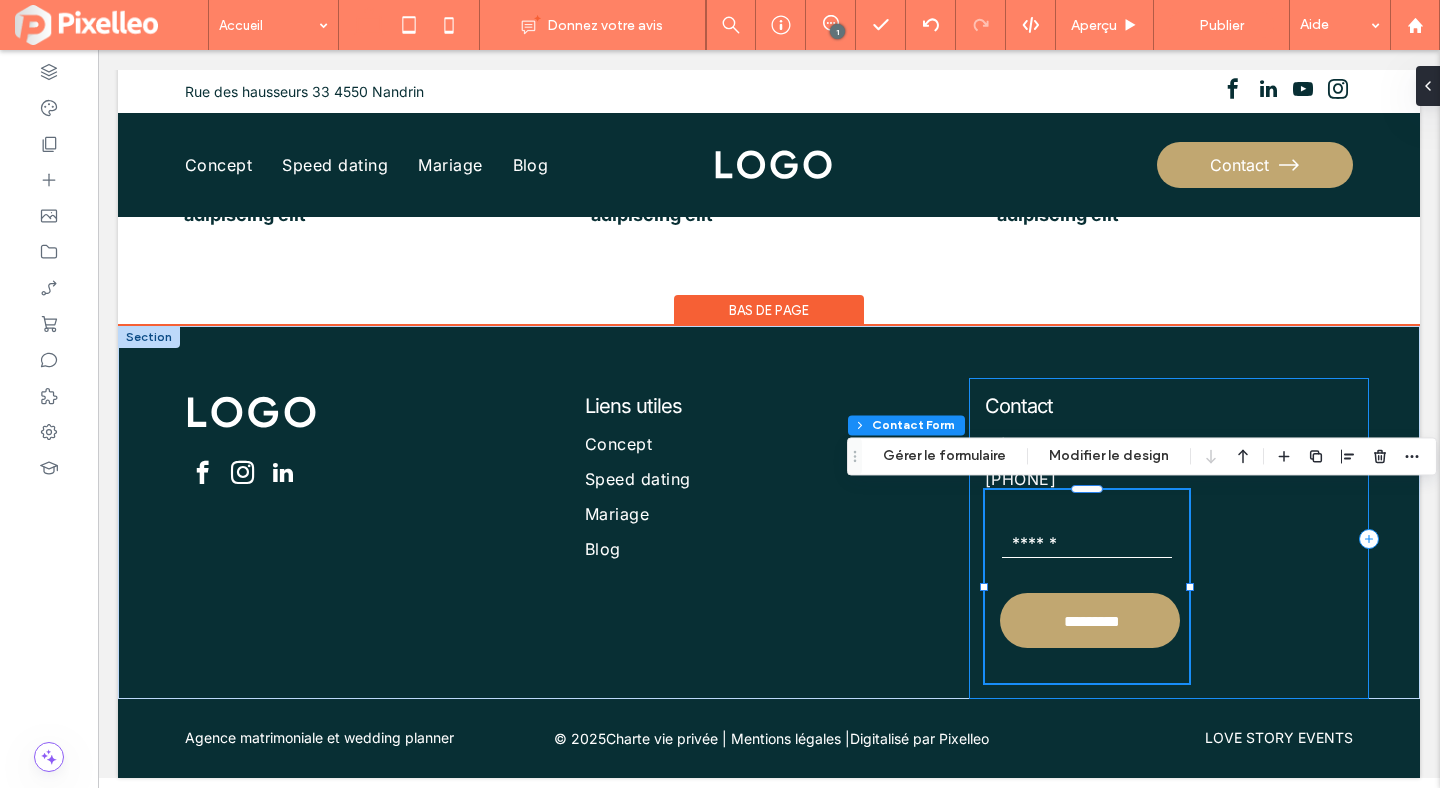 click on "Contact
info@example.com
+32555-235701
Abonnez-vous à notre bulletin d'information
E-mail
*********
Merci de nous avoir contactés. Nous reviendrons vers vous dès que possible.
Oups ! Une erreur s'est produite lors de l'envoi de votre message. Veuillez réessayer plus tard.
55% , 194px" at bounding box center [1169, 538] 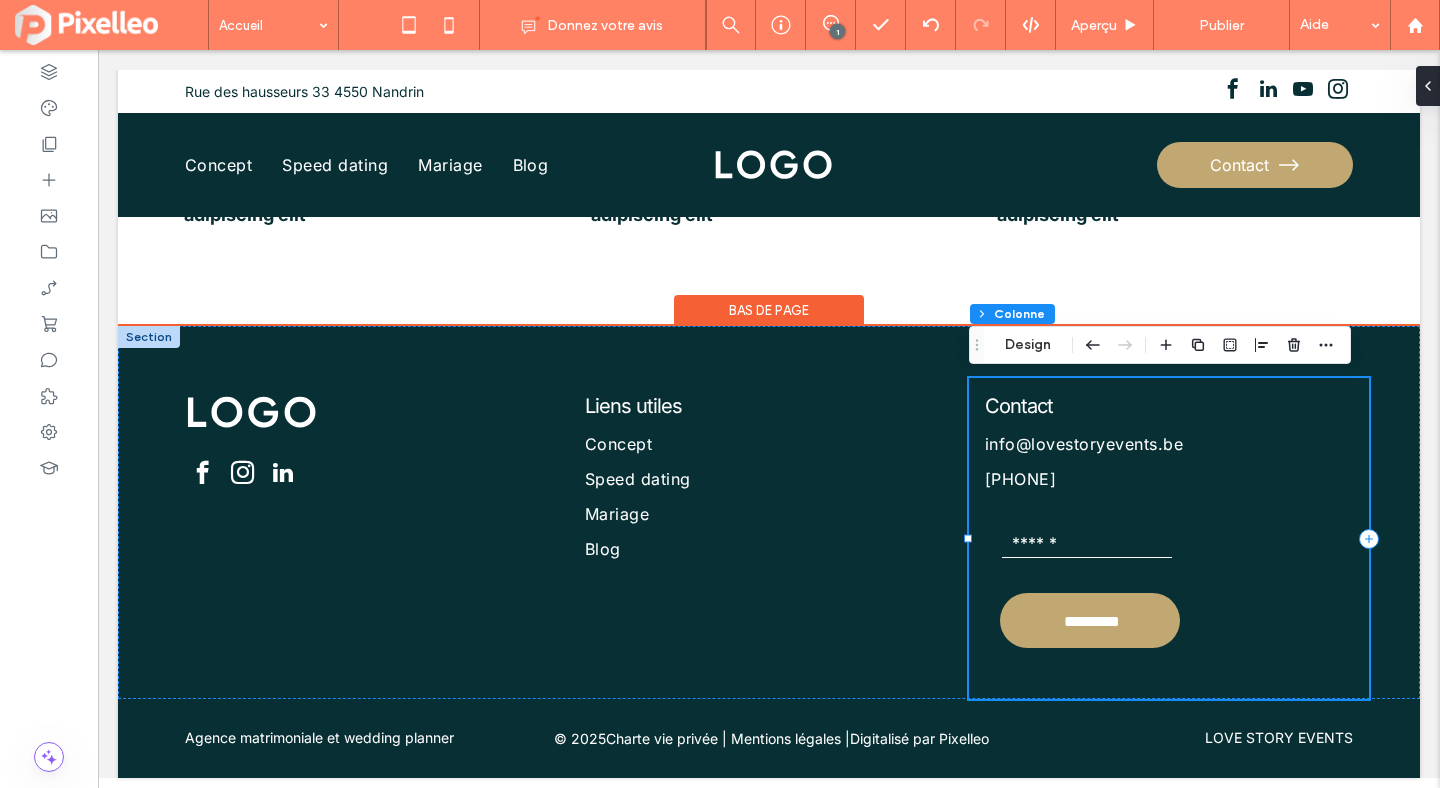 click on "Contact
info@example.com
+32555-235701
Abonnez-vous à notre bulletin d'information
E-mail
*********
Merci de nous avoir contactés. Nous reviendrons vers vous dès que possible.
Oups ! Une erreur s'est produite lors de l'envoi de votre message. Veuillez réessayer plus tard." at bounding box center [1169, 538] 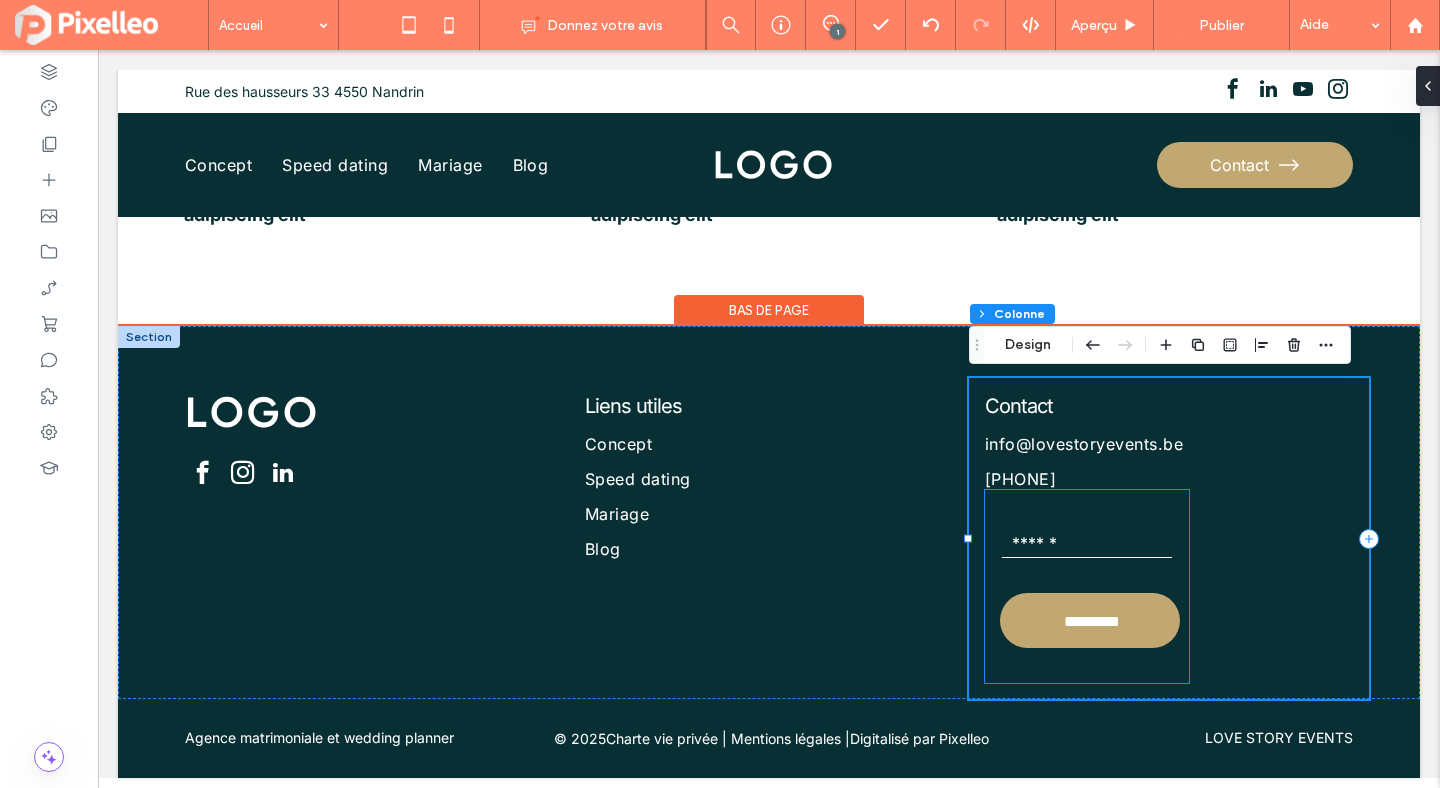 click on "E-mail" at bounding box center (1087, 543) 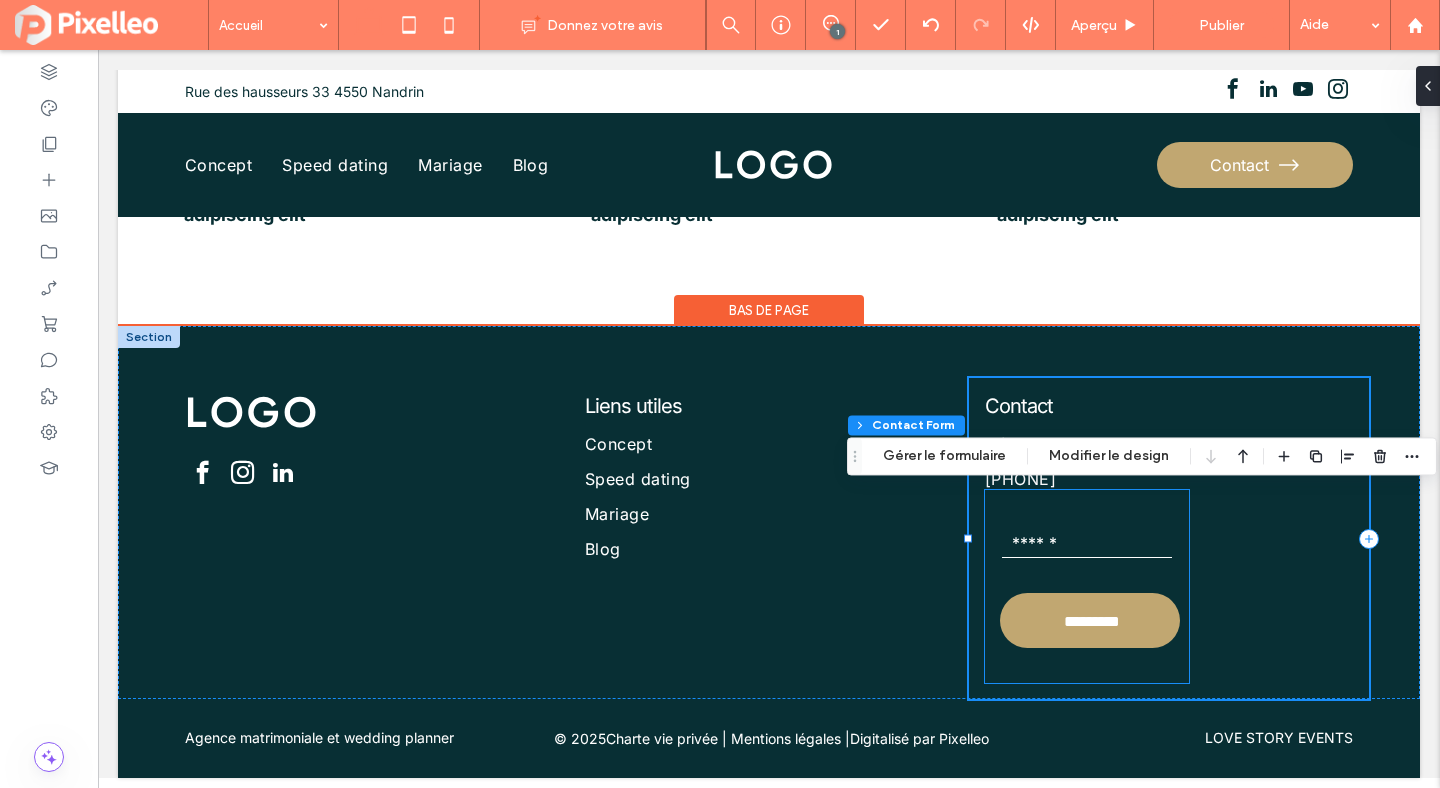 type on "*" 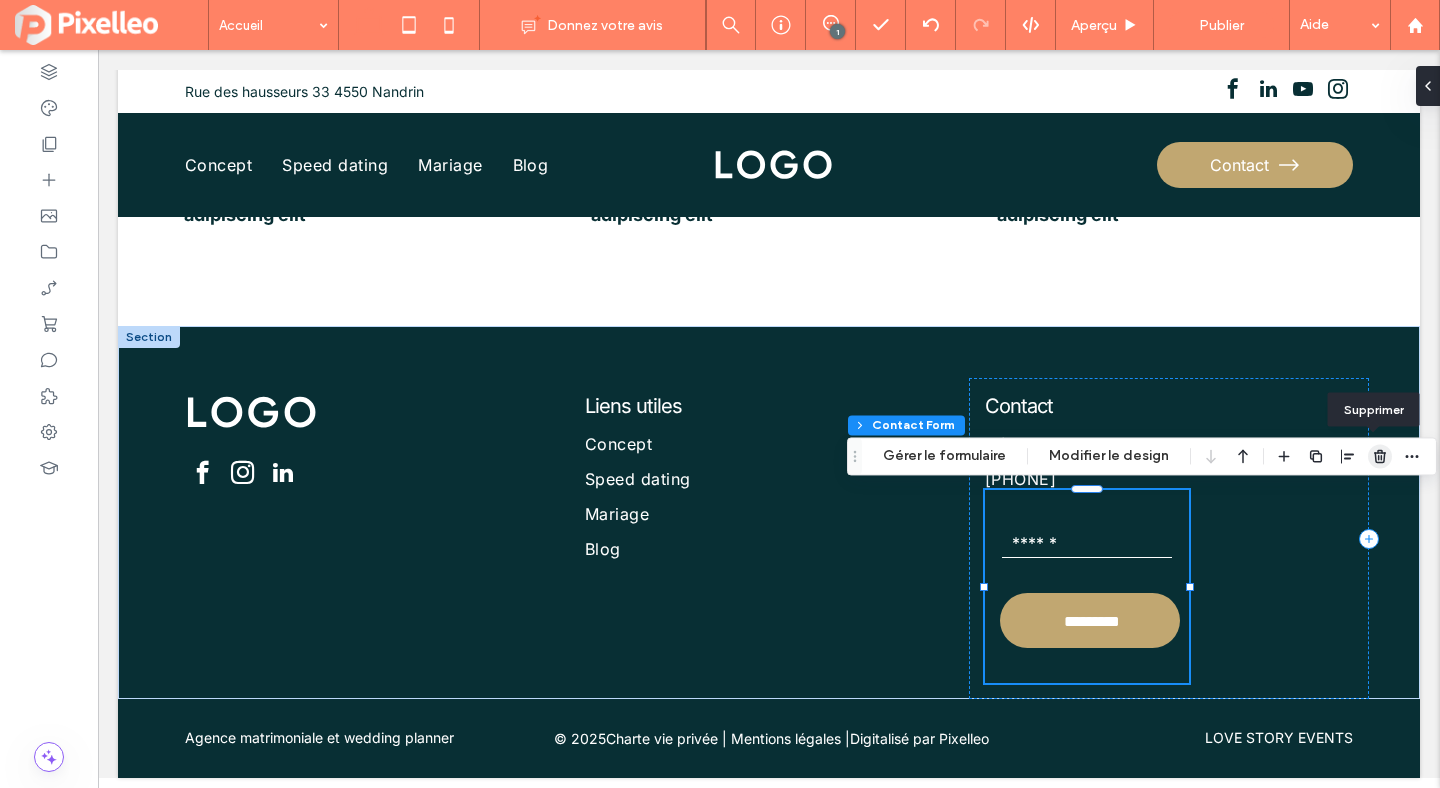 click 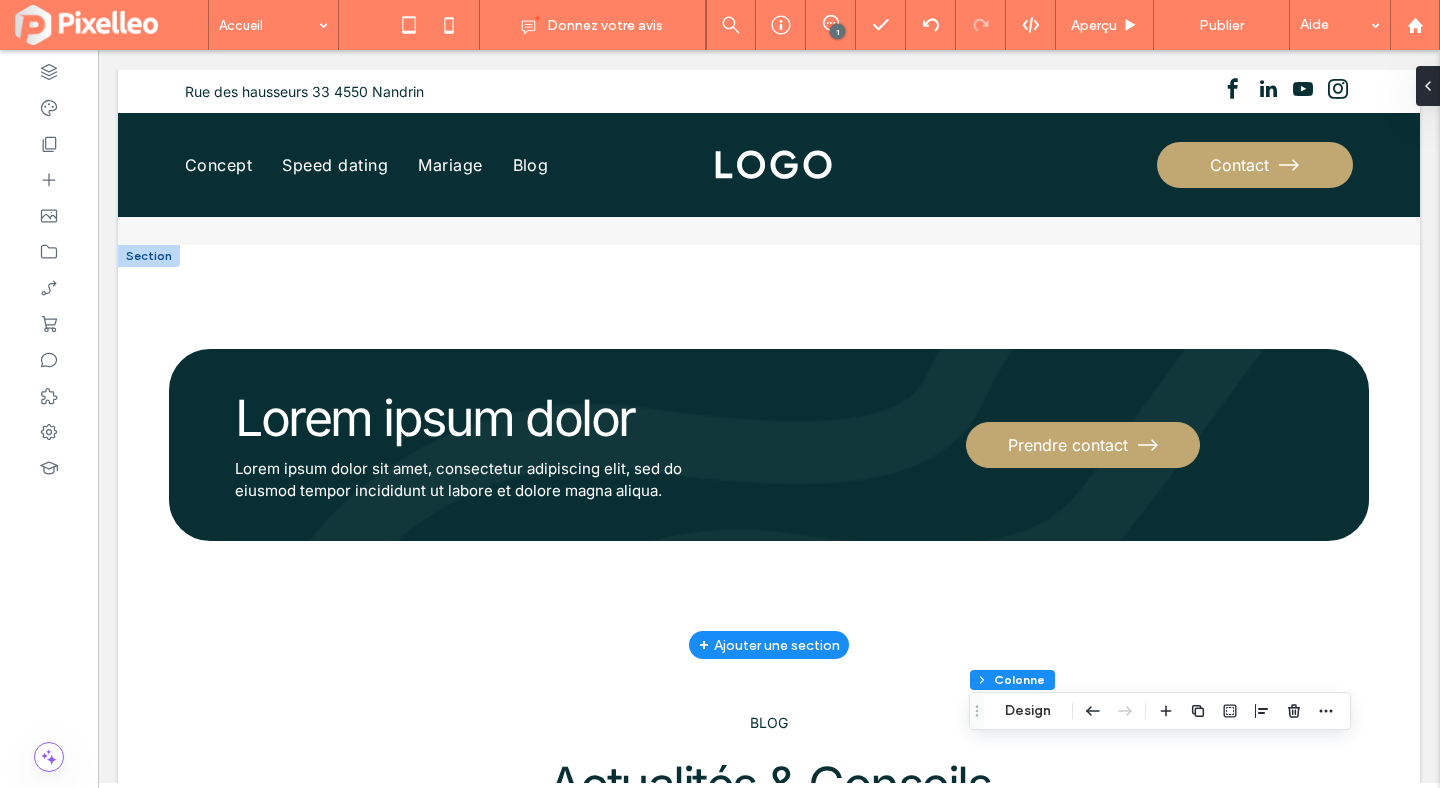 scroll, scrollTop: 6601, scrollLeft: 0, axis: vertical 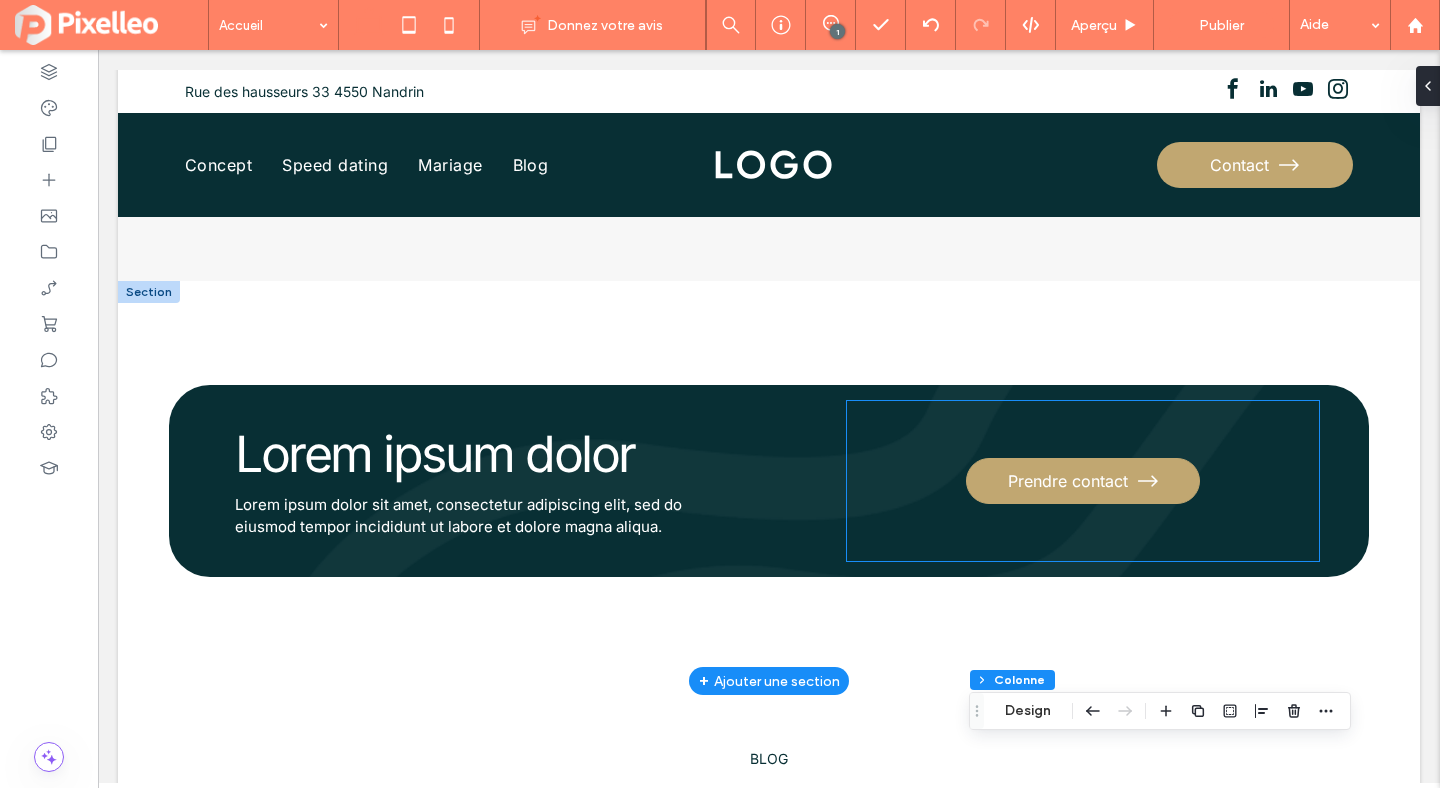 click on "Prendre contact" at bounding box center (1068, 481) 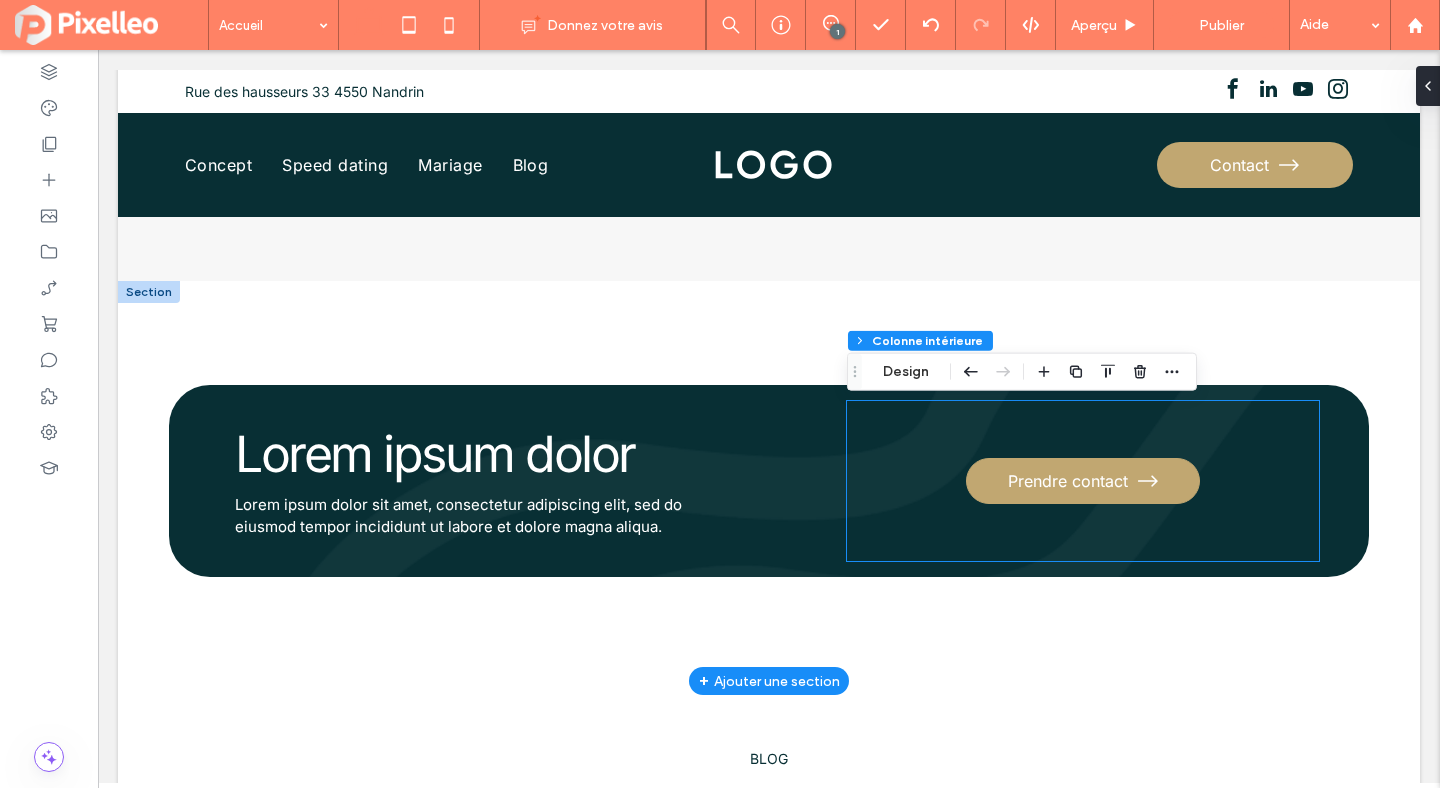 click on "Prendre contact" at bounding box center [1068, 481] 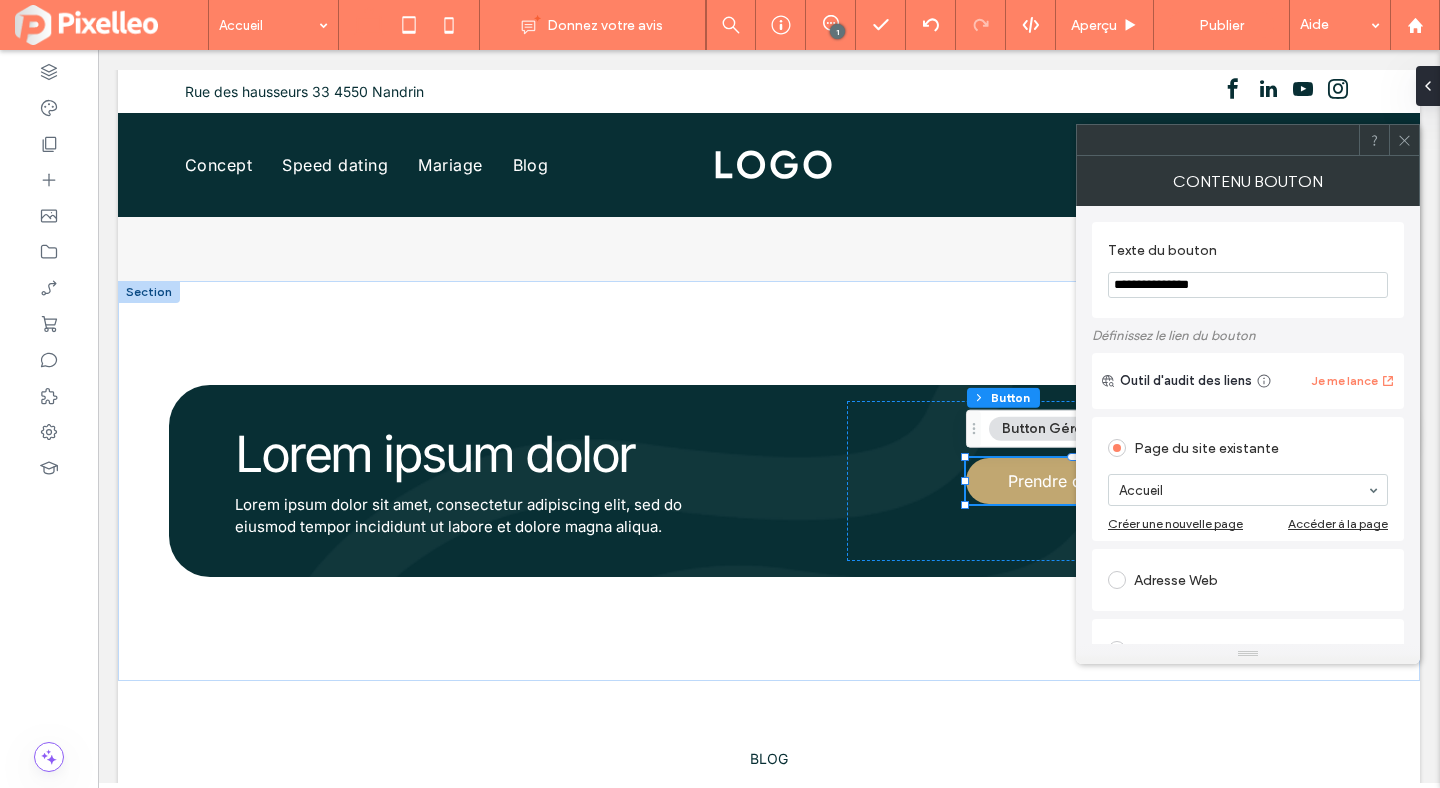 click on "**********" at bounding box center [1248, 285] 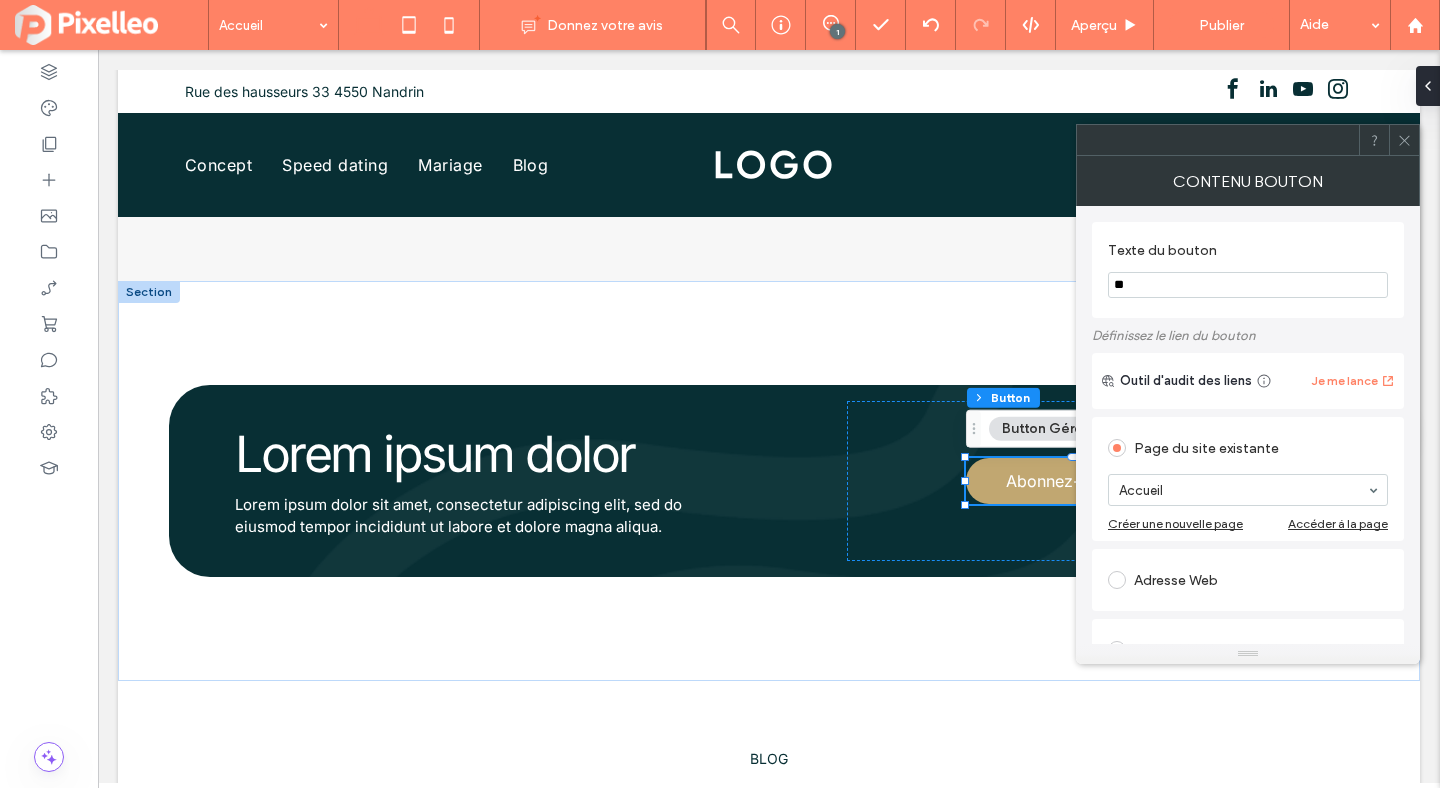 type on "*" 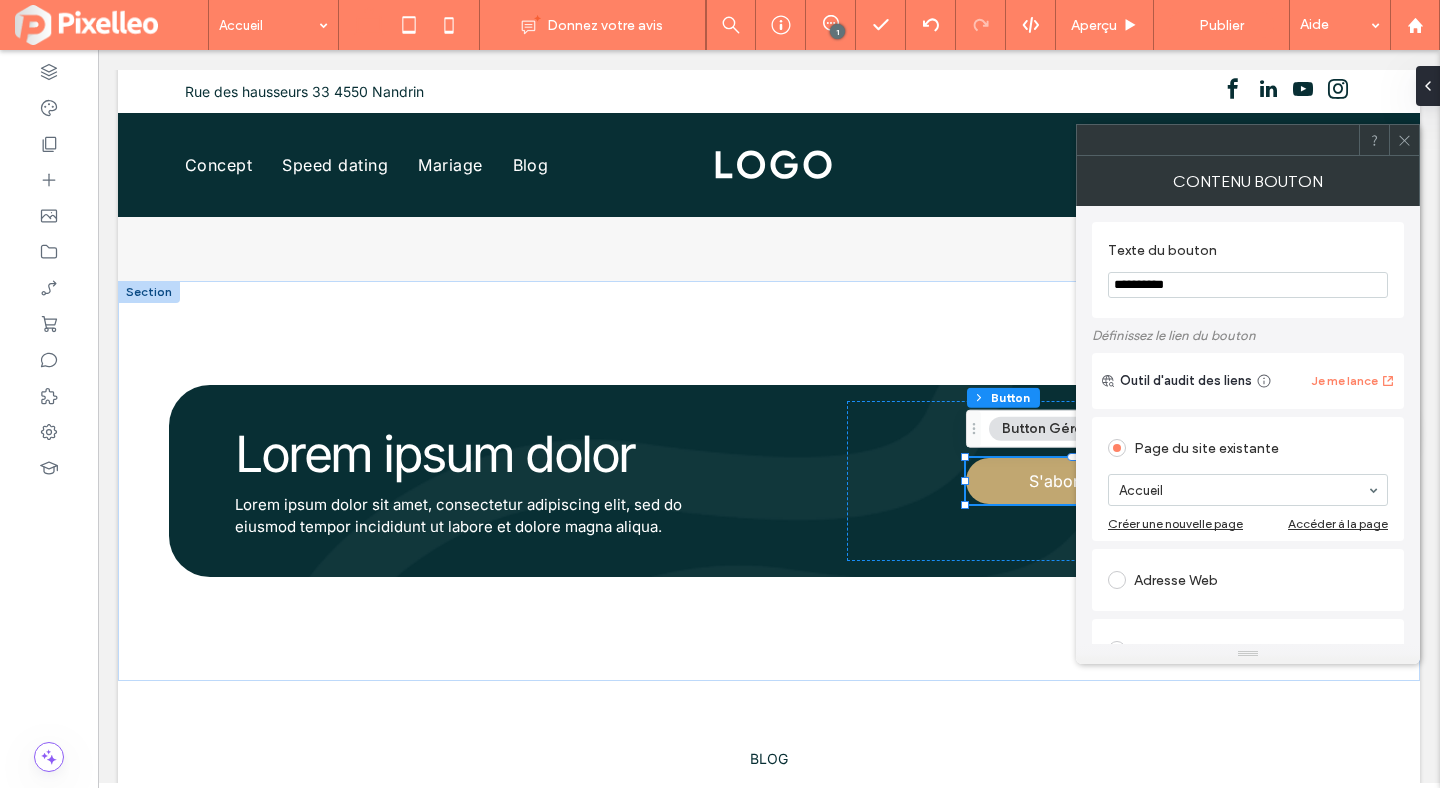 type on "*********" 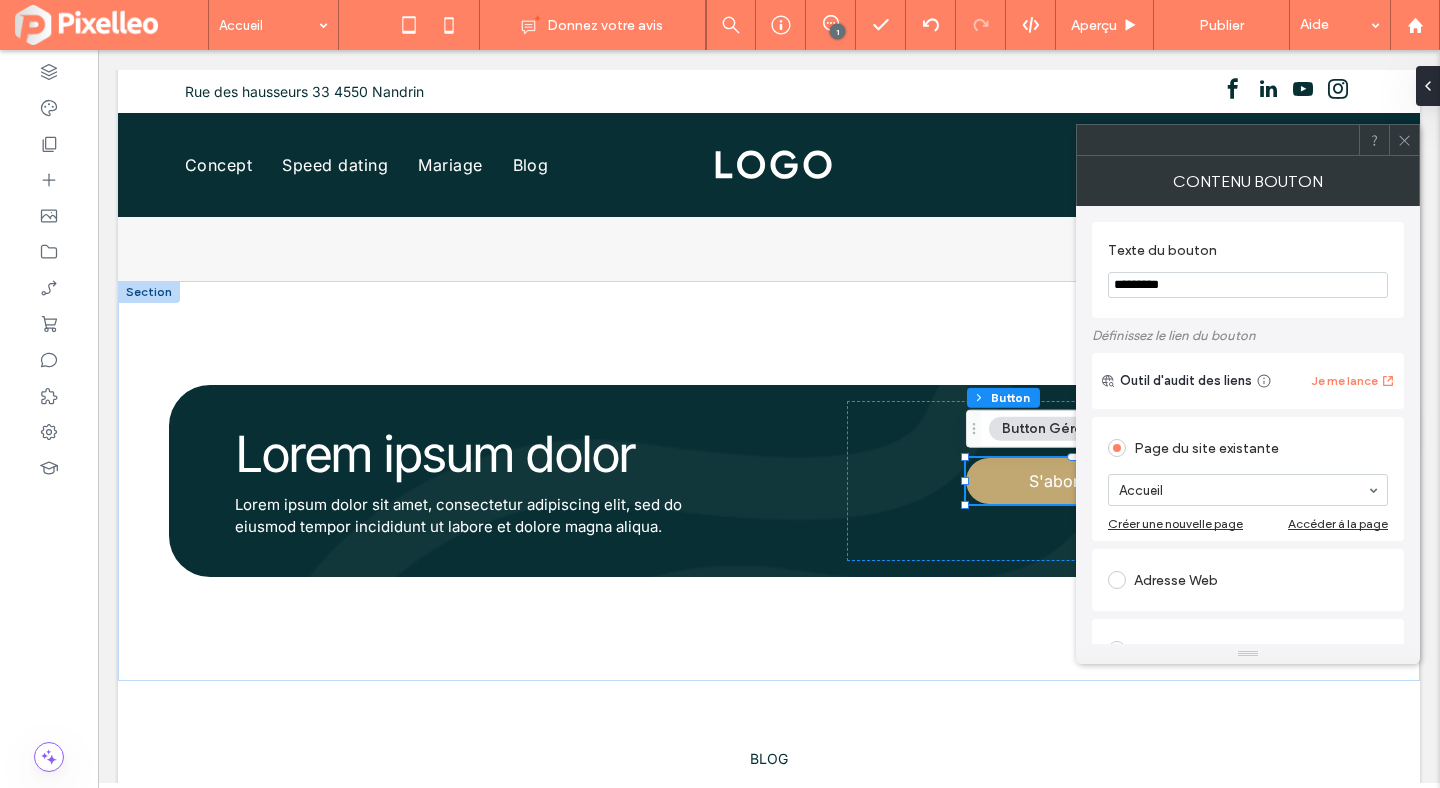 click 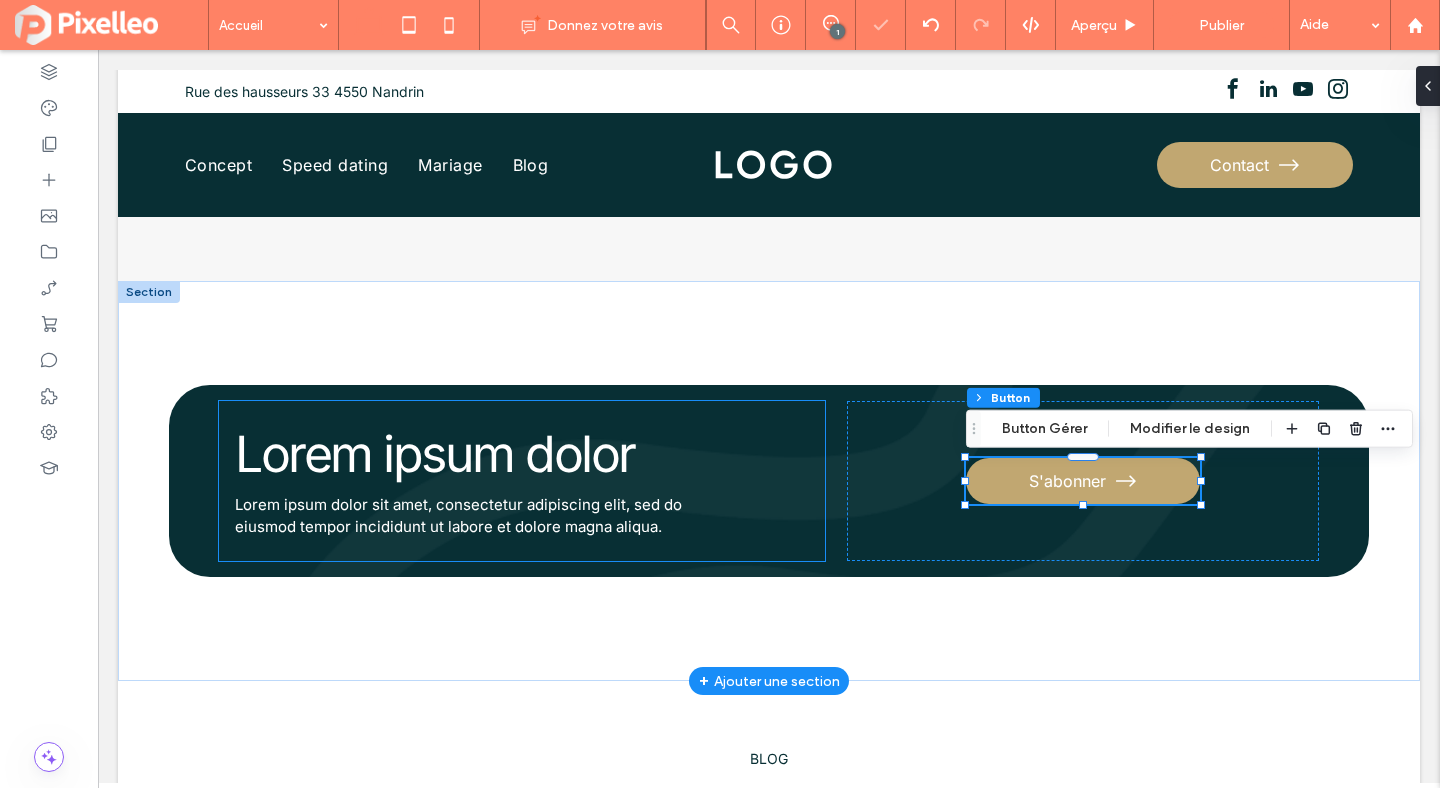 click on "Lorem ipsum dolor" at bounding box center (435, 454) 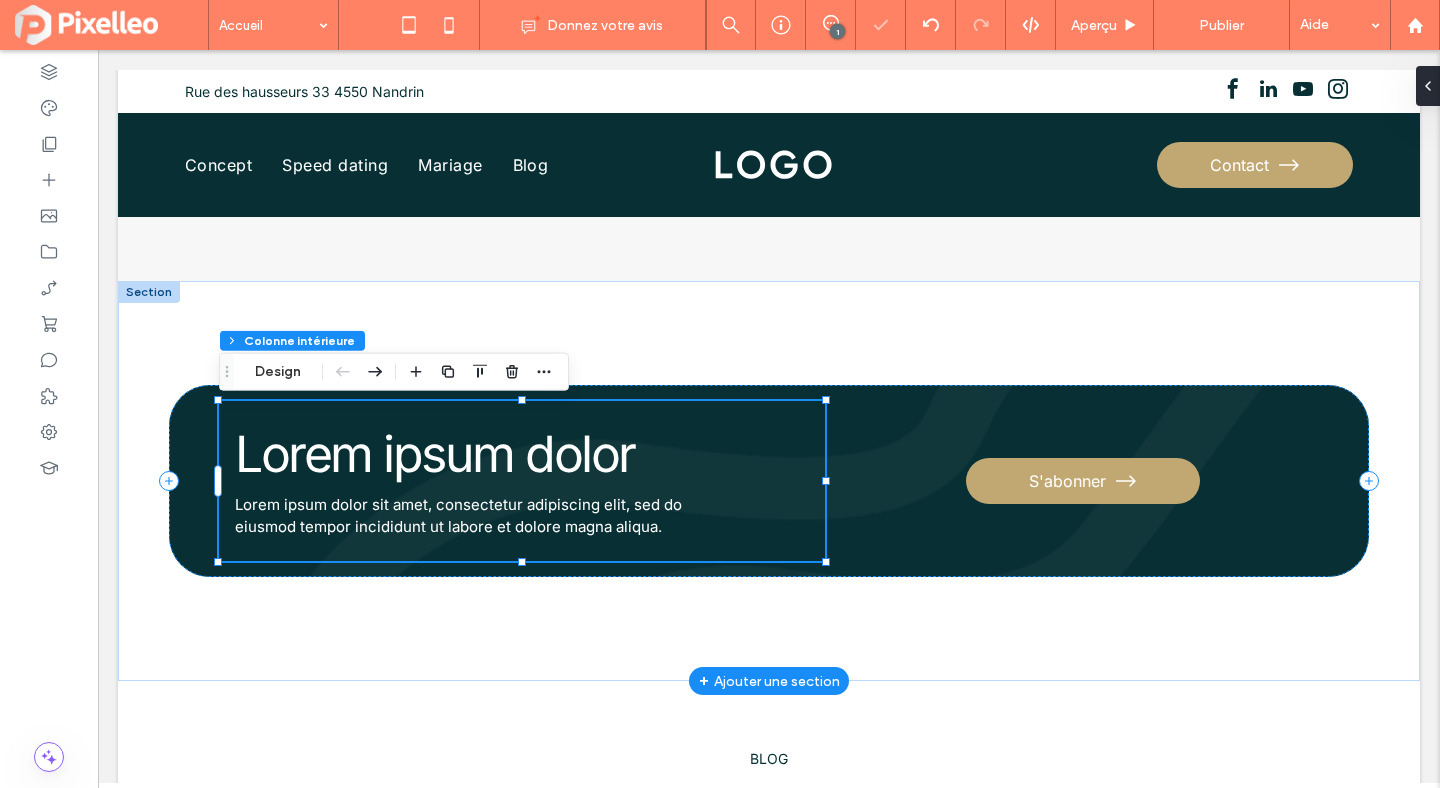 click on "Lorem ipsum dolor" at bounding box center (435, 454) 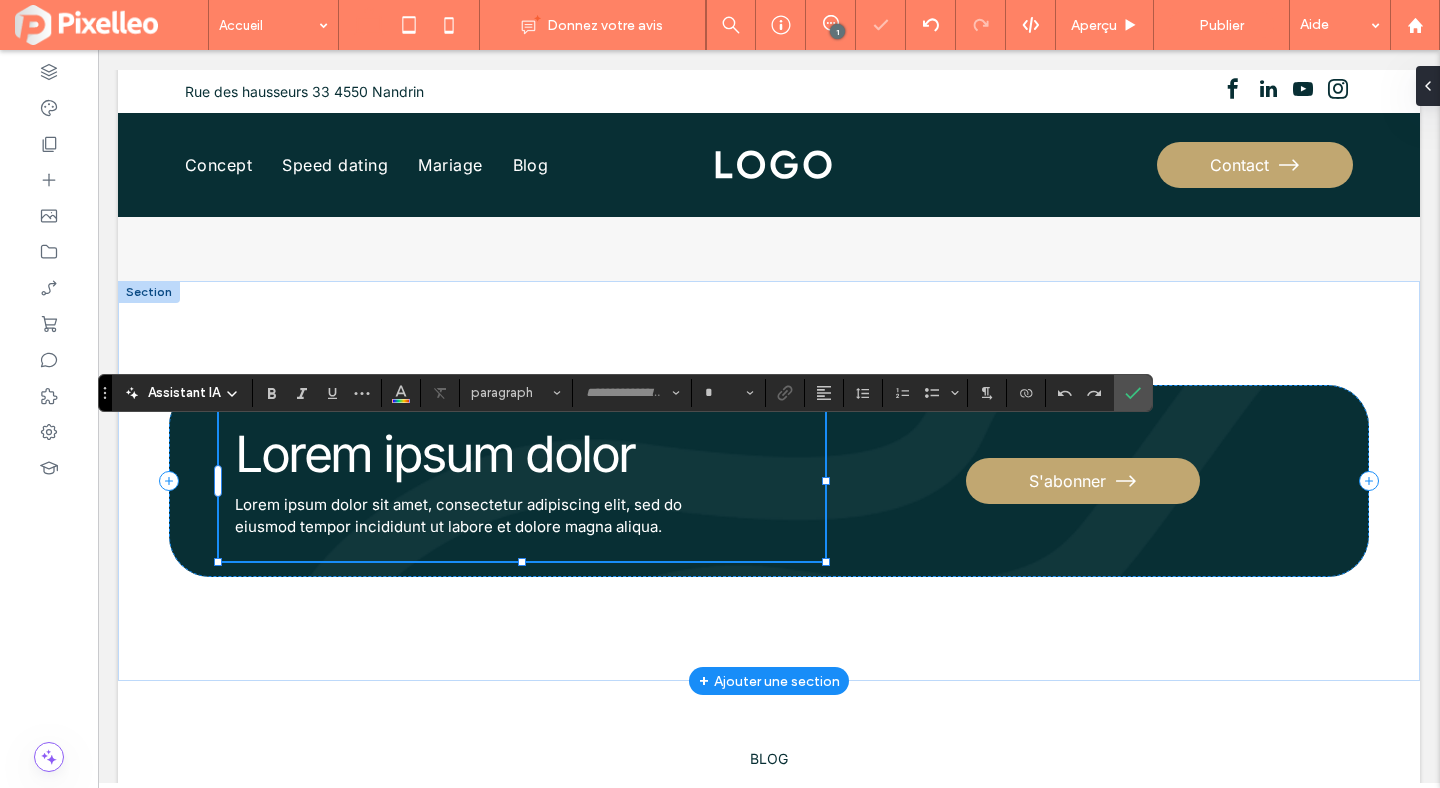 type on "*****" 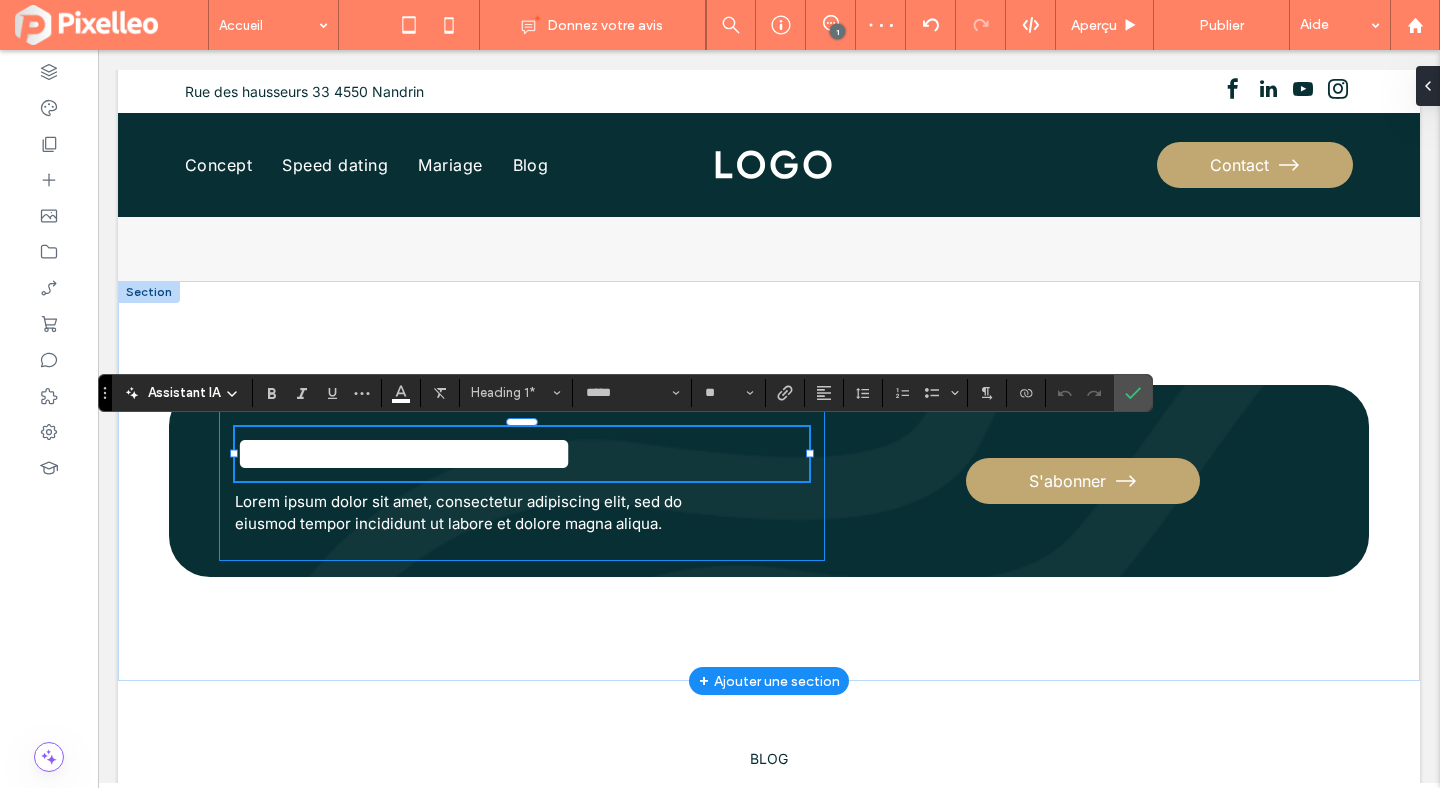 type 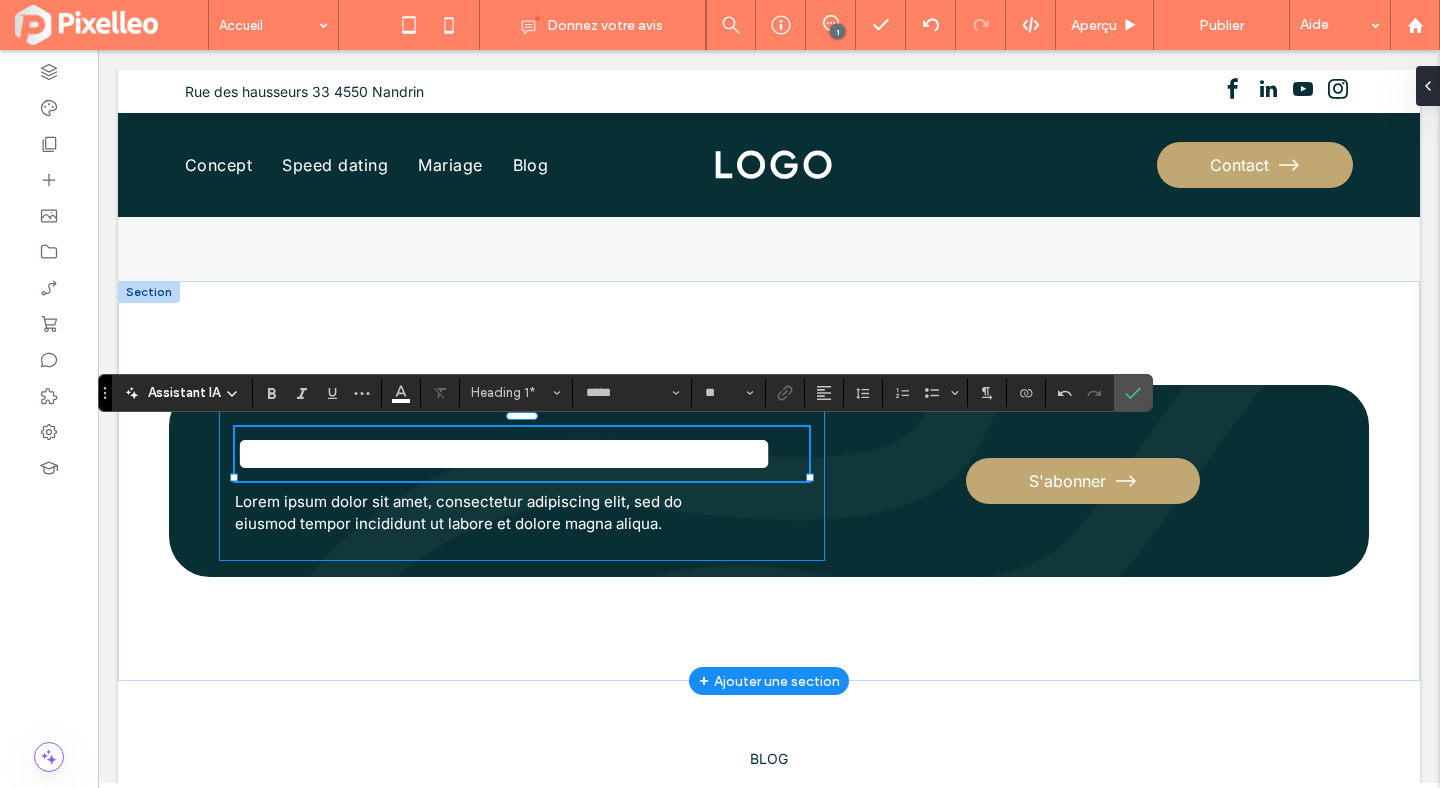 click on "**********" at bounding box center [504, 453] 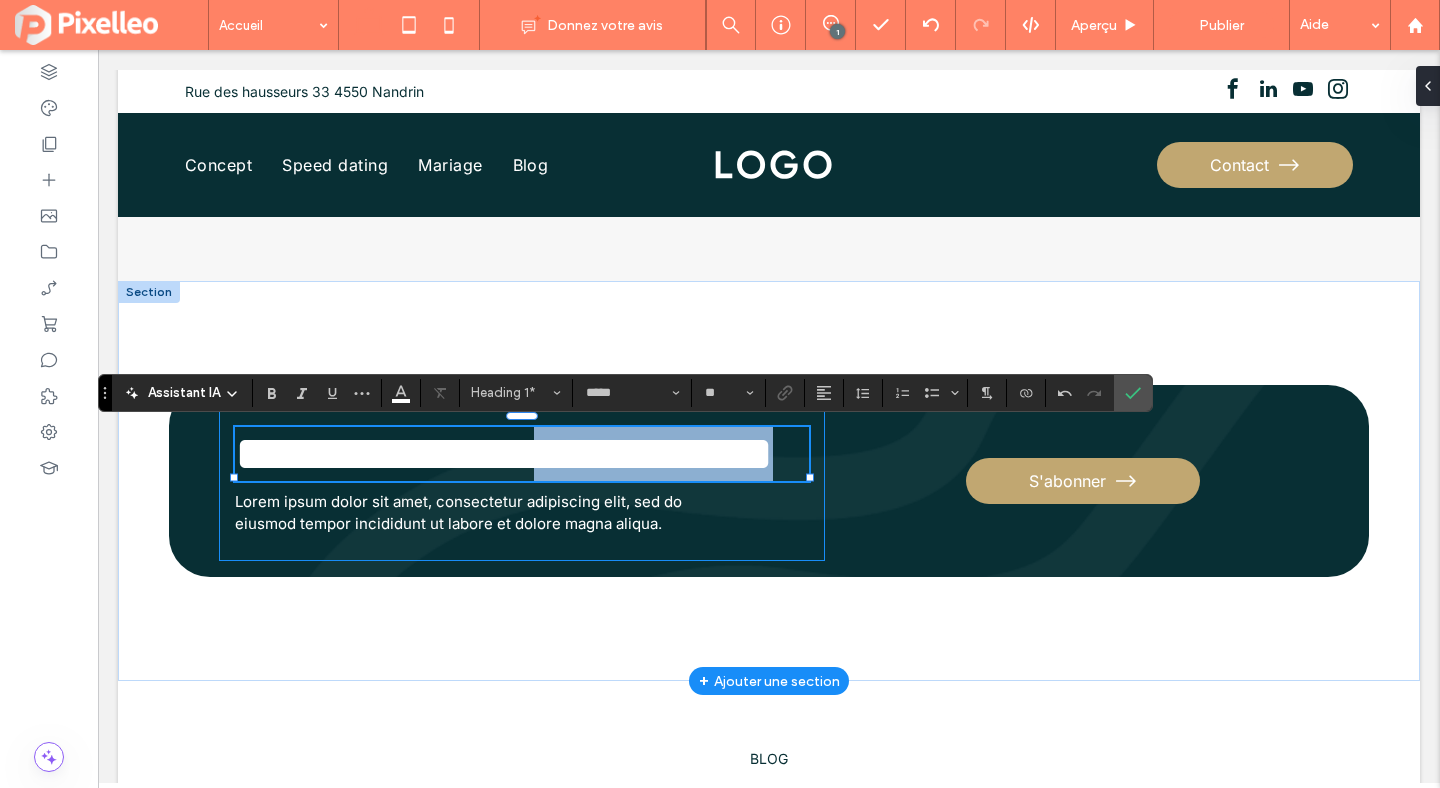 click on "**********" at bounding box center [504, 453] 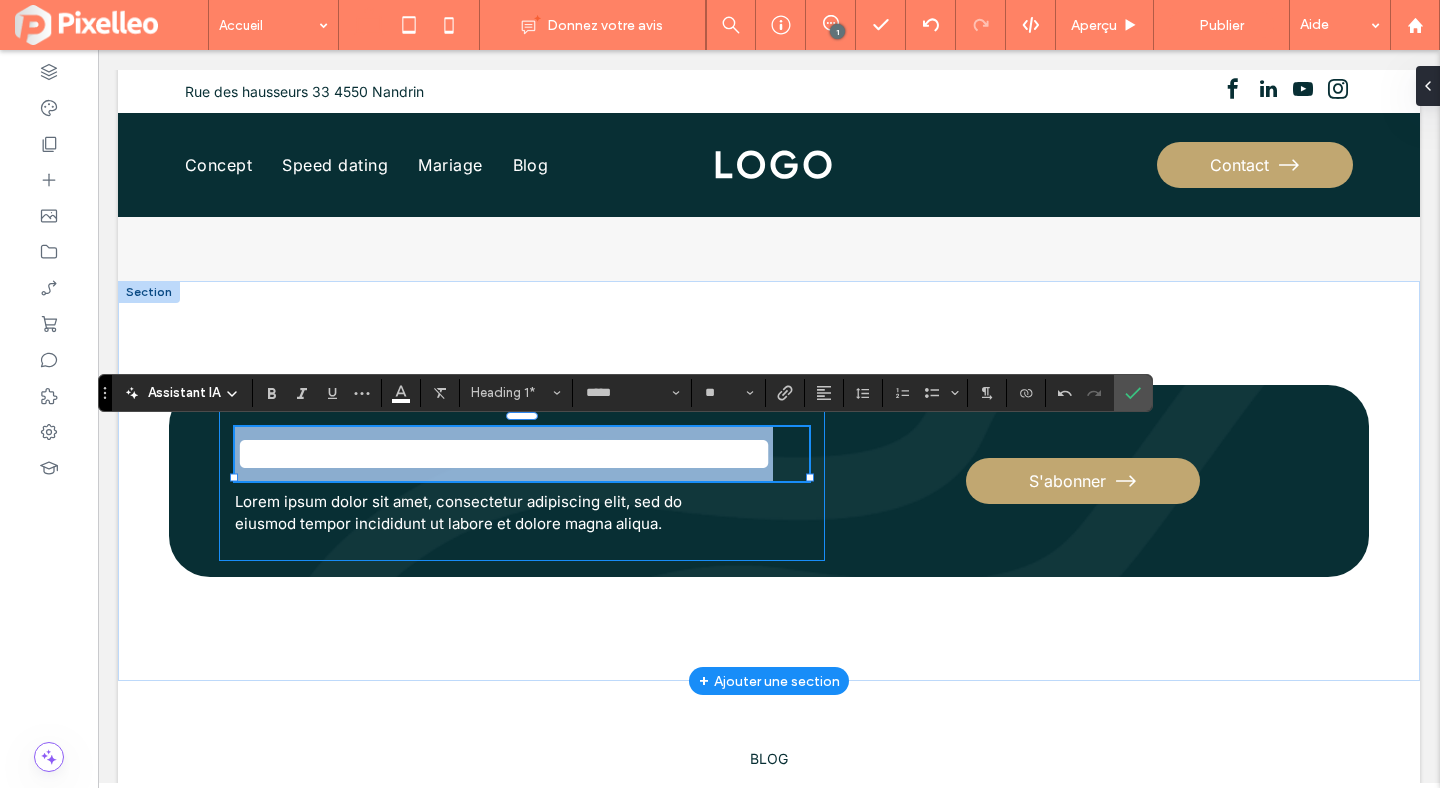 click on "**********" at bounding box center [504, 453] 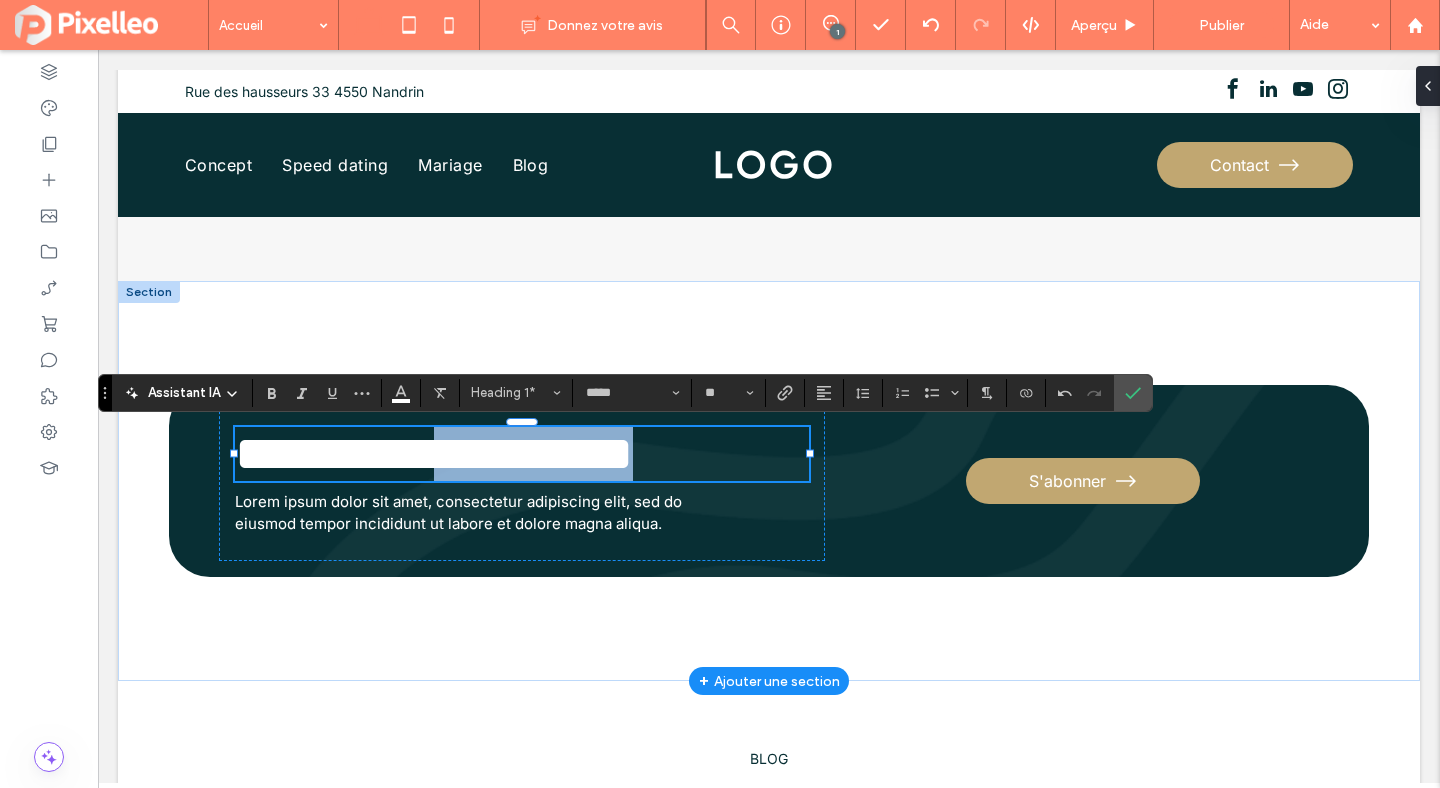 drag, startPoint x: 698, startPoint y: 466, endPoint x: 484, endPoint y: 467, distance: 214.00233 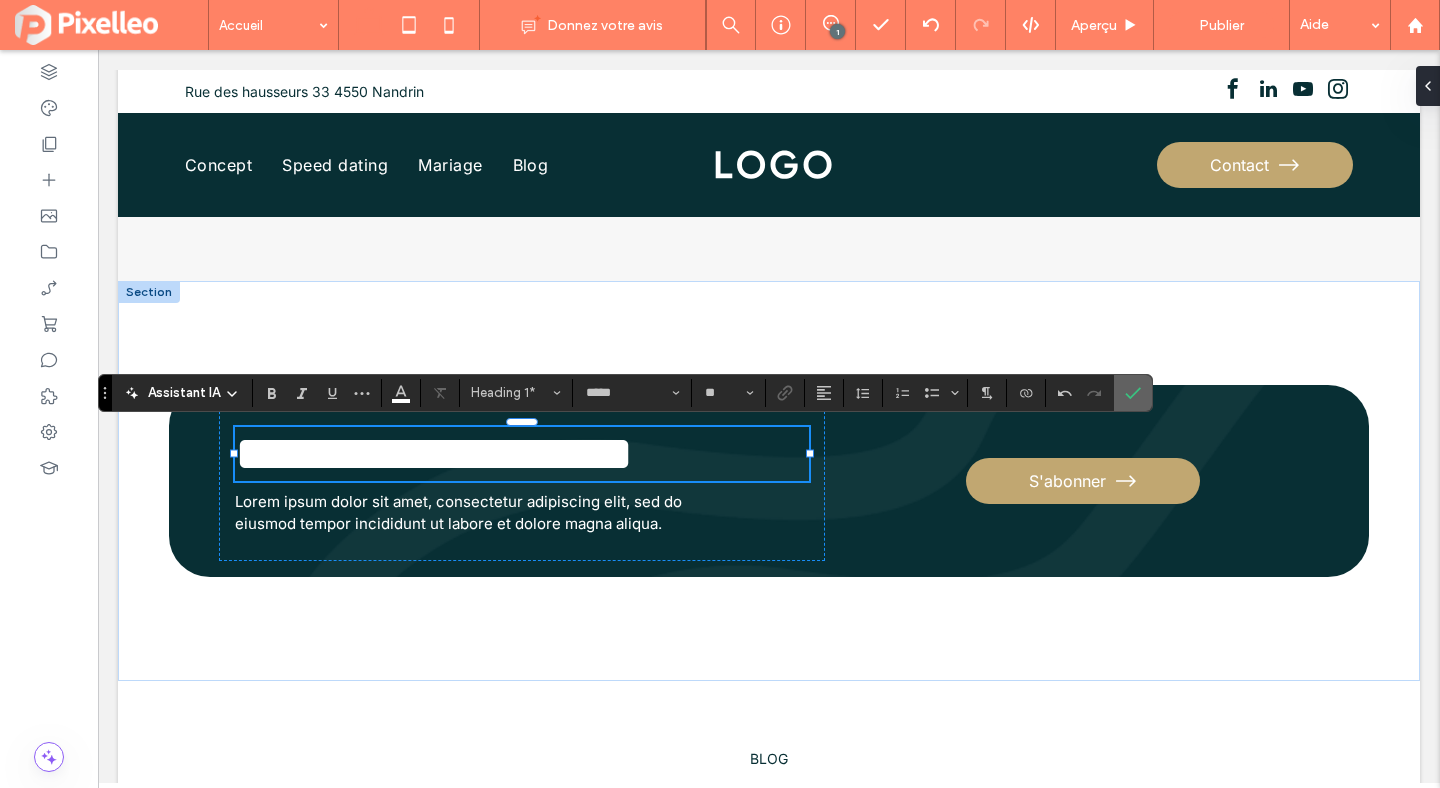 click 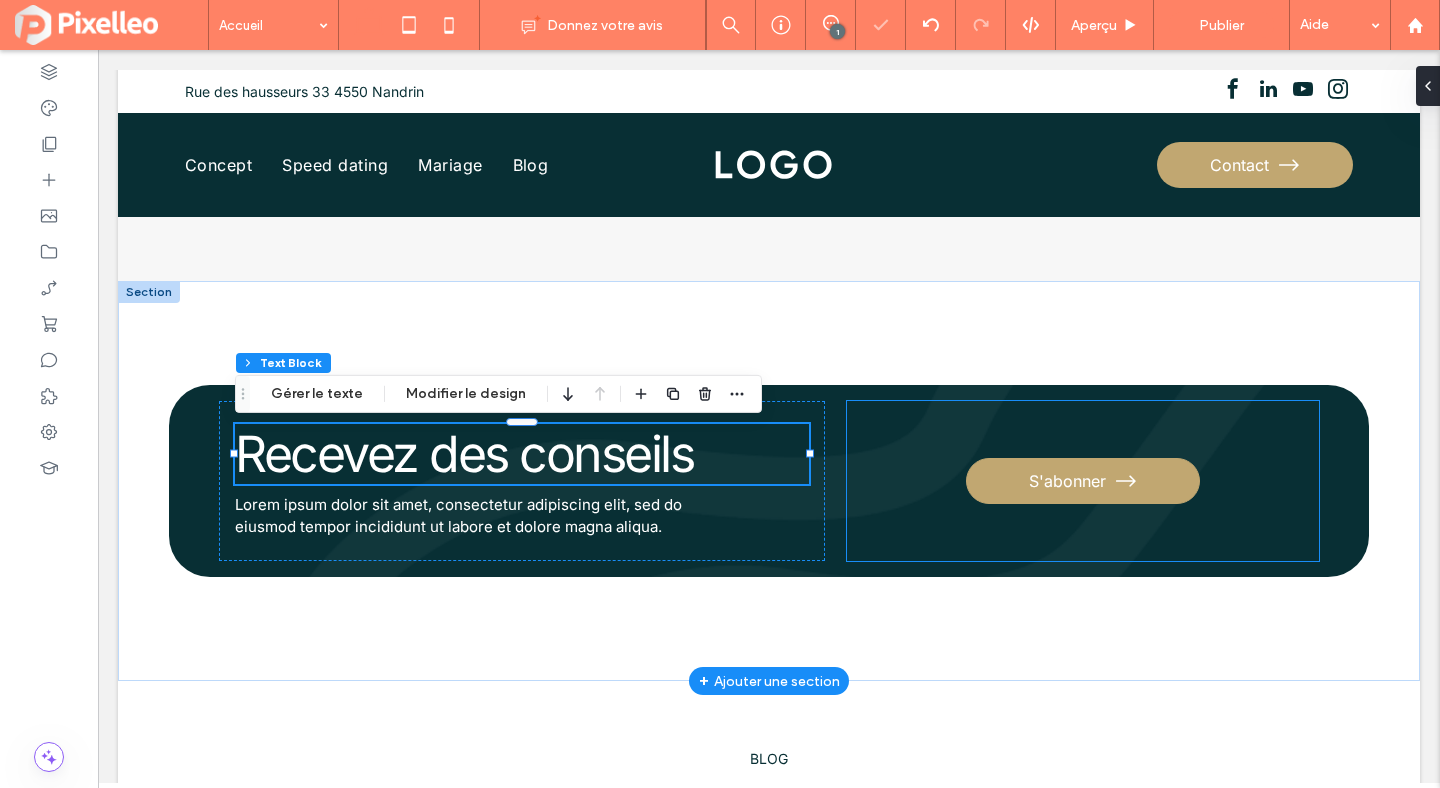 click on "S'abonner" at bounding box center (1083, 481) 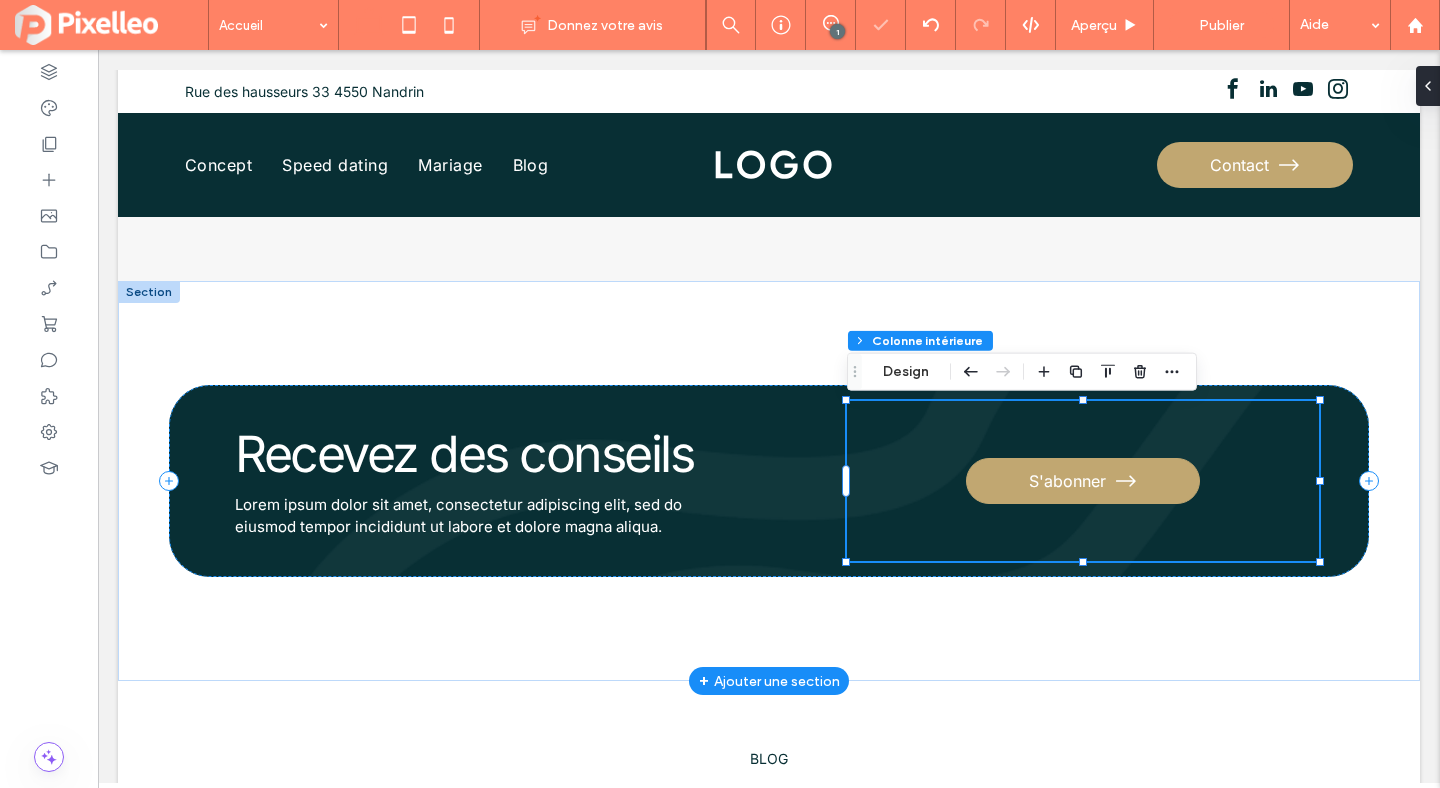 click on "S'abonner" at bounding box center [1083, 481] 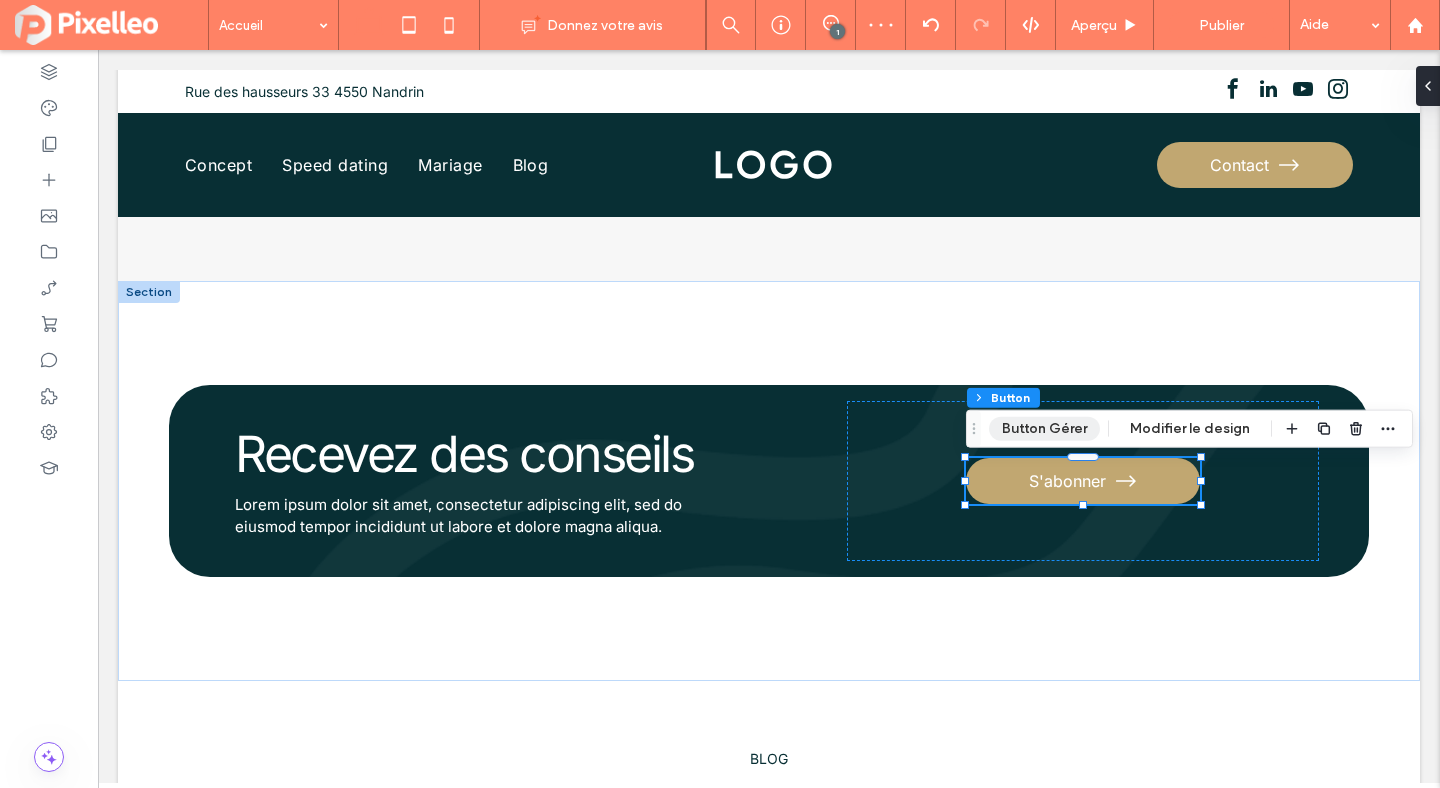 click on "Button Gérer" at bounding box center (1044, 429) 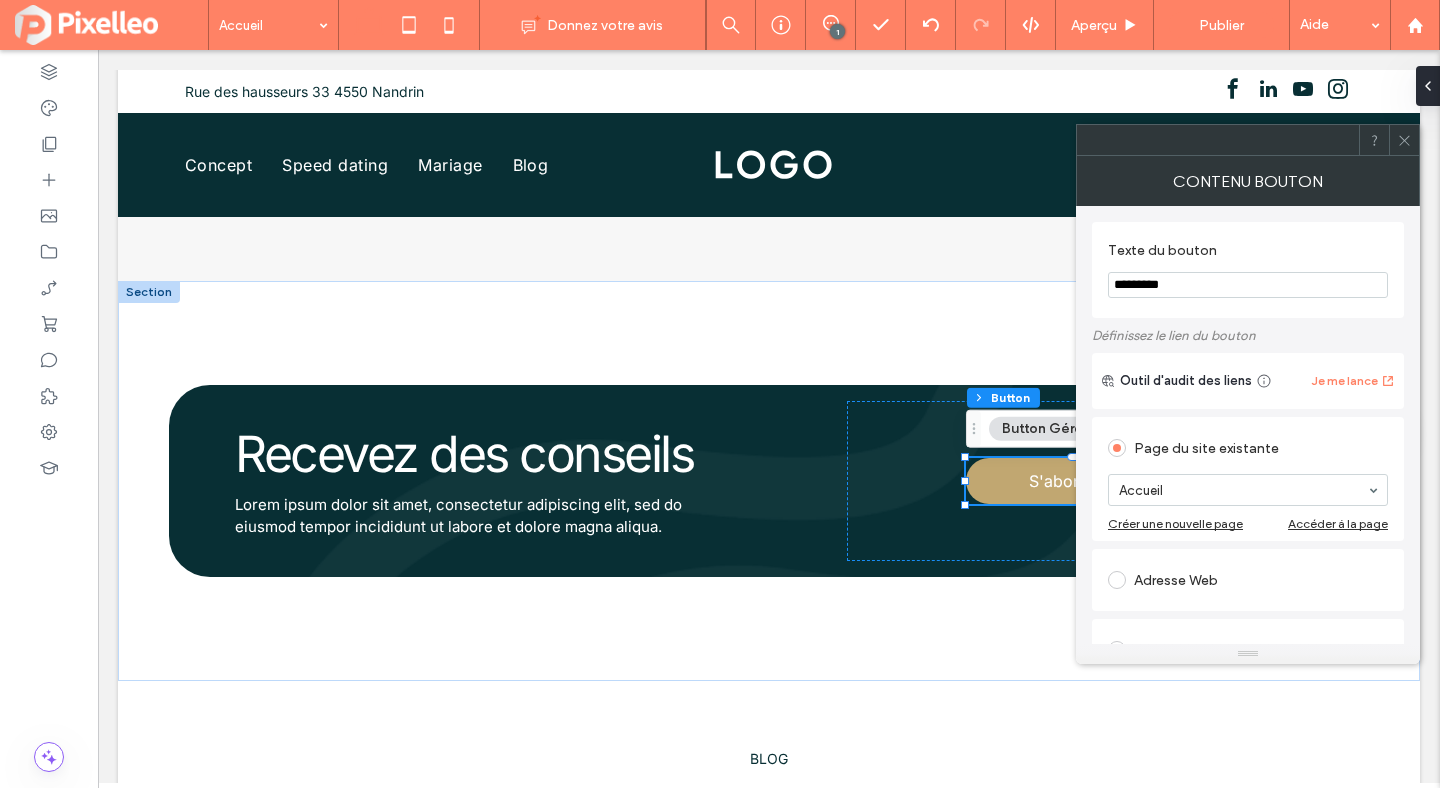 click on "*********" at bounding box center [1248, 285] 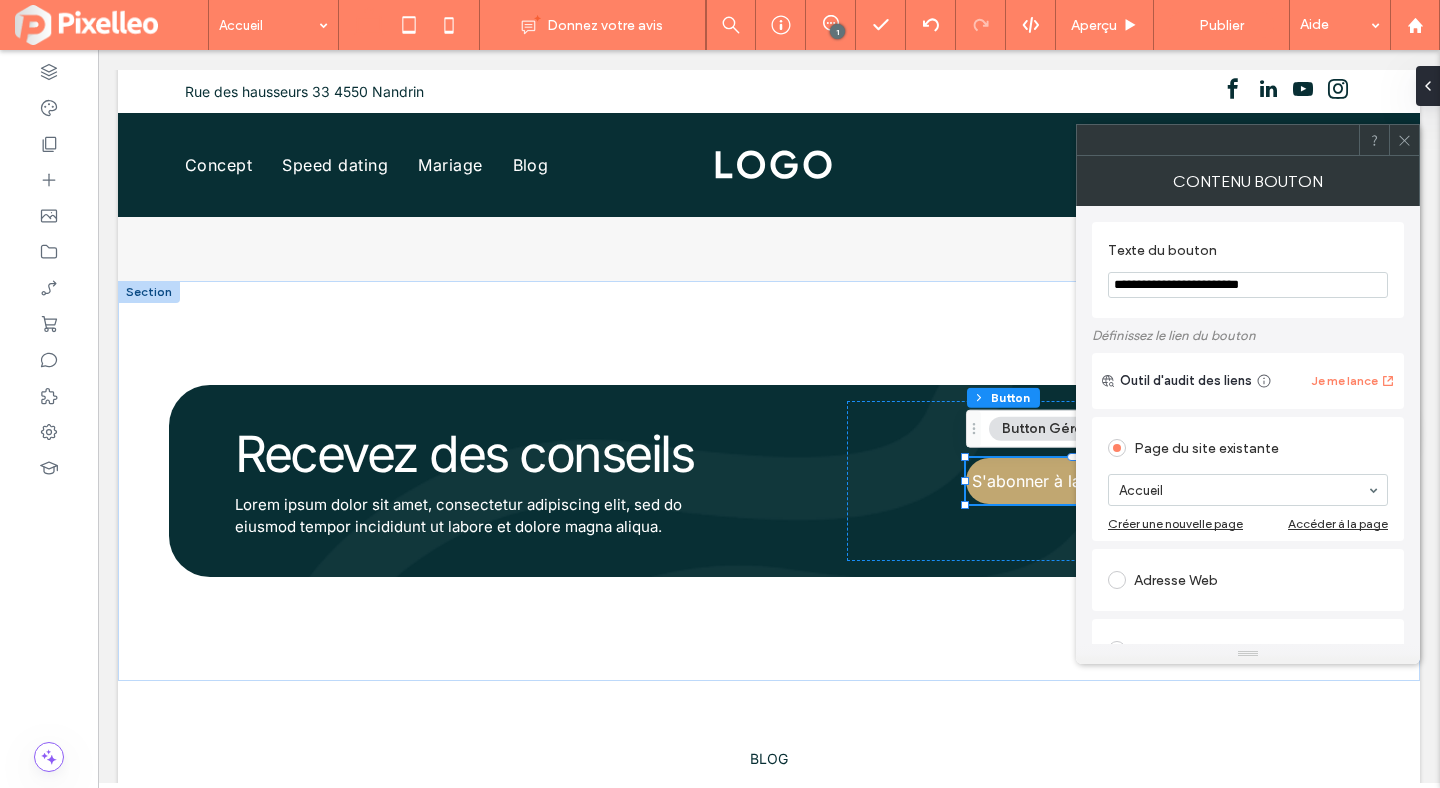 type on "**********" 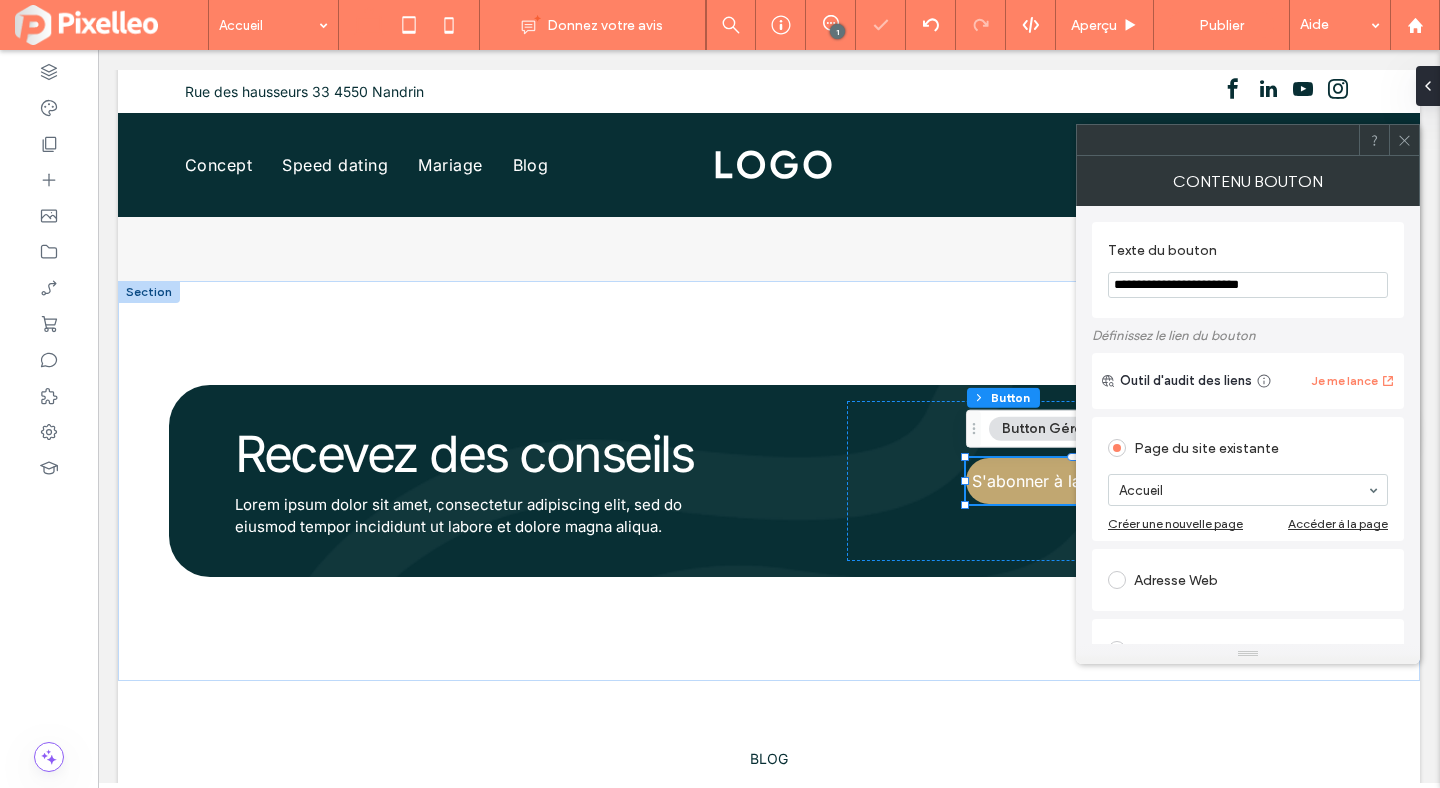 click on "Texte du bouton" at bounding box center [1244, 253] 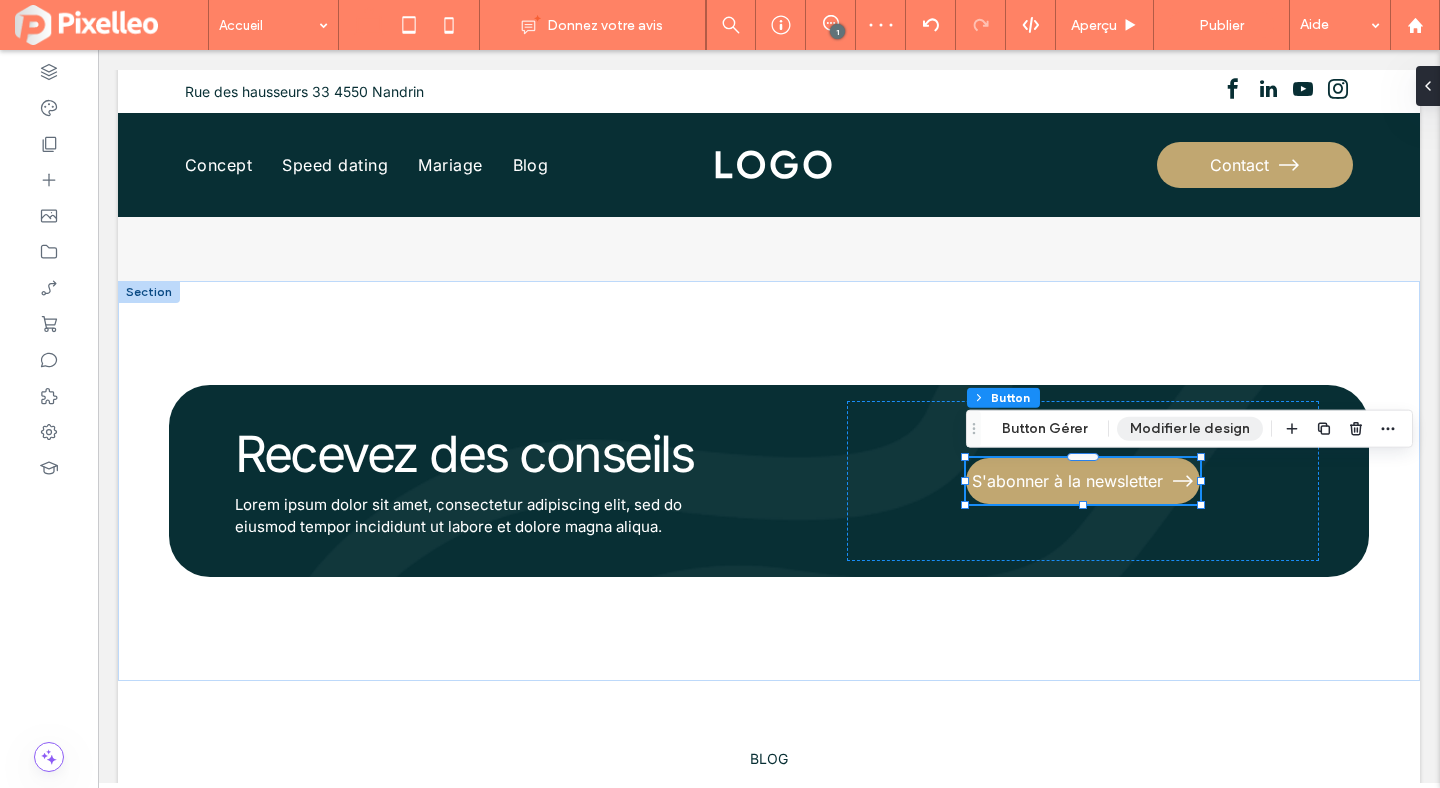 click on "Modifier le design" at bounding box center [1190, 429] 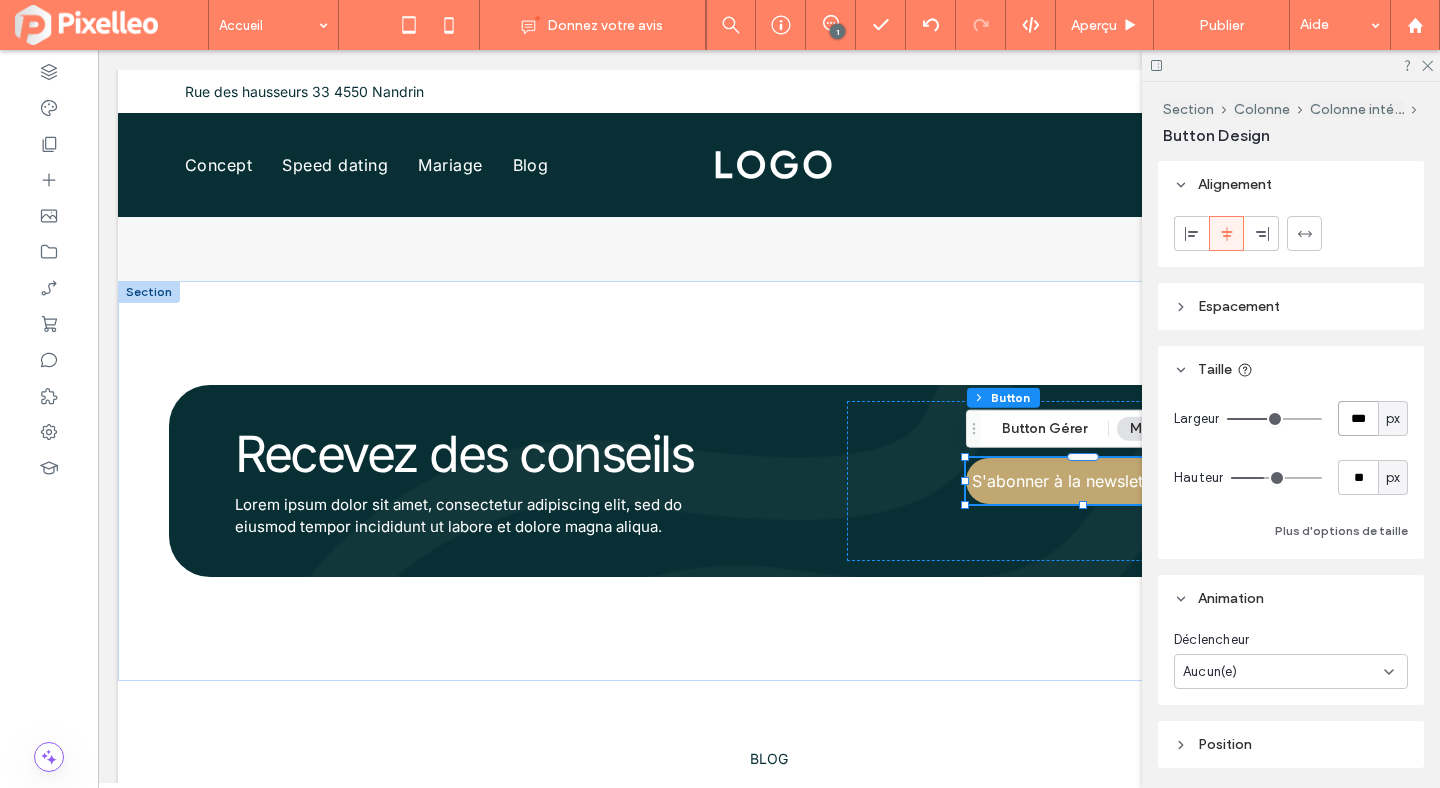 click on "***" at bounding box center [1358, 418] 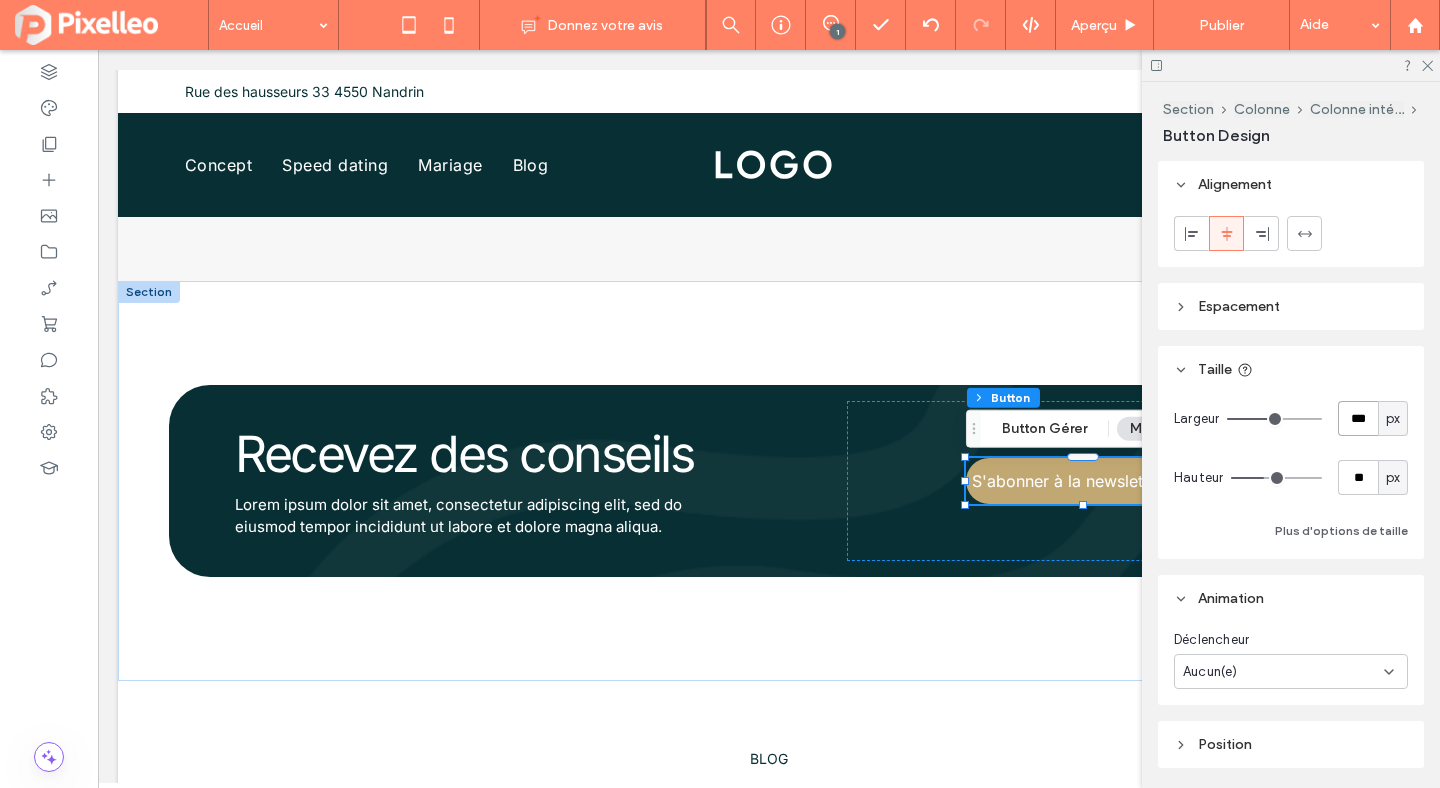 type on "***" 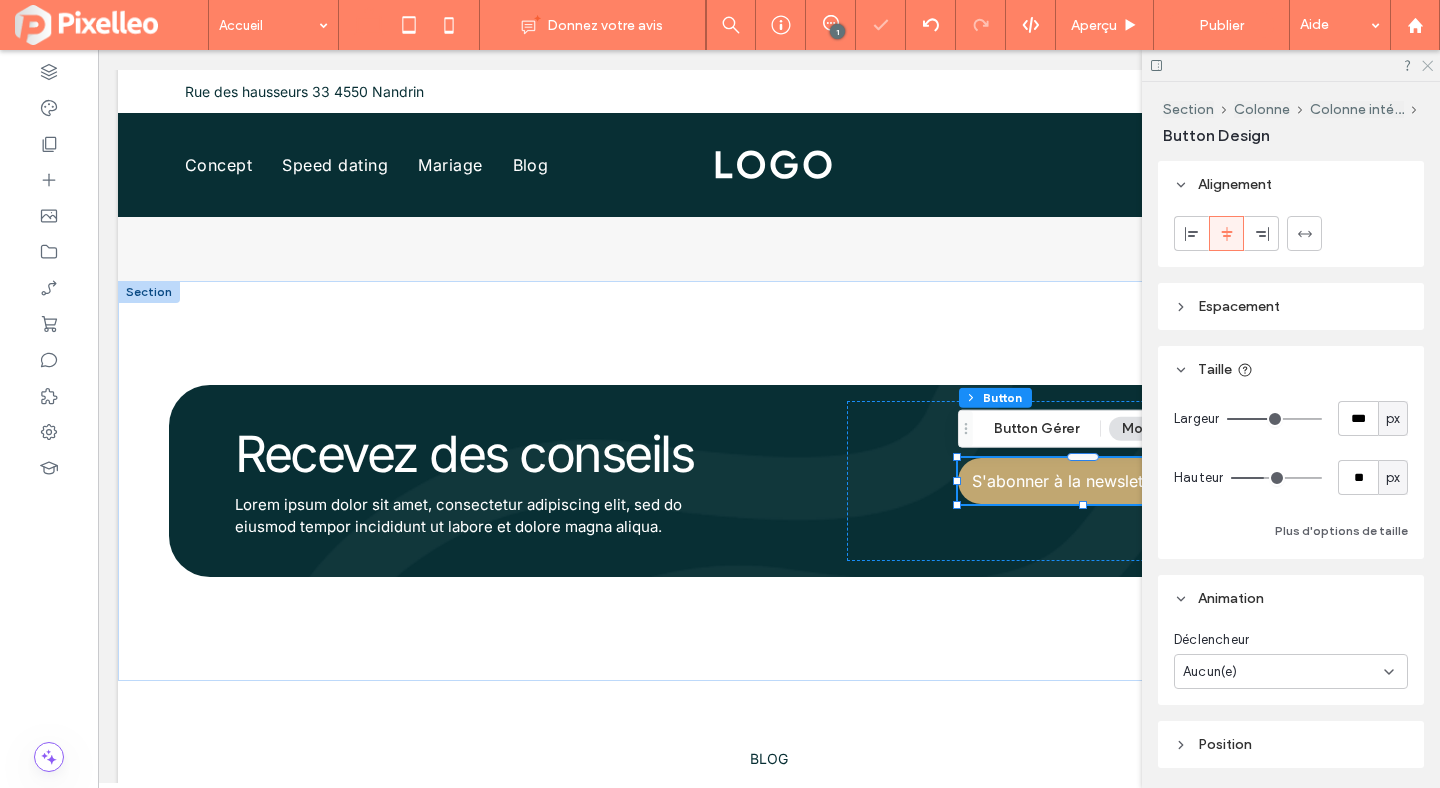 click 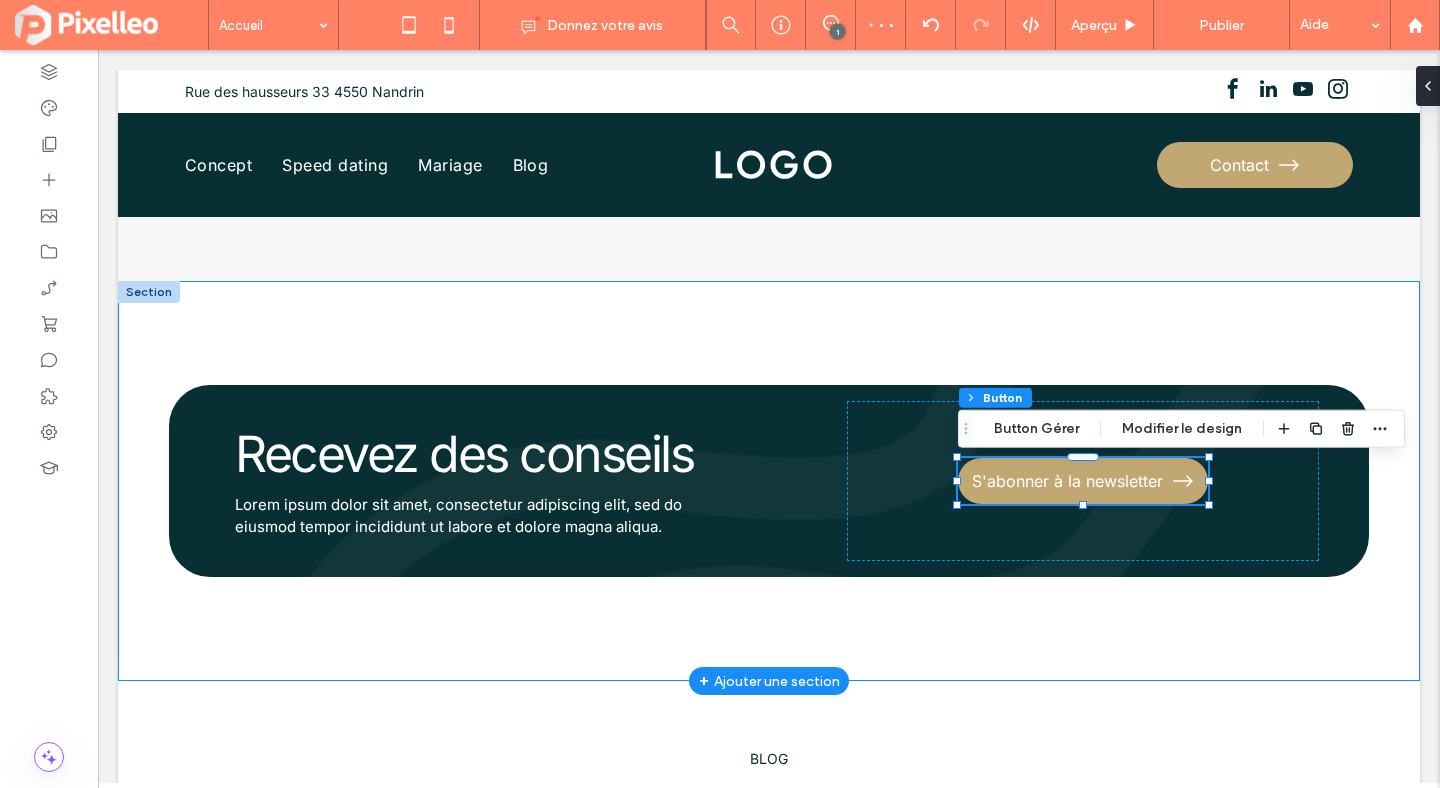 click on "Recevez des conseils
Lorem ipsum dolor sit amet, consectetur adipiscing elit, sed do eiusmod tempor incididunt ut labore et dolore magna aliqua.
S'abonner à la newsletter" at bounding box center (769, 481) 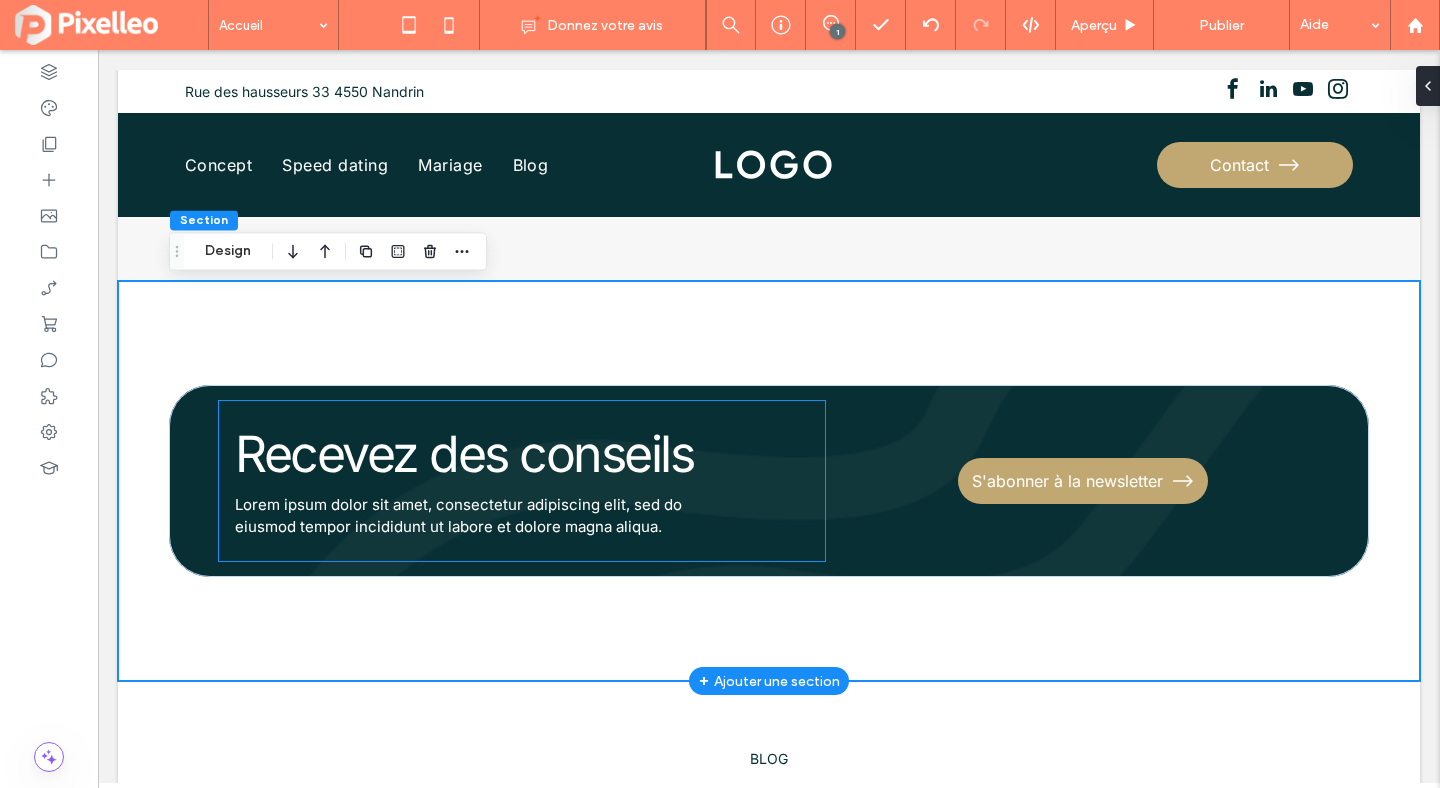 click on "Recevez des conseils" at bounding box center (464, 454) 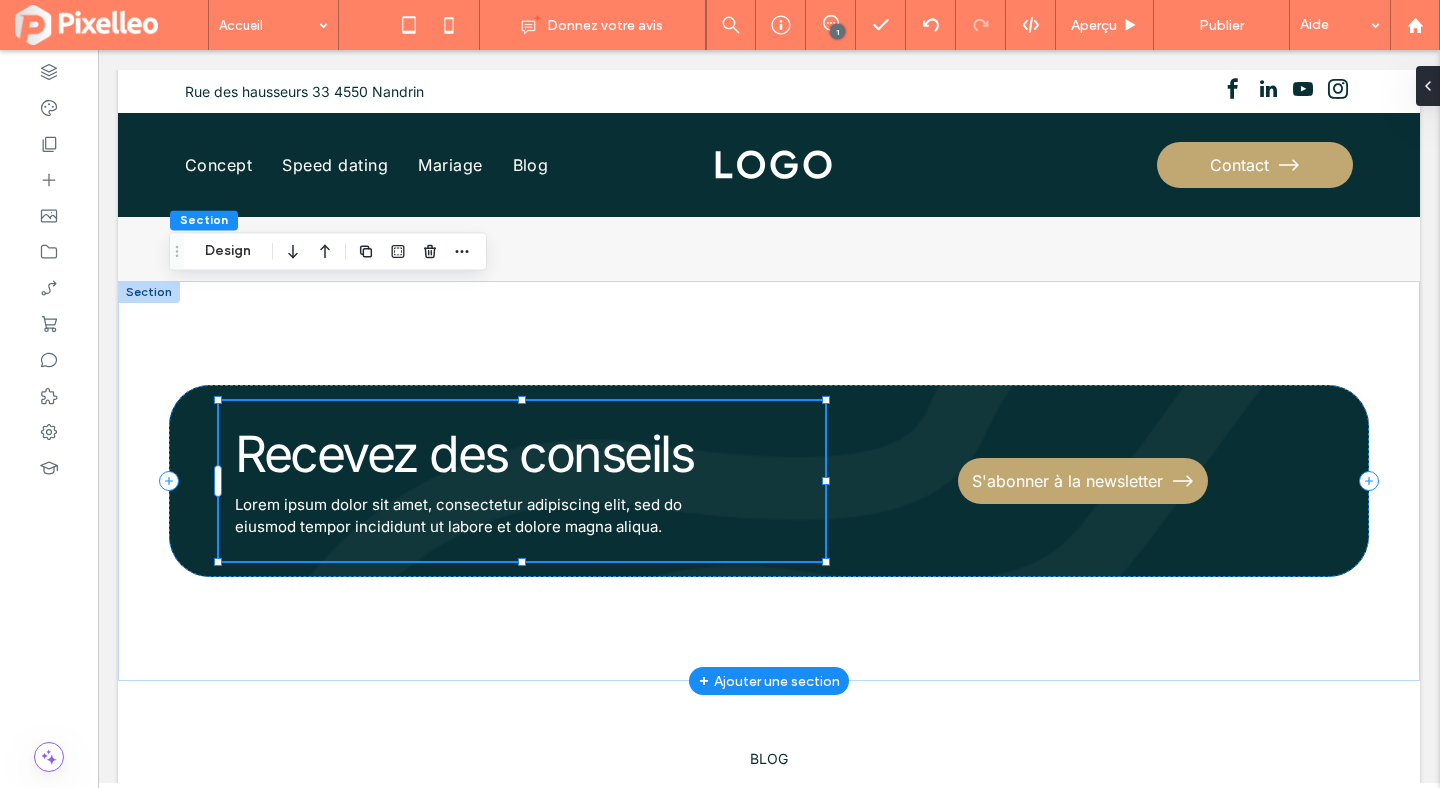 click on "Recevez des conseils" at bounding box center (464, 454) 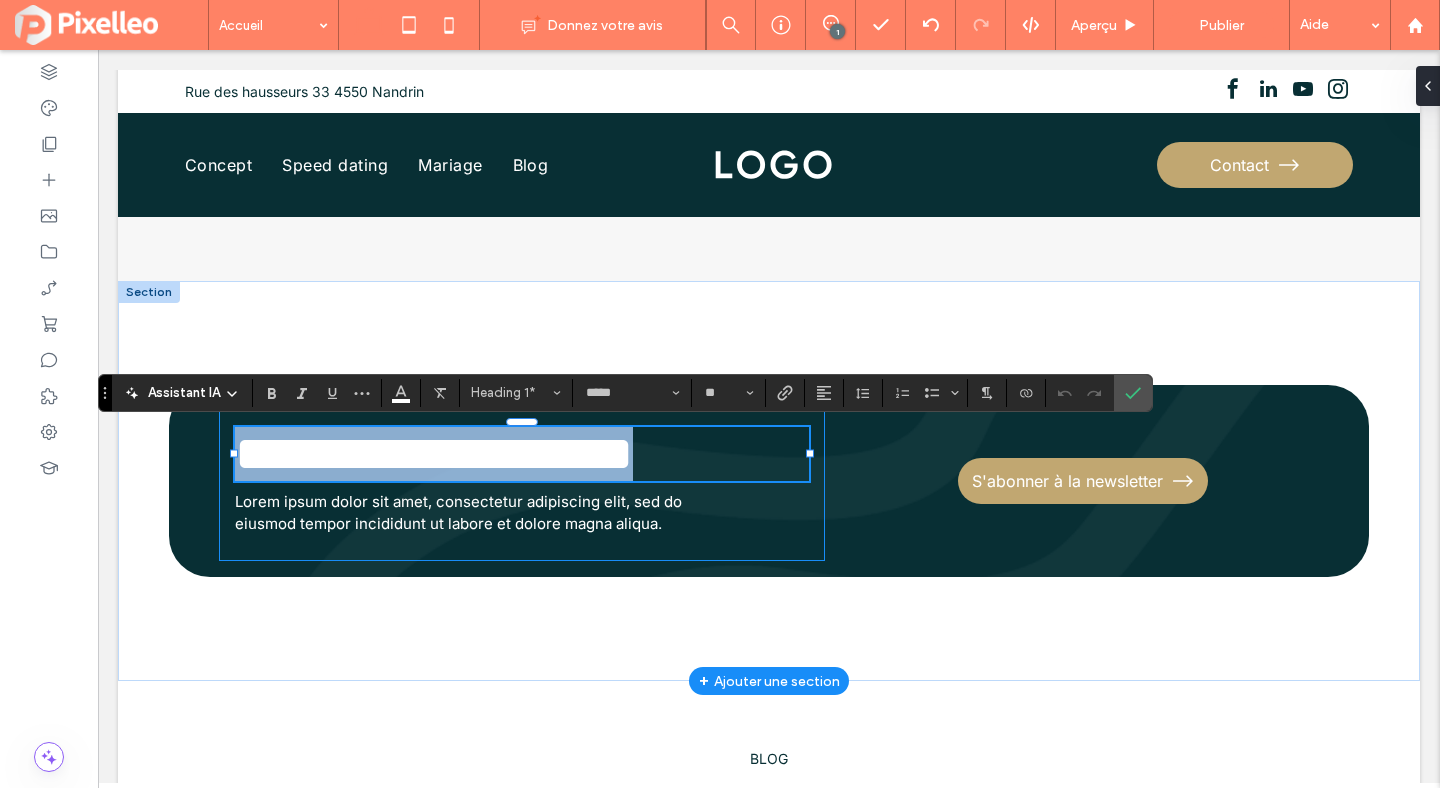 click on "**********" at bounding box center [434, 453] 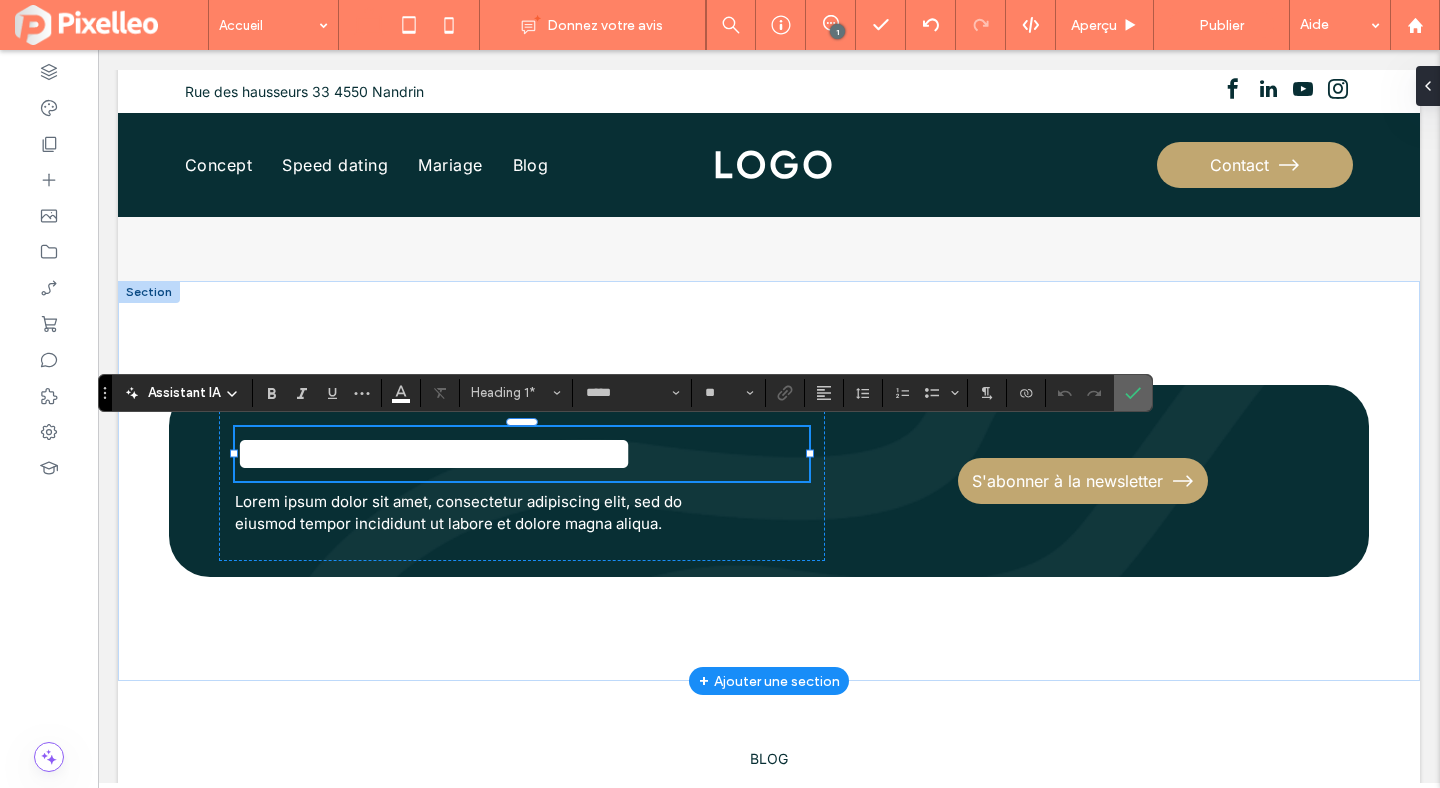 click 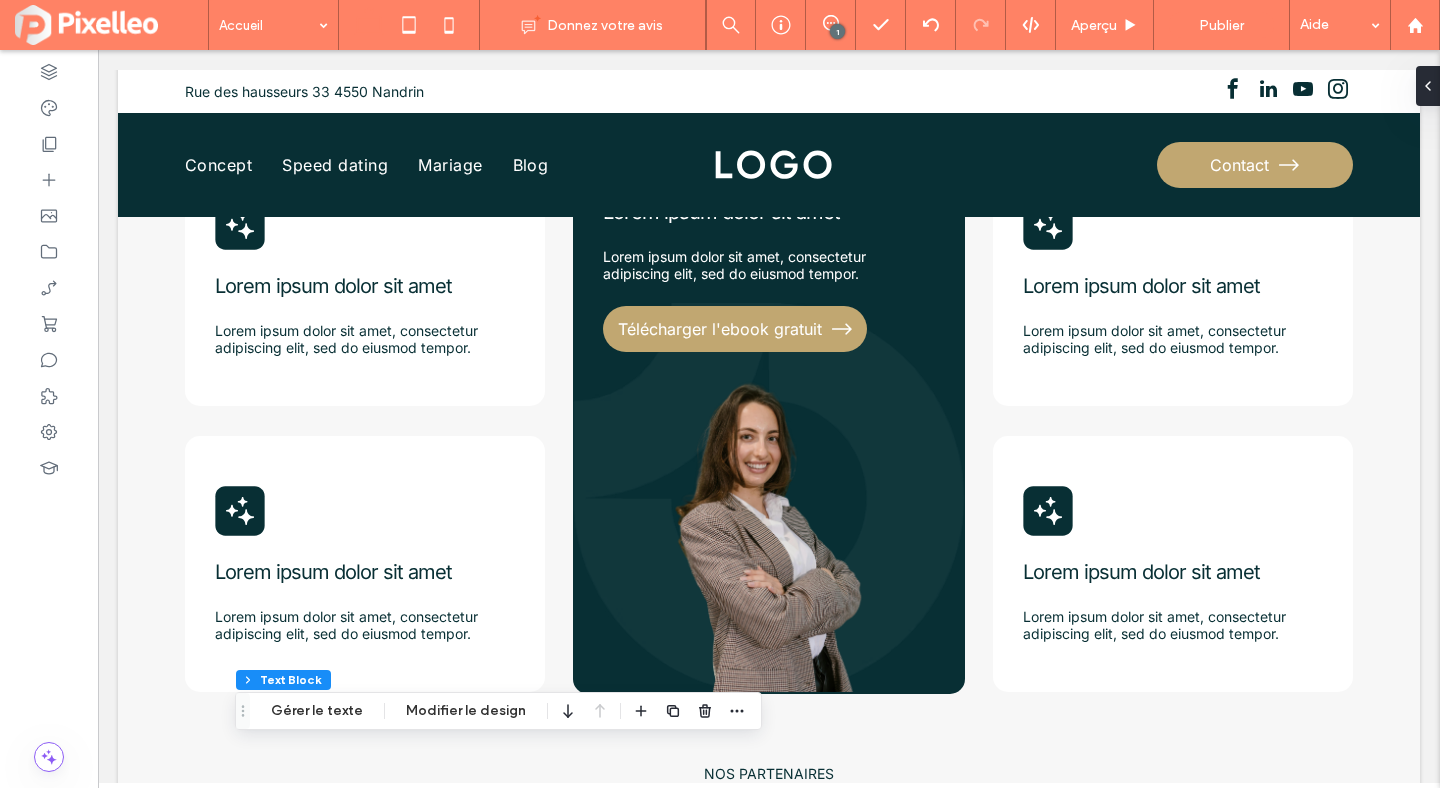 scroll, scrollTop: 0, scrollLeft: 0, axis: both 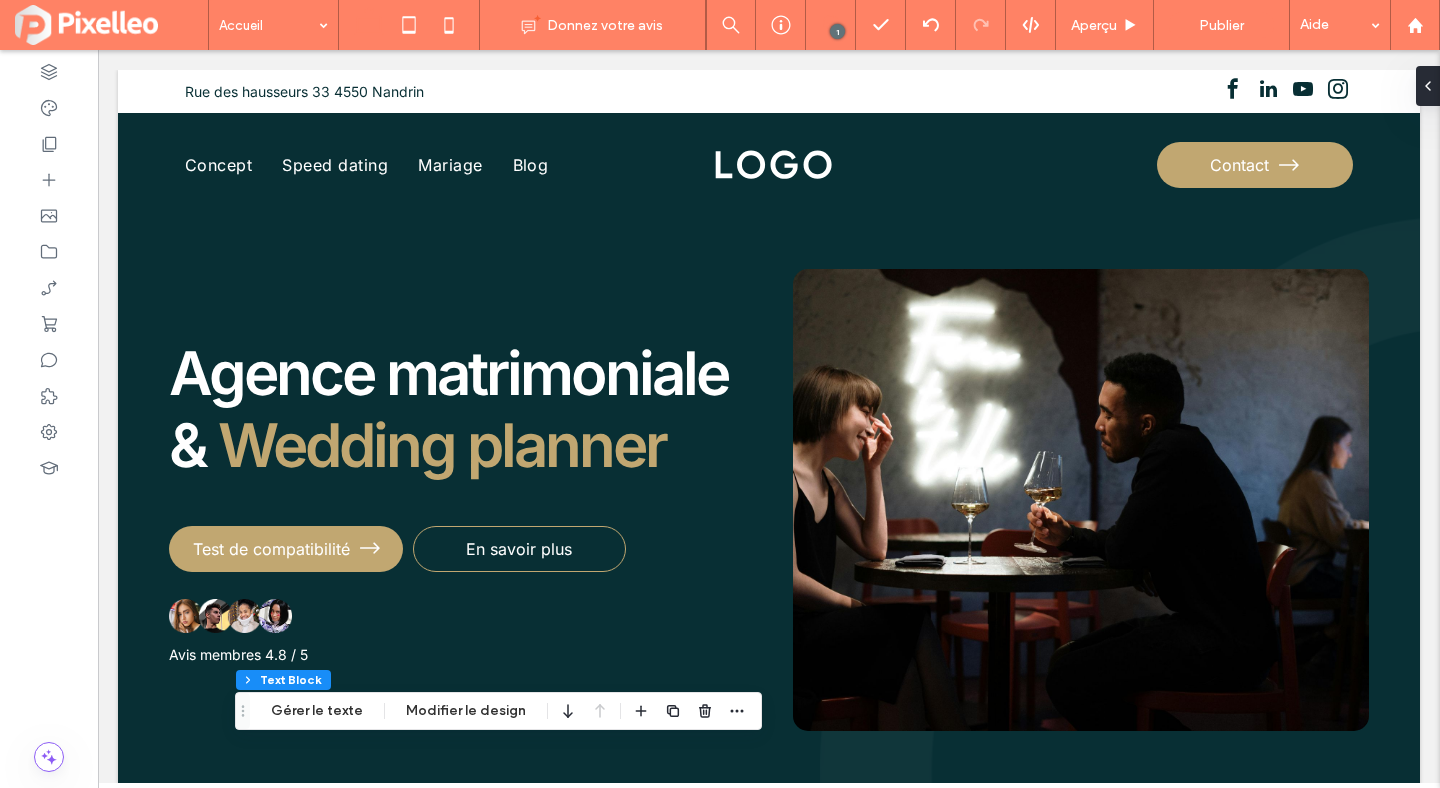 click at bounding box center [830, 23] 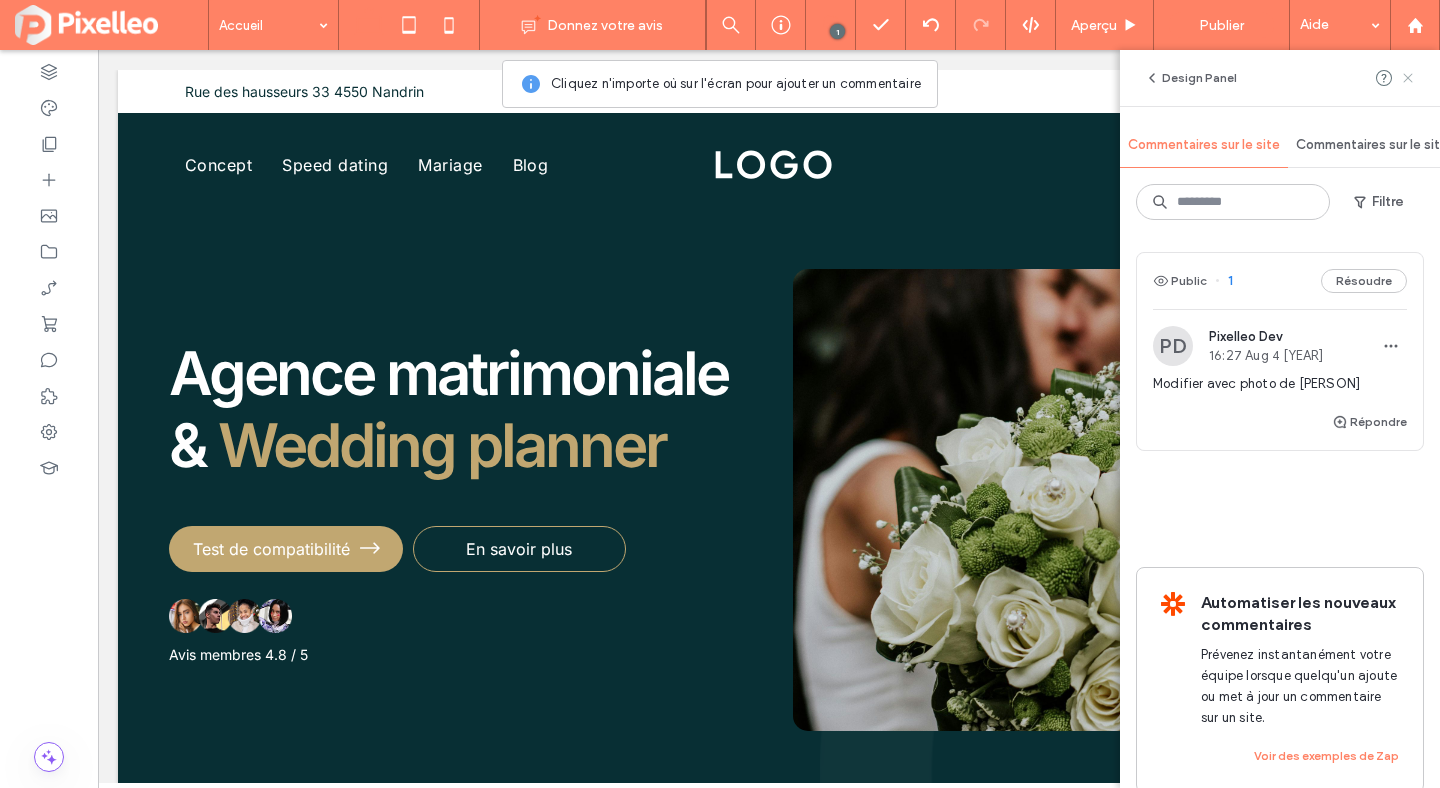click 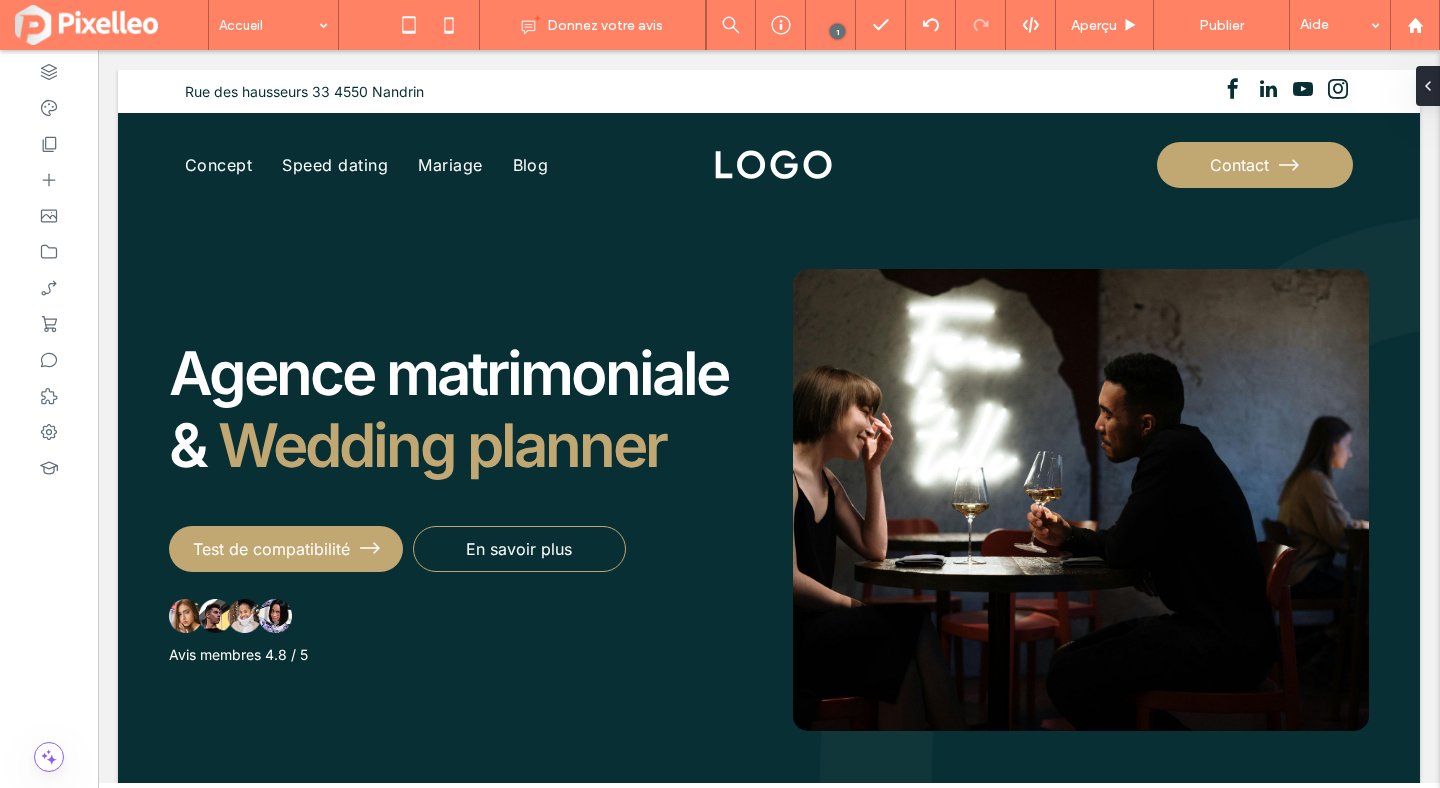 click at bounding box center [830, 23] 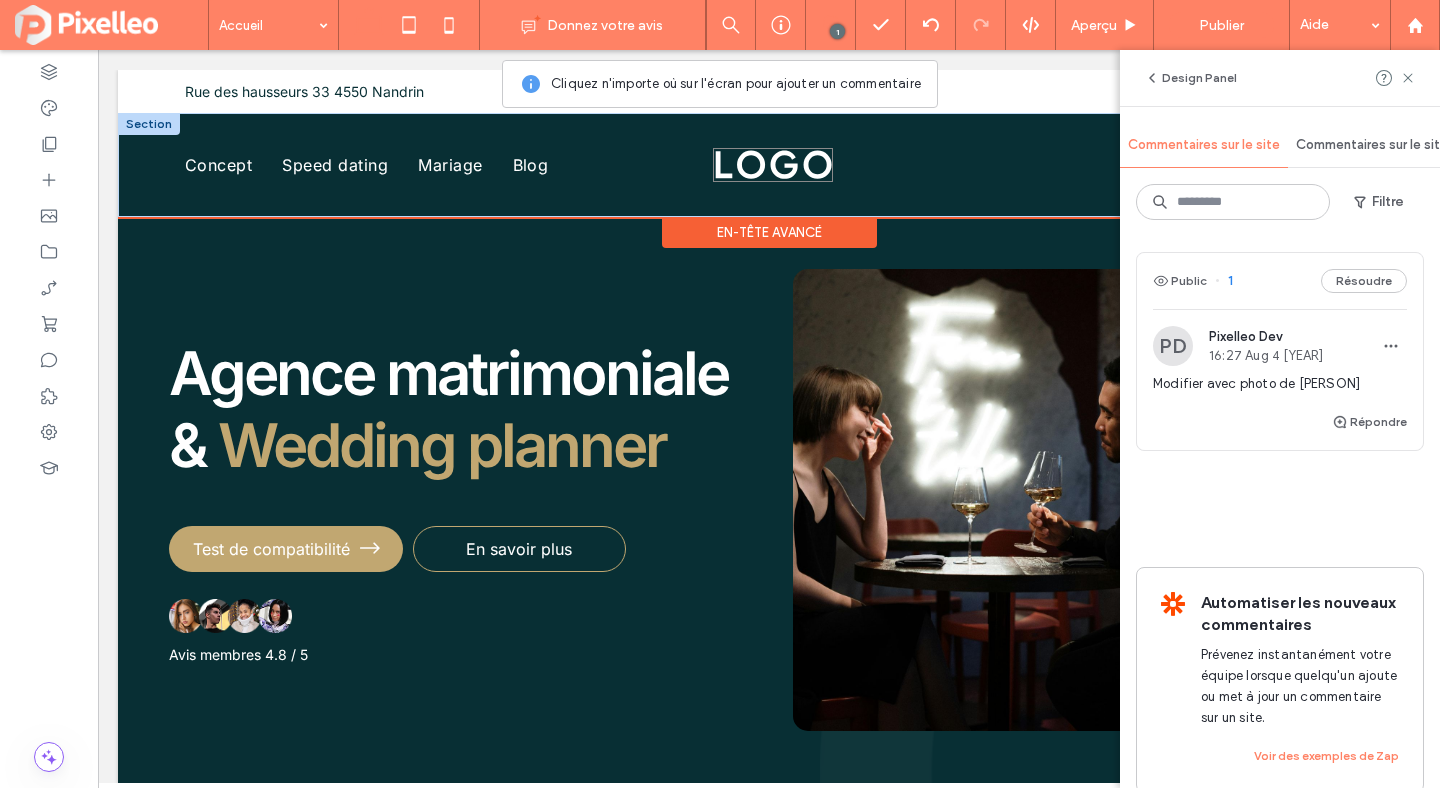 click at bounding box center (773, 165) 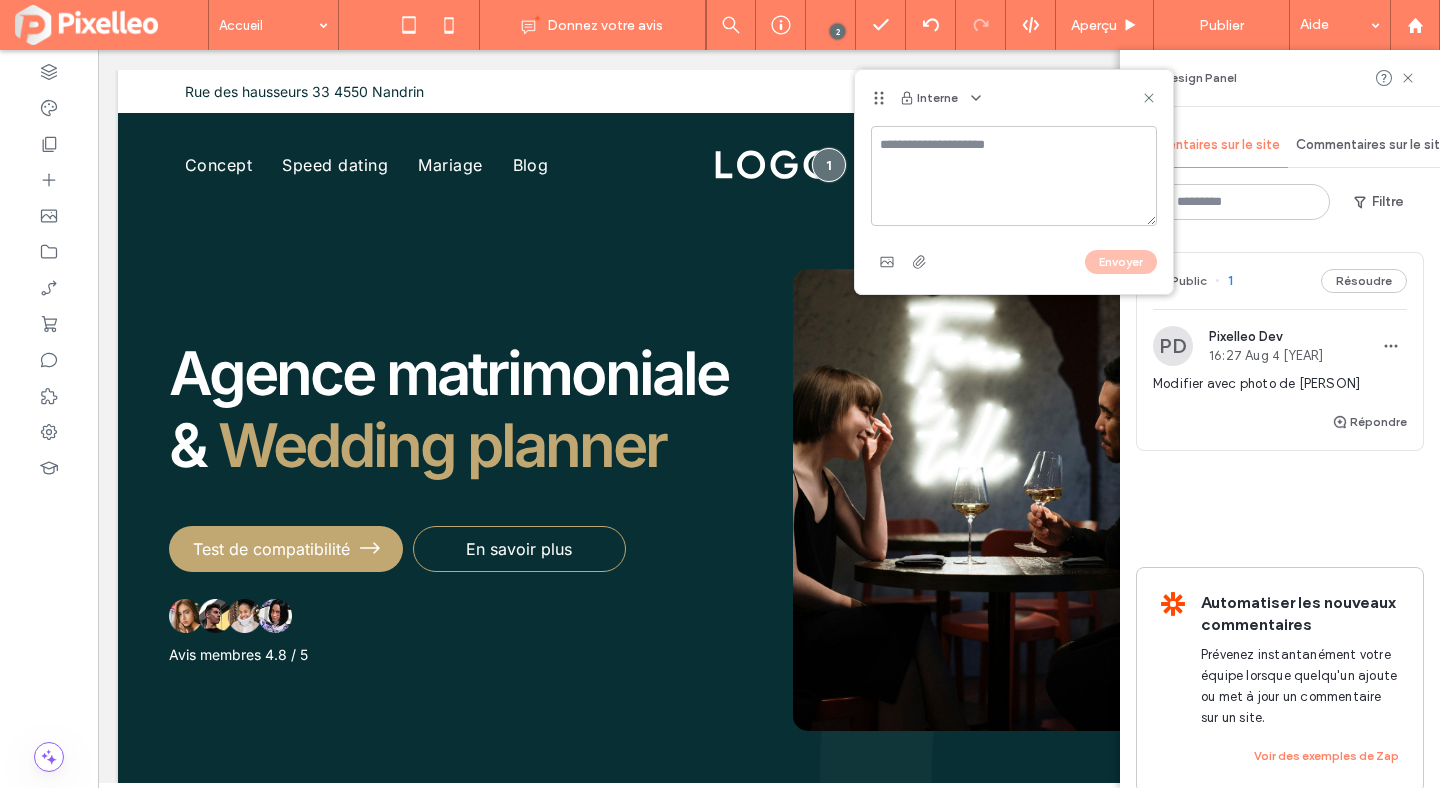 click at bounding box center [974, 98] 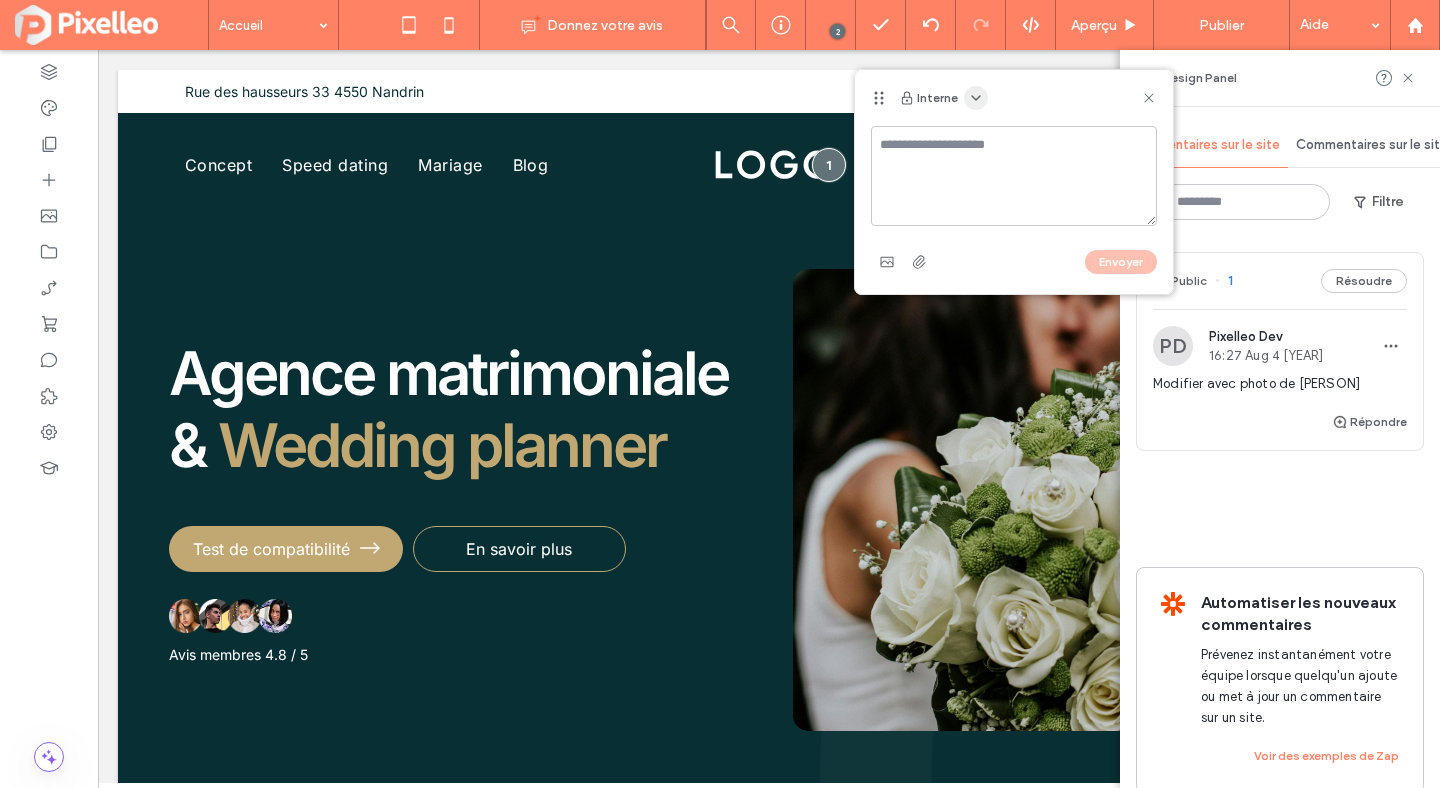 click 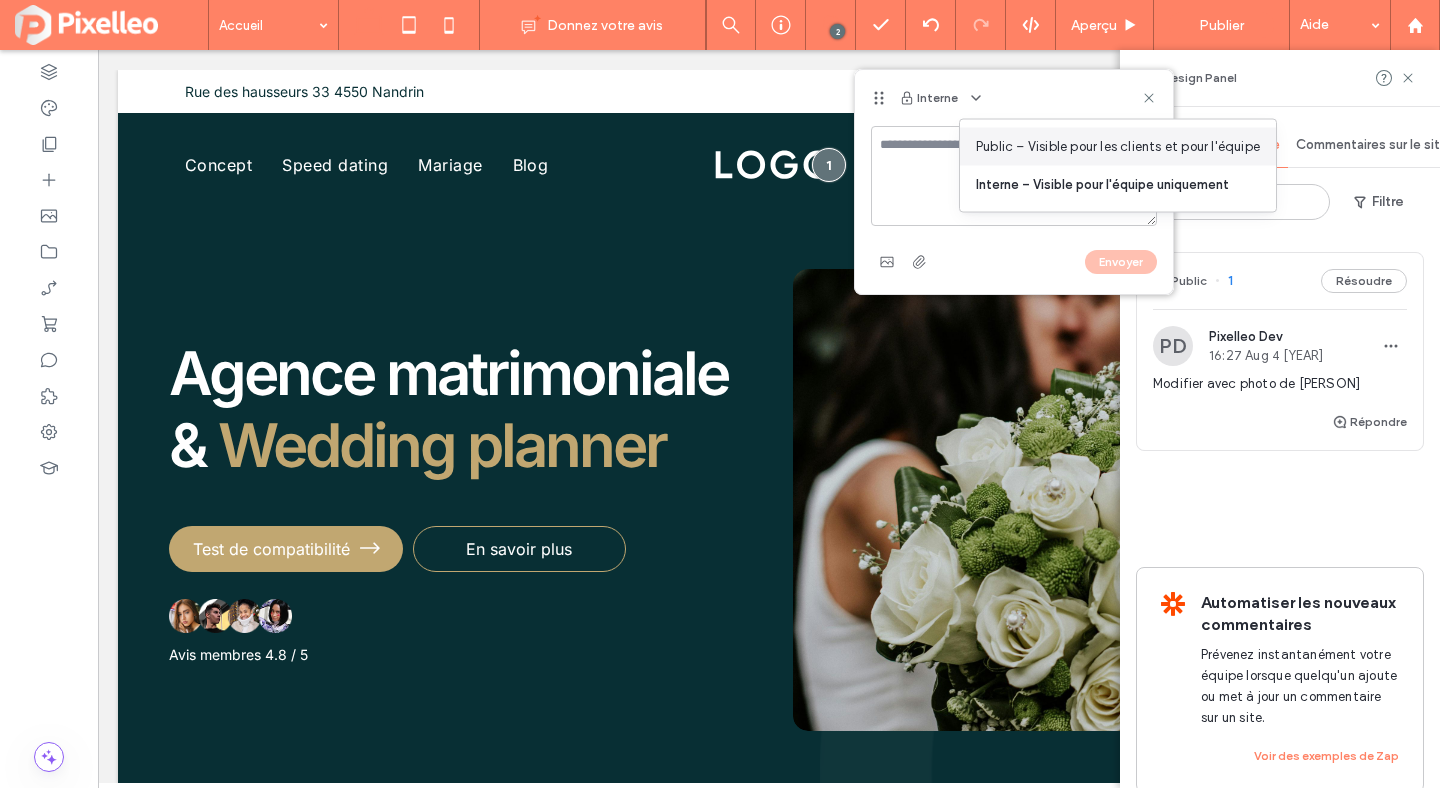 click on "Public – Visible pour les clients et pour l'équipe" at bounding box center (1118, 147) 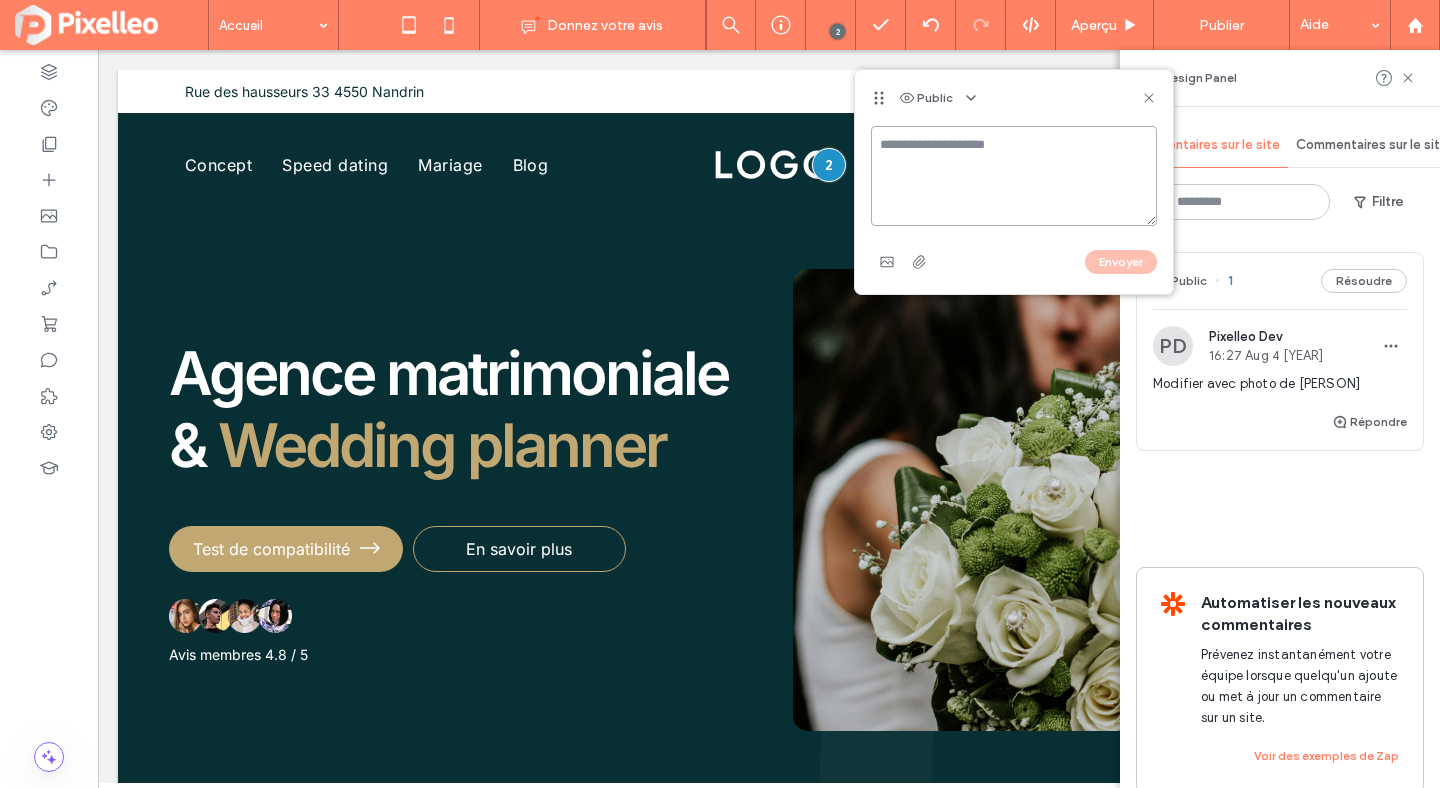click at bounding box center (1014, 176) 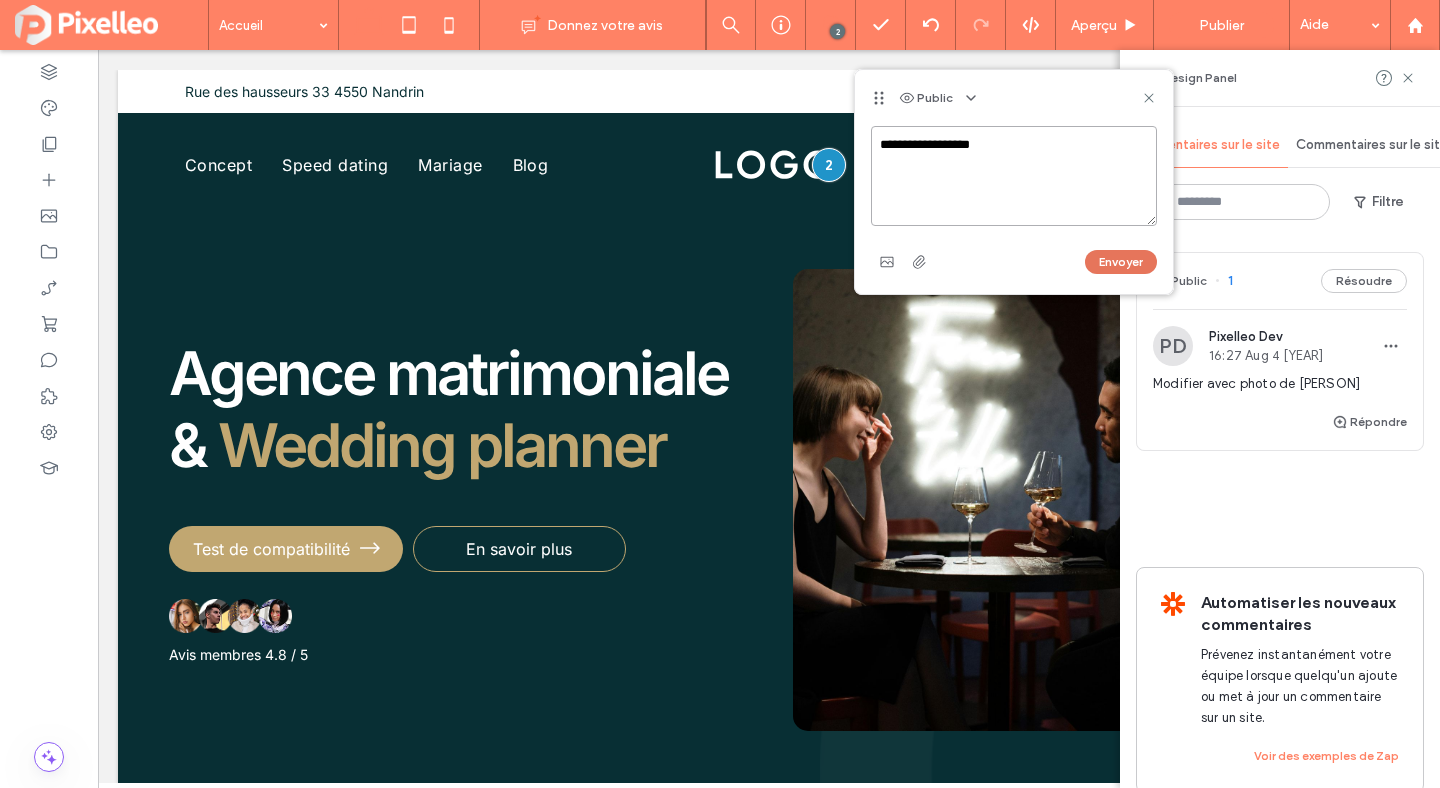type on "**********" 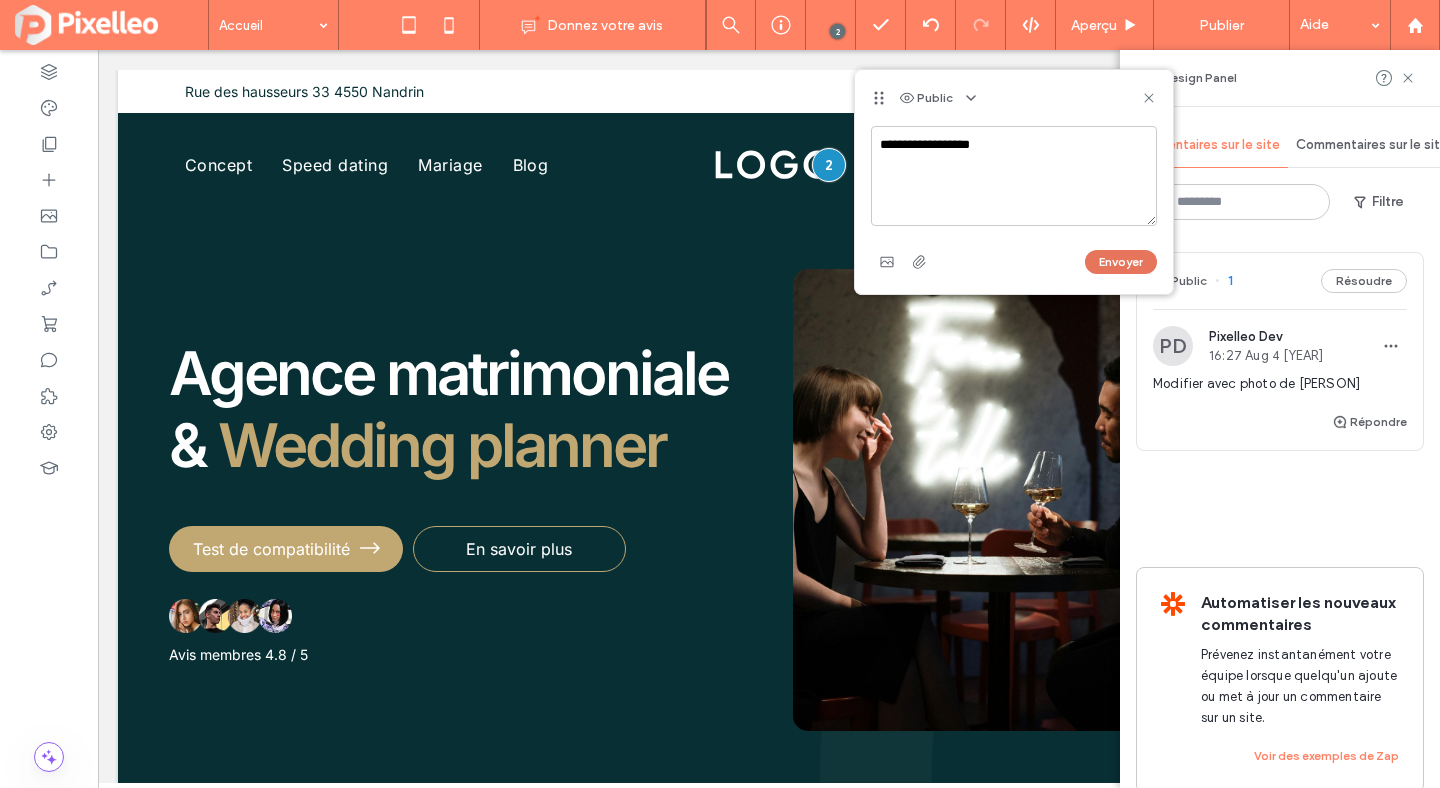 click on "Envoyer" at bounding box center (1121, 262) 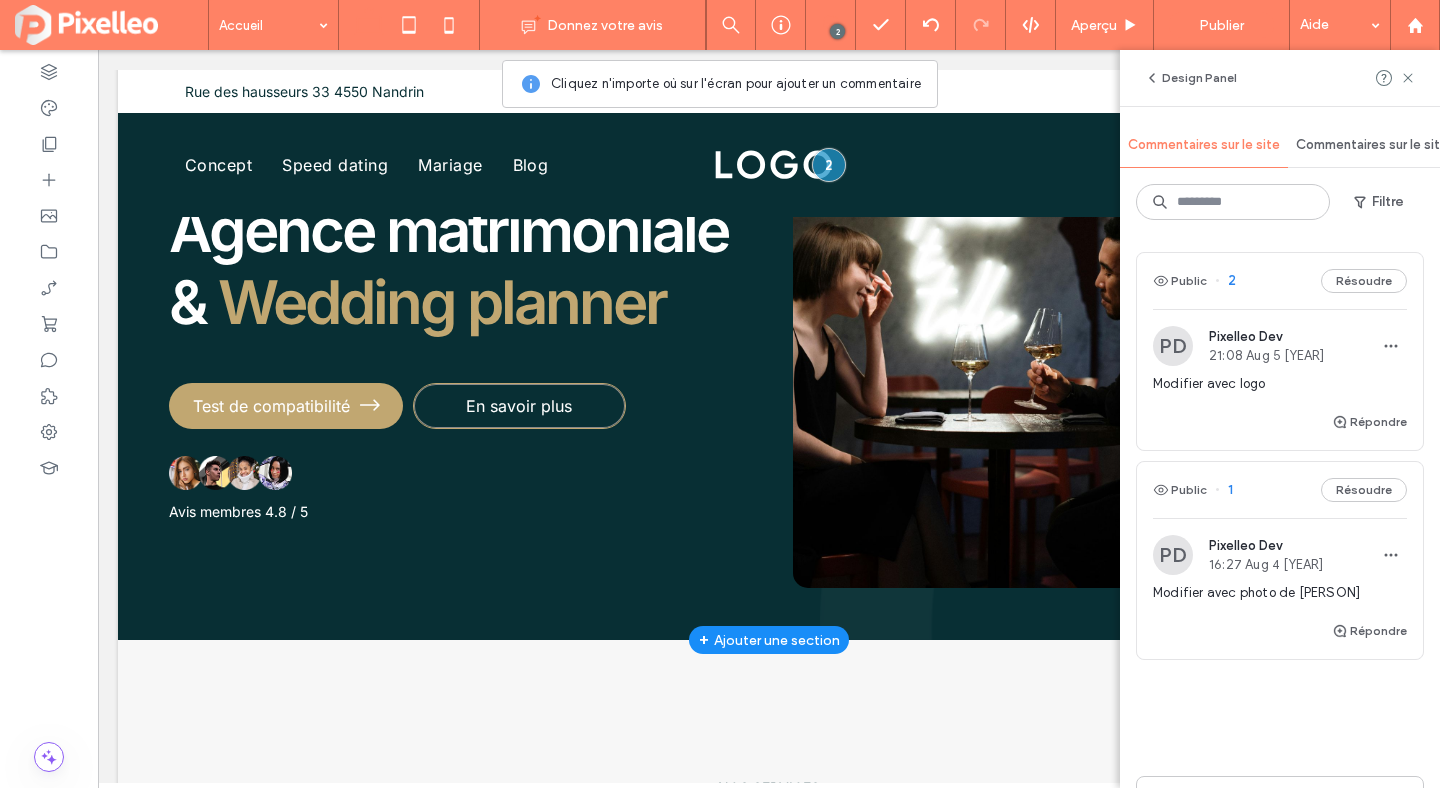 scroll, scrollTop: 189, scrollLeft: 0, axis: vertical 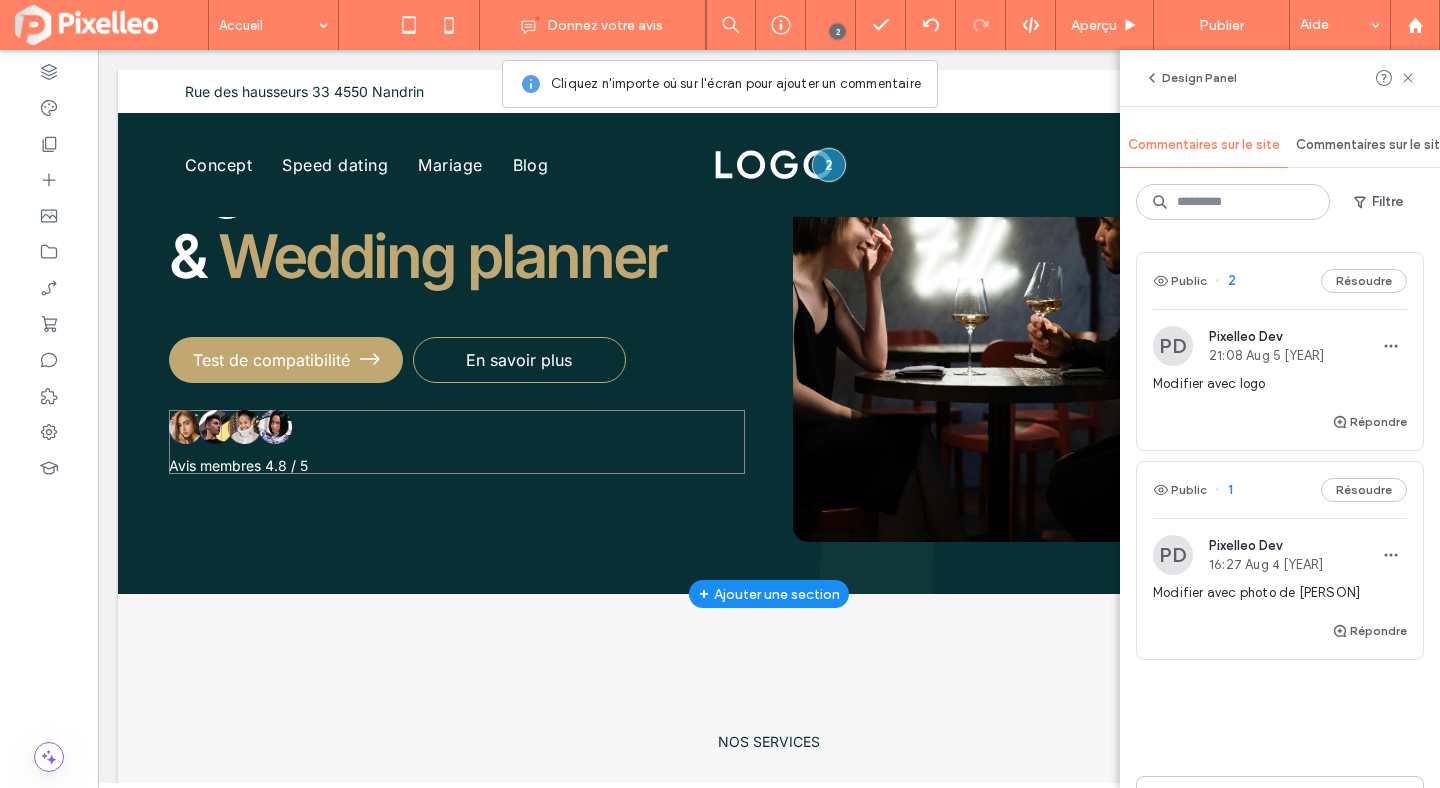 click on "Avis membres 4.8 / 5" at bounding box center (457, 442) 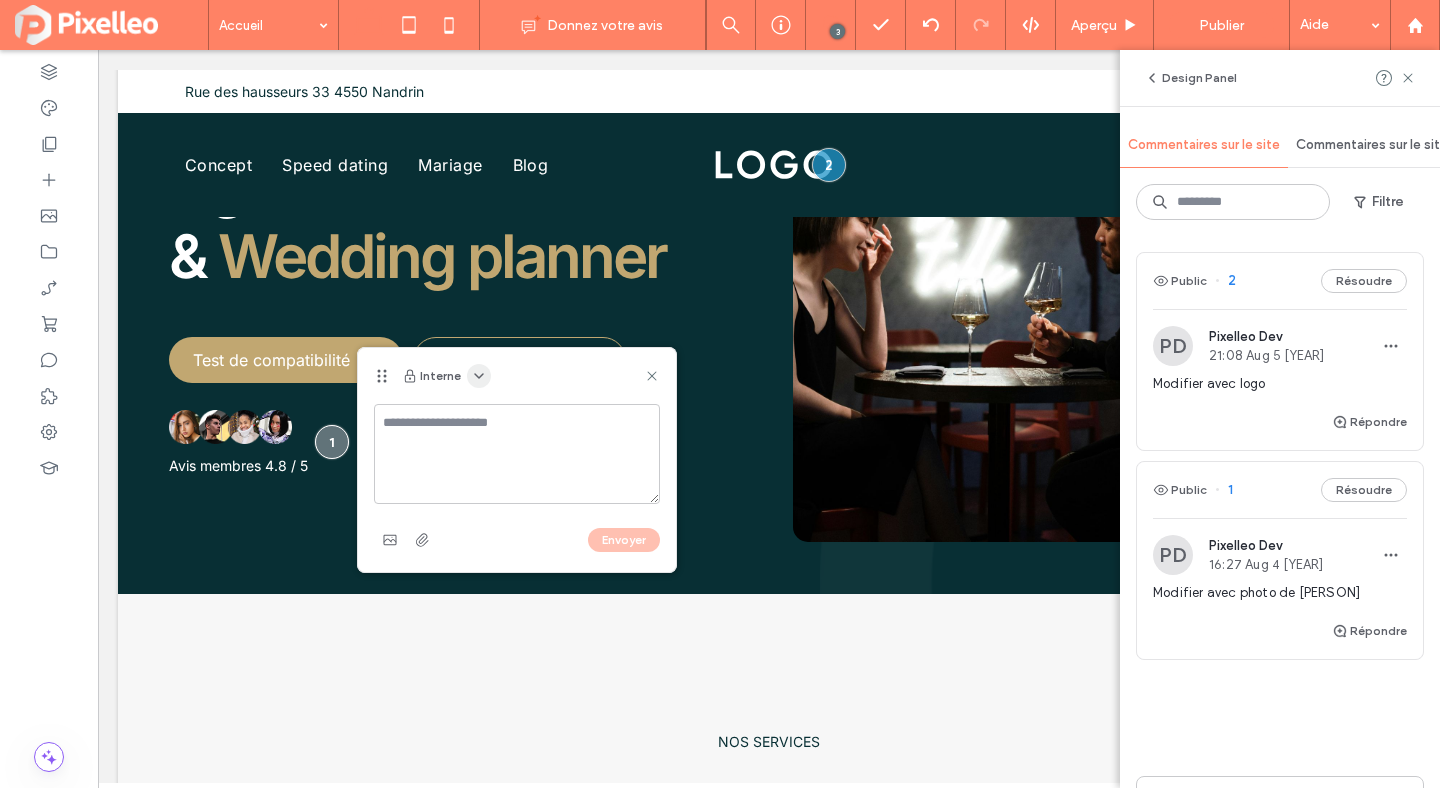 click 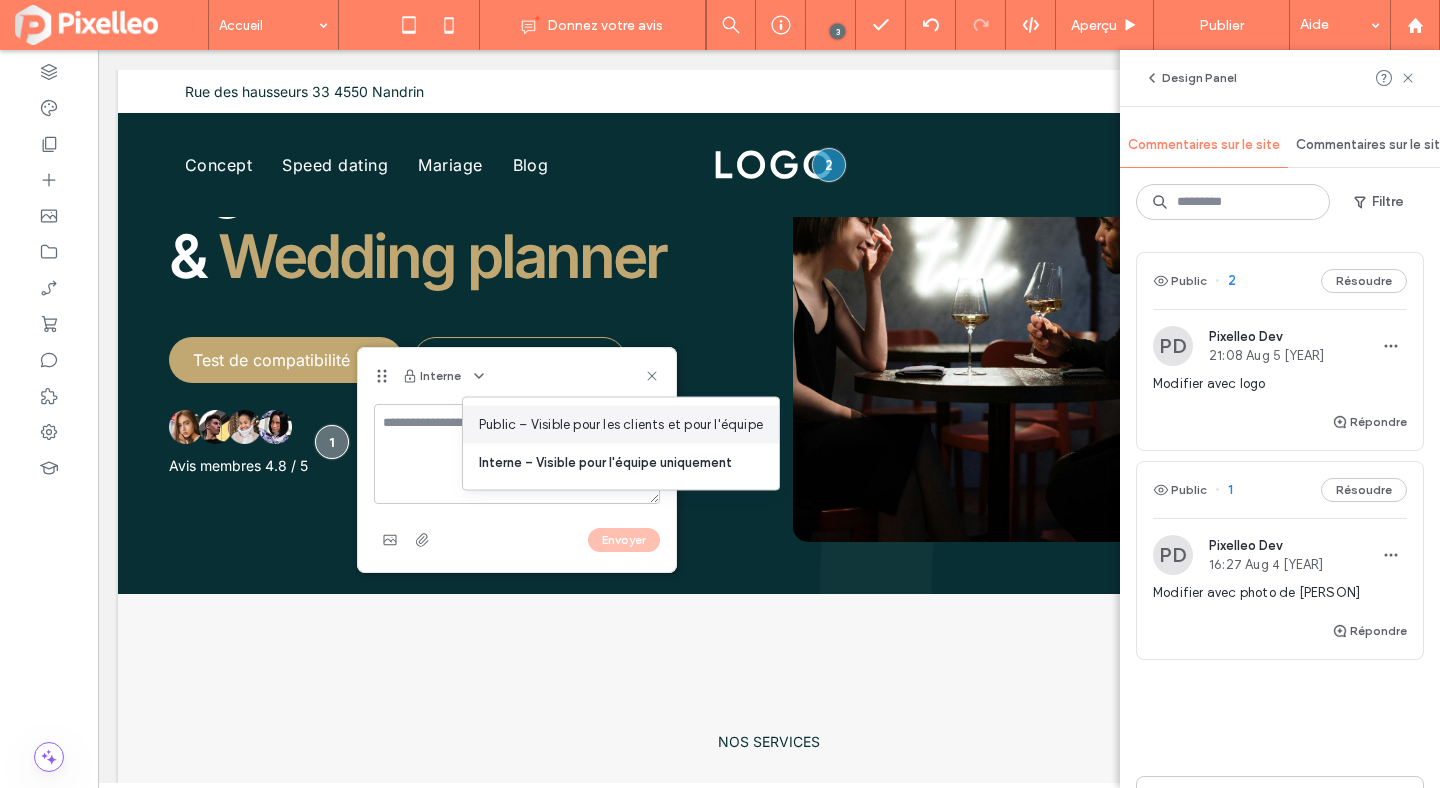 click on "Public – Visible pour les clients et pour l'équipe" at bounding box center [621, 425] 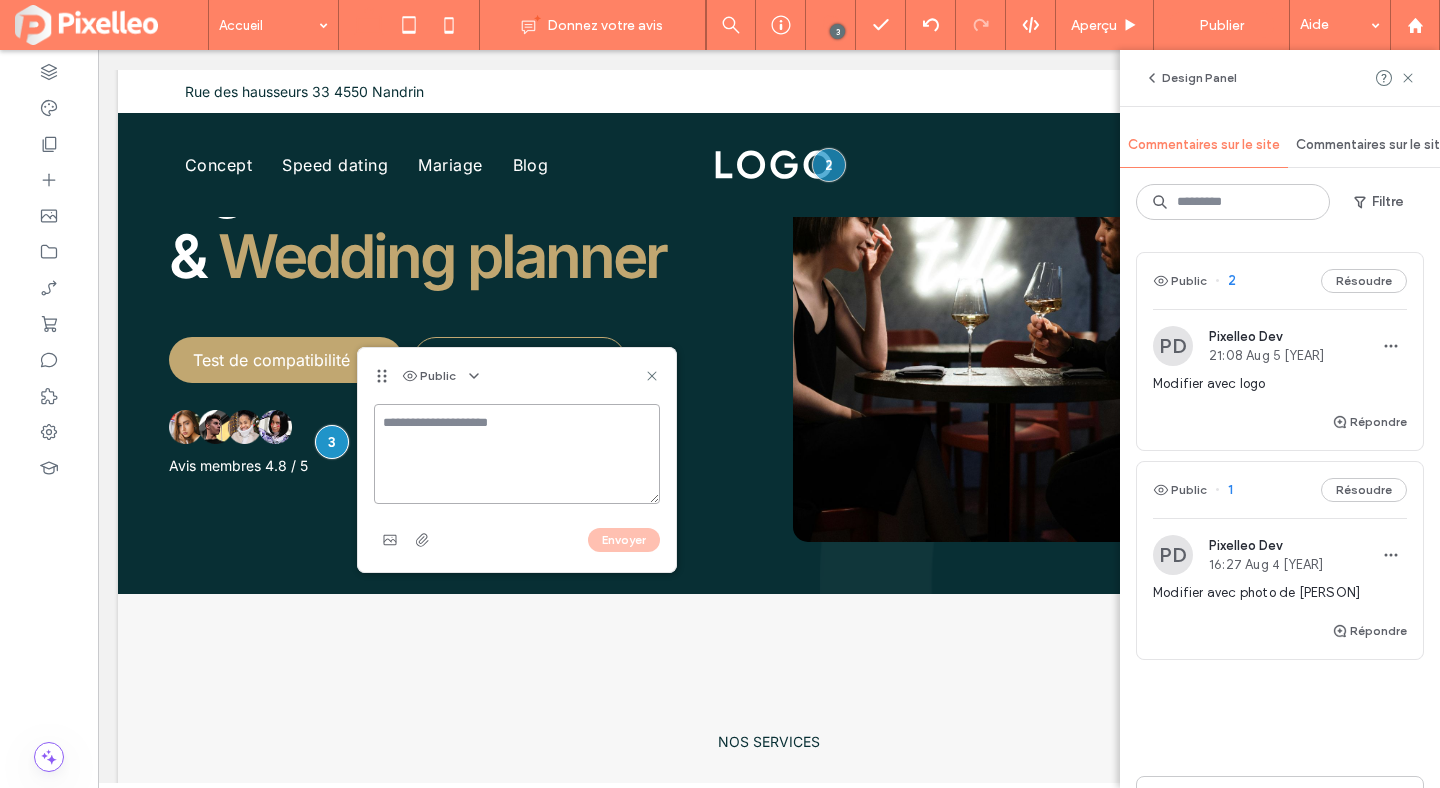 click at bounding box center (517, 454) 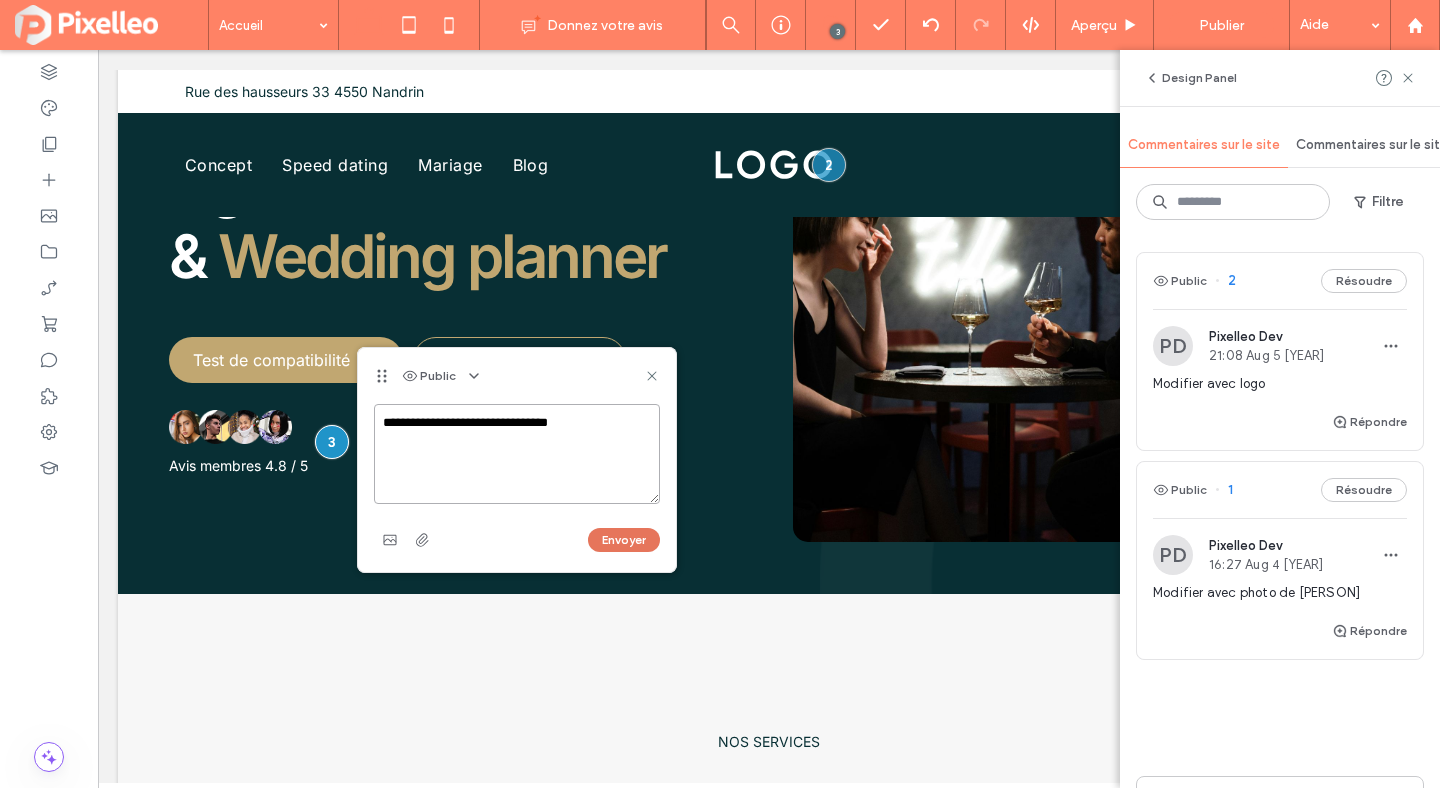 type on "**********" 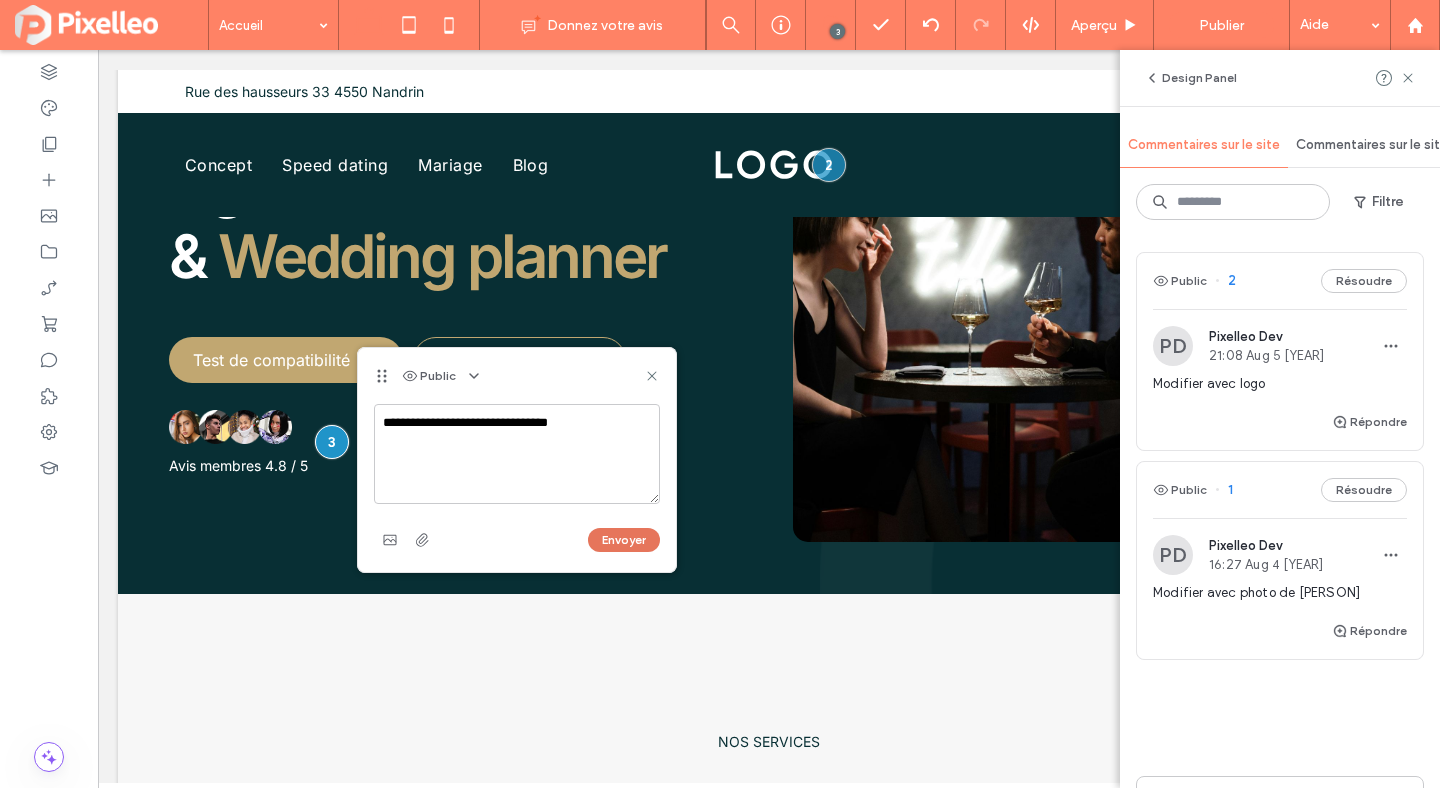 click on "Envoyer" at bounding box center (624, 540) 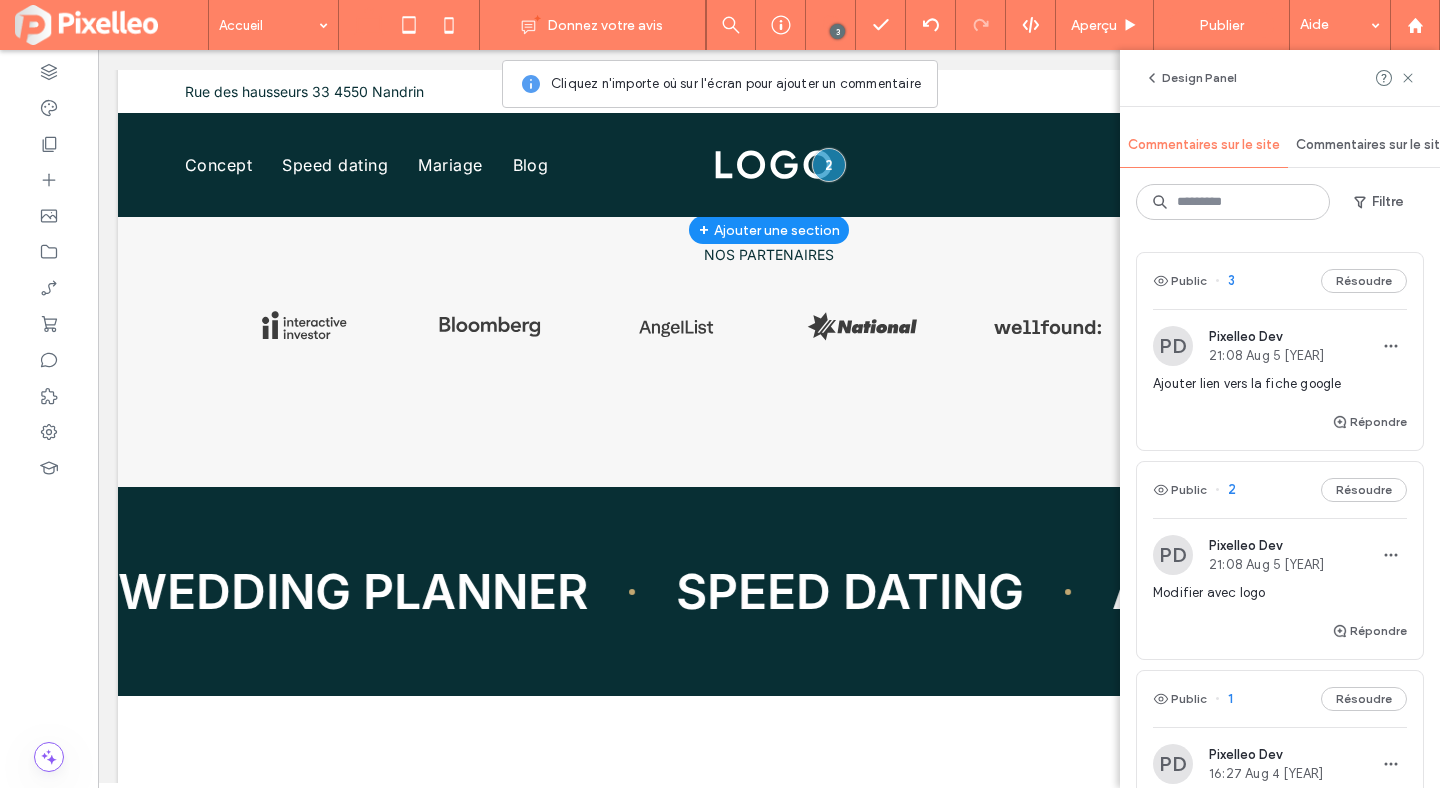 scroll, scrollTop: 1472, scrollLeft: 0, axis: vertical 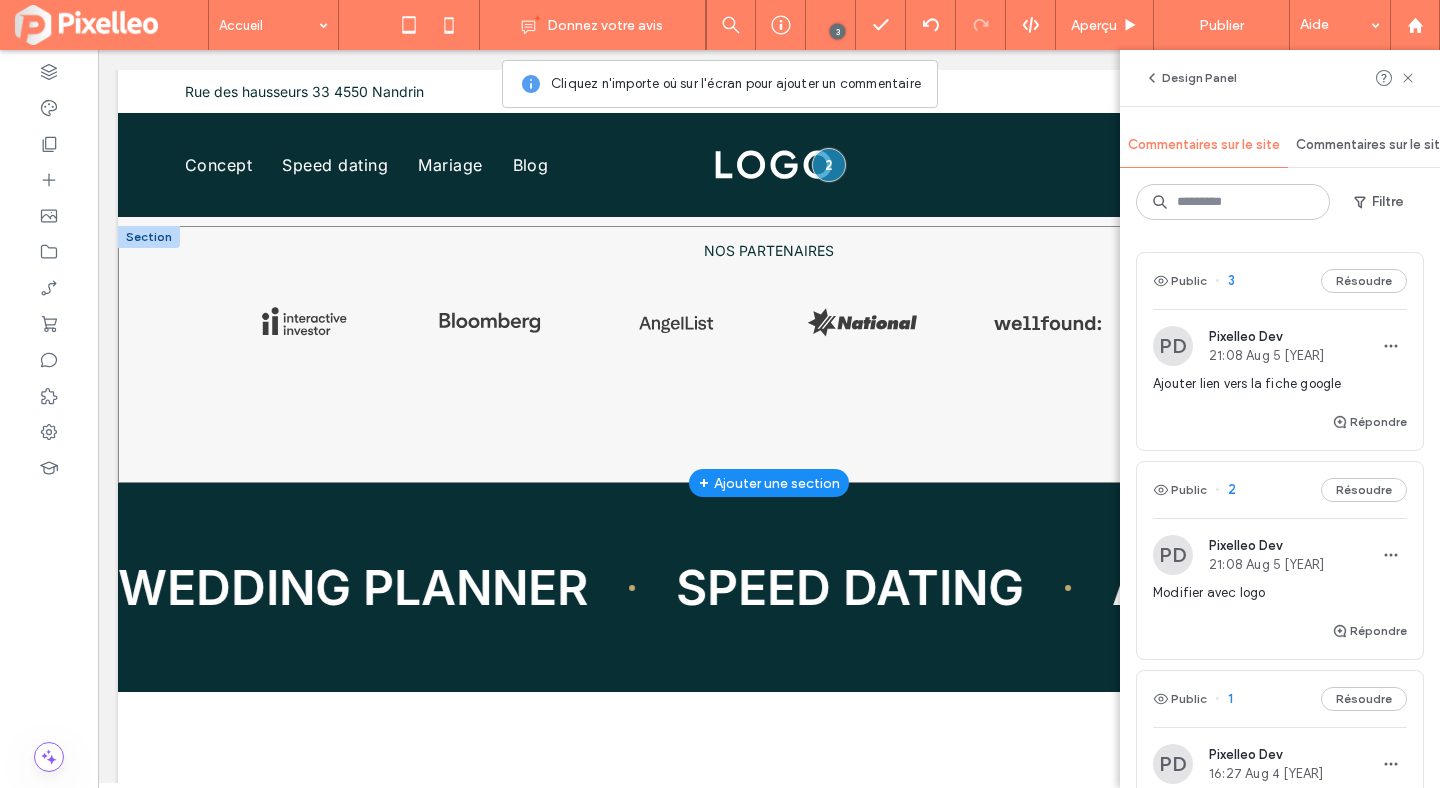 click on "NOS PARTENAIRES
Button
Button
Button
Button
Button
Button
Afficher davantage" at bounding box center [769, 354] 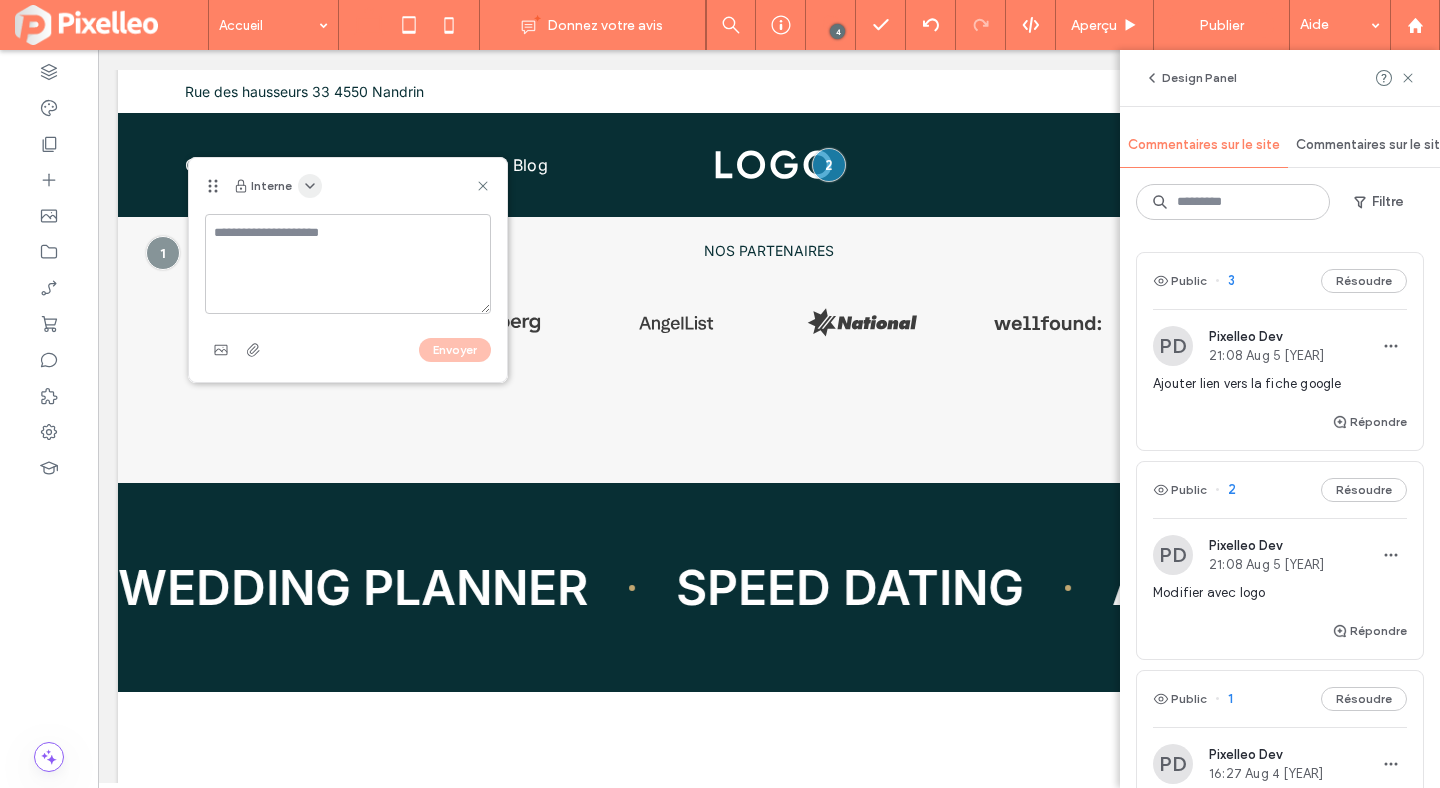 click 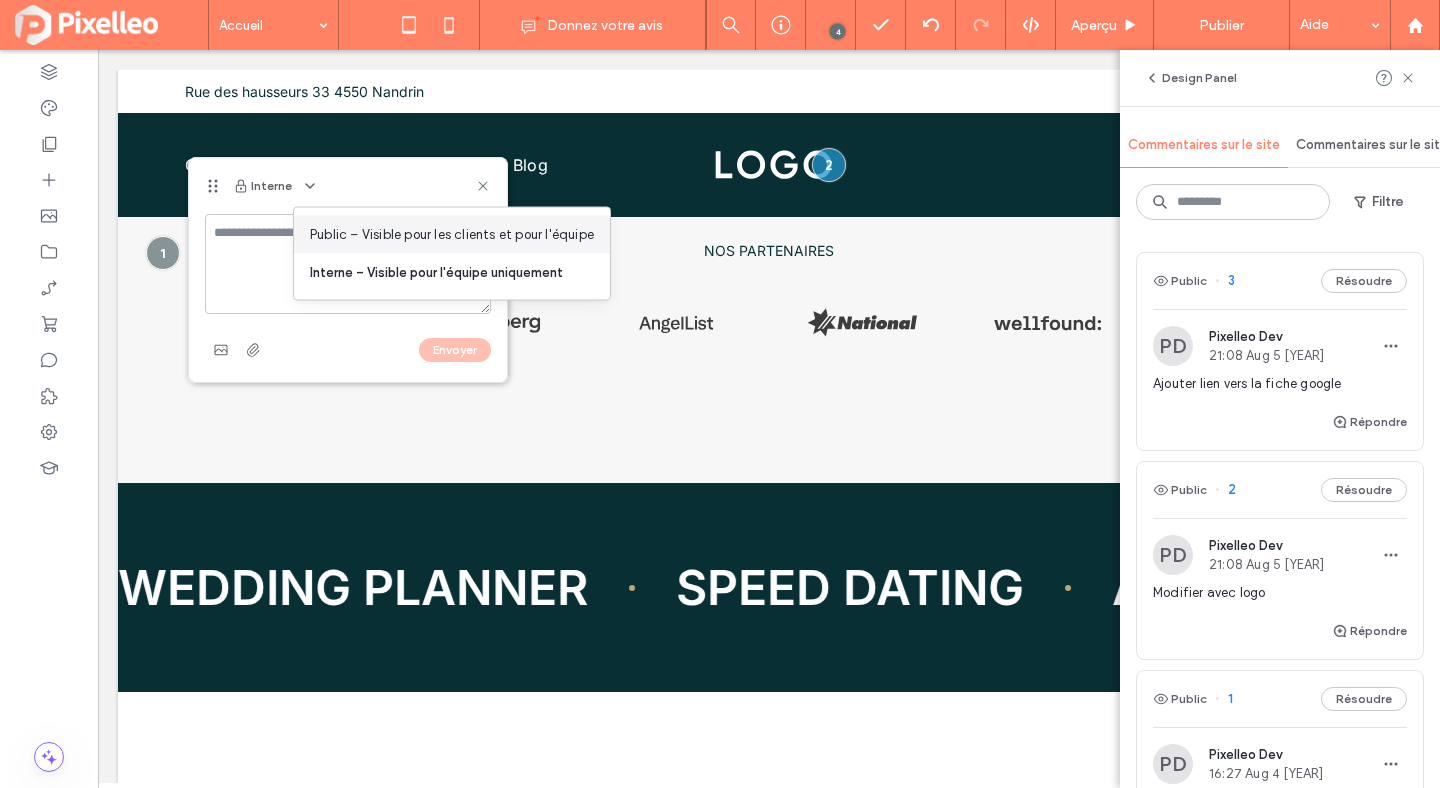 click on "Public – Visible pour les clients et pour l'équipe" at bounding box center (452, 235) 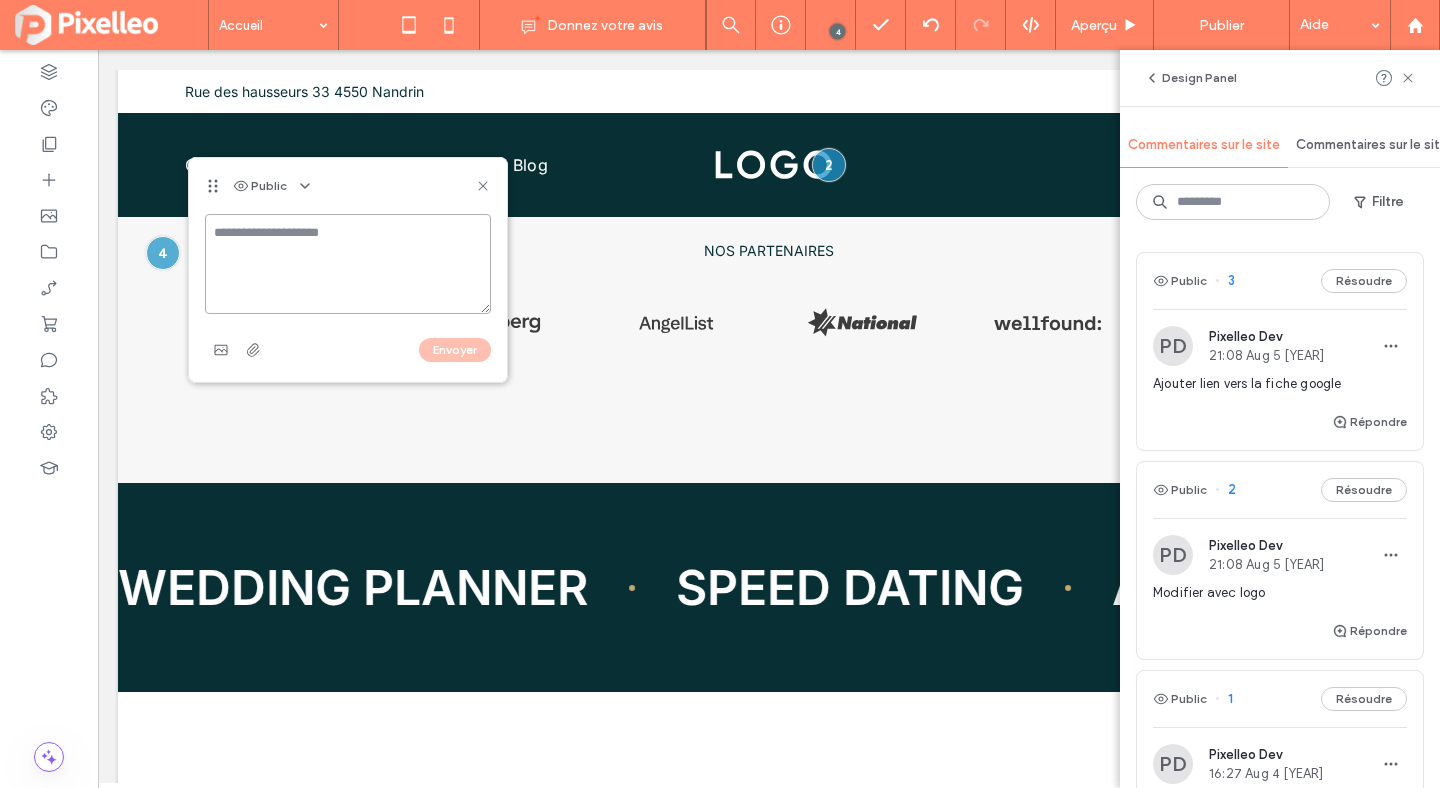 click at bounding box center (348, 264) 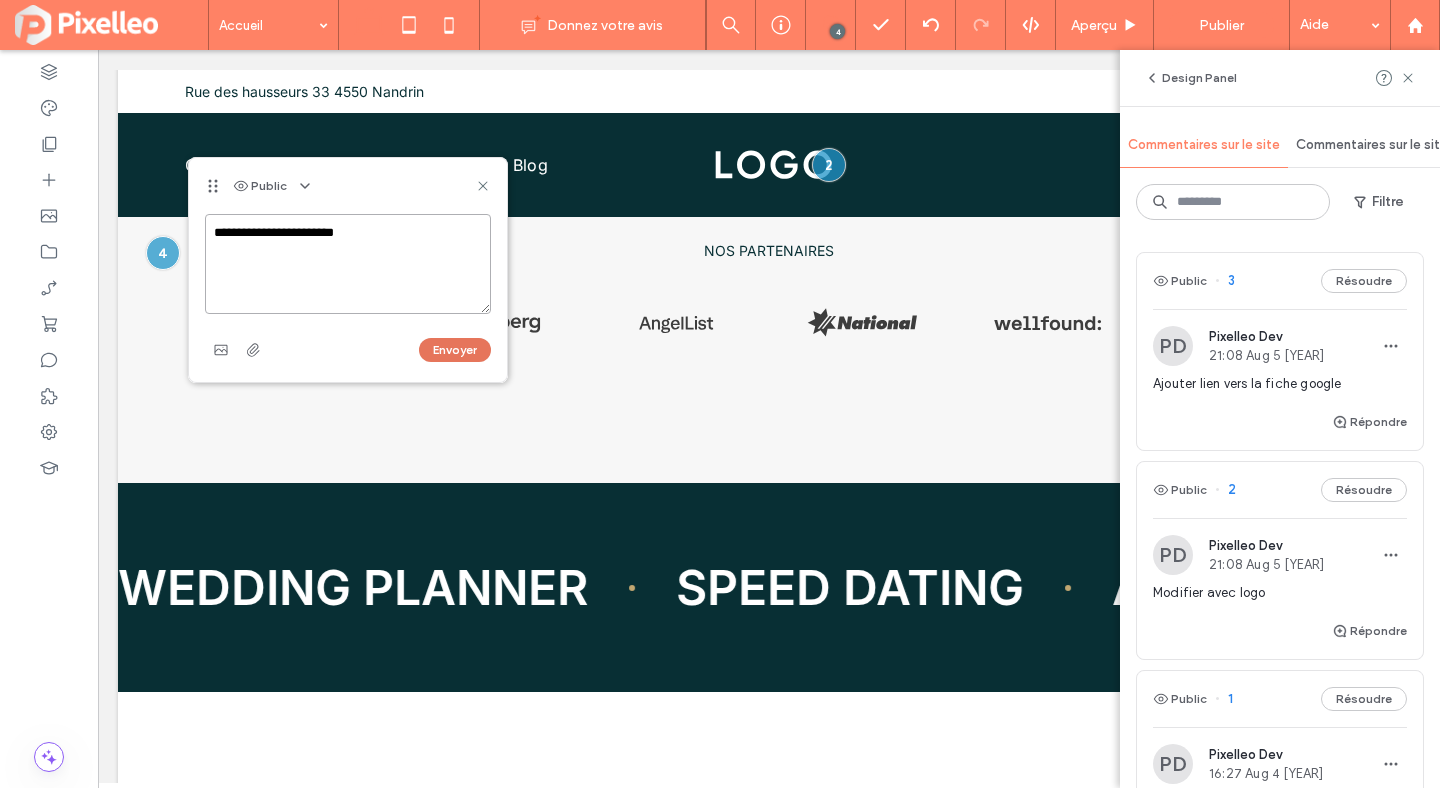 type on "**********" 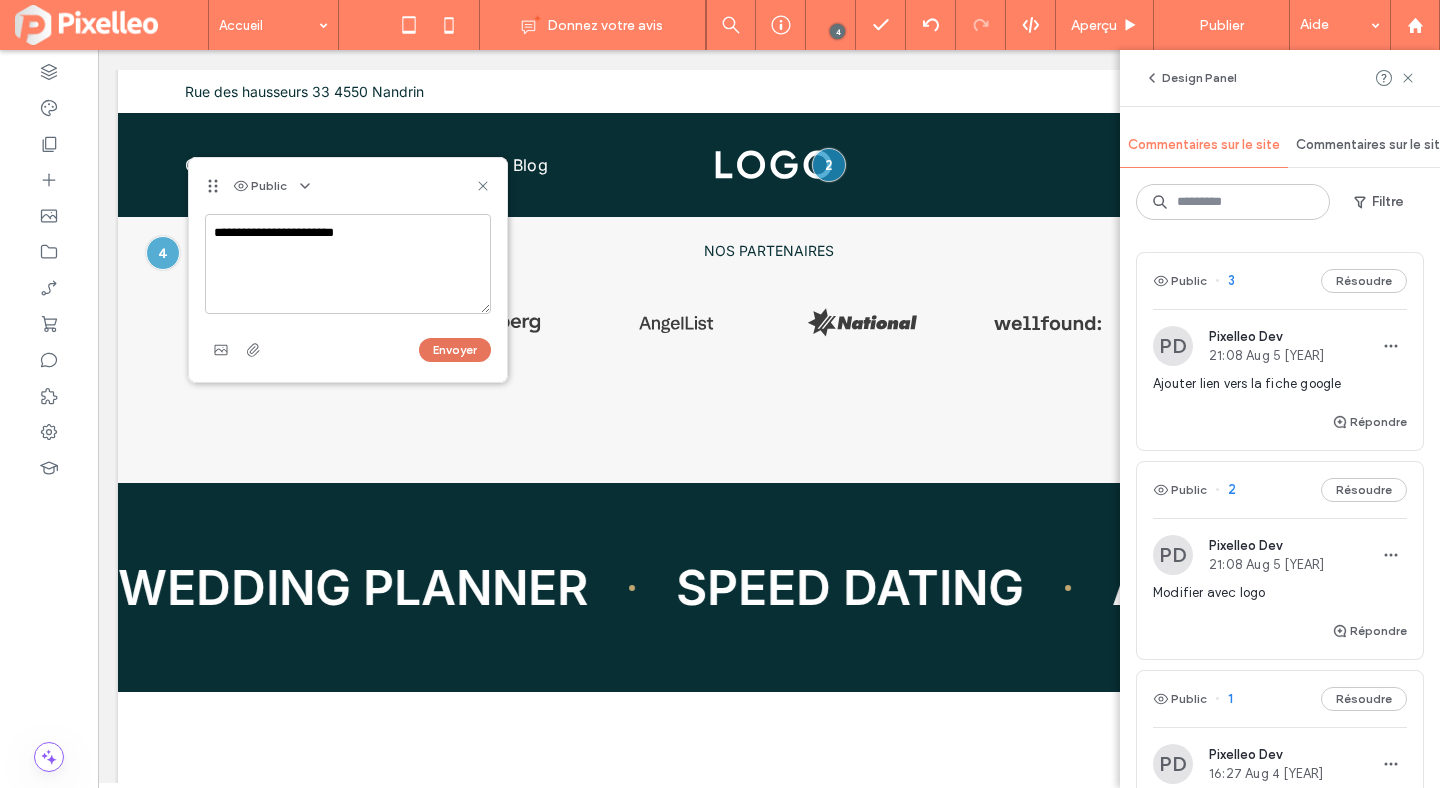 click on "Envoyer" at bounding box center [455, 350] 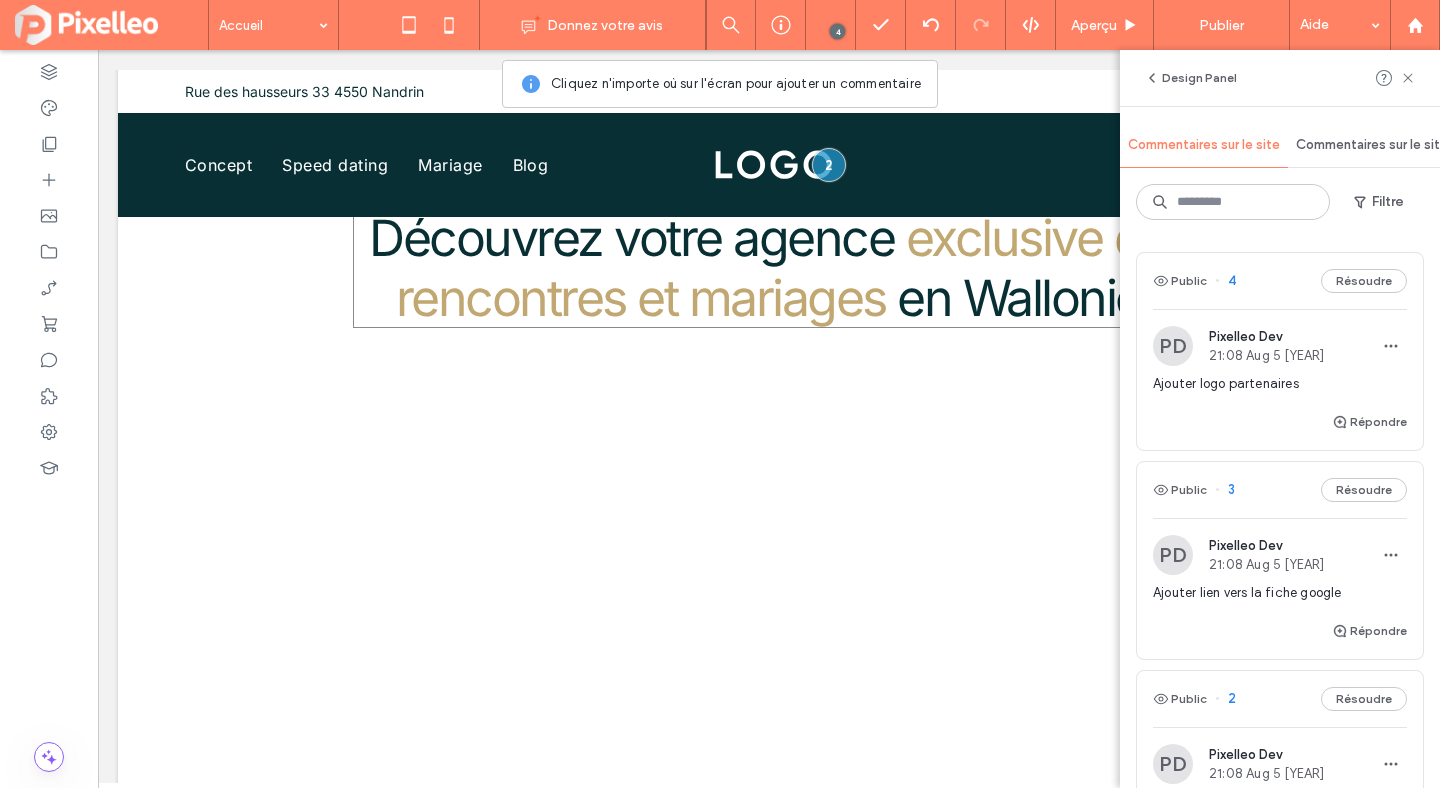 scroll, scrollTop: 2140, scrollLeft: 0, axis: vertical 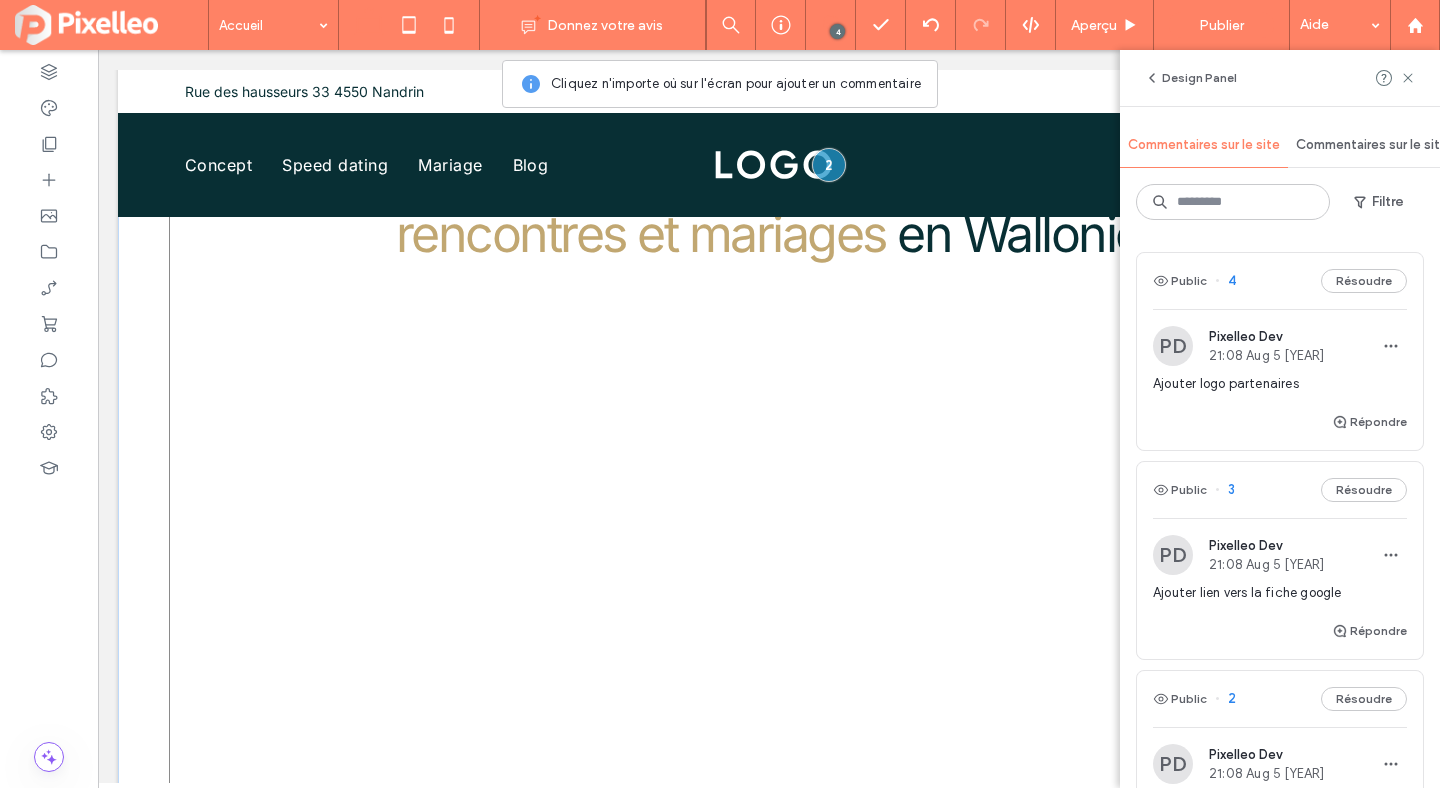 click on "Découvrez votre agence
exclusive de rencontres et mariages   en Wallonie
Appel de découverte" at bounding box center (769, 507) 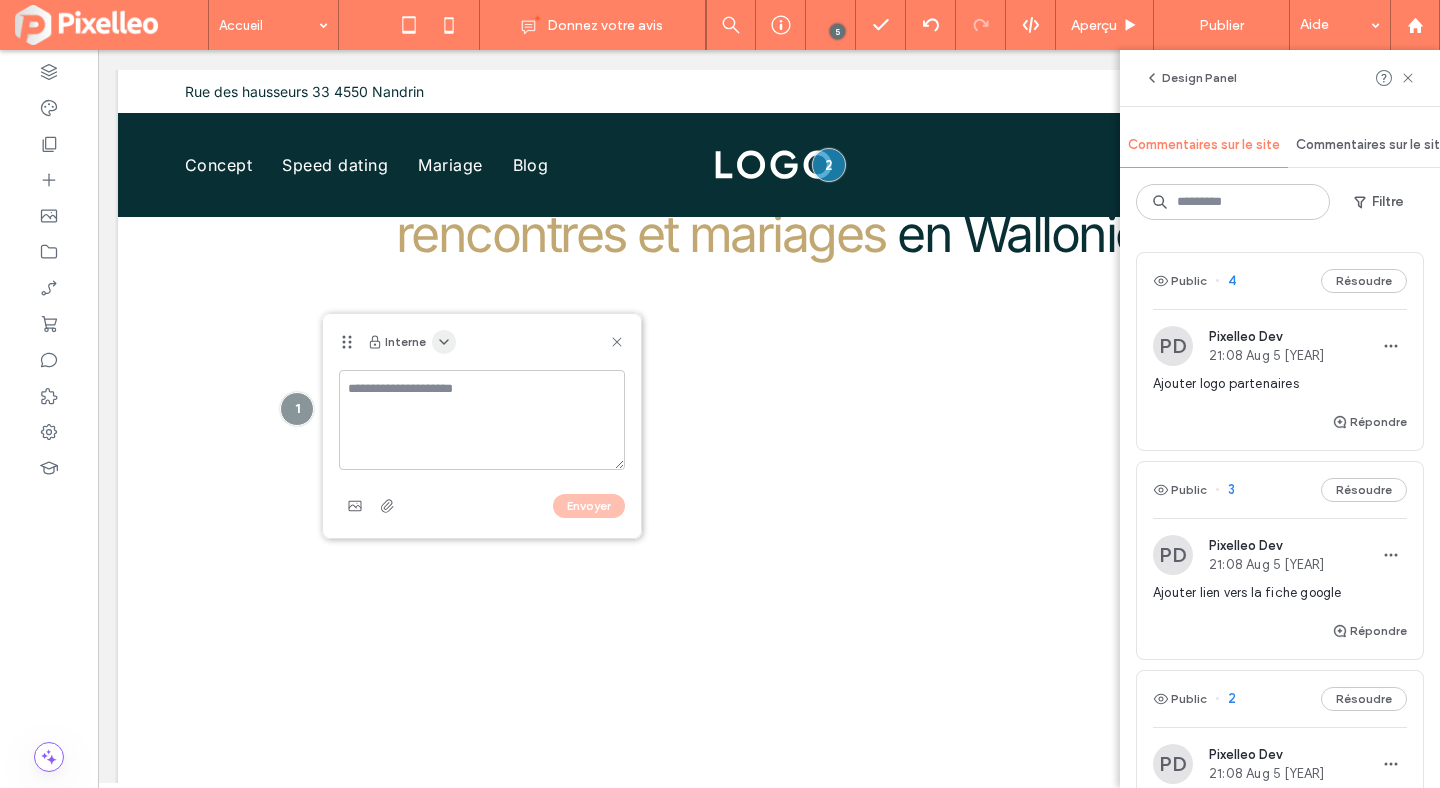 click at bounding box center [444, 342] 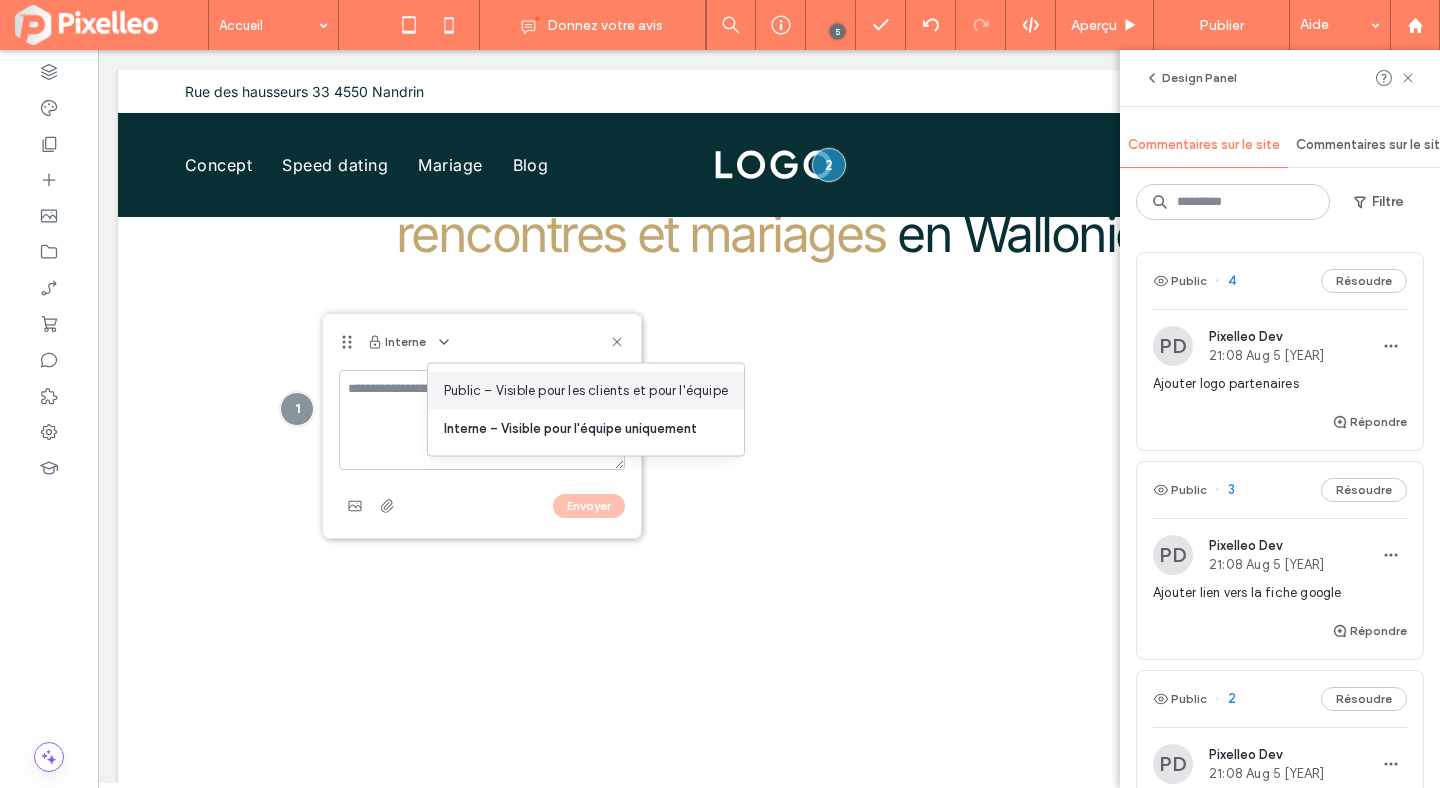 click on "Public – Visible pour les clients et pour l'équipe" at bounding box center [586, 391] 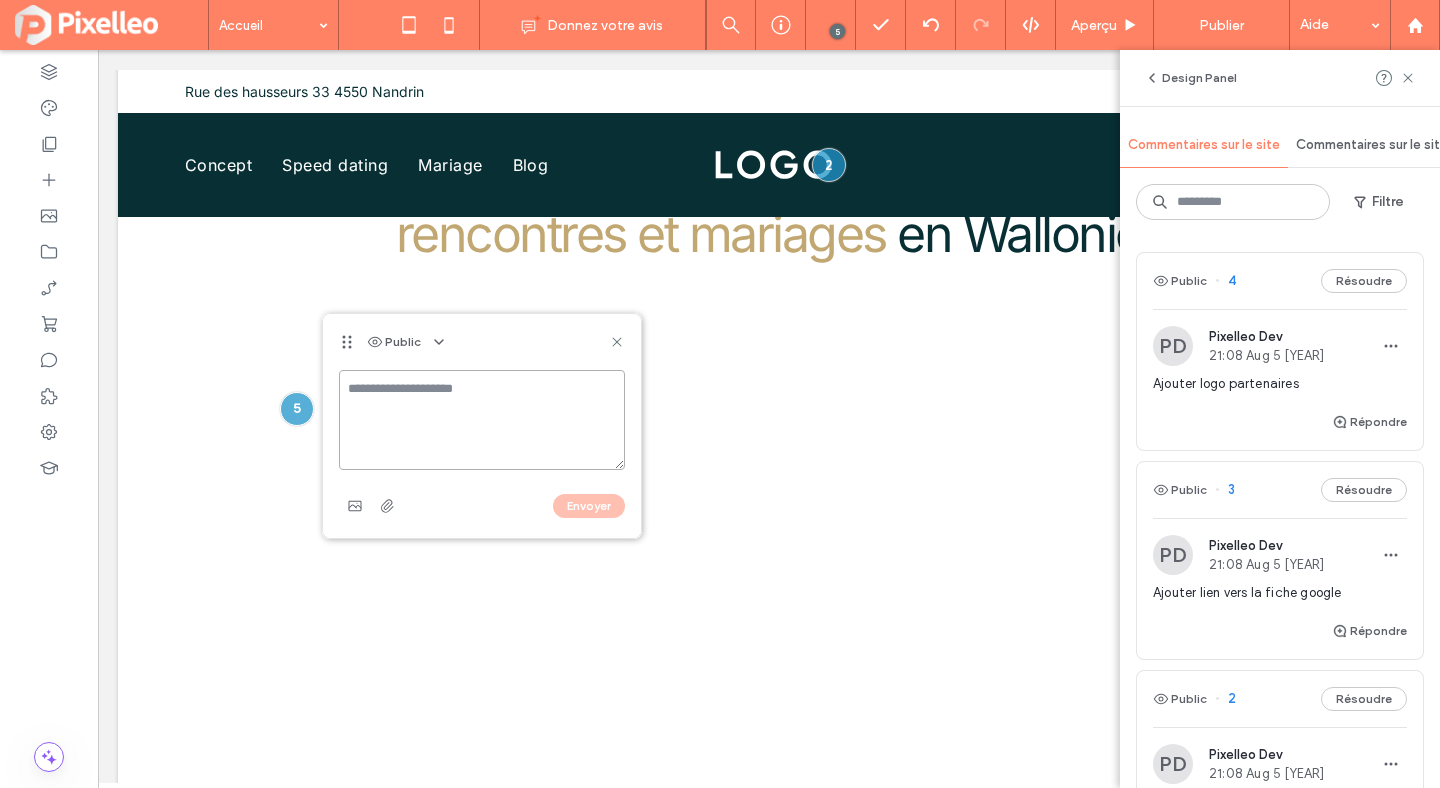 click at bounding box center [482, 420] 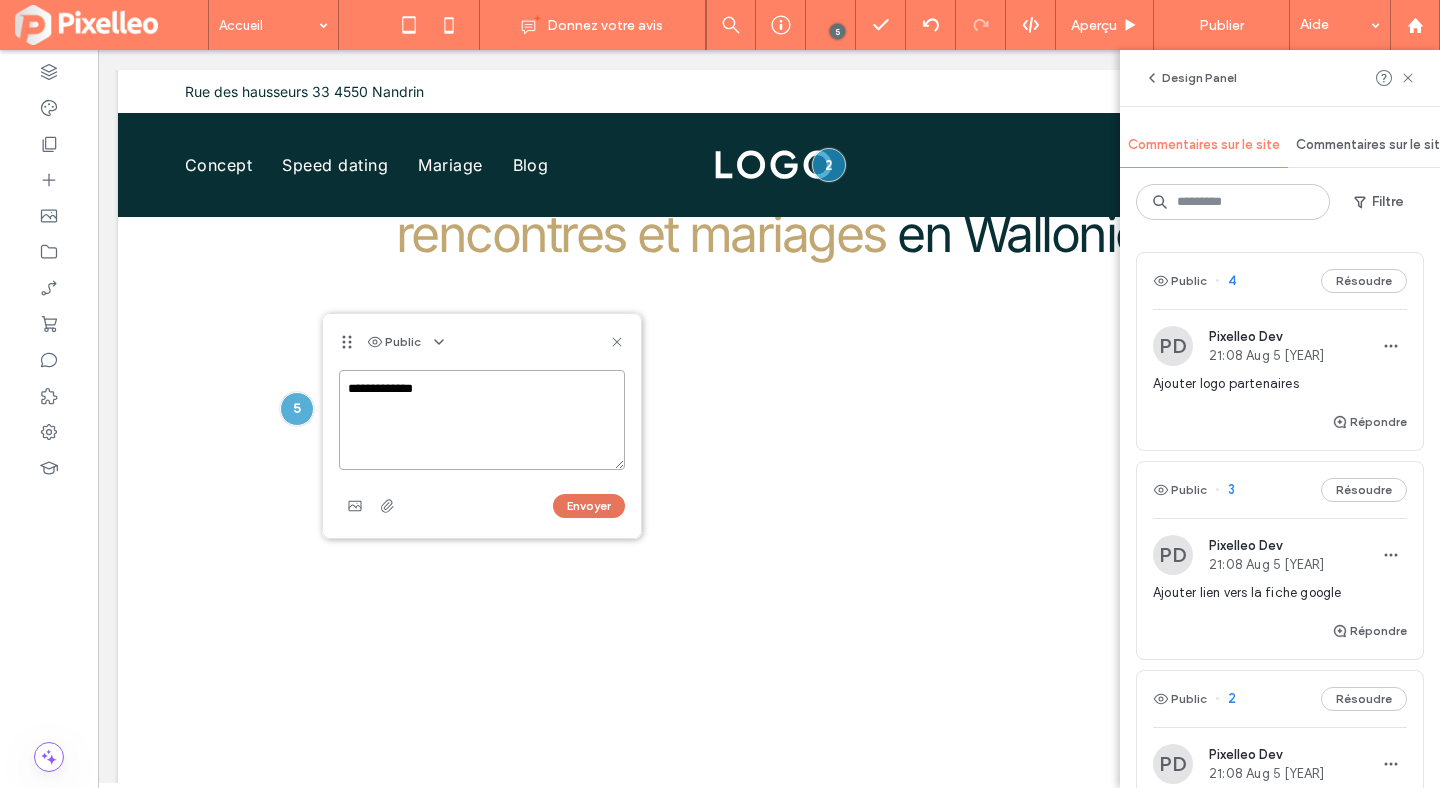 type on "**********" 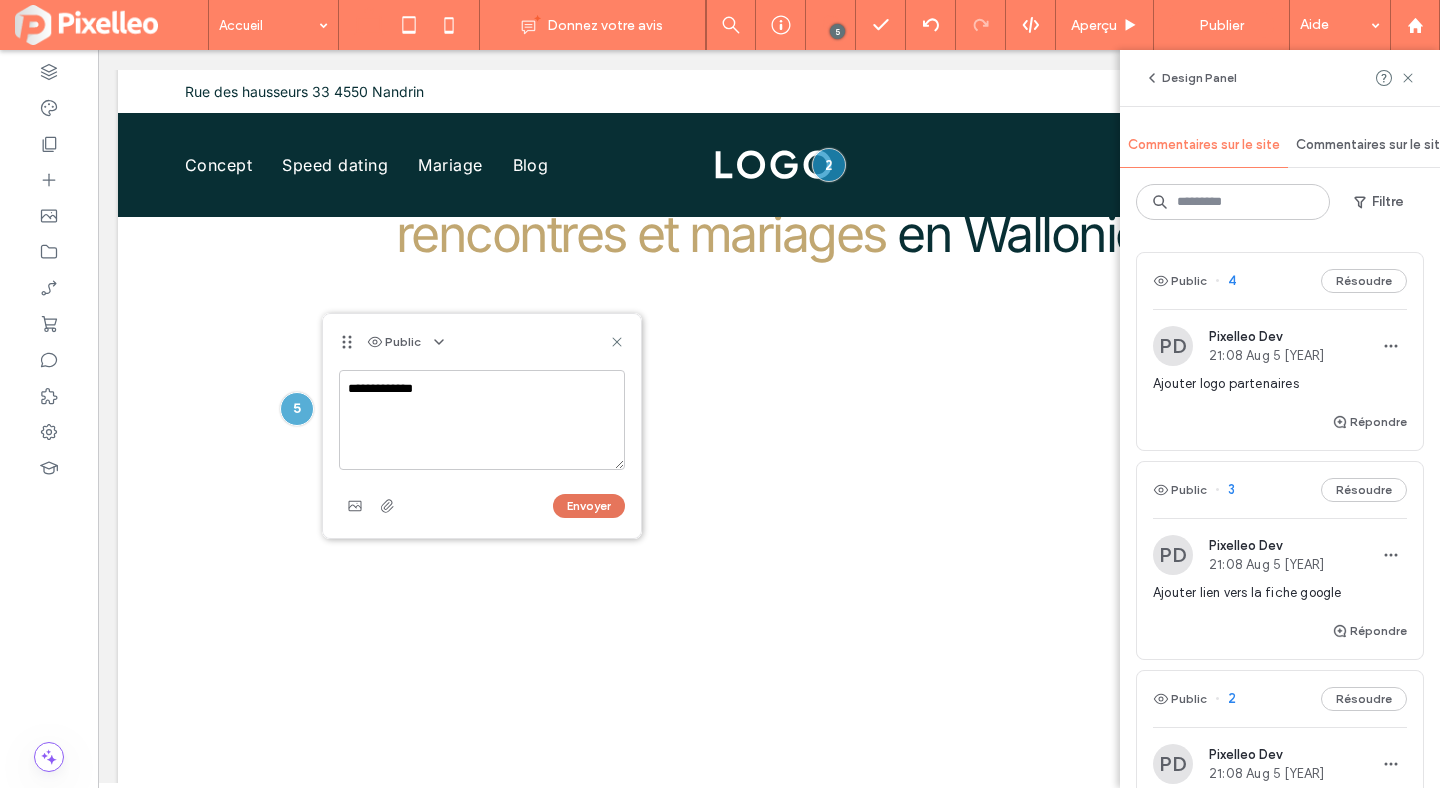 click on "Envoyer" at bounding box center [589, 506] 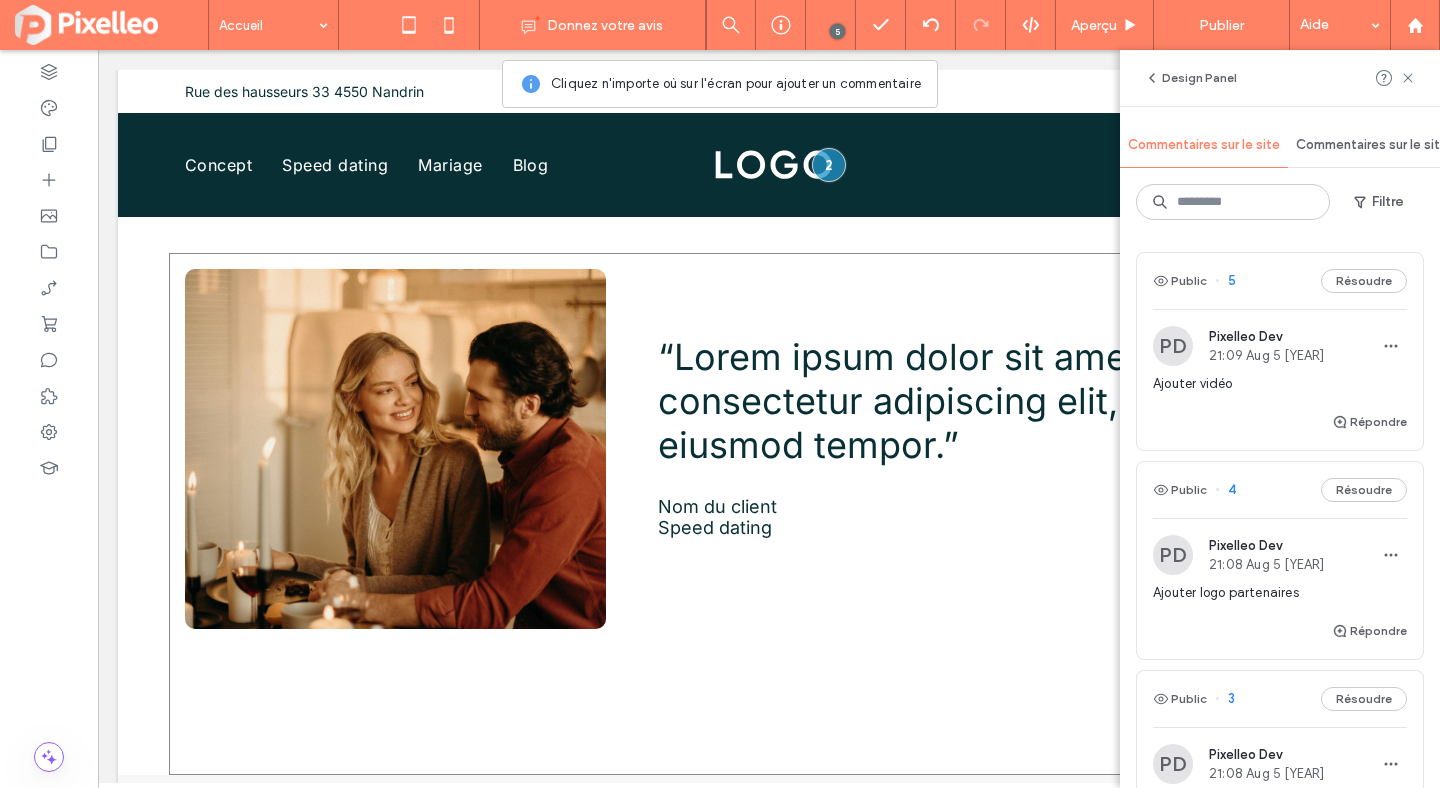 scroll, scrollTop: 4555, scrollLeft: 0, axis: vertical 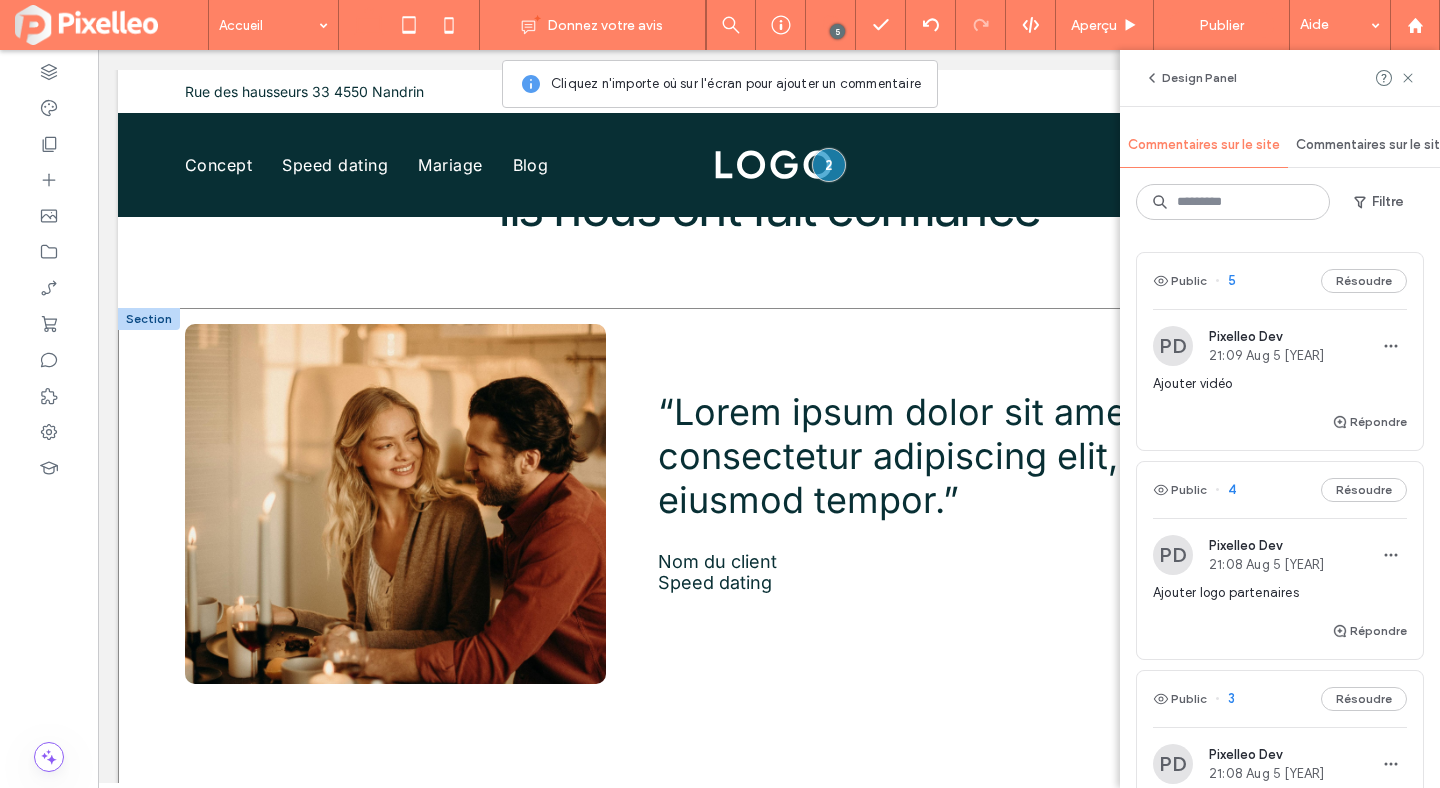 click on "“Lorem ipsum dolor sit amet, consectetur adipiscing elit, sed do eiusmod tempor.”  Nom du client Organisation du mariage “Lorem ipsum dolor sit amet, consectetur adipiscing elit, sed do eiusmod tempor.” Nom du client Speed dating “Lorem ipsum dolor sit amet, consectetur adipiscing elit, sed do eiusmod tempor.” Nom du client Rencontre exclusive a a a a" at bounding box center (769, 569) 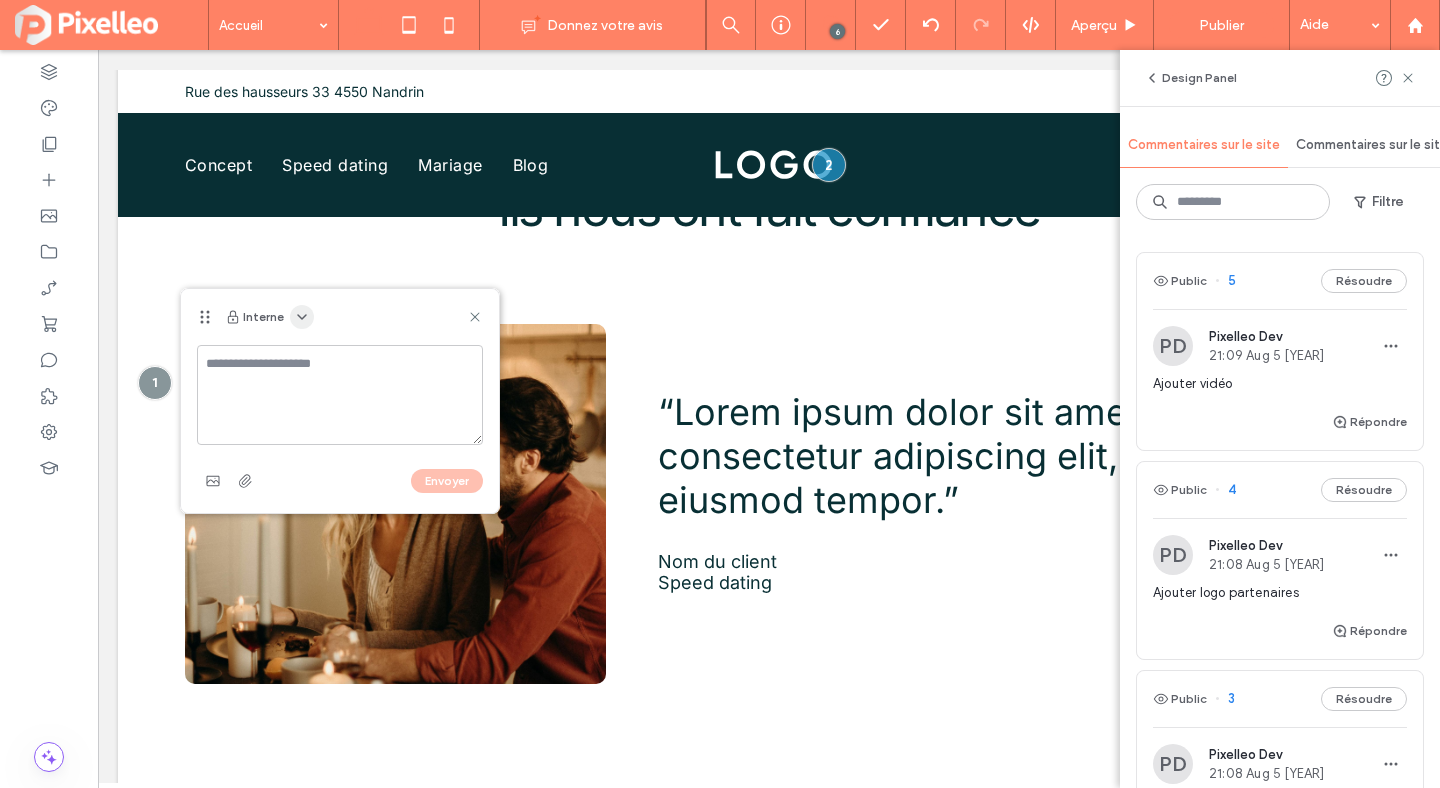 click 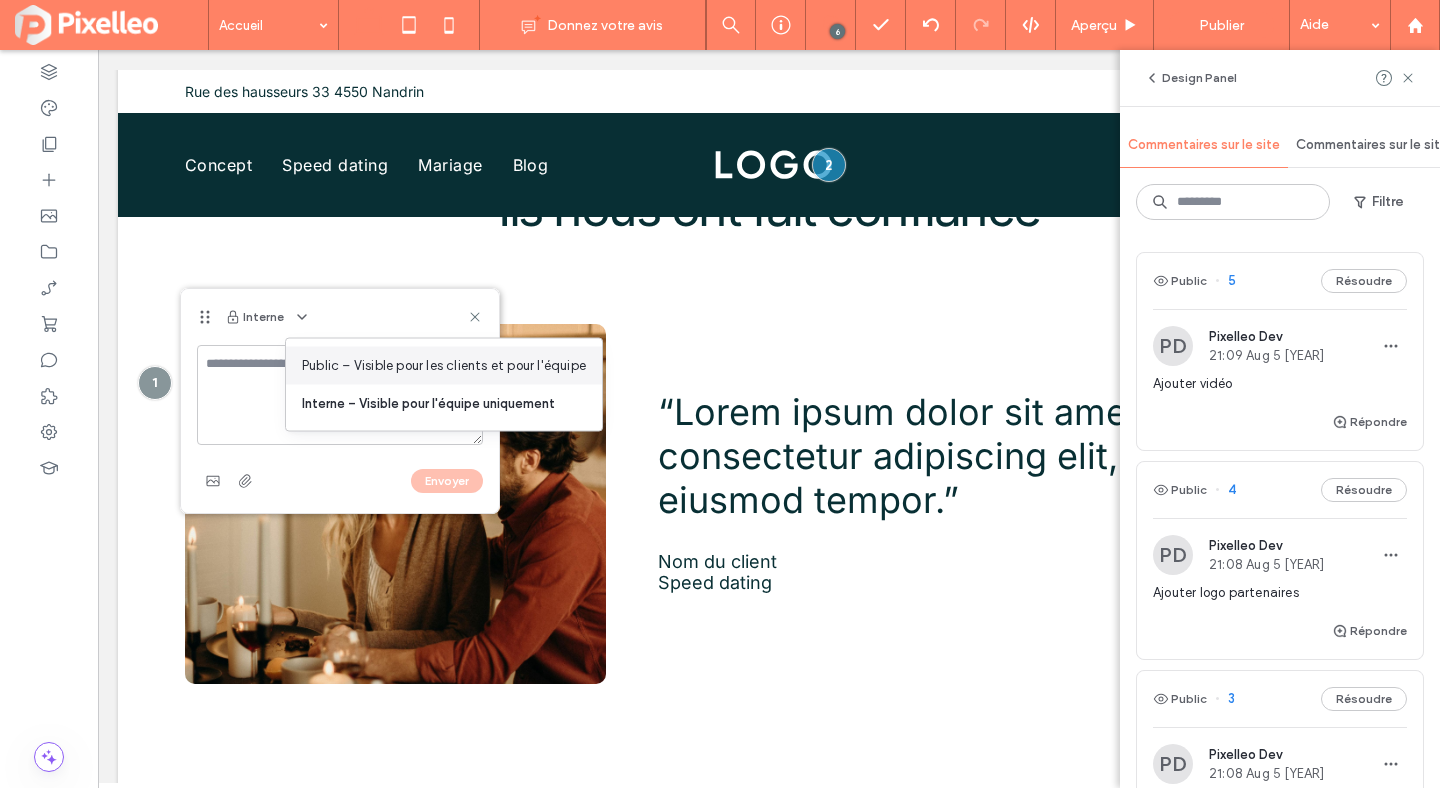 click on "Public – Visible pour les clients et pour l'équipe" at bounding box center (444, 366) 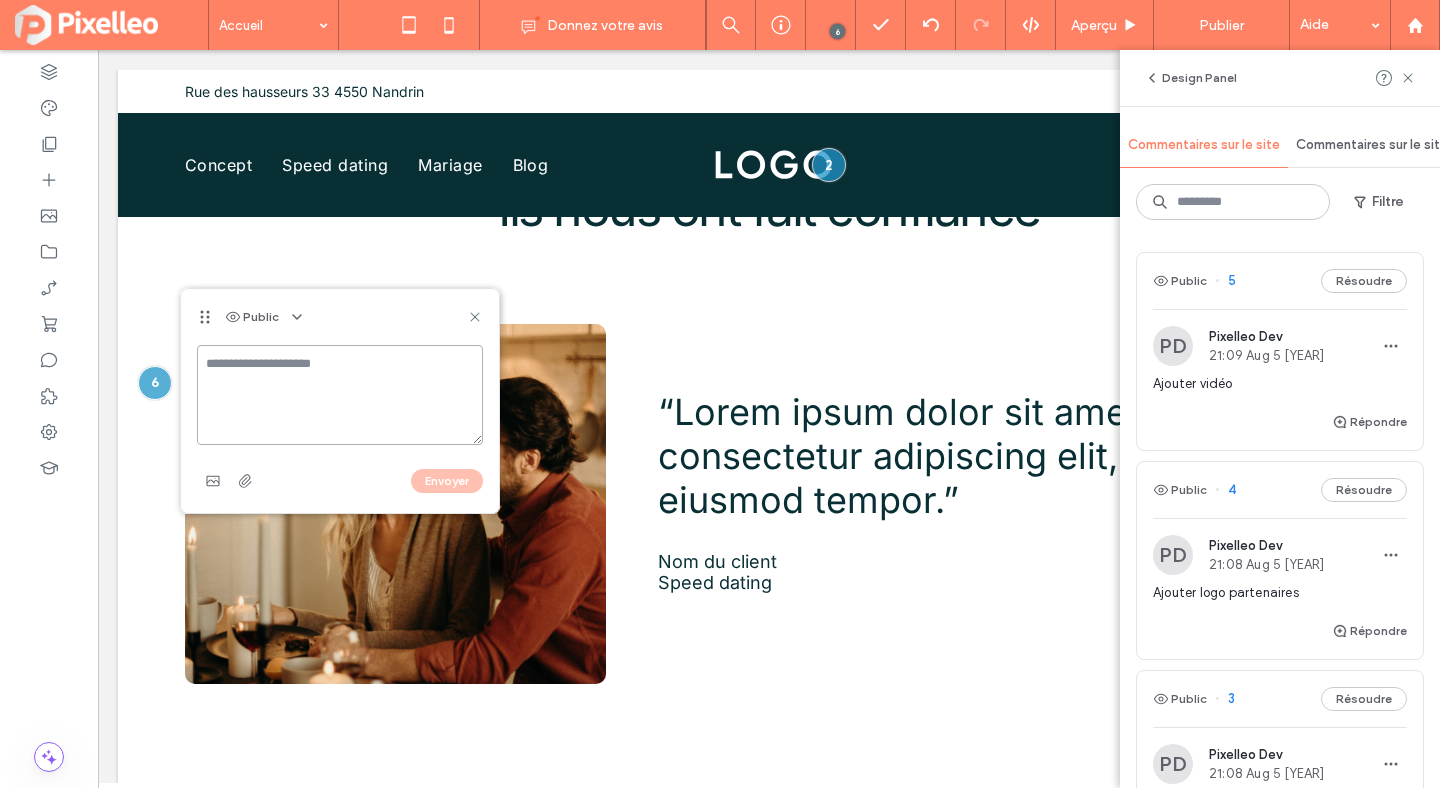 click at bounding box center [340, 395] 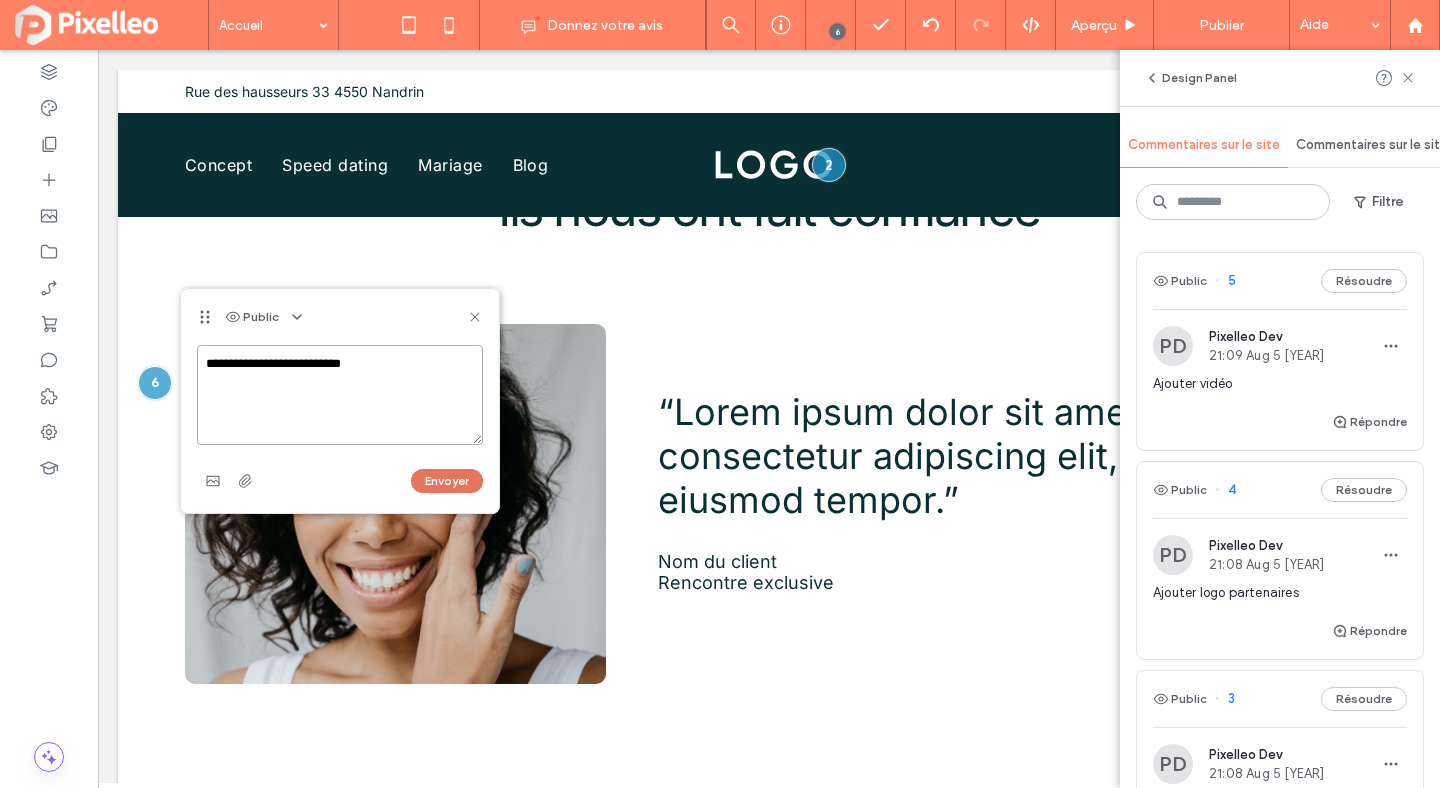 type on "**********" 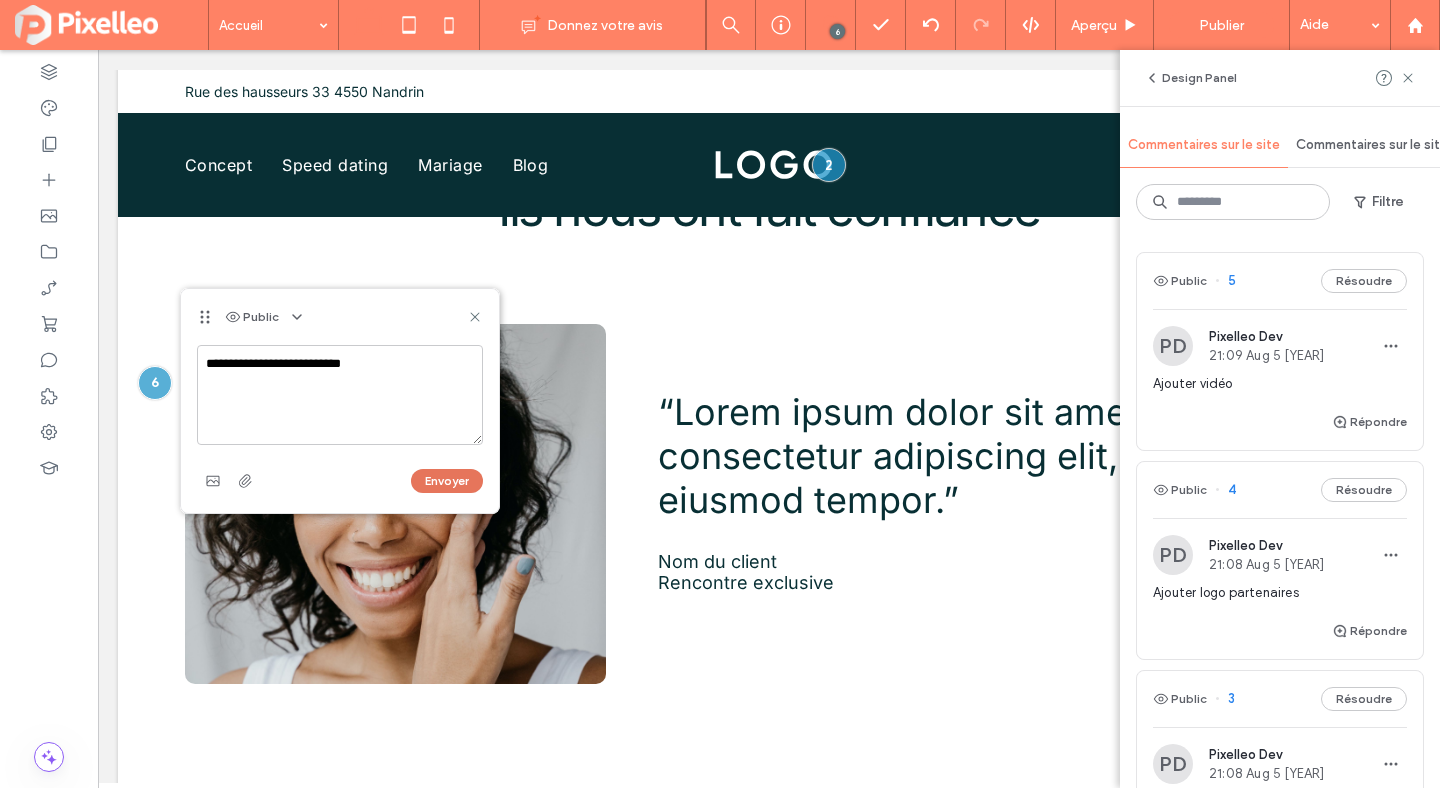 click on "Envoyer" at bounding box center (447, 481) 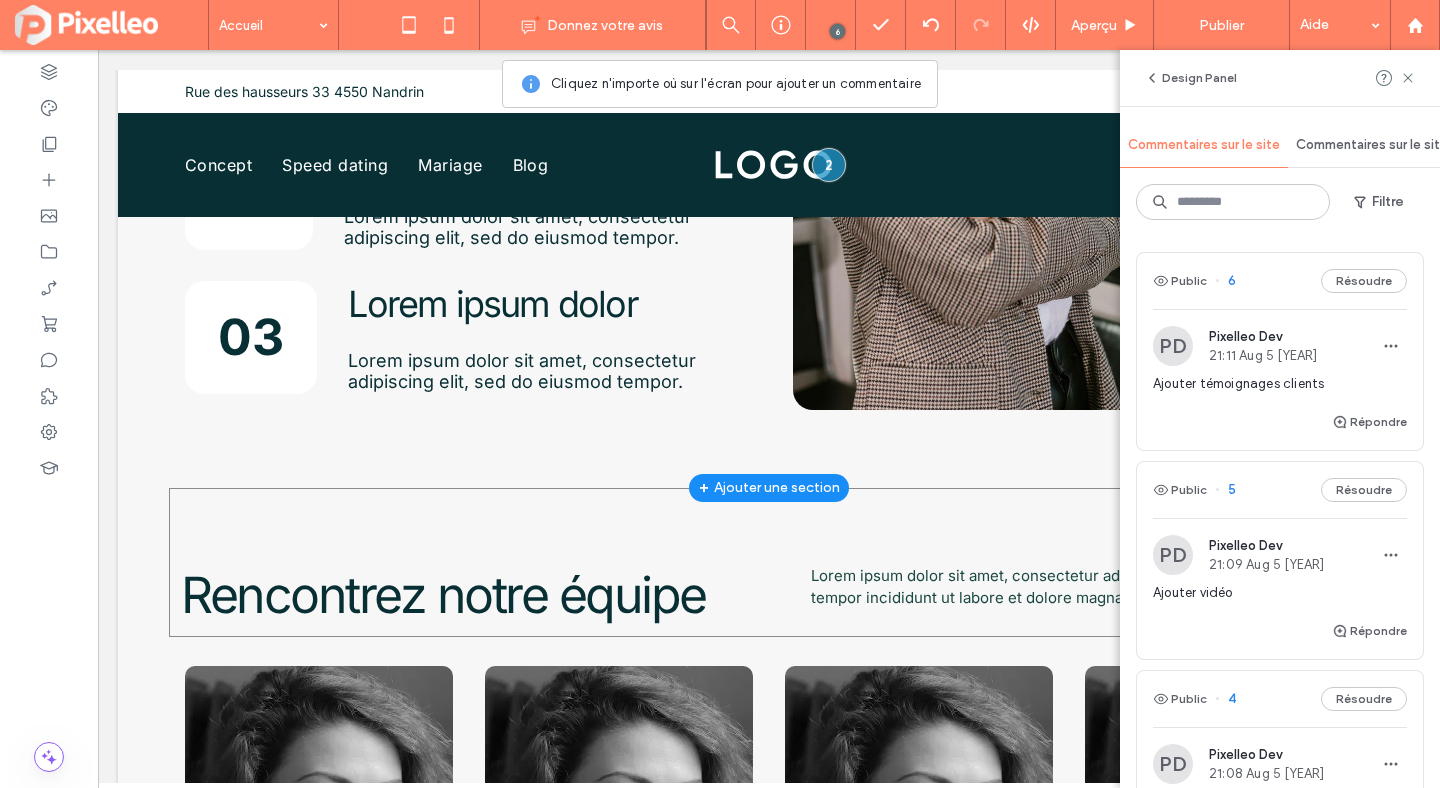 scroll, scrollTop: 5741, scrollLeft: 0, axis: vertical 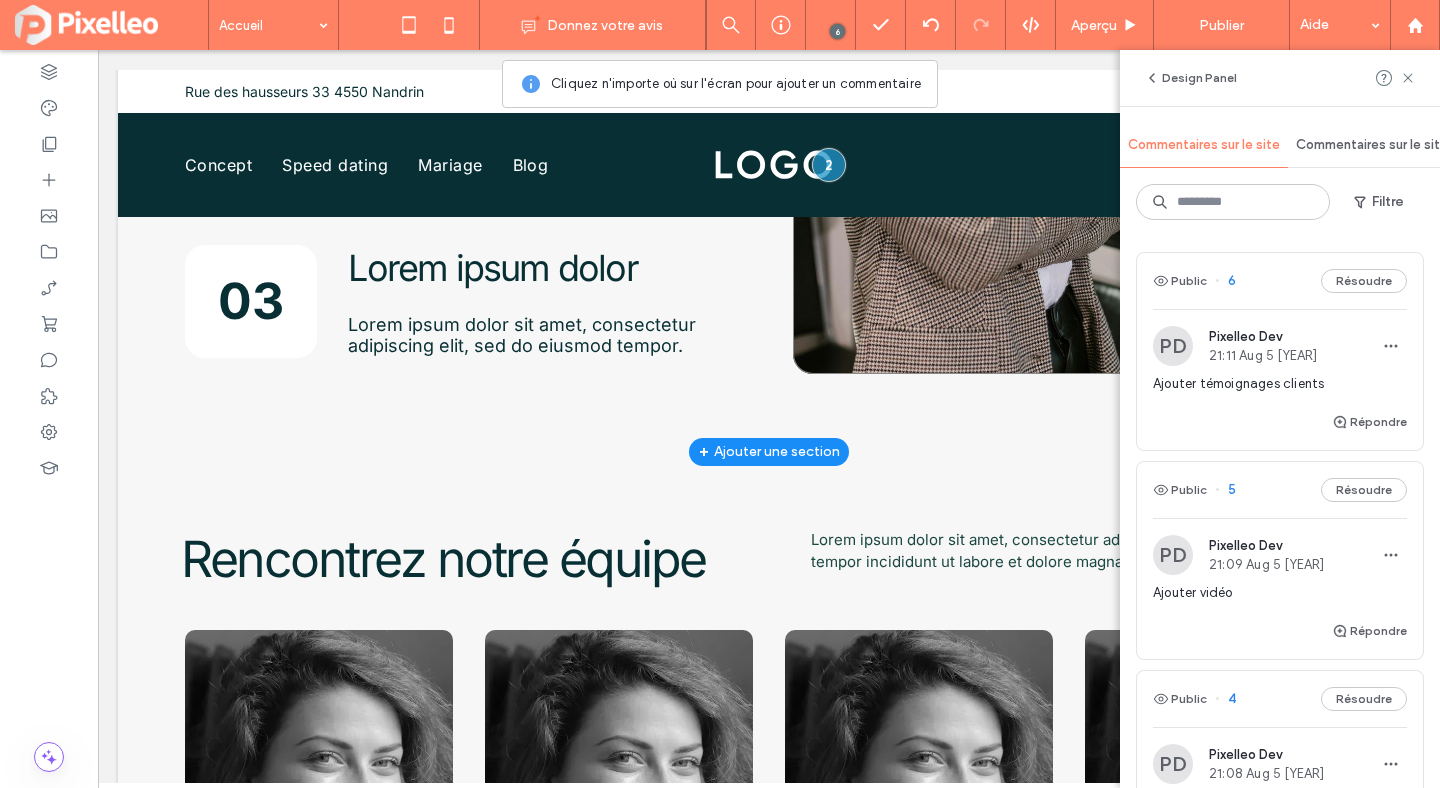 click at bounding box center (1081, 47) 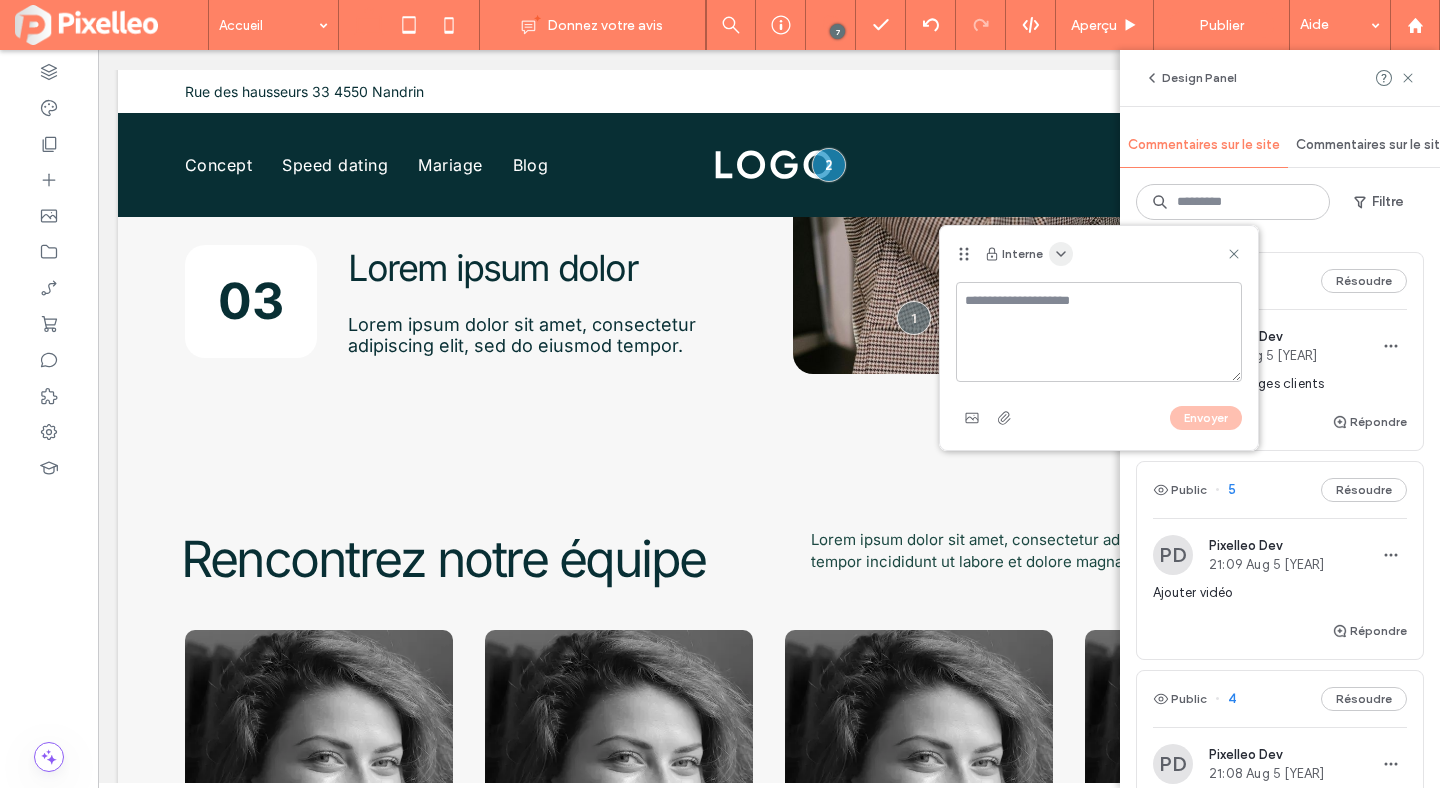 click 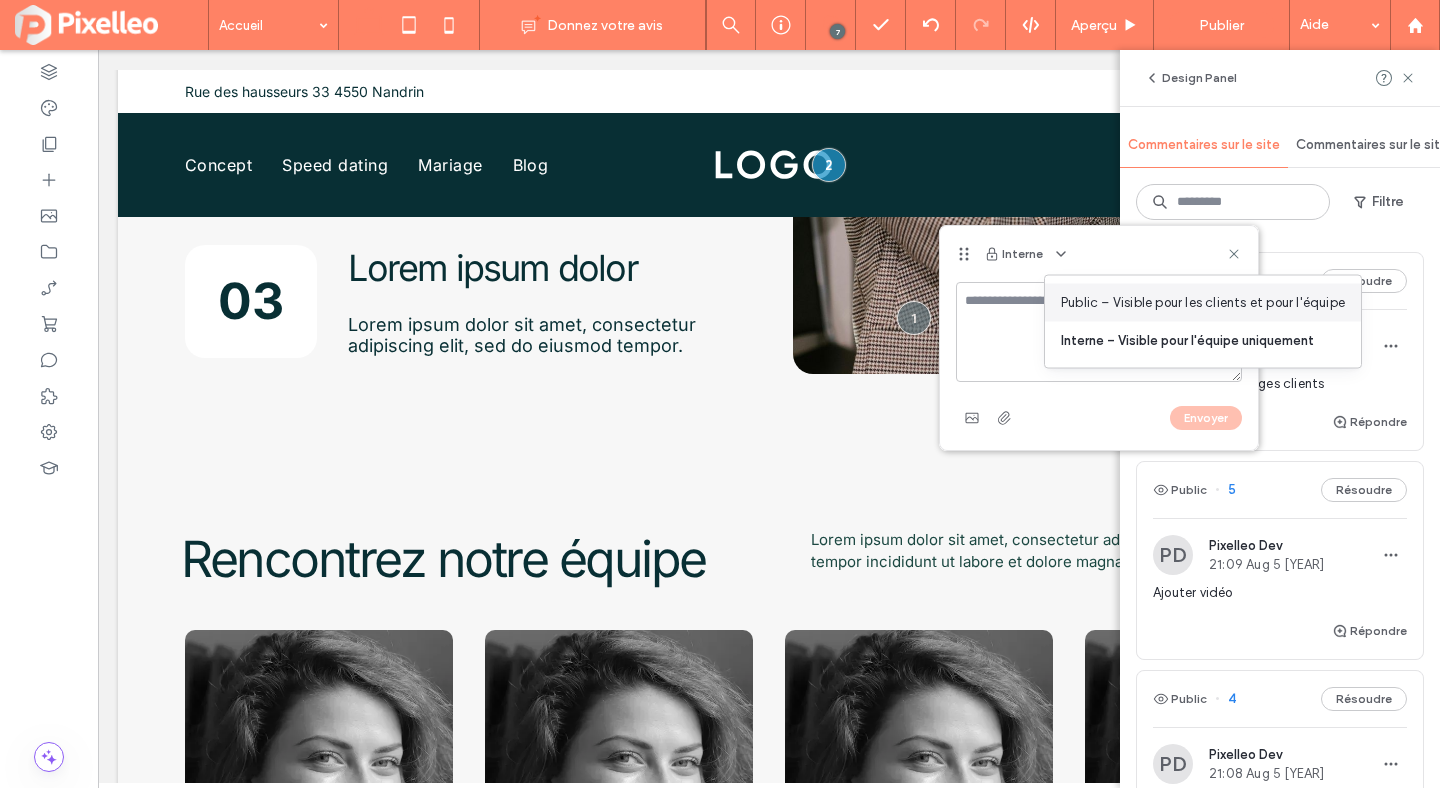 click on "Public – Visible pour les clients et pour l'équipe" at bounding box center (1203, 303) 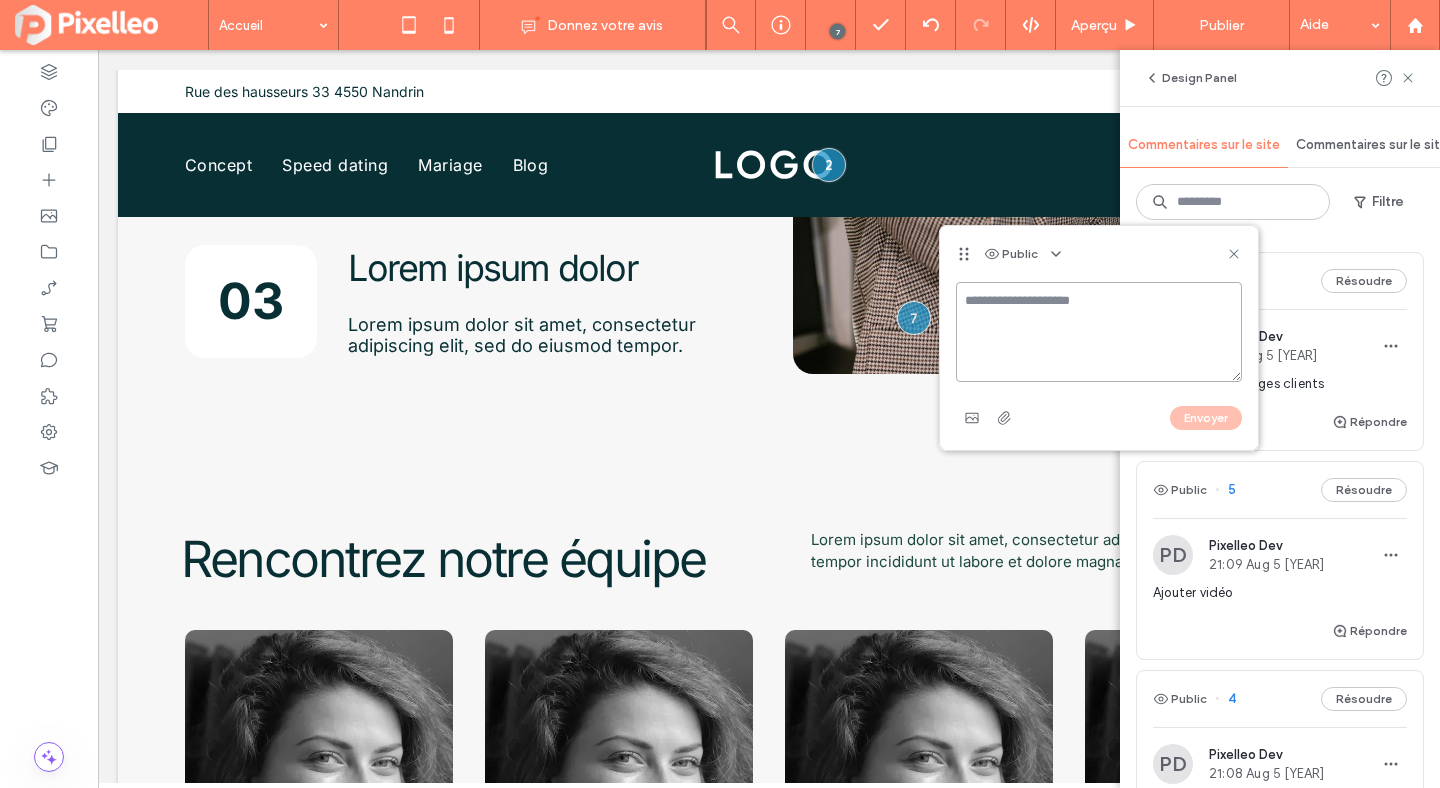 click at bounding box center [1099, 332] 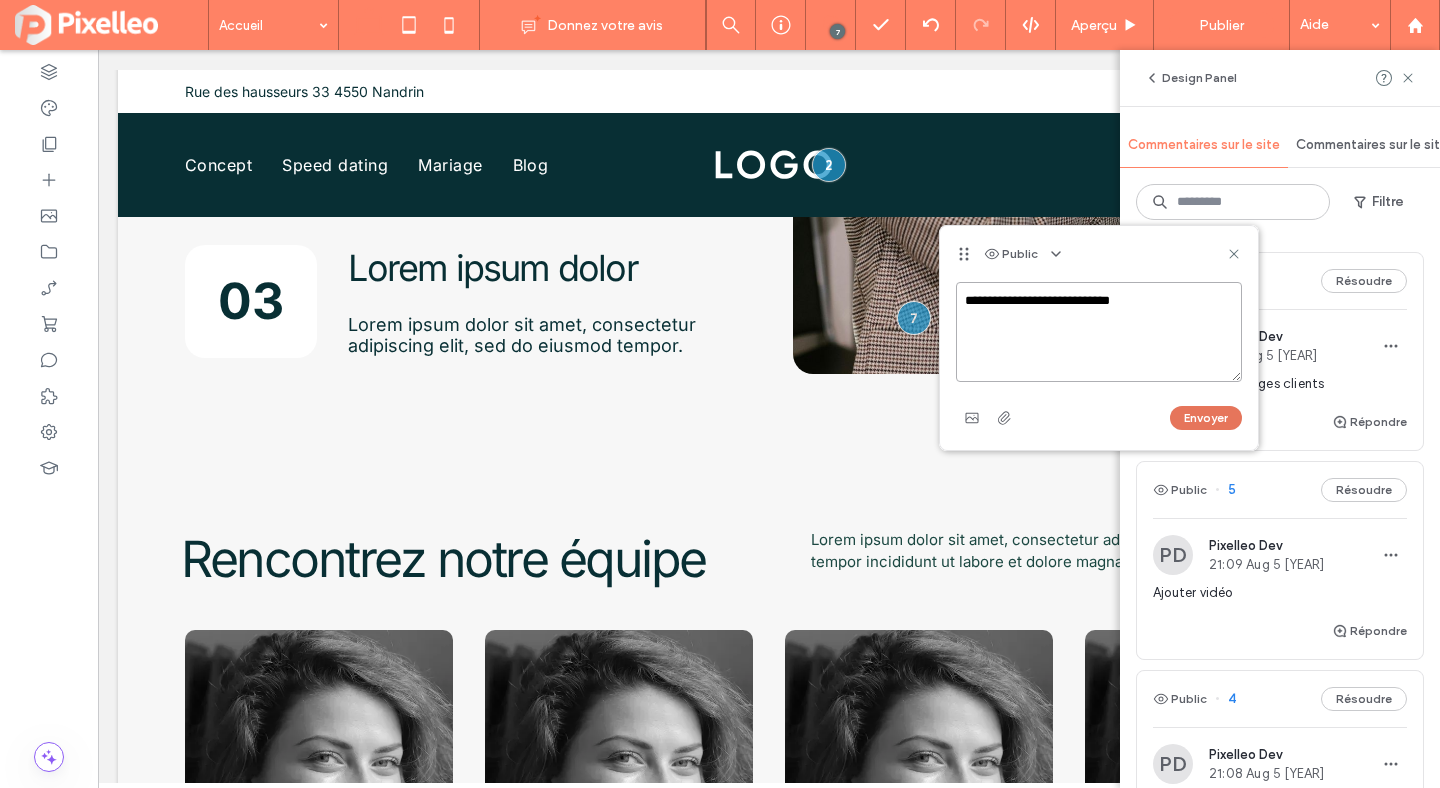 type on "**********" 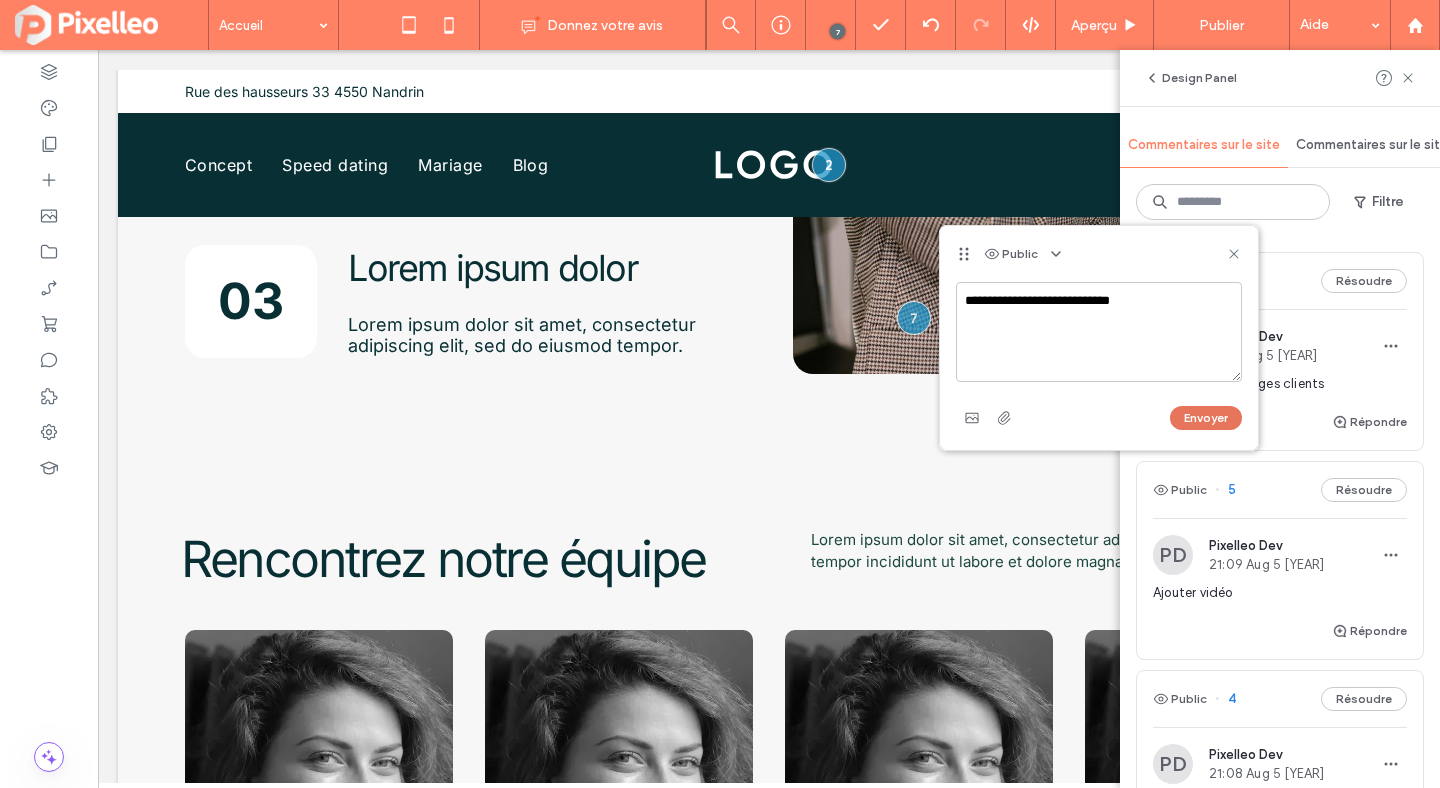 click on "Envoyer" at bounding box center (1206, 418) 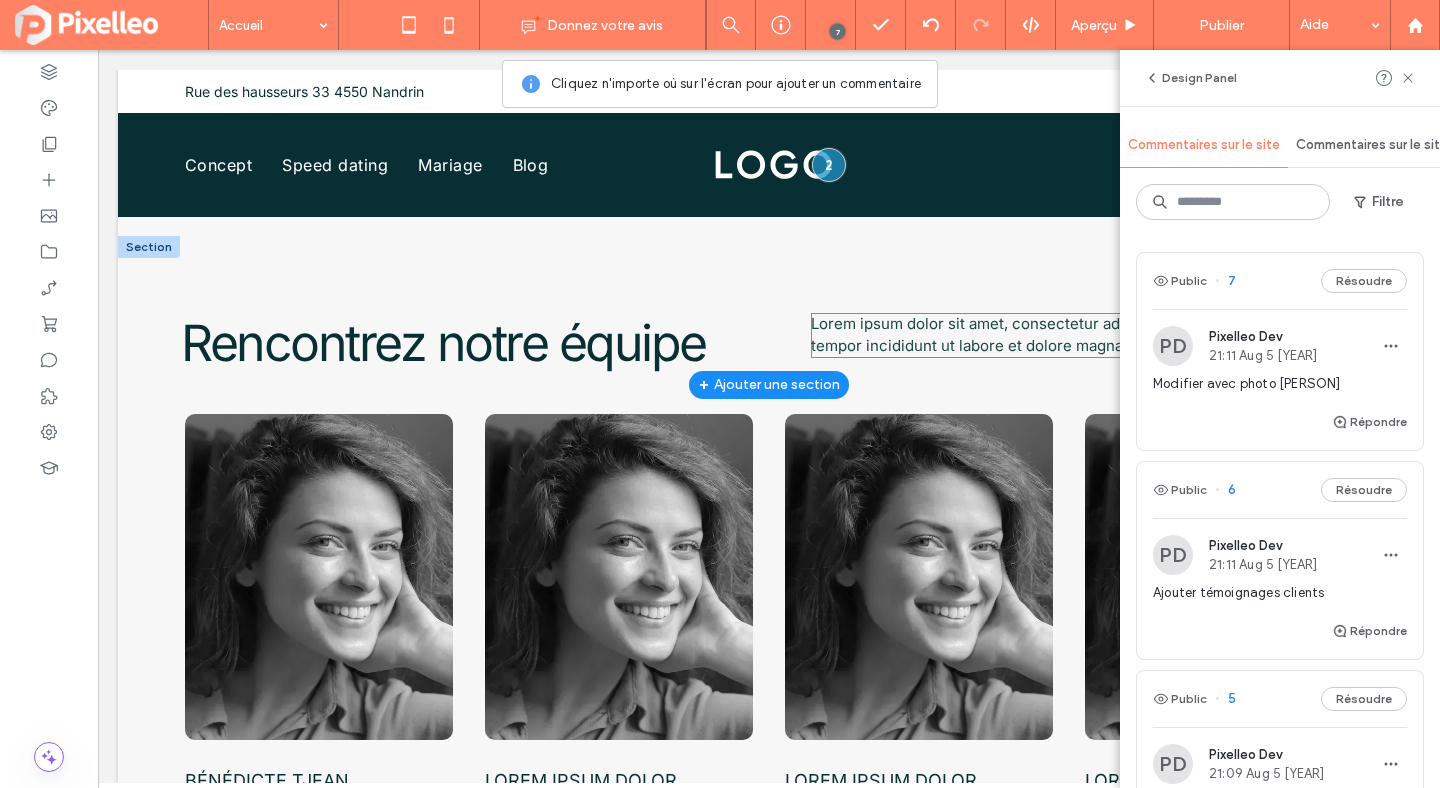 scroll, scrollTop: 5991, scrollLeft: 0, axis: vertical 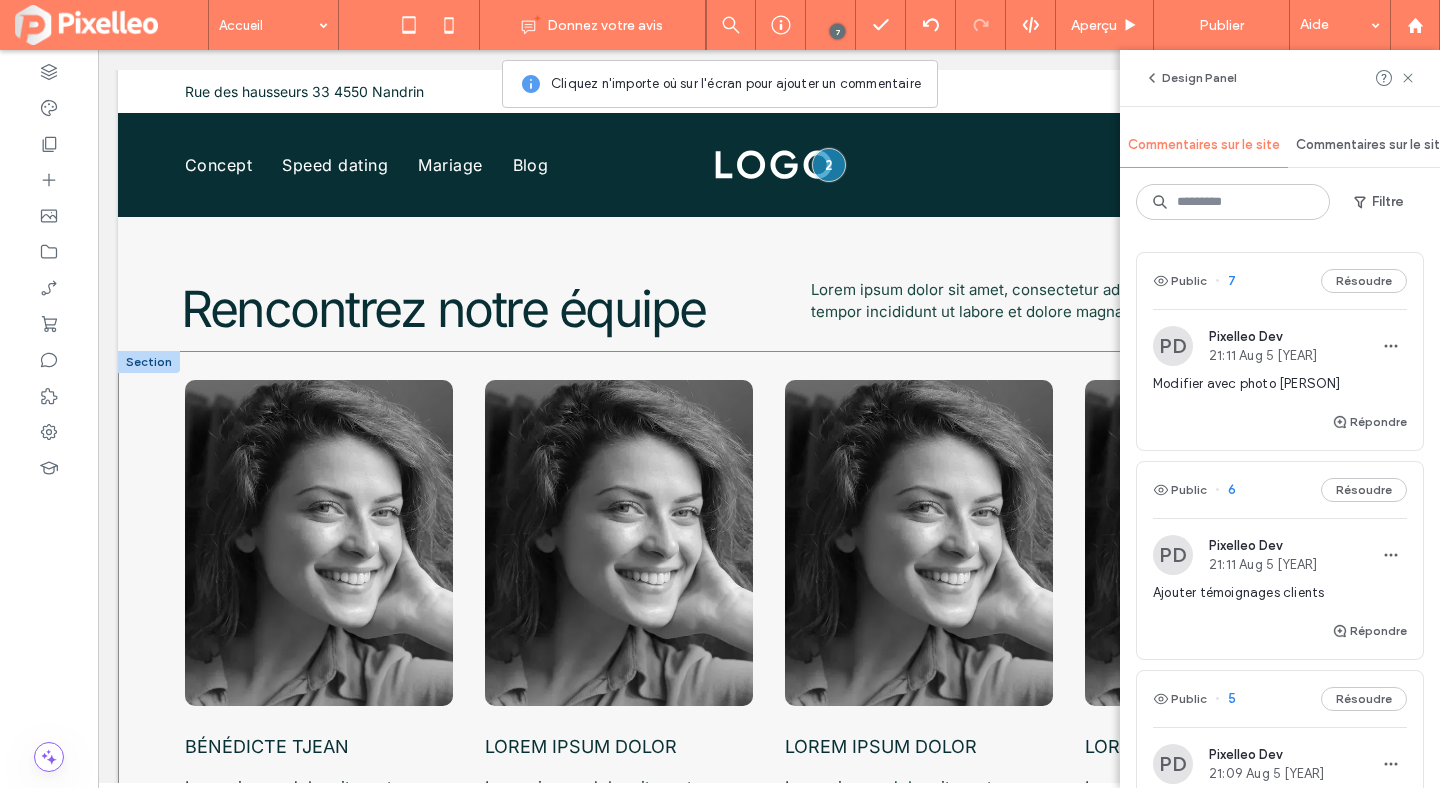 click on "[PERSON] [LAST]
Lorem ipsum dolor sit amet
Lorem ipsum dolor
Lorem ipsum dolor sit amet
Lorem ipsum dolor
Lorem ipsum dolor sit amet
Lorem ipsum dolor
Lorem ipsum dolor sit amet" at bounding box center [769, 621] 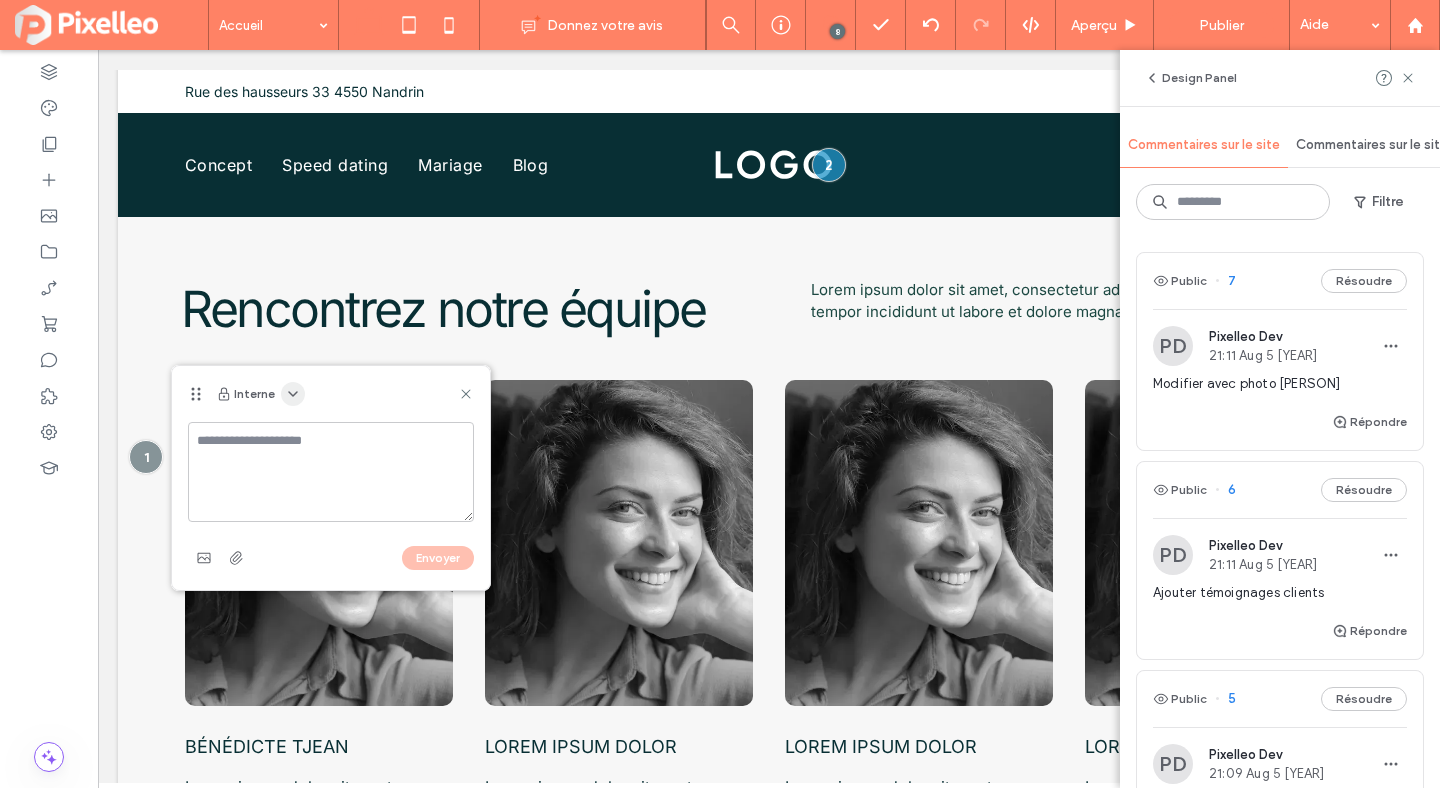 click 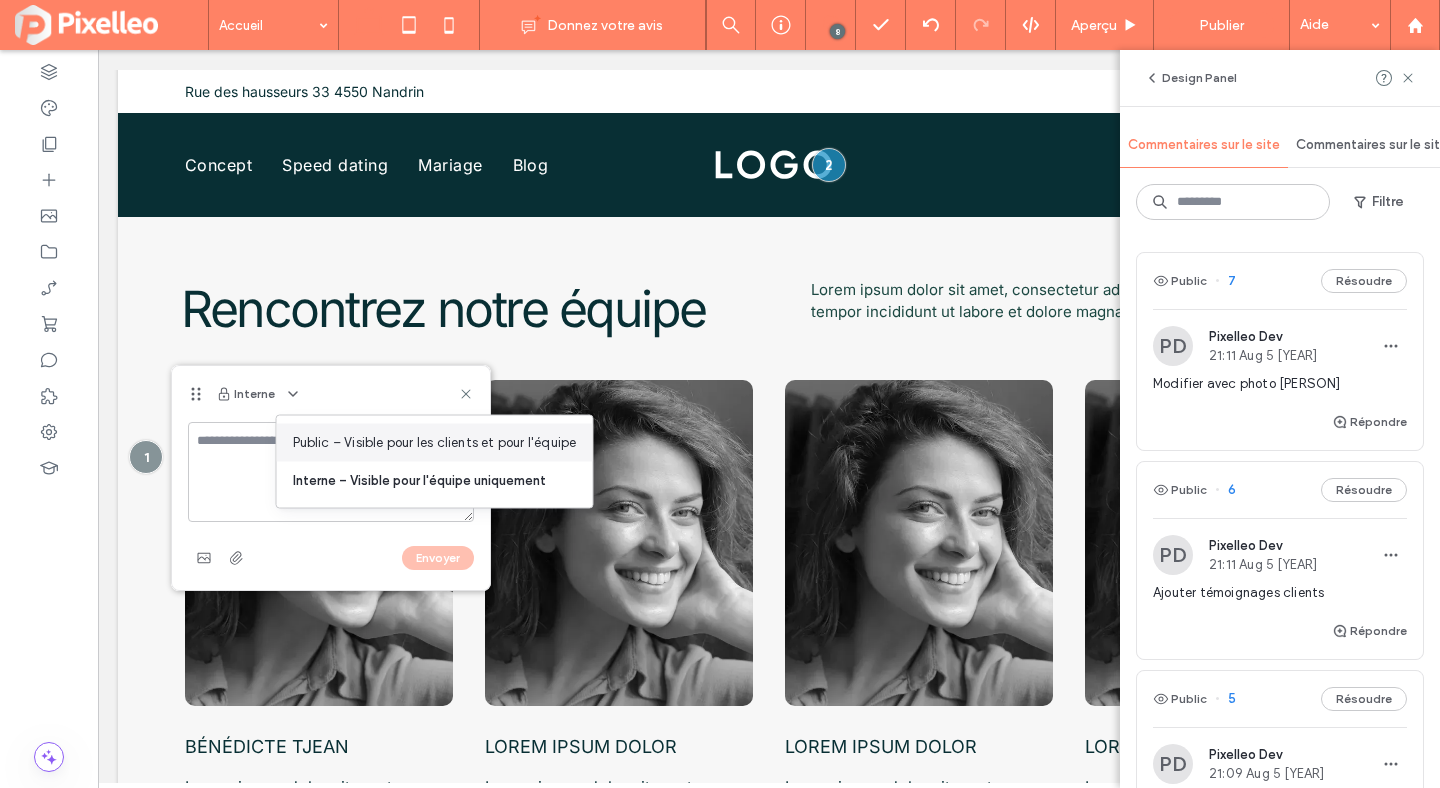 click on "Public – Visible pour les clients et pour l'équipe" at bounding box center [435, 443] 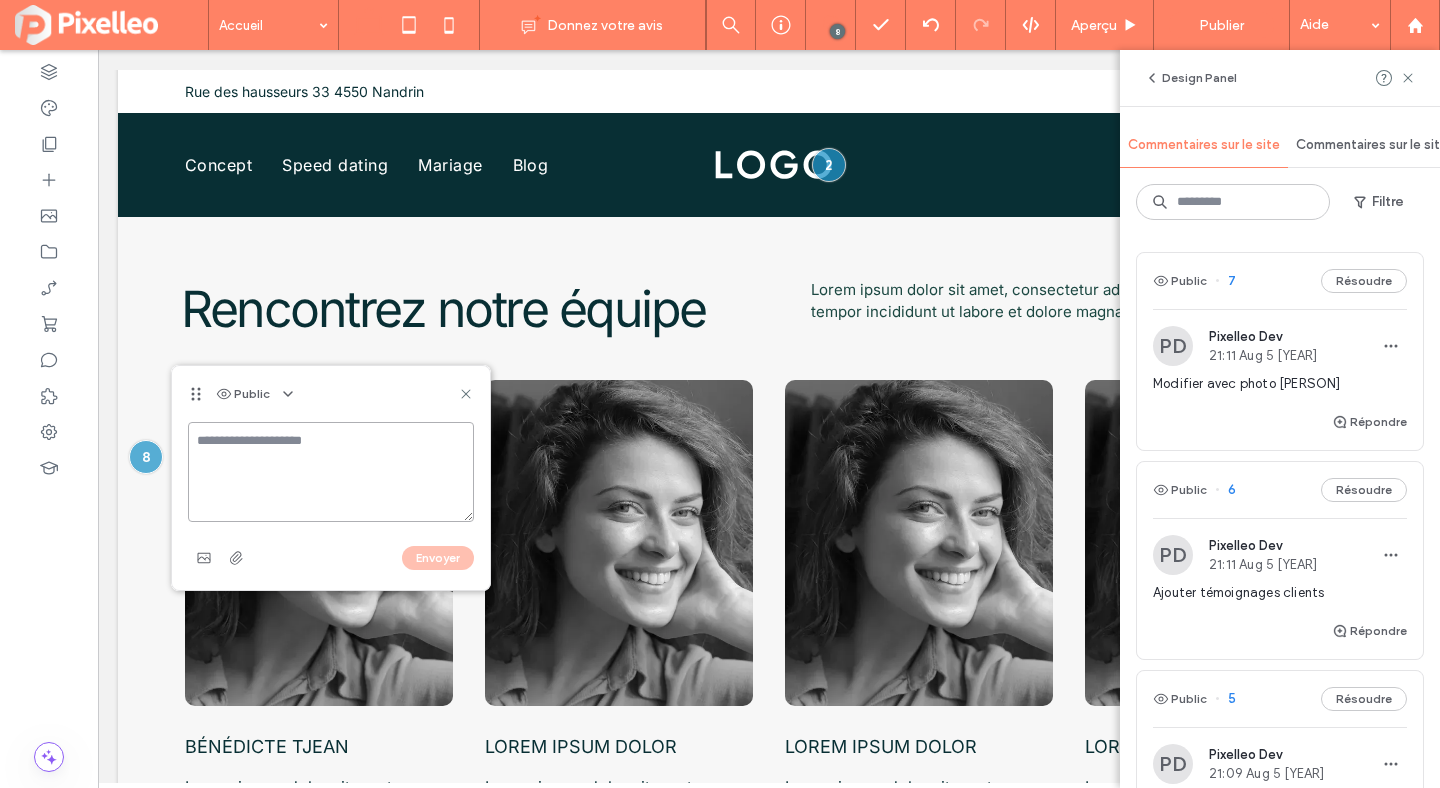click at bounding box center (331, 472) 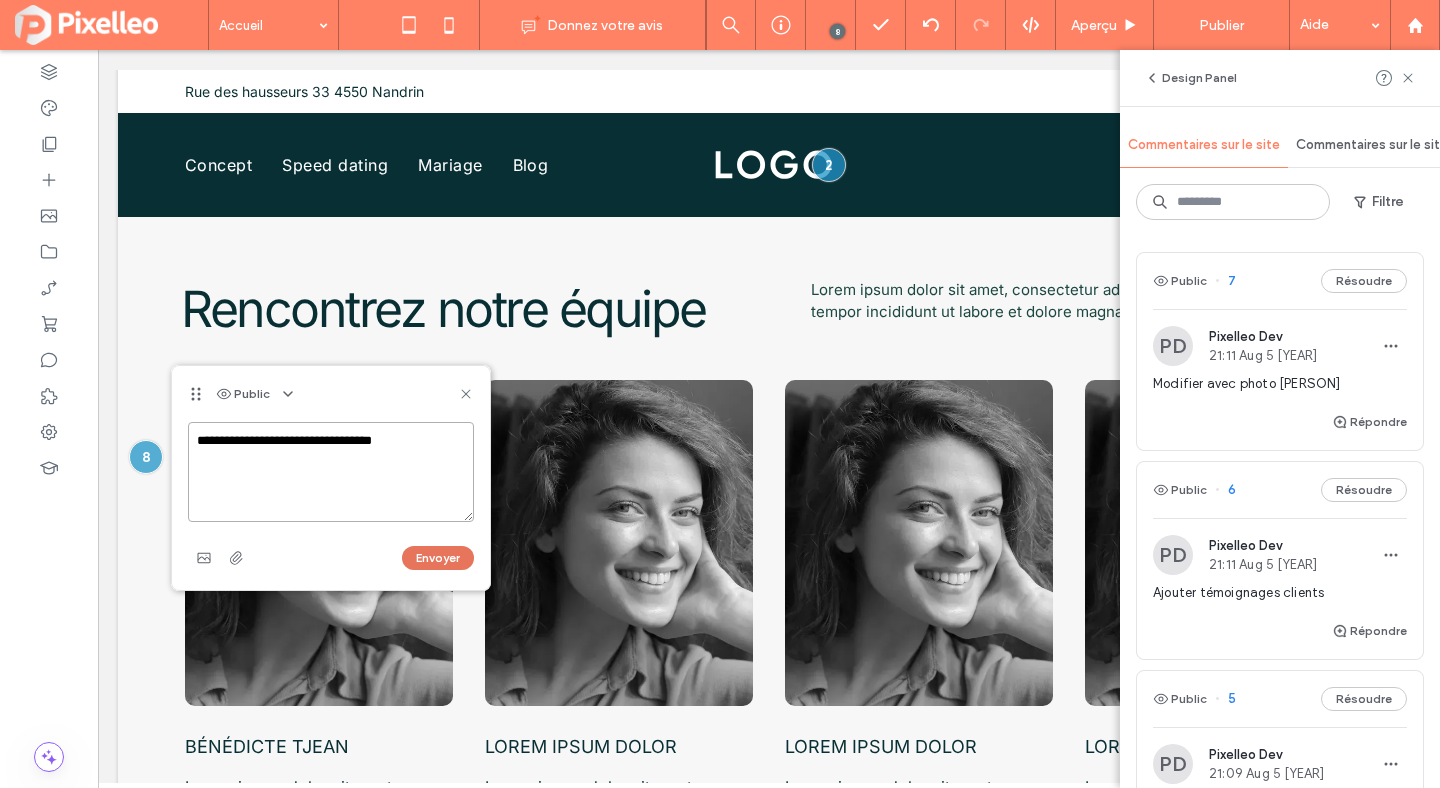 type on "**********" 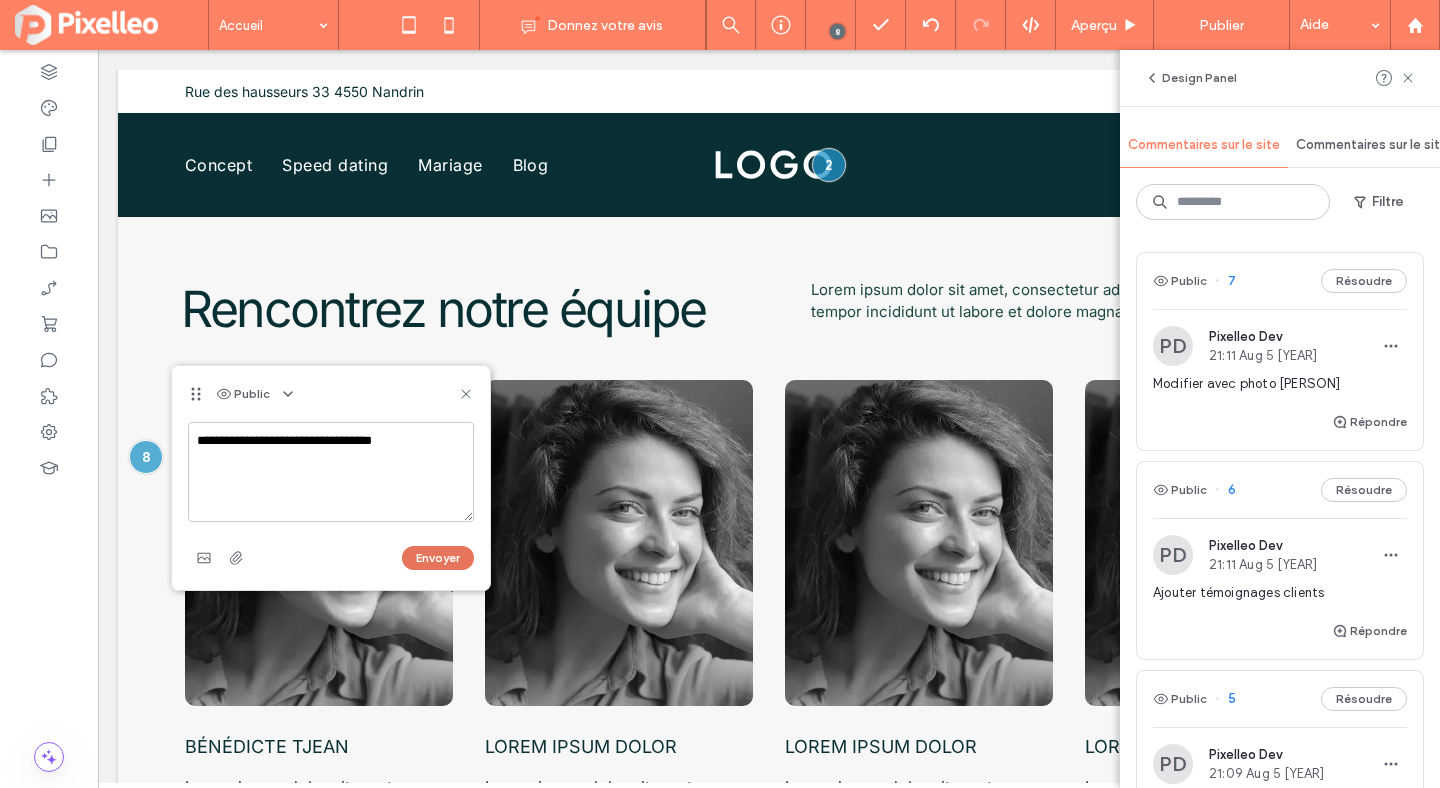 click on "Envoyer" at bounding box center [438, 558] 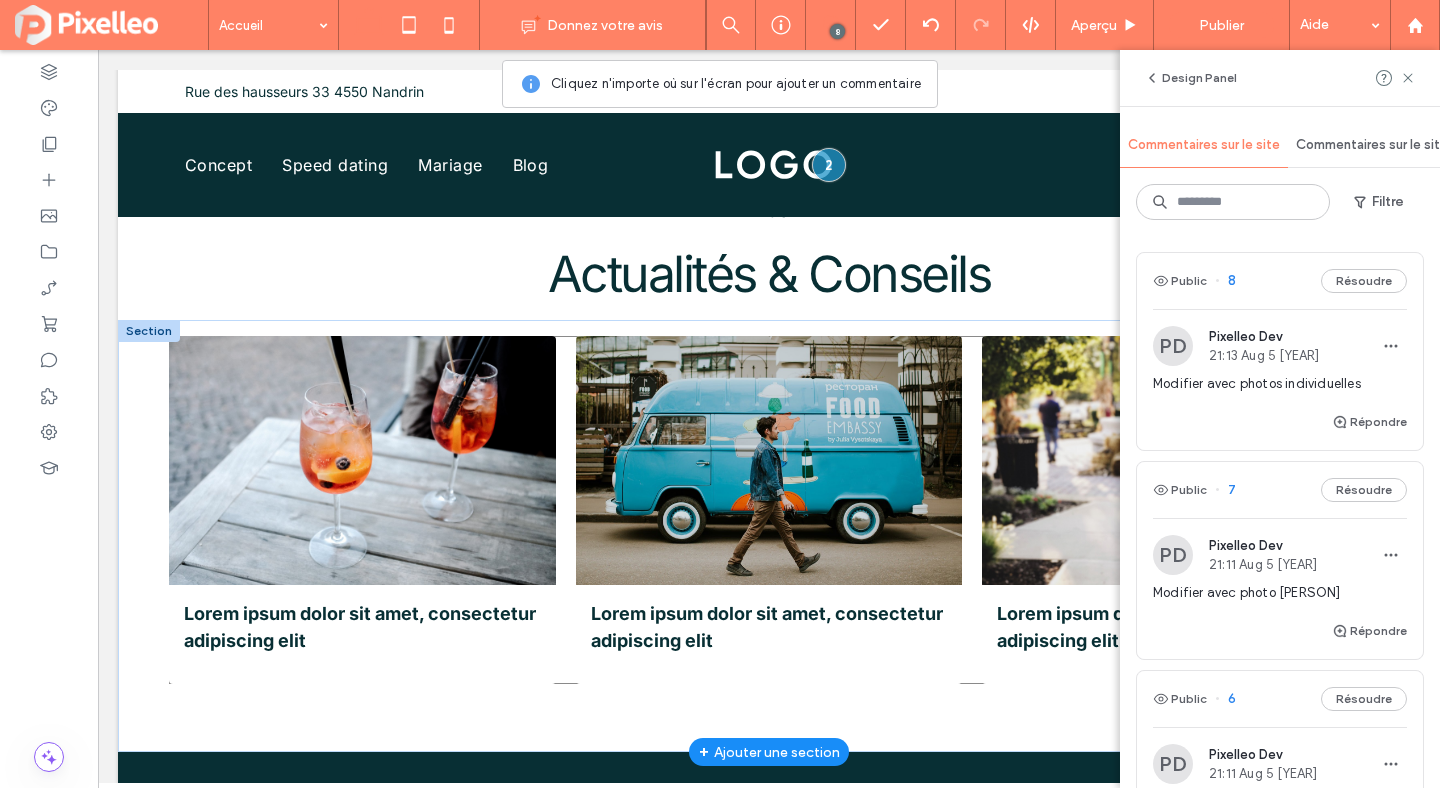 scroll, scrollTop: 7152, scrollLeft: 0, axis: vertical 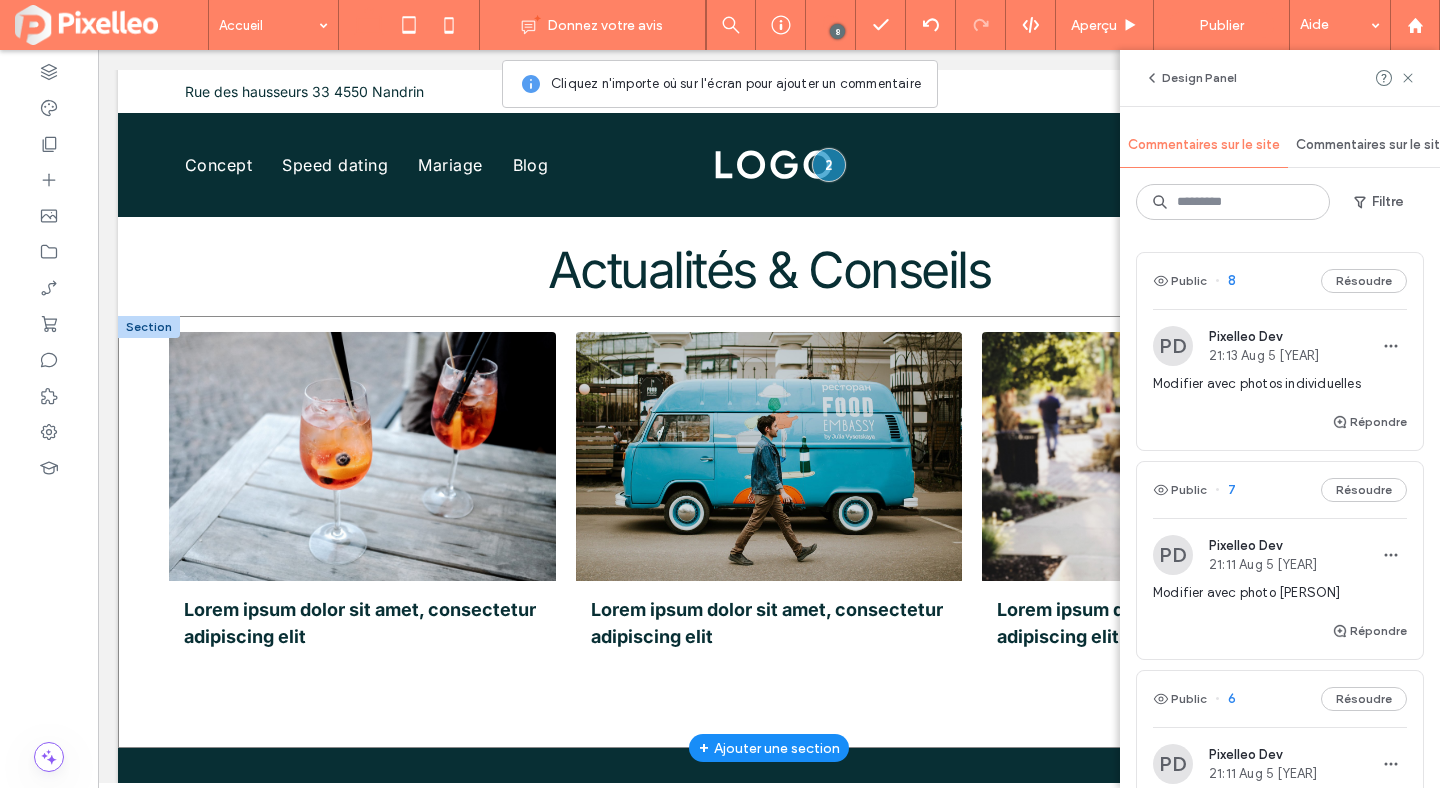 click on "Lorem ipsum dolor sit amet, consectetur adipiscing elit
par Pixelleo Dev Team
•
5 août 2025
Toute nouvelle saison peut être utilisée comme prétexte pour prendre des résolutions et s'y tenir. Que vous décidiez de manger plus sainement ou de mettre de l'ordre dans votre garage, voici quelques conseils pour prendre des résolutions et vous y tenir.
Lorem ipsum dolor sit amet, consectetur adipiscing elit
par Pixelleo Dev Team
•
5 août 2025
Il y a de nombreuses raisons de communiquer avec les visiteurs de votre site. Parlez-leur d'offres spéciales et de nouveaux produits ou donnez-leur des conseils et des informations.
Lorem ipsum dolor sit amet, consectetur adipiscing elit
par Pixelleo Dev Team
•
5 août 2025" at bounding box center [769, 532] 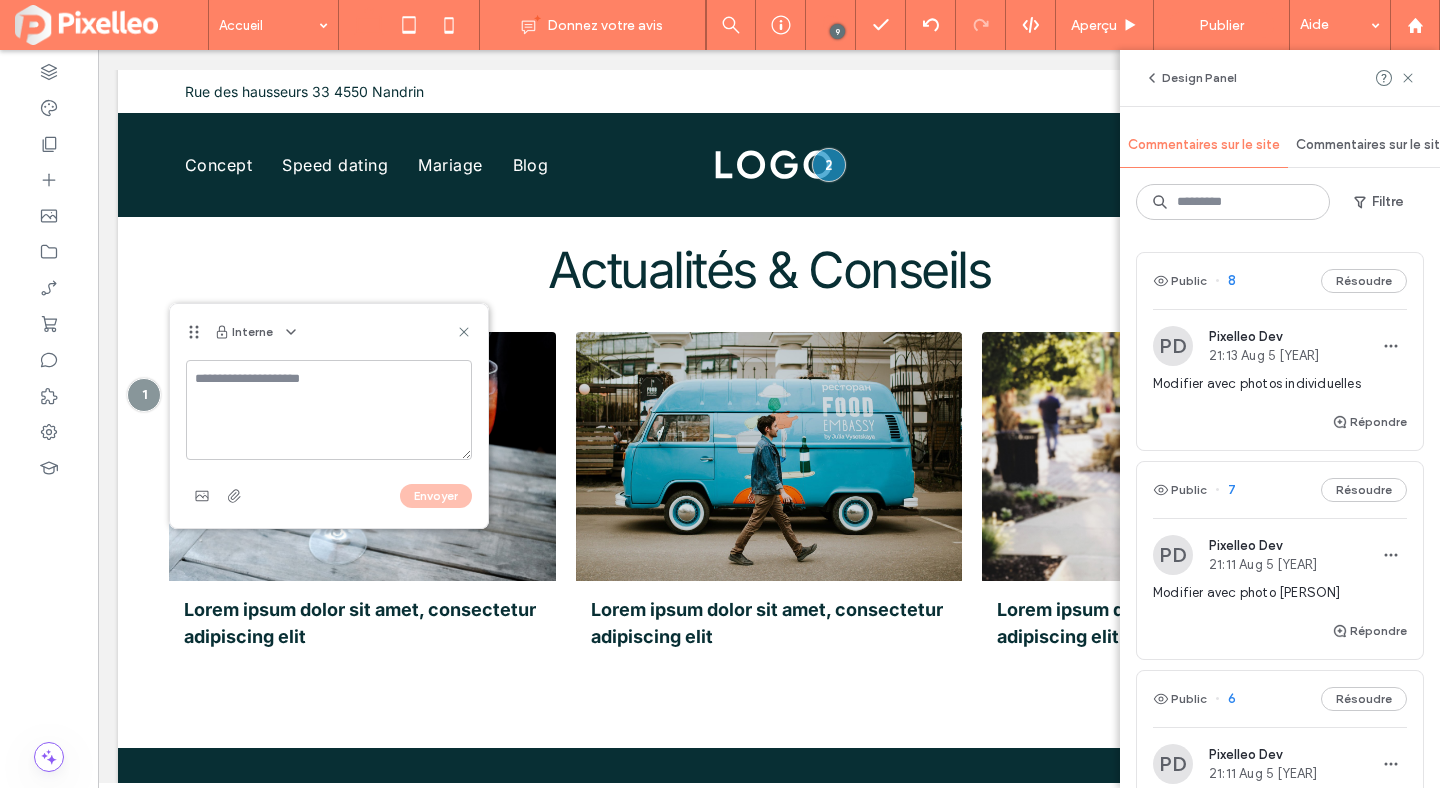 click on "Interne" at bounding box center (329, 332) 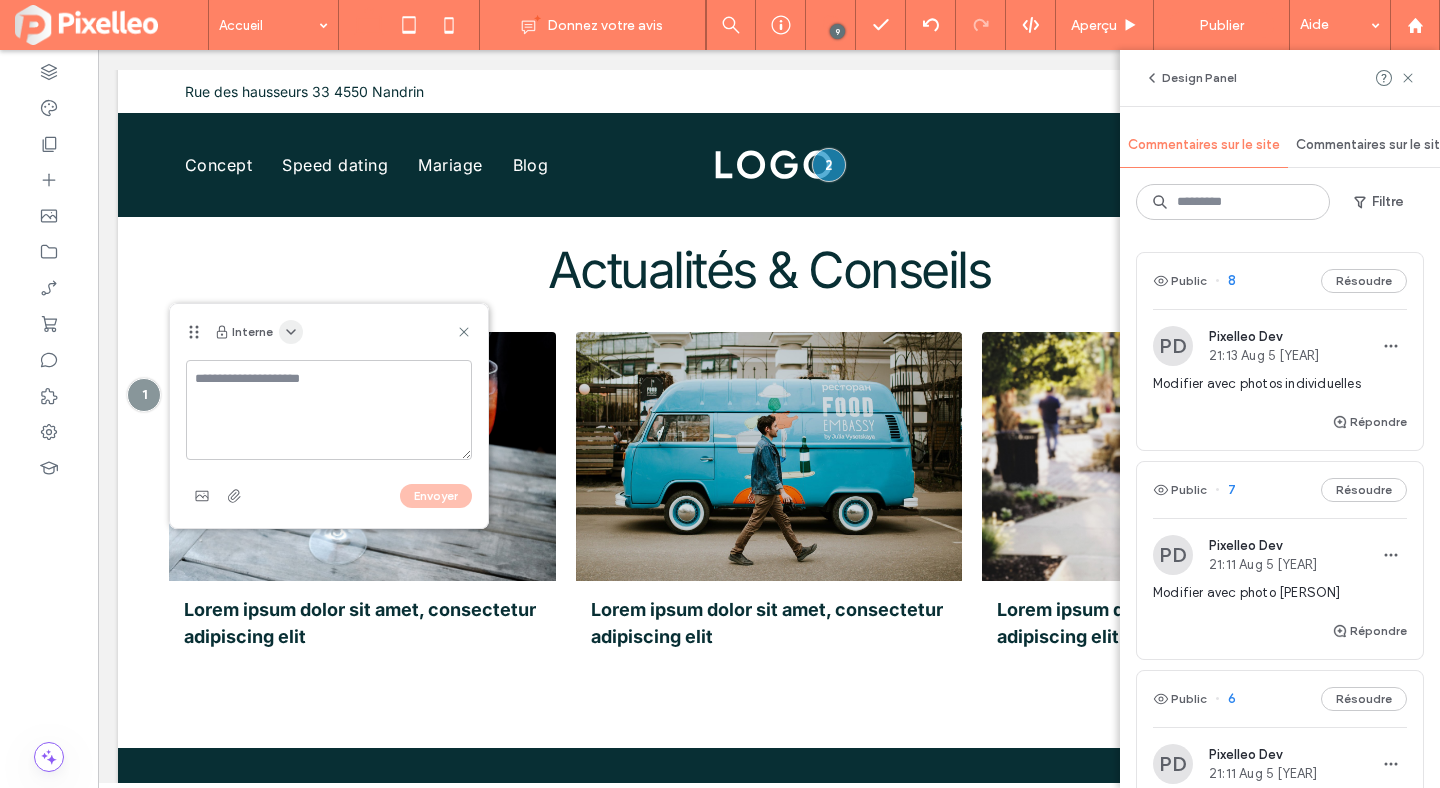 click at bounding box center [291, 332] 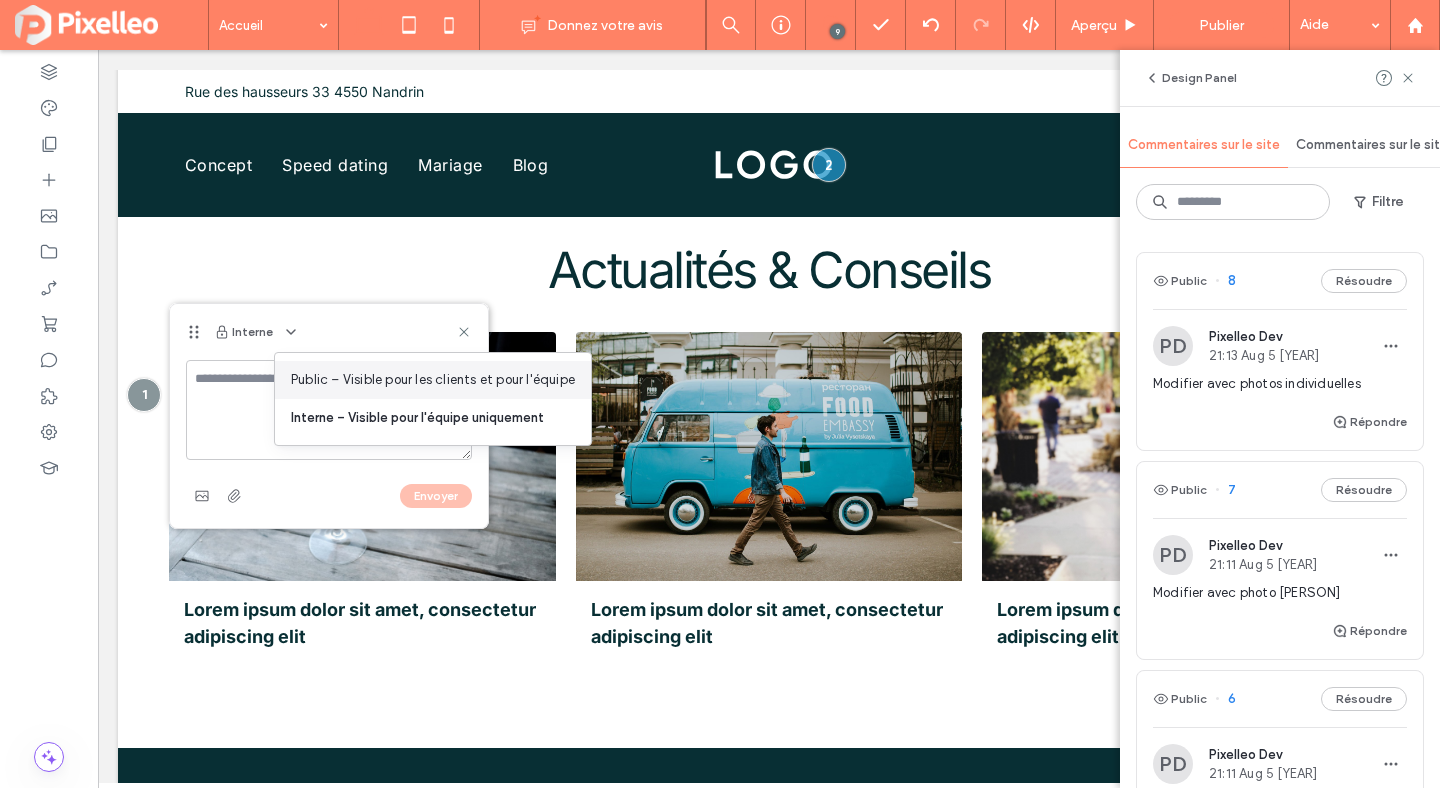 click on "Public – Visible pour les clients et pour l'équipe" at bounding box center (433, 380) 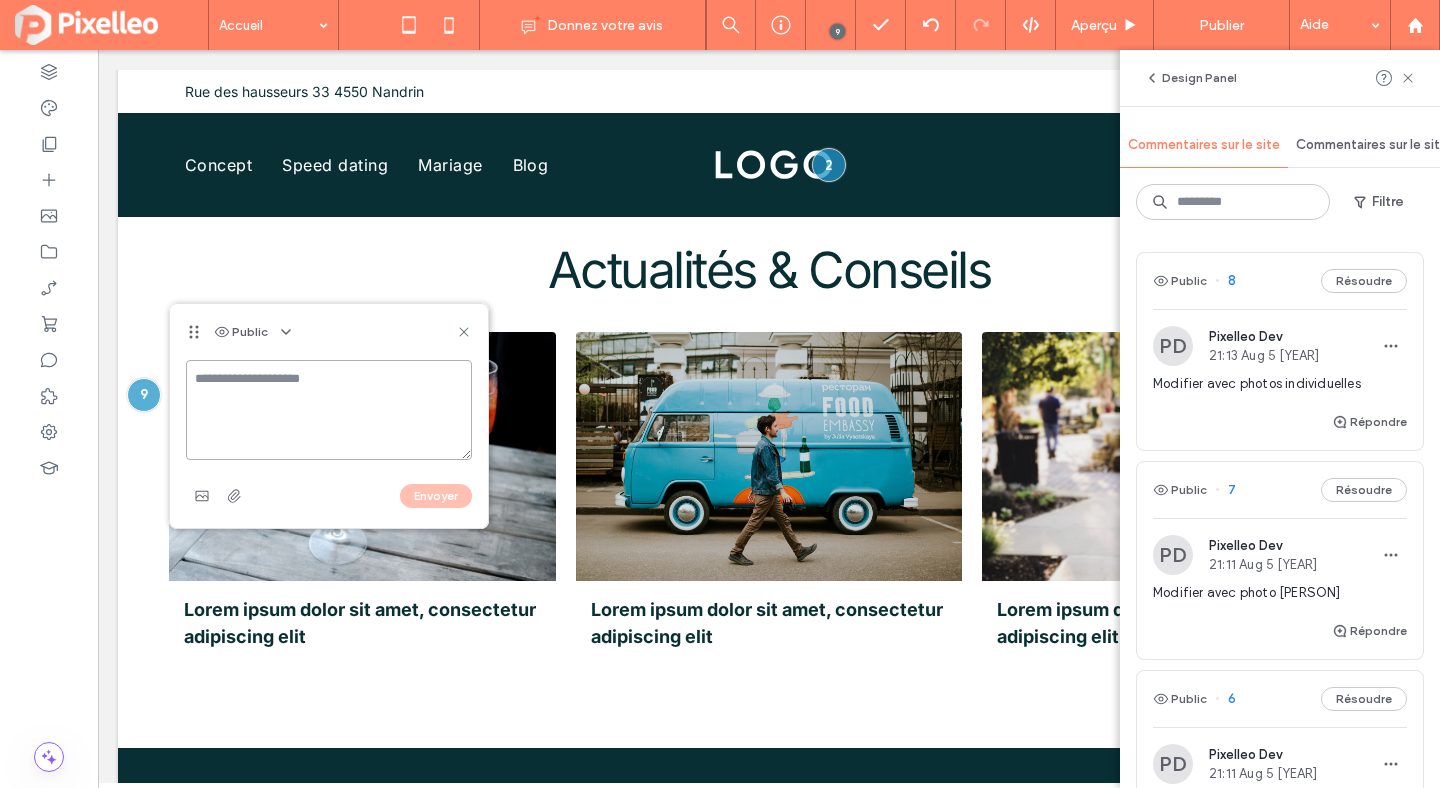 click at bounding box center [329, 410] 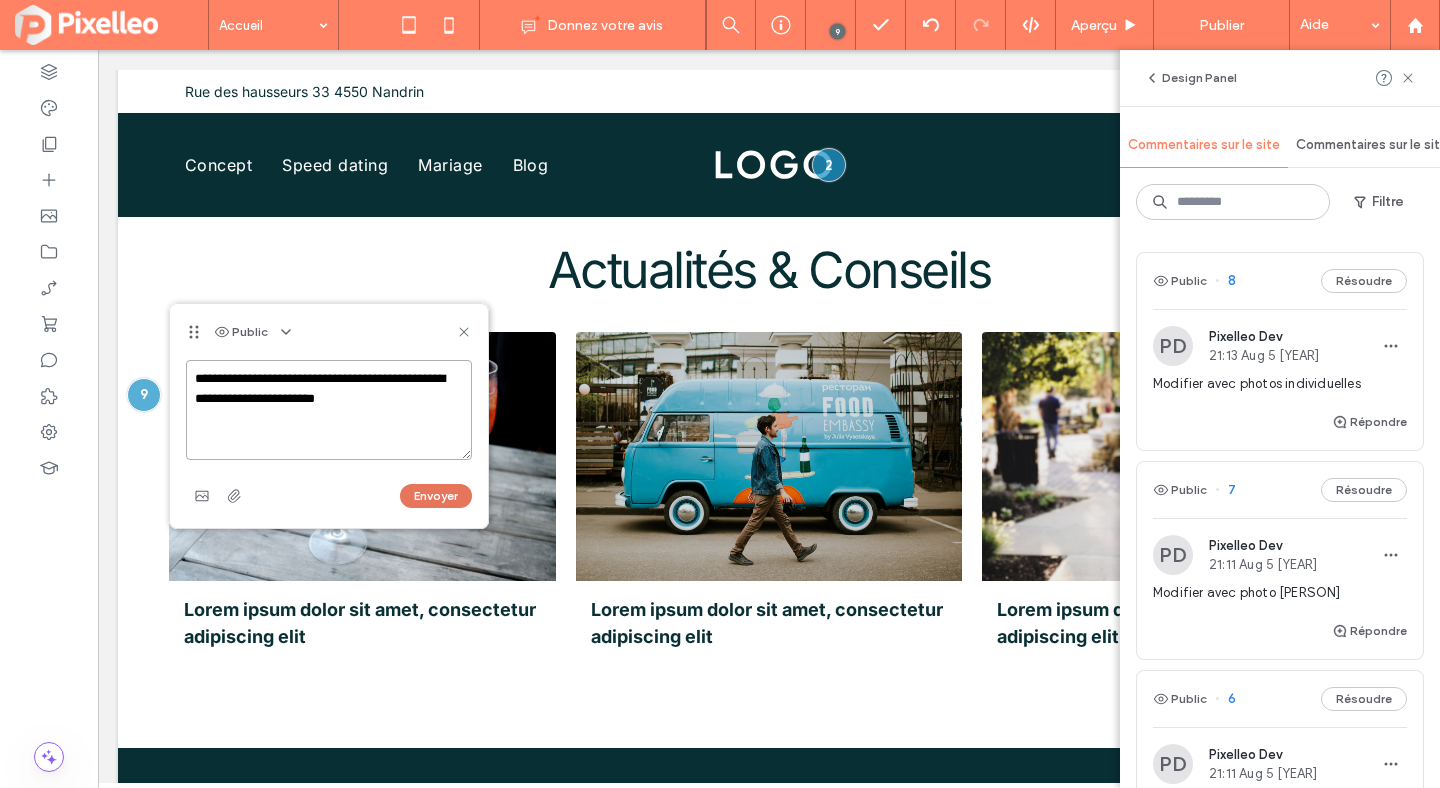 type on "**********" 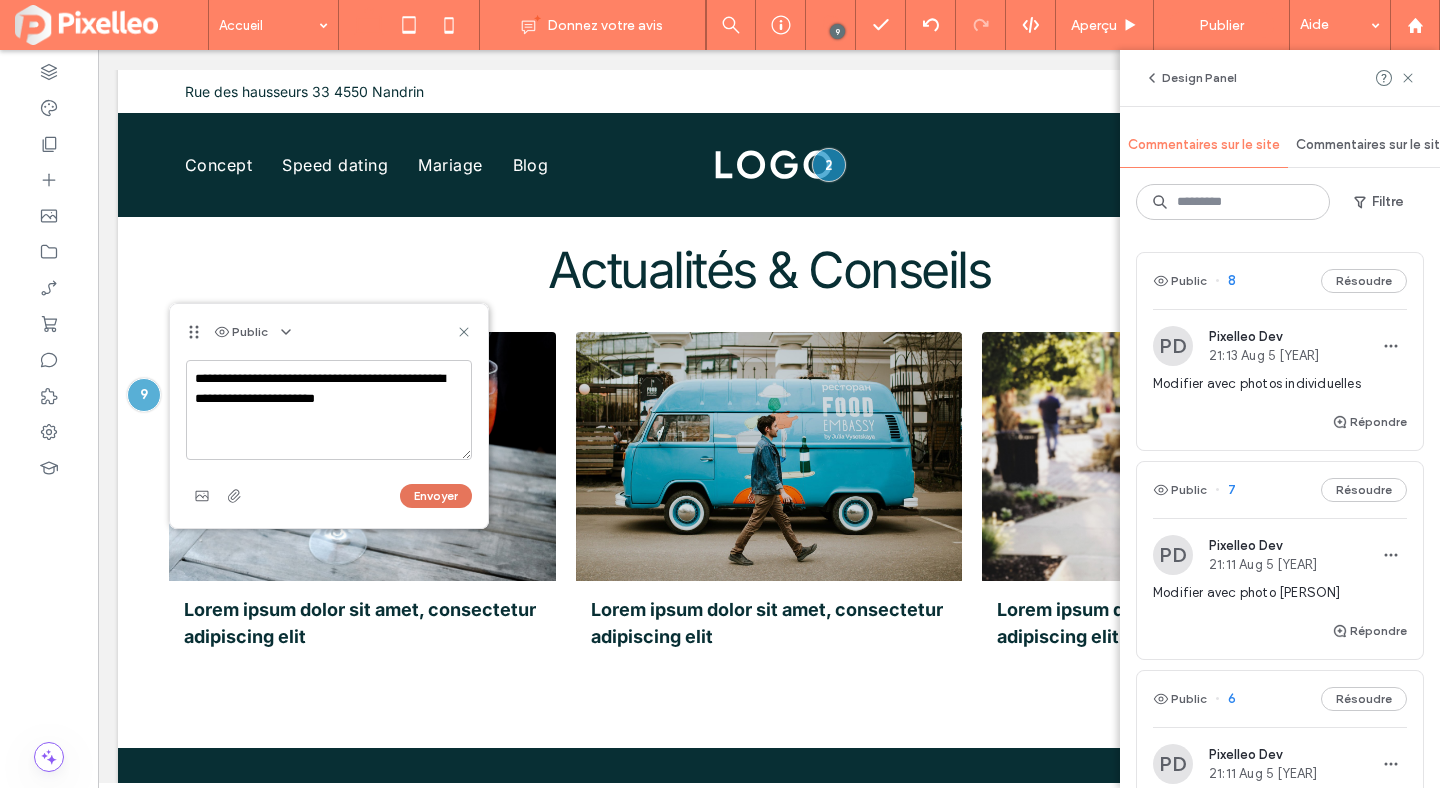 click on "Envoyer" at bounding box center (436, 496) 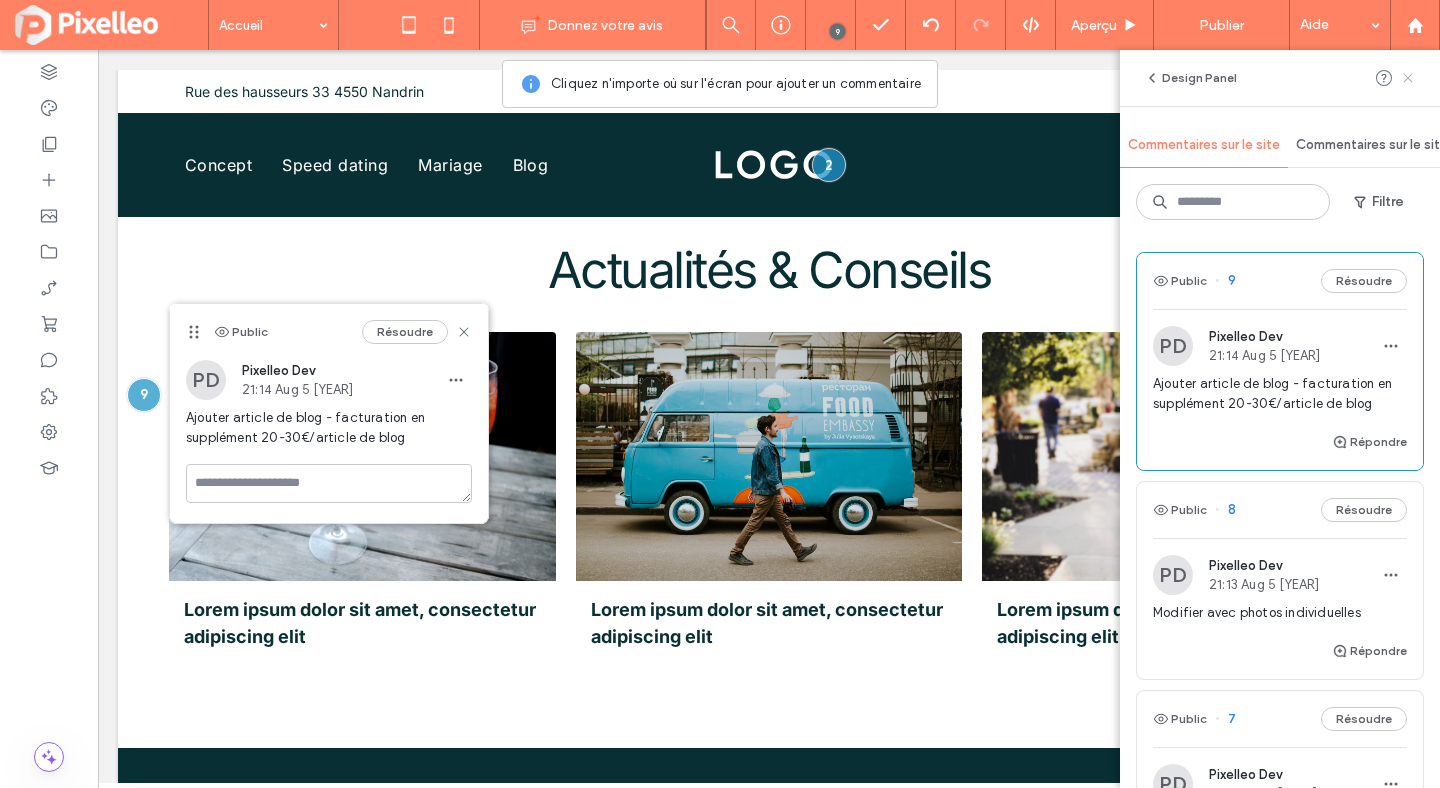 click 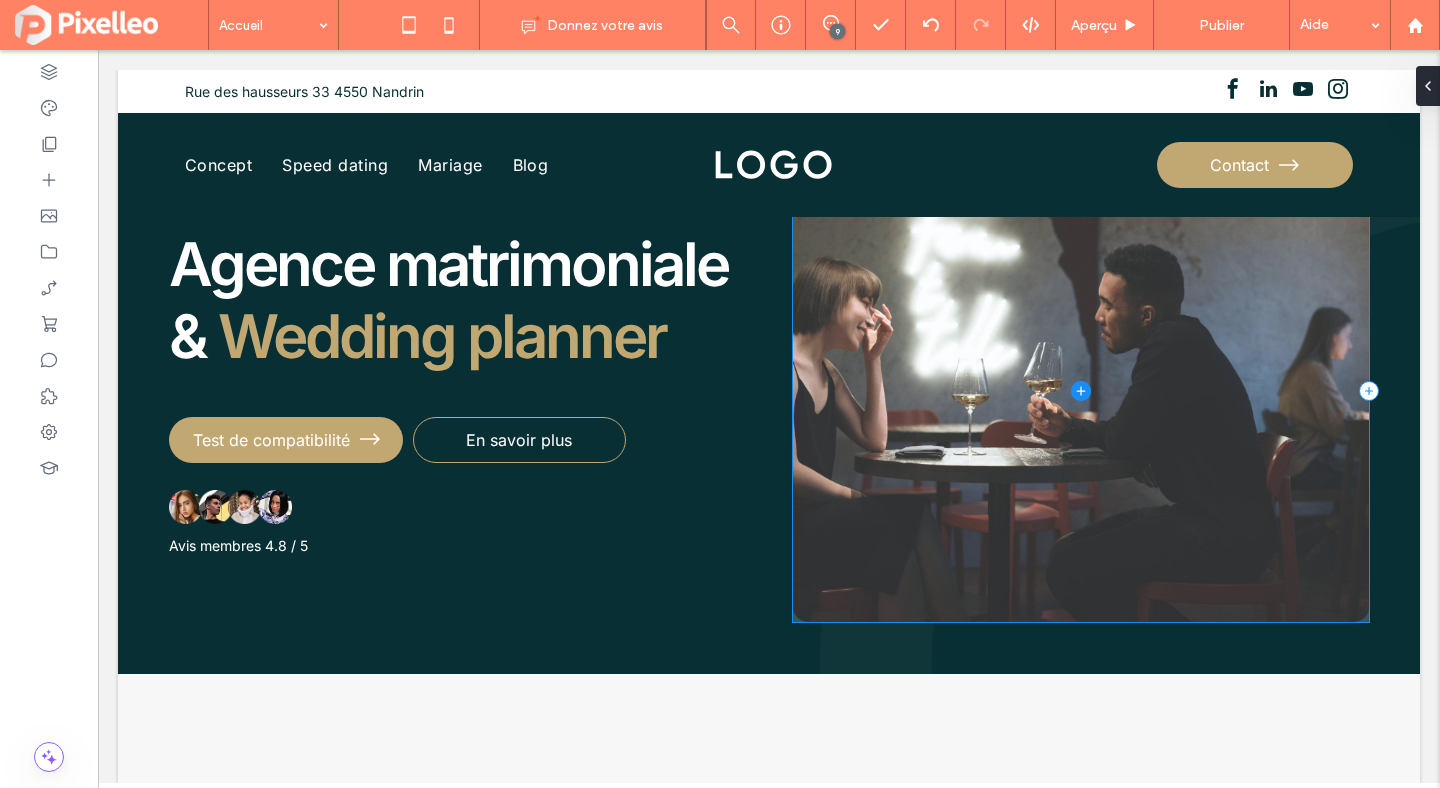 scroll, scrollTop: 0, scrollLeft: 0, axis: both 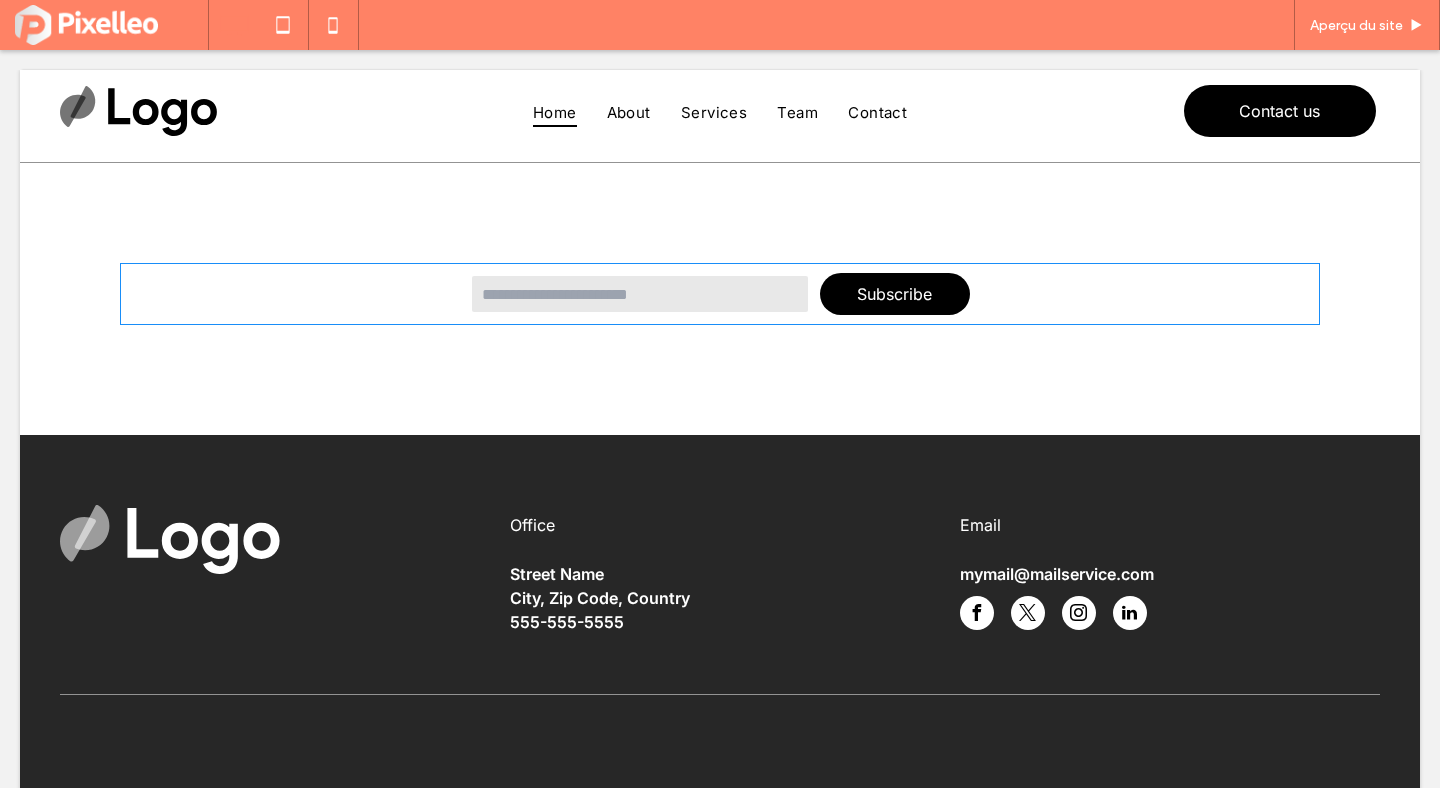 click at bounding box center (720, 294) 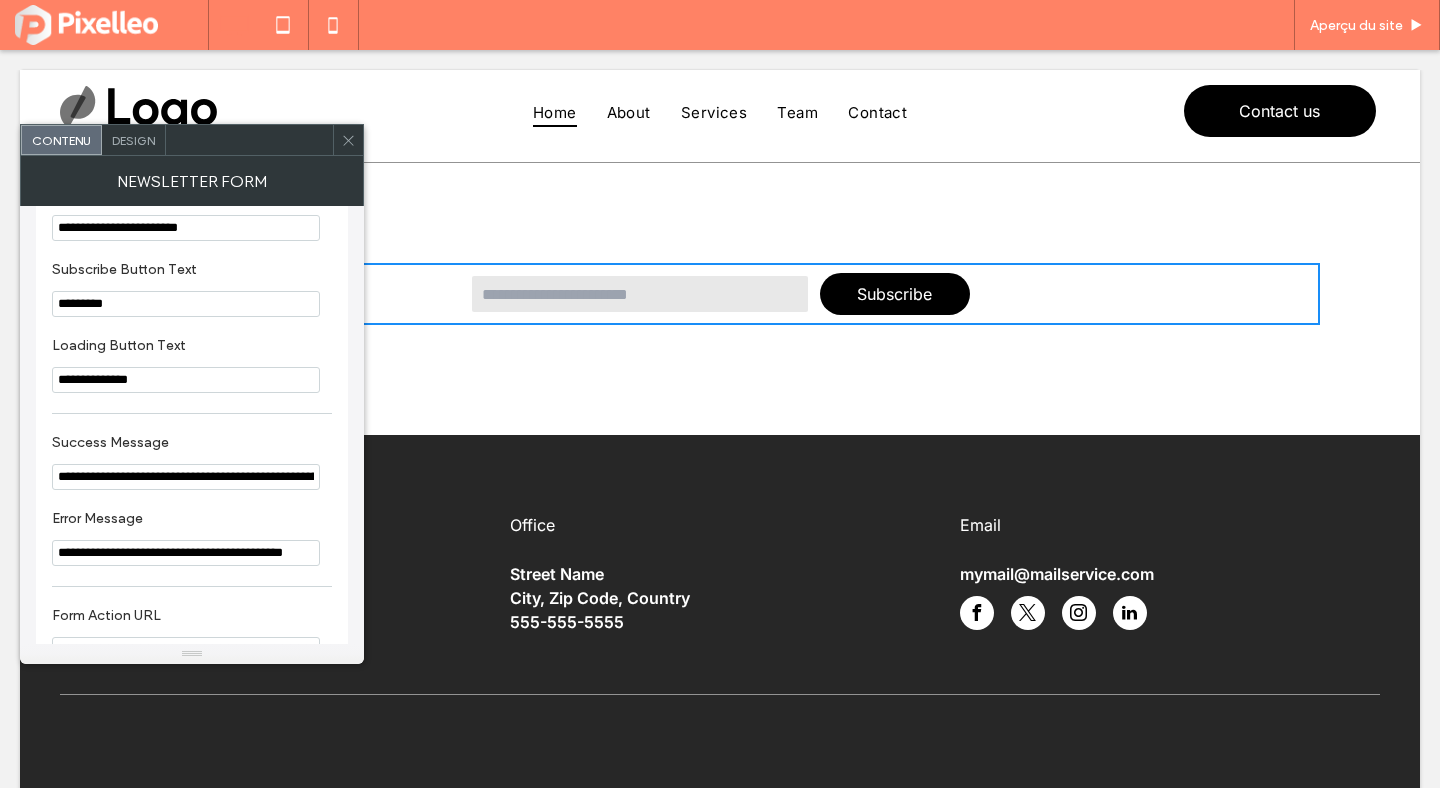 scroll, scrollTop: 380, scrollLeft: 0, axis: vertical 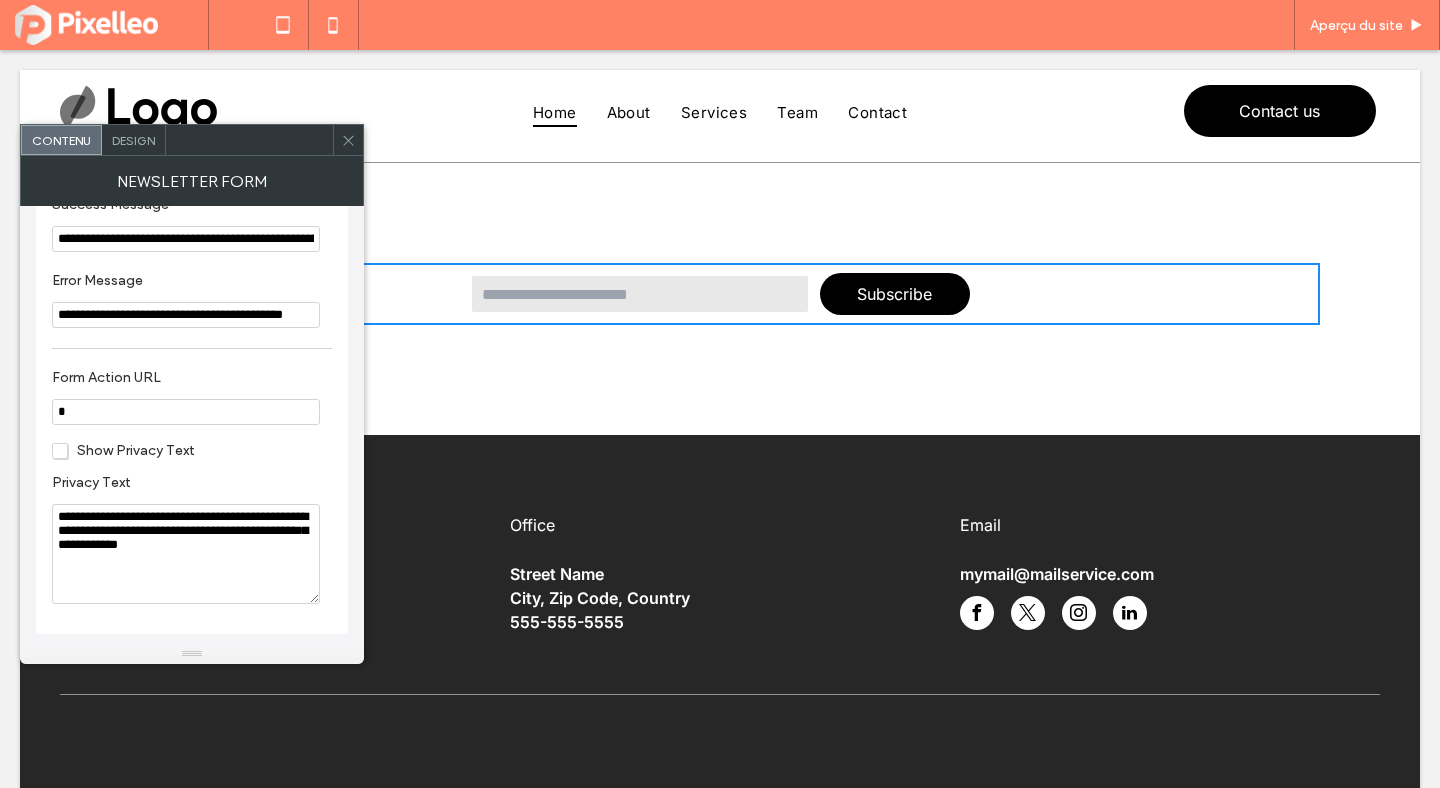 click on "*" at bounding box center [186, 412] 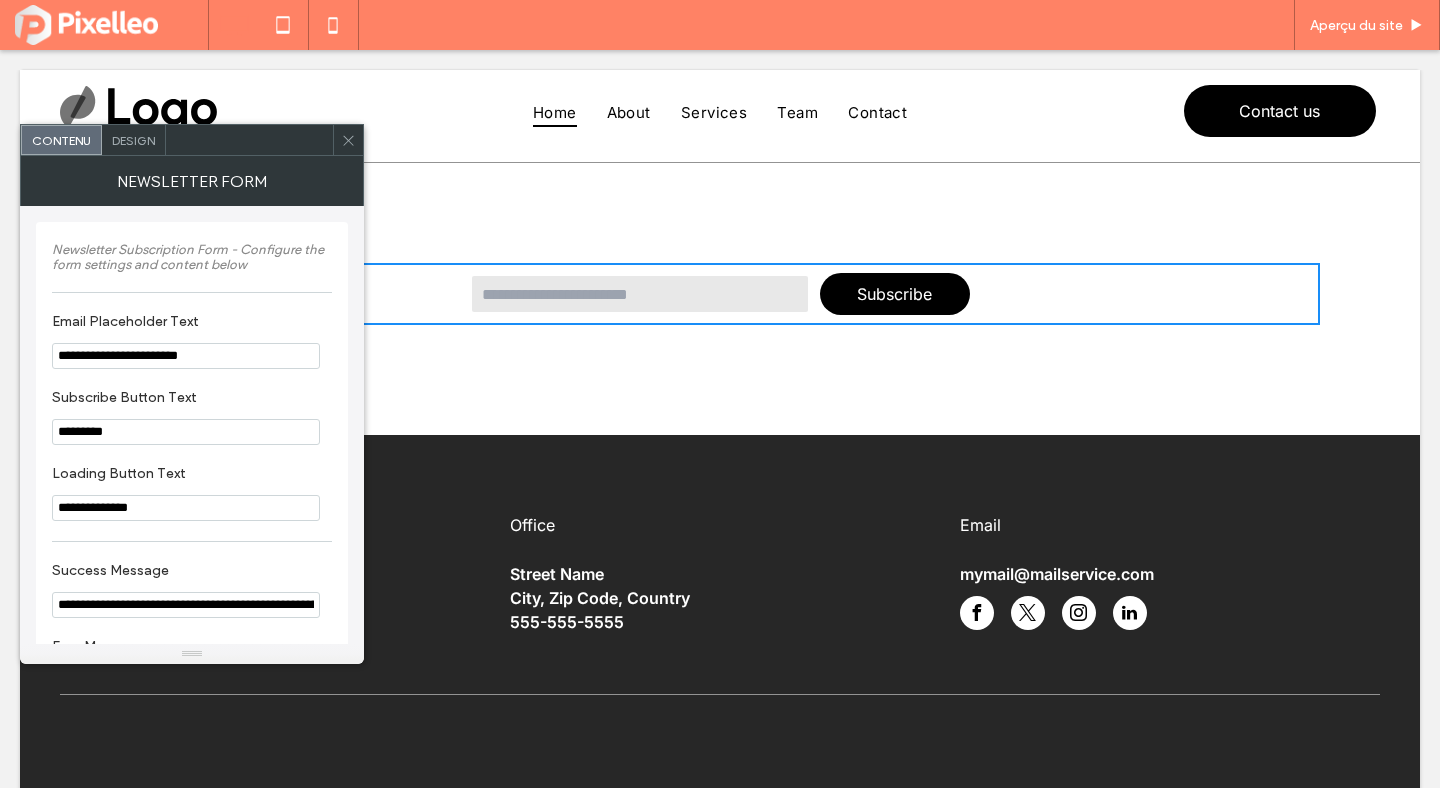 click on "Design" at bounding box center [133, 140] 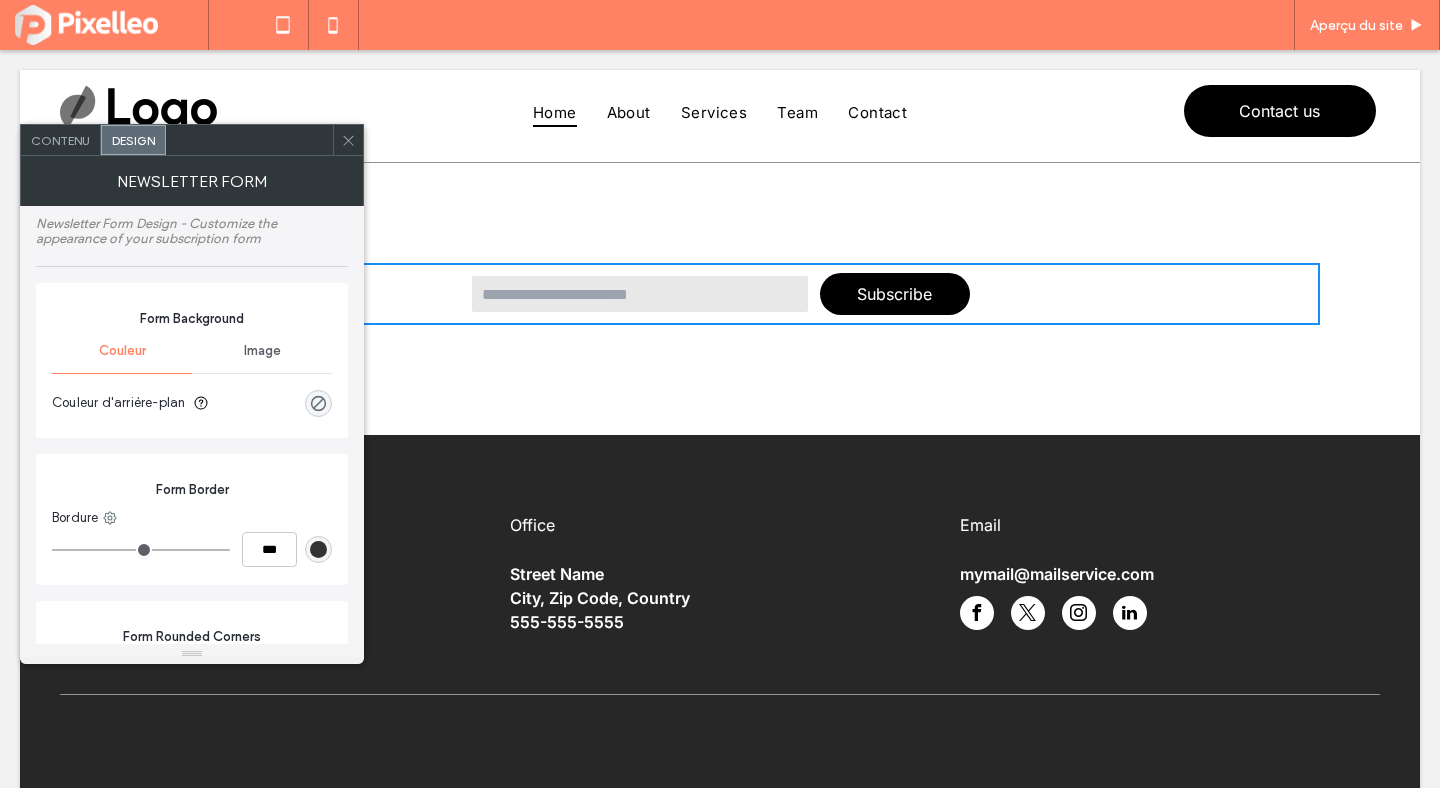 click at bounding box center (348, 140) 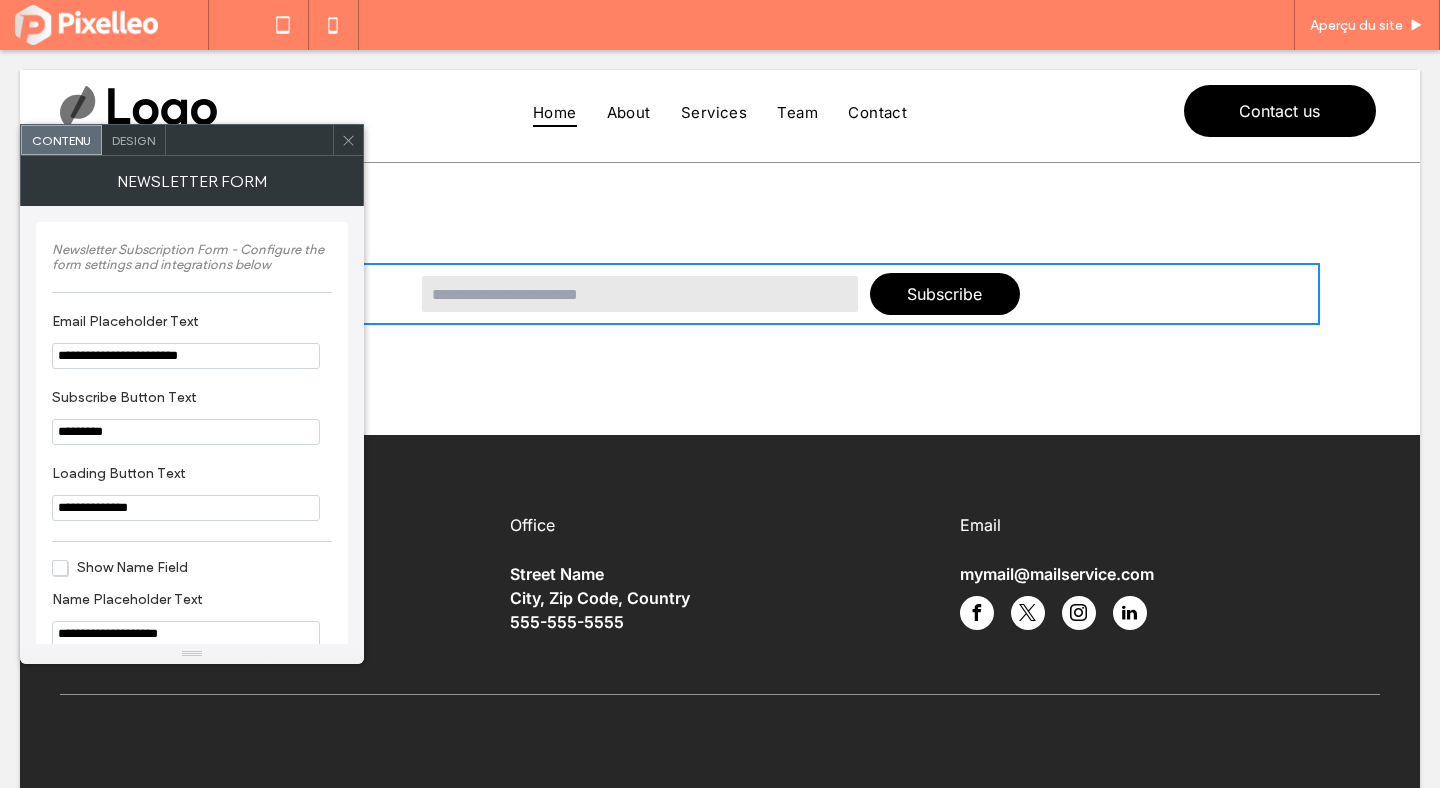 scroll, scrollTop: 0, scrollLeft: 0, axis: both 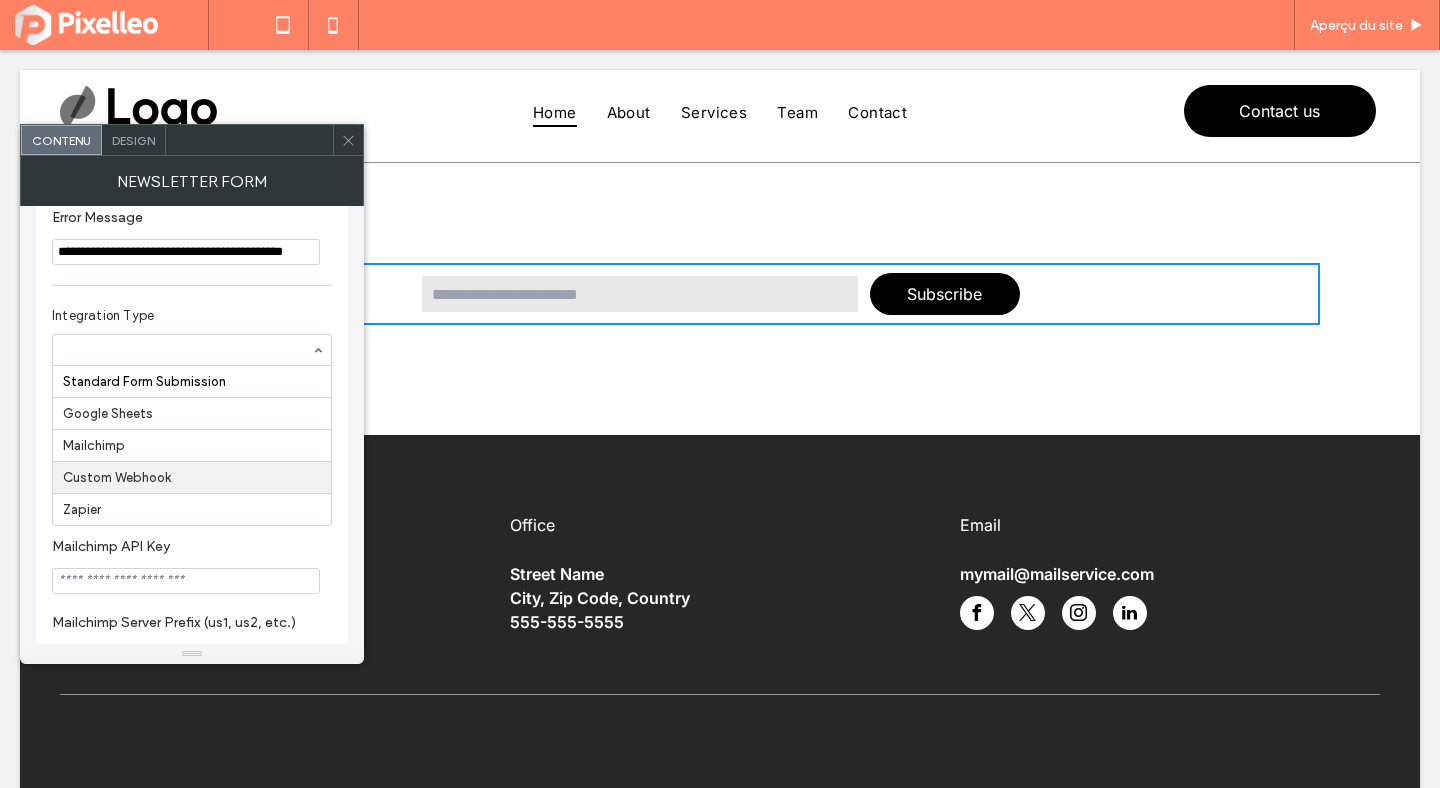 click at bounding box center (186, 581) 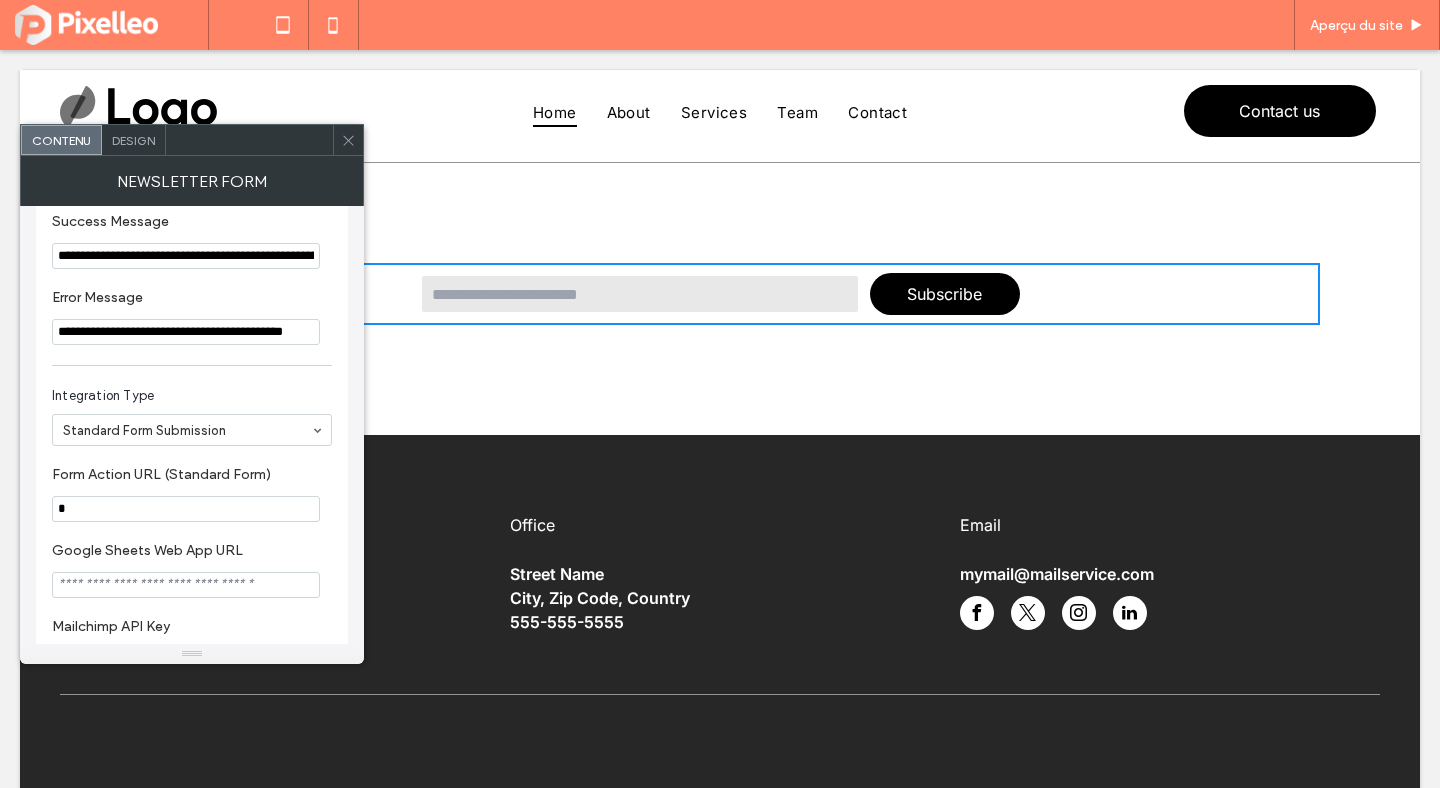 scroll, scrollTop: 624, scrollLeft: 0, axis: vertical 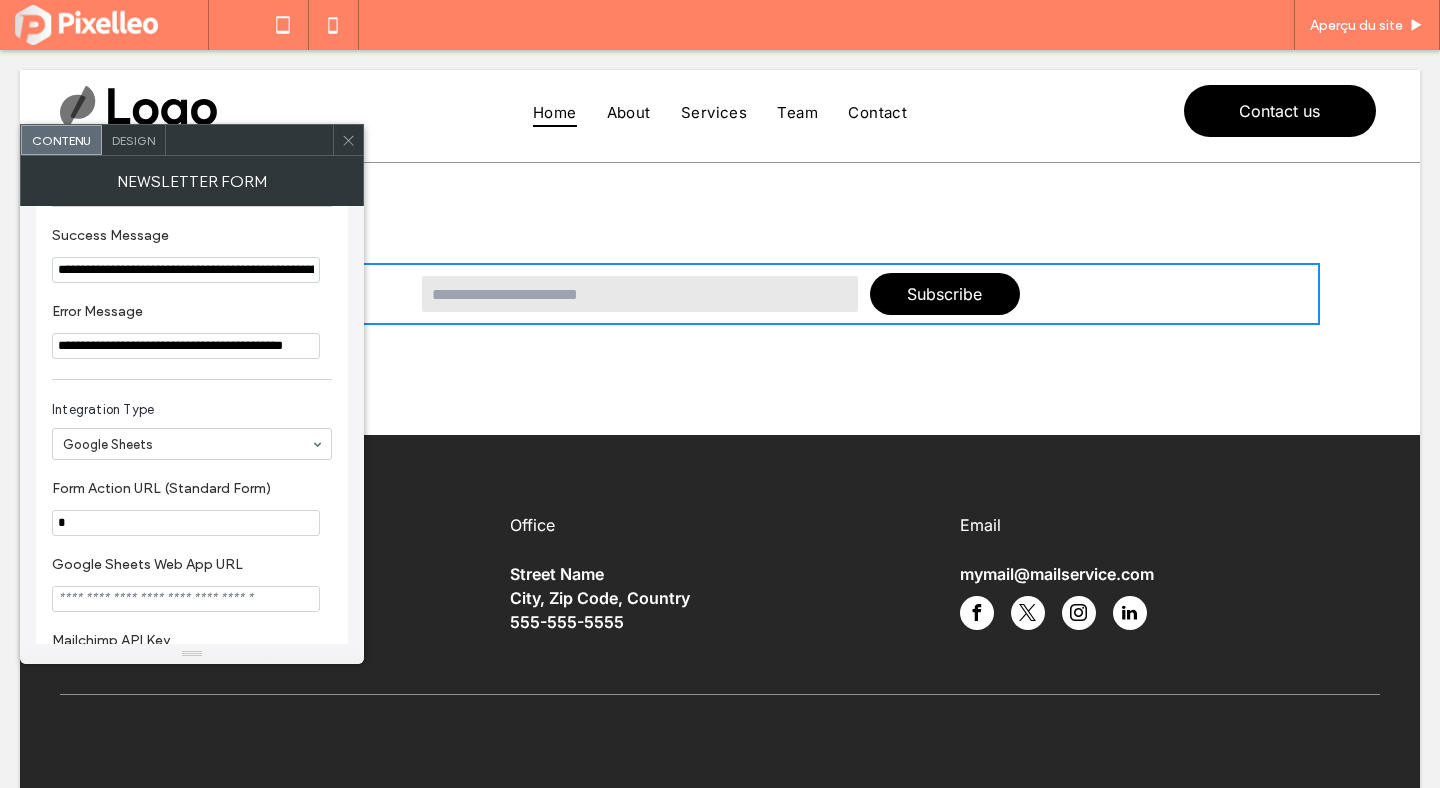 click on "Form Action URL (Standard Form)" at bounding box center [188, 491] 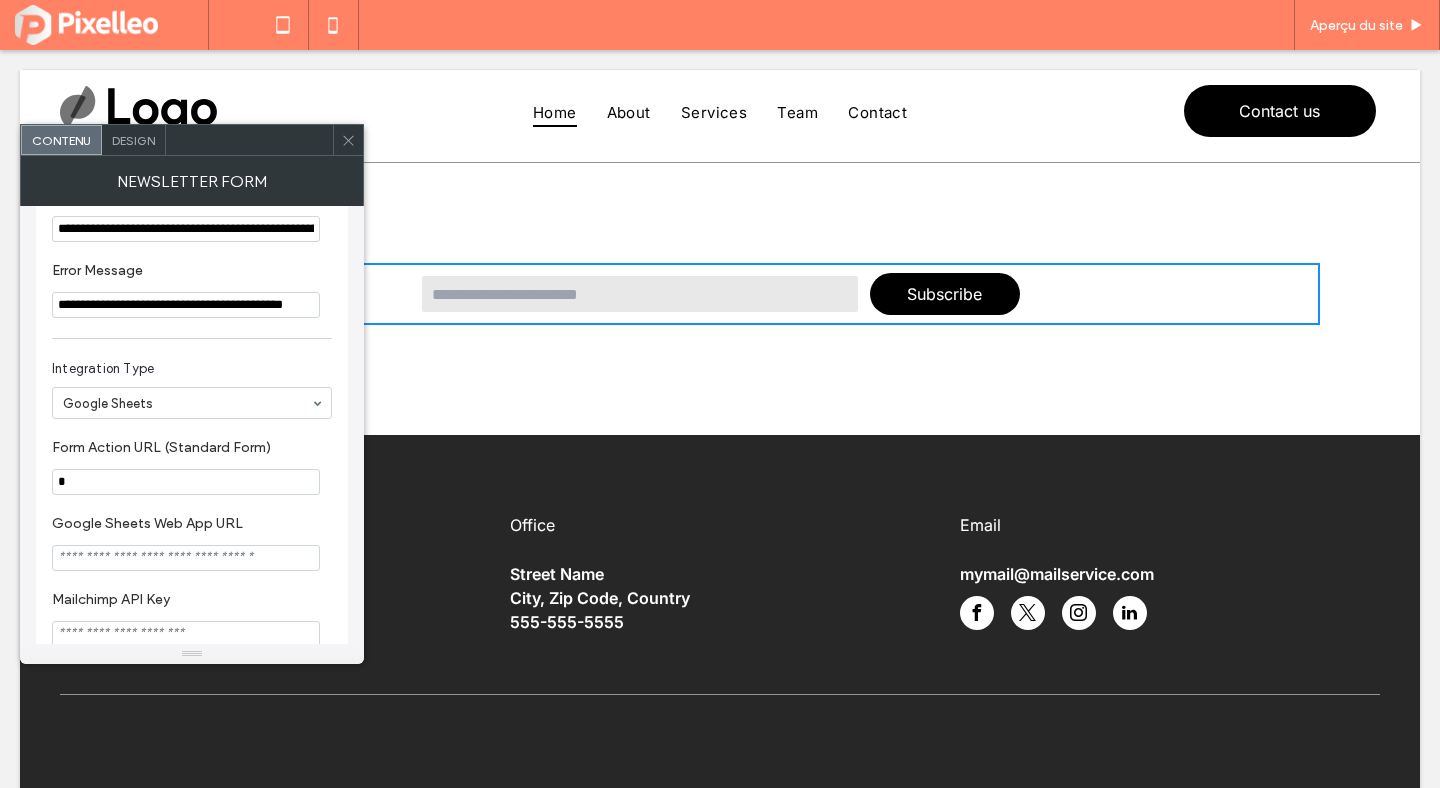 scroll, scrollTop: 678, scrollLeft: 0, axis: vertical 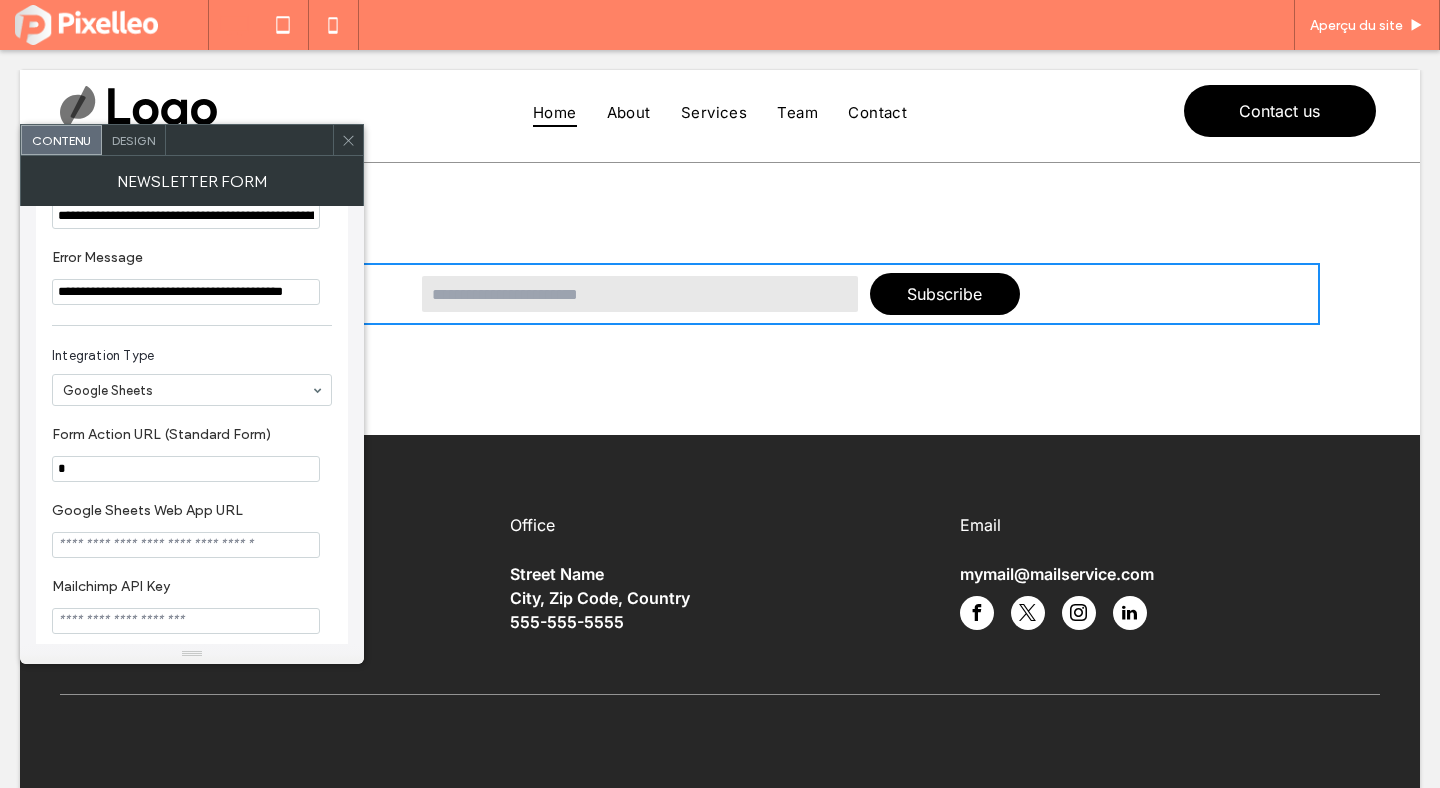 click at bounding box center (186, 545) 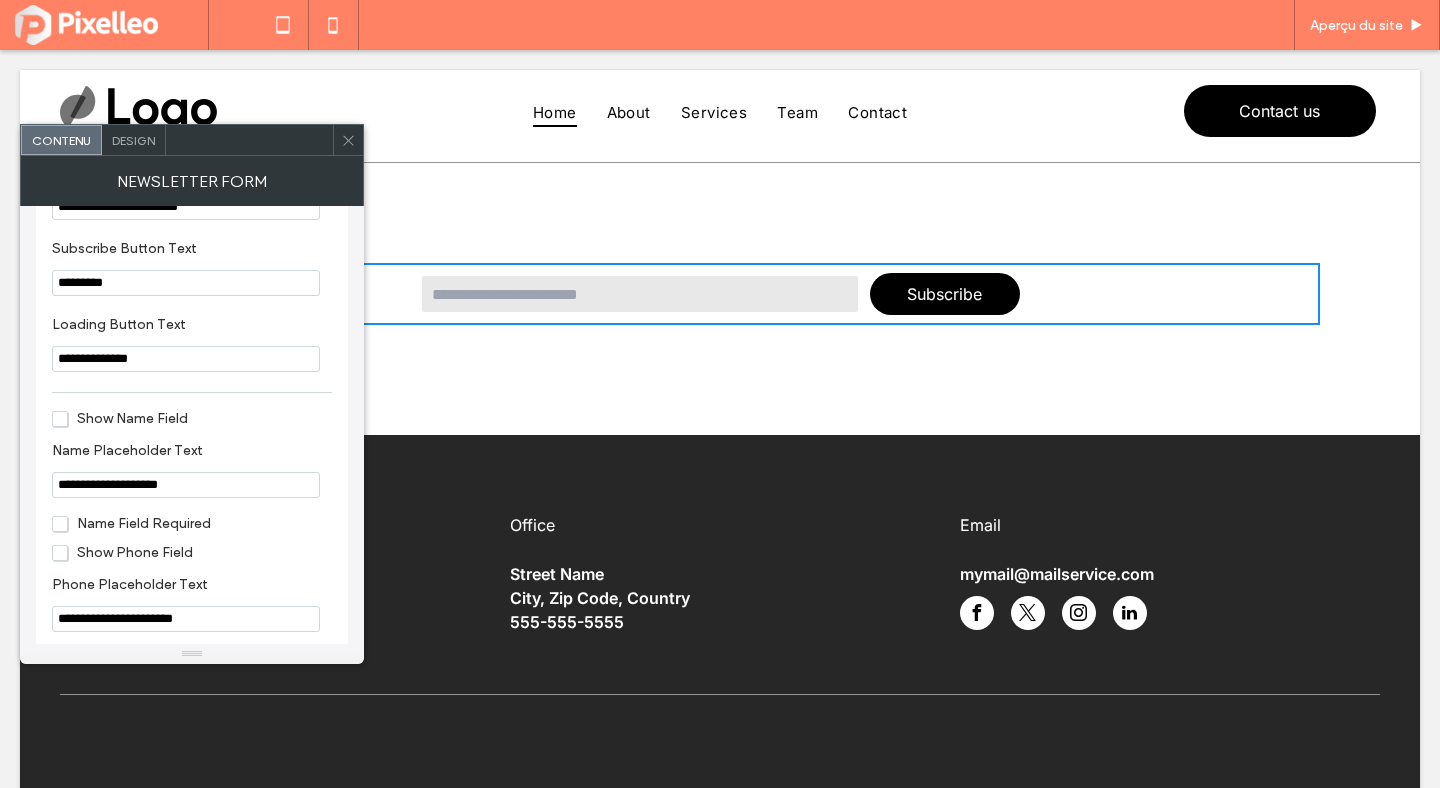 scroll, scrollTop: 0, scrollLeft: 0, axis: both 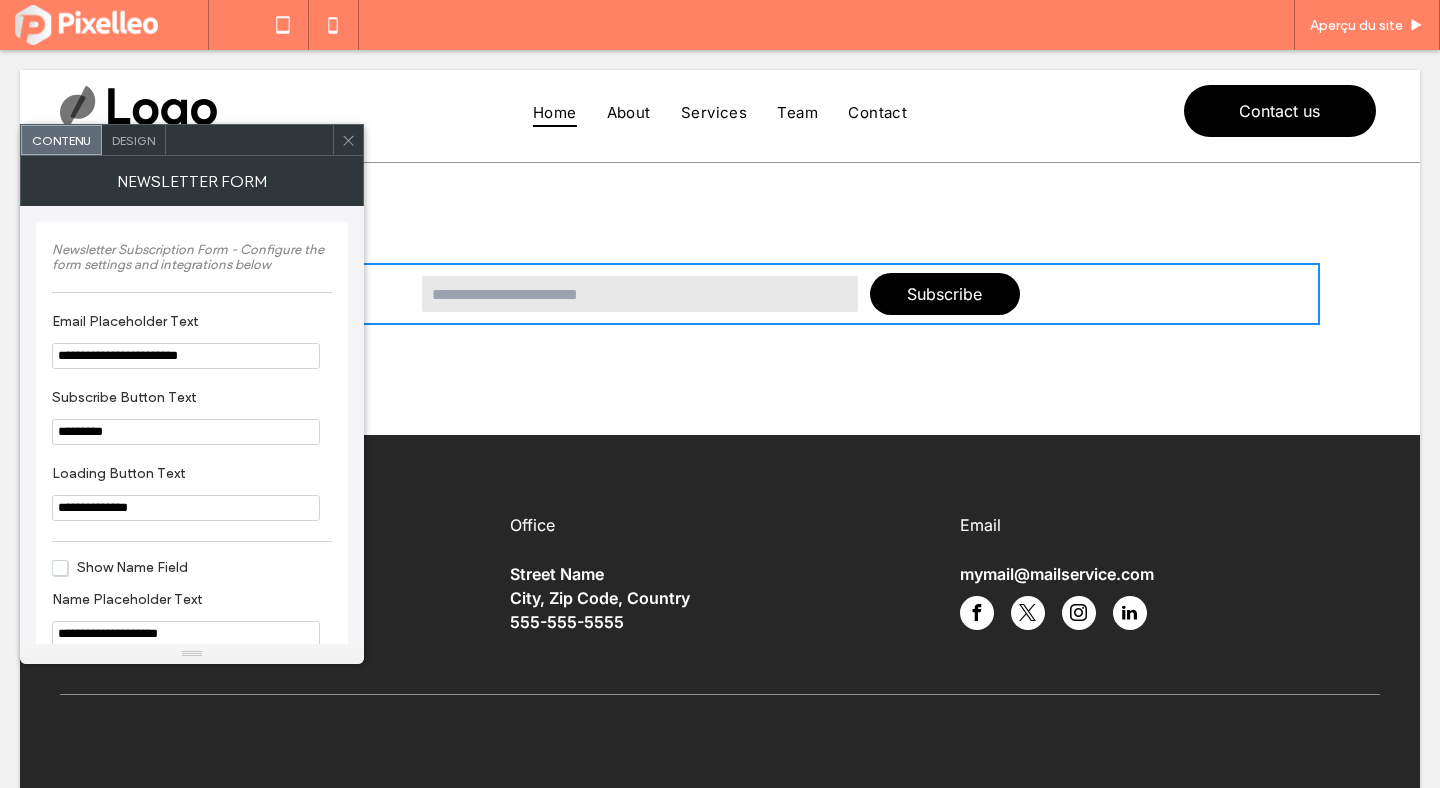 click on "Design" at bounding box center [134, 140] 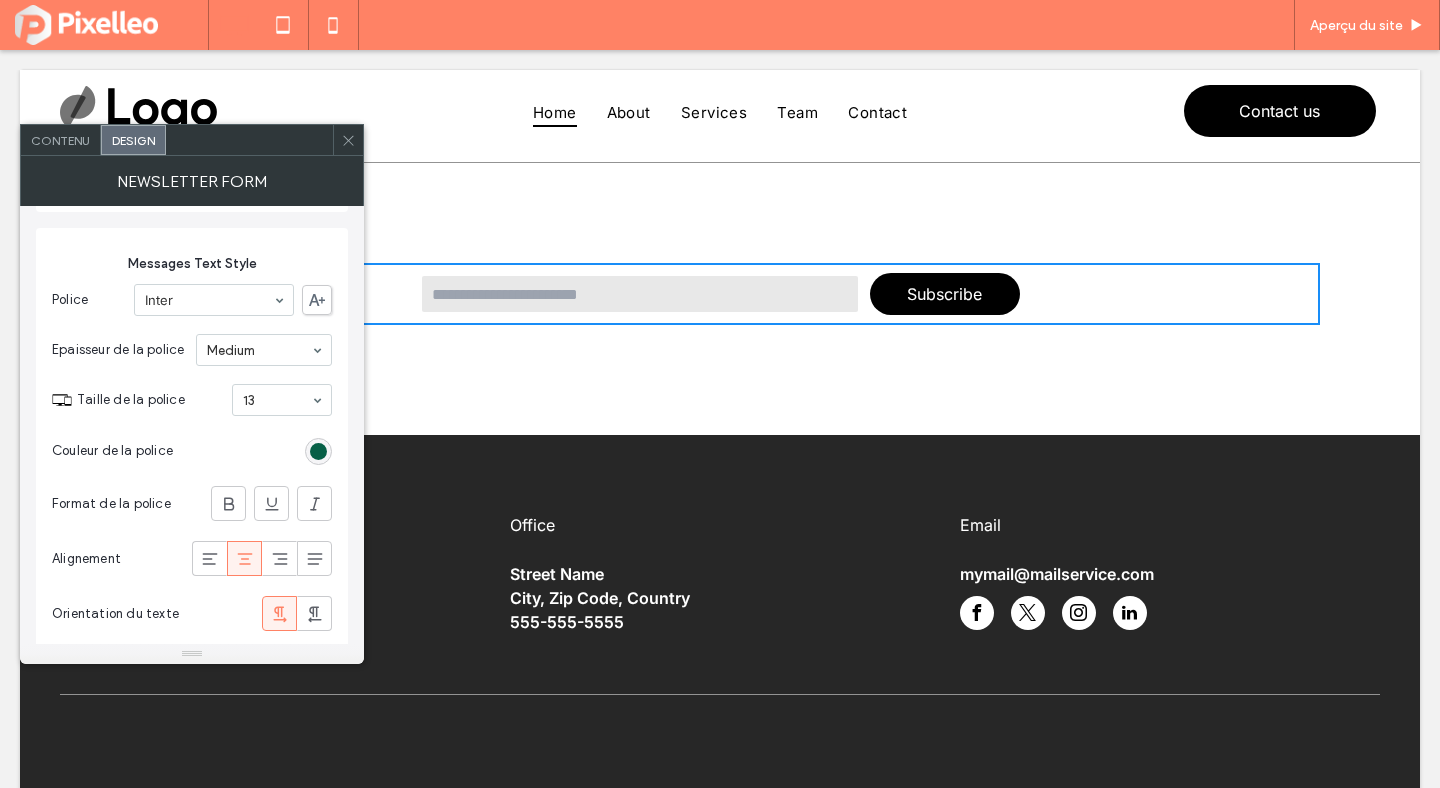 scroll, scrollTop: 4198, scrollLeft: 0, axis: vertical 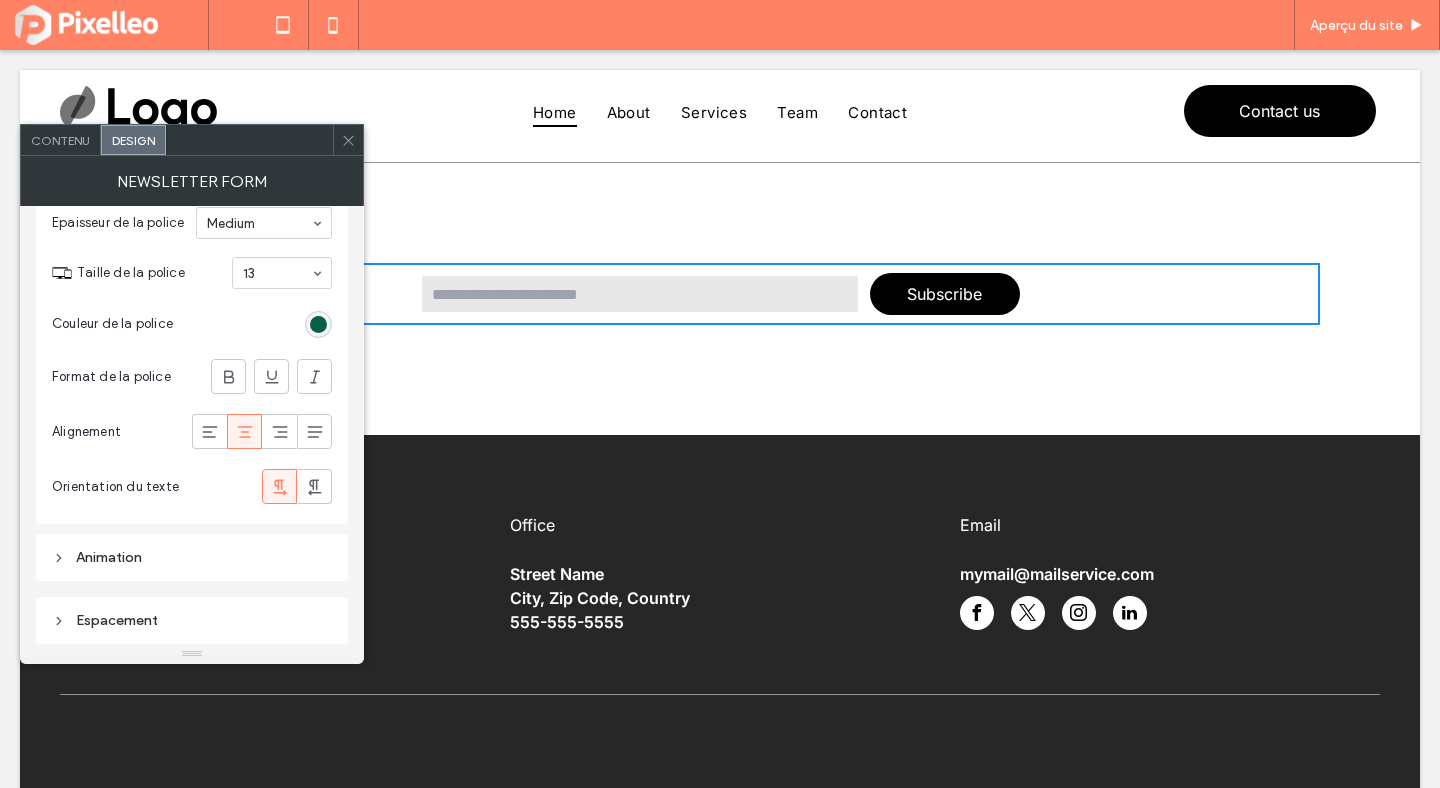click 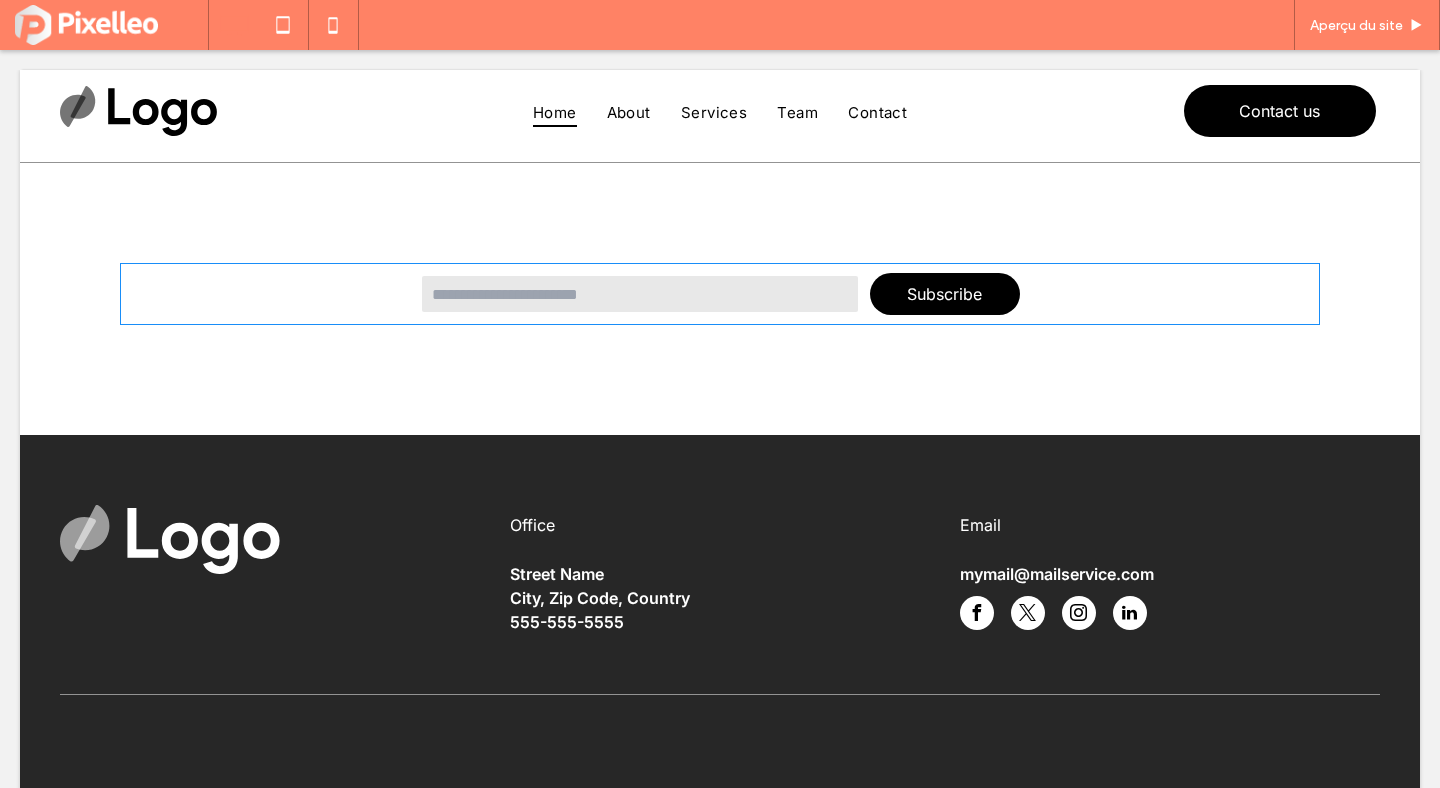 click at bounding box center (720, 294) 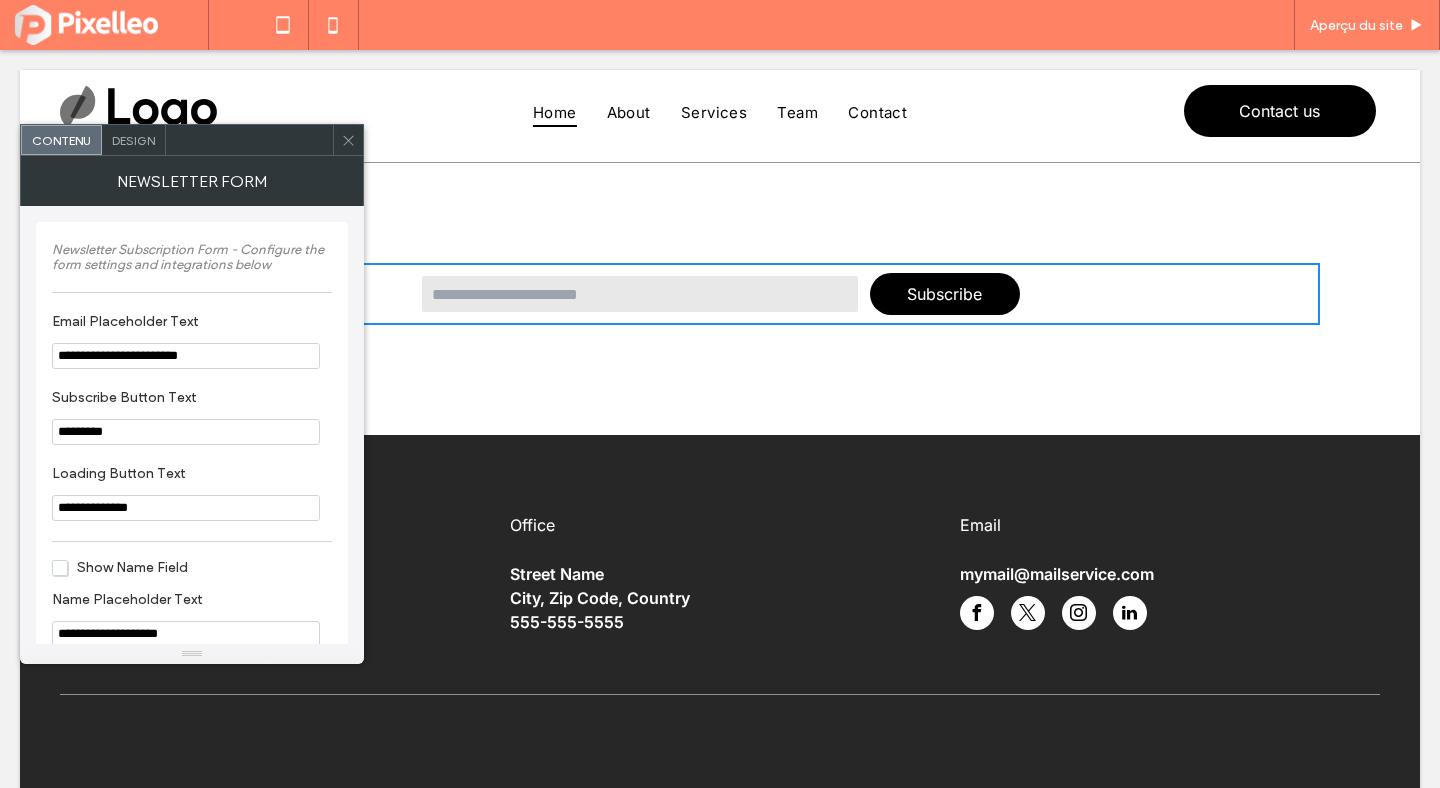 click 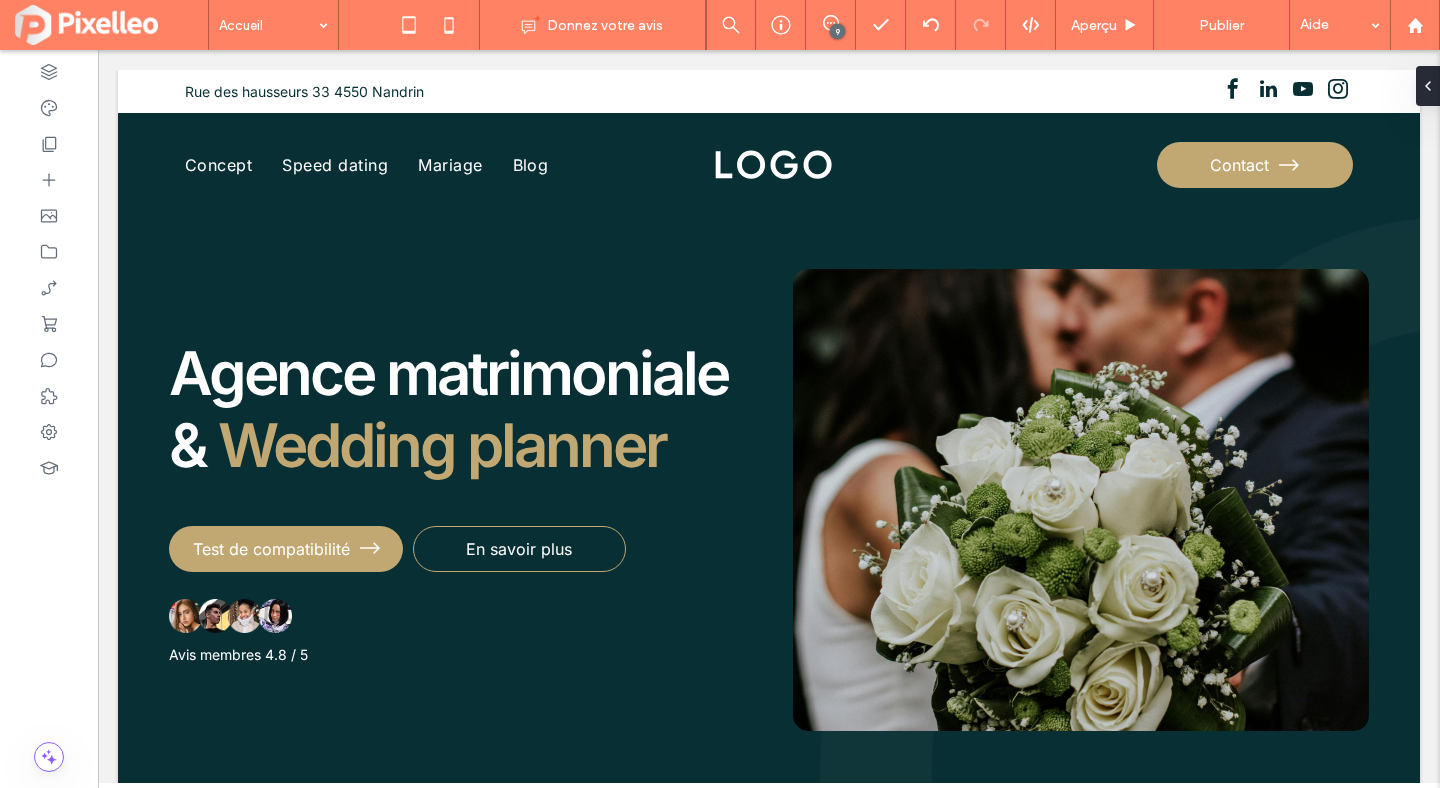 scroll, scrollTop: 0, scrollLeft: 0, axis: both 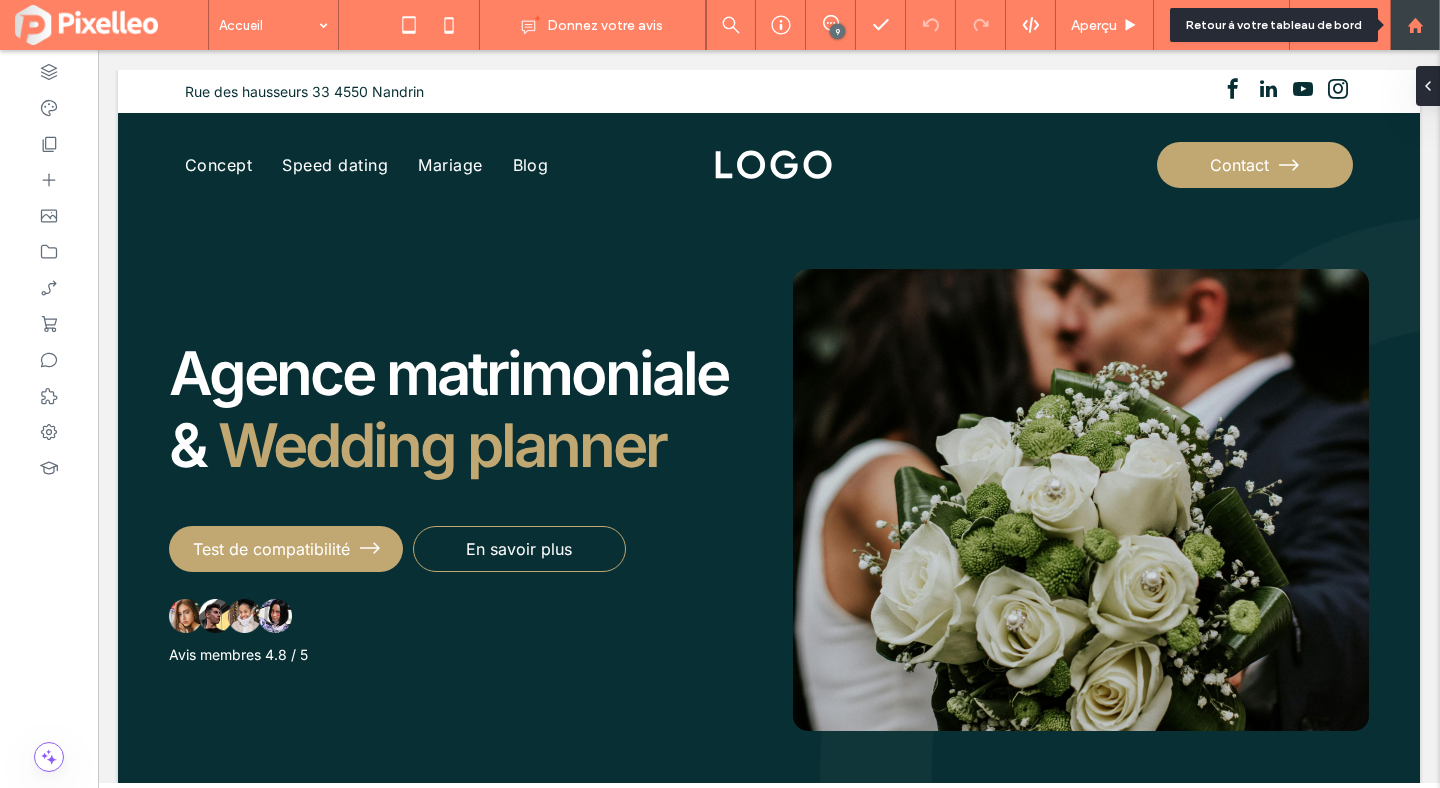 click at bounding box center [1415, 25] 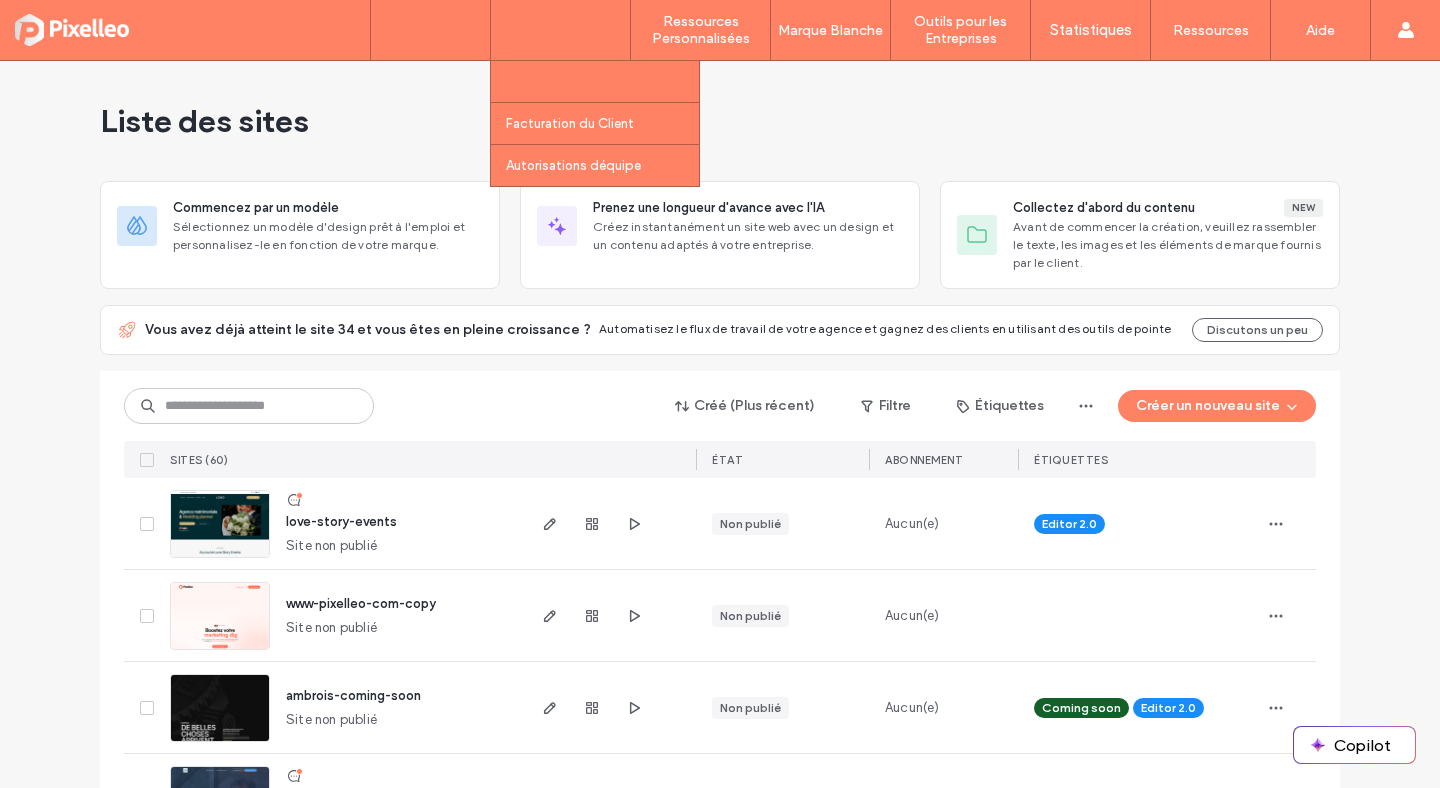 scroll, scrollTop: 0, scrollLeft: 0, axis: both 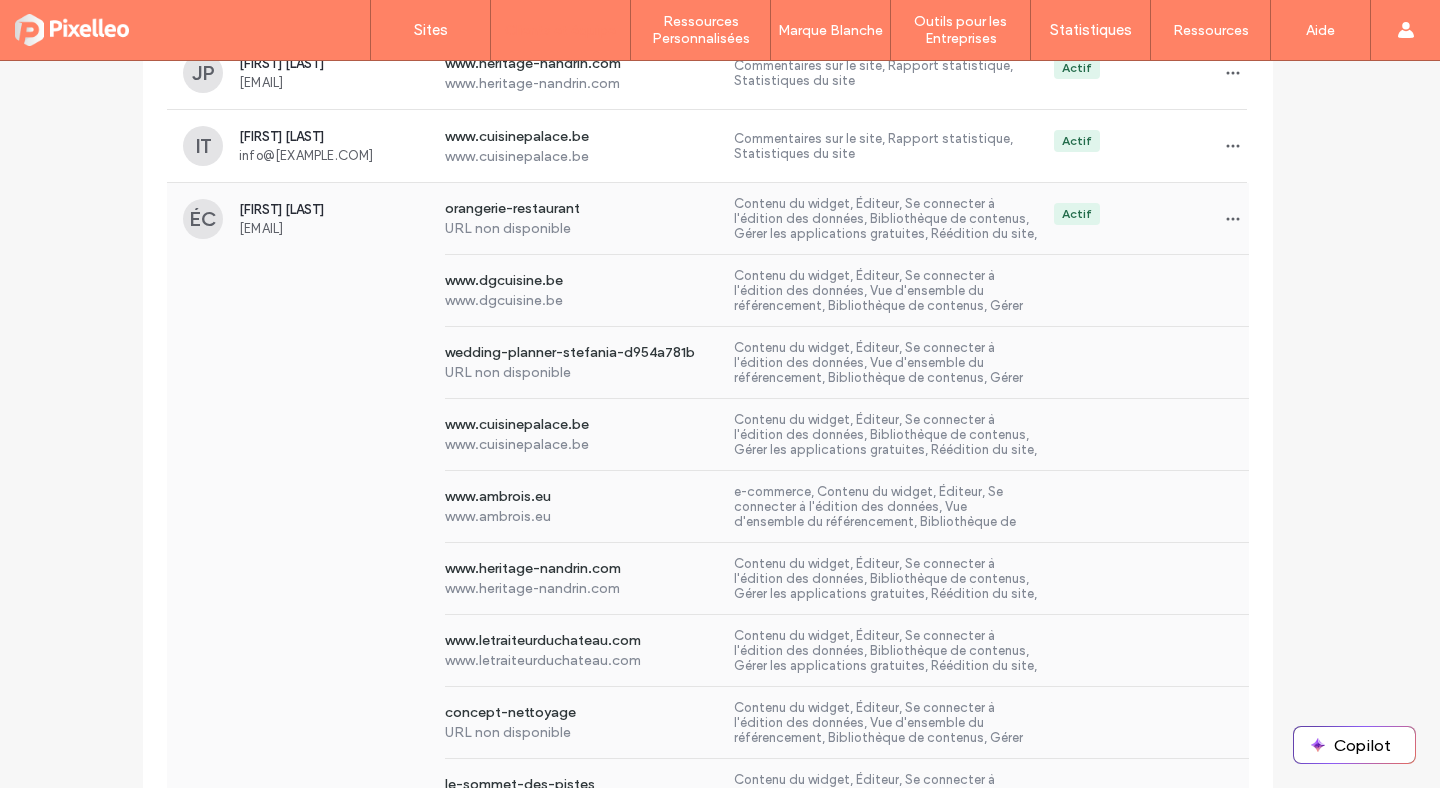 click on "www.cuisinepalace.be www.cuisinepalace.be Contenu du widget, Éditeur, Se connecter à l'édition des données, Bibliothèque de contenus, Gérer les applications gratuites, Réédition du site, Commentaires sur le site, Synchronisation des données de la bibliothèque de contenus (externe), Sauvegarde du site, Référencement complet du site, Sections Flex, Personnalisation de site, Assistant IA, Utiliser des applications, Mode Dév., & de pages dynamiques Connectez-vous aux données, Blog" at bounding box center (708, 435) 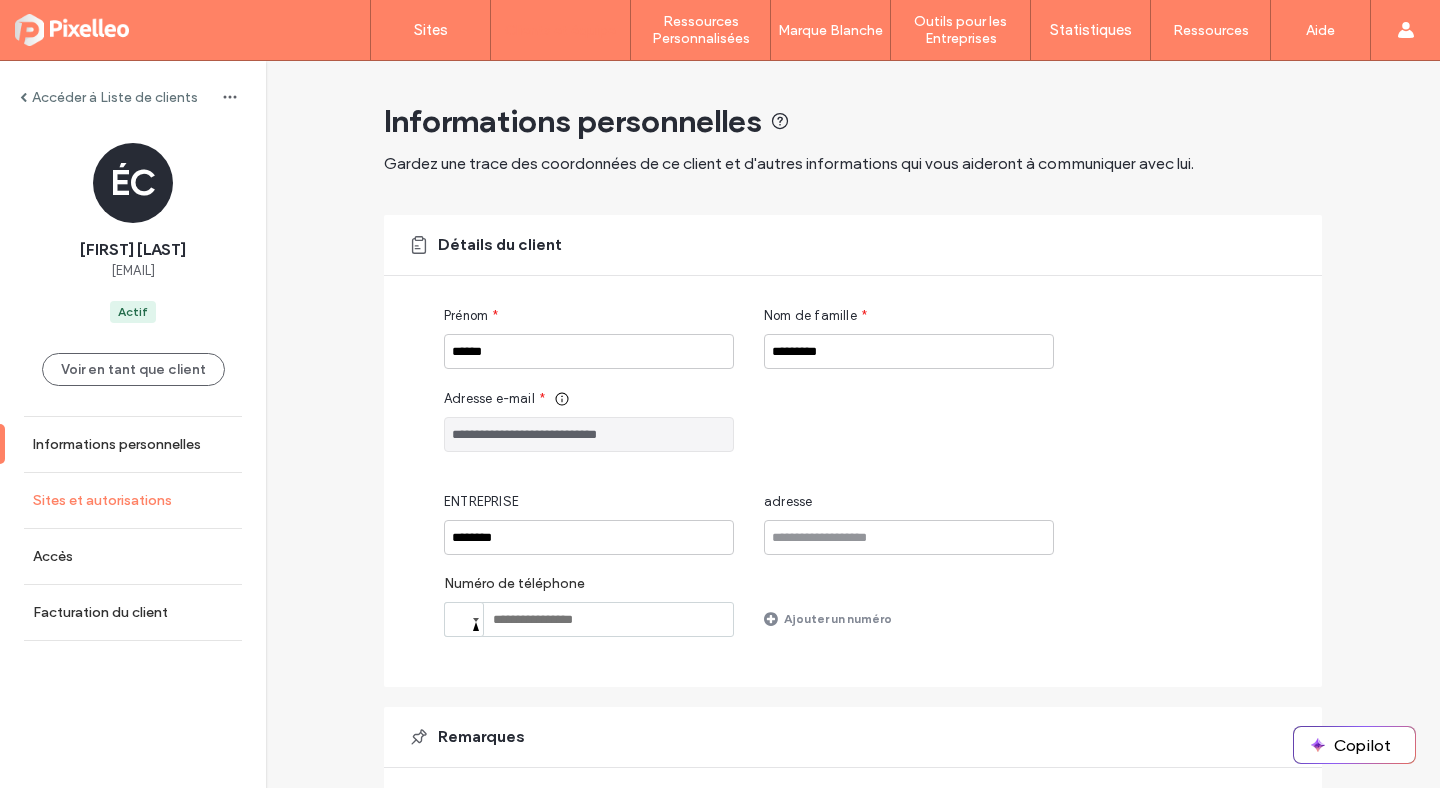 click on "Sites et autorisations" at bounding box center (102, 500) 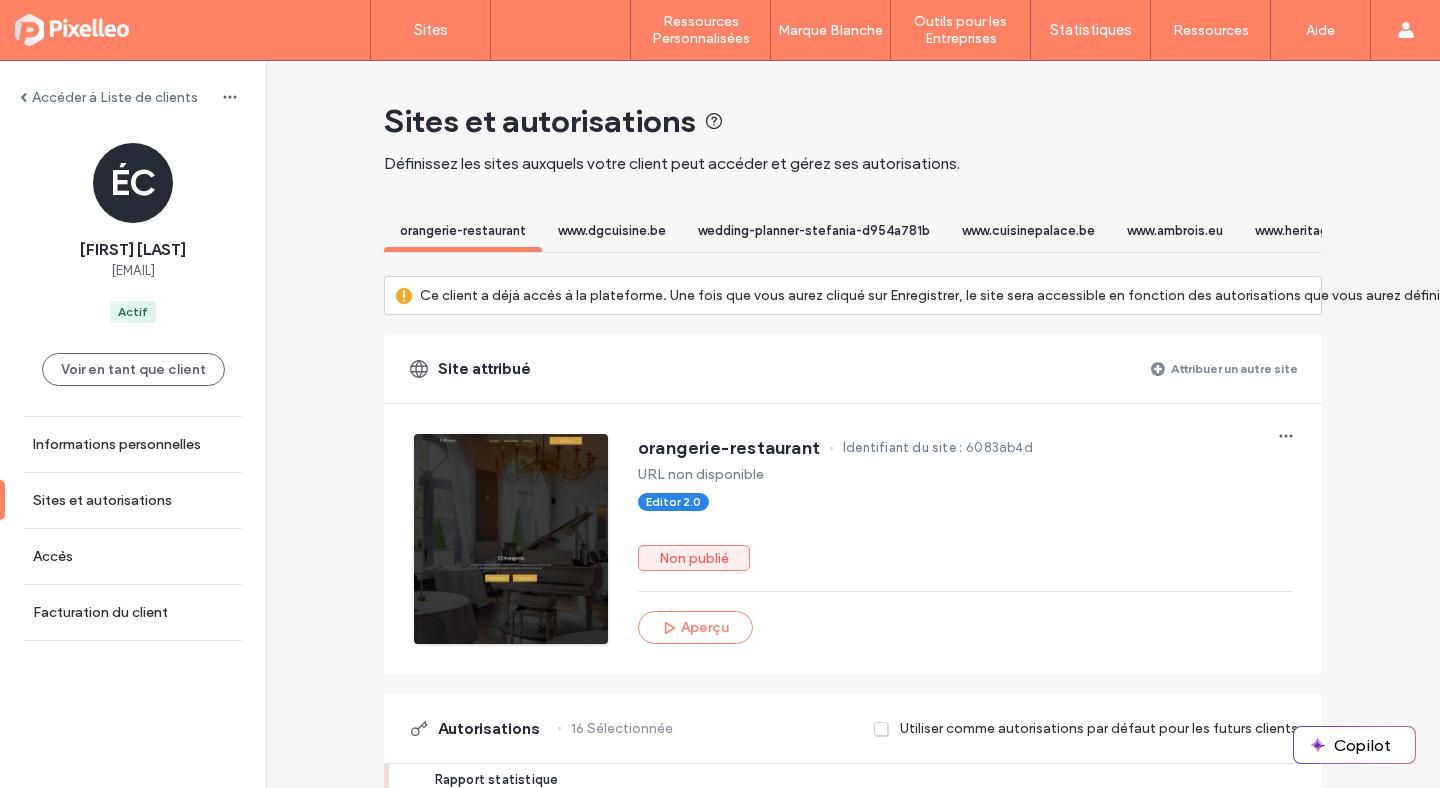 click on "wedding-planner-stefania-d954a781b" at bounding box center (814, 230) 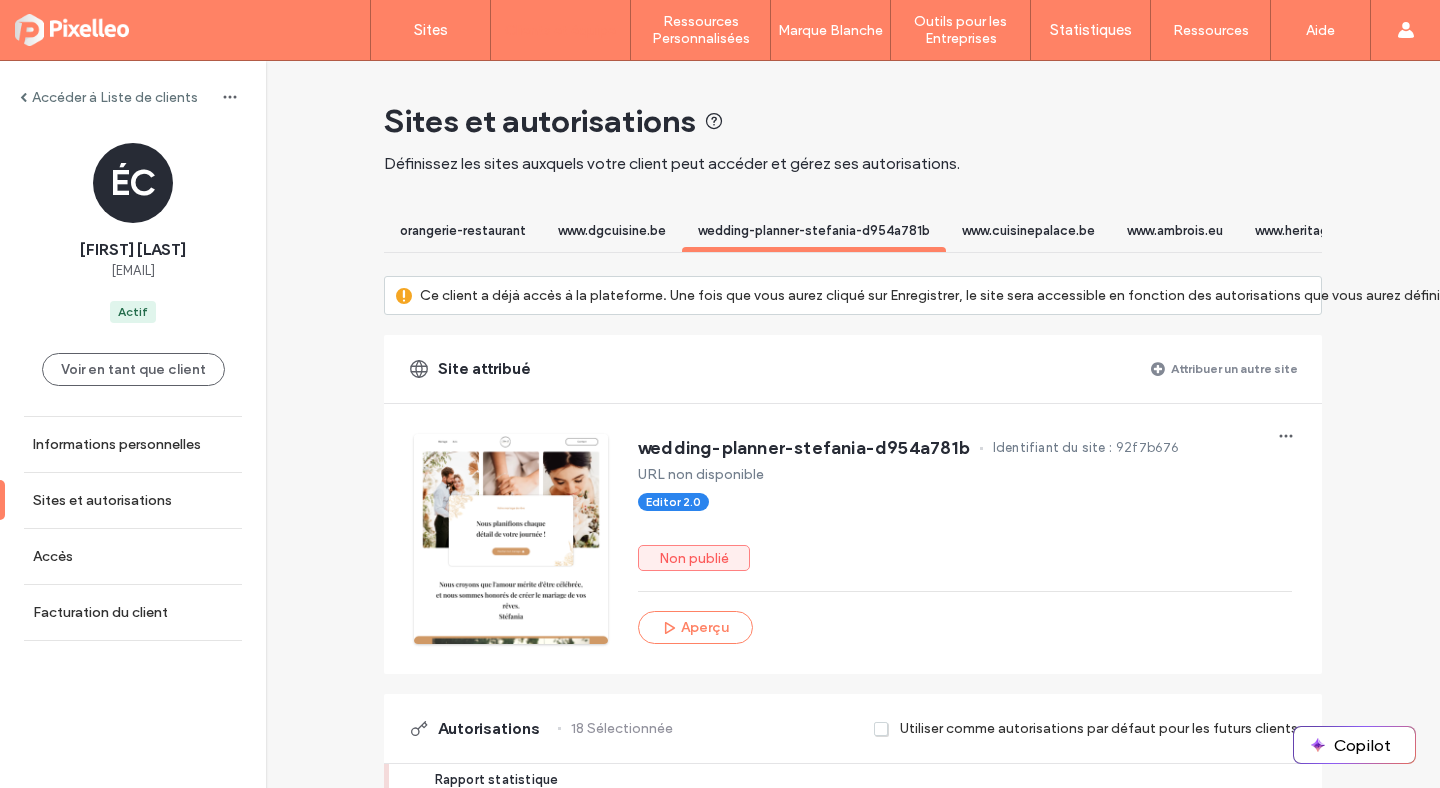 scroll, scrollTop: 0, scrollLeft: 149, axis: horizontal 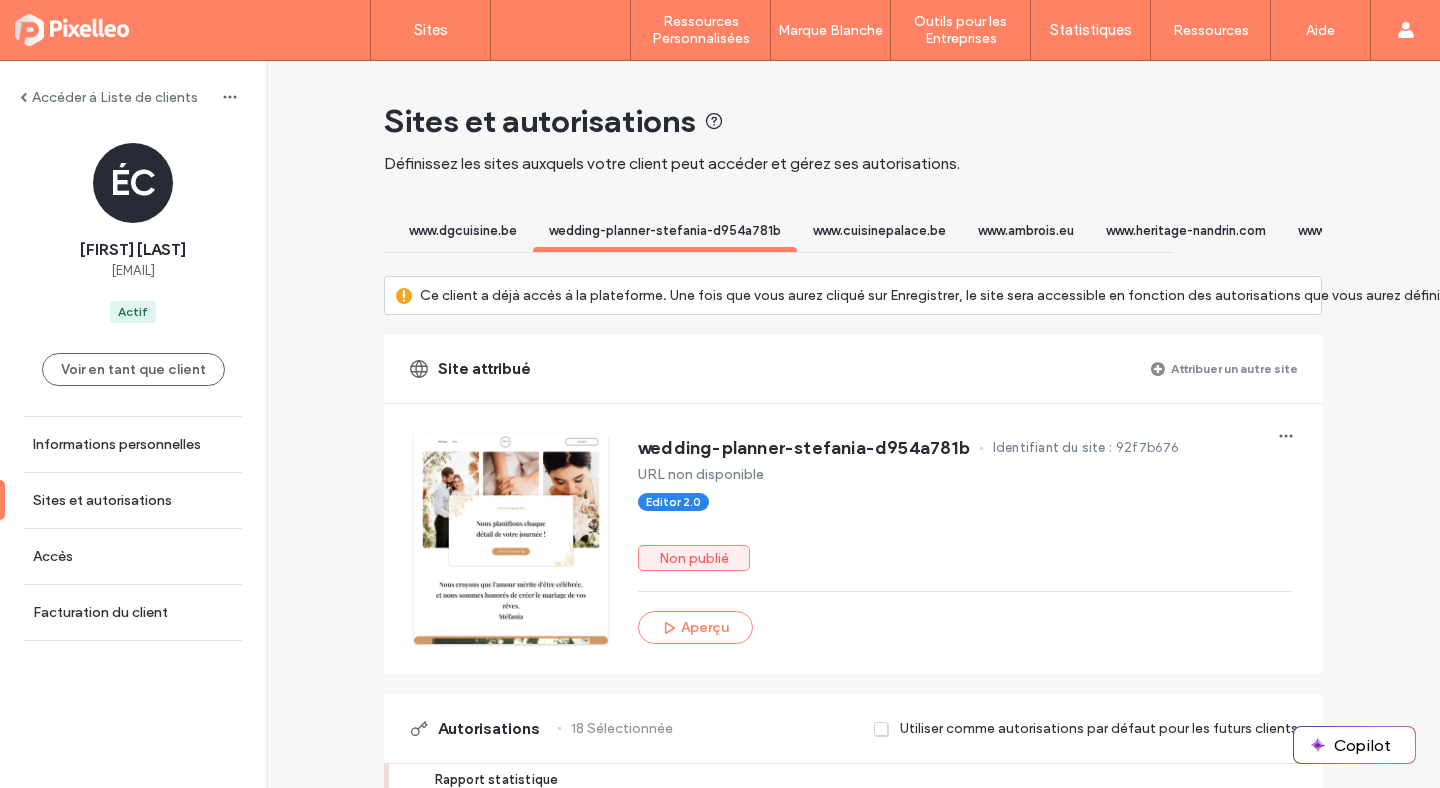 click on "www.cuisinepalace.be" at bounding box center [879, 230] 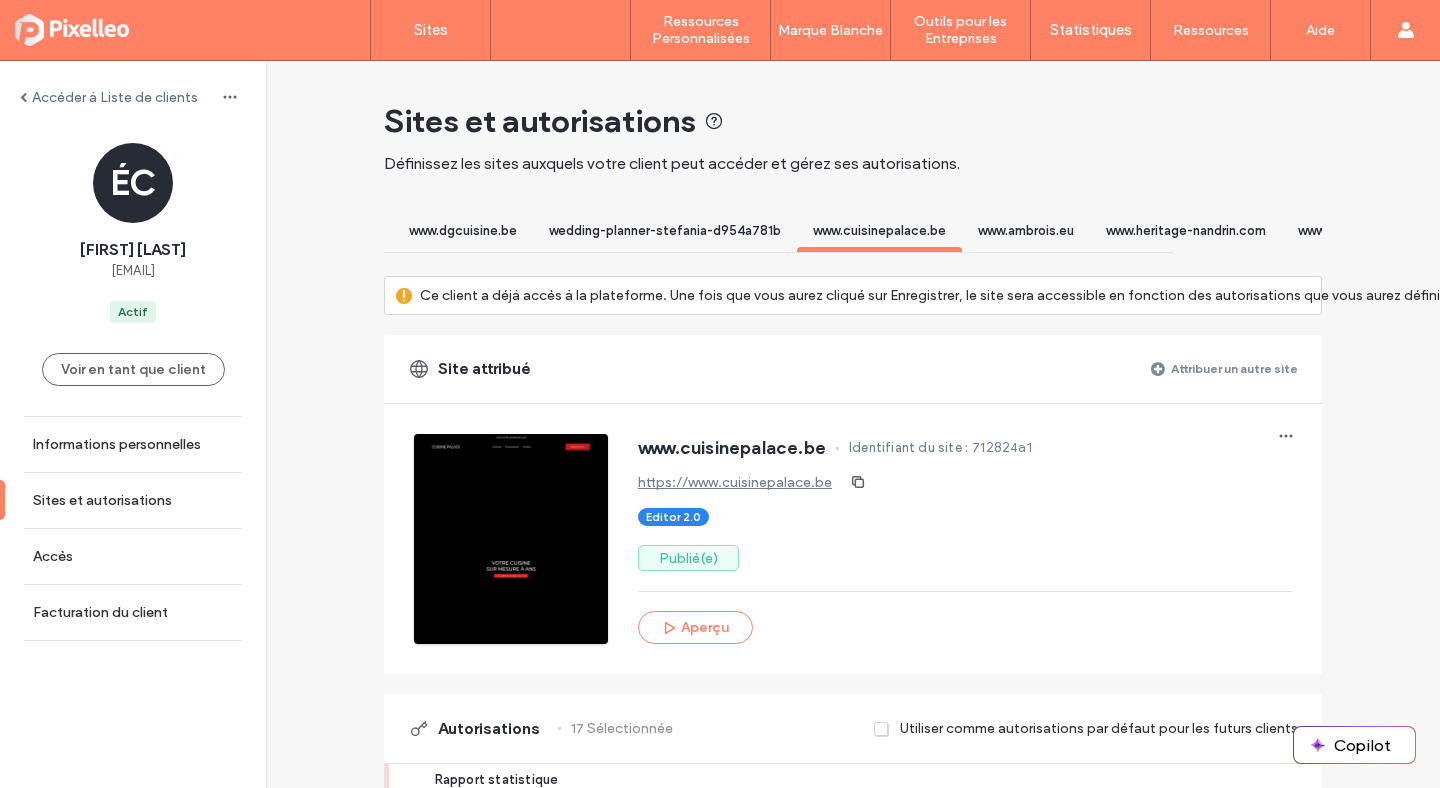 click on "wedding-planner-stefania-d954a781b" at bounding box center (665, 230) 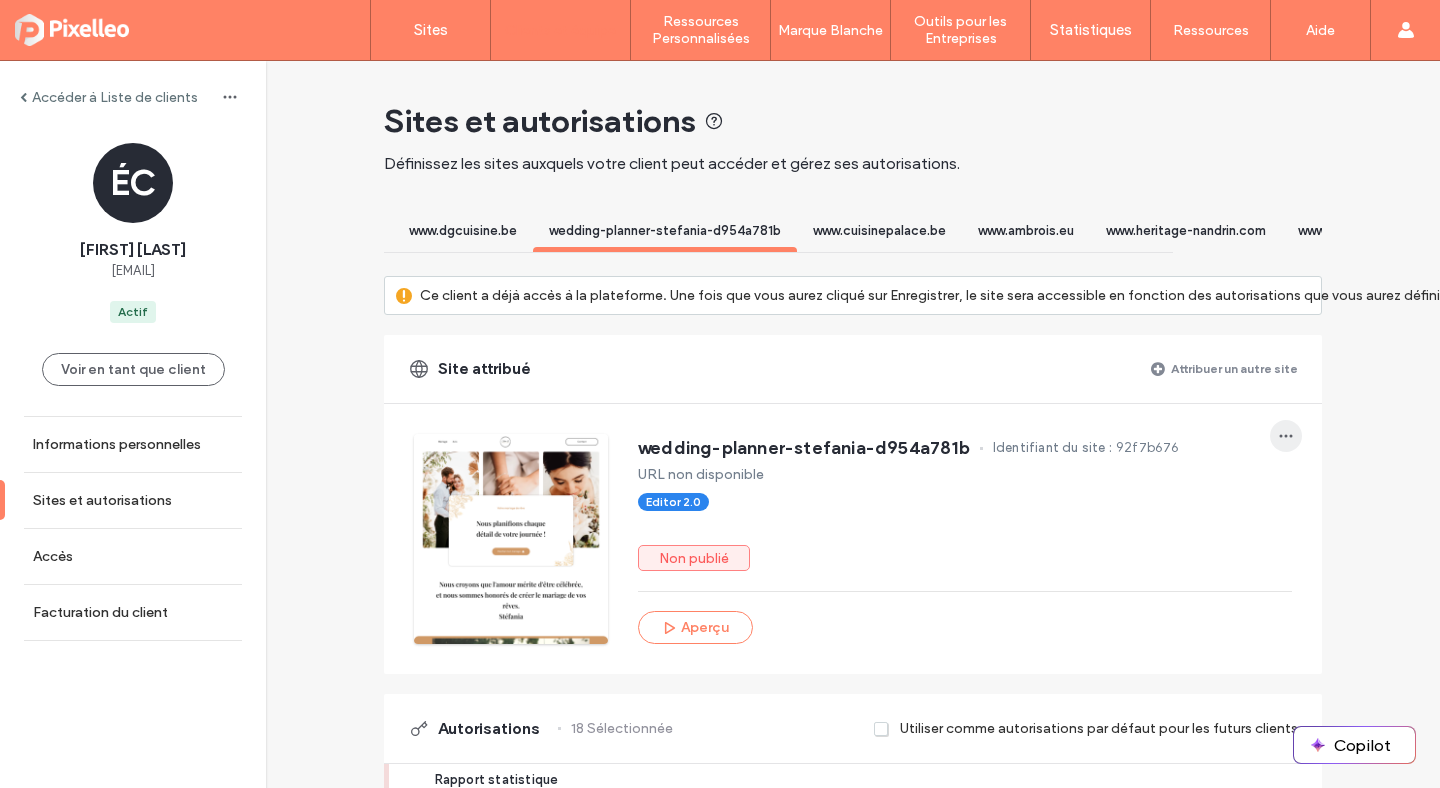 click at bounding box center [1286, 436] 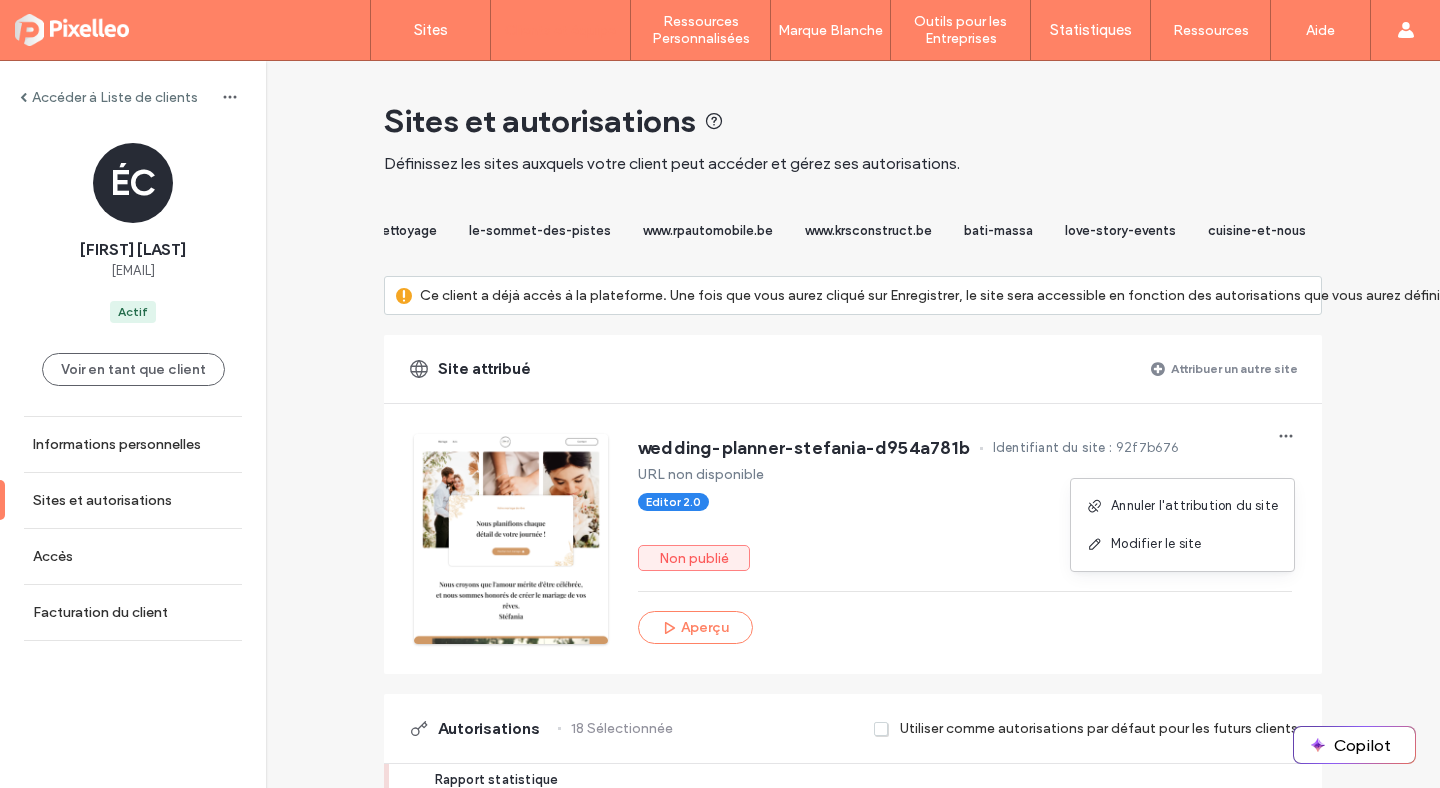 scroll, scrollTop: 0, scrollLeft: 1369, axis: horizontal 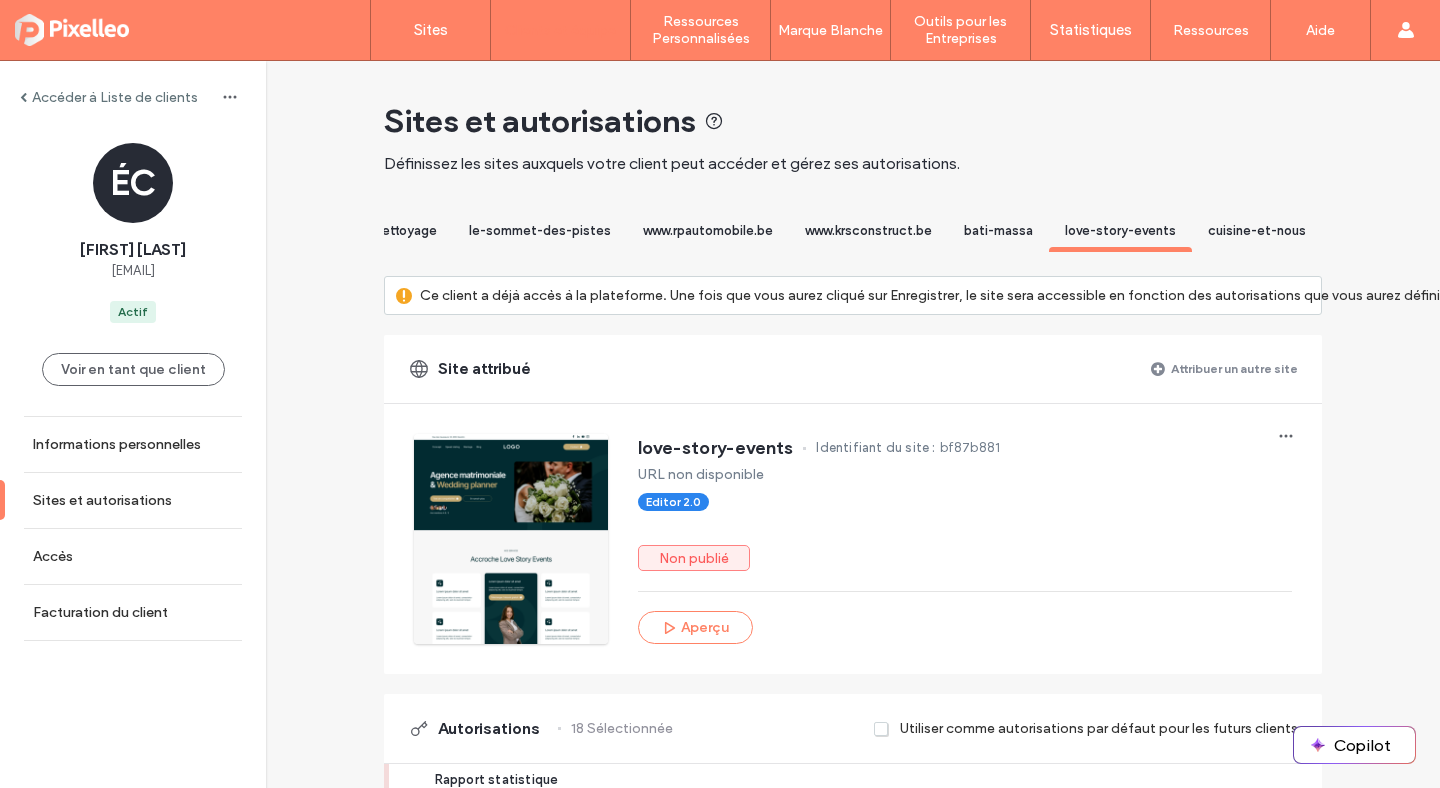 click on "cuisine-et-nous" at bounding box center (1257, 230) 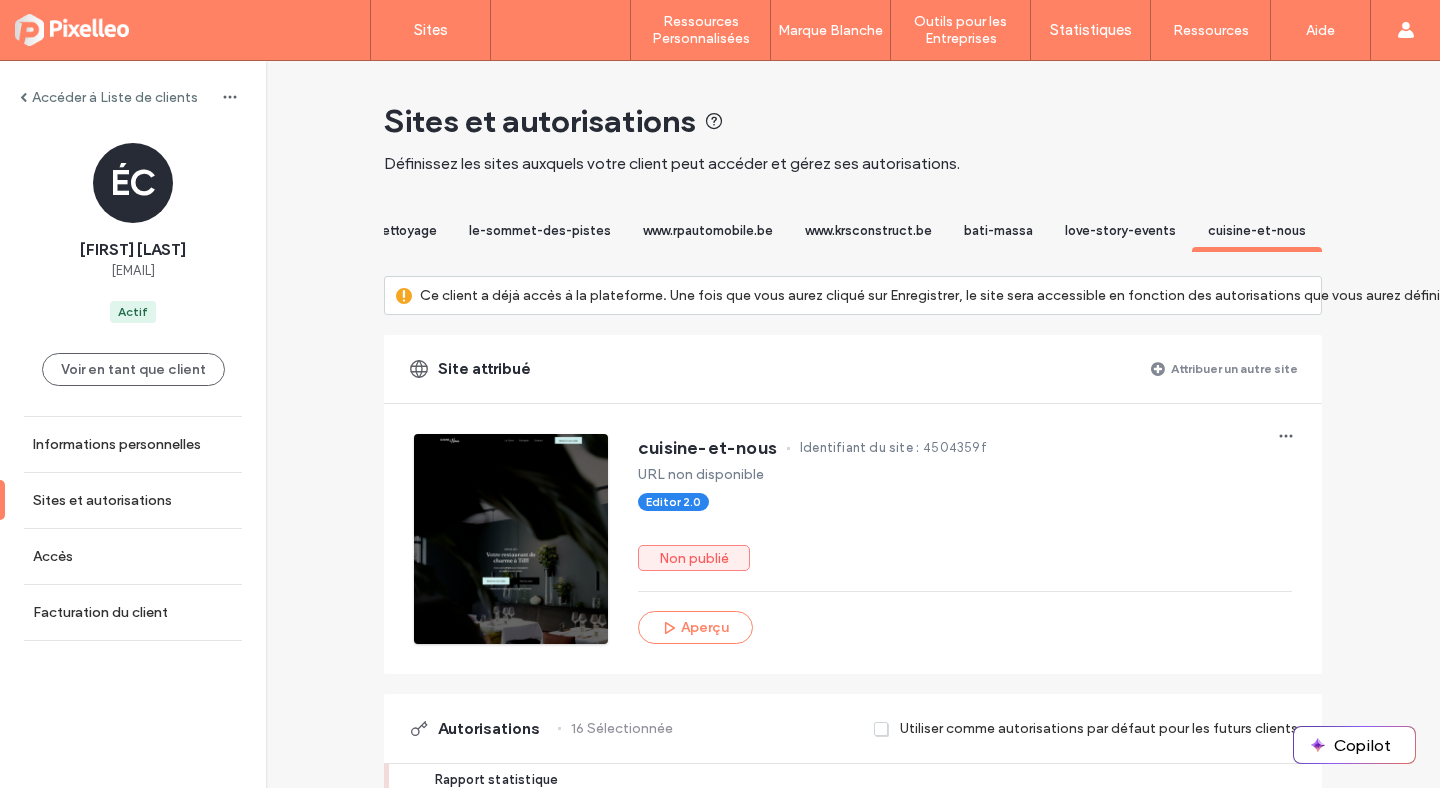 click on "bati-massa" at bounding box center (998, 233) 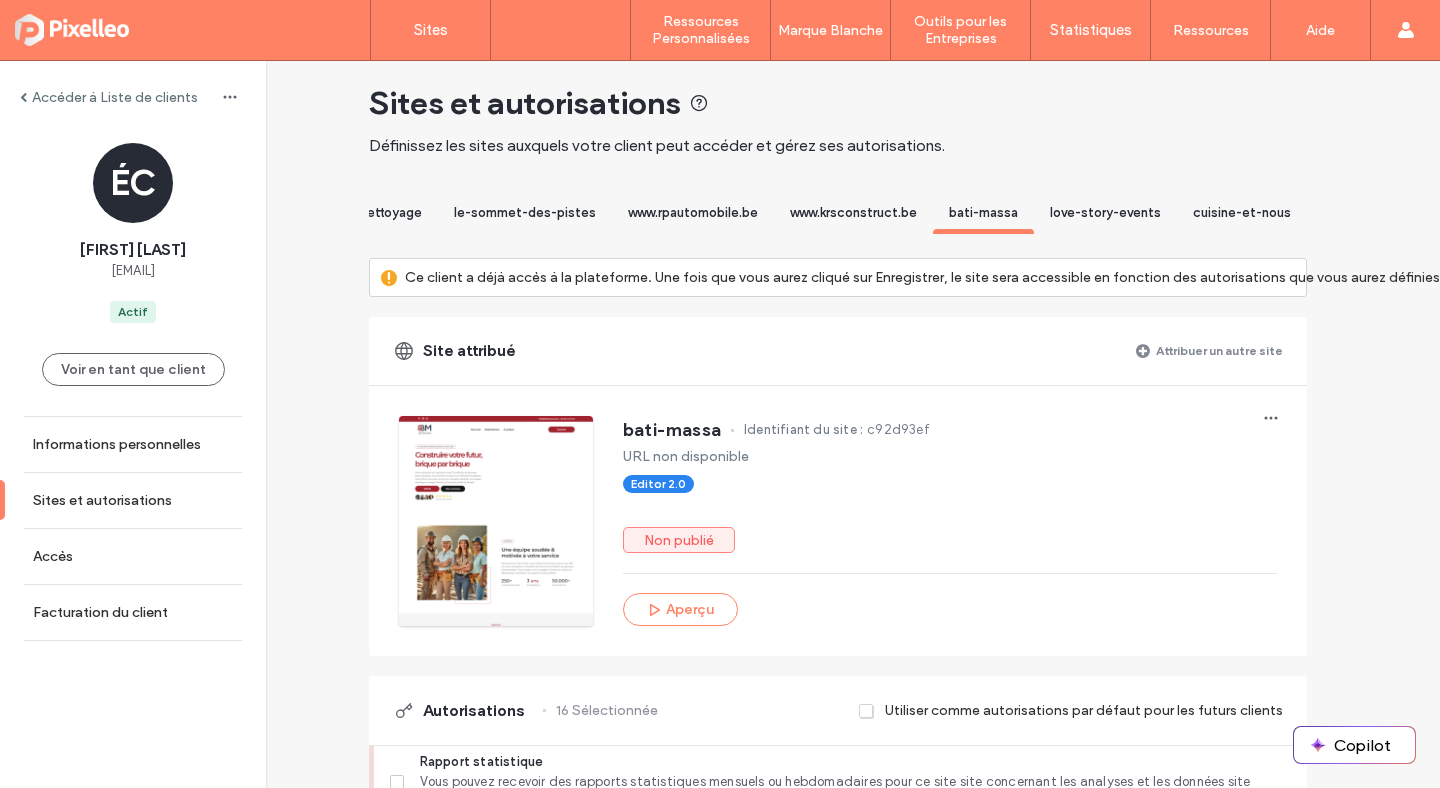 scroll, scrollTop: 0, scrollLeft: 15, axis: horizontal 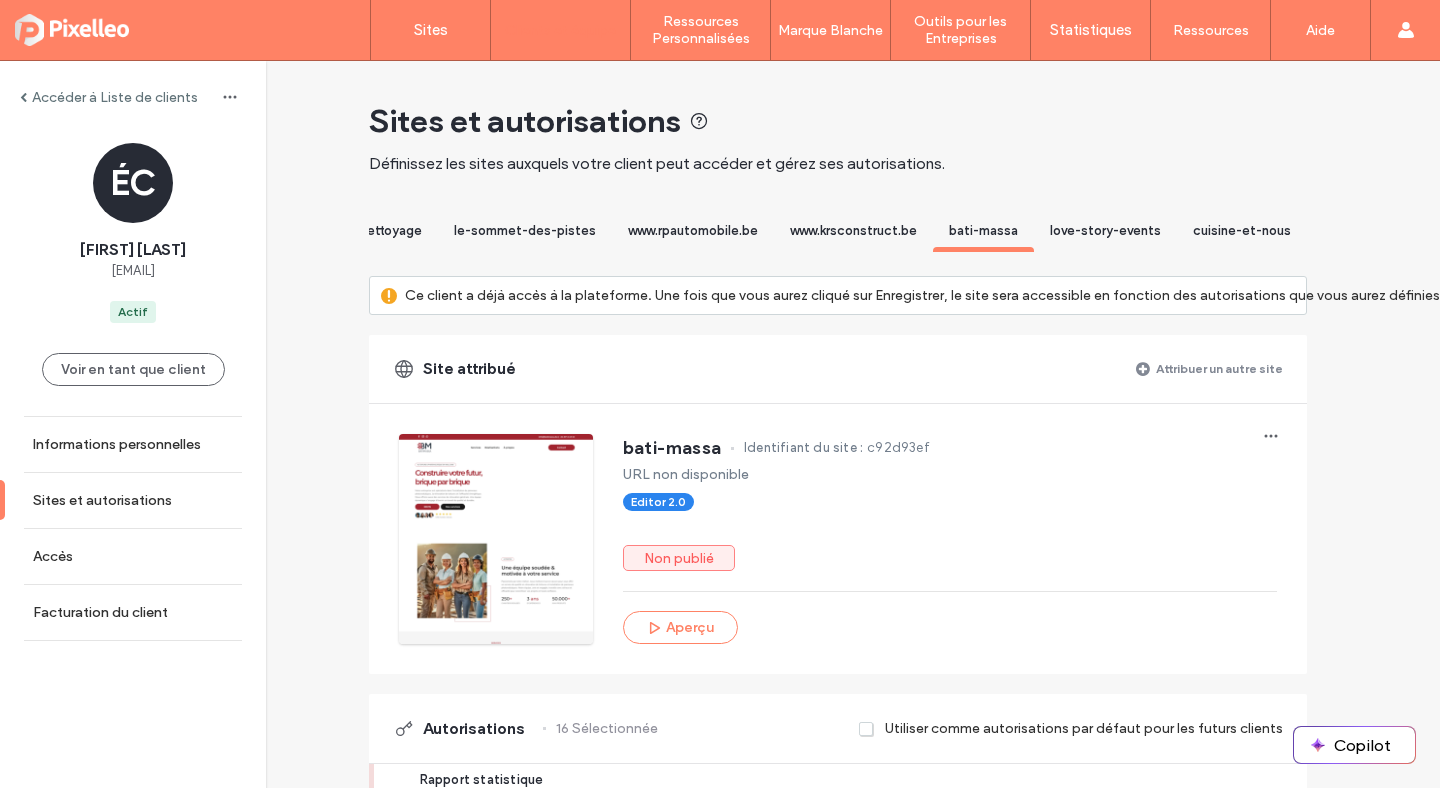click on "love-story-events" at bounding box center (1105, 230) 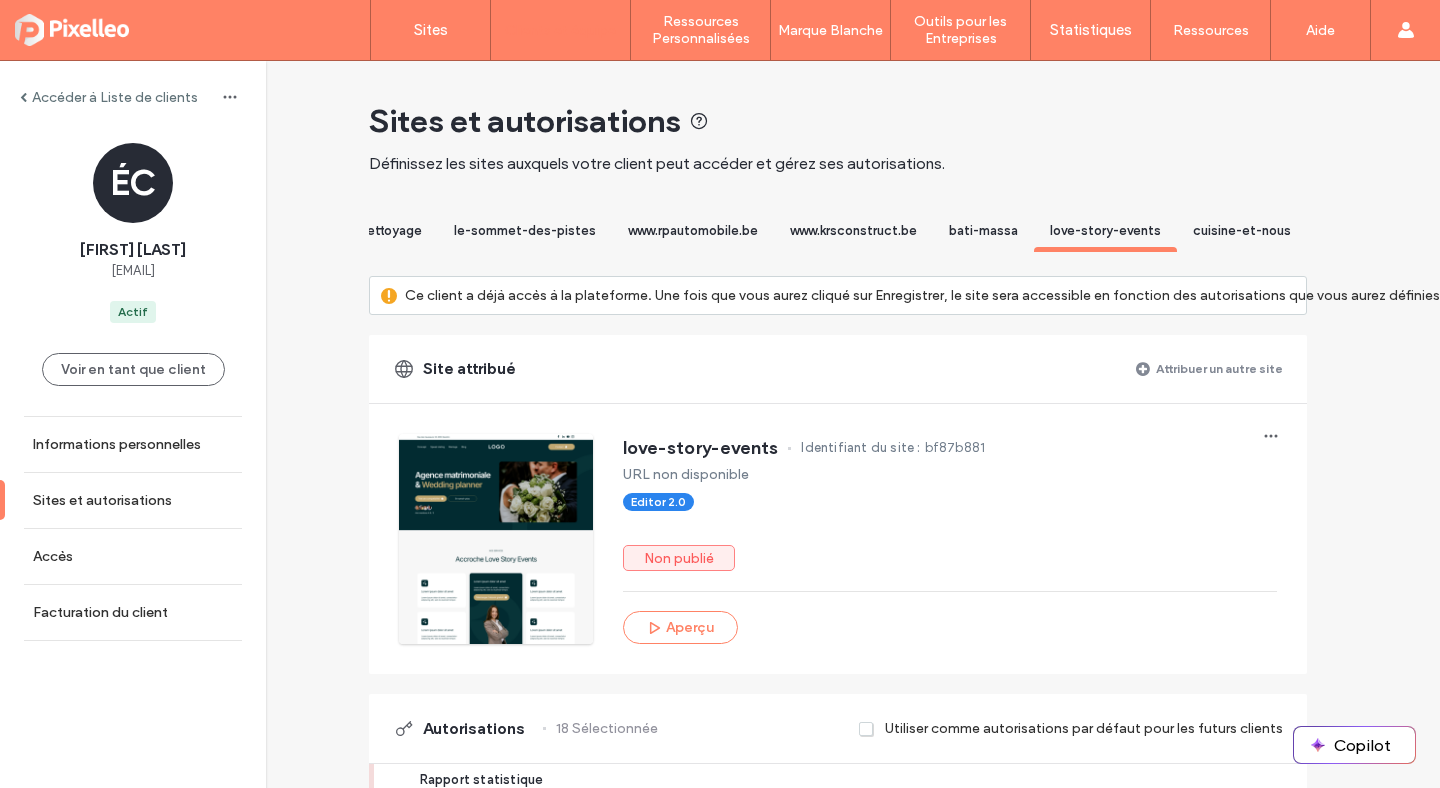 click on "cuisine-et-nous" at bounding box center (1242, 233) 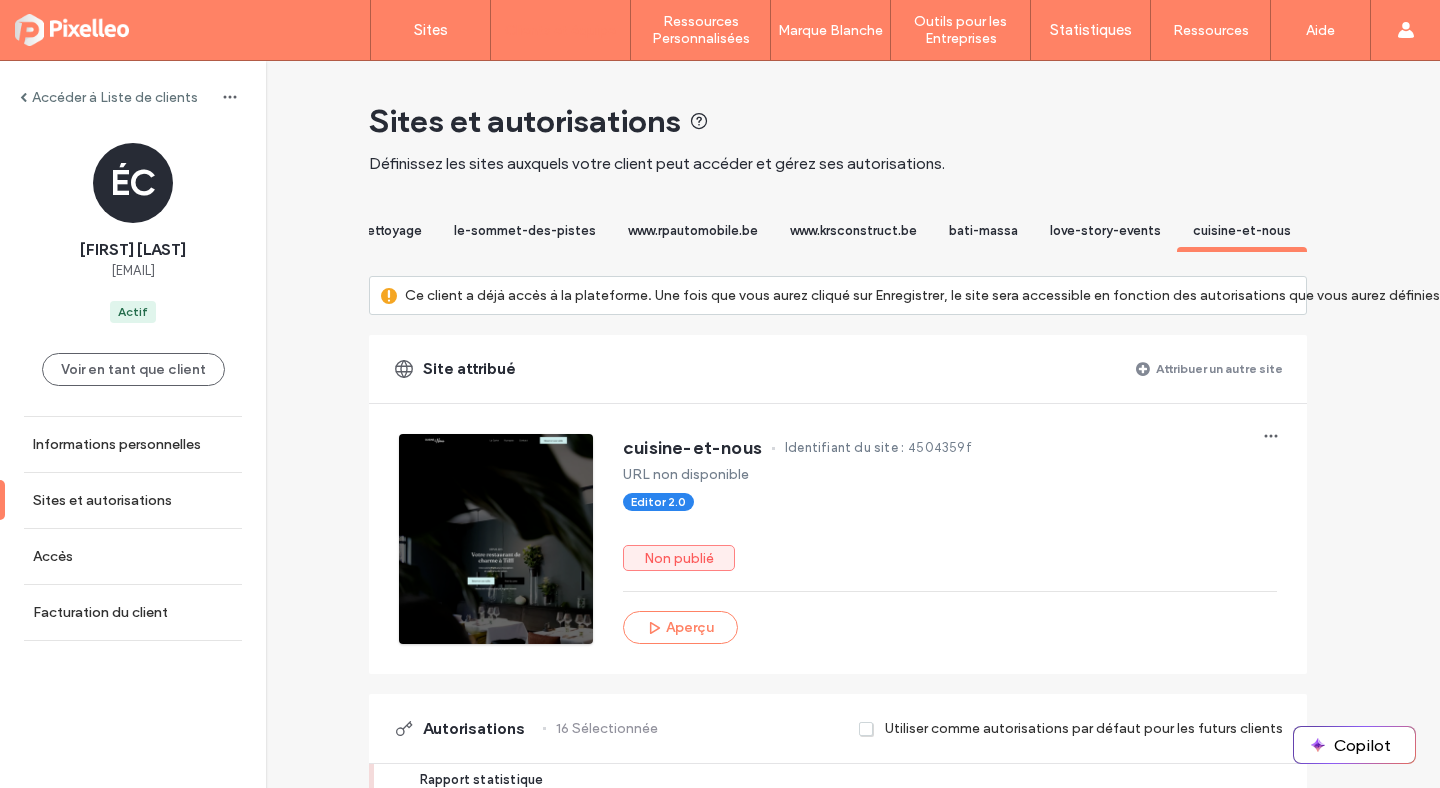 click on "Attribuer un autre site" at bounding box center [1219, 368] 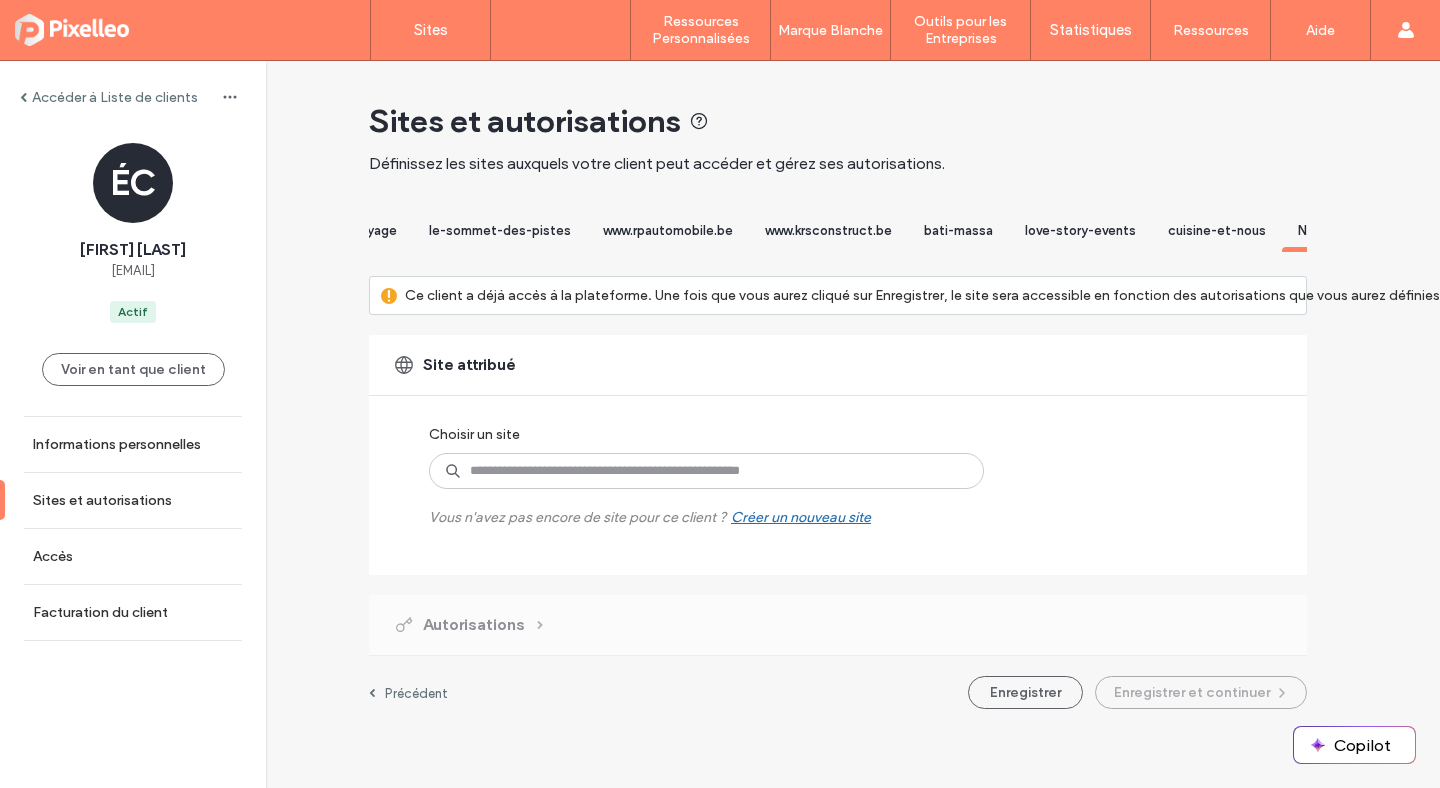 scroll, scrollTop: 0, scrollLeft: 8, axis: horizontal 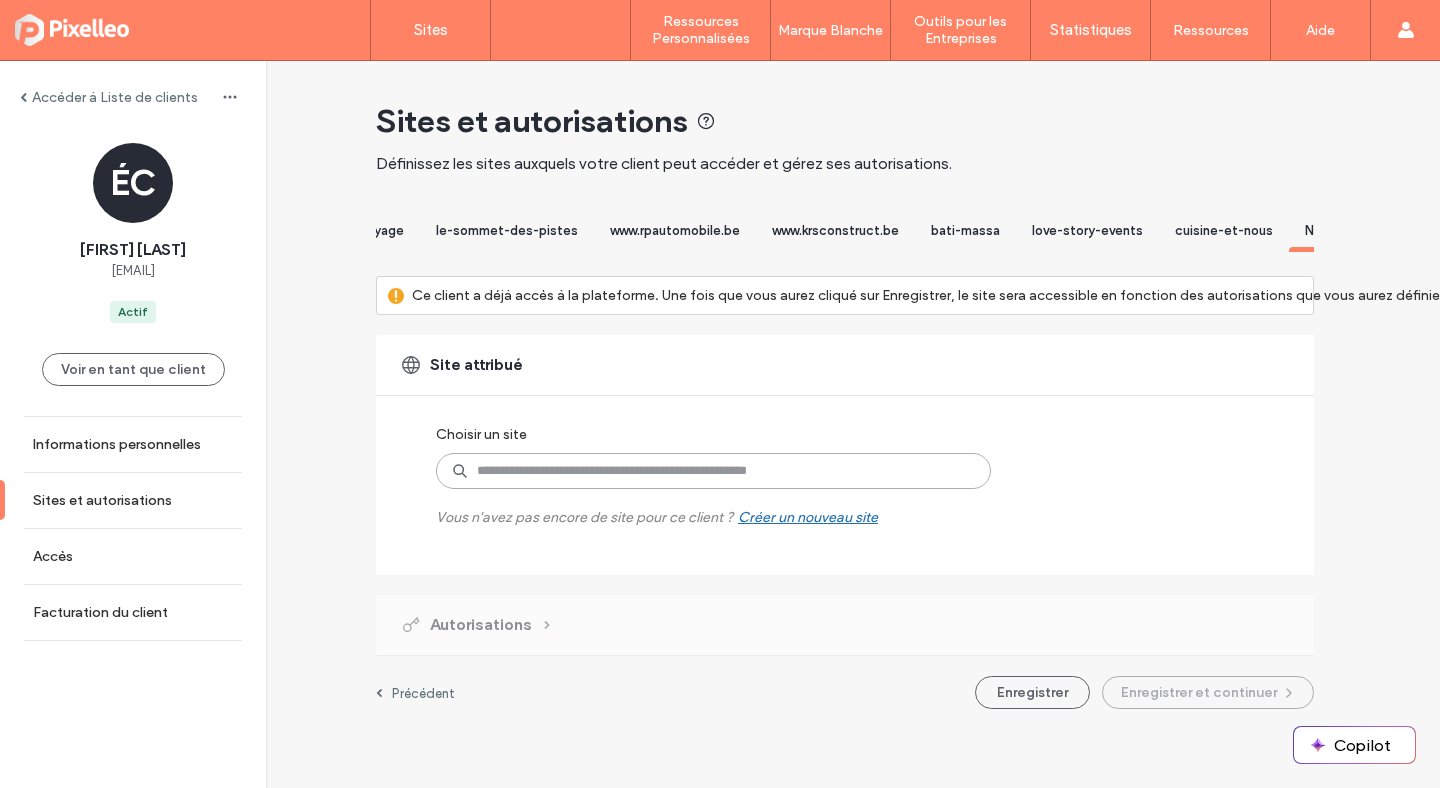 click at bounding box center [713, 471] 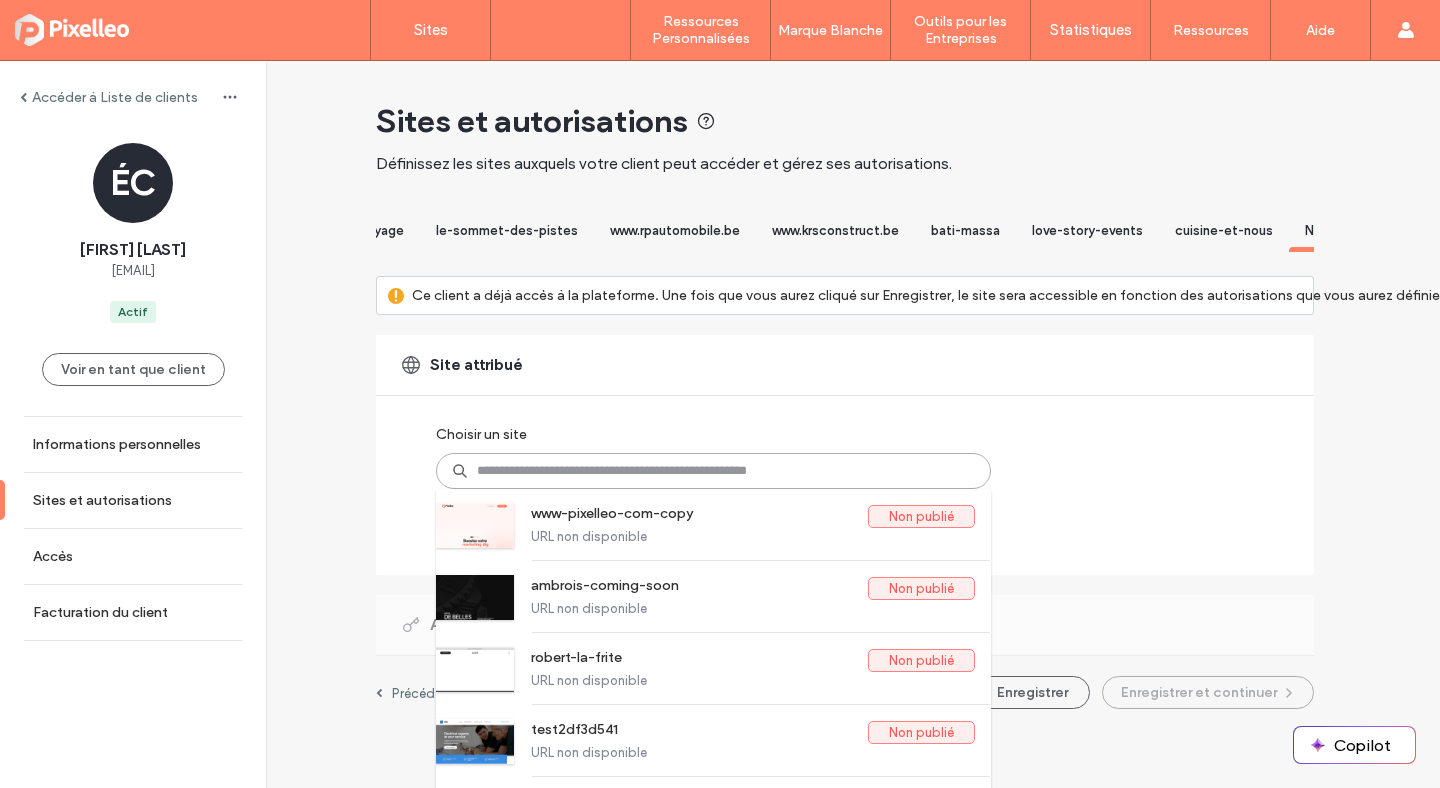 scroll, scrollTop: 97, scrollLeft: 8, axis: both 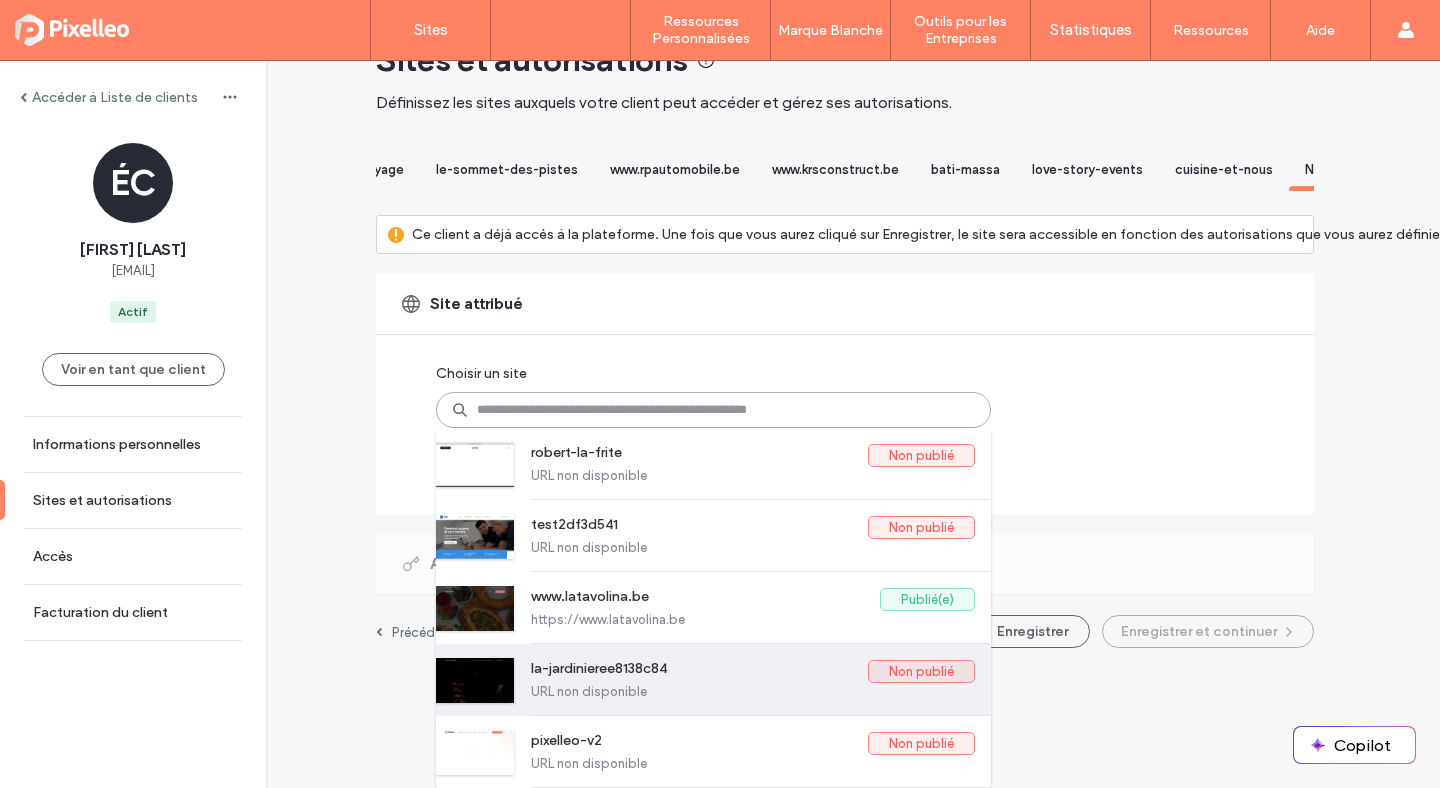 click on "la-jardinieree8138c84" at bounding box center [699, 672] 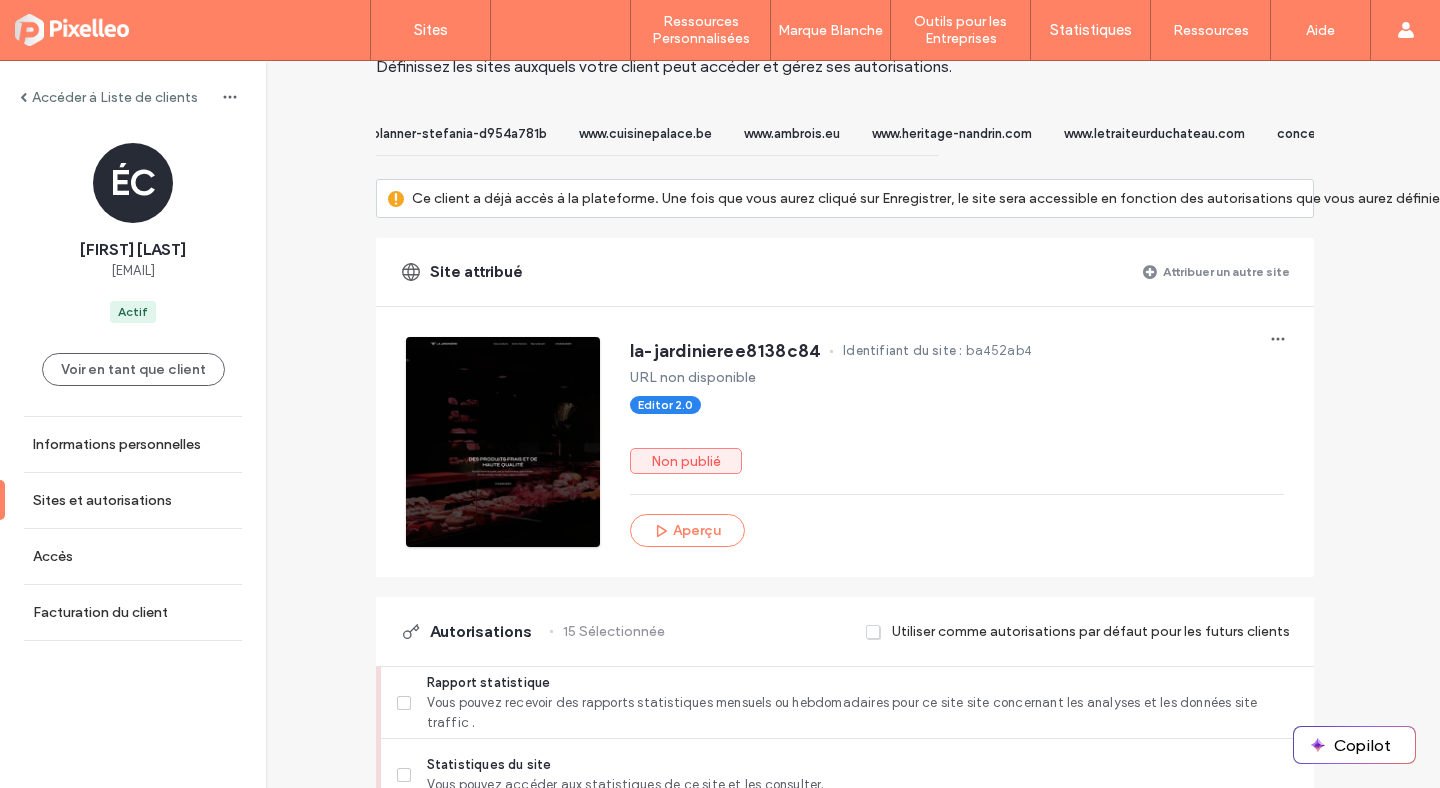 scroll, scrollTop: 0, scrollLeft: 0, axis: both 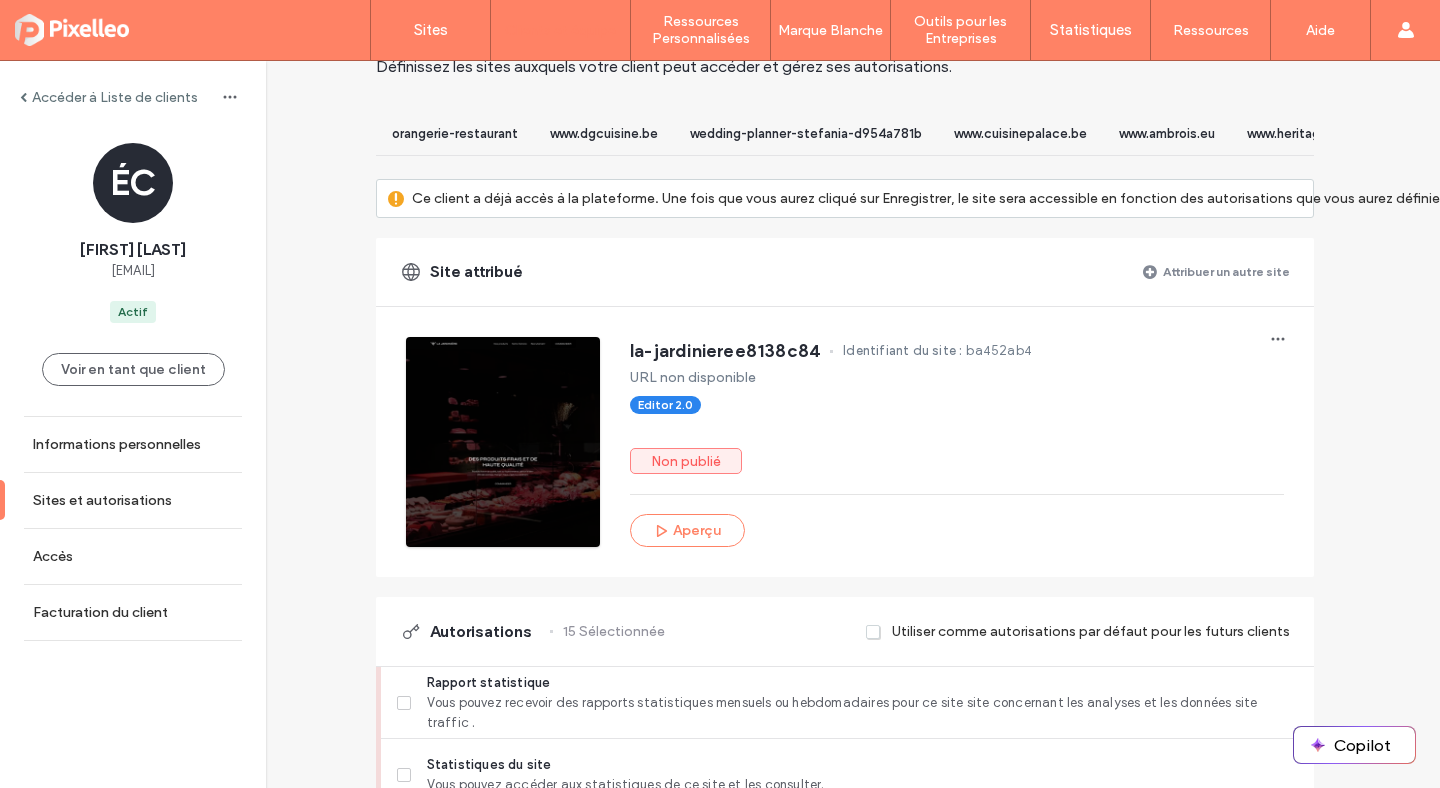 click on "Attribuer un autre site" at bounding box center [1216, 272] 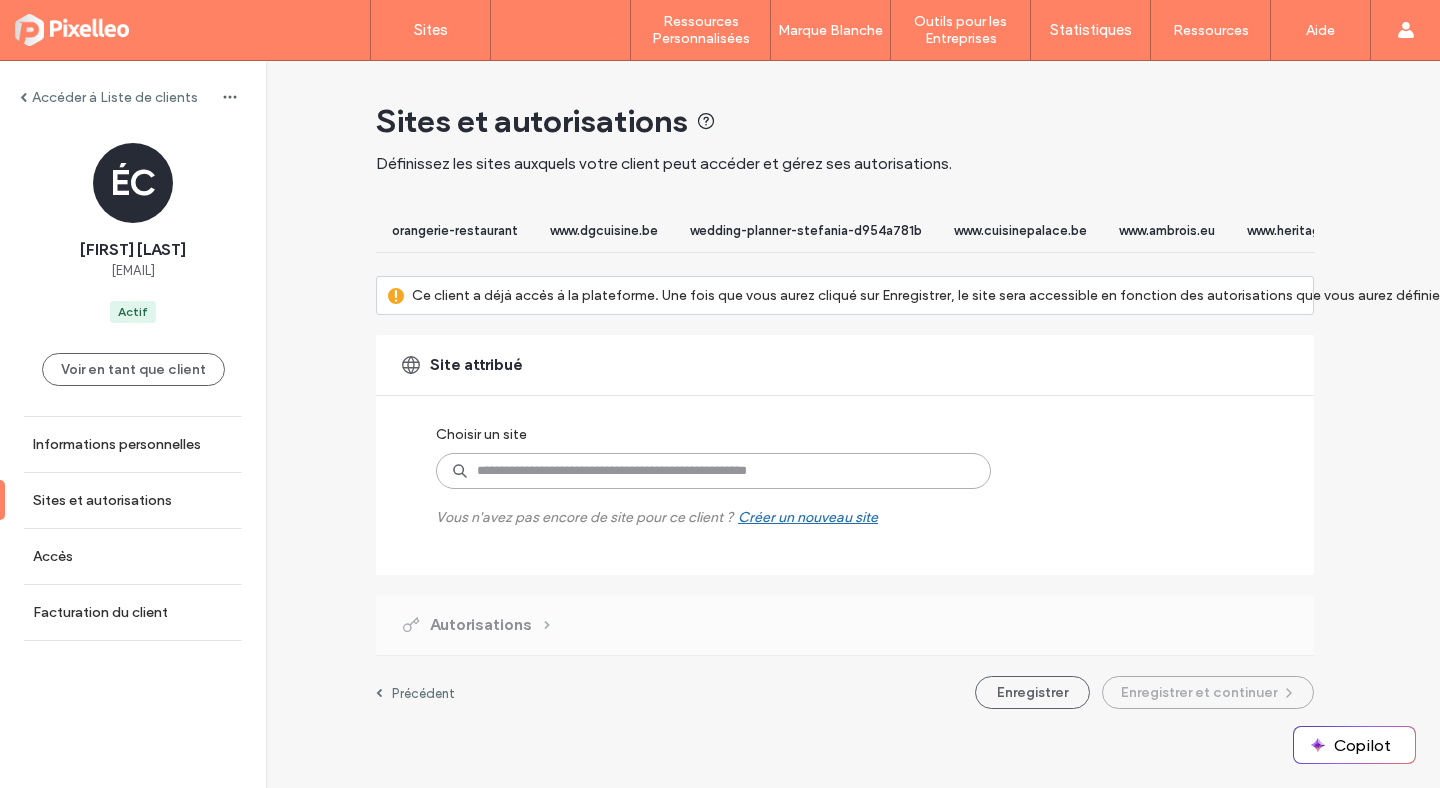 click at bounding box center [713, 471] 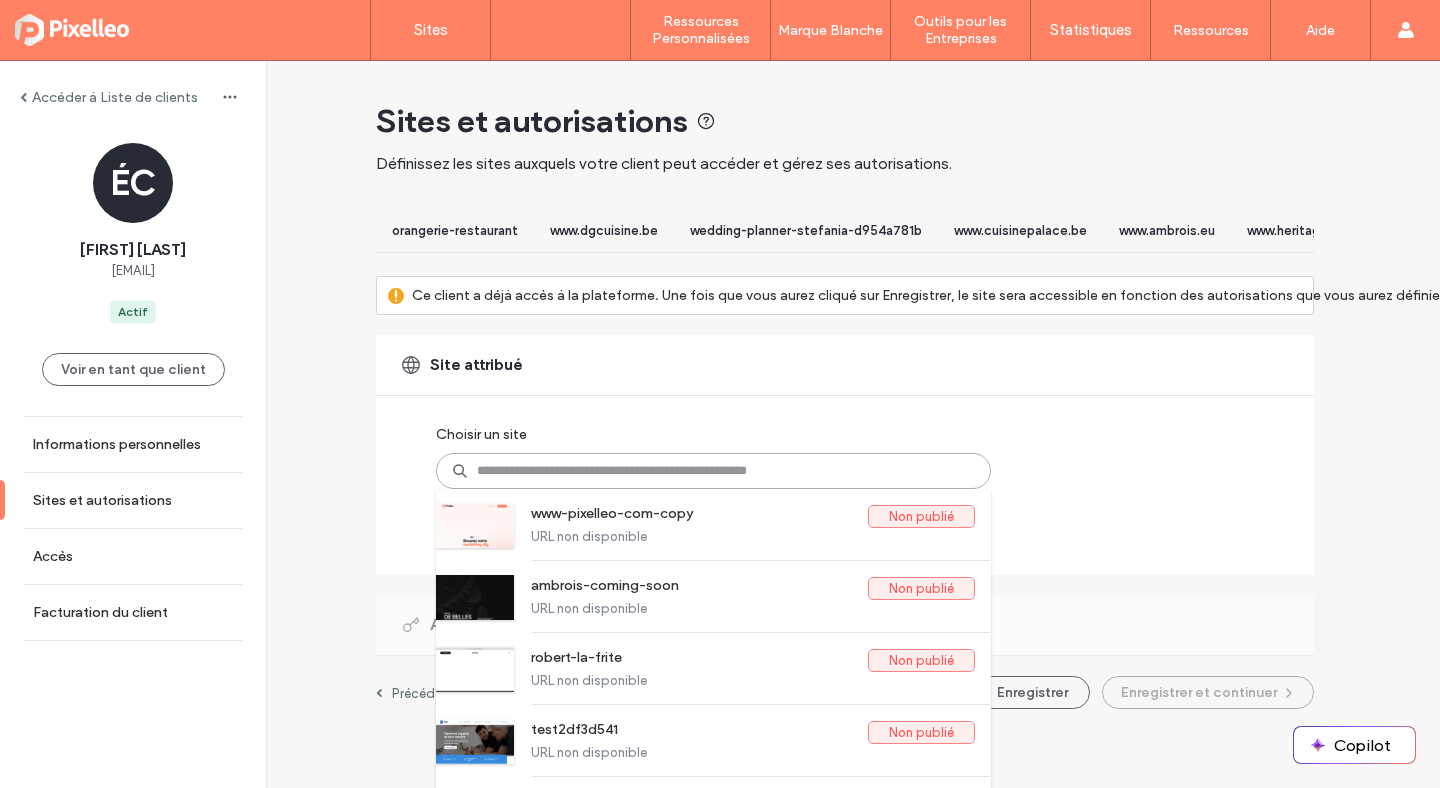 click at bounding box center [713, 471] 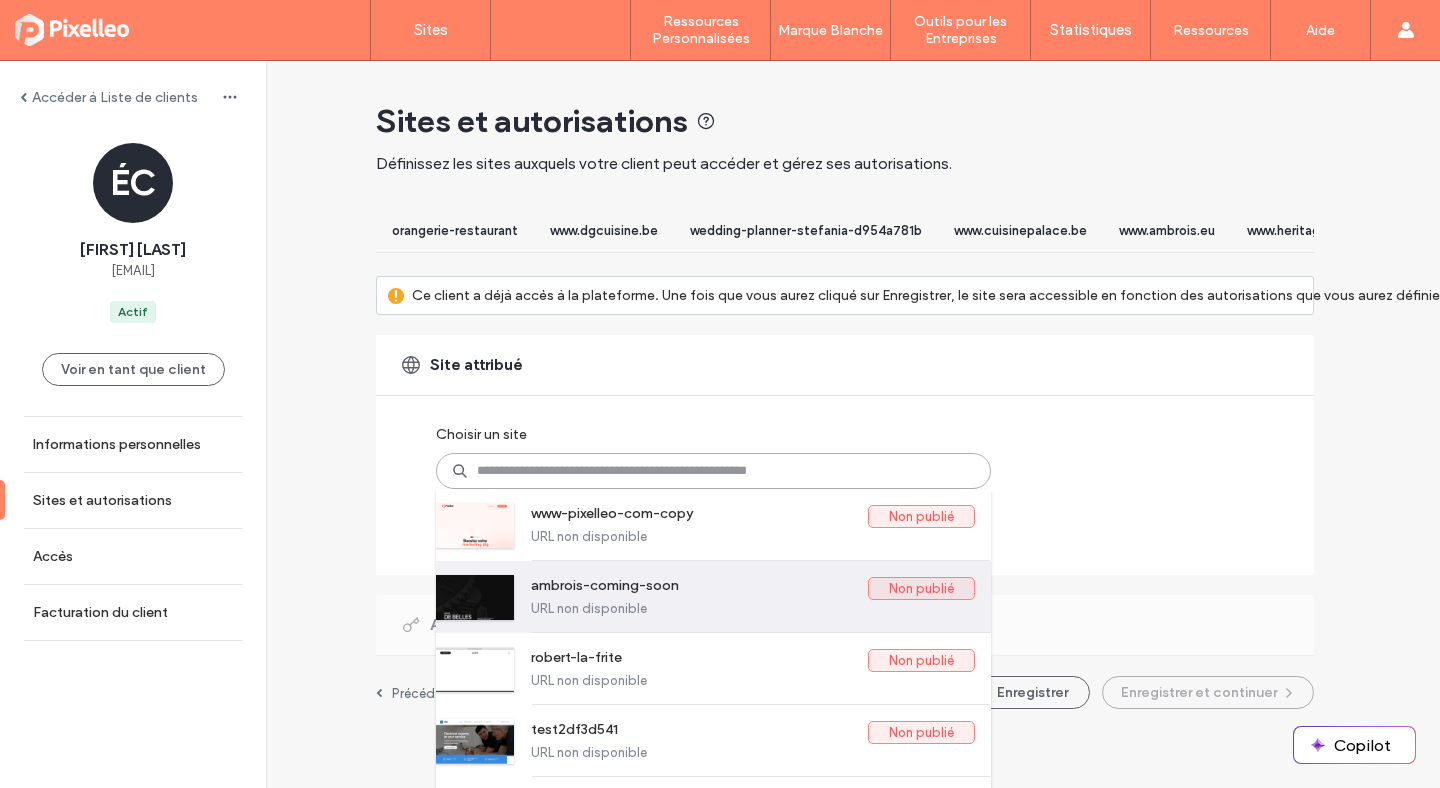 scroll, scrollTop: 72, scrollLeft: 0, axis: vertical 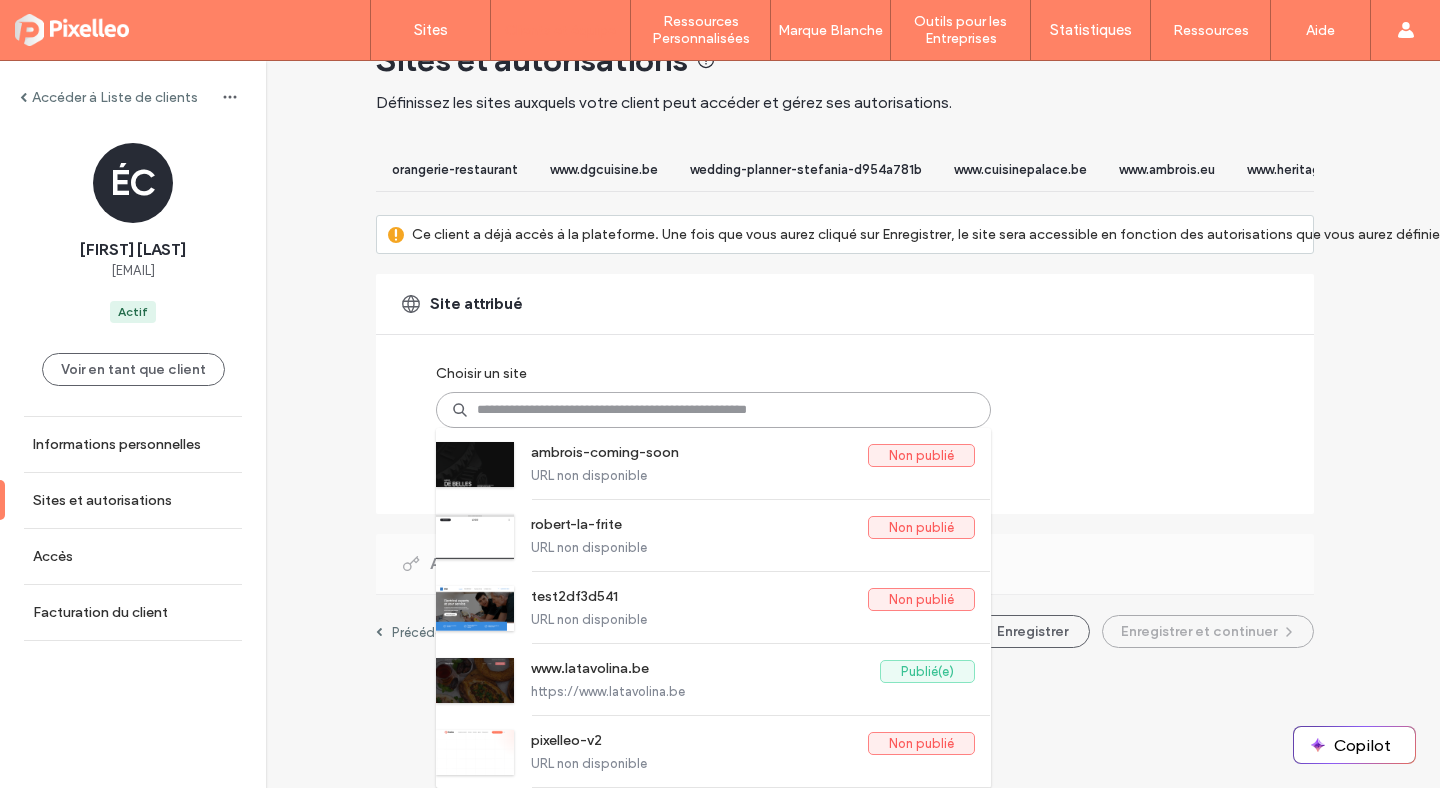click at bounding box center [713, 410] 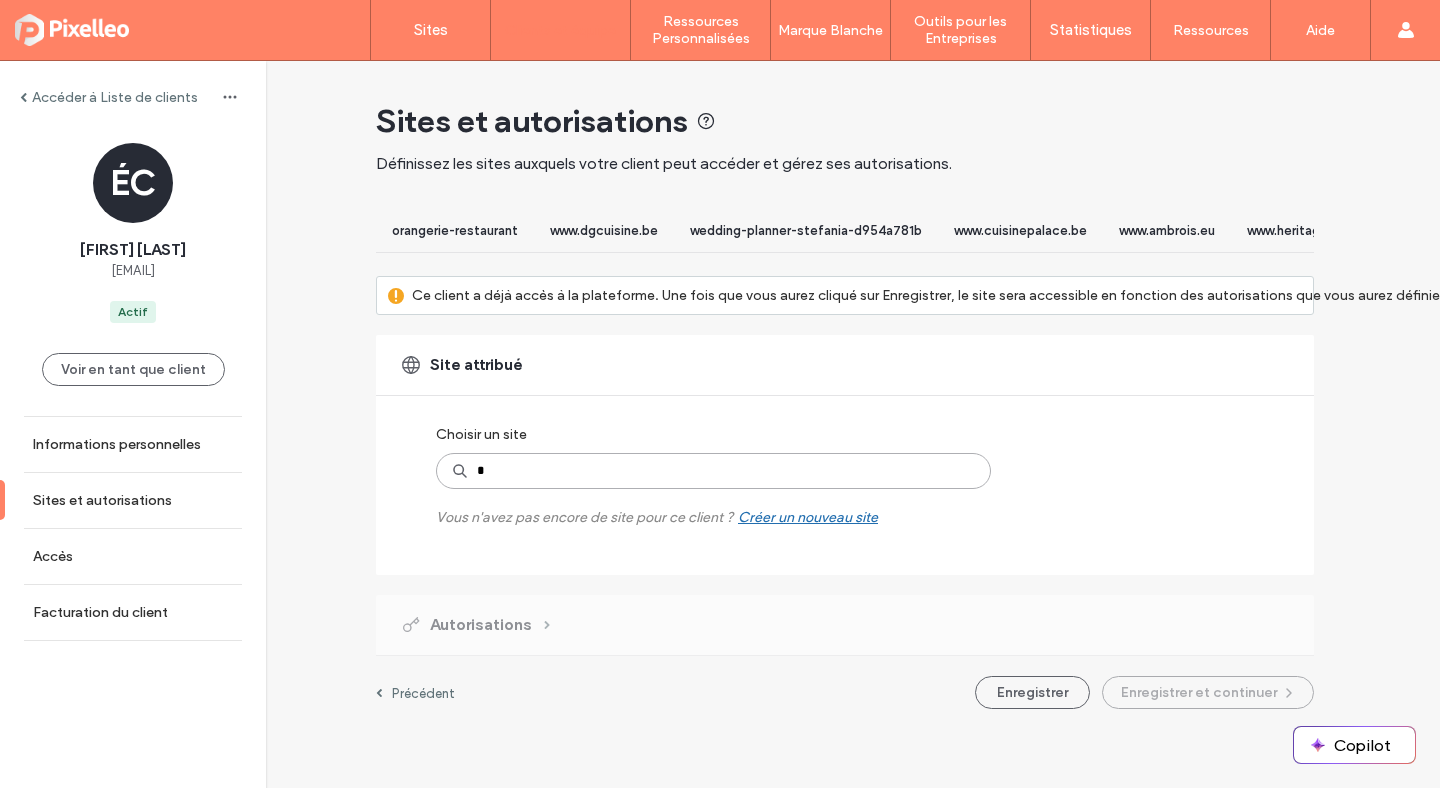scroll, scrollTop: 0, scrollLeft: 8, axis: horizontal 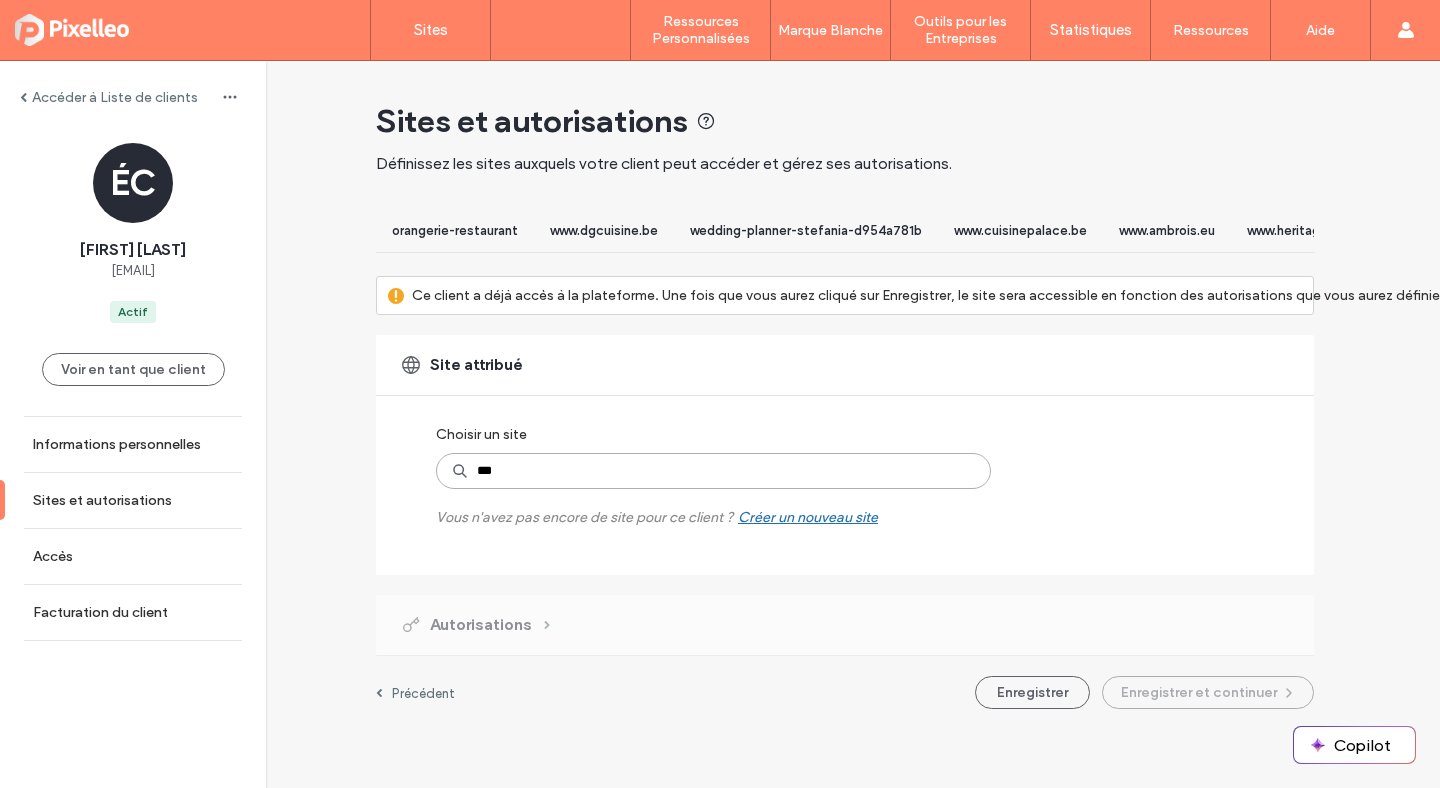 type on "****" 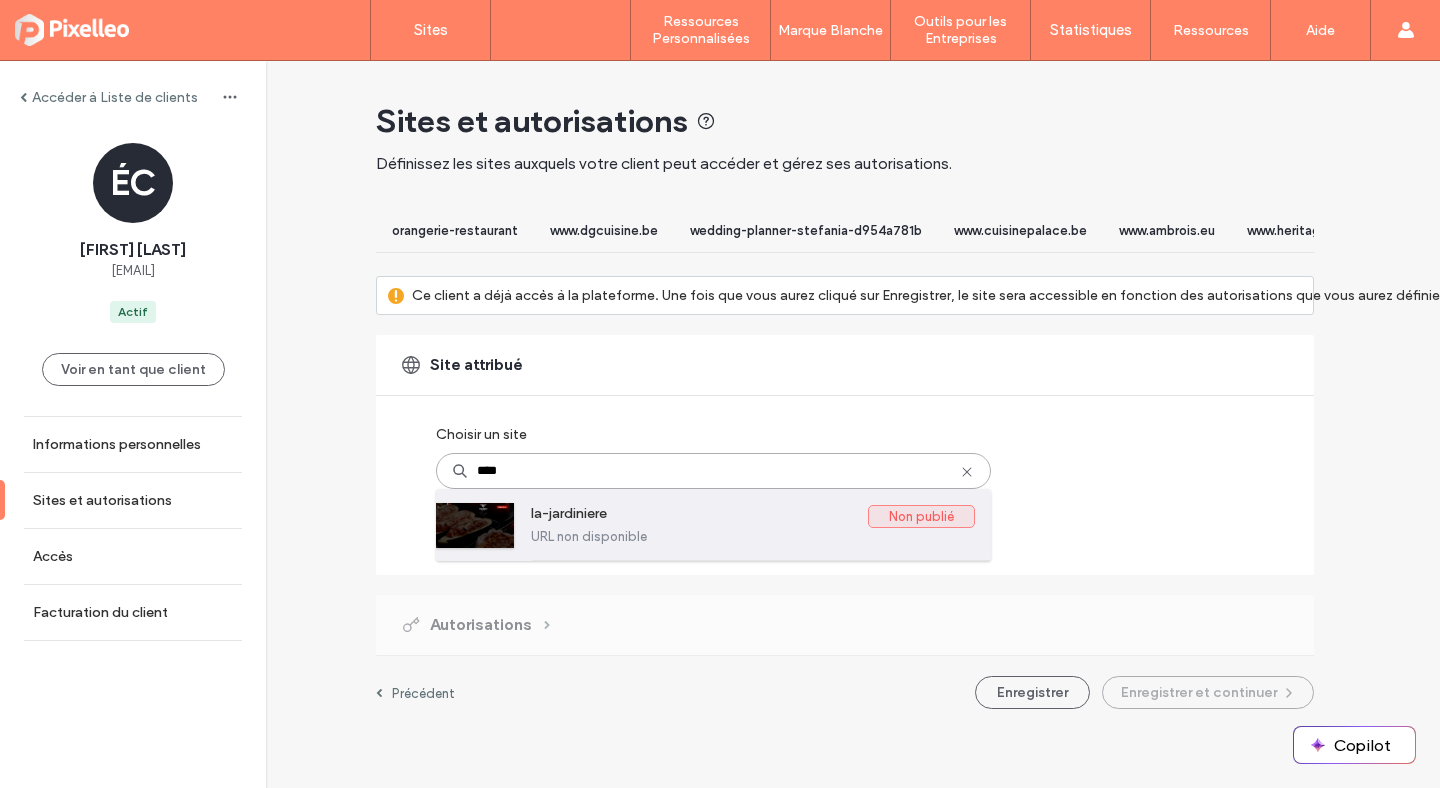 click on "URL non disponible" at bounding box center [753, 536] 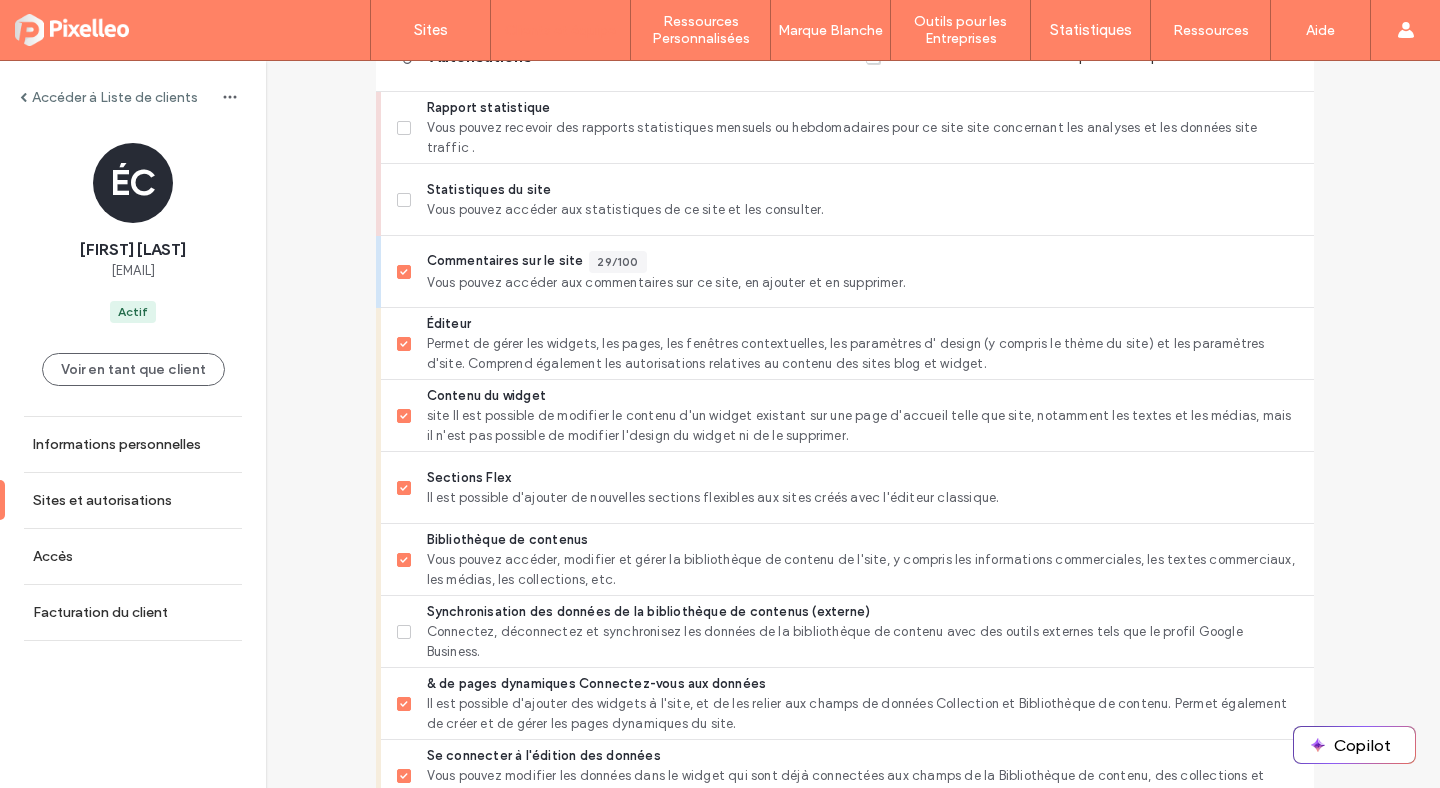 scroll, scrollTop: 1133, scrollLeft: 8, axis: both 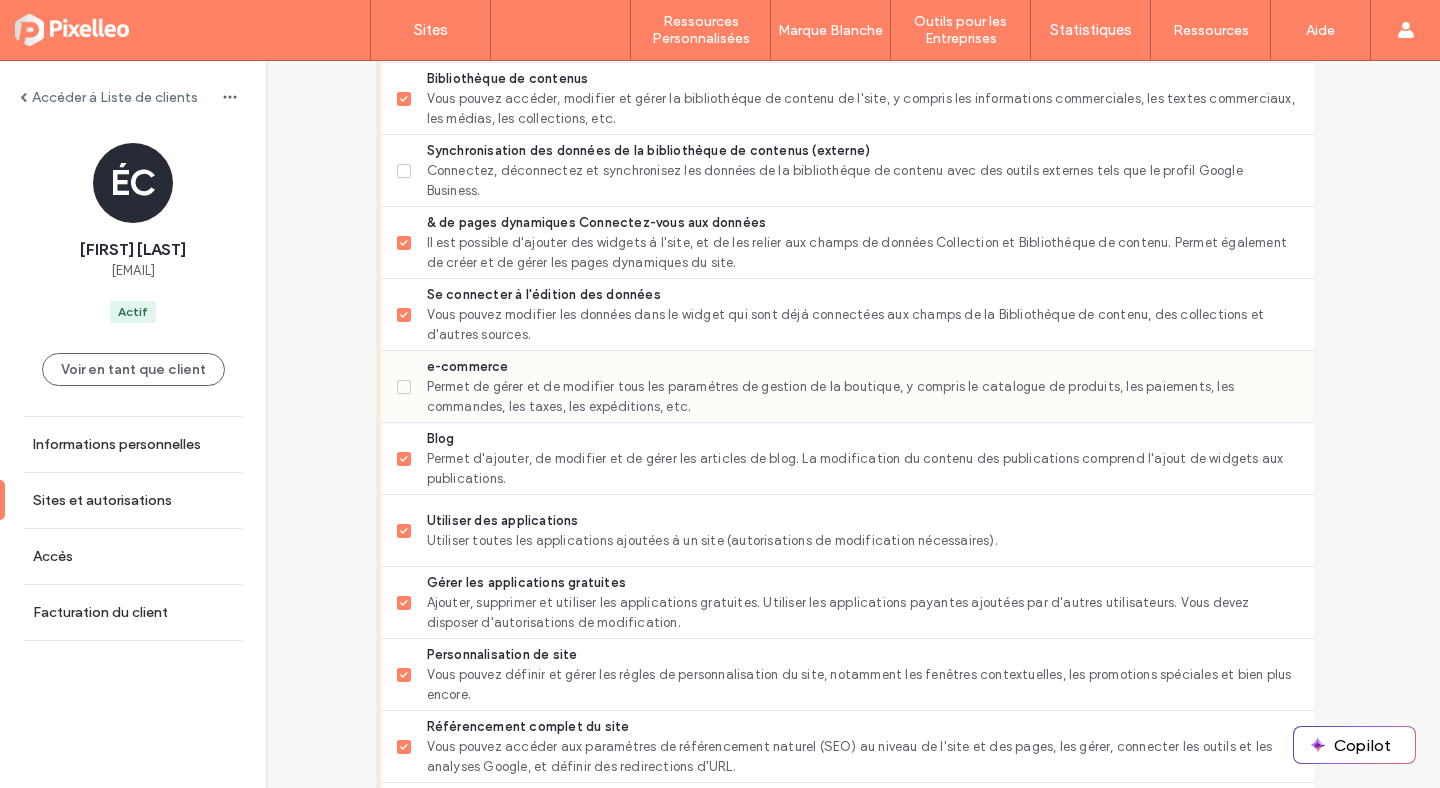 click on "Permet de gérer et de modifier tous les paramètres de gestion de la boutique, y compris le catalogue de produits, les paiements, les commandes, les taxes, les expéditions, etc." at bounding box center [862, 397] 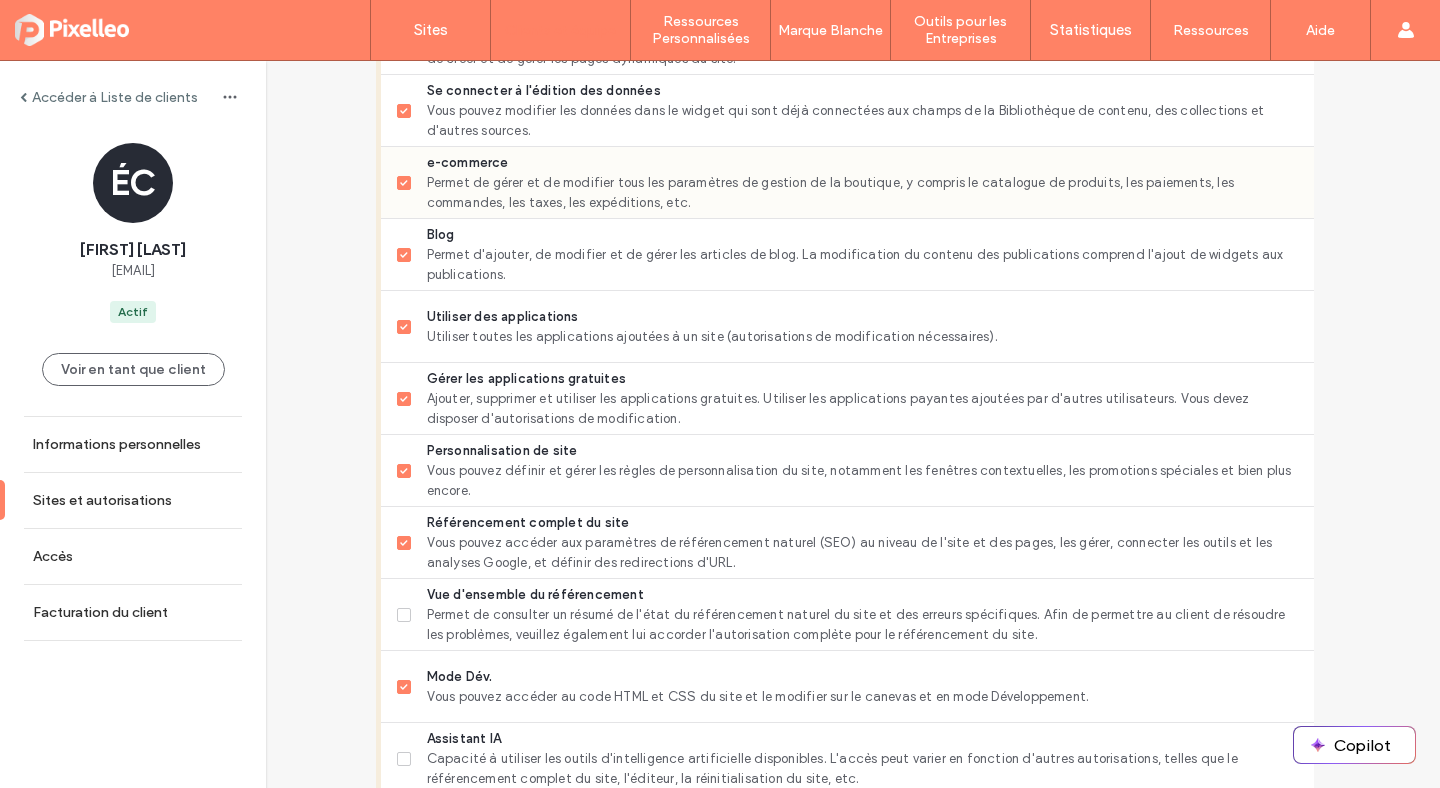 scroll, scrollTop: 1754, scrollLeft: 8, axis: both 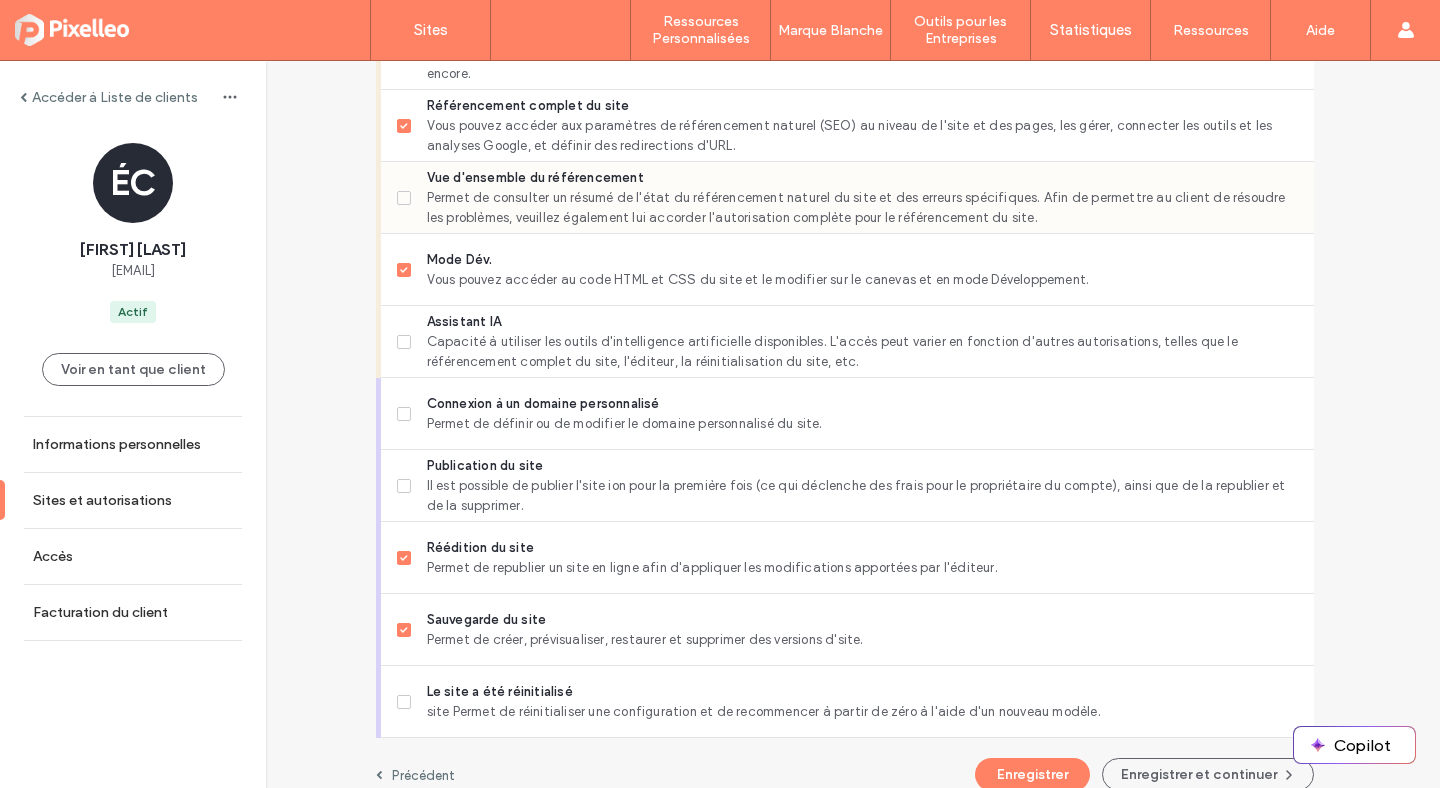 click on "Permet de consulter un résumé de l'état du référencement naturel du site et des erreurs spécifiques. Afin de permettre au client de résoudre les problèmes, veuillez également lui accorder l'autorisation complète pour le référencement du site." at bounding box center [862, 208] 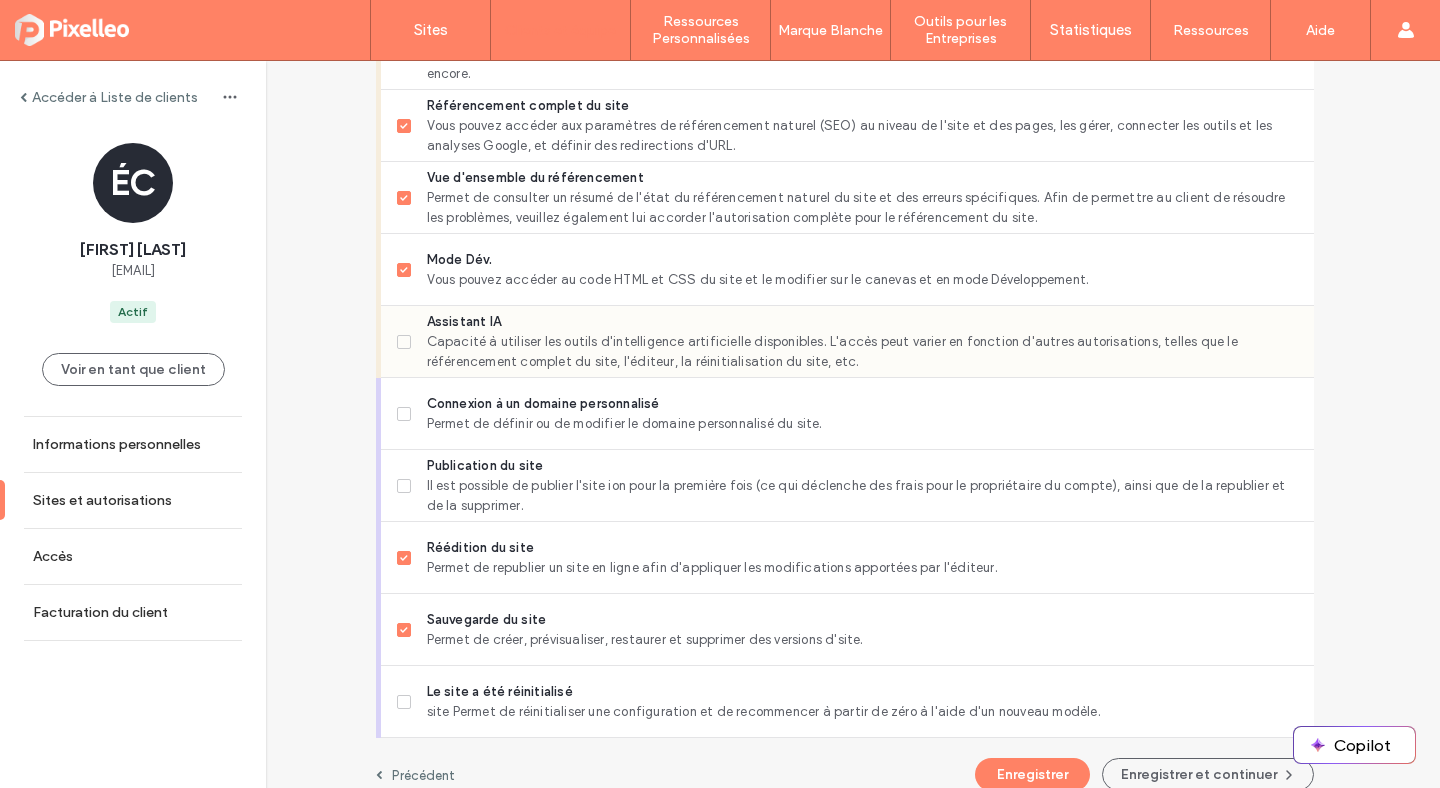 click on "Capacité à utiliser les outils d'intelligence artificielle disponibles. L'accès peut varier en fonction d'autres autorisations, telles que le référencement complet du site, l'éditeur, la réinitialisation du site, etc." at bounding box center (862, 352) 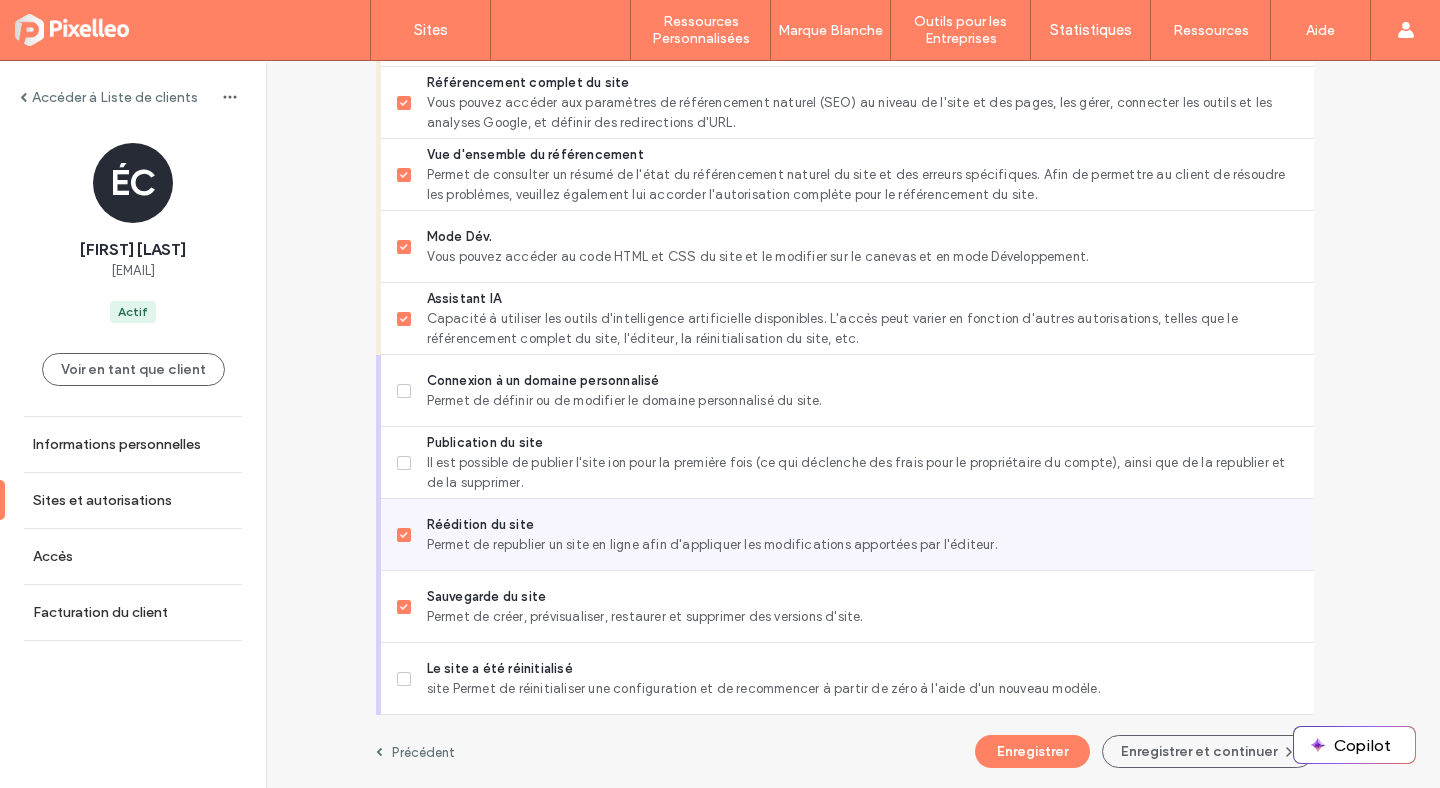 scroll, scrollTop: 1810, scrollLeft: 9, axis: both 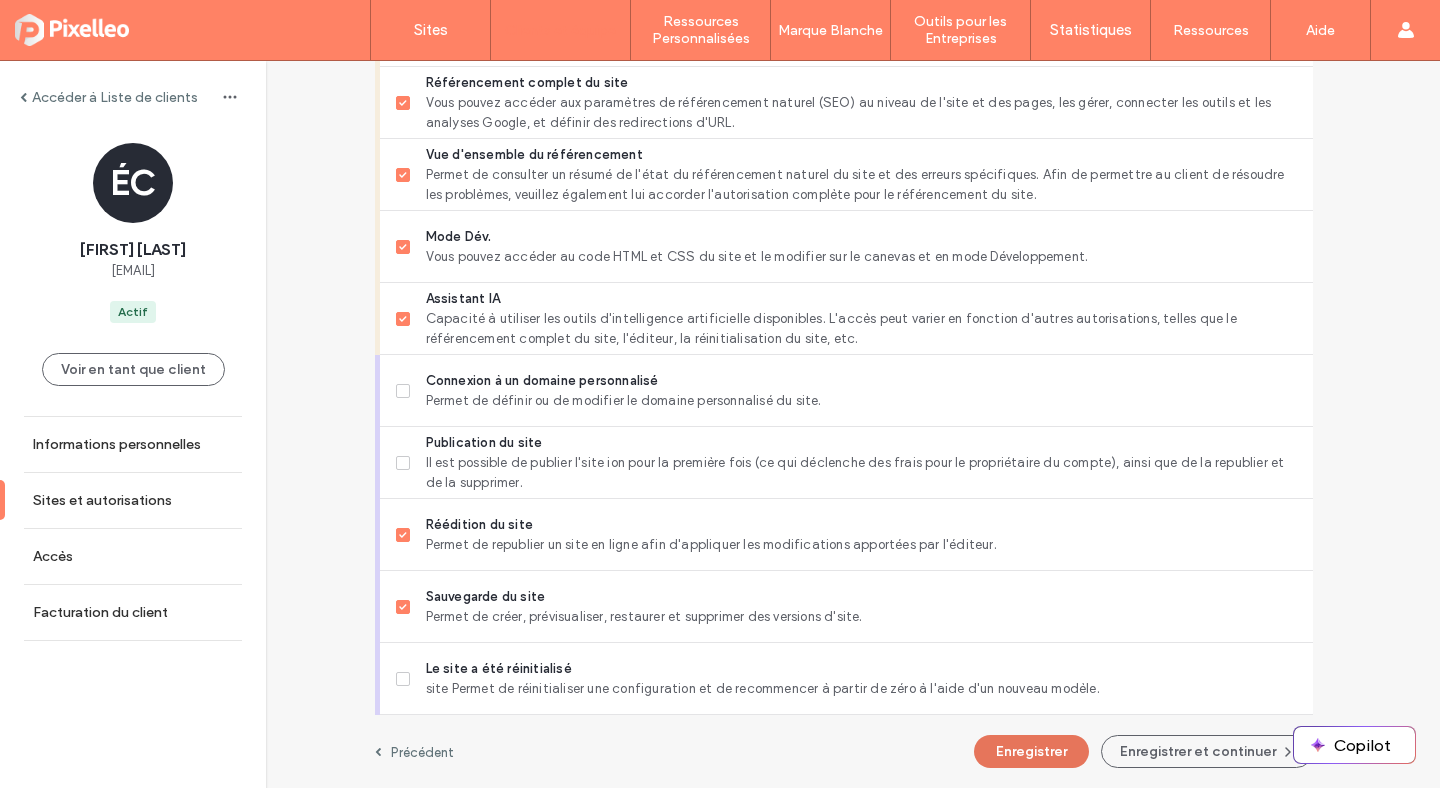 click on "Enregistrer" at bounding box center [1031, 751] 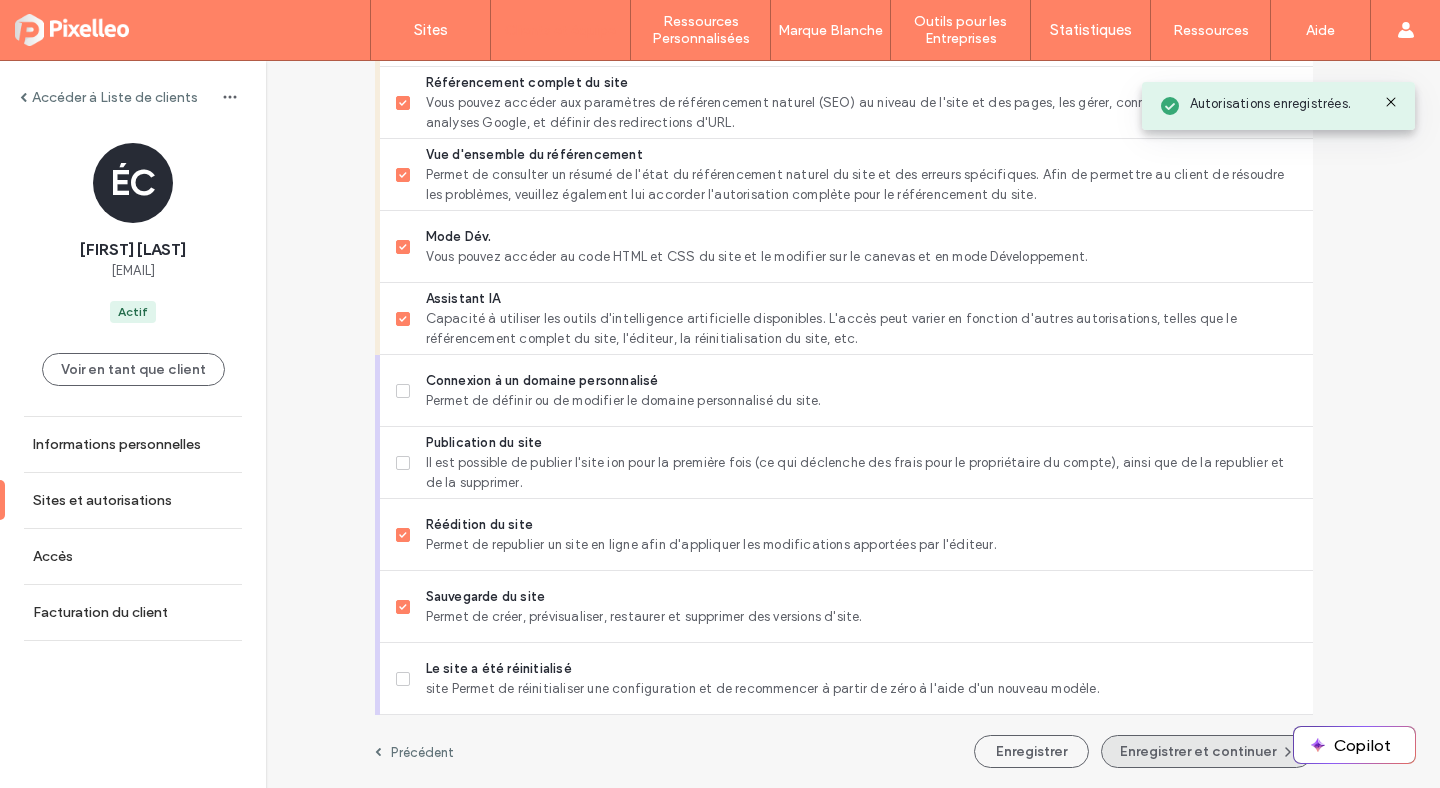 click on "Enregistrer et continuer" at bounding box center [1207, 751] 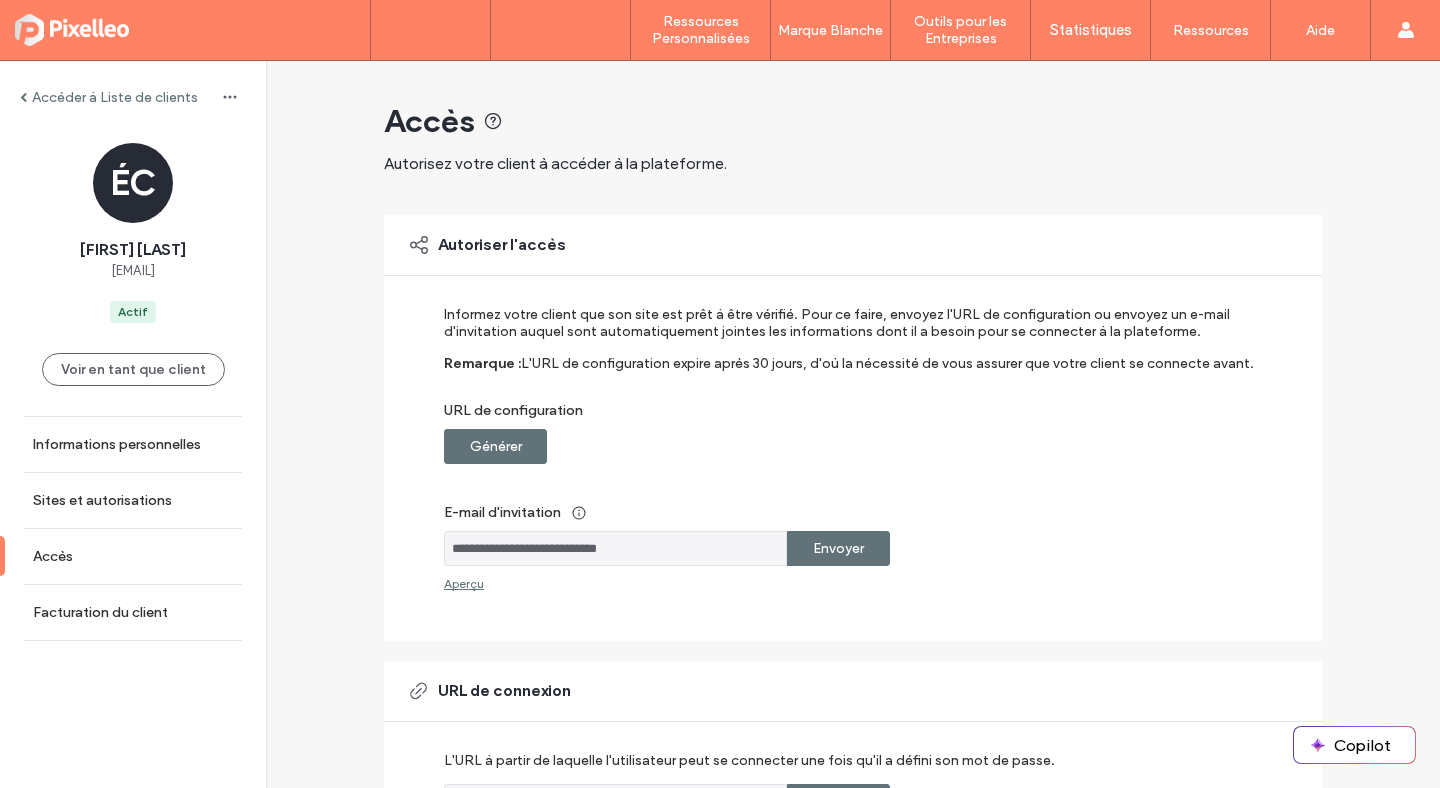 click on "Sites" at bounding box center (431, 30) 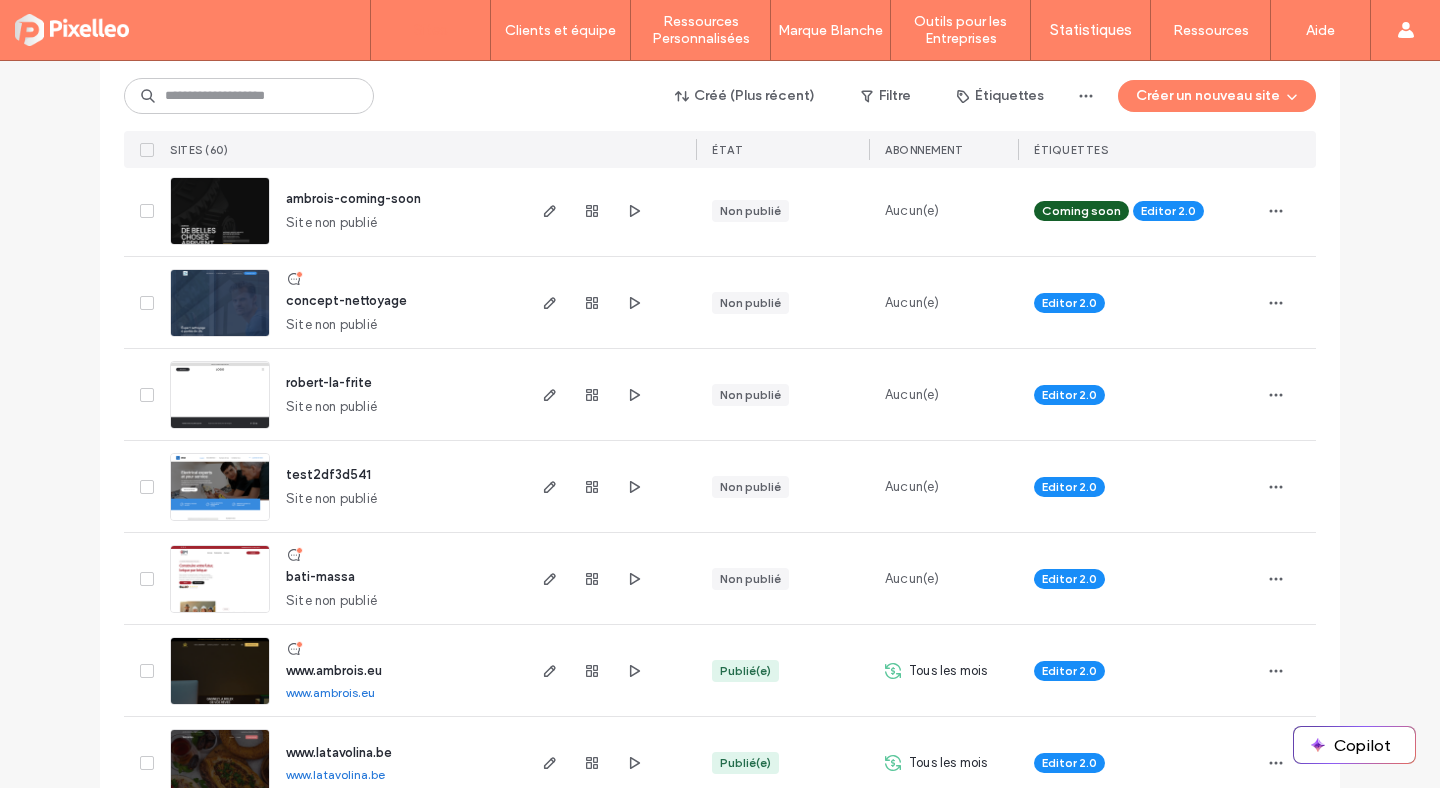 scroll, scrollTop: 724, scrollLeft: 0, axis: vertical 